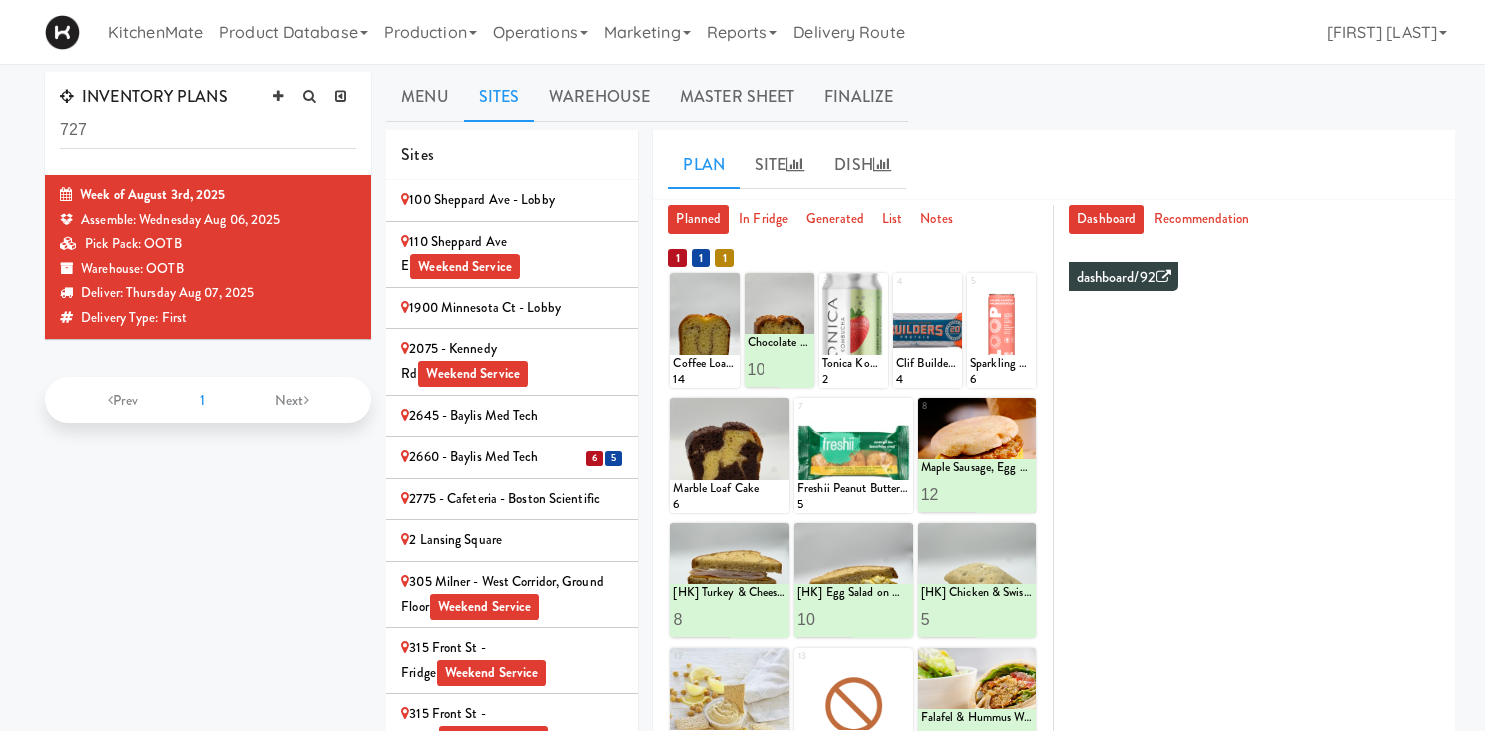 scroll, scrollTop: 290, scrollLeft: 0, axis: vertical 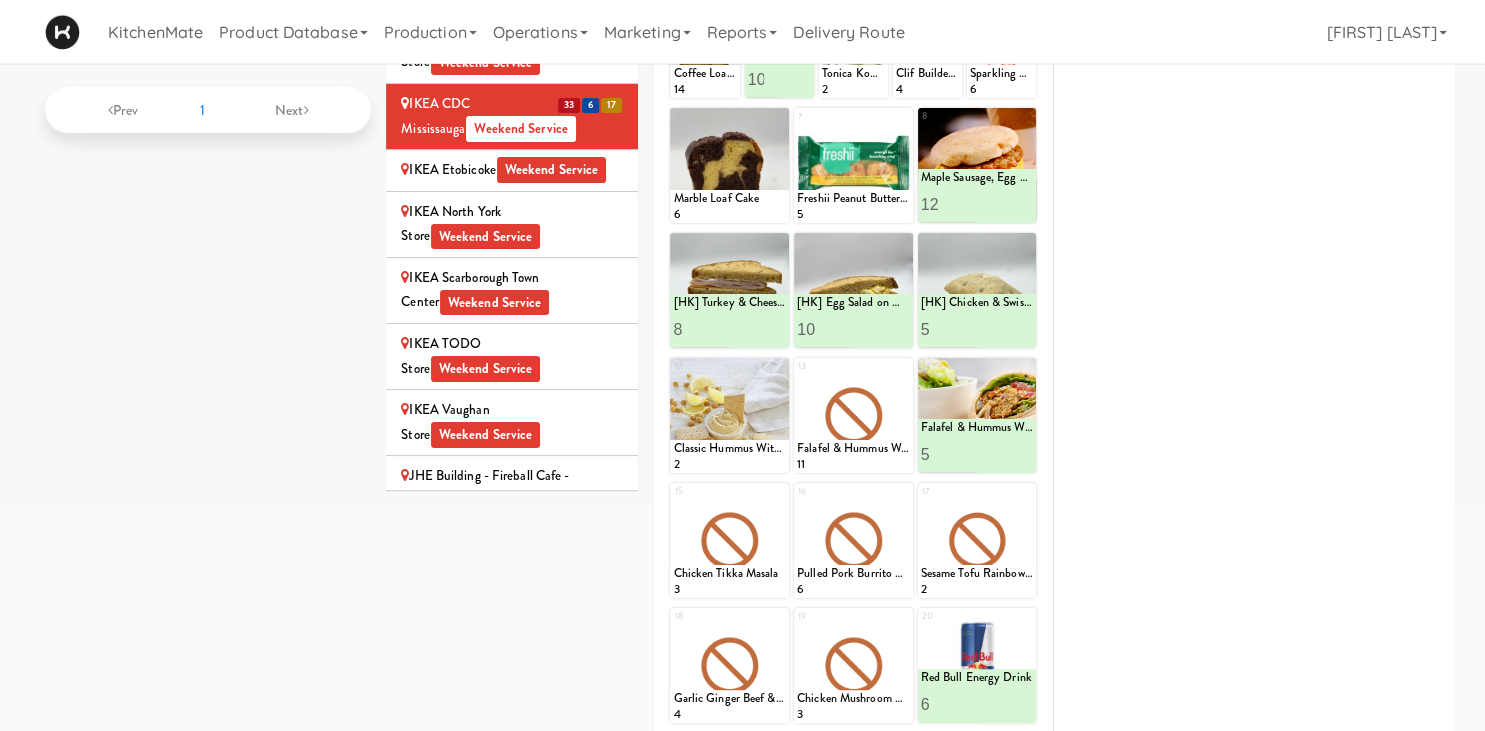 click on "IKEA Etobicoke  Weekend Service" at bounding box center (512, 170) 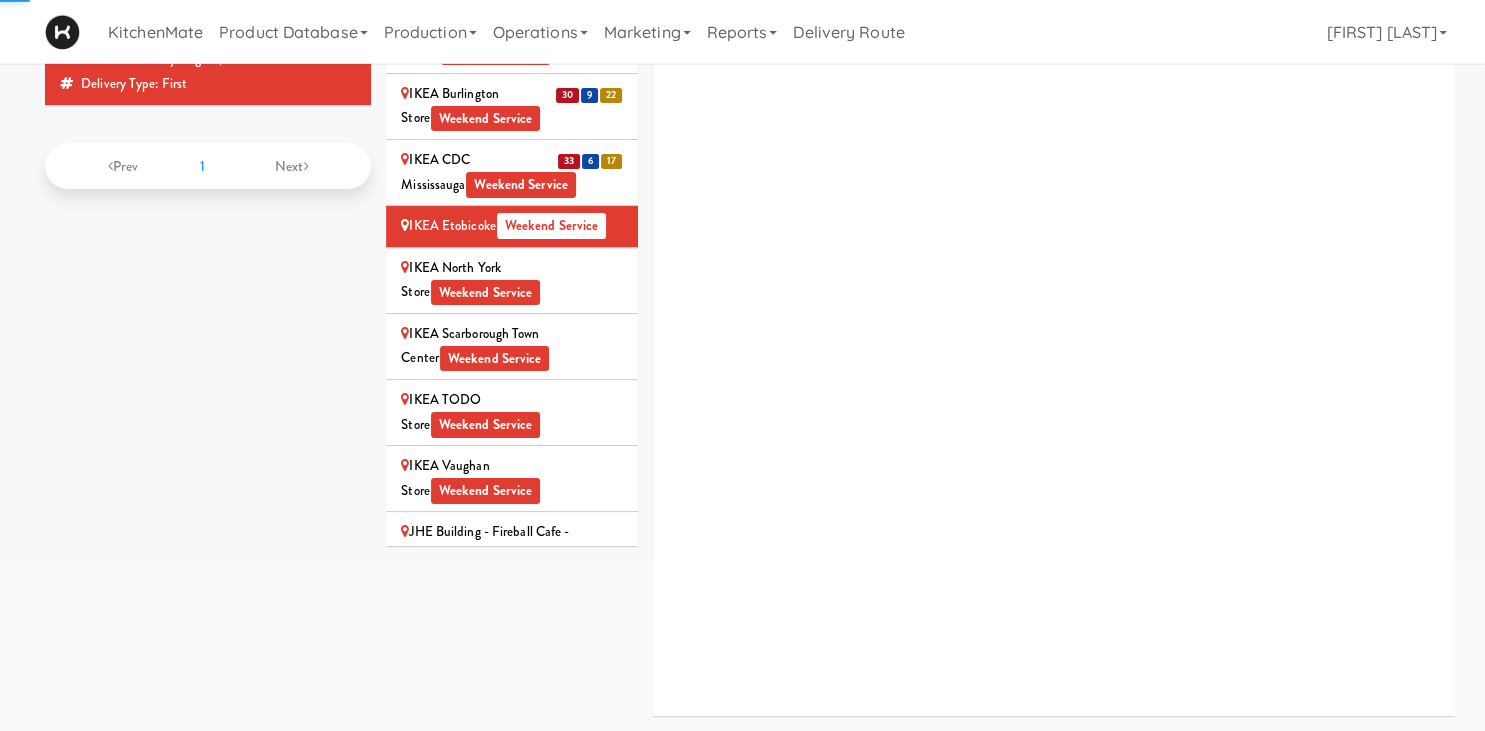 scroll, scrollTop: 233, scrollLeft: 0, axis: vertical 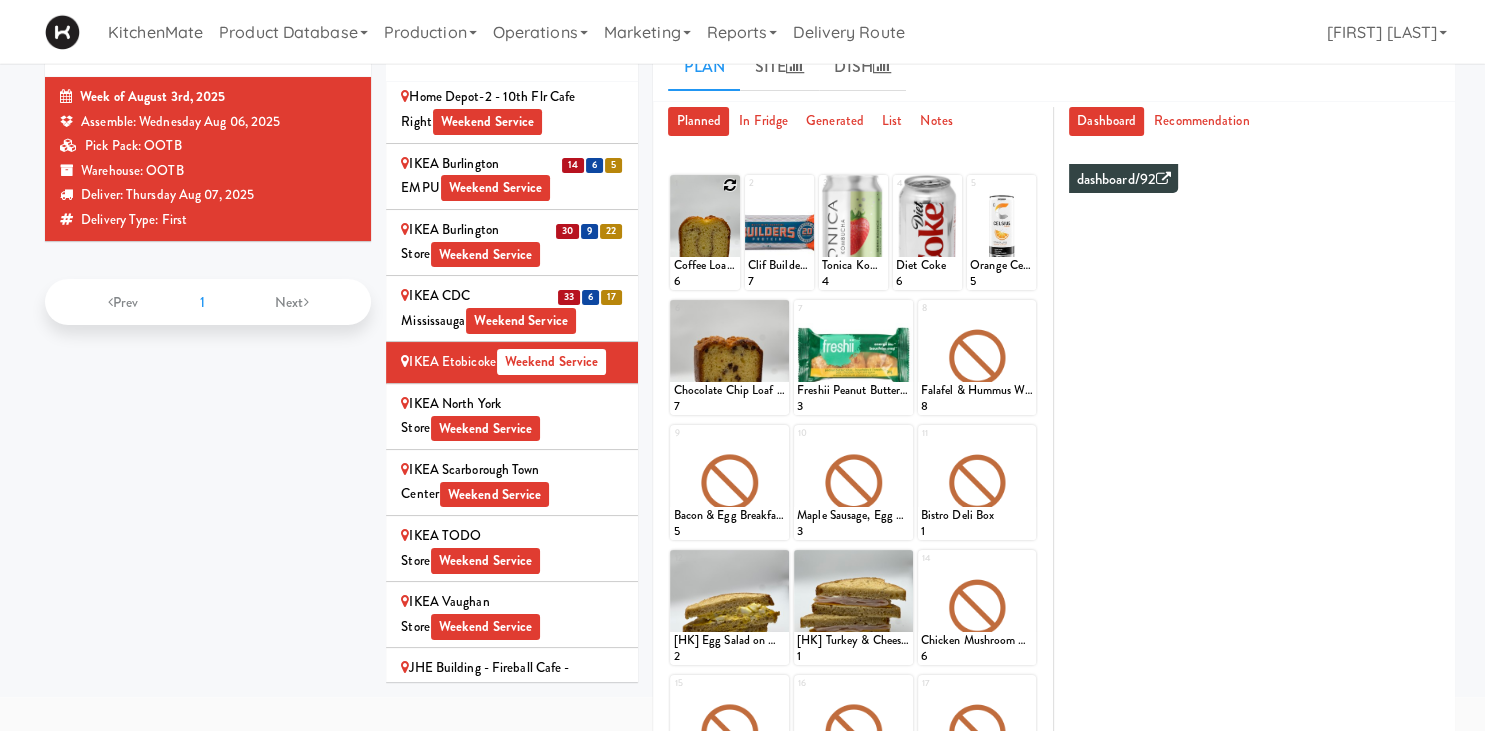 click at bounding box center [704, 232] 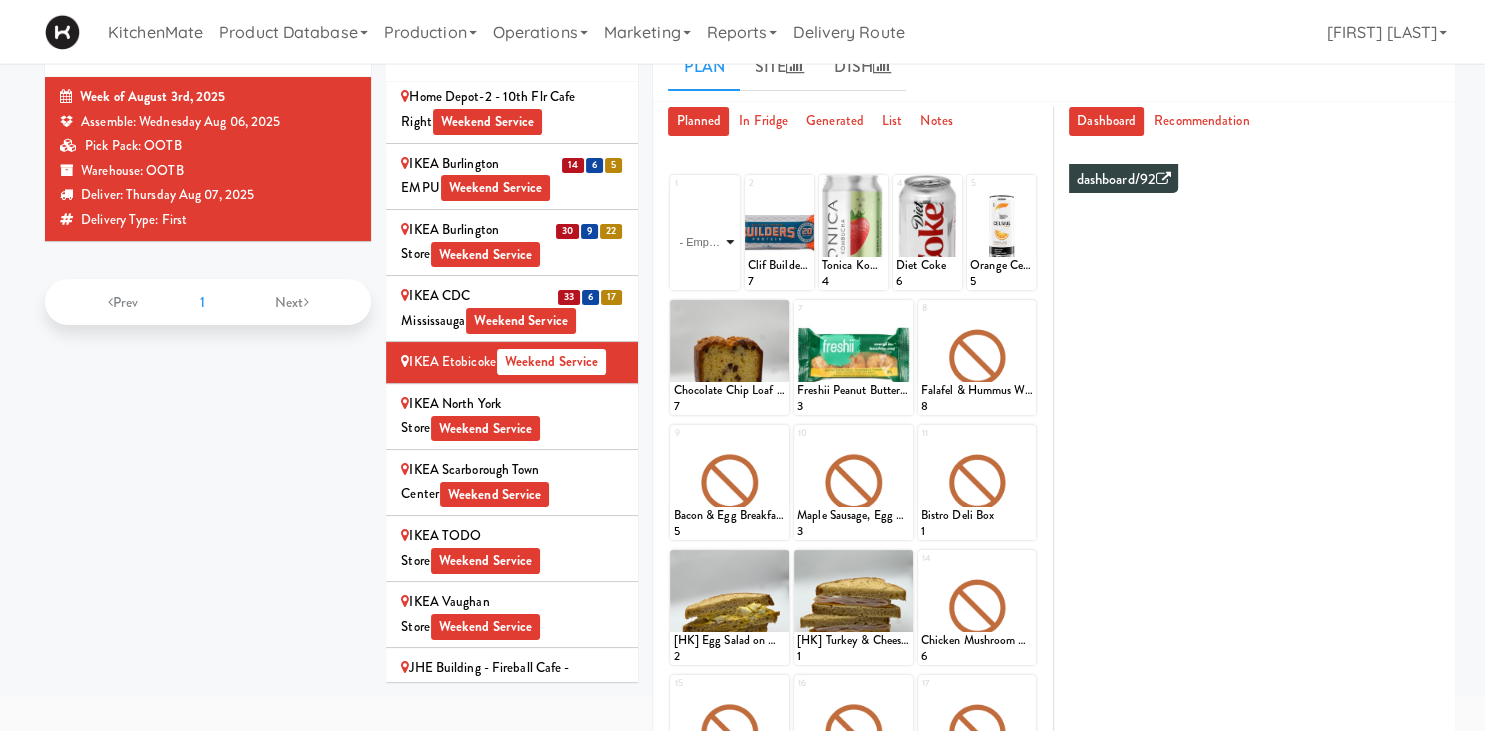 click on "- Empty - Activia Probiotic Peach Mango Smoothie Berry Gatorade Zero Chocolate Milk Tetra Pack Coca Cola Diet Coke Frooti Fuze Iced Tea Grape G2 Gatorade Thirst Quencher Greenhouse Fiery Ginger Shot Lemon Lime Gatorade Zero Monster Energy Zero Ultra Norse Cold Brew Coffee Oasis Apple Juice Orange Celsius Energy Drink Orange Gatorade Zero Red Bull Energy Drink Sanpellengrino Aranciata Sparkling Clementine Probiotic Soda Sparkling Ginger Probiotic Soda Sparkling Grapefruit Probiotic Soda Sugar Free Red Bull Tonica Kombucha Berry Bounce Amazing Chocolate Chunk Cookie Bacon & Egg Breakfast Wrap Bistro Deli Box Blue Diamond Roasted Salted Almonds Blue Diamond Smokehouse Almonds Caramilk Chocolate Chip Loaf Cake Chocolate Loaf Cake Classic Hummus With Crackers Clif Bar Peanut Butter Crunch Clif Builders proteins Bar Chocolate Clif Builders proteins Bar Chocolate Mint Coffee Loaf Cake Falafel & Hummus Wrap Freshii Peanut Butter Energii Bites [HK] Cheddar Cheese Bagel [HK] Chicken Caesar Wrap [HK] Turkey Club Wrap" at bounding box center [704, 242] 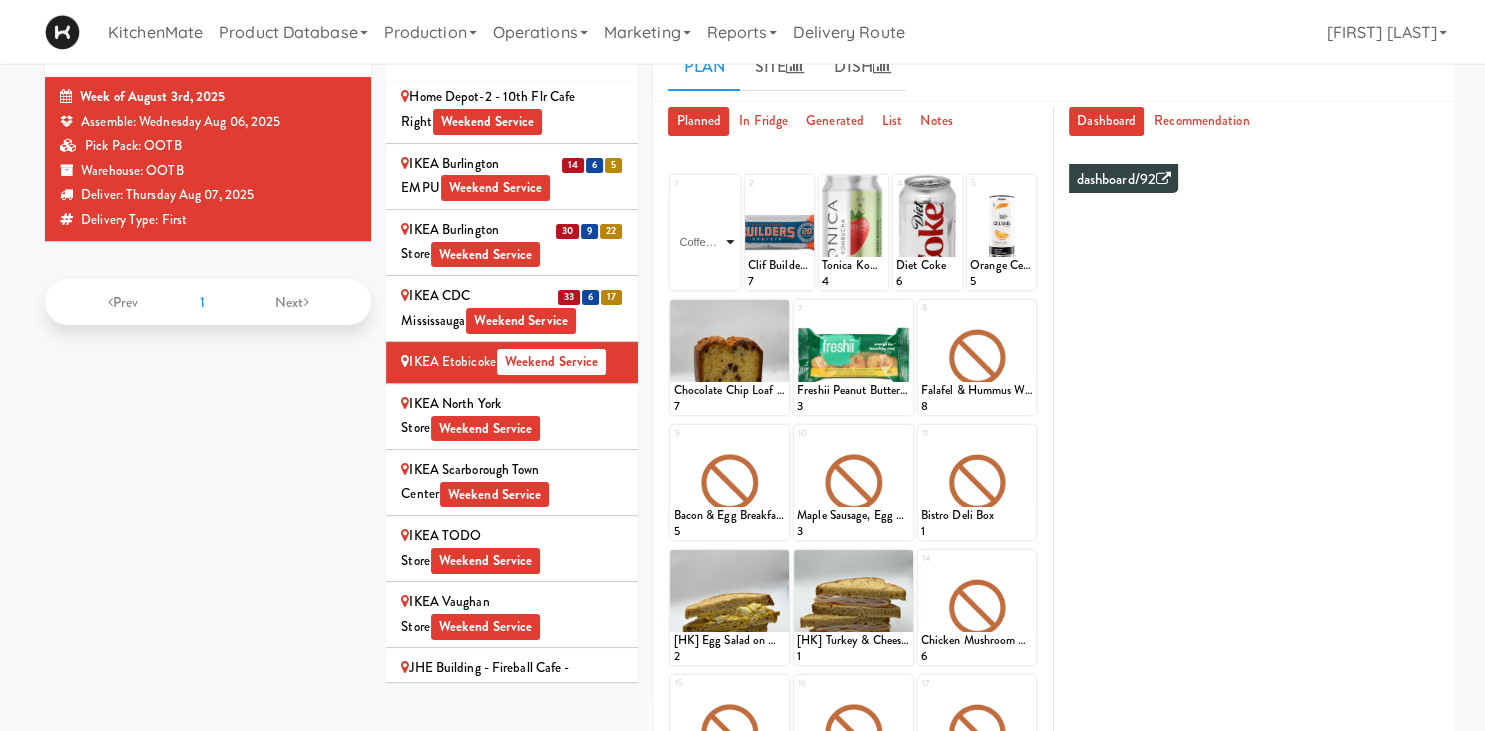 click on "Coffee Loaf Cake" at bounding box center (0, 0) 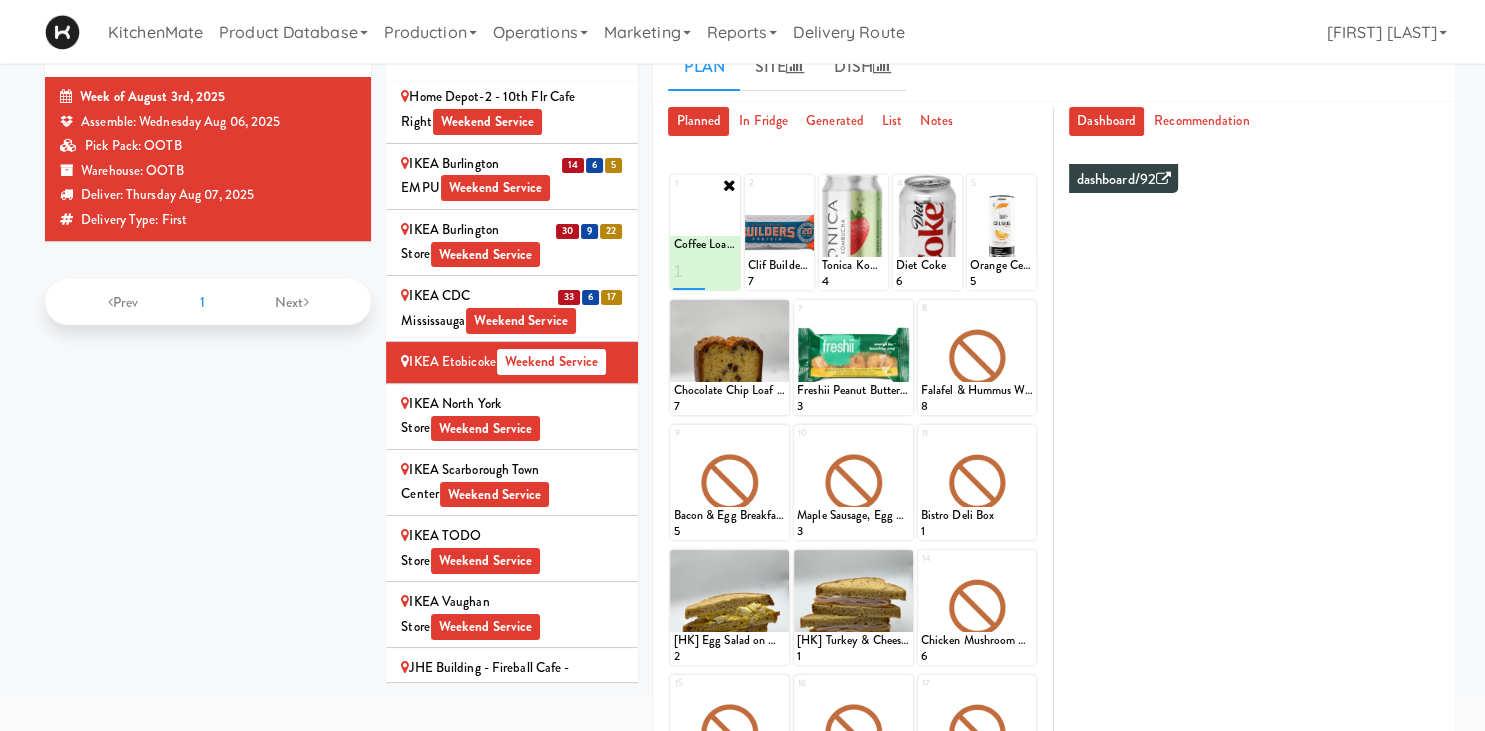 type on "1" 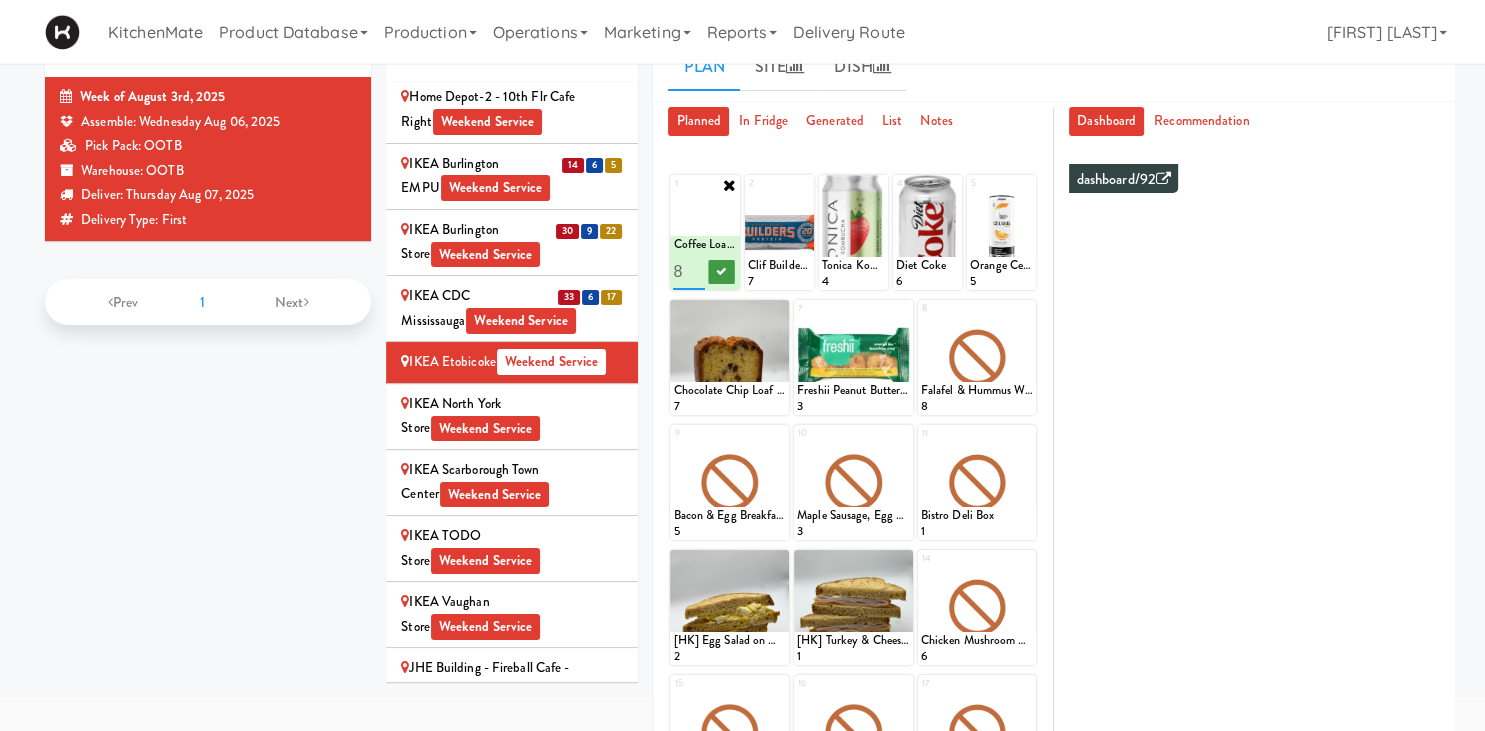 type on "8" 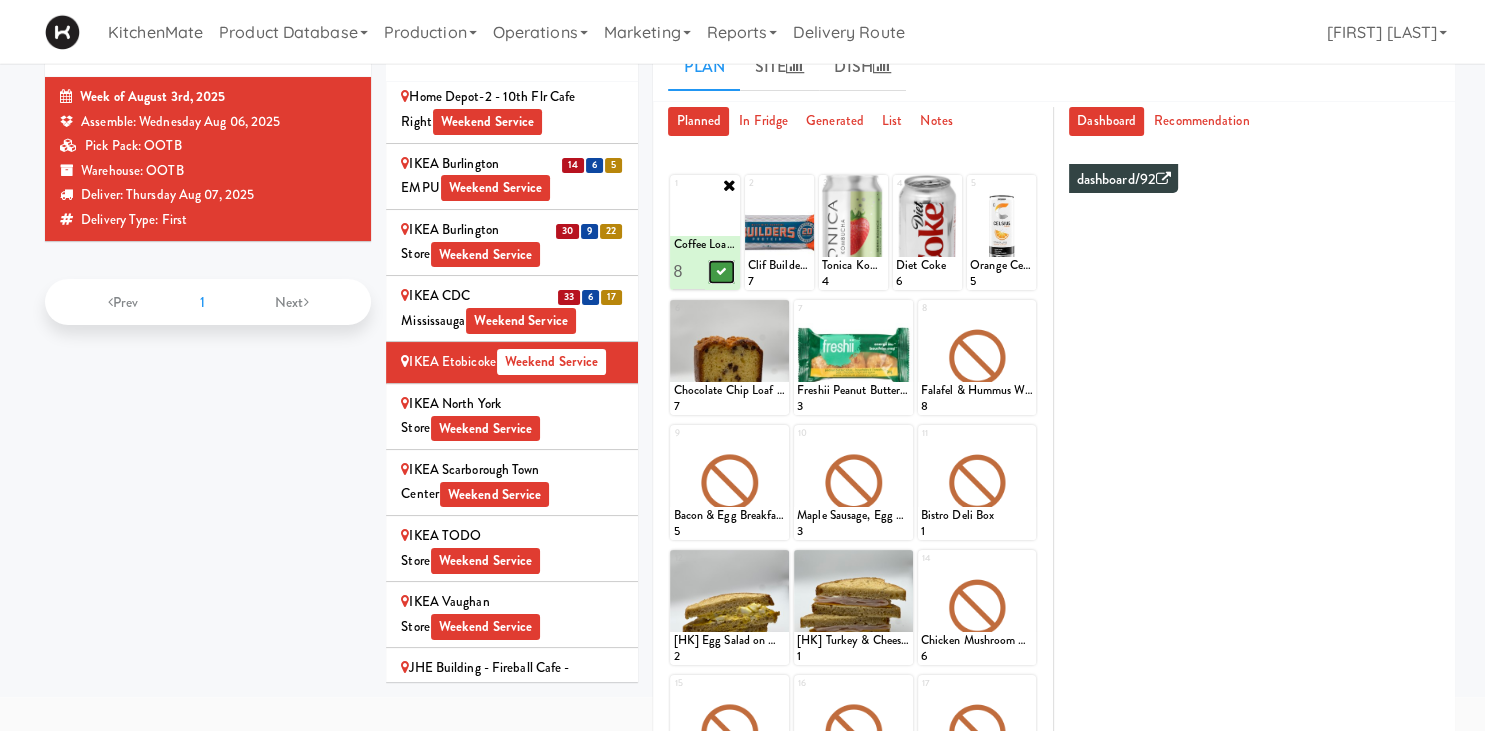 click at bounding box center [721, 271] 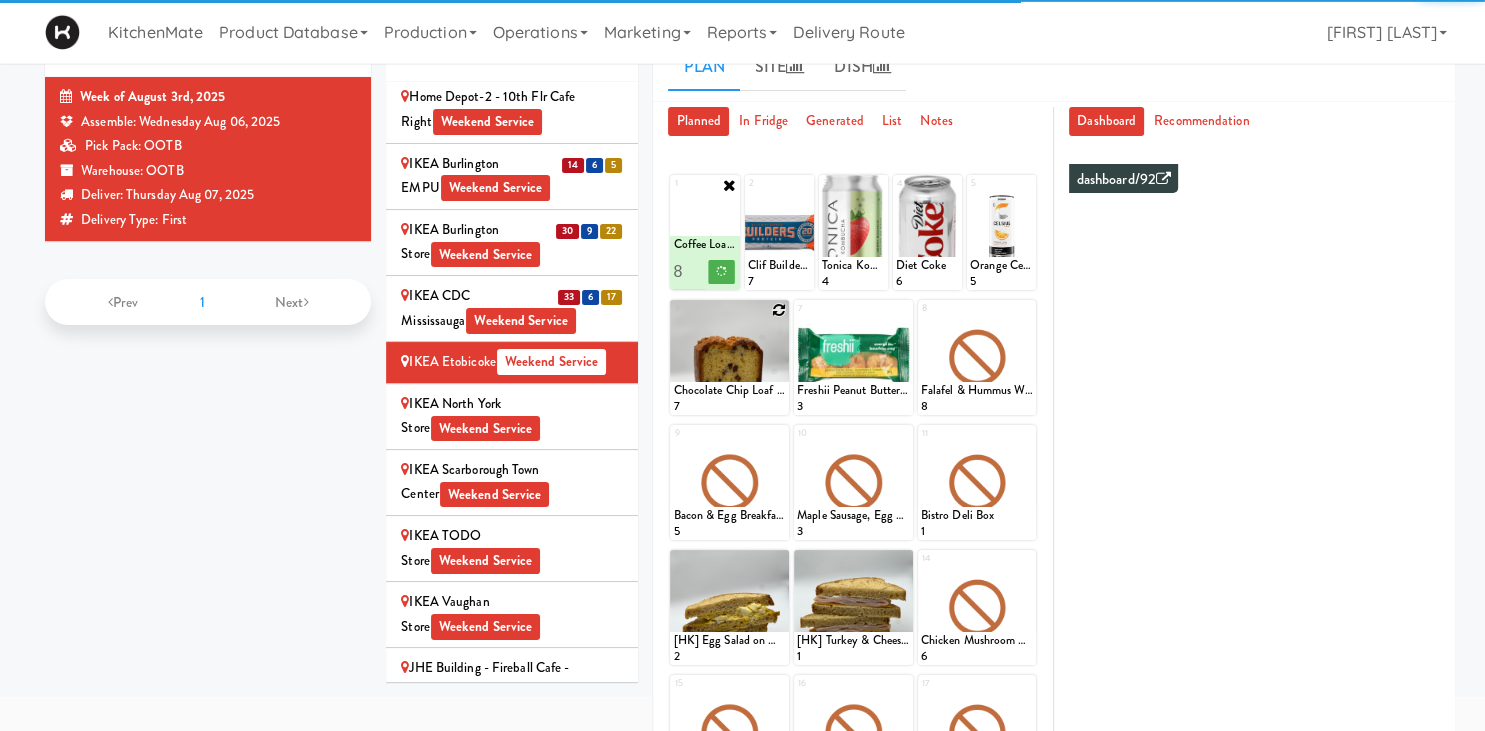 click at bounding box center (779, 310) 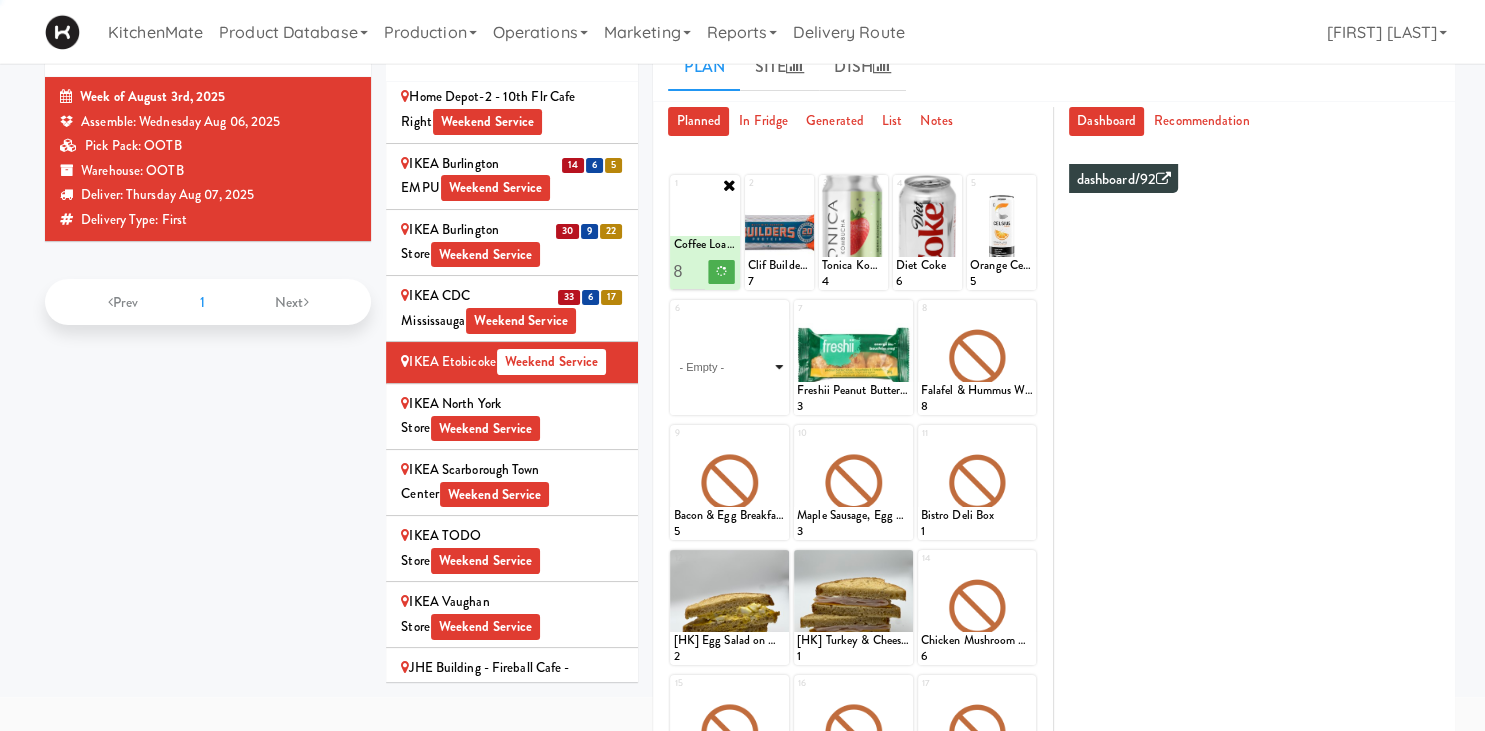 click on "- Empty - Activia Probiotic Peach Mango Smoothie Berry Gatorade Zero Chocolate Milk Tetra Pack Coca Cola Diet Coke Frooti Fuze Iced Tea Grape G2 Gatorade Thirst Quencher Greenhouse Fiery Ginger Shot Lemon Lime Gatorade Zero Monster Energy Zero Ultra Norse Cold Brew Coffee Oasis Apple Juice Orange Celsius Energy Drink Orange Gatorade Zero Red Bull Energy Drink Sanpellengrino Aranciata Sparkling Clementine Probiotic Soda Sparkling Ginger Probiotic Soda Sparkling Grapefruit Probiotic Soda Sugar Free Red Bull Tonica Kombucha Berry Bounce Amazing Chocolate Chunk Cookie Bacon & Egg Breakfast Wrap Bistro Deli Box Blue Diamond Roasted Salted Almonds Blue Diamond Smokehouse Almonds Caramilk Chocolate Chip Loaf Cake Chocolate Loaf Cake Classic Hummus With Crackers Clif Bar Peanut Butter Crunch Clif Builders proteins Bar Chocolate Clif Builders proteins Bar Chocolate Mint Coffee Loaf Cake Falafel & Hummus Wrap Freshii Peanut Butter Energii Bites [HK] Cheddar Cheese Bagel [HK] Chicken Caesar Wrap [HK] Turkey Club Wrap" at bounding box center (729, 367) 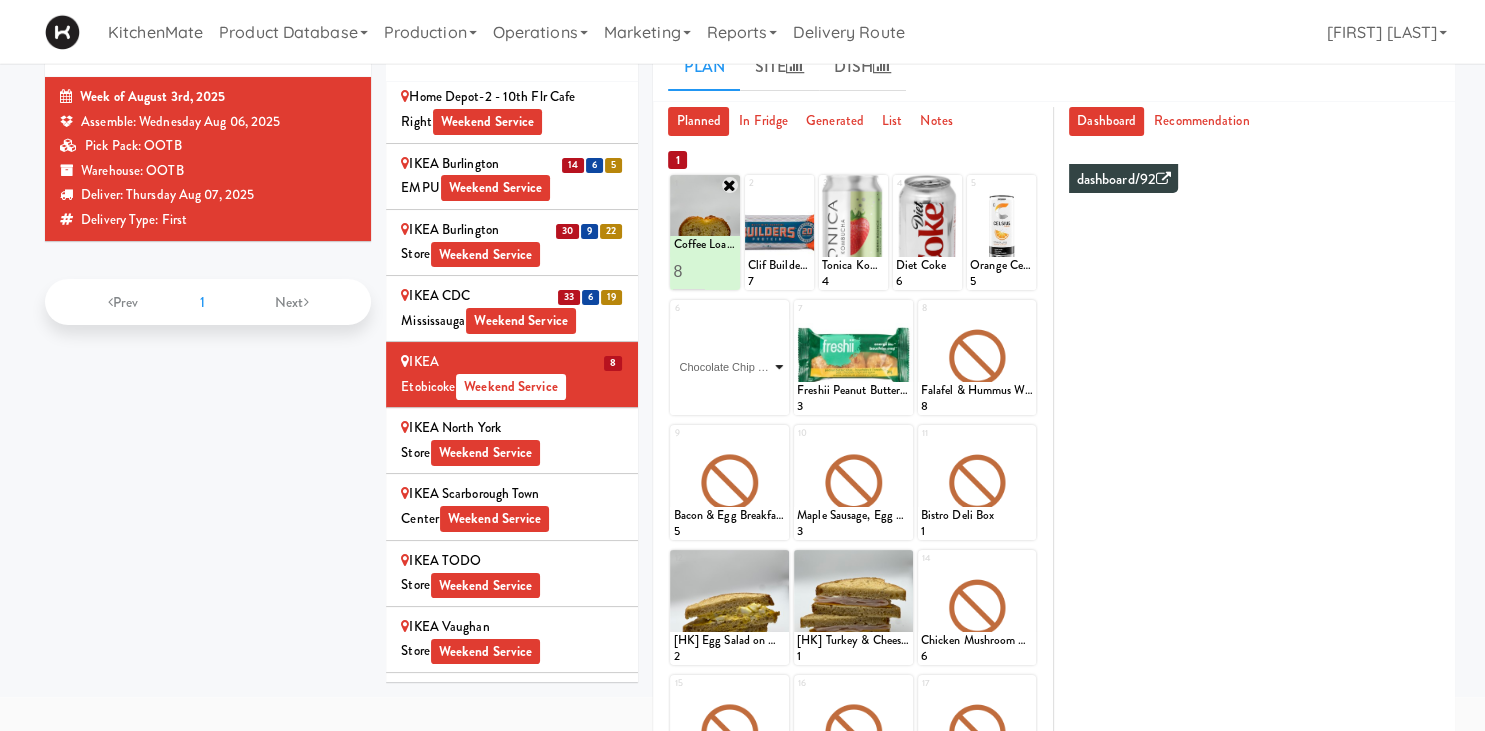 click on "Chocolate Chip Loaf Cake" at bounding box center [0, 0] 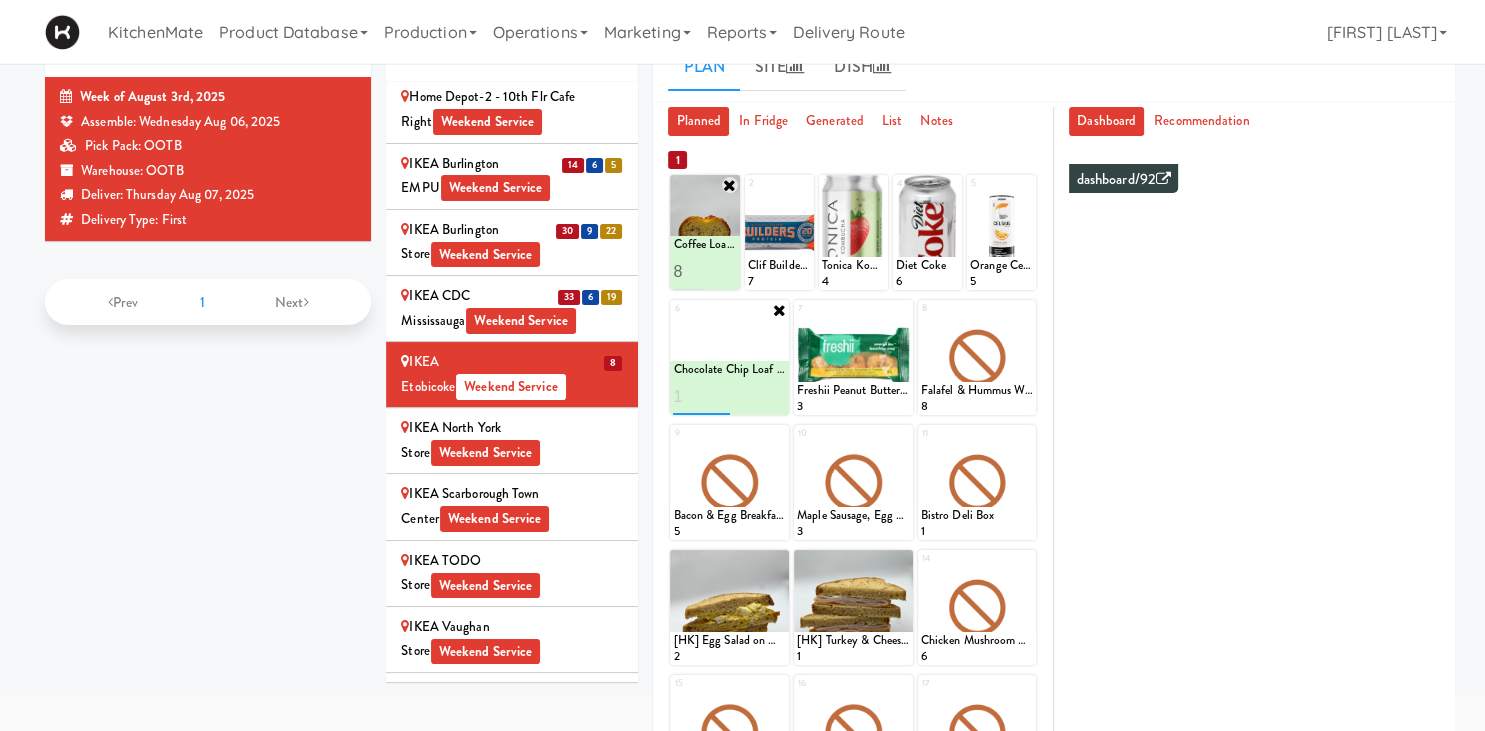 type on "1" 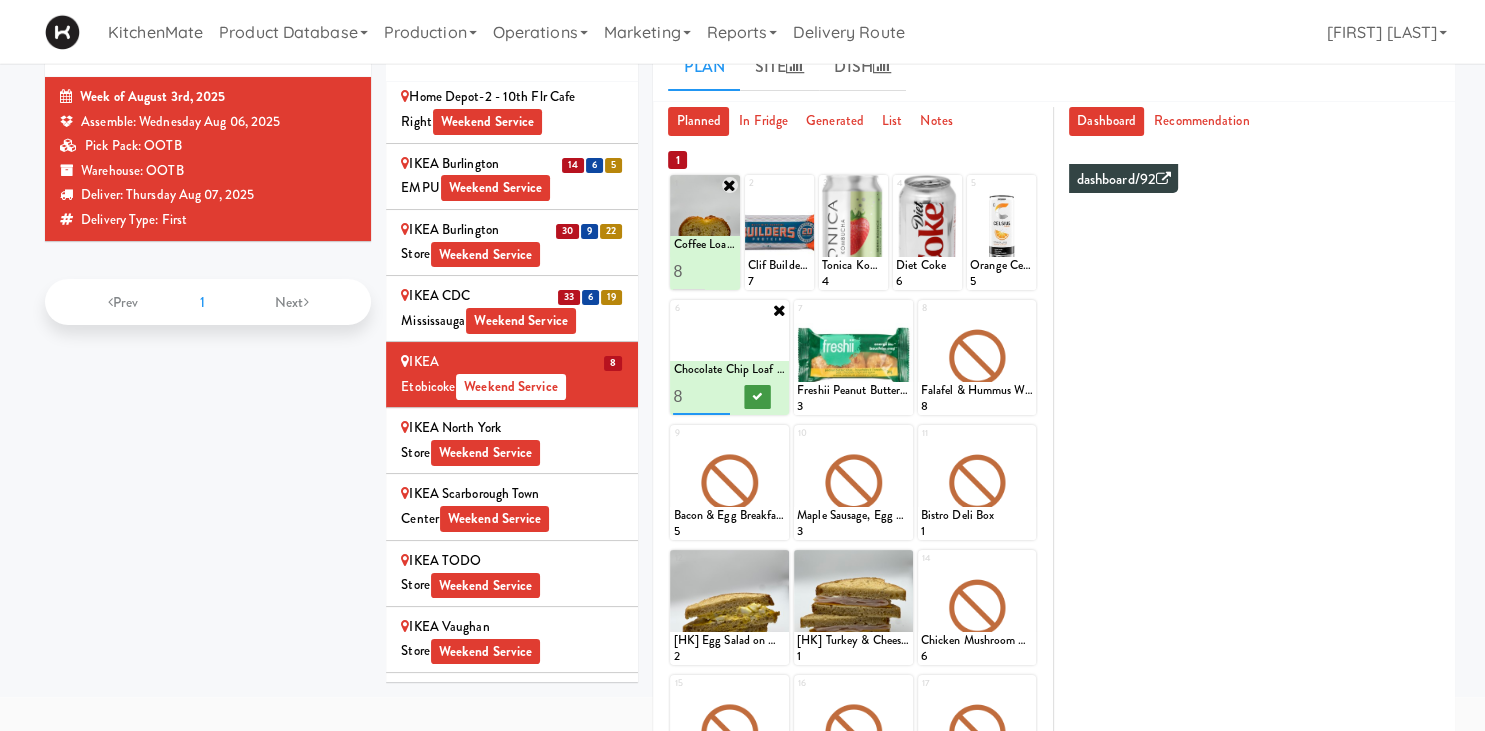 type on "8" 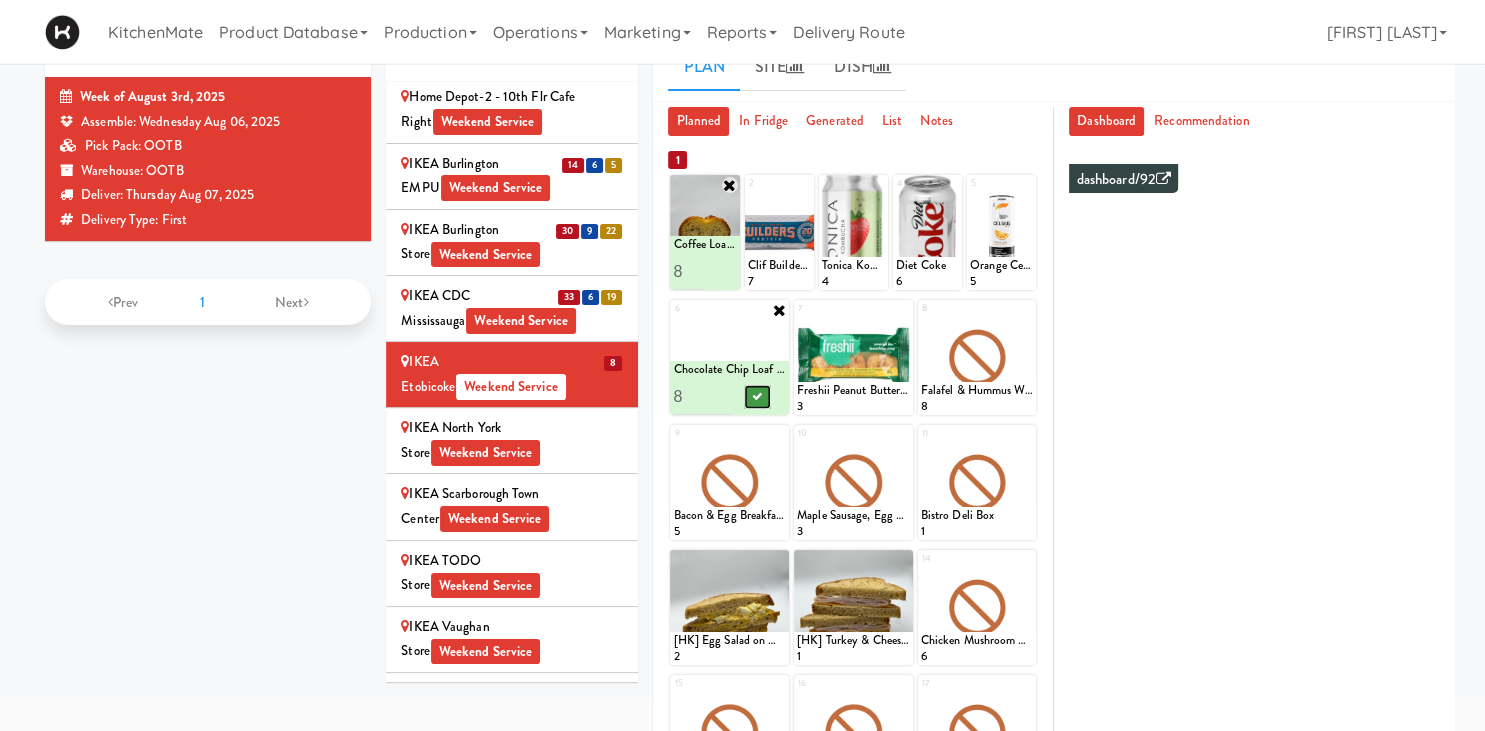 click at bounding box center [758, 396] 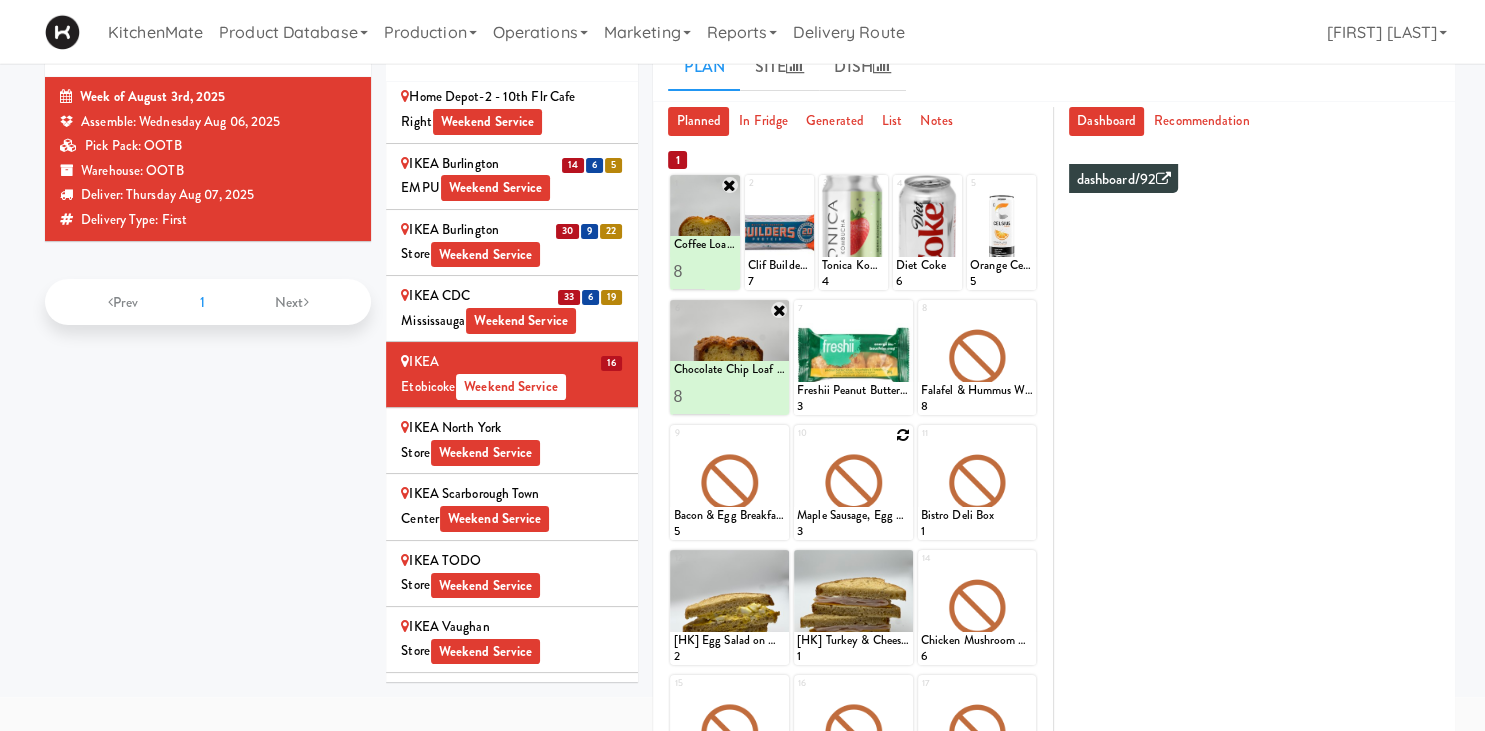 click at bounding box center (903, 435) 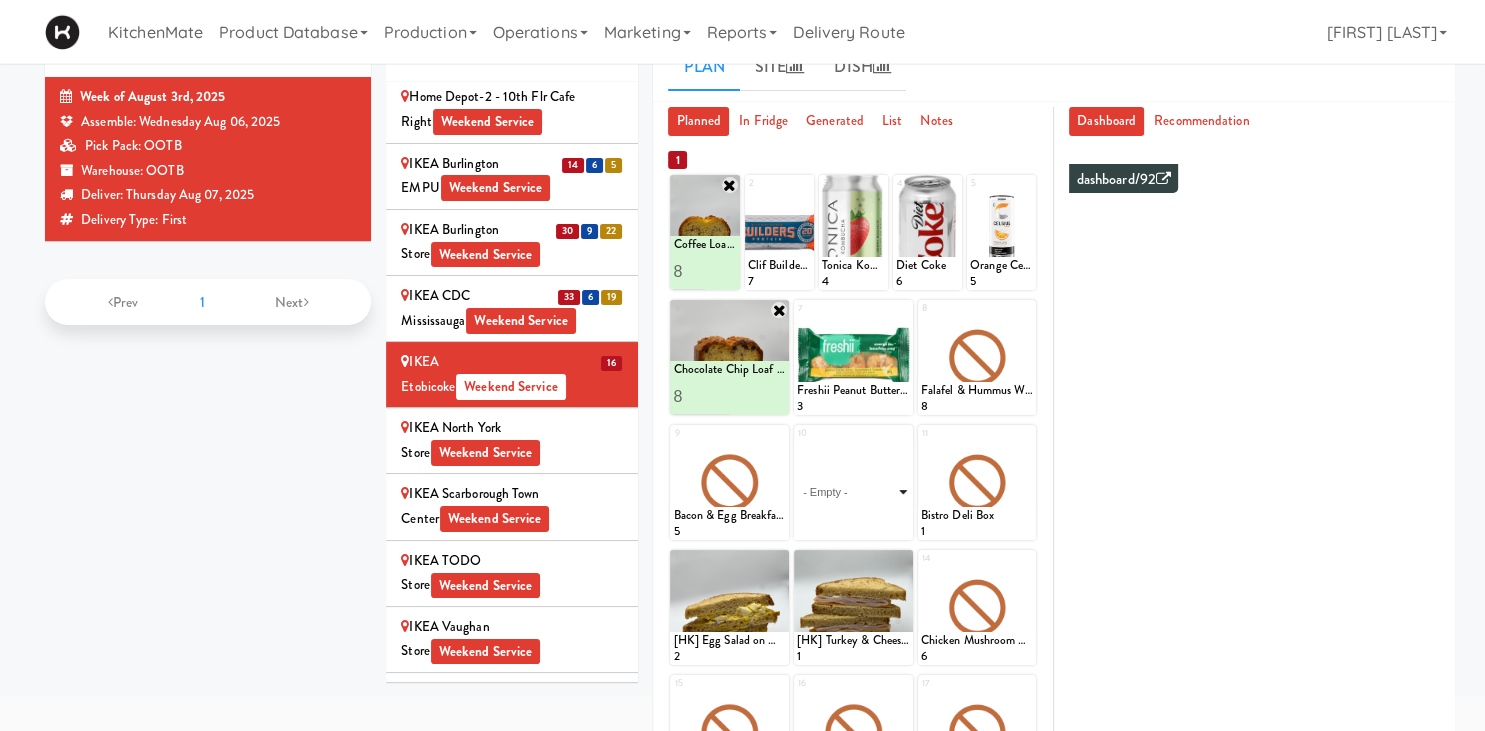 click on "- Empty - Activia Probiotic Peach Mango Smoothie Berry Gatorade Zero Chocolate Milk Tetra Pack Coca Cola Diet Coke Frooti Fuze Iced Tea Grape G2 Gatorade Thirst Quencher Greenhouse Fiery Ginger Shot Lemon Lime Gatorade Zero Monster Energy Zero Ultra Norse Cold Brew Coffee Oasis Apple Juice Orange Celsius Energy Drink Orange Gatorade Zero Red Bull Energy Drink Sanpellengrino Aranciata Sparkling Clementine Probiotic Soda Sparkling Ginger Probiotic Soda Sparkling Grapefruit Probiotic Soda Sugar Free Red Bull Tonica Kombucha Berry Bounce Amazing Chocolate Chunk Cookie Bacon & Egg Breakfast Wrap Bistro Deli Box Blue Diamond Roasted Salted Almonds Blue Diamond Smokehouse Almonds Caramilk Chocolate Chip Loaf Cake Chocolate Loaf Cake Classic Hummus With Crackers Clif Bar Peanut Butter Crunch Clif Builders proteins Bar Chocolate Clif Builders proteins Bar Chocolate Mint Coffee Loaf Cake Falafel & Hummus Wrap Freshii Peanut Butter Energii Bites [HK] Cheddar Cheese Bagel [HK] Chicken Caesar Wrap [HK] Turkey Club Wrap" at bounding box center (853, 492) 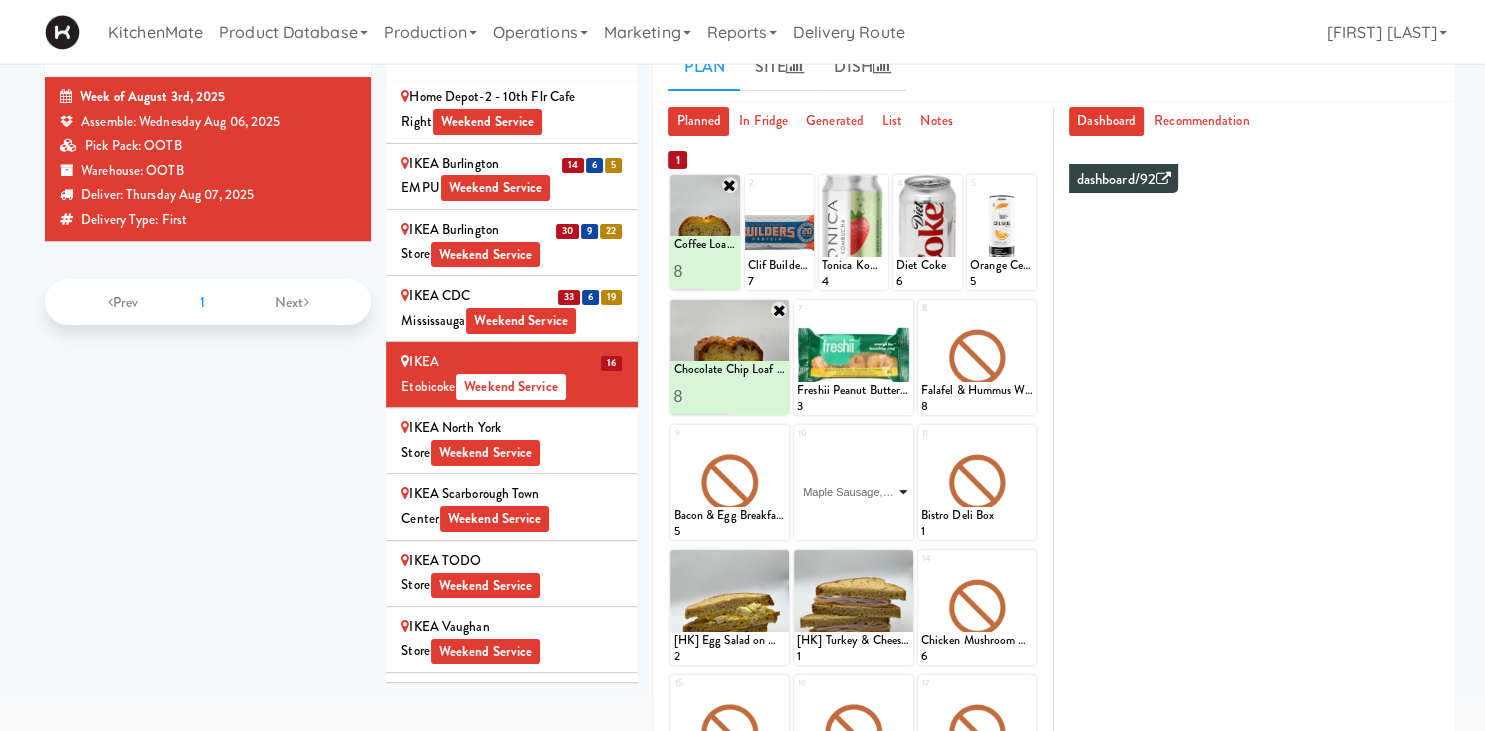 click on "Maple Sausage, Egg & Cheddar Sandwich" at bounding box center (0, 0) 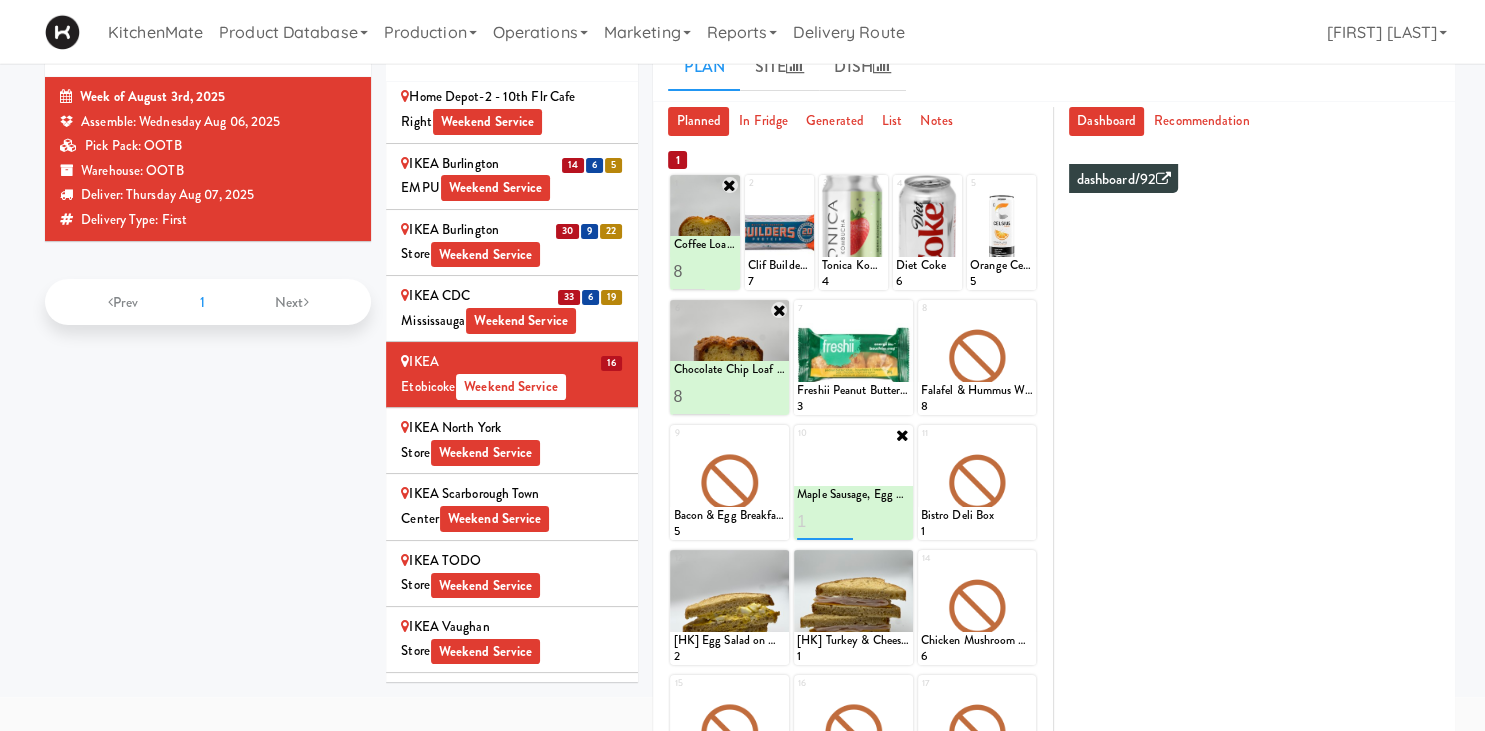 type on "1" 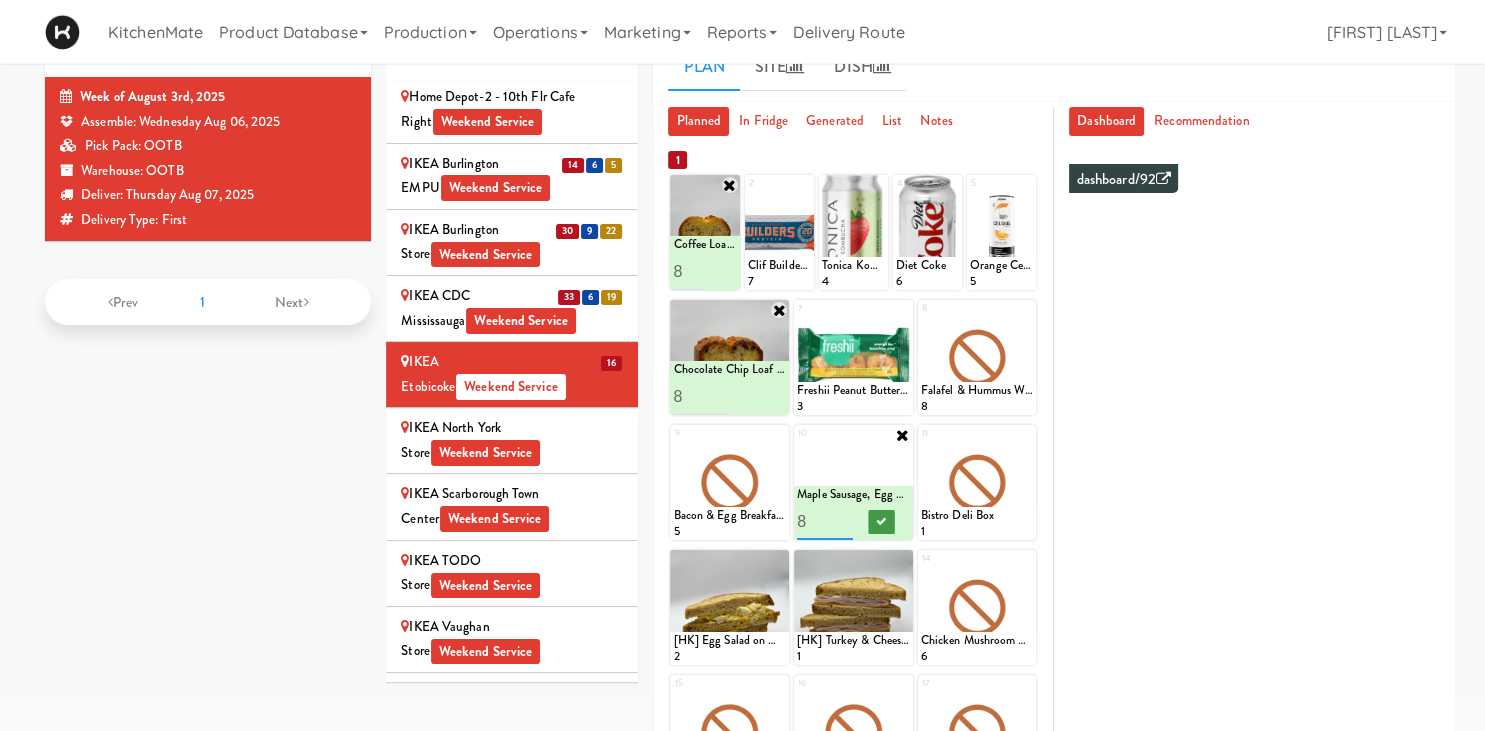 type on "8" 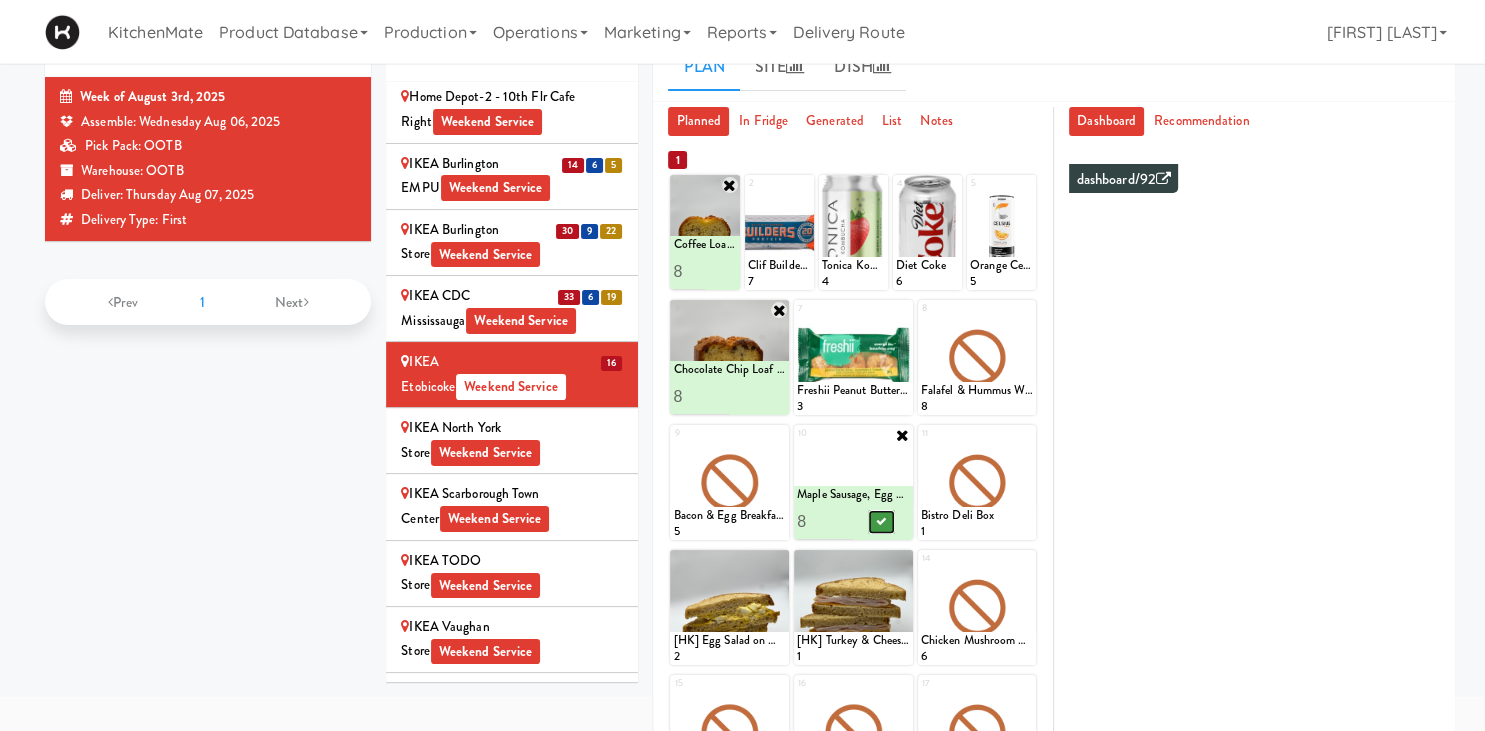 click at bounding box center (881, 521) 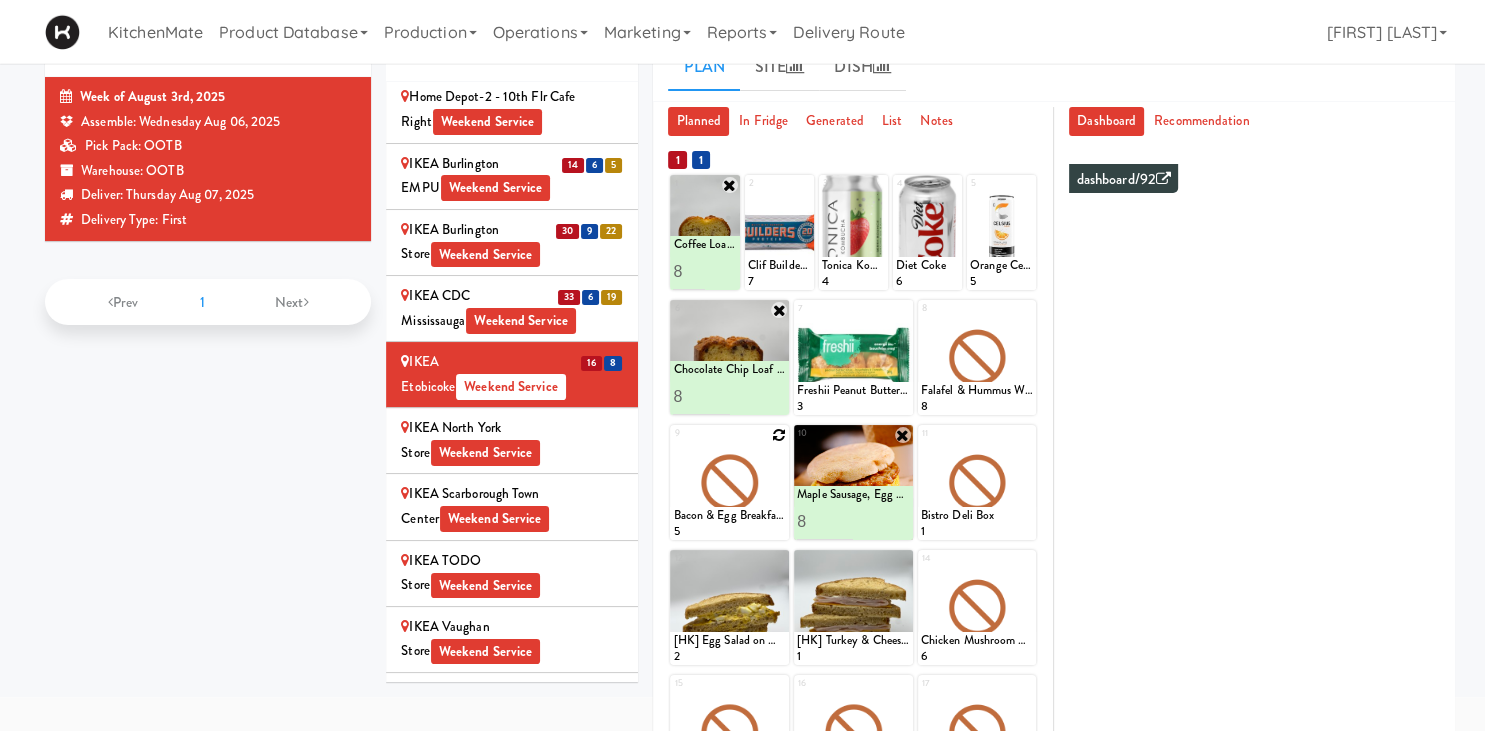click at bounding box center (779, 435) 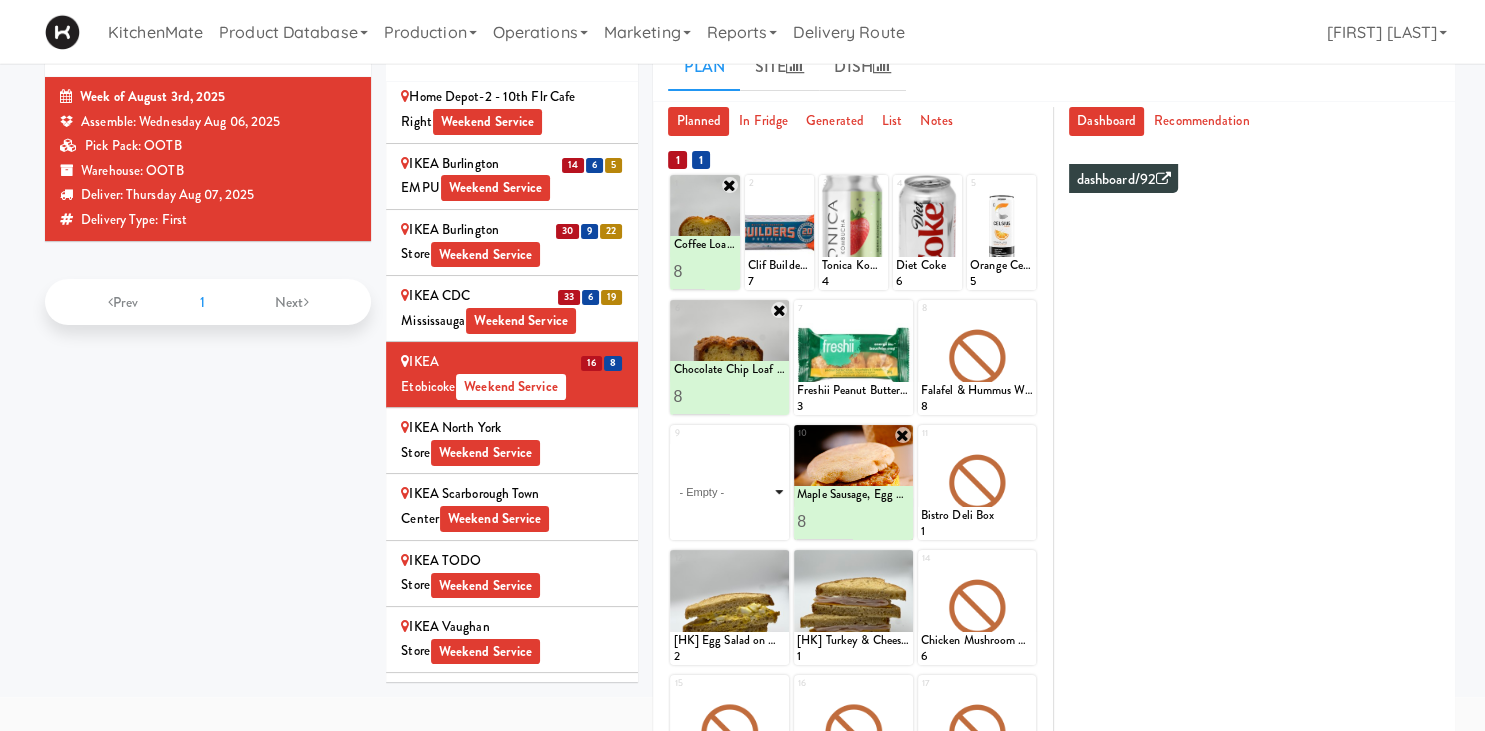 click on "- Empty - Activia Probiotic Peach Mango Smoothie Berry Gatorade Zero Chocolate Milk Tetra Pack Coca Cola Diet Coke Frooti Fuze Iced Tea Grape G2 Gatorade Thirst Quencher Greenhouse Fiery Ginger Shot Lemon Lime Gatorade Zero Monster Energy Zero Ultra Norse Cold Brew Coffee Oasis Apple Juice Orange Celsius Energy Drink Orange Gatorade Zero Red Bull Energy Drink Sanpellengrino Aranciata Sparkling Clementine Probiotic Soda Sparkling Ginger Probiotic Soda Sparkling Grapefruit Probiotic Soda Sugar Free Red Bull Tonica Kombucha Berry Bounce Amazing Chocolate Chunk Cookie Bacon & Egg Breakfast Wrap Bistro Deli Box Blue Diamond Roasted Salted Almonds Blue Diamond Smokehouse Almonds Caramilk Chocolate Chip Loaf Cake Chocolate Loaf Cake Classic Hummus With Crackers Clif Bar Peanut Butter Crunch Clif Builders proteins Bar Chocolate Clif Builders proteins Bar Chocolate Mint Coffee Loaf Cake Falafel & Hummus Wrap Freshii Peanut Butter Energii Bites [HK] Cheddar Cheese Bagel [HK] Chicken Caesar Wrap [HK] Turkey Club Wrap" at bounding box center (729, 492) 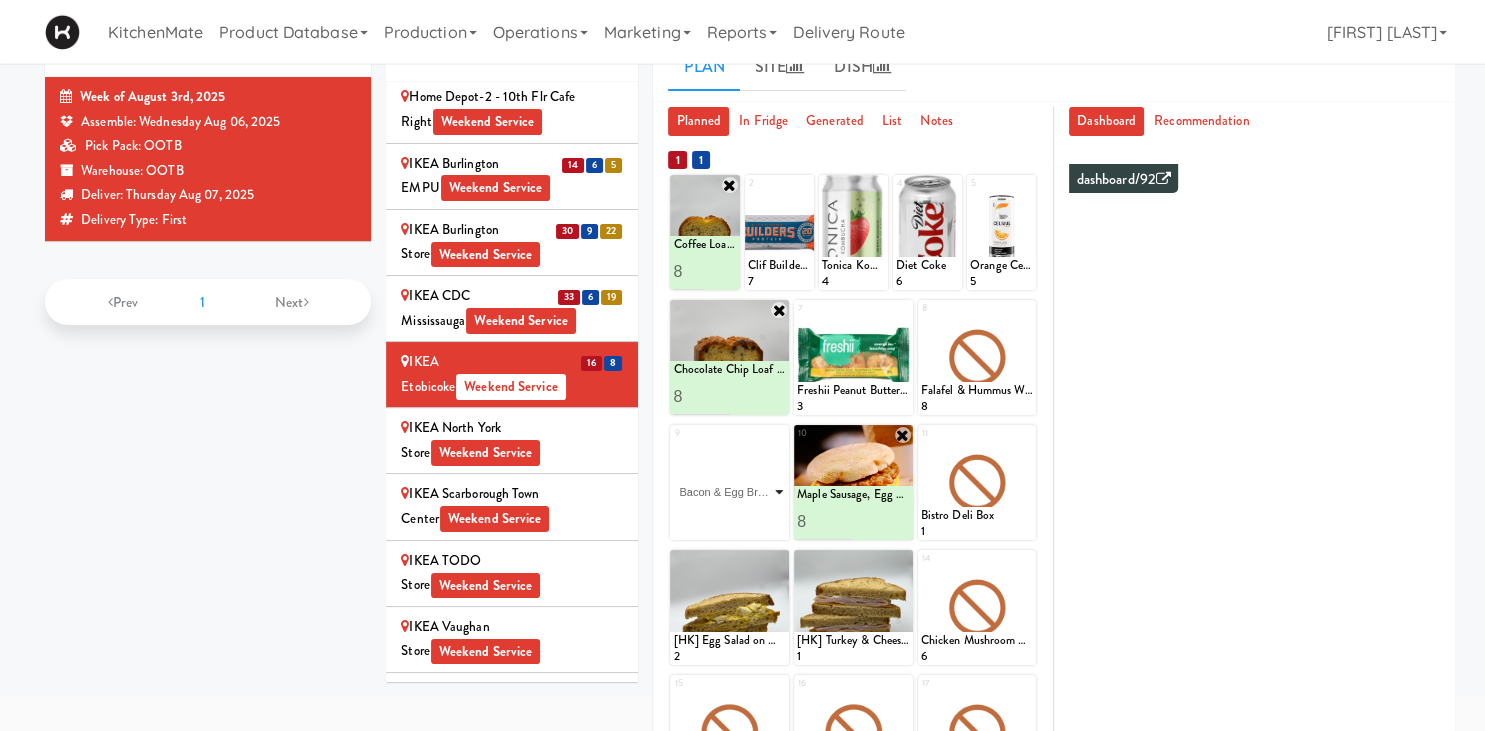 click on "Bacon & Egg Breakfast Wrap" at bounding box center (0, 0) 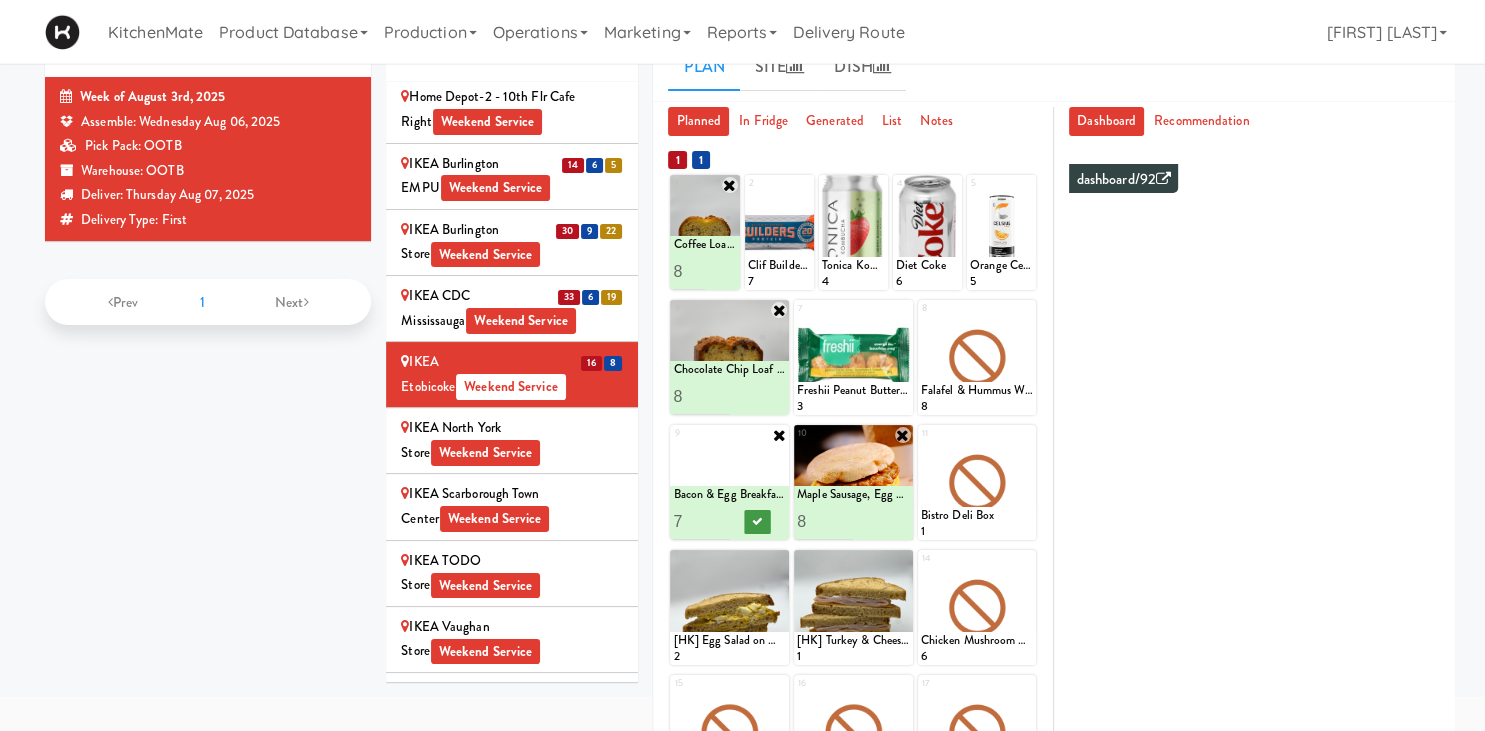type on "7" 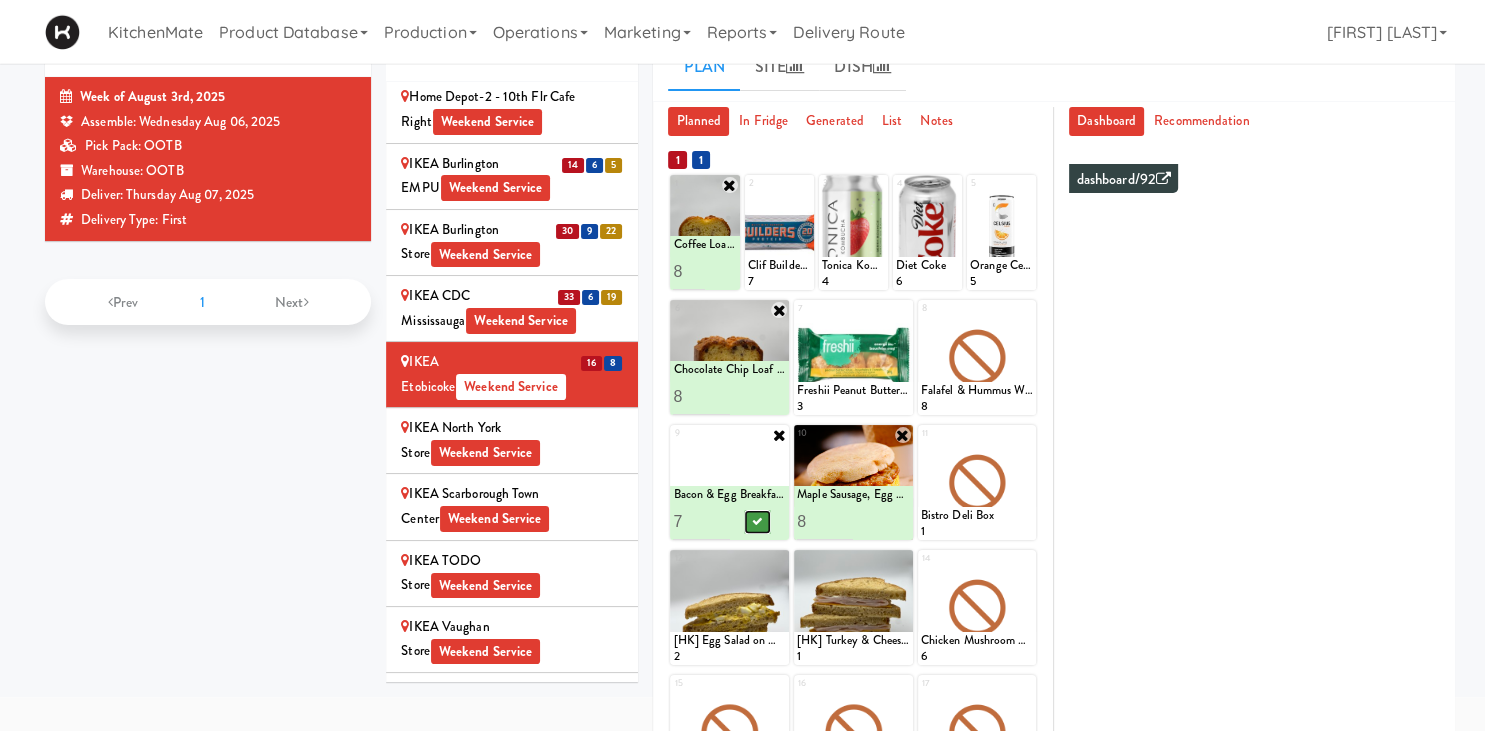 click at bounding box center (758, 521) 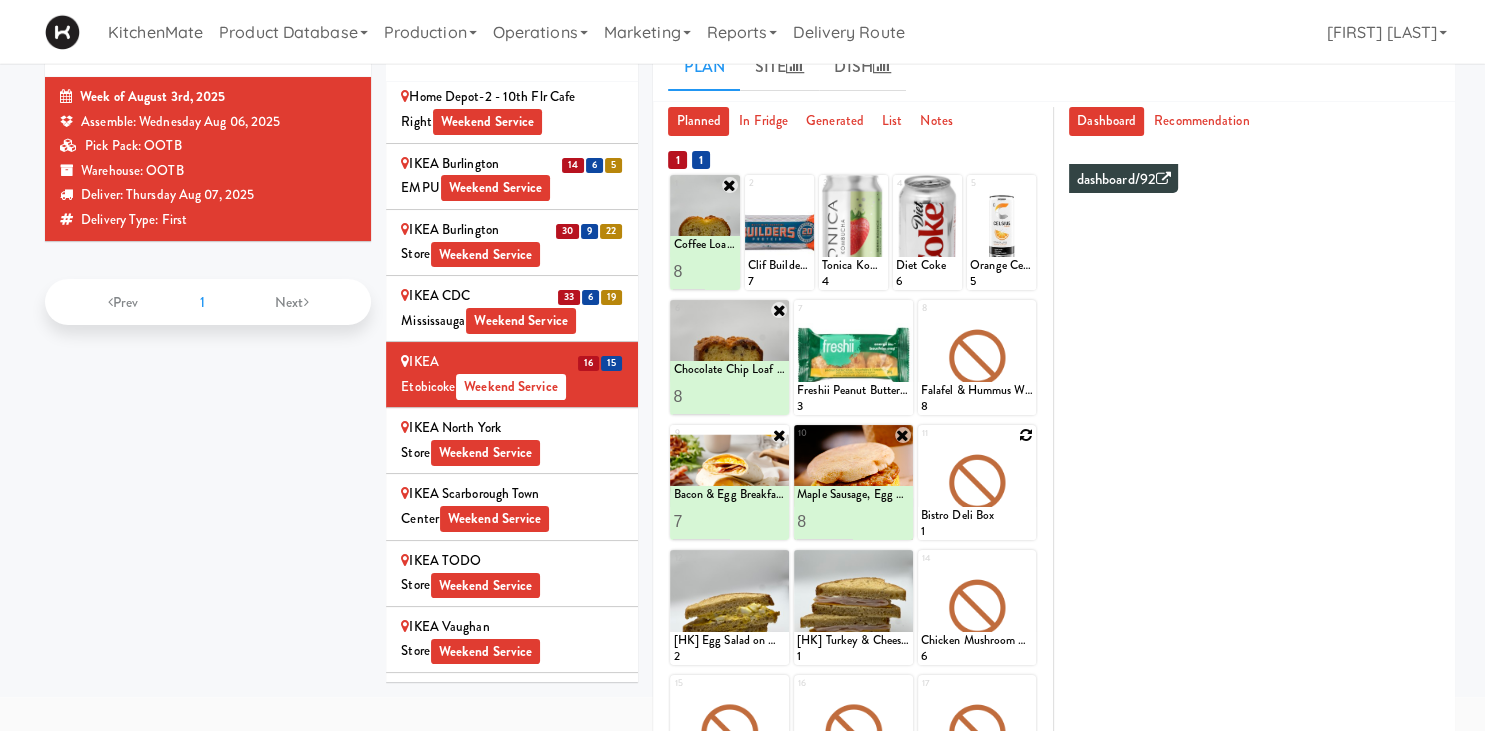 click at bounding box center (1026, 435) 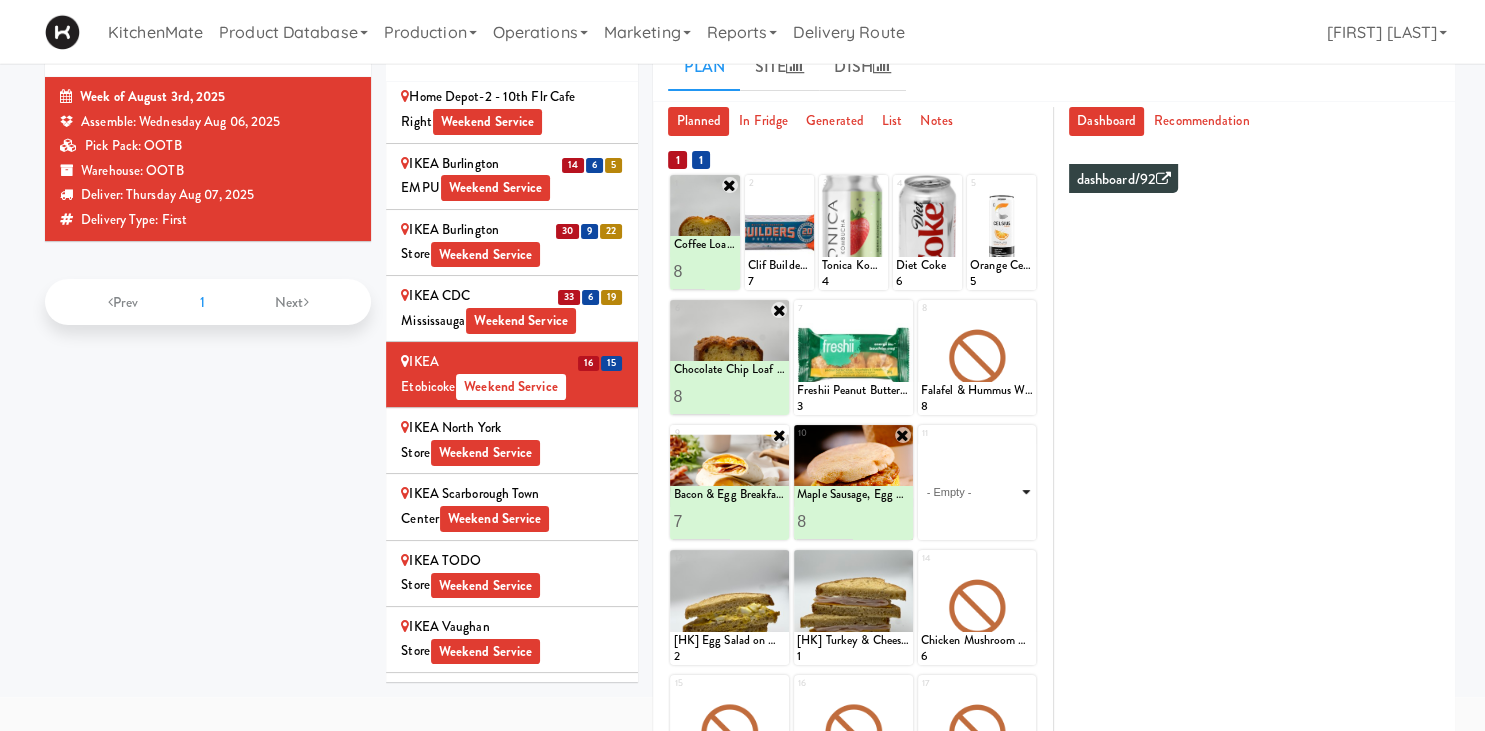 click on "- Empty - Activia Probiotic Peach Mango Smoothie Berry Gatorade Zero Chocolate Milk Tetra Pack Coca Cola Diet Coke Frooti Fuze Iced Tea Grape G2 Gatorade Thirst Quencher Greenhouse Fiery Ginger Shot Lemon Lime Gatorade Zero Monster Energy Zero Ultra Norse Cold Brew Coffee Oasis Apple Juice Orange Celsius Energy Drink Orange Gatorade Zero Red Bull Energy Drink Sanpellengrino Aranciata Sparkling Clementine Probiotic Soda Sparkling Ginger Probiotic Soda Sparkling Grapefruit Probiotic Soda Sugar Free Red Bull Tonica Kombucha Berry Bounce Amazing Chocolate Chunk Cookie Bacon & Egg Breakfast Wrap Bistro Deli Box Blue Diamond Roasted Salted Almonds Blue Diamond Smokehouse Almonds Caramilk Chocolate Chip Loaf Cake Chocolate Loaf Cake Classic Hummus With Crackers Clif Bar Peanut Butter Crunch Clif Builders proteins Bar Chocolate Clif Builders proteins Bar Chocolate Mint Coffee Loaf Cake Falafel & Hummus Wrap Freshii Peanut Butter Energii Bites [HK] Cheddar Cheese Bagel [HK] Chicken Caesar Wrap [HK] Turkey Club Wrap" at bounding box center (977, 492) 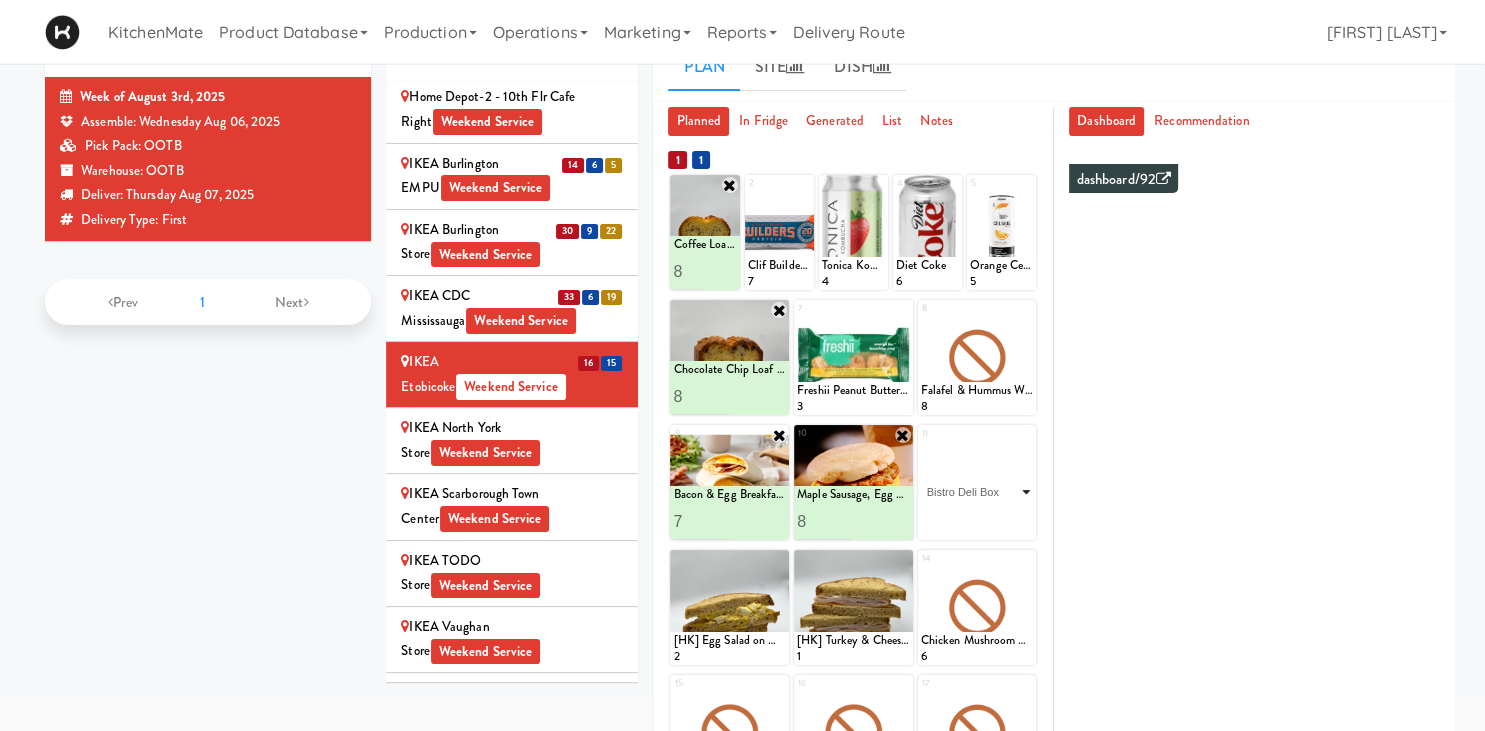 click on "Bistro Deli Box" at bounding box center (0, 0) 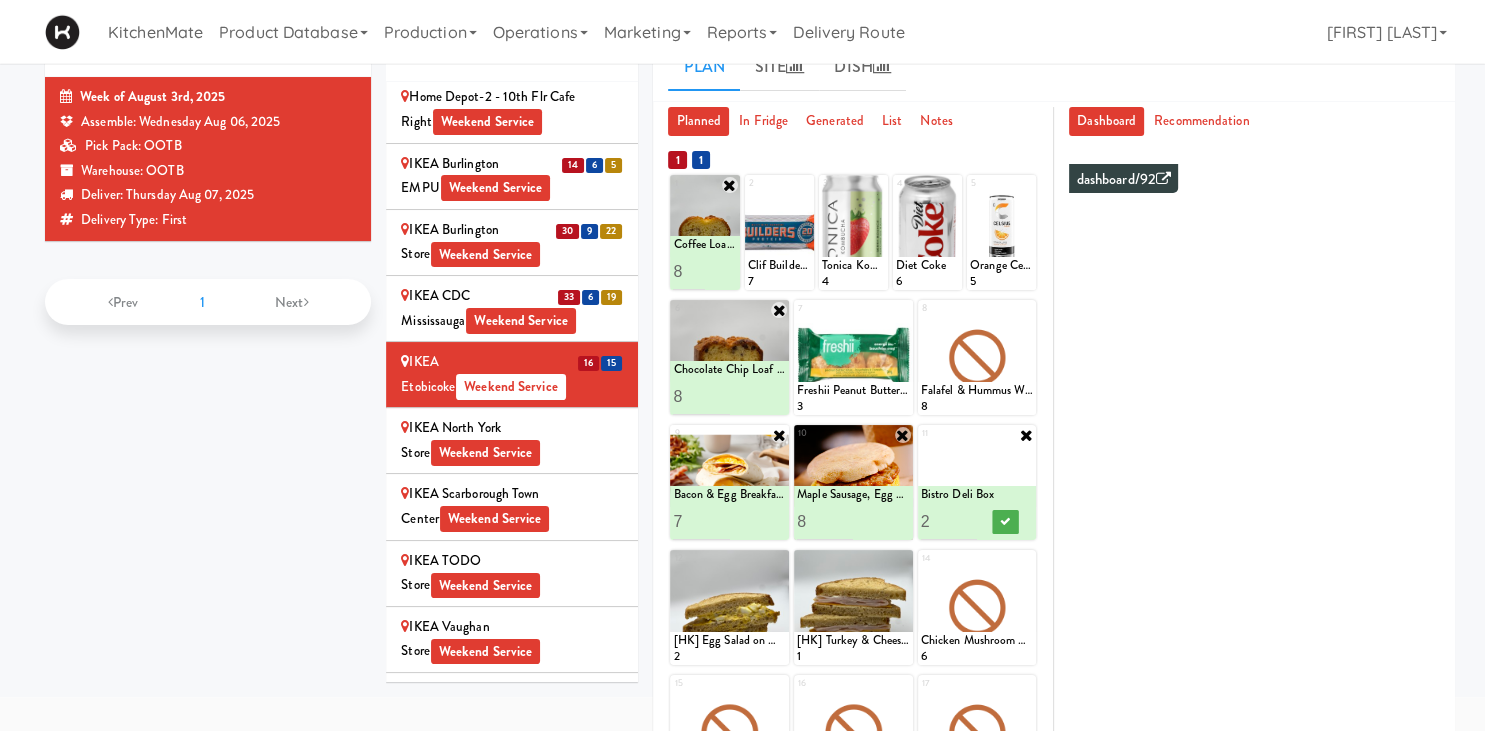 type on "2" 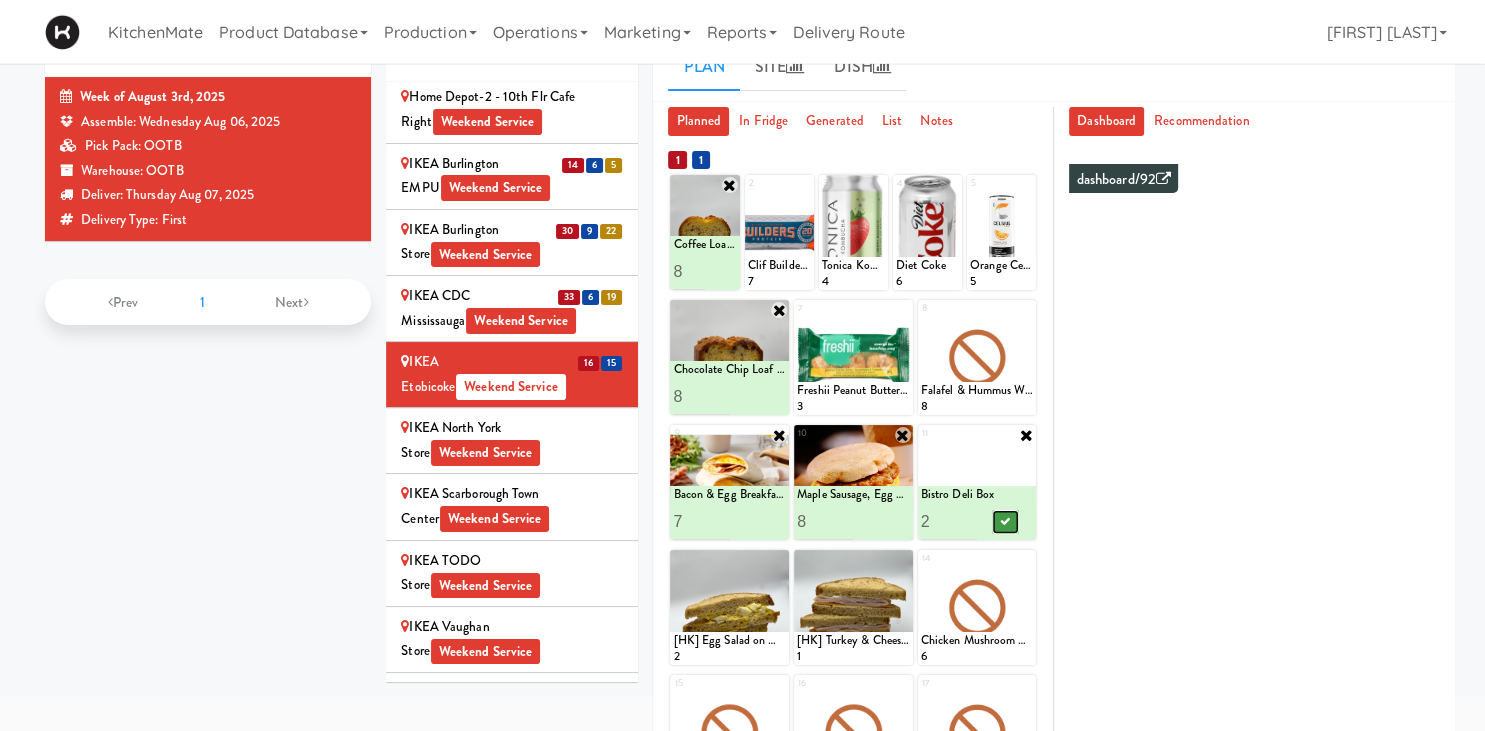 click at bounding box center (1005, 522) 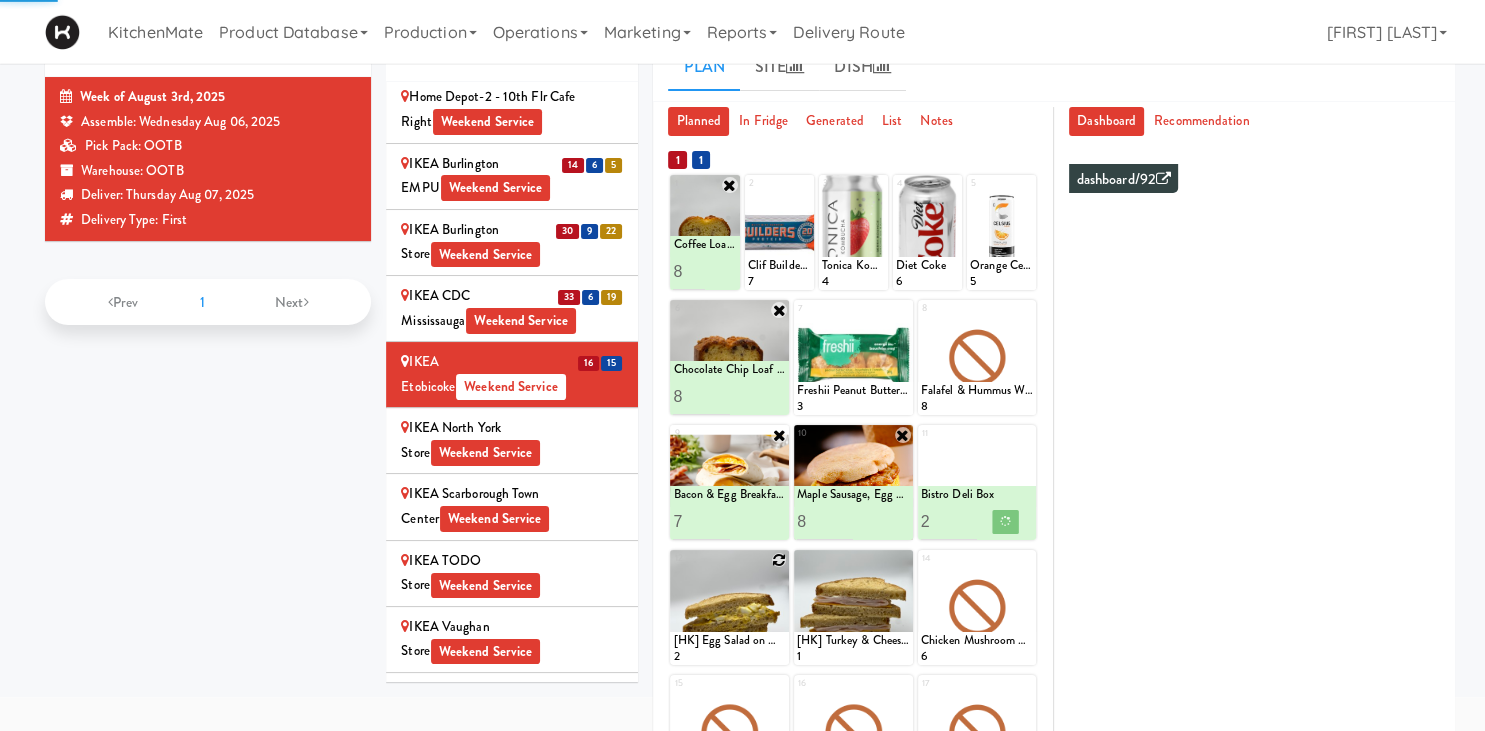 click at bounding box center (779, 560) 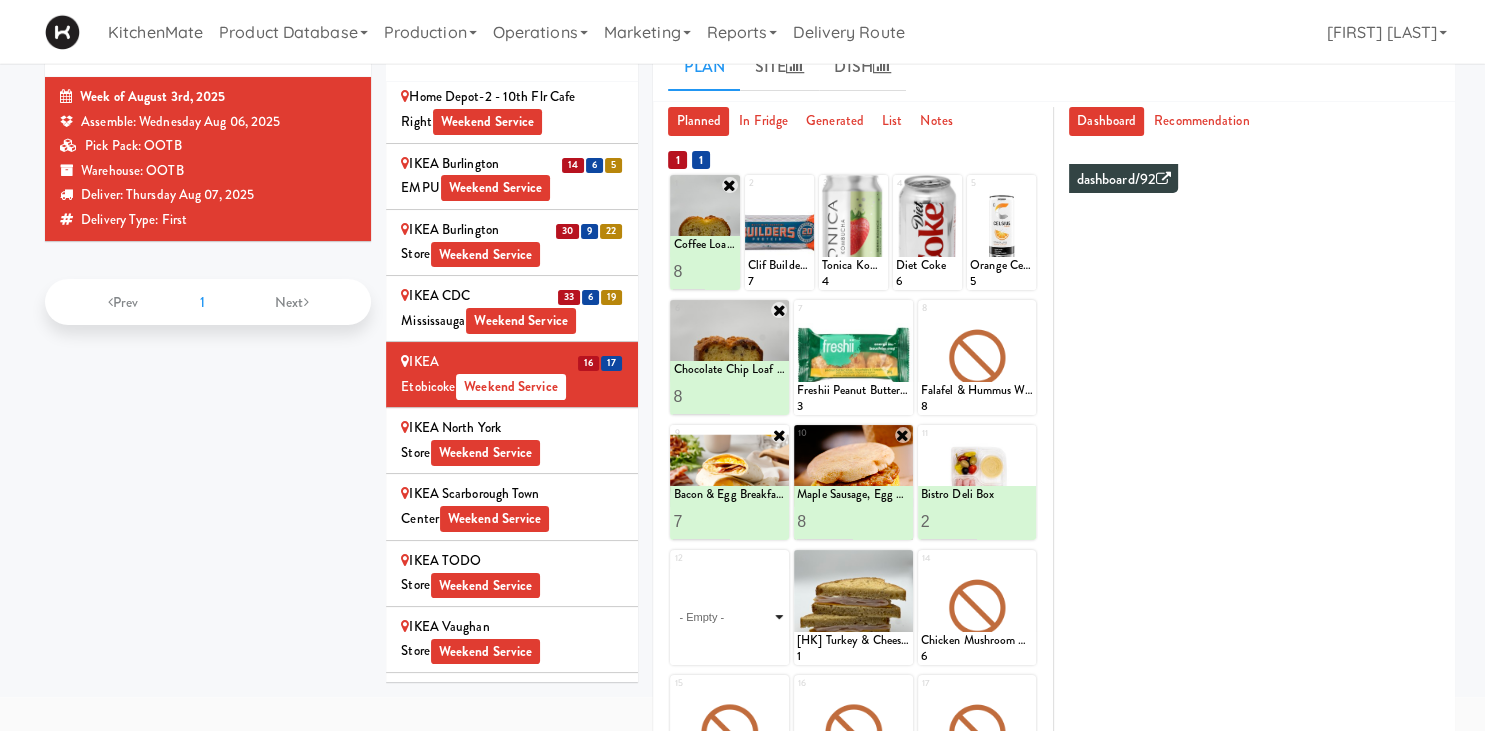 click on "- Empty - Activia Probiotic Peach Mango Smoothie Berry Gatorade Zero Chocolate Milk Tetra Pack Coca Cola Diet Coke Frooti Fuze Iced Tea Grape G2 Gatorade Thirst Quencher Greenhouse Fiery Ginger Shot Lemon Lime Gatorade Zero Monster Energy Zero Ultra Norse Cold Brew Coffee Oasis Apple Juice Orange Celsius Energy Drink Orange Gatorade Zero Red Bull Energy Drink Sanpellengrino Aranciata Sparkling Clementine Probiotic Soda Sparkling Ginger Probiotic Soda Sparkling Grapefruit Probiotic Soda Sugar Free Red Bull Tonica Kombucha Berry Bounce Amazing Chocolate Chunk Cookie Bacon & Egg Breakfast Wrap Bistro Deli Box Blue Diamond Roasted Salted Almonds Blue Diamond Smokehouse Almonds Caramilk Chocolate Chip Loaf Cake Chocolate Loaf Cake Classic Hummus With Crackers Clif Bar Peanut Butter Crunch Clif Builders proteins Bar Chocolate Clif Builders proteins Bar Chocolate Mint Coffee Loaf Cake Falafel & Hummus Wrap Freshii Peanut Butter Energii Bites [HK] Cheddar Cheese Bagel [HK] Chicken Caesar Wrap [HK] Turkey Club Wrap" at bounding box center (729, 617) 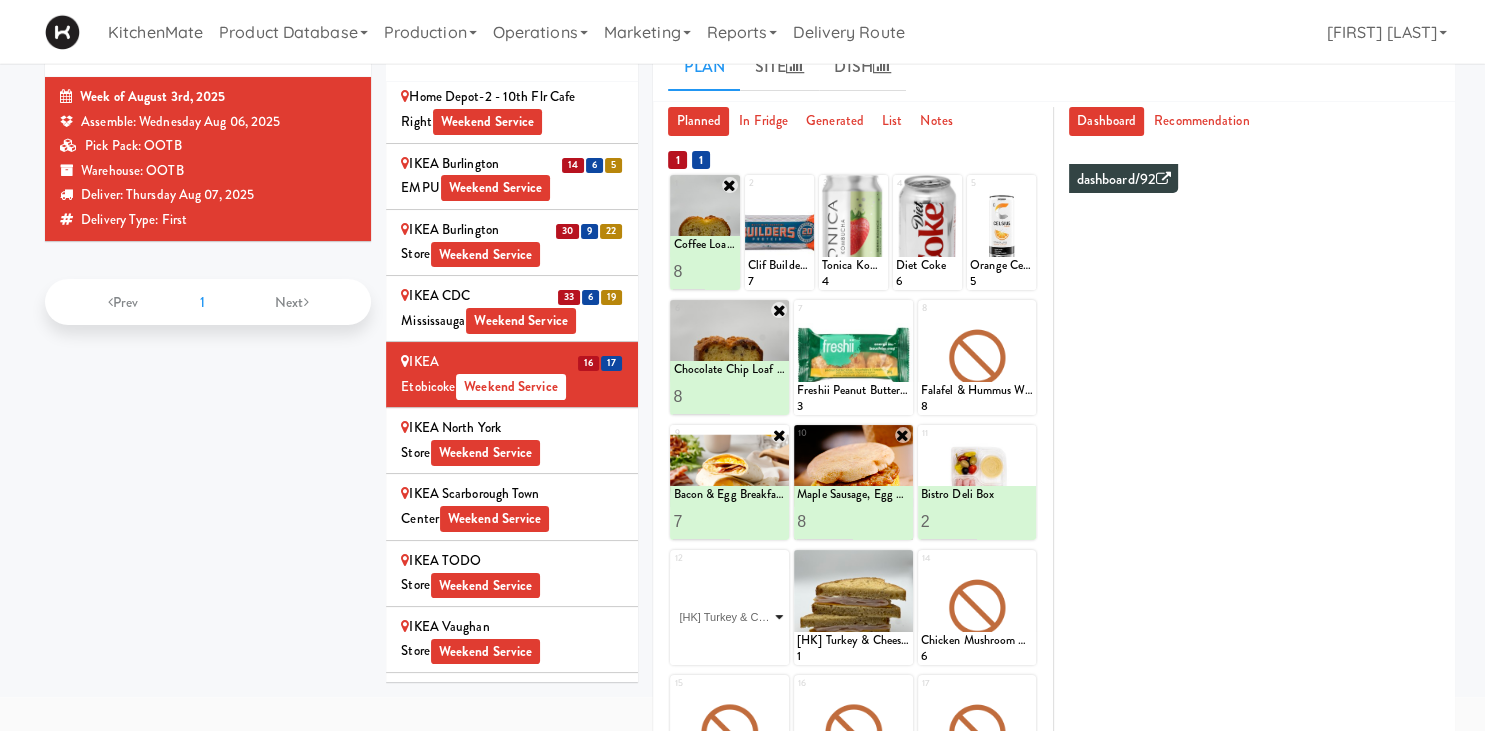 click on "[HK] Turkey & Cheese Multigrain" at bounding box center [0, 0] 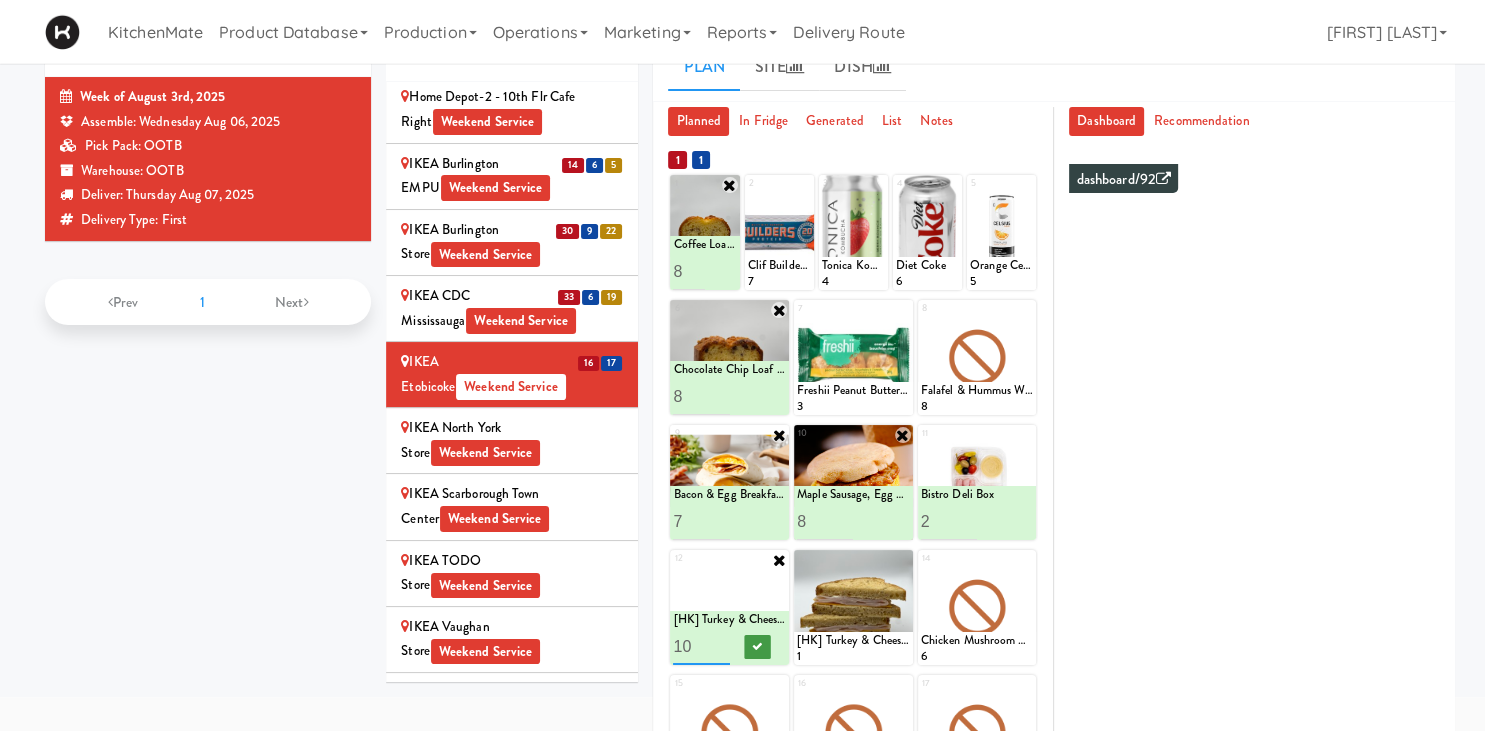 type on "10" 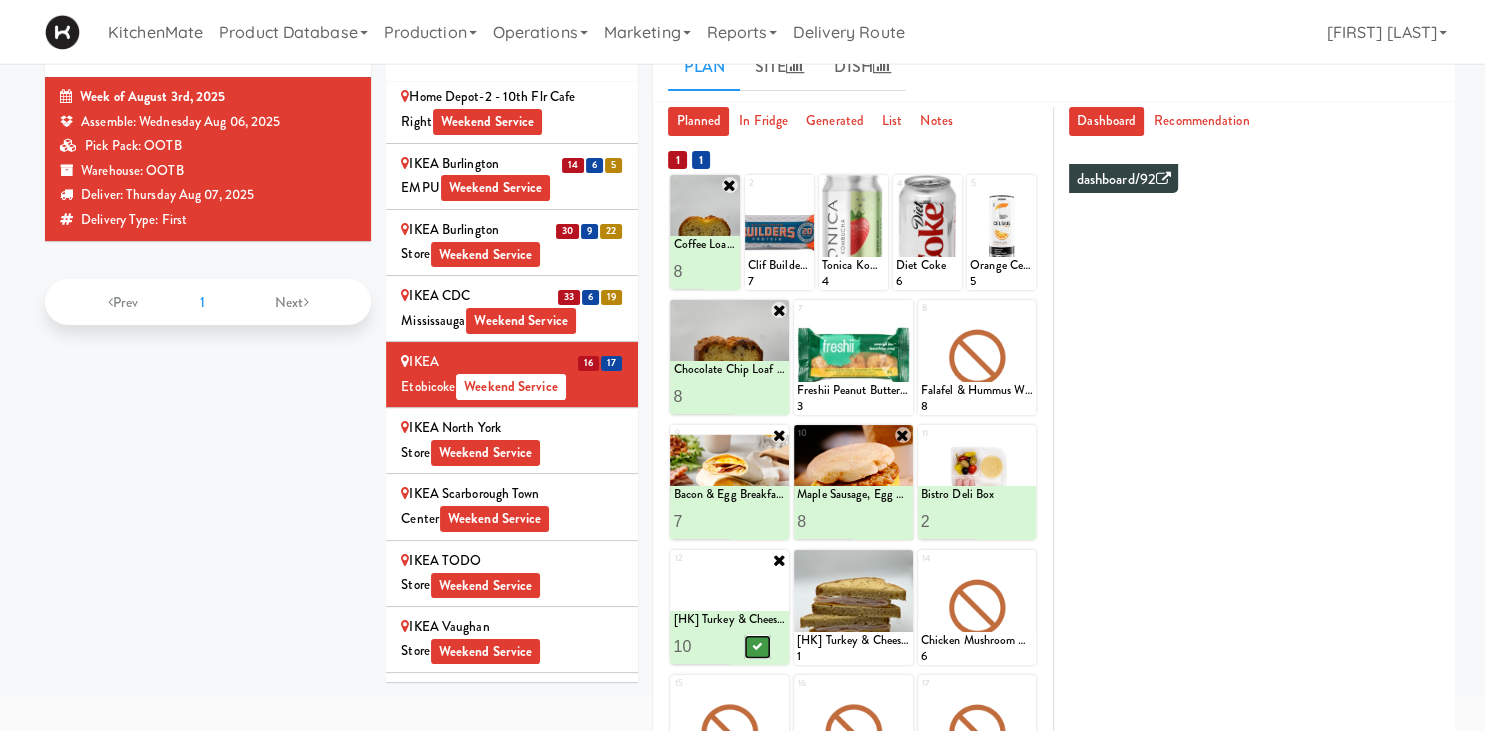 click at bounding box center [758, 646] 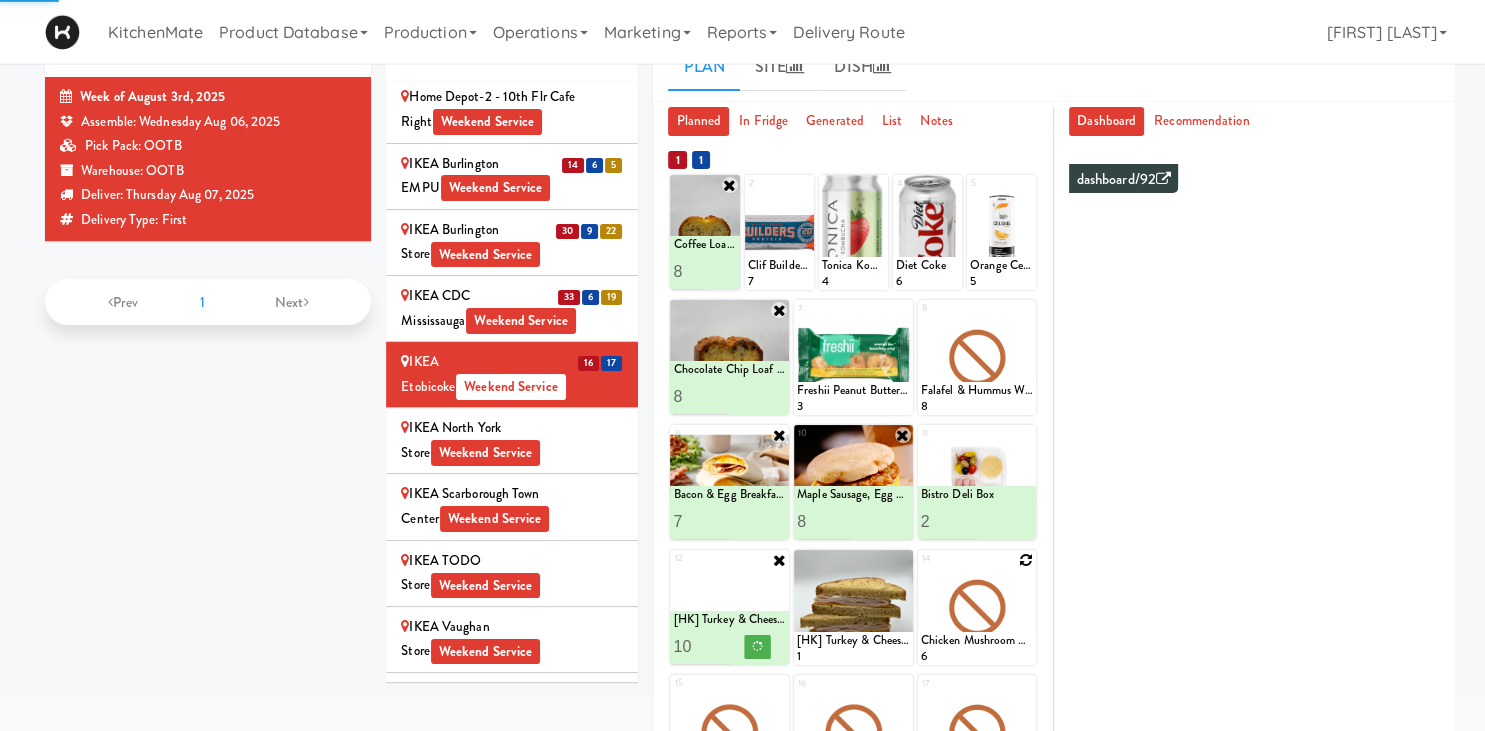 click at bounding box center [1026, 560] 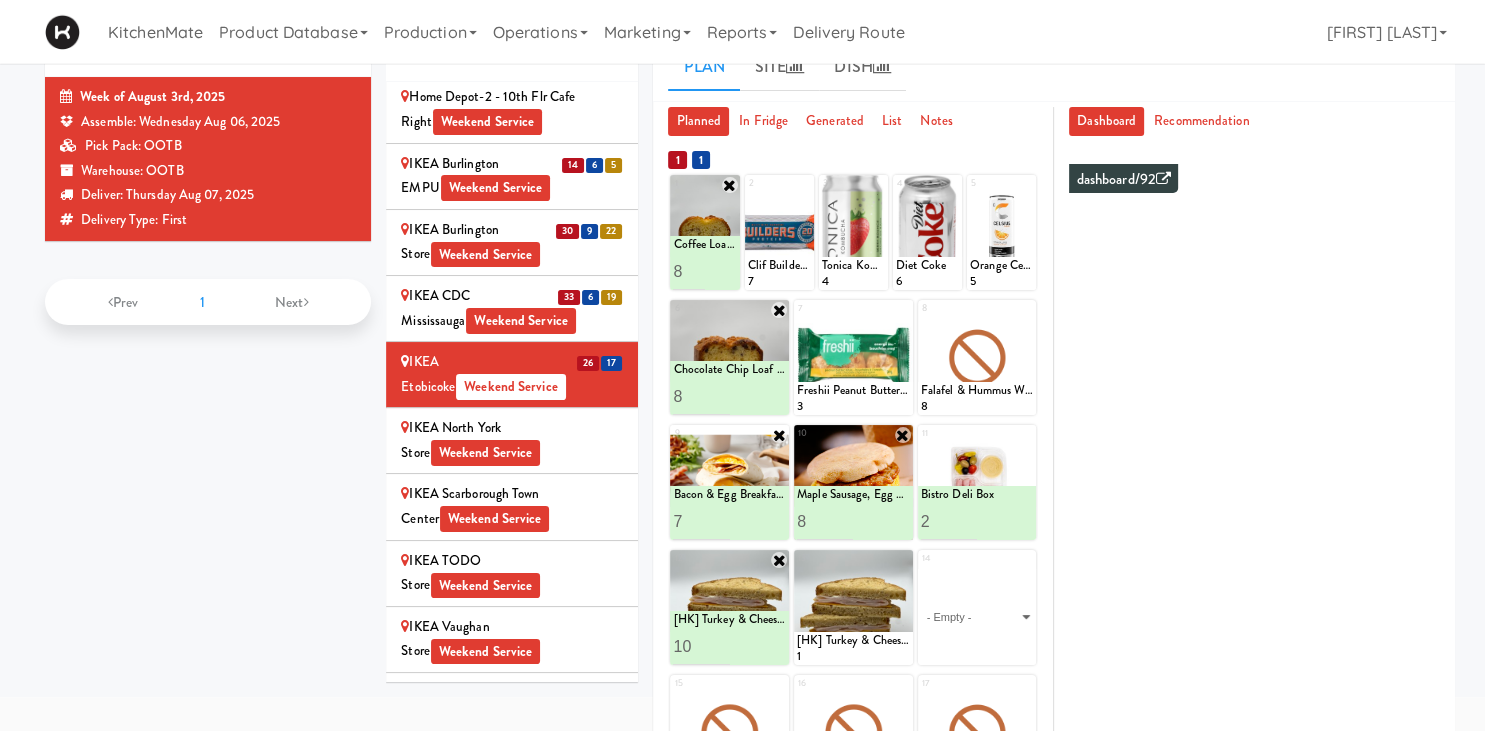 click at bounding box center (779, 560) 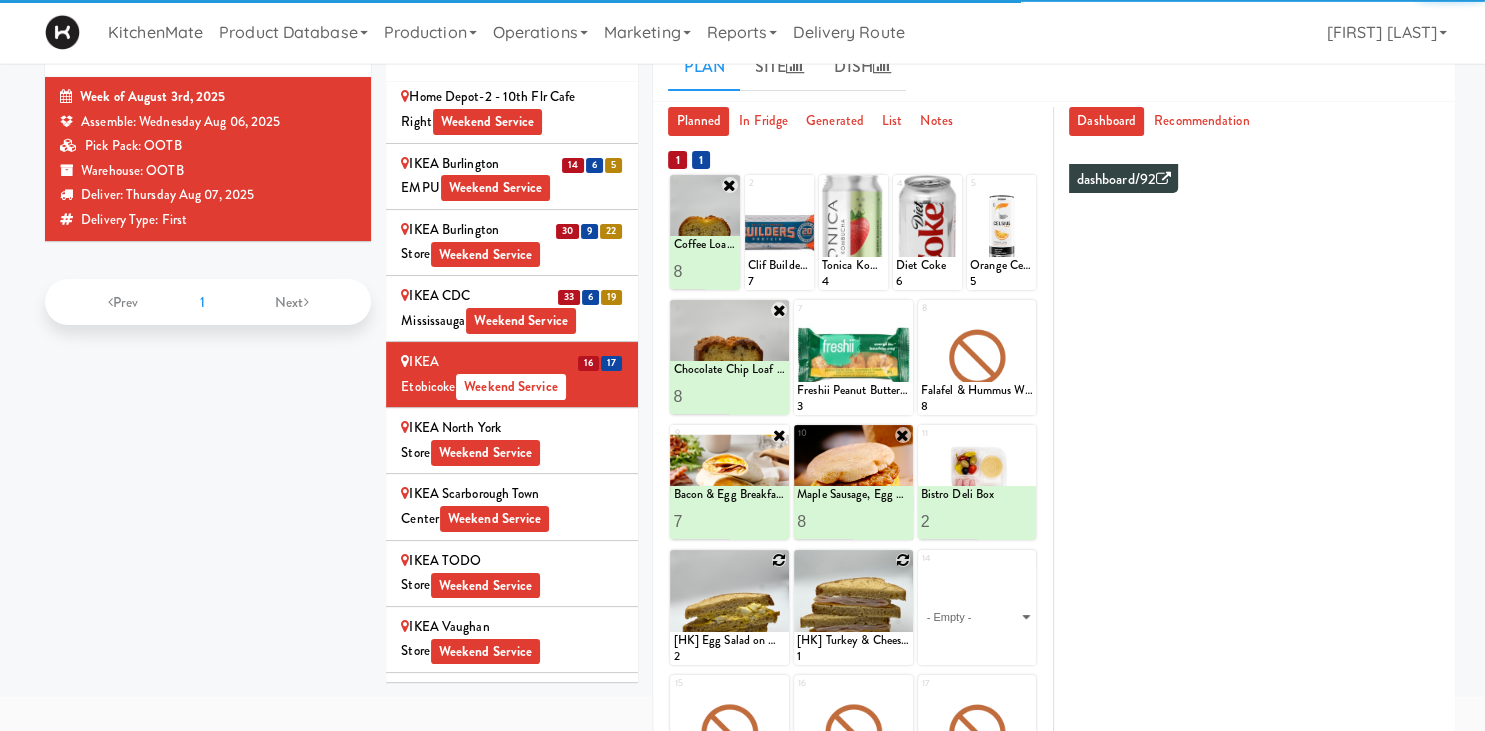 click at bounding box center (903, 560) 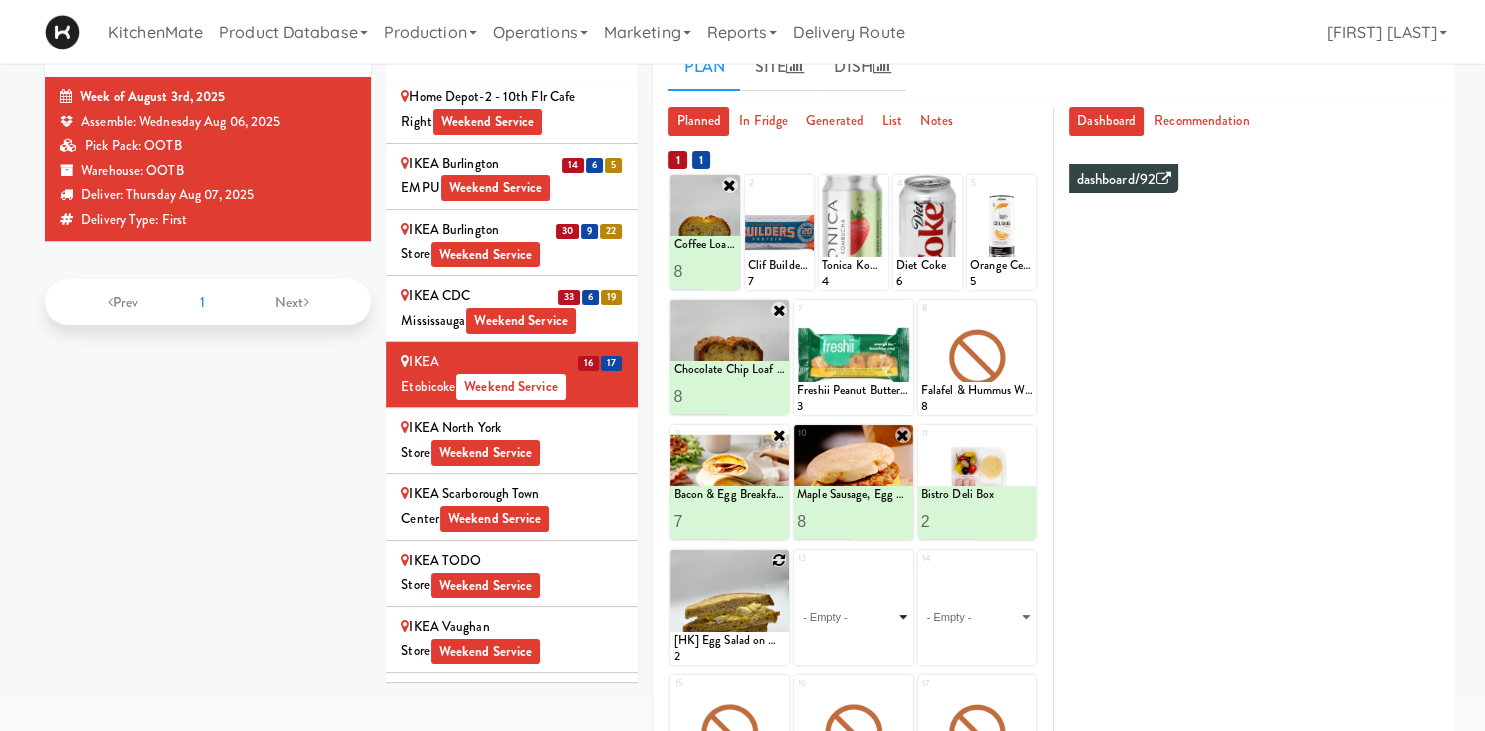 click on "- Empty - Activia Probiotic Peach Mango Smoothie Berry Gatorade Zero Chocolate Milk Tetra Pack Coca Cola Diet Coke Frooti Fuze Iced Tea Grape G2 Gatorade Thirst Quencher Greenhouse Fiery Ginger Shot Lemon Lime Gatorade Zero Monster Energy Zero Ultra Norse Cold Brew Coffee Oasis Apple Juice Orange Celsius Energy Drink Orange Gatorade Zero Red Bull Energy Drink Sanpellengrino Aranciata Sparkling Clementine Probiotic Soda Sparkling Ginger Probiotic Soda Sparkling Grapefruit Probiotic Soda Sugar Free Red Bull Tonica Kombucha Berry Bounce Amazing Chocolate Chunk Cookie Bacon & Egg Breakfast Wrap Bistro Deli Box Blue Diamond Roasted Salted Almonds Blue Diamond Smokehouse Almonds Caramilk Chocolate Chip Loaf Cake Chocolate Loaf Cake Classic Hummus With Crackers Clif Bar Peanut Butter Crunch Clif Builders proteins Bar Chocolate Clif Builders proteins Bar Chocolate Mint Coffee Loaf Cake Falafel & Hummus Wrap Freshii Peanut Butter Energii Bites [HK] Cheddar Cheese Bagel [HK] Chicken Caesar Wrap [HK] Turkey Club Wrap" at bounding box center [853, 617] 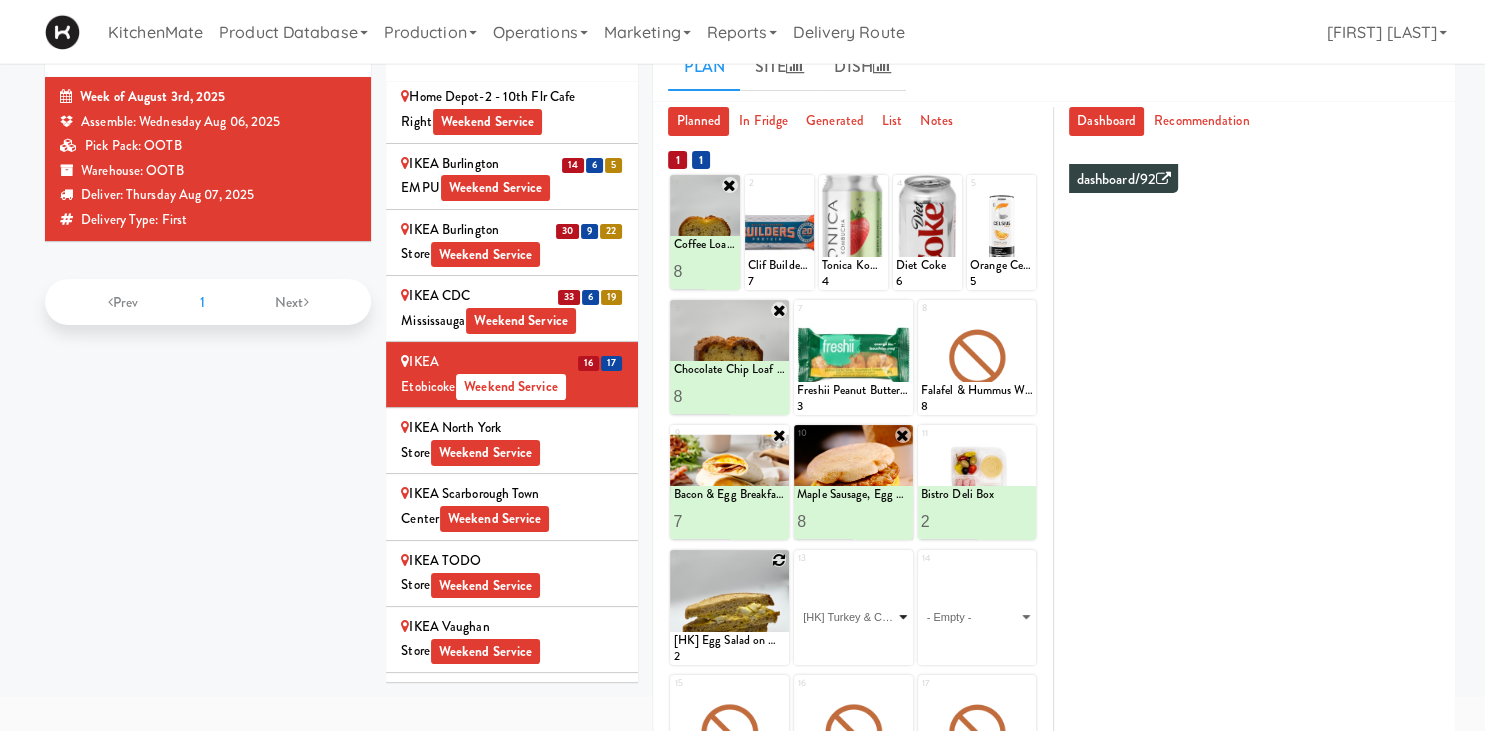 click on "[HK] Turkey & Cheese Multigrain" at bounding box center [0, 0] 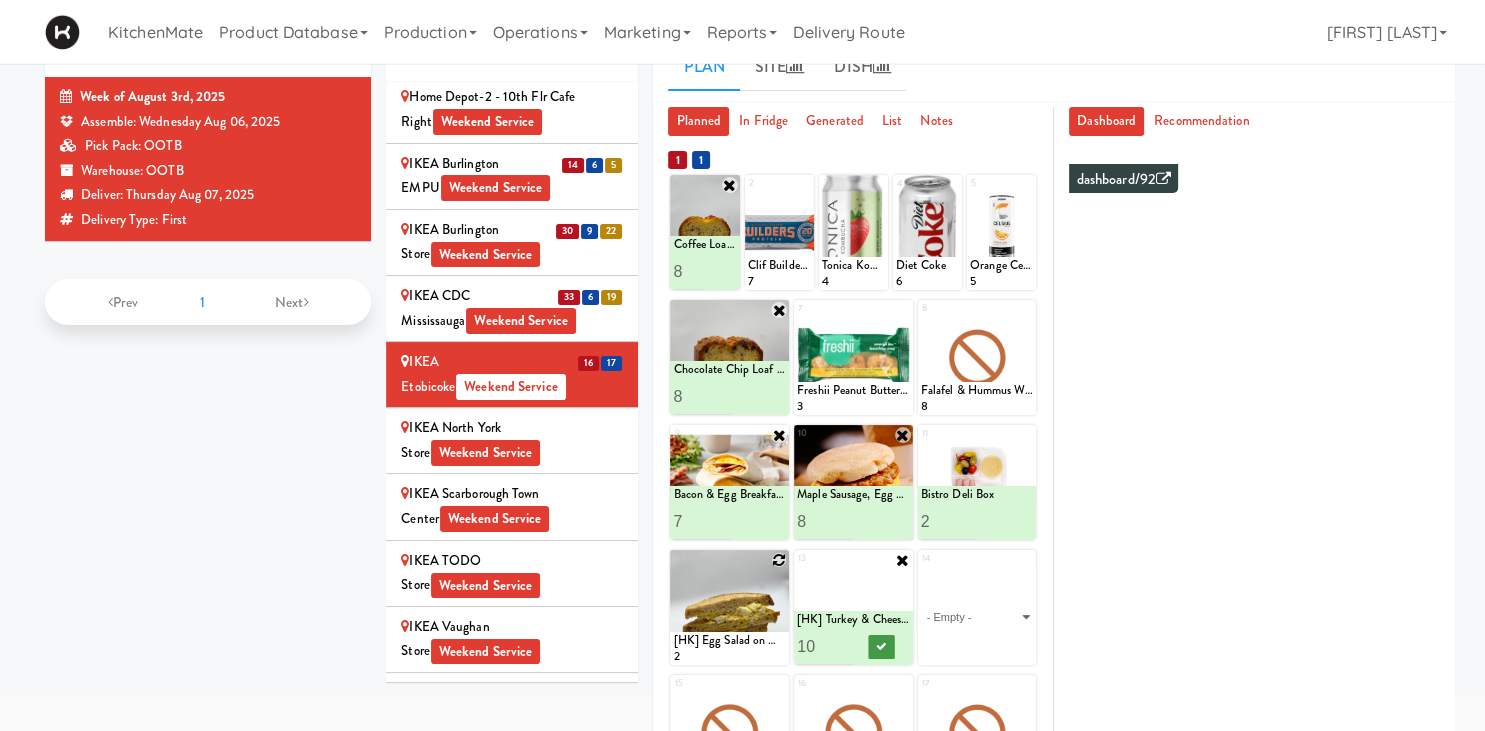 type on "10" 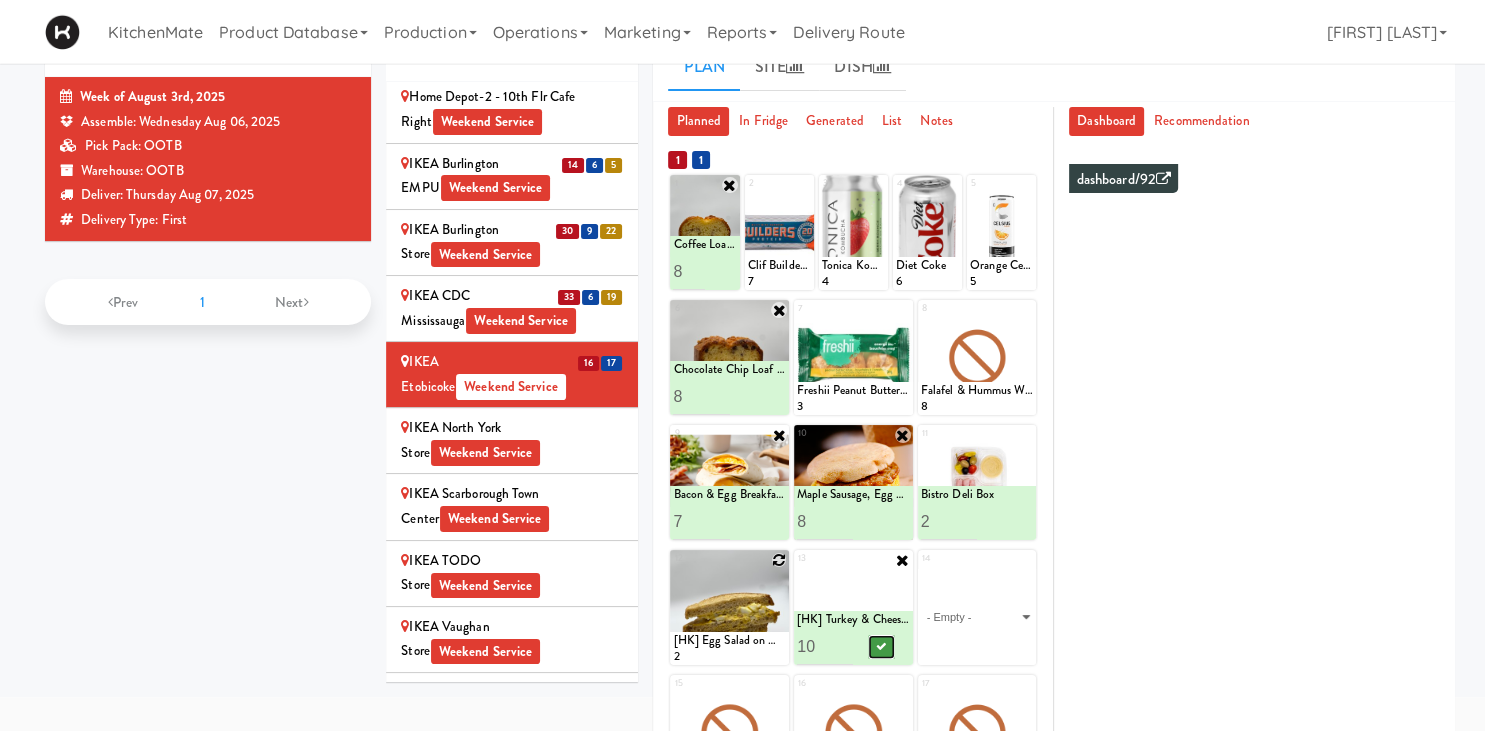 click at bounding box center (881, 646) 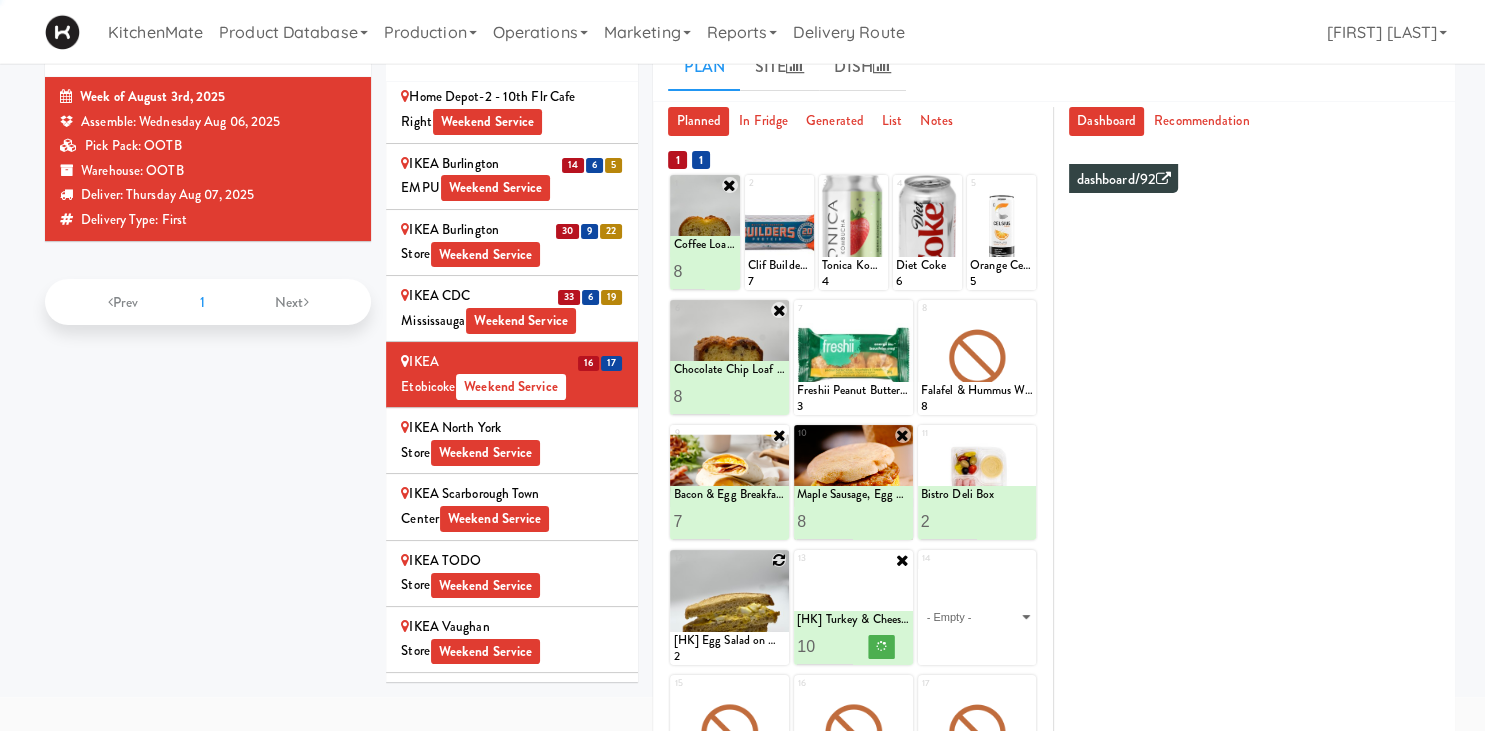 click at bounding box center (729, 607) 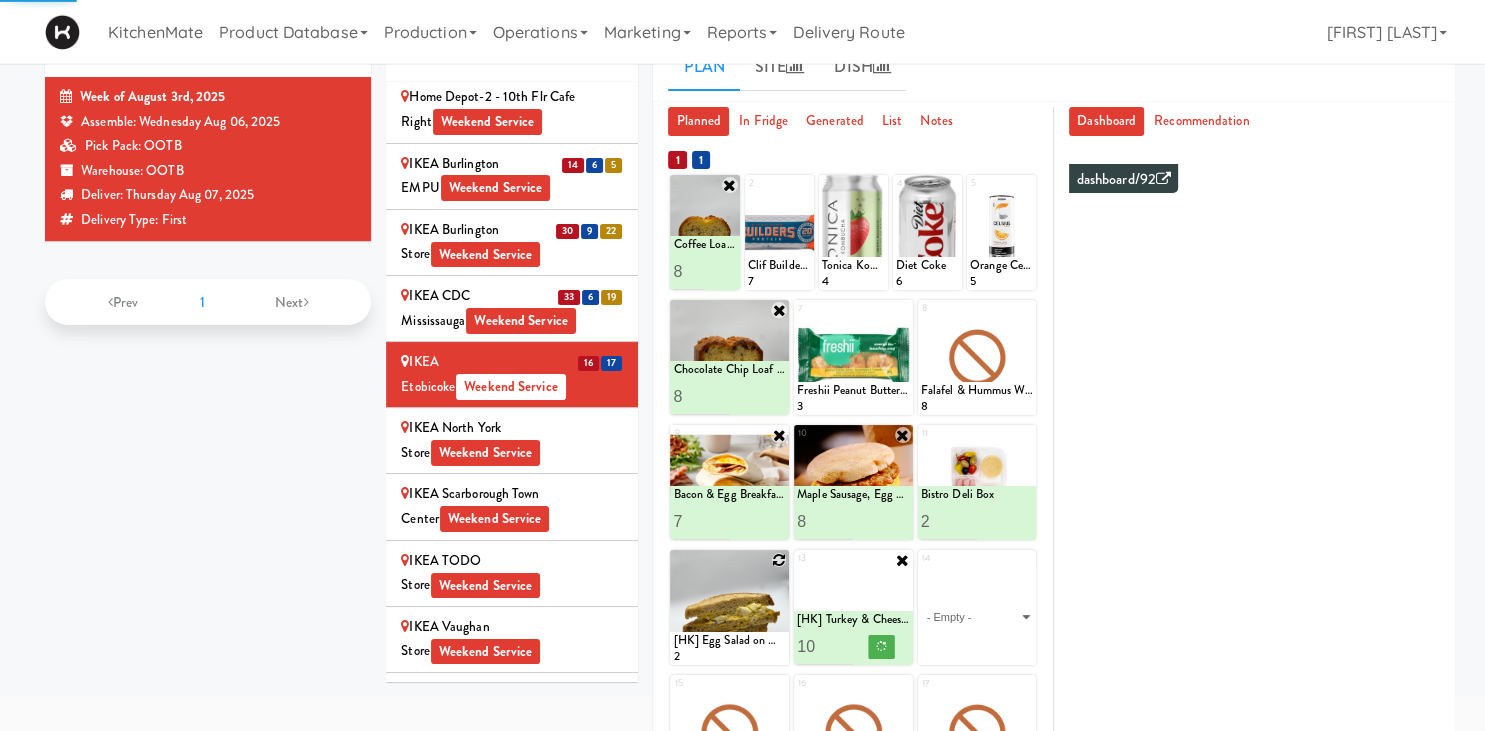 click at bounding box center [779, 560] 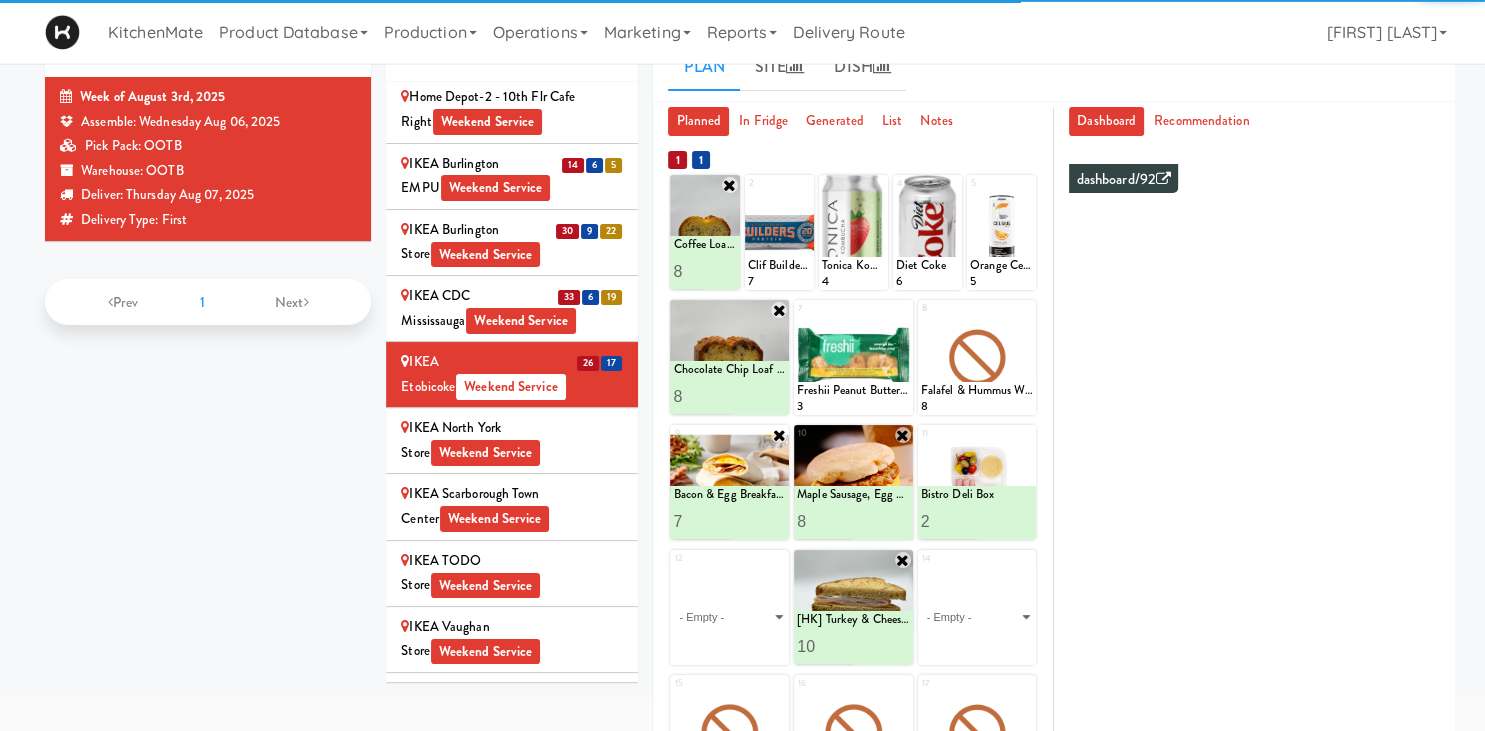 click on "12 - Empty - Activia Probiotic Peach Mango Smoothie Berry Gatorade Zero Chocolate Milk Tetra Pack Coca Cola Diet Coke Frooti Fuze Iced Tea Grape G2 Gatorade Thirst Quencher Greenhouse Fiery Ginger Shot Lemon Lime Gatorade Zero Monster Energy Zero Ultra Norse Cold Brew Coffee Oasis Apple Juice Orange Celsius Energy Drink Orange Gatorade Zero Red Bull Energy Drink Sanpellengrino Aranciata Sparkling Clementine Probiotic Soda Sparkling Ginger Probiotic Soda Sparkling Grapefruit Probiotic Soda Sugar Free Red Bull Tonica Kombucha Berry Bounce Amazing Chocolate Chunk Cookie Bacon & Egg Breakfast Wrap Bistro Deli Box Blue Diamond Roasted Salted Almonds Blue Diamond Smokehouse Almonds Caramilk Chocolate Chip Loaf Cake Chocolate Loaf Cake Classic Hummus With Crackers Clif Bar Peanut Butter Crunch Clif Builders proteins Bar Chocolate Clif Builders proteins Bar Chocolate Mint Coffee Loaf Cake Falafel & Hummus Wrap Freshii Peanut Butter Energii Bites [HK] Cheddar Cheese Bagel [HK] Chicken Caesar Wrap [HK] Turkey Club Wrap" at bounding box center (729, 607) 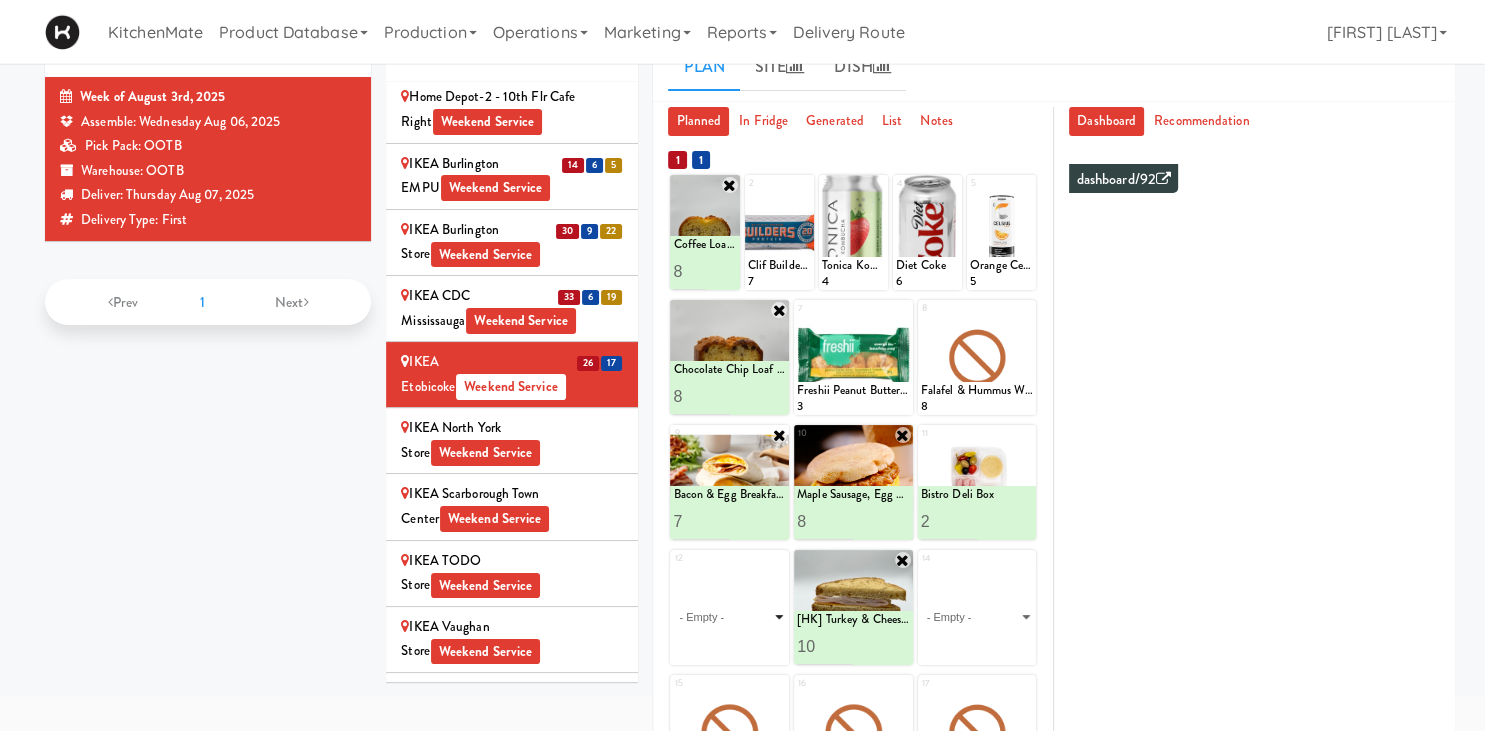 click on "- Empty - Activia Probiotic Peach Mango Smoothie Berry Gatorade Zero Chocolate Milk Tetra Pack Coca Cola Diet Coke Frooti Fuze Iced Tea Grape G2 Gatorade Thirst Quencher Greenhouse Fiery Ginger Shot Lemon Lime Gatorade Zero Monster Energy Zero Ultra Norse Cold Brew Coffee Oasis Apple Juice Orange Celsius Energy Drink Orange Gatorade Zero Red Bull Energy Drink Sanpellengrino Aranciata Sparkling Clementine Probiotic Soda Sparkling Ginger Probiotic Soda Sparkling Grapefruit Probiotic Soda Sugar Free Red Bull Tonica Kombucha Berry Bounce Amazing Chocolate Chunk Cookie Bacon & Egg Breakfast Wrap Bistro Deli Box Blue Diamond Roasted Salted Almonds Blue Diamond Smokehouse Almonds Caramilk Chocolate Chip Loaf Cake Chocolate Loaf Cake Classic Hummus With Crackers Clif Bar Peanut Butter Crunch Clif Builders proteins Bar Chocolate Clif Builders proteins Bar Chocolate Mint Coffee Loaf Cake Falafel & Hummus Wrap Freshii Peanut Butter Energii Bites [HK] Cheddar Cheese Bagel [HK] Chicken Caesar Wrap [HK] Turkey Club Wrap" at bounding box center (729, 617) 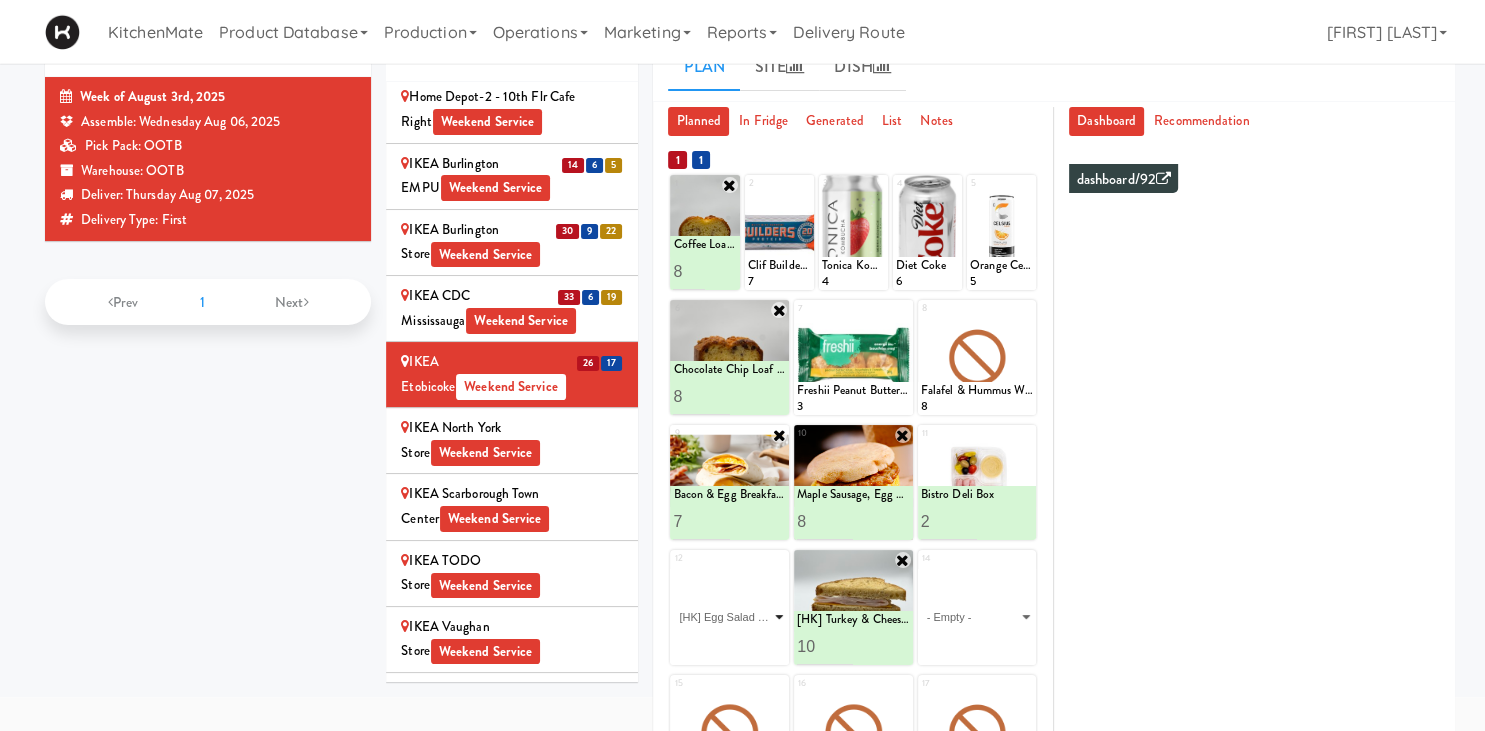 click on "[HK] Egg Salad on Multigrain" at bounding box center (0, 0) 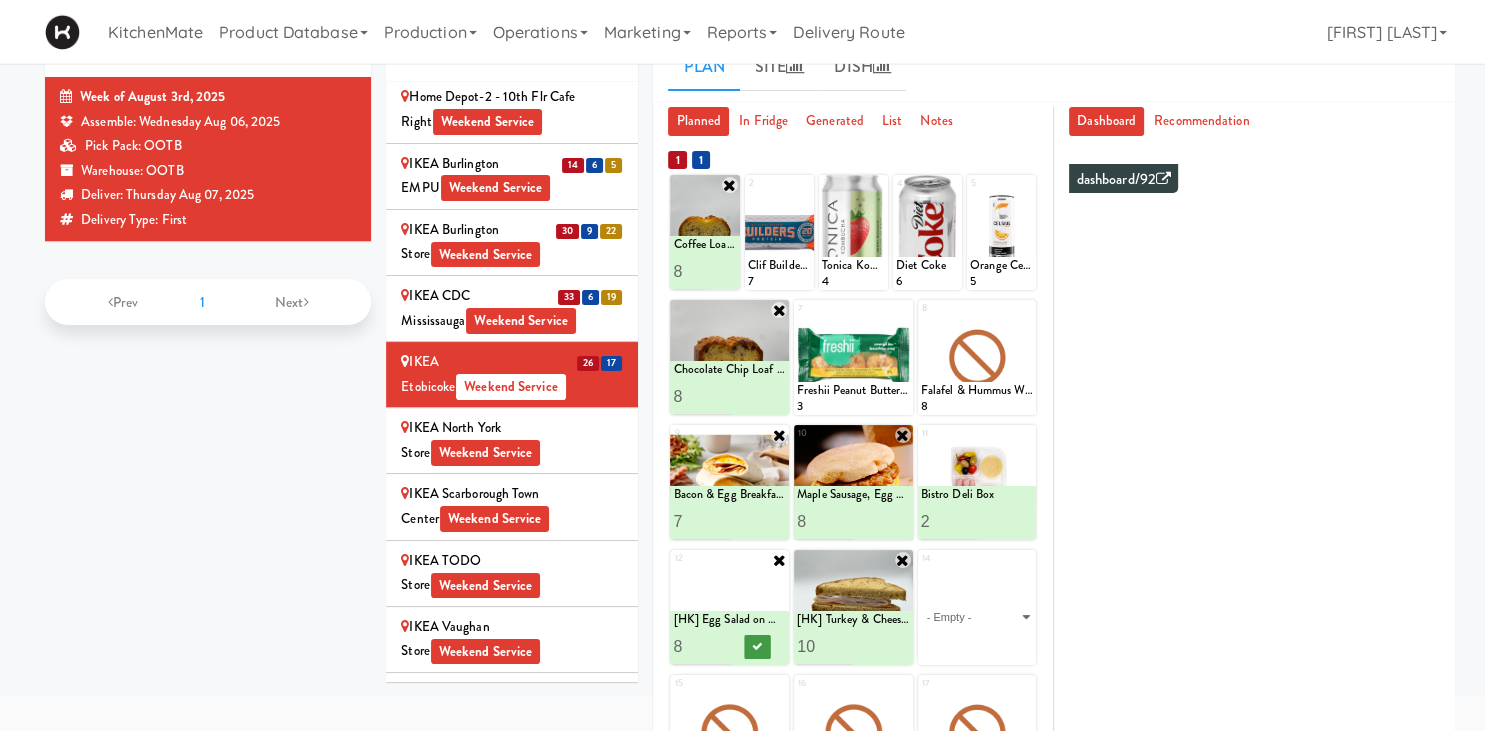type on "8" 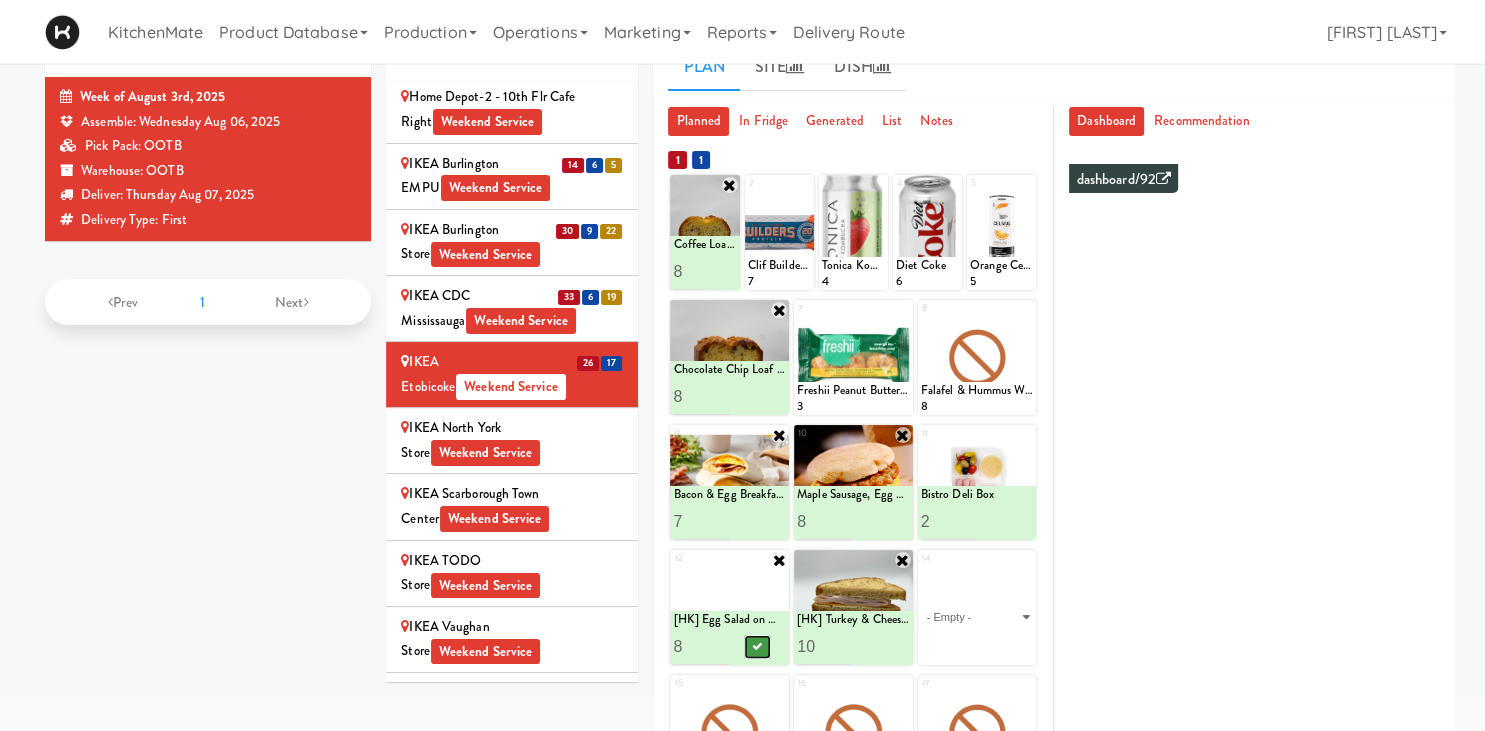 click at bounding box center [758, 646] 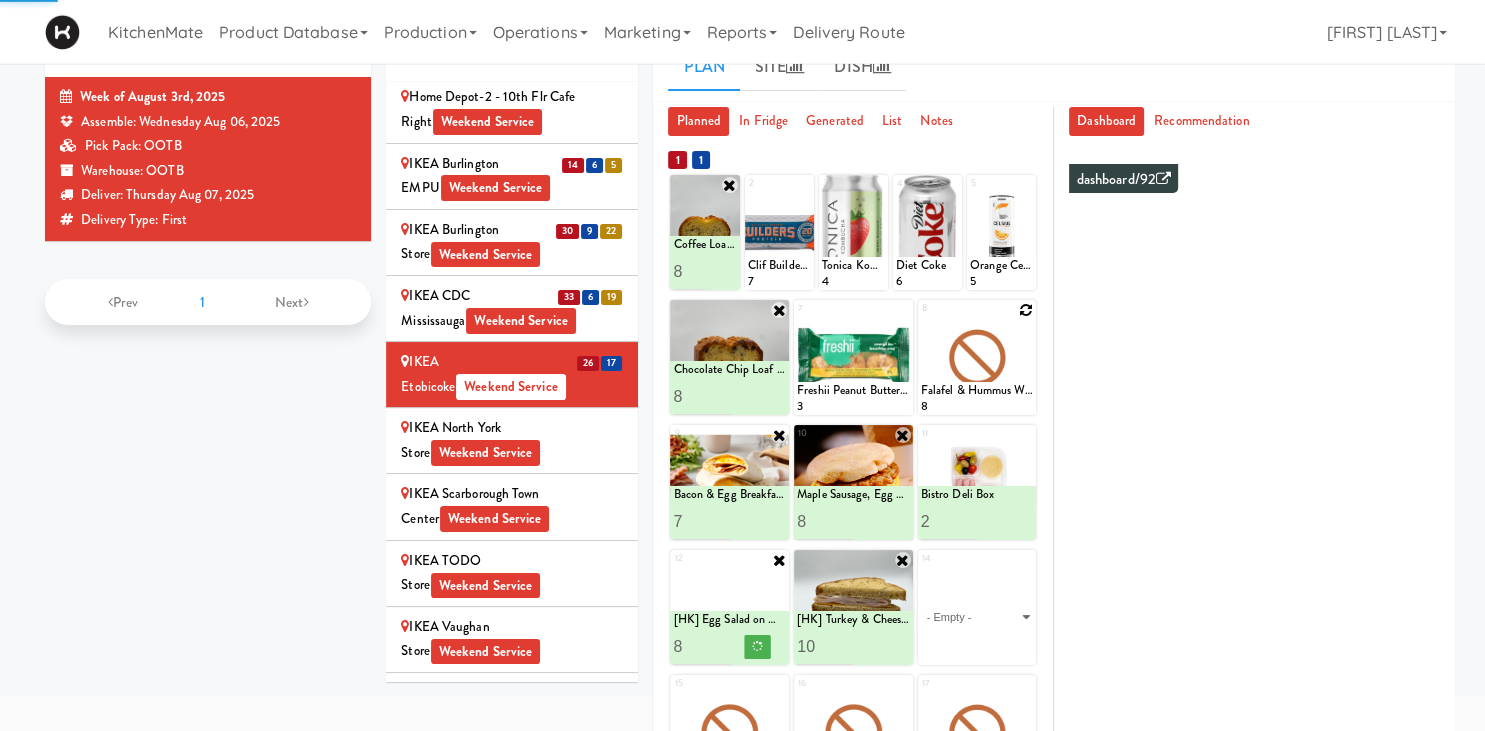 click at bounding box center (1026, 310) 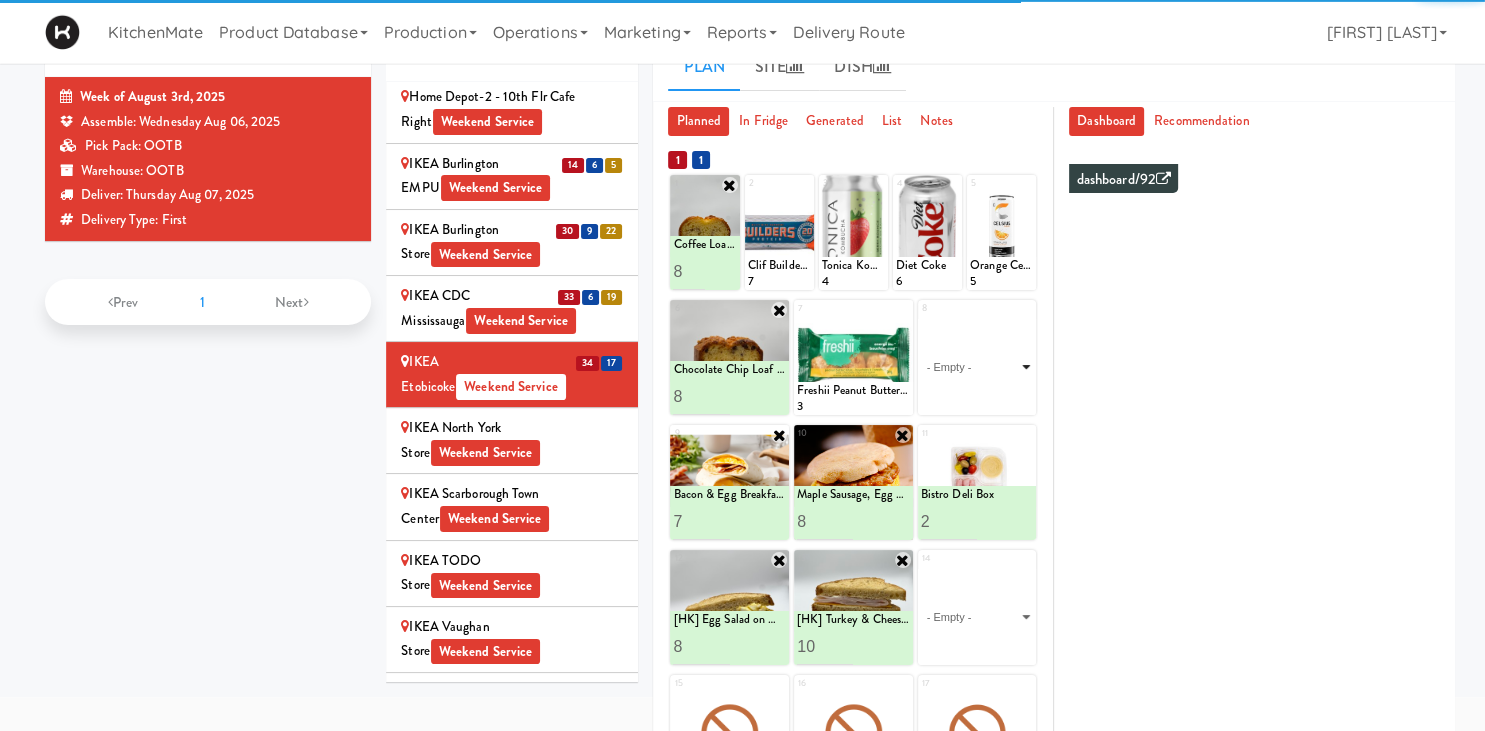 click on "- Empty - Activia Probiotic Peach Mango Smoothie Berry Gatorade Zero Chocolate Milk Tetra Pack Coca Cola Diet Coke Frooti Fuze Iced Tea Grape G2 Gatorade Thirst Quencher Greenhouse Fiery Ginger Shot Lemon Lime Gatorade Zero Monster Energy Zero Ultra Norse Cold Brew Coffee Oasis Apple Juice Orange Celsius Energy Drink Orange Gatorade Zero Red Bull Energy Drink Sanpellengrino Aranciata Sparkling Clementine Probiotic Soda Sparkling Ginger Probiotic Soda Sparkling Grapefruit Probiotic Soda Sugar Free Red Bull Tonica Kombucha Berry Bounce Amazing Chocolate Chunk Cookie Bacon & Egg Breakfast Wrap Bistro Deli Box Blue Diamond Roasted Salted Almonds Blue Diamond Smokehouse Almonds Caramilk Chocolate Chip Loaf Cake Chocolate Loaf Cake Classic Hummus With Crackers Clif Bar Peanut Butter Crunch Clif Builders proteins Bar Chocolate Clif Builders proteins Bar Chocolate Mint Coffee Loaf Cake Falafel & Hummus Wrap Freshii Peanut Butter Energii Bites [HK] Cheddar Cheese Bagel [HK] Chicken Caesar Wrap [HK] Turkey Club Wrap" at bounding box center [977, 367] 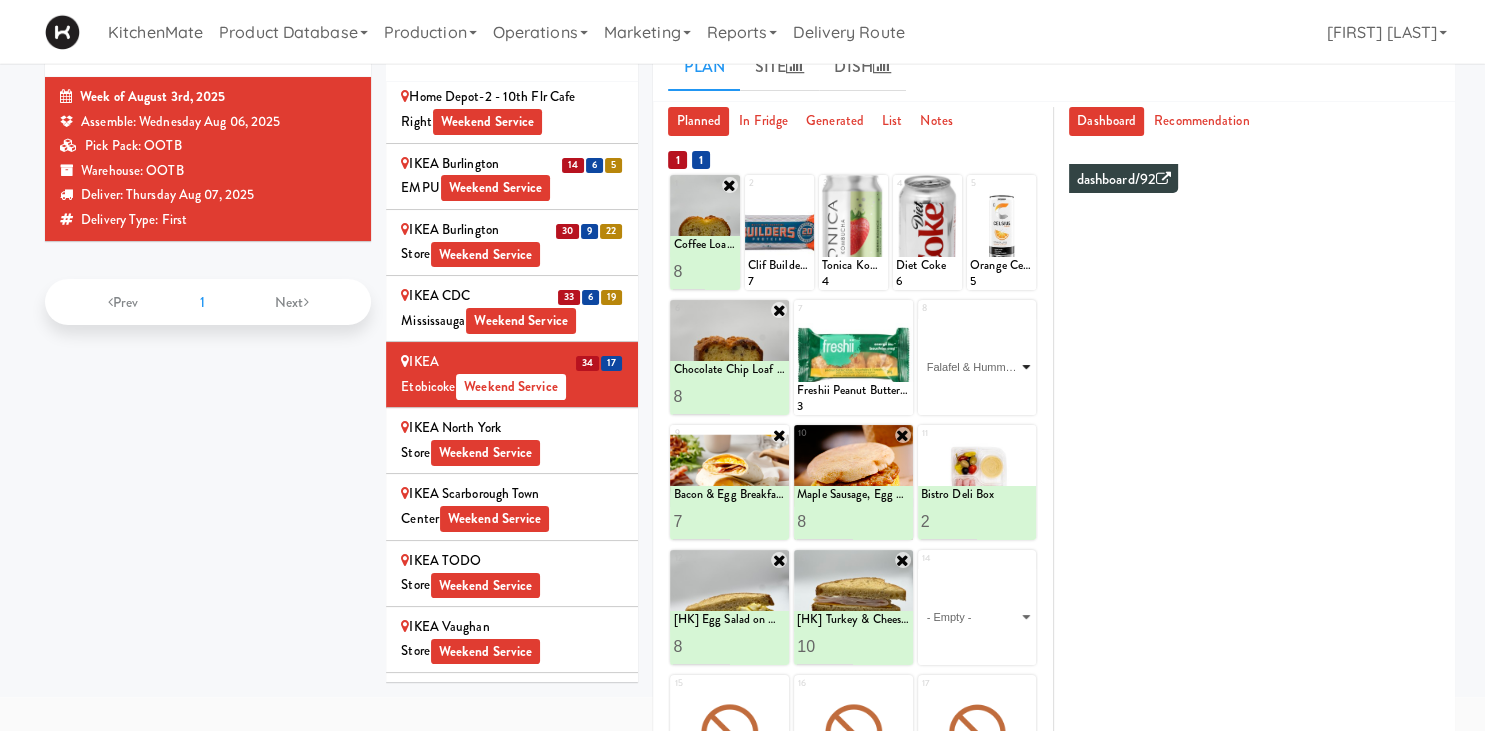 click on "Falafel & Hummus Wrap" at bounding box center (0, 0) 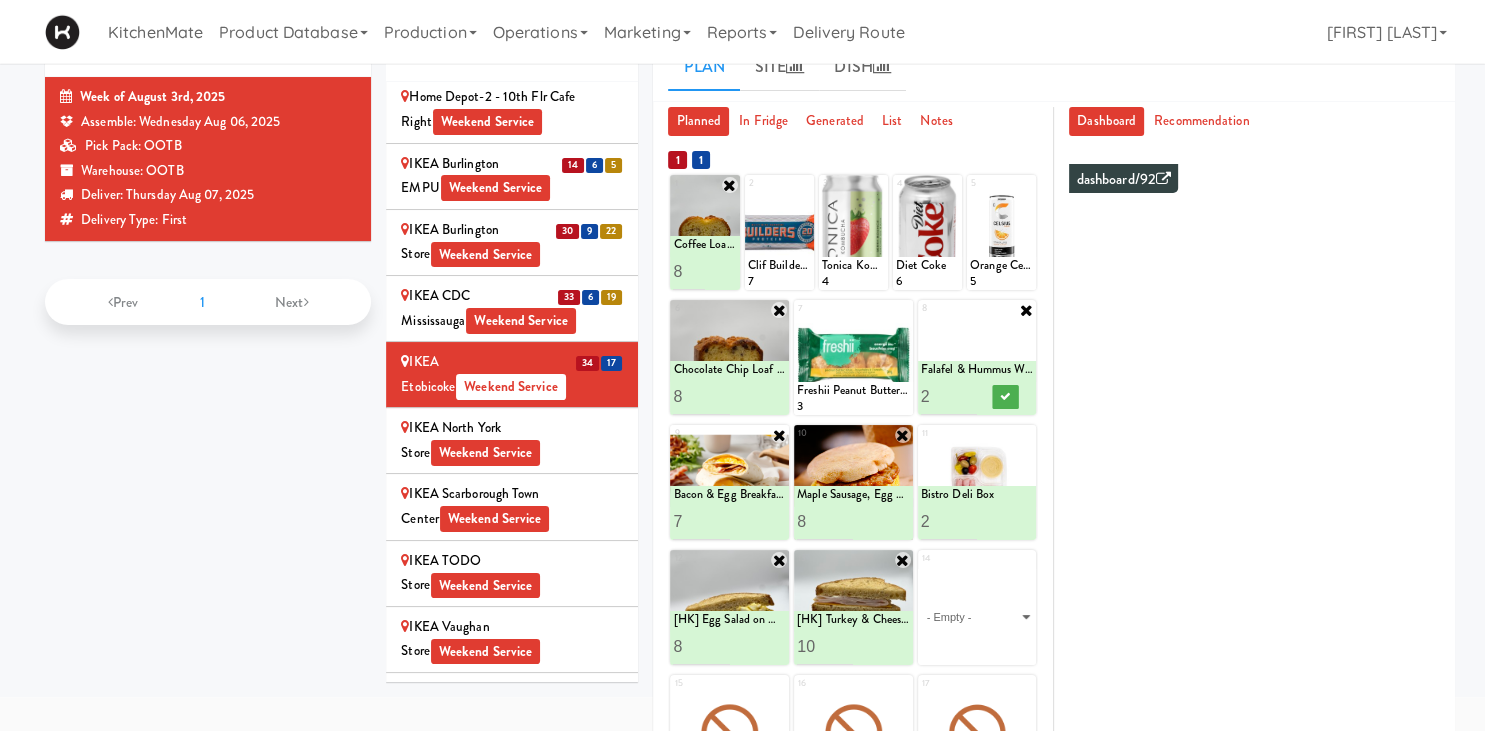 click on "2" at bounding box center (949, 396) 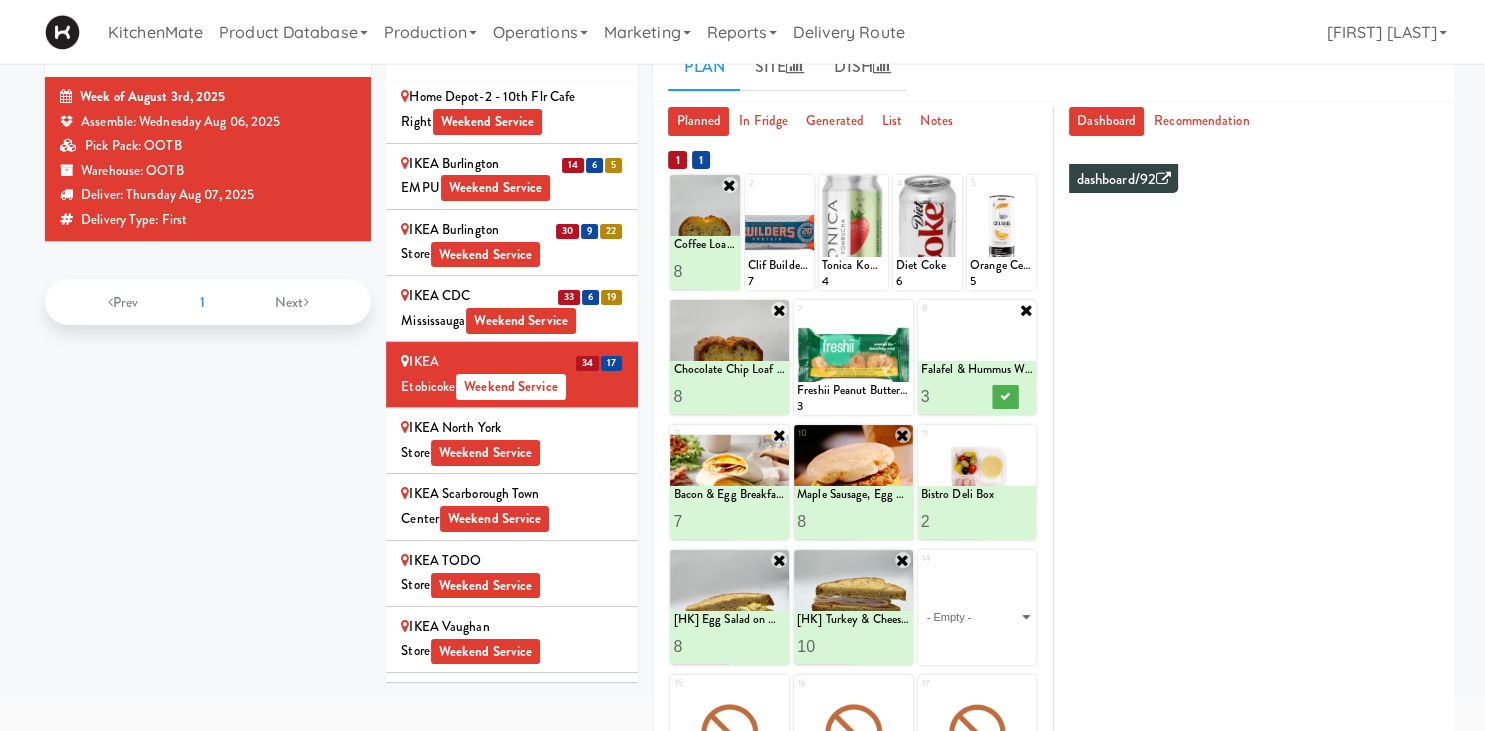 click on "3" at bounding box center [949, 396] 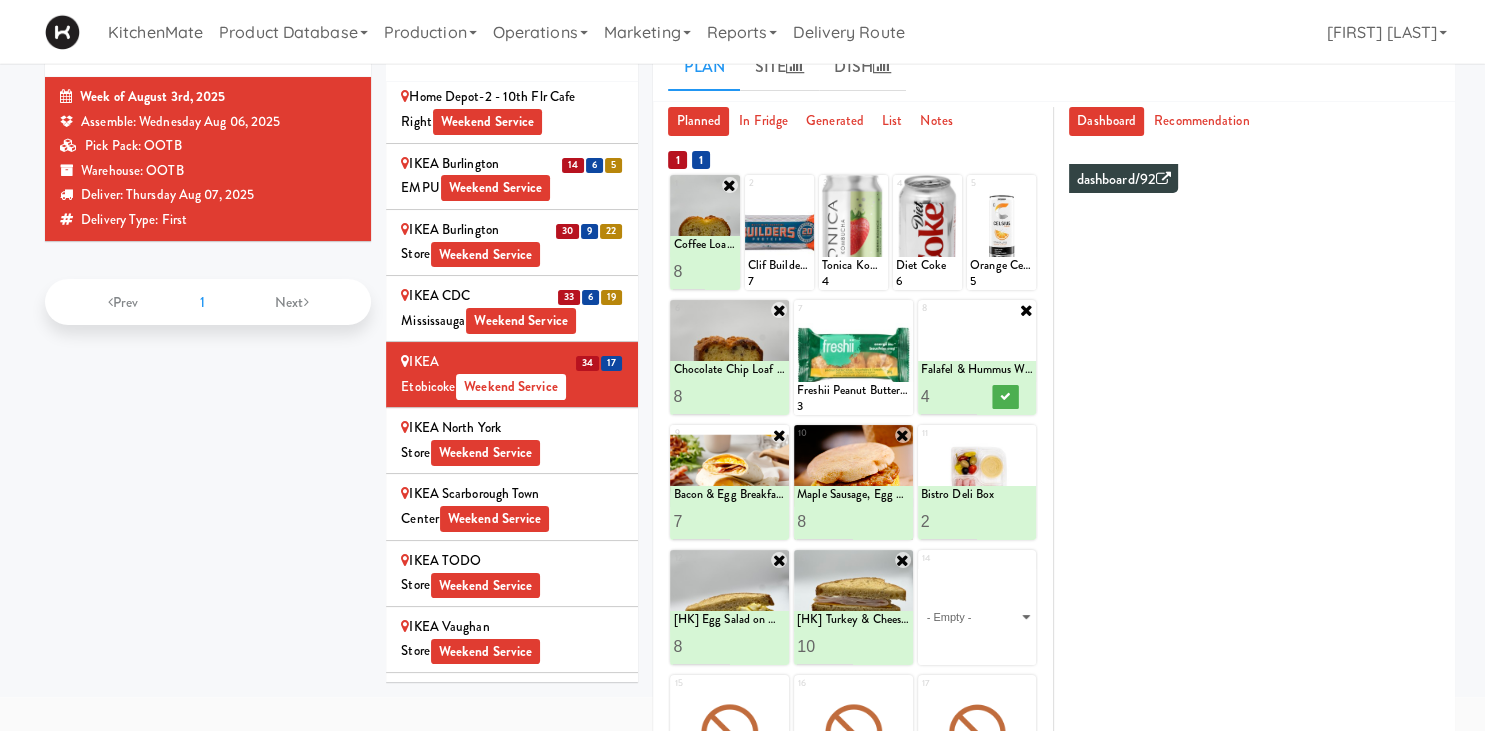 click on "4" at bounding box center [949, 396] 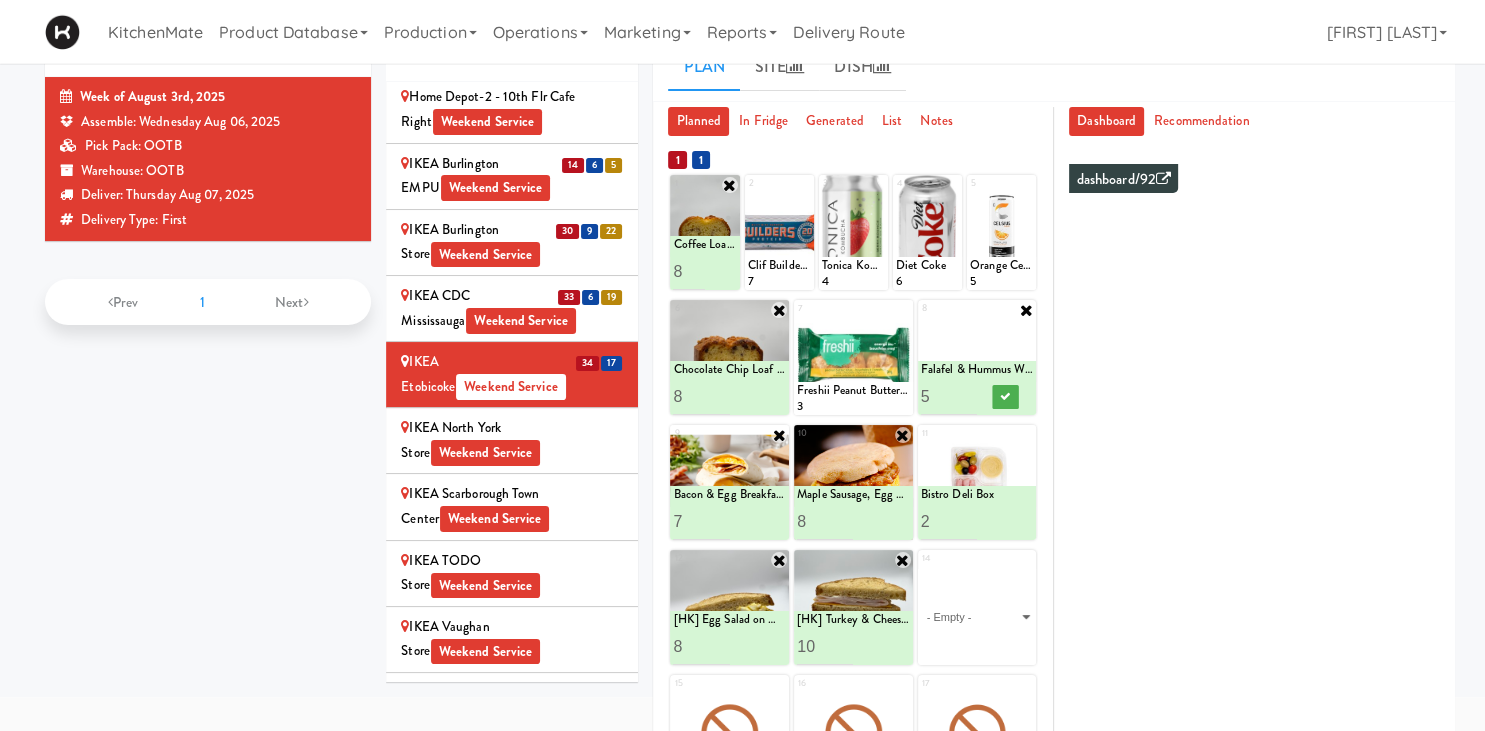 click on "5" at bounding box center [949, 396] 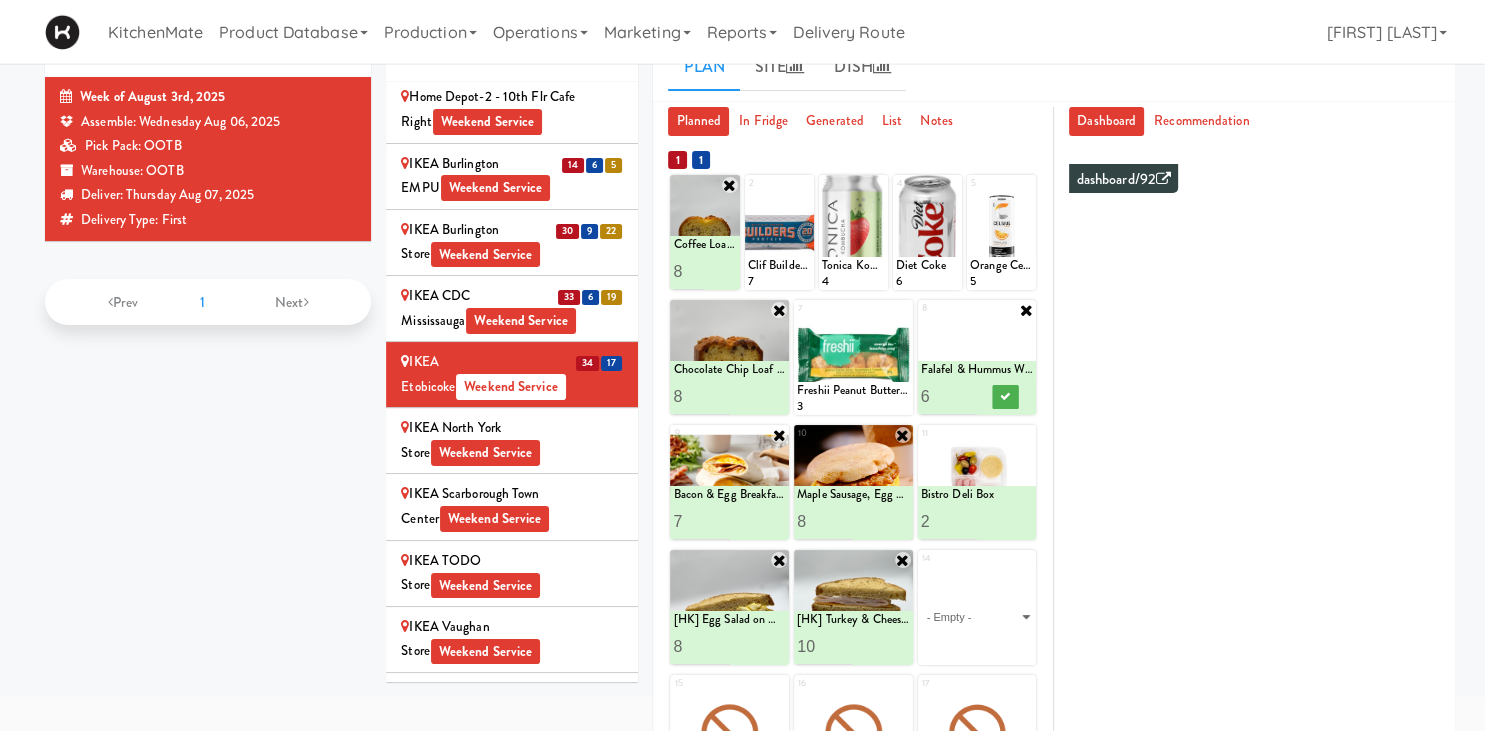 click on "6" at bounding box center [949, 396] 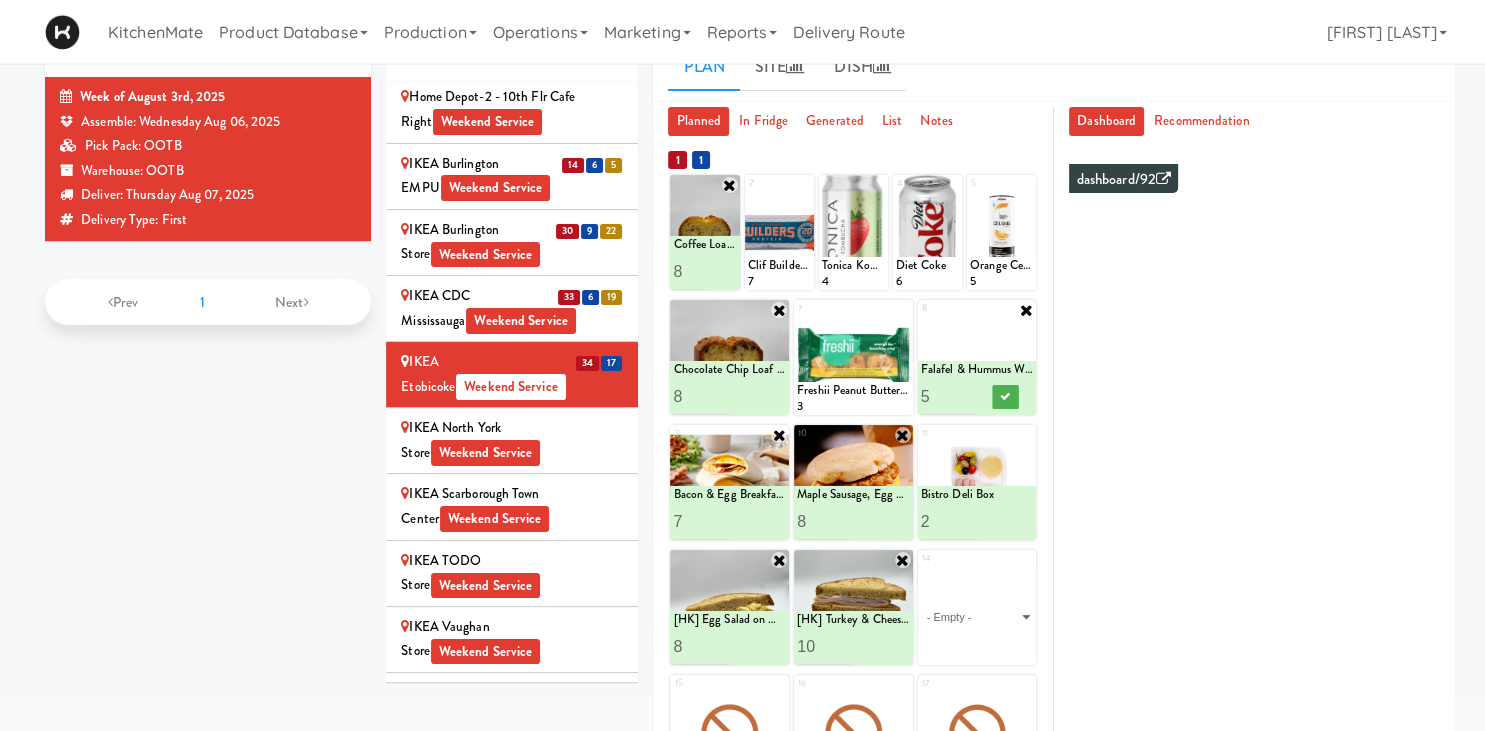 type on "4" 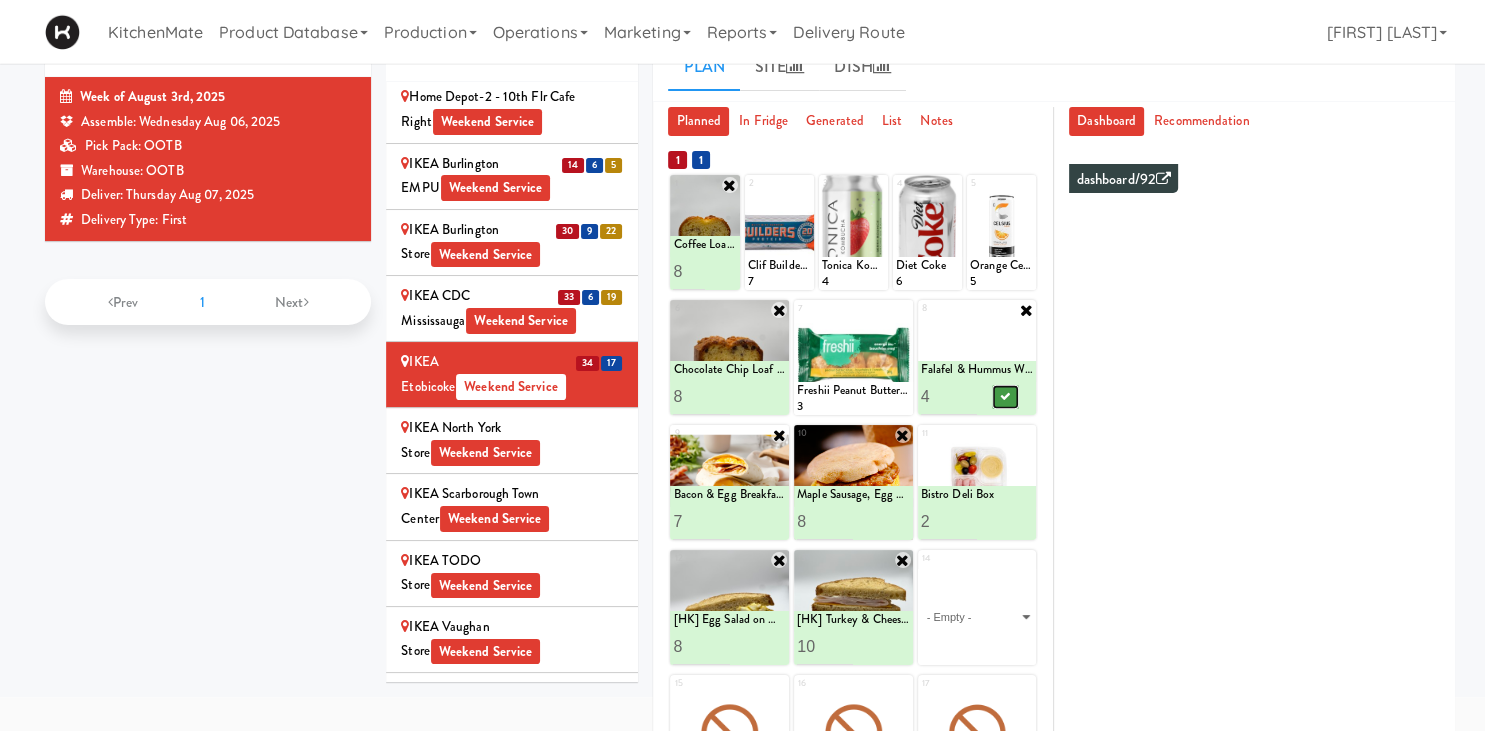 click at bounding box center (1005, 397) 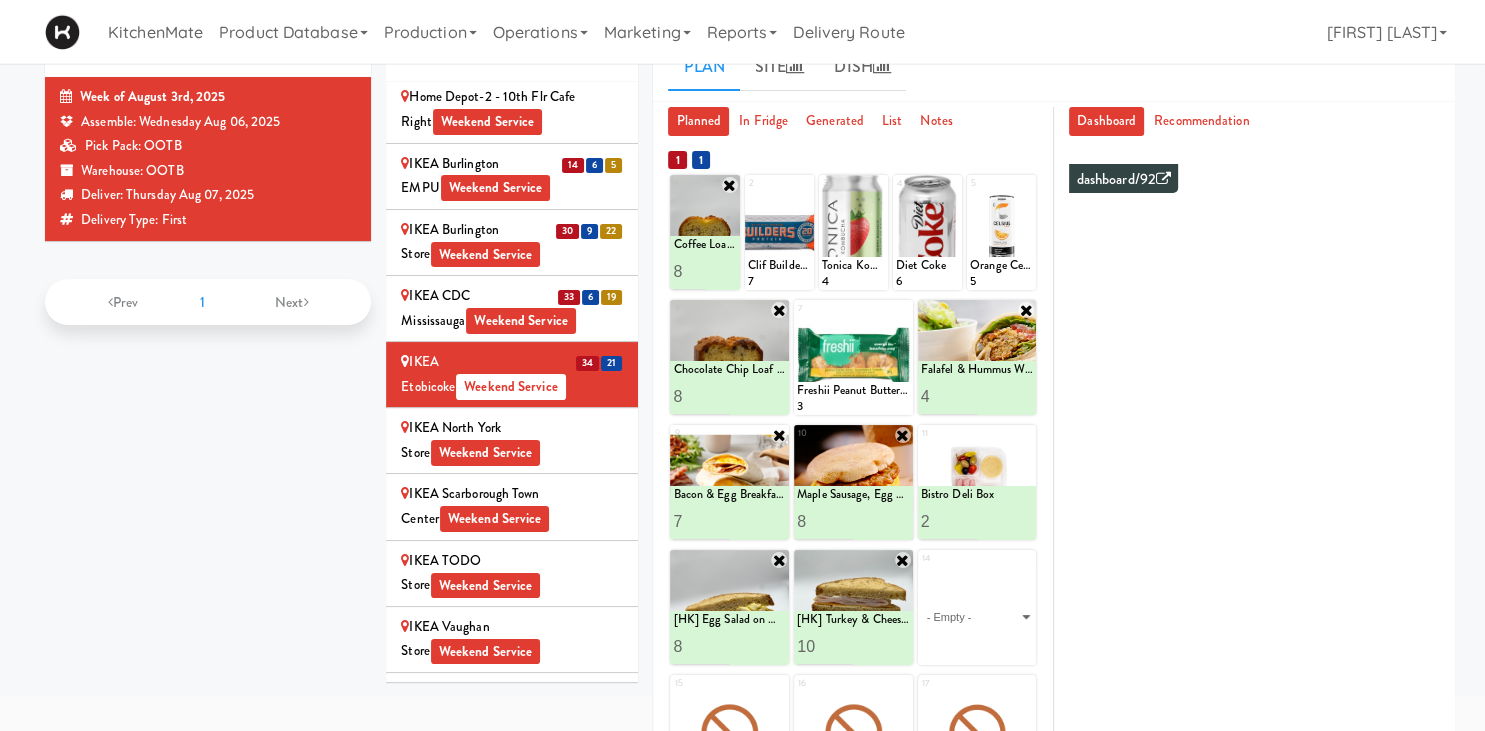 click on "IKEA North York Store  Weekend Service" at bounding box center (512, 440) 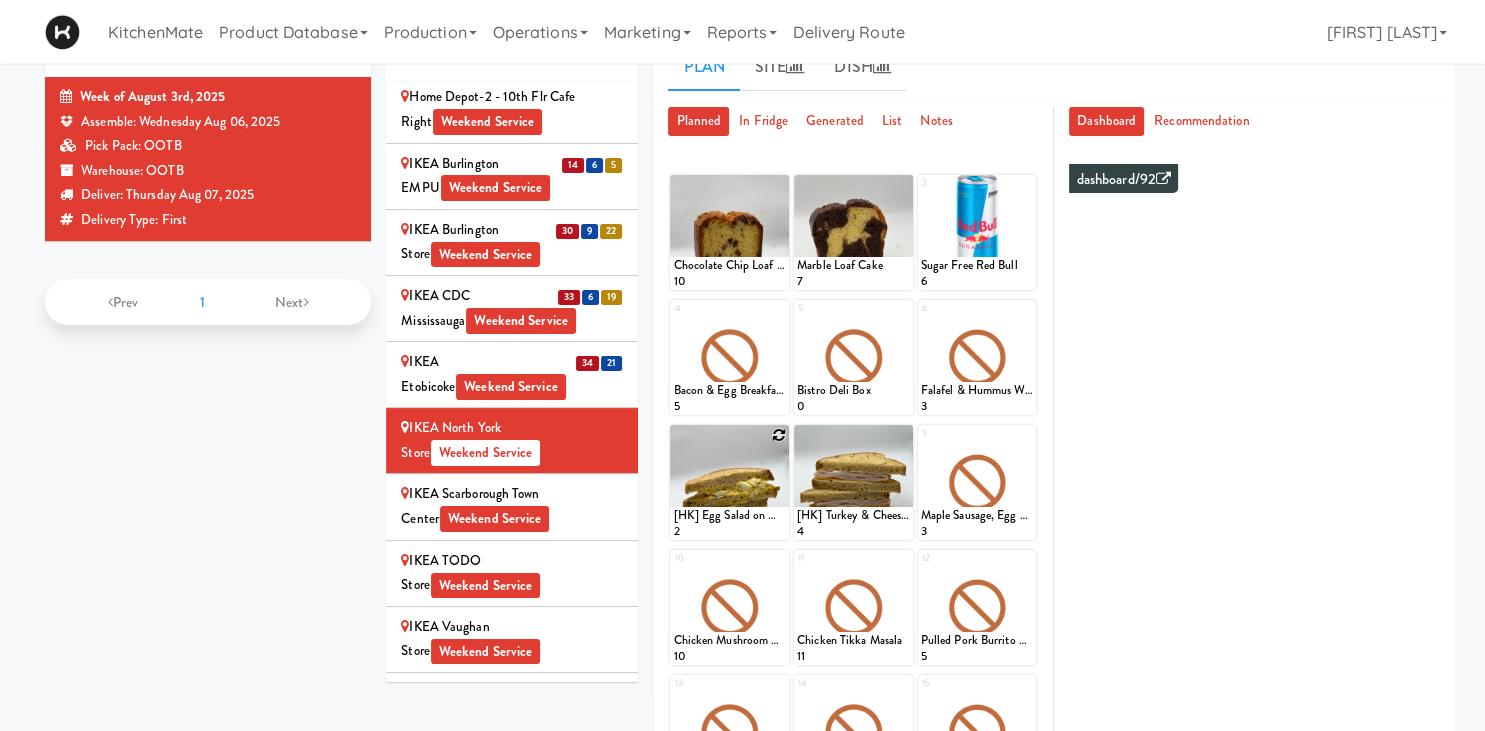 click at bounding box center (779, 435) 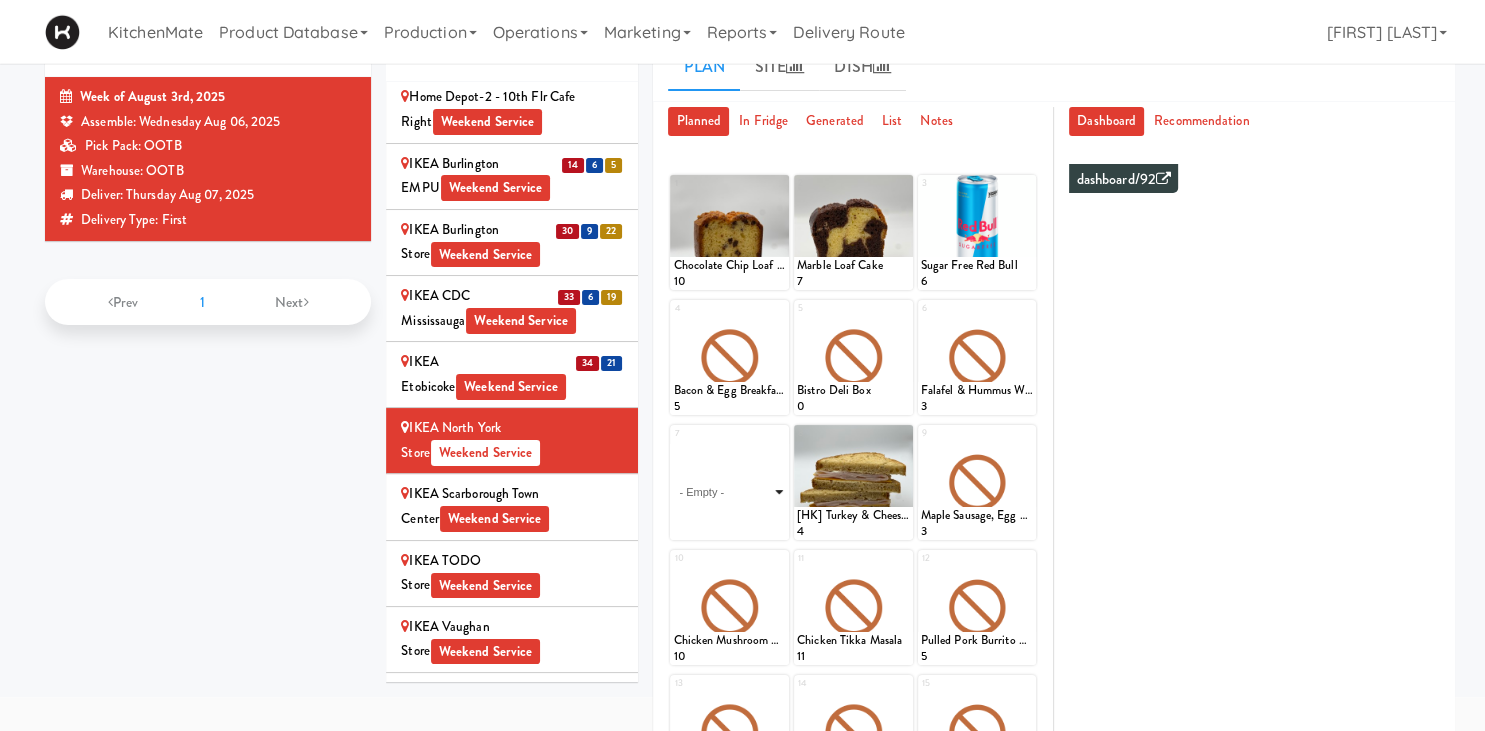 click on "- Empty - Activia Probiotic Peach Mango Smoothie Berry Gatorade Zero Chocolate Milk Tetra Pack Coca Cola Diet Coke Frooti Fuze Iced Tea Grape G2 Gatorade Thirst Quencher Greenhouse Fiery Ginger Shot Lemon Lime Gatorade Zero Monster Energy Zero Ultra Norse Cold Brew Coffee Oasis Apple Juice Orange Celsius Energy Drink Orange Gatorade Zero Red Bull Energy Drink Sanpellengrino Aranciata Sparkling Clementine Probiotic Soda Sparkling Ginger Probiotic Soda Sparkling Grapefruit Probiotic Soda Sugar Free Red Bull Tonica Kombucha Berry Bounce Amazing Chocolate Chunk Cookie Bacon & Egg Breakfast Wrap Bistro Deli Box Blue Diamond Roasted Salted Almonds Blue Diamond Smokehouse Almonds Caramilk Chocolate Chip Loaf Cake Chocolate Loaf Cake Classic Hummus With Crackers Clif Bar Peanut Butter Crunch Clif Builders proteins Bar Chocolate Clif Builders proteins Bar Chocolate Mint Coffee Loaf Cake Falafel & Hummus Wrap Freshii Peanut Butter Energii Bites [HK] Cheddar Cheese Bagel [HK] Chicken Caesar Wrap [HK] Turkey Club Wrap" at bounding box center [729, 492] 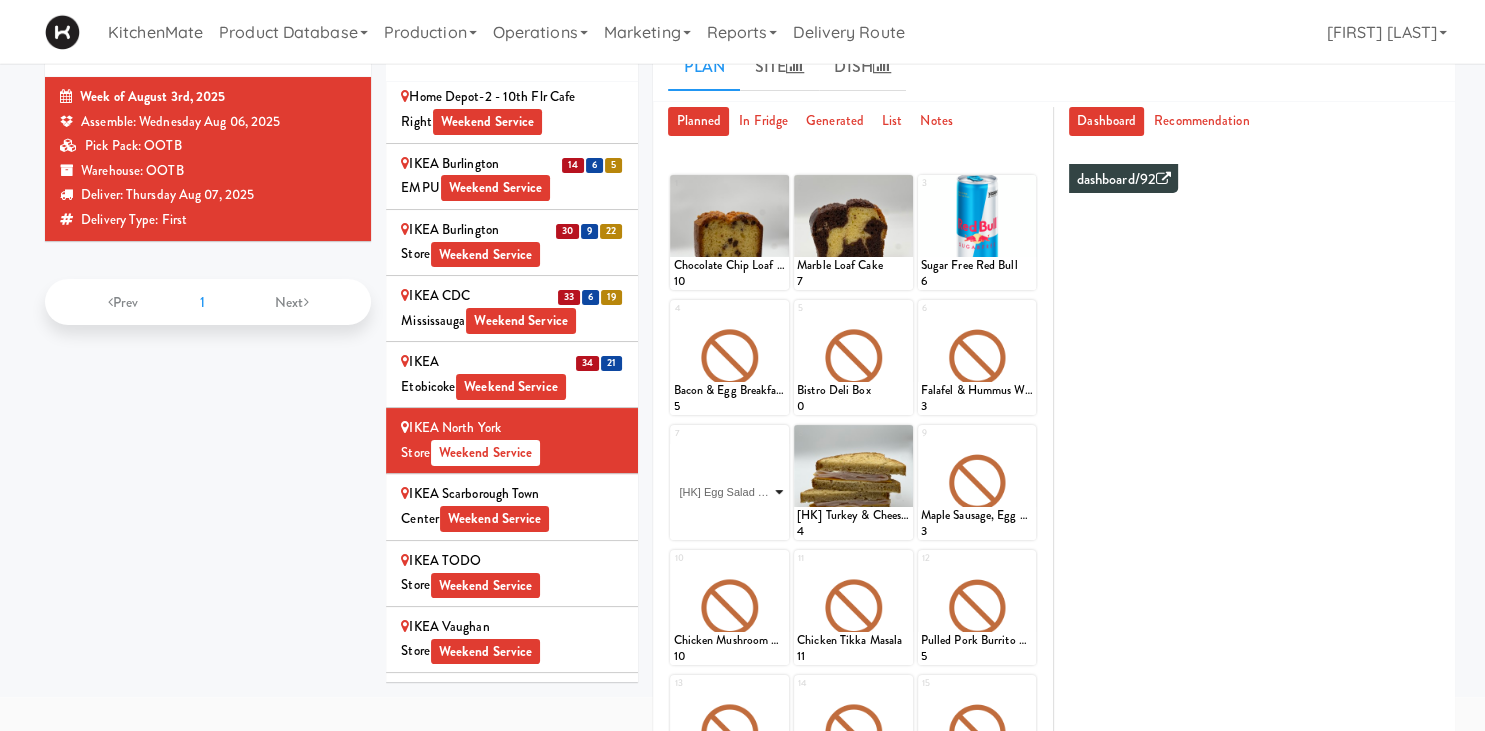 click on "[HK] Egg Salad on Multigrain" at bounding box center [0, 0] 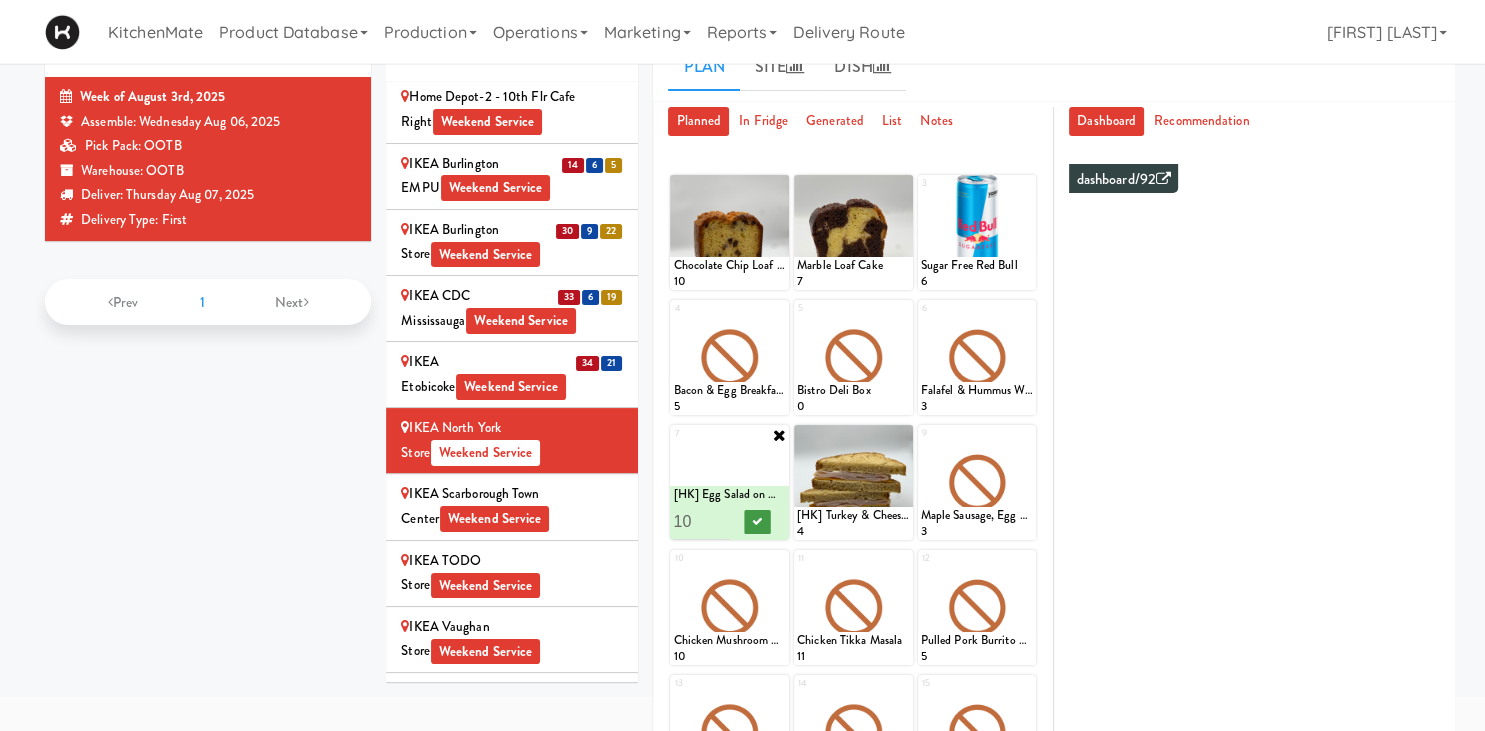 type on "10" 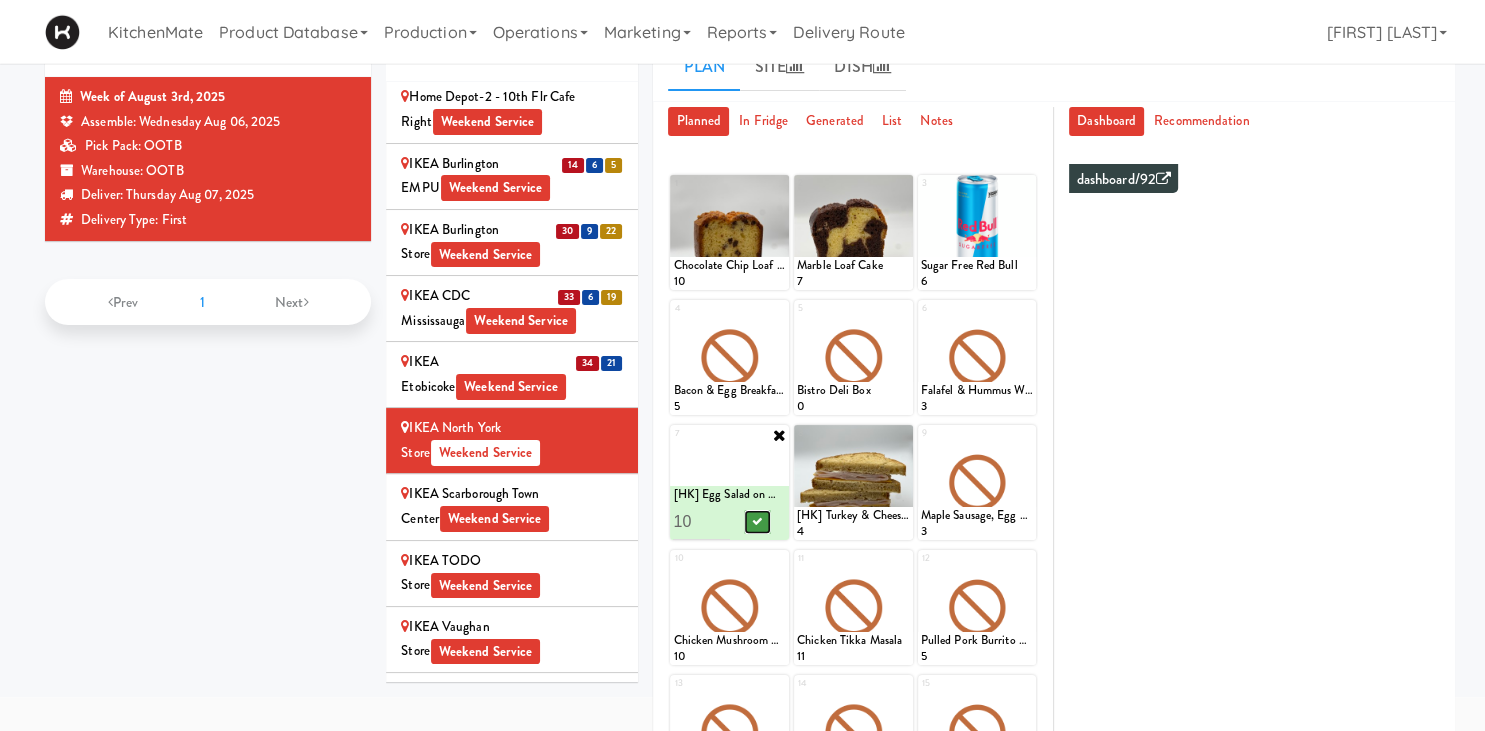click at bounding box center [758, 522] 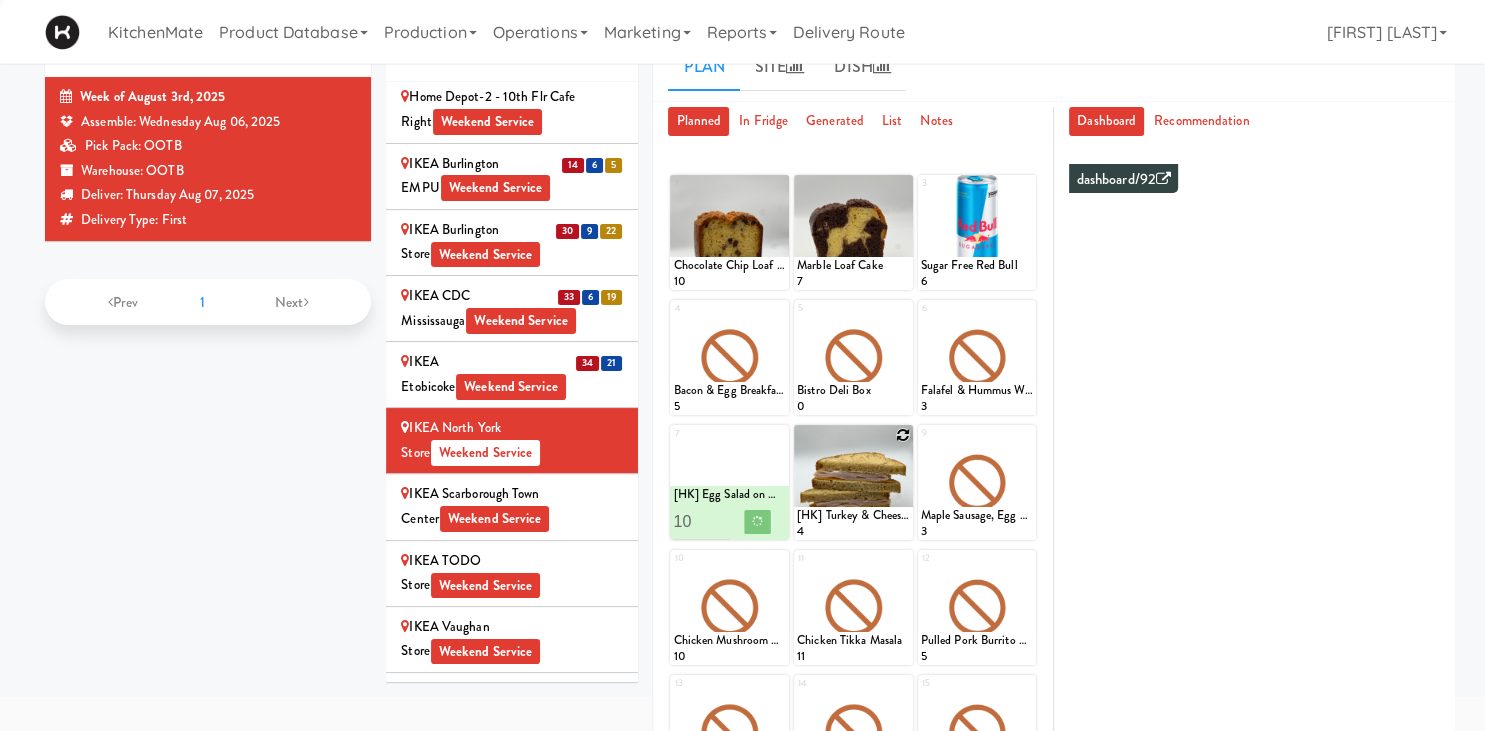 click at bounding box center (903, 435) 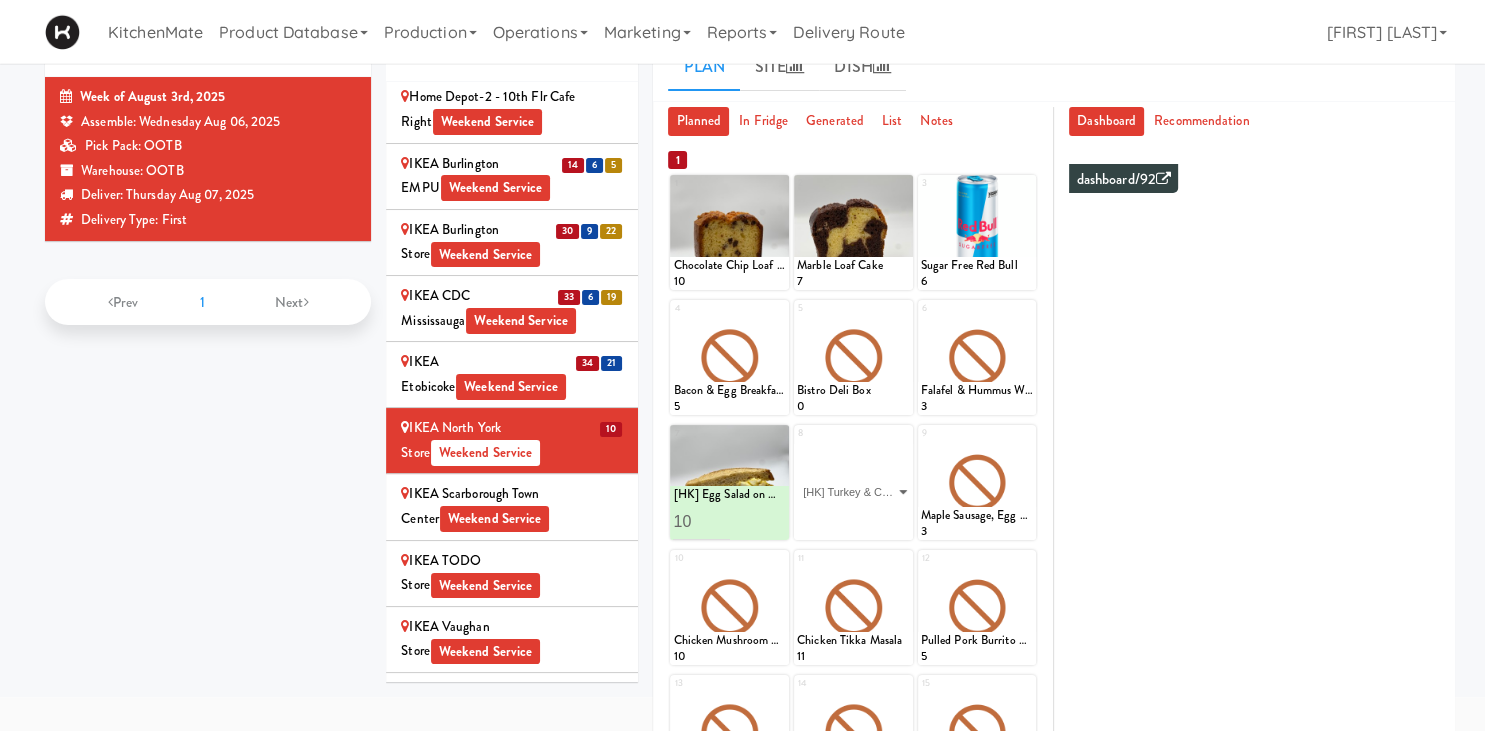 click on "[HK] Turkey & Cheese Multigrain" at bounding box center [0, 0] 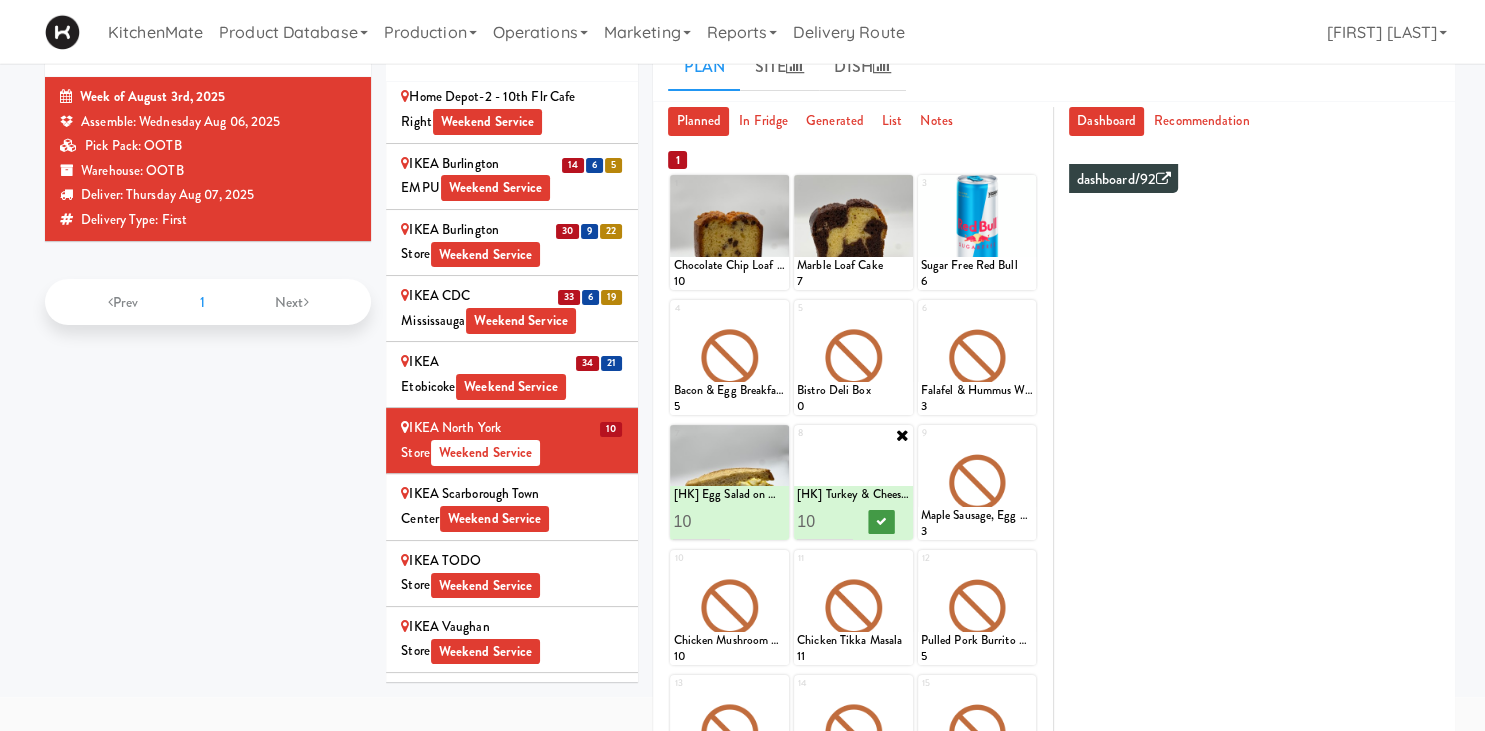 type on "10" 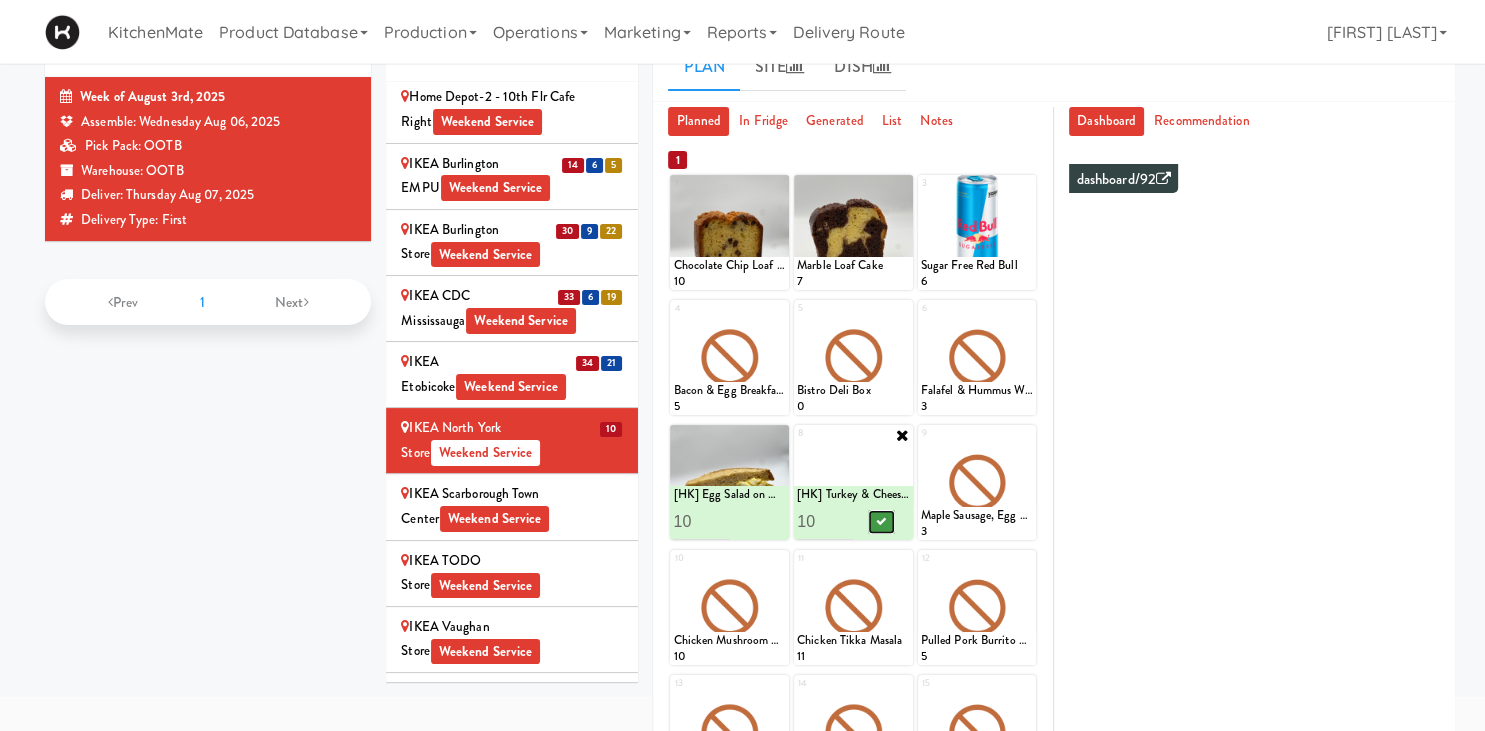 click at bounding box center (881, 522) 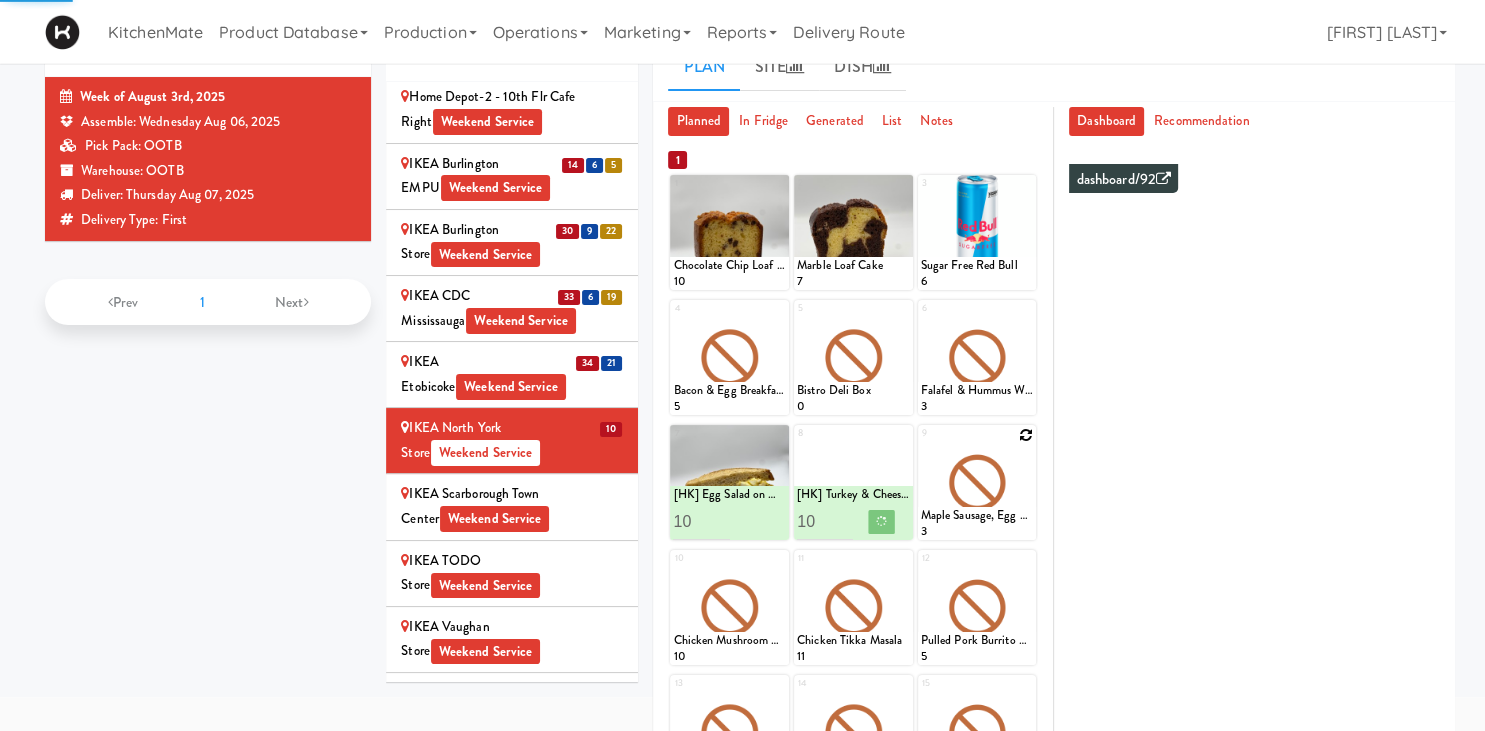 click at bounding box center (1026, 435) 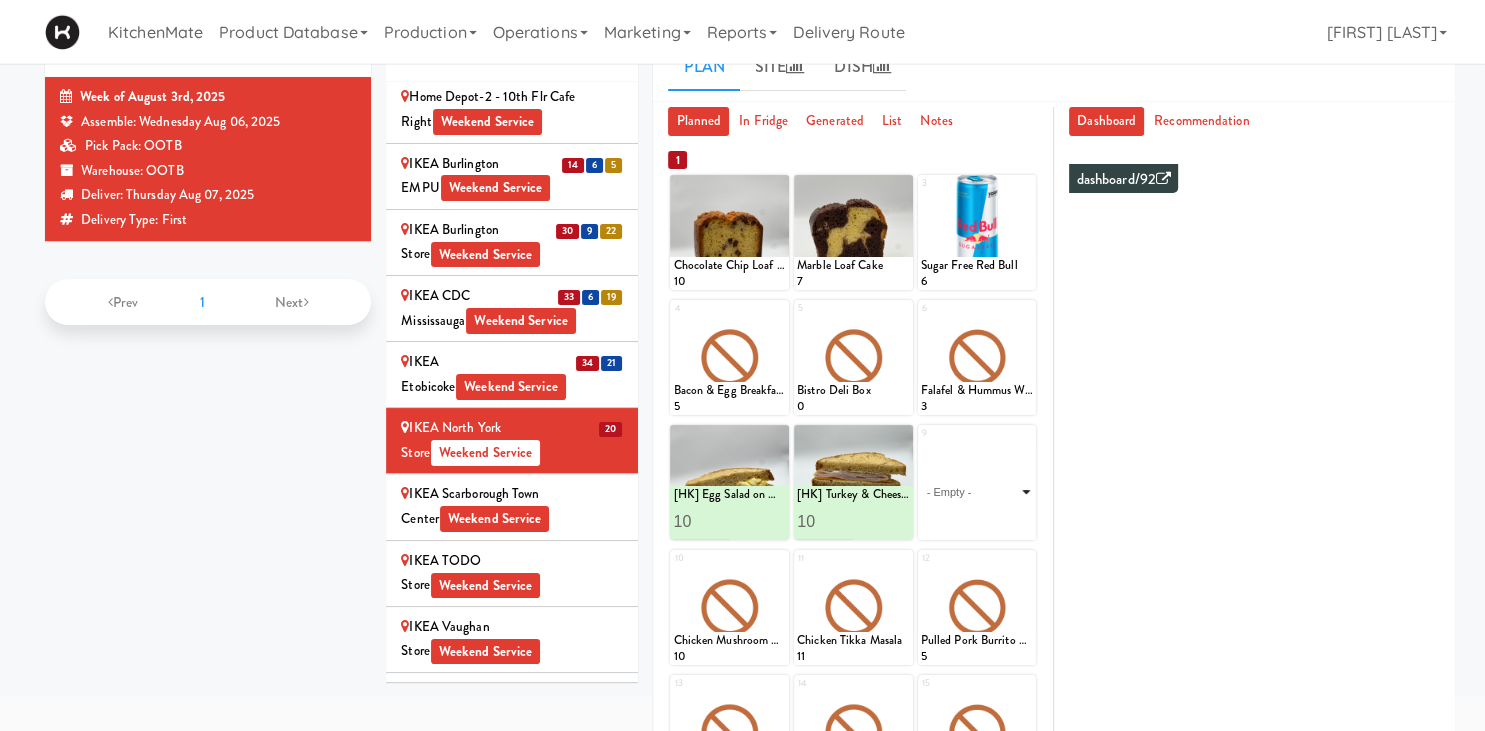 click on "- Empty - Activia Probiotic Peach Mango Smoothie Berry Gatorade Zero Chocolate Milk Tetra Pack Coca Cola Diet Coke Frooti Fuze Iced Tea Grape G2 Gatorade Thirst Quencher Greenhouse Fiery Ginger Shot Lemon Lime Gatorade Zero Monster Energy Zero Ultra Norse Cold Brew Coffee Oasis Apple Juice Orange Celsius Energy Drink Orange Gatorade Zero Red Bull Energy Drink Sanpellengrino Aranciata Sparkling Clementine Probiotic Soda Sparkling Ginger Probiotic Soda Sparkling Grapefruit Probiotic Soda Sugar Free Red Bull Tonica Kombucha Berry Bounce Amazing Chocolate Chunk Cookie Bacon & Egg Breakfast Wrap Bistro Deli Box Blue Diamond Roasted Salted Almonds Blue Diamond Smokehouse Almonds Caramilk Chocolate Chip Loaf Cake Chocolate Loaf Cake Classic Hummus With Crackers Clif Bar Peanut Butter Crunch Clif Builders proteins Bar Chocolate Clif Builders proteins Bar Chocolate Mint Coffee Loaf Cake Falafel & Hummus Wrap Freshii Peanut Butter Energii Bites [HK] Cheddar Cheese Bagel [HK] Chicken Caesar Wrap [HK] Turkey Club Wrap" at bounding box center (977, 492) 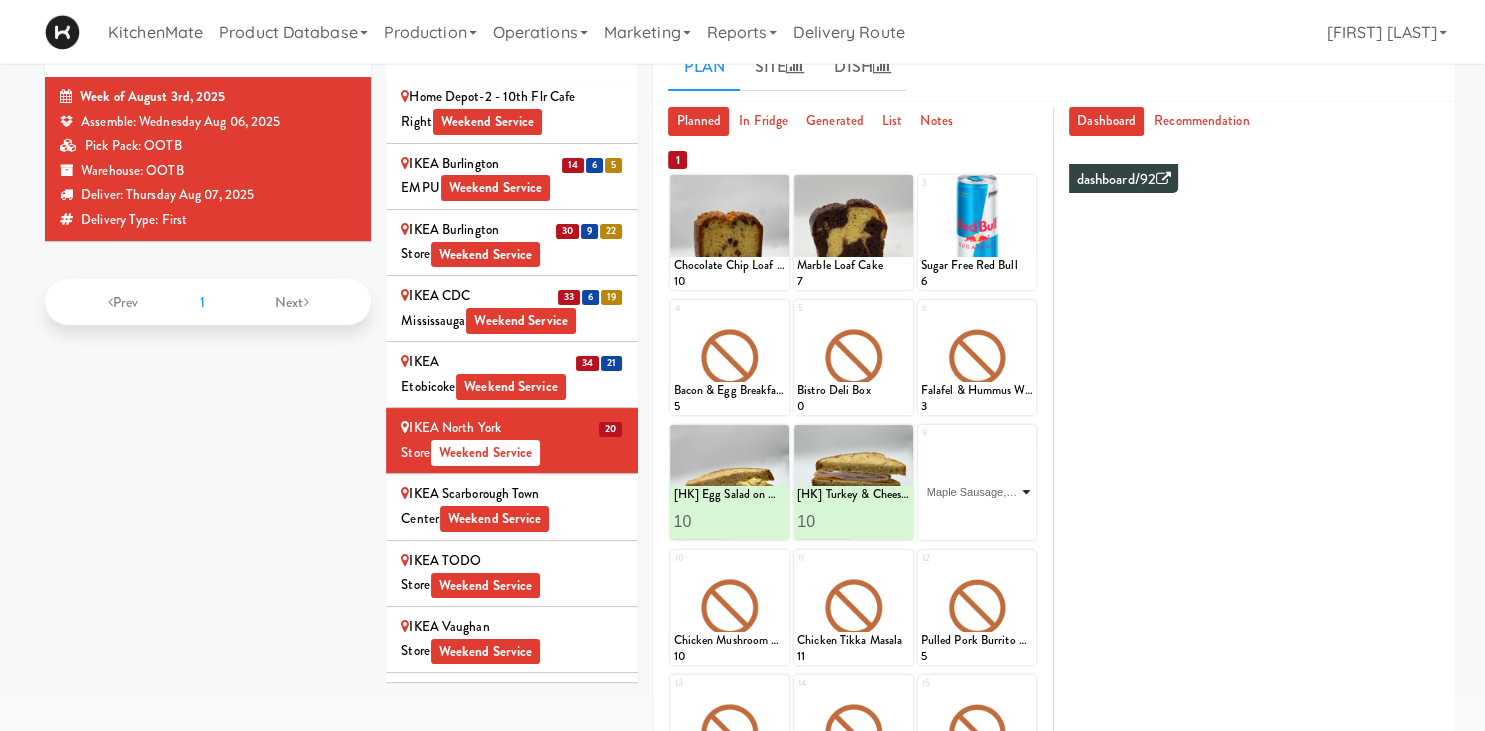 click on "Maple Sausage, Egg & Cheddar Sandwich" at bounding box center [0, 0] 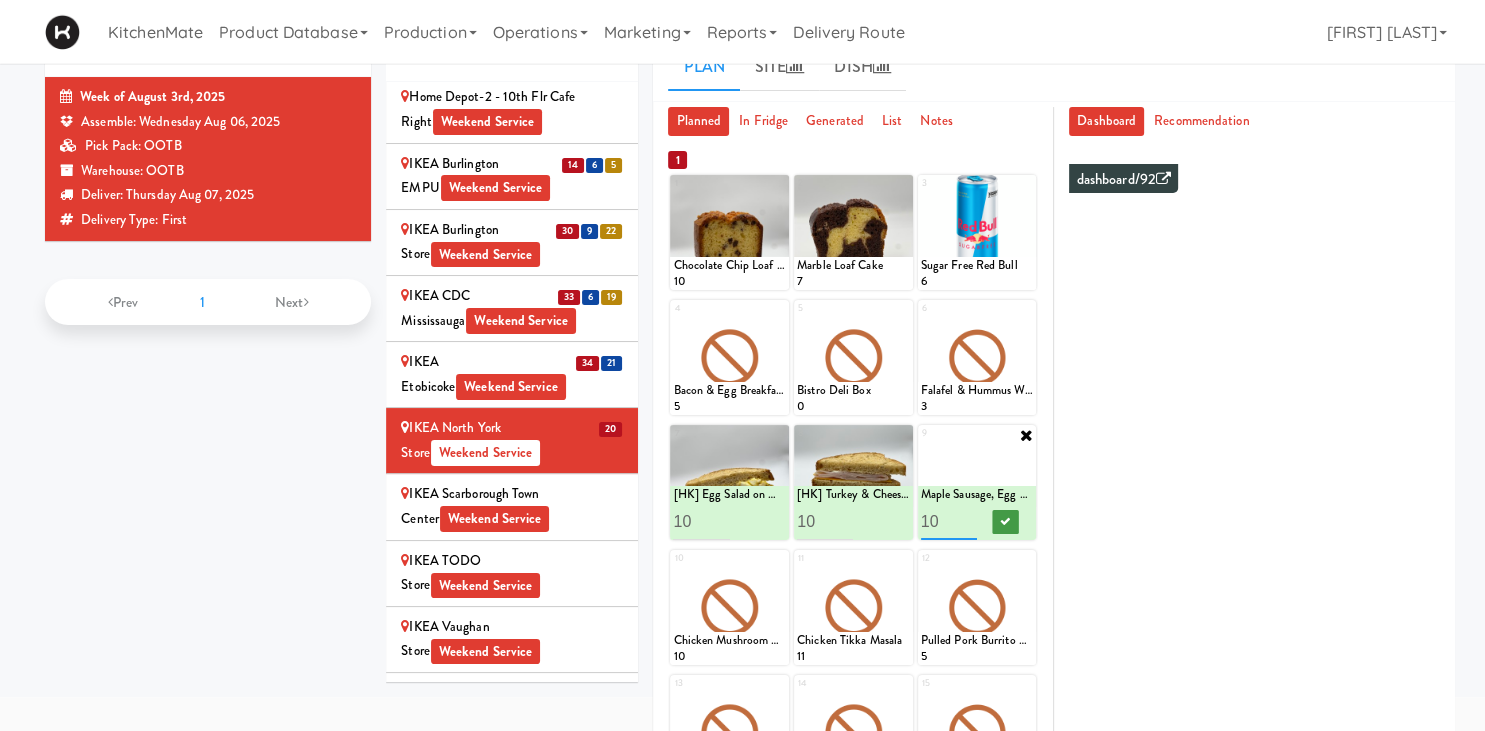 type on "10" 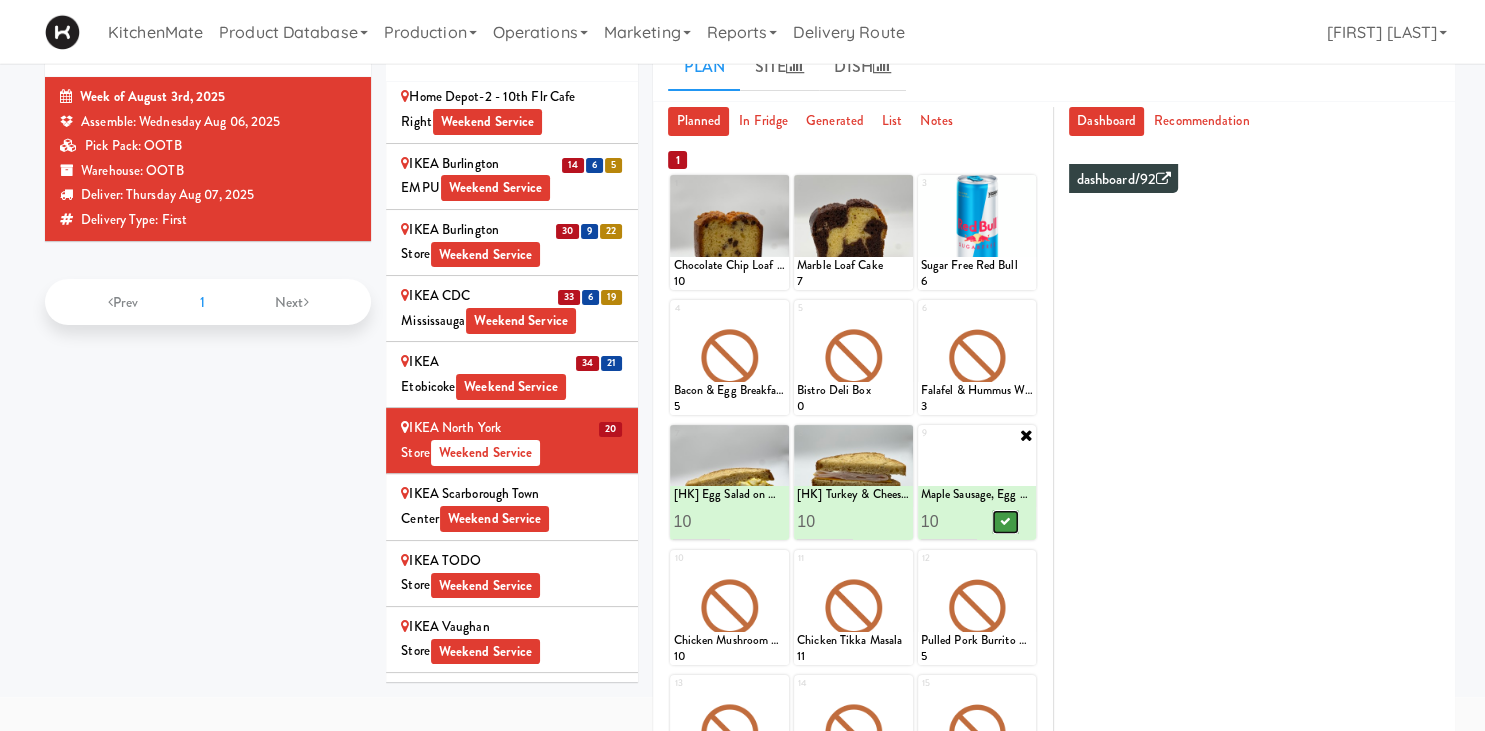 click at bounding box center [1005, 522] 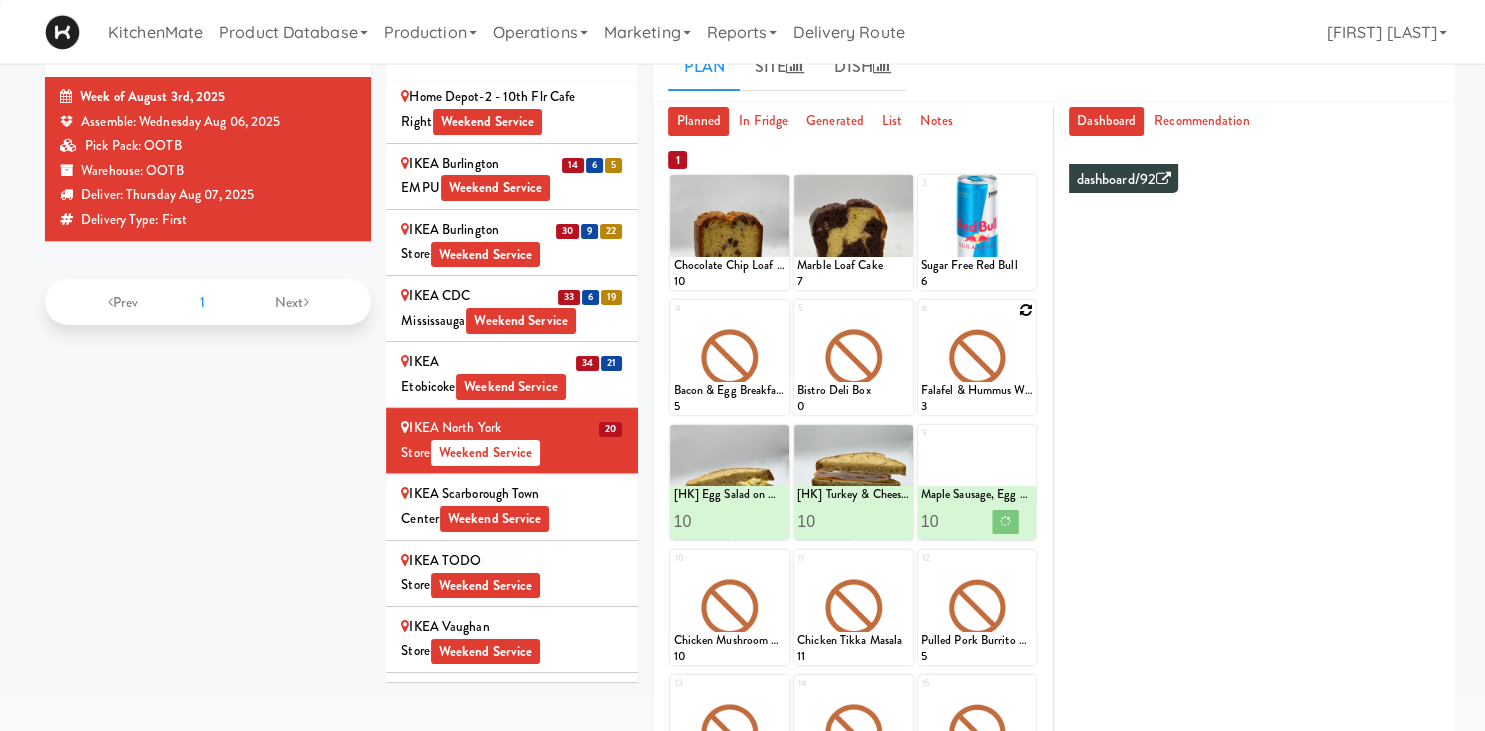 click at bounding box center (1026, 310) 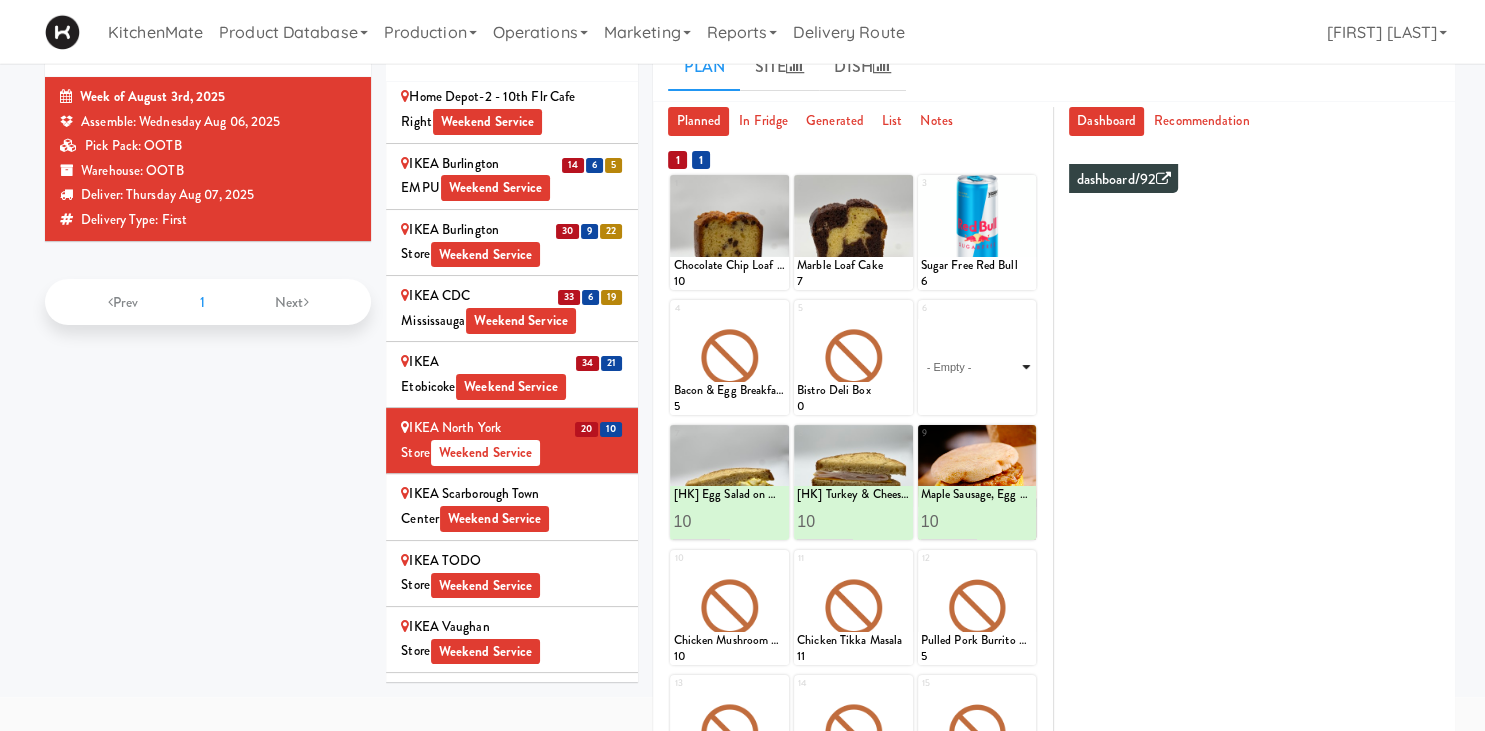 click on "- Empty - Activia Probiotic Peach Mango Smoothie Berry Gatorade Zero Chocolate Milk Tetra Pack Coca Cola Diet Coke Frooti Fuze Iced Tea Grape G2 Gatorade Thirst Quencher Greenhouse Fiery Ginger Shot Lemon Lime Gatorade Zero Monster Energy Zero Ultra Norse Cold Brew Coffee Oasis Apple Juice Orange Celsius Energy Drink Orange Gatorade Zero Red Bull Energy Drink Sanpellengrino Aranciata Sparkling Clementine Probiotic Soda Sparkling Ginger Probiotic Soda Sparkling Grapefruit Probiotic Soda Sugar Free Red Bull Tonica Kombucha Berry Bounce Amazing Chocolate Chunk Cookie Bacon & Egg Breakfast Wrap Bistro Deli Box Blue Diamond Roasted Salted Almonds Blue Diamond Smokehouse Almonds Caramilk Chocolate Chip Loaf Cake Chocolate Loaf Cake Classic Hummus With Crackers Clif Bar Peanut Butter Crunch Clif Builders proteins Bar Chocolate Clif Builders proteins Bar Chocolate Mint Coffee Loaf Cake Falafel & Hummus Wrap Freshii Peanut Butter Energii Bites [HK] Cheddar Cheese Bagel [HK] Chicken Caesar Wrap [HK] Turkey Club Wrap" at bounding box center [977, 367] 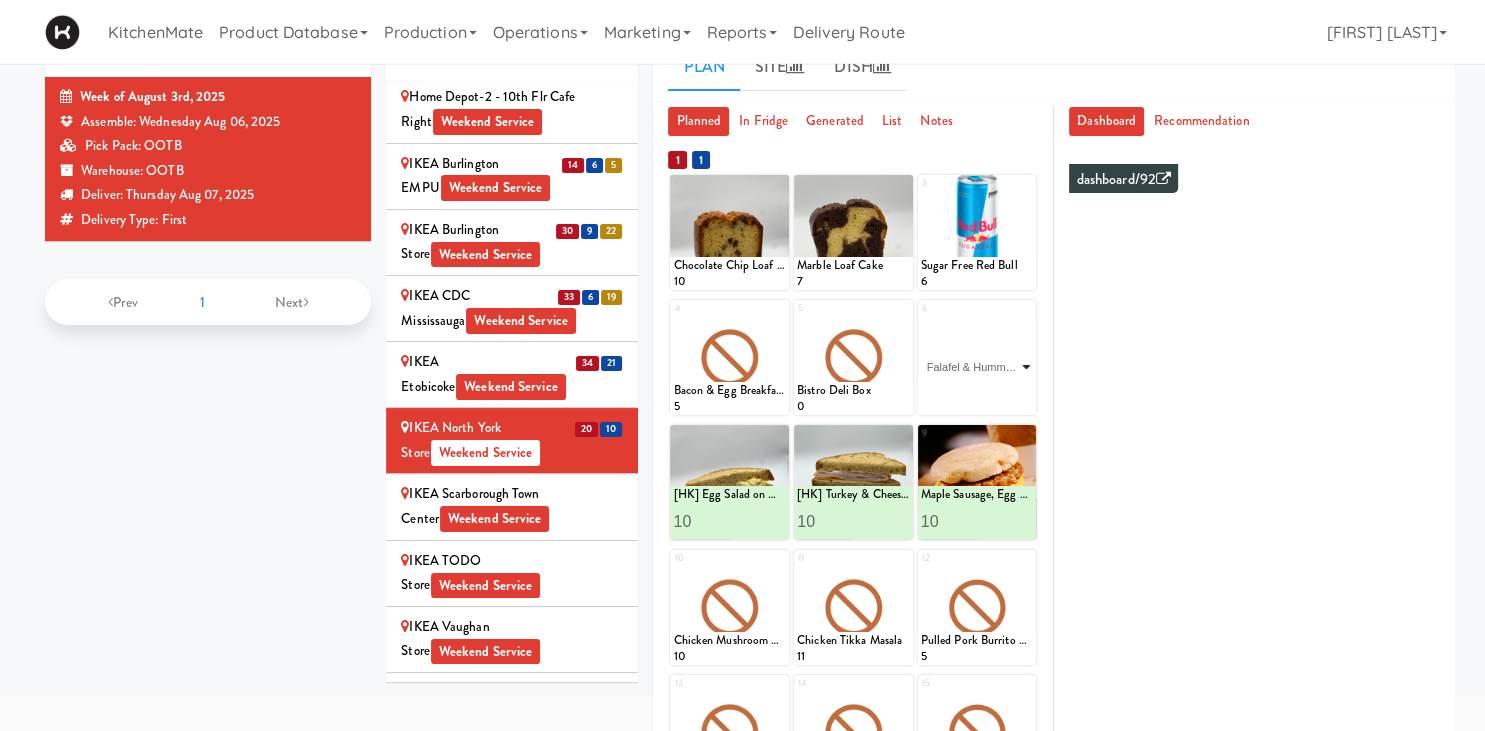 click on "Falafel & Hummus Wrap" at bounding box center [0, 0] 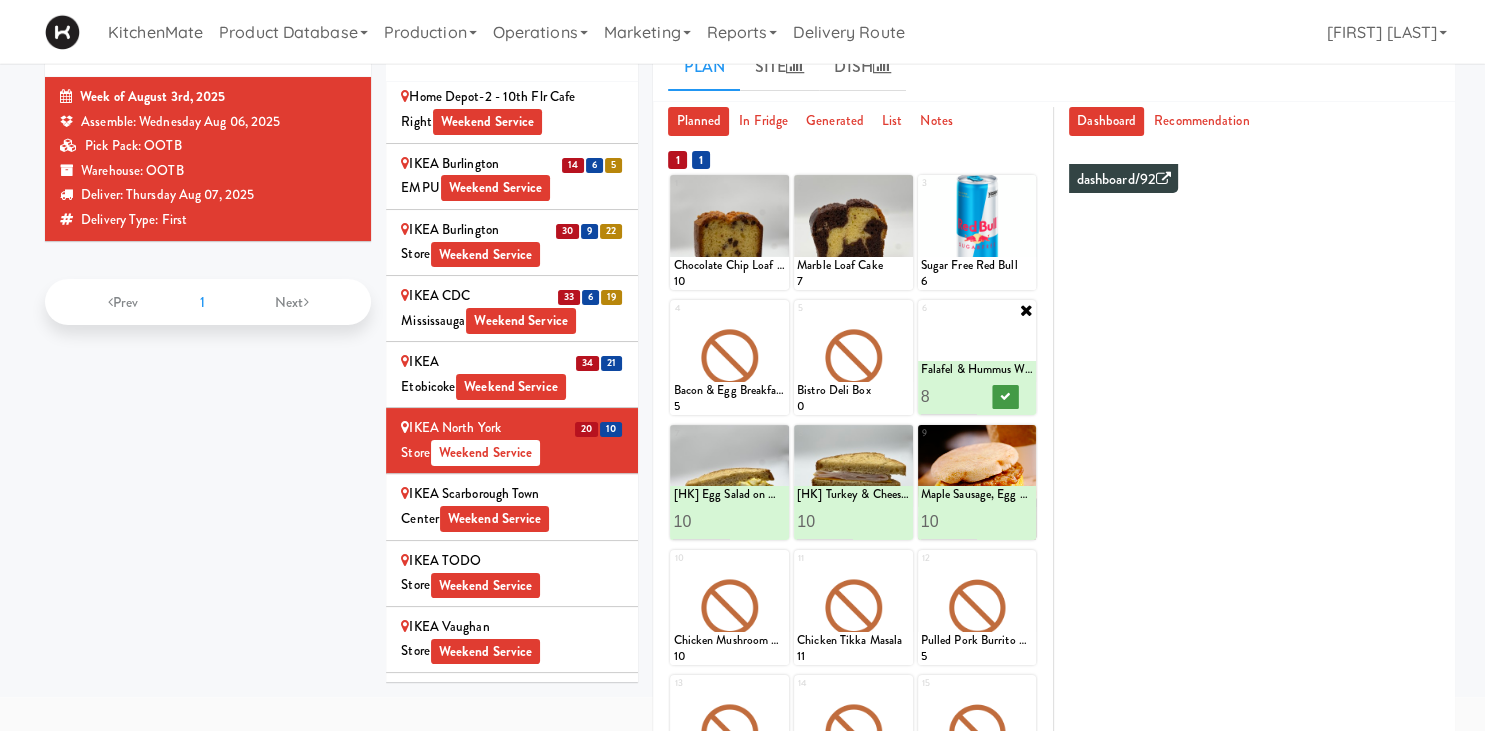 type on "8" 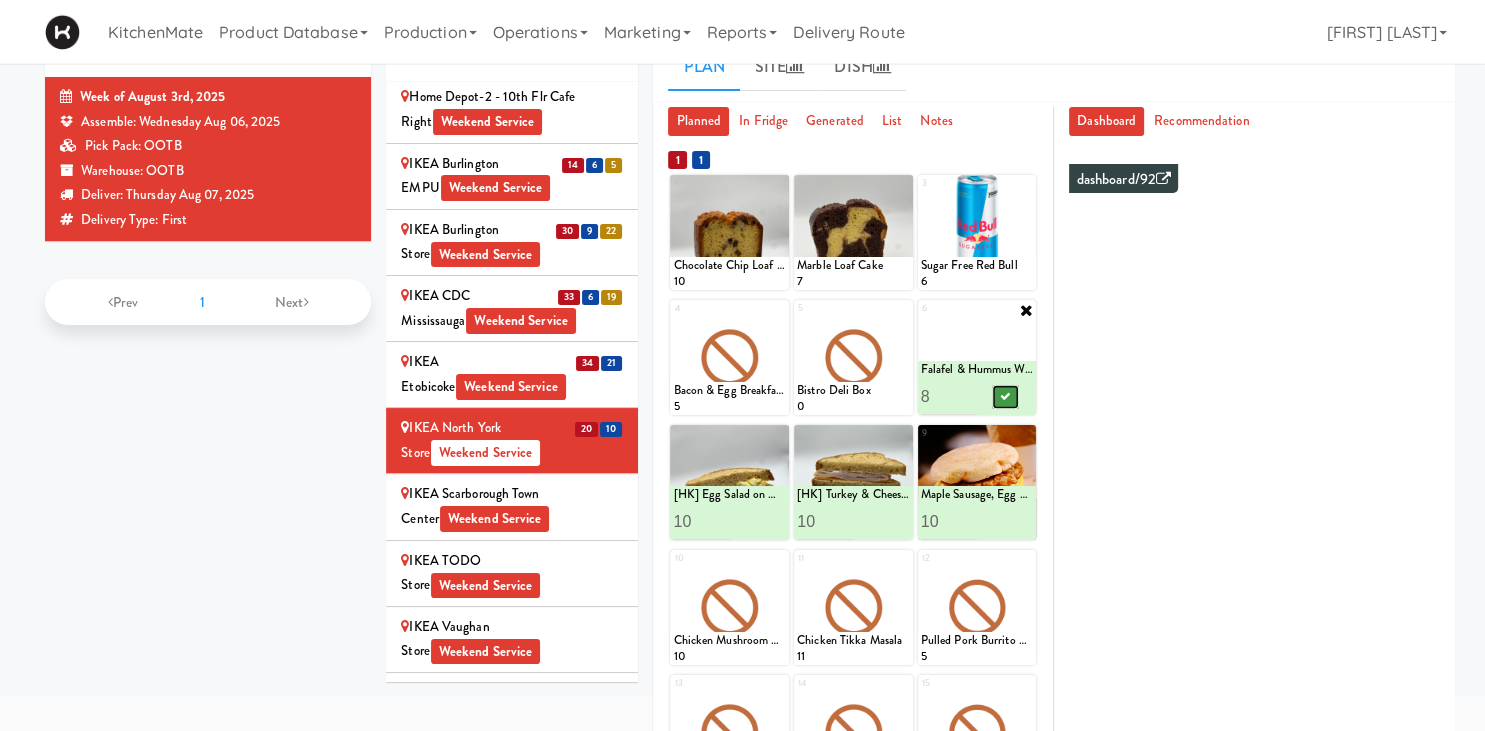 click at bounding box center [1005, 396] 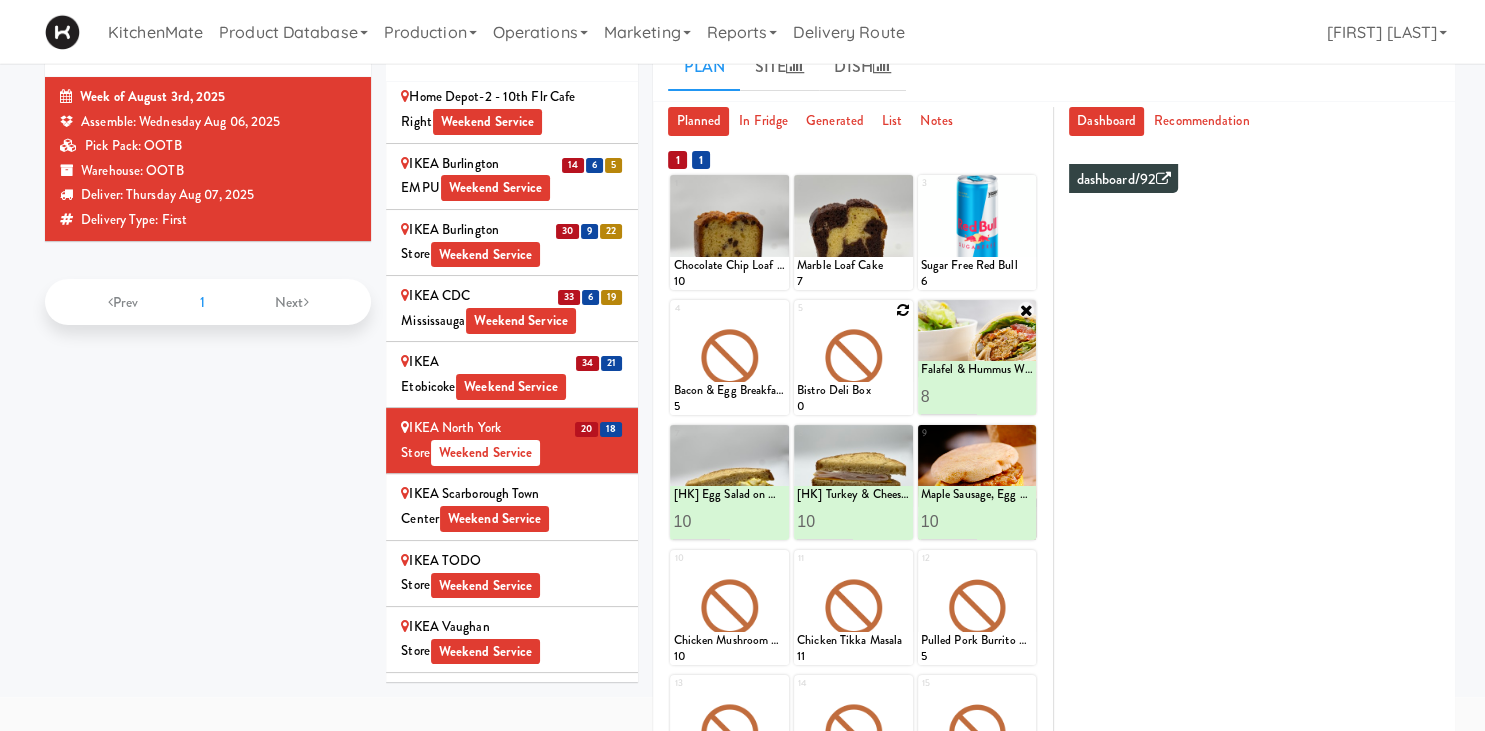 click at bounding box center [903, 310] 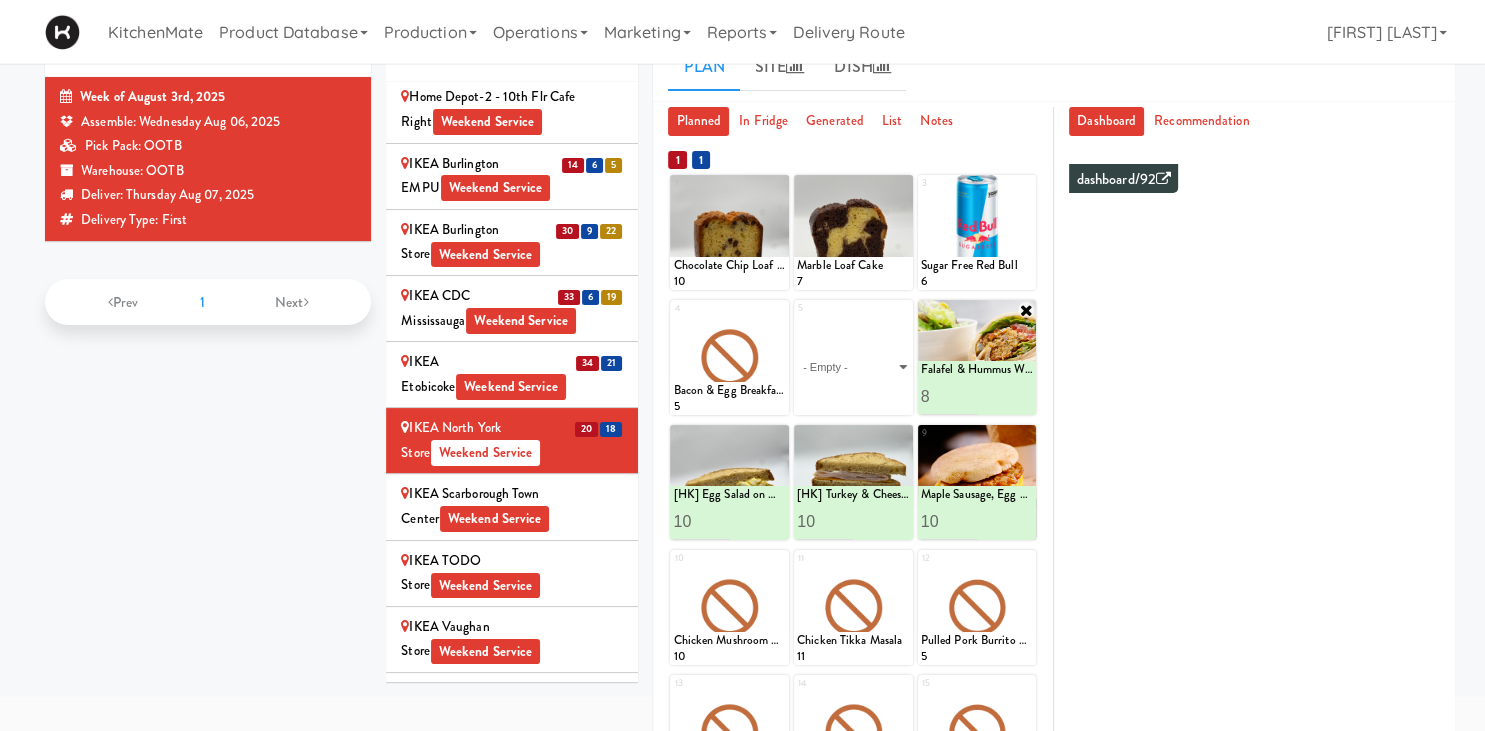click on "- Empty - Activia Probiotic Peach Mango Smoothie Berry Gatorade Zero Chocolate Milk Tetra Pack Coca Cola Diet Coke Frooti Fuze Iced Tea Grape G2 Gatorade Thirst Quencher Greenhouse Fiery Ginger Shot Lemon Lime Gatorade Zero Monster Energy Zero Ultra Norse Cold Brew Coffee Oasis Apple Juice Orange Celsius Energy Drink Orange Gatorade Zero Red Bull Energy Drink Sanpellengrino Aranciata Sparkling Clementine Probiotic Soda Sparkling Ginger Probiotic Soda Sparkling Grapefruit Probiotic Soda Sugar Free Red Bull Tonica Kombucha Berry Bounce Amazing Chocolate Chunk Cookie Bacon & Egg Breakfast Wrap Bistro Deli Box Blue Diamond Roasted Salted Almonds Blue Diamond Smokehouse Almonds Caramilk Chocolate Chip Loaf Cake Chocolate Loaf Cake Classic Hummus With Crackers Clif Bar Peanut Butter Crunch Clif Builders proteins Bar Chocolate Clif Builders proteins Bar Chocolate Mint Coffee Loaf Cake Falafel & Hummus Wrap Freshii Peanut Butter Energii Bites [HK] Cheddar Cheese Bagel [HK] Chicken Caesar Wrap [HK] Turkey Club Wrap" at bounding box center (853, 367) 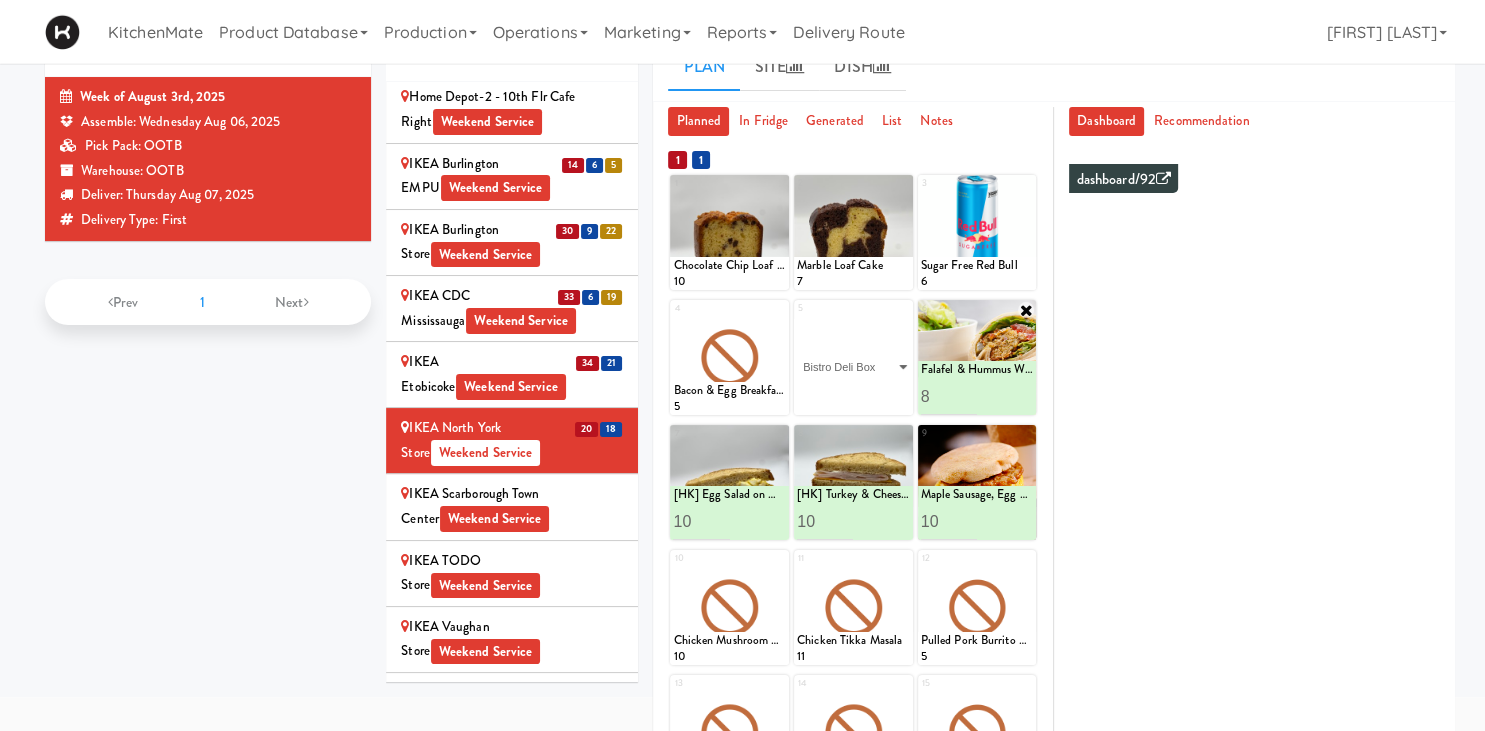 click on "Bistro Deli Box" at bounding box center (0, 0) 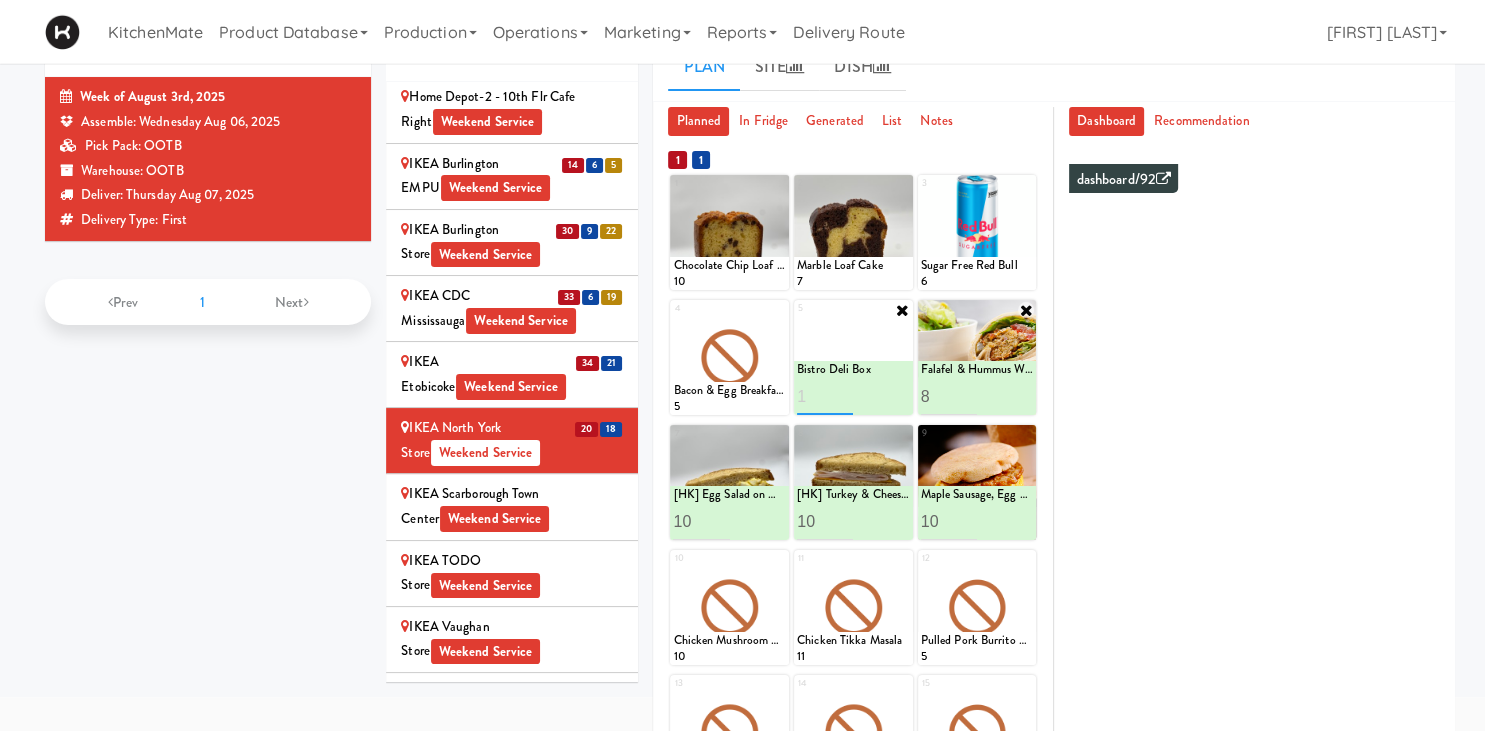 type on "1" 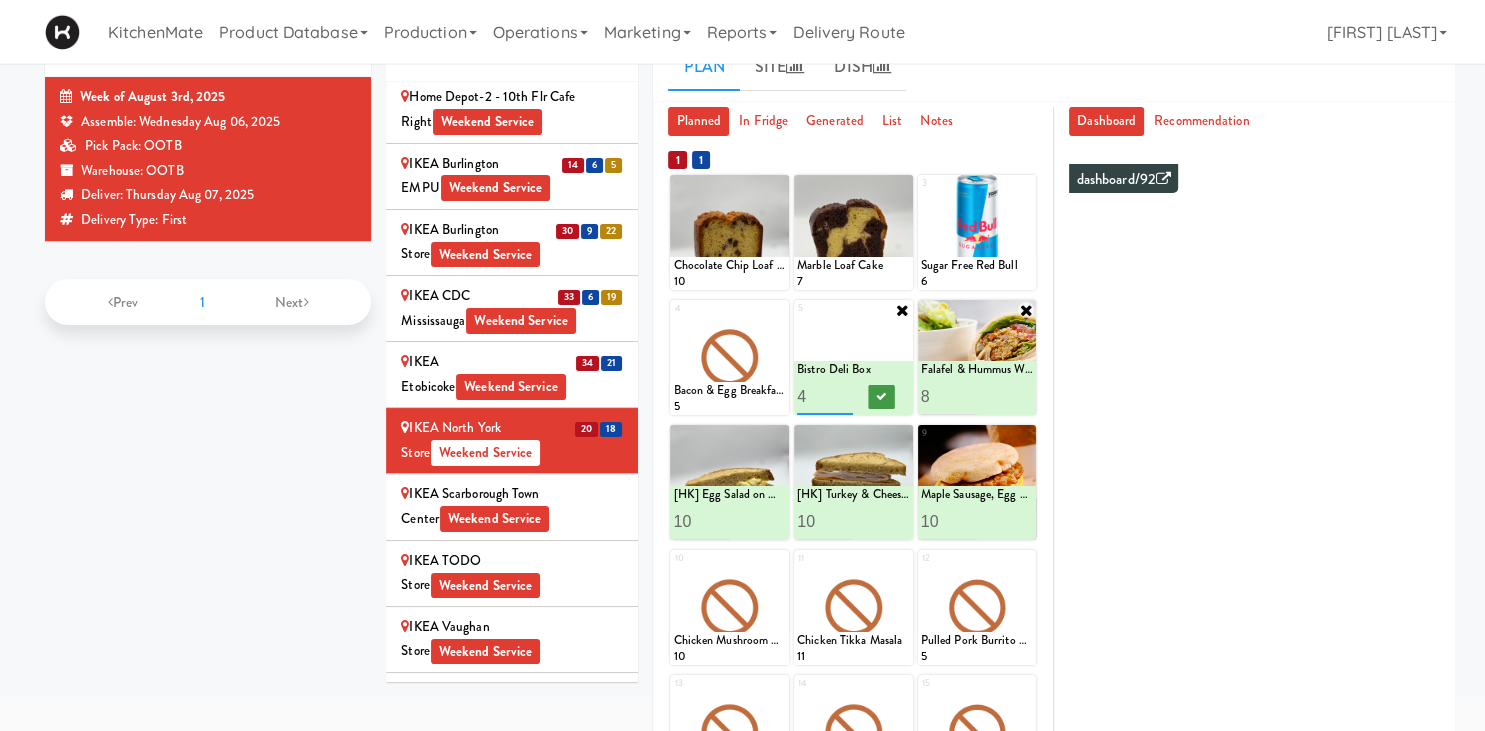 type on "4" 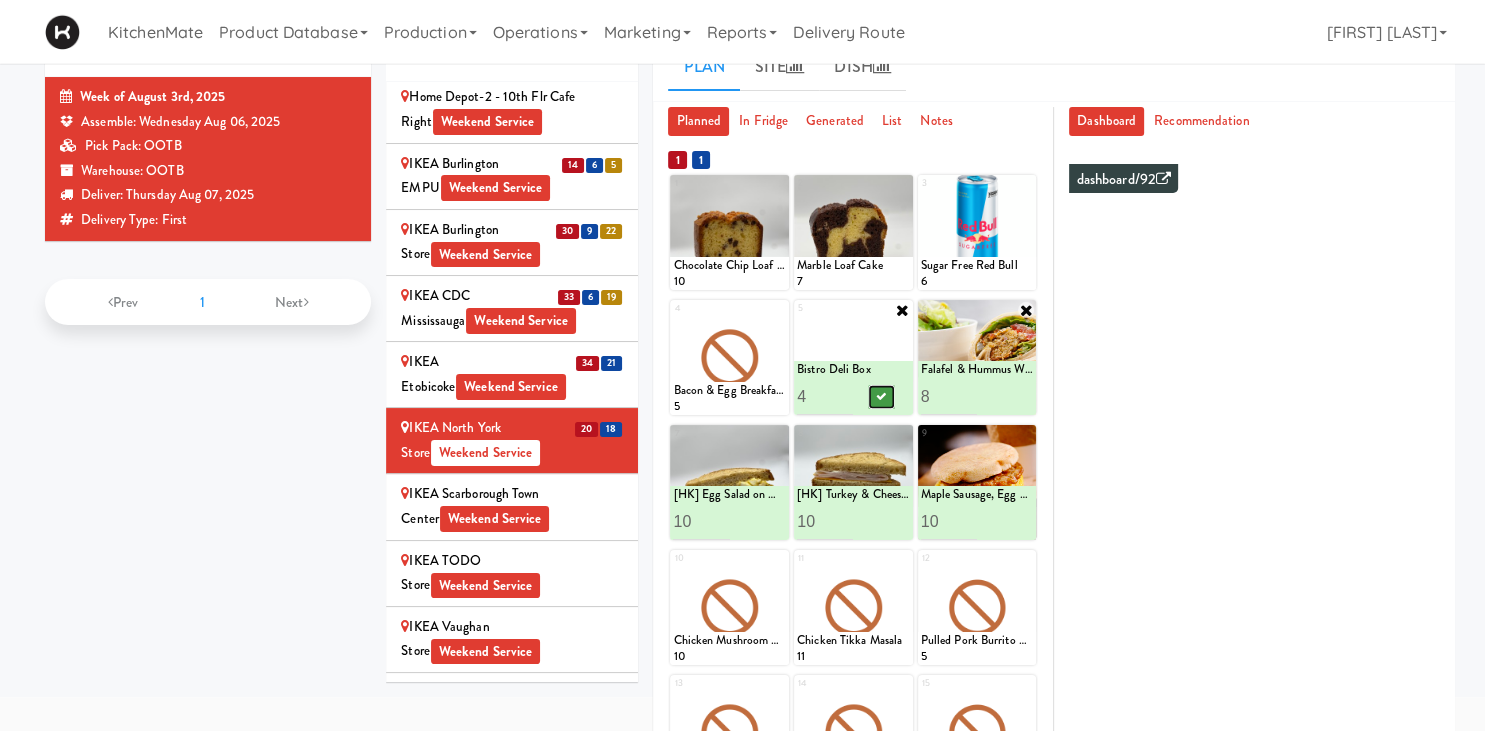 click at bounding box center [881, 397] 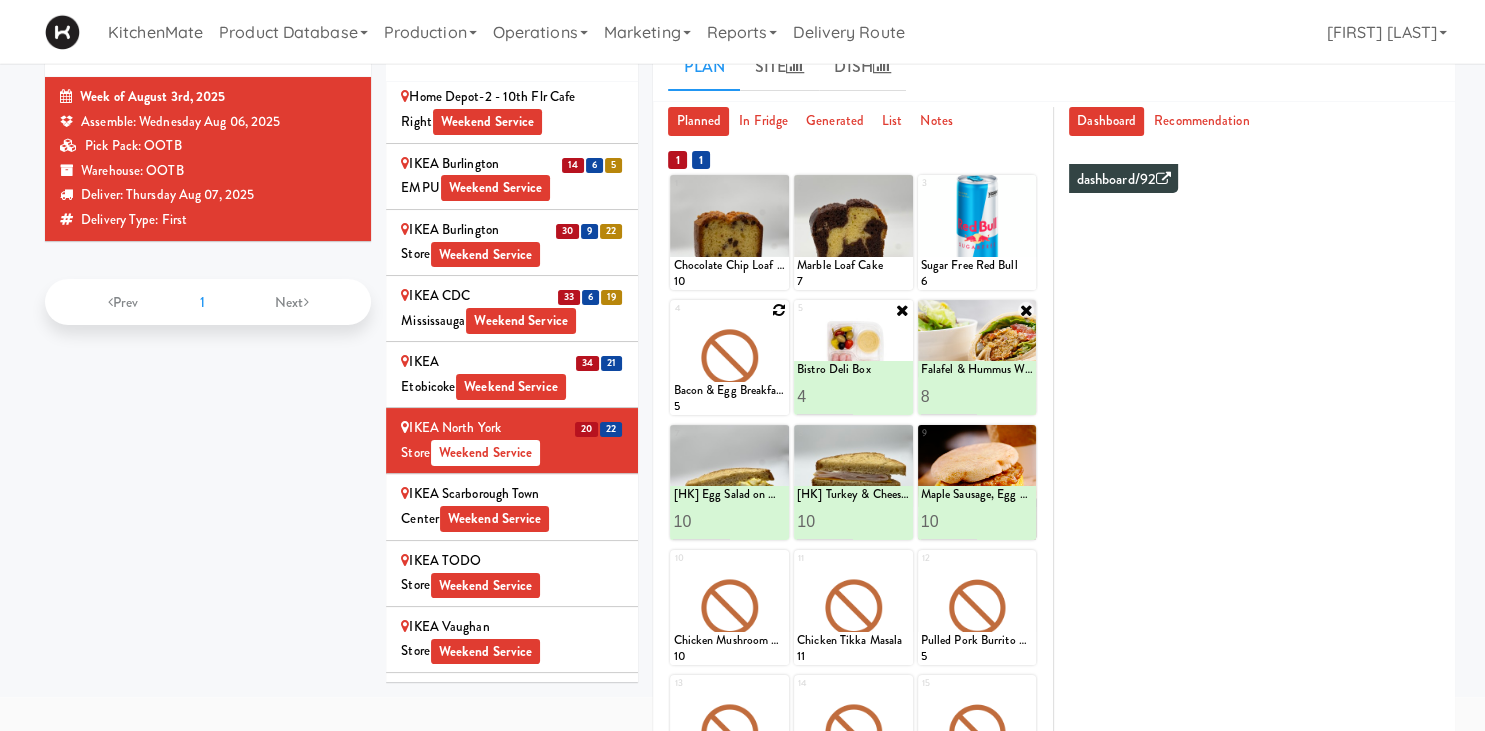 click at bounding box center (779, 310) 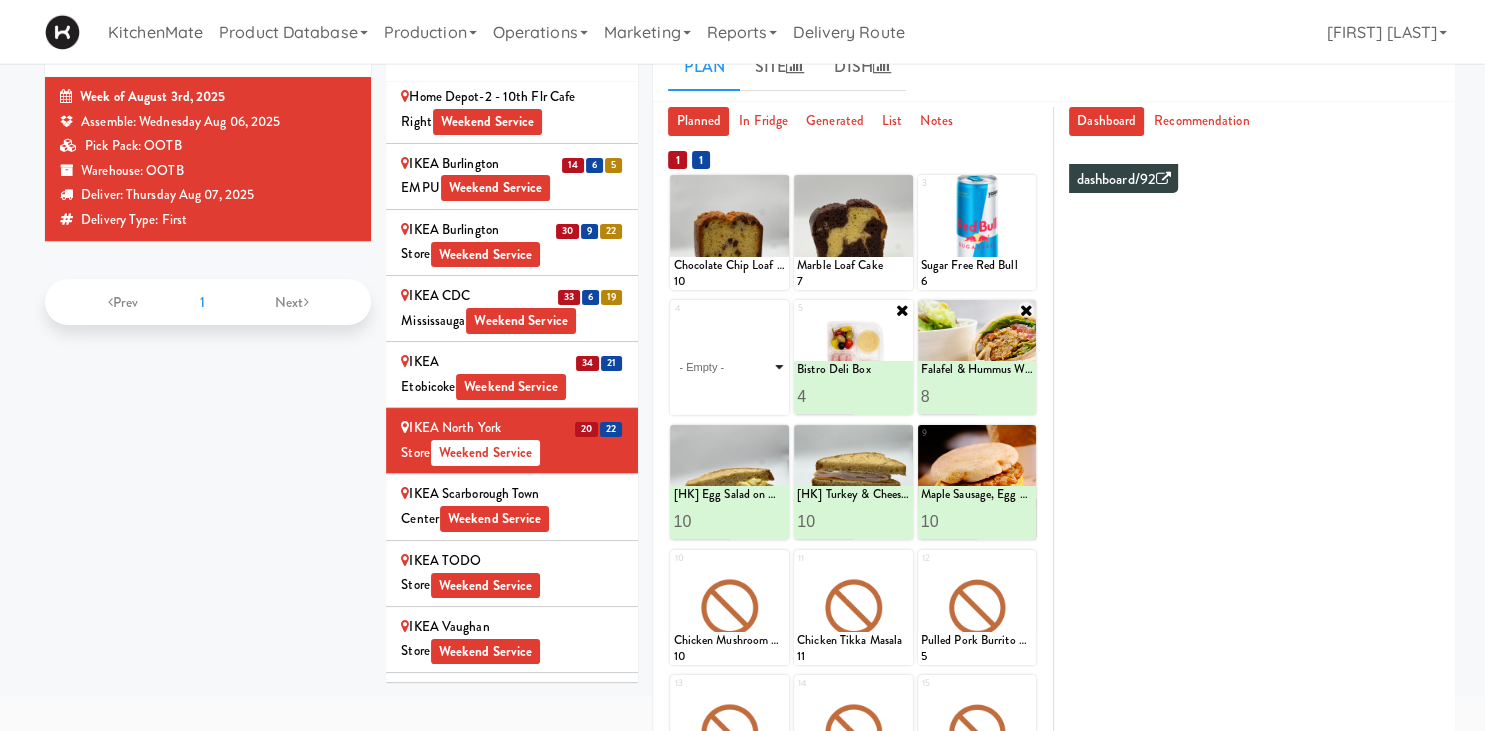 click on "- Empty - Activia Probiotic Peach Mango Smoothie Berry Gatorade Zero Chocolate Milk Tetra Pack Coca Cola Diet Coke Frooti Fuze Iced Tea Grape G2 Gatorade Thirst Quencher Greenhouse Fiery Ginger Shot Lemon Lime Gatorade Zero Monster Energy Zero Ultra Norse Cold Brew Coffee Oasis Apple Juice Orange Celsius Energy Drink Orange Gatorade Zero Red Bull Energy Drink Sanpellengrino Aranciata Sparkling Clementine Probiotic Soda Sparkling Ginger Probiotic Soda Sparkling Grapefruit Probiotic Soda Sugar Free Red Bull Tonica Kombucha Berry Bounce Amazing Chocolate Chunk Cookie Bacon & Egg Breakfast Wrap Bistro Deli Box Blue Diamond Roasted Salted Almonds Blue Diamond Smokehouse Almonds Caramilk Chocolate Chip Loaf Cake Chocolate Loaf Cake Classic Hummus With Crackers Clif Bar Peanut Butter Crunch Clif Builders proteins Bar Chocolate Clif Builders proteins Bar Chocolate Mint Coffee Loaf Cake Falafel & Hummus Wrap Freshii Peanut Butter Energii Bites [HK] Cheddar Cheese Bagel [HK] Chicken Caesar Wrap [HK] Turkey Club Wrap" at bounding box center [729, 367] 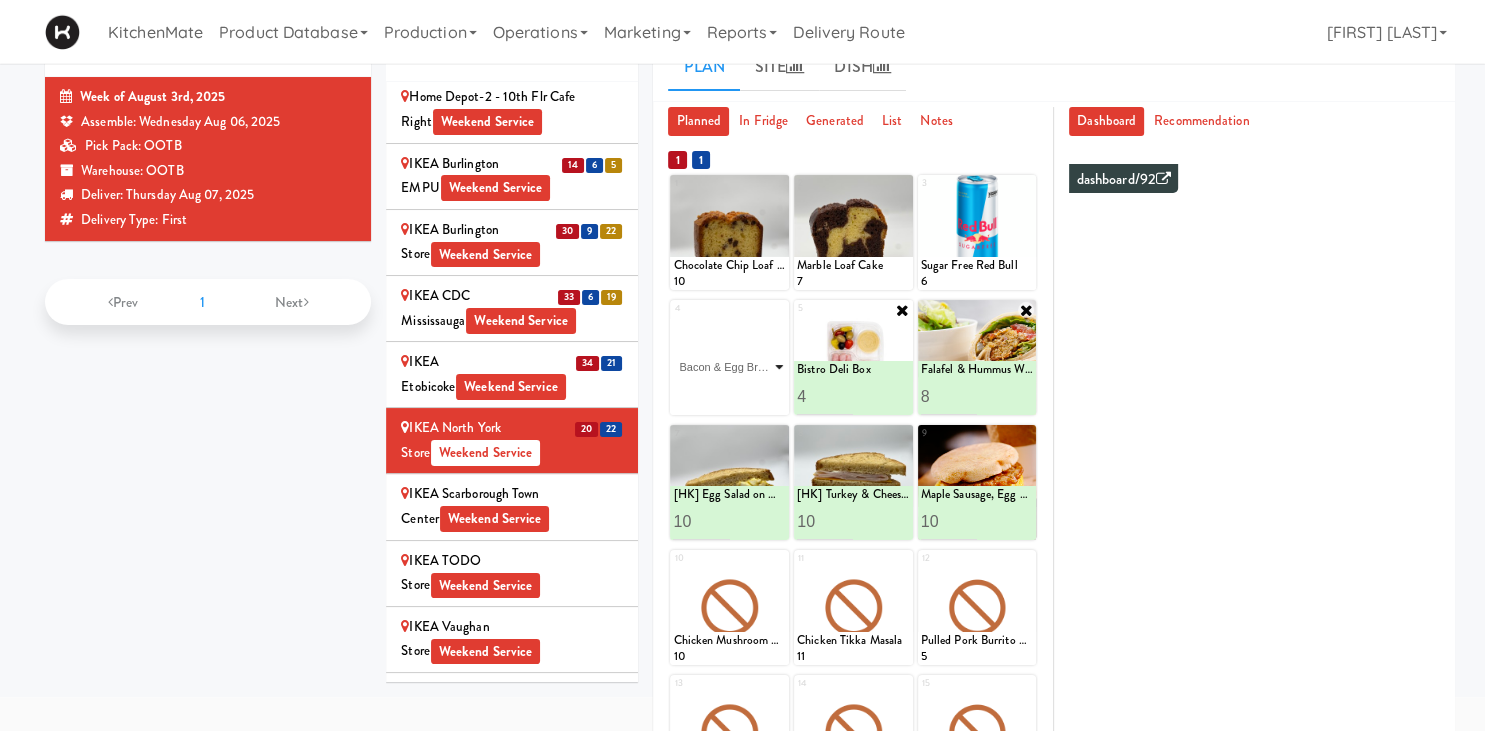 click on "Bacon & Egg Breakfast Wrap" at bounding box center [0, 0] 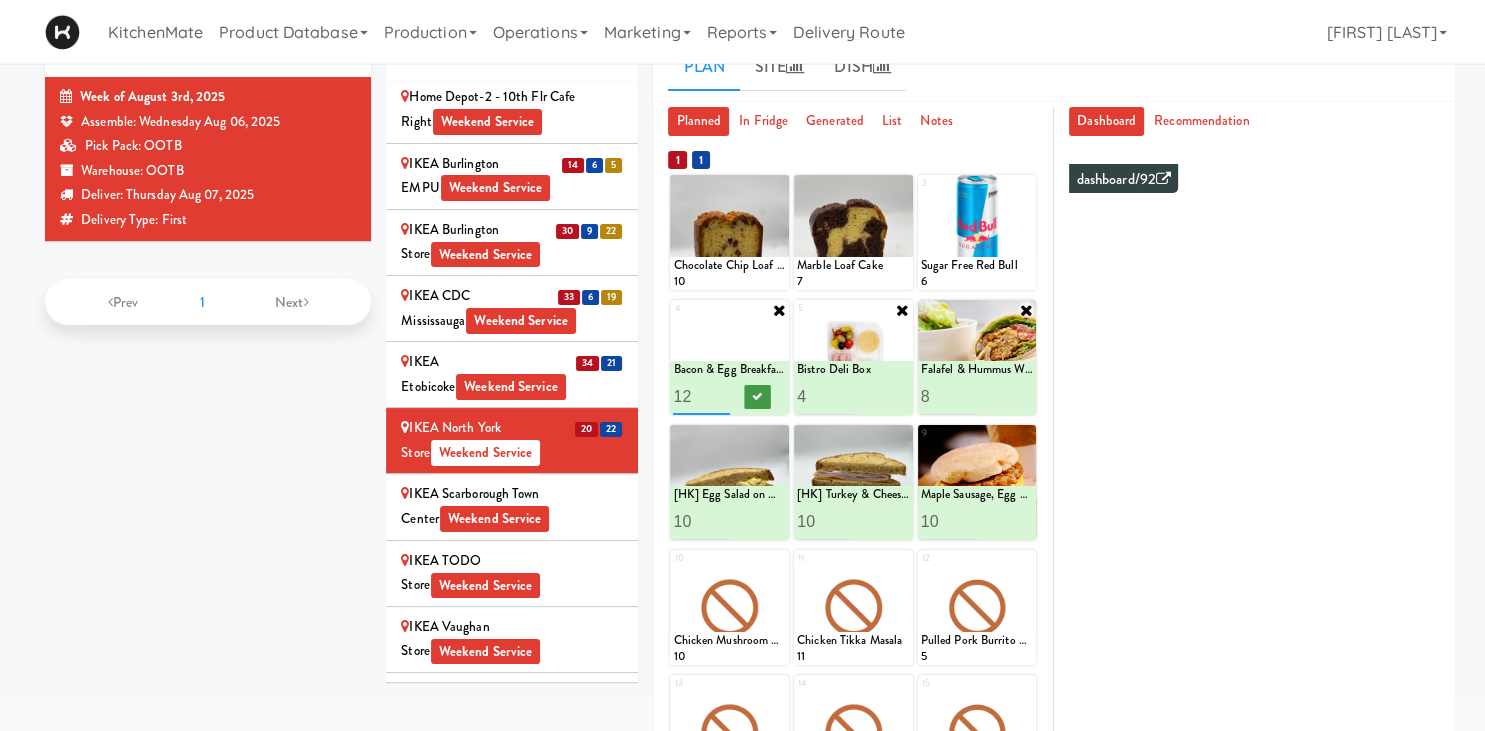 type on "12" 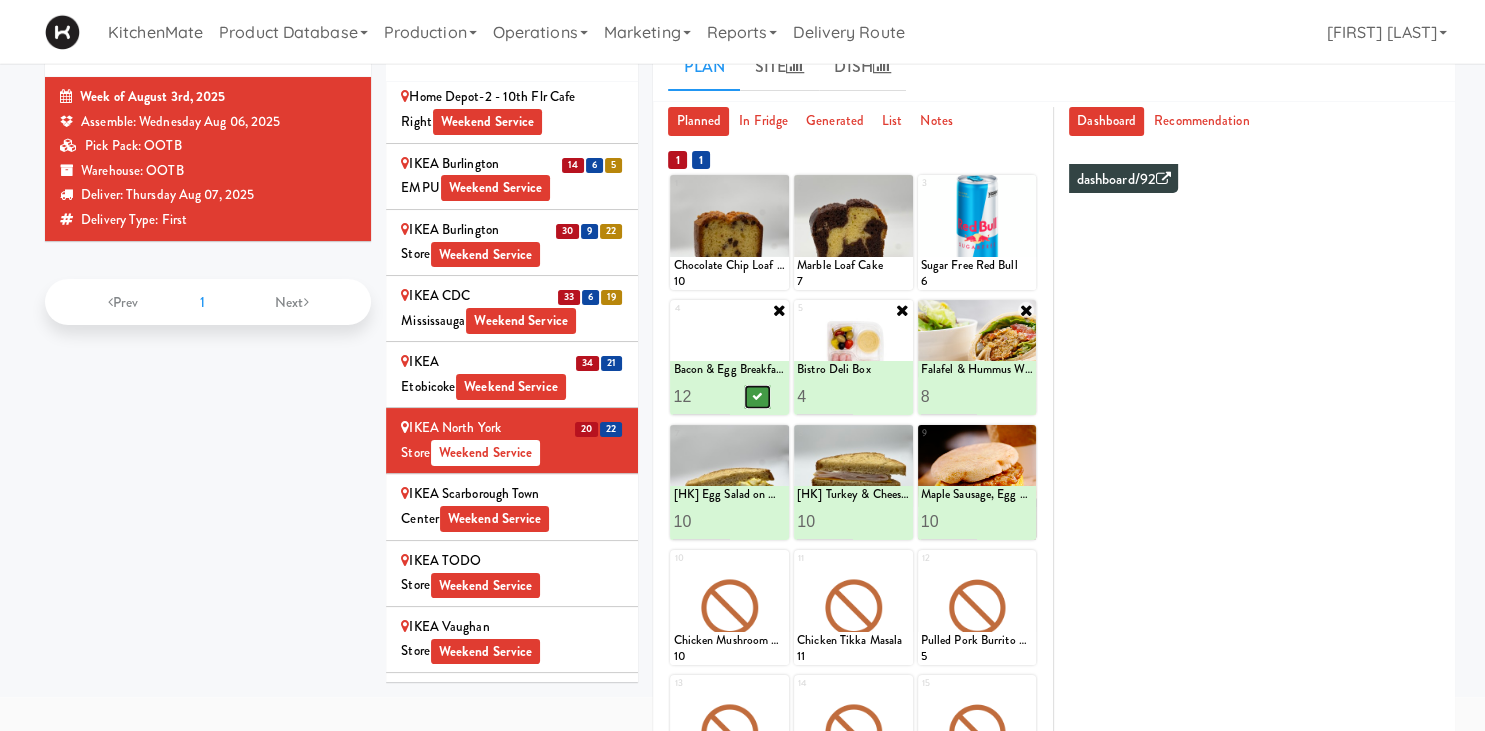 click at bounding box center [758, 397] 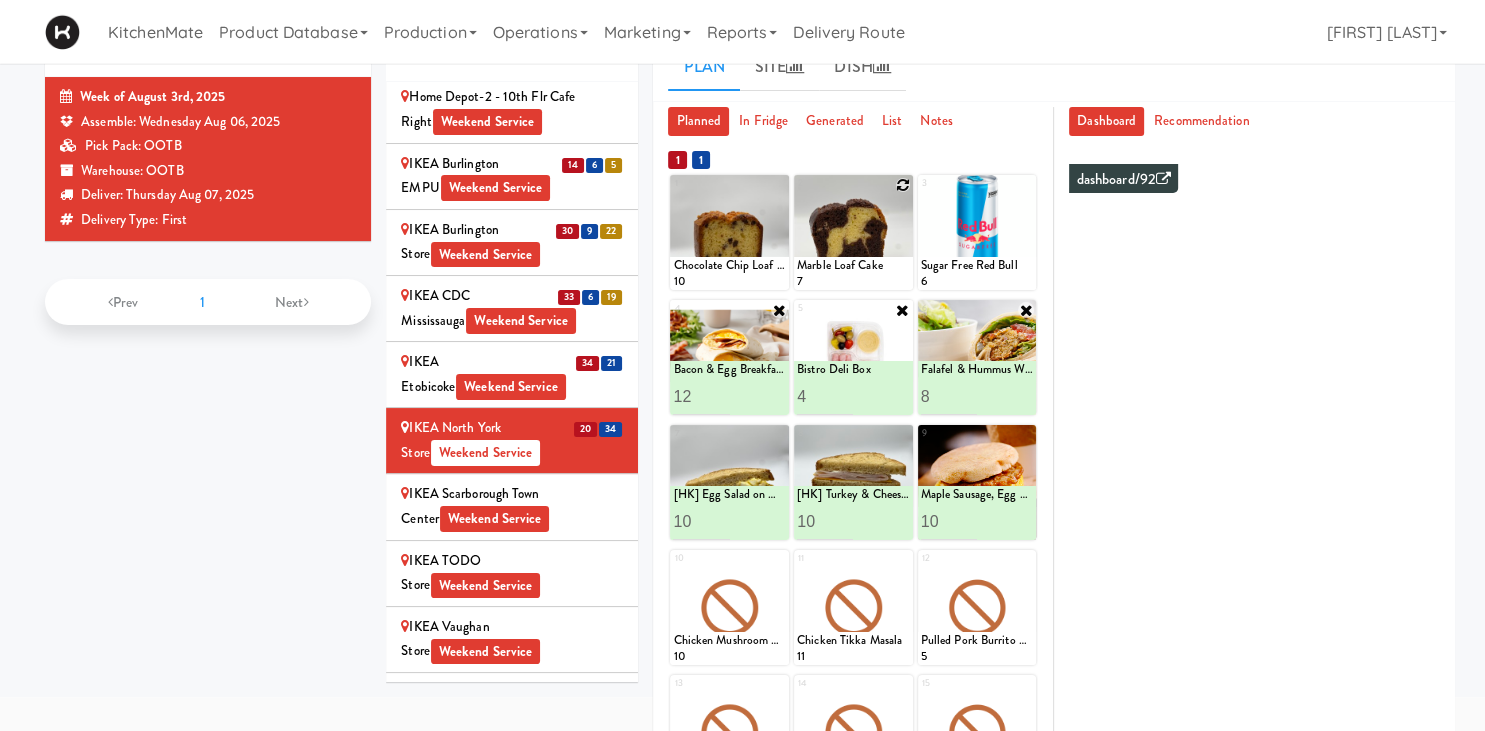 click at bounding box center [903, 185] 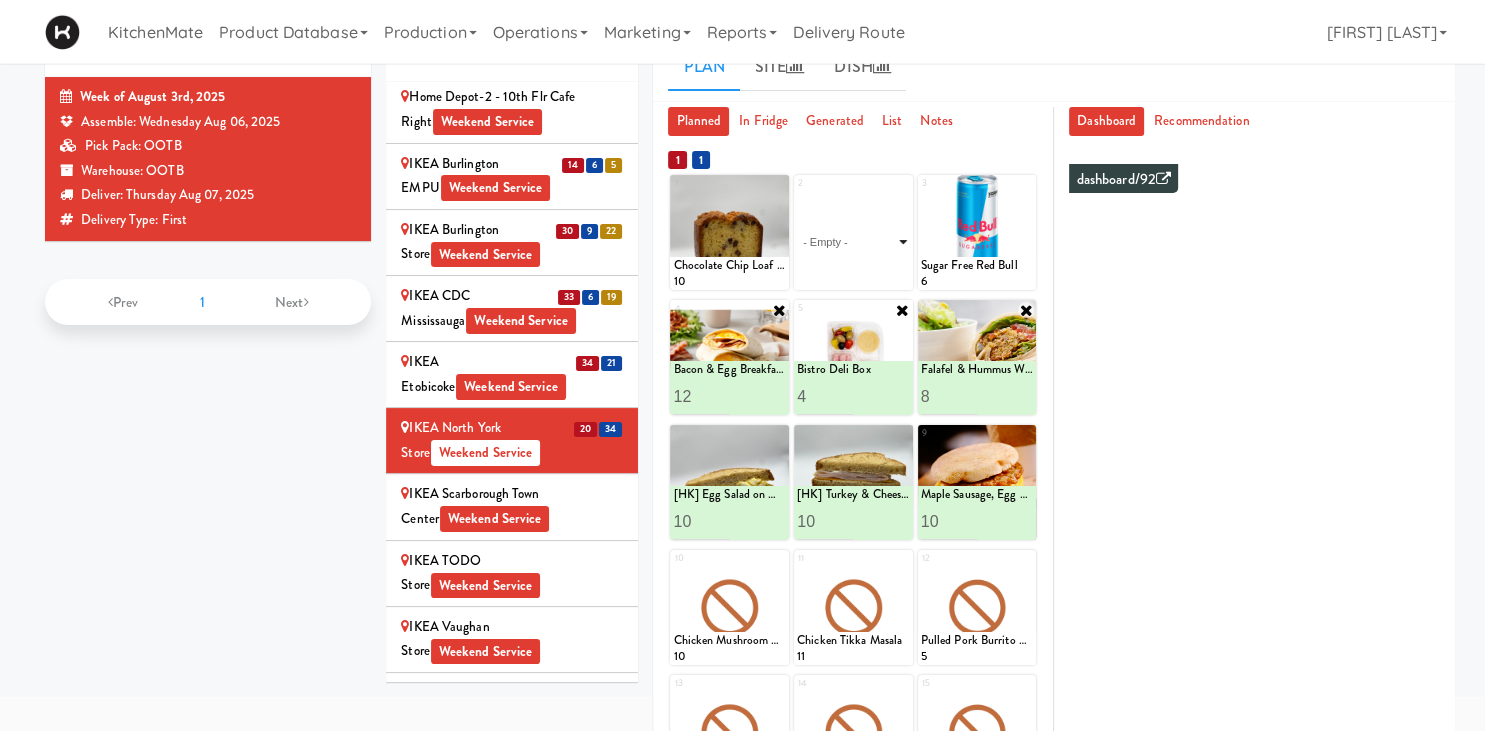 click on "- Empty - Activia Probiotic Peach Mango Smoothie Berry Gatorade Zero Chocolate Milk Tetra Pack Coca Cola Diet Coke Frooti Fuze Iced Tea Grape G2 Gatorade Thirst Quencher Greenhouse Fiery Ginger Shot Lemon Lime Gatorade Zero Monster Energy Zero Ultra Norse Cold Brew Coffee Oasis Apple Juice Orange Celsius Energy Drink Orange Gatorade Zero Red Bull Energy Drink Sanpellengrino Aranciata Sparkling Clementine Probiotic Soda Sparkling Ginger Probiotic Soda Sparkling Grapefruit Probiotic Soda Sugar Free Red Bull Tonica Kombucha Berry Bounce Amazing Chocolate Chunk Cookie Bacon & Egg Breakfast Wrap Bistro Deli Box Blue Diamond Roasted Salted Almonds Blue Diamond Smokehouse Almonds Caramilk Chocolate Chip Loaf Cake Chocolate Loaf Cake Classic Hummus With Crackers Clif Bar Peanut Butter Crunch Clif Builders proteins Bar Chocolate Clif Builders proteins Bar Chocolate Mint Coffee Loaf Cake Falafel & Hummus Wrap Freshii Peanut Butter Energii Bites [HK] Cheddar Cheese Bagel [HK] Chicken Caesar Wrap [HK] Turkey Club Wrap" at bounding box center (853, 242) 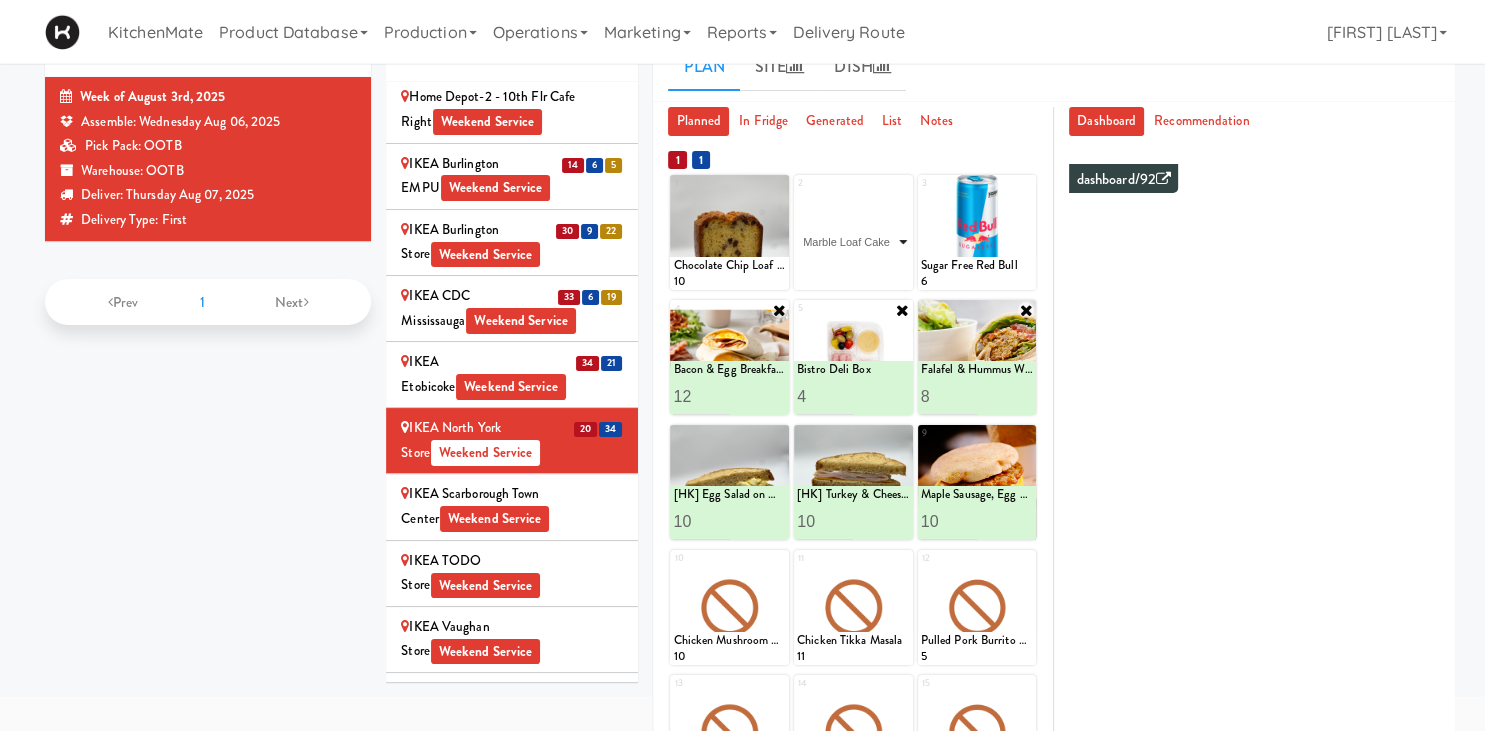 click on "Marble Loaf Cake" at bounding box center [0, 0] 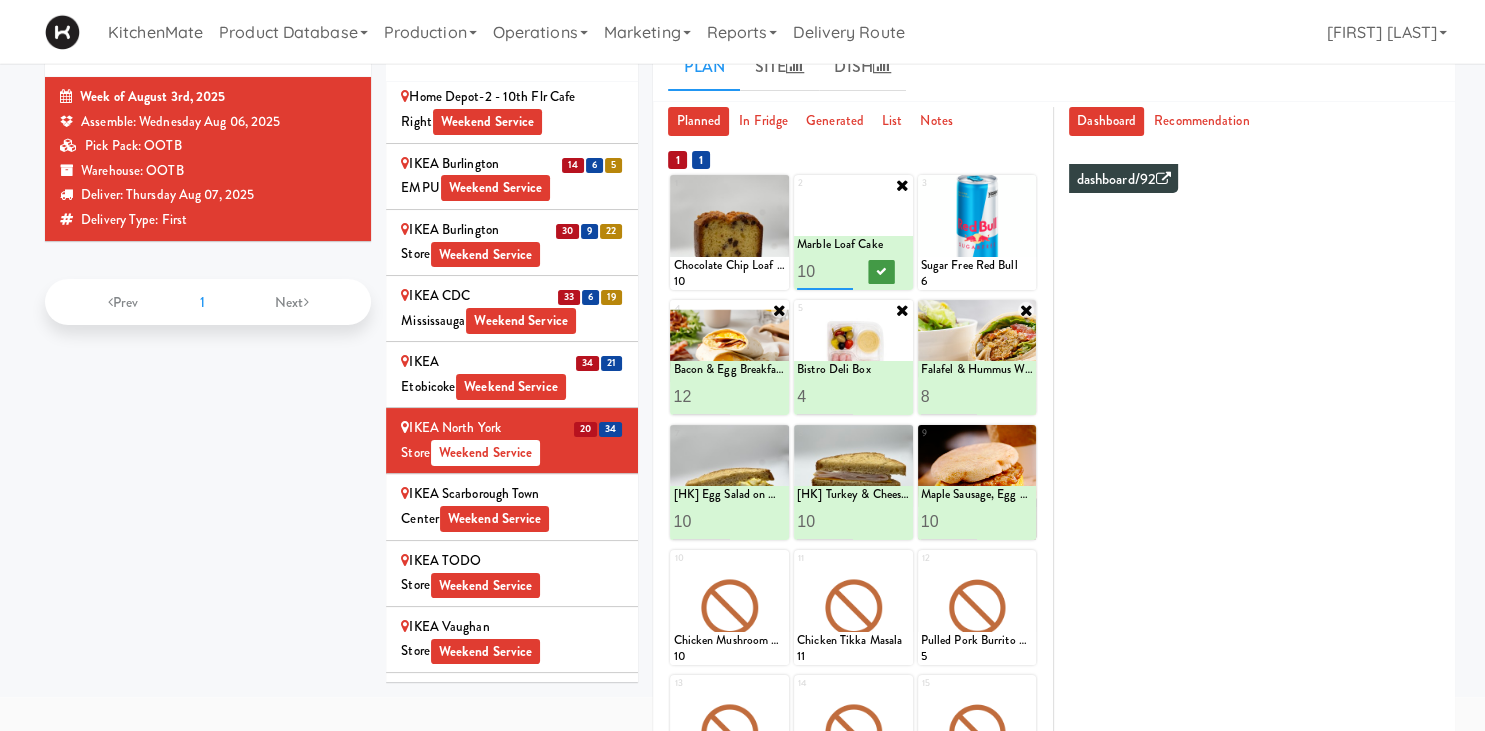 type on "10" 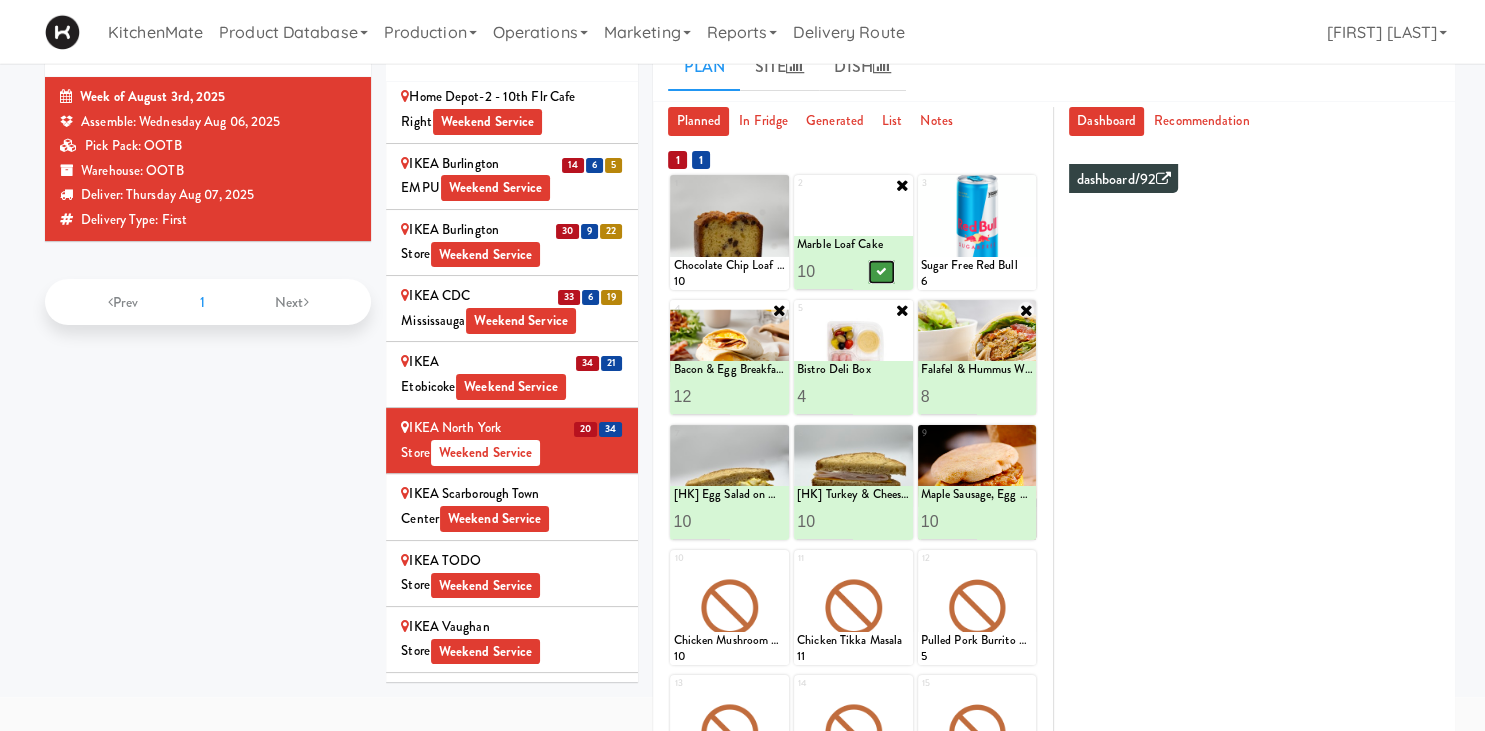 click at bounding box center [881, 272] 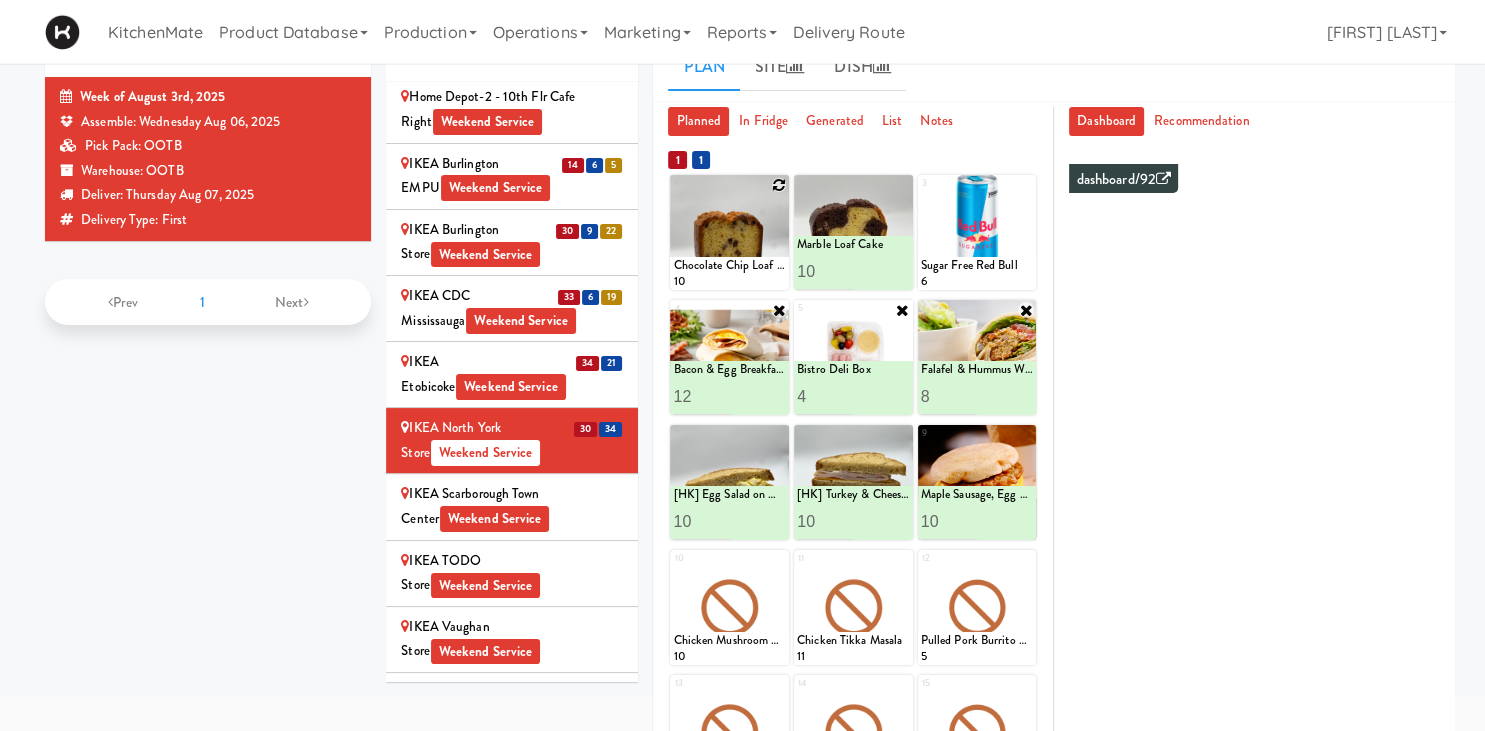click at bounding box center [779, 185] 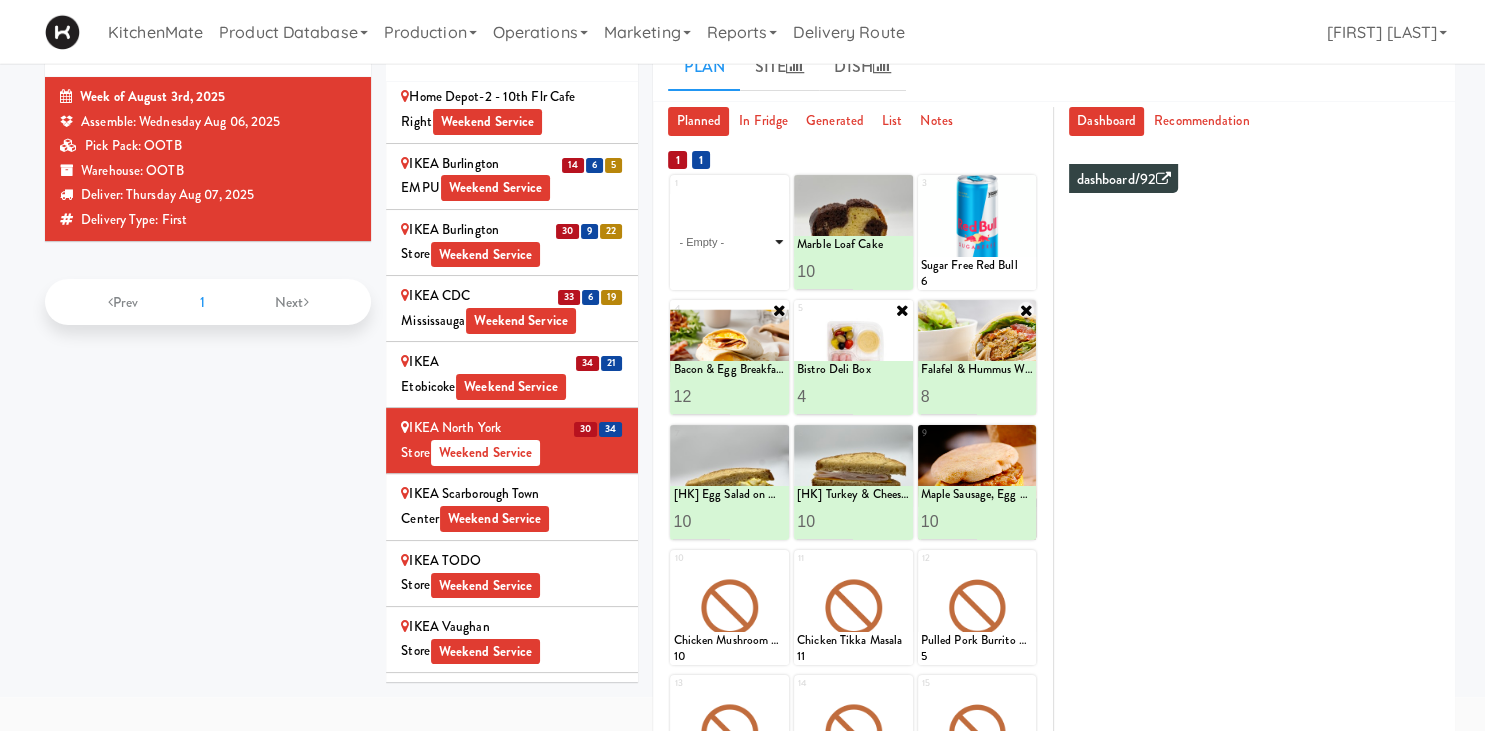 click on "- Empty - Activia Probiotic Peach Mango Smoothie Berry Gatorade Zero Chocolate Milk Tetra Pack Coca Cola Diet Coke Frooti Fuze Iced Tea Grape G2 Gatorade Thirst Quencher Greenhouse Fiery Ginger Shot Lemon Lime Gatorade Zero Monster Energy Zero Ultra Norse Cold Brew Coffee Oasis Apple Juice Orange Celsius Energy Drink Orange Gatorade Zero Red Bull Energy Drink Sanpellengrino Aranciata Sparkling Clementine Probiotic Soda Sparkling Ginger Probiotic Soda Sparkling Grapefruit Probiotic Soda Sugar Free Red Bull Tonica Kombucha Berry Bounce Amazing Chocolate Chunk Cookie Bacon & Egg Breakfast Wrap Bistro Deli Box Blue Diamond Roasted Salted Almonds Blue Diamond Smokehouse Almonds Caramilk Chocolate Chip Loaf Cake Chocolate Loaf Cake Classic Hummus With Crackers Clif Bar Peanut Butter Crunch Clif Builders proteins Bar Chocolate Clif Builders proteins Bar Chocolate Mint Coffee Loaf Cake Falafel & Hummus Wrap Freshii Peanut Butter Energii Bites [HK] Cheddar Cheese Bagel [HK] Chicken Caesar Wrap [HK] Turkey Club Wrap" at bounding box center [729, 242] 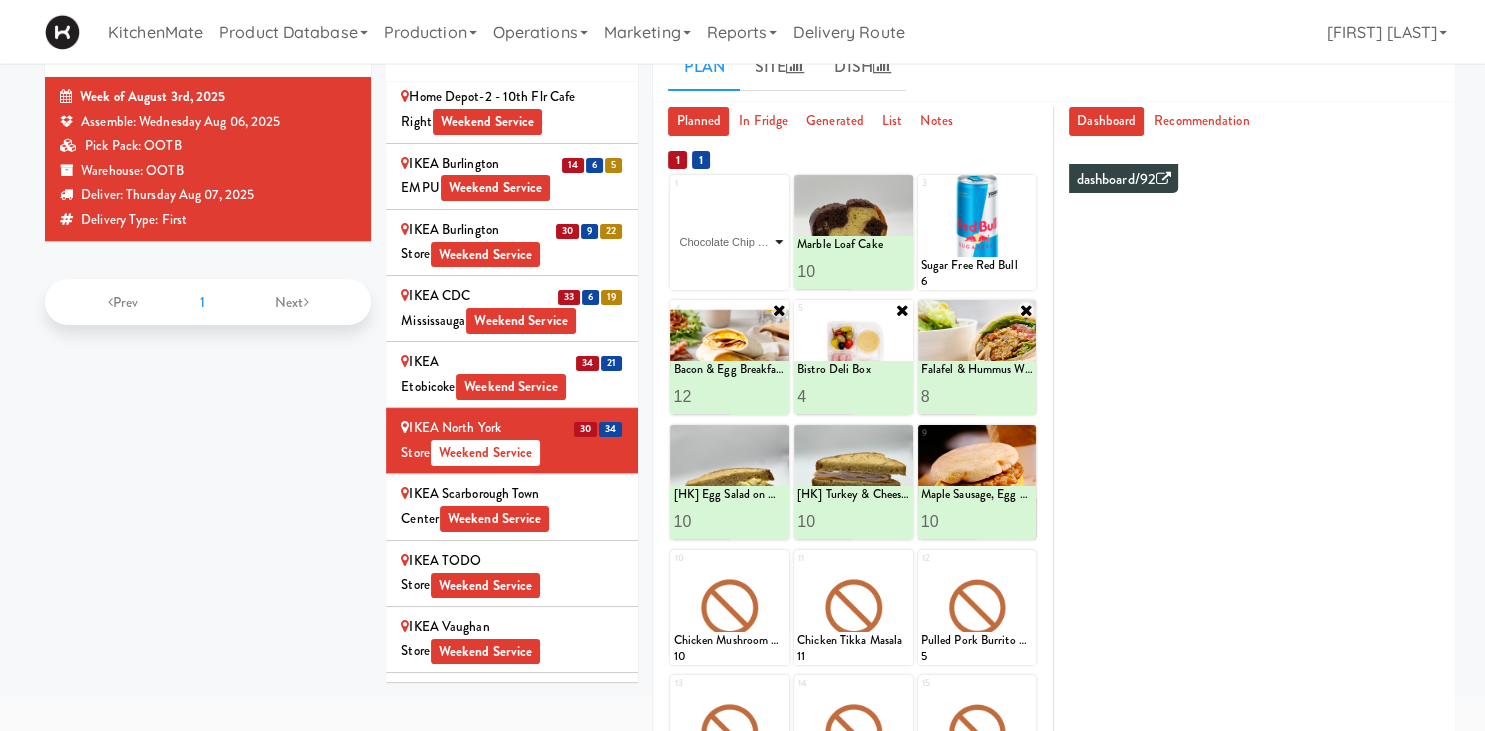 click on "Chocolate Chip Loaf Cake" at bounding box center (0, 0) 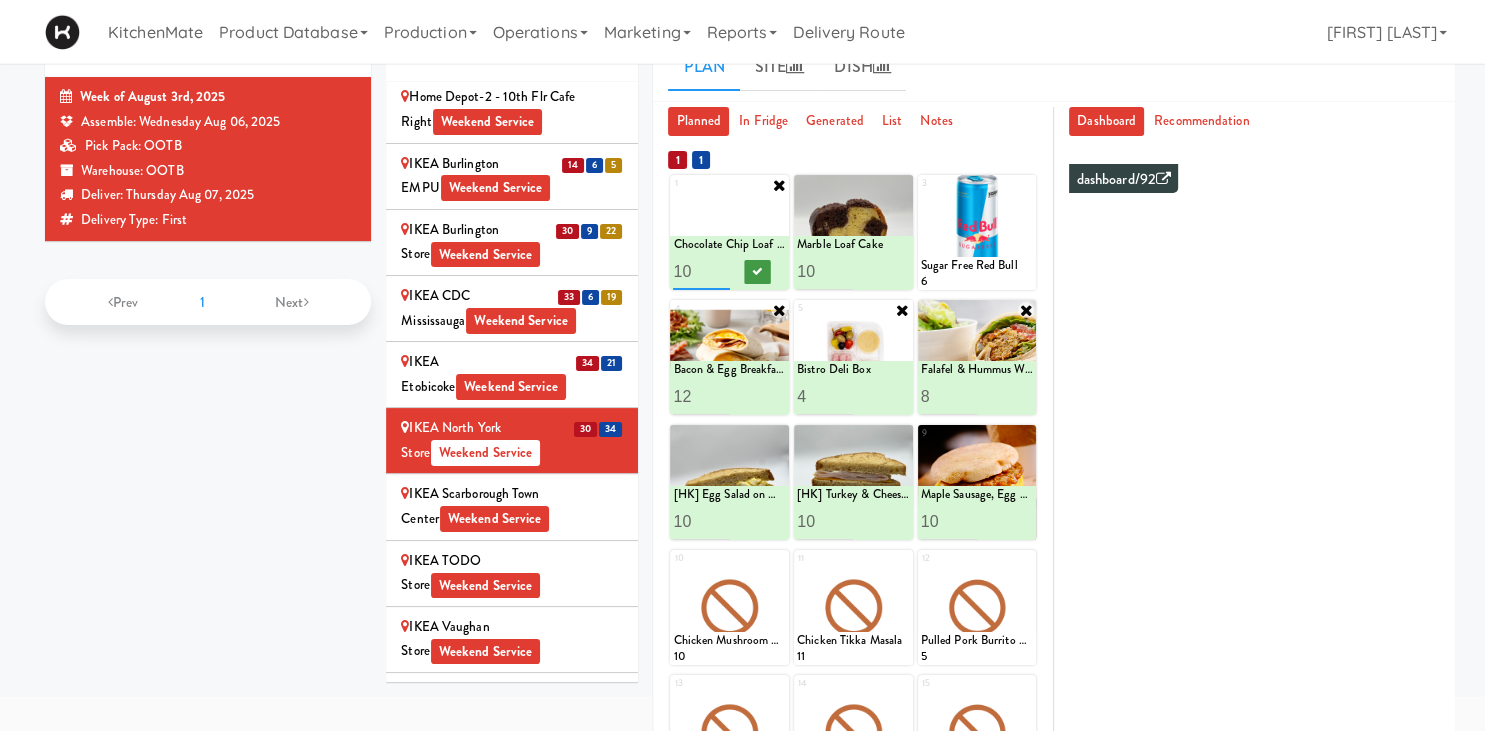 type on "10" 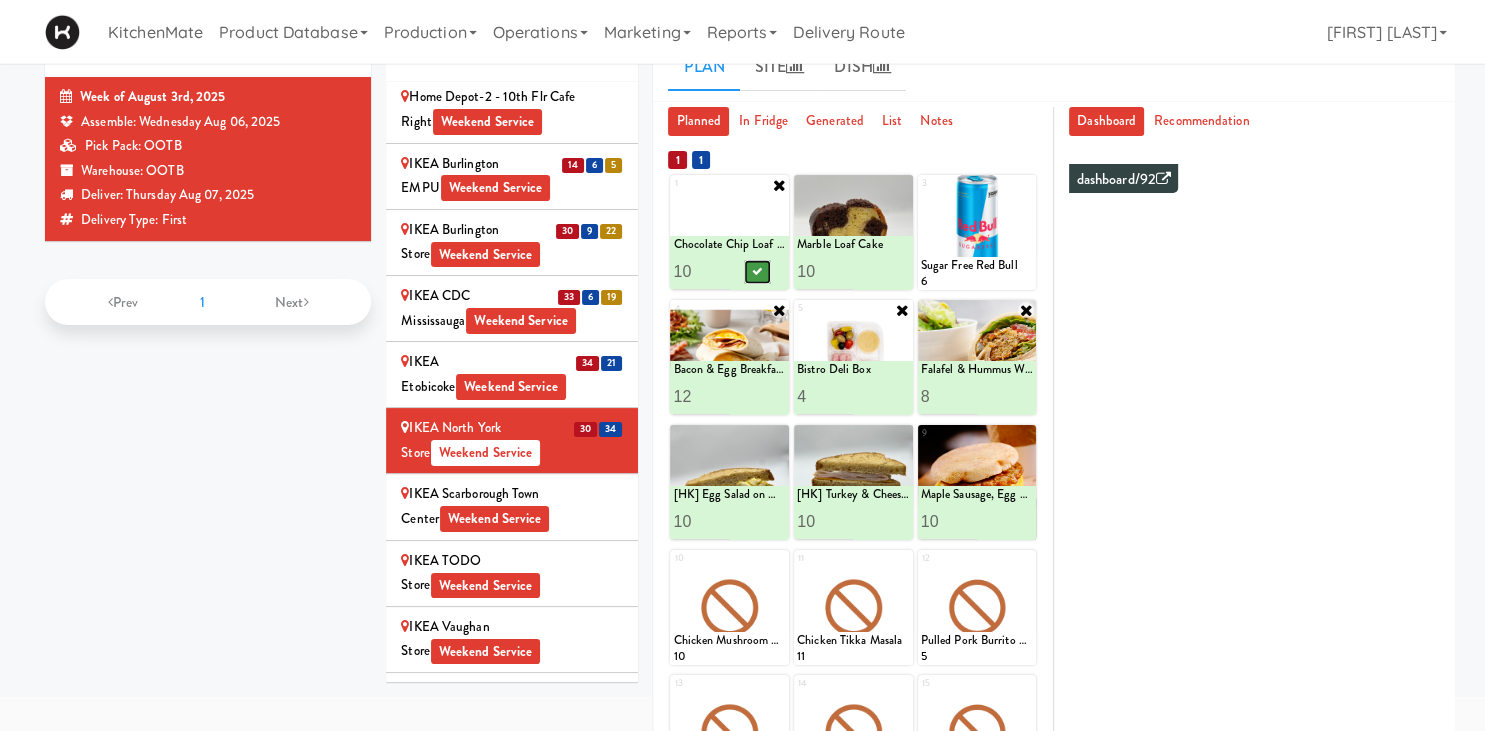click at bounding box center (758, 272) 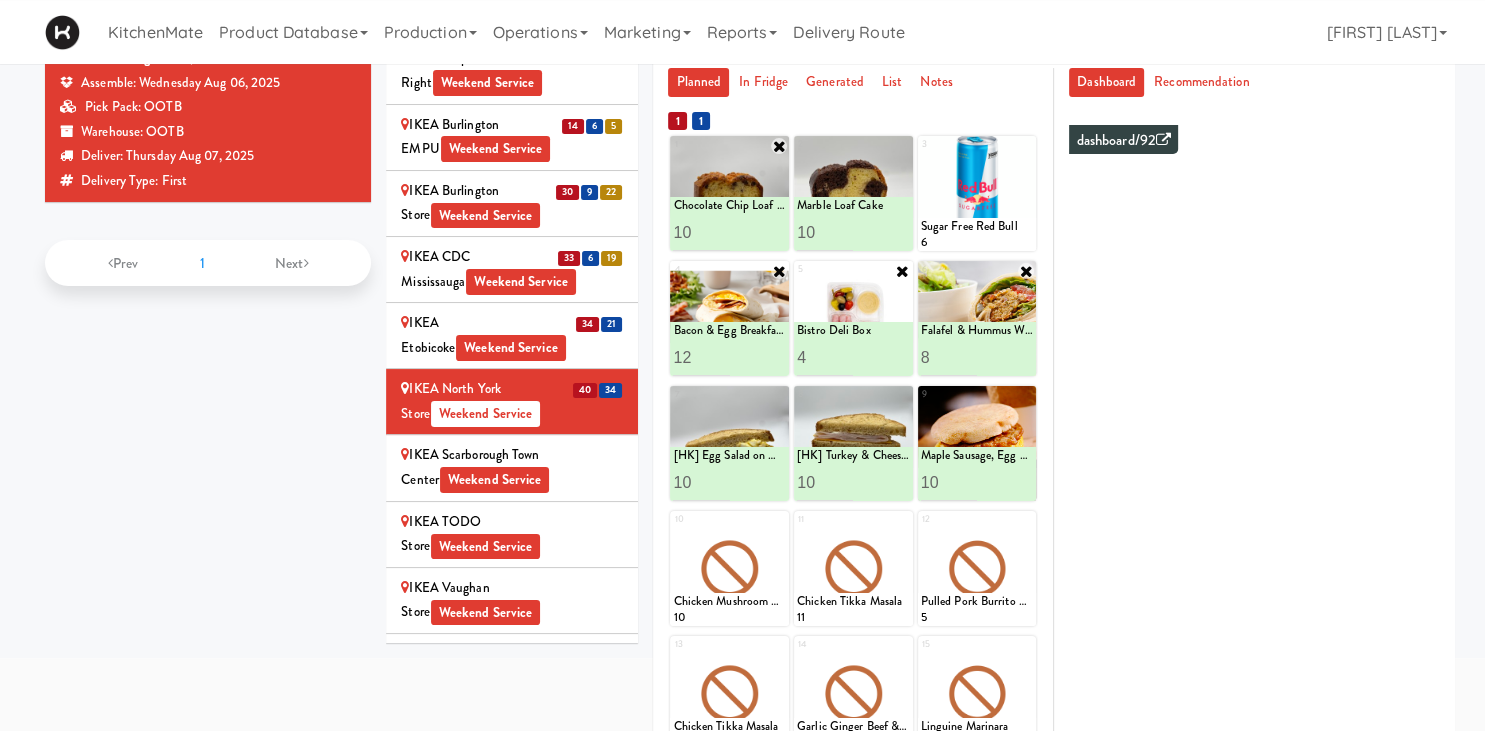 scroll, scrollTop: 136, scrollLeft: 0, axis: vertical 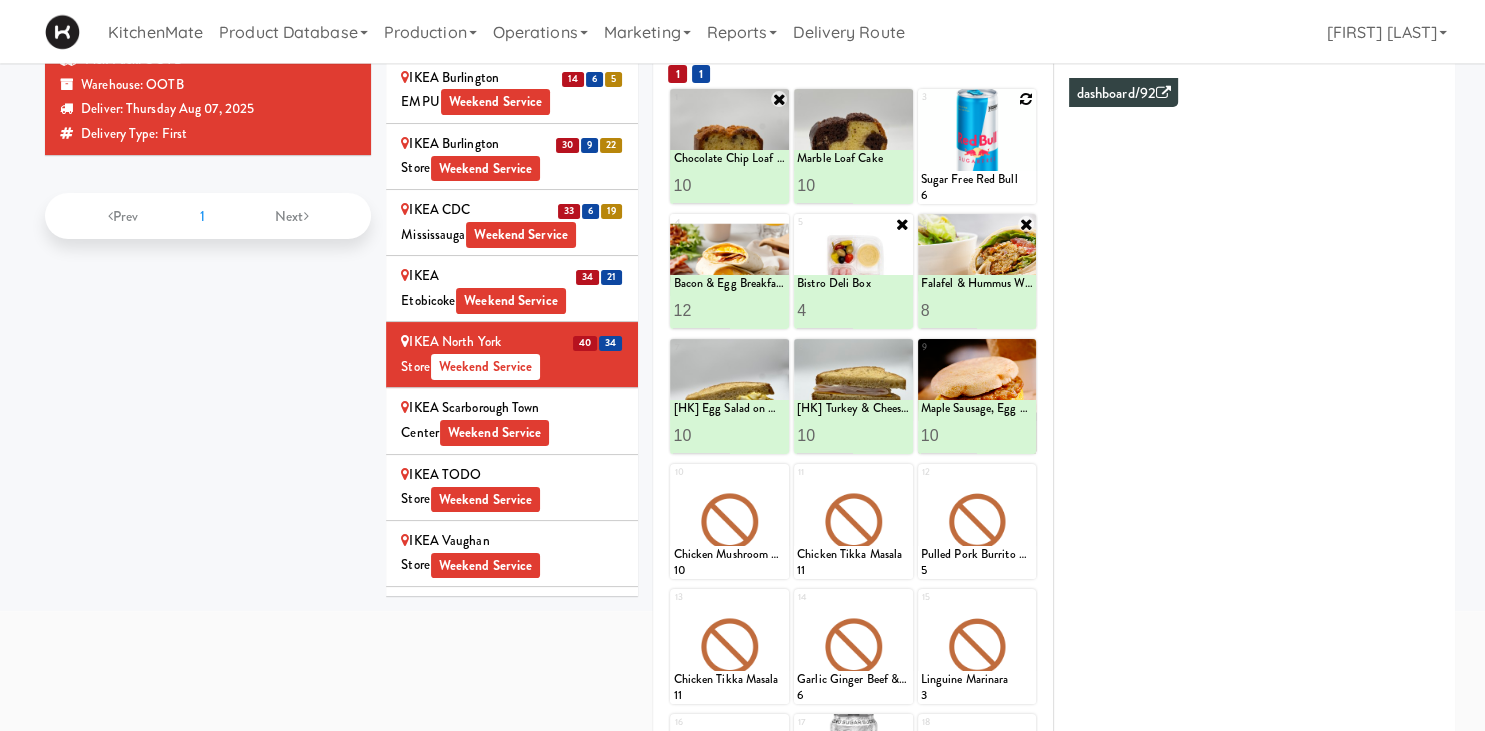 click at bounding box center (1026, 99) 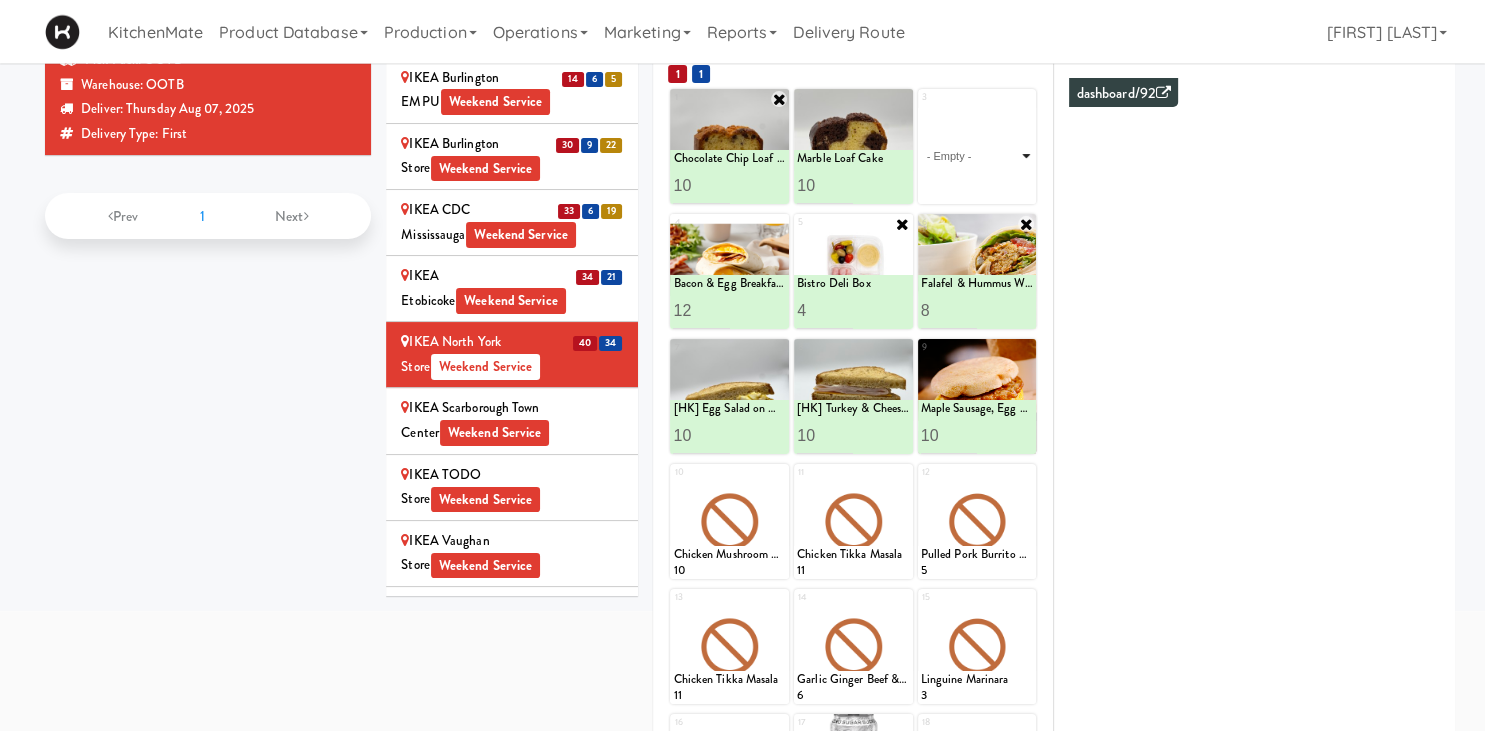 click on "- Empty - Activia Probiotic Peach Mango Smoothie Berry Gatorade Zero Chocolate Milk Tetra Pack Coca Cola Diet Coke Frooti Fuze Iced Tea Grape G2 Gatorade Thirst Quencher Greenhouse Fiery Ginger Shot Lemon Lime Gatorade Zero Monster Energy Zero Ultra Norse Cold Brew Coffee Oasis Apple Juice Orange Celsius Energy Drink Orange Gatorade Zero Red Bull Energy Drink Sanpellengrino Aranciata Sparkling Clementine Probiotic Soda Sparkling Ginger Probiotic Soda Sparkling Grapefruit Probiotic Soda Sugar Free Red Bull Tonica Kombucha Berry Bounce Amazing Chocolate Chunk Cookie Bacon & Egg Breakfast Wrap Bistro Deli Box Blue Diamond Roasted Salted Almonds Blue Diamond Smokehouse Almonds Caramilk Chocolate Chip Loaf Cake Chocolate Loaf Cake Classic Hummus With Crackers Clif Bar Peanut Butter Crunch Clif Builders proteins Bar Chocolate Clif Builders proteins Bar Chocolate Mint Coffee Loaf Cake Falafel & Hummus Wrap Freshii Peanut Butter Energii Bites [HK] Cheddar Cheese Bagel [HK] Chicken Caesar Wrap [HK] Turkey Club Wrap" at bounding box center [977, 156] 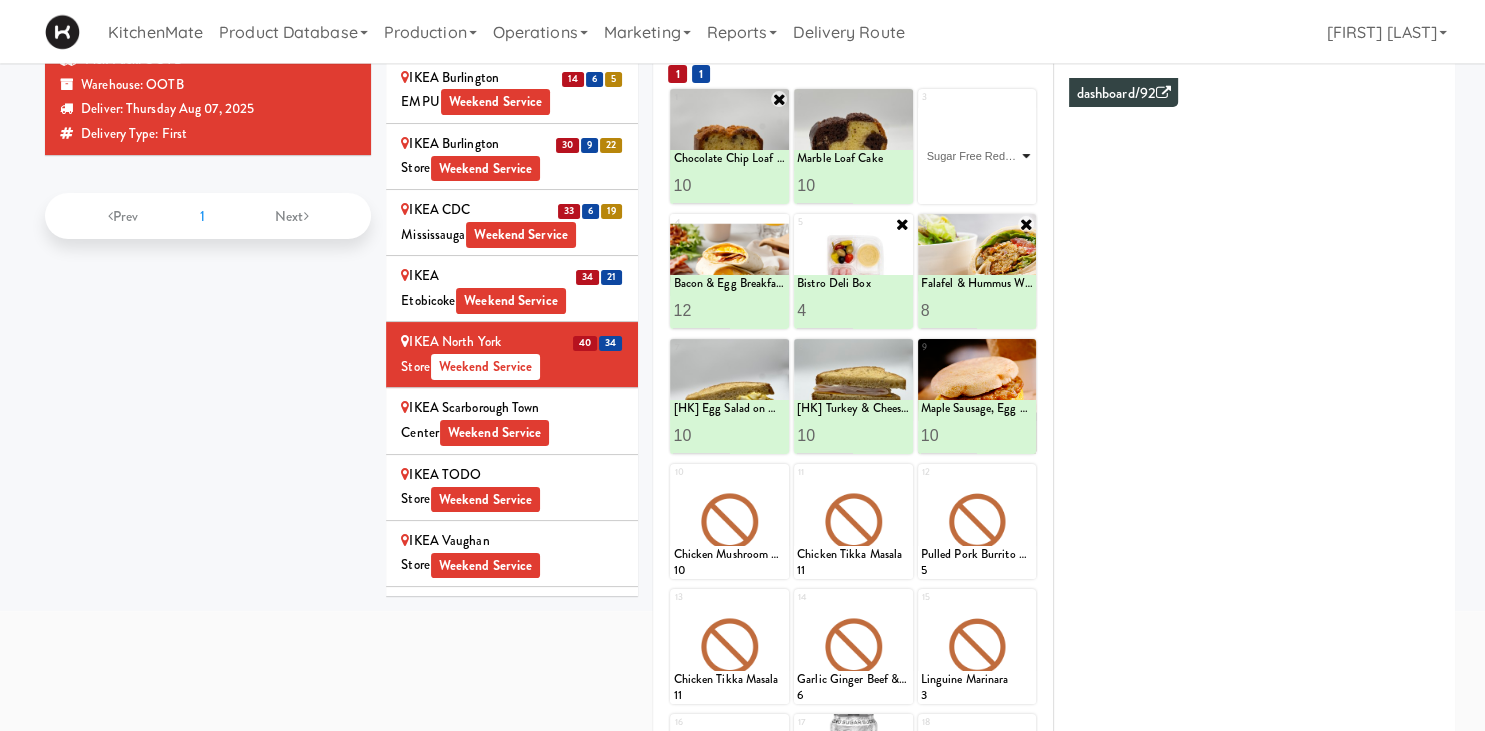 click on "Sugar Free Red Bull" at bounding box center [0, 0] 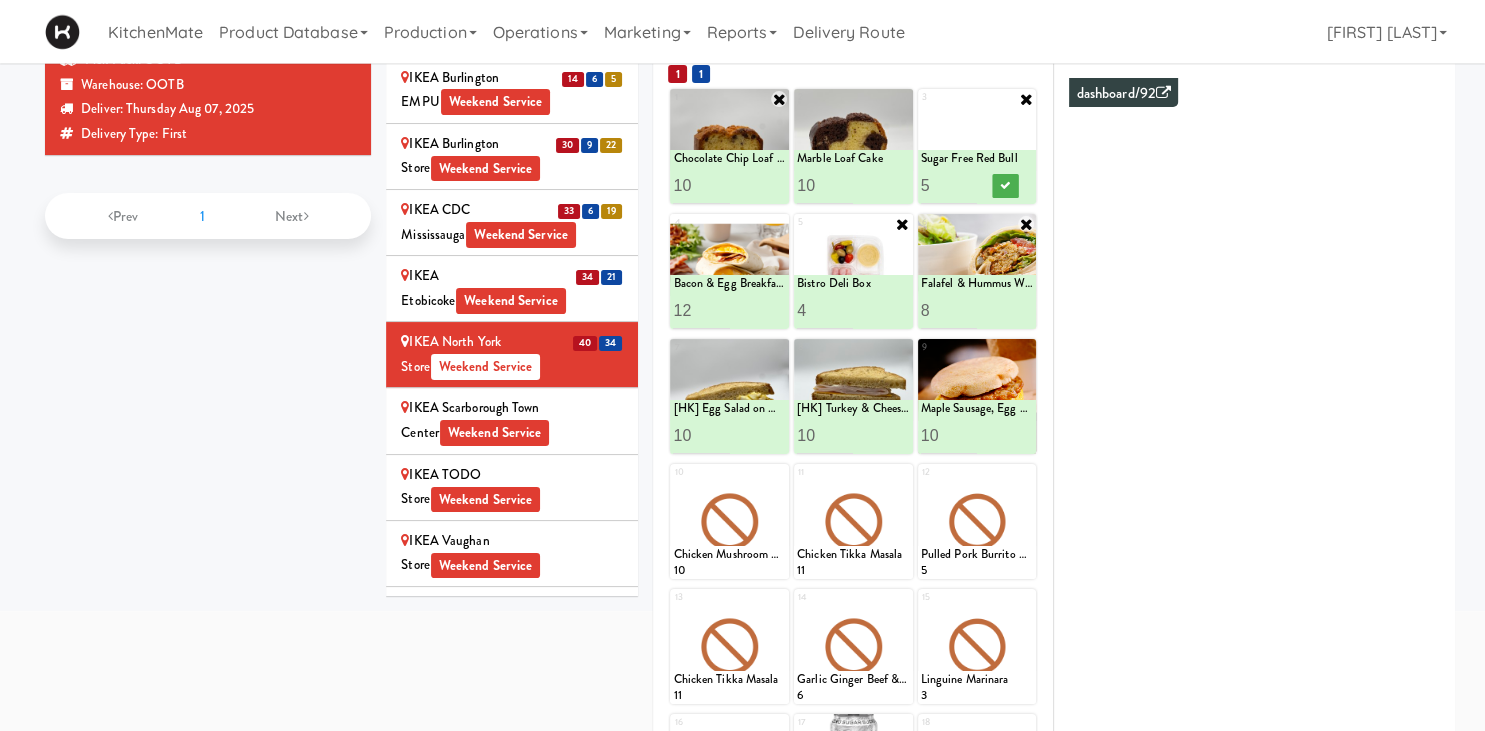 type on "6" 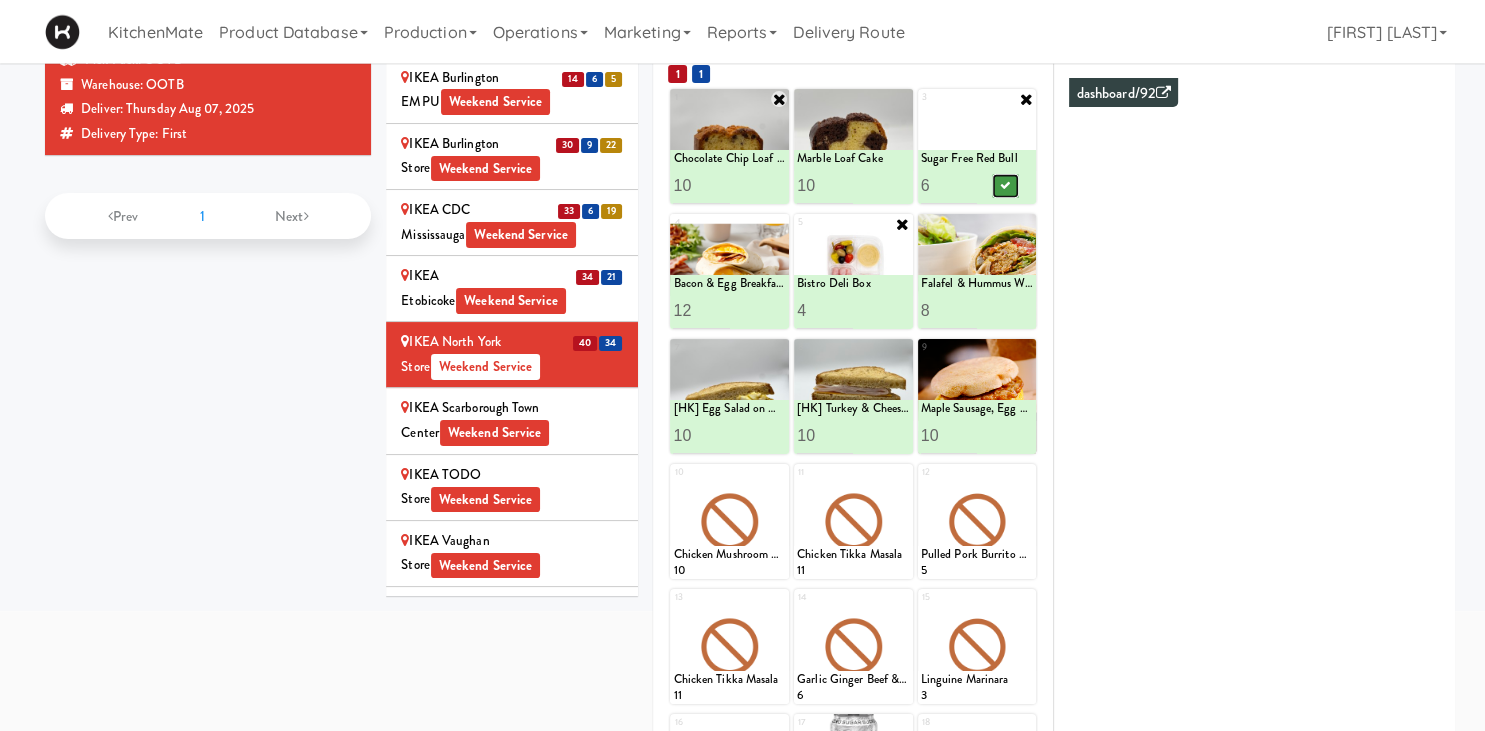 click at bounding box center (1005, 186) 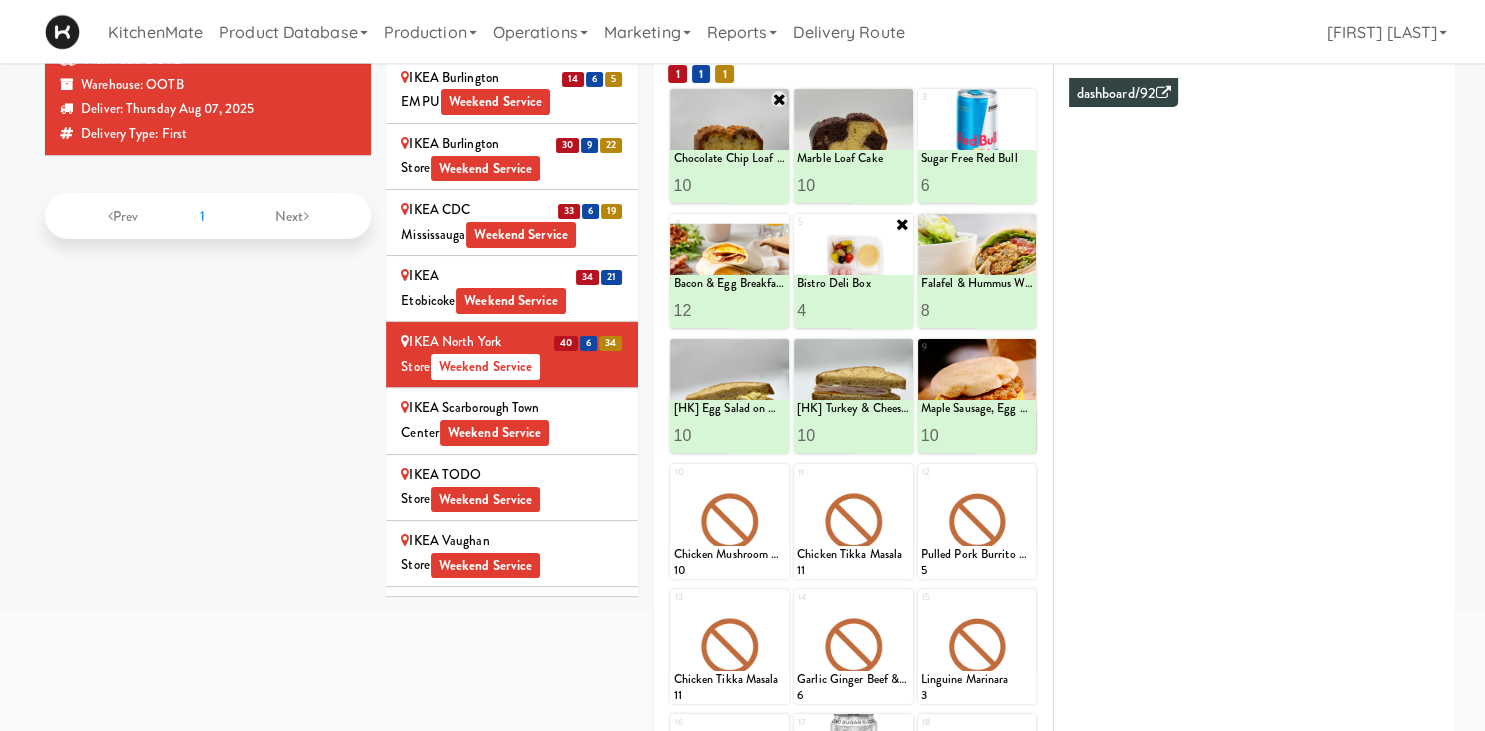 click on "IKEA Scarborough Town Center  Weekend Service" at bounding box center (512, 420) 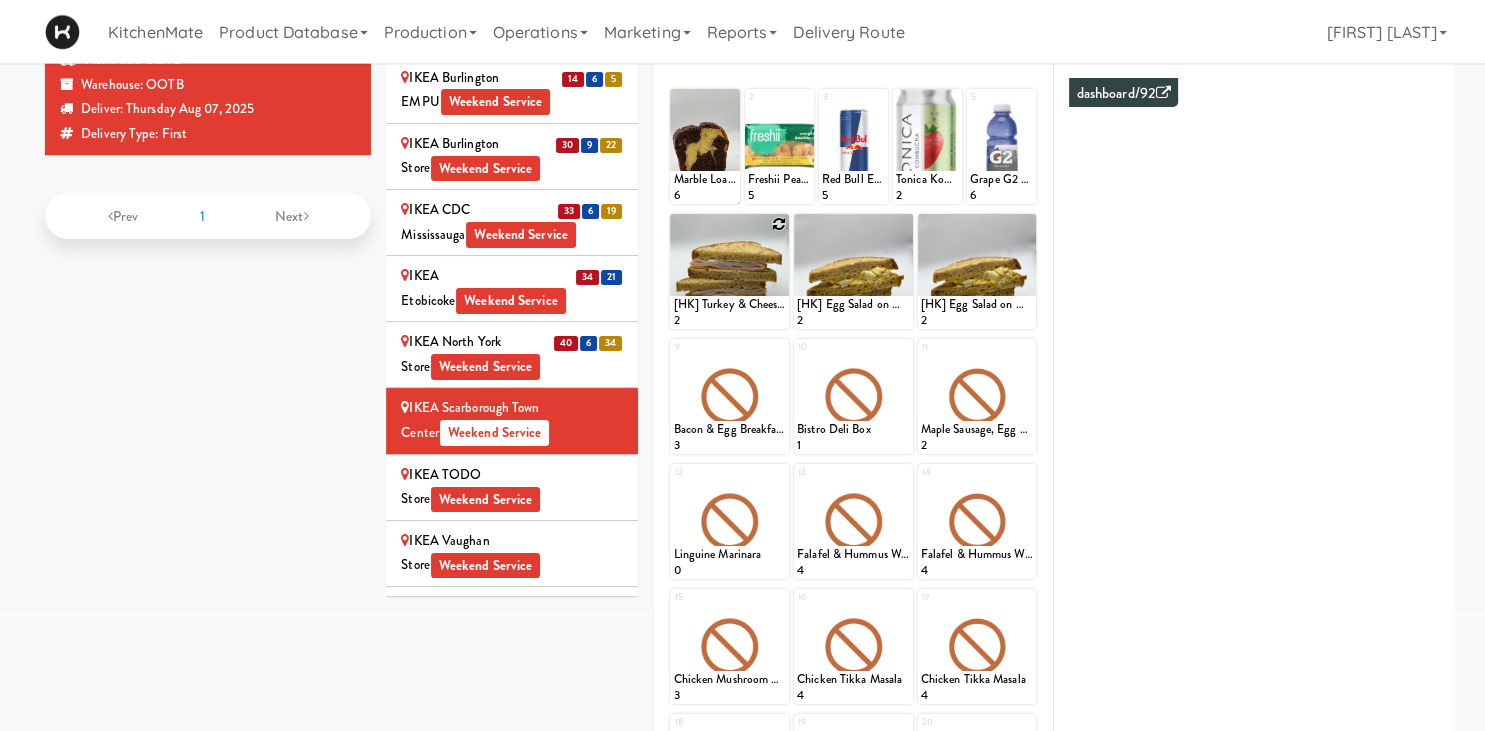 click at bounding box center (779, 224) 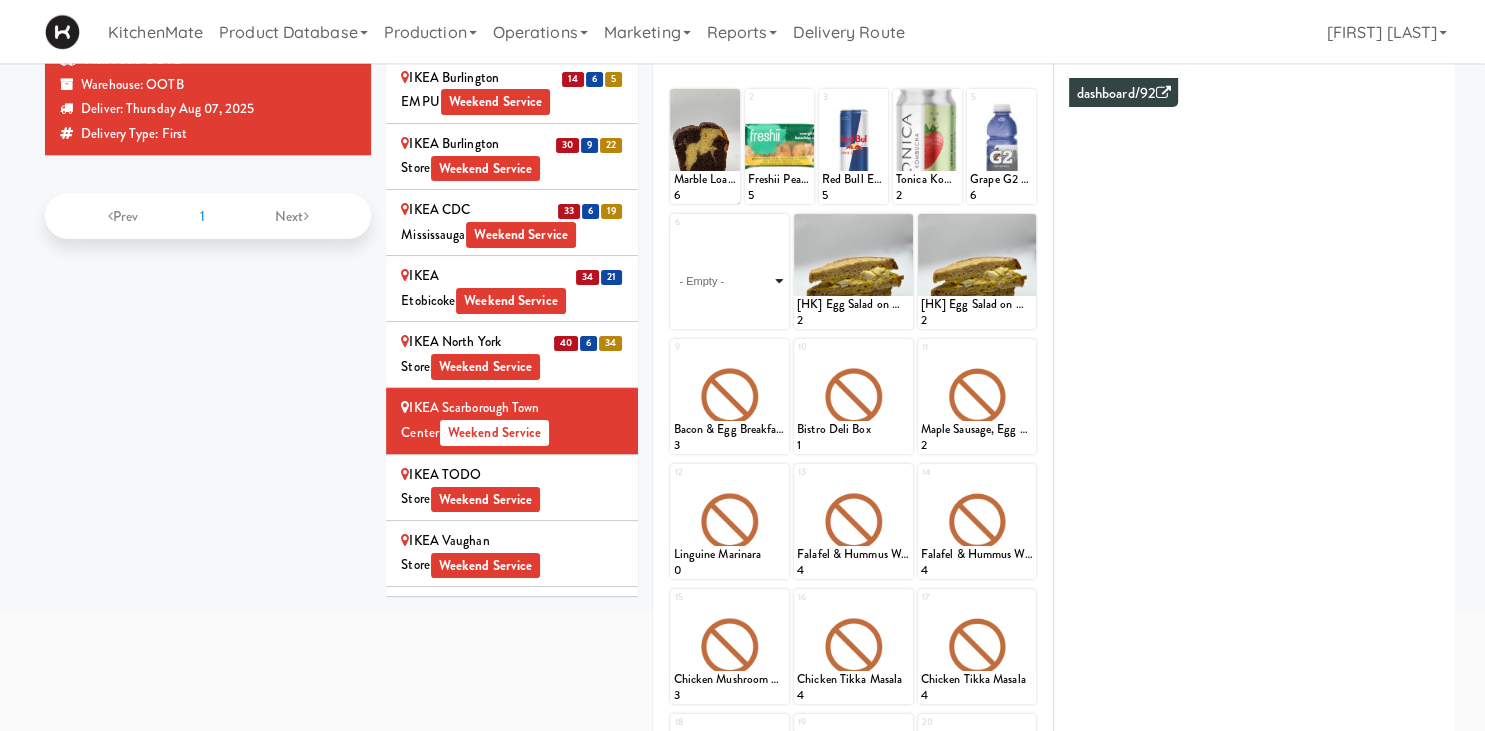click on "- Empty - Activia Probiotic Peach Mango Smoothie Berry Gatorade Zero Chocolate Milk Tetra Pack Coca Cola Diet Coke Frooti Fuze Iced Tea Grape G2 Gatorade Thirst Quencher Greenhouse Fiery Ginger Shot Lemon Lime Gatorade Zero Monster Energy Zero Ultra Norse Cold Brew Coffee Oasis Apple Juice Orange Celsius Energy Drink Orange Gatorade Zero Red Bull Energy Drink Sanpellengrino Aranciata Sparkling Clementine Probiotic Soda Sparkling Ginger Probiotic Soda Sparkling Grapefruit Probiotic Soda Sugar Free Red Bull Tonica Kombucha Berry Bounce Amazing Chocolate Chunk Cookie Bacon & Egg Breakfast Wrap Bistro Deli Box Blue Diamond Roasted Salted Almonds Blue Diamond Smokehouse Almonds Caramilk Chocolate Chip Loaf Cake Chocolate Loaf Cake Classic Hummus With Crackers Clif Bar Peanut Butter Crunch Clif Builders proteins Bar Chocolate Clif Builders proteins Bar Chocolate Mint Coffee Loaf Cake Falafel & Hummus Wrap Freshii Peanut Butter Energii Bites [HK] Cheddar Cheese Bagel [HK] Chicken Caesar Wrap [HK] Turkey Club Wrap" at bounding box center [729, 281] 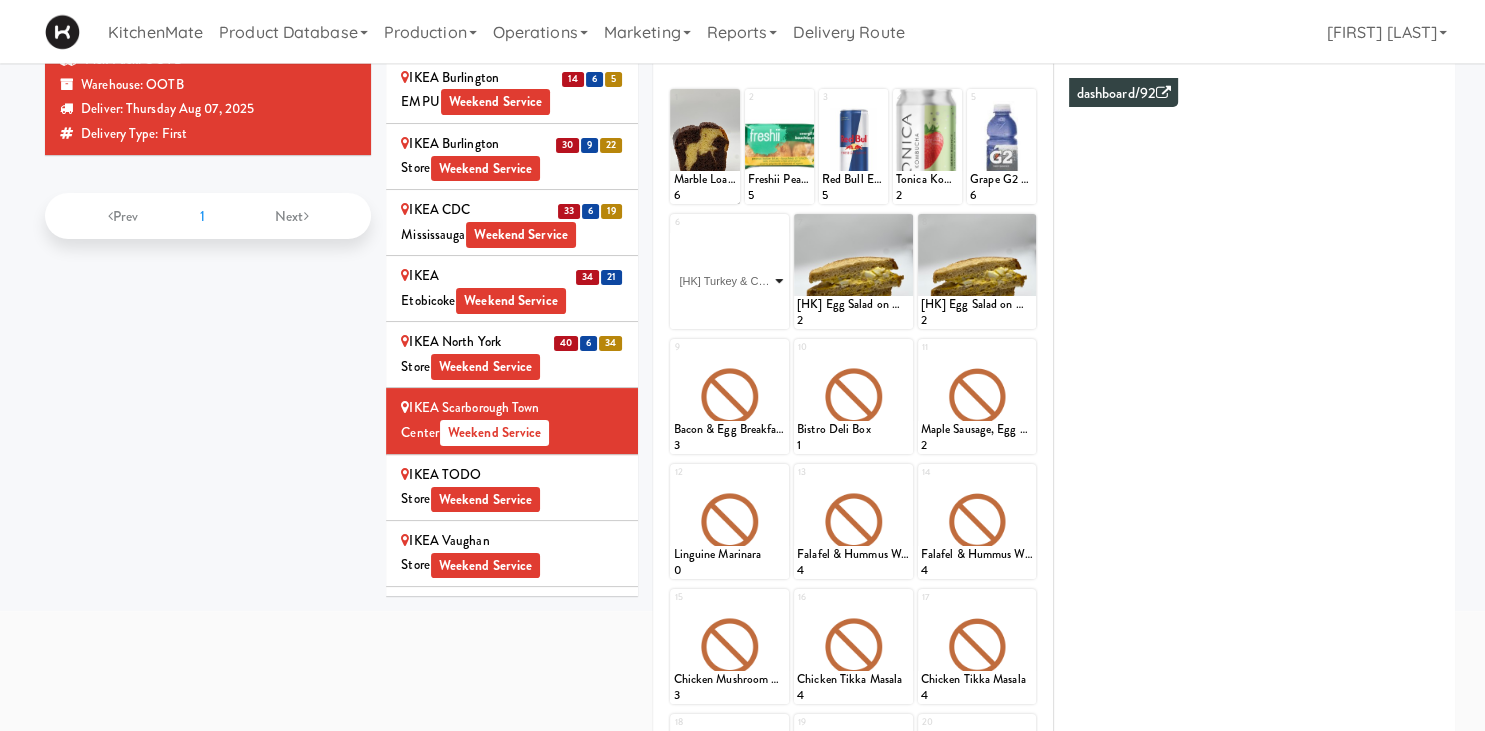 click on "[HK] Turkey & Cheese Multigrain" at bounding box center [0, 0] 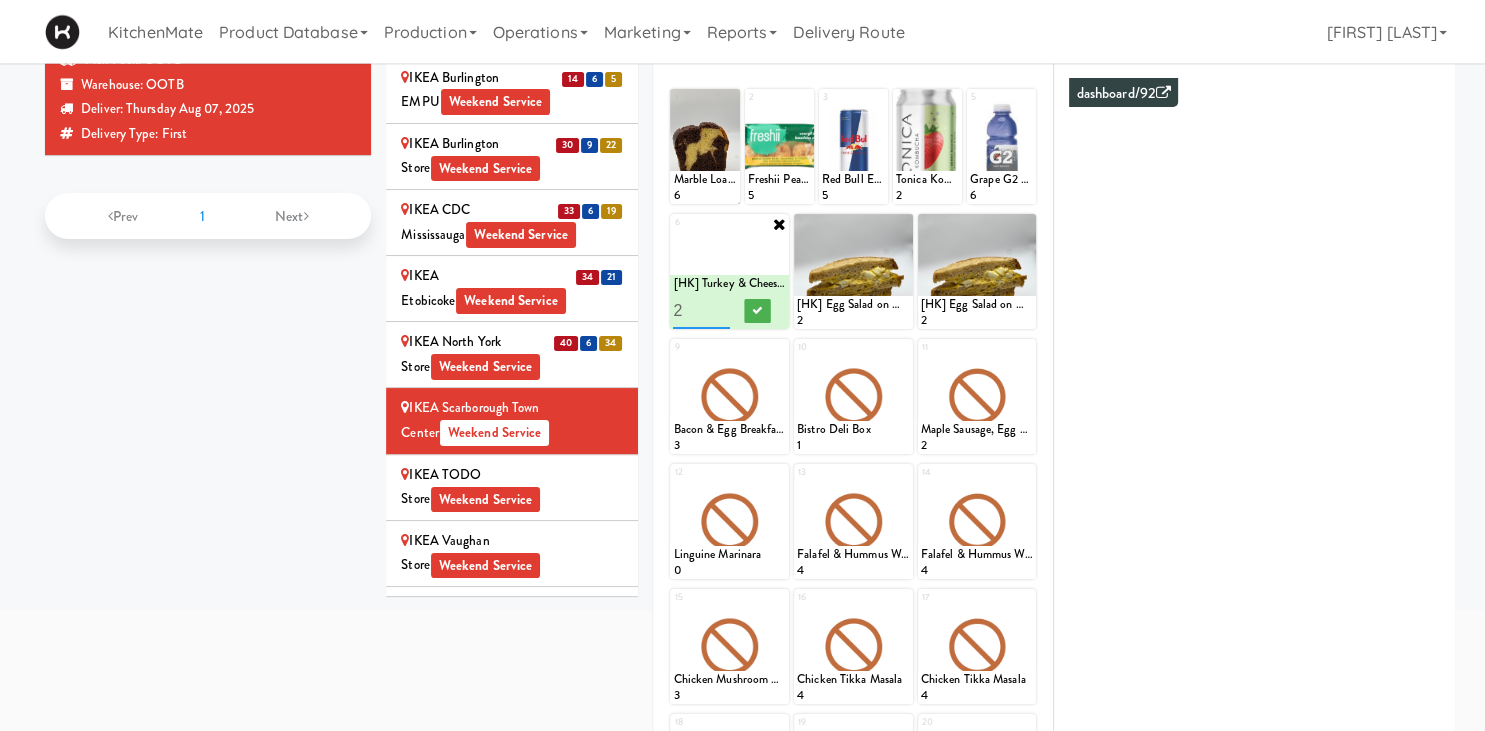 click on "2" at bounding box center [701, 310] 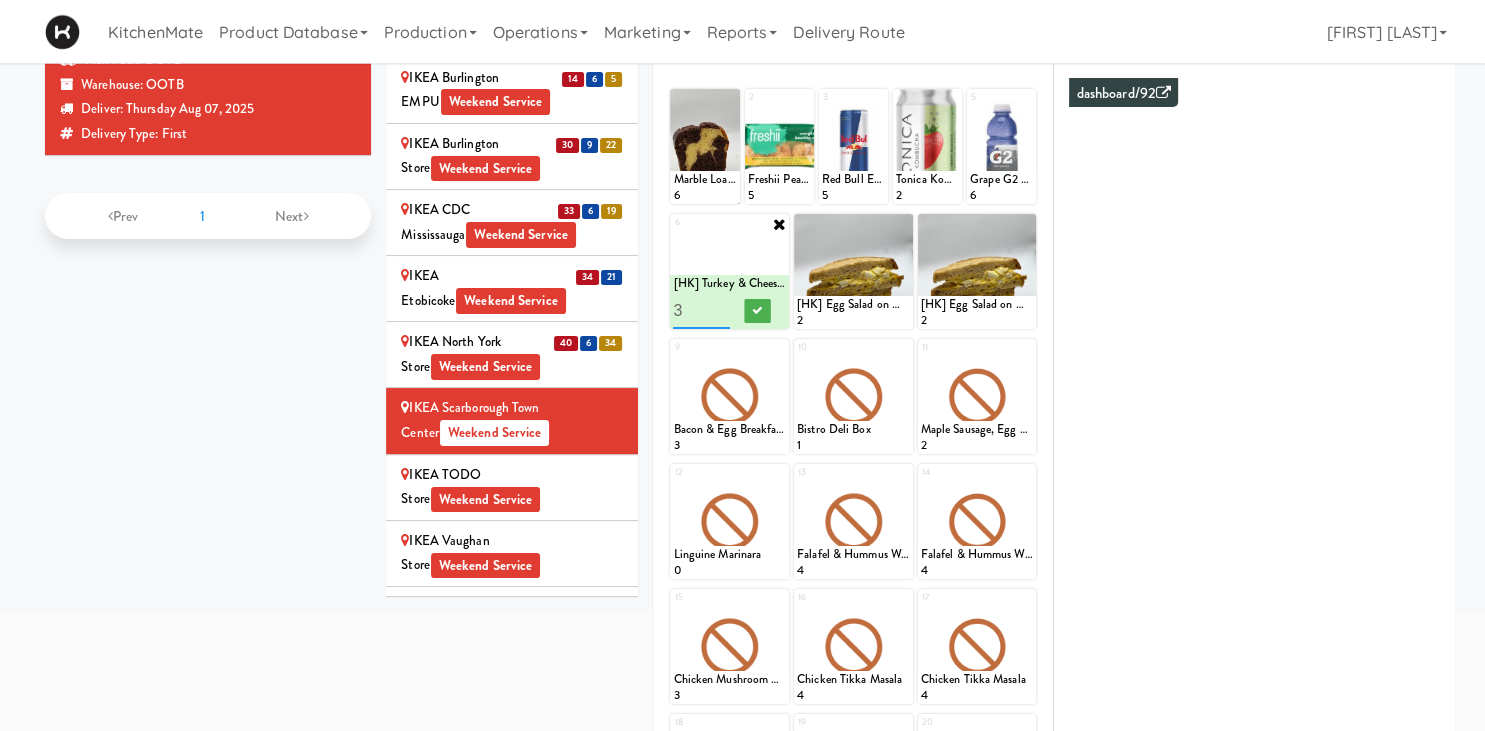 type on "3" 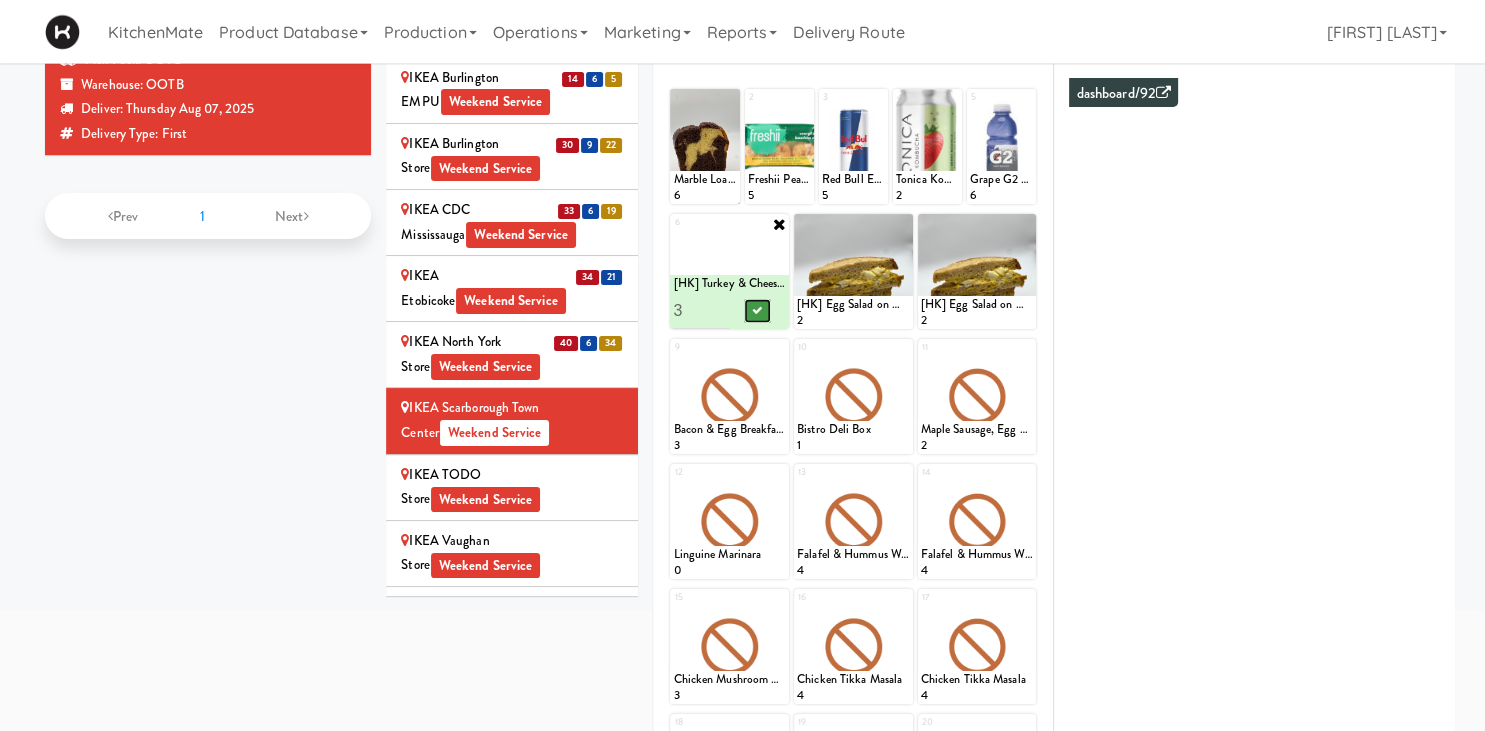 click at bounding box center (758, 310) 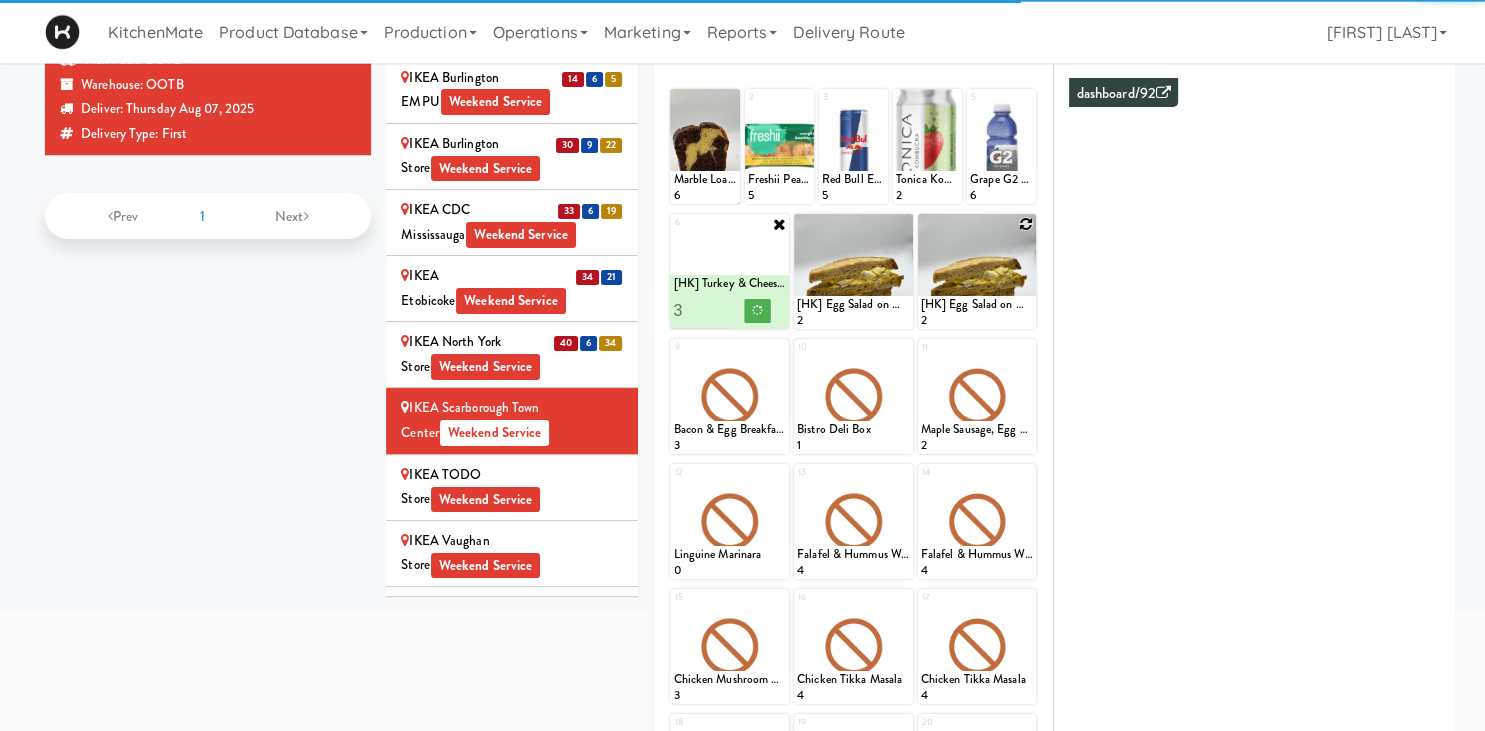 click at bounding box center [1026, 224] 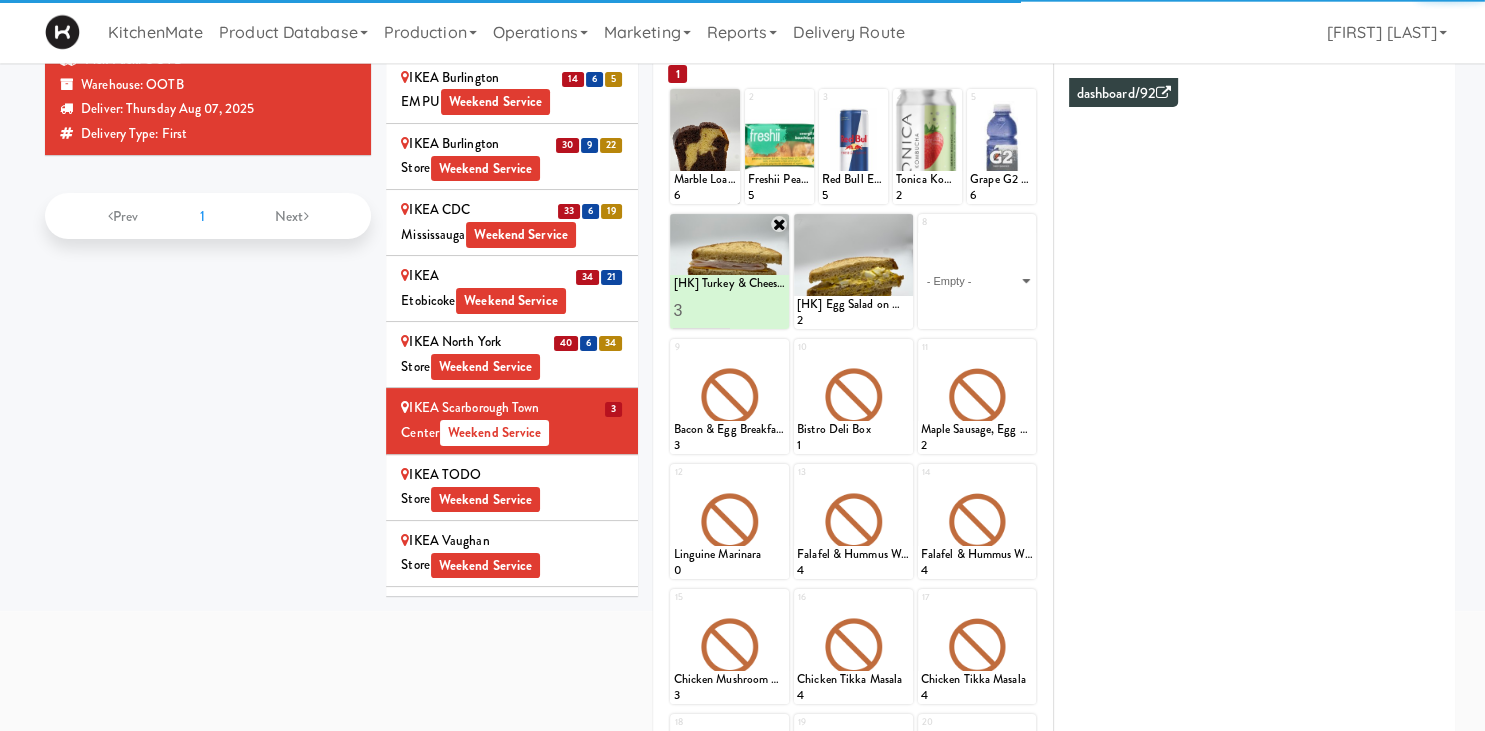 click on "- Empty - Activia Probiotic Peach Mango Smoothie Berry Gatorade Zero Chocolate Milk Tetra Pack Coca Cola Diet Coke Frooti Fuze Iced Tea Grape G2 Gatorade Thirst Quencher Greenhouse Fiery Ginger Shot Lemon Lime Gatorade Zero Monster Energy Zero Ultra Norse Cold Brew Coffee Oasis Apple Juice Orange Celsius Energy Drink Orange Gatorade Zero Red Bull Energy Drink Sanpellengrino Aranciata Sparkling Clementine Probiotic Soda Sparkling Ginger Probiotic Soda Sparkling Grapefruit Probiotic Soda Sugar Free Red Bull Tonica Kombucha Berry Bounce Amazing Chocolate Chunk Cookie Bacon & Egg Breakfast Wrap Bistro Deli Box Blue Diamond Roasted Salted Almonds Blue Diamond Smokehouse Almonds Caramilk Chocolate Chip Loaf Cake Chocolate Loaf Cake Classic Hummus With Crackers Clif Bar Peanut Butter Crunch Clif Builders proteins Bar Chocolate Clif Builders proteins Bar Chocolate Mint Coffee Loaf Cake Falafel & Hummus Wrap Freshii Peanut Butter Energii Bites [HK] Cheddar Cheese Bagel [HK] Chicken Caesar Wrap [HK] Turkey Club Wrap" at bounding box center (977, 281) 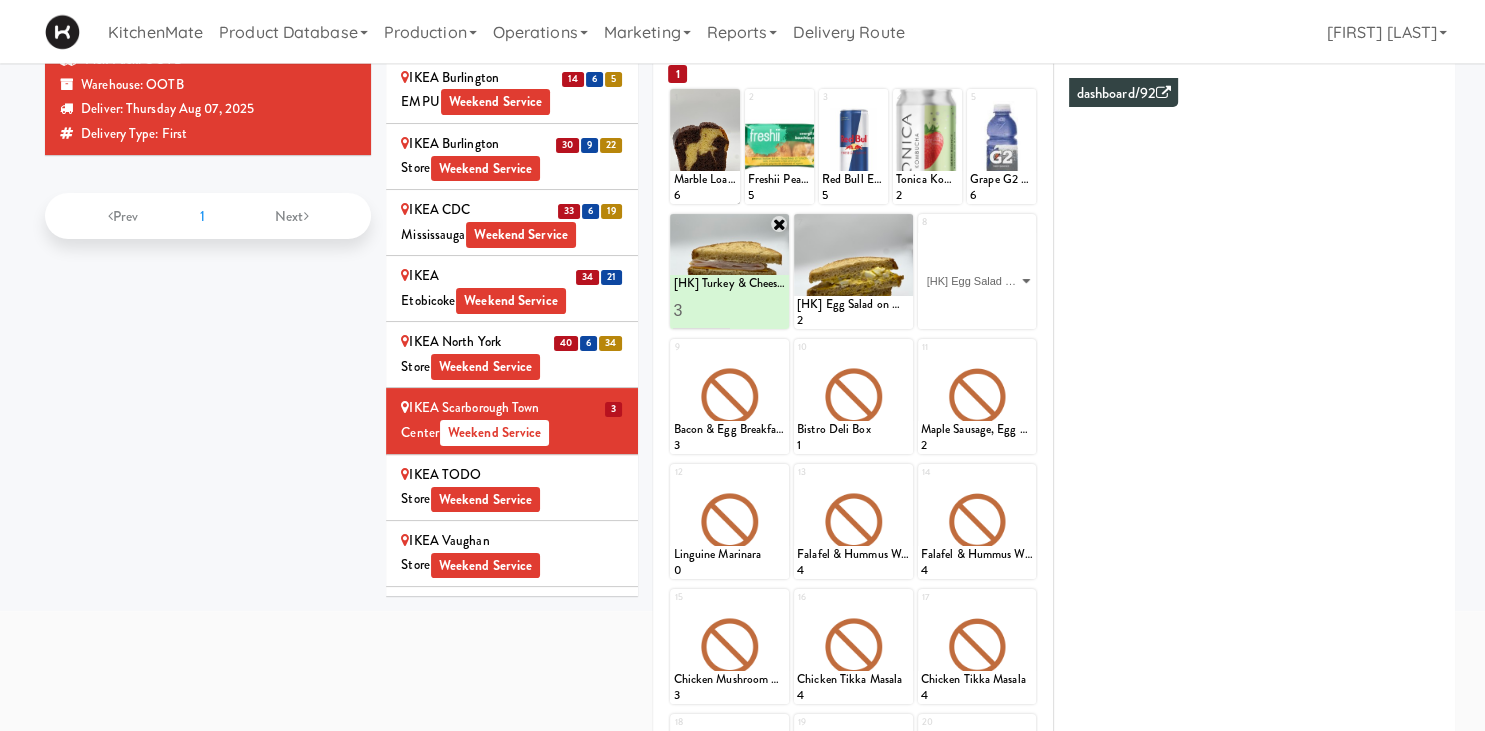 click on "[HK] Egg Salad on Multigrain" at bounding box center [0, 0] 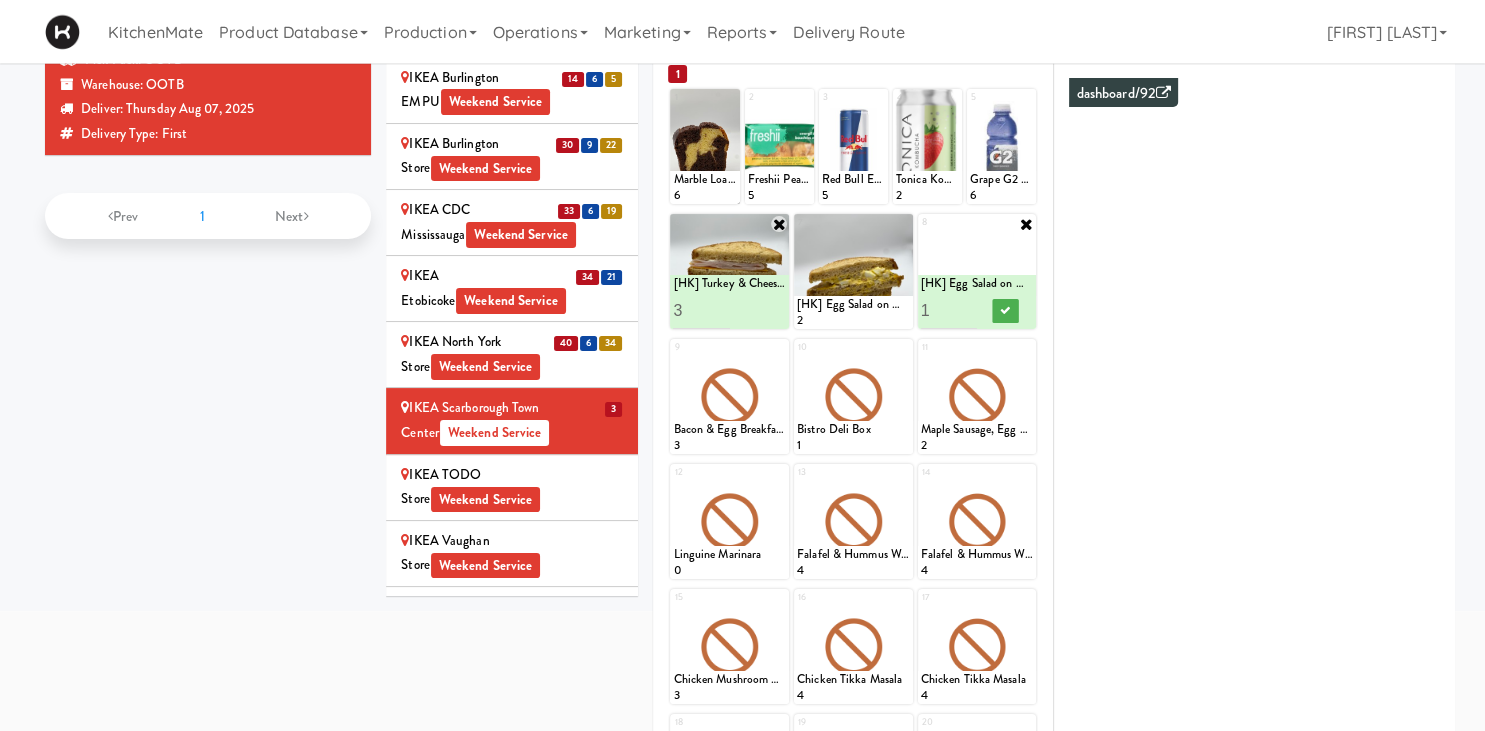 click on "2" at bounding box center (949, 310) 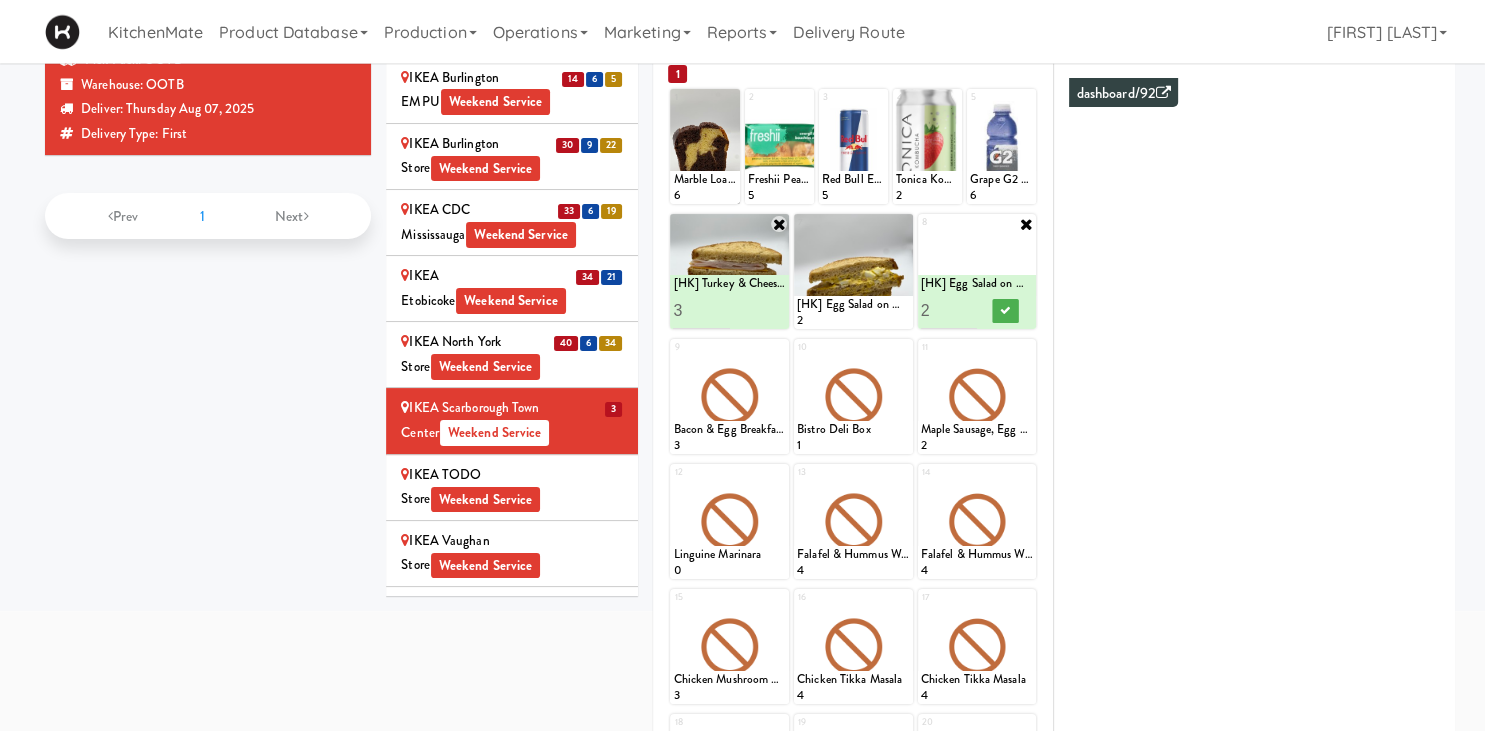 type on "3" 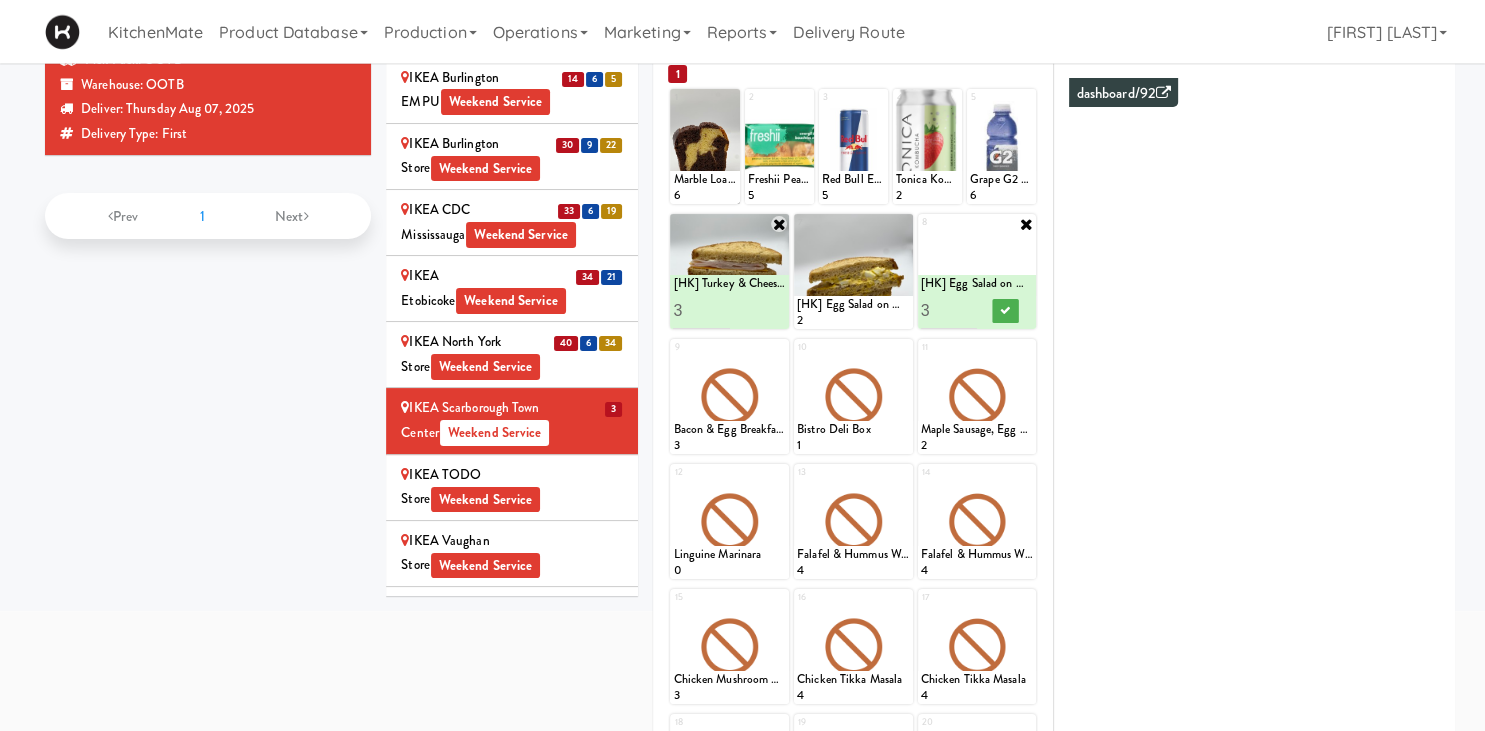 click on "3" at bounding box center (949, 310) 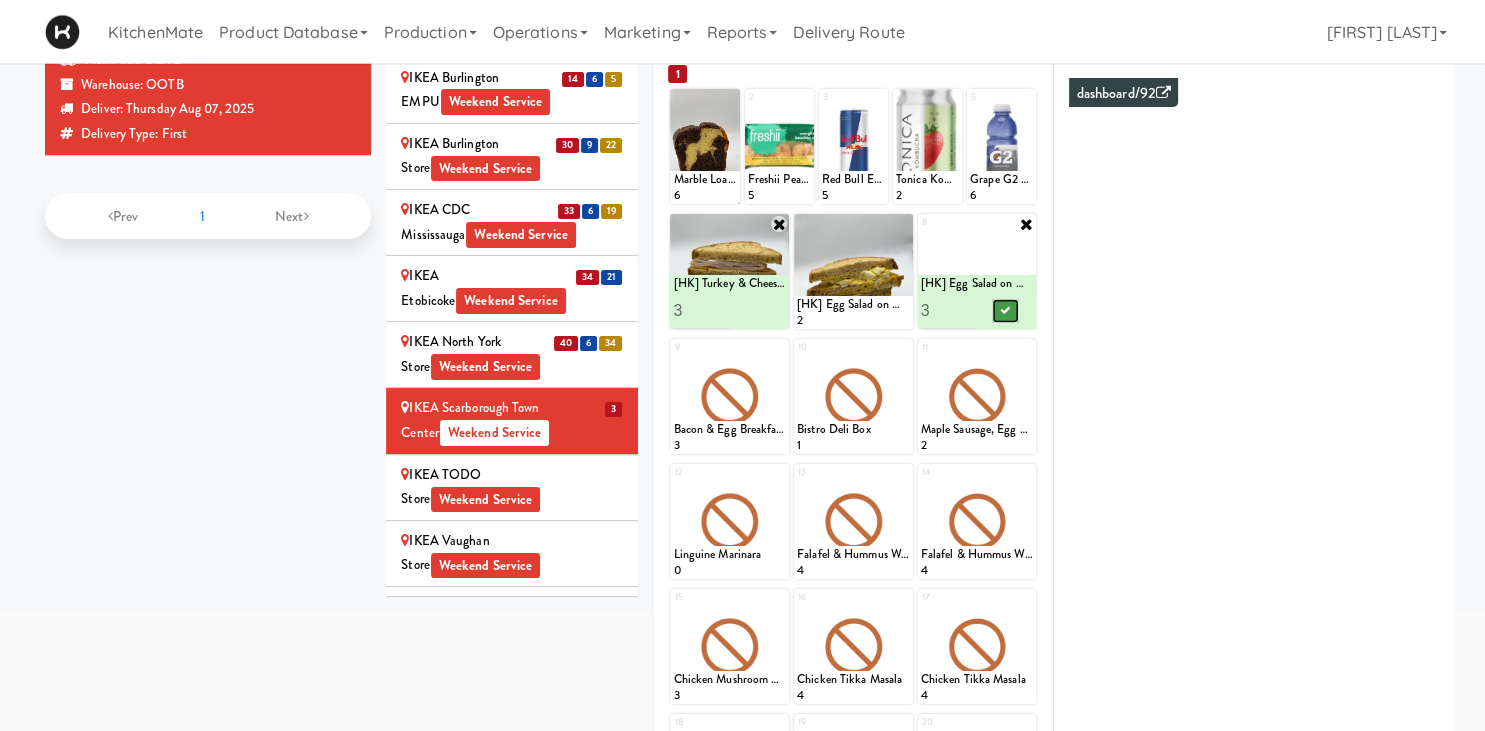 click at bounding box center (1005, 311) 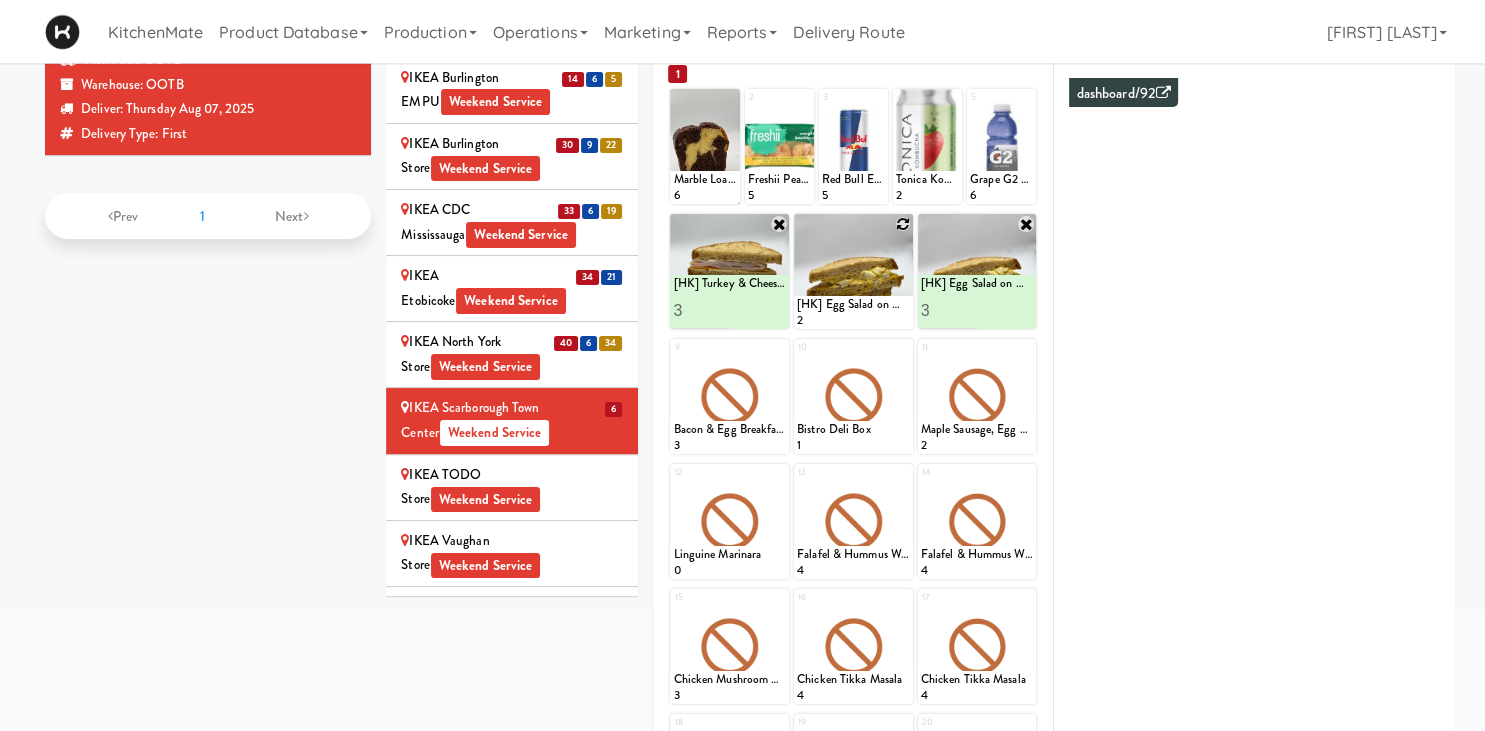 click at bounding box center (903, 224) 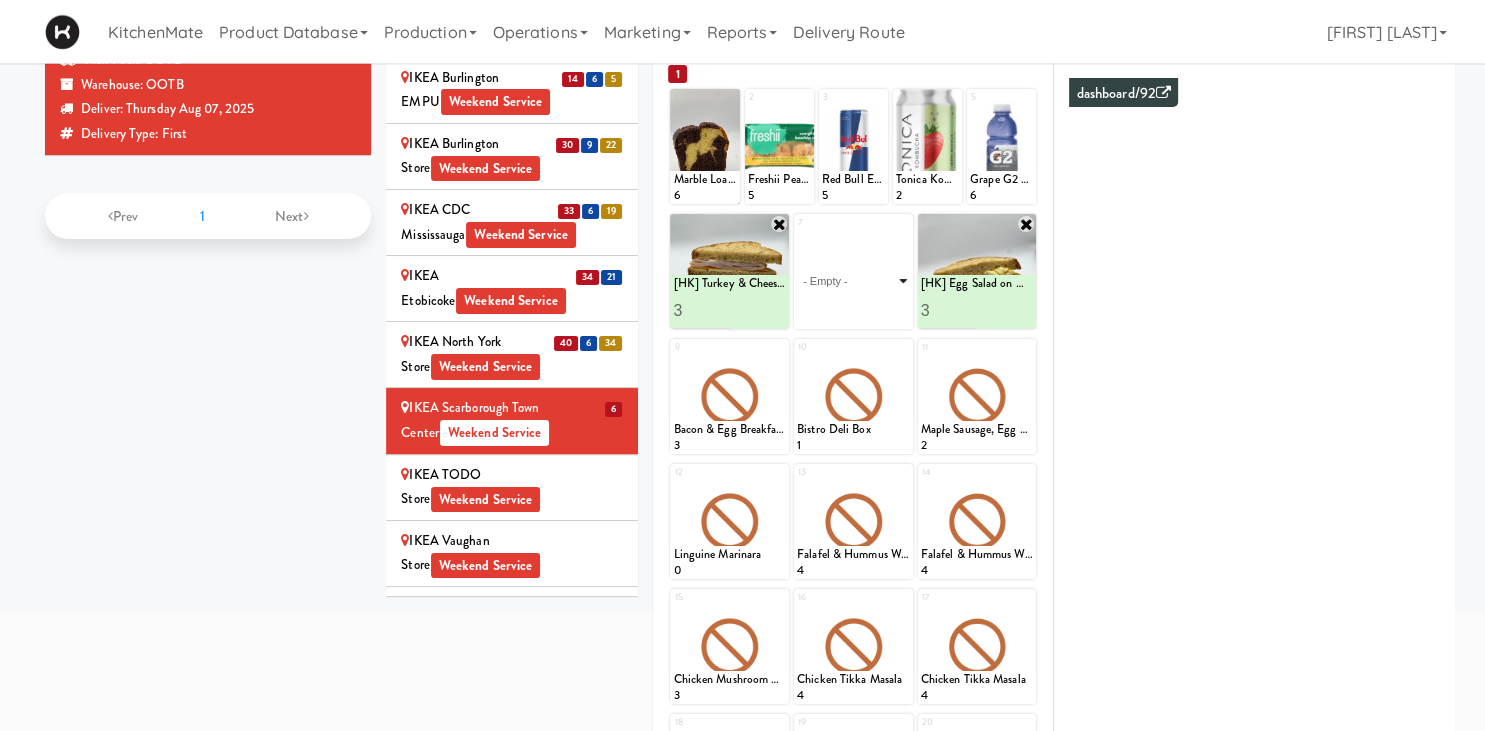 click on "- Empty - Activia Probiotic Peach Mango Smoothie Berry Gatorade Zero Chocolate Milk Tetra Pack Coca Cola Diet Coke Frooti Fuze Iced Tea Grape G2 Gatorade Thirst Quencher Greenhouse Fiery Ginger Shot Lemon Lime Gatorade Zero Monster Energy Zero Ultra Norse Cold Brew Coffee Oasis Apple Juice Orange Celsius Energy Drink Orange Gatorade Zero Red Bull Energy Drink Sanpellengrino Aranciata Sparkling Clementine Probiotic Soda Sparkling Ginger Probiotic Soda Sparkling Grapefruit Probiotic Soda Sugar Free Red Bull Tonica Kombucha Berry Bounce Amazing Chocolate Chunk Cookie Bacon & Egg Breakfast Wrap Bistro Deli Box Blue Diamond Roasted Salted Almonds Blue Diamond Smokehouse Almonds Caramilk Chocolate Chip Loaf Cake Chocolate Loaf Cake Classic Hummus With Crackers Clif Bar Peanut Butter Crunch Clif Builders proteins Bar Chocolate Clif Builders proteins Bar Chocolate Mint Coffee Loaf Cake Falafel & Hummus Wrap Freshii Peanut Butter Energii Bites [HK] Cheddar Cheese Bagel [HK] Chicken Caesar Wrap [HK] Turkey Club Wrap" at bounding box center (853, 281) 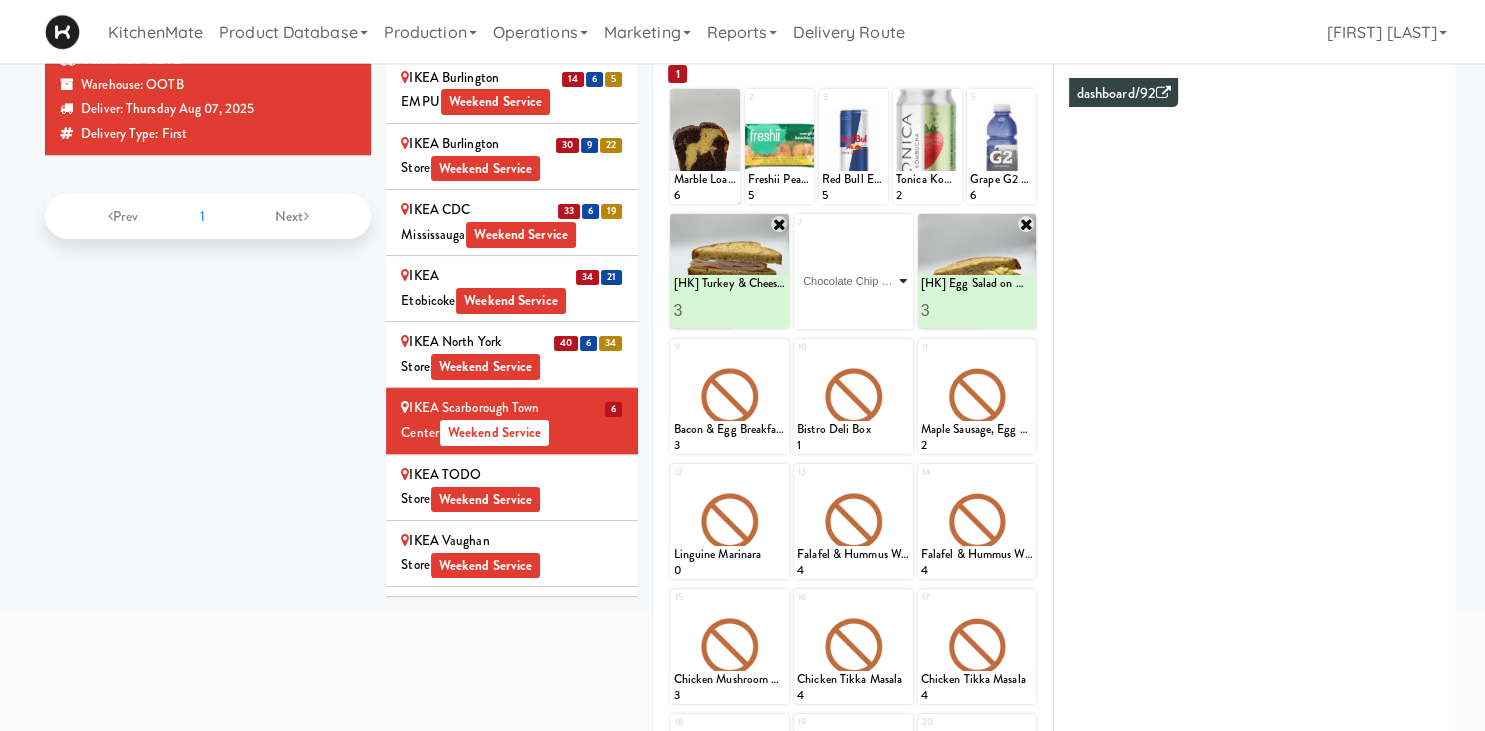 click on "Chocolate Chip Loaf Cake" at bounding box center (0, 0) 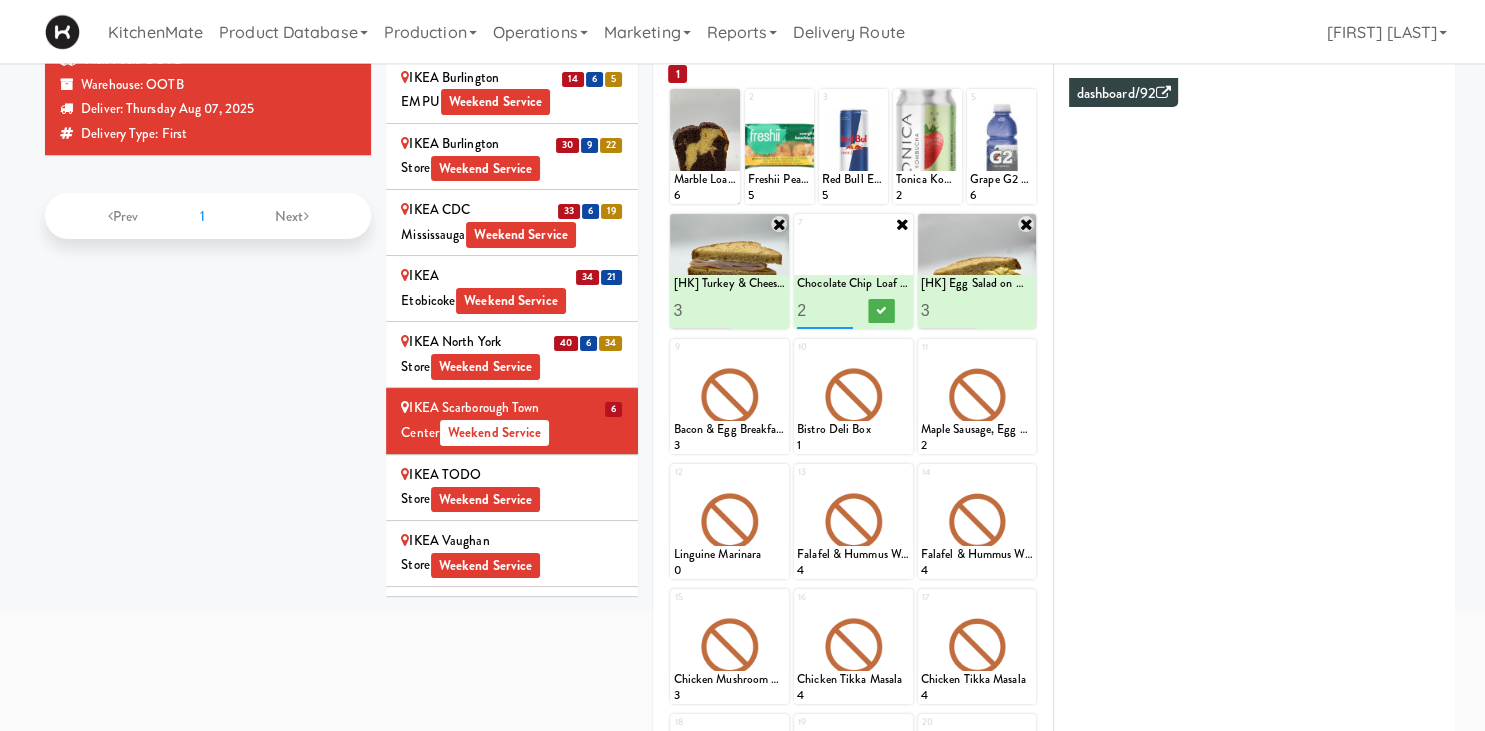 click on "2" at bounding box center [825, 310] 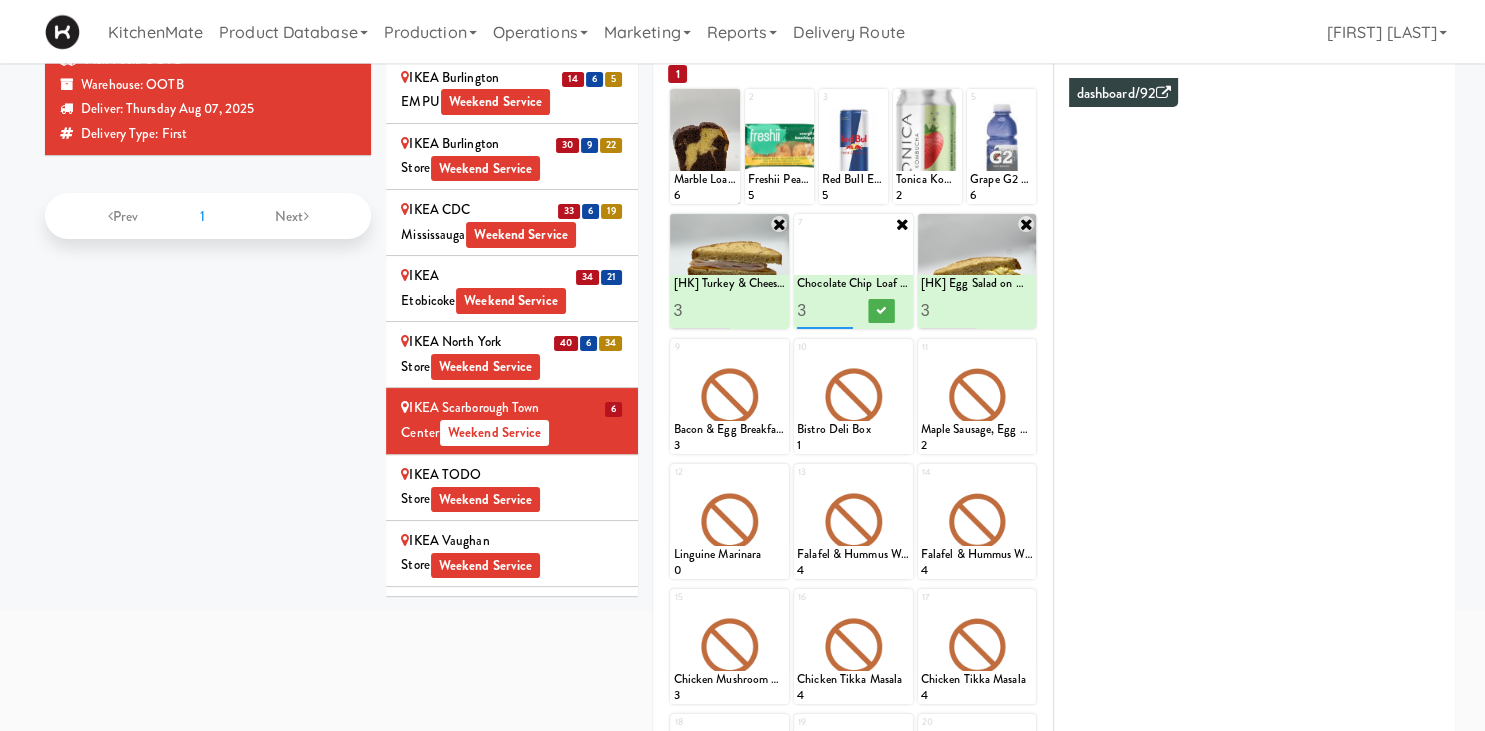 click on "3" at bounding box center [825, 310] 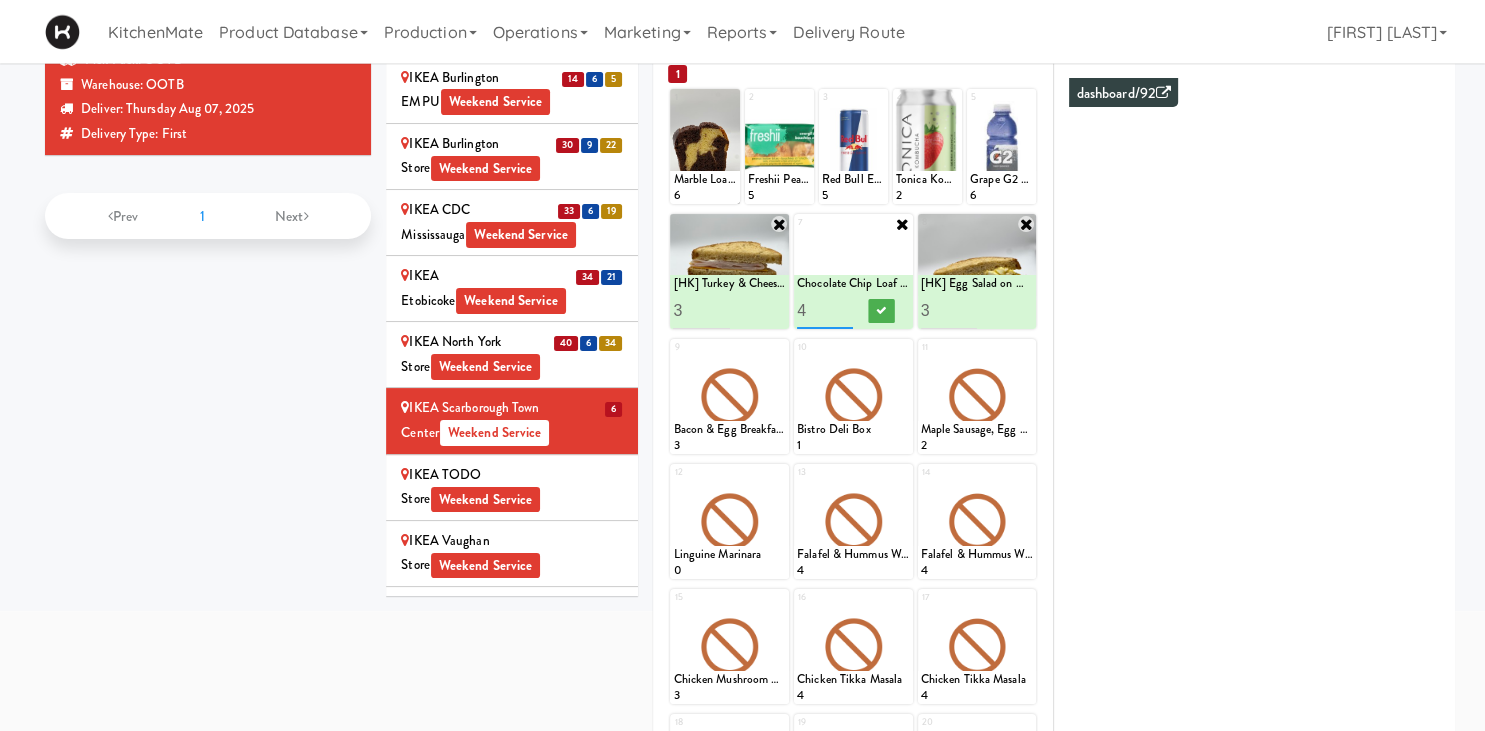 click on "4" at bounding box center (825, 310) 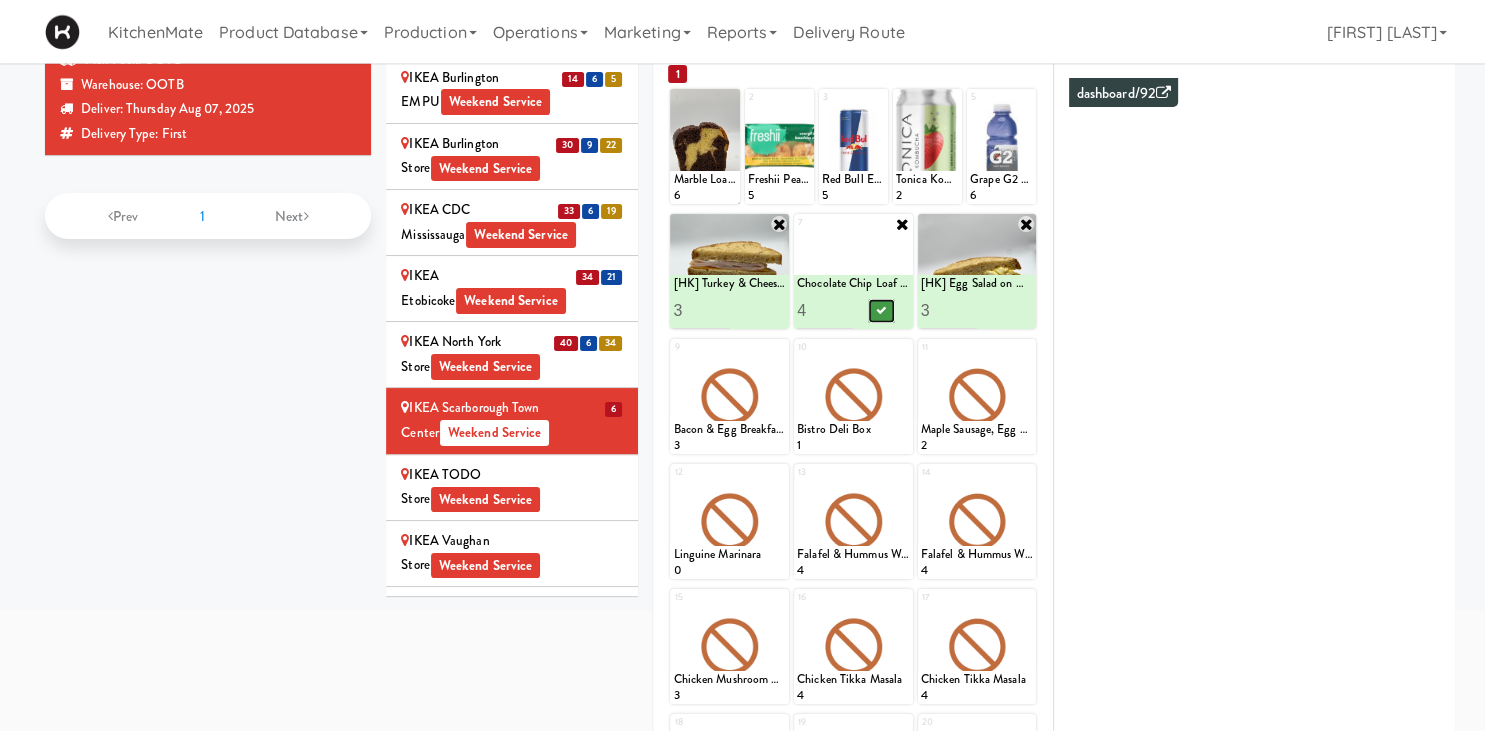 click at bounding box center [881, 310] 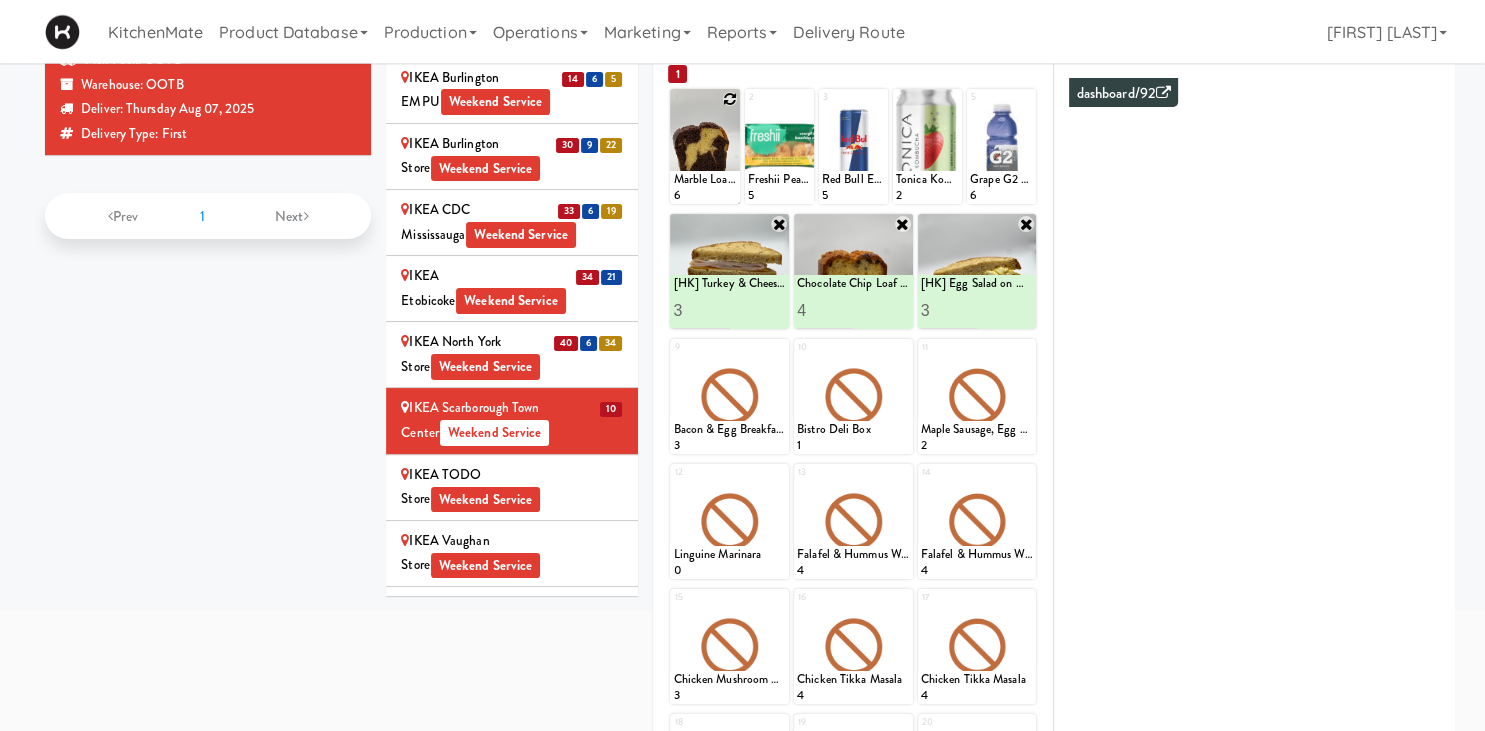 click at bounding box center [730, 99] 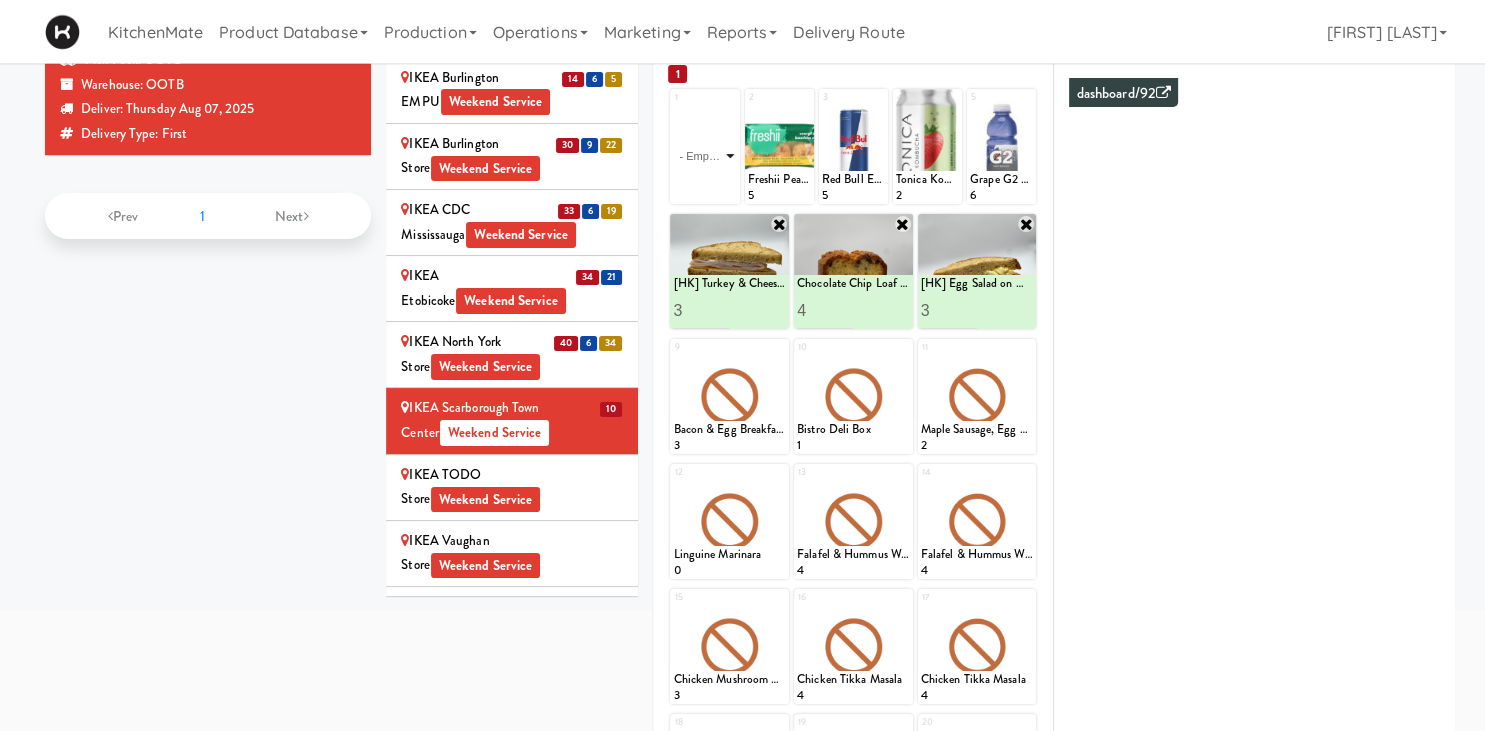 click on "- Empty - Activia Probiotic Peach Mango Smoothie Berry Gatorade Zero Chocolate Milk Tetra Pack Coca Cola Diet Coke Frooti Fuze Iced Tea Grape G2 Gatorade Thirst Quencher Greenhouse Fiery Ginger Shot Lemon Lime Gatorade Zero Monster Energy Zero Ultra Norse Cold Brew Coffee Oasis Apple Juice Orange Celsius Energy Drink Orange Gatorade Zero Red Bull Energy Drink Sanpellengrino Aranciata Sparkling Clementine Probiotic Soda Sparkling Ginger Probiotic Soda Sparkling Grapefruit Probiotic Soda Sugar Free Red Bull Tonica Kombucha Berry Bounce Amazing Chocolate Chunk Cookie Bacon & Egg Breakfast Wrap Bistro Deli Box Blue Diamond Roasted Salted Almonds Blue Diamond Smokehouse Almonds Caramilk Chocolate Chip Loaf Cake Chocolate Loaf Cake Classic Hummus With Crackers Clif Bar Peanut Butter Crunch Clif Builders proteins Bar Chocolate Clif Builders proteins Bar Chocolate Mint Coffee Loaf Cake Falafel & Hummus Wrap Freshii Peanut Butter Energii Bites [HK] Cheddar Cheese Bagel [HK] Chicken Caesar Wrap [HK] Turkey Club Wrap" at bounding box center (704, 156) 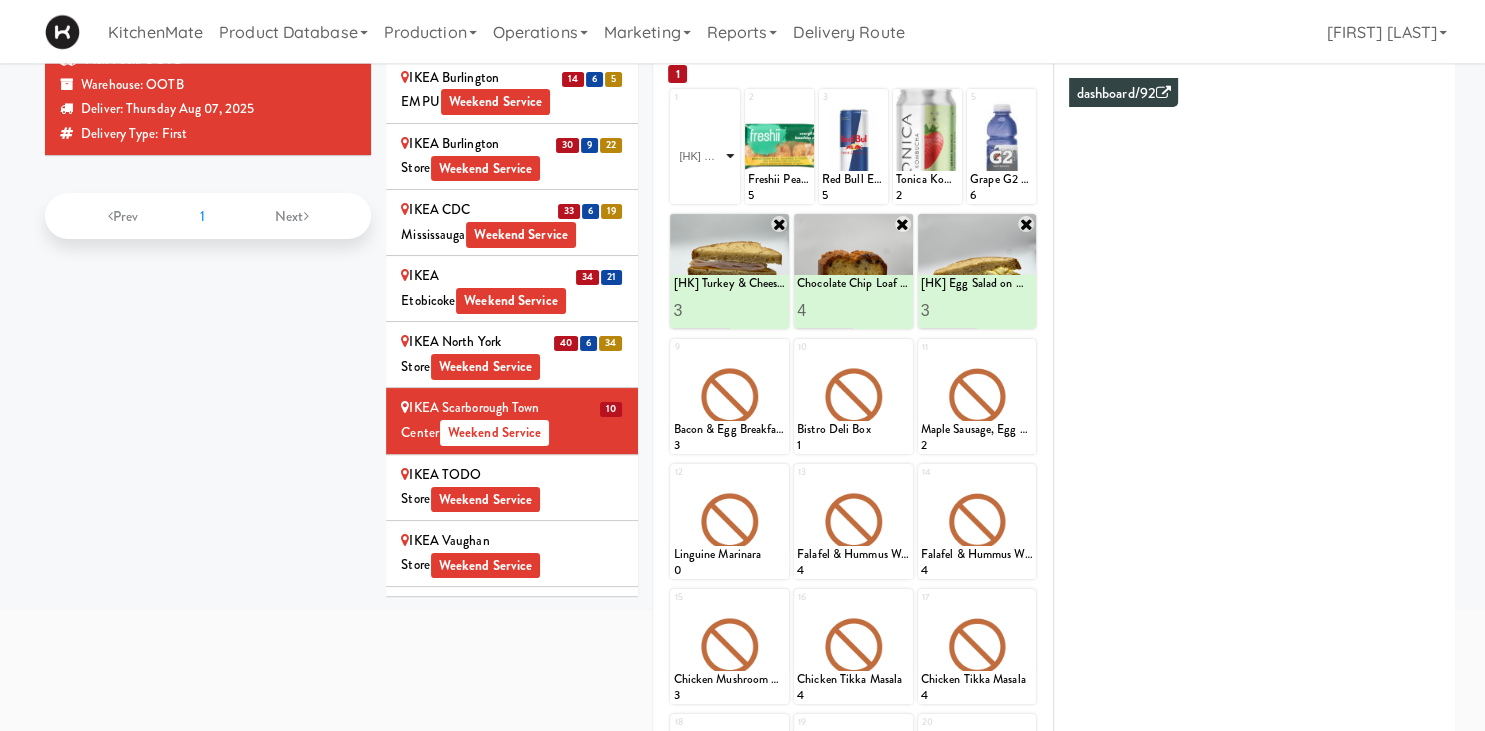 click on "[HK] Ham & Cheese Croissant" at bounding box center [0, 0] 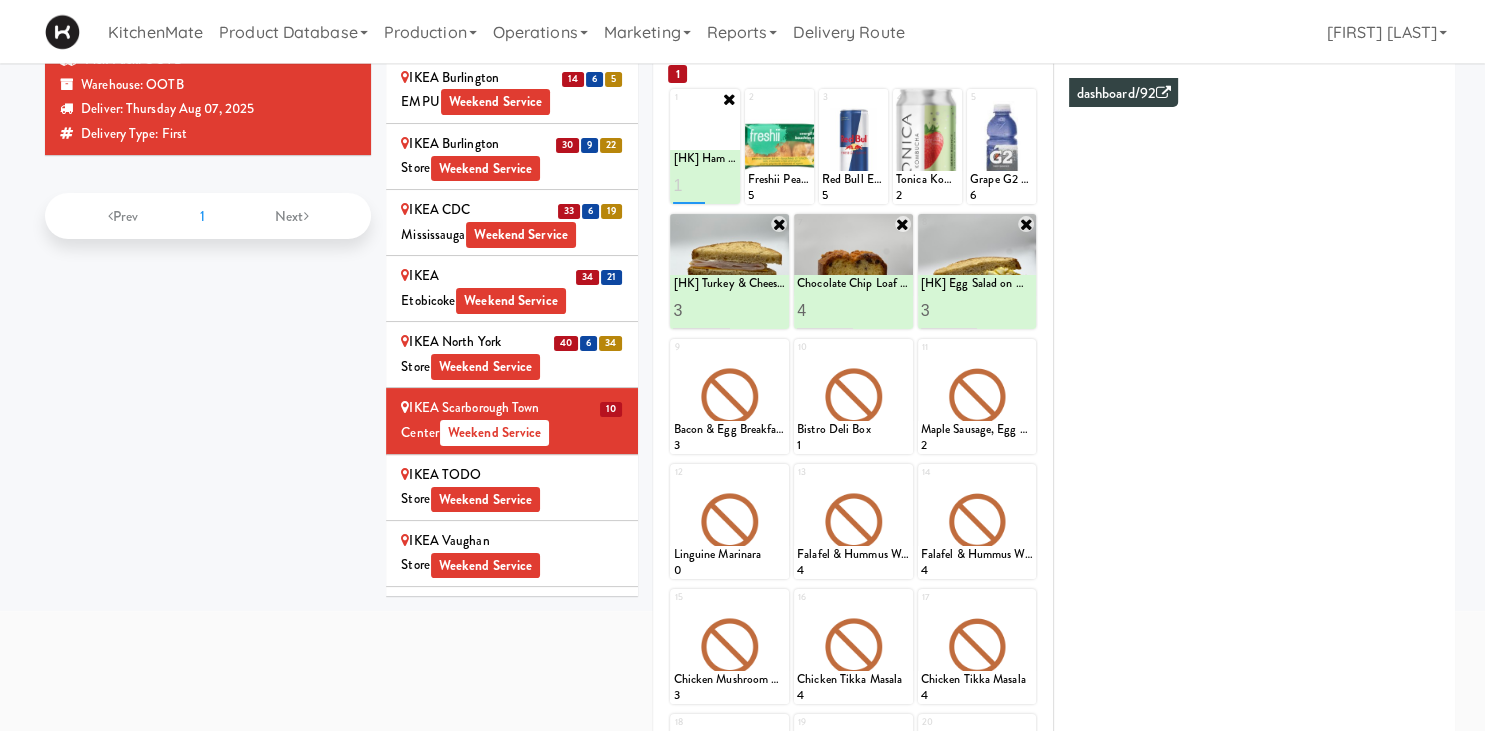type on "1" 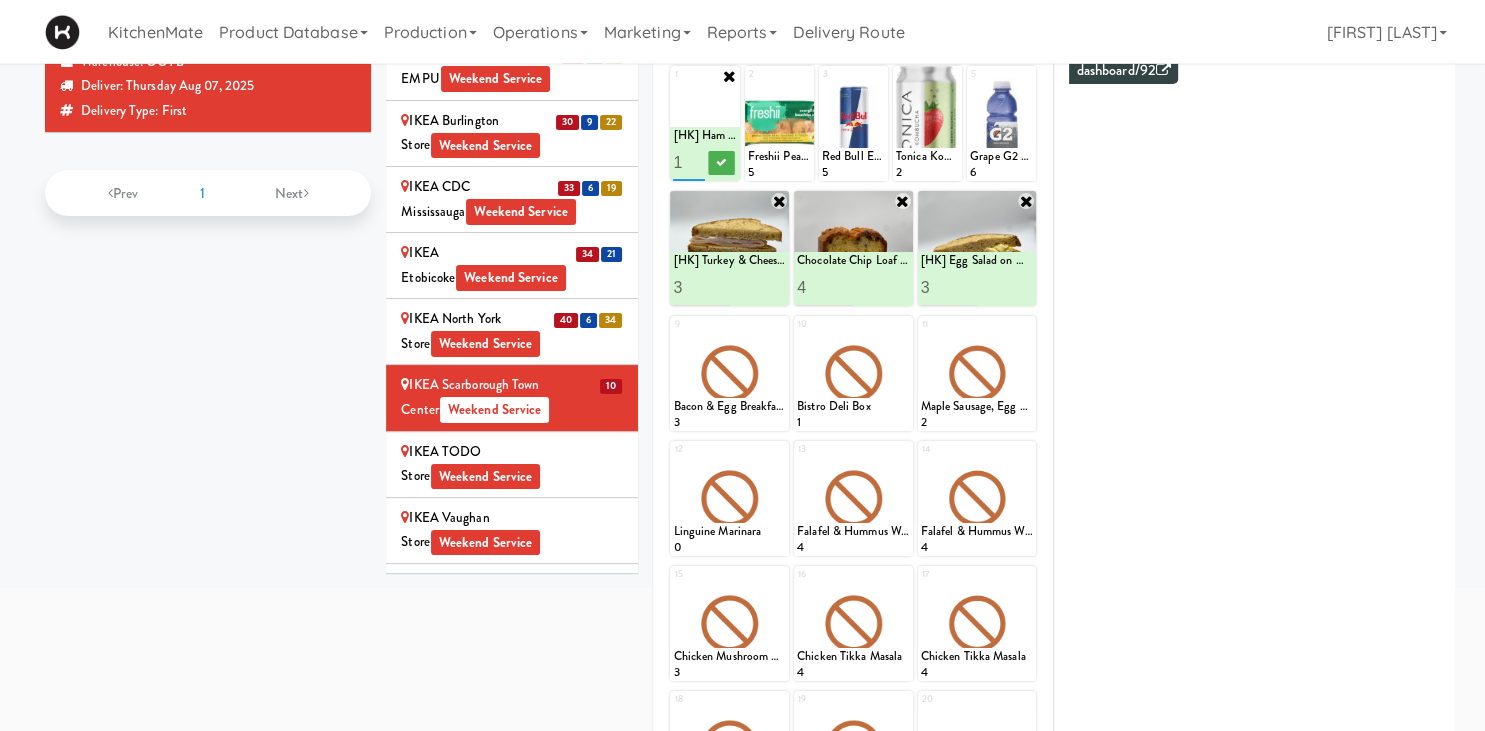 scroll, scrollTop: 17, scrollLeft: 0, axis: vertical 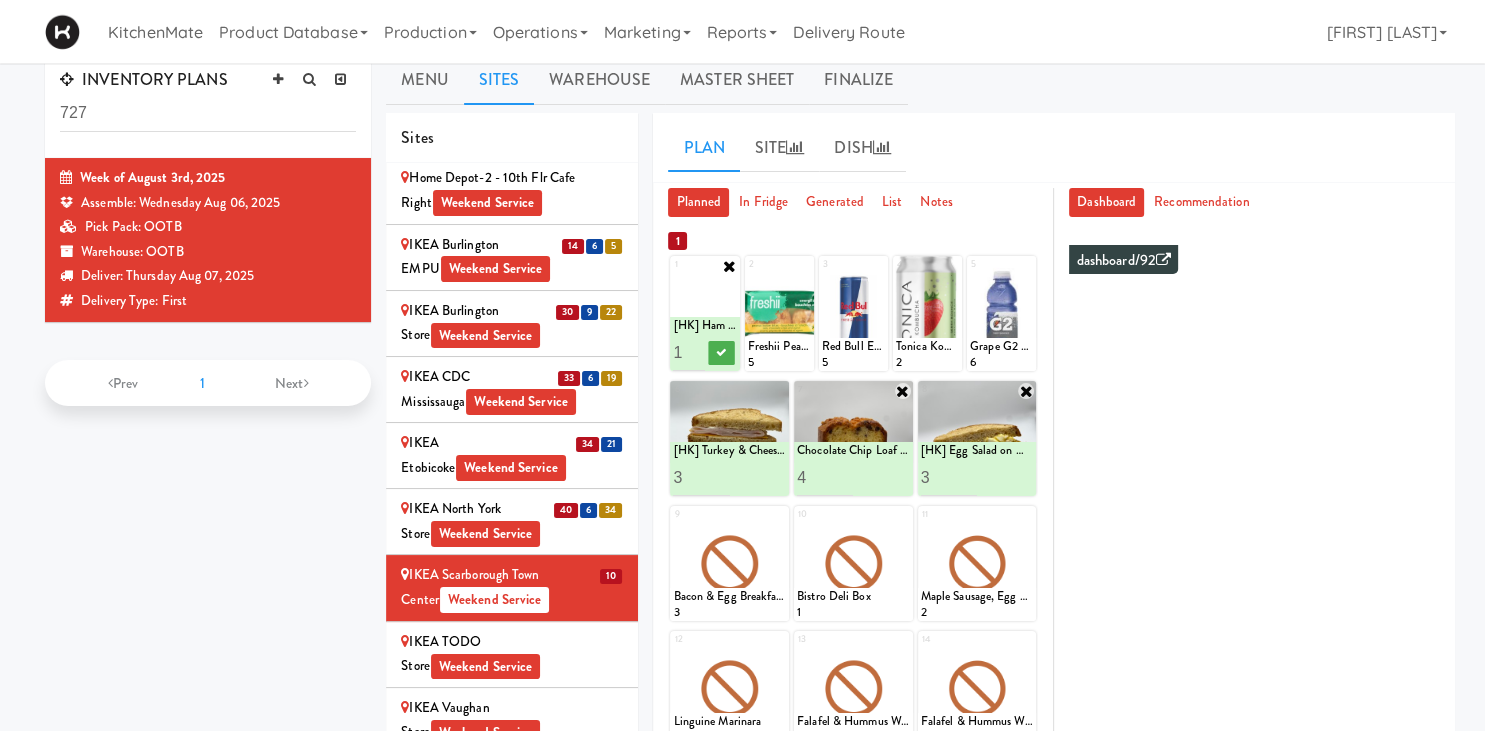 click at bounding box center (730, 266) 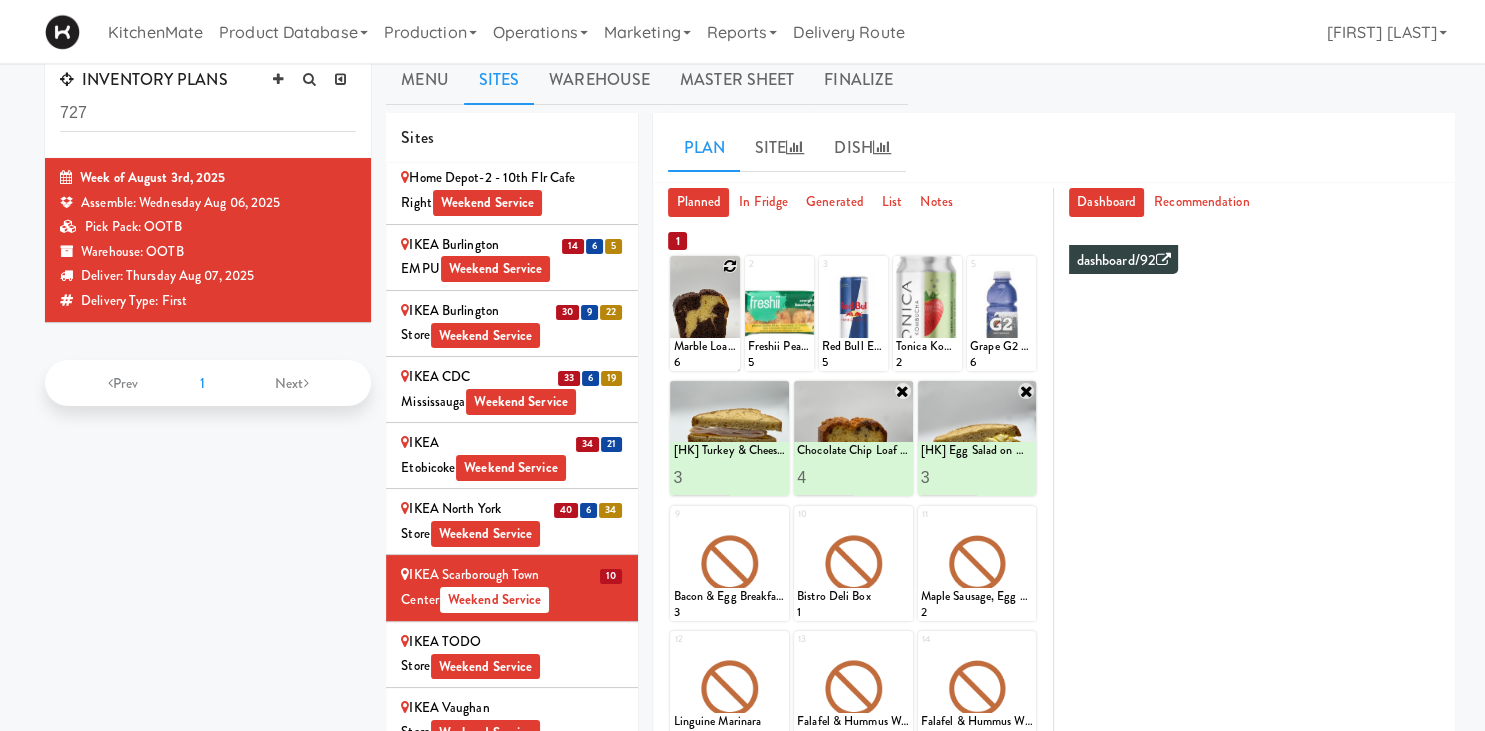 click at bounding box center (730, 266) 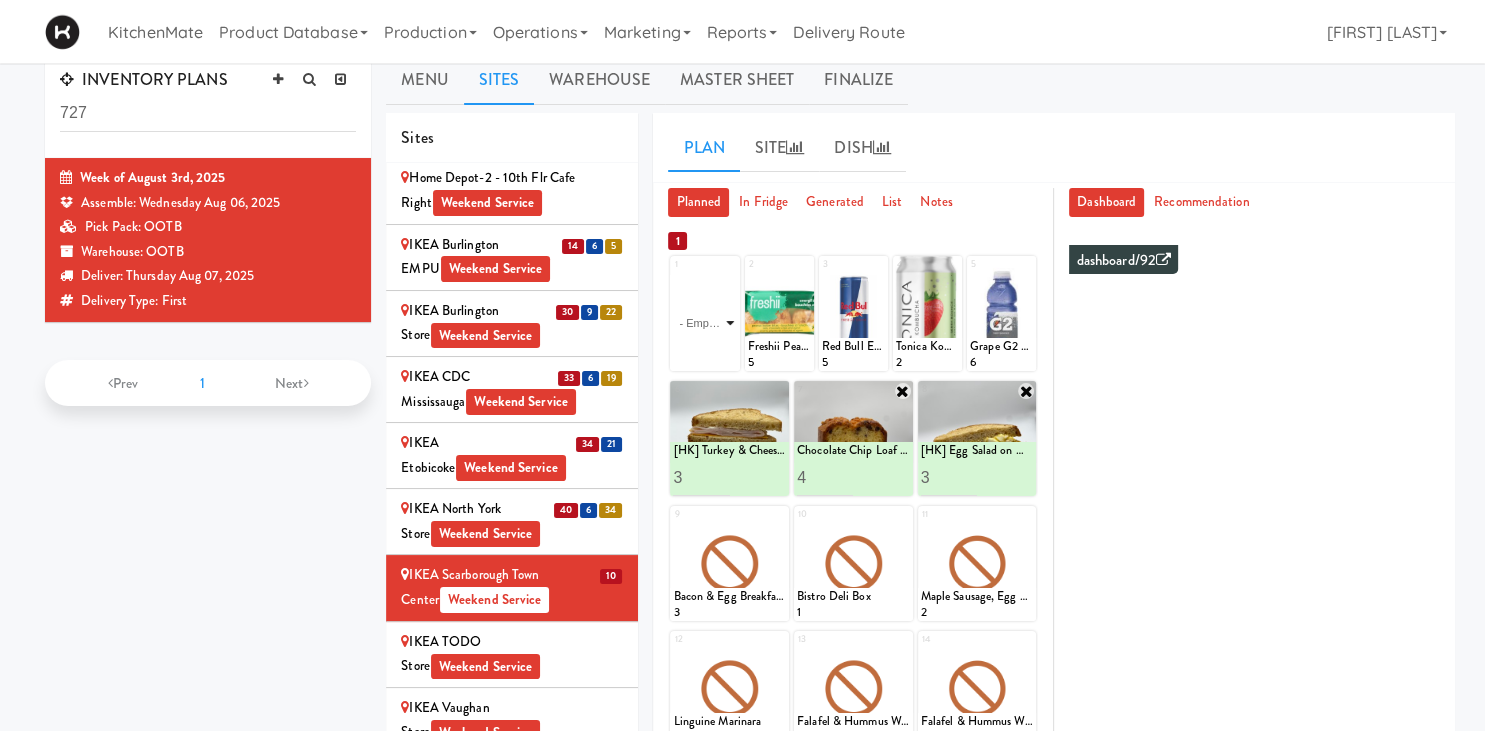 click on "- Empty - Activia Probiotic Peach Mango Smoothie Berry Gatorade Zero Chocolate Milk Tetra Pack Coca Cola Diet Coke Frooti Fuze Iced Tea Grape G2 Gatorade Thirst Quencher Greenhouse Fiery Ginger Shot Lemon Lime Gatorade Zero Monster Energy Zero Ultra Norse Cold Brew Coffee Oasis Apple Juice Orange Celsius Energy Drink Orange Gatorade Zero Red Bull Energy Drink Sanpellengrino Aranciata Sparkling Clementine Probiotic Soda Sparkling Ginger Probiotic Soda Sparkling Grapefruit Probiotic Soda Sugar Free Red Bull Tonica Kombucha Berry Bounce Amazing Chocolate Chunk Cookie Bacon & Egg Breakfast Wrap Bistro Deli Box Blue Diamond Roasted Salted Almonds Blue Diamond Smokehouse Almonds Caramilk Chocolate Chip Loaf Cake Chocolate Loaf Cake Classic Hummus With Crackers Clif Bar Peanut Butter Crunch Clif Builders proteins Bar Chocolate Clif Builders proteins Bar Chocolate Mint Coffee Loaf Cake Falafel & Hummus Wrap Freshii Peanut Butter Energii Bites [HK] Cheddar Cheese Bagel [HK] Chicken Caesar Wrap [HK] Turkey Club Wrap" at bounding box center (704, 323) 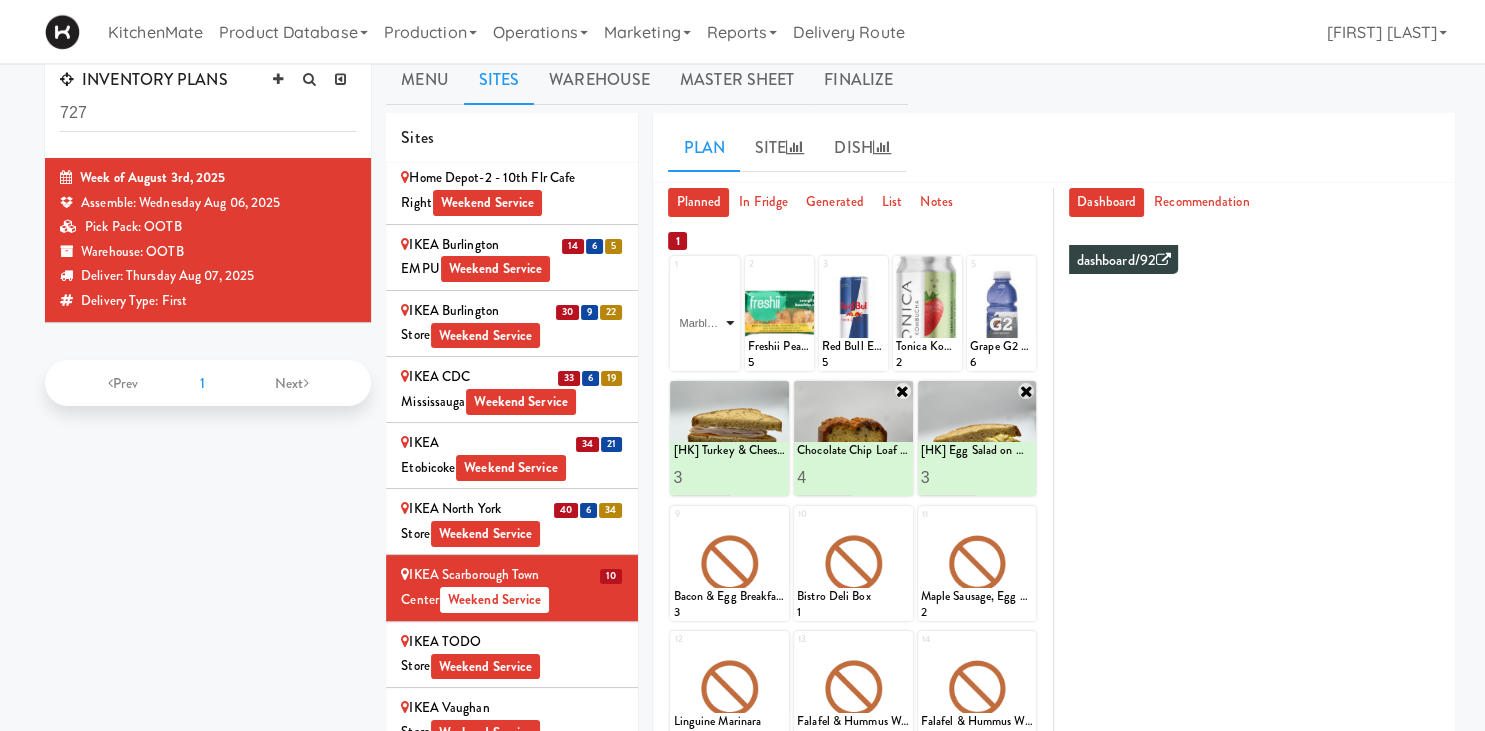 click on "Marble Loaf Cake" at bounding box center (0, 0) 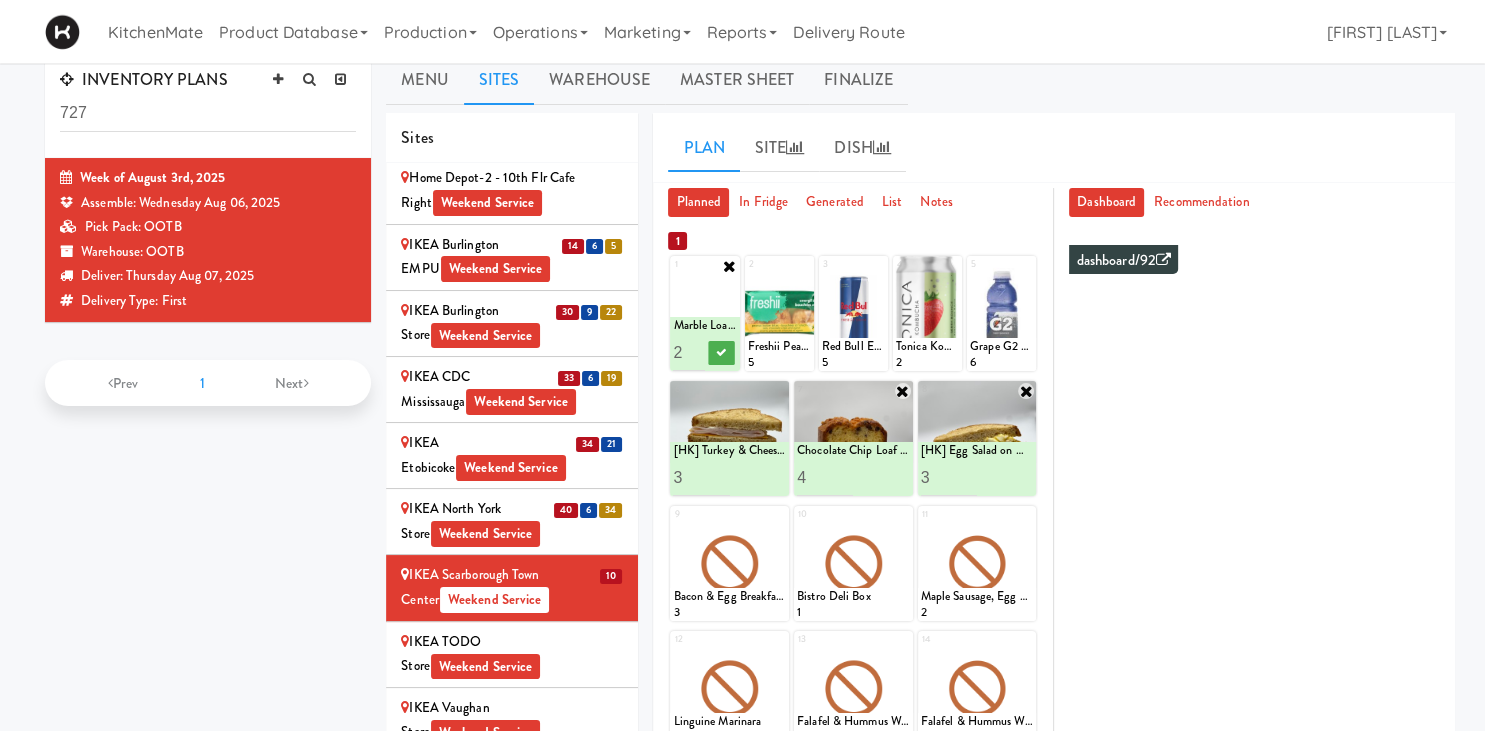 click on "2" at bounding box center (689, 352) 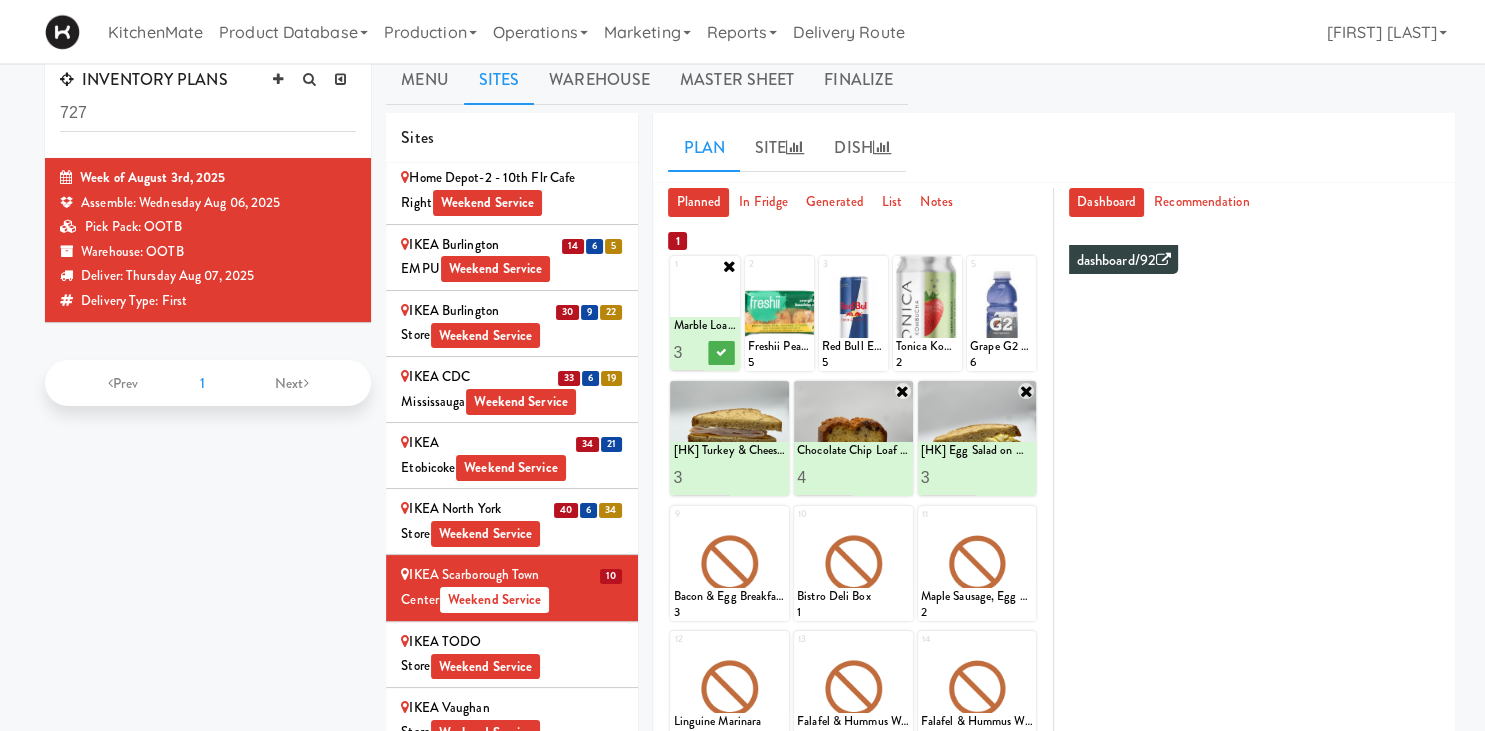 click on "3" at bounding box center [689, 352] 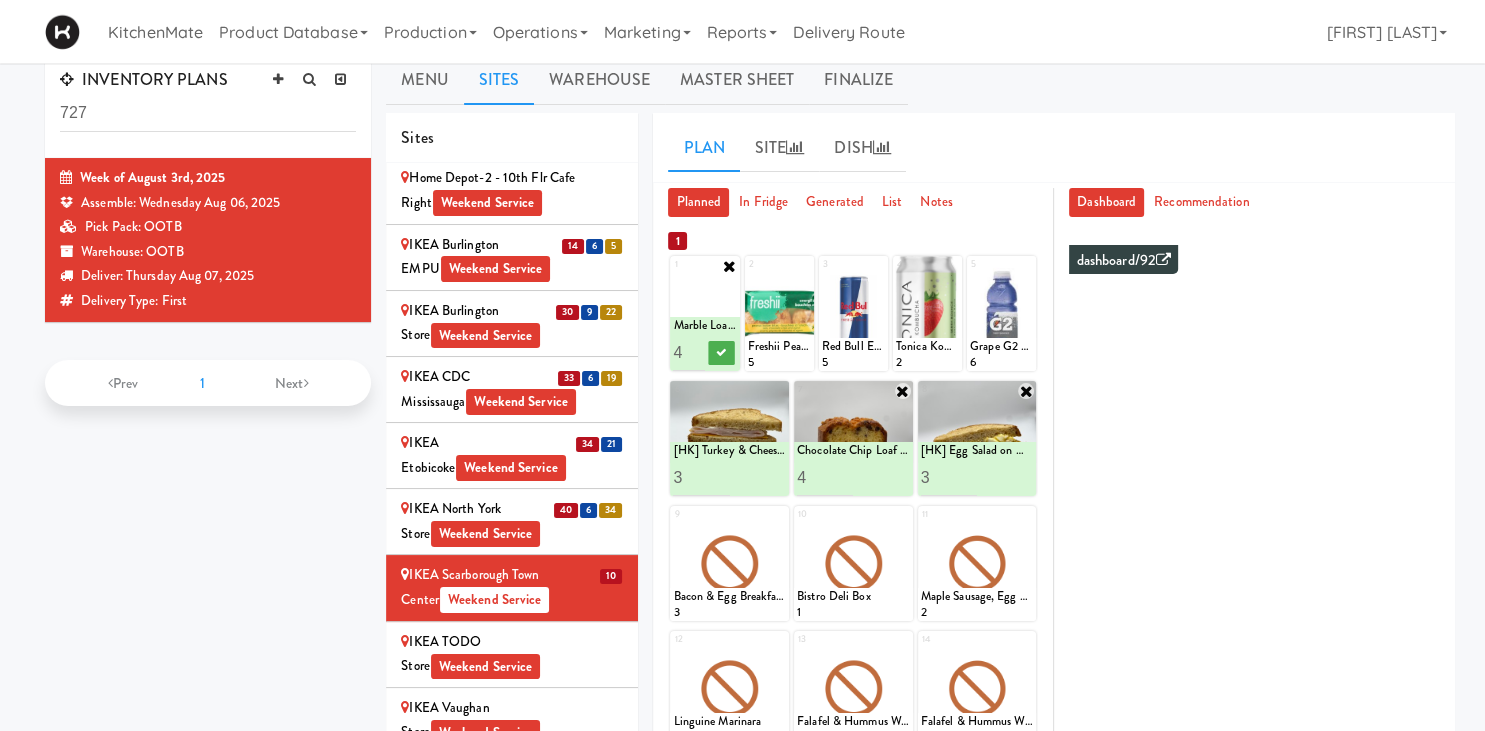 click on "4" at bounding box center (689, 352) 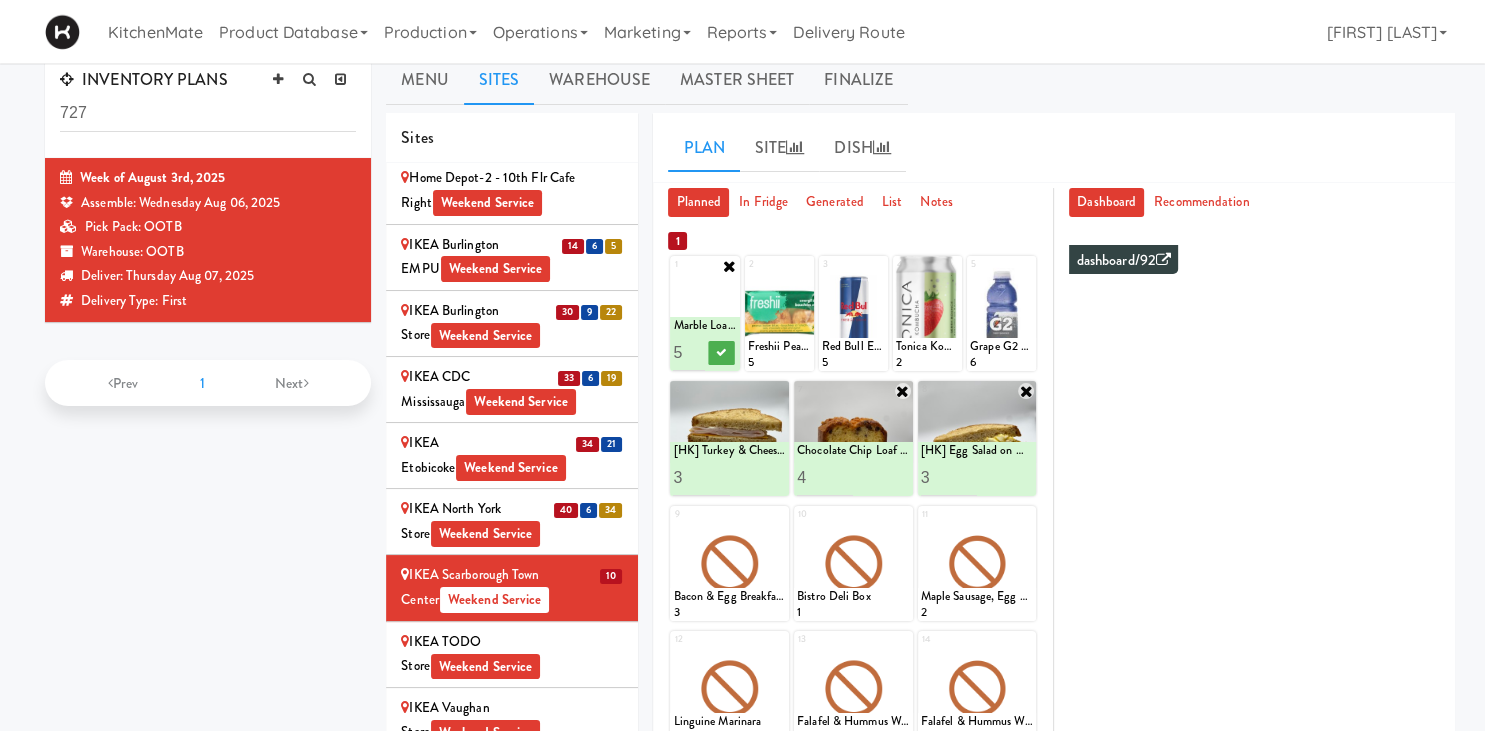 click on "5" at bounding box center [689, 352] 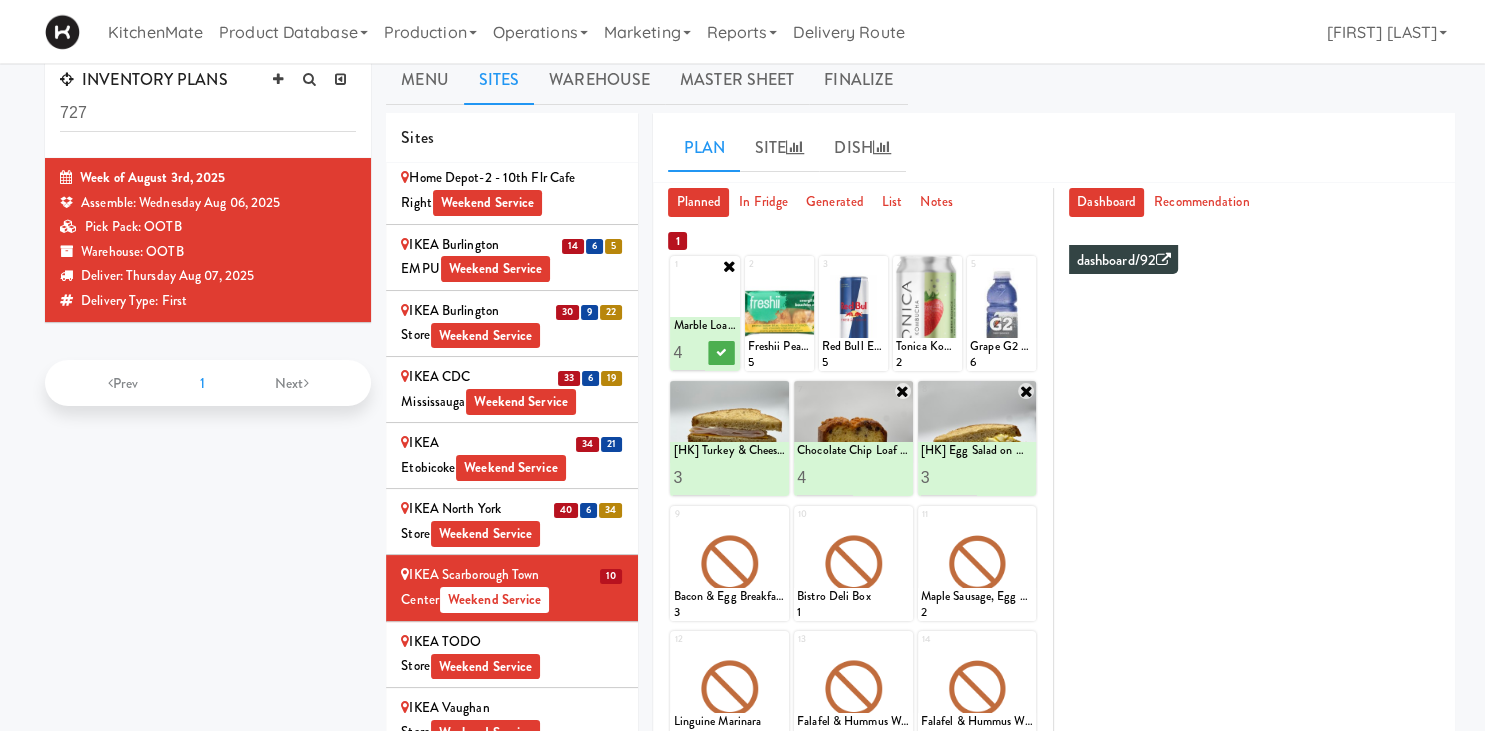 type on "4" 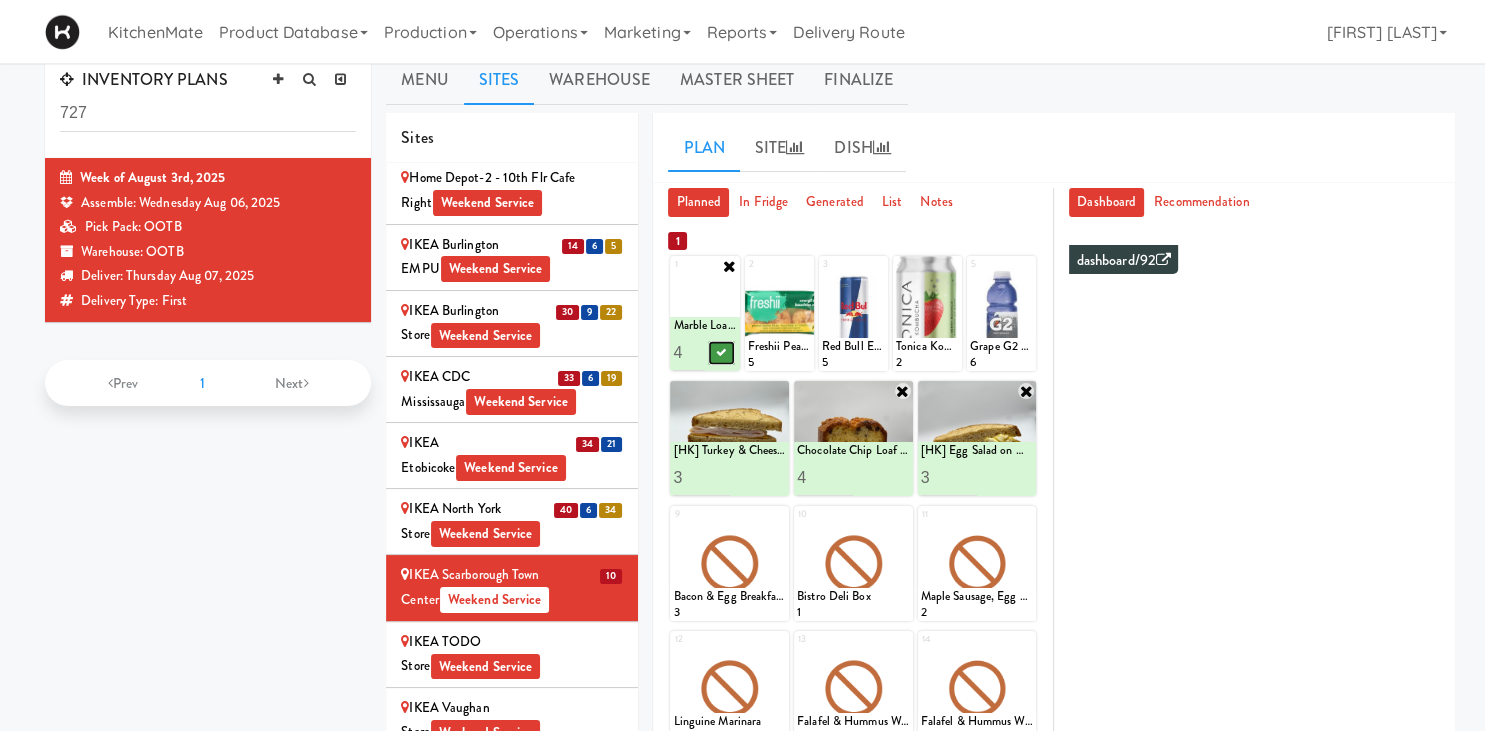 click at bounding box center [721, 352] 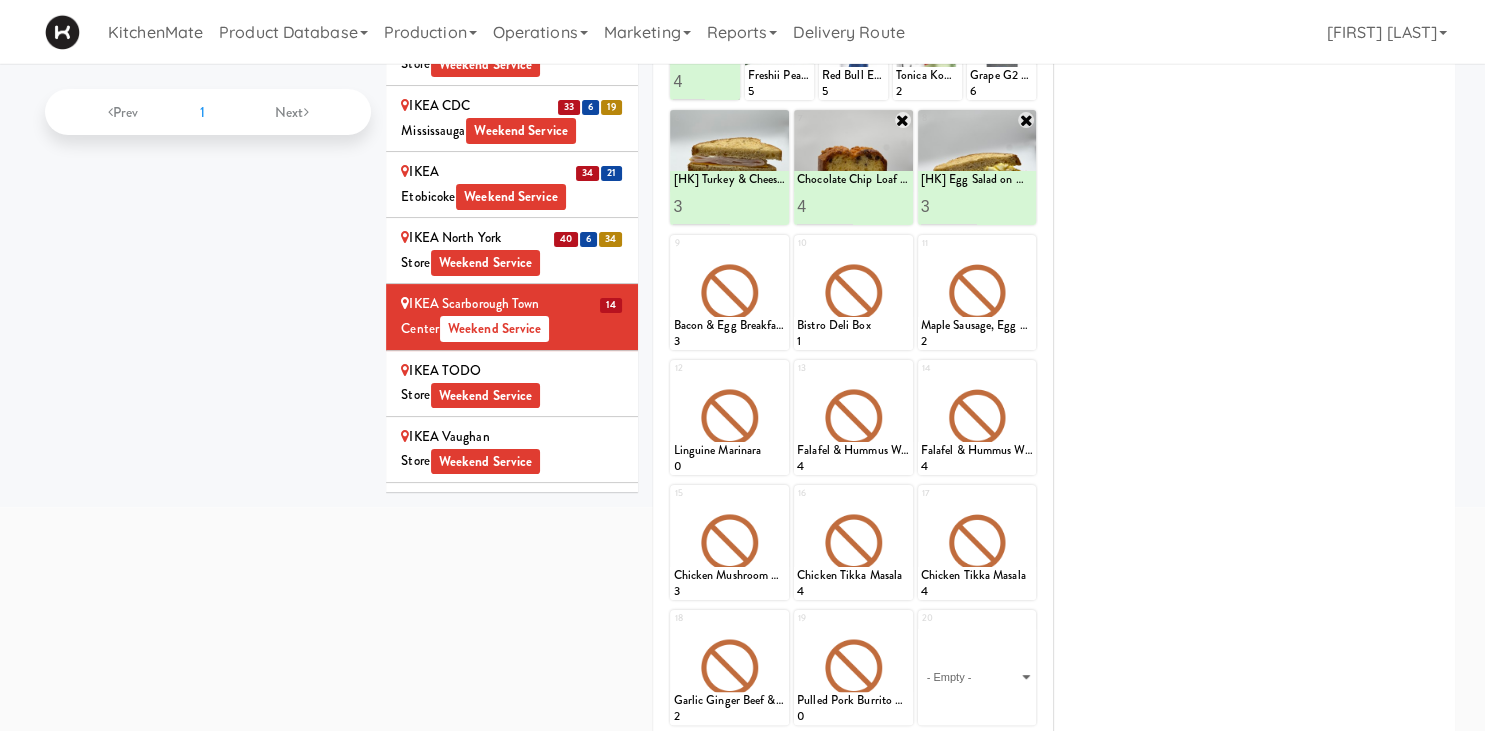 scroll, scrollTop: 292, scrollLeft: 0, axis: vertical 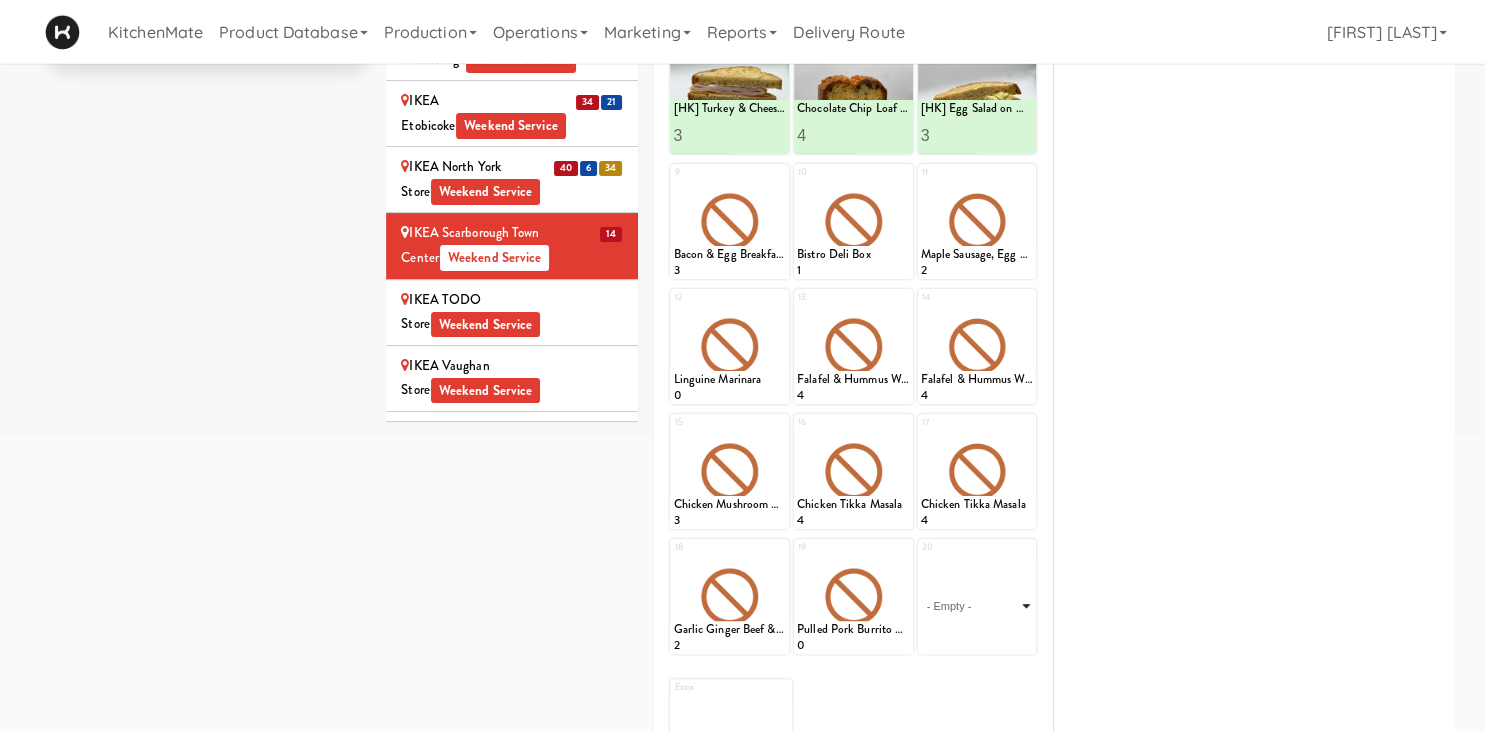 click on "- Empty - Activia Probiotic Peach Mango Smoothie Berry Gatorade Zero Chocolate Milk Tetra Pack Coca Cola Diet Coke Frooti Fuze Iced Tea Grape G2 Gatorade Thirst Quencher Greenhouse Fiery Ginger Shot Lemon Lime Gatorade Zero Monster Energy Zero Ultra Norse Cold Brew Coffee Oasis Apple Juice Orange Celsius Energy Drink Orange Gatorade Zero Red Bull Energy Drink Sanpellengrino Aranciata Sparkling Clementine Probiotic Soda Sparkling Ginger Probiotic Soda Sparkling Grapefruit Probiotic Soda Sugar Free Red Bull Tonica Kombucha Berry Bounce Amazing Chocolate Chunk Cookie Bacon & Egg Breakfast Wrap Bistro Deli Box Blue Diamond Roasted Salted Almonds Blue Diamond Smokehouse Almonds Caramilk Chocolate Chip Loaf Cake Chocolate Loaf Cake Classic Hummus With Crackers Clif Bar Peanut Butter Crunch Clif Builders proteins Bar Chocolate Clif Builders proteins Bar Chocolate Mint Coffee Loaf Cake Falafel & Hummus Wrap Freshii Peanut Butter Energii Bites [HK] Cheddar Cheese Bagel [HK] Chicken Caesar Wrap [HK] Turkey Club Wrap" at bounding box center (977, 606) 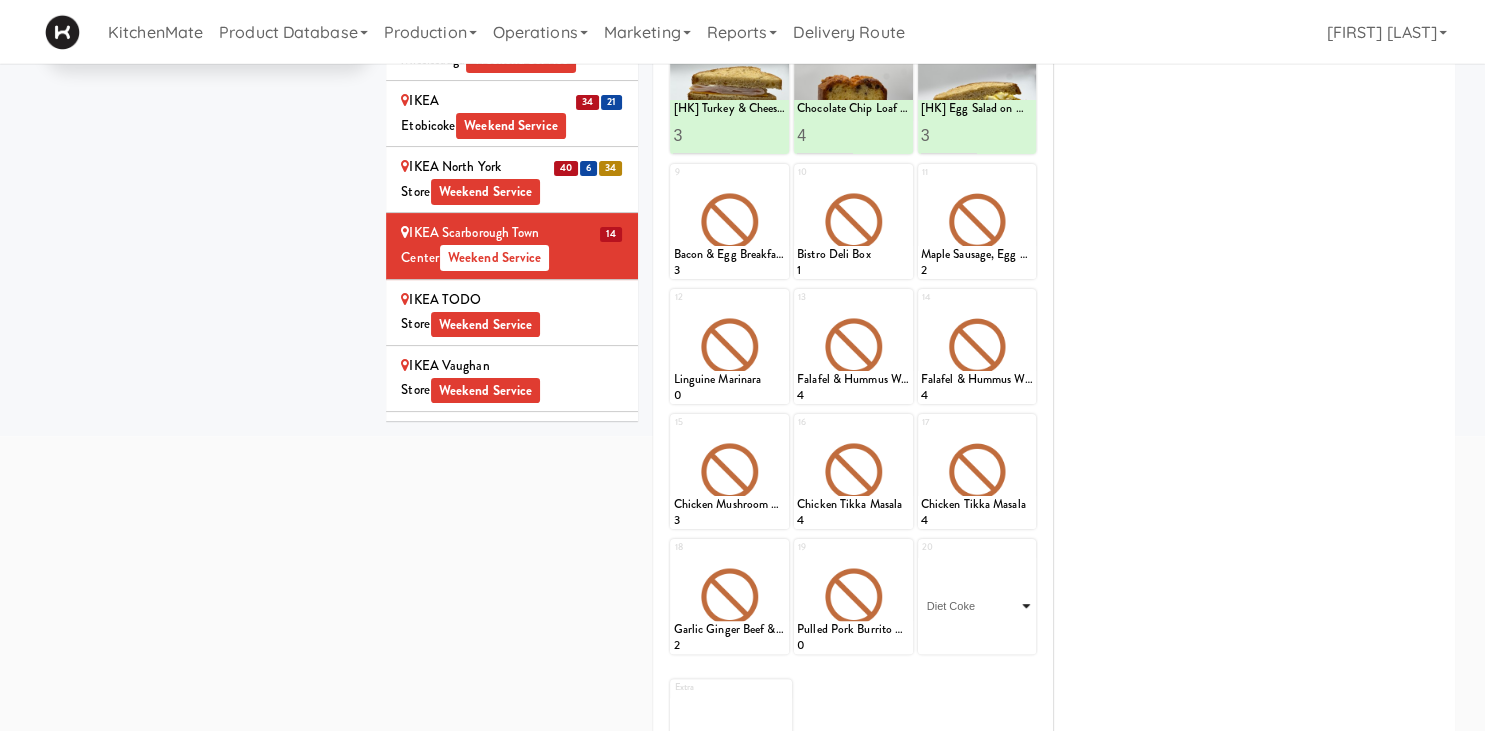click on "Diet Coke" at bounding box center (0, 0) 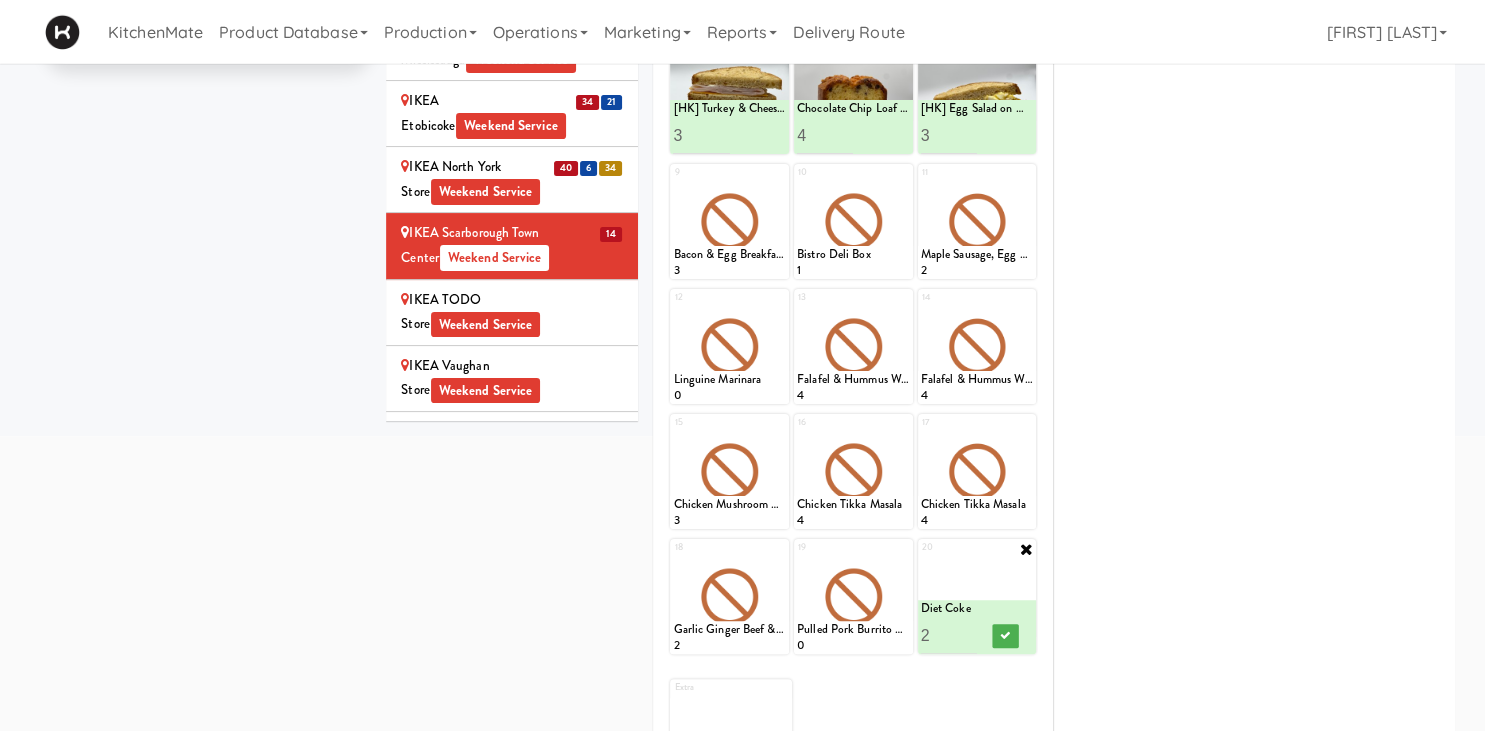 click on "2" at bounding box center [949, 635] 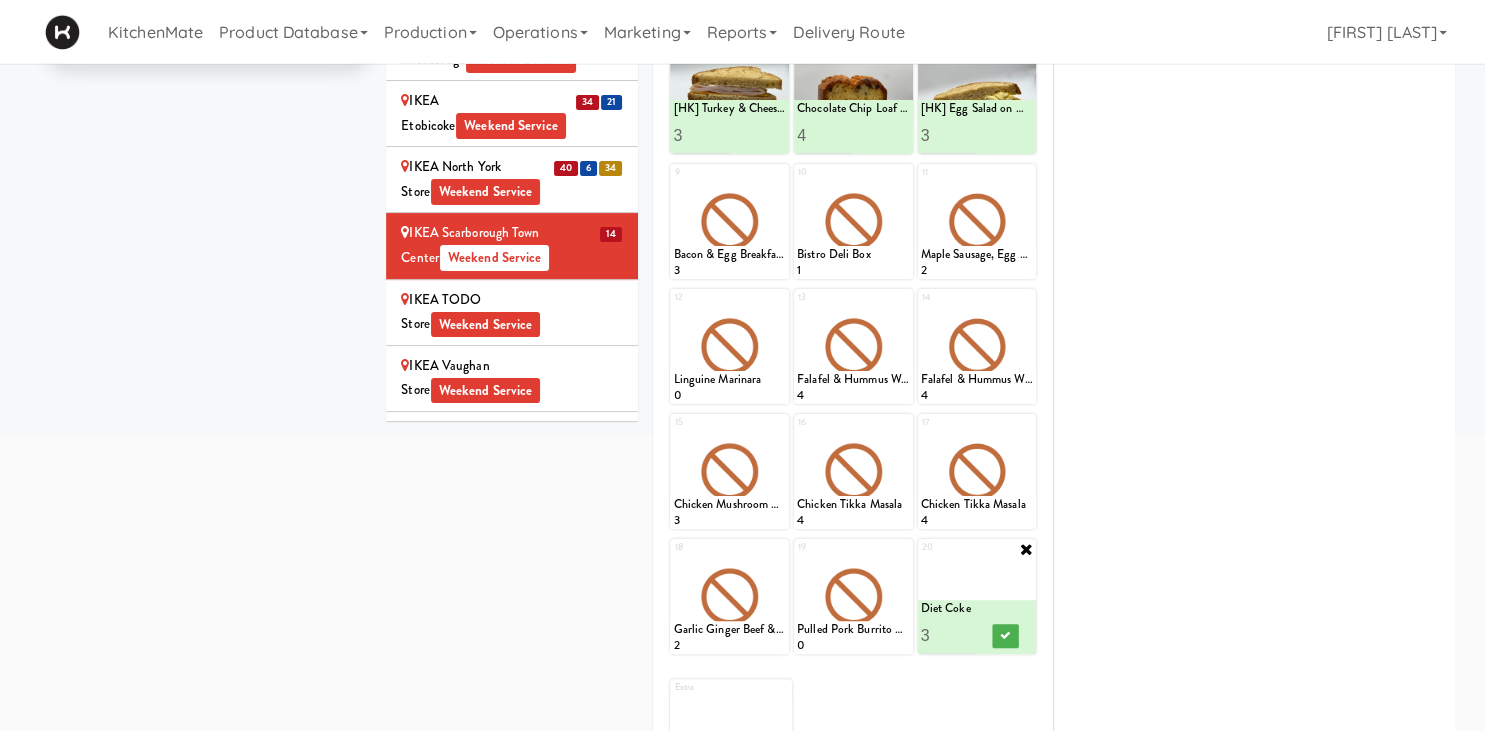 click on "3" at bounding box center [949, 635] 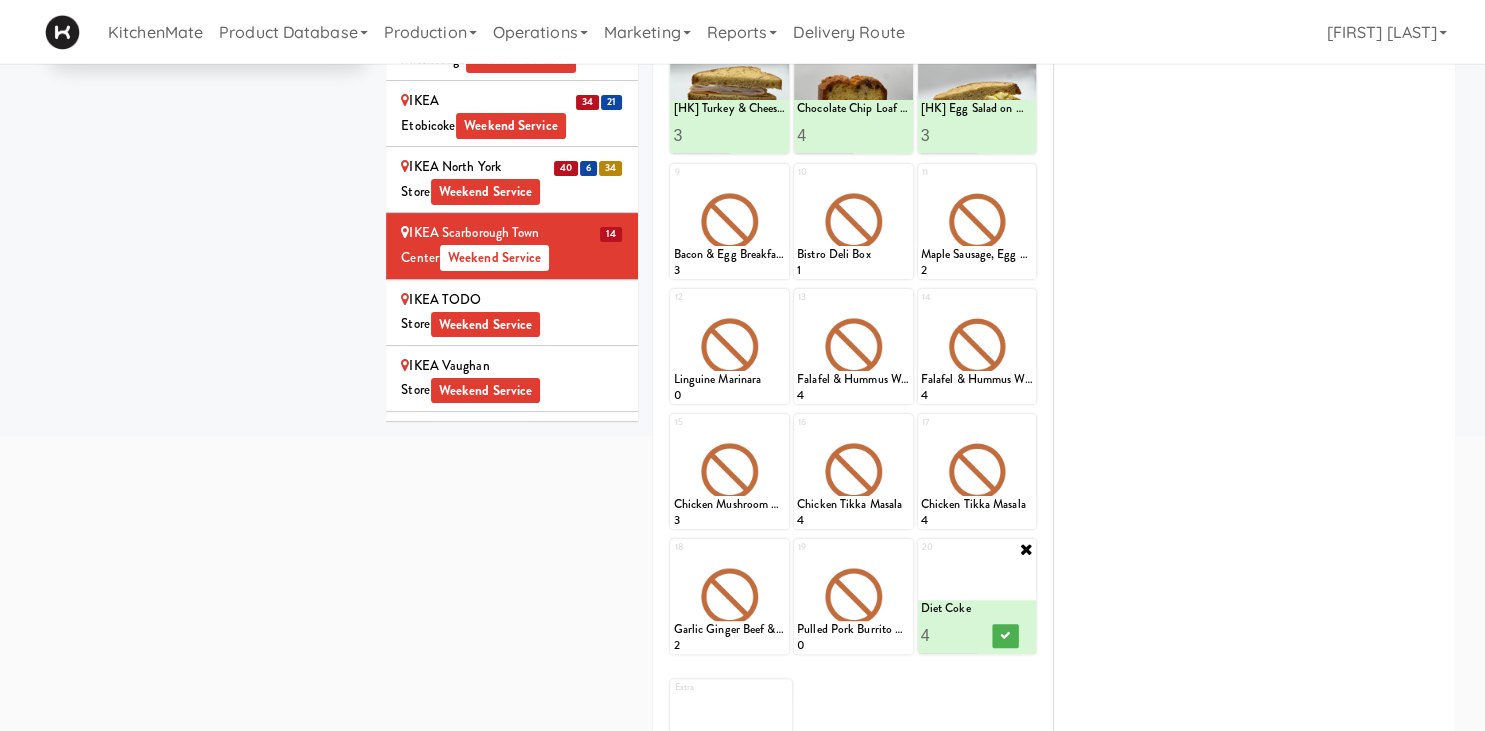 click on "4" at bounding box center (949, 635) 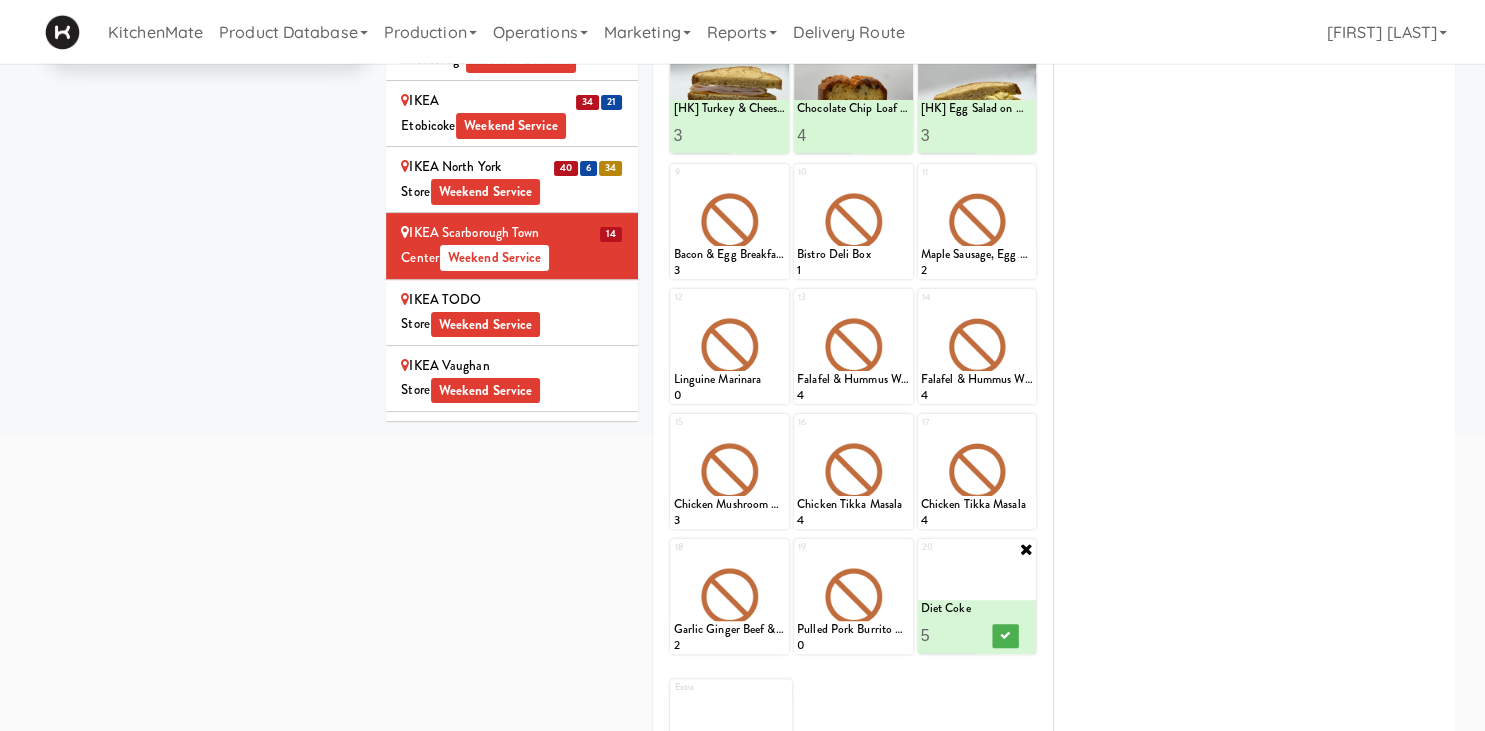 type on "5" 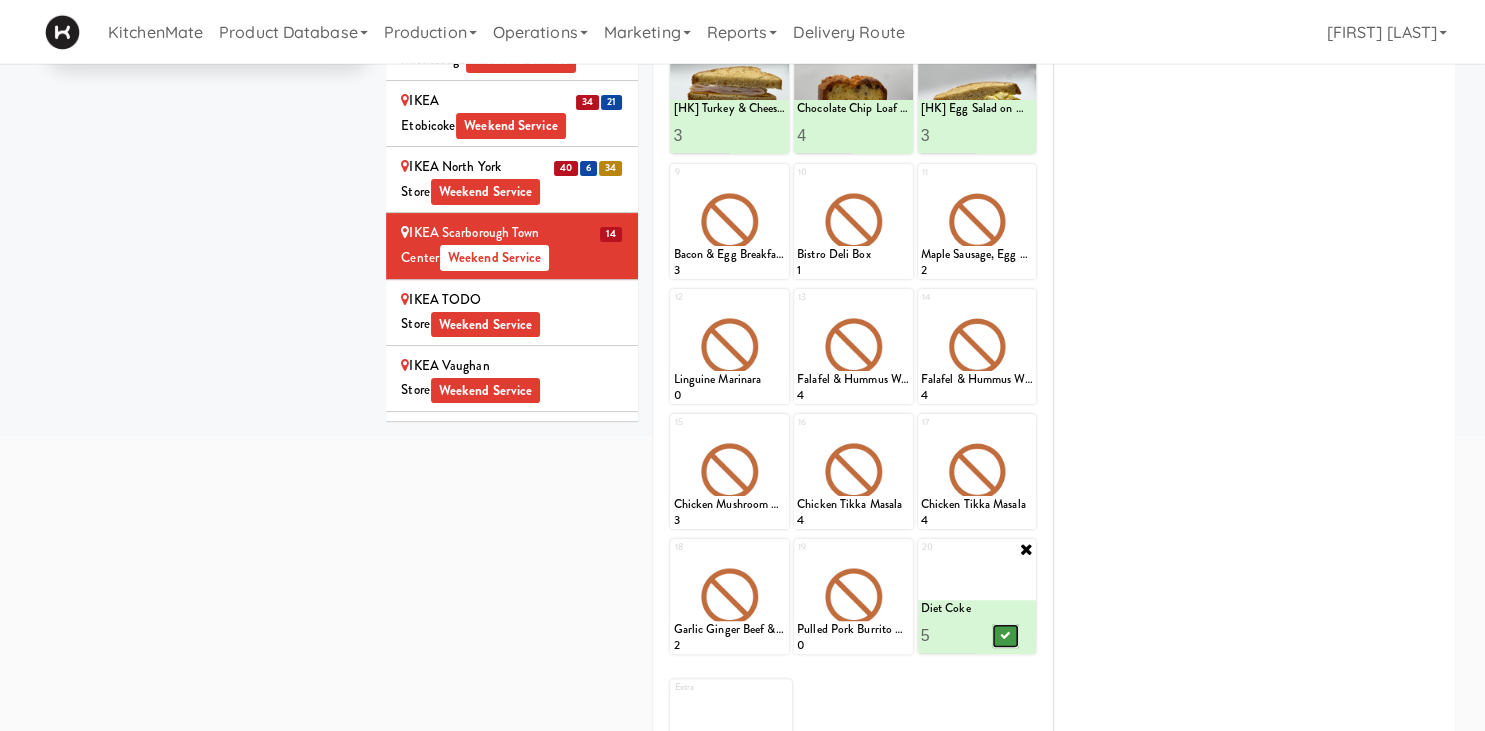 click at bounding box center (1005, 635) 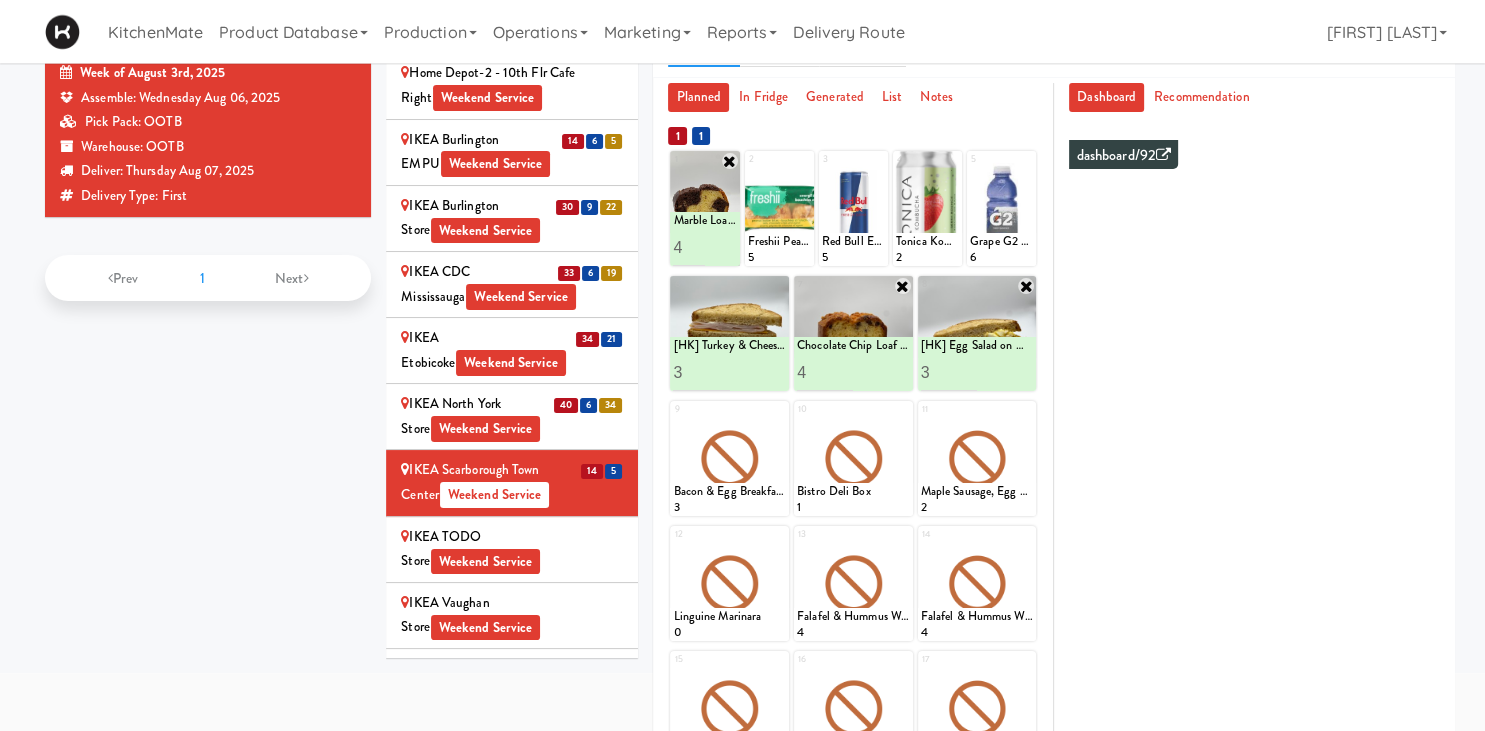 scroll, scrollTop: 121, scrollLeft: 0, axis: vertical 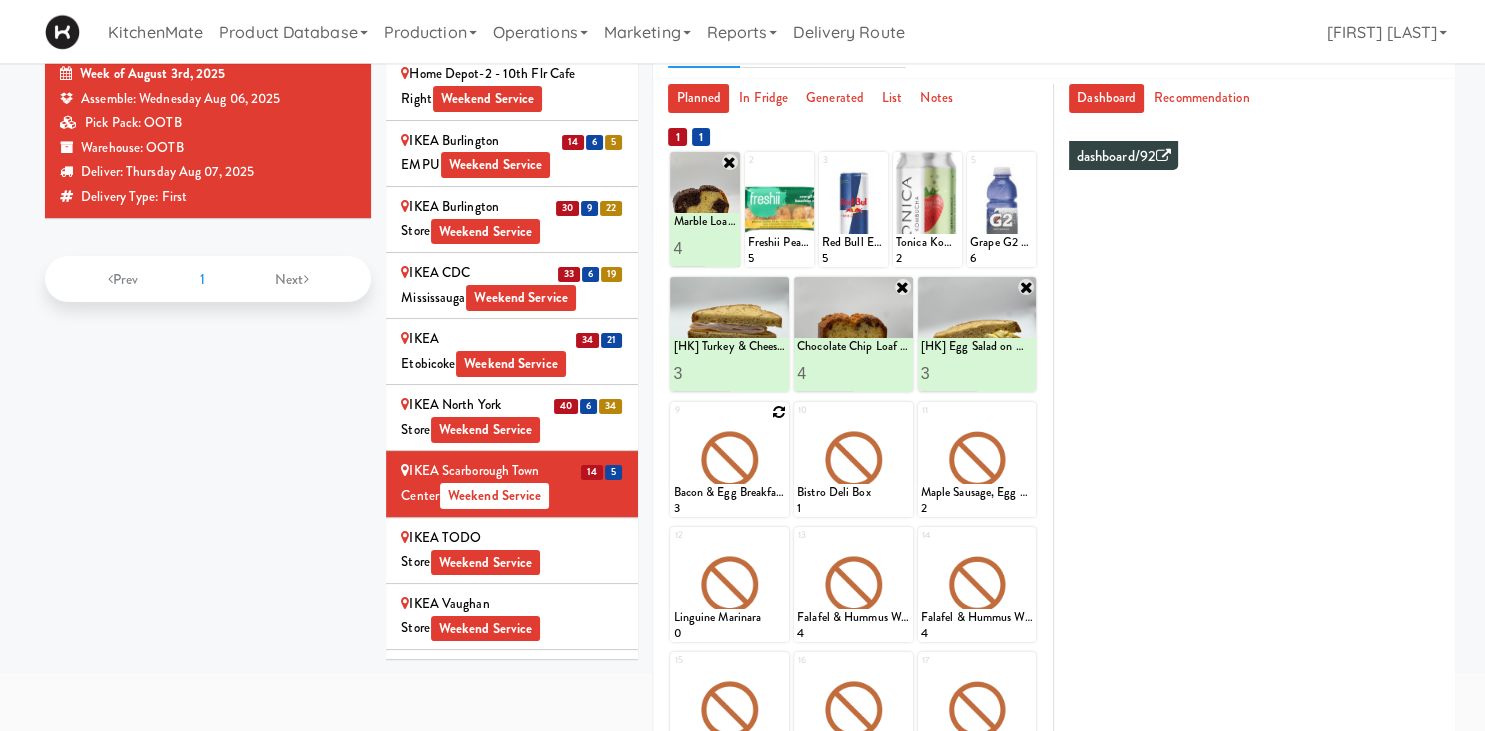 click at bounding box center (779, 412) 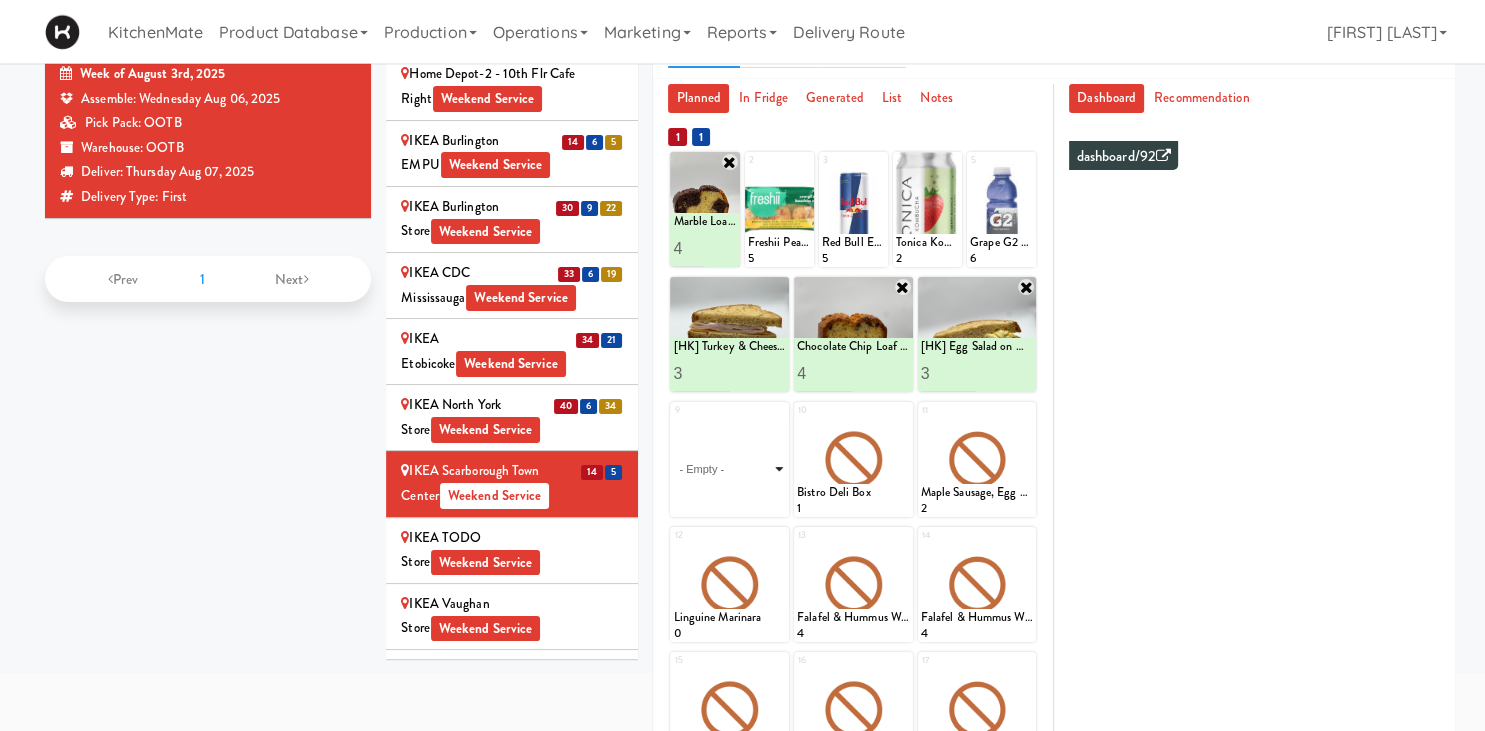 click on "- Empty - Activia Probiotic Peach Mango Smoothie Berry Gatorade Zero Chocolate Milk Tetra Pack Coca Cola Diet Coke Frooti Fuze Iced Tea Grape G2 Gatorade Thirst Quencher Greenhouse Fiery Ginger Shot Lemon Lime Gatorade Zero Monster Energy Zero Ultra Norse Cold Brew Coffee Oasis Apple Juice Orange Celsius Energy Drink Orange Gatorade Zero Red Bull Energy Drink Sanpellengrino Aranciata Sparkling Clementine Probiotic Soda Sparkling Ginger Probiotic Soda Sparkling Grapefruit Probiotic Soda Sugar Free Red Bull Tonica Kombucha Berry Bounce Amazing Chocolate Chunk Cookie Bacon & Egg Breakfast Wrap Bistro Deli Box Blue Diamond Roasted Salted Almonds Blue Diamond Smokehouse Almonds Caramilk Chocolate Chip Loaf Cake Chocolate Loaf Cake Classic Hummus With Crackers Clif Bar Peanut Butter Crunch Clif Builders proteins Bar Chocolate Clif Builders proteins Bar Chocolate Mint Coffee Loaf Cake Falafel & Hummus Wrap Freshii Peanut Butter Energii Bites [HK] Cheddar Cheese Bagel [HK] Chicken Caesar Wrap [HK] Turkey Club Wrap" at bounding box center [729, 469] 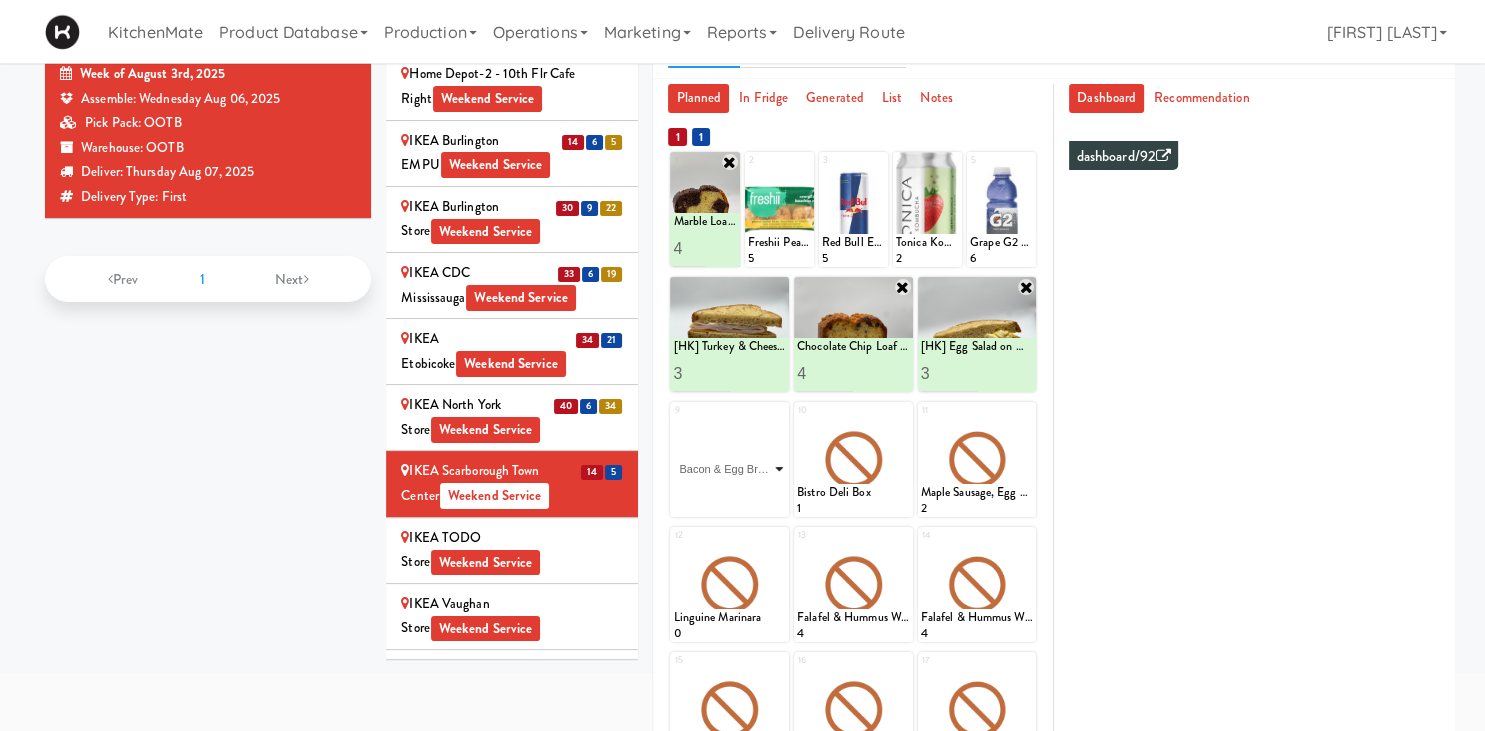 click on "Bacon & Egg Breakfast Wrap" at bounding box center (0, 0) 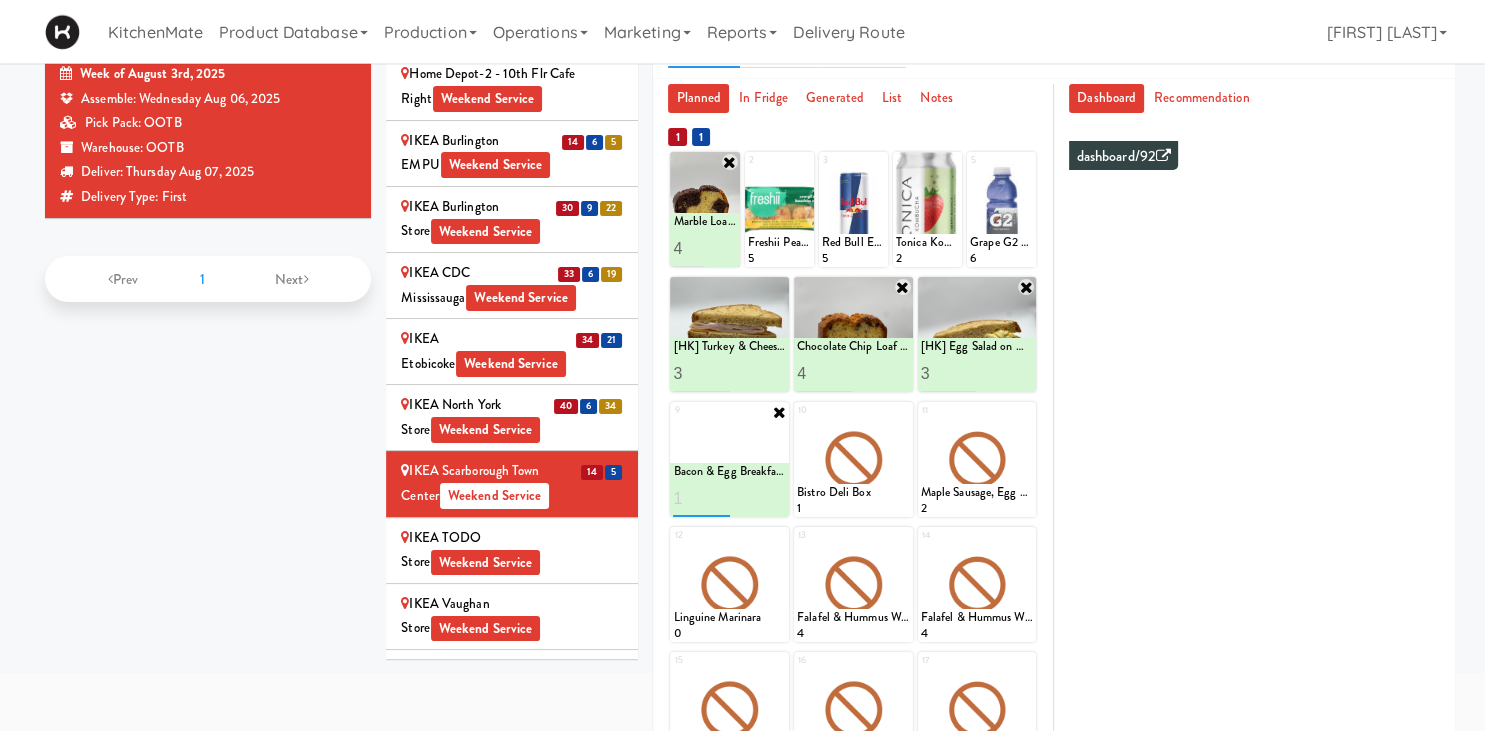type on "1" 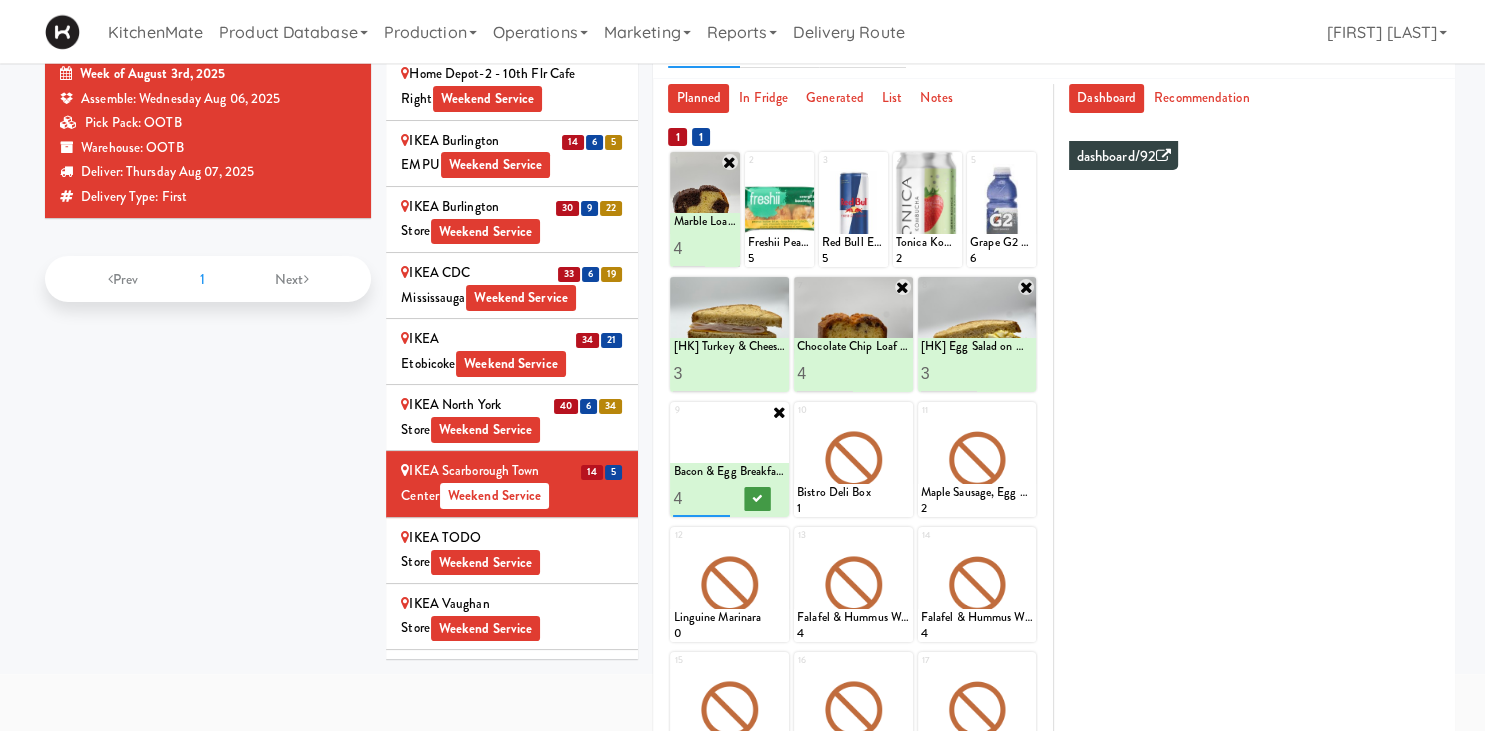 type on "4" 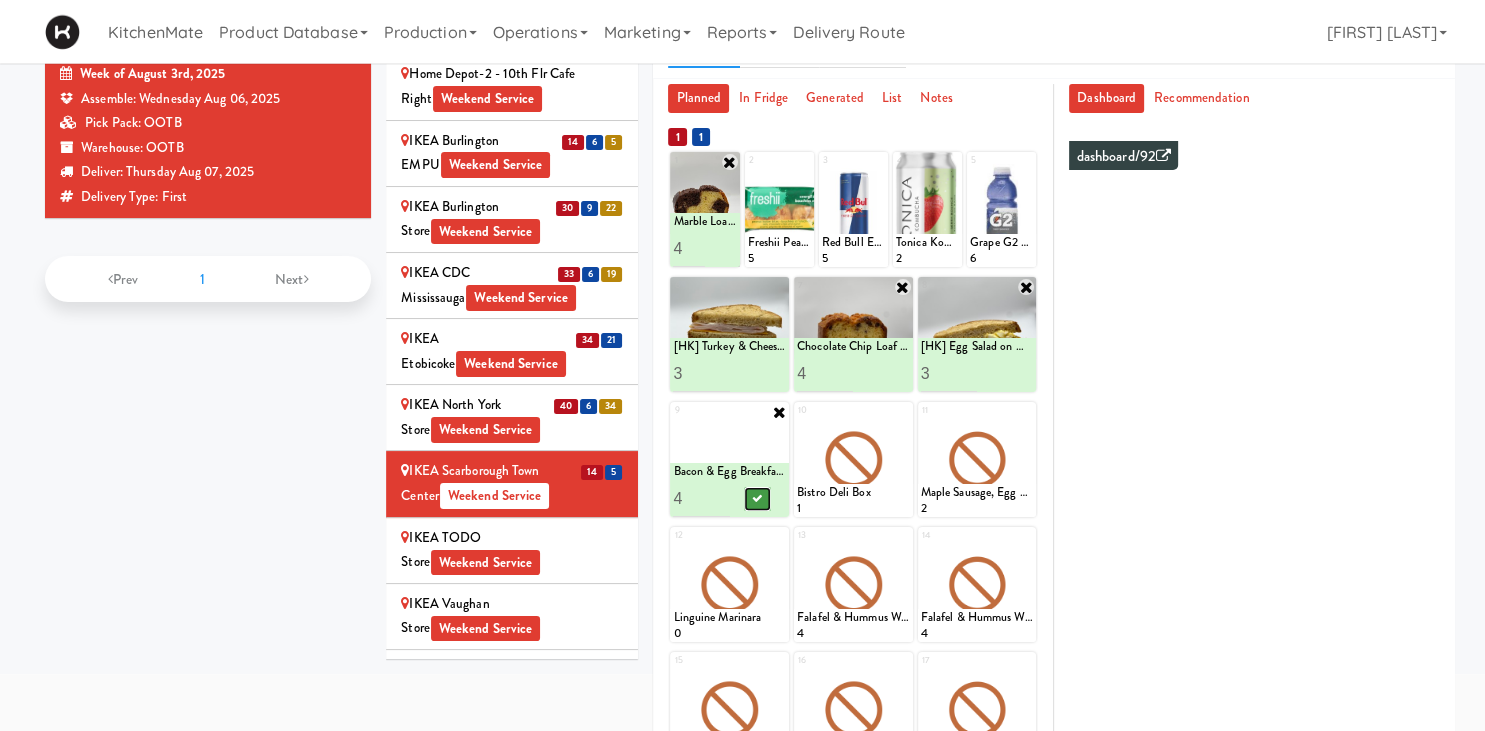 click at bounding box center (758, 499) 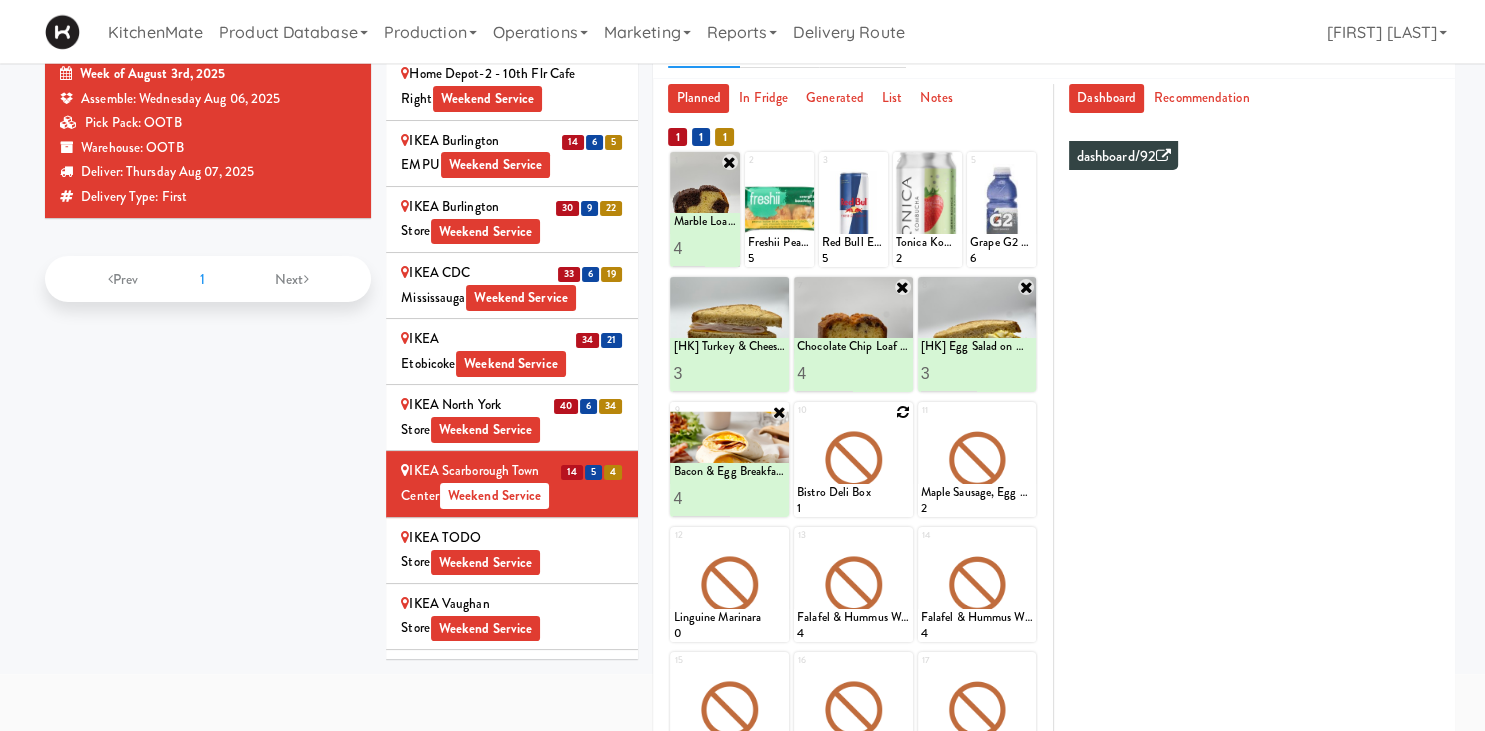 click at bounding box center (903, 412) 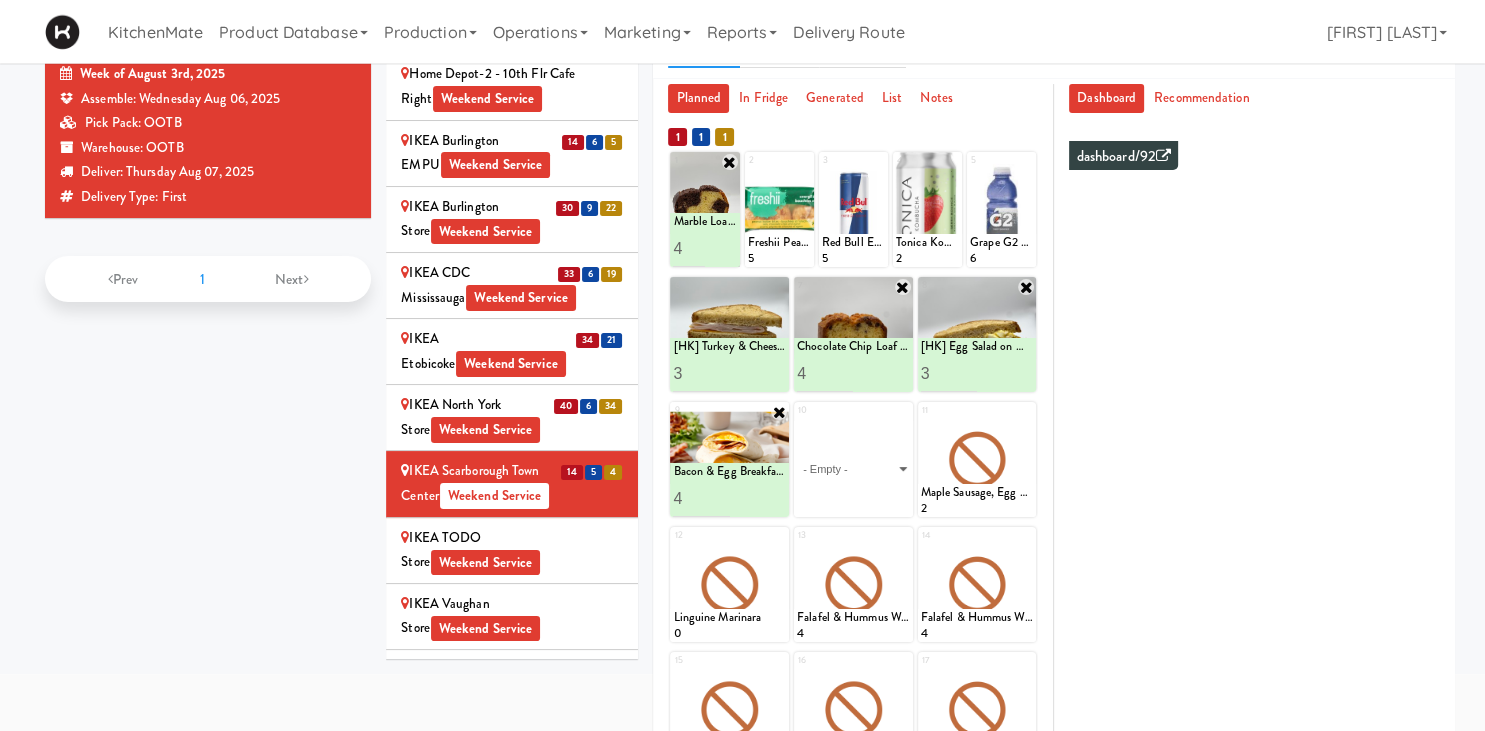 click on "- Empty - Activia Probiotic Peach Mango Smoothie Berry Gatorade Zero Chocolate Milk Tetra Pack Coca Cola Diet Coke Frooti Fuze Iced Tea Grape G2 Gatorade Thirst Quencher Greenhouse Fiery Ginger Shot Lemon Lime Gatorade Zero Monster Energy Zero Ultra Norse Cold Brew Coffee Oasis Apple Juice Orange Celsius Energy Drink Orange Gatorade Zero Red Bull Energy Drink Sanpellengrino Aranciata Sparkling Clementine Probiotic Soda Sparkling Ginger Probiotic Soda Sparkling Grapefruit Probiotic Soda Sugar Free Red Bull Tonica Kombucha Berry Bounce Amazing Chocolate Chunk Cookie Bacon & Egg Breakfast Wrap Bistro Deli Box Blue Diamond Roasted Salted Almonds Blue Diamond Smokehouse Almonds Caramilk Chocolate Chip Loaf Cake Chocolate Loaf Cake Classic Hummus With Crackers Clif Bar Peanut Butter Crunch Clif Builders proteins Bar Chocolate Clif Builders proteins Bar Chocolate Mint Coffee Loaf Cake Falafel & Hummus Wrap Freshii Peanut Butter Energii Bites [HK] Cheddar Cheese Bagel [HK] Chicken Caesar Wrap [HK] Turkey Club Wrap" at bounding box center [853, 469] 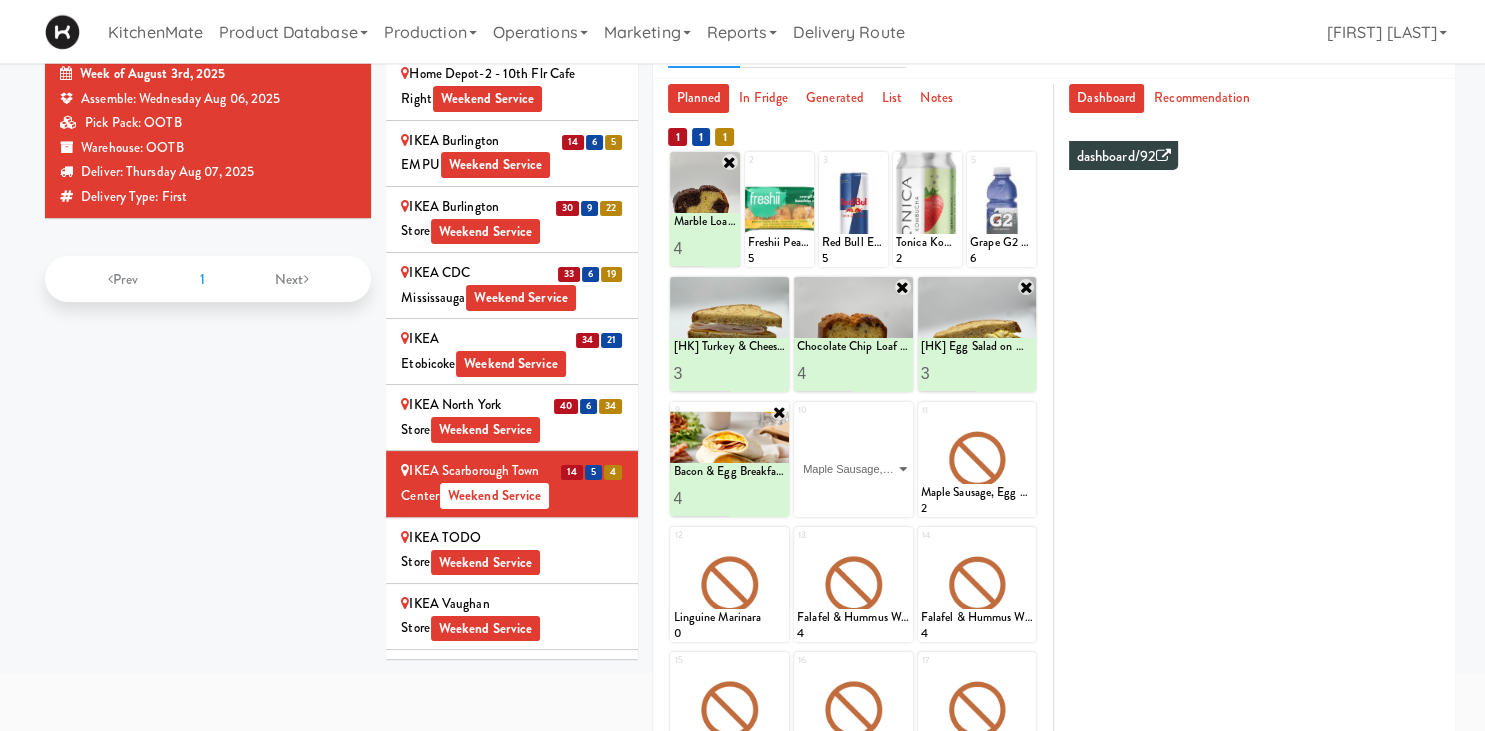 click on "Maple Sausage, Egg & Cheddar Sandwich" at bounding box center [0, 0] 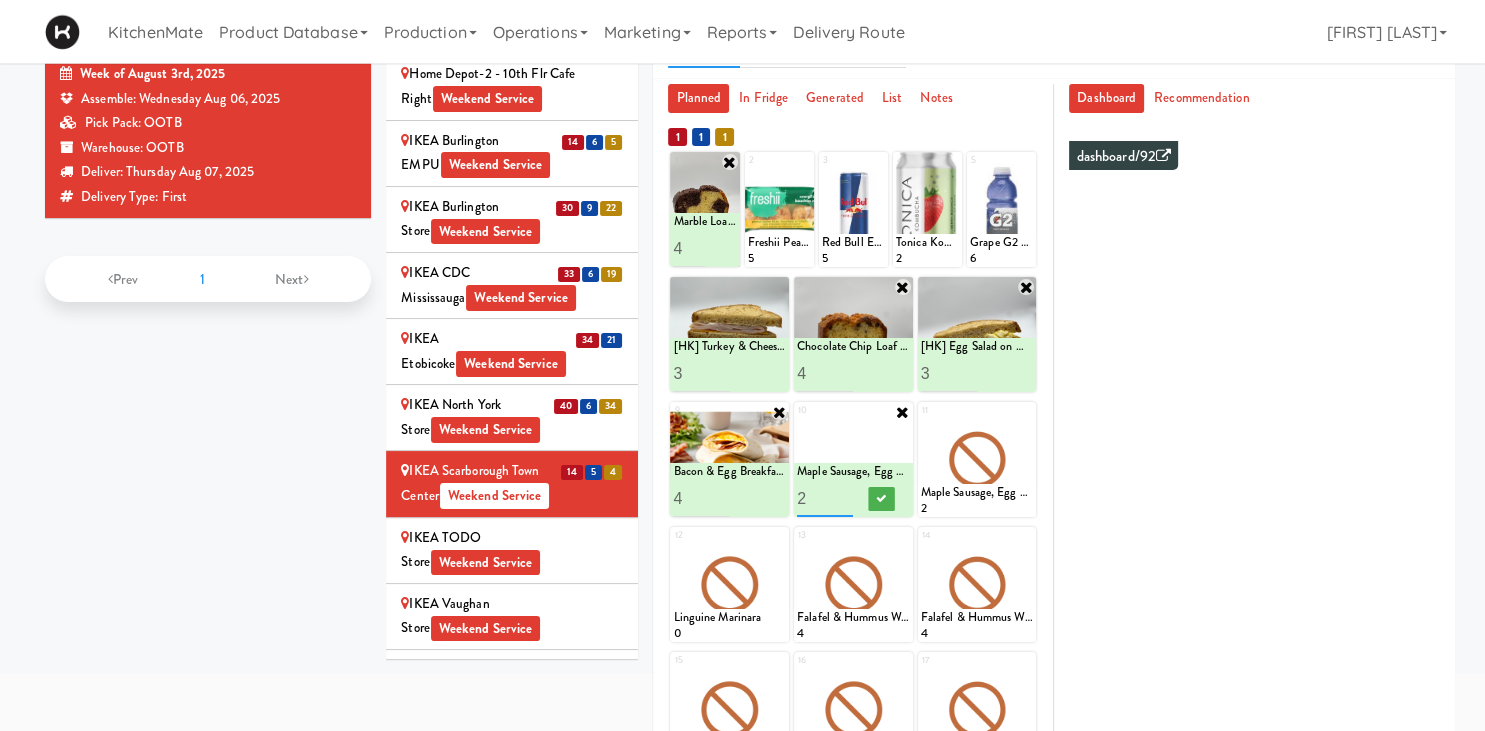type on "2" 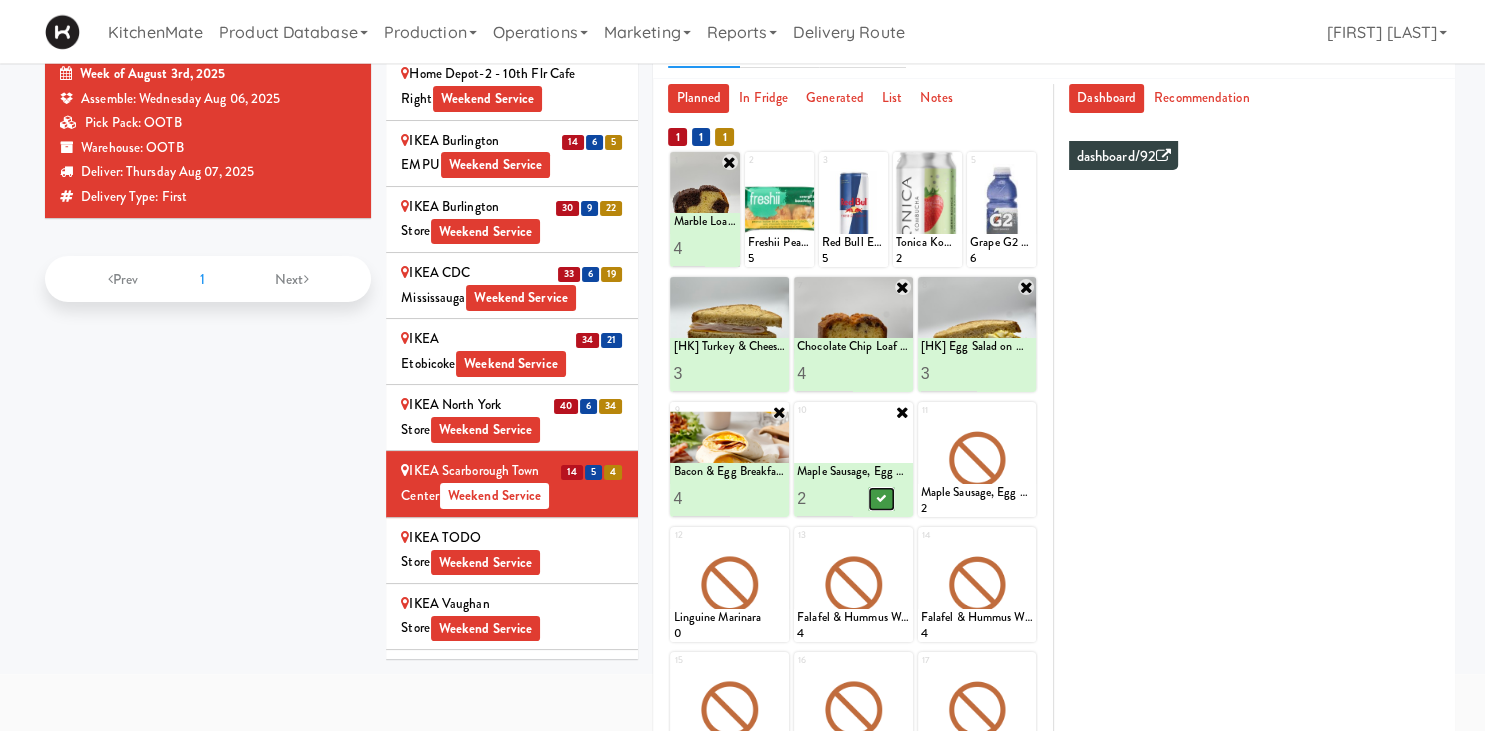 click at bounding box center [881, 499] 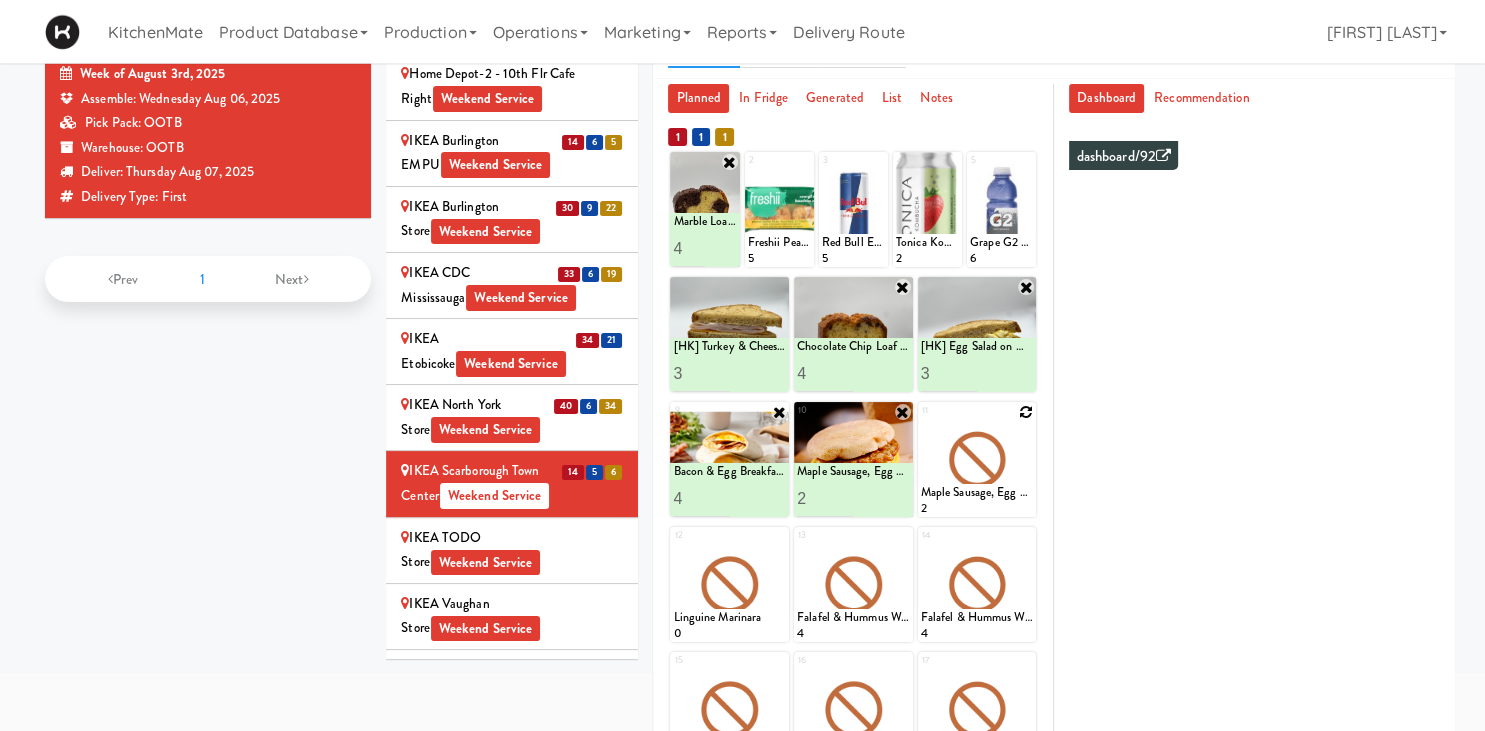 click at bounding box center [1026, 412] 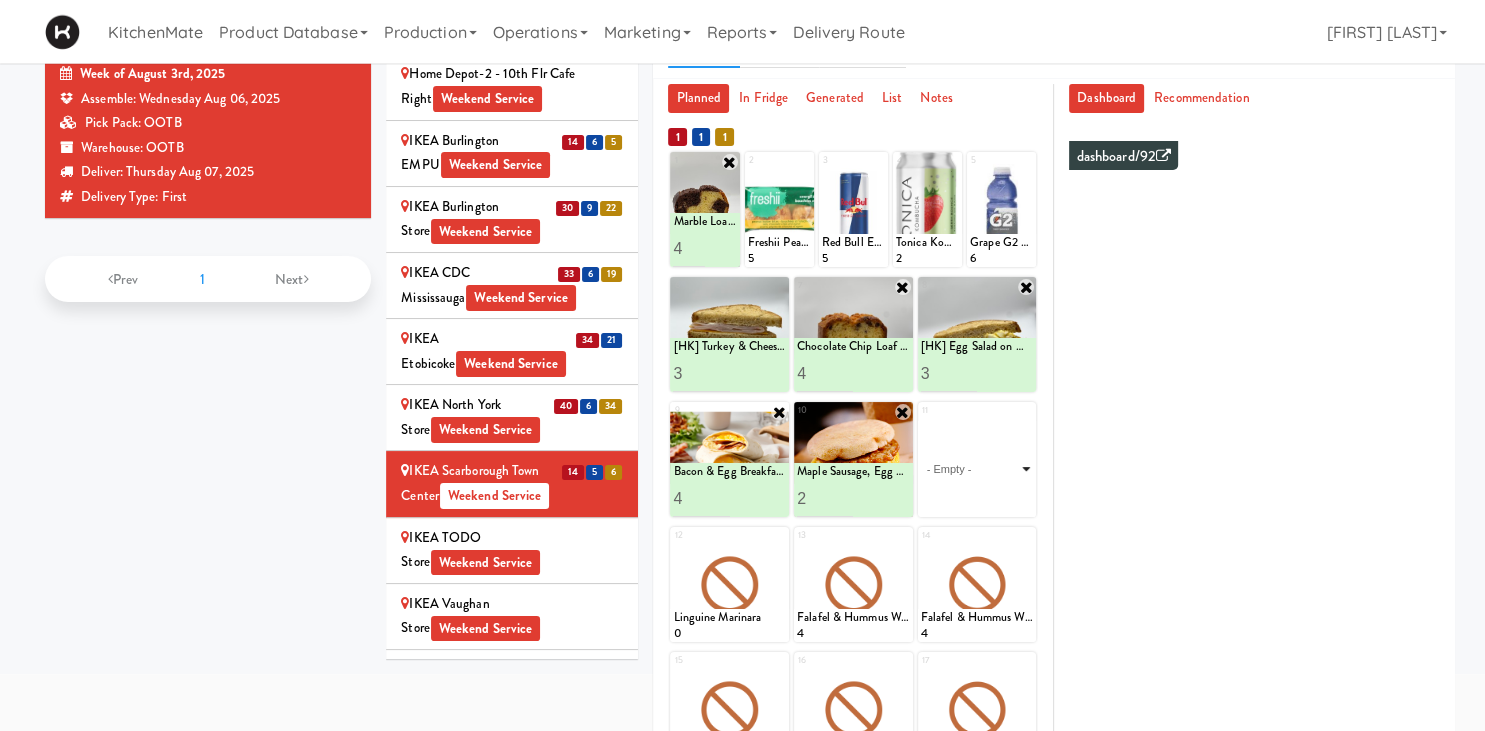 click on "- Empty - Activia Probiotic Peach Mango Smoothie Berry Gatorade Zero Chocolate Milk Tetra Pack Coca Cola Diet Coke Frooti Fuze Iced Tea Grape G2 Gatorade Thirst Quencher Greenhouse Fiery Ginger Shot Lemon Lime Gatorade Zero Monster Energy Zero Ultra Norse Cold Brew Coffee Oasis Apple Juice Orange Celsius Energy Drink Orange Gatorade Zero Red Bull Energy Drink Sanpellengrino Aranciata Sparkling Clementine Probiotic Soda Sparkling Ginger Probiotic Soda Sparkling Grapefruit Probiotic Soda Sugar Free Red Bull Tonica Kombucha Berry Bounce Amazing Chocolate Chunk Cookie Bacon & Egg Breakfast Wrap Bistro Deli Box Blue Diamond Roasted Salted Almonds Blue Diamond Smokehouse Almonds Caramilk Chocolate Chip Loaf Cake Chocolate Loaf Cake Classic Hummus With Crackers Clif Bar Peanut Butter Crunch Clif Builders proteins Bar Chocolate Clif Builders proteins Bar Chocolate Mint Coffee Loaf Cake Falafel & Hummus Wrap Freshii Peanut Butter Energii Bites [HK] Cheddar Cheese Bagel [HK] Chicken Caesar Wrap [HK] Turkey Club Wrap" at bounding box center [977, 469] 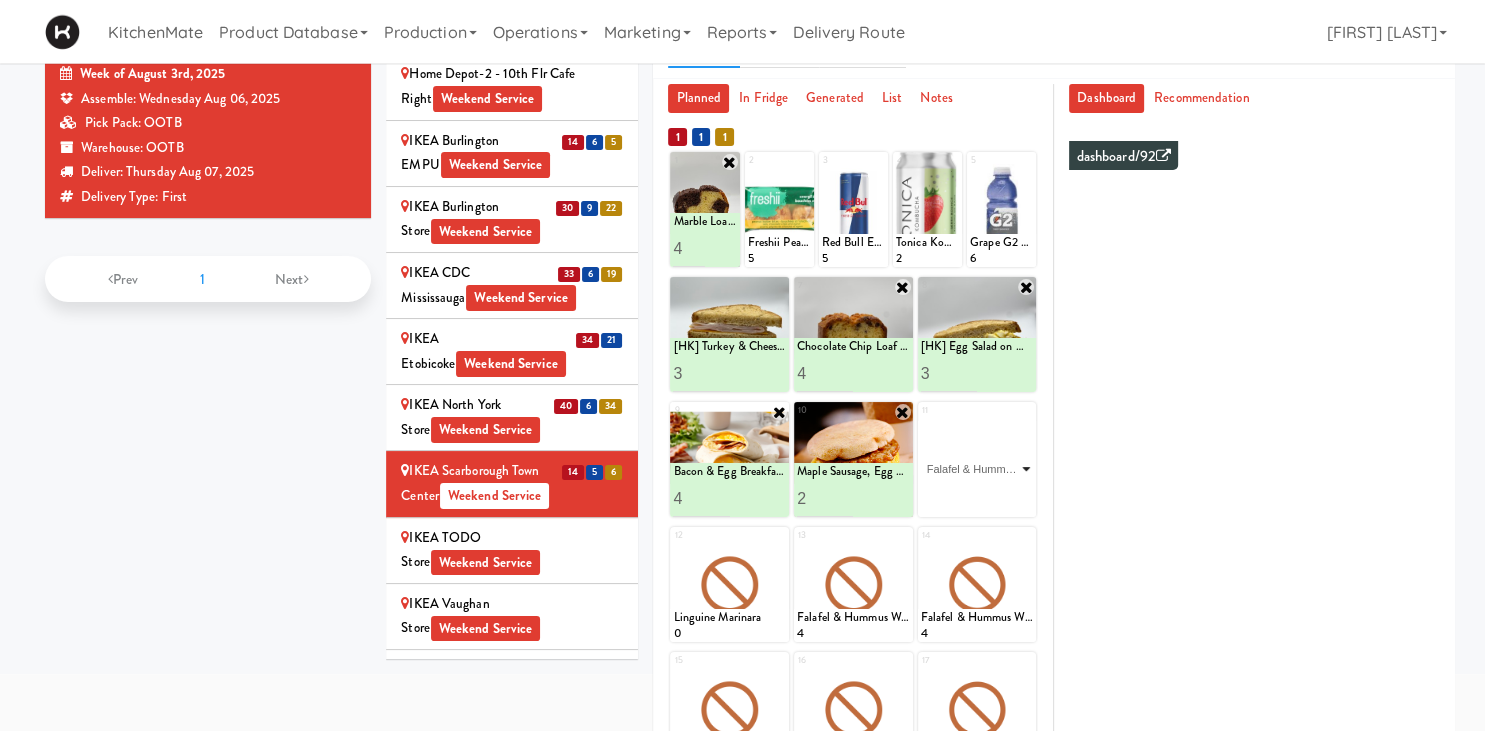 click on "Falafel & Hummus Wrap" at bounding box center [0, 0] 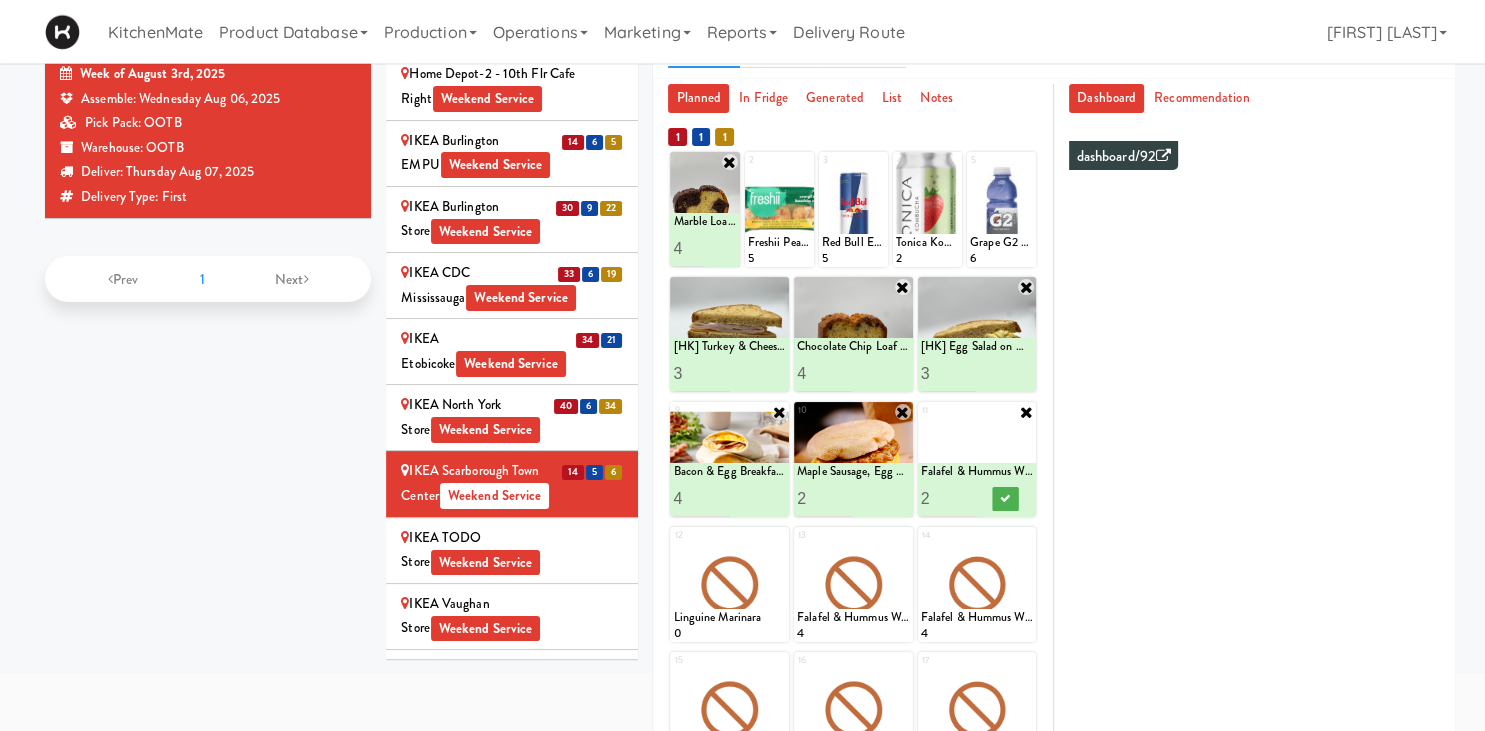type on "2" 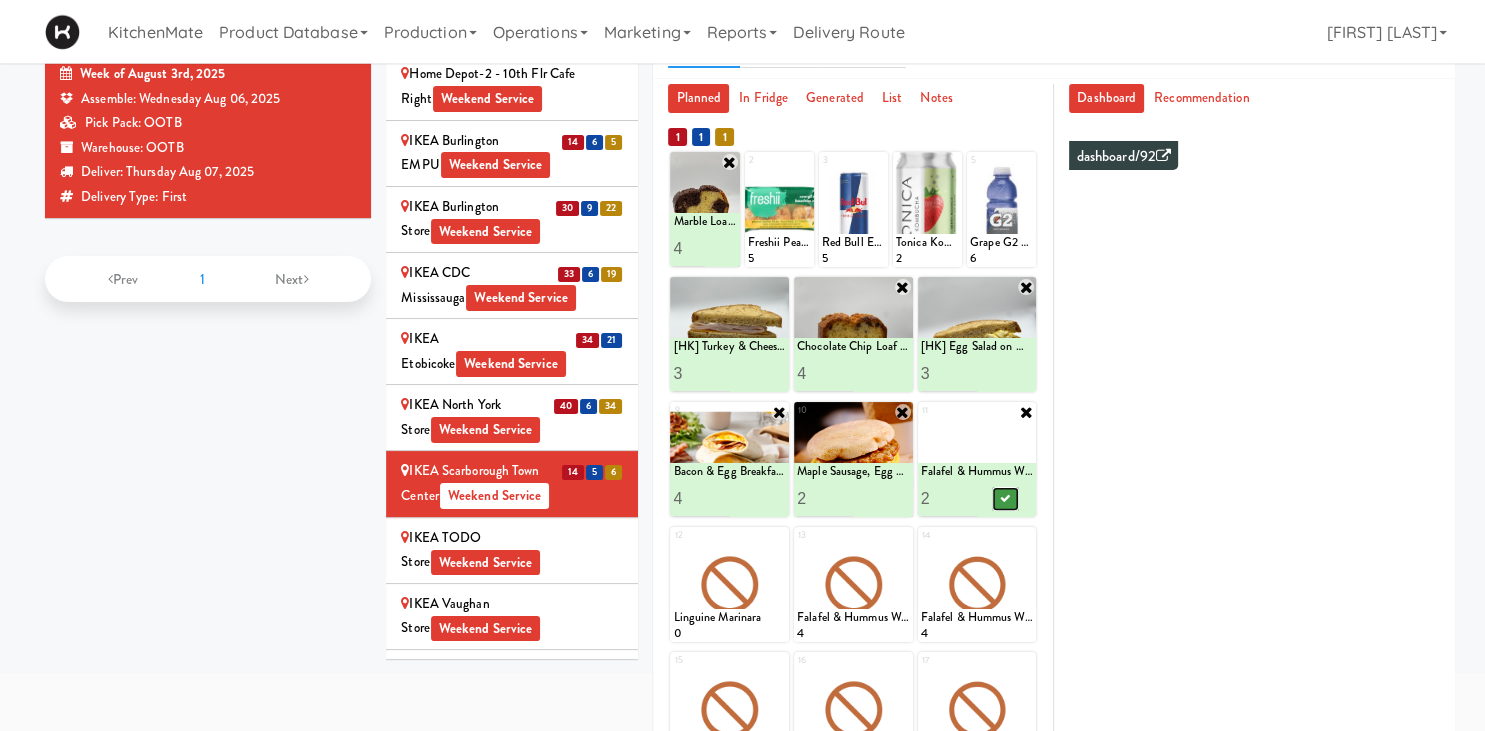 click at bounding box center [1005, 499] 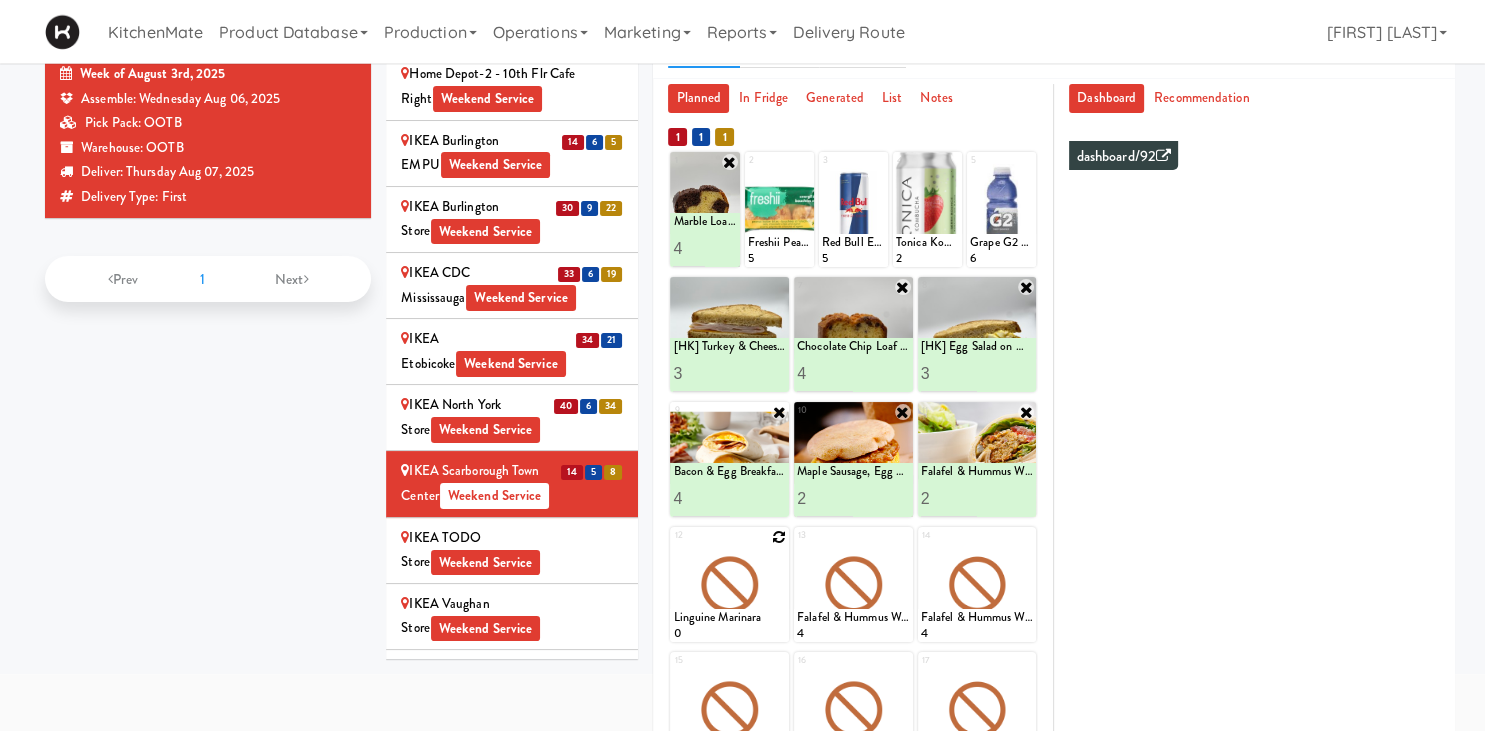 click at bounding box center [779, 537] 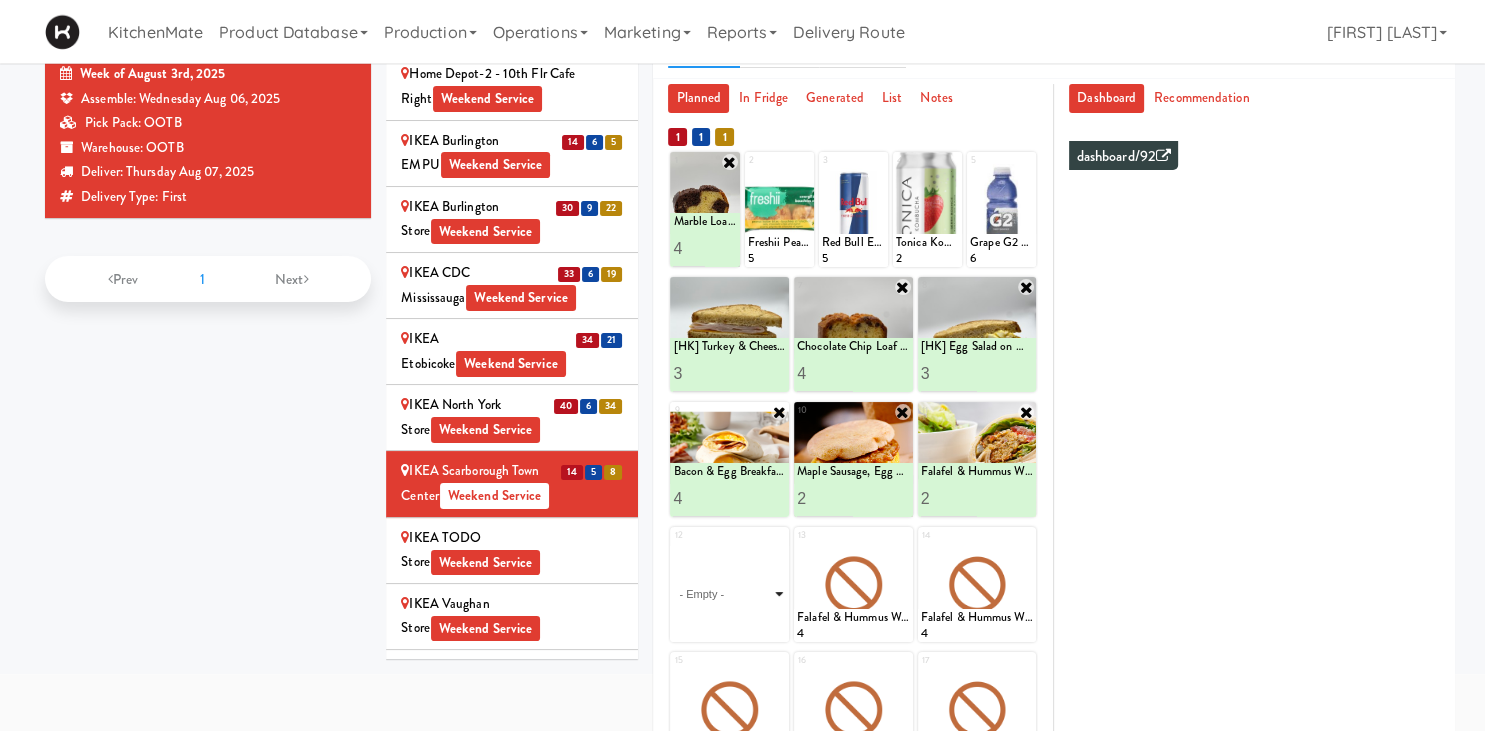 click on "- Empty - Activia Probiotic Peach Mango Smoothie Berry Gatorade Zero Chocolate Milk Tetra Pack Coca Cola Diet Coke Frooti Fuze Iced Tea Grape G2 Gatorade Thirst Quencher Greenhouse Fiery Ginger Shot Lemon Lime Gatorade Zero Monster Energy Zero Ultra Norse Cold Brew Coffee Oasis Apple Juice Orange Celsius Energy Drink Orange Gatorade Zero Red Bull Energy Drink Sanpellengrino Aranciata Sparkling Clementine Probiotic Soda Sparkling Ginger Probiotic Soda Sparkling Grapefruit Probiotic Soda Sugar Free Red Bull Tonica Kombucha Berry Bounce Amazing Chocolate Chunk Cookie Bacon & Egg Breakfast Wrap Bistro Deli Box Blue Diamond Roasted Salted Almonds Blue Diamond Smokehouse Almonds Caramilk Chocolate Chip Loaf Cake Chocolate Loaf Cake Classic Hummus With Crackers Clif Bar Peanut Butter Crunch Clif Builders proteins Bar Chocolate Clif Builders proteins Bar Chocolate Mint Coffee Loaf Cake Falafel & Hummus Wrap Freshii Peanut Butter Energii Bites [HK] Cheddar Cheese Bagel [HK] Chicken Caesar Wrap [HK] Turkey Club Wrap" at bounding box center (729, 594) 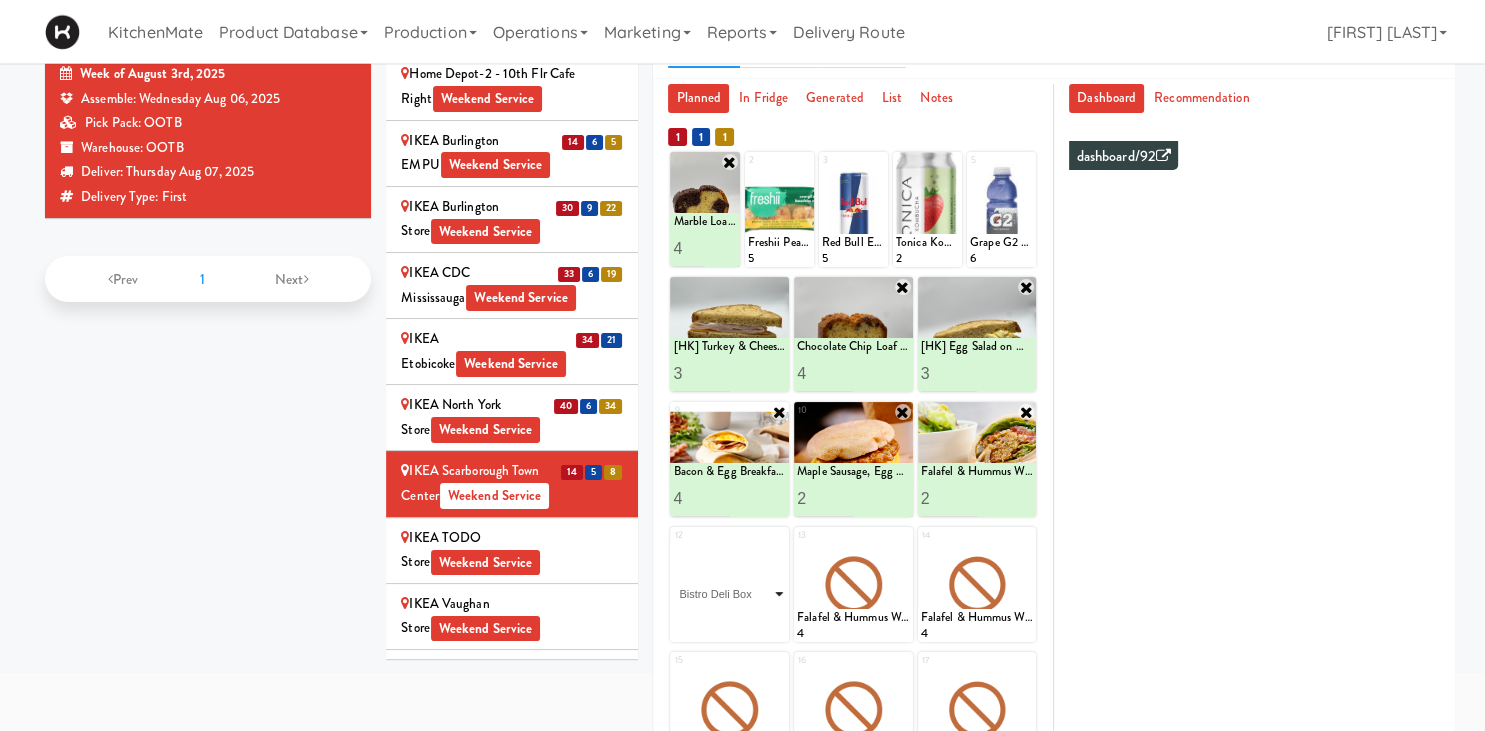 click on "Bistro Deli Box" at bounding box center (0, 0) 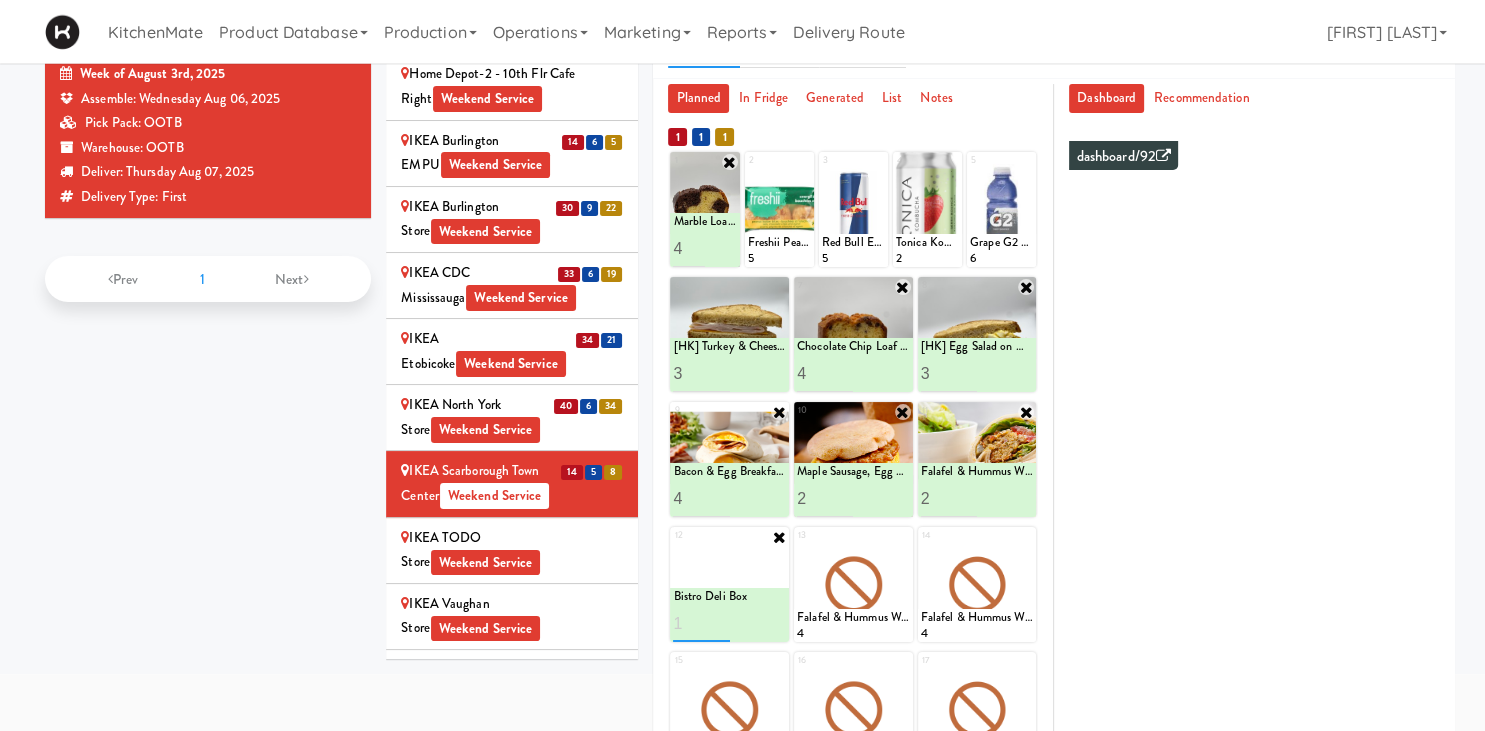 type on "1" 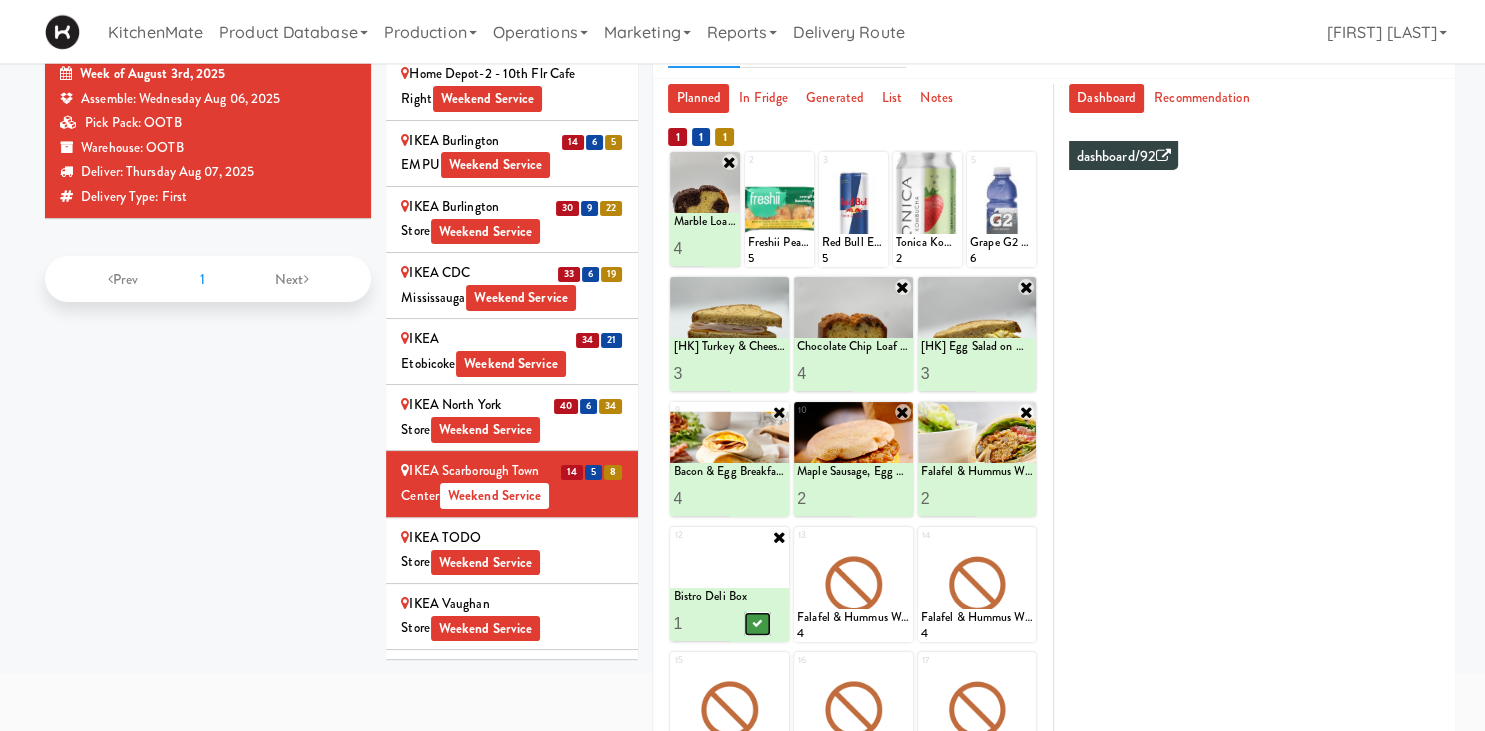 click at bounding box center (758, 623) 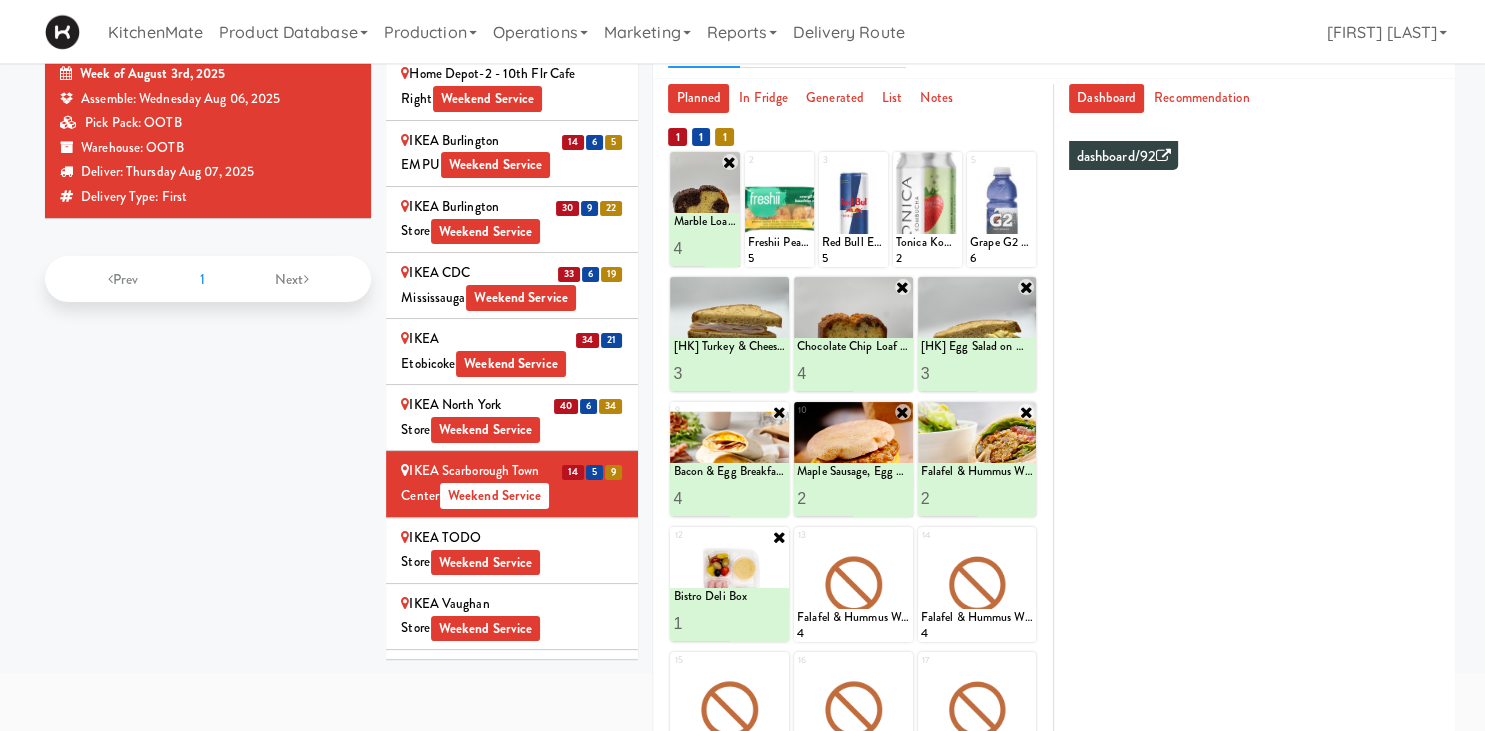 click on "IKEA TODO Store  Weekend Service" at bounding box center (512, 550) 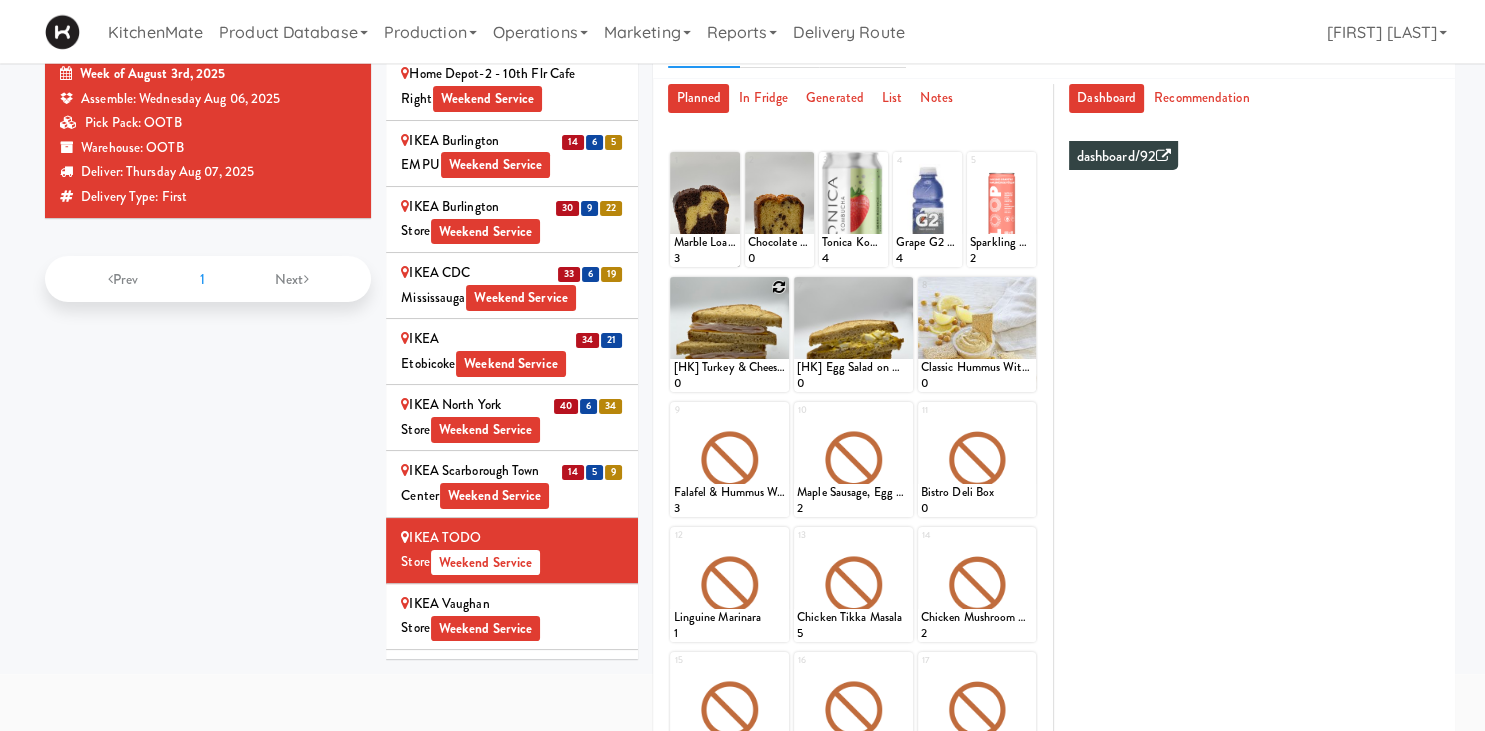 click at bounding box center [779, 287] 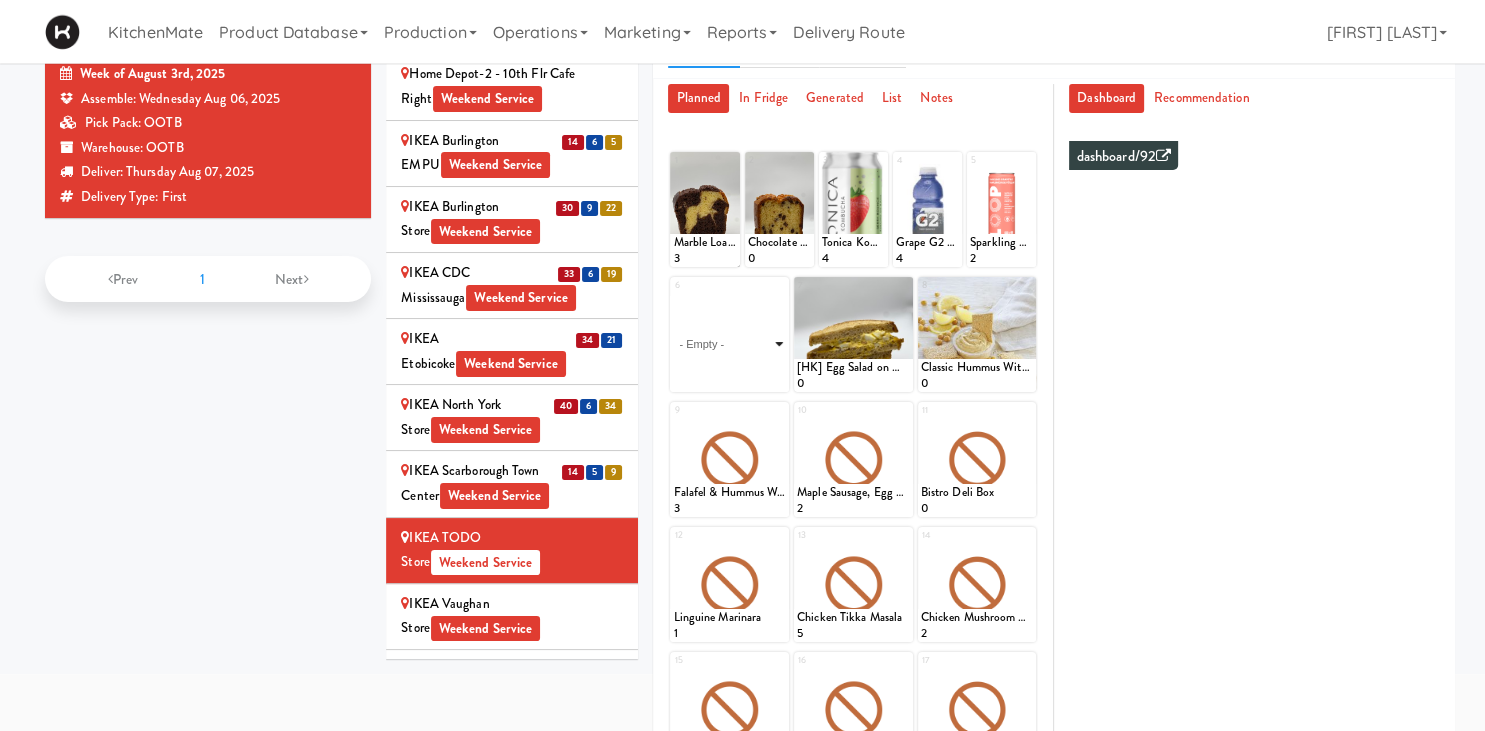 click on "- Empty - Activia Probiotic Peach Mango Smoothie Berry Gatorade Zero Chocolate Milk Tetra Pack Coca Cola Diet Coke Frooti Fuze Iced Tea Grape G2 Gatorade Thirst Quencher Greenhouse Fiery Ginger Shot Lemon Lime Gatorade Zero Monster Energy Zero Ultra Norse Cold Brew Coffee Oasis Apple Juice Orange Celsius Energy Drink Orange Gatorade Zero Red Bull Energy Drink Sanpellengrino Aranciata Sparkling Clementine Probiotic Soda Sparkling Ginger Probiotic Soda Sparkling Grapefruit Probiotic Soda Sugar Free Red Bull Tonica Kombucha Berry Bounce Amazing Chocolate Chunk Cookie Bacon & Egg Breakfast Wrap Bistro Deli Box Blue Diamond Roasted Salted Almonds Blue Diamond Smokehouse Almonds Caramilk Chocolate Chip Loaf Cake Chocolate Loaf Cake Classic Hummus With Crackers Clif Bar Peanut Butter Crunch Clif Builders proteins Bar Chocolate Clif Builders proteins Bar Chocolate Mint Coffee Loaf Cake Falafel & Hummus Wrap Freshii Peanut Butter Energii Bites [HK] Cheddar Cheese Bagel [HK] Chicken Caesar Wrap [HK] Turkey Club Wrap" at bounding box center (729, 344) 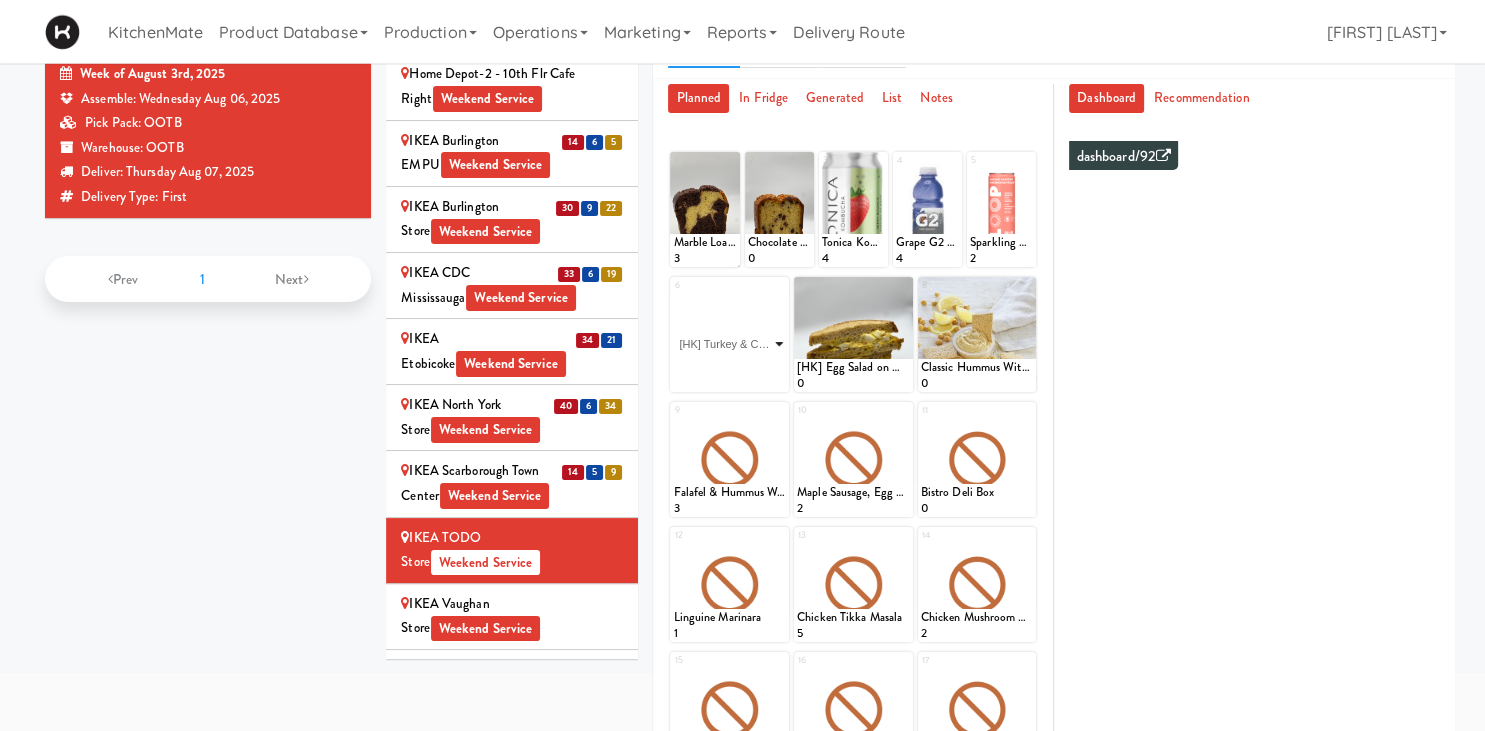 click on "[HK] Turkey & Cheese Multigrain" at bounding box center (0, 0) 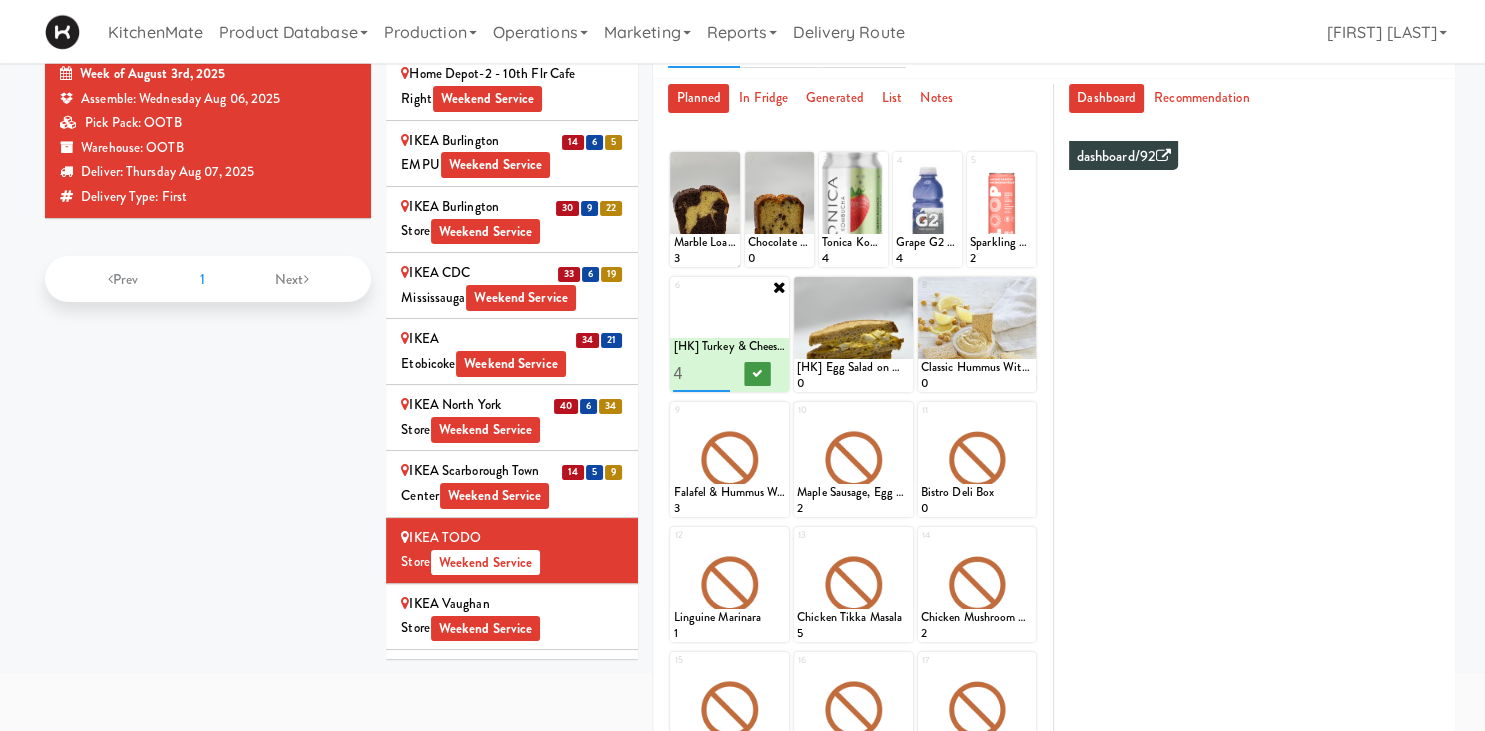 type on "4" 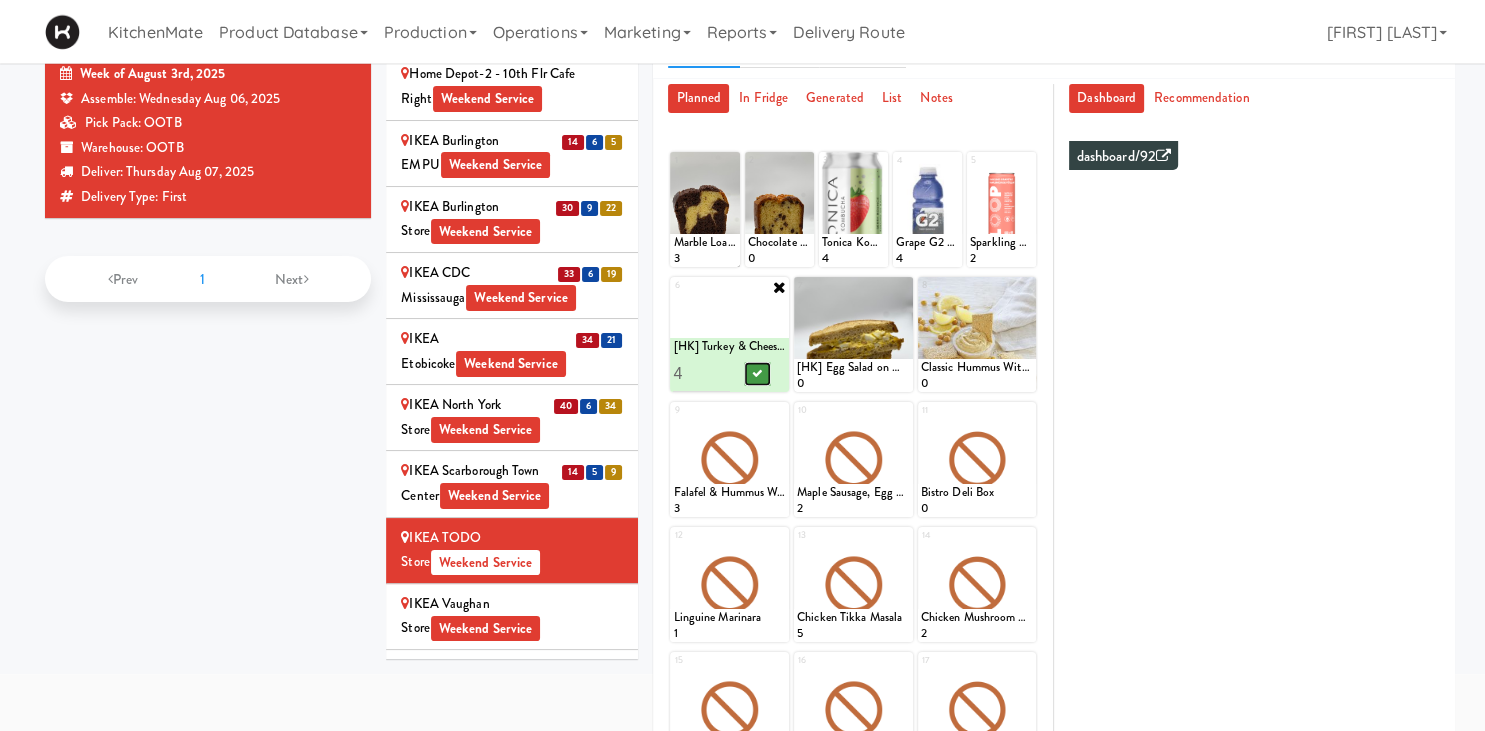 click at bounding box center (758, 373) 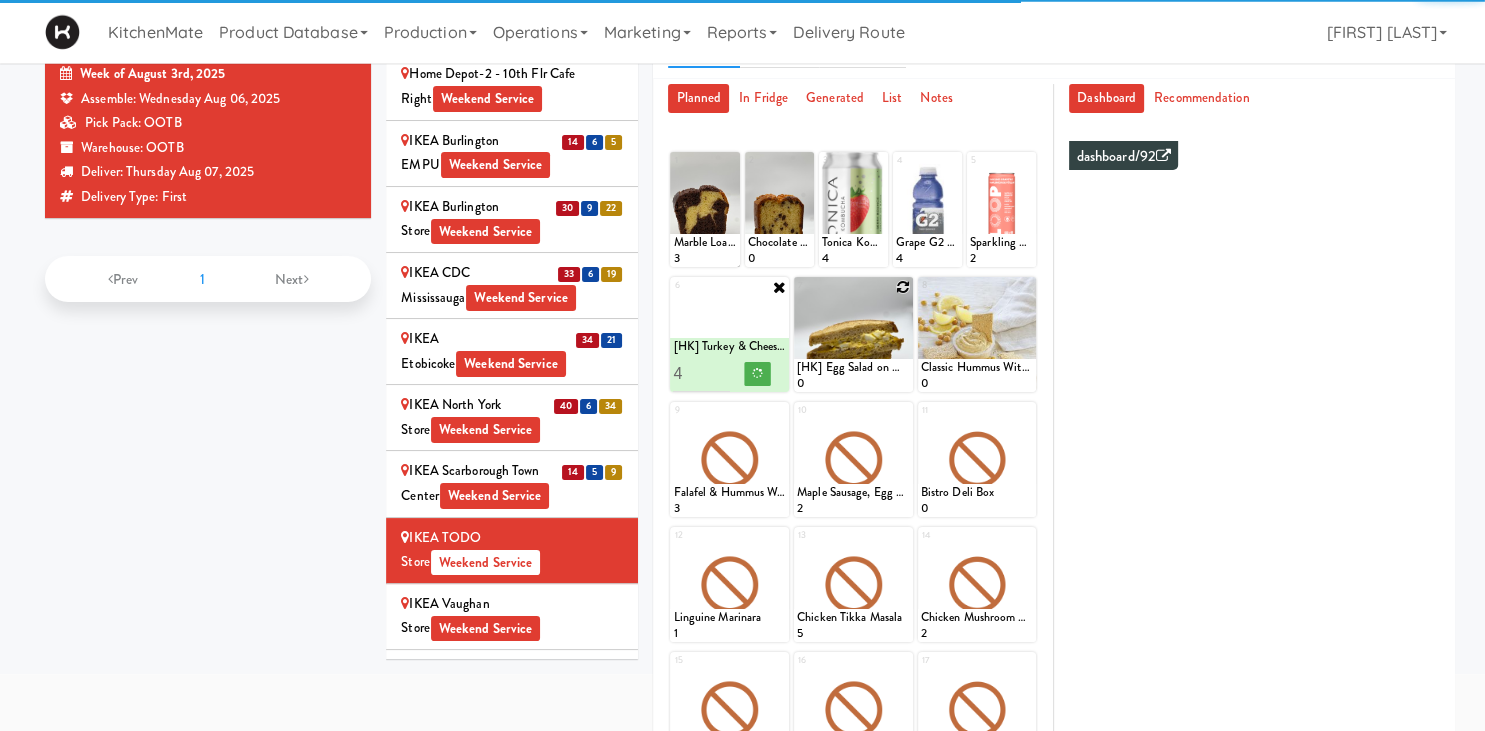 click at bounding box center (903, 287) 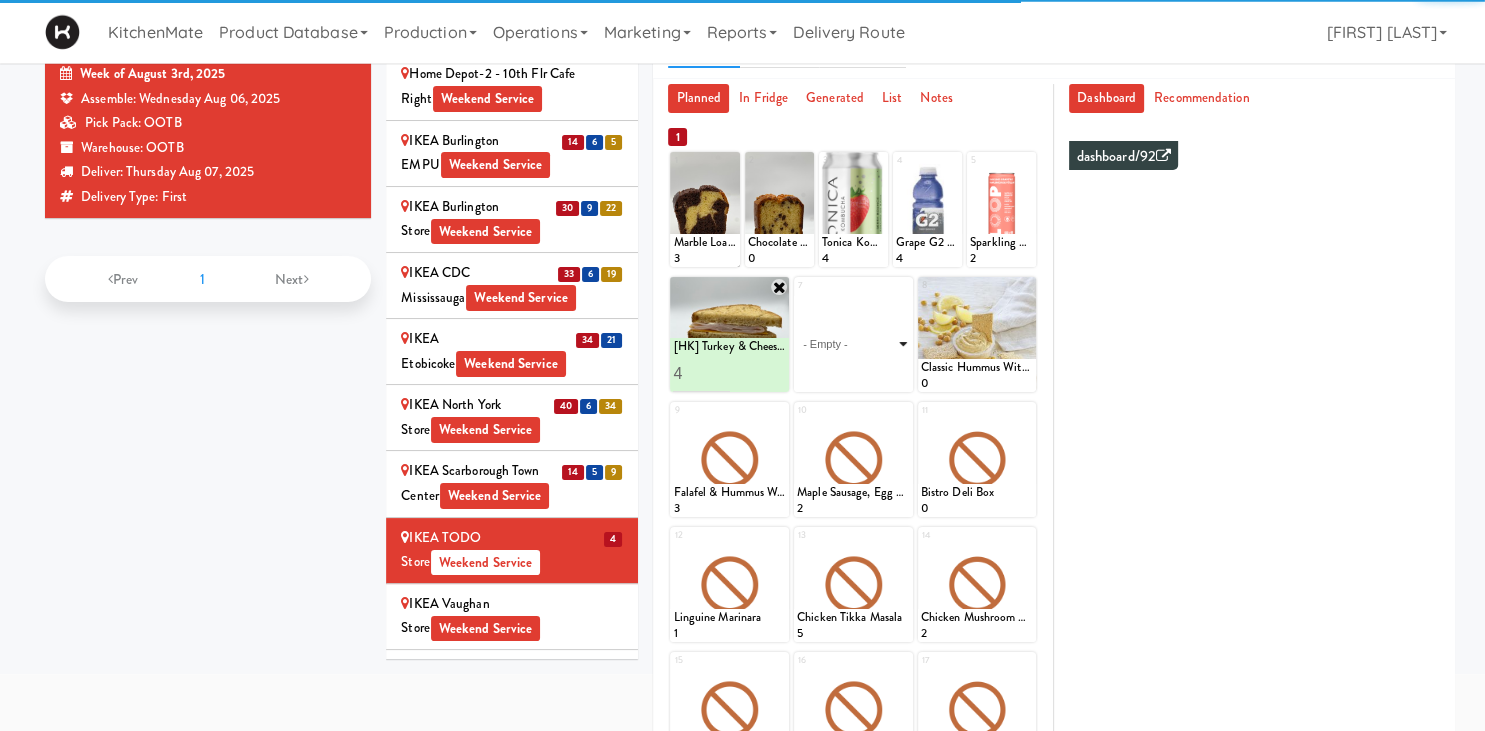 click on "- Empty - Activia Probiotic Peach Mango Smoothie Berry Gatorade Zero Chocolate Milk Tetra Pack Coca Cola Diet Coke Frooti Fuze Iced Tea Grape G2 Gatorade Thirst Quencher Greenhouse Fiery Ginger Shot Lemon Lime Gatorade Zero Monster Energy Zero Ultra Norse Cold Brew Coffee Oasis Apple Juice Orange Celsius Energy Drink Orange Gatorade Zero Red Bull Energy Drink Sanpellengrino Aranciata Sparkling Clementine Probiotic Soda Sparkling Ginger Probiotic Soda Sparkling Grapefruit Probiotic Soda Sugar Free Red Bull Tonica Kombucha Berry Bounce Amazing Chocolate Chunk Cookie Bacon & Egg Breakfast Wrap Bistro Deli Box Blue Diamond Roasted Salted Almonds Blue Diamond Smokehouse Almonds Caramilk Chocolate Chip Loaf Cake Chocolate Loaf Cake Classic Hummus With Crackers Clif Bar Peanut Butter Crunch Clif Builders proteins Bar Chocolate Clif Builders proteins Bar Chocolate Mint Coffee Loaf Cake Falafel & Hummus Wrap Freshii Peanut Butter Energii Bites [HK] Cheddar Cheese Bagel [HK] Chicken Caesar Wrap [HK] Turkey Club Wrap" at bounding box center [853, 344] 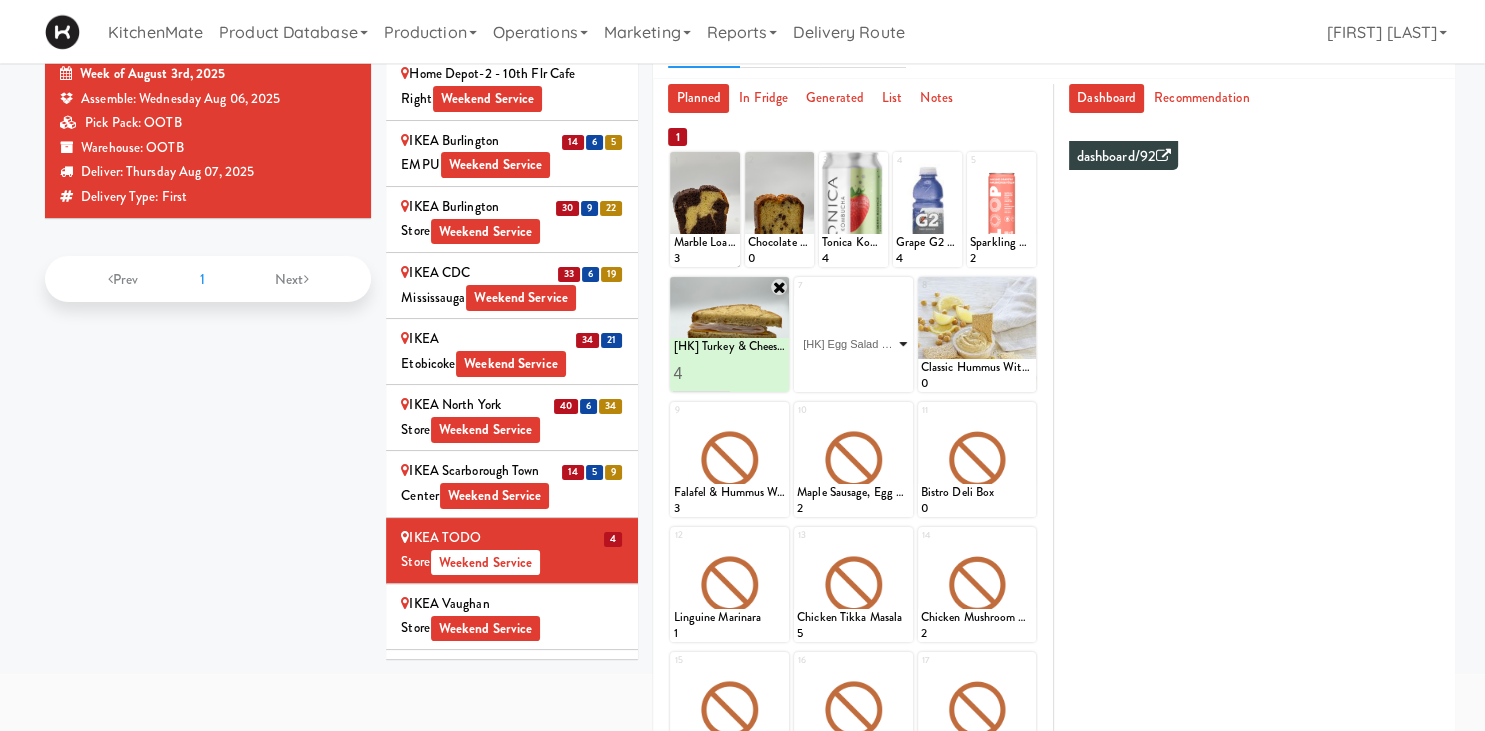click on "[HK] Egg Salad on Multigrain" at bounding box center (0, 0) 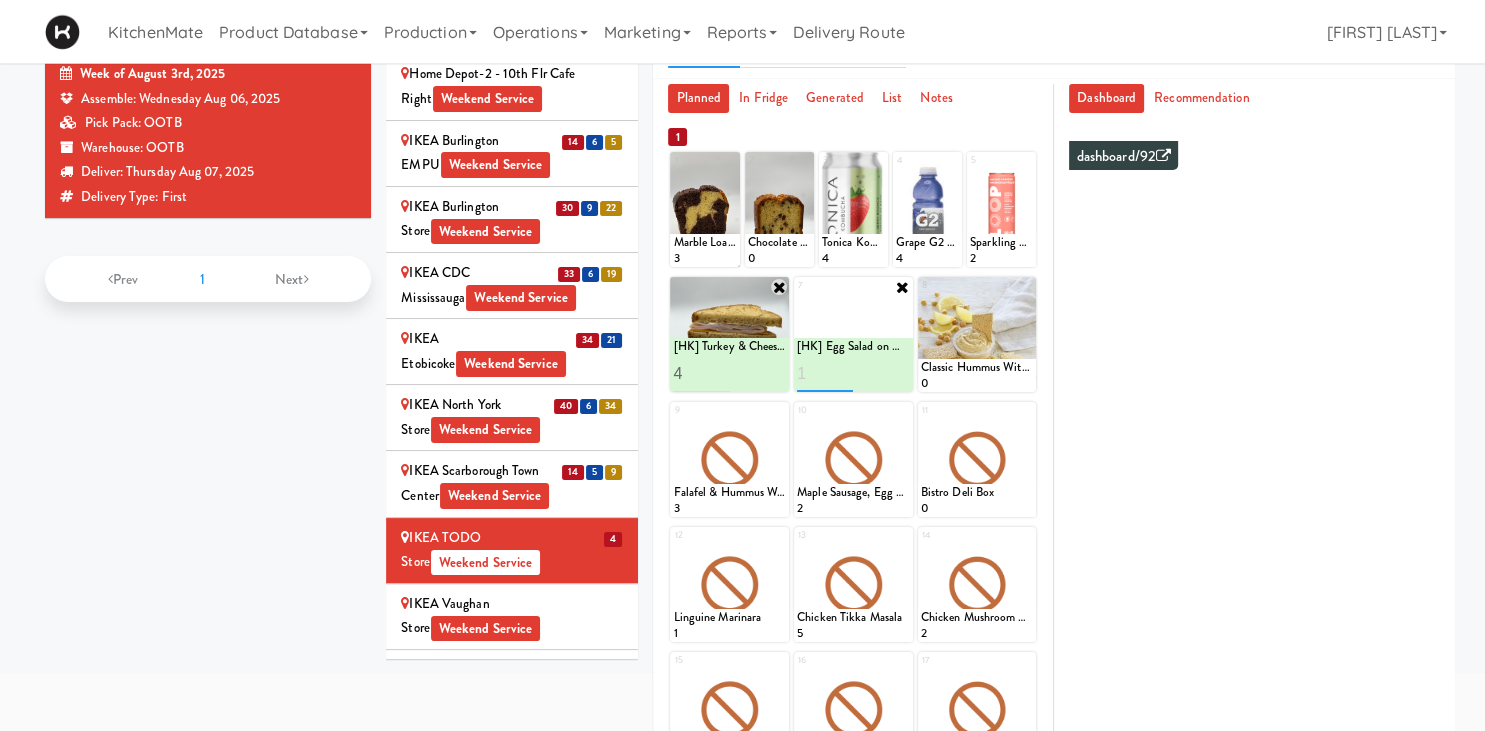 type on "1" 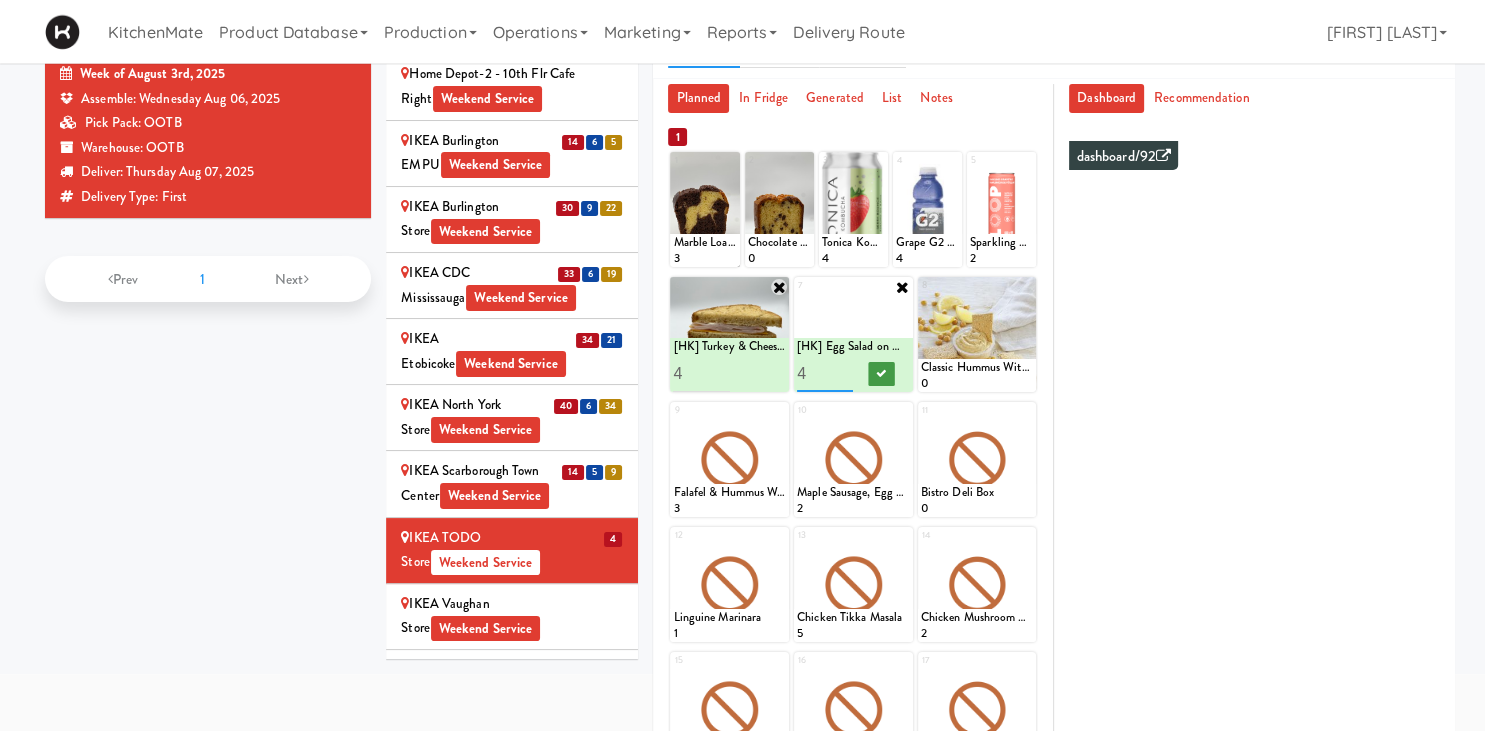 type on "4" 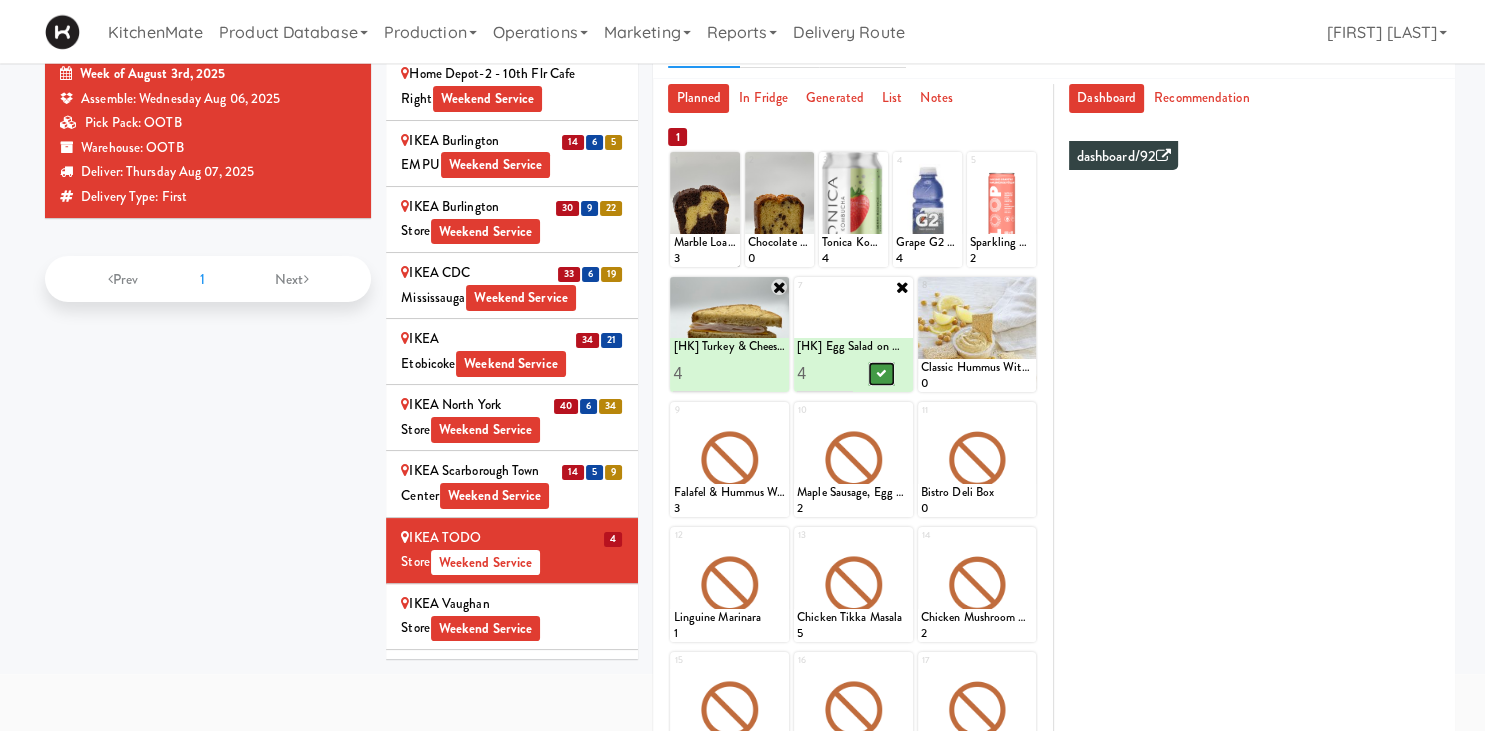 click at bounding box center (881, 373) 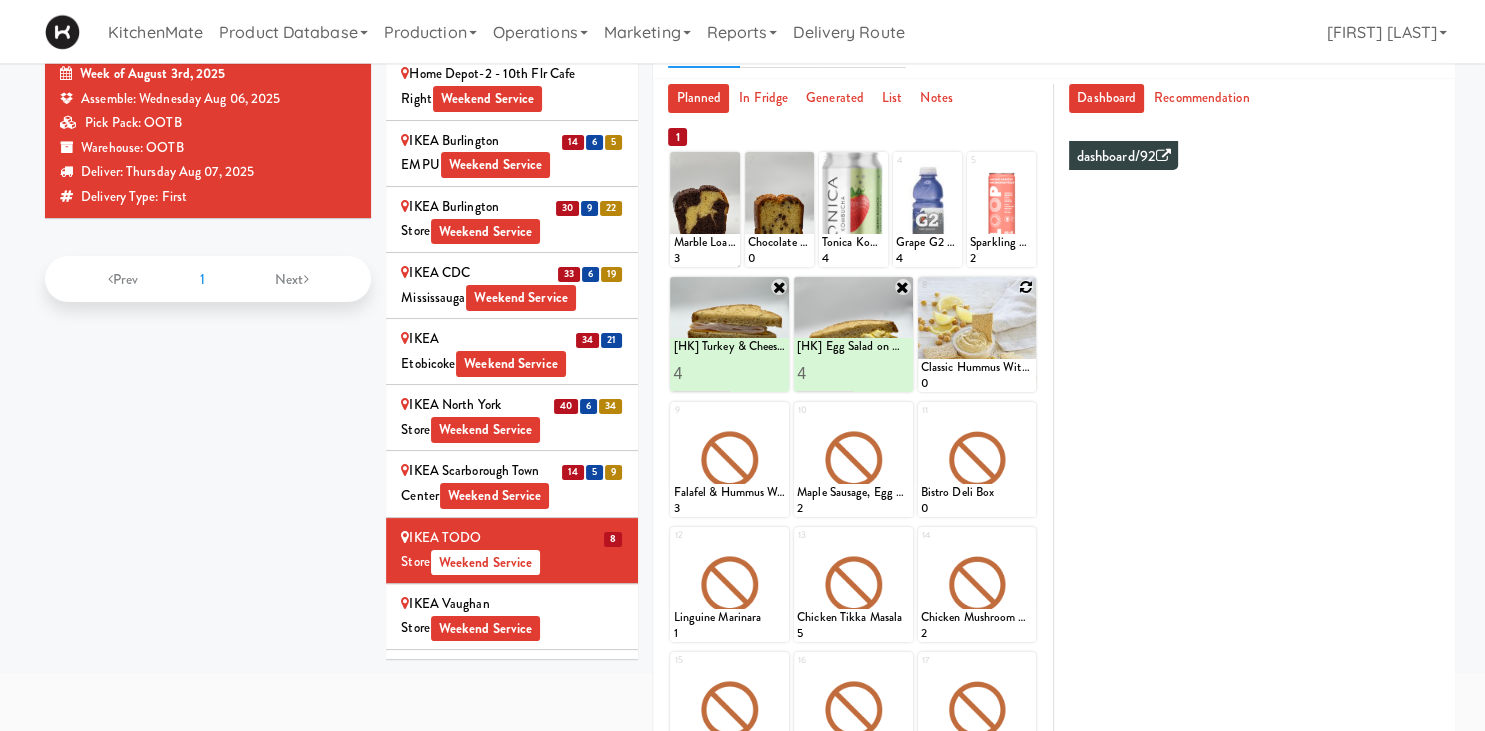 click at bounding box center [1026, 287] 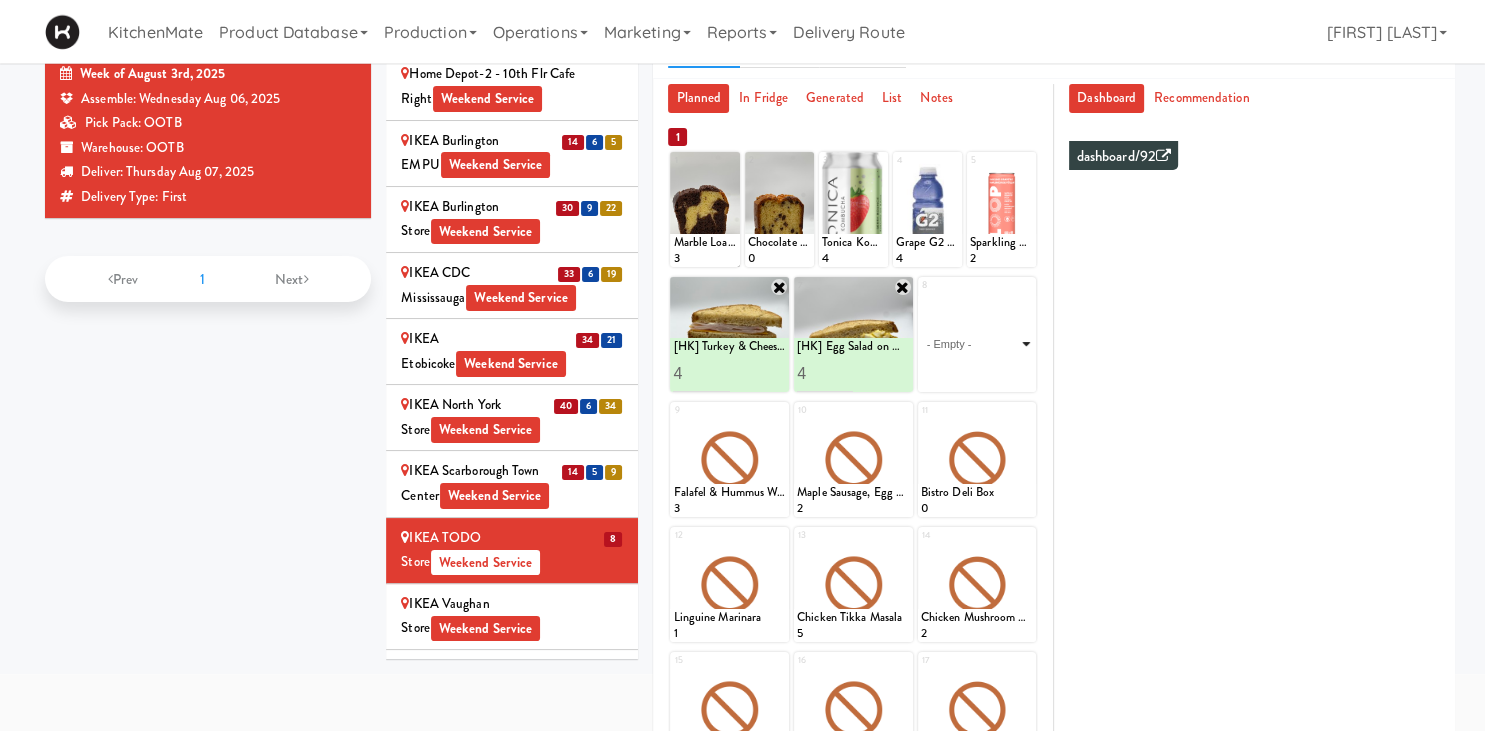 click on "- Empty - Activia Probiotic Peach Mango Smoothie Berry Gatorade Zero Chocolate Milk Tetra Pack Coca Cola Diet Coke Frooti Fuze Iced Tea Grape G2 Gatorade Thirst Quencher Greenhouse Fiery Ginger Shot Lemon Lime Gatorade Zero Monster Energy Zero Ultra Norse Cold Brew Coffee Oasis Apple Juice Orange Celsius Energy Drink Orange Gatorade Zero Red Bull Energy Drink Sanpellengrino Aranciata Sparkling Clementine Probiotic Soda Sparkling Ginger Probiotic Soda Sparkling Grapefruit Probiotic Soda Sugar Free Red Bull Tonica Kombucha Berry Bounce Amazing Chocolate Chunk Cookie Bacon & Egg Breakfast Wrap Bistro Deli Box Blue Diamond Roasted Salted Almonds Blue Diamond Smokehouse Almonds Caramilk Chocolate Chip Loaf Cake Chocolate Loaf Cake Classic Hummus With Crackers Clif Bar Peanut Butter Crunch Clif Builders proteins Bar Chocolate Clif Builders proteins Bar Chocolate Mint Coffee Loaf Cake Falafel & Hummus Wrap Freshii Peanut Butter Energii Bites [HK] Cheddar Cheese Bagel [HK] Chicken Caesar Wrap [HK] Turkey Club Wrap" at bounding box center [977, 344] 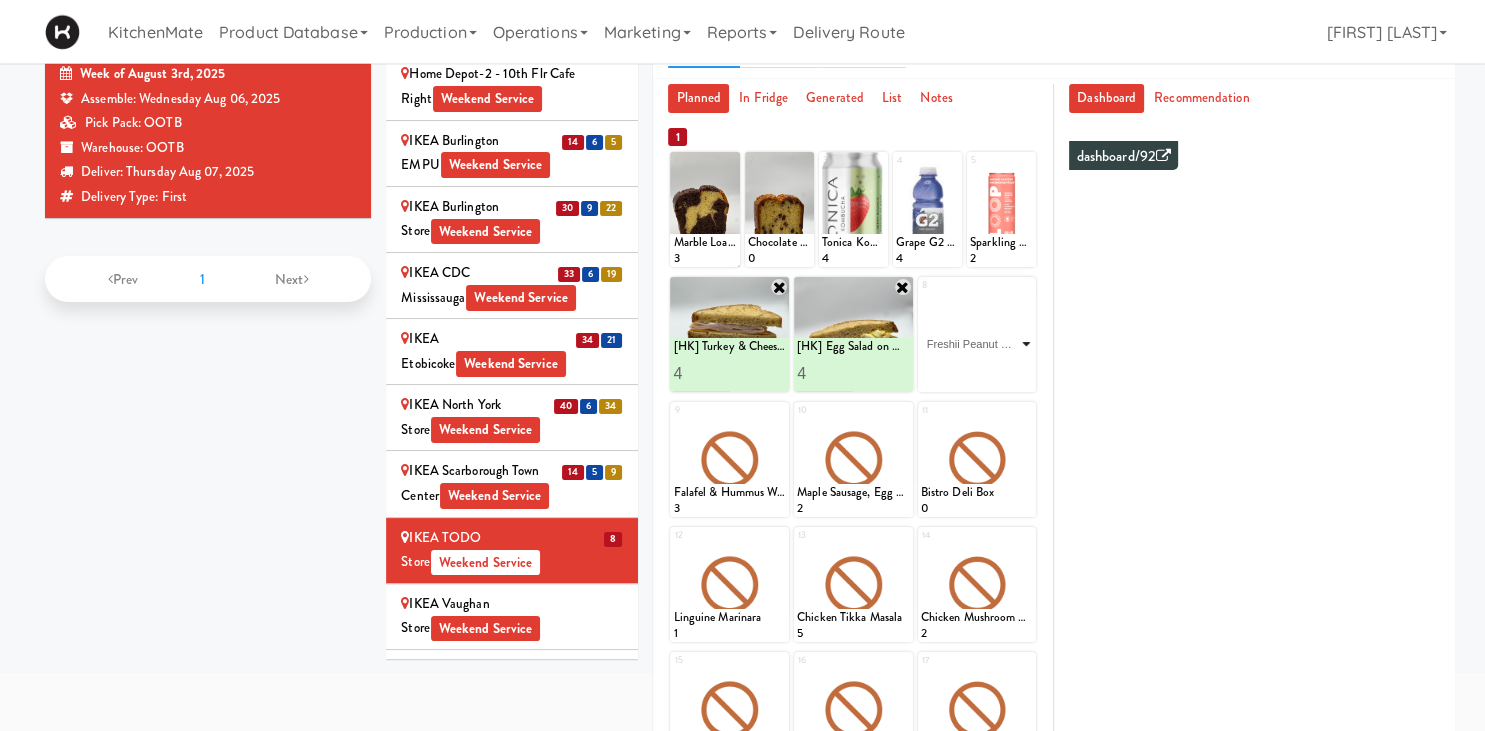 click on "Freshii Peanut Butter Energii Bites" at bounding box center (0, 0) 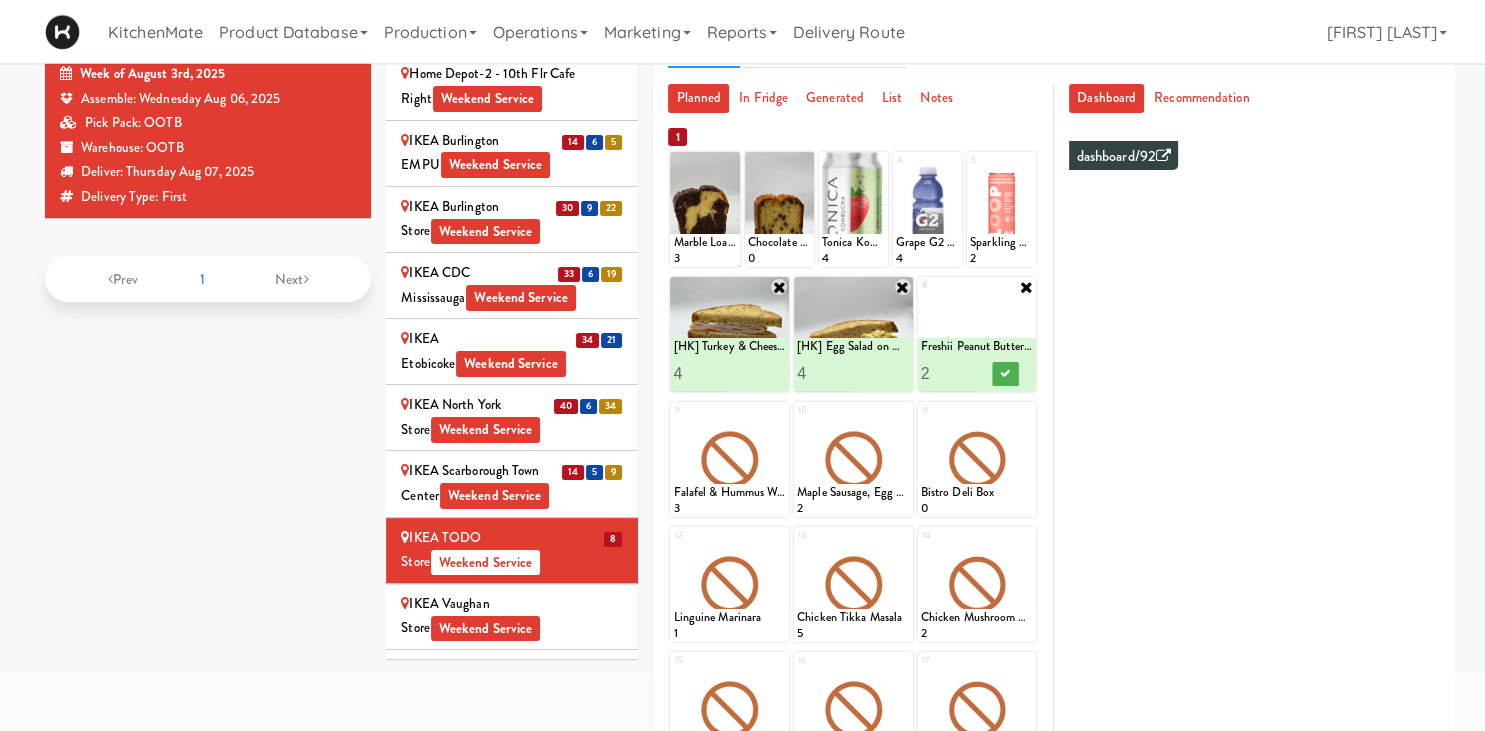 click on "2" at bounding box center [949, 373] 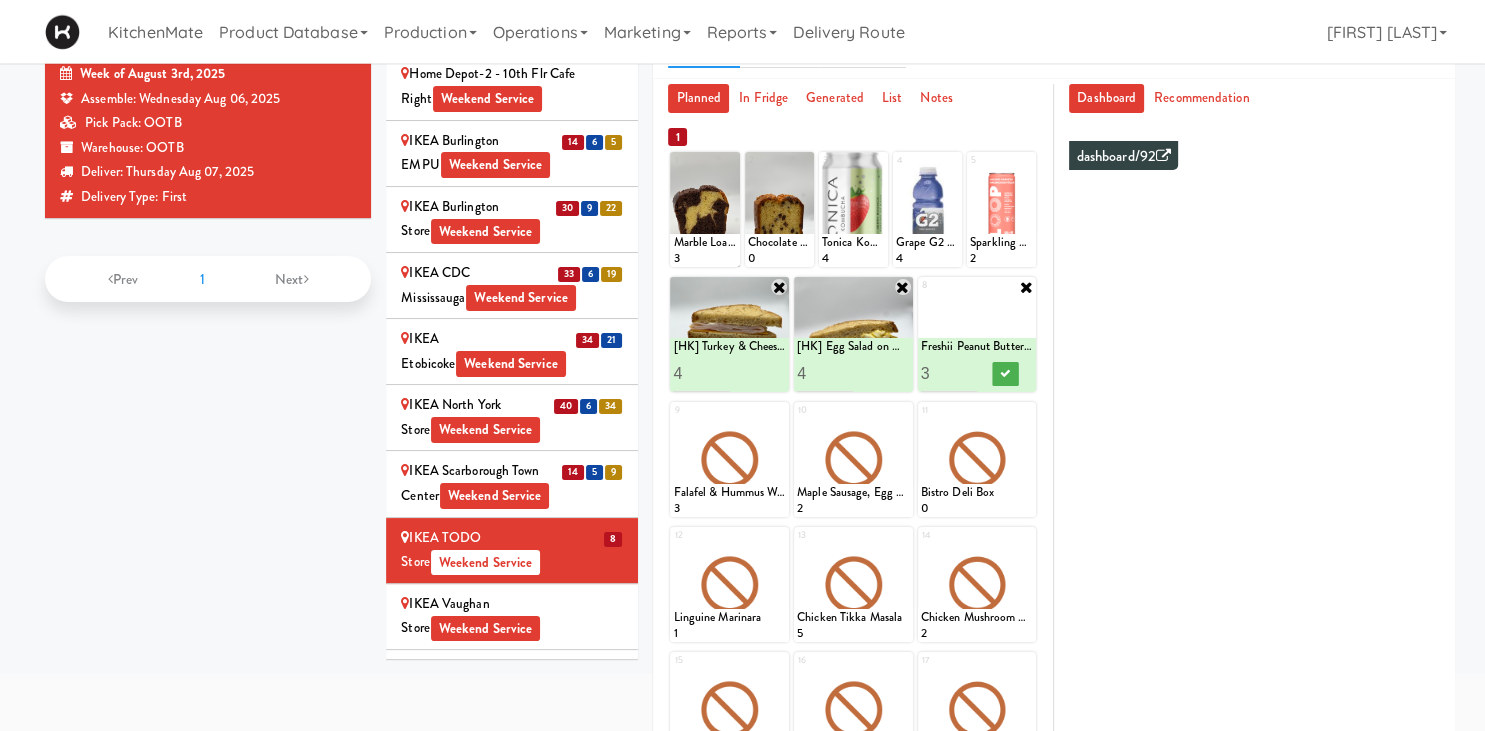 click on "3" at bounding box center [949, 373] 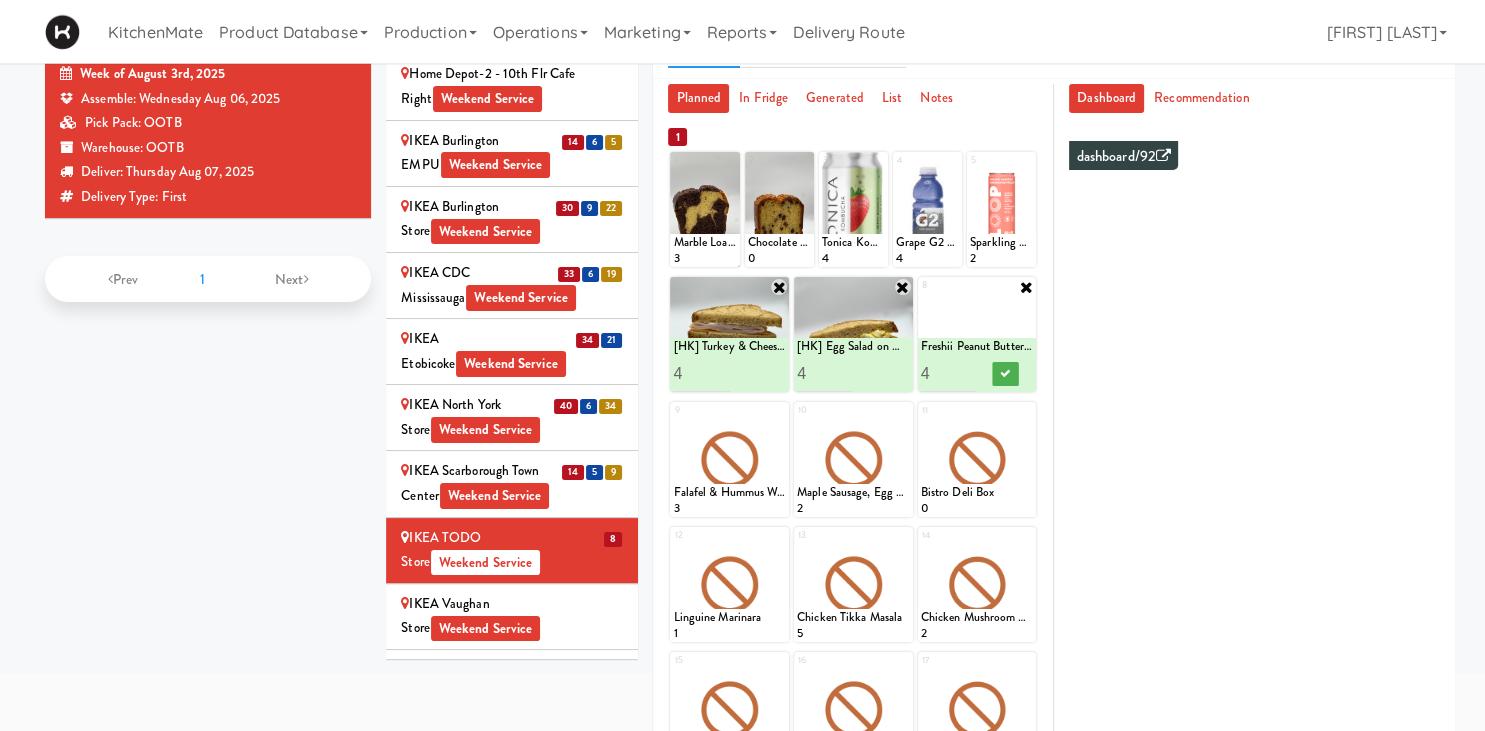 click on "4" at bounding box center [949, 373] 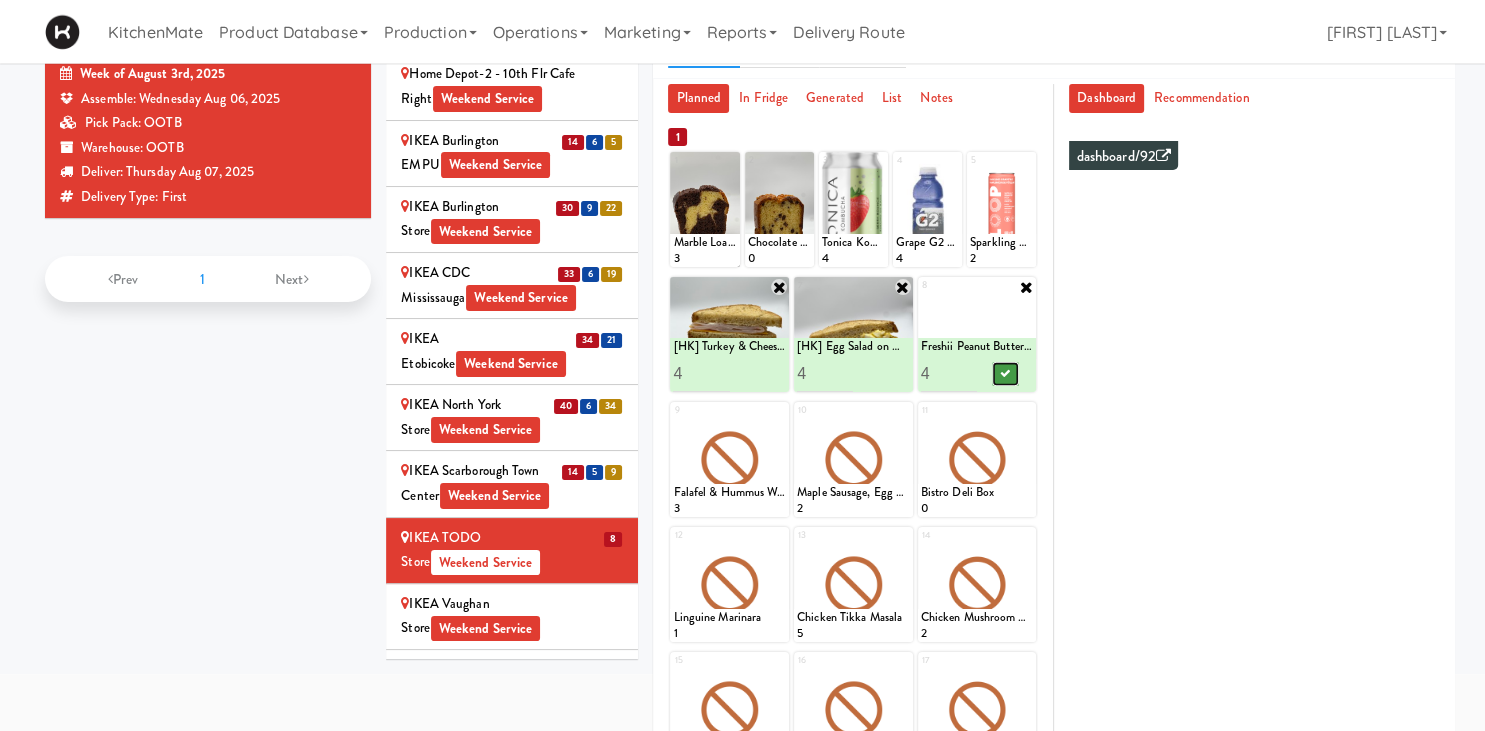 click at bounding box center (1005, 373) 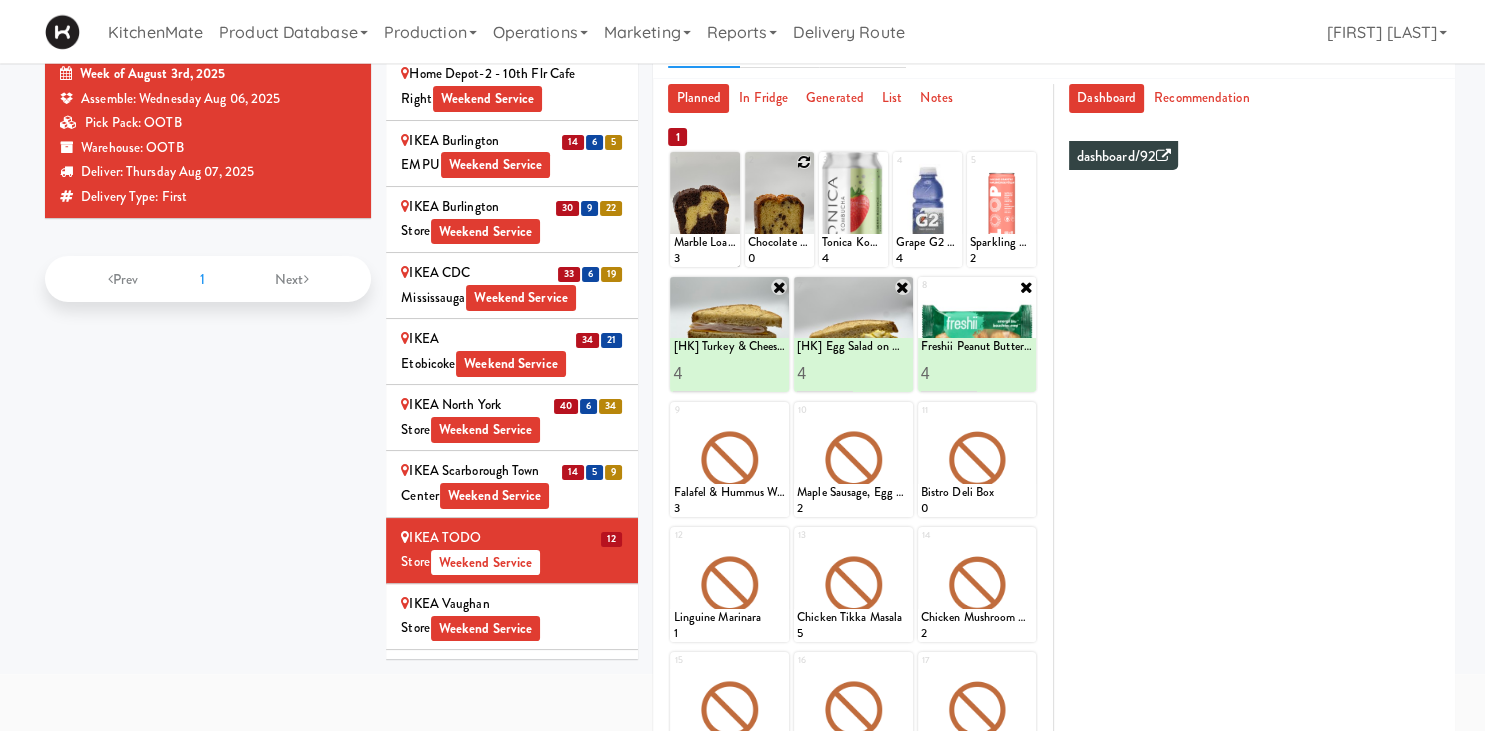 click at bounding box center (804, 162) 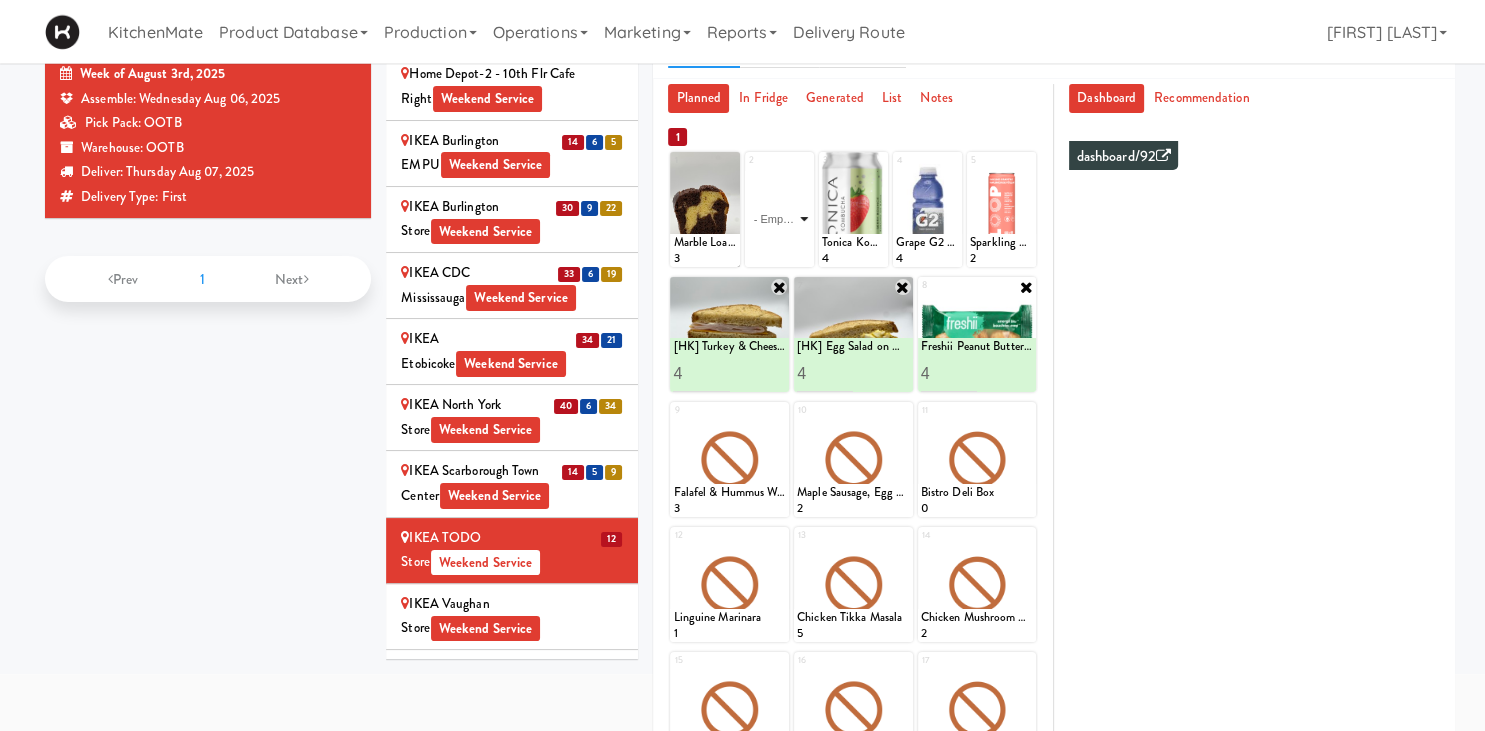 click on "- Empty - Activia Probiotic Peach Mango Smoothie Berry Gatorade Zero Chocolate Milk Tetra Pack Coca Cola Diet Coke Frooti Fuze Iced Tea Grape G2 Gatorade Thirst Quencher Greenhouse Fiery Ginger Shot Lemon Lime Gatorade Zero Monster Energy Zero Ultra Norse Cold Brew Coffee Oasis Apple Juice Orange Celsius Energy Drink Orange Gatorade Zero Red Bull Energy Drink Sanpellengrino Aranciata Sparkling Clementine Probiotic Soda Sparkling Ginger Probiotic Soda Sparkling Grapefruit Probiotic Soda Sugar Free Red Bull Tonica Kombucha Berry Bounce Amazing Chocolate Chunk Cookie Bacon & Egg Breakfast Wrap Bistro Deli Box Blue Diamond Roasted Salted Almonds Blue Diamond Smokehouse Almonds Caramilk Chocolate Chip Loaf Cake Chocolate Loaf Cake Classic Hummus With Crackers Clif Bar Peanut Butter Crunch Clif Builders proteins Bar Chocolate Clif Builders proteins Bar Chocolate Mint Coffee Loaf Cake Falafel & Hummus Wrap Freshii Peanut Butter Energii Bites [HK] Cheddar Cheese Bagel [HK] Chicken Caesar Wrap [HK] Turkey Club Wrap" at bounding box center [779, 219] 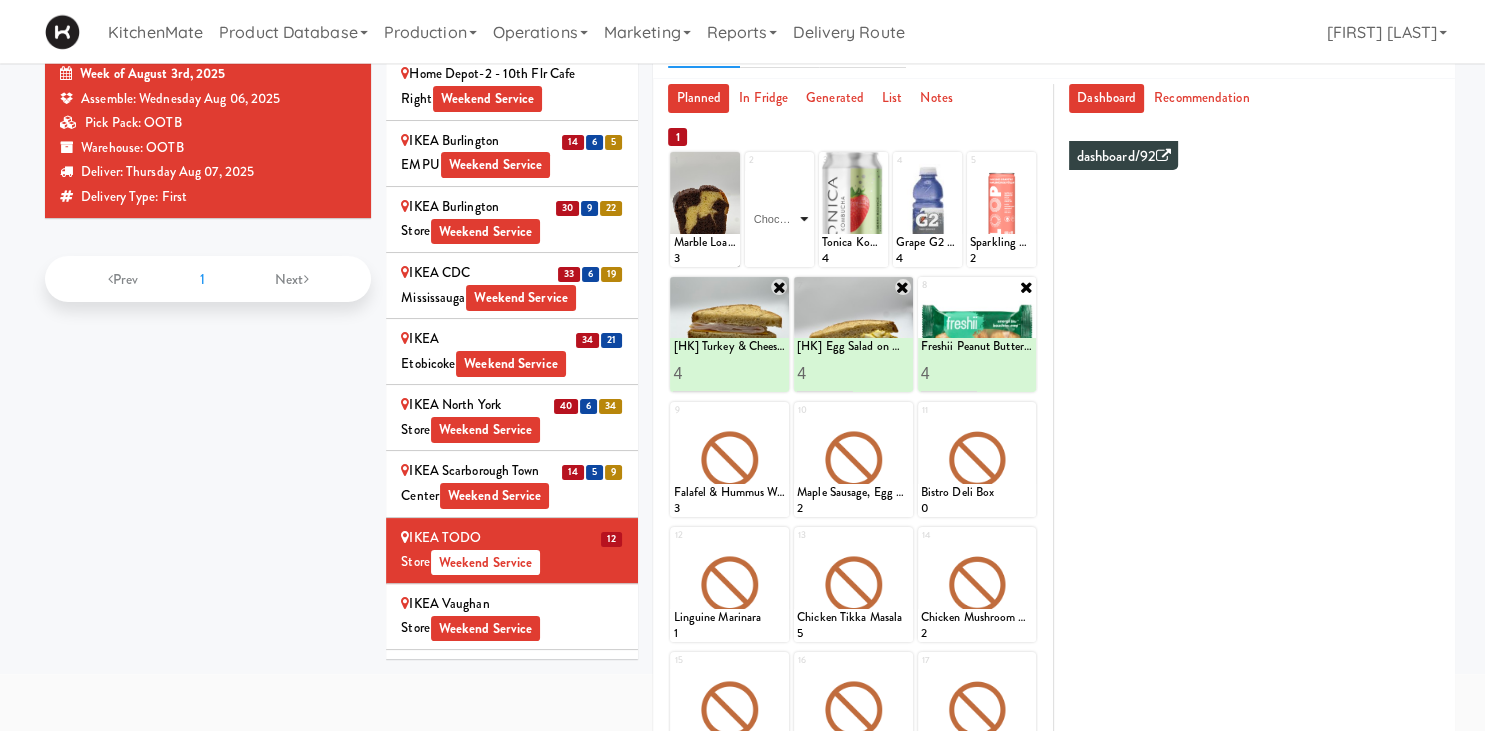 click on "Chocolate Chip Loaf Cake" at bounding box center [0, 0] 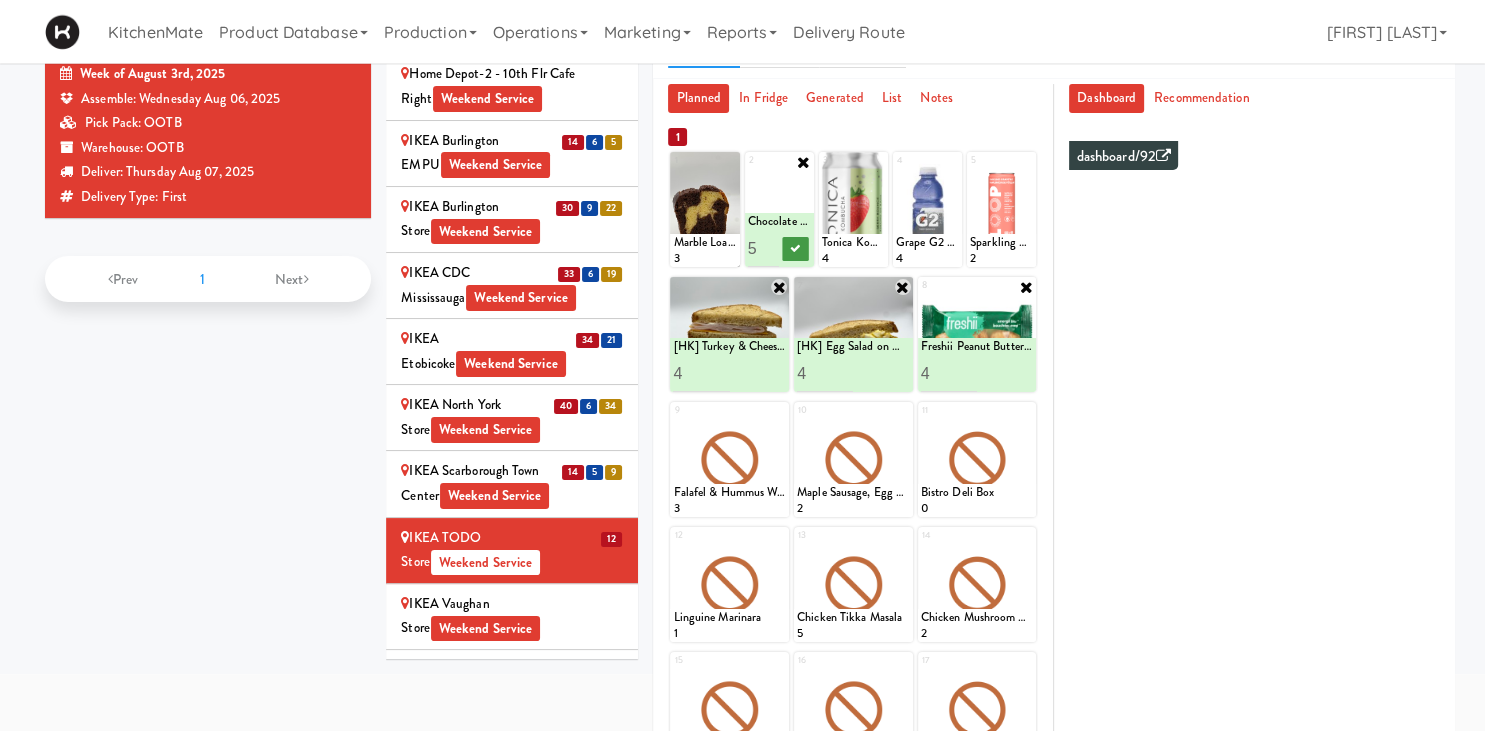 type on "5" 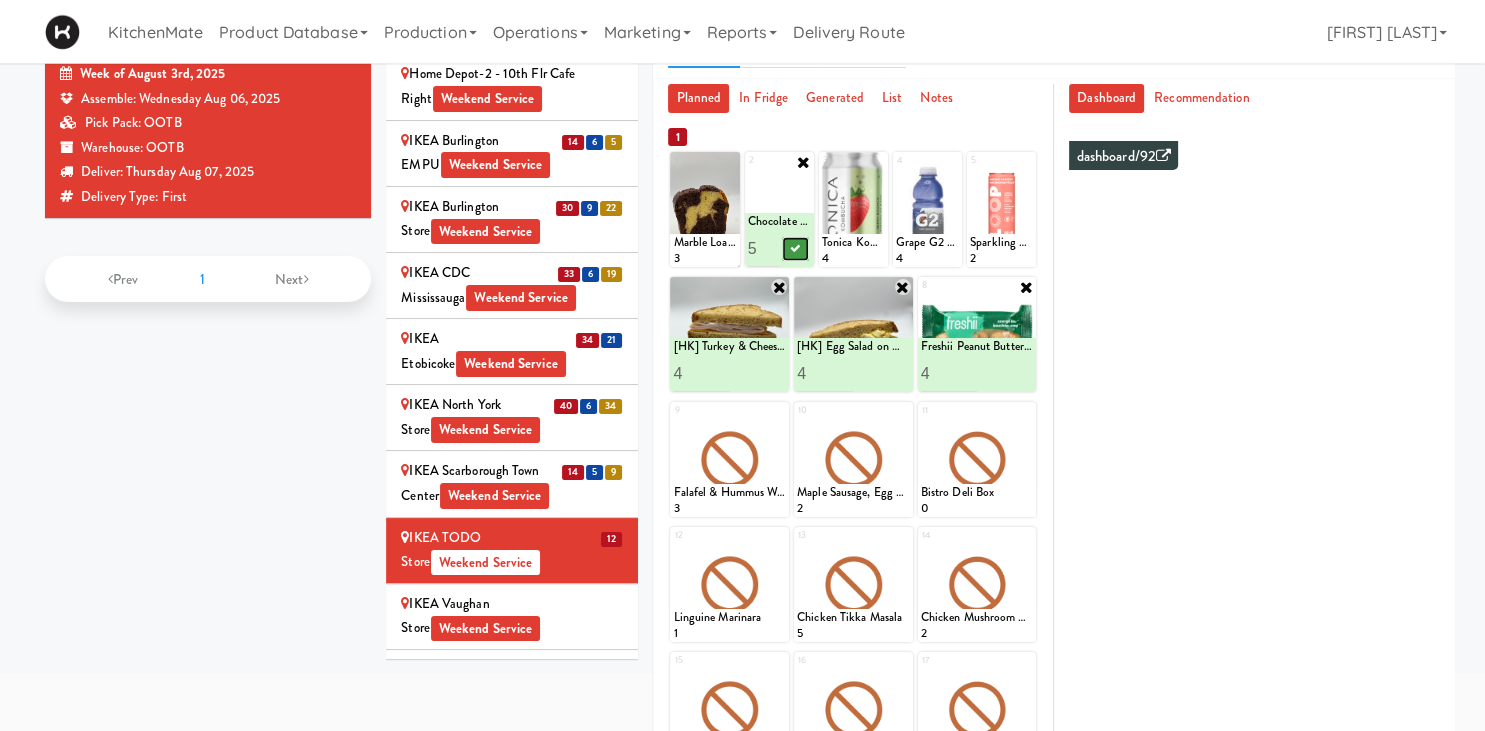 click at bounding box center [795, 248] 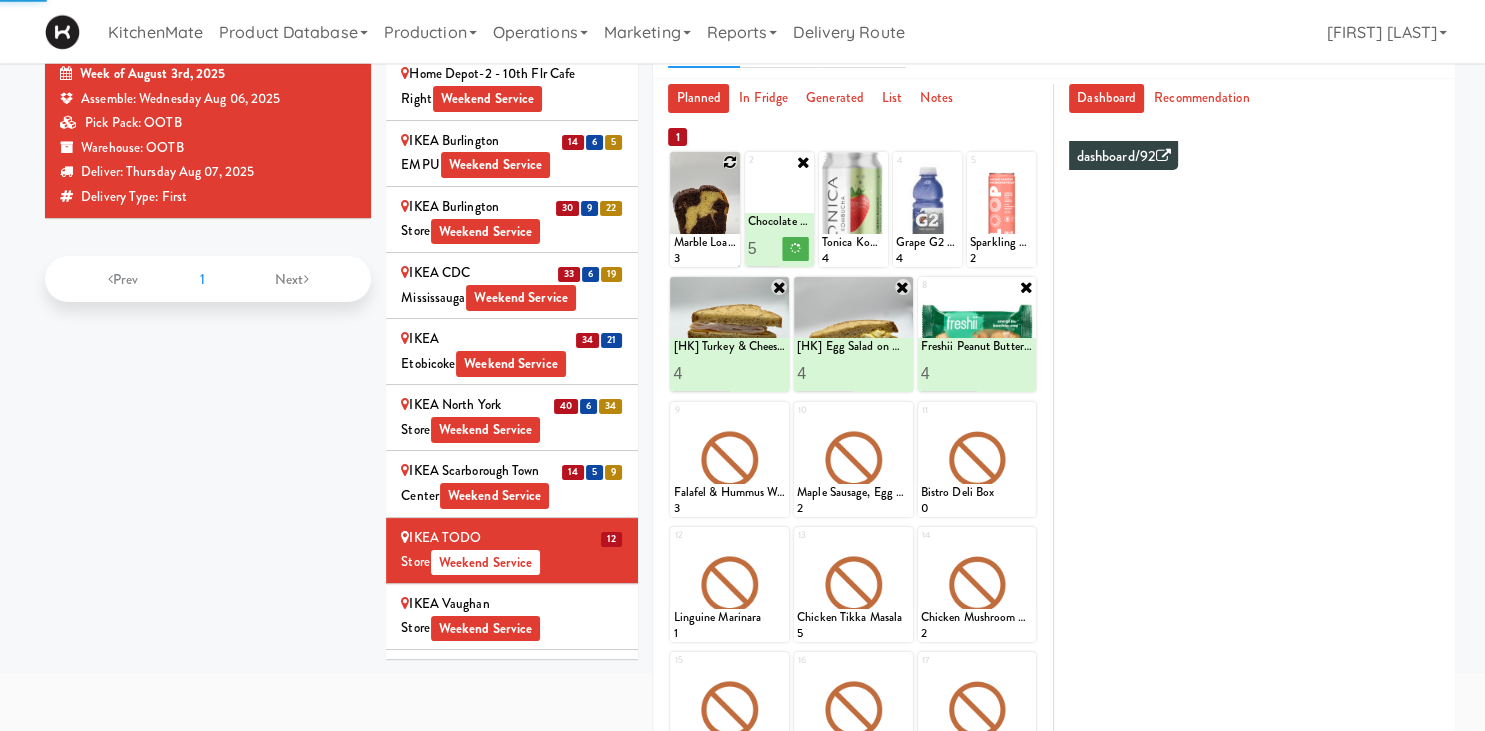 click at bounding box center (730, 162) 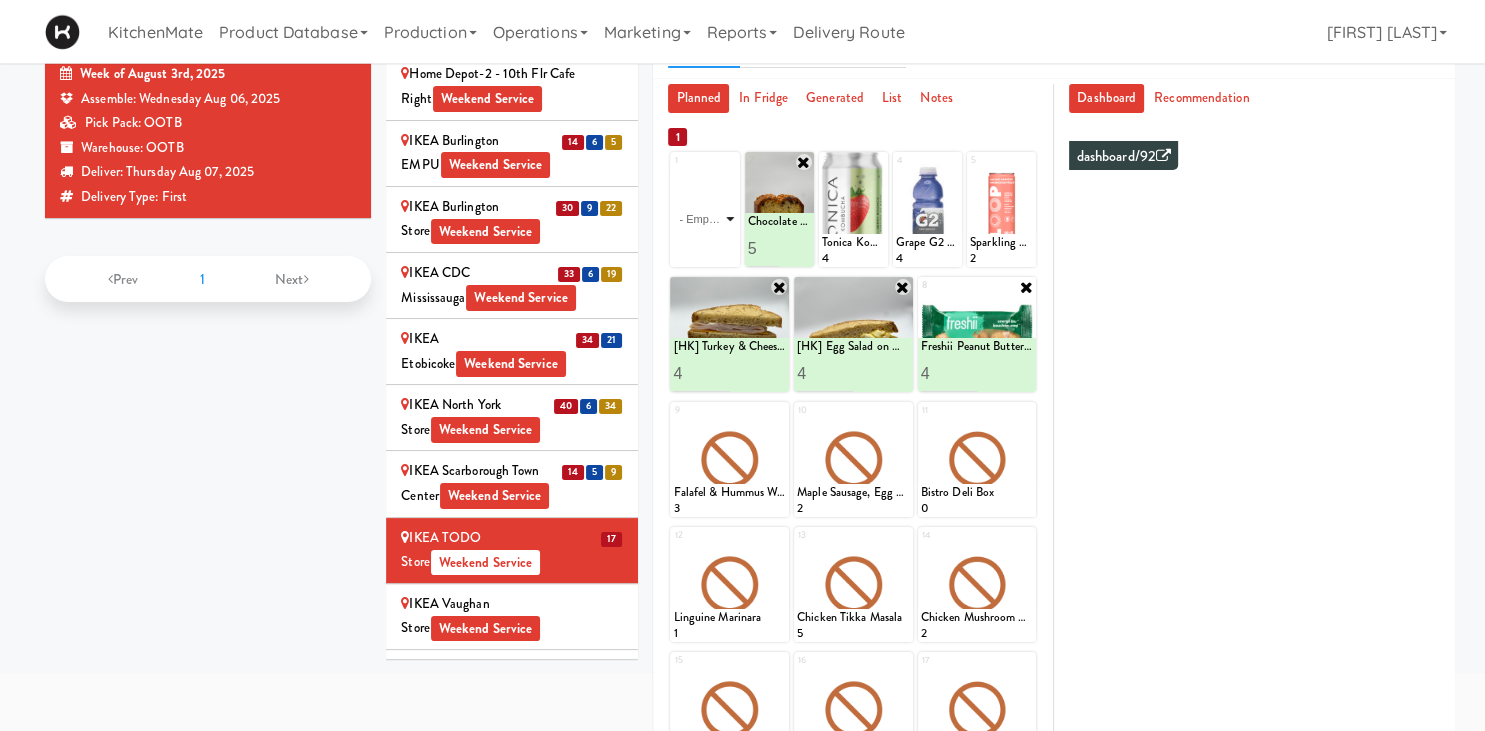 click on "- Empty - Activia Probiotic Peach Mango Smoothie Berry Gatorade Zero Chocolate Milk Tetra Pack Coca Cola Diet Coke Frooti Fuze Iced Tea Grape G2 Gatorade Thirst Quencher Greenhouse Fiery Ginger Shot Lemon Lime Gatorade Zero Monster Energy Zero Ultra Norse Cold Brew Coffee Oasis Apple Juice Orange Celsius Energy Drink Orange Gatorade Zero Red Bull Energy Drink Sanpellengrino Aranciata Sparkling Clementine Probiotic Soda Sparkling Ginger Probiotic Soda Sparkling Grapefruit Probiotic Soda Sugar Free Red Bull Tonica Kombucha Berry Bounce Amazing Chocolate Chunk Cookie Bacon & Egg Breakfast Wrap Bistro Deli Box Blue Diamond Roasted Salted Almonds Blue Diamond Smokehouse Almonds Caramilk Chocolate Chip Loaf Cake Chocolate Loaf Cake Classic Hummus With Crackers Clif Bar Peanut Butter Crunch Clif Builders proteins Bar Chocolate Clif Builders proteins Bar Chocolate Mint Coffee Loaf Cake Falafel & Hummus Wrap Freshii Peanut Butter Energii Bites [HK] Cheddar Cheese Bagel [HK] Chicken Caesar Wrap [HK] Turkey Club Wrap" at bounding box center [704, 219] 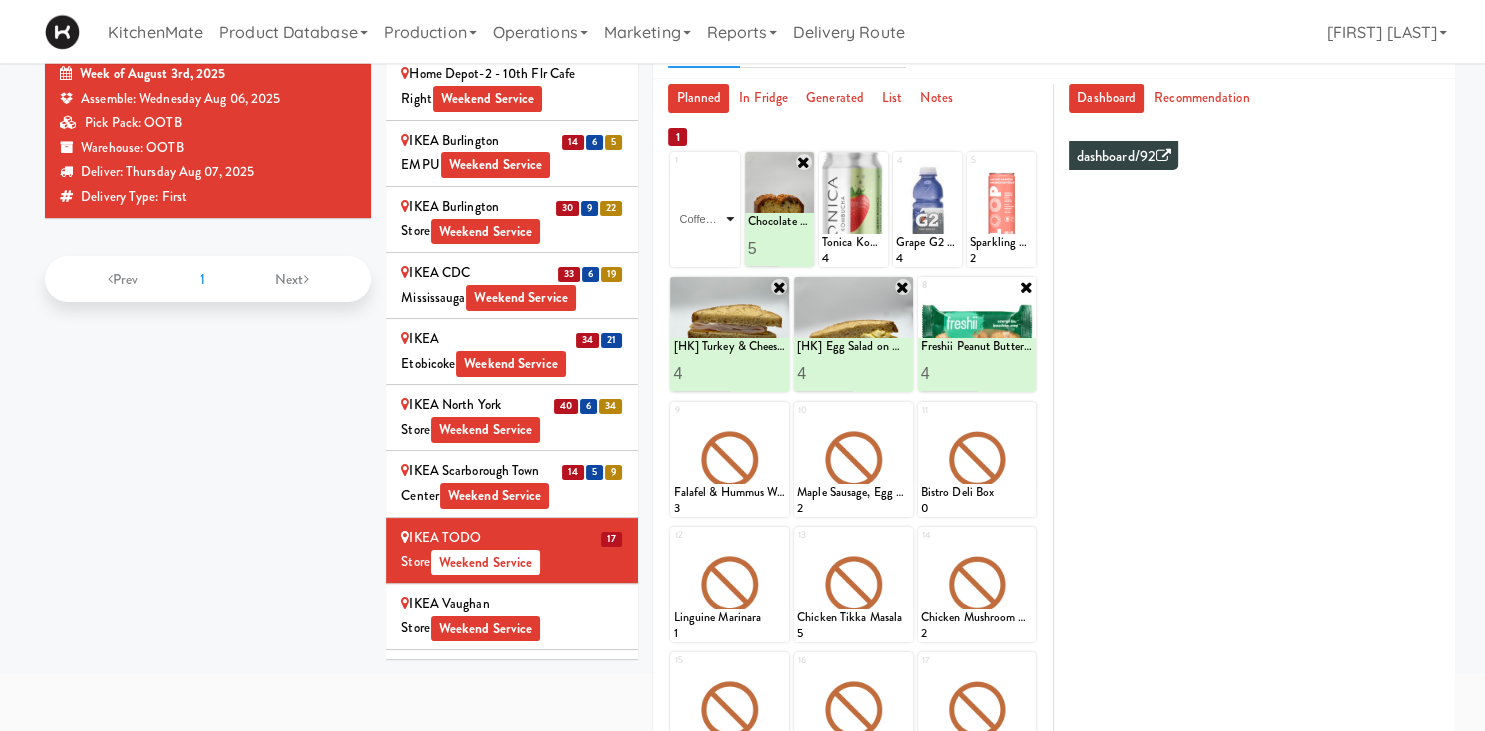 click on "Coffee Loaf Cake" at bounding box center (0, 0) 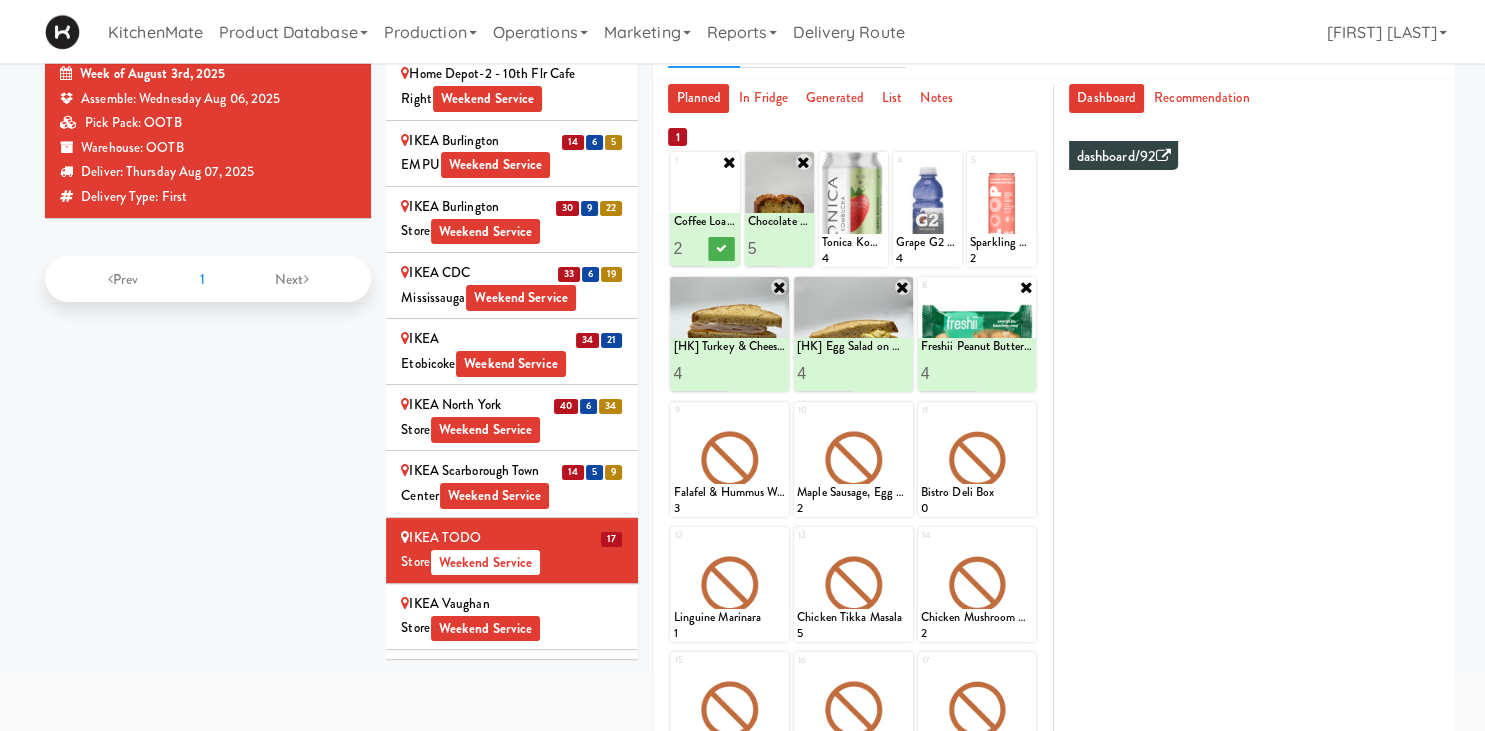 click on "2" at bounding box center [689, 248] 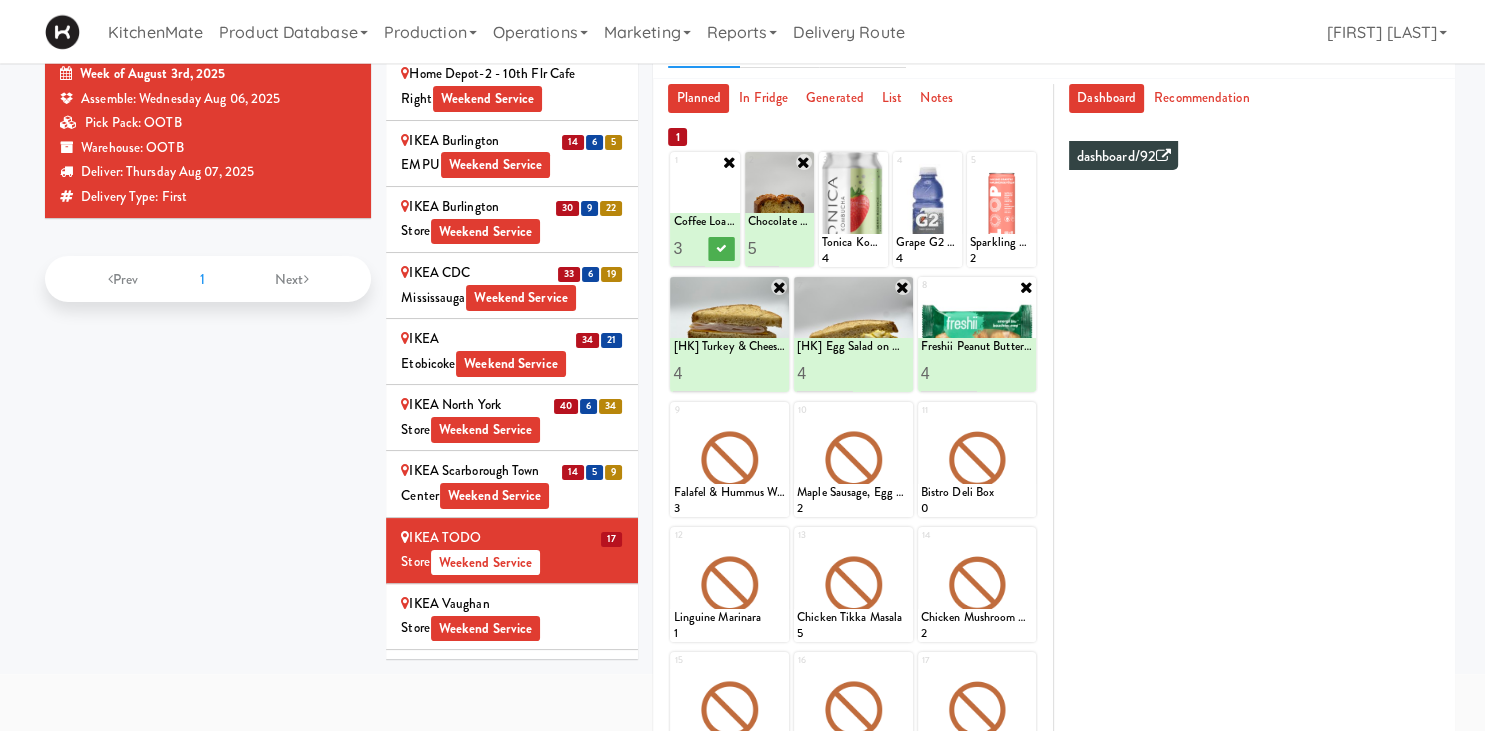 click on "3" at bounding box center (689, 248) 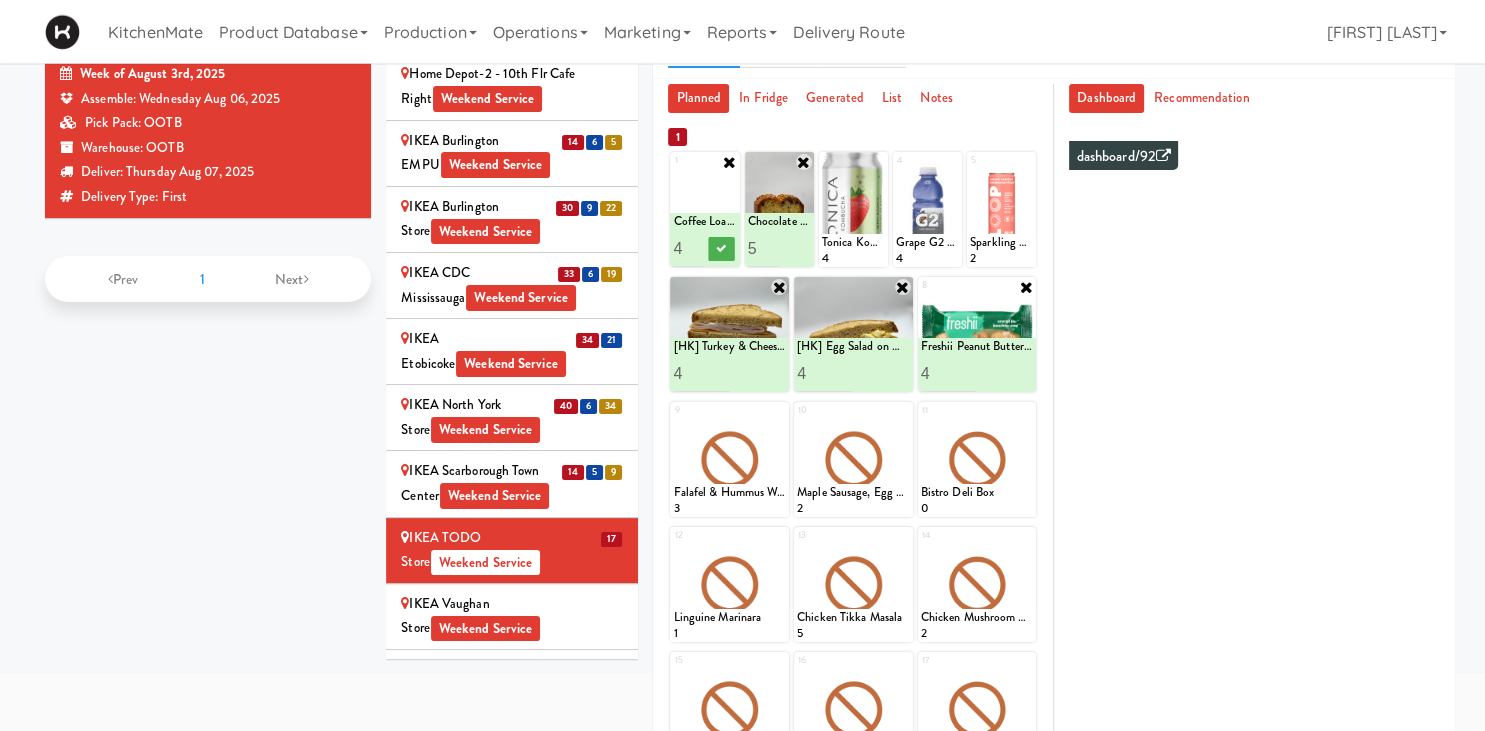 type on "4" 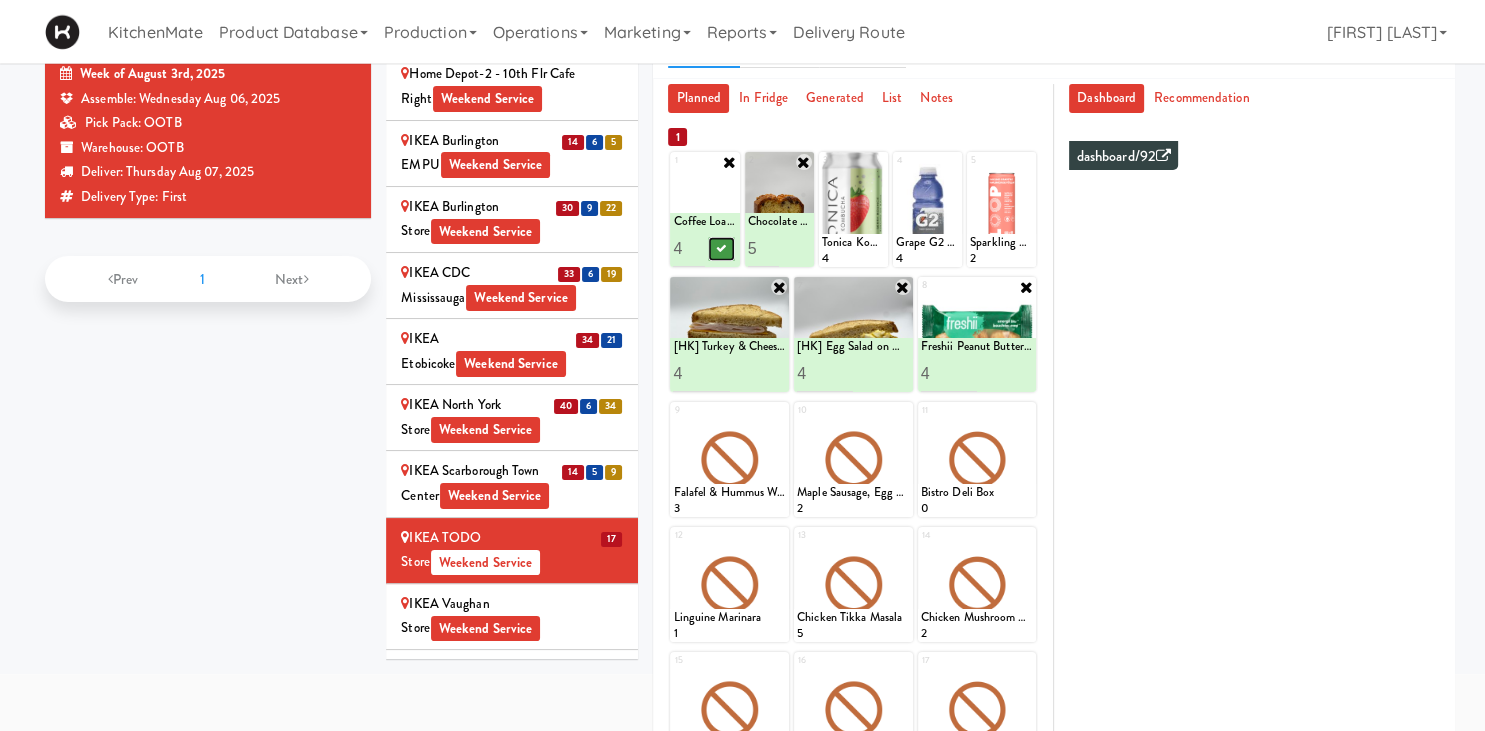 click at bounding box center [721, 249] 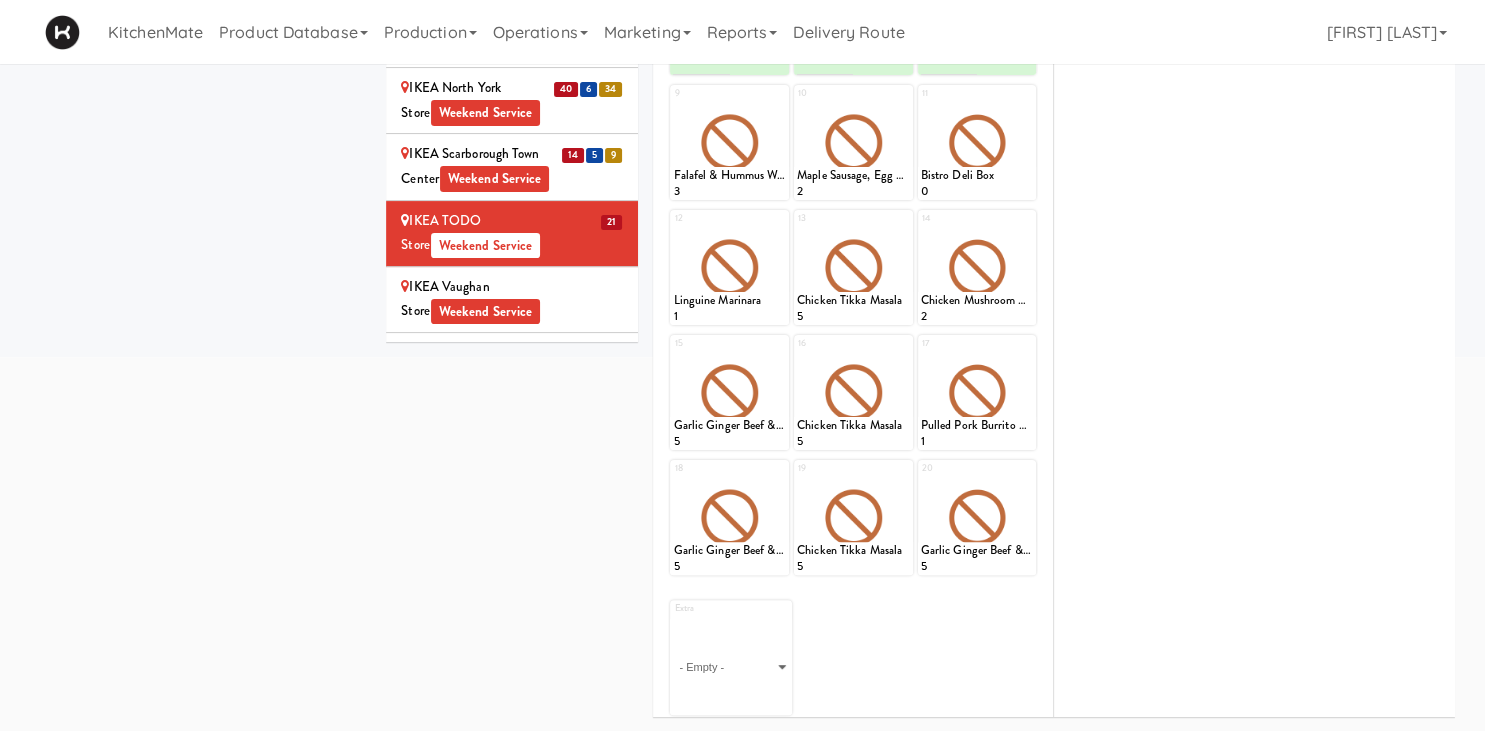 scroll, scrollTop: 0, scrollLeft: 0, axis: both 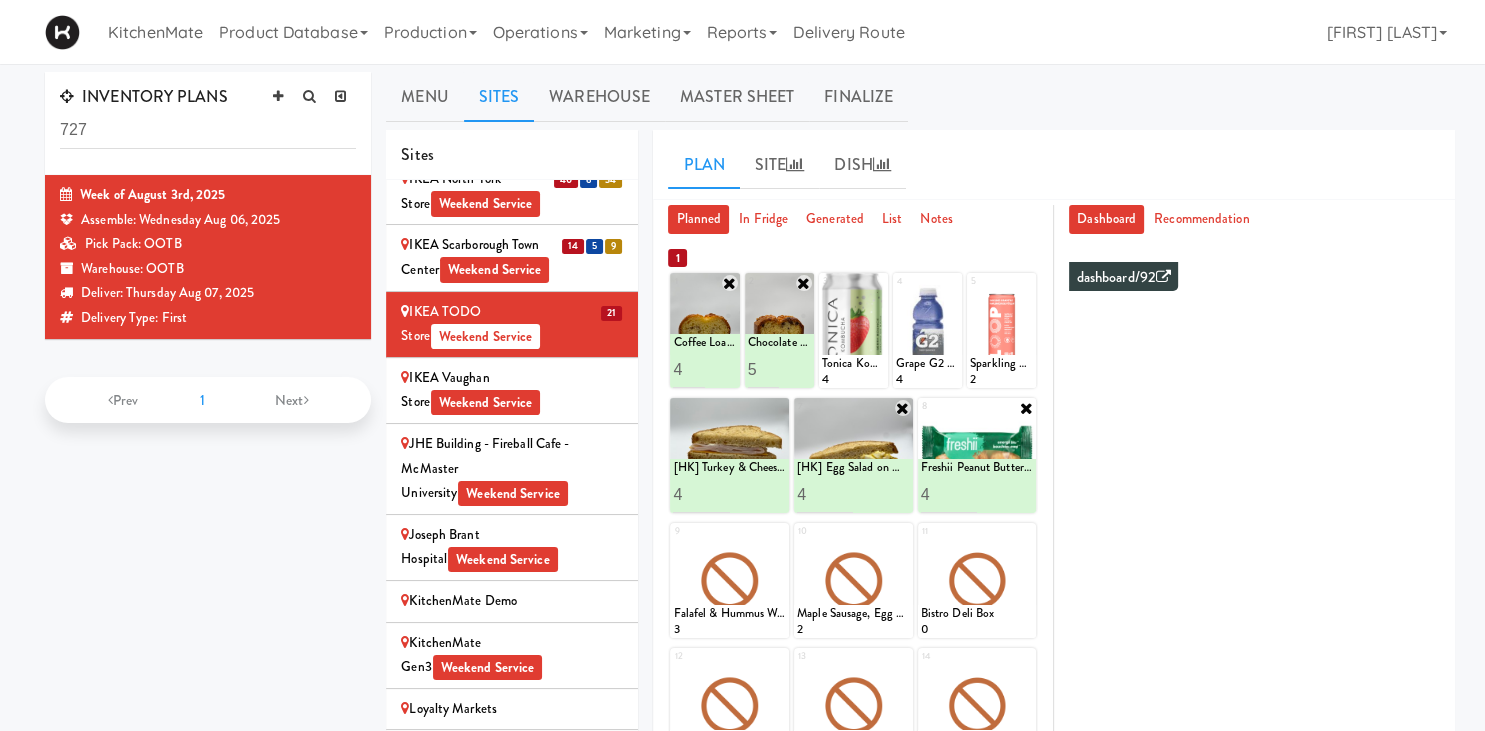 click on "IKEA Vaughan Store  Weekend Service" at bounding box center (512, 390) 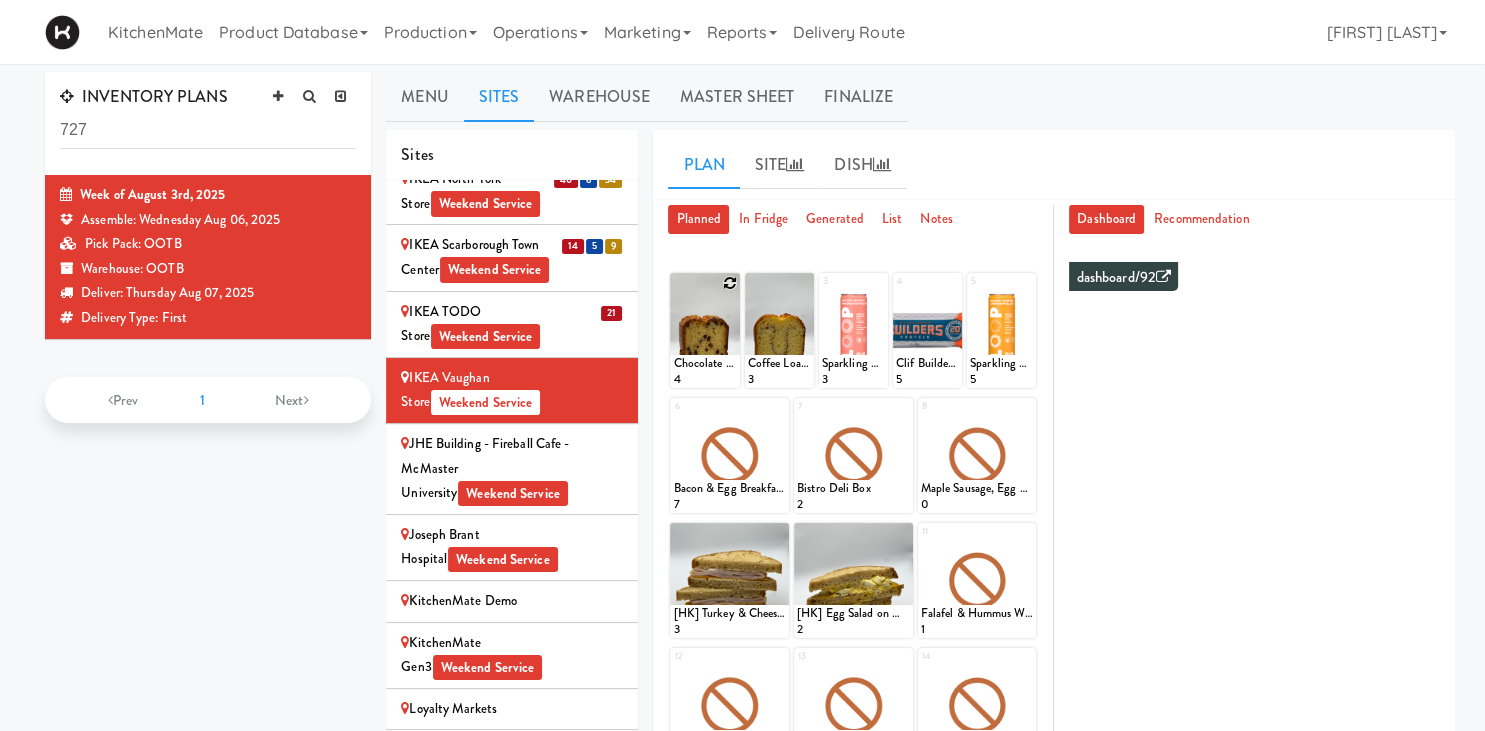 click at bounding box center [730, 283] 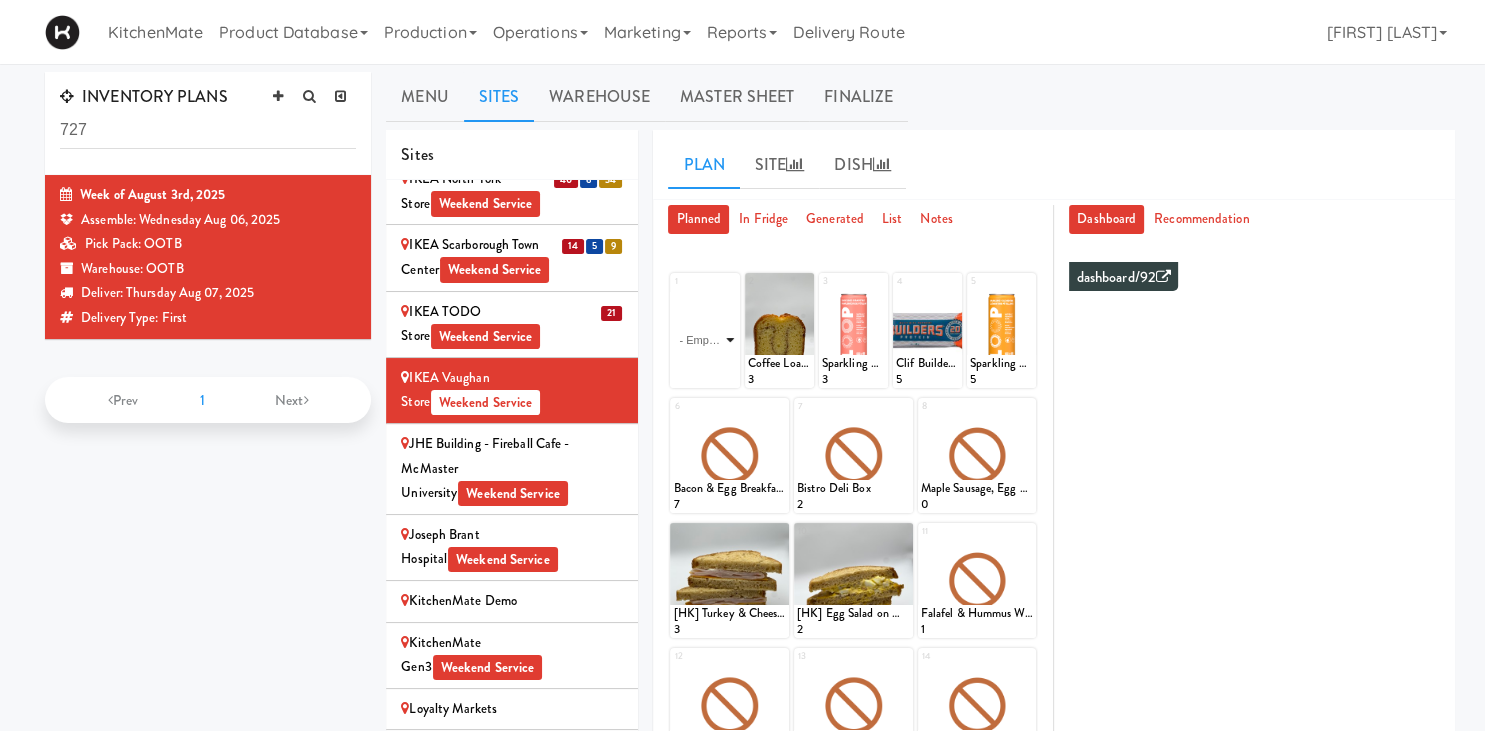 click on "- Empty - Activia Probiotic Peach Mango Smoothie Berry Gatorade Zero Chocolate Milk Tetra Pack Coca Cola Diet Coke Frooti Fuze Iced Tea Grape G2 Gatorade Thirst Quencher Greenhouse Fiery Ginger Shot Lemon Lime Gatorade Zero Monster Energy Zero Ultra Norse Cold Brew Coffee Oasis Apple Juice Orange Celsius Energy Drink Orange Gatorade Zero Red Bull Energy Drink Sanpellengrino Aranciata Sparkling Clementine Probiotic Soda Sparkling Ginger Probiotic Soda Sparkling Grapefruit Probiotic Soda Sugar Free Red Bull Tonica Kombucha Berry Bounce Amazing Chocolate Chunk Cookie Bacon & Egg Breakfast Wrap Bistro Deli Box Blue Diamond Roasted Salted Almonds Blue Diamond Smokehouse Almonds Caramilk Chocolate Chip Loaf Cake Chocolate Loaf Cake Classic Hummus With Crackers Clif Bar Peanut Butter Crunch Clif Builders proteins Bar Chocolate Clif Builders proteins Bar Chocolate Mint Coffee Loaf Cake Falafel & Hummus Wrap Freshii Peanut Butter Energii Bites [HK] Cheddar Cheese Bagel [HK] Chicken Caesar Wrap [HK] Turkey Club Wrap" at bounding box center [704, 340] 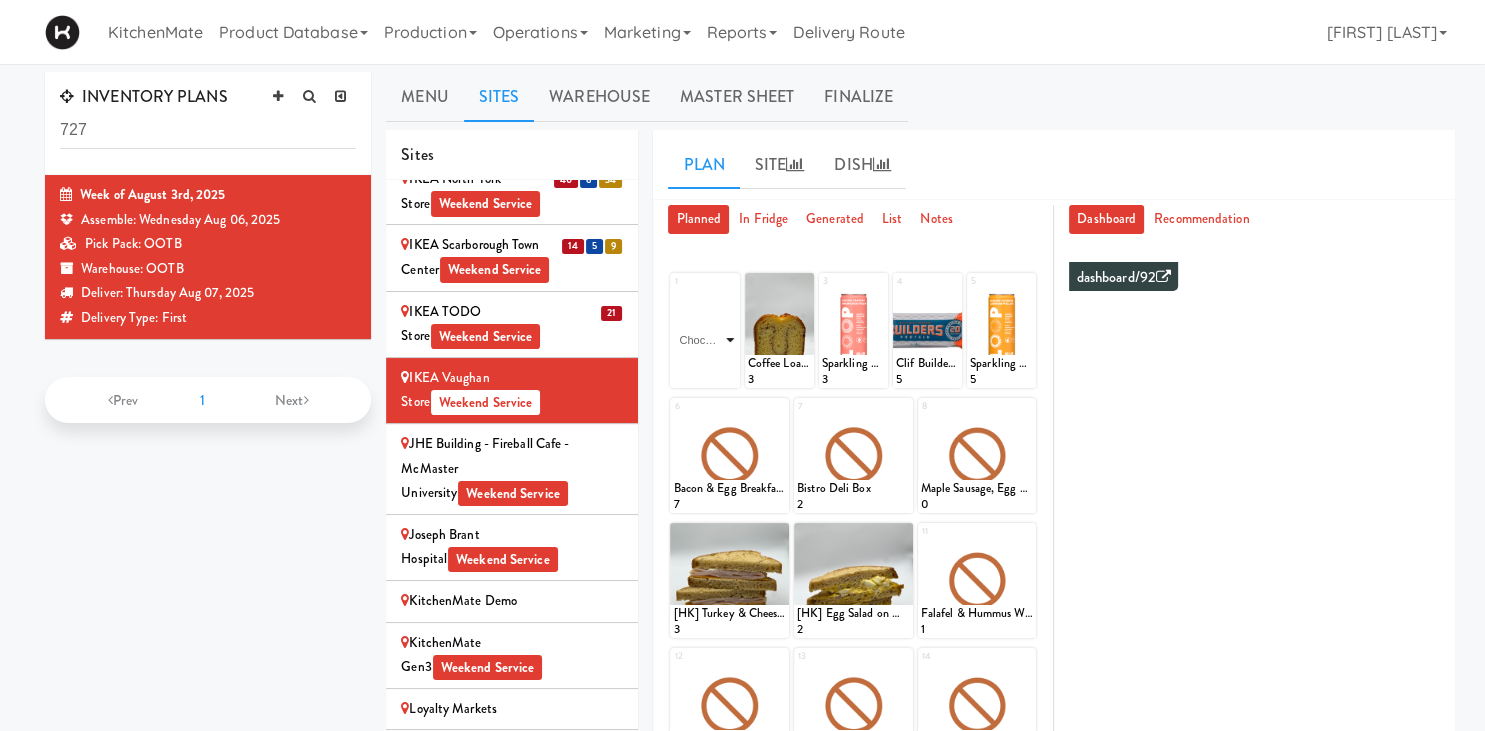 click on "Chocolate Chip Loaf Cake" at bounding box center [0, 0] 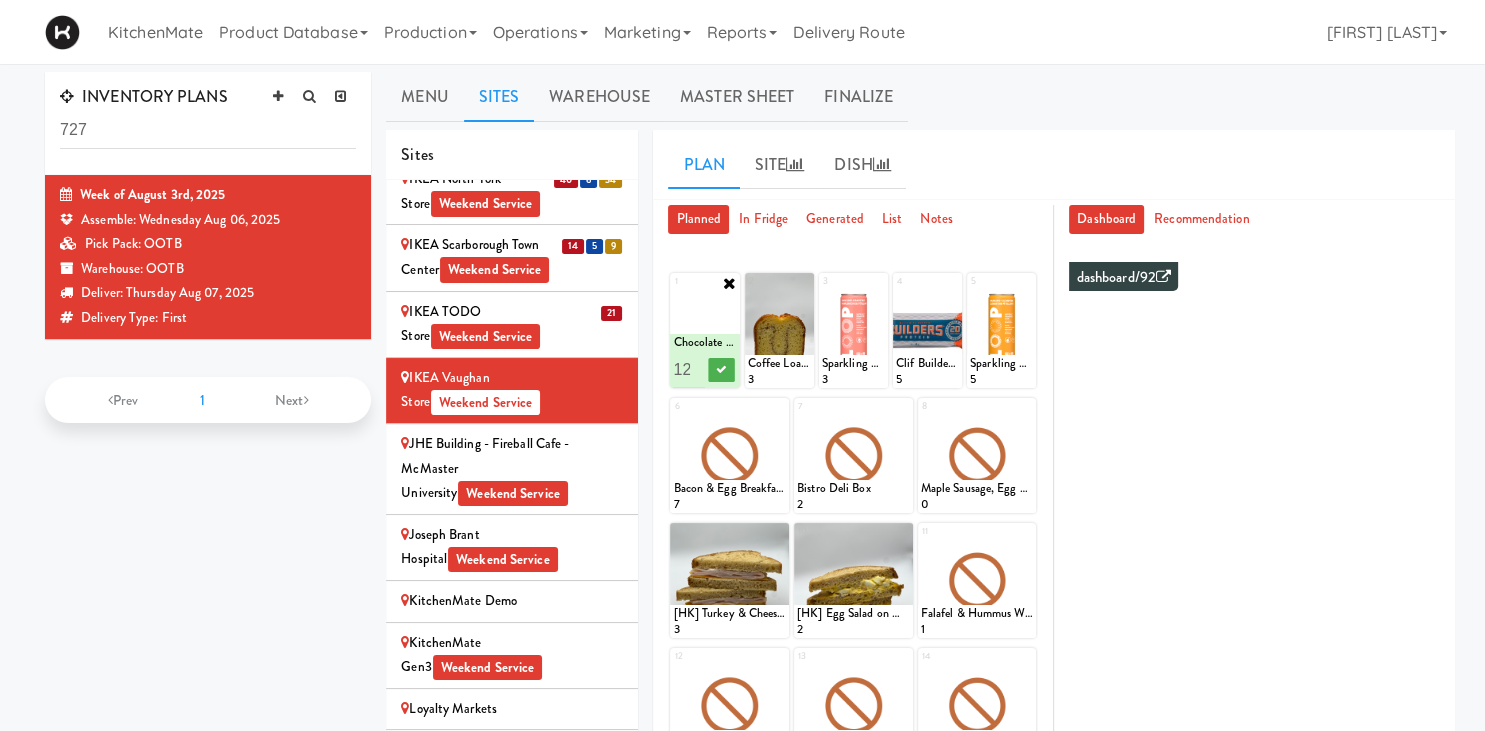 scroll, scrollTop: 0, scrollLeft: 4, axis: horizontal 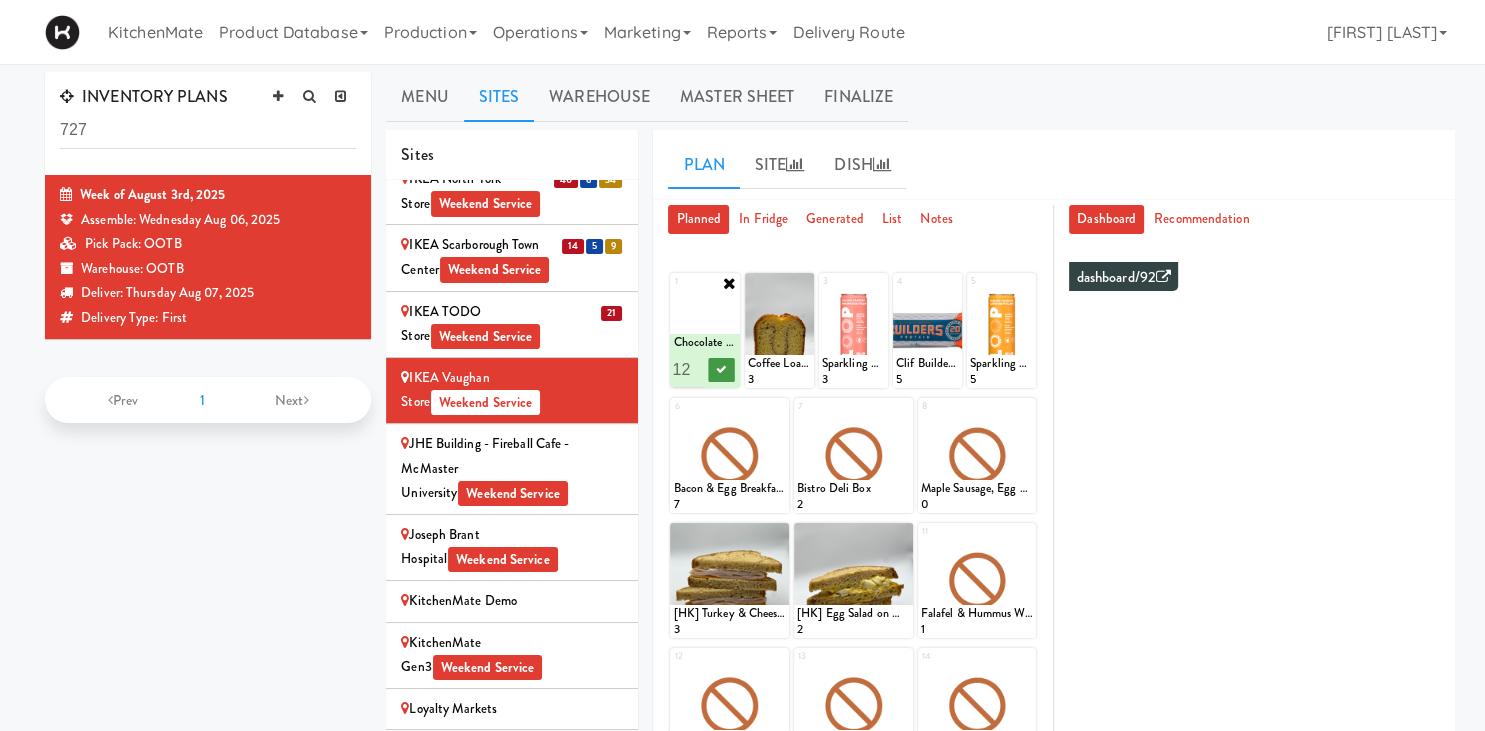 type on "12" 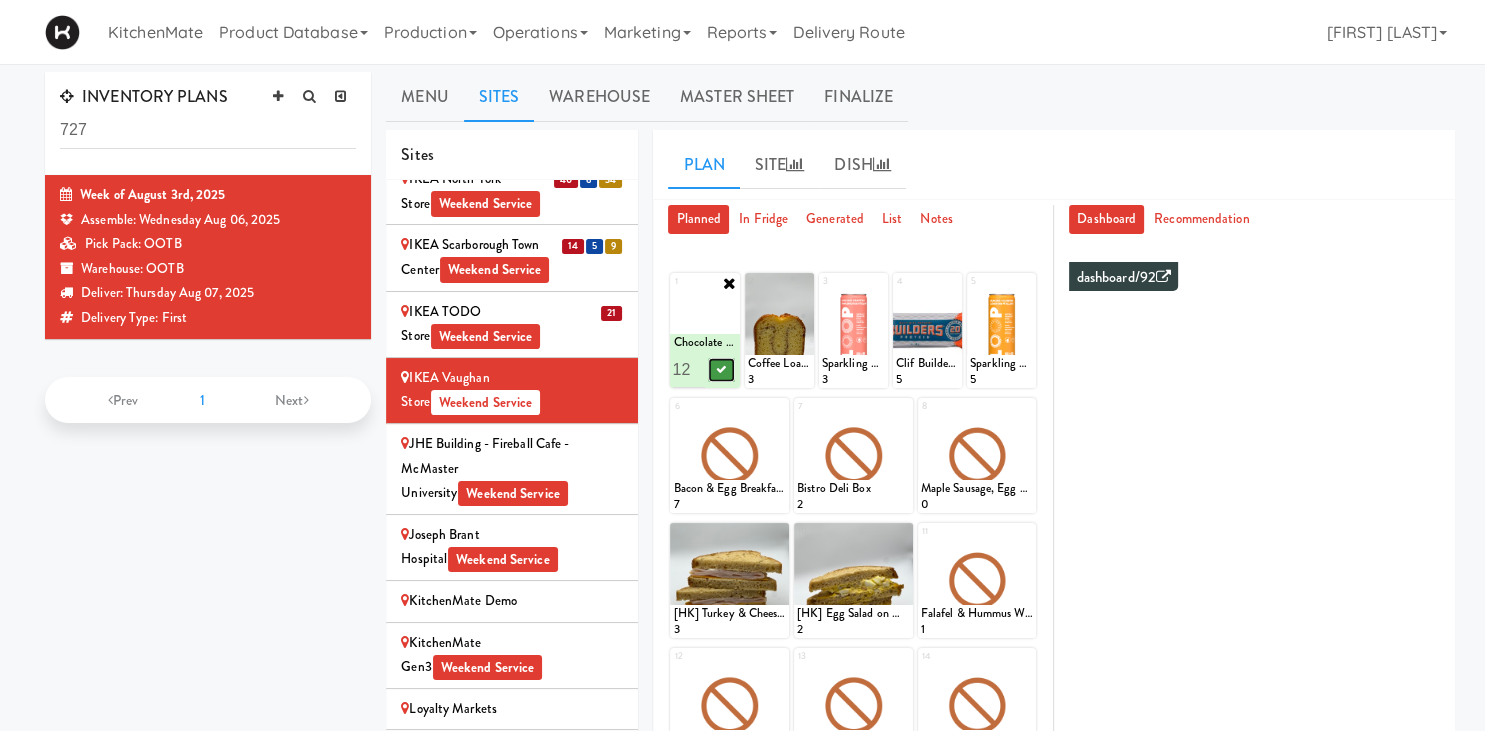 click at bounding box center (721, 369) 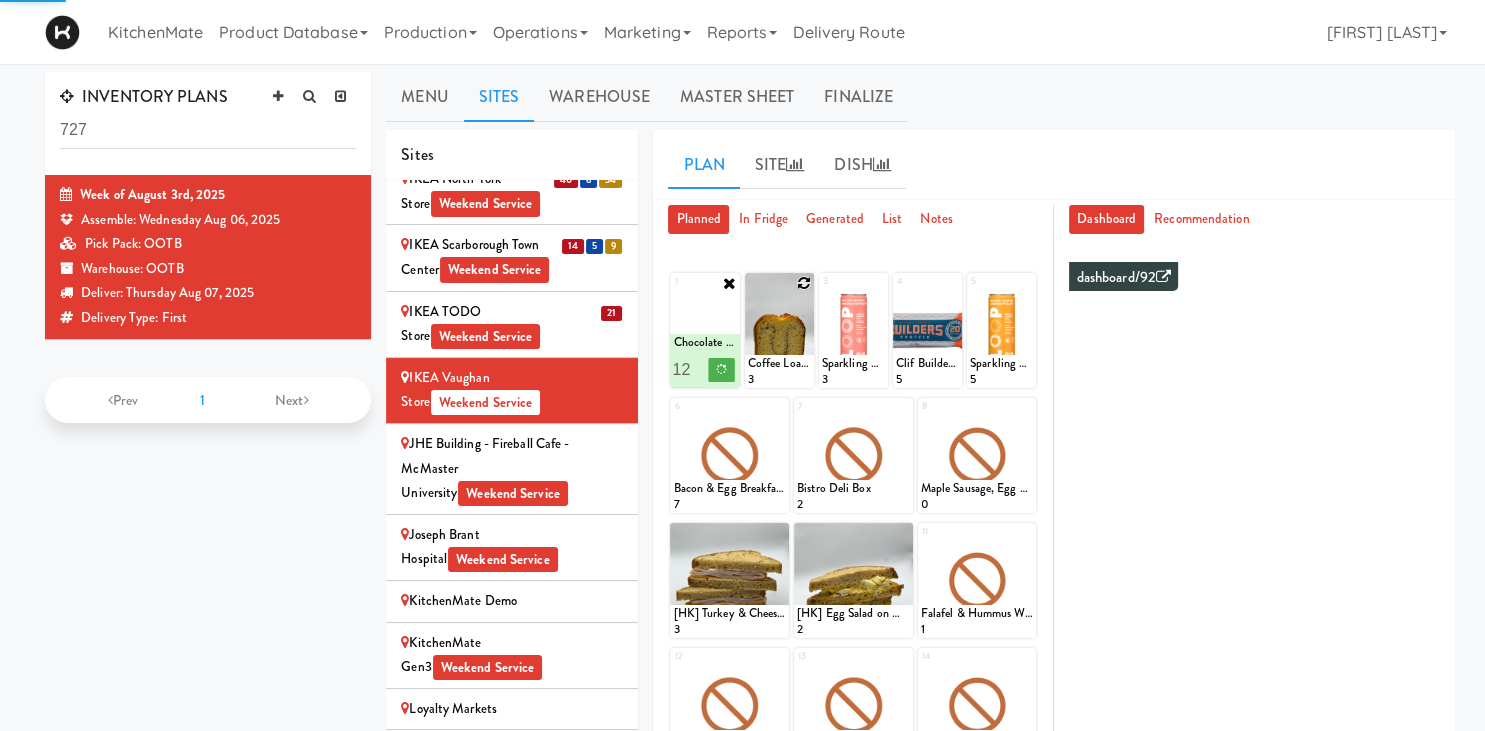 click at bounding box center (779, 330) 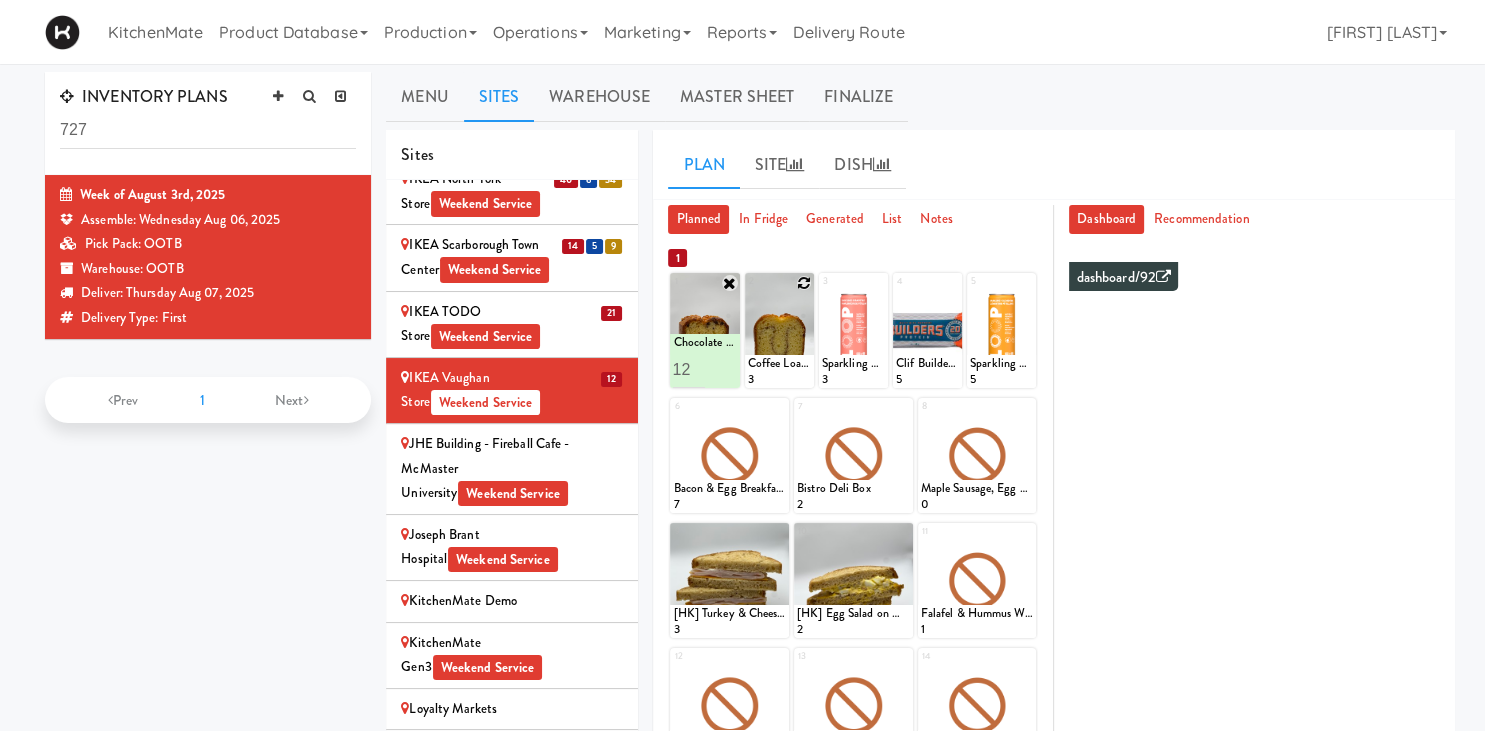 click at bounding box center (804, 283) 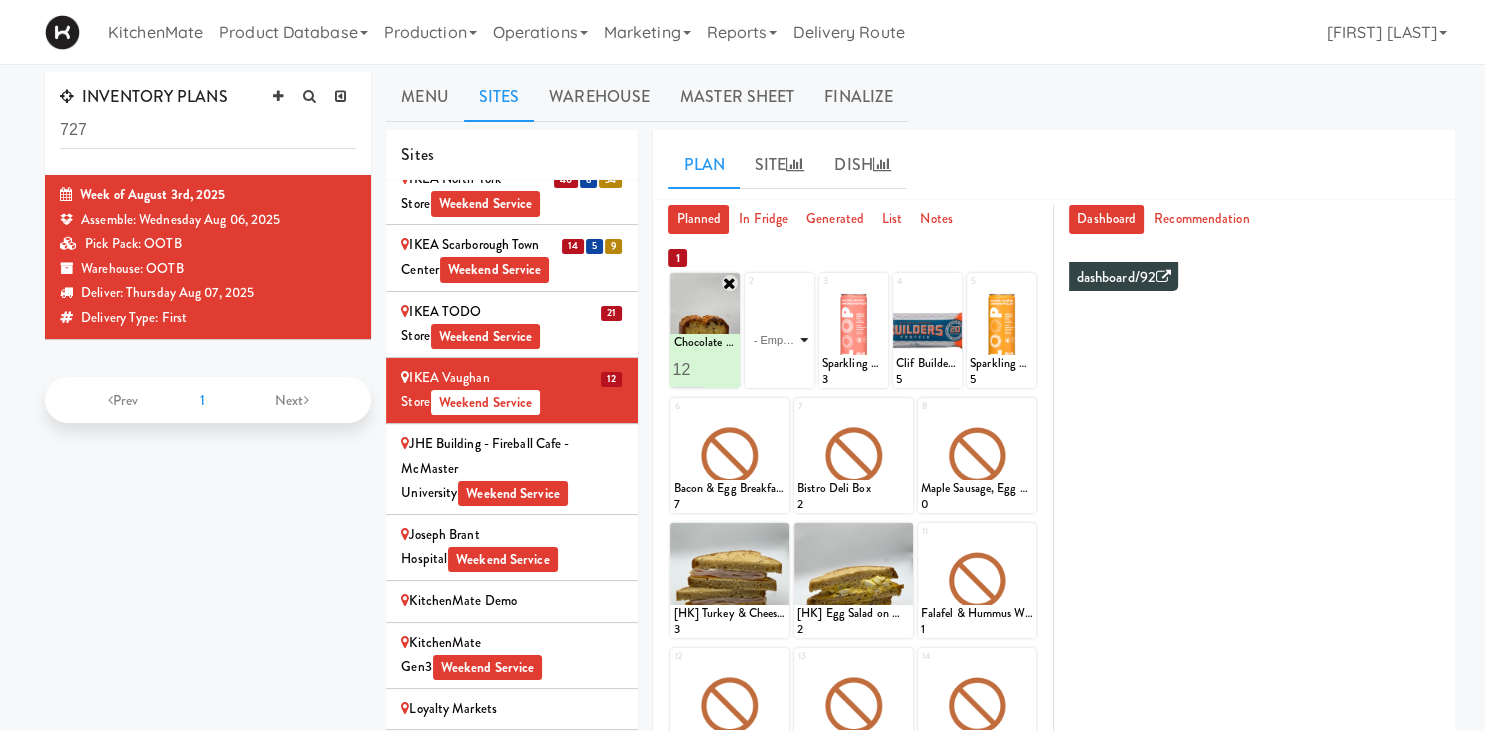 click on "- Empty - Activia Probiotic Peach Mango Smoothie Berry Gatorade Zero Chocolate Milk Tetra Pack Coca Cola Diet Coke Frooti Fuze Iced Tea Grape G2 Gatorade Thirst Quencher Greenhouse Fiery Ginger Shot Lemon Lime Gatorade Zero Monster Energy Zero Ultra Norse Cold Brew Coffee Oasis Apple Juice Orange Celsius Energy Drink Orange Gatorade Zero Red Bull Energy Drink Sanpellengrino Aranciata Sparkling Clementine Probiotic Soda Sparkling Ginger Probiotic Soda Sparkling Grapefruit Probiotic Soda Sugar Free Red Bull Tonica Kombucha Berry Bounce Amazing Chocolate Chunk Cookie Bacon & Egg Breakfast Wrap Bistro Deli Box Blue Diamond Roasted Salted Almonds Blue Diamond Smokehouse Almonds Caramilk Chocolate Chip Loaf Cake Chocolate Loaf Cake Classic Hummus With Crackers Clif Bar Peanut Butter Crunch Clif Builders proteins Bar Chocolate Clif Builders proteins Bar Chocolate Mint Coffee Loaf Cake Falafel & Hummus Wrap Freshii Peanut Butter Energii Bites [HK] Cheddar Cheese Bagel [HK] Chicken Caesar Wrap [HK] Turkey Club Wrap" at bounding box center [779, 340] 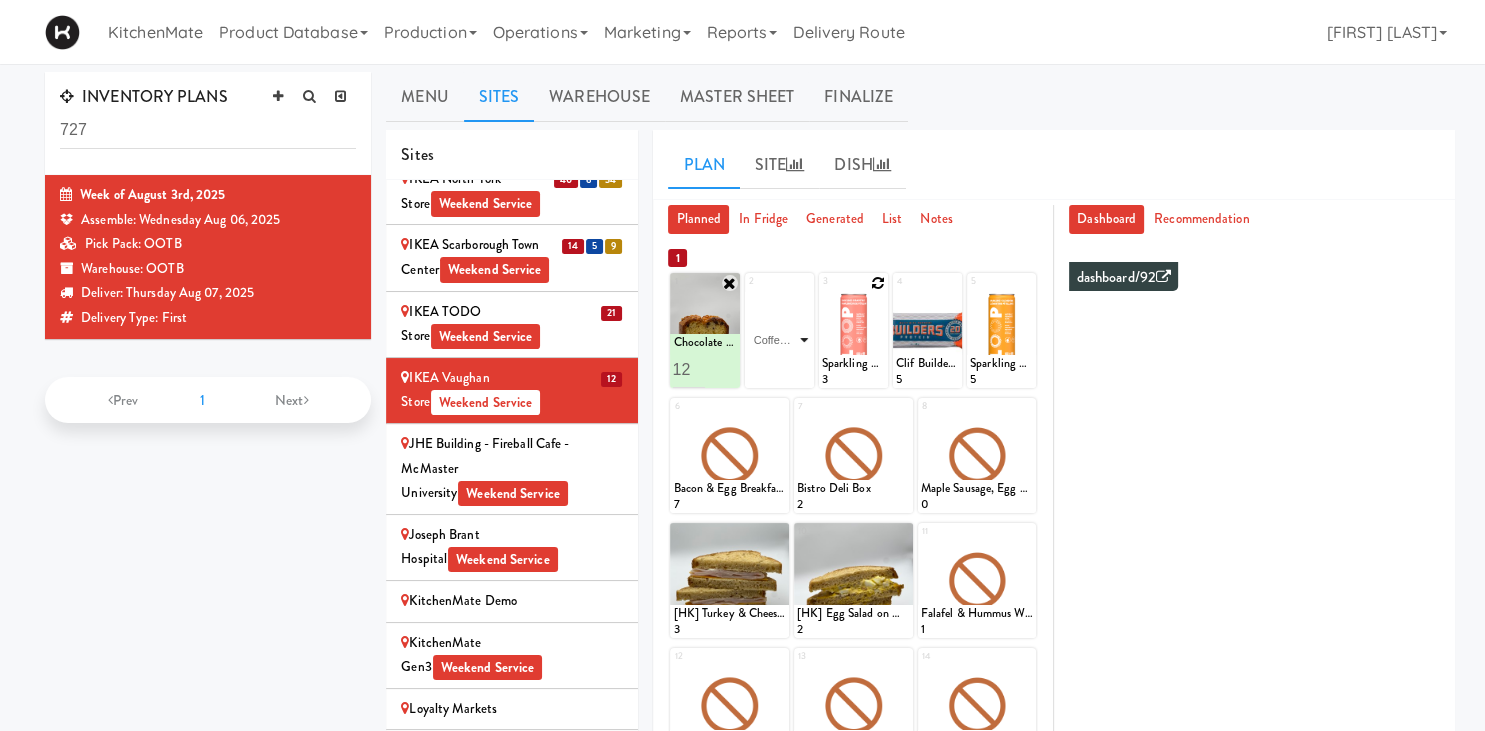 click on "Coffee Loaf Cake" at bounding box center (0, 0) 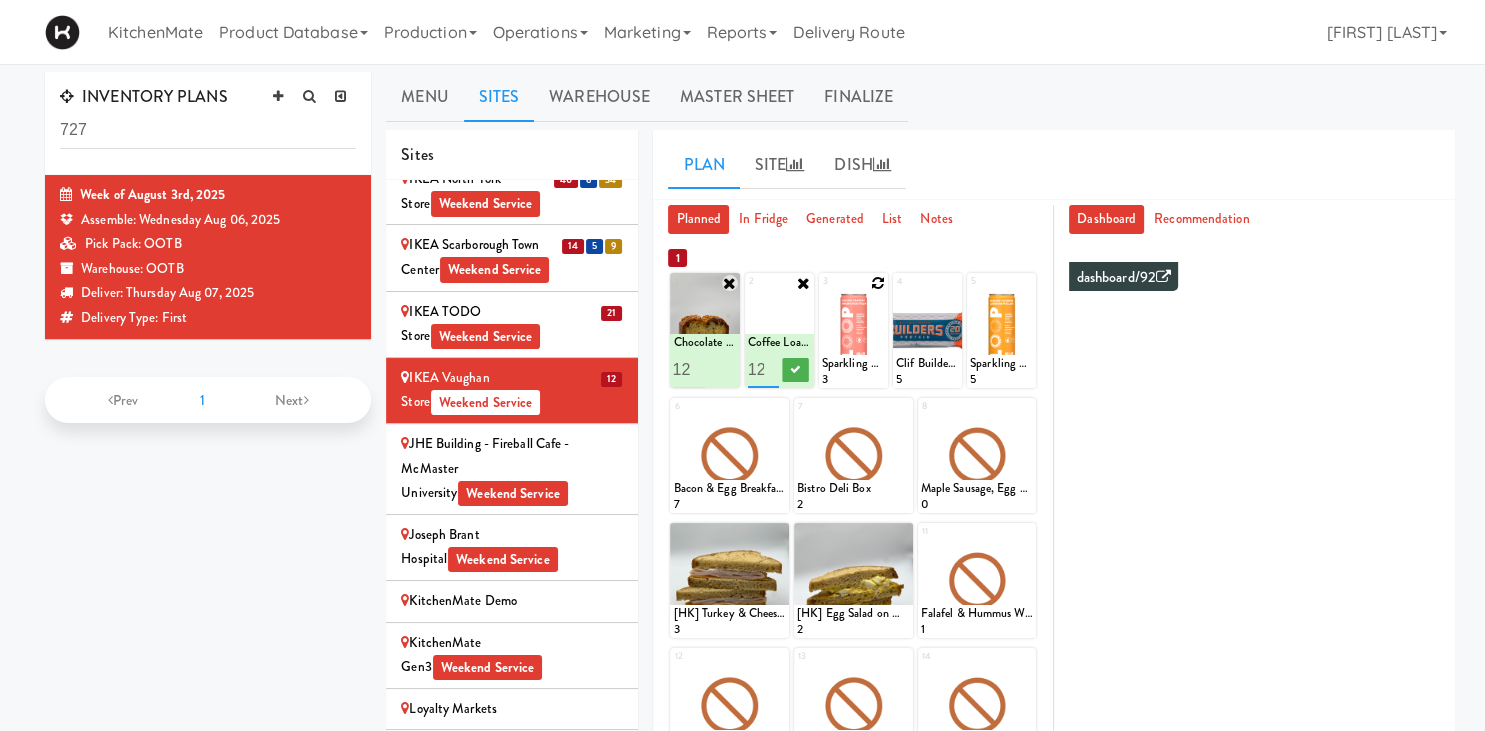 scroll, scrollTop: 0, scrollLeft: 4, axis: horizontal 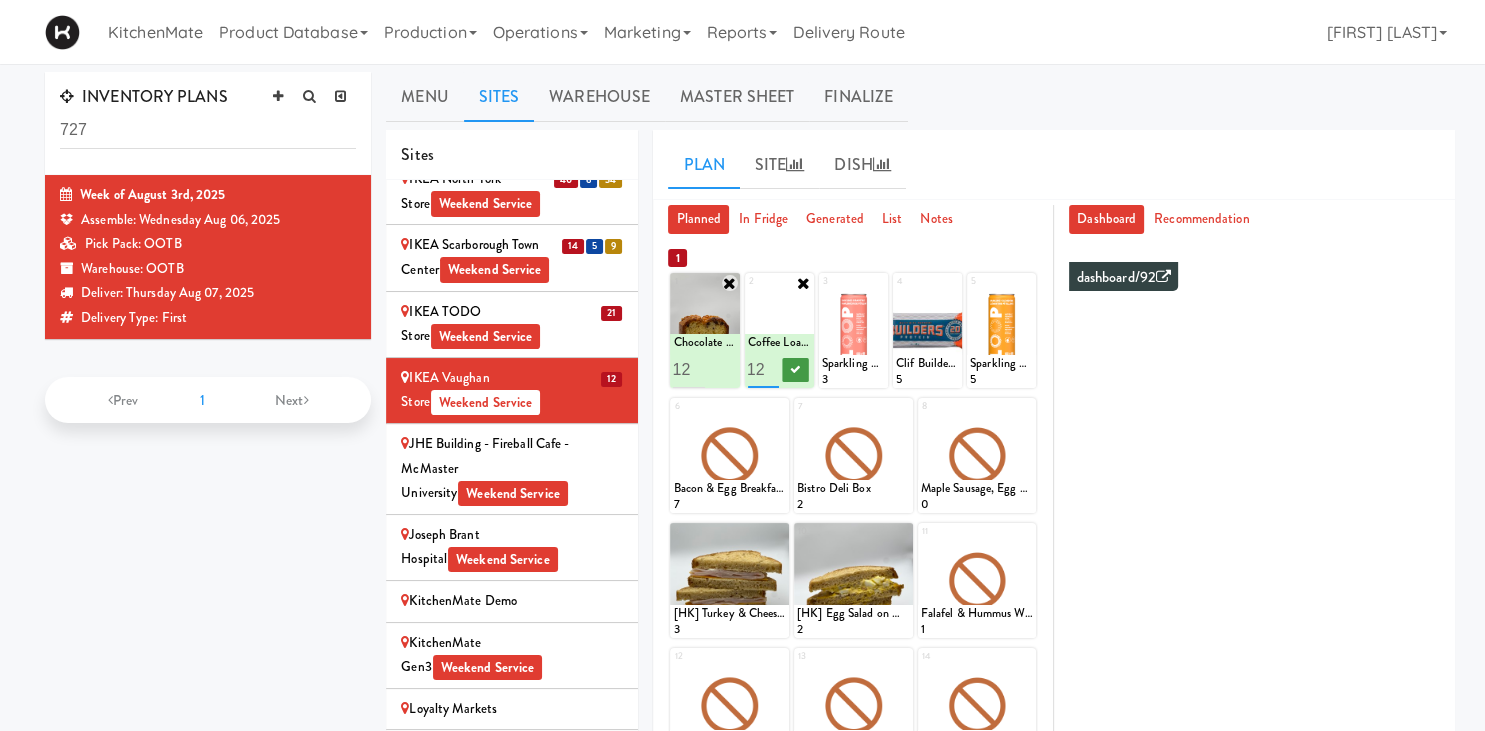 type on "12" 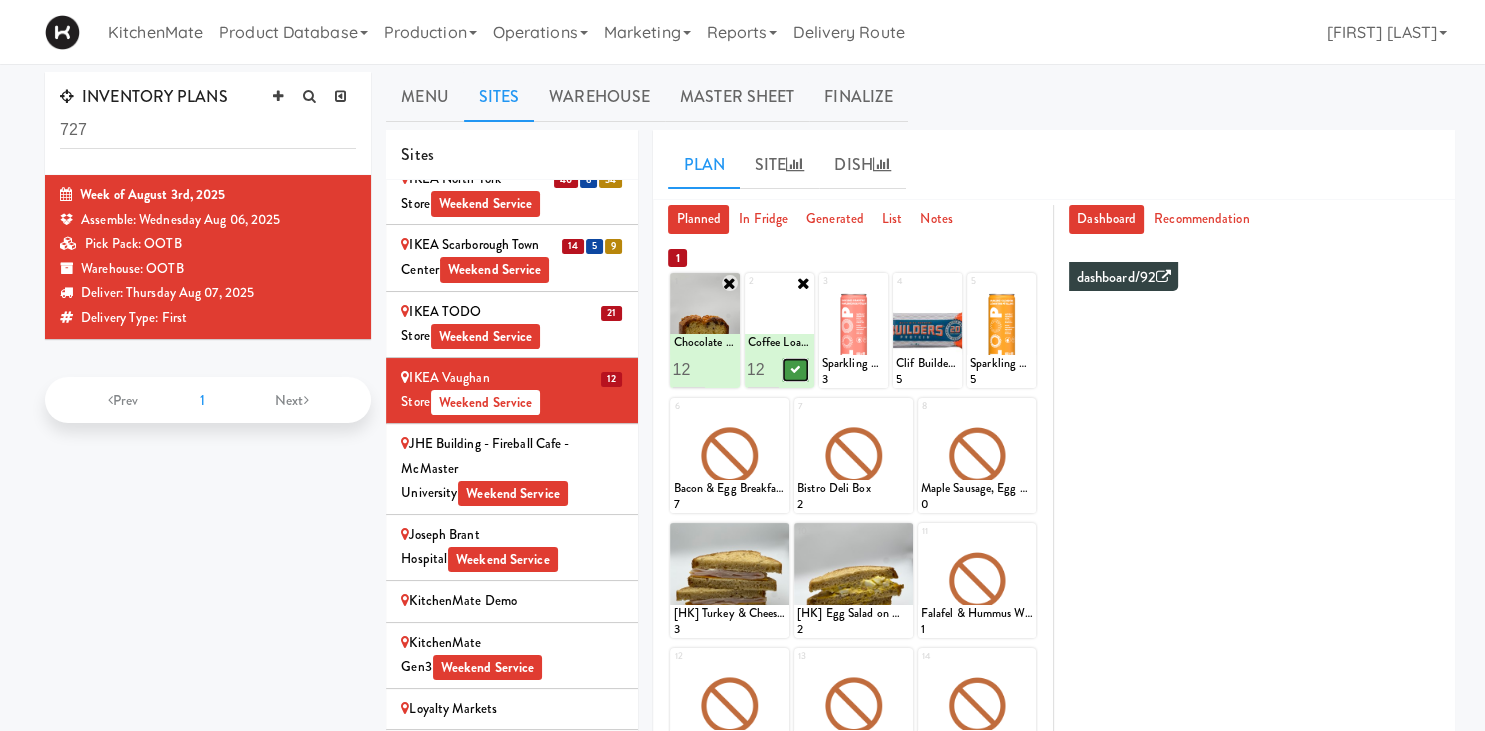 click at bounding box center [795, 369] 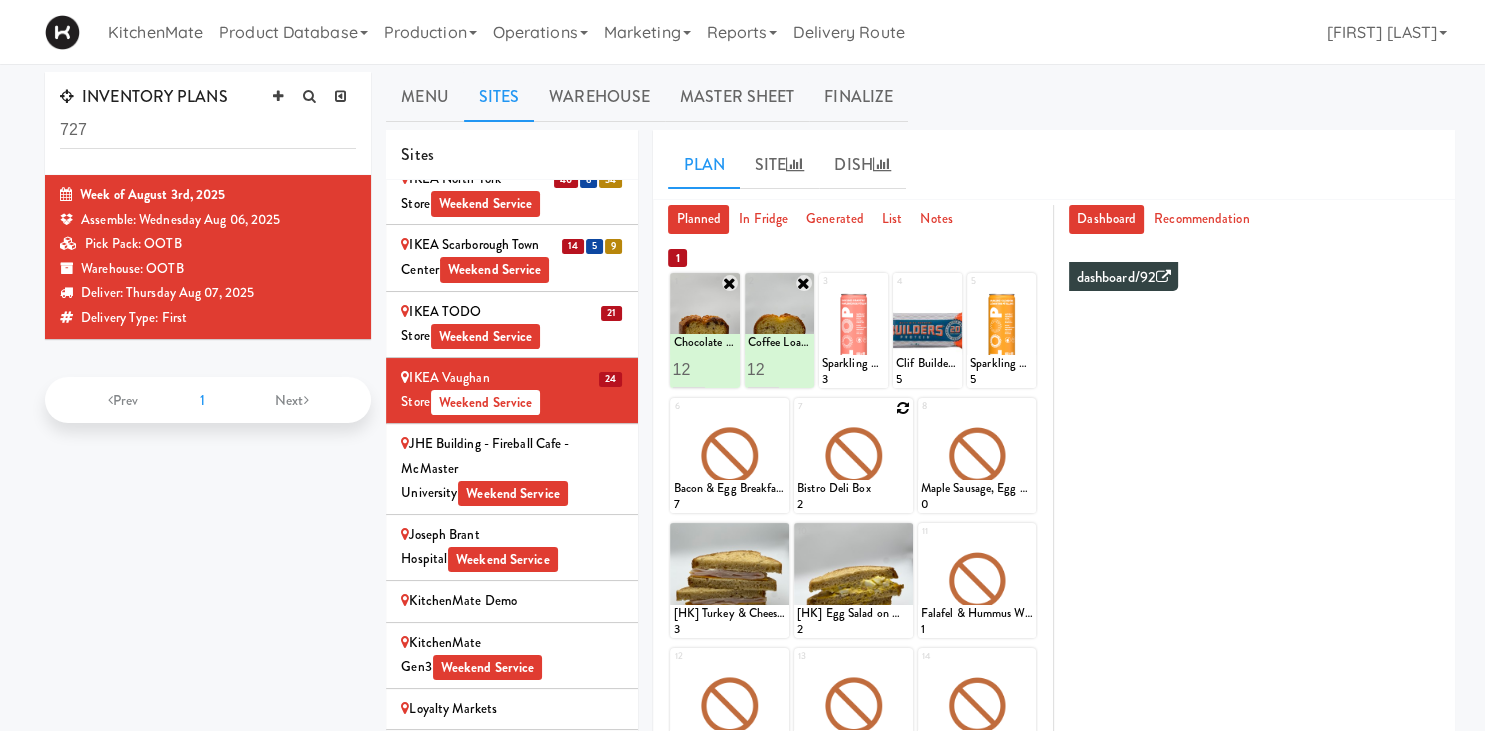 scroll, scrollTop: 438, scrollLeft: 0, axis: vertical 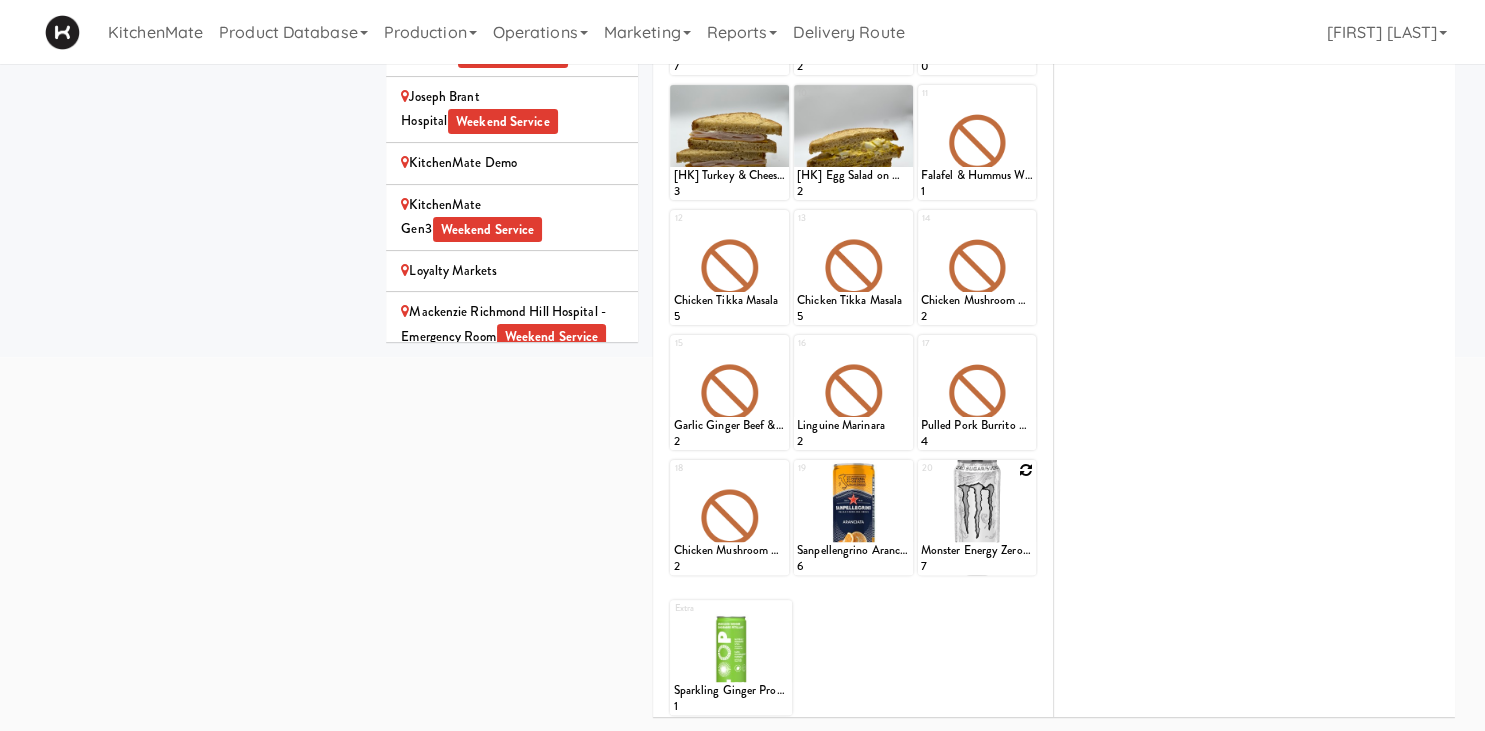 click at bounding box center (1026, 470) 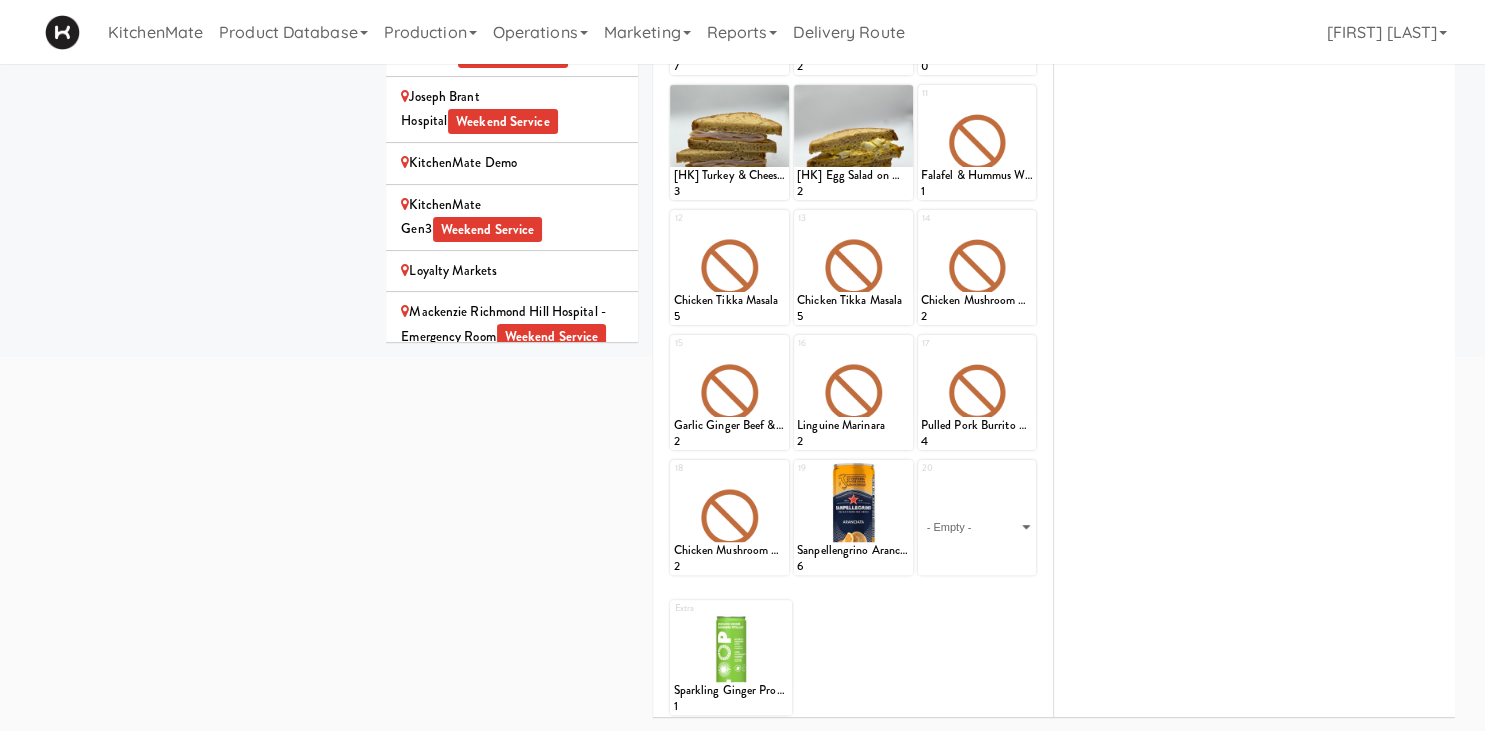 click on "- Empty - Activia Probiotic Peach Mango Smoothie Berry Gatorade Zero Chocolate Milk Tetra Pack Coca Cola Diet Coke Frooti Fuze Iced Tea Grape G2 Gatorade Thirst Quencher Greenhouse Fiery Ginger Shot Lemon Lime Gatorade Zero Monster Energy Zero Ultra Norse Cold Brew Coffee Oasis Apple Juice Orange Celsius Energy Drink Orange Gatorade Zero Red Bull Energy Drink Sanpellengrino Aranciata Sparkling Clementine Probiotic Soda Sparkling Ginger Probiotic Soda Sparkling Grapefruit Probiotic Soda Sugar Free Red Bull Tonica Kombucha Berry Bounce Amazing Chocolate Chunk Cookie Bacon & Egg Breakfast Wrap Bistro Deli Box Blue Diamond Roasted Salted Almonds Blue Diamond Smokehouse Almonds Caramilk Chocolate Chip Loaf Cake Chocolate Loaf Cake Classic Hummus With Crackers Clif Bar Peanut Butter Crunch Clif Builders proteins Bar Chocolate Clif Builders proteins Bar Chocolate Mint Coffee Loaf Cake Falafel & Hummus Wrap Freshii Peanut Butter Energii Bites [HK] Cheddar Cheese Bagel [HK] Chicken Caesar Wrap [HK] Turkey Club Wrap" at bounding box center (977, 527) 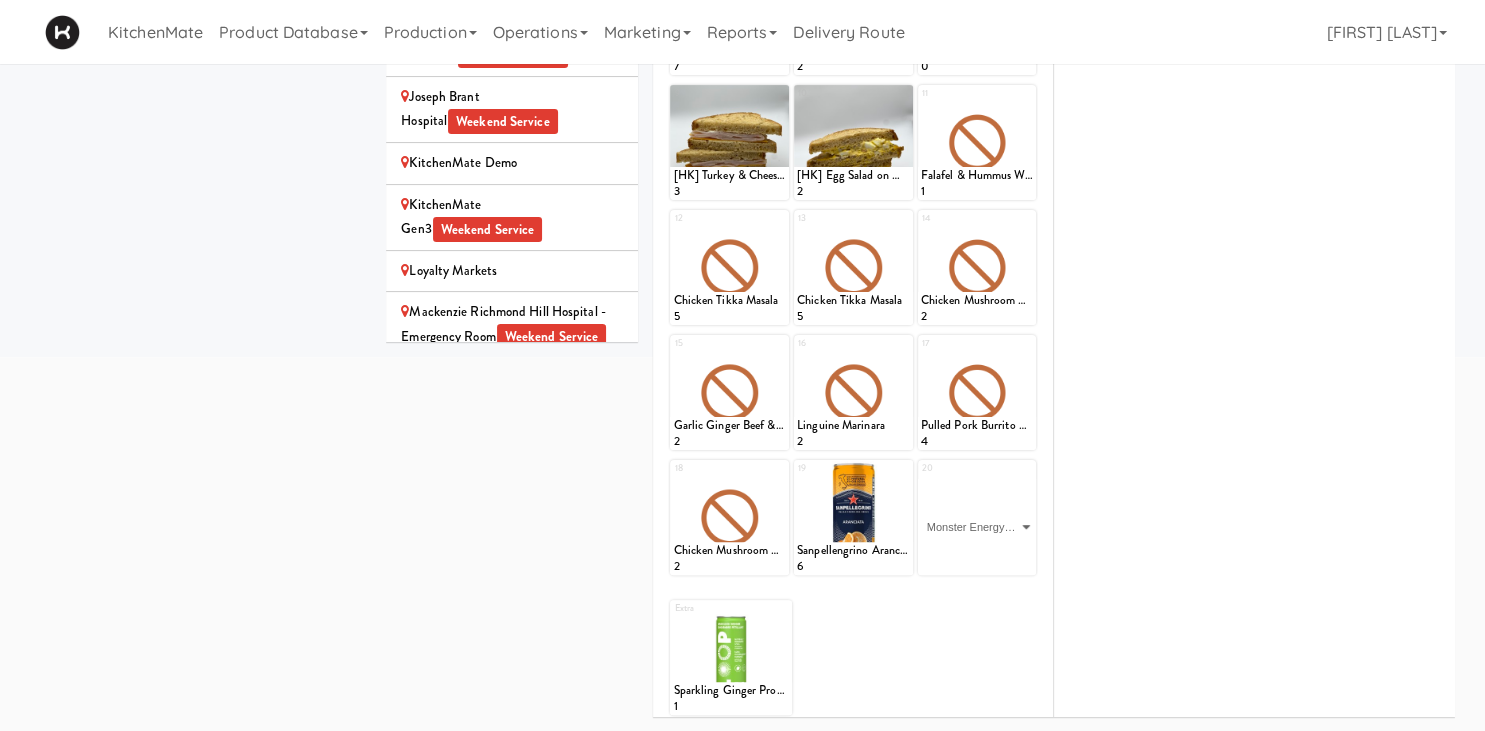 click on "Monster Energy Zero Ultra" at bounding box center (0, 0) 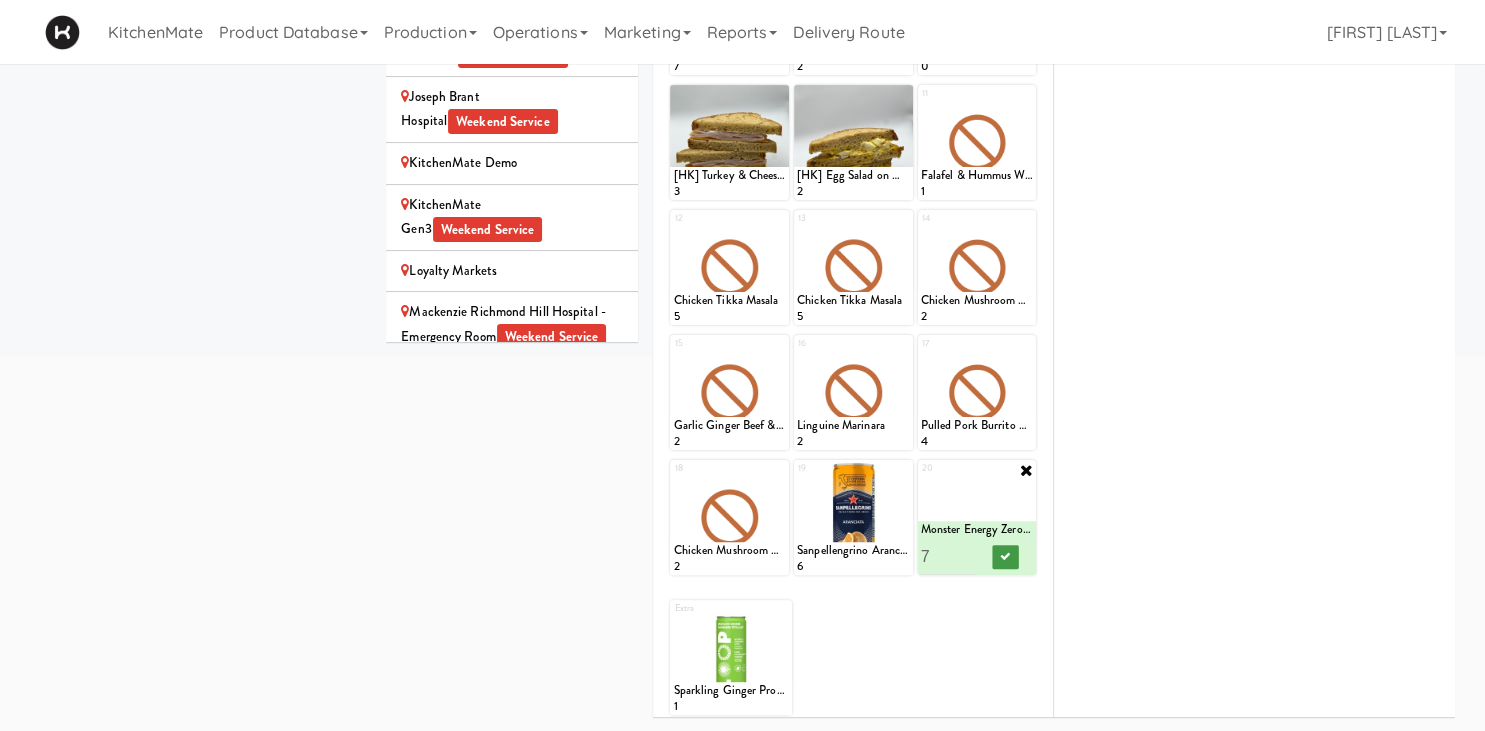 type on "7" 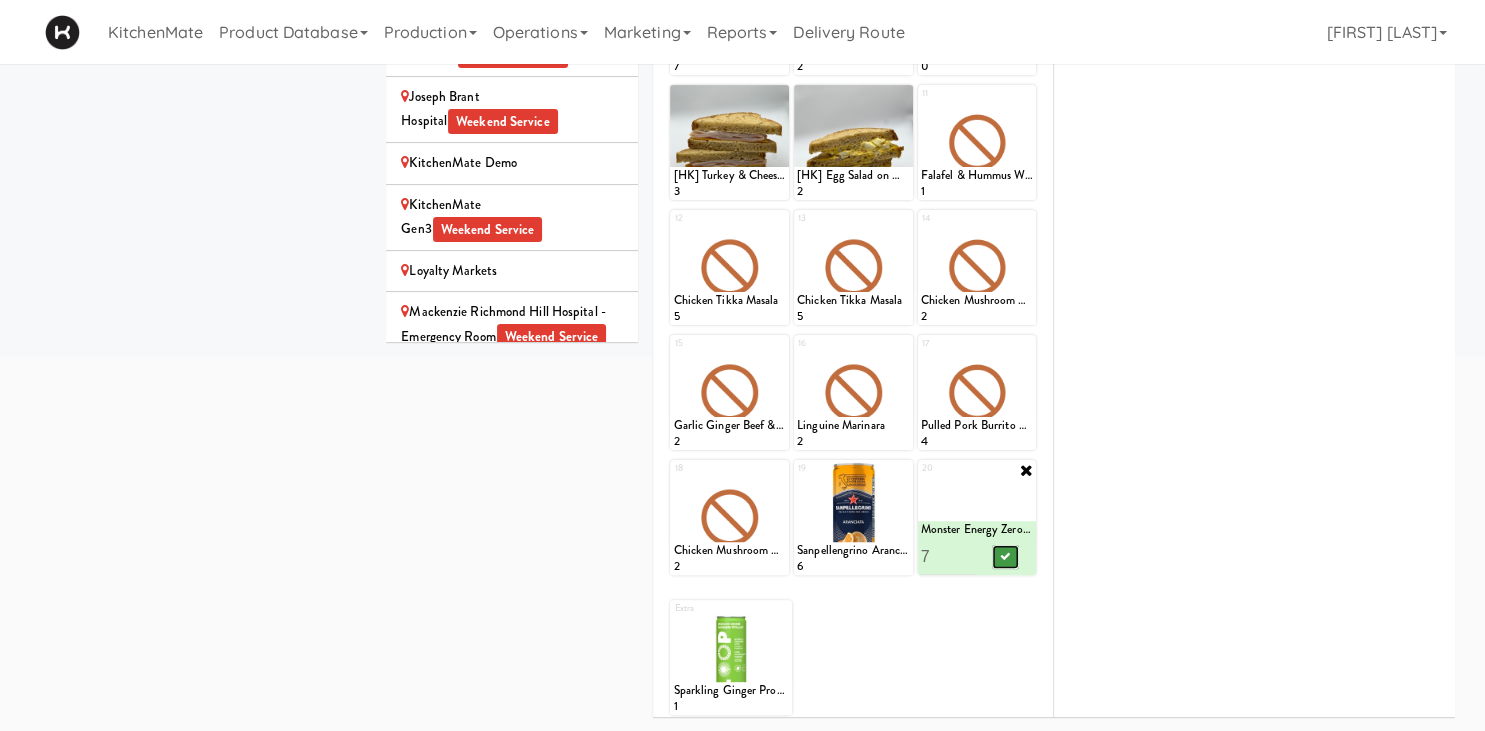 click at bounding box center [1005, 557] 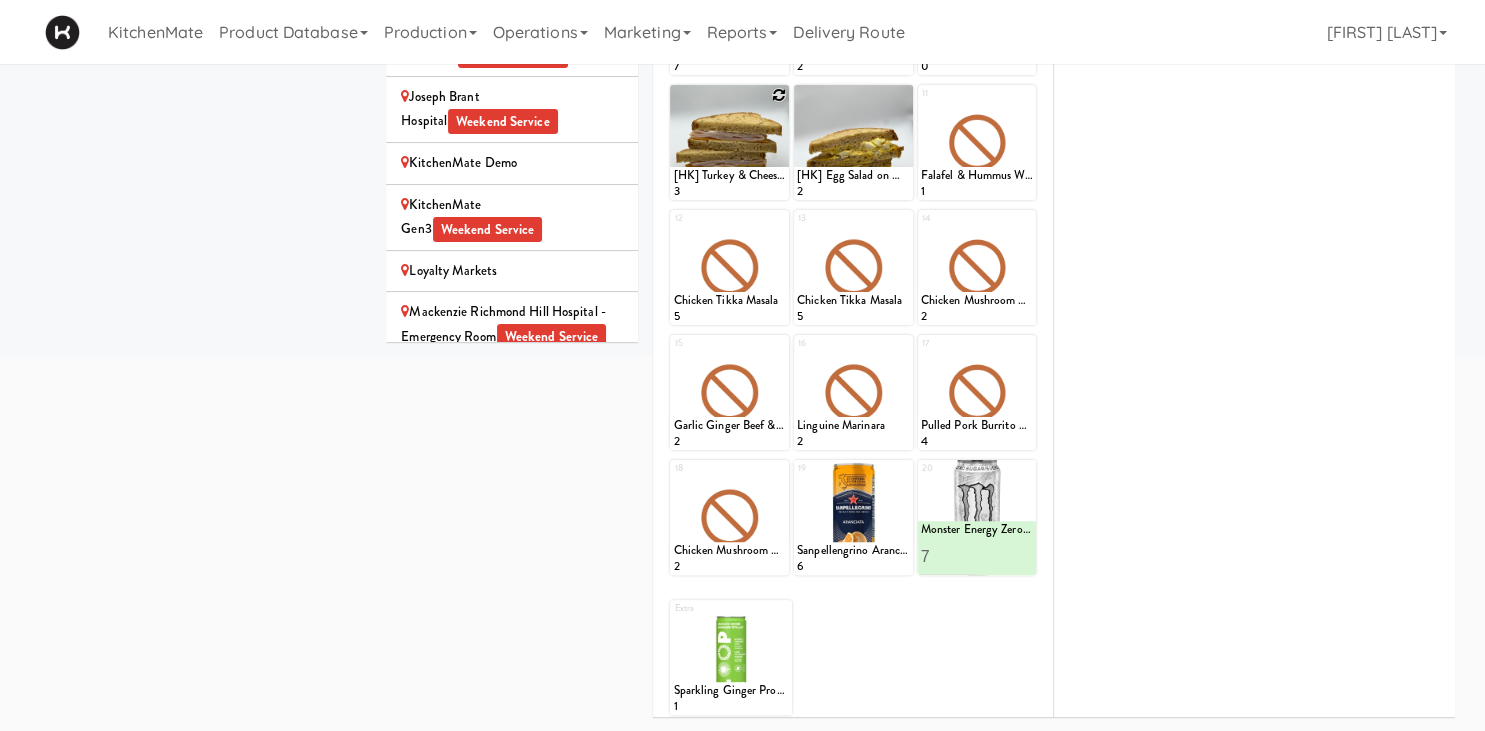 click at bounding box center (779, 95) 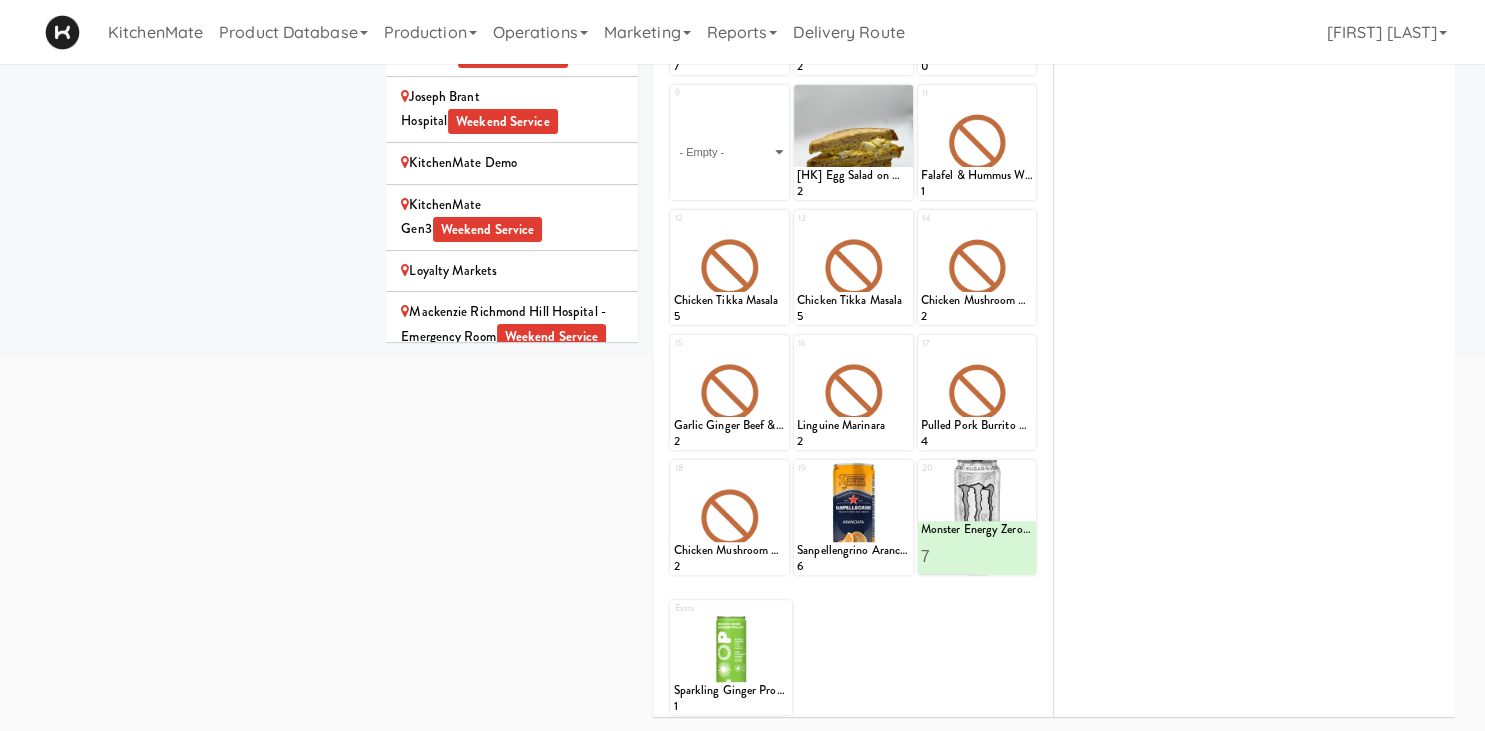 click on "- Empty - Activia Probiotic Peach Mango Smoothie Berry Gatorade Zero Chocolate Milk Tetra Pack Coca Cola Diet Coke Frooti Fuze Iced Tea Grape G2 Gatorade Thirst Quencher Greenhouse Fiery Ginger Shot Lemon Lime Gatorade Zero Monster Energy Zero Ultra Norse Cold Brew Coffee Oasis Apple Juice Orange Celsius Energy Drink Orange Gatorade Zero Red Bull Energy Drink Sanpellengrino Aranciata Sparkling Clementine Probiotic Soda Sparkling Ginger Probiotic Soda Sparkling Grapefruit Probiotic Soda Sugar Free Red Bull Tonica Kombucha Berry Bounce Amazing Chocolate Chunk Cookie Bacon & Egg Breakfast Wrap Bistro Deli Box Blue Diamond Roasted Salted Almonds Blue Diamond Smokehouse Almonds Caramilk Chocolate Chip Loaf Cake Chocolate Loaf Cake Classic Hummus With Crackers Clif Bar Peanut Butter Crunch Clif Builders proteins Bar Chocolate Clif Builders proteins Bar Chocolate Mint Coffee Loaf Cake Falafel & Hummus Wrap Freshii Peanut Butter Energii Bites [HK] Cheddar Cheese Bagel [HK] Chicken Caesar Wrap [HK] Turkey Club Wrap" at bounding box center [729, 152] 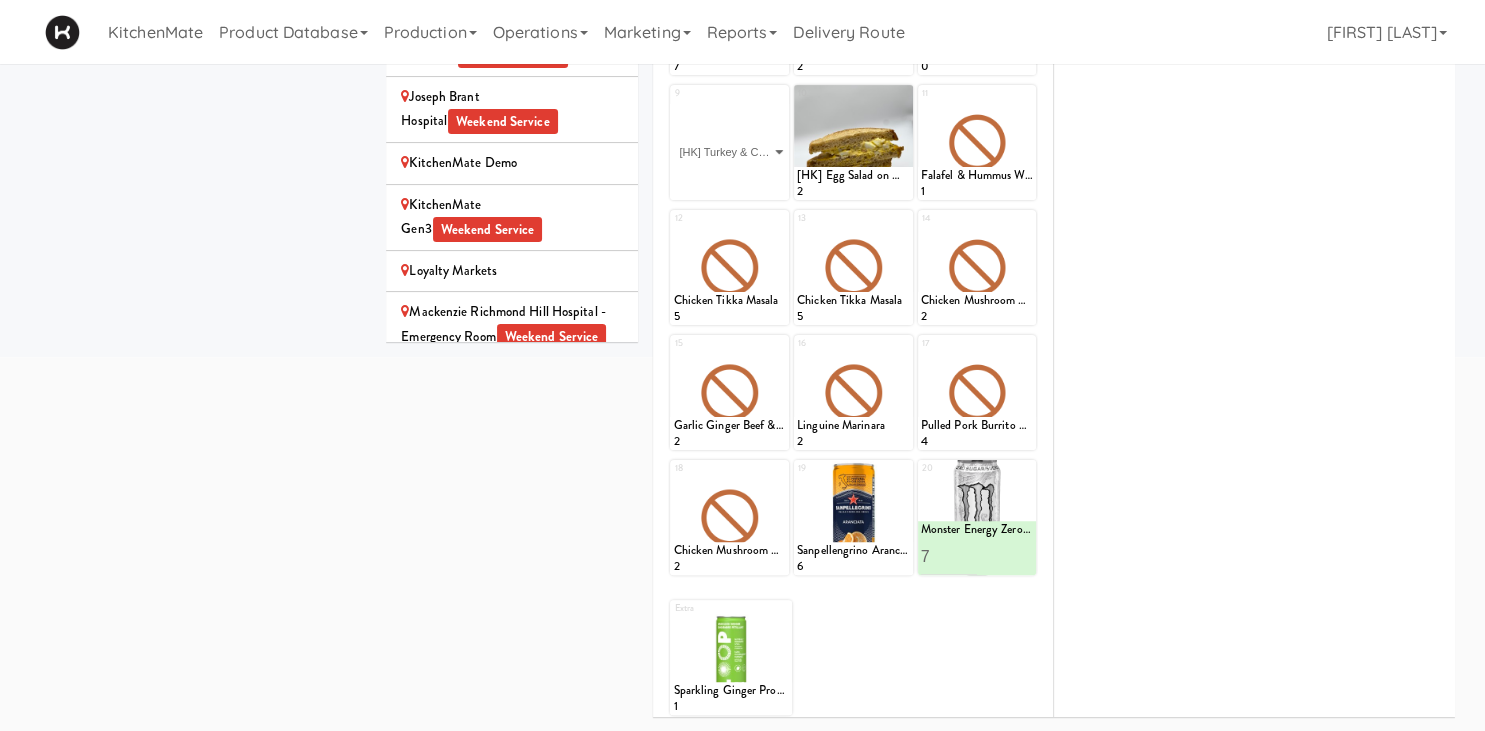 click on "[HK] Turkey & Cheese Multigrain" at bounding box center [0, 0] 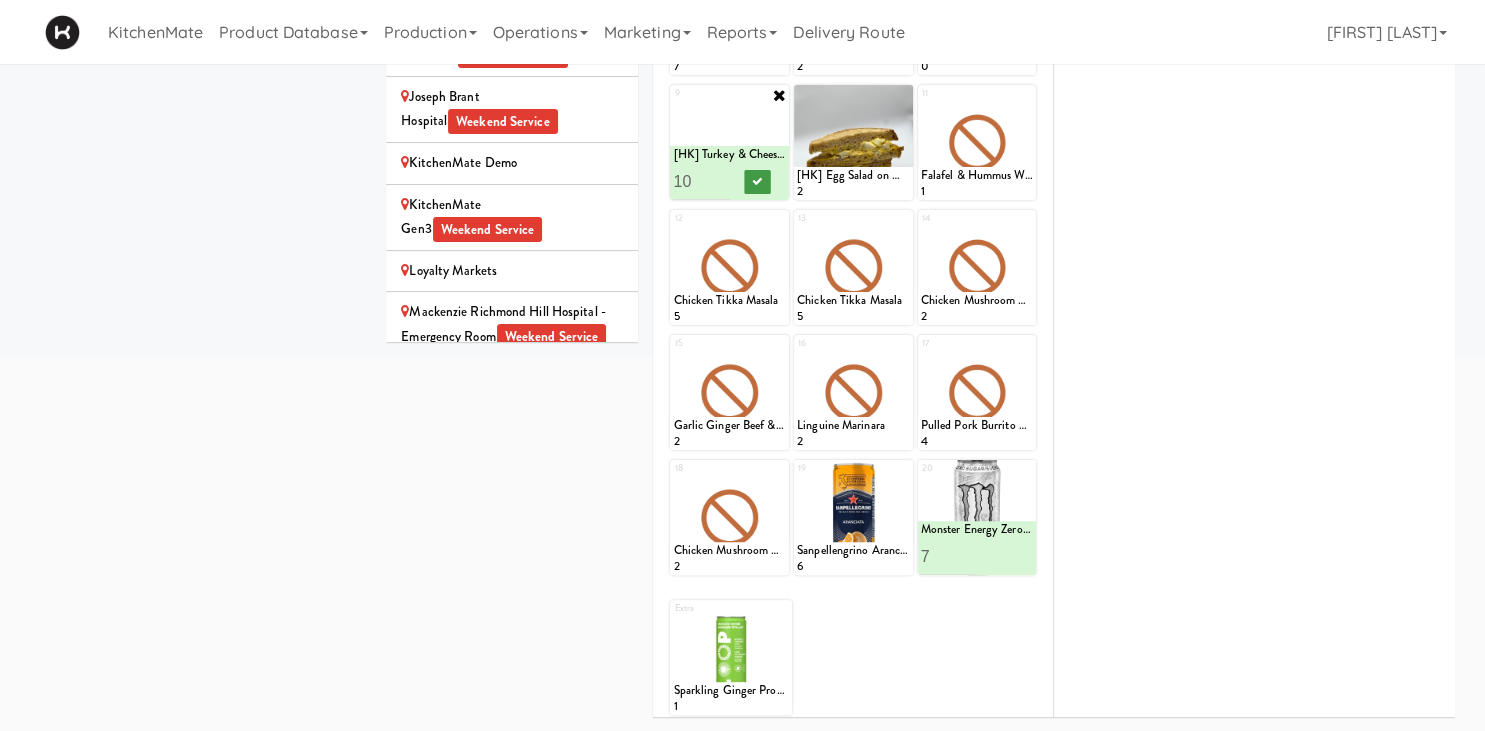 type on "10" 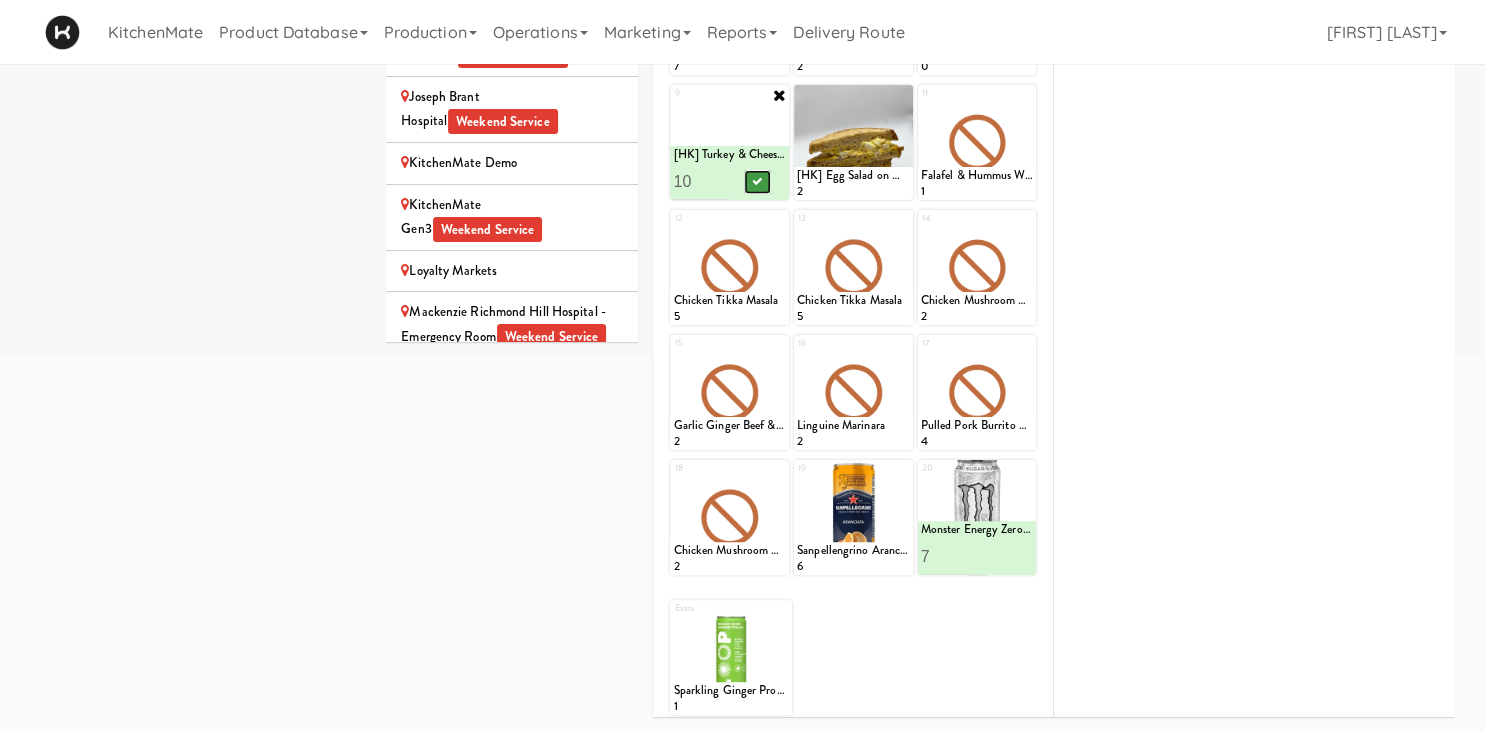 click at bounding box center [758, 182] 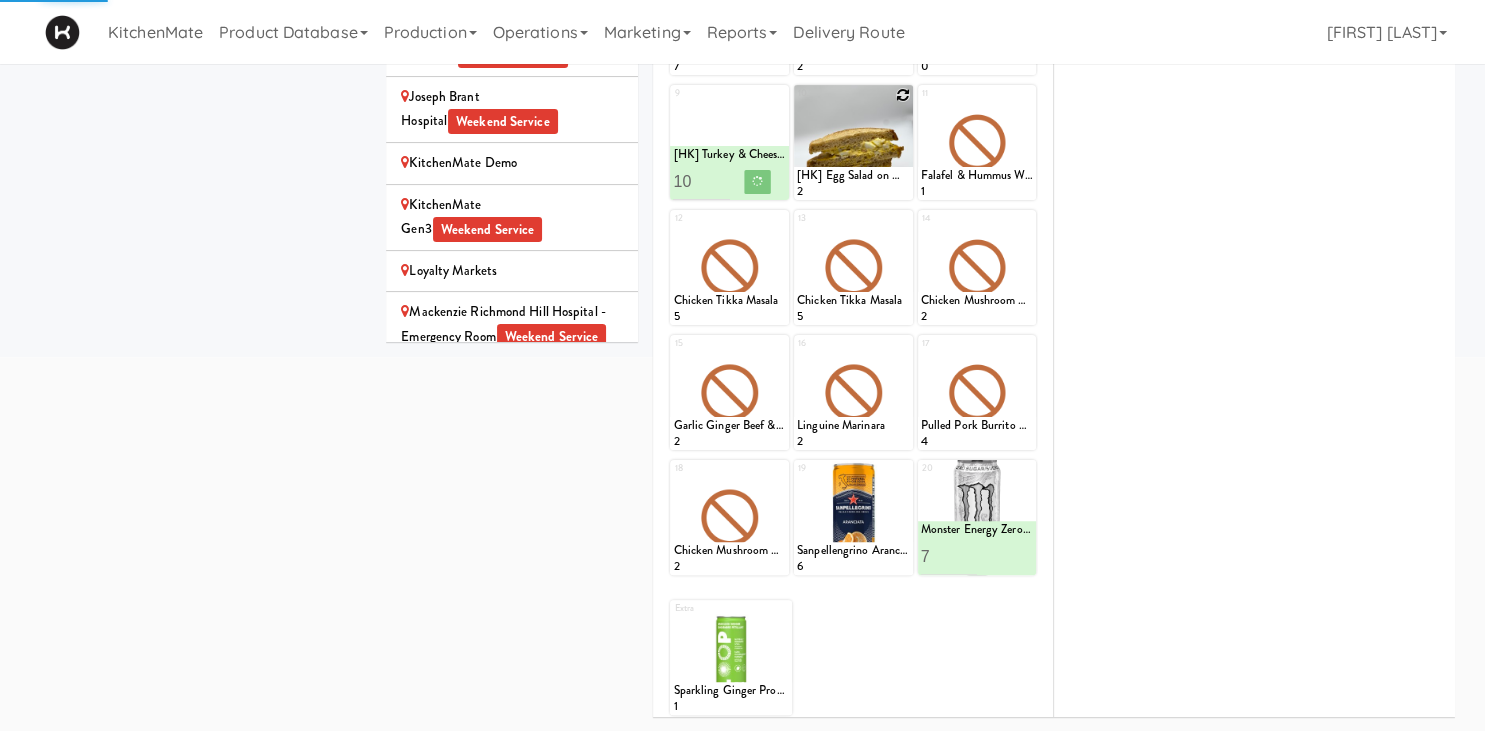click at bounding box center (903, 95) 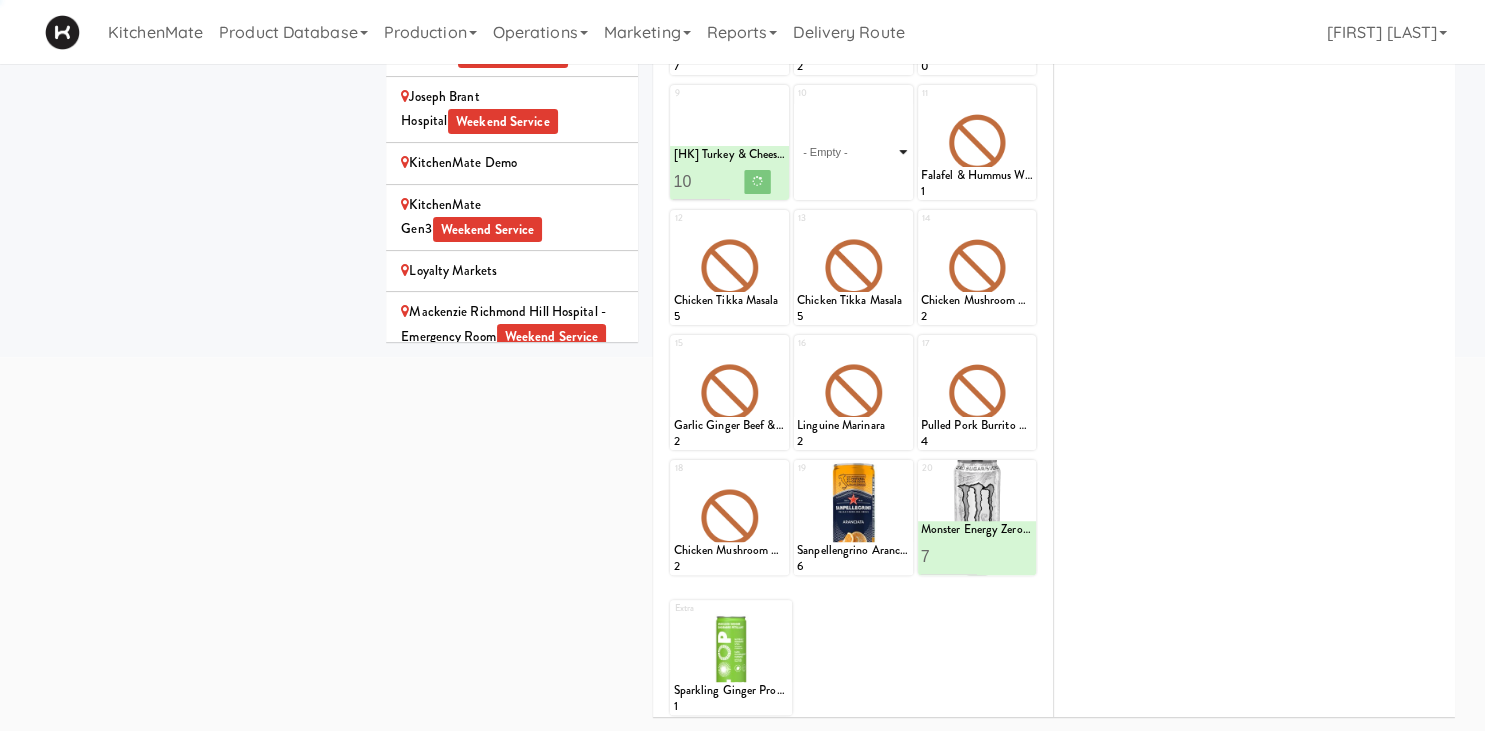 click on "- Empty - Activia Probiotic Peach Mango Smoothie Berry Gatorade Zero Chocolate Milk Tetra Pack Coca Cola Diet Coke Frooti Fuze Iced Tea Grape G2 Gatorade Thirst Quencher Greenhouse Fiery Ginger Shot Lemon Lime Gatorade Zero Monster Energy Zero Ultra Norse Cold Brew Coffee Oasis Apple Juice Orange Celsius Energy Drink Orange Gatorade Zero Red Bull Energy Drink Sanpellengrino Aranciata Sparkling Clementine Probiotic Soda Sparkling Ginger Probiotic Soda Sparkling Grapefruit Probiotic Soda Sugar Free Red Bull Tonica Kombucha Berry Bounce Amazing Chocolate Chunk Cookie Bacon & Egg Breakfast Wrap Bistro Deli Box Blue Diamond Roasted Salted Almonds Blue Diamond Smokehouse Almonds Caramilk Chocolate Chip Loaf Cake Chocolate Loaf Cake Classic Hummus With Crackers Clif Bar Peanut Butter Crunch Clif Builders proteins Bar Chocolate Clif Builders proteins Bar Chocolate Mint Coffee Loaf Cake Falafel & Hummus Wrap Freshii Peanut Butter Energii Bites [HK] Cheddar Cheese Bagel [HK] Chicken Caesar Wrap [HK] Turkey Club Wrap" at bounding box center [853, 152] 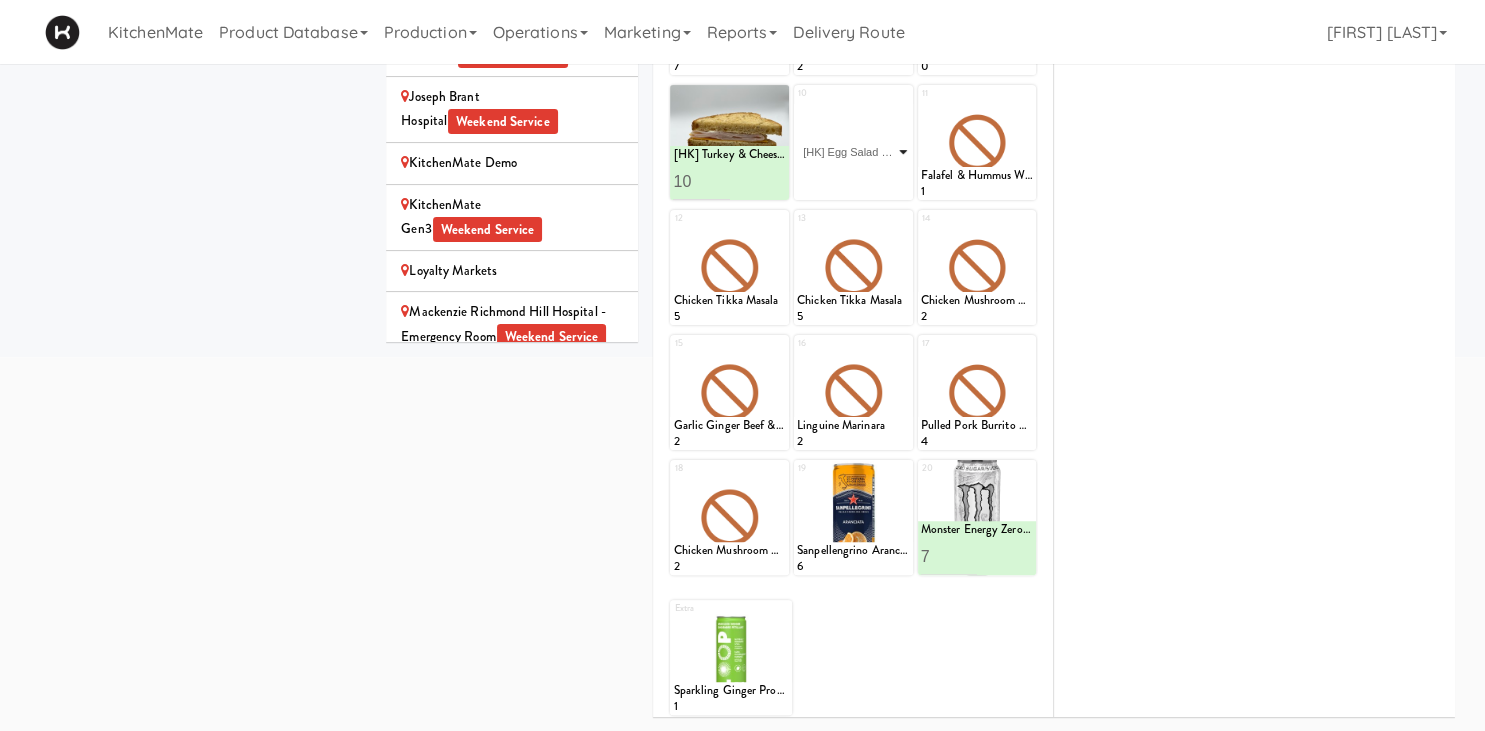 click on "[HK] Egg Salad on Multigrain" at bounding box center (0, 0) 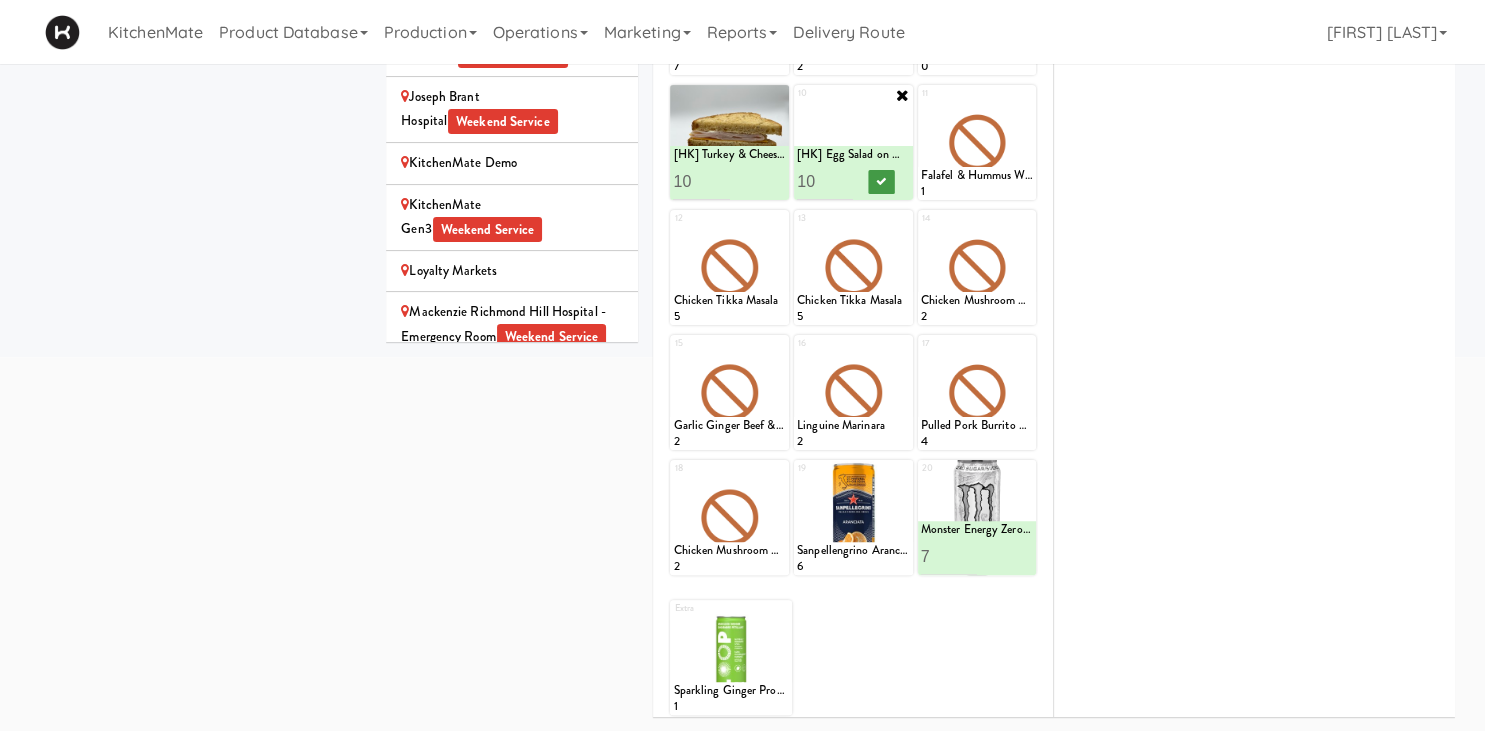 type on "10" 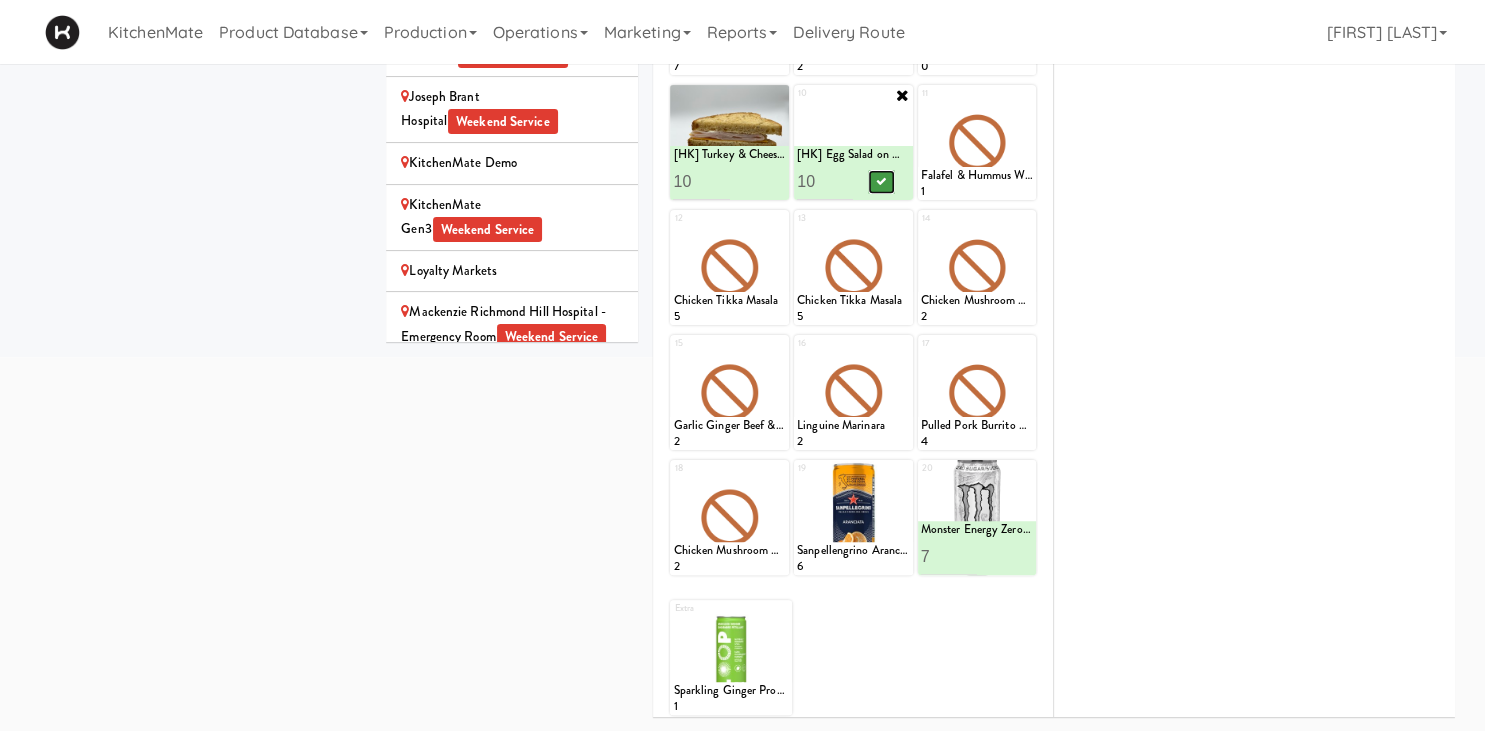 click at bounding box center (881, 182) 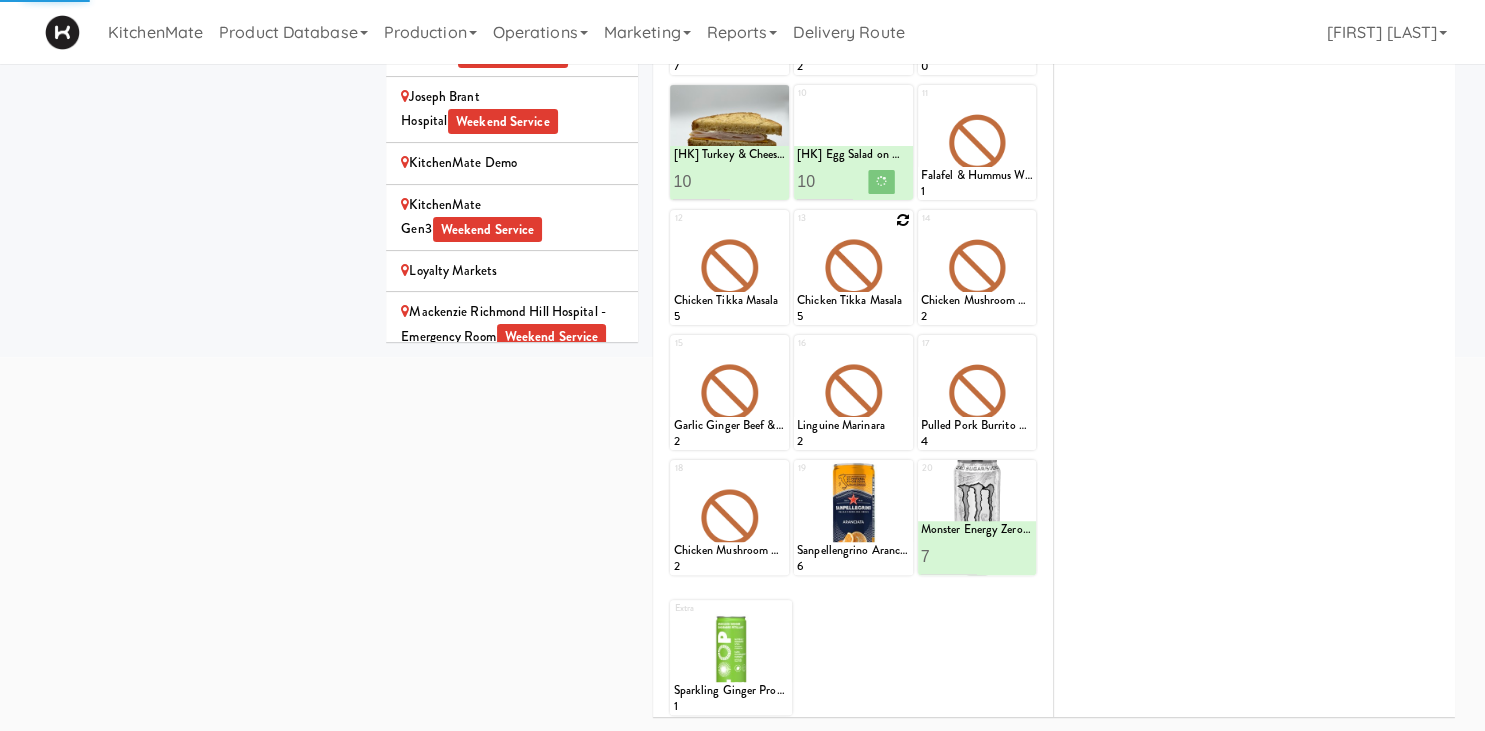 scroll, scrollTop: 220, scrollLeft: 0, axis: vertical 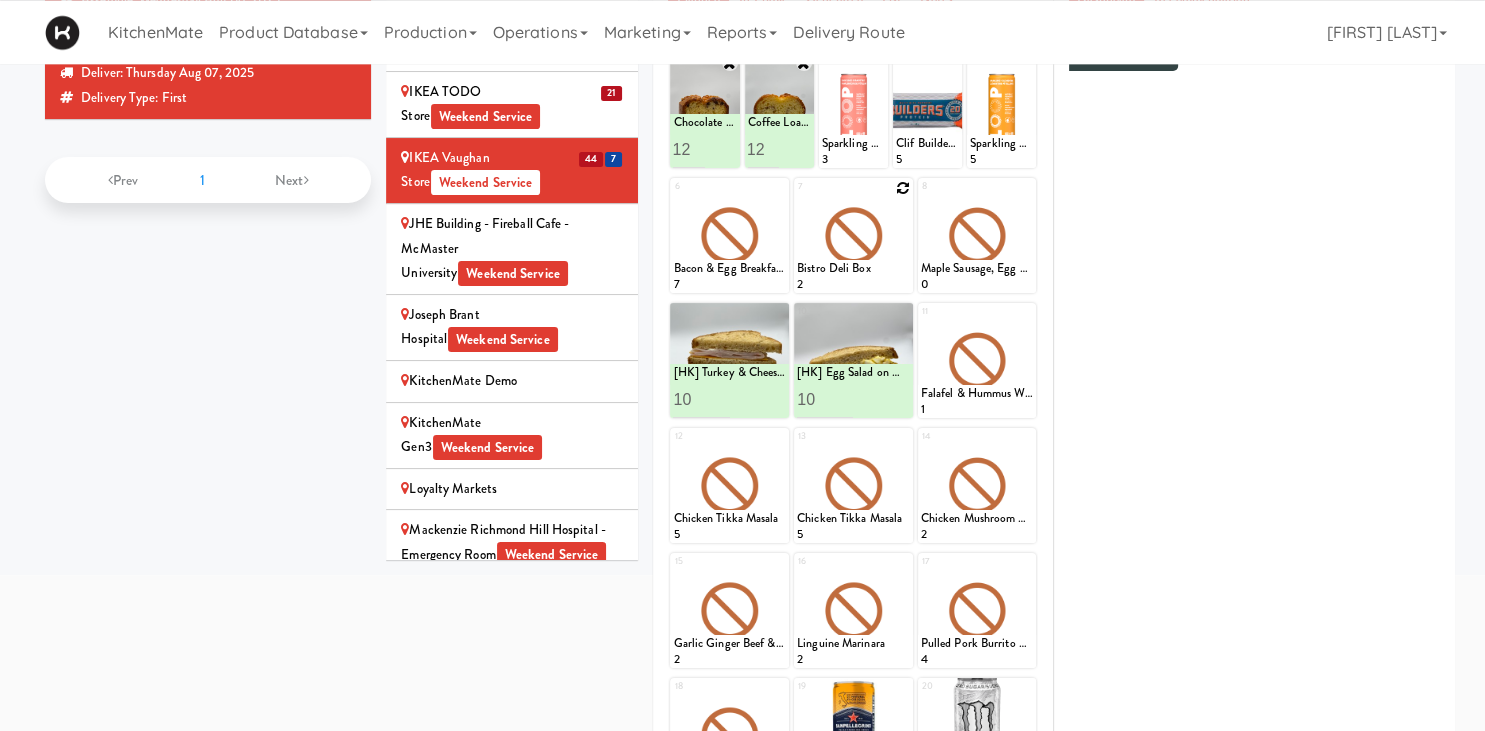 click at bounding box center (903, 188) 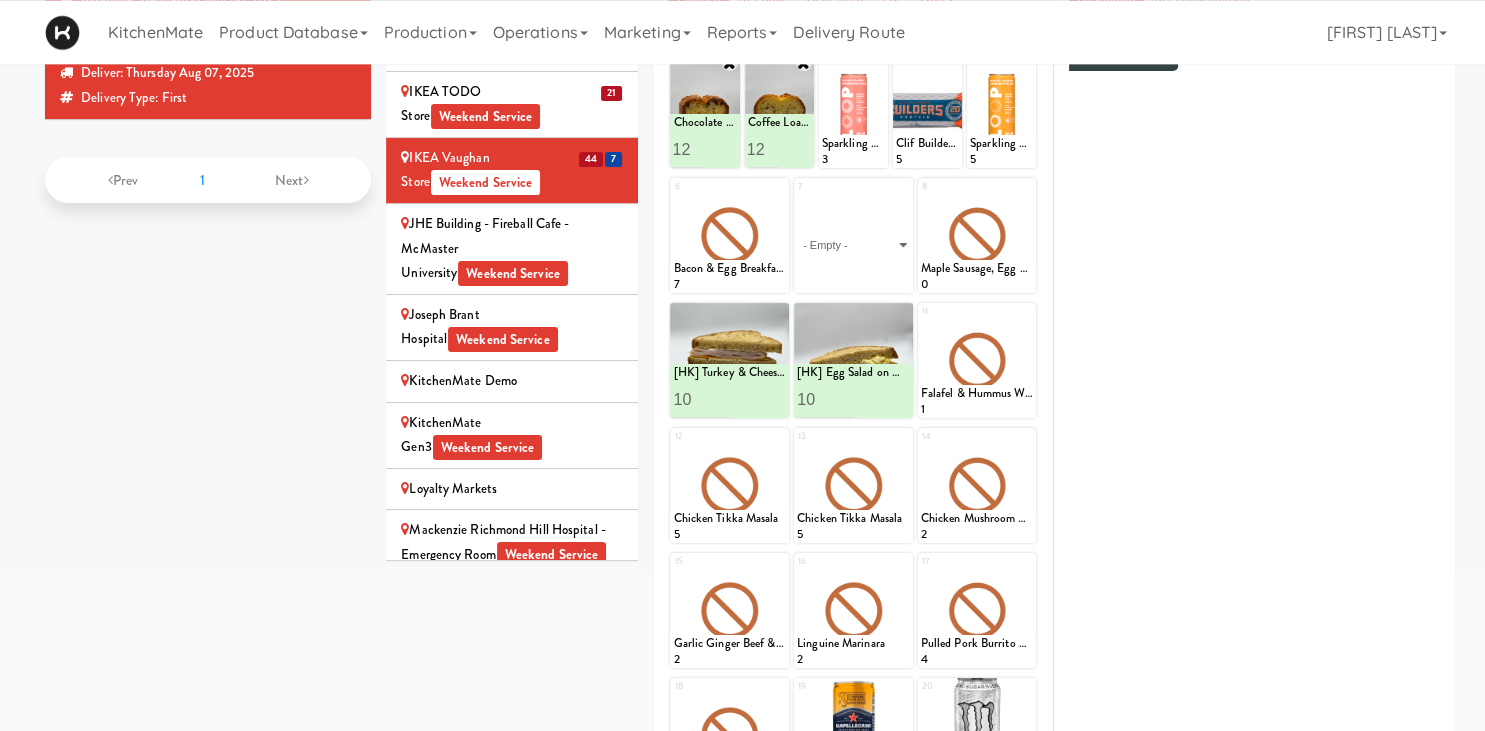 click on "- Empty - Activia Probiotic Peach Mango Smoothie Berry Gatorade Zero Chocolate Milk Tetra Pack Coca Cola Diet Coke Frooti Fuze Iced Tea Grape G2 Gatorade Thirst Quencher Greenhouse Fiery Ginger Shot Lemon Lime Gatorade Zero Monster Energy Zero Ultra Norse Cold Brew Coffee Oasis Apple Juice Orange Celsius Energy Drink Orange Gatorade Zero Red Bull Energy Drink Sanpellengrino Aranciata Sparkling Clementine Probiotic Soda Sparkling Ginger Probiotic Soda Sparkling Grapefruit Probiotic Soda Sugar Free Red Bull Tonica Kombucha Berry Bounce Amazing Chocolate Chunk Cookie Bacon & Egg Breakfast Wrap Bistro Deli Box Blue Diamond Roasted Salted Almonds Blue Diamond Smokehouse Almonds Caramilk Chocolate Chip Loaf Cake Chocolate Loaf Cake Classic Hummus With Crackers Clif Bar Peanut Butter Crunch Clif Builders proteins Bar Chocolate Clif Builders proteins Bar Chocolate Mint Coffee Loaf Cake Falafel & Hummus Wrap Freshii Peanut Butter Energii Bites [HK] Cheddar Cheese Bagel [HK] Chicken Caesar Wrap [HK] Turkey Club Wrap" at bounding box center [853, 245] 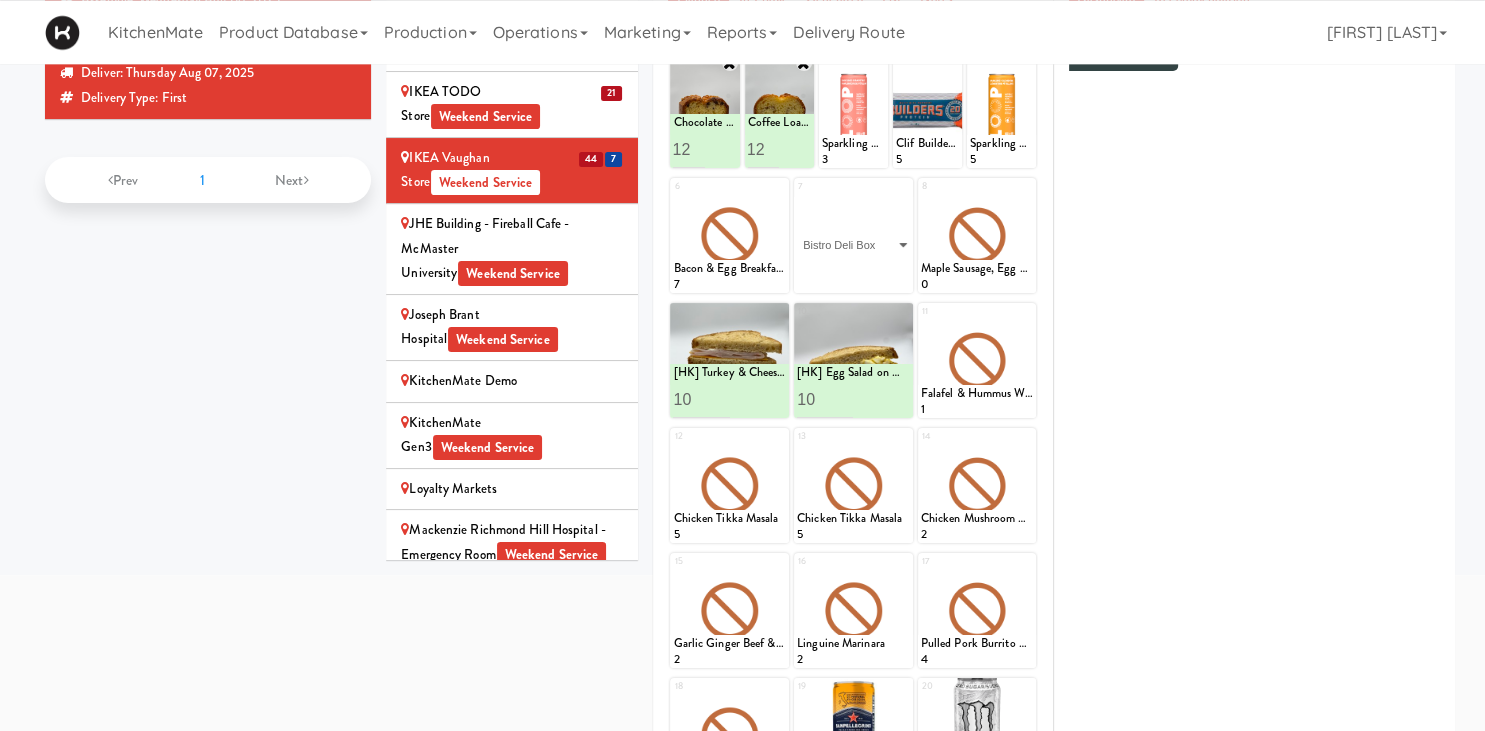 click on "Bistro Deli Box" at bounding box center [0, 0] 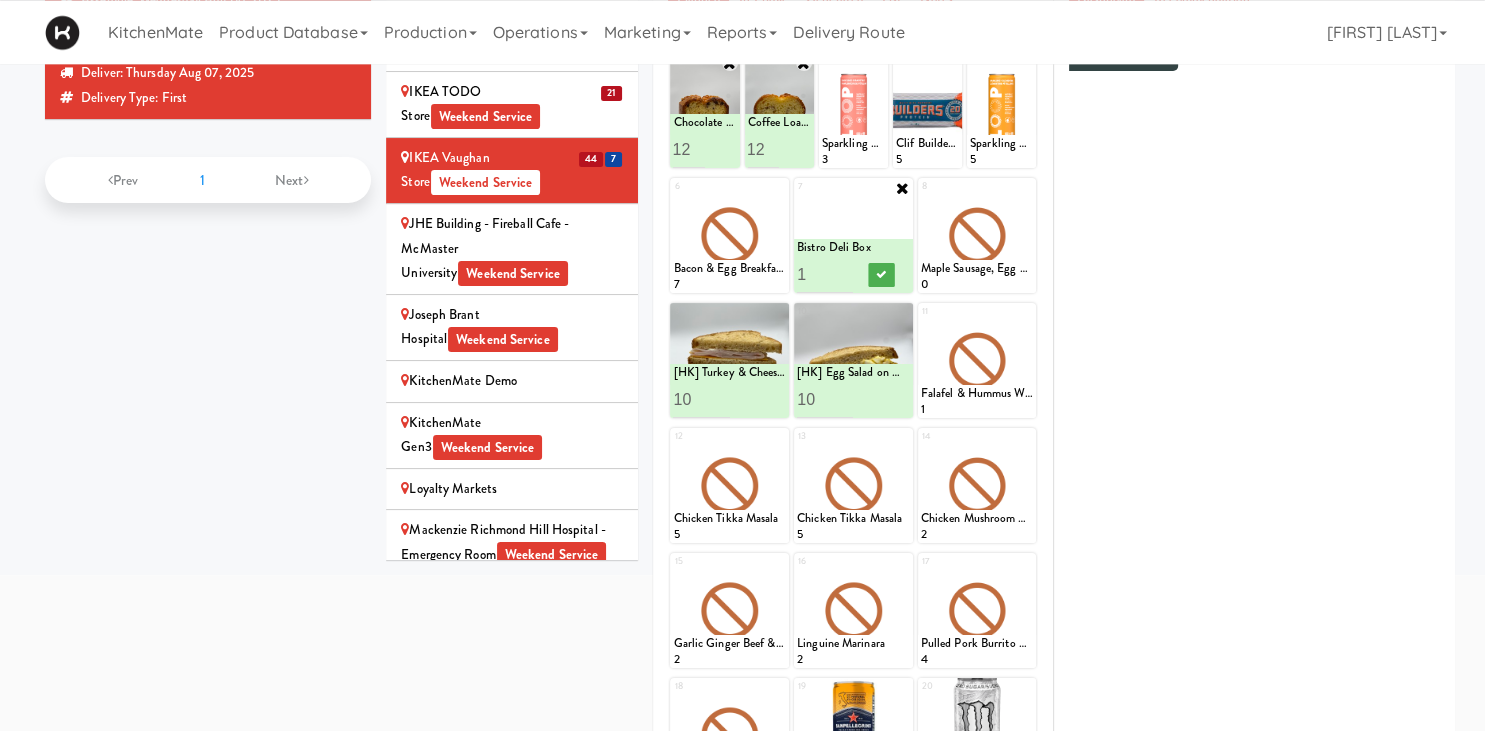 type on "2" 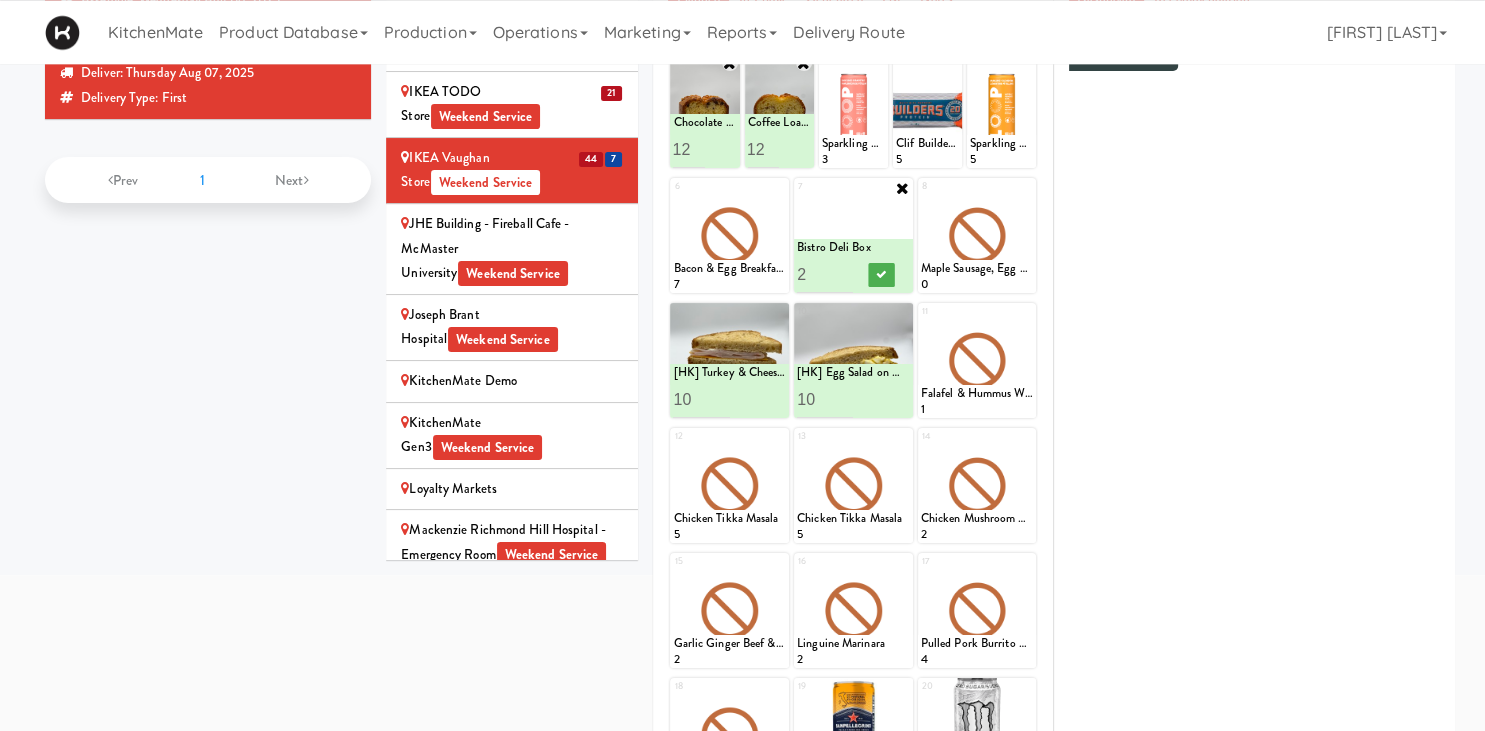 click on "2" at bounding box center [825, 274] 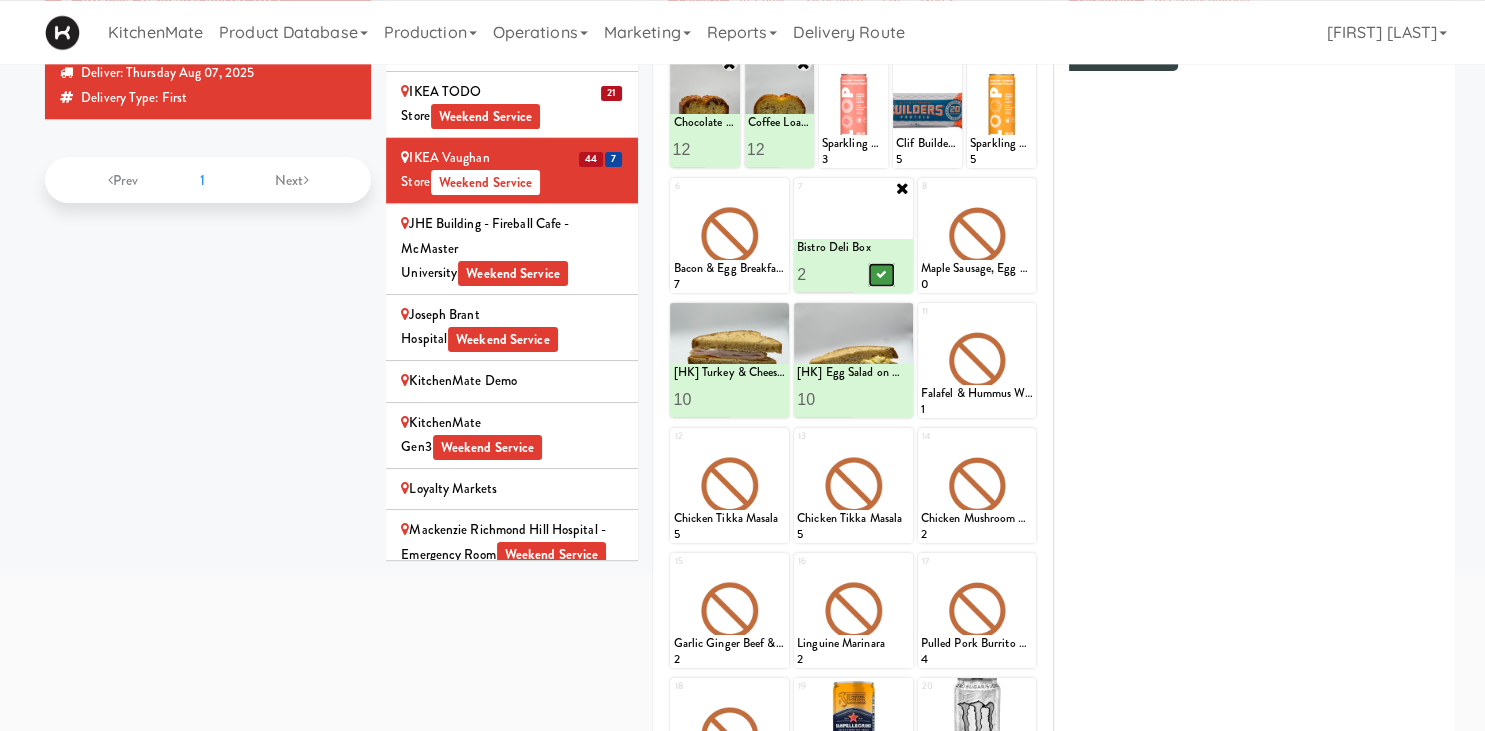 click at bounding box center [881, 274] 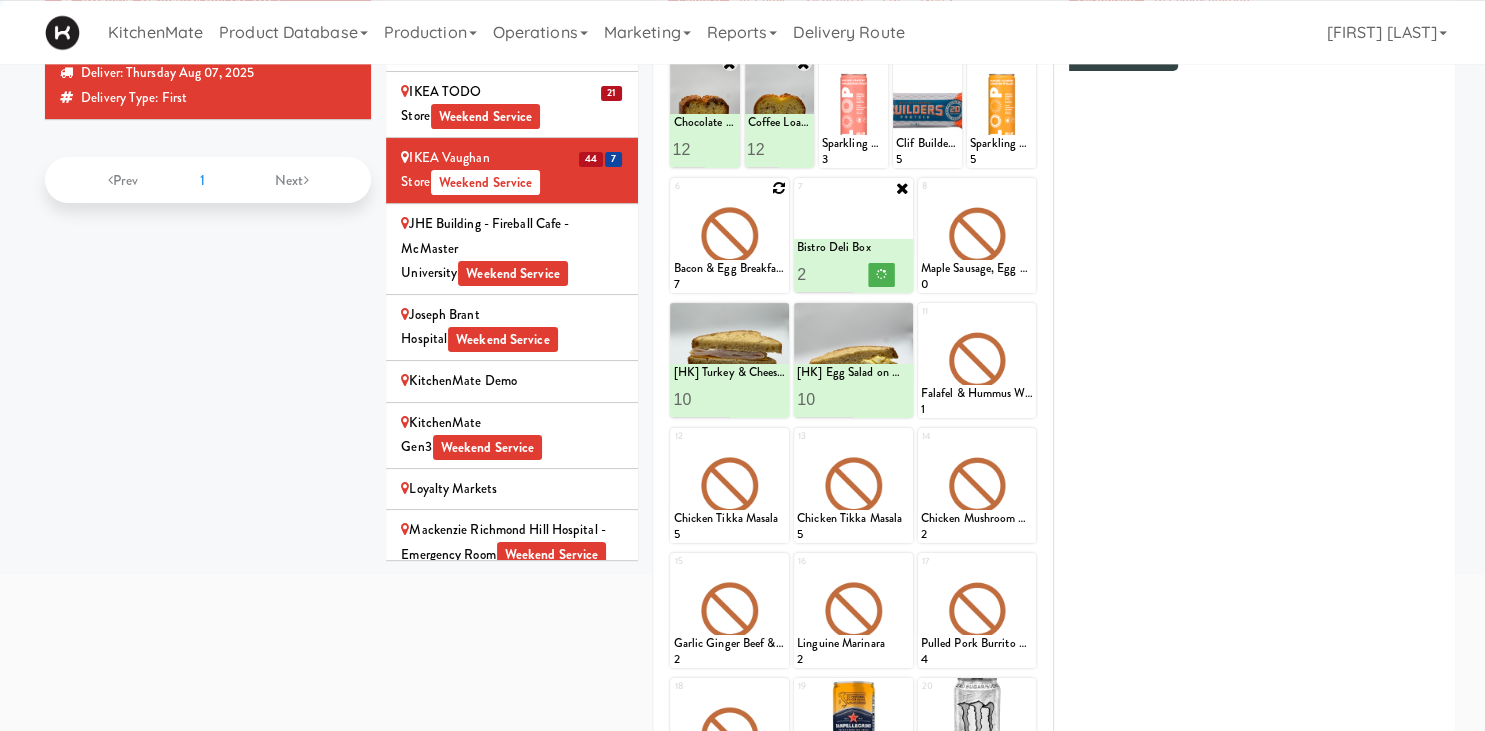 click at bounding box center (779, 188) 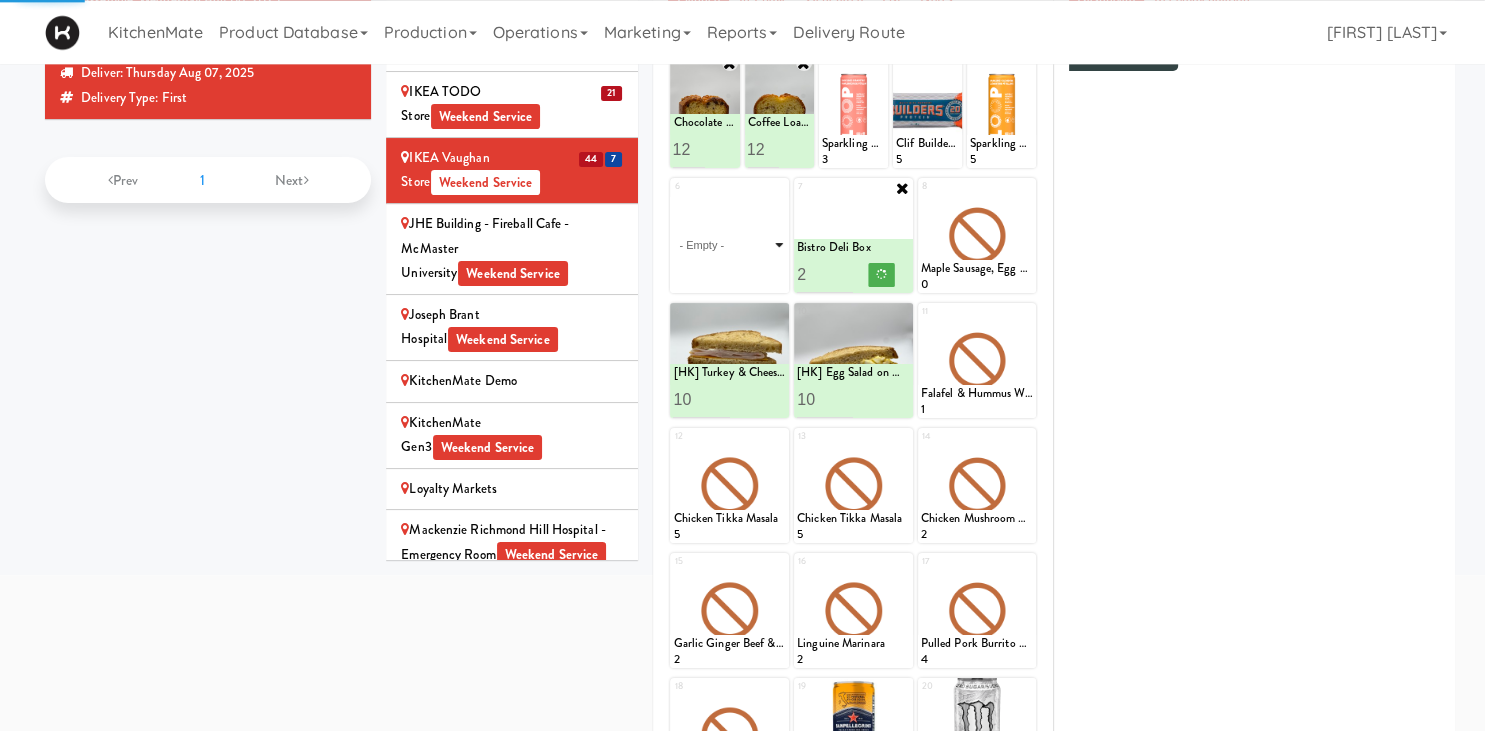 click on "- Empty - Activia Probiotic Peach Mango Smoothie Berry Gatorade Zero Chocolate Milk Tetra Pack Coca Cola Diet Coke Frooti Fuze Iced Tea Grape G2 Gatorade Thirst Quencher Greenhouse Fiery Ginger Shot Lemon Lime Gatorade Zero Monster Energy Zero Ultra Norse Cold Brew Coffee Oasis Apple Juice Orange Celsius Energy Drink Orange Gatorade Zero Red Bull Energy Drink Sanpellengrino Aranciata Sparkling Clementine Probiotic Soda Sparkling Ginger Probiotic Soda Sparkling Grapefruit Probiotic Soda Sugar Free Red Bull Tonica Kombucha Berry Bounce Amazing Chocolate Chunk Cookie Bacon & Egg Breakfast Wrap Bistro Deli Box Blue Diamond Roasted Salted Almonds Blue Diamond Smokehouse Almonds Caramilk Chocolate Chip Loaf Cake Chocolate Loaf Cake Classic Hummus With Crackers Clif Bar Peanut Butter Crunch Clif Builders proteins Bar Chocolate Clif Builders proteins Bar Chocolate Mint Coffee Loaf Cake Falafel & Hummus Wrap Freshii Peanut Butter Energii Bites [HK] Cheddar Cheese Bagel [HK] Chicken Caesar Wrap [HK] Turkey Club Wrap" at bounding box center [729, 245] 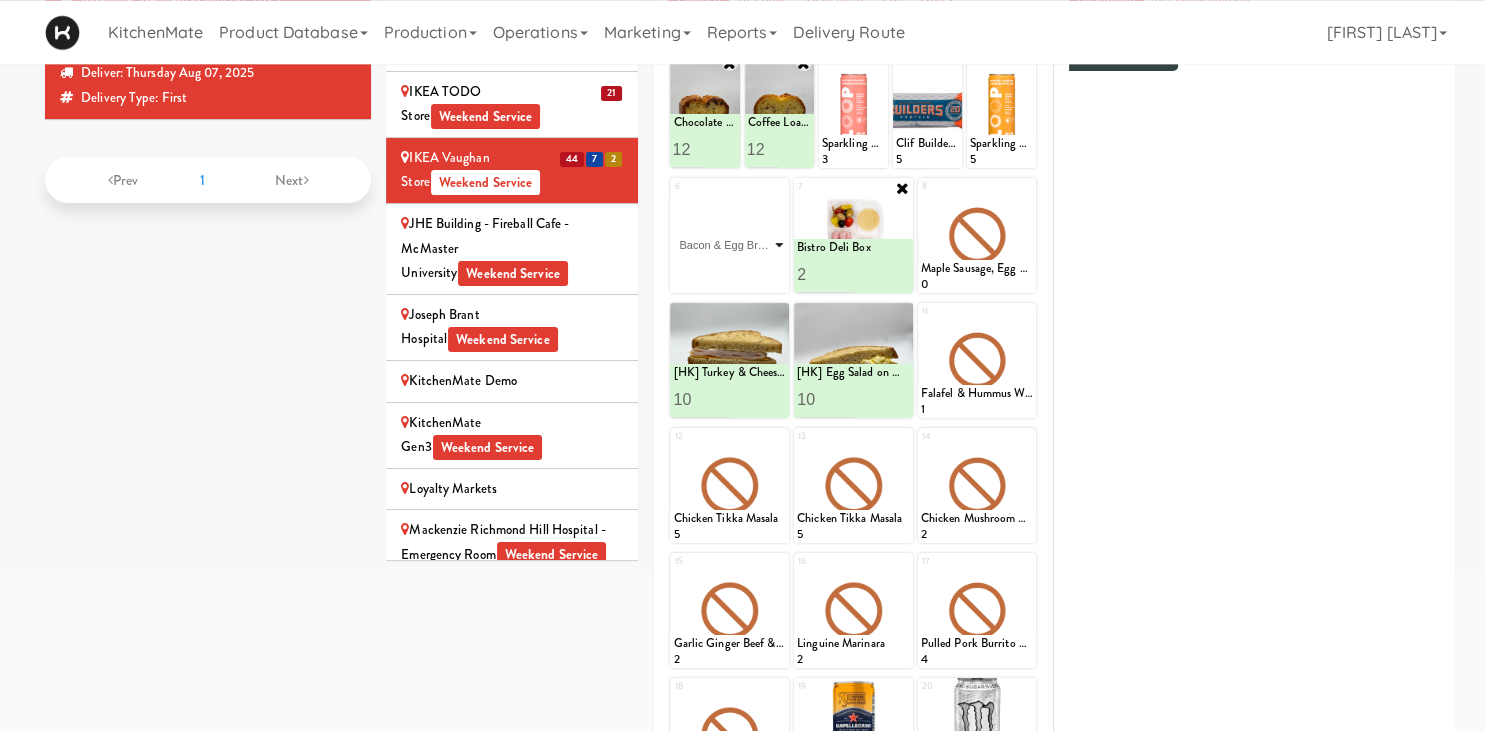 click on "Bacon & Egg Breakfast Wrap" at bounding box center [0, 0] 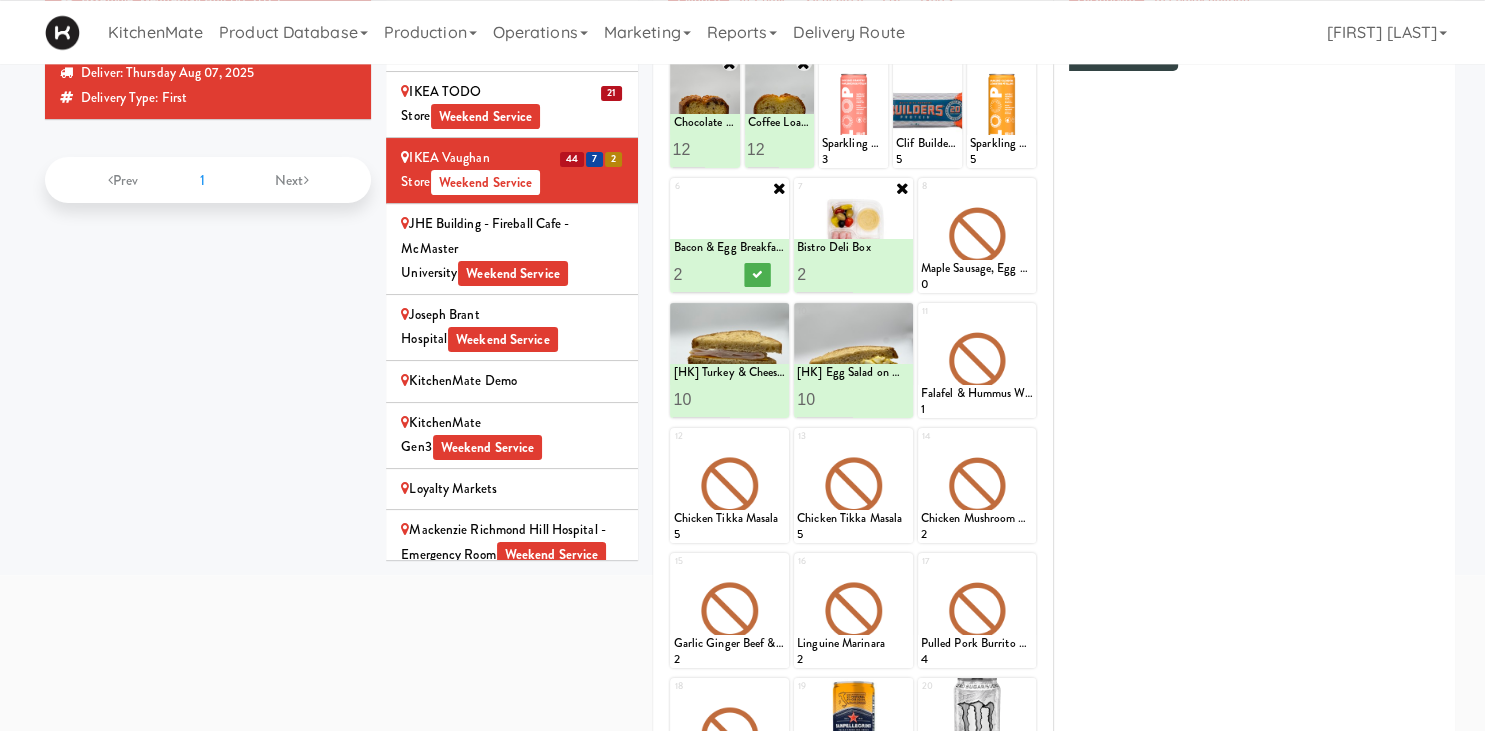 click on "2" at bounding box center (701, 274) 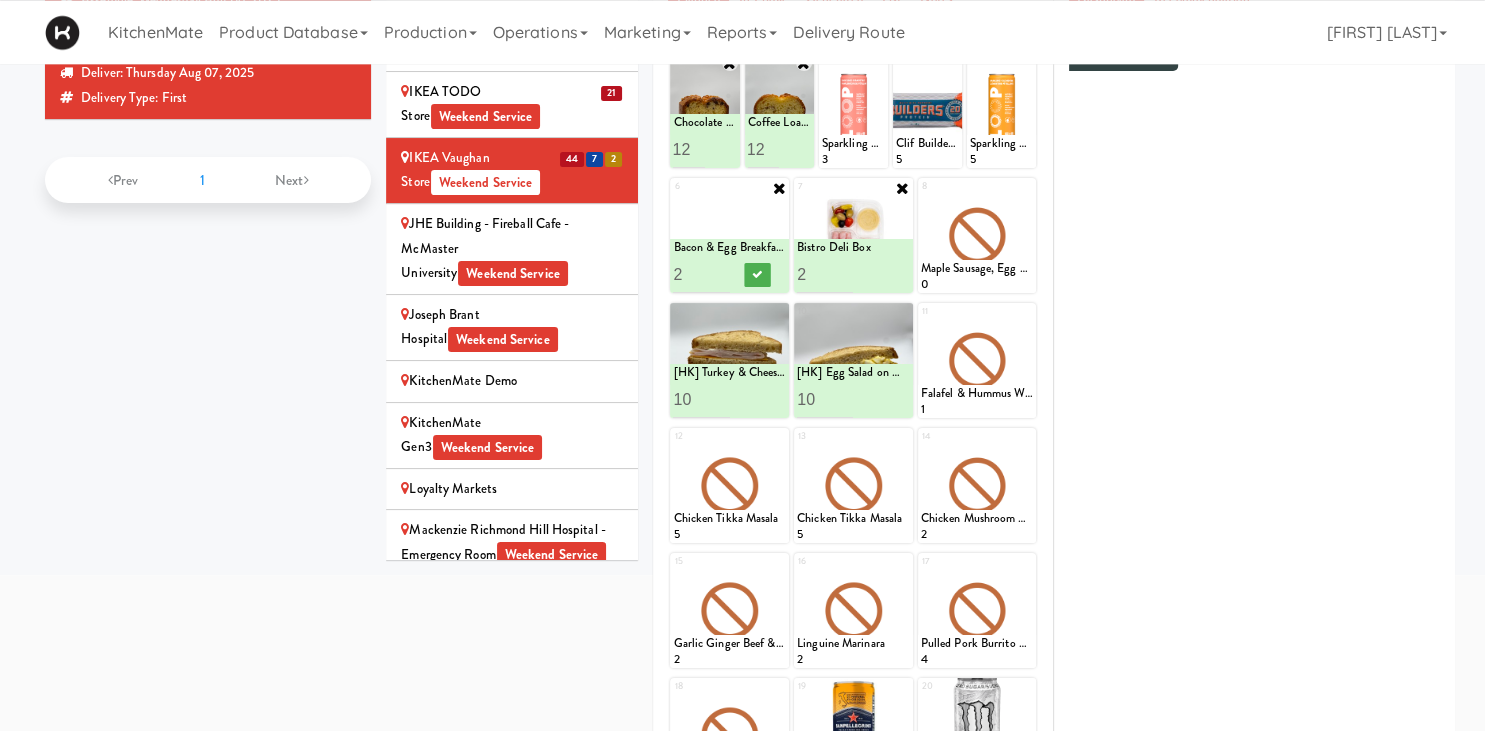 click on "3" at bounding box center [701, 274] 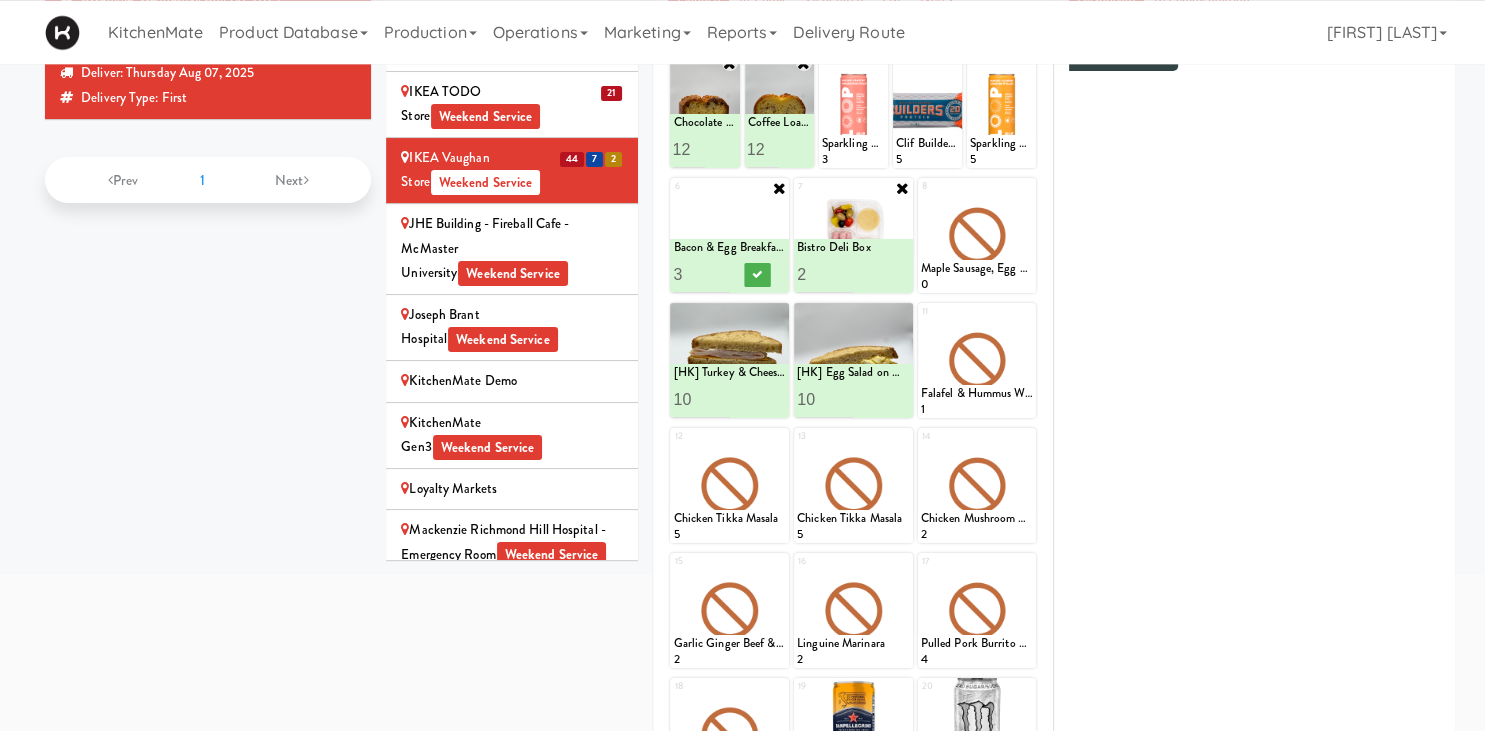 click on "4" at bounding box center (701, 274) 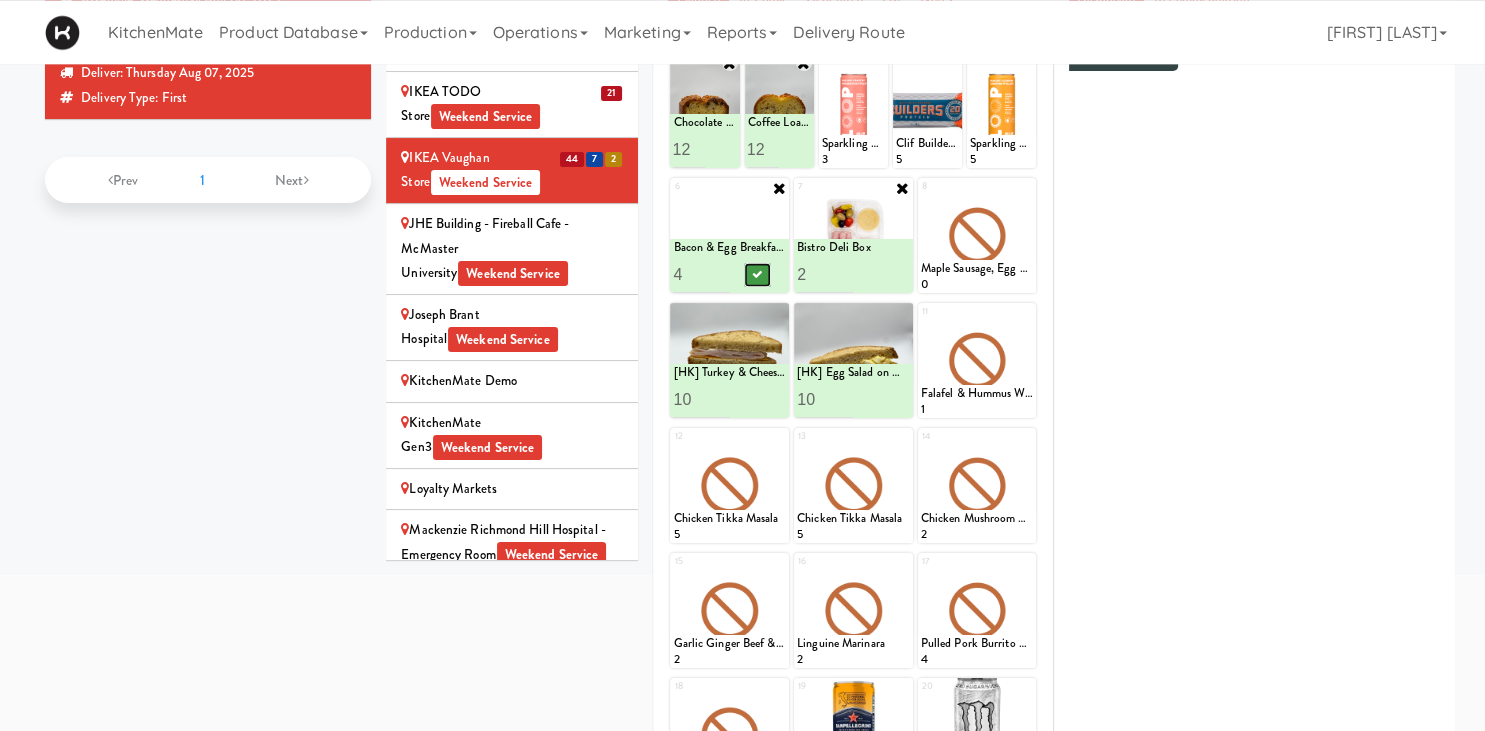 click at bounding box center (758, 275) 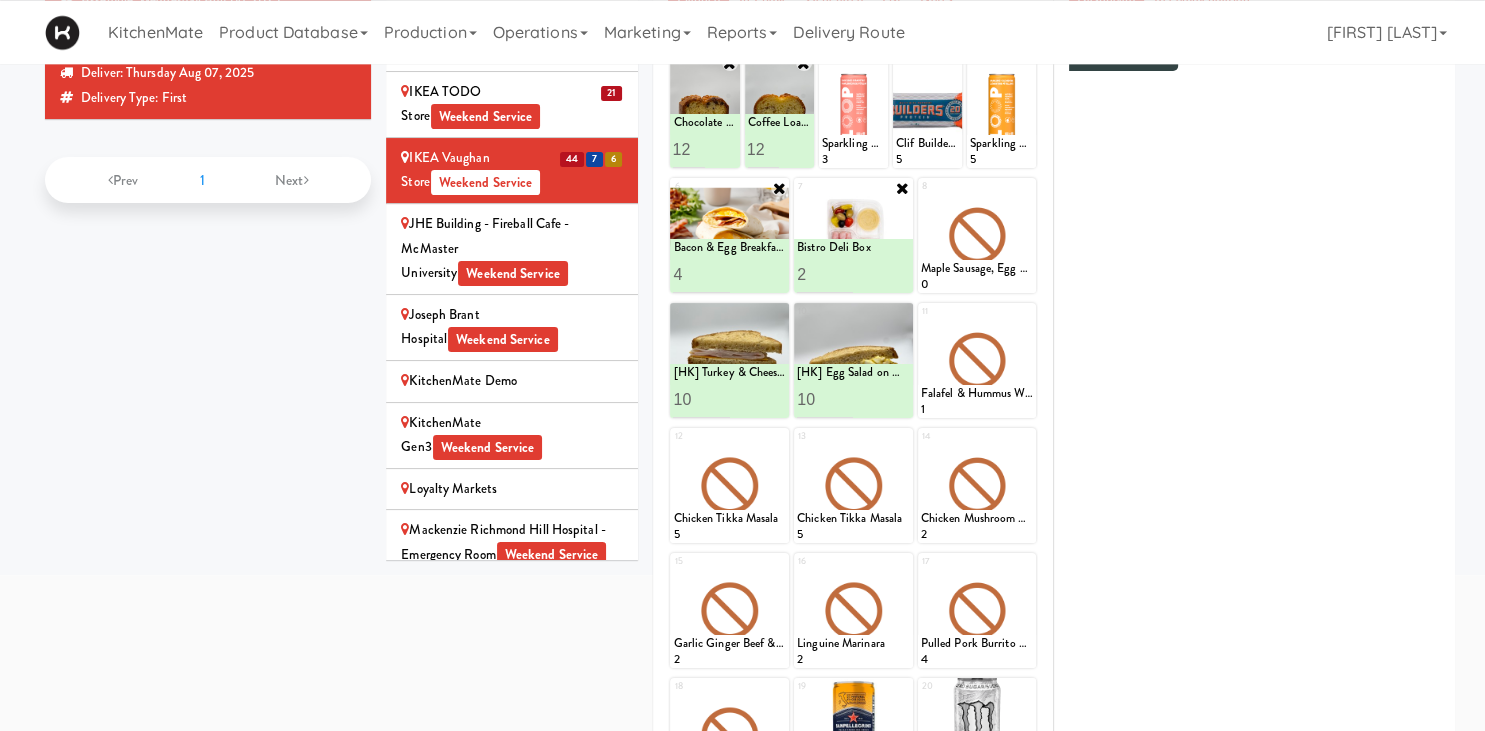 click on "5" at bounding box center [701, 274] 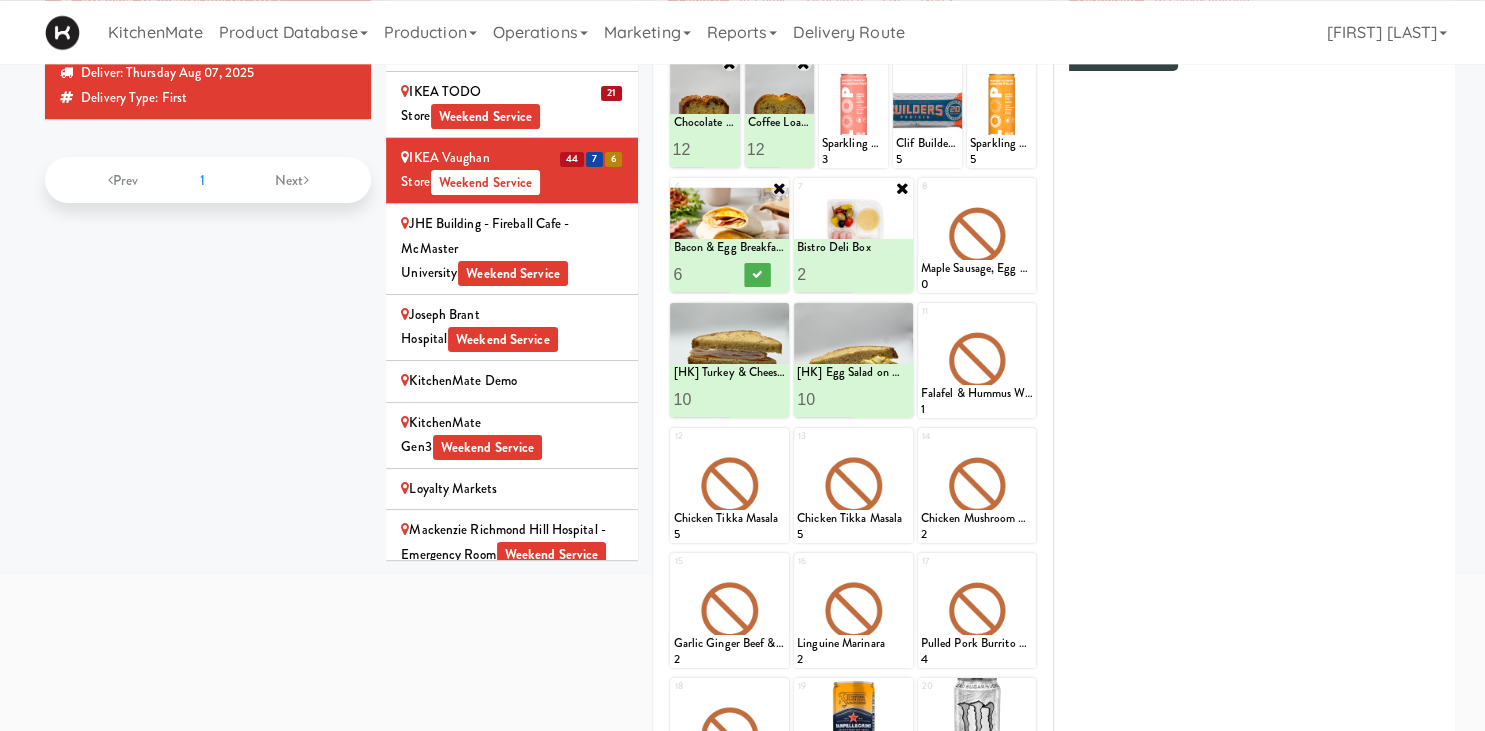click on "6" at bounding box center [701, 274] 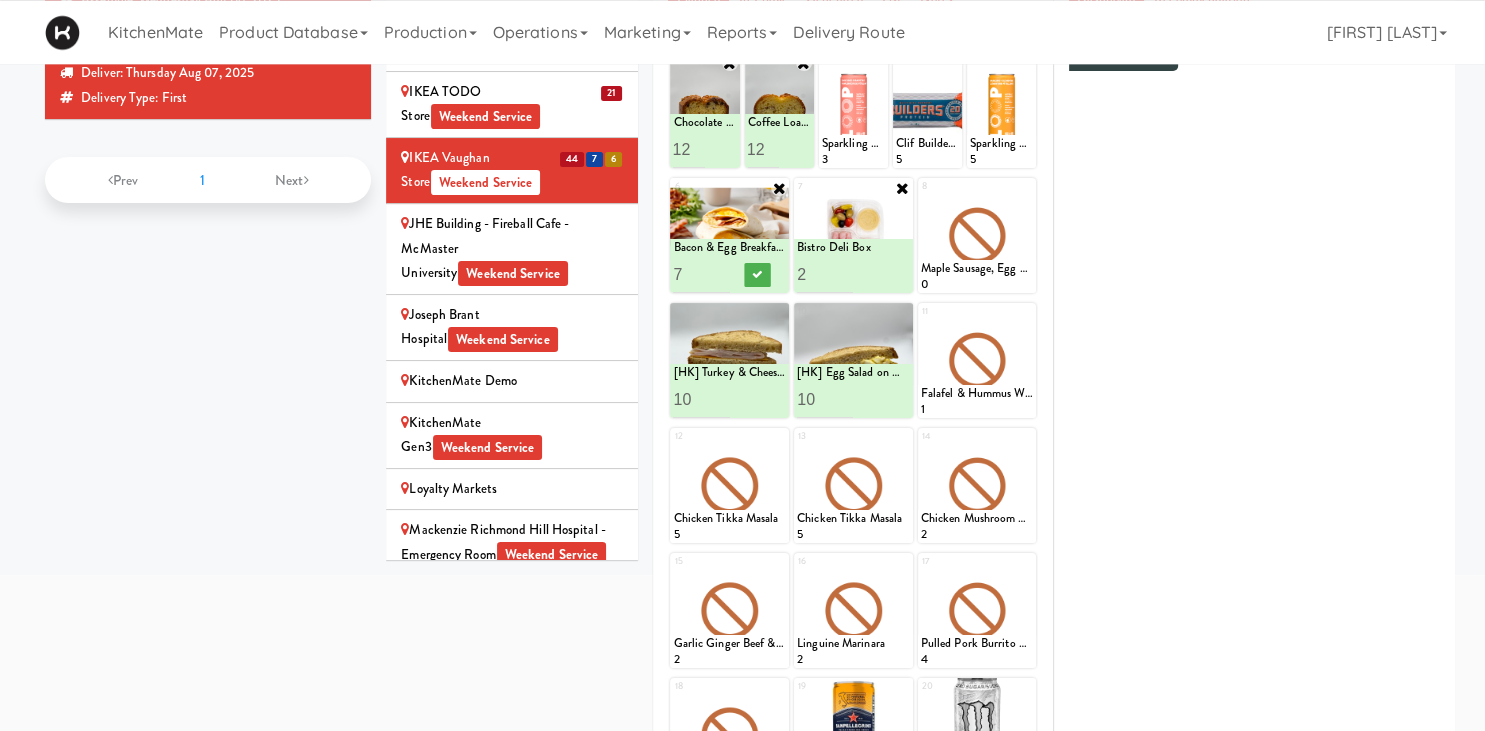 click on "7" at bounding box center [701, 274] 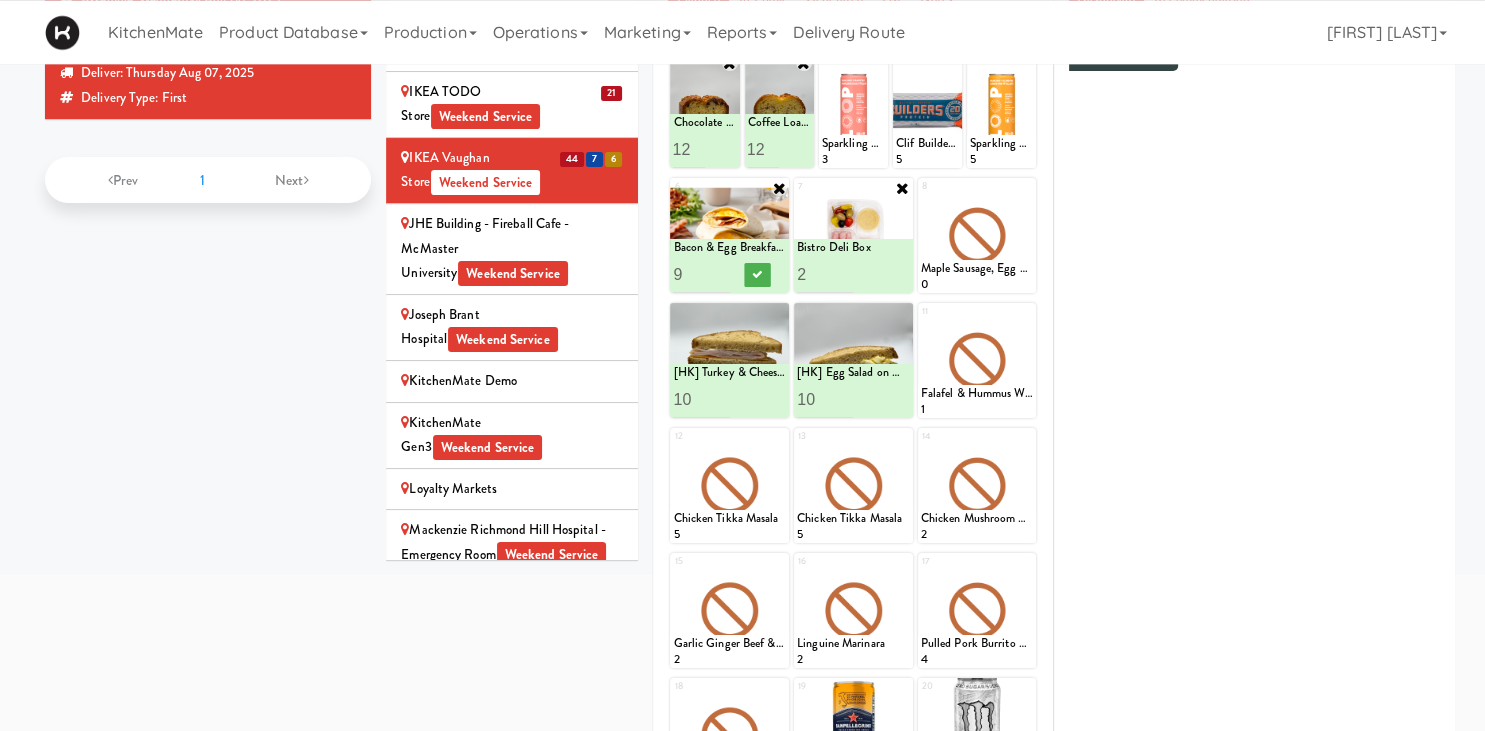 click on "9" at bounding box center [701, 274] 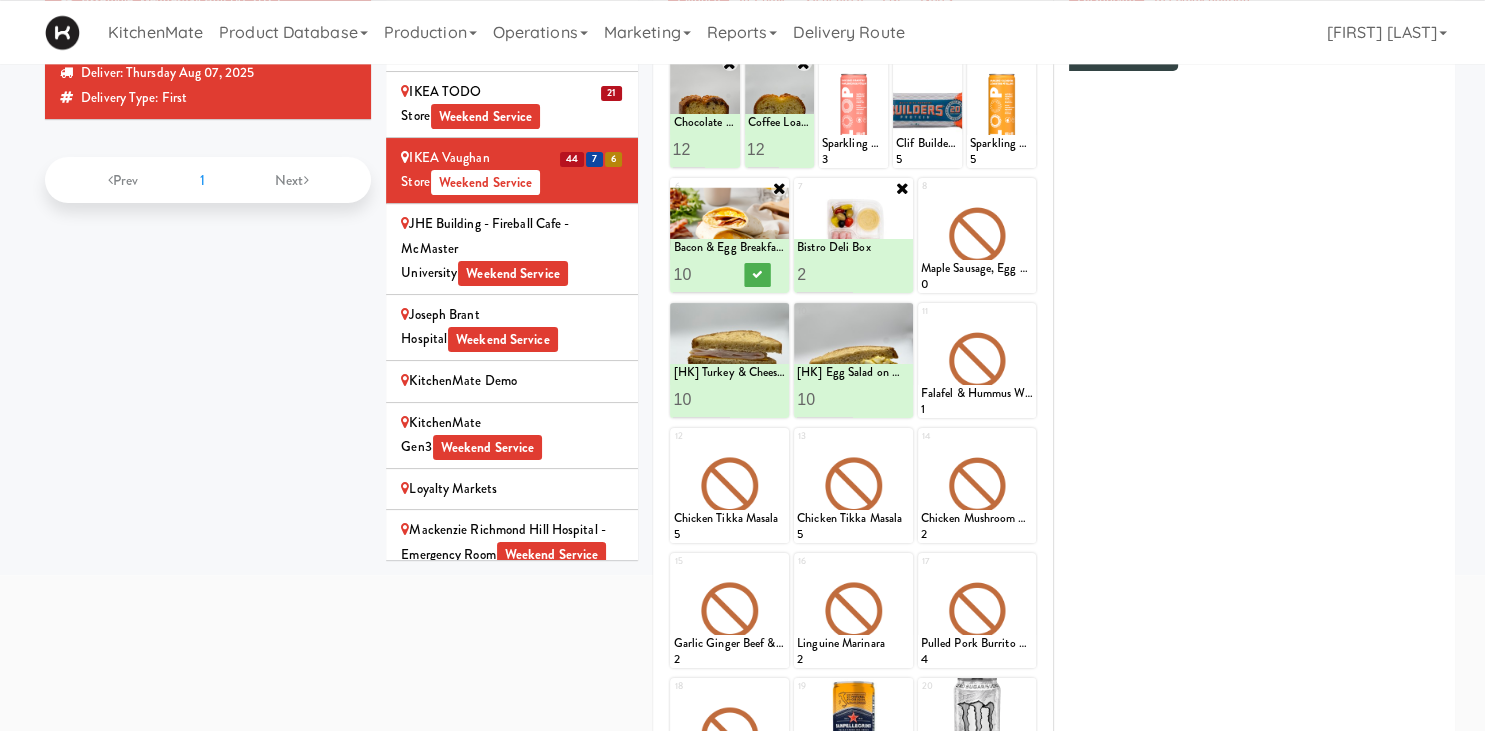 click on "10" at bounding box center (701, 274) 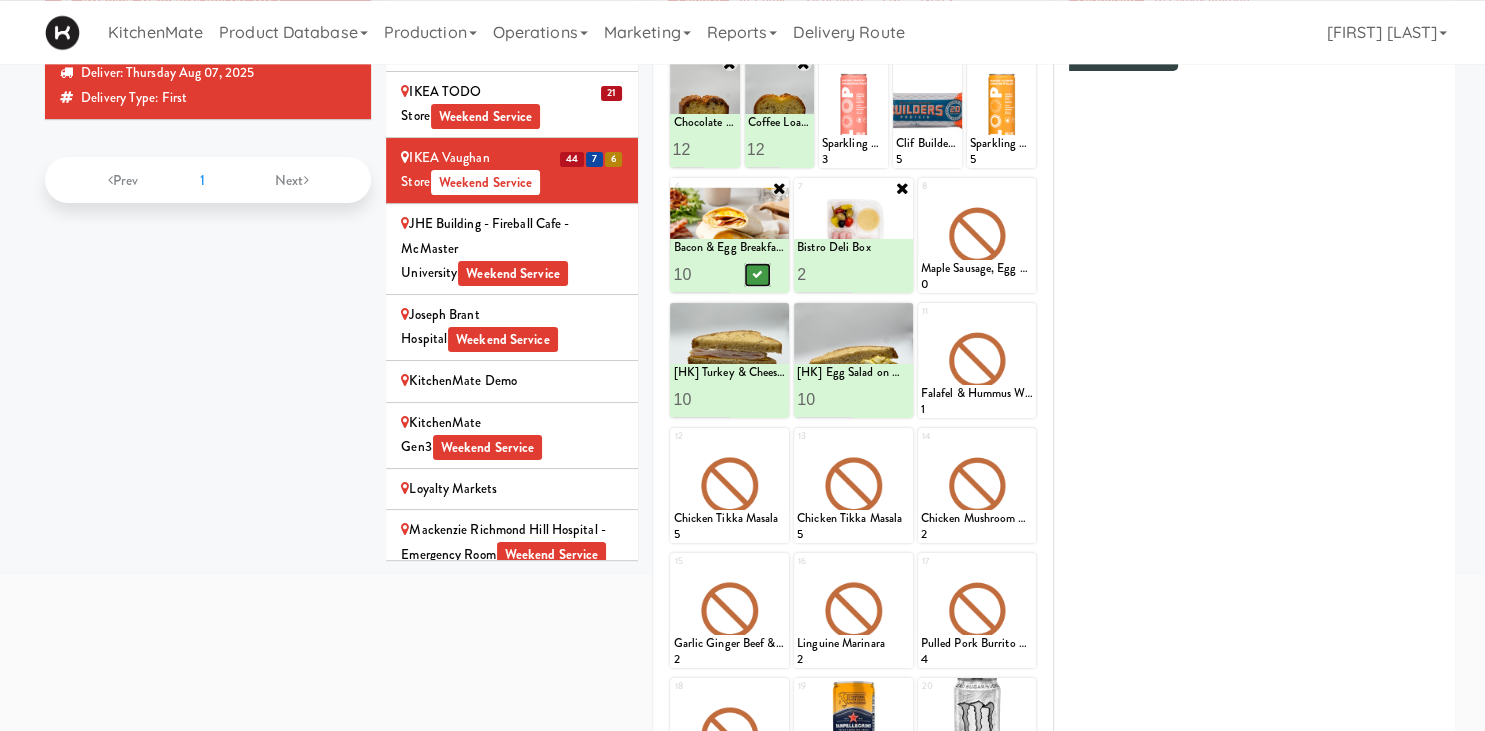 click at bounding box center (758, 274) 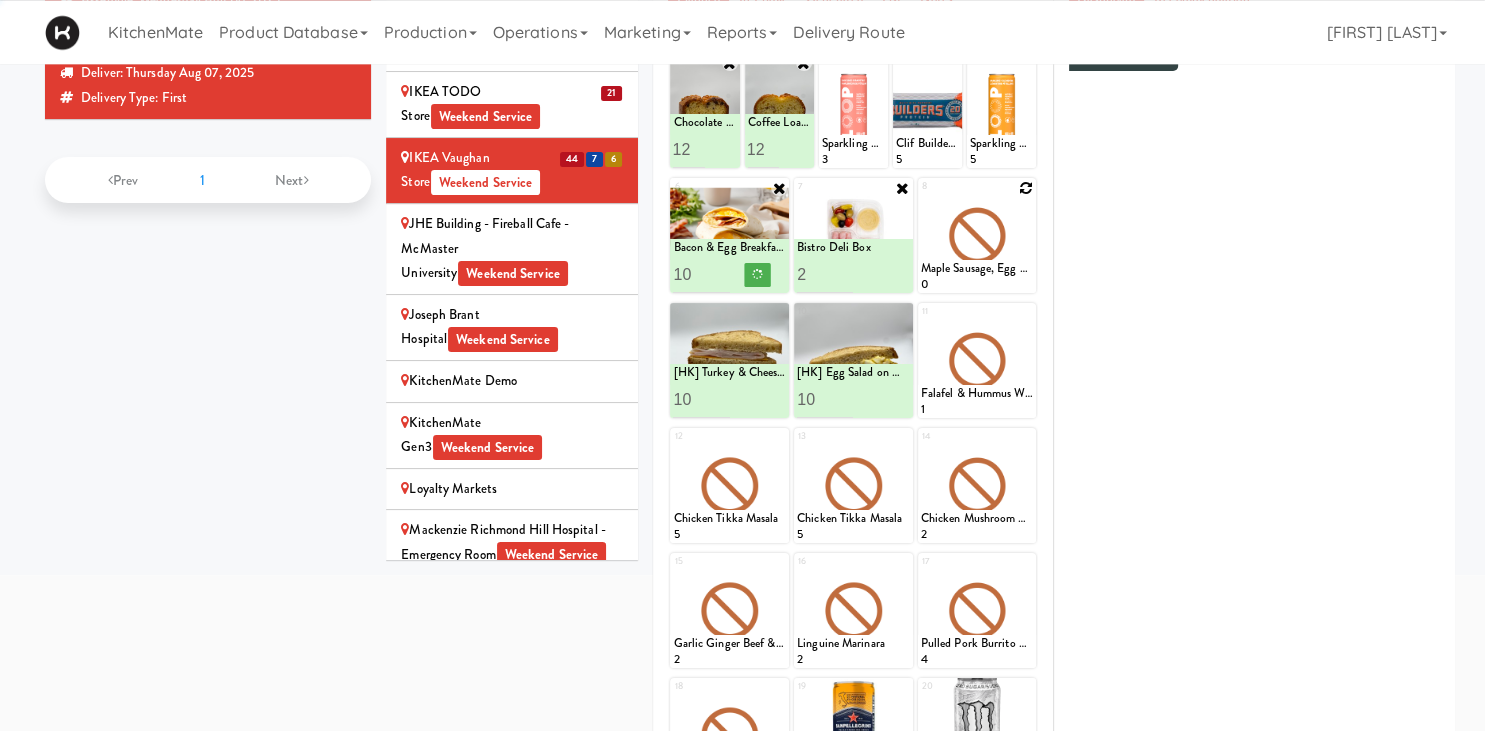 click at bounding box center (1026, 188) 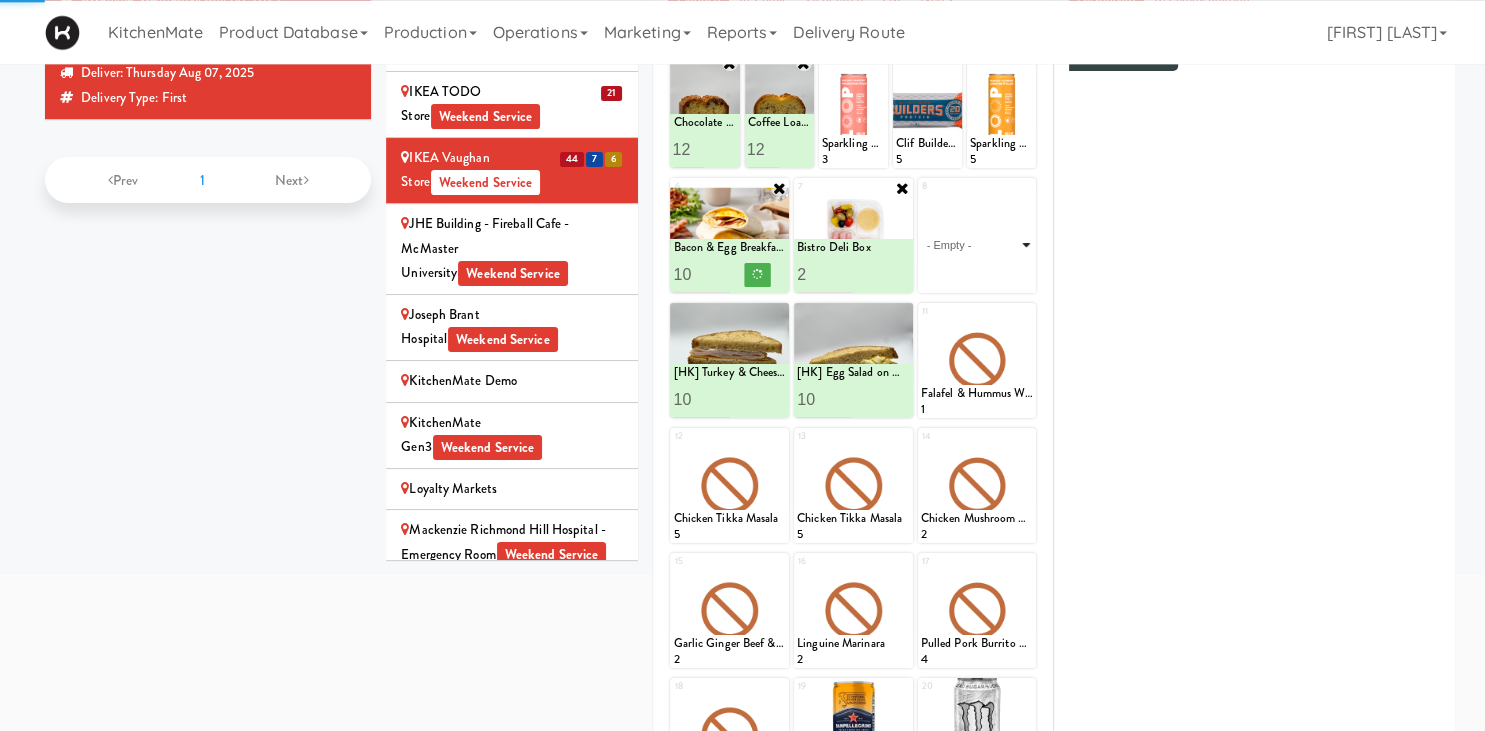click on "- Empty - Activia Probiotic Peach Mango Smoothie Berry Gatorade Zero Chocolate Milk Tetra Pack Coca Cola Diet Coke Frooti Fuze Iced Tea Grape G2 Gatorade Thirst Quencher Greenhouse Fiery Ginger Shot Lemon Lime Gatorade Zero Monster Energy Zero Ultra Norse Cold Brew Coffee Oasis Apple Juice Orange Celsius Energy Drink Orange Gatorade Zero Red Bull Energy Drink Sanpellengrino Aranciata Sparkling Clementine Probiotic Soda Sparkling Ginger Probiotic Soda Sparkling Grapefruit Probiotic Soda Sugar Free Red Bull Tonica Kombucha Berry Bounce Amazing Chocolate Chunk Cookie Bacon & Egg Breakfast Wrap Bistro Deli Box Blue Diamond Roasted Salted Almonds Blue Diamond Smokehouse Almonds Caramilk Chocolate Chip Loaf Cake Chocolate Loaf Cake Classic Hummus With Crackers Clif Bar Peanut Butter Crunch Clif Builders proteins Bar Chocolate Clif Builders proteins Bar Chocolate Mint Coffee Loaf Cake Falafel & Hummus Wrap Freshii Peanut Butter Energii Bites [HK] Cheddar Cheese Bagel [HK] Chicken Caesar Wrap [HK] Turkey Club Wrap" at bounding box center [977, 245] 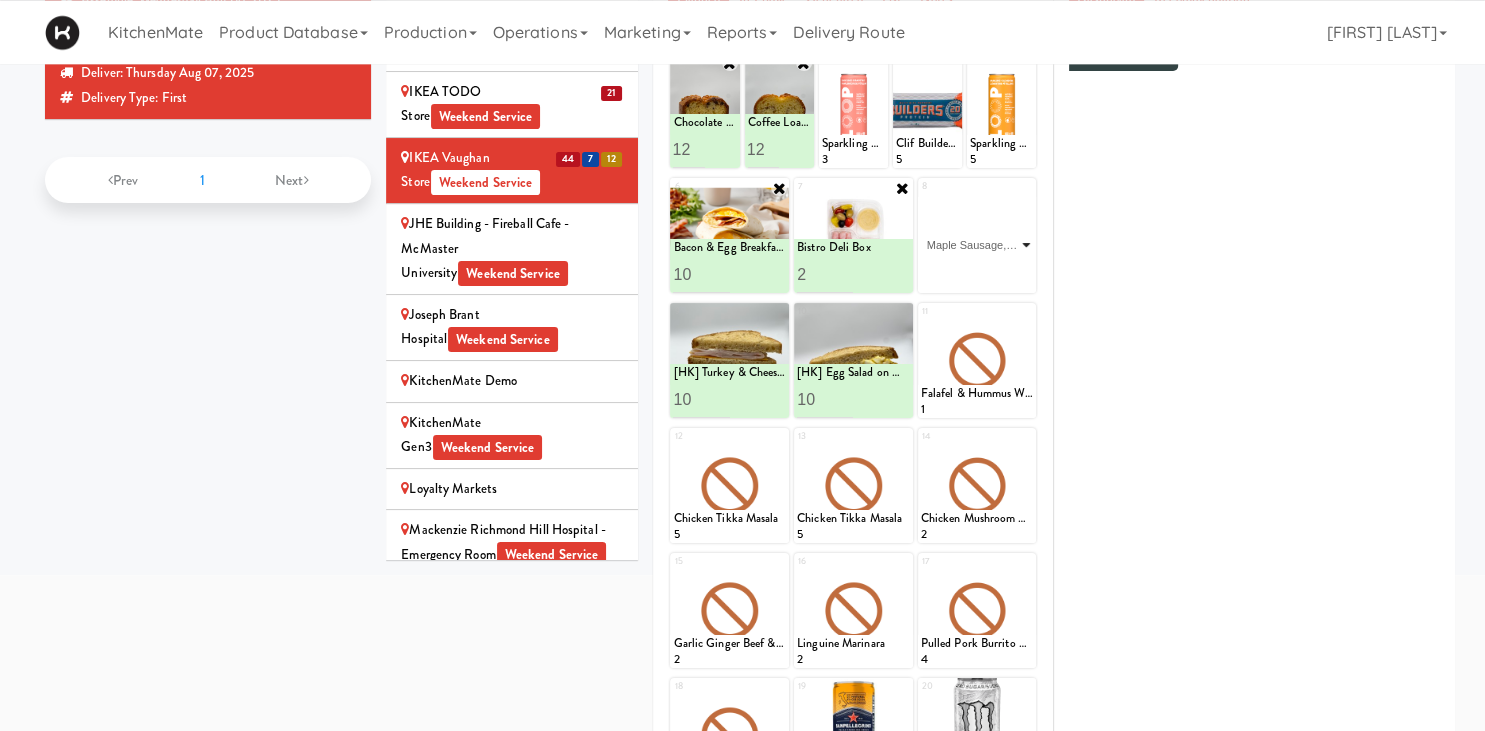 click on "Maple Sausage, Egg & Cheddar Sandwich" at bounding box center [0, 0] 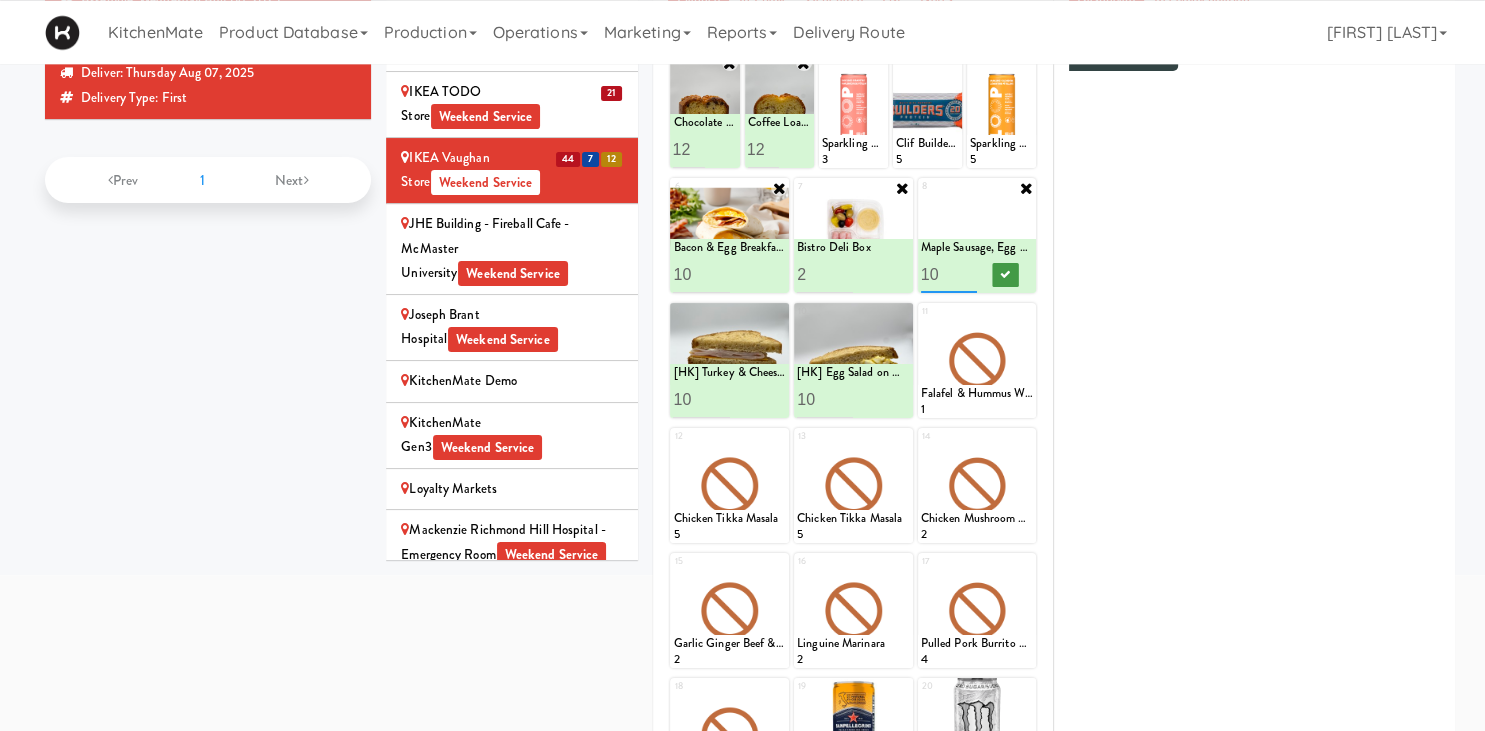 type on "10" 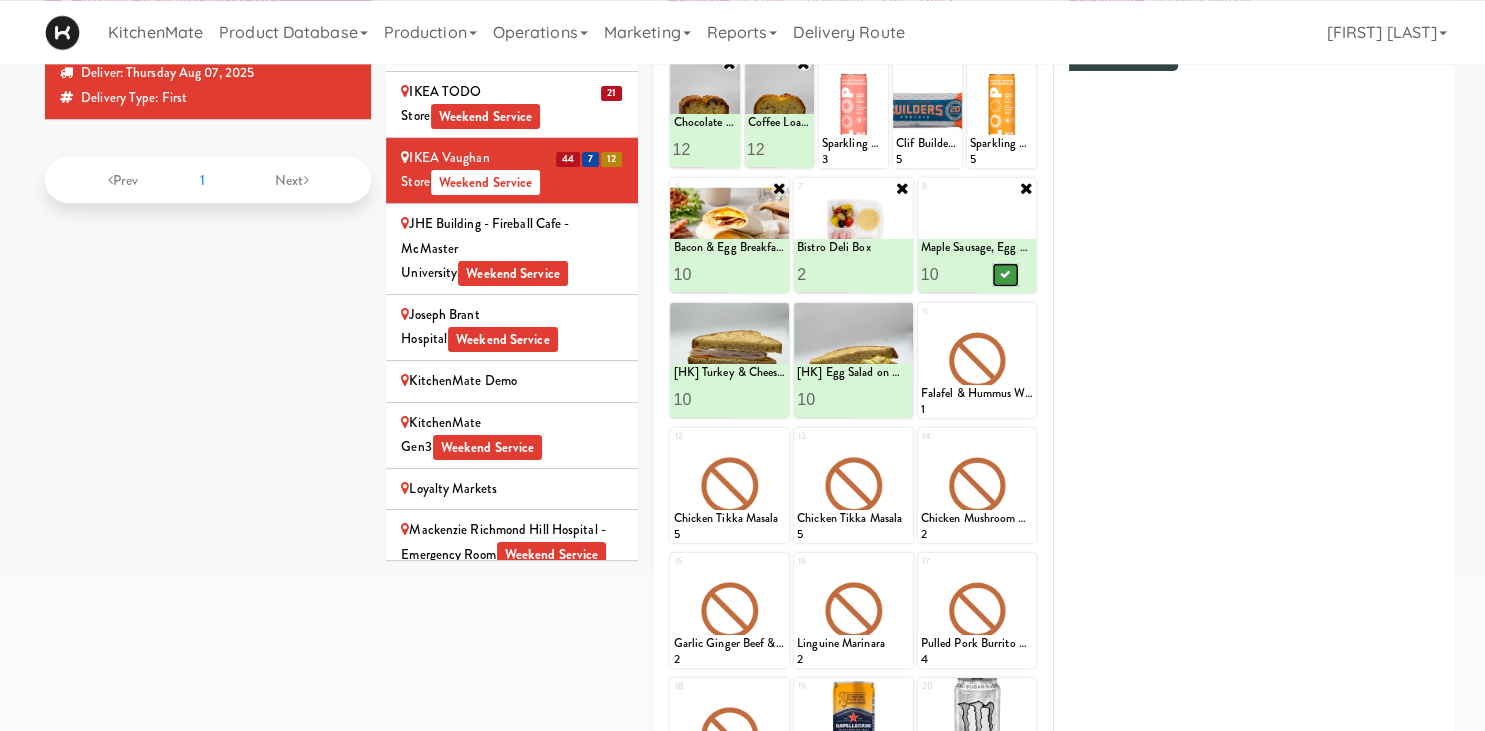 click at bounding box center (1005, 274) 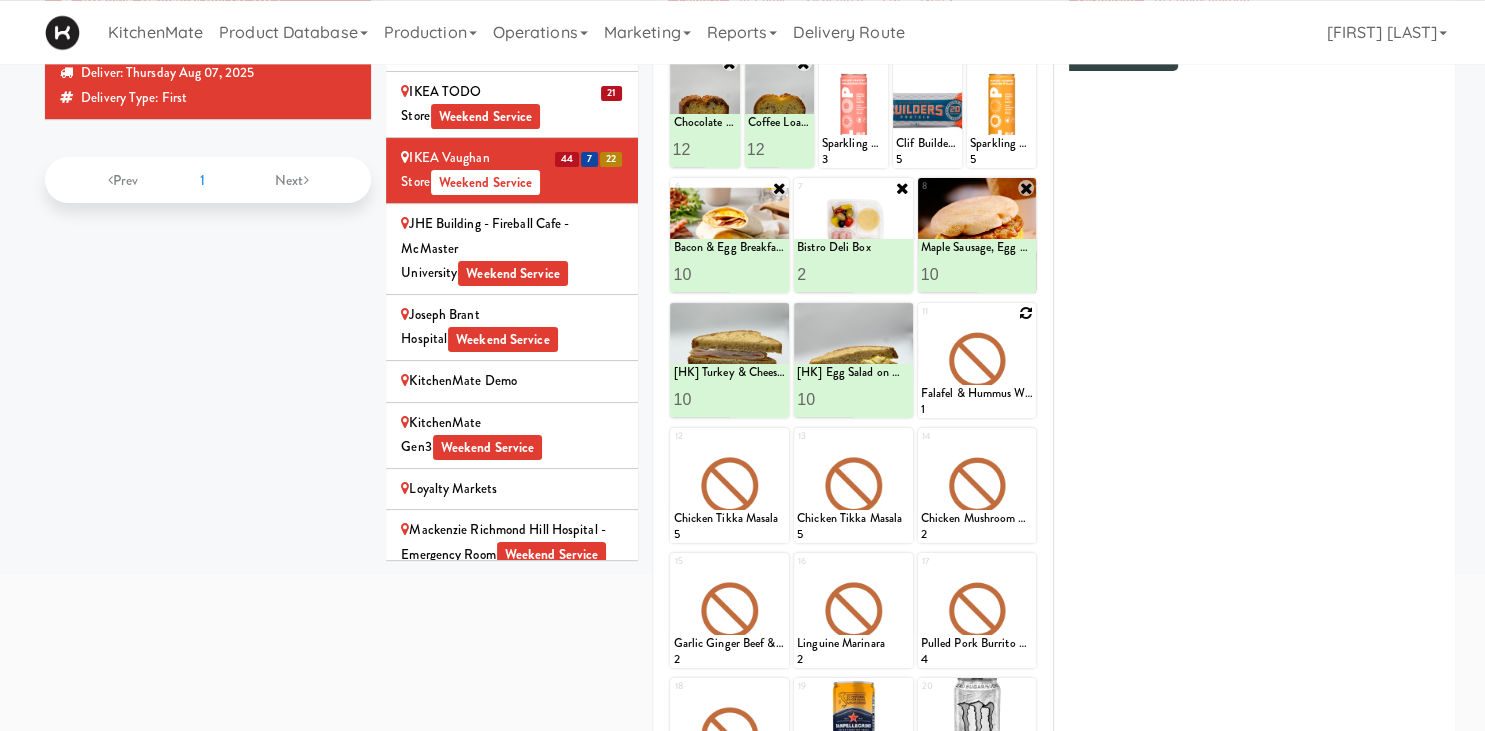 click at bounding box center (977, 360) 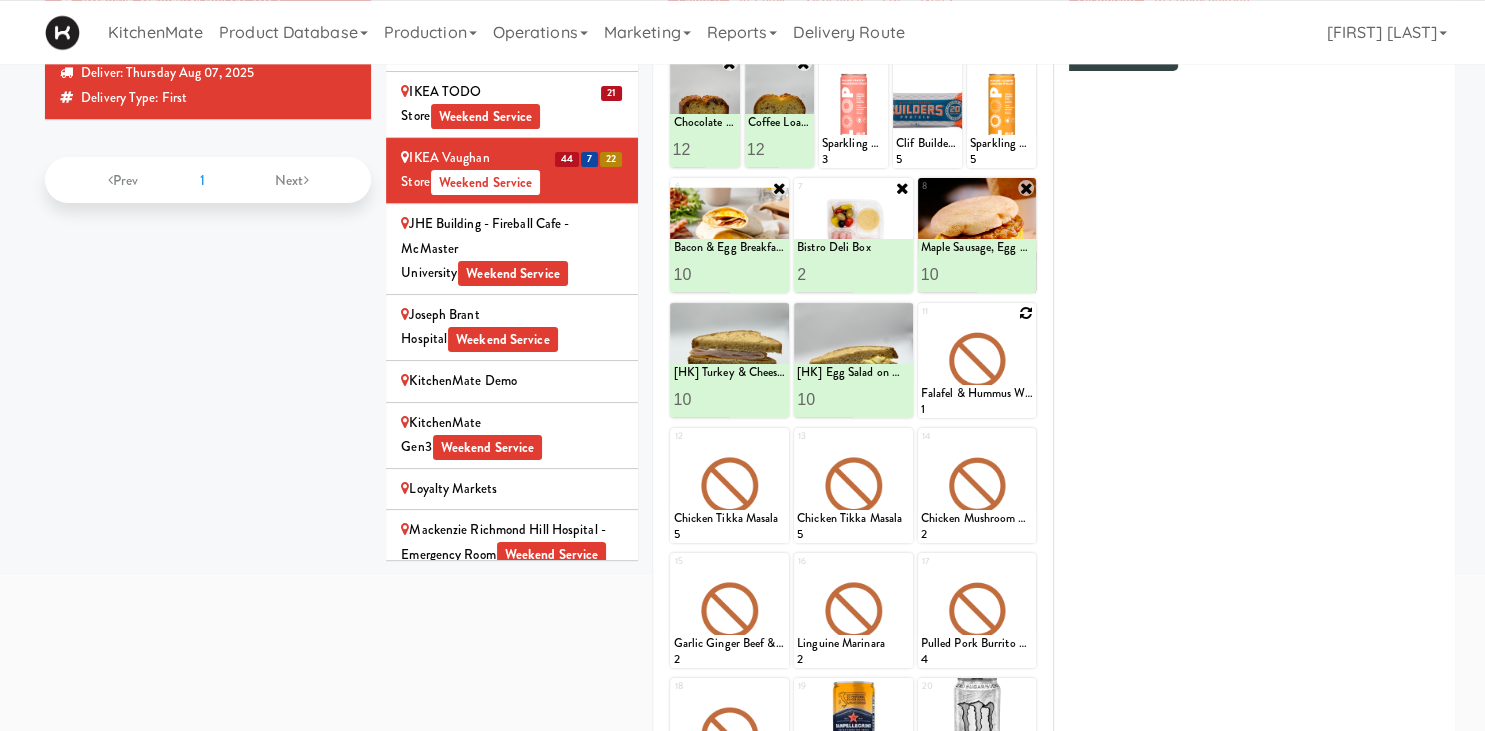 click at bounding box center [1026, 313] 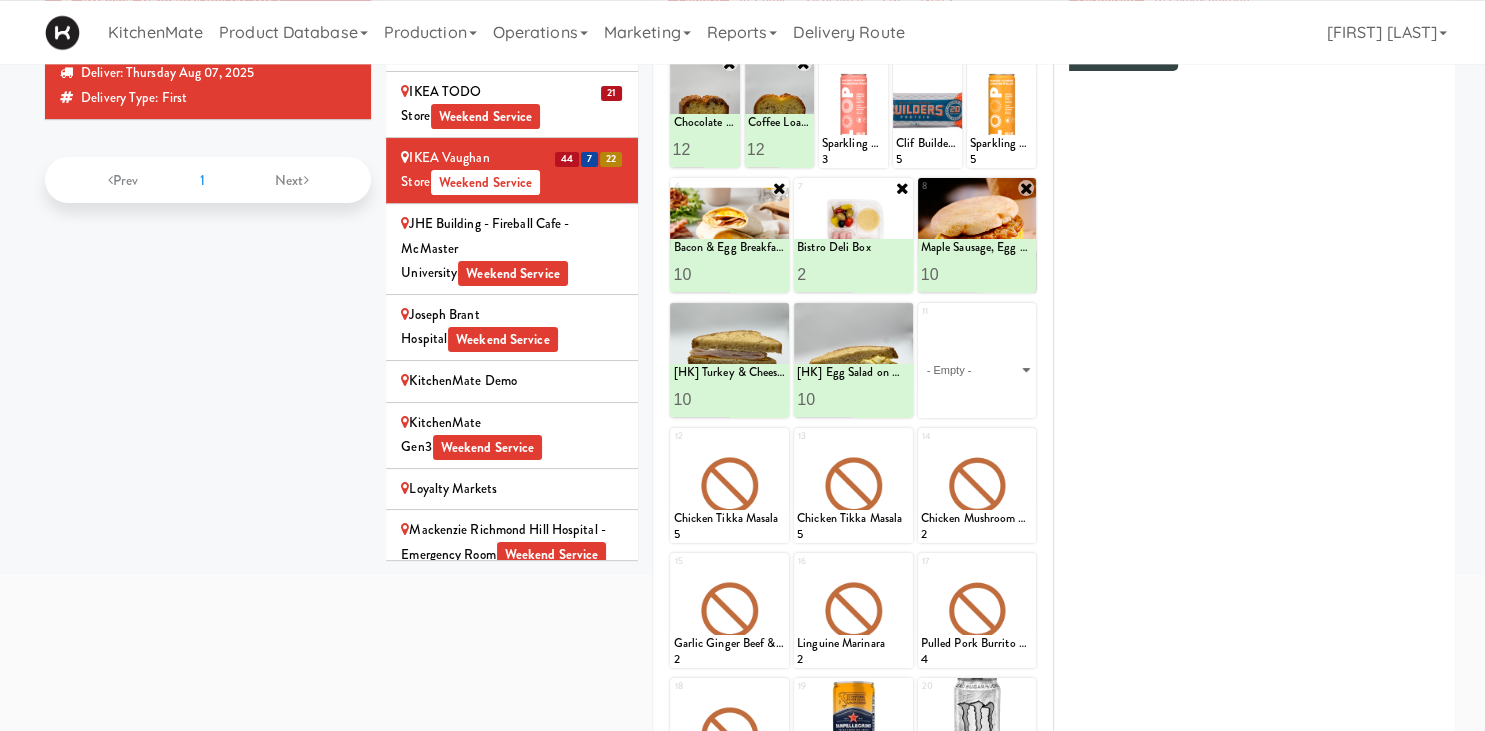 click on "- Empty - Activia Probiotic Peach Mango Smoothie Berry Gatorade Zero Chocolate Milk Tetra Pack Coca Cola Diet Coke Frooti Fuze Iced Tea Grape G2 Gatorade Thirst Quencher Greenhouse Fiery Ginger Shot Lemon Lime Gatorade Zero Monster Energy Zero Ultra Norse Cold Brew Coffee Oasis Apple Juice Orange Celsius Energy Drink Orange Gatorade Zero Red Bull Energy Drink Sanpellengrino Aranciata Sparkling Clementine Probiotic Soda Sparkling Ginger Probiotic Soda Sparkling Grapefruit Probiotic Soda Sugar Free Red Bull Tonica Kombucha Berry Bounce Amazing Chocolate Chunk Cookie Bacon & Egg Breakfast Wrap Bistro Deli Box Blue Diamond Roasted Salted Almonds Blue Diamond Smokehouse Almonds Caramilk Chocolate Chip Loaf Cake Chocolate Loaf Cake Classic Hummus With Crackers Clif Bar Peanut Butter Crunch Clif Builders proteins Bar Chocolate Clif Builders proteins Bar Chocolate Mint Coffee Loaf Cake Falafel & Hummus Wrap Freshii Peanut Butter Energii Bites [HK] Cheddar Cheese Bagel [HK] Chicken Caesar Wrap [HK] Turkey Club Wrap" at bounding box center [977, 370] 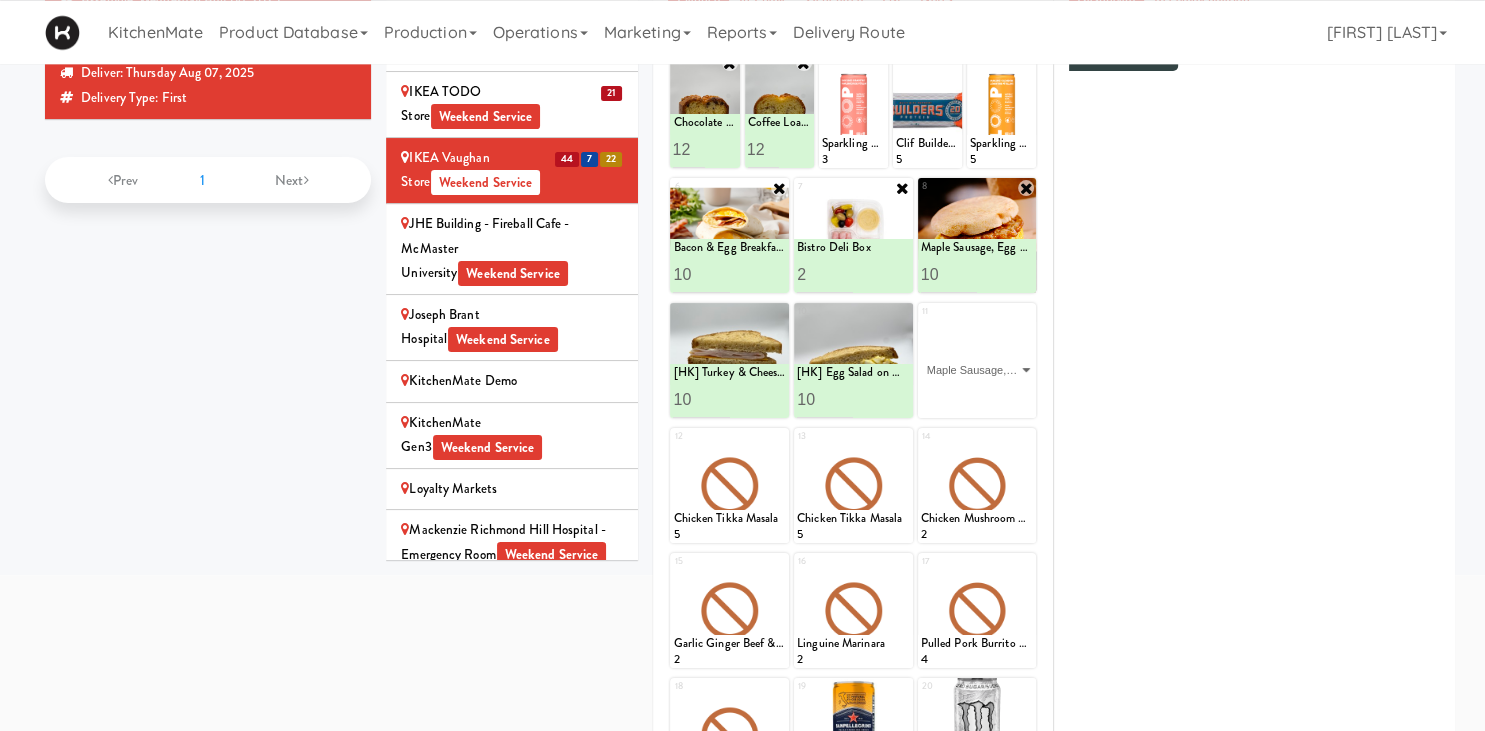 click on "Maple Sausage, Egg & Cheddar Sandwich" at bounding box center [0, 0] 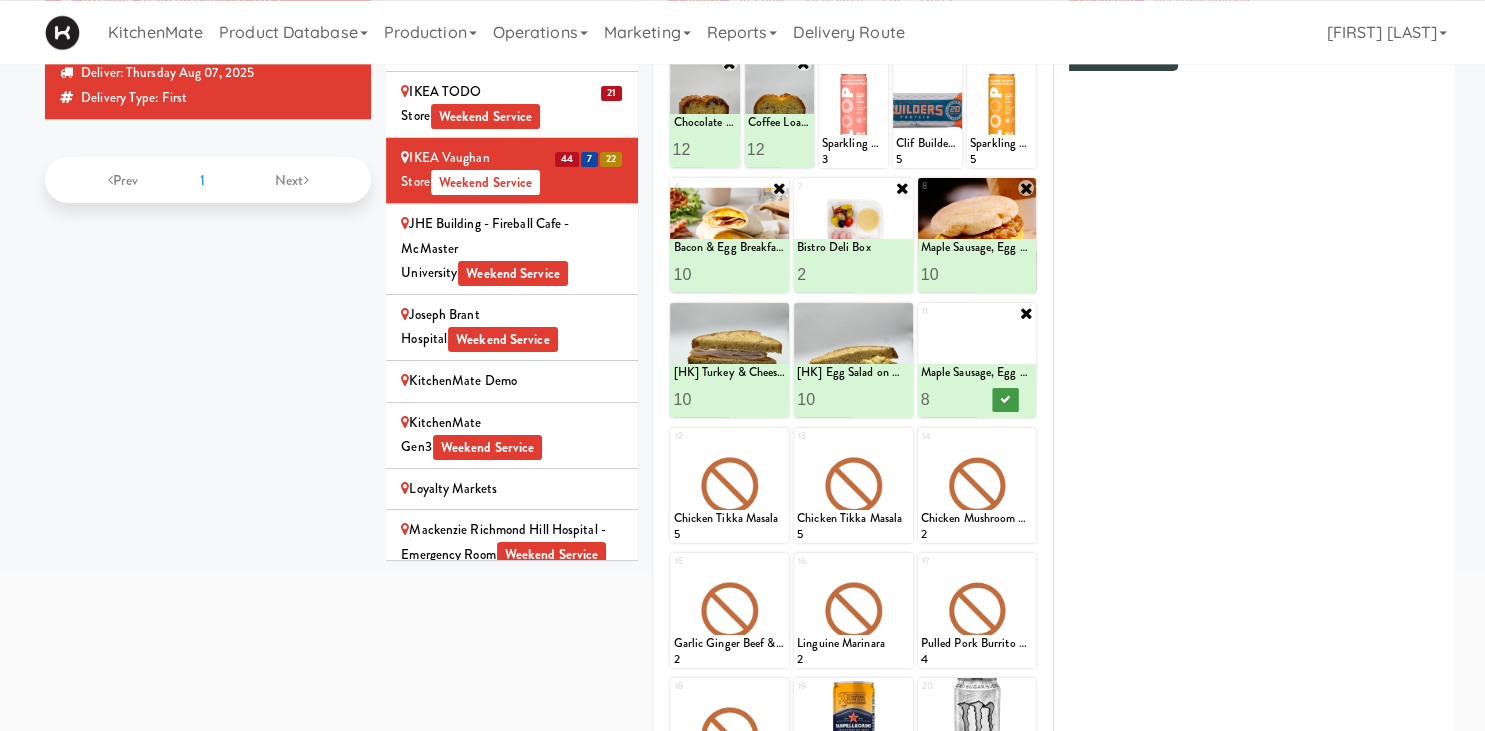 type on "8" 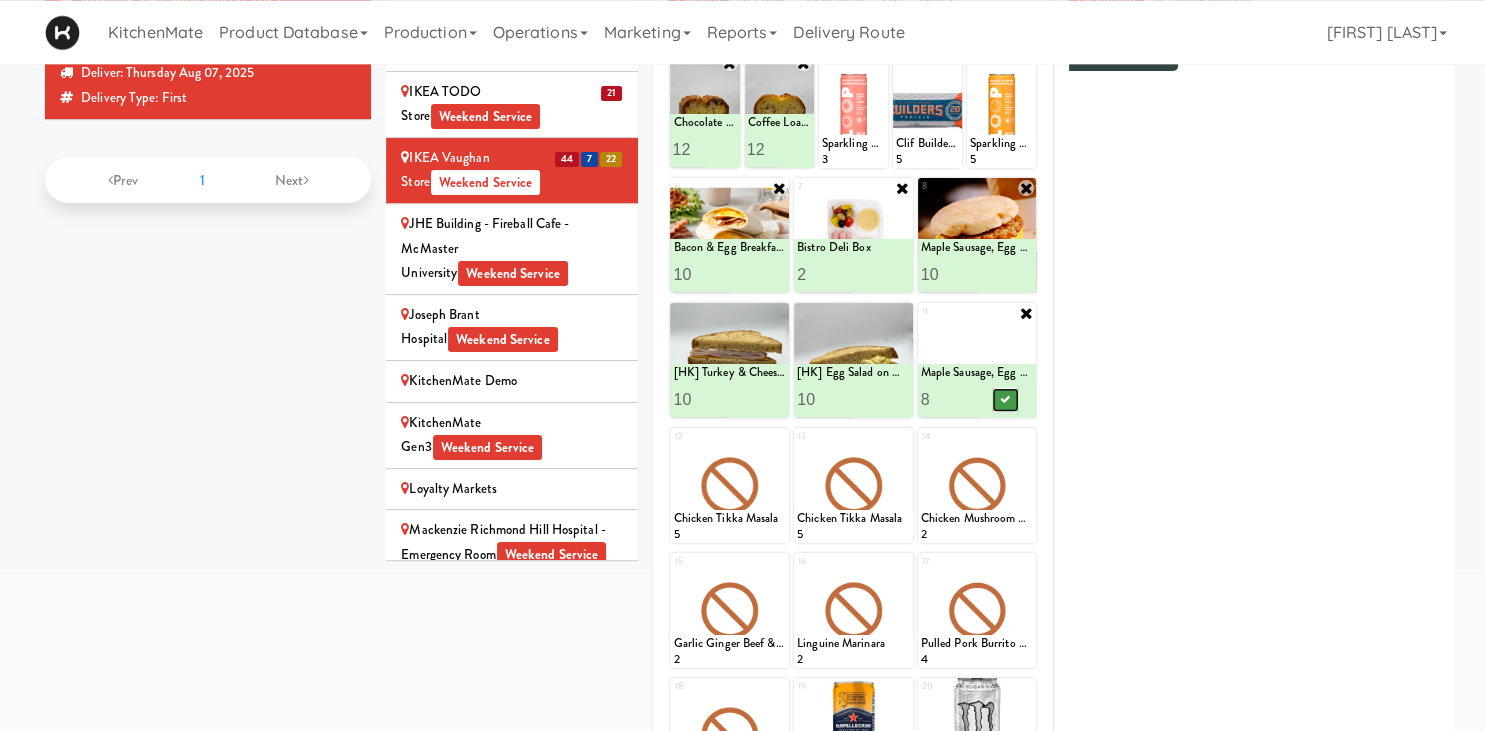 click at bounding box center (1005, 400) 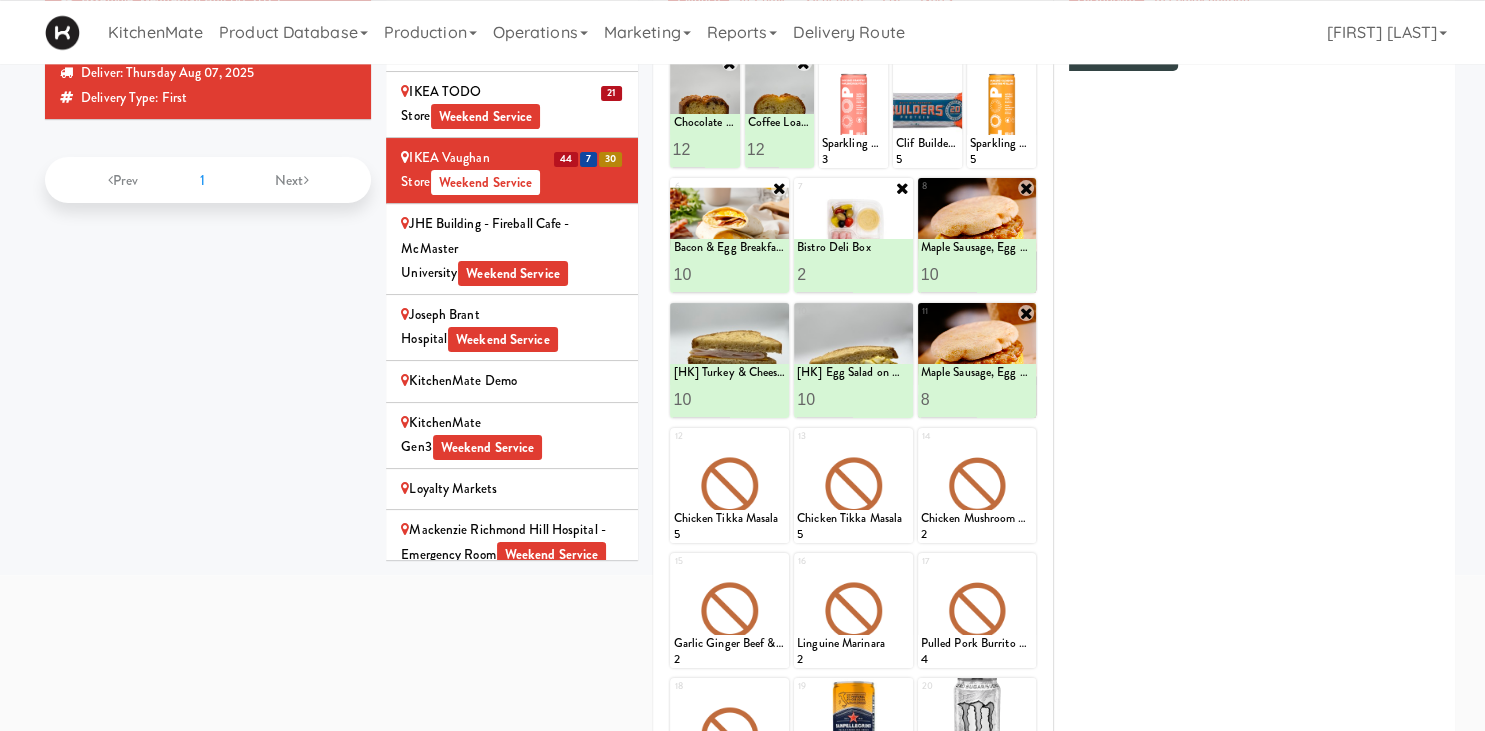 click at bounding box center [1026, 313] 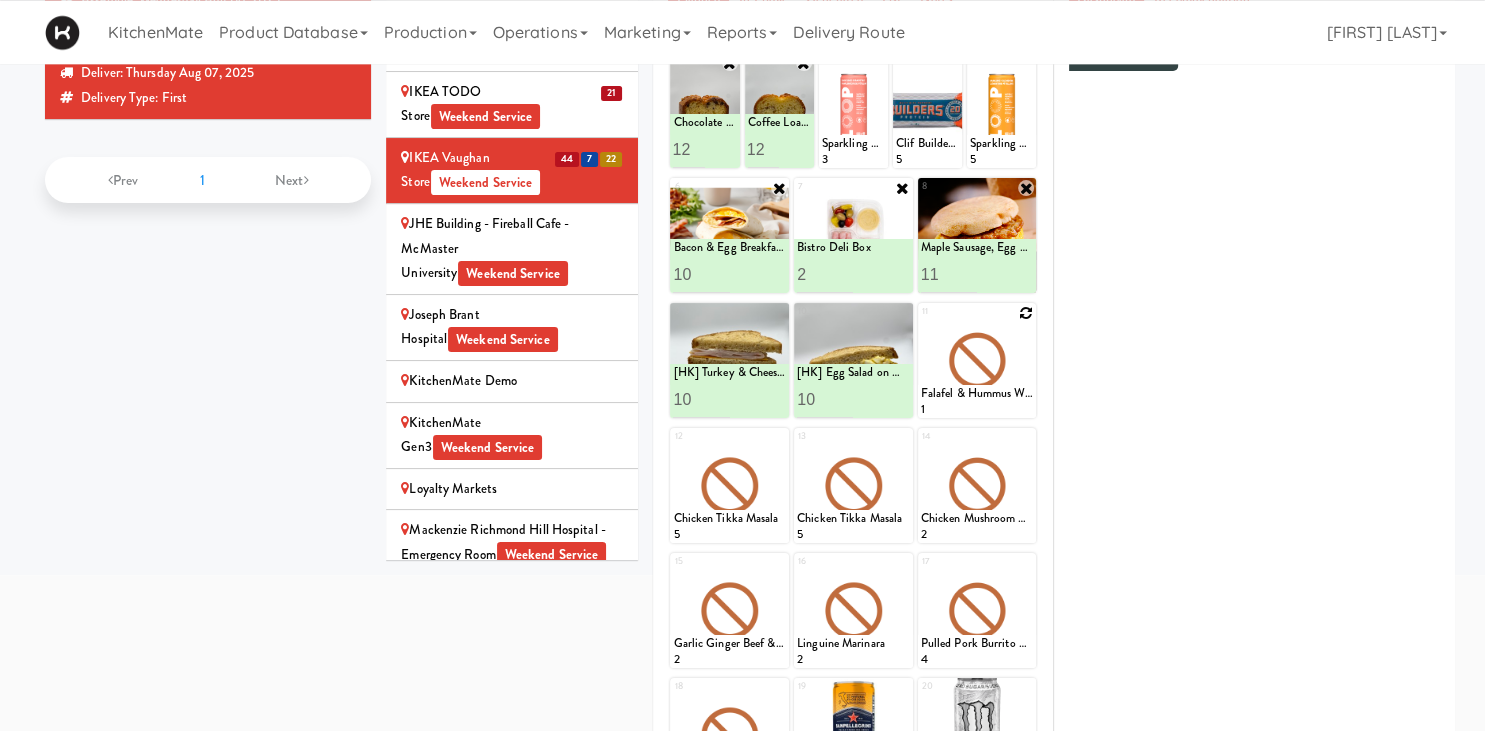 click on "11" at bounding box center [949, 274] 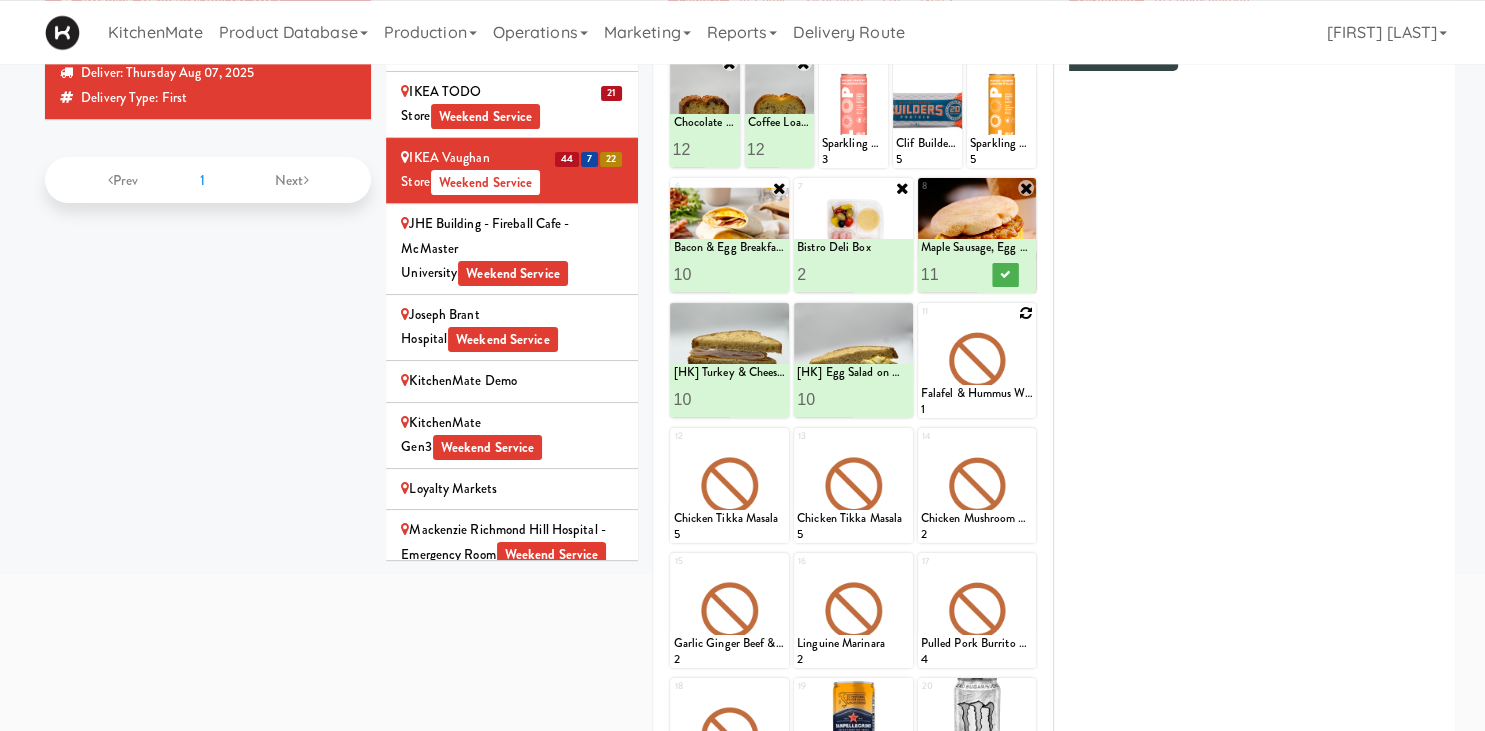 type on "12" 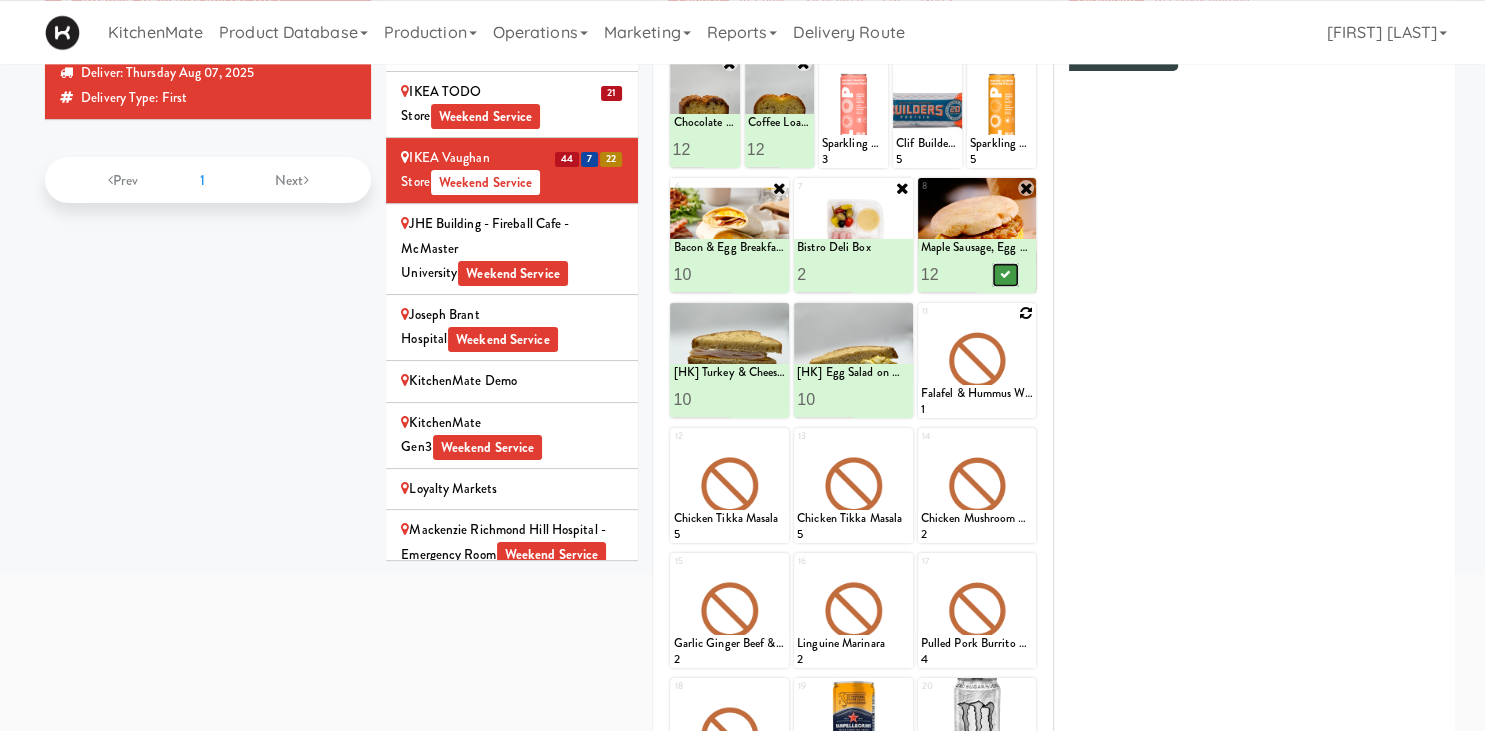 click at bounding box center [1005, 275] 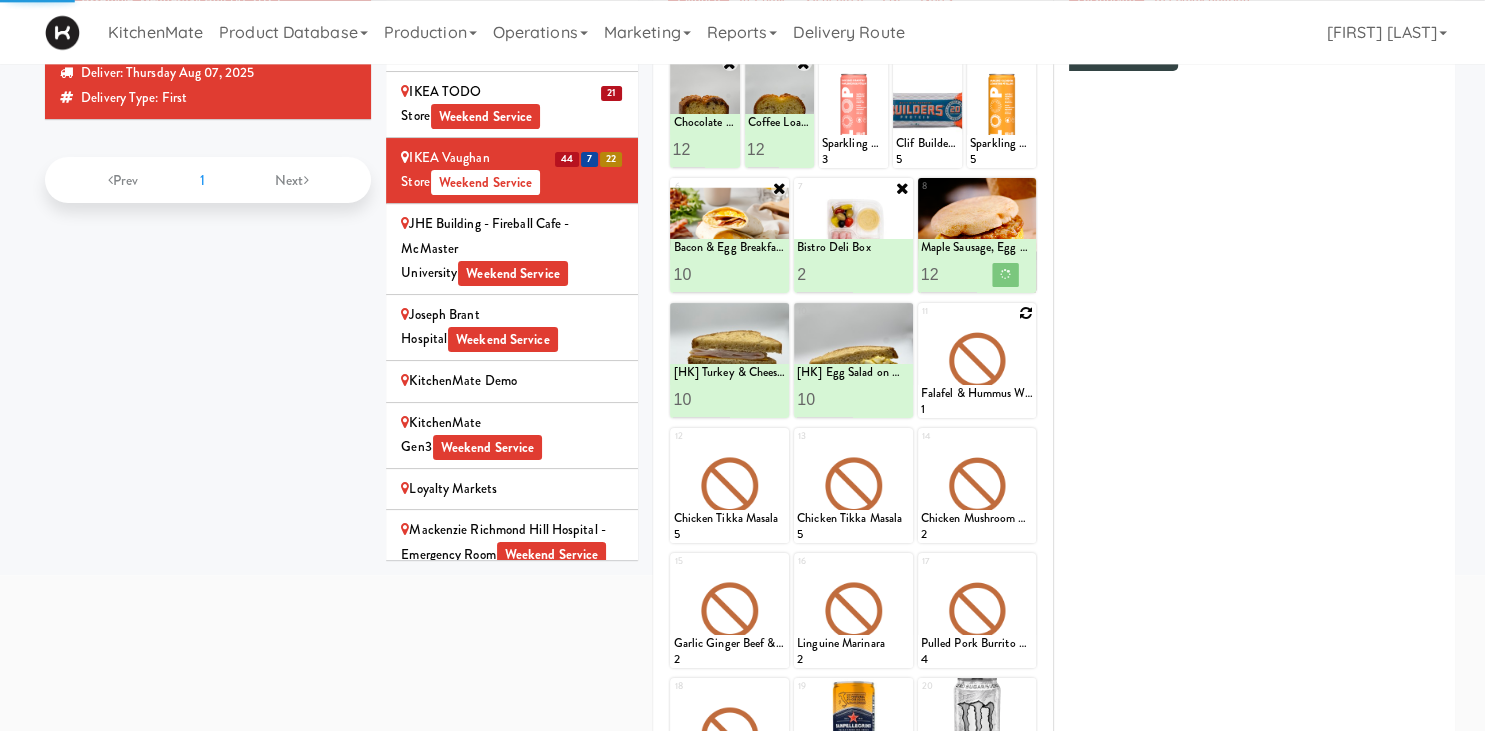 click at bounding box center [1026, 313] 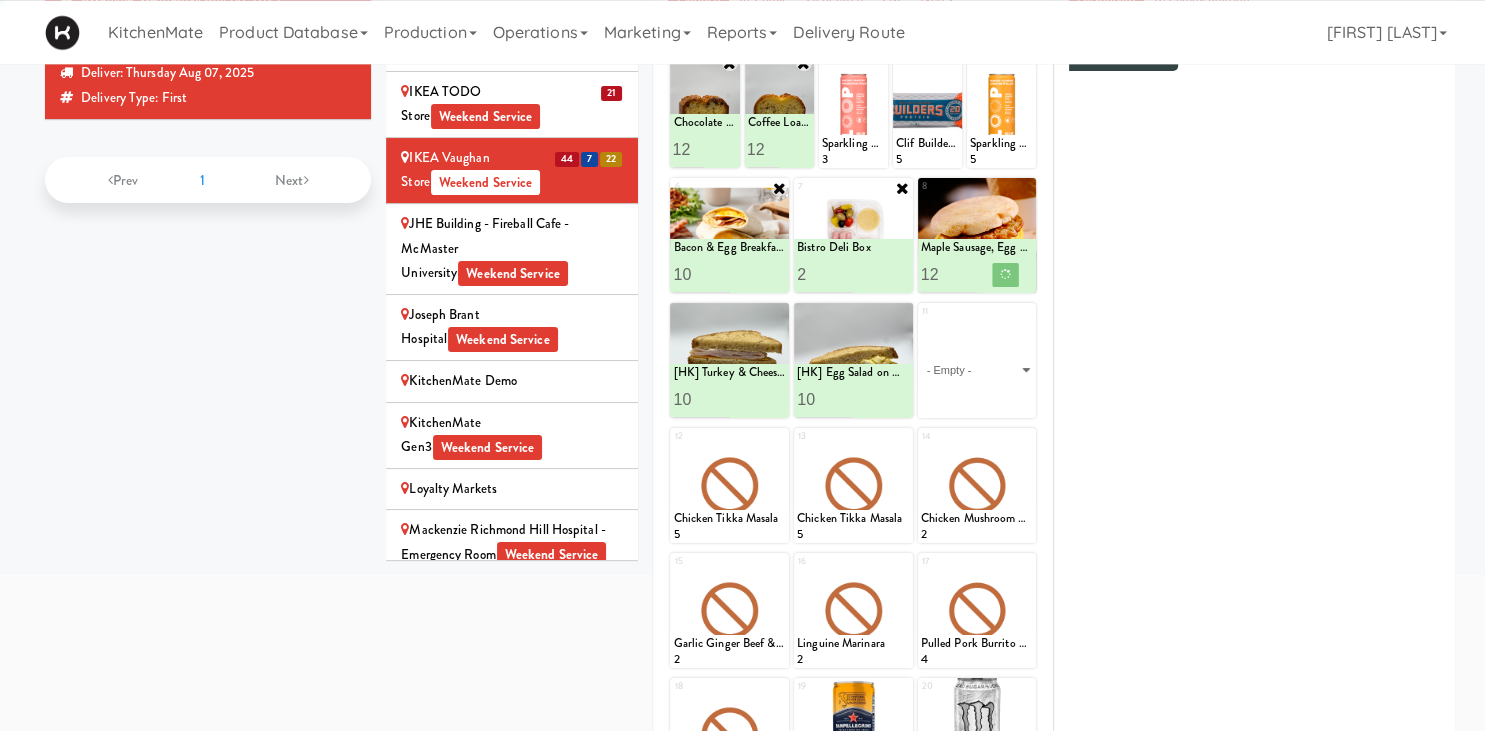 click on "- Empty - Activia Probiotic Peach Mango Smoothie Berry Gatorade Zero Chocolate Milk Tetra Pack Coca Cola Diet Coke Frooti Fuze Iced Tea Grape G2 Gatorade Thirst Quencher Greenhouse Fiery Ginger Shot Lemon Lime Gatorade Zero Monster Energy Zero Ultra Norse Cold Brew Coffee Oasis Apple Juice Orange Celsius Energy Drink Orange Gatorade Zero Red Bull Energy Drink Sanpellengrino Aranciata Sparkling Clementine Probiotic Soda Sparkling Ginger Probiotic Soda Sparkling Grapefruit Probiotic Soda Sugar Free Red Bull Tonica Kombucha Berry Bounce Amazing Chocolate Chunk Cookie Bacon & Egg Breakfast Wrap Bistro Deli Box Blue Diamond Roasted Salted Almonds Blue Diamond Smokehouse Almonds Caramilk Chocolate Chip Loaf Cake Chocolate Loaf Cake Classic Hummus With Crackers Clif Bar Peanut Butter Crunch Clif Builders proteins Bar Chocolate Clif Builders proteins Bar Chocolate Mint Coffee Loaf Cake Falafel & Hummus Wrap Freshii Peanut Butter Energii Bites [HK] Cheddar Cheese Bagel [HK] Chicken Caesar Wrap [HK] Turkey Club Wrap" at bounding box center [977, 370] 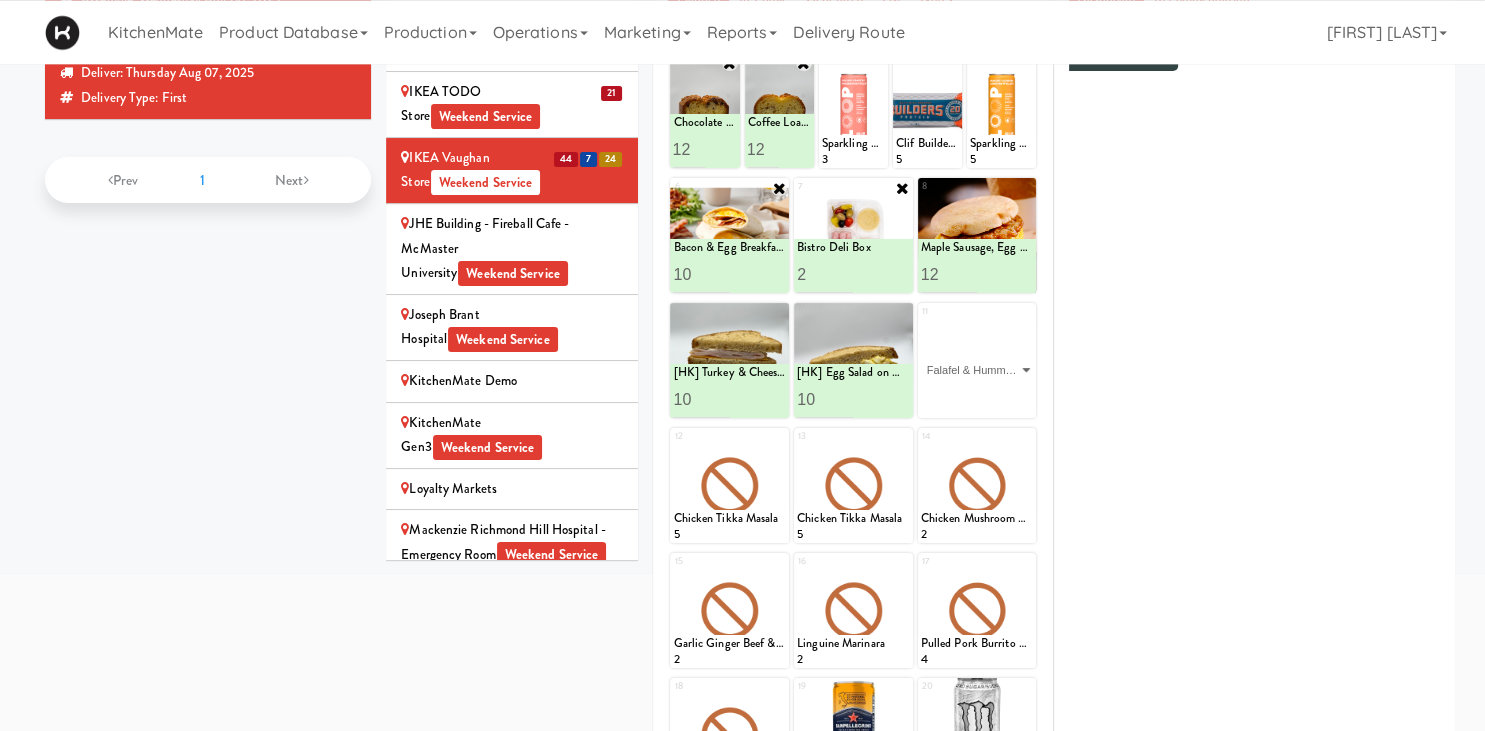 click on "Falafel & Hummus Wrap" at bounding box center (0, 0) 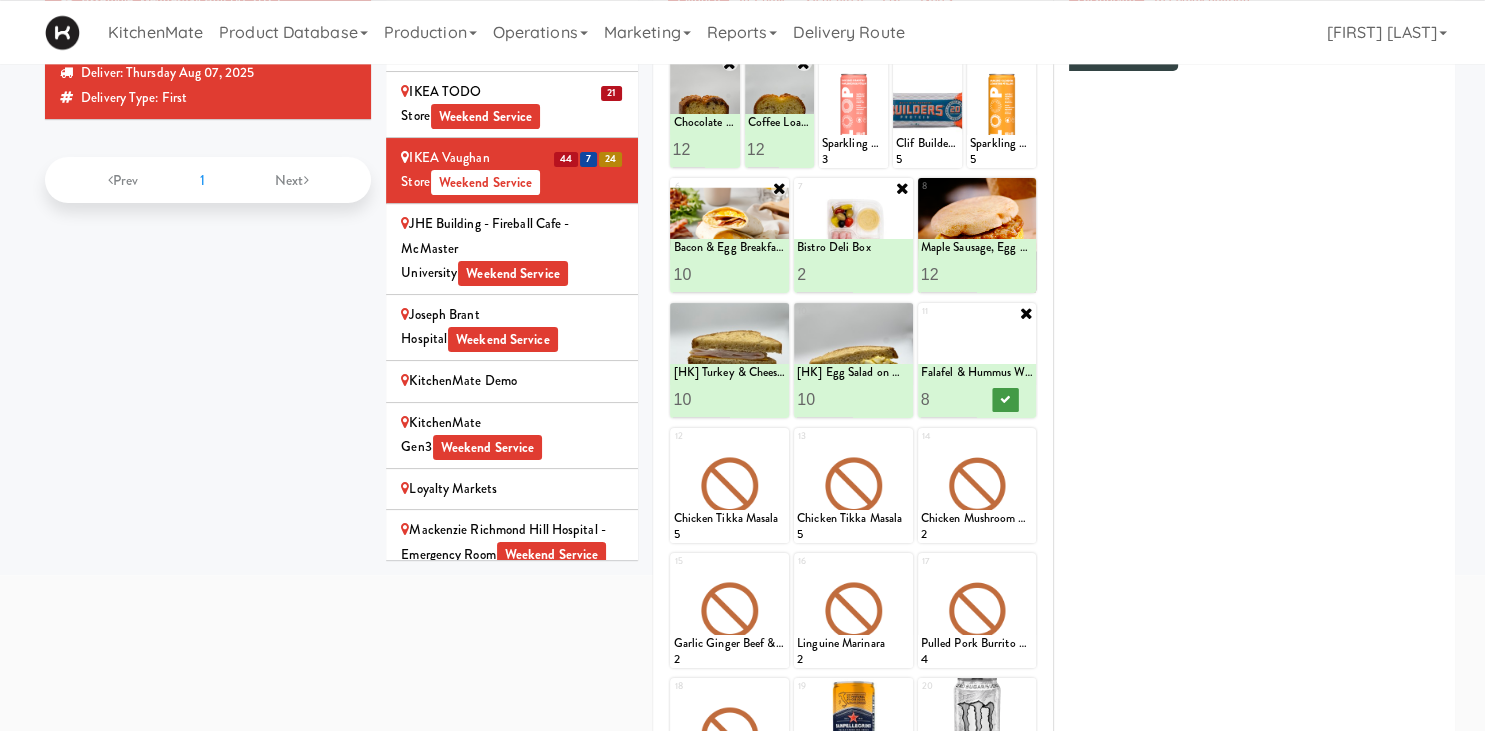 type on "8" 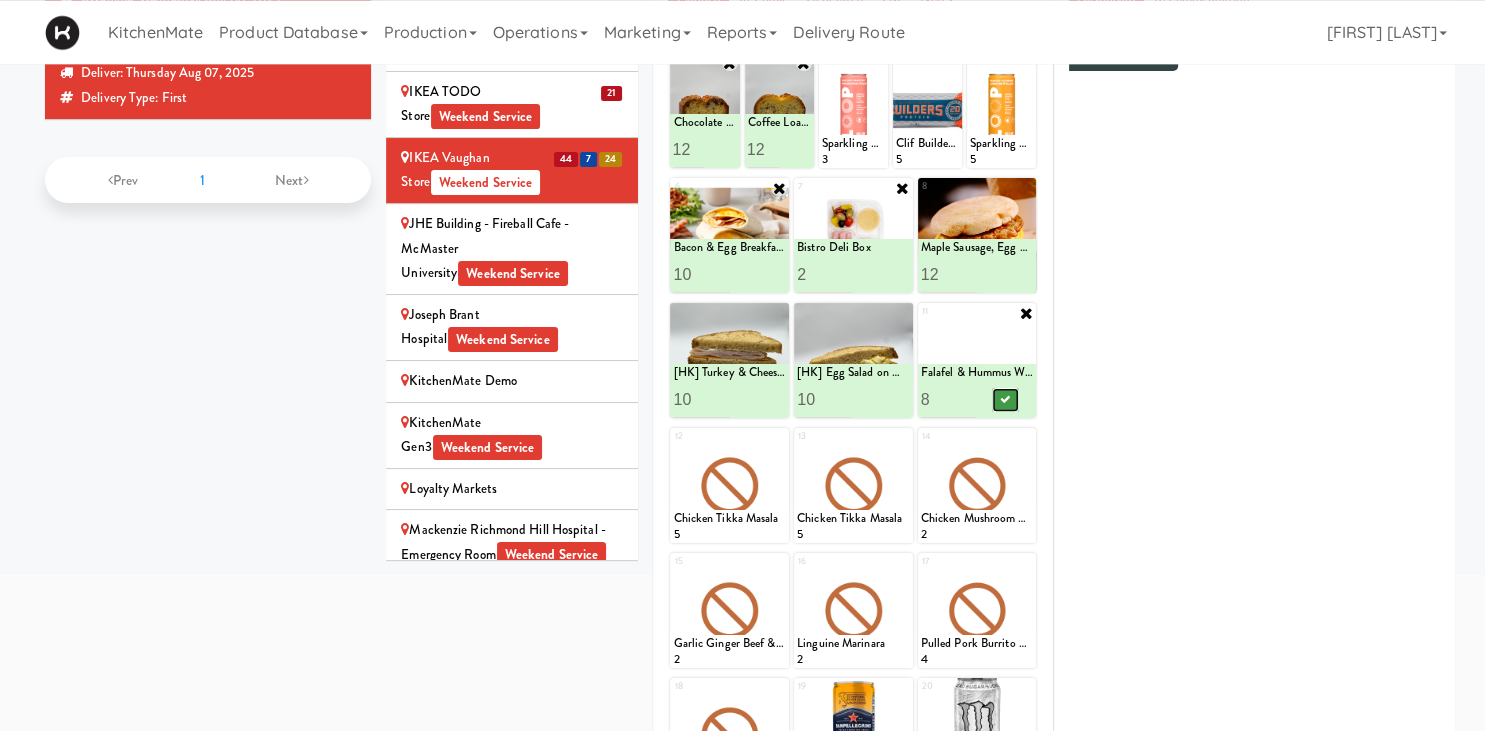 click at bounding box center (1005, 400) 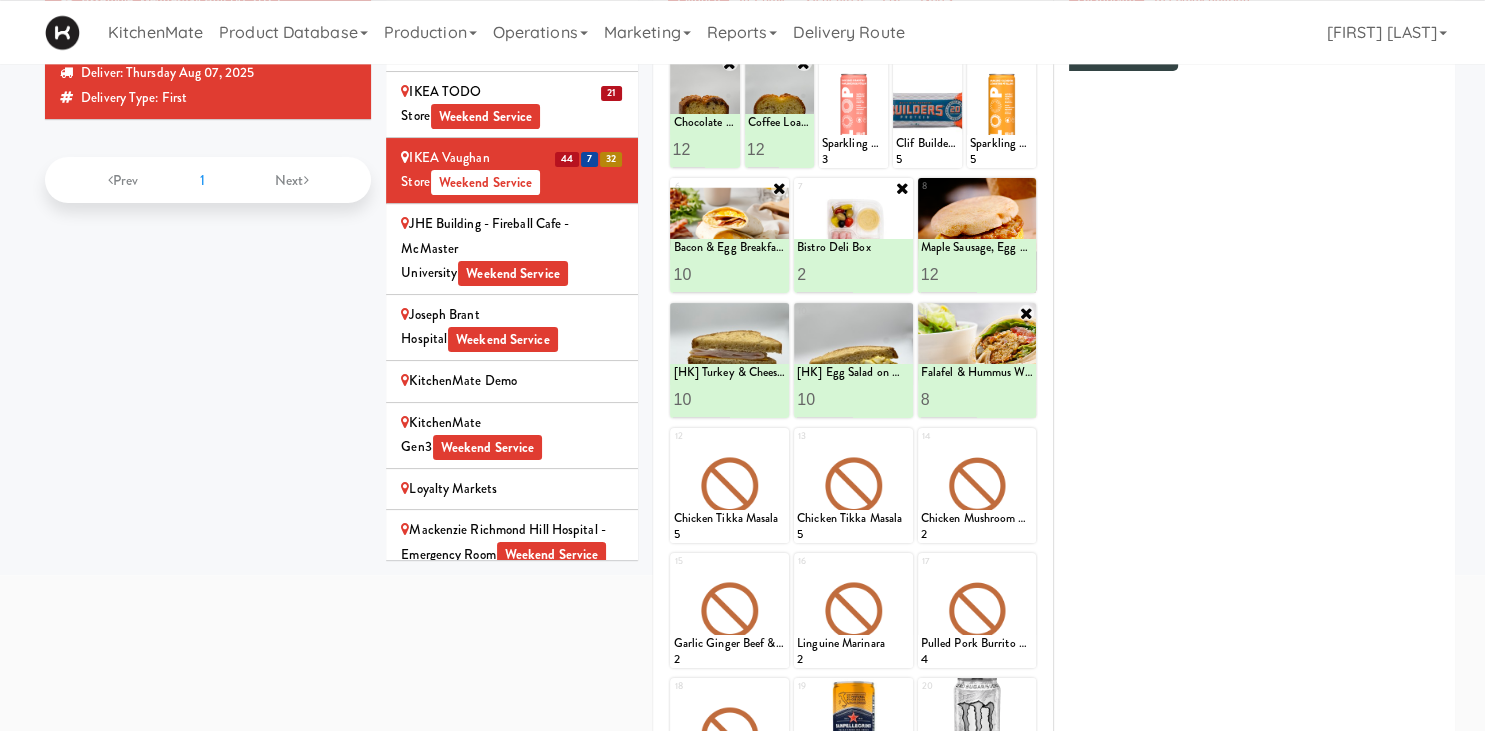 click on "Joseph Brant Hospital  Weekend Service" at bounding box center [512, 327] 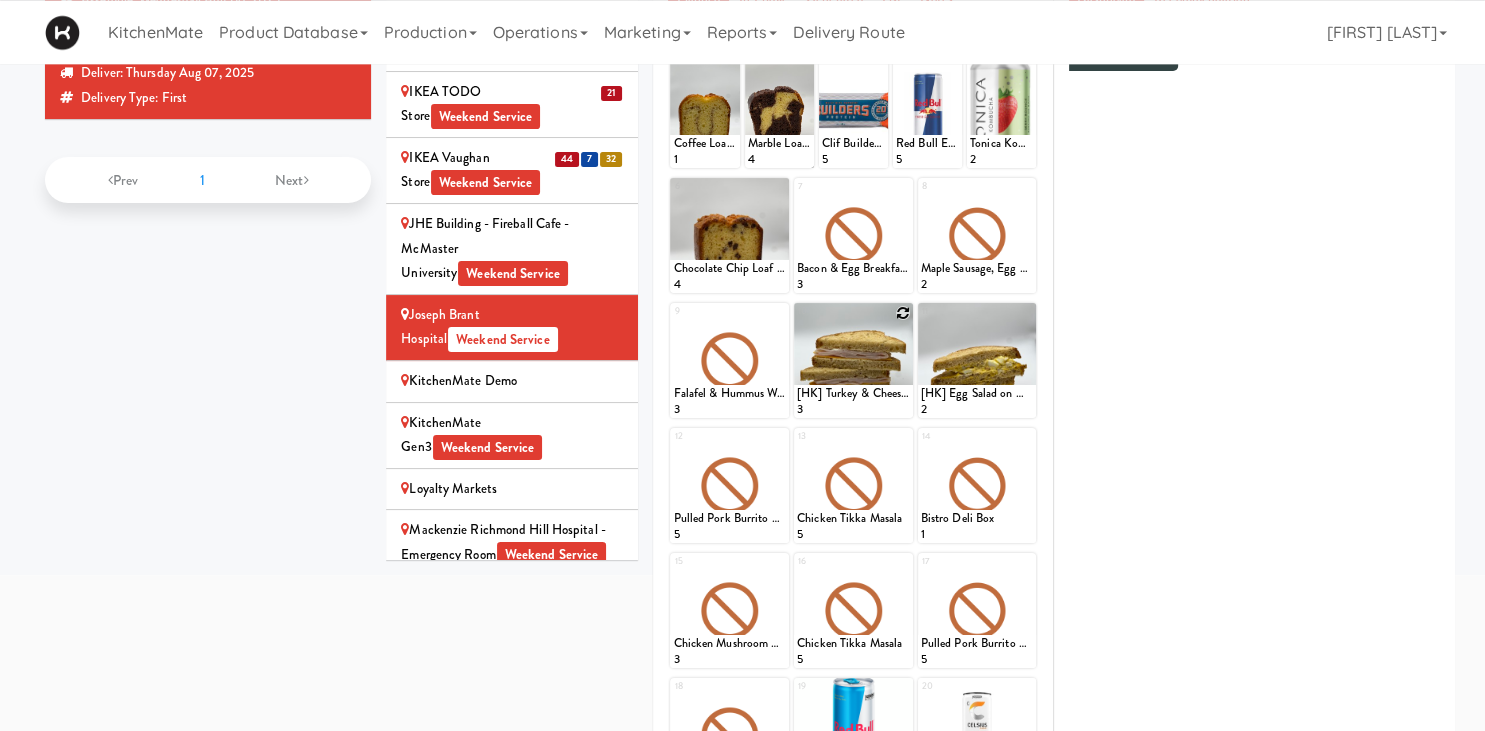 click at bounding box center [903, 313] 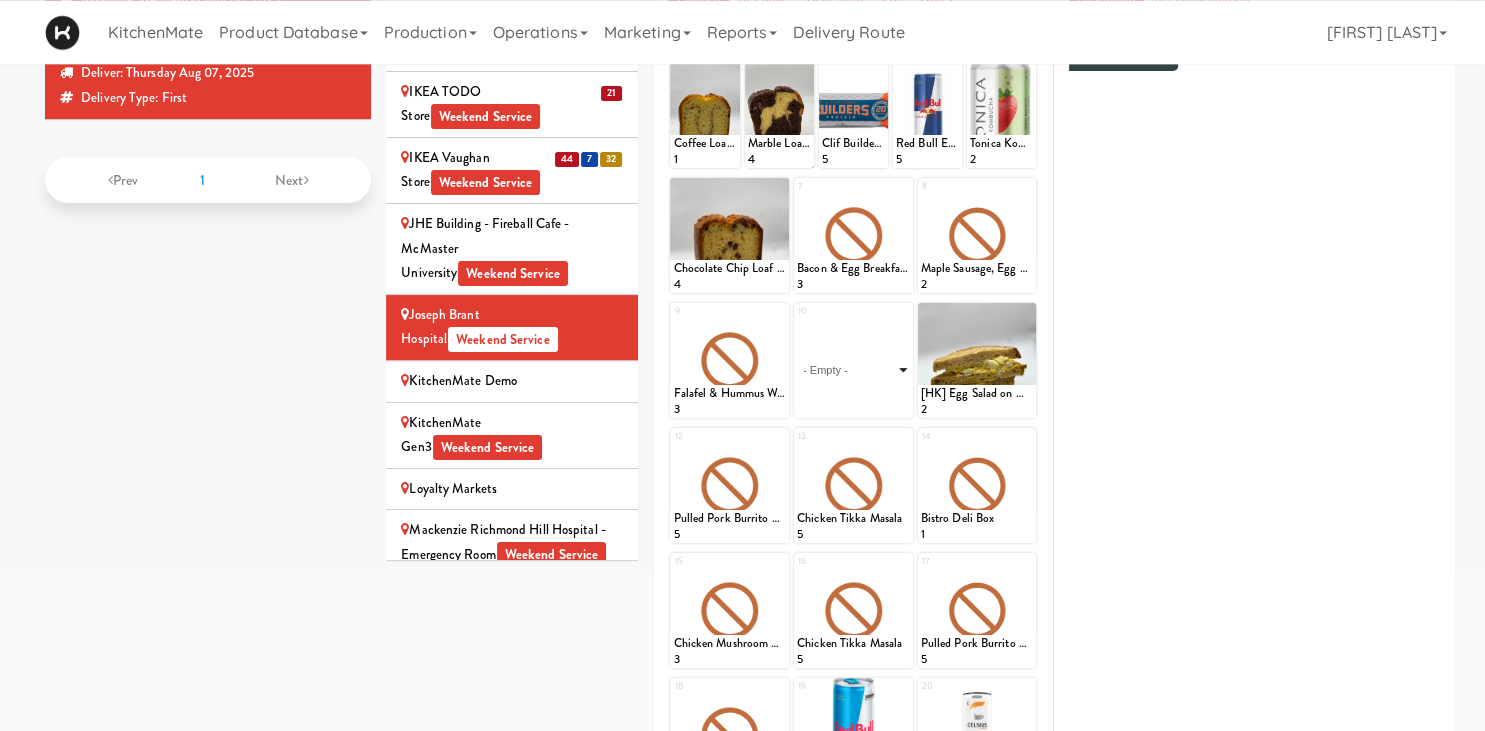 click on "- Empty - Activia Probiotic Peach Mango Smoothie Berry Gatorade Zero Chocolate Milk Tetra Pack Coca Cola Diet Coke Frooti Fuze Iced Tea Grape G2 Gatorade Thirst Quencher Greenhouse Fiery Ginger Shot Lemon Lime Gatorade Zero Monster Energy Zero Ultra Norse Cold Brew Coffee Oasis Apple Juice Orange Celsius Energy Drink Orange Gatorade Zero Red Bull Energy Drink Sanpellengrino Aranciata Sparkling Clementine Probiotic Soda Sparkling Ginger Probiotic Soda Sparkling Grapefruit Probiotic Soda Sugar Free Red Bull Tonica Kombucha Berry Bounce Amazing Chocolate Chunk Cookie Bacon & Egg Breakfast Wrap Bistro Deli Box Blue Diamond Roasted Salted Almonds Blue Diamond Smokehouse Almonds Caramilk Chocolate Chip Loaf Cake Chocolate Loaf Cake Classic Hummus With Crackers Clif Bar Peanut Butter Crunch Clif Builders proteins Bar Chocolate Clif Builders proteins Bar Chocolate Mint Coffee Loaf Cake Falafel & Hummus Wrap Freshii Peanut Butter Energii Bites [HK] Cheddar Cheese Bagel [HK] Chicken Caesar Wrap [HK] Turkey Club Wrap" at bounding box center (853, 370) 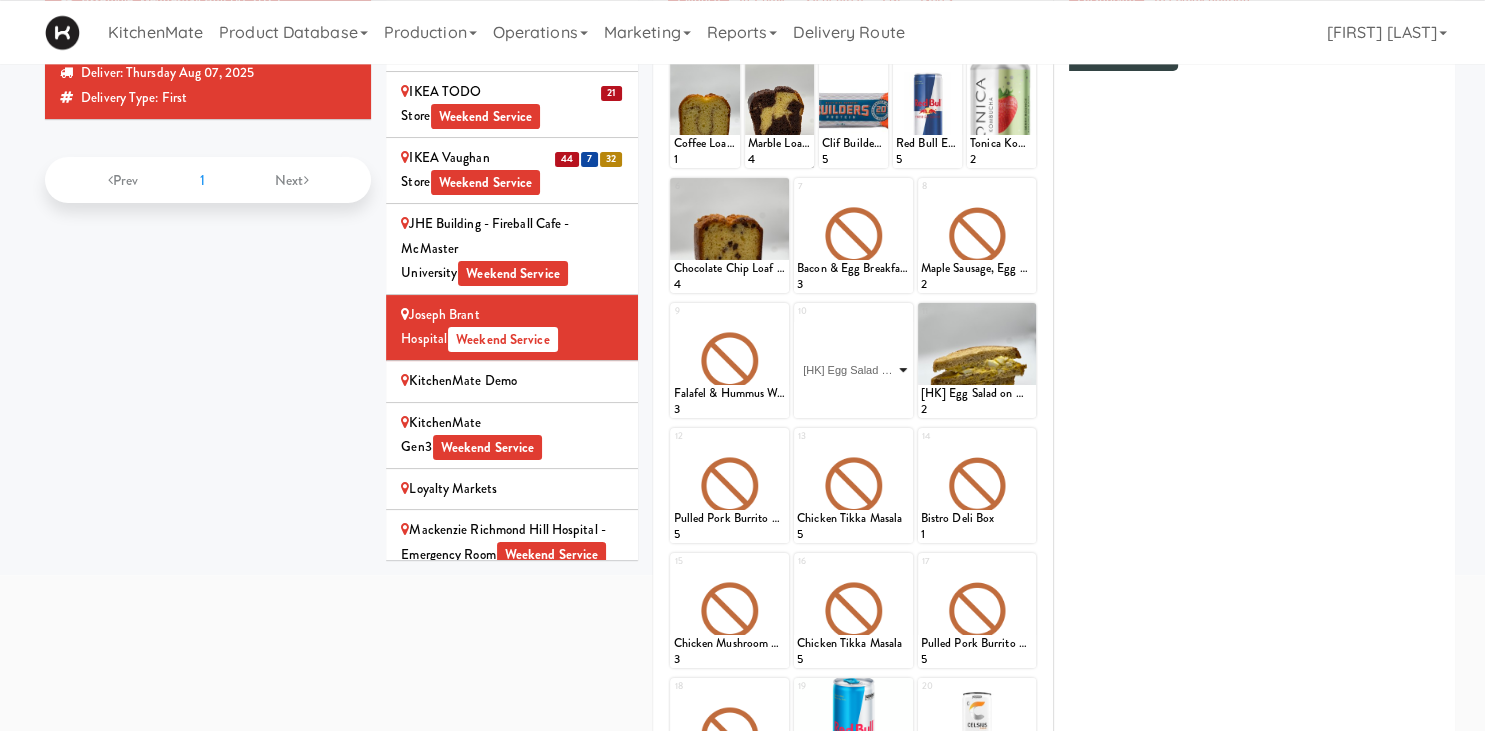 click on "[HK] Egg Salad on Multigrain" at bounding box center (0, 0) 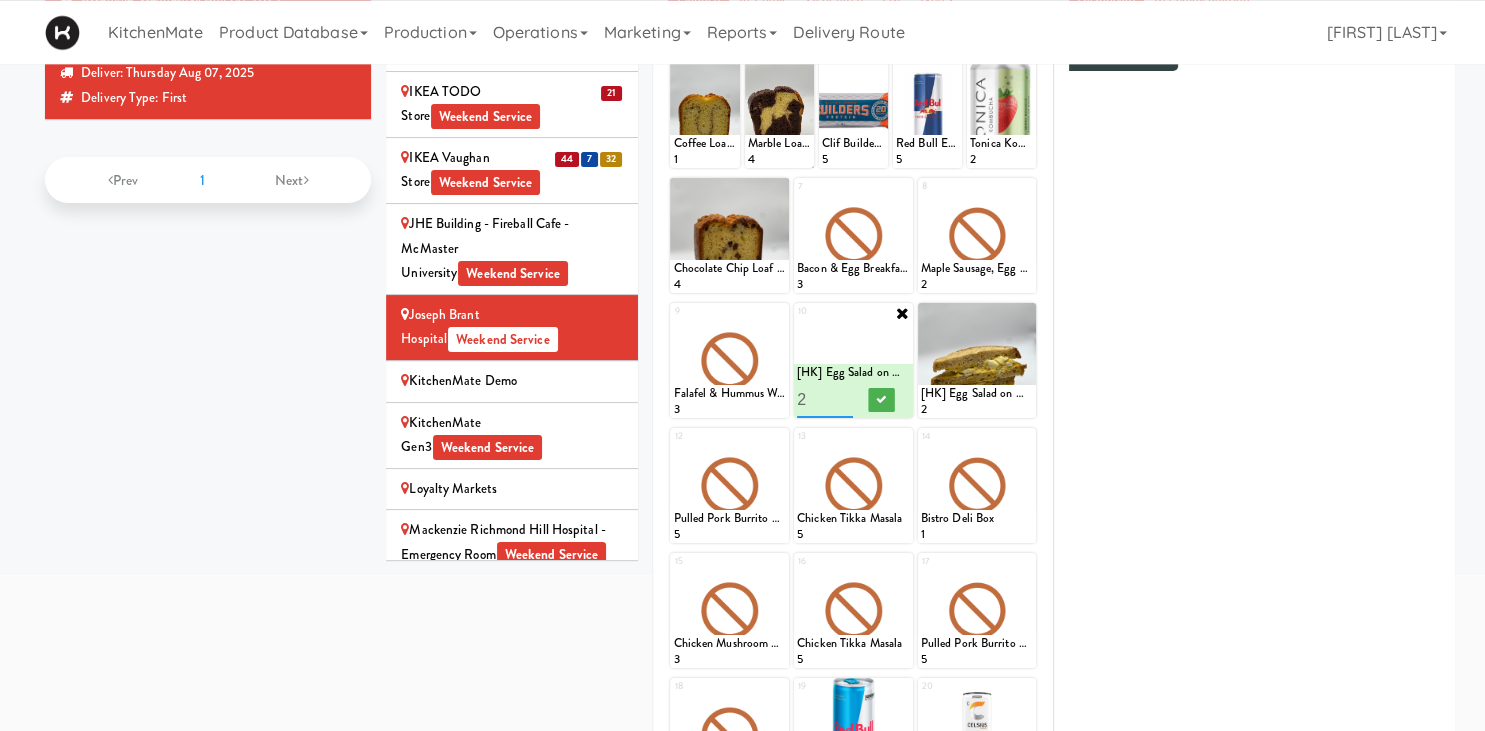click on "2" at bounding box center [825, 399] 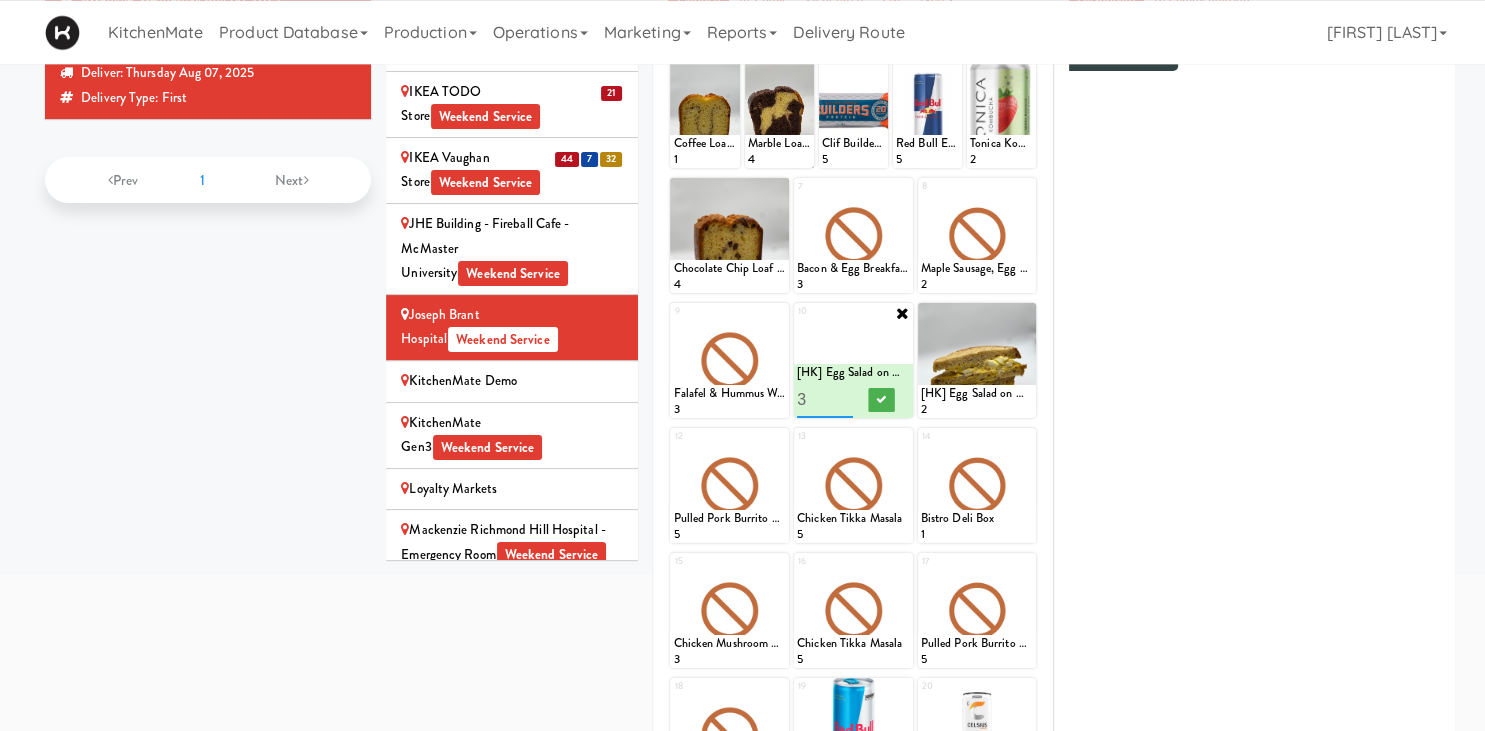 type on "3" 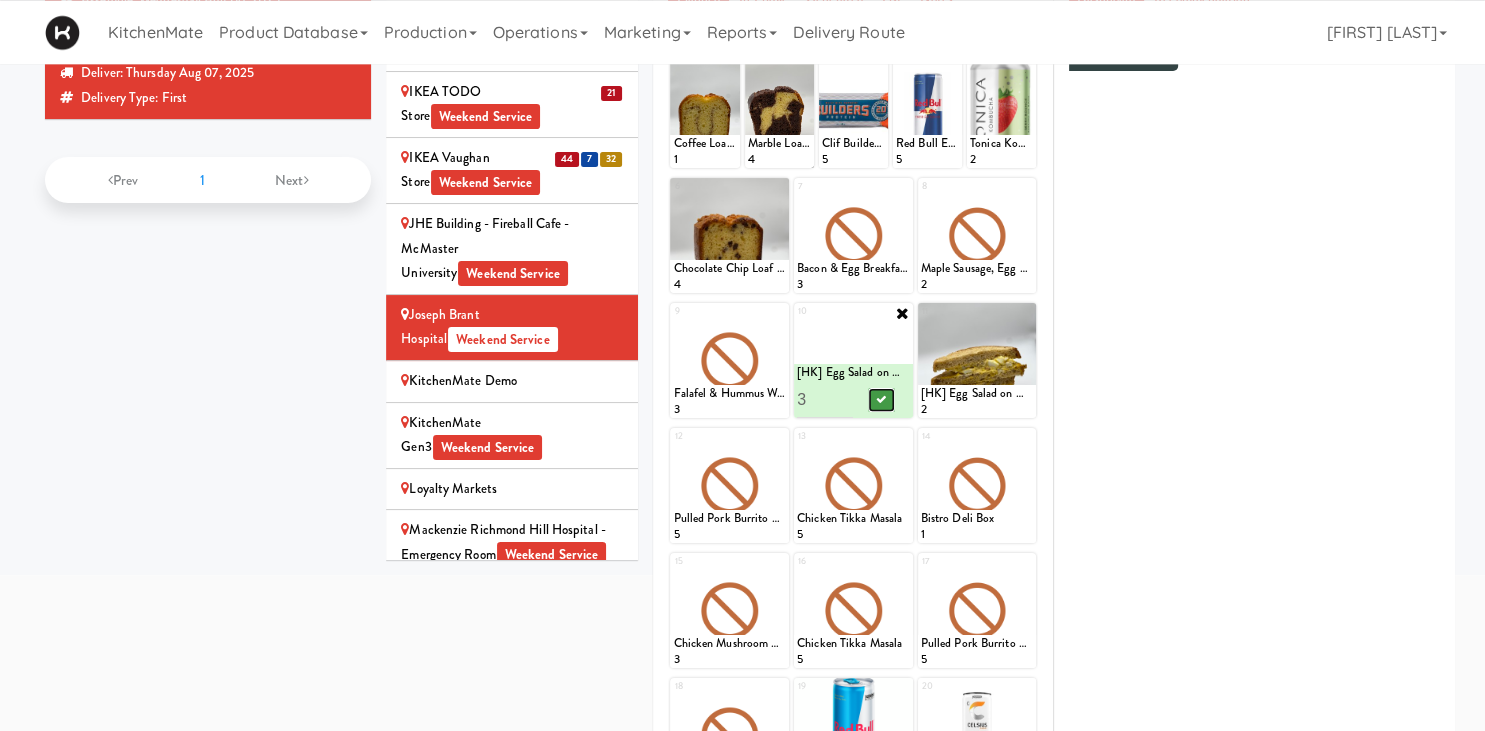 click at bounding box center [881, 400] 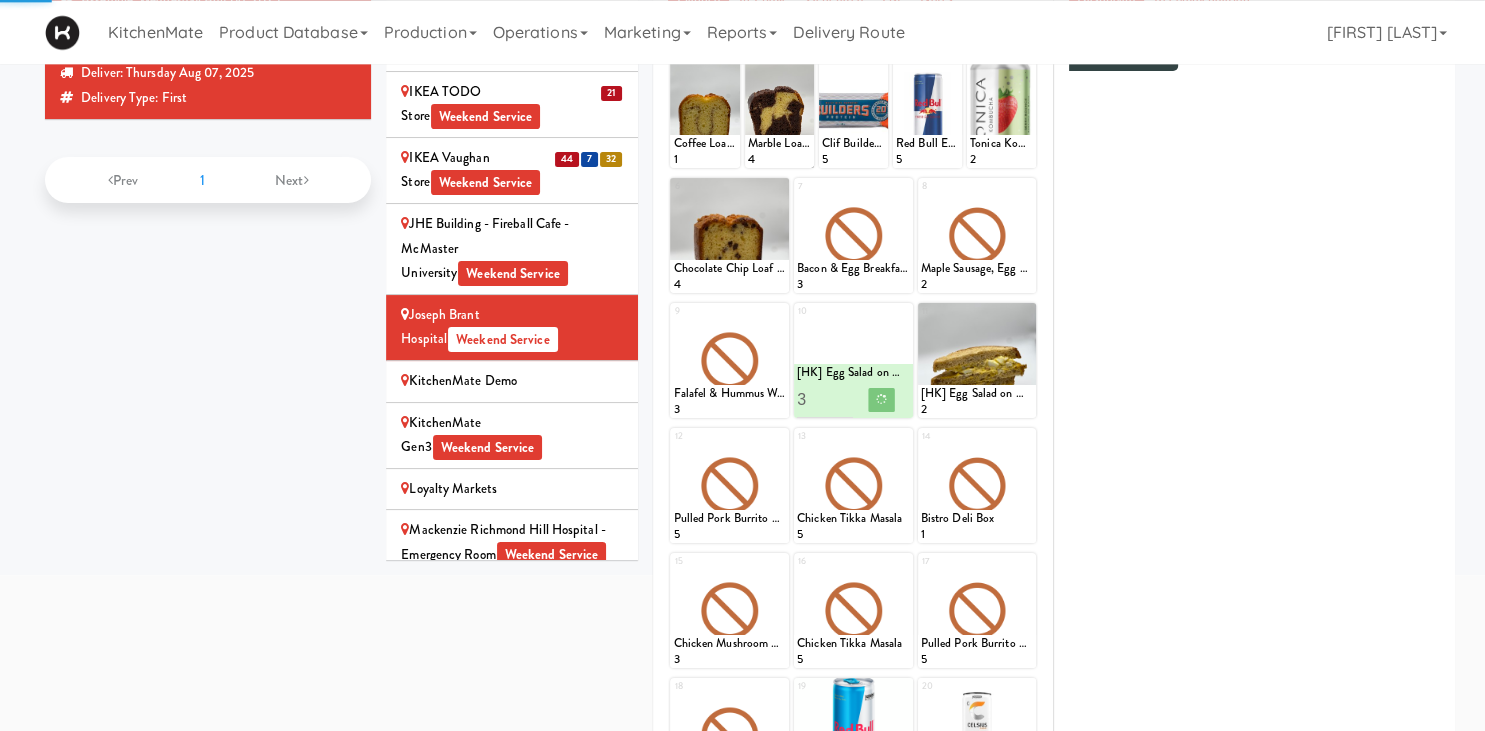 click on "1 Coffee Loaf Cake 1 2 Marble Loaf Cake 4 3 Clif Builders proteins Bar Chocolate 5 4 Red Bull Energy Drink 5 5 Tonica Kombucha Berry Bounce 2 6 Chocolate Chip Loaf Cake 4 7 Bacon & Egg Breakfast Wrap 3 8 Maple Sausage, Egg & Cheddar Sandwich 2 9 Falafel & Hummus Wrap 3 10 [HK] Turkey & Cheese Multigrain 3 [HK] Egg Salad on Multigrain 3   11 [HK] Egg Salad on Multigrain 2 12 Pulled Pork Burrito Bowl 5 13 Chicken Tikka Masala 5 14 Bistro Deli Box 1 15 Chicken Mushroom Alfredo 3 16 Chicken Tikka Masala 5 17 Pulled Pork Burrito Bowl 5 18 Chicken Mushroom Alfredo 3 19 Sugar Free Red Bull 4 20 Orange Celsius Energy Drink 3 Extra - Empty - Activia Probiotic Peach Mango Smoothie Berry Gatorade Zero Chocolate Milk Tetra Pack Coca Cola Diet Coke Frooti Fuze Iced Tea Grape G2 Gatorade Thirst Quencher Greenhouse Fiery Ginger Shot Lemon Lime Gatorade Zero Monster Energy Zero Ultra Norse Cold Brew Coffee Oasis Apple Juice Orange Celsius Energy Drink Orange Gatorade Zero Red Bull Energy Drink Sanpellengrino Aranciata Twix" at bounding box center [853, 493] 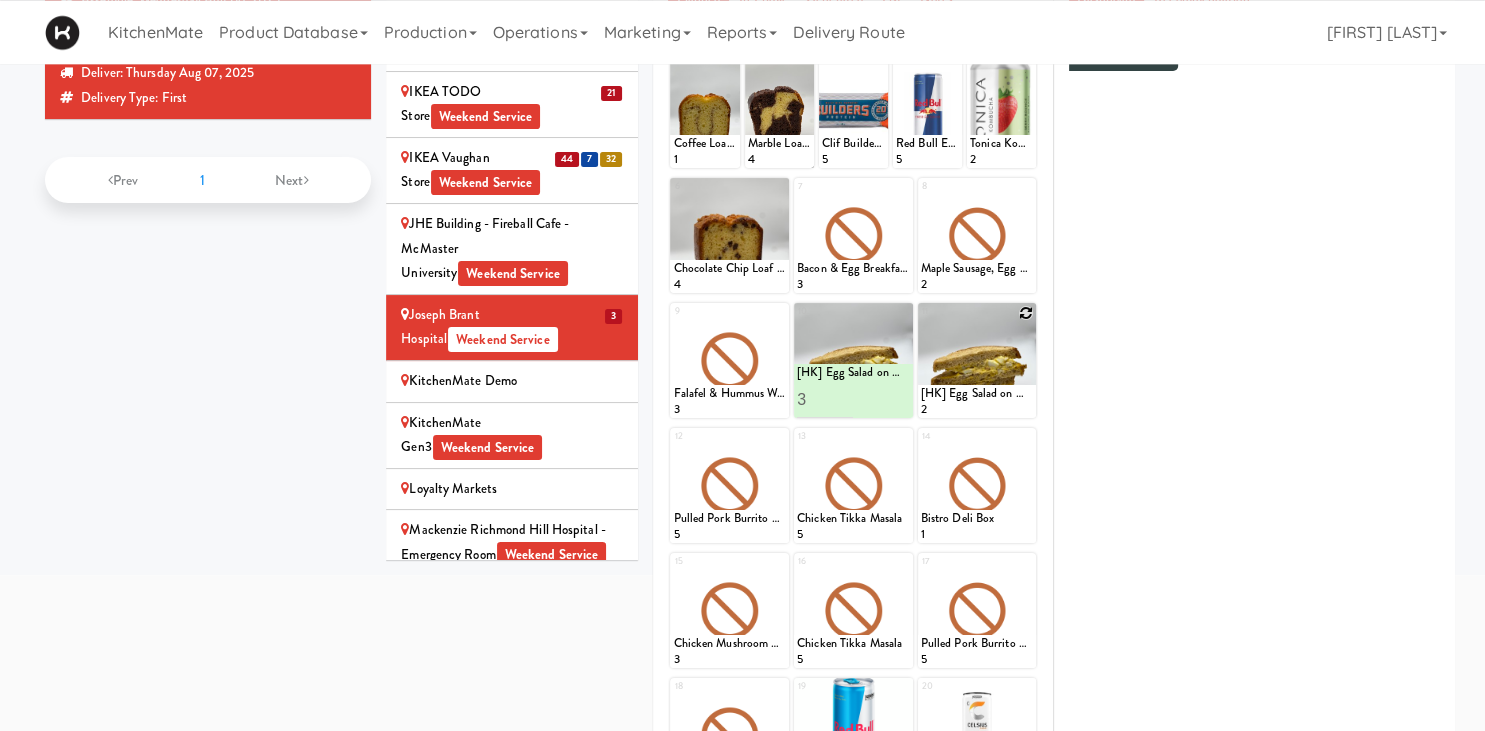 click at bounding box center [977, 360] 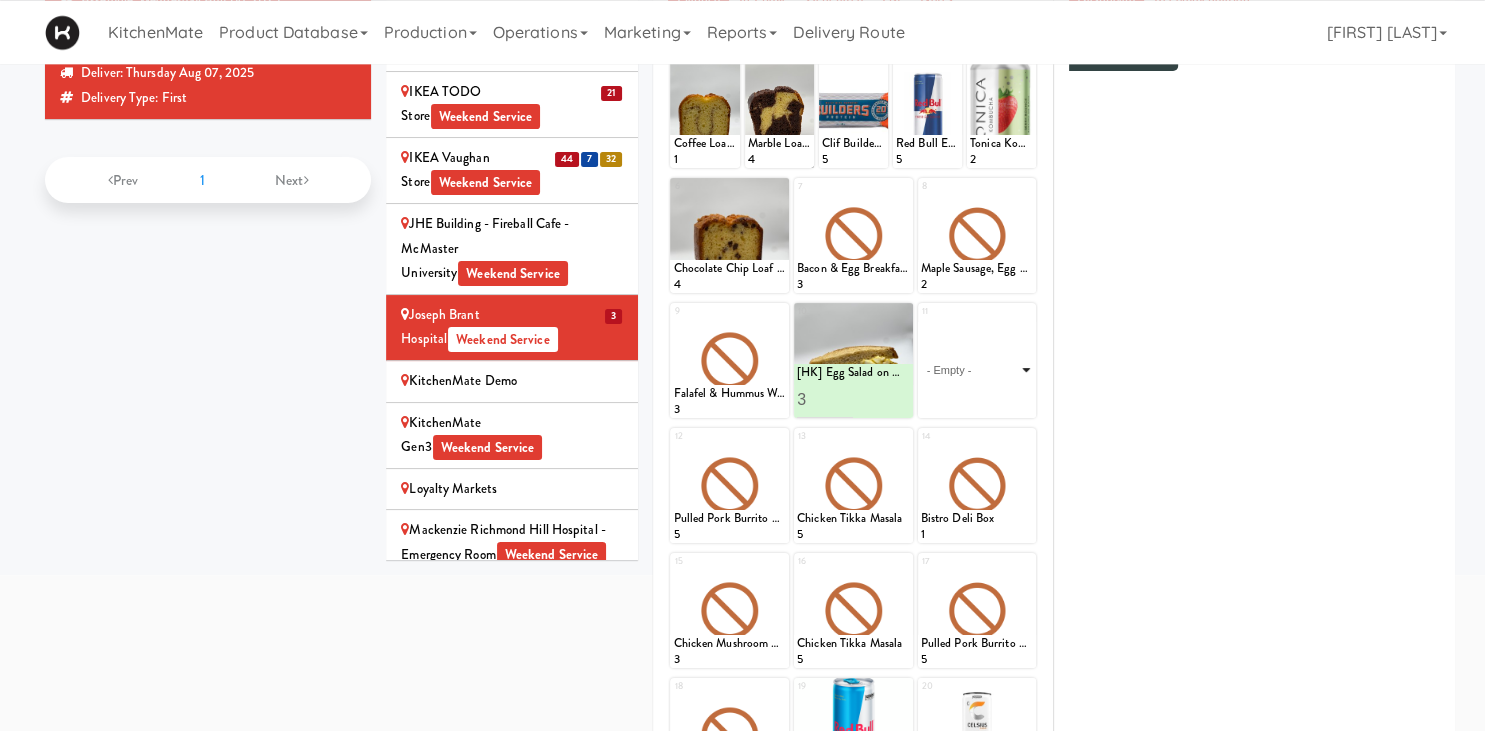 click on "- Empty - Activia Probiotic Peach Mango Smoothie Berry Gatorade Zero Chocolate Milk Tetra Pack Coca Cola Diet Coke Frooti Fuze Iced Tea Grape G2 Gatorade Thirst Quencher Greenhouse Fiery Ginger Shot Lemon Lime Gatorade Zero Monster Energy Zero Ultra Norse Cold Brew Coffee Oasis Apple Juice Orange Celsius Energy Drink Orange Gatorade Zero Red Bull Energy Drink Sanpellengrino Aranciata Sparkling Clementine Probiotic Soda Sparkling Ginger Probiotic Soda Sparkling Grapefruit Probiotic Soda Sugar Free Red Bull Tonica Kombucha Berry Bounce Amazing Chocolate Chunk Cookie Bacon & Egg Breakfast Wrap Bistro Deli Box Blue Diamond Roasted Salted Almonds Blue Diamond Smokehouse Almonds Caramilk Chocolate Chip Loaf Cake Chocolate Loaf Cake Classic Hummus With Crackers Clif Bar Peanut Butter Crunch Clif Builders proteins Bar Chocolate Clif Builders proteins Bar Chocolate Mint Coffee Loaf Cake Falafel & Hummus Wrap Freshii Peanut Butter Energii Bites [HK] Cheddar Cheese Bagel [HK] Chicken Caesar Wrap [HK] Turkey Club Wrap" at bounding box center (977, 370) 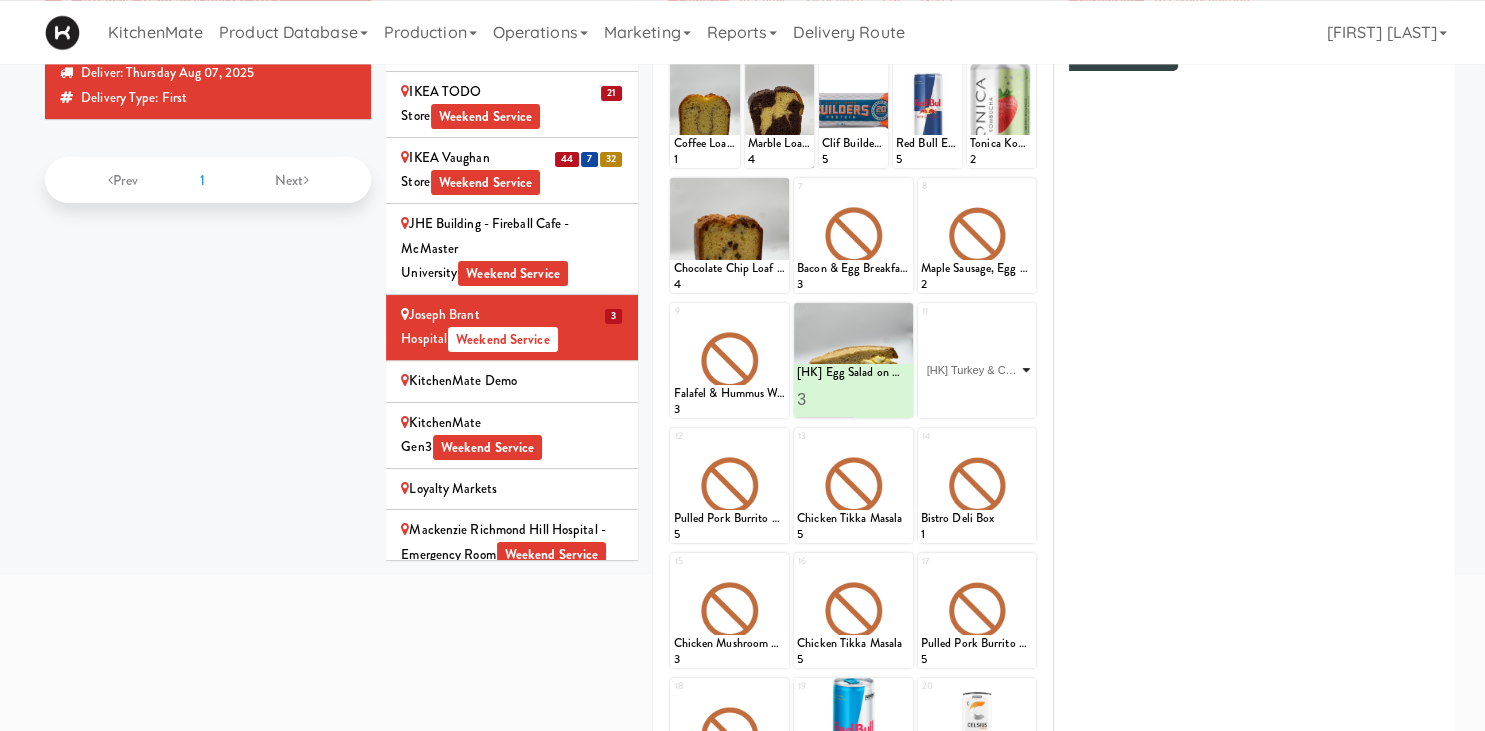 click on "[HK] Turkey & Cheese Multigrain" at bounding box center (0, 0) 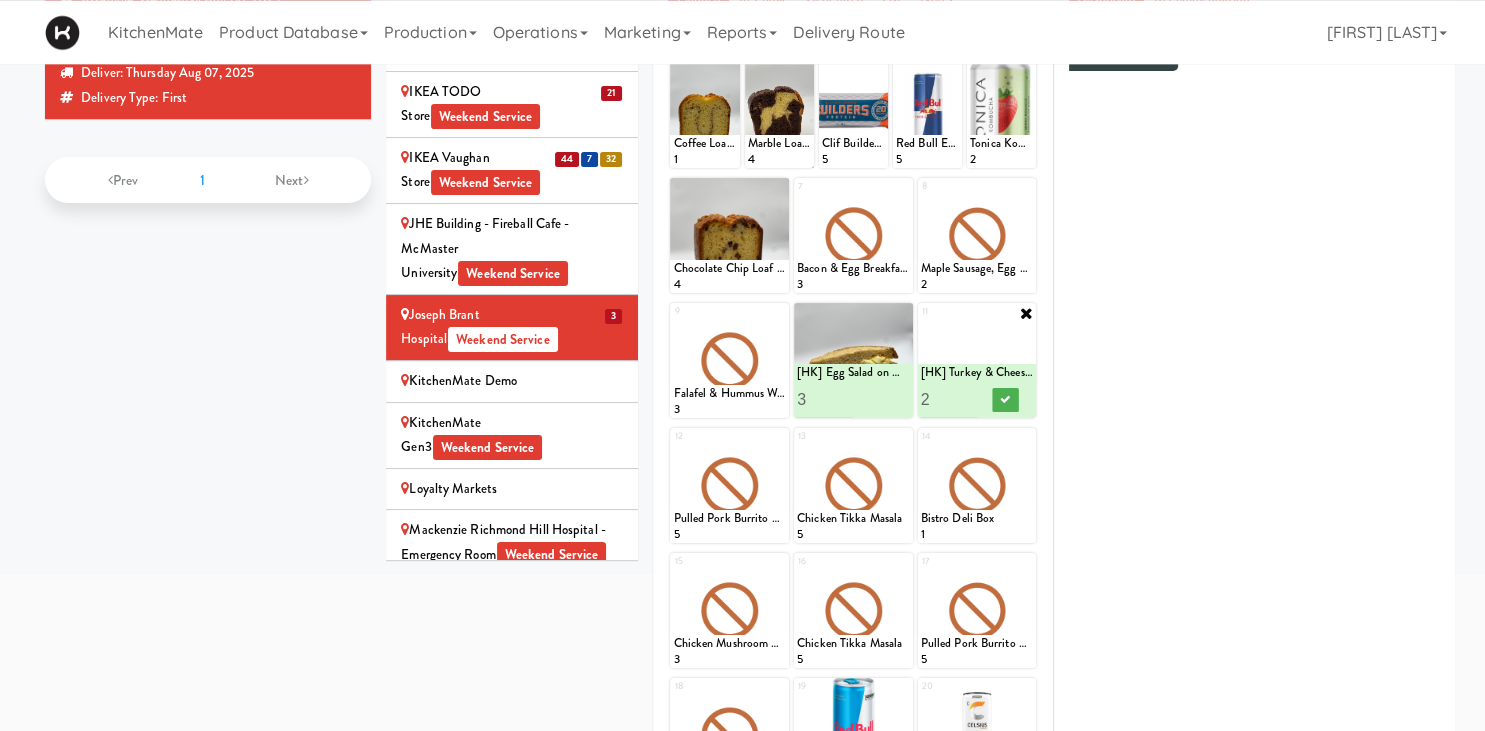 click on "2" at bounding box center (949, 399) 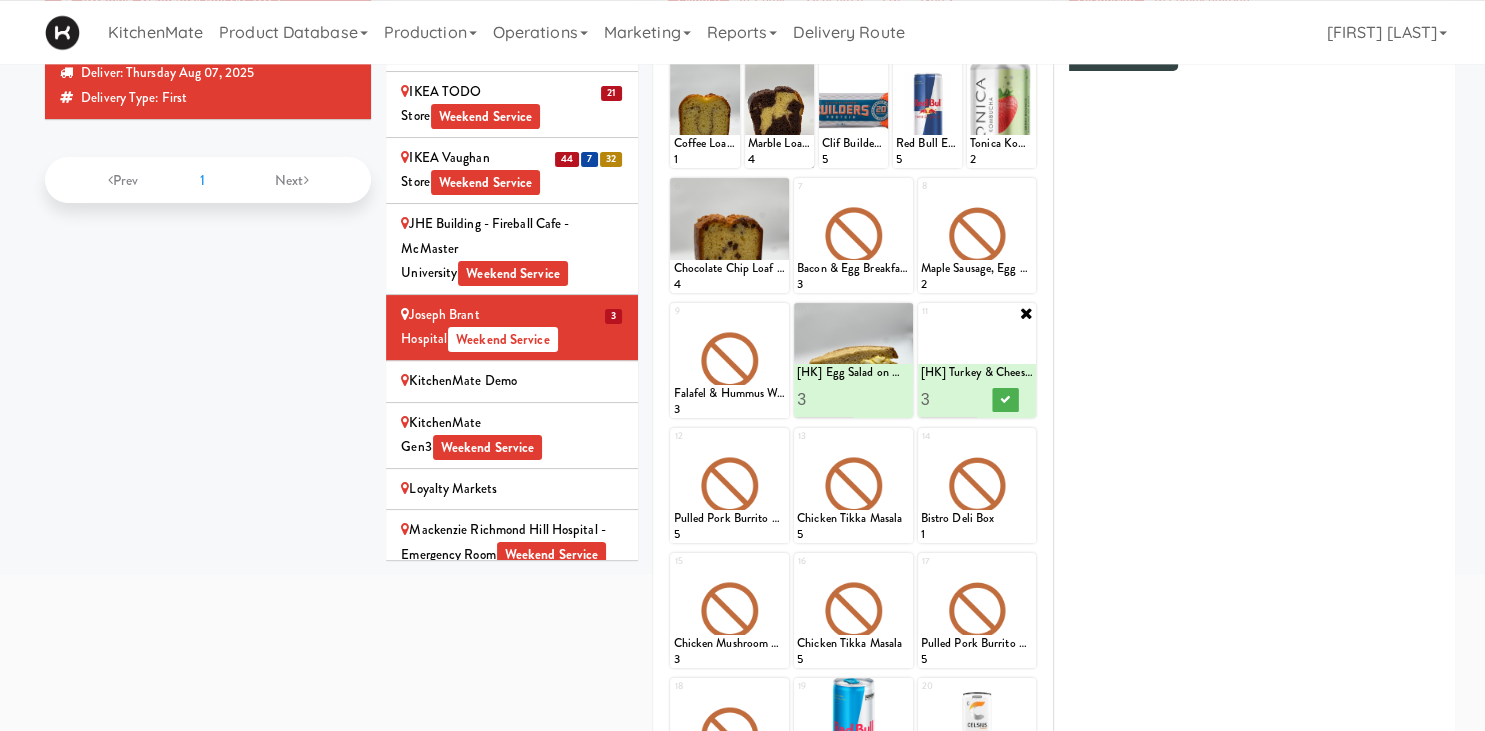 type on "3" 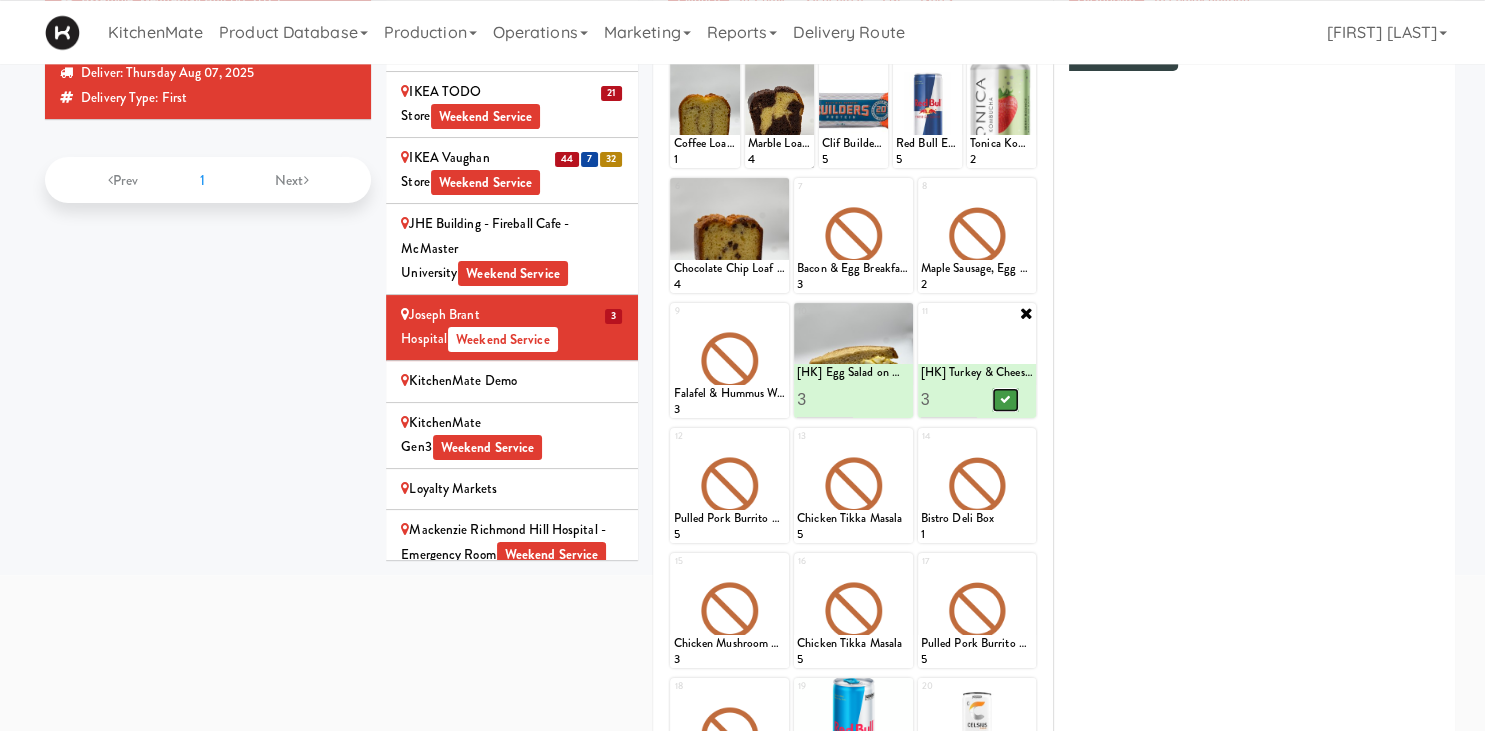 click at bounding box center (1005, 400) 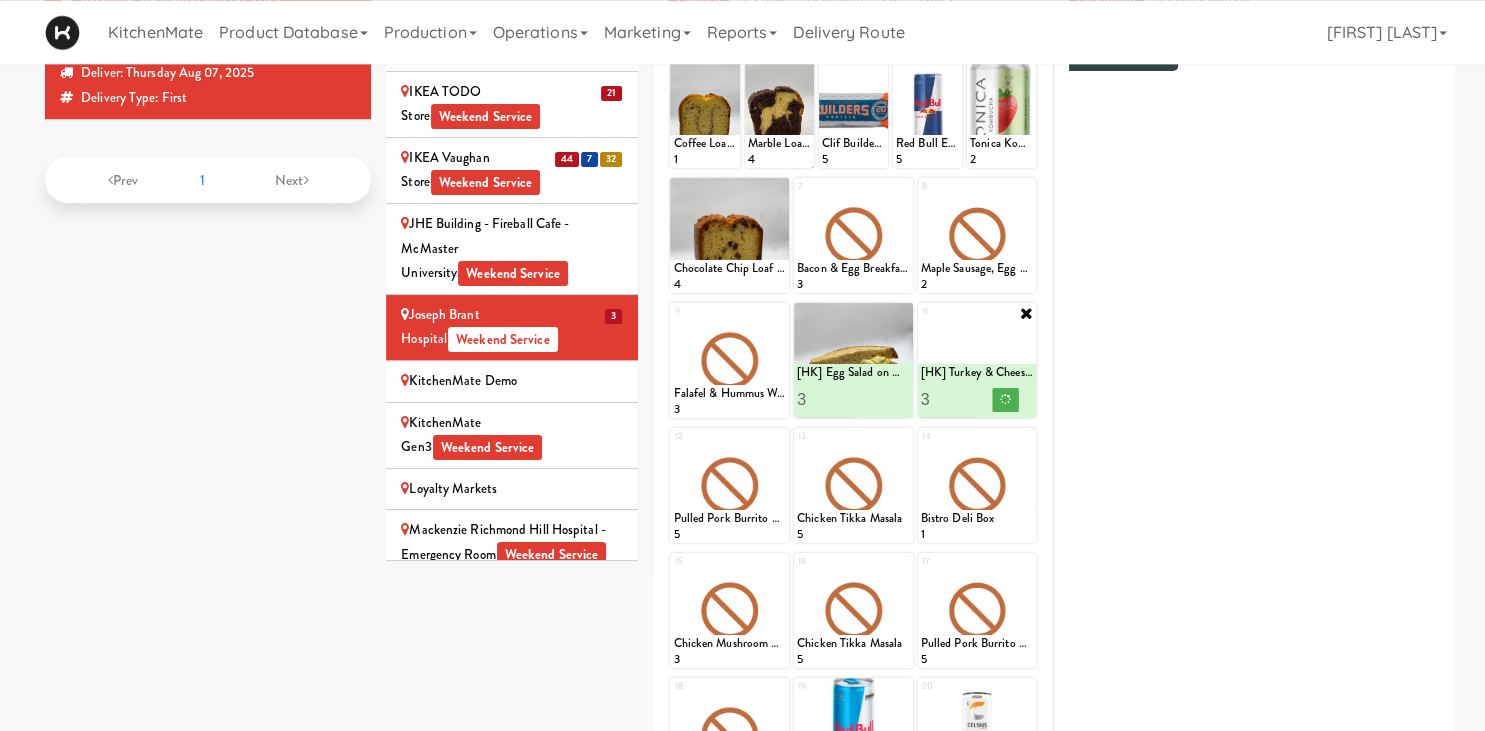 scroll, scrollTop: 438, scrollLeft: 0, axis: vertical 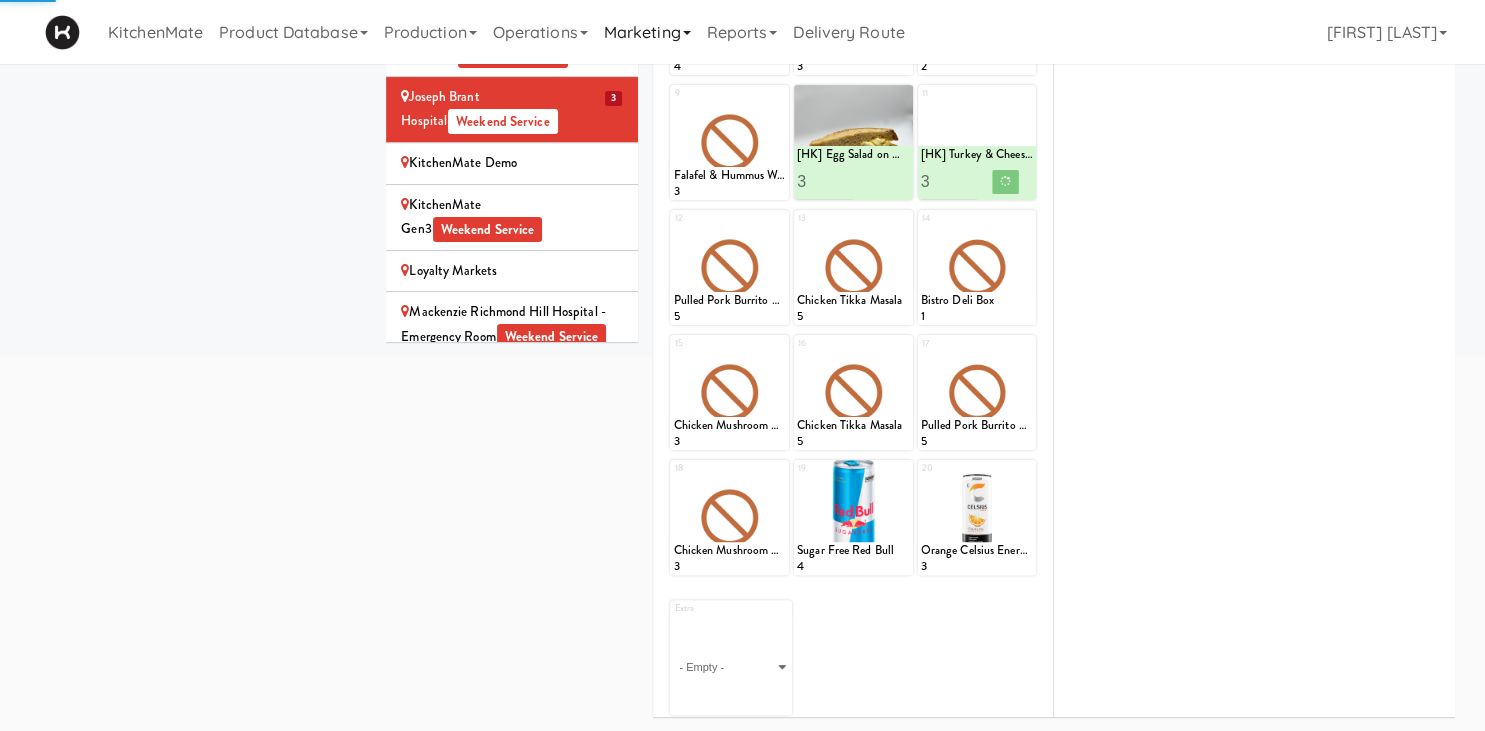drag, startPoint x: 998, startPoint y: 393, endPoint x: 711, endPoint y: 2, distance: 485.0258 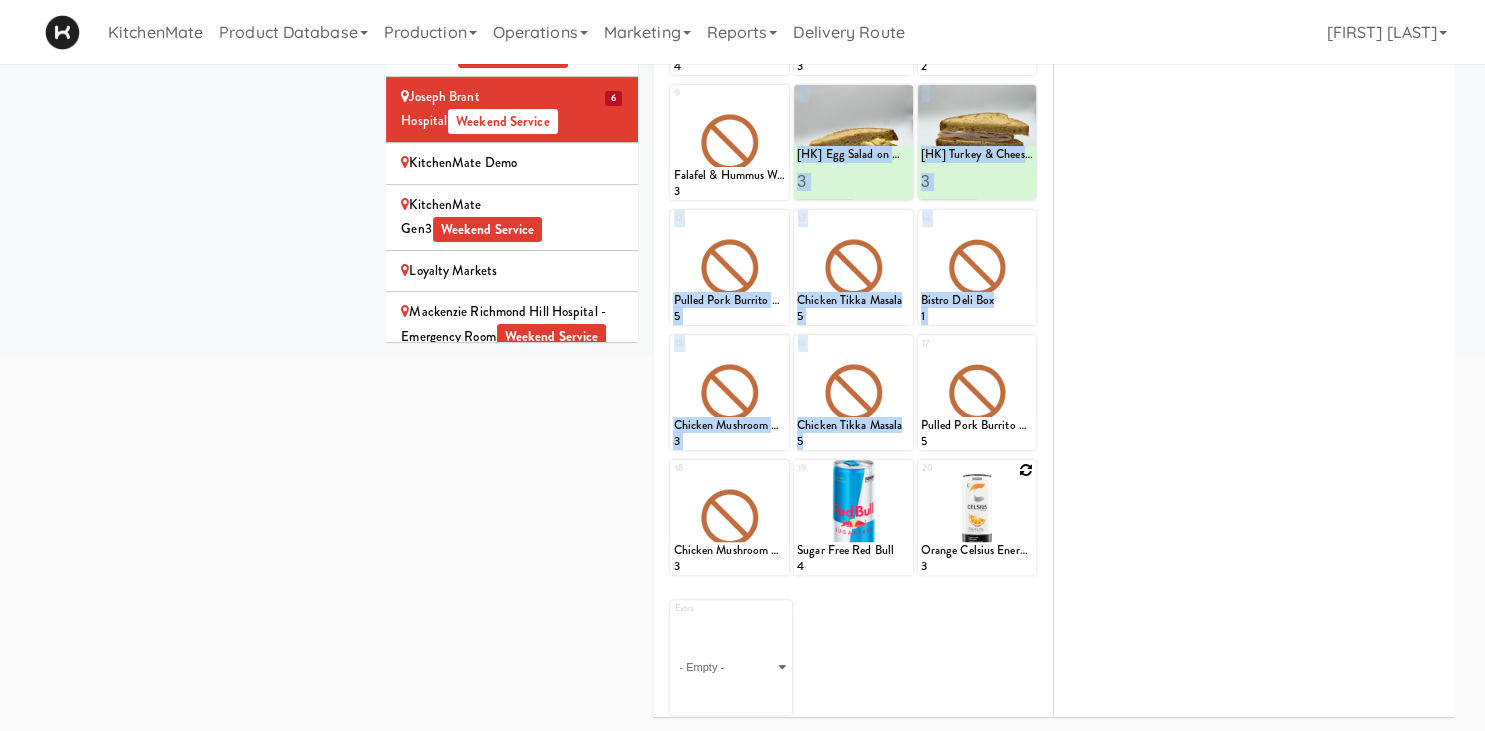 click at bounding box center [1026, 470] 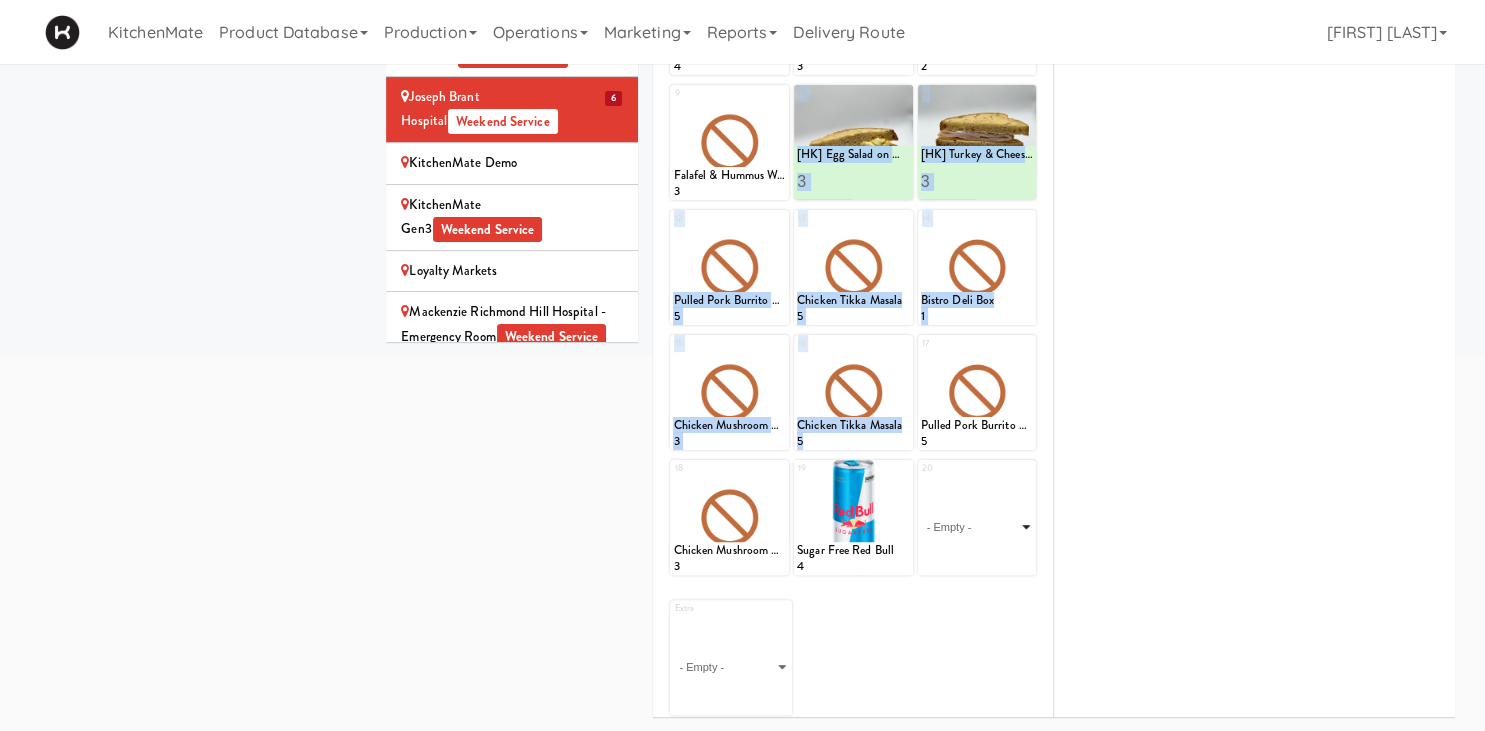 click on "- Empty - Activia Probiotic Peach Mango Smoothie Berry Gatorade Zero Chocolate Milk Tetra Pack Coca Cola Diet Coke Frooti Fuze Iced Tea Grape G2 Gatorade Thirst Quencher Greenhouse Fiery Ginger Shot Lemon Lime Gatorade Zero Monster Energy Zero Ultra Norse Cold Brew Coffee Oasis Apple Juice Orange Celsius Energy Drink Orange Gatorade Zero Red Bull Energy Drink Sanpellengrino Aranciata Sparkling Clementine Probiotic Soda Sparkling Ginger Probiotic Soda Sparkling Grapefruit Probiotic Soda Sugar Free Red Bull Tonica Kombucha Berry Bounce Amazing Chocolate Chunk Cookie Bacon & Egg Breakfast Wrap Bistro Deli Box Blue Diamond Roasted Salted Almonds Blue Diamond Smokehouse Almonds Caramilk Chocolate Chip Loaf Cake Chocolate Loaf Cake Classic Hummus With Crackers Clif Bar Peanut Butter Crunch Clif Builders proteins Bar Chocolate Clif Builders proteins Bar Chocolate Mint Coffee Loaf Cake Falafel & Hummus Wrap Freshii Peanut Butter Energii Bites [HK] Cheddar Cheese Bagel [HK] Chicken Caesar Wrap [HK] Turkey Club Wrap" at bounding box center [977, 527] 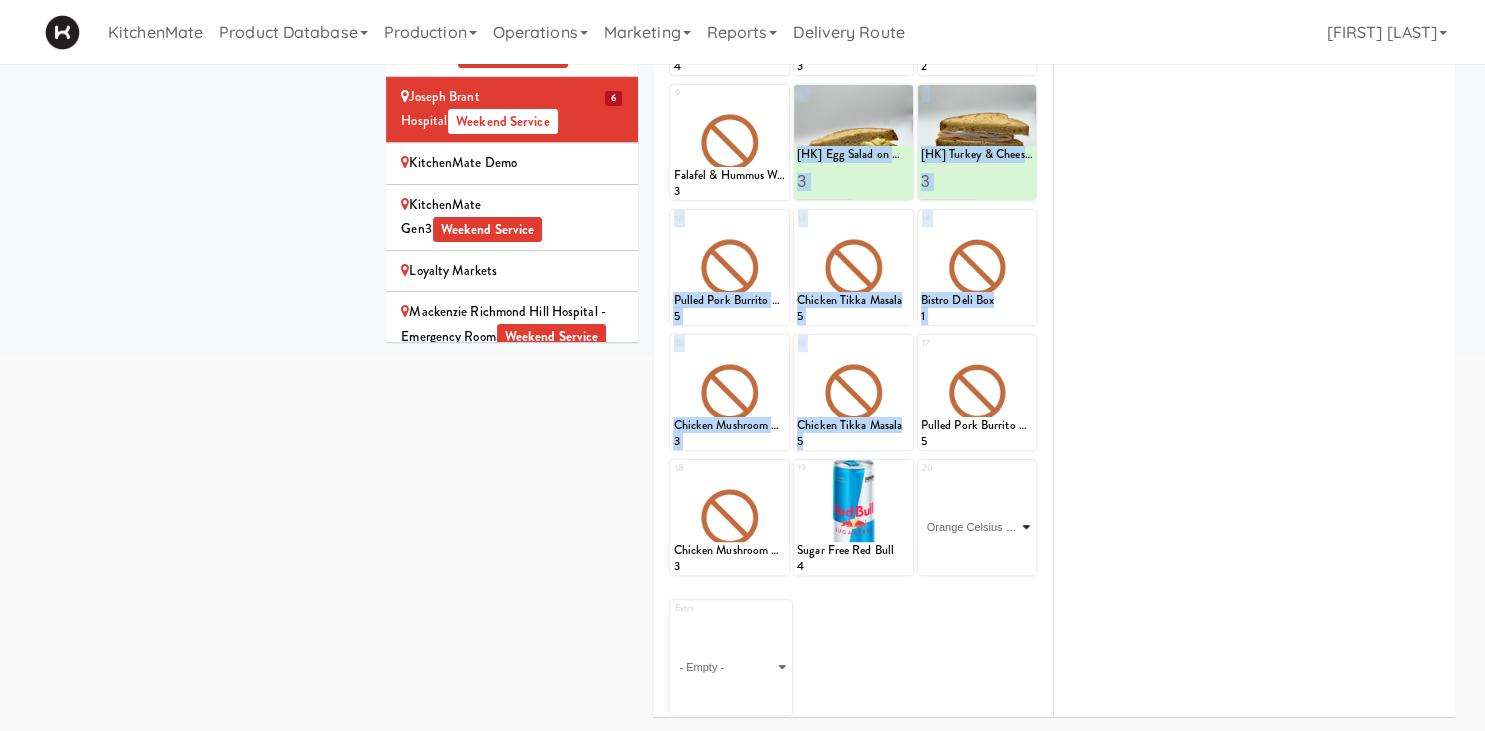 click on "Orange Celsius Energy Drink" at bounding box center (0, 0) 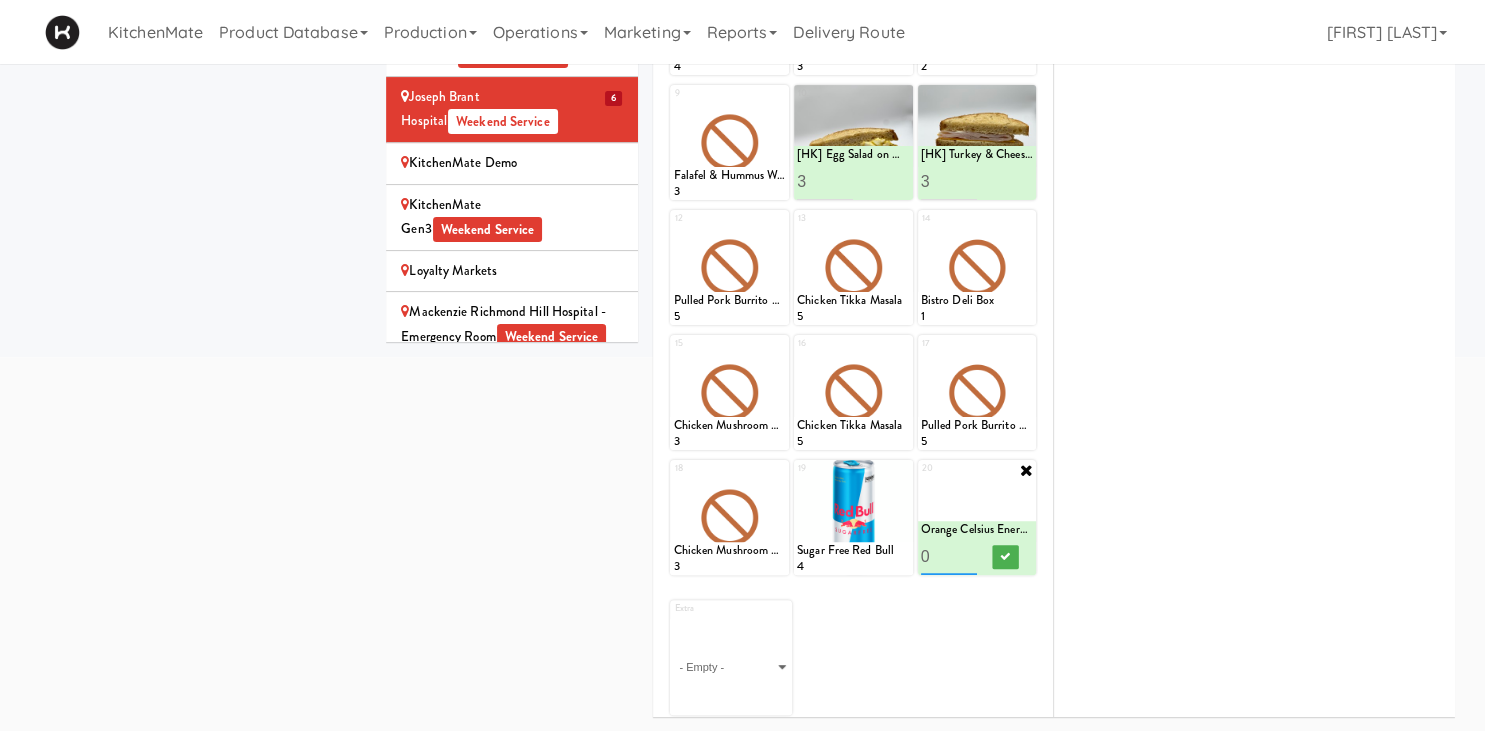 click on "0" at bounding box center [949, 556] 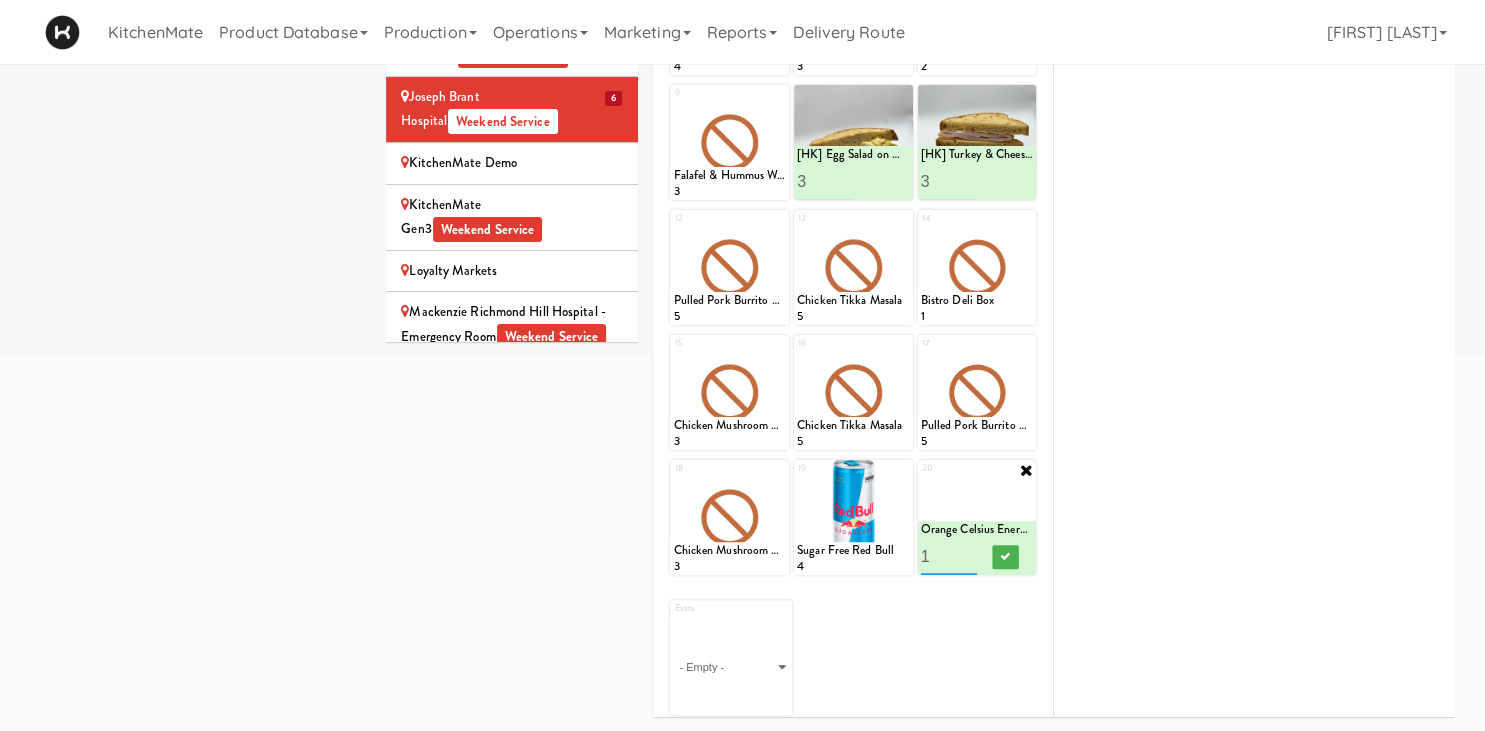 click on "1" at bounding box center (949, 556) 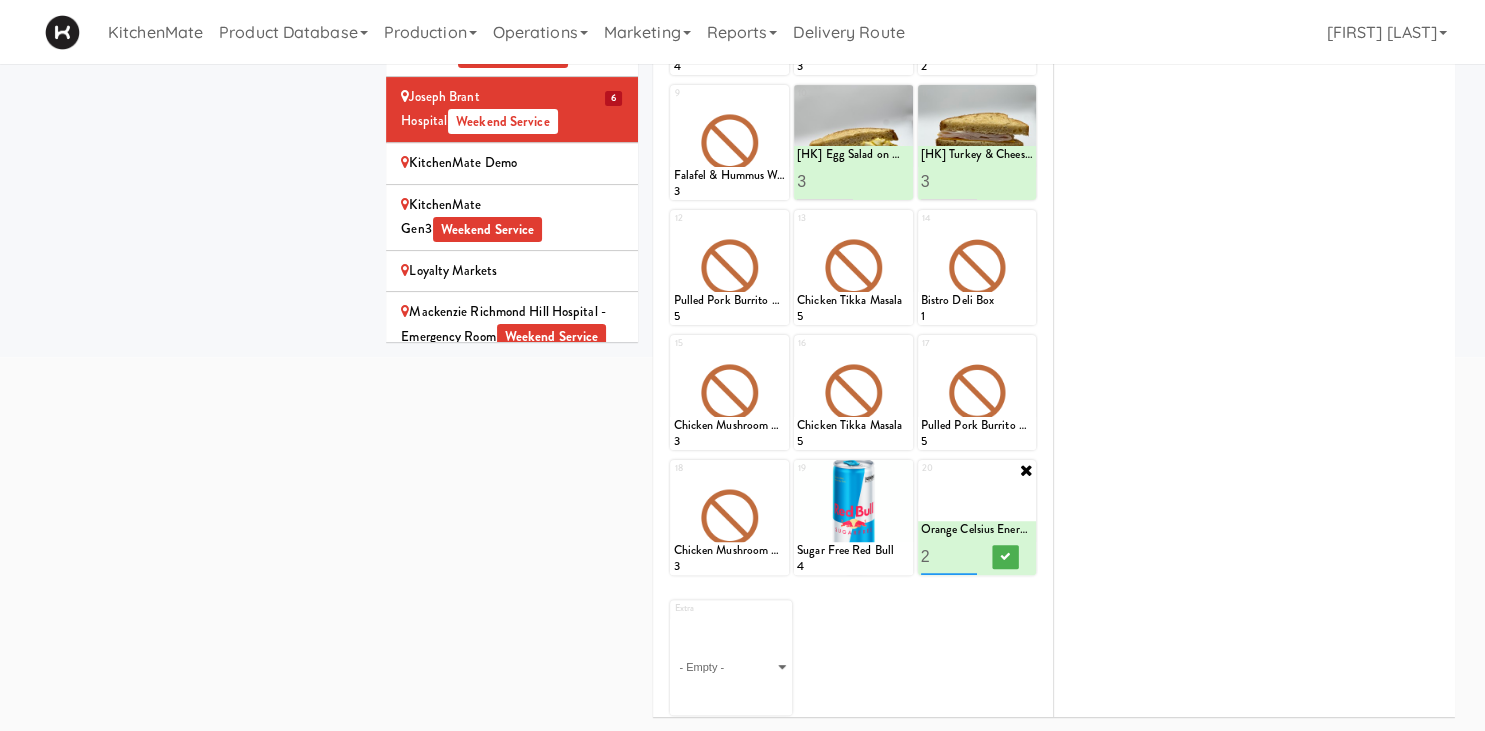 click on "2" at bounding box center [949, 556] 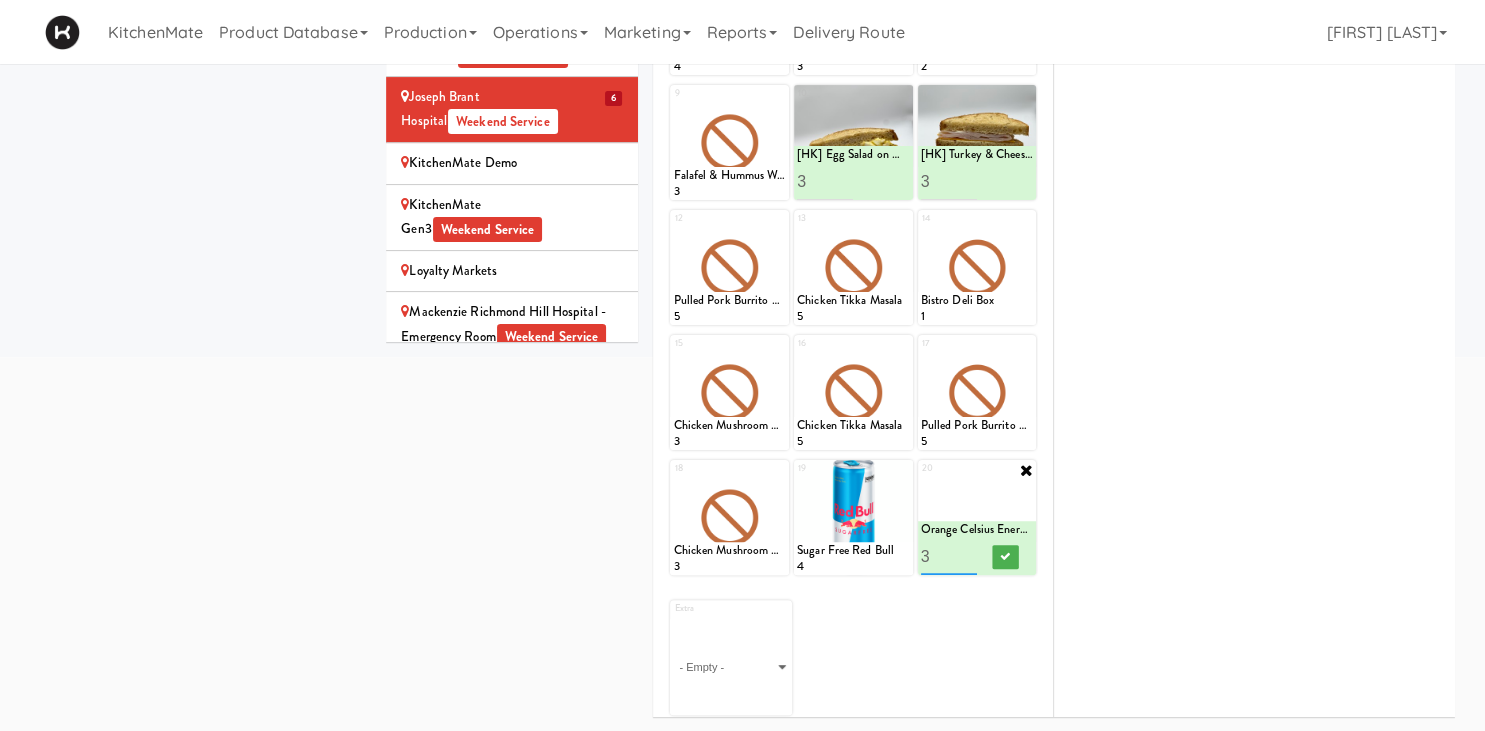 click on "3" at bounding box center (949, 556) 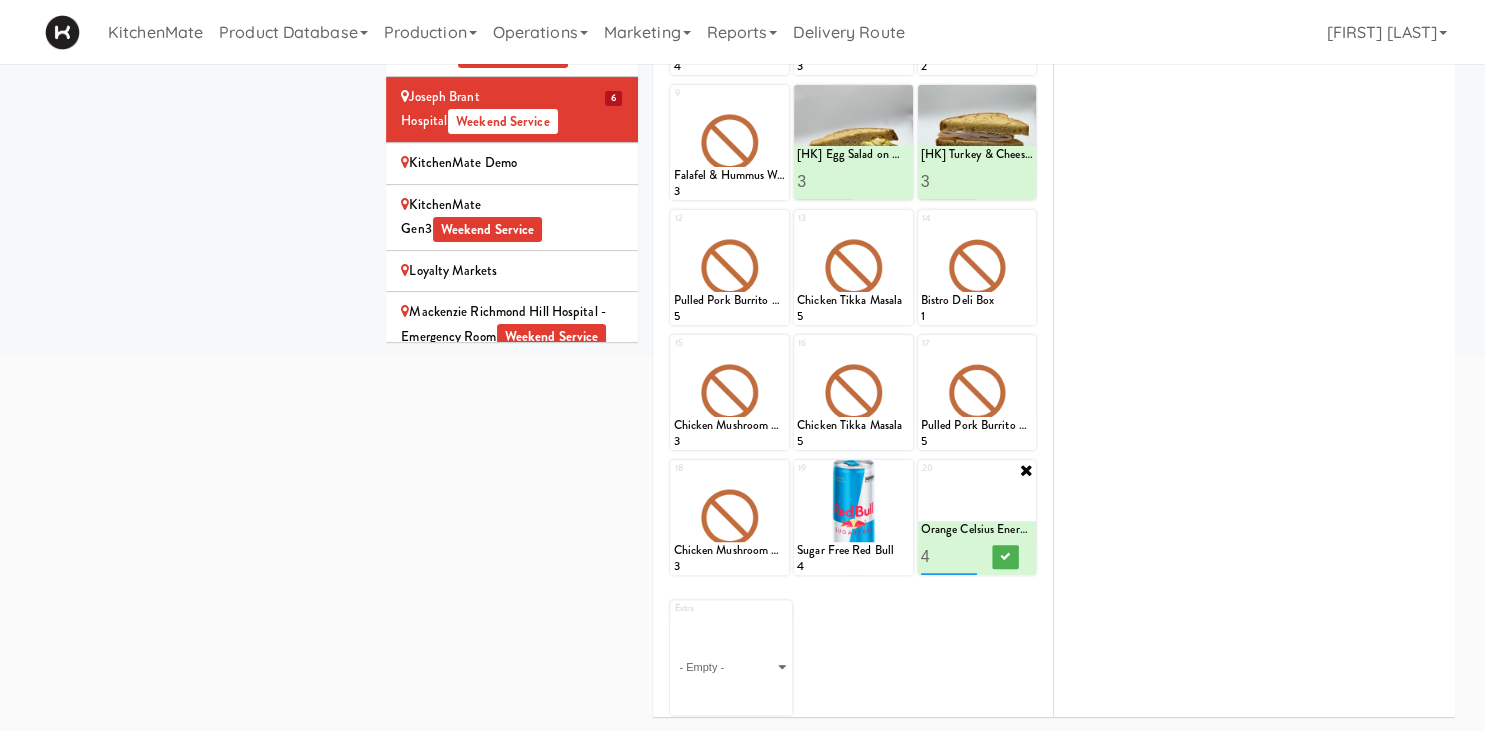 type on "4" 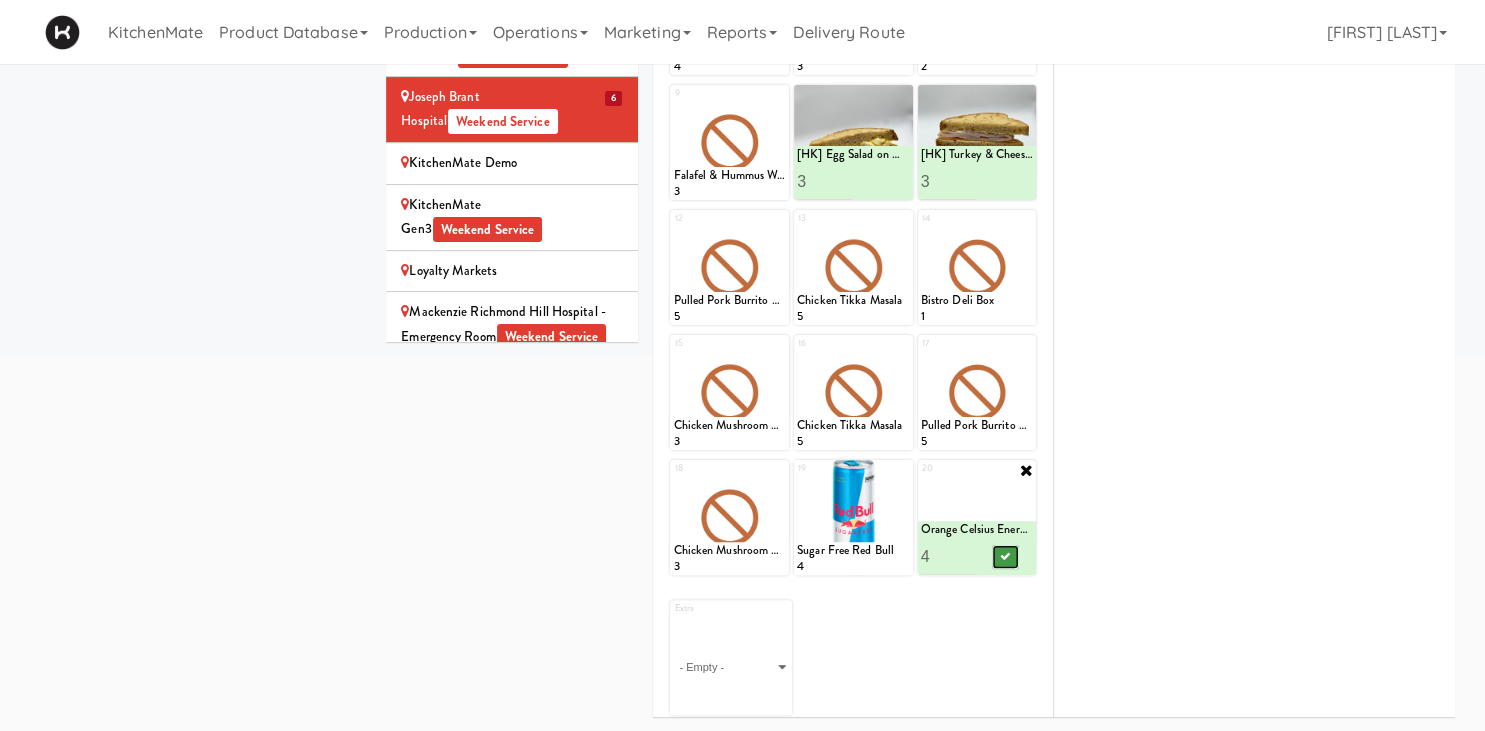 click at bounding box center [1005, 557] 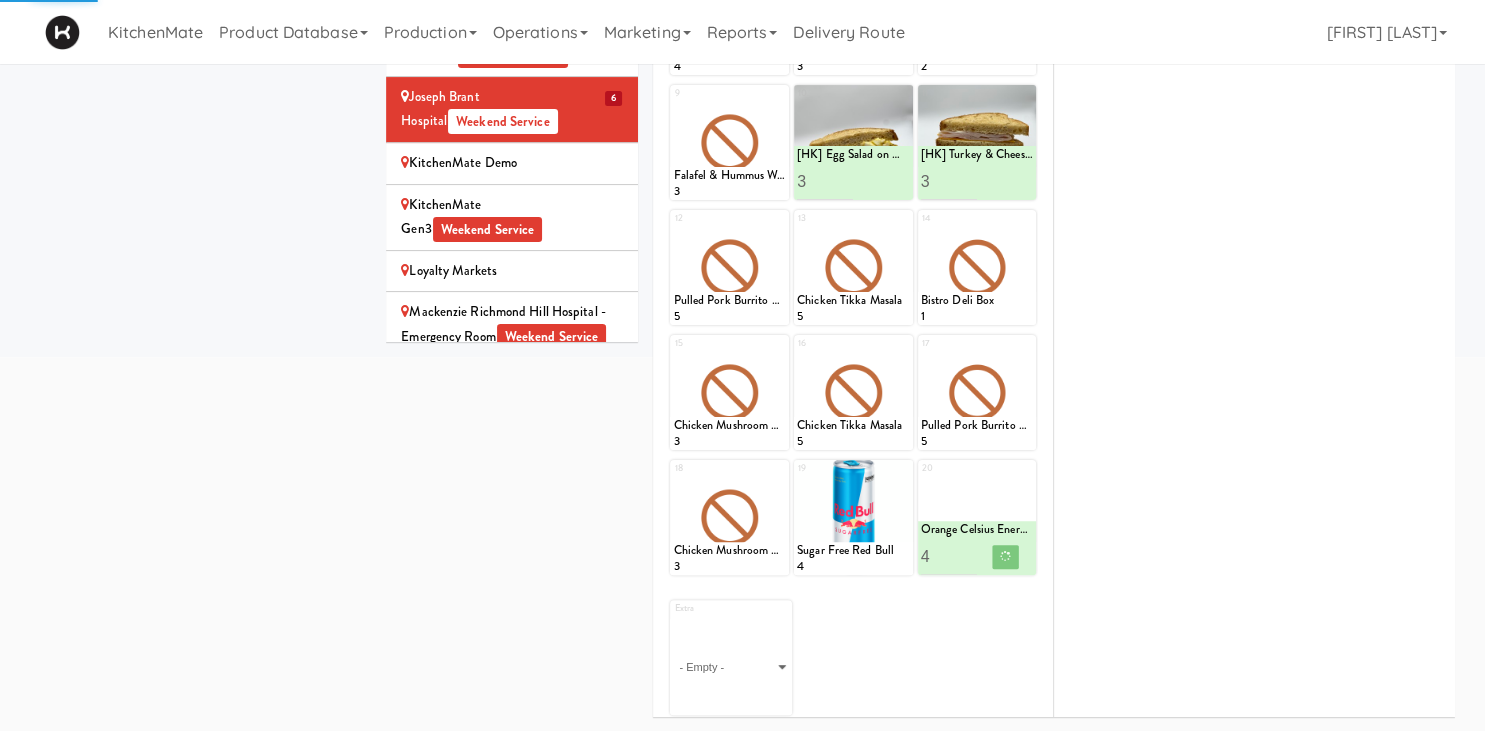 click on "Sites    100 Sheppard Ave - Lobby     110 Sheppard Ave E  Weekend Service    1900 Minnesota Ct - Lobby     2075 - Kennedy Rd  Weekend Service    2645 - Baylis Med Tech  6 5    2660 - Baylis Med Tech     2775 - Cafeteria - Boston Scientific     2 Lansing Square     305 Milner - West Corridor, Ground Floor  Weekend Service    315 Front St - Fridge  Weekend Service    315 Front St - Pantry  Weekend Service    325 Front St - Lobby  Weekend Service    50MINTHORN     5825 - Creekside Commons - Boston Scientific     6925 Century Avenue     AbbVie - Lunchroom     AeroCentre - Lobby     Alectra Utilities     BlackBerry - Cafeteria     BlackBerry - Cafeteria (Right)  23 14 8    Bothwell-Accurate  11 11 4    Bothwell-Accurate 2     Cafe Valleywood  10 14 7    Cambridge Memorial Hospital - A-Wing, Level 0  Weekend Service 12 12 8    Cortellucci Vaughan Hospital - near Emergency  Weekend Service    Credit Valley Hospital - Trillium Health  Weekend Service    Definity Insurance     Desjardins" at bounding box center [920, 212] 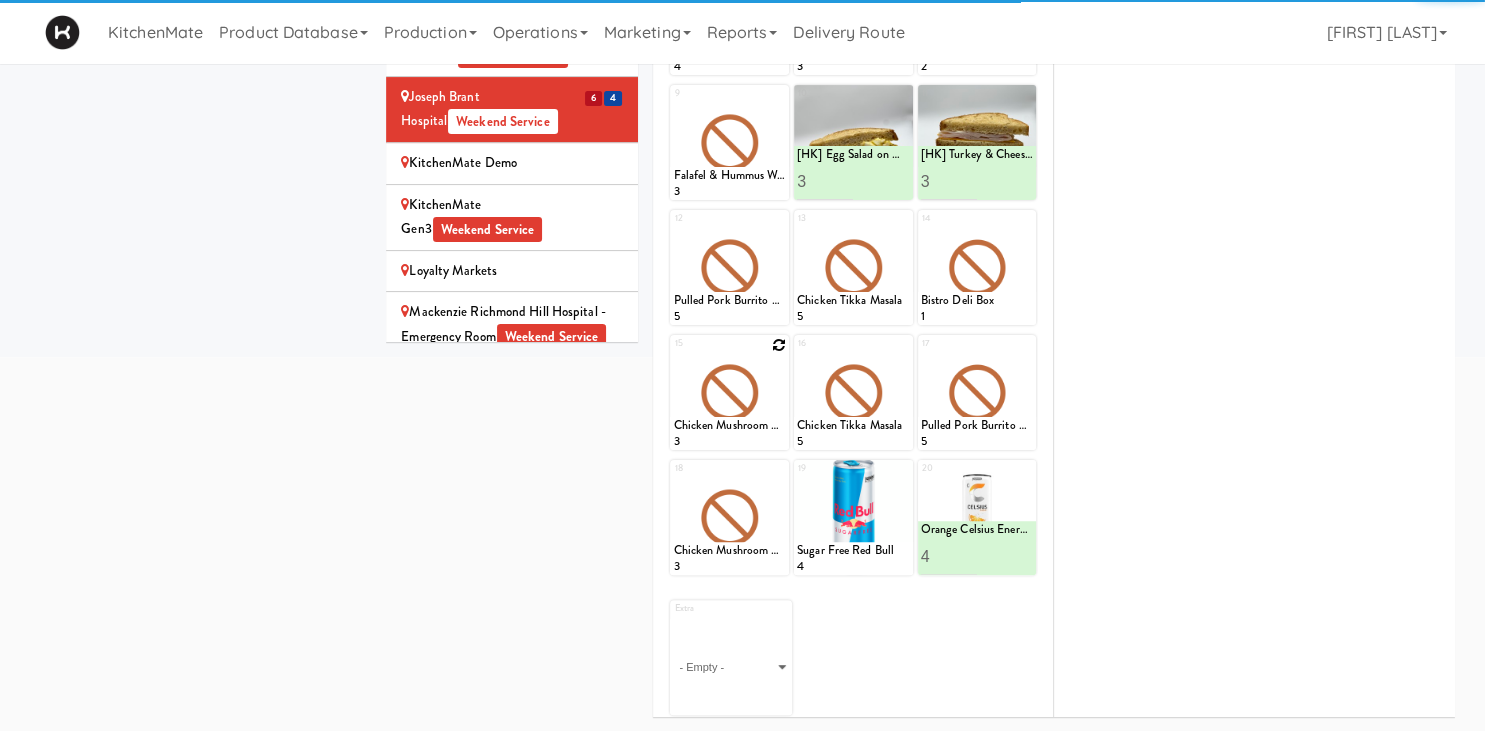 scroll, scrollTop: 190, scrollLeft: 0, axis: vertical 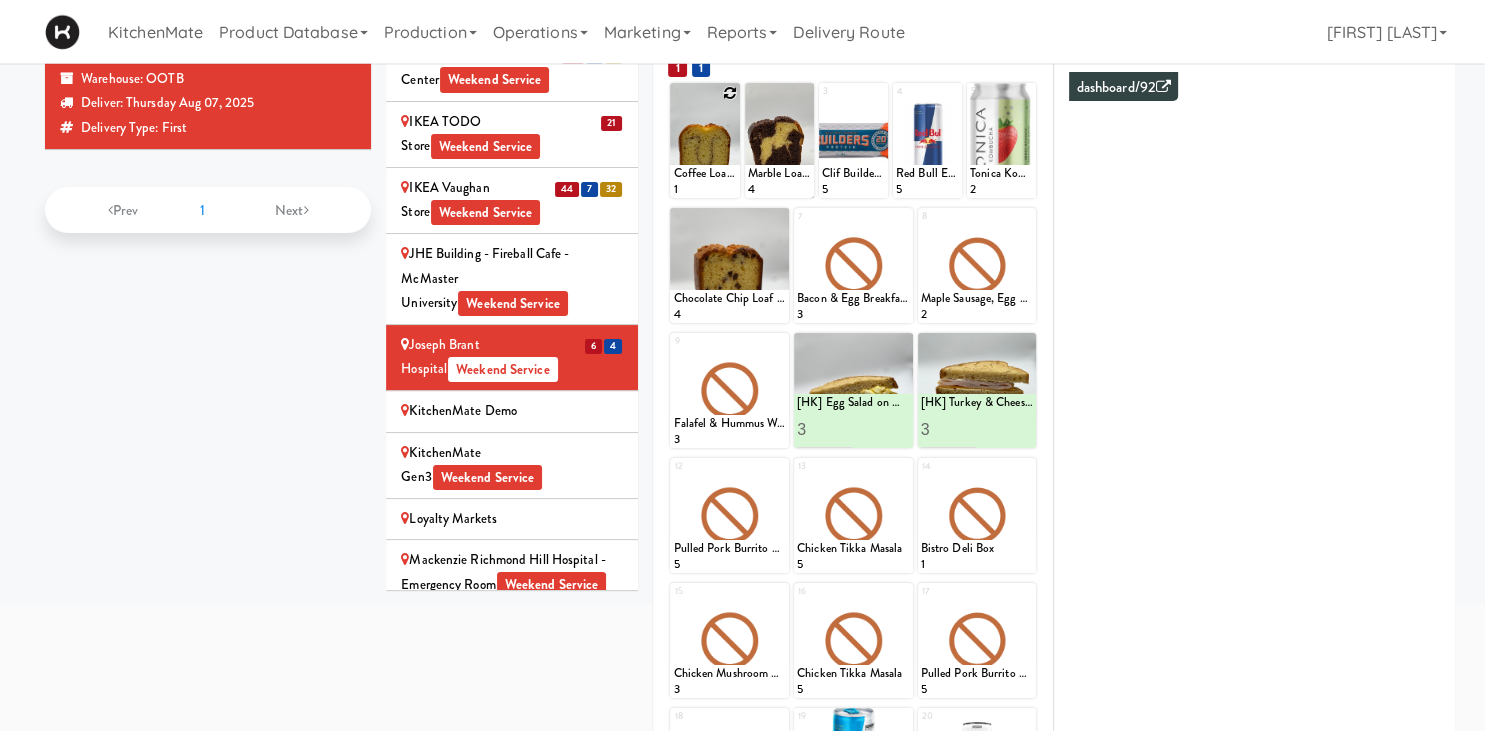 click at bounding box center (730, 93) 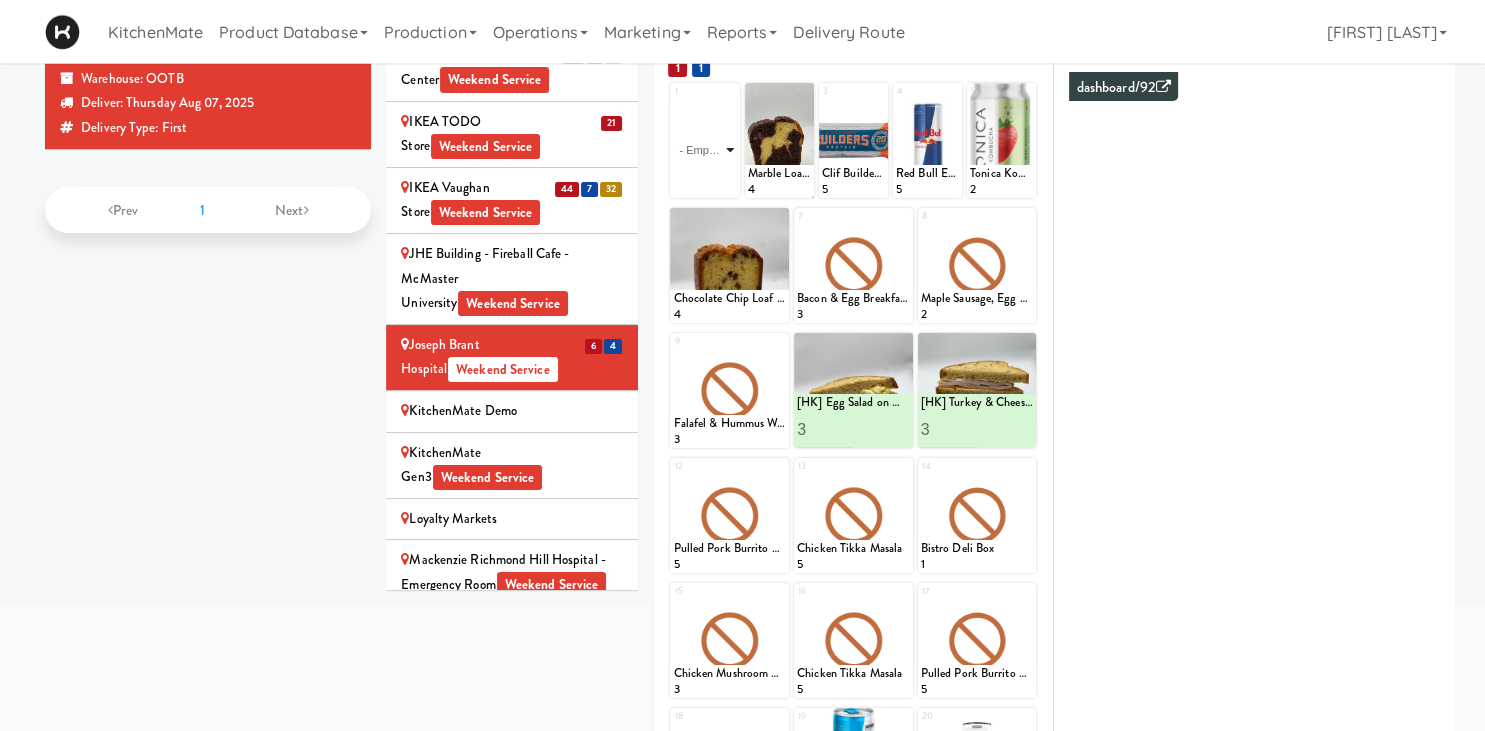 click on "- Empty - Activia Probiotic Peach Mango Smoothie Berry Gatorade Zero Chocolate Milk Tetra Pack Coca Cola Diet Coke Frooti Fuze Iced Tea Grape G2 Gatorade Thirst Quencher Greenhouse Fiery Ginger Shot Lemon Lime Gatorade Zero Monster Energy Zero Ultra Norse Cold Brew Coffee Oasis Apple Juice Orange Celsius Energy Drink Orange Gatorade Zero Red Bull Energy Drink Sanpellengrino Aranciata Sparkling Clementine Probiotic Soda Sparkling Ginger Probiotic Soda Sparkling Grapefruit Probiotic Soda Sugar Free Red Bull Tonica Kombucha Berry Bounce Amazing Chocolate Chunk Cookie Bacon & Egg Breakfast Wrap Bistro Deli Box Blue Diamond Roasted Salted Almonds Blue Diamond Smokehouse Almonds Caramilk Chocolate Chip Loaf Cake Chocolate Loaf Cake Classic Hummus With Crackers Clif Bar Peanut Butter Crunch Clif Builders proteins Bar Chocolate Clif Builders proteins Bar Chocolate Mint Coffee Loaf Cake Falafel & Hummus Wrap Freshii Peanut Butter Energii Bites [HK] Cheddar Cheese Bagel [HK] Chicken Caesar Wrap [HK] Turkey Club Wrap" at bounding box center (704, 150) 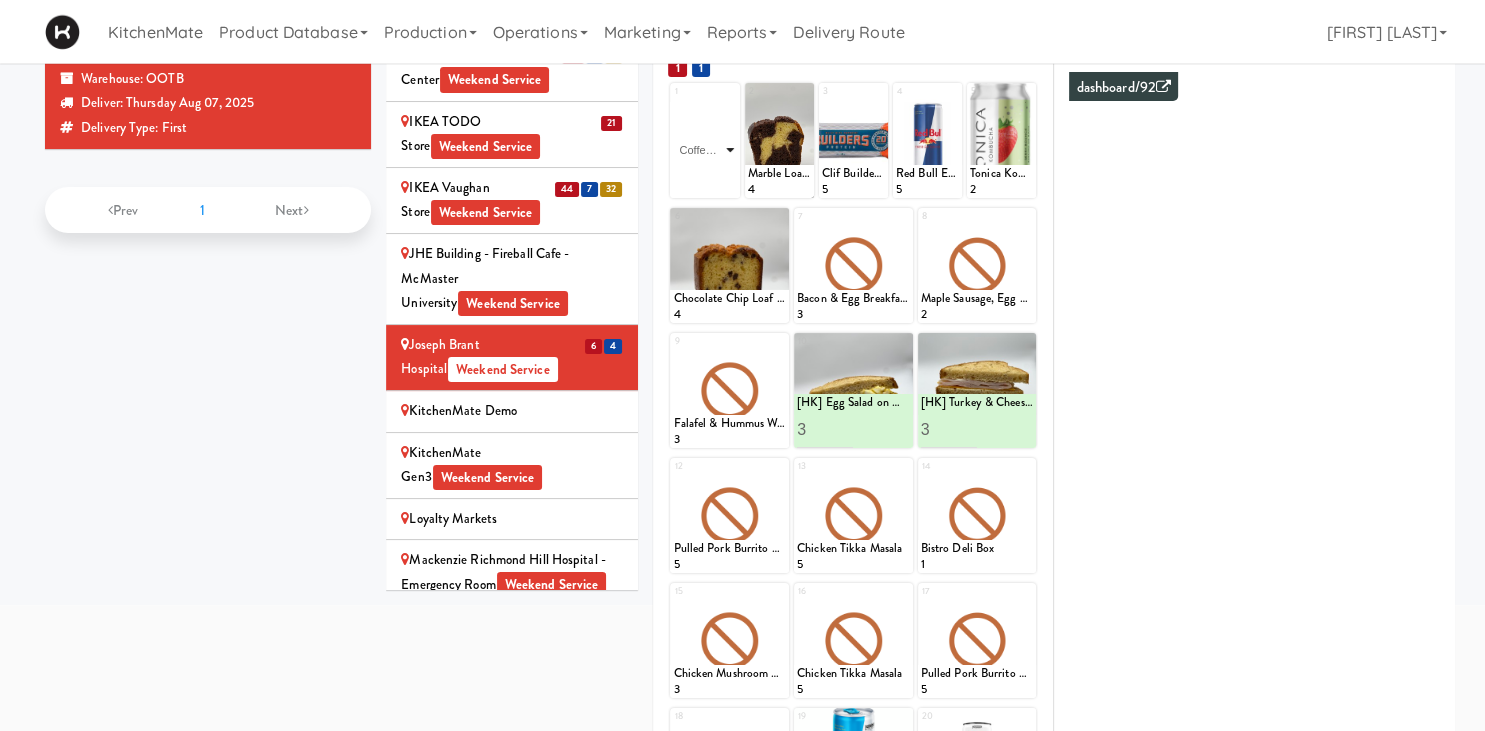 click on "Coffee Loaf Cake" at bounding box center [0, 0] 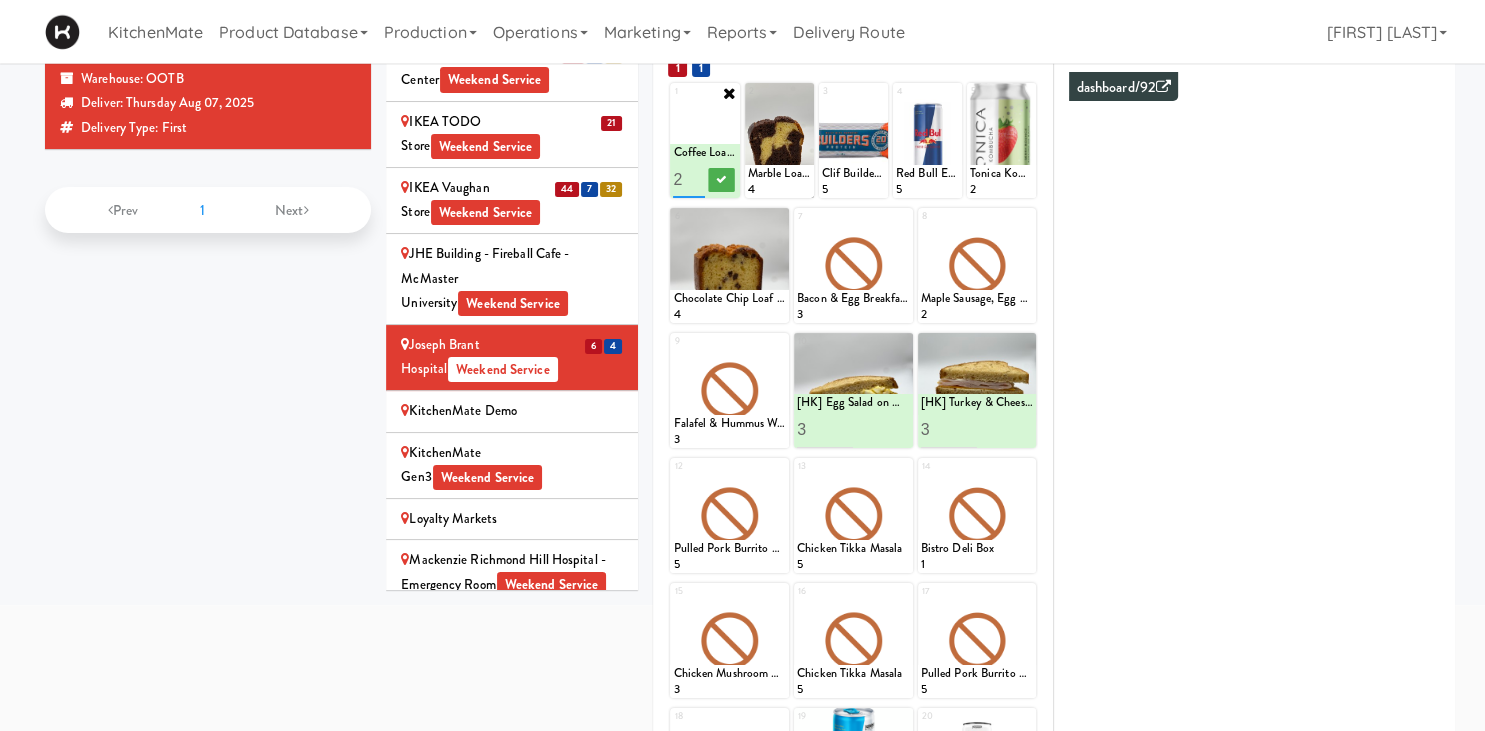 click on "2" at bounding box center [689, 179] 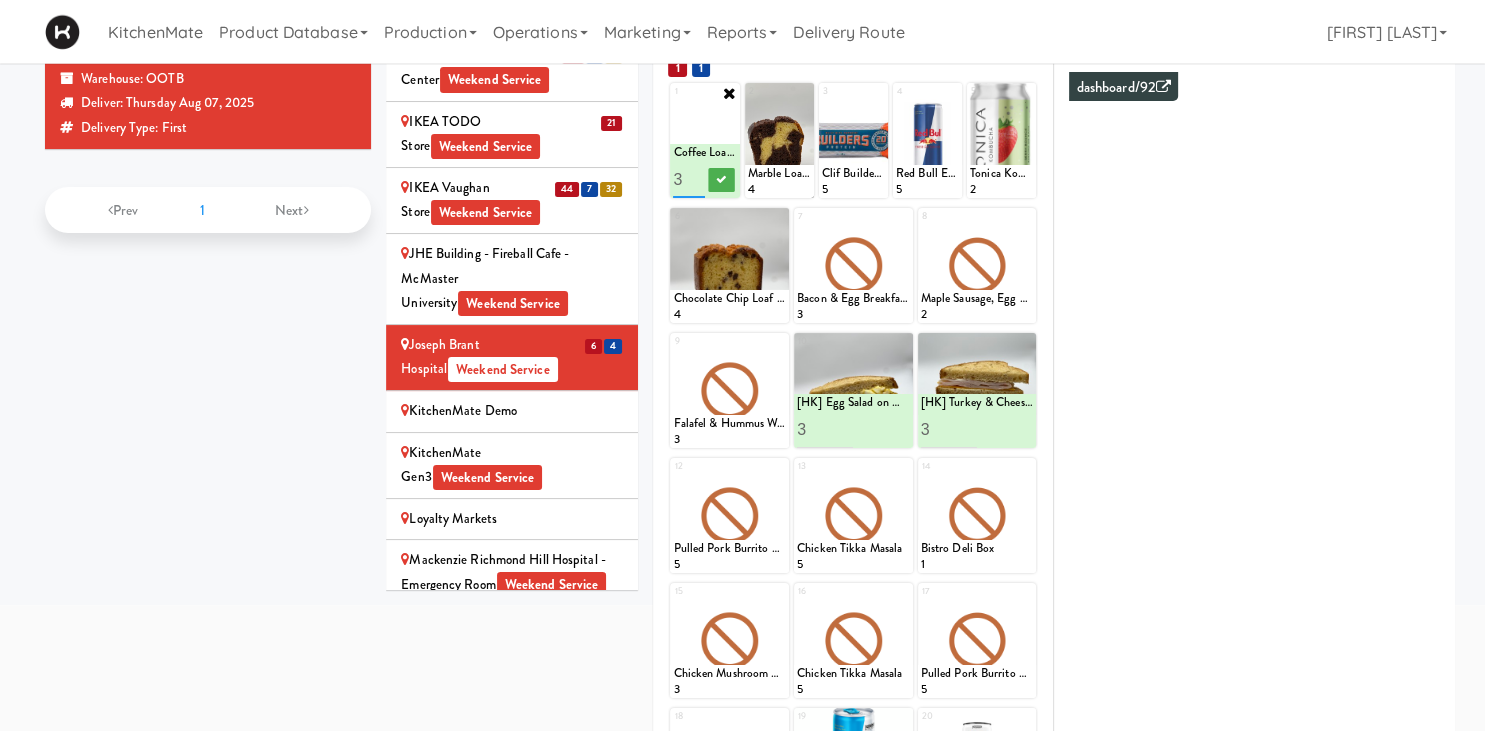 click on "3" at bounding box center (689, 179) 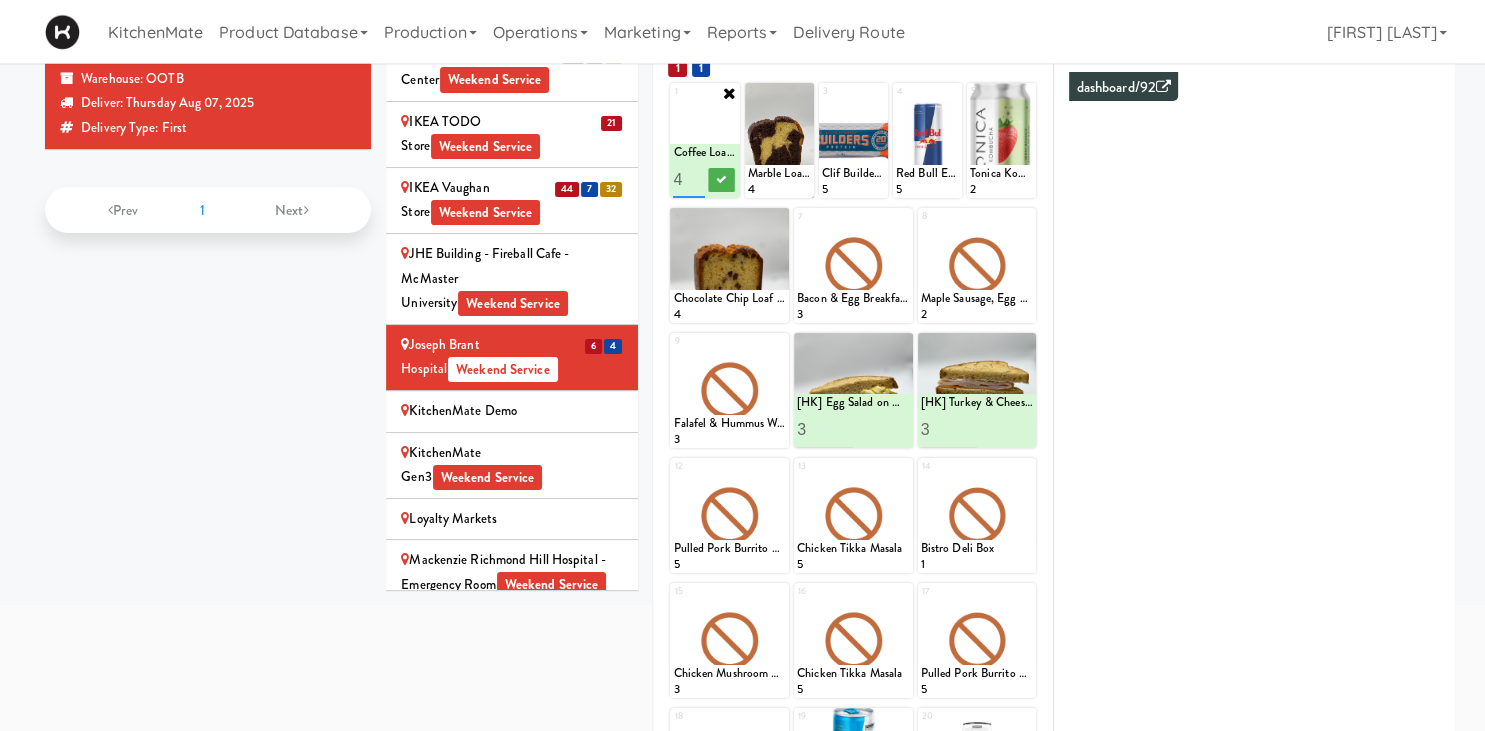 type on "4" 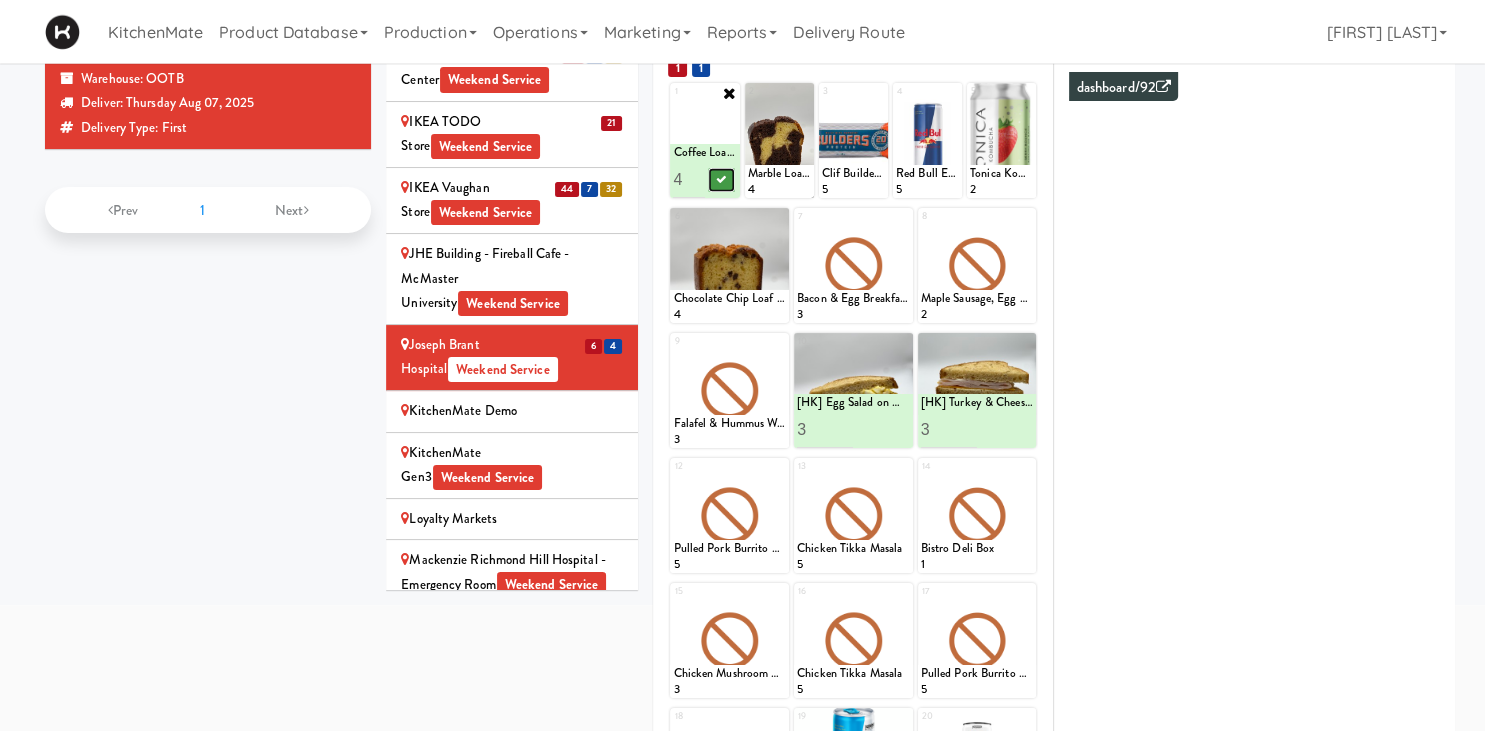 click at bounding box center (721, 180) 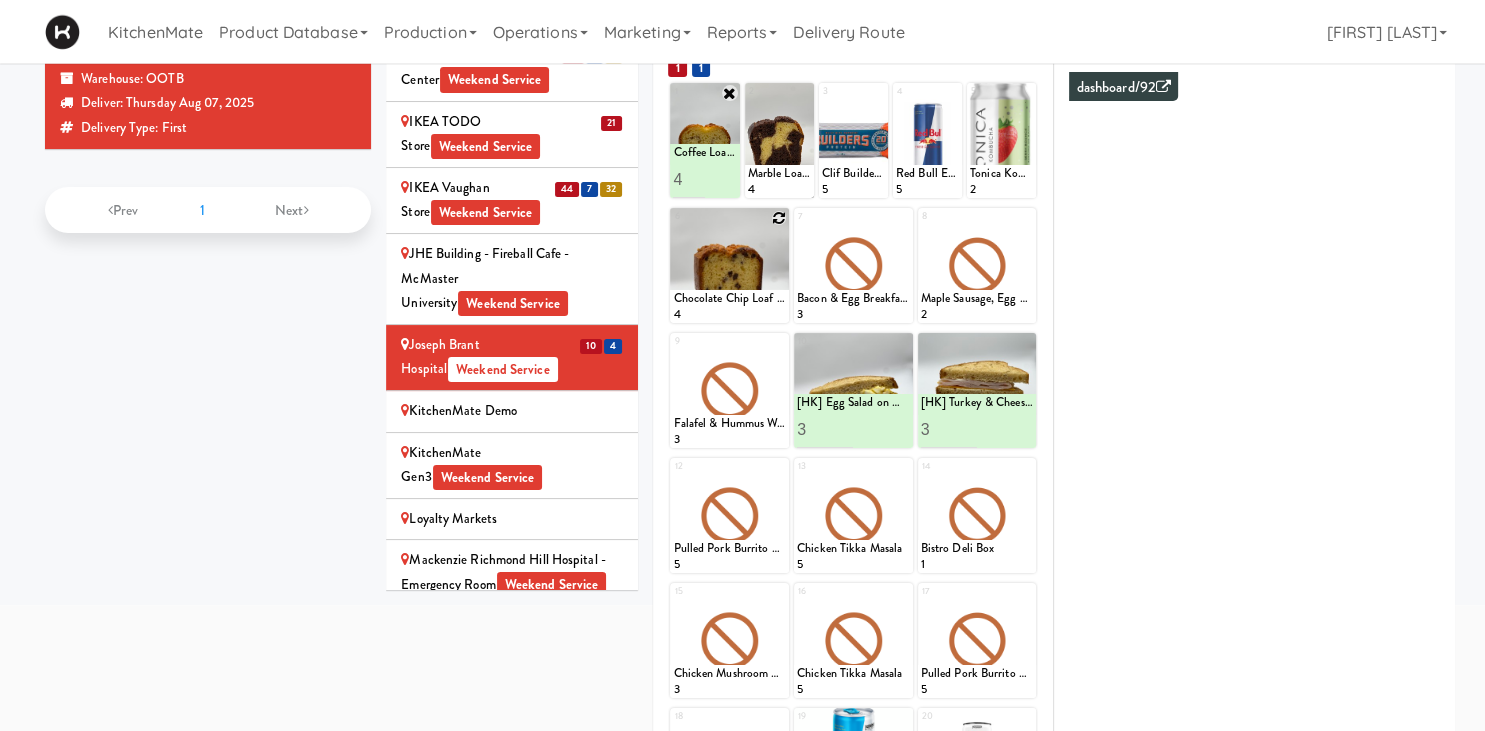click at bounding box center [779, 218] 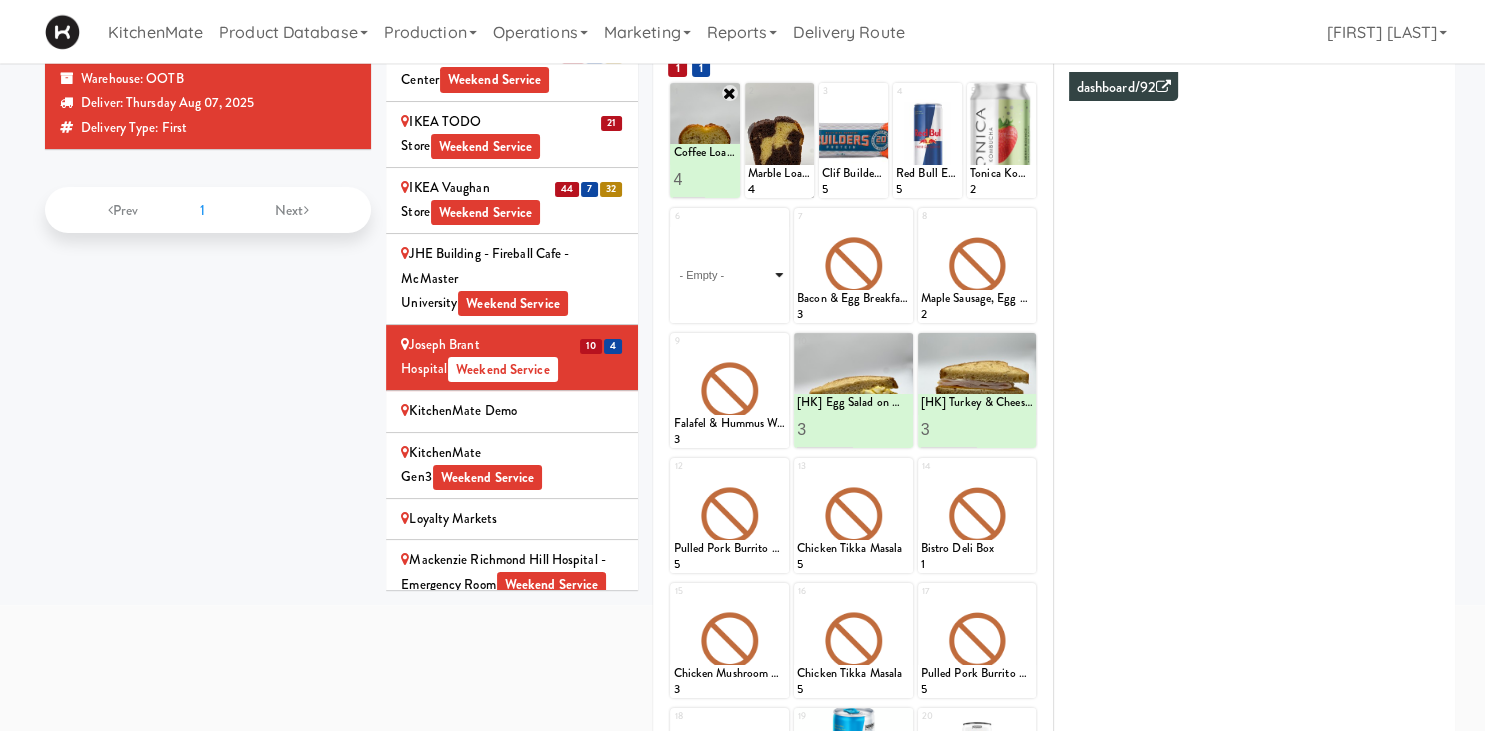 click on "- Empty - Activia Probiotic Peach Mango Smoothie Berry Gatorade Zero Chocolate Milk Tetra Pack Coca Cola Diet Coke Frooti Fuze Iced Tea Grape G2 Gatorade Thirst Quencher Greenhouse Fiery Ginger Shot Lemon Lime Gatorade Zero Monster Energy Zero Ultra Norse Cold Brew Coffee Oasis Apple Juice Orange Celsius Energy Drink Orange Gatorade Zero Red Bull Energy Drink Sanpellengrino Aranciata Sparkling Clementine Probiotic Soda Sparkling Ginger Probiotic Soda Sparkling Grapefruit Probiotic Soda Sugar Free Red Bull Tonica Kombucha Berry Bounce Amazing Chocolate Chunk Cookie Bacon & Egg Breakfast Wrap Bistro Deli Box Blue Diamond Roasted Salted Almonds Blue Diamond Smokehouse Almonds Caramilk Chocolate Chip Loaf Cake Chocolate Loaf Cake Classic Hummus With Crackers Clif Bar Peanut Butter Crunch Clif Builders proteins Bar Chocolate Clif Builders proteins Bar Chocolate Mint Coffee Loaf Cake Falafel & Hummus Wrap Freshii Peanut Butter Energii Bites [HK] Cheddar Cheese Bagel [HK] Chicken Caesar Wrap [HK] Turkey Club Wrap" at bounding box center [729, 275] 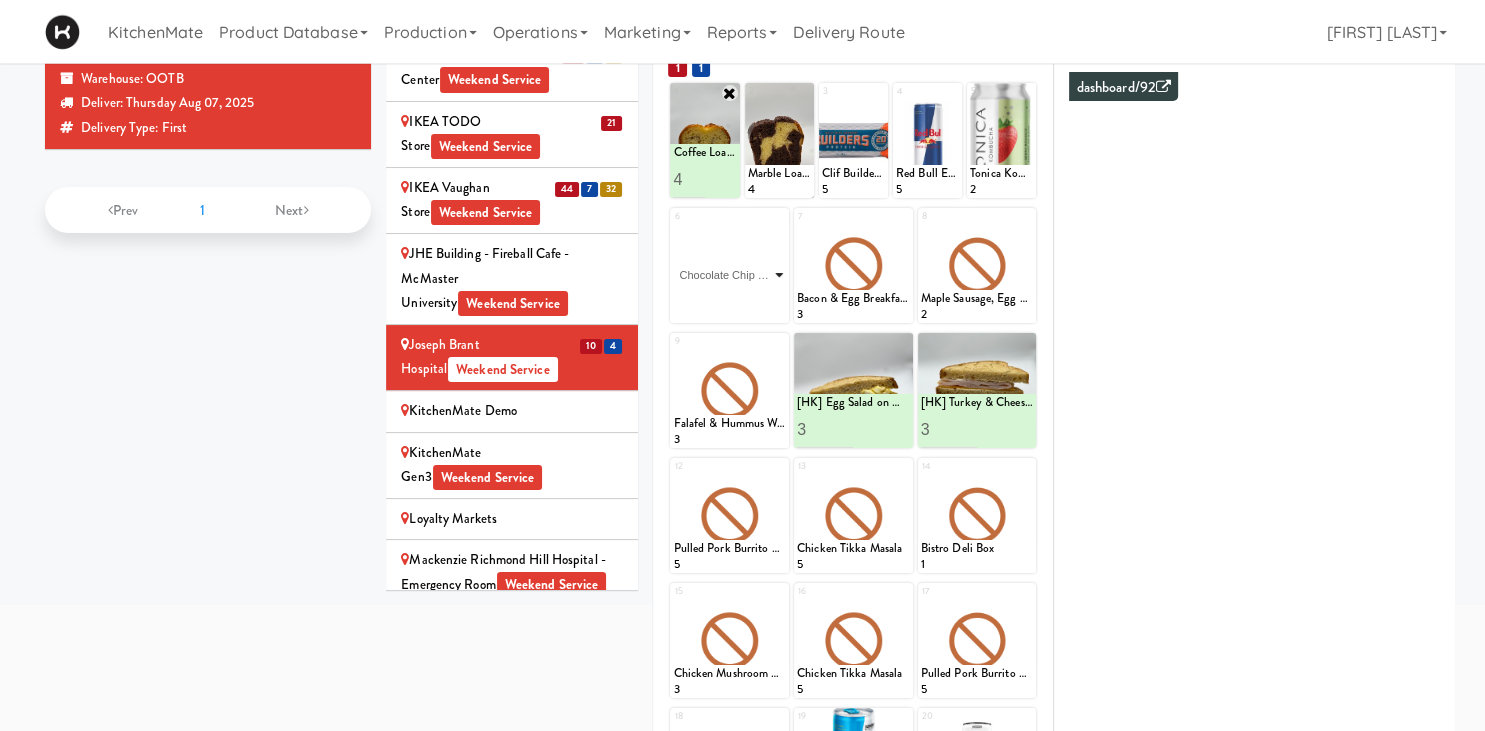 click on "Chocolate Chip Loaf Cake" at bounding box center [0, 0] 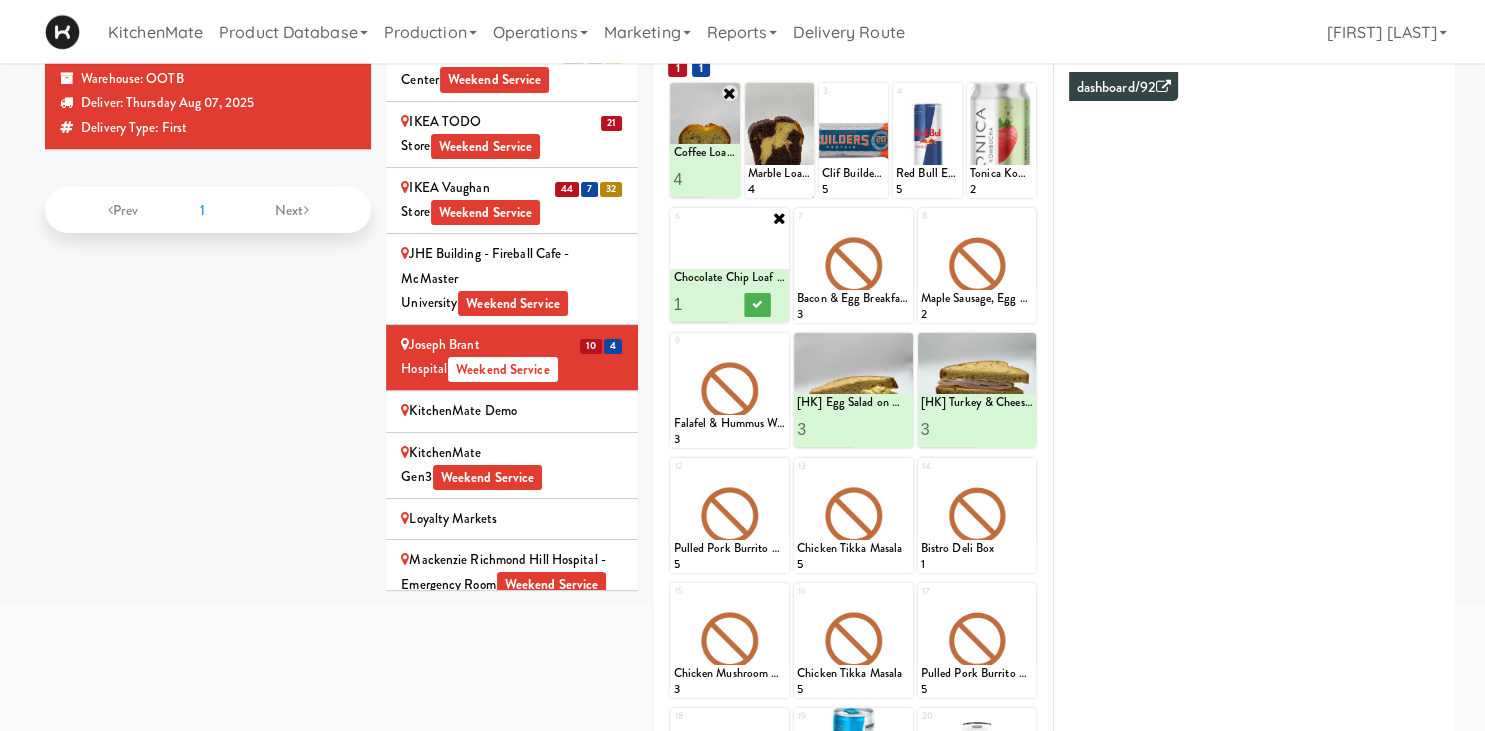click on "1" at bounding box center (701, 304) 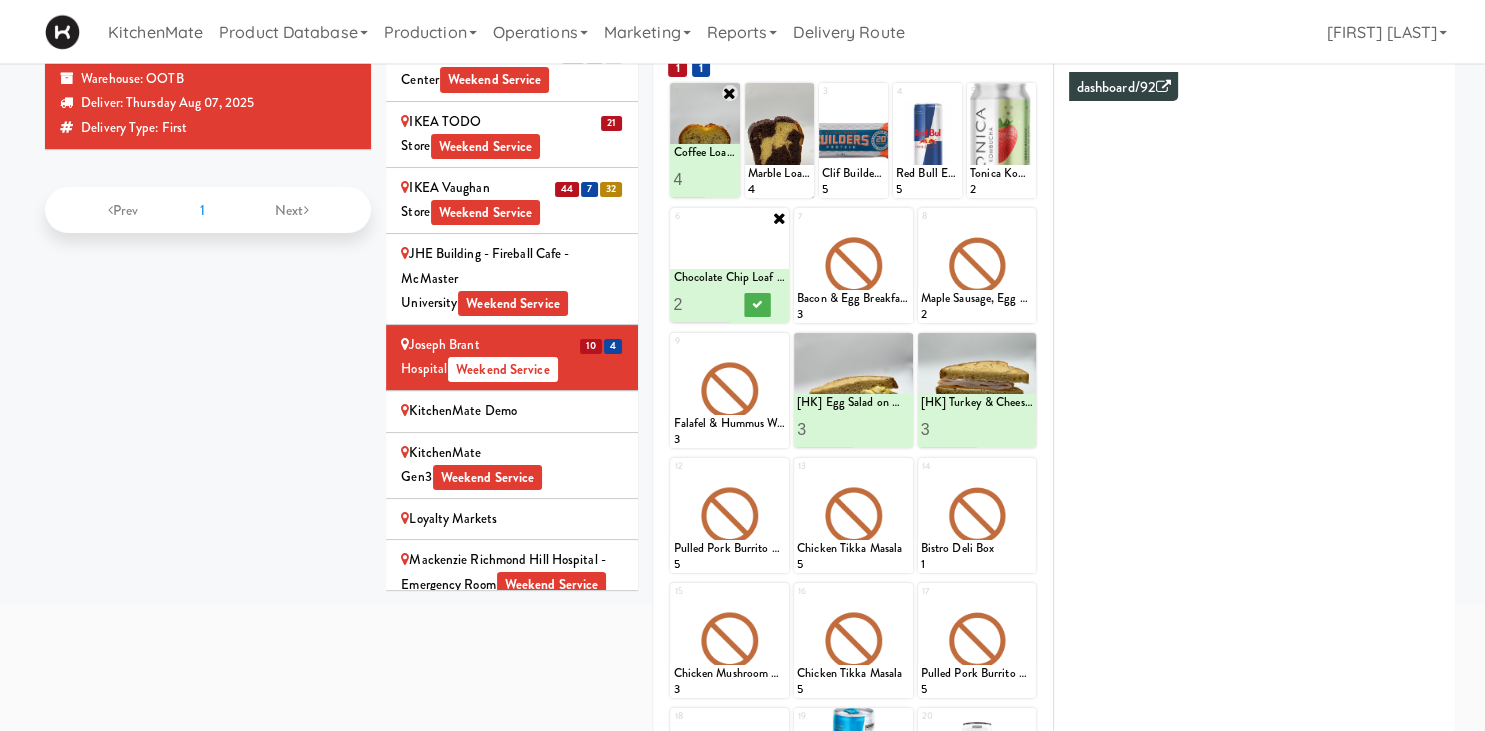 click on "2" at bounding box center [701, 304] 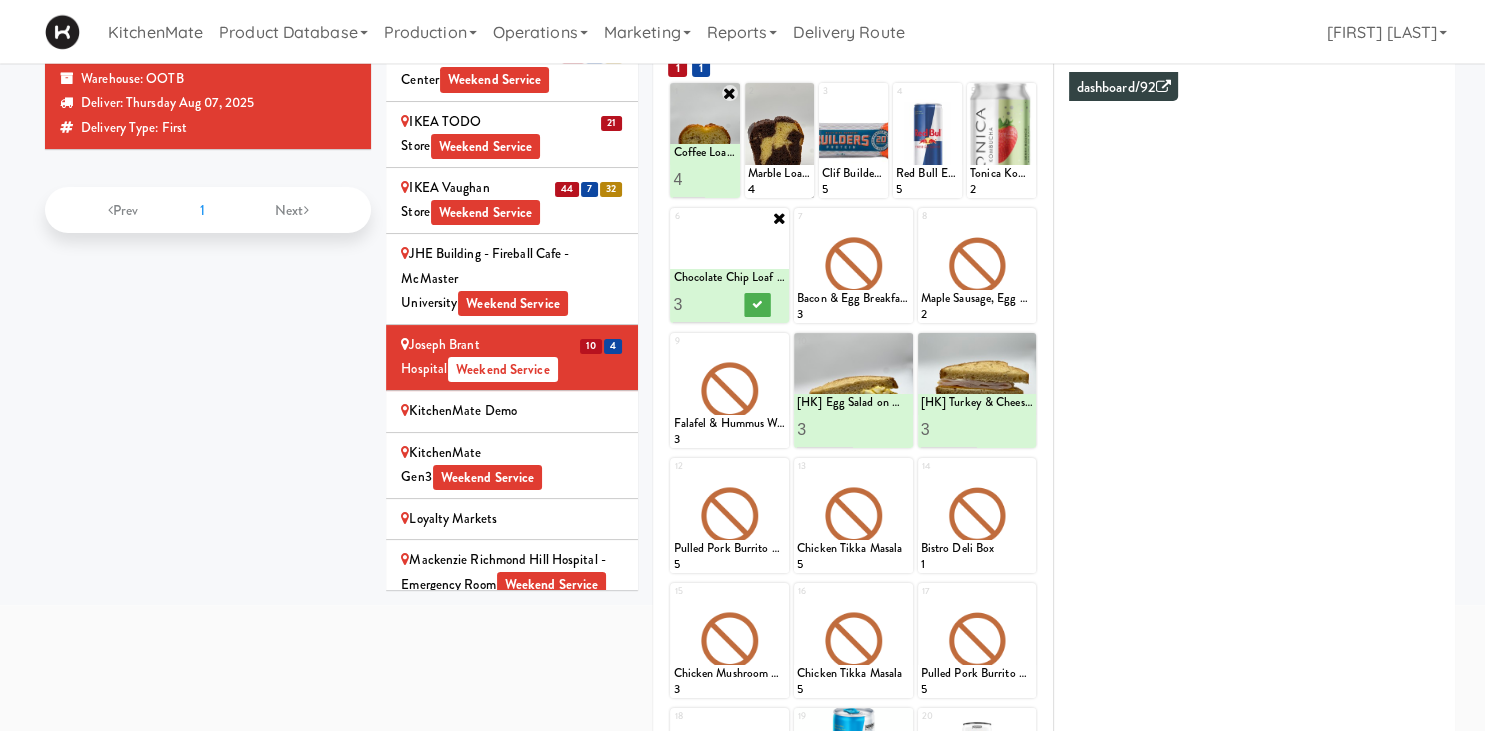 click on "3" at bounding box center (701, 304) 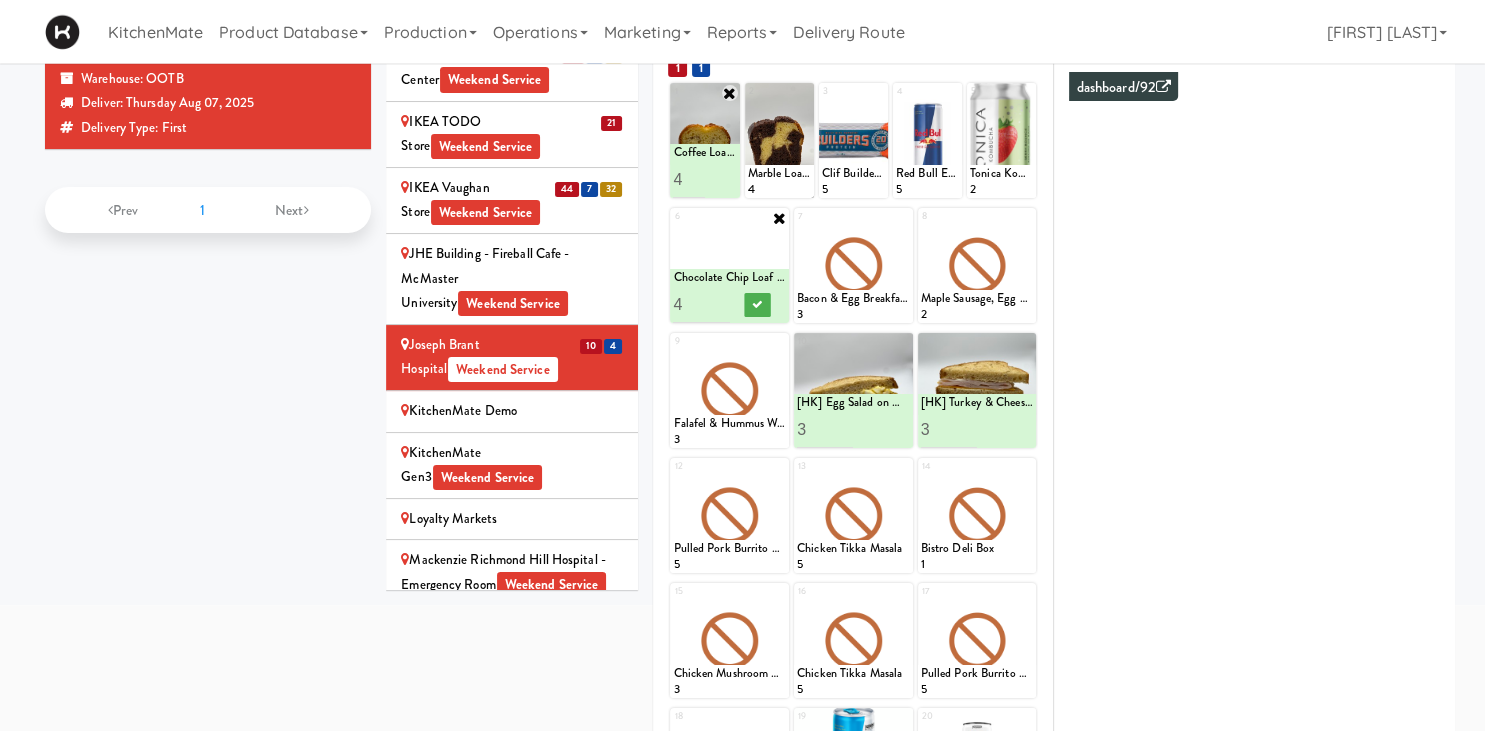type on "4" 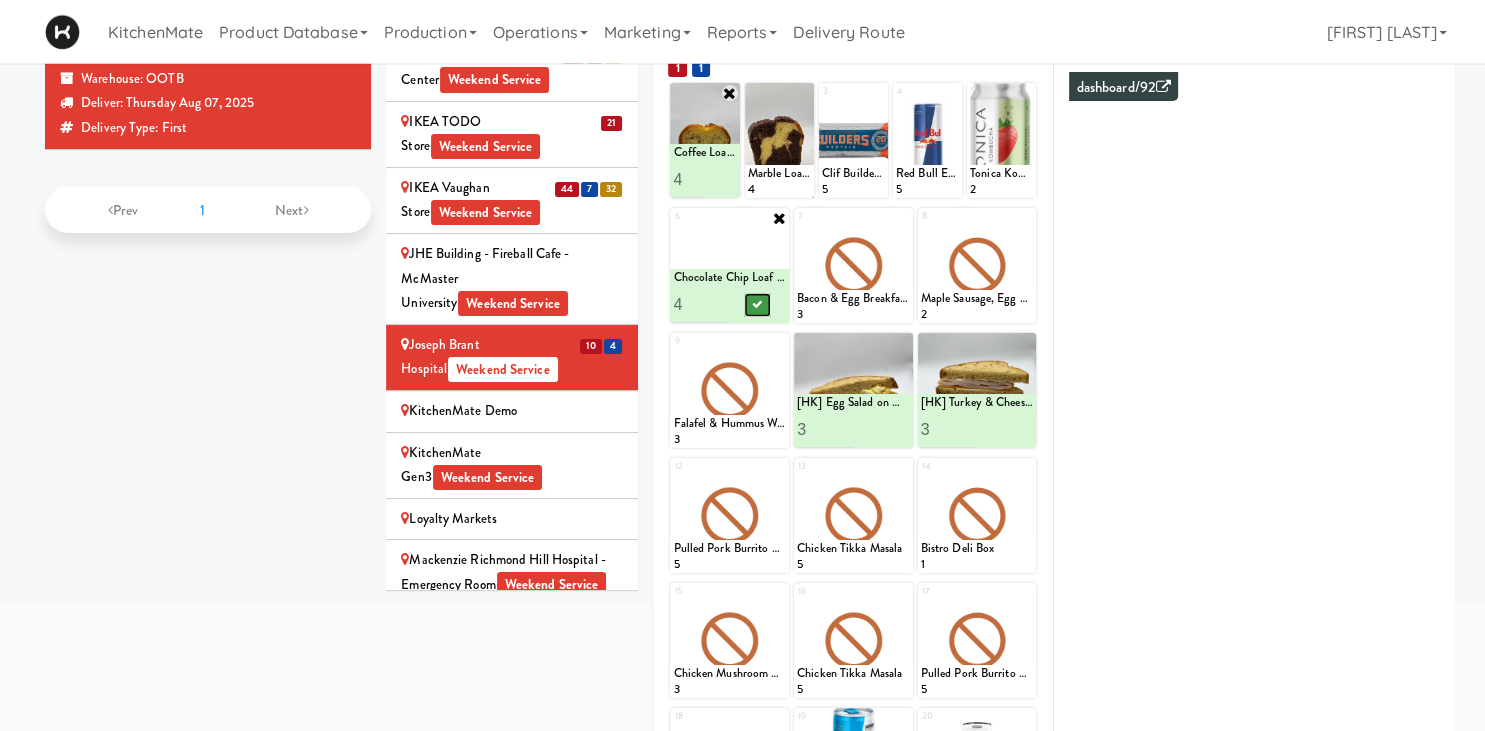 click at bounding box center (758, 304) 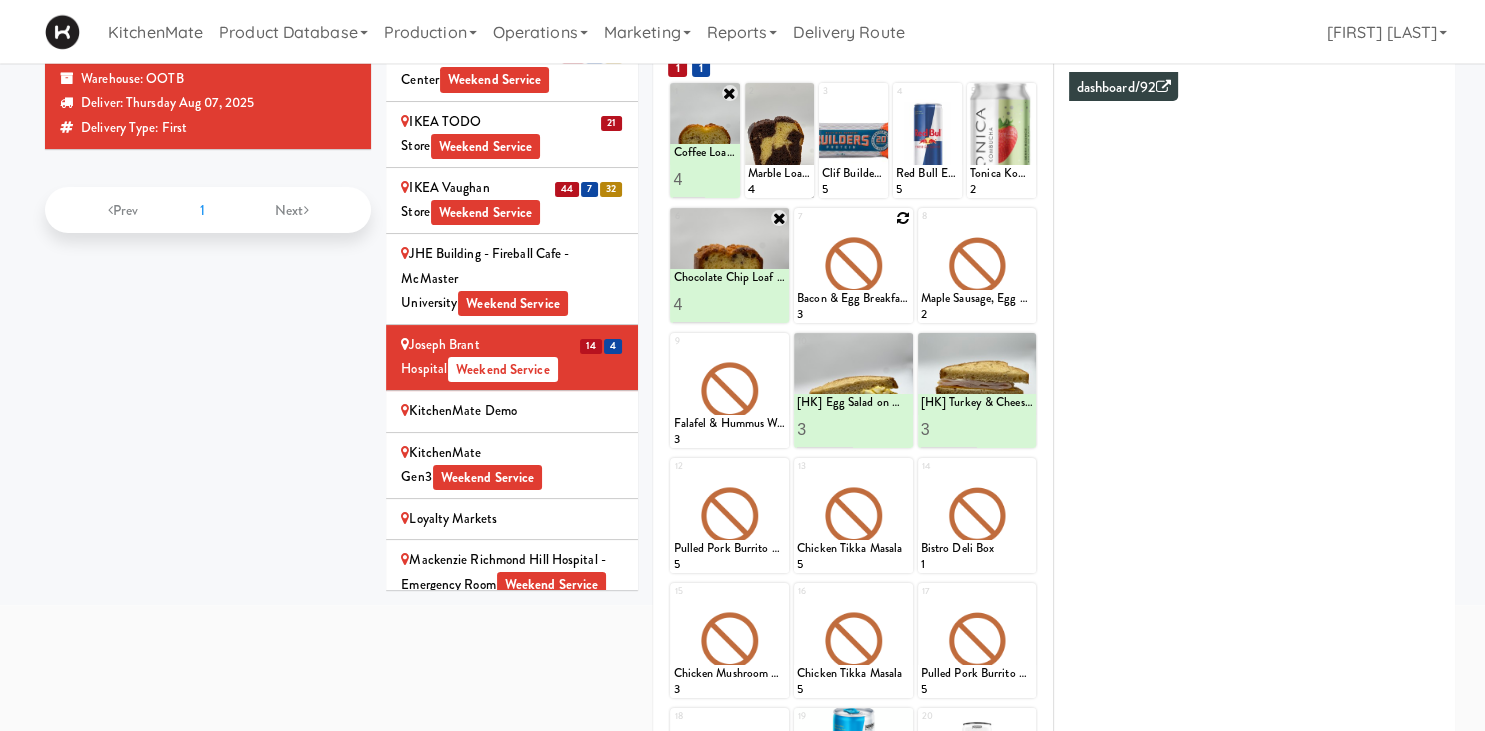 click at bounding box center (903, 218) 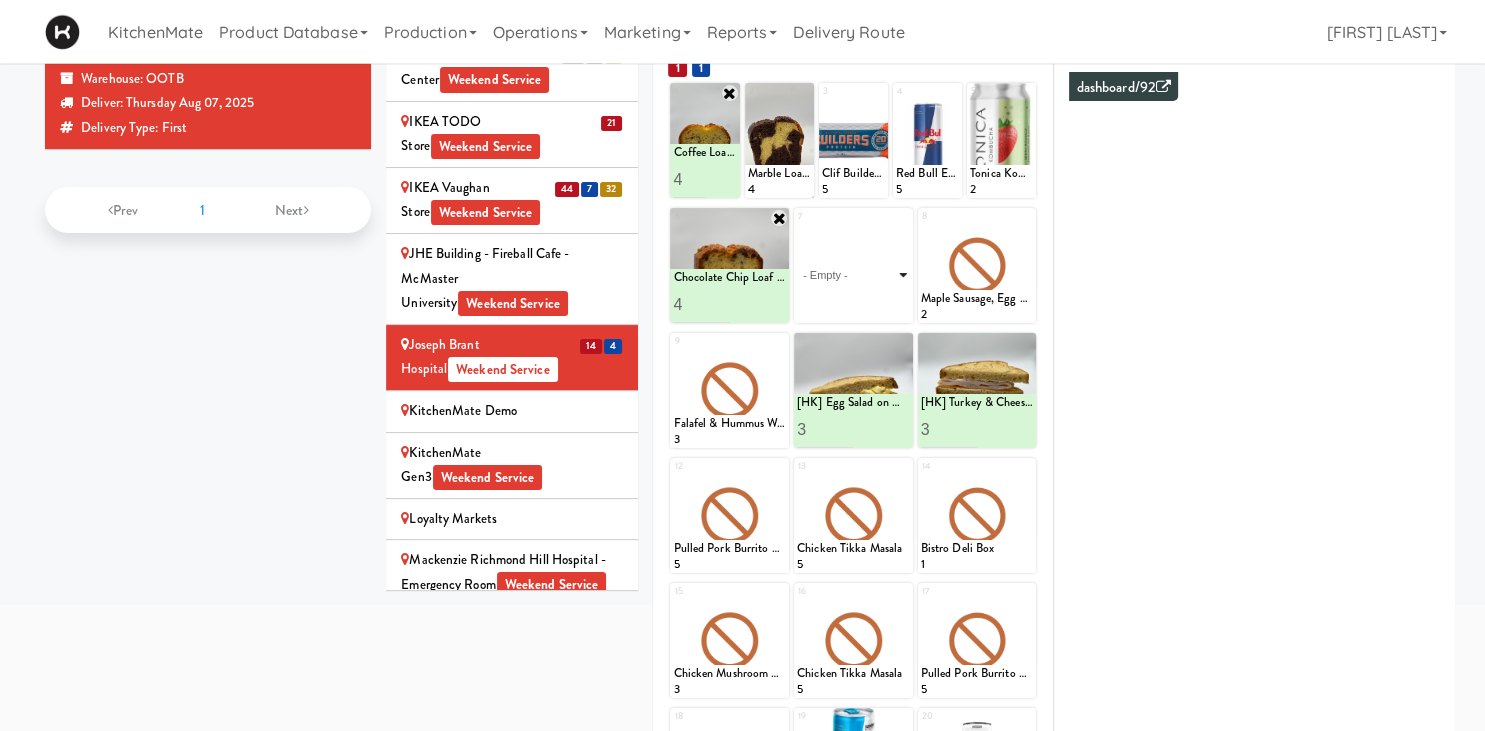 click on "- Empty - Activia Probiotic Peach Mango Smoothie Berry Gatorade Zero Chocolate Milk Tetra Pack Coca Cola Diet Coke Frooti Fuze Iced Tea Grape G2 Gatorade Thirst Quencher Greenhouse Fiery Ginger Shot Lemon Lime Gatorade Zero Monster Energy Zero Ultra Norse Cold Brew Coffee Oasis Apple Juice Orange Celsius Energy Drink Orange Gatorade Zero Red Bull Energy Drink Sanpellengrino Aranciata Sparkling Clementine Probiotic Soda Sparkling Ginger Probiotic Soda Sparkling Grapefruit Probiotic Soda Sugar Free Red Bull Tonica Kombucha Berry Bounce Amazing Chocolate Chunk Cookie Bacon & Egg Breakfast Wrap Bistro Deli Box Blue Diamond Roasted Salted Almonds Blue Diamond Smokehouse Almonds Caramilk Chocolate Chip Loaf Cake Chocolate Loaf Cake Classic Hummus With Crackers Clif Bar Peanut Butter Crunch Clif Builders proteins Bar Chocolate Clif Builders proteins Bar Chocolate Mint Coffee Loaf Cake Falafel & Hummus Wrap Freshii Peanut Butter Energii Bites [HK] Cheddar Cheese Bagel [HK] Chicken Caesar Wrap [HK] Turkey Club Wrap" at bounding box center (853, 275) 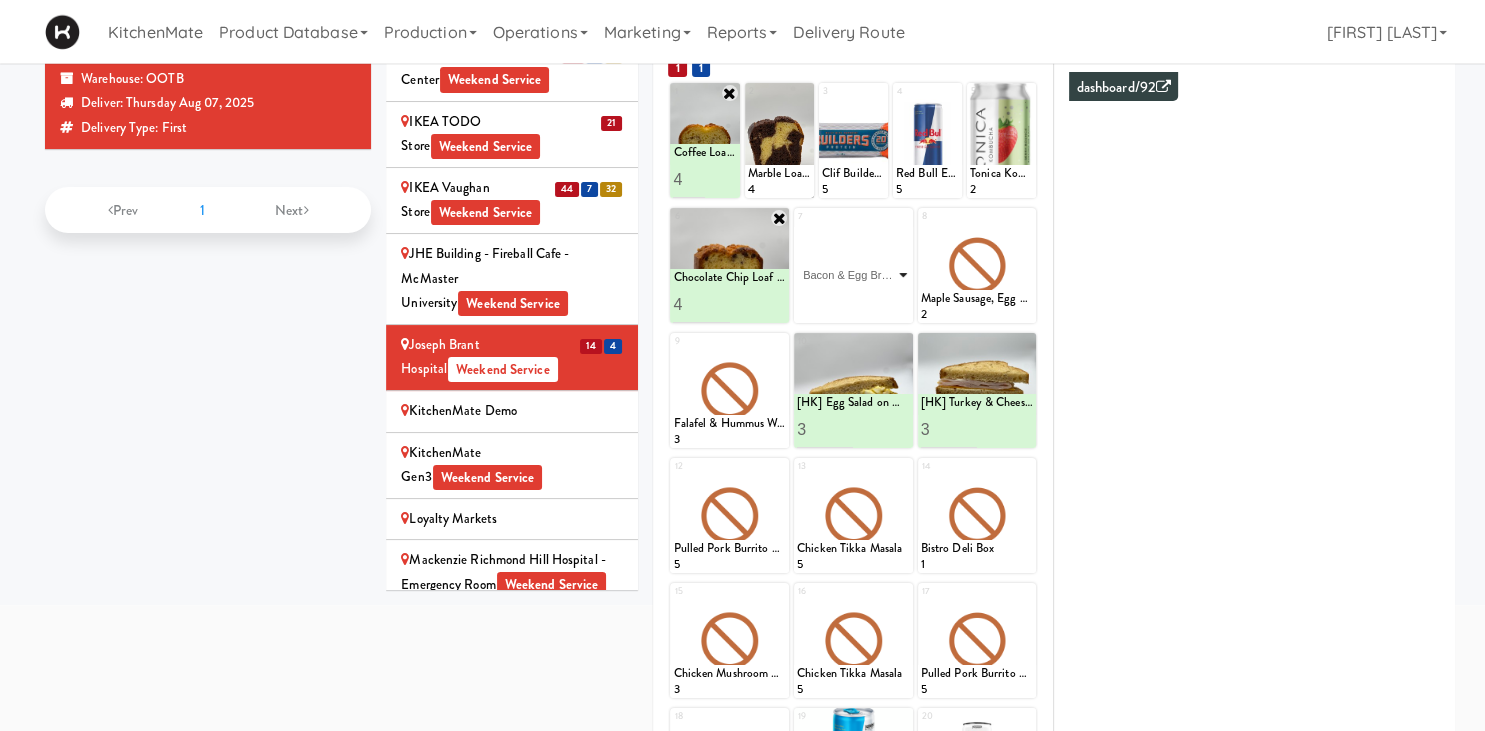 click on "Bacon & Egg Breakfast Wrap" at bounding box center [0, 0] 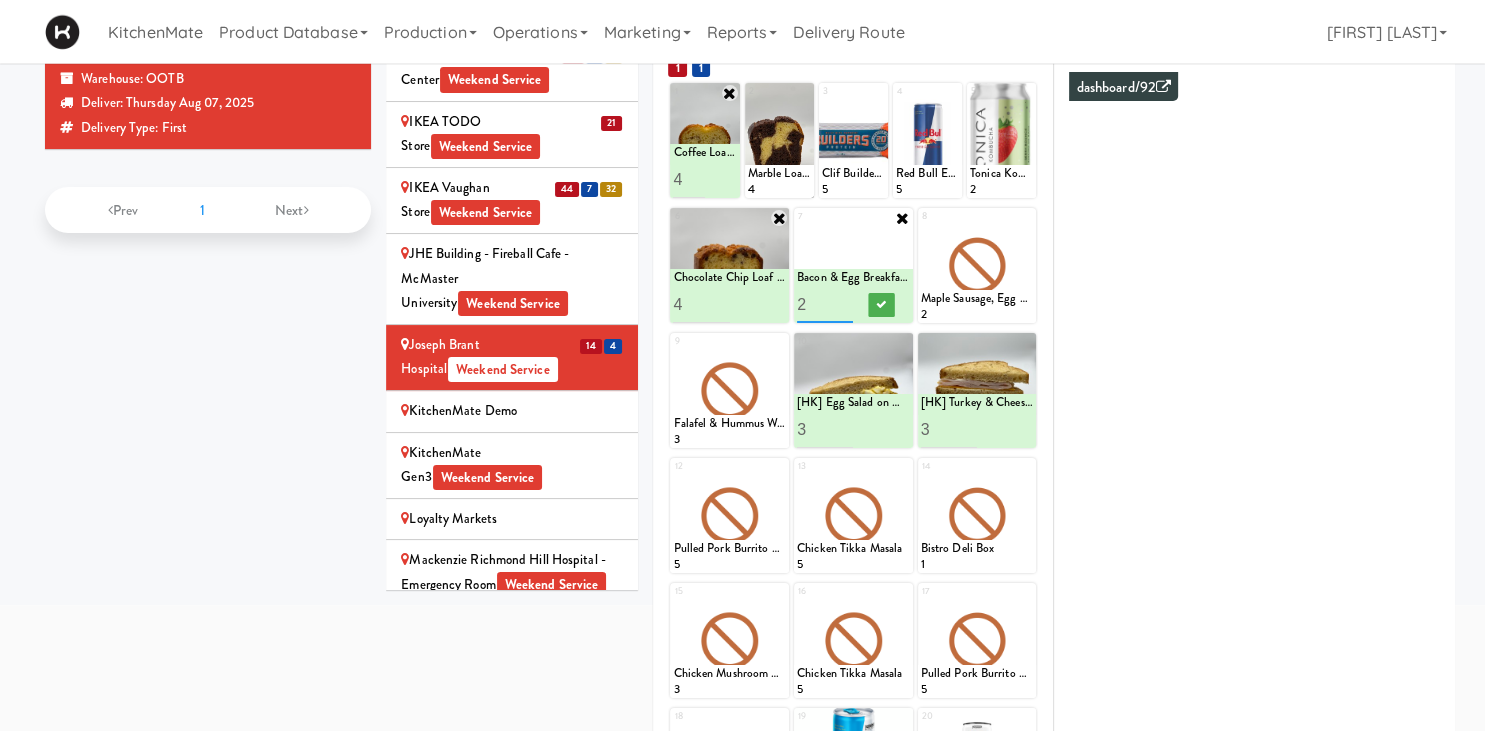 click on "2" at bounding box center [825, 304] 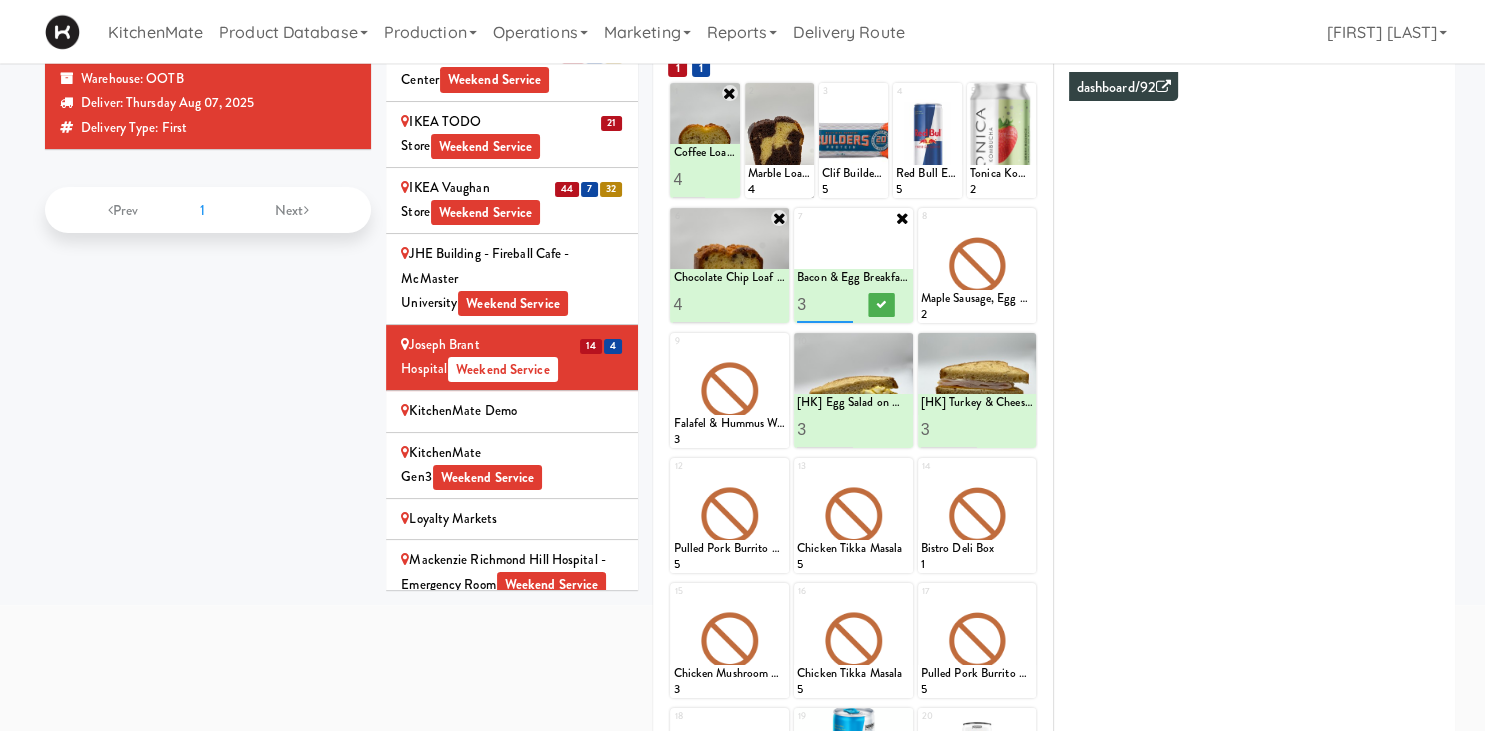 type on "3" 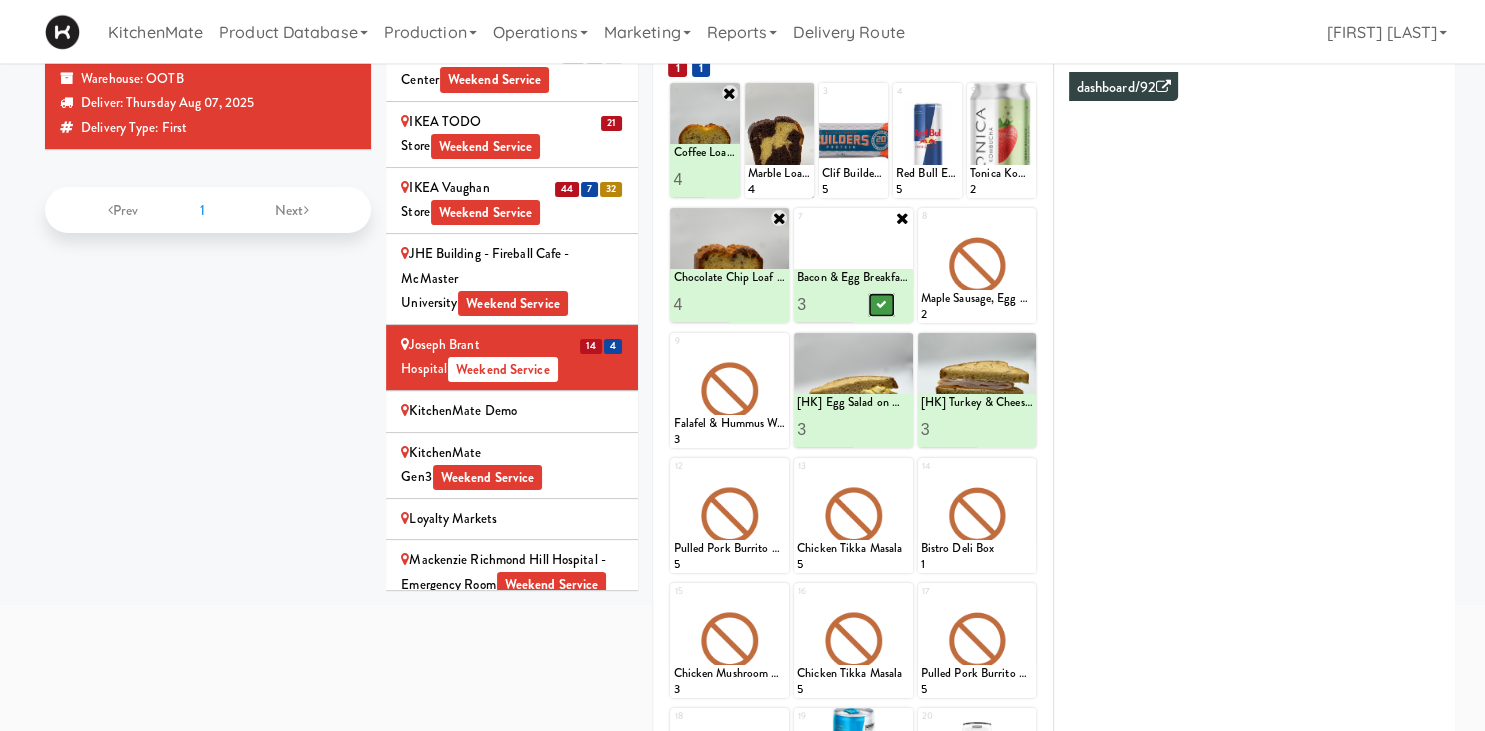 click at bounding box center [881, 304] 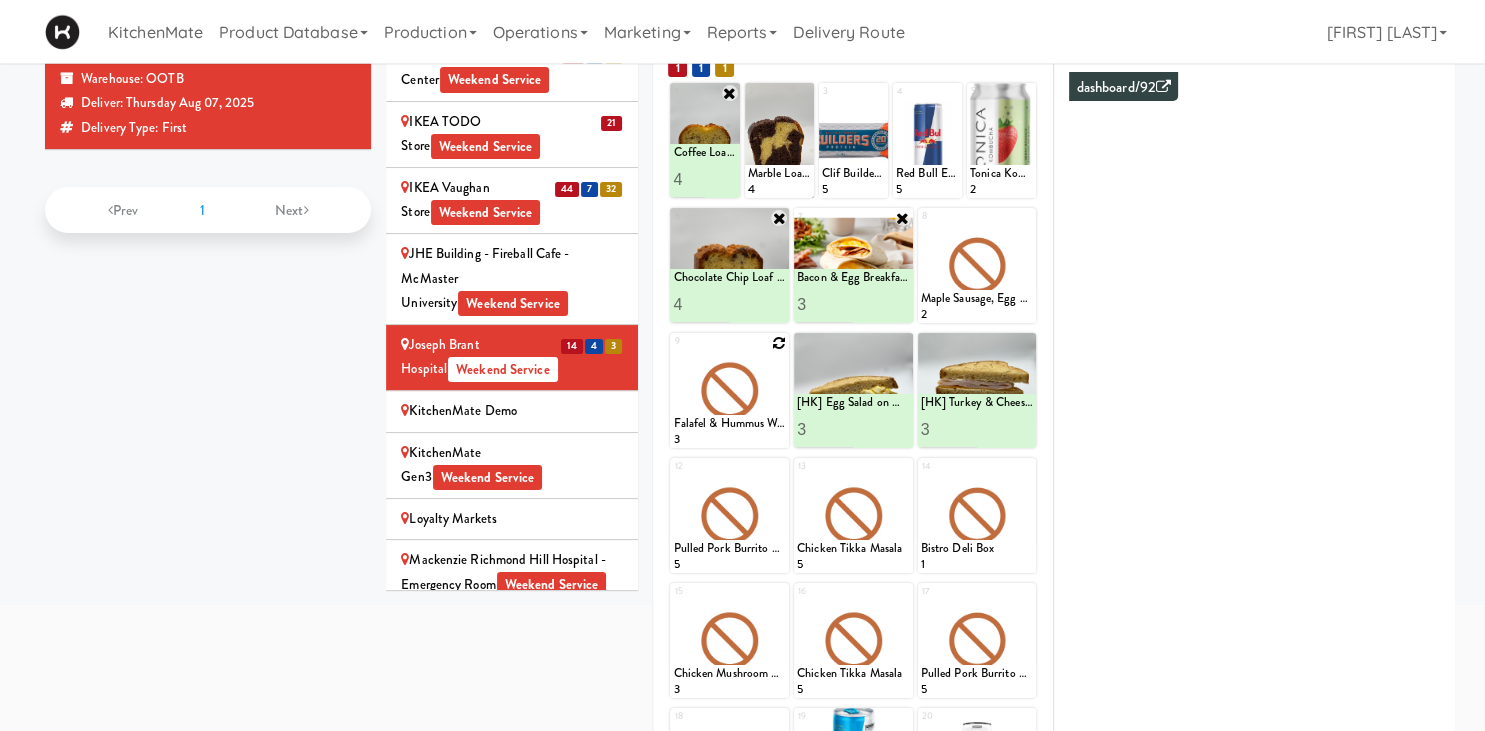 click at bounding box center [779, 343] 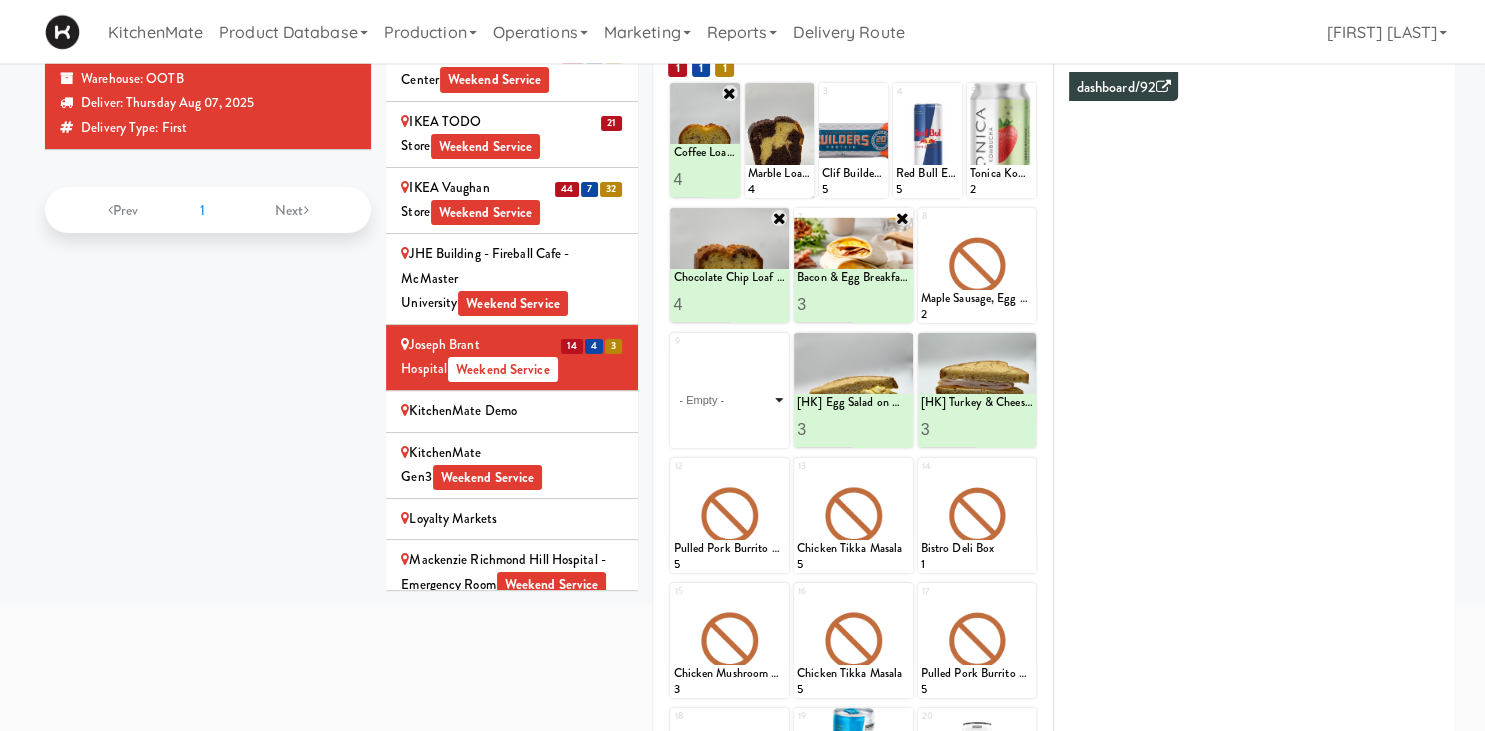 click on "- Empty - Activia Probiotic Peach Mango Smoothie Berry Gatorade Zero Chocolate Milk Tetra Pack Coca Cola Diet Coke Frooti Fuze Iced Tea Grape G2 Gatorade Thirst Quencher Greenhouse Fiery Ginger Shot Lemon Lime Gatorade Zero Monster Energy Zero Ultra Norse Cold Brew Coffee Oasis Apple Juice Orange Celsius Energy Drink Orange Gatorade Zero Red Bull Energy Drink Sanpellengrino Aranciata Sparkling Clementine Probiotic Soda Sparkling Ginger Probiotic Soda Sparkling Grapefruit Probiotic Soda Sugar Free Red Bull Tonica Kombucha Berry Bounce Amazing Chocolate Chunk Cookie Bacon & Egg Breakfast Wrap Bistro Deli Box Blue Diamond Roasted Salted Almonds Blue Diamond Smokehouse Almonds Caramilk Chocolate Chip Loaf Cake Chocolate Loaf Cake Classic Hummus With Crackers Clif Bar Peanut Butter Crunch Clif Builders proteins Bar Chocolate Clif Builders proteins Bar Chocolate Mint Coffee Loaf Cake Falafel & Hummus Wrap Freshii Peanut Butter Energii Bites [HK] Cheddar Cheese Bagel [HK] Chicken Caesar Wrap [HK] Turkey Club Wrap" at bounding box center [729, 400] 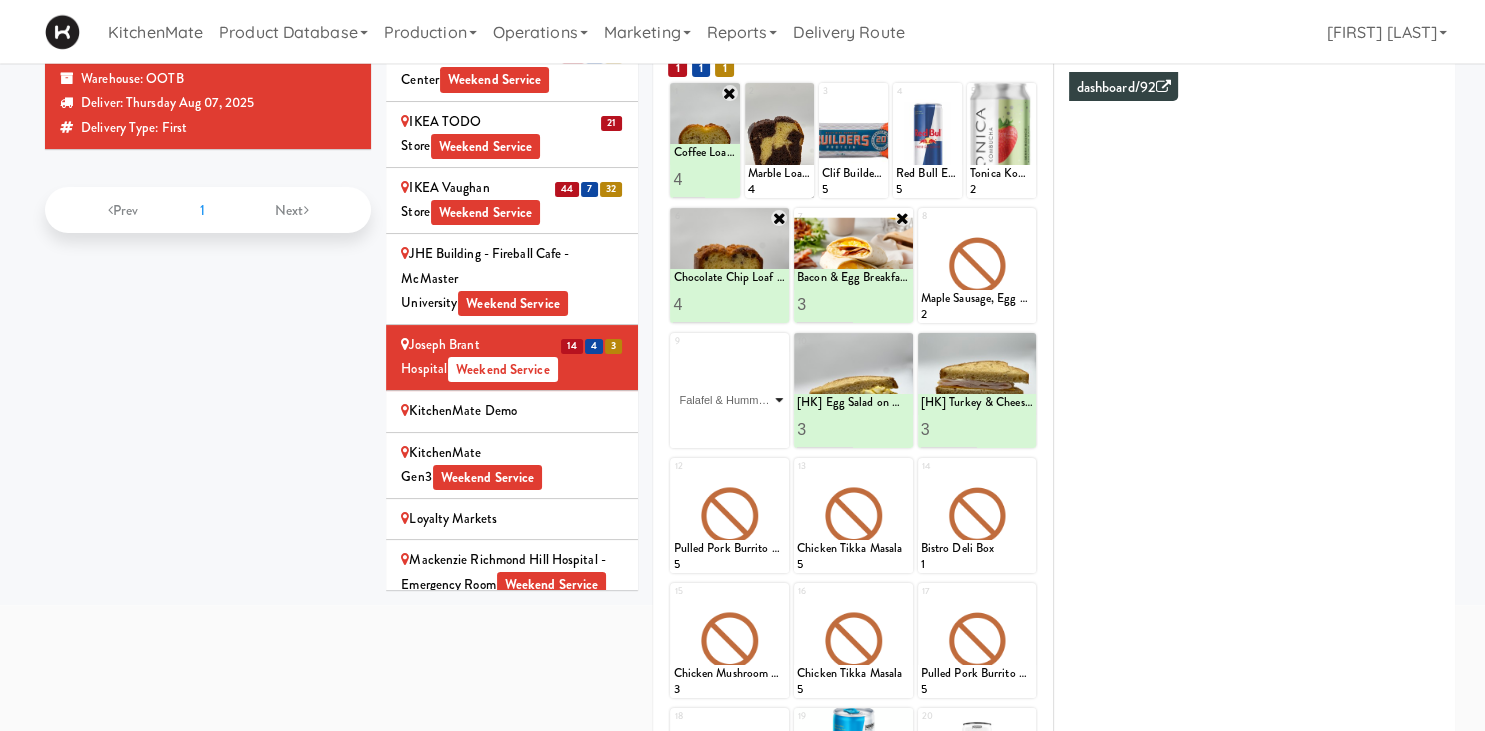 click on "Falafel & Hummus Wrap" at bounding box center (0, 0) 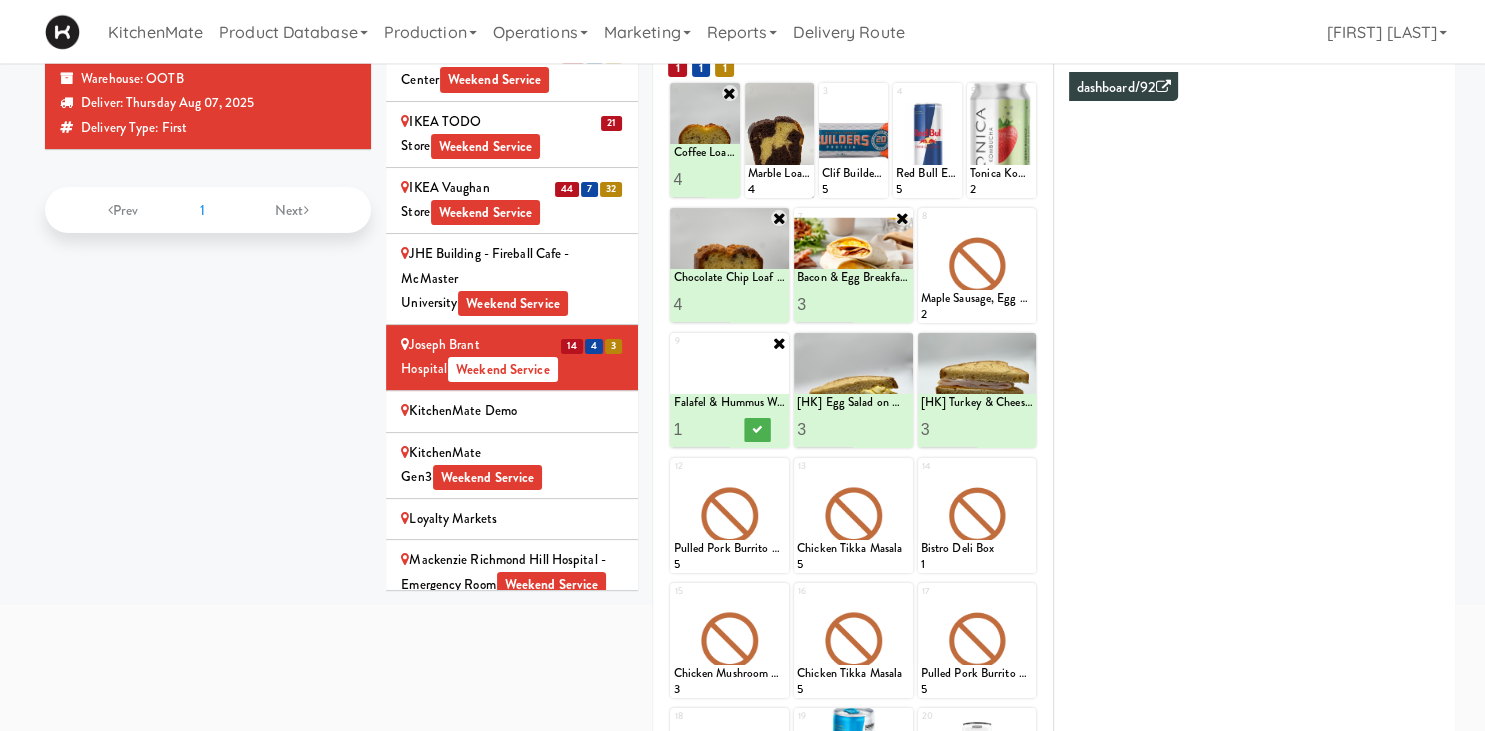 click on "1" at bounding box center (701, 429) 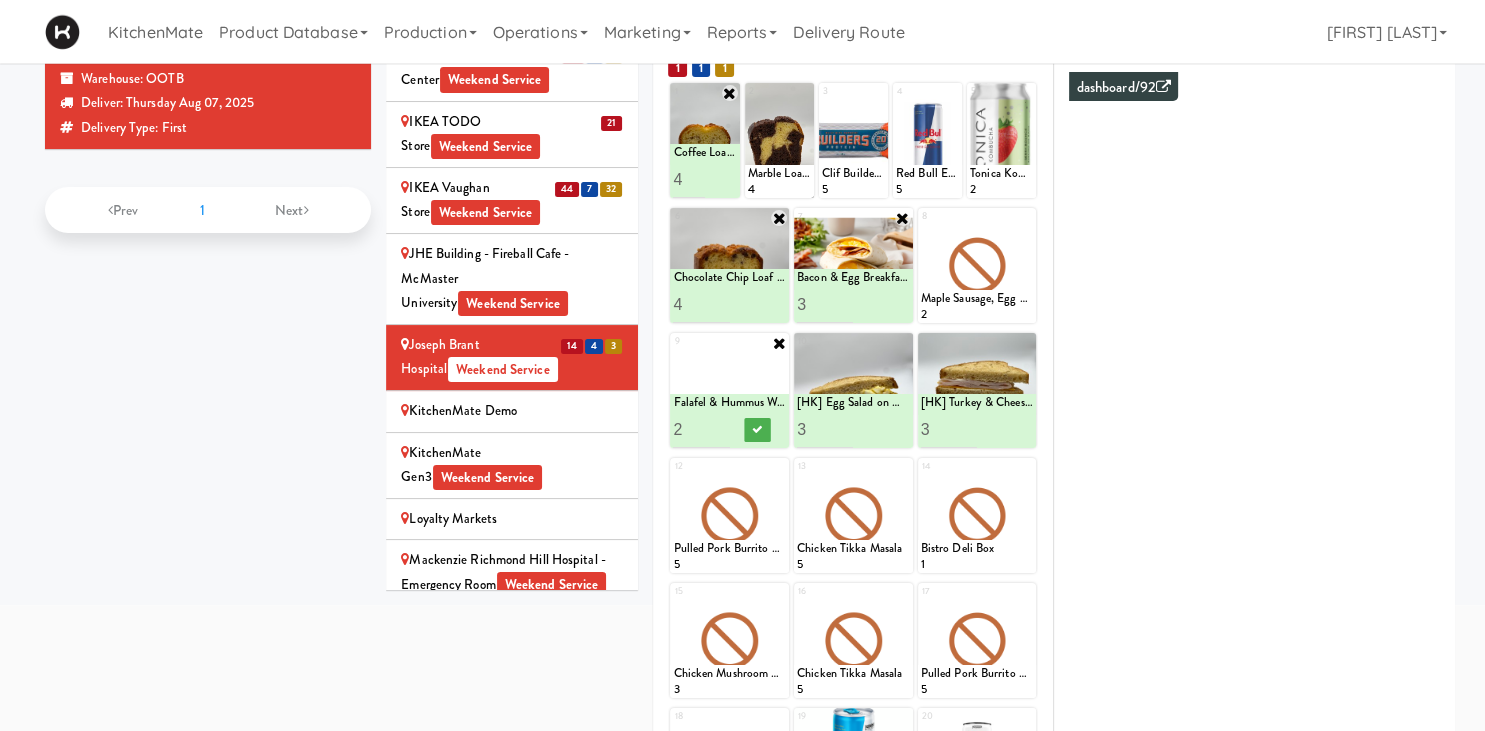 type on "2" 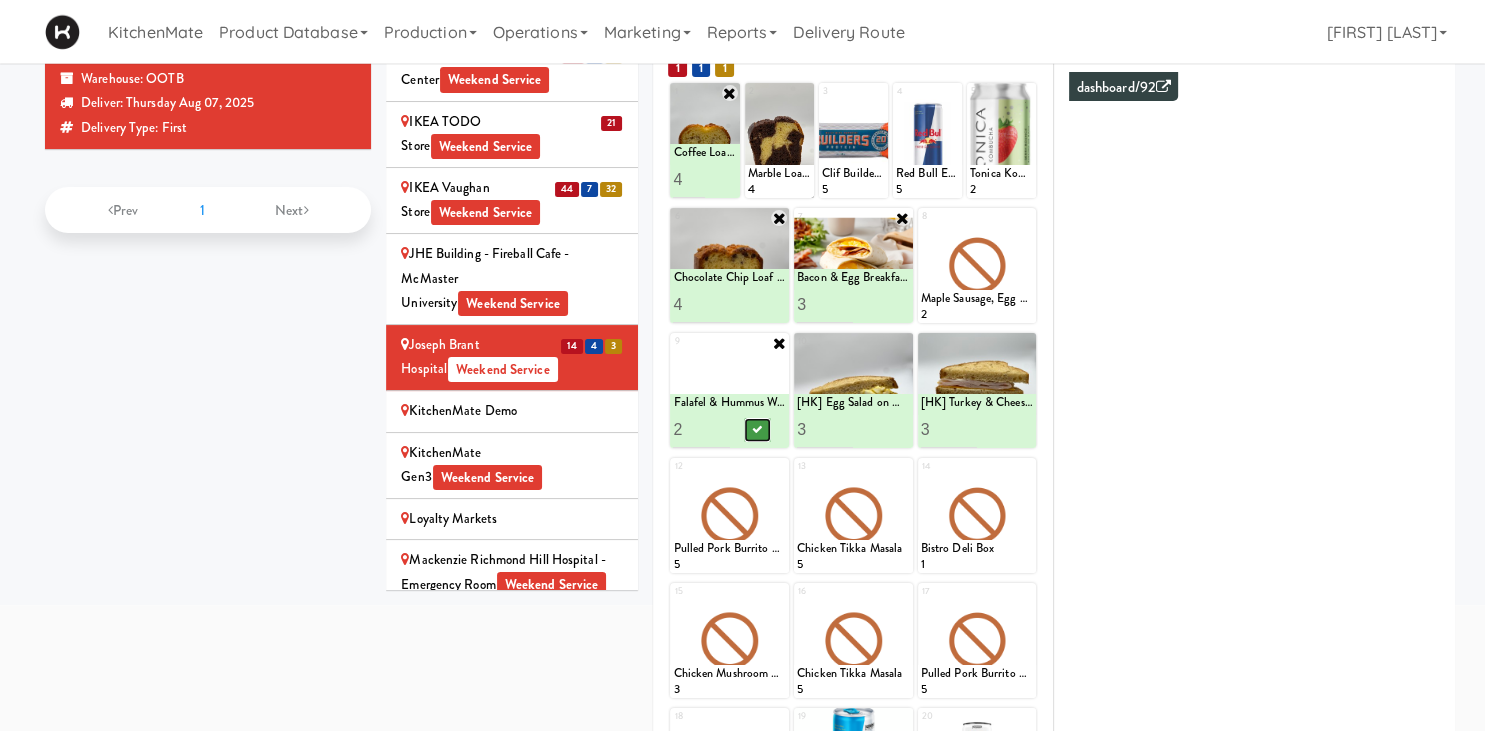 click at bounding box center (758, 430) 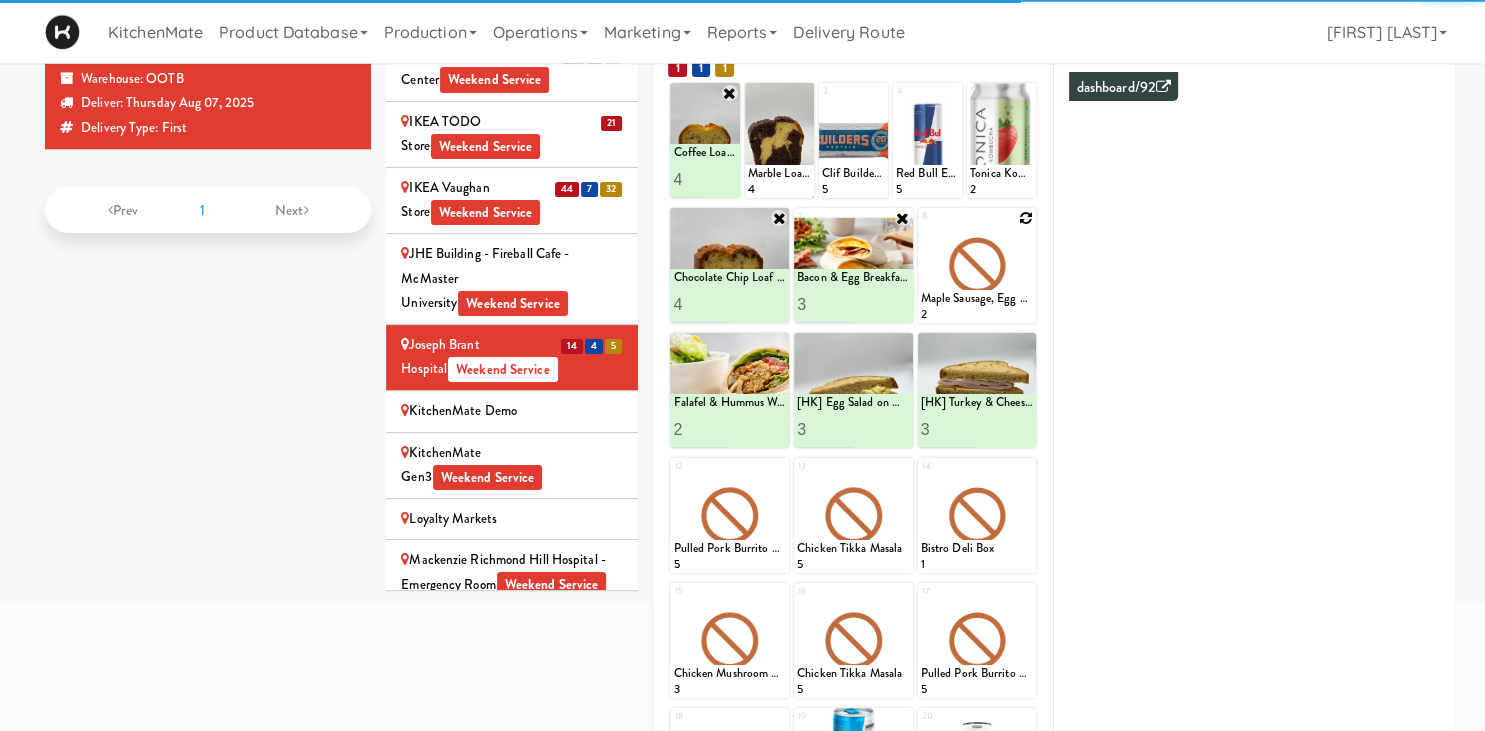 click at bounding box center [1026, 218] 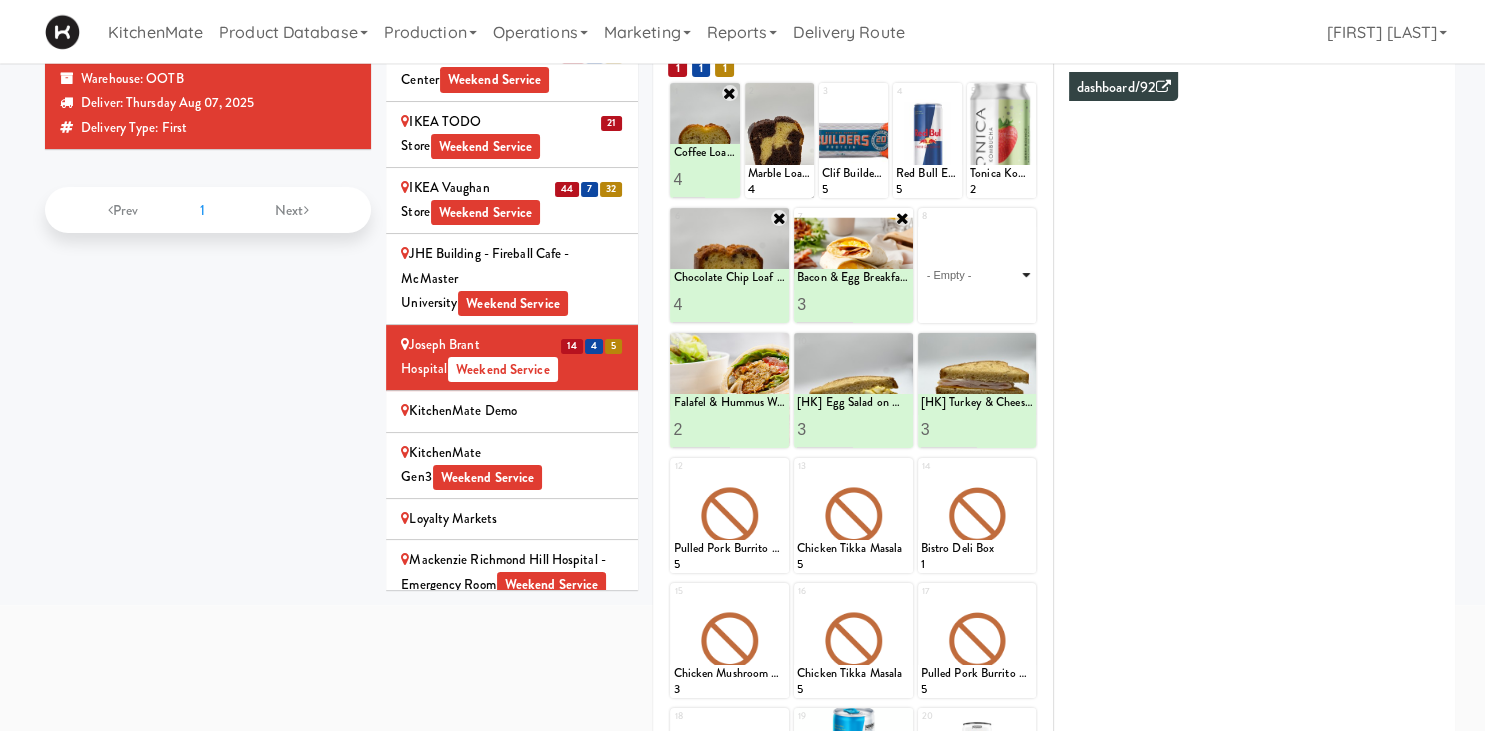 click on "- Empty - Activia Probiotic Peach Mango Smoothie Berry Gatorade Zero Chocolate Milk Tetra Pack Coca Cola Diet Coke Frooti Fuze Iced Tea Grape G2 Gatorade Thirst Quencher Greenhouse Fiery Ginger Shot Lemon Lime Gatorade Zero Monster Energy Zero Ultra Norse Cold Brew Coffee Oasis Apple Juice Orange Celsius Energy Drink Orange Gatorade Zero Red Bull Energy Drink Sanpellengrino Aranciata Sparkling Clementine Probiotic Soda Sparkling Ginger Probiotic Soda Sparkling Grapefruit Probiotic Soda Sugar Free Red Bull Tonica Kombucha Berry Bounce Amazing Chocolate Chunk Cookie Bacon & Egg Breakfast Wrap Bistro Deli Box Blue Diamond Roasted Salted Almonds Blue Diamond Smokehouse Almonds Caramilk Chocolate Chip Loaf Cake Chocolate Loaf Cake Classic Hummus With Crackers Clif Bar Peanut Butter Crunch Clif Builders proteins Bar Chocolate Clif Builders proteins Bar Chocolate Mint Coffee Loaf Cake Falafel & Hummus Wrap Freshii Peanut Butter Energii Bites [HK] Cheddar Cheese Bagel [HK] Chicken Caesar Wrap [HK] Turkey Club Wrap" at bounding box center [977, 275] 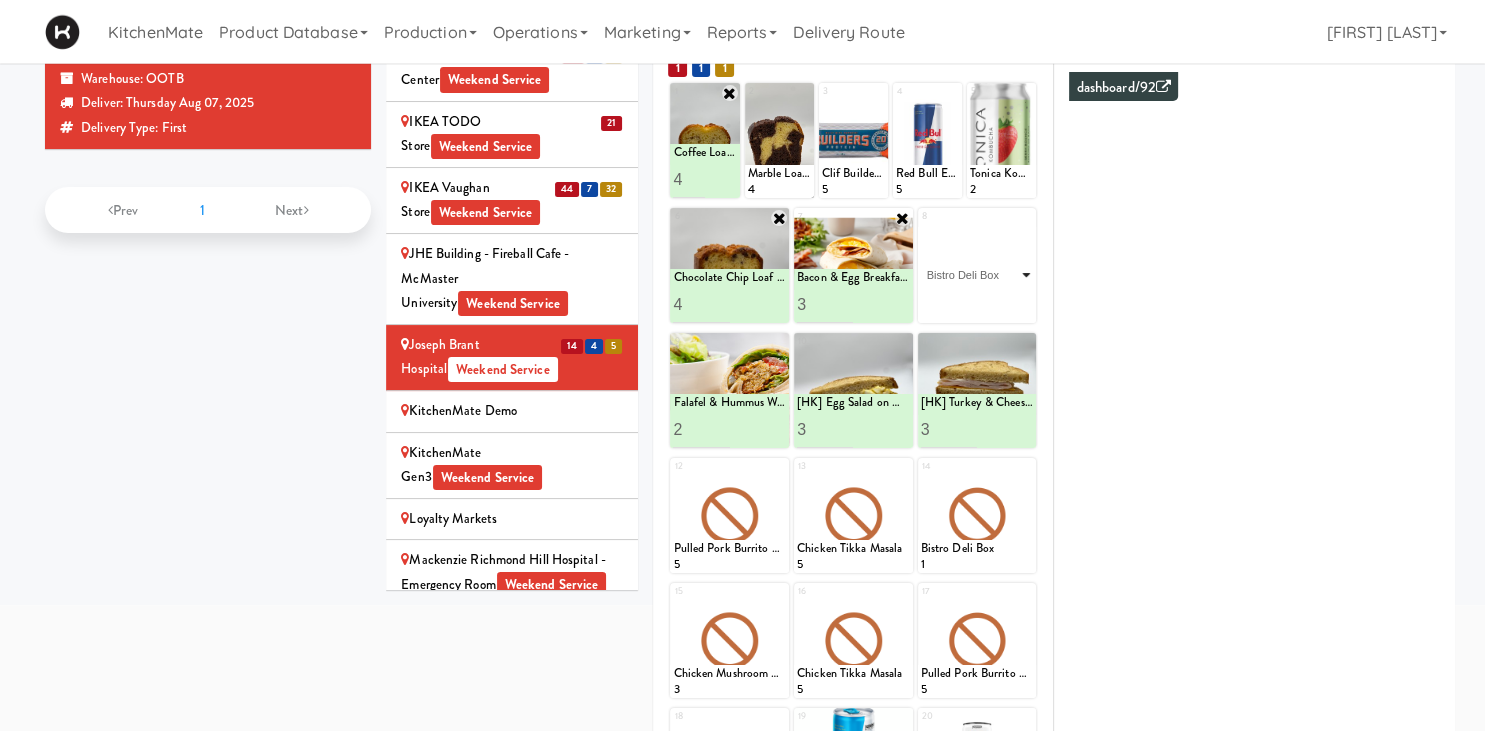 click on "Bistro Deli Box" at bounding box center [0, 0] 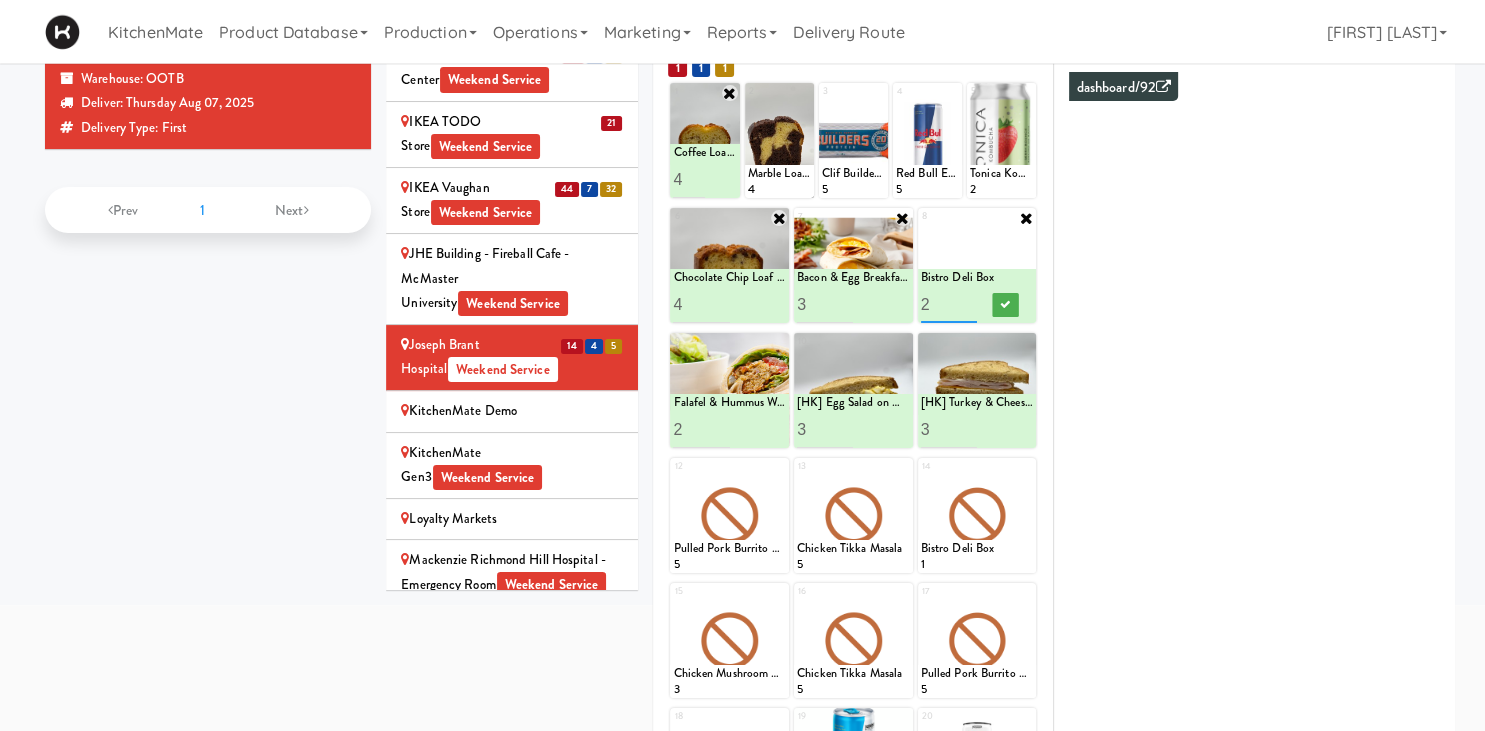 type on "2" 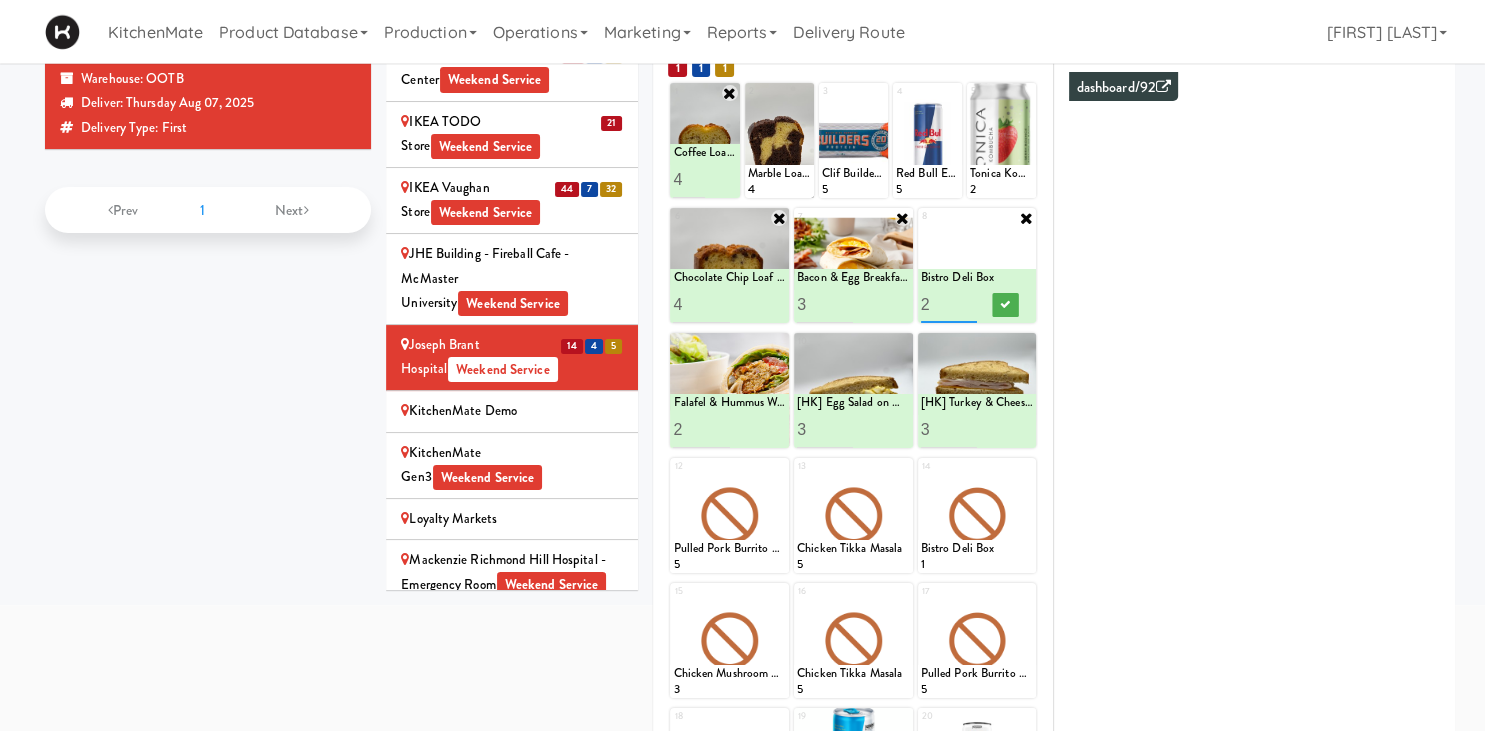 click on "2" at bounding box center [949, 304] 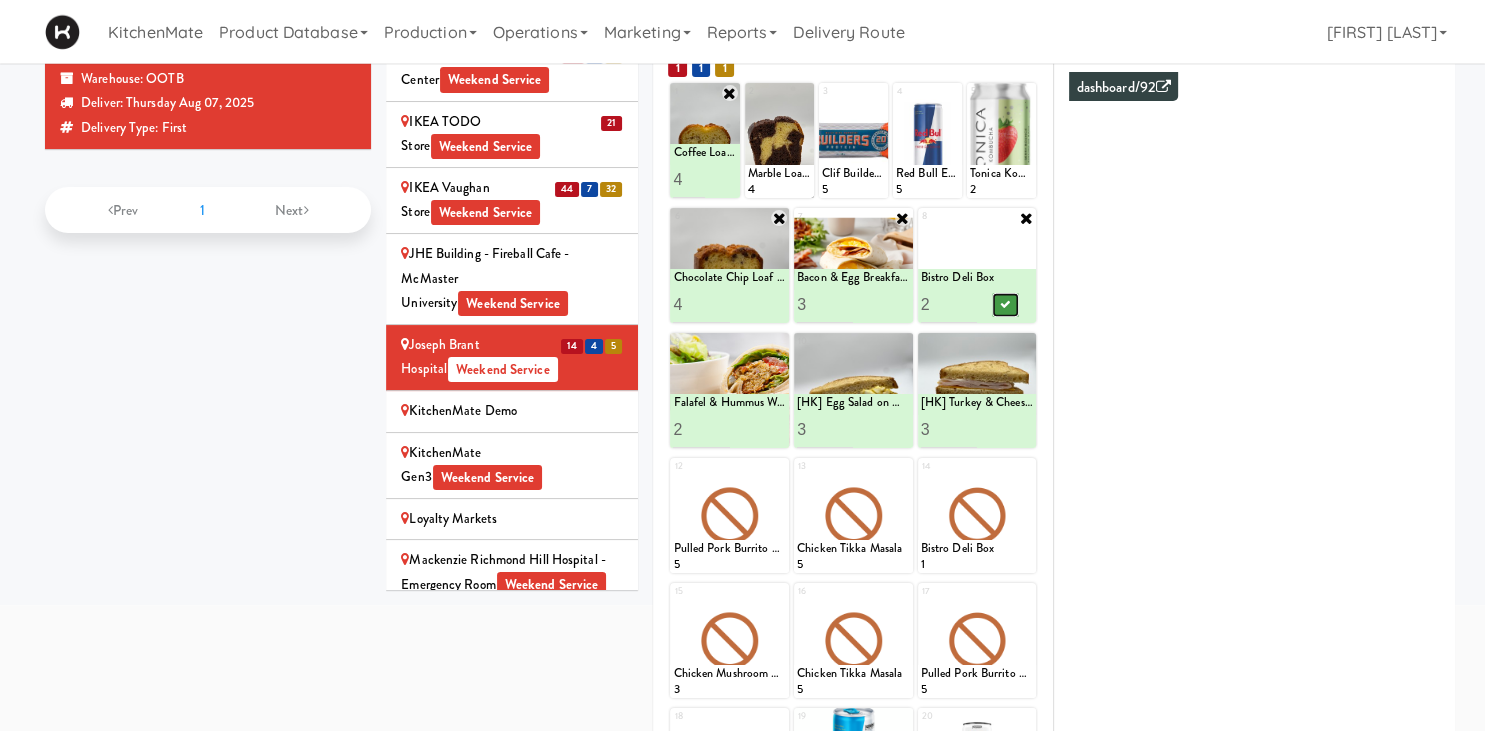 click at bounding box center [1005, 305] 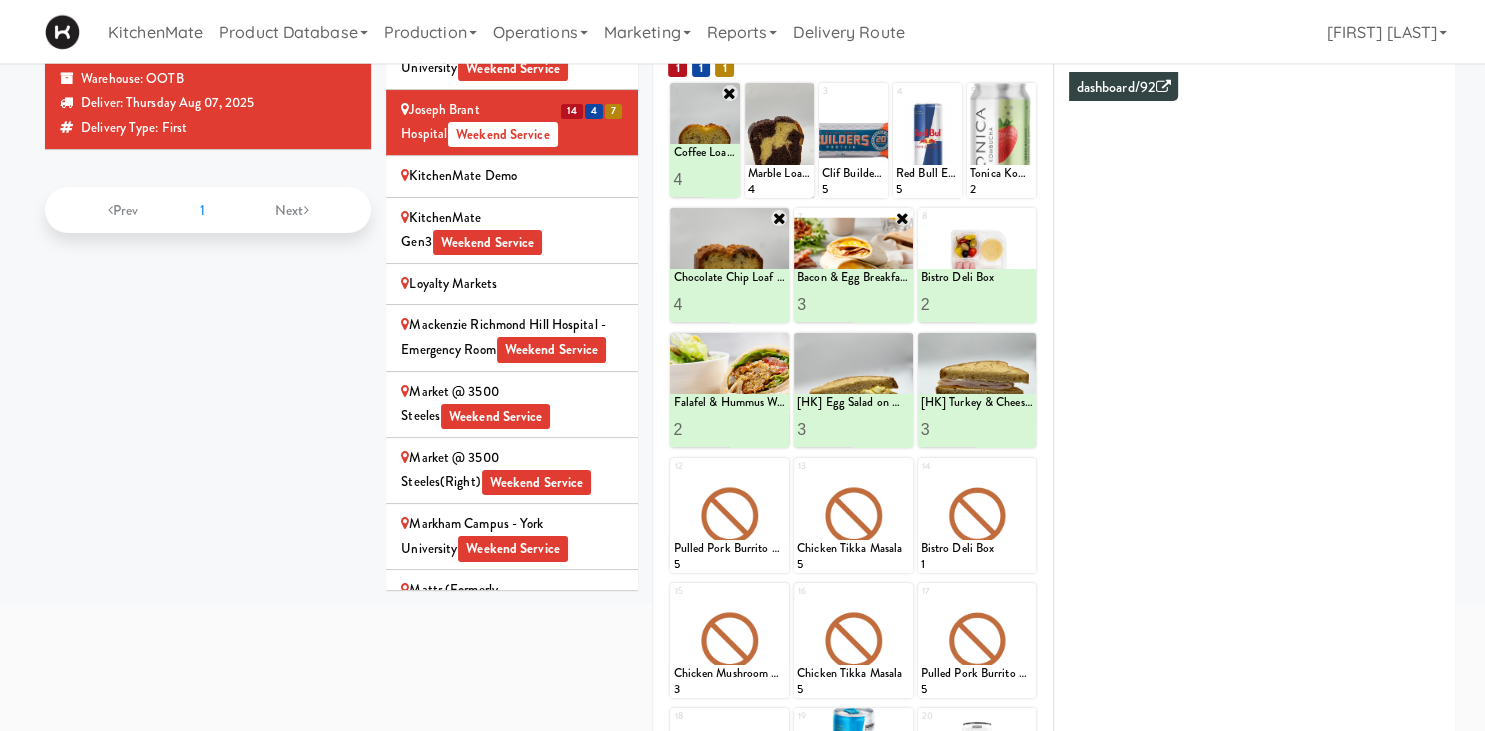 scroll, scrollTop: 2438, scrollLeft: 0, axis: vertical 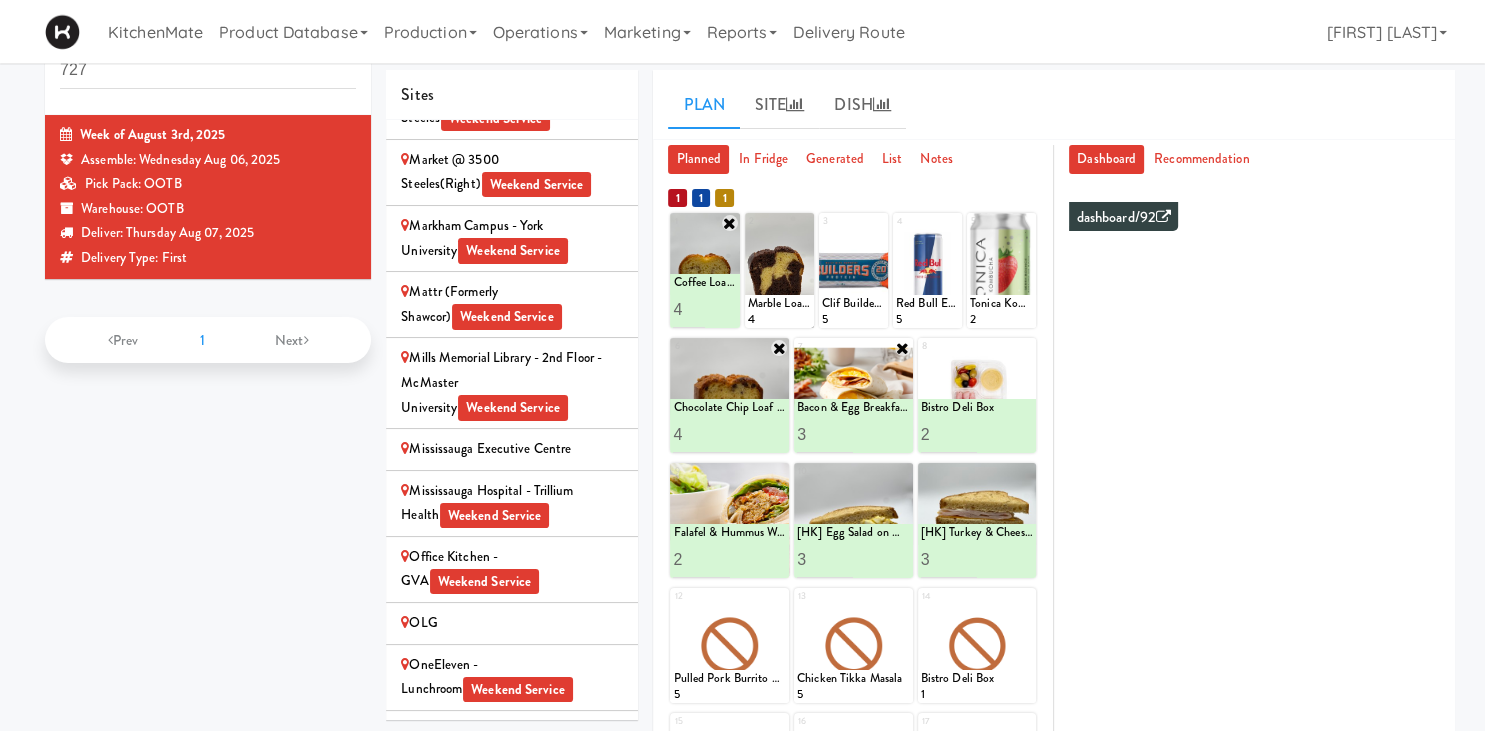 click on "Mattr (formerly Shawcor)  Weekend Service" at bounding box center (512, 305) 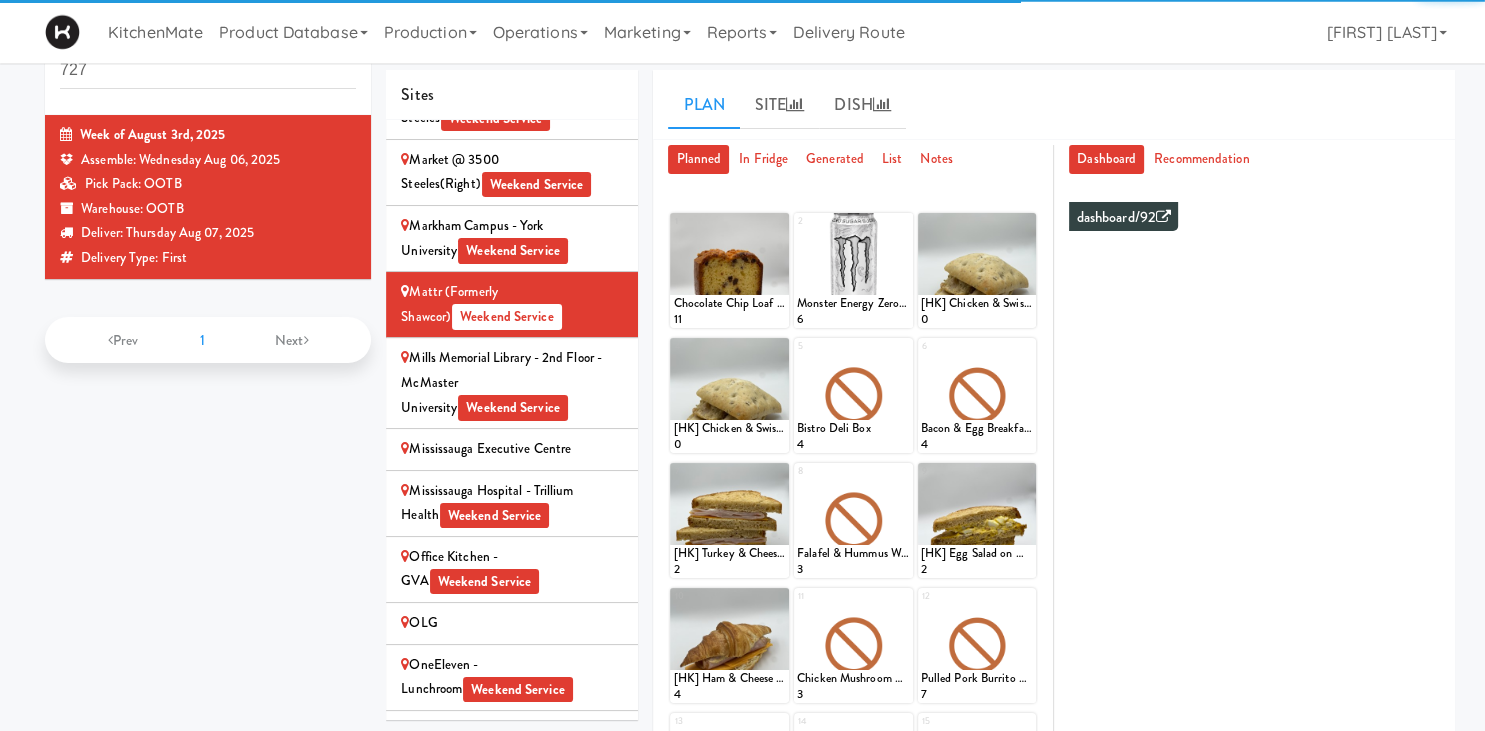 scroll, scrollTop: 0, scrollLeft: 0, axis: both 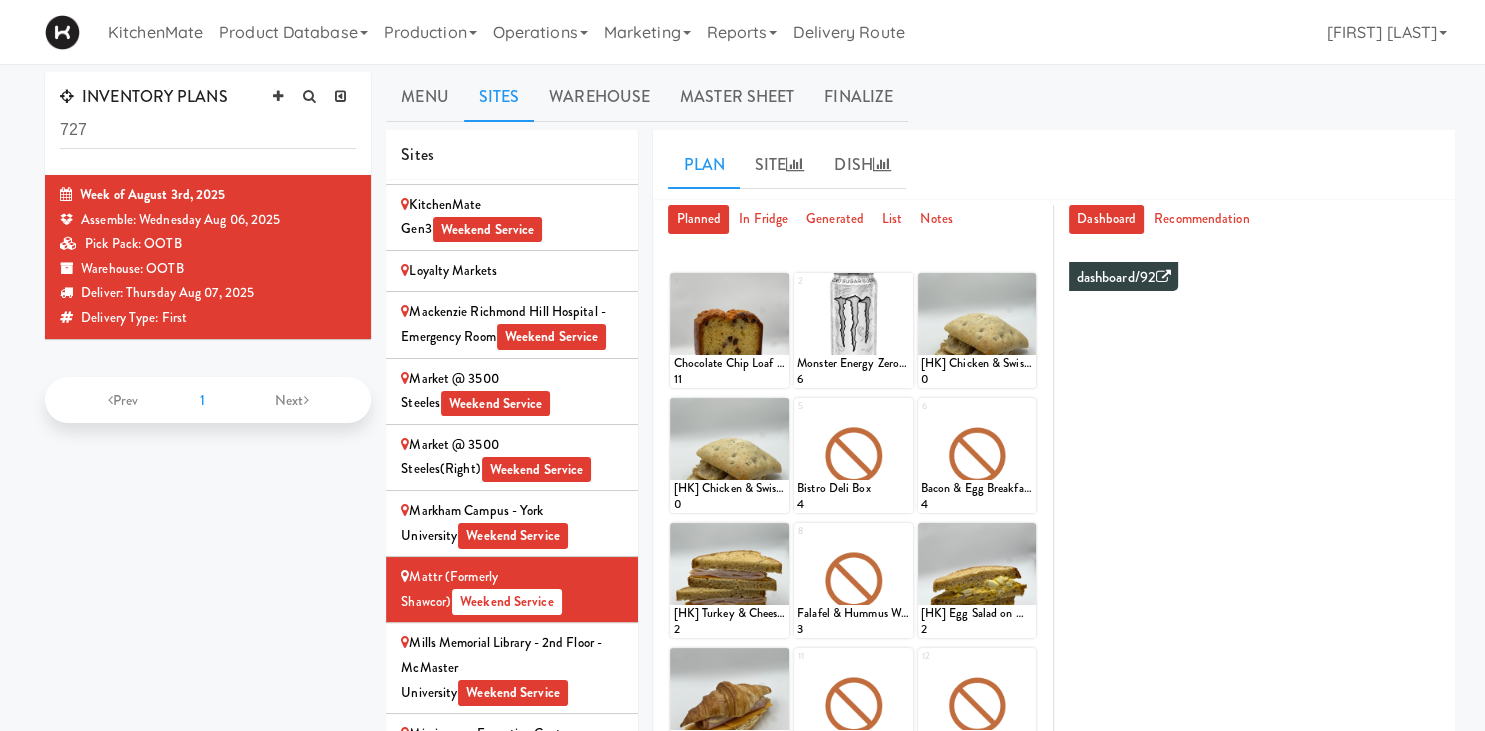 click on "Mackenzie Richmond Hill Hospital - Emergency Room  Weekend Service" at bounding box center [512, 324] 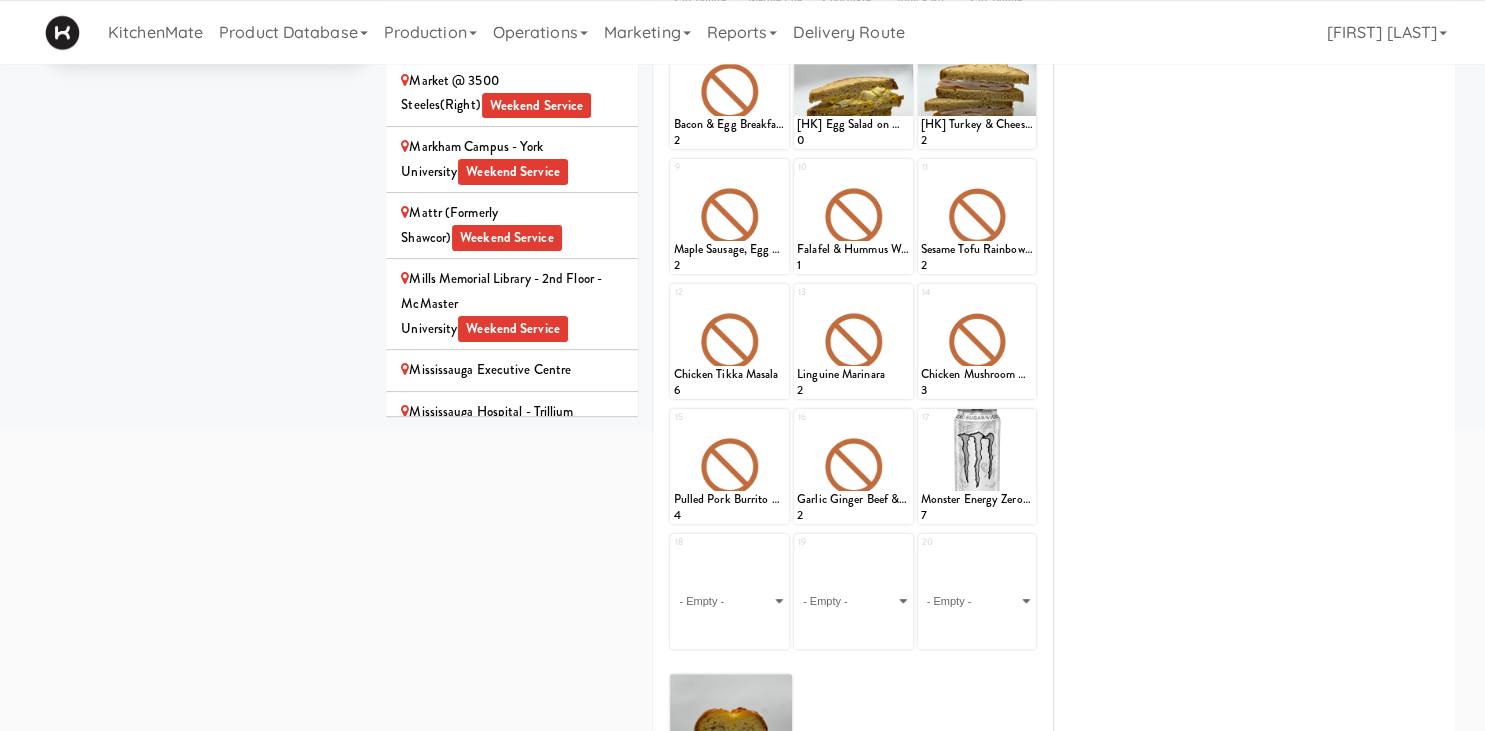 scroll, scrollTop: 438, scrollLeft: 0, axis: vertical 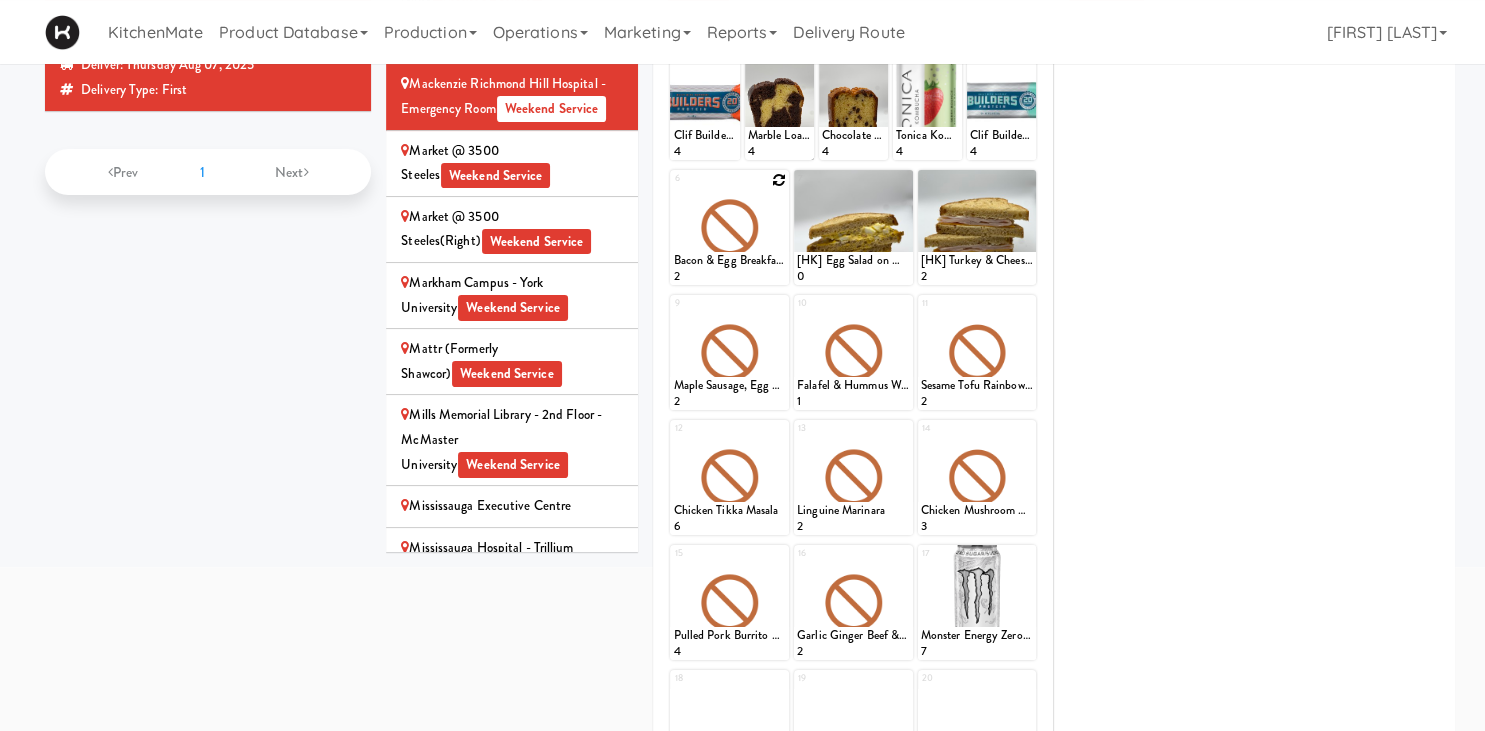 click at bounding box center [779, 180] 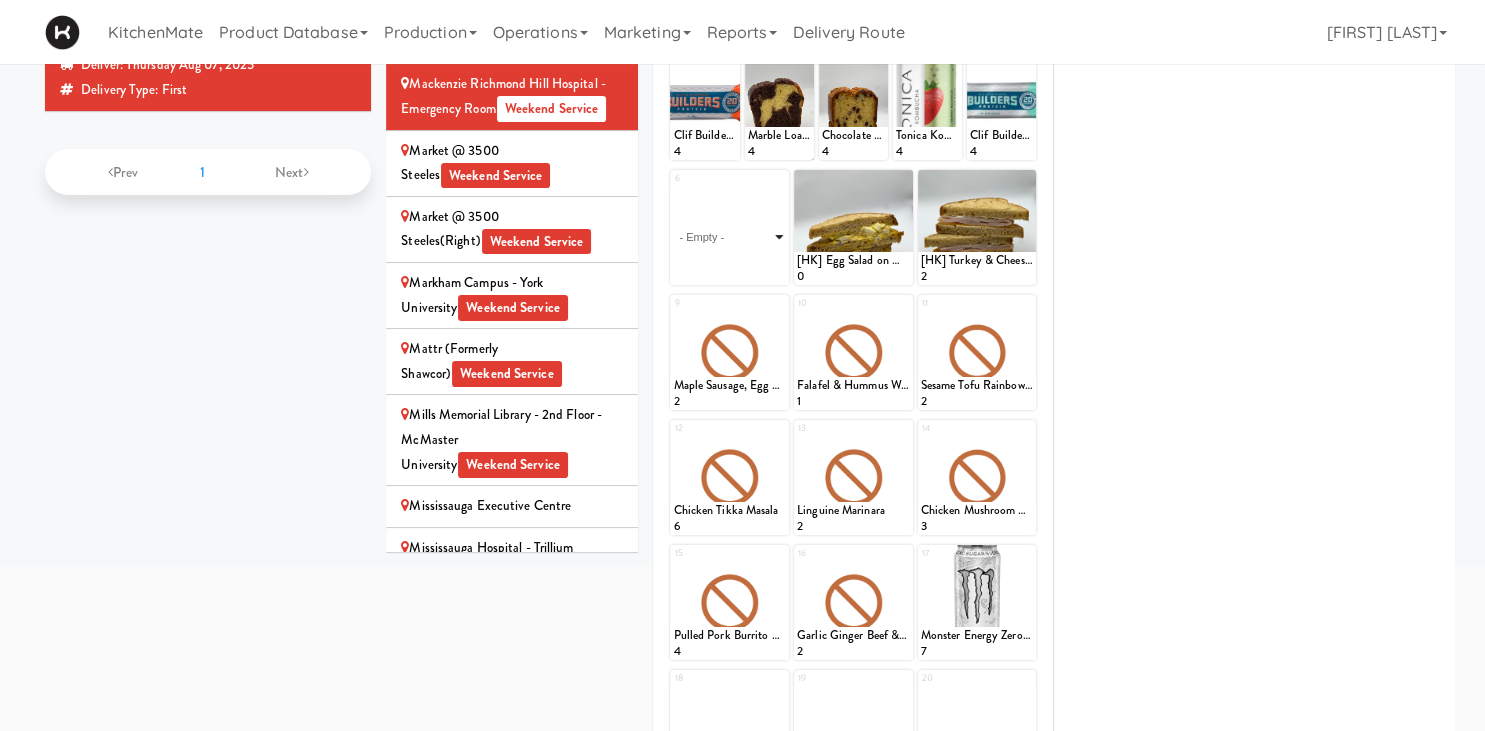 click on "- Empty - Activia Probiotic Peach Mango Smoothie Berry Gatorade Zero Chocolate Milk Tetra Pack Coca Cola Diet Coke Frooti Fuze Iced Tea Grape G2 Gatorade Thirst Quencher Greenhouse Fiery Ginger Shot Lemon Lime Gatorade Zero Monster Energy Zero Ultra Norse Cold Brew Coffee Oasis Apple Juice Orange Celsius Energy Drink Orange Gatorade Zero Red Bull Energy Drink Sanpellengrino Aranciata Sparkling Clementine Probiotic Soda Sparkling Ginger Probiotic Soda Sparkling Grapefruit Probiotic Soda Sugar Free Red Bull Tonica Kombucha Berry Bounce Amazing Chocolate Chunk Cookie Bacon & Egg Breakfast Wrap Bistro Deli Box Blue Diamond Roasted Salted Almonds Blue Diamond Smokehouse Almonds Caramilk Chocolate Chip Loaf Cake Chocolate Loaf Cake Classic Hummus With Crackers Clif Bar Peanut Butter Crunch Clif Builders proteins Bar Chocolate Clif Builders proteins Bar Chocolate Mint Coffee Loaf Cake Falafel & Hummus Wrap Freshii Peanut Butter Energii Bites [HK] Cheddar Cheese Bagel [HK] Chicken Caesar Wrap [HK] Turkey Club Wrap" at bounding box center (729, 237) 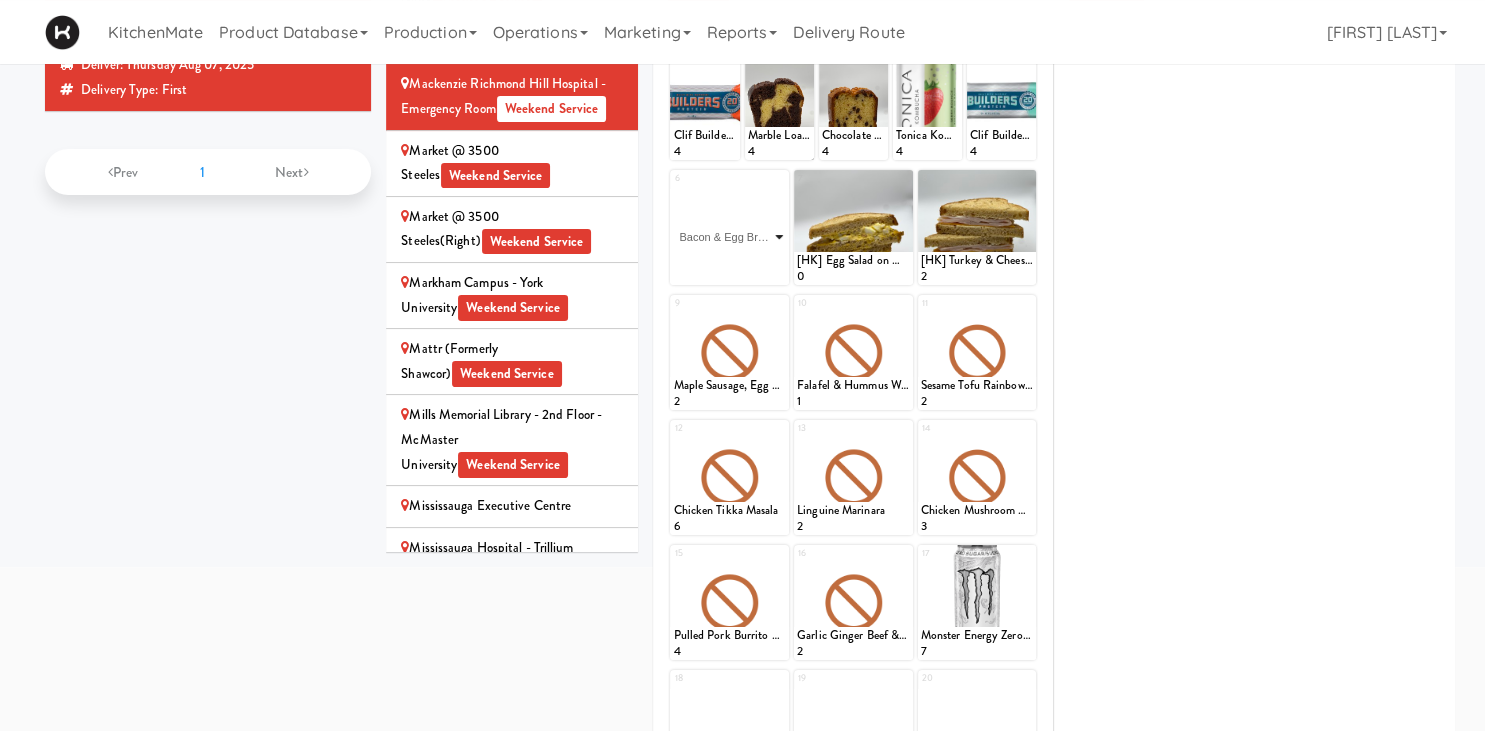 click on "Bacon & Egg Breakfast Wrap" at bounding box center [0, 0] 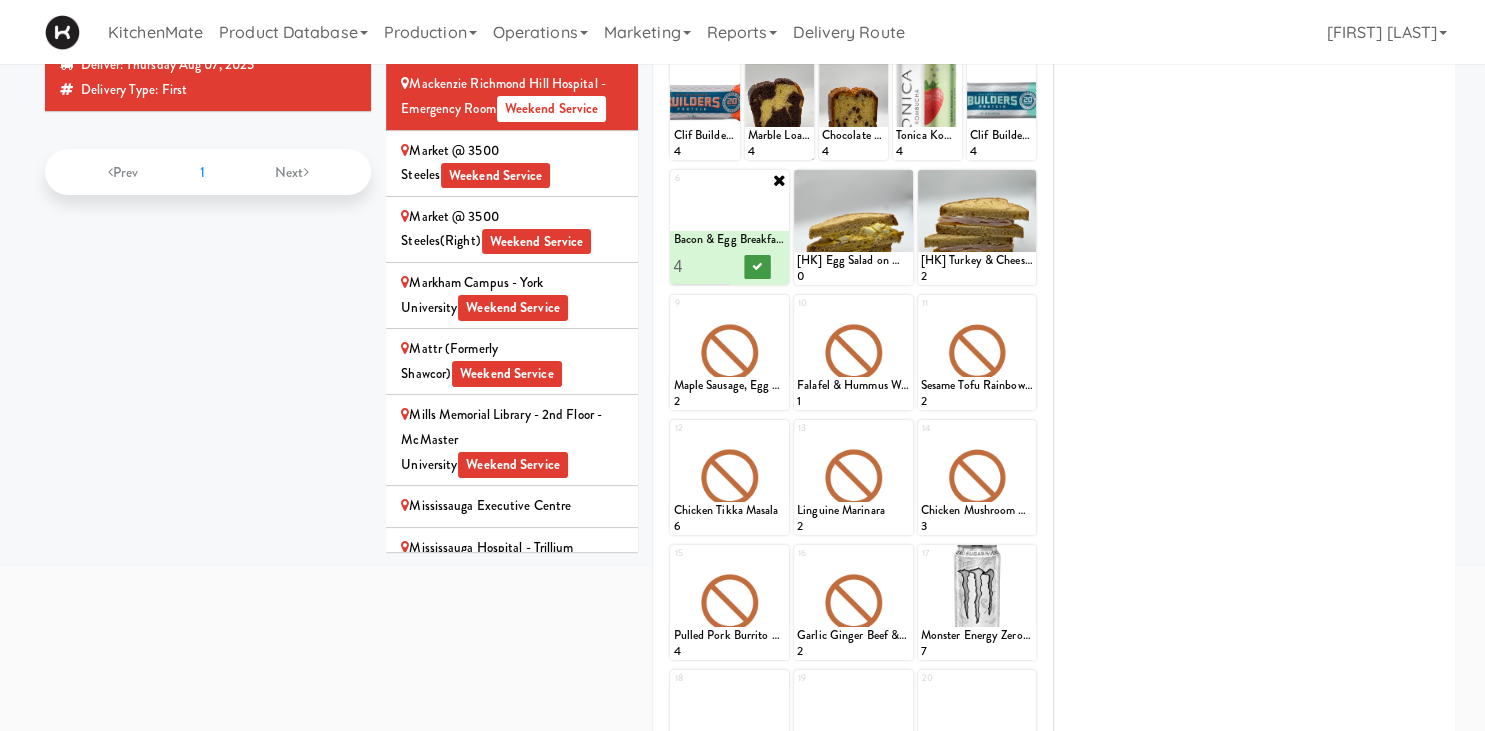 type on "4" 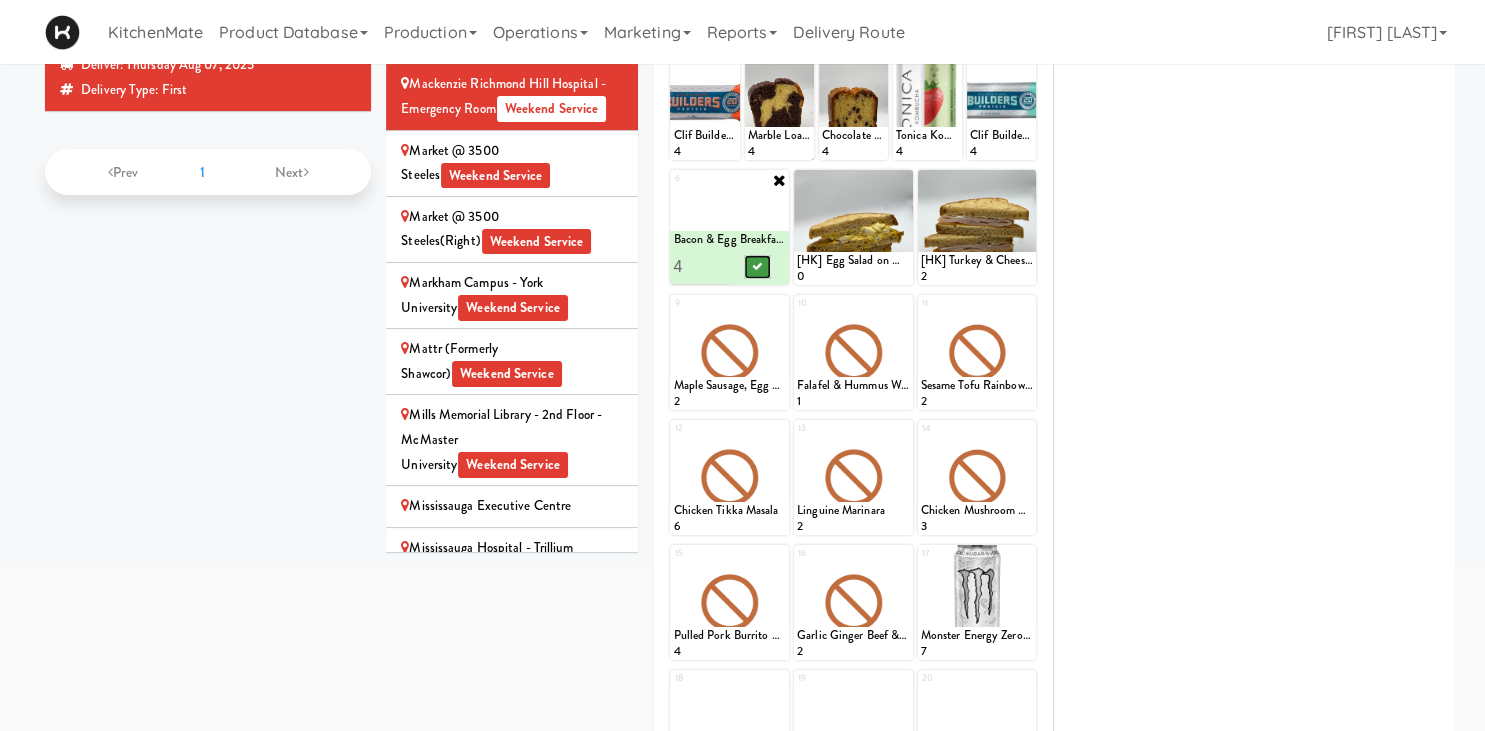 click at bounding box center (758, 266) 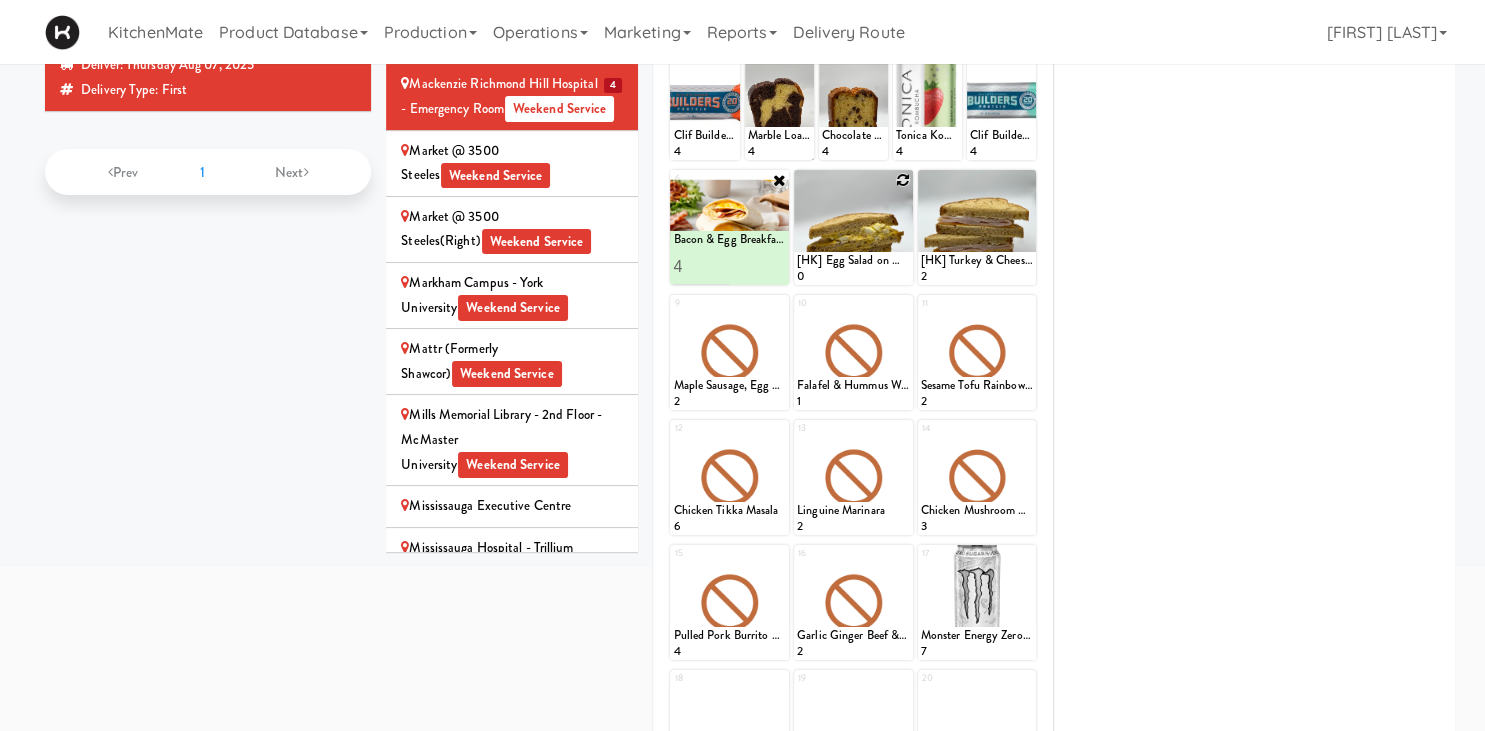 click at bounding box center [853, 227] 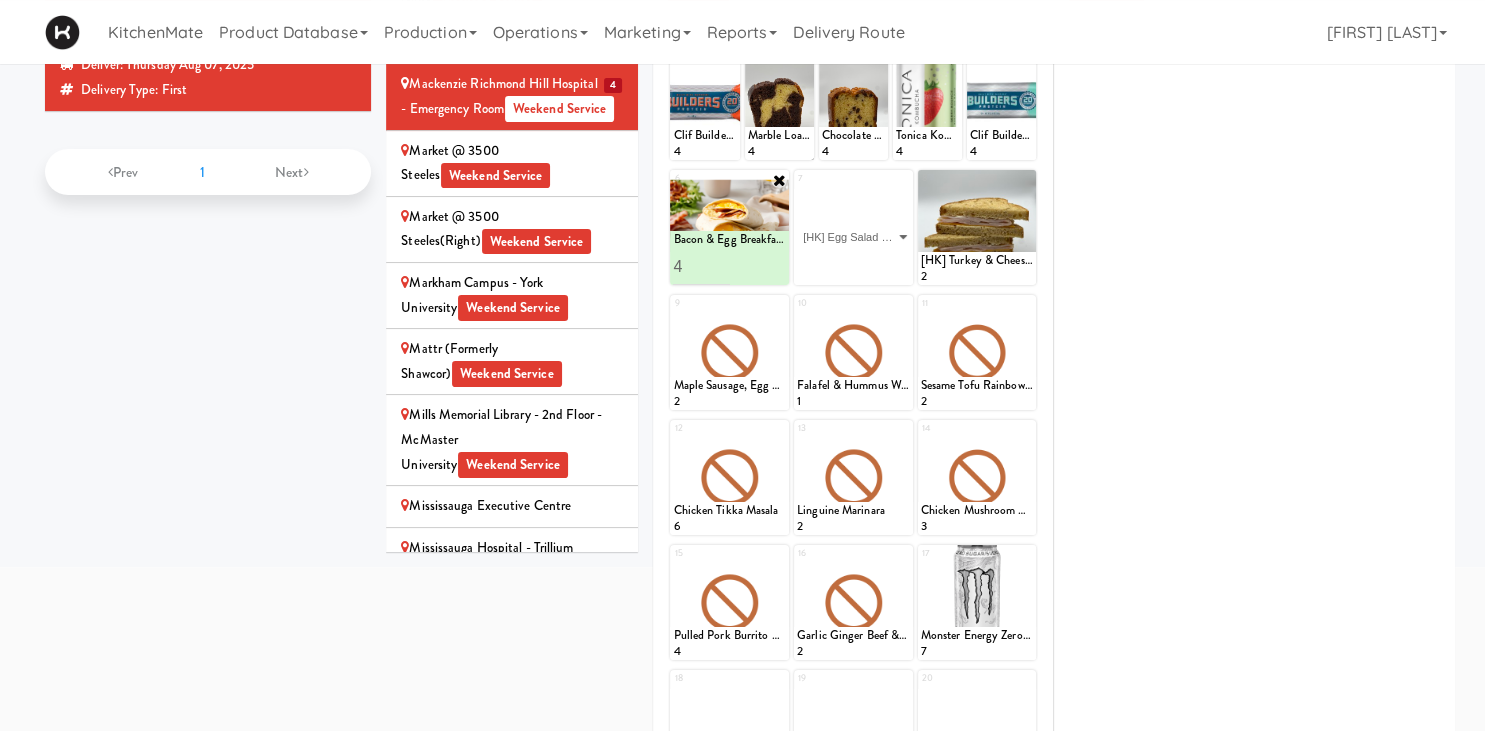 click on "[HK] Egg Salad on Multigrain" at bounding box center (0, 0) 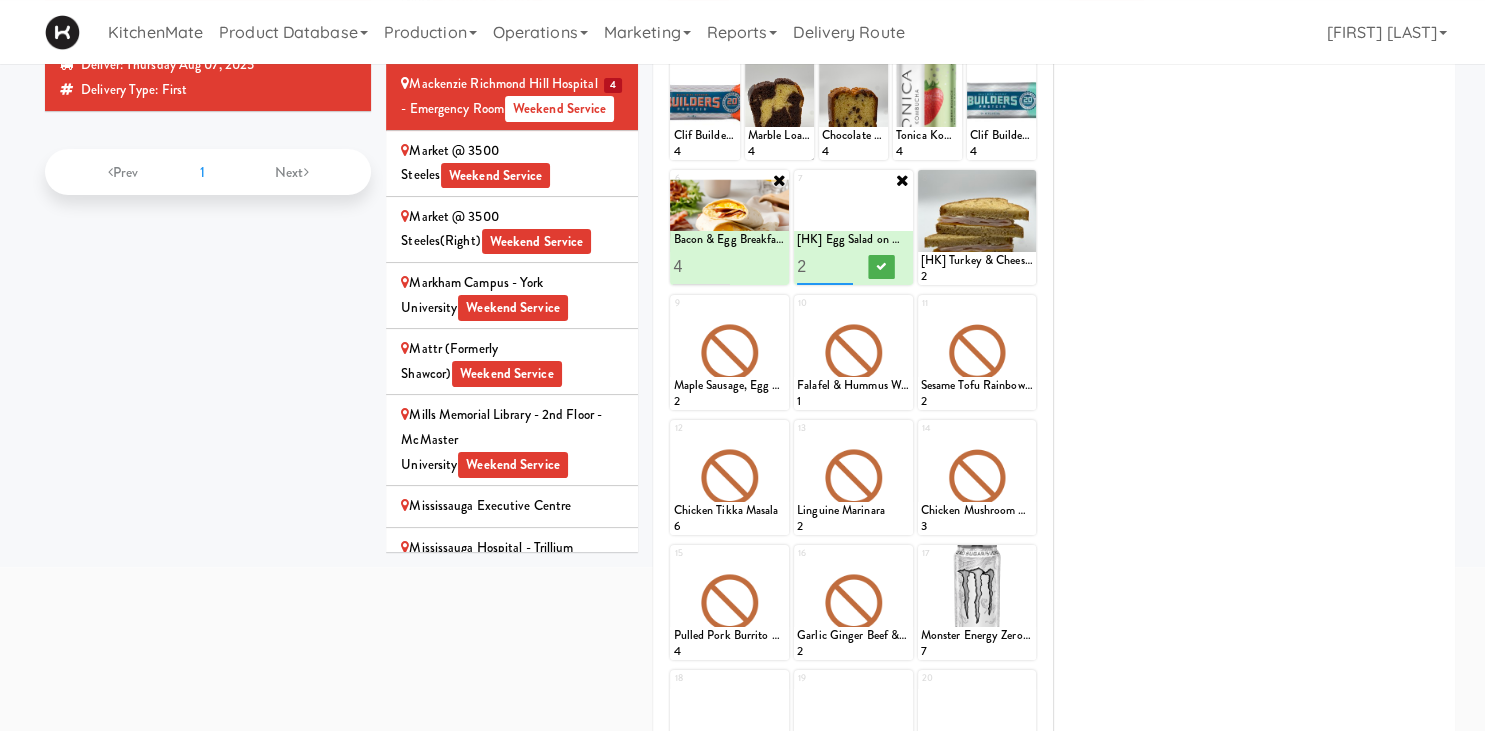 type on "2" 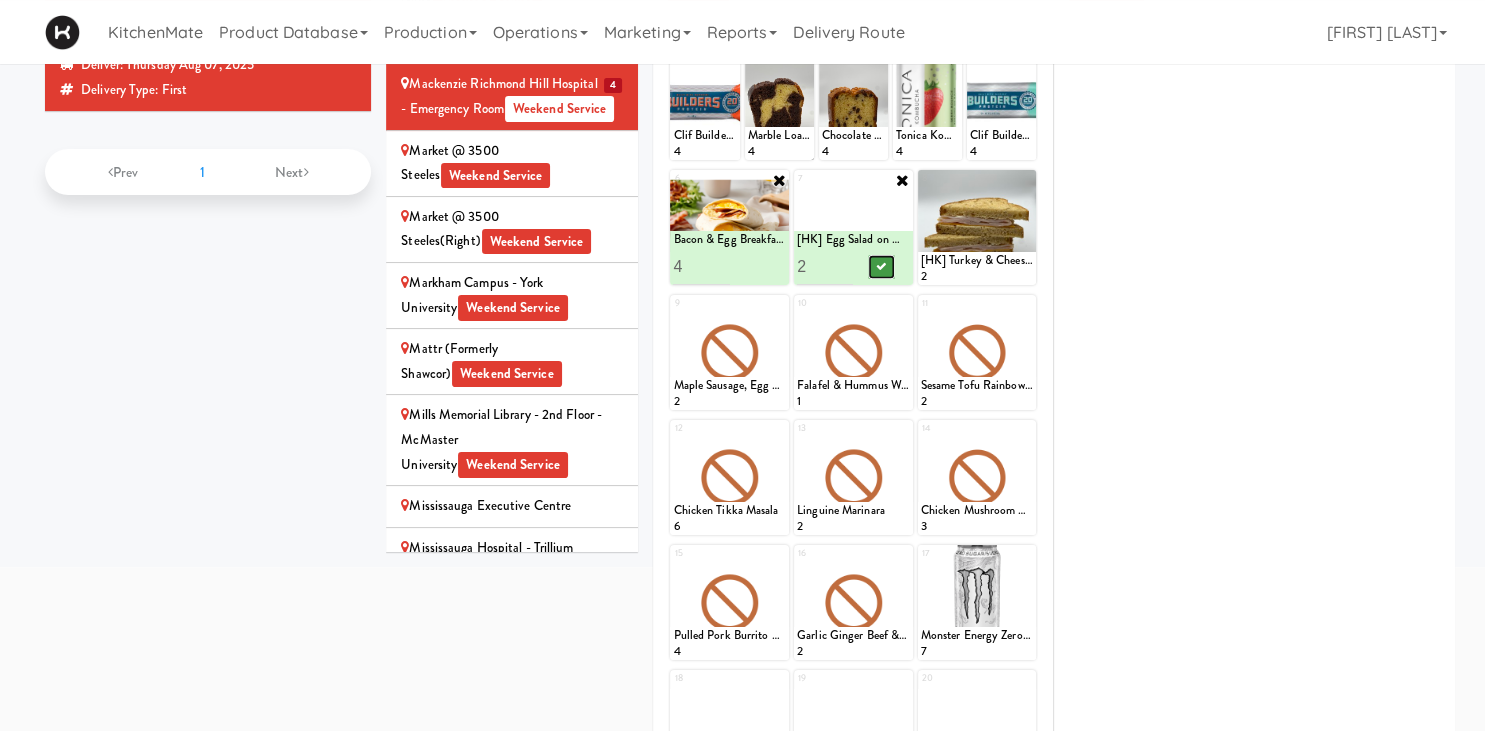 click at bounding box center (881, 267) 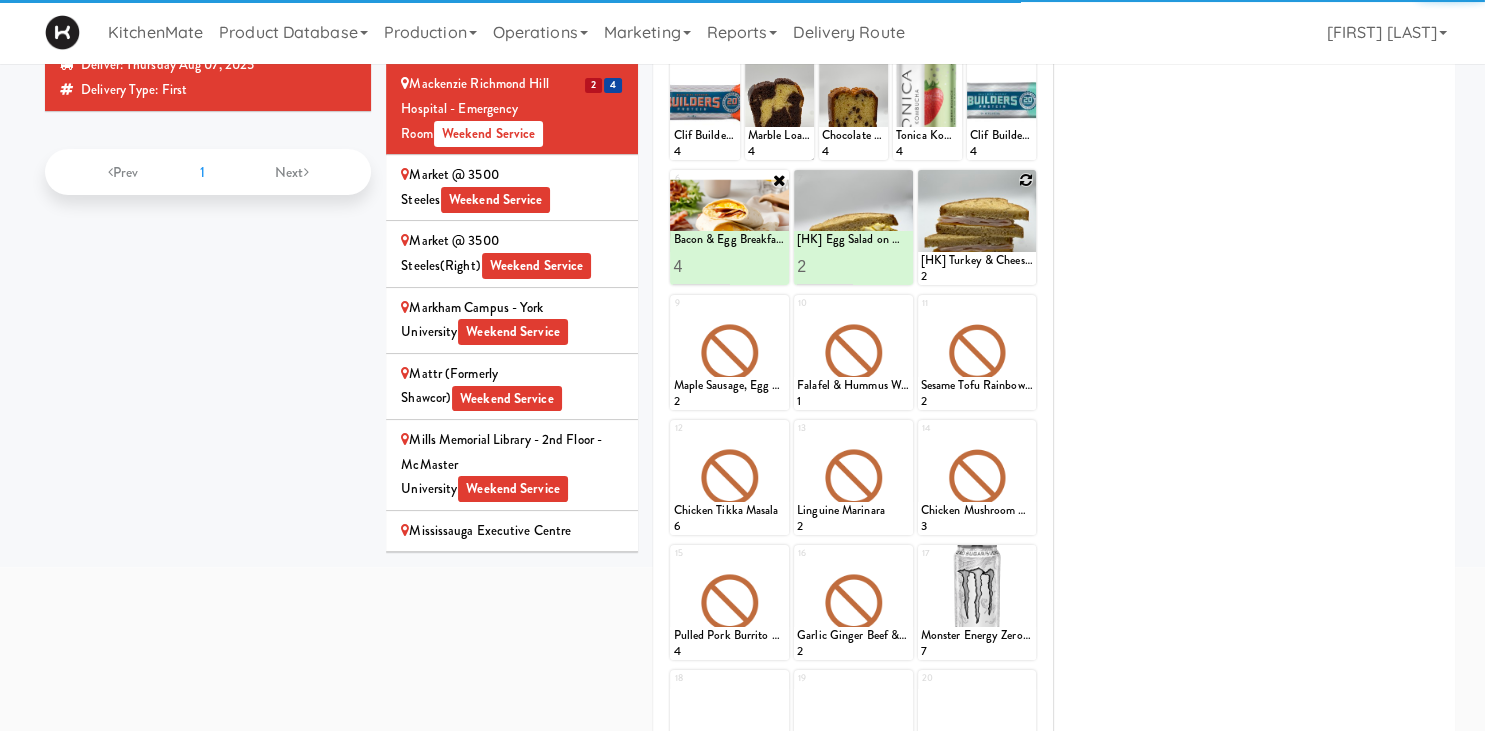 click at bounding box center (977, 227) 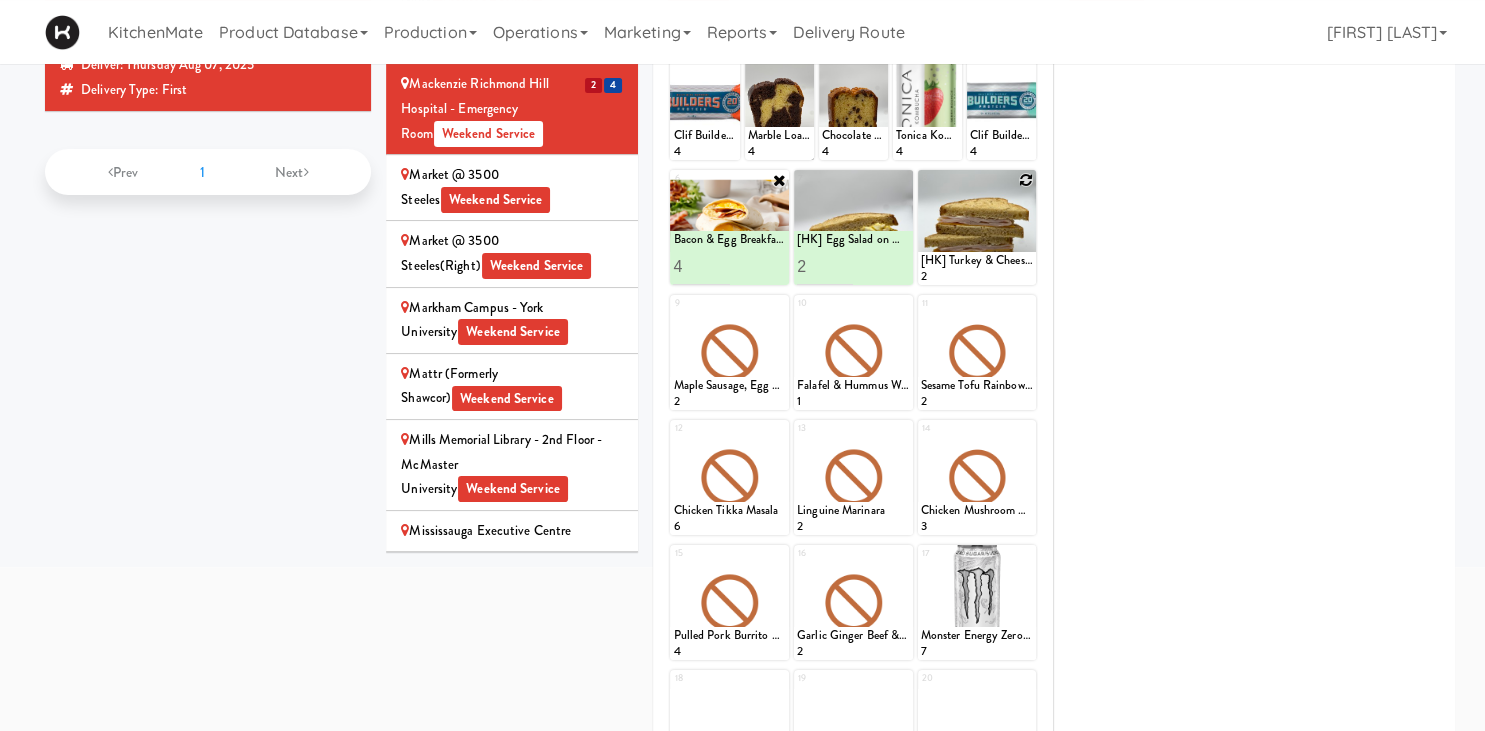 click at bounding box center [1026, 180] 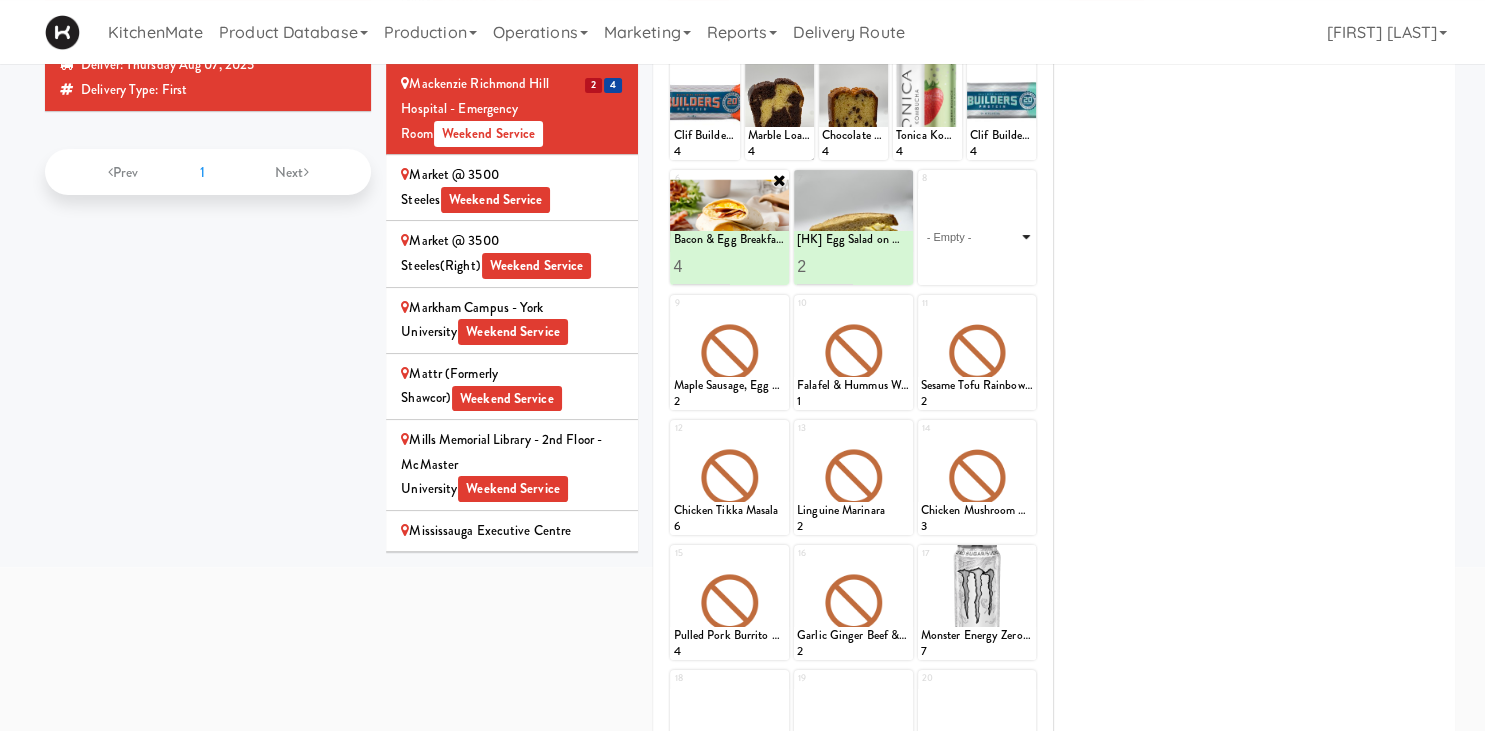click on "- Empty - Activia Probiotic Peach Mango Smoothie Berry Gatorade Zero Chocolate Milk Tetra Pack Coca Cola Diet Coke Frooti Fuze Iced Tea Grape G2 Gatorade Thirst Quencher Greenhouse Fiery Ginger Shot Lemon Lime Gatorade Zero Monster Energy Zero Ultra Norse Cold Brew Coffee Oasis Apple Juice Orange Celsius Energy Drink Orange Gatorade Zero Red Bull Energy Drink Sanpellengrino Aranciata Sparkling Clementine Probiotic Soda Sparkling Ginger Probiotic Soda Sparkling Grapefruit Probiotic Soda Sugar Free Red Bull Tonica Kombucha Berry Bounce Amazing Chocolate Chunk Cookie Bacon & Egg Breakfast Wrap Bistro Deli Box Blue Diamond Roasted Salted Almonds Blue Diamond Smokehouse Almonds Caramilk Chocolate Chip Loaf Cake Chocolate Loaf Cake Classic Hummus With Crackers Clif Bar Peanut Butter Crunch Clif Builders proteins Bar Chocolate Clif Builders proteins Bar Chocolate Mint Coffee Loaf Cake Falafel & Hummus Wrap Freshii Peanut Butter Energii Bites [HK] Cheddar Cheese Bagel [HK] Chicken Caesar Wrap [HK] Turkey Club Wrap" at bounding box center [977, 237] 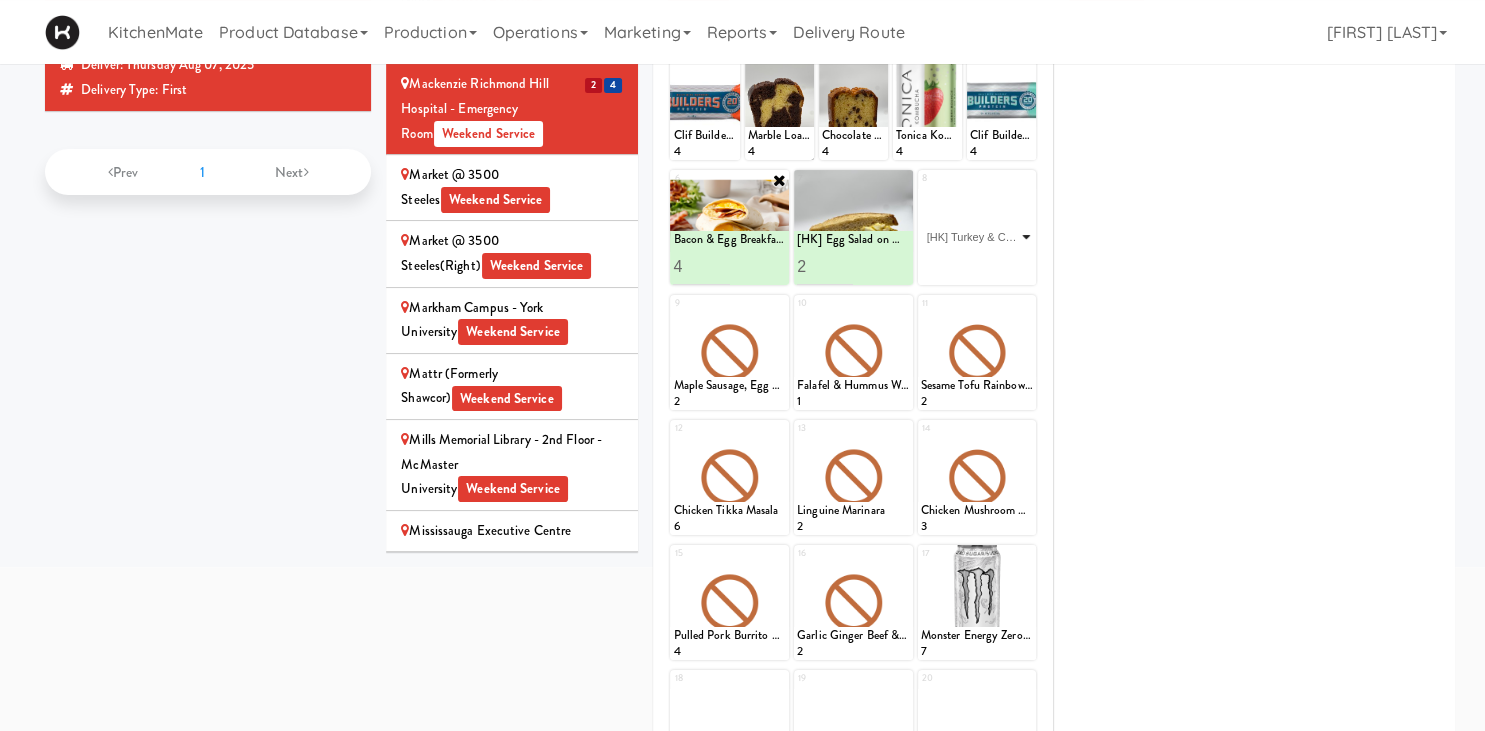click on "[HK] Turkey & Cheese Multigrain" at bounding box center (0, 0) 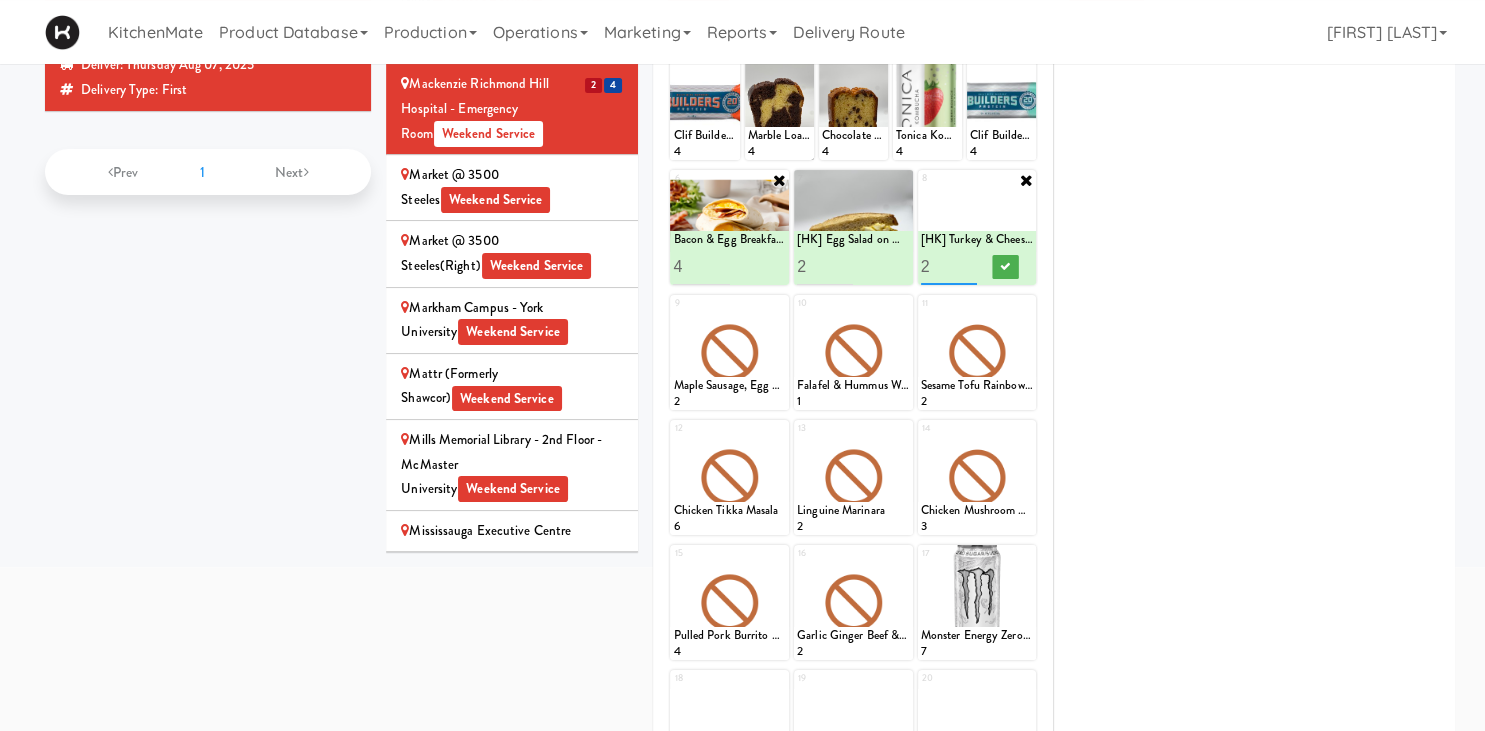 type on "2" 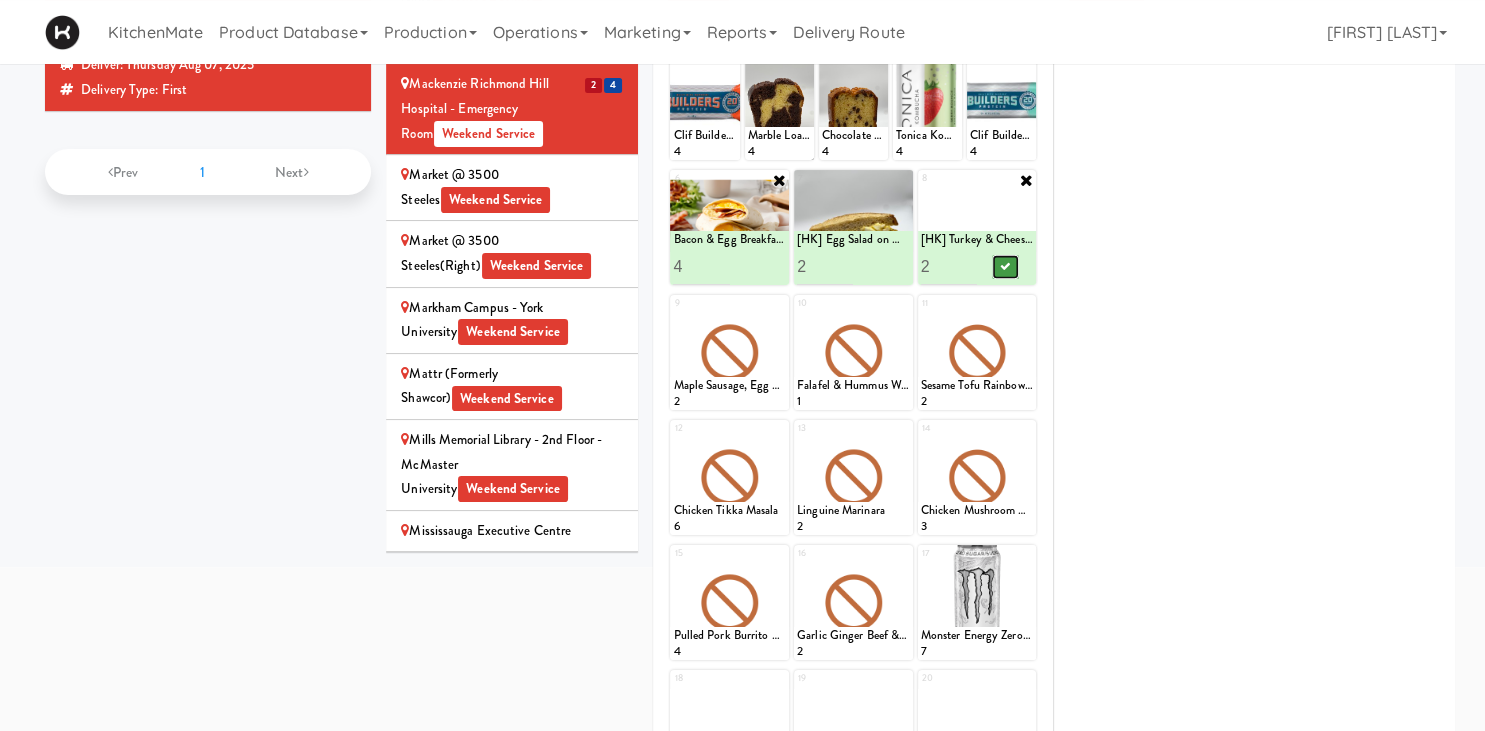 click at bounding box center [1005, 266] 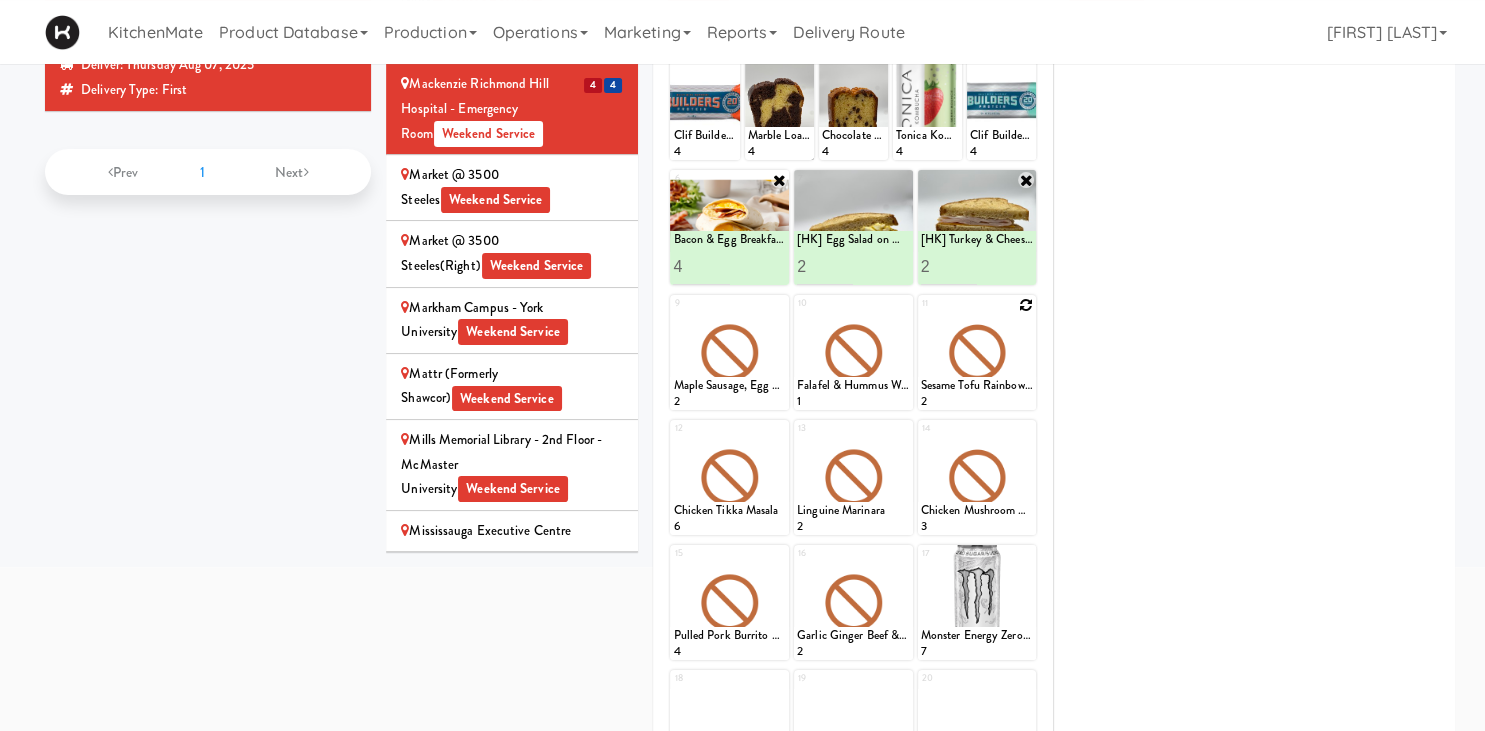click at bounding box center (977, 352) 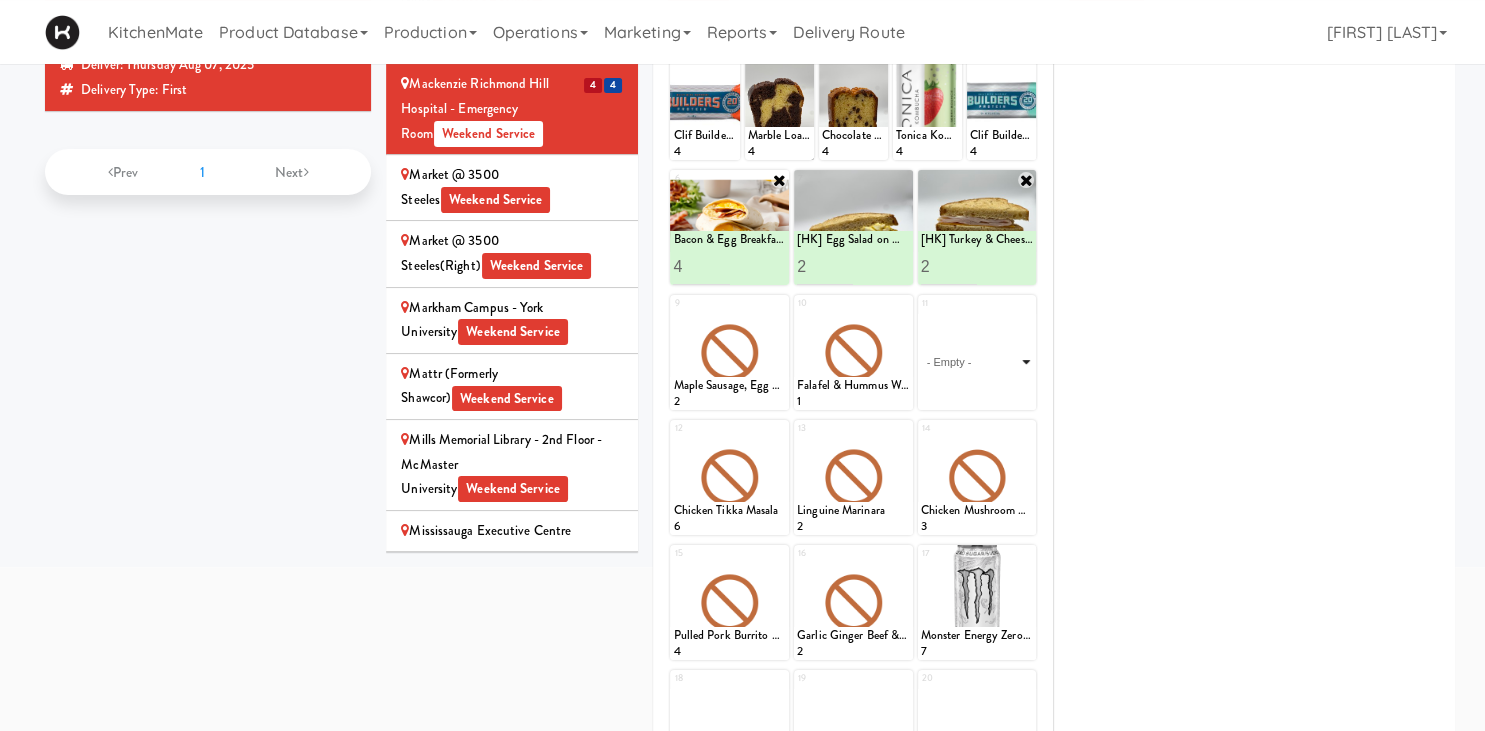click on "- Empty - Activia Probiotic Peach Mango Smoothie Berry Gatorade Zero Chocolate Milk Tetra Pack Coca Cola Diet Coke Frooti Fuze Iced Tea Grape G2 Gatorade Thirst Quencher Greenhouse Fiery Ginger Shot Lemon Lime Gatorade Zero Monster Energy Zero Ultra Norse Cold Brew Coffee Oasis Apple Juice Orange Celsius Energy Drink Orange Gatorade Zero Red Bull Energy Drink Sanpellengrino Aranciata Sparkling Clementine Probiotic Soda Sparkling Ginger Probiotic Soda Sparkling Grapefruit Probiotic Soda Sugar Free Red Bull Tonica Kombucha Berry Bounce Amazing Chocolate Chunk Cookie Bacon & Egg Breakfast Wrap Bistro Deli Box Blue Diamond Roasted Salted Almonds Blue Diamond Smokehouse Almonds Caramilk Chocolate Chip Loaf Cake Chocolate Loaf Cake Classic Hummus With Crackers Clif Bar Peanut Butter Crunch Clif Builders proteins Bar Chocolate Clif Builders proteins Bar Chocolate Mint Coffee Loaf Cake Falafel & Hummus Wrap Freshii Peanut Butter Energii Bites [HK] Cheddar Cheese Bagel [HK] Chicken Caesar Wrap [HK] Turkey Club Wrap" at bounding box center [977, 362] 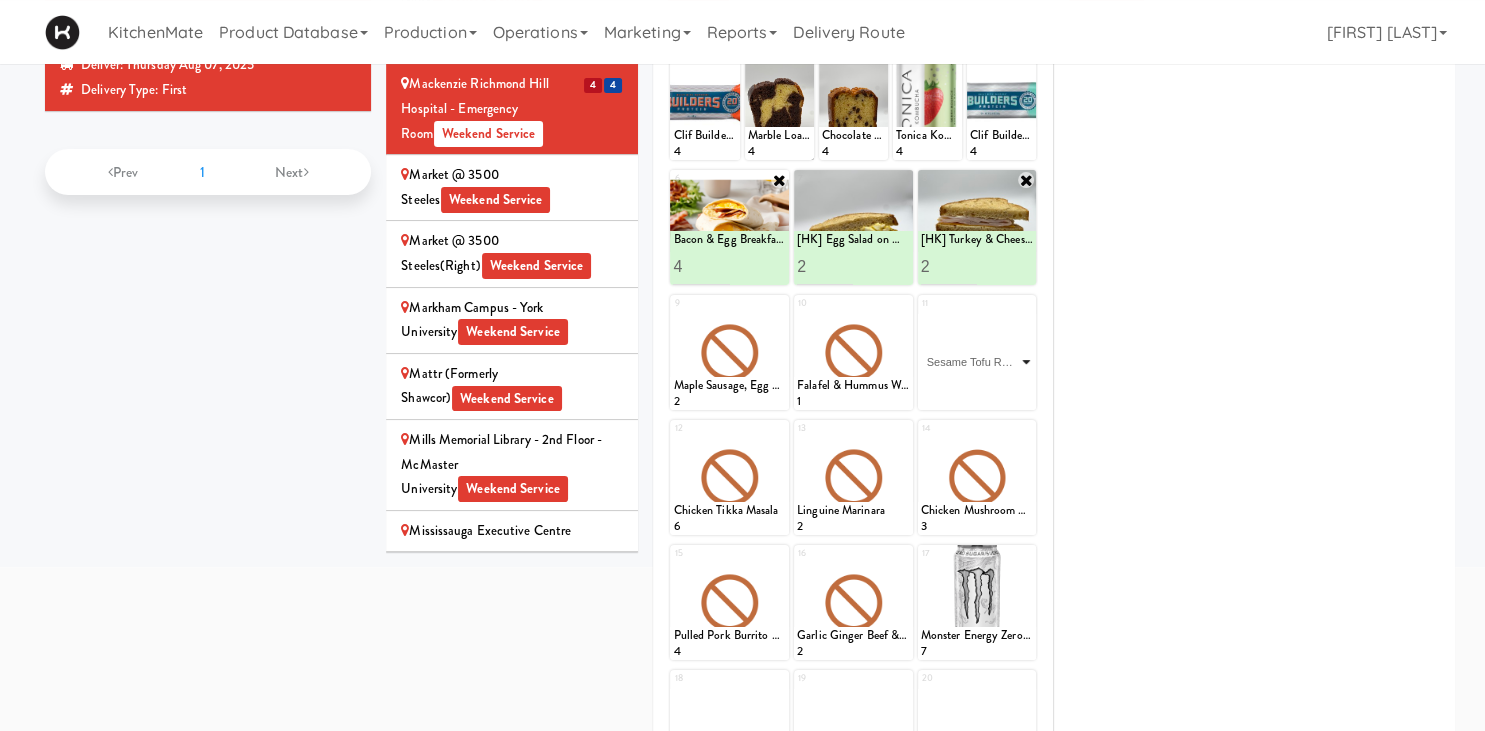 click on "Sesame Tofu Rainbow Bowl" at bounding box center (0, 0) 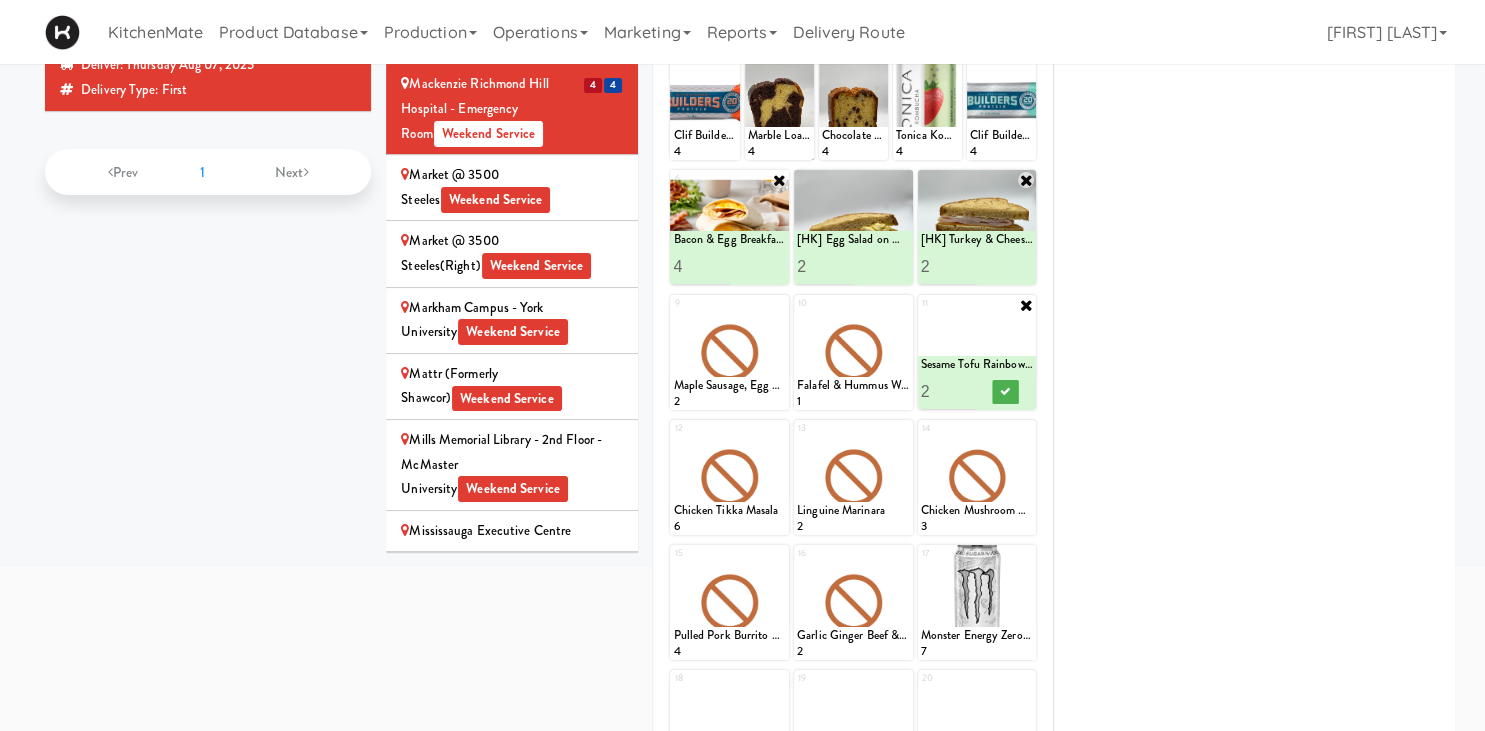 type on "2" 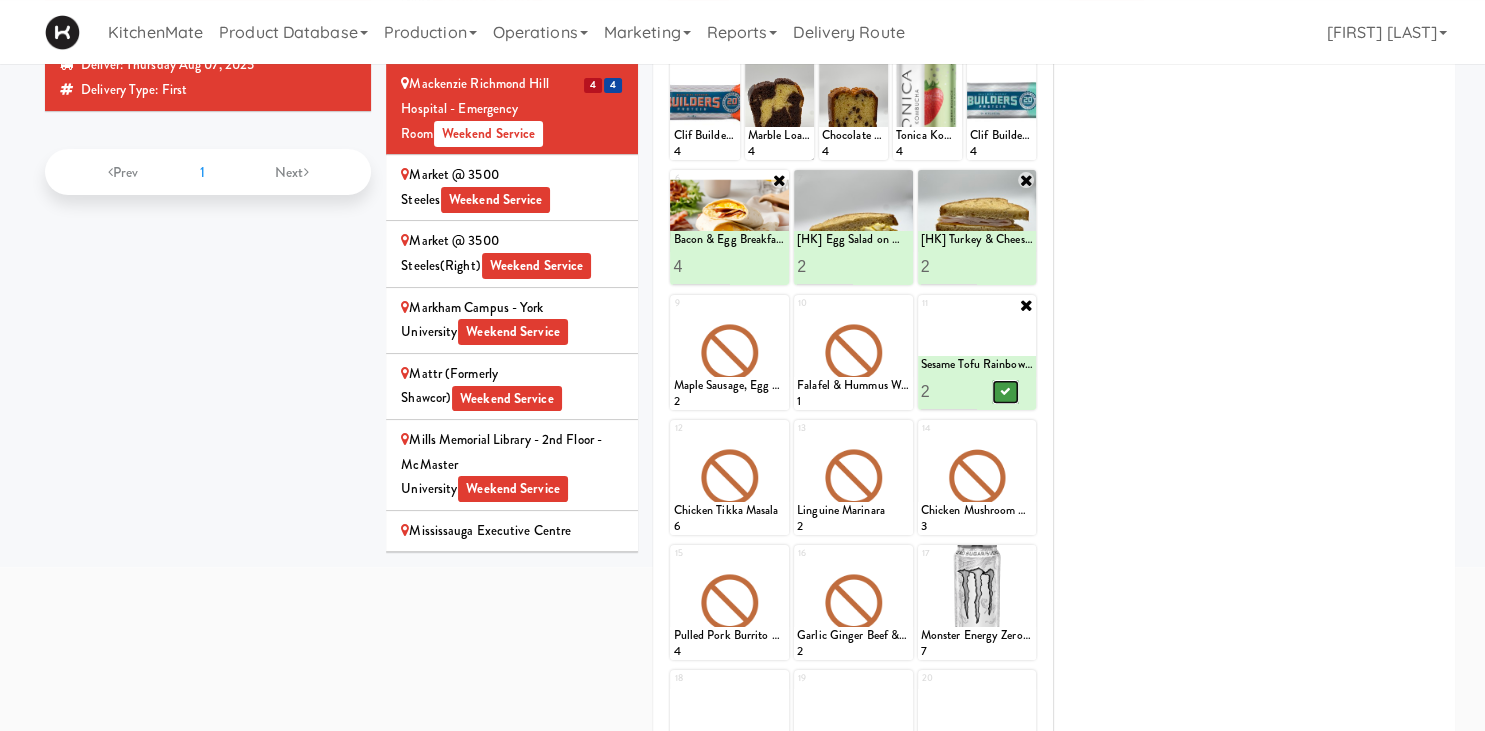 click at bounding box center [1005, 392] 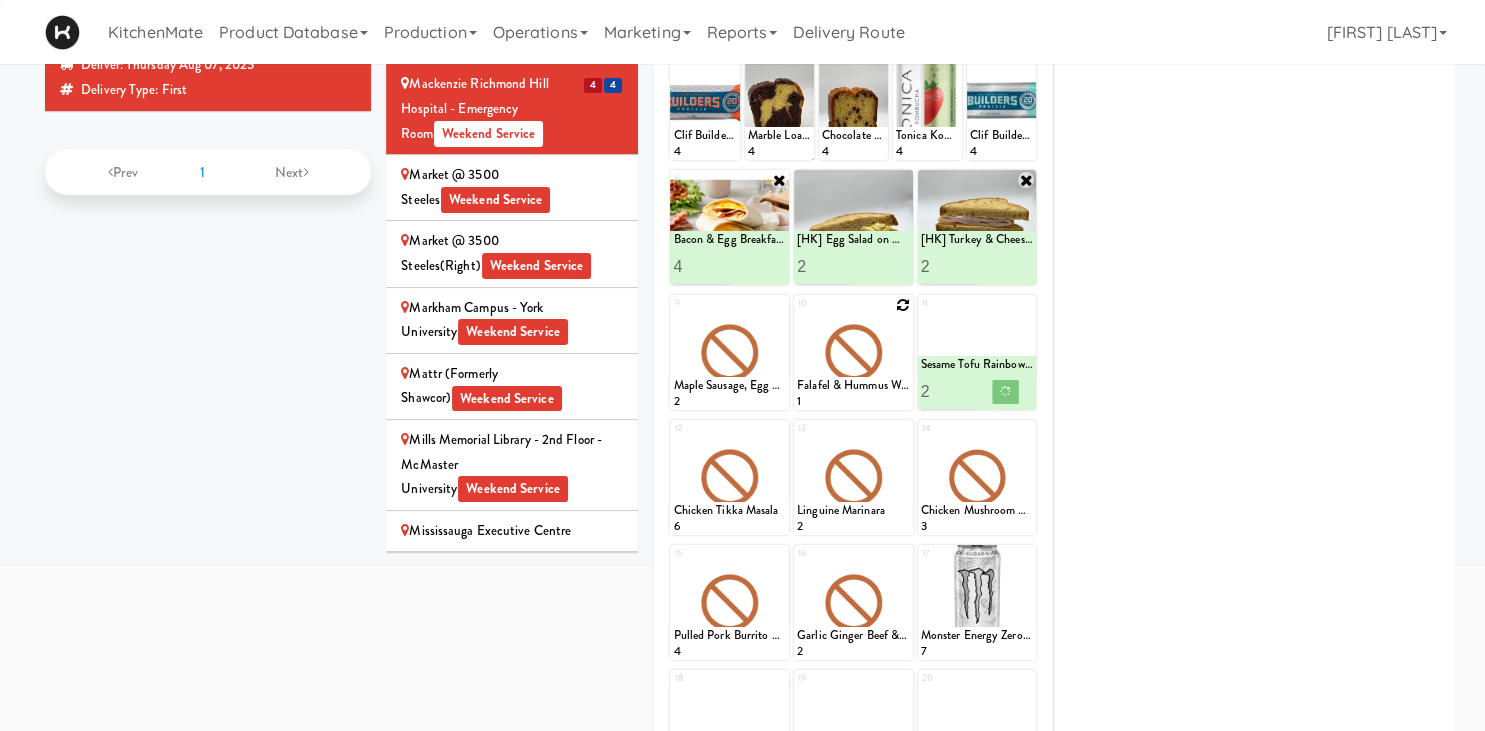 click at bounding box center [903, 305] 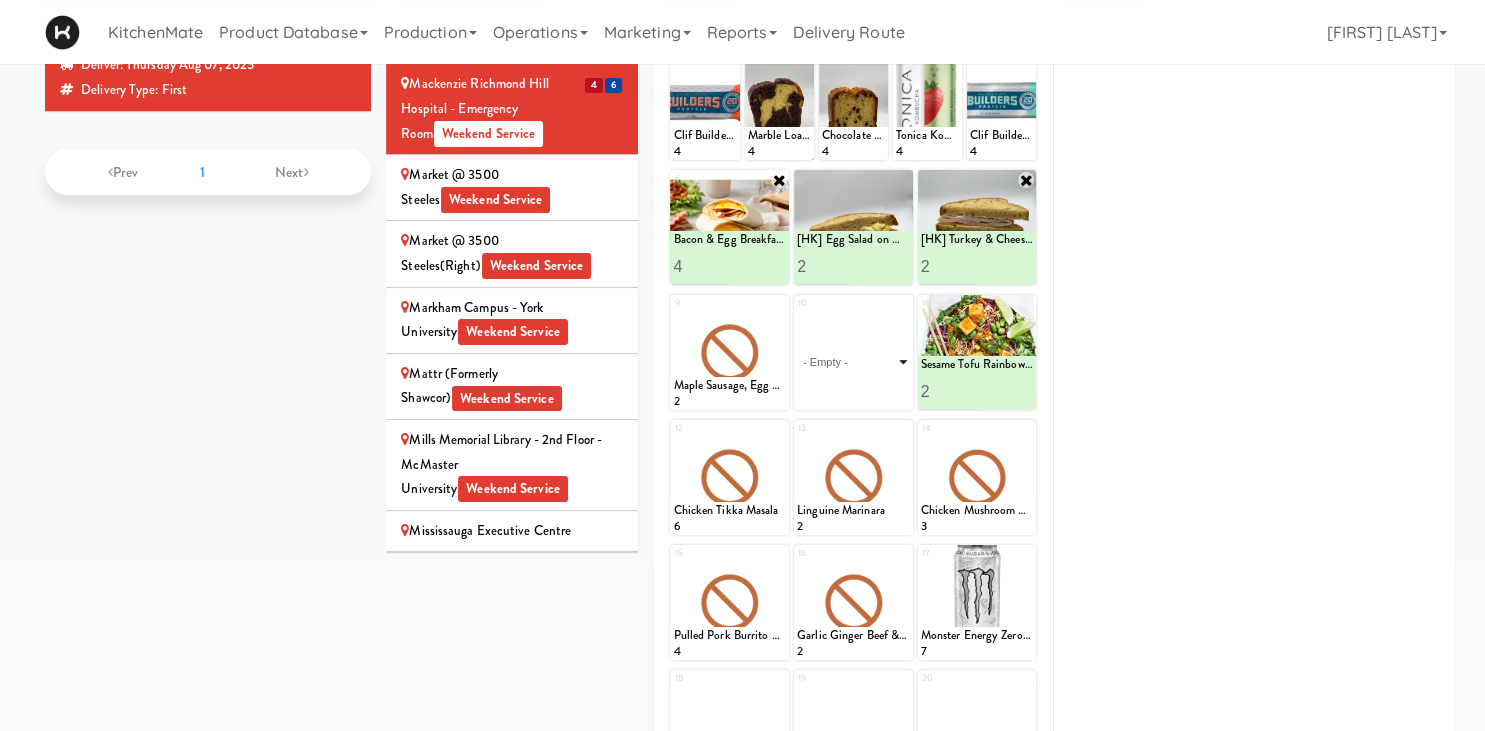 click on "- Empty - Activia Probiotic Peach Mango Smoothie Berry Gatorade Zero Chocolate Milk Tetra Pack Coca Cola Diet Coke Frooti Fuze Iced Tea Grape G2 Gatorade Thirst Quencher Greenhouse Fiery Ginger Shot Lemon Lime Gatorade Zero Monster Energy Zero Ultra Norse Cold Brew Coffee Oasis Apple Juice Orange Celsius Energy Drink Orange Gatorade Zero Red Bull Energy Drink Sanpellengrino Aranciata Sparkling Clementine Probiotic Soda Sparkling Ginger Probiotic Soda Sparkling Grapefruit Probiotic Soda Sugar Free Red Bull Tonica Kombucha Berry Bounce Amazing Chocolate Chunk Cookie Bacon & Egg Breakfast Wrap Bistro Deli Box Blue Diamond Roasted Salted Almonds Blue Diamond Smokehouse Almonds Caramilk Chocolate Chip Loaf Cake Chocolate Loaf Cake Classic Hummus With Crackers Clif Bar Peanut Butter Crunch Clif Builders proteins Bar Chocolate Clif Builders proteins Bar Chocolate Mint Coffee Loaf Cake Falafel & Hummus Wrap Freshii Peanut Butter Energii Bites [HK] Cheddar Cheese Bagel [HK] Chicken Caesar Wrap [HK] Turkey Club Wrap" at bounding box center (853, 362) 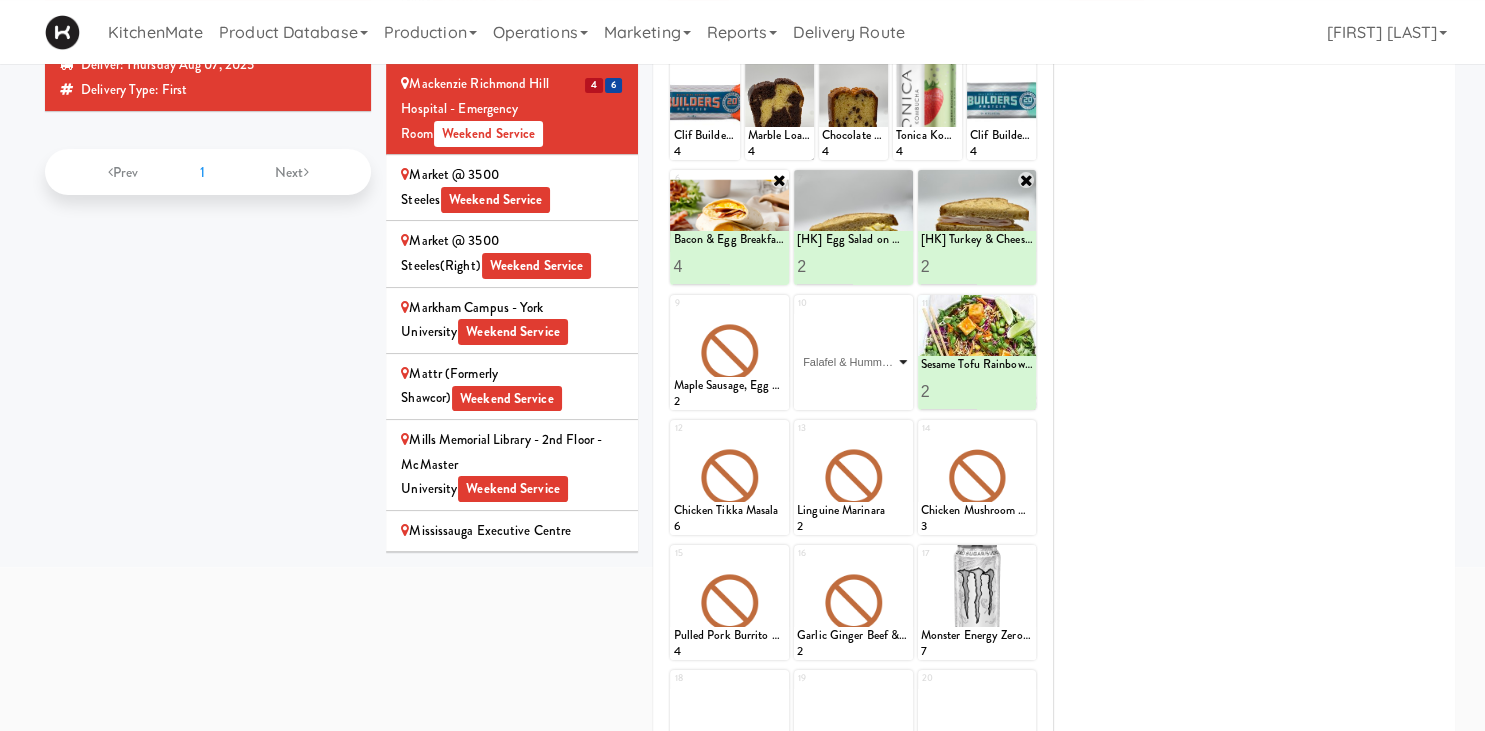 click on "Falafel & Hummus Wrap" at bounding box center (0, 0) 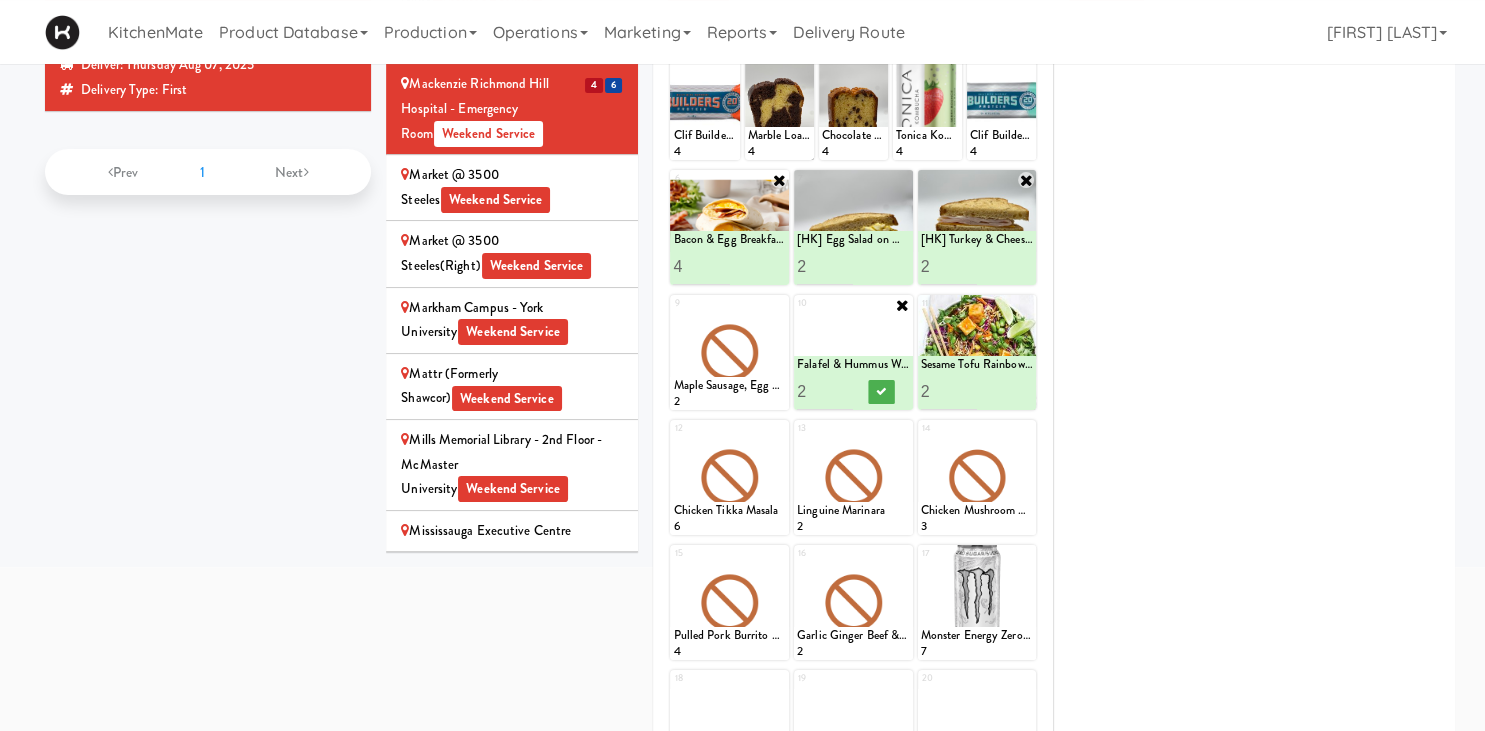 type on "2" 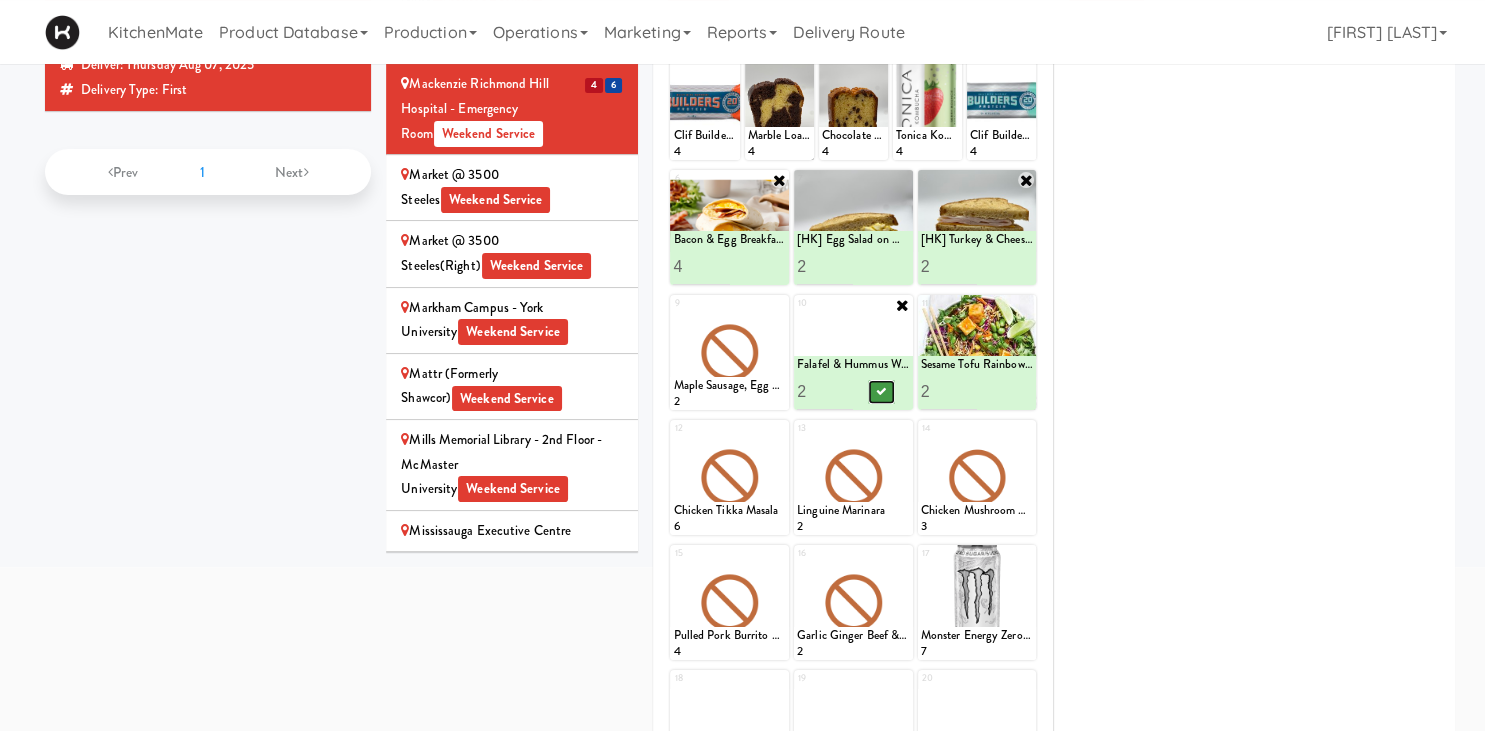 click at bounding box center (881, 392) 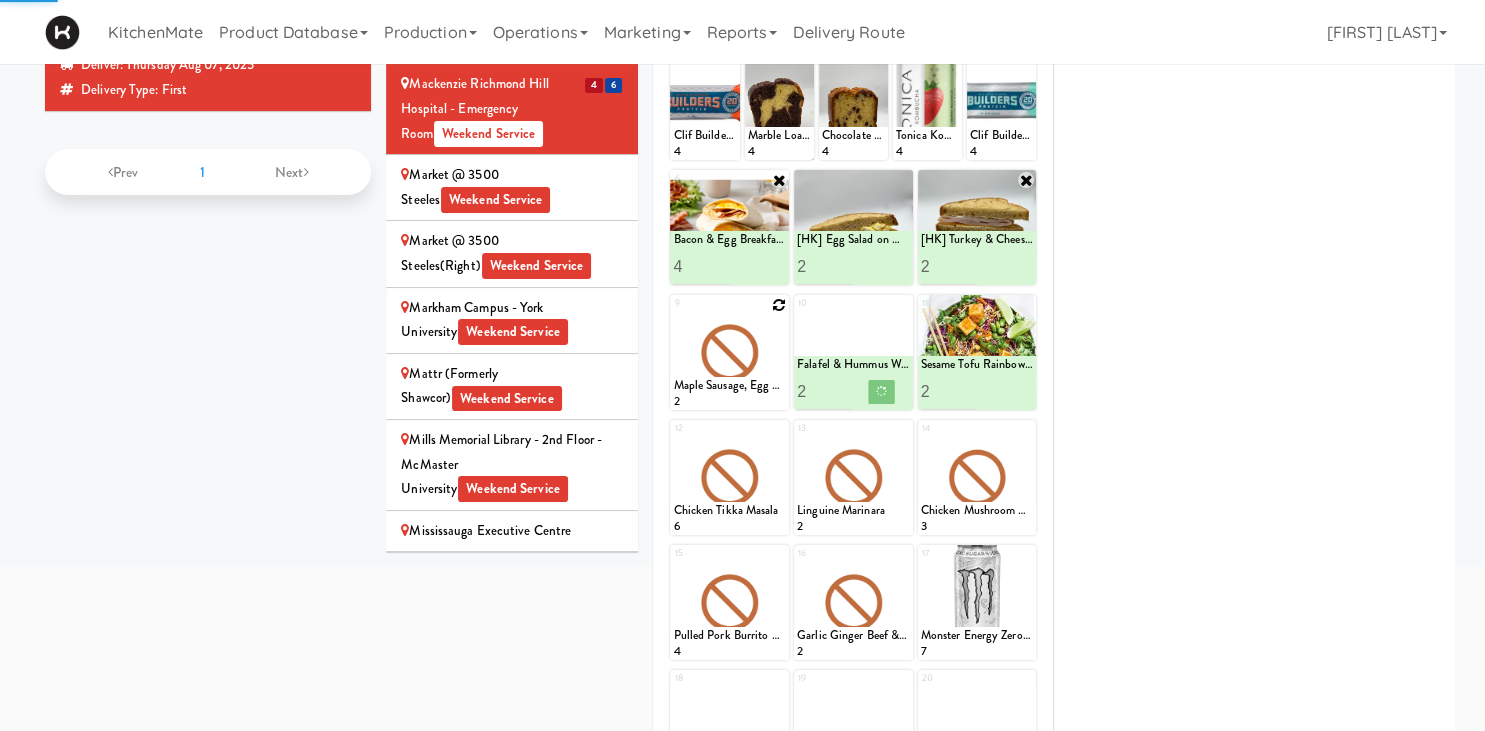 click at bounding box center [779, 305] 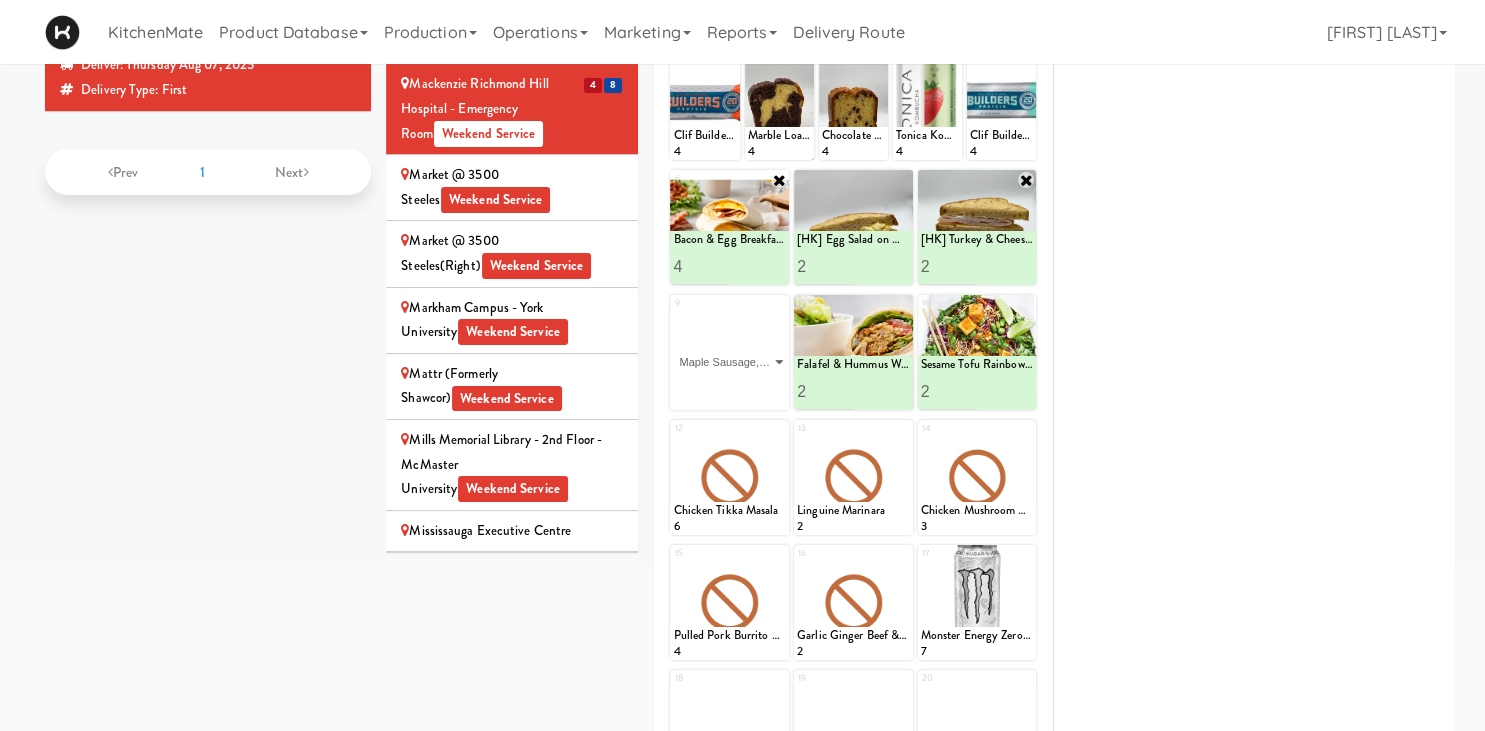 click on "Maple Sausage, Egg & Cheddar Sandwich" at bounding box center (0, 0) 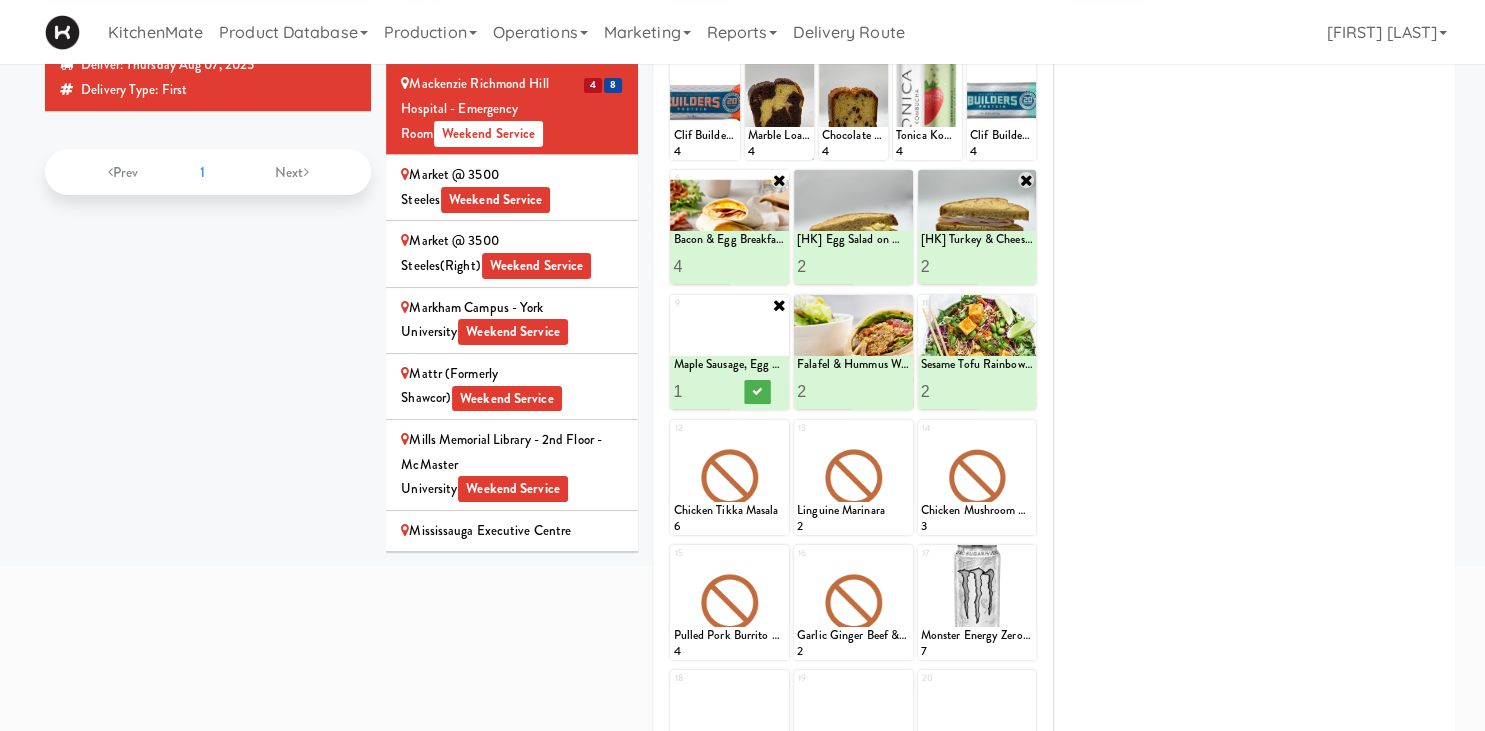 type on "2" 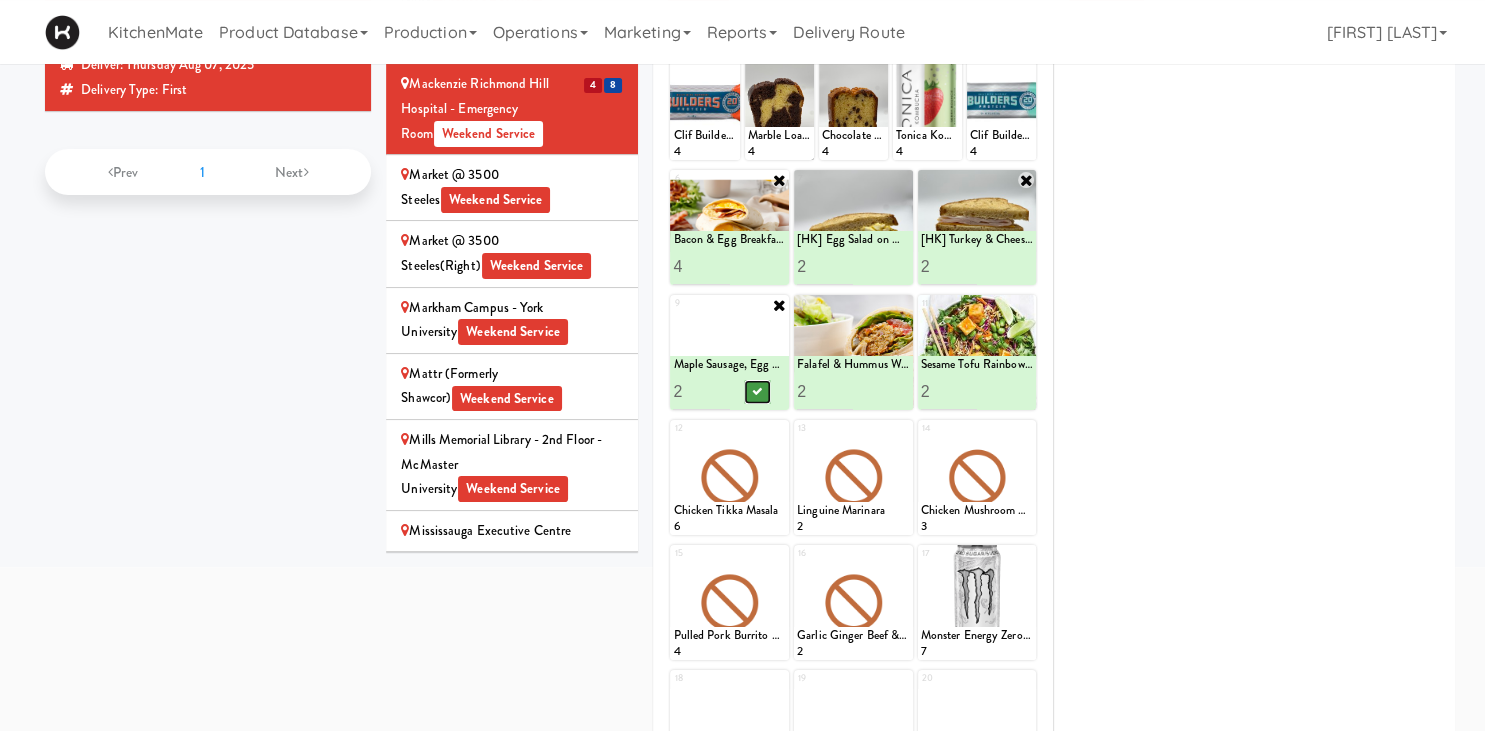 click at bounding box center [758, 392] 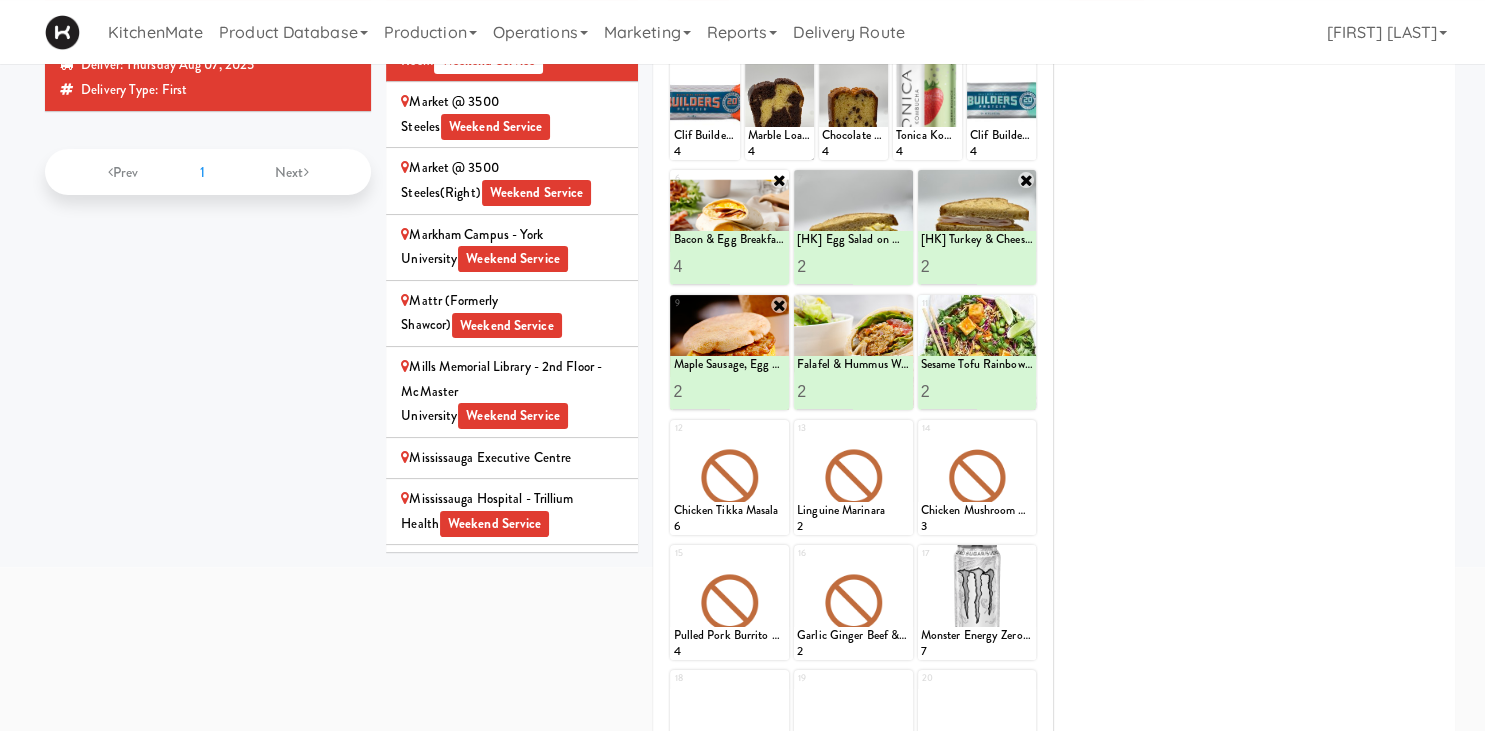 scroll, scrollTop: 2727, scrollLeft: 0, axis: vertical 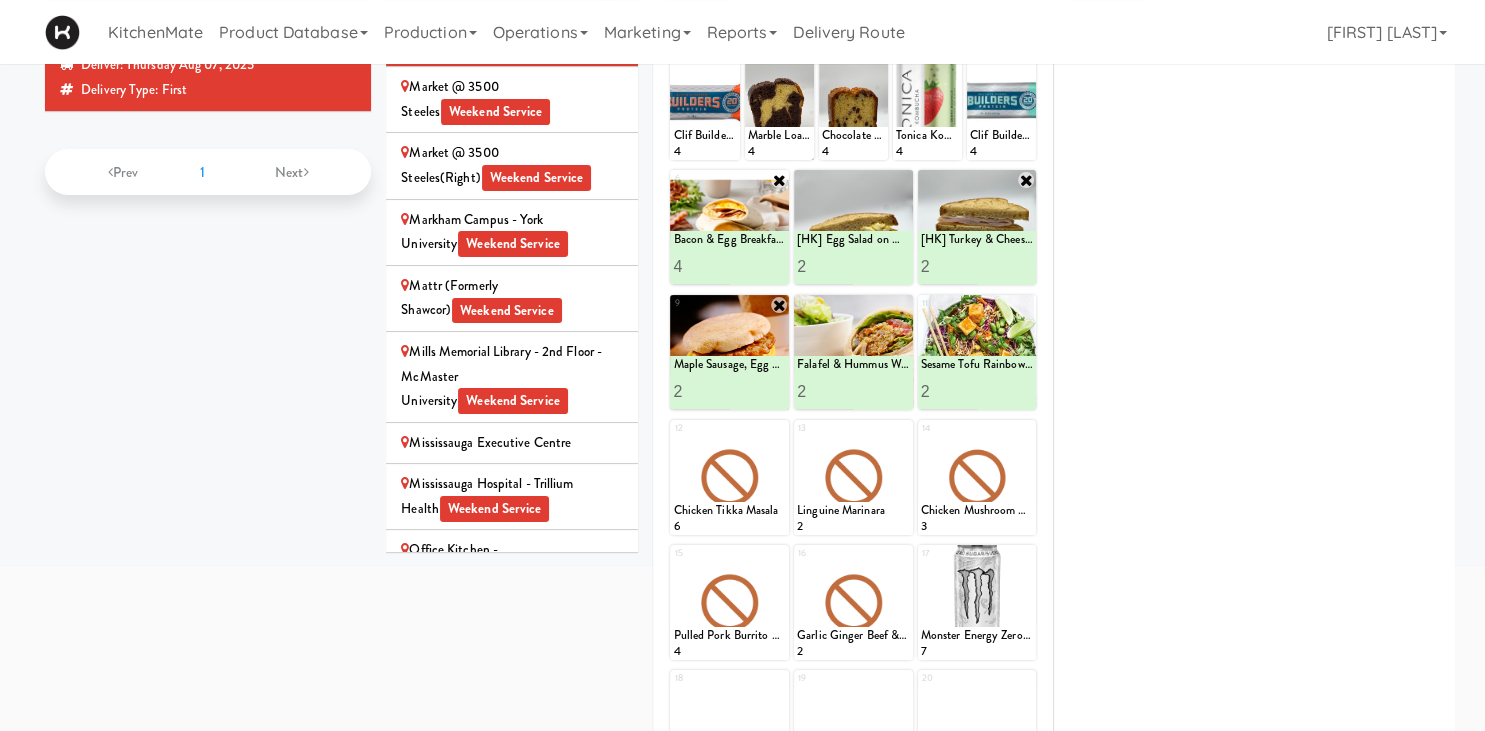 click on "Mattr (formerly Shawcor)  Weekend Service" at bounding box center [512, 299] 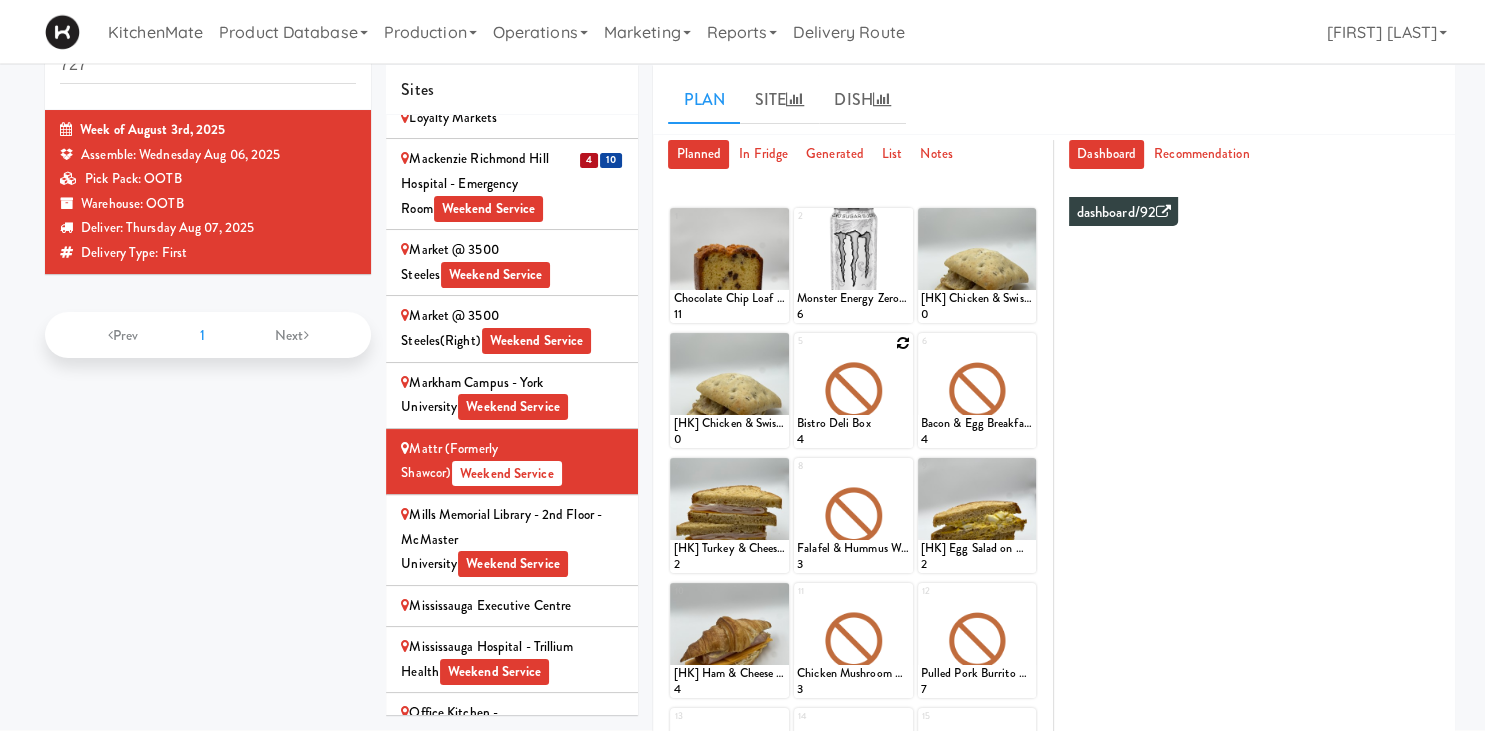 scroll, scrollTop: 63, scrollLeft: 0, axis: vertical 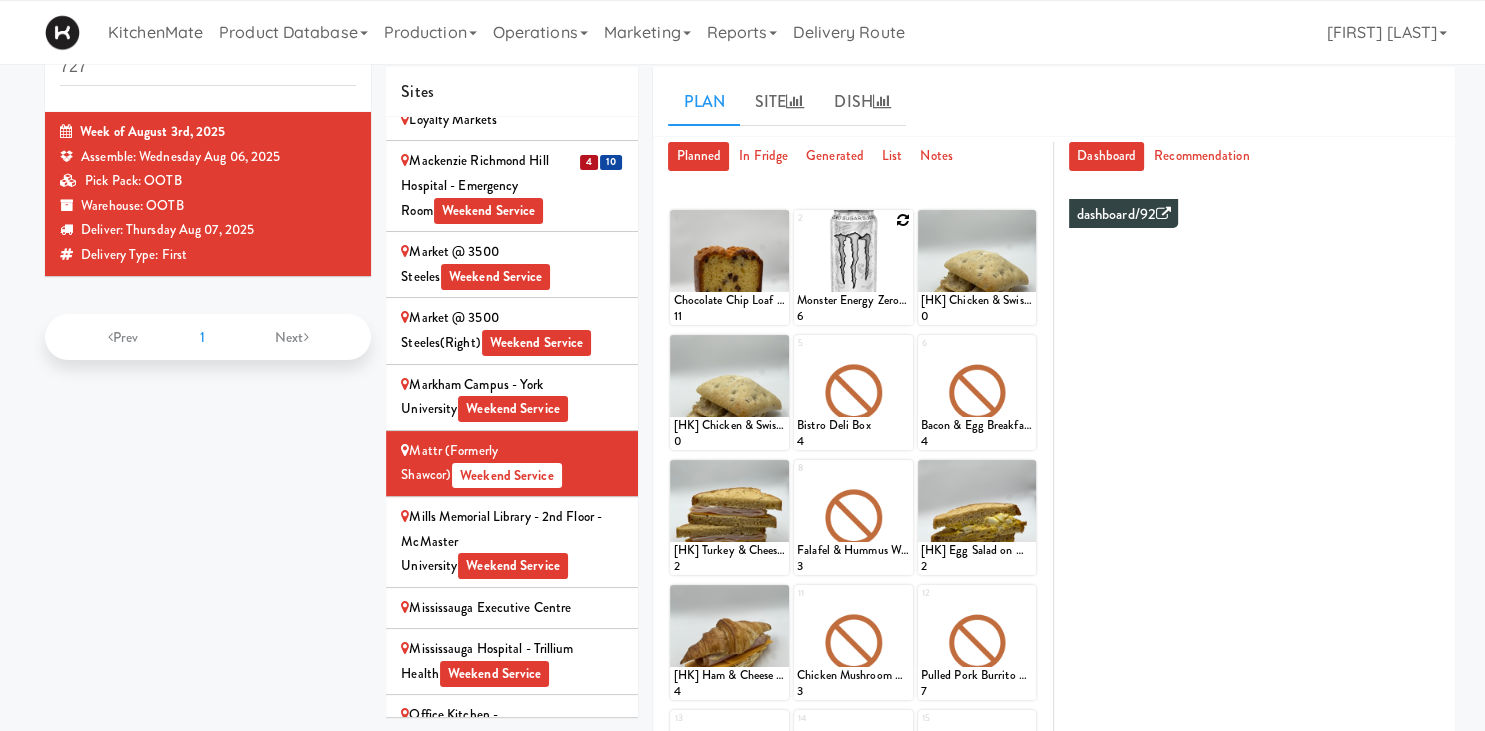 click at bounding box center [903, 220] 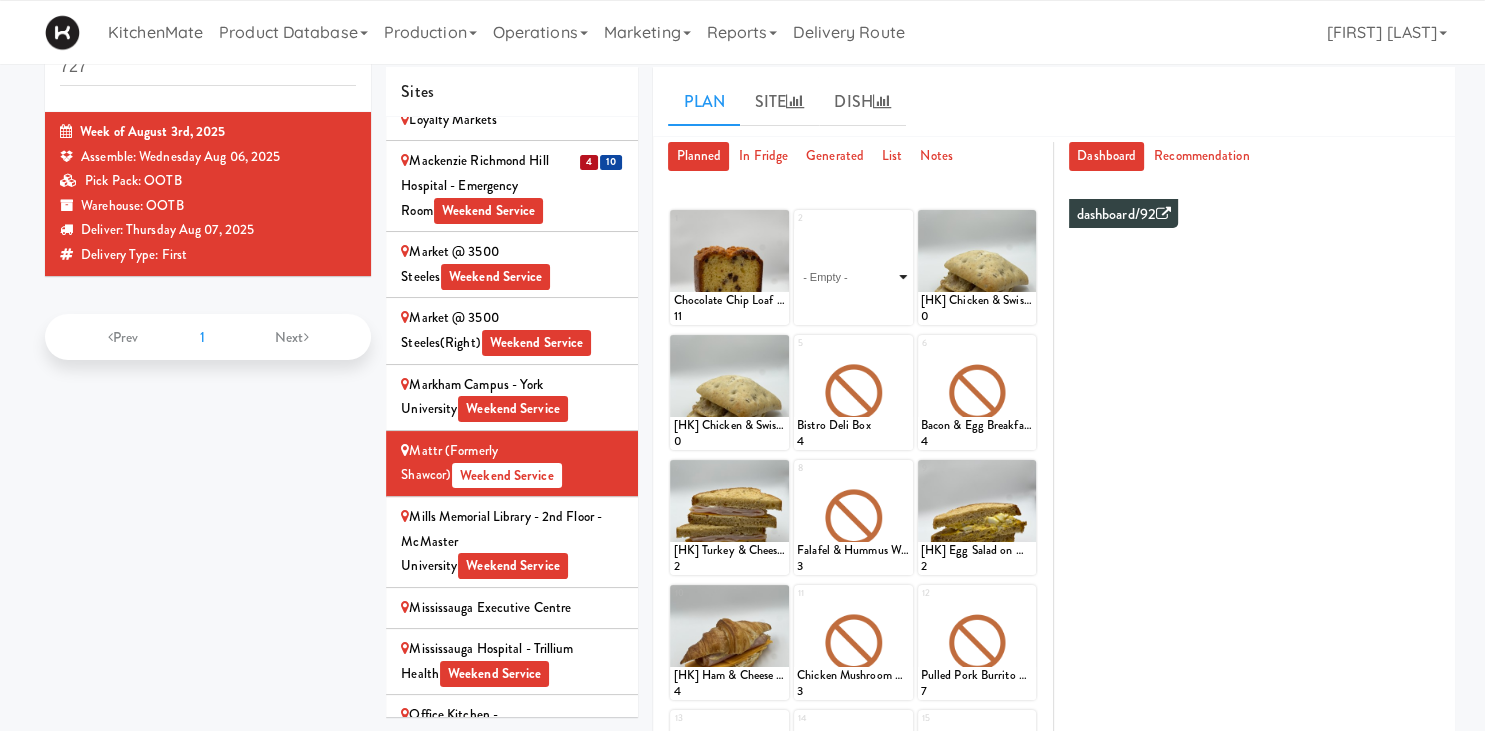 click on "- Empty - Activia Probiotic Peach Mango Smoothie Berry Gatorade Zero Chocolate Milk Tetra Pack Coca Cola Diet Coke Frooti Fuze Iced Tea Grape G2 Gatorade Thirst Quencher Greenhouse Fiery Ginger Shot Lemon Lime Gatorade Zero Monster Energy Zero Ultra Norse Cold Brew Coffee Oasis Apple Juice Orange Celsius Energy Drink Orange Gatorade Zero Red Bull Energy Drink Sanpellengrino Aranciata Sparkling Clementine Probiotic Soda Sparkling Ginger Probiotic Soda Sparkling Grapefruit Probiotic Soda Sugar Free Red Bull Tonica Kombucha Berry Bounce Amazing Chocolate Chunk Cookie Bacon & Egg Breakfast Wrap Bistro Deli Box Blue Diamond Roasted Salted Almonds Blue Diamond Smokehouse Almonds Caramilk Chocolate Chip Loaf Cake Chocolate Loaf Cake Classic Hummus With Crackers Clif Bar Peanut Butter Crunch Clif Builders proteins Bar Chocolate Clif Builders proteins Bar Chocolate Mint Coffee Loaf Cake Falafel & Hummus Wrap Freshii Peanut Butter Energii Bites [HK] Cheddar Cheese Bagel [HK] Chicken Caesar Wrap [HK] Turkey Club Wrap" at bounding box center [853, 277] 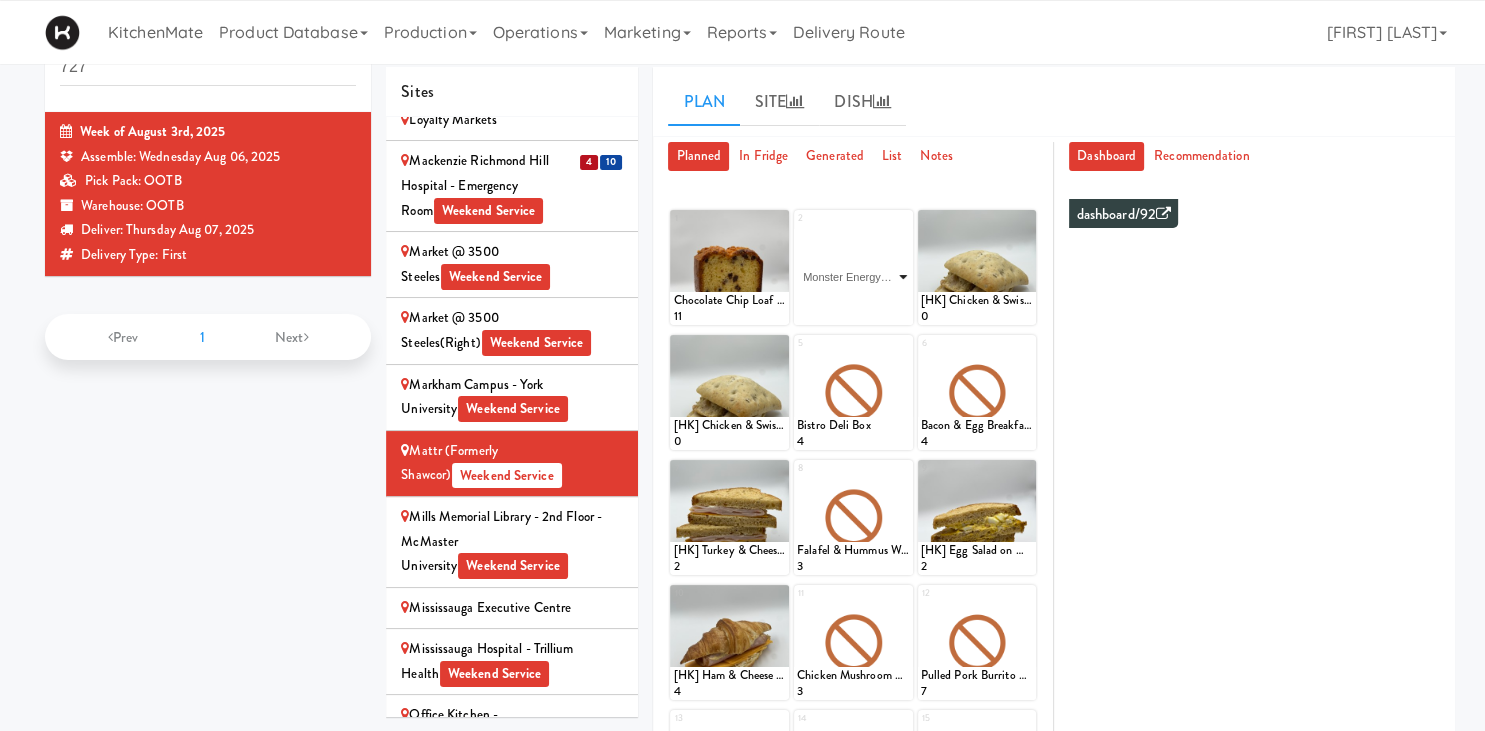 click on "Monster Energy Zero Ultra" at bounding box center (0, 0) 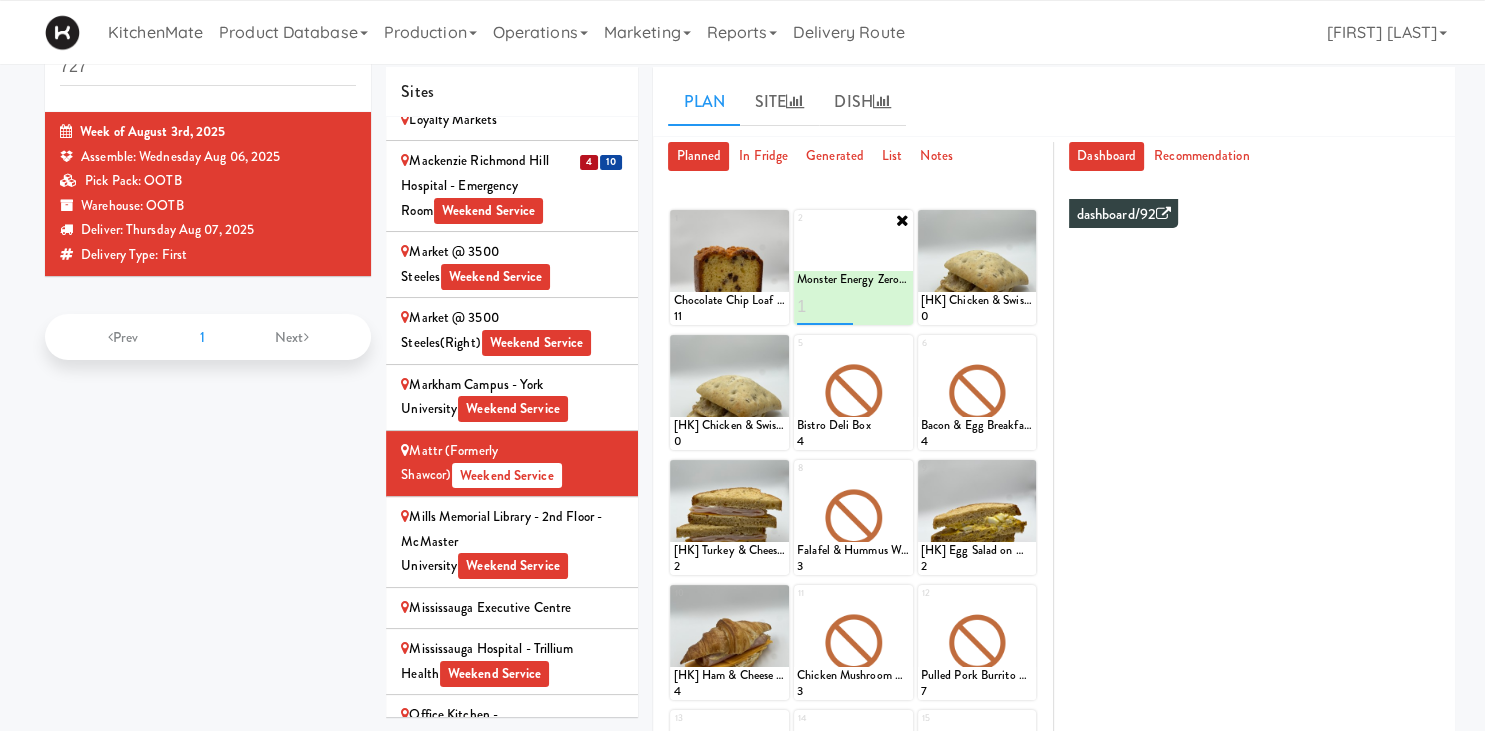 type on "1" 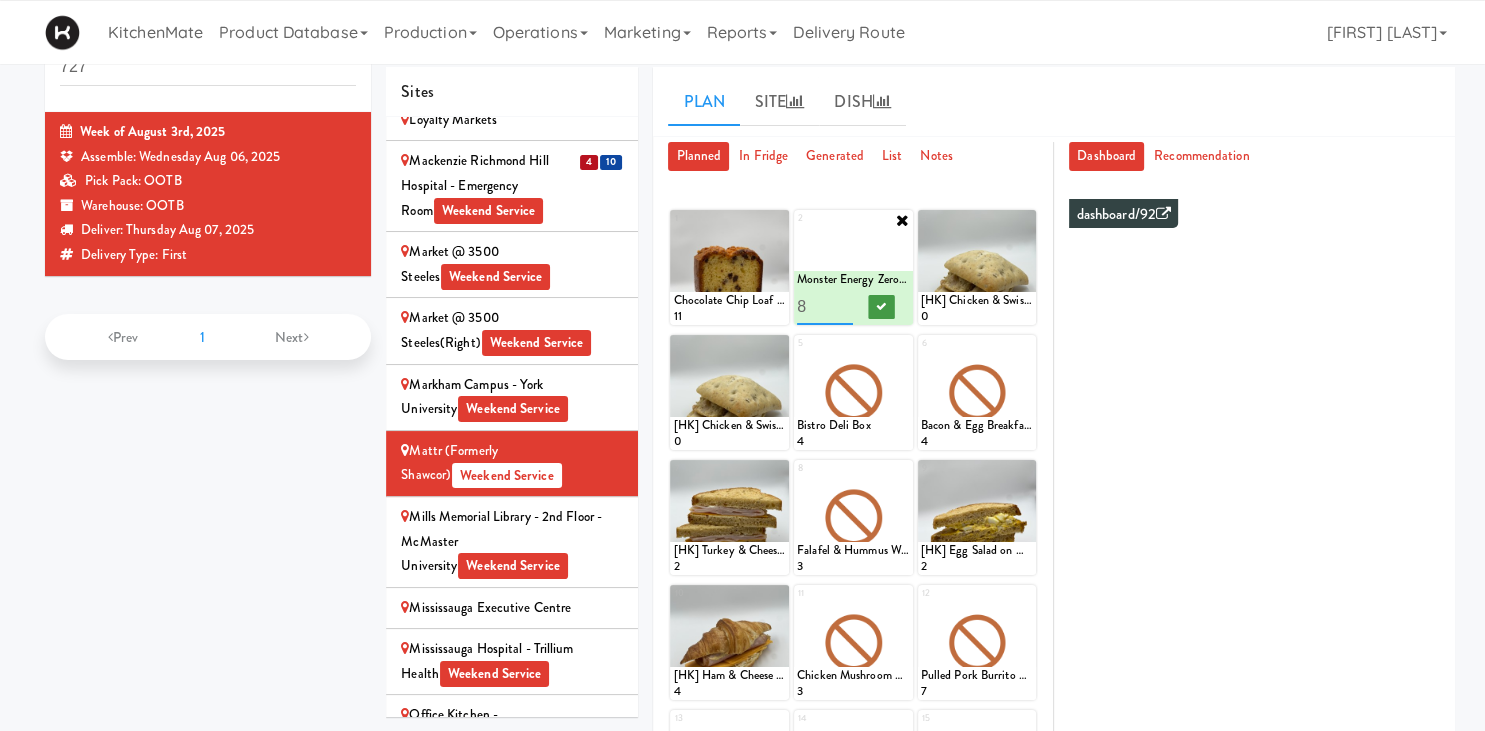 type on "8" 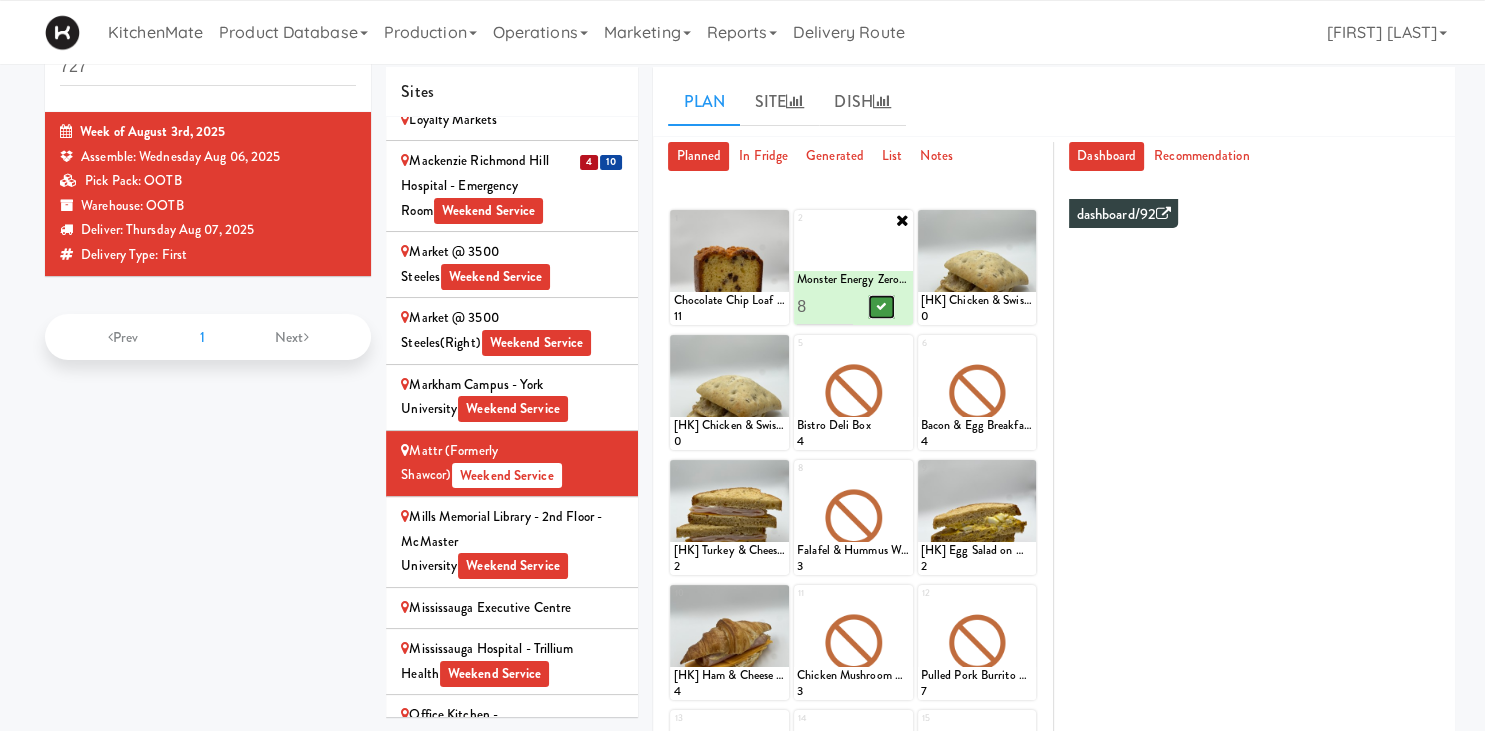 click at bounding box center (881, 307) 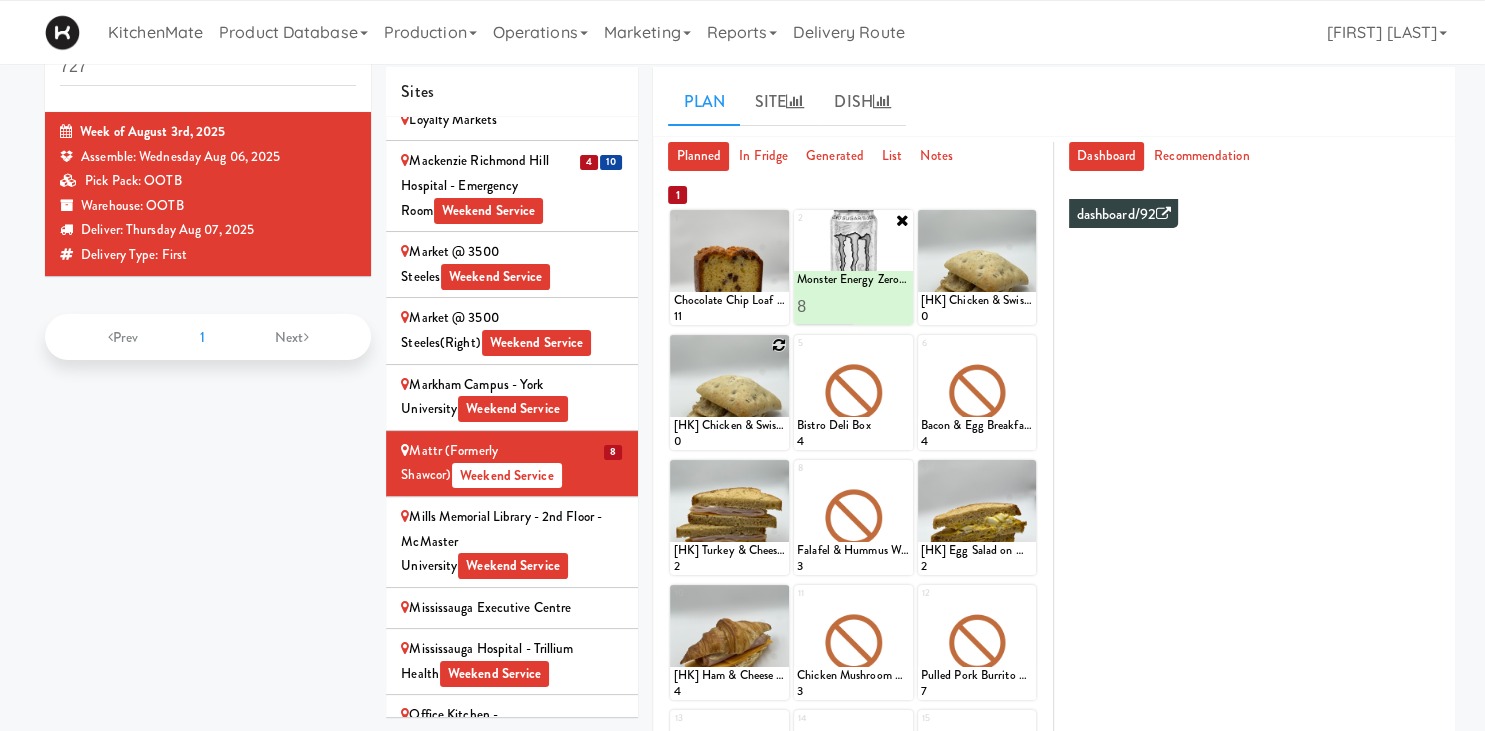 click at bounding box center (779, 345) 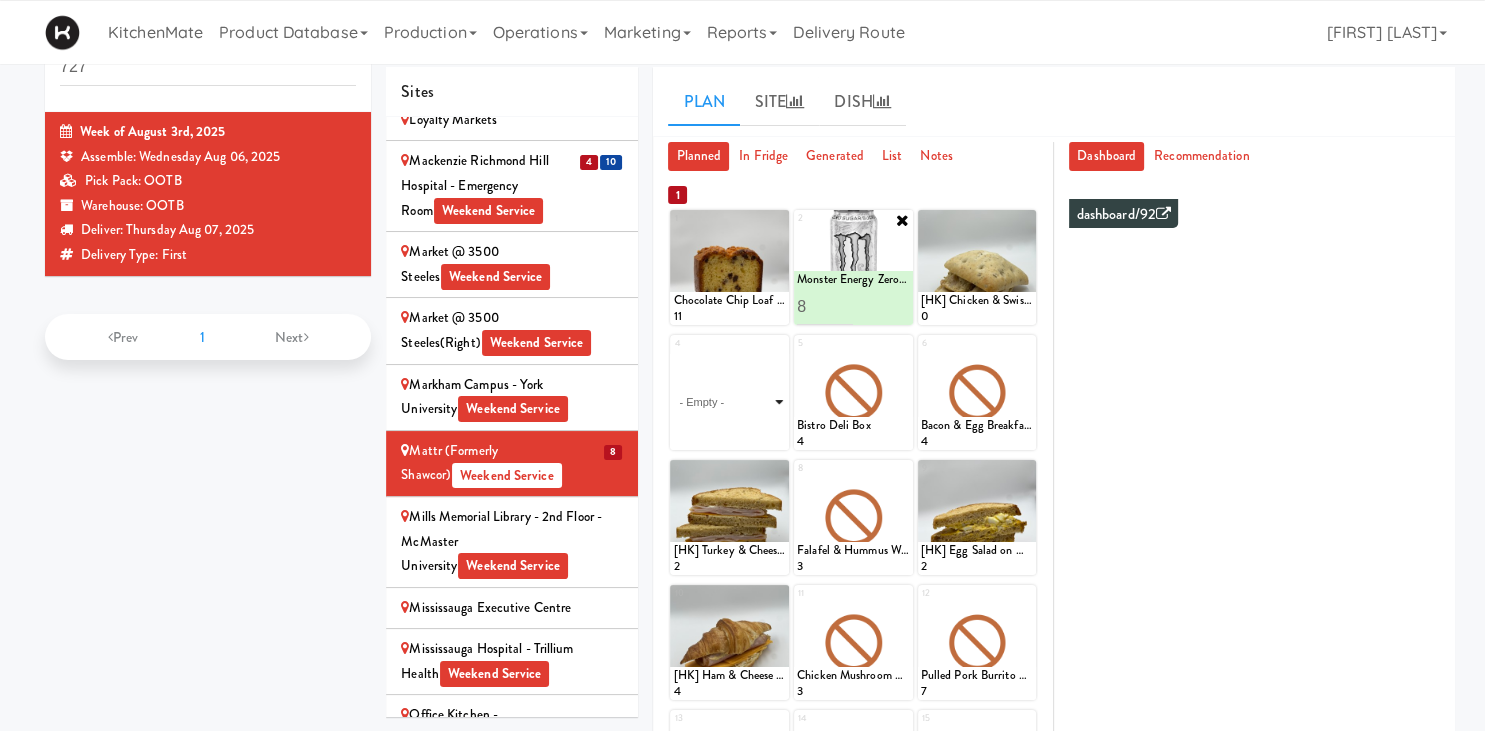 click on "- Empty - Activia Probiotic Peach Mango Smoothie Berry Gatorade Zero Chocolate Milk Tetra Pack Coca Cola Diet Coke Frooti Fuze Iced Tea Grape G2 Gatorade Thirst Quencher Greenhouse Fiery Ginger Shot Lemon Lime Gatorade Zero Monster Energy Zero Ultra Norse Cold Brew Coffee Oasis Apple Juice Orange Celsius Energy Drink Orange Gatorade Zero Red Bull Energy Drink Sanpellengrino Aranciata Sparkling Clementine Probiotic Soda Sparkling Ginger Probiotic Soda Sparkling Grapefruit Probiotic Soda Sugar Free Red Bull Tonica Kombucha Berry Bounce Amazing Chocolate Chunk Cookie Bacon & Egg Breakfast Wrap Bistro Deli Box Blue Diamond Roasted Salted Almonds Blue Diamond Smokehouse Almonds Caramilk Chocolate Chip Loaf Cake Chocolate Loaf Cake Classic Hummus With Crackers Clif Bar Peanut Butter Crunch Clif Builders proteins Bar Chocolate Clif Builders proteins Bar Chocolate Mint Coffee Loaf Cake Falafel & Hummus Wrap Freshii Peanut Butter Energii Bites [HK] Cheddar Cheese Bagel [HK] Chicken Caesar Wrap [HK] Turkey Club Wrap" at bounding box center (729, 402) 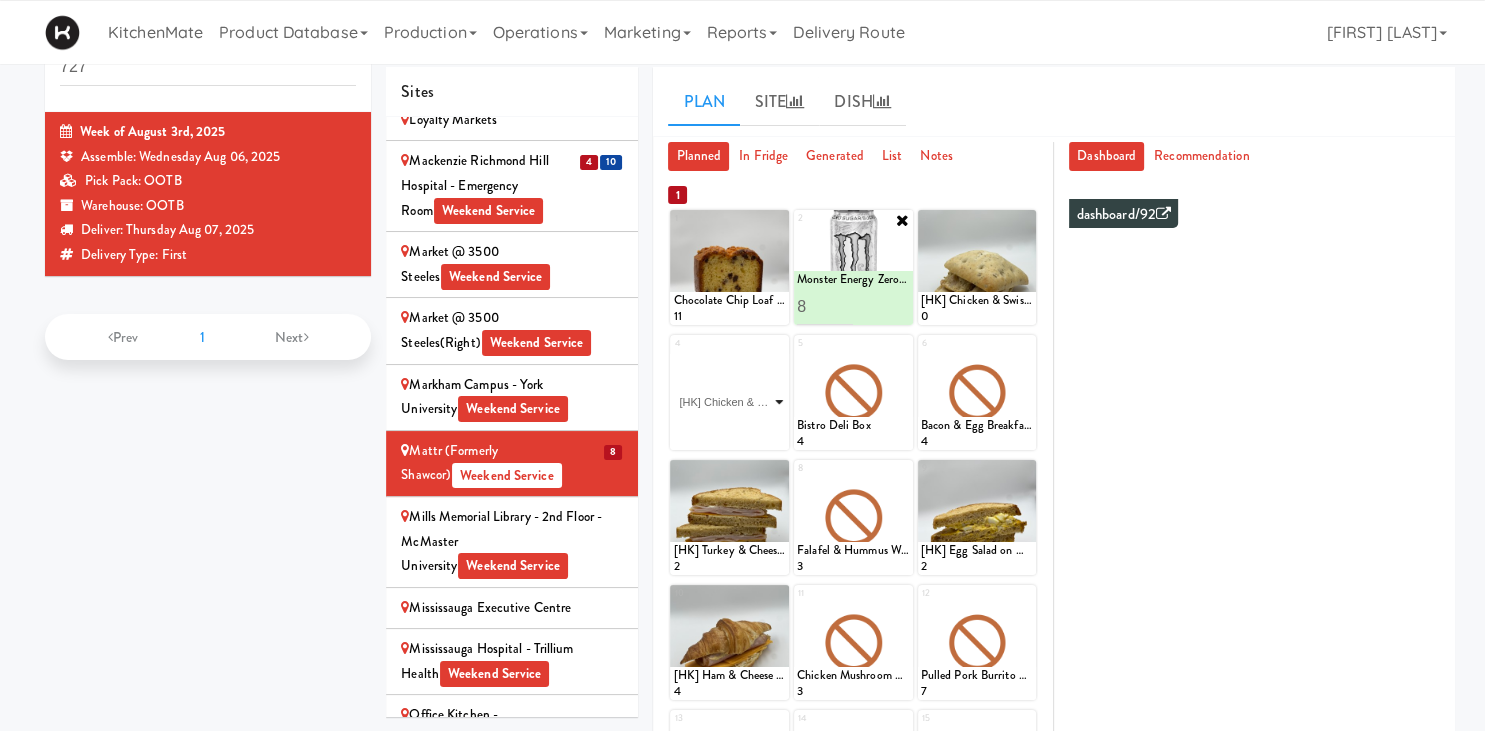 click on "[HK] Chicken & Swiss Cheese On Focaccia" at bounding box center [0, 0] 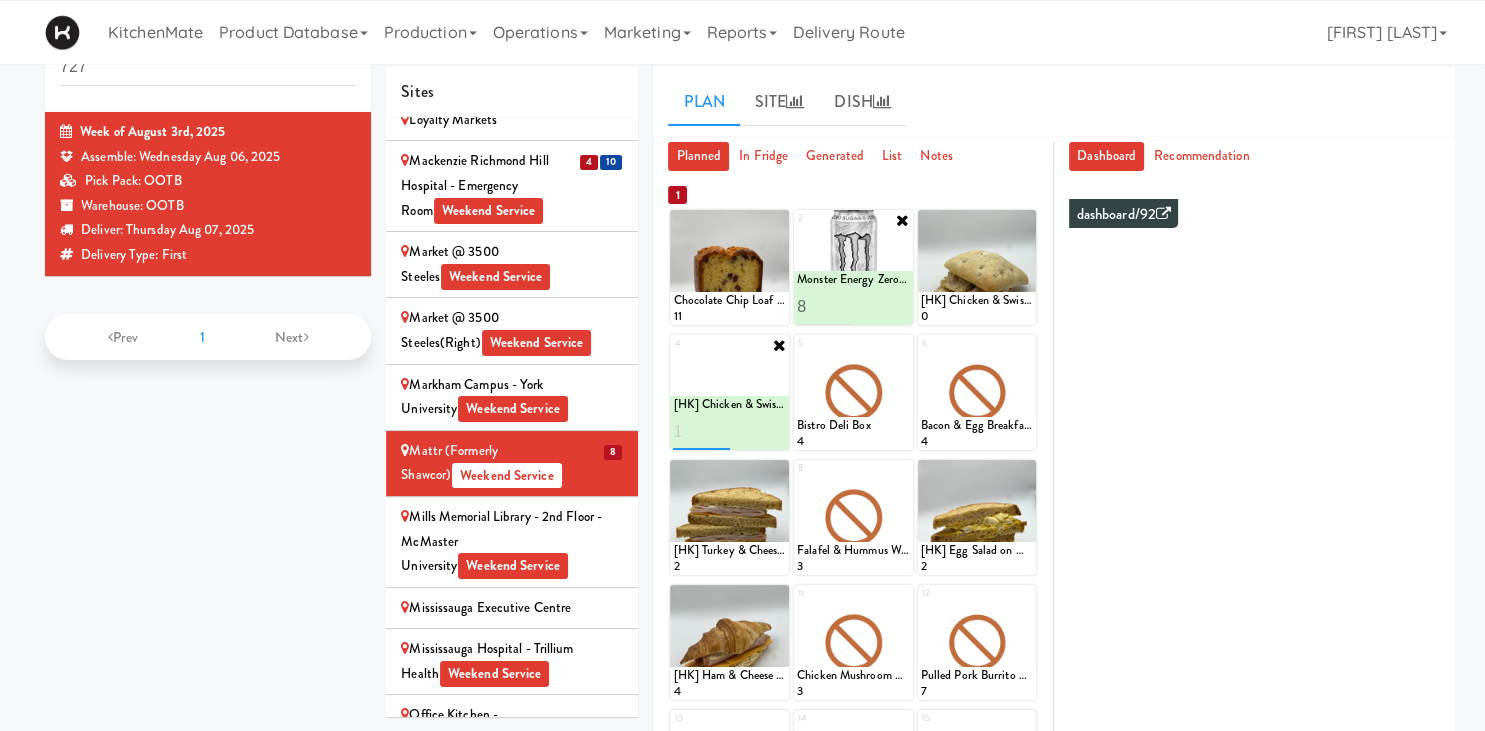 type on "1" 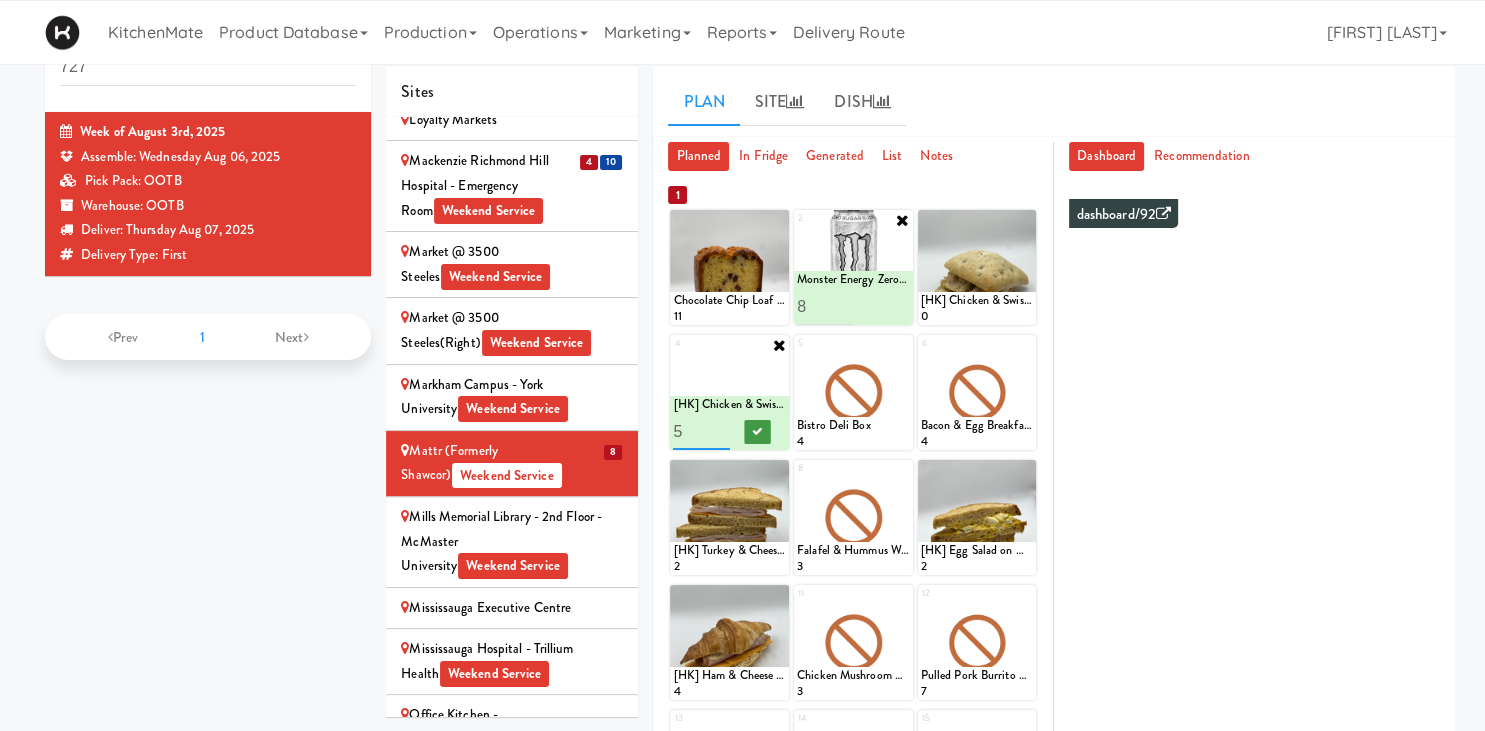 type on "5" 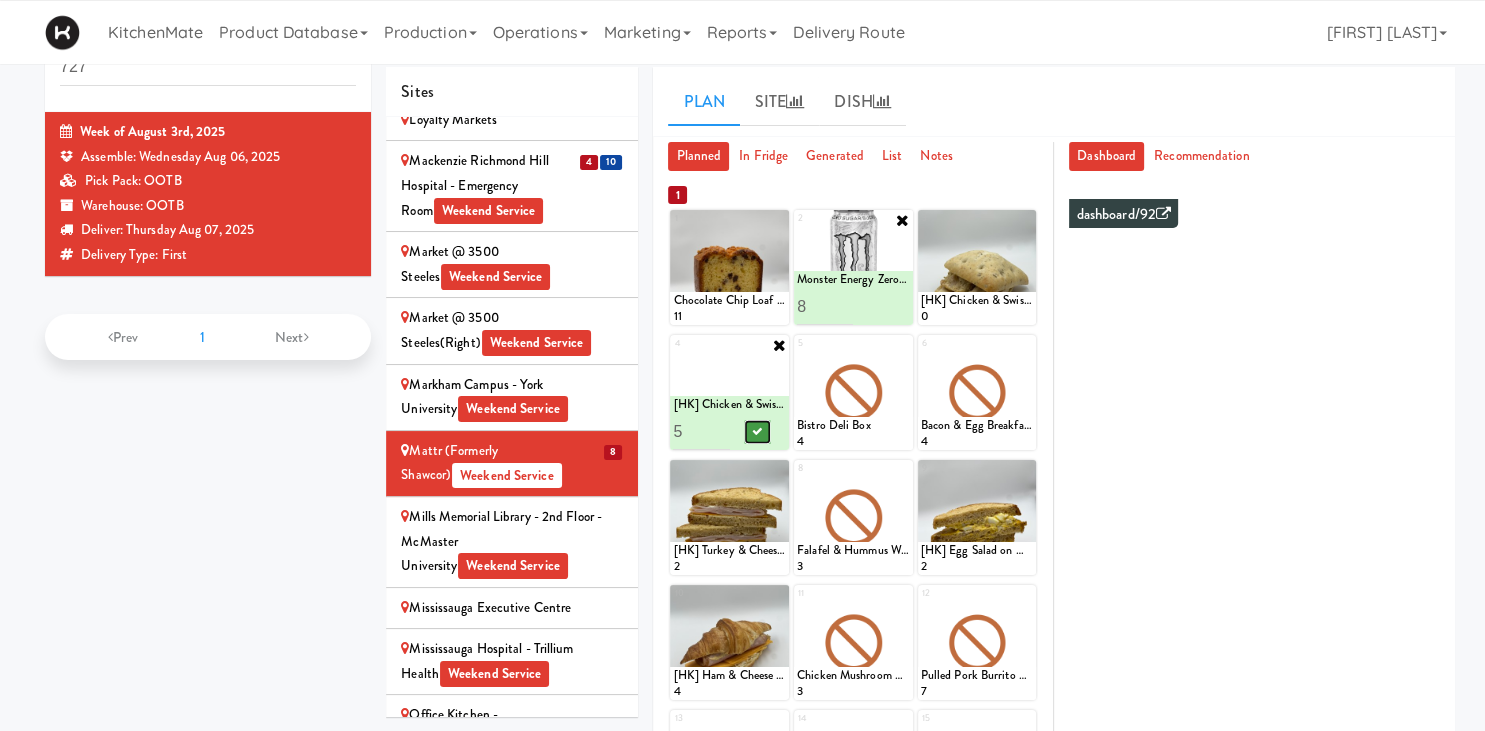 click at bounding box center (758, 432) 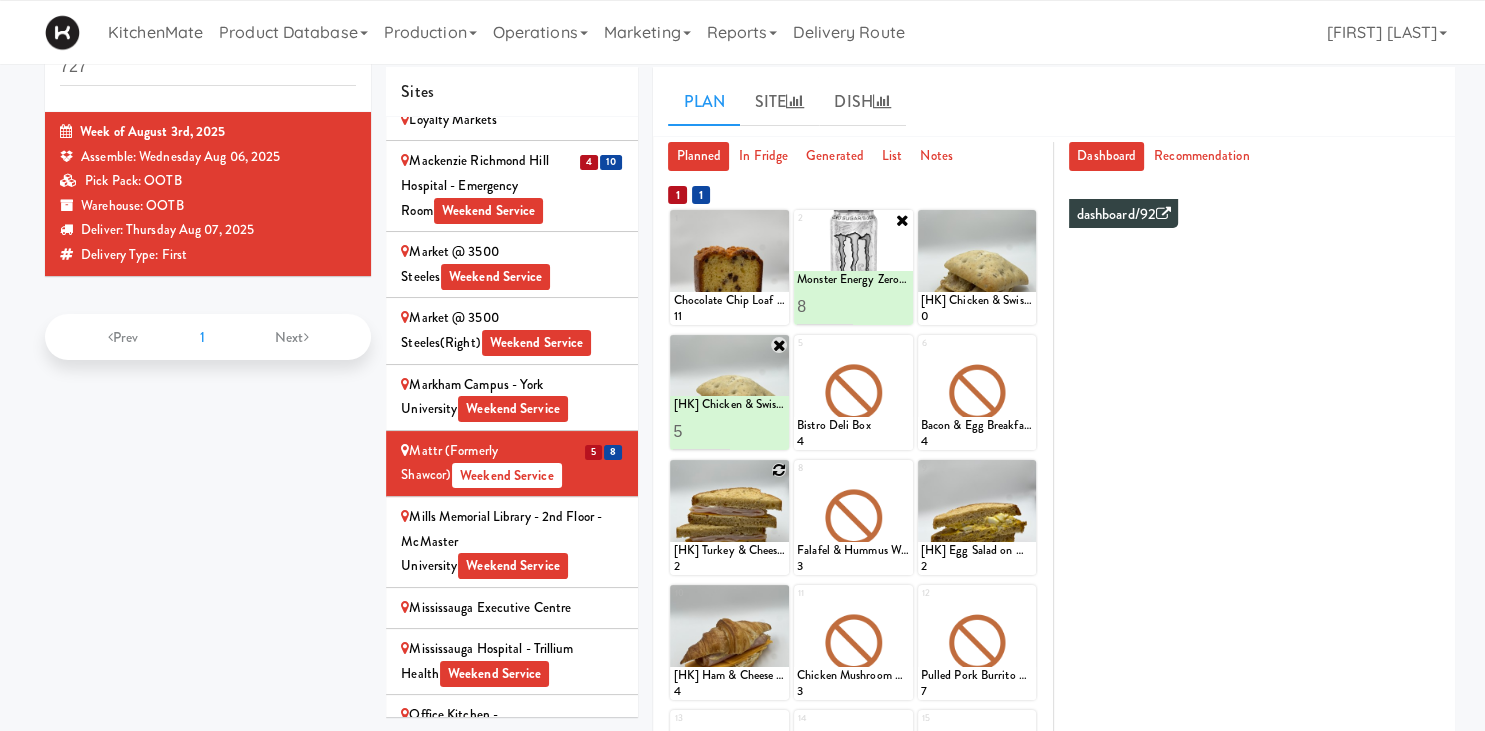 click at bounding box center [779, 470] 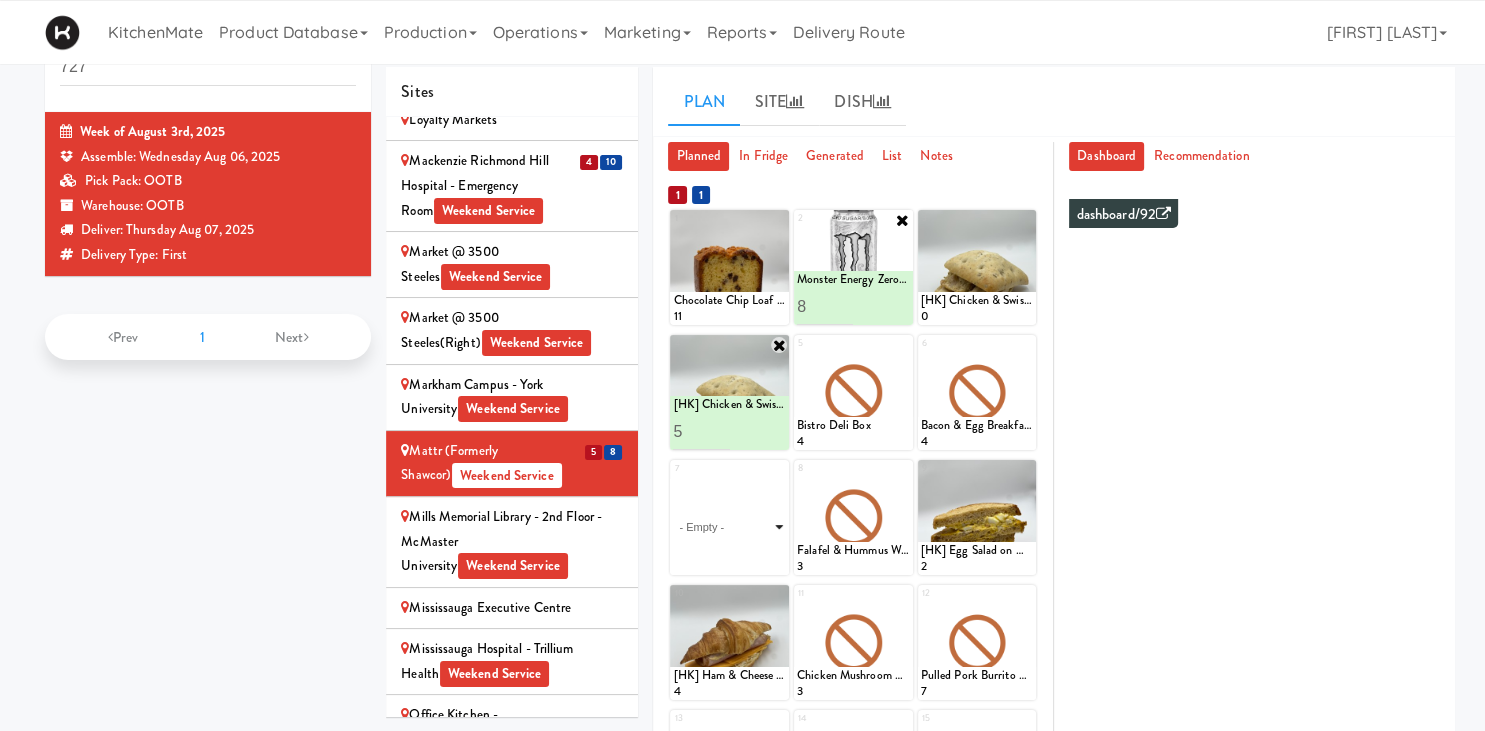 click on "- Empty - Activia Probiotic Peach Mango Smoothie Berry Gatorade Zero Chocolate Milk Tetra Pack Coca Cola Diet Coke Frooti Fuze Iced Tea Grape G2 Gatorade Thirst Quencher Greenhouse Fiery Ginger Shot Lemon Lime Gatorade Zero Monster Energy Zero Ultra Norse Cold Brew Coffee Oasis Apple Juice Orange Celsius Energy Drink Orange Gatorade Zero Red Bull Energy Drink Sanpellengrino Aranciata Sparkling Clementine Probiotic Soda Sparkling Ginger Probiotic Soda Sparkling Grapefruit Probiotic Soda Sugar Free Red Bull Tonica Kombucha Berry Bounce Amazing Chocolate Chunk Cookie Bacon & Egg Breakfast Wrap Bistro Deli Box Blue Diamond Roasted Salted Almonds Blue Diamond Smokehouse Almonds Caramilk Chocolate Chip Loaf Cake Chocolate Loaf Cake Classic Hummus With Crackers Clif Bar Peanut Butter Crunch Clif Builders proteins Bar Chocolate Clif Builders proteins Bar Chocolate Mint Coffee Loaf Cake Falafel & Hummus Wrap Freshii Peanut Butter Energii Bites [HK] Cheddar Cheese Bagel [HK] Chicken Caesar Wrap [HK] Turkey Club Wrap" at bounding box center (729, 527) 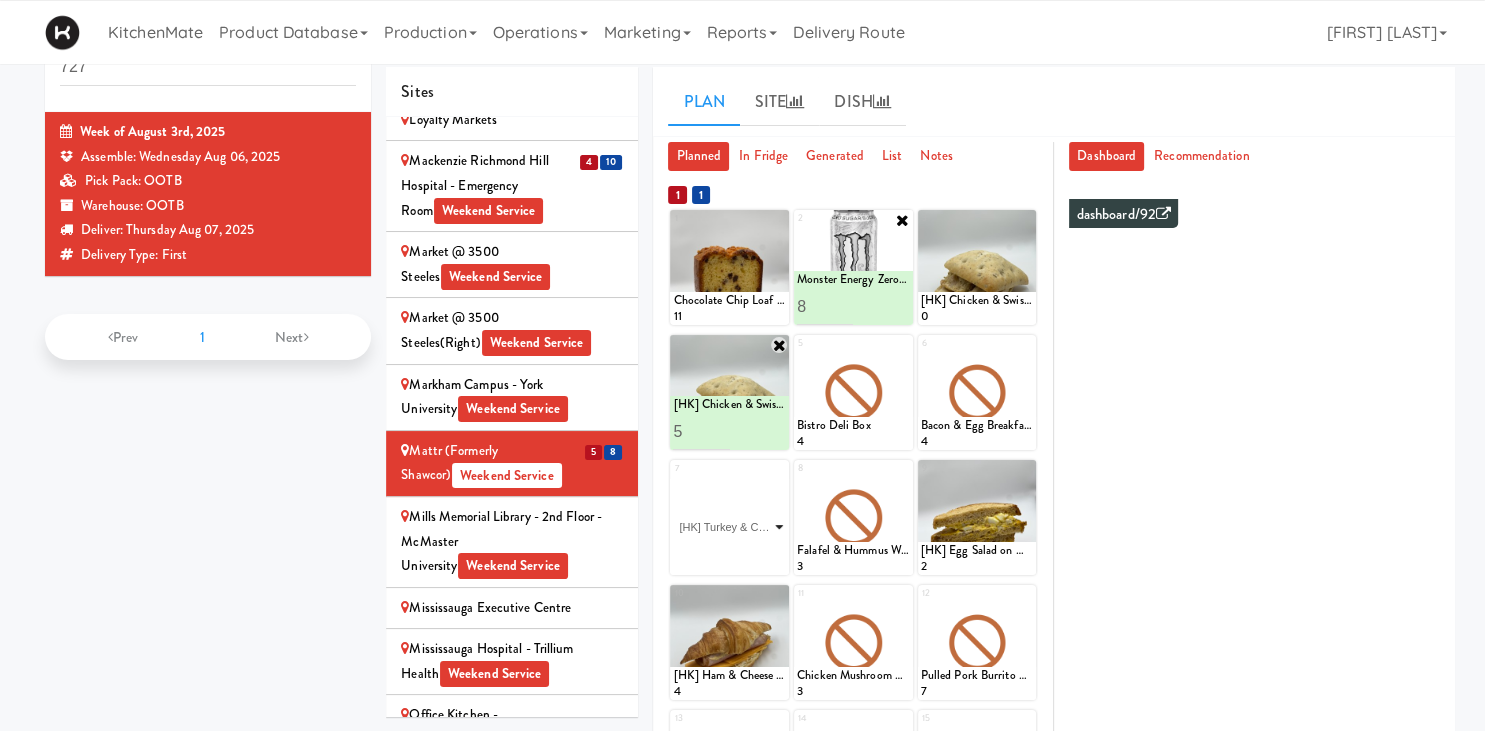 click on "[HK] Turkey & Cheese Multigrain" at bounding box center [0, 0] 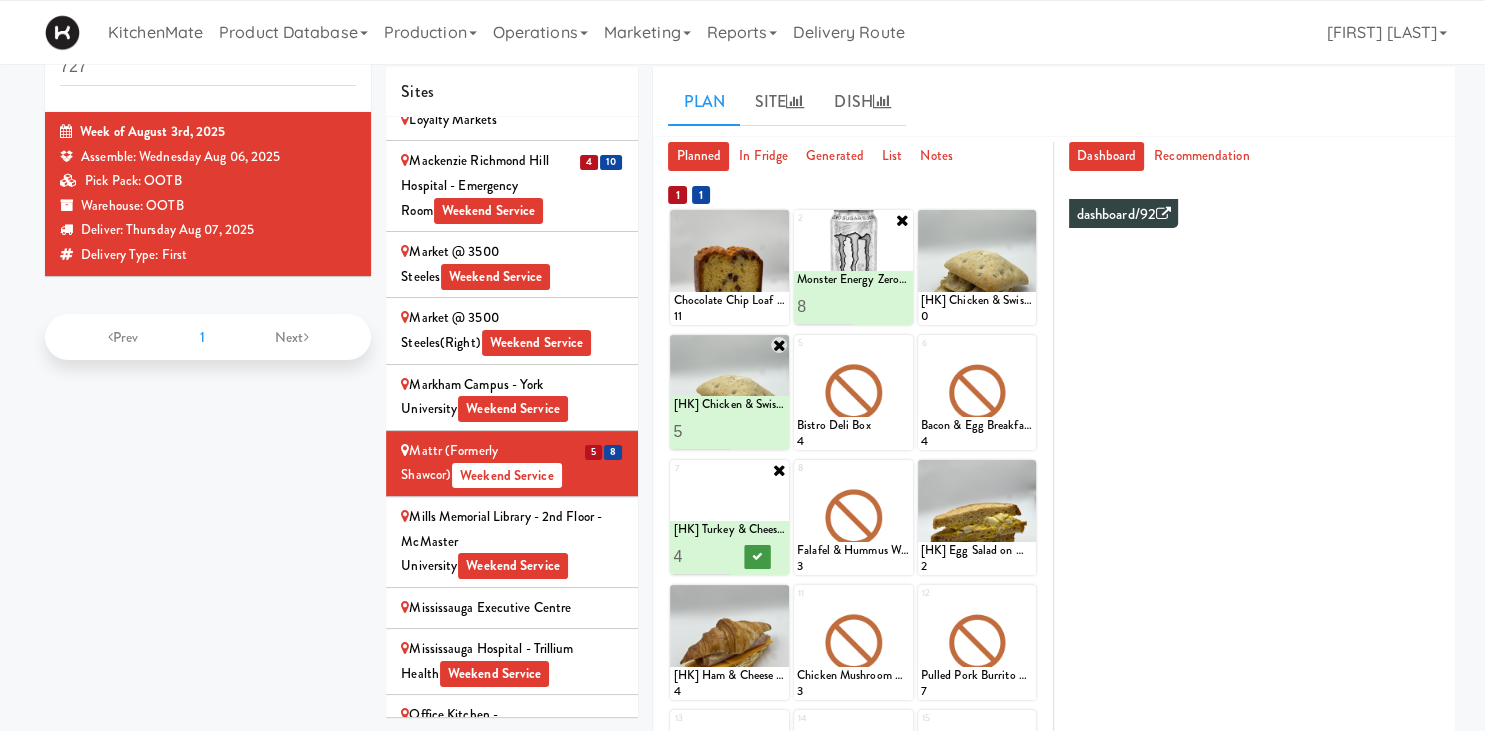 type on "4" 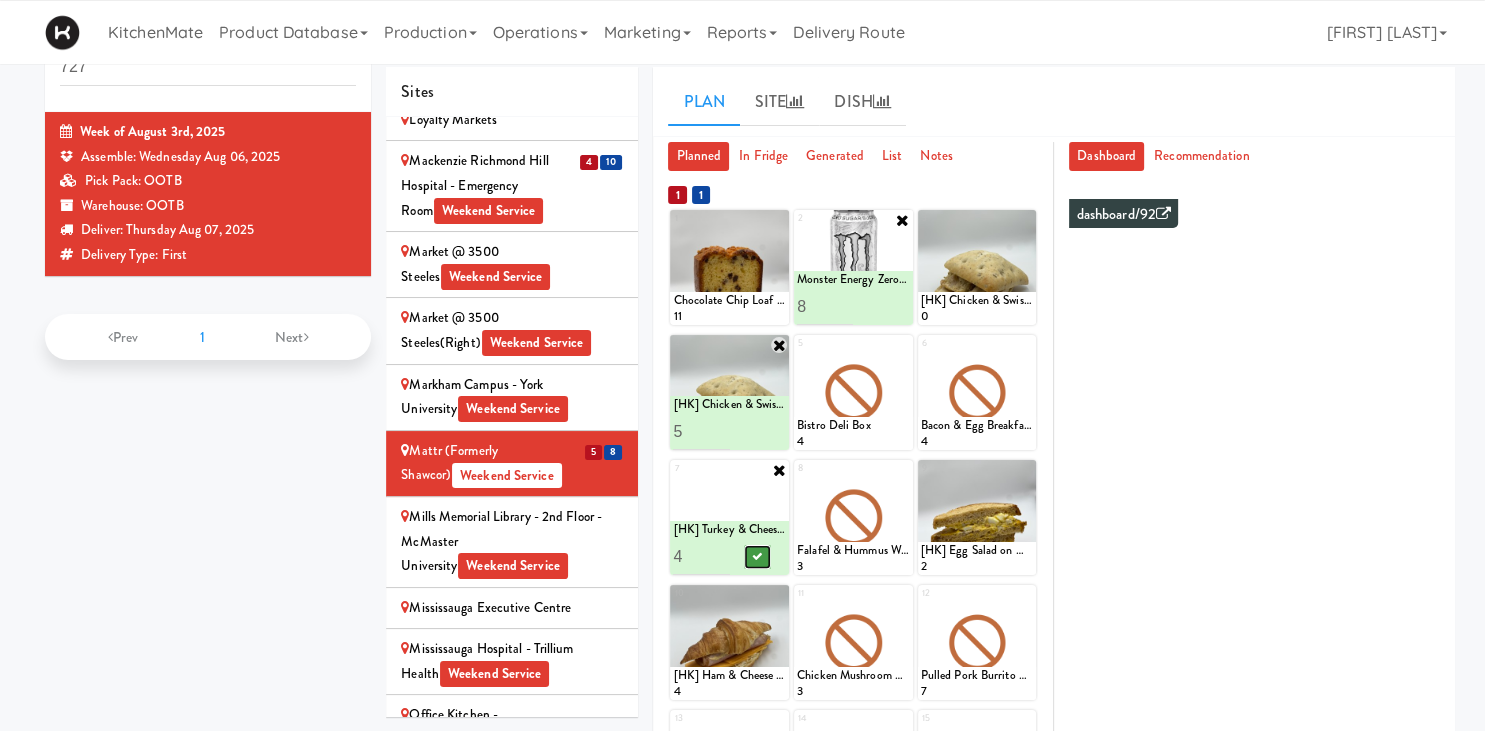 click at bounding box center (758, 557) 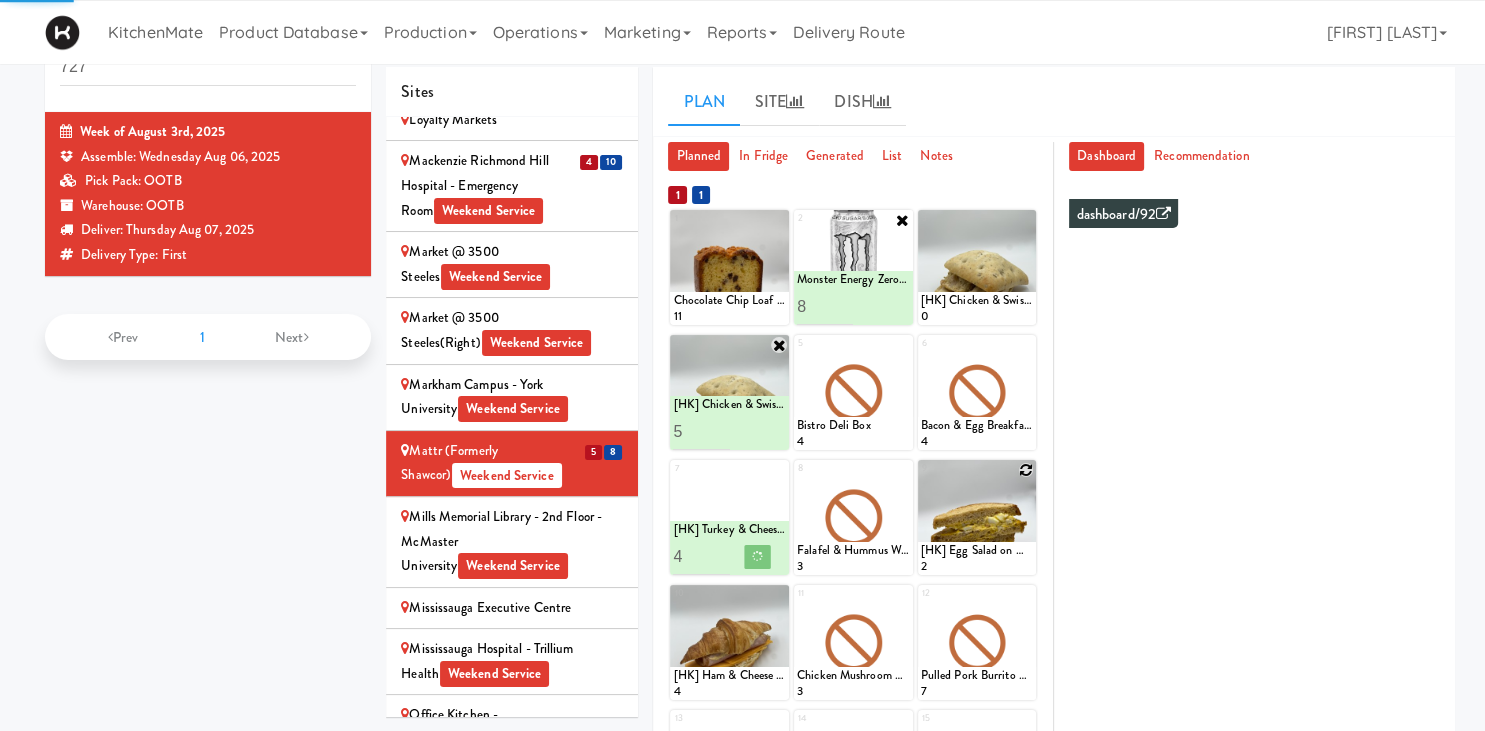 click at bounding box center [1026, 470] 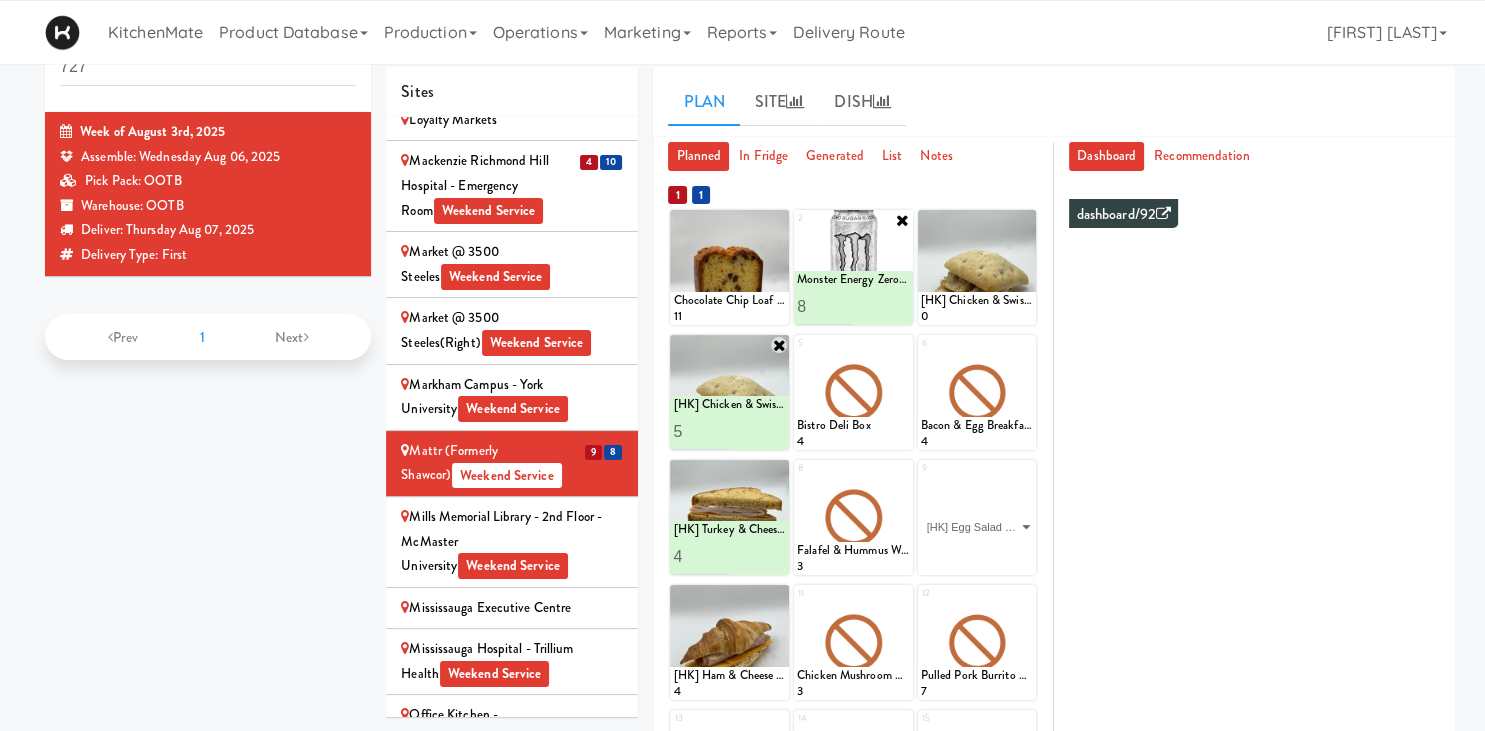 click on "[HK] Egg Salad on Multigrain" at bounding box center [0, 0] 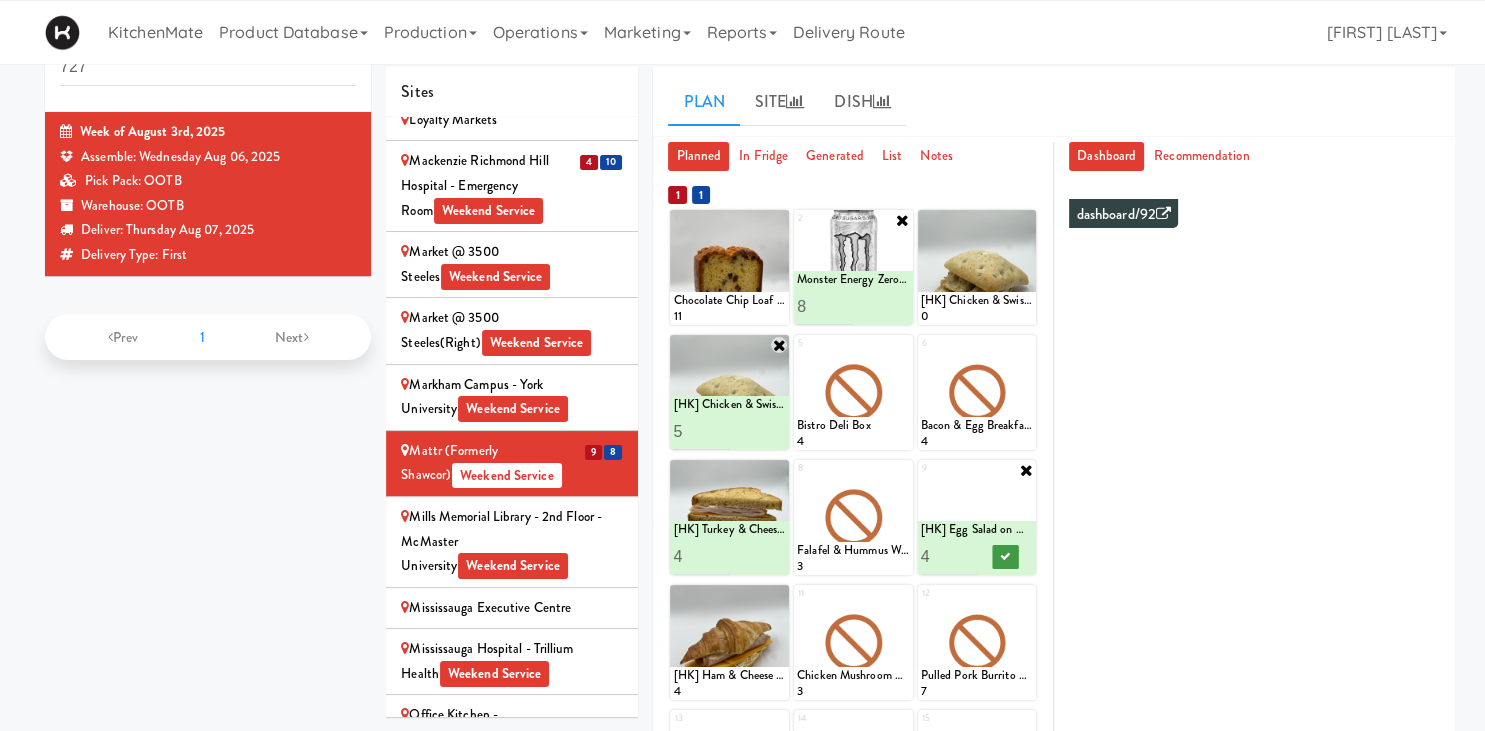 type on "4" 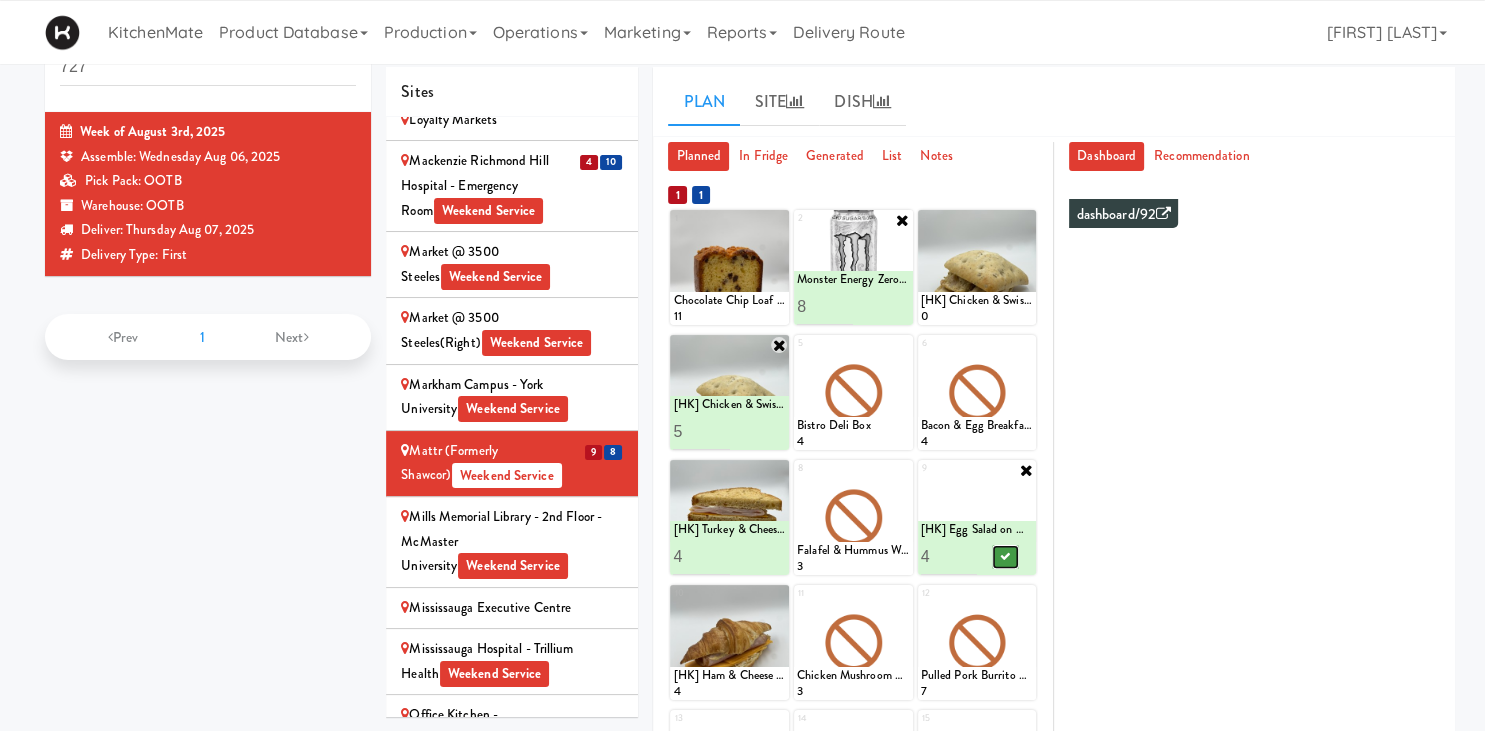 click at bounding box center [1005, 557] 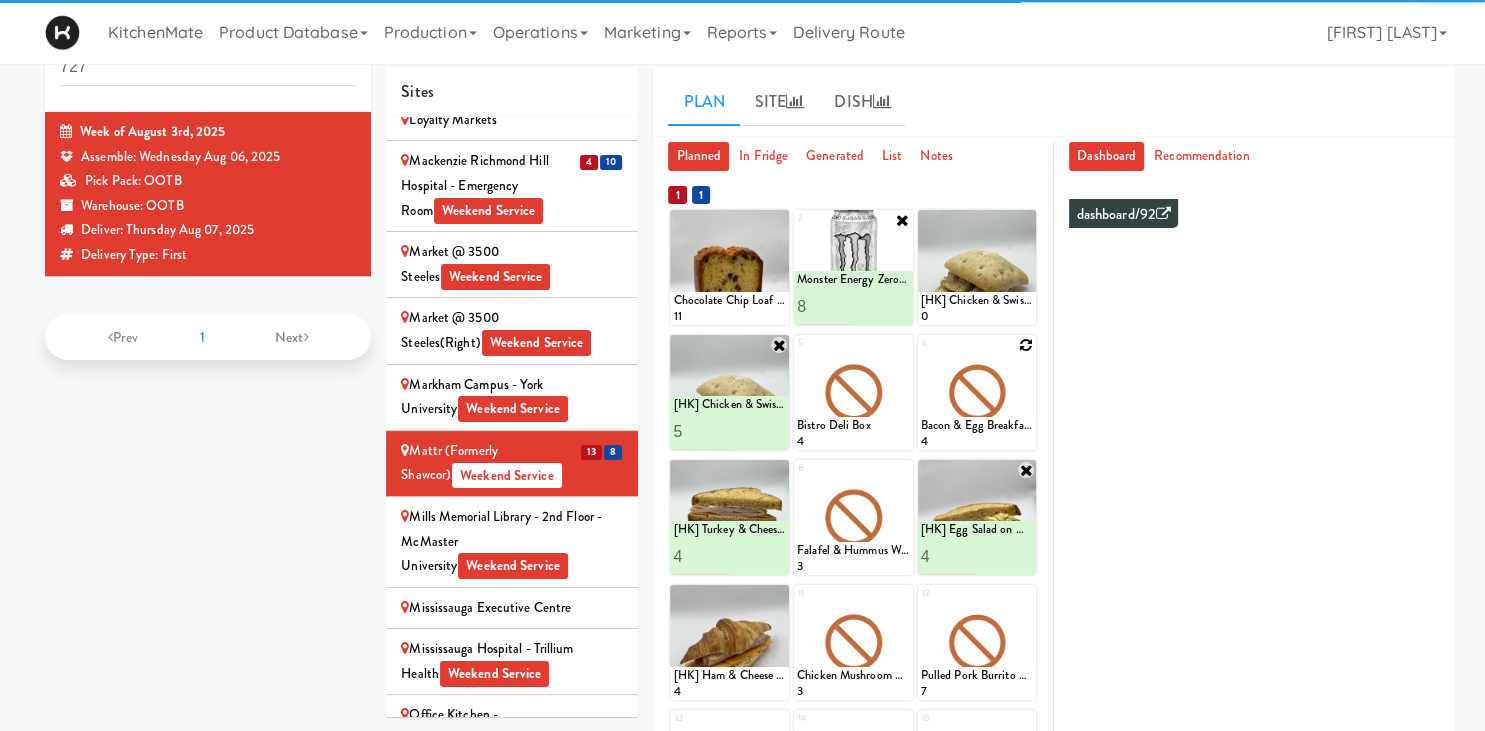 click at bounding box center (1026, 345) 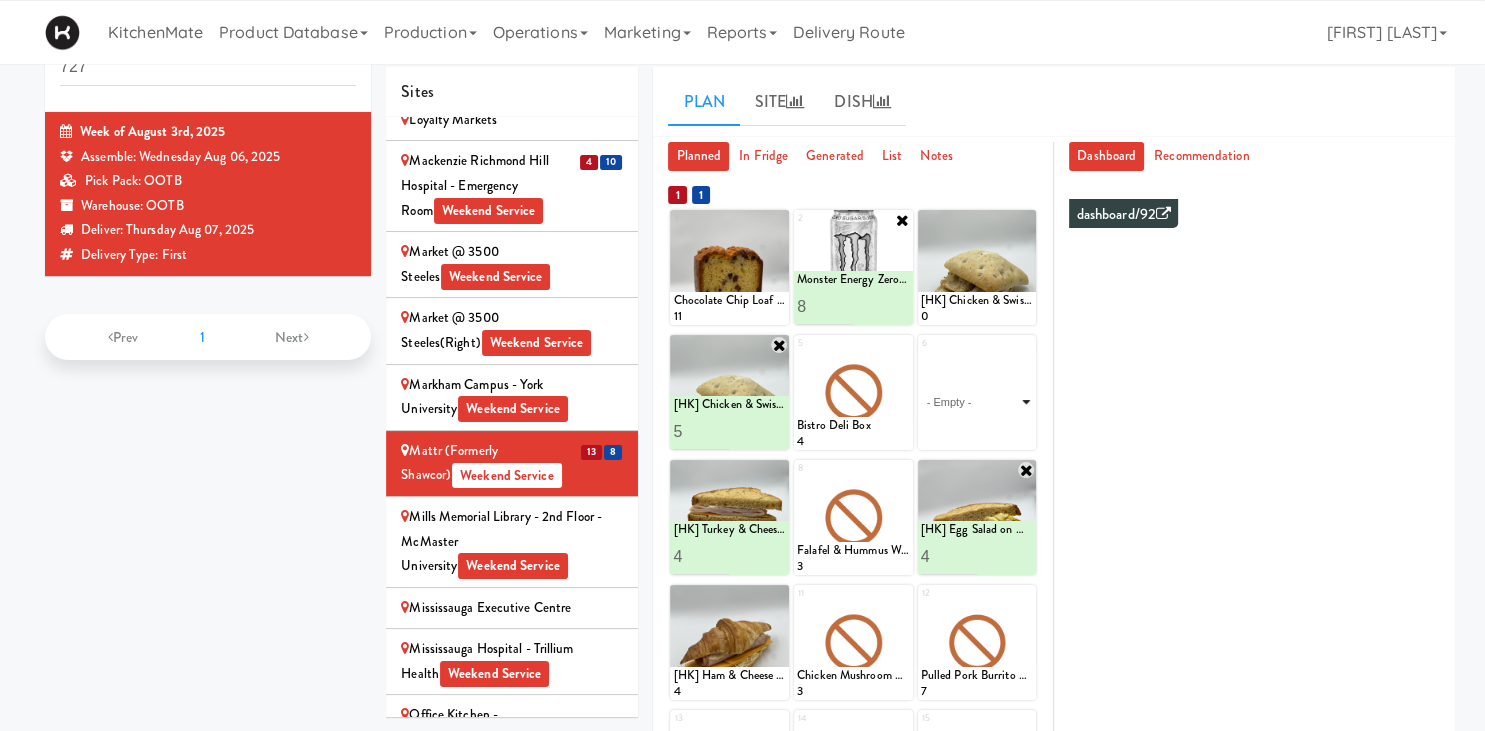 click on "- Empty - Activia Probiotic Peach Mango Smoothie Berry Gatorade Zero Chocolate Milk Tetra Pack Coca Cola Diet Coke Frooti Fuze Iced Tea Grape G2 Gatorade Thirst Quencher Greenhouse Fiery Ginger Shot Lemon Lime Gatorade Zero Monster Energy Zero Ultra Norse Cold Brew Coffee Oasis Apple Juice Orange Celsius Energy Drink Orange Gatorade Zero Red Bull Energy Drink Sanpellengrino Aranciata Sparkling Clementine Probiotic Soda Sparkling Ginger Probiotic Soda Sparkling Grapefruit Probiotic Soda Sugar Free Red Bull Tonica Kombucha Berry Bounce Amazing Chocolate Chunk Cookie Bacon & Egg Breakfast Wrap Bistro Deli Box Blue Diamond Roasted Salted Almonds Blue Diamond Smokehouse Almonds Caramilk Chocolate Chip Loaf Cake Chocolate Loaf Cake Classic Hummus With Crackers Clif Bar Peanut Butter Crunch Clif Builders proteins Bar Chocolate Clif Builders proteins Bar Chocolate Mint Coffee Loaf Cake Falafel & Hummus Wrap Freshii Peanut Butter Energii Bites [HK] Cheddar Cheese Bagel [HK] Chicken Caesar Wrap [HK] Turkey Club Wrap" at bounding box center (977, 402) 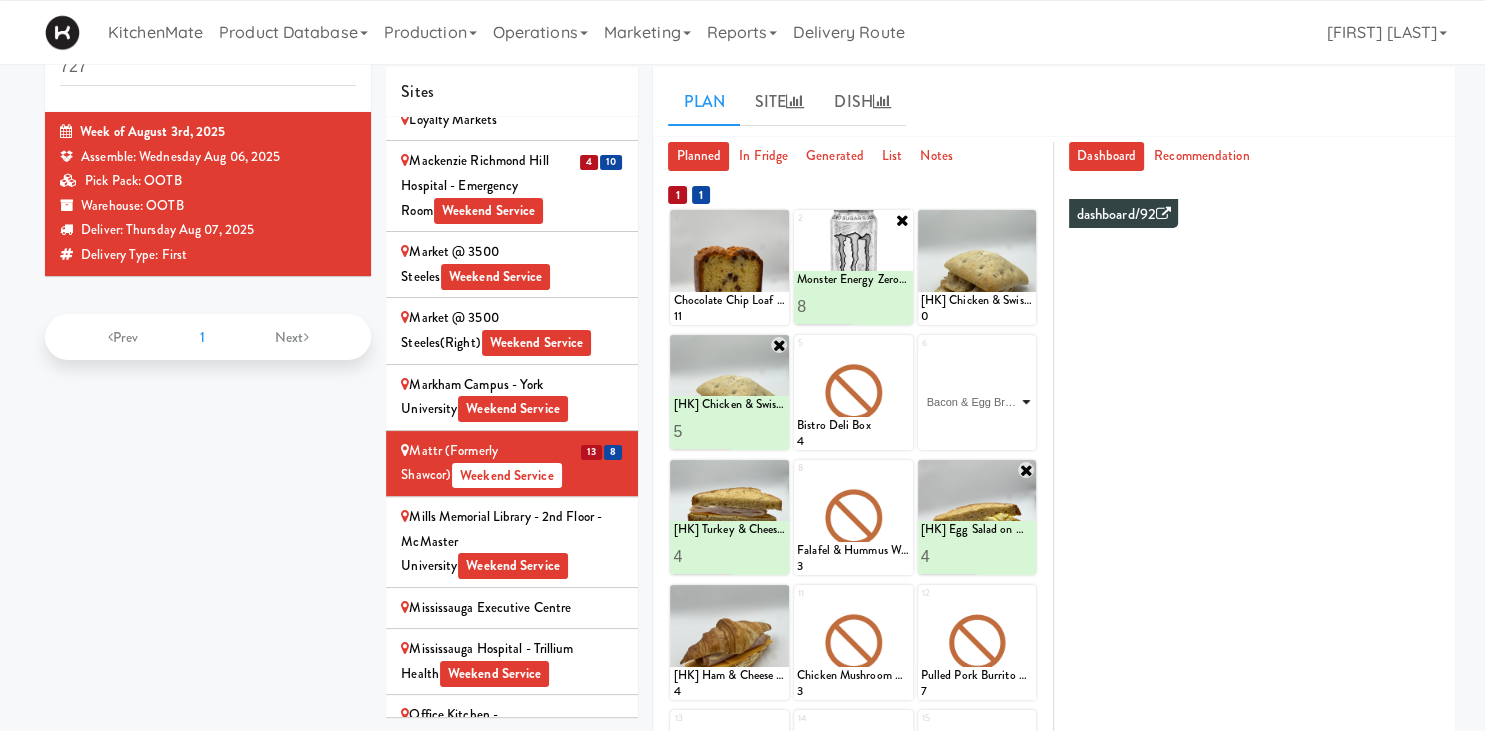 click on "Bacon & Egg Breakfast Wrap" at bounding box center (0, 0) 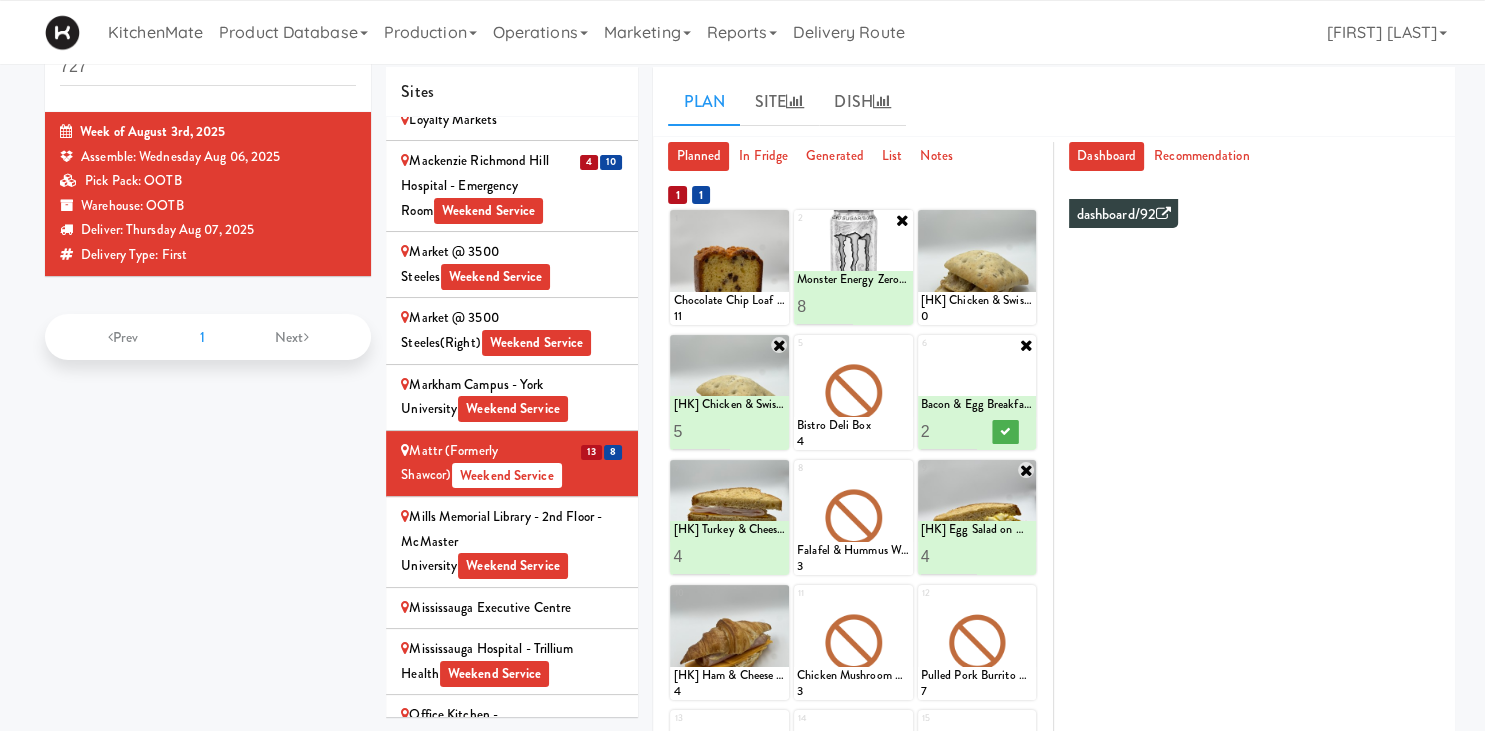 click on "2" at bounding box center (949, 431) 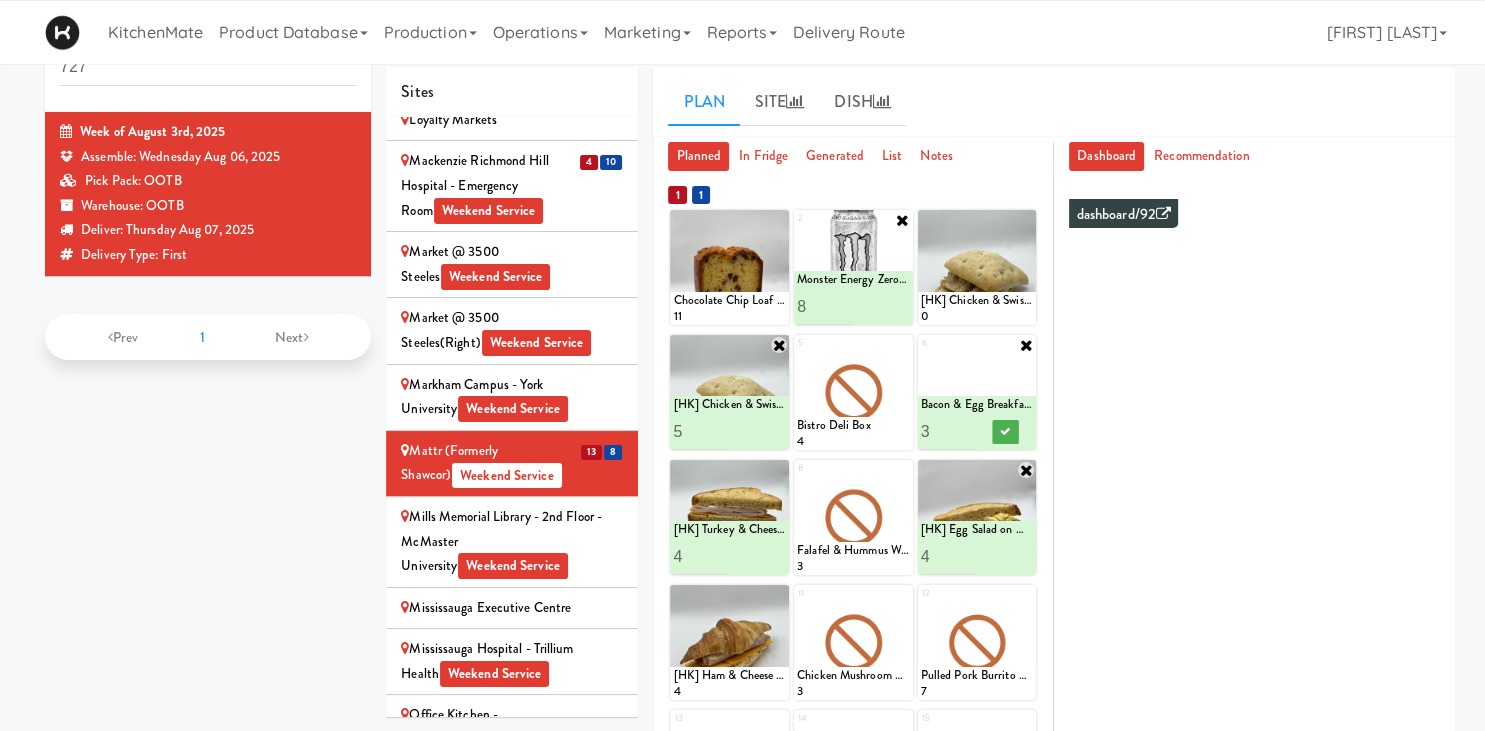click on "3" at bounding box center (949, 431) 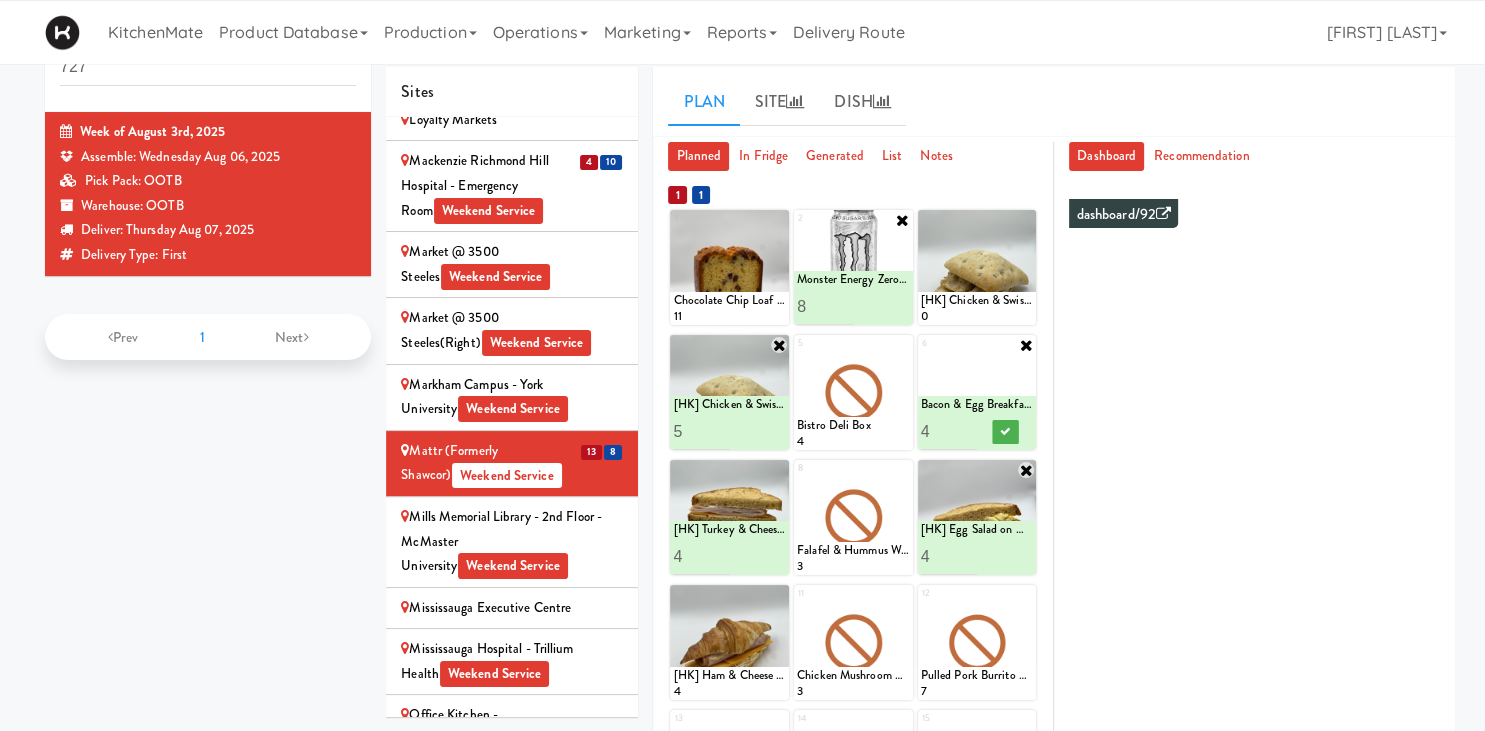 type on "4" 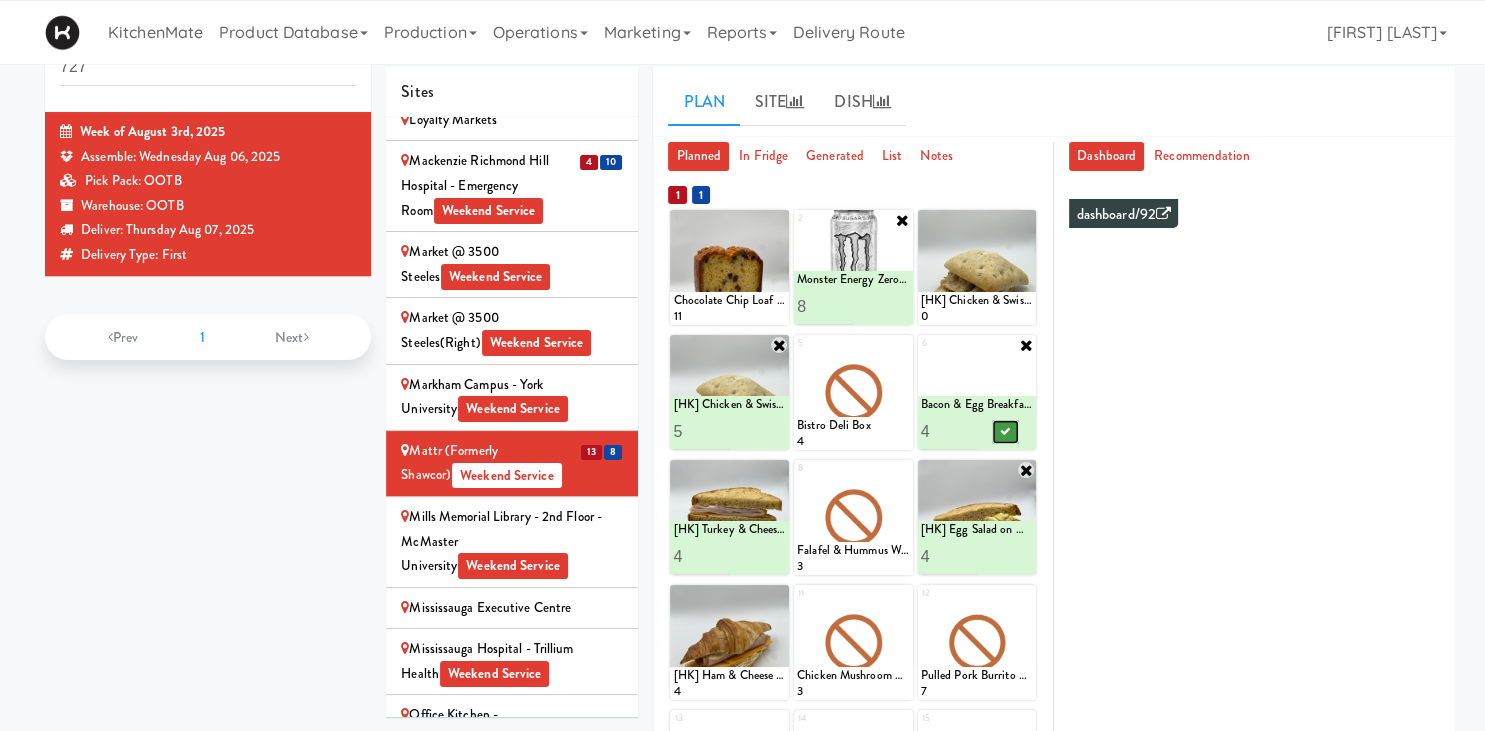 click at bounding box center (1005, 432) 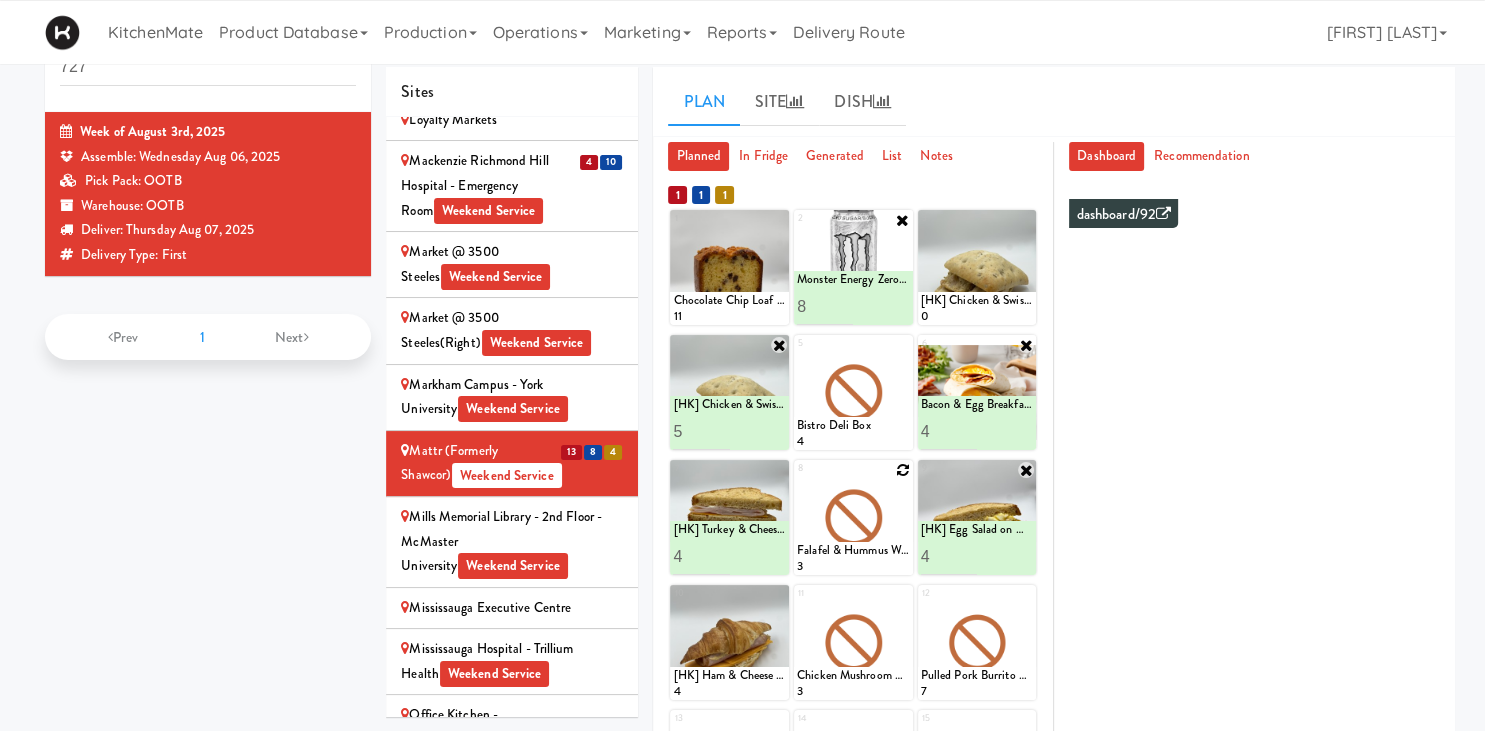 click at bounding box center [903, 470] 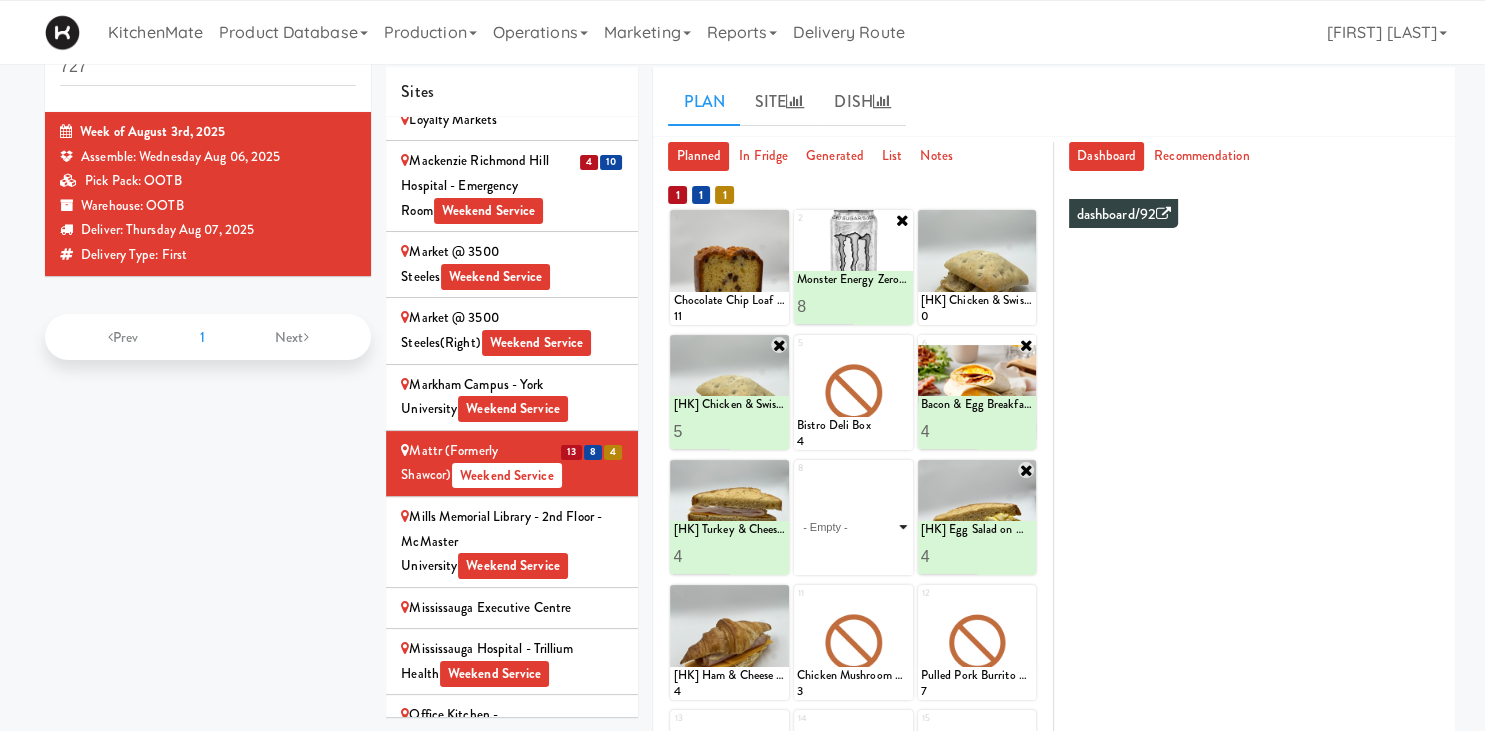 click on "- Empty - Activia Probiotic Peach Mango Smoothie Berry Gatorade Zero Chocolate Milk Tetra Pack Coca Cola Diet Coke Frooti Fuze Iced Tea Grape G2 Gatorade Thirst Quencher Greenhouse Fiery Ginger Shot Lemon Lime Gatorade Zero Monster Energy Zero Ultra Norse Cold Brew Coffee Oasis Apple Juice Orange Celsius Energy Drink Orange Gatorade Zero Red Bull Energy Drink Sanpellengrino Aranciata Sparkling Clementine Probiotic Soda Sparkling Ginger Probiotic Soda Sparkling Grapefruit Probiotic Soda Sugar Free Red Bull Tonica Kombucha Berry Bounce Amazing Chocolate Chunk Cookie Bacon & Egg Breakfast Wrap Bistro Deli Box Blue Diamond Roasted Salted Almonds Blue Diamond Smokehouse Almonds Caramilk Chocolate Chip Loaf Cake Chocolate Loaf Cake Classic Hummus With Crackers Clif Bar Peanut Butter Crunch Clif Builders proteins Bar Chocolate Clif Builders proteins Bar Chocolate Mint Coffee Loaf Cake Falafel & Hummus Wrap Freshii Peanut Butter Energii Bites [HK] Cheddar Cheese Bagel [HK] Chicken Caesar Wrap [HK] Turkey Club Wrap" at bounding box center (853, 527) 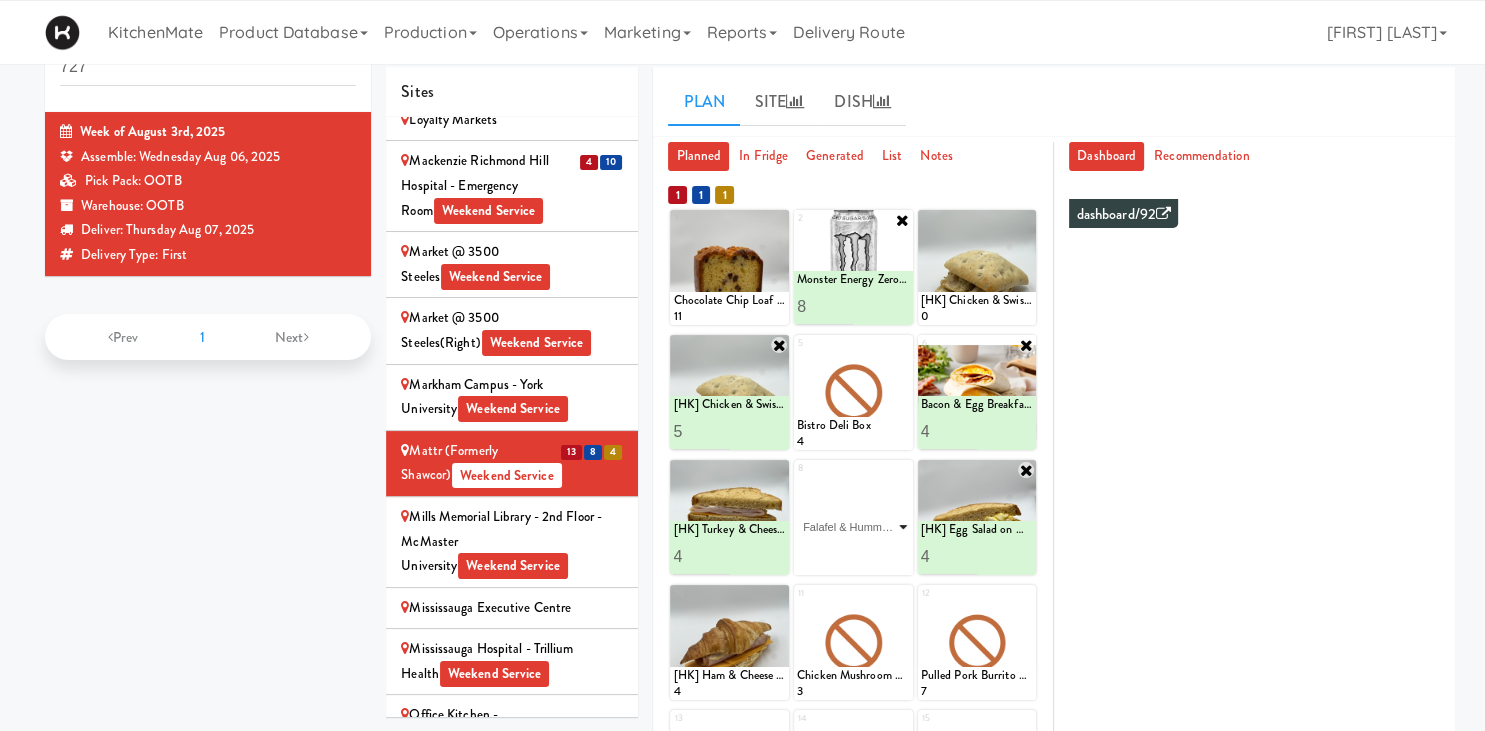 click on "Falafel & Hummus Wrap" at bounding box center (0, 0) 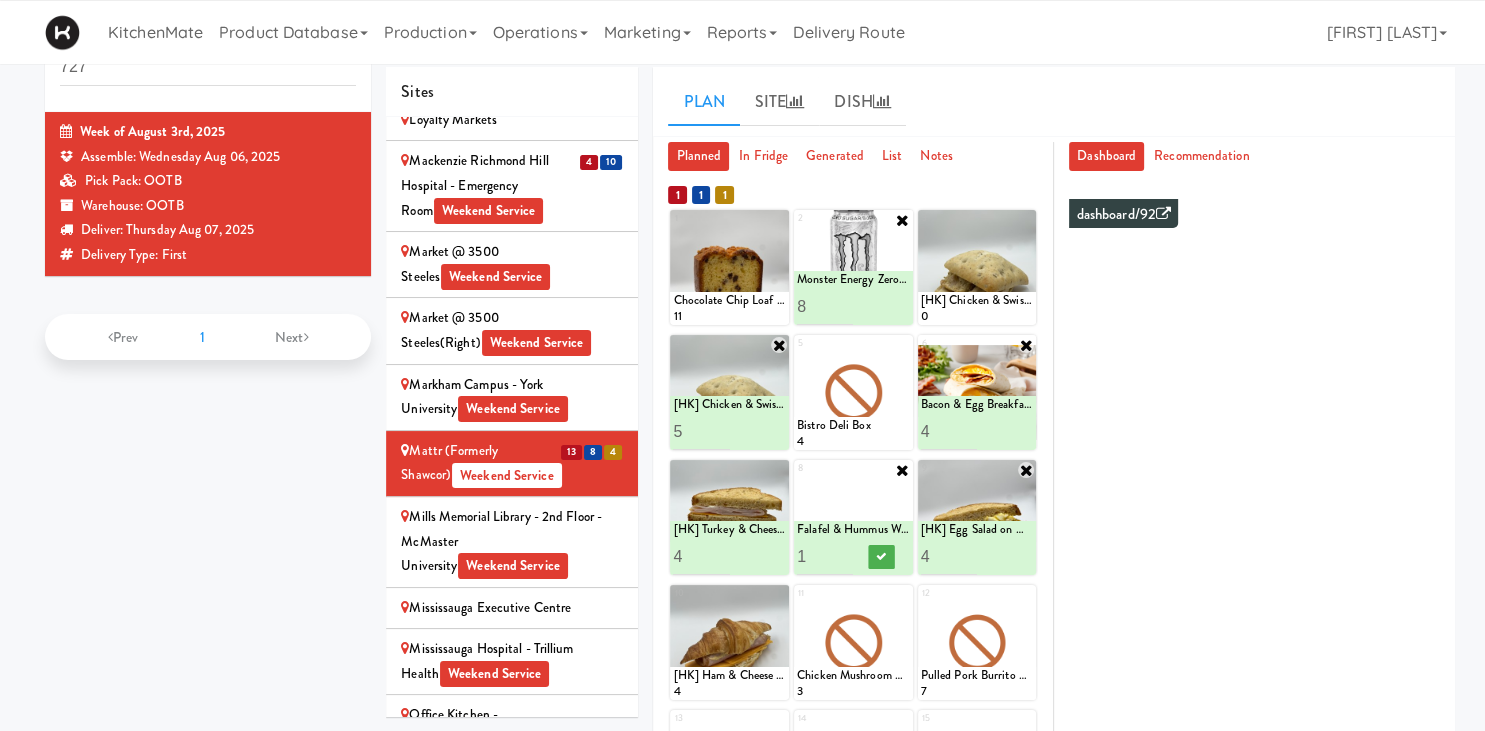 click at bounding box center [853, 392] 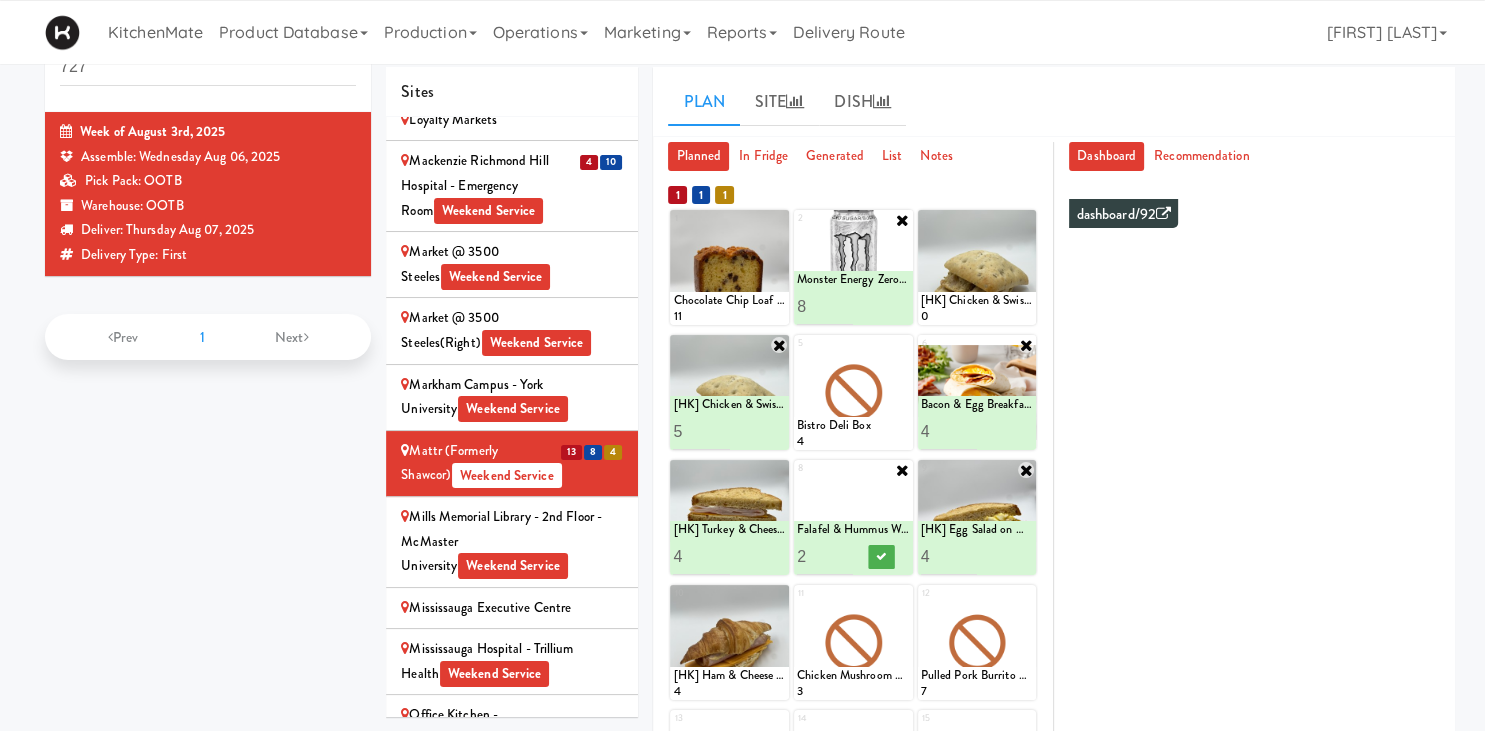 click on "2" at bounding box center [825, 556] 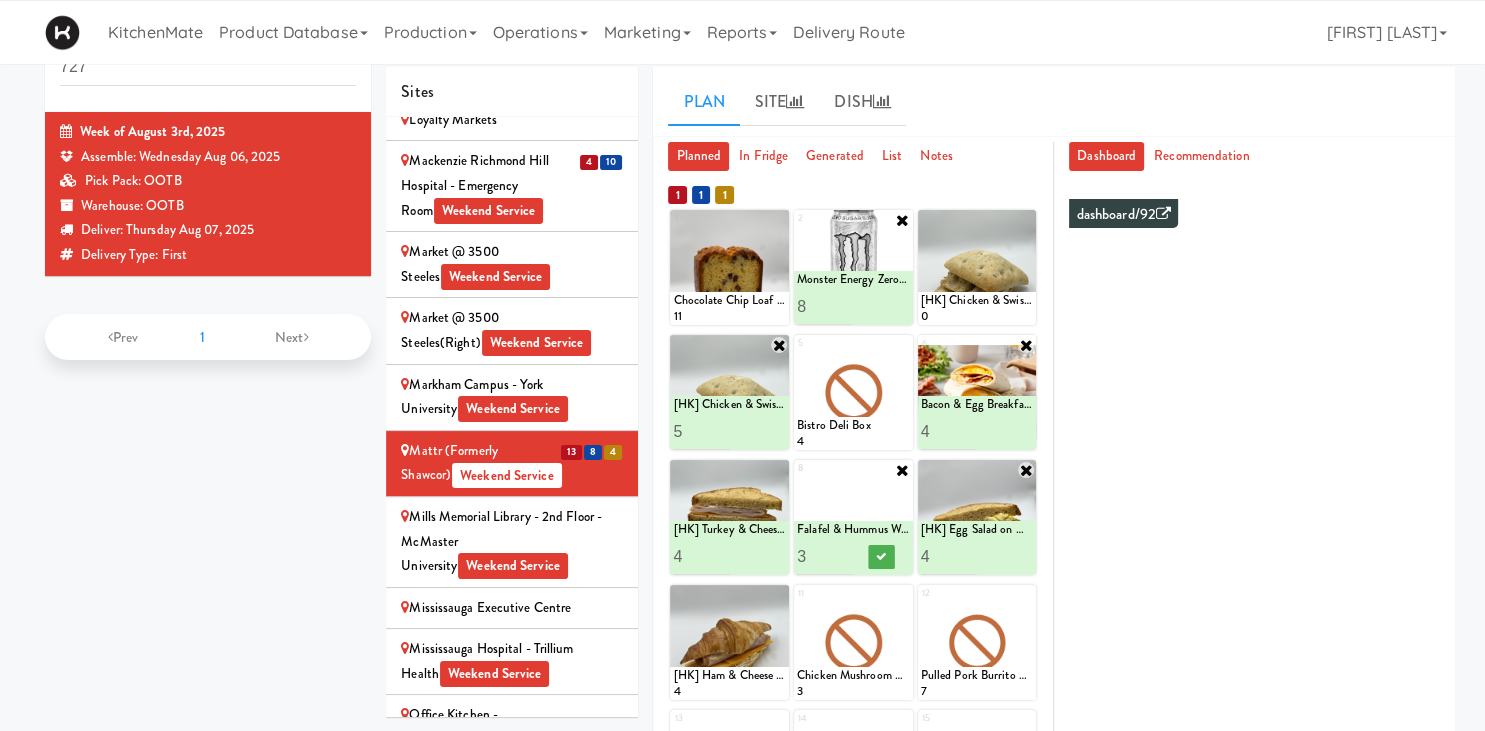 click on "3" at bounding box center (825, 556) 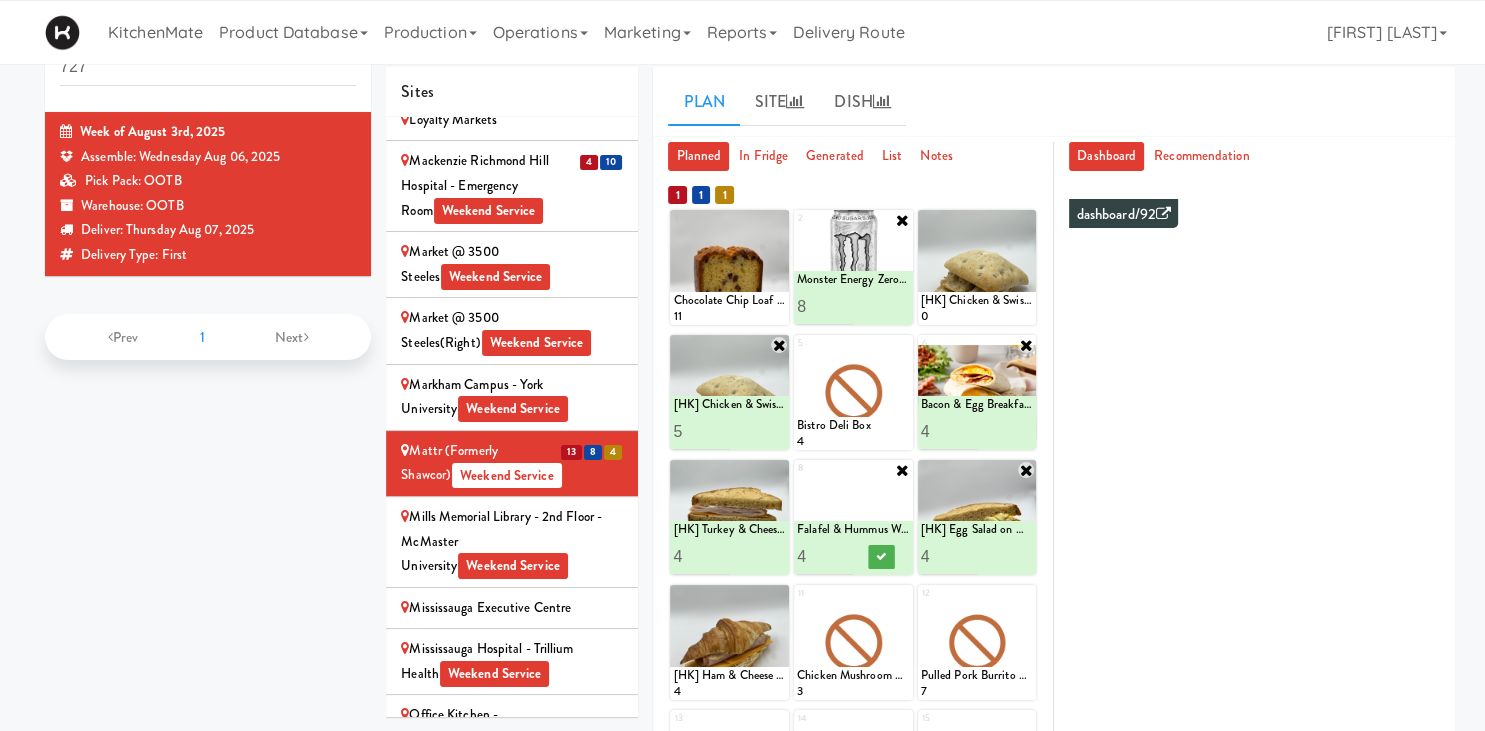 click on "4" at bounding box center [825, 556] 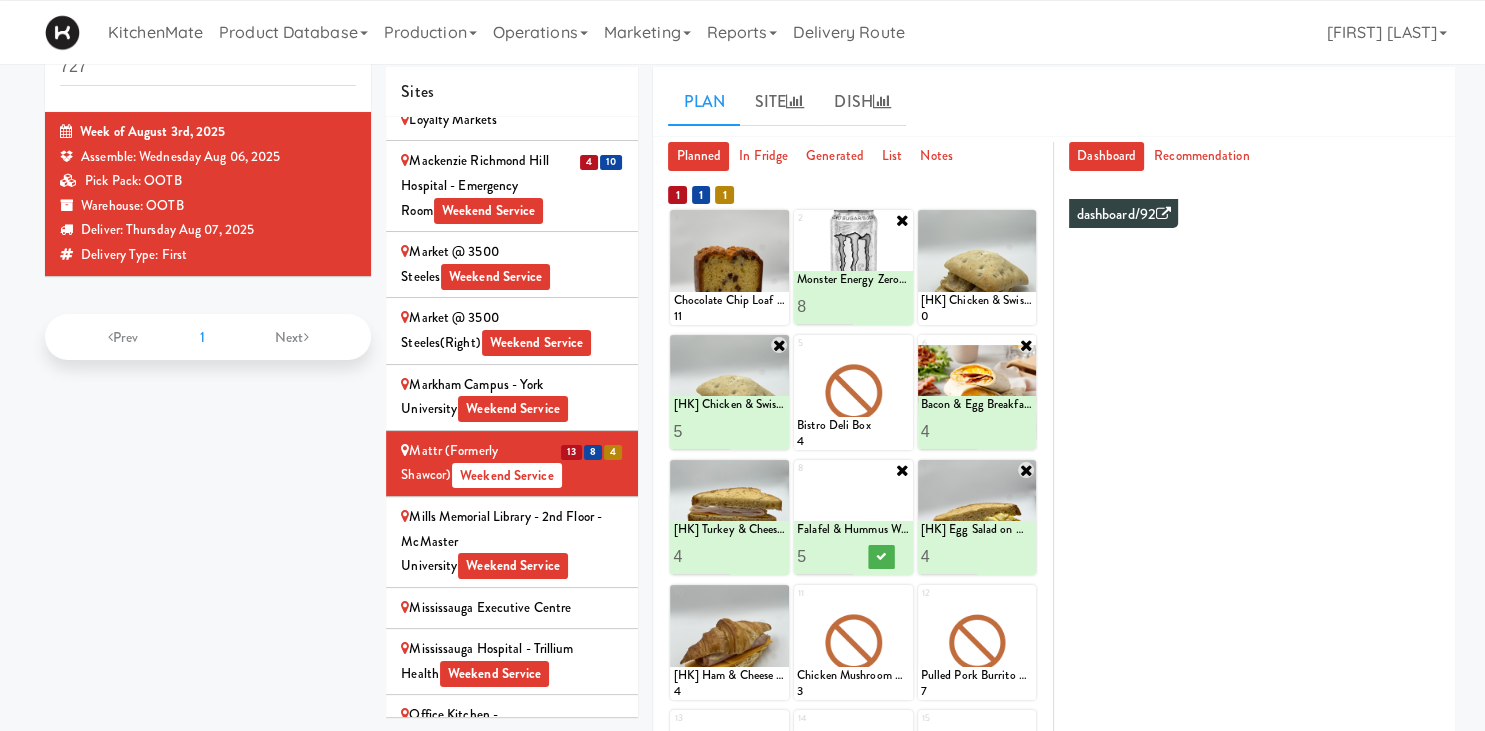 type on "5" 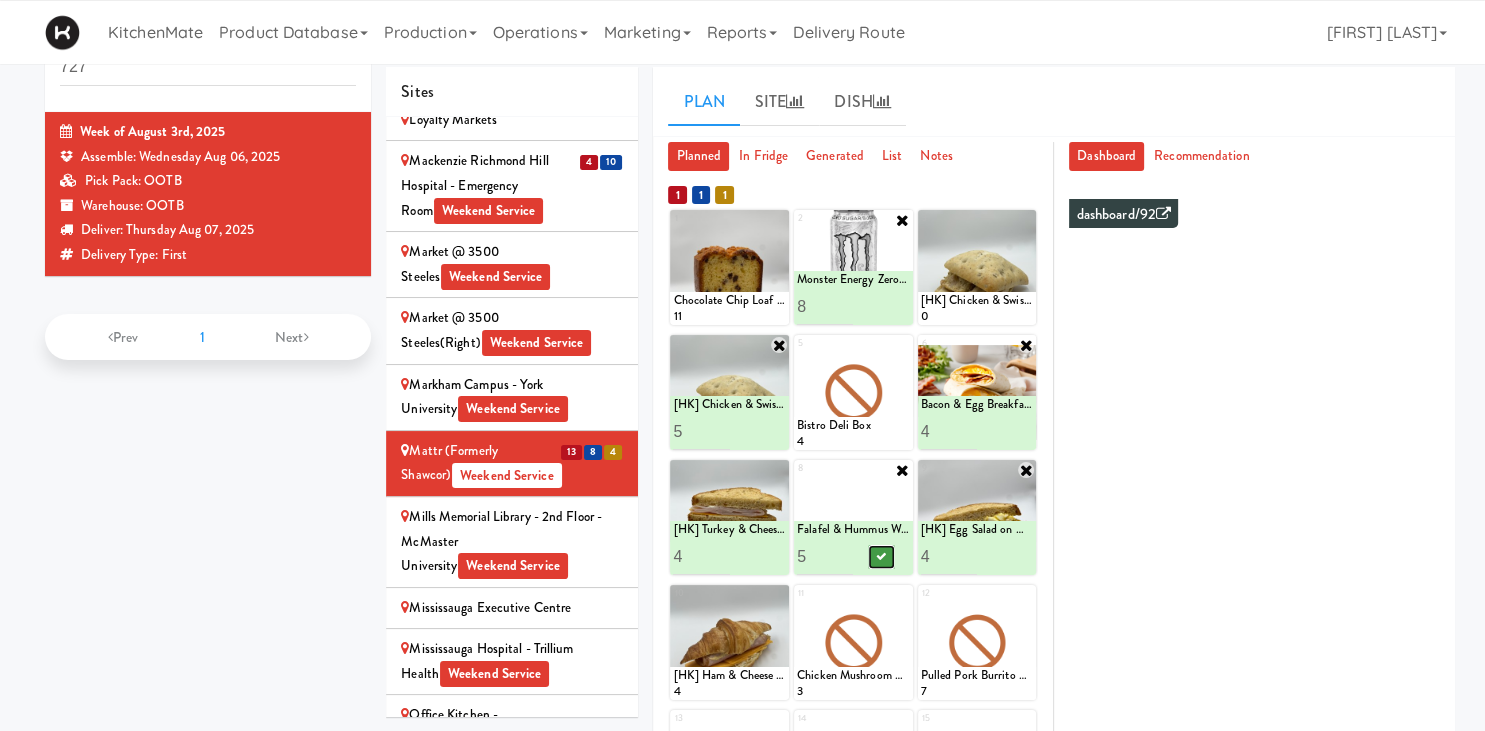 click at bounding box center (881, 557) 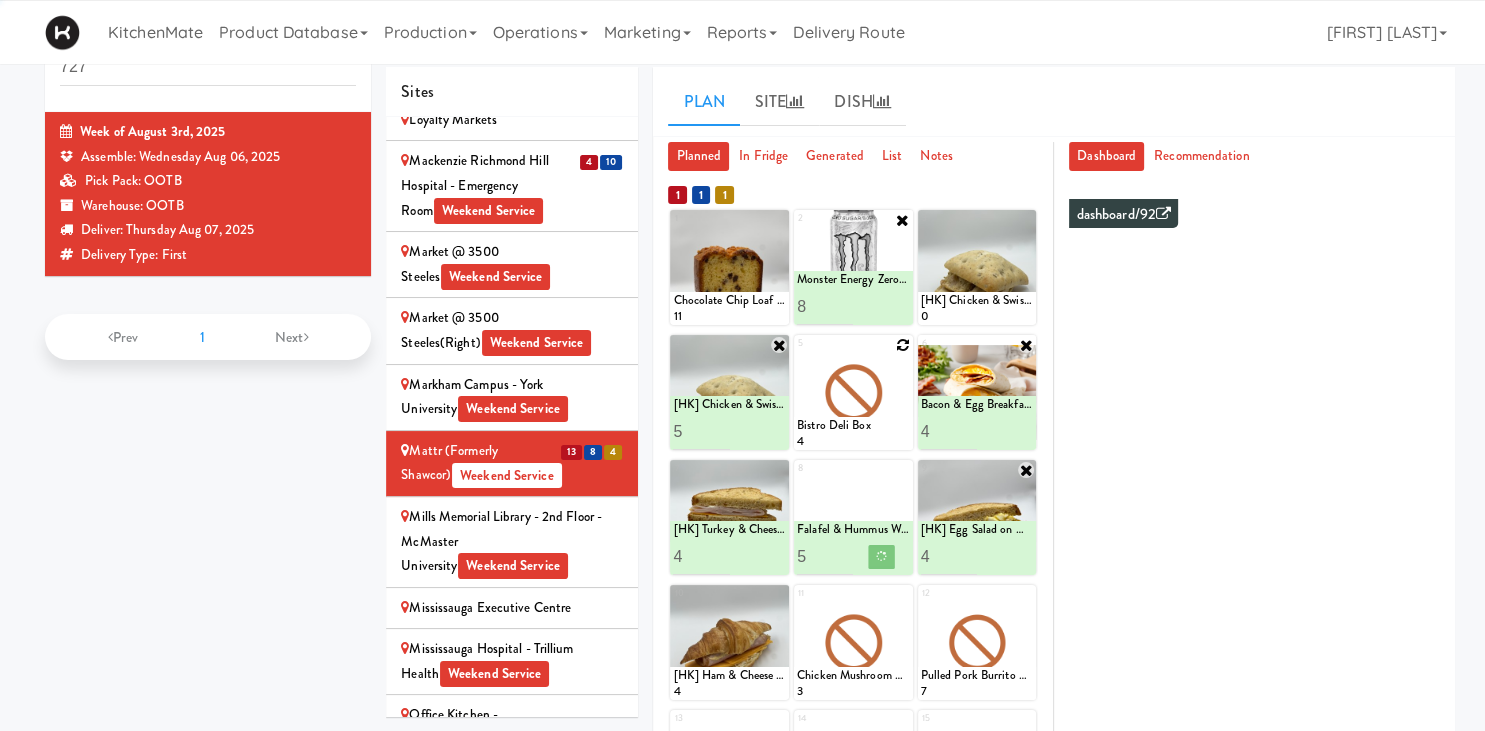 click at bounding box center [903, 345] 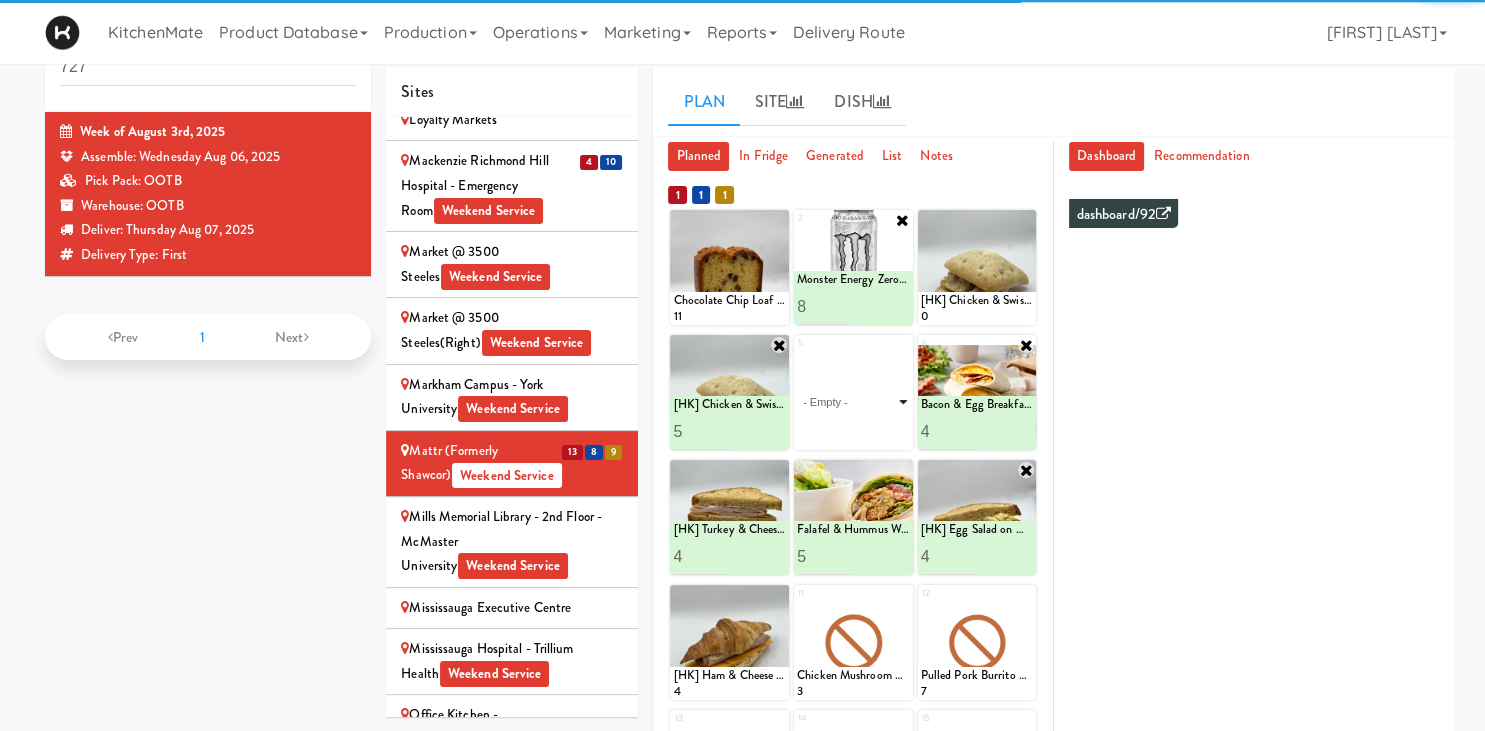 click on "- Empty - Activia Probiotic Peach Mango Smoothie Berry Gatorade Zero Chocolate Milk Tetra Pack Coca Cola Diet Coke Frooti Fuze Iced Tea Grape G2 Gatorade Thirst Quencher Greenhouse Fiery Ginger Shot Lemon Lime Gatorade Zero Monster Energy Zero Ultra Norse Cold Brew Coffee Oasis Apple Juice Orange Celsius Energy Drink Orange Gatorade Zero Red Bull Energy Drink Sanpellengrino Aranciata Sparkling Clementine Probiotic Soda Sparkling Ginger Probiotic Soda Sparkling Grapefruit Probiotic Soda Sugar Free Red Bull Tonica Kombucha Berry Bounce Amazing Chocolate Chunk Cookie Bacon & Egg Breakfast Wrap Bistro Deli Box Blue Diamond Roasted Salted Almonds Blue Diamond Smokehouse Almonds Caramilk Chocolate Chip Loaf Cake Chocolate Loaf Cake Classic Hummus With Crackers Clif Bar Peanut Butter Crunch Clif Builders proteins Bar Chocolate Clif Builders proteins Bar Chocolate Mint Coffee Loaf Cake Falafel & Hummus Wrap Freshii Peanut Butter Energii Bites [HK] Cheddar Cheese Bagel [HK] Chicken Caesar Wrap [HK] Turkey Club Wrap" at bounding box center [853, 402] 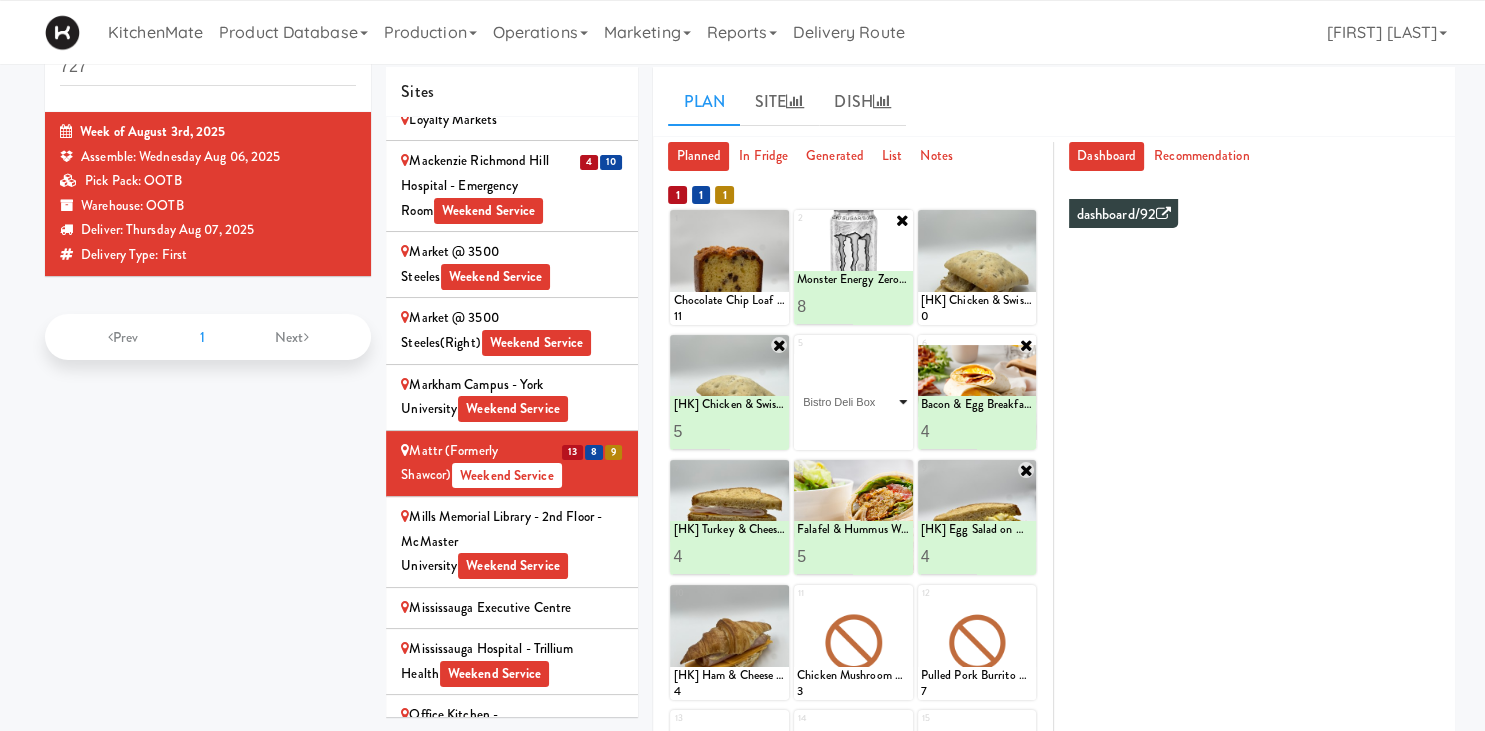click on "Bistro Deli Box" at bounding box center (0, 0) 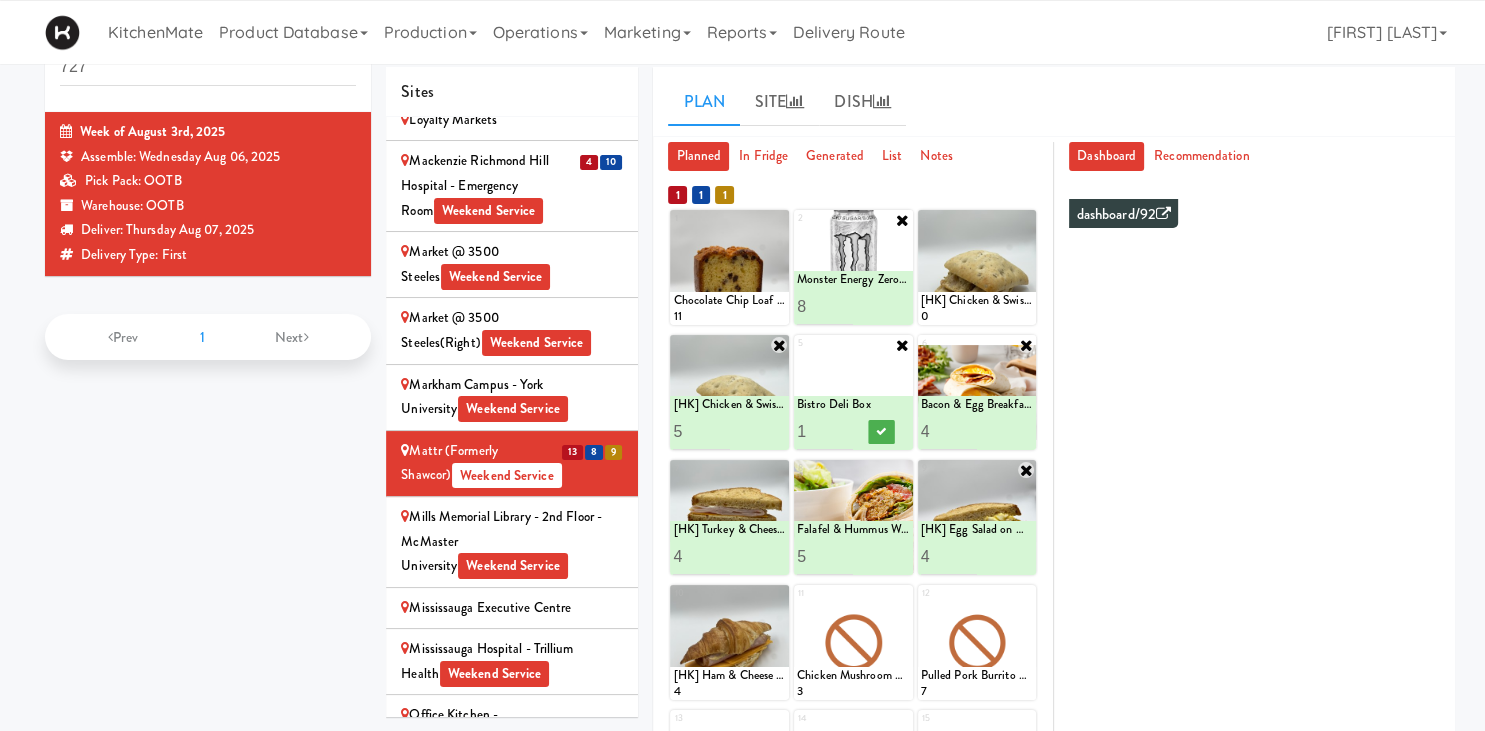 type on "2" 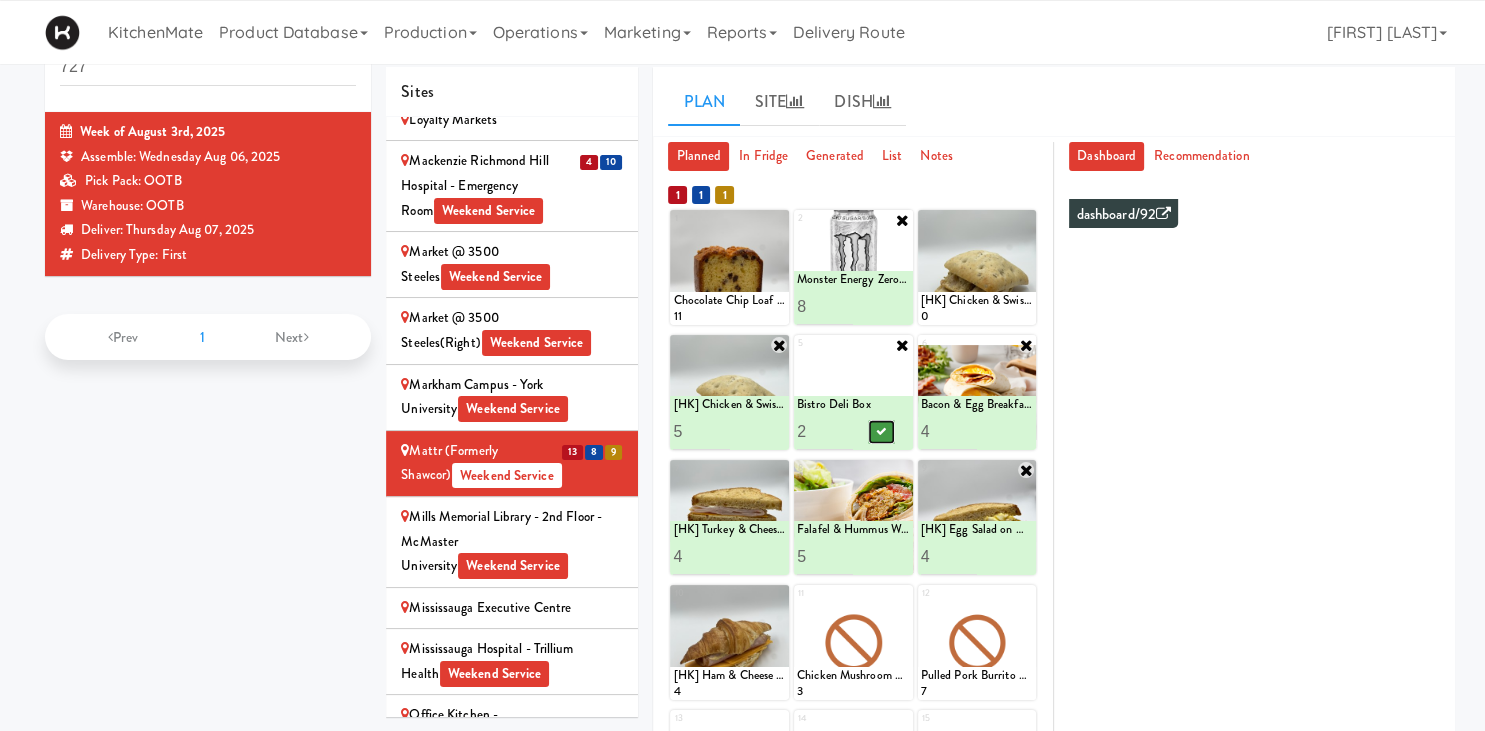 click at bounding box center [881, 431] 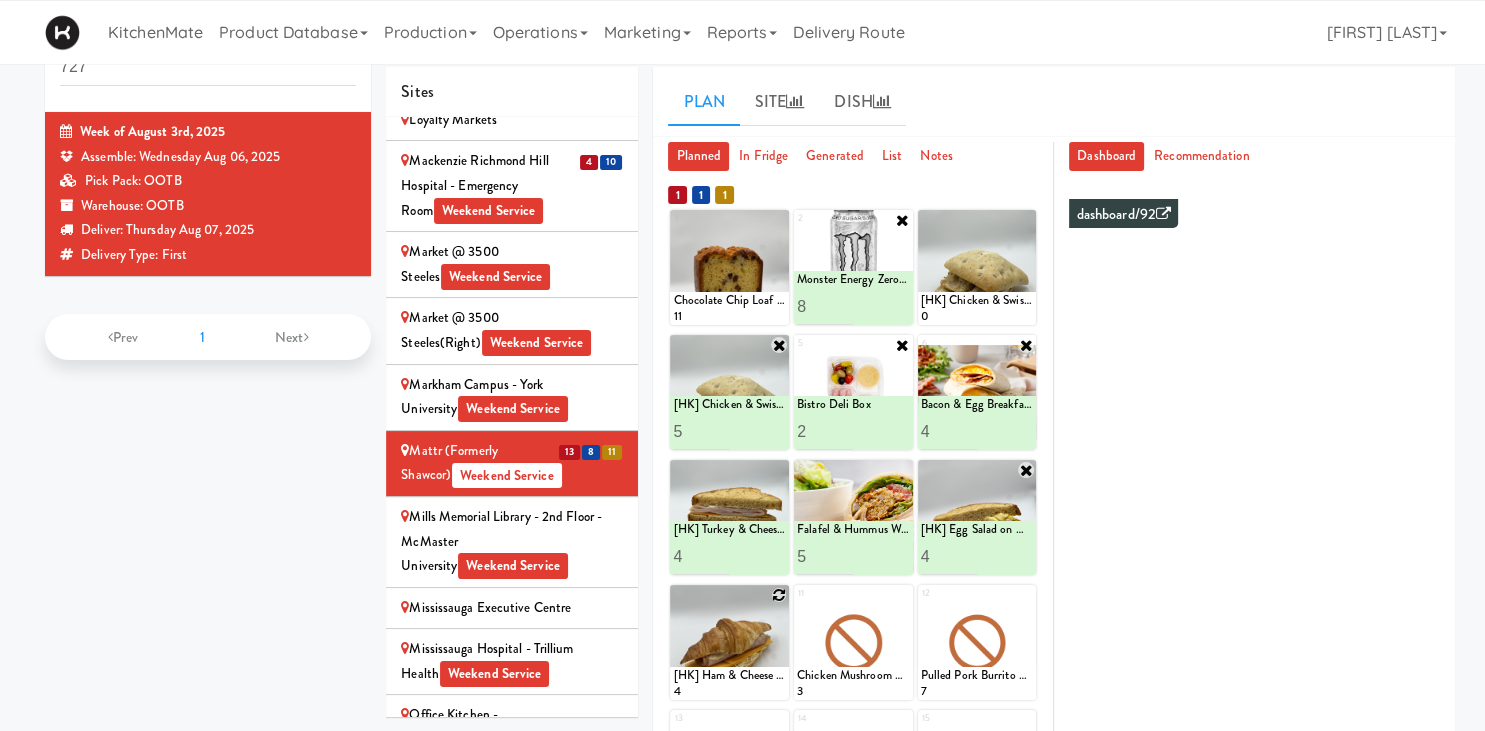 click at bounding box center (779, 595) 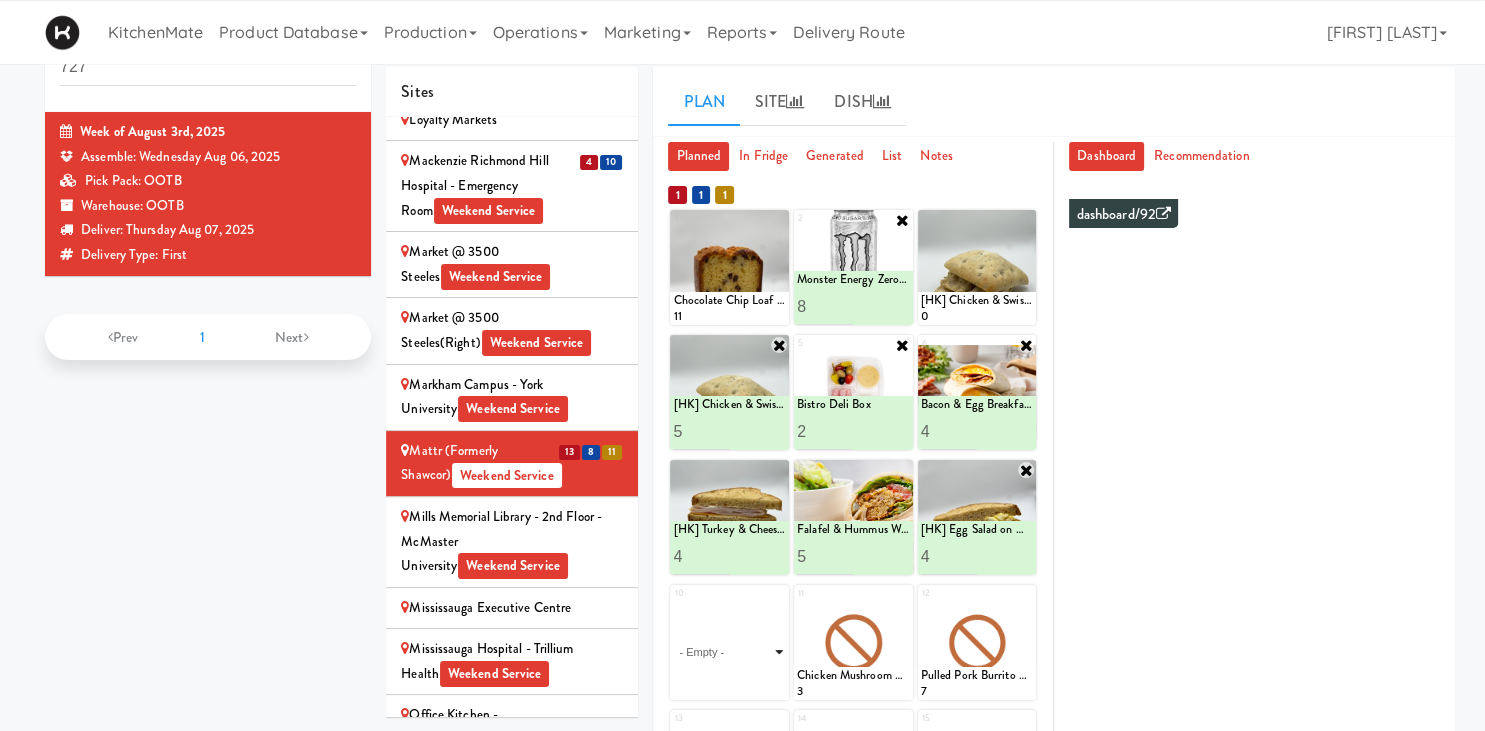 click on "- Empty - Activia Probiotic Peach Mango Smoothie Berry Gatorade Zero Chocolate Milk Tetra Pack Coca Cola Diet Coke Frooti Fuze Iced Tea Grape G2 Gatorade Thirst Quencher Greenhouse Fiery Ginger Shot Lemon Lime Gatorade Zero Monster Energy Zero Ultra Norse Cold Brew Coffee Oasis Apple Juice Orange Celsius Energy Drink Orange Gatorade Zero Red Bull Energy Drink Sanpellengrino Aranciata Sparkling Clementine Probiotic Soda Sparkling Ginger Probiotic Soda Sparkling Grapefruit Probiotic Soda Sugar Free Red Bull Tonica Kombucha Berry Bounce Amazing Chocolate Chunk Cookie Bacon & Egg Breakfast Wrap Bistro Deli Box Blue Diamond Roasted Salted Almonds Blue Diamond Smokehouse Almonds Caramilk Chocolate Chip Loaf Cake Chocolate Loaf Cake Classic Hummus With Crackers Clif Bar Peanut Butter Crunch Clif Builders proteins Bar Chocolate Clif Builders proteins Bar Chocolate Mint Coffee Loaf Cake Falafel & Hummus Wrap Freshii Peanut Butter Energii Bites [HK] Cheddar Cheese Bagel [HK] Chicken Caesar Wrap [HK] Turkey Club Wrap" at bounding box center (729, 652) 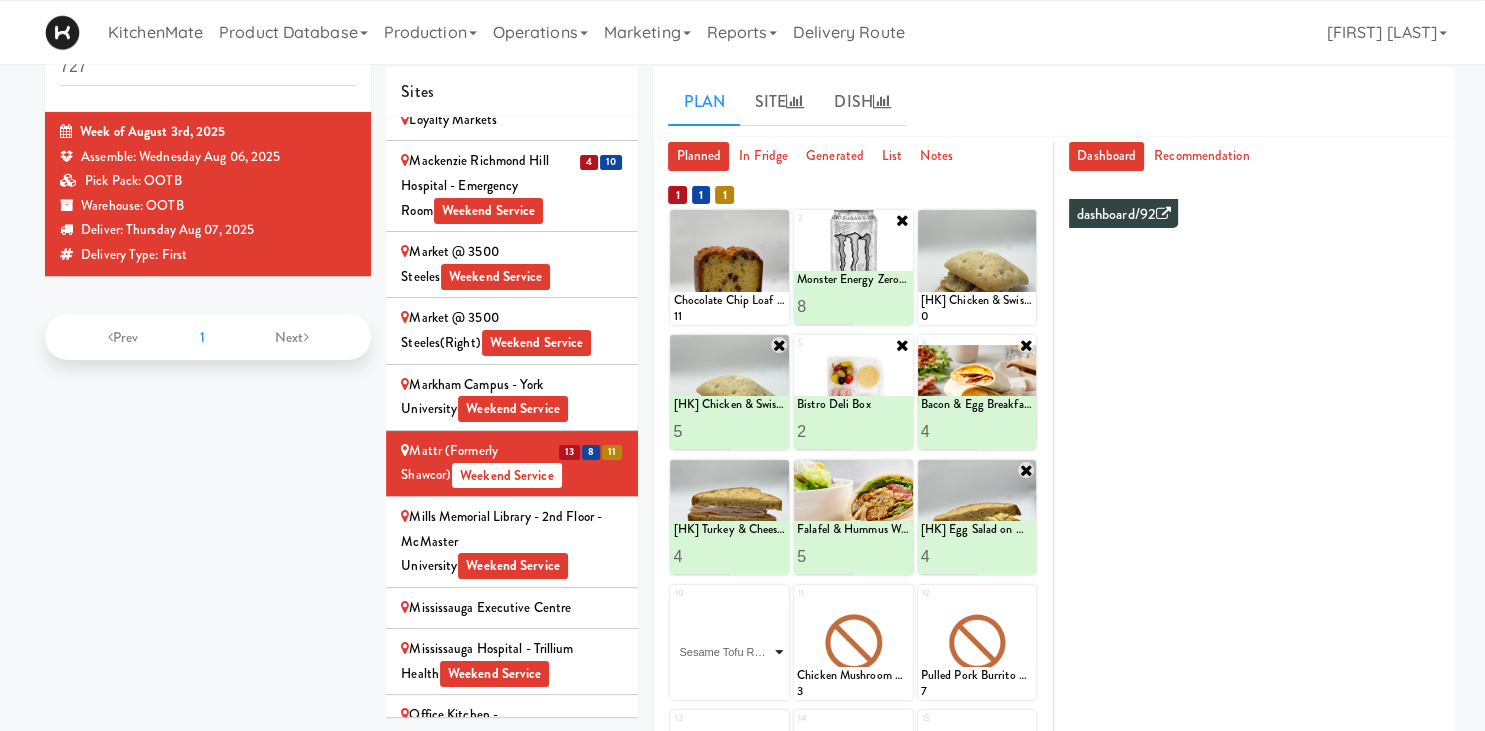 click on "Sesame Tofu Rainbow Bowl" at bounding box center [0, 0] 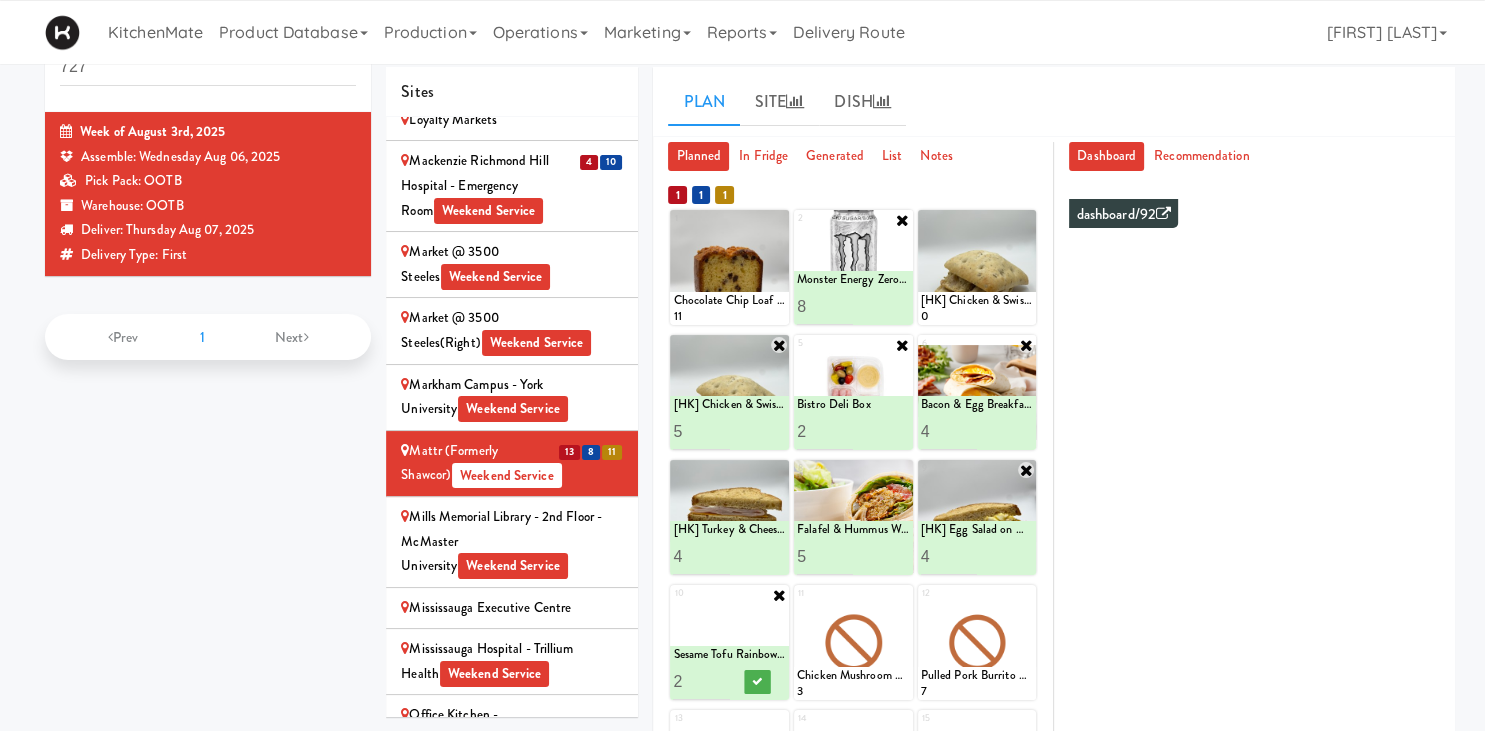 type on "2" 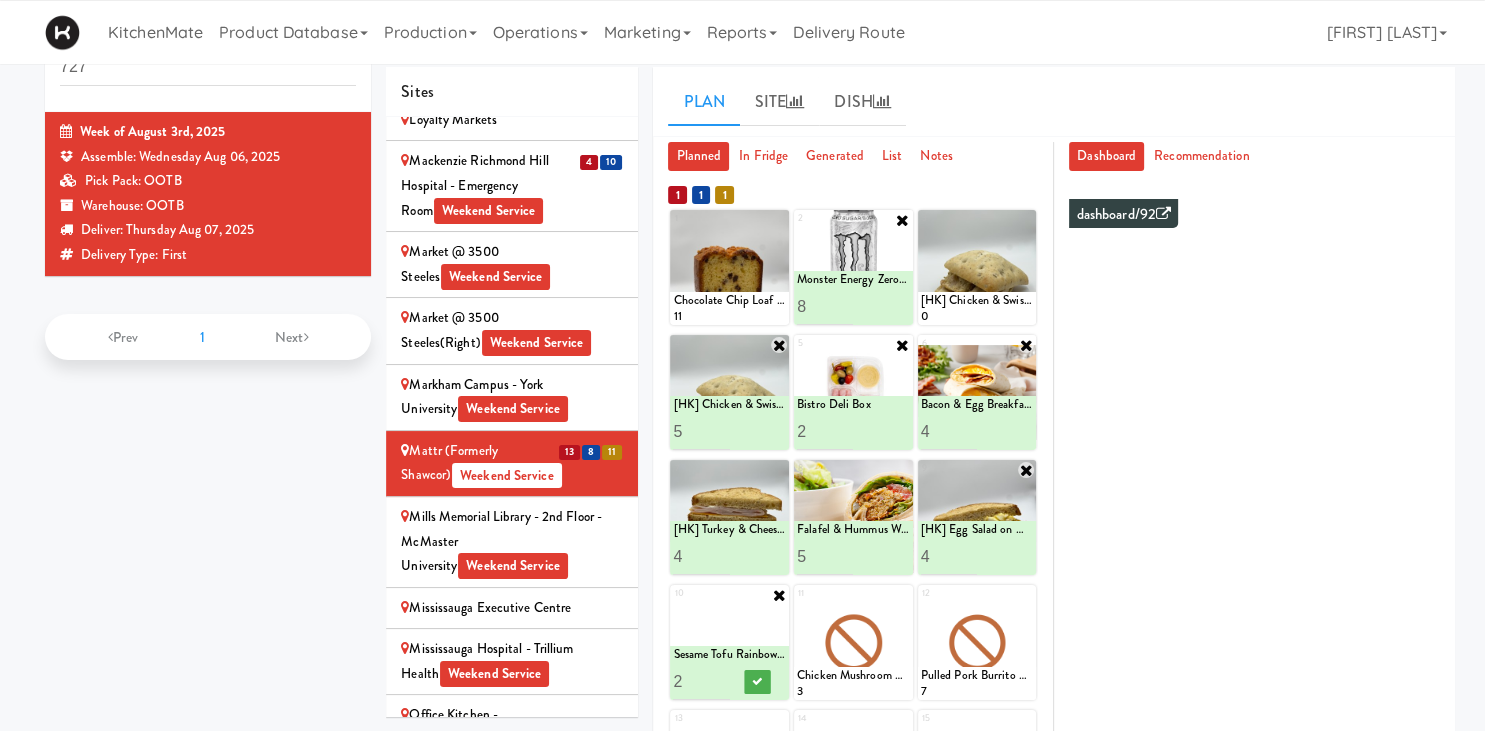 click on "2" at bounding box center [701, 681] 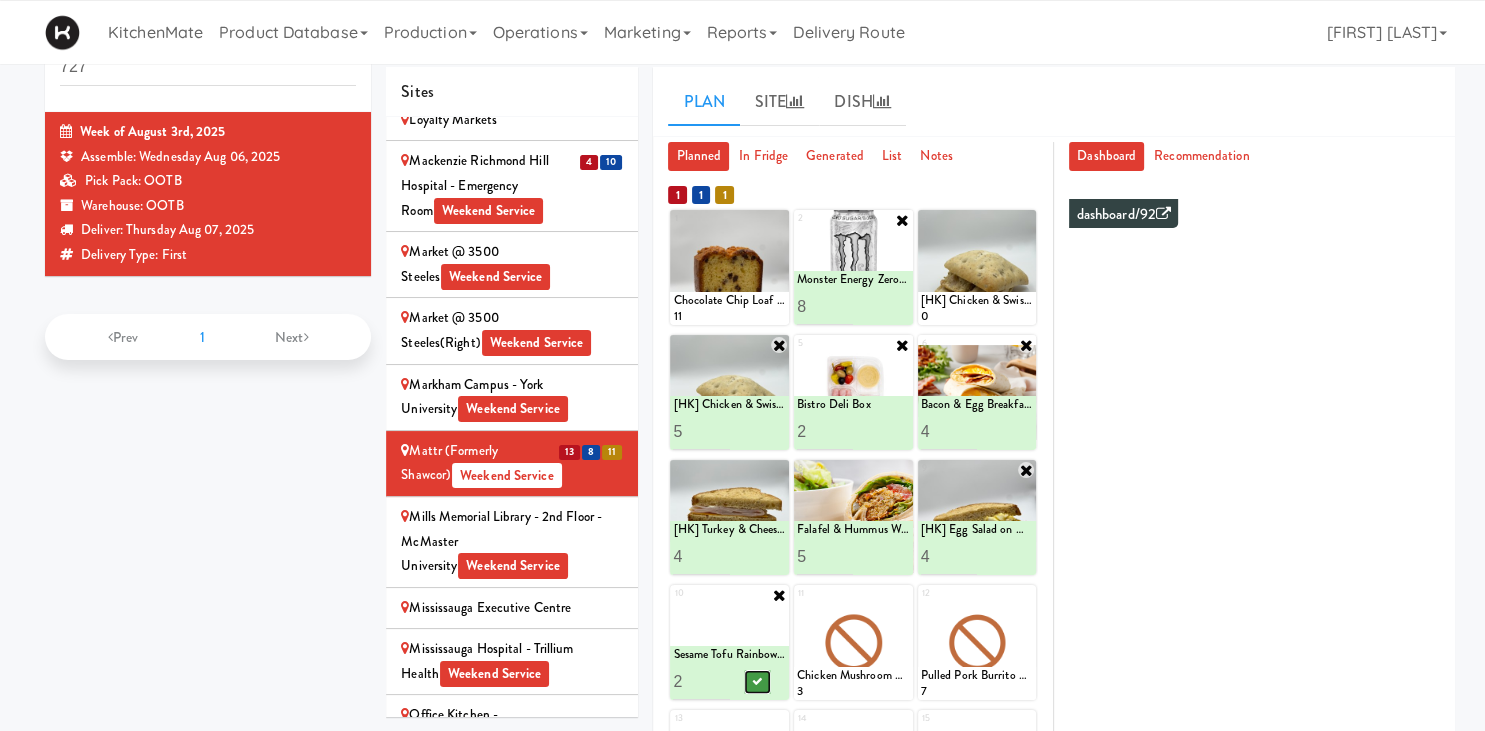 click at bounding box center (758, 681) 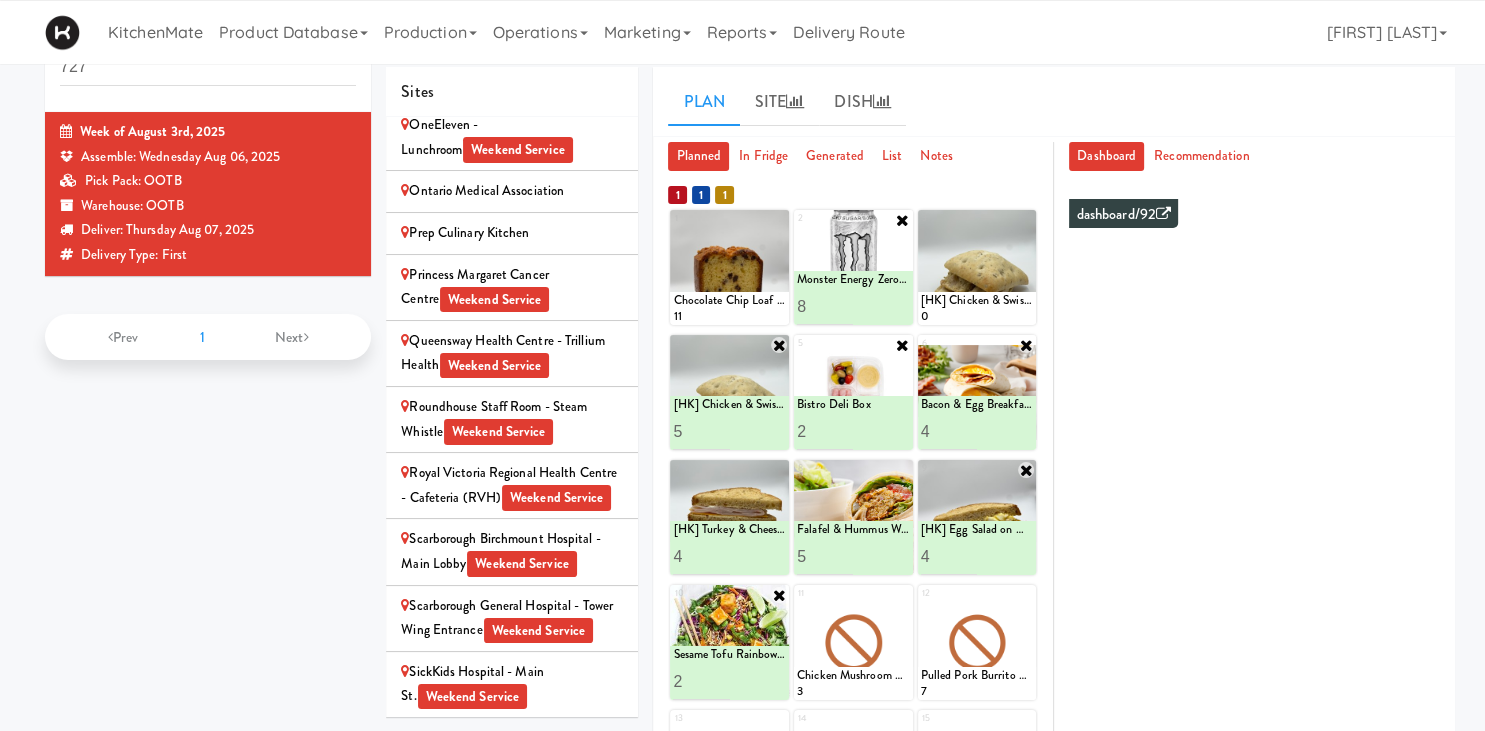 scroll, scrollTop: 3428, scrollLeft: 0, axis: vertical 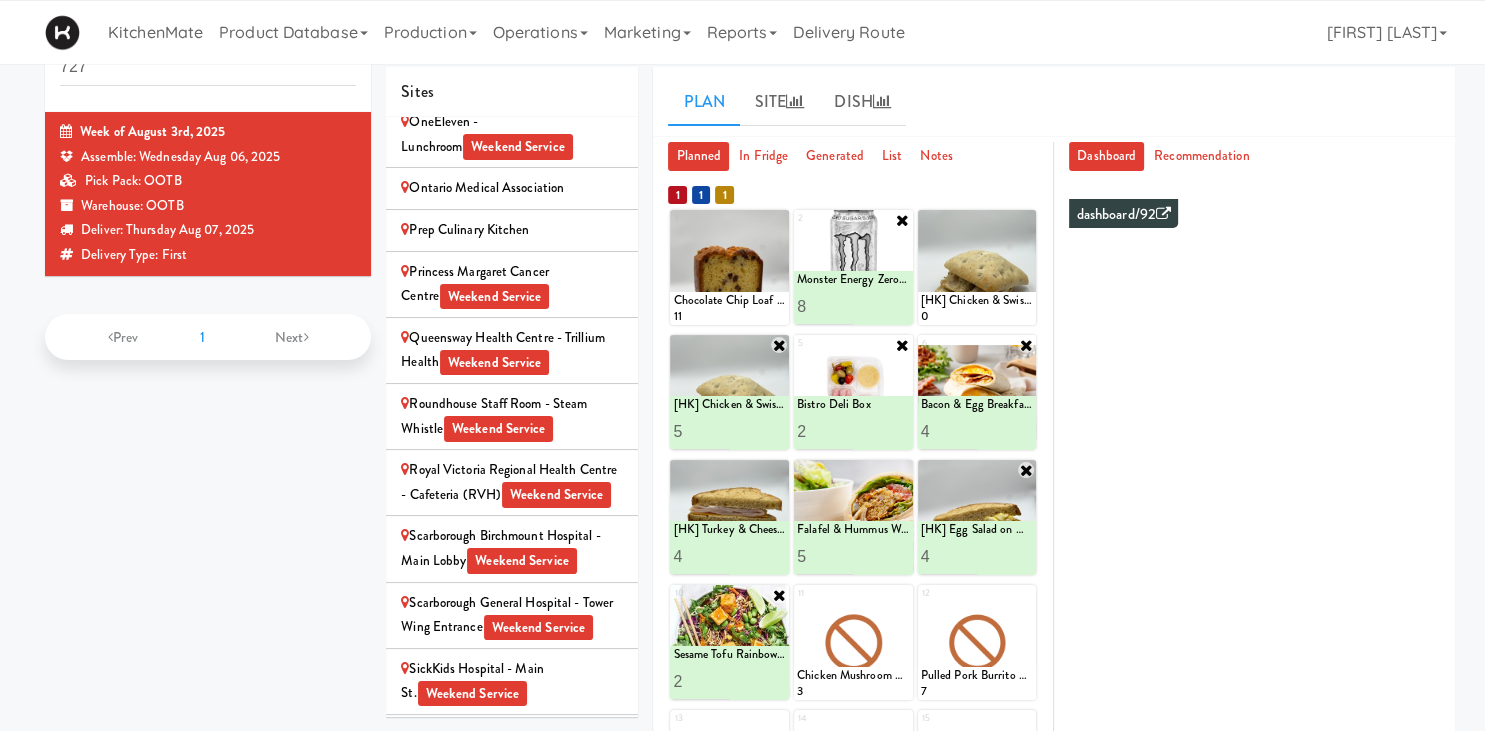 click on "Queensway Health Centre - Trillium Health  Weekend Service" at bounding box center [512, 350] 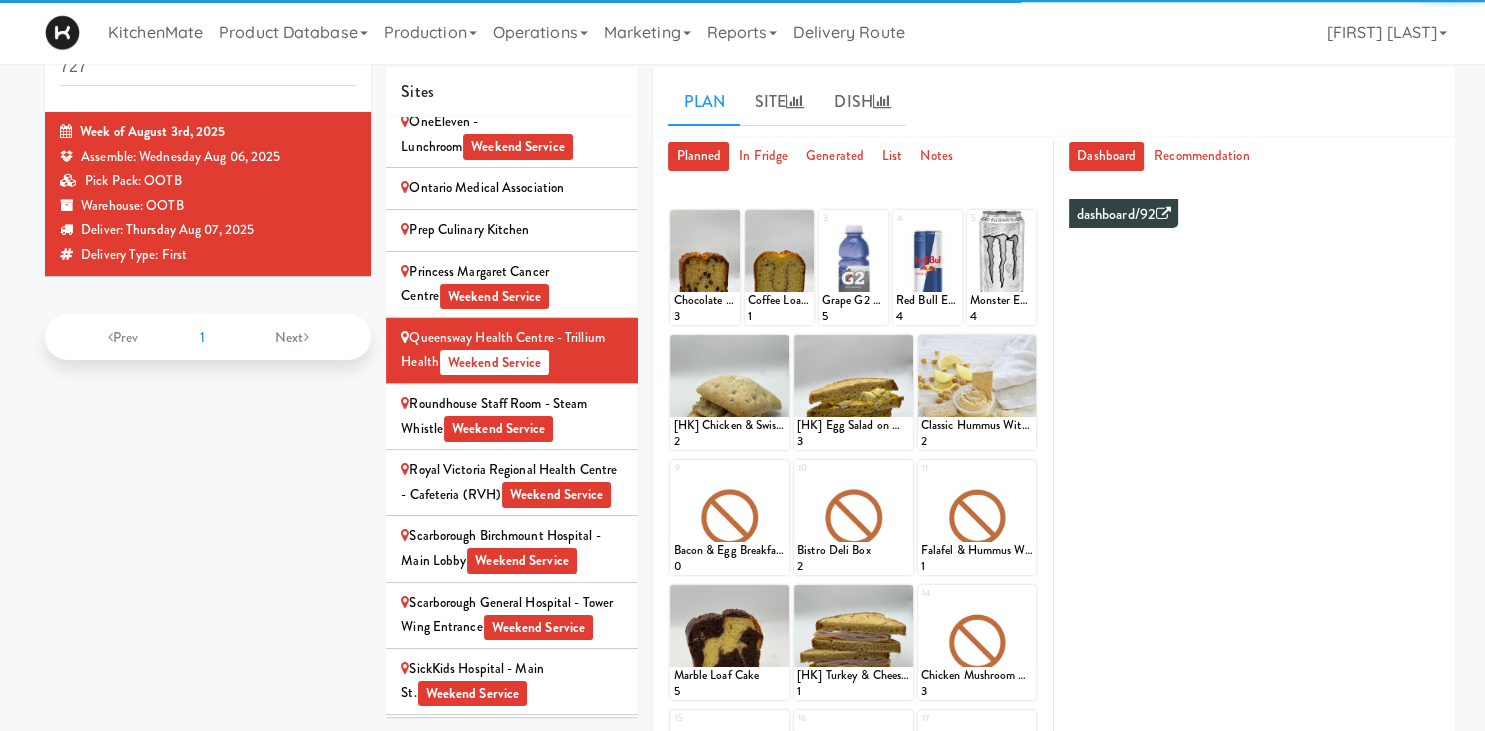 scroll, scrollTop: 3684, scrollLeft: 0, axis: vertical 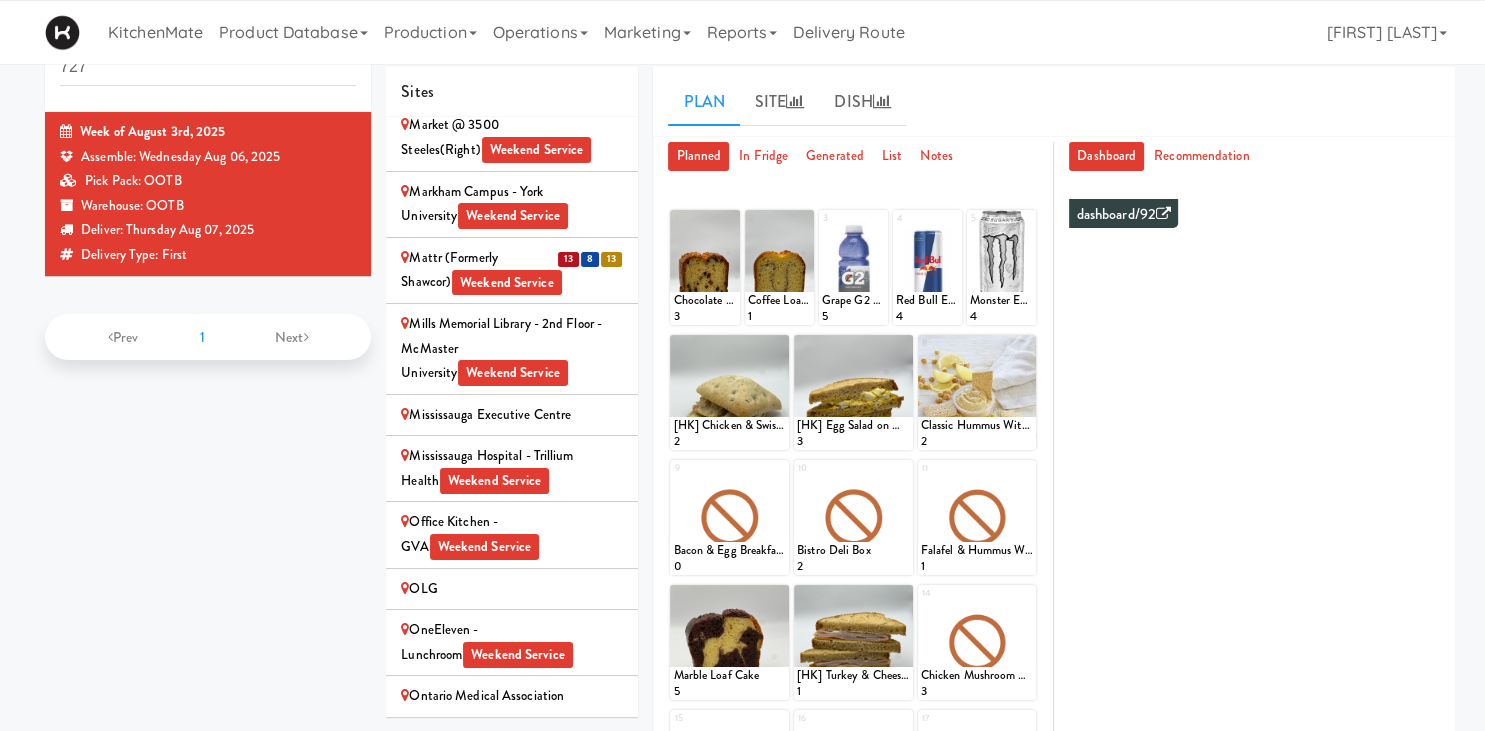 click on "Mattr (formerly Shawcor)  Weekend Service" at bounding box center (512, 270) 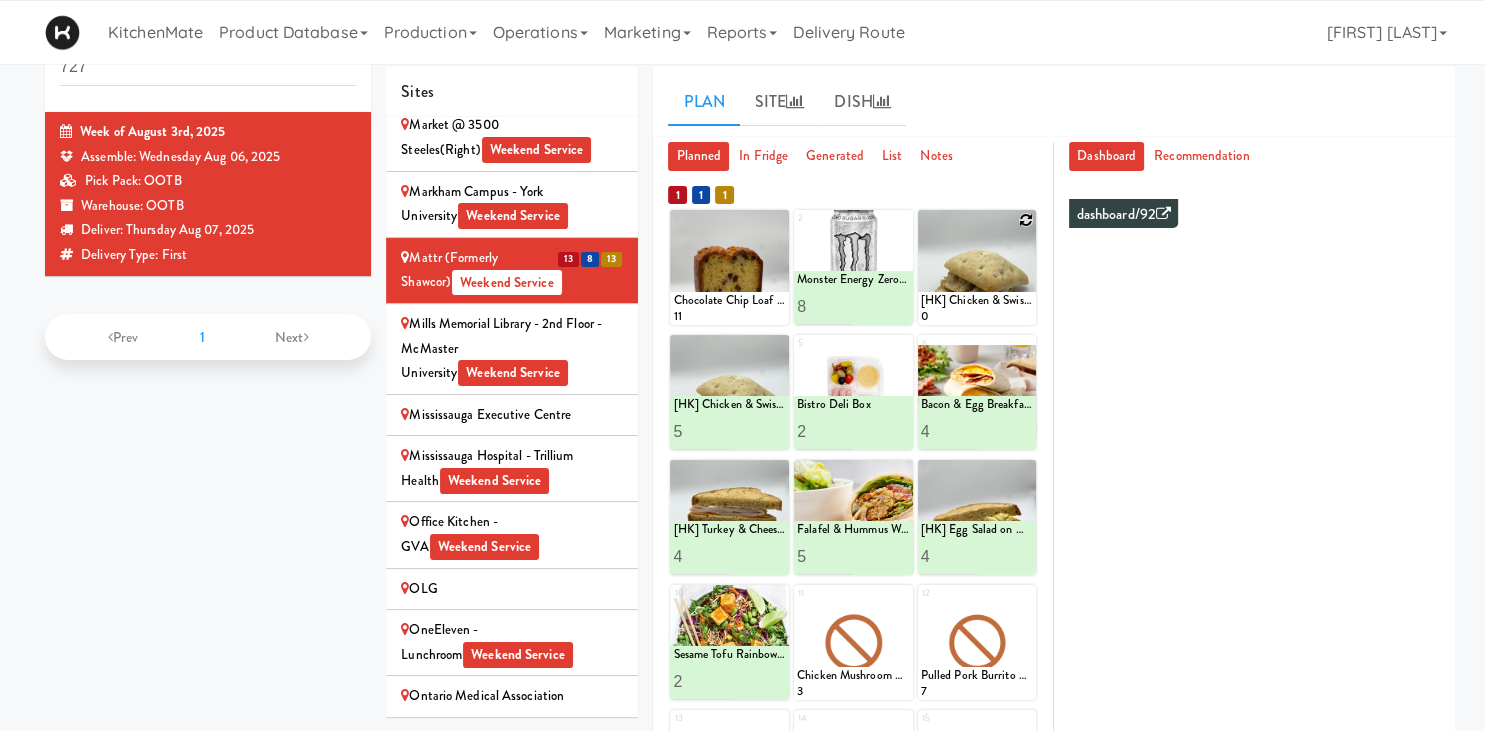 click at bounding box center [1026, 220] 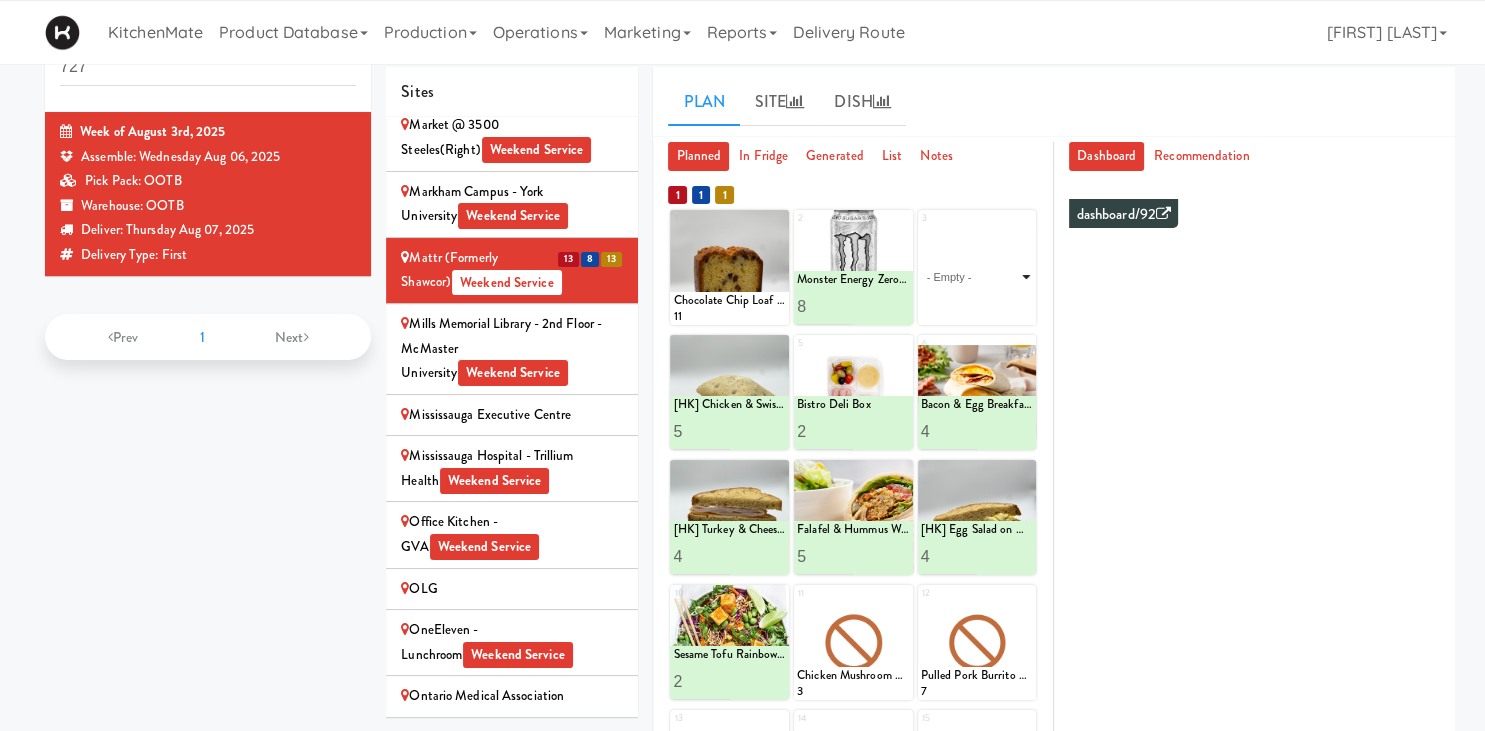 click on "- Empty - Activia Probiotic Peach Mango Smoothie Berry Gatorade Zero Chocolate Milk Tetra Pack Coca Cola Diet Coke Frooti Fuze Iced Tea Grape G2 Gatorade Thirst Quencher Greenhouse Fiery Ginger Shot Lemon Lime Gatorade Zero Monster Energy Zero Ultra Norse Cold Brew Coffee Oasis Apple Juice Orange Celsius Energy Drink Orange Gatorade Zero Red Bull Energy Drink Sanpellengrino Aranciata Sparkling Clementine Probiotic Soda Sparkling Ginger Probiotic Soda Sparkling Grapefruit Probiotic Soda Sugar Free Red Bull Tonica Kombucha Berry Bounce Amazing Chocolate Chunk Cookie Bacon & Egg Breakfast Wrap Bistro Deli Box Blue Diamond Roasted Salted Almonds Blue Diamond Smokehouse Almonds Caramilk Chocolate Chip Loaf Cake Chocolate Loaf Cake Classic Hummus With Crackers Clif Bar Peanut Butter Crunch Clif Builders proteins Bar Chocolate Clif Builders proteins Bar Chocolate Mint Coffee Loaf Cake Falafel & Hummus Wrap Freshii Peanut Butter Energii Bites [HK] Cheddar Cheese Bagel [HK] Chicken Caesar Wrap [HK] Turkey Club Wrap" at bounding box center [977, 277] 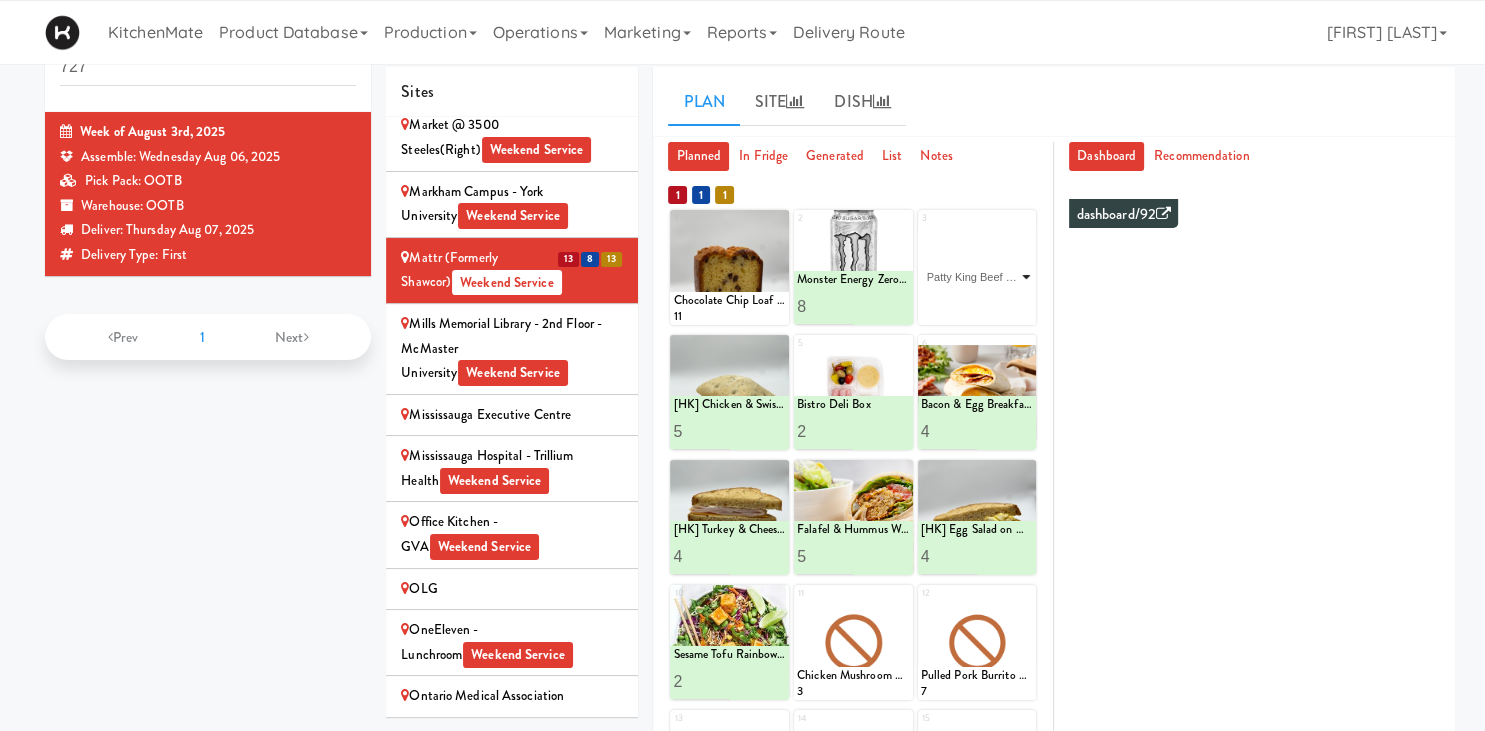 click on "Patty King Beef Patty" at bounding box center [0, 0] 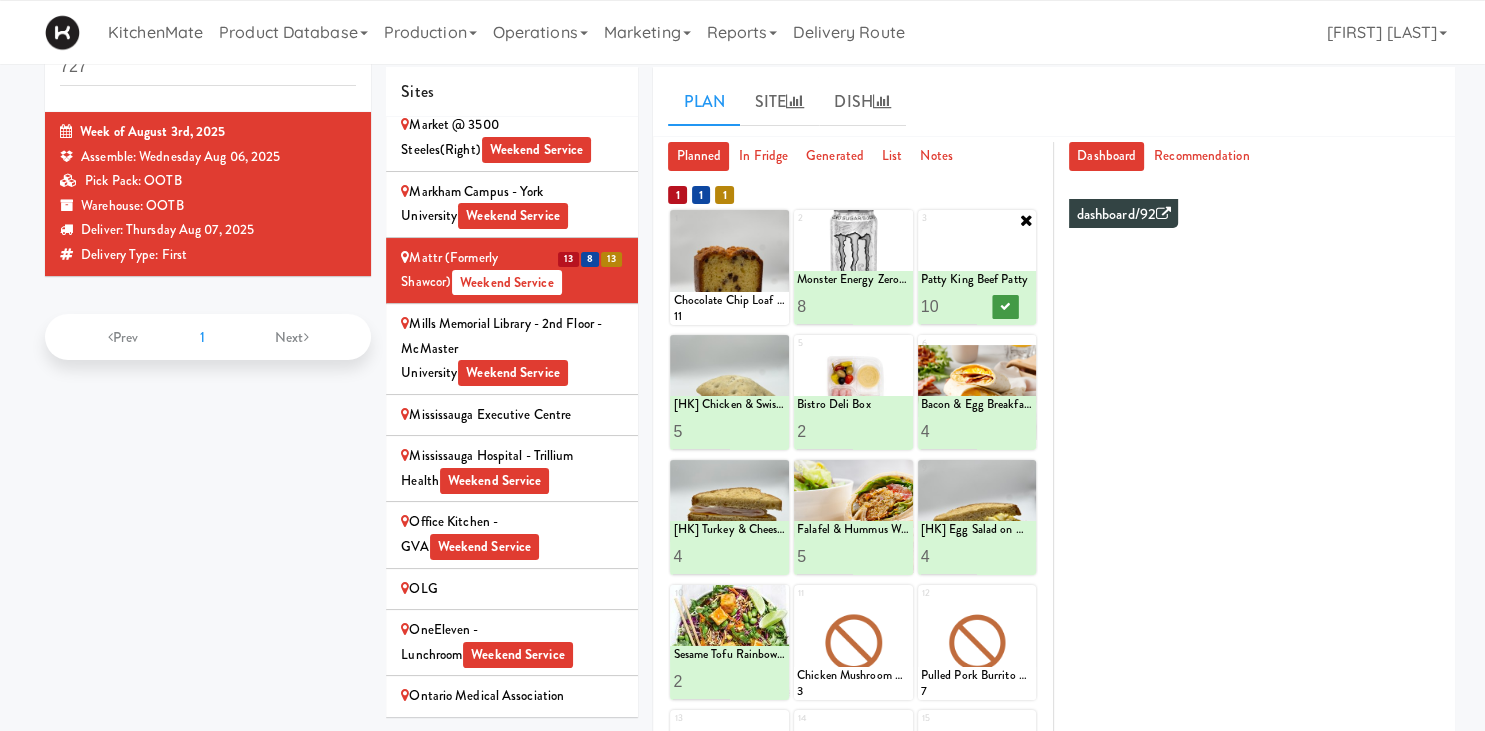 type on "10" 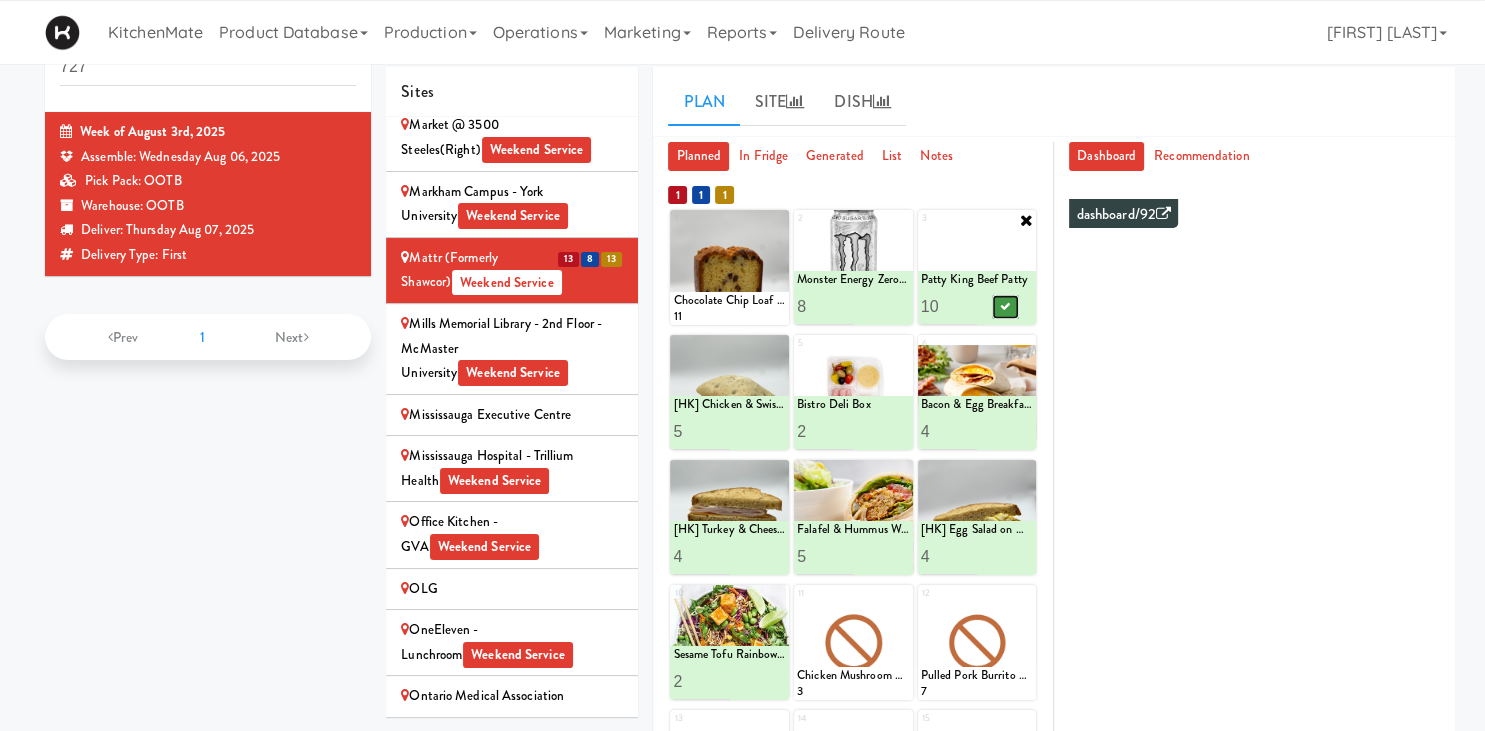 click at bounding box center (1005, 306) 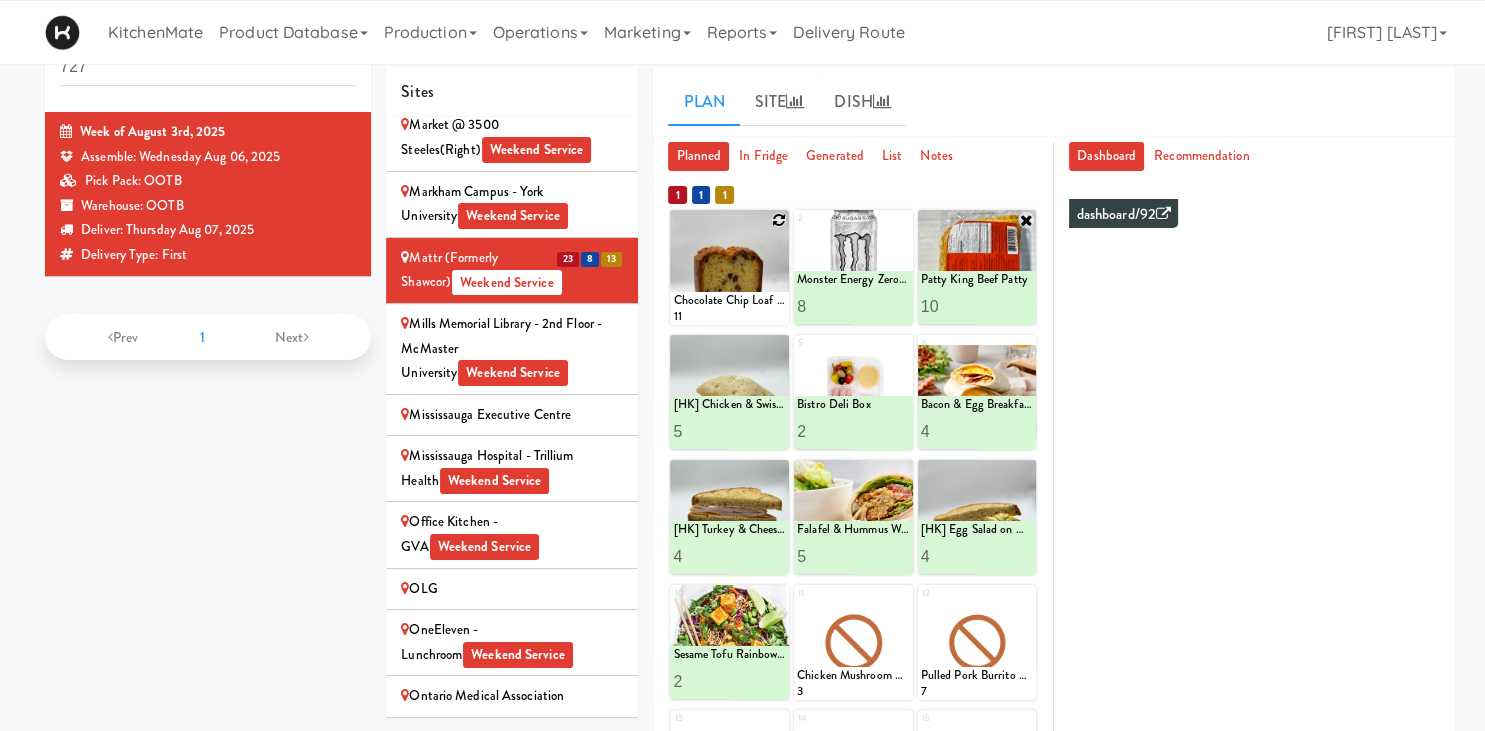 click at bounding box center [779, 220] 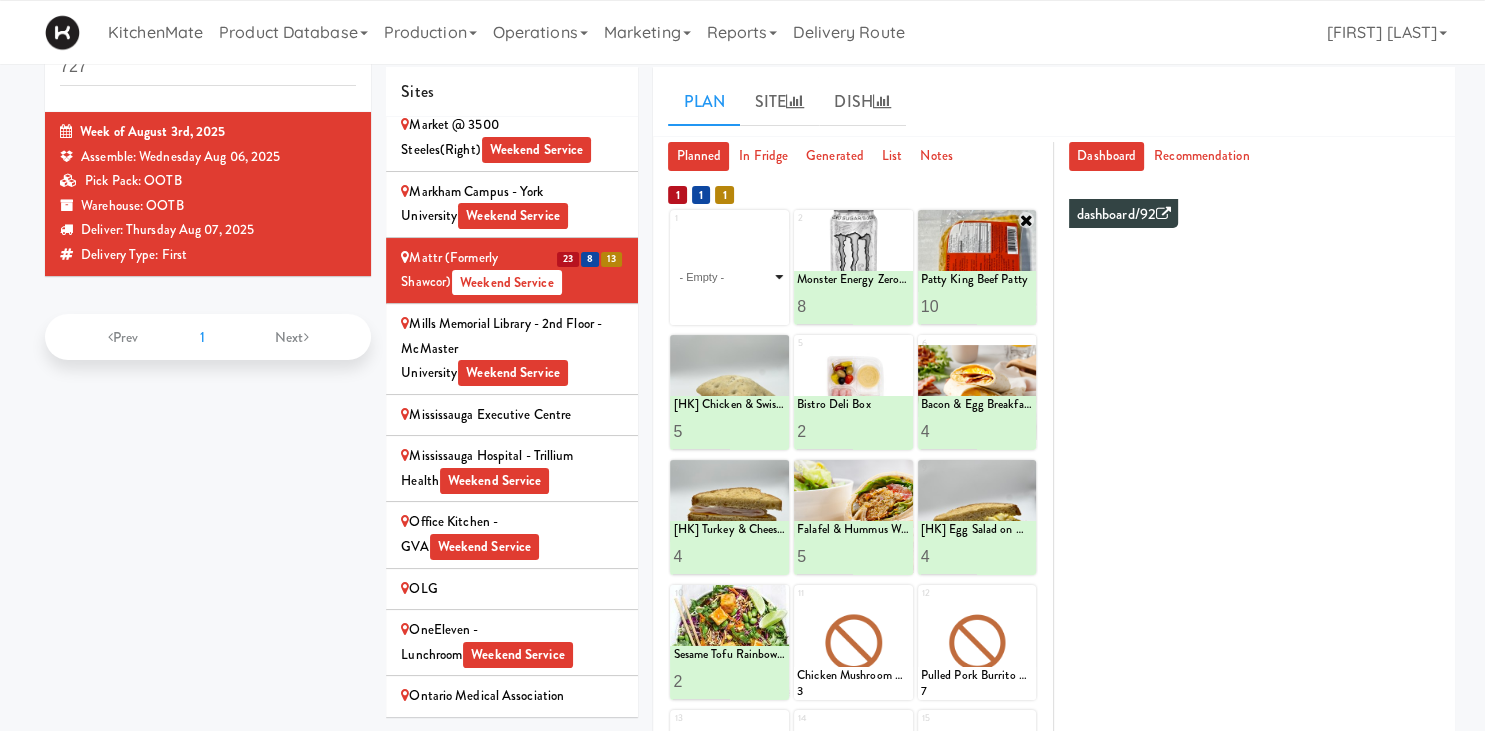 click on "- Empty - Activia Probiotic Peach Mango Smoothie Berry Gatorade Zero Chocolate Milk Tetra Pack Coca Cola Diet Coke Frooti Fuze Iced Tea Grape G2 Gatorade Thirst Quencher Greenhouse Fiery Ginger Shot Lemon Lime Gatorade Zero Monster Energy Zero Ultra Norse Cold Brew Coffee Oasis Apple Juice Orange Celsius Energy Drink Orange Gatorade Zero Red Bull Energy Drink Sanpellengrino Aranciata Sparkling Clementine Probiotic Soda Sparkling Ginger Probiotic Soda Sparkling Grapefruit Probiotic Soda Sugar Free Red Bull Tonica Kombucha Berry Bounce Amazing Chocolate Chunk Cookie Bacon & Egg Breakfast Wrap Bistro Deli Box Blue Diamond Roasted Salted Almonds Blue Diamond Smokehouse Almonds Caramilk Chocolate Chip Loaf Cake Chocolate Loaf Cake Classic Hummus With Crackers Clif Bar Peanut Butter Crunch Clif Builders proteins Bar Chocolate Clif Builders proteins Bar Chocolate Mint Coffee Loaf Cake Falafel & Hummus Wrap Freshii Peanut Butter Energii Bites [HK] Cheddar Cheese Bagel [HK] Chicken Caesar Wrap [HK] Turkey Club Wrap" at bounding box center (729, 277) 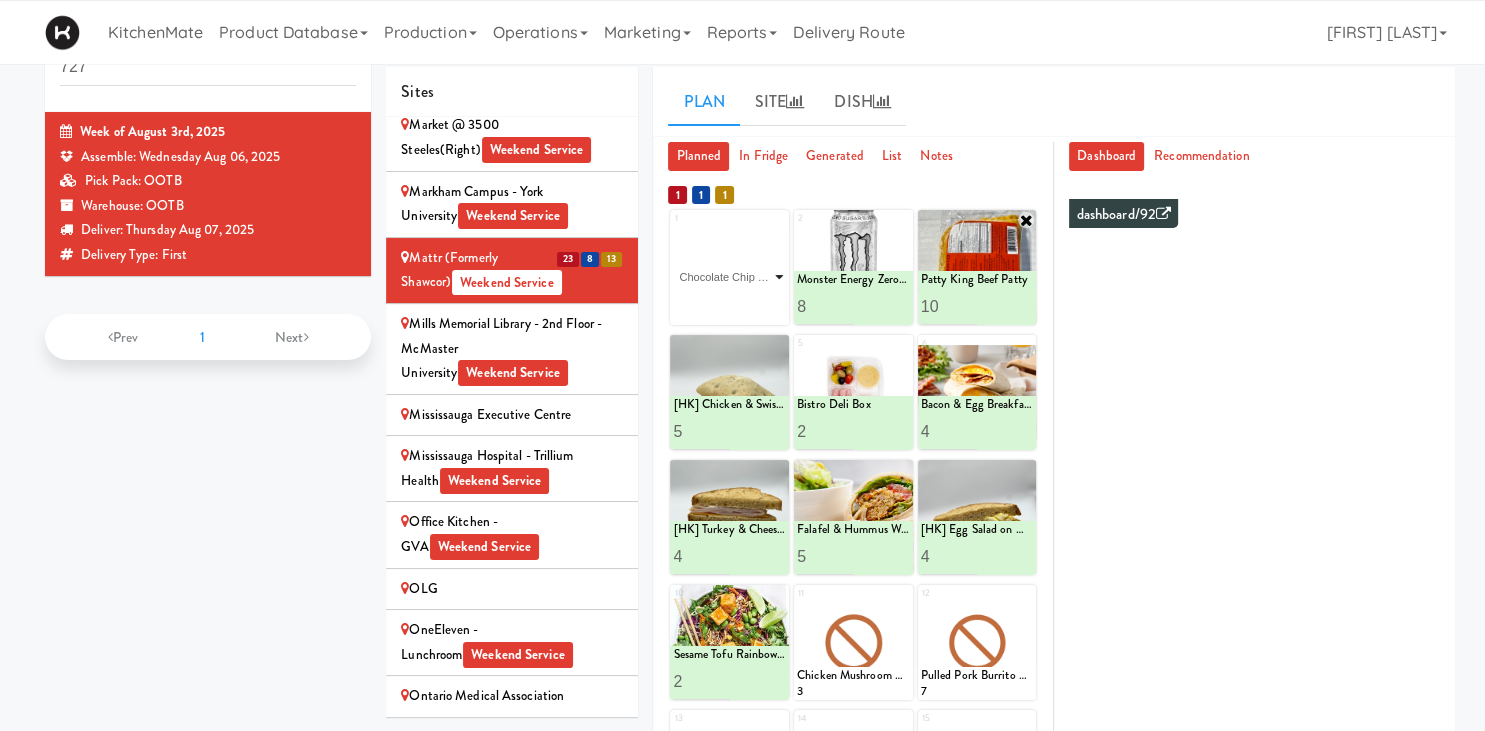 click on "Chocolate Chip Loaf Cake" at bounding box center (0, 0) 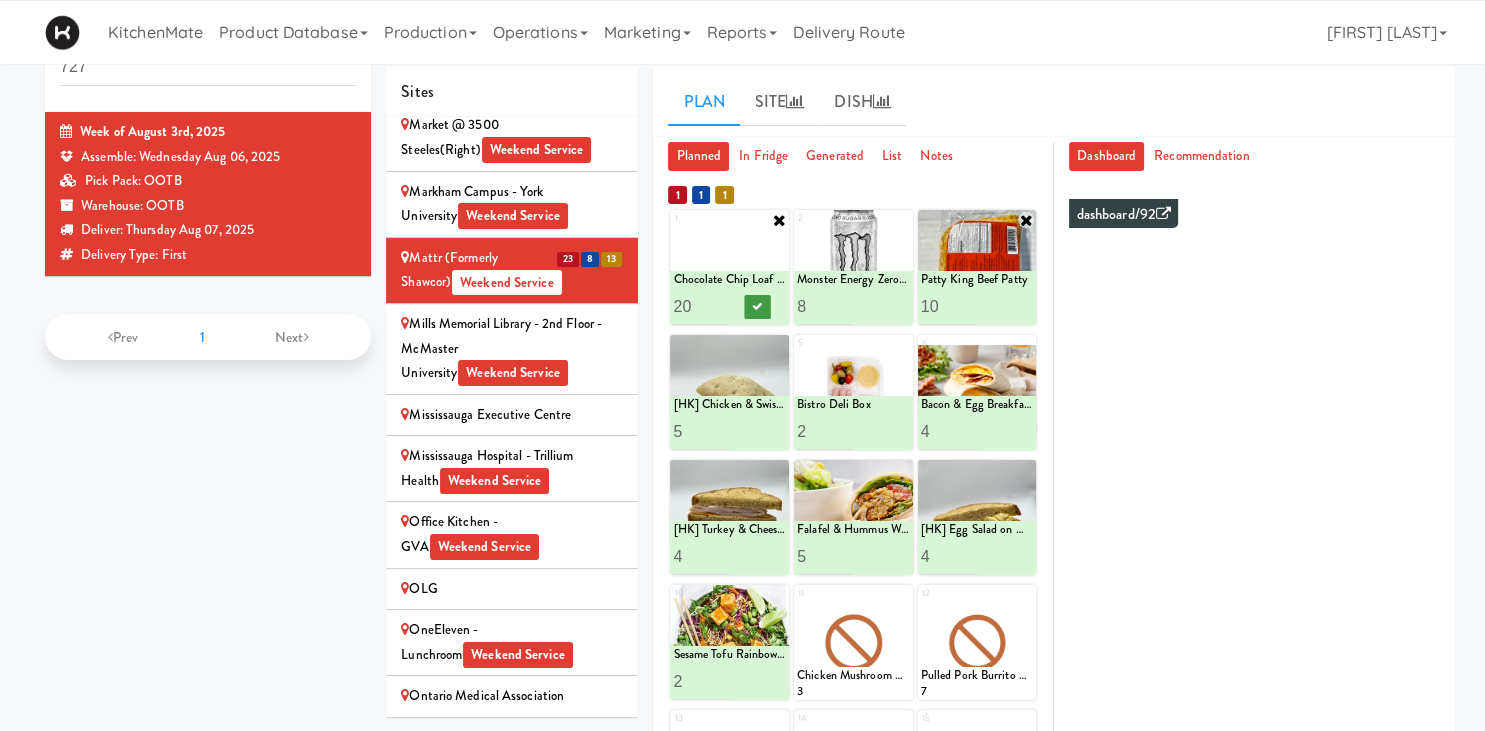 type on "20" 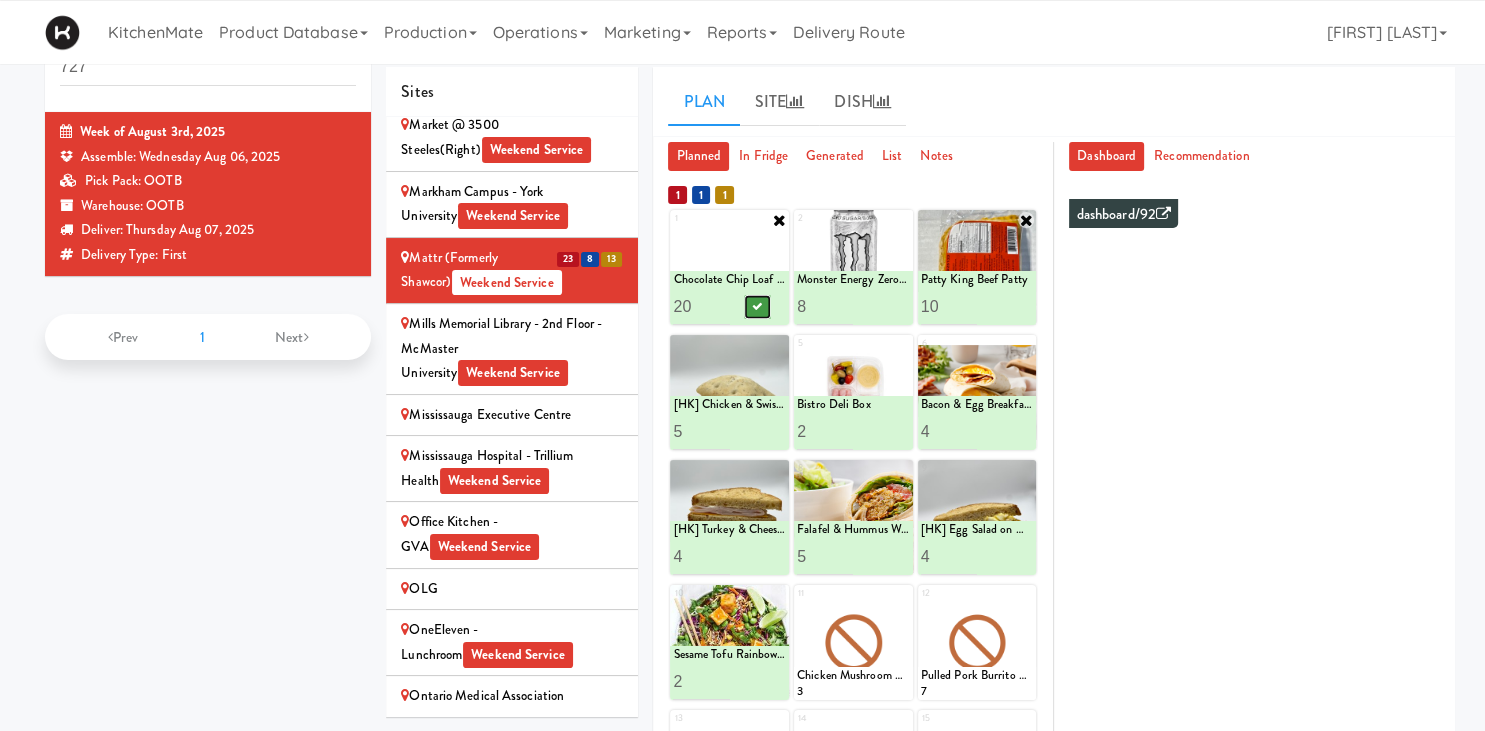 click at bounding box center (758, 306) 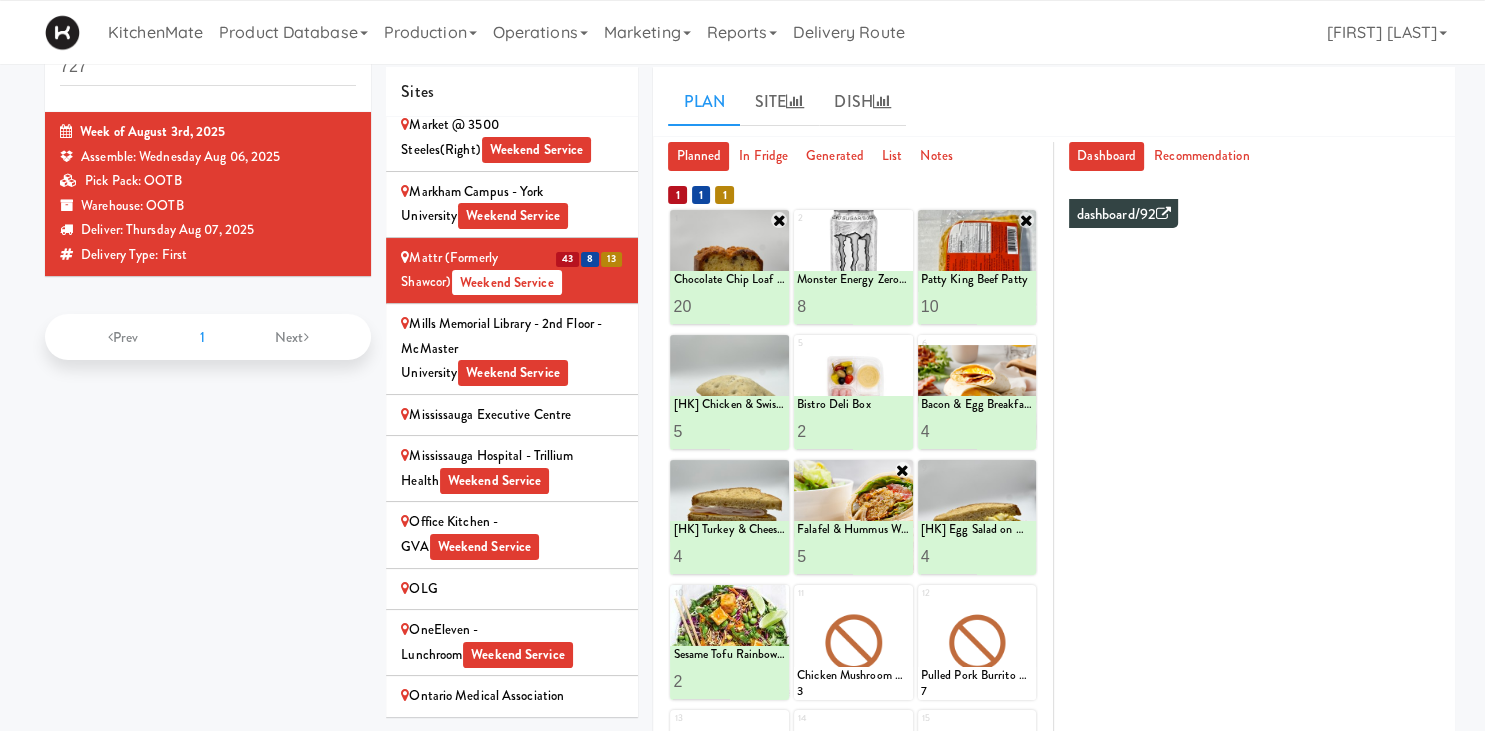 scroll, scrollTop: 438, scrollLeft: 0, axis: vertical 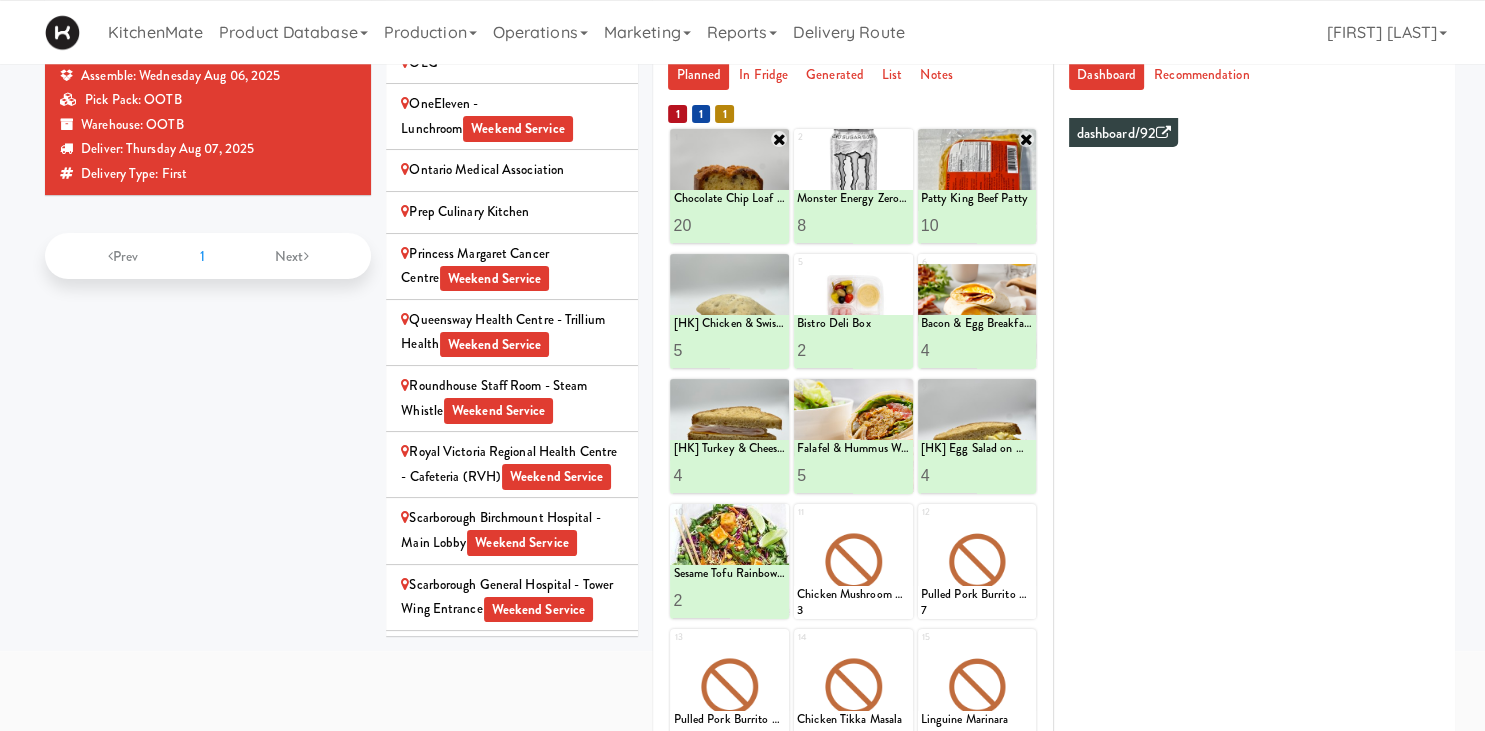 click on "Queensway Health Centre - Trillium Health  Weekend Service" at bounding box center [512, 332] 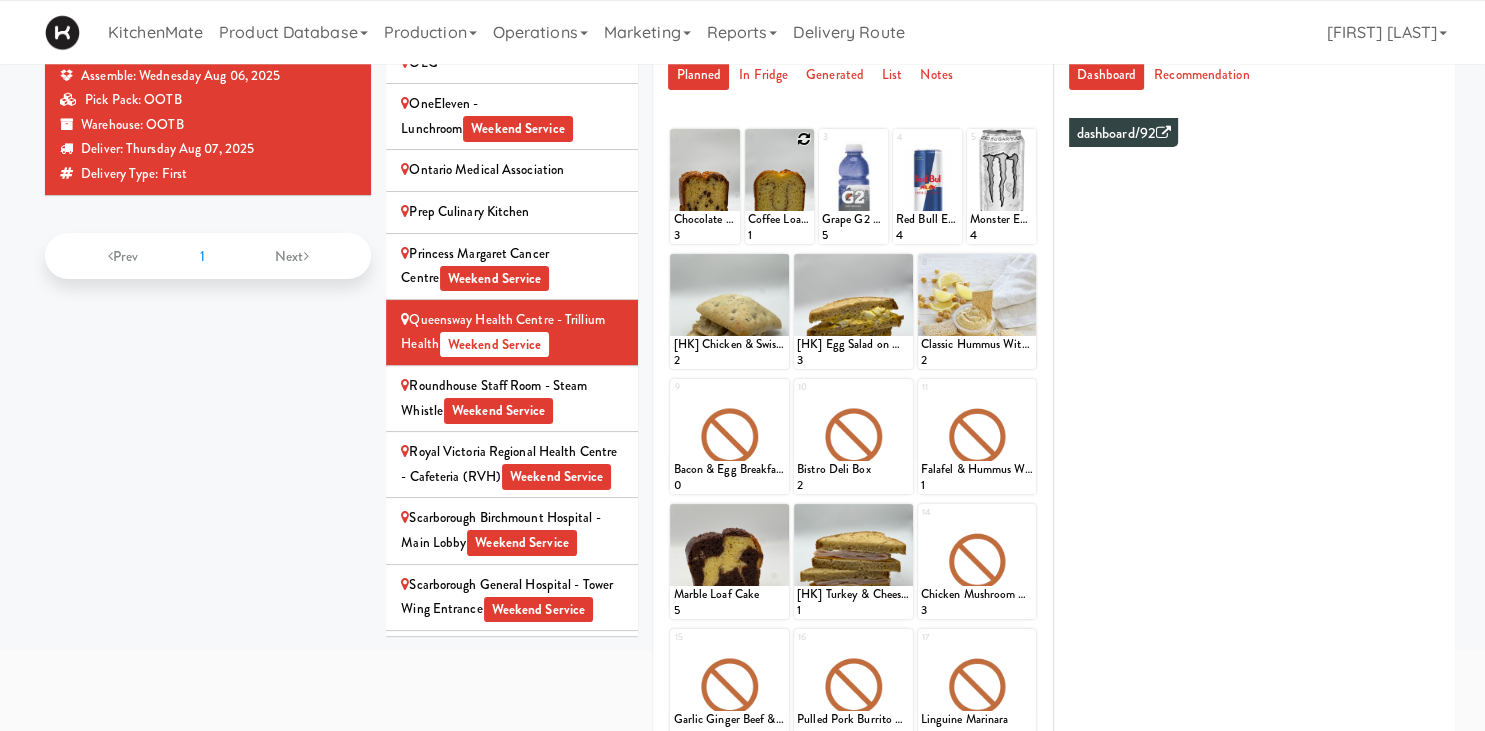 click at bounding box center (804, 139) 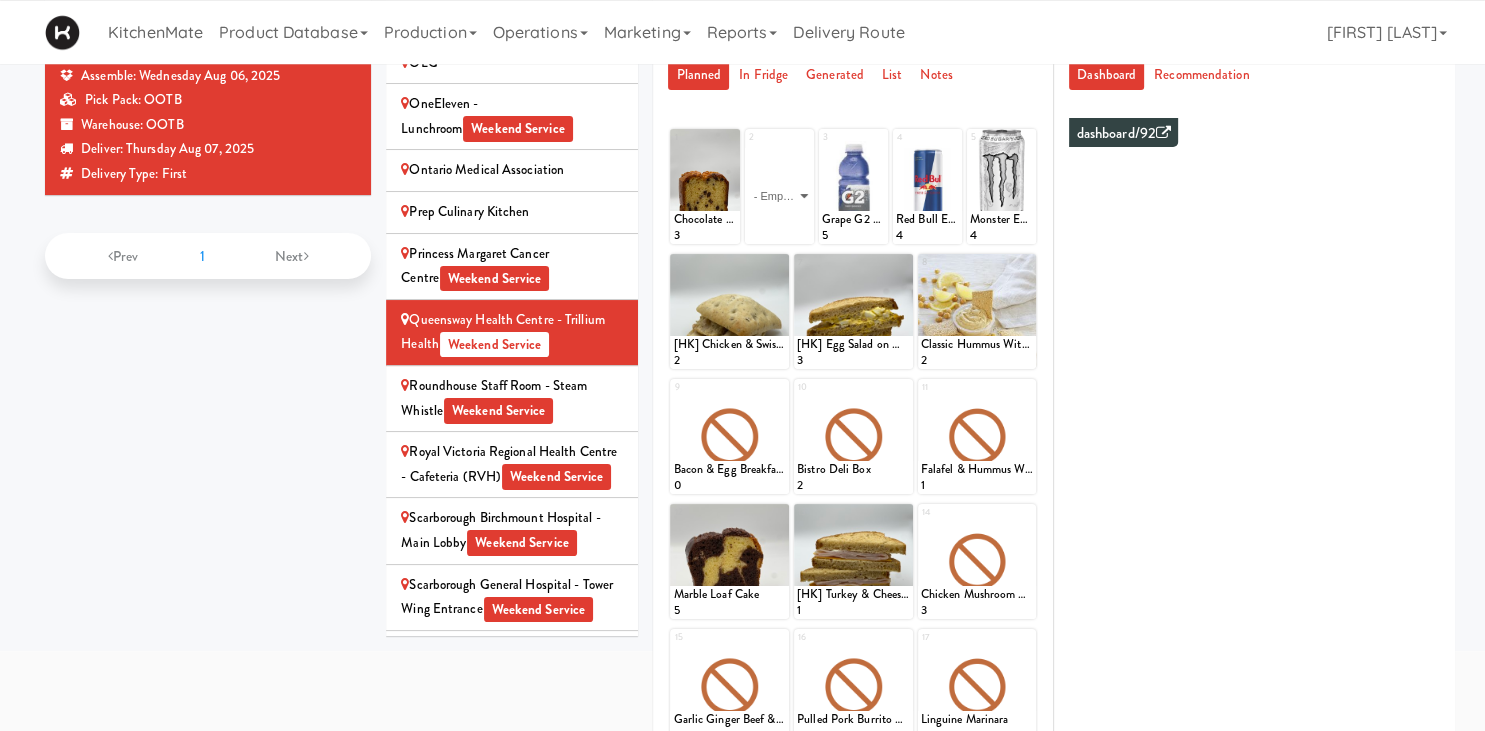 click on "- Empty - Activia Probiotic Peach Mango Smoothie Berry Gatorade Zero Chocolate Milk Tetra Pack Coca Cola Diet Coke Frooti Fuze Iced Tea Grape G2 Gatorade Thirst Quencher Greenhouse Fiery Ginger Shot Lemon Lime Gatorade Zero Monster Energy Zero Ultra Norse Cold Brew Coffee Oasis Apple Juice Orange Celsius Energy Drink Orange Gatorade Zero Red Bull Energy Drink Sanpellengrino Aranciata Sparkling Clementine Probiotic Soda Sparkling Ginger Probiotic Soda Sparkling Grapefruit Probiotic Soda Sugar Free Red Bull Tonica Kombucha Berry Bounce Amazing Chocolate Chunk Cookie Bacon & Egg Breakfast Wrap Bistro Deli Box Blue Diamond Roasted Salted Almonds Blue Diamond Smokehouse Almonds Caramilk Chocolate Chip Loaf Cake Chocolate Loaf Cake Classic Hummus With Crackers Clif Bar Peanut Butter Crunch Clif Builders proteins Bar Chocolate Clif Builders proteins Bar Chocolate Mint Coffee Loaf Cake Falafel & Hummus Wrap Freshii Peanut Butter Energii Bites [HK] Cheddar Cheese Bagel [HK] Chicken Caesar Wrap [HK] Turkey Club Wrap" at bounding box center [779, 196] 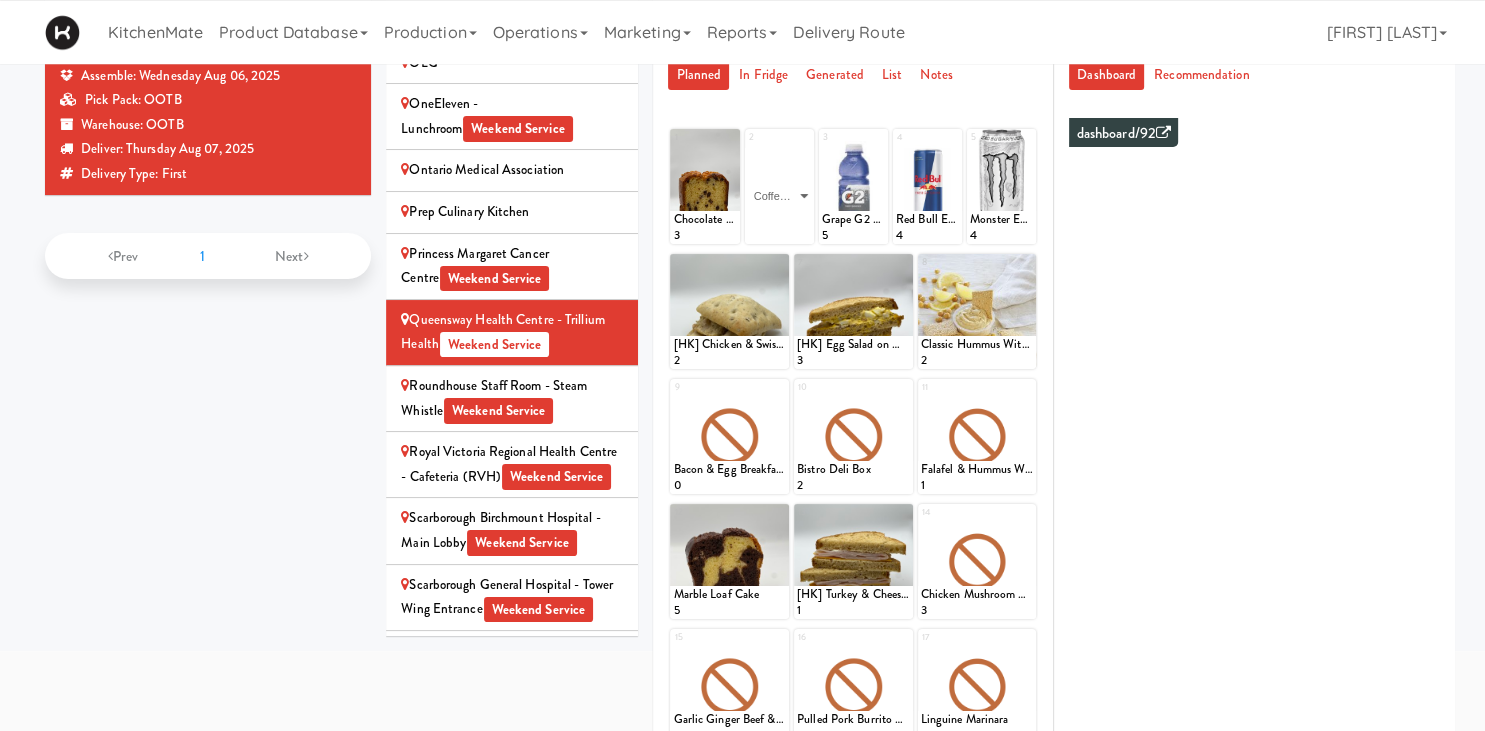 click on "Coffee Loaf Cake" at bounding box center [0, 0] 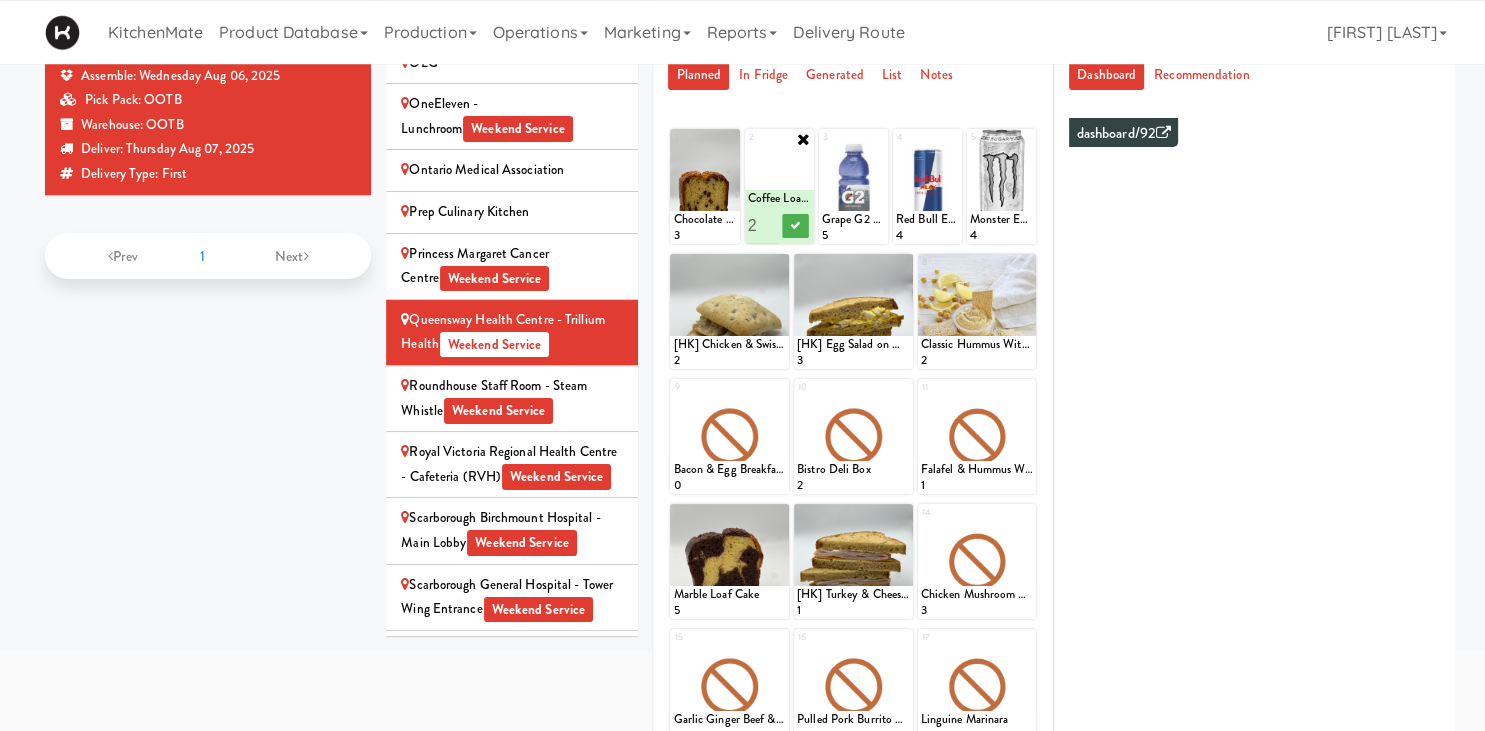 click on "2" at bounding box center [764, 225] 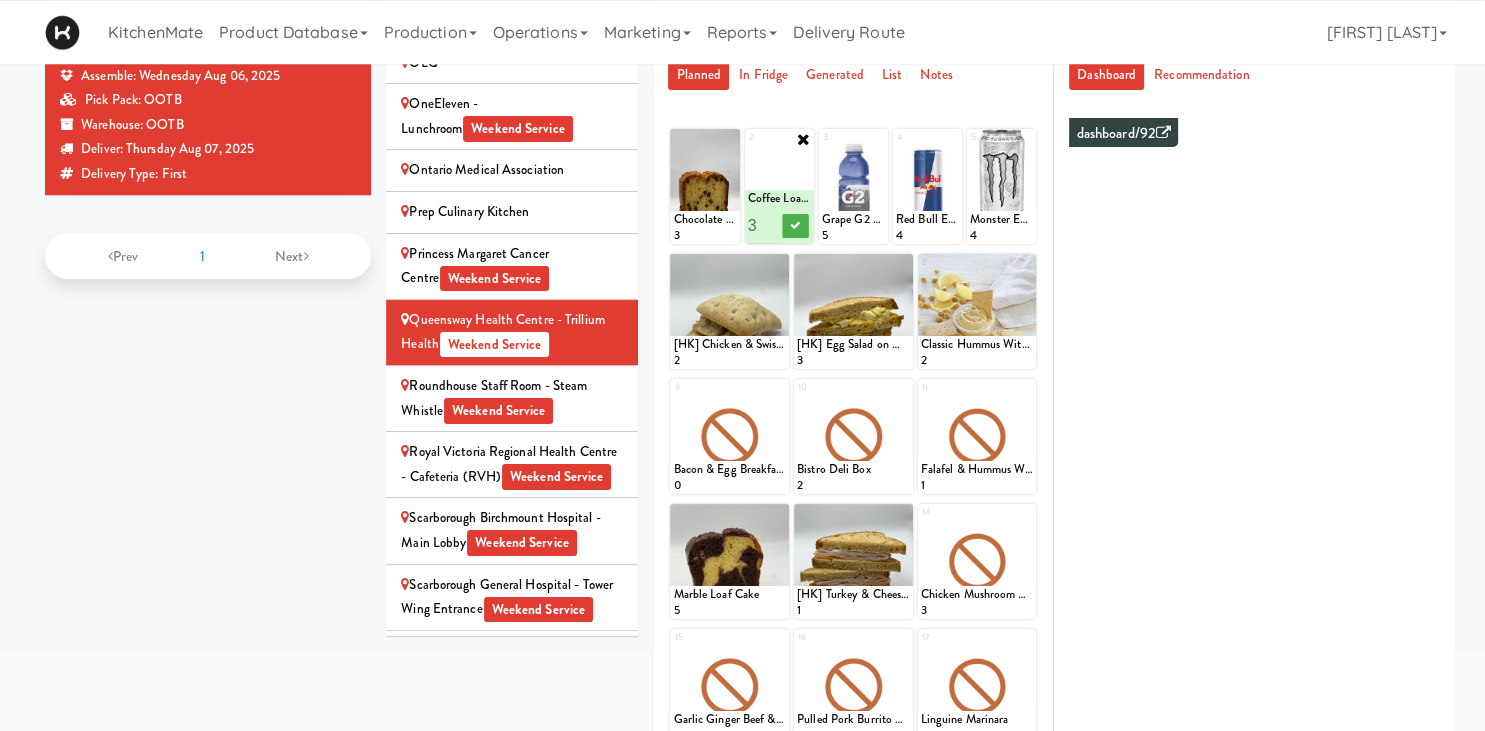 type on "3" 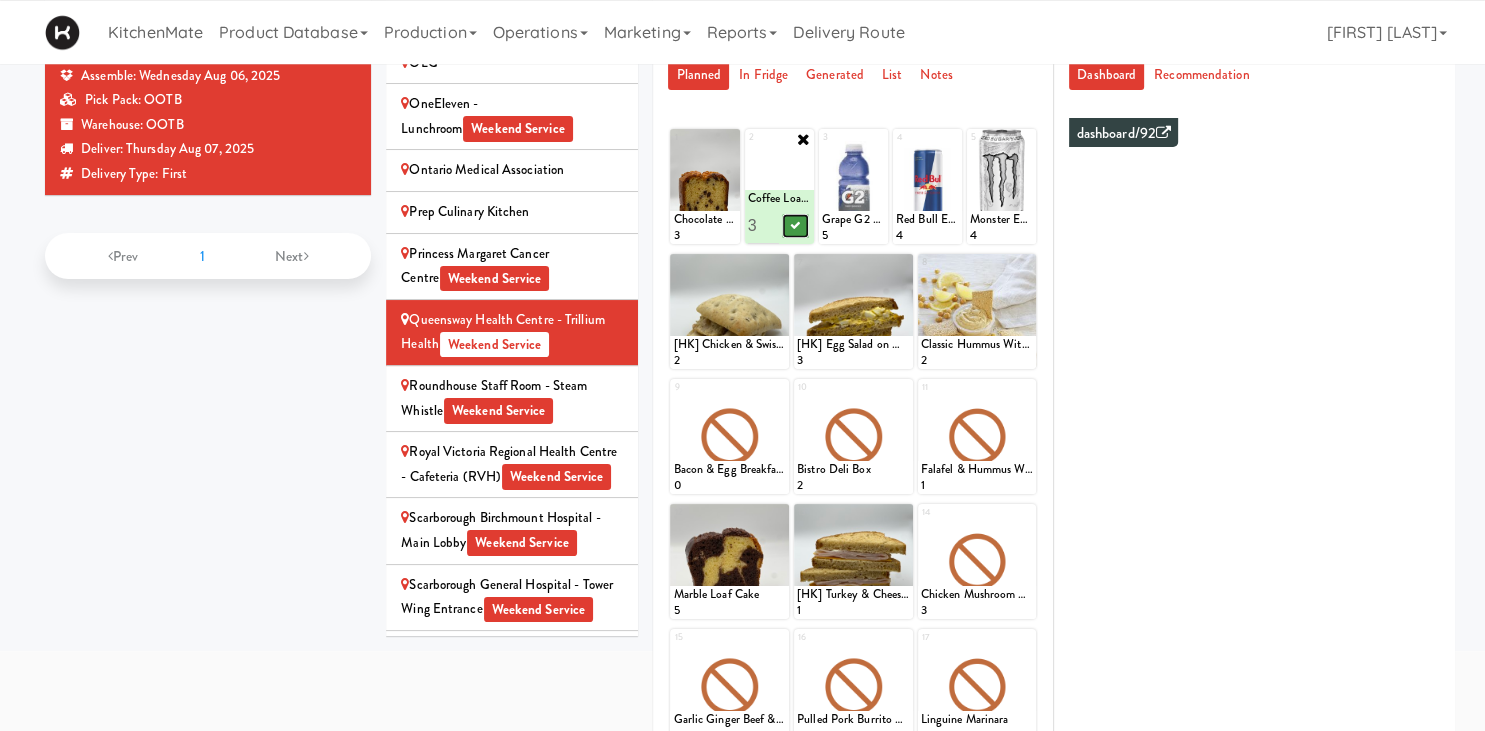 click at bounding box center [795, 226] 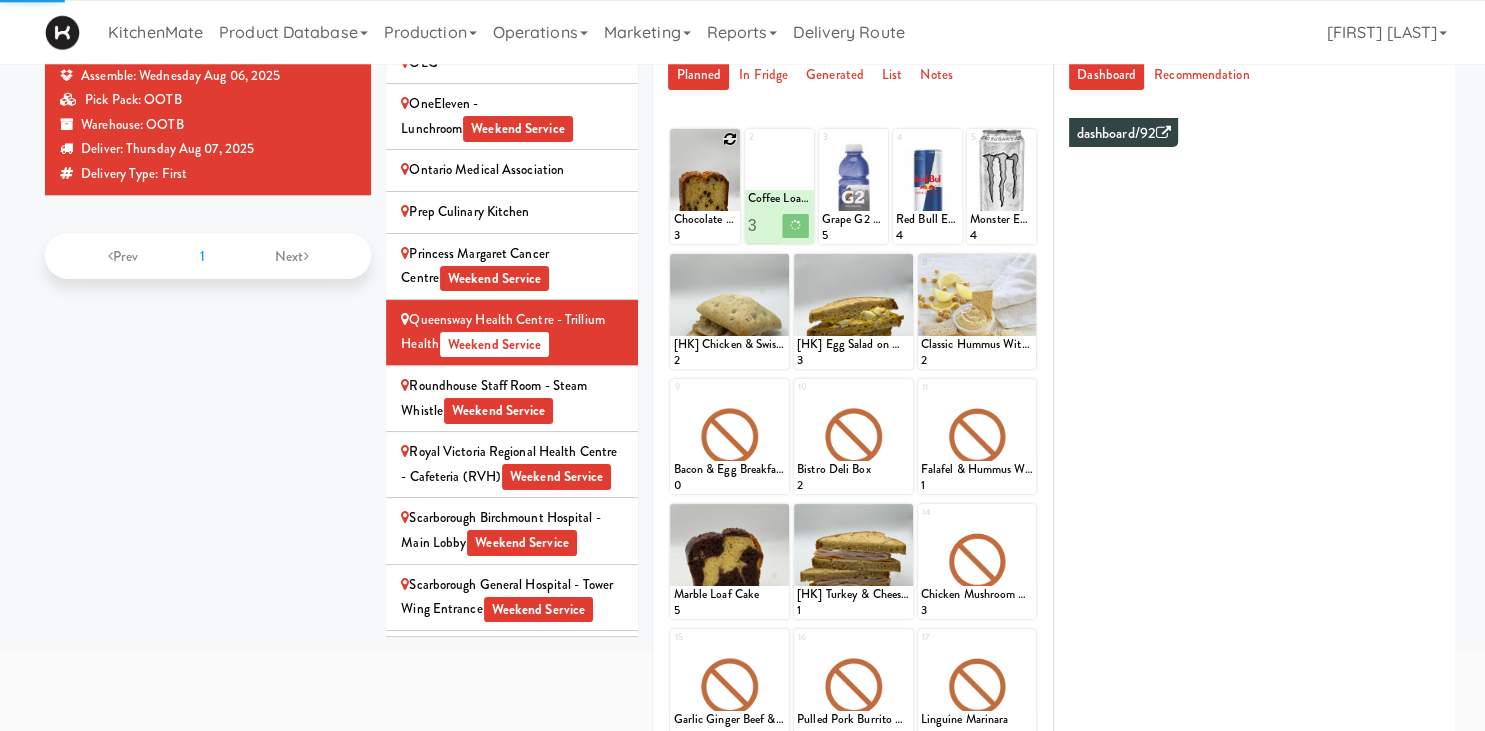 click at bounding box center [704, 186] 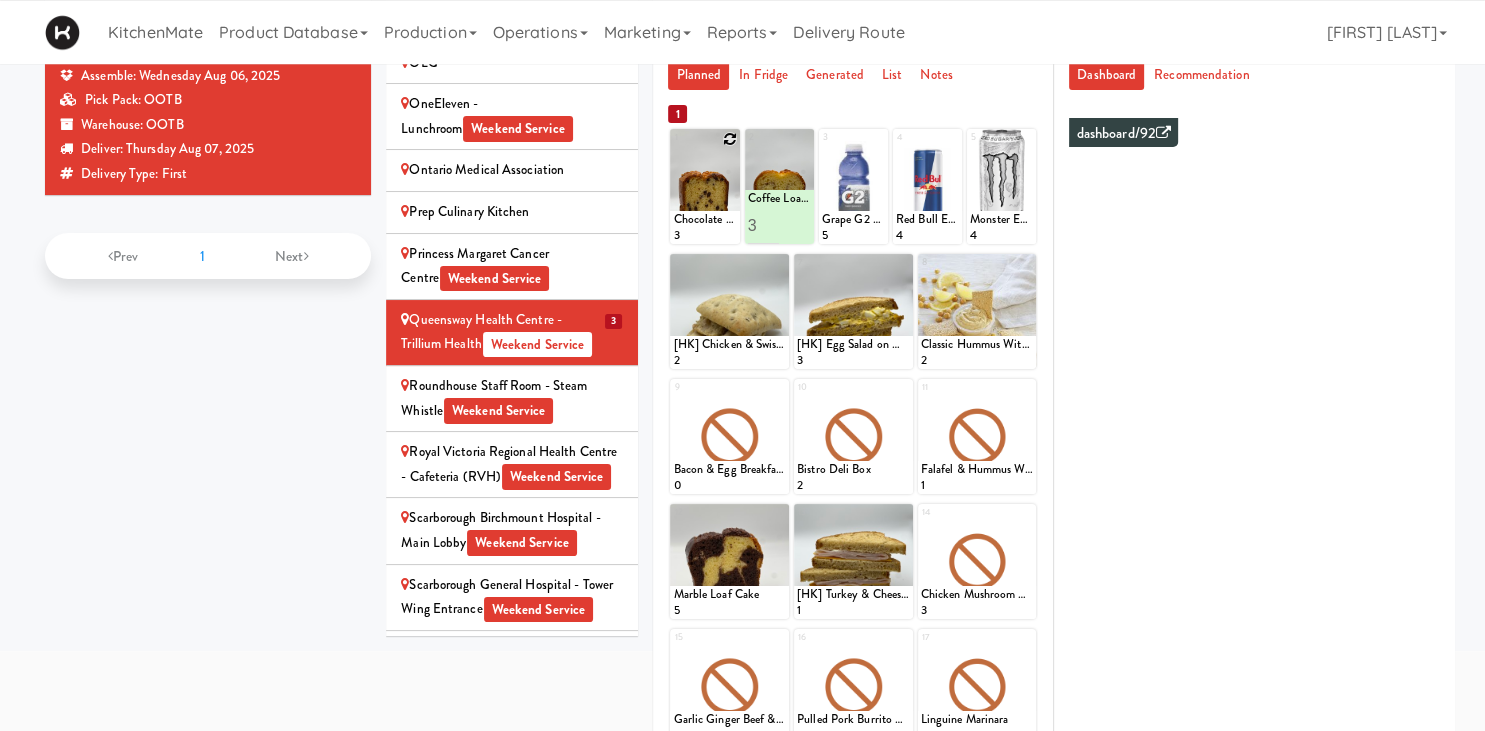 click at bounding box center [730, 139] 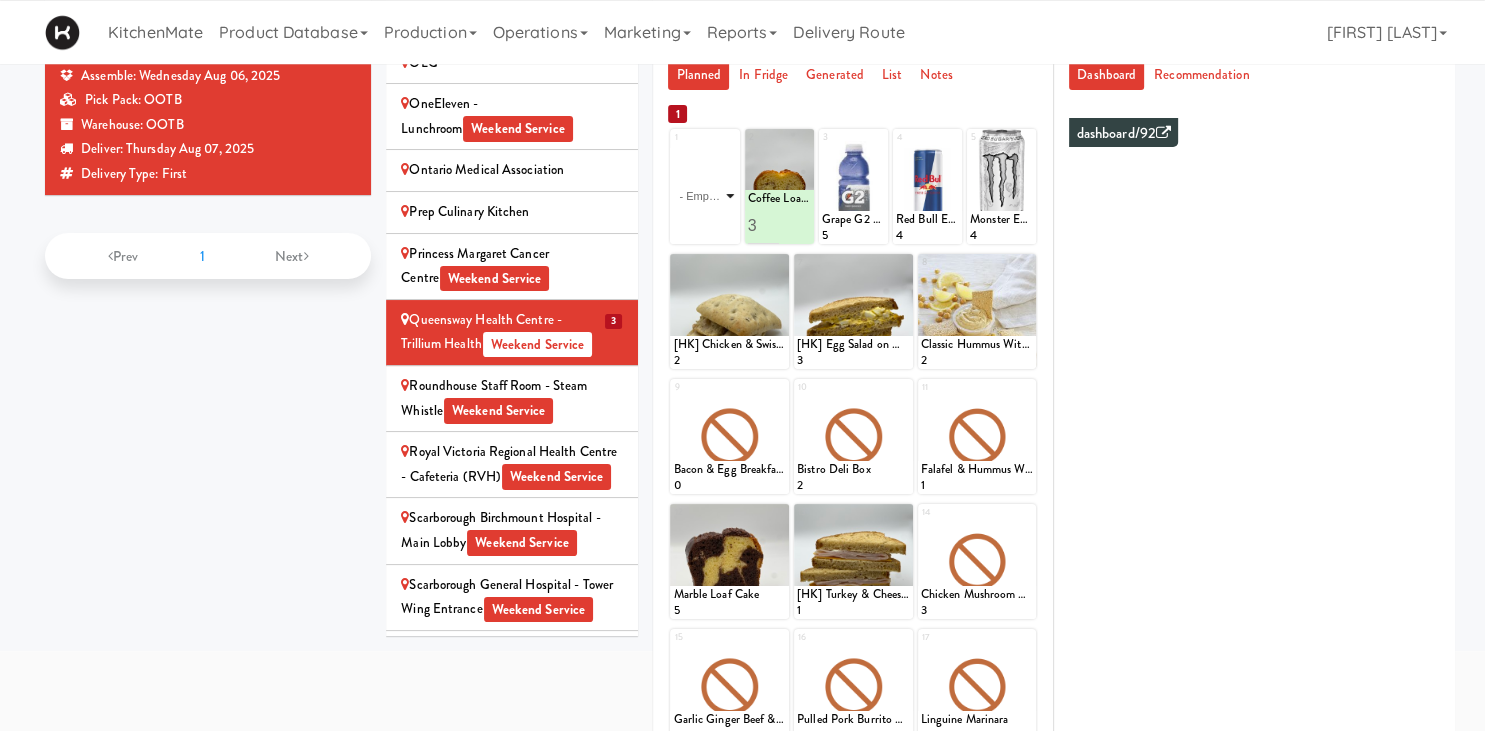 click on "- Empty - Activia Probiotic Peach Mango Smoothie Berry Gatorade Zero Chocolate Milk Tetra Pack Coca Cola Diet Coke Frooti Fuze Iced Tea Grape G2 Gatorade Thirst Quencher Greenhouse Fiery Ginger Shot Lemon Lime Gatorade Zero Monster Energy Zero Ultra Norse Cold Brew Coffee Oasis Apple Juice Orange Celsius Energy Drink Orange Gatorade Zero Red Bull Energy Drink Sanpellengrino Aranciata Sparkling Clementine Probiotic Soda Sparkling Ginger Probiotic Soda Sparkling Grapefruit Probiotic Soda Sugar Free Red Bull Tonica Kombucha Berry Bounce Amazing Chocolate Chunk Cookie Bacon & Egg Breakfast Wrap Bistro Deli Box Blue Diamond Roasted Salted Almonds Blue Diamond Smokehouse Almonds Caramilk Chocolate Chip Loaf Cake Chocolate Loaf Cake Classic Hummus With Crackers Clif Bar Peanut Butter Crunch Clif Builders proteins Bar Chocolate Clif Builders proteins Bar Chocolate Mint Coffee Loaf Cake Falafel & Hummus Wrap Freshii Peanut Butter Energii Bites [HK] Cheddar Cheese Bagel [HK] Chicken Caesar Wrap [HK] Turkey Club Wrap" at bounding box center [704, 196] 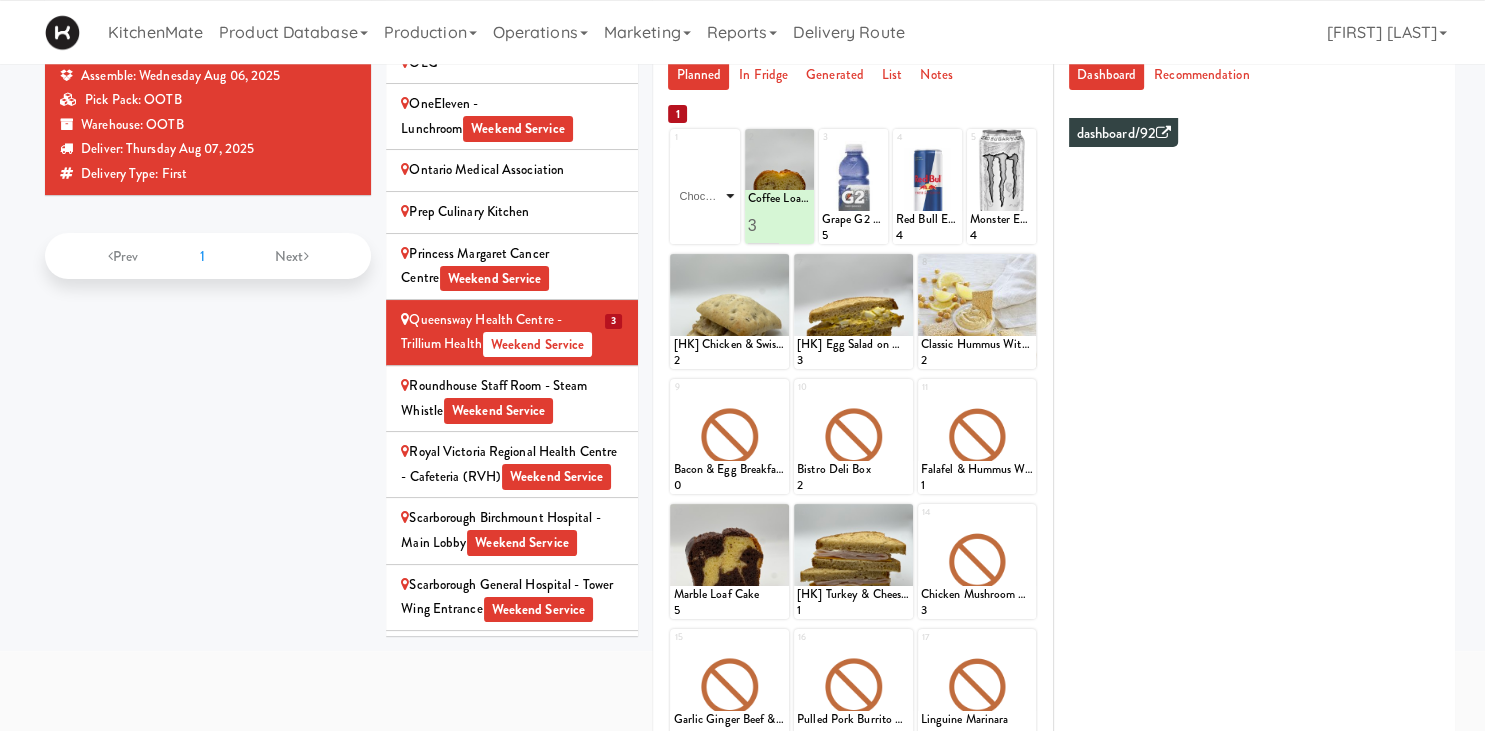click on "Chocolate Chip Loaf Cake" at bounding box center [0, 0] 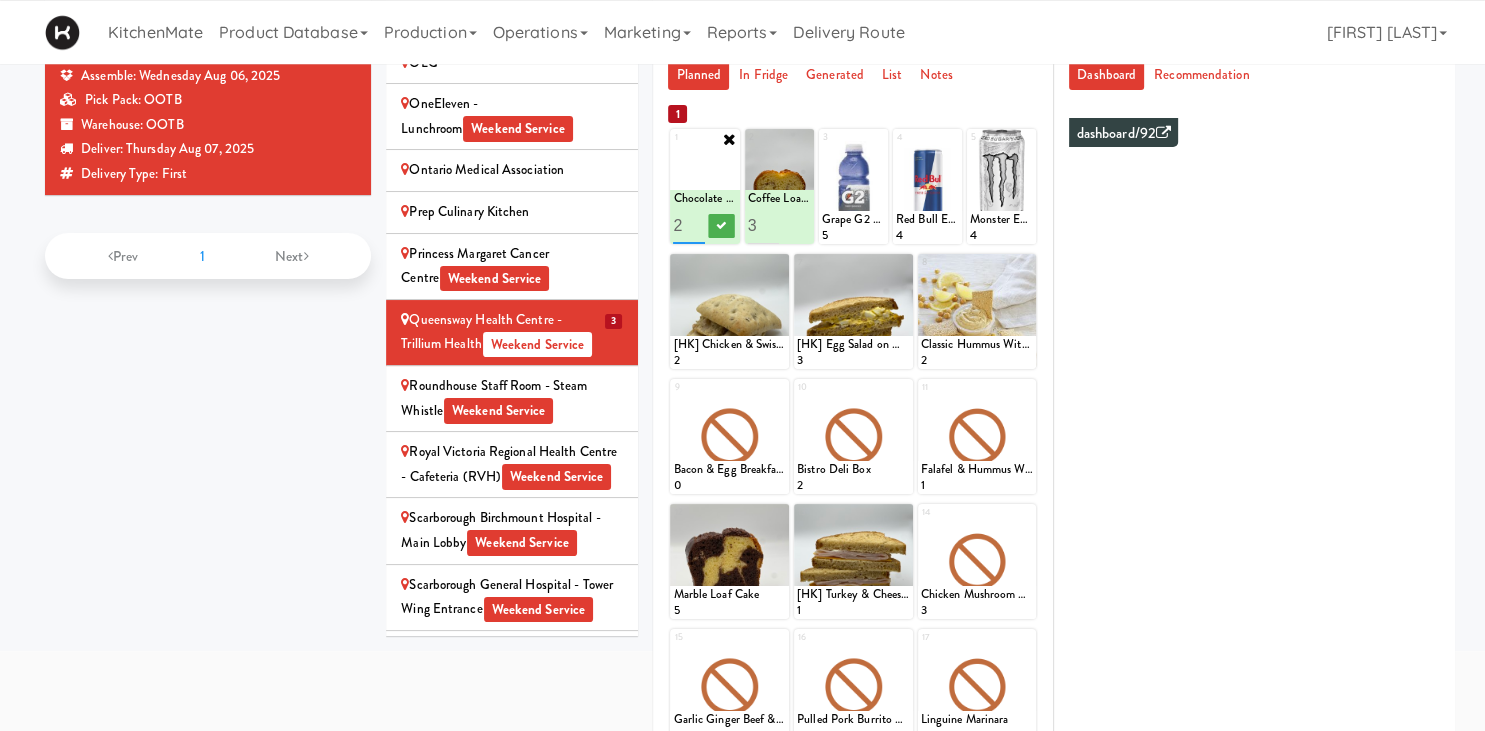 click on "2" at bounding box center (689, 225) 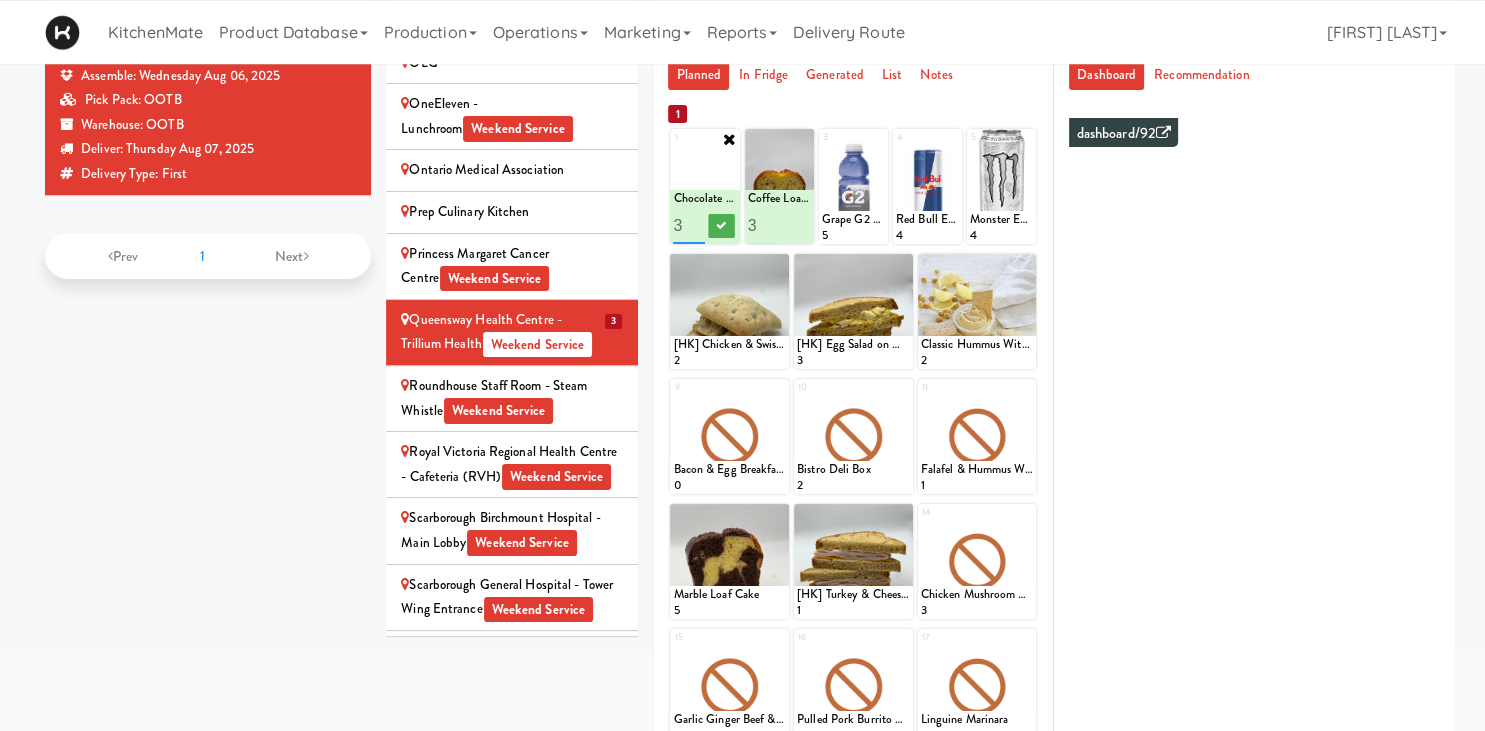 type on "3" 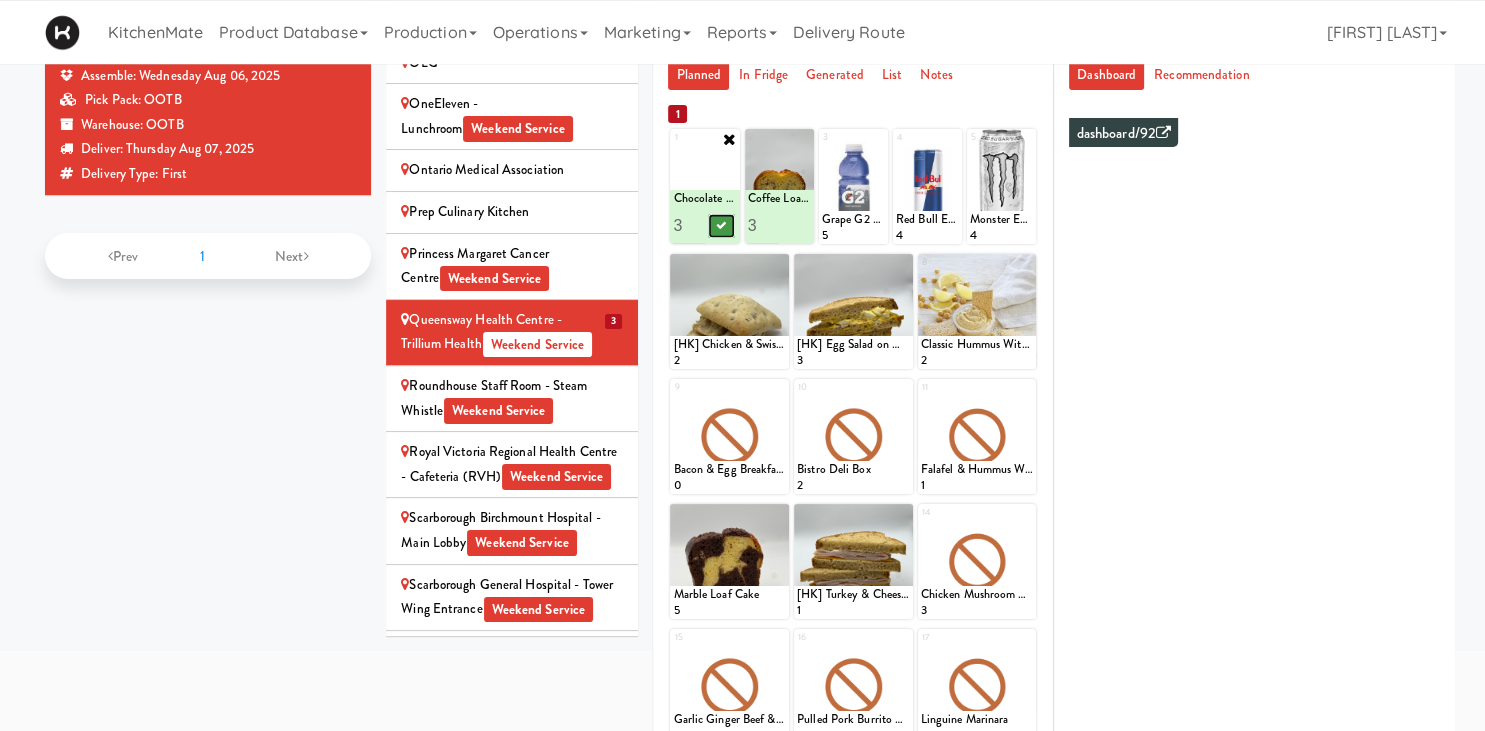 click at bounding box center (721, 226) 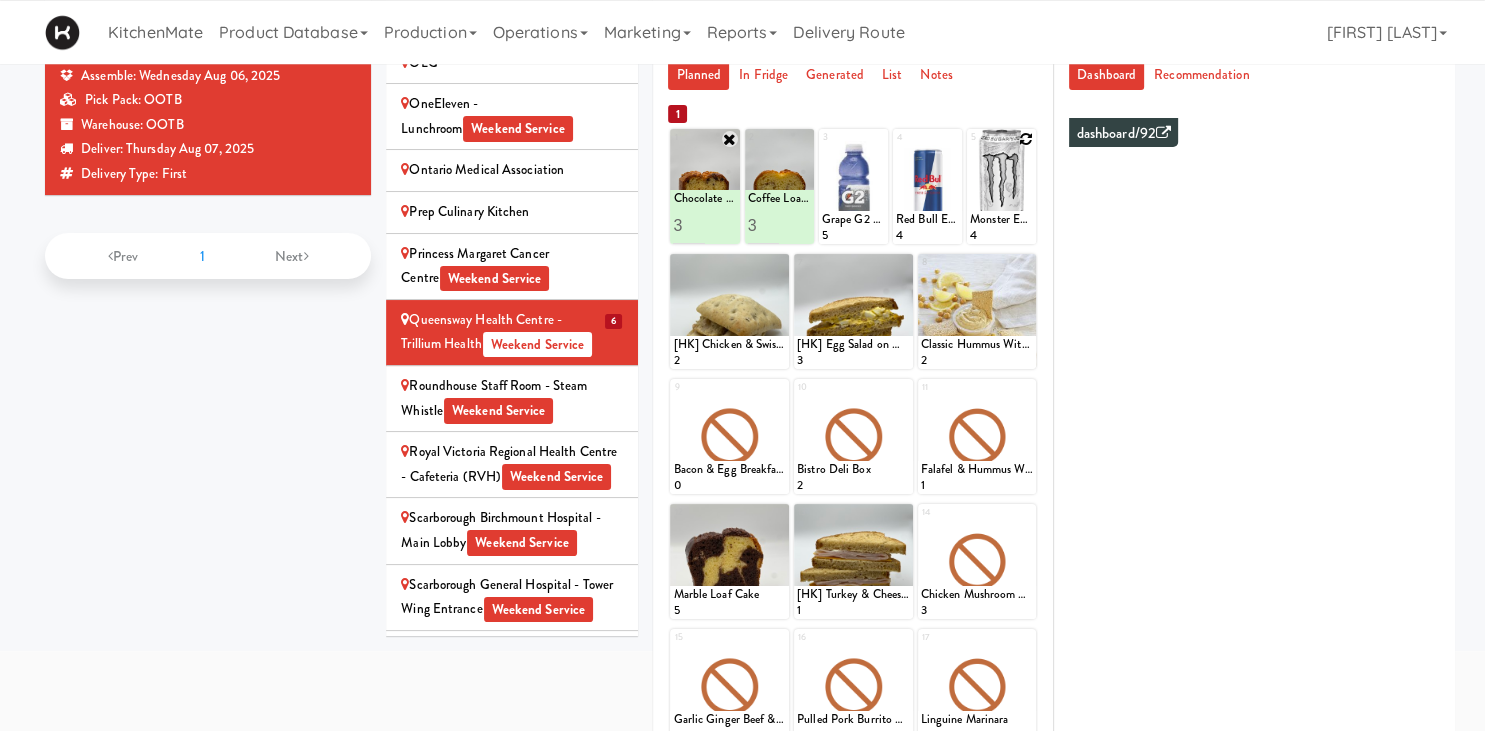 click at bounding box center (1001, 186) 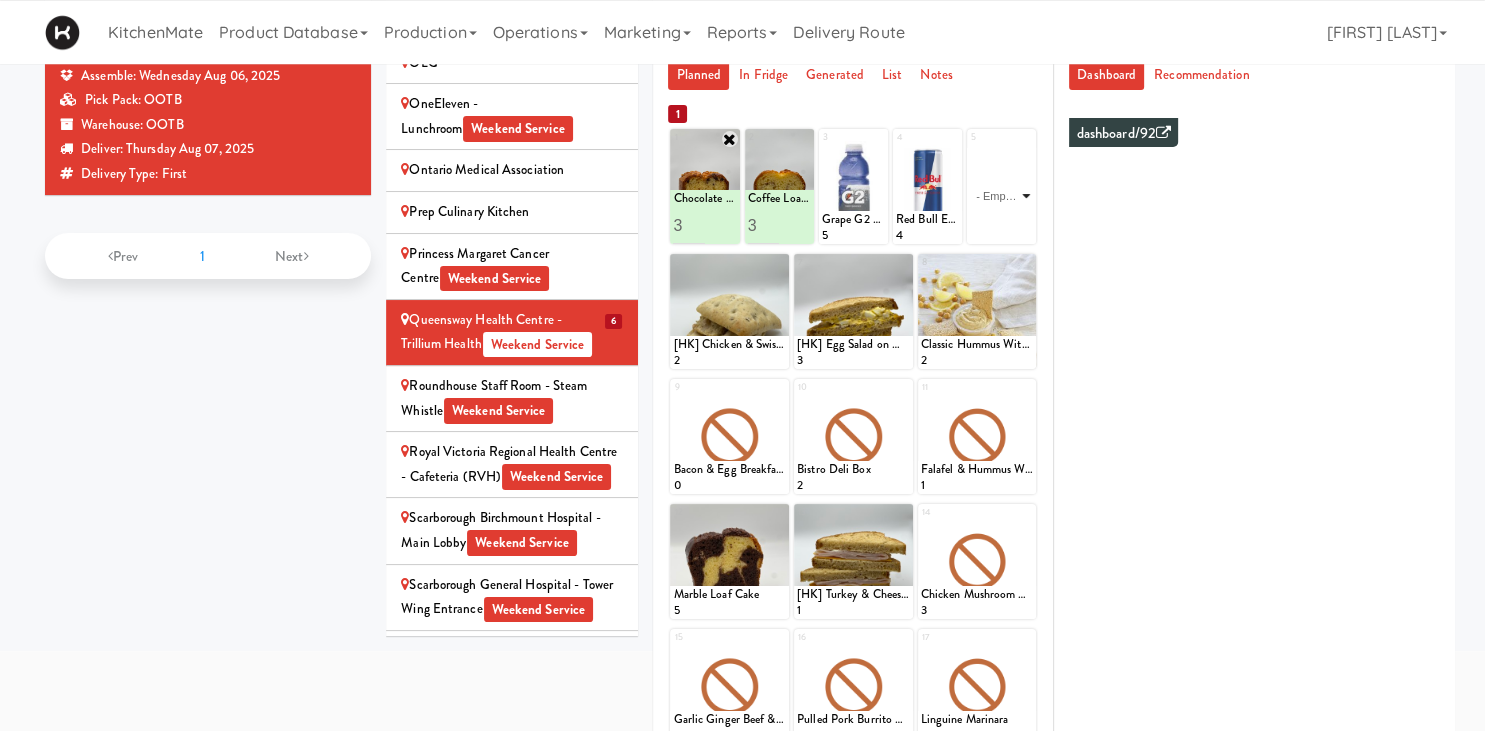click on "- Empty - Activia Probiotic Peach Mango Smoothie Berry Gatorade Zero Chocolate Milk Tetra Pack Coca Cola Diet Coke Frooti Fuze Iced Tea Grape G2 Gatorade Thirst Quencher Greenhouse Fiery Ginger Shot Lemon Lime Gatorade Zero Monster Energy Zero Ultra Norse Cold Brew Coffee Oasis Apple Juice Orange Celsius Energy Drink Orange Gatorade Zero Red Bull Energy Drink Sanpellengrino Aranciata Sparkling Clementine Probiotic Soda Sparkling Ginger Probiotic Soda Sparkling Grapefruit Probiotic Soda Sugar Free Red Bull Tonica Kombucha Berry Bounce Amazing Chocolate Chunk Cookie Bacon & Egg Breakfast Wrap Bistro Deli Box Blue Diamond Roasted Salted Almonds Blue Diamond Smokehouse Almonds Caramilk Chocolate Chip Loaf Cake Chocolate Loaf Cake Classic Hummus With Crackers Clif Bar Peanut Butter Crunch Clif Builders proteins Bar Chocolate Clif Builders proteins Bar Chocolate Mint Coffee Loaf Cake Falafel & Hummus Wrap Freshii Peanut Butter Energii Bites [HK] Cheddar Cheese Bagel [HK] Chicken Caesar Wrap [HK] Turkey Club Wrap" at bounding box center [1001, 196] 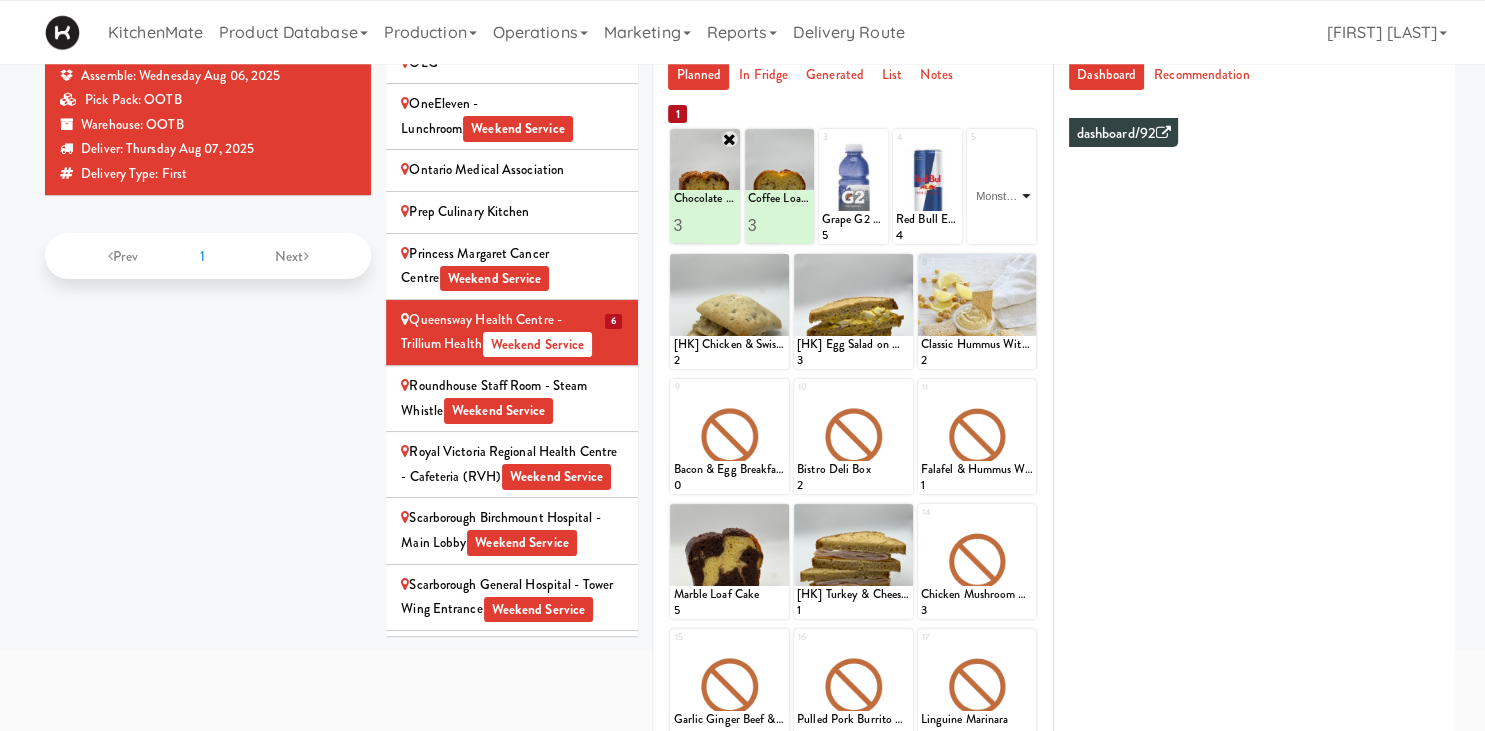 click on "Monster Energy Zero Ultra" at bounding box center (0, 0) 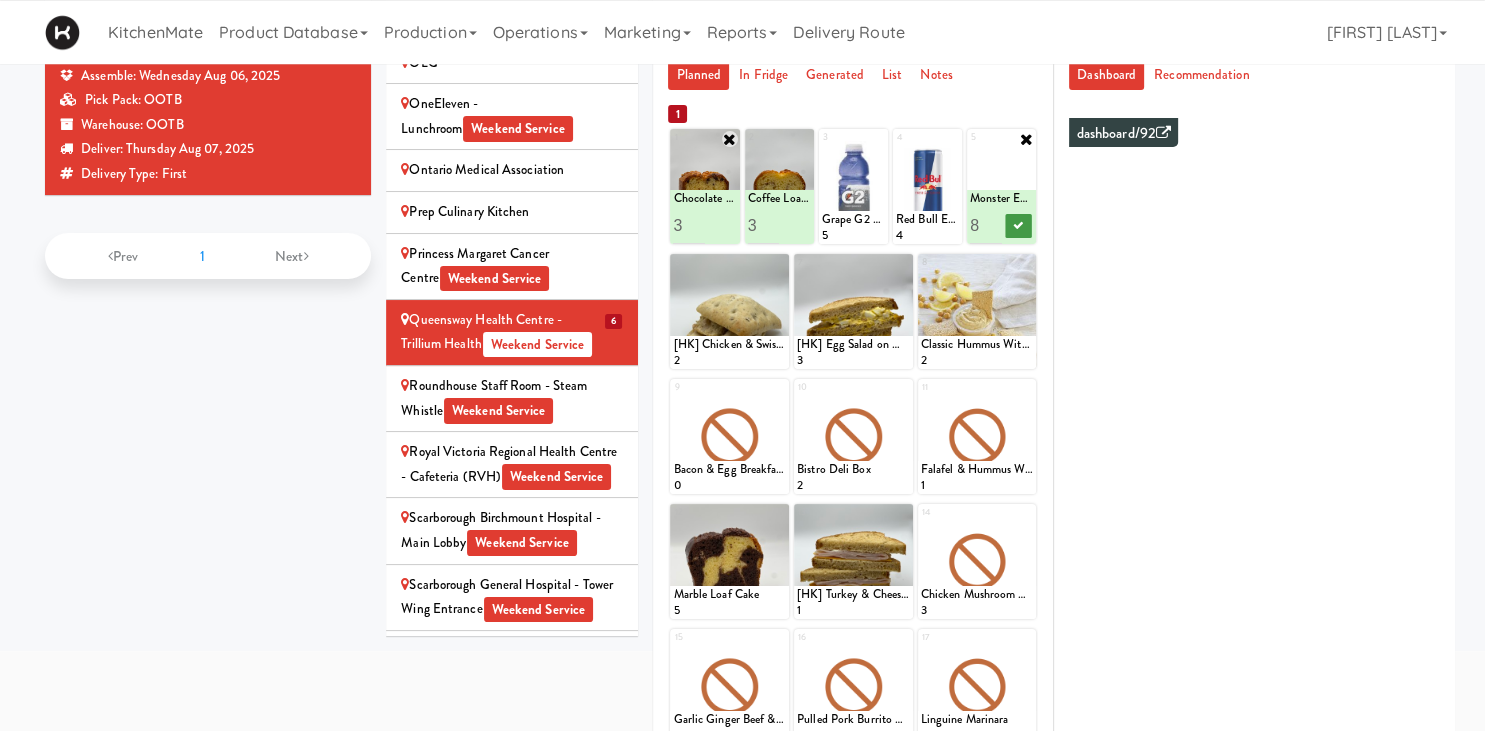 type on "8" 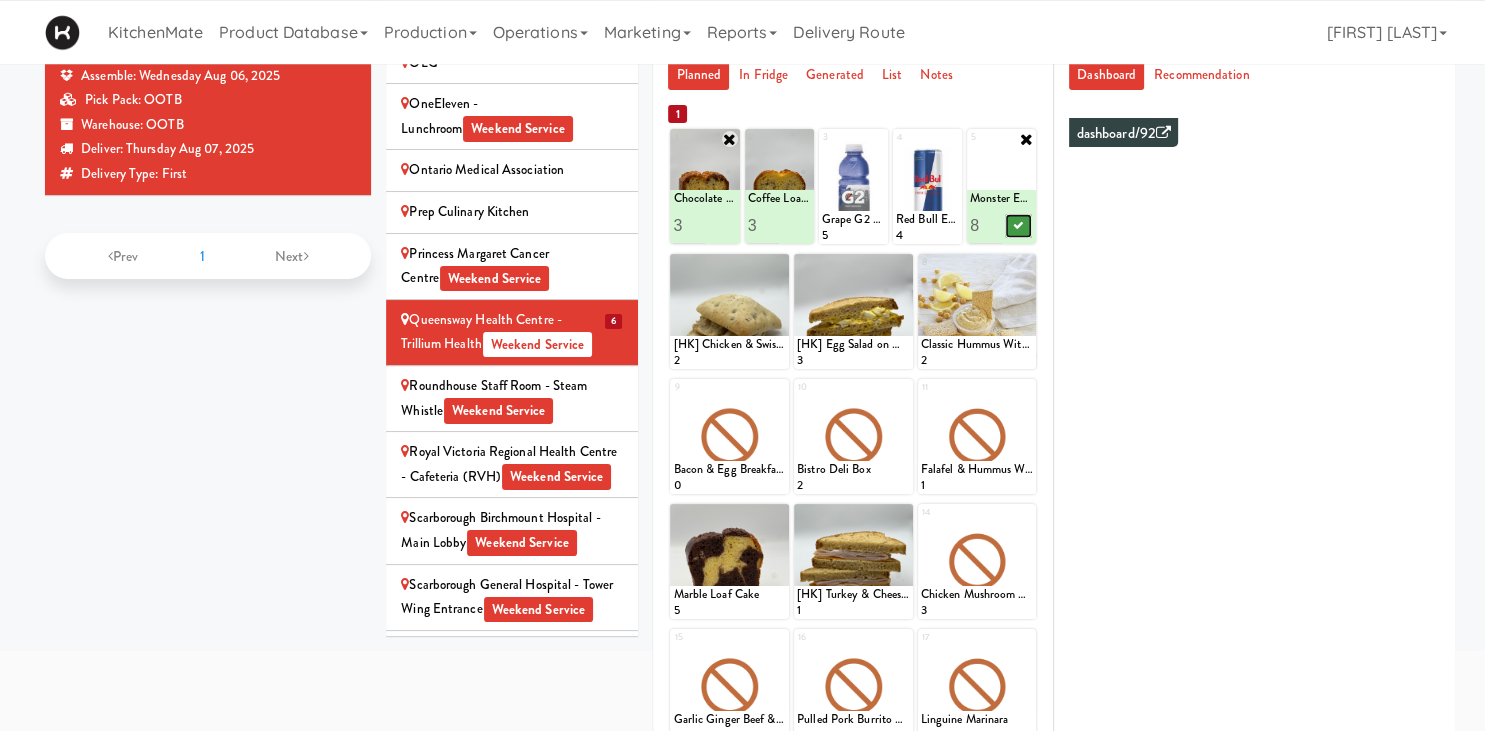 click at bounding box center (1018, 225) 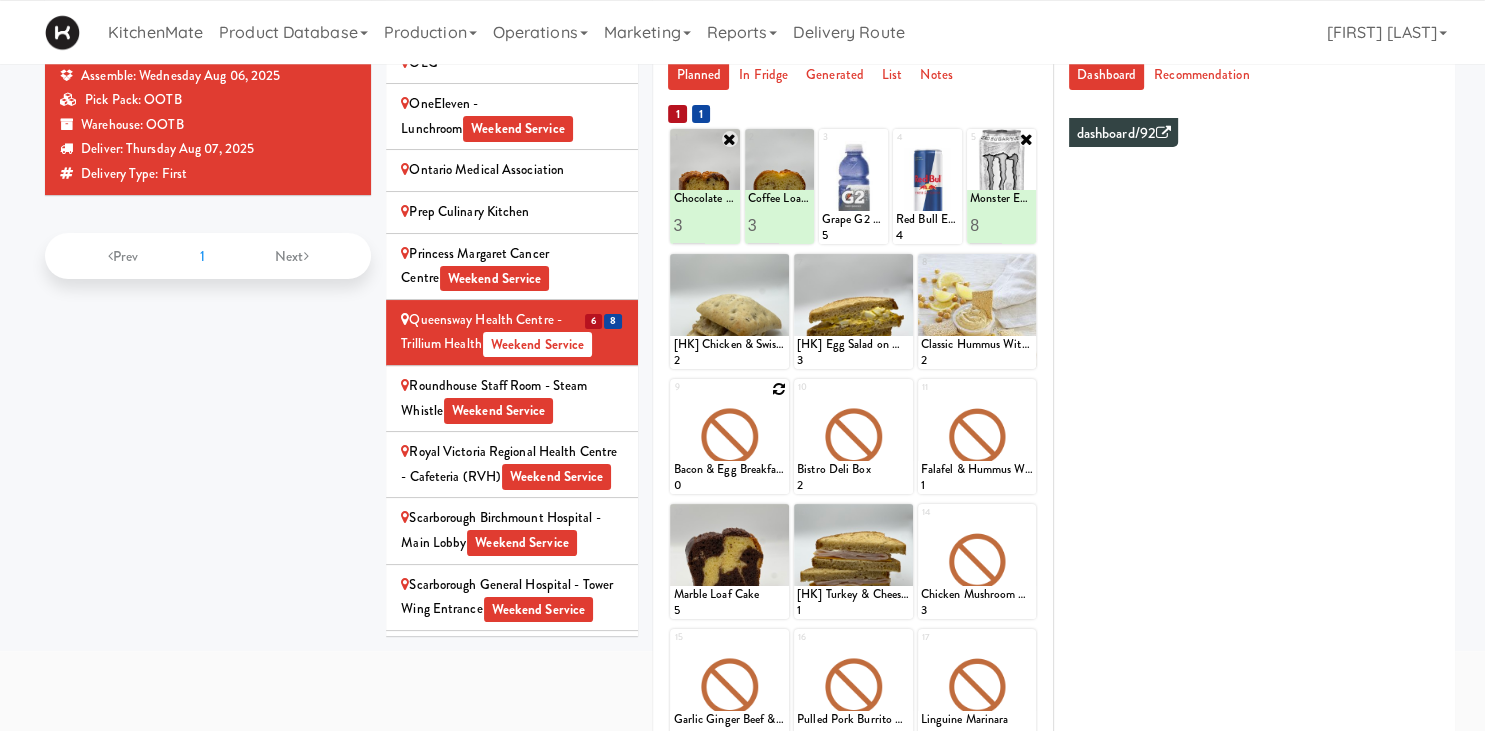 click at bounding box center (779, 389) 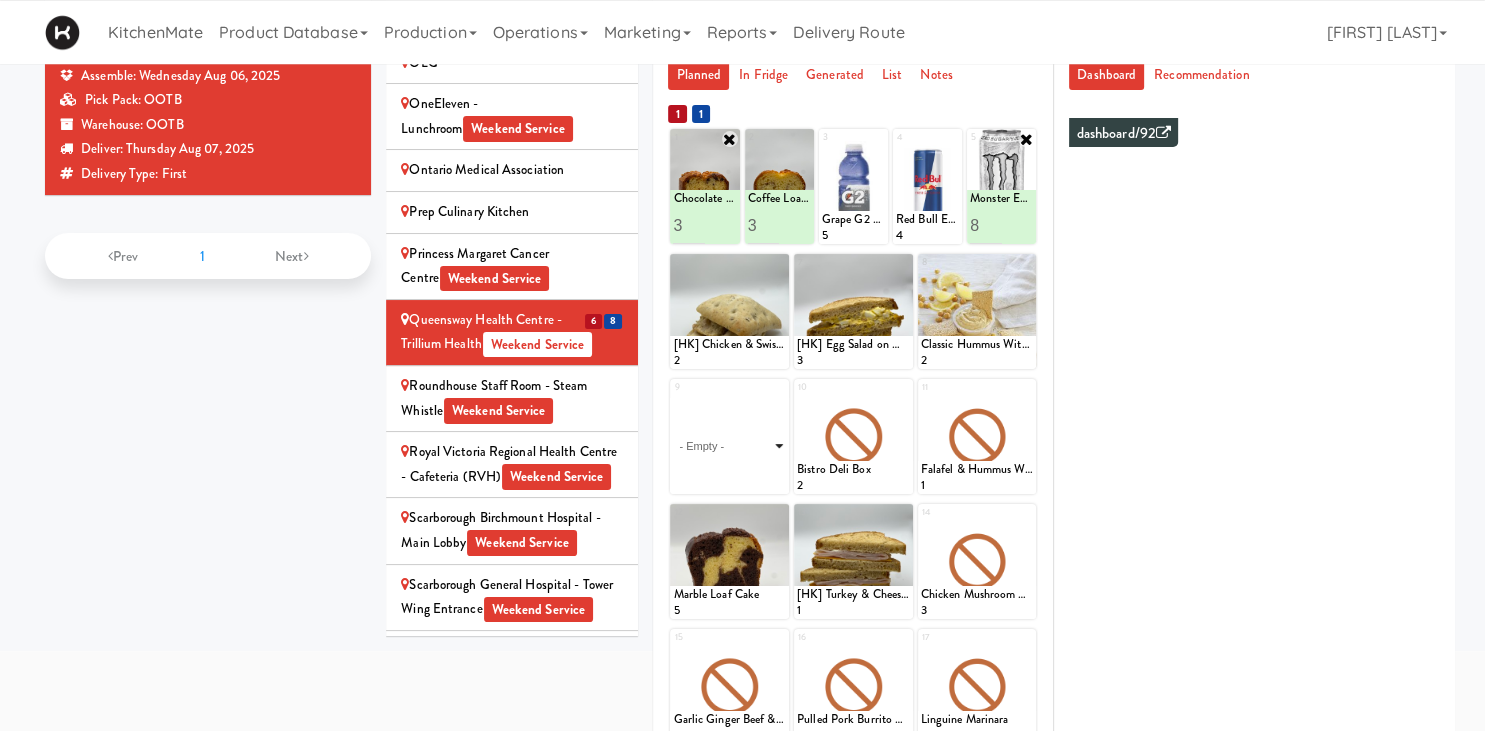 click on "- Empty - Activia Probiotic Peach Mango Smoothie Berry Gatorade Zero Chocolate Milk Tetra Pack Coca Cola Diet Coke Frooti Fuze Iced Tea Grape G2 Gatorade Thirst Quencher Greenhouse Fiery Ginger Shot Lemon Lime Gatorade Zero Monster Energy Zero Ultra Norse Cold Brew Coffee Oasis Apple Juice Orange Celsius Energy Drink Orange Gatorade Zero Red Bull Energy Drink Sanpellengrino Aranciata Sparkling Clementine Probiotic Soda Sparkling Ginger Probiotic Soda Sparkling Grapefruit Probiotic Soda Sugar Free Red Bull Tonica Kombucha Berry Bounce Amazing Chocolate Chunk Cookie Bacon & Egg Breakfast Wrap Bistro Deli Box Blue Diamond Roasted Salted Almonds Blue Diamond Smokehouse Almonds Caramilk Chocolate Chip Loaf Cake Chocolate Loaf Cake Classic Hummus With Crackers Clif Bar Peanut Butter Crunch Clif Builders proteins Bar Chocolate Clif Builders proteins Bar Chocolate Mint Coffee Loaf Cake Falafel & Hummus Wrap Freshii Peanut Butter Energii Bites [HK] Cheddar Cheese Bagel [HK] Chicken Caesar Wrap [HK] Turkey Club Wrap" at bounding box center [729, 446] 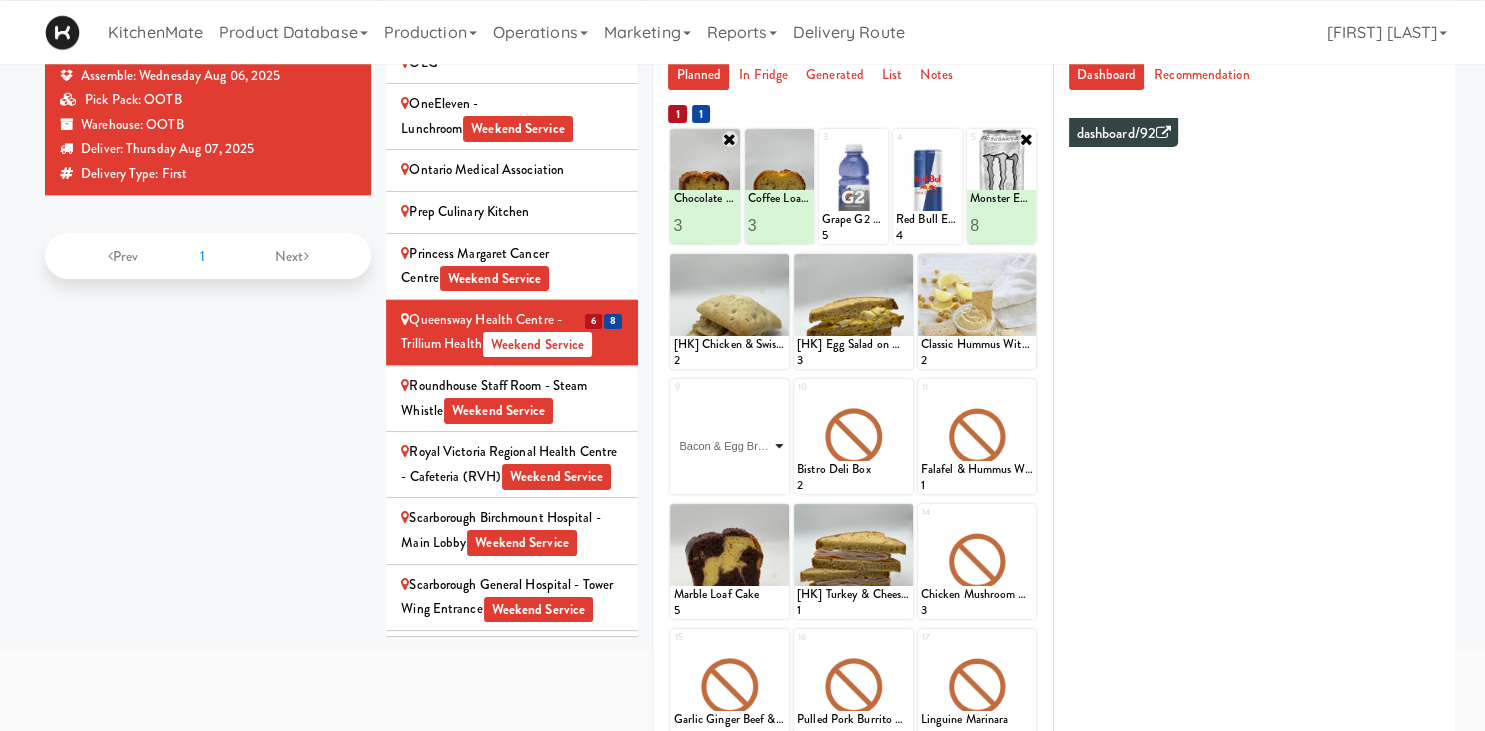 click on "Bacon & Egg Breakfast Wrap" at bounding box center [0, 0] 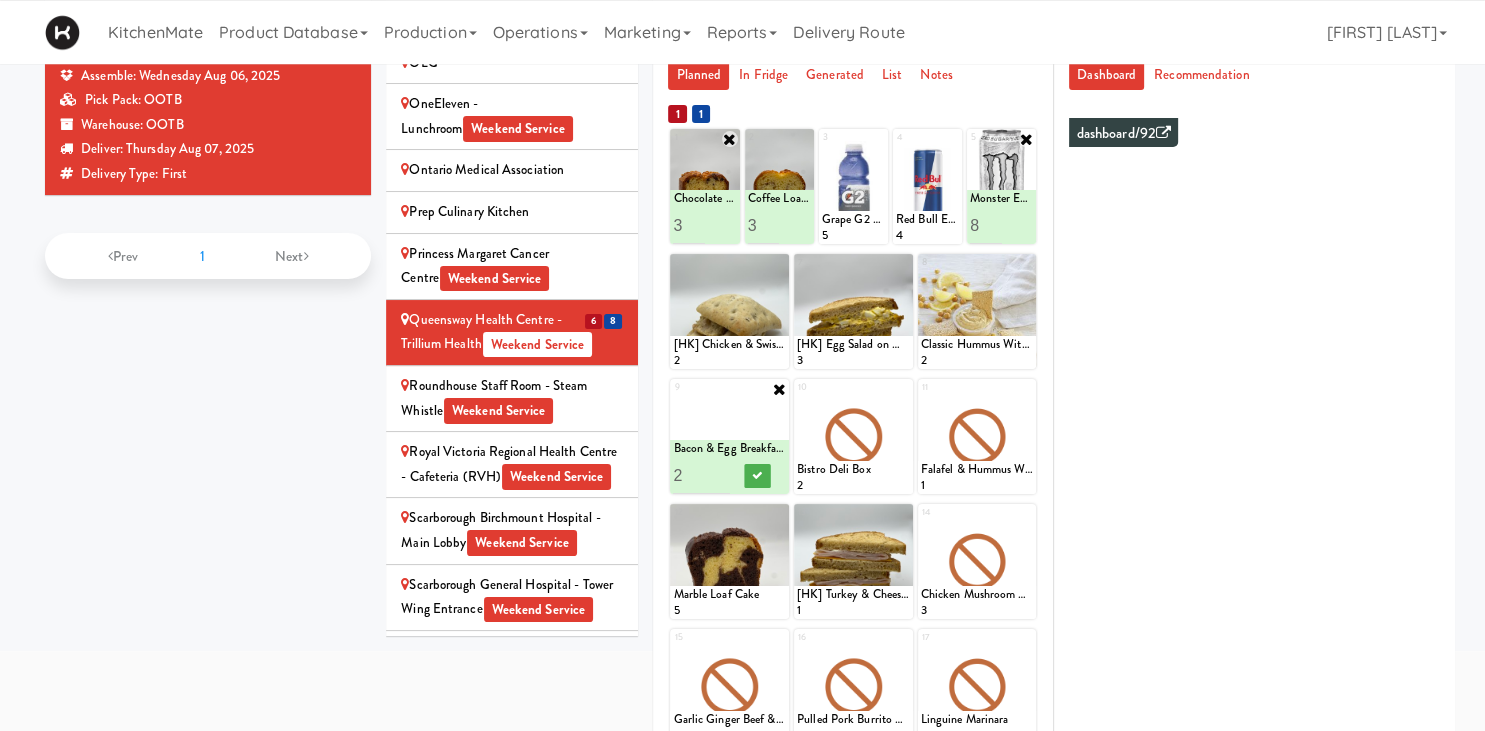 type on "2" 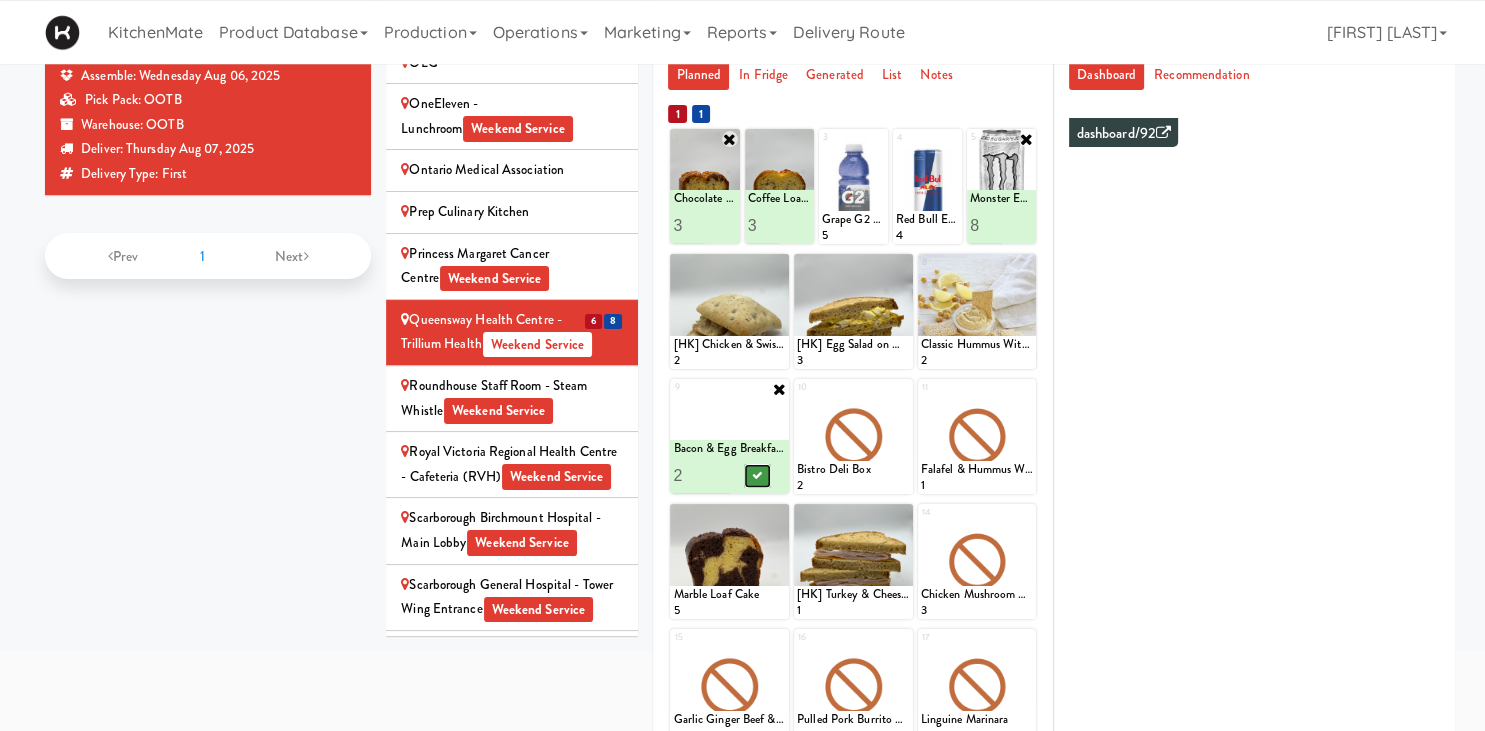 click at bounding box center (758, 475) 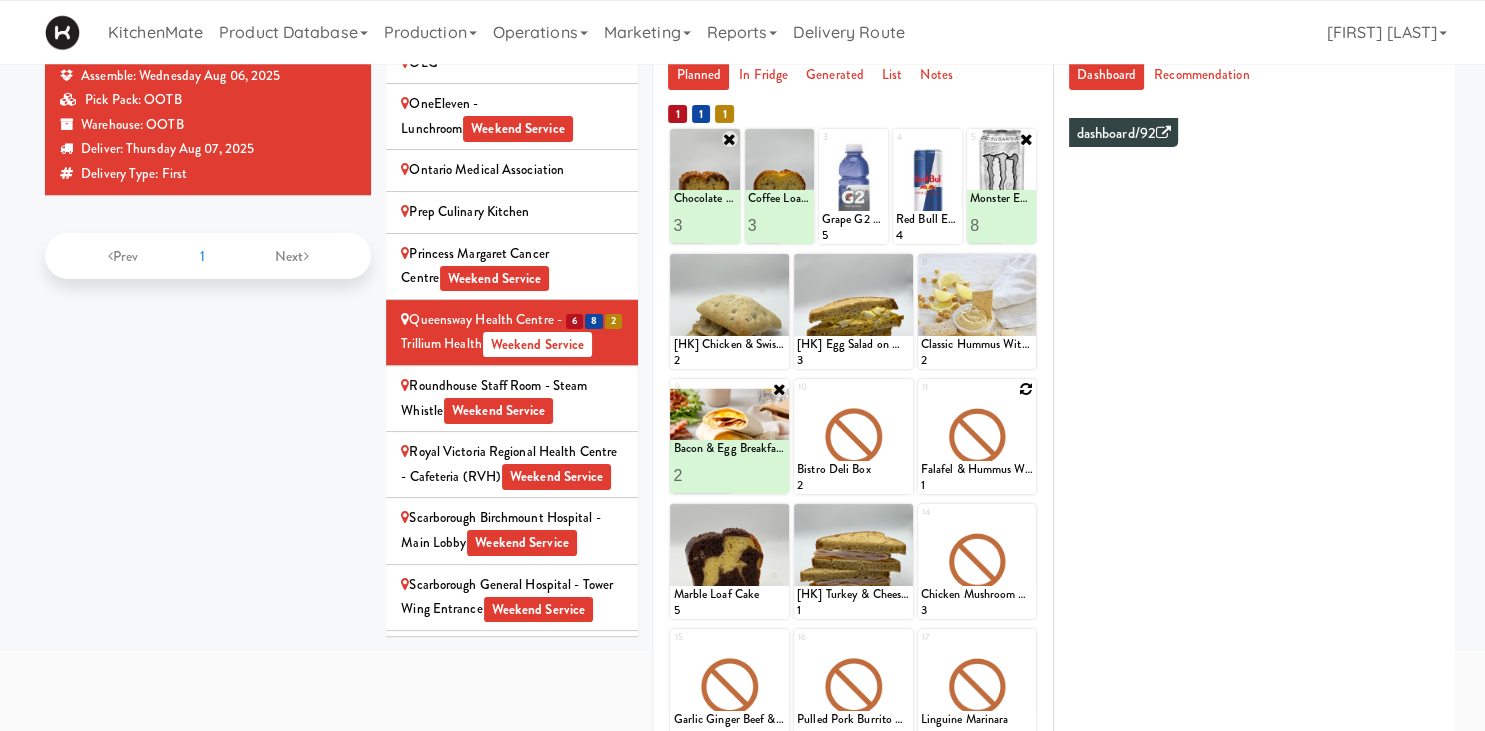 click at bounding box center (1026, 389) 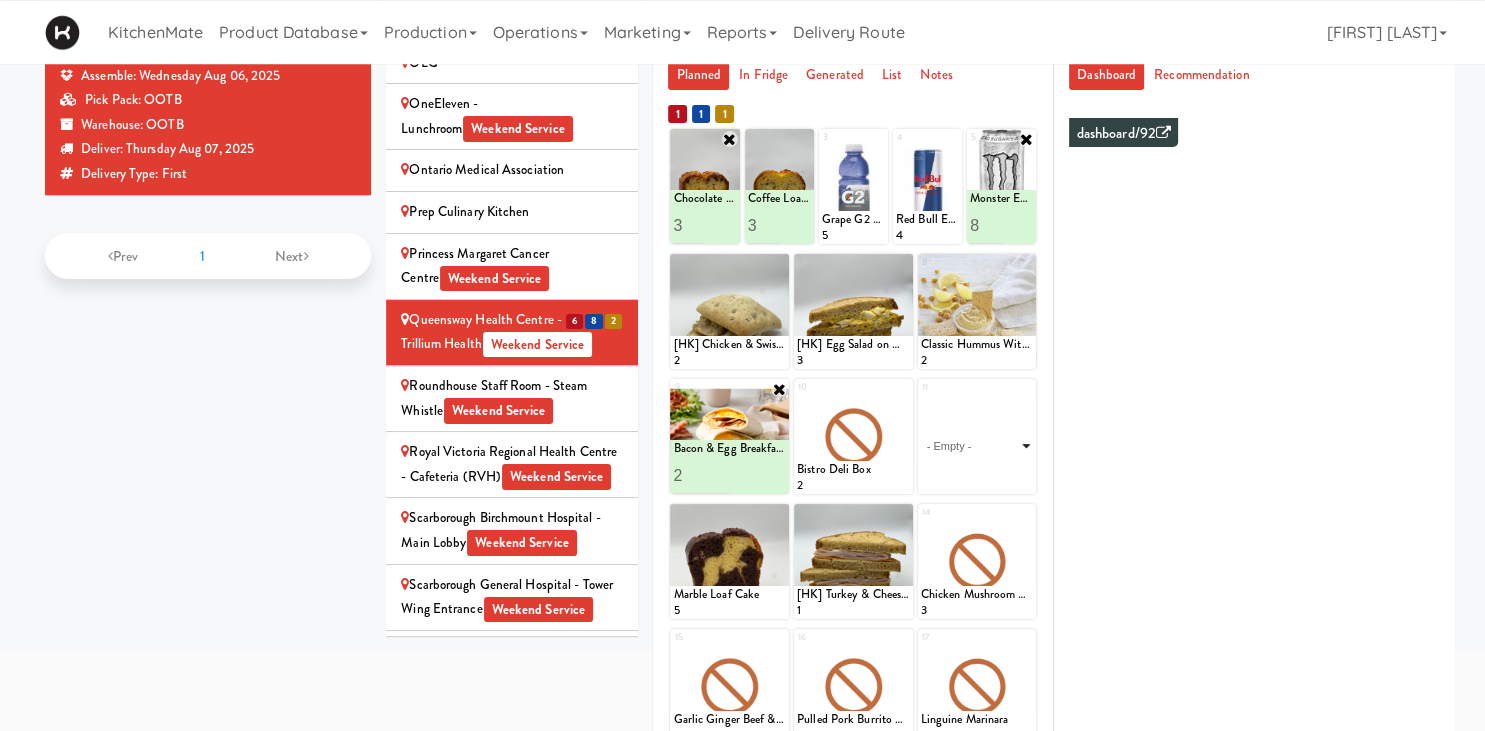 click on "- Empty - Activia Probiotic Peach Mango Smoothie Berry Gatorade Zero Chocolate Milk Tetra Pack Coca Cola Diet Coke Frooti Fuze Iced Tea Grape G2 Gatorade Thirst Quencher Greenhouse Fiery Ginger Shot Lemon Lime Gatorade Zero Monster Energy Zero Ultra Norse Cold Brew Coffee Oasis Apple Juice Orange Celsius Energy Drink Orange Gatorade Zero Red Bull Energy Drink Sanpellengrino Aranciata Sparkling Clementine Probiotic Soda Sparkling Ginger Probiotic Soda Sparkling Grapefruit Probiotic Soda Sugar Free Red Bull Tonica Kombucha Berry Bounce Amazing Chocolate Chunk Cookie Bacon & Egg Breakfast Wrap Bistro Deli Box Blue Diamond Roasted Salted Almonds Blue Diamond Smokehouse Almonds Caramilk Chocolate Chip Loaf Cake Chocolate Loaf Cake Classic Hummus With Crackers Clif Bar Peanut Butter Crunch Clif Builders proteins Bar Chocolate Clif Builders proteins Bar Chocolate Mint Coffee Loaf Cake Falafel & Hummus Wrap Freshii Peanut Butter Energii Bites [HK] Cheddar Cheese Bagel [HK] Chicken Caesar Wrap [HK] Turkey Club Wrap" at bounding box center (977, 446) 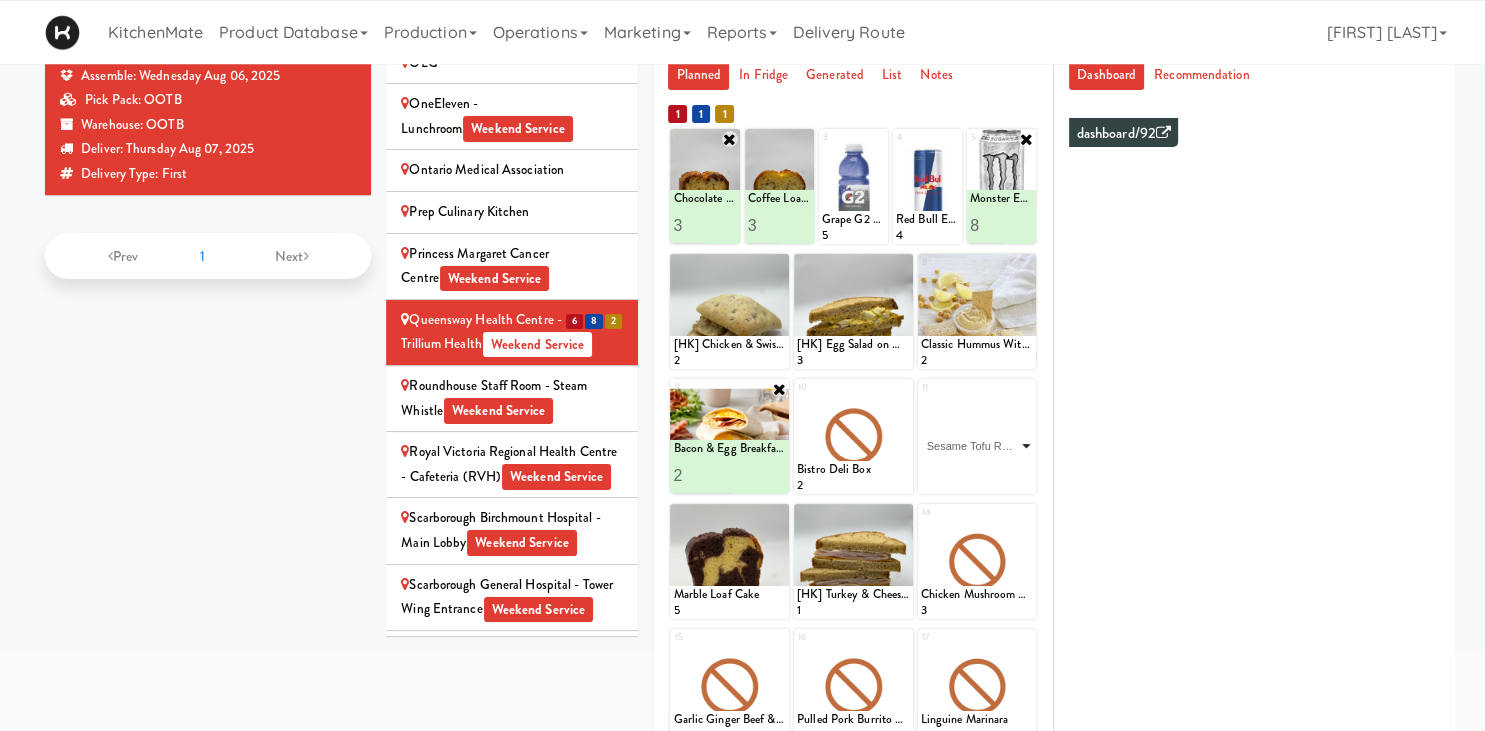 click on "Sesame Tofu Rainbow Bowl" at bounding box center (0, 0) 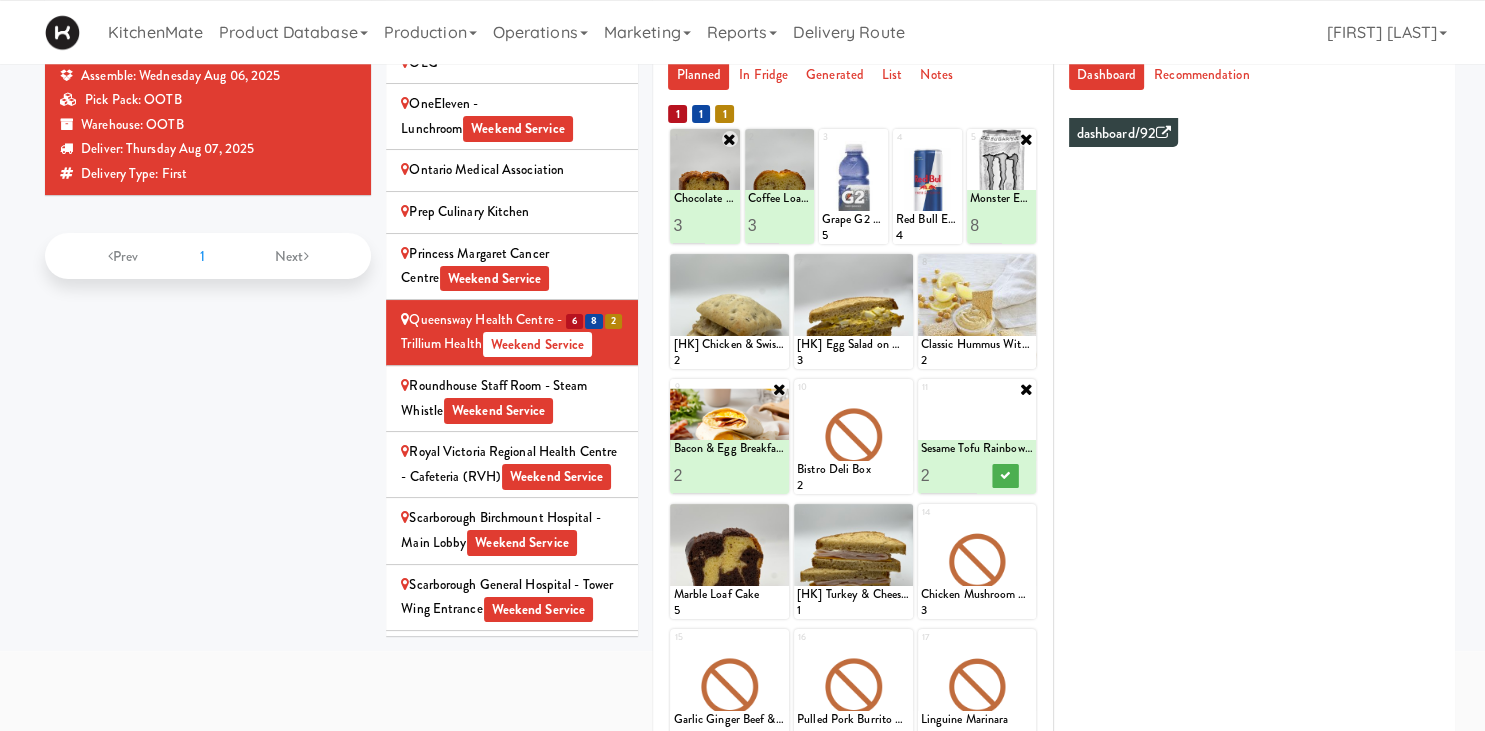 type on "2" 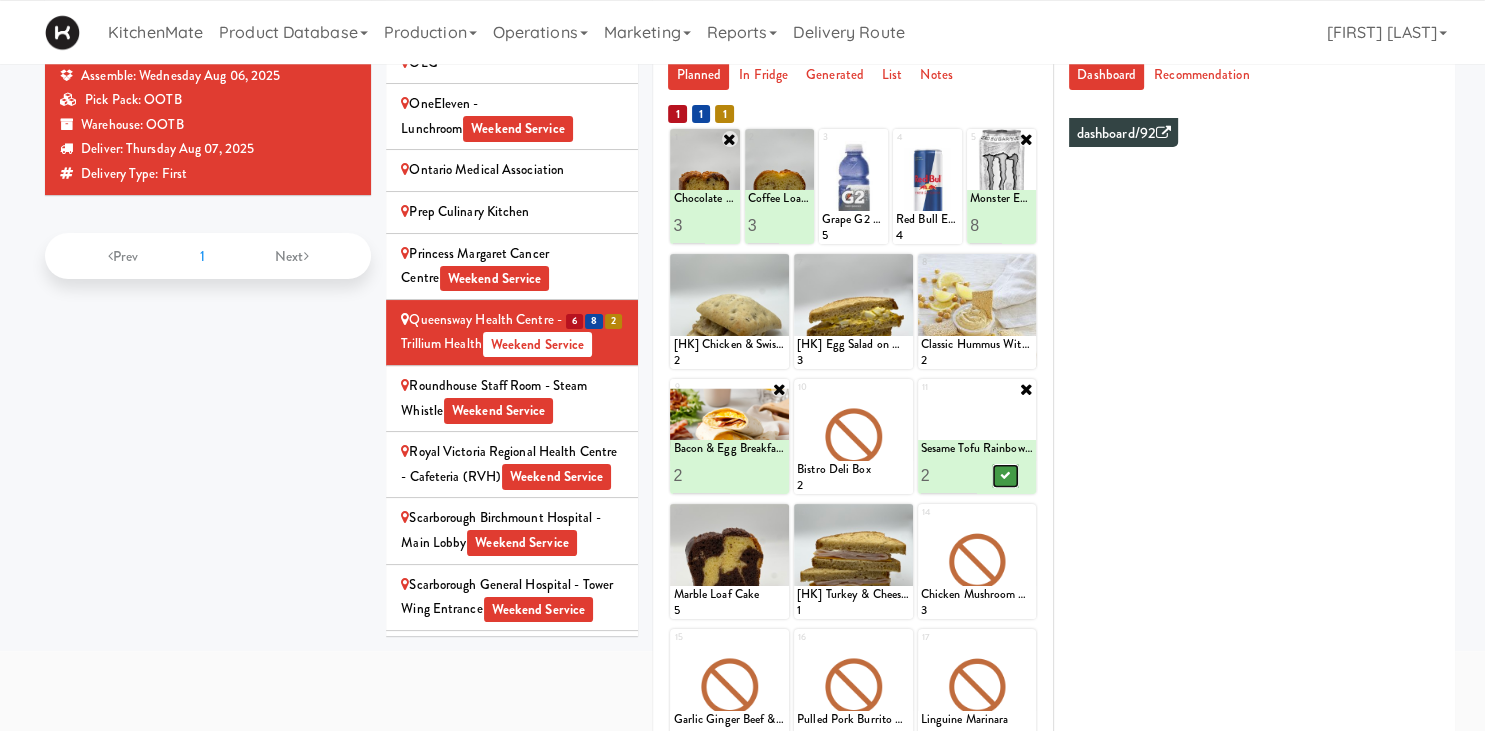click at bounding box center [1005, 475] 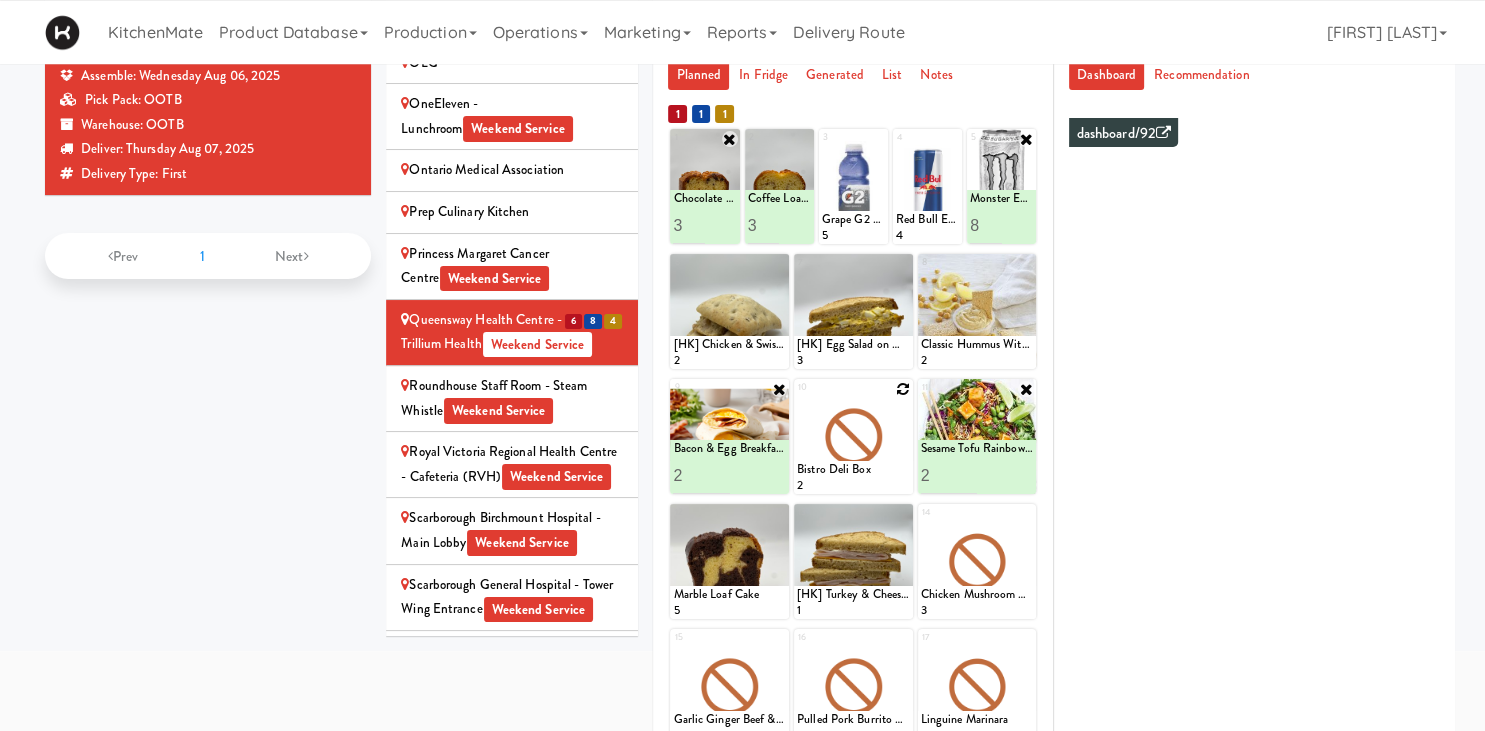 click at bounding box center [903, 389] 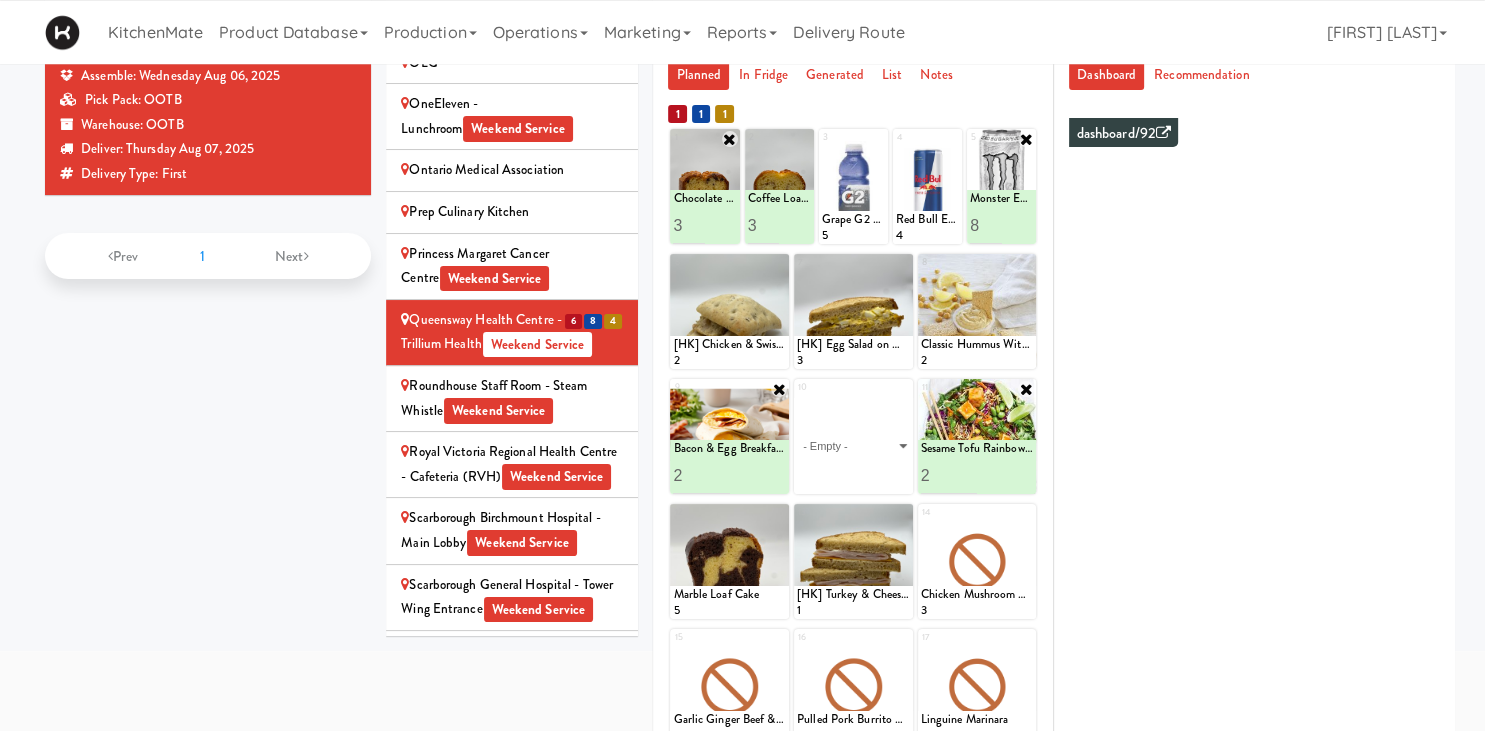 click on "- Empty - Activia Probiotic Peach Mango Smoothie Berry Gatorade Zero Chocolate Milk Tetra Pack Coca Cola Diet Coke Frooti Fuze Iced Tea Grape G2 Gatorade Thirst Quencher Greenhouse Fiery Ginger Shot Lemon Lime Gatorade Zero Monster Energy Zero Ultra Norse Cold Brew Coffee Oasis Apple Juice Orange Celsius Energy Drink Orange Gatorade Zero Red Bull Energy Drink Sanpellengrino Aranciata Sparkling Clementine Probiotic Soda Sparkling Ginger Probiotic Soda Sparkling Grapefruit Probiotic Soda Sugar Free Red Bull Tonica Kombucha Berry Bounce Amazing Chocolate Chunk Cookie Bacon & Egg Breakfast Wrap Bistro Deli Box Blue Diamond Roasted Salted Almonds Blue Diamond Smokehouse Almonds Caramilk Chocolate Chip Loaf Cake Chocolate Loaf Cake Classic Hummus With Crackers Clif Bar Peanut Butter Crunch Clif Builders proteins Bar Chocolate Clif Builders proteins Bar Chocolate Mint Coffee Loaf Cake Falafel & Hummus Wrap Freshii Peanut Butter Energii Bites [HK] Cheddar Cheese Bagel [HK] Chicken Caesar Wrap [HK] Turkey Club Wrap" at bounding box center (853, 446) 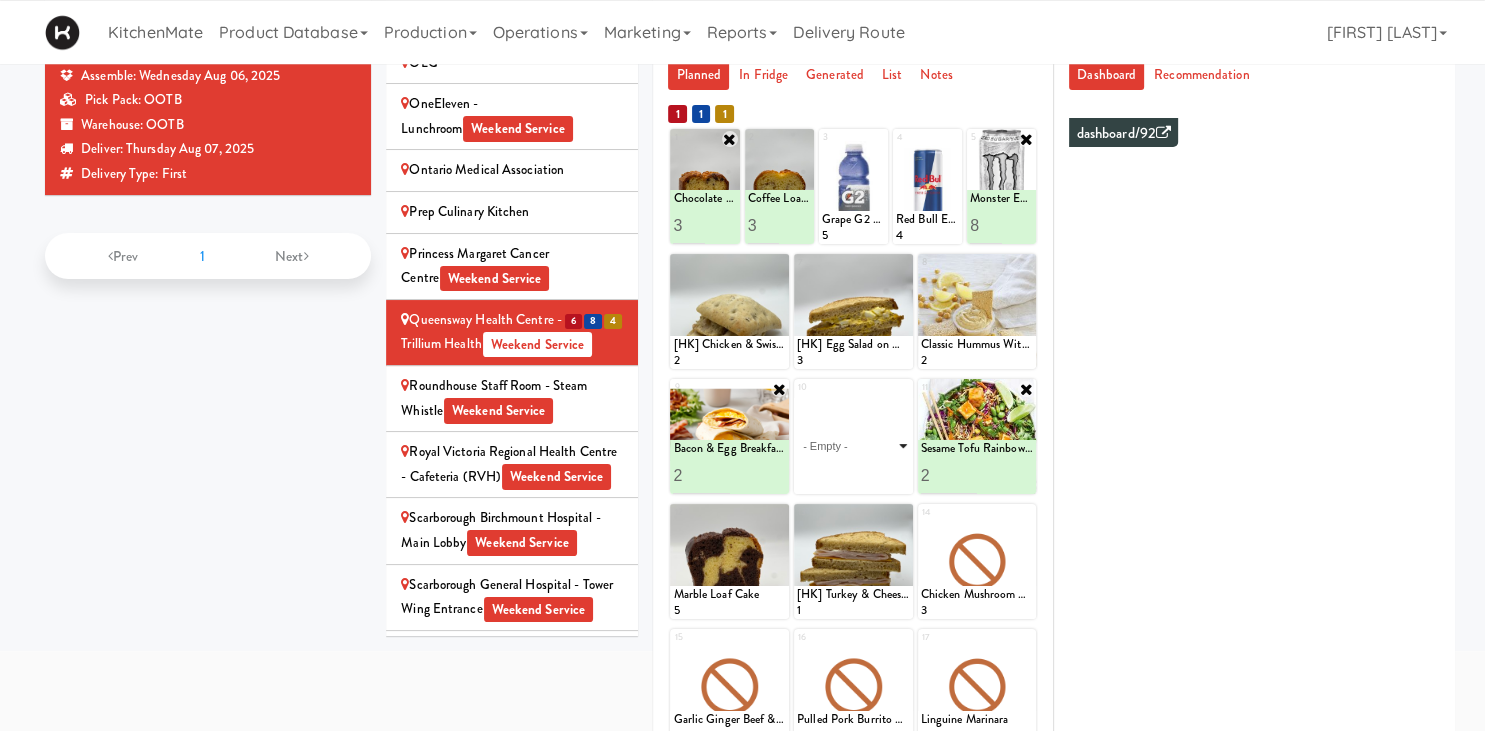 click on "- Empty - Activia Probiotic Peach Mango Smoothie Berry Gatorade Zero Chocolate Milk Tetra Pack Coca Cola Diet Coke Frooti Fuze Iced Tea Grape G2 Gatorade Thirst Quencher Greenhouse Fiery Ginger Shot Lemon Lime Gatorade Zero Monster Energy Zero Ultra Norse Cold Brew Coffee Oasis Apple Juice Orange Celsius Energy Drink Orange Gatorade Zero Red Bull Energy Drink Sanpellengrino Aranciata Sparkling Clementine Probiotic Soda Sparkling Ginger Probiotic Soda Sparkling Grapefruit Probiotic Soda Sugar Free Red Bull Tonica Kombucha Berry Bounce Amazing Chocolate Chunk Cookie Bacon & Egg Breakfast Wrap Bistro Deli Box Blue Diamond Roasted Salted Almonds Blue Diamond Smokehouse Almonds Caramilk Chocolate Chip Loaf Cake Chocolate Loaf Cake Classic Hummus With Crackers Clif Bar Peanut Butter Crunch Clif Builders proteins Bar Chocolate Clif Builders proteins Bar Chocolate Mint Coffee Loaf Cake Falafel & Hummus Wrap Freshii Peanut Butter Energii Bites [HK] Cheddar Cheese Bagel [HK] Chicken Caesar Wrap [HK] Turkey Club Wrap" at bounding box center (853, 446) 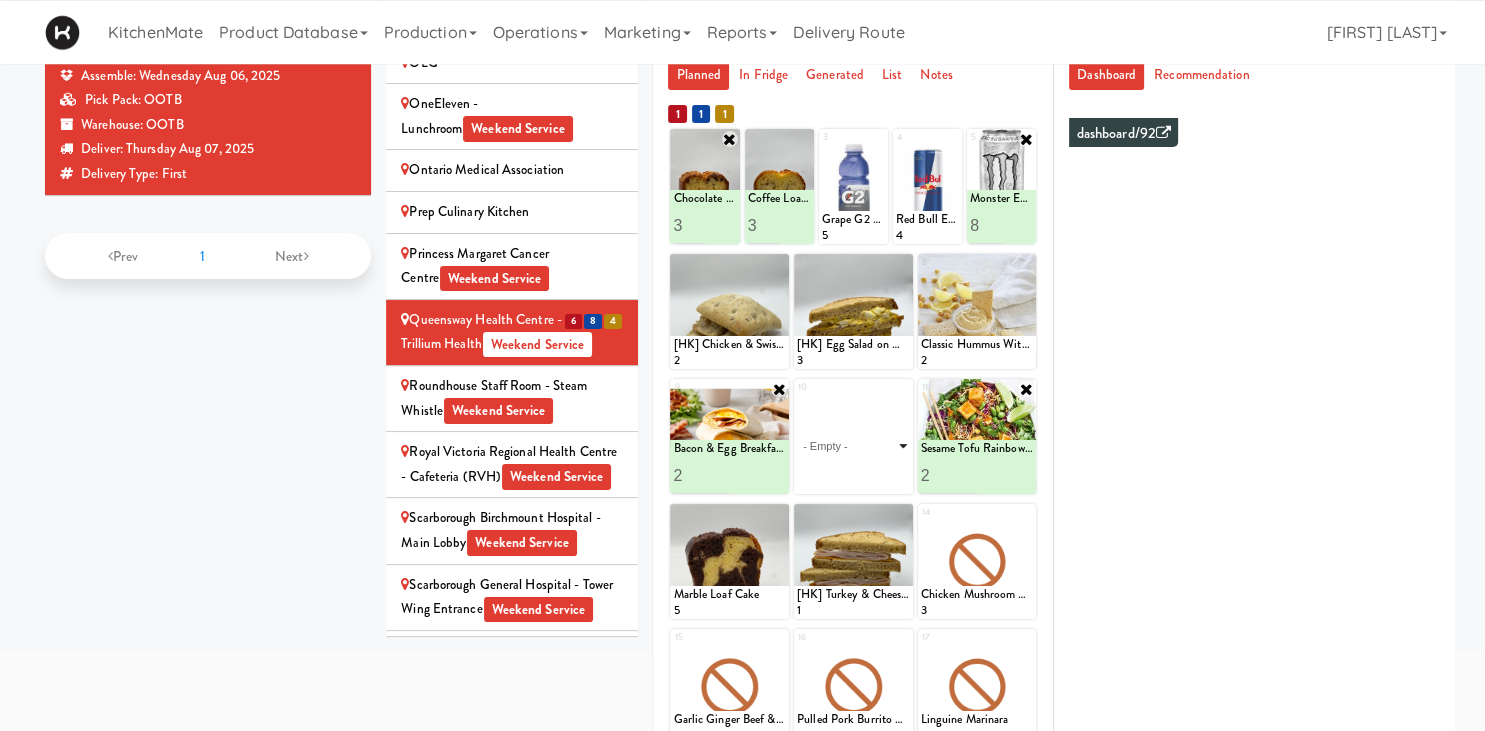 click on "- Empty - Activia Probiotic Peach Mango Smoothie Berry Gatorade Zero Chocolate Milk Tetra Pack Coca Cola Diet Coke Frooti Fuze Iced Tea Grape G2 Gatorade Thirst Quencher Greenhouse Fiery Ginger Shot Lemon Lime Gatorade Zero Monster Energy Zero Ultra Norse Cold Brew Coffee Oasis Apple Juice Orange Celsius Energy Drink Orange Gatorade Zero Red Bull Energy Drink Sanpellengrino Aranciata Sparkling Clementine Probiotic Soda Sparkling Ginger Probiotic Soda Sparkling Grapefruit Probiotic Soda Sugar Free Red Bull Tonica Kombucha Berry Bounce Amazing Chocolate Chunk Cookie Bacon & Egg Breakfast Wrap Bistro Deli Box Blue Diamond Roasted Salted Almonds Blue Diamond Smokehouse Almonds Caramilk Chocolate Chip Loaf Cake Chocolate Loaf Cake Classic Hummus With Crackers Clif Bar Peanut Butter Crunch Clif Builders proteins Bar Chocolate Clif Builders proteins Bar Chocolate Mint Coffee Loaf Cake Falafel & Hummus Wrap Freshii Peanut Butter Energii Bites [HK] Cheddar Cheese Bagel [HK] Chicken Caesar Wrap [HK] Turkey Club Wrap" at bounding box center [853, 446] 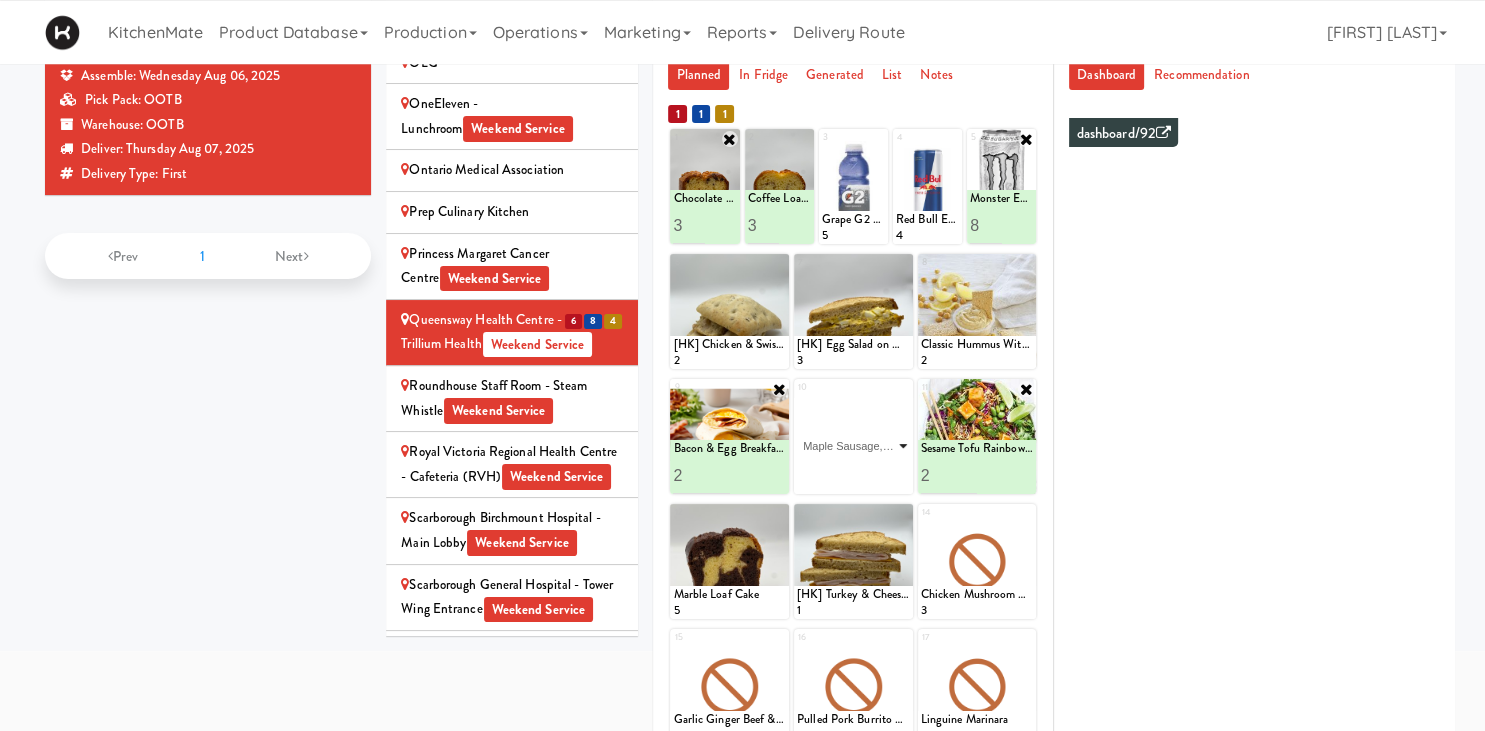 click on "Maple Sausage, Egg & Cheddar Sandwich" at bounding box center (0, 0) 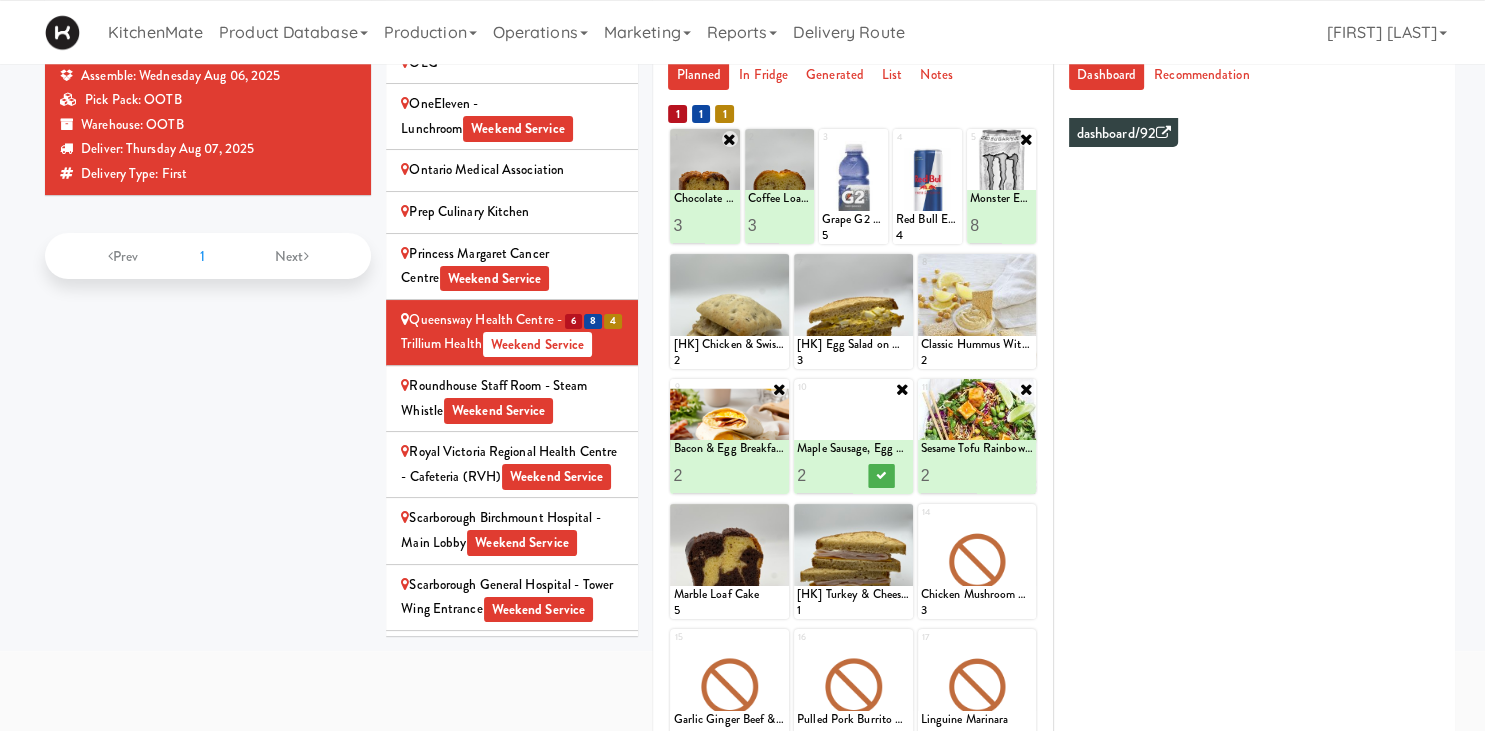 type on "2" 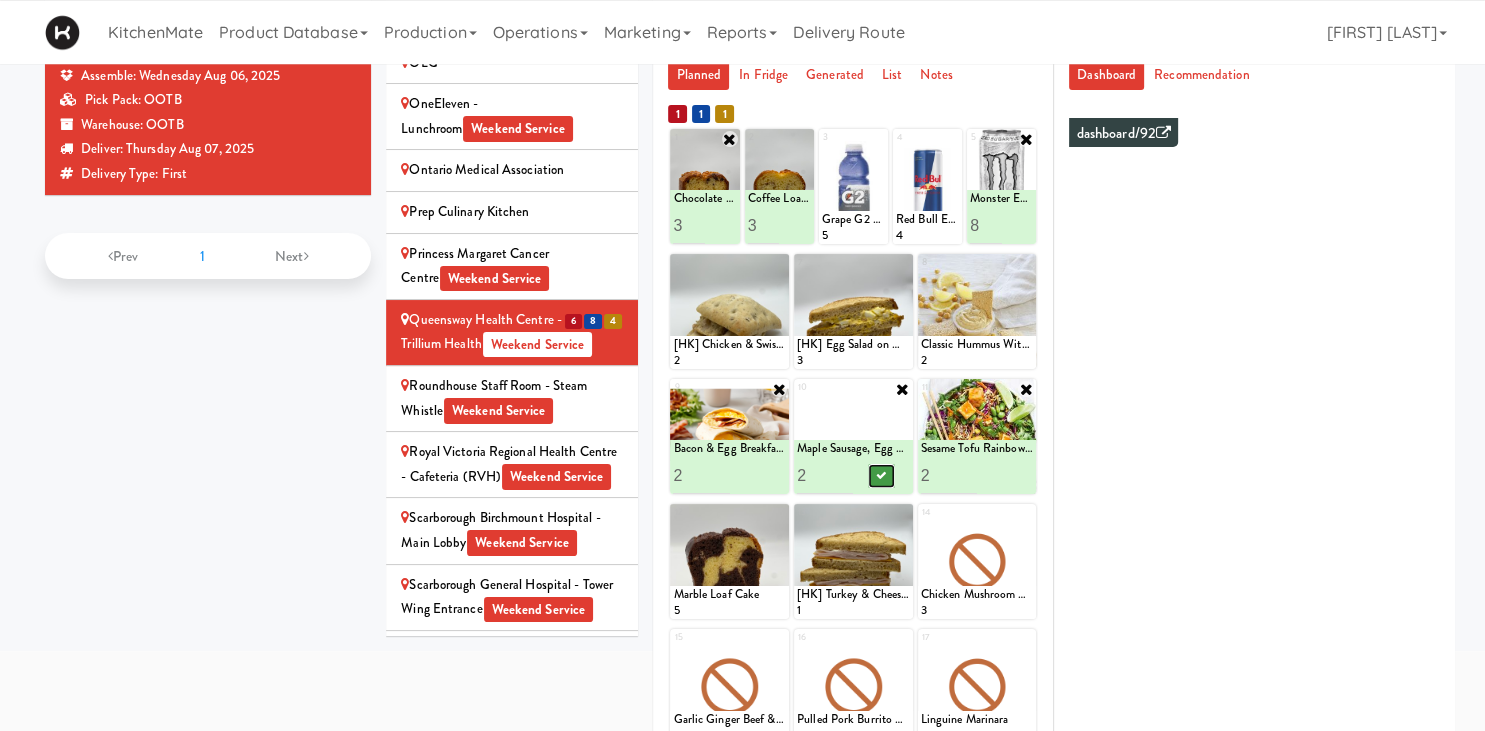 click at bounding box center [881, 476] 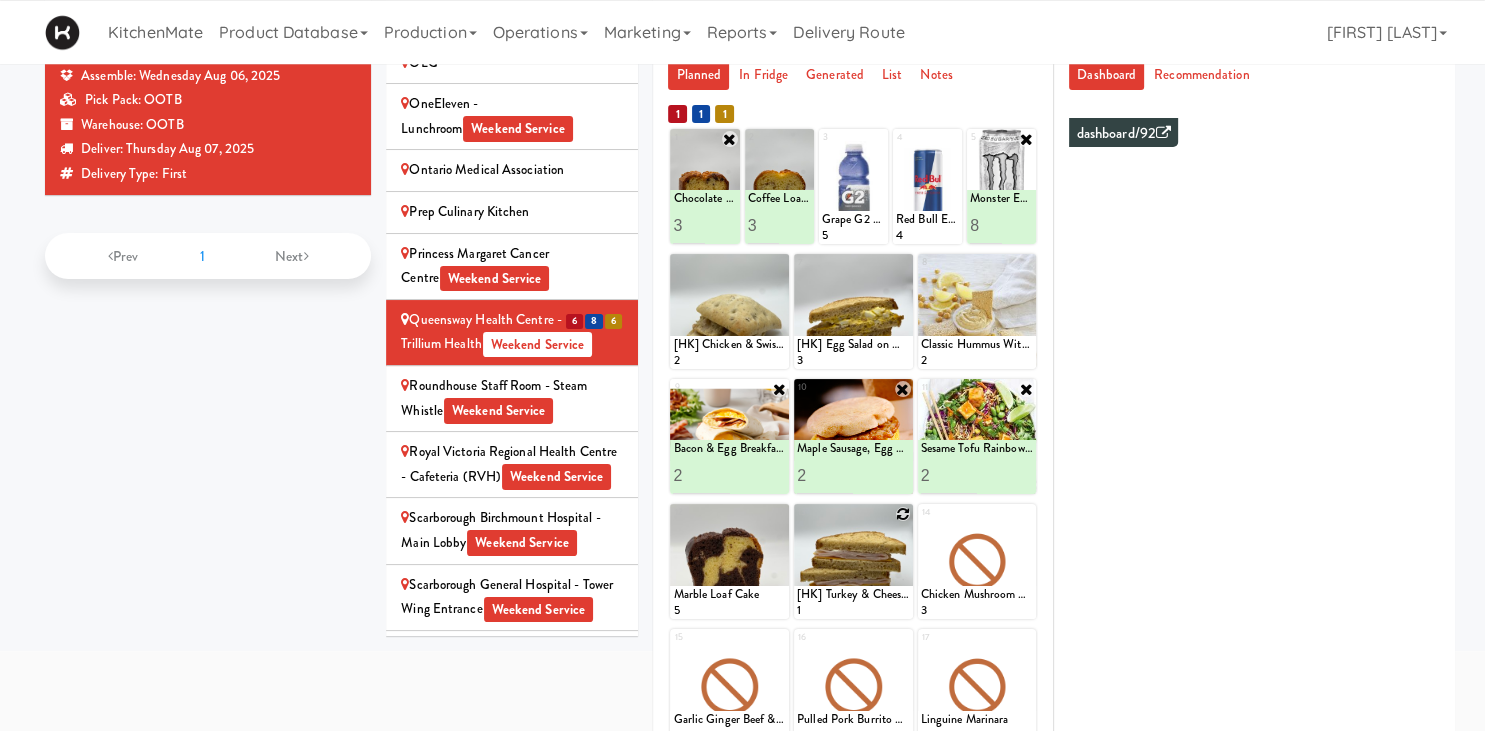 click at bounding box center [903, 514] 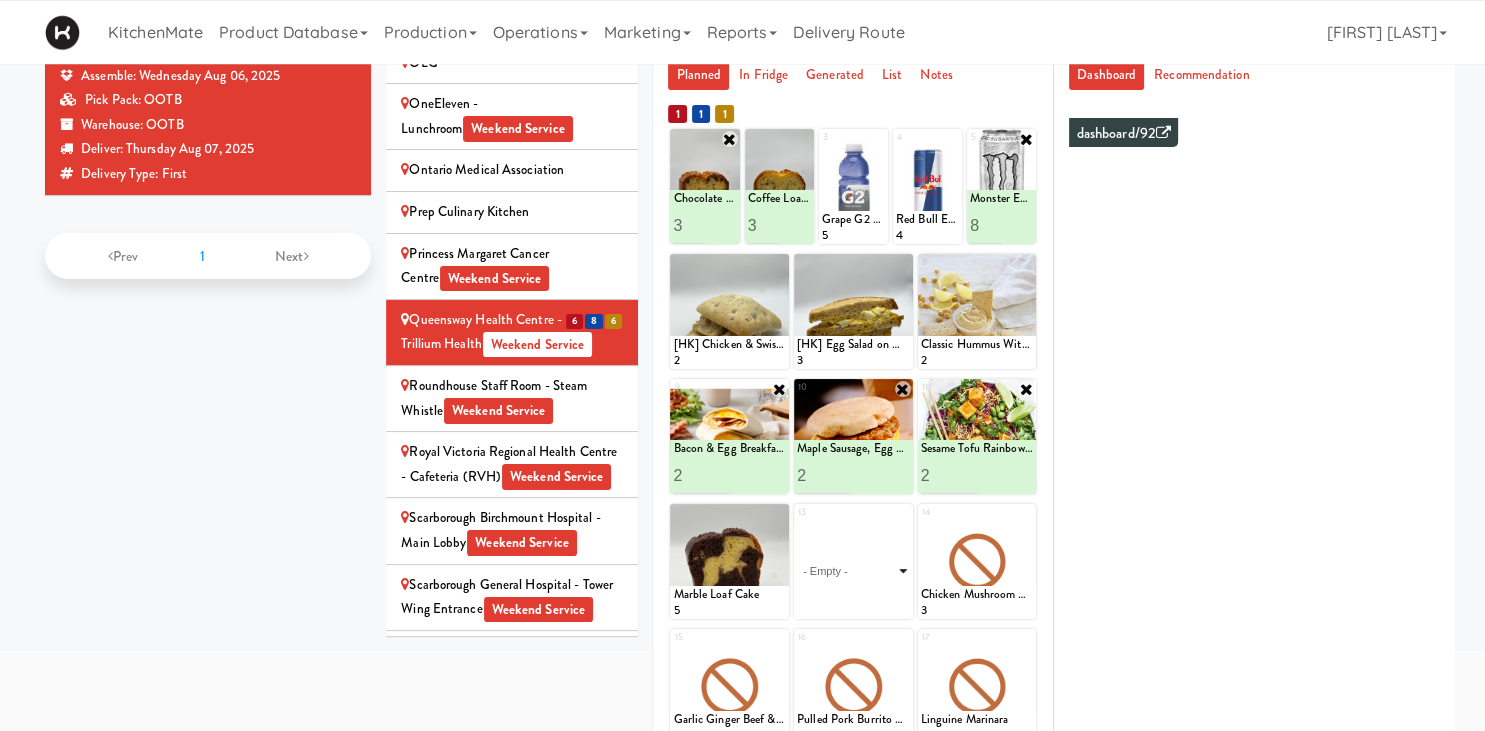 click on "- Empty - Activia Probiotic Peach Mango Smoothie Berry Gatorade Zero Chocolate Milk Tetra Pack Coca Cola Diet Coke Frooti Fuze Iced Tea Grape G2 Gatorade Thirst Quencher Greenhouse Fiery Ginger Shot Lemon Lime Gatorade Zero Monster Energy Zero Ultra Norse Cold Brew Coffee Oasis Apple Juice Orange Celsius Energy Drink Orange Gatorade Zero Red Bull Energy Drink Sanpellengrino Aranciata Sparkling Clementine Probiotic Soda Sparkling Ginger Probiotic Soda Sparkling Grapefruit Probiotic Soda Sugar Free Red Bull Tonica Kombucha Berry Bounce Amazing Chocolate Chunk Cookie Bacon & Egg Breakfast Wrap Bistro Deli Box Blue Diamond Roasted Salted Almonds Blue Diamond Smokehouse Almonds Caramilk Chocolate Chip Loaf Cake Chocolate Loaf Cake Classic Hummus With Crackers Clif Bar Peanut Butter Crunch Clif Builders proteins Bar Chocolate Clif Builders proteins Bar Chocolate Mint Coffee Loaf Cake Falafel & Hummus Wrap Freshii Peanut Butter Energii Bites [HK] Cheddar Cheese Bagel [HK] Chicken Caesar Wrap [HK] Turkey Club Wrap" at bounding box center [853, 571] 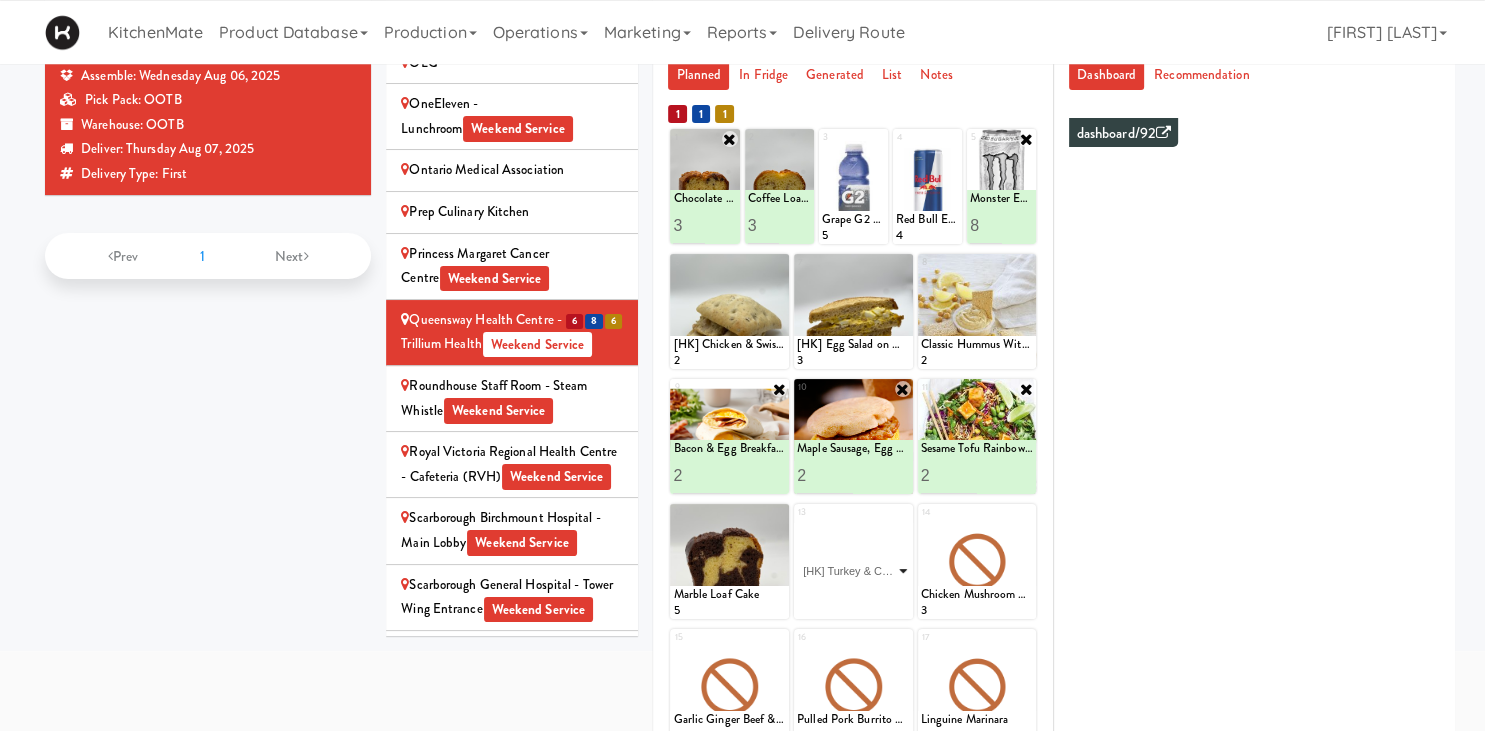 click on "[HK] Turkey & Cheese Multigrain" at bounding box center (0, 0) 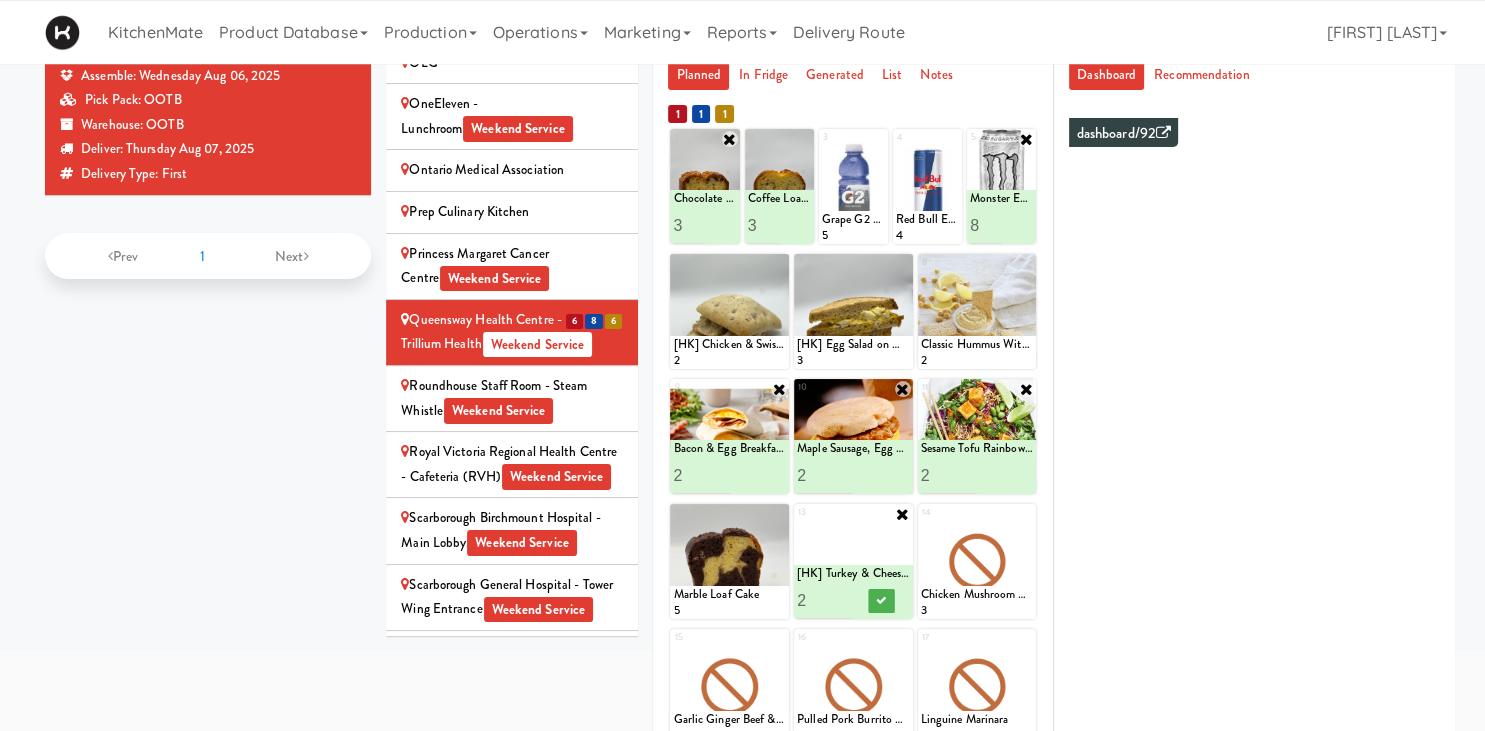 click on "2" at bounding box center (825, 600) 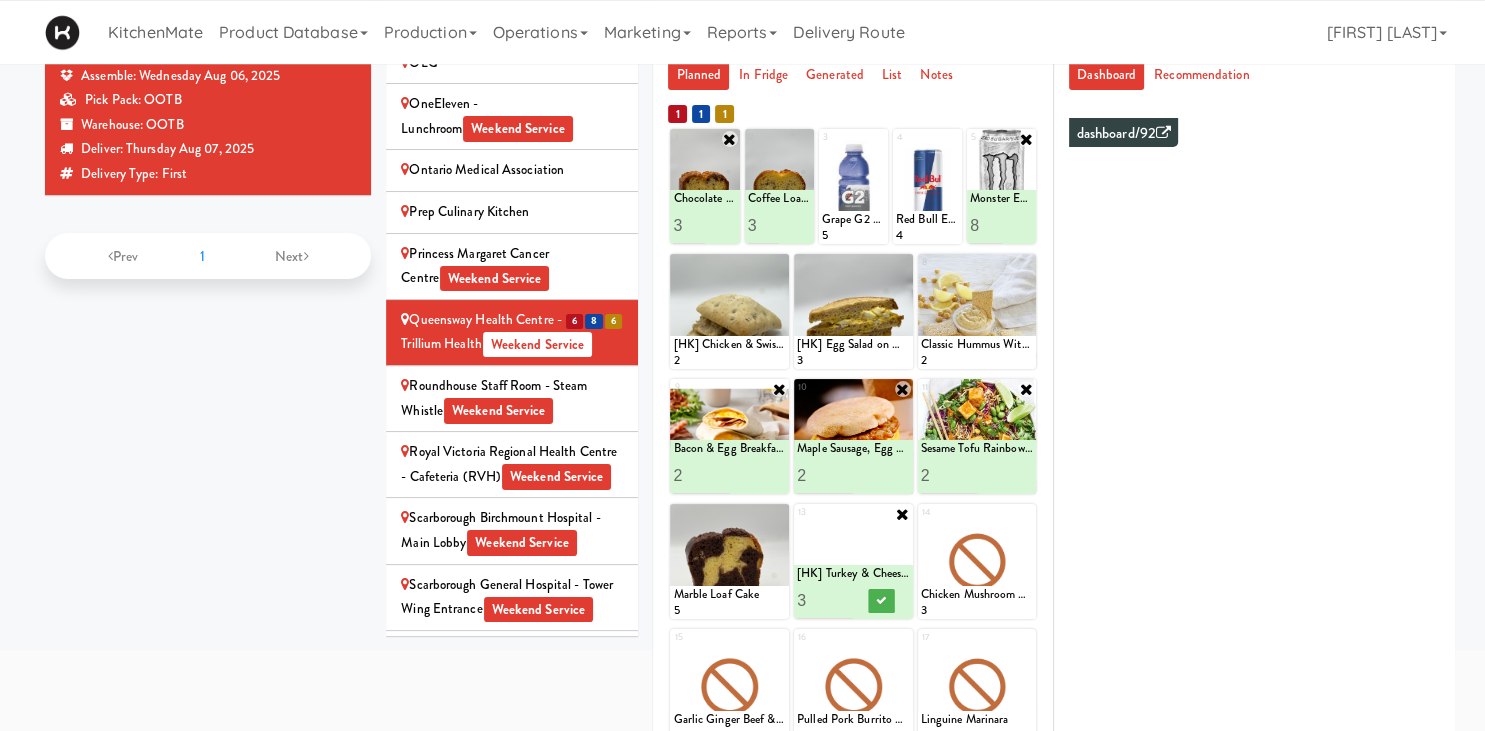 type on "3" 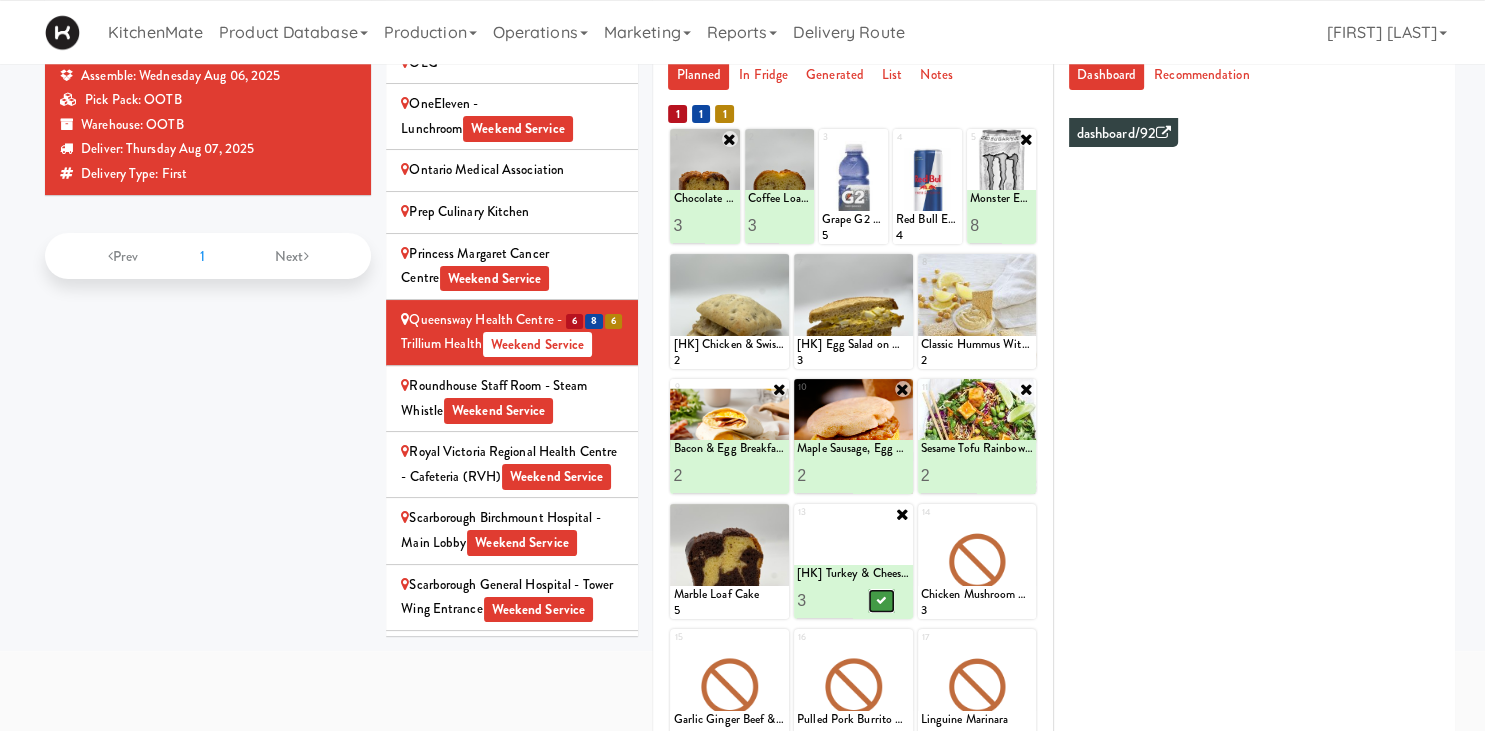 click at bounding box center [881, 600] 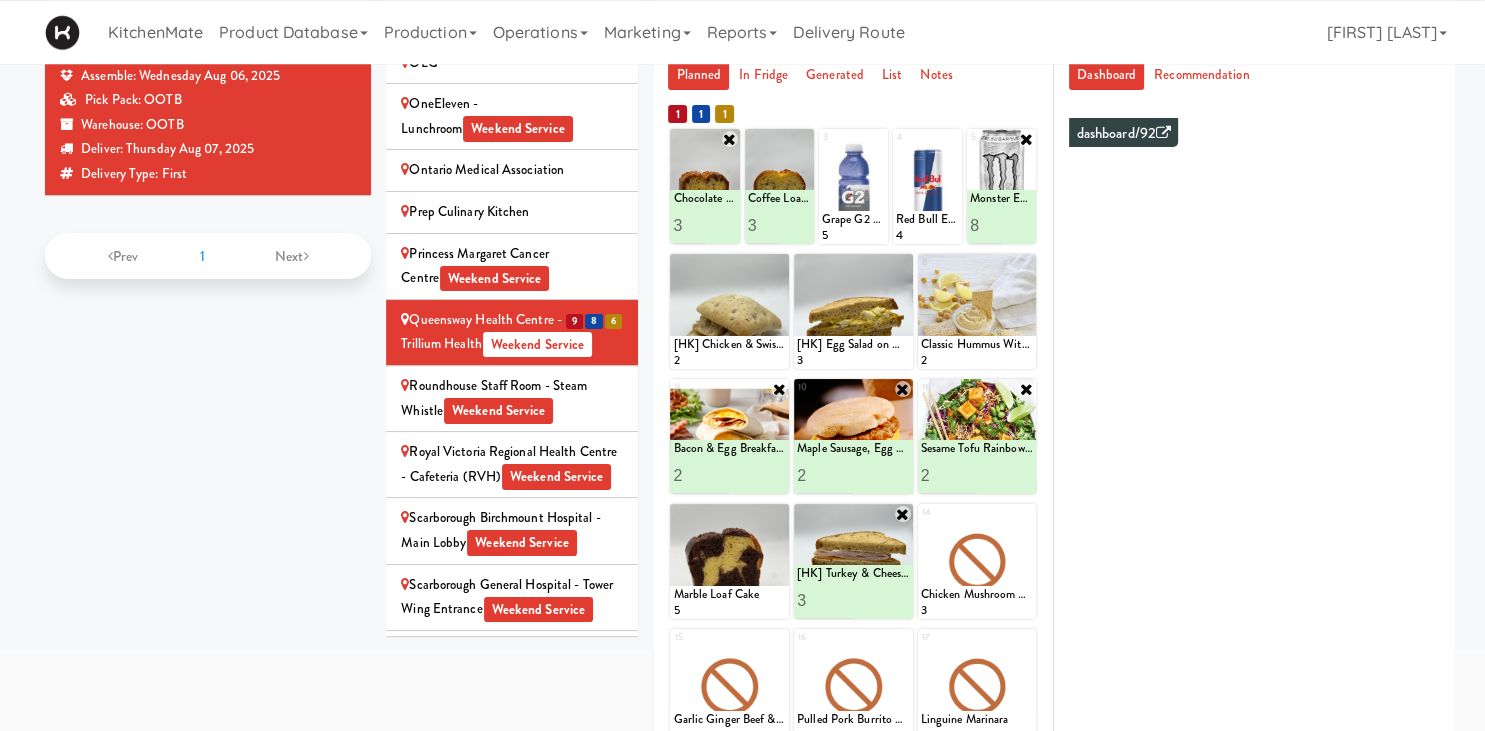 click on "Scarborough Birchmount Hospital - Main Lobby  Weekend Service" at bounding box center [512, 530] 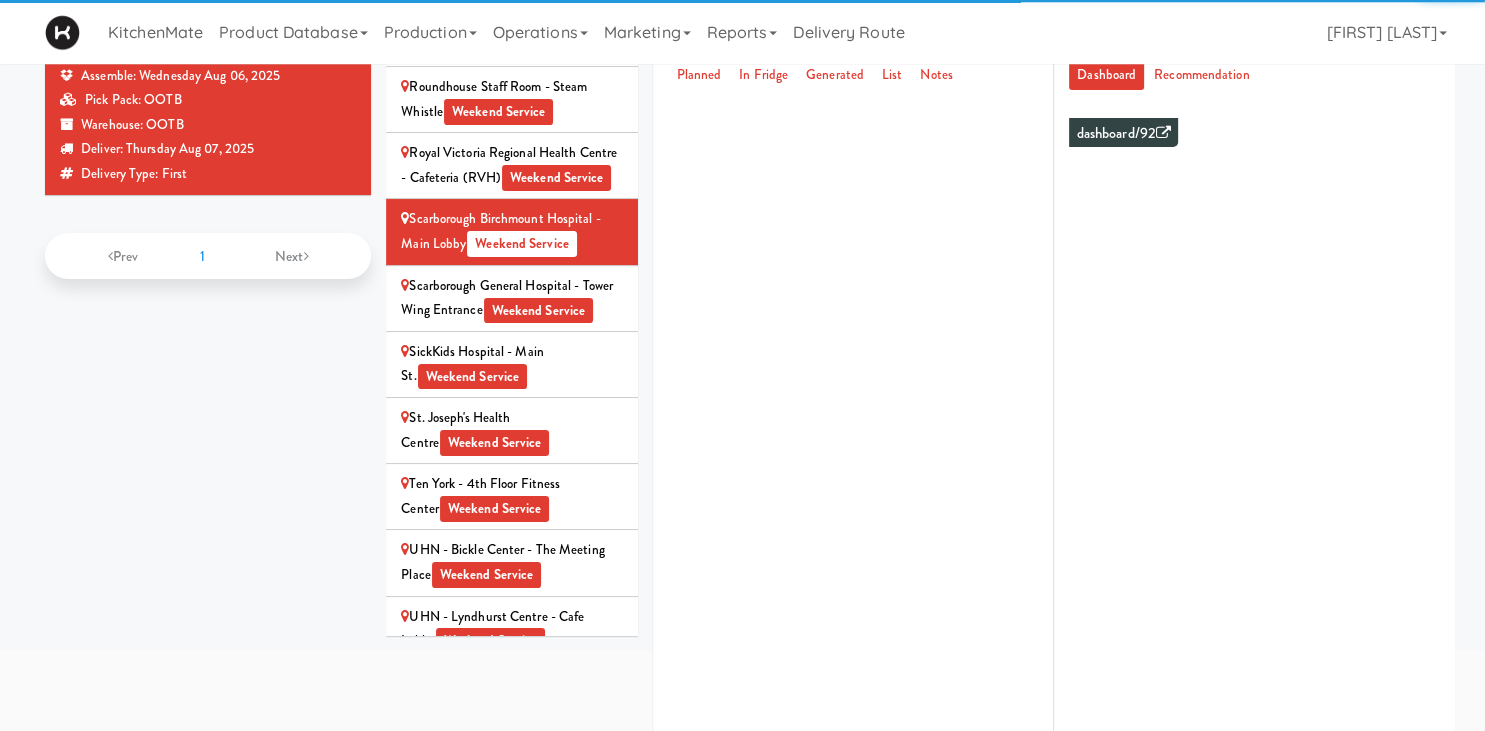 scroll, scrollTop: 3760, scrollLeft: 0, axis: vertical 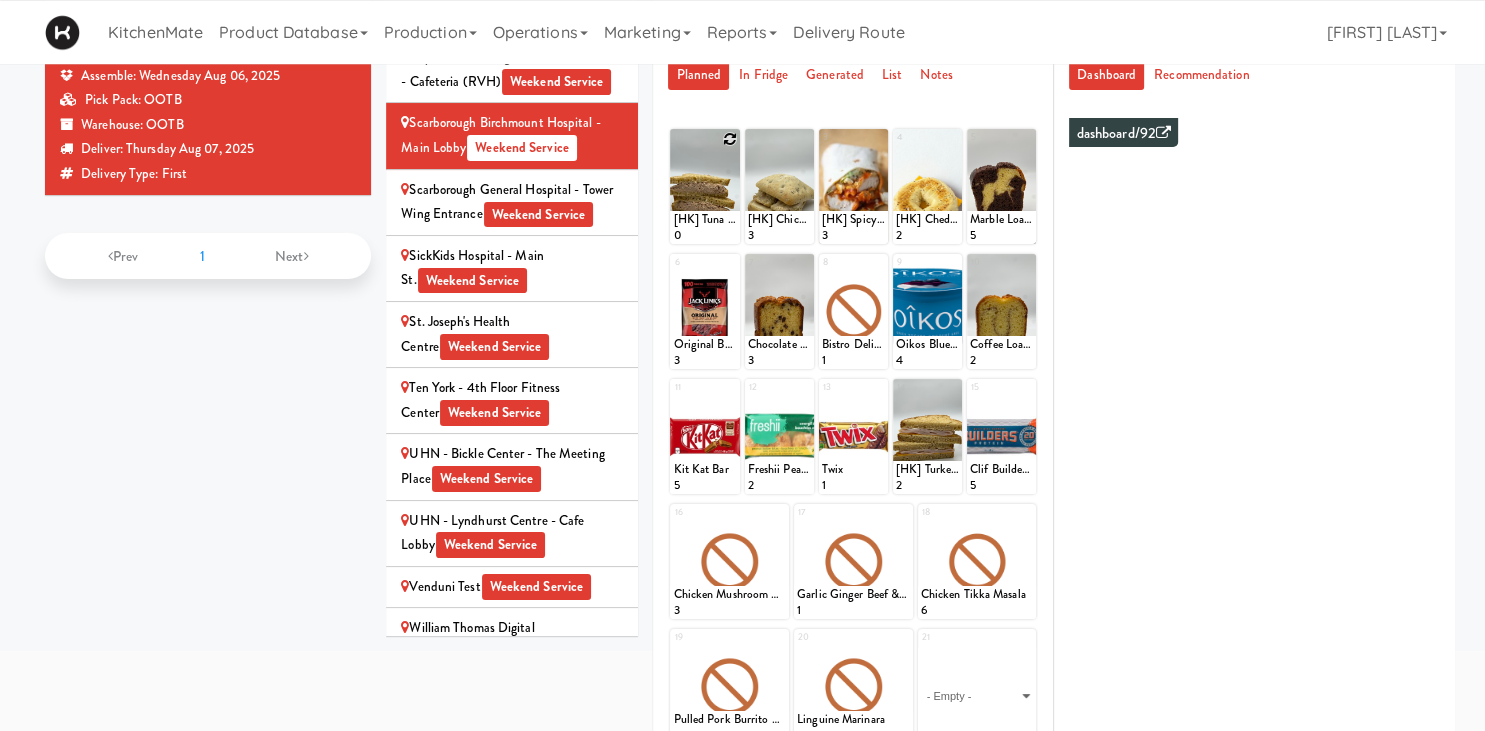 click at bounding box center (730, 139) 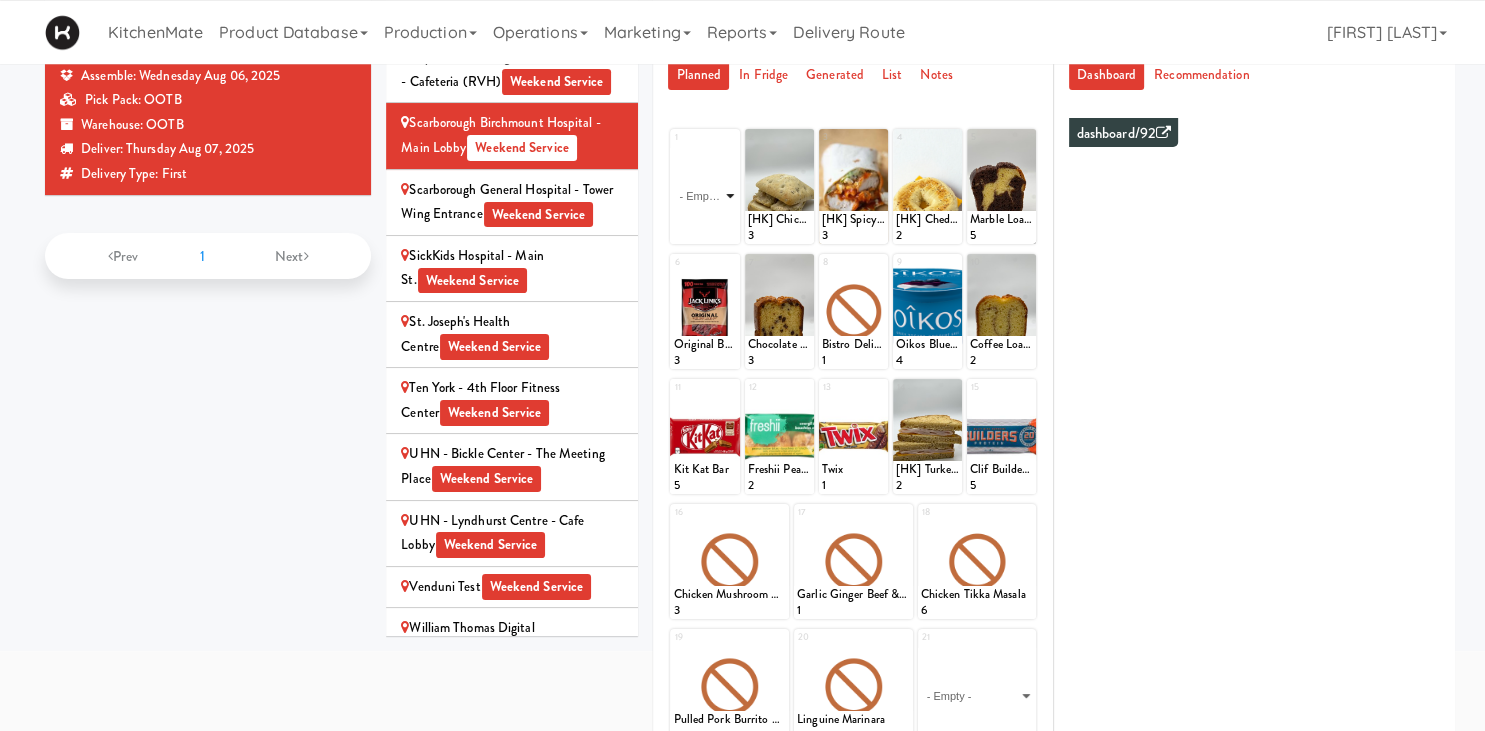 click on "- Empty - Activia Probiotic Peach Mango Smoothie Berry Gatorade Zero Chocolate Milk Tetra Pack Coca Cola Diet Coke Frooti Fuze Iced Tea Grape G2 Gatorade Thirst Quencher Greenhouse Fiery Ginger Shot Lemon Lime Gatorade Zero Monster Energy Zero Ultra Norse Cold Brew Coffee Oasis Apple Juice Orange Celsius Energy Drink Orange Gatorade Zero Red Bull Energy Drink Sanpellengrino Aranciata Sparkling Clementine Probiotic Soda Sparkling Ginger Probiotic Soda Sparkling Grapefruit Probiotic Soda Sugar Free Red Bull Tonica Kombucha Berry Bounce Amazing Chocolate Chunk Cookie Bacon & Egg Breakfast Wrap Bistro Deli Box Blue Diamond Roasted Salted Almonds Blue Diamond Smokehouse Almonds Caramilk Chocolate Chip Loaf Cake Chocolate Loaf Cake Classic Hummus With Crackers Clif Bar Peanut Butter Crunch Clif Builders proteins Bar Chocolate Clif Builders proteins Bar Chocolate Mint Coffee Loaf Cake Falafel & Hummus Wrap Freshii Peanut Butter Energii Bites [HK] Cheddar Cheese Bagel [HK] Chicken Caesar Wrap [HK] Turkey Club Wrap" at bounding box center (704, 196) 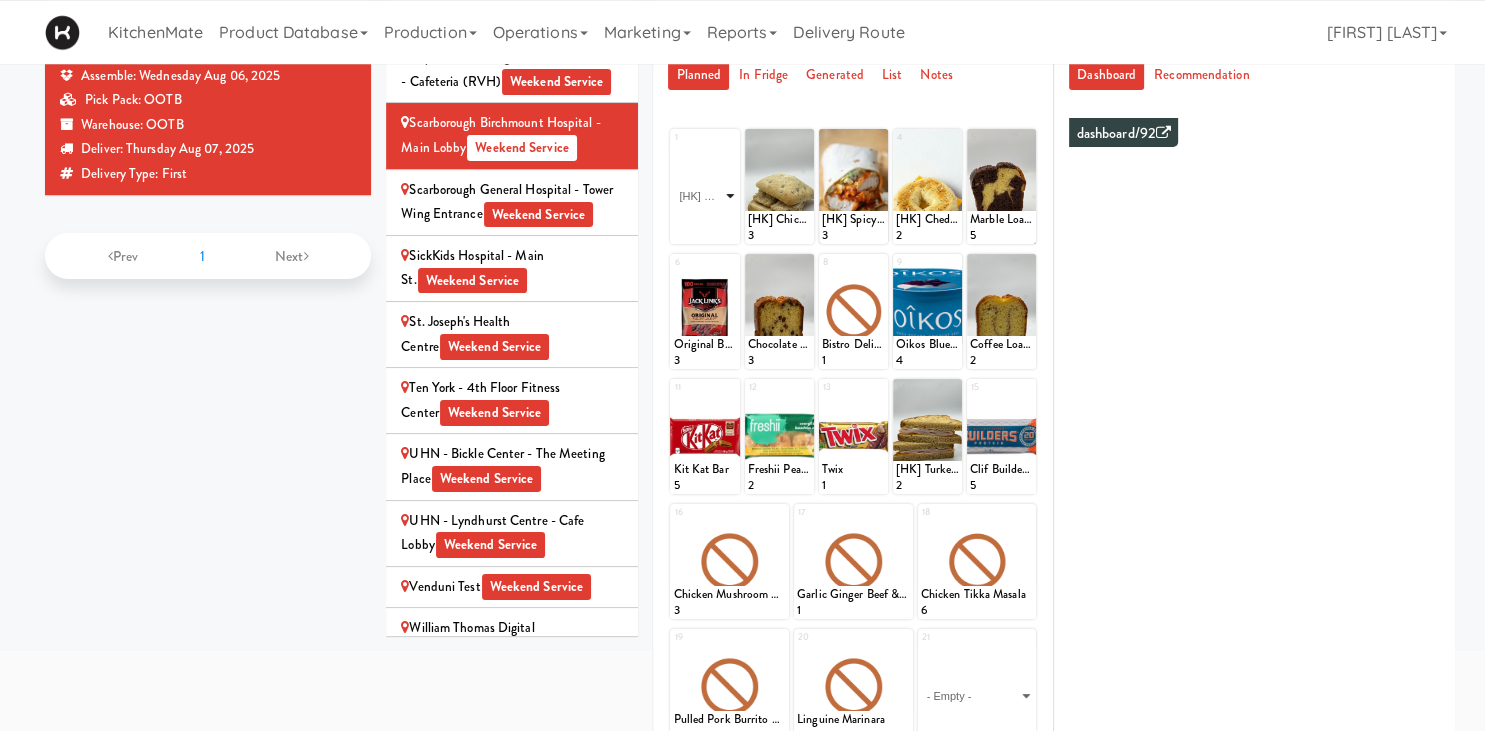 click on "[HK] Egg Salad on Multigrain" at bounding box center (0, 0) 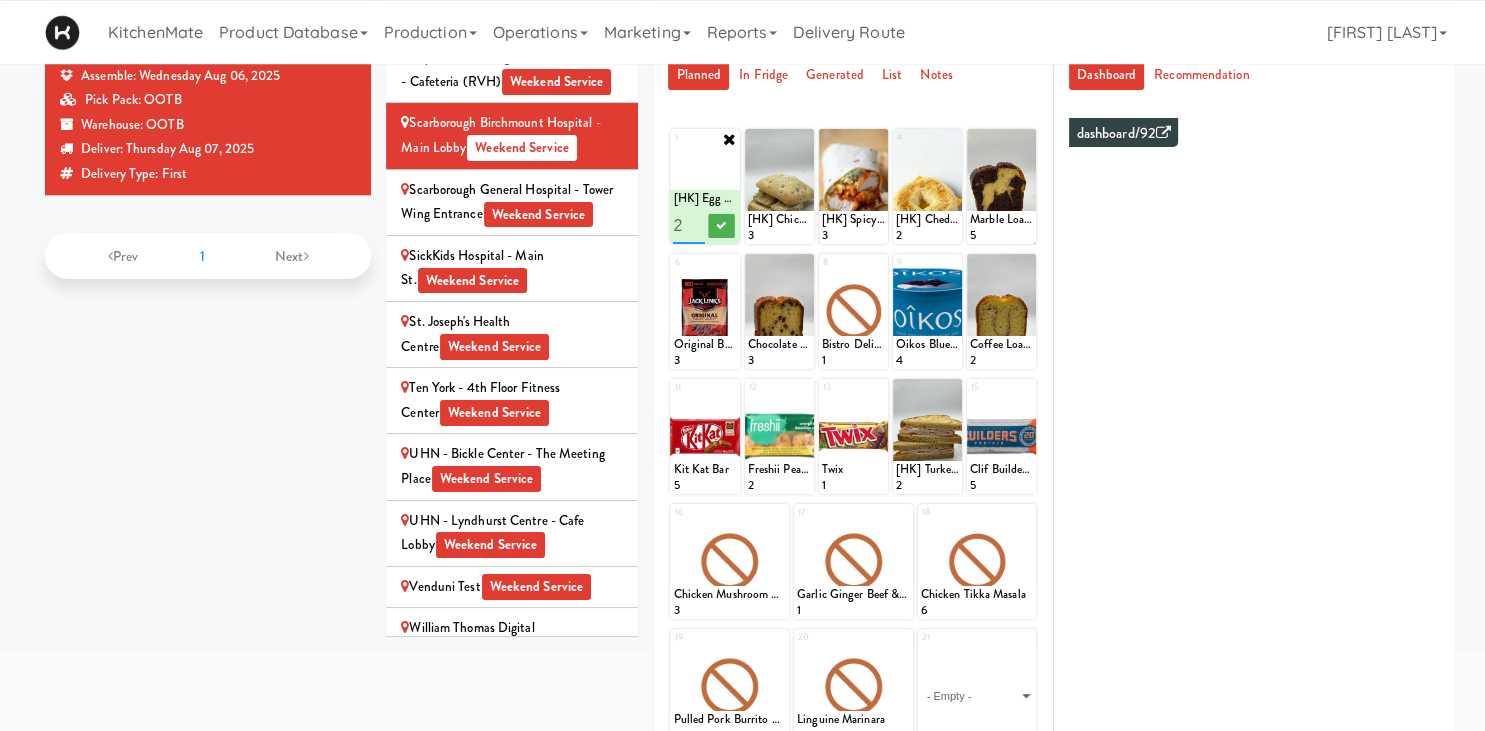 type on "2" 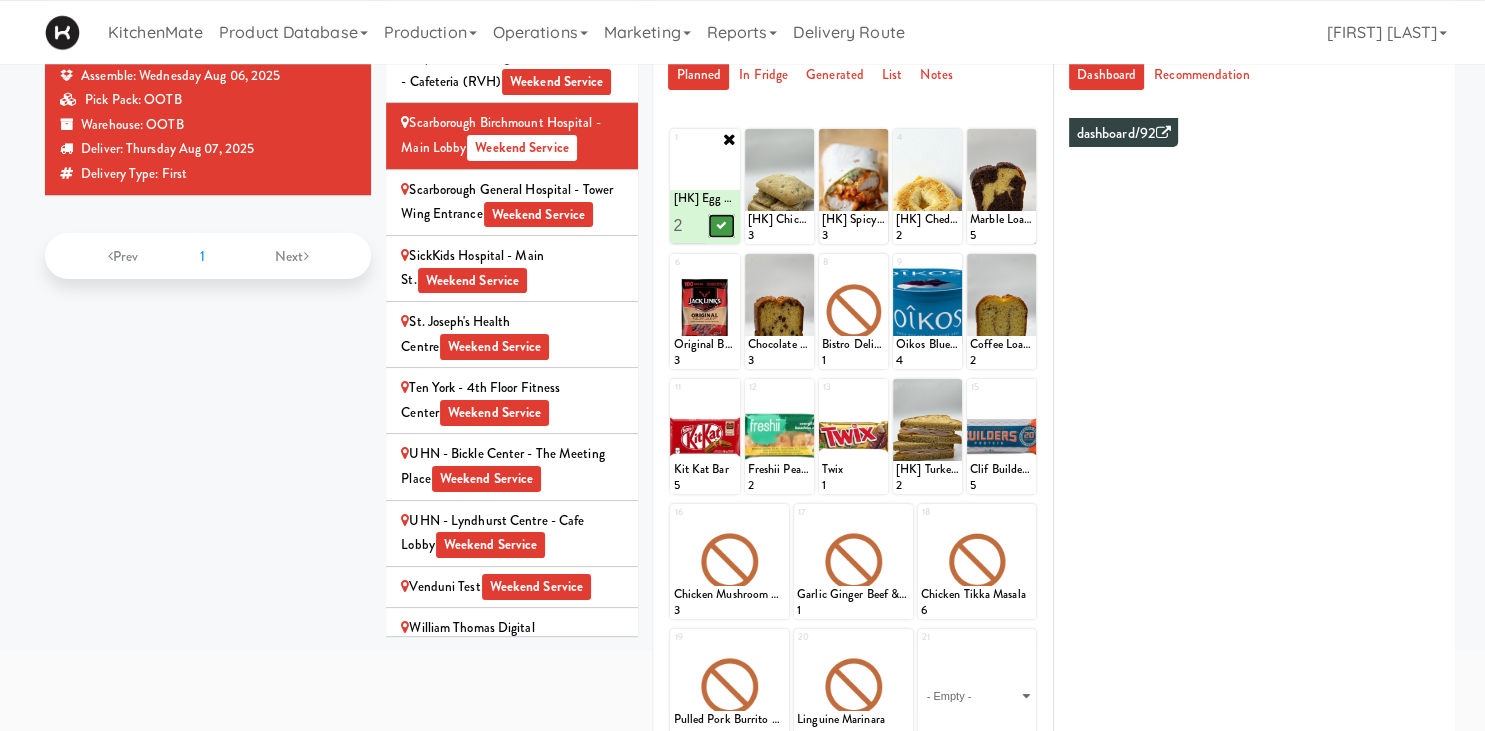click at bounding box center (721, 225) 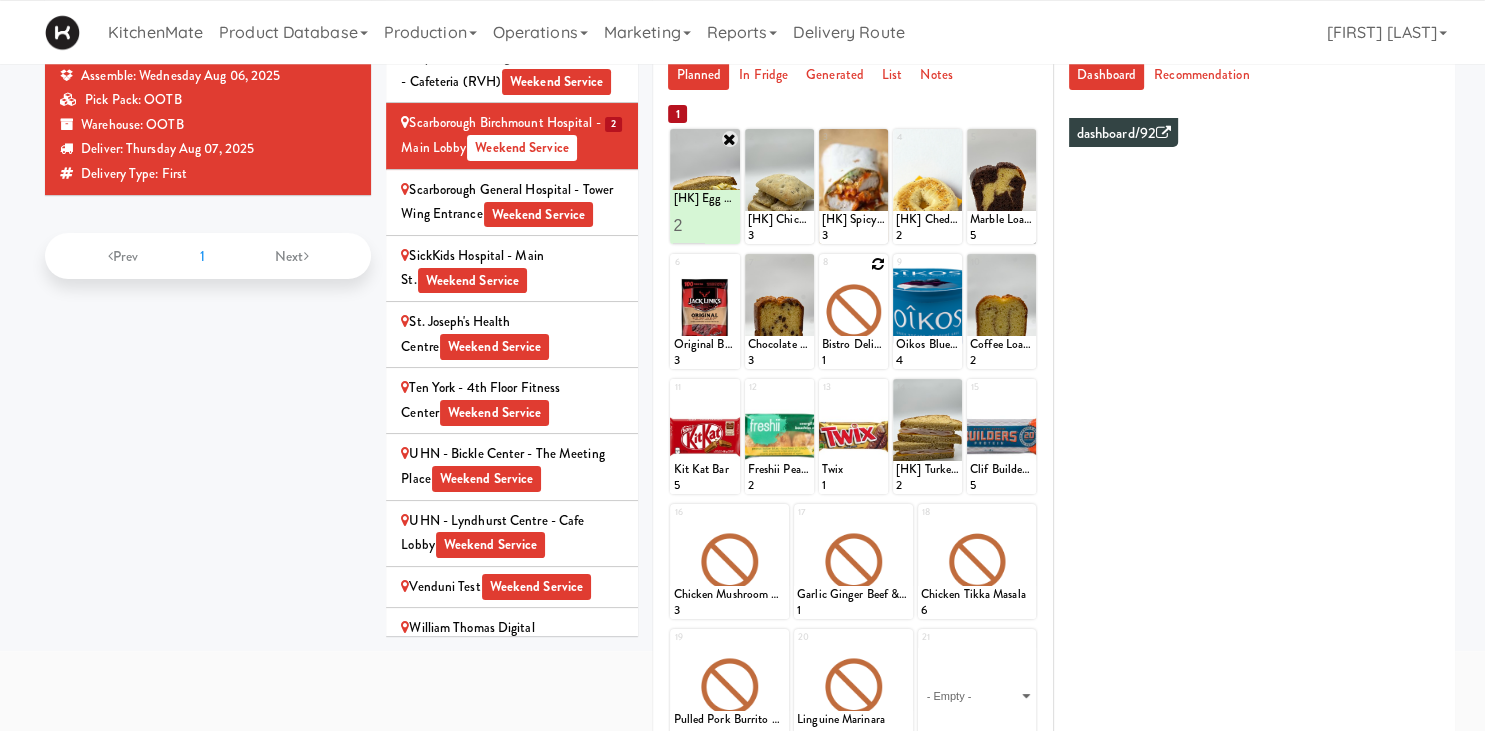 click at bounding box center [878, 264] 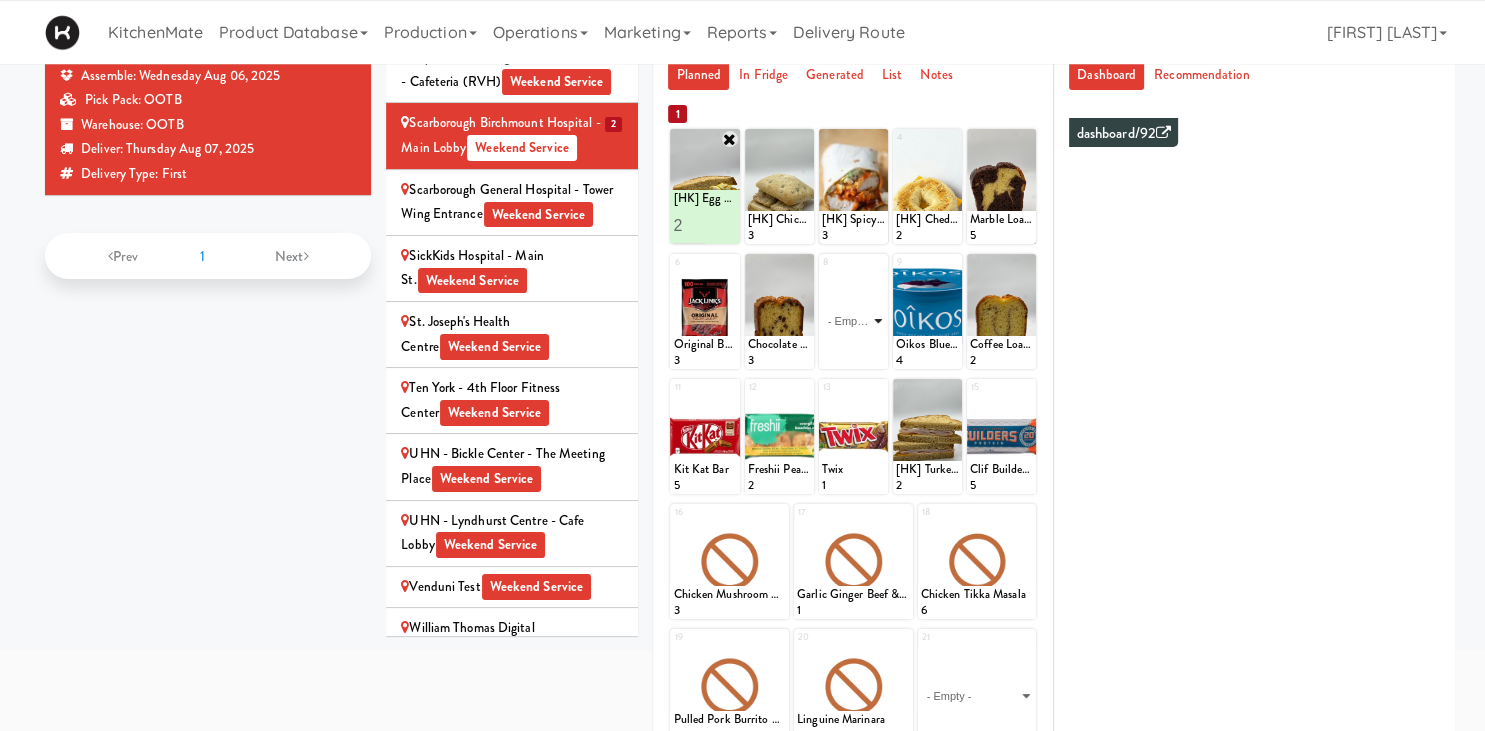 click on "- Empty - Activia Probiotic Peach Mango Smoothie Berry Gatorade Zero Chocolate Milk Tetra Pack Coca Cola Diet Coke Frooti Fuze Iced Tea Grape G2 Gatorade Thirst Quencher Greenhouse Fiery Ginger Shot Lemon Lime Gatorade Zero Monster Energy Zero Ultra Norse Cold Brew Coffee Oasis Apple Juice Orange Celsius Energy Drink Orange Gatorade Zero Red Bull Energy Drink Sanpellengrino Aranciata Sparkling Clementine Probiotic Soda Sparkling Ginger Probiotic Soda Sparkling Grapefruit Probiotic Soda Sugar Free Red Bull Tonica Kombucha Berry Bounce Amazing Chocolate Chunk Cookie Bacon & Egg Breakfast Wrap Bistro Deli Box Blue Diamond Roasted Salted Almonds Blue Diamond Smokehouse Almonds Caramilk Chocolate Chip Loaf Cake Chocolate Loaf Cake Classic Hummus With Crackers Clif Bar Peanut Butter Crunch Clif Builders proteins Bar Chocolate Clif Builders proteins Bar Chocolate Mint Coffee Loaf Cake Falafel & Hummus Wrap Freshii Peanut Butter Energii Bites [HK] Cheddar Cheese Bagel [HK] Chicken Caesar Wrap [HK] Turkey Club Wrap" at bounding box center (853, 321) 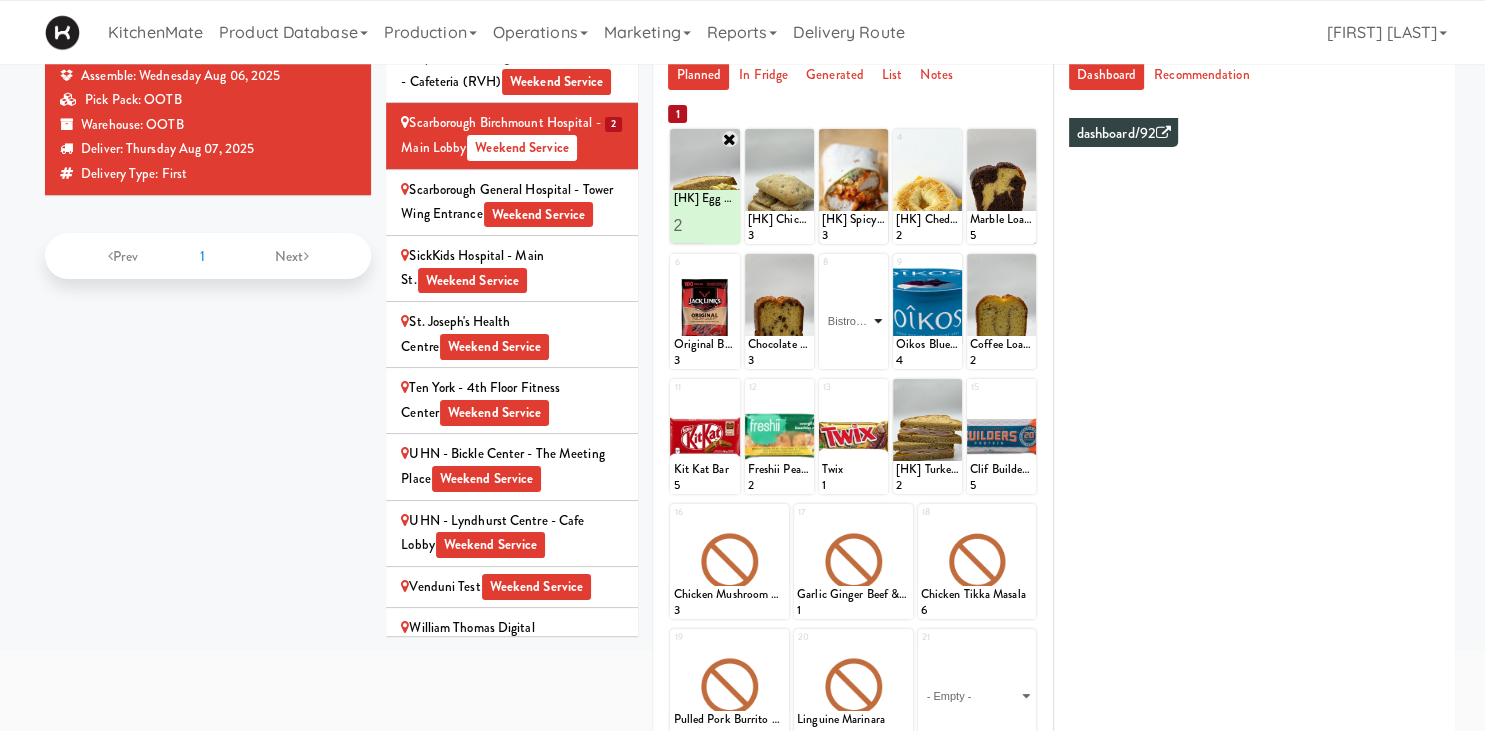 click on "Bistro Deli Box" at bounding box center (0, 0) 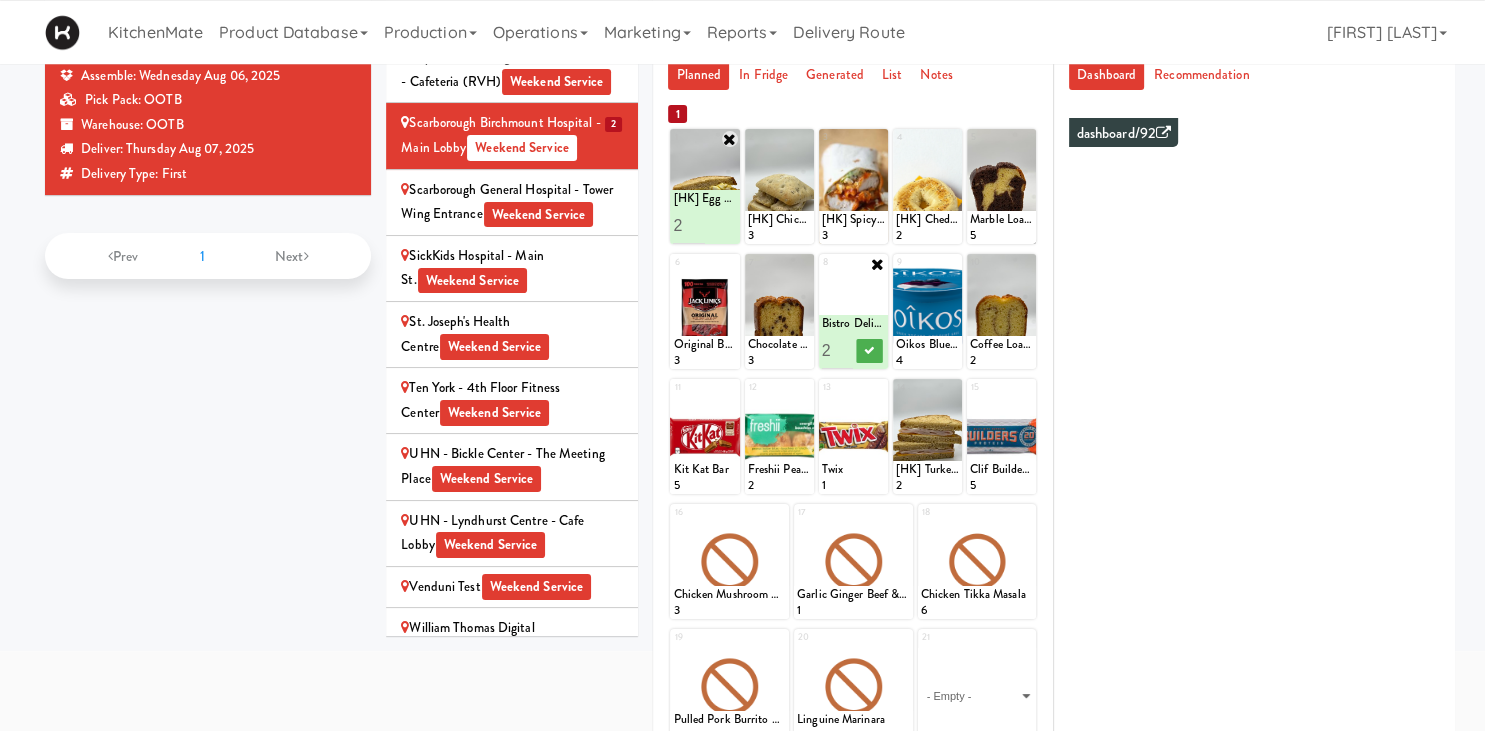 type on "2" 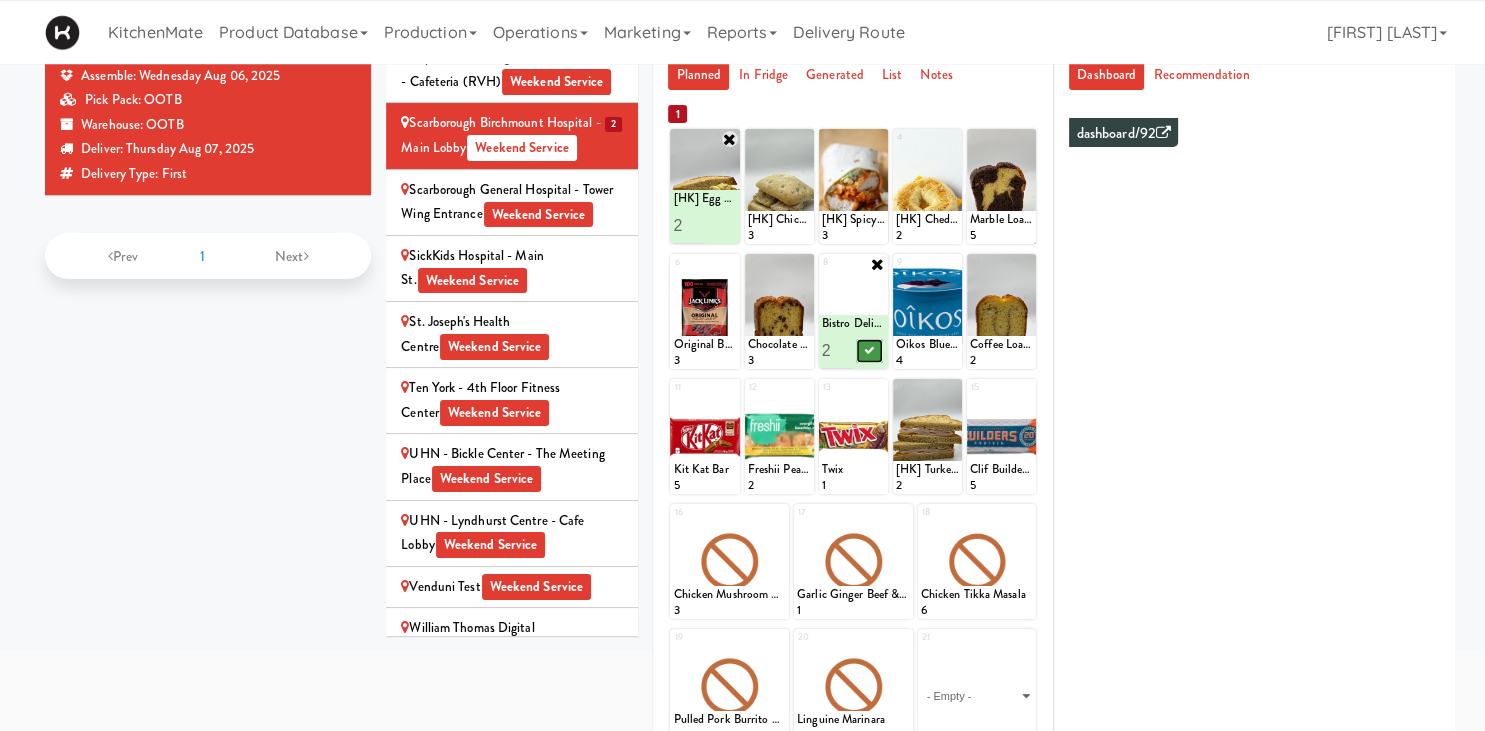 click at bounding box center [870, 350] 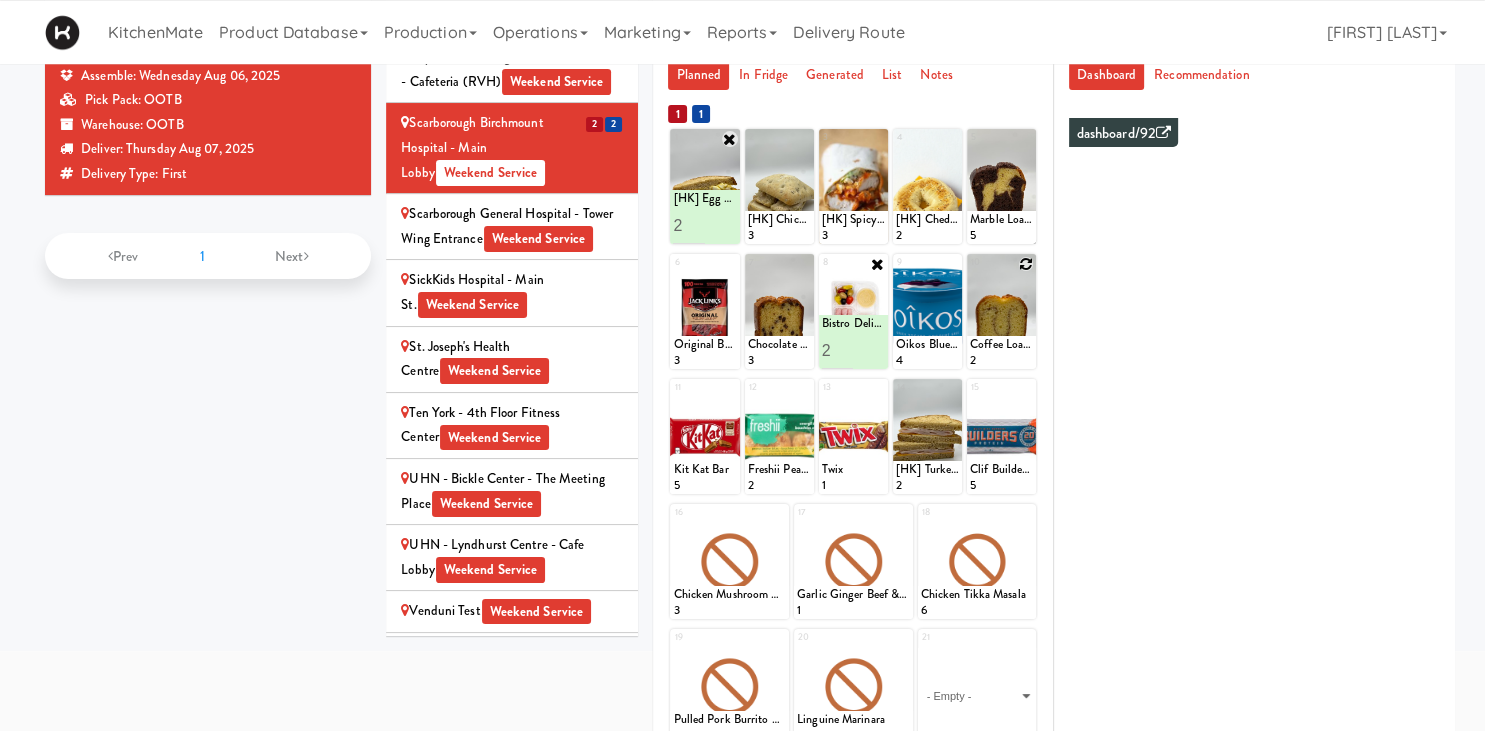click at bounding box center [1026, 264] 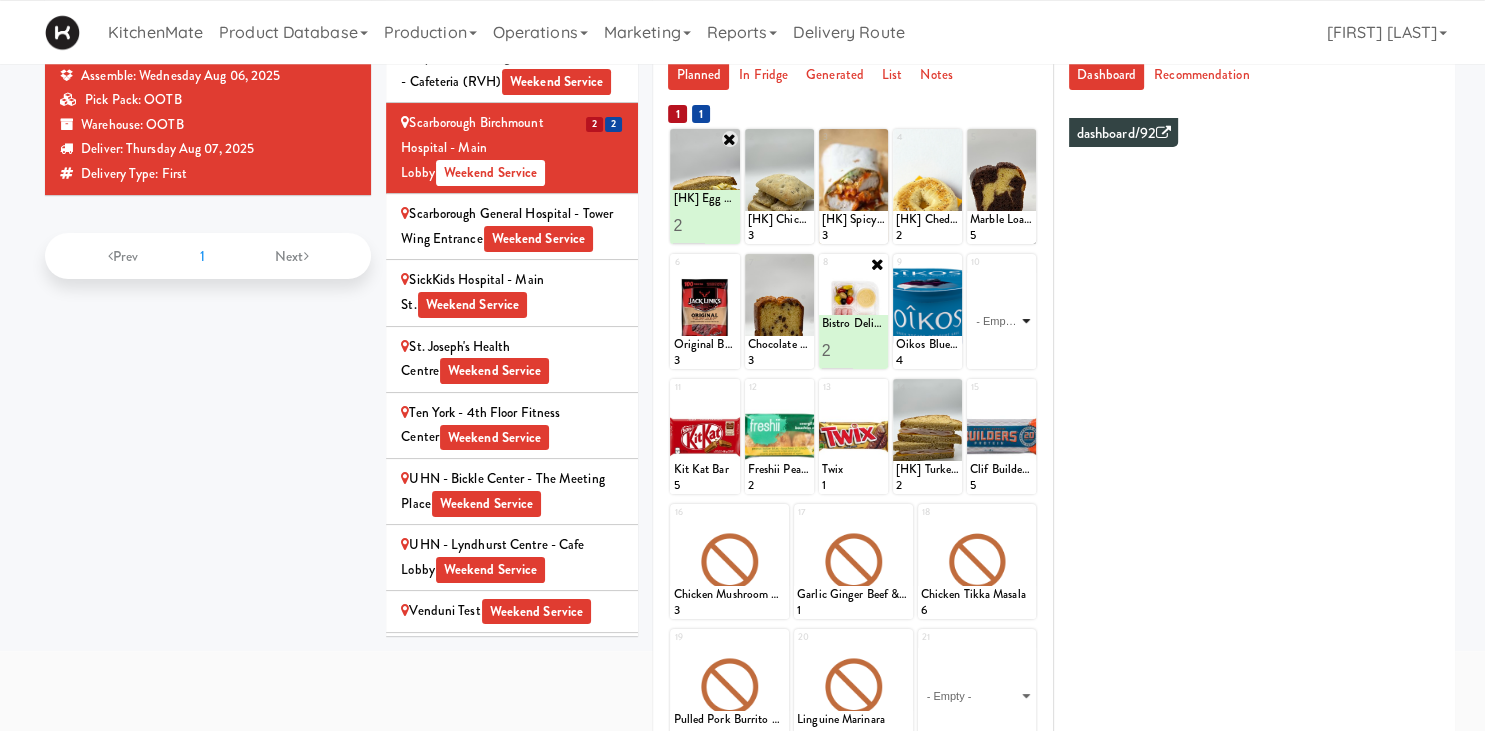 click on "- Empty - Activia Probiotic Peach Mango Smoothie Berry Gatorade Zero Chocolate Milk Tetra Pack Coca Cola Diet Coke Frooti Fuze Iced Tea Grape G2 Gatorade Thirst Quencher Greenhouse Fiery Ginger Shot Lemon Lime Gatorade Zero Monster Energy Zero Ultra Norse Cold Brew Coffee Oasis Apple Juice Orange Celsius Energy Drink Orange Gatorade Zero Red Bull Energy Drink Sanpellengrino Aranciata Sparkling Clementine Probiotic Soda Sparkling Ginger Probiotic Soda Sparkling Grapefruit Probiotic Soda Sugar Free Red Bull Tonica Kombucha Berry Bounce Amazing Chocolate Chunk Cookie Bacon & Egg Breakfast Wrap Bistro Deli Box Blue Diamond Roasted Salted Almonds Blue Diamond Smokehouse Almonds Caramilk Chocolate Chip Loaf Cake Chocolate Loaf Cake Classic Hummus With Crackers Clif Bar Peanut Butter Crunch Clif Builders proteins Bar Chocolate Clif Builders proteins Bar Chocolate Mint Coffee Loaf Cake Falafel & Hummus Wrap Freshii Peanut Butter Energii Bites [HK] Cheddar Cheese Bagel [HK] Chicken Caesar Wrap [HK] Turkey Club Wrap" at bounding box center (1001, 321) 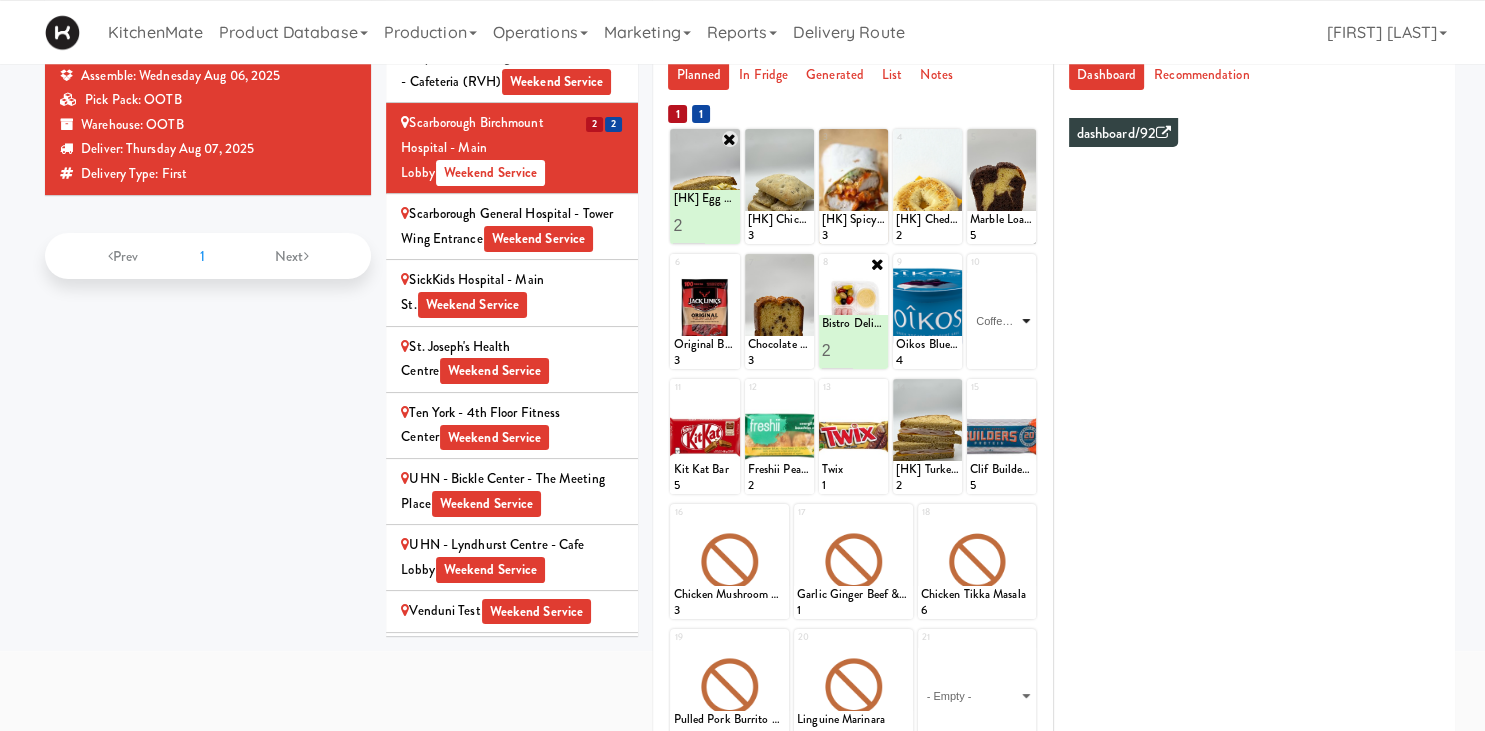 click on "Coffee Loaf Cake" at bounding box center [0, 0] 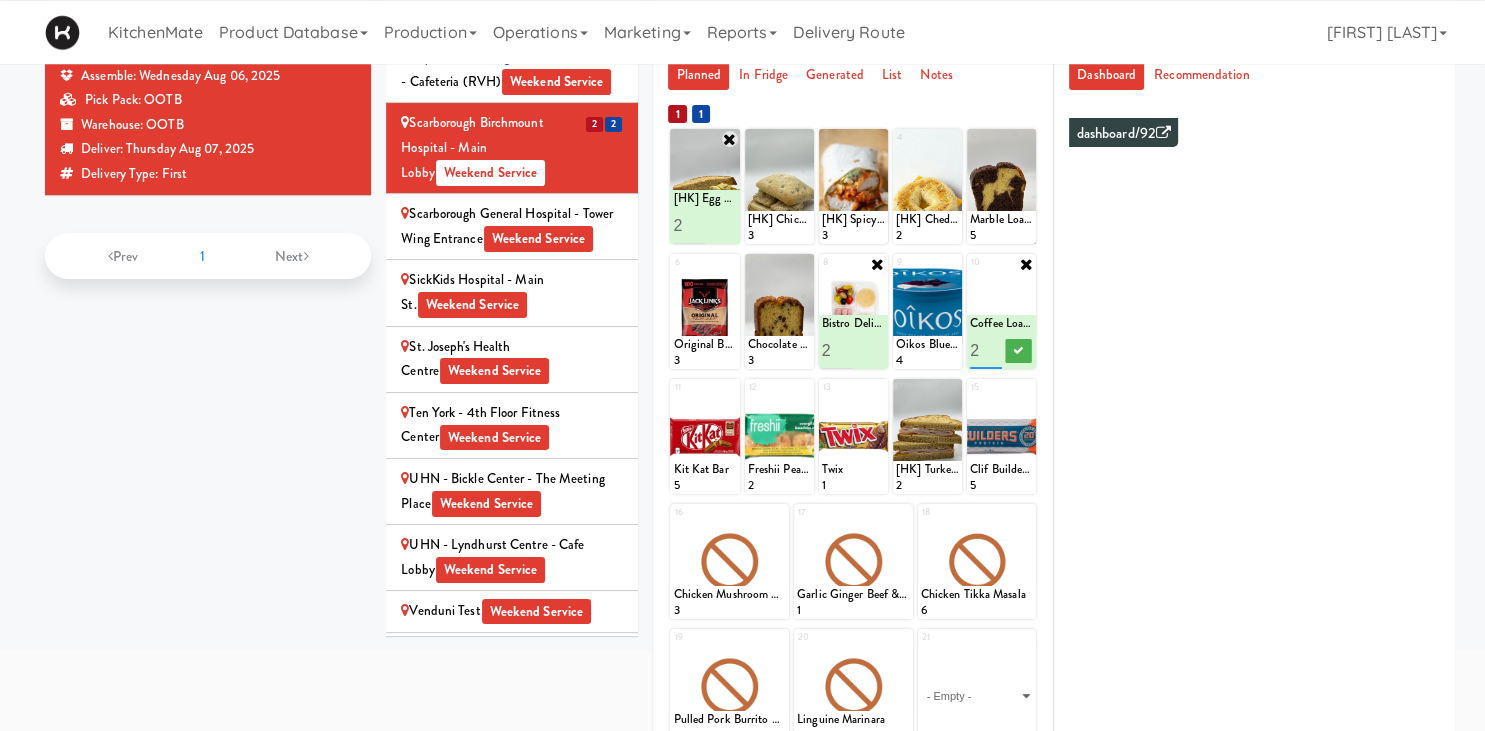 click on "2" at bounding box center [986, 350] 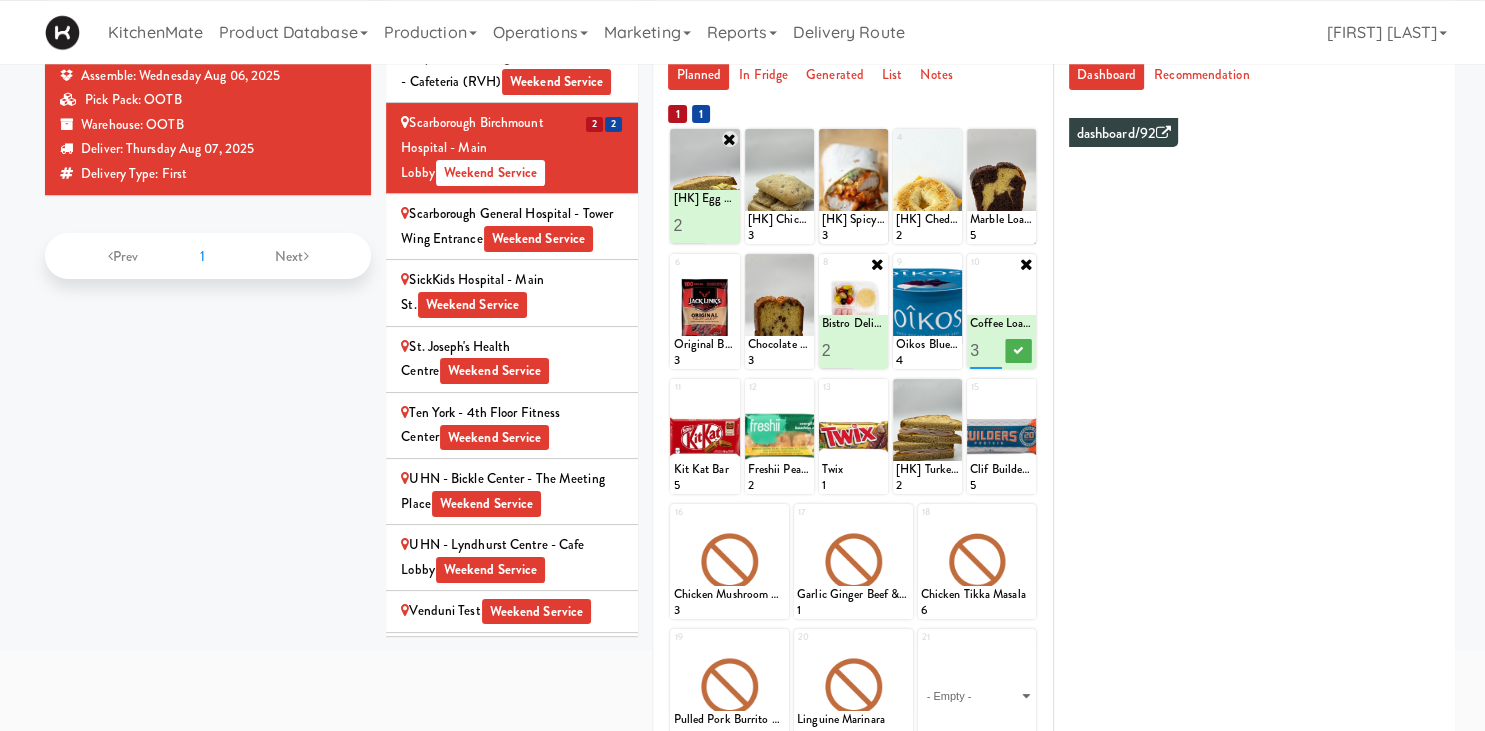 click on "3" at bounding box center (986, 350) 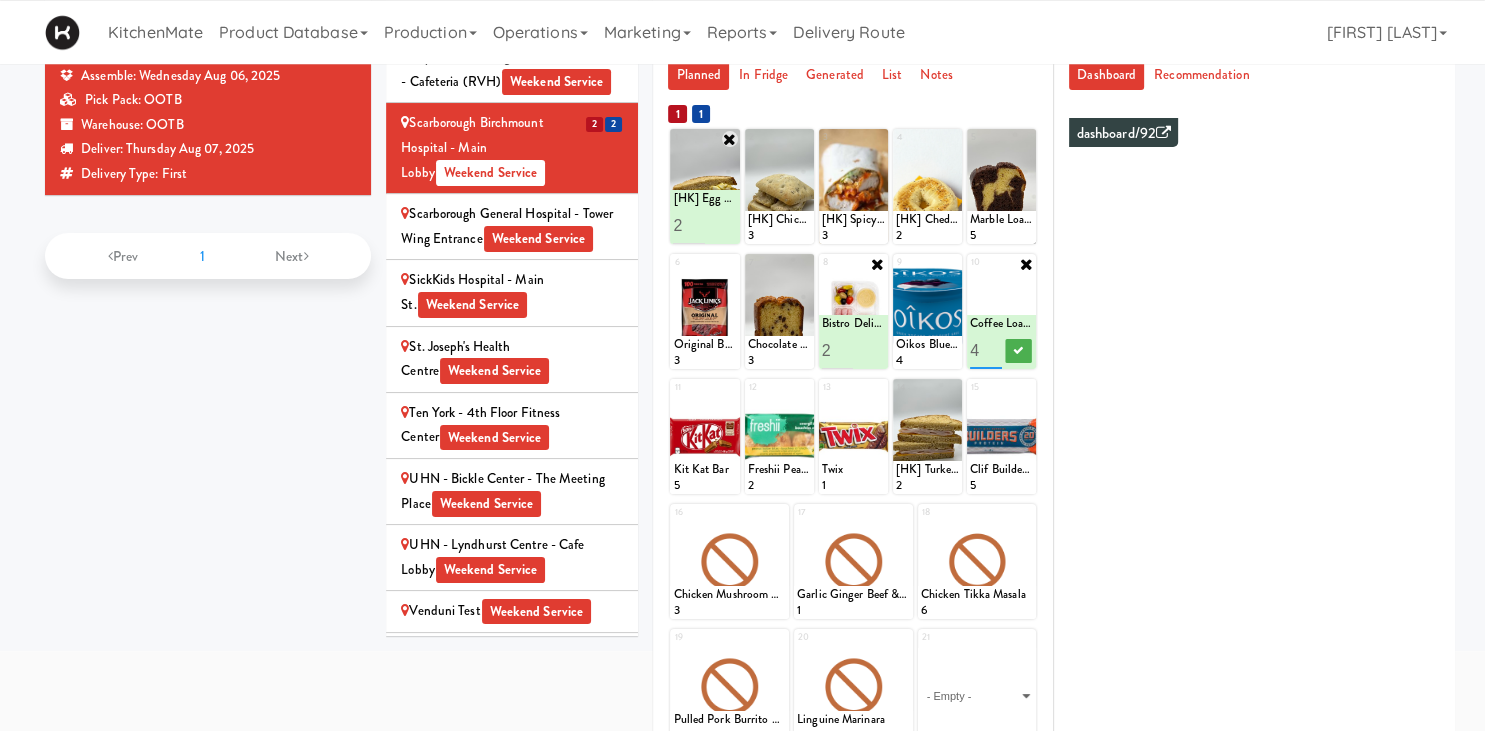 type on "4" 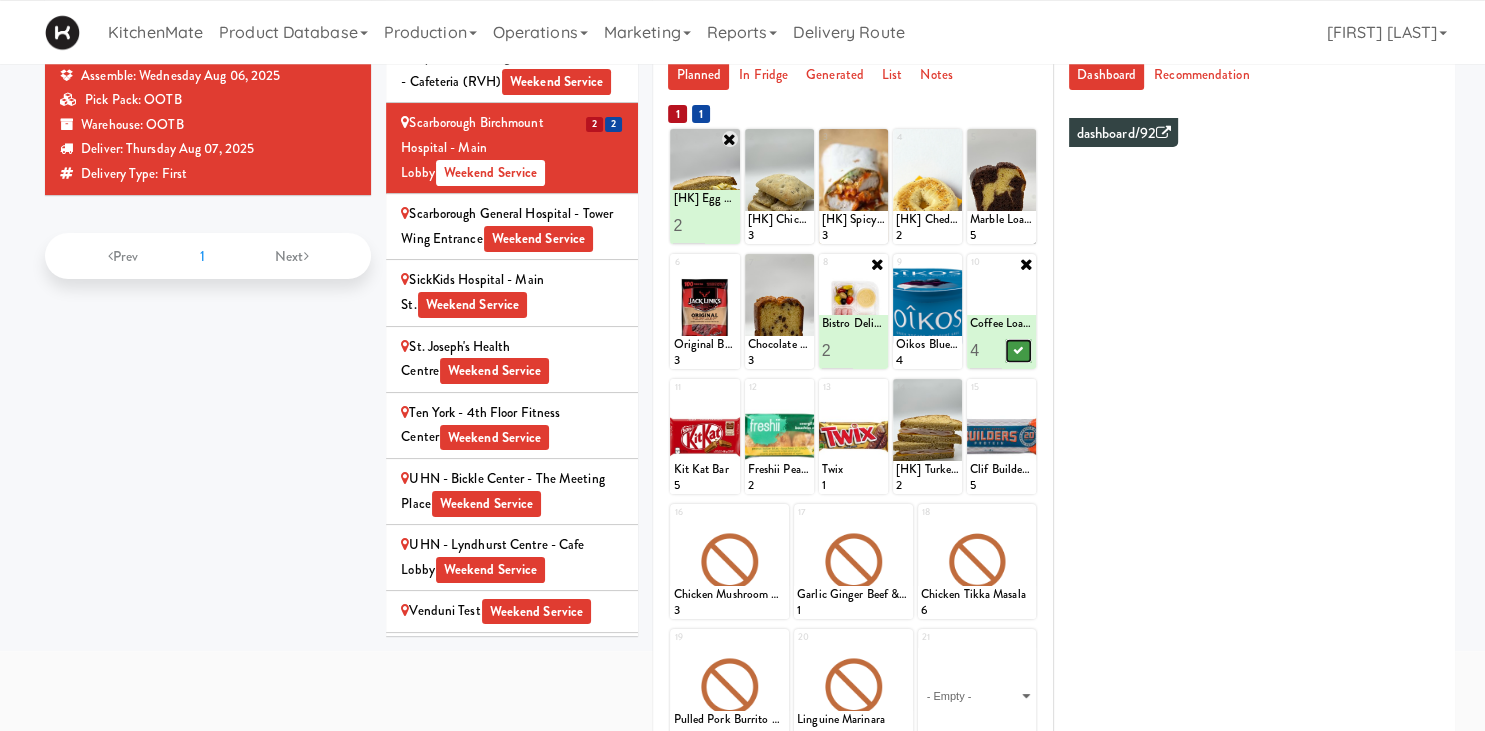 click at bounding box center [1018, 351] 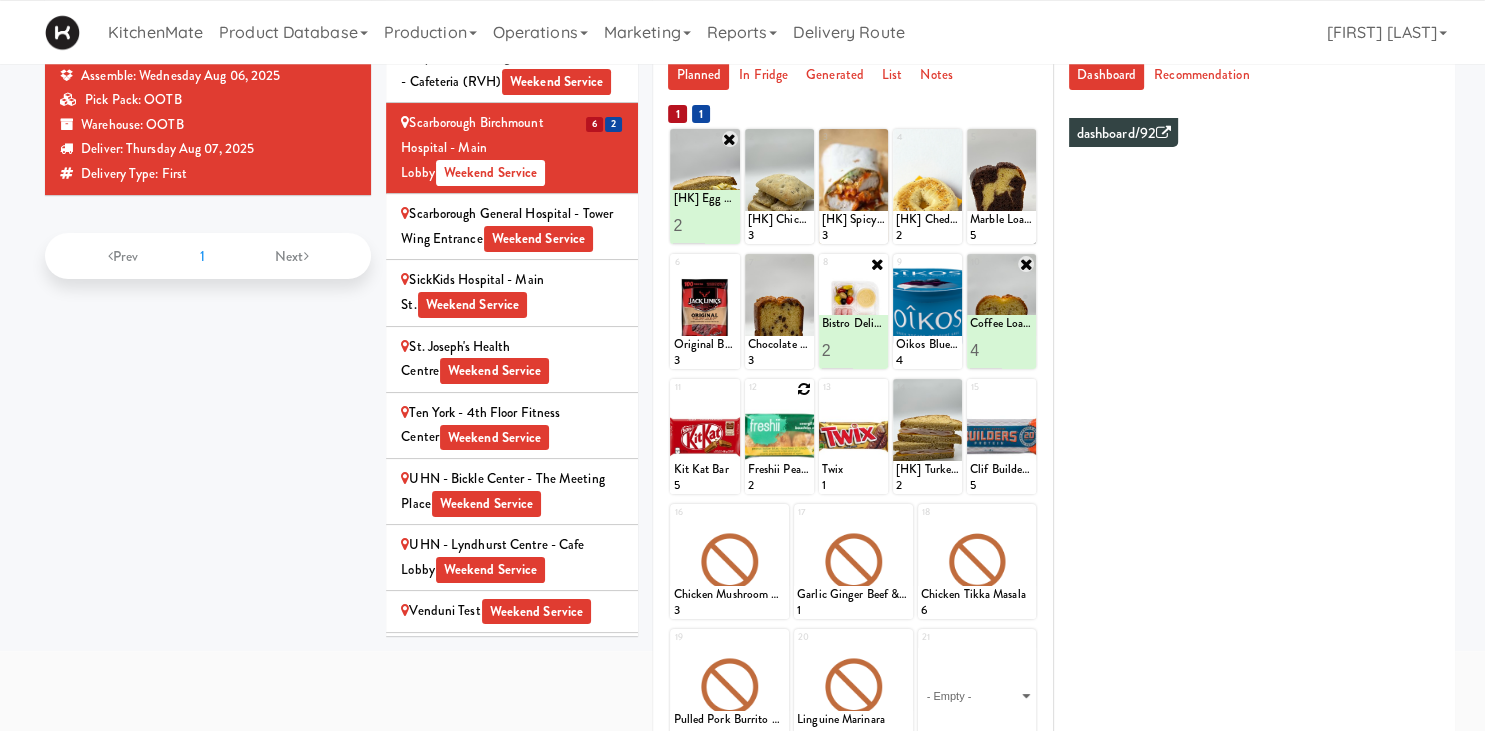 click at bounding box center [804, 389] 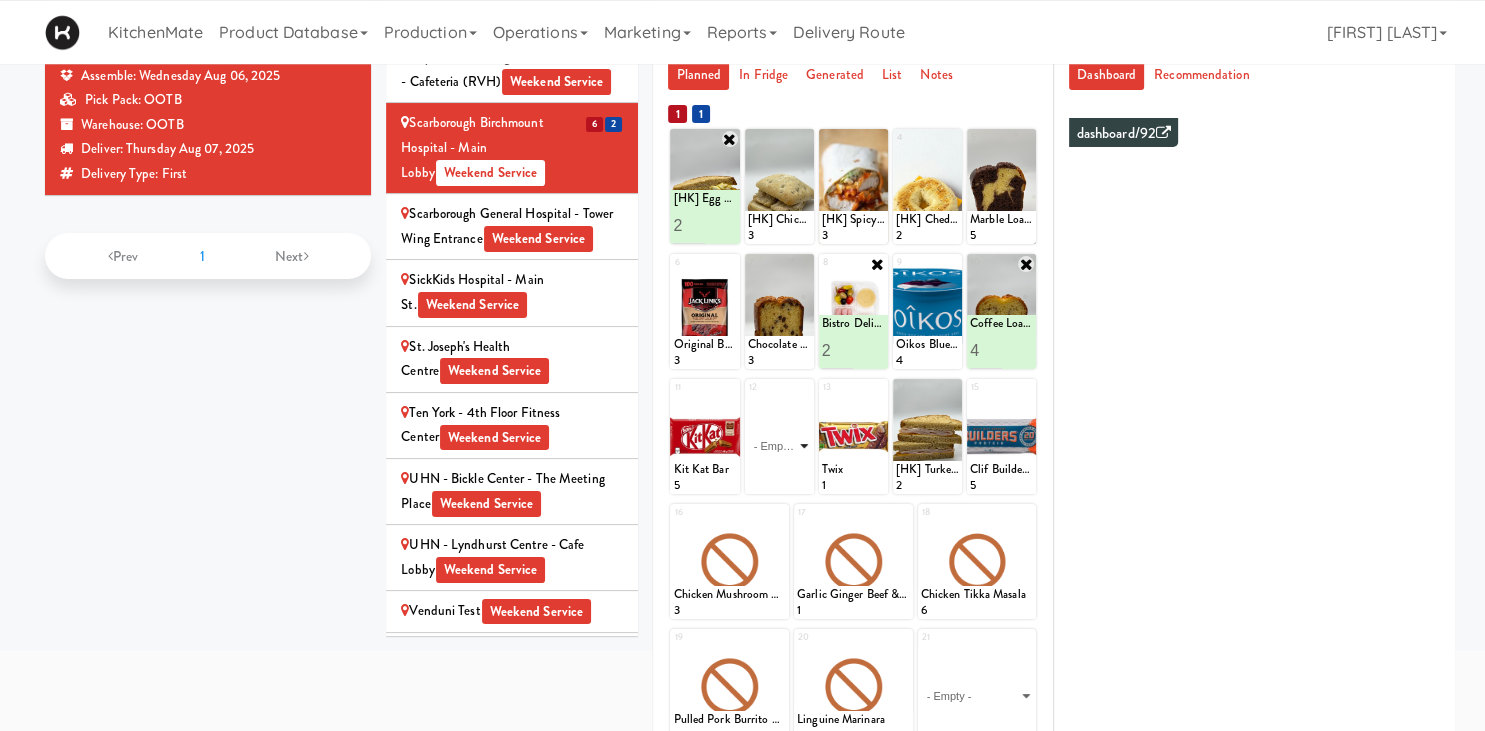 click on "- Empty - Activia Probiotic Peach Mango Smoothie Berry Gatorade Zero Chocolate Milk Tetra Pack Coca Cola Diet Coke Frooti Fuze Iced Tea Grape G2 Gatorade Thirst Quencher Greenhouse Fiery Ginger Shot Lemon Lime Gatorade Zero Monster Energy Zero Ultra Norse Cold Brew Coffee Oasis Apple Juice Orange Celsius Energy Drink Orange Gatorade Zero Red Bull Energy Drink Sanpellengrino Aranciata Sparkling Clementine Probiotic Soda Sparkling Ginger Probiotic Soda Sparkling Grapefruit Probiotic Soda Sugar Free Red Bull Tonica Kombucha Berry Bounce Amazing Chocolate Chunk Cookie Bacon & Egg Breakfast Wrap Bistro Deli Box Blue Diamond Roasted Salted Almonds Blue Diamond Smokehouse Almonds Caramilk Chocolate Chip Loaf Cake Chocolate Loaf Cake Classic Hummus With Crackers Clif Bar Peanut Butter Crunch Clif Builders proteins Bar Chocolate Clif Builders proteins Bar Chocolate Mint Coffee Loaf Cake Falafel & Hummus Wrap Freshii Peanut Butter Energii Bites [HK] Cheddar Cheese Bagel [HK] Chicken Caesar Wrap [HK] Turkey Club Wrap" at bounding box center [779, 446] 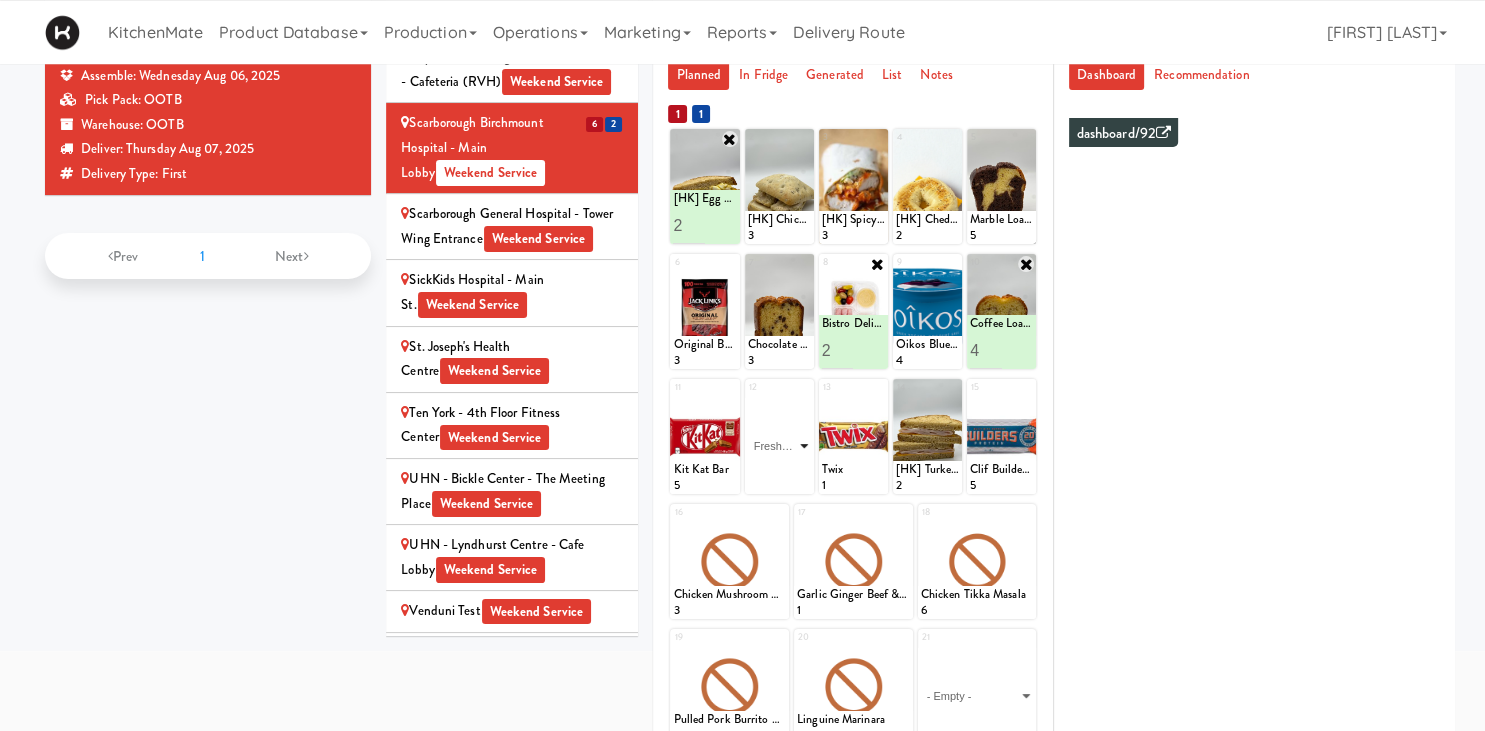 click on "Freshii Peanut Butter Energii Bites" at bounding box center (0, 0) 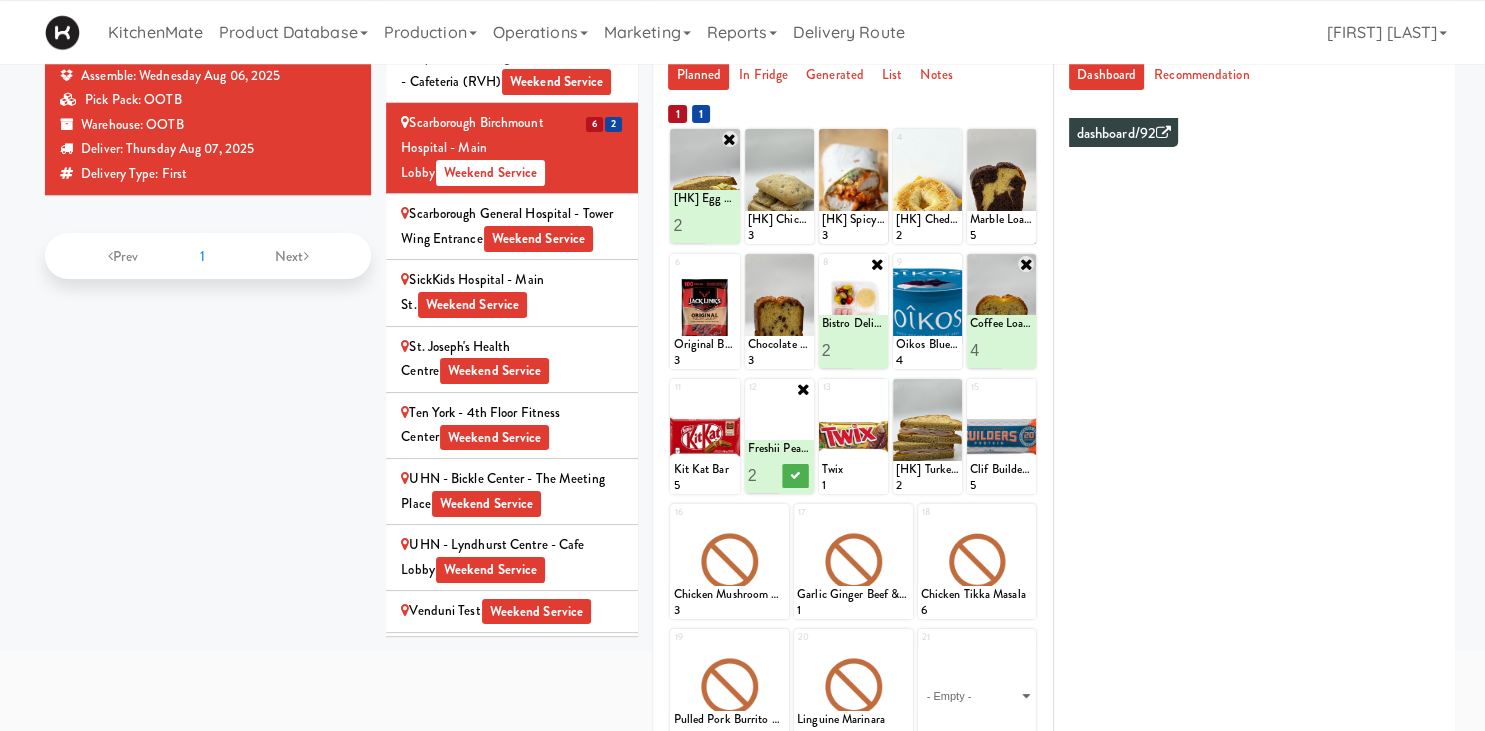 click on "2" at bounding box center [764, 475] 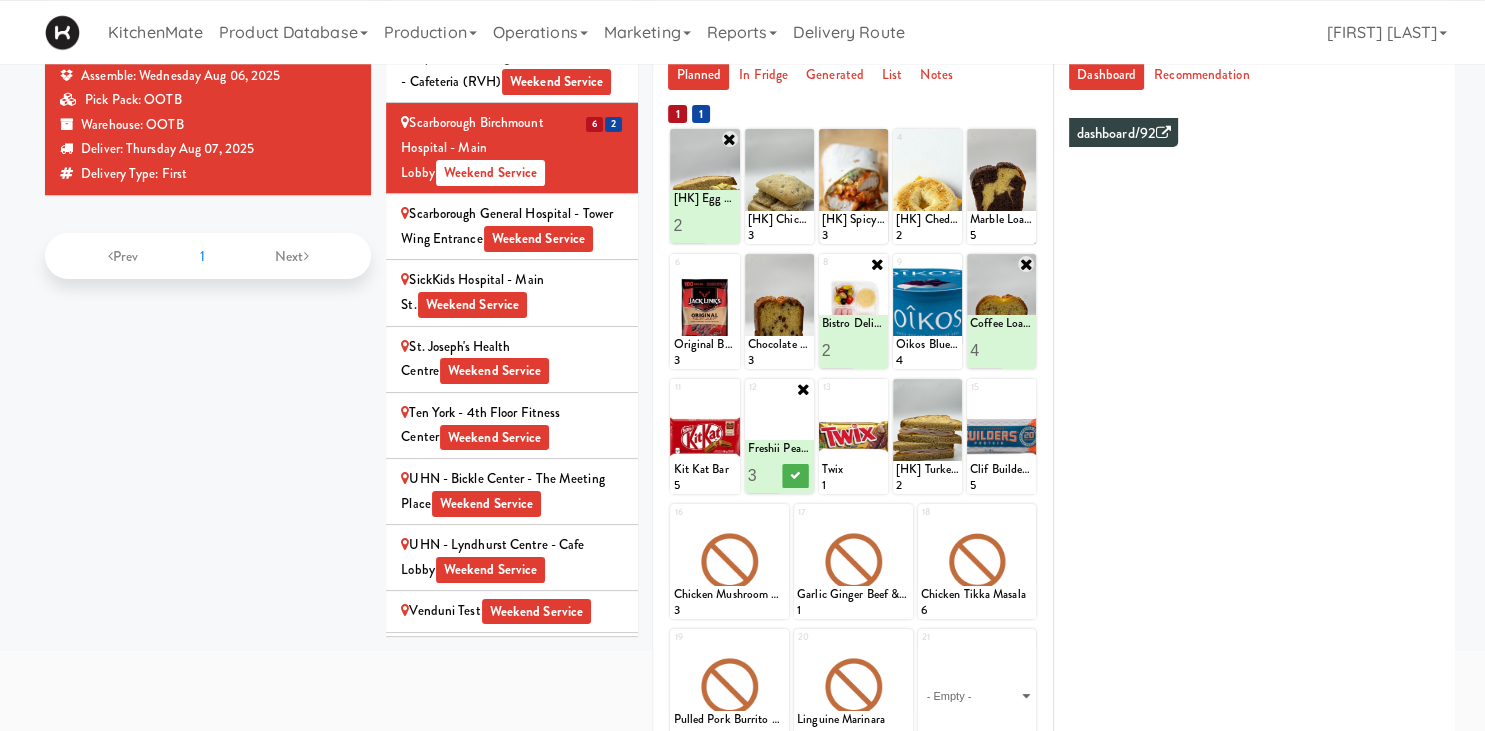 click on "3" at bounding box center [764, 475] 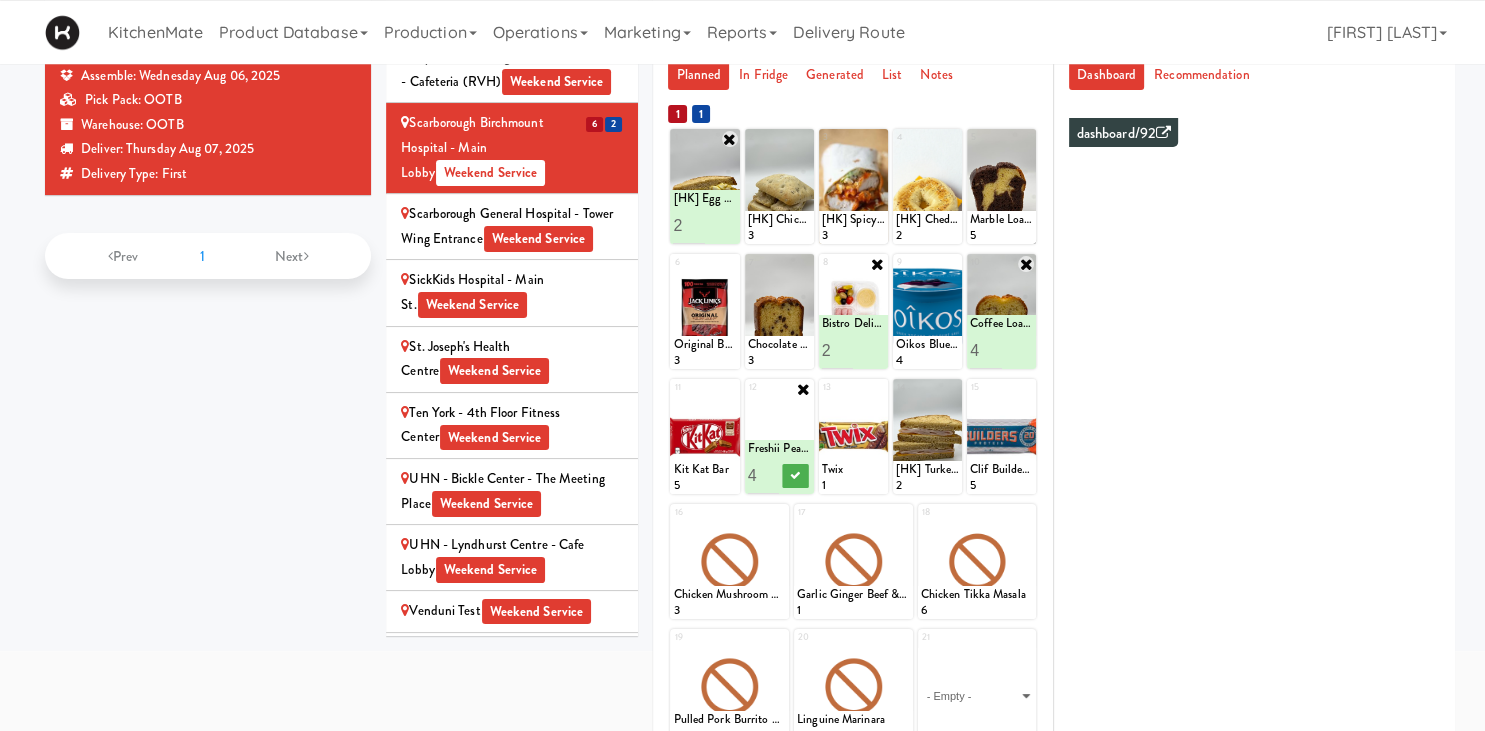 type on "4" 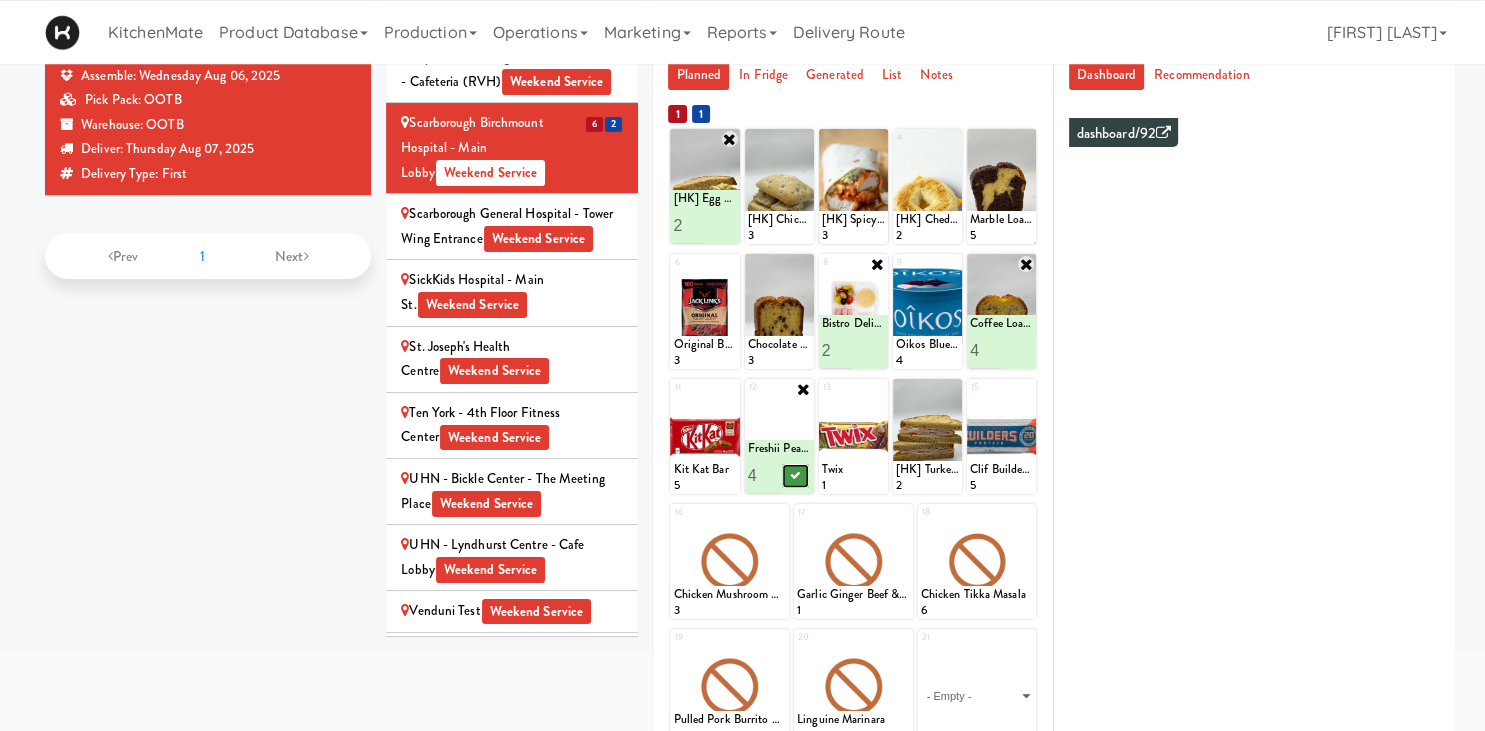 click at bounding box center (795, 475) 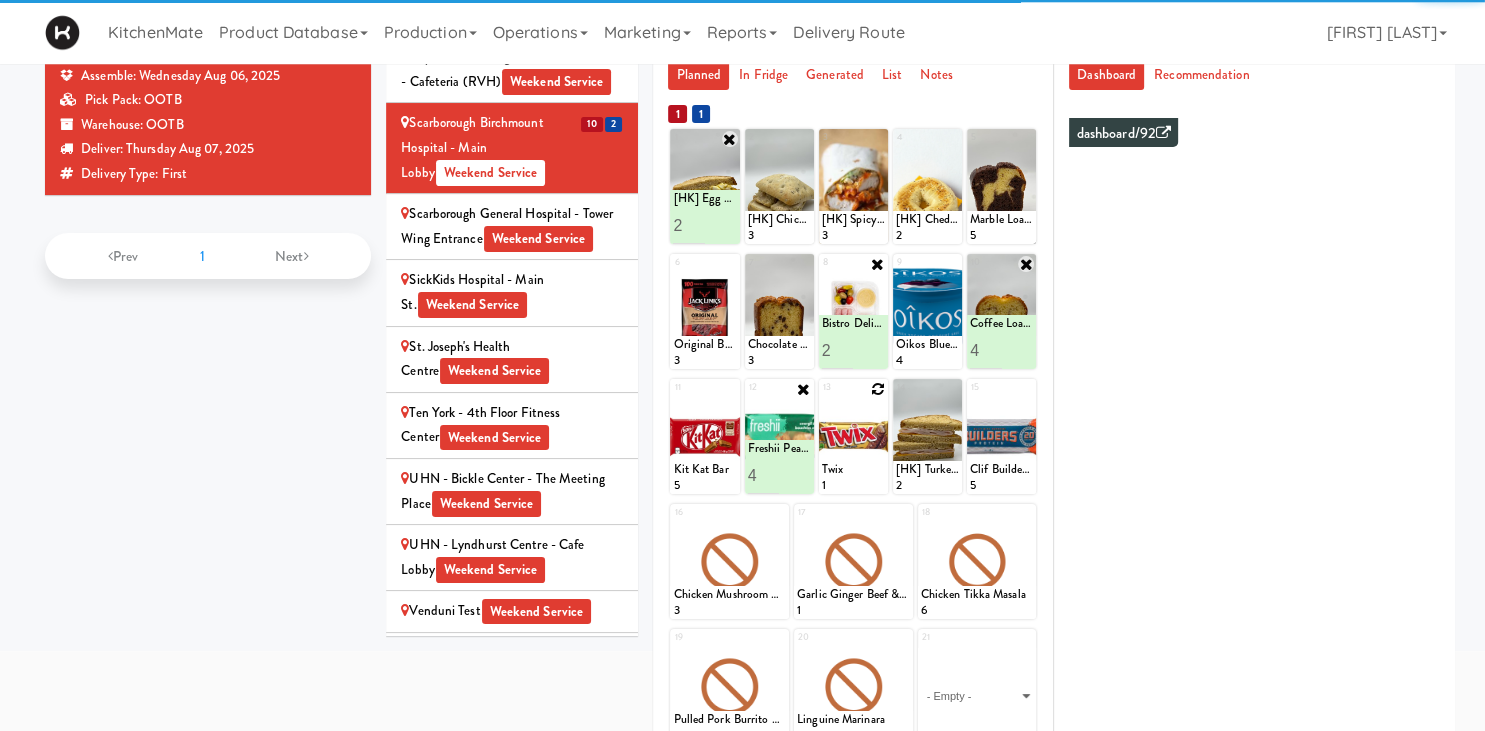 click at bounding box center [878, 389] 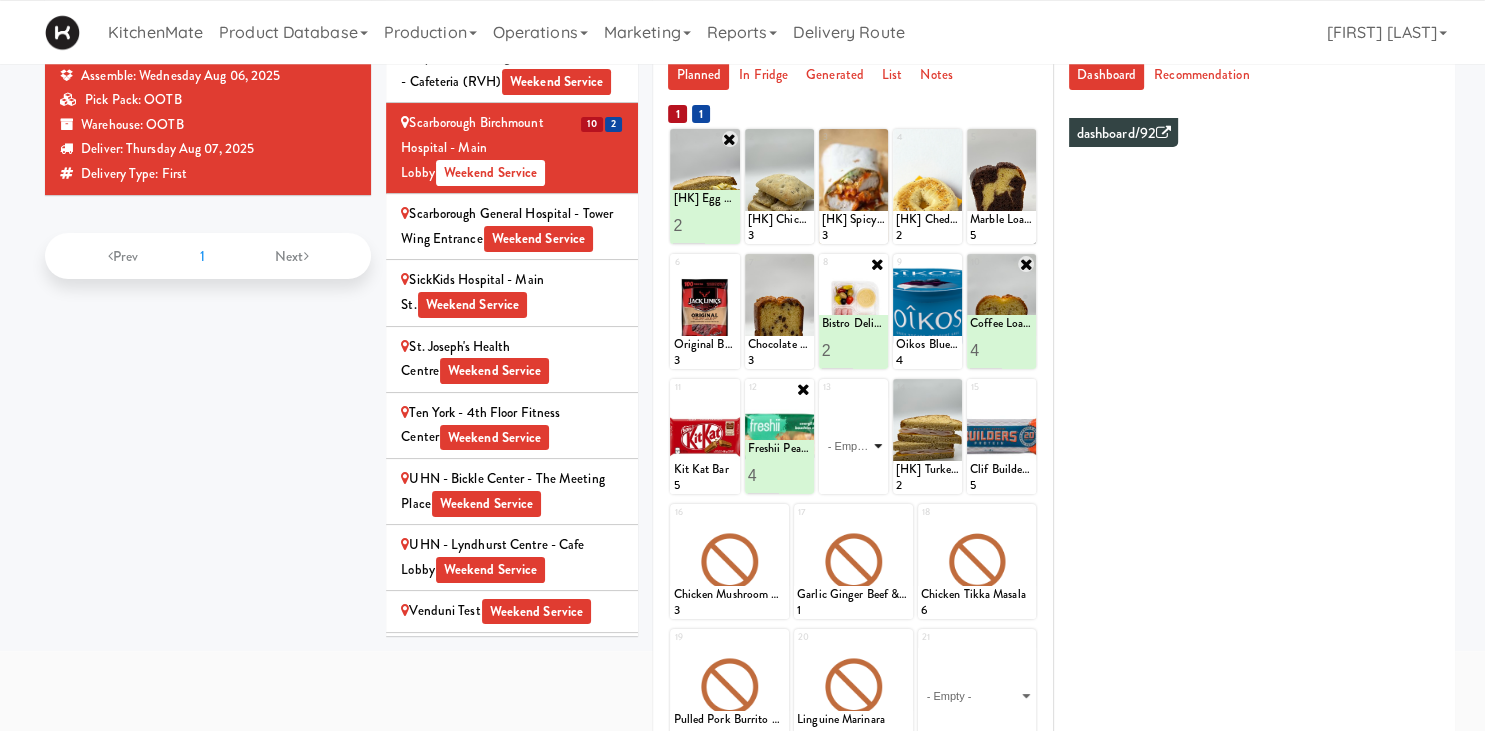 click on "- Empty - Activia Probiotic Peach Mango Smoothie Berry Gatorade Zero Chocolate Milk Tetra Pack Coca Cola Diet Coke Frooti Fuze Iced Tea Grape G2 Gatorade Thirst Quencher Greenhouse Fiery Ginger Shot Lemon Lime Gatorade Zero Monster Energy Zero Ultra Norse Cold Brew Coffee Oasis Apple Juice Orange Celsius Energy Drink Orange Gatorade Zero Red Bull Energy Drink Sanpellengrino Aranciata Sparkling Clementine Probiotic Soda Sparkling Ginger Probiotic Soda Sparkling Grapefruit Probiotic Soda Sugar Free Red Bull Tonica Kombucha Berry Bounce Amazing Chocolate Chunk Cookie Bacon & Egg Breakfast Wrap Bistro Deli Box Blue Diamond Roasted Salted Almonds Blue Diamond Smokehouse Almonds Caramilk Chocolate Chip Loaf Cake Chocolate Loaf Cake Classic Hummus With Crackers Clif Bar Peanut Butter Crunch Clif Builders proteins Bar Chocolate Clif Builders proteins Bar Chocolate Mint Coffee Loaf Cake Falafel & Hummus Wrap Freshii Peanut Butter Energii Bites [HK] Cheddar Cheese Bagel [HK] Chicken Caesar Wrap [HK] Turkey Club Wrap" at bounding box center [853, 446] 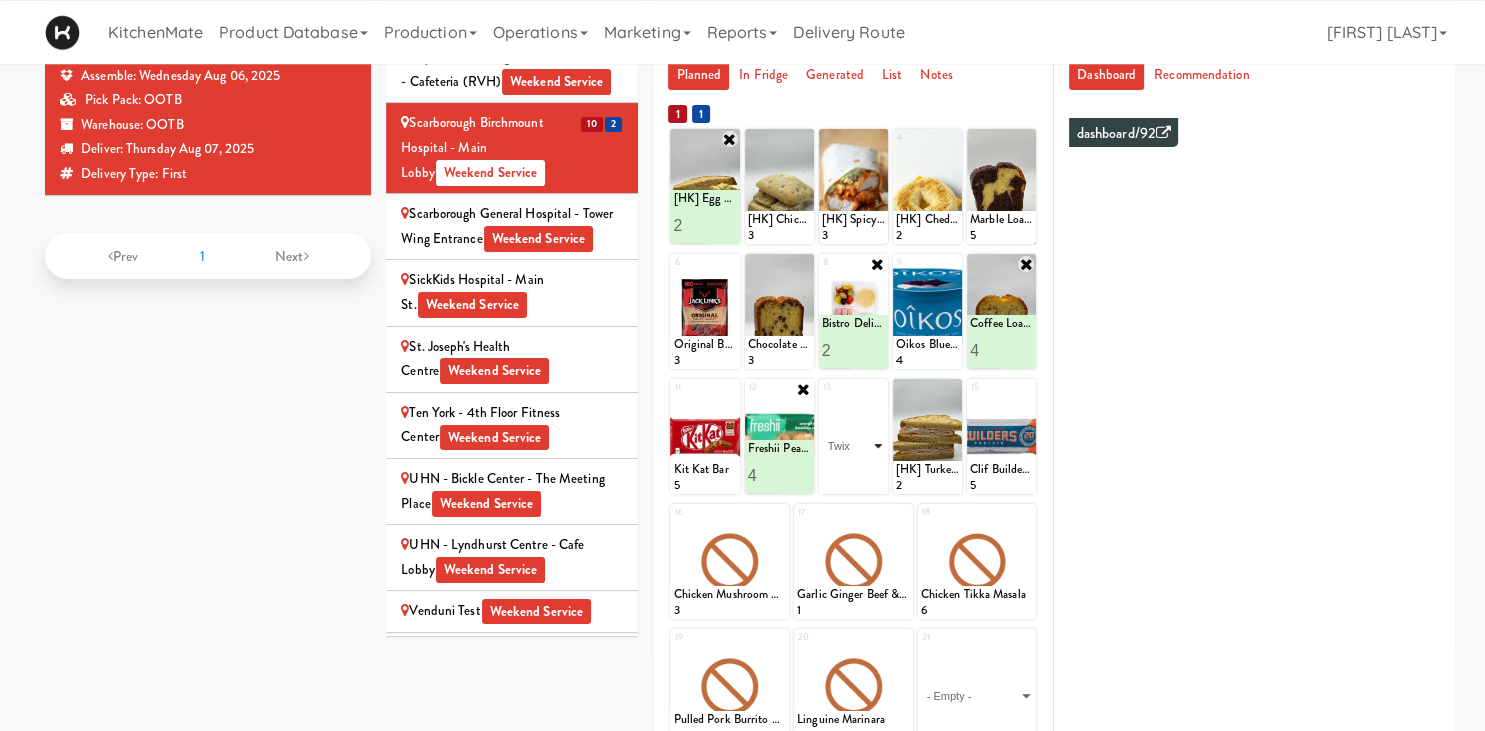 click on "Twix" at bounding box center (0, 0) 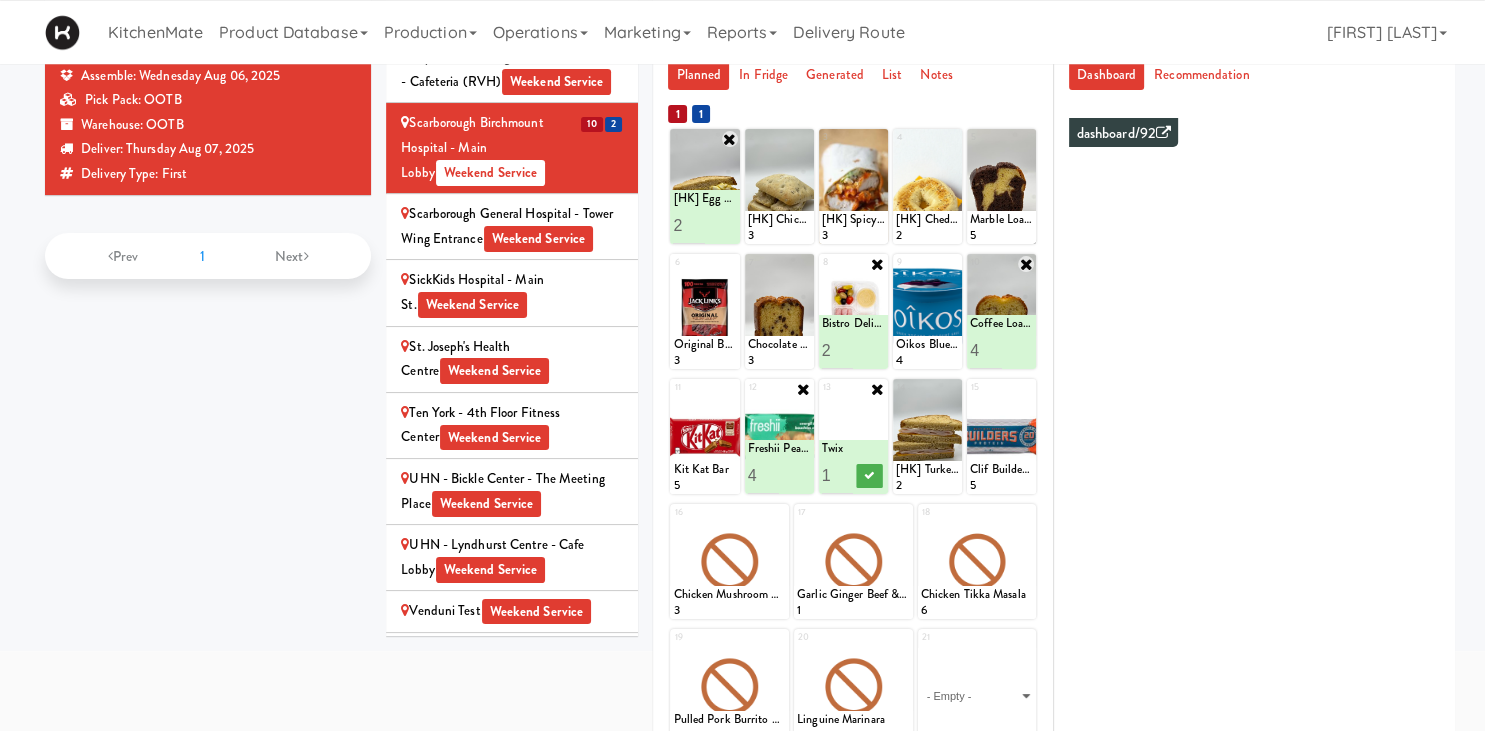 click on "2" at bounding box center (838, 475) 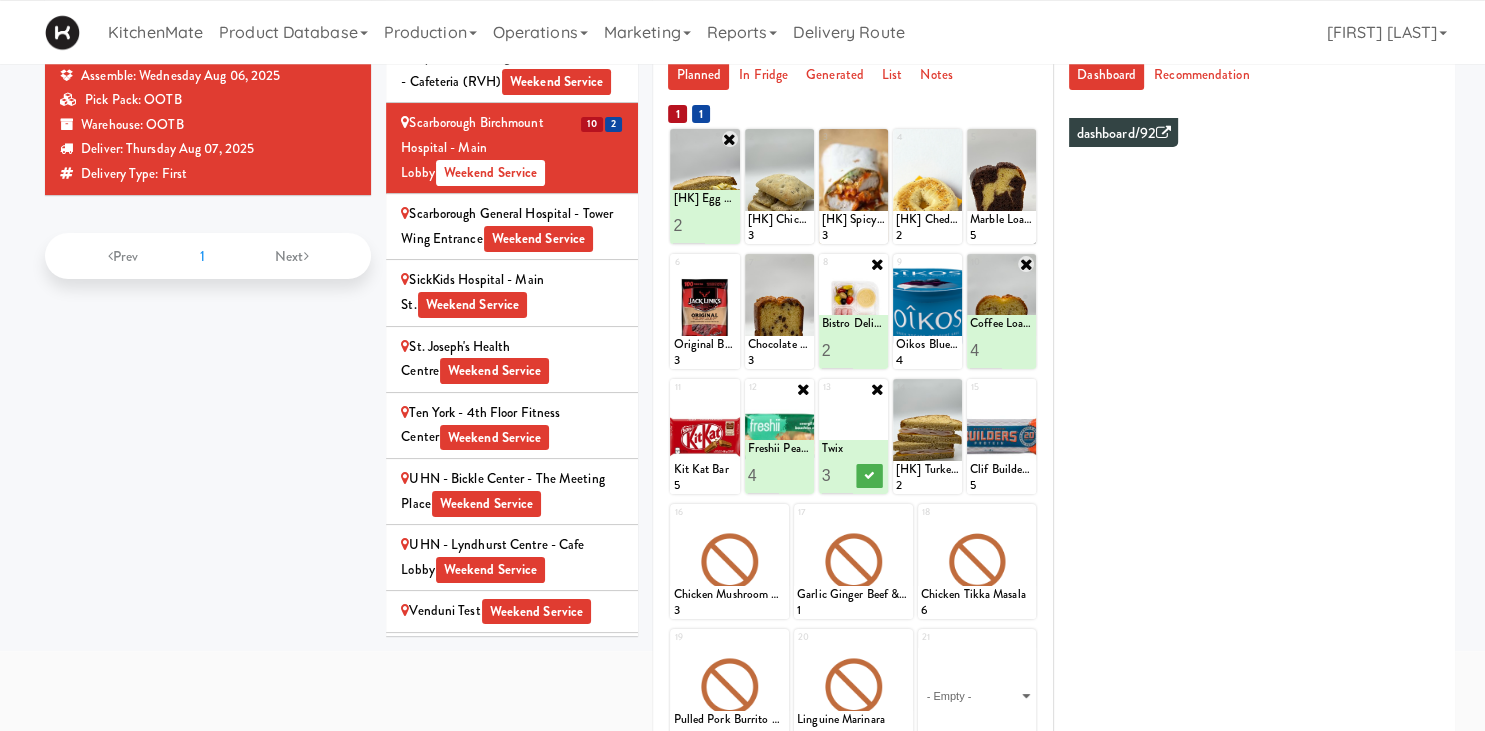 click on "3" at bounding box center (838, 475) 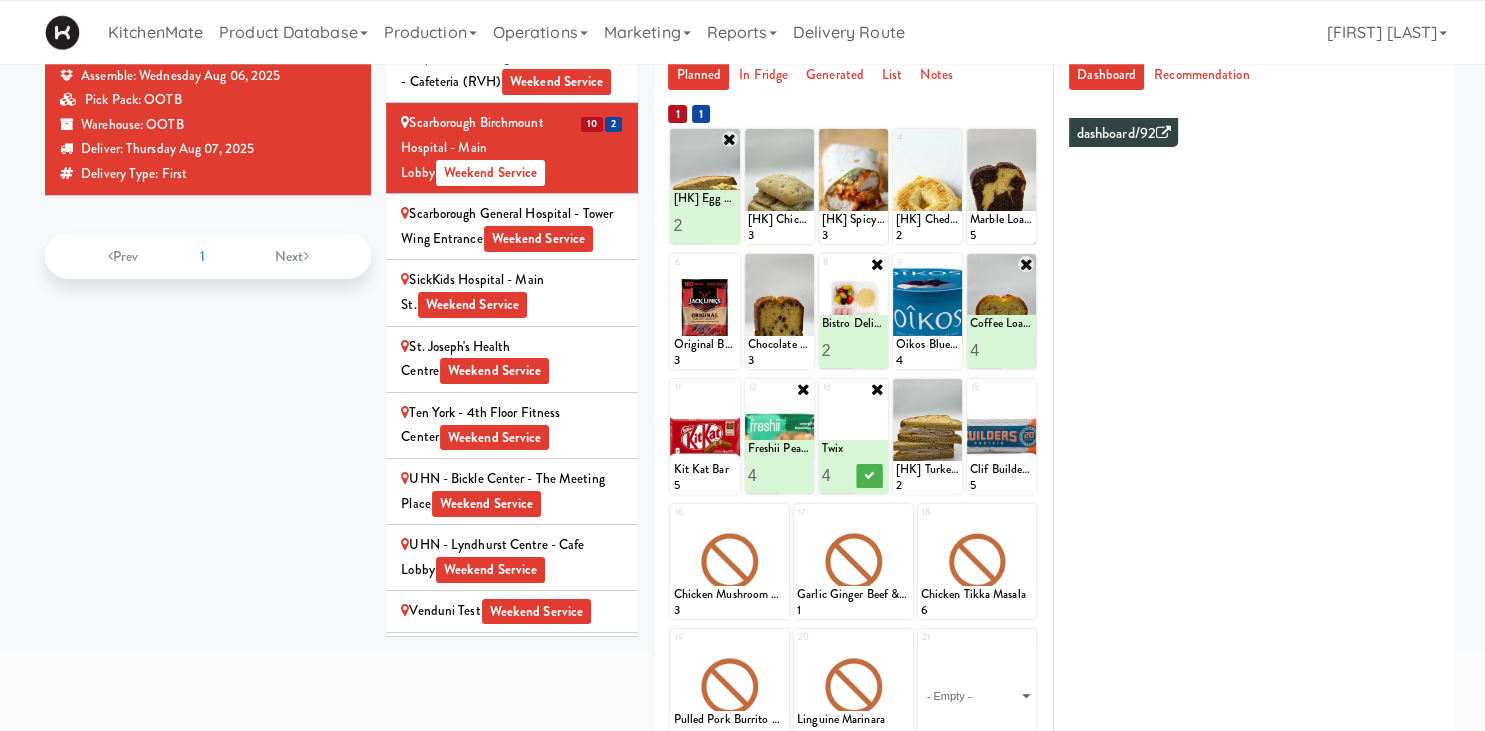 click on "4" at bounding box center [838, 475] 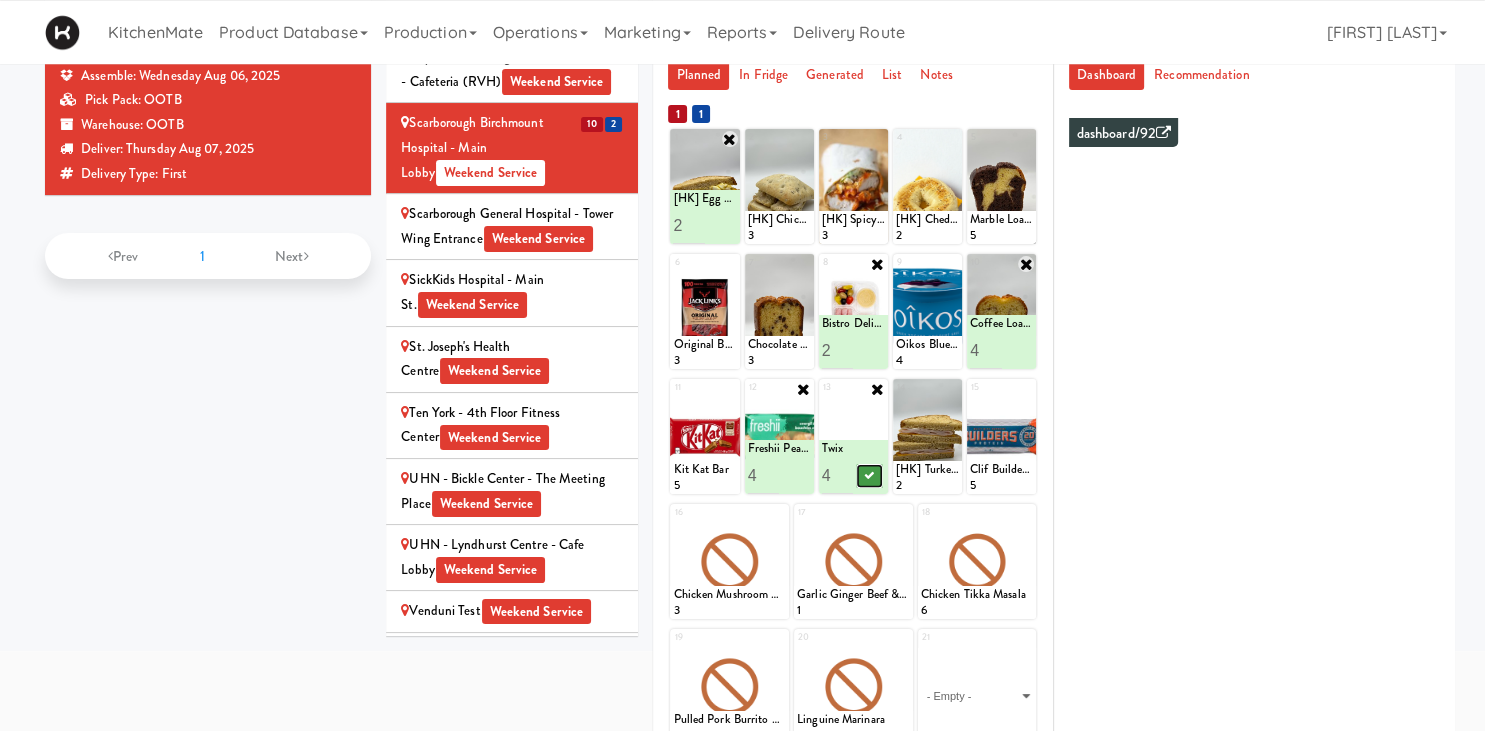 click at bounding box center (870, 476) 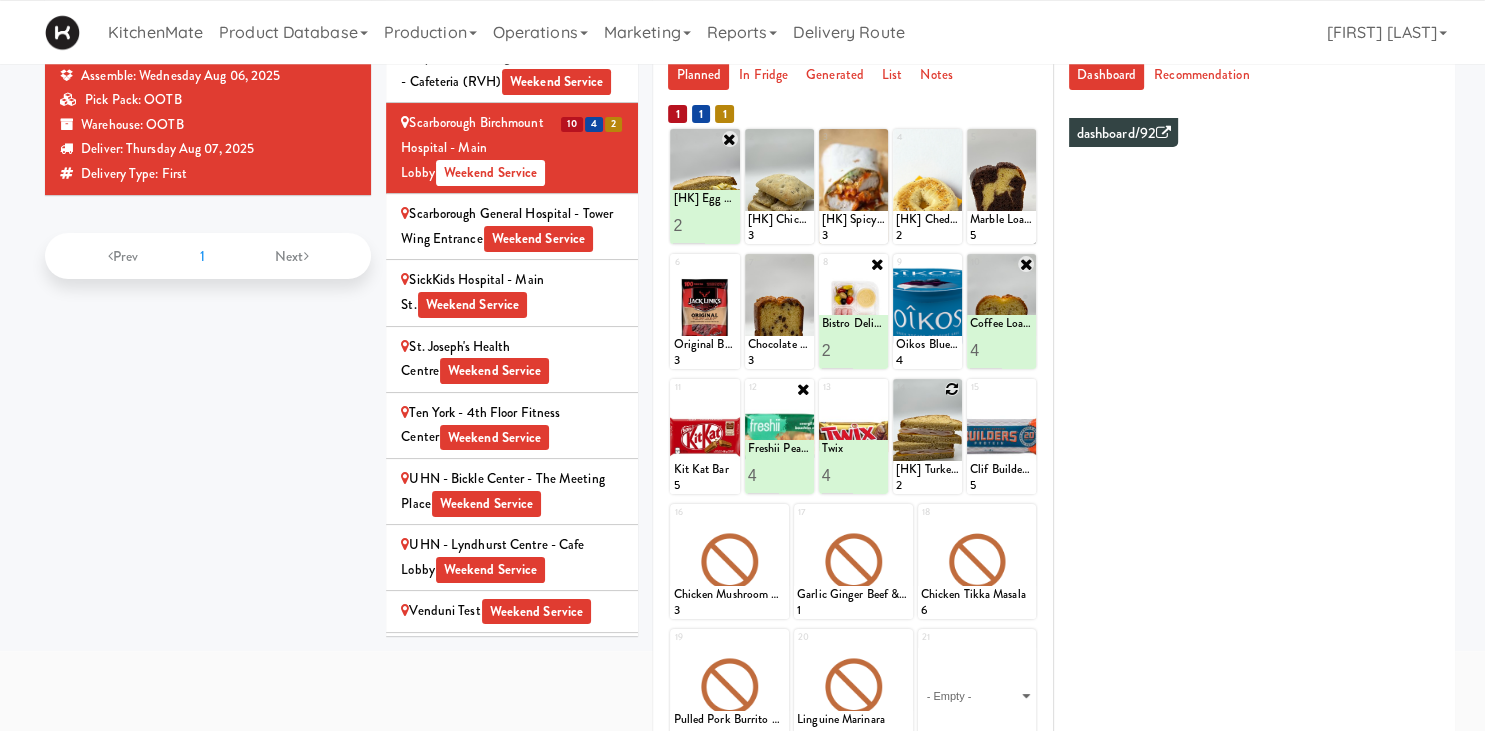 click at bounding box center (927, 436) 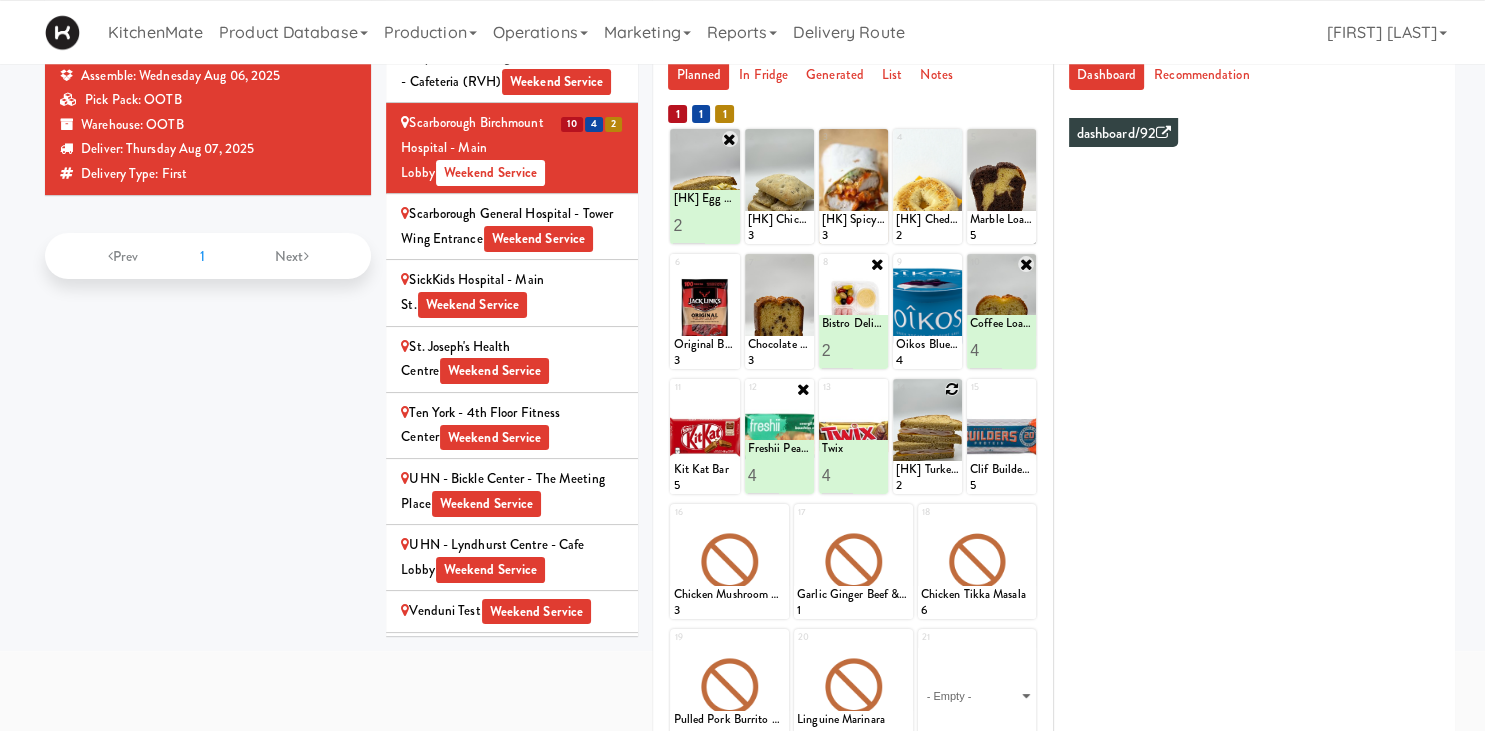 click at bounding box center [952, 389] 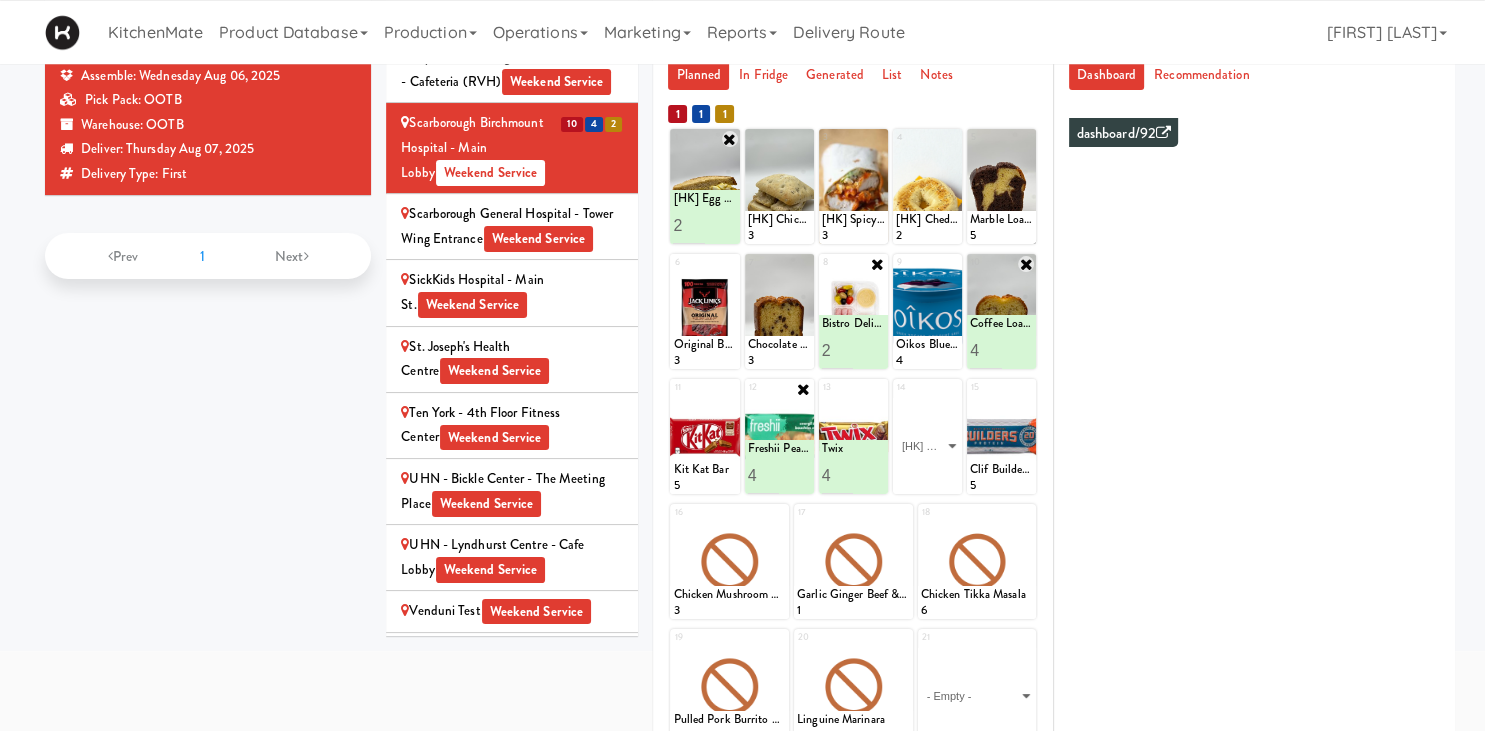 click on "[HK] Turkey & Cheese Multigrain" at bounding box center [0, 0] 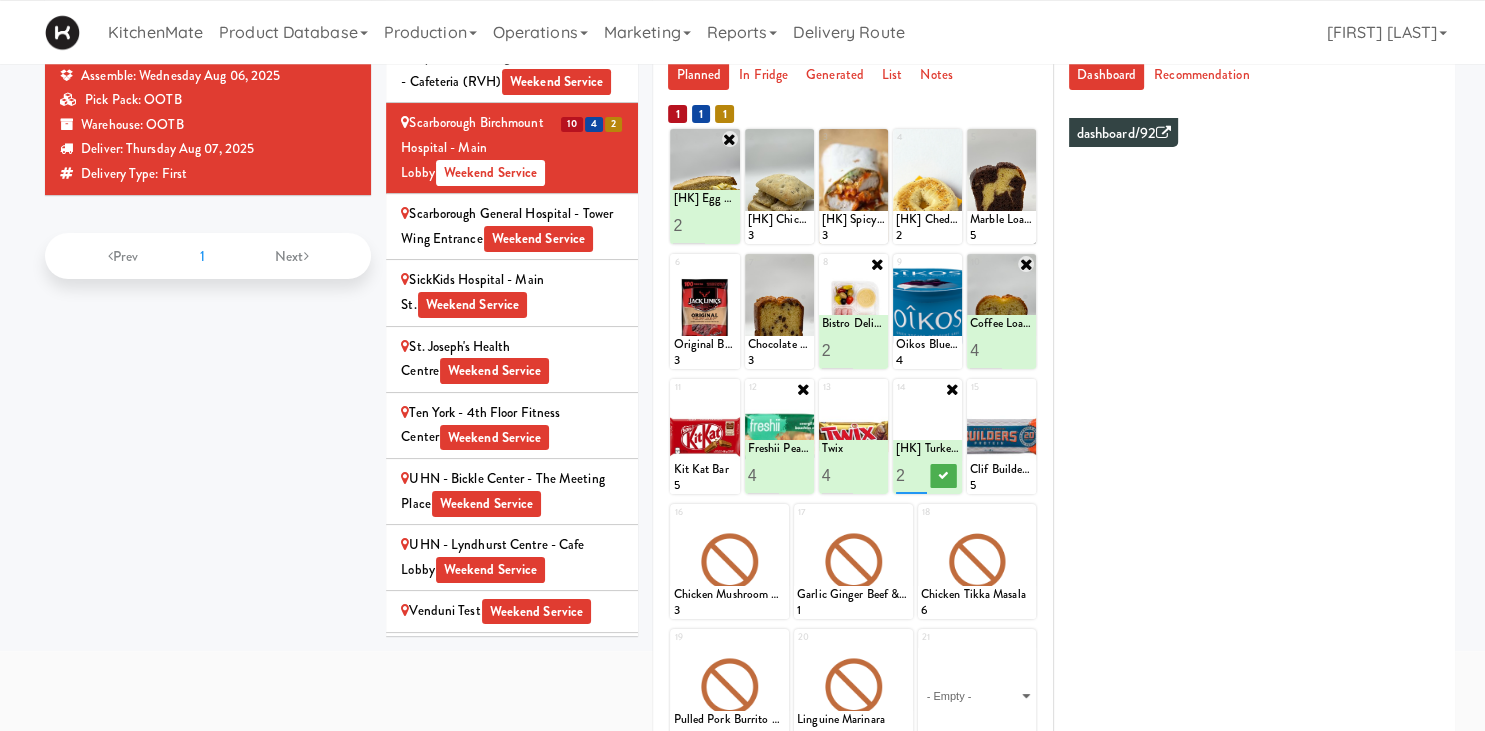 click on "2" at bounding box center [912, 475] 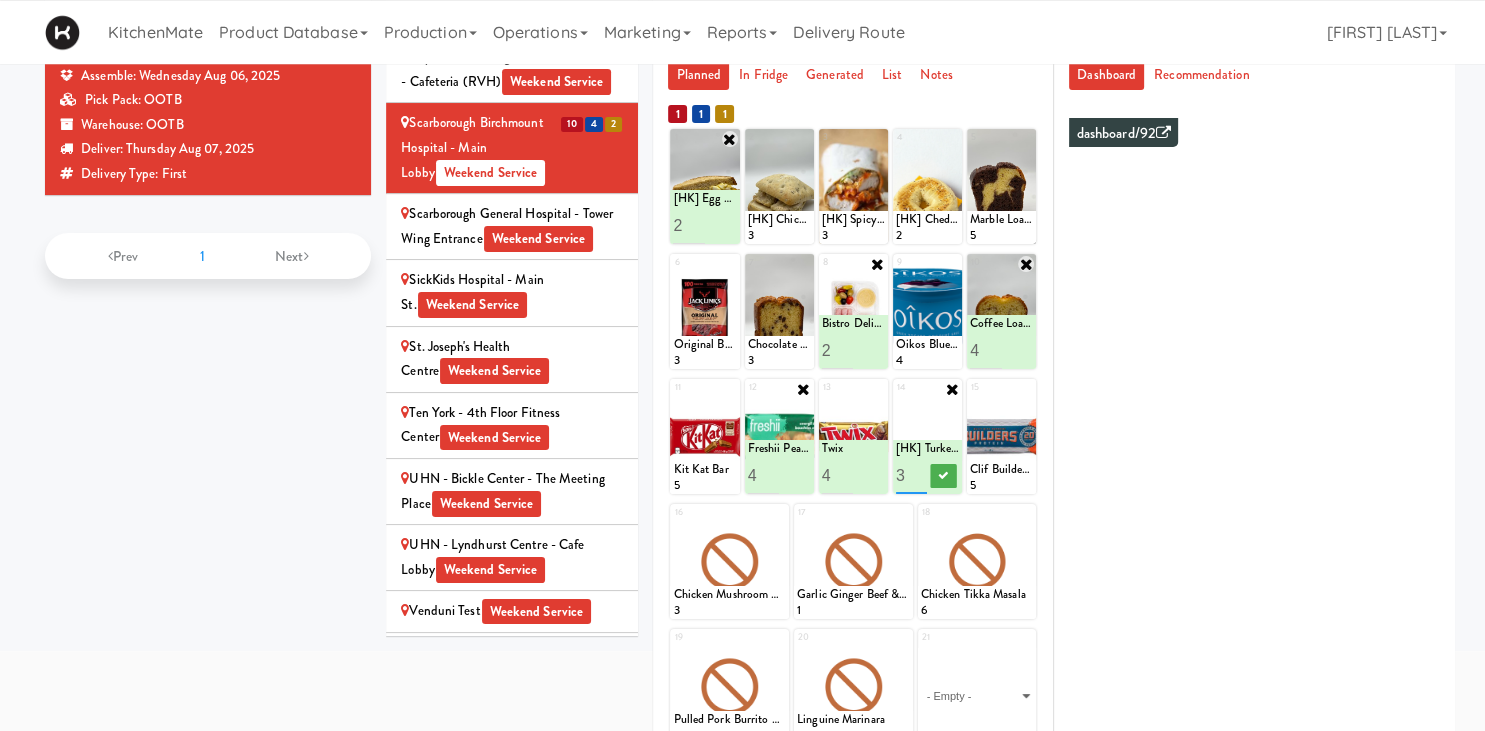 type on "3" 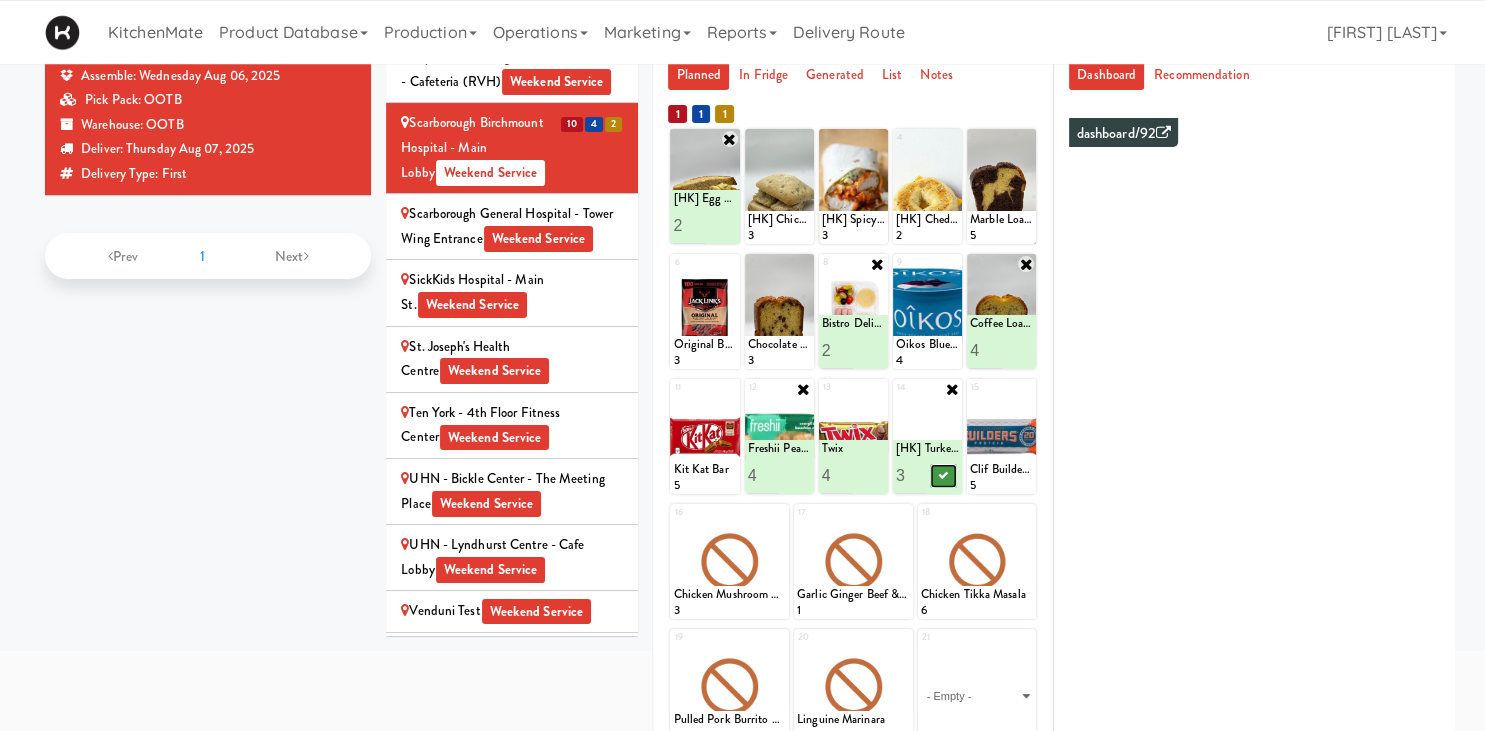 click at bounding box center (944, 476) 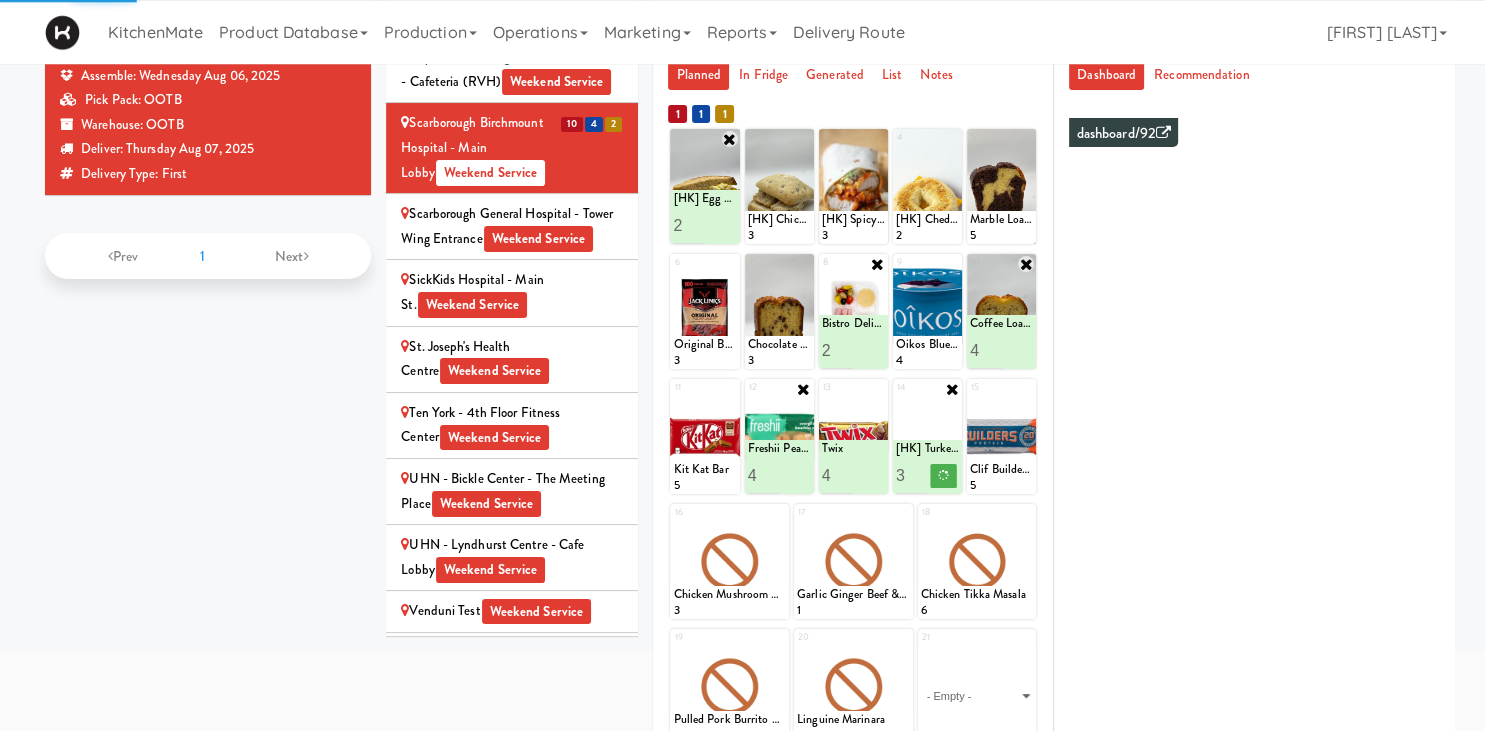 scroll, scrollTop: 438, scrollLeft: 0, axis: vertical 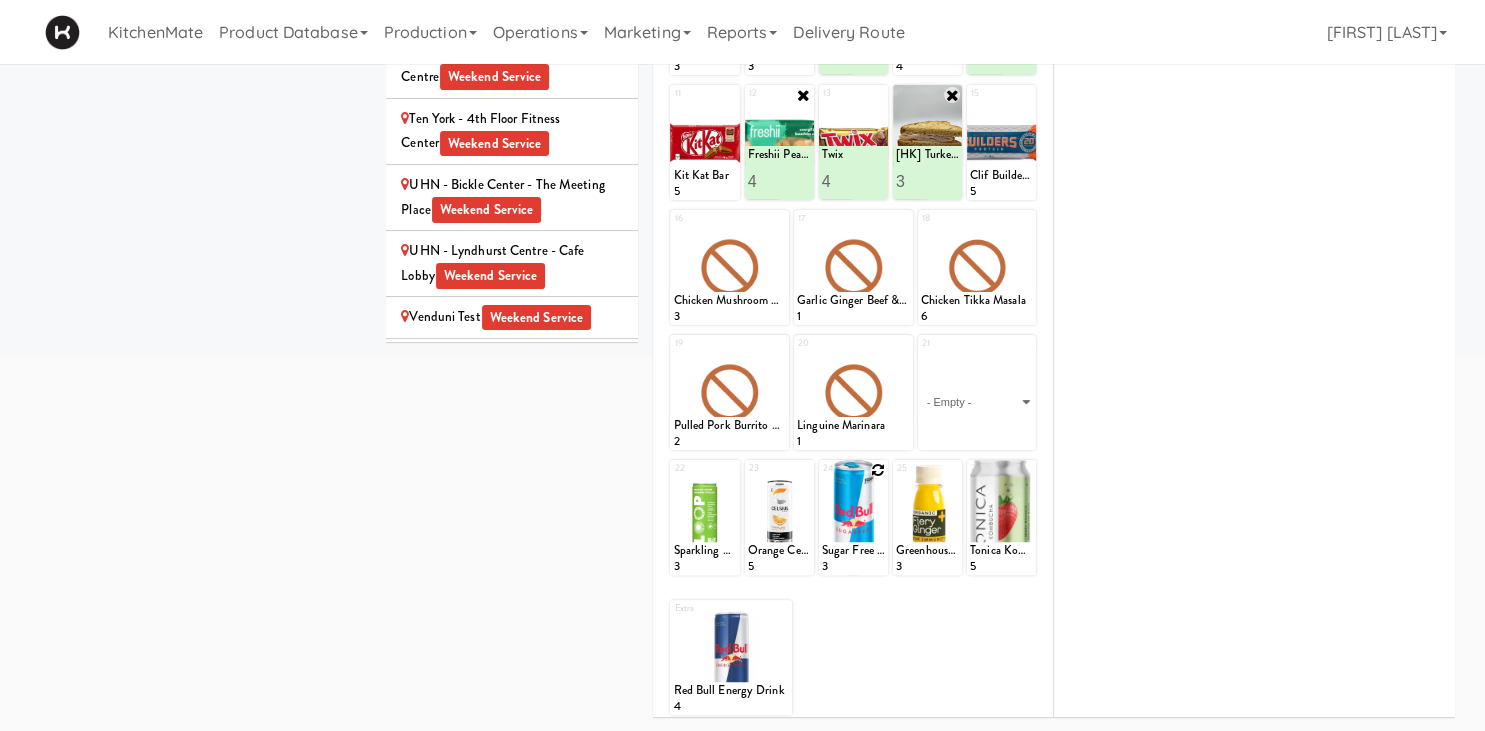 click at bounding box center [853, 517] 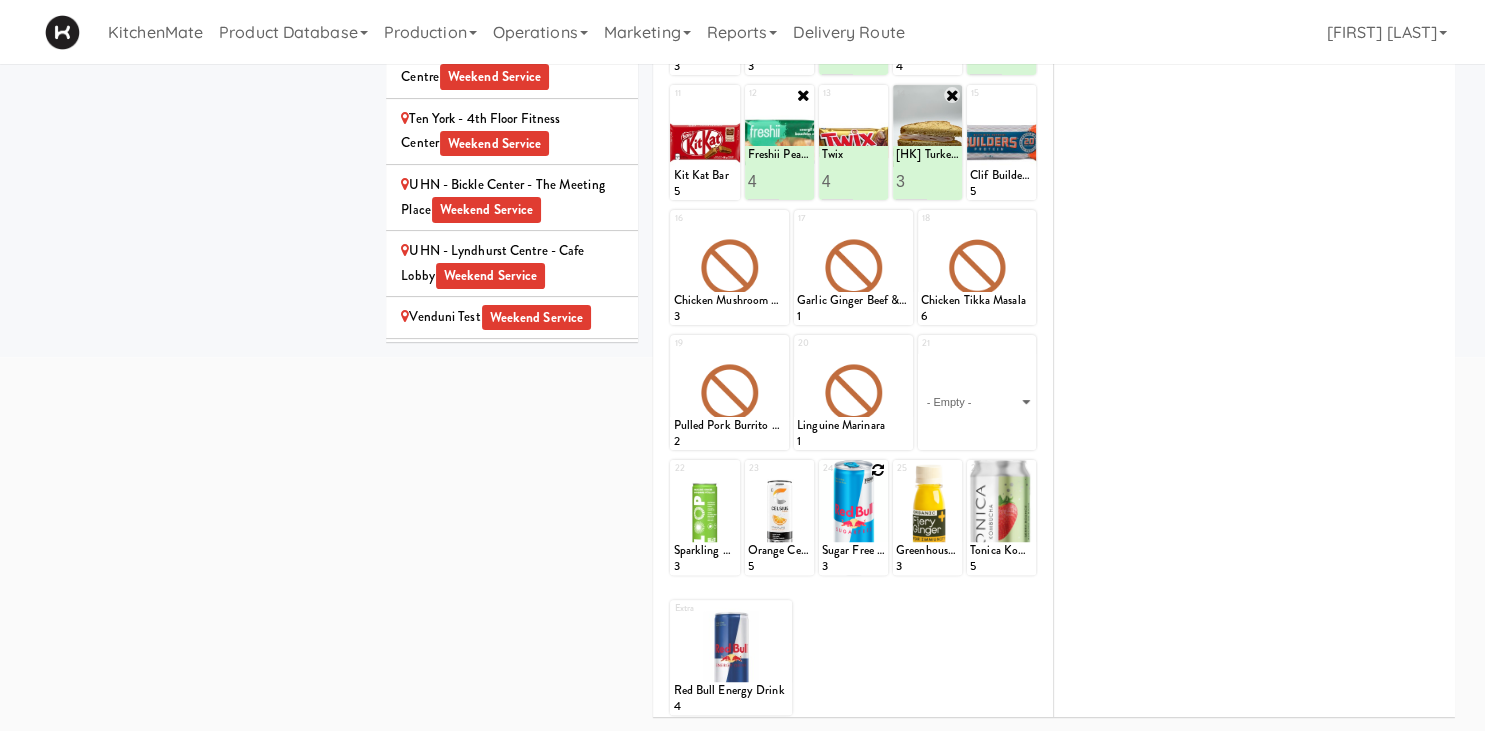 click at bounding box center (853, 517) 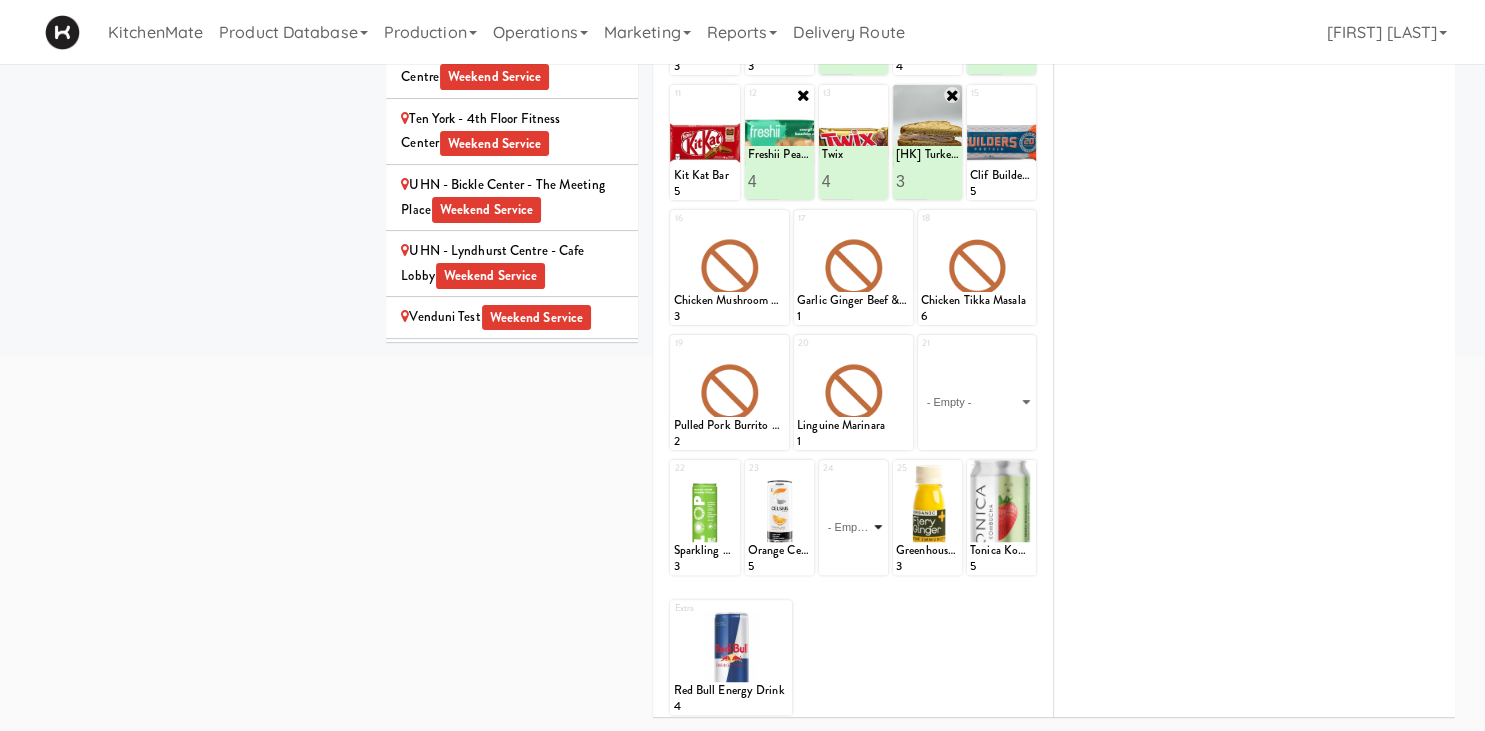 click on "- Empty - Activia Probiotic Peach Mango Smoothie Berry Gatorade Zero Chocolate Milk Tetra Pack Coca Cola Diet Coke Frooti Fuze Iced Tea Grape G2 Gatorade Thirst Quencher Greenhouse Fiery Ginger Shot Lemon Lime Gatorade Zero Monster Energy Zero Ultra Norse Cold Brew Coffee Oasis Apple Juice Orange Celsius Energy Drink Orange Gatorade Zero Red Bull Energy Drink Sanpellengrino Aranciata Sparkling Clementine Probiotic Soda Sparkling Ginger Probiotic Soda Sparkling Grapefruit Probiotic Soda Sugar Free Red Bull Tonica Kombucha Berry Bounce Amazing Chocolate Chunk Cookie Bacon & Egg Breakfast Wrap Bistro Deli Box Blue Diamond Roasted Salted Almonds Blue Diamond Smokehouse Almonds Caramilk Chocolate Chip Loaf Cake Chocolate Loaf Cake Classic Hummus With Crackers Clif Bar Peanut Butter Crunch Clif Builders proteins Bar Chocolate Clif Builders proteins Bar Chocolate Mint Coffee Loaf Cake Falafel & Hummus Wrap Freshii Peanut Butter Energii Bites [HK] Cheddar Cheese Bagel [HK] Chicken Caesar Wrap [HK] Turkey Club Wrap" at bounding box center (853, 527) 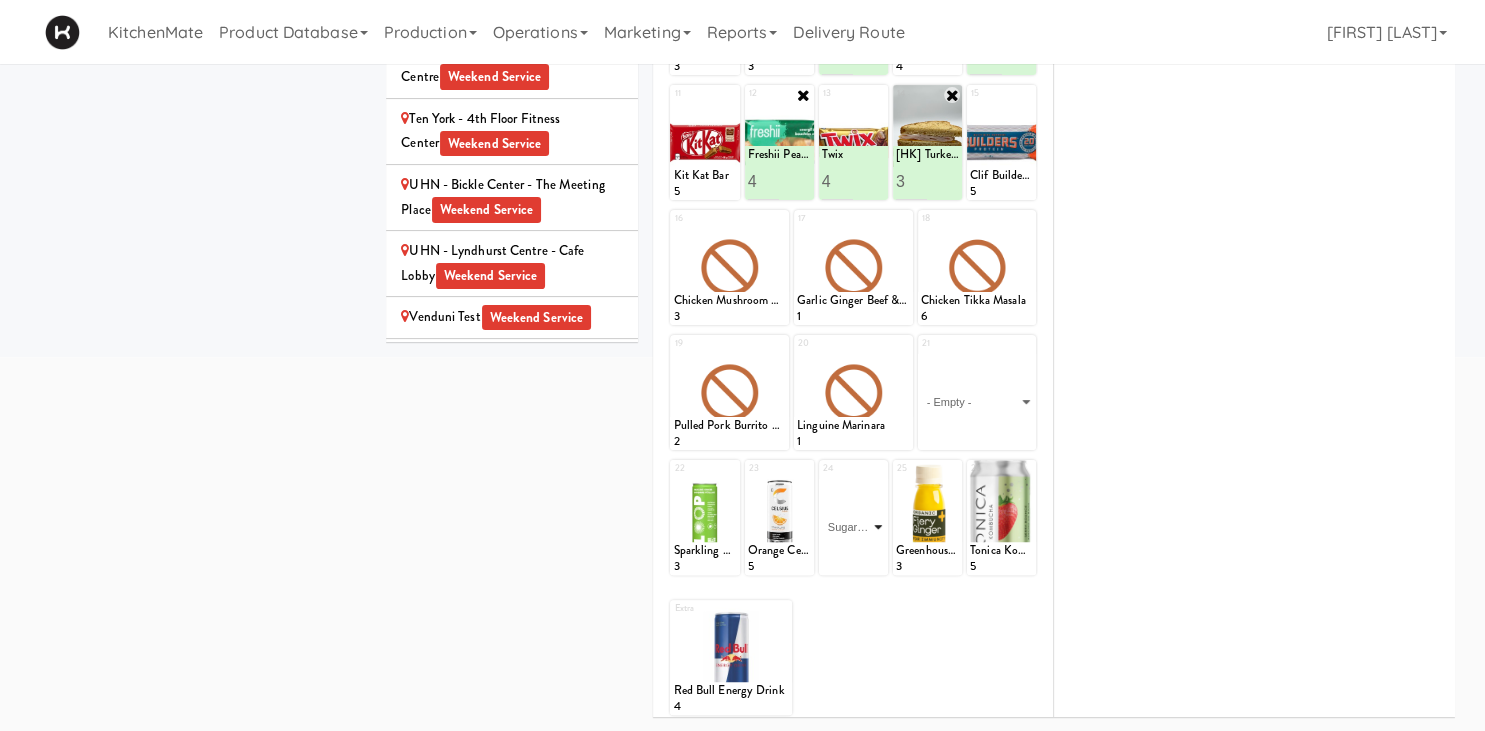 click on "Sugar Free Red Bull" at bounding box center (0, 0) 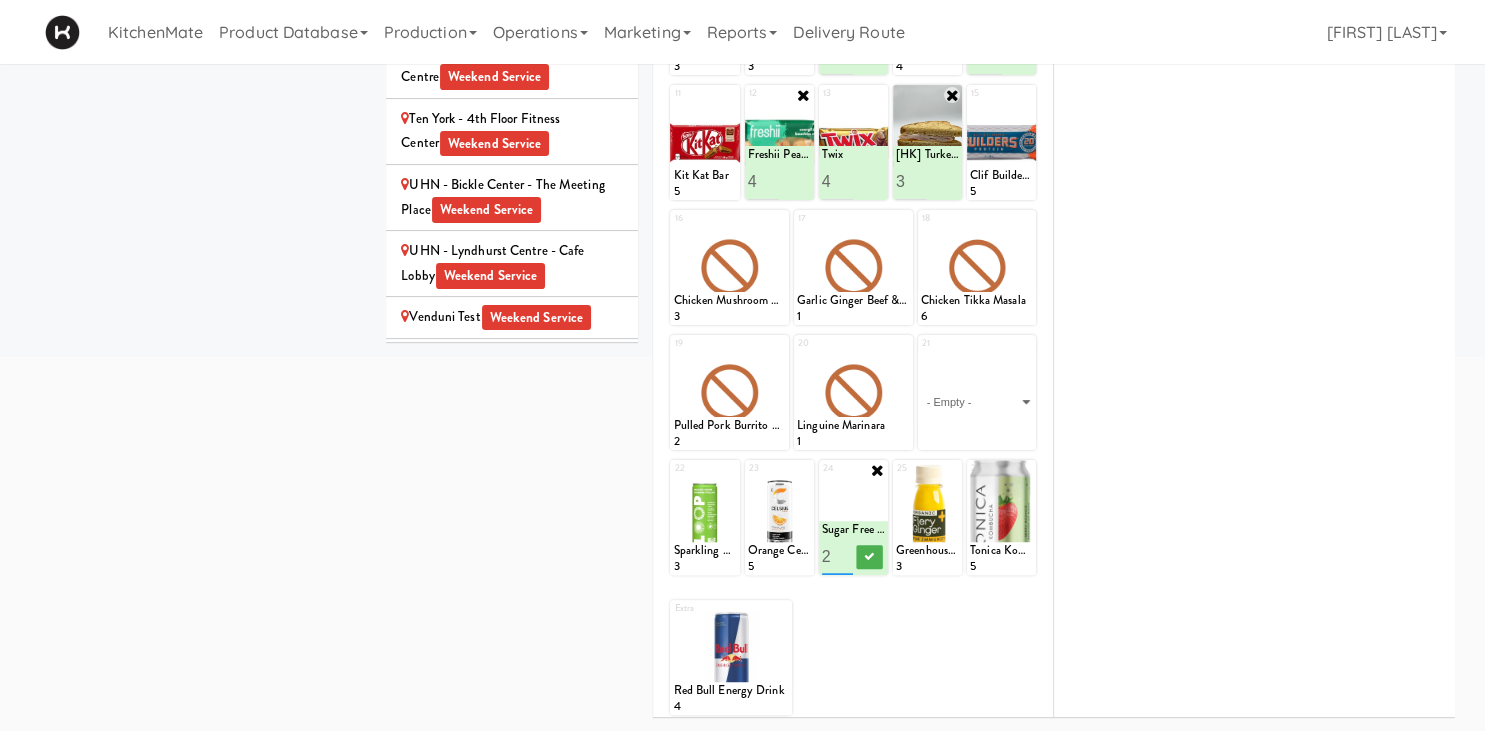 click on "2" at bounding box center [838, 556] 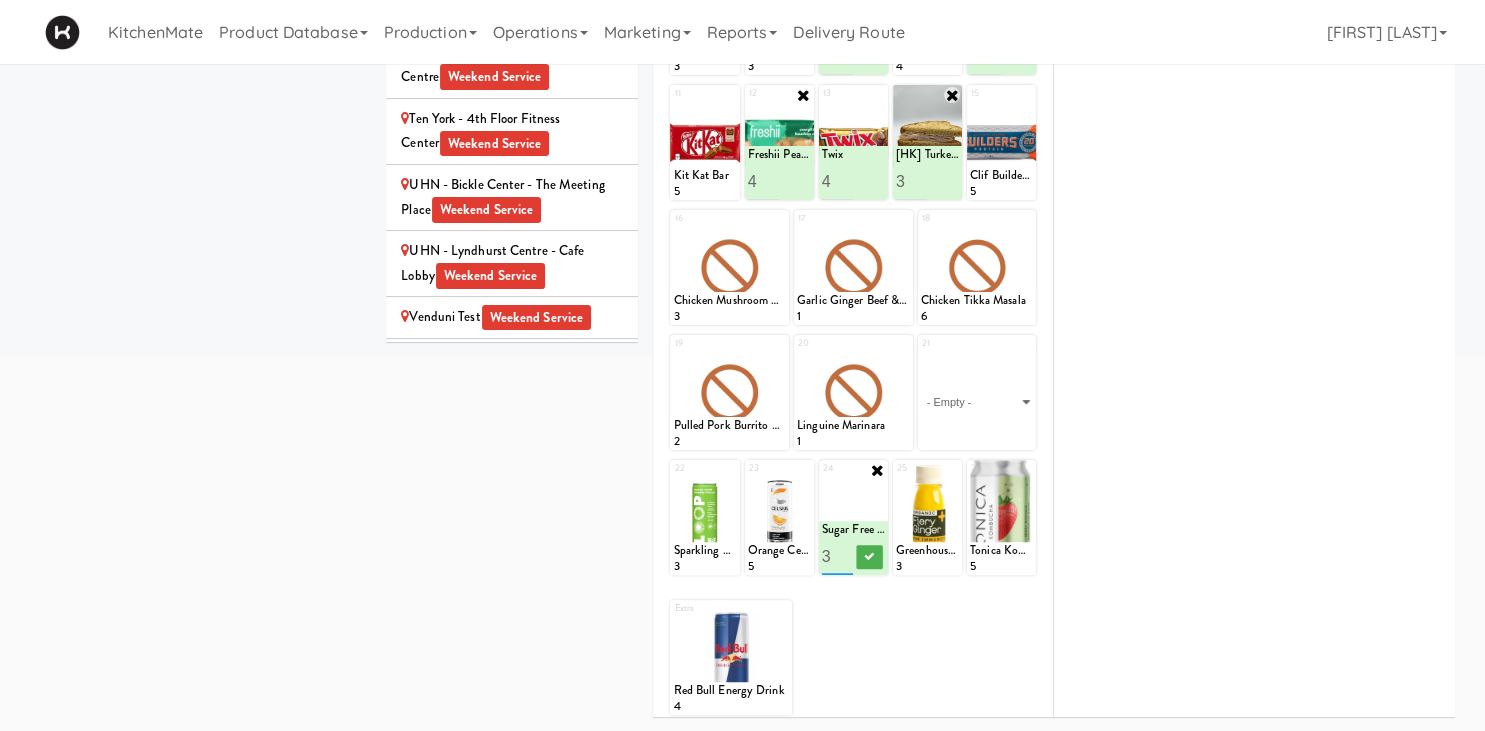 click on "3" at bounding box center (838, 556) 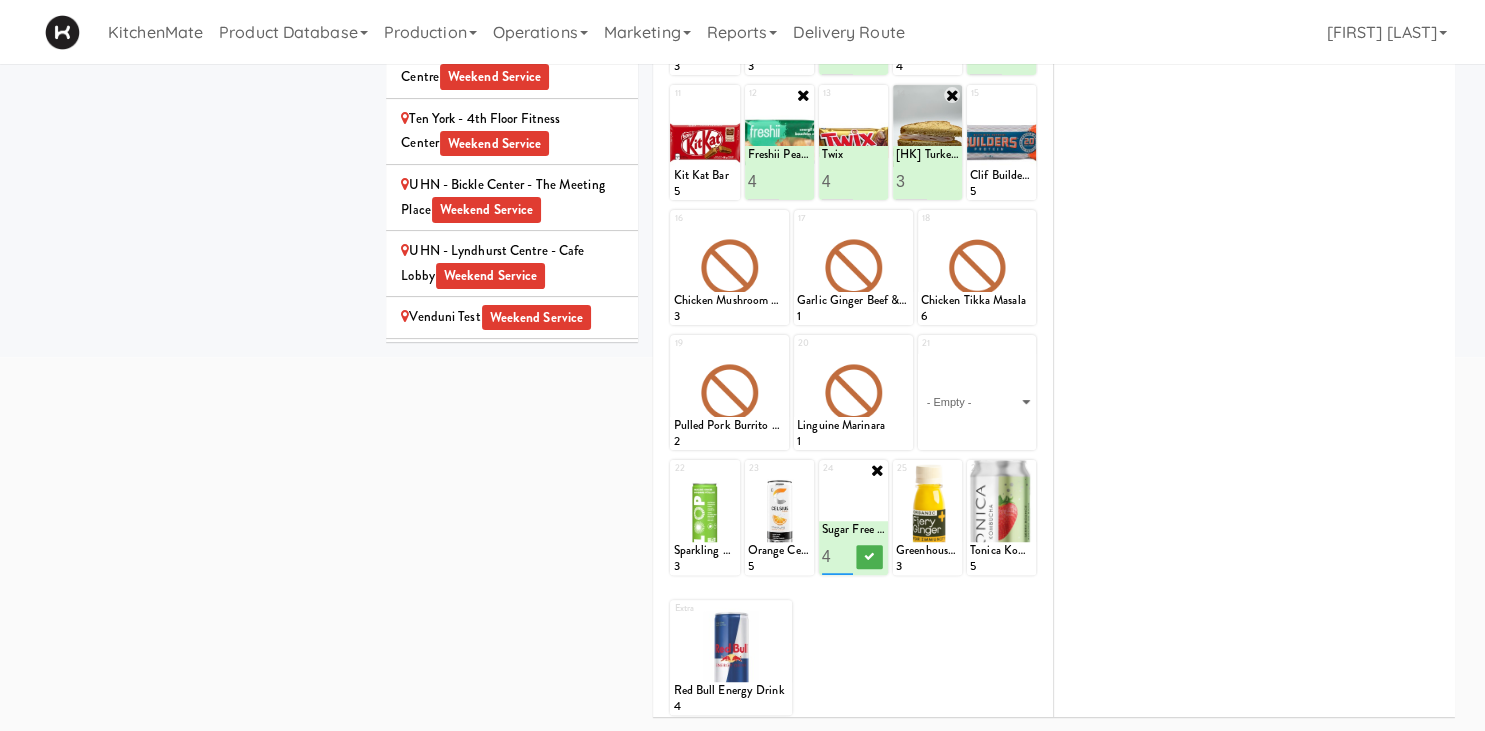 click on "4" at bounding box center [838, 556] 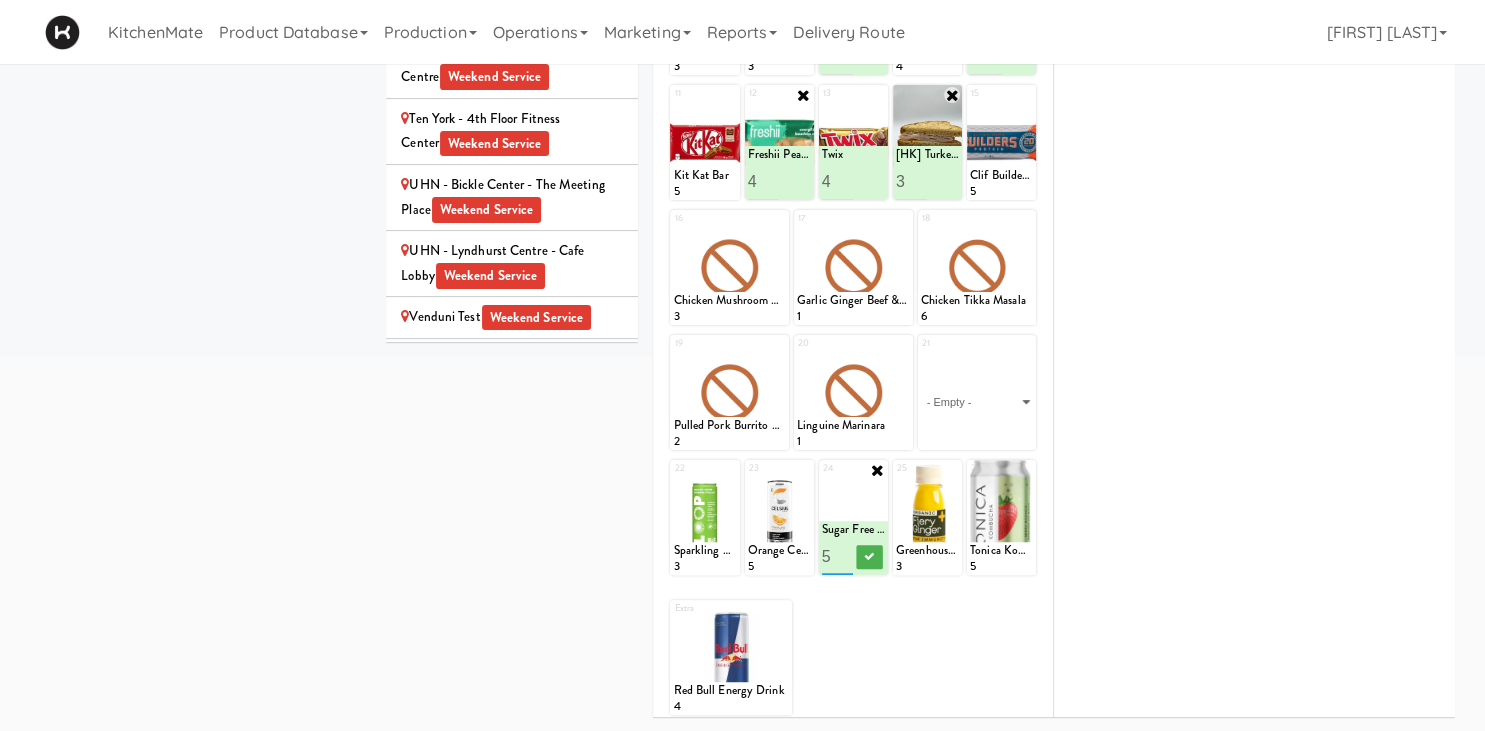 type on "5" 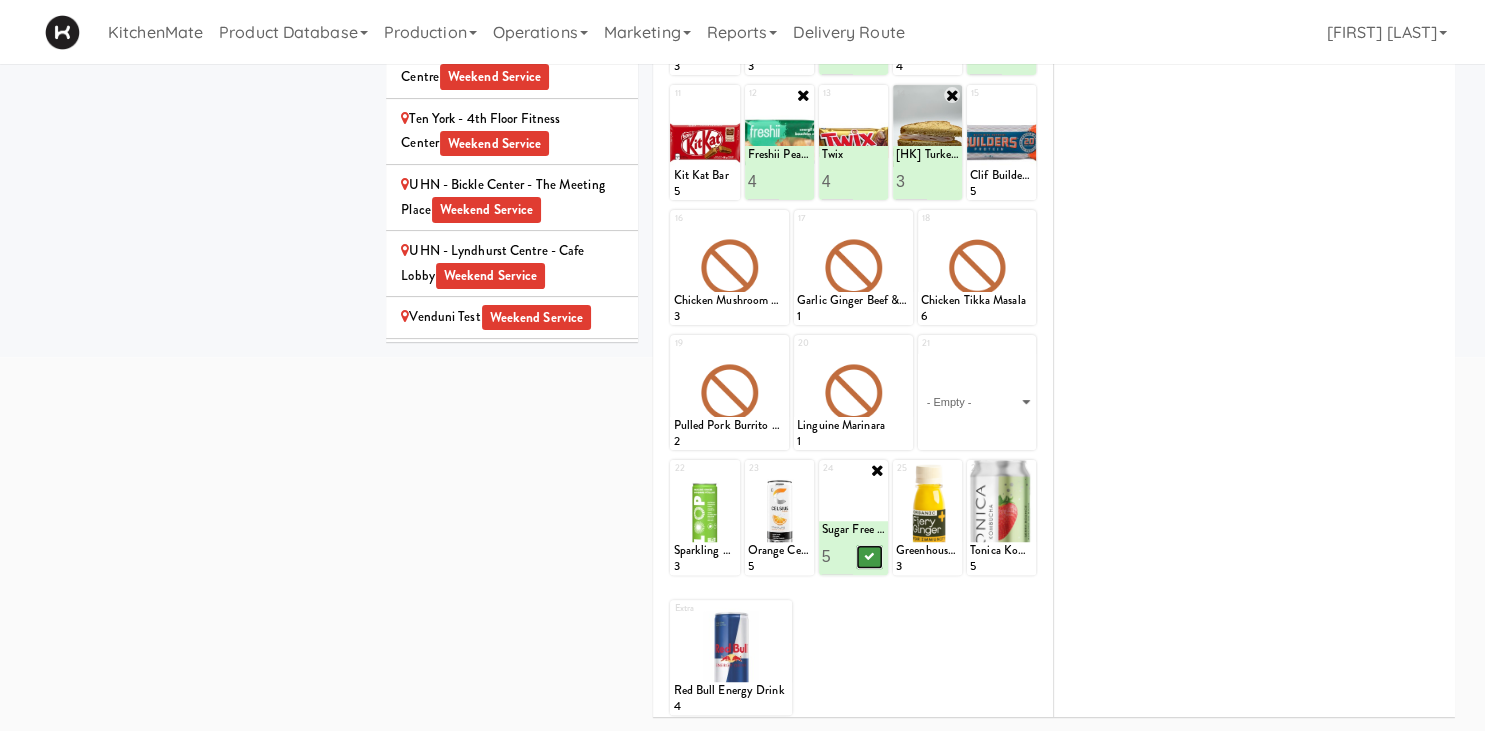 click at bounding box center (870, 556) 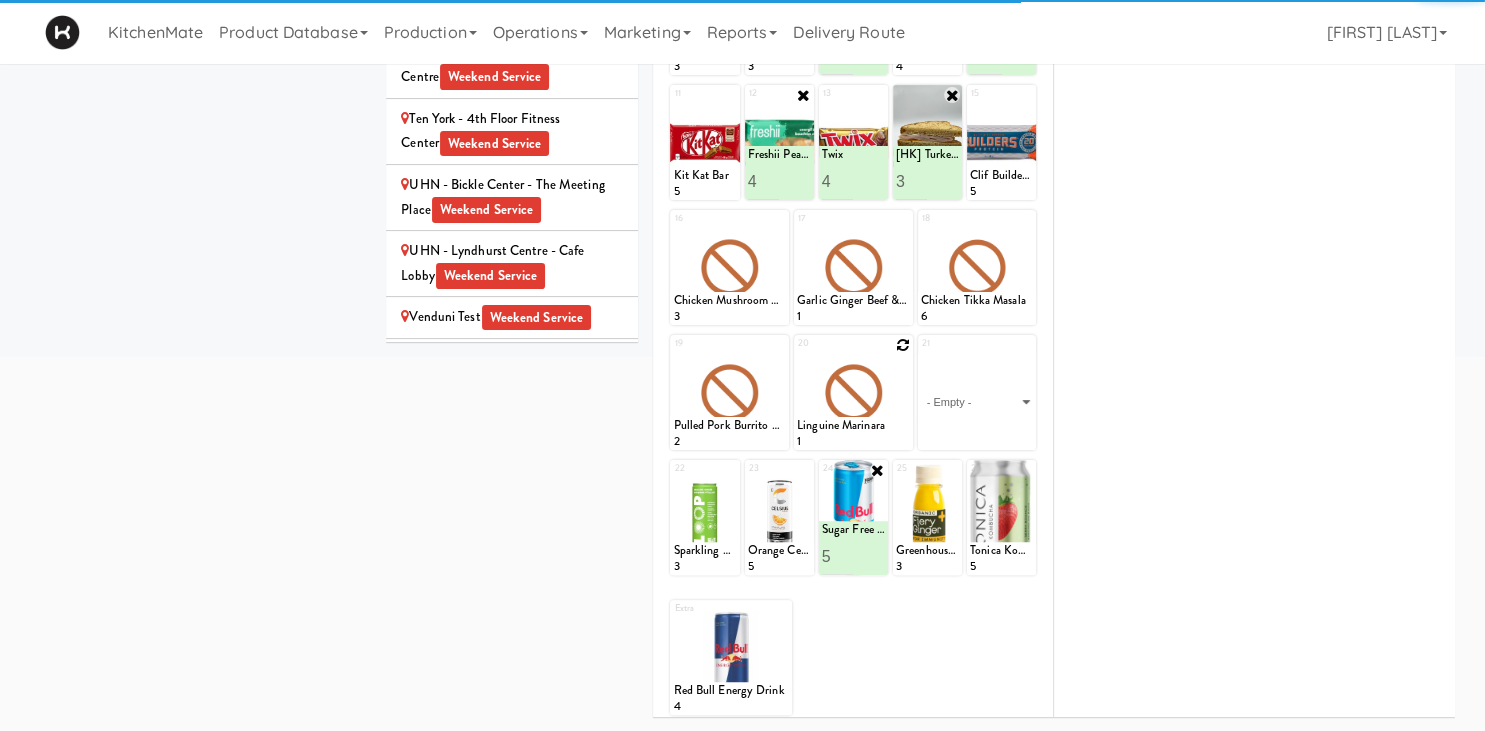 scroll, scrollTop: 168, scrollLeft: 0, axis: vertical 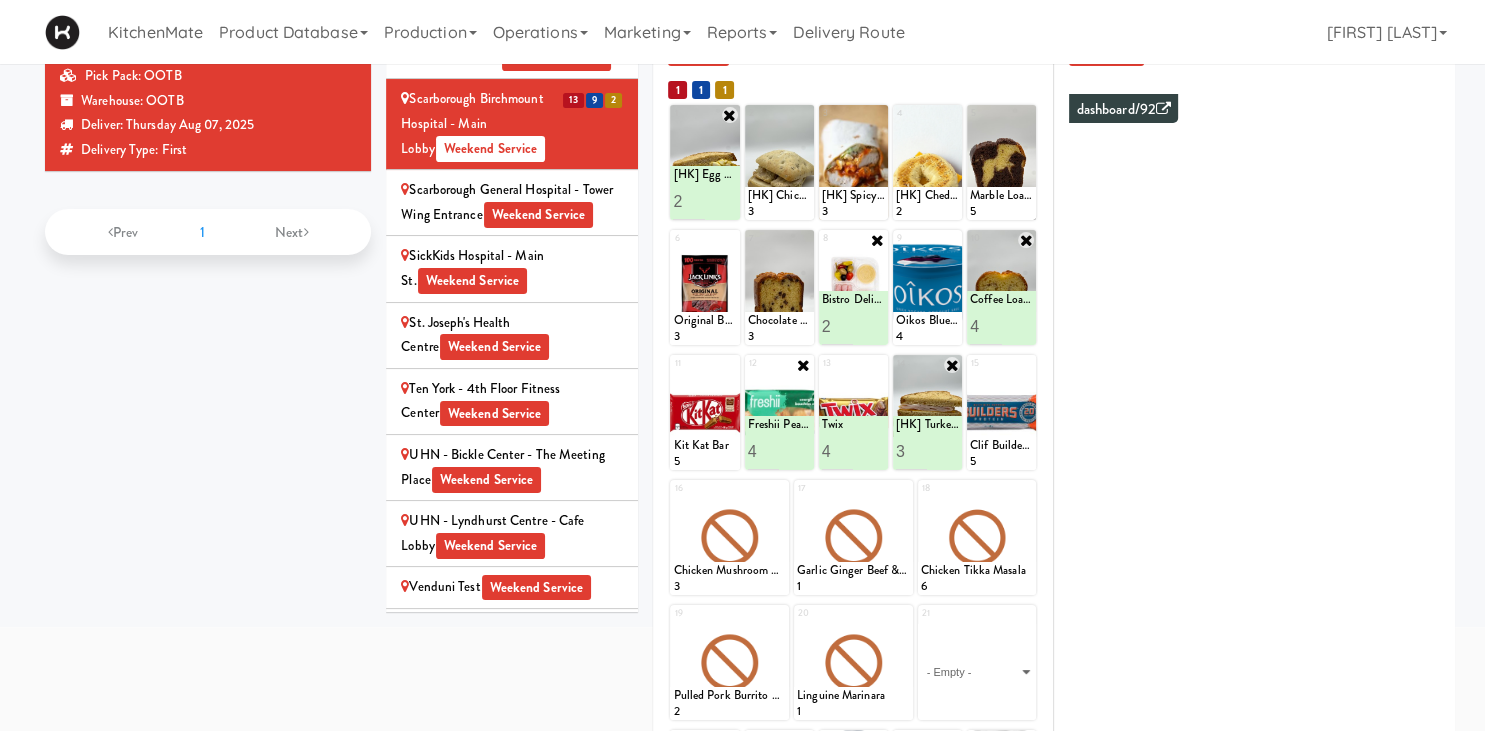 click on "Scarborough General Hospital - Tower Wing Entrance  Weekend Service" at bounding box center (512, 202) 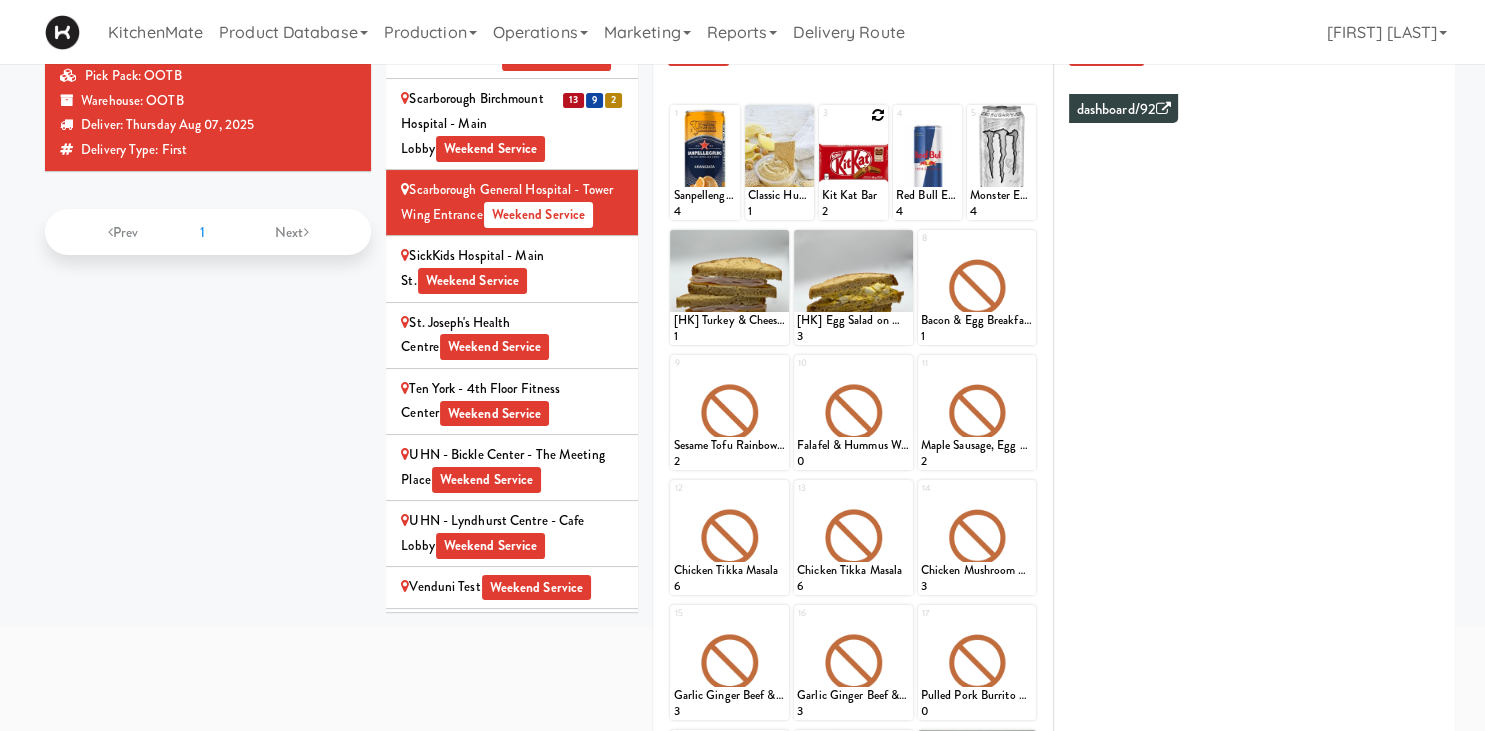 click at bounding box center [878, 115] 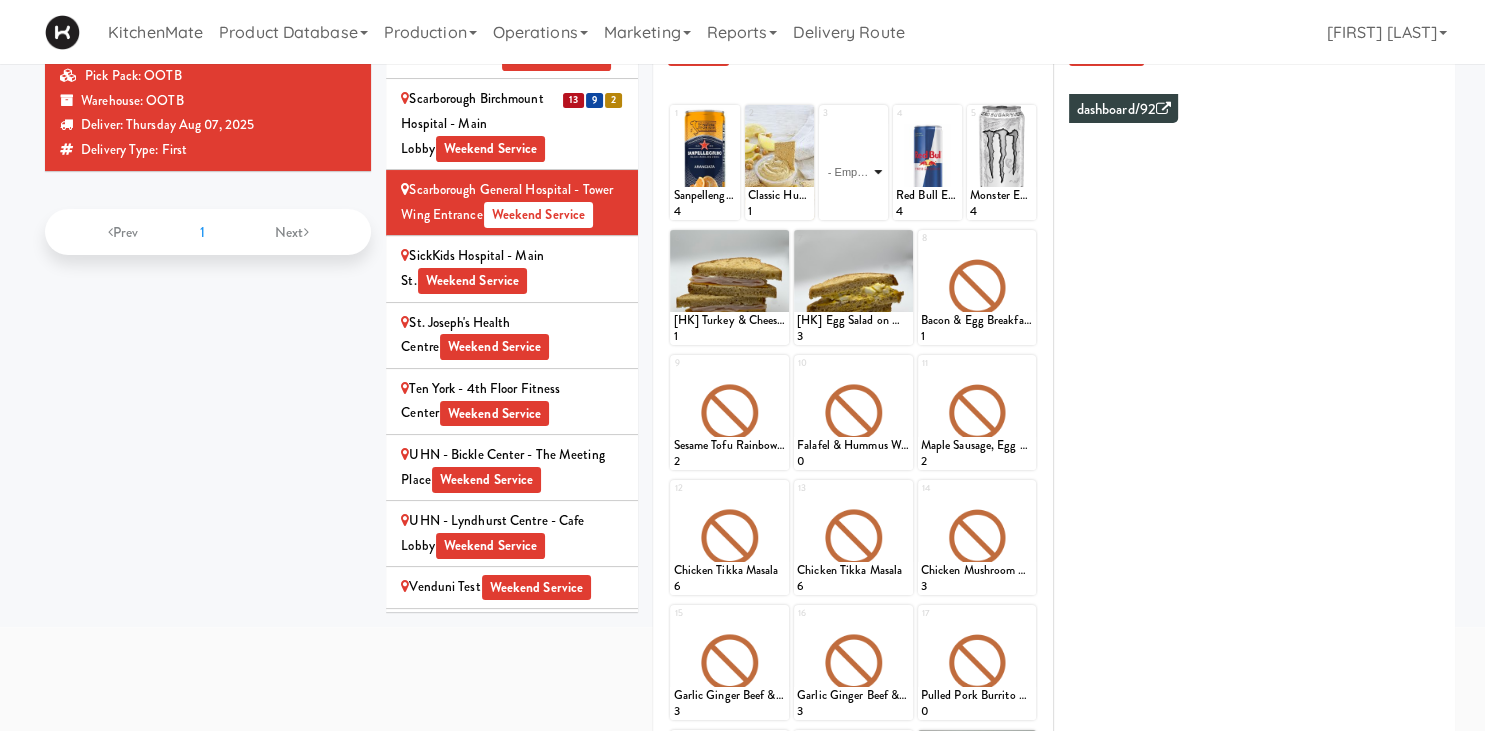 click on "- Empty - Activia Probiotic Peach Mango Smoothie Berry Gatorade Zero Chocolate Milk Tetra Pack Coca Cola Diet Coke Frooti Fuze Iced Tea Grape G2 Gatorade Thirst Quencher Greenhouse Fiery Ginger Shot Lemon Lime Gatorade Zero Monster Energy Zero Ultra Norse Cold Brew Coffee Oasis Apple Juice Orange Celsius Energy Drink Orange Gatorade Zero Red Bull Energy Drink Sanpellengrino Aranciata Sparkling Clementine Probiotic Soda Sparkling Ginger Probiotic Soda Sparkling Grapefruit Probiotic Soda Sugar Free Red Bull Tonica Kombucha Berry Bounce Amazing Chocolate Chunk Cookie Bacon & Egg Breakfast Wrap Bistro Deli Box Blue Diamond Roasted Salted Almonds Blue Diamond Smokehouse Almonds Caramilk Chocolate Chip Loaf Cake Chocolate Loaf Cake Classic Hummus With Crackers Clif Bar Peanut Butter Crunch Clif Builders proteins Bar Chocolate Clif Builders proteins Bar Chocolate Mint Coffee Loaf Cake Falafel & Hummus Wrap Freshii Peanut Butter Energii Bites [HK] Cheddar Cheese Bagel [HK] Chicken Caesar Wrap [HK] Turkey Club Wrap" at bounding box center [853, 172] 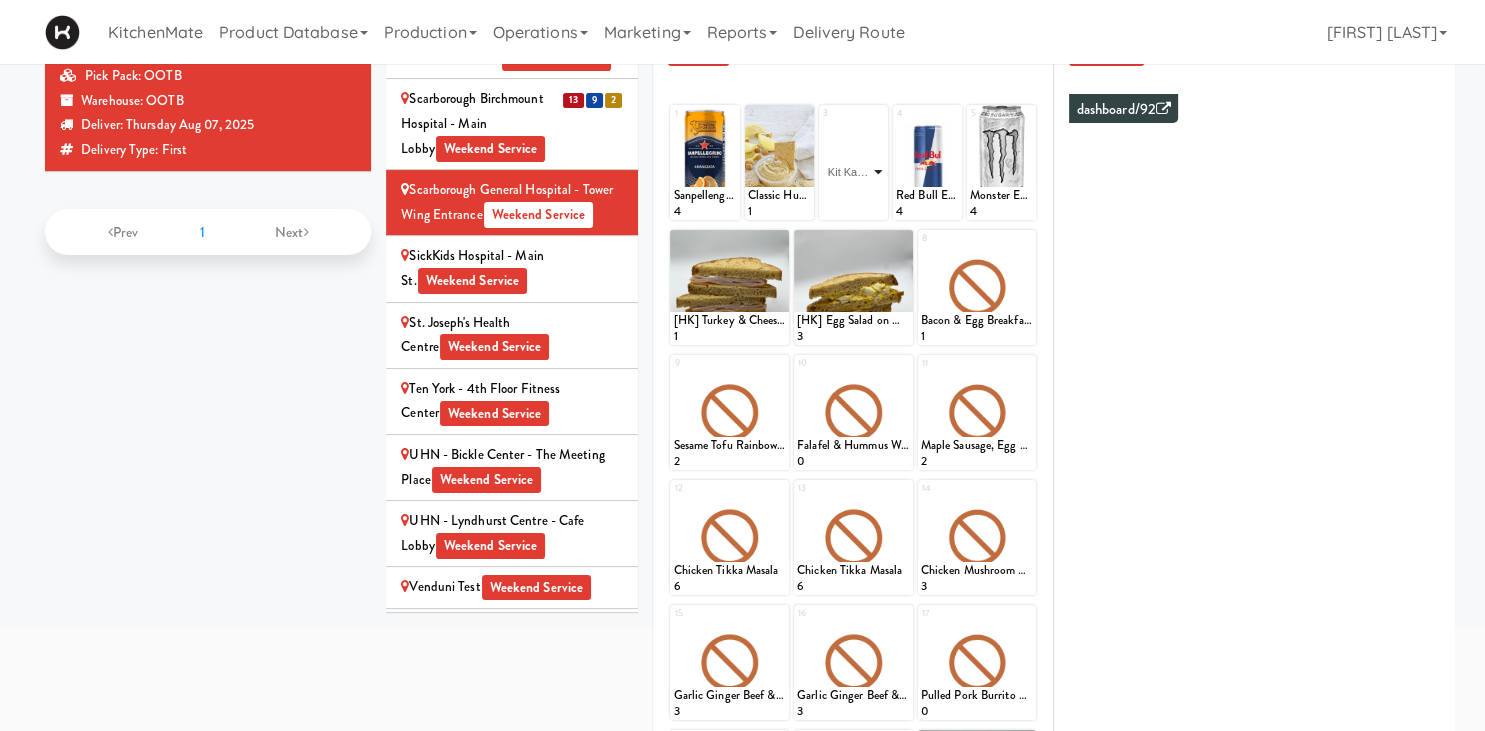 click on "Kit Kat Bar" at bounding box center [0, 0] 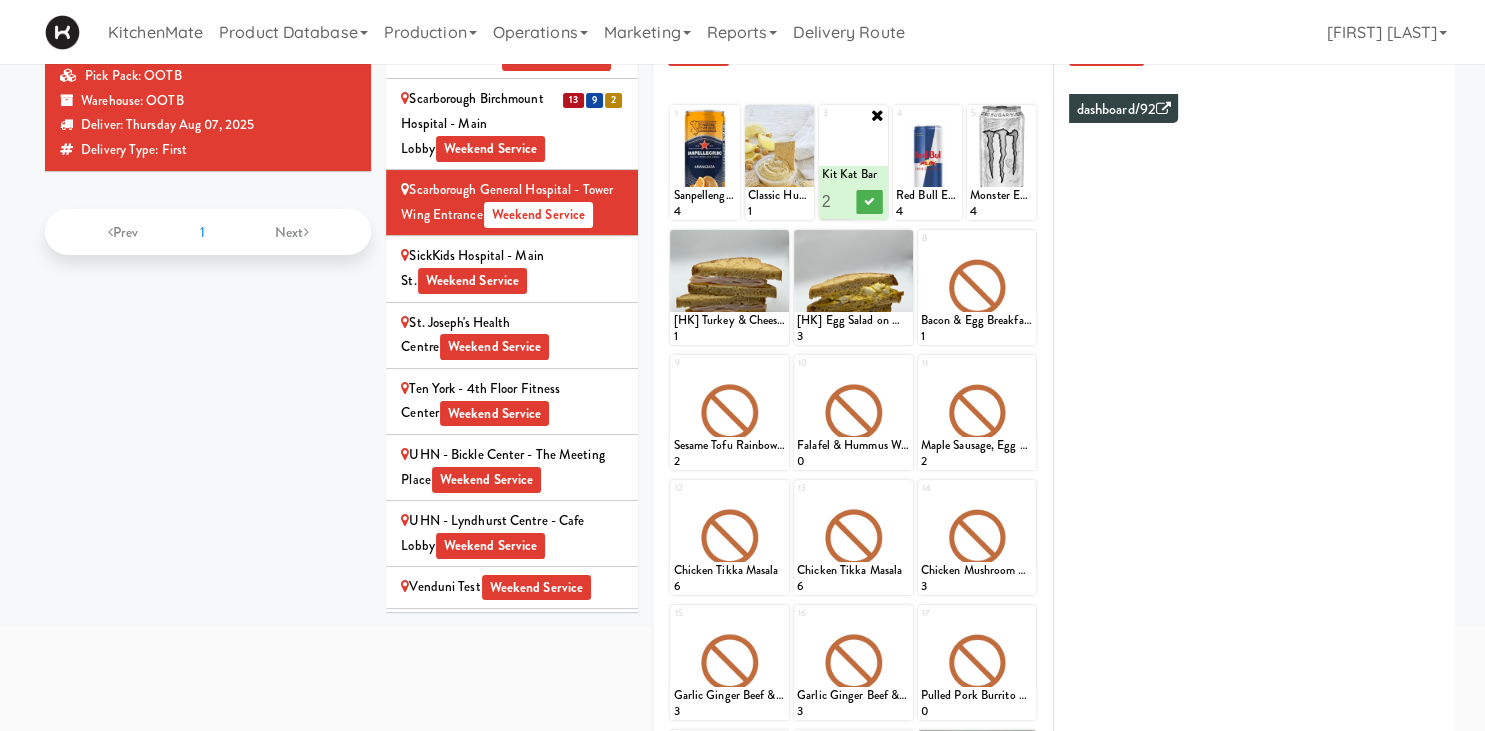 click on "2" at bounding box center [838, 201] 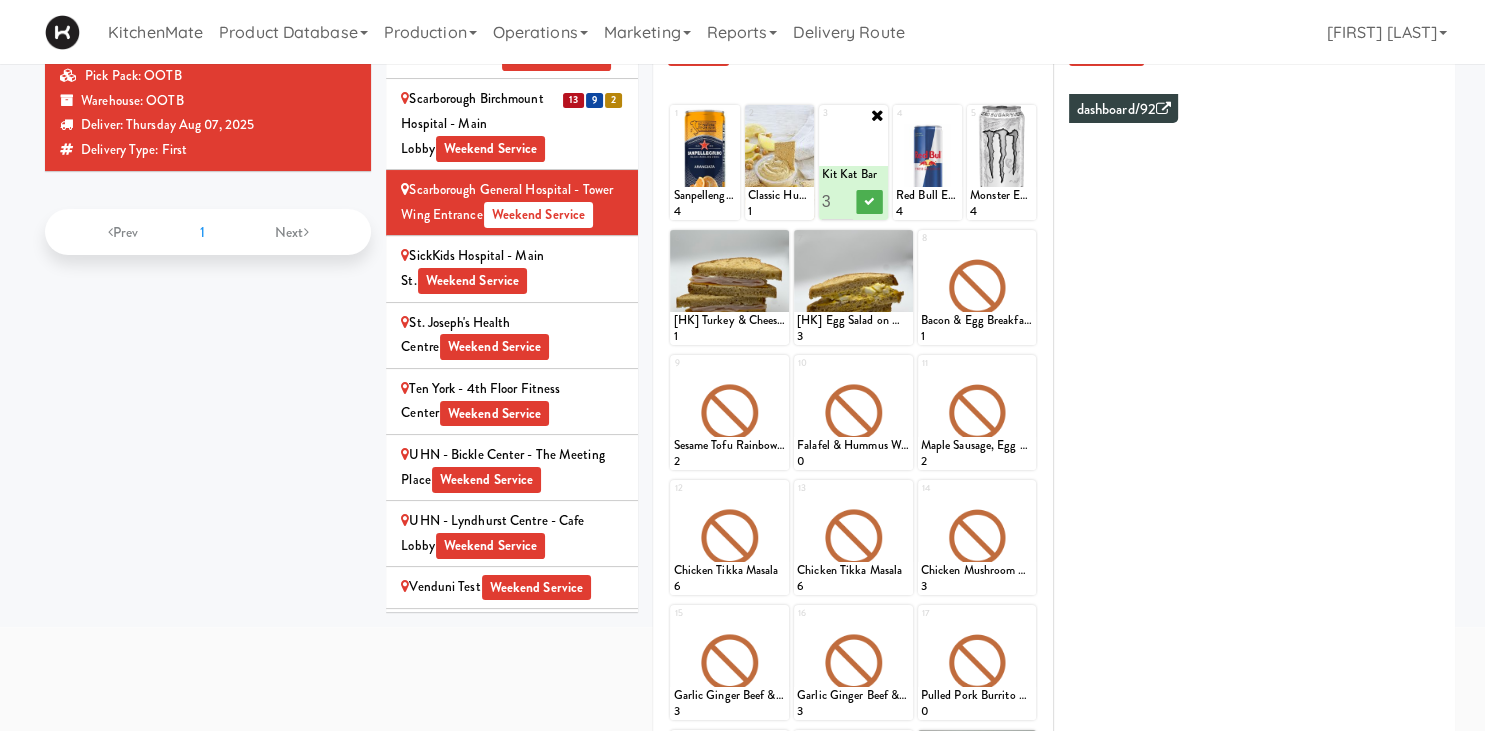 click on "3" at bounding box center [838, 201] 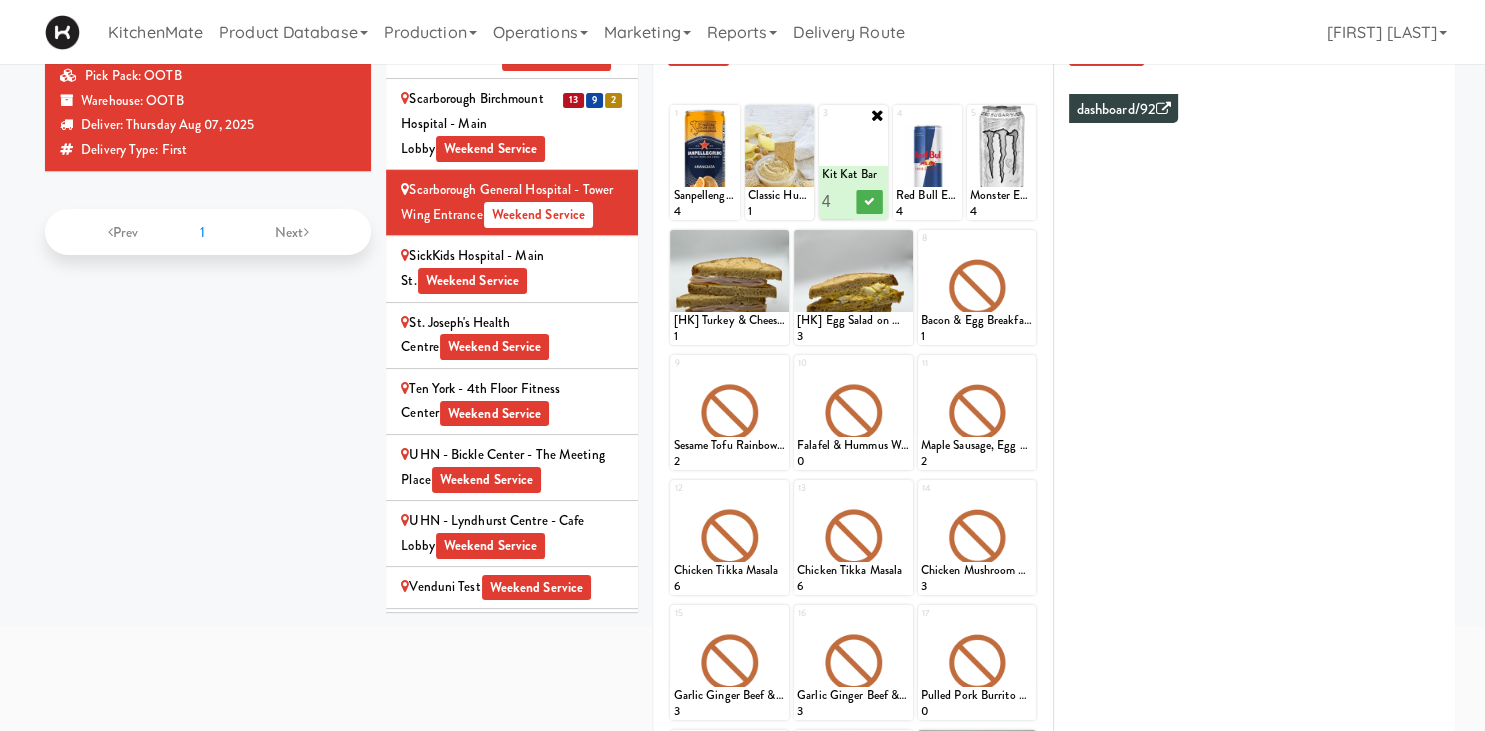 type on "4" 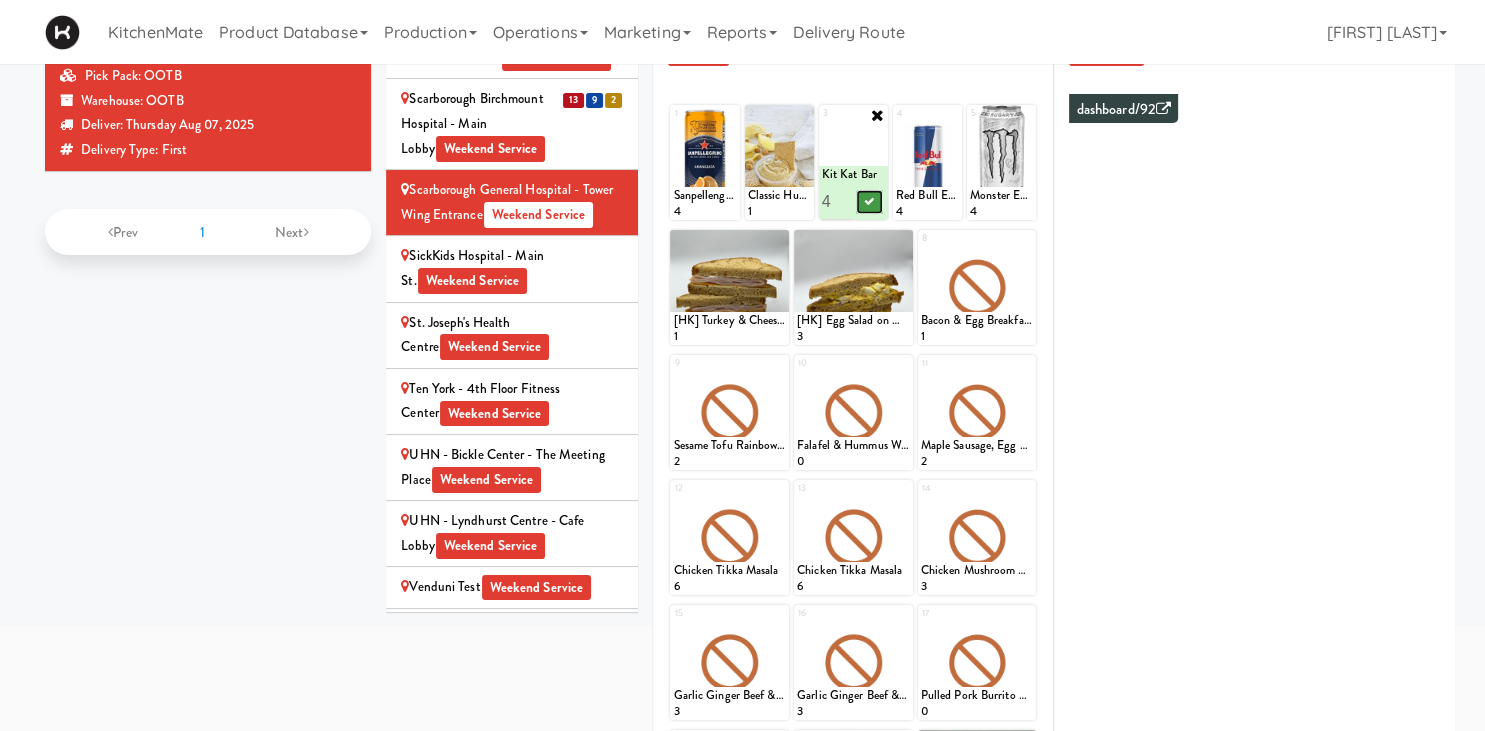 click at bounding box center (870, 201) 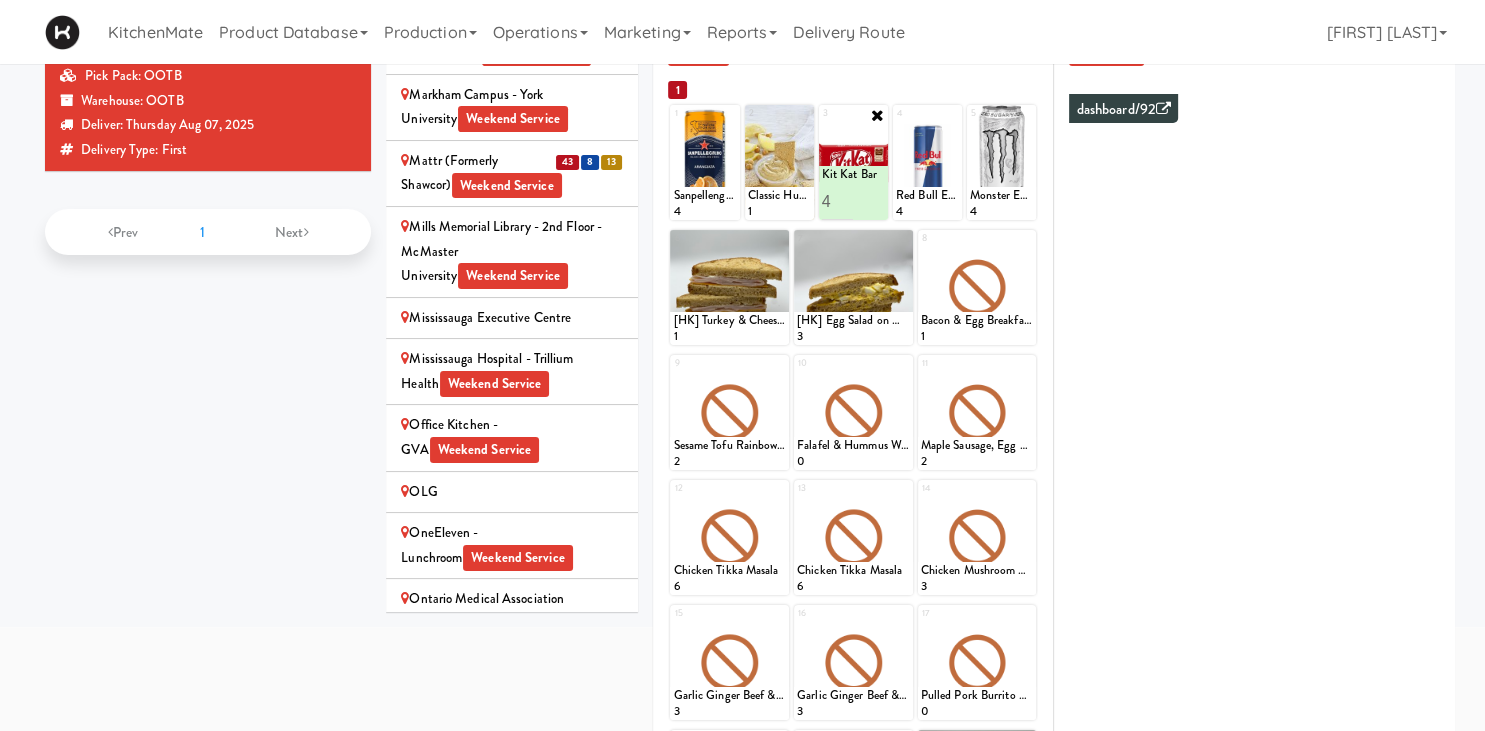 scroll, scrollTop: 2904, scrollLeft: 0, axis: vertical 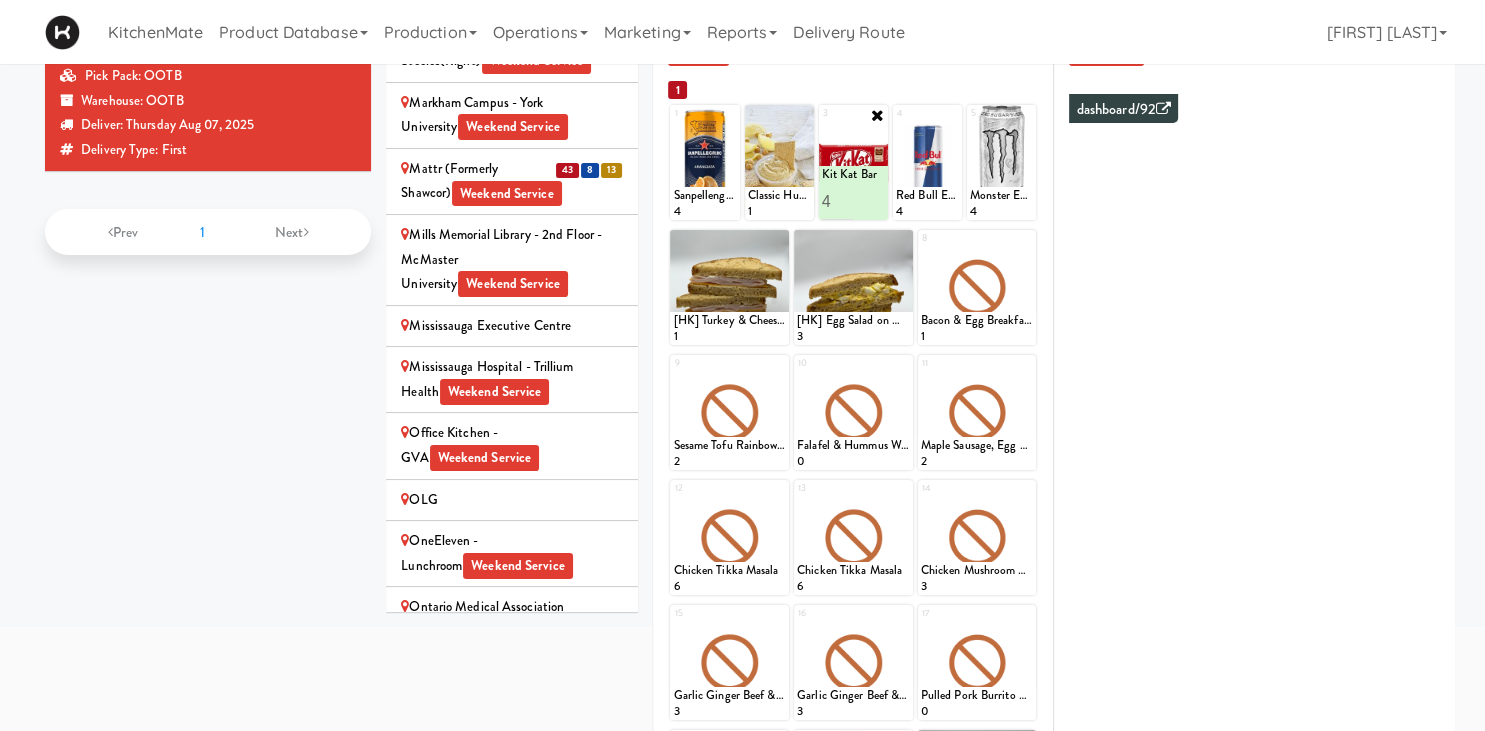 click on "Mattr (formerly Shawcor)  Weekend Service" at bounding box center (512, 181) 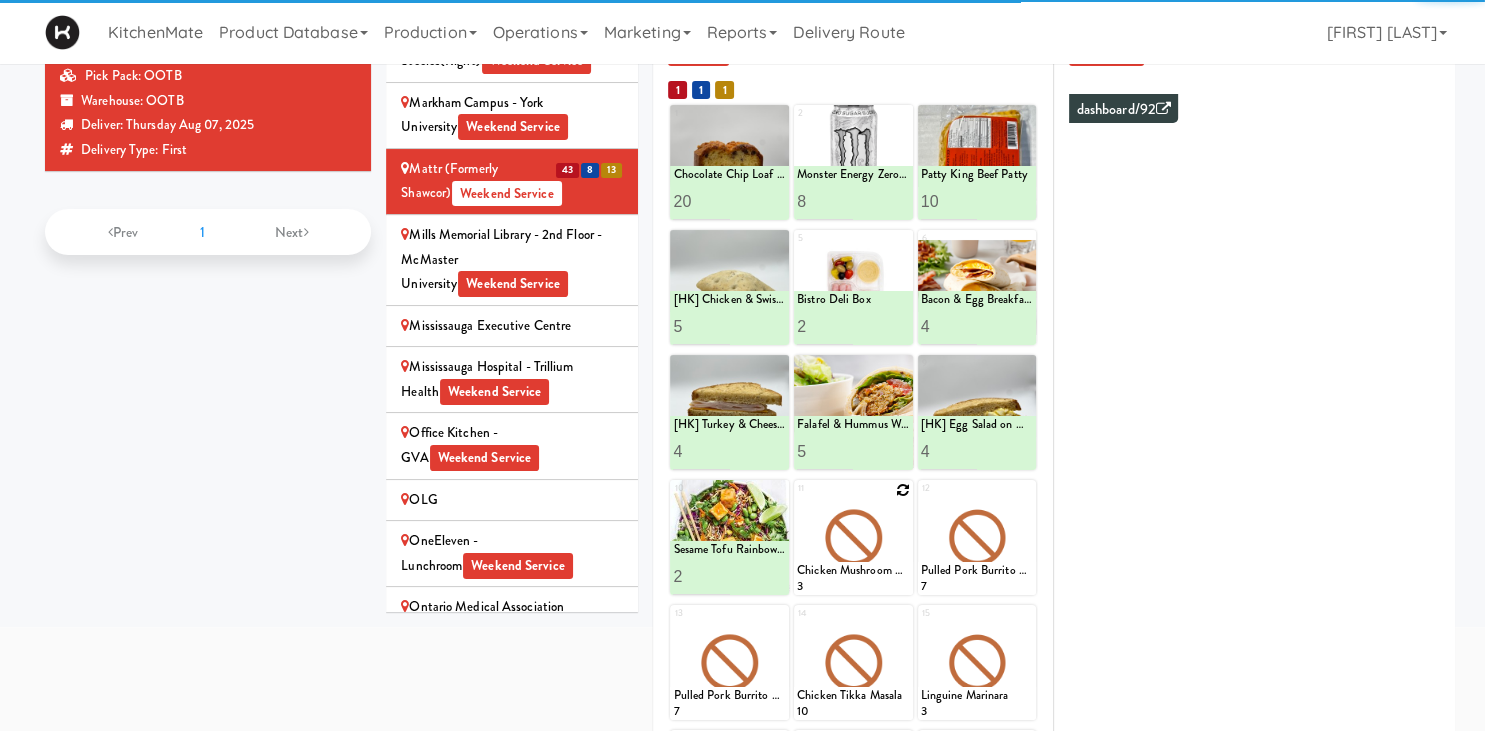 click at bounding box center [903, 490] 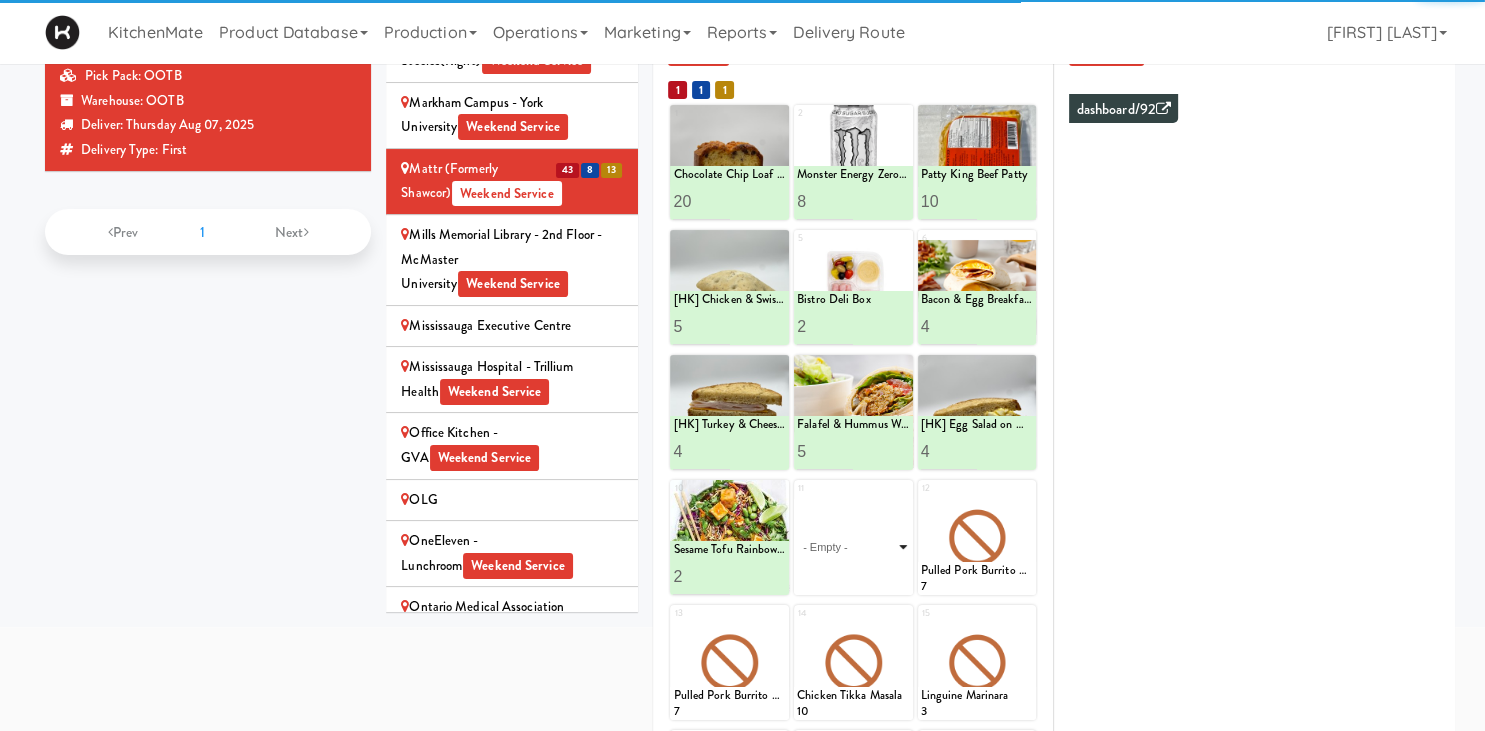 click on "- Empty - Activia Probiotic Peach Mango Smoothie Berry Gatorade Zero Chocolate Milk Tetra Pack Coca Cola Diet Coke Frooti Fuze Iced Tea Grape G2 Gatorade Thirst Quencher Greenhouse Fiery Ginger Shot Lemon Lime Gatorade Zero Monster Energy Zero Ultra Norse Cold Brew Coffee Oasis Apple Juice Orange Celsius Energy Drink Orange Gatorade Zero Red Bull Energy Drink Sanpellengrino Aranciata Sparkling Clementine Probiotic Soda Sparkling Ginger Probiotic Soda Sparkling Grapefruit Probiotic Soda Sugar Free Red Bull Tonica Kombucha Berry Bounce Amazing Chocolate Chunk Cookie Bacon & Egg Breakfast Wrap Bistro Deli Box Blue Diamond Roasted Salted Almonds Blue Diamond Smokehouse Almonds Caramilk Chocolate Chip Loaf Cake Chocolate Loaf Cake Classic Hummus With Crackers Clif Bar Peanut Butter Crunch Clif Builders proteins Bar Chocolate Clif Builders proteins Bar Chocolate Mint Coffee Loaf Cake Falafel & Hummus Wrap Freshii Peanut Butter Energii Bites [HK] Cheddar Cheese Bagel [HK] Chicken Caesar Wrap [HK] Turkey Club Wrap" at bounding box center (853, 547) 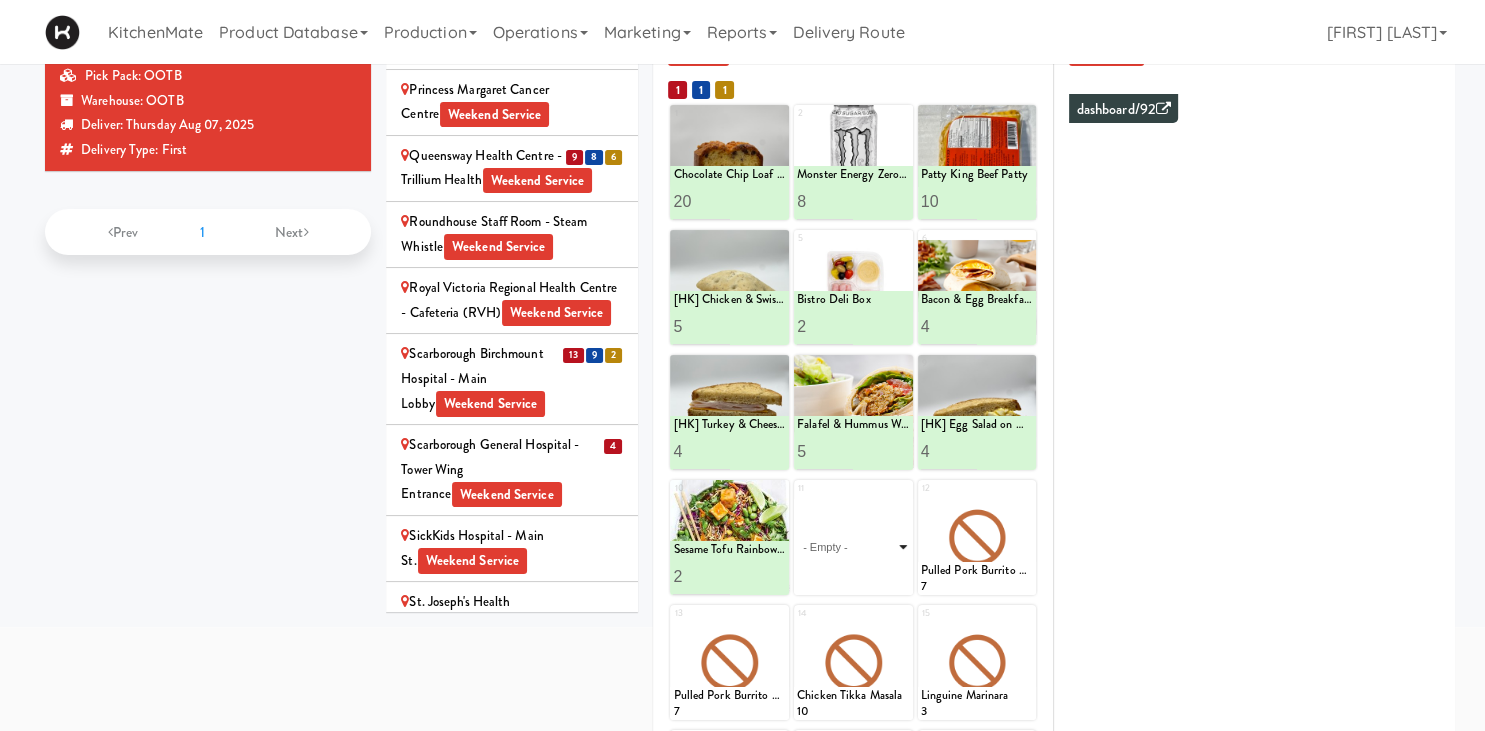 scroll, scrollTop: 3506, scrollLeft: 0, axis: vertical 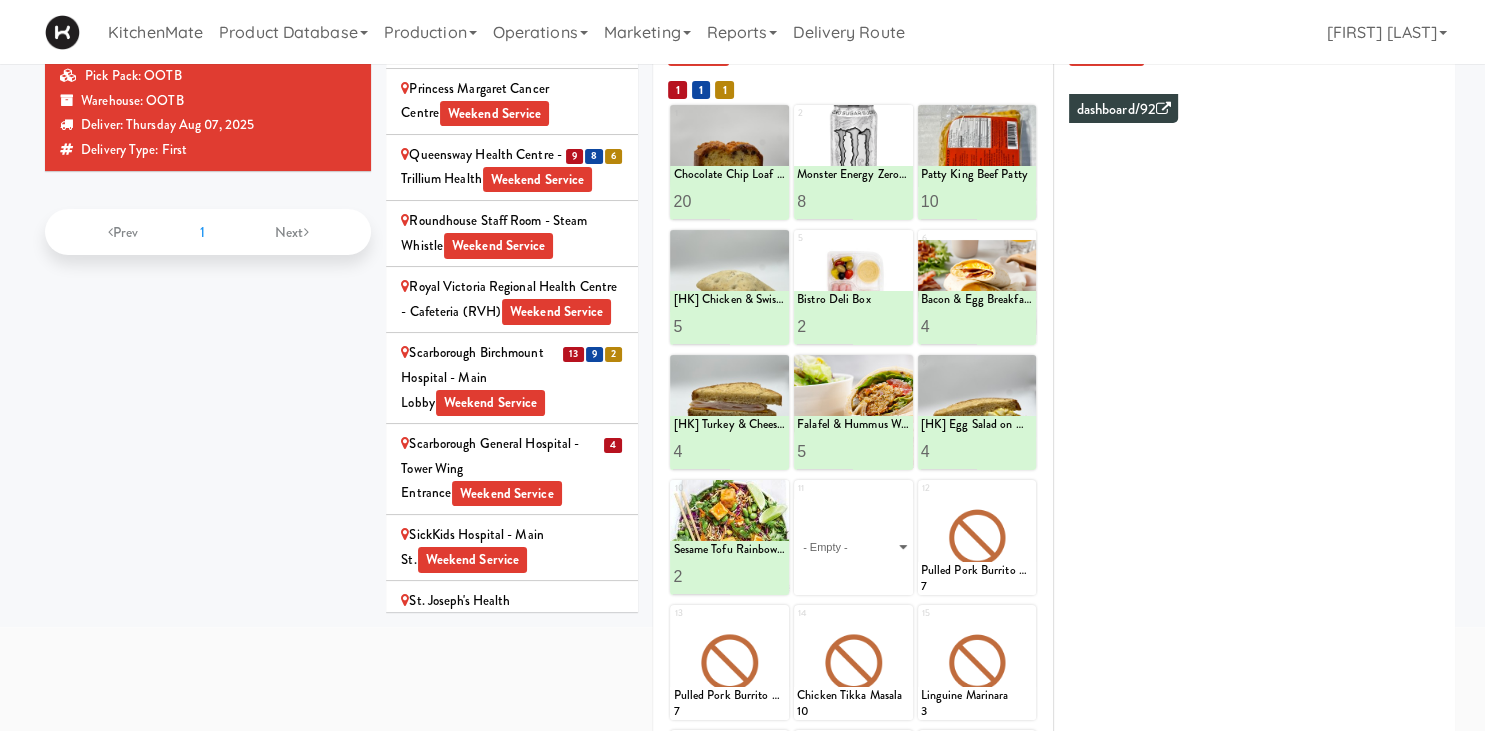 click on "Scarborough General Hospital - Tower Wing Entrance  Weekend Service" at bounding box center [512, 469] 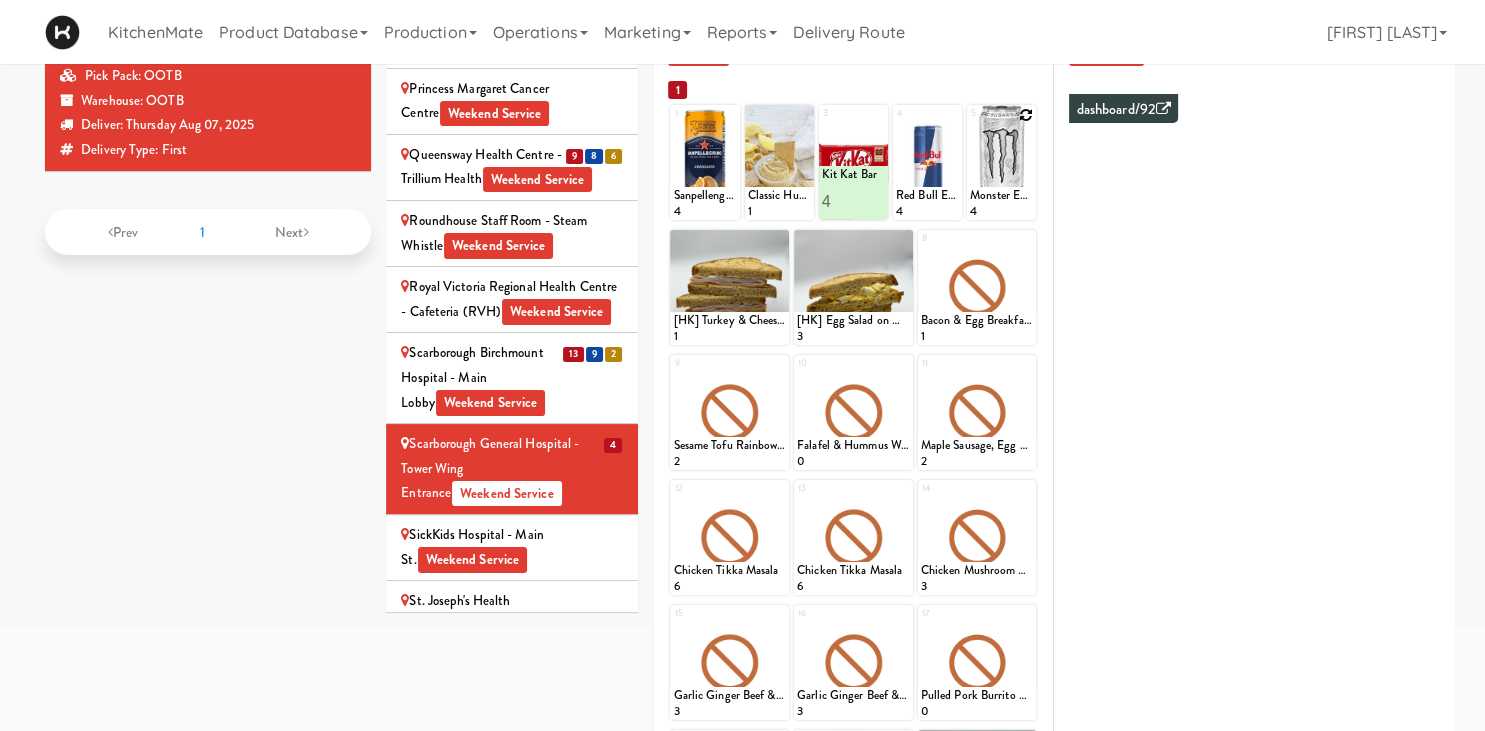 click at bounding box center (1026, 115) 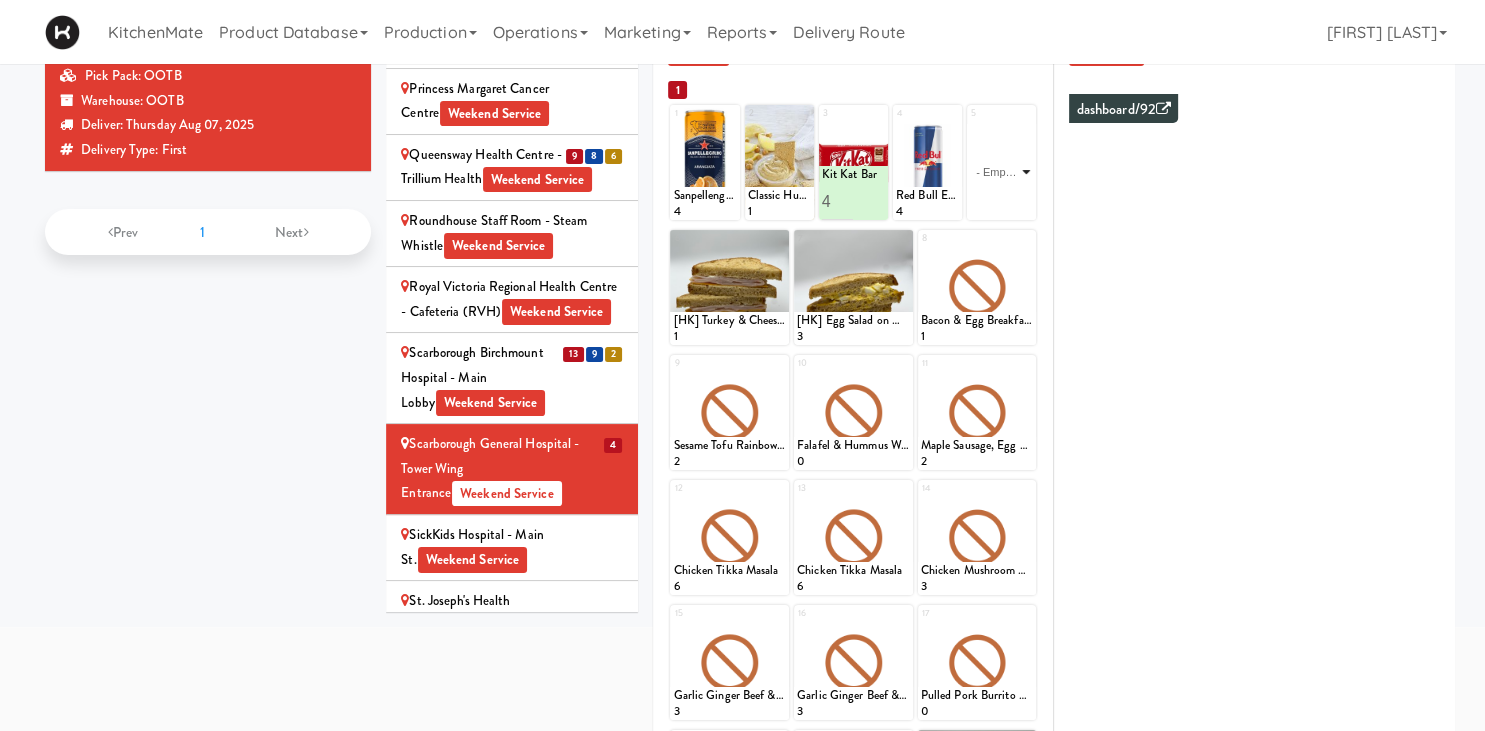 click on "- Empty - Activia Probiotic Peach Mango Smoothie Berry Gatorade Zero Chocolate Milk Tetra Pack Coca Cola Diet Coke Frooti Fuze Iced Tea Grape G2 Gatorade Thirst Quencher Greenhouse Fiery Ginger Shot Lemon Lime Gatorade Zero Monster Energy Zero Ultra Norse Cold Brew Coffee Oasis Apple Juice Orange Celsius Energy Drink Orange Gatorade Zero Red Bull Energy Drink Sanpellengrino Aranciata Sparkling Clementine Probiotic Soda Sparkling Ginger Probiotic Soda Sparkling Grapefruit Probiotic Soda Sugar Free Red Bull Tonica Kombucha Berry Bounce Amazing Chocolate Chunk Cookie Bacon & Egg Breakfast Wrap Bistro Deli Box Blue Diamond Roasted Salted Almonds Blue Diamond Smokehouse Almonds Caramilk Chocolate Chip Loaf Cake Chocolate Loaf Cake Classic Hummus With Crackers Clif Bar Peanut Butter Crunch Clif Builders proteins Bar Chocolate Clif Builders proteins Bar Chocolate Mint Coffee Loaf Cake Falafel & Hummus Wrap Freshii Peanut Butter Energii Bites [HK] Cheddar Cheese Bagel [HK] Chicken Caesar Wrap [HK] Turkey Club Wrap" at bounding box center (1001, 172) 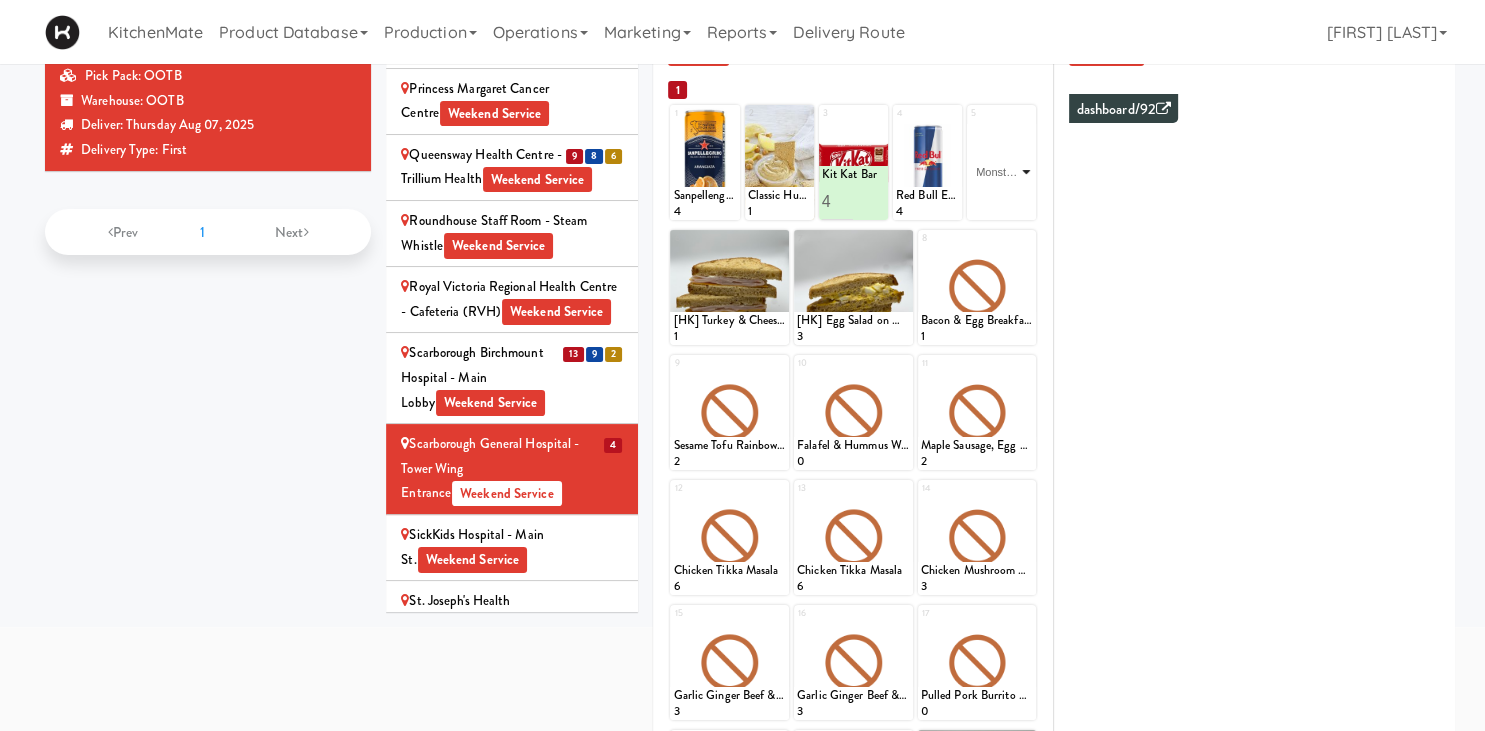 click on "Monster Energy Zero Ultra" at bounding box center [0, 0] 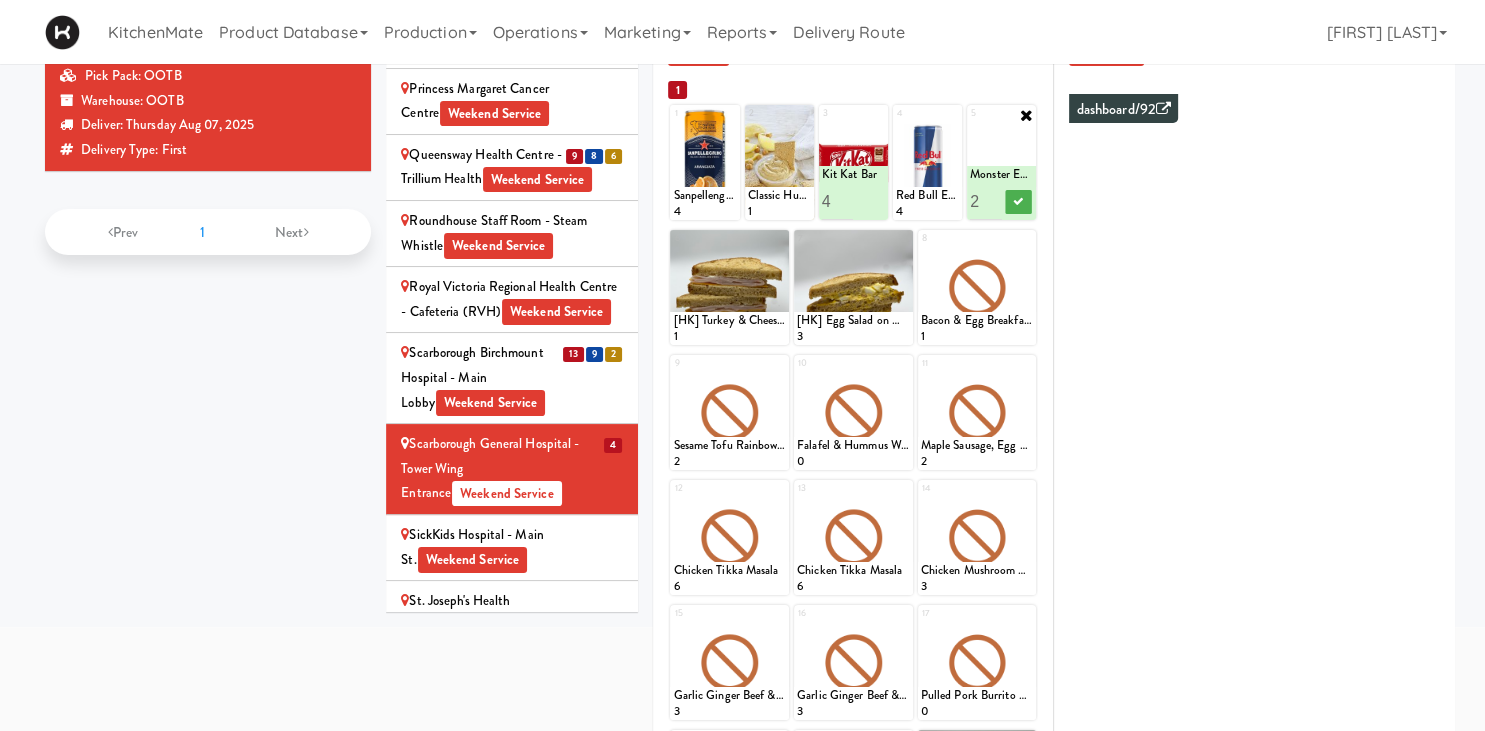 click on "2" at bounding box center (986, 201) 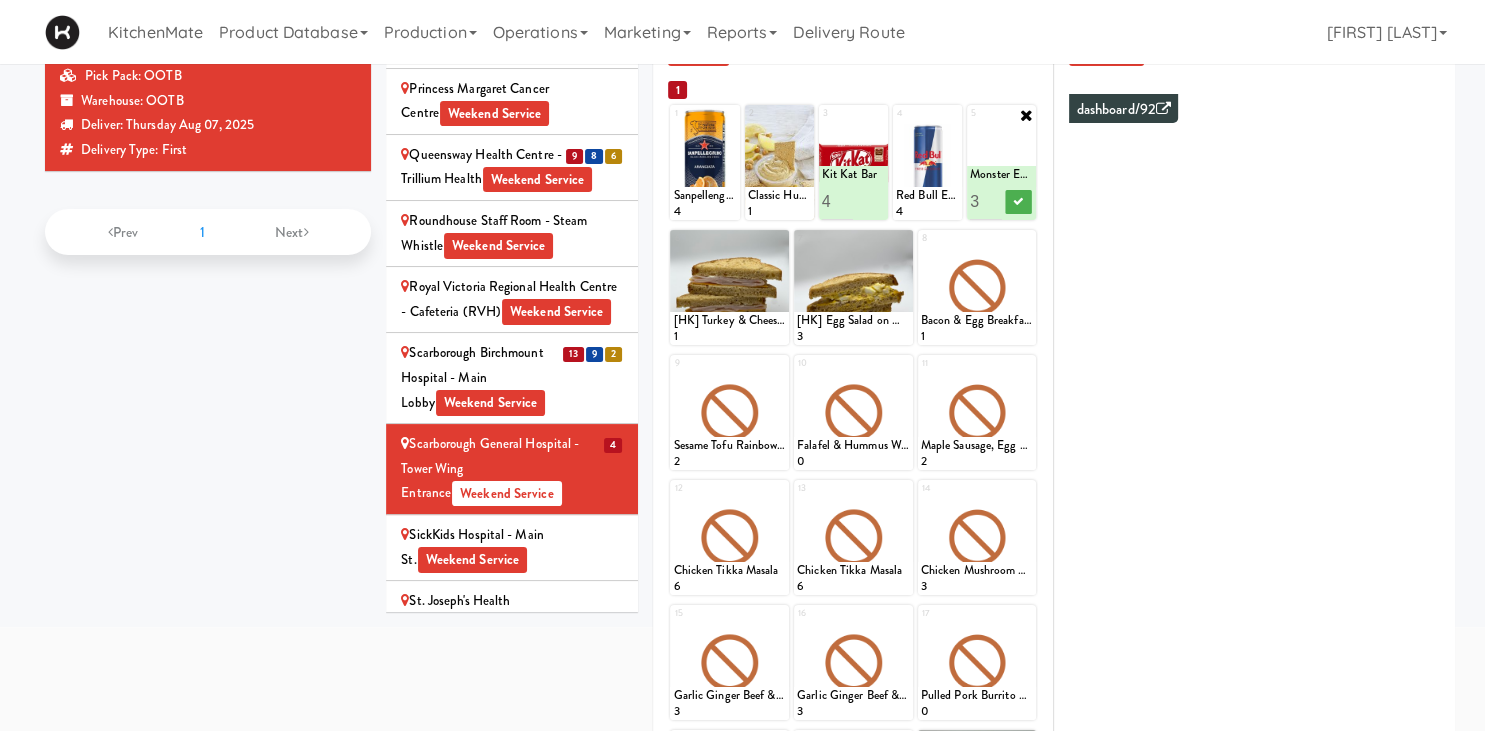 click on "3" at bounding box center (986, 201) 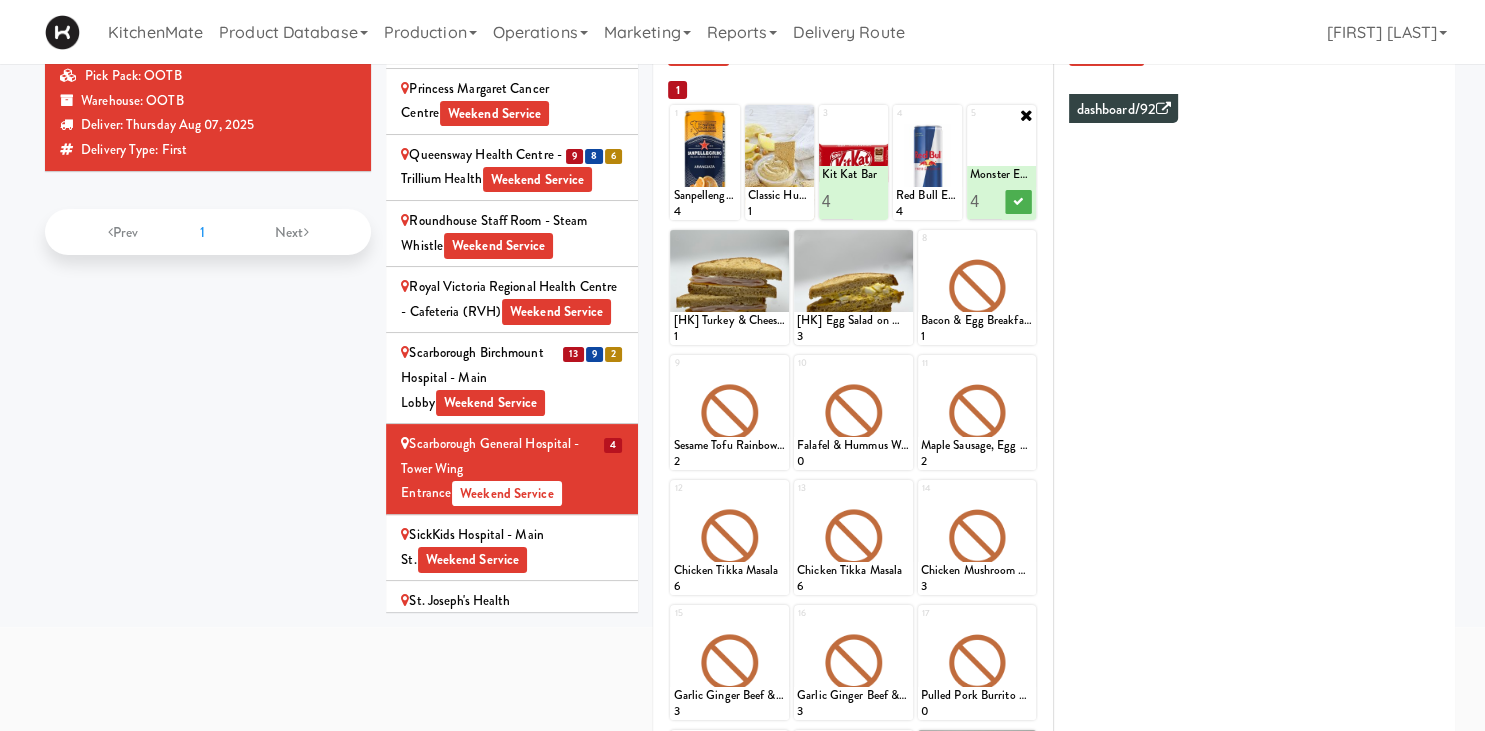click on "4" at bounding box center [986, 201] 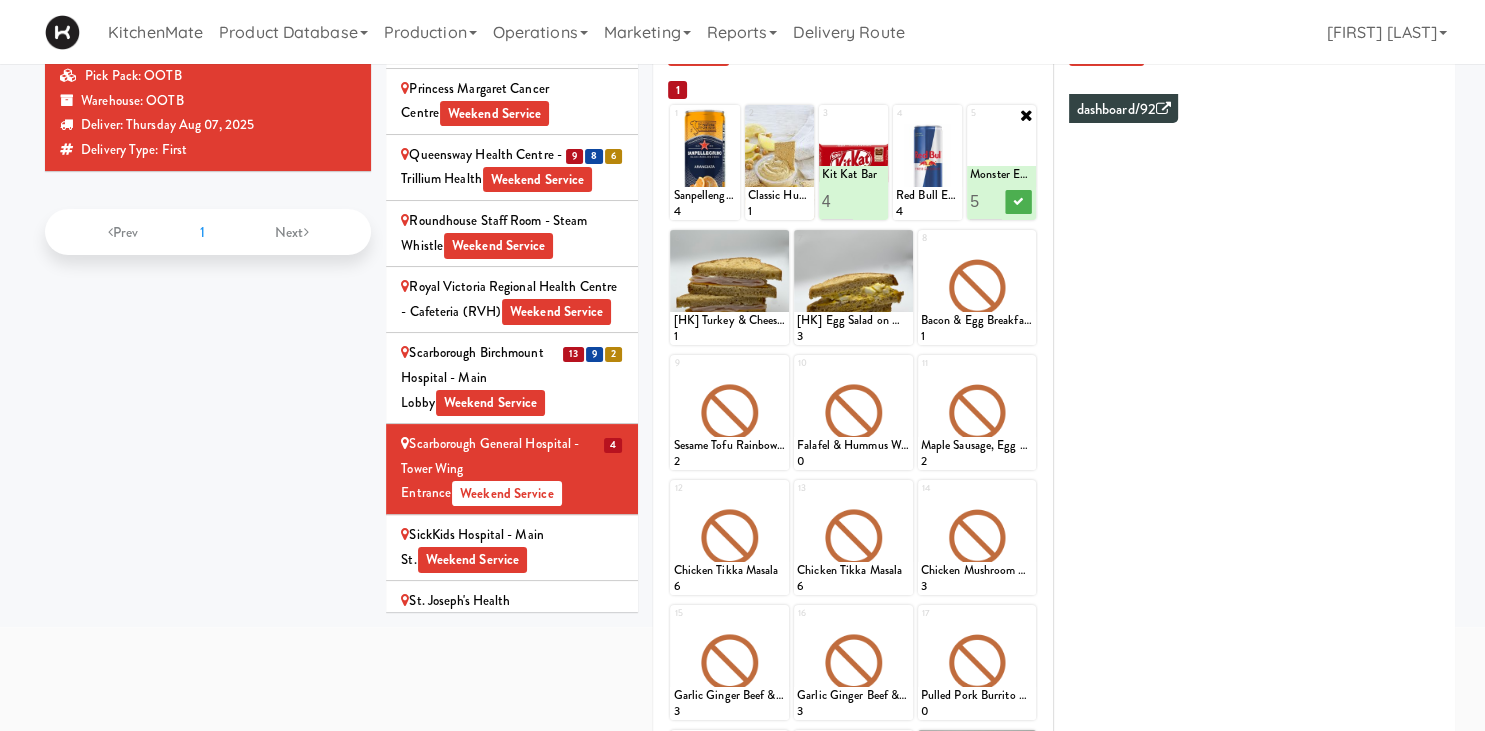 type on "5" 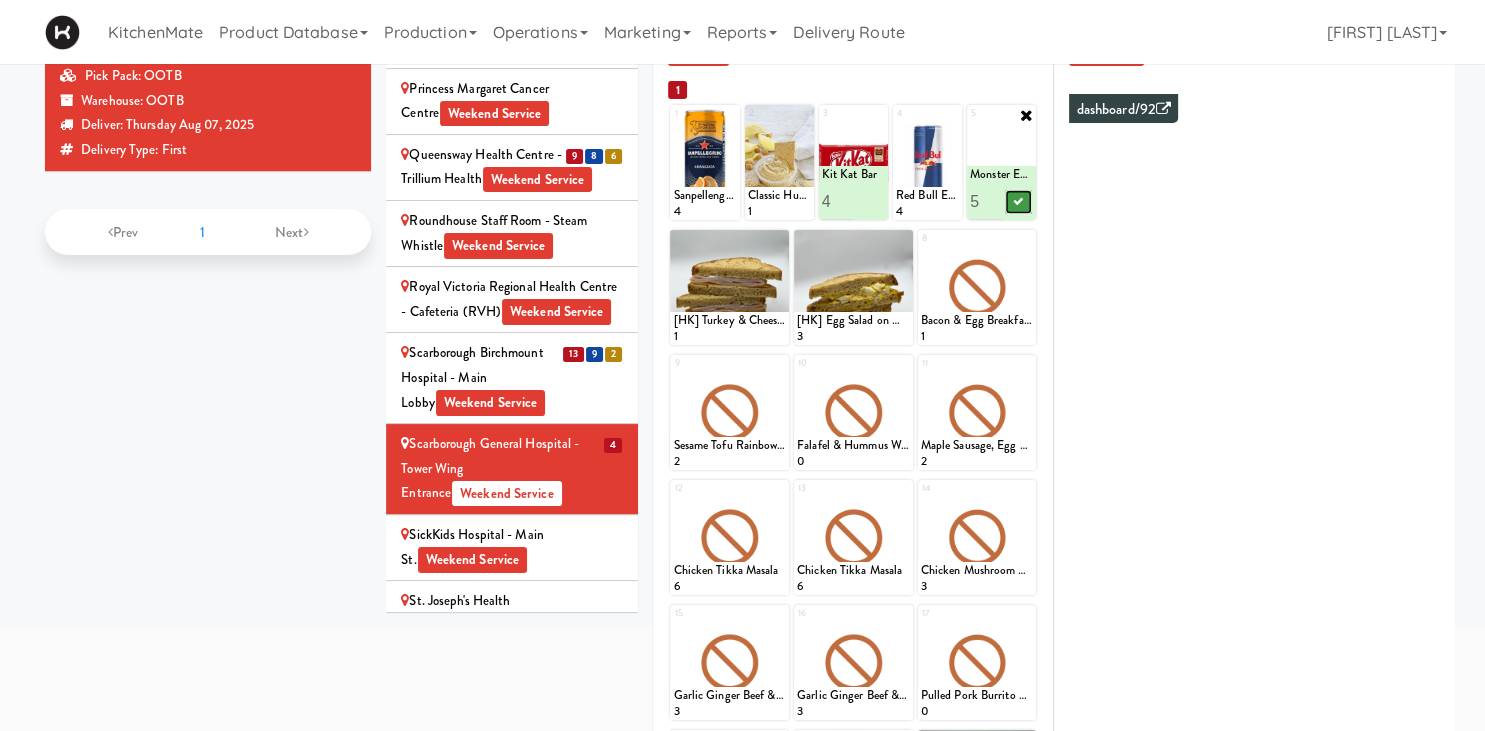 click at bounding box center (1018, 201) 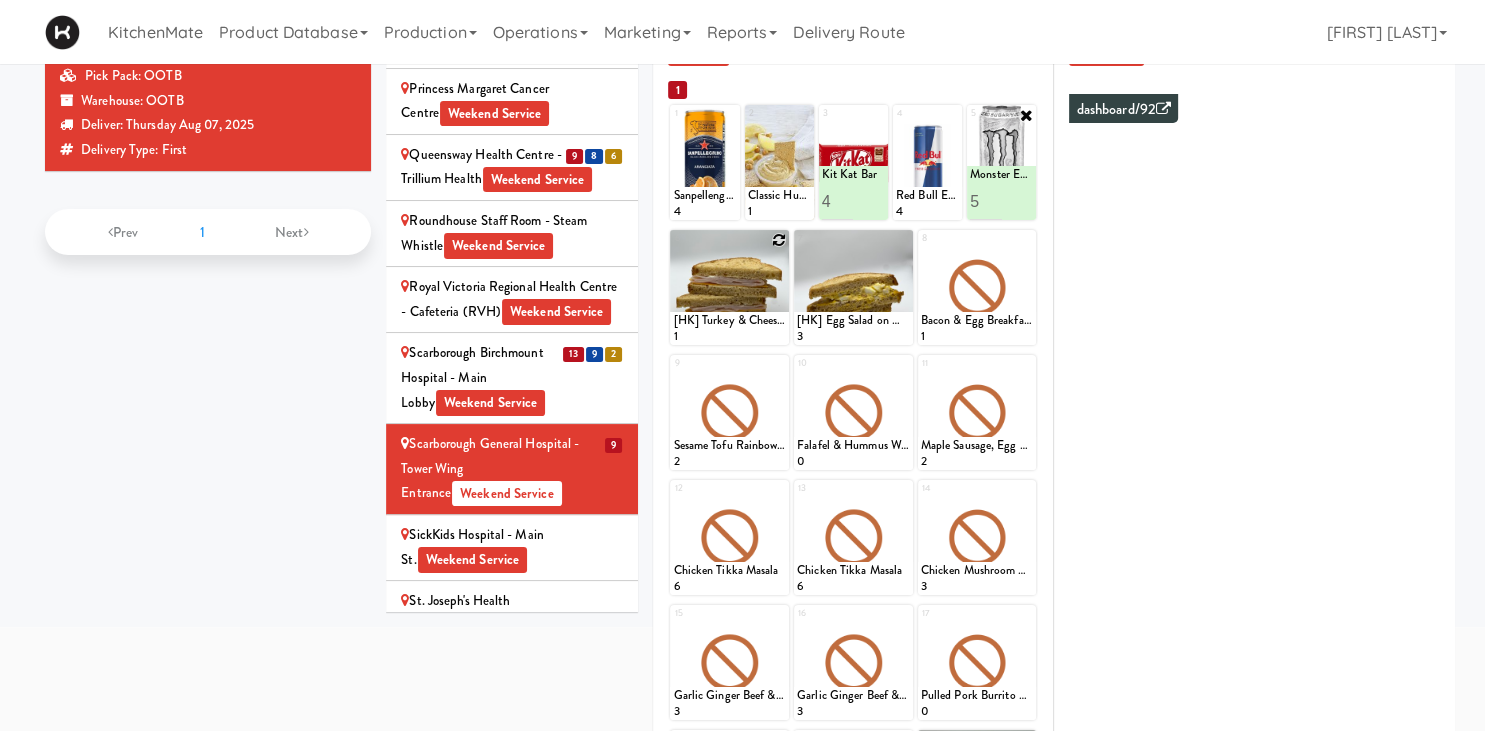 click at bounding box center (779, 240) 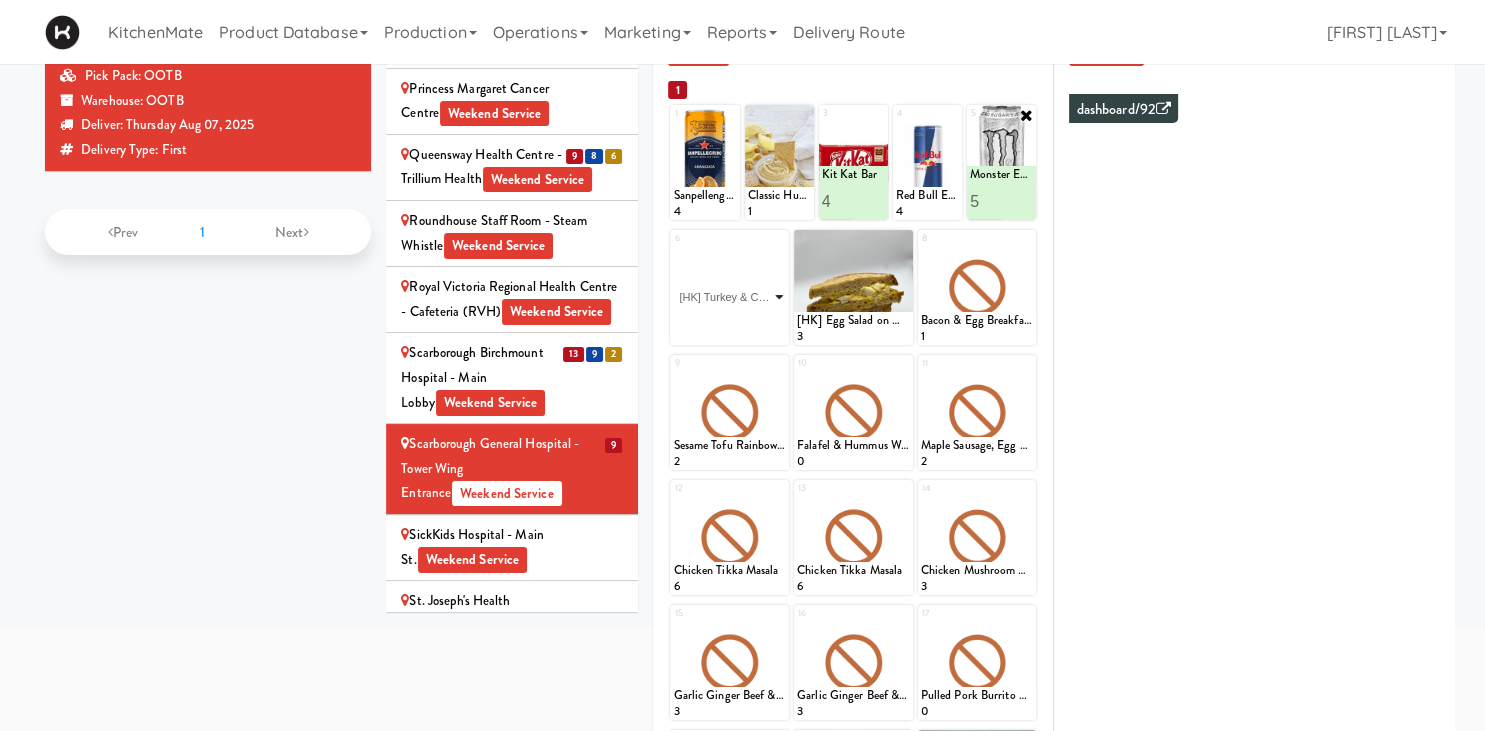 click on "[HK] Turkey & Cheese Multigrain" at bounding box center (0, 0) 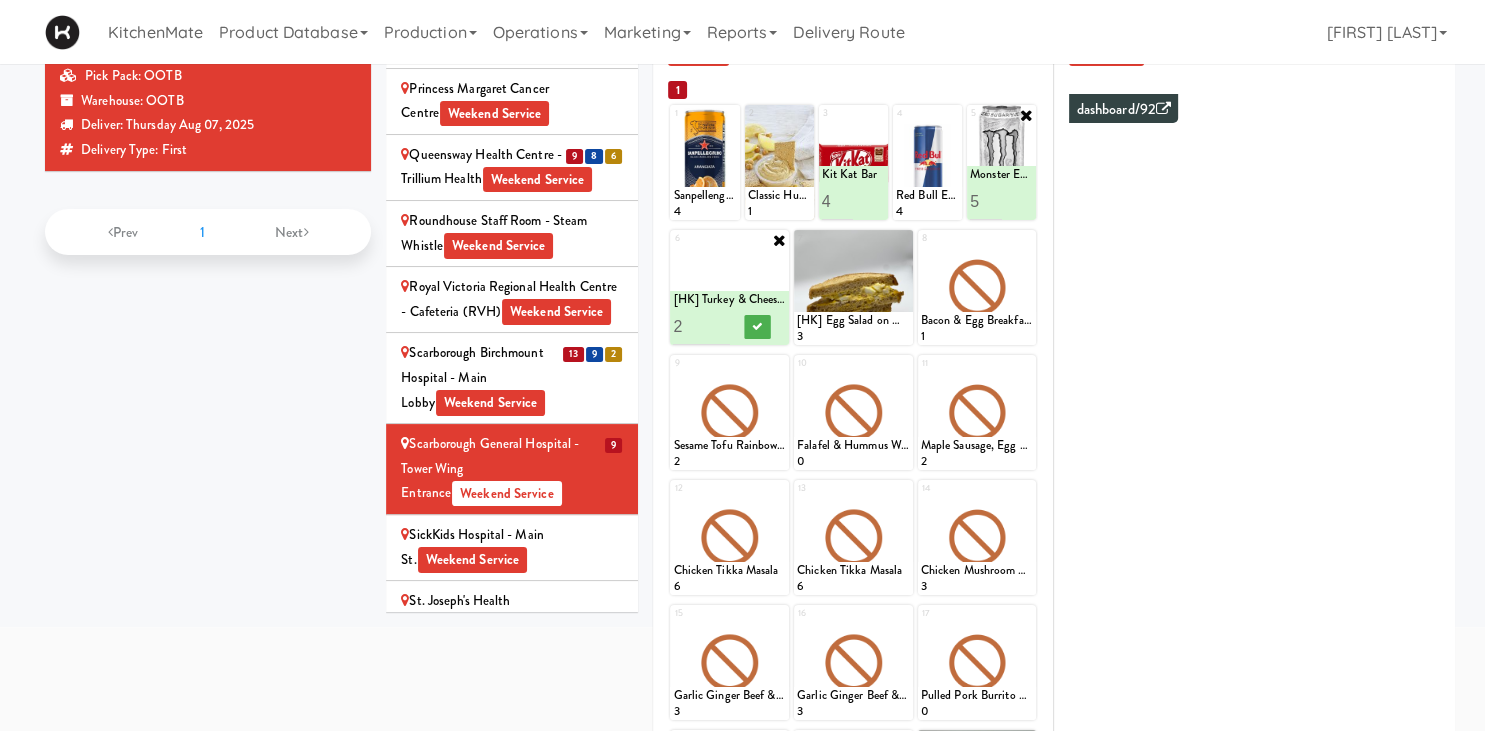 click on "2" at bounding box center [701, 326] 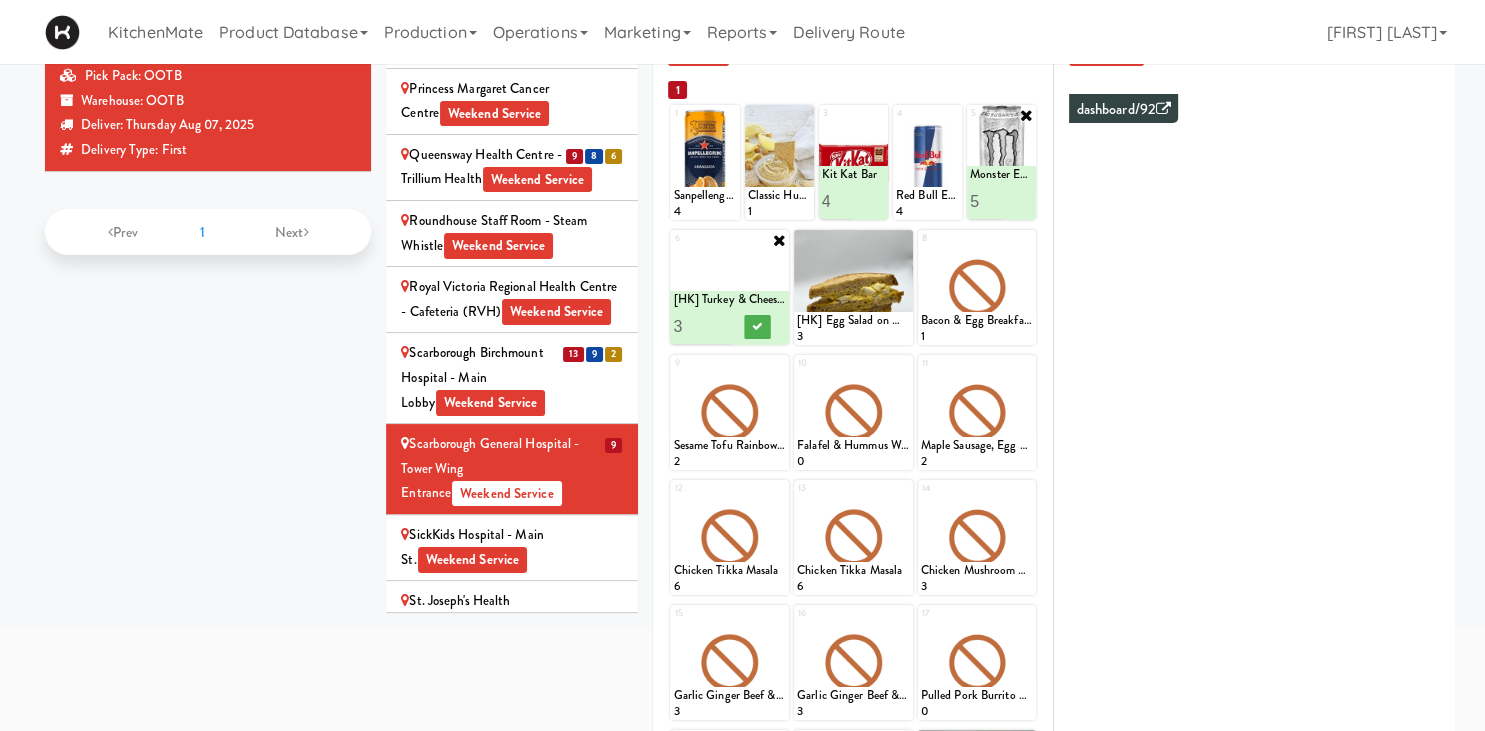 type on "3" 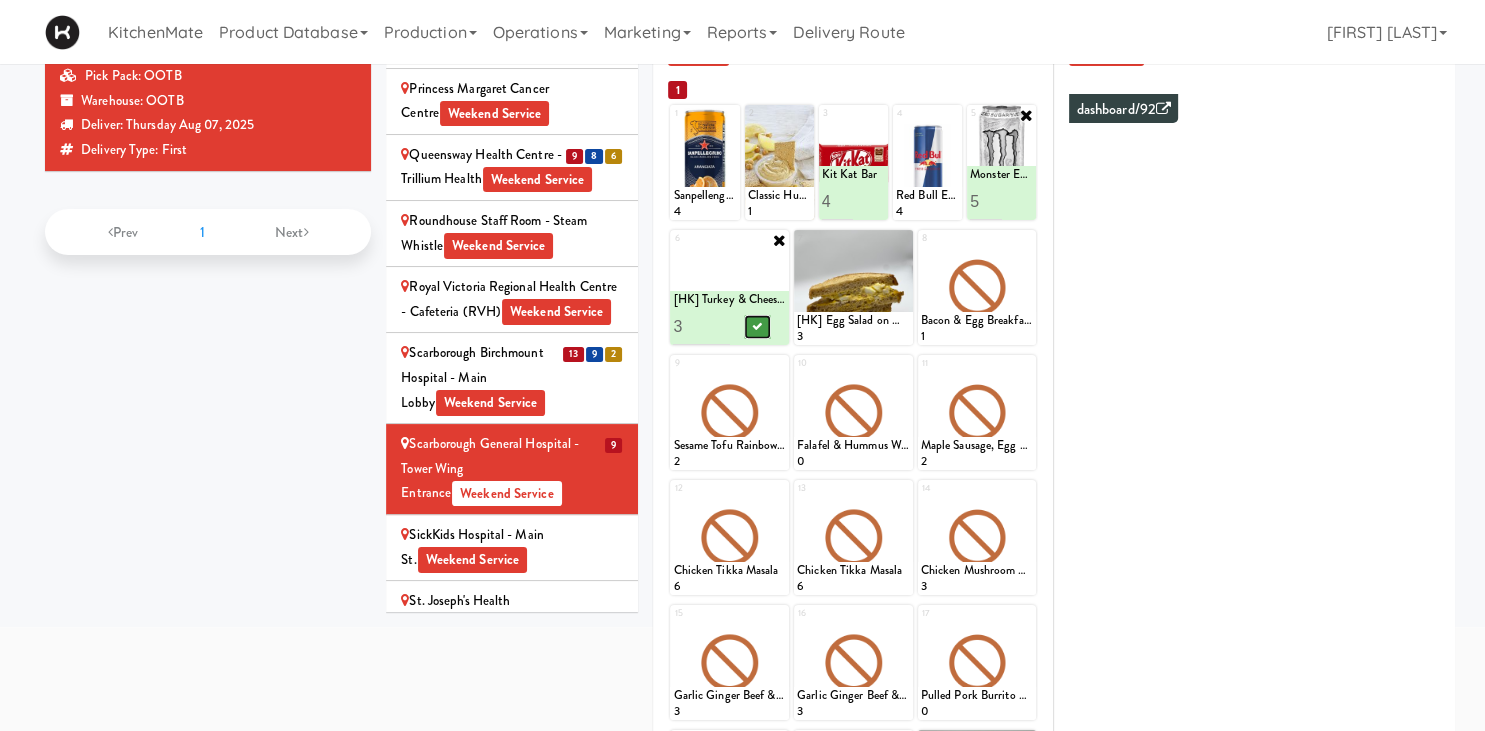 click at bounding box center (758, 326) 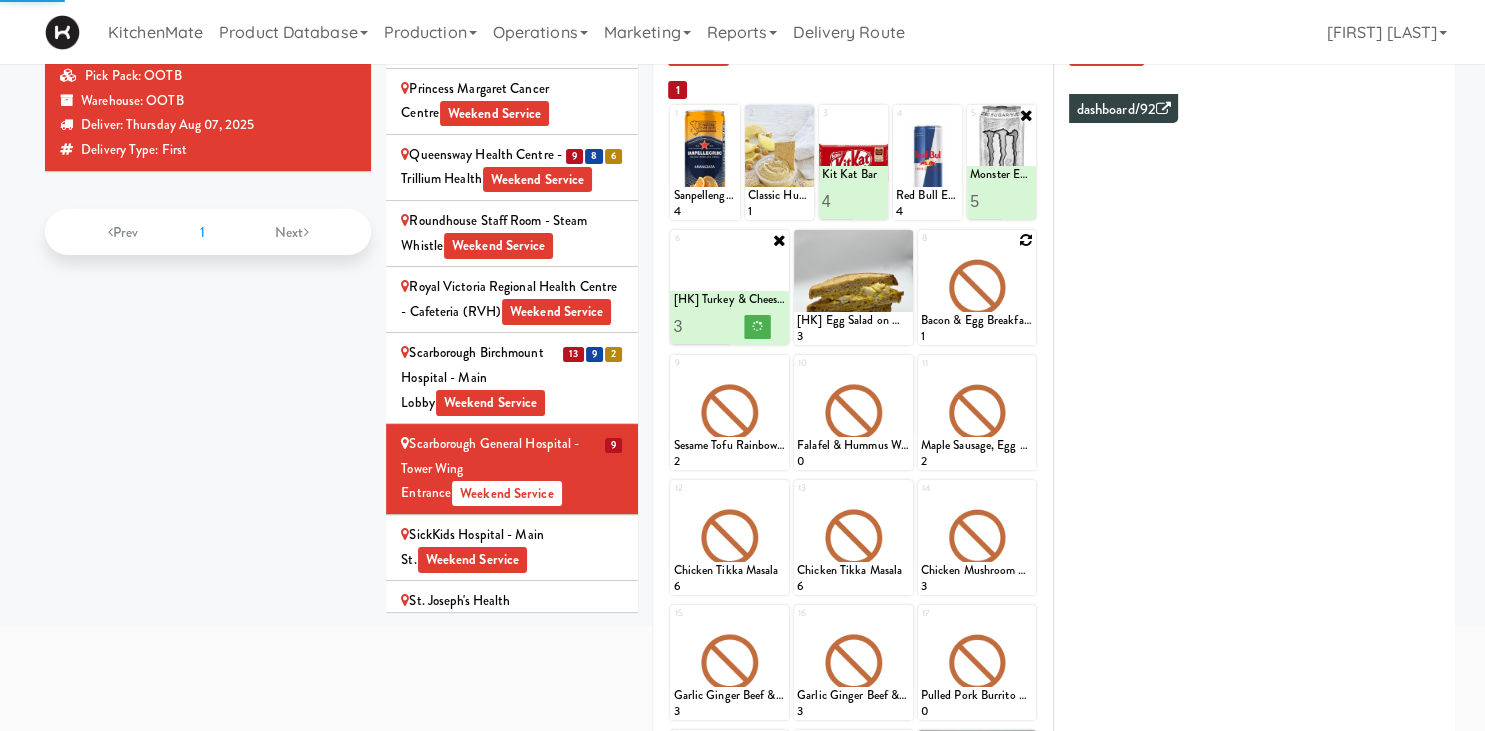 click at bounding box center [1026, 240] 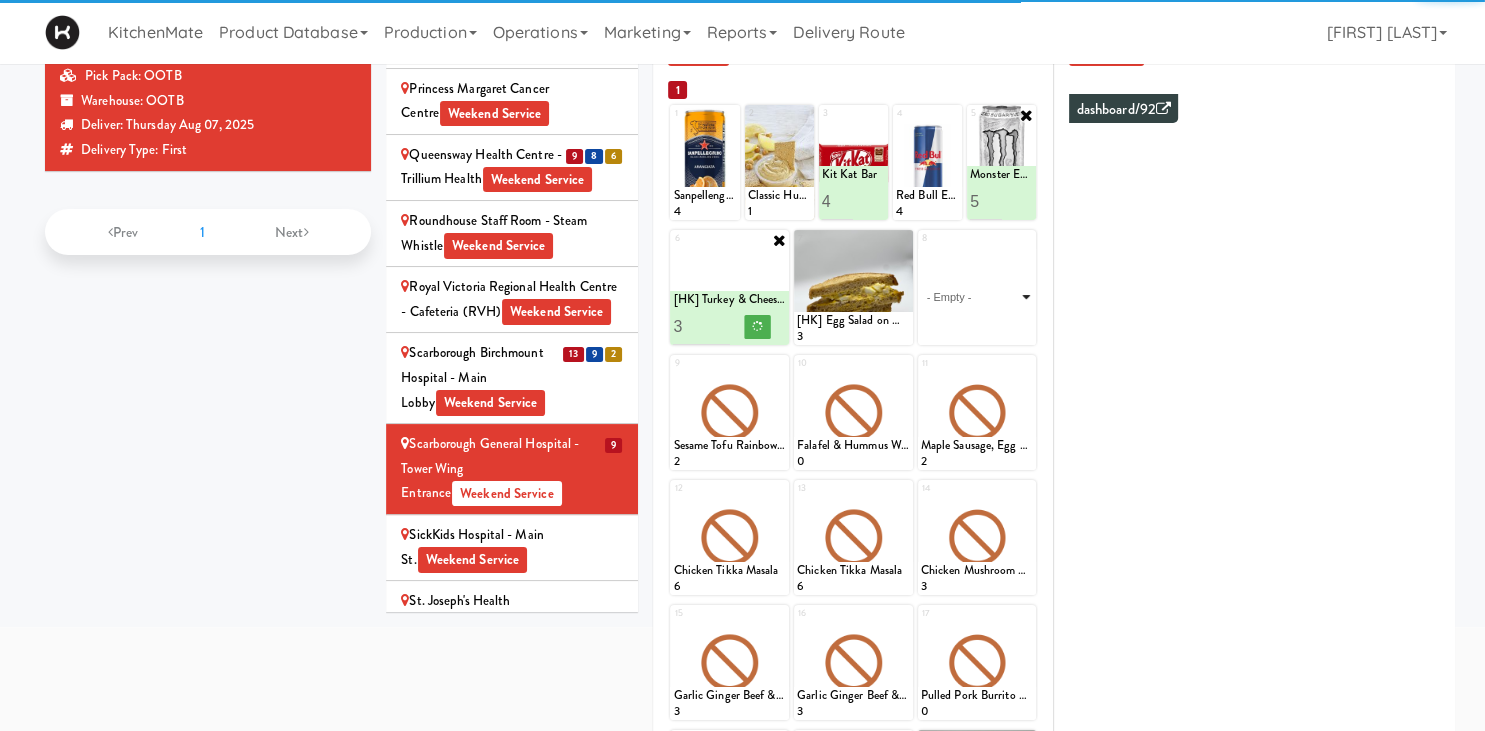 click on "- Empty - Activia Probiotic Peach Mango Smoothie Berry Gatorade Zero Chocolate Milk Tetra Pack Coca Cola Diet Coke Frooti Fuze Iced Tea Grape G2 Gatorade Thirst Quencher Greenhouse Fiery Ginger Shot Lemon Lime Gatorade Zero Monster Energy Zero Ultra Norse Cold Brew Coffee Oasis Apple Juice Orange Celsius Energy Drink Orange Gatorade Zero Red Bull Energy Drink Sanpellengrino Aranciata Sparkling Clementine Probiotic Soda Sparkling Ginger Probiotic Soda Sparkling Grapefruit Probiotic Soda Sugar Free Red Bull Tonica Kombucha Berry Bounce Amazing Chocolate Chunk Cookie Bacon & Egg Breakfast Wrap Bistro Deli Box Blue Diamond Roasted Salted Almonds Blue Diamond Smokehouse Almonds Caramilk Chocolate Chip Loaf Cake Chocolate Loaf Cake Classic Hummus With Crackers Clif Bar Peanut Butter Crunch Clif Builders proteins Bar Chocolate Clif Builders proteins Bar Chocolate Mint Coffee Loaf Cake Falafel & Hummus Wrap Freshii Peanut Butter Energii Bites [HK] Cheddar Cheese Bagel [HK] Chicken Caesar Wrap [HK] Turkey Club Wrap" at bounding box center (977, 297) 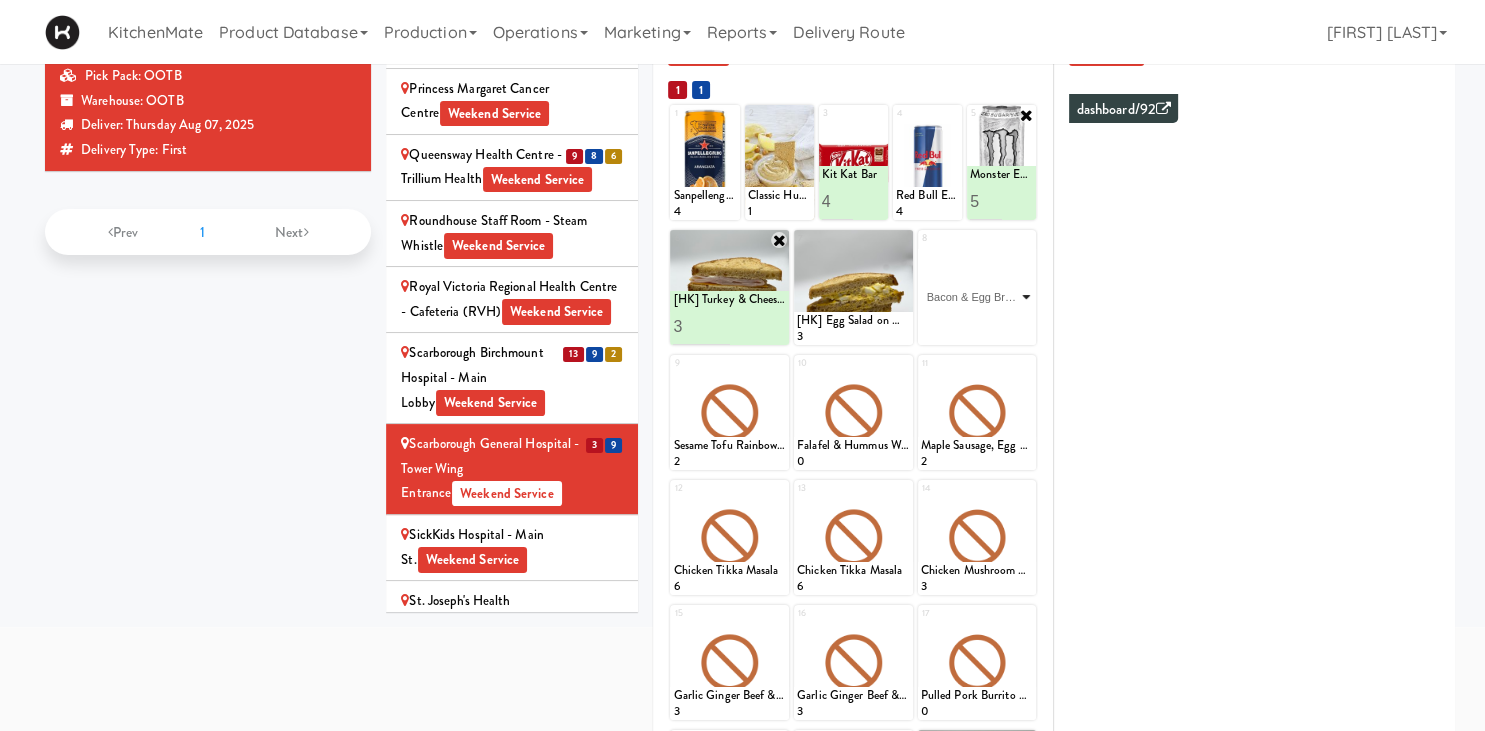 click on "Bacon & Egg Breakfast Wrap" at bounding box center (0, 0) 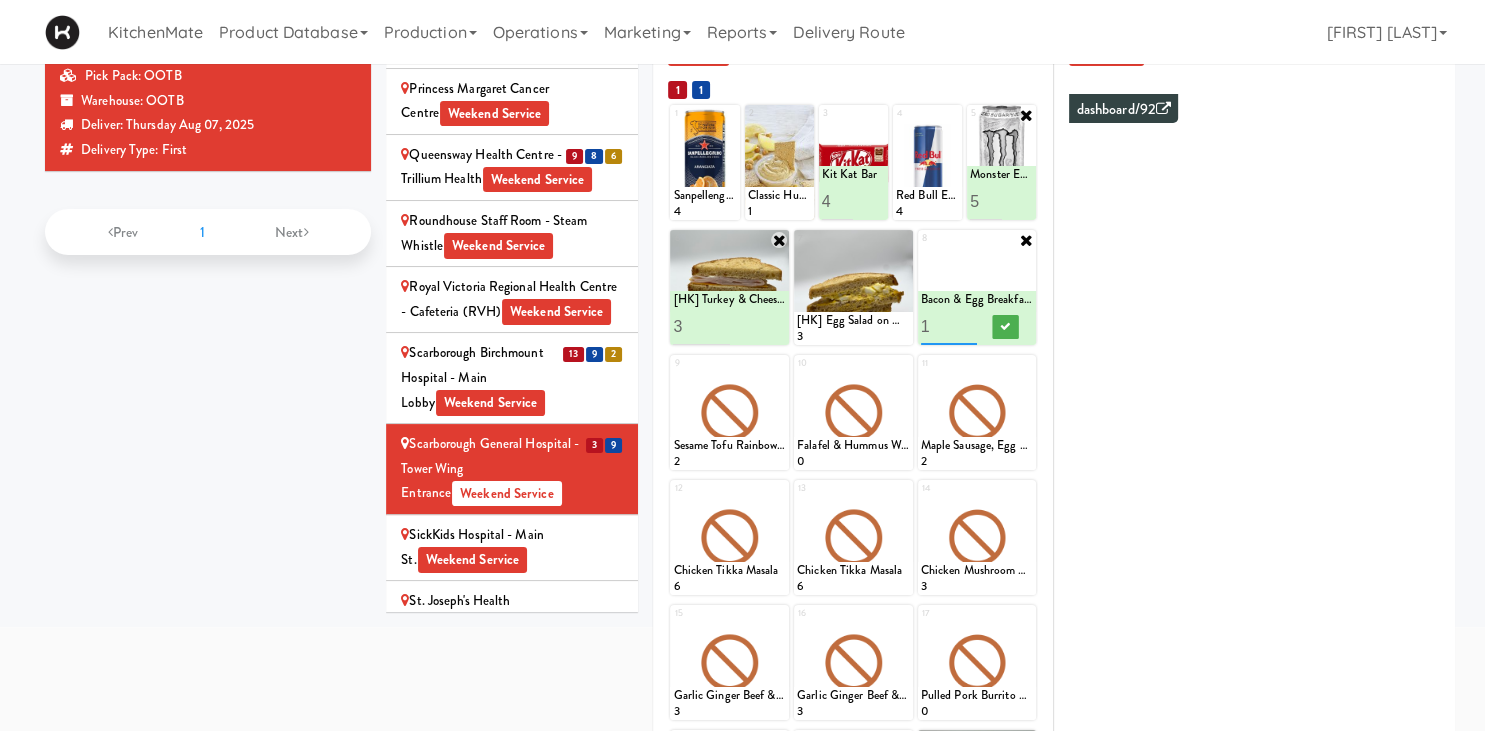 type on "2" 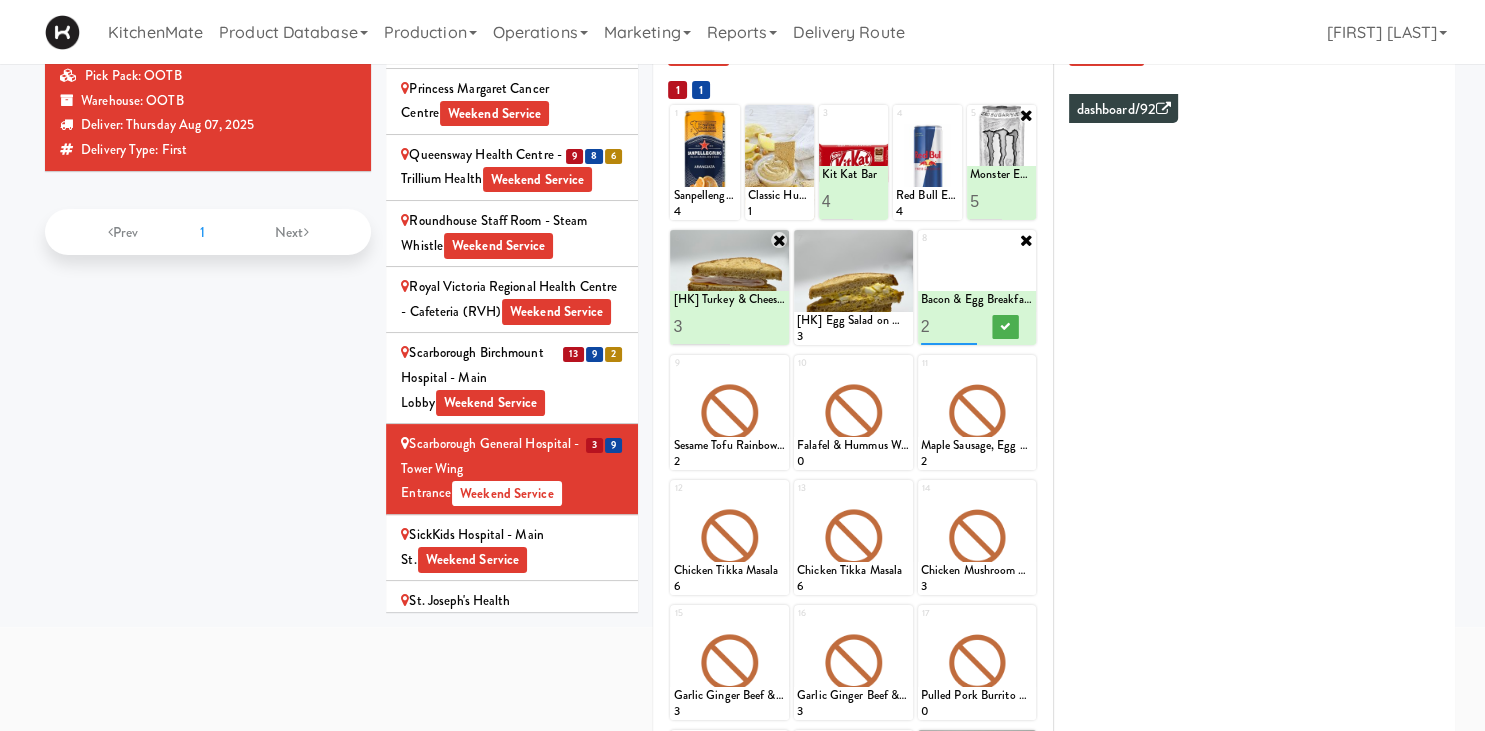 click on "2" at bounding box center (949, 326) 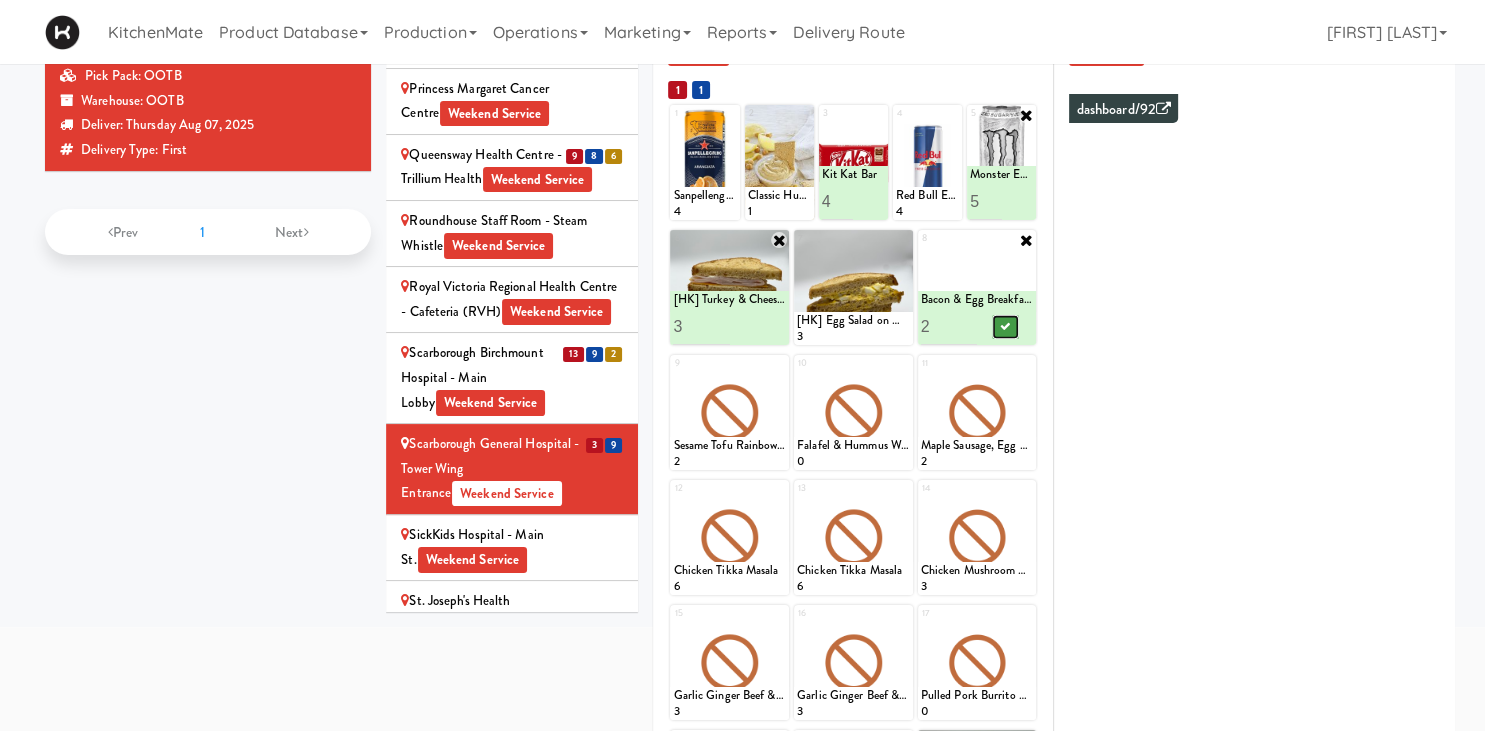 click at bounding box center (1005, 327) 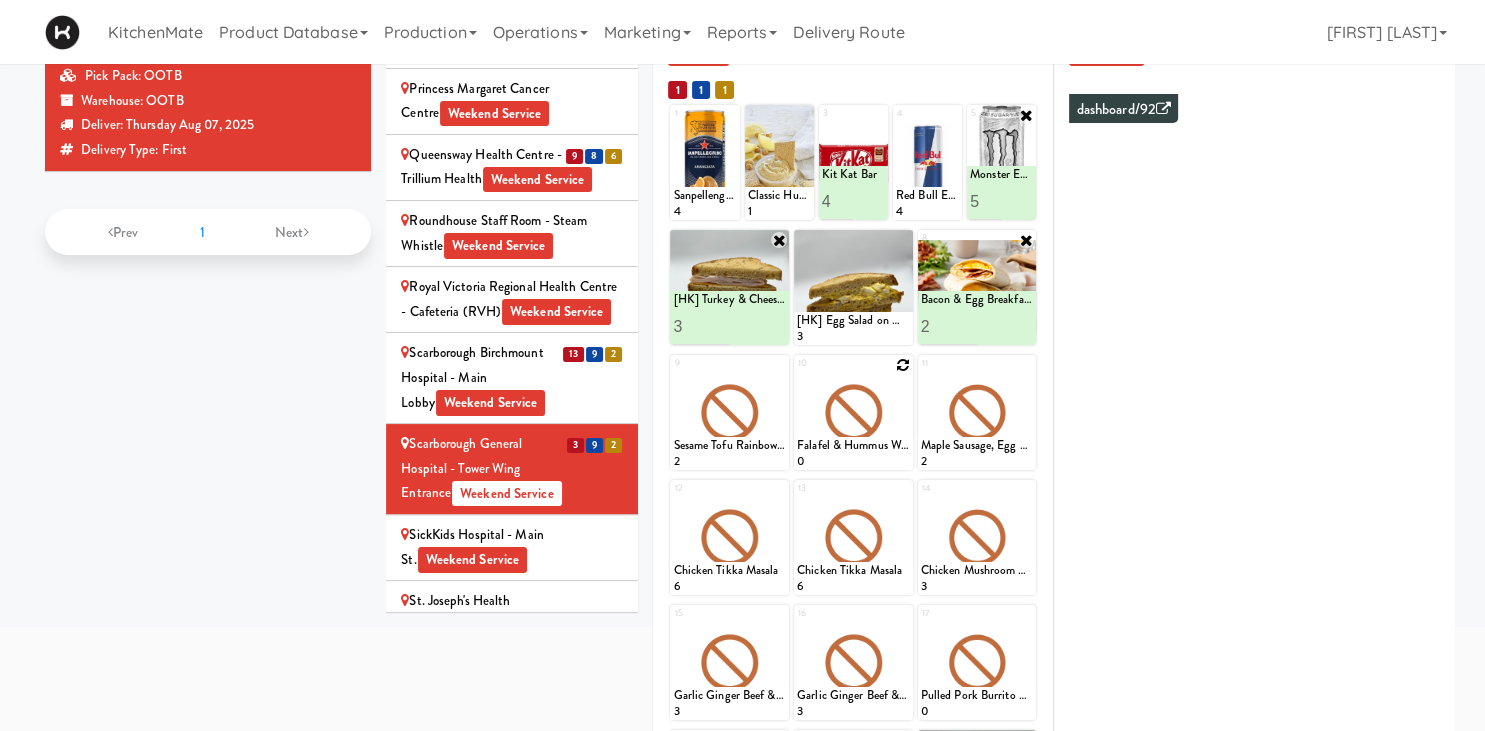 click at bounding box center (903, 365) 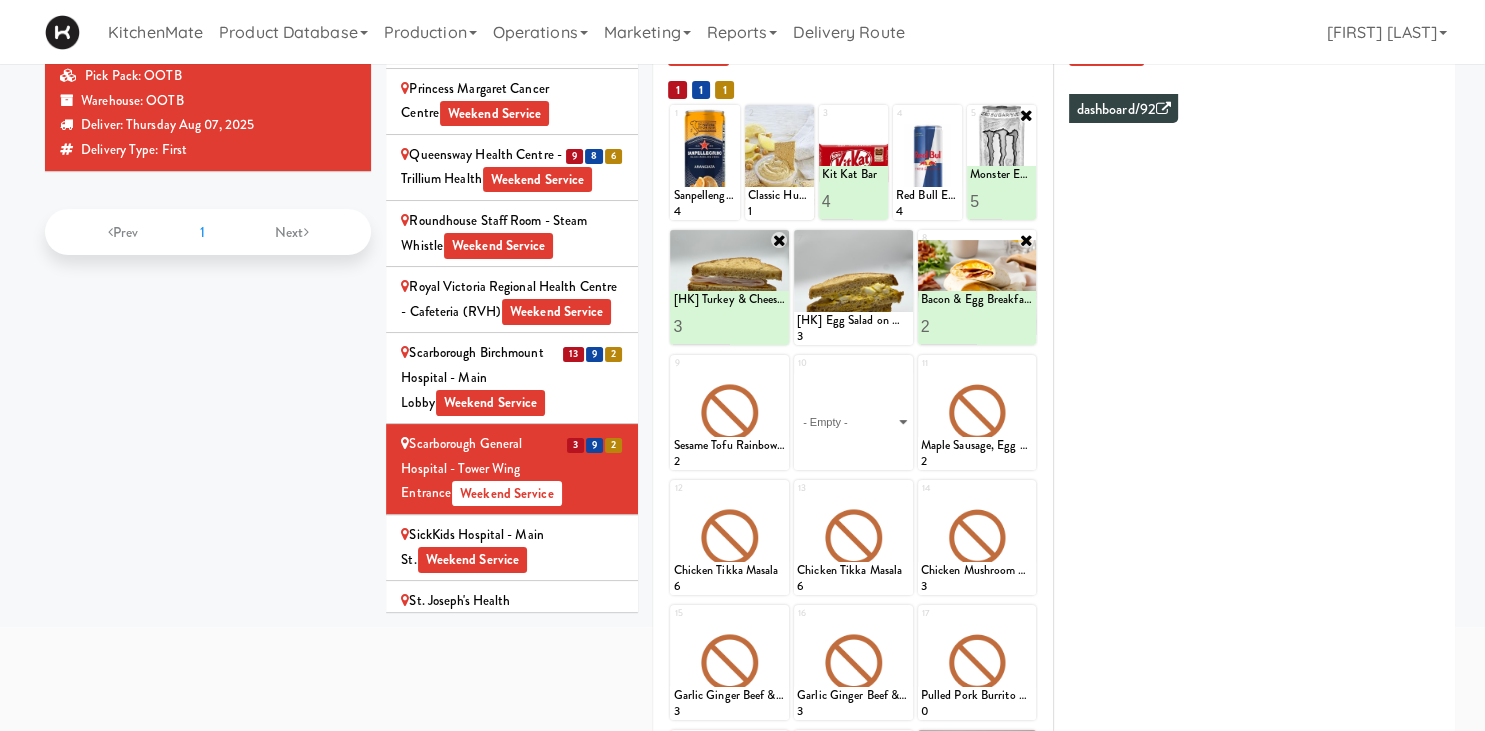 click on "- Empty - Activia Probiotic Peach Mango Smoothie Berry Gatorade Zero Chocolate Milk Tetra Pack Coca Cola Diet Coke Frooti Fuze Iced Tea Grape G2 Gatorade Thirst Quencher Greenhouse Fiery Ginger Shot Lemon Lime Gatorade Zero Monster Energy Zero Ultra Norse Cold Brew Coffee Oasis Apple Juice Orange Celsius Energy Drink Orange Gatorade Zero Red Bull Energy Drink Sanpellengrino Aranciata Sparkling Clementine Probiotic Soda Sparkling Ginger Probiotic Soda Sparkling Grapefruit Probiotic Soda Sugar Free Red Bull Tonica Kombucha Berry Bounce Amazing Chocolate Chunk Cookie Bacon & Egg Breakfast Wrap Bistro Deli Box Blue Diamond Roasted Salted Almonds Blue Diamond Smokehouse Almonds Caramilk Chocolate Chip Loaf Cake Chocolate Loaf Cake Classic Hummus With Crackers Clif Bar Peanut Butter Crunch Clif Builders proteins Bar Chocolate Clif Builders proteins Bar Chocolate Mint Coffee Loaf Cake Falafel & Hummus Wrap Freshii Peanut Butter Energii Bites [HK] Cheddar Cheese Bagel [HK] Chicken Caesar Wrap [HK] Turkey Club Wrap" at bounding box center (853, 422) 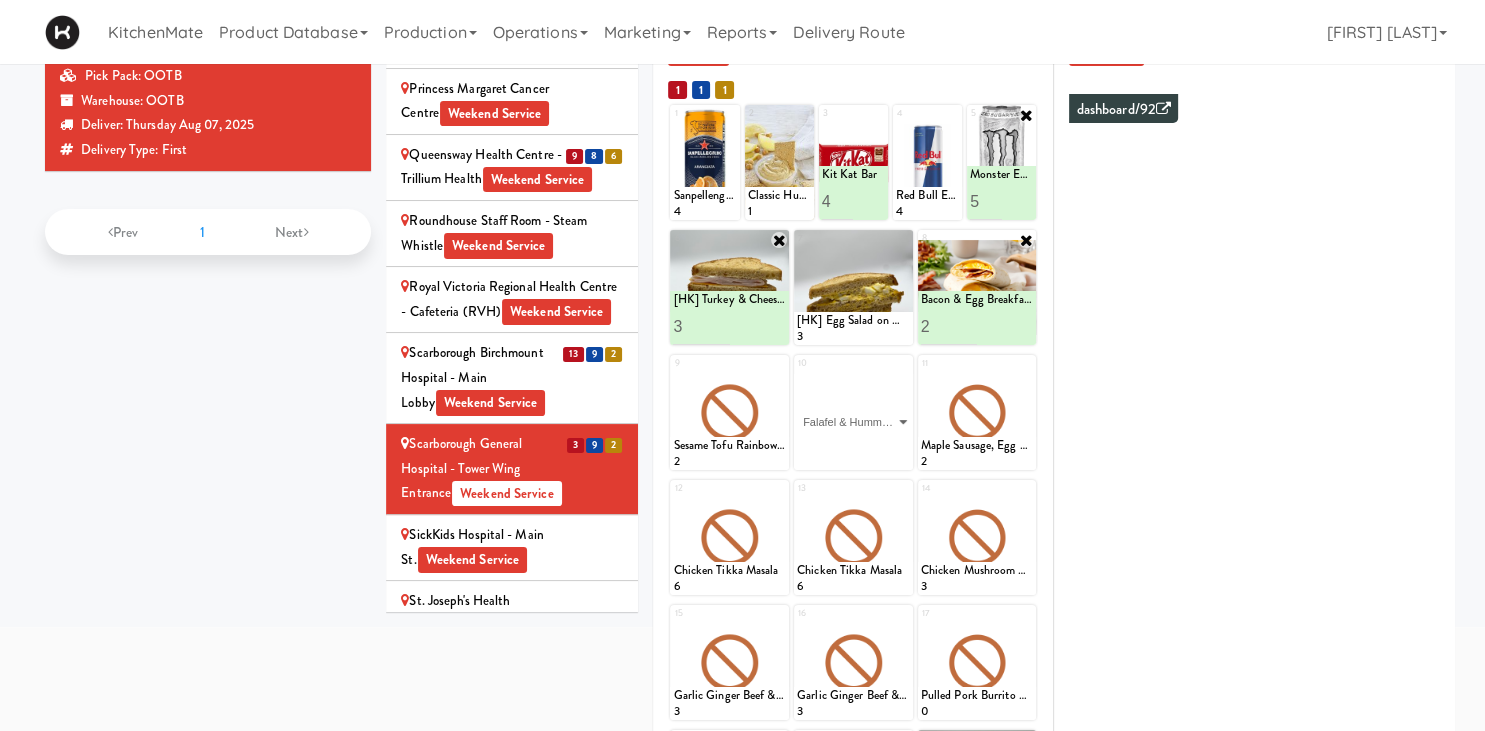 click on "Falafel & Hummus Wrap" at bounding box center [0, 0] 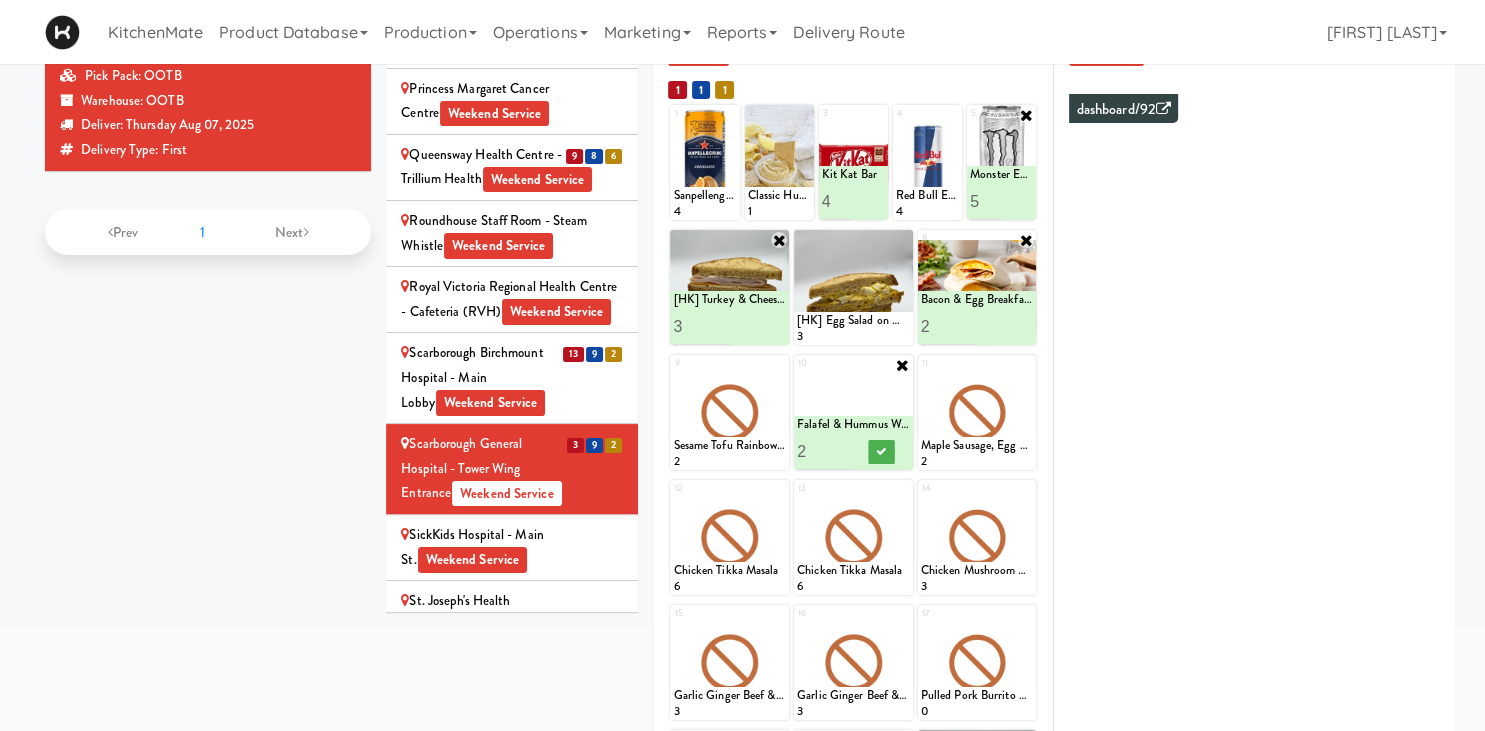 type on "2" 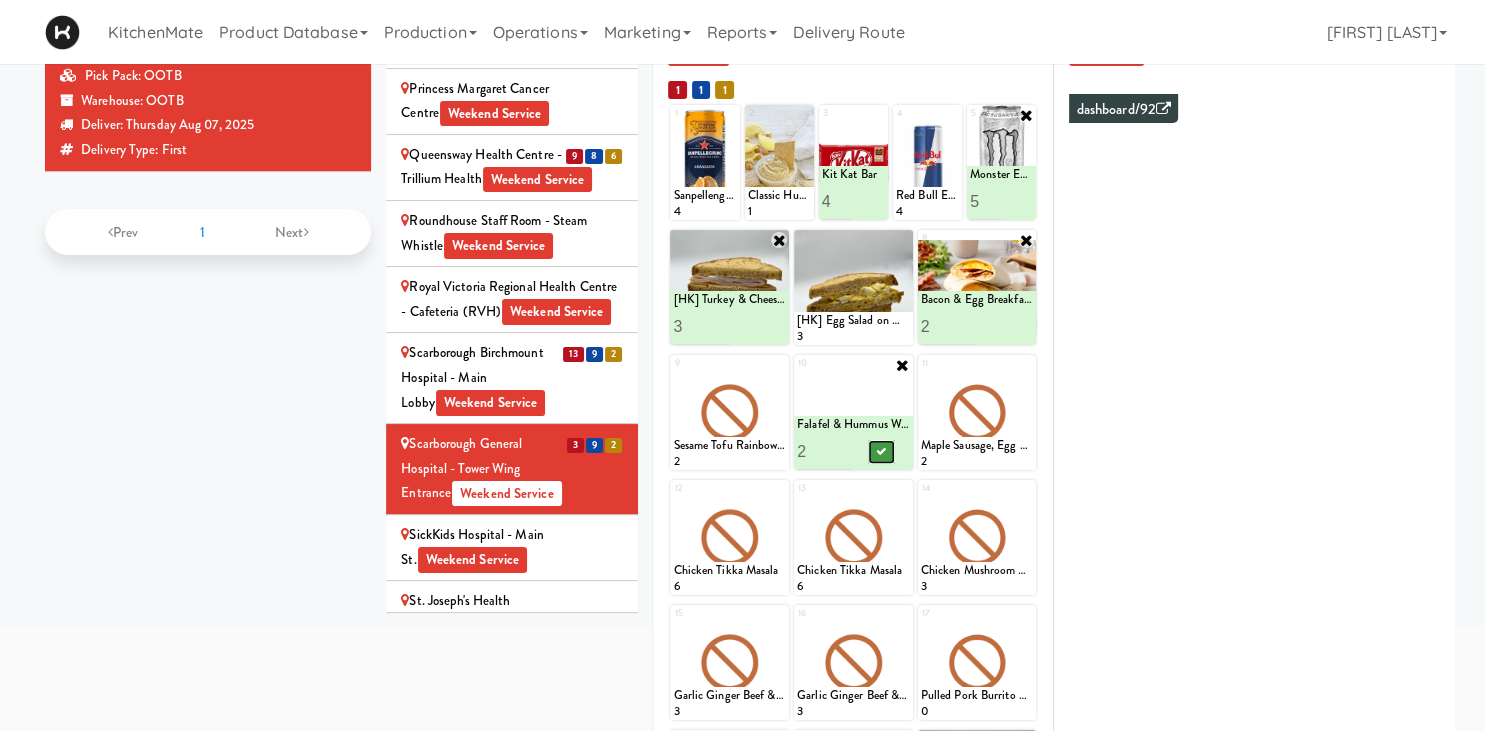 click at bounding box center (881, 451) 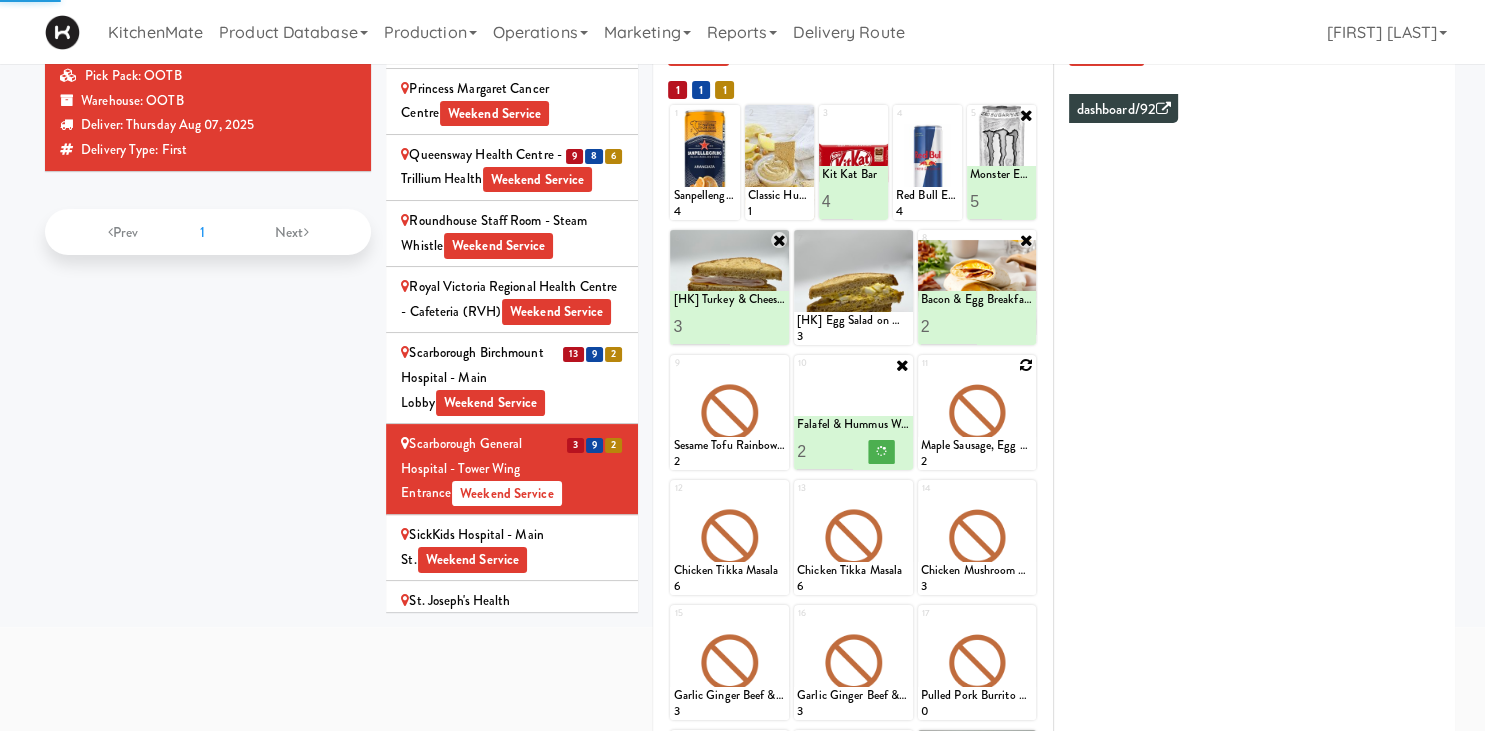 click at bounding box center (1026, 365) 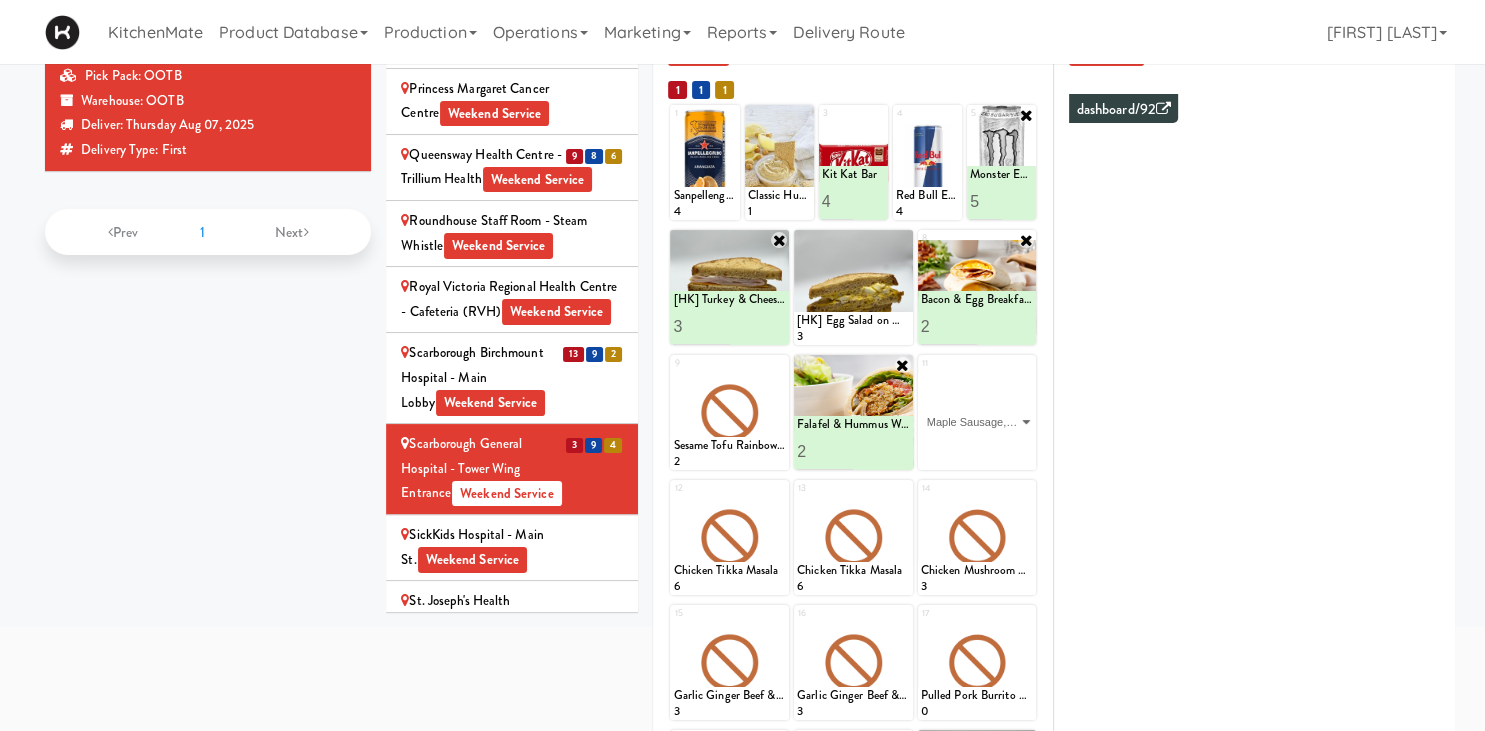 click on "Maple Sausage, Egg & Cheddar Sandwich" at bounding box center (0, 0) 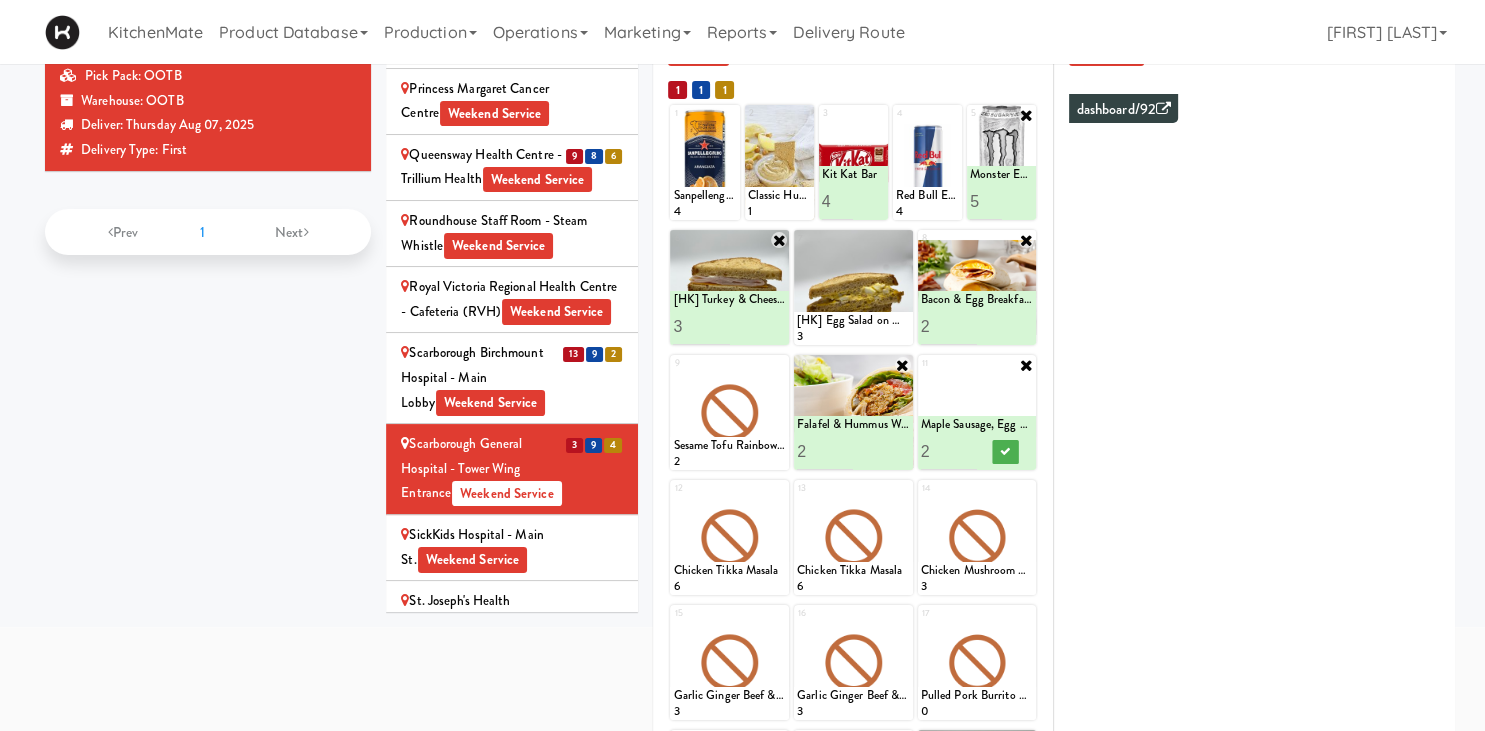 type on "2" 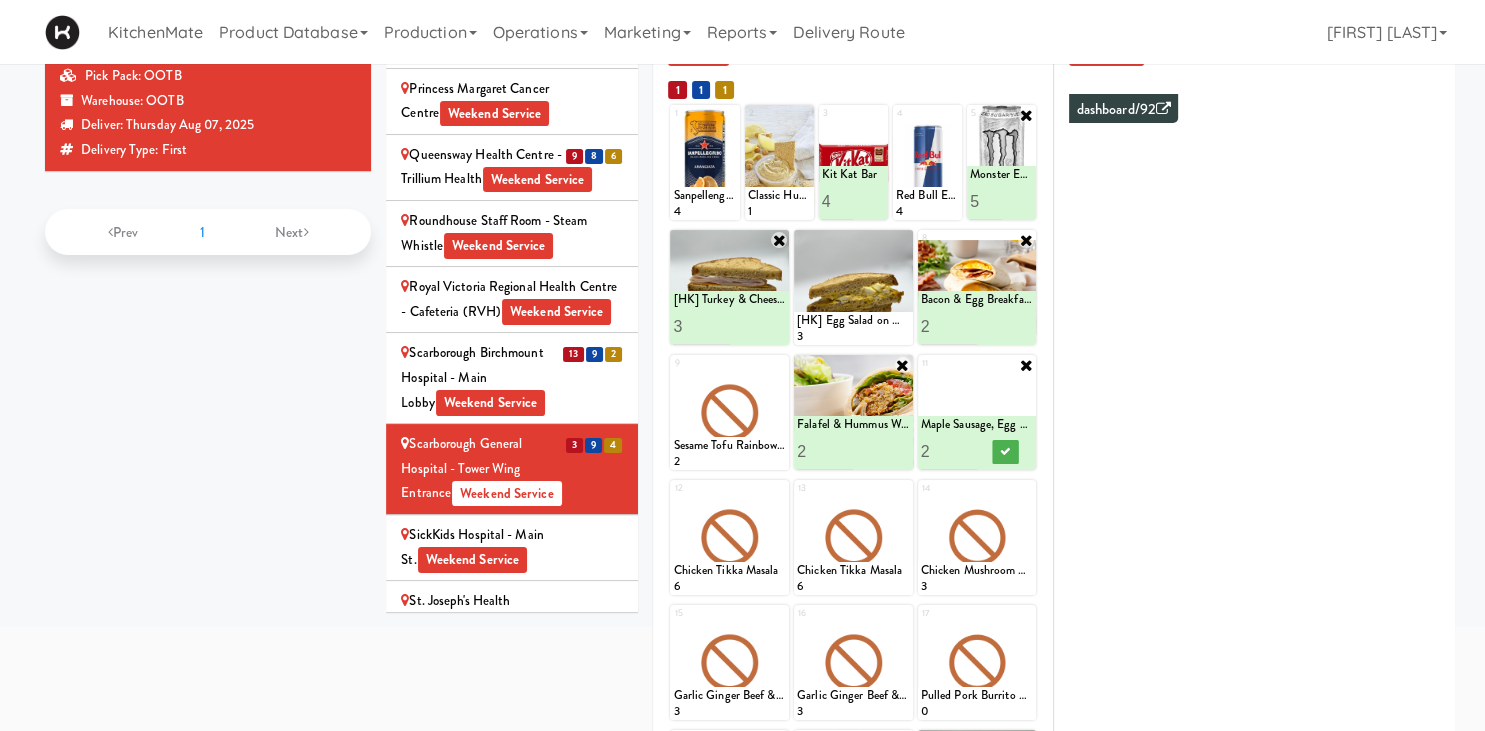click on "2" at bounding box center (949, 451) 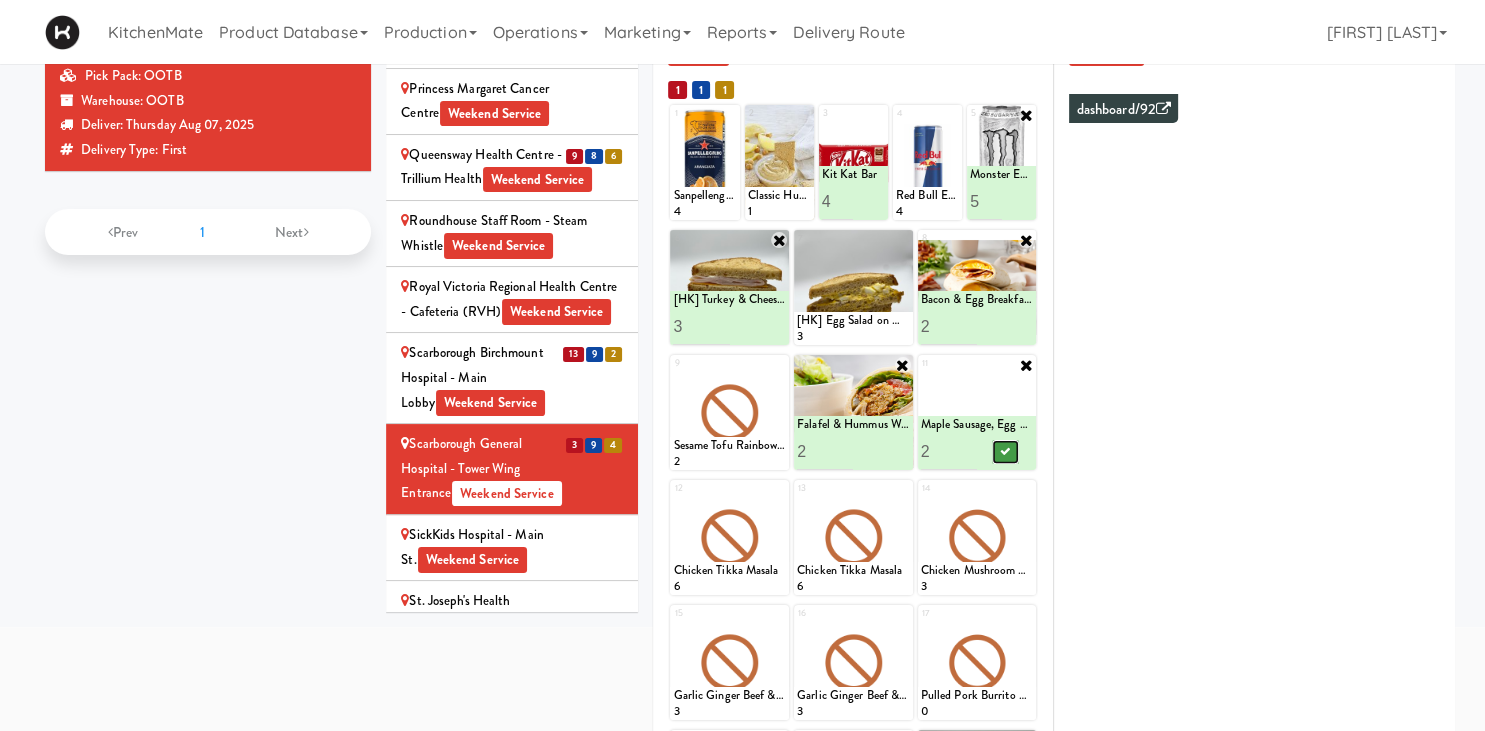 click at bounding box center [1005, 452] 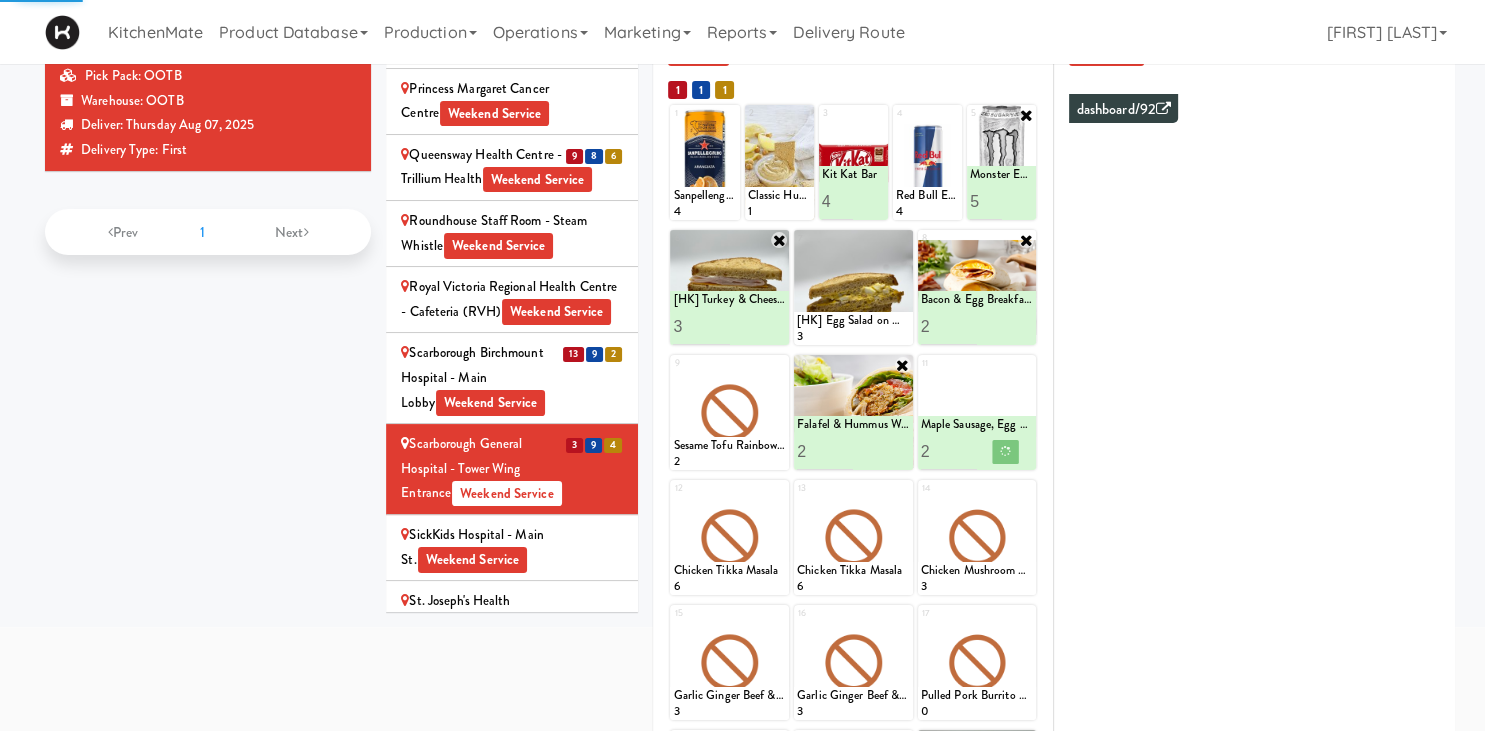 click on "SickKids Hospital - Main St.  Weekend Service" at bounding box center [512, 547] 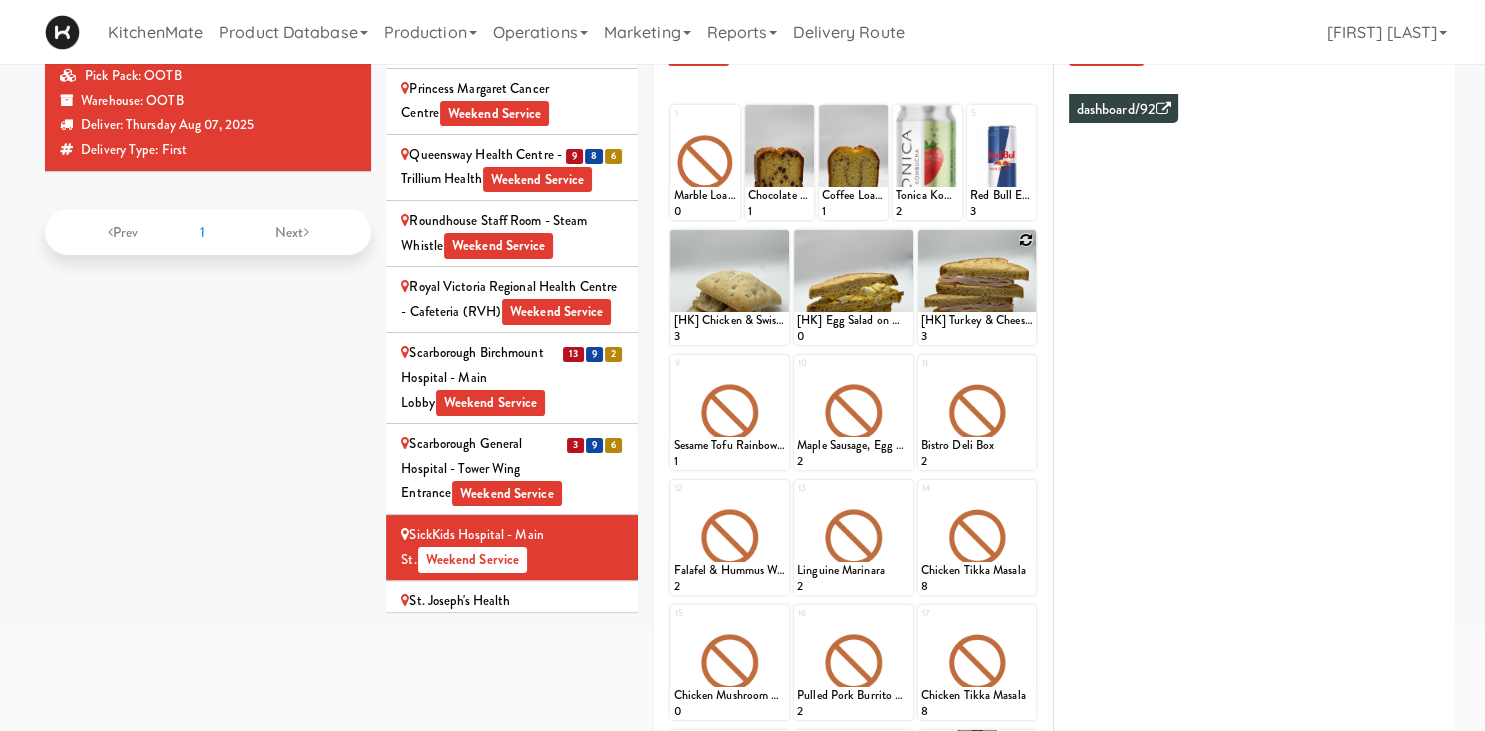 scroll, scrollTop: 438, scrollLeft: 0, axis: vertical 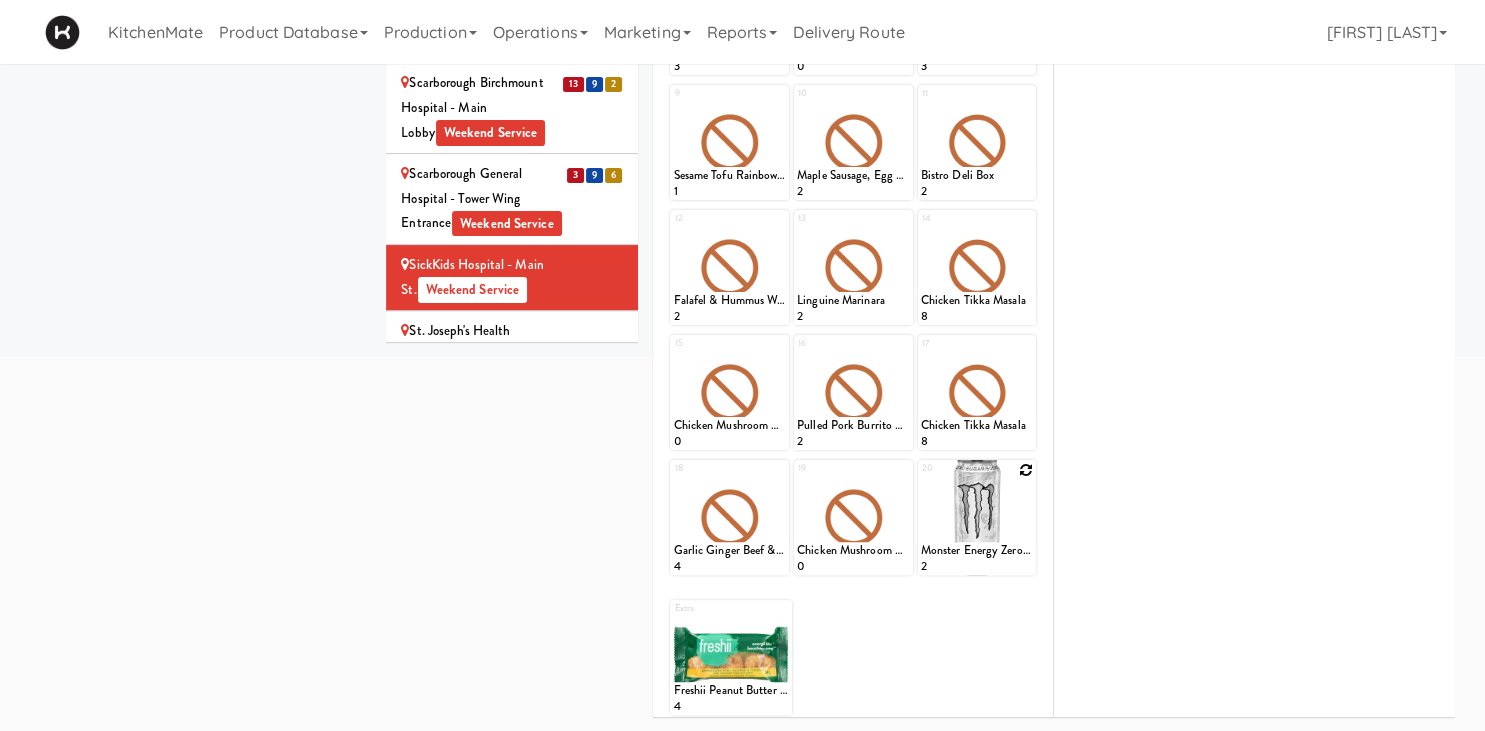 click at bounding box center (1026, 470) 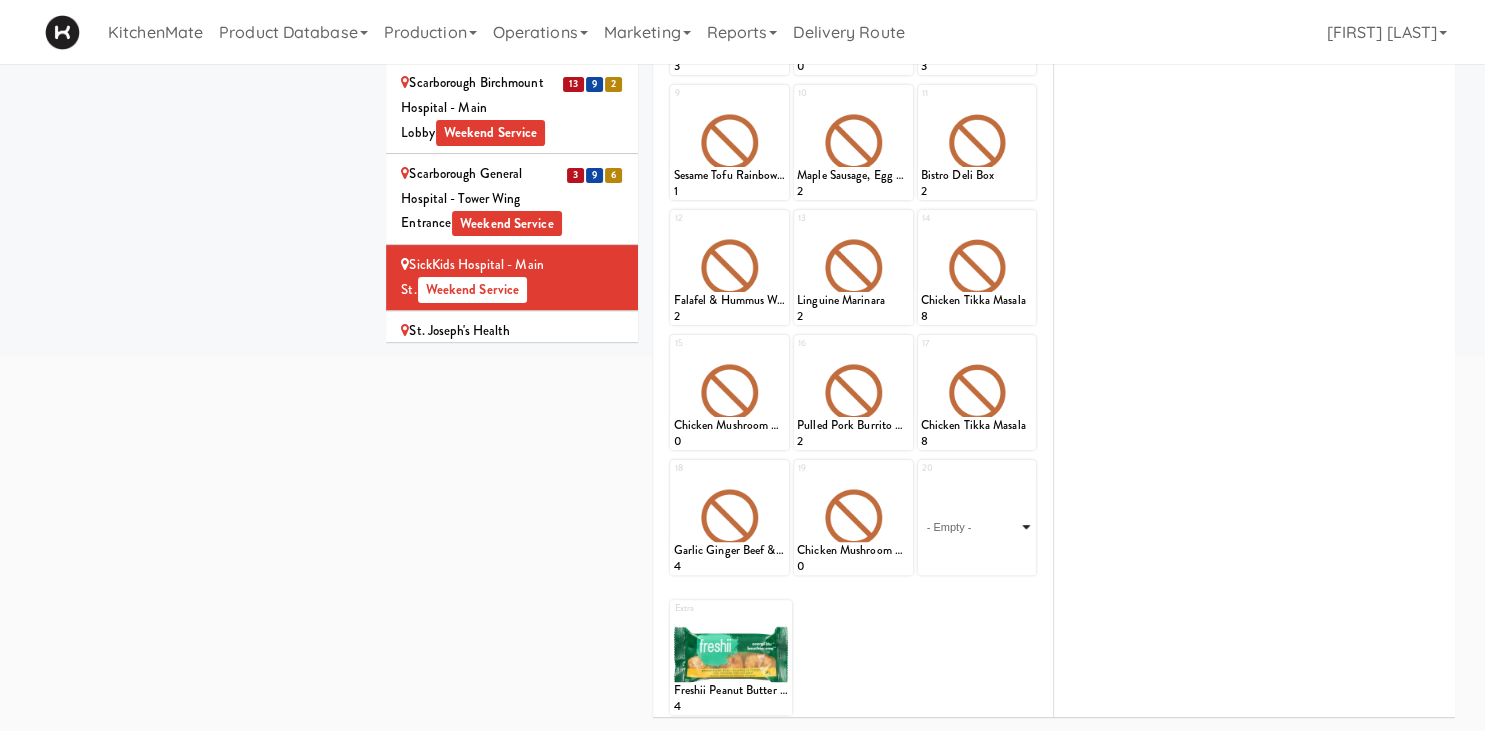 click on "- Empty - Activia Probiotic Peach Mango Smoothie Berry Gatorade Zero Chocolate Milk Tetra Pack Coca Cola Diet Coke Frooti Fuze Iced Tea Grape G2 Gatorade Thirst Quencher Greenhouse Fiery Ginger Shot Lemon Lime Gatorade Zero Monster Energy Zero Ultra Norse Cold Brew Coffee Oasis Apple Juice Orange Celsius Energy Drink Orange Gatorade Zero Red Bull Energy Drink Sanpellengrino Aranciata Sparkling Clementine Probiotic Soda Sparkling Ginger Probiotic Soda Sparkling Grapefruit Probiotic Soda Sugar Free Red Bull Tonica Kombucha Berry Bounce Amazing Chocolate Chunk Cookie Bacon & Egg Breakfast Wrap Bistro Deli Box Blue Diamond Roasted Salted Almonds Blue Diamond Smokehouse Almonds Caramilk Chocolate Chip Loaf Cake Chocolate Loaf Cake Classic Hummus With Crackers Clif Bar Peanut Butter Crunch Clif Builders proteins Bar Chocolate Clif Builders proteins Bar Chocolate Mint Coffee Loaf Cake Falafel & Hummus Wrap Freshii Peanut Butter Energii Bites [HK] Cheddar Cheese Bagel [HK] Chicken Caesar Wrap [HK] Turkey Club Wrap" at bounding box center (977, 527) 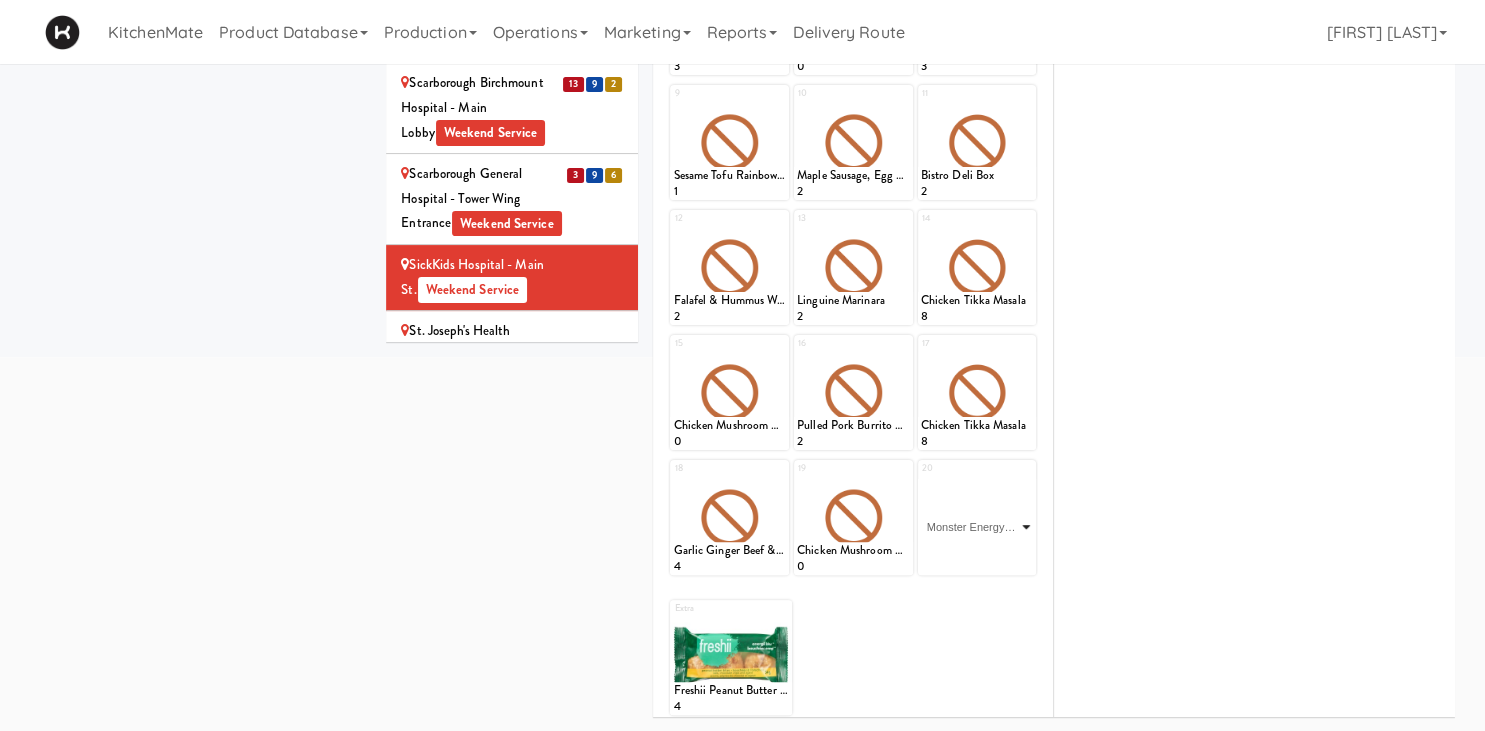 click on "Monster Energy Zero Ultra" at bounding box center [0, 0] 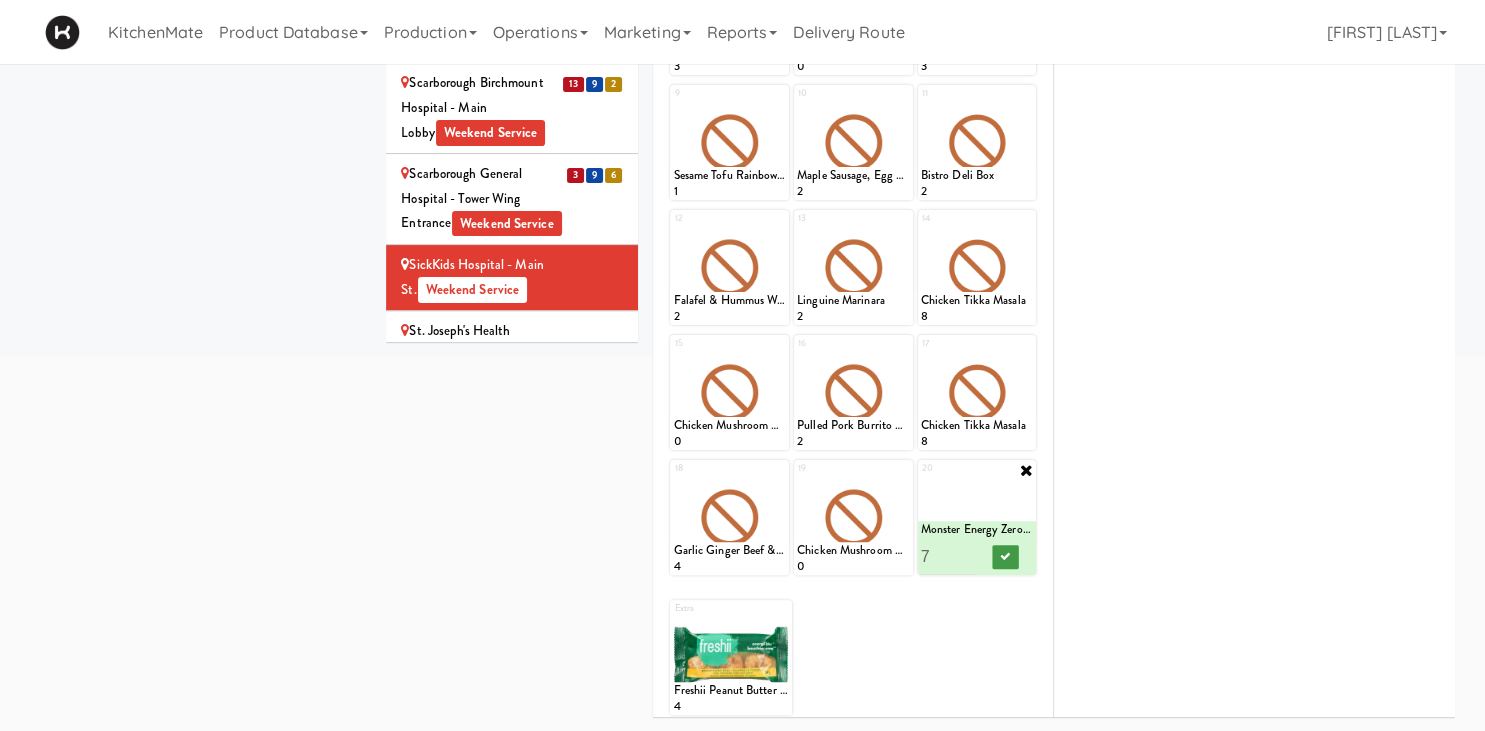 type on "7" 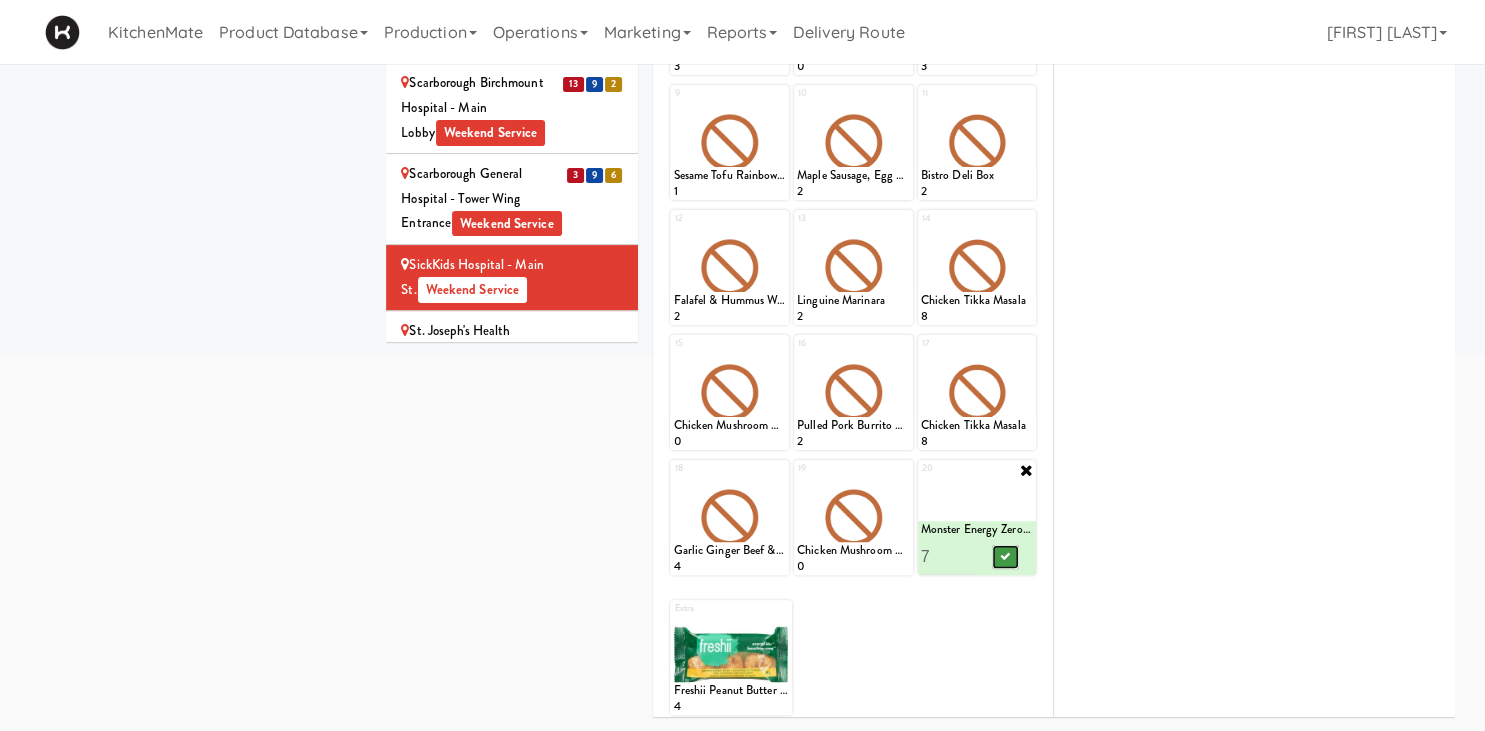 click at bounding box center (1005, 557) 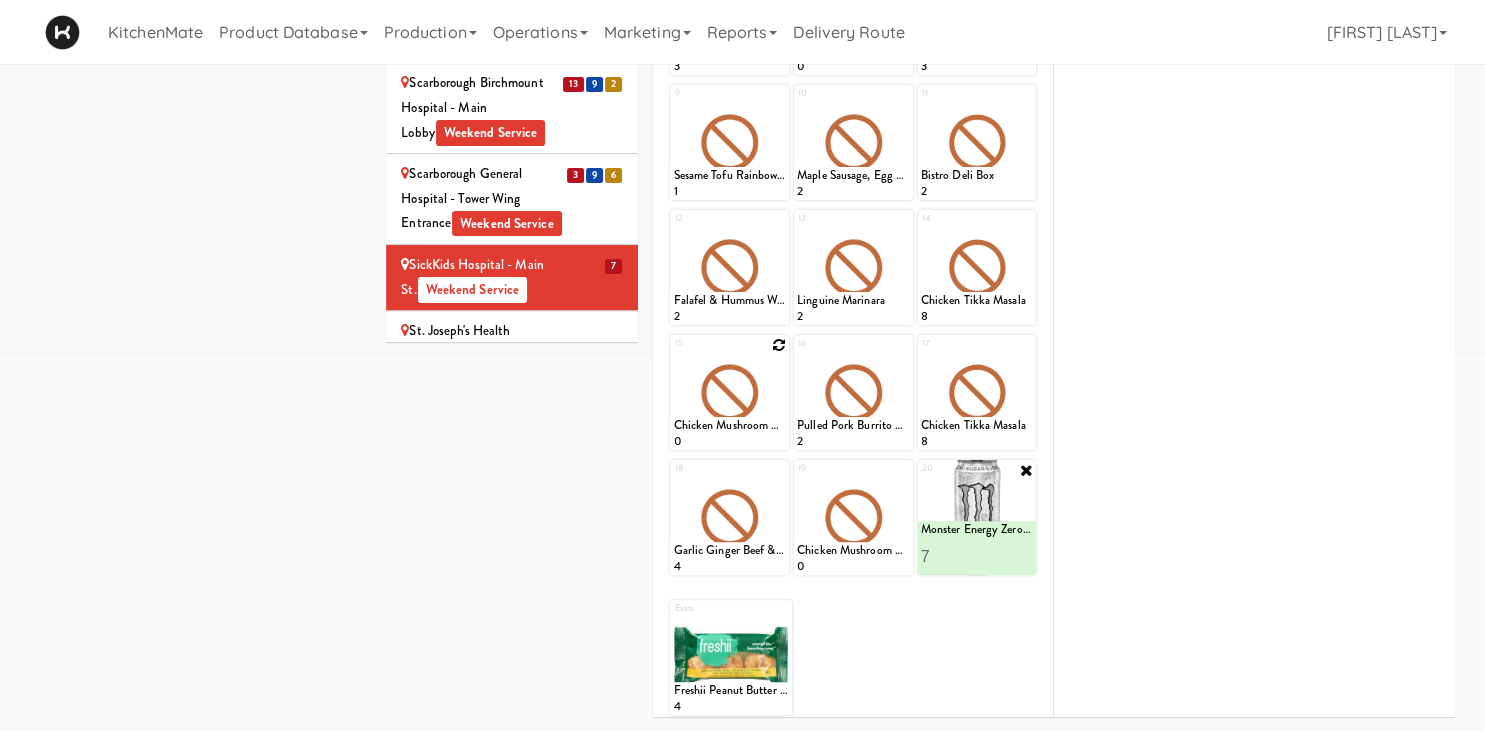 scroll, scrollTop: 0, scrollLeft: 0, axis: both 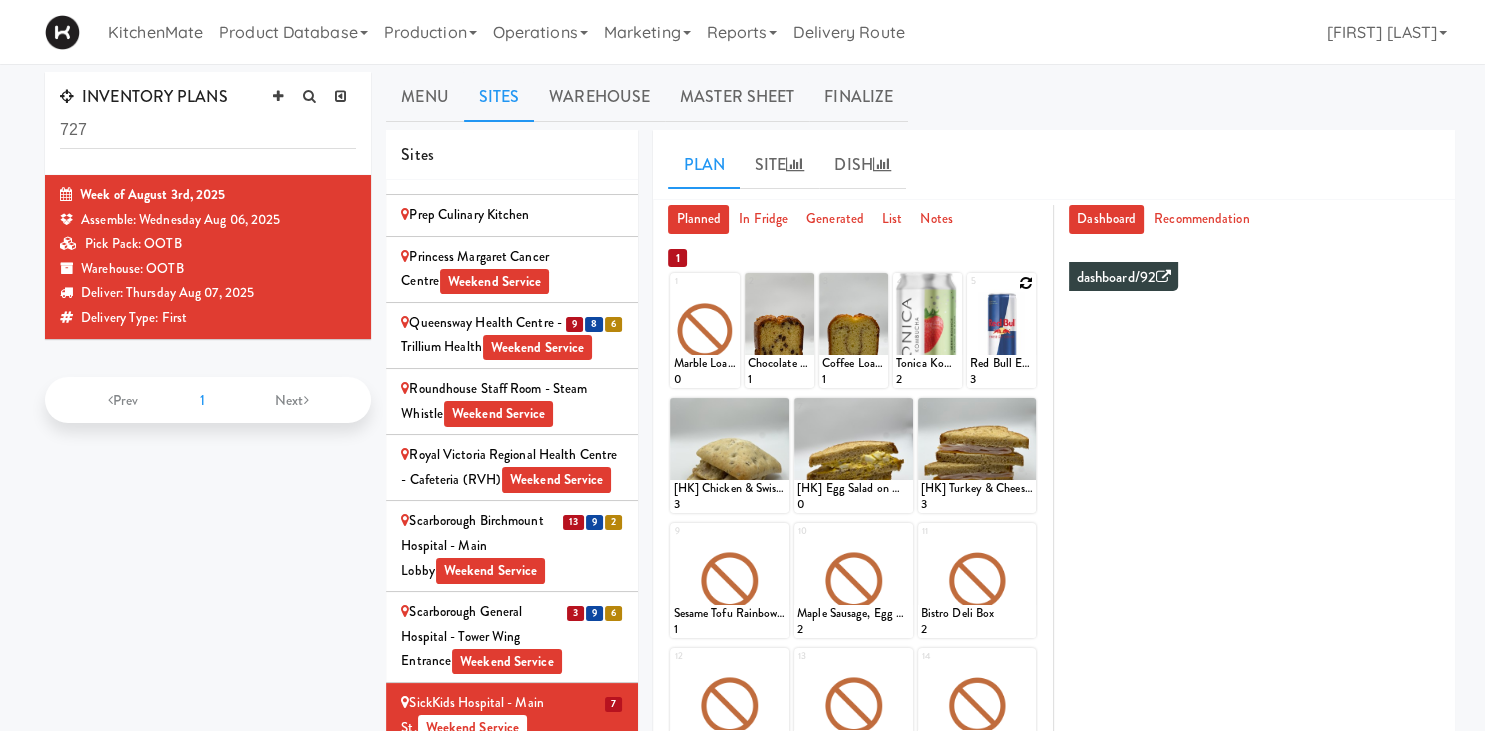 click at bounding box center (1026, 283) 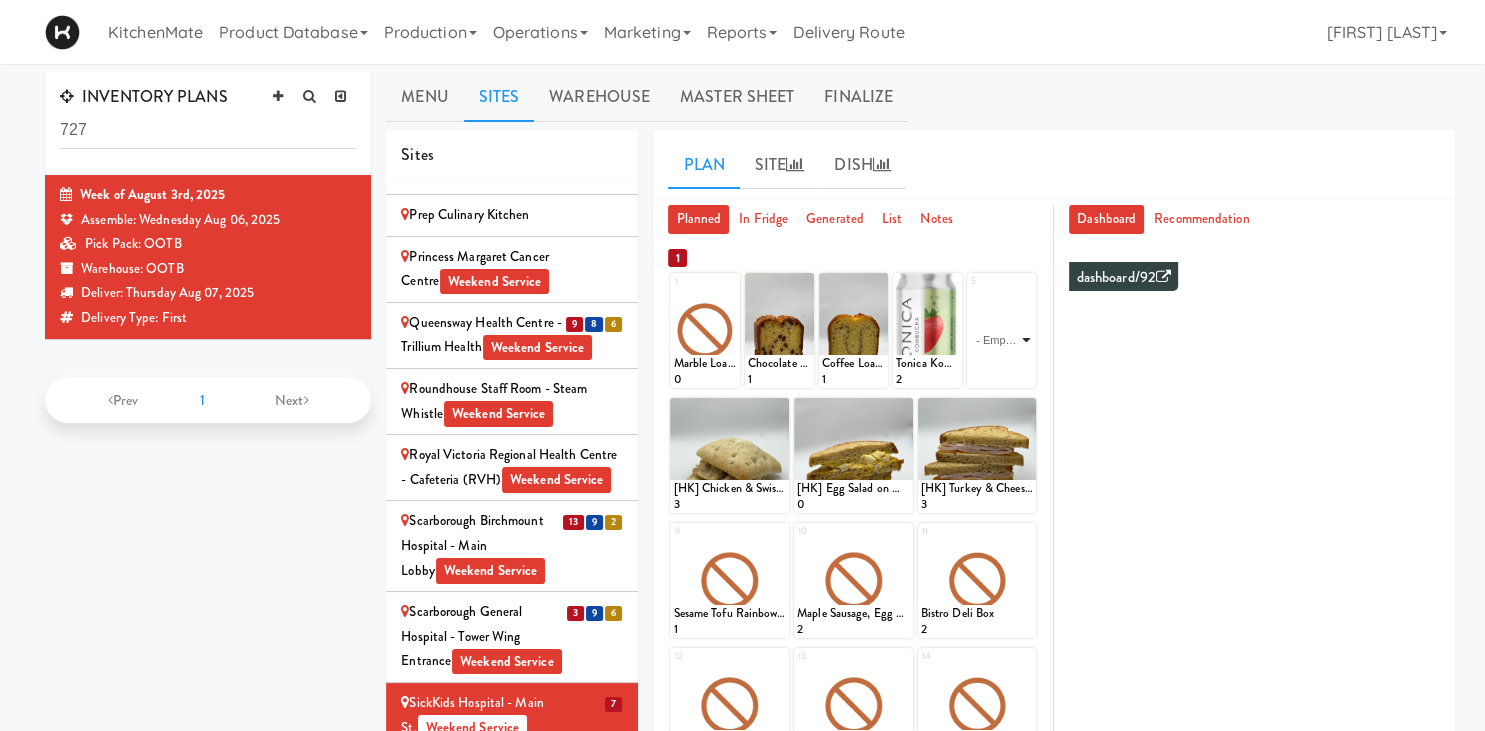 click on "- Empty - Activia Probiotic Peach Mango Smoothie Berry Gatorade Zero Chocolate Milk Tetra Pack Coca Cola Diet Coke Frooti Fuze Iced Tea Grape G2 Gatorade Thirst Quencher Greenhouse Fiery Ginger Shot Lemon Lime Gatorade Zero Monster Energy Zero Ultra Norse Cold Brew Coffee Oasis Apple Juice Orange Celsius Energy Drink Orange Gatorade Zero Red Bull Energy Drink Sanpellengrino Aranciata Sparkling Clementine Probiotic Soda Sparkling Ginger Probiotic Soda Sparkling Grapefruit Probiotic Soda Sugar Free Red Bull Tonica Kombucha Berry Bounce Amazing Chocolate Chunk Cookie Bacon & Egg Breakfast Wrap Bistro Deli Box Blue Diamond Roasted Salted Almonds Blue Diamond Smokehouse Almonds Caramilk Chocolate Chip Loaf Cake Chocolate Loaf Cake Classic Hummus With Crackers Clif Bar Peanut Butter Crunch Clif Builders proteins Bar Chocolate Clif Builders proteins Bar Chocolate Mint Coffee Loaf Cake Falafel & Hummus Wrap Freshii Peanut Butter Energii Bites [HK] Cheddar Cheese Bagel [HK] Chicken Caesar Wrap [HK] Turkey Club Wrap" at bounding box center [1001, 340] 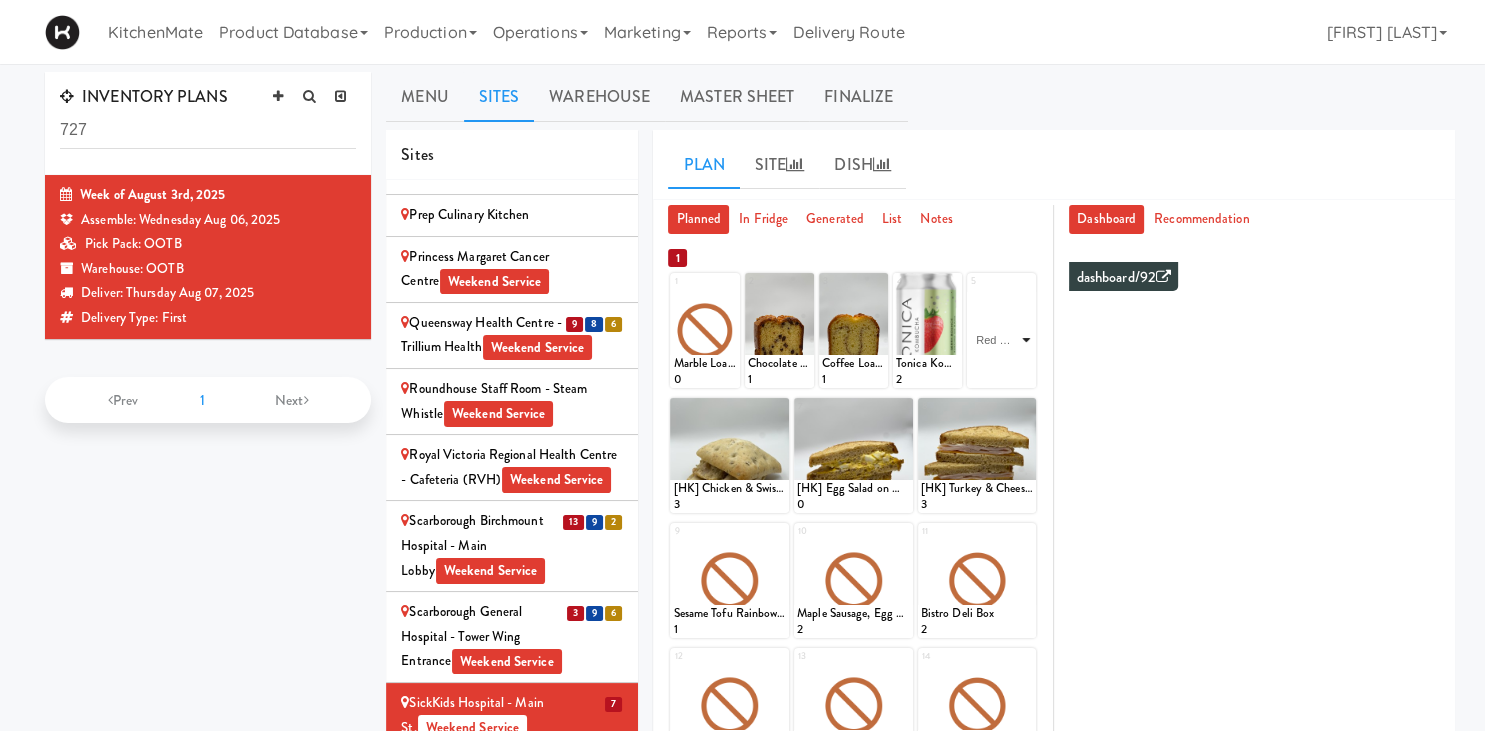 click on "Red Bull Energy Drink" at bounding box center (0, 0) 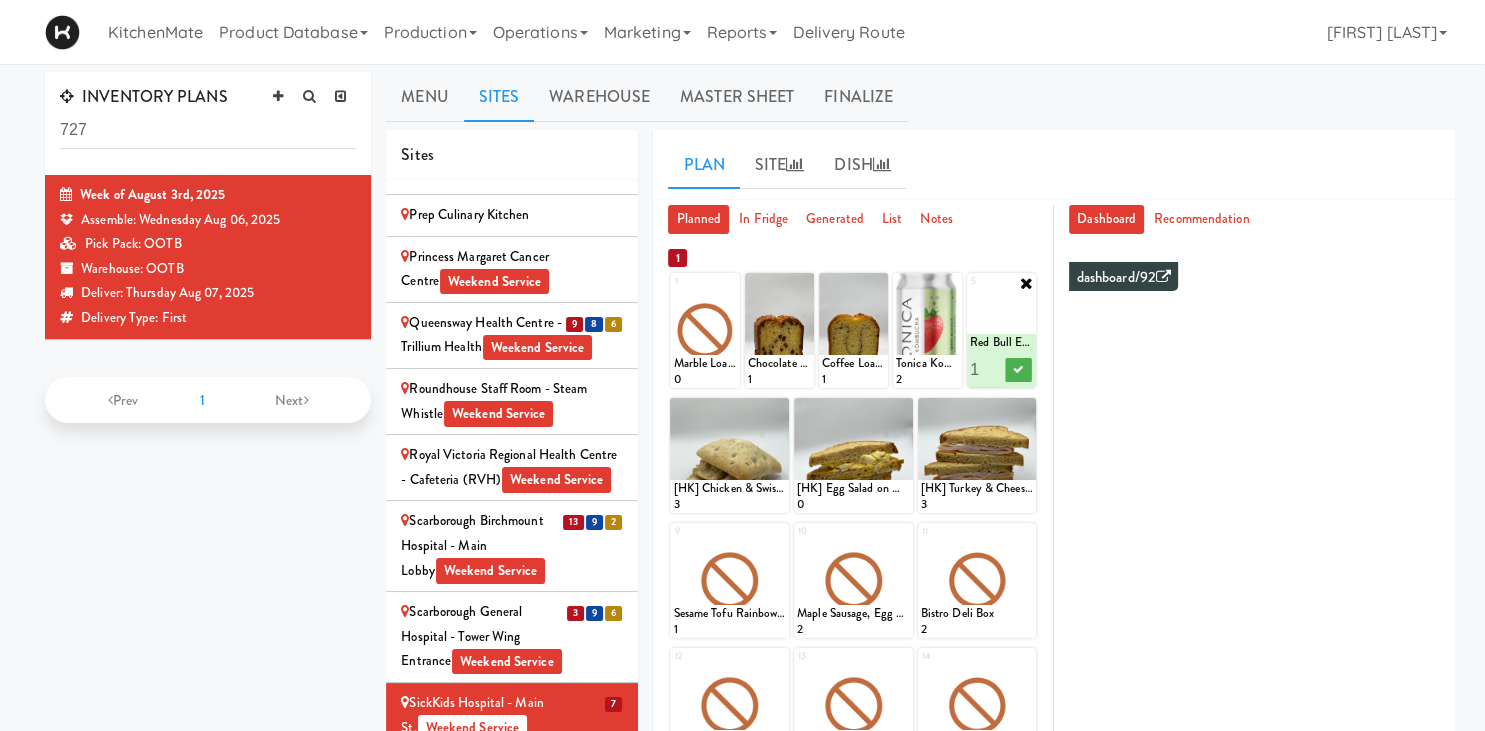 click on "1" at bounding box center (986, 369) 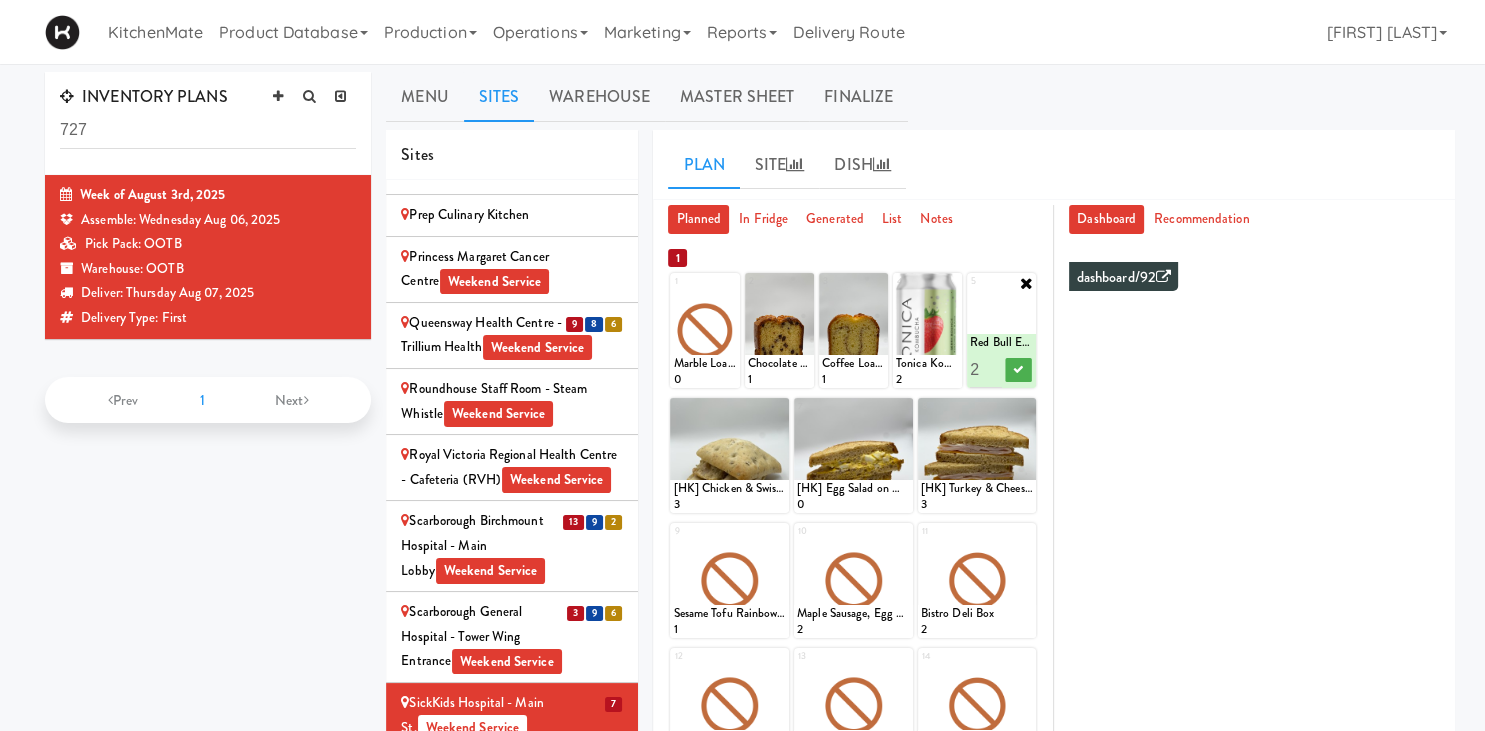 click on "2" at bounding box center (986, 369) 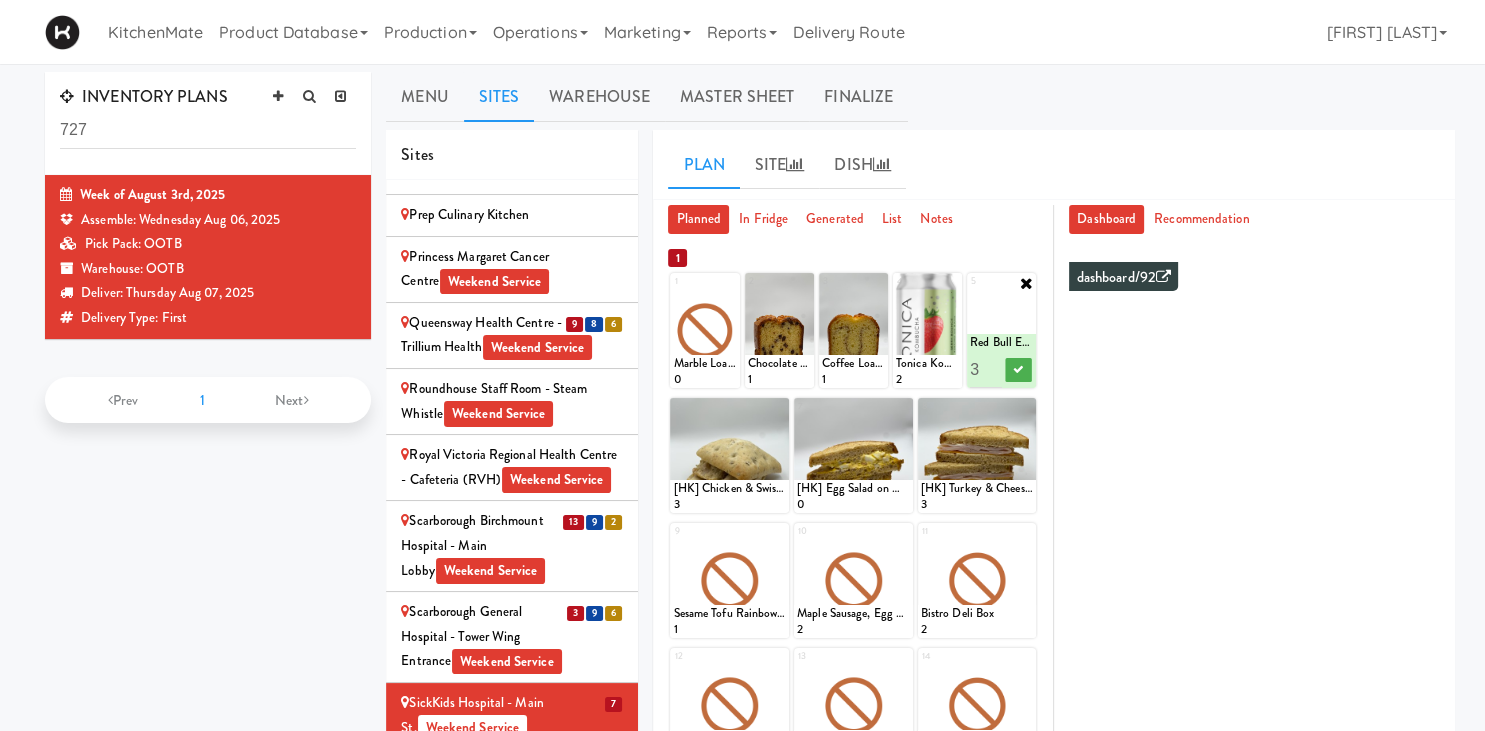 click on "3" at bounding box center [986, 369] 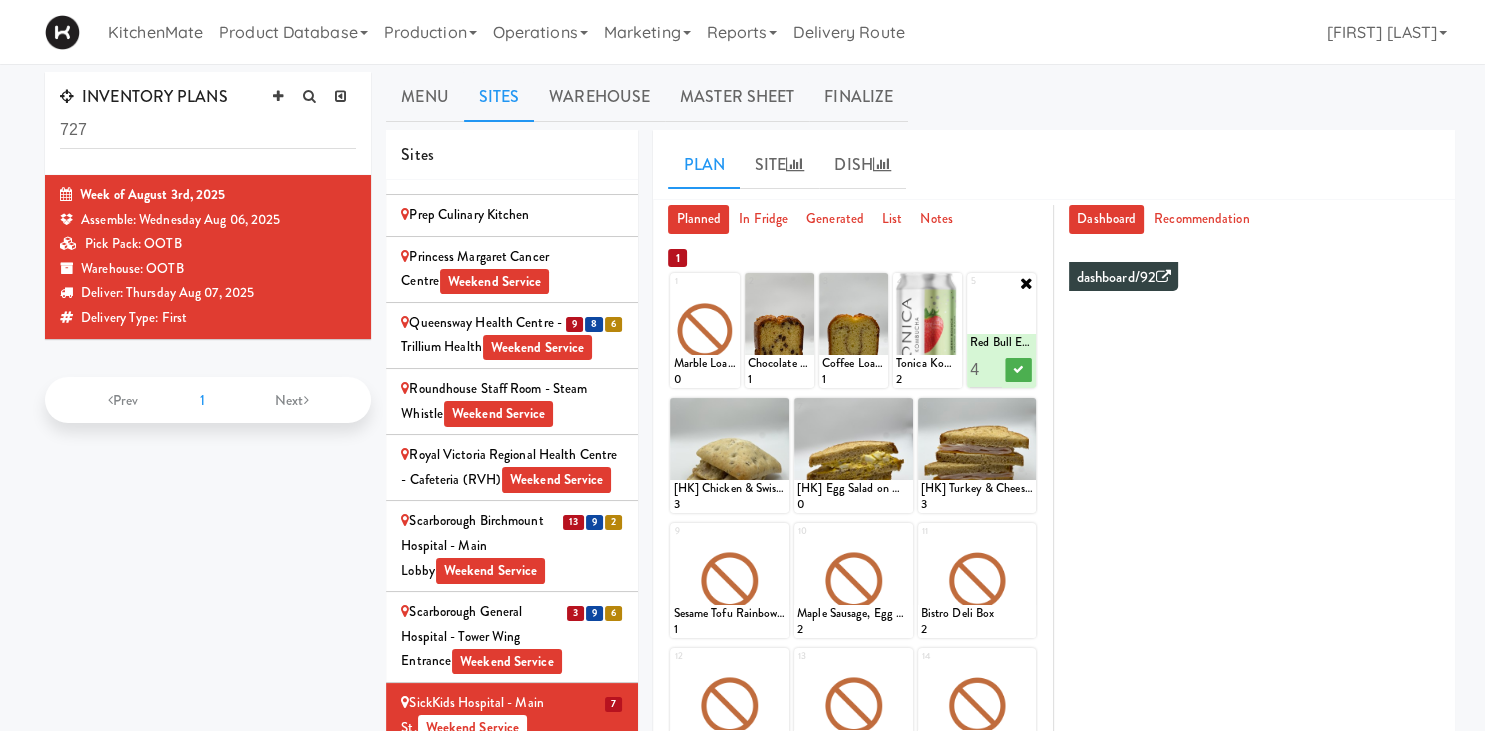 click on "4" at bounding box center [986, 369] 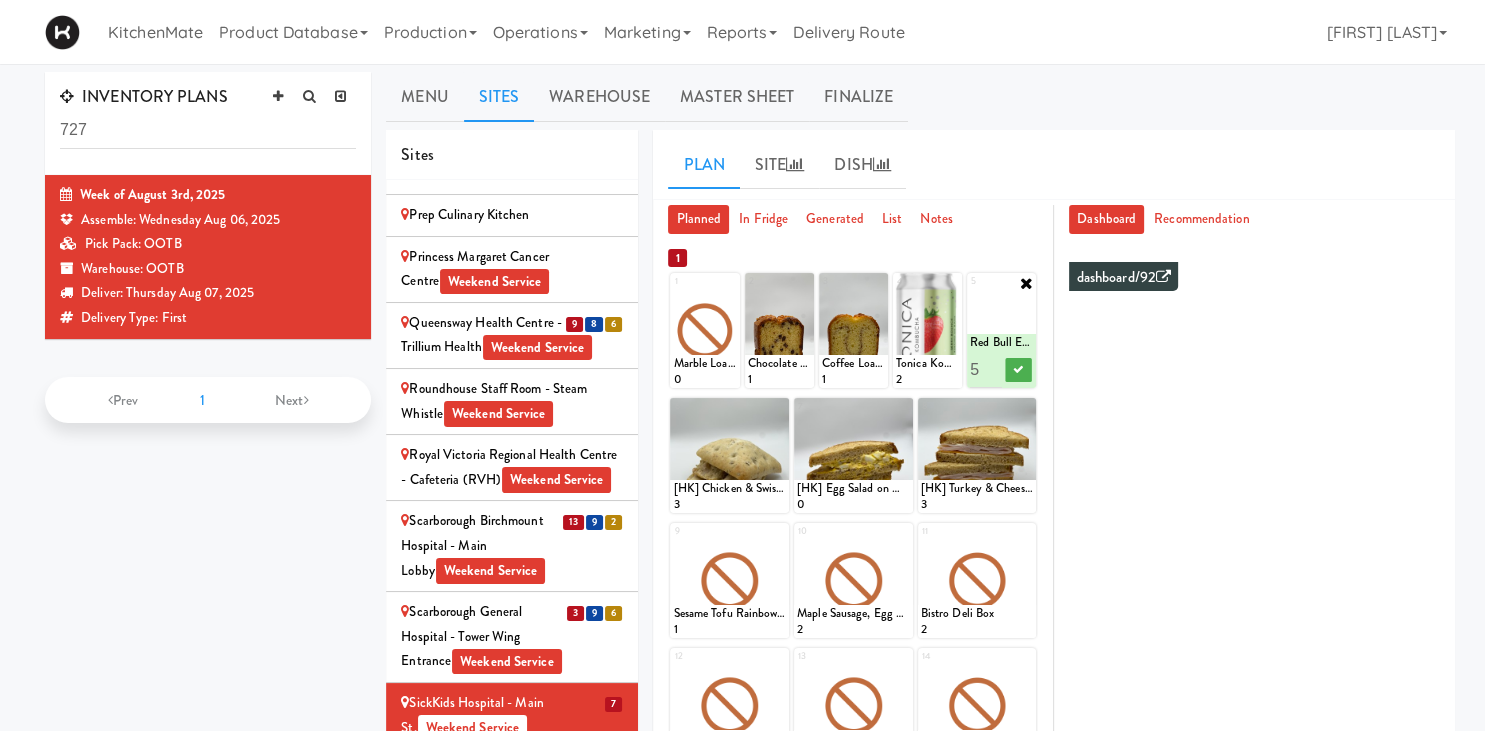 click on "5" at bounding box center [986, 369] 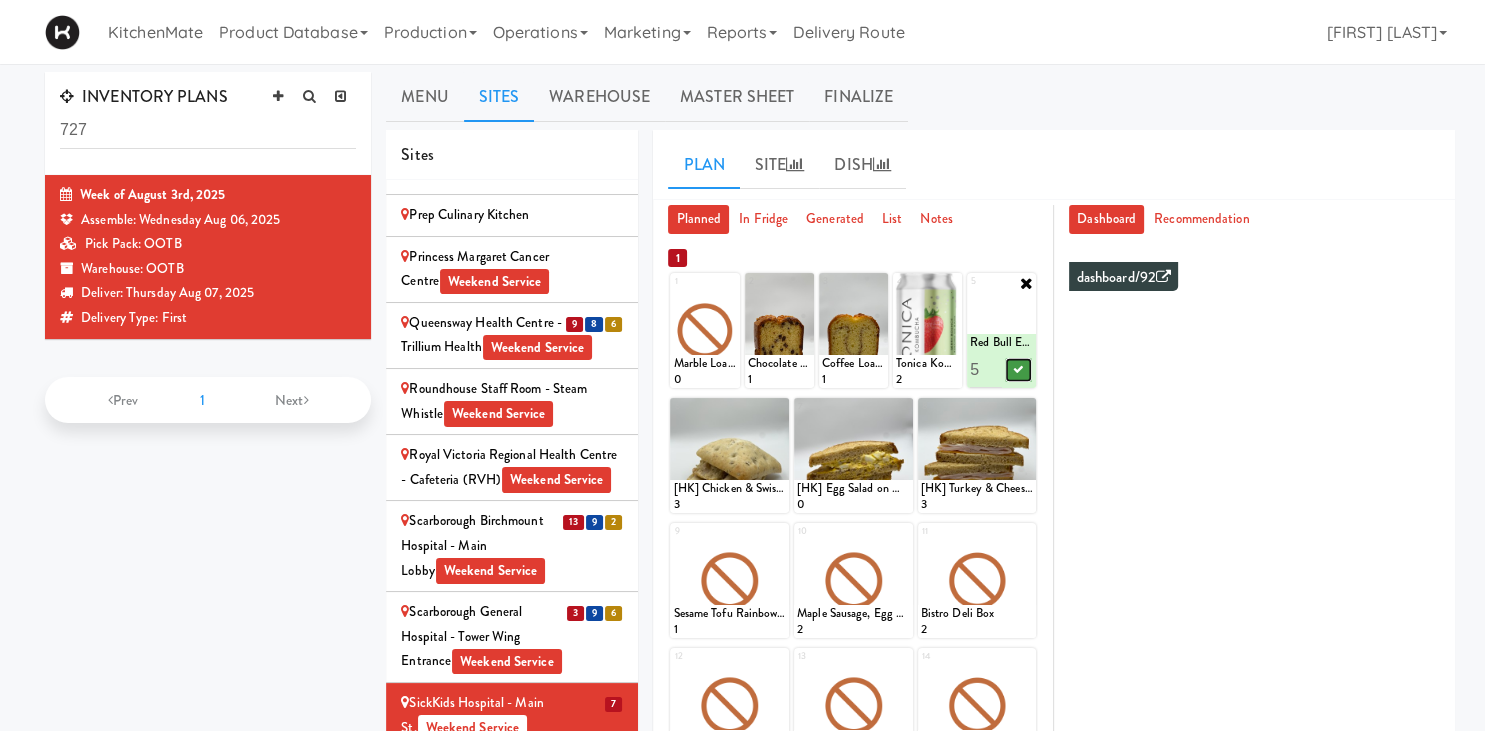 click at bounding box center (1018, 369) 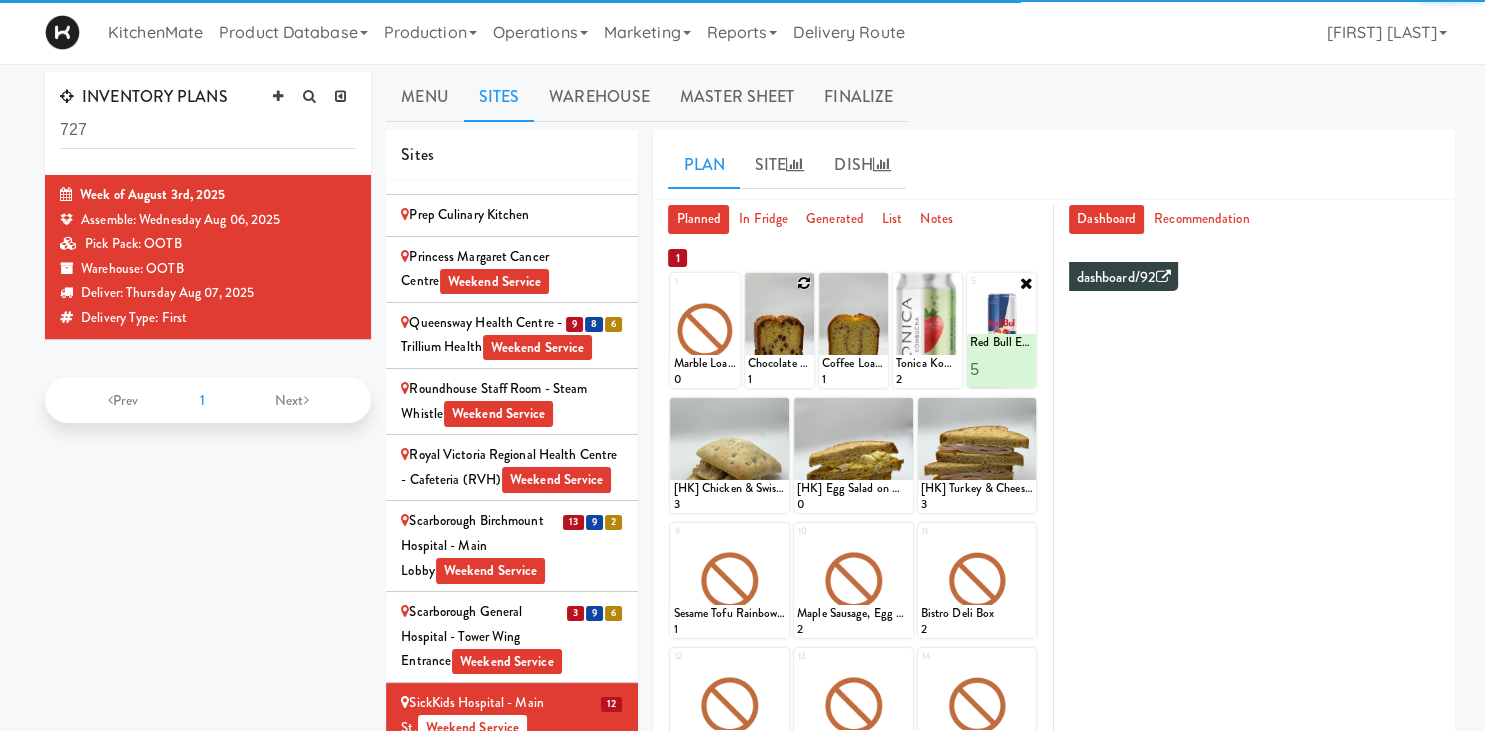 click at bounding box center [804, 283] 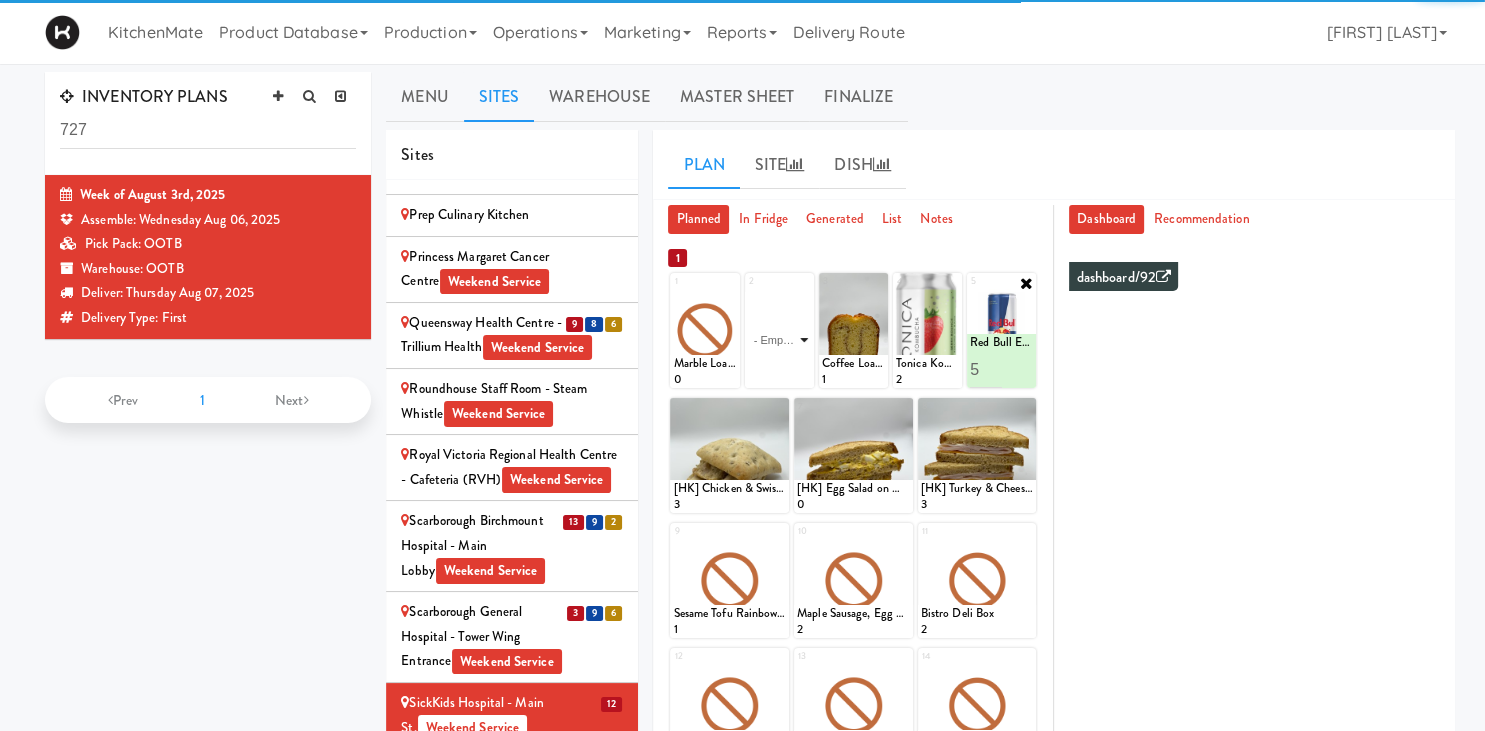 click on "- Empty - Activia Probiotic Peach Mango Smoothie Berry Gatorade Zero Chocolate Milk Tetra Pack Coca Cola Diet Coke Frooti Fuze Iced Tea Grape G2 Gatorade Thirst Quencher Greenhouse Fiery Ginger Shot Lemon Lime Gatorade Zero Monster Energy Zero Ultra Norse Cold Brew Coffee Oasis Apple Juice Orange Celsius Energy Drink Orange Gatorade Zero Red Bull Energy Drink Sanpellengrino Aranciata Sparkling Clementine Probiotic Soda Sparkling Ginger Probiotic Soda Sparkling Grapefruit Probiotic Soda Sugar Free Red Bull Tonica Kombucha Berry Bounce Amazing Chocolate Chunk Cookie Bacon & Egg Breakfast Wrap Bistro Deli Box Blue Diamond Roasted Salted Almonds Blue Diamond Smokehouse Almonds Caramilk Chocolate Chip Loaf Cake Chocolate Loaf Cake Classic Hummus With Crackers Clif Bar Peanut Butter Crunch Clif Builders proteins Bar Chocolate Clif Builders proteins Bar Chocolate Mint Coffee Loaf Cake Falafel & Hummus Wrap Freshii Peanut Butter Energii Bites [HK] Cheddar Cheese Bagel [HK] Chicken Caesar Wrap [HK] Turkey Club Wrap" at bounding box center (779, 340) 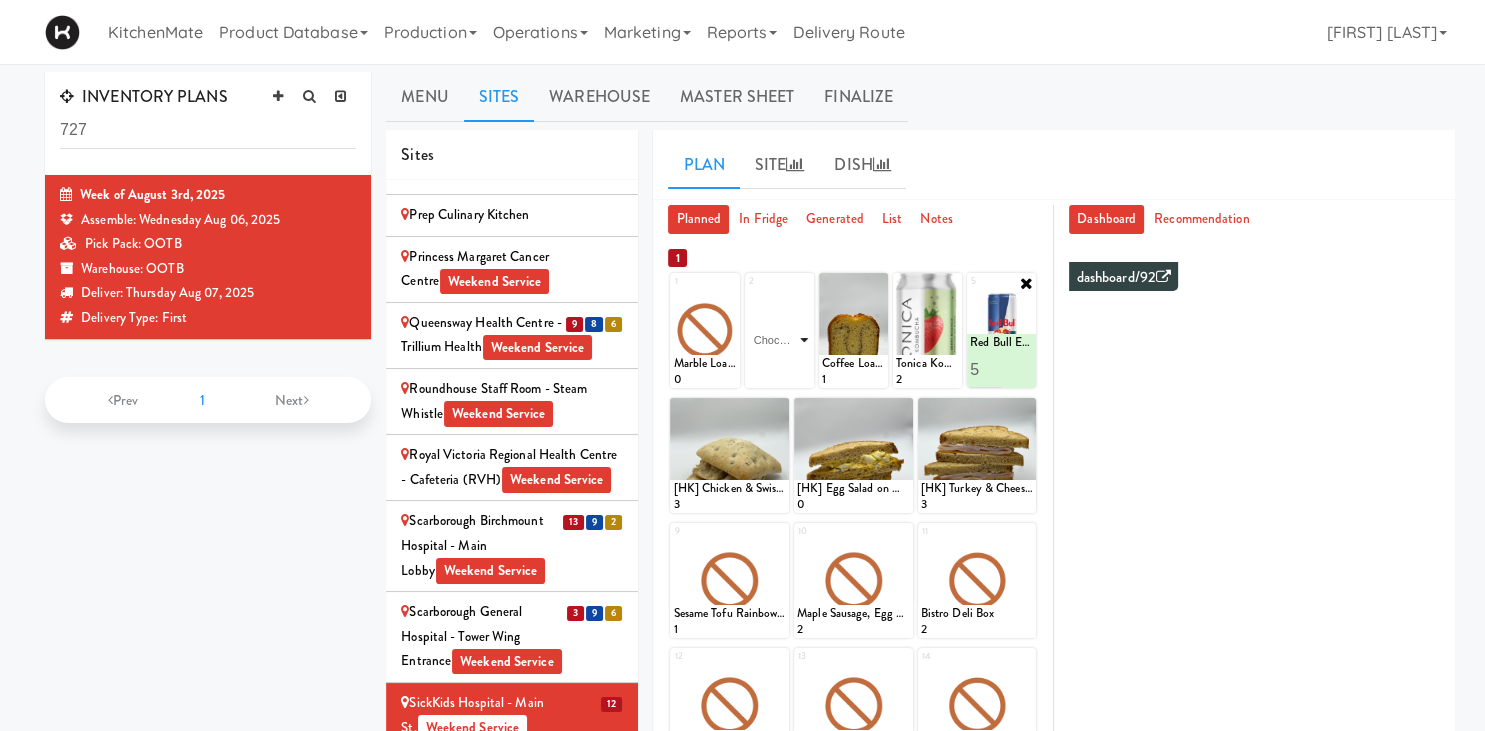 click on "Chocolate Chip Loaf Cake" at bounding box center [0, 0] 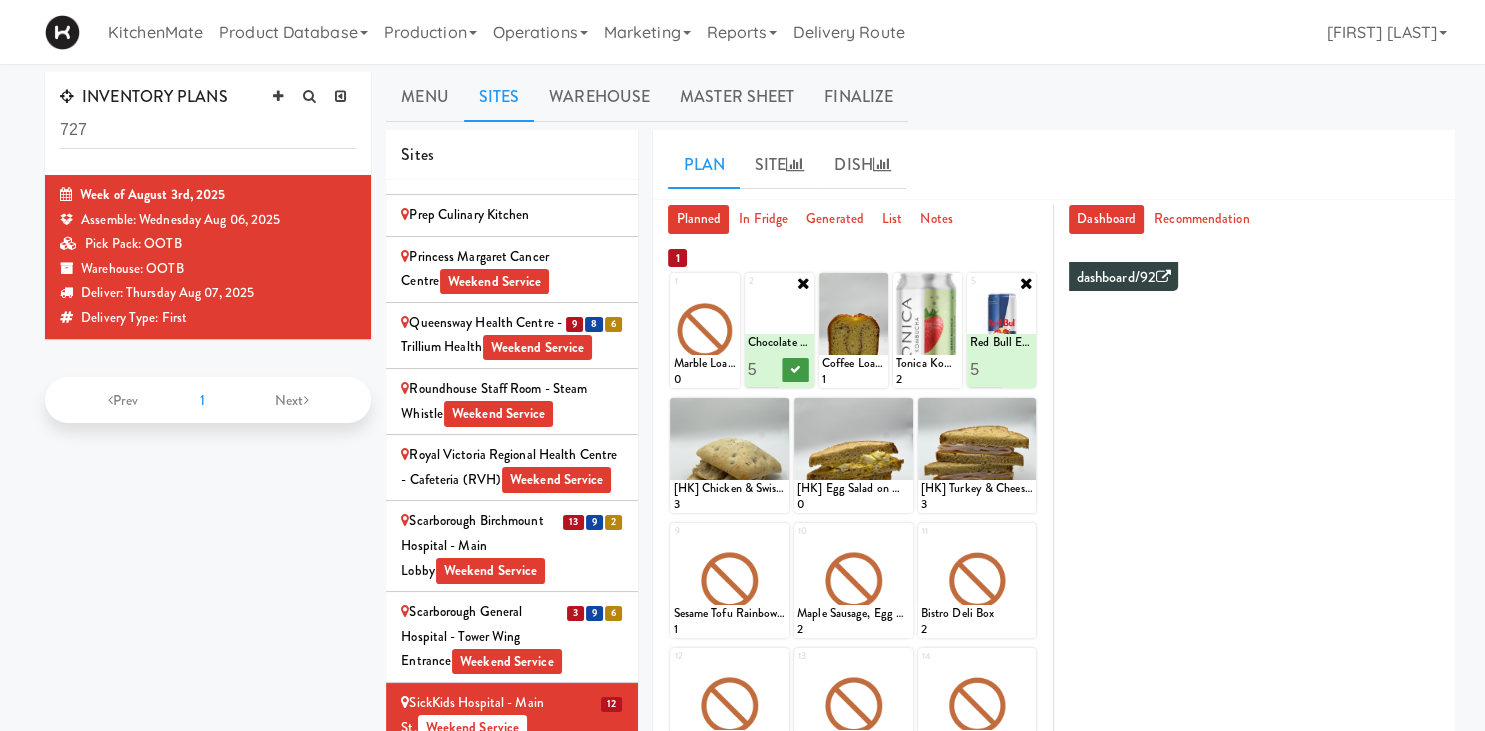type on "5" 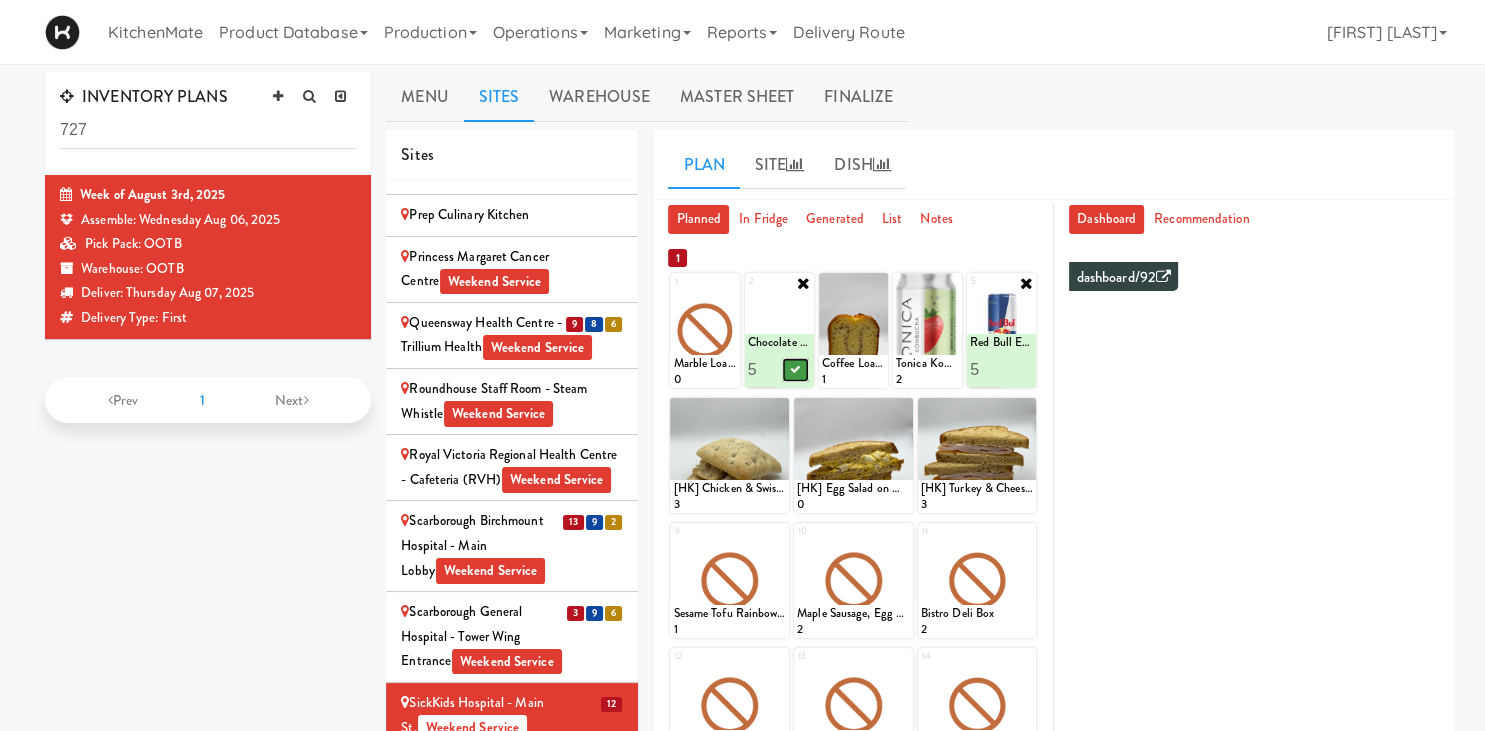 click at bounding box center [795, 370] 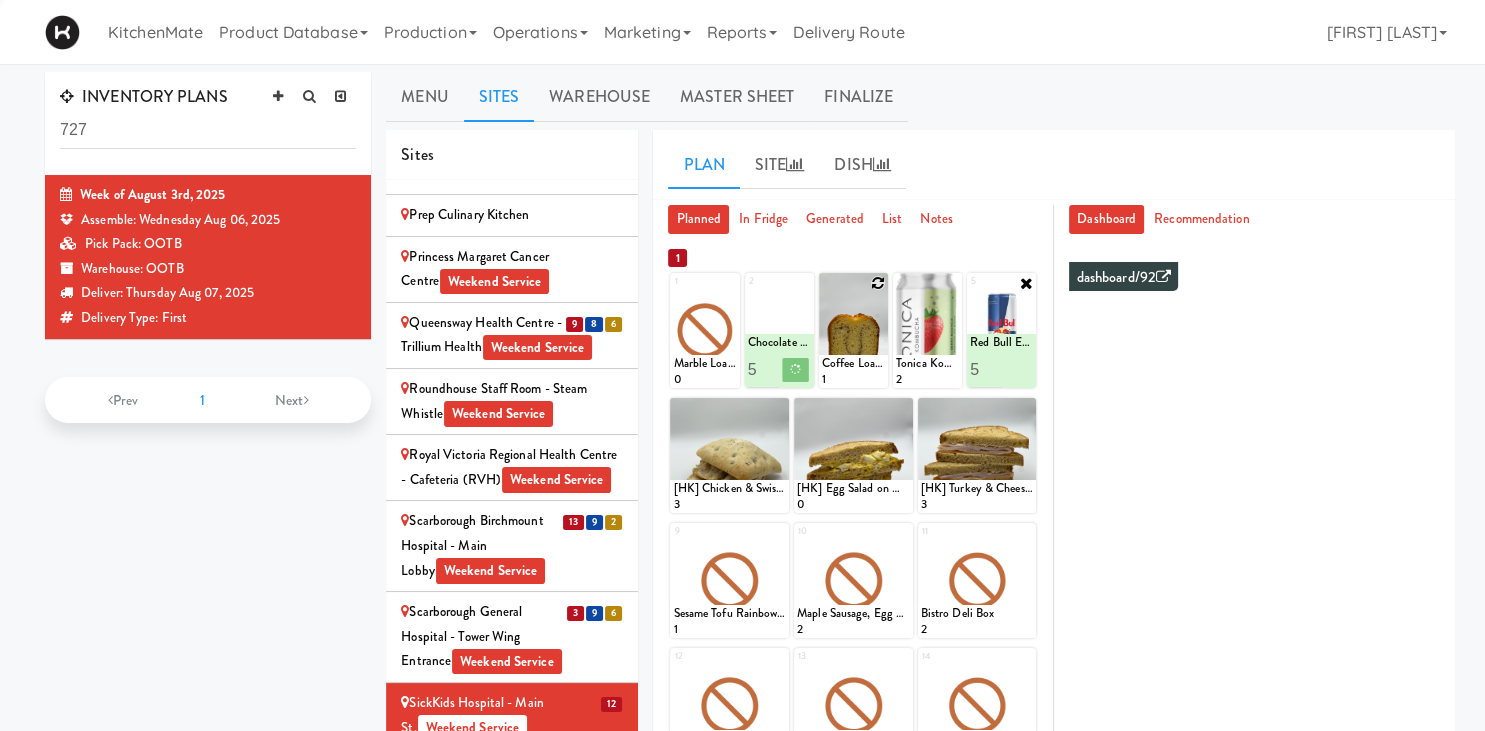 click at bounding box center [878, 283] 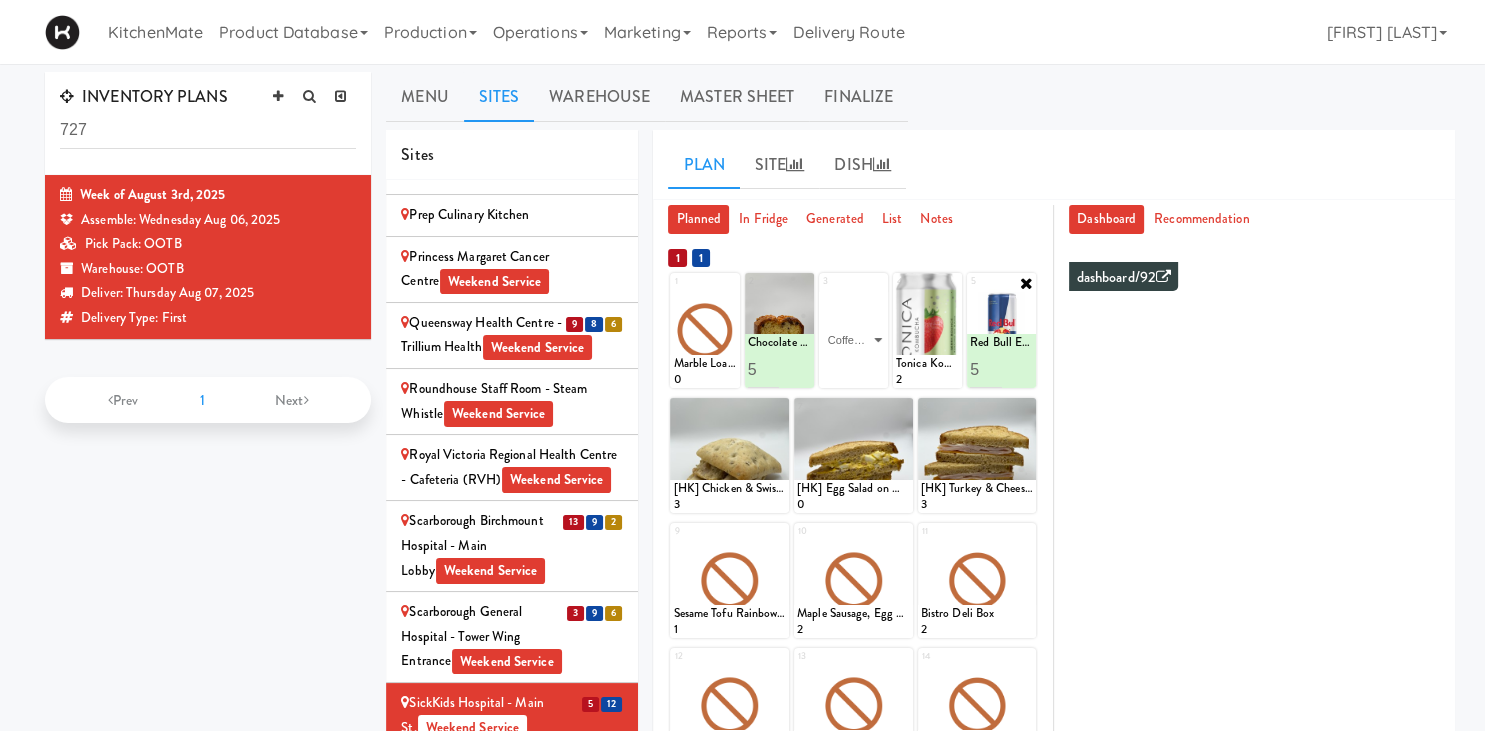 click on "Coffee Loaf Cake" at bounding box center (0, 0) 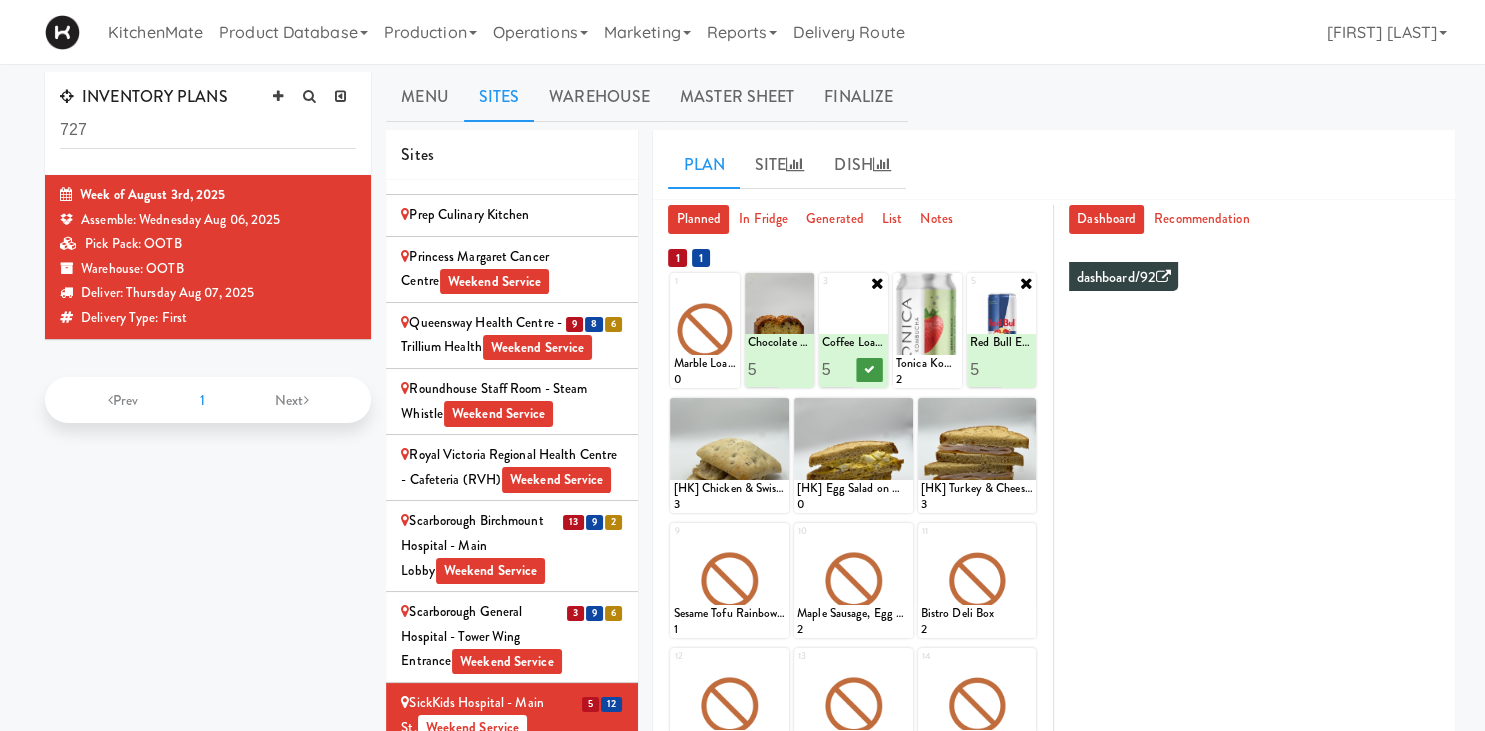 type on "5" 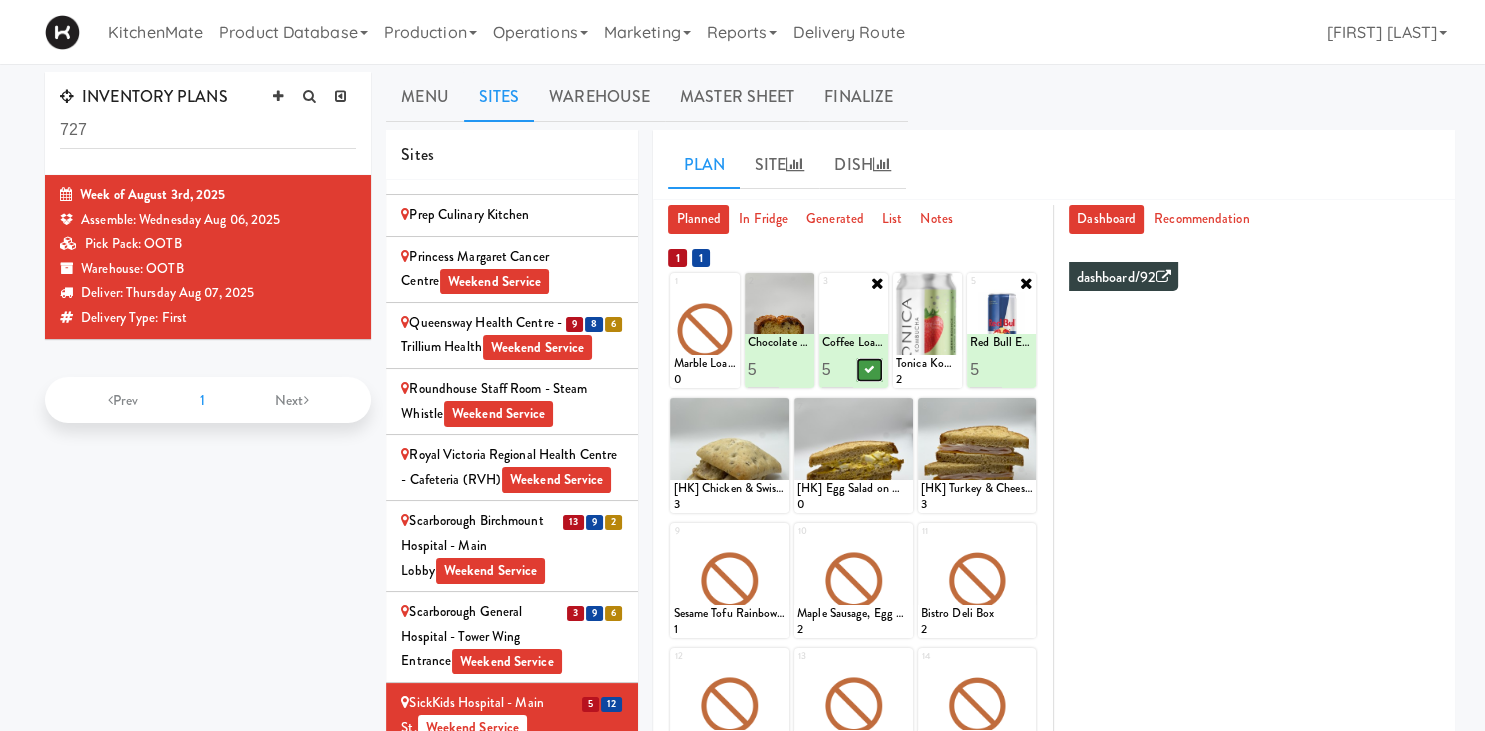 click at bounding box center [870, 369] 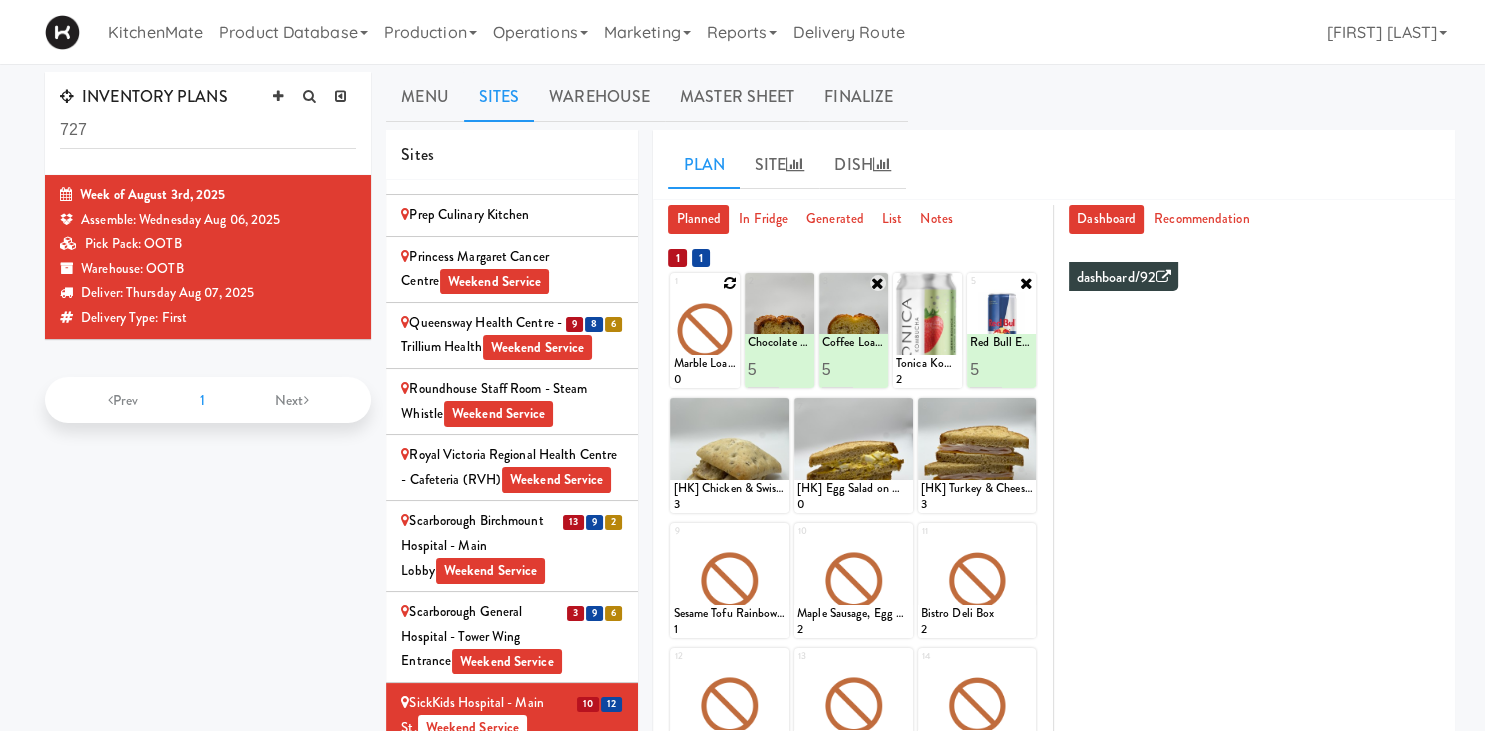 click at bounding box center (730, 283) 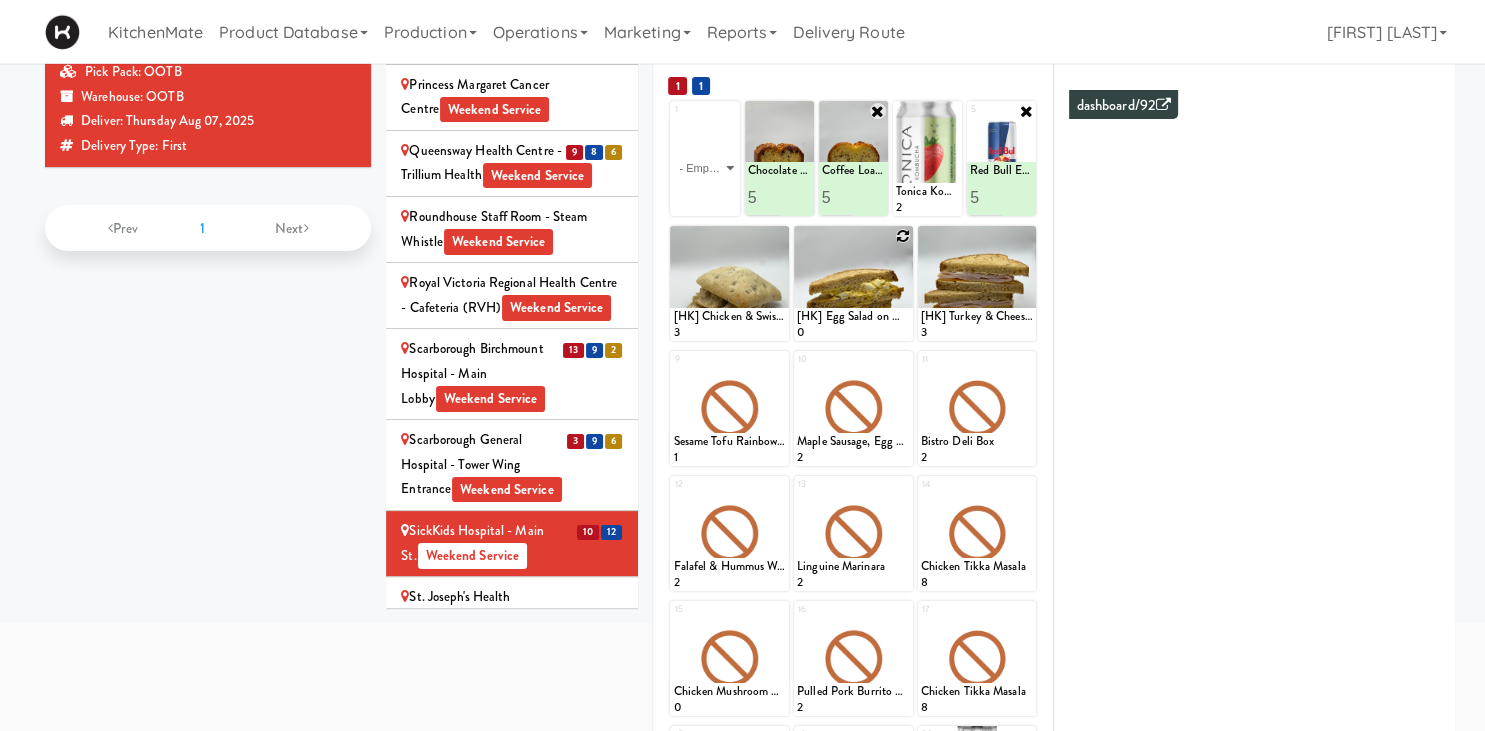 scroll, scrollTop: 172, scrollLeft: 0, axis: vertical 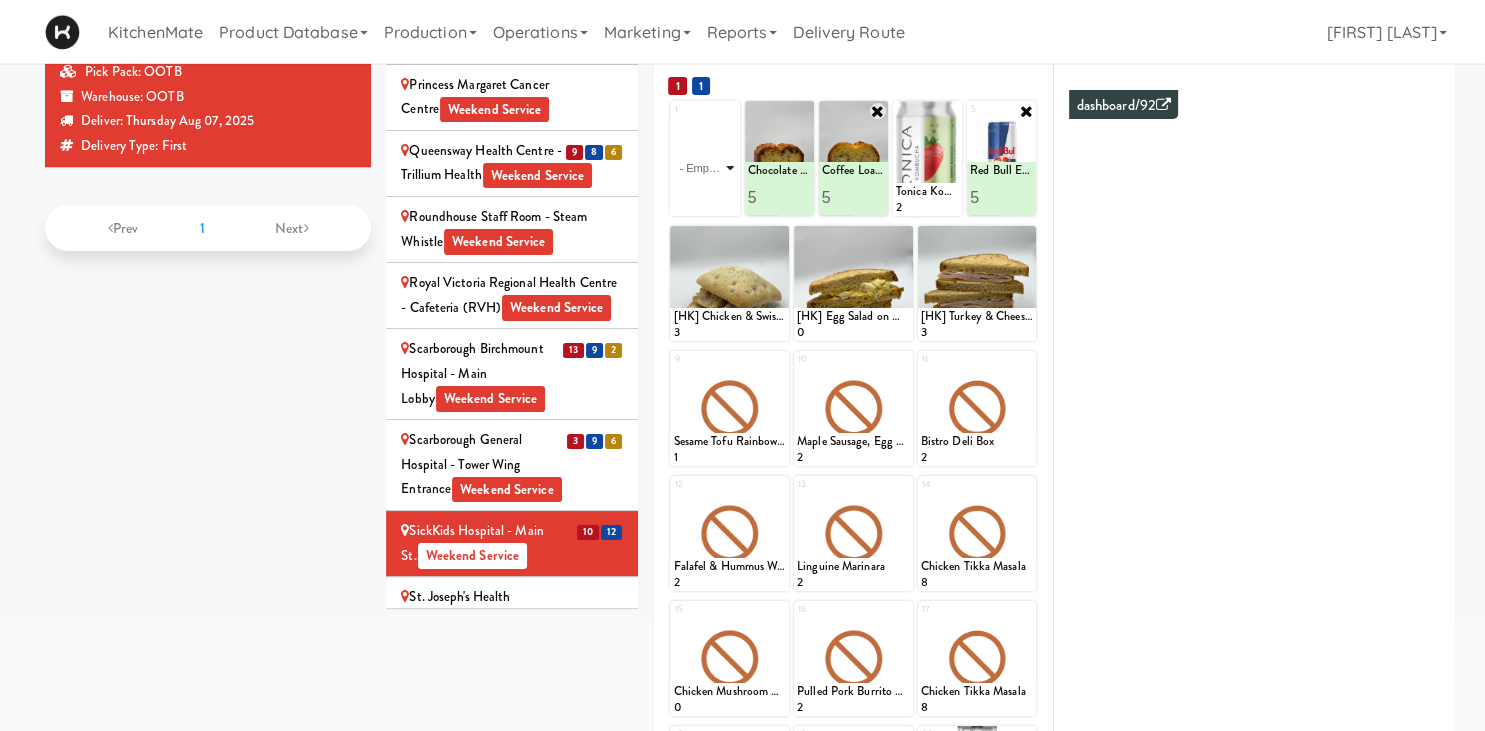 click on "- Empty - Activia Probiotic Peach Mango Smoothie Berry Gatorade Zero Chocolate Milk Tetra Pack Coca Cola Diet Coke Frooti Fuze Iced Tea Grape G2 Gatorade Thirst Quencher Greenhouse Fiery Ginger Shot Lemon Lime Gatorade Zero Monster Energy Zero Ultra Norse Cold Brew Coffee Oasis Apple Juice Orange Celsius Energy Drink Orange Gatorade Zero Red Bull Energy Drink Sanpellengrino Aranciata Sparkling Clementine Probiotic Soda Sparkling Ginger Probiotic Soda Sparkling Grapefruit Probiotic Soda Sugar Free Red Bull Tonica Kombucha Berry Bounce Amazing Chocolate Chunk Cookie Bacon & Egg Breakfast Wrap Bistro Deli Box Blue Diamond Roasted Salted Almonds Blue Diamond Smokehouse Almonds Caramilk Chocolate Chip Loaf Cake Chocolate Loaf Cake Classic Hummus With Crackers Clif Bar Peanut Butter Crunch Clif Builders proteins Bar Chocolate Clif Builders proteins Bar Chocolate Mint Coffee Loaf Cake Falafel & Hummus Wrap Freshii Peanut Butter Energii Bites [HK] Cheddar Cheese Bagel [HK] Chicken Caesar Wrap [HK] Turkey Club Wrap" at bounding box center [704, 168] 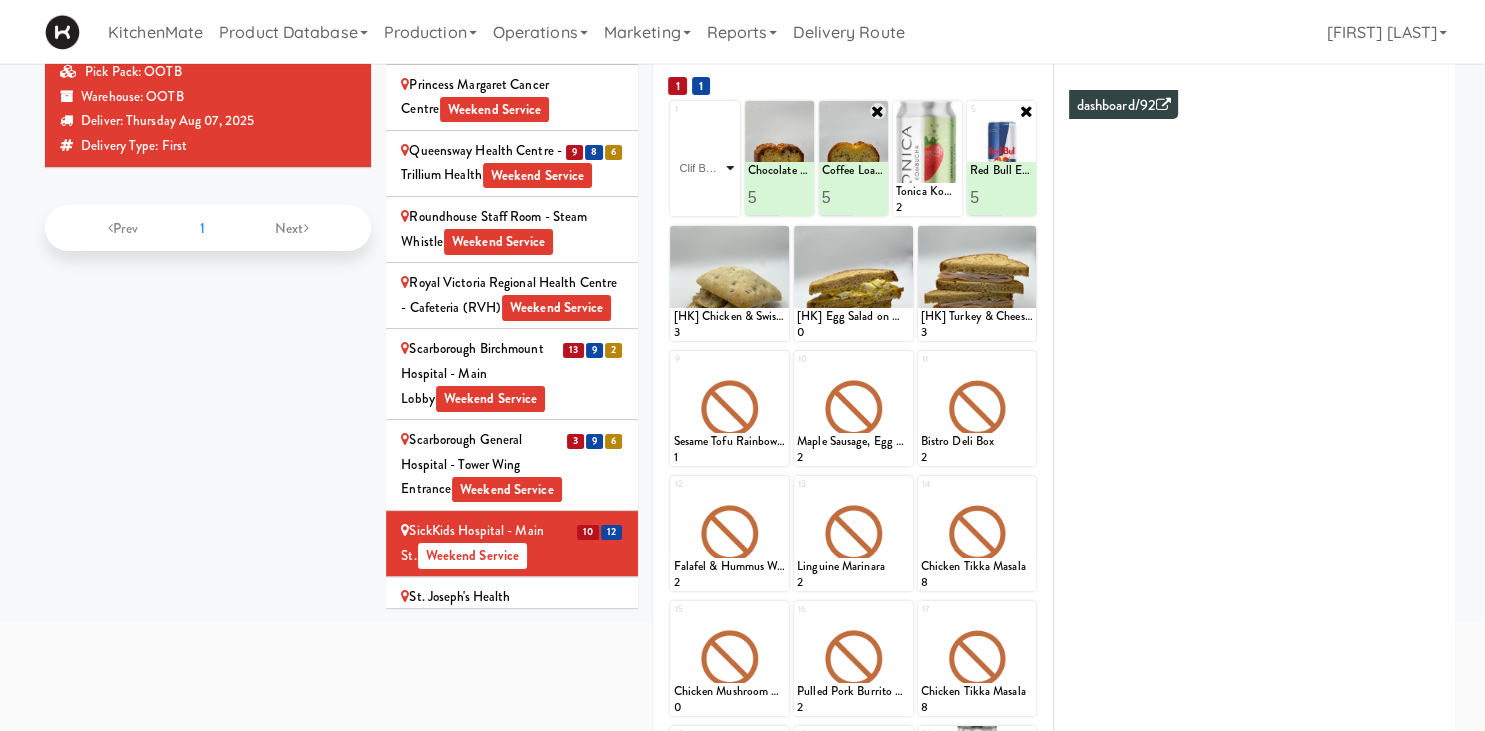 click on "Clif Builders proteins Bar Chocolate" at bounding box center (0, 0) 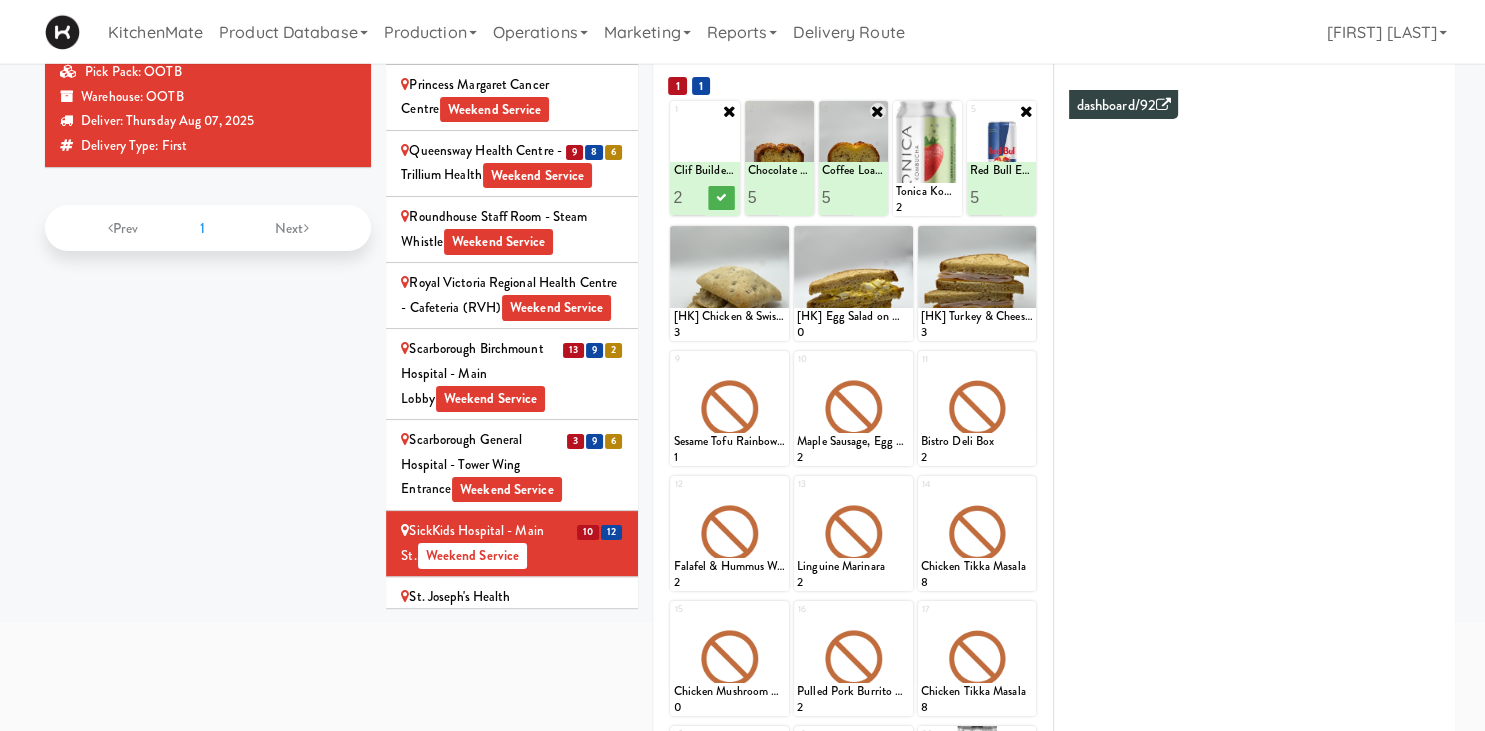 click on "2" at bounding box center [689, 197] 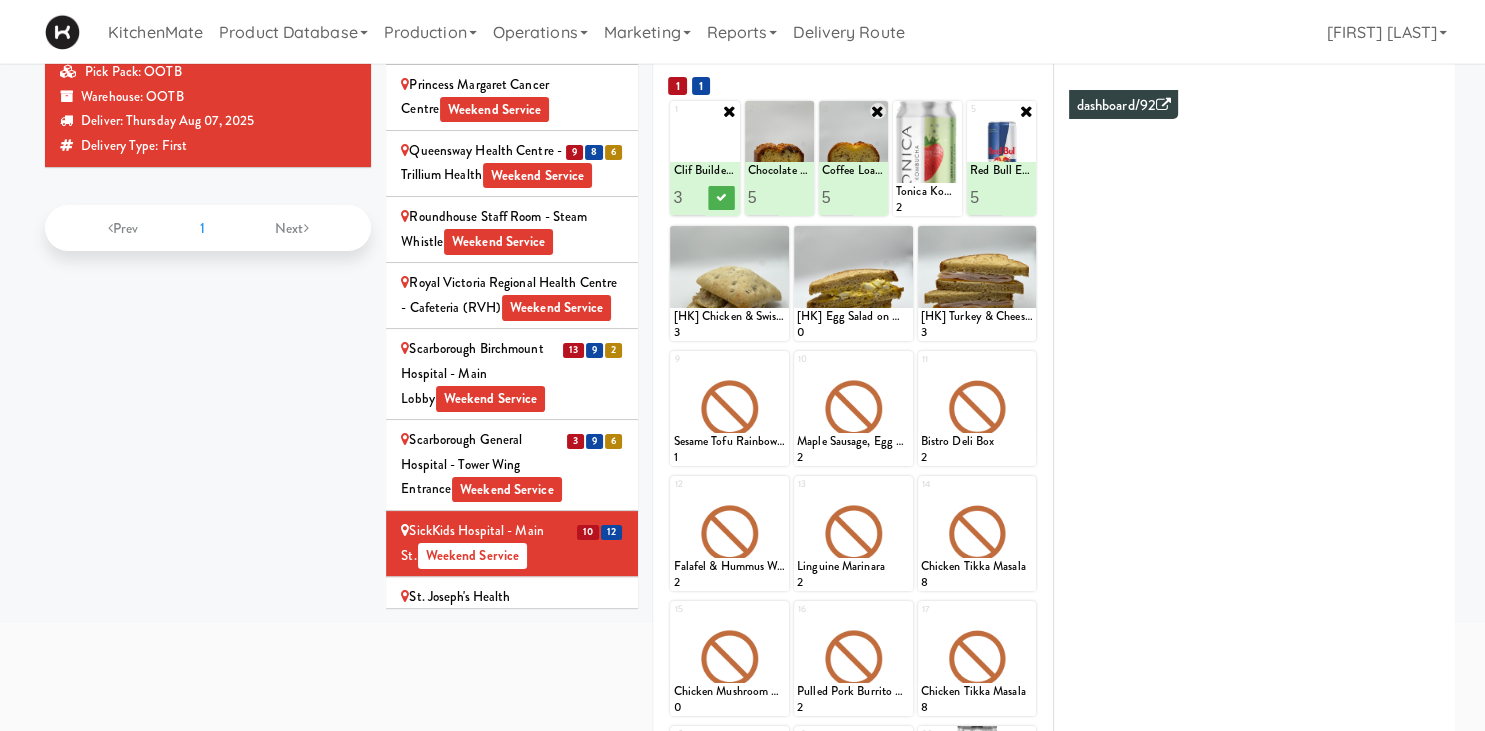 click on "3" at bounding box center (689, 197) 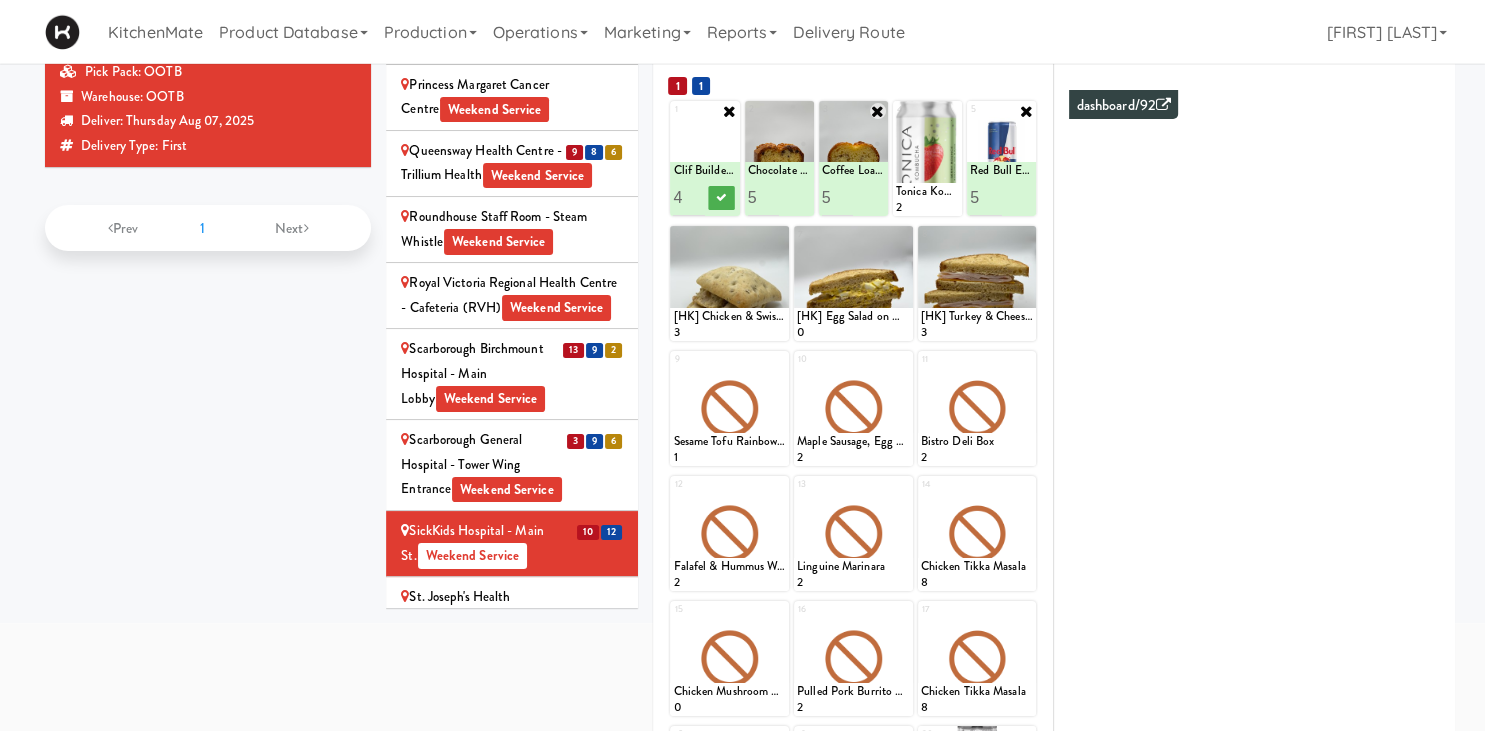 click on "4" at bounding box center (689, 197) 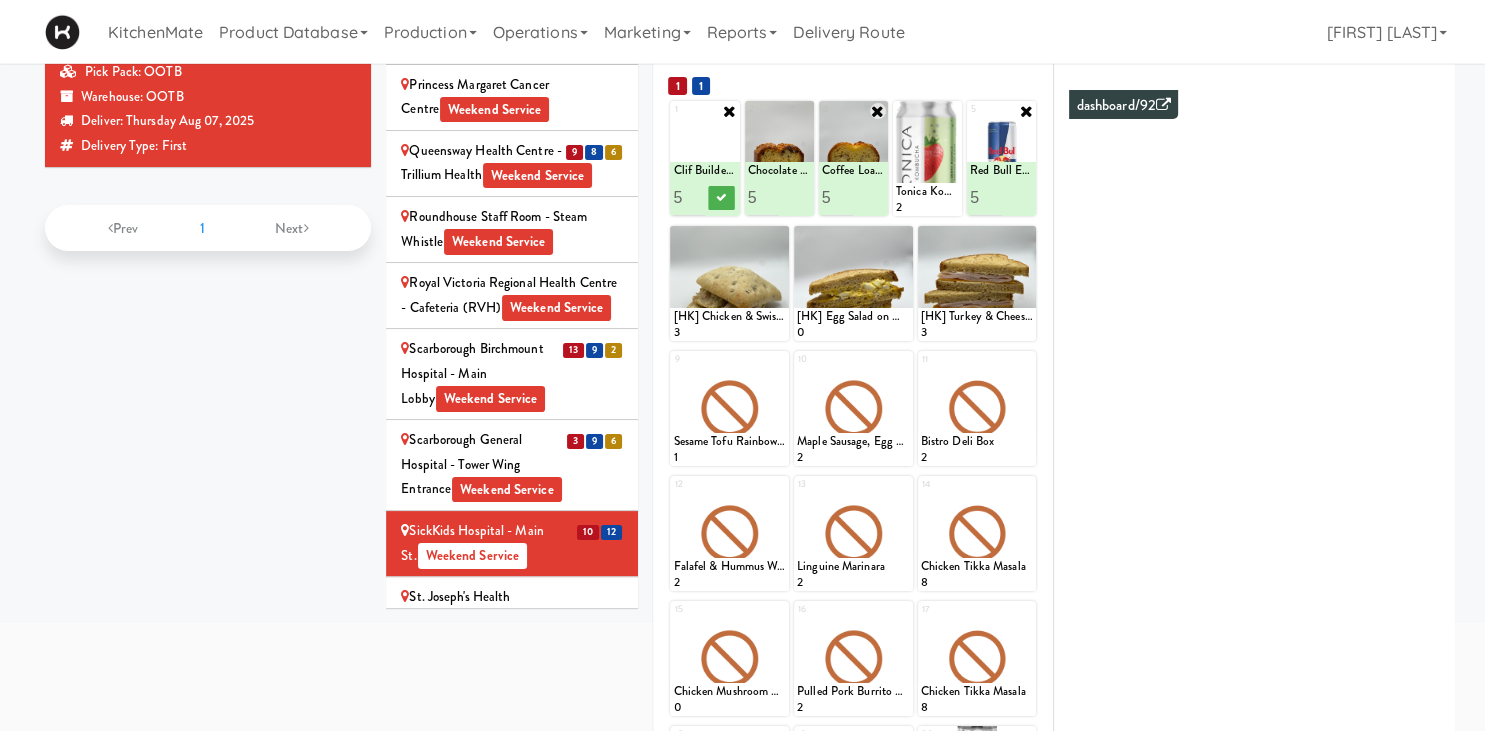 type on "5" 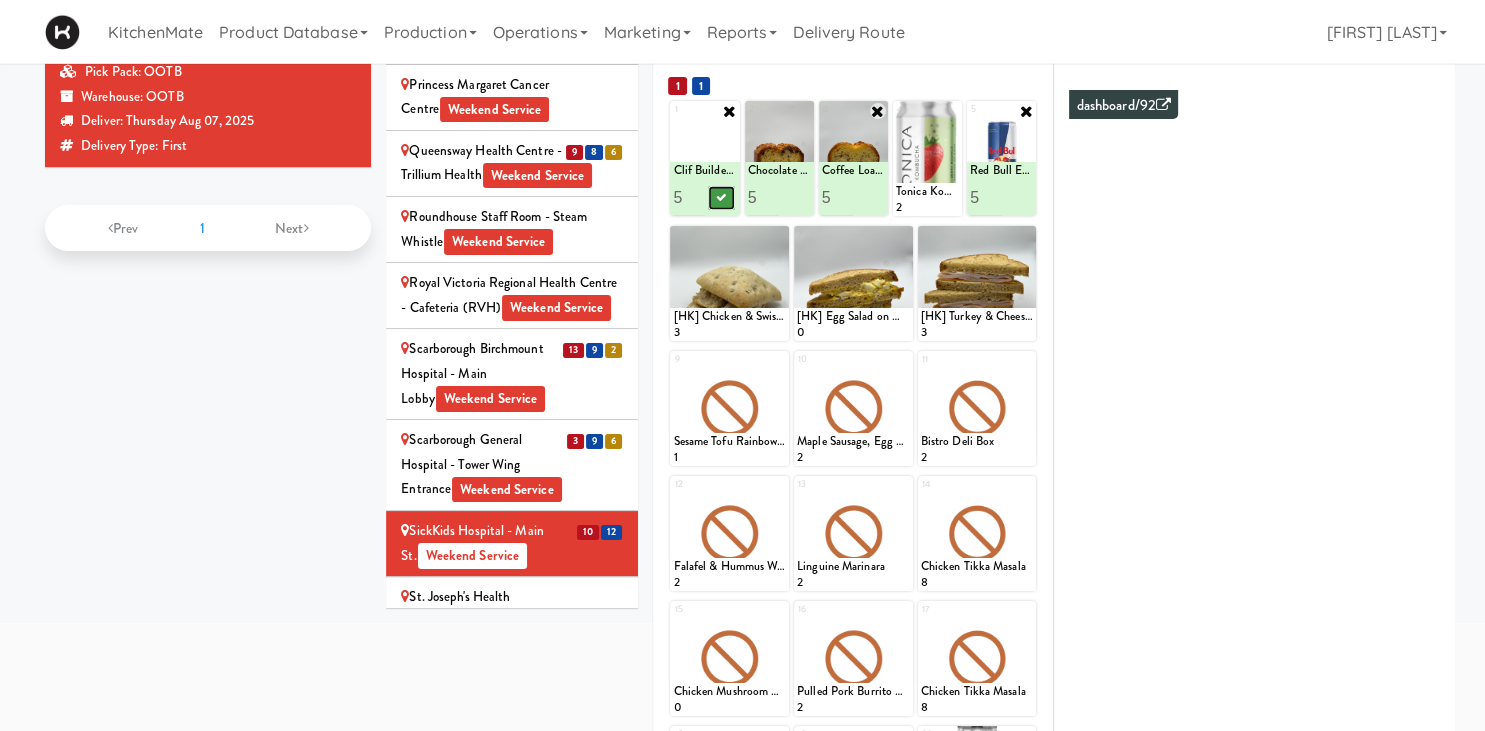 click at bounding box center [721, 197] 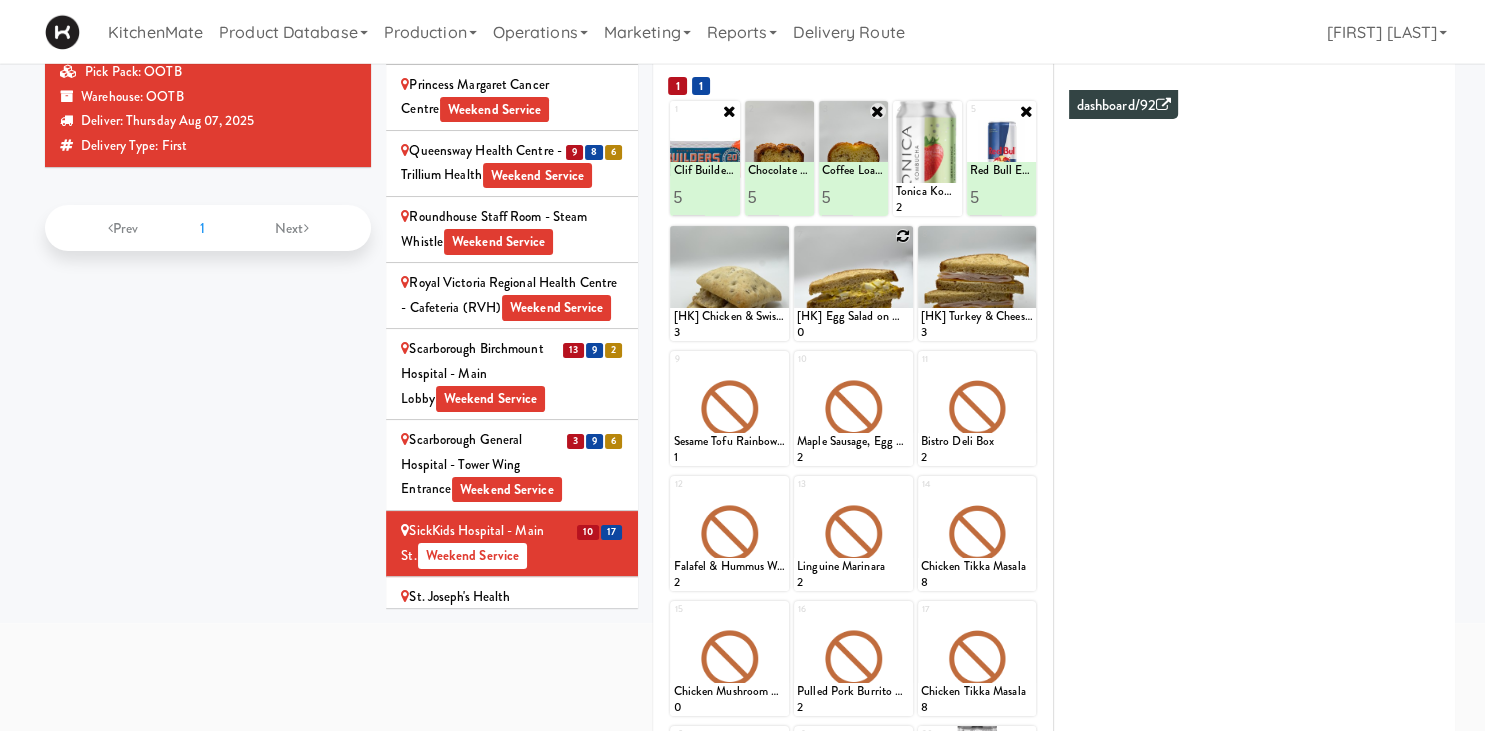 click at bounding box center (853, 283) 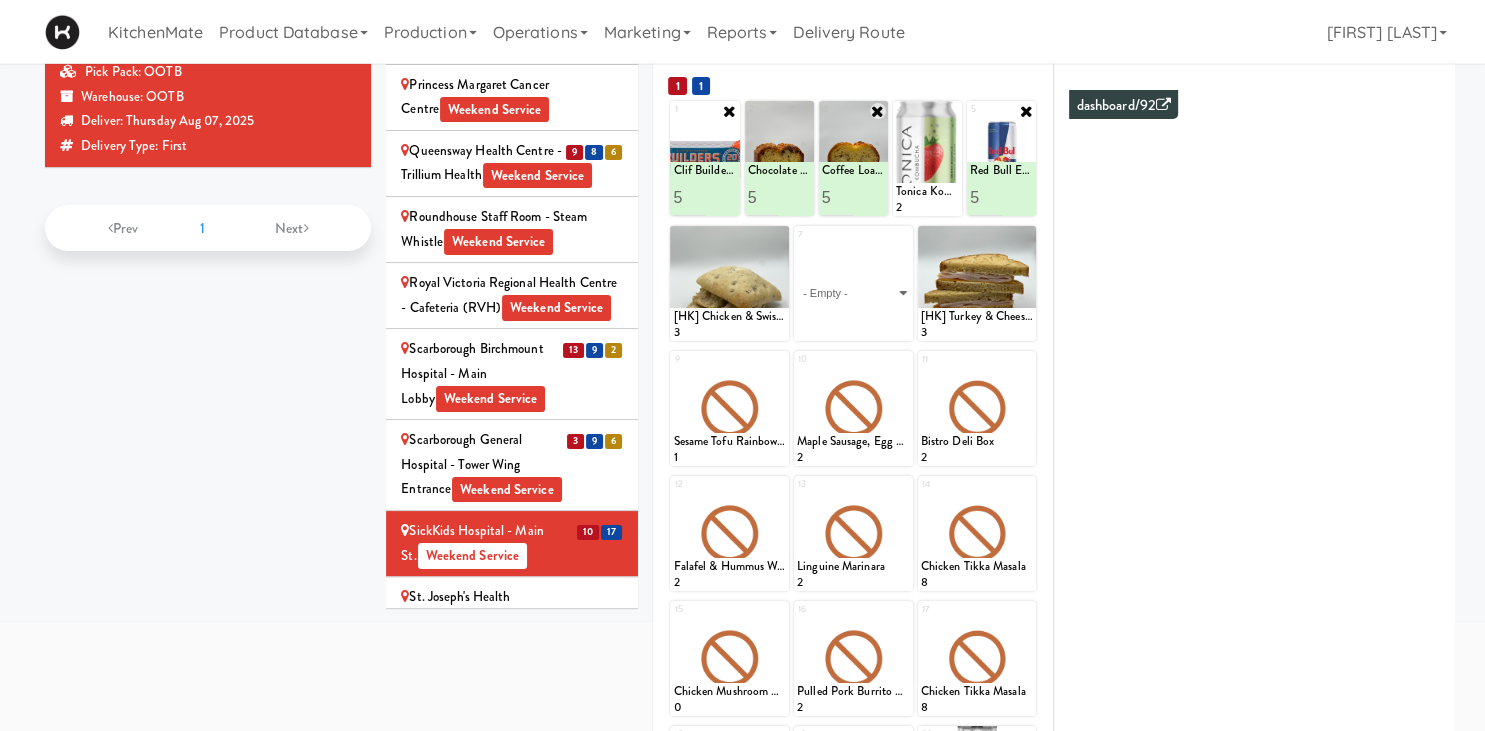 click on "- Empty - Activia Probiotic Peach Mango Smoothie Berry Gatorade Zero Chocolate Milk Tetra Pack Coca Cola Diet Coke Frooti Fuze Iced Tea Grape G2 Gatorade Thirst Quencher Greenhouse Fiery Ginger Shot Lemon Lime Gatorade Zero Monster Energy Zero Ultra Norse Cold Brew Coffee Oasis Apple Juice Orange Celsius Energy Drink Orange Gatorade Zero Red Bull Energy Drink Sanpellengrino Aranciata Sparkling Clementine Probiotic Soda Sparkling Ginger Probiotic Soda Sparkling Grapefruit Probiotic Soda Sugar Free Red Bull Tonica Kombucha Berry Bounce Amazing Chocolate Chunk Cookie Bacon & Egg Breakfast Wrap Bistro Deli Box Blue Diamond Roasted Salted Almonds Blue Diamond Smokehouse Almonds Caramilk Chocolate Chip Loaf Cake Chocolate Loaf Cake Classic Hummus With Crackers Clif Bar Peanut Butter Crunch Clif Builders proteins Bar Chocolate Clif Builders proteins Bar Chocolate Mint Coffee Loaf Cake Falafel & Hummus Wrap Freshii Peanut Butter Energii Bites [HK] Cheddar Cheese Bagel [HK] Chicken Caesar Wrap [HK] Turkey Club Wrap" at bounding box center (853, 293) 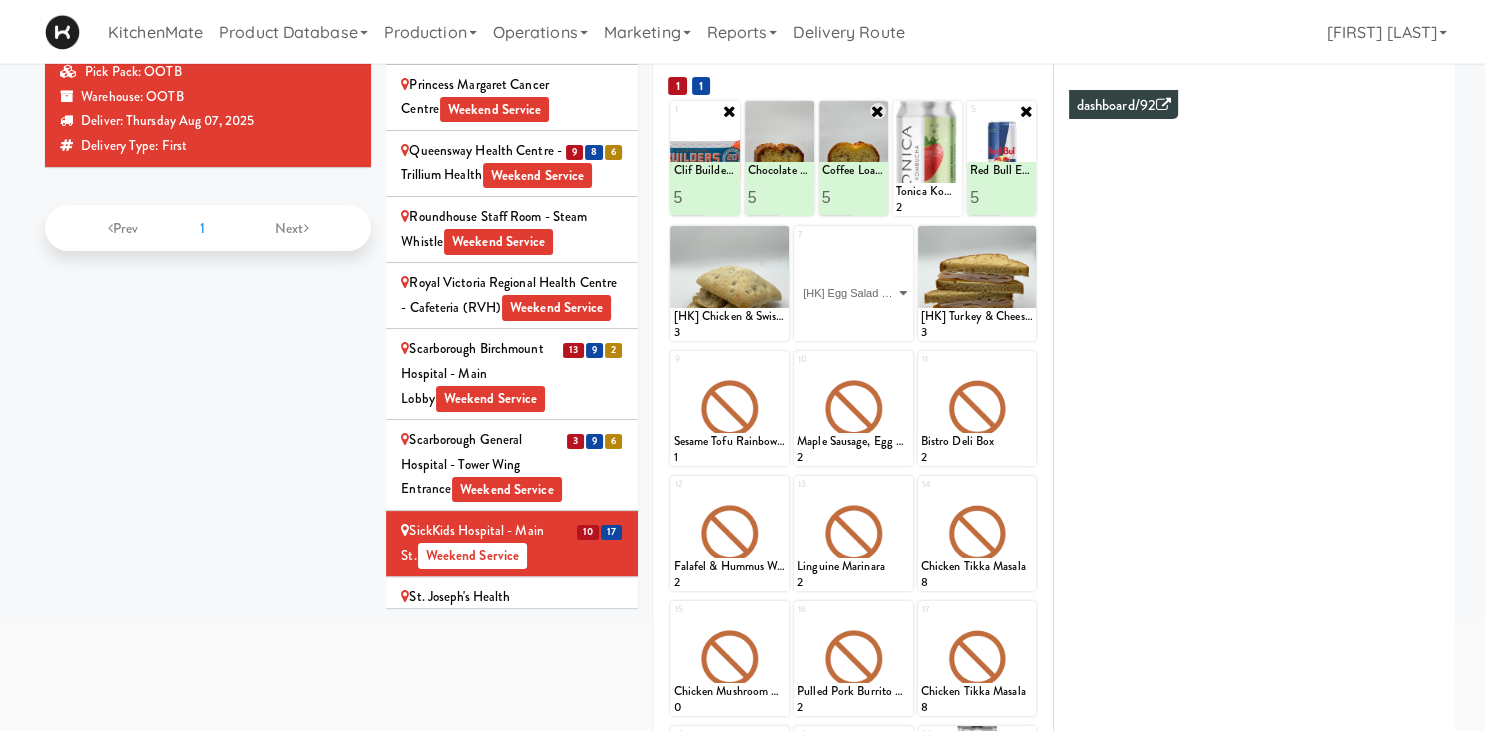 click on "[HK] Egg Salad on Multigrain" at bounding box center (0, 0) 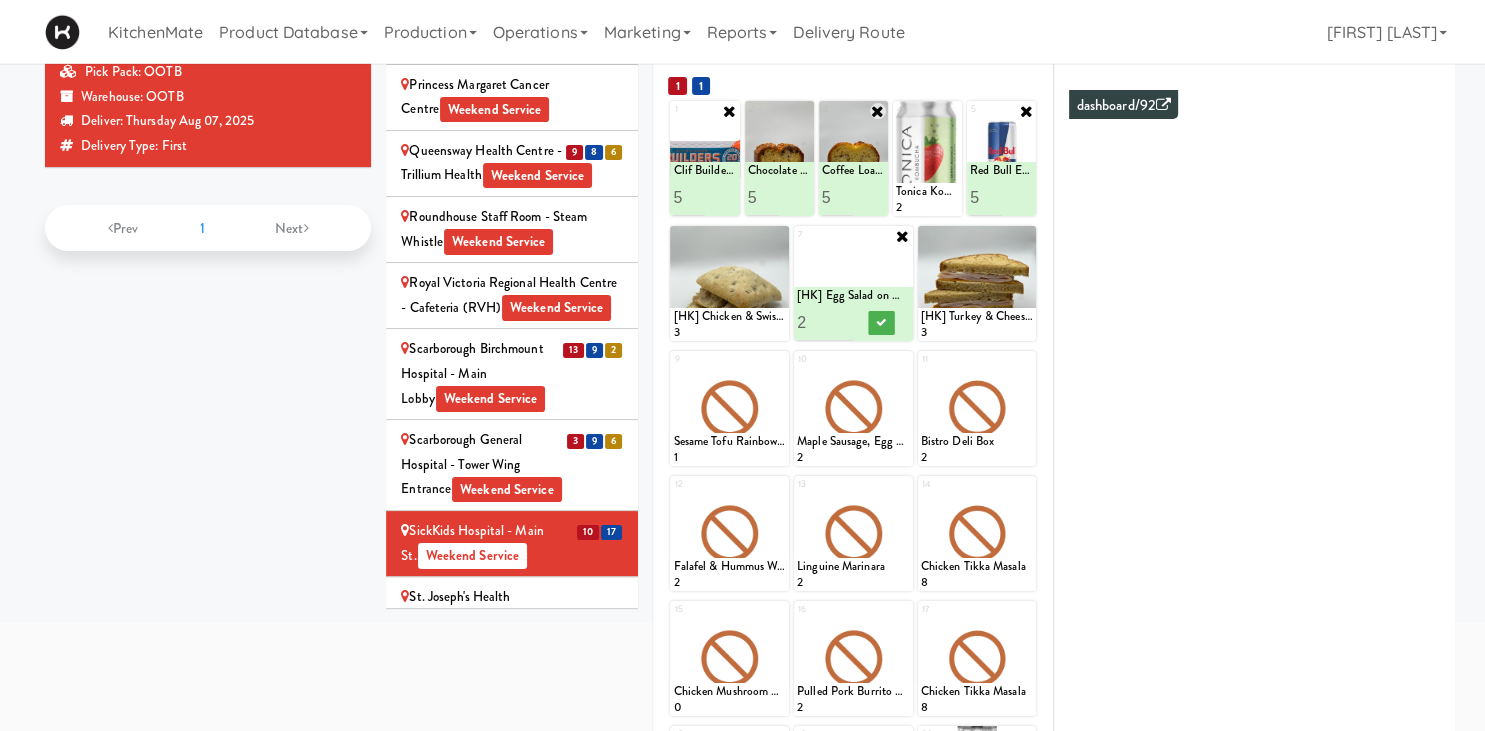 click on "2" at bounding box center [825, 322] 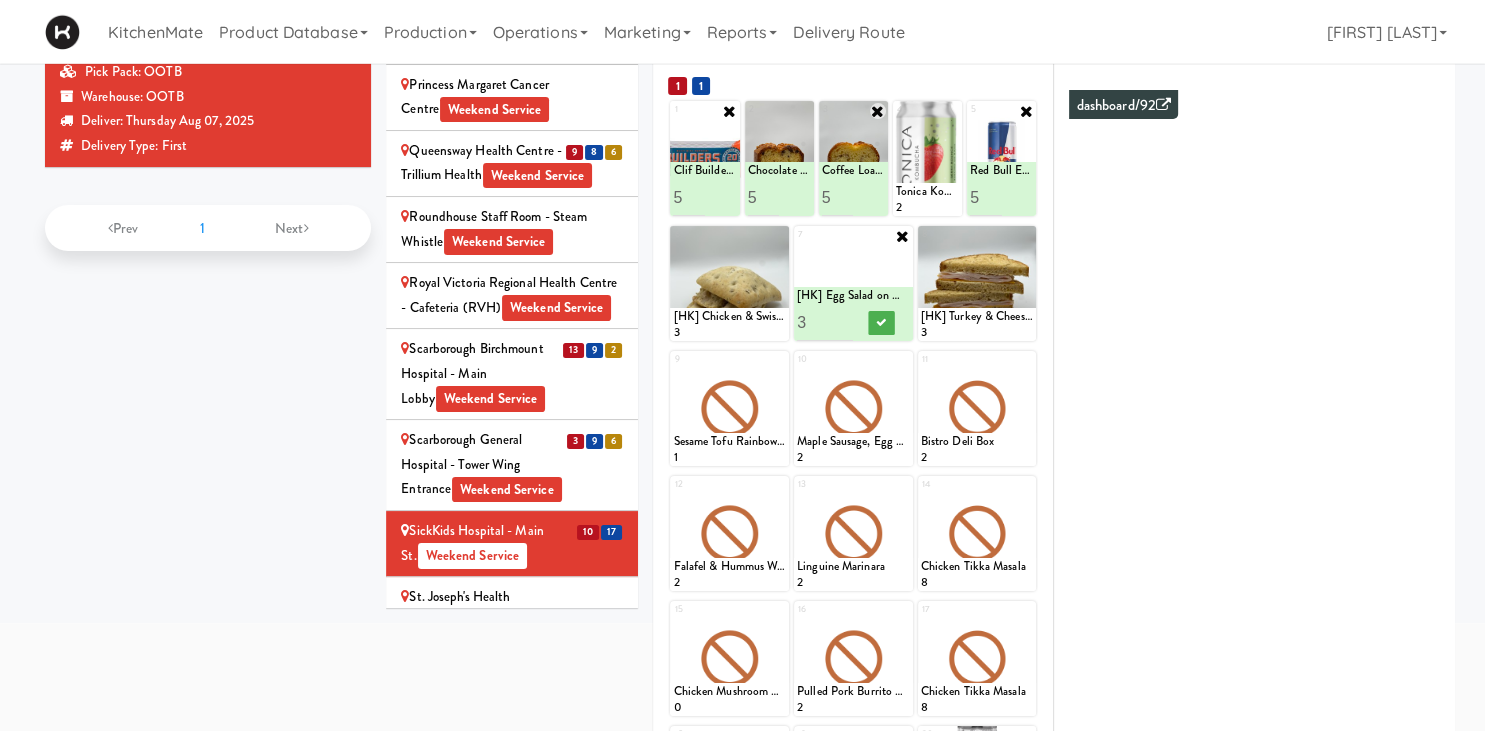 click on "3" at bounding box center [825, 322] 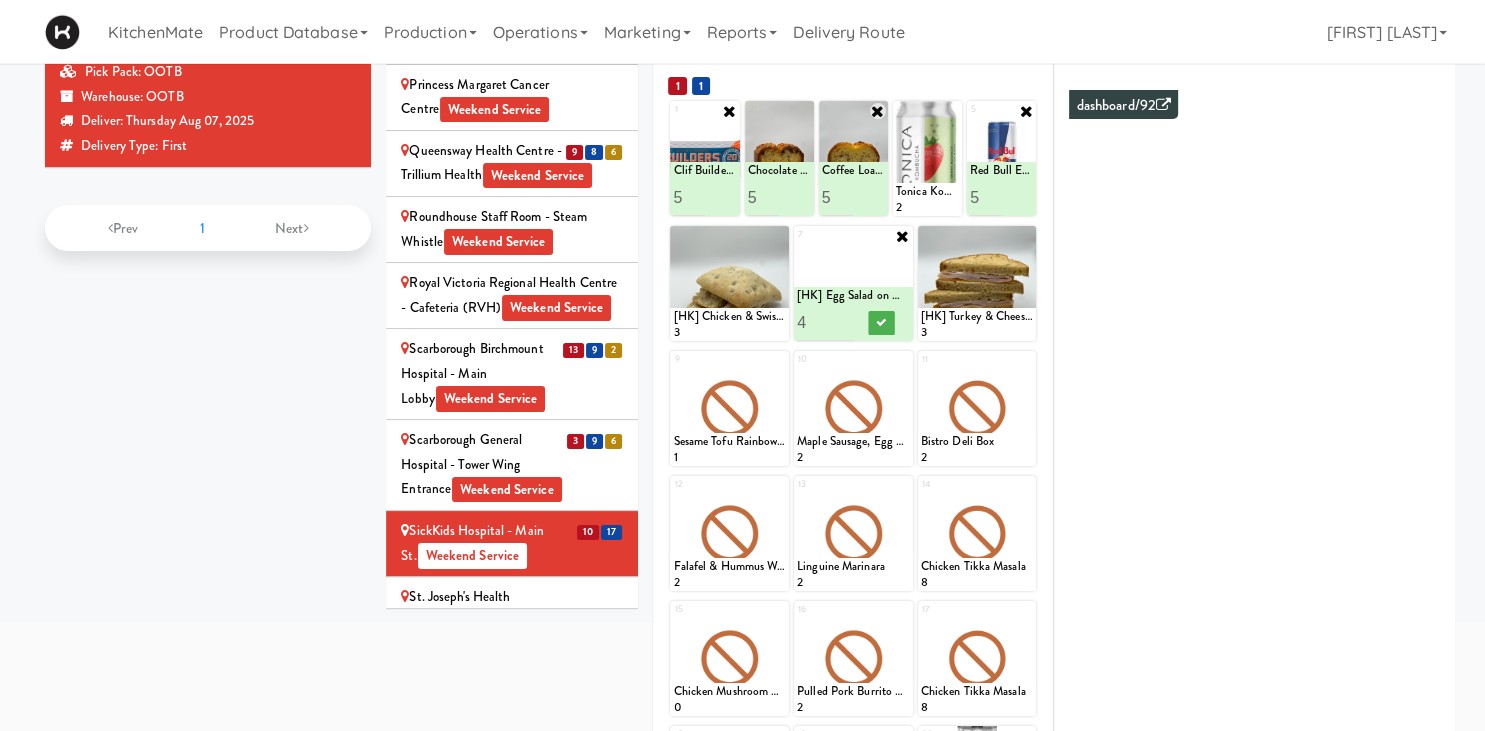 click on "4" at bounding box center [825, 322] 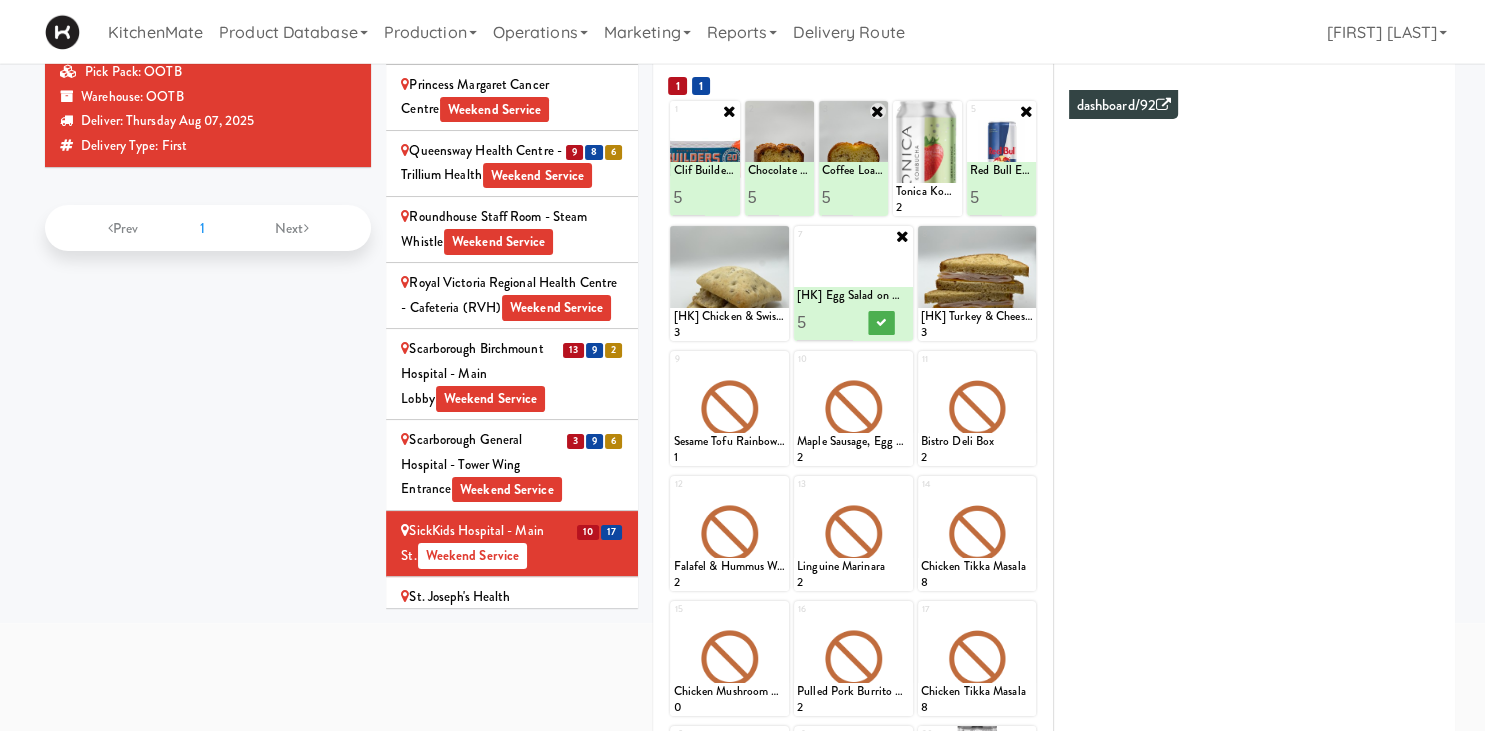 type on "4" 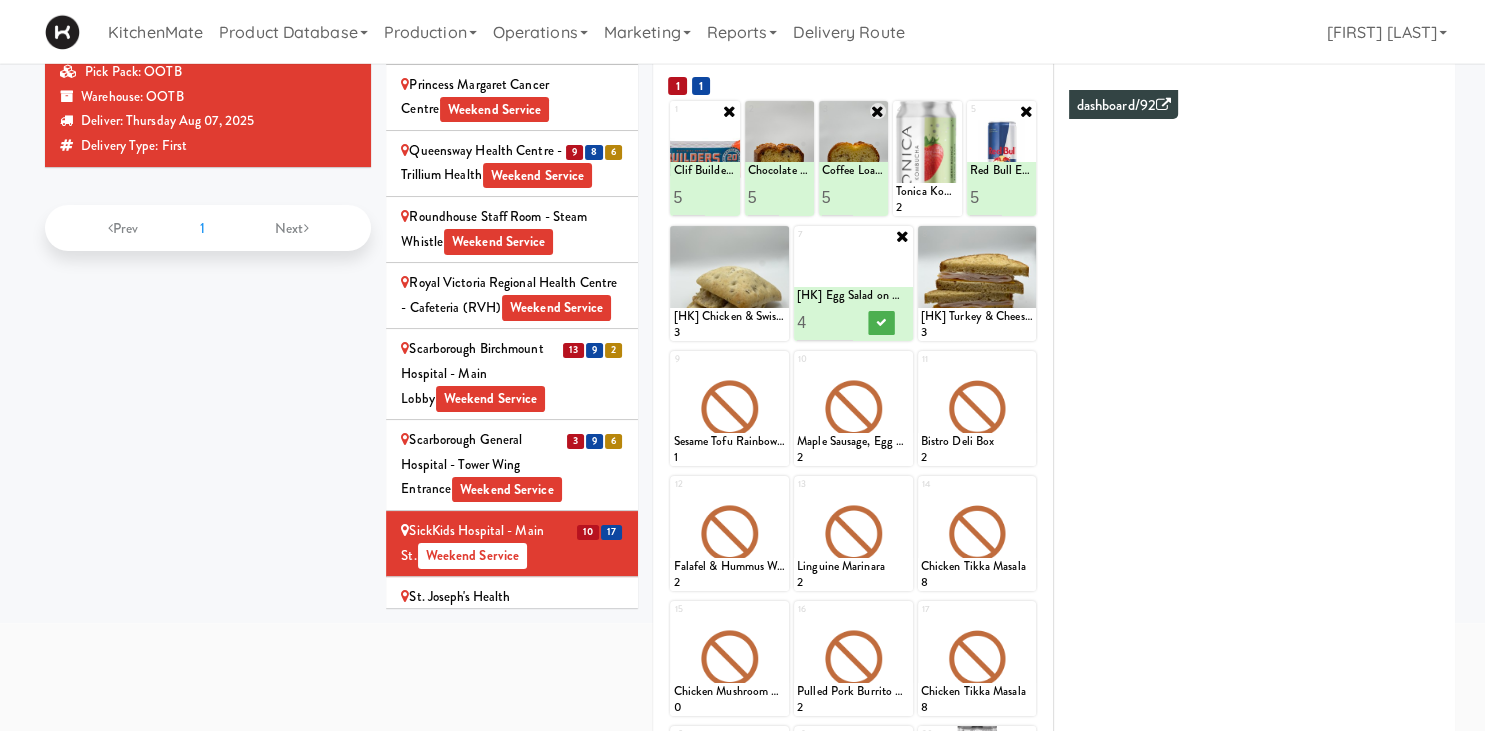 click on "4" at bounding box center (825, 322) 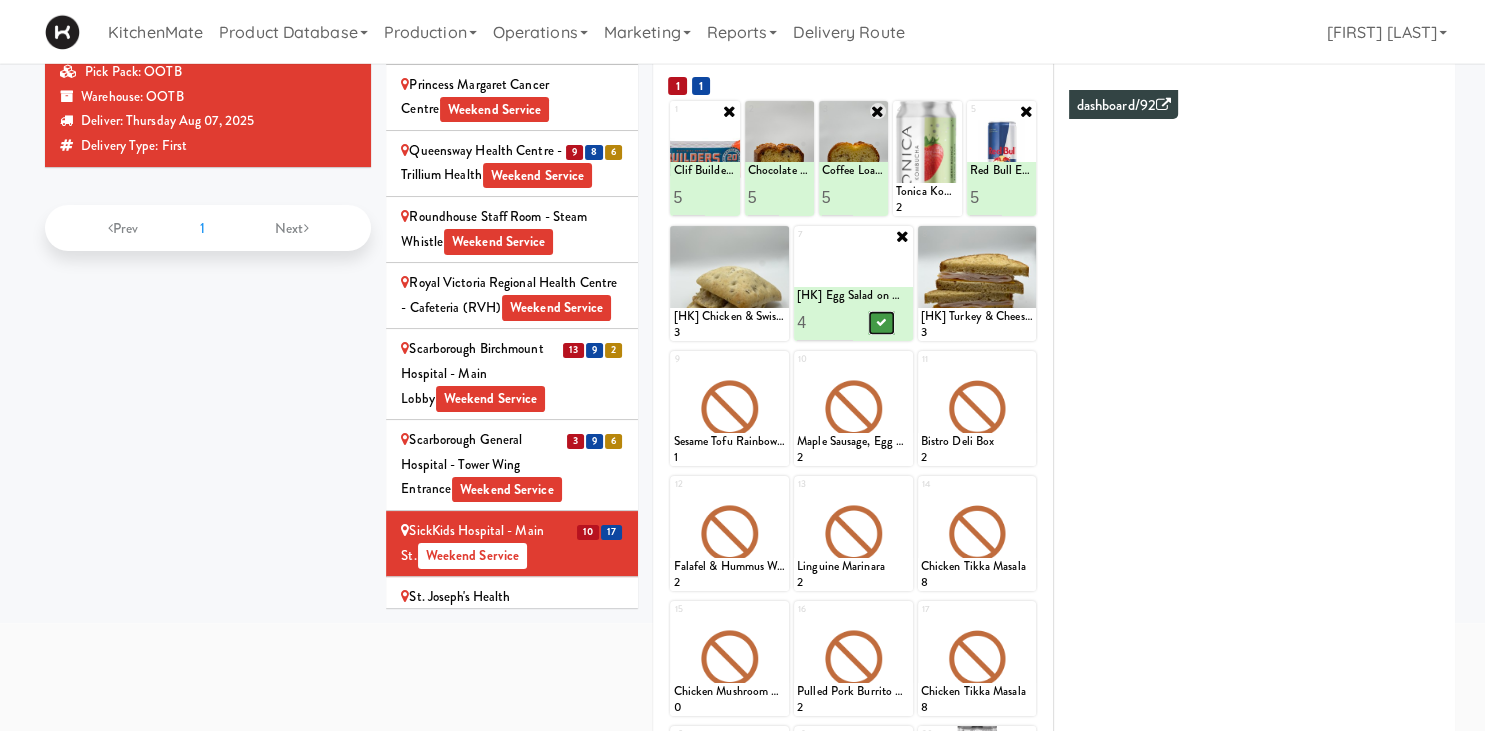 click at bounding box center [881, 322] 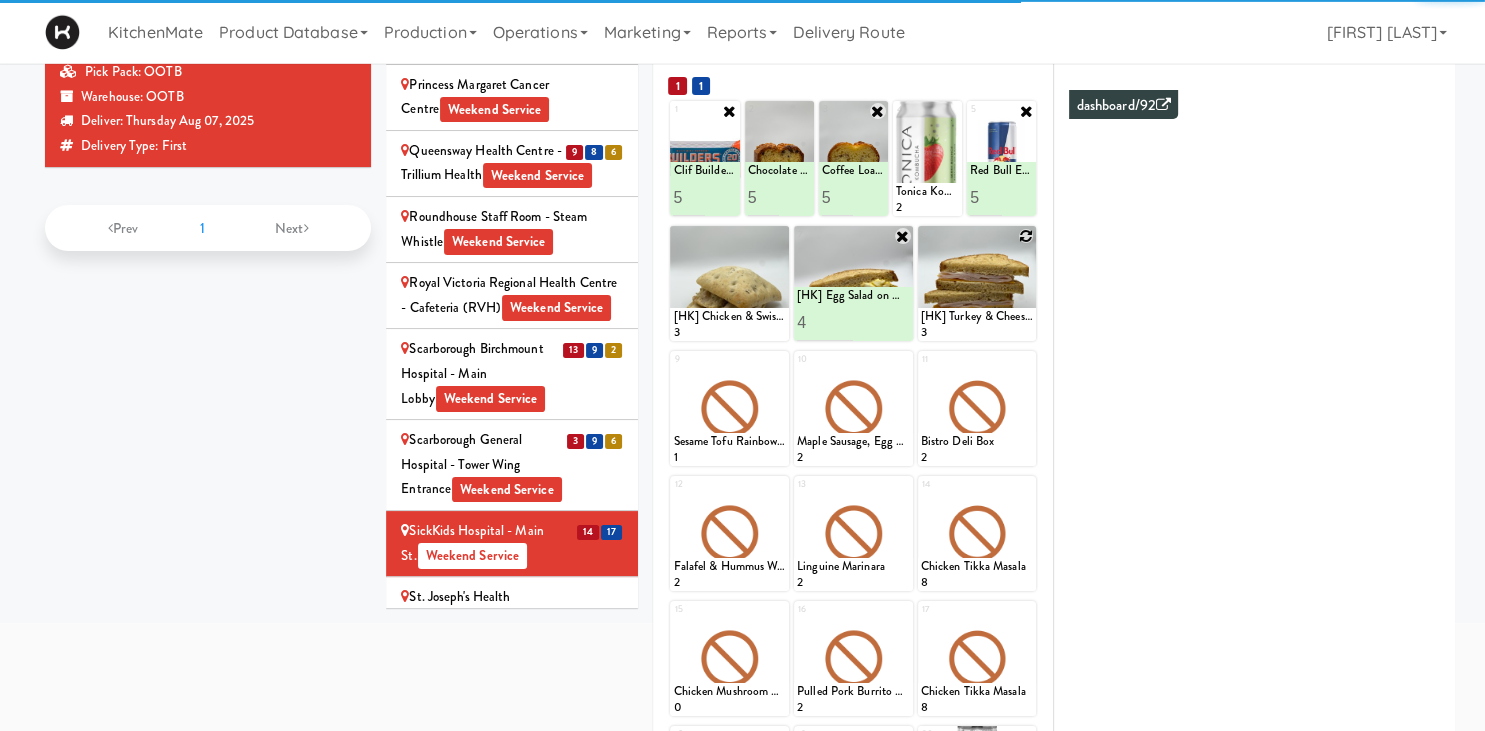click at bounding box center [1026, 236] 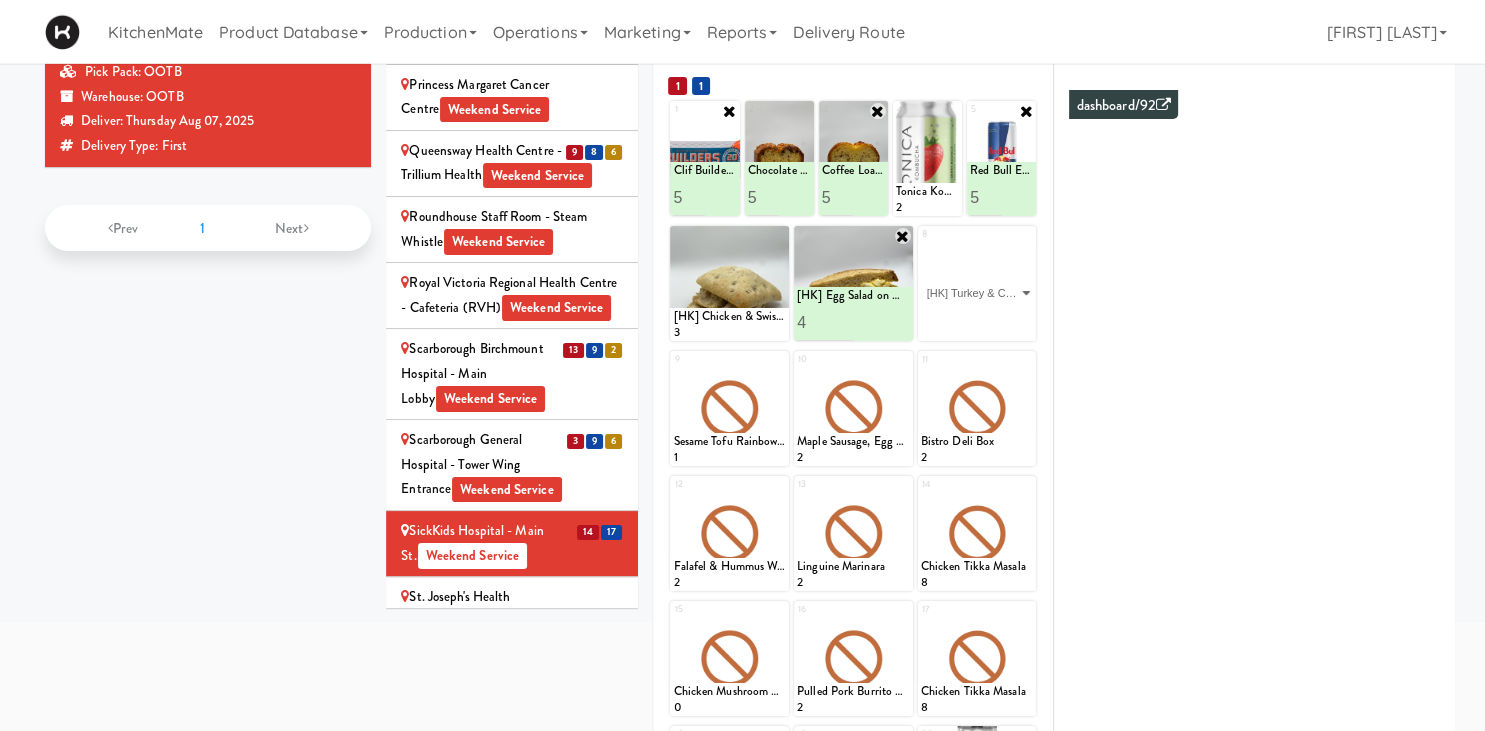 click on "[HK] Turkey & Cheese Multigrain" at bounding box center (0, 0) 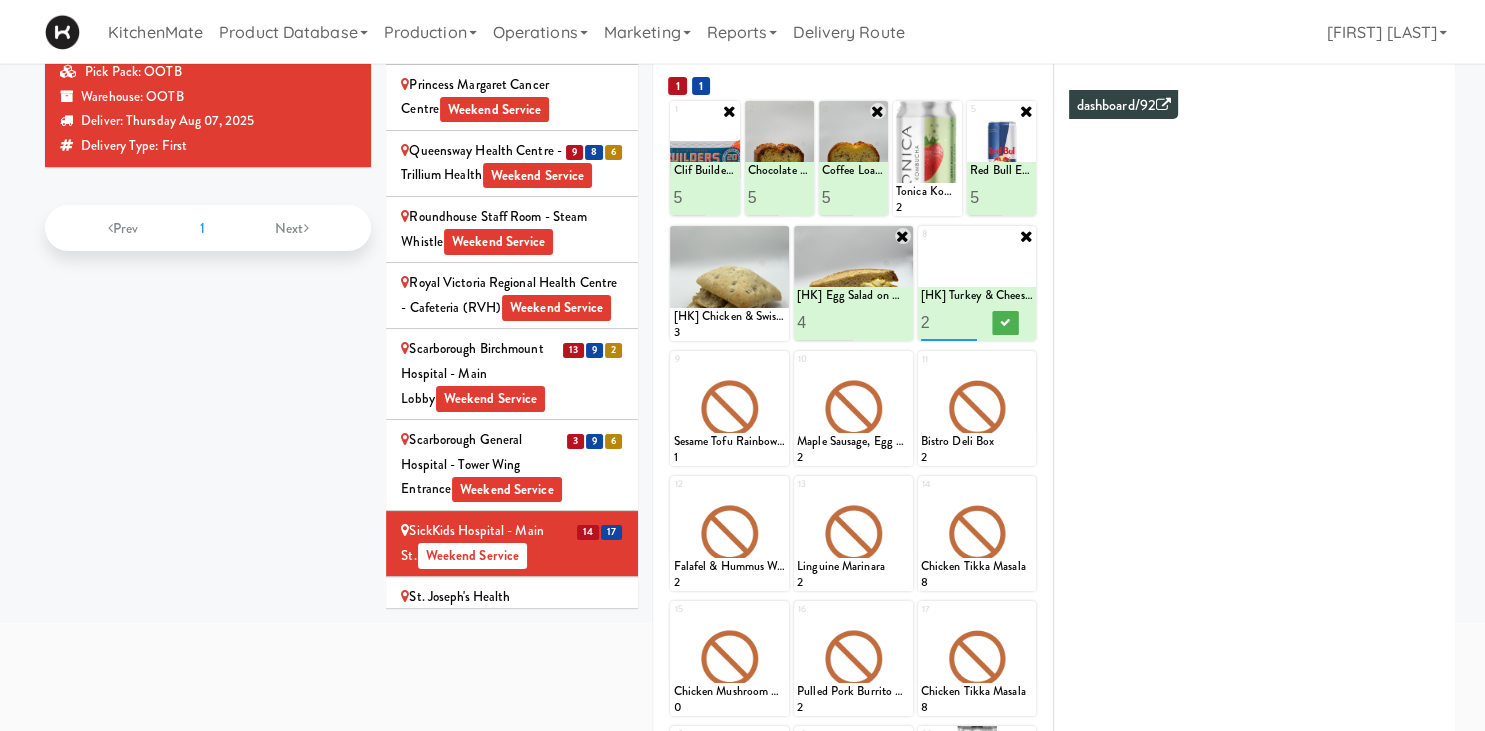 type on "2" 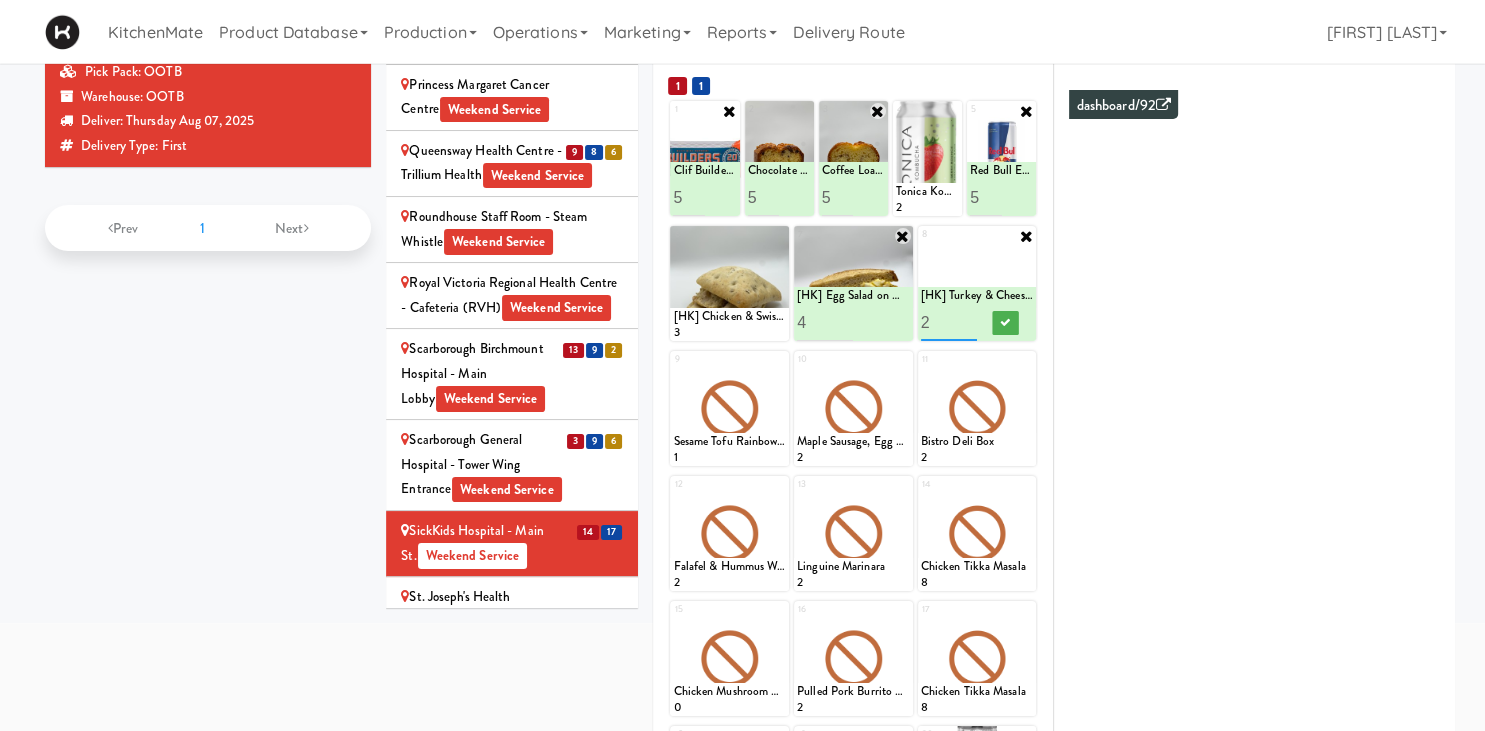 click on "2" at bounding box center (949, 322) 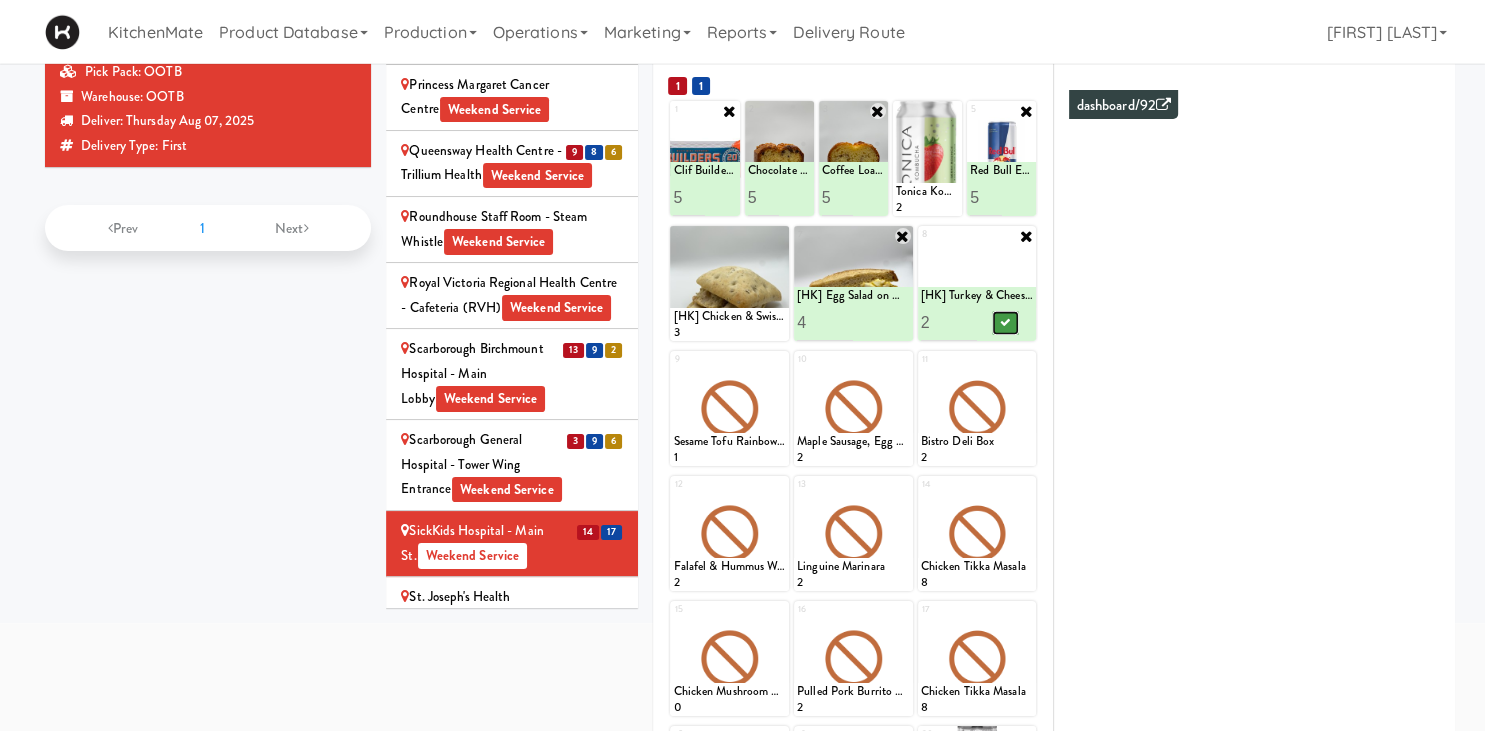 click at bounding box center (1005, 322) 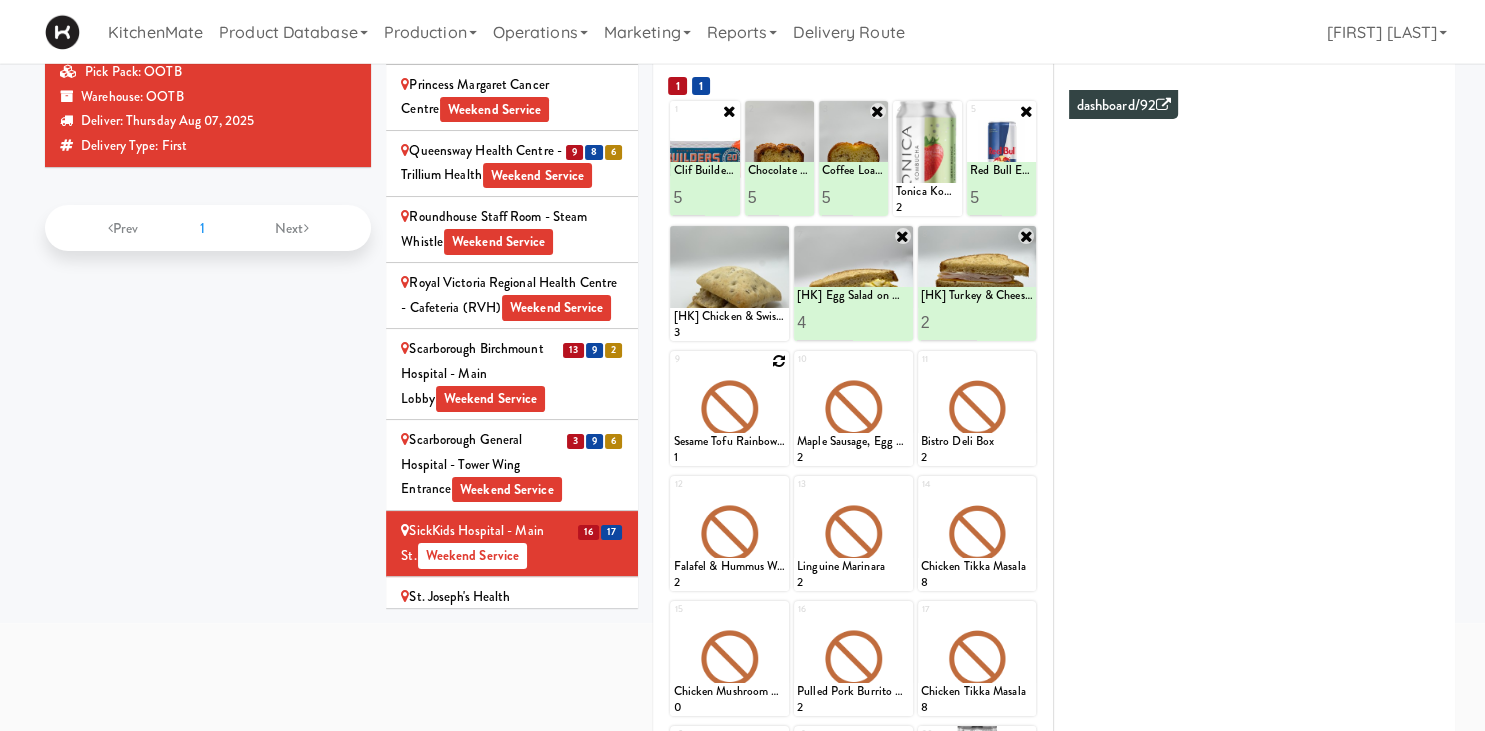 click at bounding box center (779, 361) 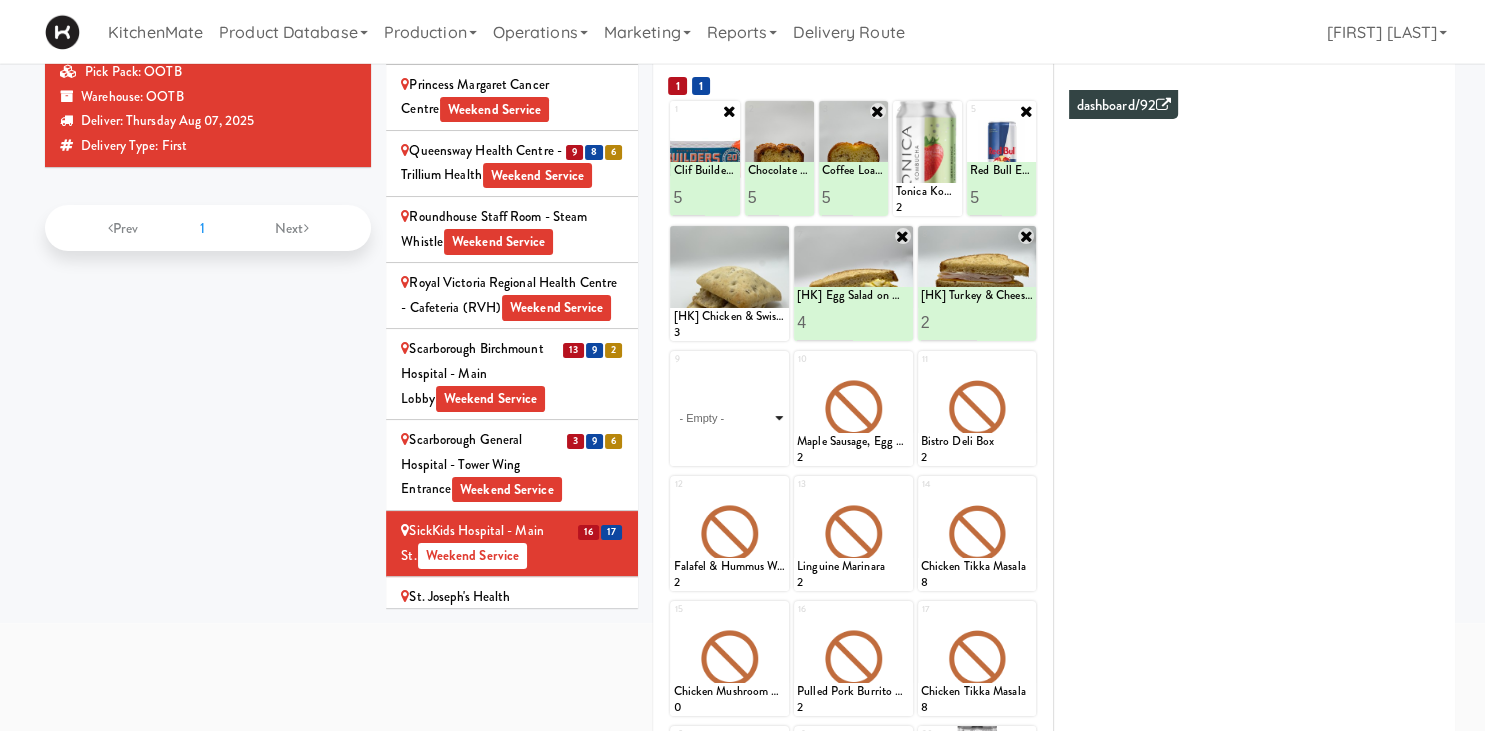 click on "- Empty - Activia Probiotic Peach Mango Smoothie Berry Gatorade Zero Chocolate Milk Tetra Pack Coca Cola Diet Coke Frooti Fuze Iced Tea Grape G2 Gatorade Thirst Quencher Greenhouse Fiery Ginger Shot Lemon Lime Gatorade Zero Monster Energy Zero Ultra Norse Cold Brew Coffee Oasis Apple Juice Orange Celsius Energy Drink Orange Gatorade Zero Red Bull Energy Drink Sanpellengrino Aranciata Sparkling Clementine Probiotic Soda Sparkling Ginger Probiotic Soda Sparkling Grapefruit Probiotic Soda Sugar Free Red Bull Tonica Kombucha Berry Bounce Amazing Chocolate Chunk Cookie Bacon & Egg Breakfast Wrap Bistro Deli Box Blue Diamond Roasted Salted Almonds Blue Diamond Smokehouse Almonds Caramilk Chocolate Chip Loaf Cake Chocolate Loaf Cake Classic Hummus With Crackers Clif Bar Peanut Butter Crunch Clif Builders proteins Bar Chocolate Clif Builders proteins Bar Chocolate Mint Coffee Loaf Cake Falafel & Hummus Wrap Freshii Peanut Butter Energii Bites [HK] Cheddar Cheese Bagel [HK] Chicken Caesar Wrap [HK] Turkey Club Wrap" at bounding box center (729, 418) 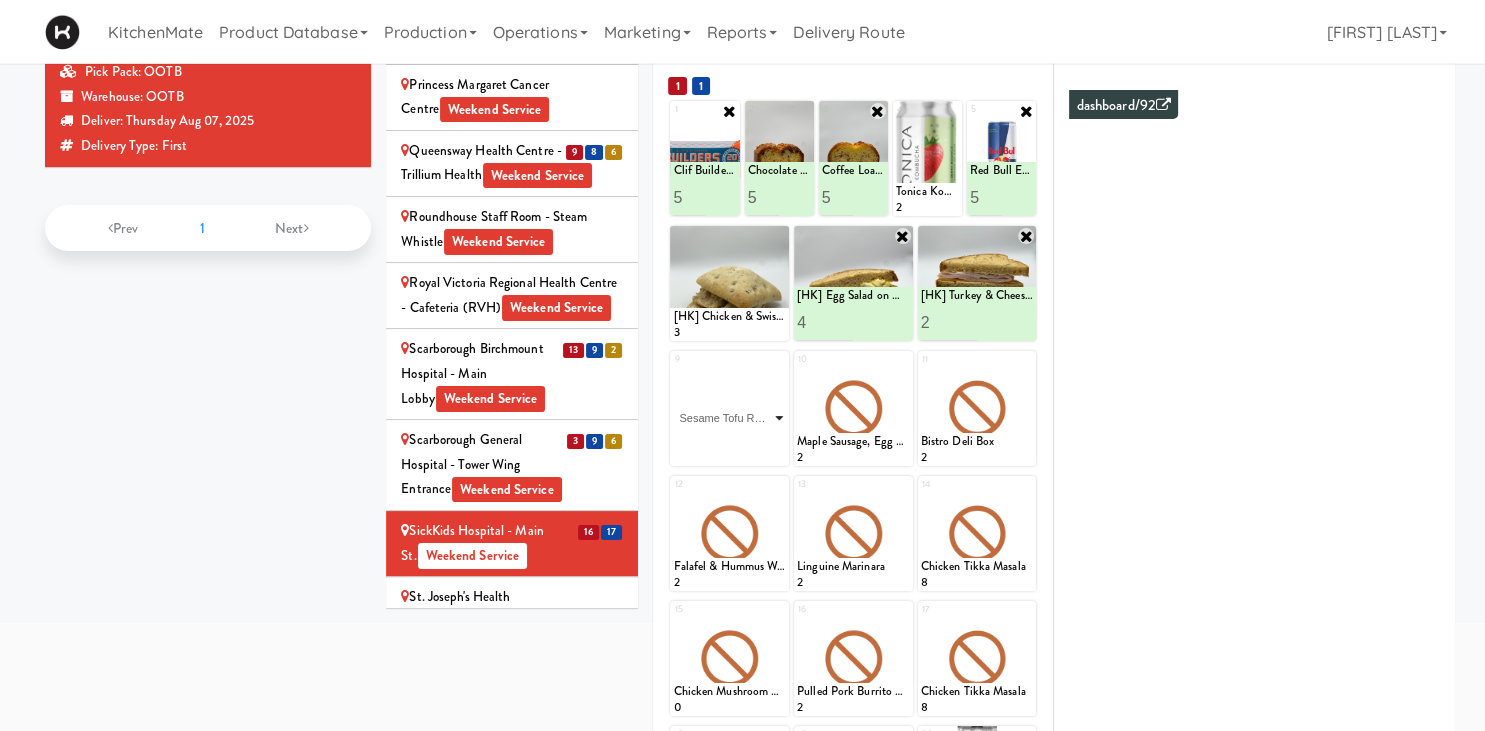 click on "Sesame Tofu Rainbow Bowl" at bounding box center (0, 0) 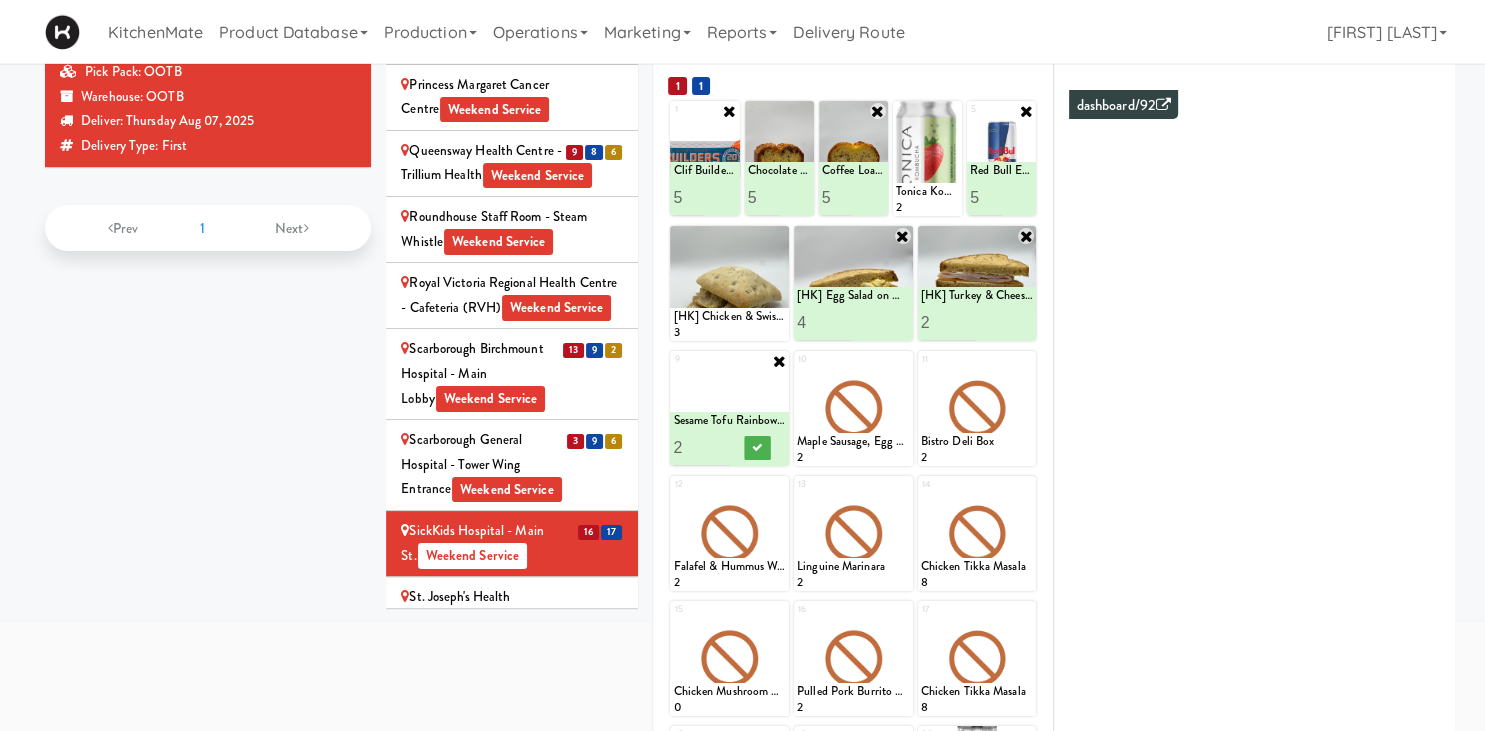 type on "2" 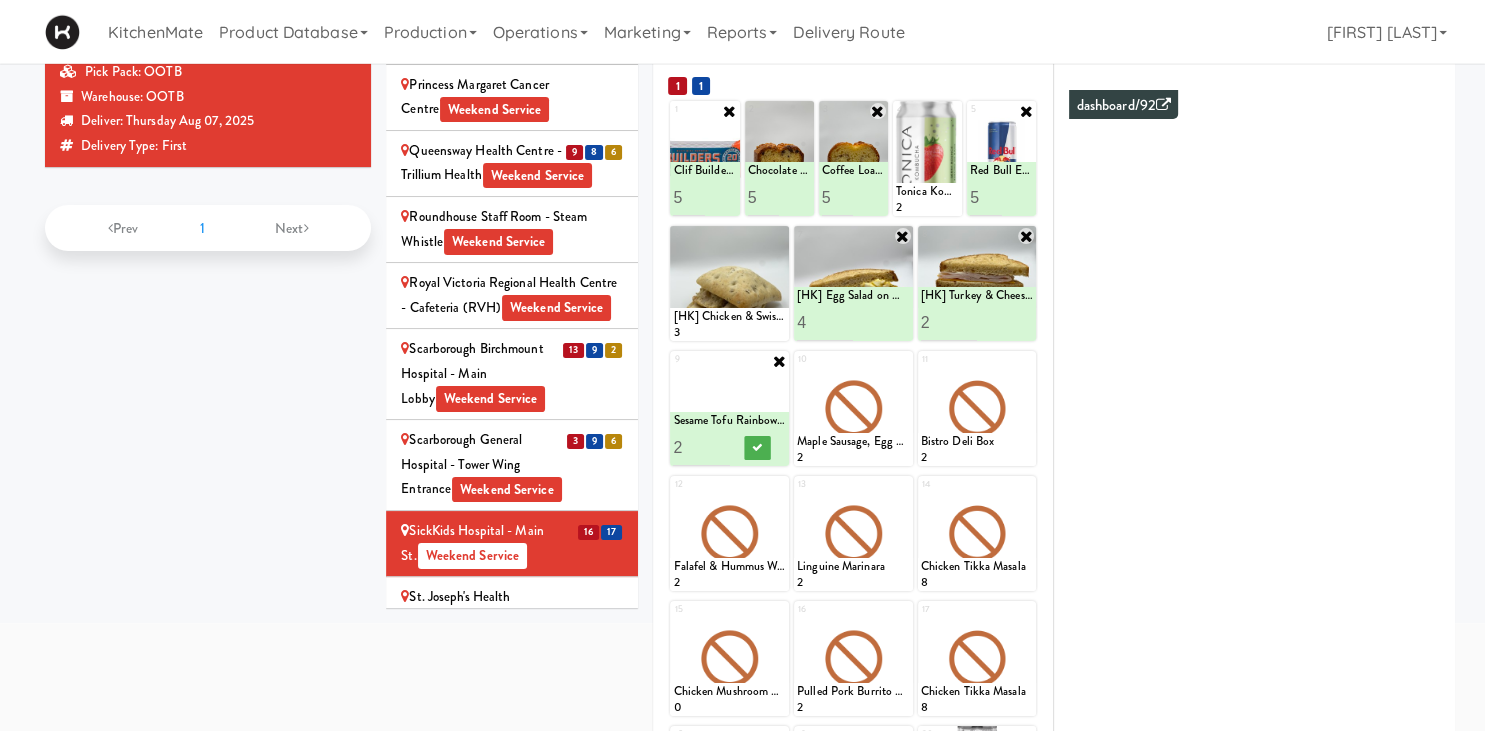 click on "2" at bounding box center [701, 447] 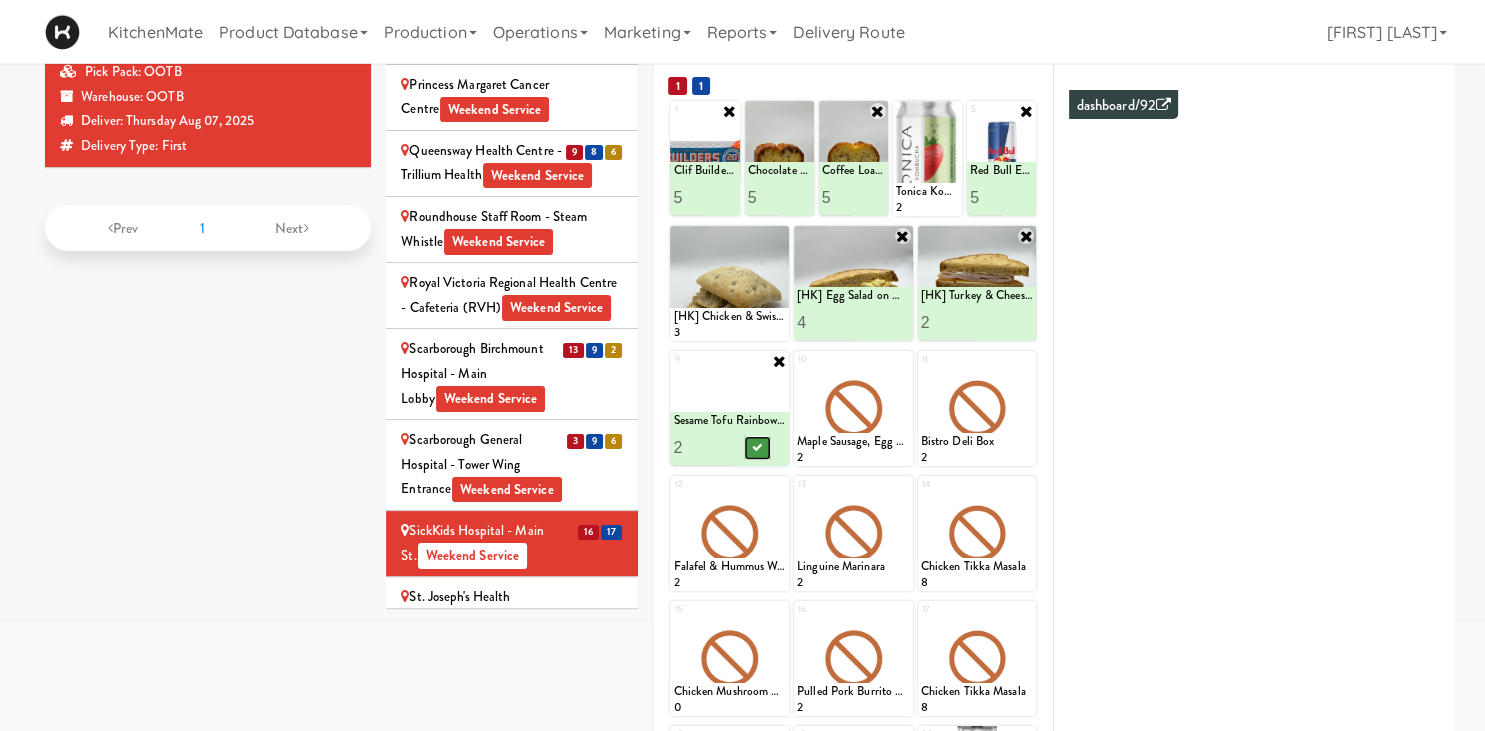 click at bounding box center (758, 448) 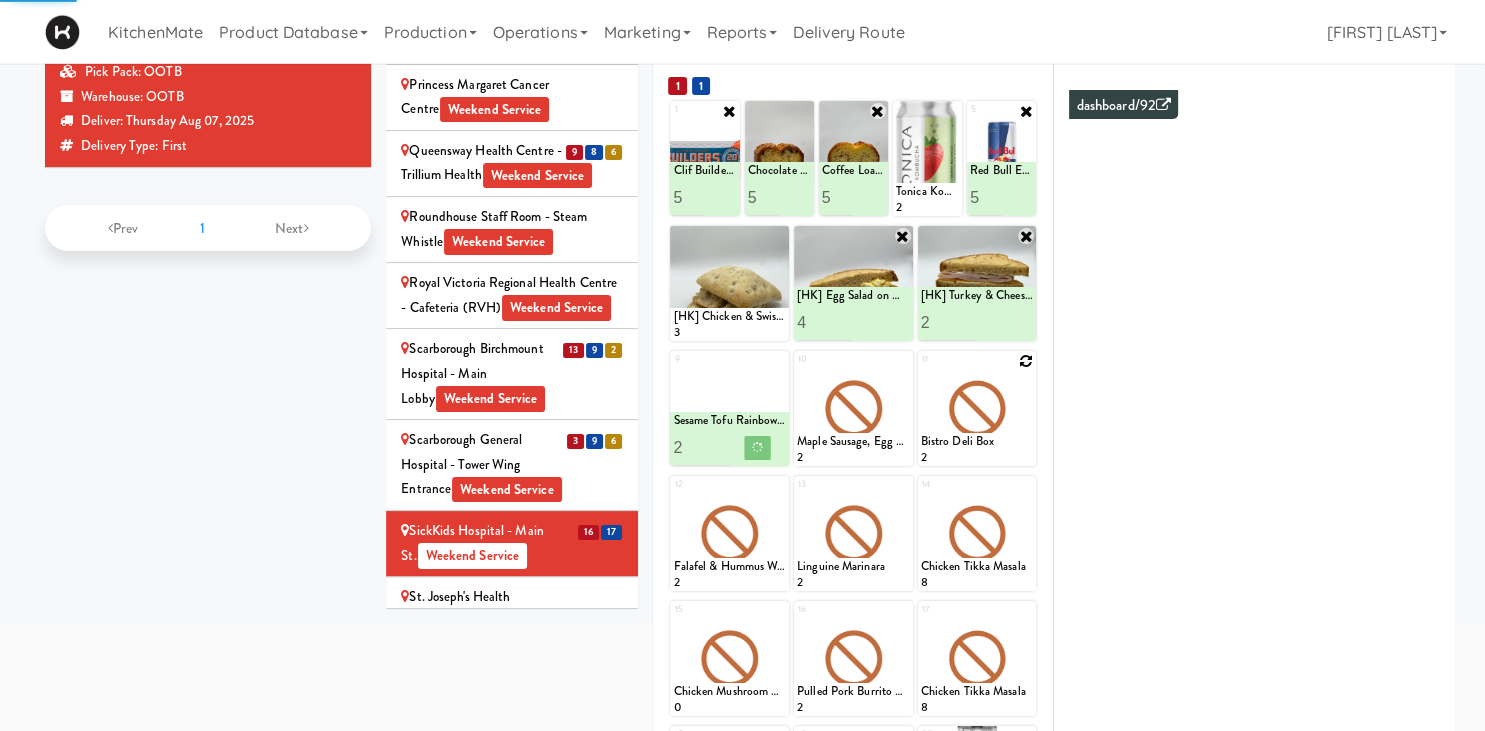 click at bounding box center [1026, 361] 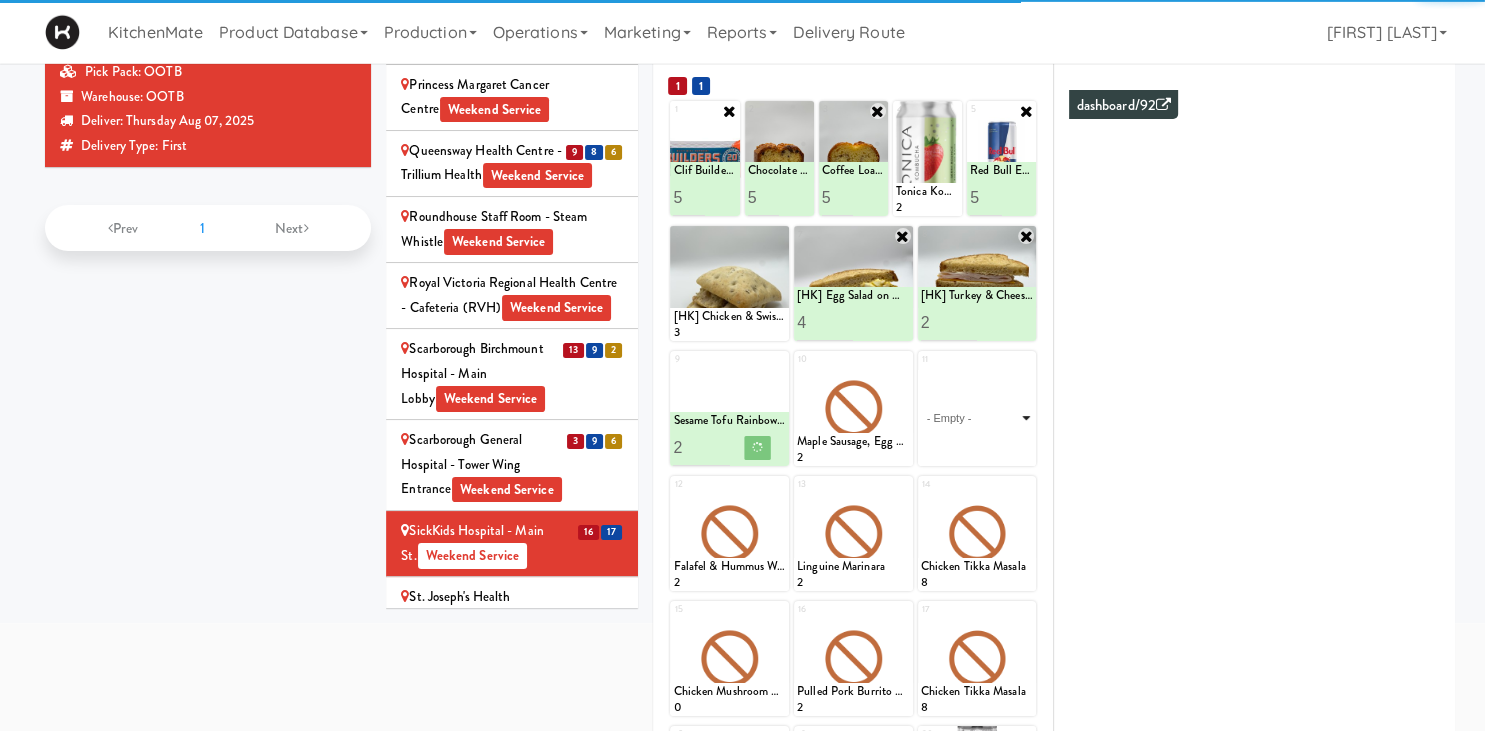 click on "- Empty - Activia Probiotic Peach Mango Smoothie Berry Gatorade Zero Chocolate Milk Tetra Pack Coca Cola Diet Coke Frooti Fuze Iced Tea Grape G2 Gatorade Thirst Quencher Greenhouse Fiery Ginger Shot Lemon Lime Gatorade Zero Monster Energy Zero Ultra Norse Cold Brew Coffee Oasis Apple Juice Orange Celsius Energy Drink Orange Gatorade Zero Red Bull Energy Drink Sanpellengrino Aranciata Sparkling Clementine Probiotic Soda Sparkling Ginger Probiotic Soda Sparkling Grapefruit Probiotic Soda Sugar Free Red Bull Tonica Kombucha Berry Bounce Amazing Chocolate Chunk Cookie Bacon & Egg Breakfast Wrap Bistro Deli Box Blue Diamond Roasted Salted Almonds Blue Diamond Smokehouse Almonds Caramilk Chocolate Chip Loaf Cake Chocolate Loaf Cake Classic Hummus With Crackers Clif Bar Peanut Butter Crunch Clif Builders proteins Bar Chocolate Clif Builders proteins Bar Chocolate Mint Coffee Loaf Cake Falafel & Hummus Wrap Freshii Peanut Butter Energii Bites [HK] Cheddar Cheese Bagel [HK] Chicken Caesar Wrap [HK] Turkey Club Wrap" at bounding box center (977, 418) 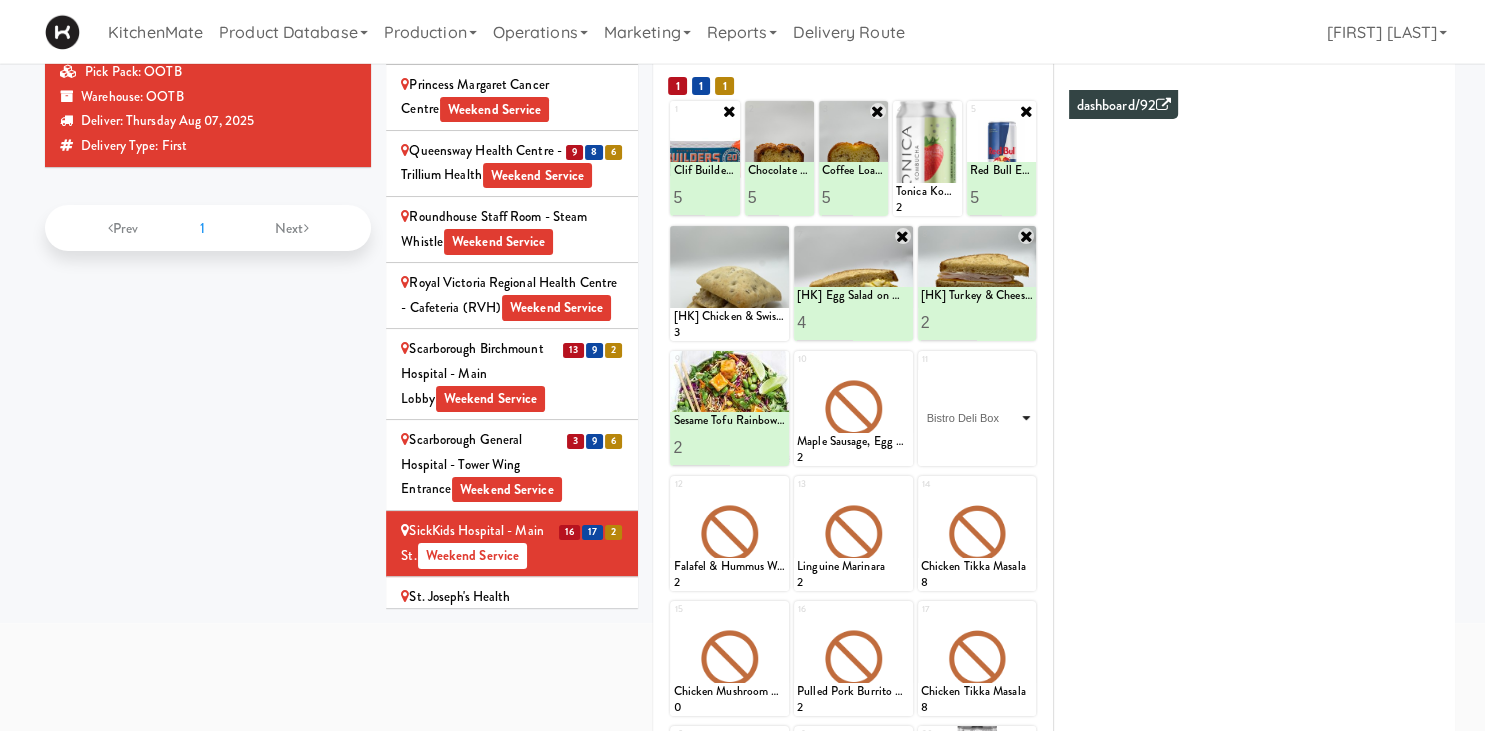 click on "Bistro Deli Box" at bounding box center [0, 0] 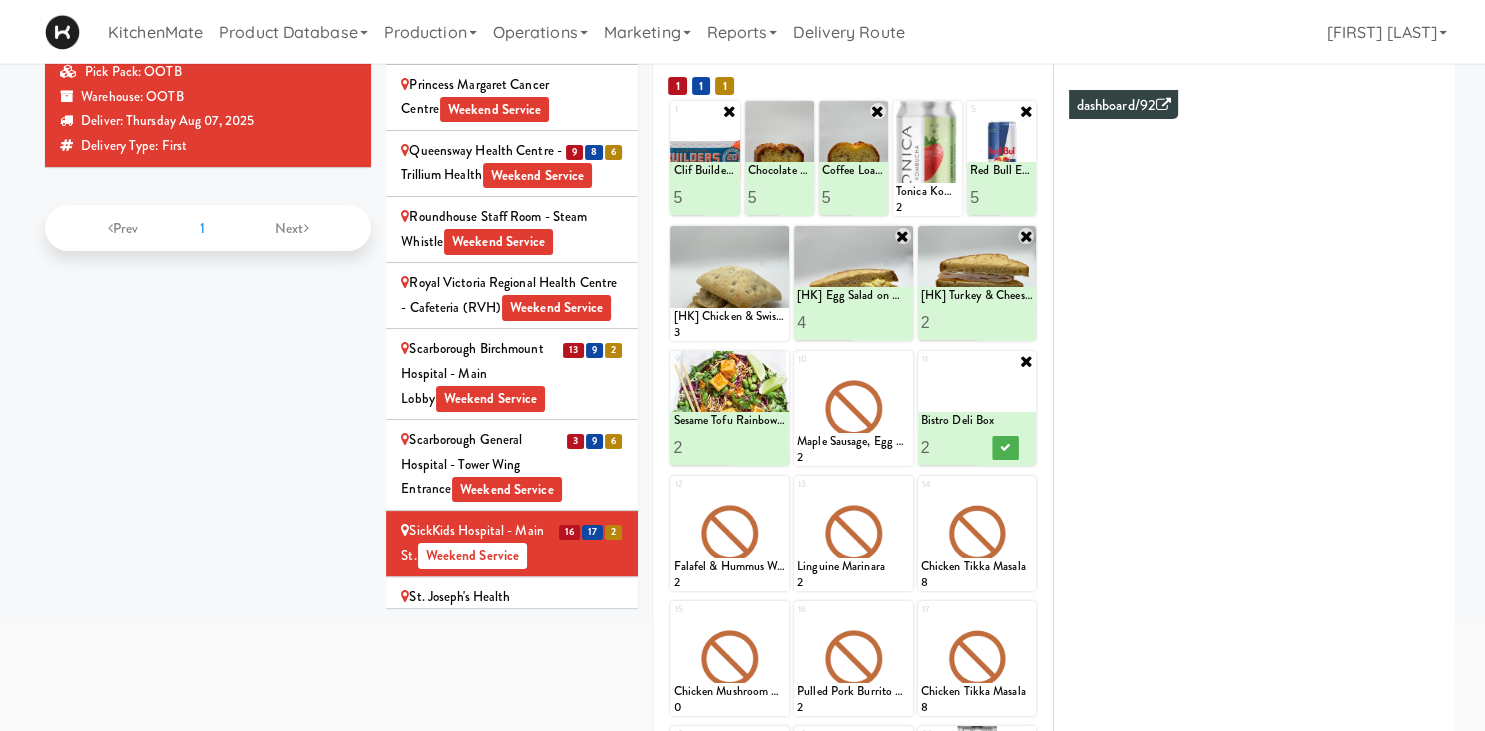type on "2" 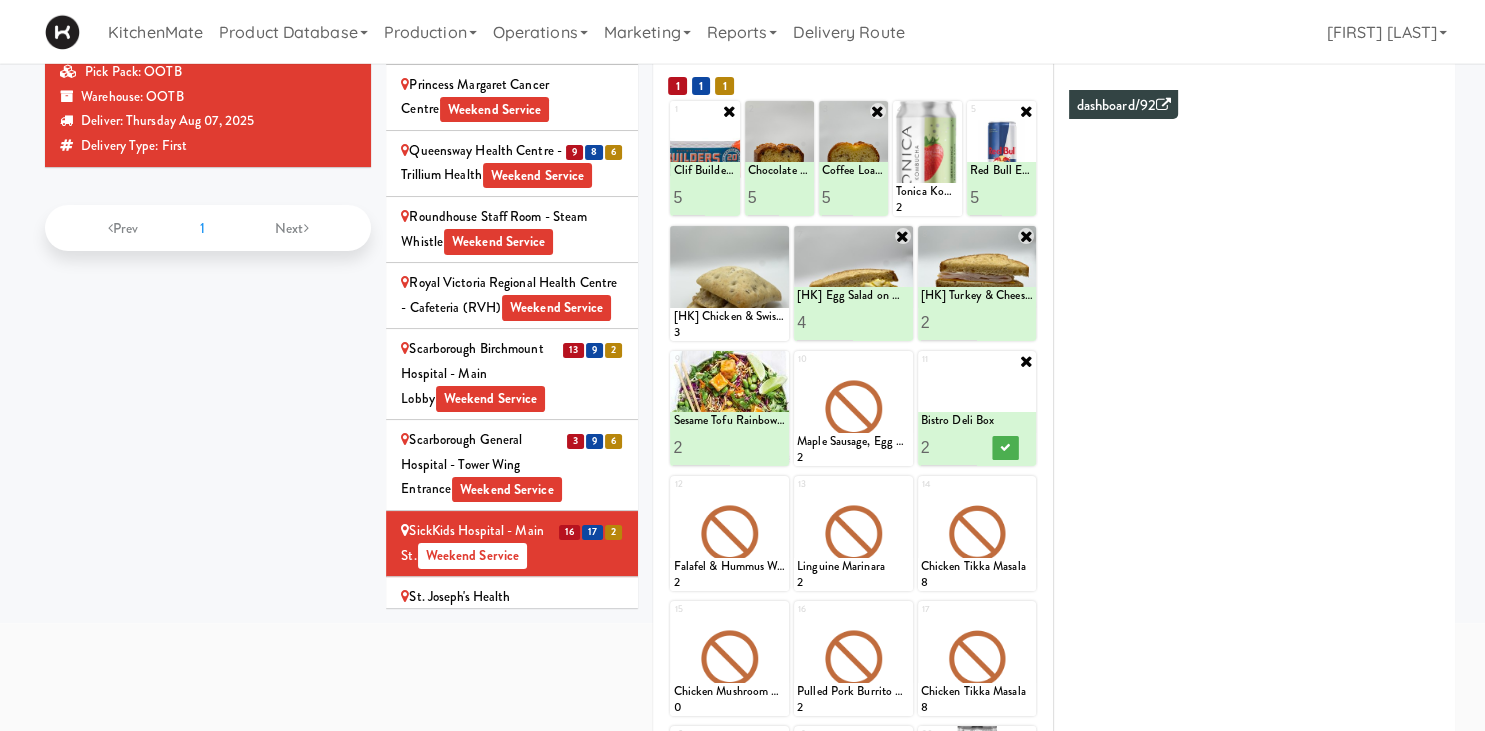 click on "2" at bounding box center [949, 447] 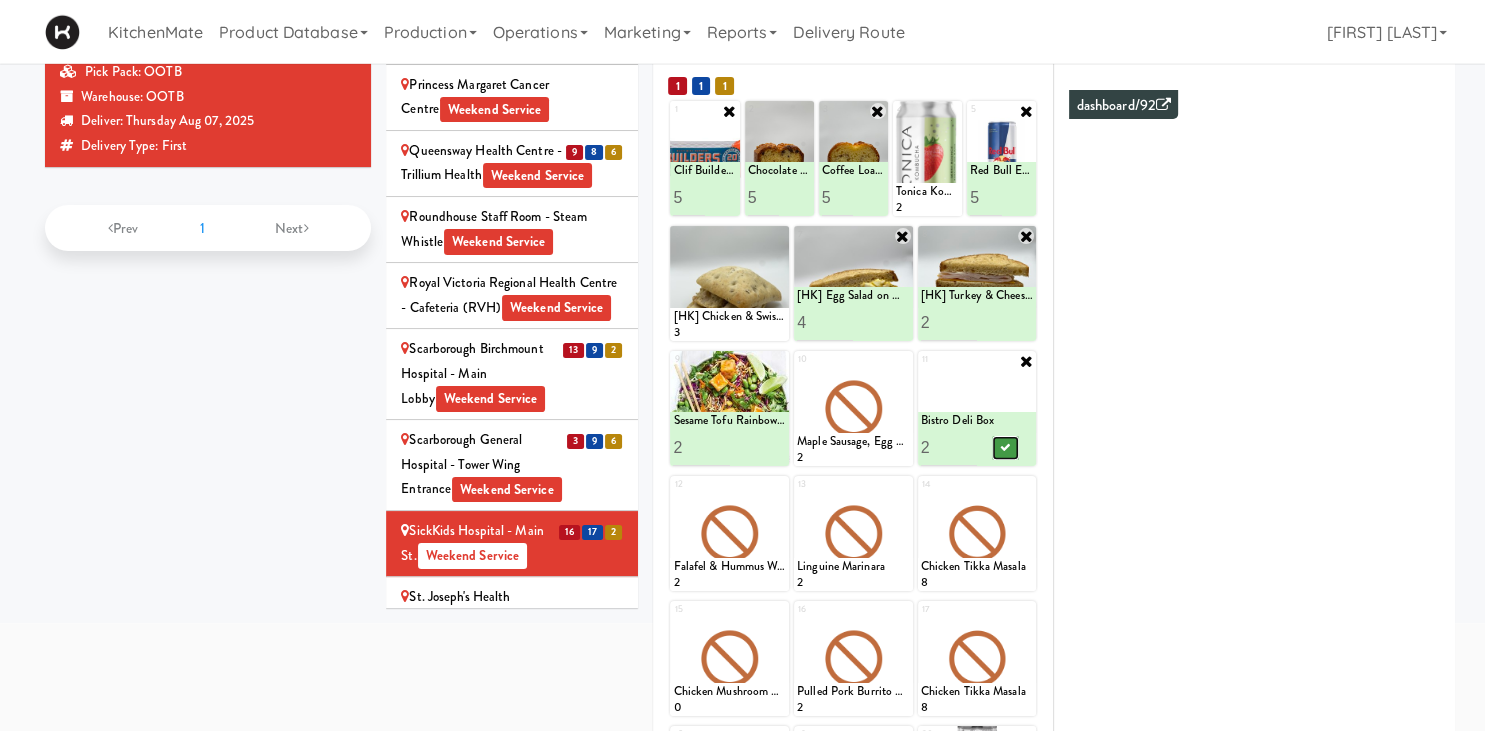 click at bounding box center [1005, 448] 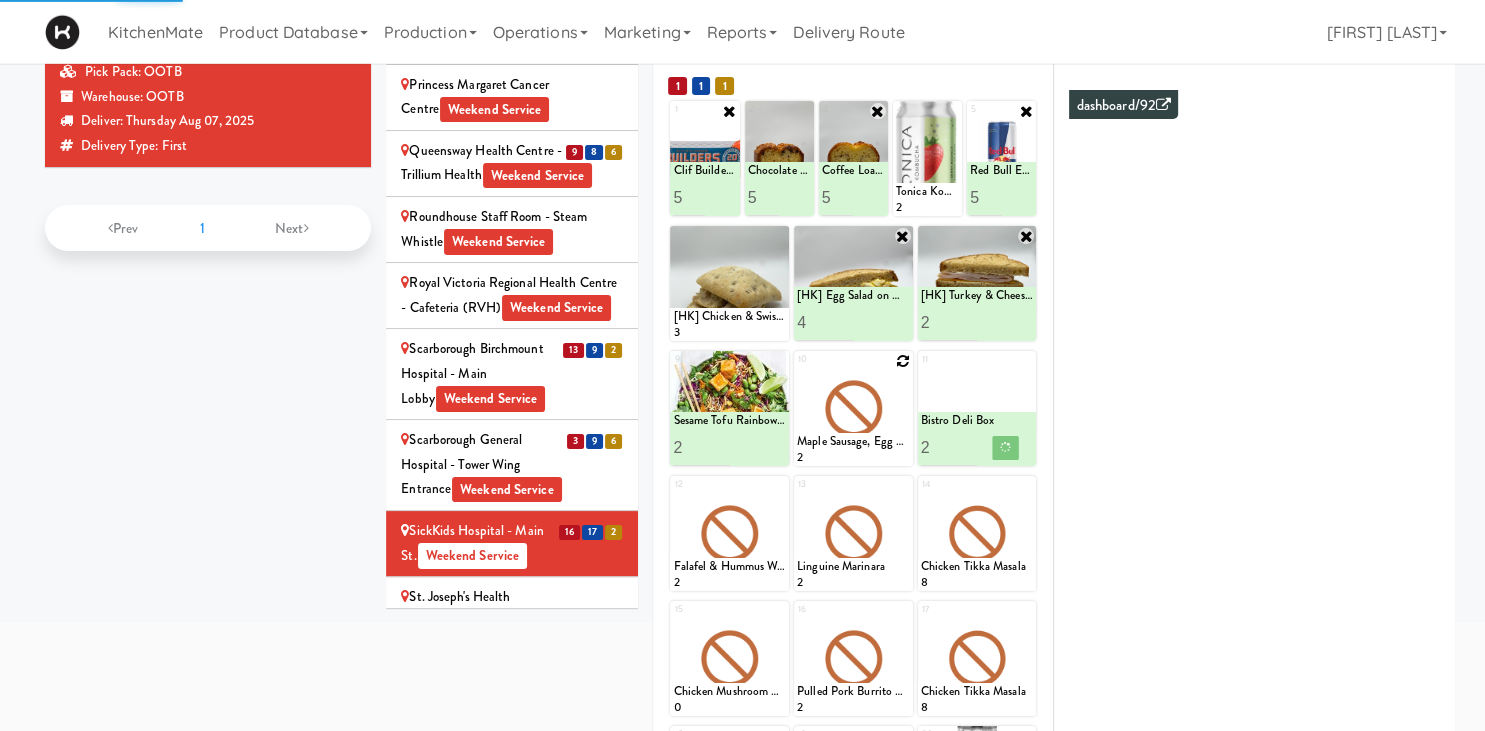 click at bounding box center [903, 361] 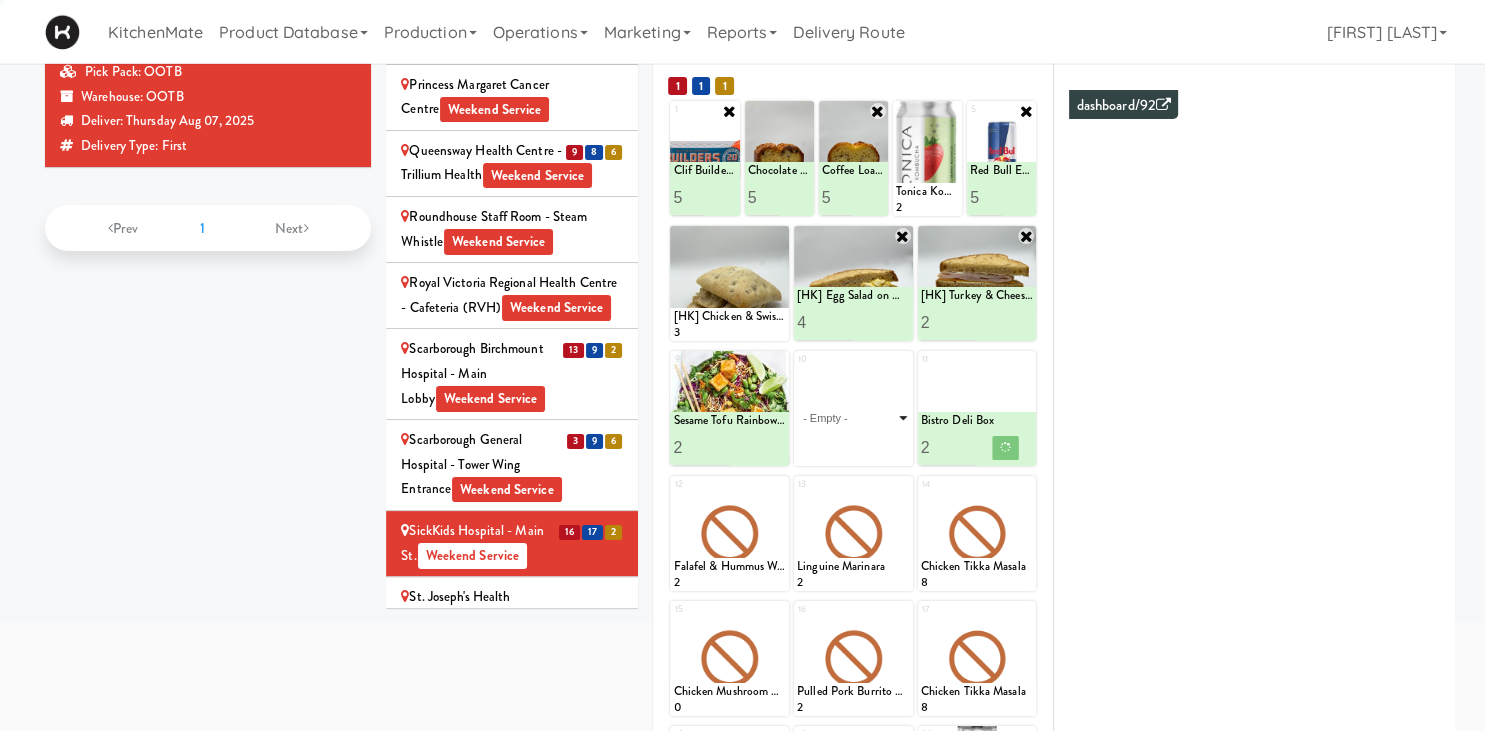 click on "- Empty - Activia Probiotic Peach Mango Smoothie Berry Gatorade Zero Chocolate Milk Tetra Pack Coca Cola Diet Coke Frooti Fuze Iced Tea Grape G2 Gatorade Thirst Quencher Greenhouse Fiery Ginger Shot Lemon Lime Gatorade Zero Monster Energy Zero Ultra Norse Cold Brew Coffee Oasis Apple Juice Orange Celsius Energy Drink Orange Gatorade Zero Red Bull Energy Drink Sanpellengrino Aranciata Sparkling Clementine Probiotic Soda Sparkling Ginger Probiotic Soda Sparkling Grapefruit Probiotic Soda Sugar Free Red Bull Tonica Kombucha Berry Bounce Amazing Chocolate Chunk Cookie Bacon & Egg Breakfast Wrap Bistro Deli Box Blue Diamond Roasted Salted Almonds Blue Diamond Smokehouse Almonds Caramilk Chocolate Chip Loaf Cake Chocolate Loaf Cake Classic Hummus With Crackers Clif Bar Peanut Butter Crunch Clif Builders proteins Bar Chocolate Clif Builders proteins Bar Chocolate Mint Coffee Loaf Cake Falafel & Hummus Wrap Freshii Peanut Butter Energii Bites [HK] Cheddar Cheese Bagel [HK] Chicken Caesar Wrap [HK] Turkey Club Wrap" at bounding box center [853, 418] 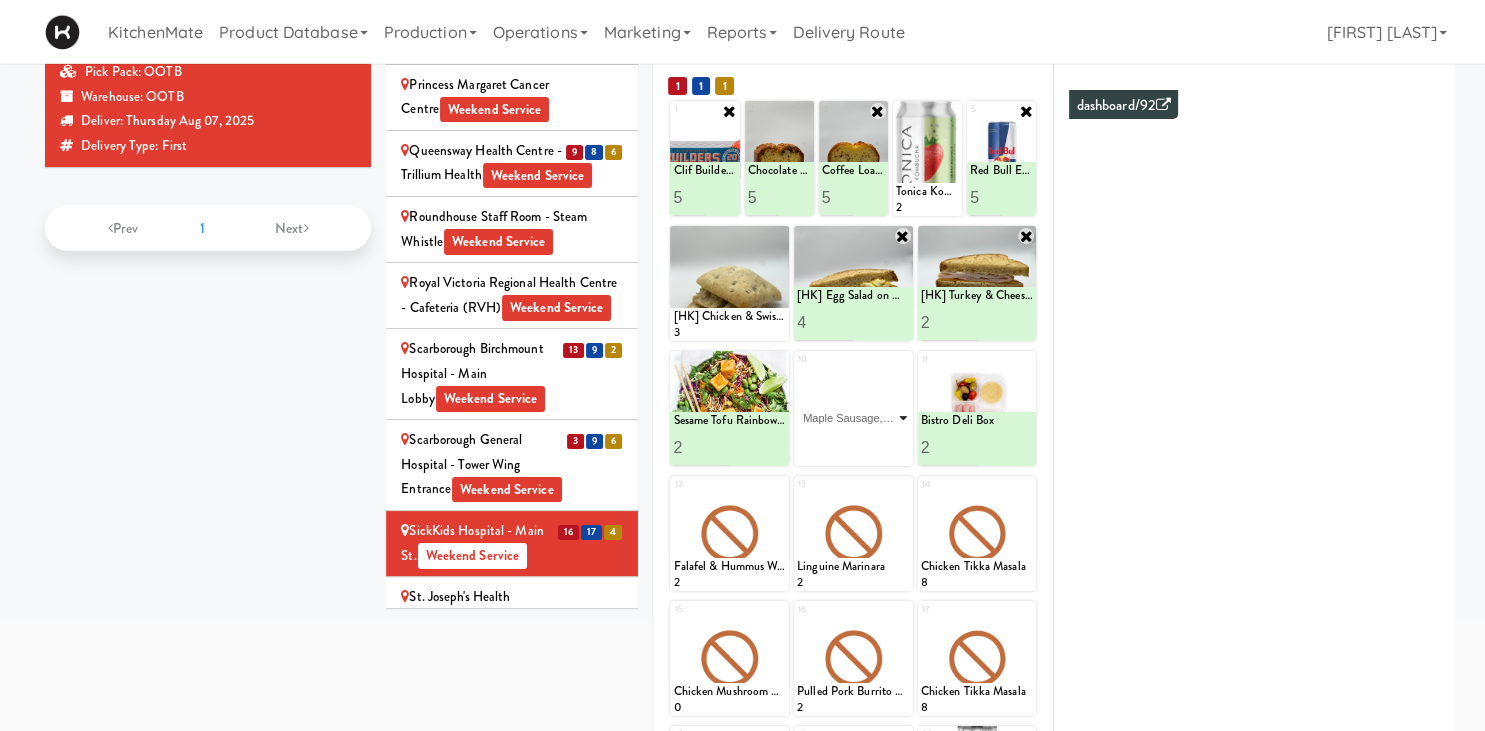 click on "Maple Sausage, Egg & Cheddar Sandwich" at bounding box center (0, 0) 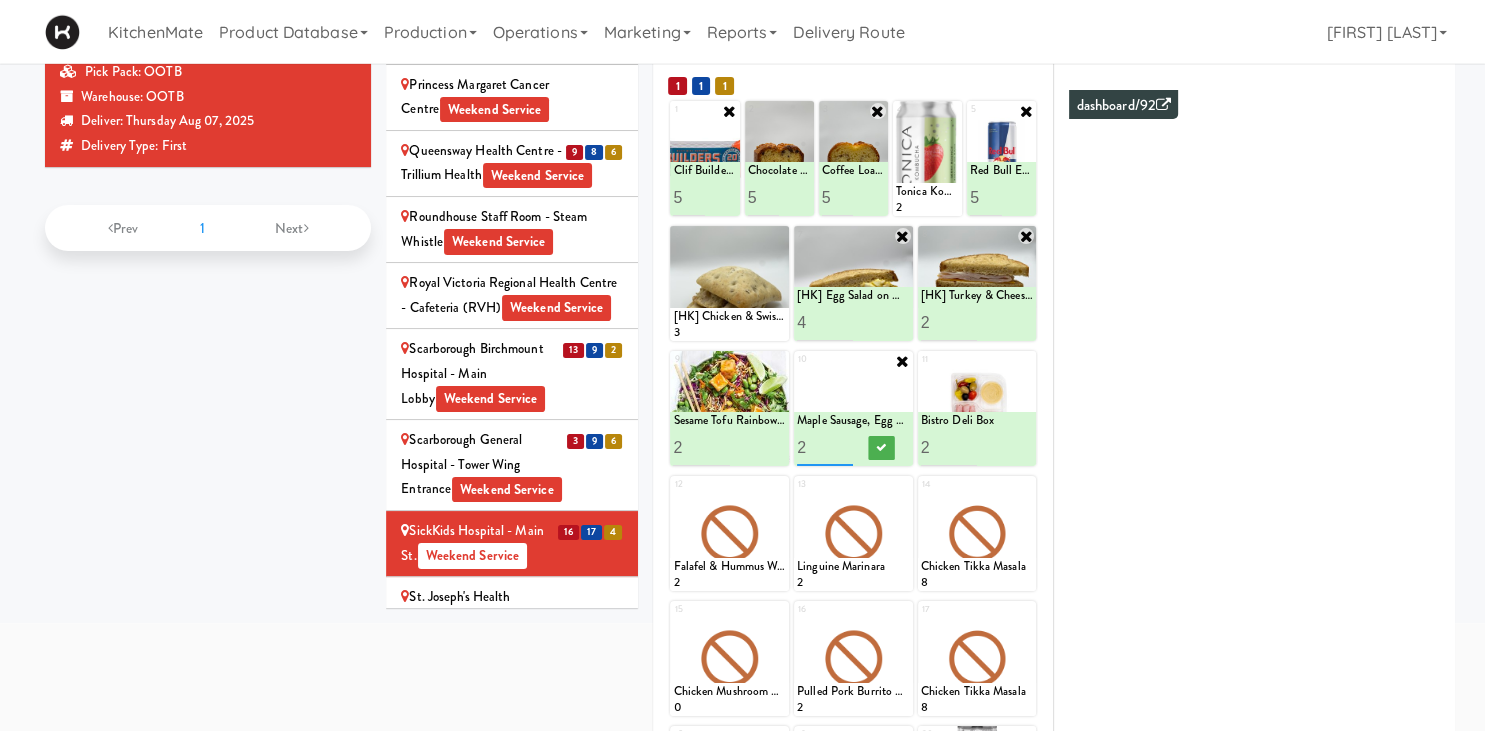 type on "2" 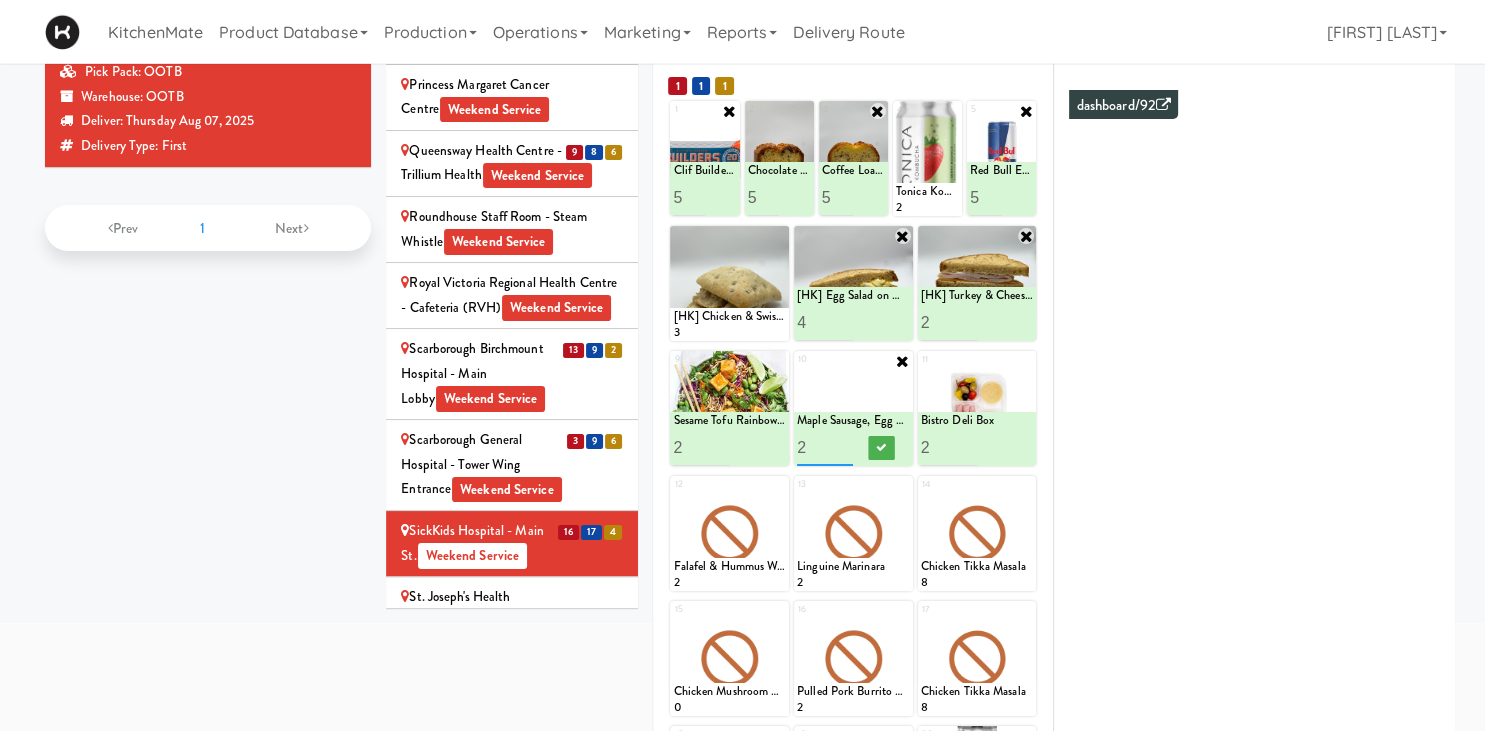 click on "2" at bounding box center (825, 447) 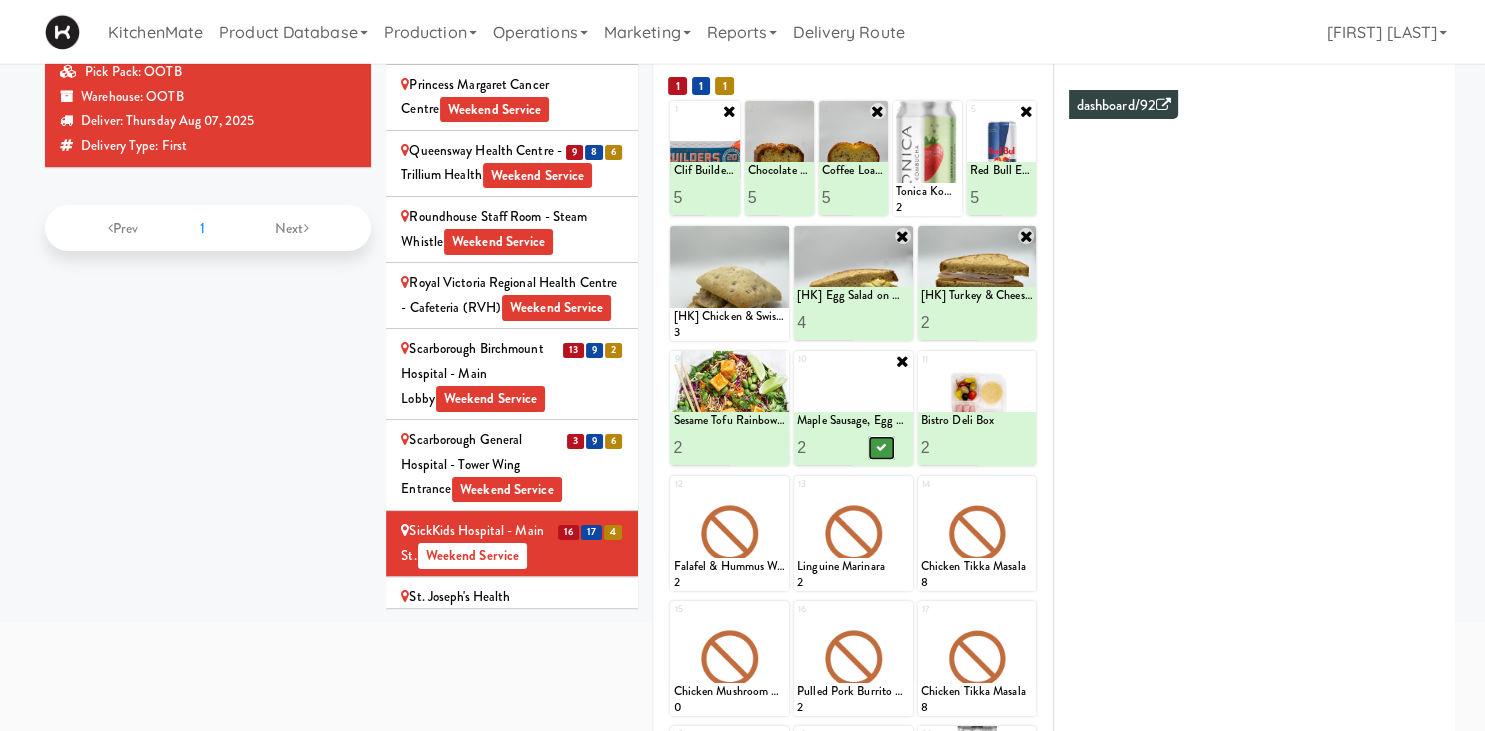 click at bounding box center (881, 447) 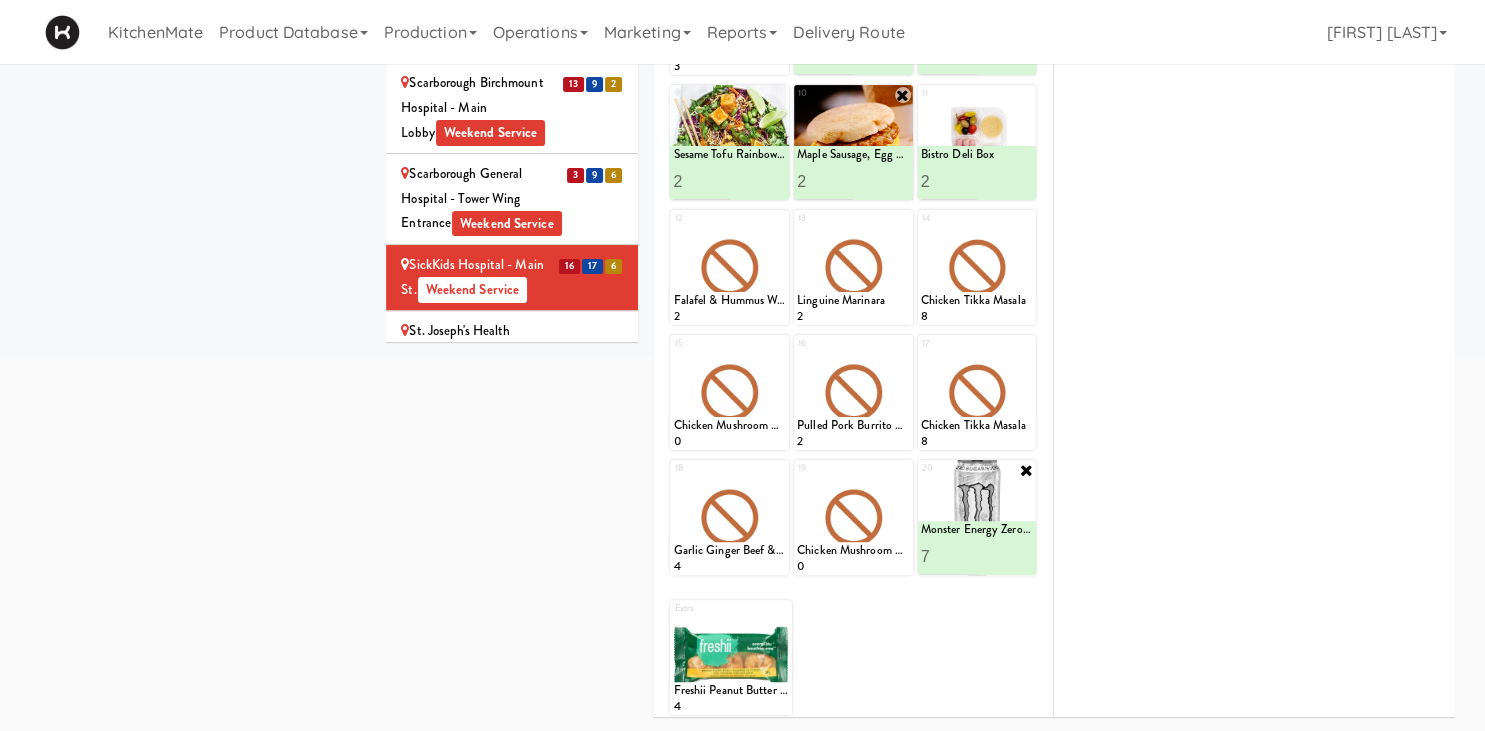 scroll, scrollTop: 245, scrollLeft: 0, axis: vertical 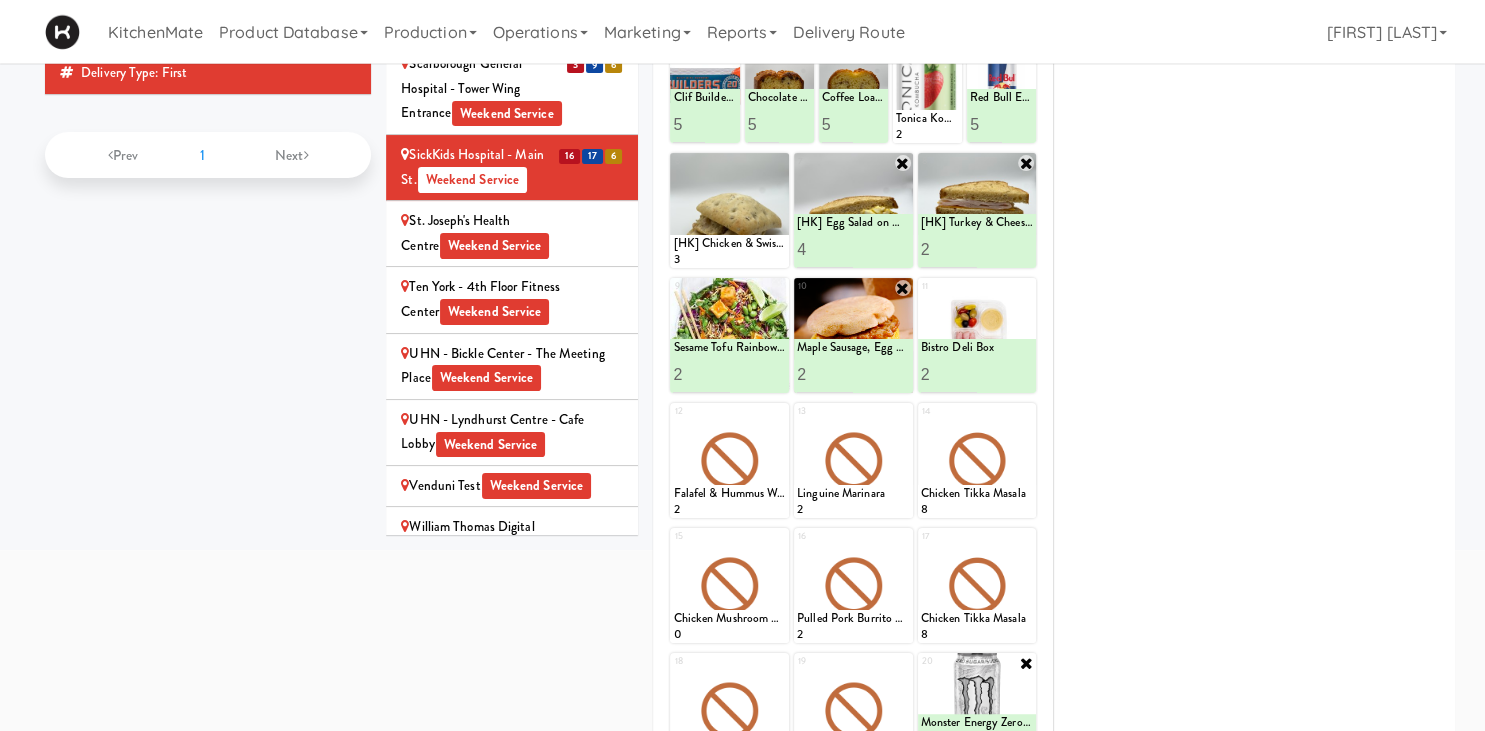 click on "St. Joseph's Health Centre  Weekend Service" at bounding box center [512, 233] 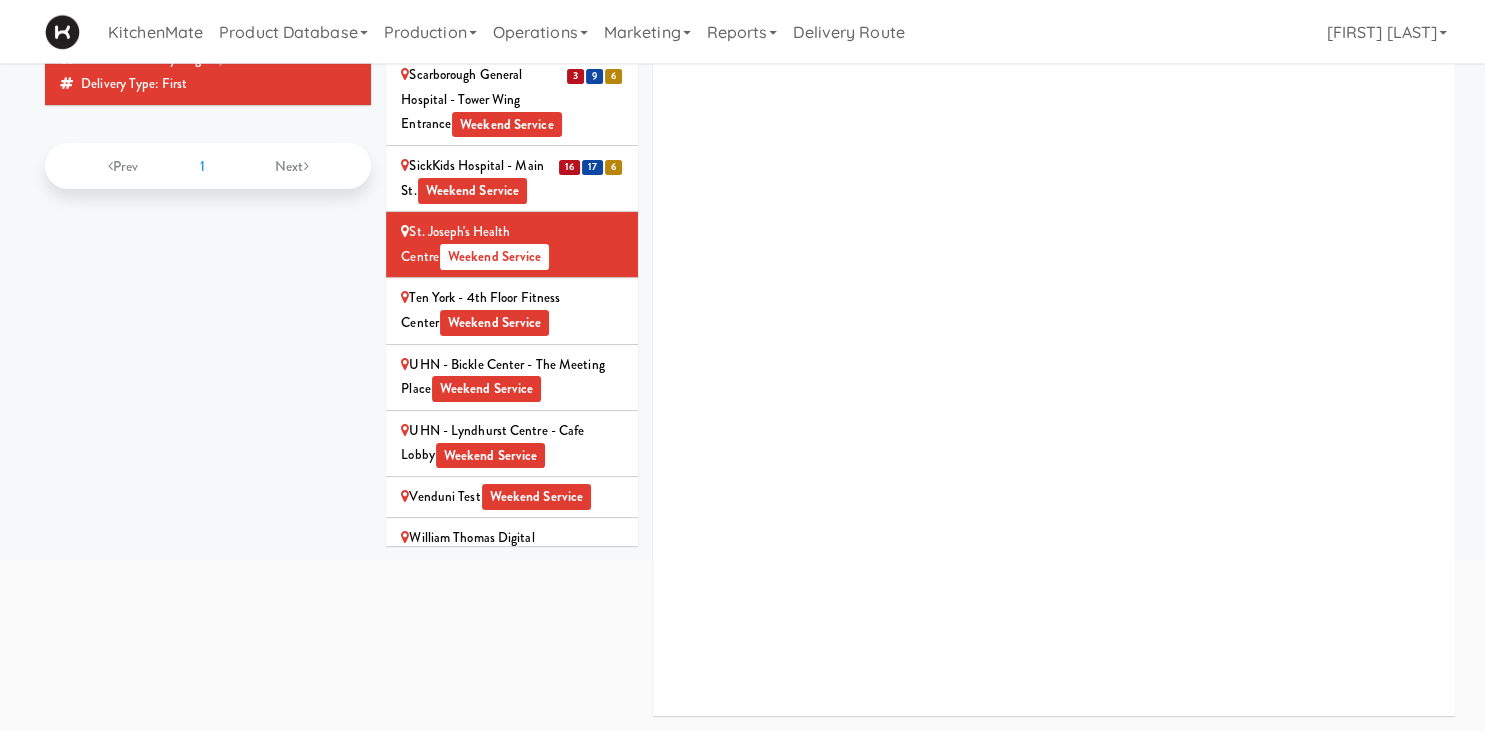 scroll, scrollTop: 233, scrollLeft: 0, axis: vertical 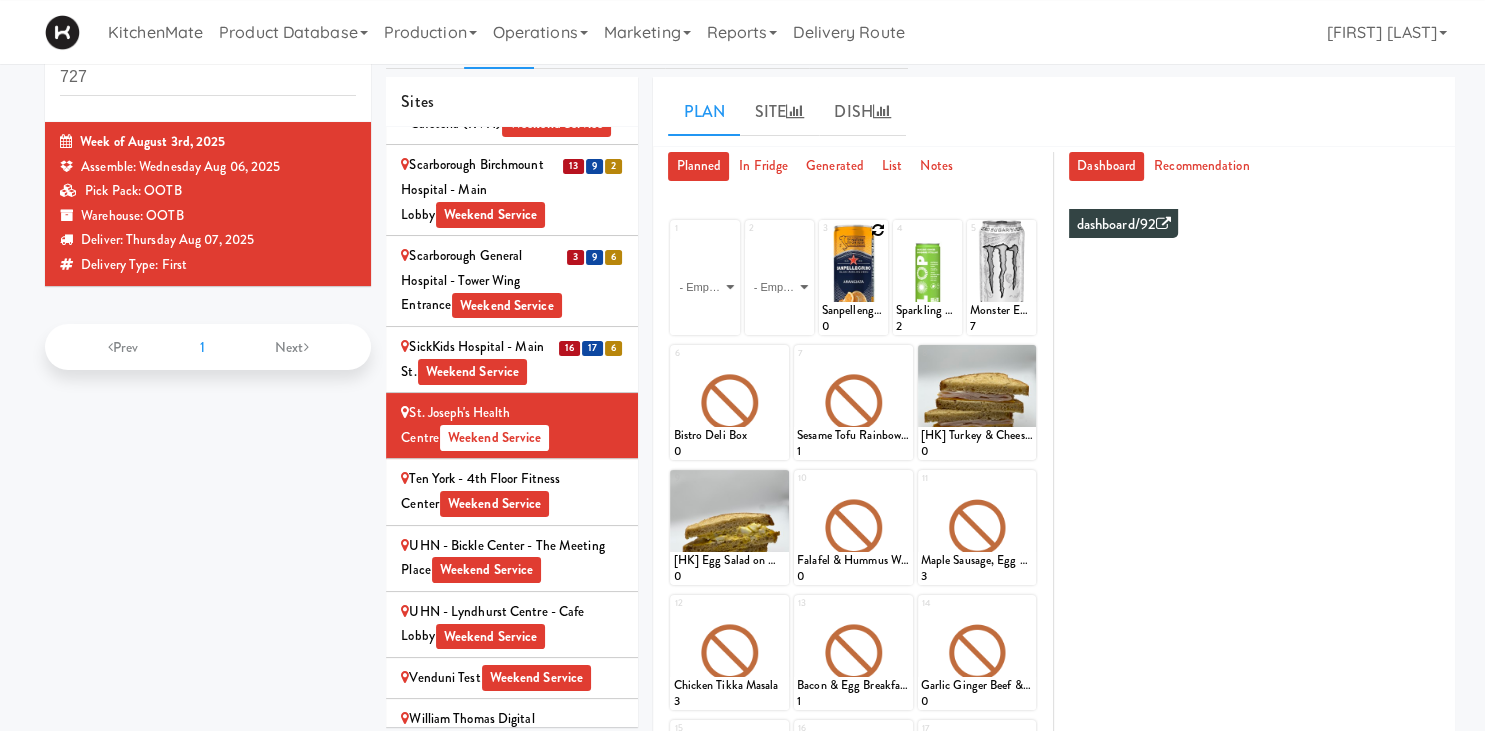 click at bounding box center (878, 230) 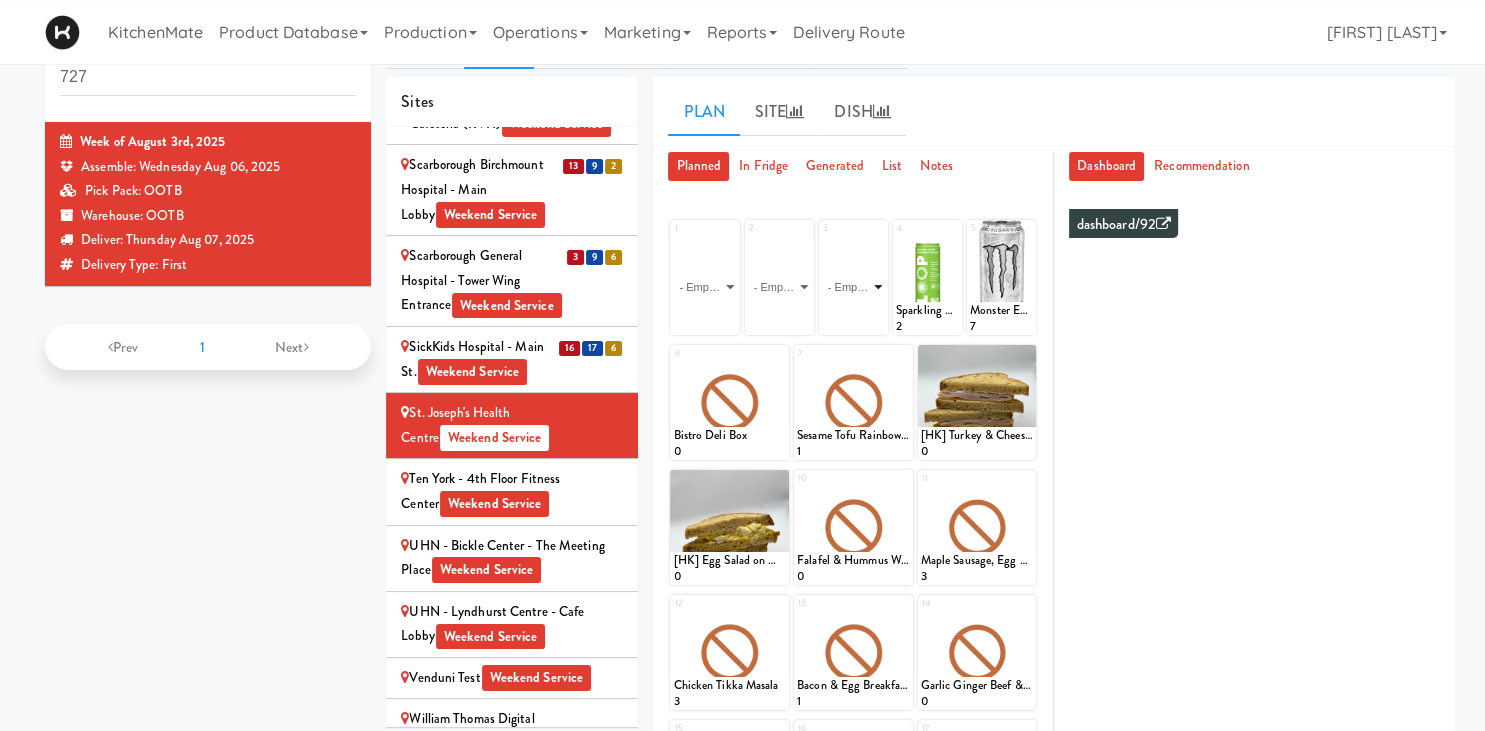 click on "- Empty - Activia Probiotic Peach Mango Smoothie Berry Gatorade Zero Chocolate Milk Tetra Pack Coca Cola Diet Coke Frooti Fuze Iced Tea Grape G2 Gatorade Thirst Quencher Greenhouse Fiery Ginger Shot Lemon Lime Gatorade Zero Monster Energy Zero Ultra Norse Cold Brew Coffee Oasis Apple Juice Orange Celsius Energy Drink Orange Gatorade Zero Red Bull Energy Drink Sanpellengrino Aranciata Sparkling Clementine Probiotic Soda Sparkling Ginger Probiotic Soda Sparkling Grapefruit Probiotic Soda Sugar Free Red Bull Tonica Kombucha Berry Bounce Amazing Chocolate Chunk Cookie Bacon & Egg Breakfast Wrap Bistro Deli Box Blue Diamond Roasted Salted Almonds Blue Diamond Smokehouse Almonds Caramilk Chocolate Chip Loaf Cake Chocolate Loaf Cake Classic Hummus With Crackers Clif Bar Peanut Butter Crunch Clif Builders proteins Bar Chocolate Clif Builders proteins Bar Chocolate Mint Coffee Loaf Cake Falafel & Hummus Wrap Freshii Peanut Butter Energii Bites [HK] Cheddar Cheese Bagel [HK] Chicken Caesar Wrap [HK] Turkey Club Wrap" at bounding box center (853, 287) 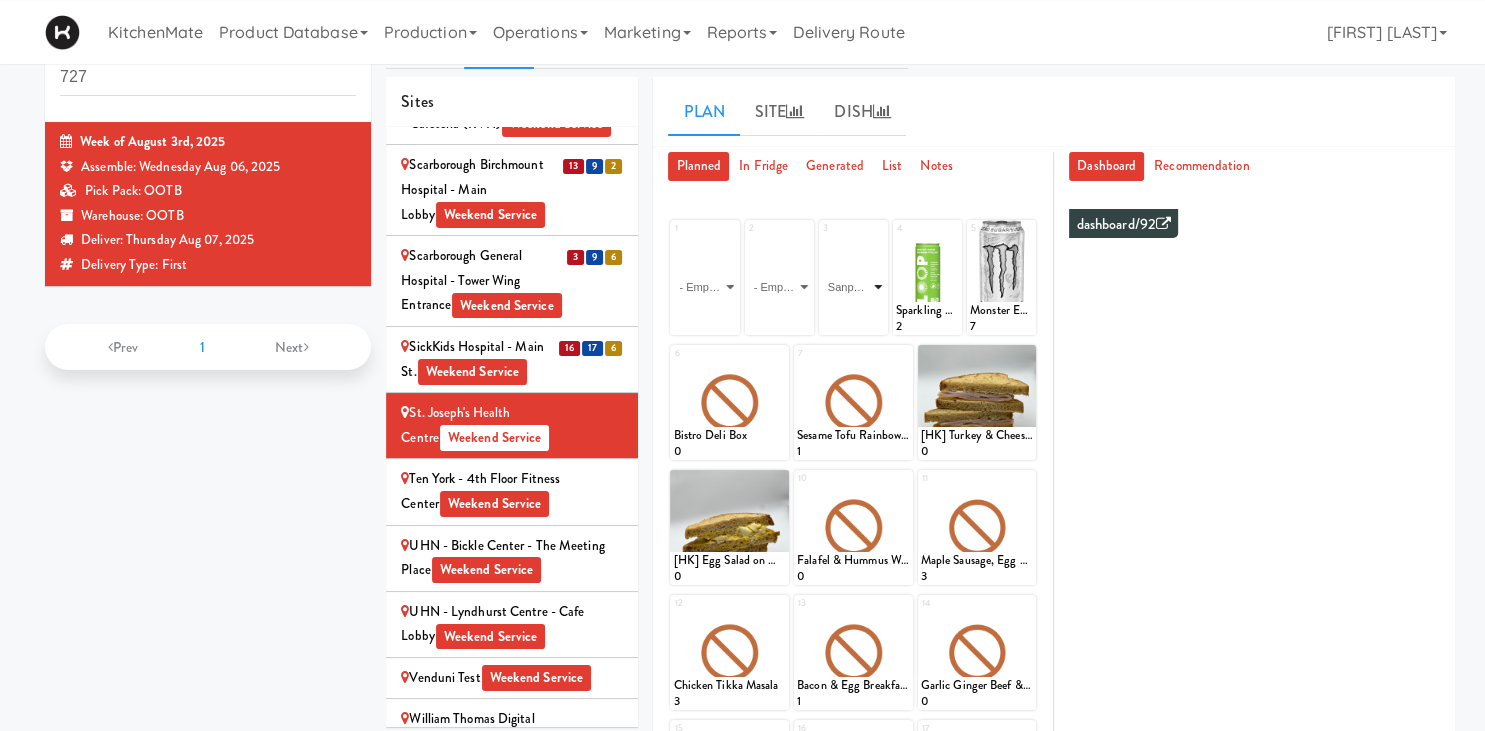 click on "Sanpellengrino Aranciata" at bounding box center (0, 0) 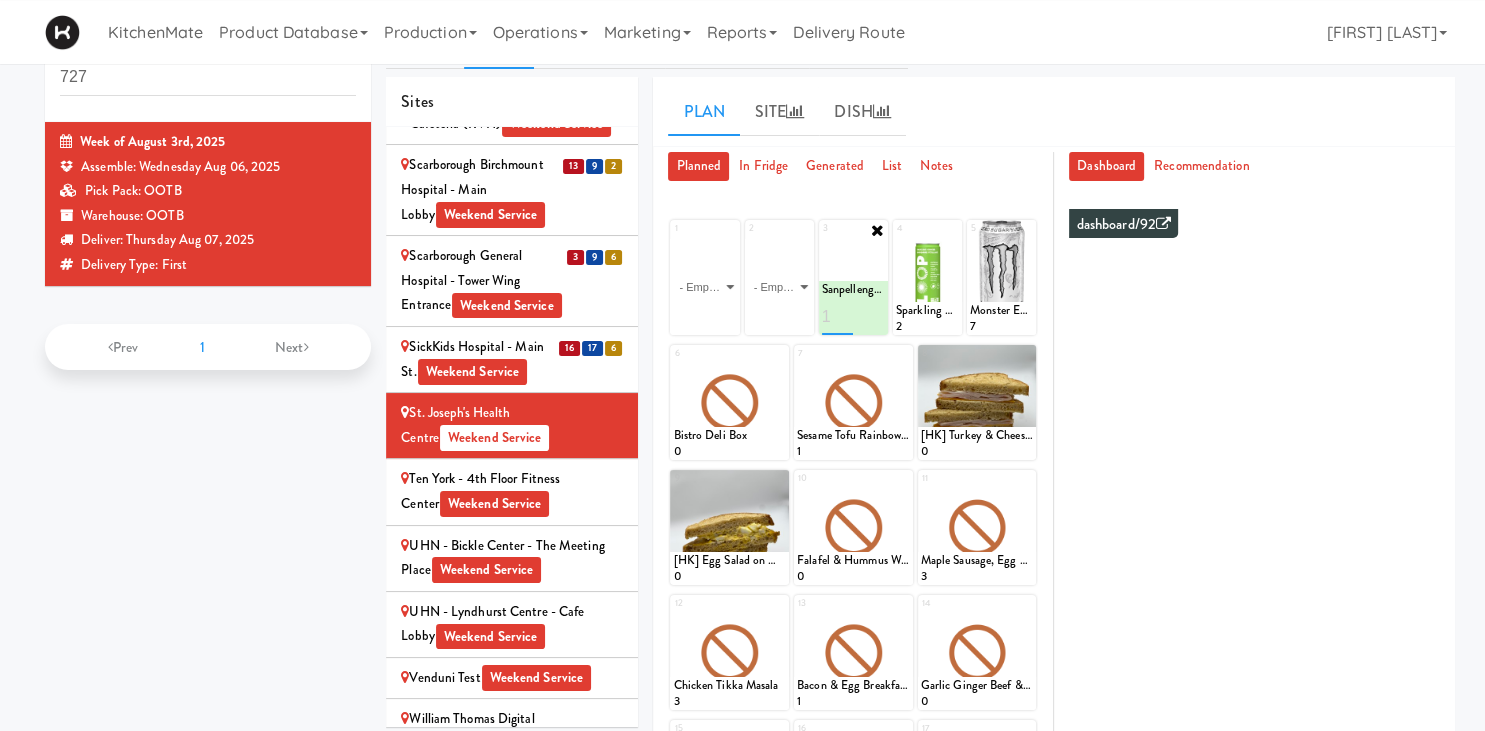 type on "1" 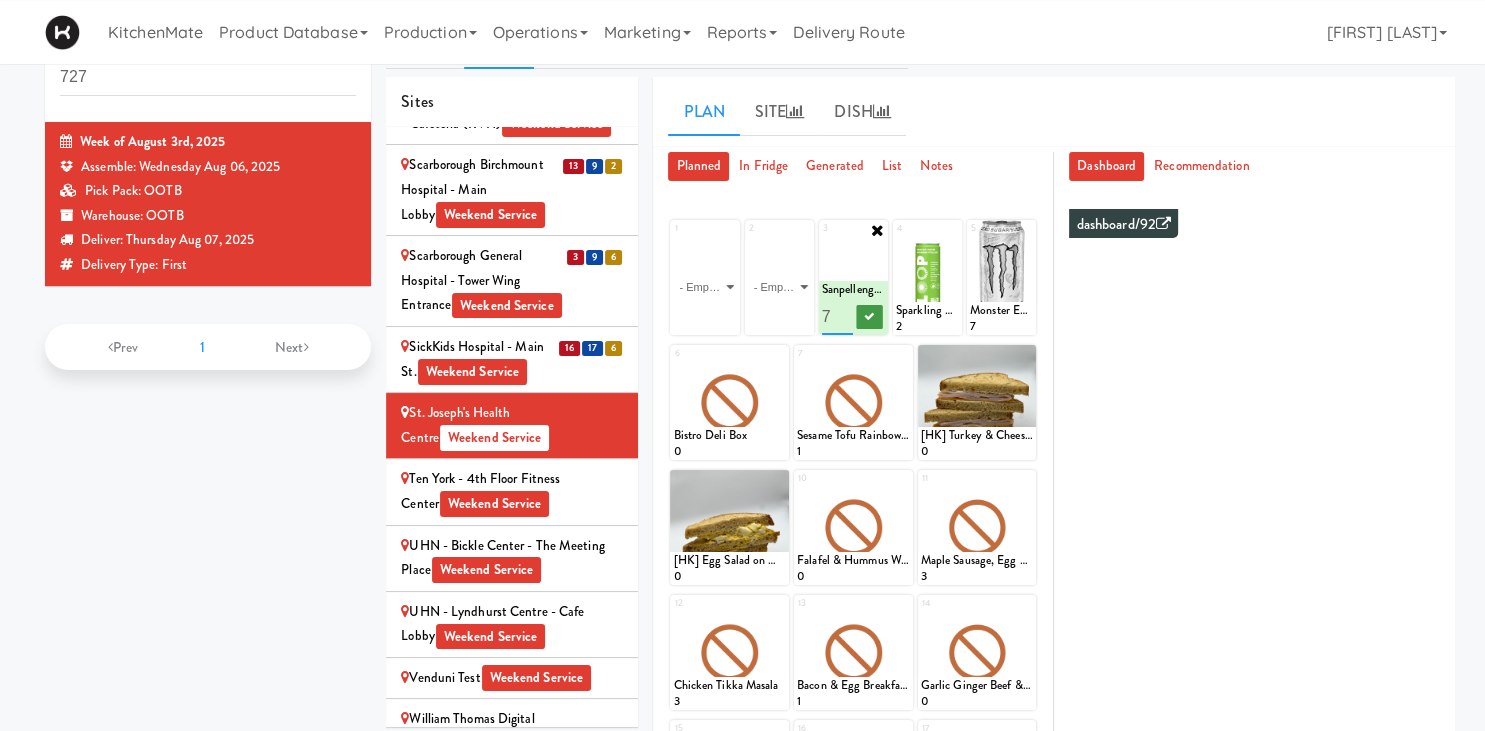 type on "7" 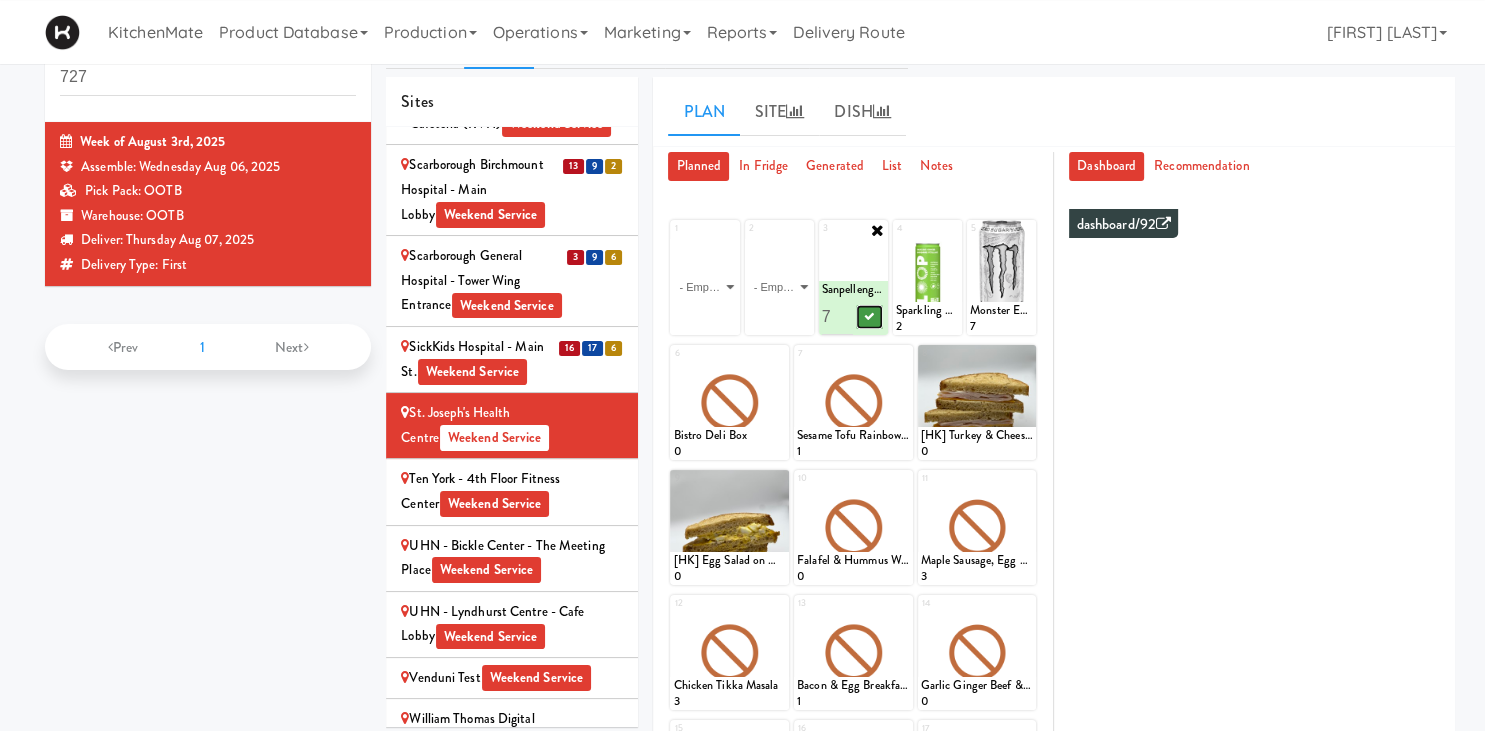 click at bounding box center [870, 316] 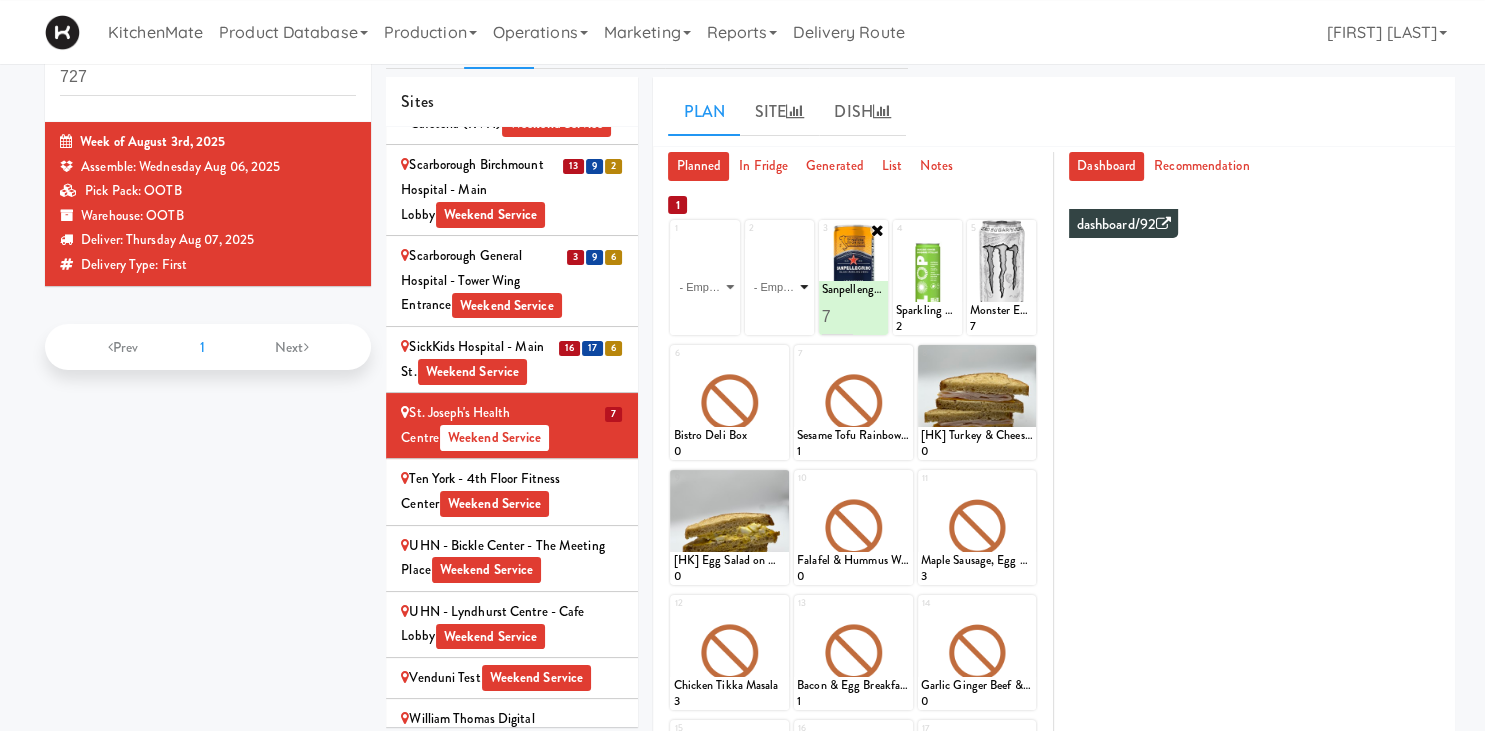 click on "- Empty - Activia Probiotic Peach Mango Smoothie Berry Gatorade Zero Chocolate Milk Tetra Pack Coca Cola Diet Coke Frooti Fuze Iced Tea Grape G2 Gatorade Thirst Quencher Greenhouse Fiery Ginger Shot Lemon Lime Gatorade Zero Monster Energy Zero Ultra Norse Cold Brew Coffee Oasis Apple Juice Orange Celsius Energy Drink Orange Gatorade Zero Red Bull Energy Drink Sanpellengrino Aranciata Sparkling Clementine Probiotic Soda Sparkling Ginger Probiotic Soda Sparkling Grapefruit Probiotic Soda Sugar Free Red Bull Tonica Kombucha Berry Bounce Amazing Chocolate Chunk Cookie Bacon & Egg Breakfast Wrap Bistro Deli Box Blue Diamond Roasted Salted Almonds Blue Diamond Smokehouse Almonds Caramilk Chocolate Chip Loaf Cake Chocolate Loaf Cake Classic Hummus With Crackers Clif Bar Peanut Butter Crunch Clif Builders proteins Bar Chocolate Clif Builders proteins Bar Chocolate Mint Coffee Loaf Cake Falafel & Hummus Wrap Freshii Peanut Butter Energii Bites [HK] Cheddar Cheese Bagel [HK] Chicken Caesar Wrap [HK] Turkey Club Wrap" at bounding box center (779, 287) 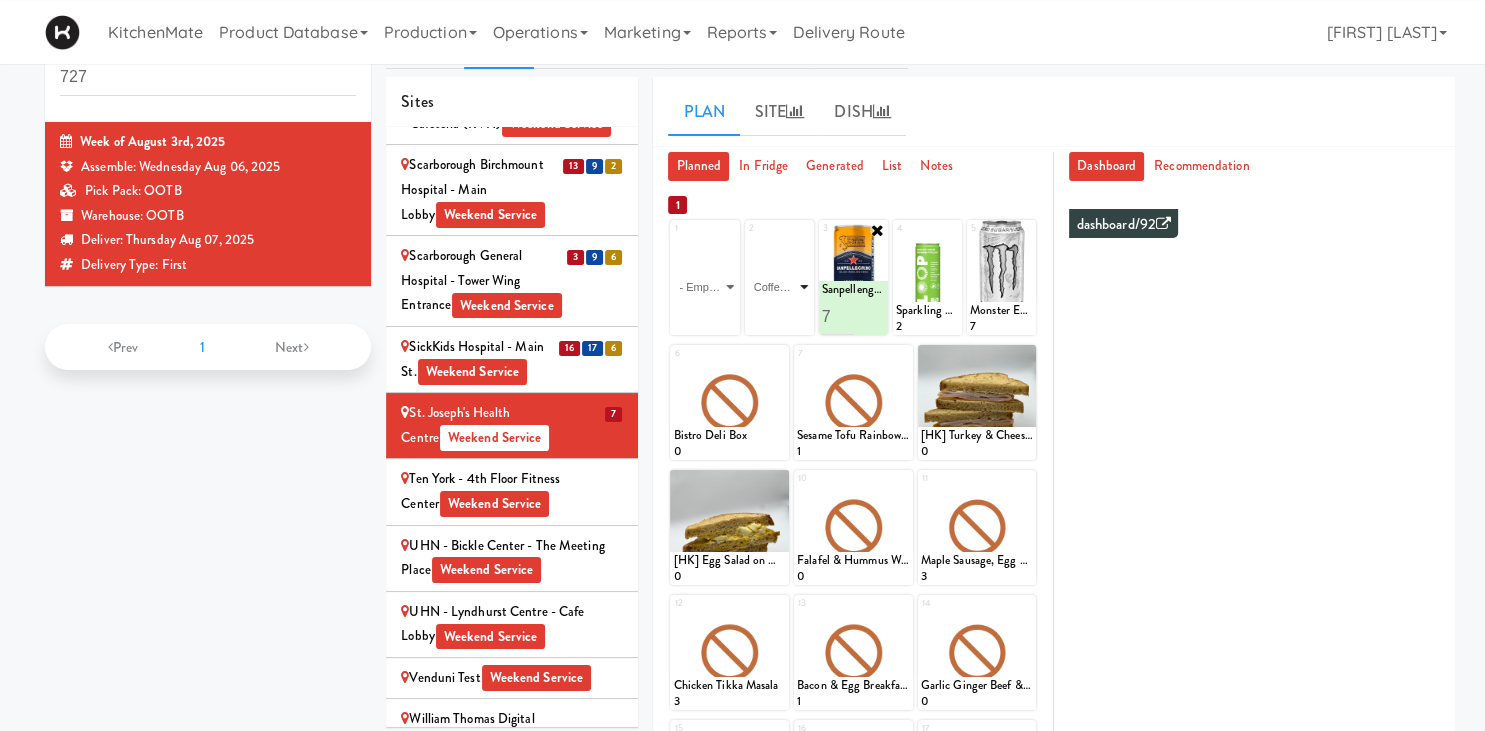 click on "Coffee Loaf Cake" at bounding box center [0, 0] 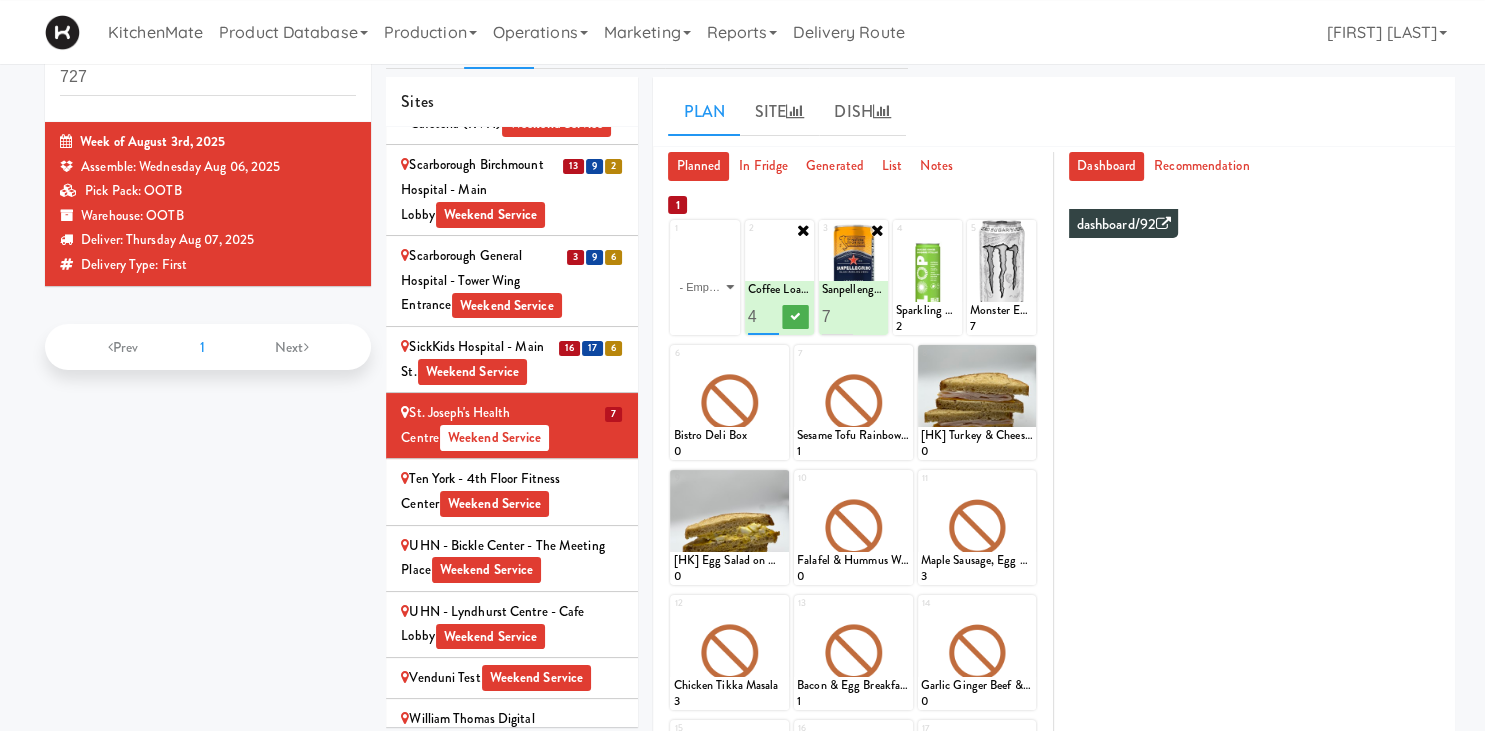 type on "5" 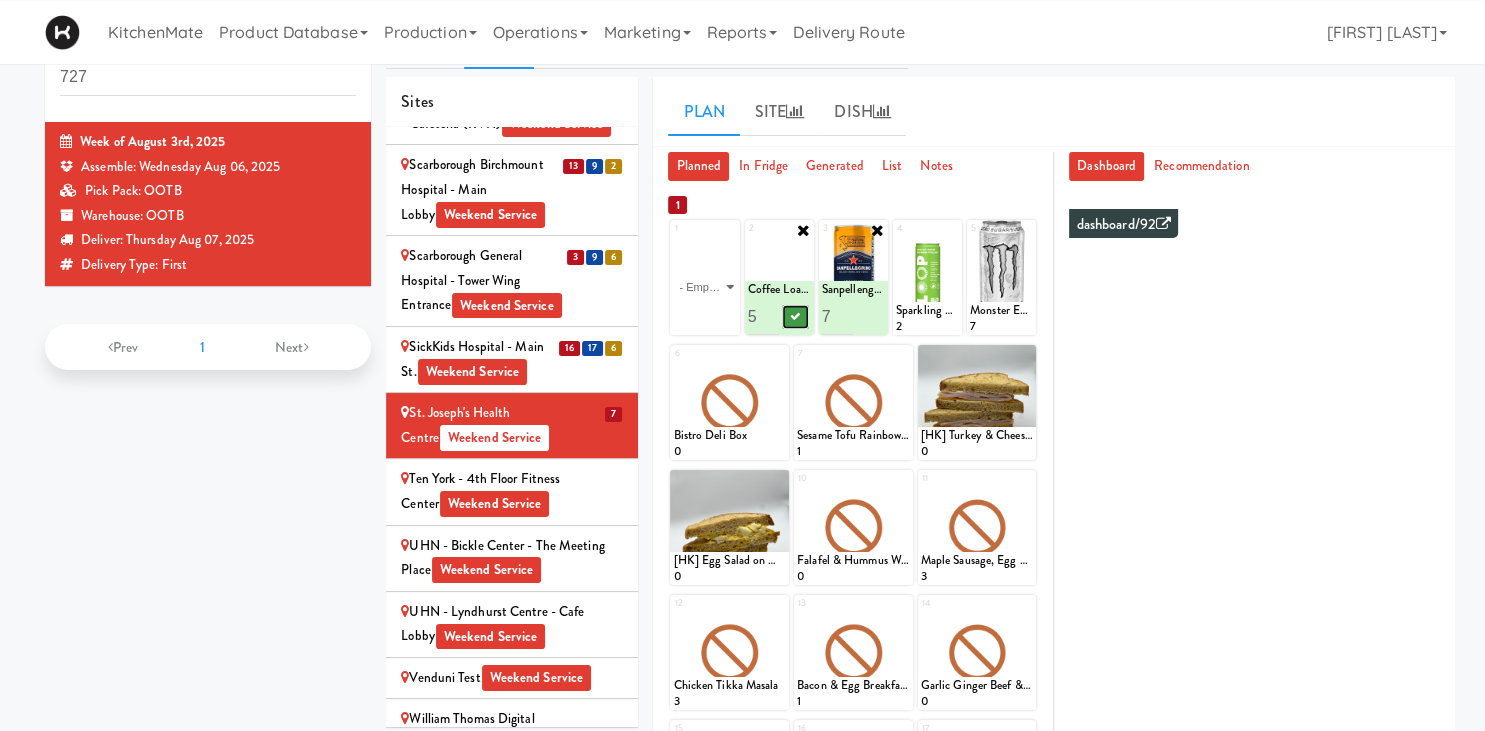 click at bounding box center [795, 316] 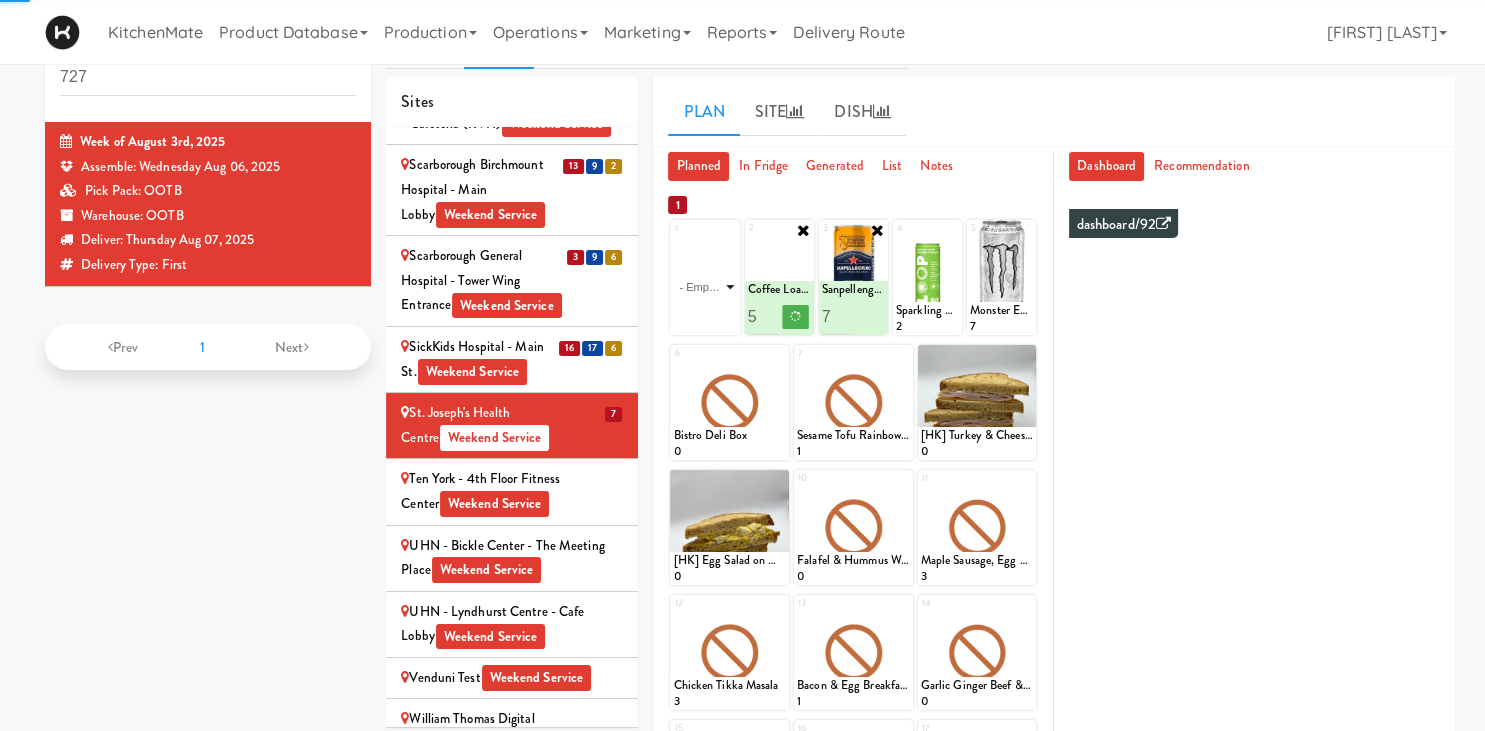 click on "- Empty - Activia Probiotic Peach Mango Smoothie Berry Gatorade Zero Chocolate Milk Tetra Pack Coca Cola Diet Coke Frooti Fuze Iced Tea Grape G2 Gatorade Thirst Quencher Greenhouse Fiery Ginger Shot Lemon Lime Gatorade Zero Monster Energy Zero Ultra Norse Cold Brew Coffee Oasis Apple Juice Orange Celsius Energy Drink Orange Gatorade Zero Red Bull Energy Drink Sanpellengrino Aranciata Sparkling Clementine Probiotic Soda Sparkling Ginger Probiotic Soda Sparkling Grapefruit Probiotic Soda Sugar Free Red Bull Tonica Kombucha Berry Bounce Amazing Chocolate Chunk Cookie Bacon & Egg Breakfast Wrap Bistro Deli Box Blue Diamond Roasted Salted Almonds Blue Diamond Smokehouse Almonds Caramilk Chocolate Chip Loaf Cake Chocolate Loaf Cake Classic Hummus With Crackers Clif Bar Peanut Butter Crunch Clif Builders proteins Bar Chocolate Clif Builders proteins Bar Chocolate Mint Coffee Loaf Cake Falafel & Hummus Wrap Freshii Peanut Butter Energii Bites [HK] Cheddar Cheese Bagel [HK] Chicken Caesar Wrap [HK] Turkey Club Wrap" at bounding box center (704, 287) 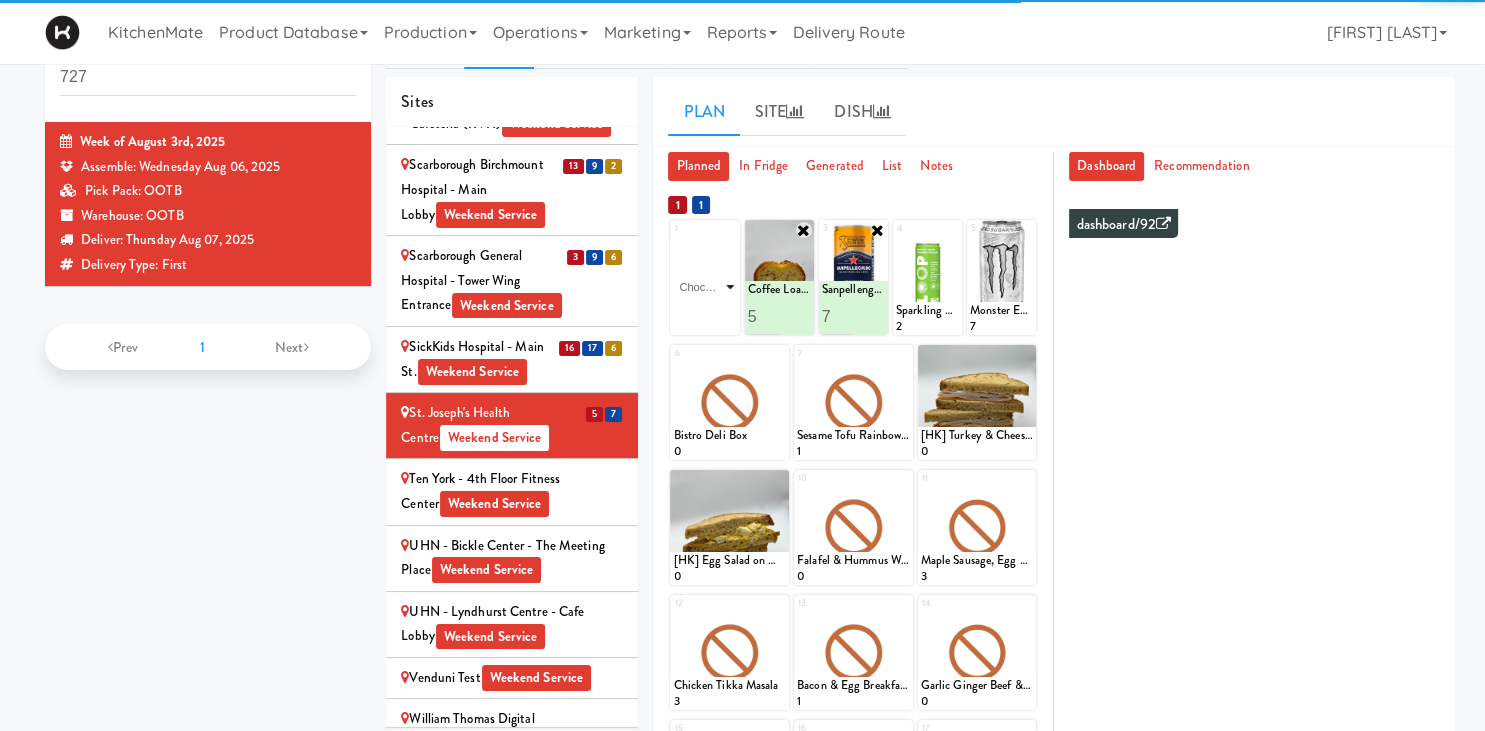 click on "Chocolate Chip Loaf Cake" at bounding box center (0, 0) 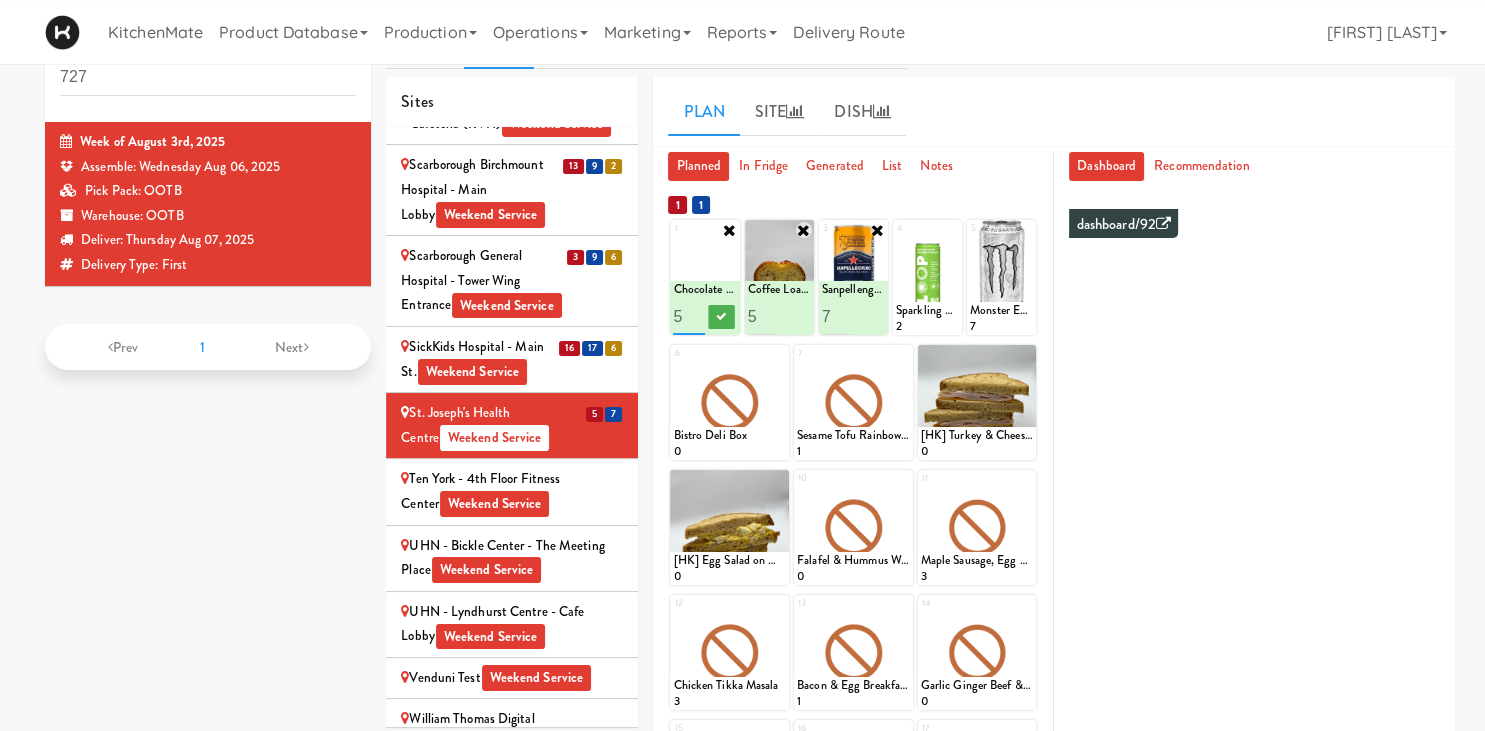 type on "4" 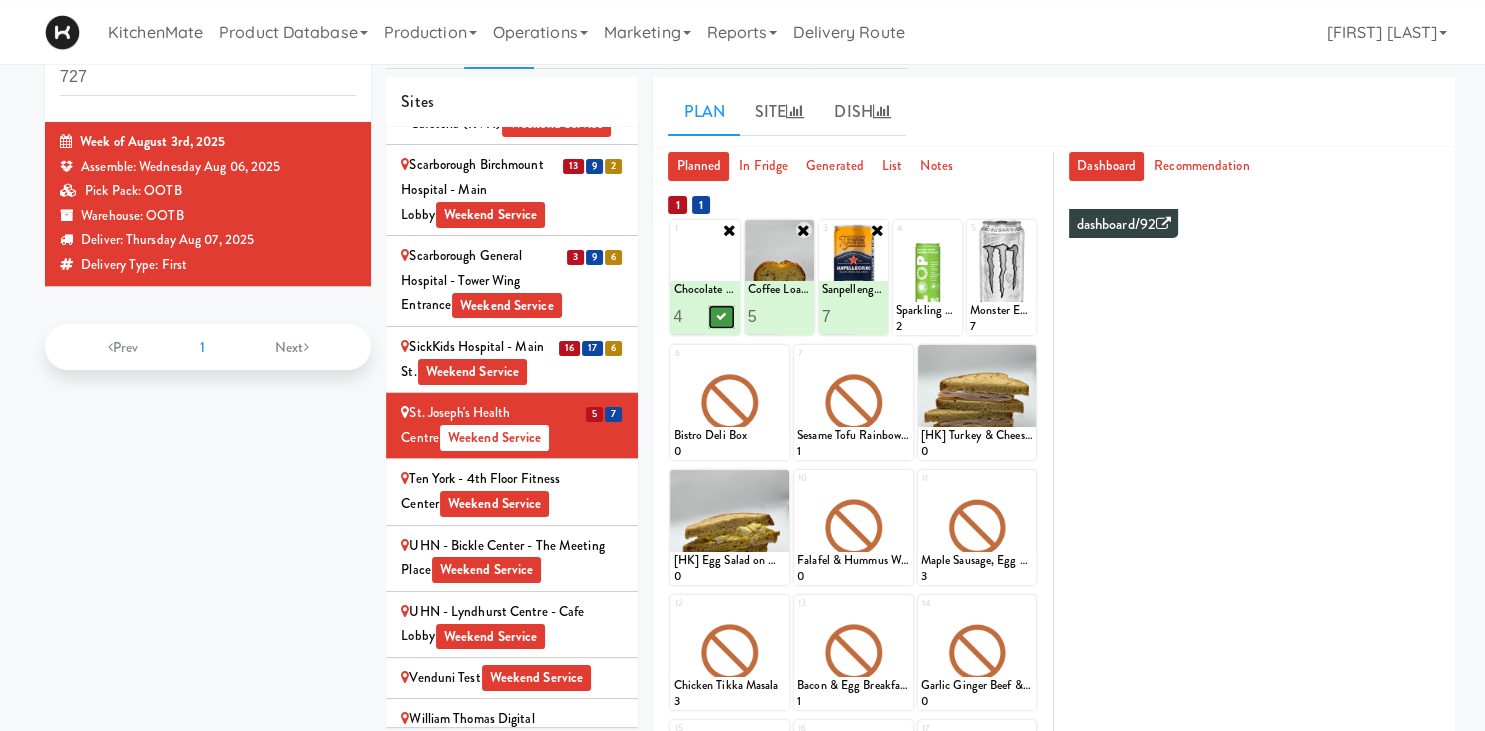 click at bounding box center (721, 316) 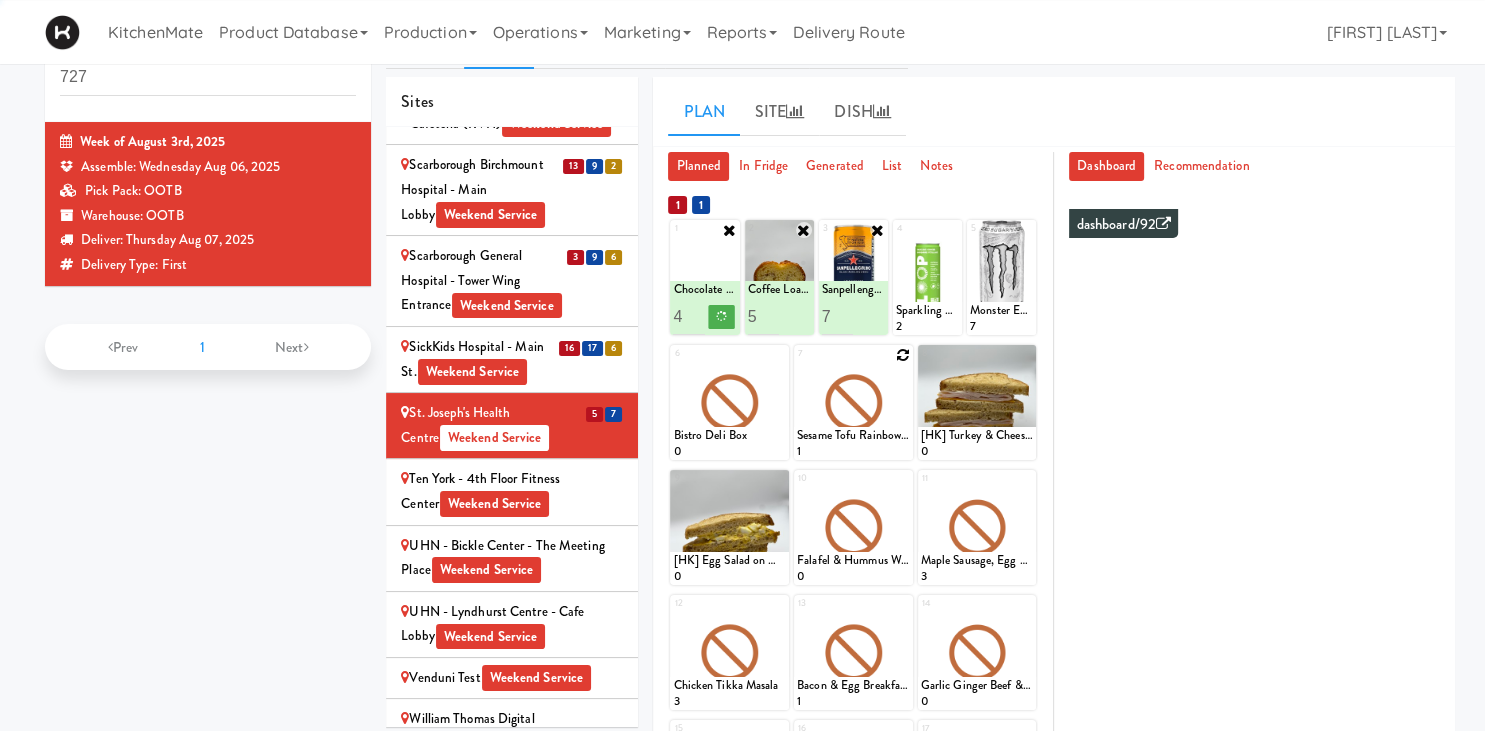 click at bounding box center (903, 355) 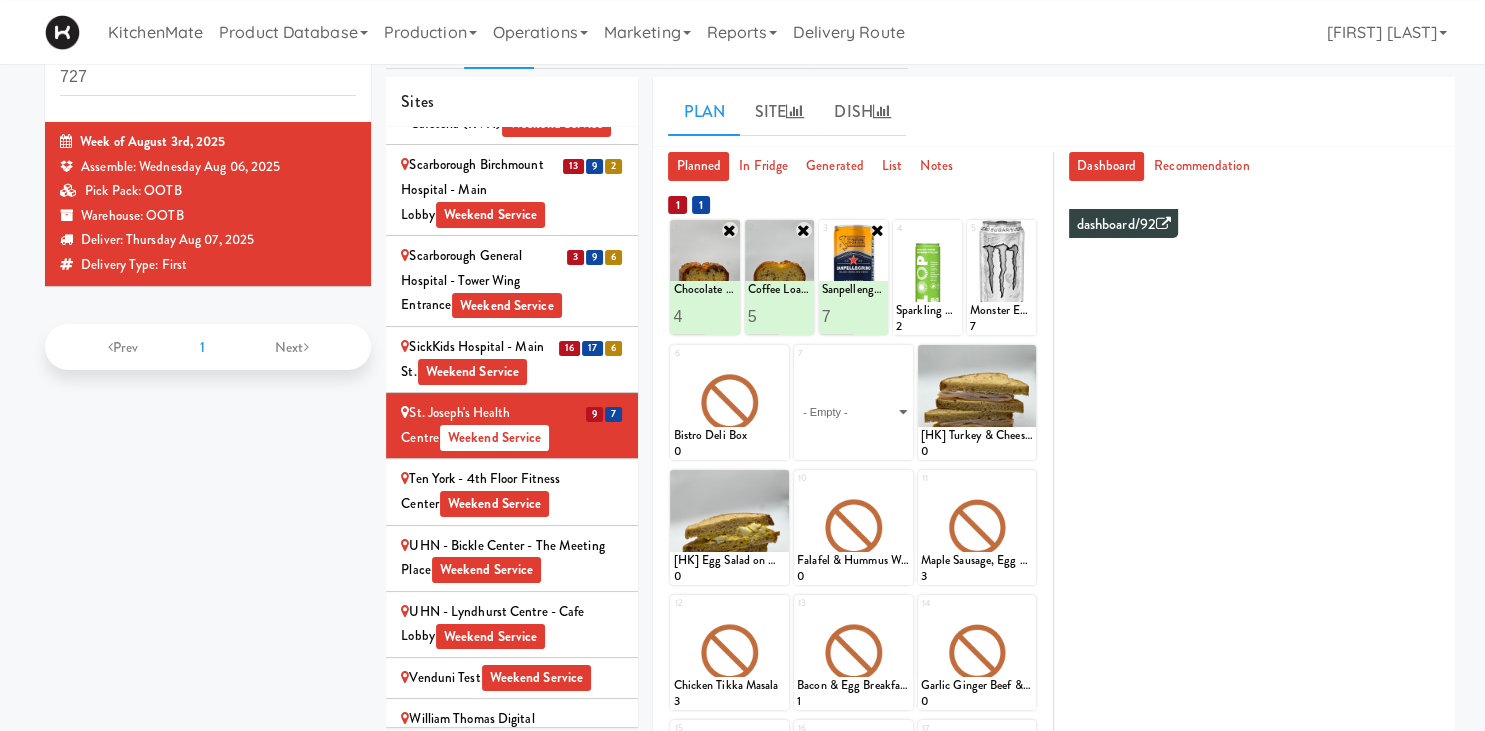 click on "- Empty - Activia Probiotic Peach Mango Smoothie Berry Gatorade Zero Chocolate Milk Tetra Pack Coca Cola Diet Coke Frooti Fuze Iced Tea Grape G2 Gatorade Thirst Quencher Greenhouse Fiery Ginger Shot Lemon Lime Gatorade Zero Monster Energy Zero Ultra Norse Cold Brew Coffee Oasis Apple Juice Orange Celsius Energy Drink Orange Gatorade Zero Red Bull Energy Drink Sanpellengrino Aranciata Sparkling Clementine Probiotic Soda Sparkling Ginger Probiotic Soda Sparkling Grapefruit Probiotic Soda Sugar Free Red Bull Tonica Kombucha Berry Bounce Amazing Chocolate Chunk Cookie Bacon & Egg Breakfast Wrap Bistro Deli Box Blue Diamond Roasted Salted Almonds Blue Diamond Smokehouse Almonds Caramilk Chocolate Chip Loaf Cake Chocolate Loaf Cake Classic Hummus With Crackers Clif Bar Peanut Butter Crunch Clif Builders proteins Bar Chocolate Clif Builders proteins Bar Chocolate Mint Coffee Loaf Cake Falafel & Hummus Wrap Freshii Peanut Butter Energii Bites [HK] Cheddar Cheese Bagel [HK] Chicken Caesar Wrap [HK] Turkey Club Wrap" at bounding box center [853, 412] 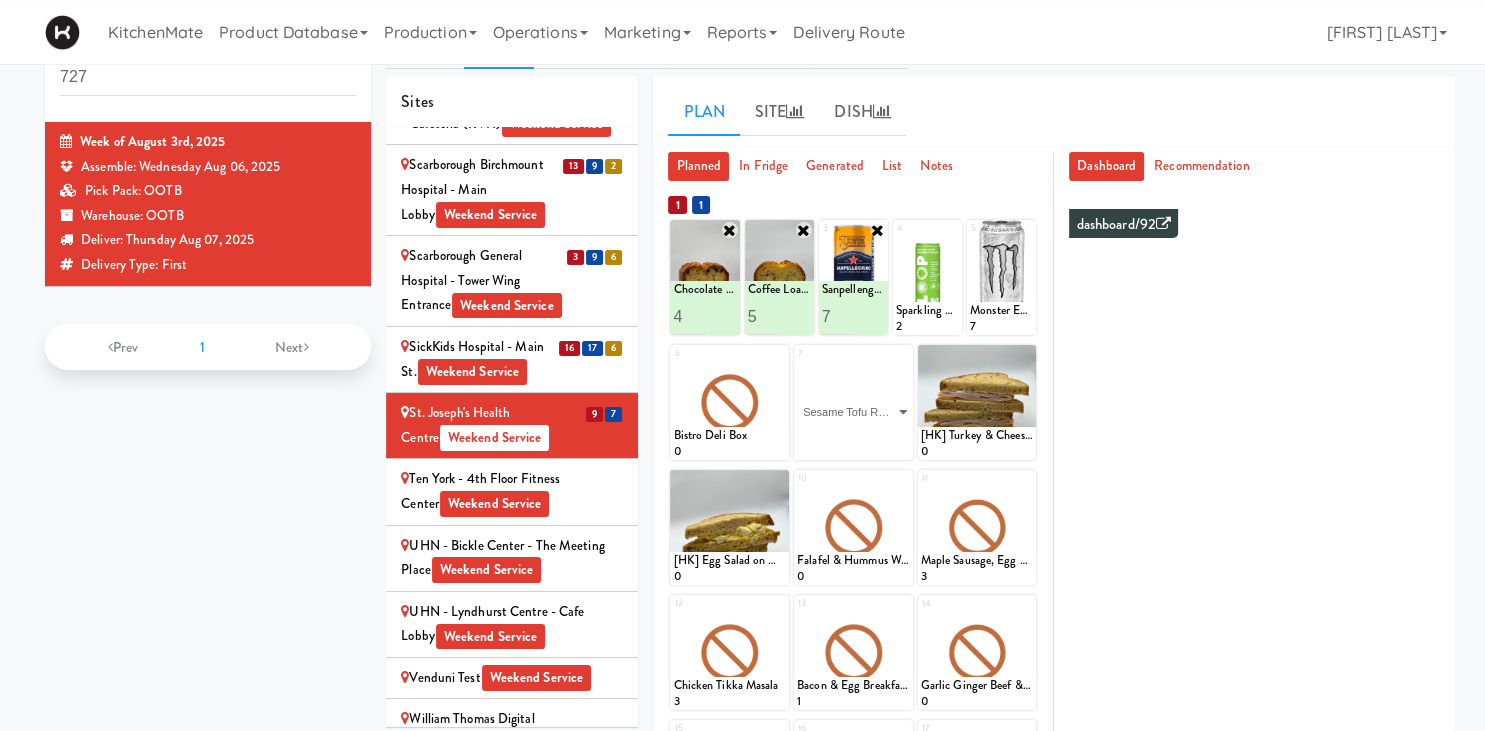 click on "Sesame Tofu Rainbow Bowl" at bounding box center (0, 0) 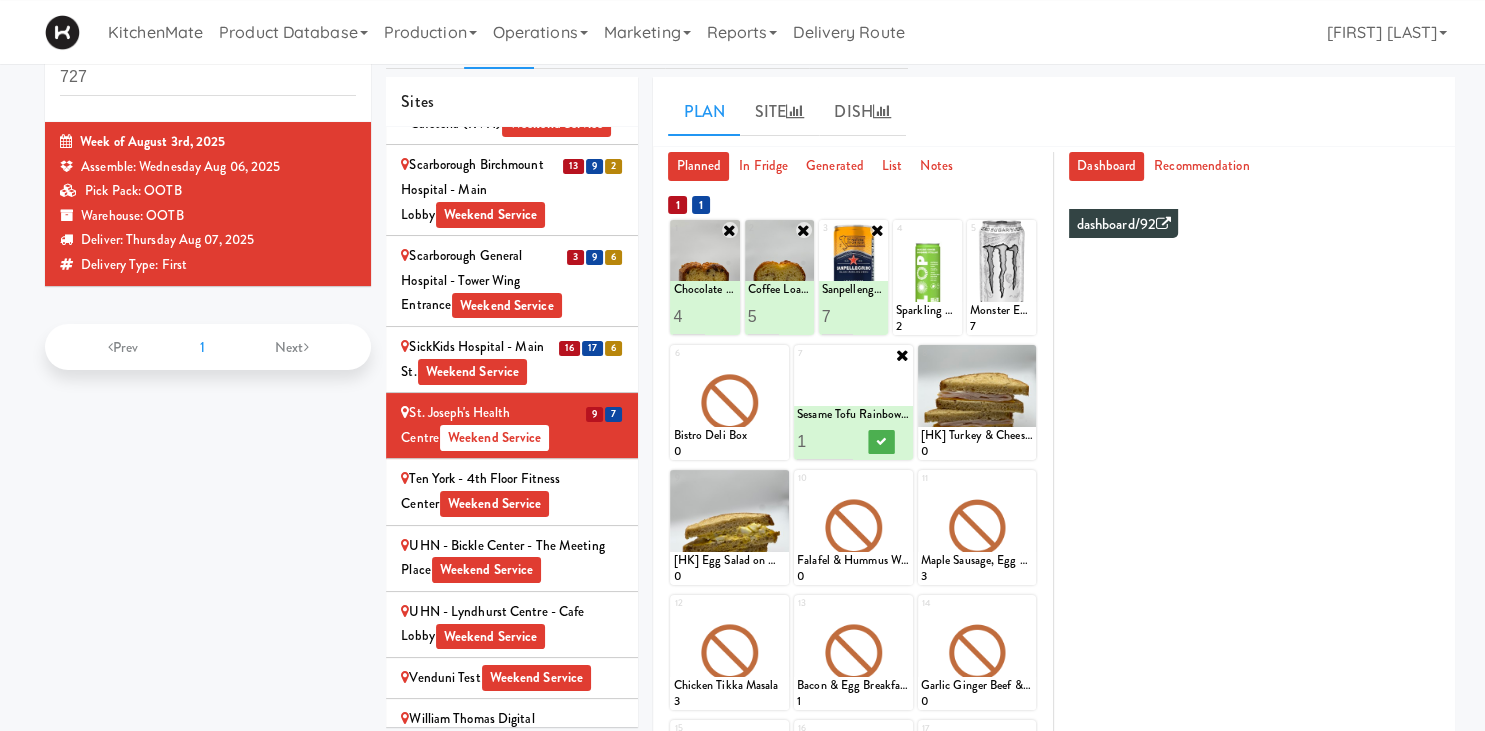 type on "2" 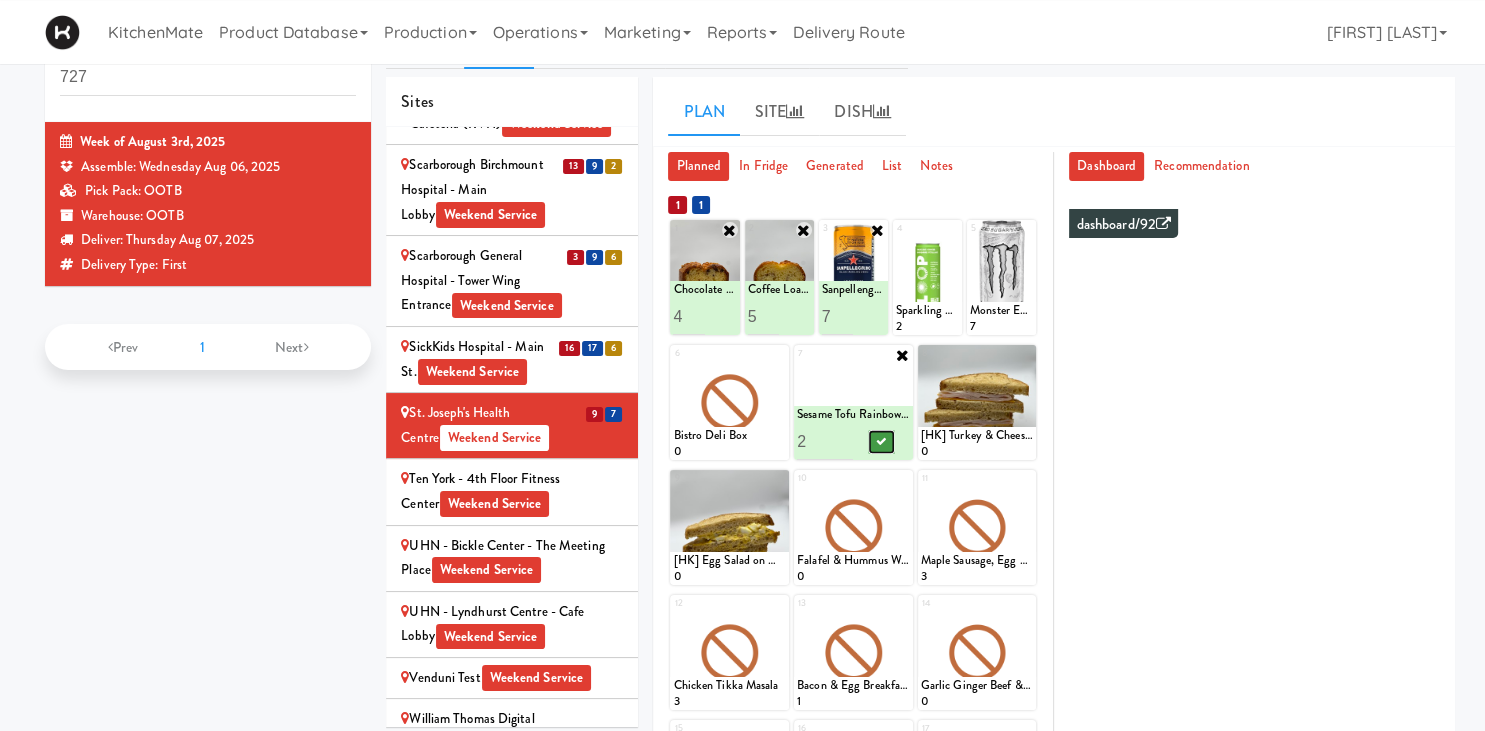 click at bounding box center [881, 441] 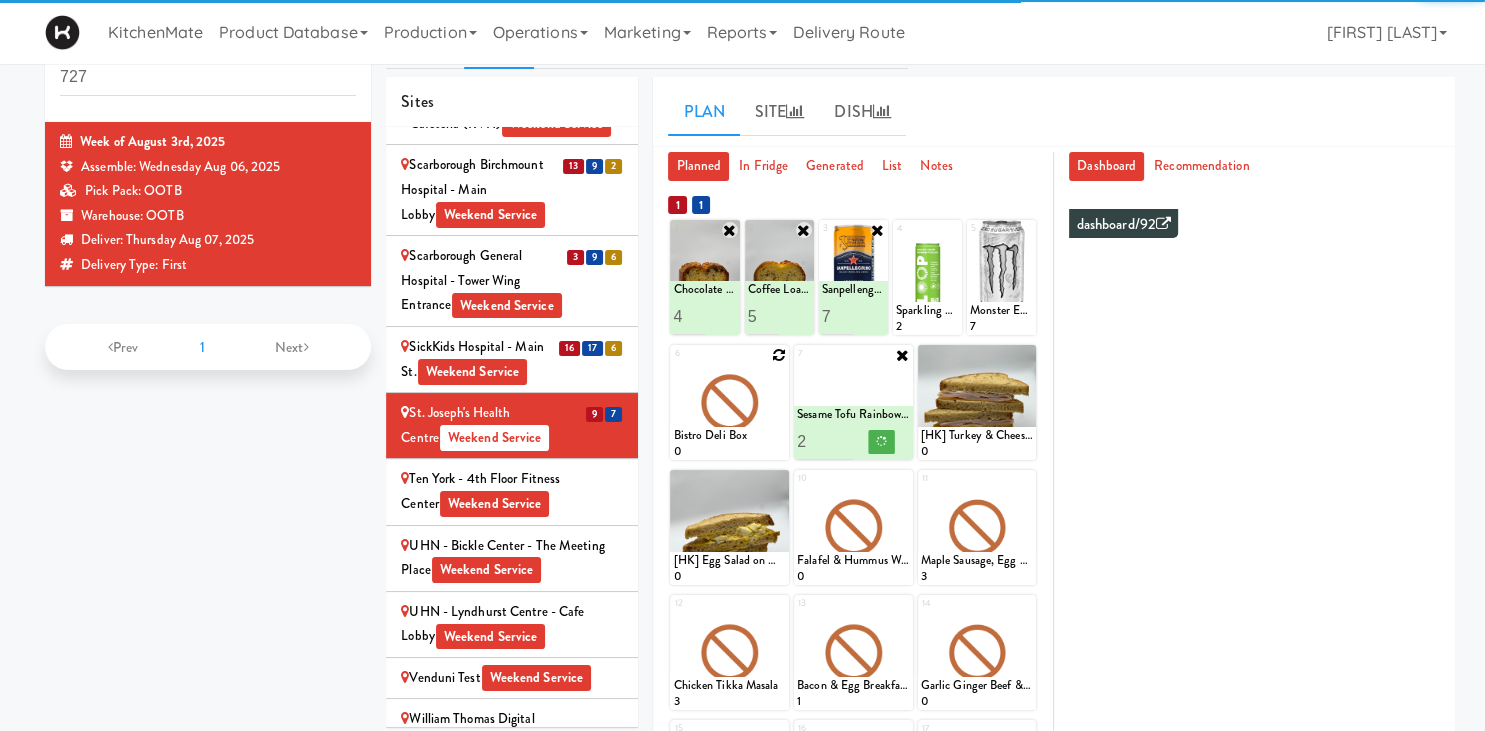 click at bounding box center (779, 355) 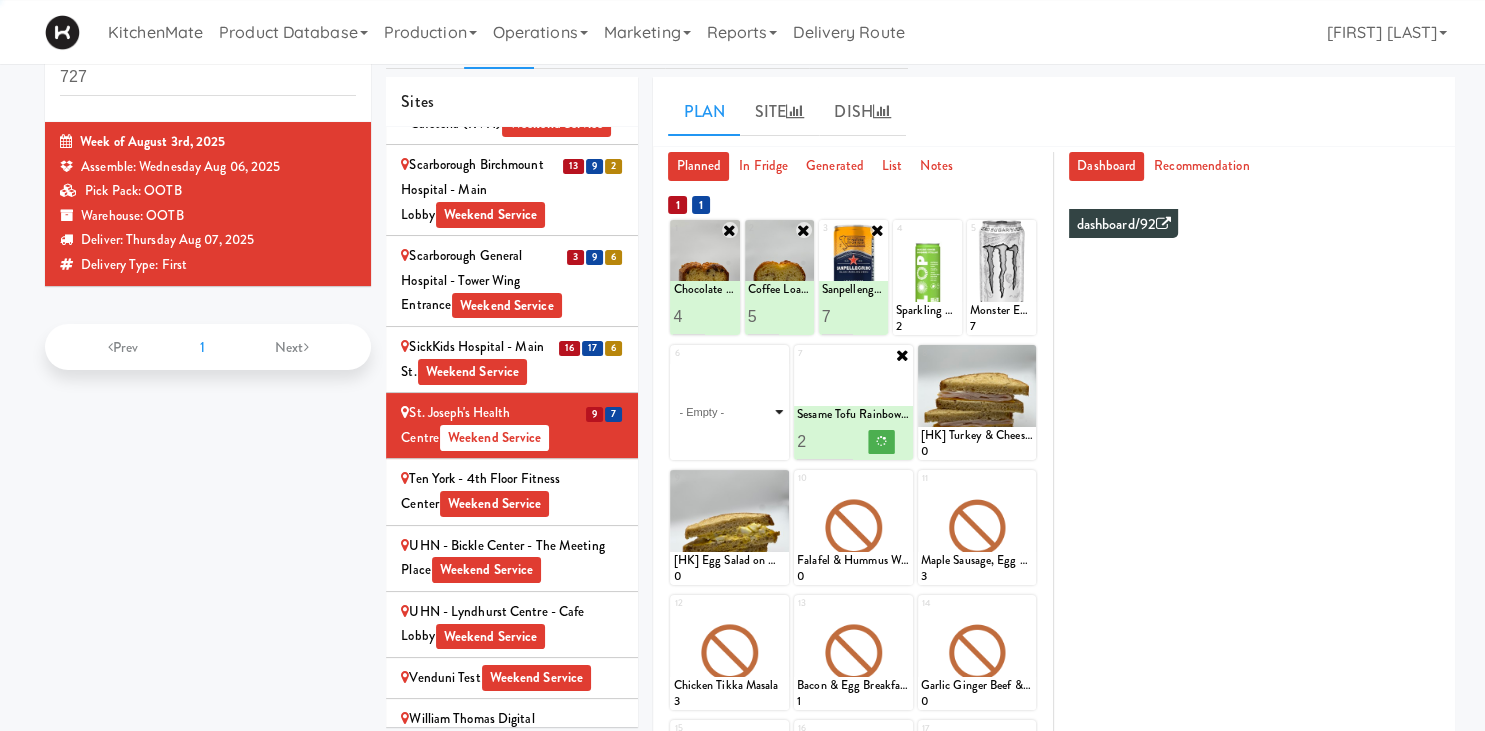 click on "- Empty - Activia Probiotic Peach Mango Smoothie Berry Gatorade Zero Chocolate Milk Tetra Pack Coca Cola Diet Coke Frooti Fuze Iced Tea Grape G2 Gatorade Thirst Quencher Greenhouse Fiery Ginger Shot Lemon Lime Gatorade Zero Monster Energy Zero Ultra Norse Cold Brew Coffee Oasis Apple Juice Orange Celsius Energy Drink Orange Gatorade Zero Red Bull Energy Drink Sanpellengrino Aranciata Sparkling Clementine Probiotic Soda Sparkling Ginger Probiotic Soda Sparkling Grapefruit Probiotic Soda Sugar Free Red Bull Tonica Kombucha Berry Bounce Amazing Chocolate Chunk Cookie Bacon & Egg Breakfast Wrap Bistro Deli Box Blue Diamond Roasted Salted Almonds Blue Diamond Smokehouse Almonds Caramilk Chocolate Chip Loaf Cake Chocolate Loaf Cake Classic Hummus With Crackers Clif Bar Peanut Butter Crunch Clif Builders proteins Bar Chocolate Clif Builders proteins Bar Chocolate Mint Coffee Loaf Cake Falafel & Hummus Wrap Freshii Peanut Butter Energii Bites [HK] Cheddar Cheese Bagel [HK] Chicken Caesar Wrap [HK] Turkey Club Wrap" at bounding box center (729, 412) 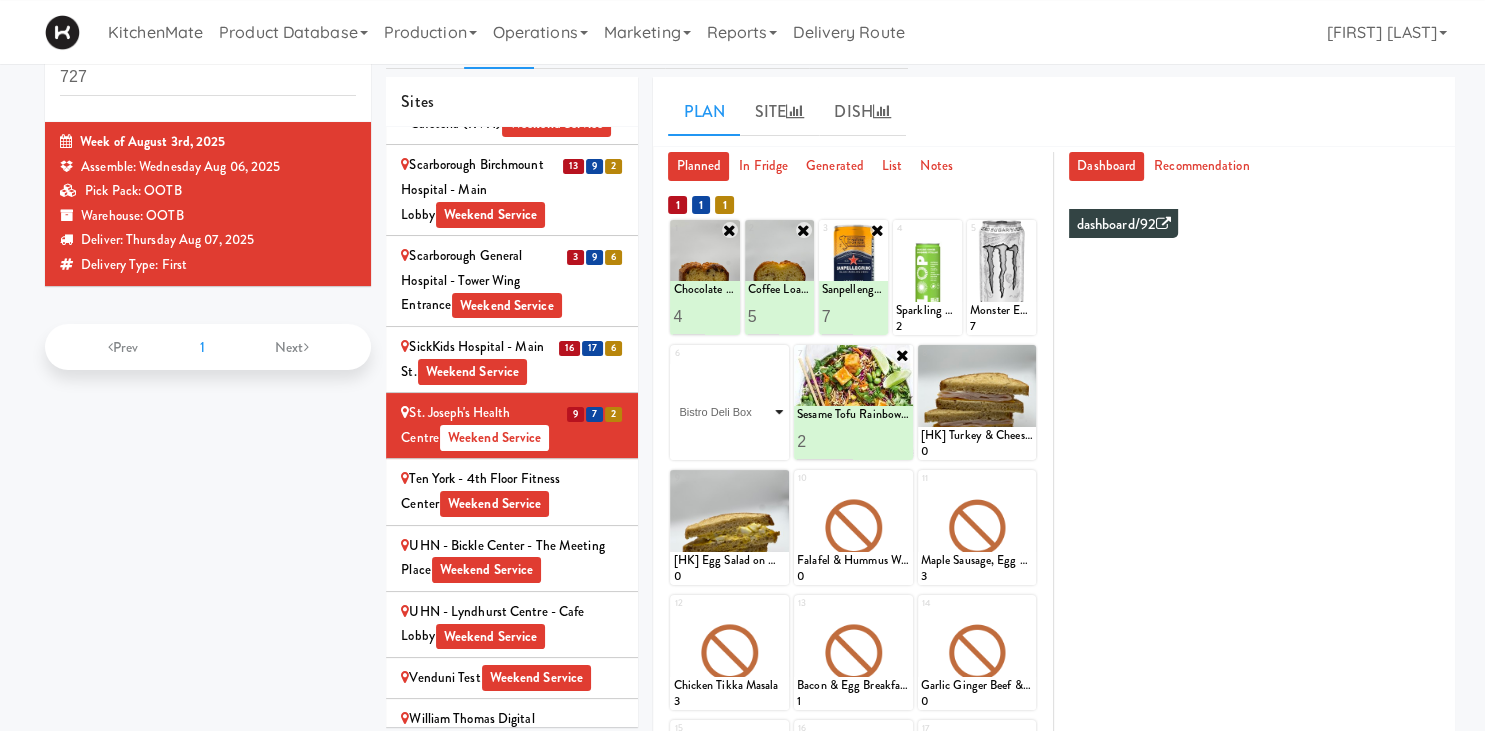 click on "Bistro Deli Box" at bounding box center (0, 0) 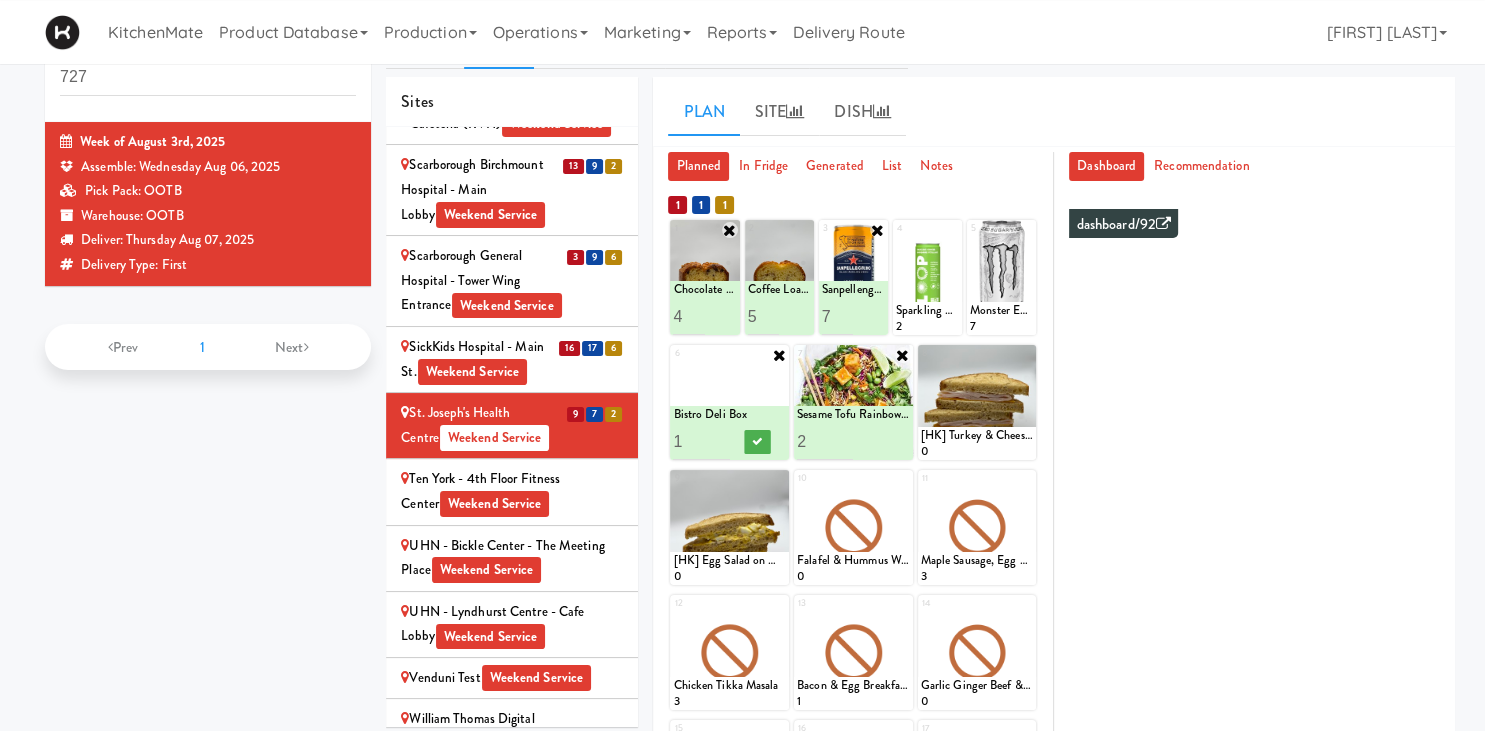 type on "2" 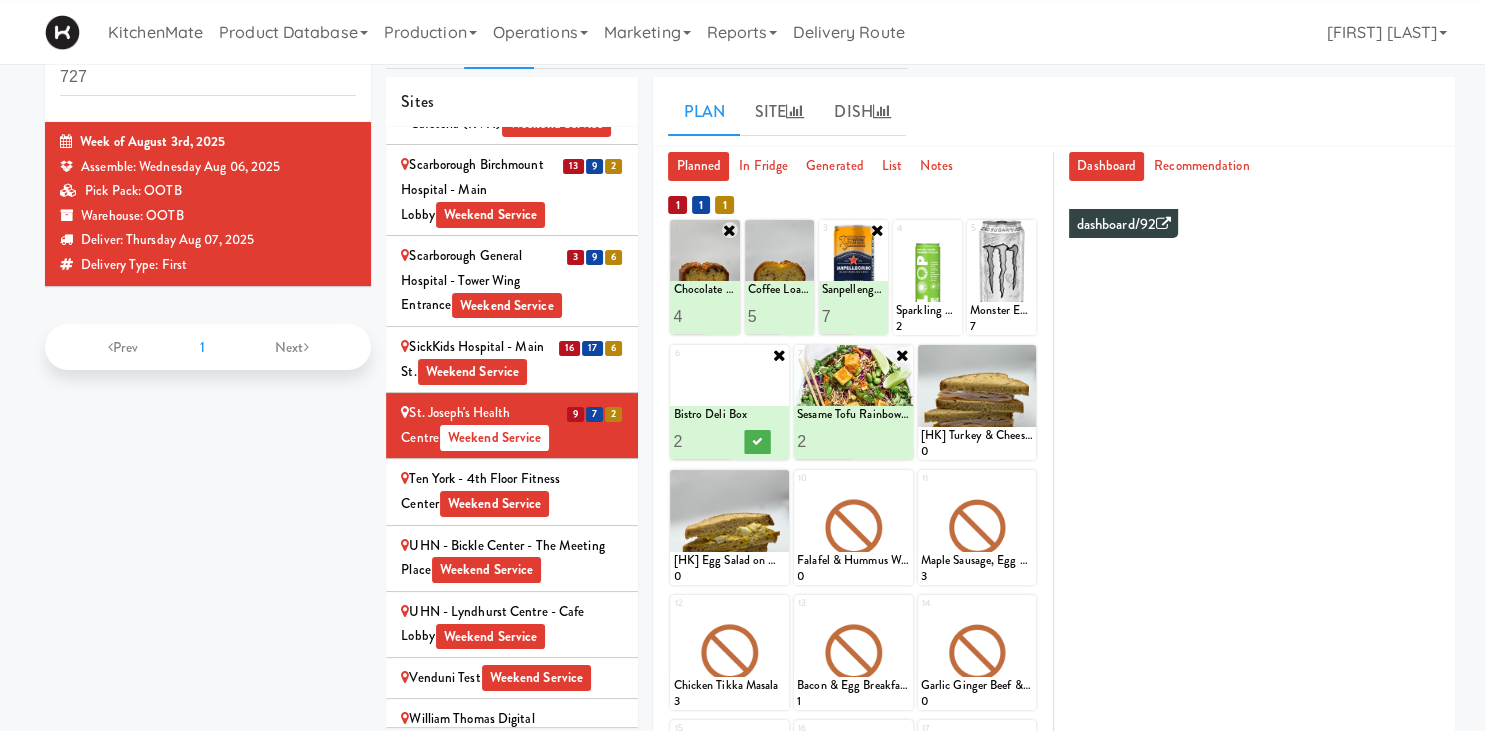 click on "2" at bounding box center [701, 441] 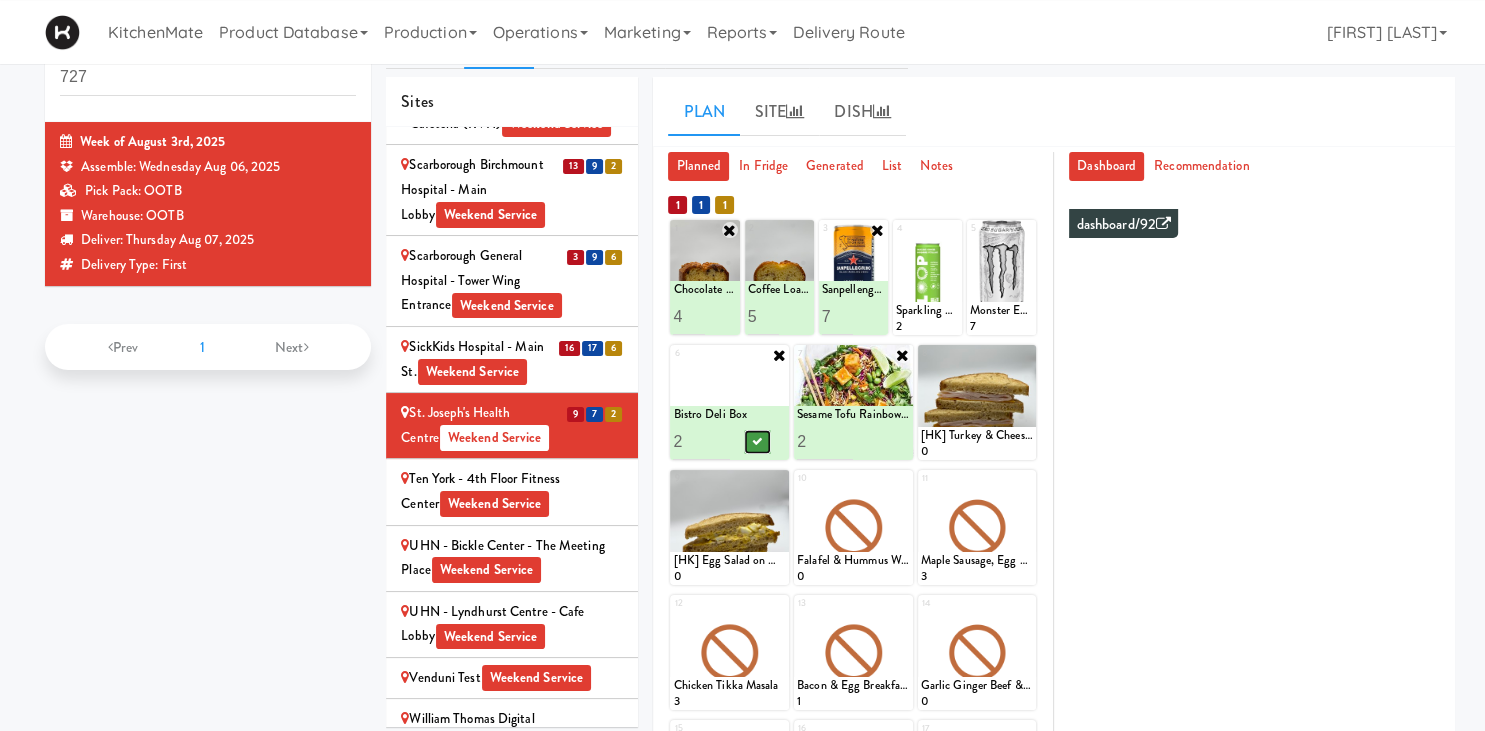 click at bounding box center [758, 442] 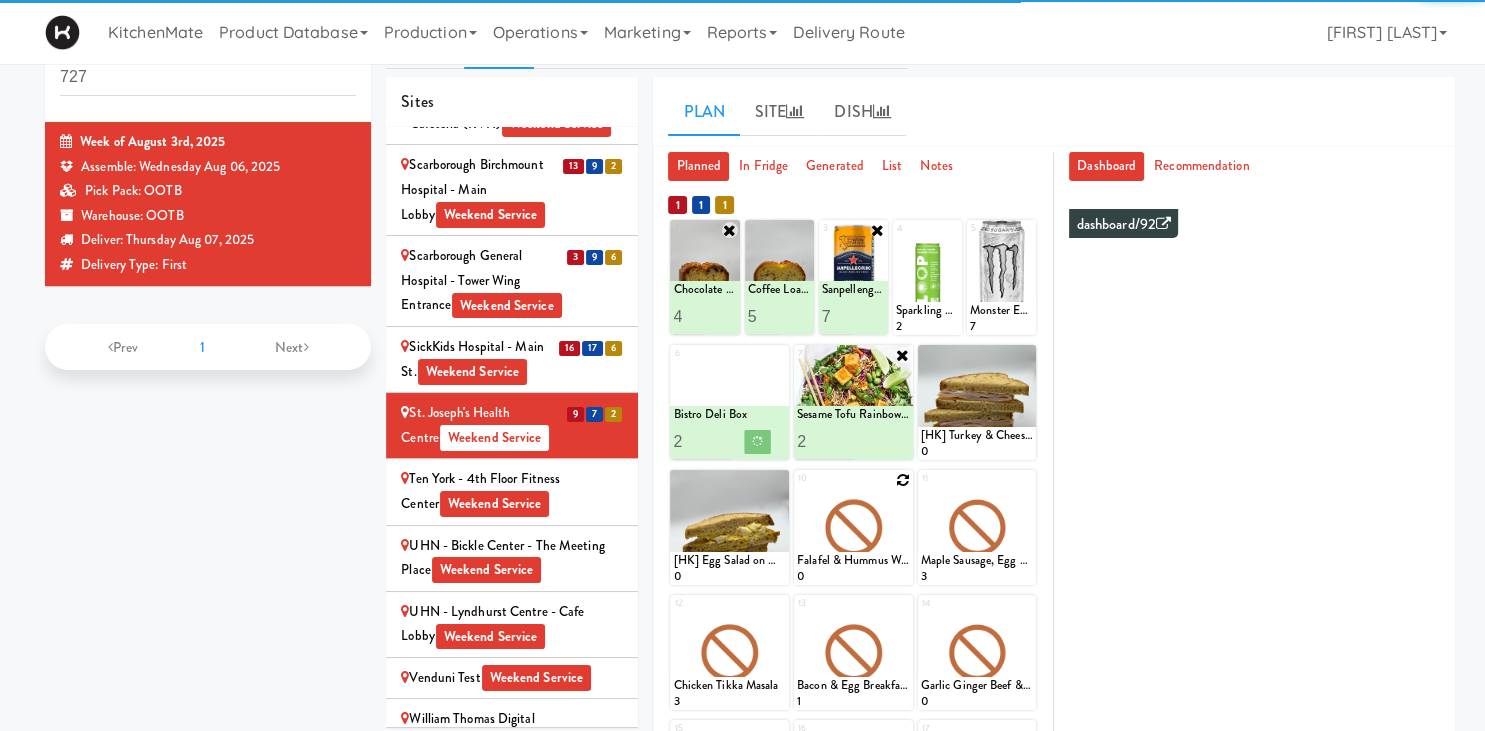 click at bounding box center (903, 480) 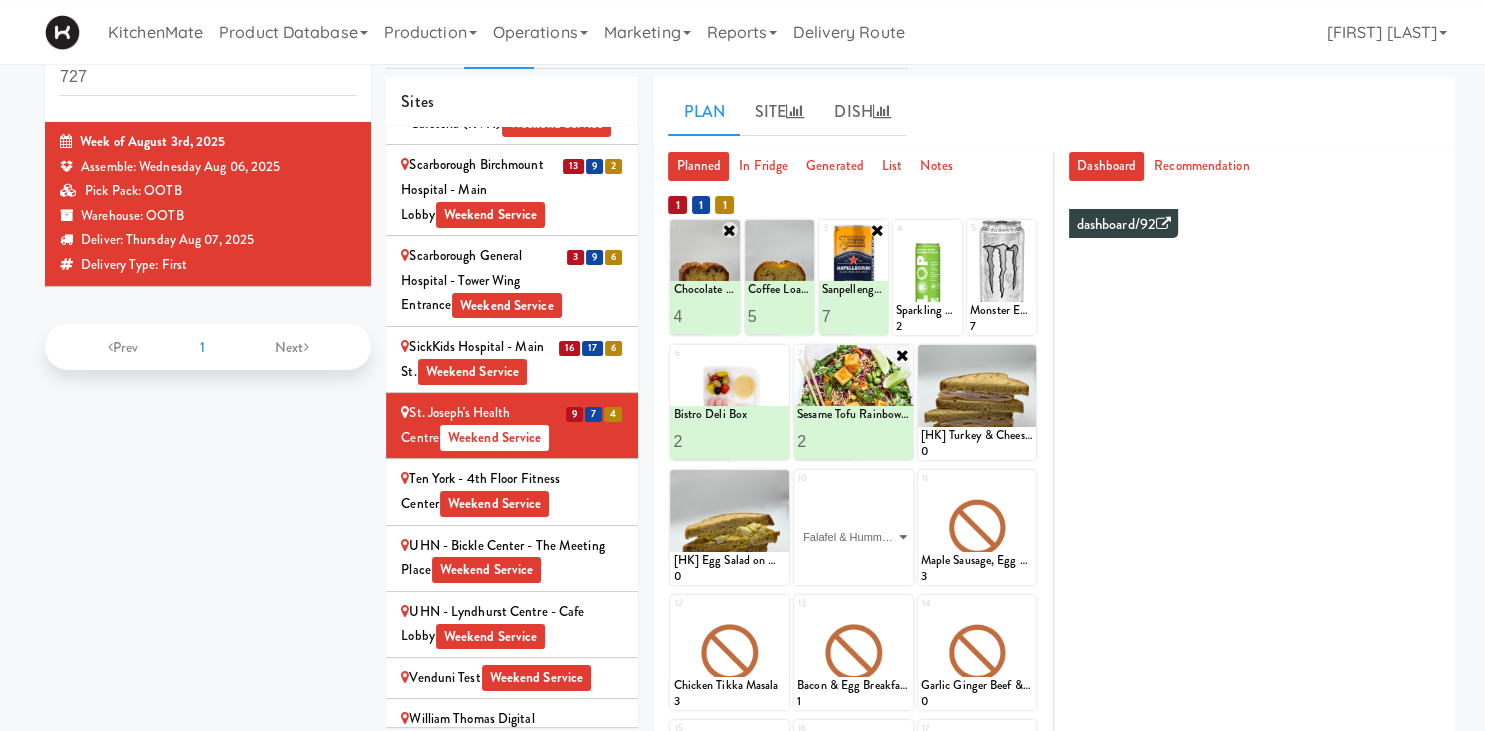 click on "Falafel & Hummus Wrap" at bounding box center (0, 0) 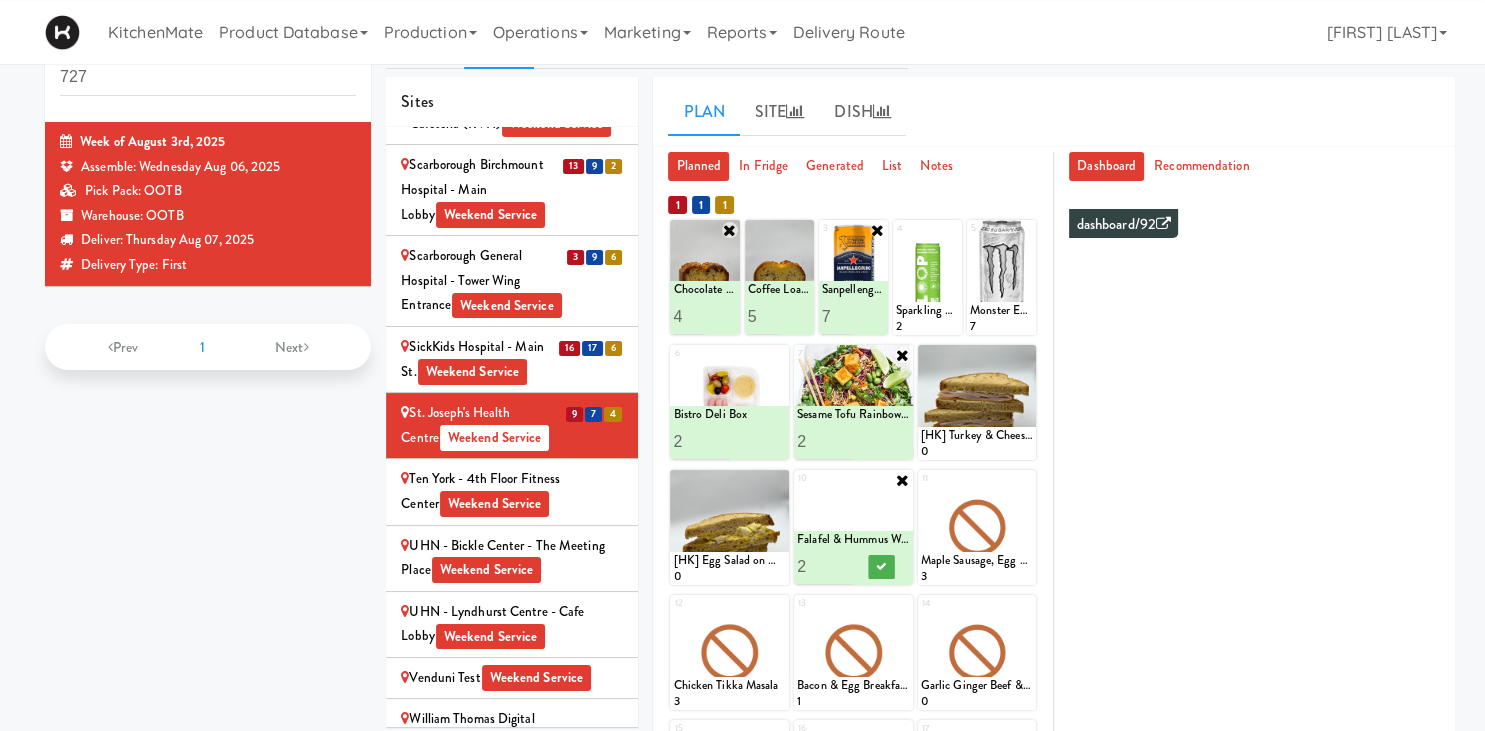 click on "2" at bounding box center (825, 566) 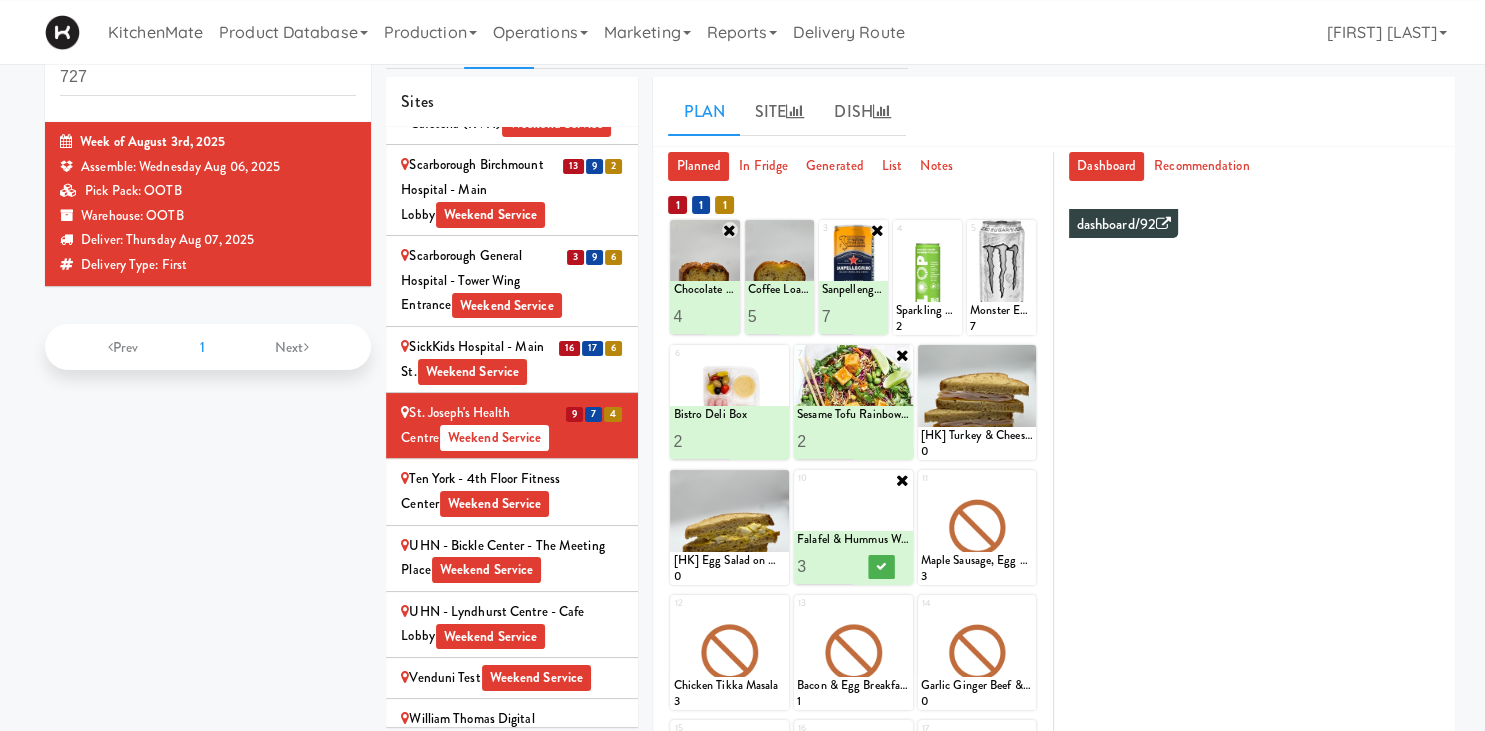 type on "3" 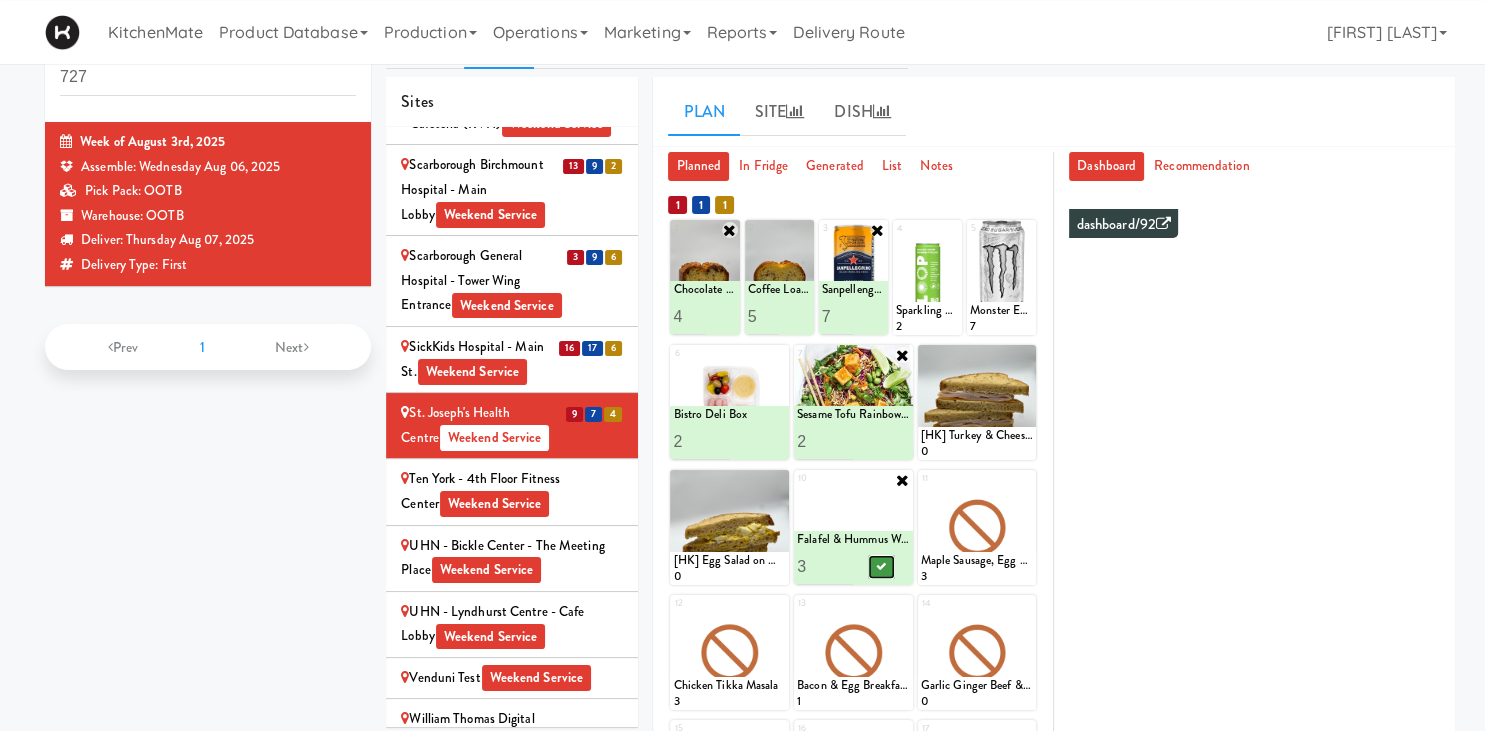 click at bounding box center (881, 566) 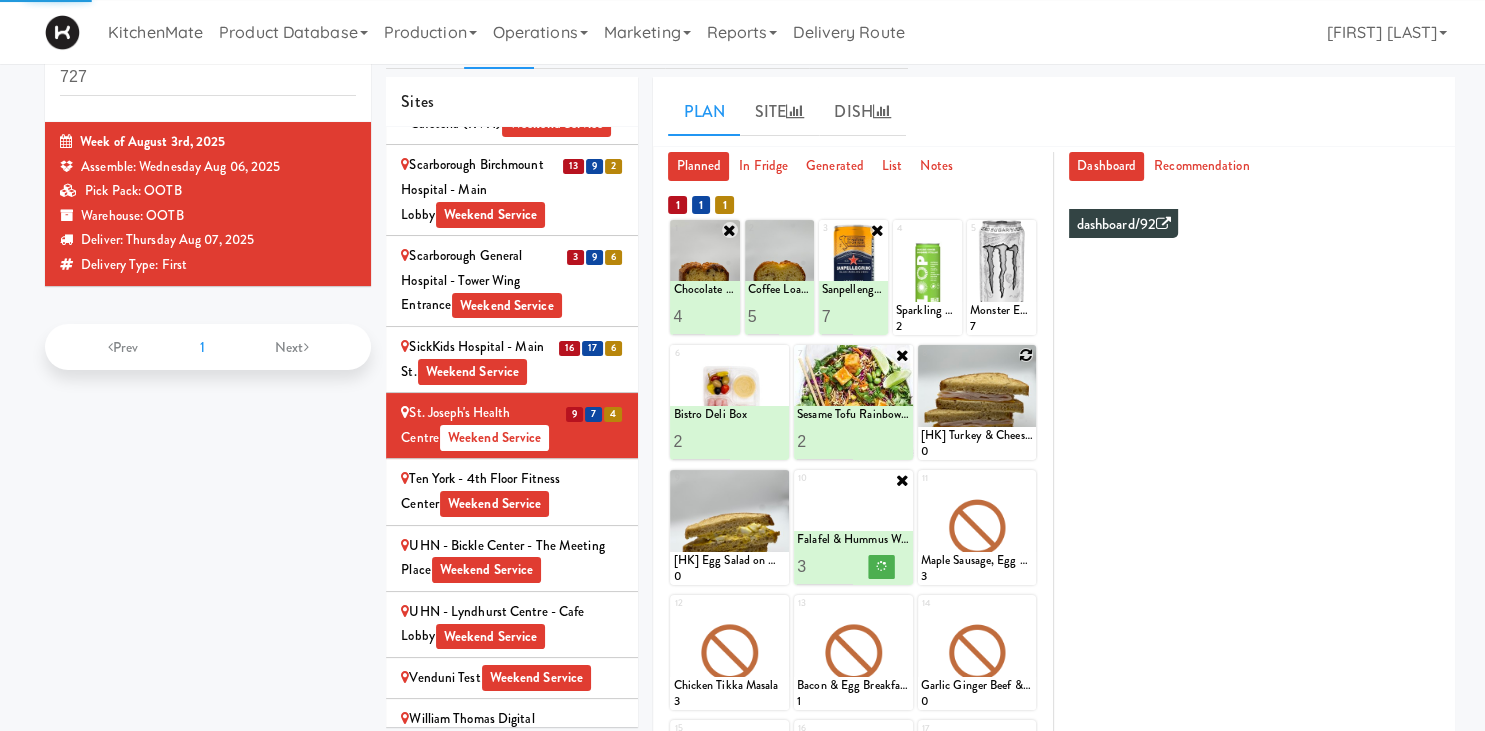click at bounding box center [1026, 355] 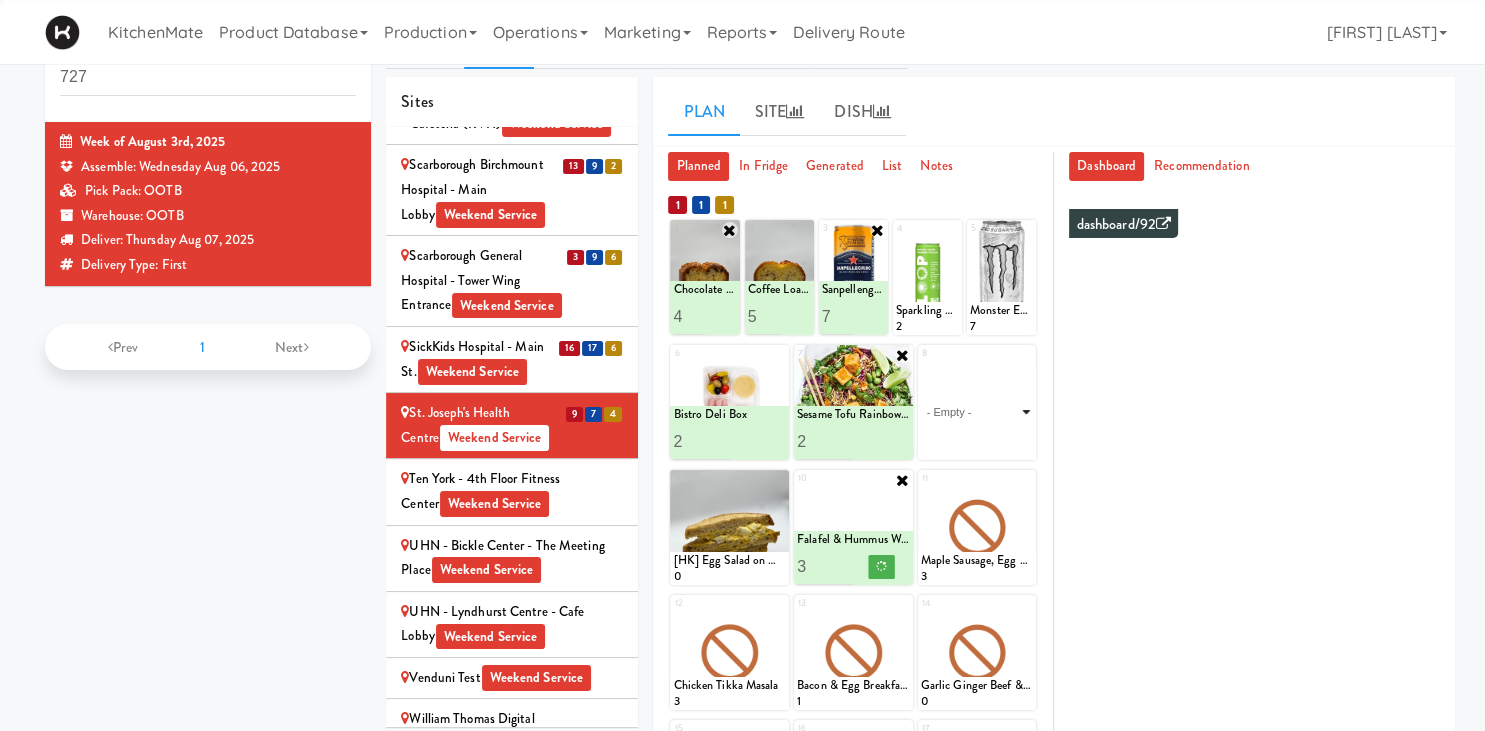 click on "- Empty - Activia Probiotic Peach Mango Smoothie Berry Gatorade Zero Chocolate Milk Tetra Pack Coca Cola Diet Coke Frooti Fuze Iced Tea Grape G2 Gatorade Thirst Quencher Greenhouse Fiery Ginger Shot Lemon Lime Gatorade Zero Monster Energy Zero Ultra Norse Cold Brew Coffee Oasis Apple Juice Orange Celsius Energy Drink Orange Gatorade Zero Red Bull Energy Drink Sanpellengrino Aranciata Sparkling Clementine Probiotic Soda Sparkling Ginger Probiotic Soda Sparkling Grapefruit Probiotic Soda Sugar Free Red Bull Tonica Kombucha Berry Bounce Amazing Chocolate Chunk Cookie Bacon & Egg Breakfast Wrap Bistro Deli Box Blue Diamond Roasted Salted Almonds Blue Diamond Smokehouse Almonds Caramilk Chocolate Chip Loaf Cake Chocolate Loaf Cake Classic Hummus With Crackers Clif Bar Peanut Butter Crunch Clif Builders proteins Bar Chocolate Clif Builders proteins Bar Chocolate Mint Coffee Loaf Cake Falafel & Hummus Wrap Freshii Peanut Butter Energii Bites [HK] Cheddar Cheese Bagel [HK] Chicken Caesar Wrap [HK] Turkey Club Wrap" at bounding box center (977, 412) 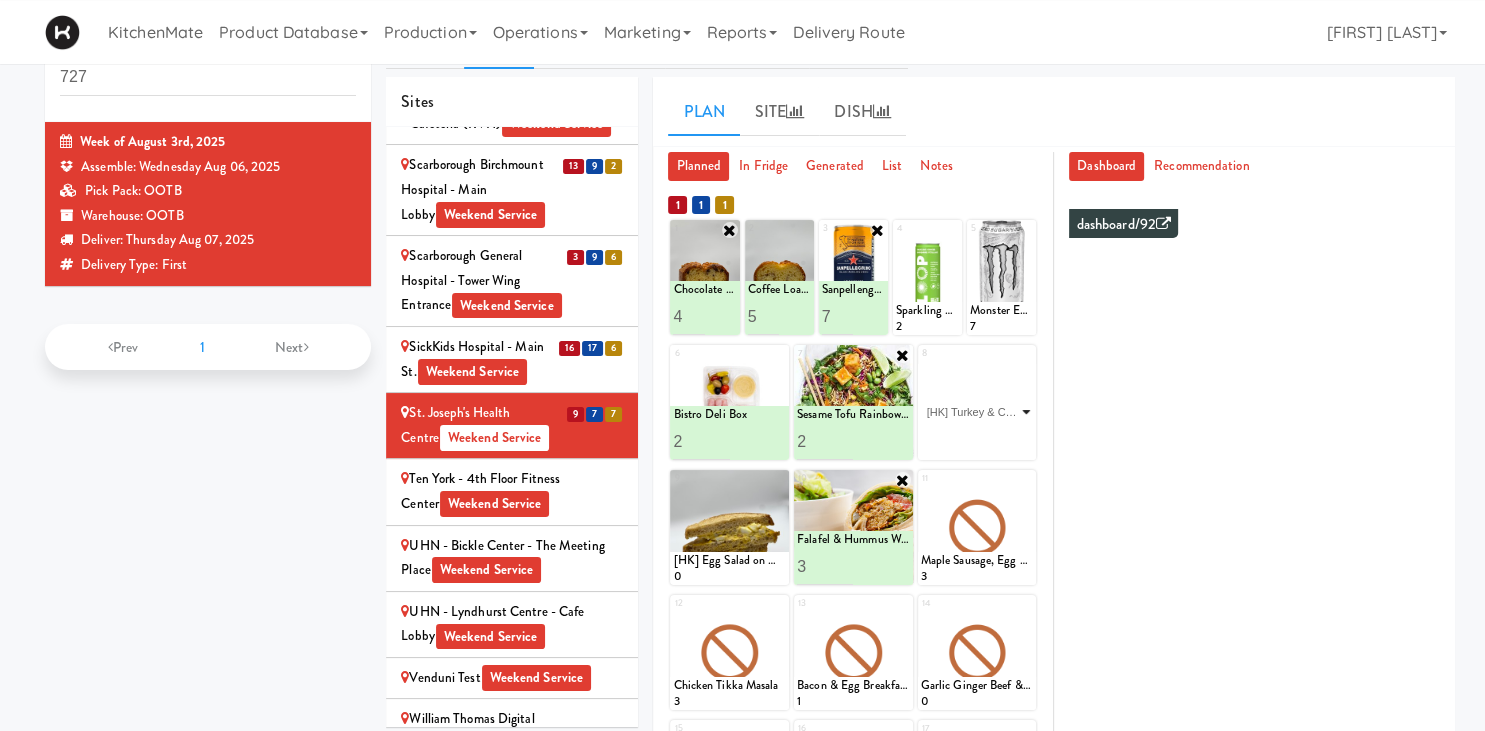 click on "[HK] Turkey & Cheese Multigrain" at bounding box center (0, 0) 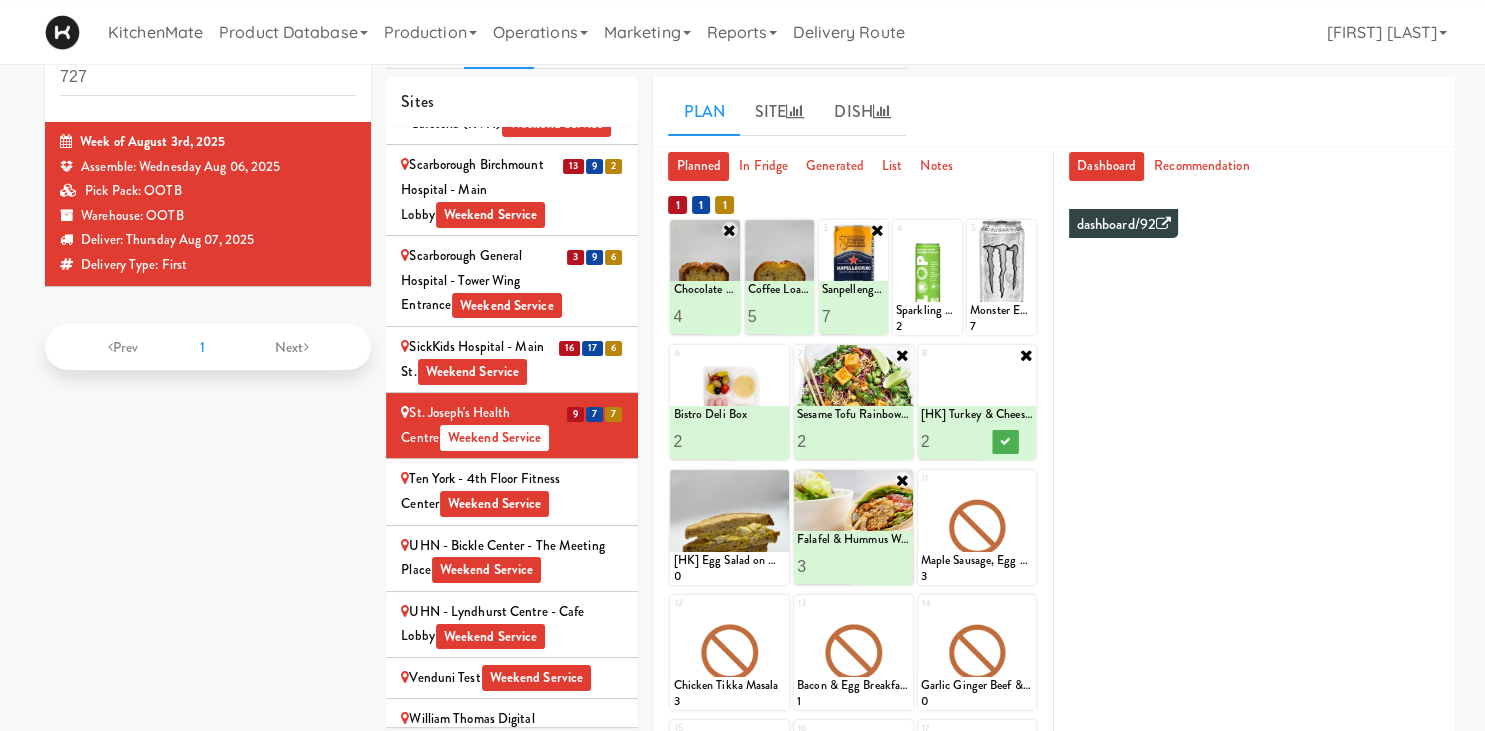 click on "2" at bounding box center [949, 441] 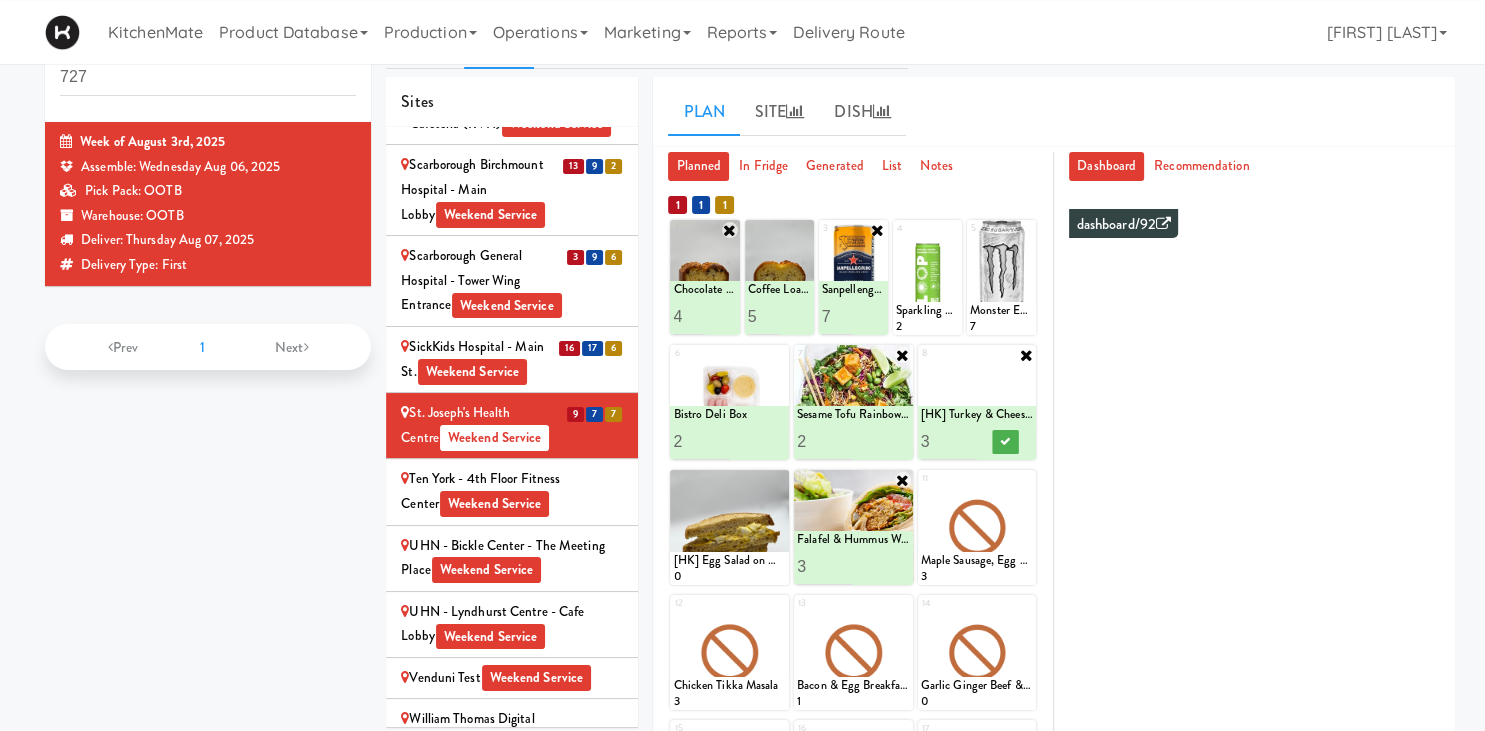 click on "3" at bounding box center [949, 441] 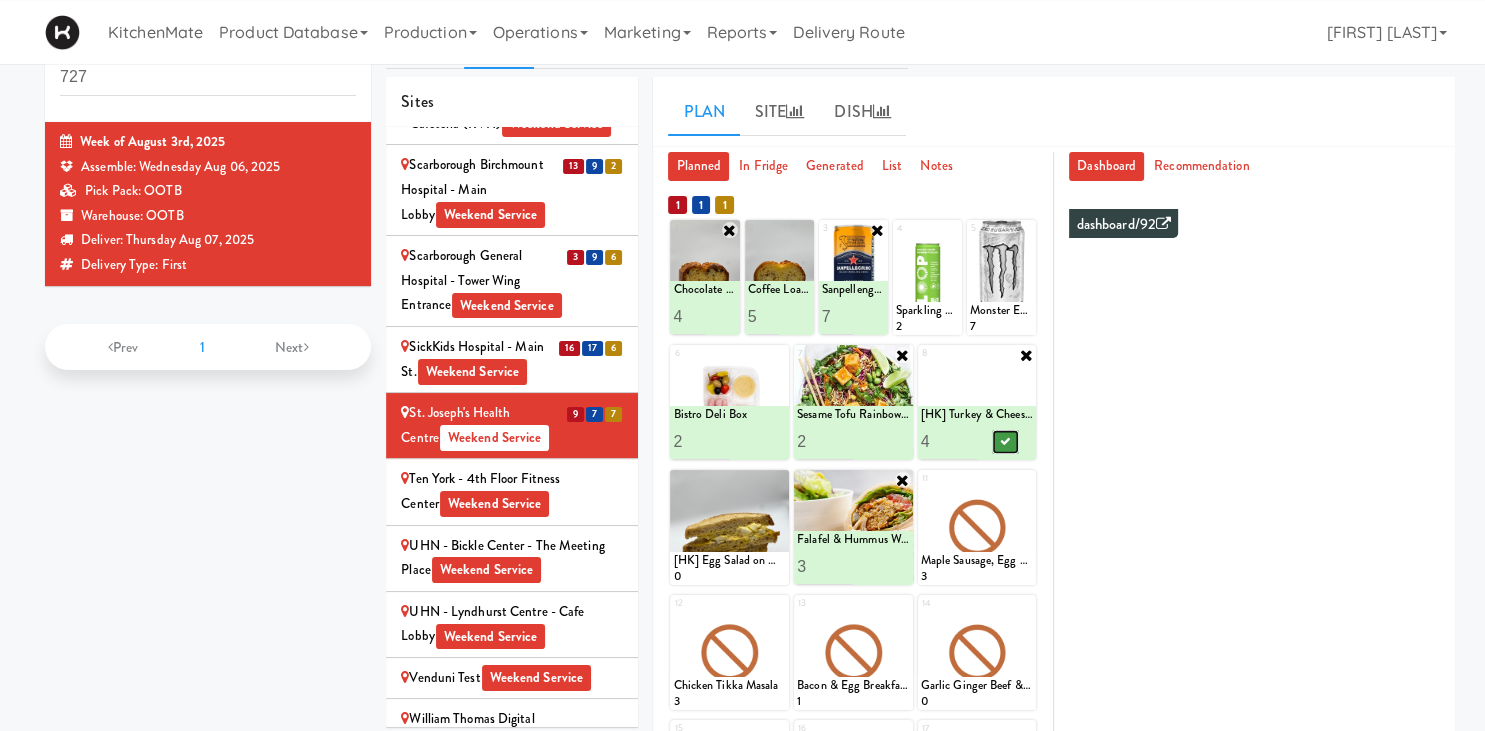 click at bounding box center [1005, 442] 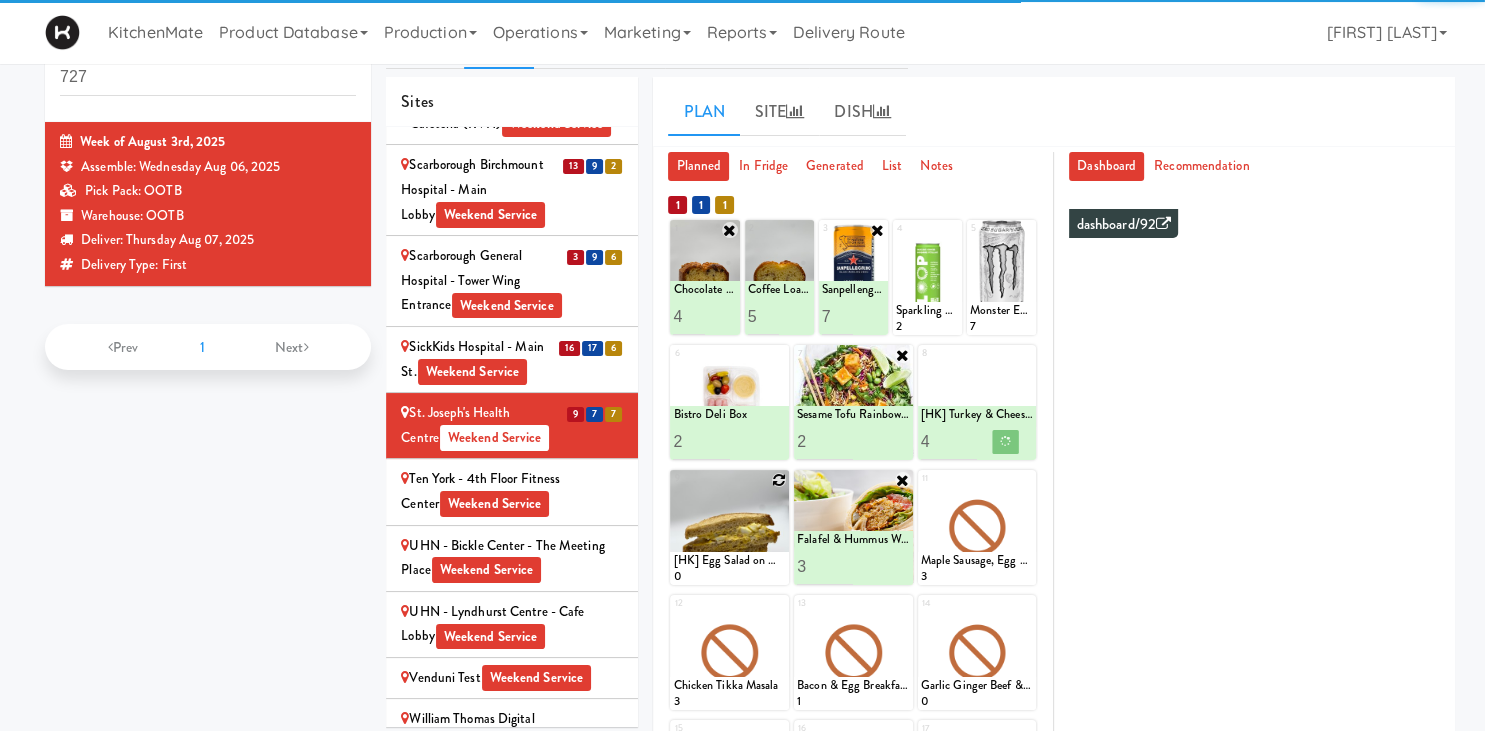 click at bounding box center (729, 527) 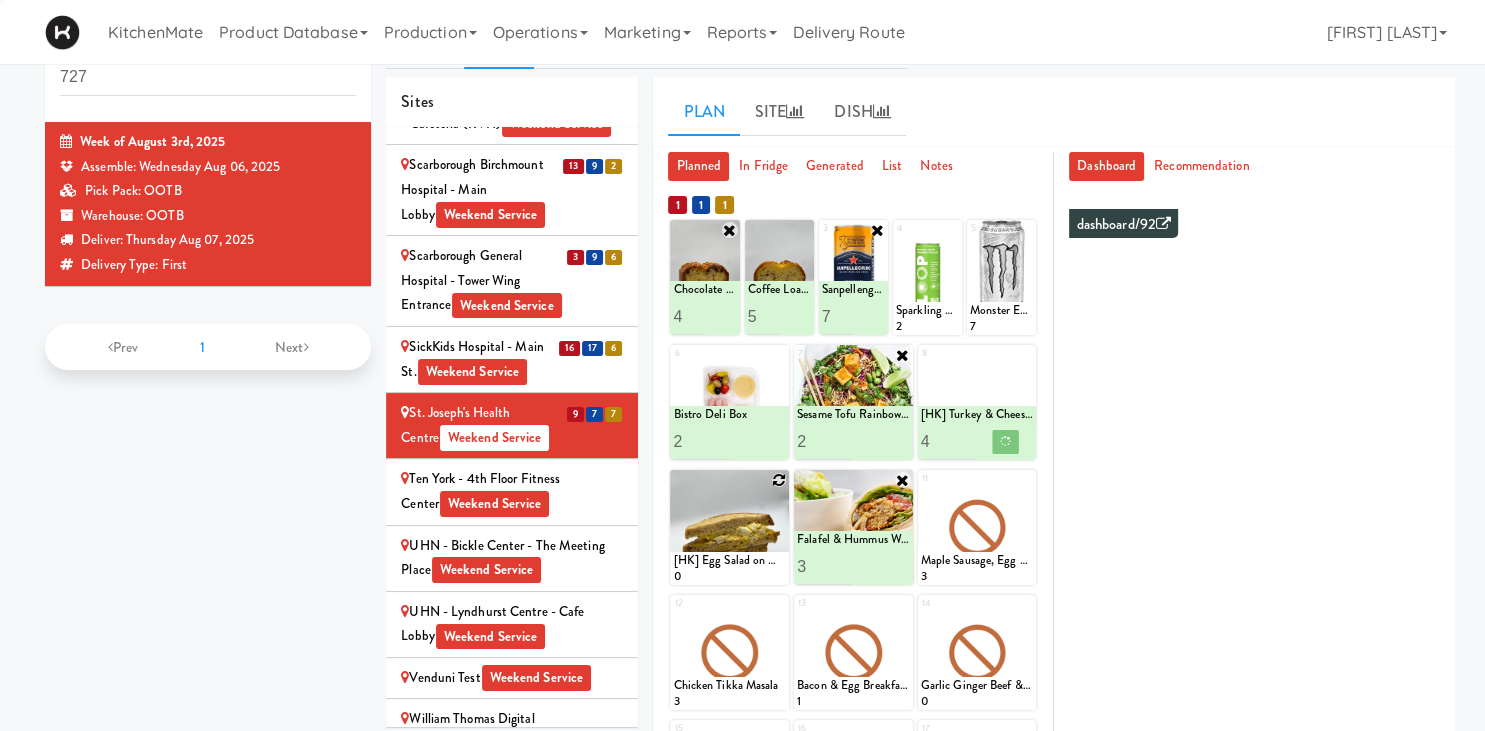click at bounding box center (779, 480) 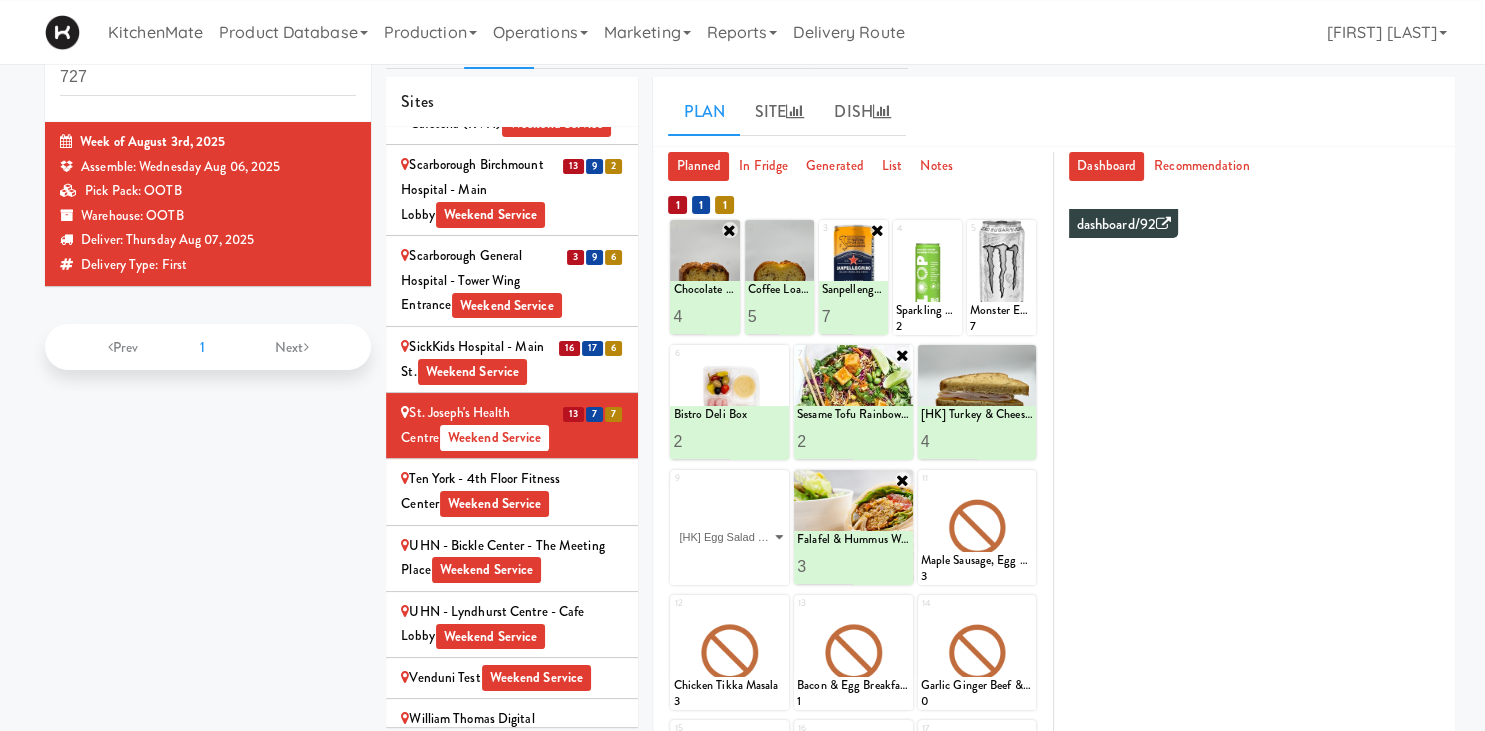 click on "[HK] Egg Salad on Multigrain" at bounding box center (0, 0) 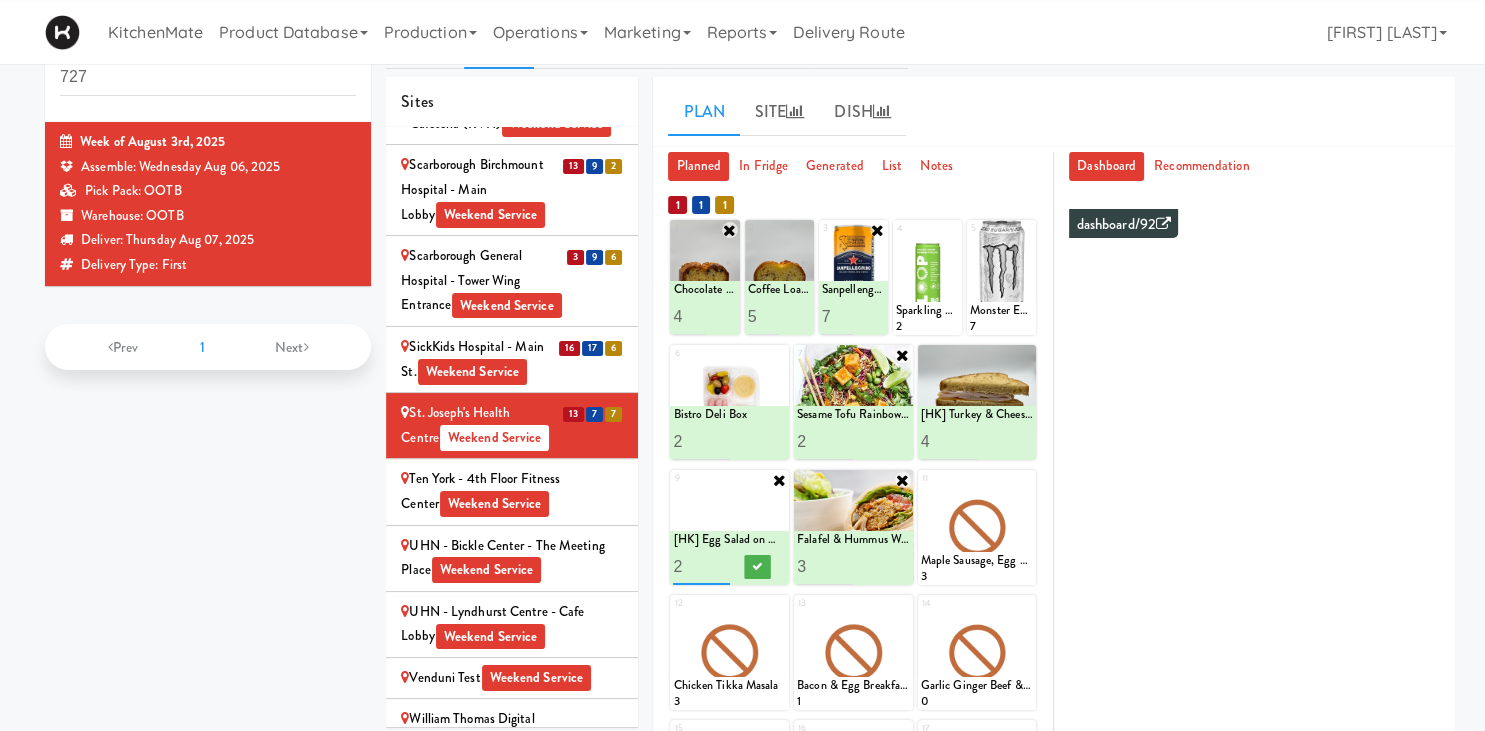 click on "2" at bounding box center (701, 566) 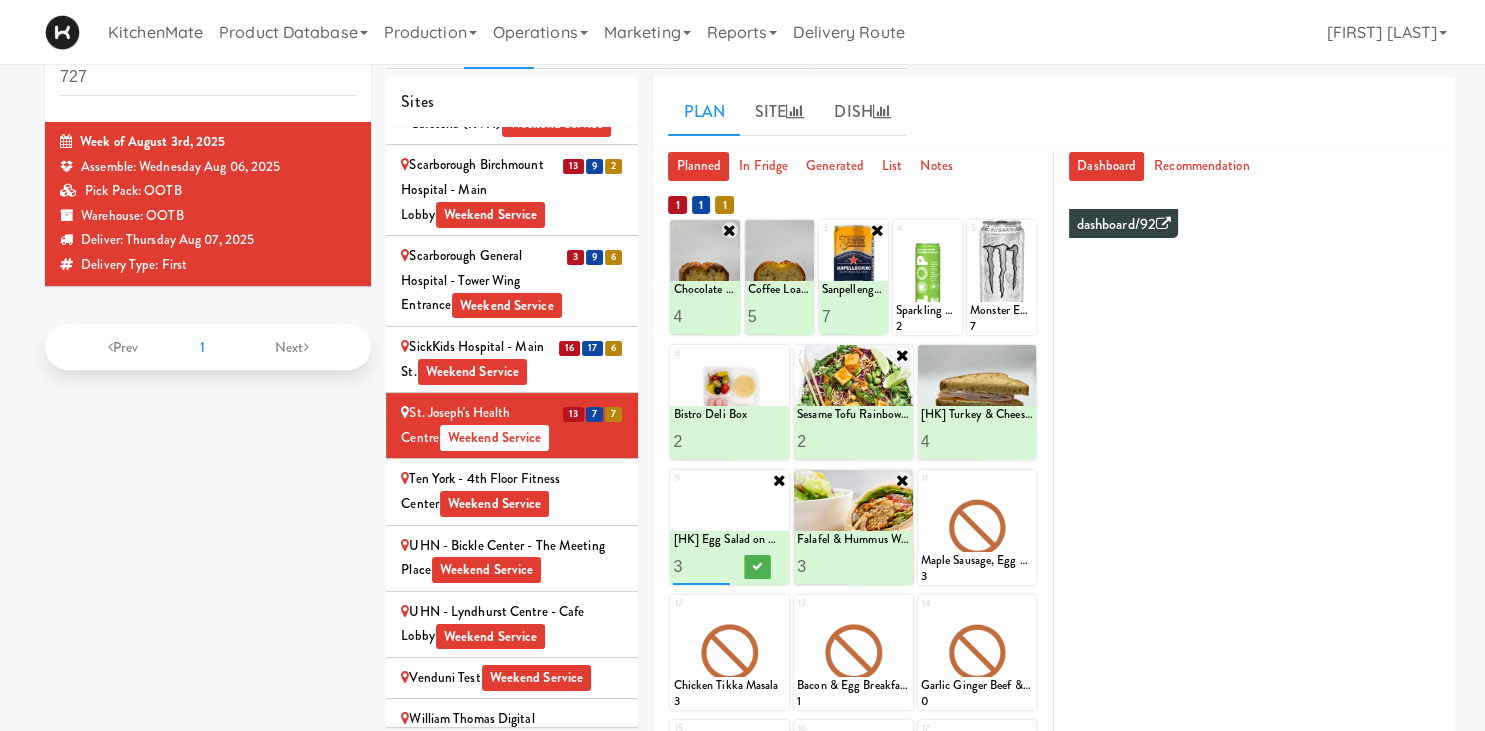 type on "3" 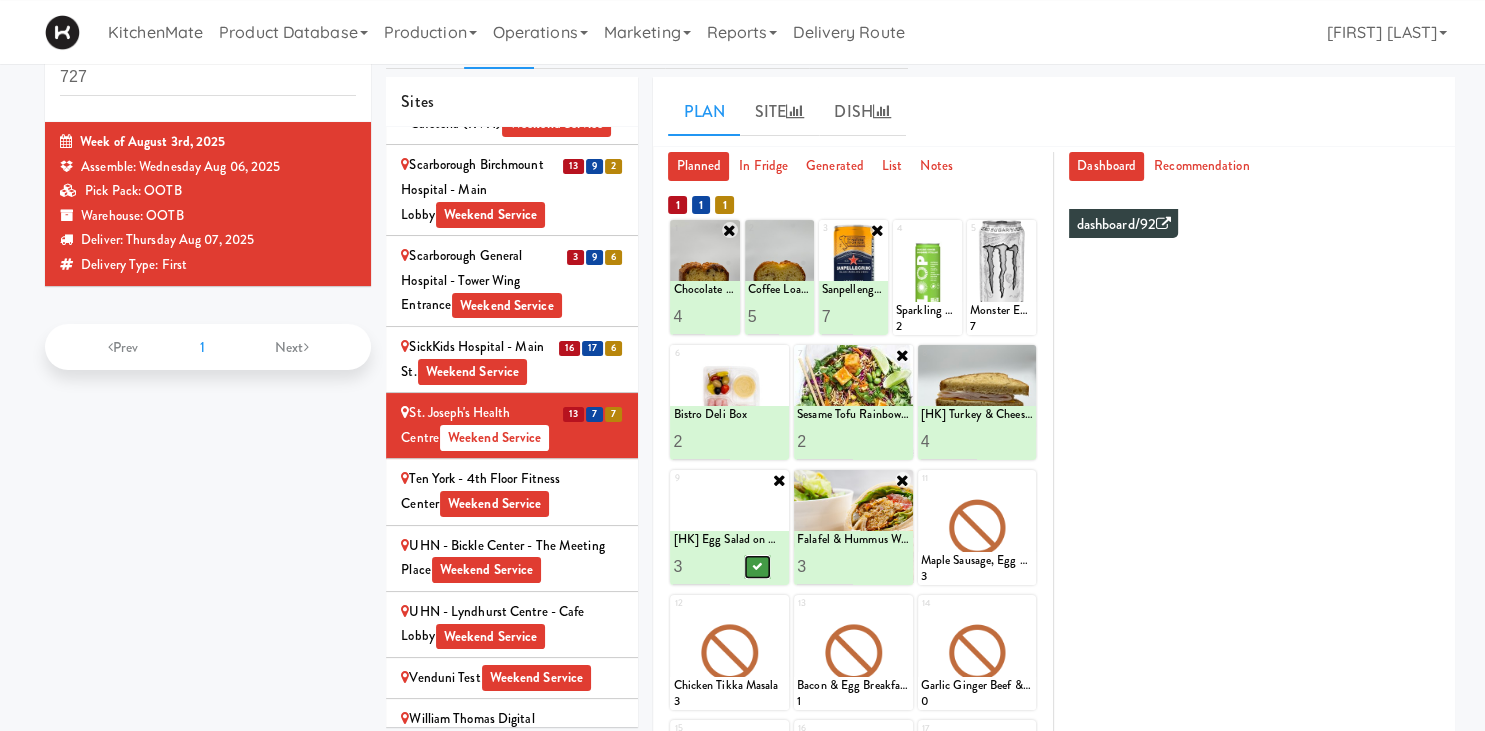 click at bounding box center [758, 567] 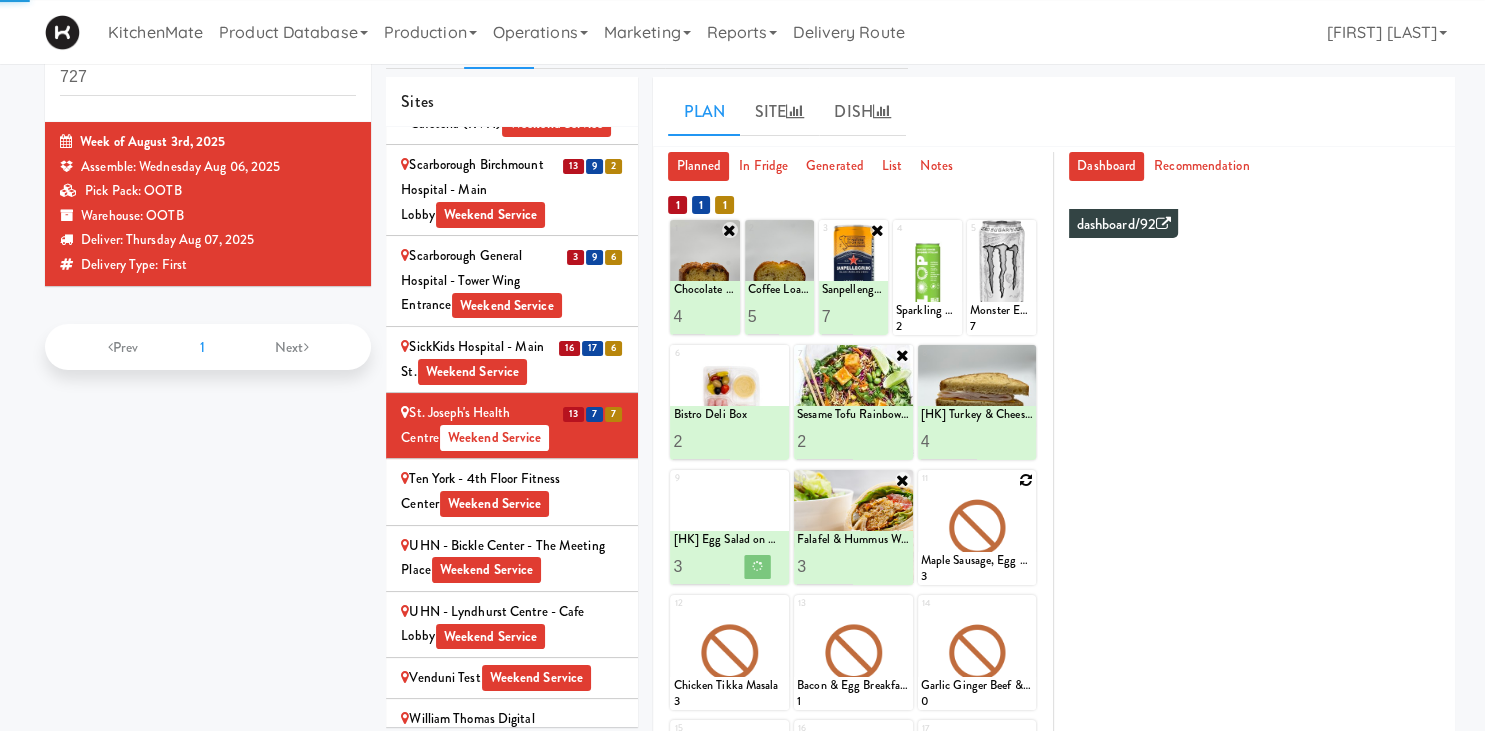 click at bounding box center (977, 527) 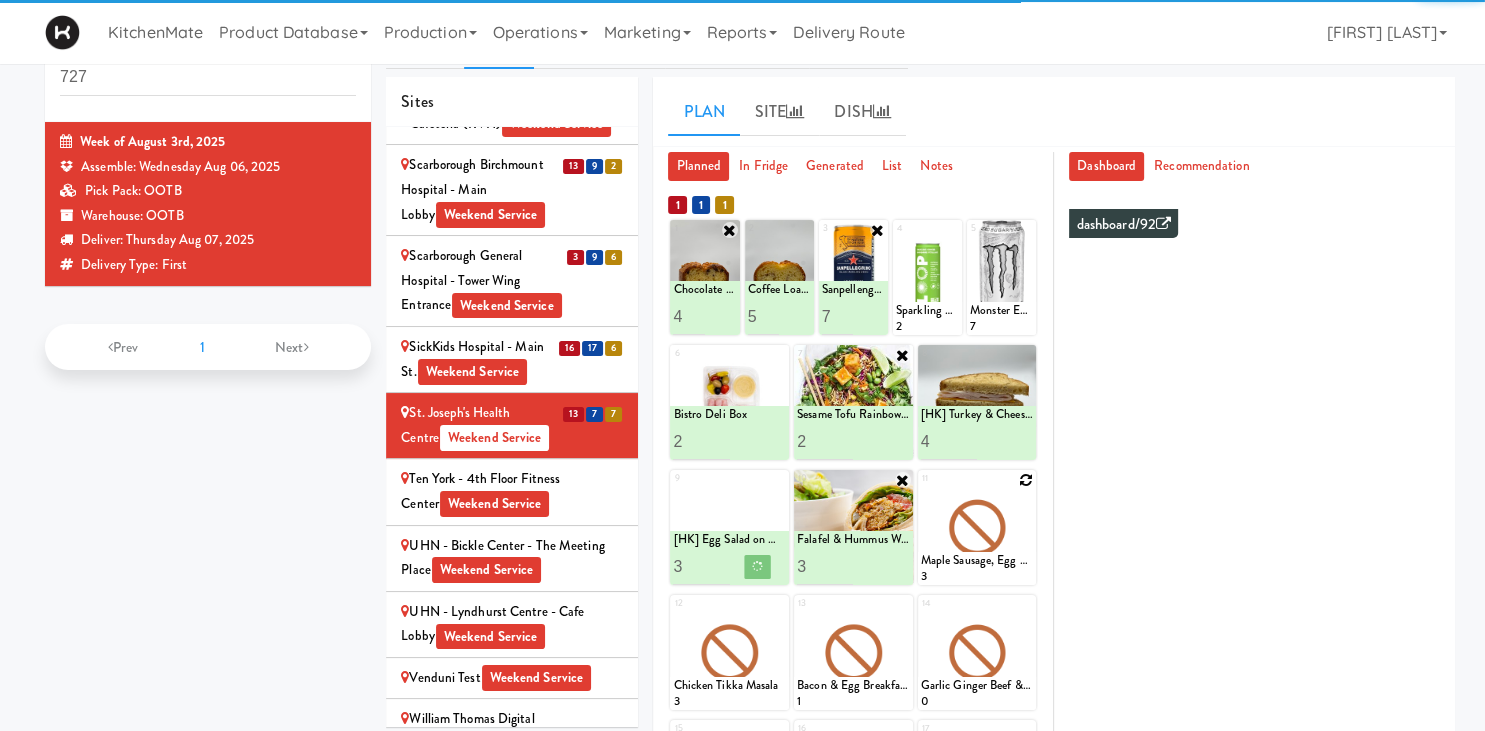 click at bounding box center (977, 527) 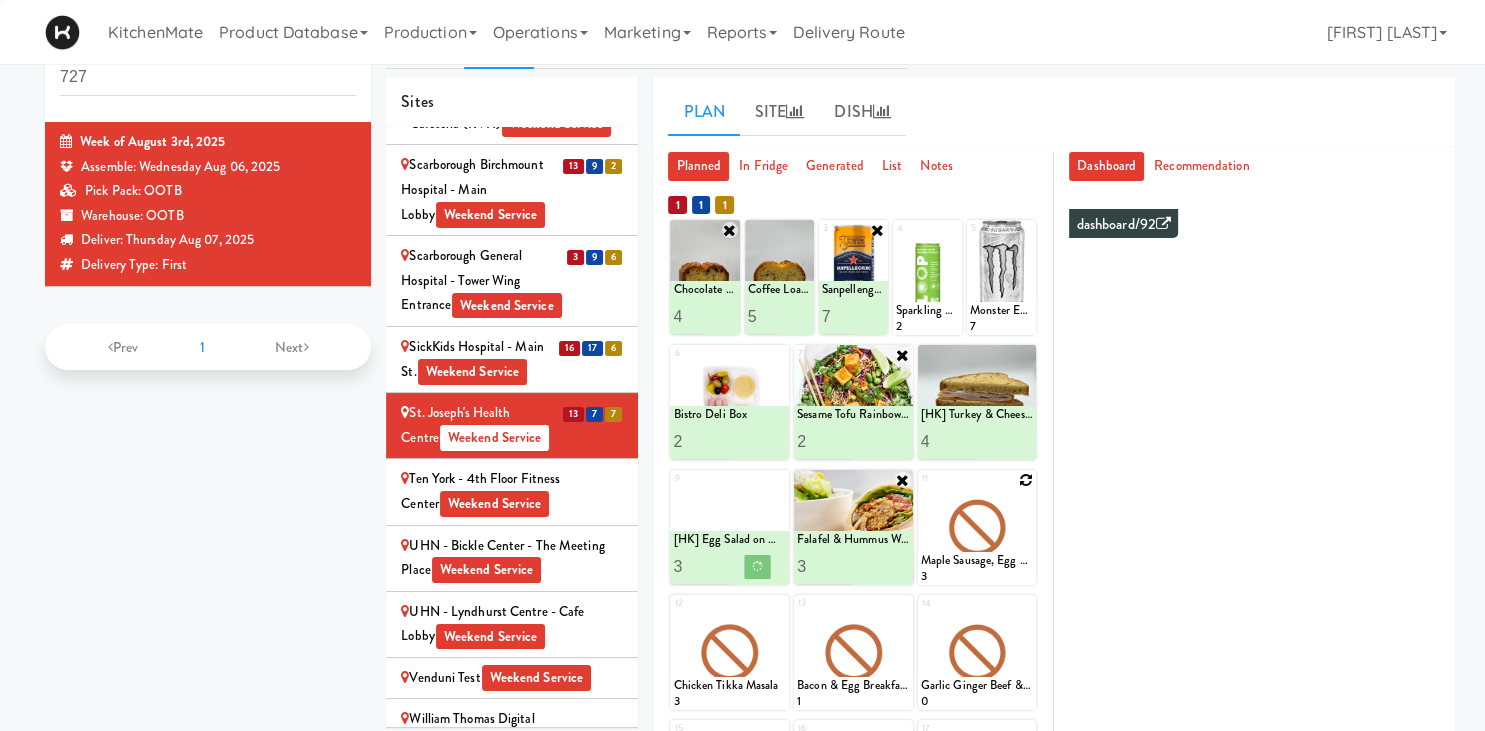 click at bounding box center [1026, 480] 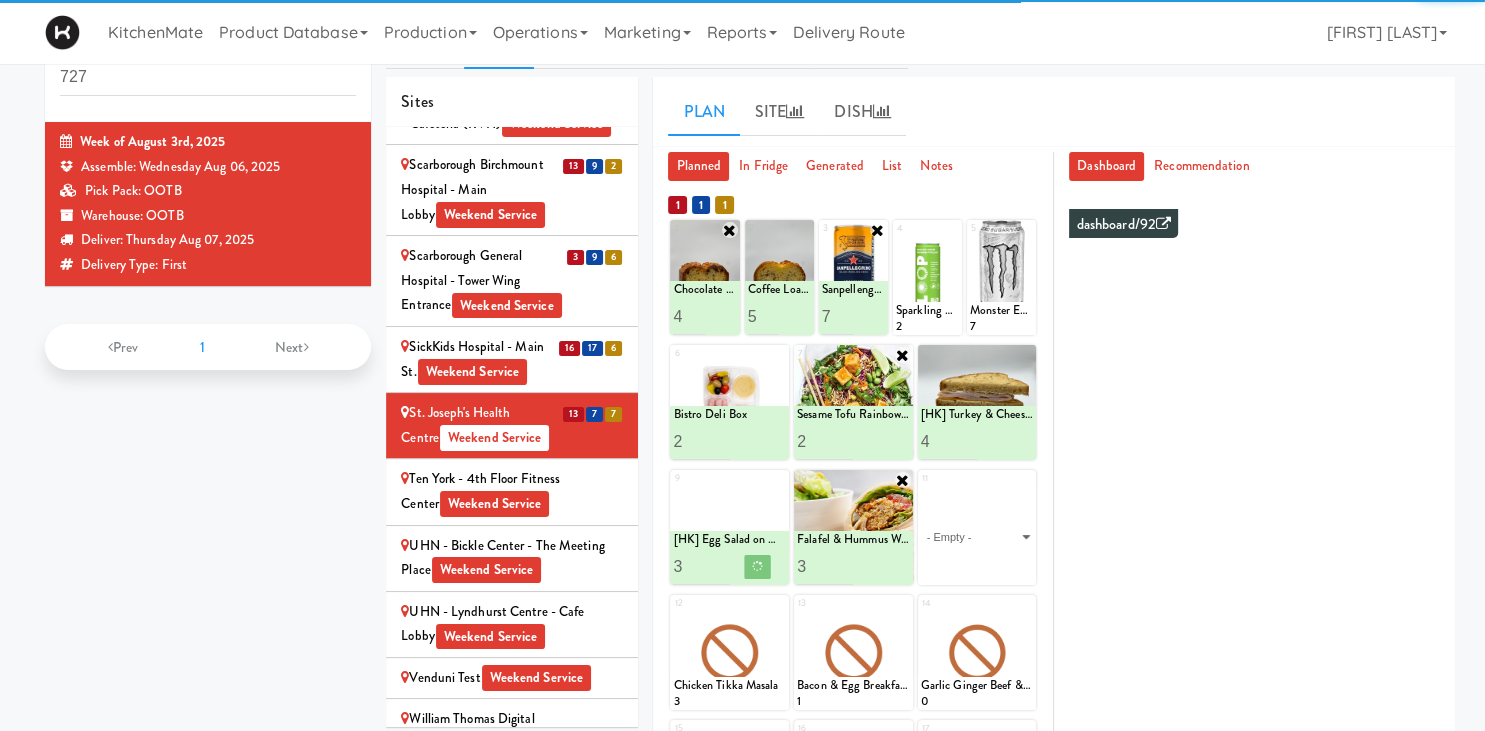click on "- Empty - Activia Probiotic Peach Mango Smoothie Berry Gatorade Zero Chocolate Milk Tetra Pack Coca Cola Diet Coke Frooti Fuze Iced Tea Grape G2 Gatorade Thirst Quencher Greenhouse Fiery Ginger Shot Lemon Lime Gatorade Zero Monster Energy Zero Ultra Norse Cold Brew Coffee Oasis Apple Juice Orange Celsius Energy Drink Orange Gatorade Zero Red Bull Energy Drink Sanpellengrino Aranciata Sparkling Clementine Probiotic Soda Sparkling Ginger Probiotic Soda Sparkling Grapefruit Probiotic Soda Sugar Free Red Bull Tonica Kombucha Berry Bounce Amazing Chocolate Chunk Cookie Bacon & Egg Breakfast Wrap Bistro Deli Box Blue Diamond Roasted Salted Almonds Blue Diamond Smokehouse Almonds Caramilk Chocolate Chip Loaf Cake Chocolate Loaf Cake Classic Hummus With Crackers Clif Bar Peanut Butter Crunch Clif Builders proteins Bar Chocolate Clif Builders proteins Bar Chocolate Mint Coffee Loaf Cake Falafel & Hummus Wrap Freshii Peanut Butter Energii Bites [HK] Cheddar Cheese Bagel [HK] Chicken Caesar Wrap [HK] Turkey Club Wrap" at bounding box center [977, 537] 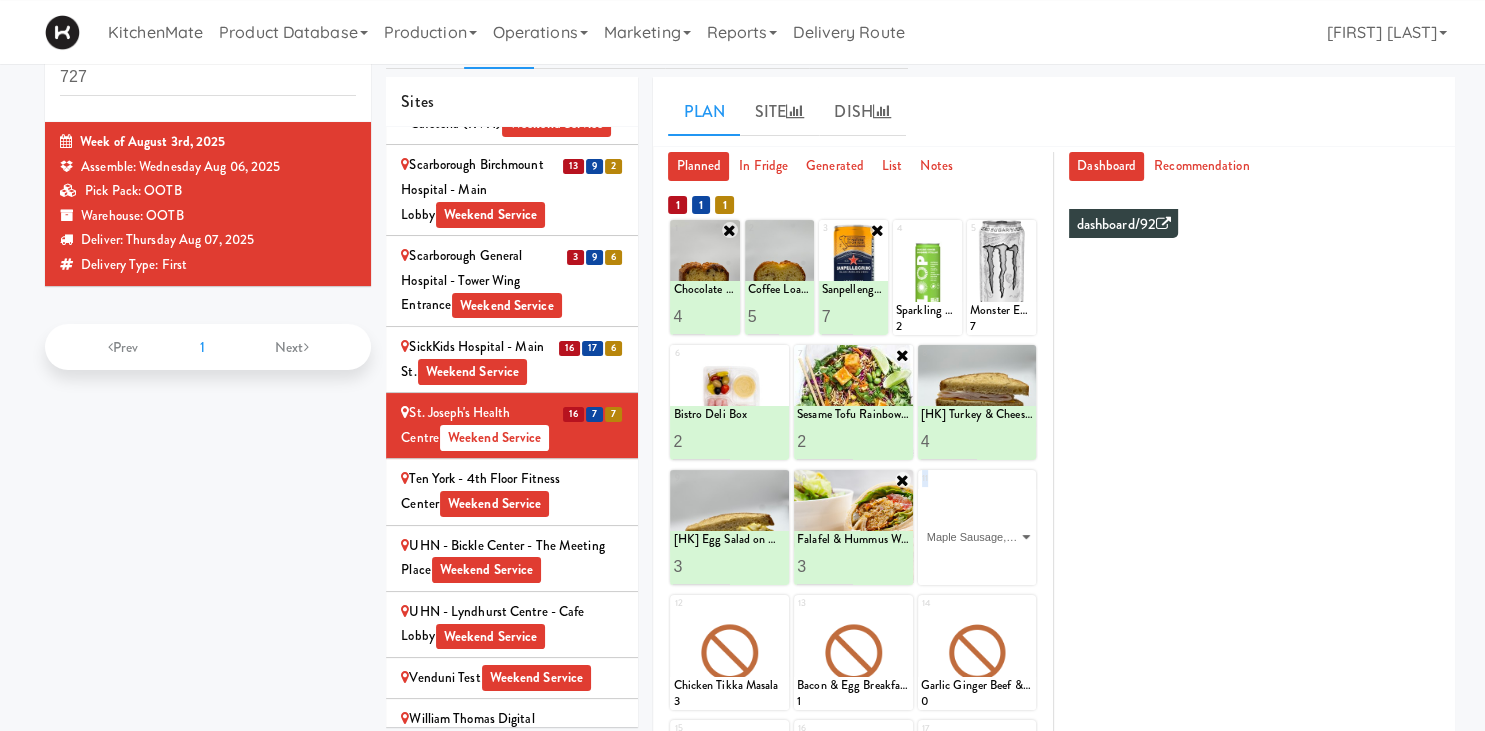 click on "Maple Sausage, Egg & Cheddar Sandwich" at bounding box center (0, 0) 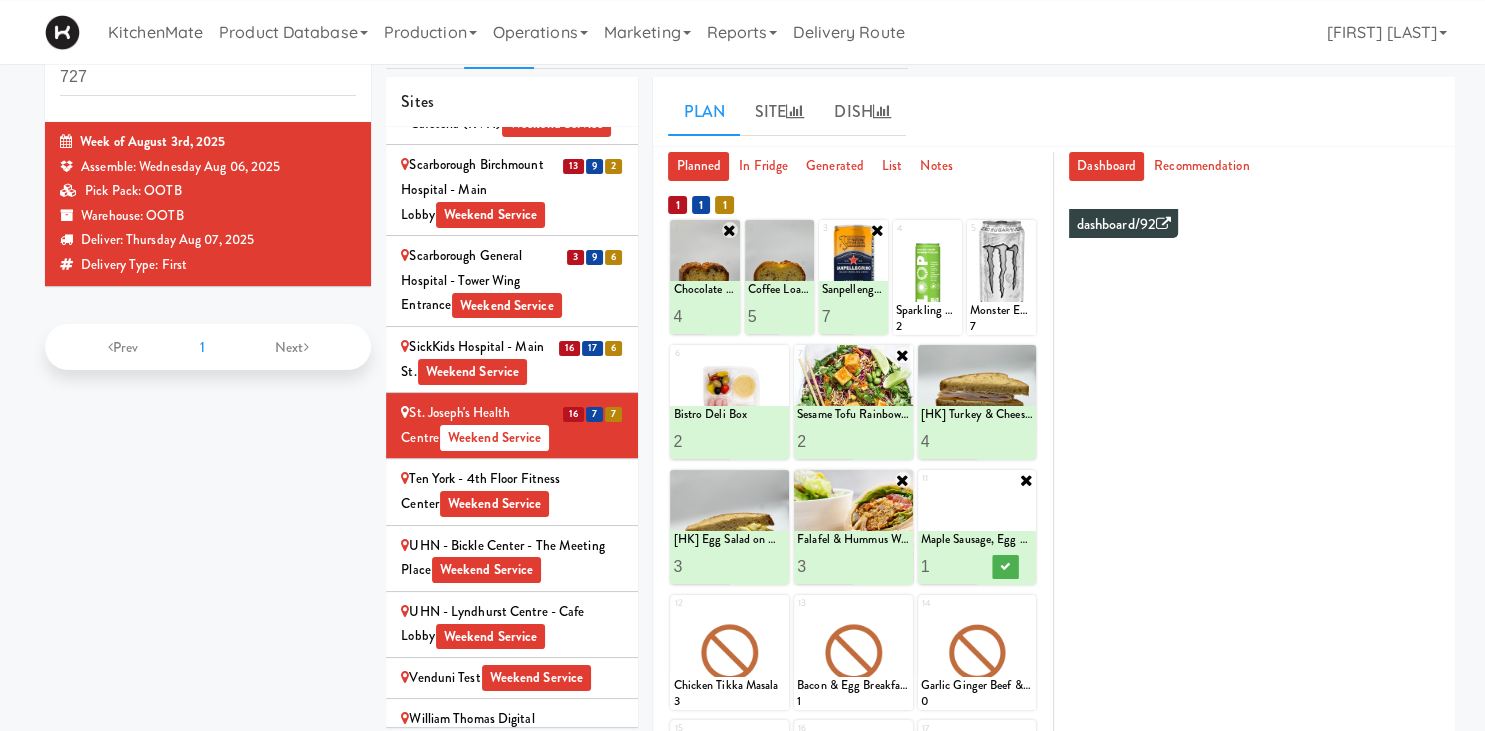 click on "2" at bounding box center [949, 566] 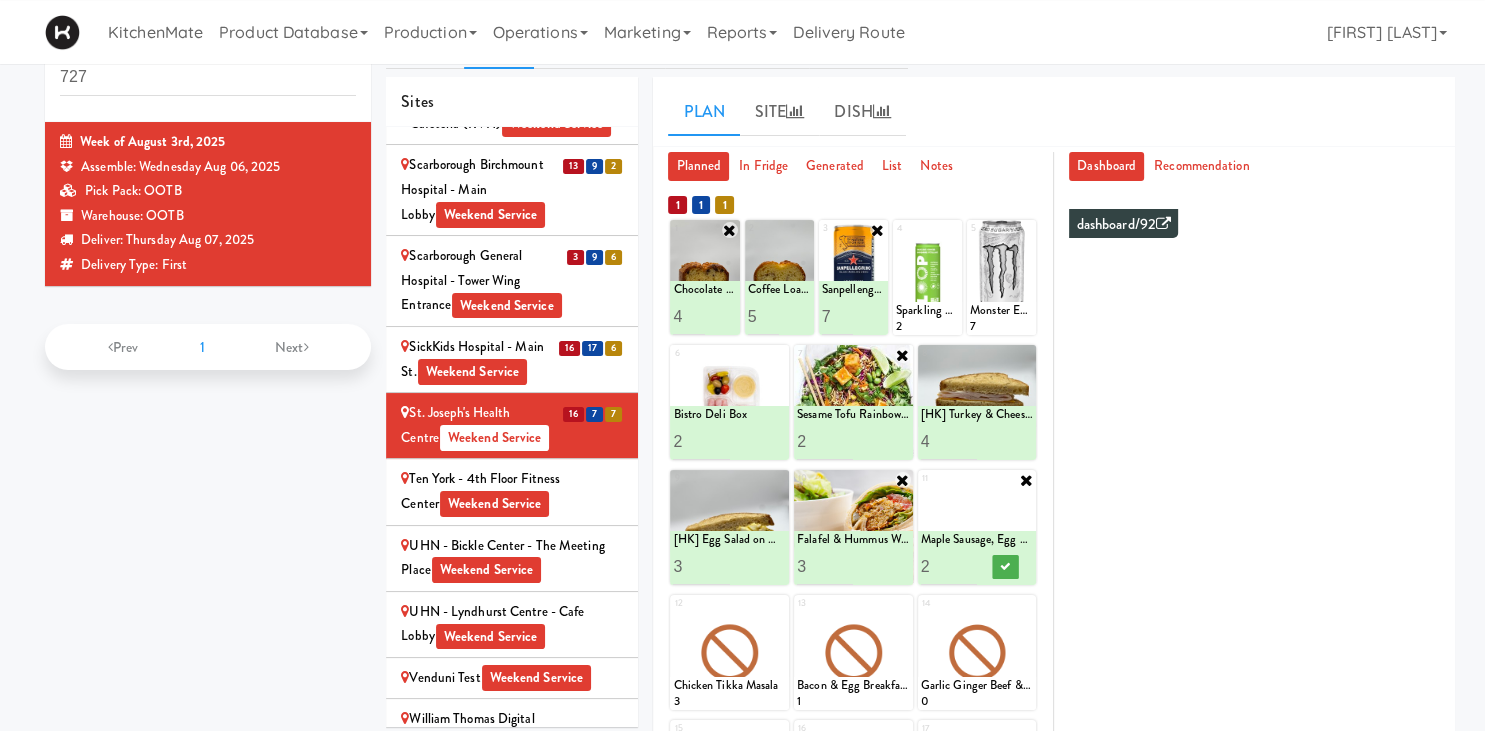 type on "3" 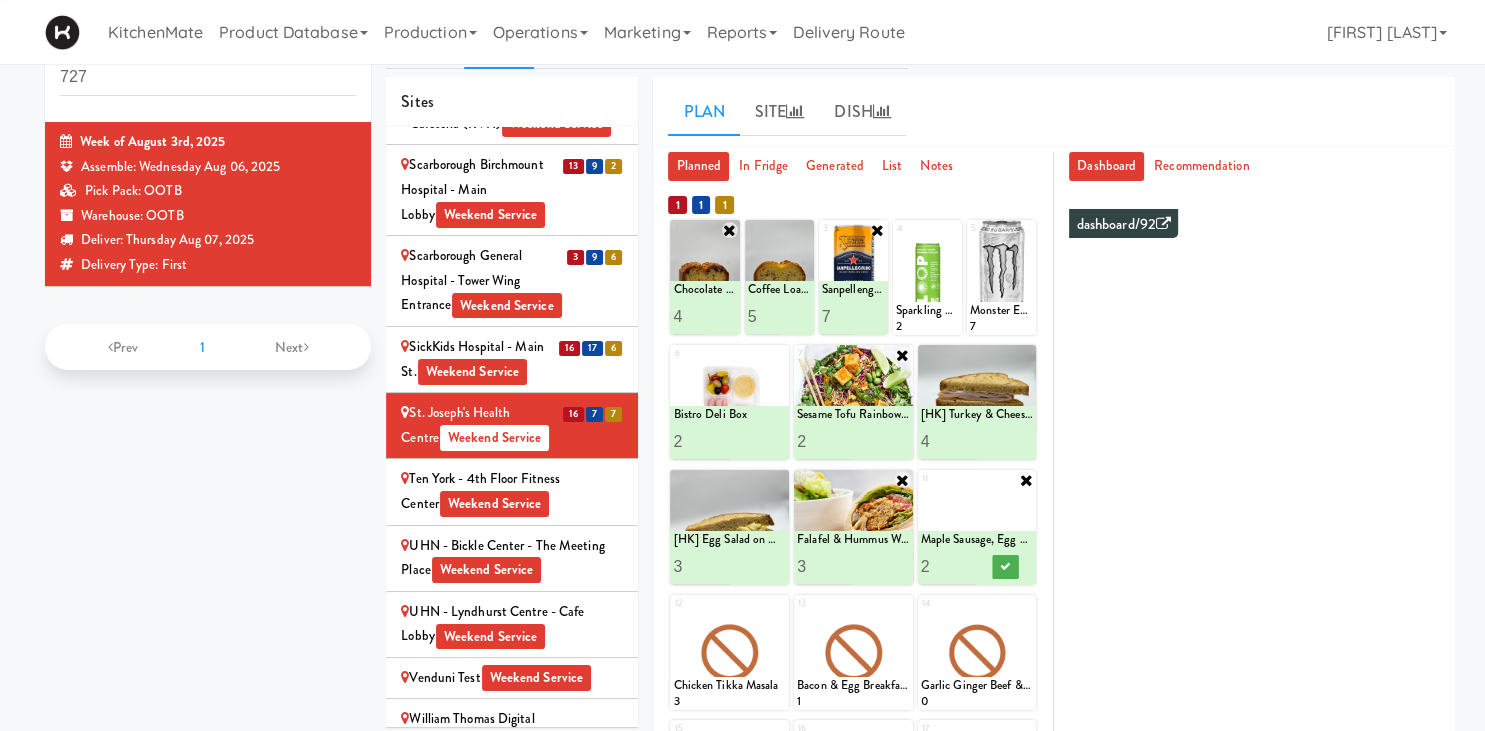 click on "3" at bounding box center [949, 566] 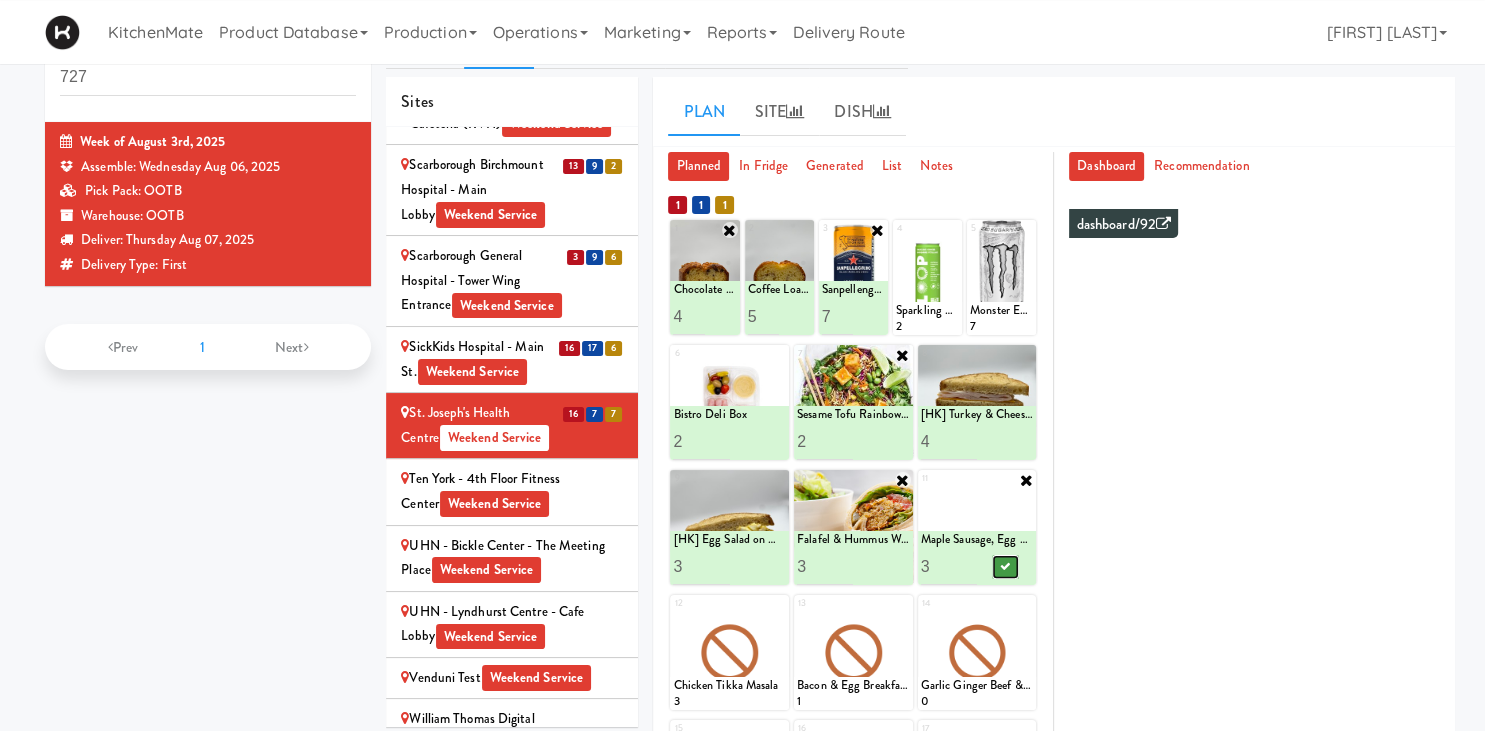click at bounding box center [1005, 567] 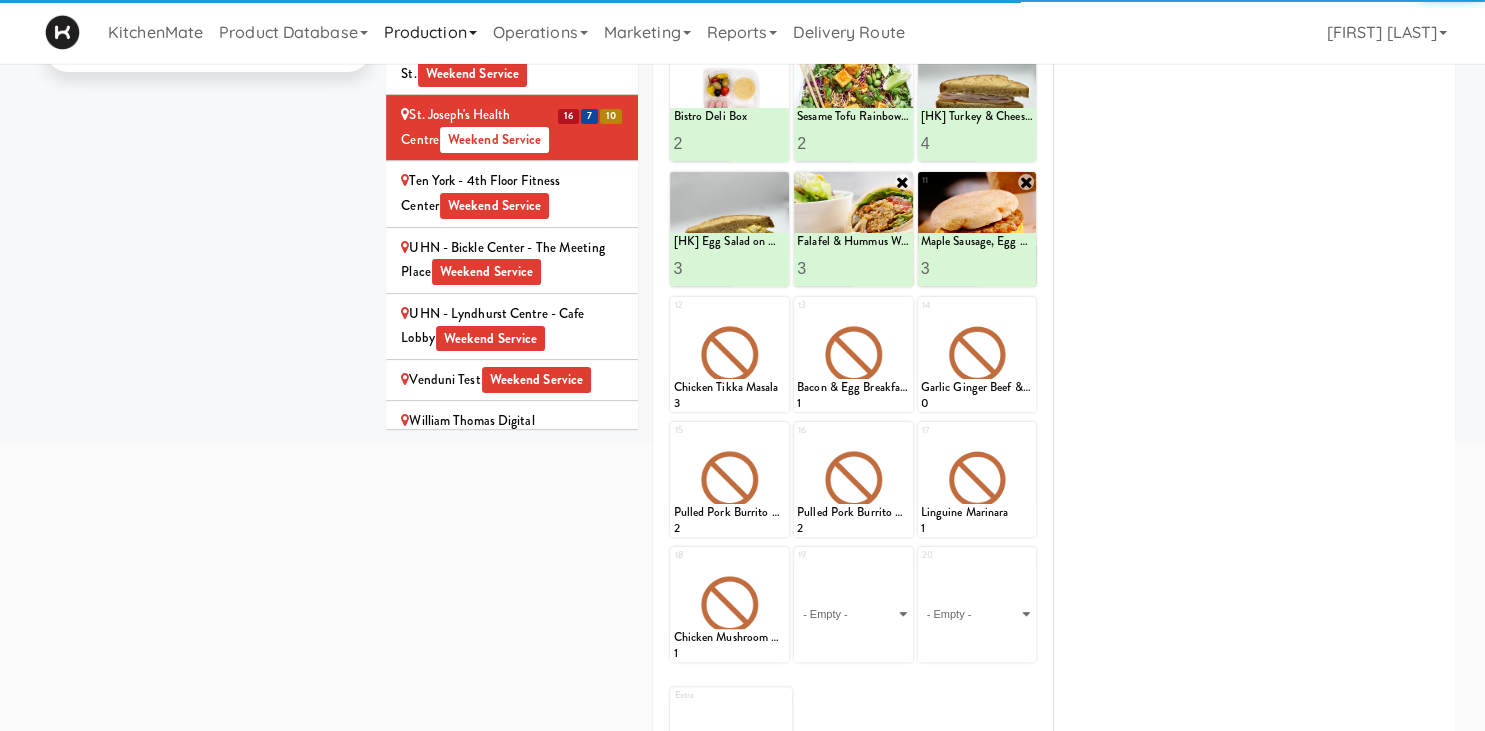 scroll, scrollTop: 352, scrollLeft: 0, axis: vertical 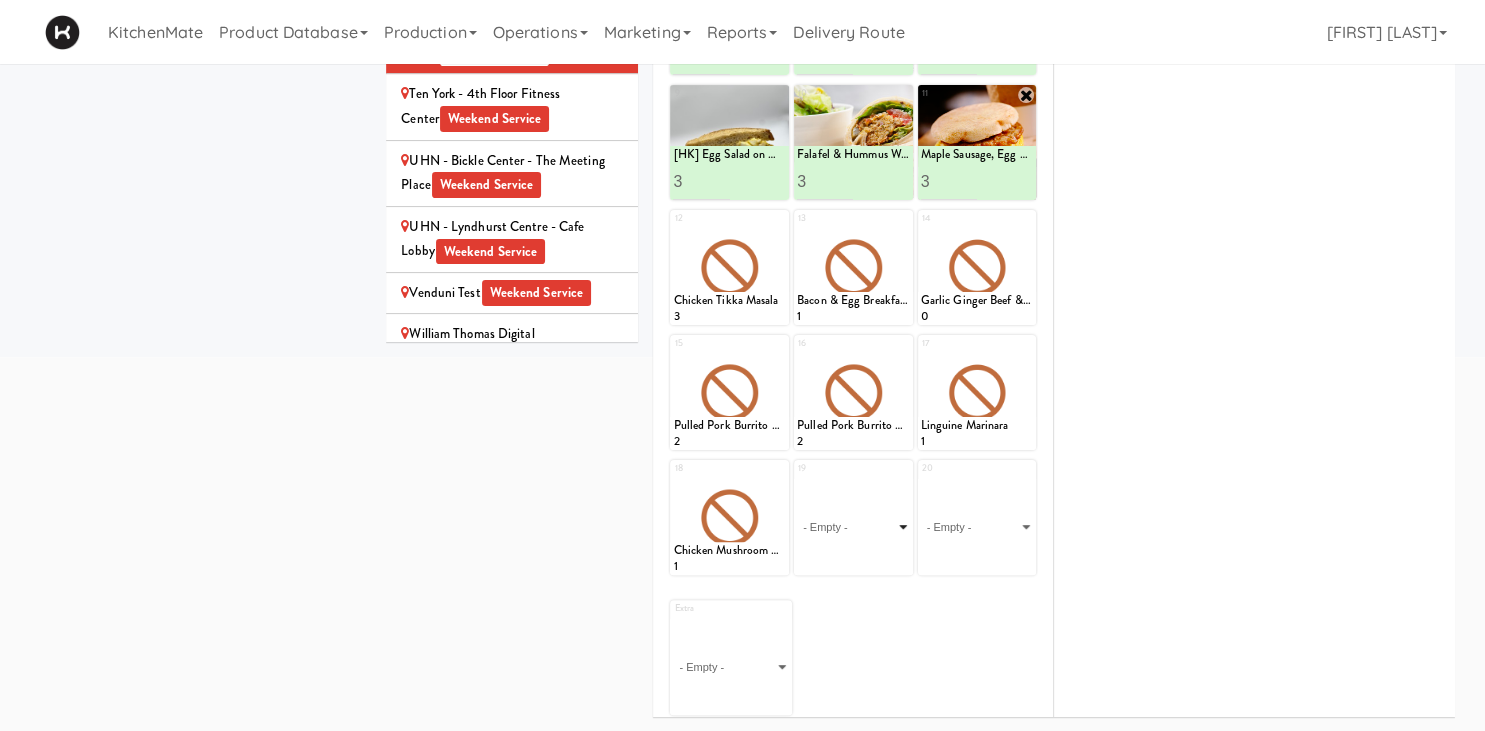 click on "- Empty - Activia Probiotic Peach Mango Smoothie Berry Gatorade Zero Chocolate Milk Tetra Pack Coca Cola Diet Coke Frooti Fuze Iced Tea Grape G2 Gatorade Thirst Quencher Greenhouse Fiery Ginger Shot Lemon Lime Gatorade Zero Monster Energy Zero Ultra Norse Cold Brew Coffee Oasis Apple Juice Orange Celsius Energy Drink Orange Gatorade Zero Red Bull Energy Drink Sanpellengrino Aranciata Sparkling Clementine Probiotic Soda Sparkling Ginger Probiotic Soda Sparkling Grapefruit Probiotic Soda Sugar Free Red Bull Tonica Kombucha Berry Bounce Amazing Chocolate Chunk Cookie Bacon & Egg Breakfast Wrap Bistro Deli Box Blue Diamond Roasted Salted Almonds Blue Diamond Smokehouse Almonds Caramilk Chocolate Chip Loaf Cake Chocolate Loaf Cake Classic Hummus With Crackers Clif Bar Peanut Butter Crunch Clif Builders proteins Bar Chocolate Clif Builders proteins Bar Chocolate Mint Coffee Loaf Cake Falafel & Hummus Wrap Freshii Peanut Butter Energii Bites [HK] Cheddar Cheese Bagel [HK] Chicken Caesar Wrap [HK] Turkey Club Wrap" at bounding box center [853, 527] 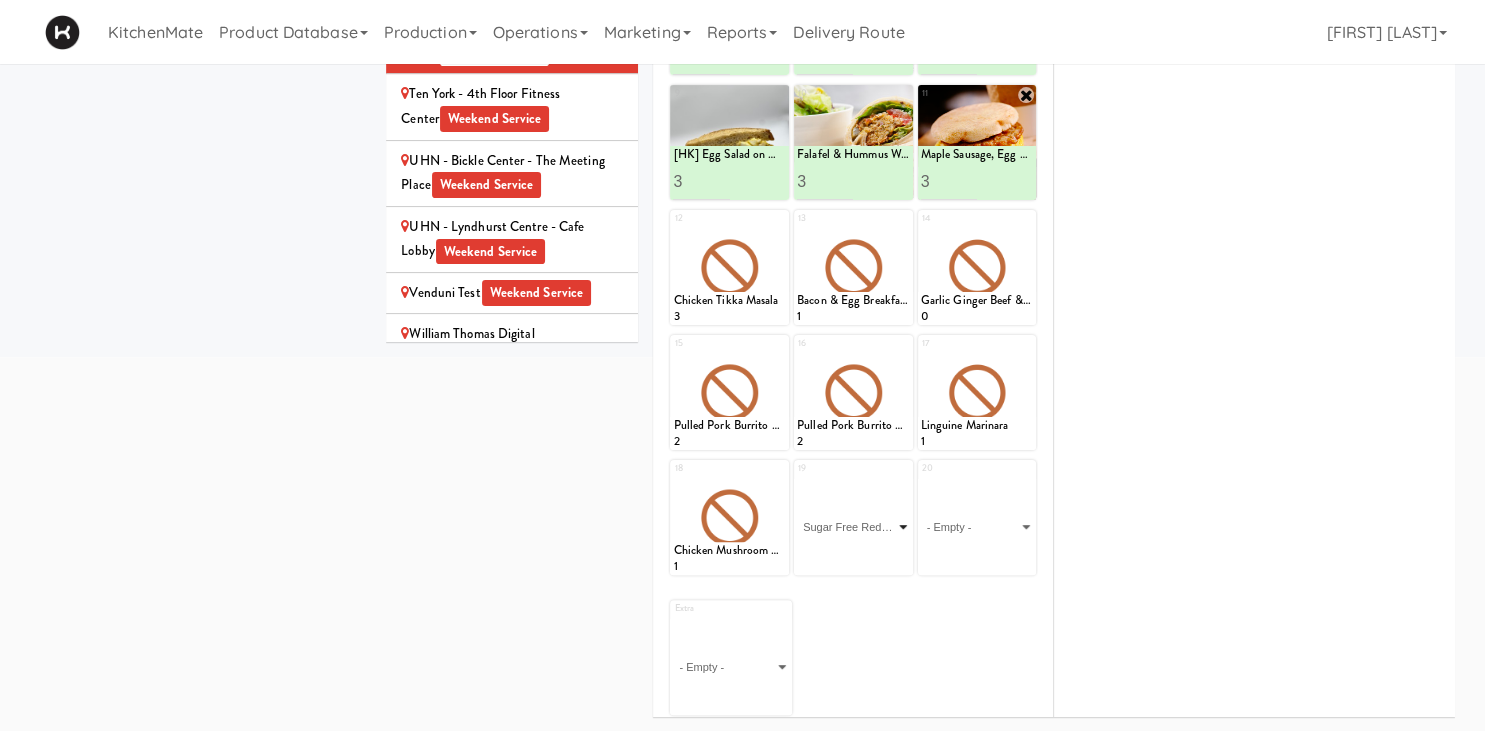 click on "Sugar Free Red Bull" at bounding box center [0, 0] 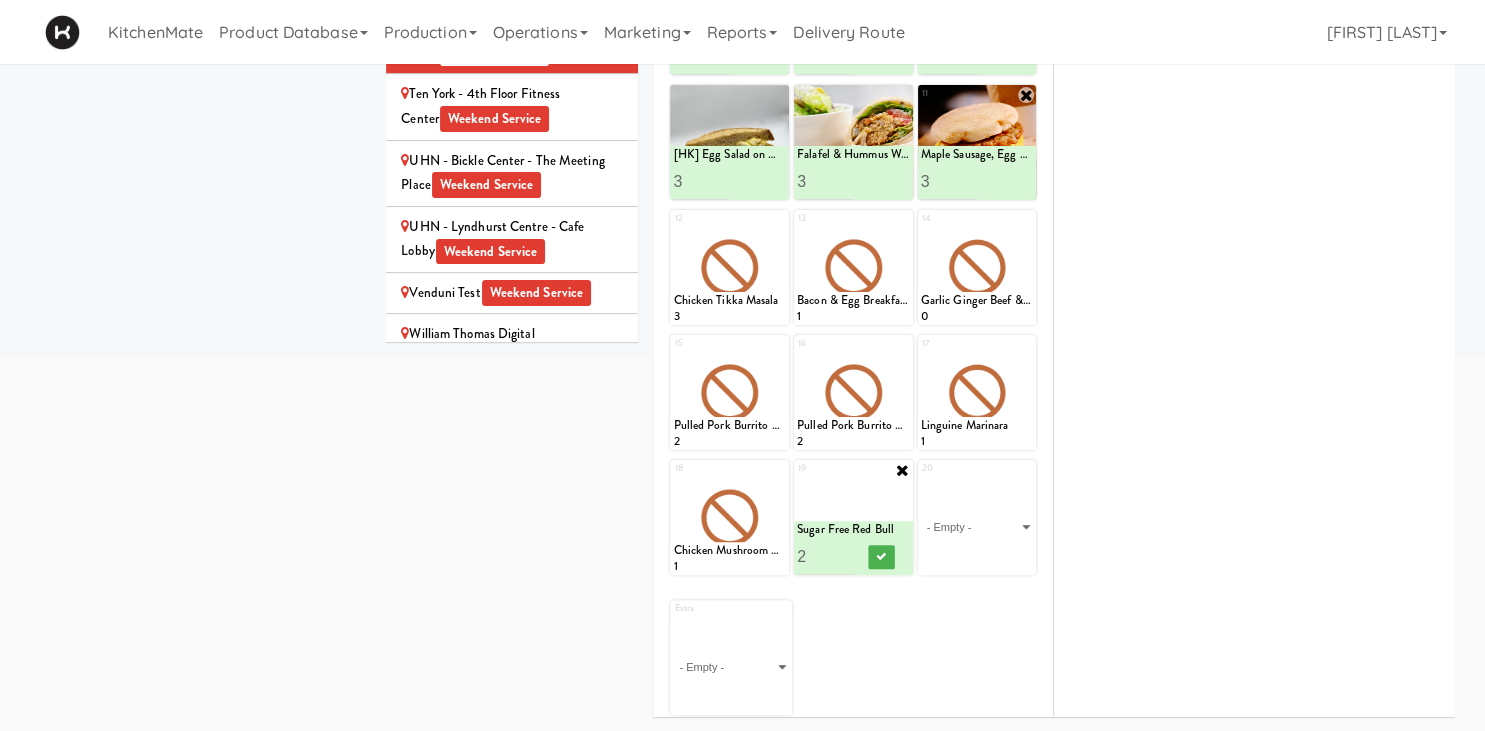 click on "2" at bounding box center [825, 556] 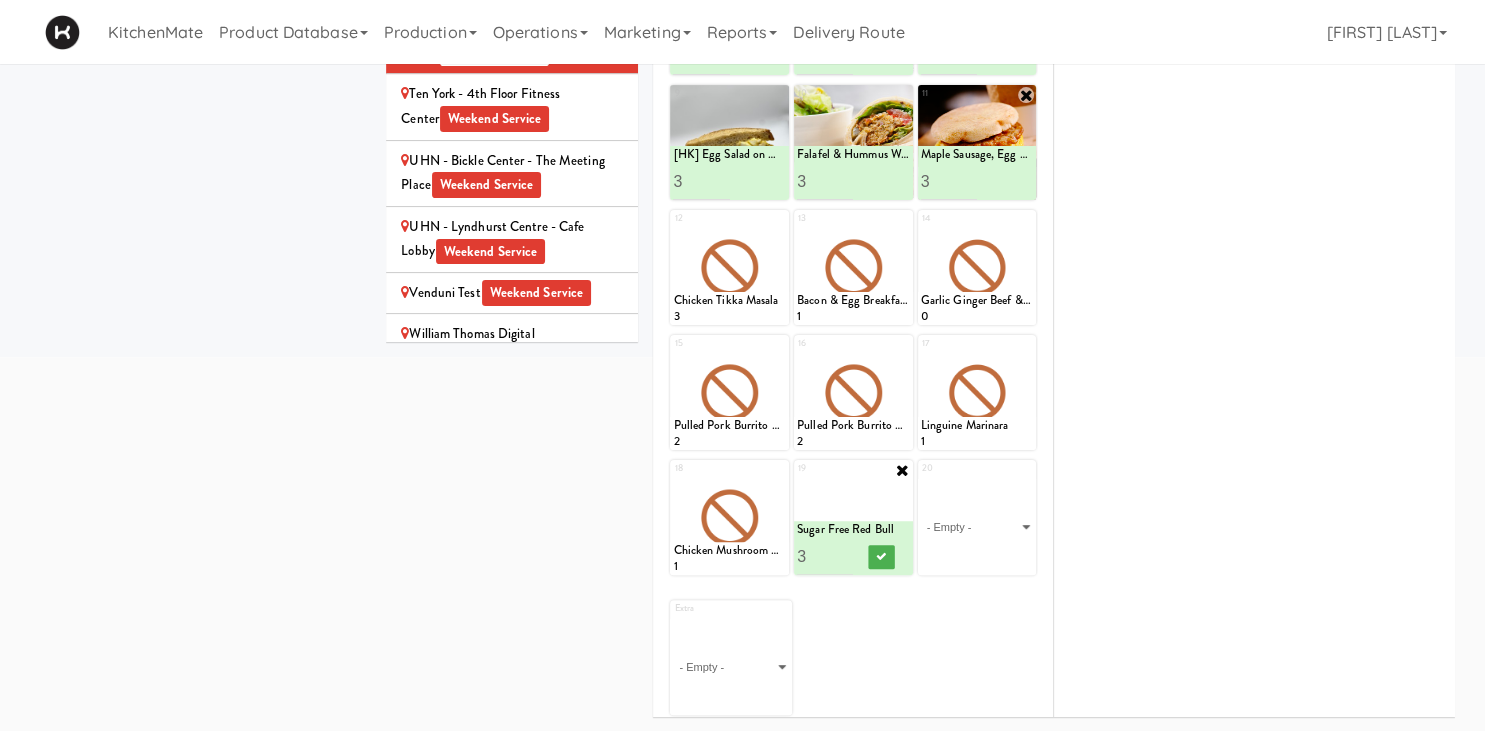 click on "3" at bounding box center (825, 556) 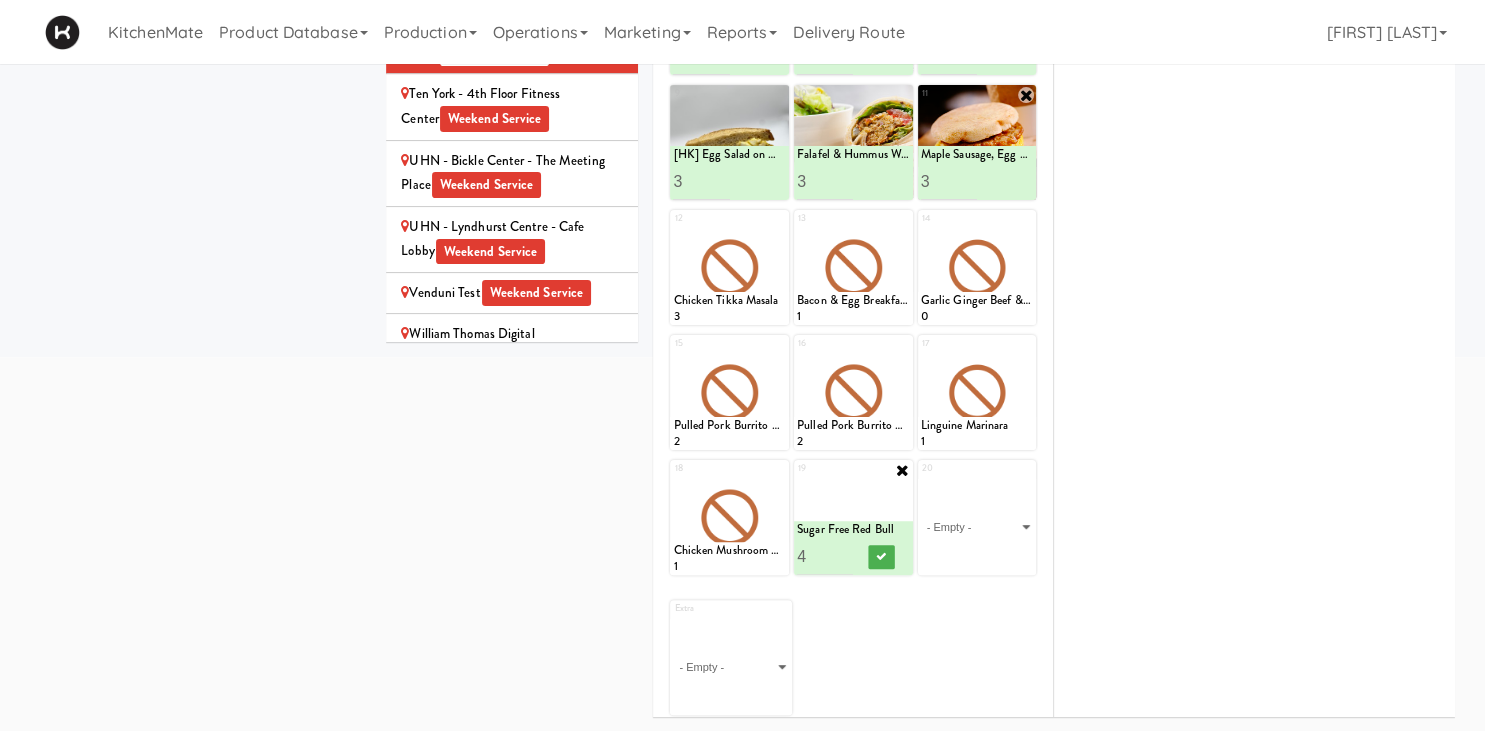 type on "5" 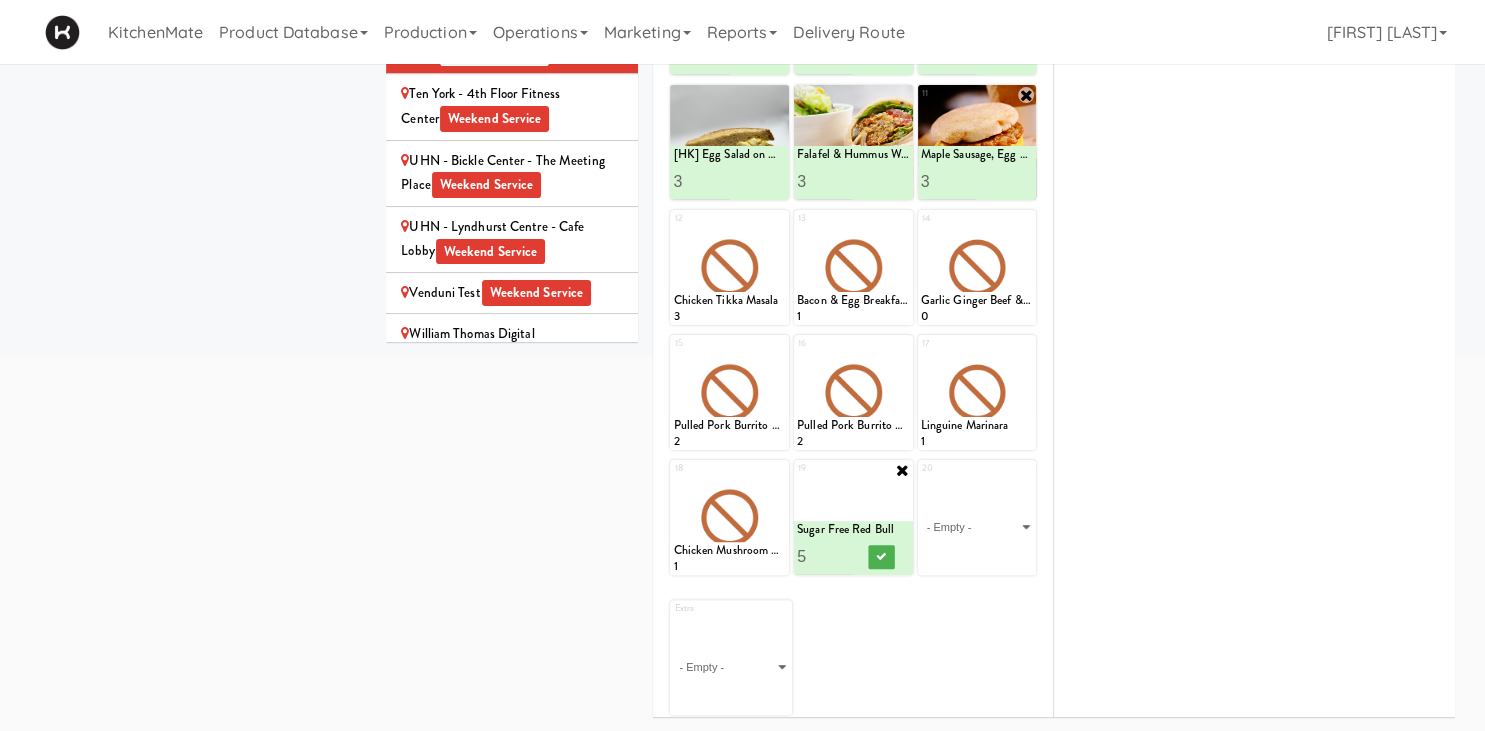 click on "5" at bounding box center (825, 556) 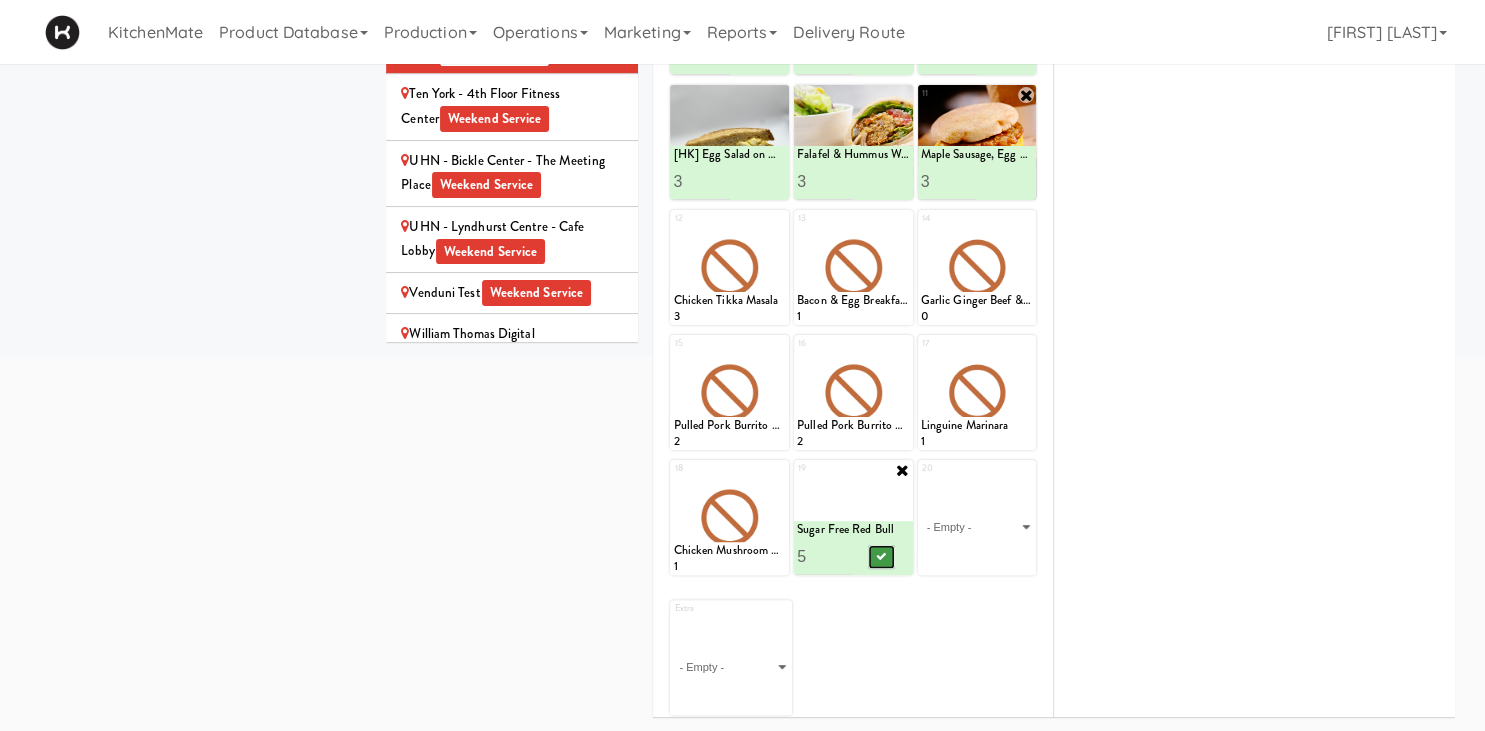 click at bounding box center (881, 556) 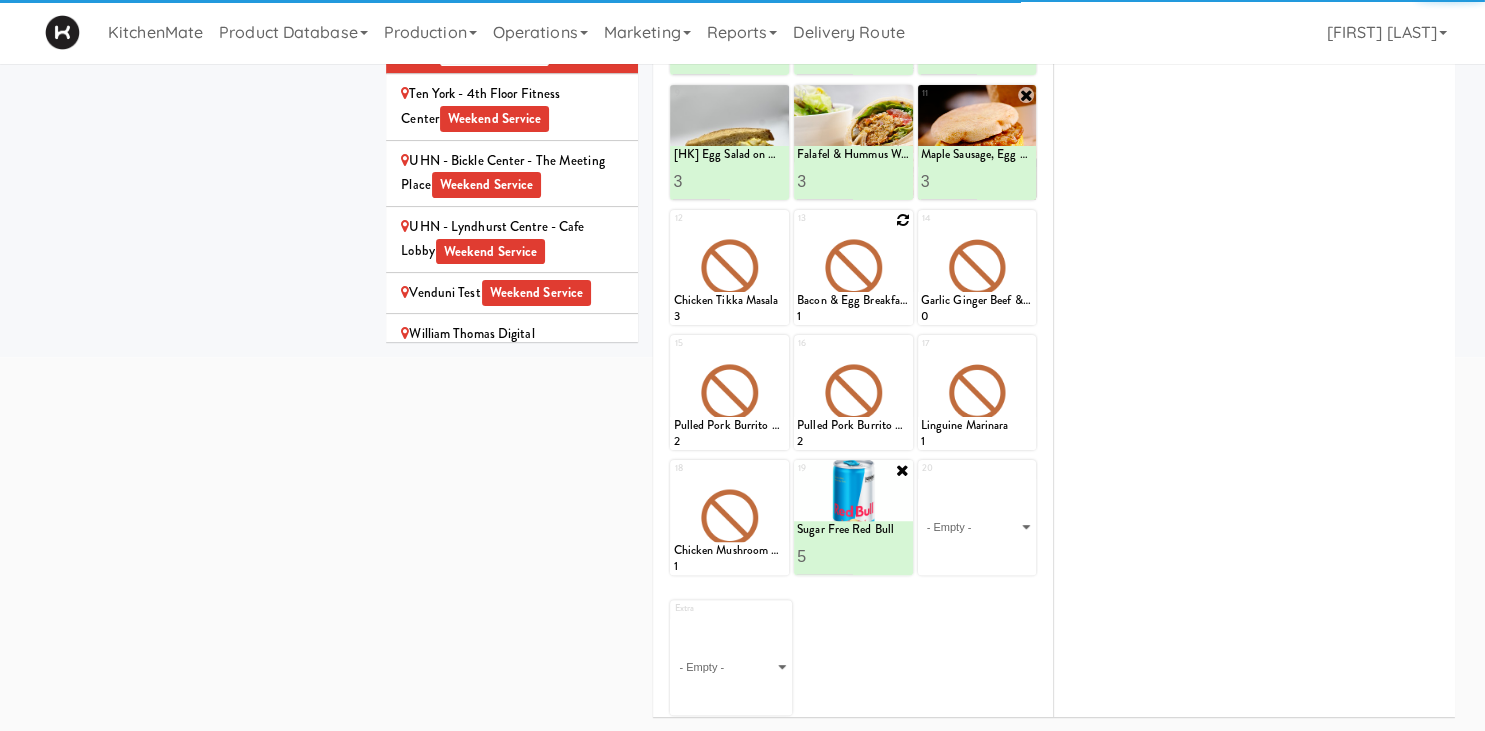 scroll, scrollTop: 409, scrollLeft: 0, axis: vertical 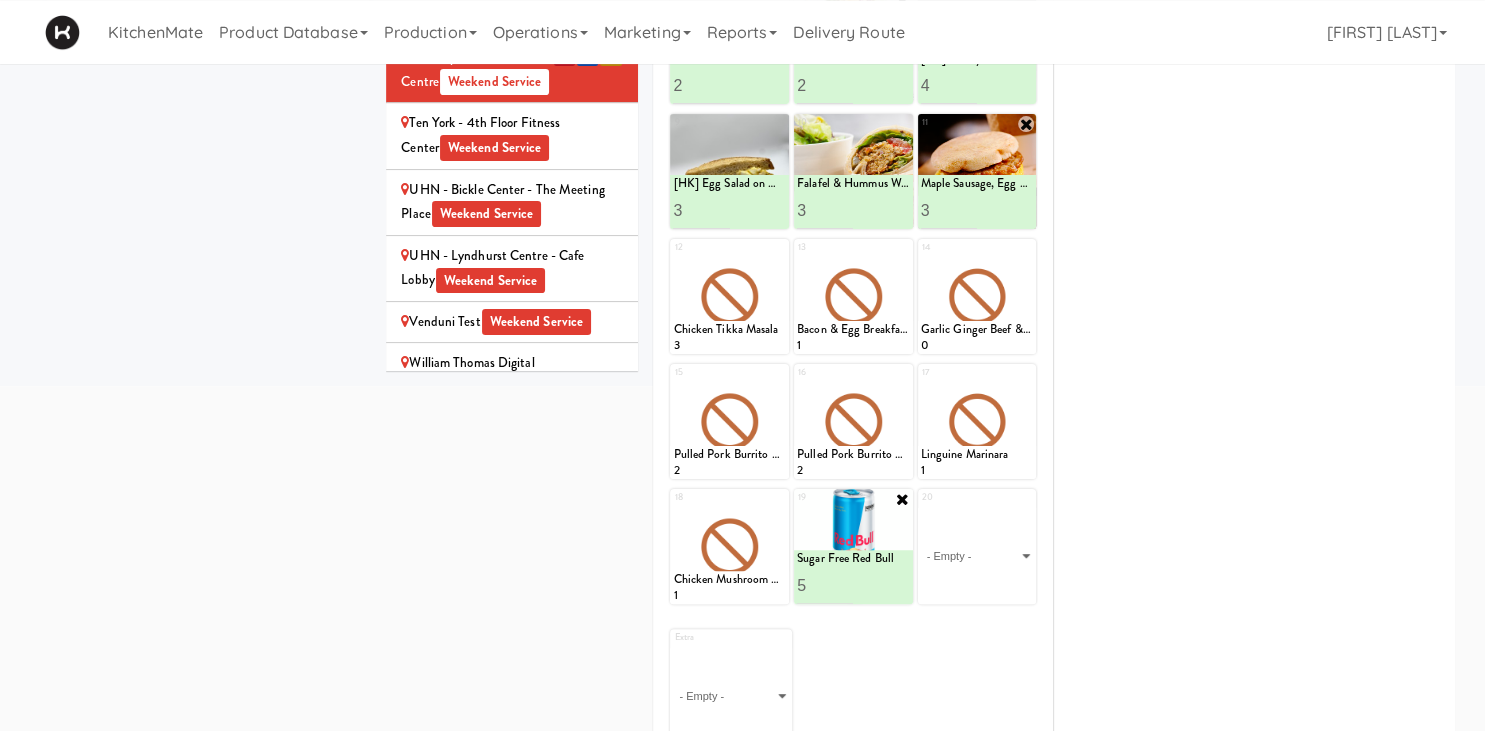 click on "UHN - Bickle Center - The Meeting Place  Weekend Service" at bounding box center [512, 202] 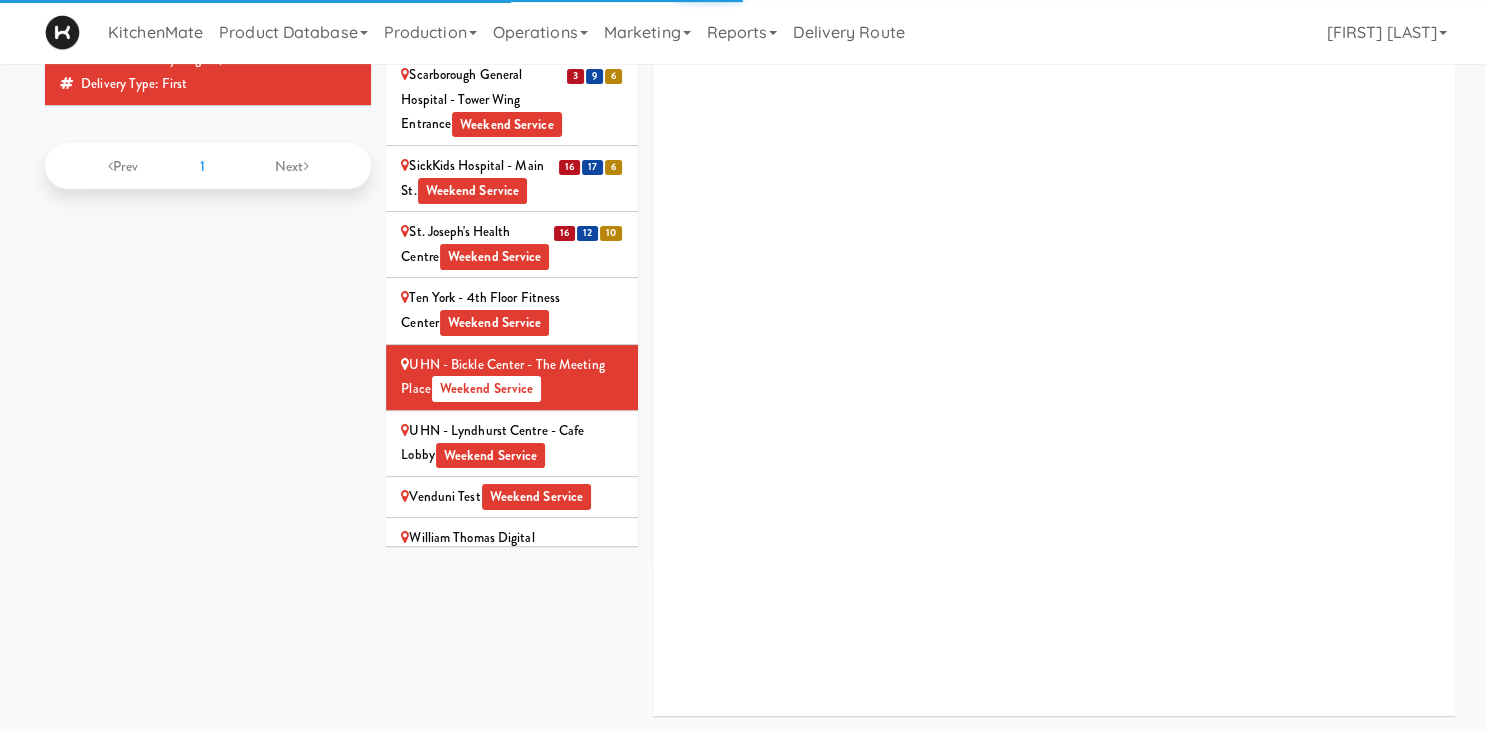 scroll, scrollTop: 233, scrollLeft: 0, axis: vertical 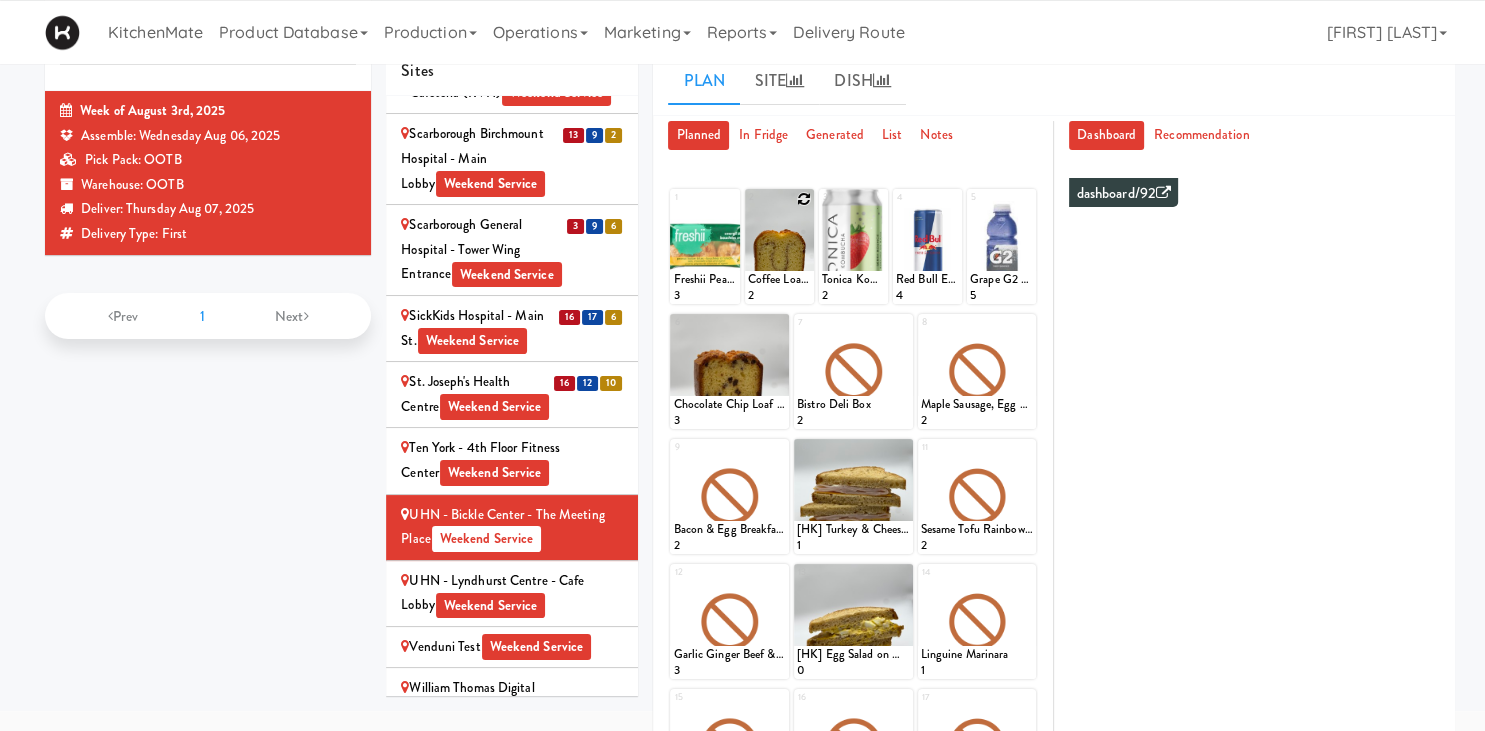click at bounding box center [804, 199] 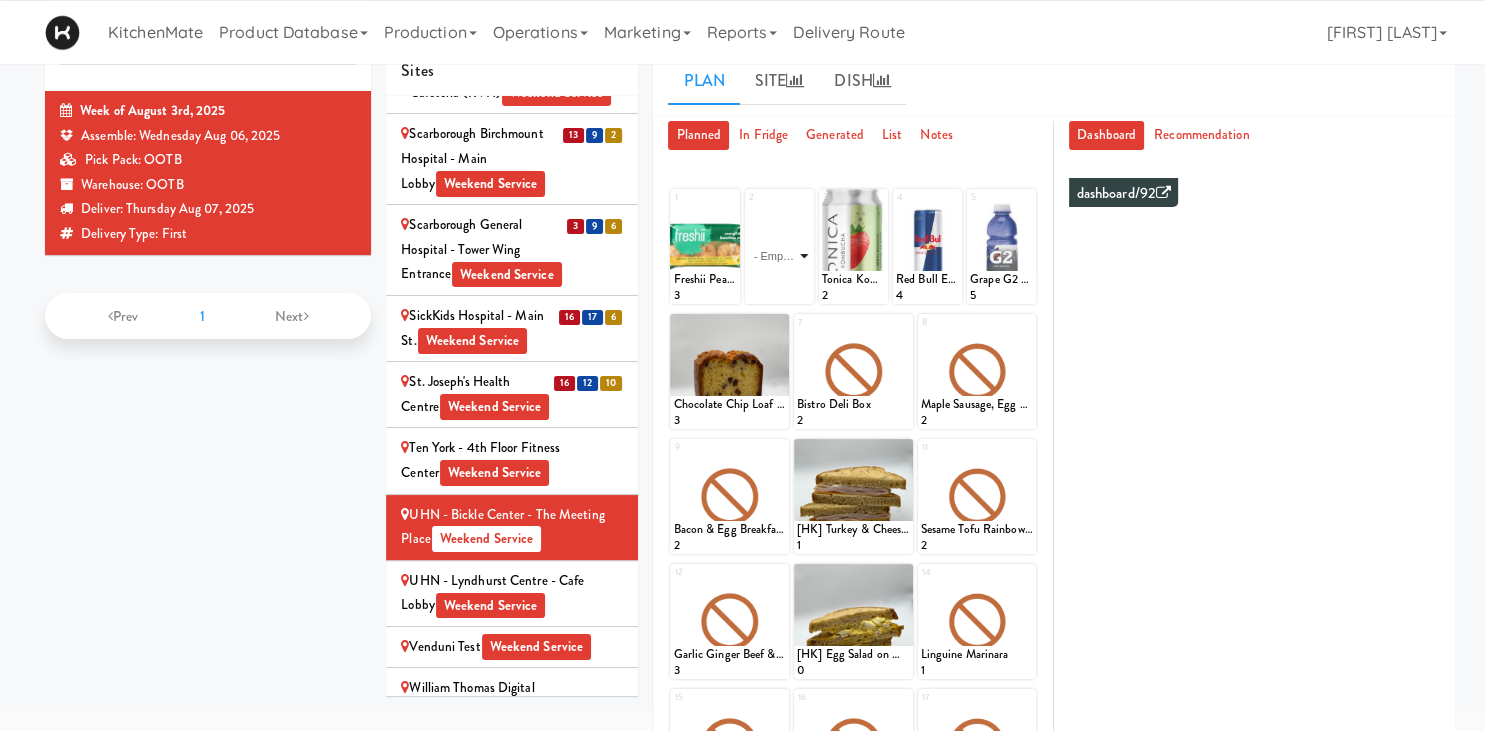 click on "- Empty - Activia Probiotic Peach Mango Smoothie Berry Gatorade Zero Chocolate Milk Tetra Pack Coca Cola Diet Coke Frooti Fuze Iced Tea Grape G2 Gatorade Thirst Quencher Greenhouse Fiery Ginger Shot Lemon Lime Gatorade Zero Monster Energy Zero Ultra Norse Cold Brew Coffee Oasis Apple Juice Orange Celsius Energy Drink Orange Gatorade Zero Red Bull Energy Drink Sanpellengrino Aranciata Sparkling Clementine Probiotic Soda Sparkling Ginger Probiotic Soda Sparkling Grapefruit Probiotic Soda Sugar Free Red Bull Tonica Kombucha Berry Bounce Amazing Chocolate Chunk Cookie Bacon & Egg Breakfast Wrap Bistro Deli Box Blue Diamond Roasted Salted Almonds Blue Diamond Smokehouse Almonds Caramilk Chocolate Chip Loaf Cake Chocolate Loaf Cake Classic Hummus With Crackers Clif Bar Peanut Butter Crunch Clif Builders proteins Bar Chocolate Clif Builders proteins Bar Chocolate Mint Coffee Loaf Cake Falafel & Hummus Wrap Freshii Peanut Butter Energii Bites [HK] Cheddar Cheese Bagel [HK] Chicken Caesar Wrap [HK] Turkey Club Wrap" at bounding box center (779, 256) 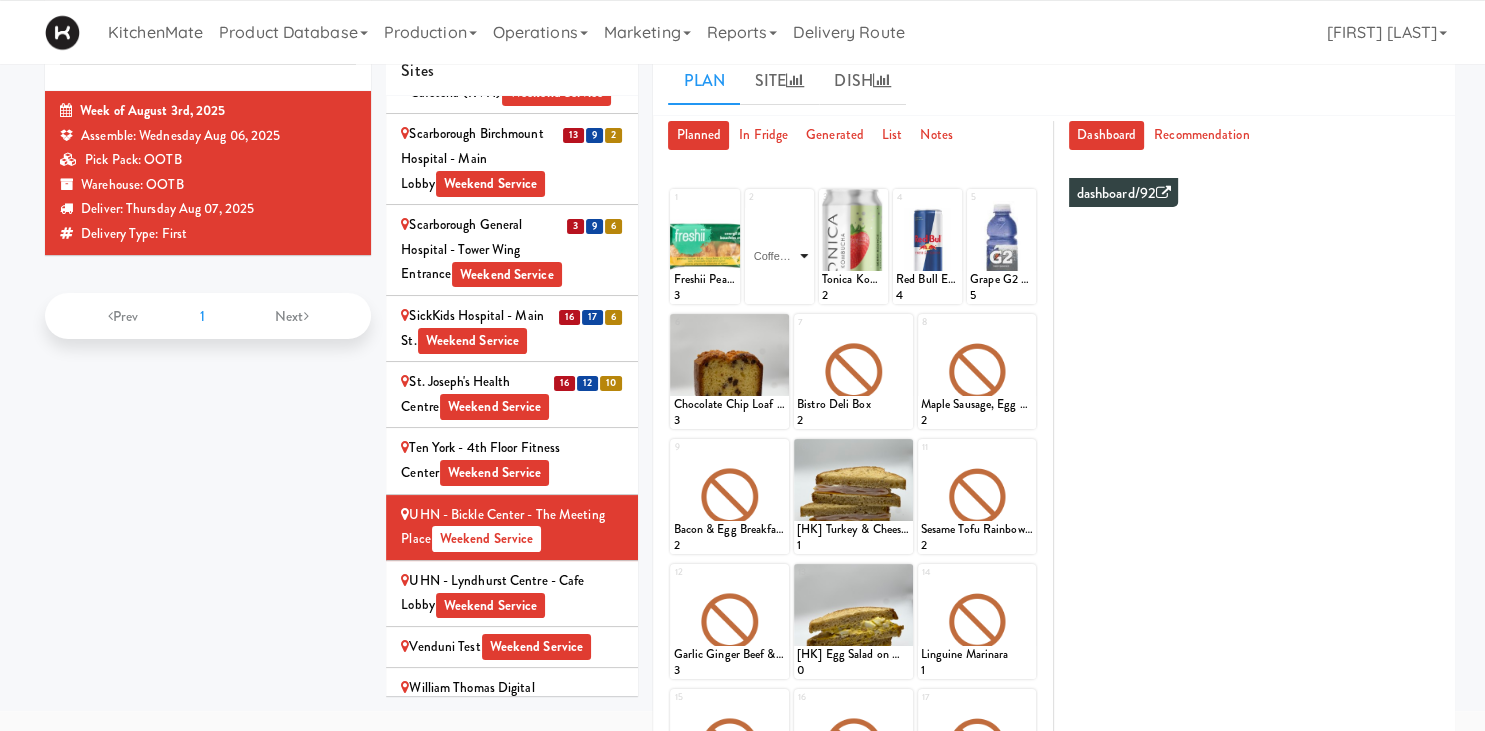 click on "Coffee Loaf Cake" at bounding box center [0, 0] 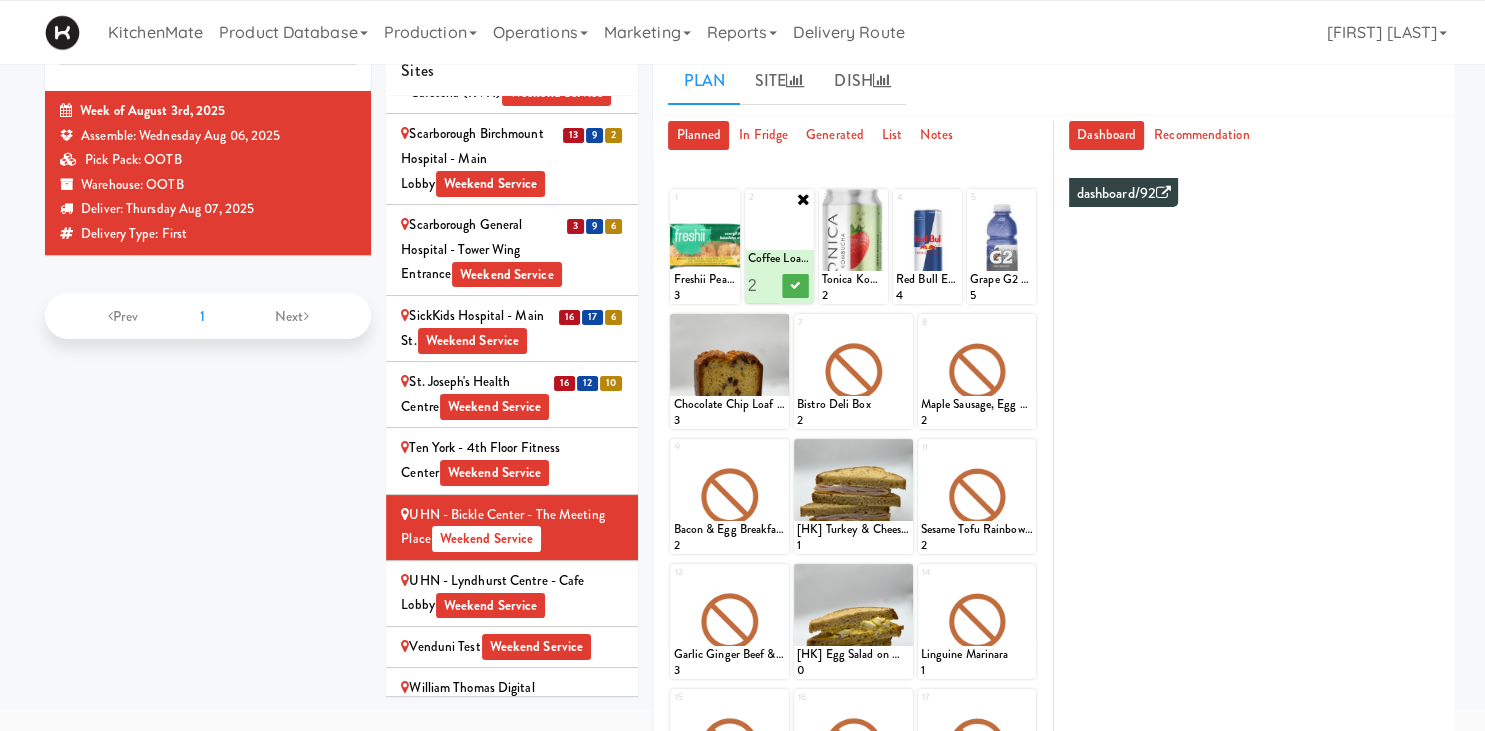 click on "2" at bounding box center [764, 285] 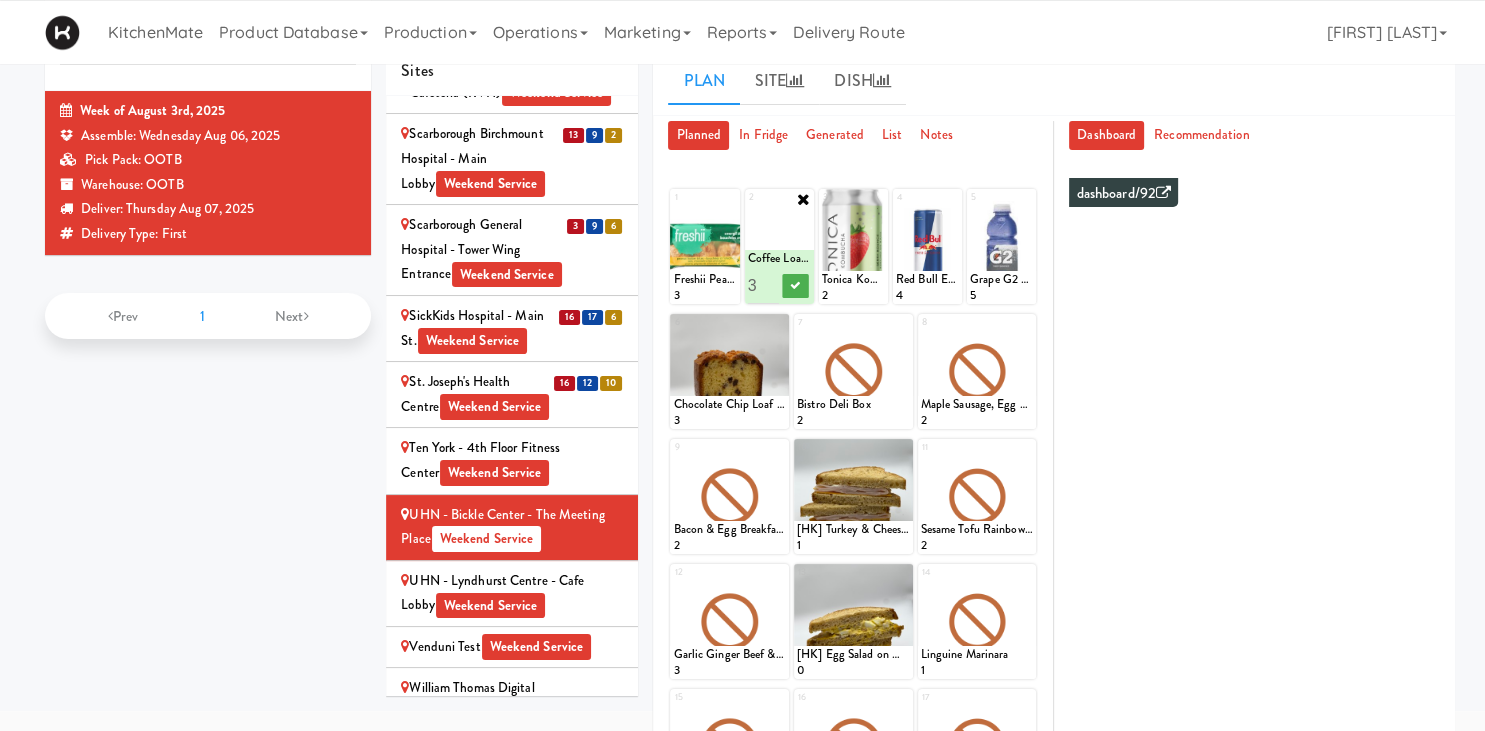 type on "3" 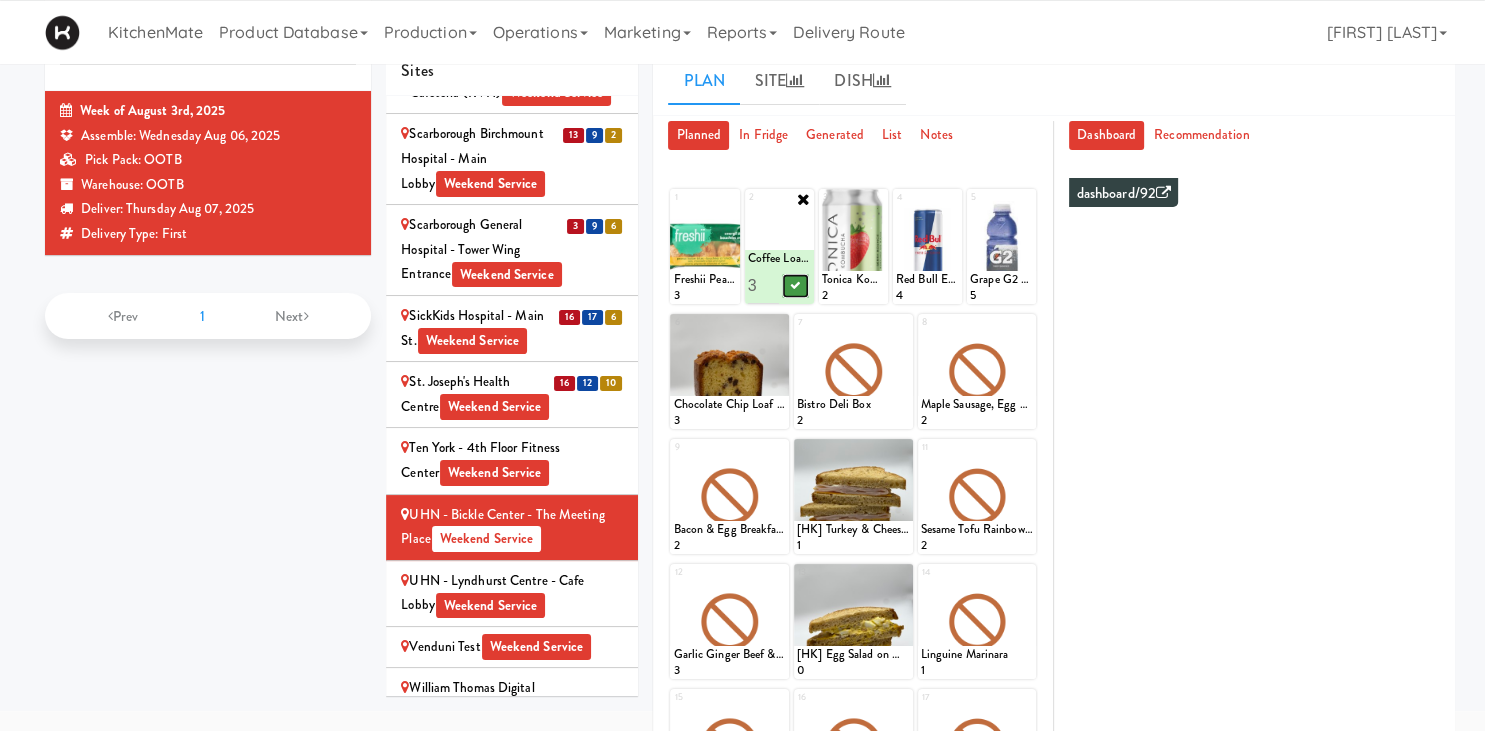 click at bounding box center [795, 285] 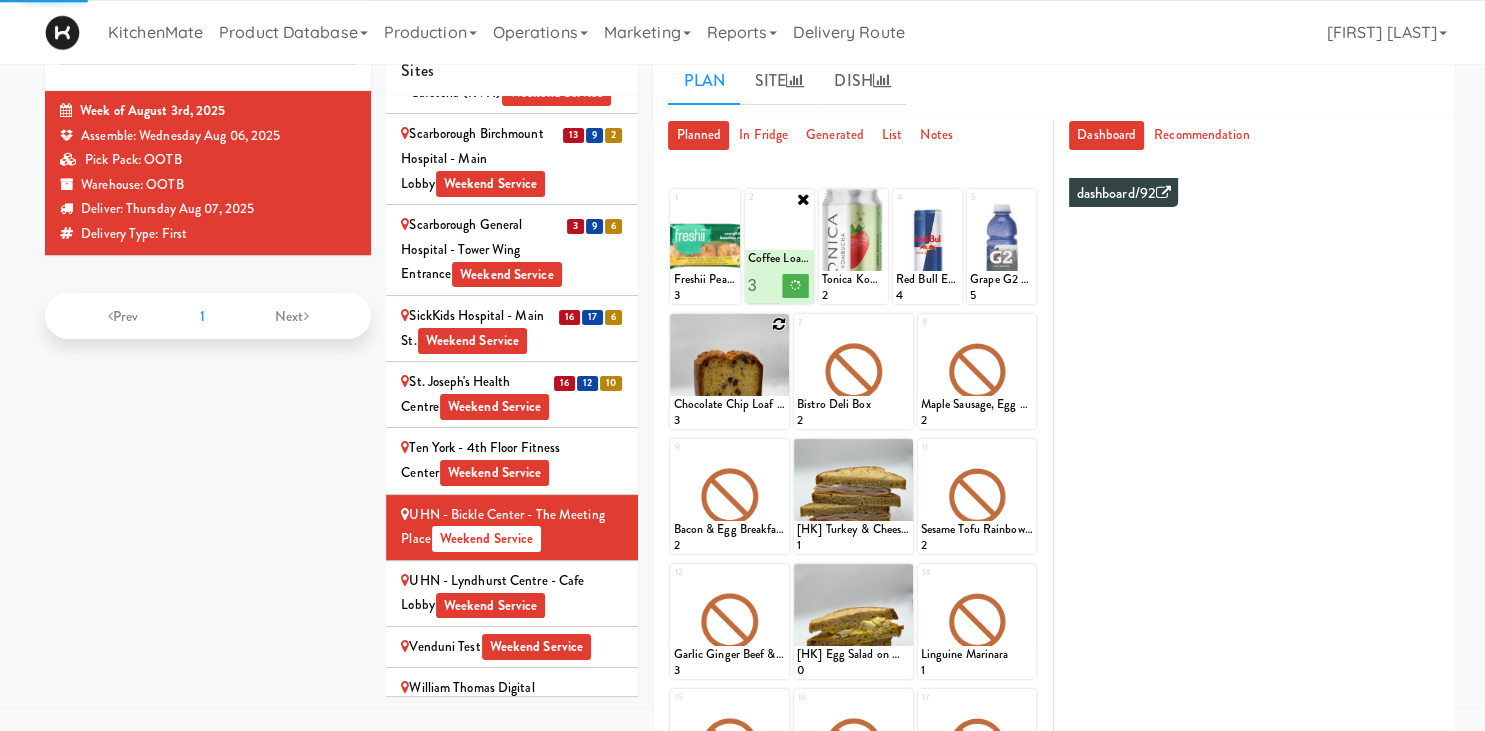 click at bounding box center (779, 324) 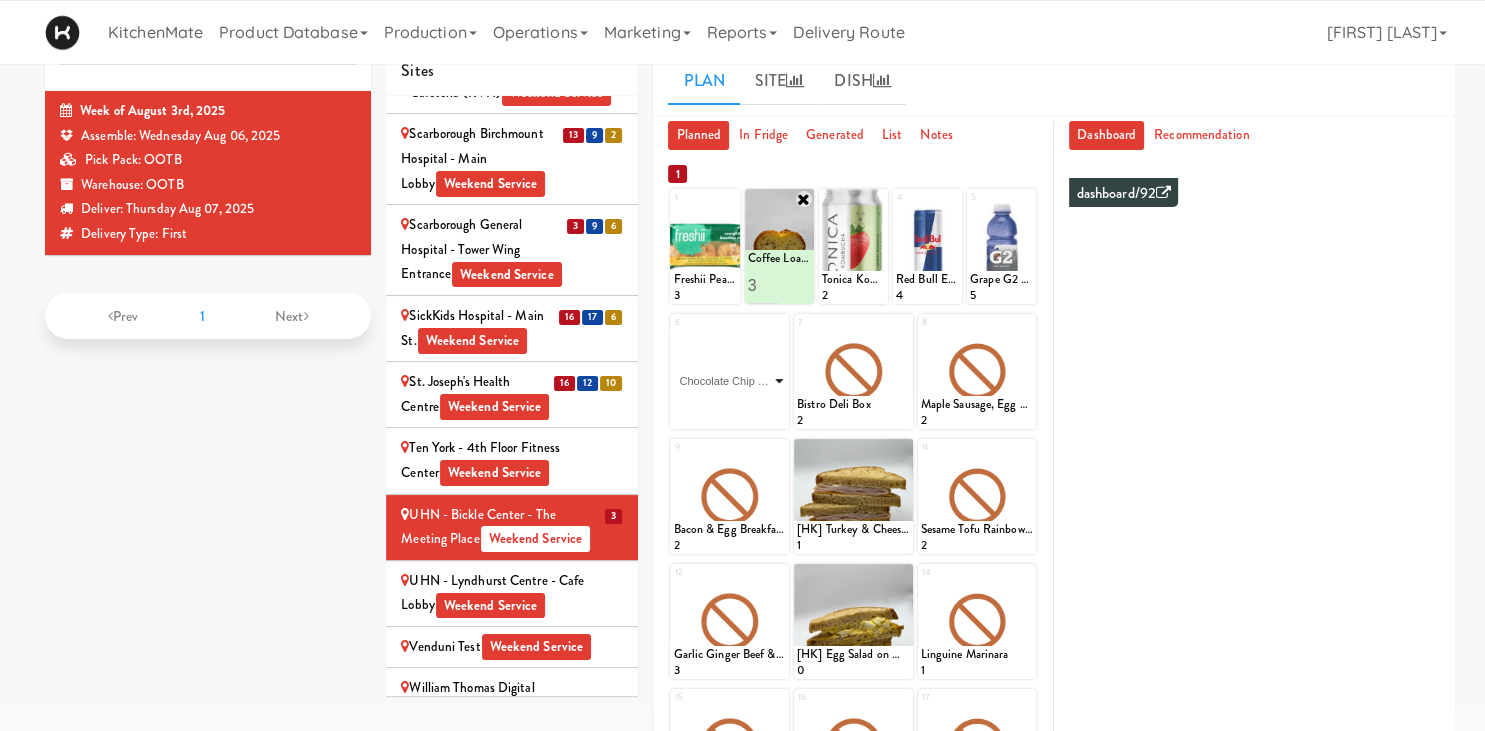 click on "Chocolate Chip Loaf Cake" at bounding box center (0, 0) 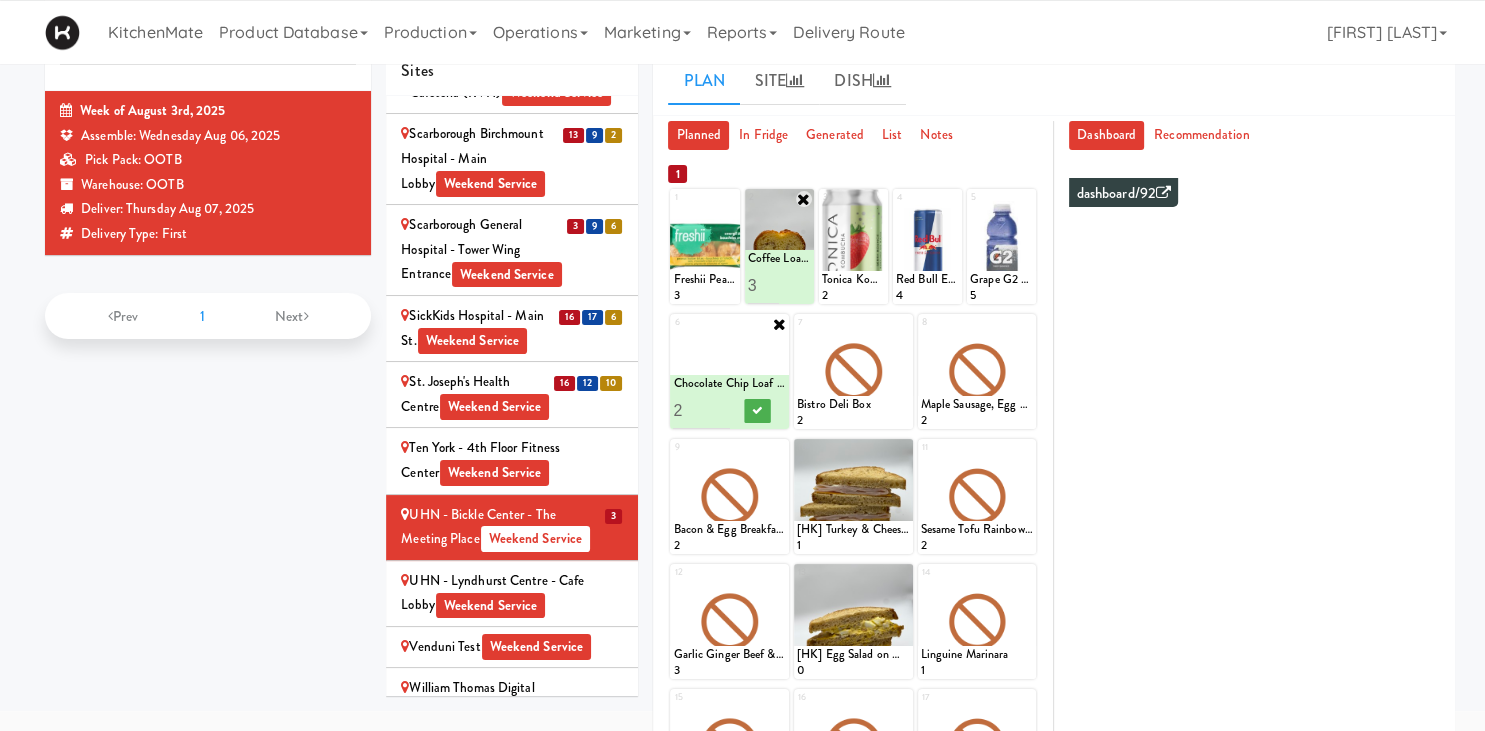 click on "2" at bounding box center [701, 410] 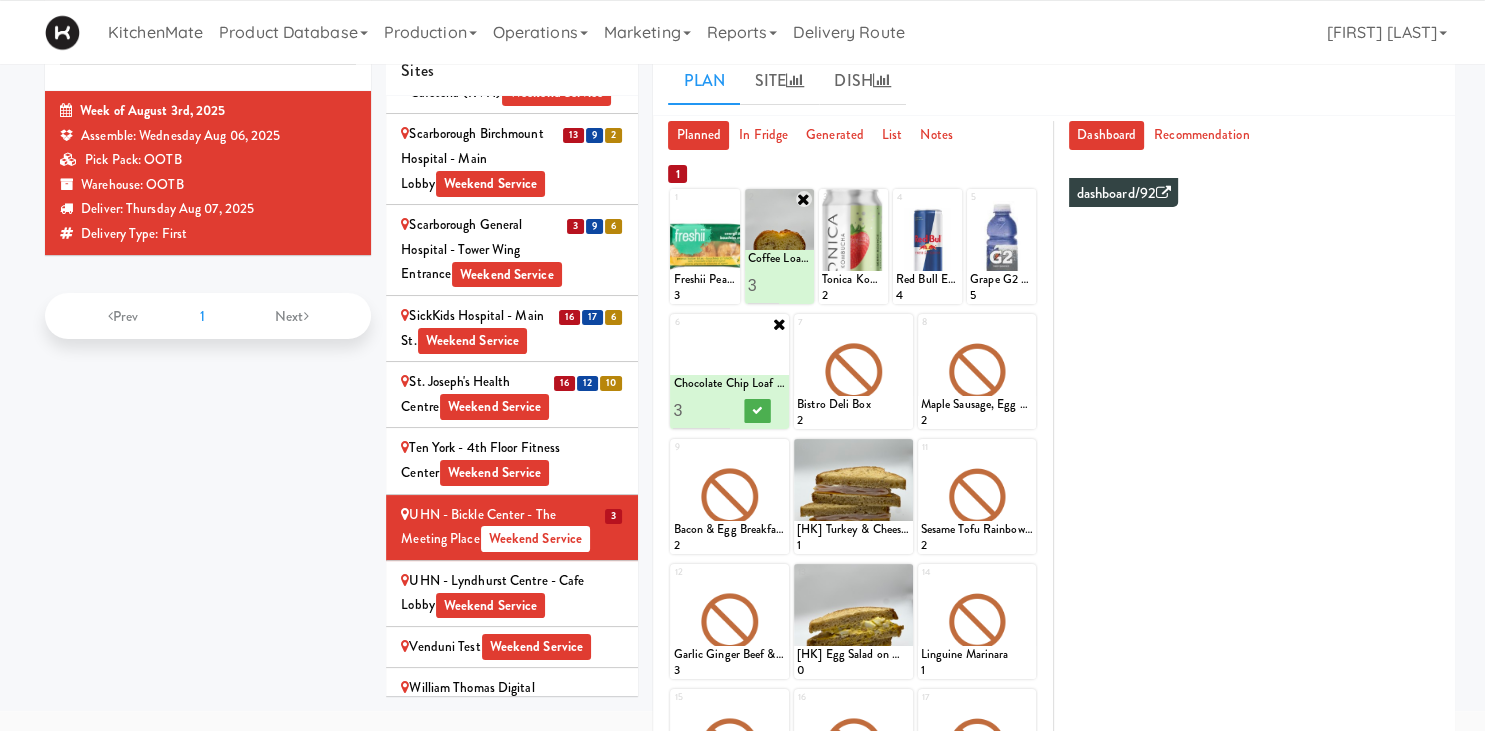 type on "3" 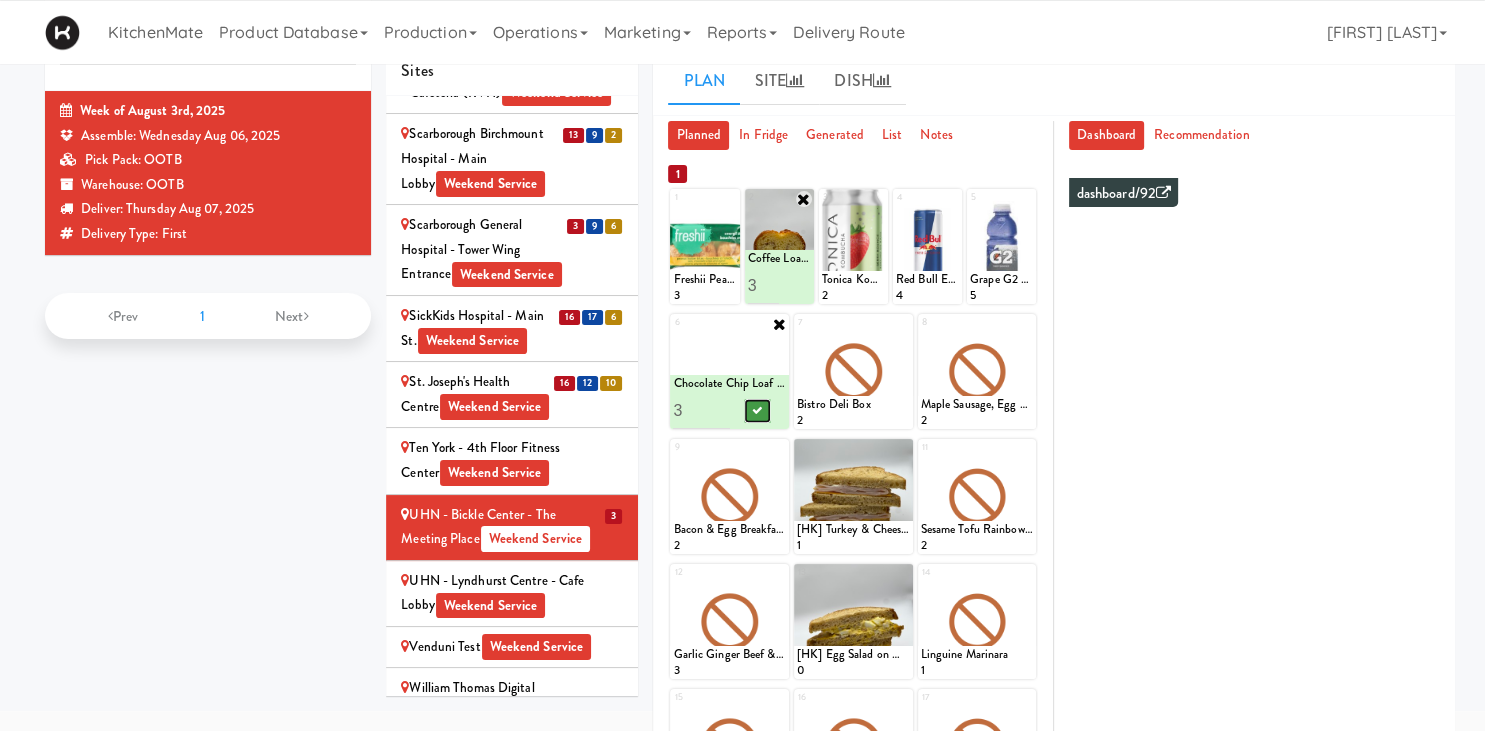 click at bounding box center [758, 411] 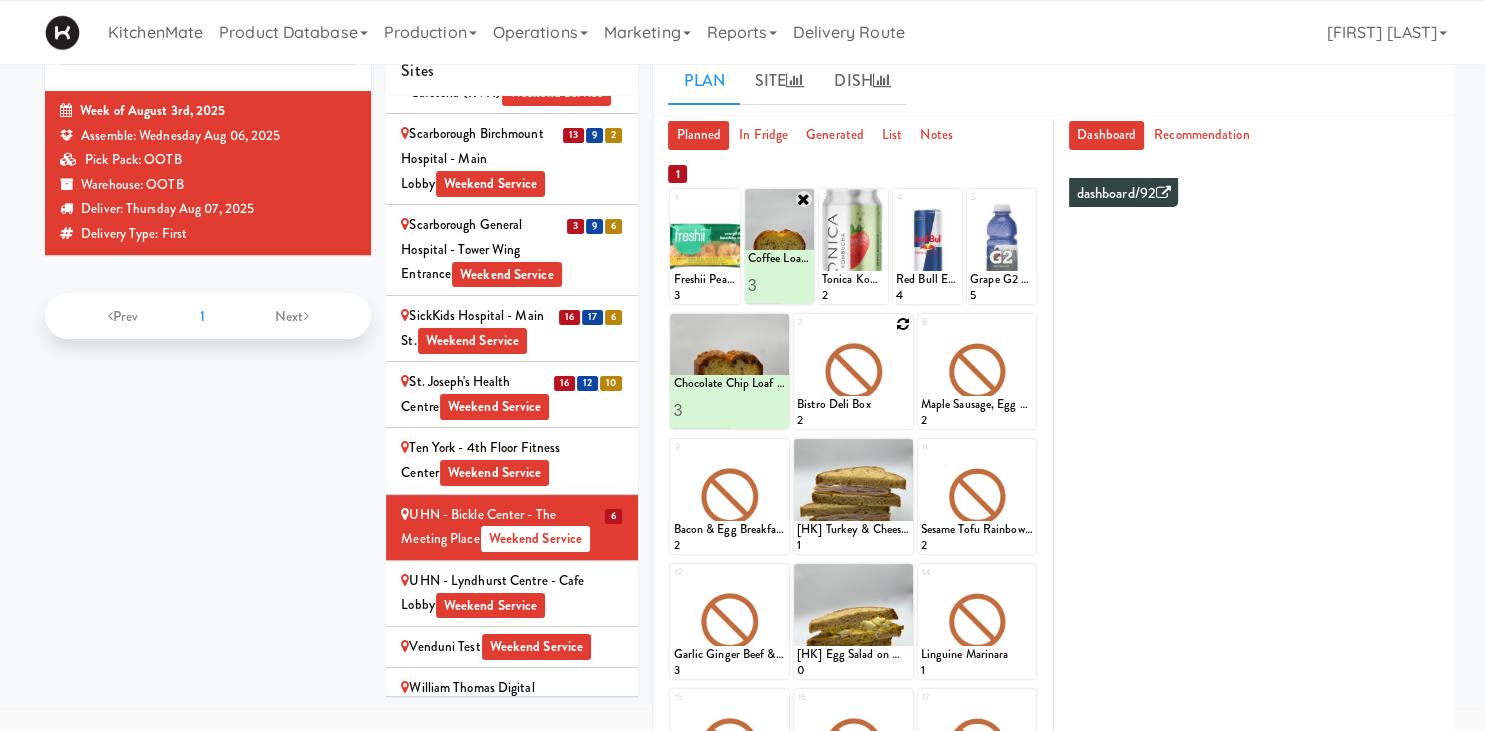 click at bounding box center [903, 324] 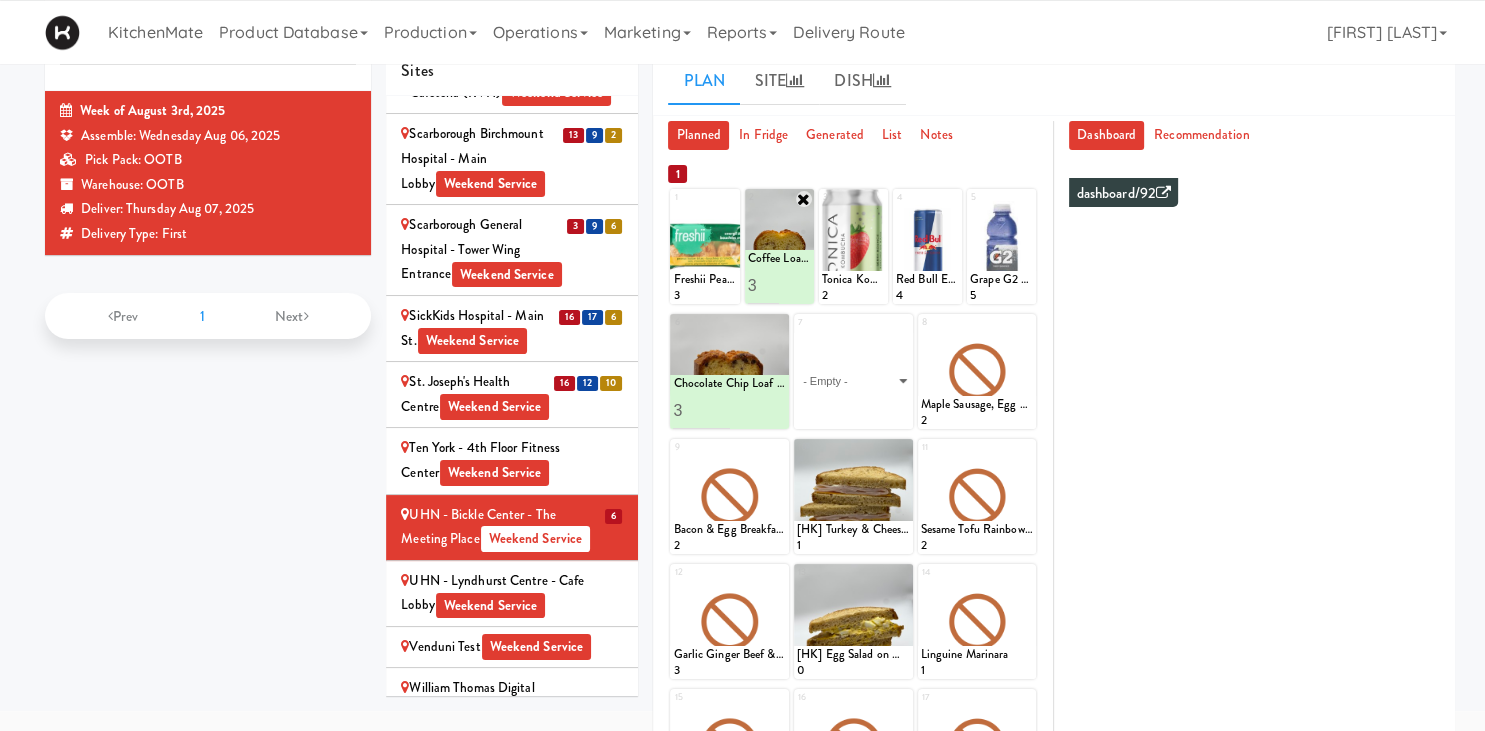click on "- Empty - Activia Probiotic Peach Mango Smoothie Berry Gatorade Zero Chocolate Milk Tetra Pack Coca Cola Diet Coke Frooti Fuze Iced Tea Grape G2 Gatorade Thirst Quencher Greenhouse Fiery Ginger Shot Lemon Lime Gatorade Zero Monster Energy Zero Ultra Norse Cold Brew Coffee Oasis Apple Juice Orange Celsius Energy Drink Orange Gatorade Zero Red Bull Energy Drink Sanpellengrino Aranciata Sparkling Clementine Probiotic Soda Sparkling Ginger Probiotic Soda Sparkling Grapefruit Probiotic Soda Sugar Free Red Bull Tonica Kombucha Berry Bounce Amazing Chocolate Chunk Cookie Bacon & Egg Breakfast Wrap Bistro Deli Box Blue Diamond Roasted Salted Almonds Blue Diamond Smokehouse Almonds Caramilk Chocolate Chip Loaf Cake Chocolate Loaf Cake Classic Hummus With Crackers Clif Bar Peanut Butter Crunch Clif Builders proteins Bar Chocolate Clif Builders proteins Bar Chocolate Mint Coffee Loaf Cake Falafel & Hummus Wrap Freshii Peanut Butter Energii Bites [HK] Cheddar Cheese Bagel [HK] Chicken Caesar Wrap [HK] Turkey Club Wrap" at bounding box center [853, 381] 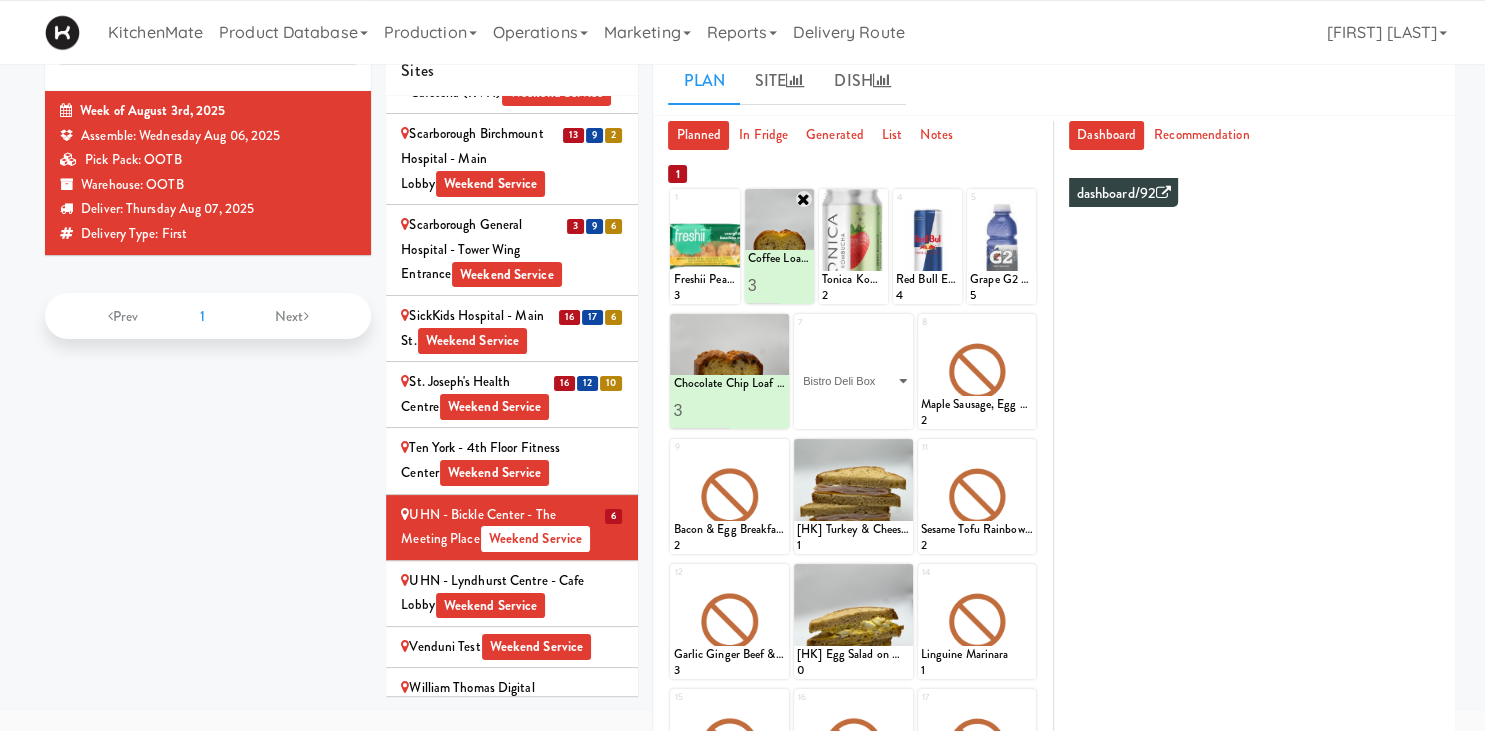 click on "Bistro Deli Box" at bounding box center (0, 0) 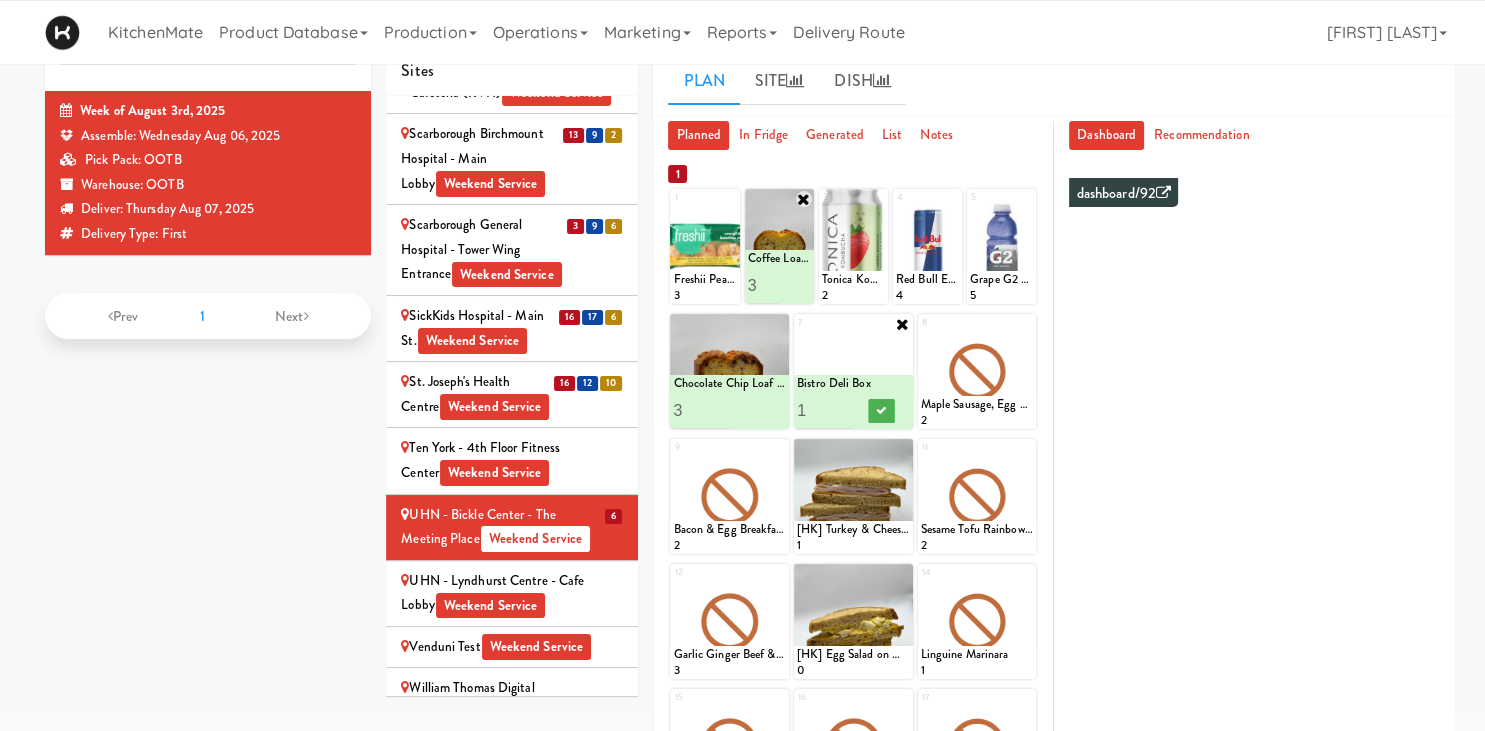 type on "2" 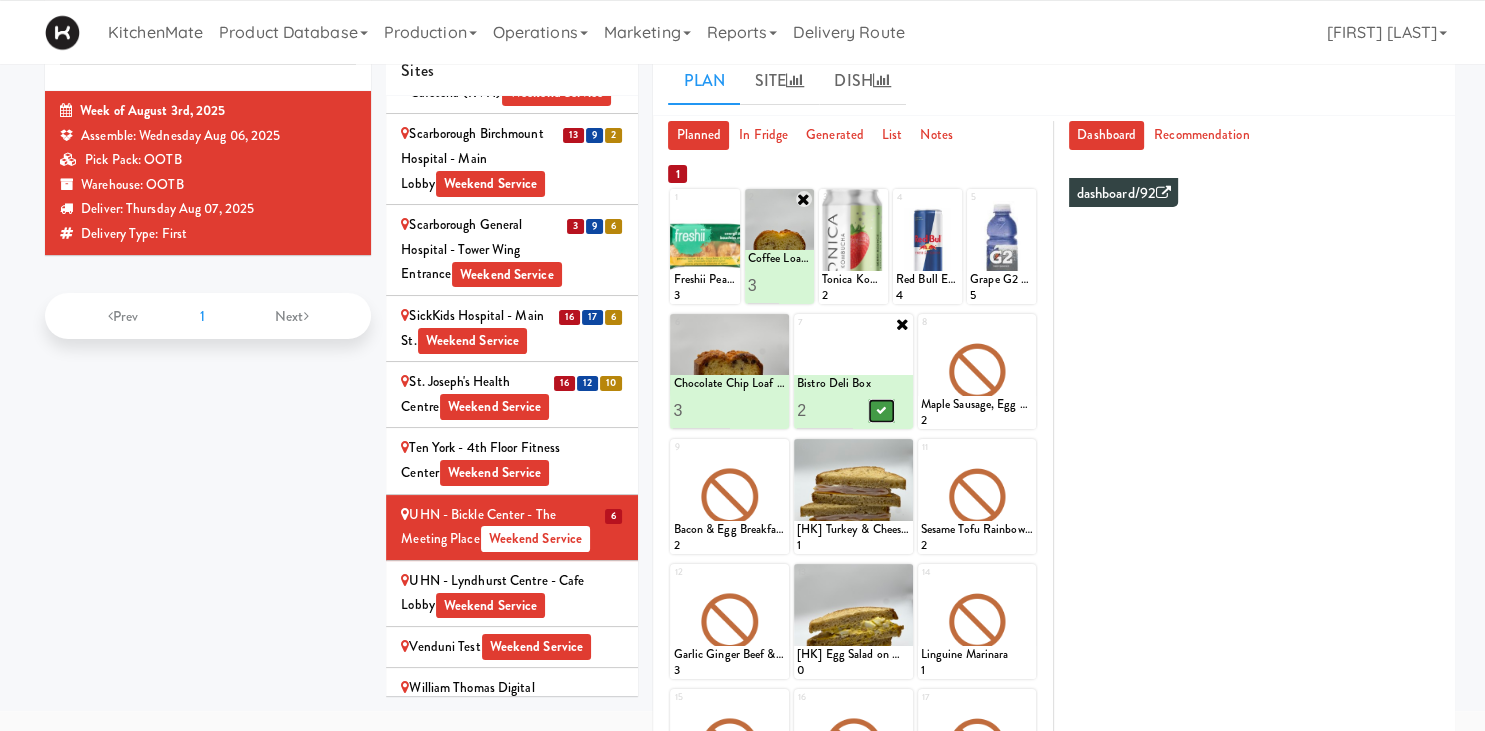click at bounding box center (881, 410) 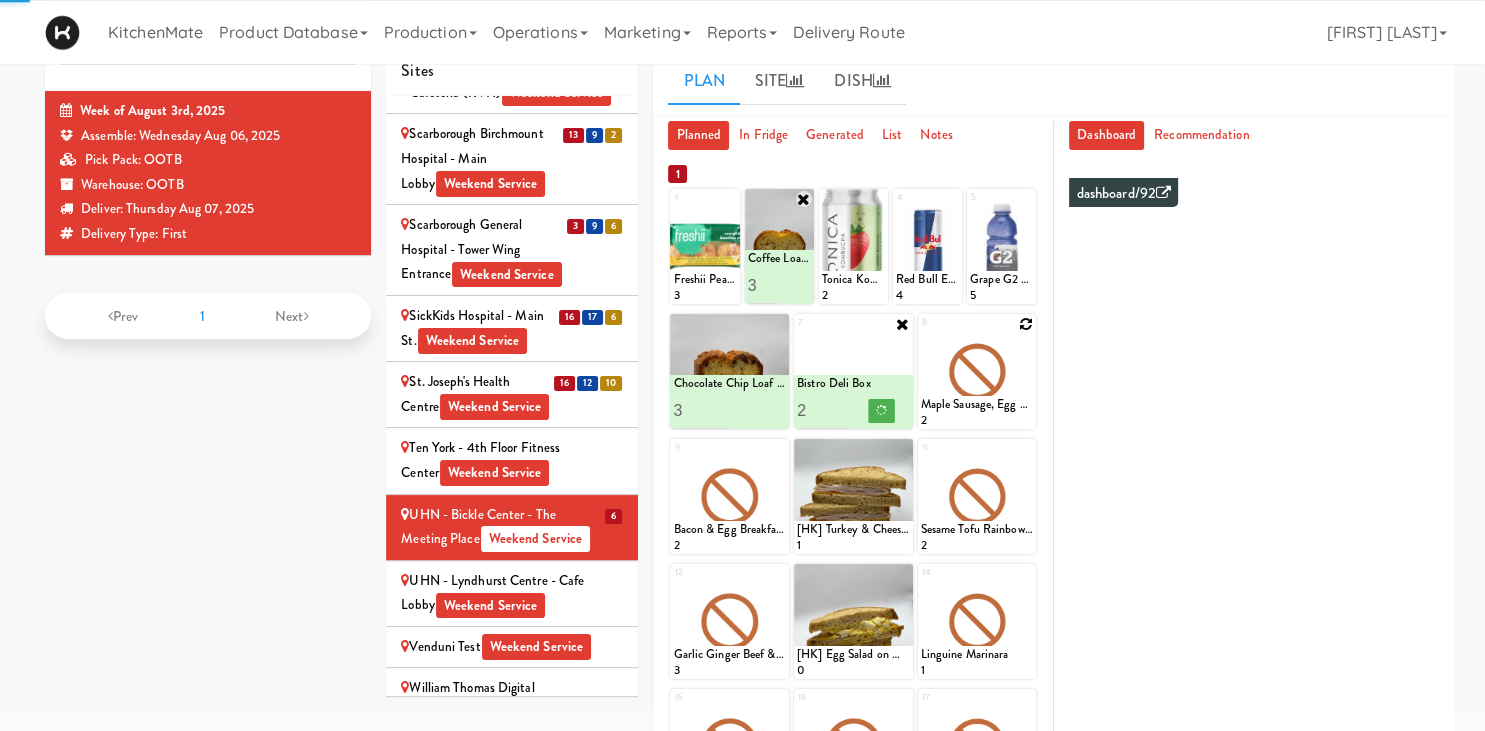 click at bounding box center [1026, 324] 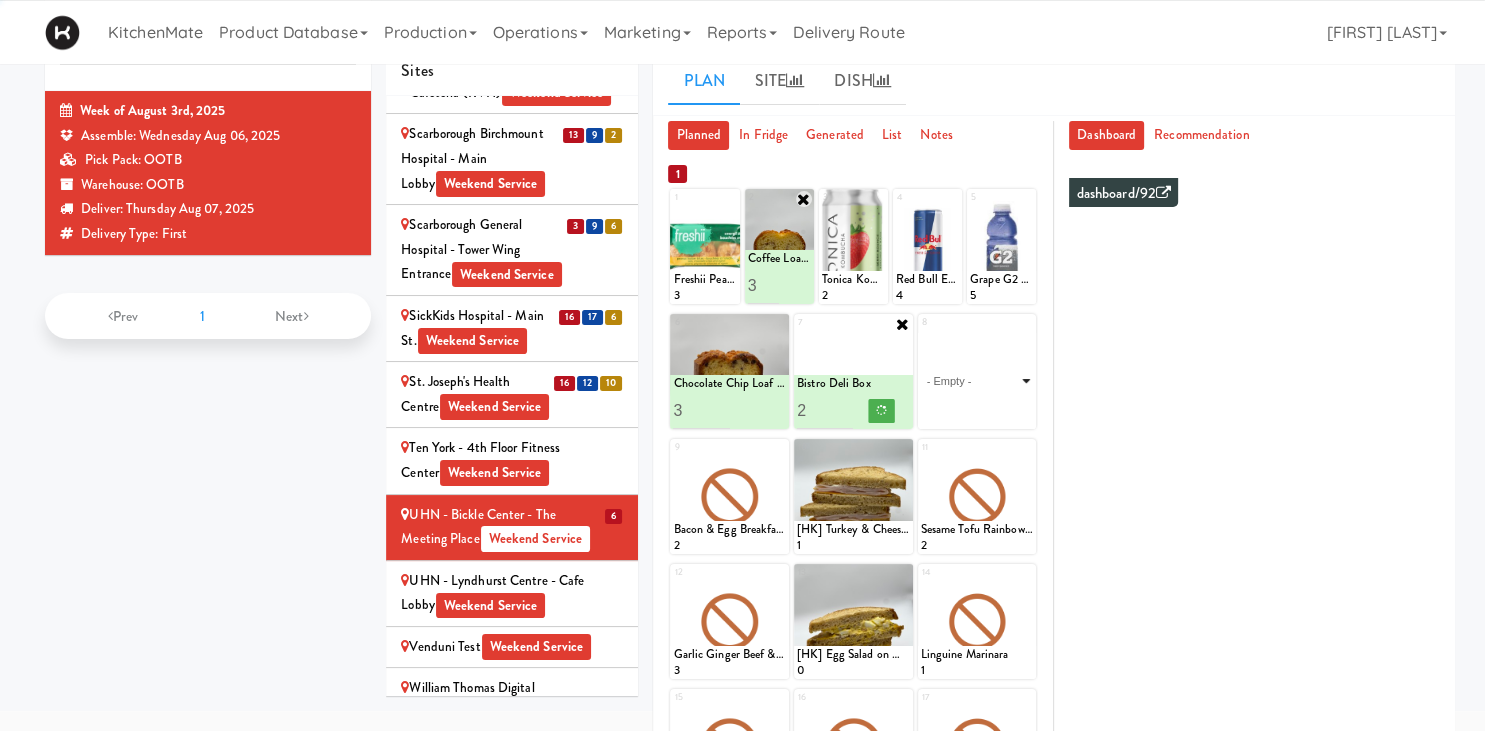 click on "- Empty - Activia Probiotic Peach Mango Smoothie Berry Gatorade Zero Chocolate Milk Tetra Pack Coca Cola Diet Coke Frooti Fuze Iced Tea Grape G2 Gatorade Thirst Quencher Greenhouse Fiery Ginger Shot Lemon Lime Gatorade Zero Monster Energy Zero Ultra Norse Cold Brew Coffee Oasis Apple Juice Orange Celsius Energy Drink Orange Gatorade Zero Red Bull Energy Drink Sanpellengrino Aranciata Sparkling Clementine Probiotic Soda Sparkling Ginger Probiotic Soda Sparkling Grapefruit Probiotic Soda Sugar Free Red Bull Tonica Kombucha Berry Bounce Amazing Chocolate Chunk Cookie Bacon & Egg Breakfast Wrap Bistro Deli Box Blue Diamond Roasted Salted Almonds Blue Diamond Smokehouse Almonds Caramilk Chocolate Chip Loaf Cake Chocolate Loaf Cake Classic Hummus With Crackers Clif Bar Peanut Butter Crunch Clif Builders proteins Bar Chocolate Clif Builders proteins Bar Chocolate Mint Coffee Loaf Cake Falafel & Hummus Wrap Freshii Peanut Butter Energii Bites [HK] Cheddar Cheese Bagel [HK] Chicken Caesar Wrap [HK] Turkey Club Wrap" at bounding box center (977, 381) 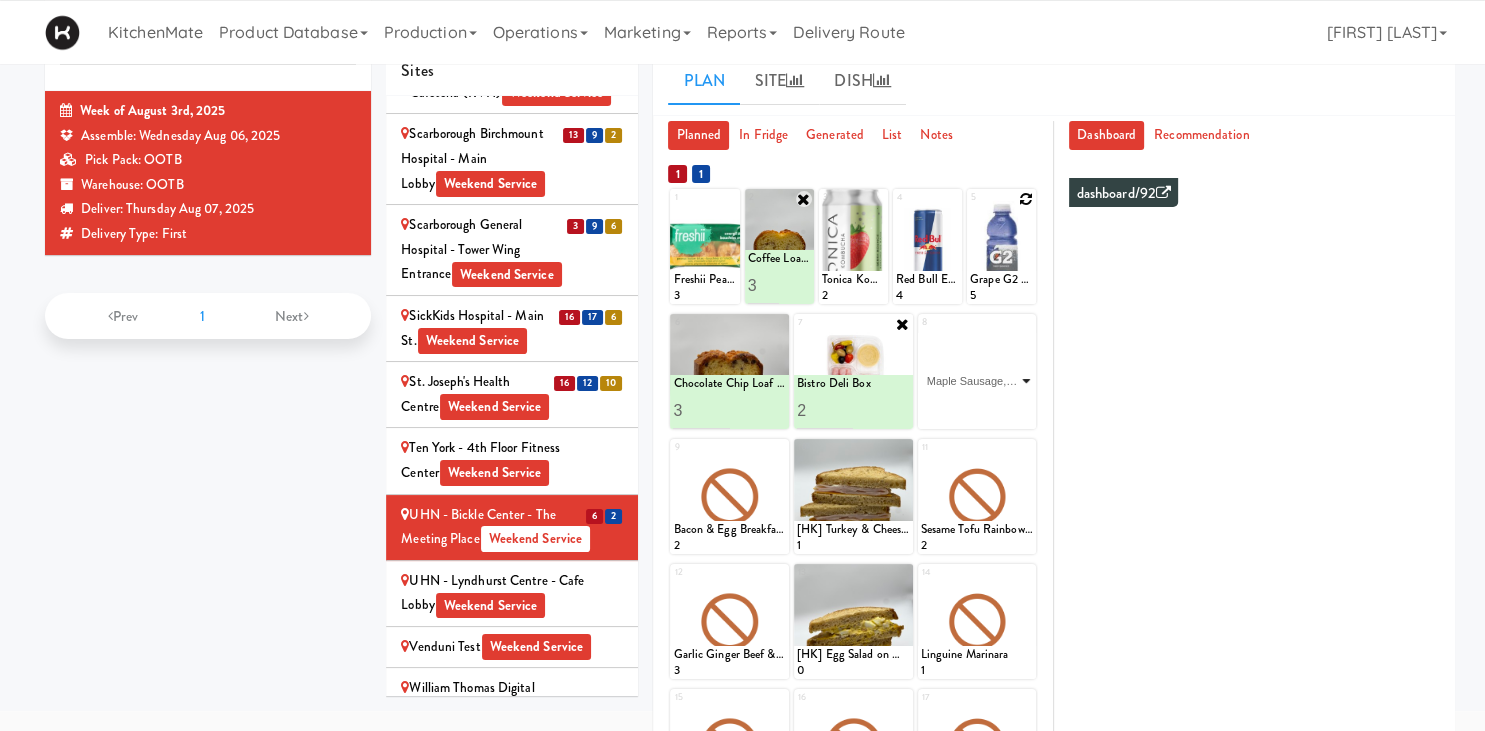 click on "Maple Sausage, Egg & Cheddar Sandwich" at bounding box center [0, 0] 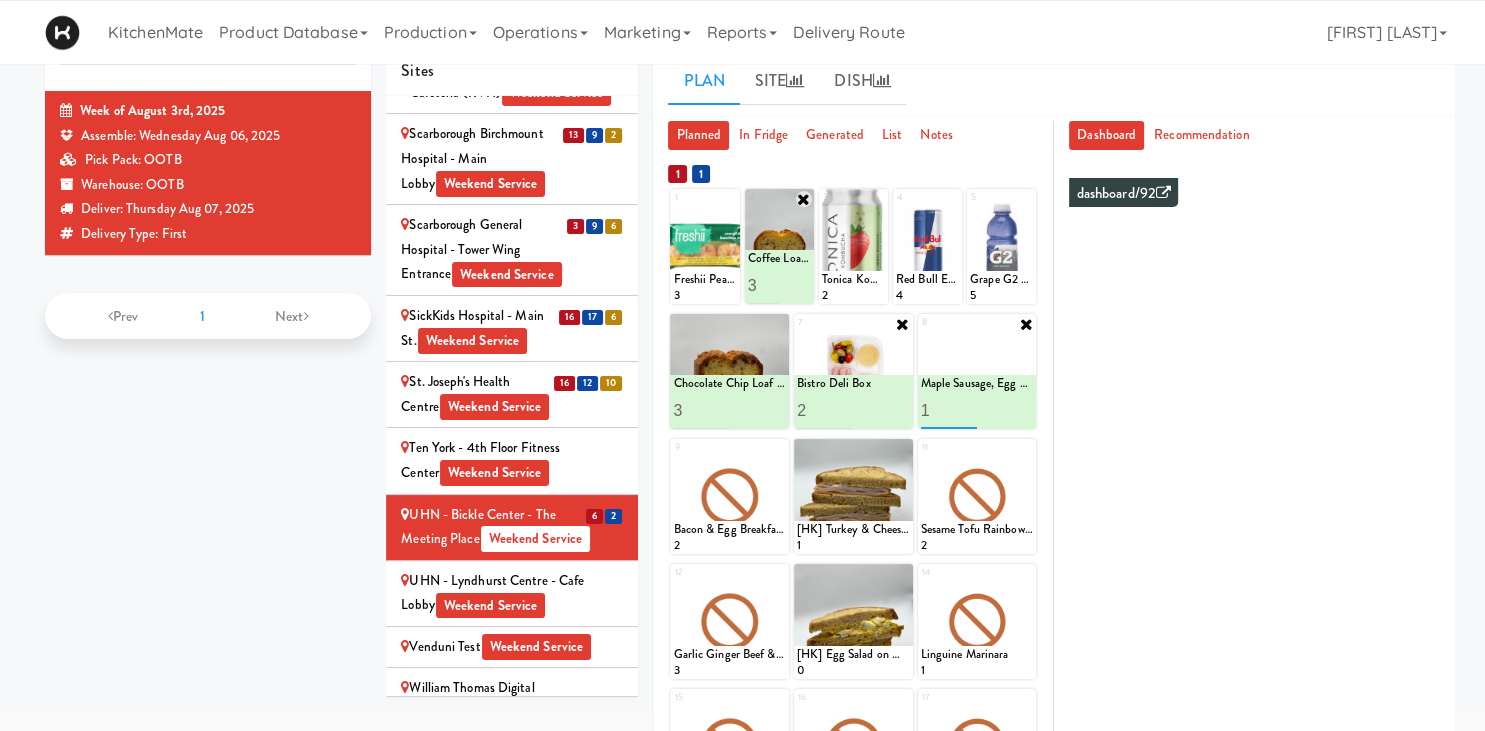 type on "2" 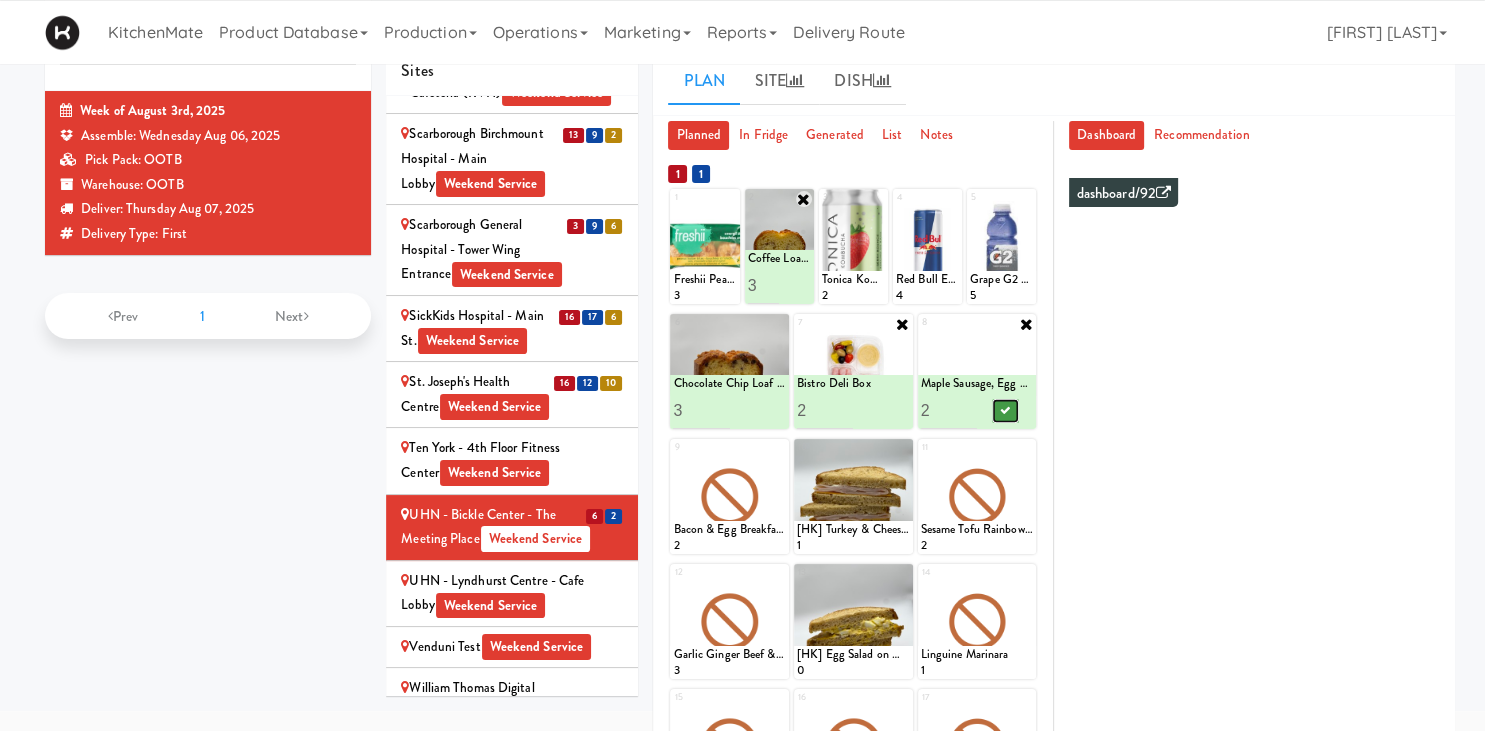 click at bounding box center [1005, 410] 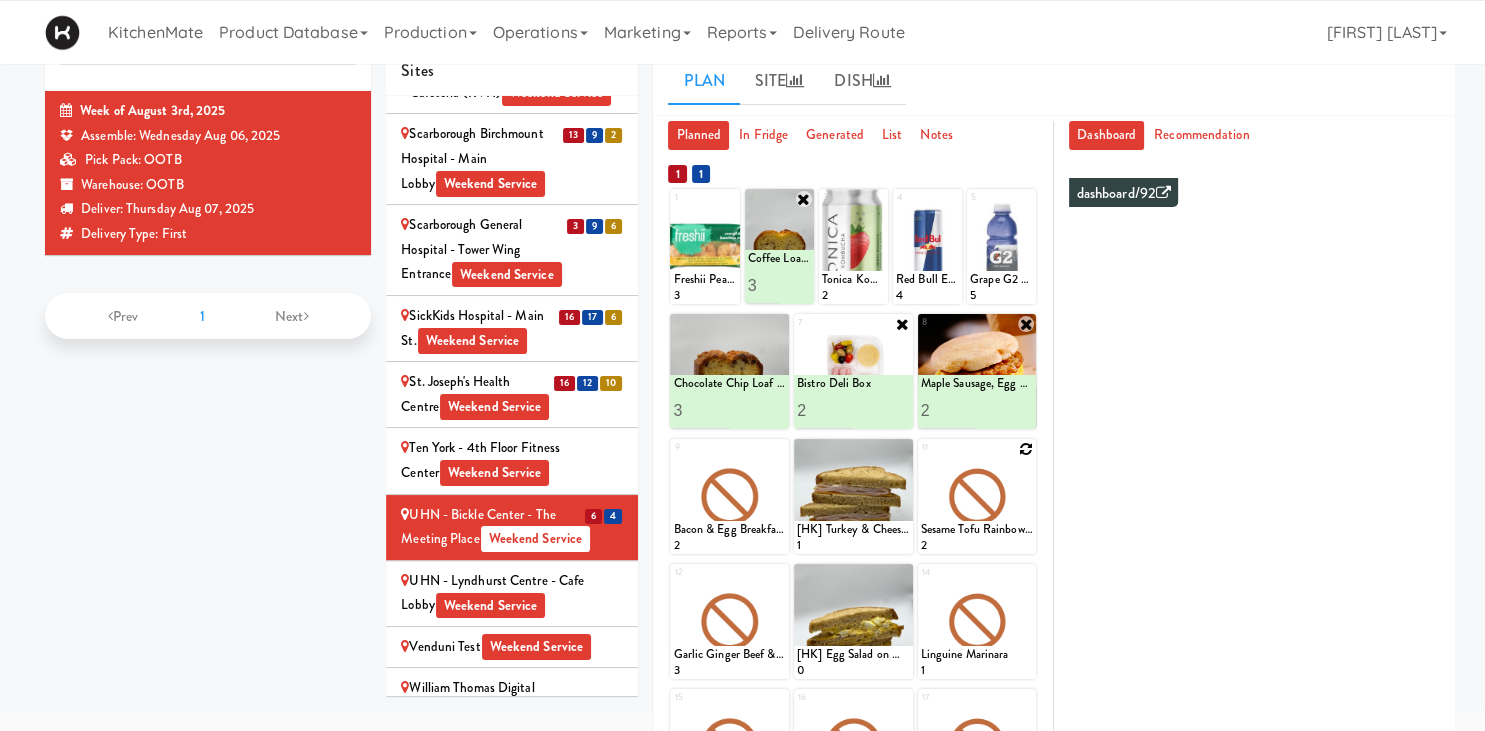 click at bounding box center (977, 496) 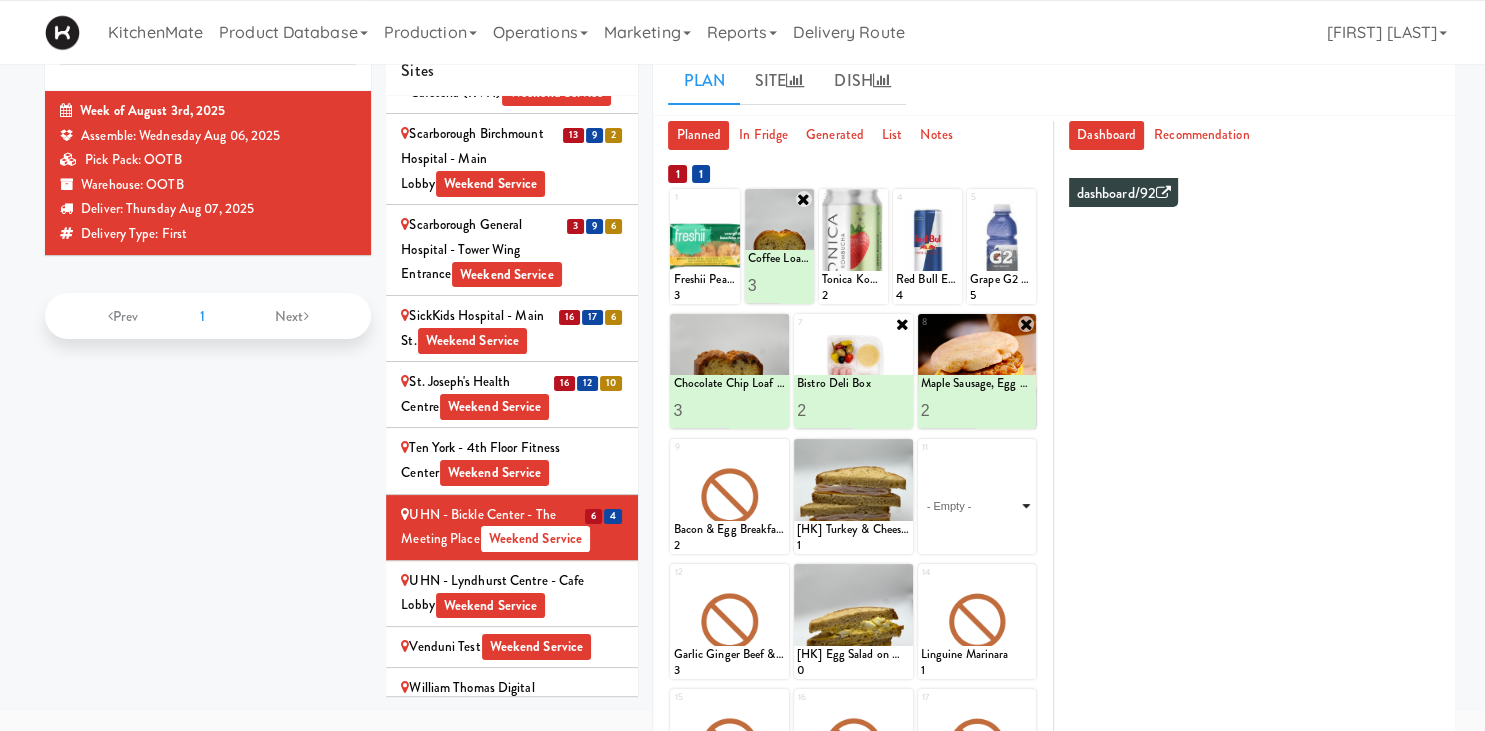 click on "- Empty - Activia Probiotic Peach Mango Smoothie Berry Gatorade Zero Chocolate Milk Tetra Pack Coca Cola Diet Coke Frooti Fuze Iced Tea Grape G2 Gatorade Thirst Quencher Greenhouse Fiery Ginger Shot Lemon Lime Gatorade Zero Monster Energy Zero Ultra Norse Cold Brew Coffee Oasis Apple Juice Orange Celsius Energy Drink Orange Gatorade Zero Red Bull Energy Drink Sanpellengrino Aranciata Sparkling Clementine Probiotic Soda Sparkling Ginger Probiotic Soda Sparkling Grapefruit Probiotic Soda Sugar Free Red Bull Tonica Kombucha Berry Bounce Amazing Chocolate Chunk Cookie Bacon & Egg Breakfast Wrap Bistro Deli Box Blue Diamond Roasted Salted Almonds Blue Diamond Smokehouse Almonds Caramilk Chocolate Chip Loaf Cake Chocolate Loaf Cake Classic Hummus With Crackers Clif Bar Peanut Butter Crunch Clif Builders proteins Bar Chocolate Clif Builders proteins Bar Chocolate Mint Coffee Loaf Cake Falafel & Hummus Wrap Freshii Peanut Butter Energii Bites [HK] Cheddar Cheese Bagel [HK] Chicken Caesar Wrap [HK] Turkey Club Wrap" at bounding box center (977, 506) 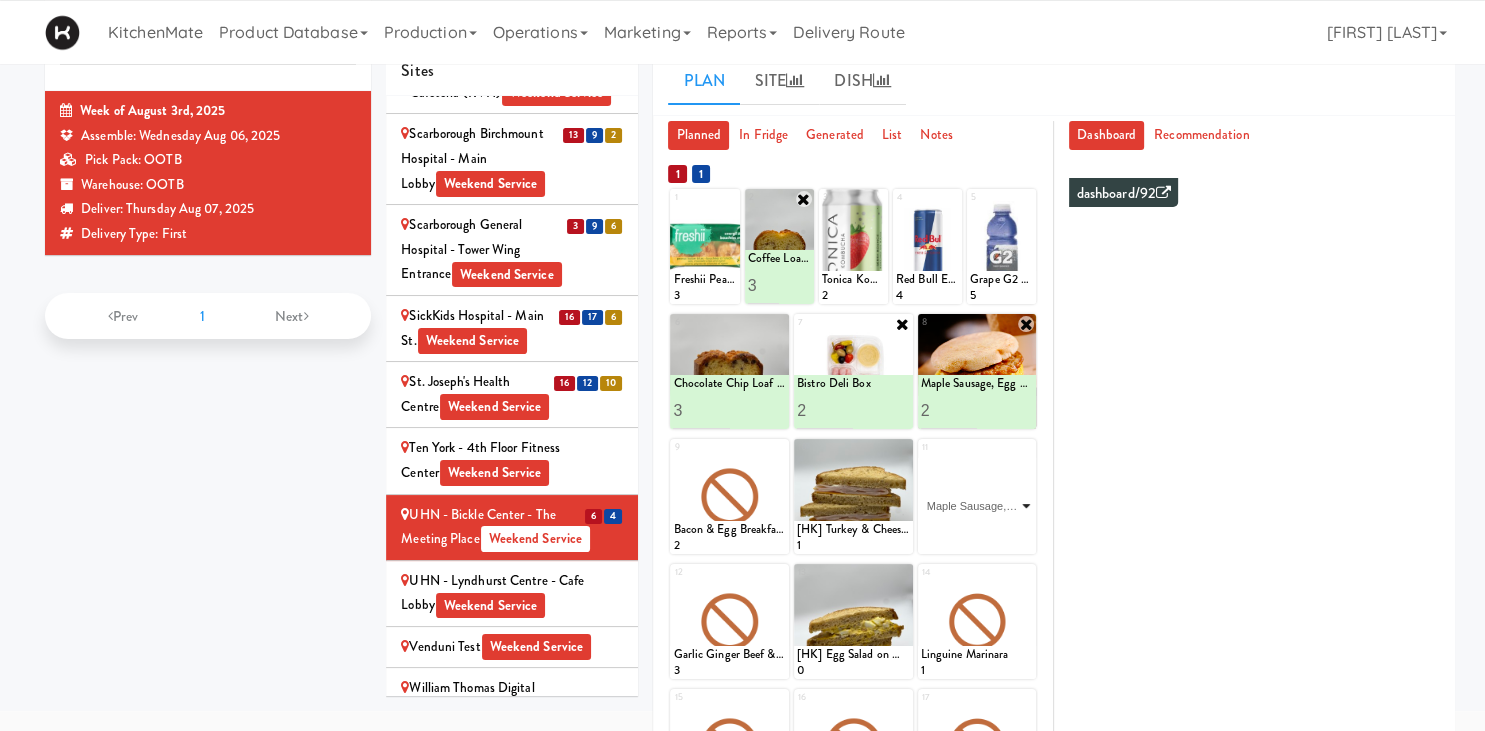 click on "Maple Sausage, Egg & Cheddar Sandwich" at bounding box center (0, 0) 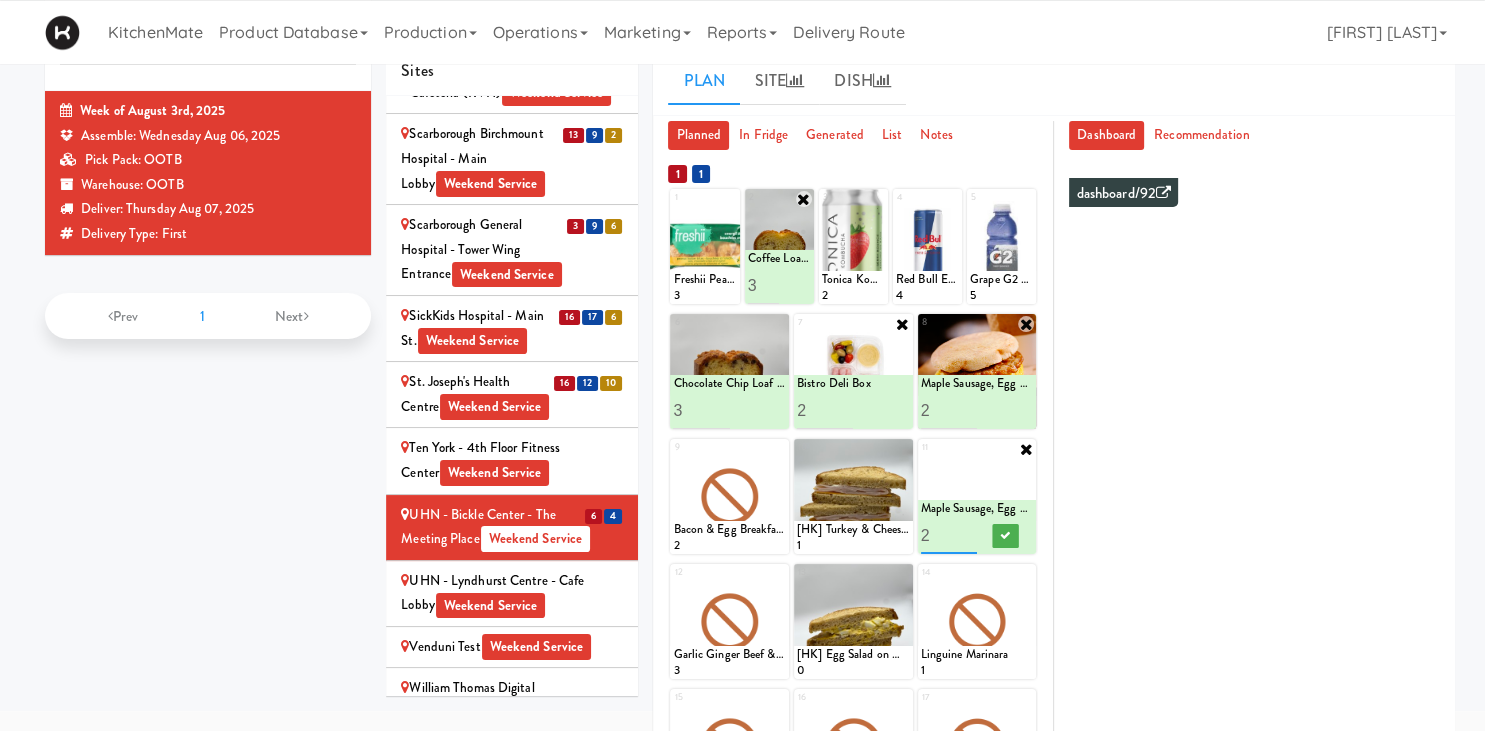 type on "2" 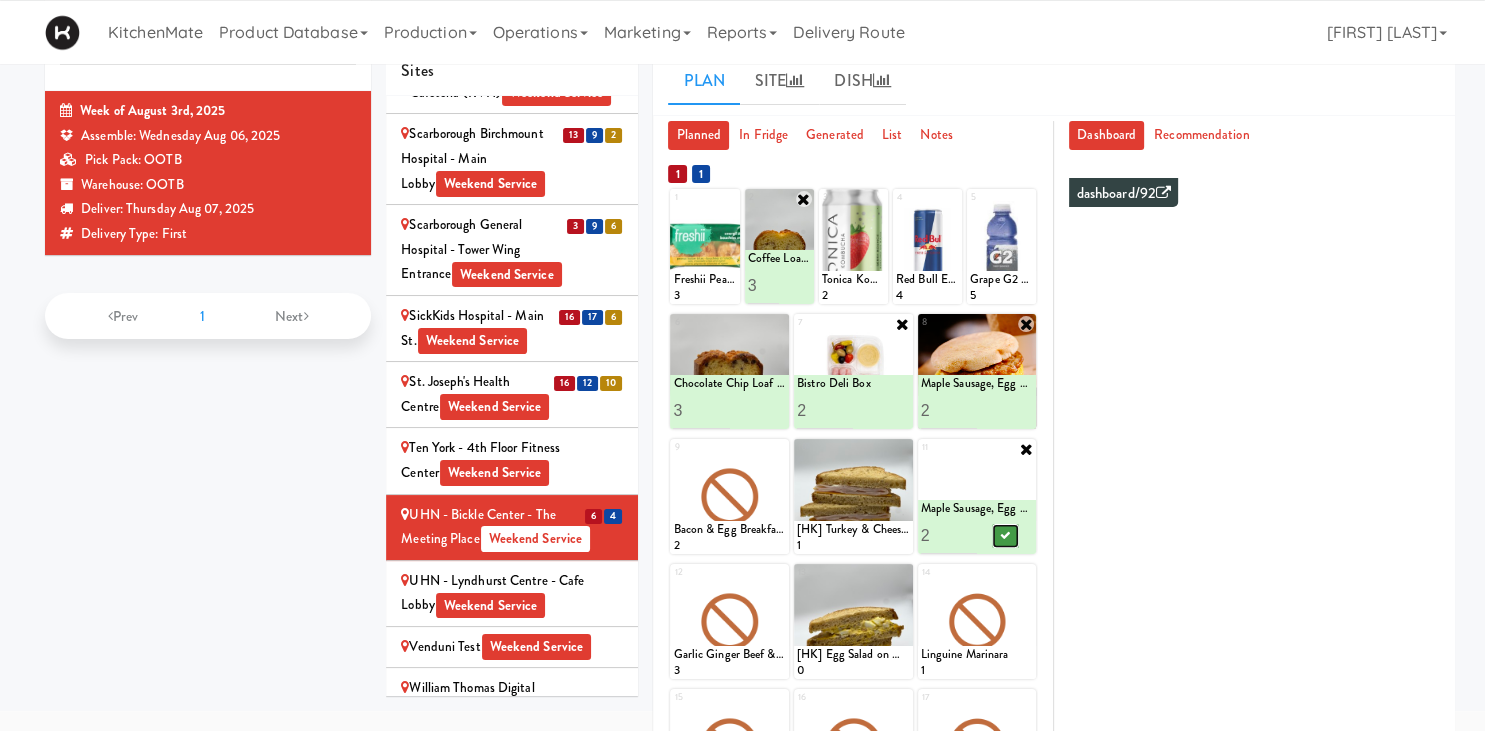 click at bounding box center [1005, 536] 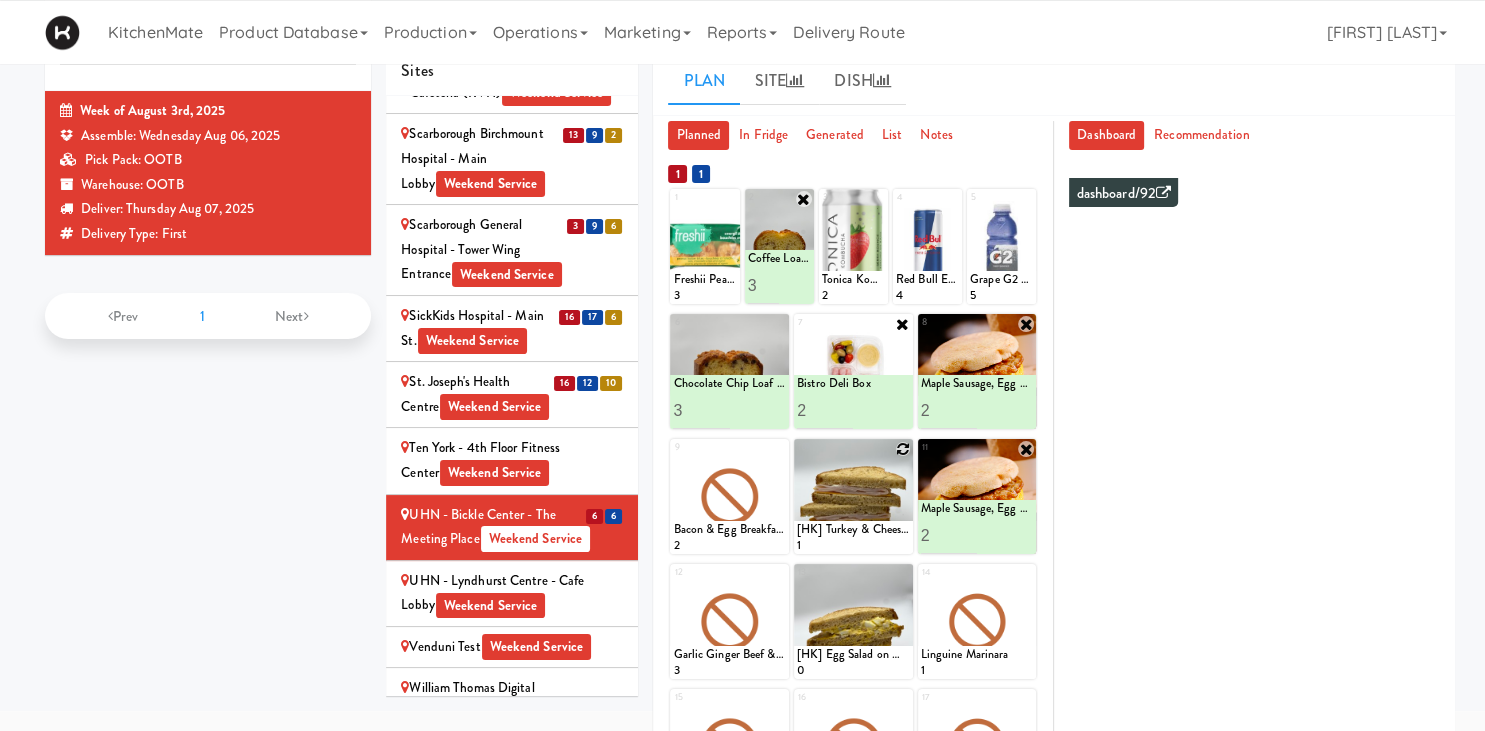 click at bounding box center (903, 449) 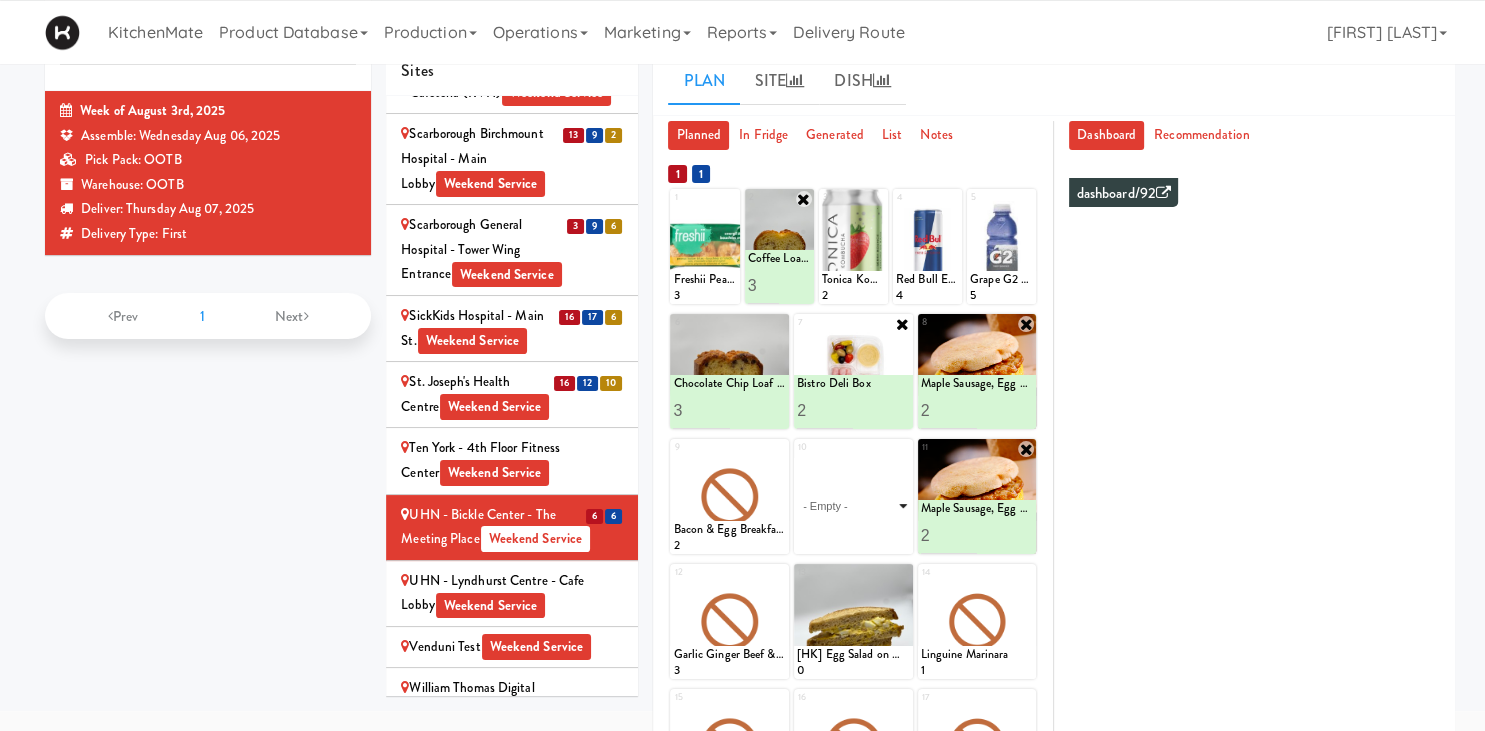 click on "- Empty - Activia Probiotic Peach Mango Smoothie Berry Gatorade Zero Chocolate Milk Tetra Pack Coca Cola Diet Coke Frooti Fuze Iced Tea Grape G2 Gatorade Thirst Quencher Greenhouse Fiery Ginger Shot Lemon Lime Gatorade Zero Monster Energy Zero Ultra Norse Cold Brew Coffee Oasis Apple Juice Orange Celsius Energy Drink Orange Gatorade Zero Red Bull Energy Drink Sanpellengrino Aranciata Sparkling Clementine Probiotic Soda Sparkling Ginger Probiotic Soda Sparkling Grapefruit Probiotic Soda Sugar Free Red Bull Tonica Kombucha Berry Bounce Amazing Chocolate Chunk Cookie Bacon & Egg Breakfast Wrap Bistro Deli Box Blue Diamond Roasted Salted Almonds Blue Diamond Smokehouse Almonds Caramilk Chocolate Chip Loaf Cake Chocolate Loaf Cake Classic Hummus With Crackers Clif Bar Peanut Butter Crunch Clif Builders proteins Bar Chocolate Clif Builders proteins Bar Chocolate Mint Coffee Loaf Cake Falafel & Hummus Wrap Freshii Peanut Butter Energii Bites [HK] Cheddar Cheese Bagel [HK] Chicken Caesar Wrap [HK] Turkey Club Wrap" at bounding box center (853, 506) 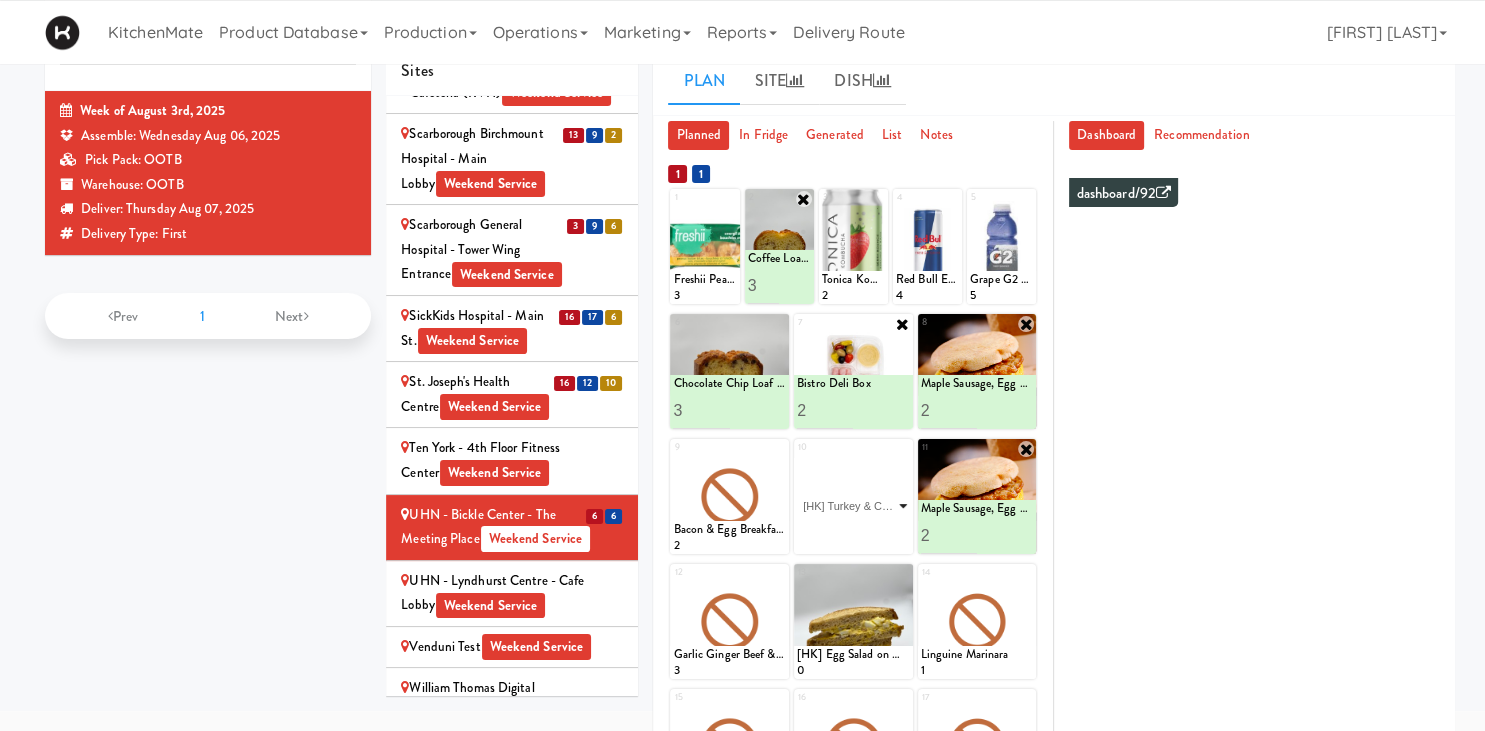 click on "[HK] Turkey & Cheese Multigrain" at bounding box center [0, 0] 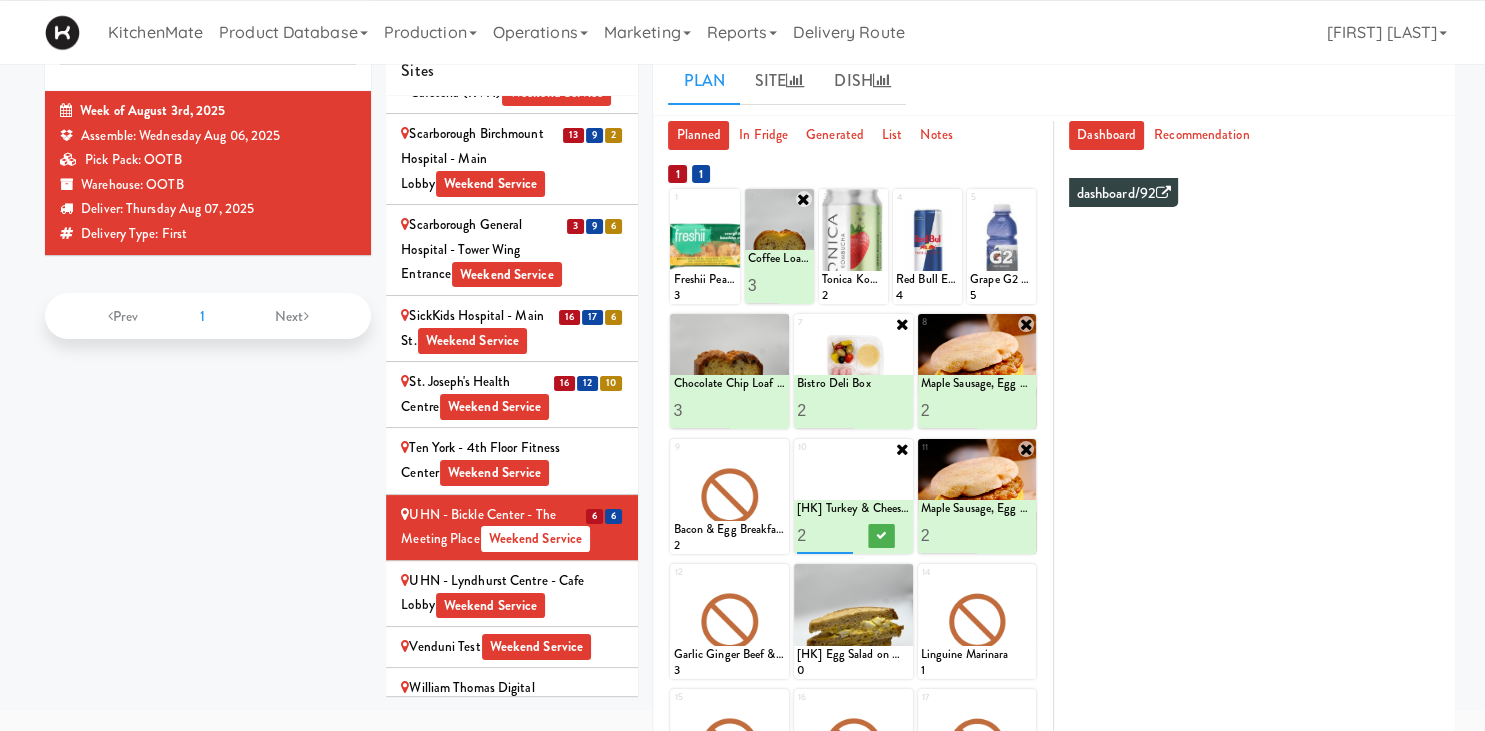 click on "2" at bounding box center (825, 535) 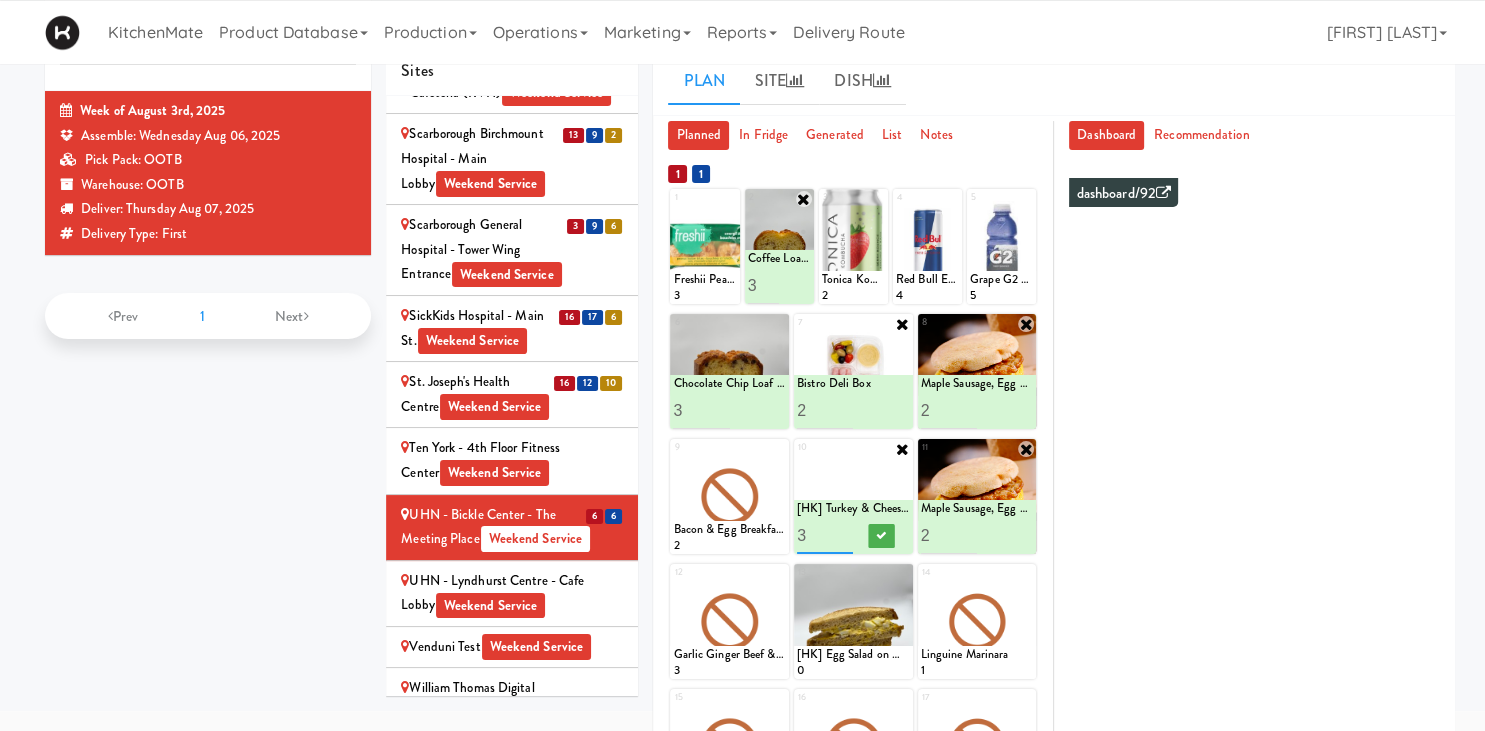 type on "3" 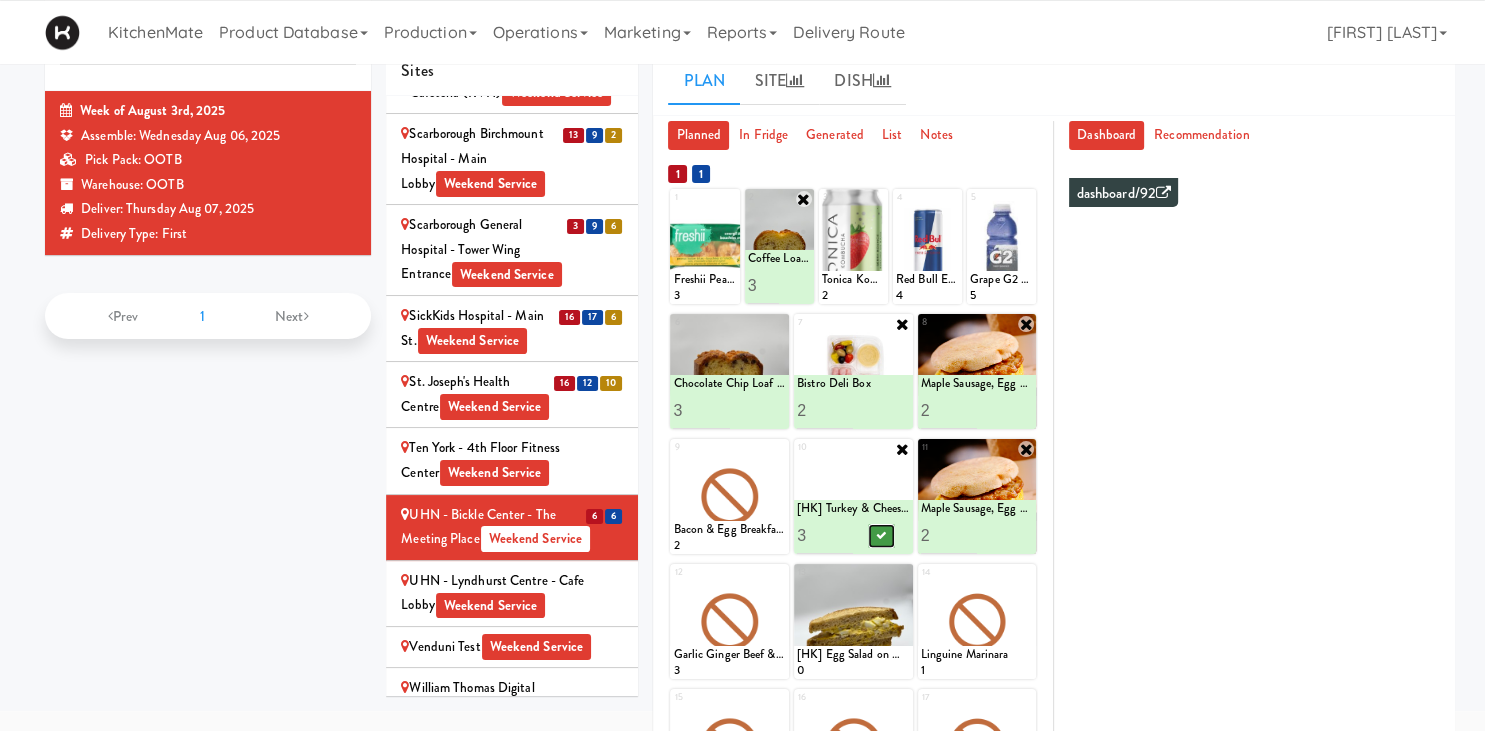 click at bounding box center (881, 535) 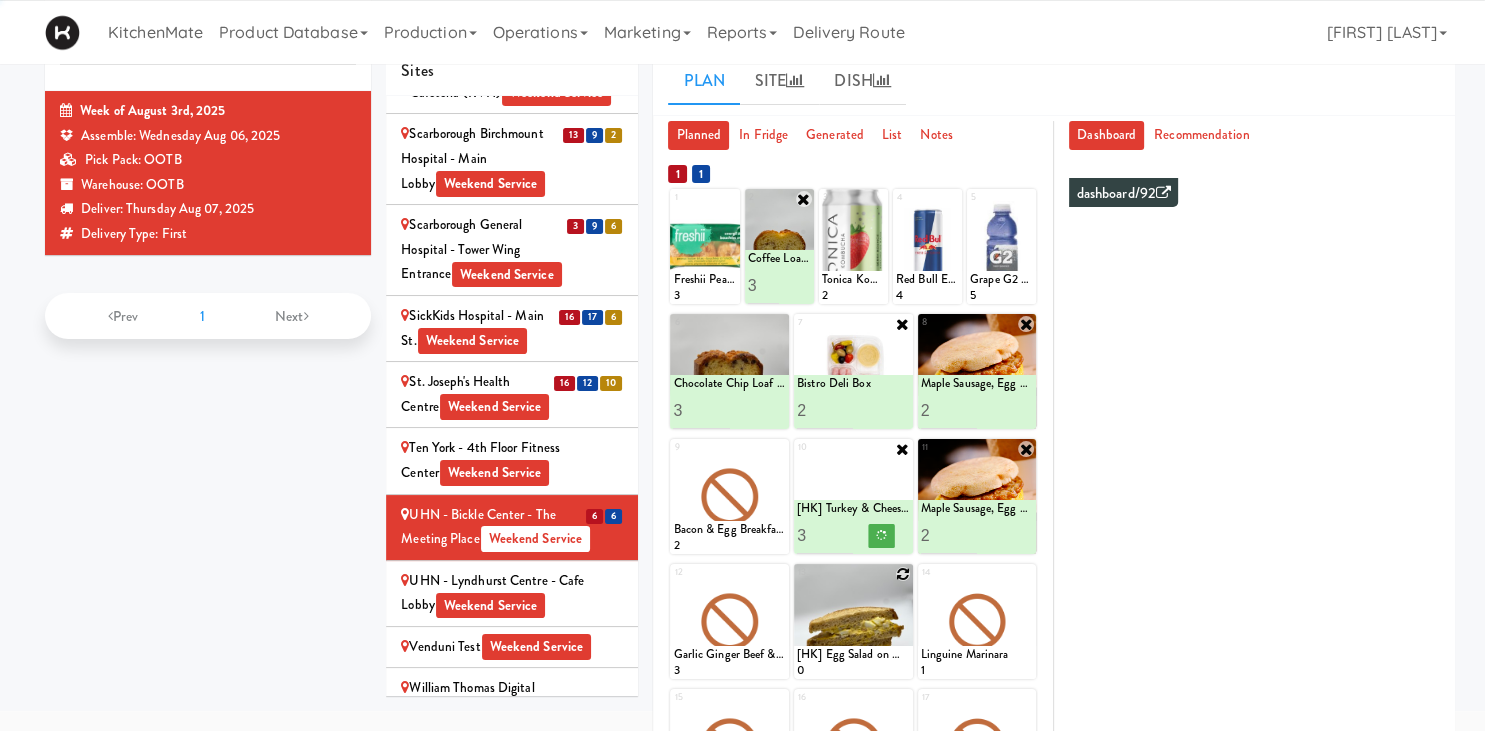 click at bounding box center (903, 574) 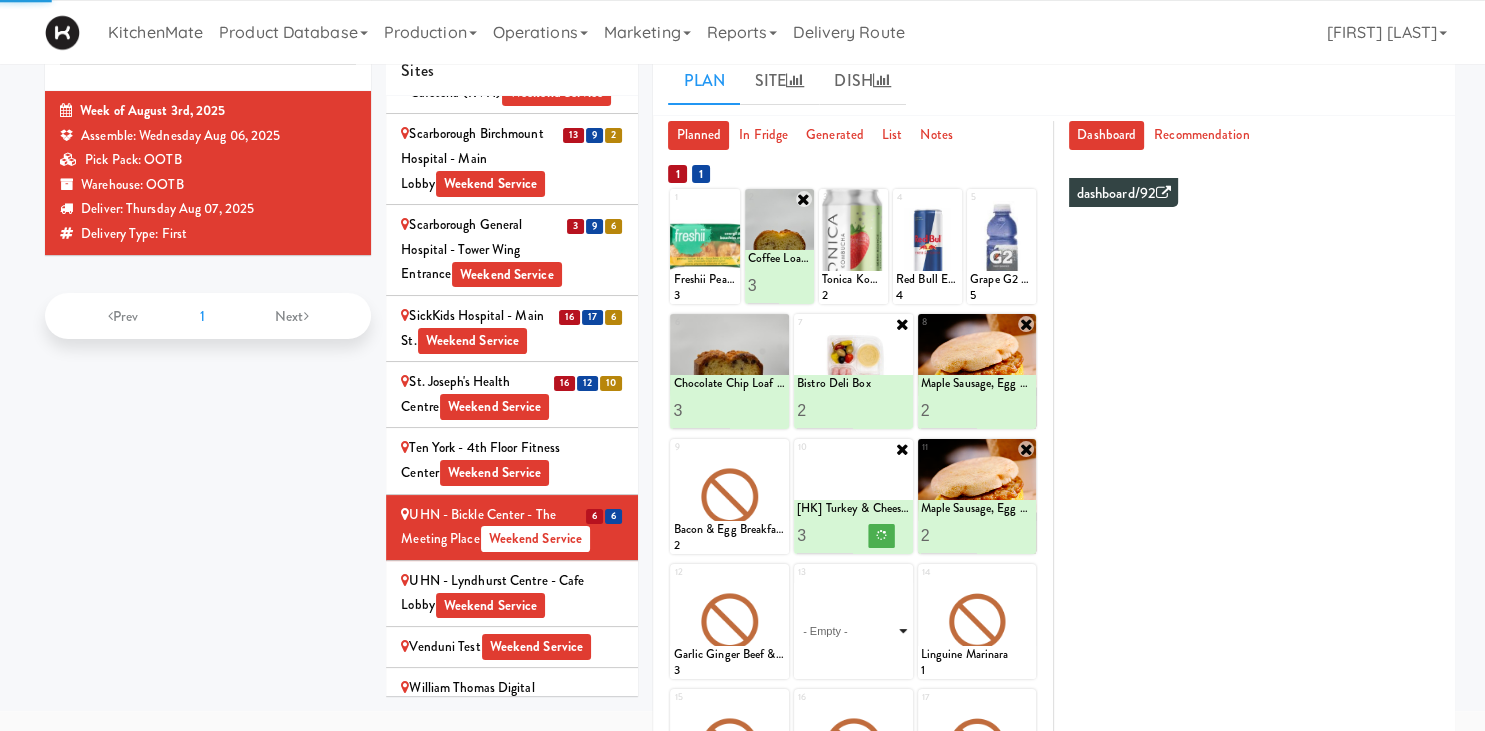 click on "- Empty - Activia Probiotic Peach Mango Smoothie Berry Gatorade Zero Chocolate Milk Tetra Pack Coca Cola Diet Coke Frooti Fuze Iced Tea Grape G2 Gatorade Thirst Quencher Greenhouse Fiery Ginger Shot Lemon Lime Gatorade Zero Monster Energy Zero Ultra Norse Cold Brew Coffee Oasis Apple Juice Orange Celsius Energy Drink Orange Gatorade Zero Red Bull Energy Drink Sanpellengrino Aranciata Sparkling Clementine Probiotic Soda Sparkling Ginger Probiotic Soda Sparkling Grapefruit Probiotic Soda Sugar Free Red Bull Tonica Kombucha Berry Bounce Amazing Chocolate Chunk Cookie Bacon & Egg Breakfast Wrap Bistro Deli Box Blue Diamond Roasted Salted Almonds Blue Diamond Smokehouse Almonds Caramilk Chocolate Chip Loaf Cake Chocolate Loaf Cake Classic Hummus With Crackers Clif Bar Peanut Butter Crunch Clif Builders proteins Bar Chocolate Clif Builders proteins Bar Chocolate Mint Coffee Loaf Cake Falafel & Hummus Wrap Freshii Peanut Butter Energii Bites [HK] Cheddar Cheese Bagel [HK] Chicken Caesar Wrap [HK] Turkey Club Wrap" at bounding box center [853, 631] 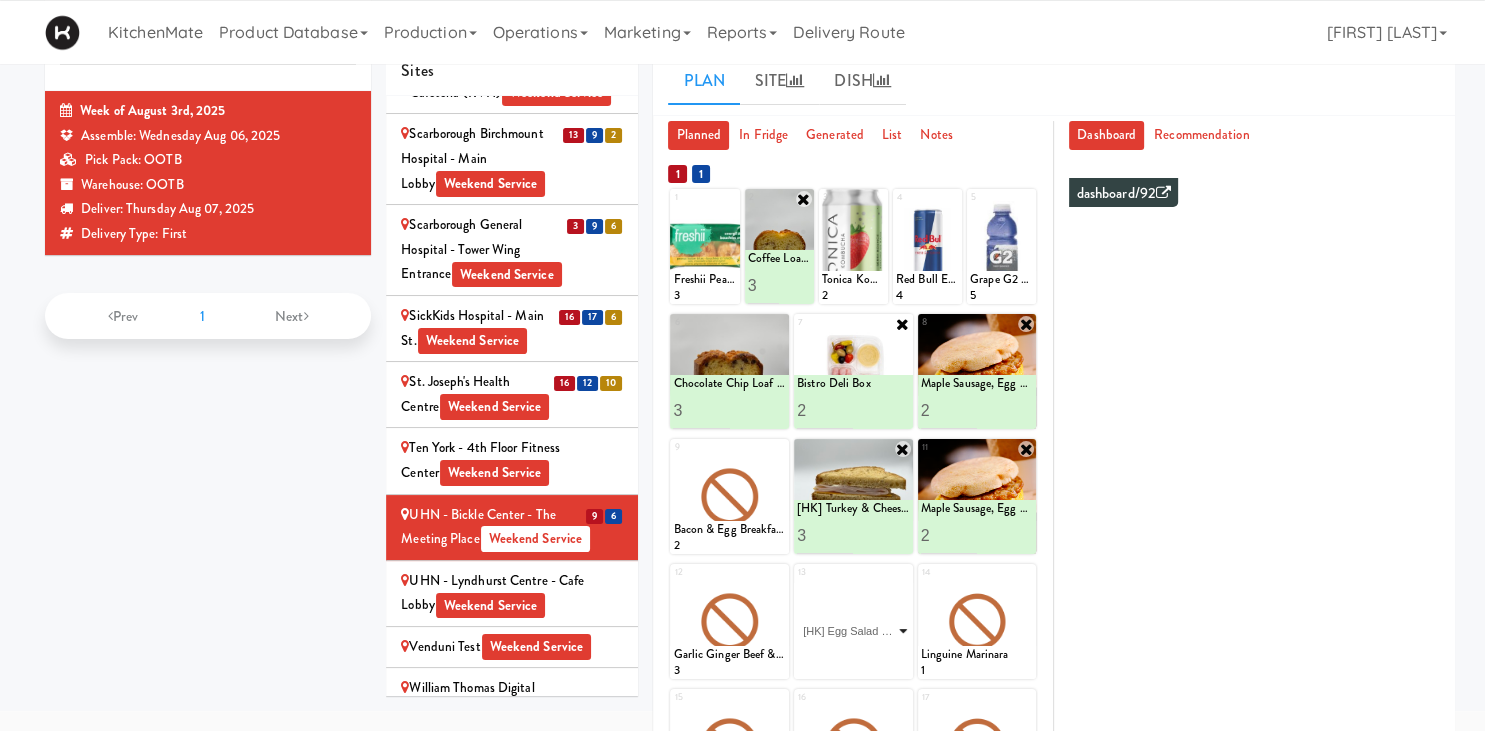 click on "[HK] Egg Salad on Multigrain" at bounding box center [0, 0] 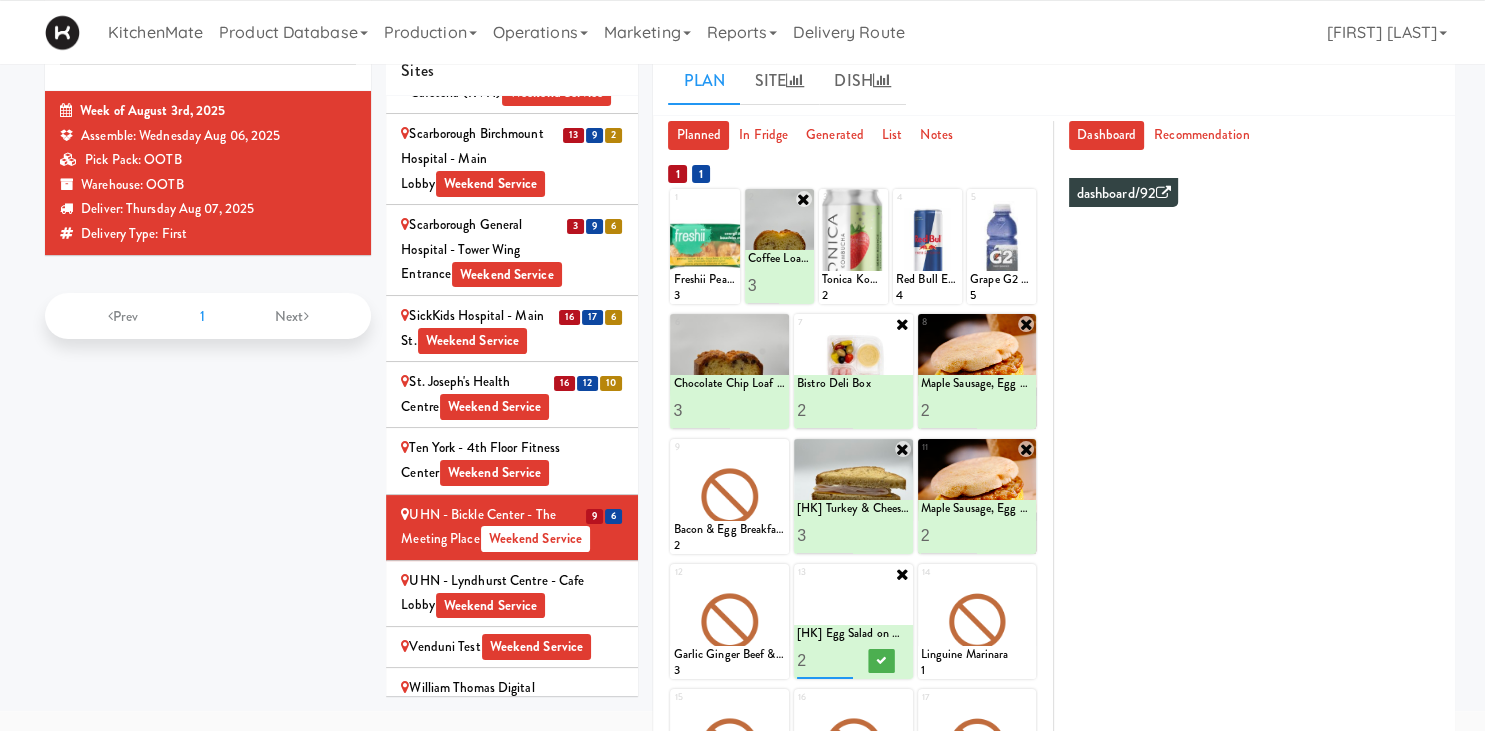 type on "2" 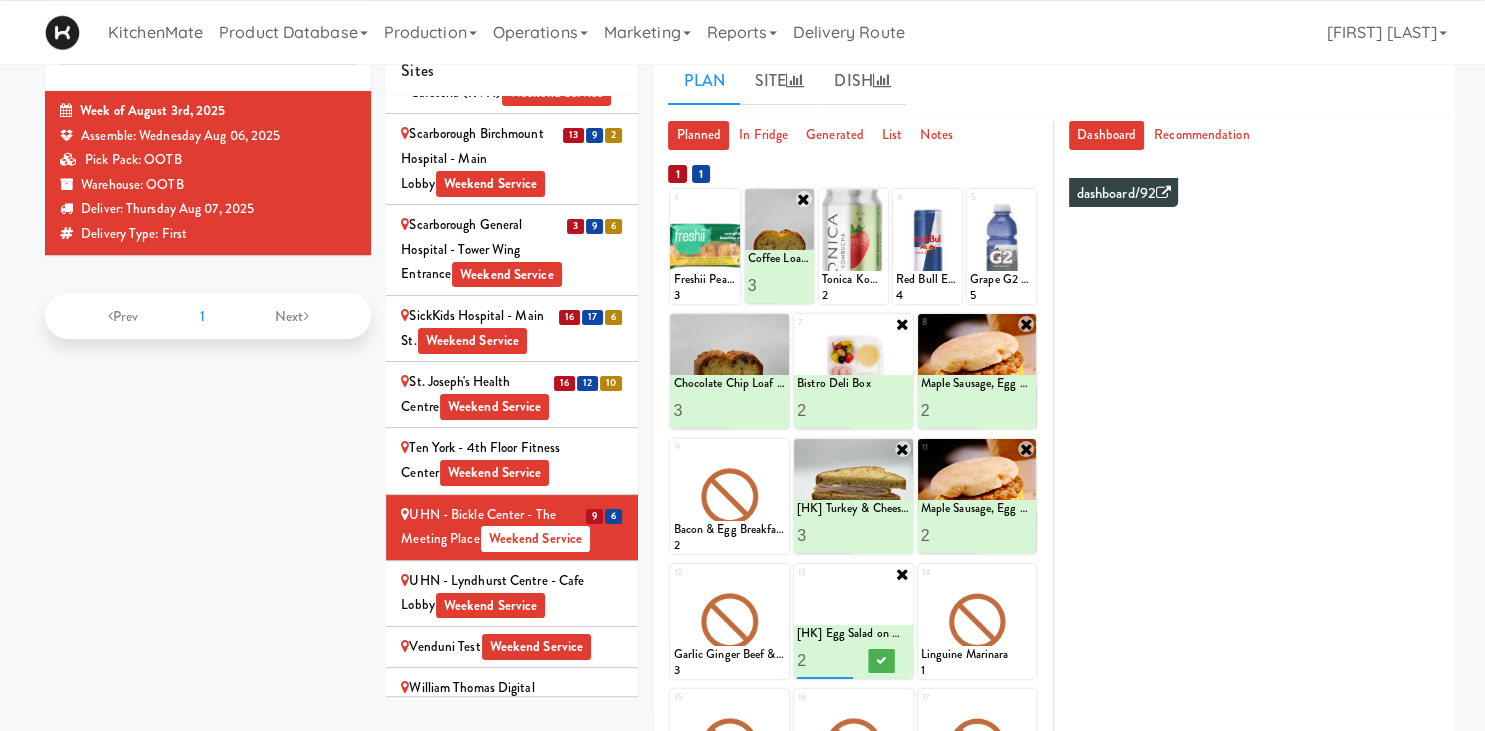 click on "2" at bounding box center (825, 660) 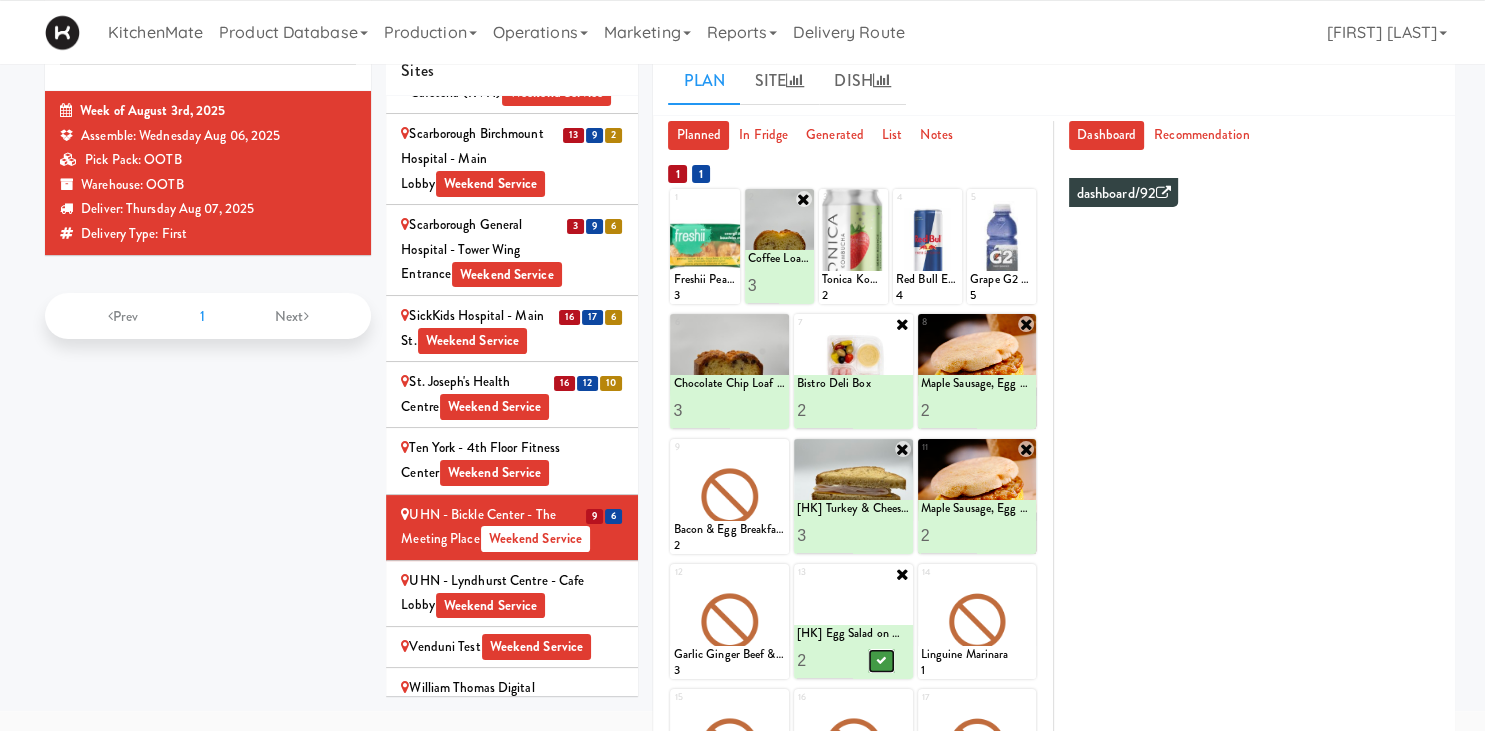 click at bounding box center [881, 660] 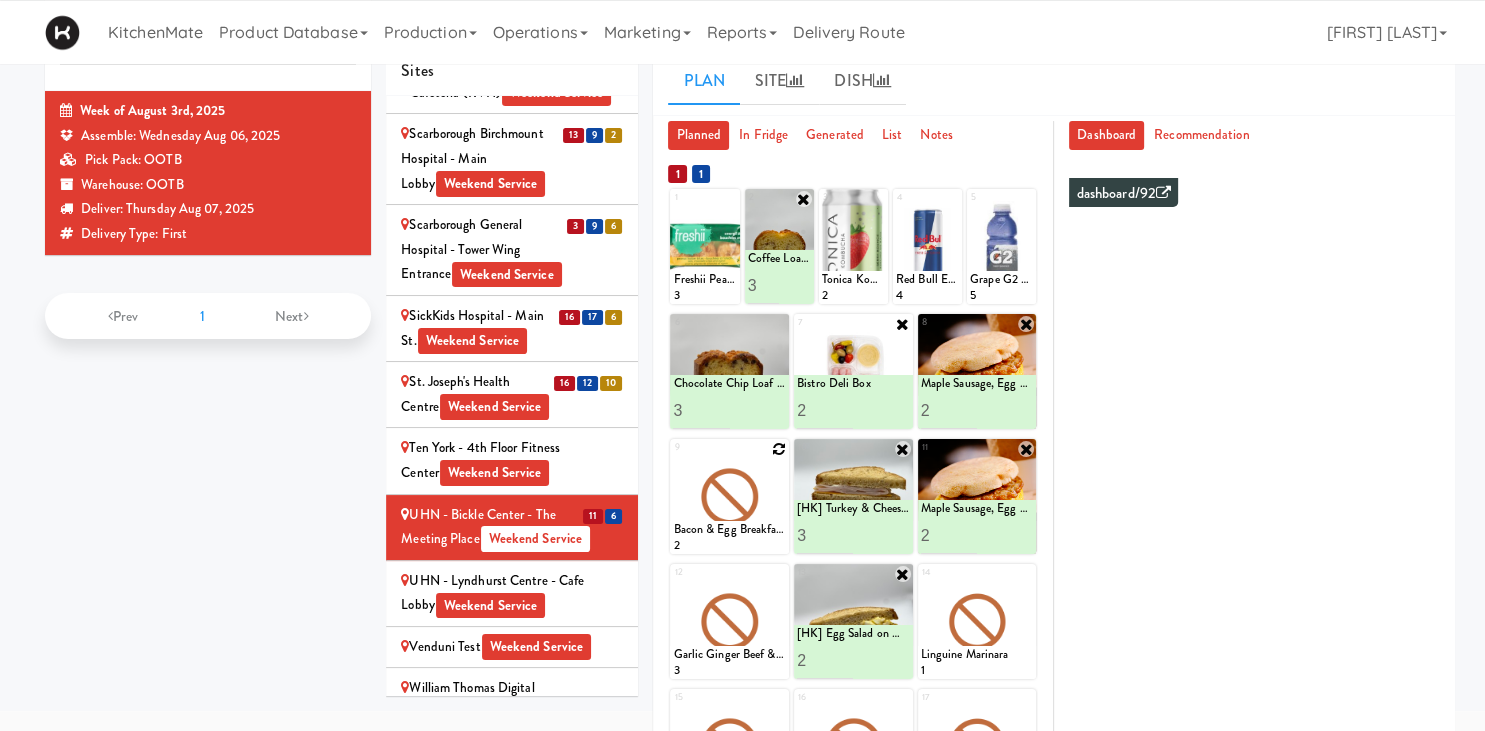 click at bounding box center (779, 449) 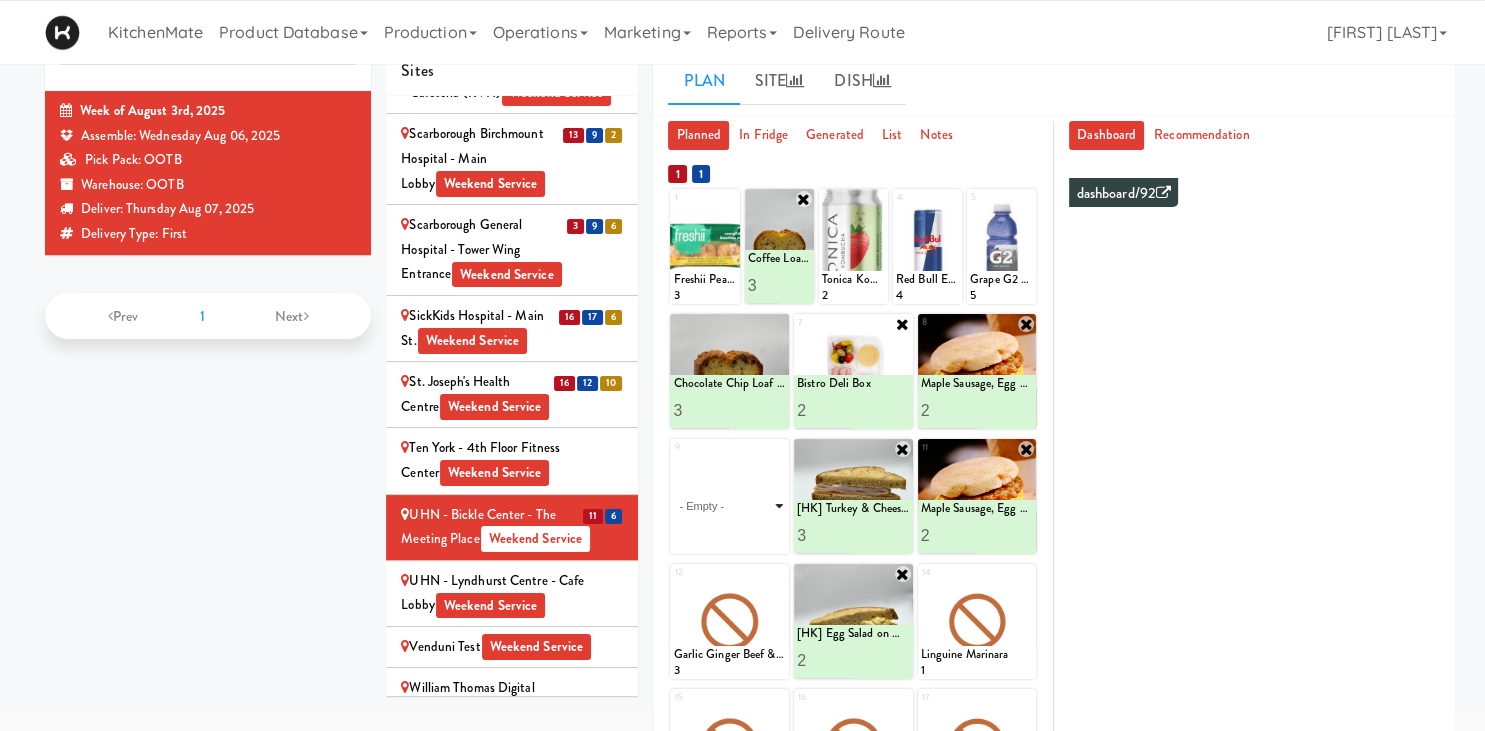 click on "- Empty - Activia Probiotic Peach Mango Smoothie Berry Gatorade Zero Chocolate Milk Tetra Pack Coca Cola Diet Coke Frooti Fuze Iced Tea Grape G2 Gatorade Thirst Quencher Greenhouse Fiery Ginger Shot Lemon Lime Gatorade Zero Monster Energy Zero Ultra Norse Cold Brew Coffee Oasis Apple Juice Orange Celsius Energy Drink Orange Gatorade Zero Red Bull Energy Drink Sanpellengrino Aranciata Sparkling Clementine Probiotic Soda Sparkling Ginger Probiotic Soda Sparkling Grapefruit Probiotic Soda Sugar Free Red Bull Tonica Kombucha Berry Bounce Amazing Chocolate Chunk Cookie Bacon & Egg Breakfast Wrap Bistro Deli Box Blue Diamond Roasted Salted Almonds Blue Diamond Smokehouse Almonds Caramilk Chocolate Chip Loaf Cake Chocolate Loaf Cake Classic Hummus With Crackers Clif Bar Peanut Butter Crunch Clif Builders proteins Bar Chocolate Clif Builders proteins Bar Chocolate Mint Coffee Loaf Cake Falafel & Hummus Wrap Freshii Peanut Butter Energii Bites [HK] Cheddar Cheese Bagel [HK] Chicken Caesar Wrap [HK] Turkey Club Wrap" at bounding box center (729, 506) 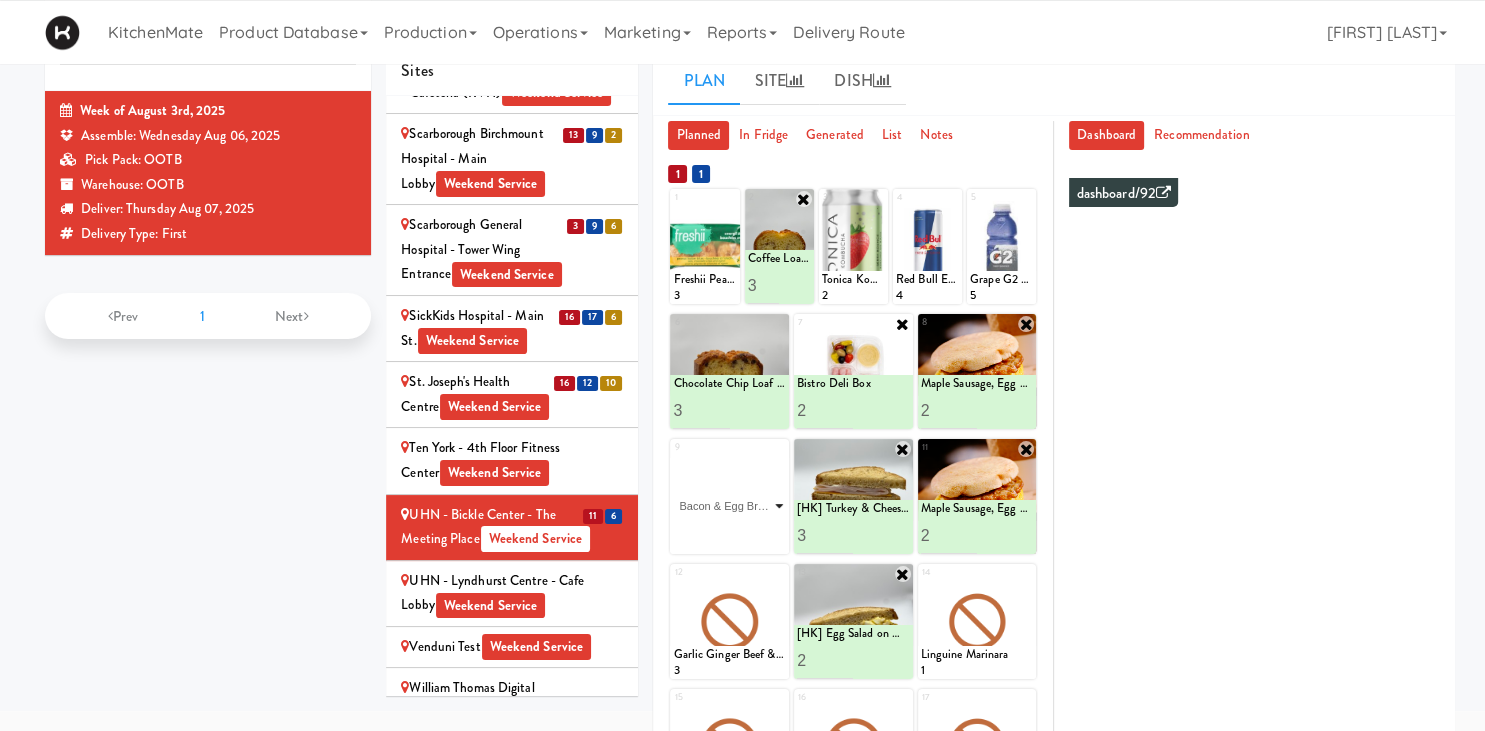 click on "Bacon & Egg Breakfast Wrap" at bounding box center [0, 0] 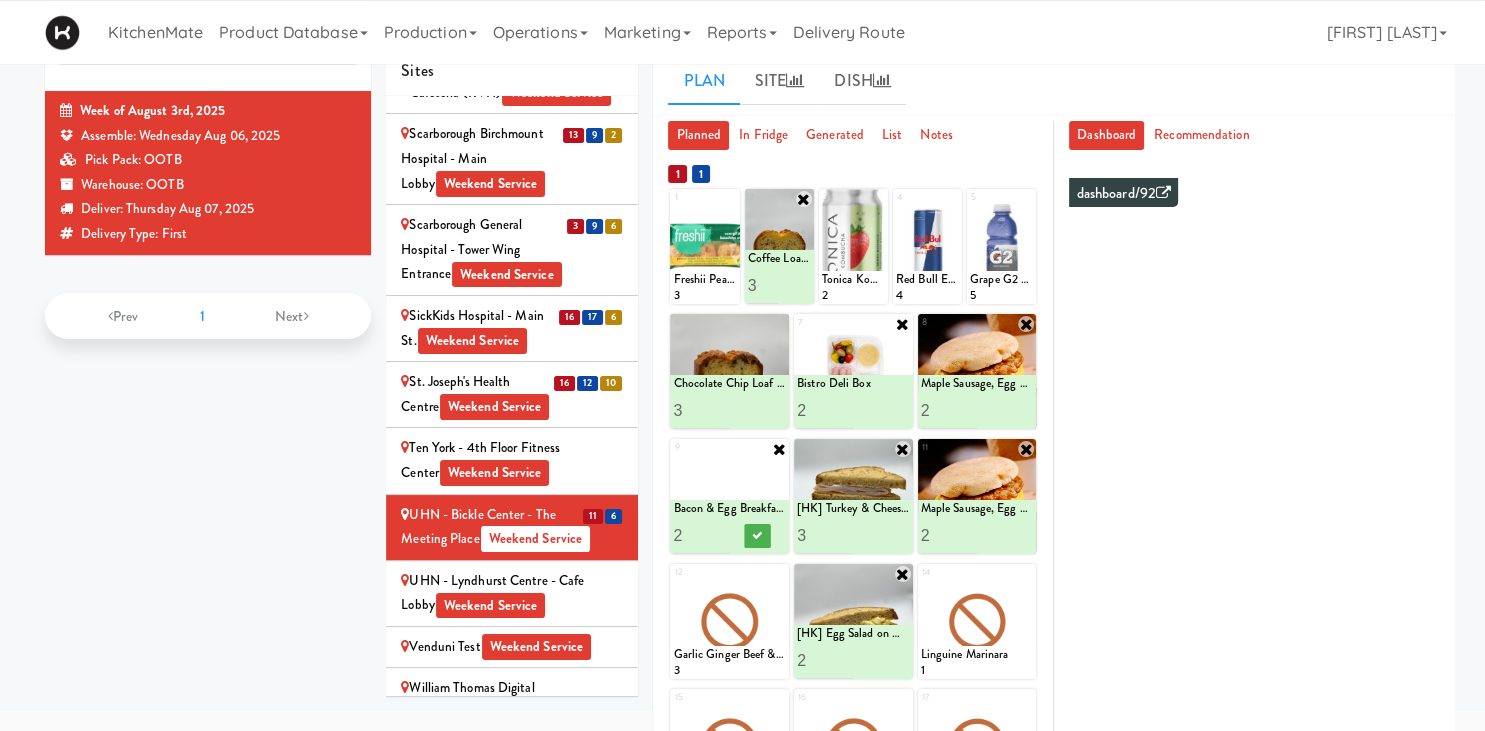 type on "2" 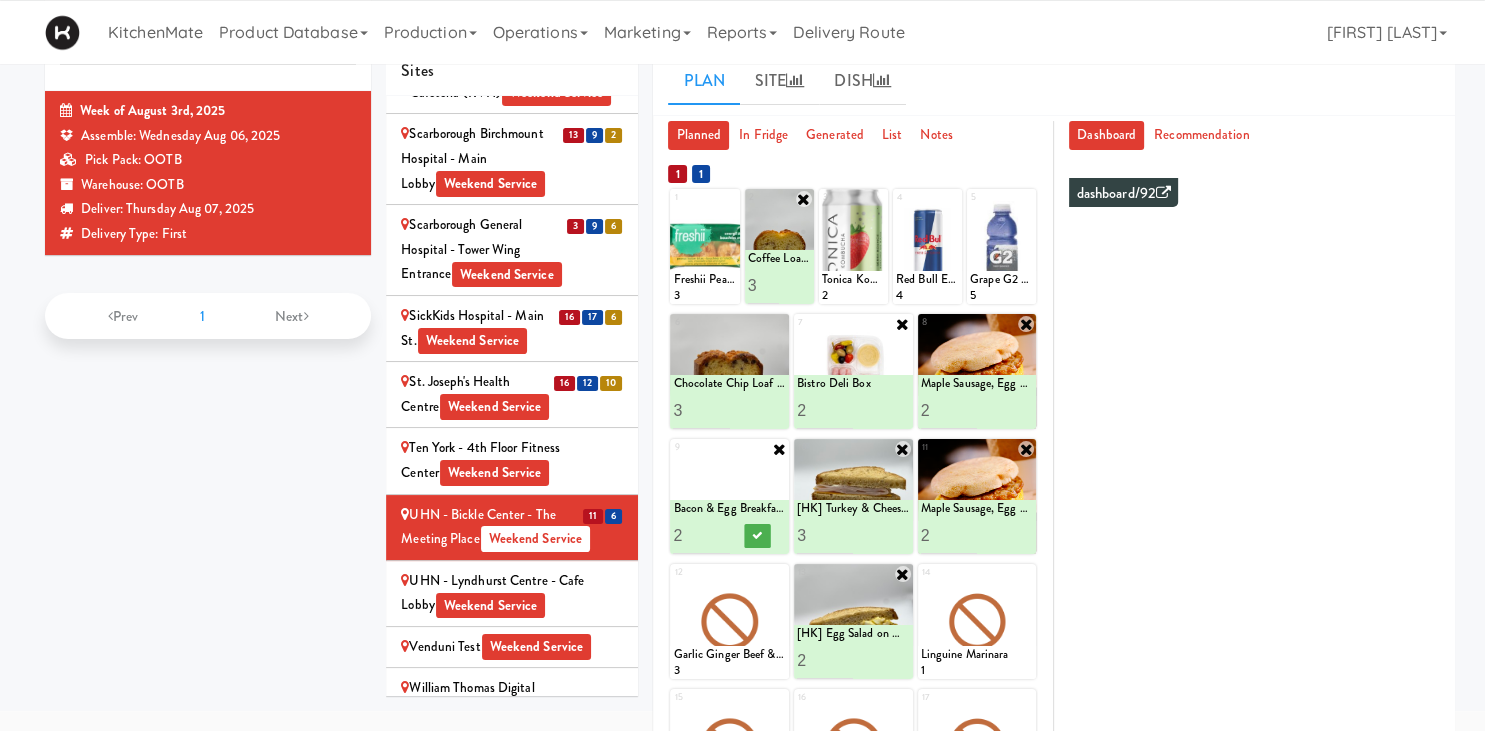 click on "2" at bounding box center (701, 535) 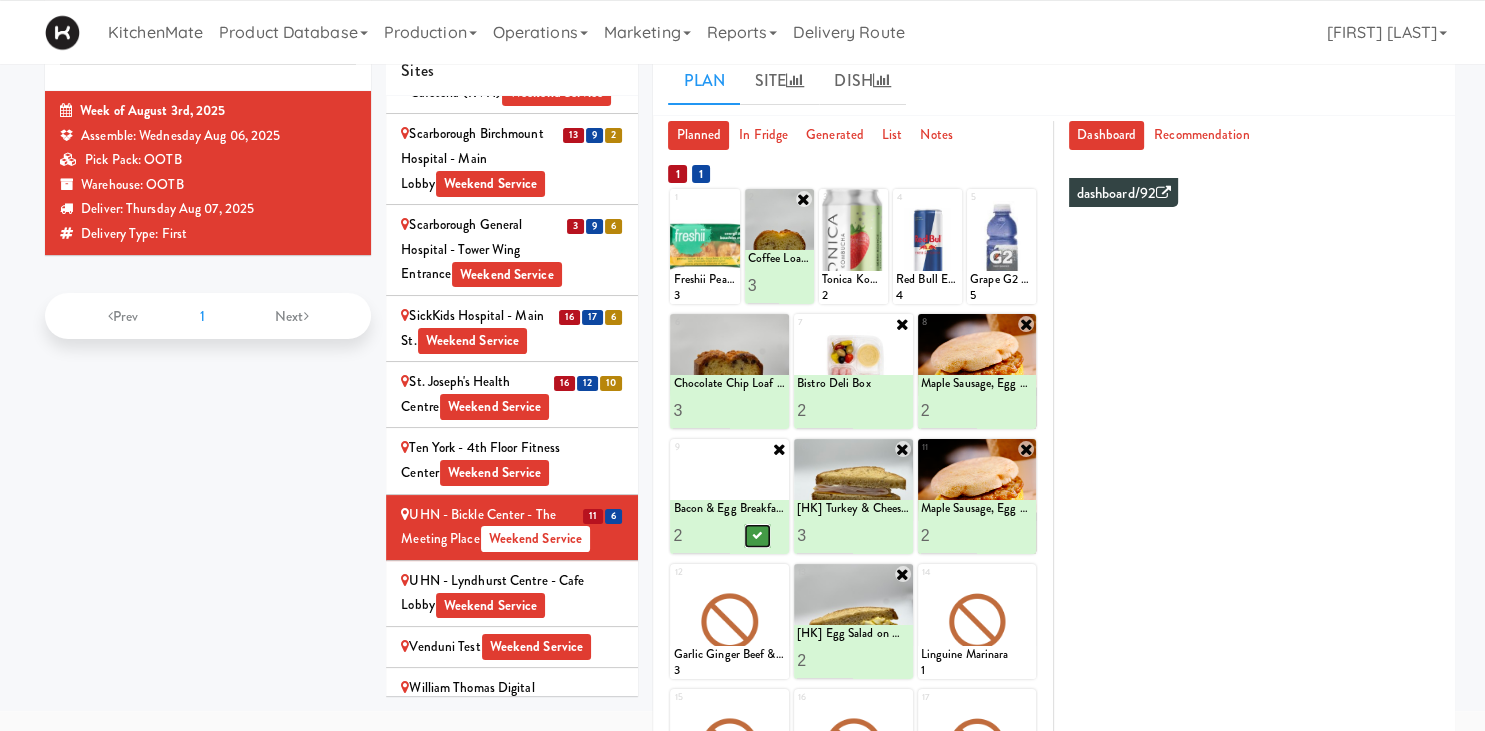 click at bounding box center (758, 536) 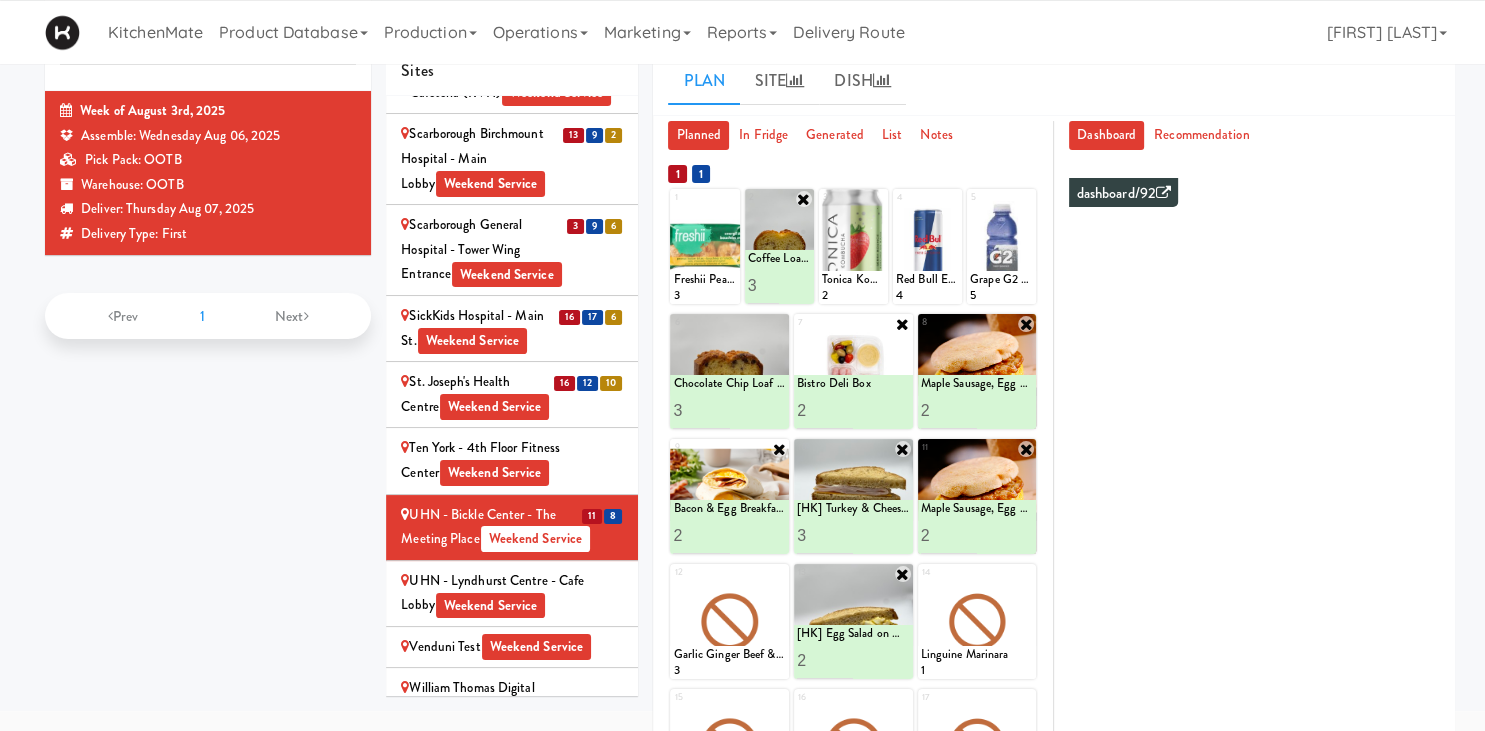 scroll, scrollTop: 324, scrollLeft: 0, axis: vertical 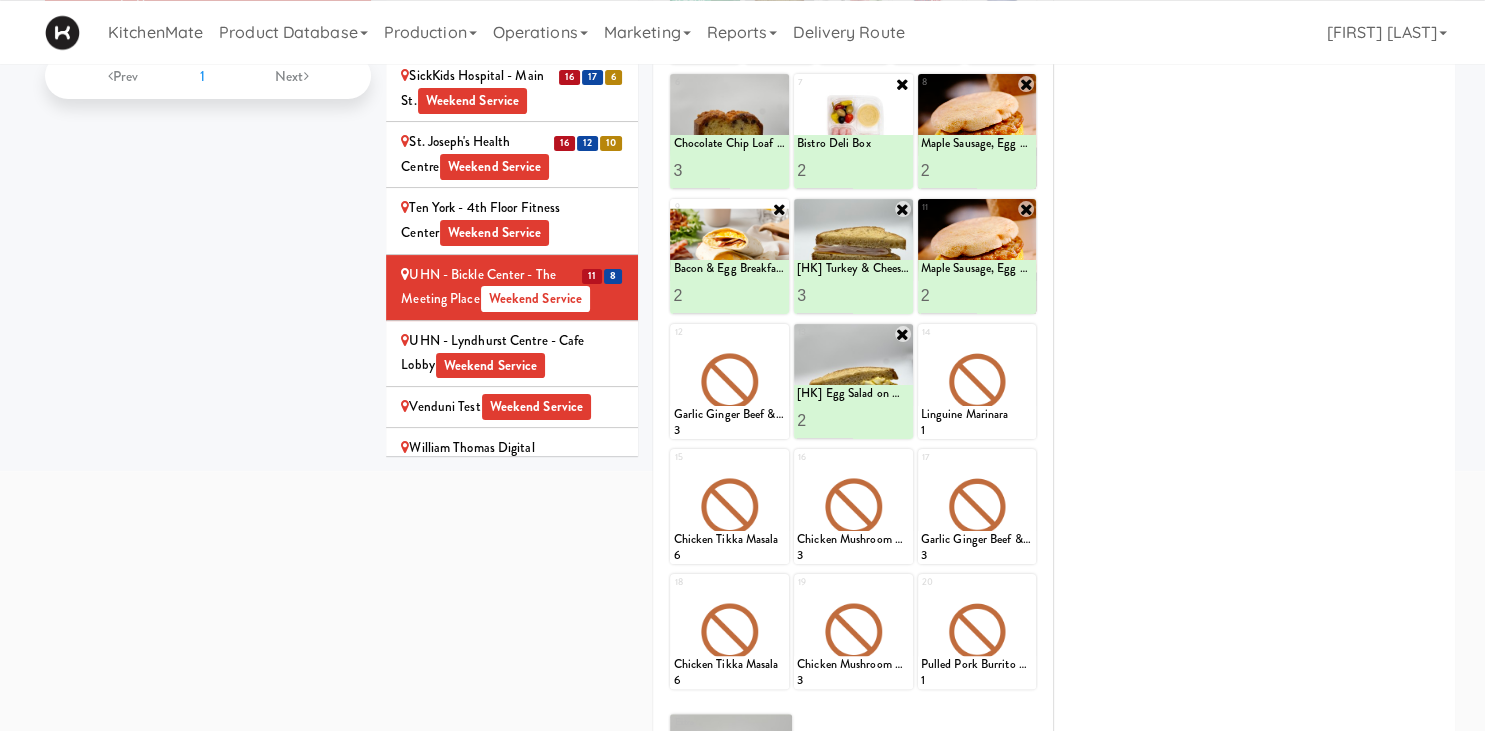 click on "UHN - Lyndhurst Centre - Cafe Lobby  Weekend Service" at bounding box center (512, 353) 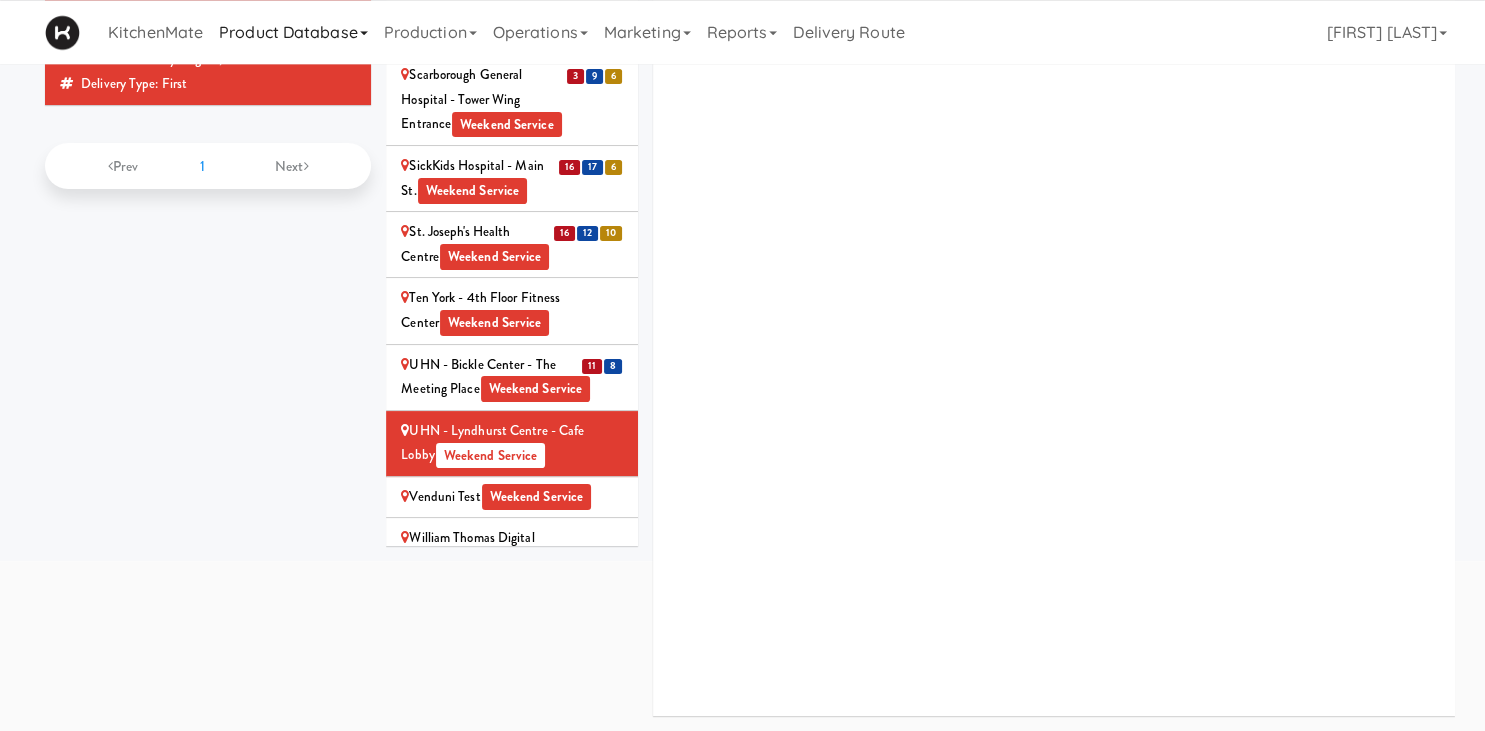 scroll, scrollTop: 233, scrollLeft: 0, axis: vertical 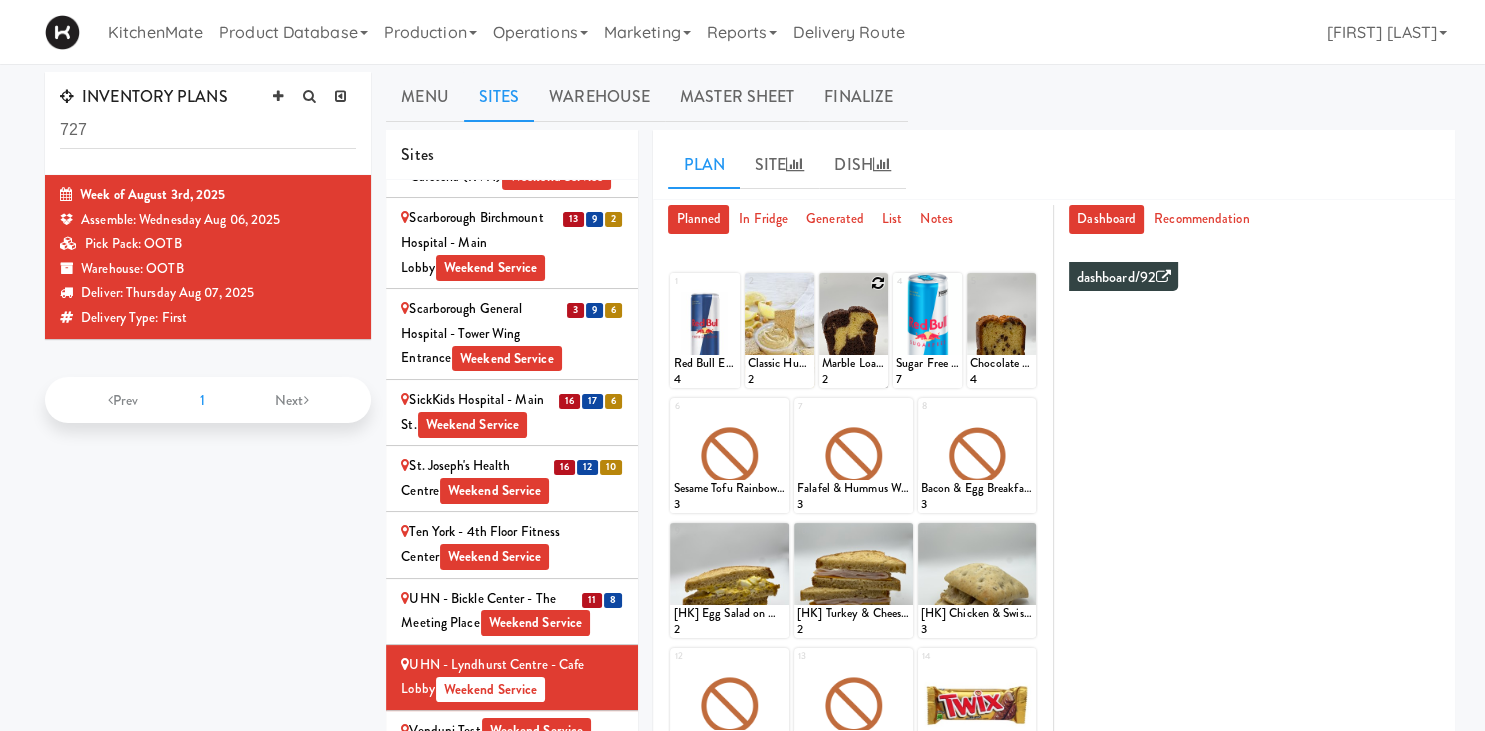 click at bounding box center (878, 283) 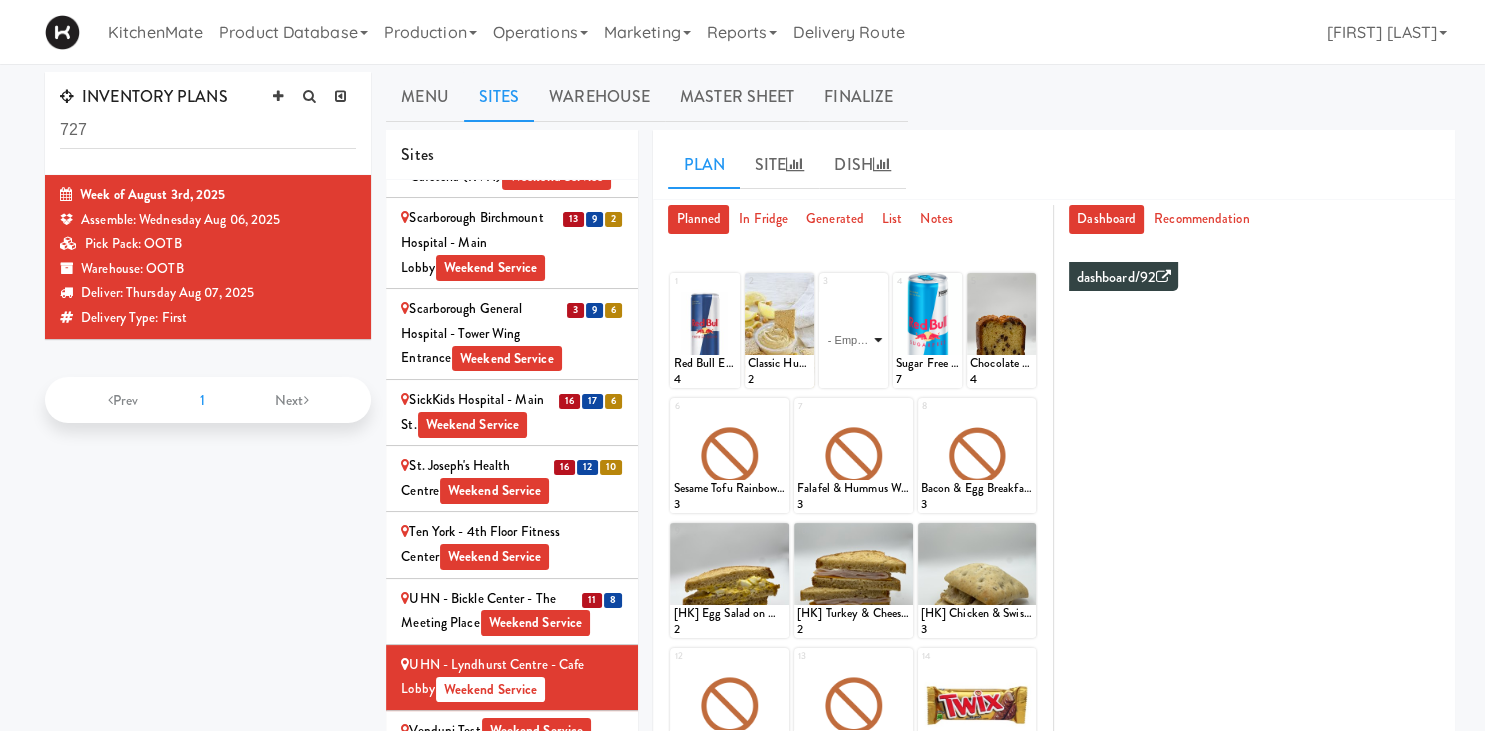 click on "- Empty - Activia Probiotic Peach Mango Smoothie Berry Gatorade Zero Chocolate Milk Tetra Pack Coca Cola Diet Coke Frooti Fuze Iced Tea Grape G2 Gatorade Thirst Quencher Greenhouse Fiery Ginger Shot Lemon Lime Gatorade Zero Monster Energy Zero Ultra Norse Cold Brew Coffee Oasis Apple Juice Orange Celsius Energy Drink Orange Gatorade Zero Red Bull Energy Drink Sanpellengrino Aranciata Sparkling Clementine Probiotic Soda Sparkling Ginger Probiotic Soda Sparkling Grapefruit Probiotic Soda Sugar Free Red Bull Tonica Kombucha Berry Bounce Amazing Chocolate Chunk Cookie Bacon & Egg Breakfast Wrap Bistro Deli Box Blue Diamond Roasted Salted Almonds Blue Diamond Smokehouse Almonds Caramilk Chocolate Chip Loaf Cake Chocolate Loaf Cake Classic Hummus With Crackers Clif Bar Peanut Butter Crunch Clif Builders proteins Bar Chocolate Clif Builders proteins Bar Chocolate Mint Coffee Loaf Cake Falafel & Hummus Wrap Freshii Peanut Butter Energii Bites [HK] Cheddar Cheese Bagel [HK] Chicken Caesar Wrap [HK] Turkey Club Wrap" at bounding box center (853, 340) 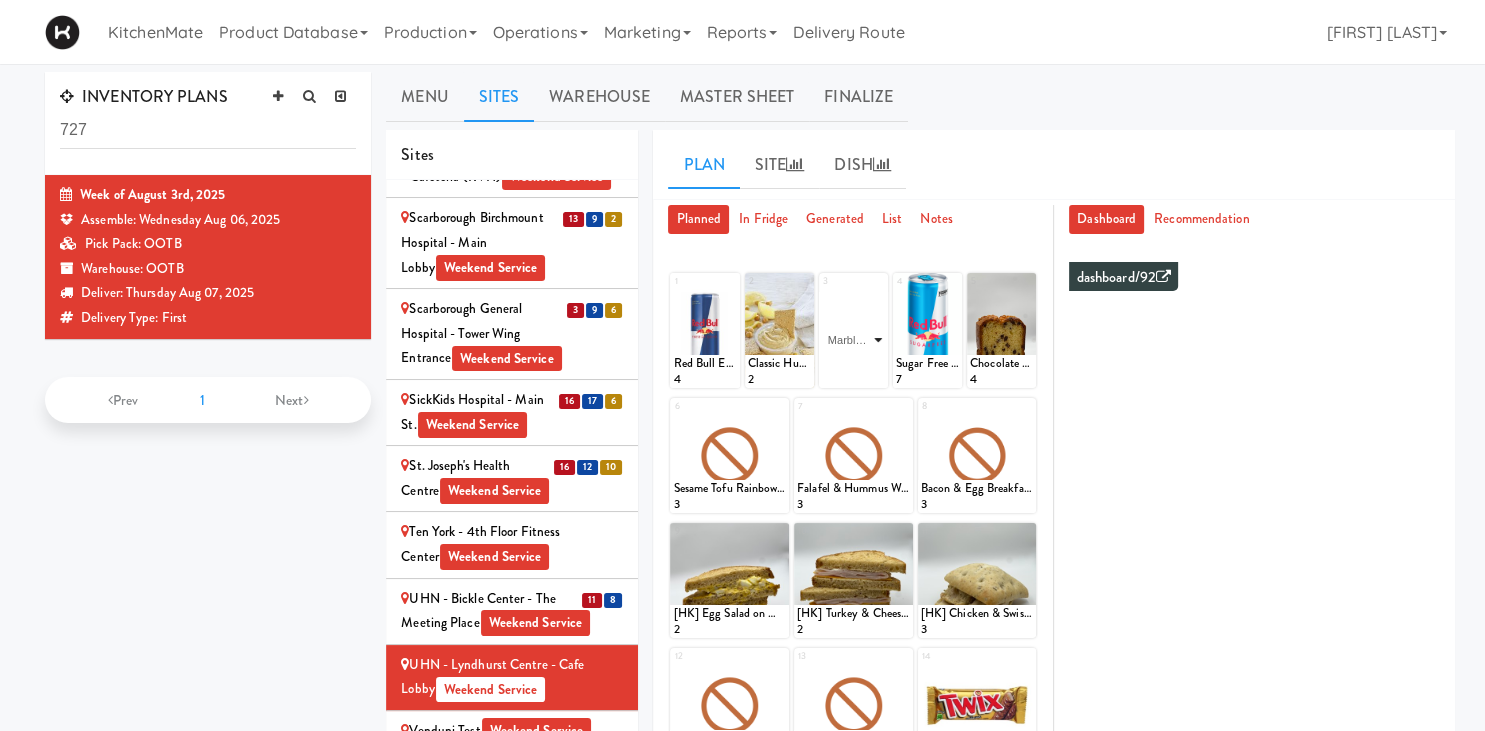 click on "Marble Loaf Cake" at bounding box center (0, 0) 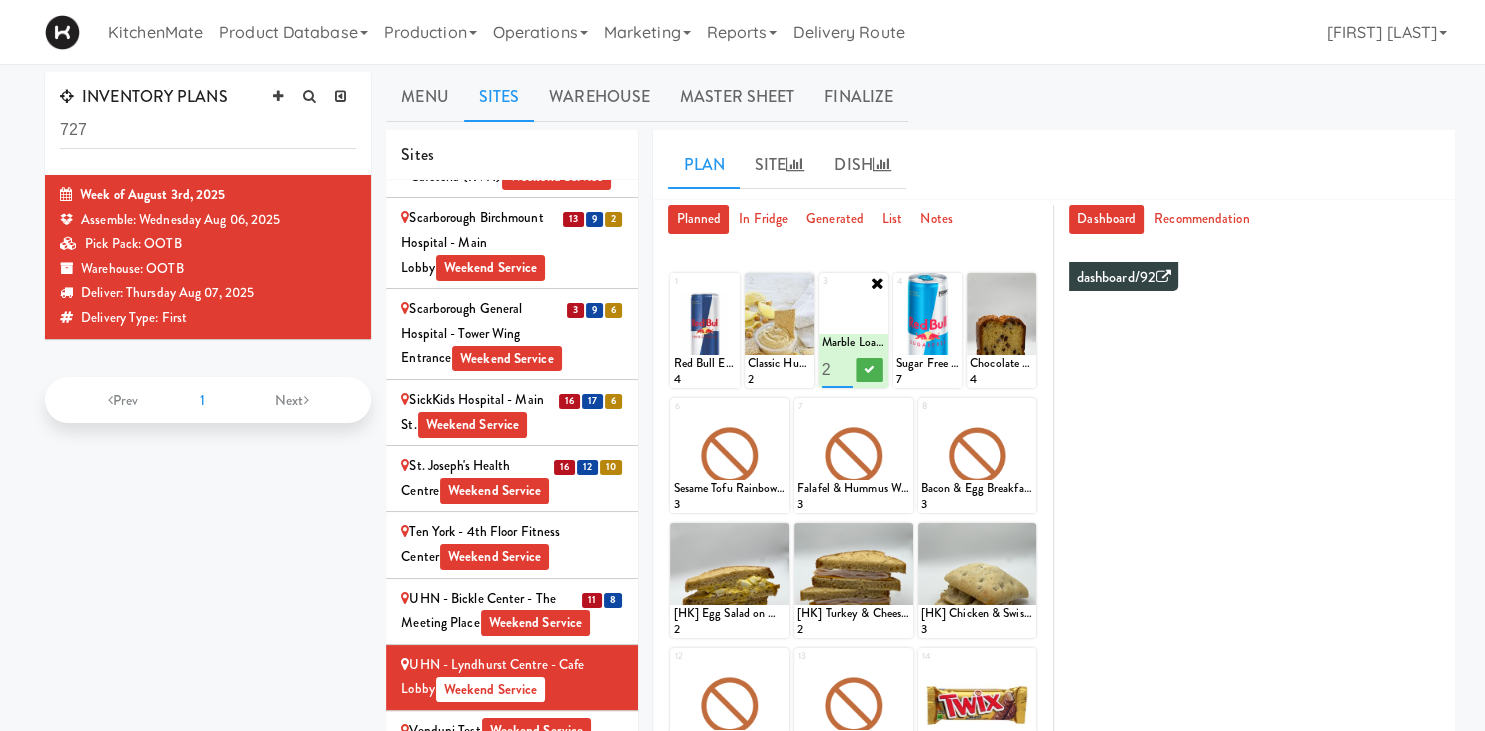 type on "2" 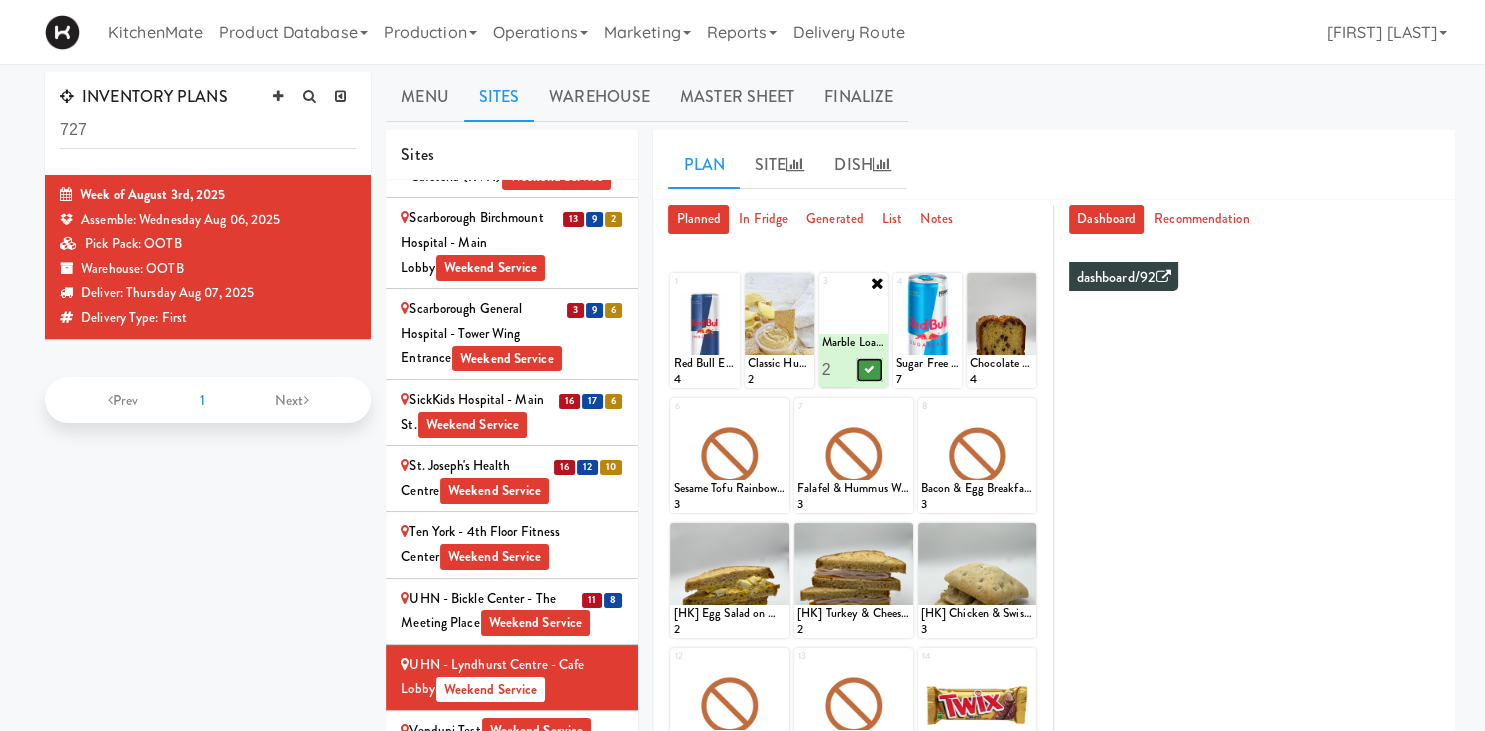click at bounding box center (870, 369) 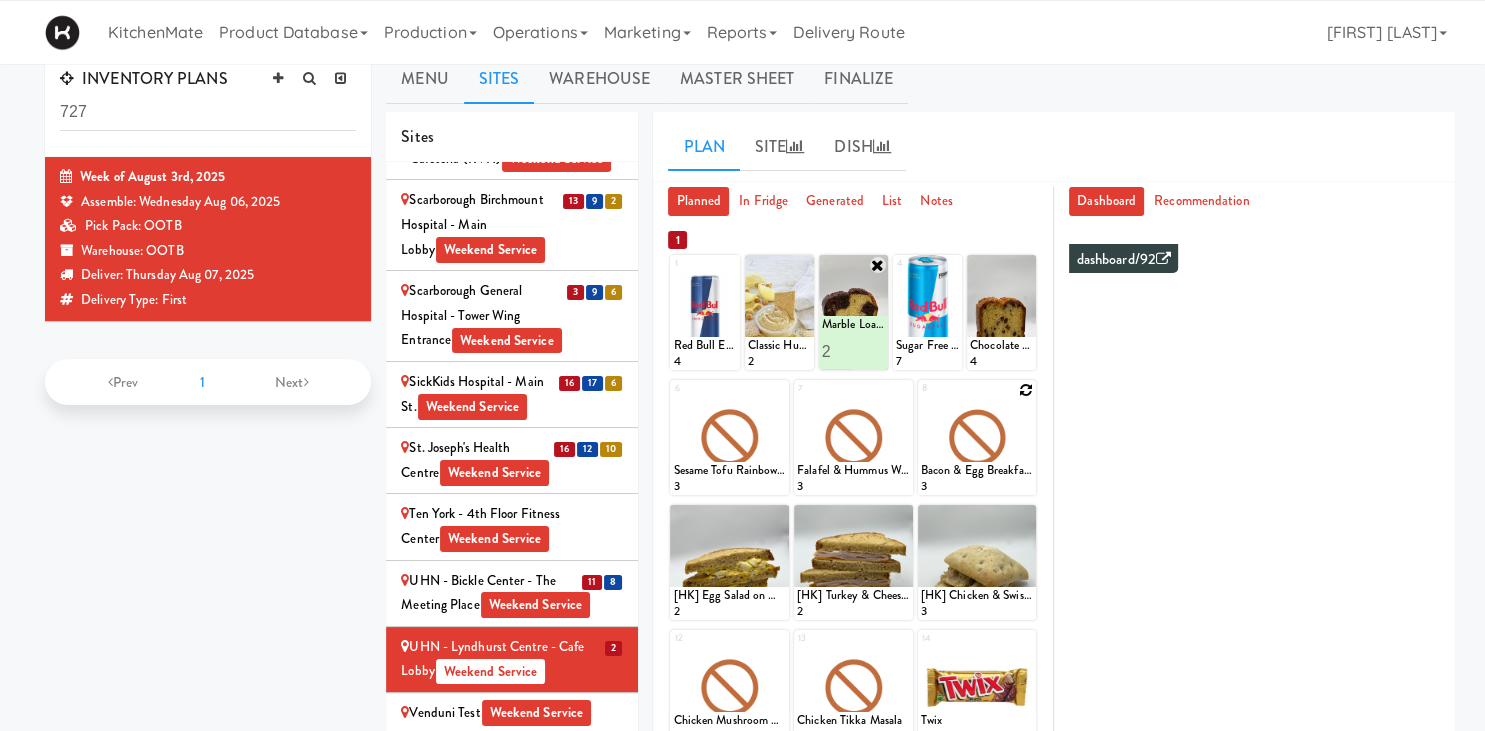 scroll, scrollTop: 62, scrollLeft: 0, axis: vertical 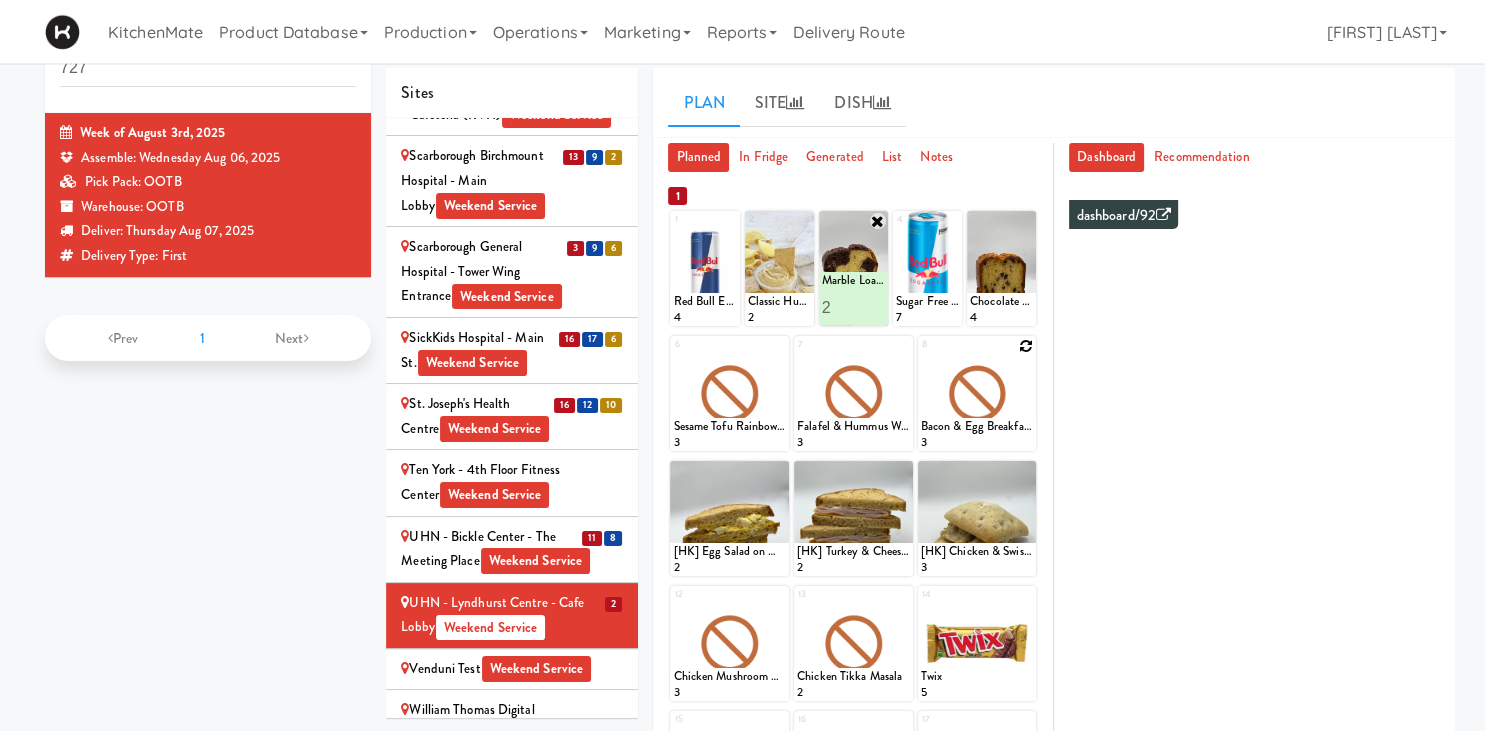 click at bounding box center [1026, 346] 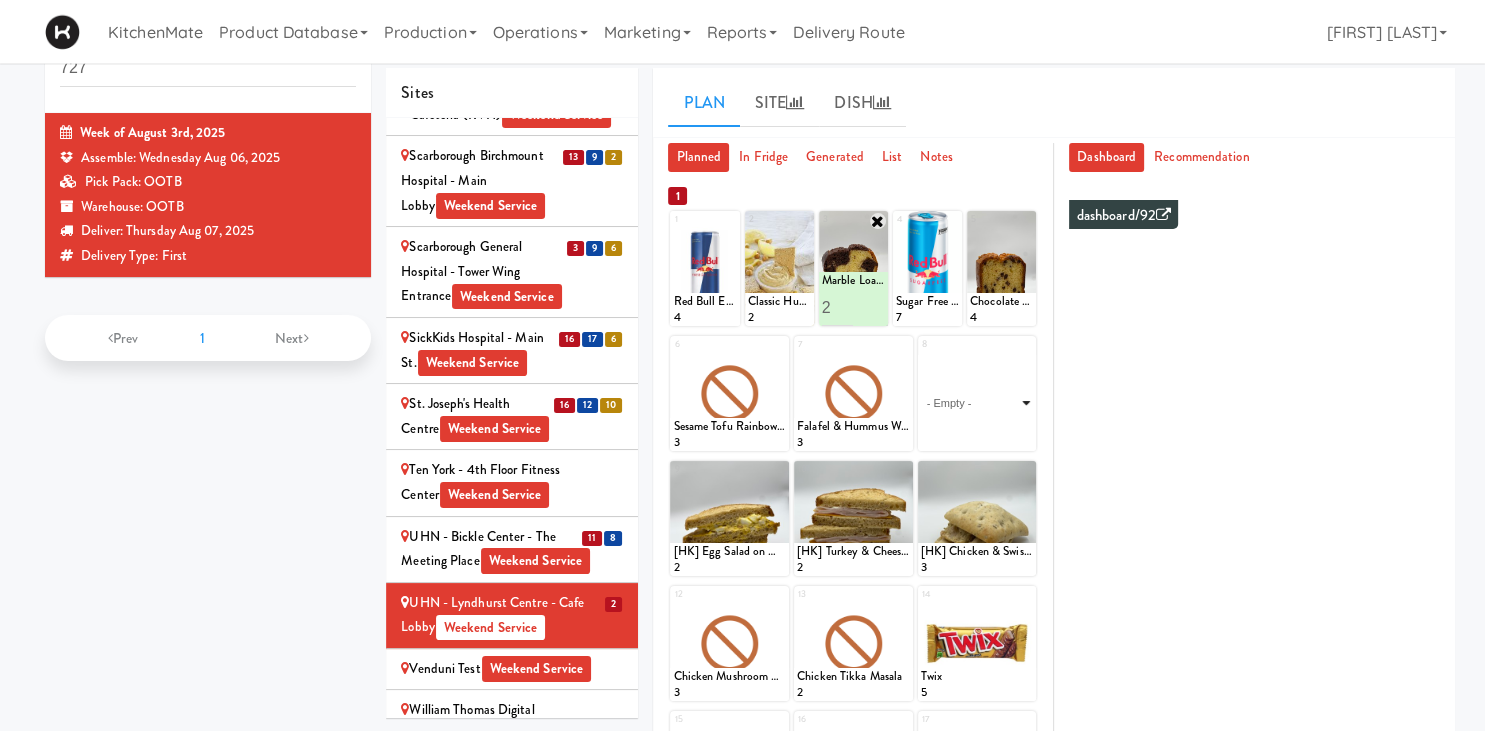 click on "- Empty - Activia Probiotic Peach Mango Smoothie Berry Gatorade Zero Chocolate Milk Tetra Pack Coca Cola Diet Coke Frooti Fuze Iced Tea Grape G2 Gatorade Thirst Quencher Greenhouse Fiery Ginger Shot Lemon Lime Gatorade Zero Monster Energy Zero Ultra Norse Cold Brew Coffee Oasis Apple Juice Orange Celsius Energy Drink Orange Gatorade Zero Red Bull Energy Drink Sanpellengrino Aranciata Sparkling Clementine Probiotic Soda Sparkling Ginger Probiotic Soda Sparkling Grapefruit Probiotic Soda Sugar Free Red Bull Tonica Kombucha Berry Bounce Amazing Chocolate Chunk Cookie Bacon & Egg Breakfast Wrap Bistro Deli Box Blue Diamond Roasted Salted Almonds Blue Diamond Smokehouse Almonds Caramilk Chocolate Chip Loaf Cake Chocolate Loaf Cake Classic Hummus With Crackers Clif Bar Peanut Butter Crunch Clif Builders proteins Bar Chocolate Clif Builders proteins Bar Chocolate Mint Coffee Loaf Cake Falafel & Hummus Wrap Freshii Peanut Butter Energii Bites [HK] Cheddar Cheese Bagel [HK] Chicken Caesar Wrap [HK] Turkey Club Wrap" at bounding box center (977, 403) 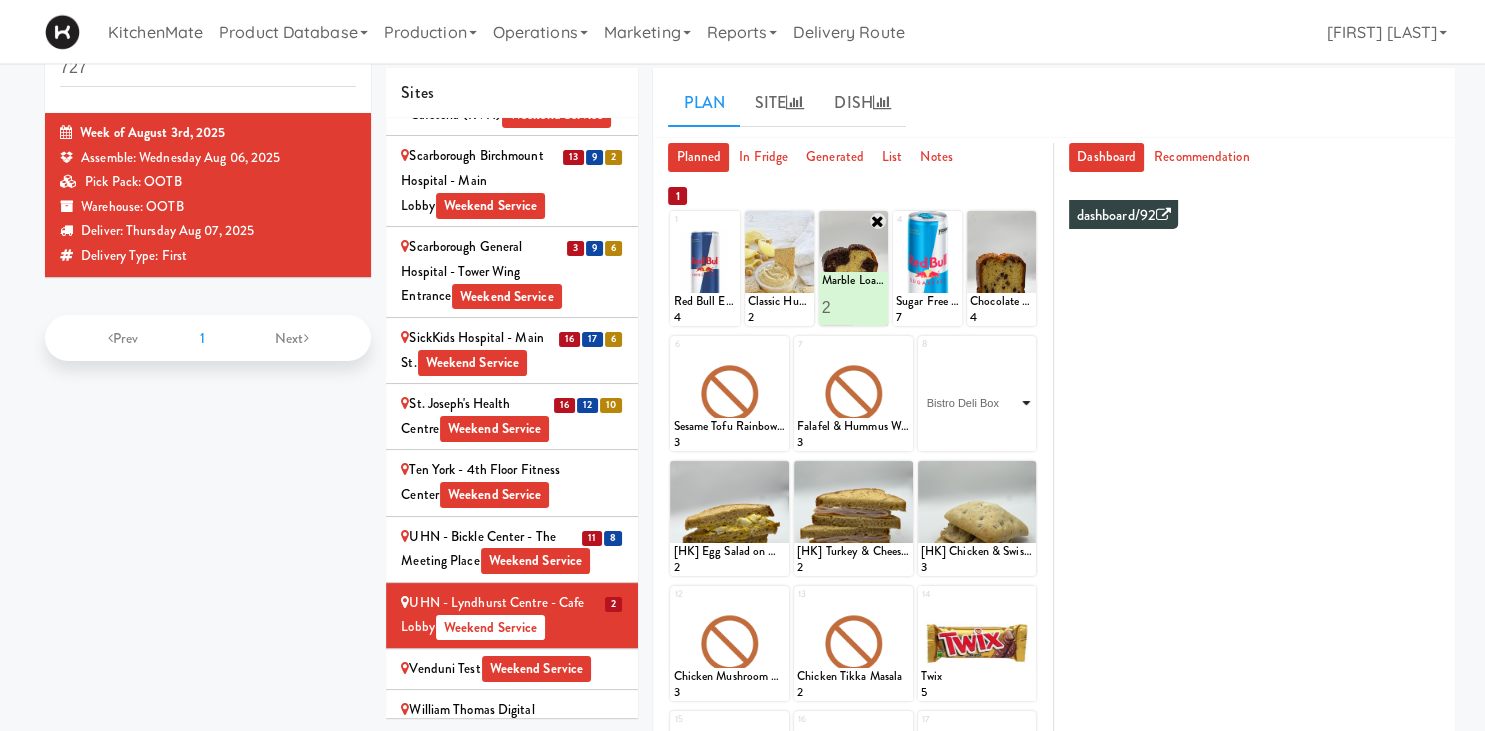 click on "Bistro Deli Box" at bounding box center (0, 0) 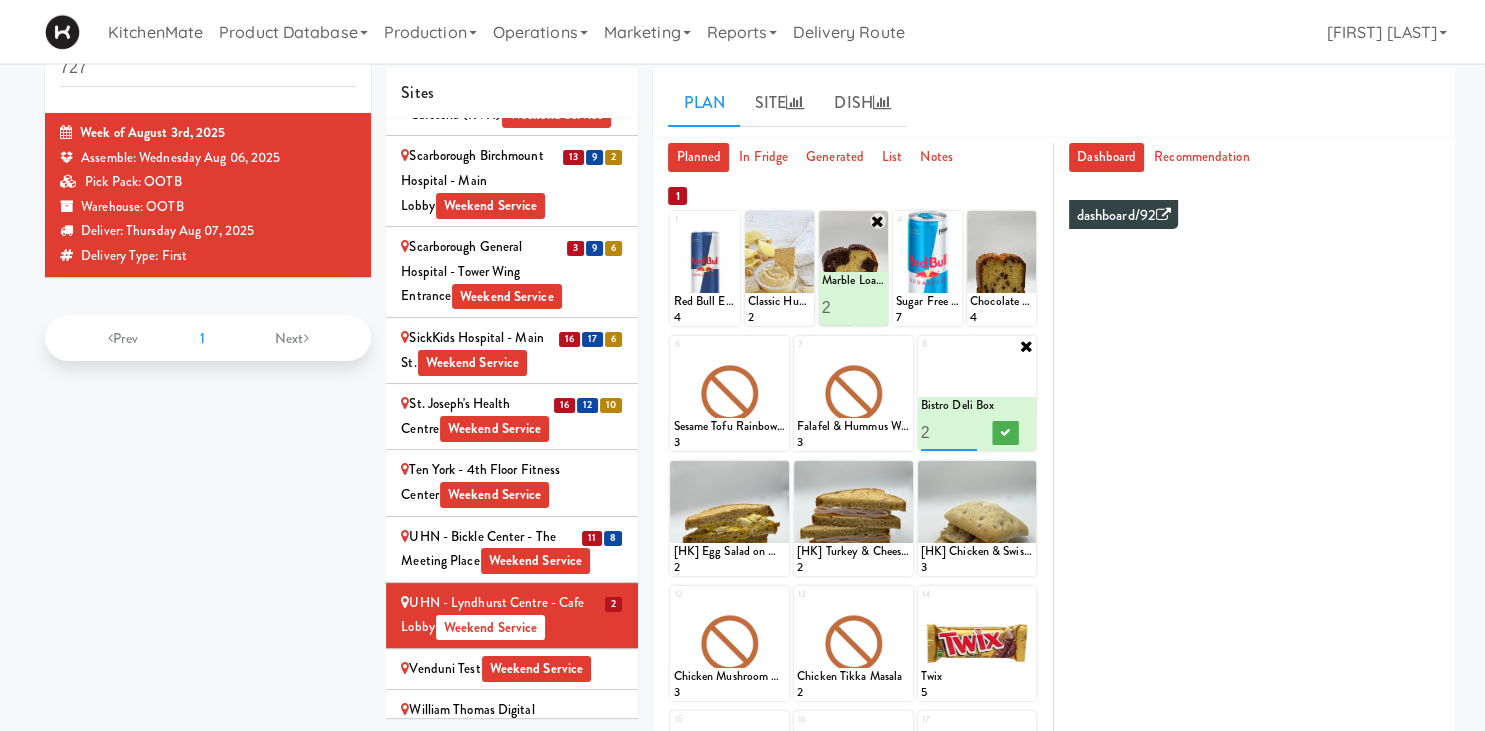 type on "2" 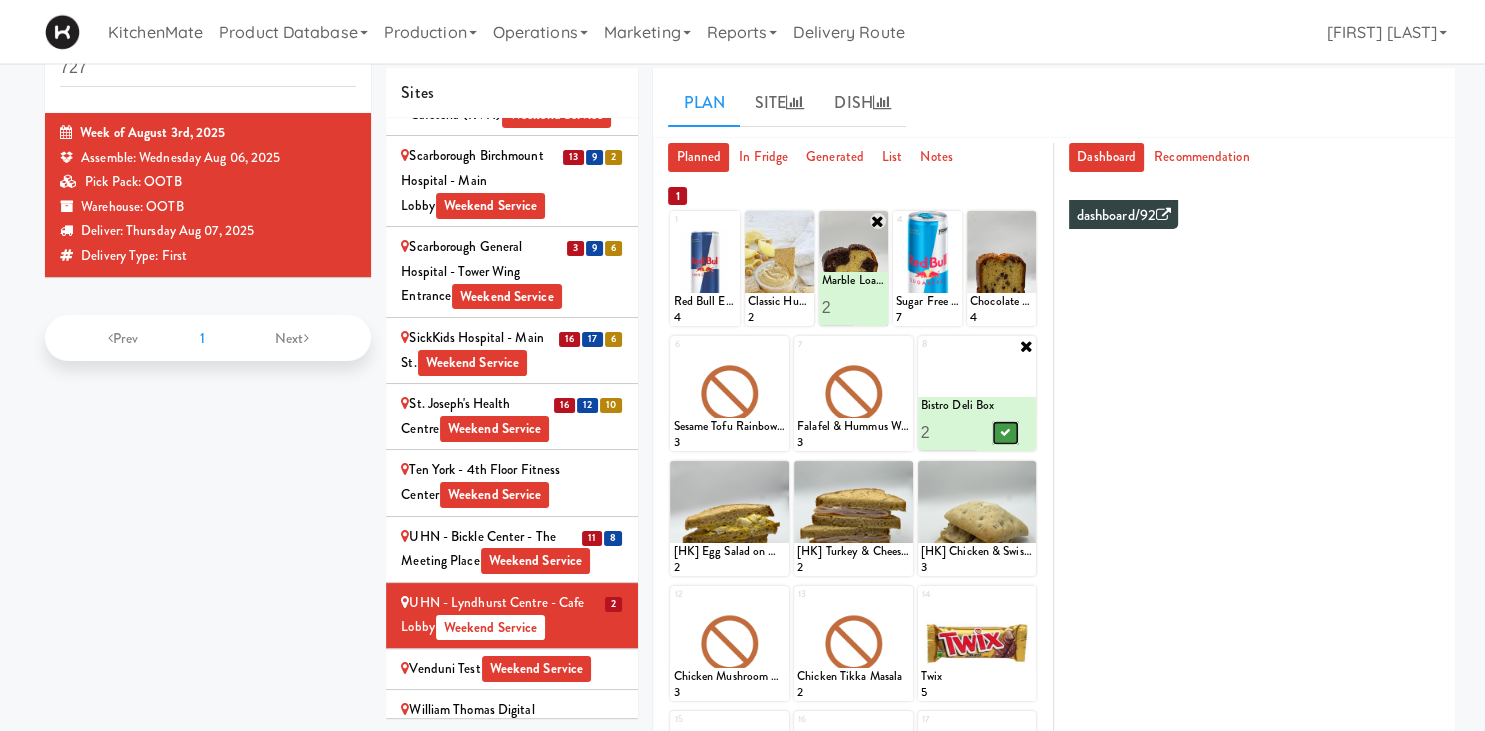 click at bounding box center [1005, 432] 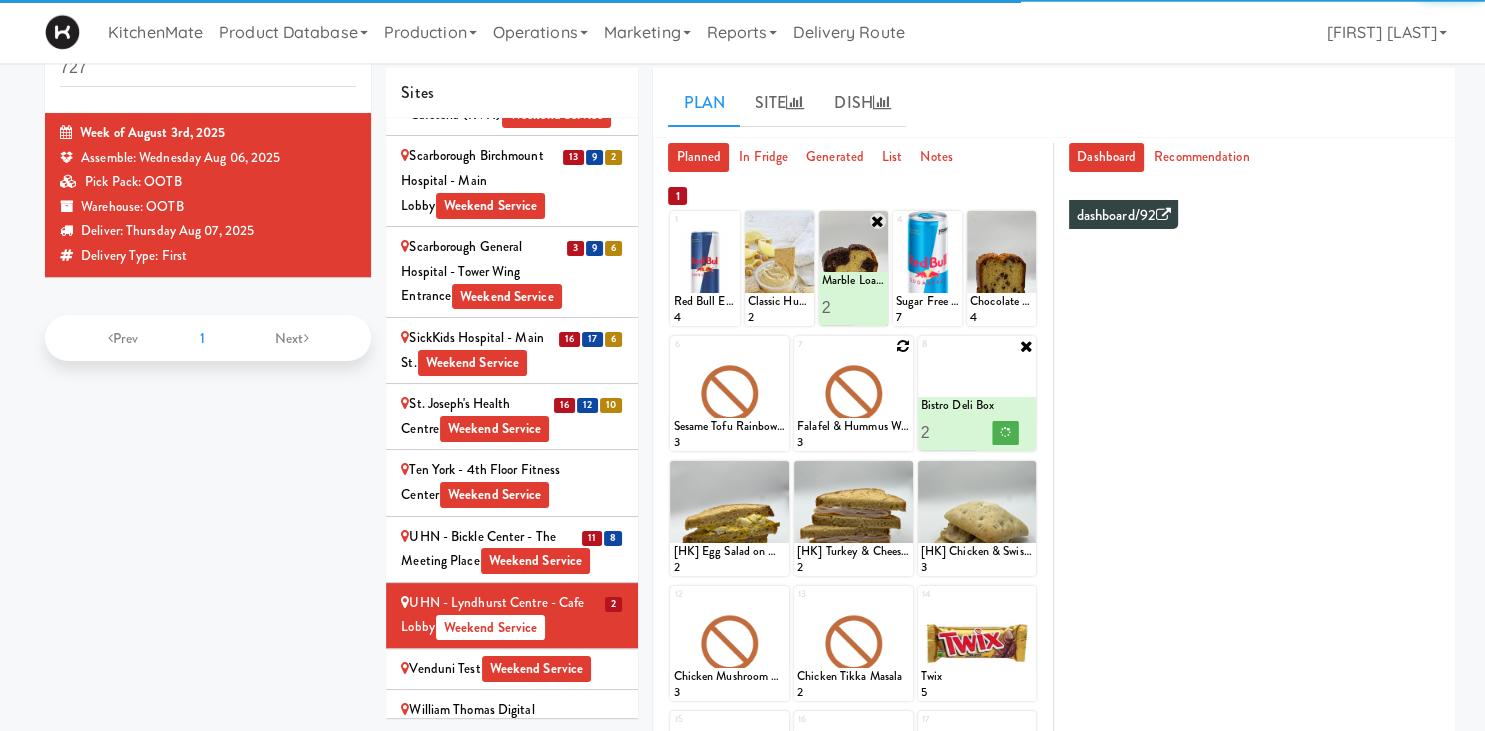 click at bounding box center (853, 393) 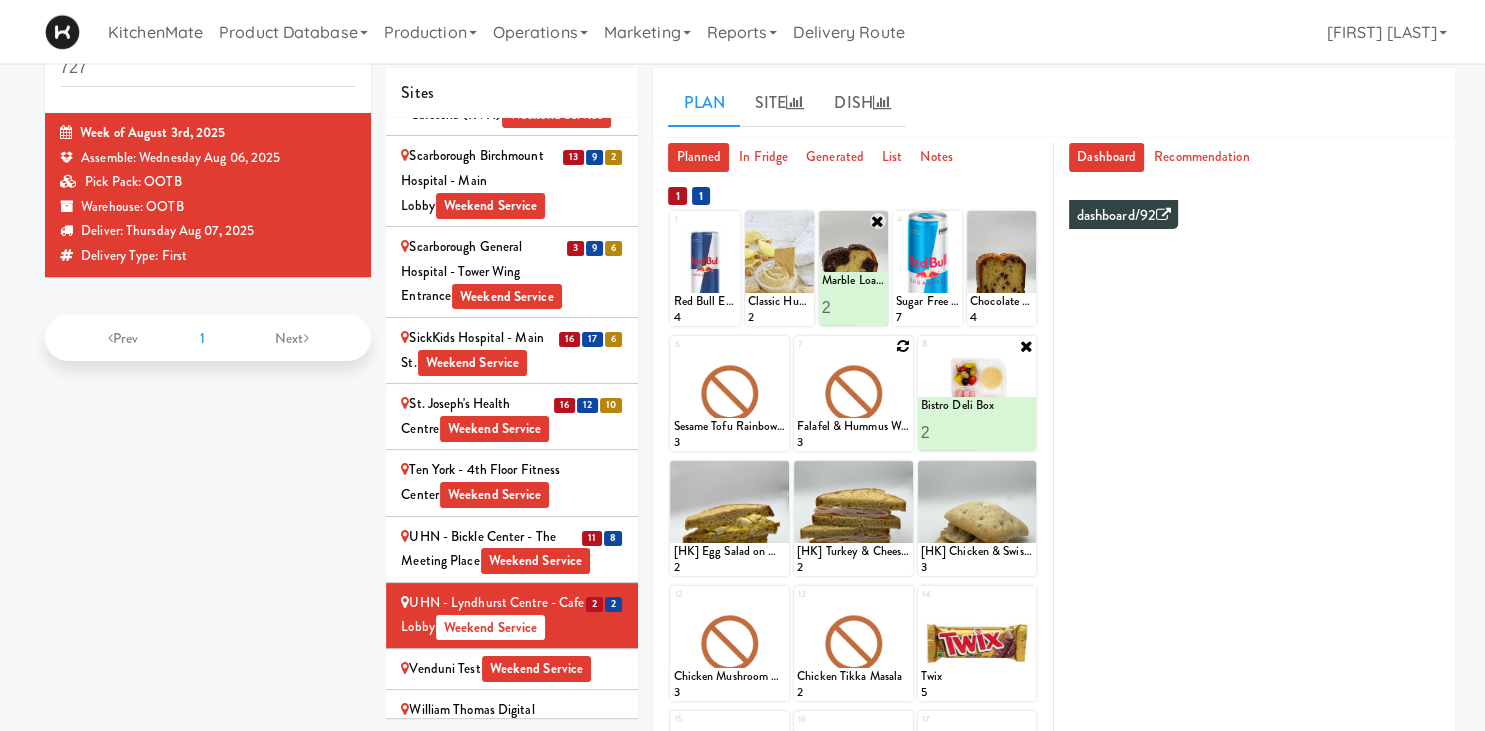 click at bounding box center (853, 393) 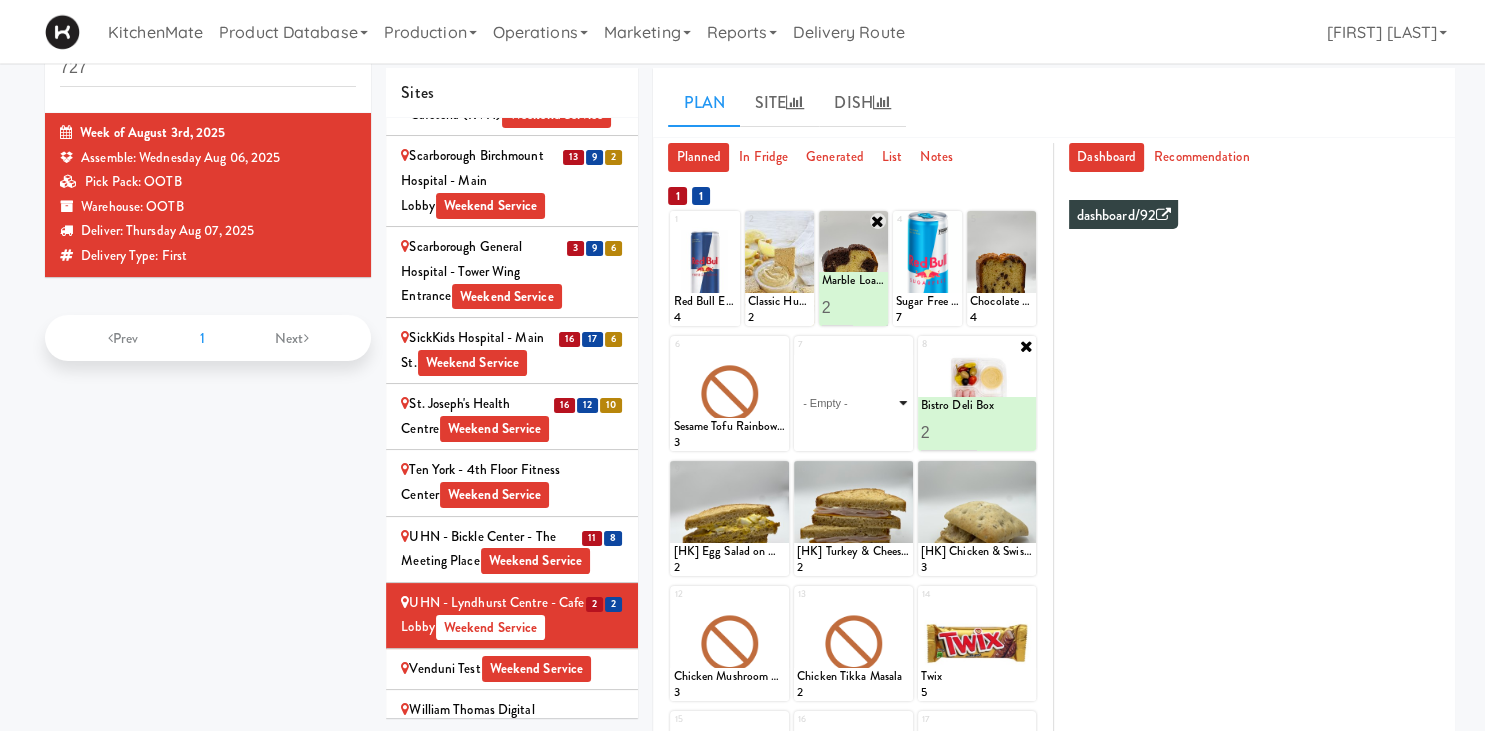 click on "- Empty - Activia Probiotic Peach Mango Smoothie Berry Gatorade Zero Chocolate Milk Tetra Pack Coca Cola Diet Coke Frooti Fuze Iced Tea Grape G2 Gatorade Thirst Quencher Greenhouse Fiery Ginger Shot Lemon Lime Gatorade Zero Monster Energy Zero Ultra Norse Cold Brew Coffee Oasis Apple Juice Orange Celsius Energy Drink Orange Gatorade Zero Red Bull Energy Drink Sanpellengrino Aranciata Sparkling Clementine Probiotic Soda Sparkling Ginger Probiotic Soda Sparkling Grapefruit Probiotic Soda Sugar Free Red Bull Tonica Kombucha Berry Bounce Amazing Chocolate Chunk Cookie Bacon & Egg Breakfast Wrap Bistro Deli Box Blue Diamond Roasted Salted Almonds Blue Diamond Smokehouse Almonds Caramilk Chocolate Chip Loaf Cake Chocolate Loaf Cake Classic Hummus With Crackers Clif Bar Peanut Butter Crunch Clif Builders proteins Bar Chocolate Clif Builders proteins Bar Chocolate Mint Coffee Loaf Cake Falafel & Hummus Wrap Freshii Peanut Butter Energii Bites [HK] Cheddar Cheese Bagel [HK] Chicken Caesar Wrap [HK] Turkey Club Wrap" at bounding box center (853, 403) 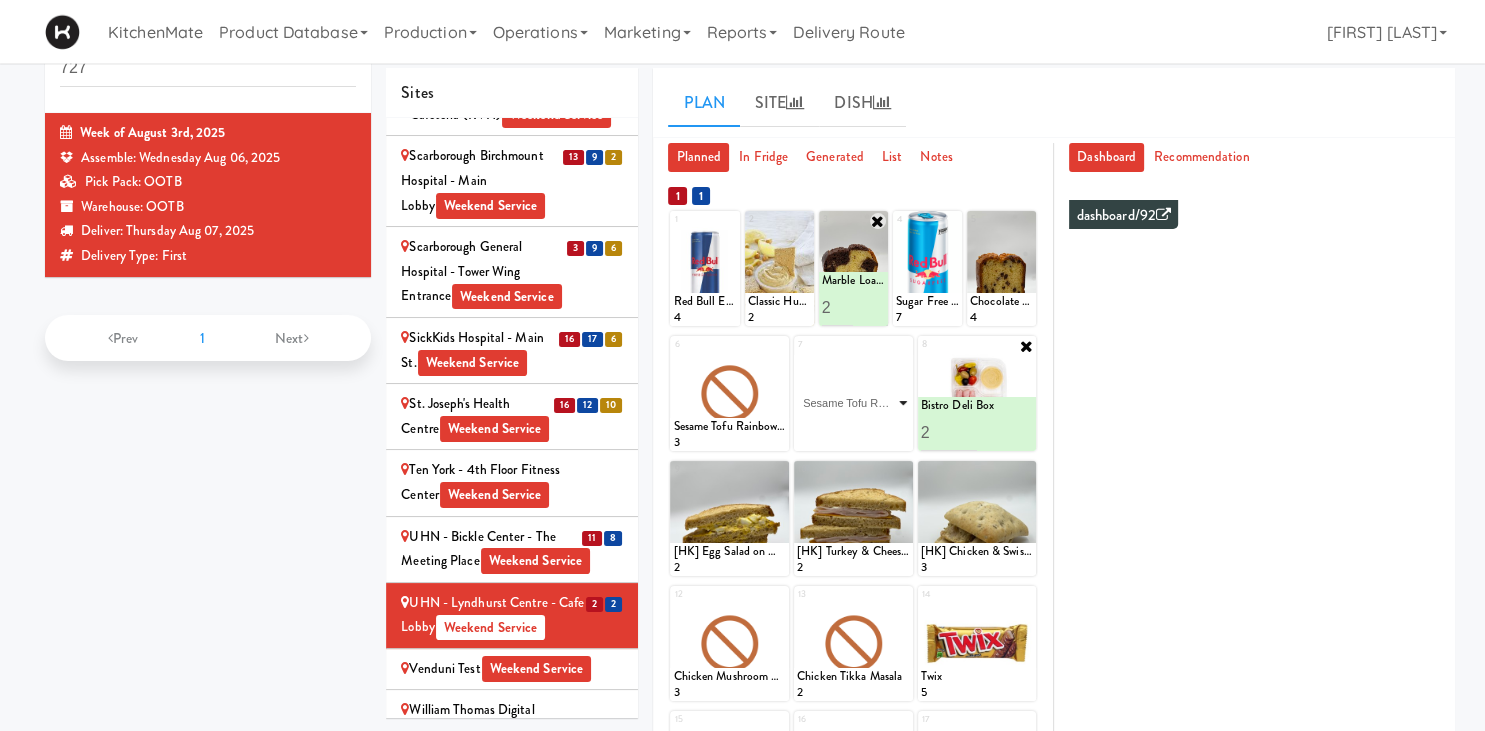 click on "Sesame Tofu Rainbow Bowl" at bounding box center [0, 0] 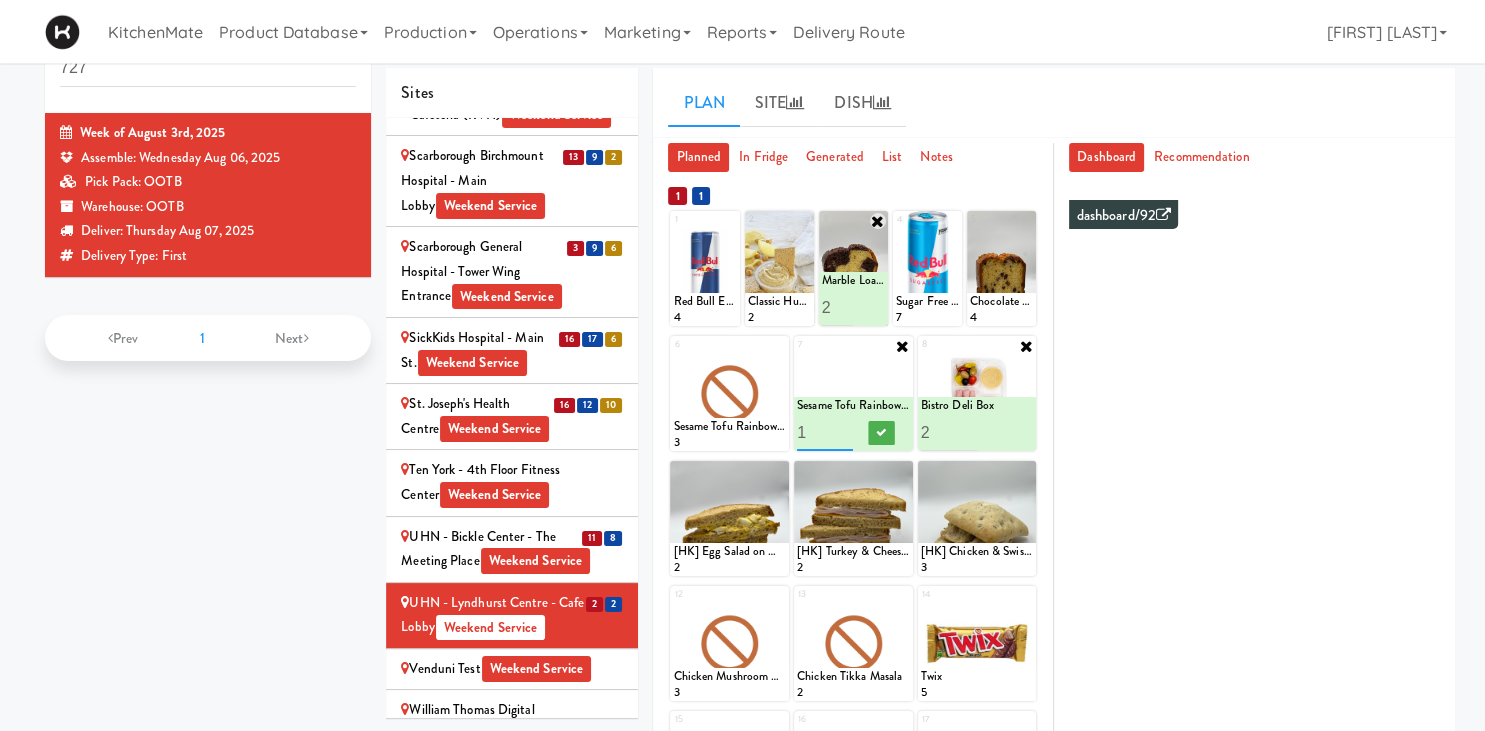 type on "2" 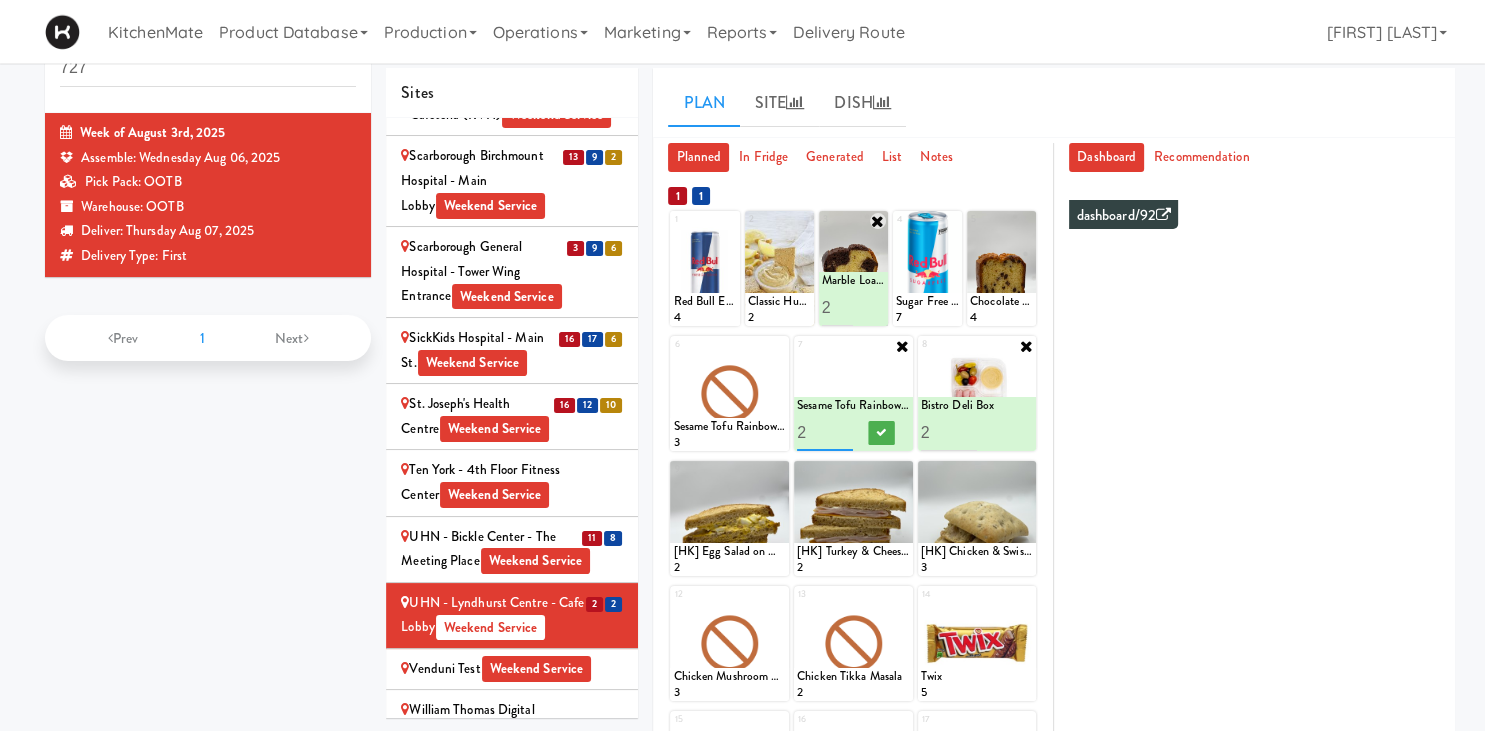 click on "2" at bounding box center (825, 432) 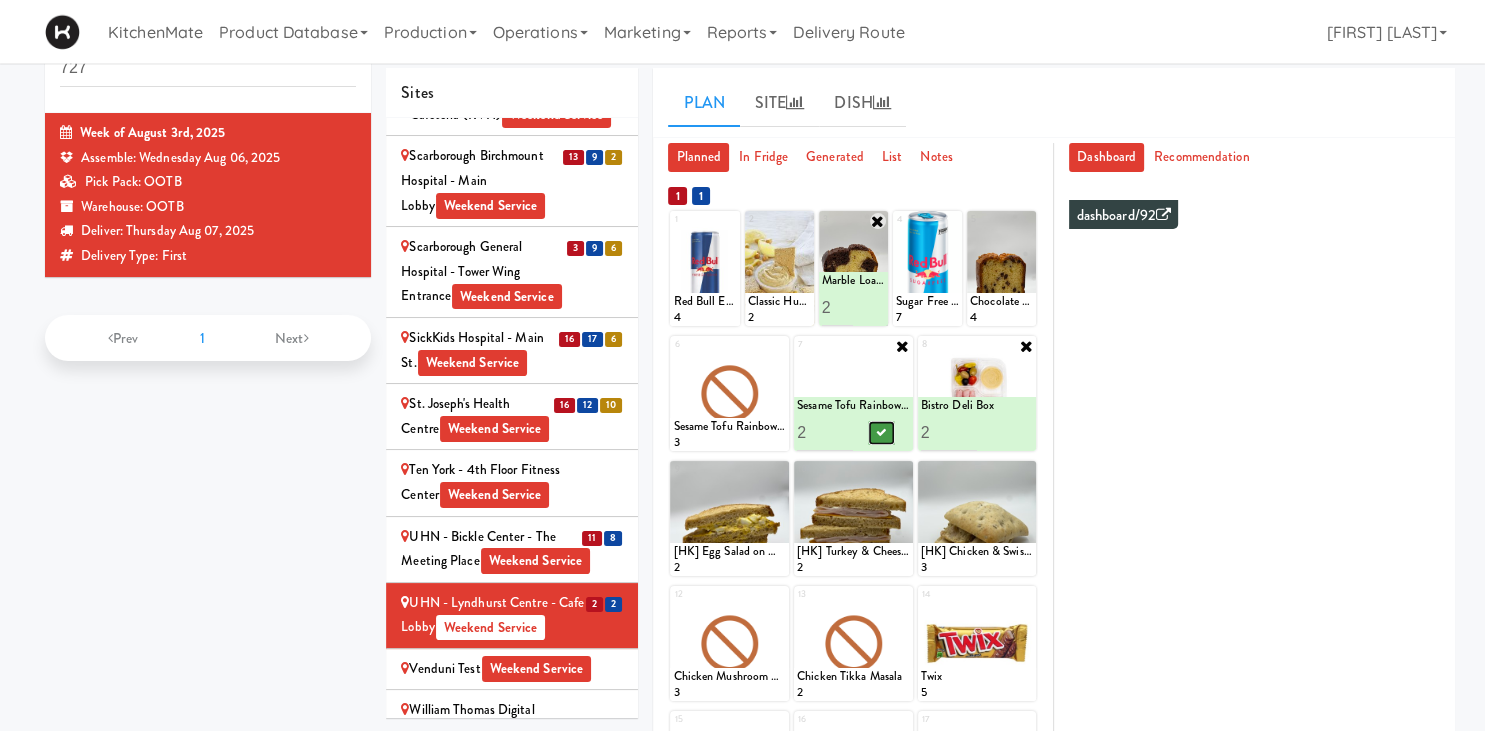 click at bounding box center [881, 433] 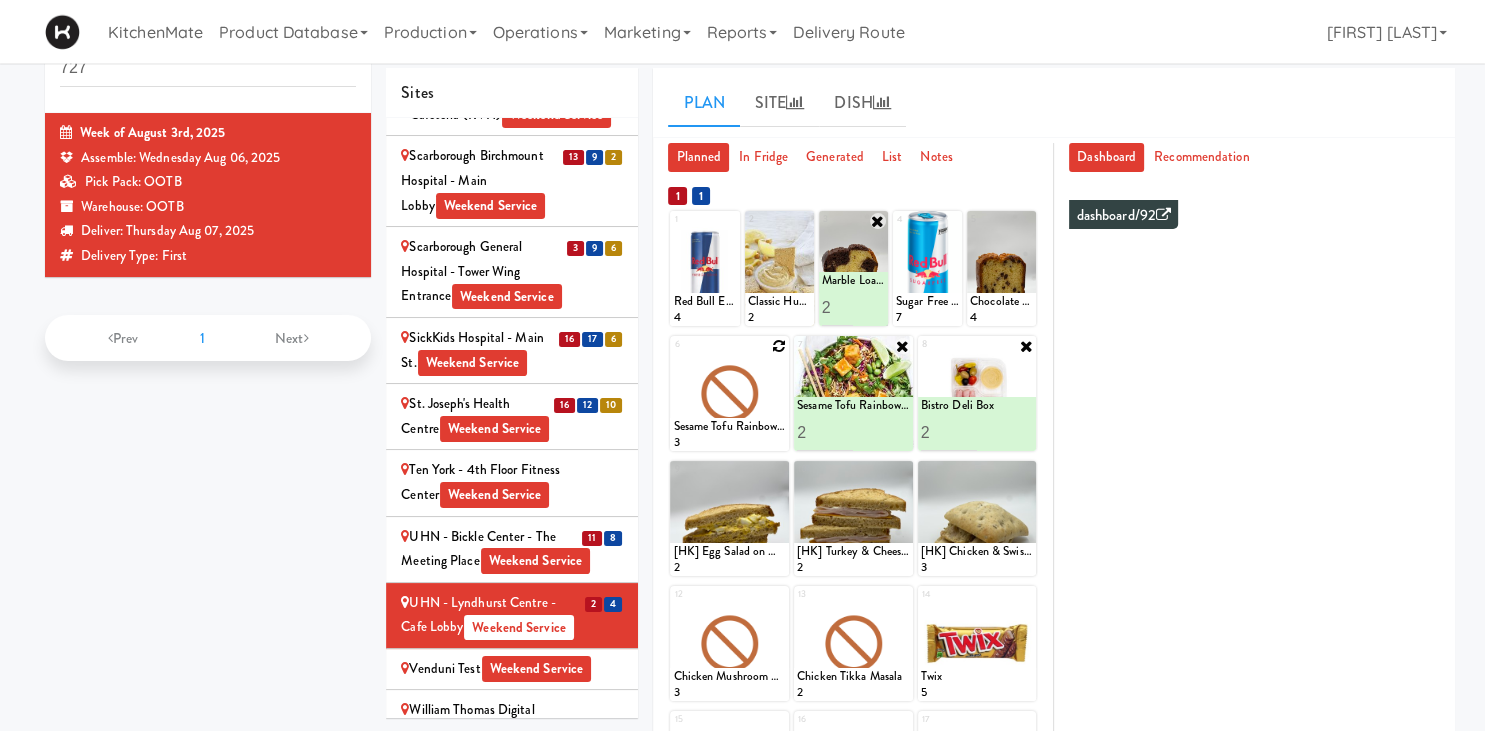 click at bounding box center [779, 346] 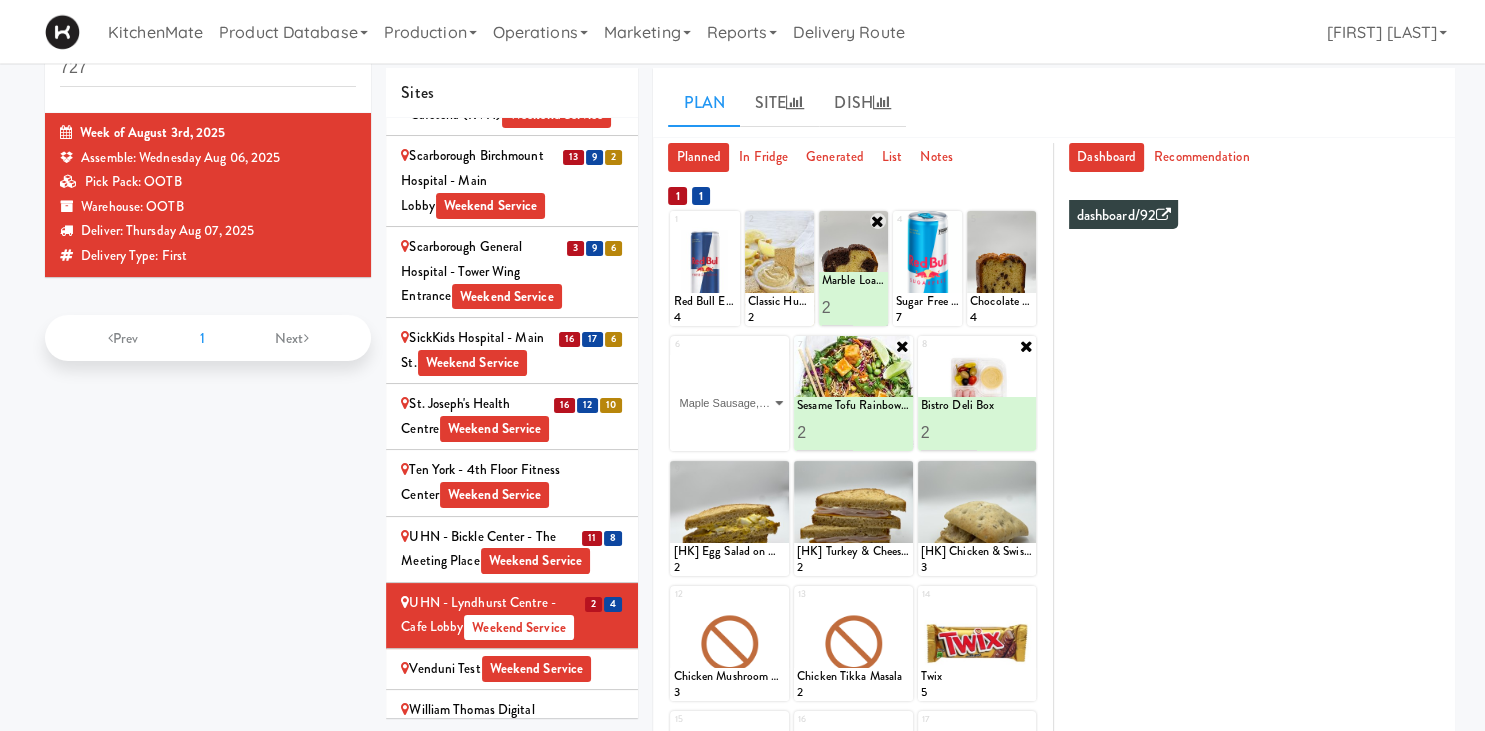 click on "Maple Sausage, Egg & Cheddar Sandwich" at bounding box center [0, 0] 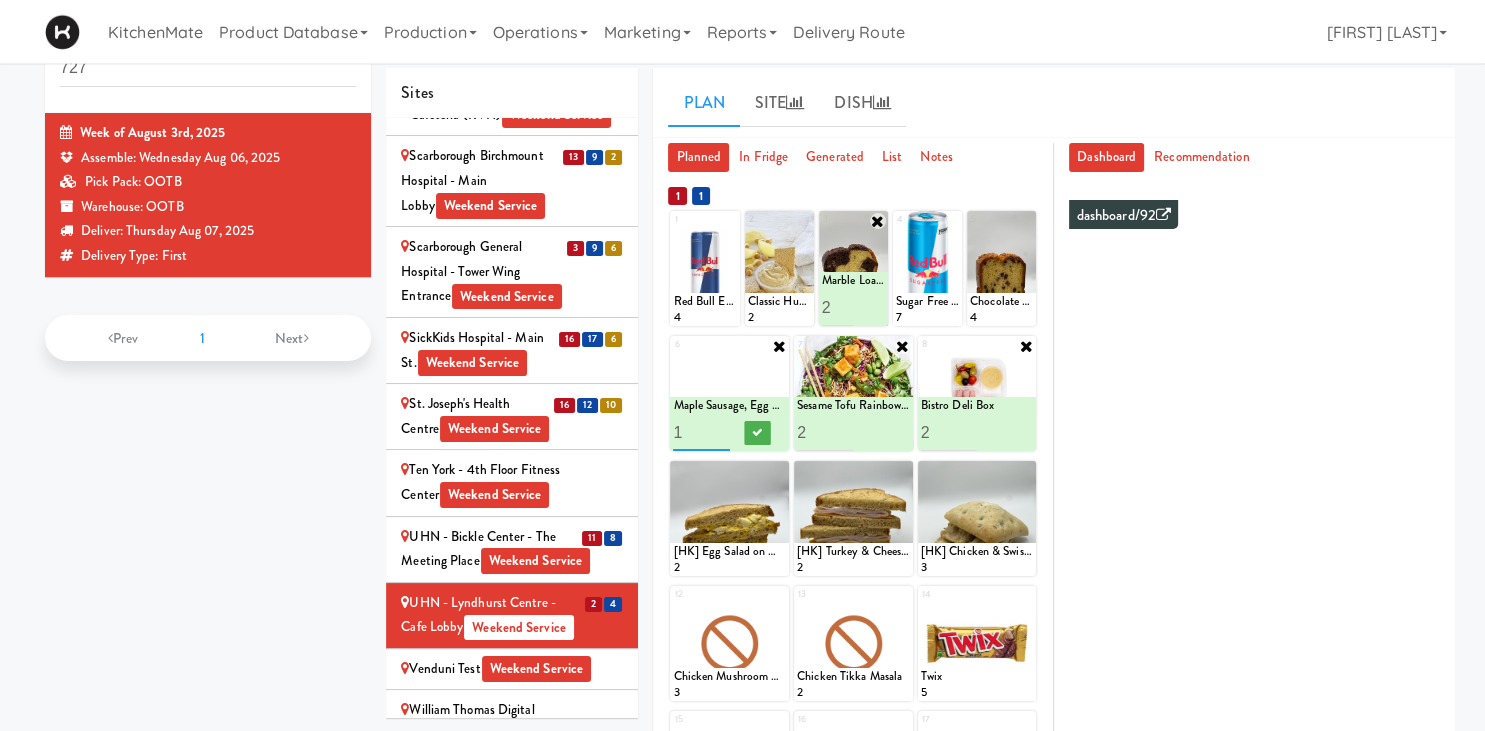 type on "2" 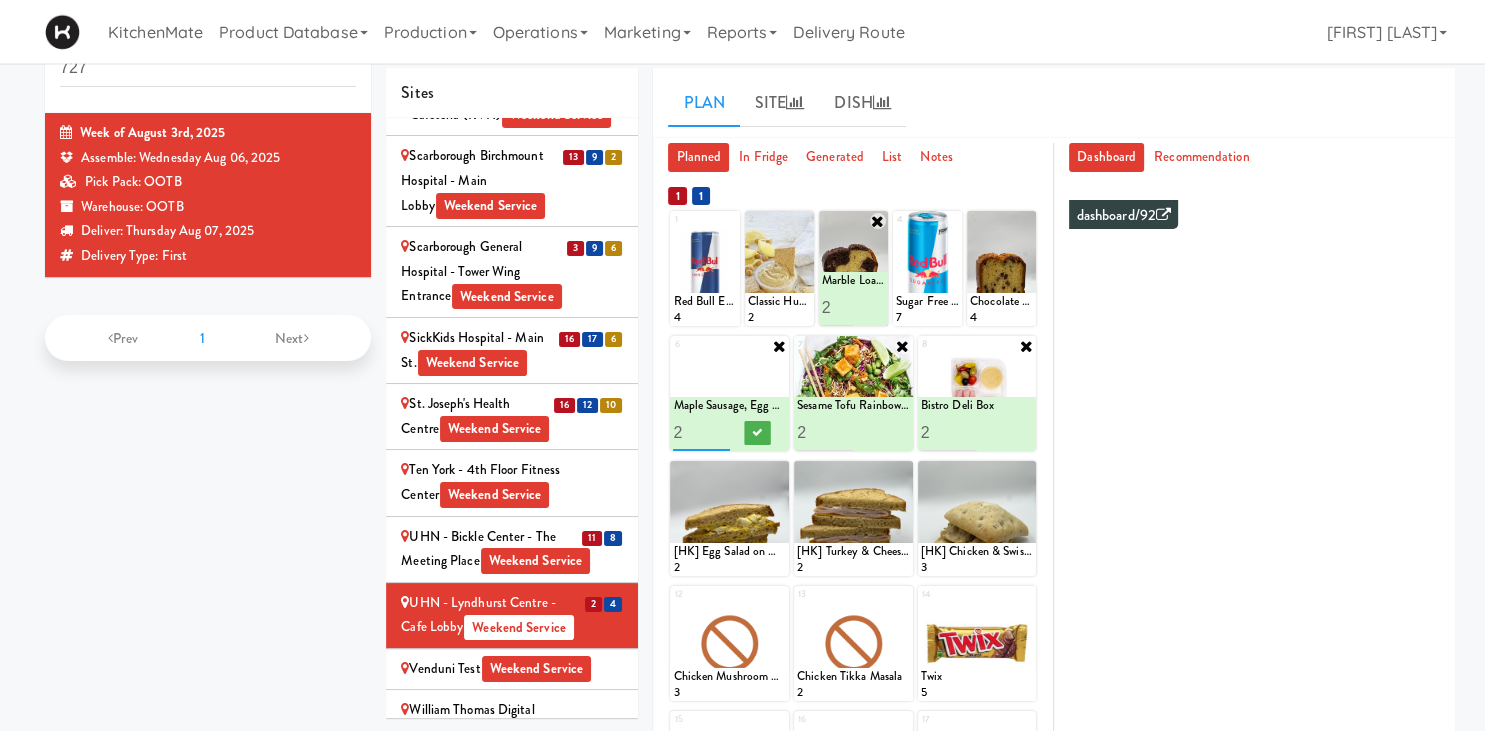 click on "2" at bounding box center [701, 432] 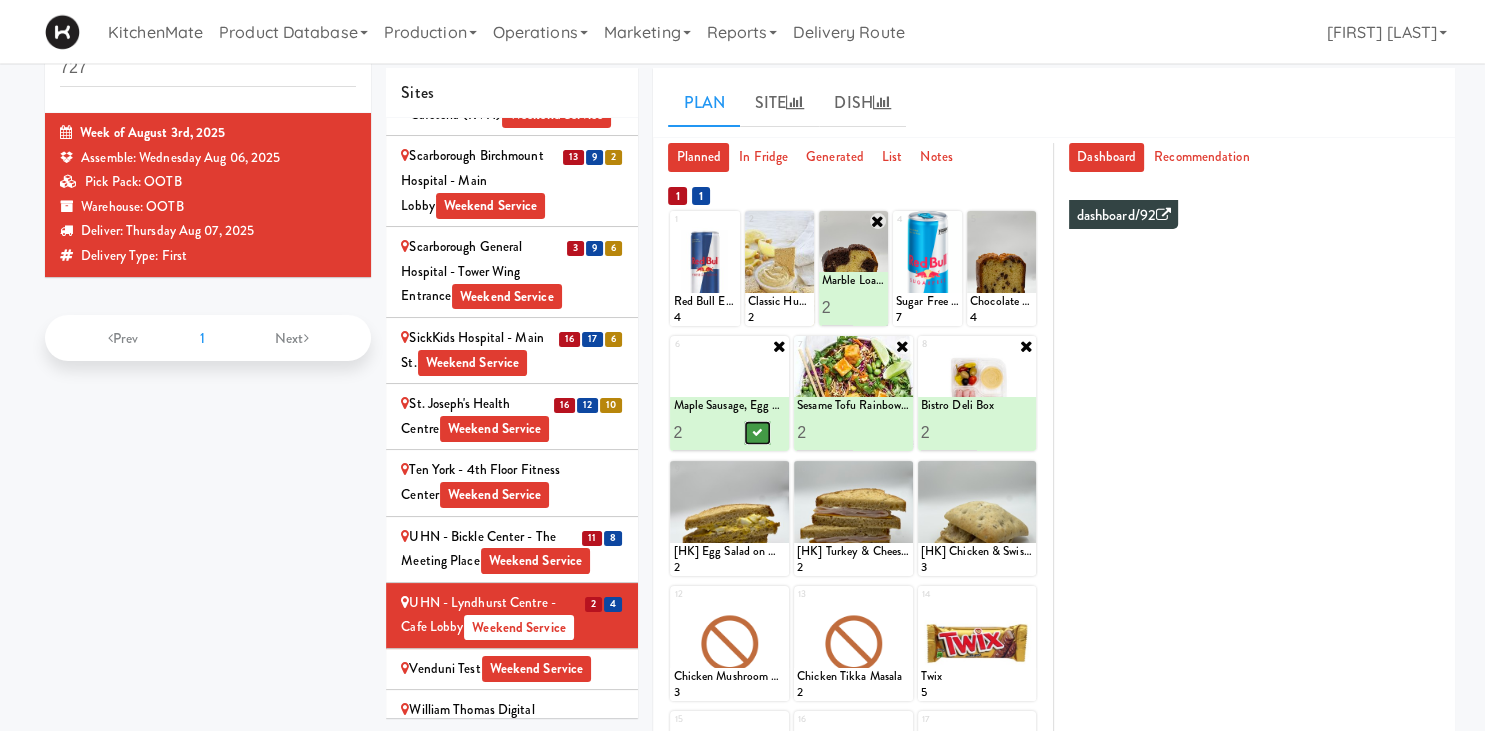 click at bounding box center [758, 432] 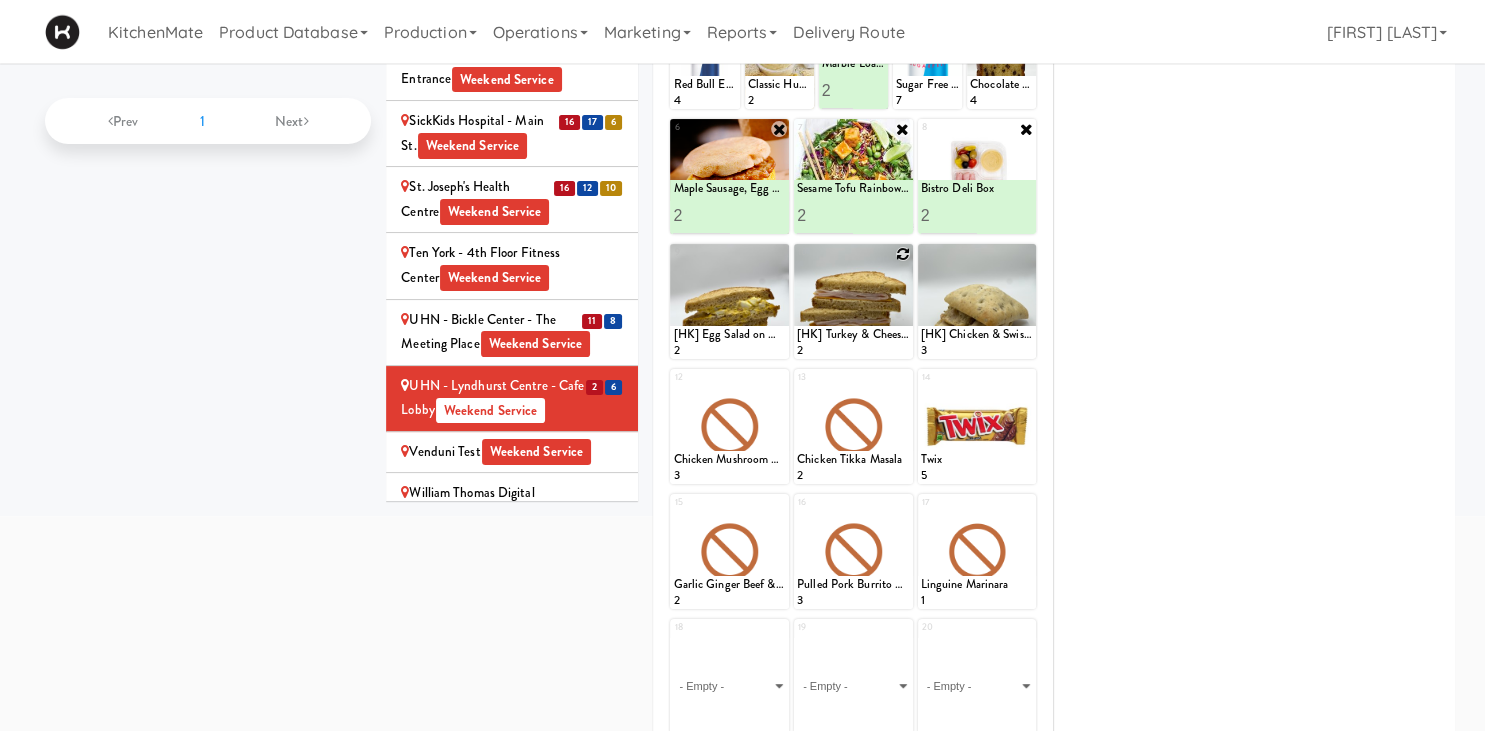 scroll, scrollTop: 282, scrollLeft: 0, axis: vertical 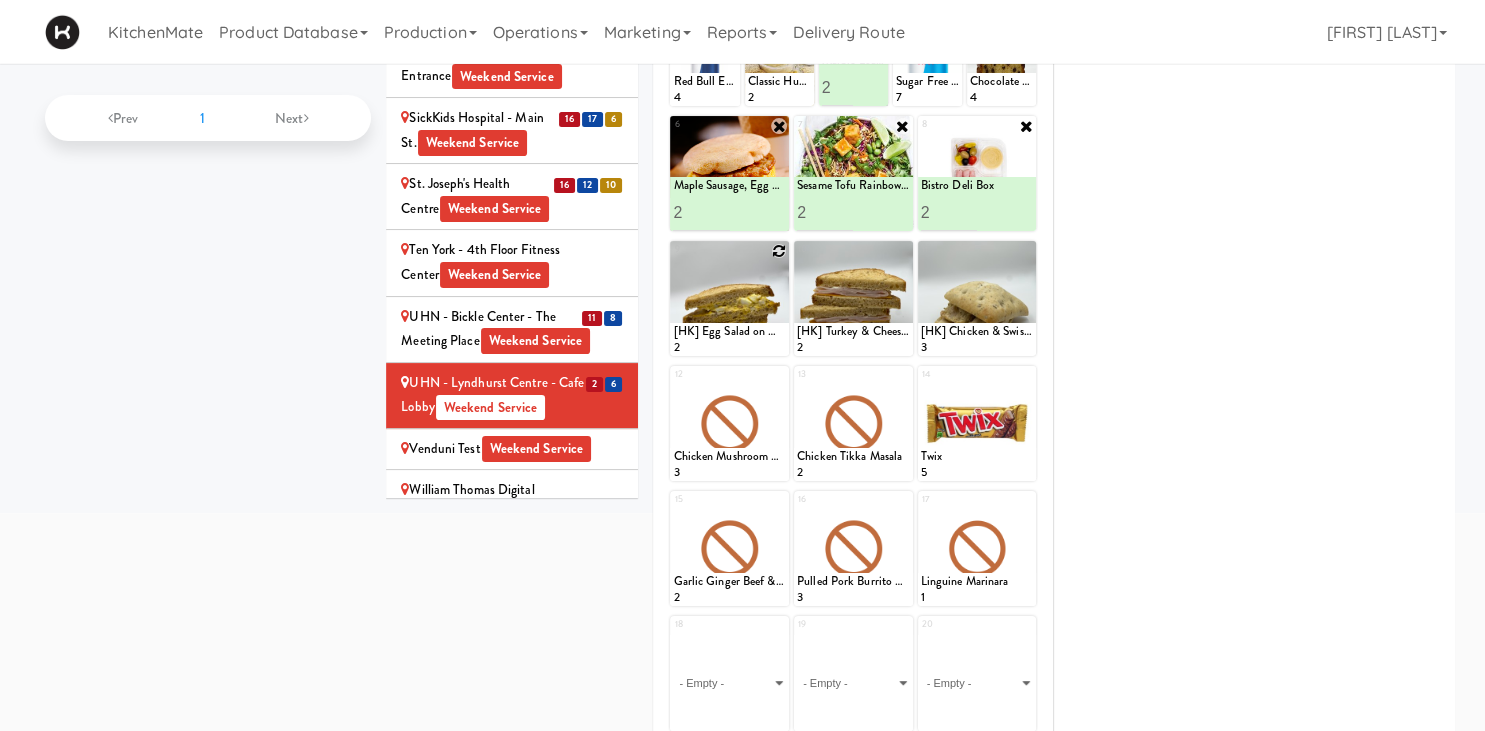 click at bounding box center (779, 251) 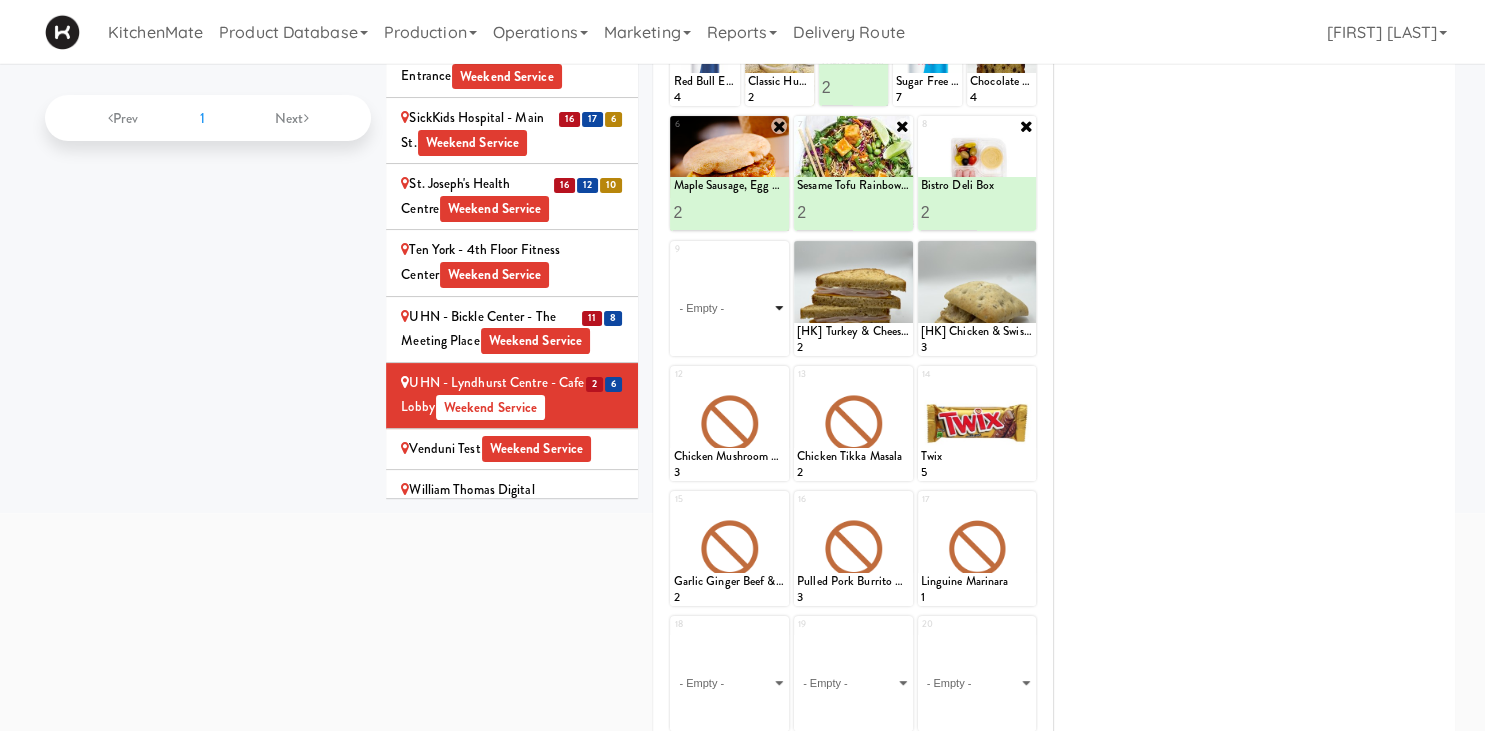 click on "- Empty - Activia Probiotic Peach Mango Smoothie Berry Gatorade Zero Chocolate Milk Tetra Pack Coca Cola Diet Coke Frooti Fuze Iced Tea Grape G2 Gatorade Thirst Quencher Greenhouse Fiery Ginger Shot Lemon Lime Gatorade Zero Monster Energy Zero Ultra Norse Cold Brew Coffee Oasis Apple Juice Orange Celsius Energy Drink Orange Gatorade Zero Red Bull Energy Drink Sanpellengrino Aranciata Sparkling Clementine Probiotic Soda Sparkling Ginger Probiotic Soda Sparkling Grapefruit Probiotic Soda Sugar Free Red Bull Tonica Kombucha Berry Bounce Amazing Chocolate Chunk Cookie Bacon & Egg Breakfast Wrap Bistro Deli Box Blue Diamond Roasted Salted Almonds Blue Diamond Smokehouse Almonds Caramilk Chocolate Chip Loaf Cake Chocolate Loaf Cake Classic Hummus With Crackers Clif Bar Peanut Butter Crunch Clif Builders proteins Bar Chocolate Clif Builders proteins Bar Chocolate Mint Coffee Loaf Cake Falafel & Hummus Wrap Freshii Peanut Butter Energii Bites [HK] Cheddar Cheese Bagel [HK] Chicken Caesar Wrap [HK] Turkey Club Wrap" at bounding box center (729, 308) 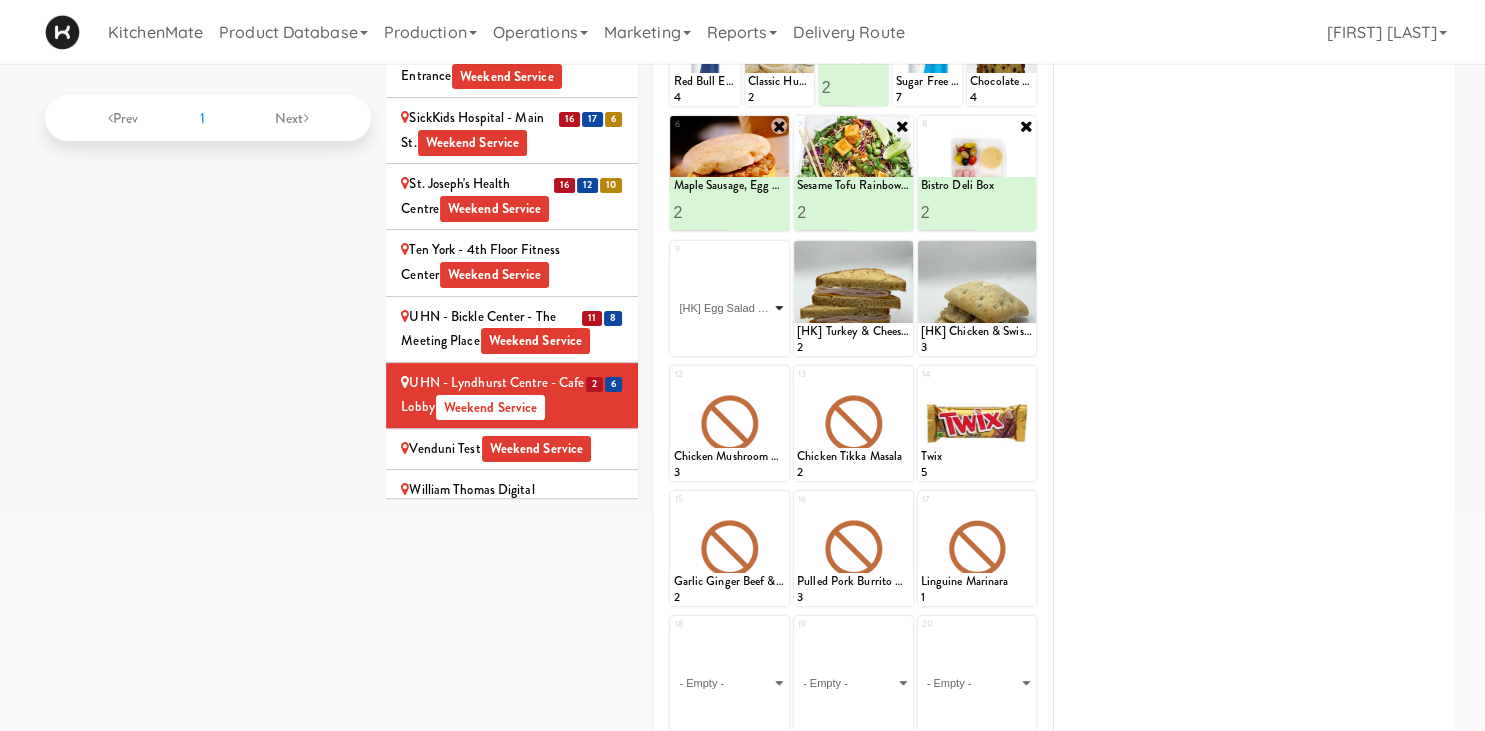 click on "[HK] Egg Salad on Multigrain" at bounding box center (0, 0) 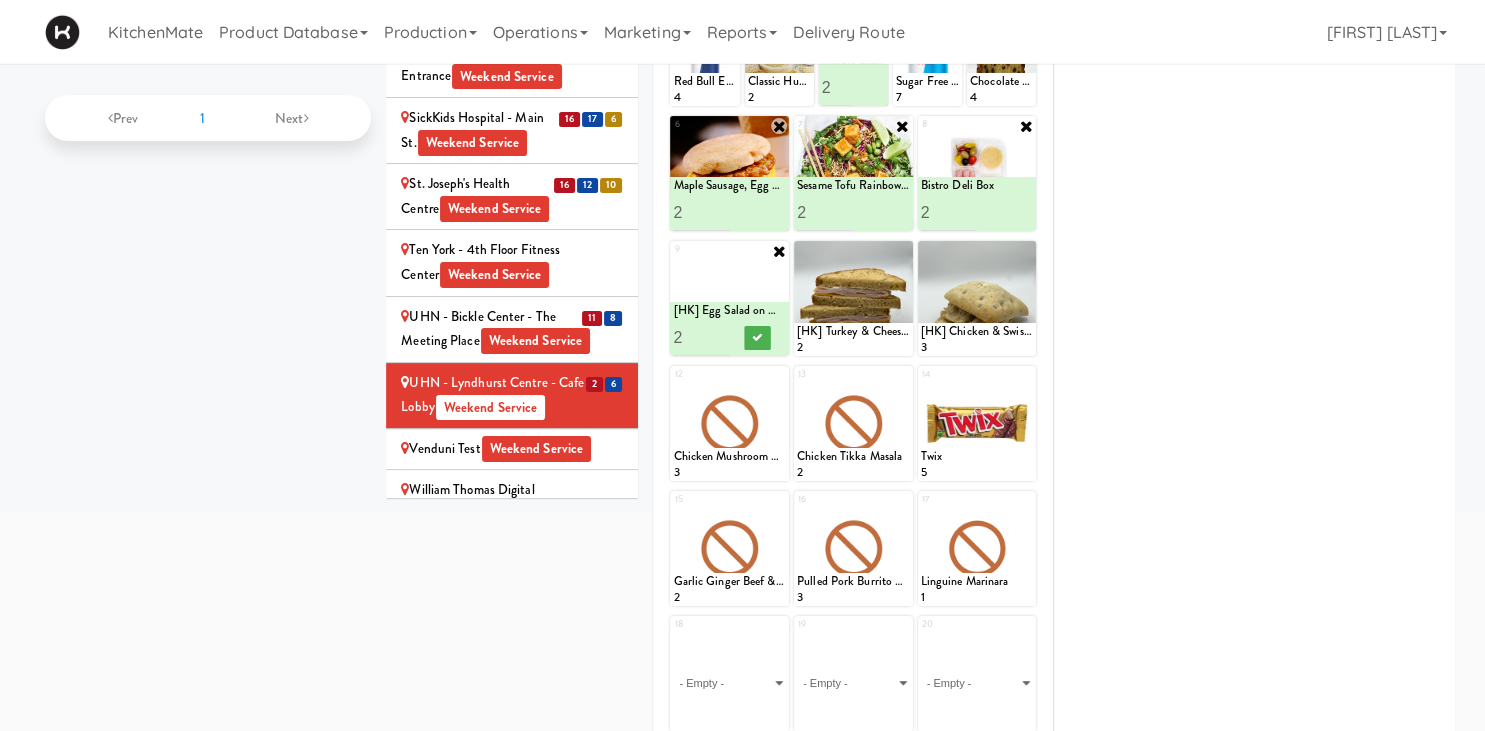 type on "2" 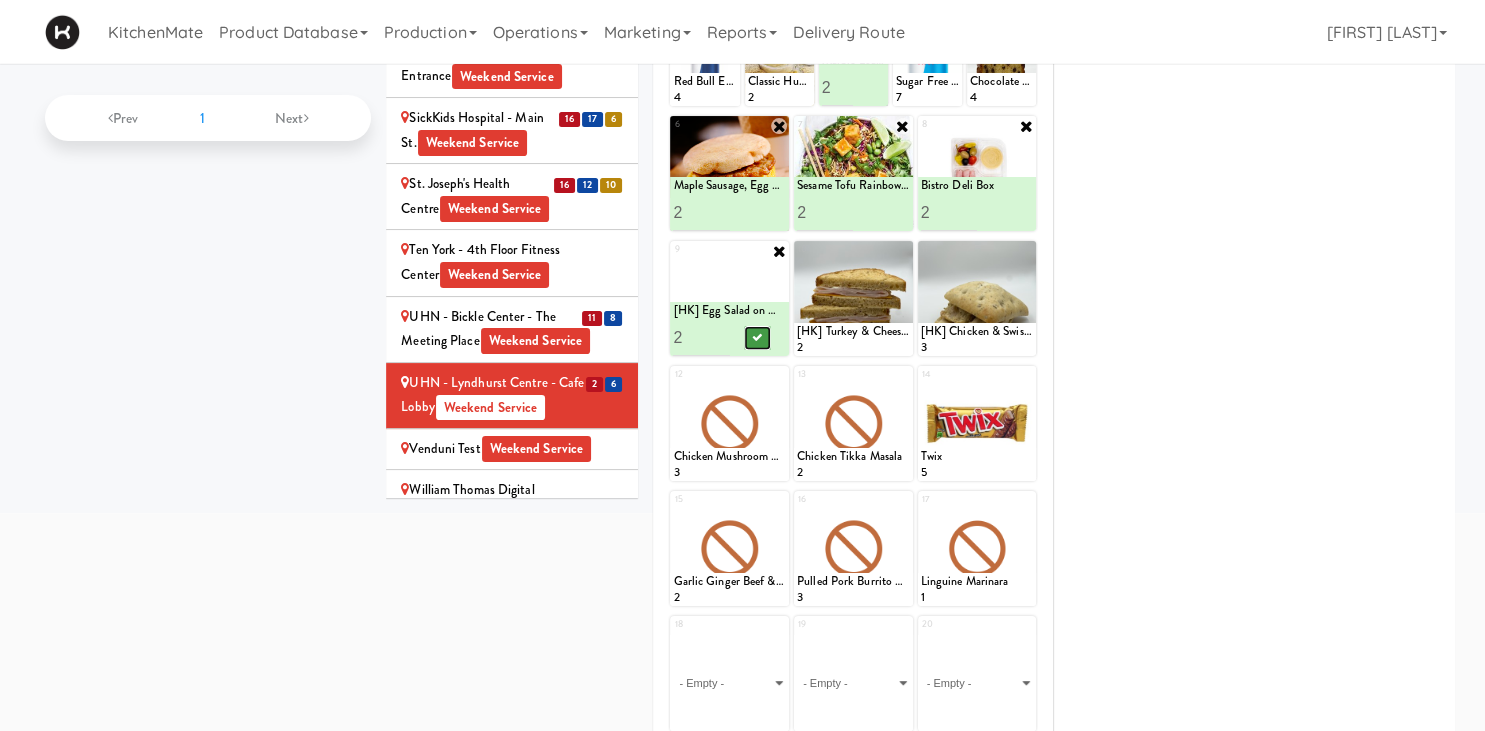 click at bounding box center (758, 337) 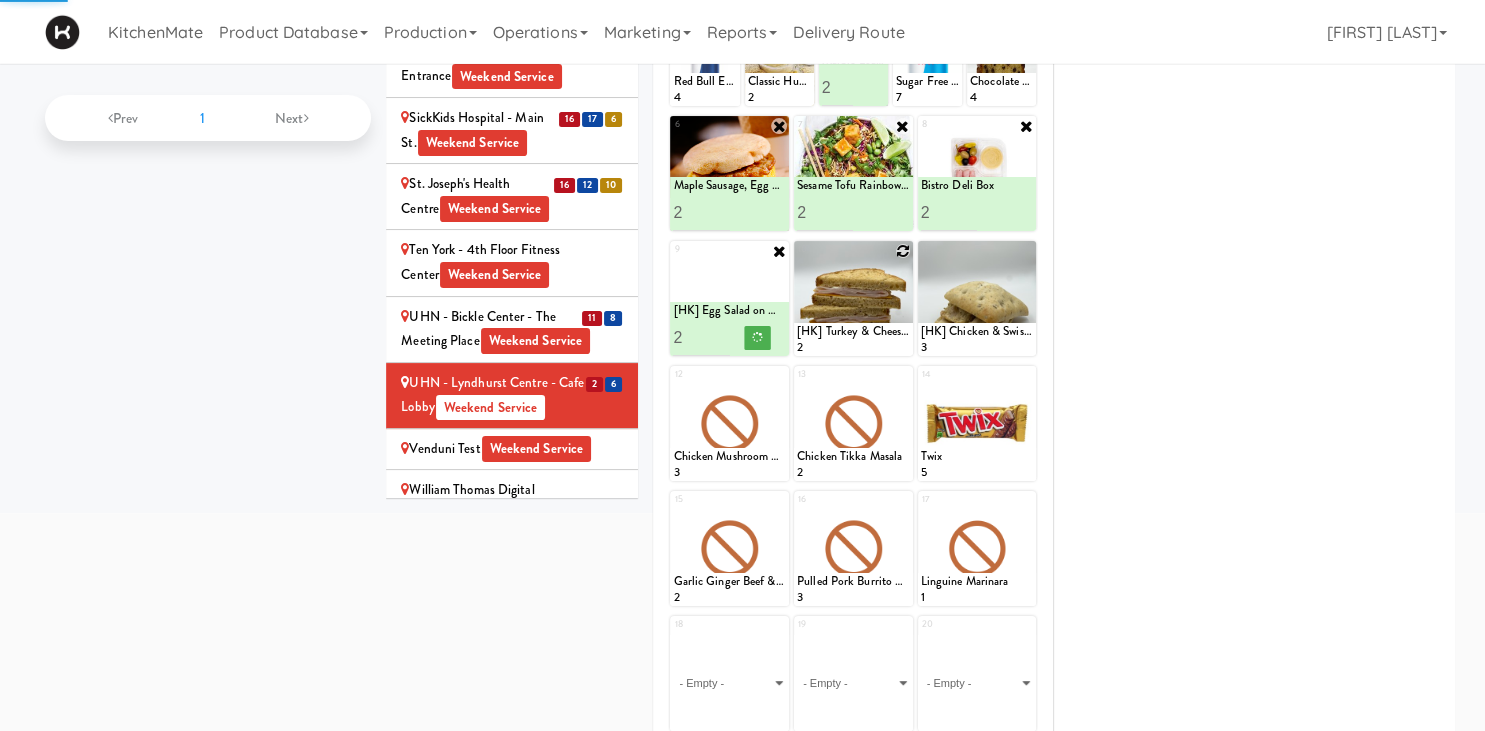 click at bounding box center [903, 251] 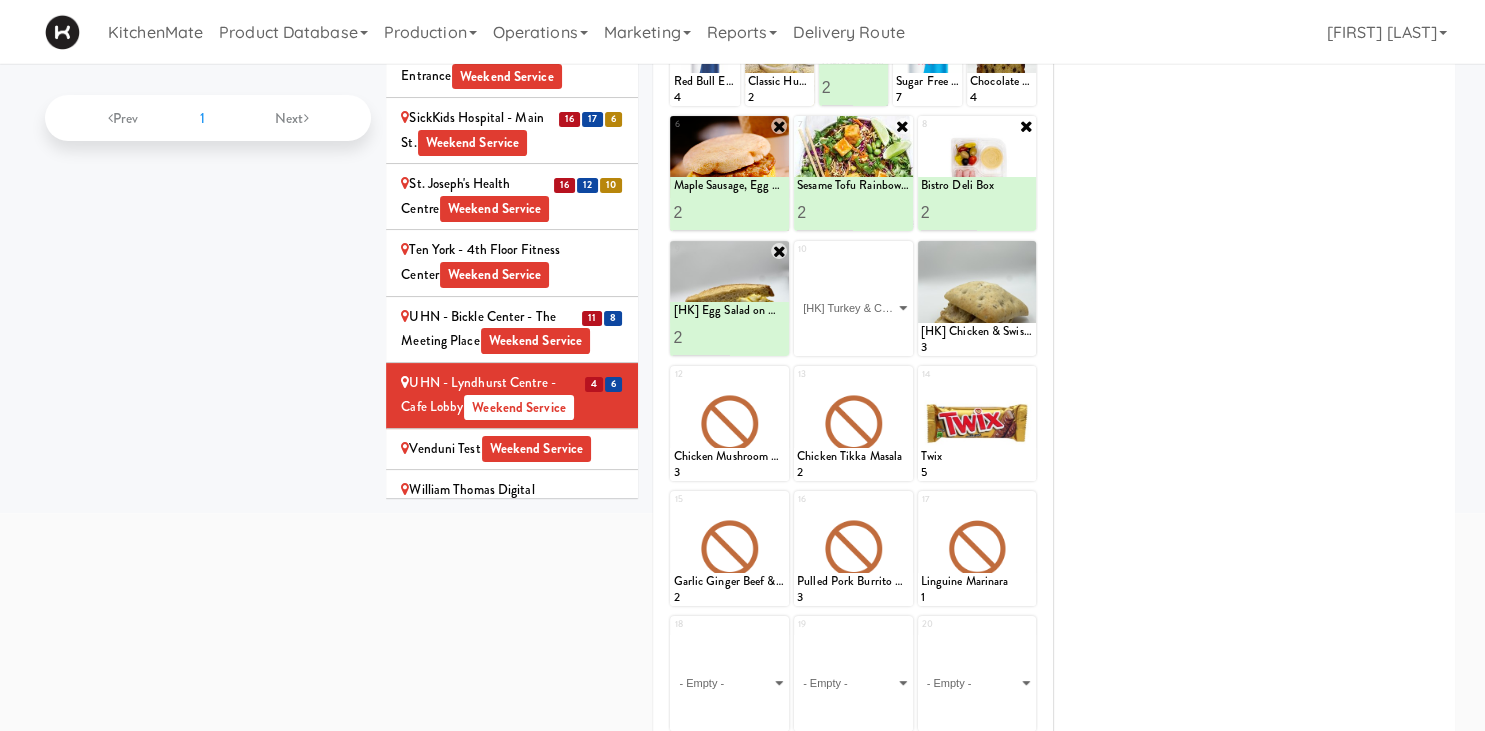 click on "[HK] Turkey & Cheese Multigrain" at bounding box center (0, 0) 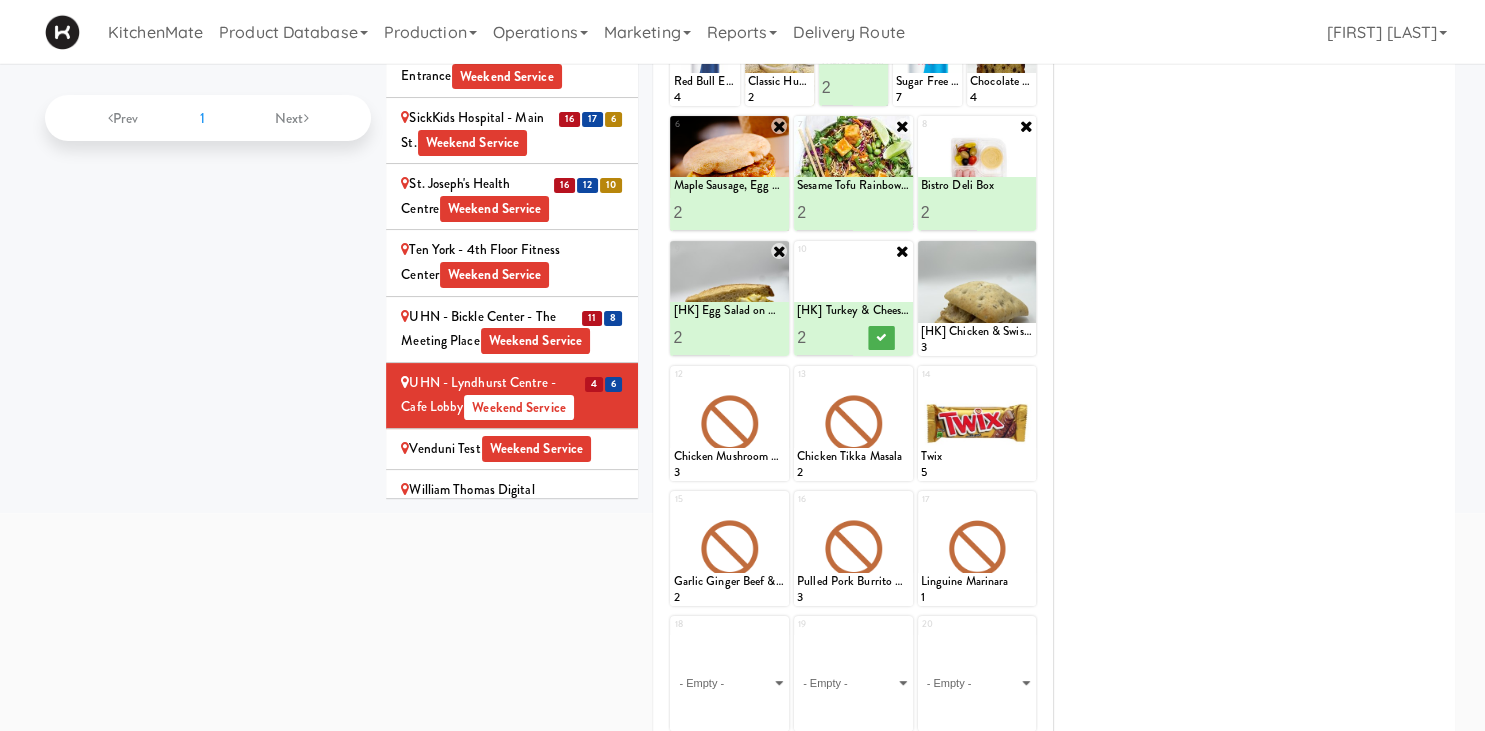type on "2" 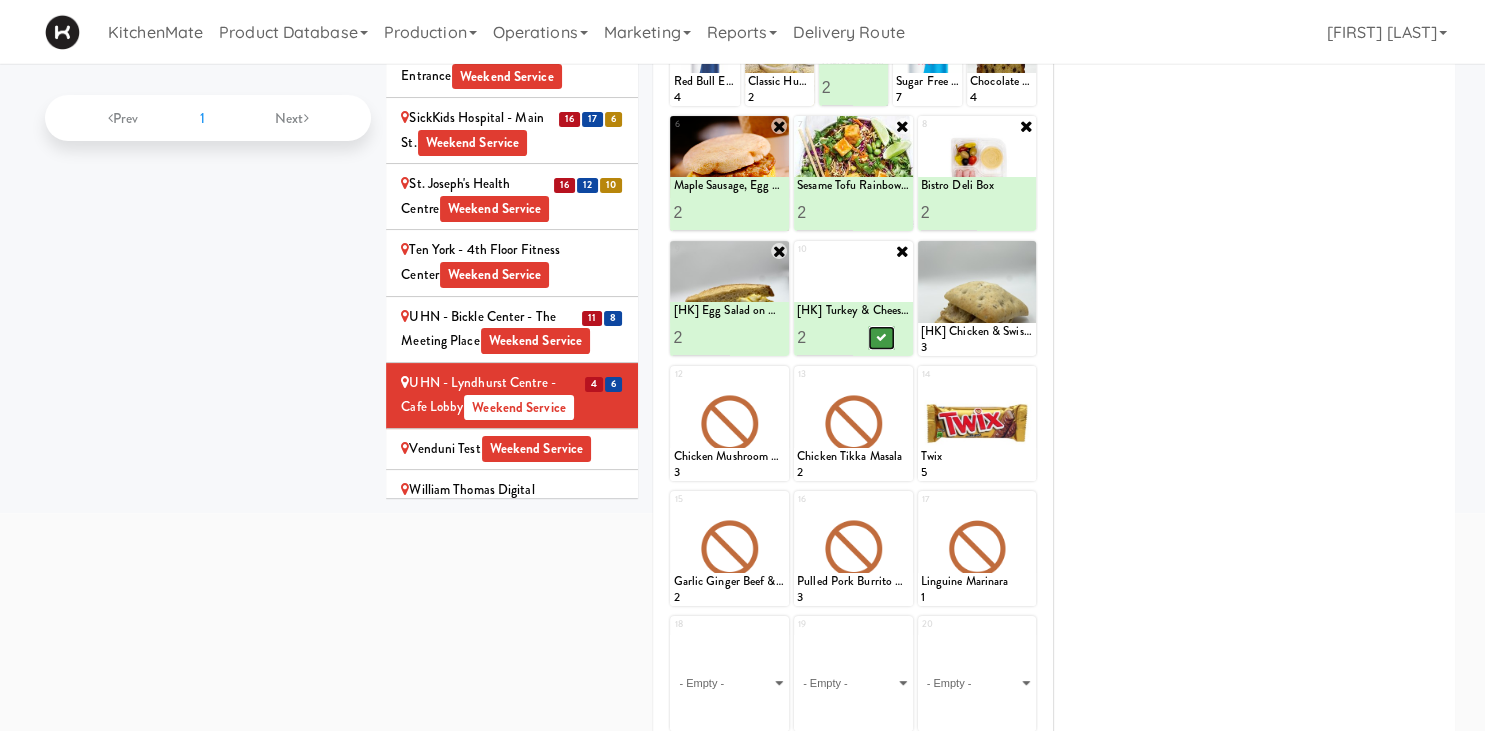 click at bounding box center [881, 338] 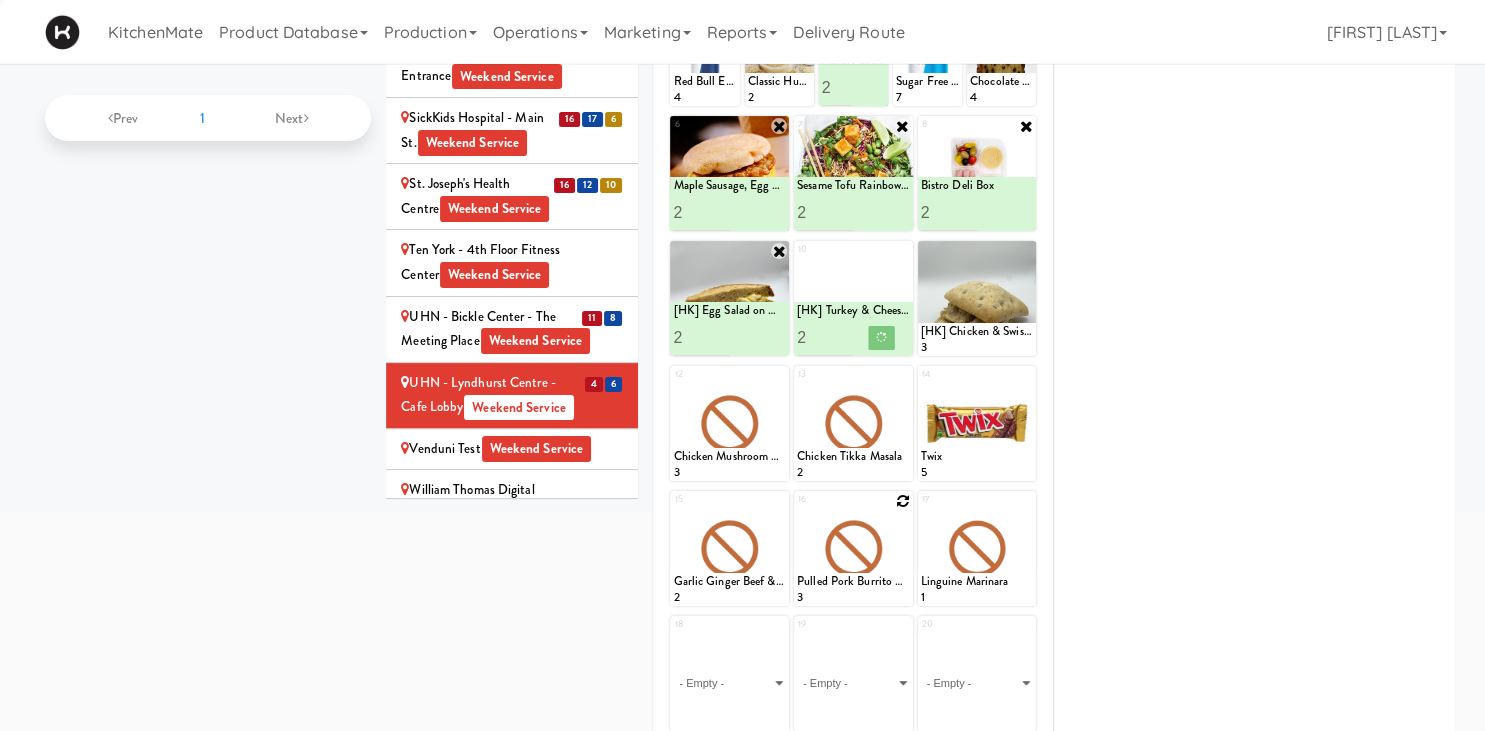 scroll, scrollTop: 324, scrollLeft: 0, axis: vertical 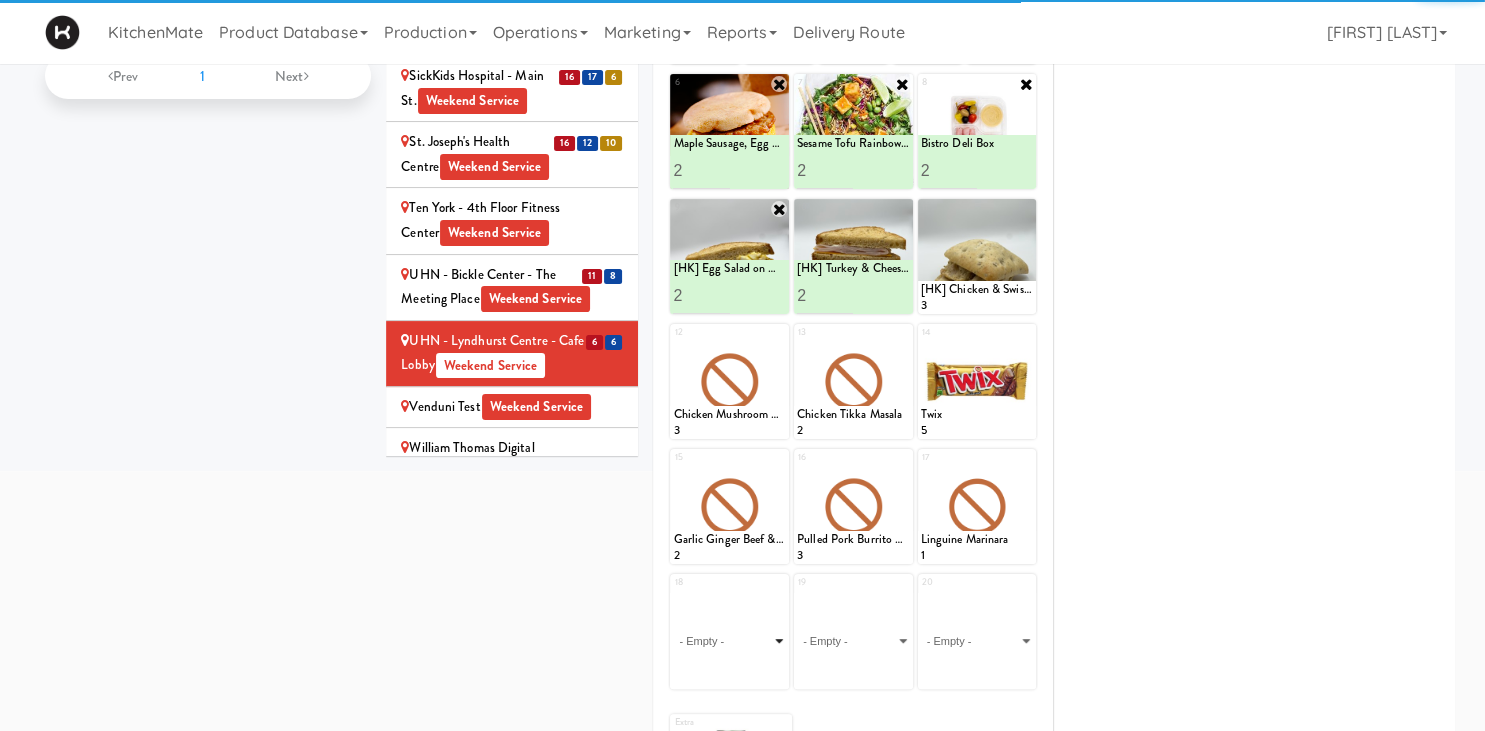 click on "- Empty - Activia Probiotic Peach Mango Smoothie Berry Gatorade Zero Chocolate Milk Tetra Pack Coca Cola Diet Coke Frooti Fuze Iced Tea Grape G2 Gatorade Thirst Quencher Greenhouse Fiery Ginger Shot Lemon Lime Gatorade Zero Monster Energy Zero Ultra Norse Cold Brew Coffee Oasis Apple Juice Orange Celsius Energy Drink Orange Gatorade Zero Red Bull Energy Drink Sanpellengrino Aranciata Sparkling Clementine Probiotic Soda Sparkling Ginger Probiotic Soda Sparkling Grapefruit Probiotic Soda Sugar Free Red Bull Tonica Kombucha Berry Bounce Amazing Chocolate Chunk Cookie Bacon & Egg Breakfast Wrap Bistro Deli Box Blue Diamond Roasted Salted Almonds Blue Diamond Smokehouse Almonds Caramilk Chocolate Chip Loaf Cake Chocolate Loaf Cake Classic Hummus With Crackers Clif Bar Peanut Butter Crunch Clif Builders proteins Bar Chocolate Clif Builders proteins Bar Chocolate Mint Coffee Loaf Cake Falafel & Hummus Wrap Freshii Peanut Butter Energii Bites [HK] Cheddar Cheese Bagel [HK] Chicken Caesar Wrap [HK] Turkey Club Wrap" at bounding box center [729, 641] 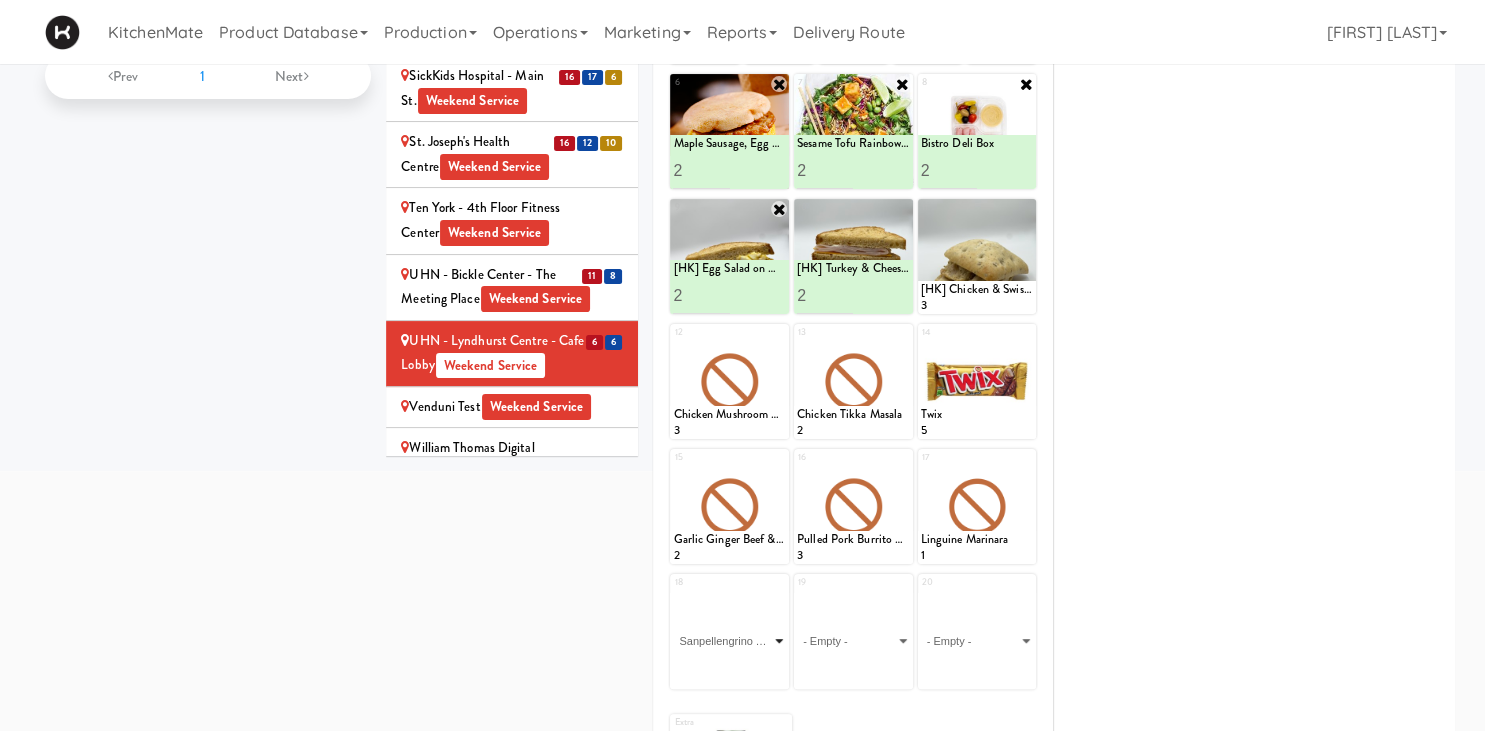 click on "Sanpellengrino Aranciata" at bounding box center [0, 0] 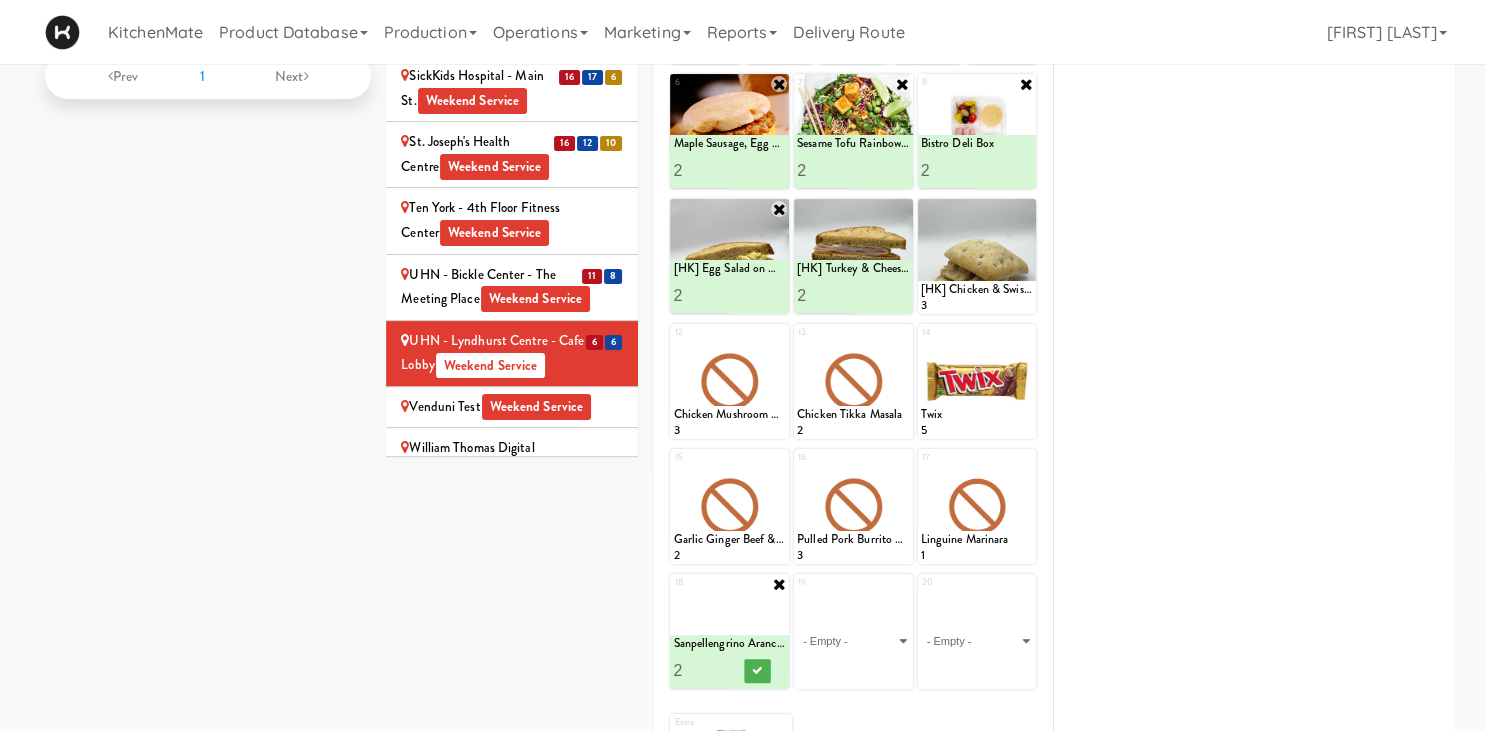 click on "2" at bounding box center [701, 670] 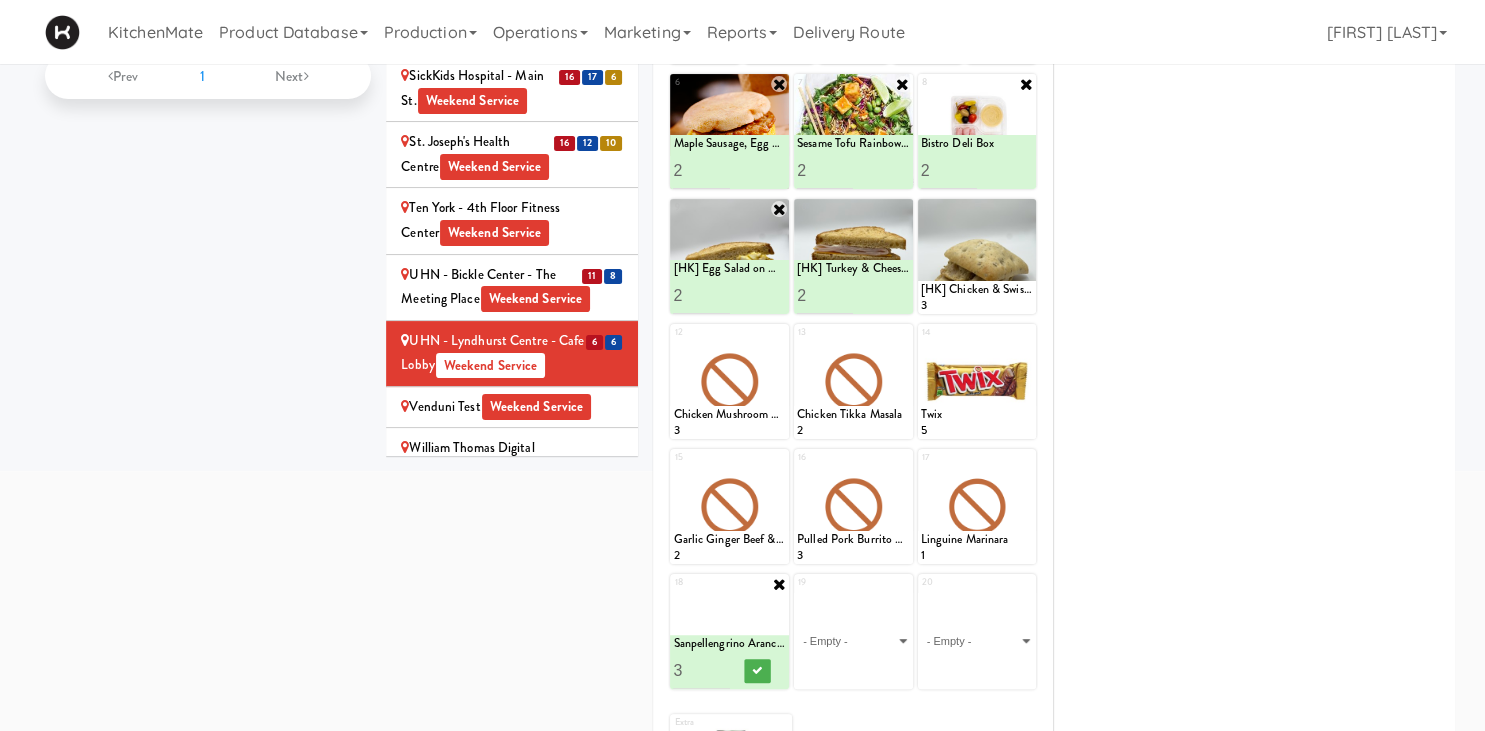 click on "3" at bounding box center [701, 670] 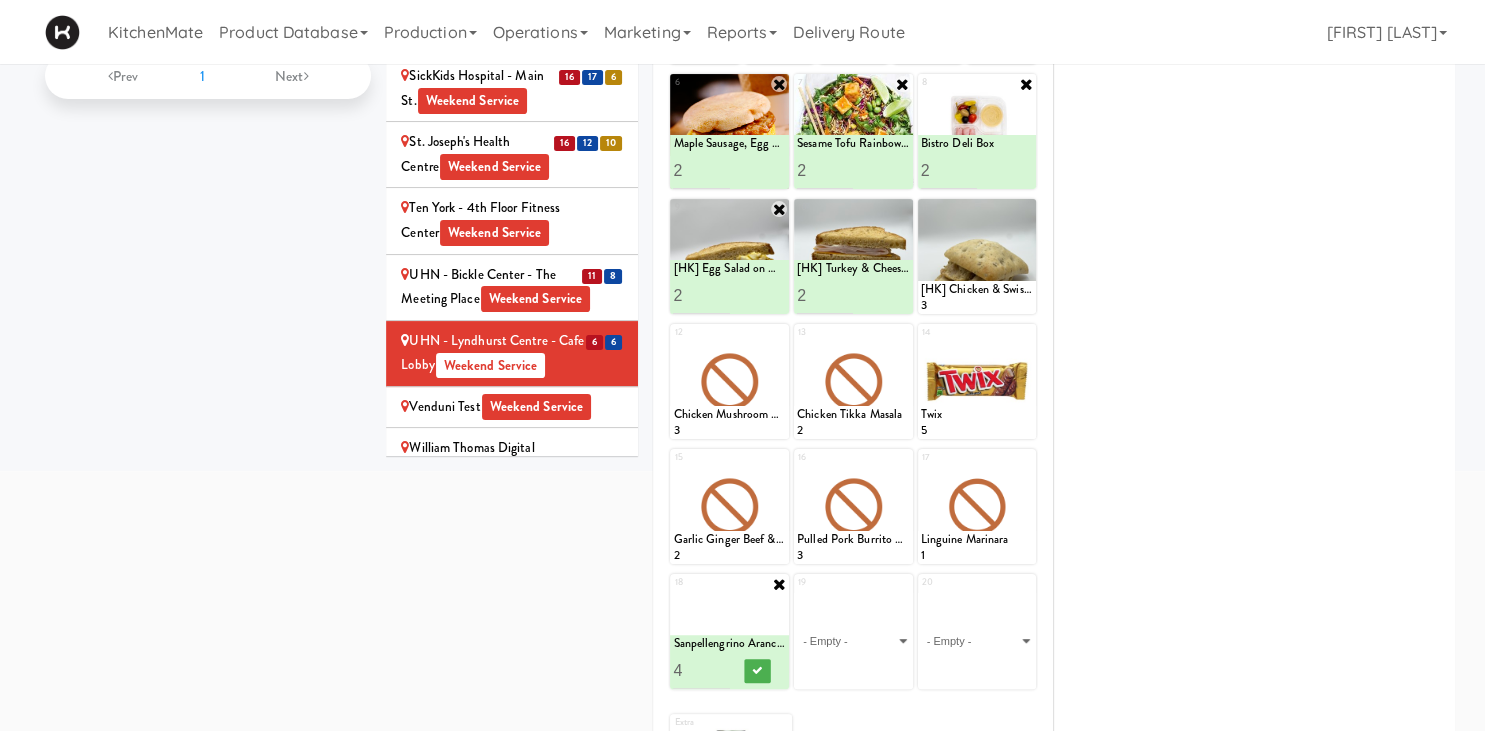 type on "4" 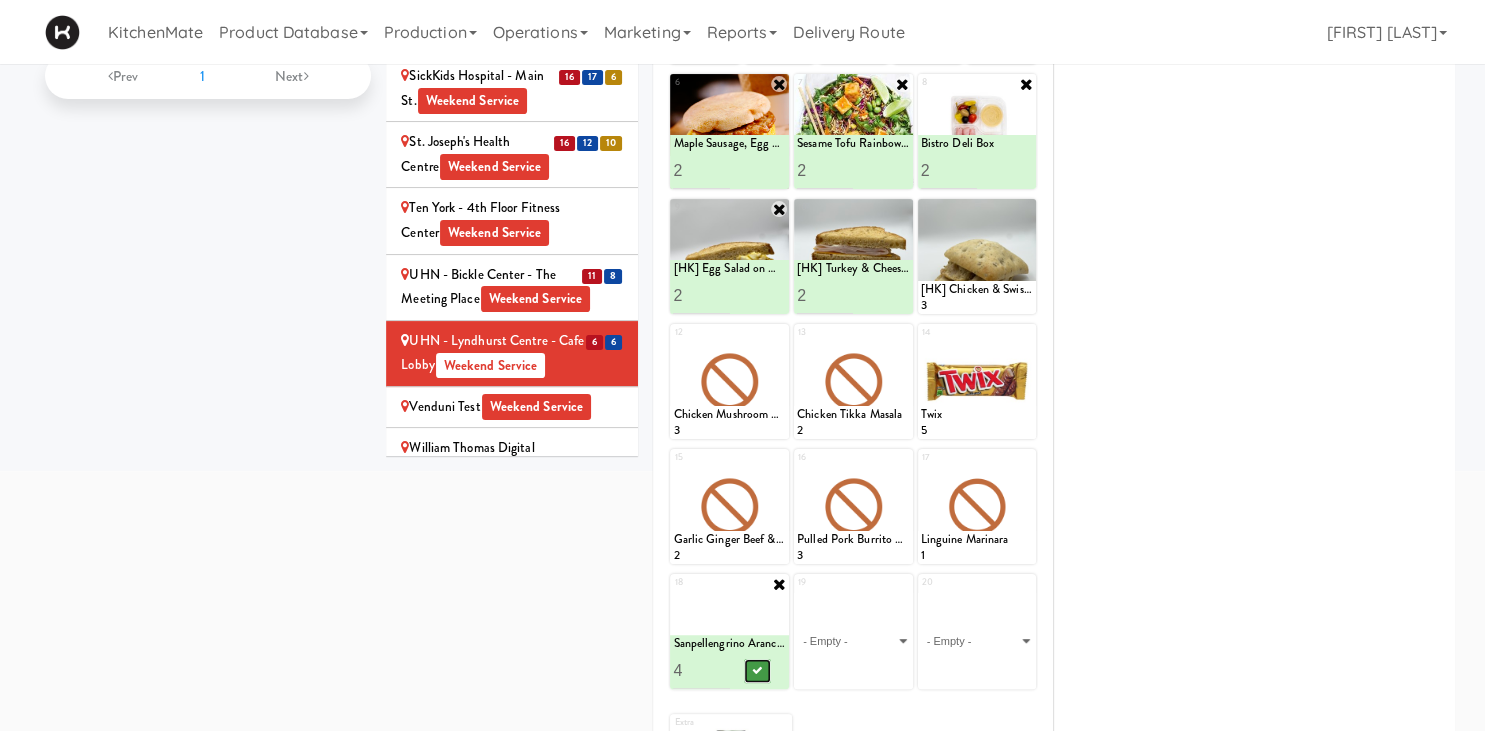 click at bounding box center [758, 671] 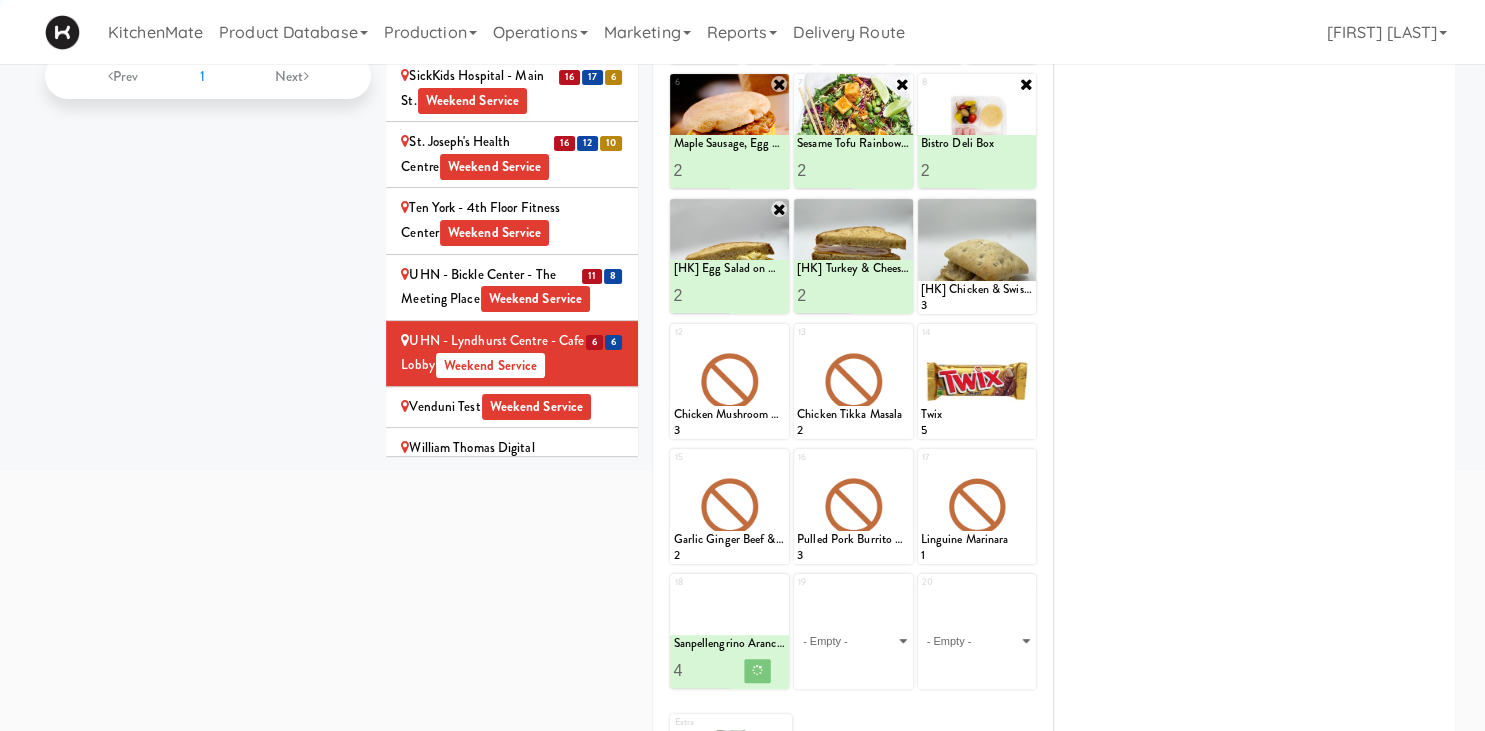scroll, scrollTop: 312, scrollLeft: 0, axis: vertical 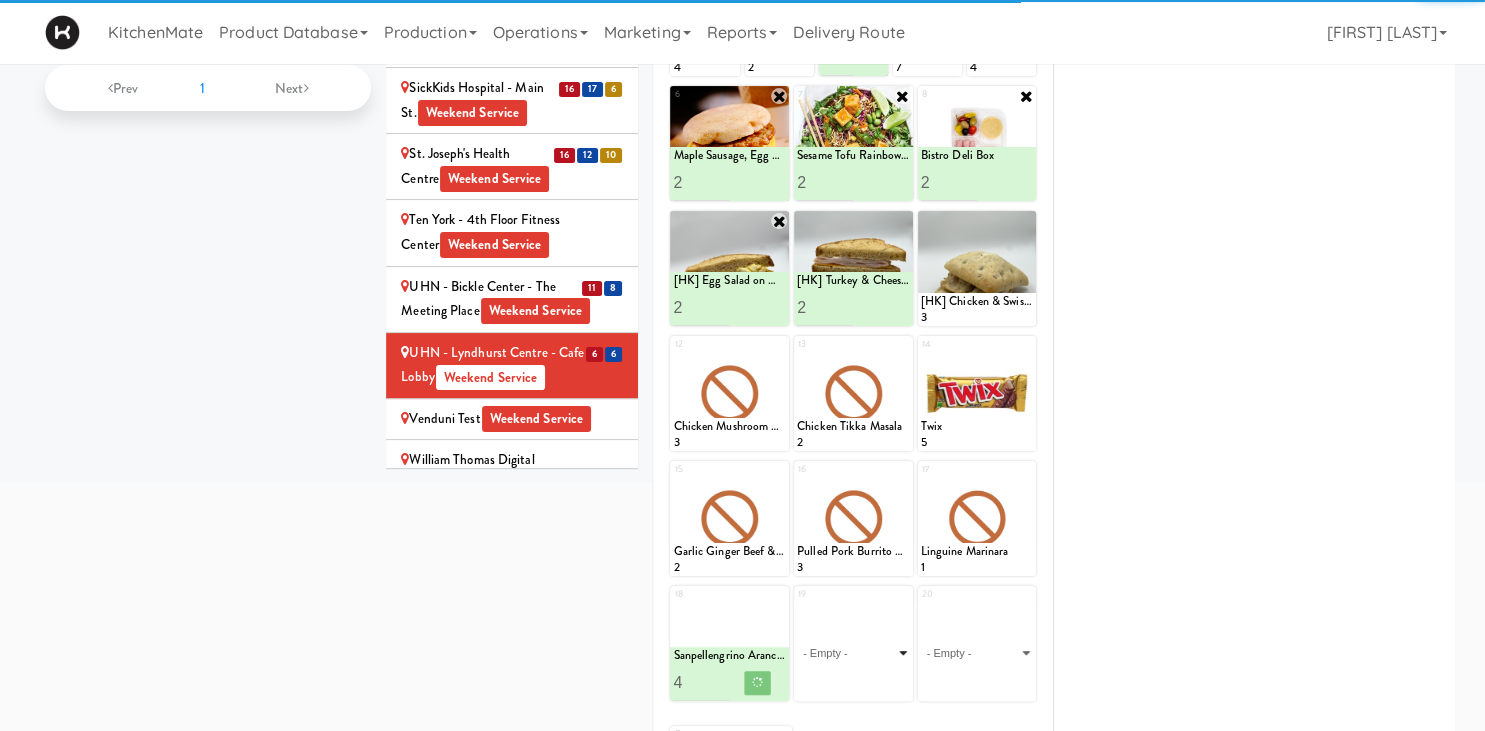 click on "- Empty - Activia Probiotic Peach Mango Smoothie Berry Gatorade Zero Chocolate Milk Tetra Pack Coca Cola Diet Coke Frooti Fuze Iced Tea Grape G2 Gatorade Thirst Quencher Greenhouse Fiery Ginger Shot Lemon Lime Gatorade Zero Monster Energy Zero Ultra Norse Cold Brew Coffee Oasis Apple Juice Orange Celsius Energy Drink Orange Gatorade Zero Red Bull Energy Drink Sanpellengrino Aranciata Sparkling Clementine Probiotic Soda Sparkling Ginger Probiotic Soda Sparkling Grapefruit Probiotic Soda Sugar Free Red Bull Tonica Kombucha Berry Bounce Amazing Chocolate Chunk Cookie Bacon & Egg Breakfast Wrap Bistro Deli Box Blue Diamond Roasted Salted Almonds Blue Diamond Smokehouse Almonds Caramilk Chocolate Chip Loaf Cake Chocolate Loaf Cake Classic Hummus With Crackers Clif Bar Peanut Butter Crunch Clif Builders proteins Bar Chocolate Clif Builders proteins Bar Chocolate Mint Coffee Loaf Cake Falafel & Hummus Wrap Freshii Peanut Butter Energii Bites [HK] Cheddar Cheese Bagel [HK] Chicken Caesar Wrap [HK] Turkey Club Wrap" at bounding box center [853, 653] 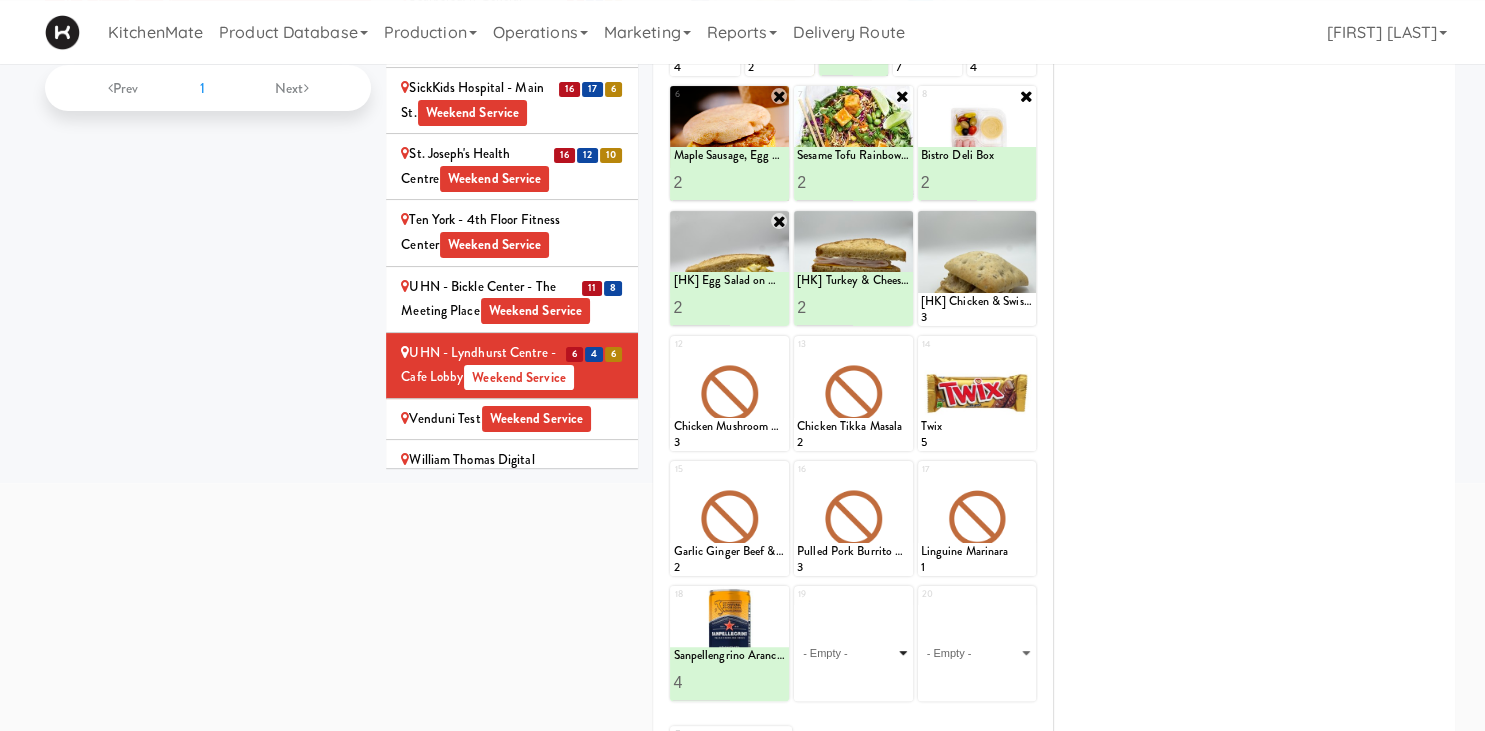 scroll, scrollTop: 0, scrollLeft: 0, axis: both 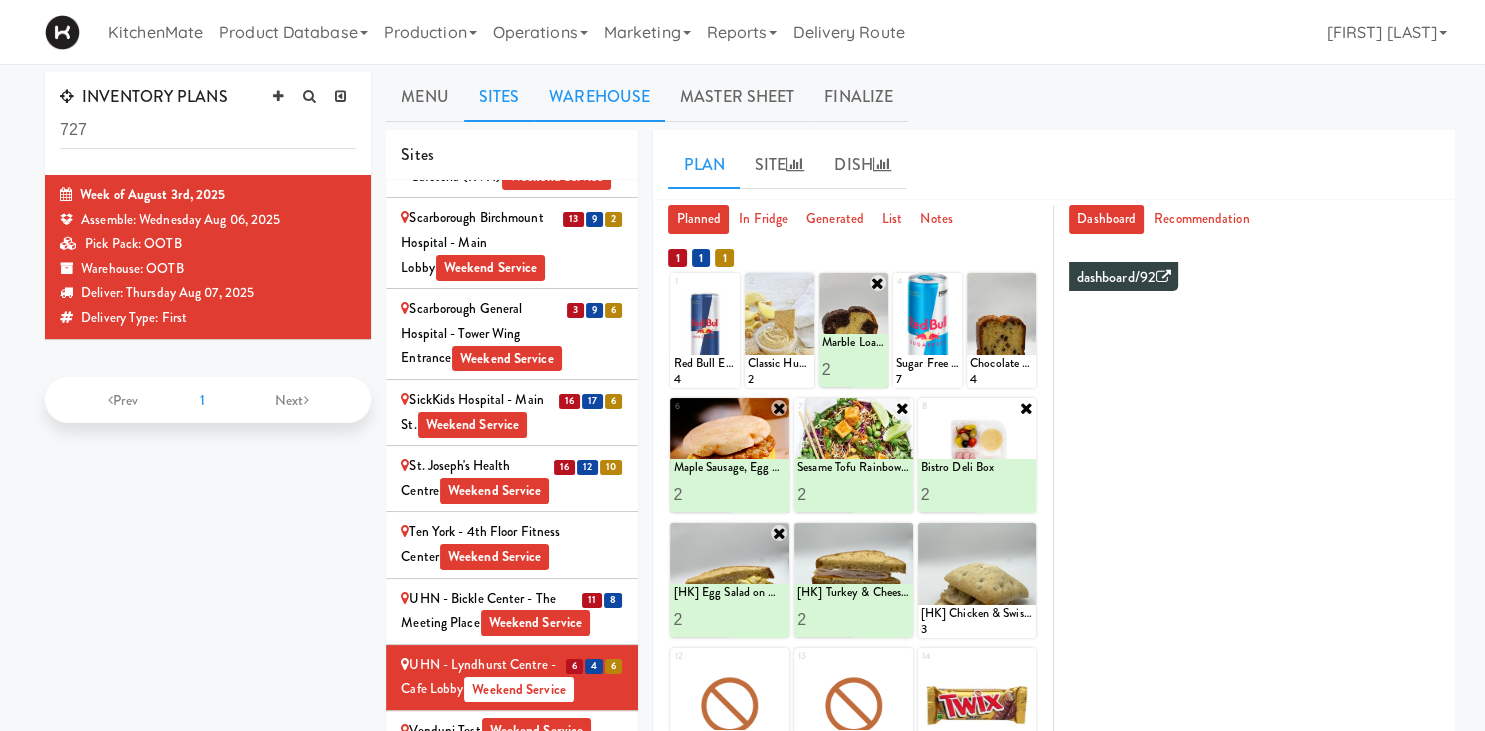 click on "Warehouse" at bounding box center [599, 97] 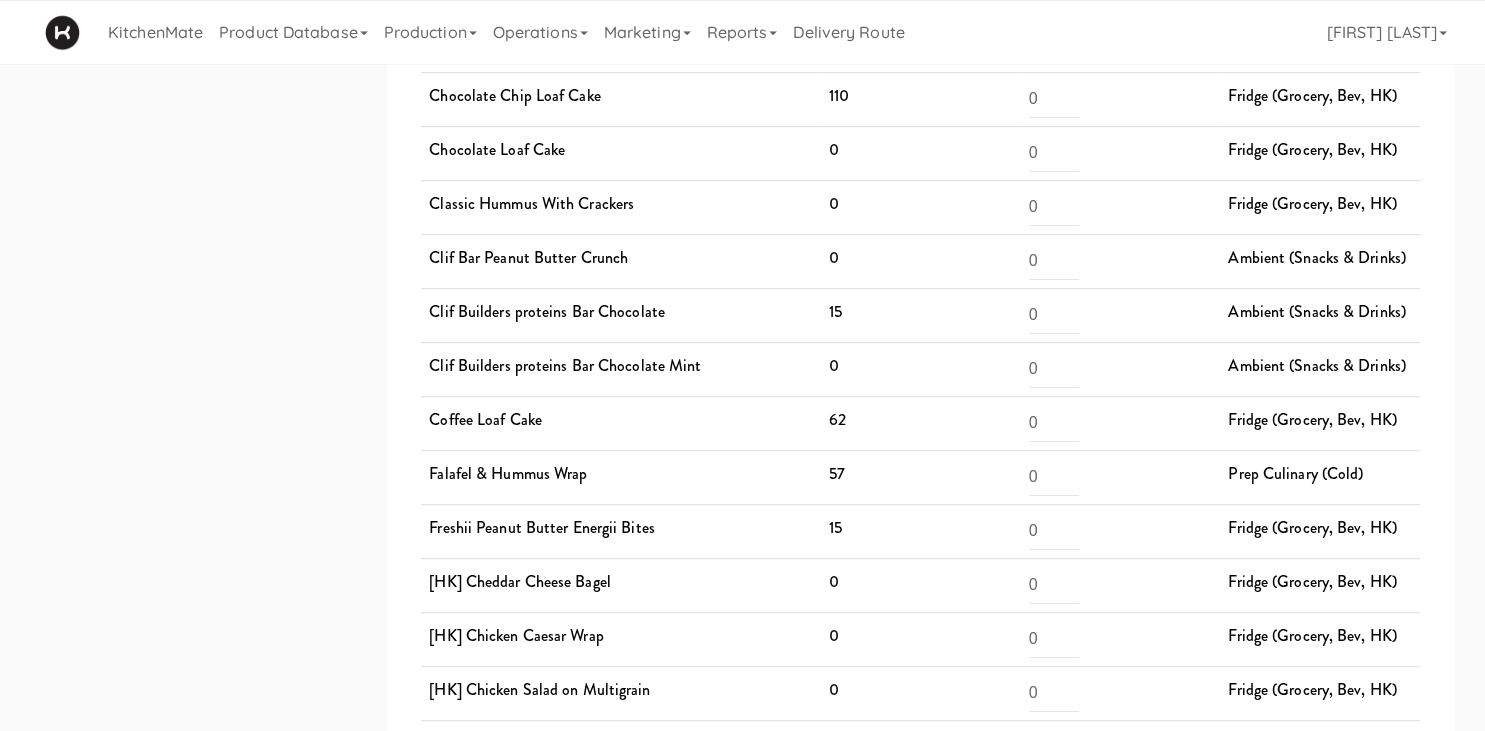 scroll, scrollTop: 1001, scrollLeft: 0, axis: vertical 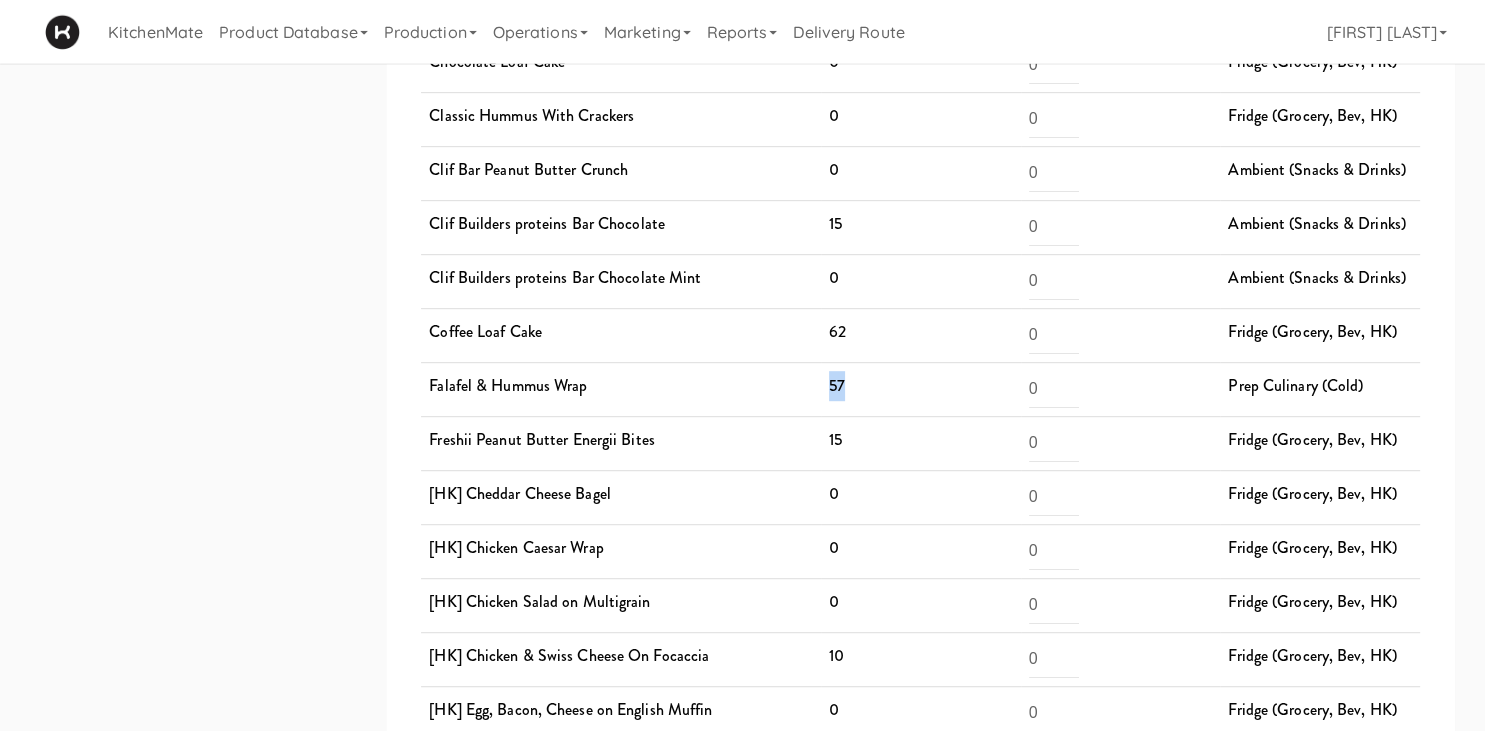 drag, startPoint x: 846, startPoint y: 393, endPoint x: 818, endPoint y: 375, distance: 33.286633 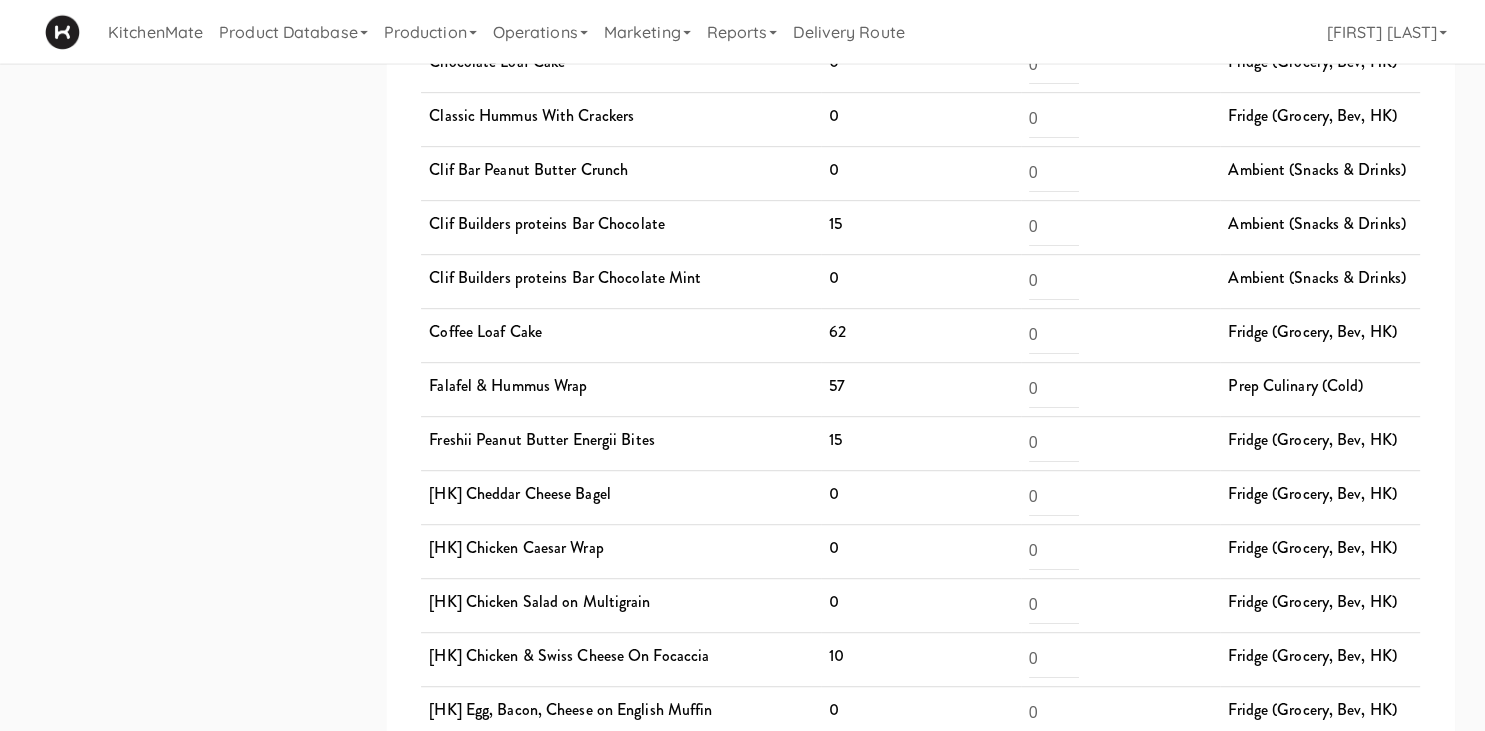 click on "15" at bounding box center (921, 443) 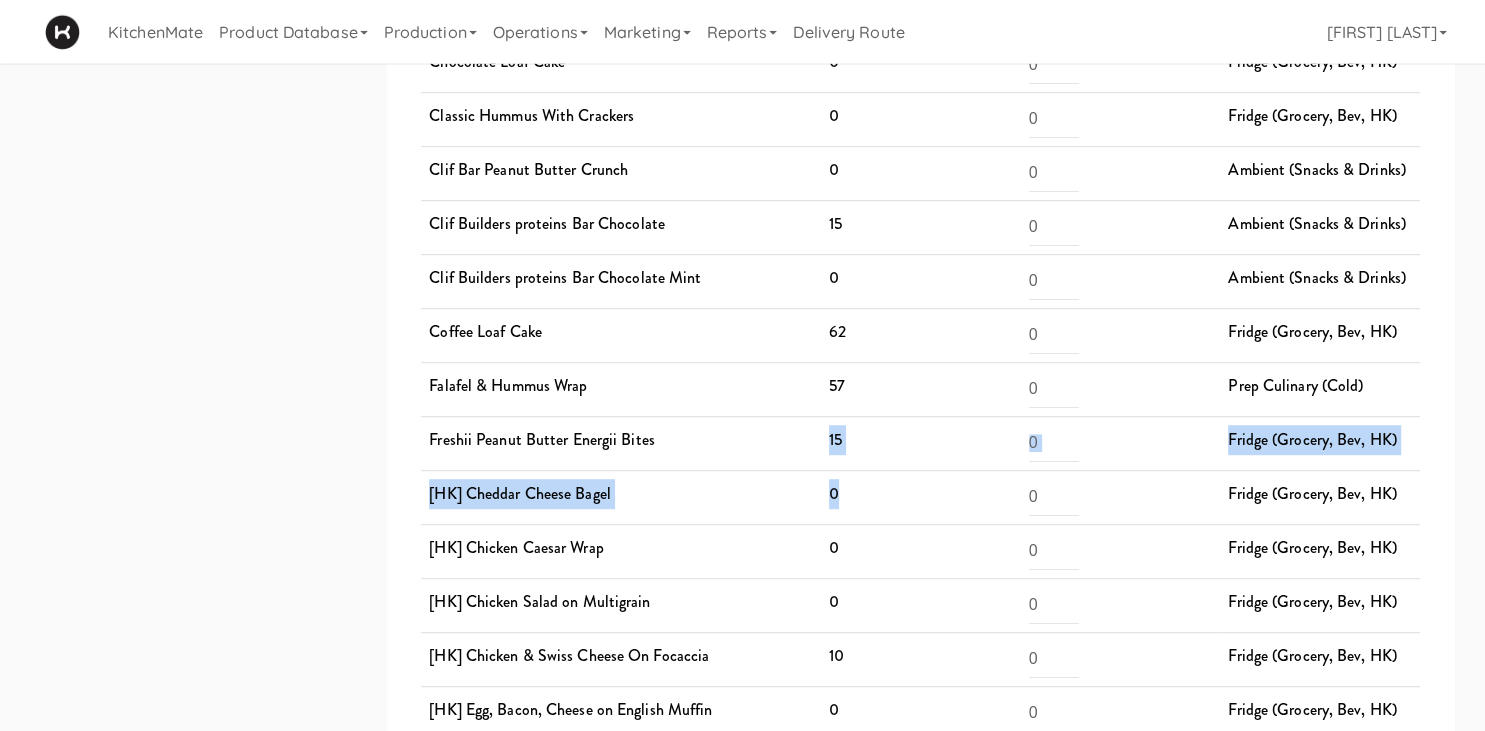 drag, startPoint x: 824, startPoint y: 420, endPoint x: 870, endPoint y: 466, distance: 65.053825 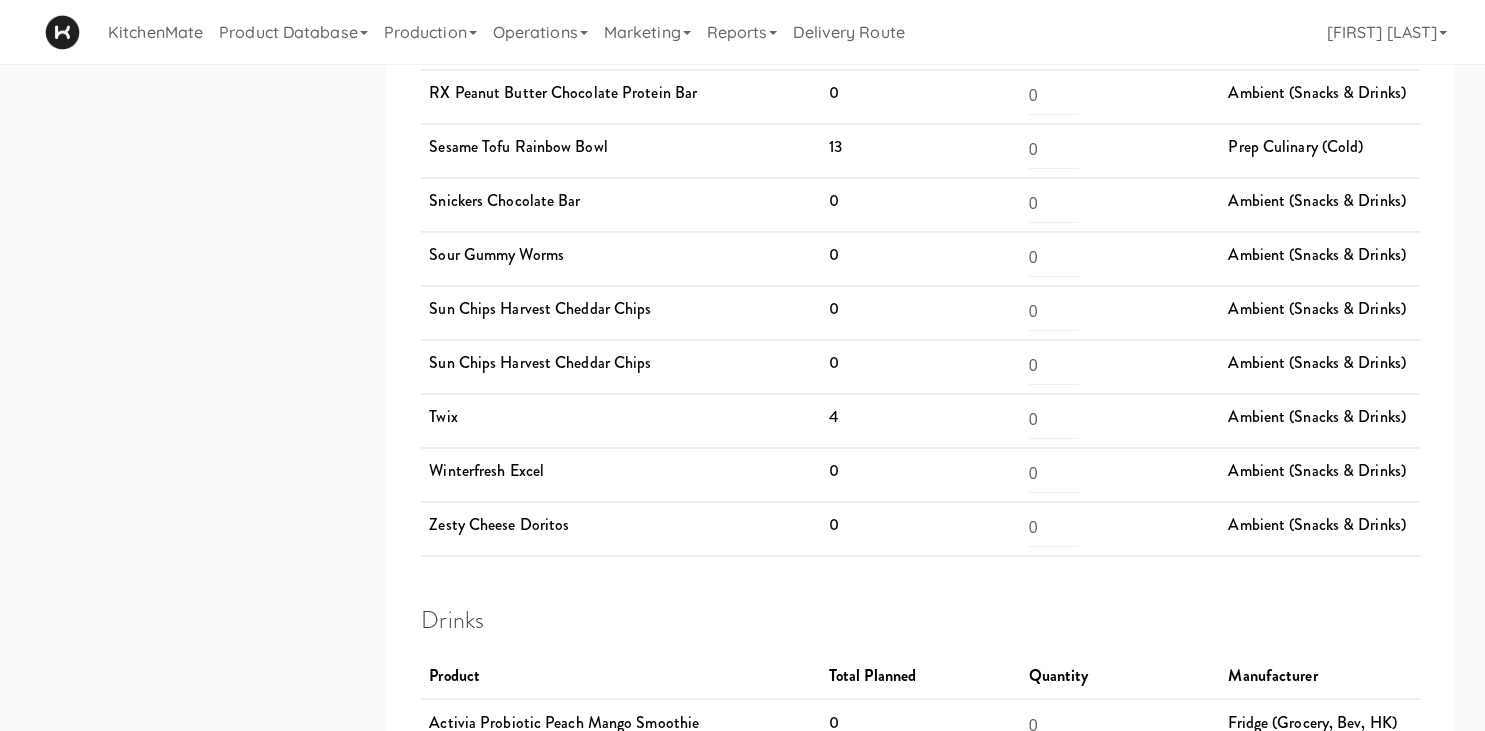 scroll, scrollTop: 3045, scrollLeft: 0, axis: vertical 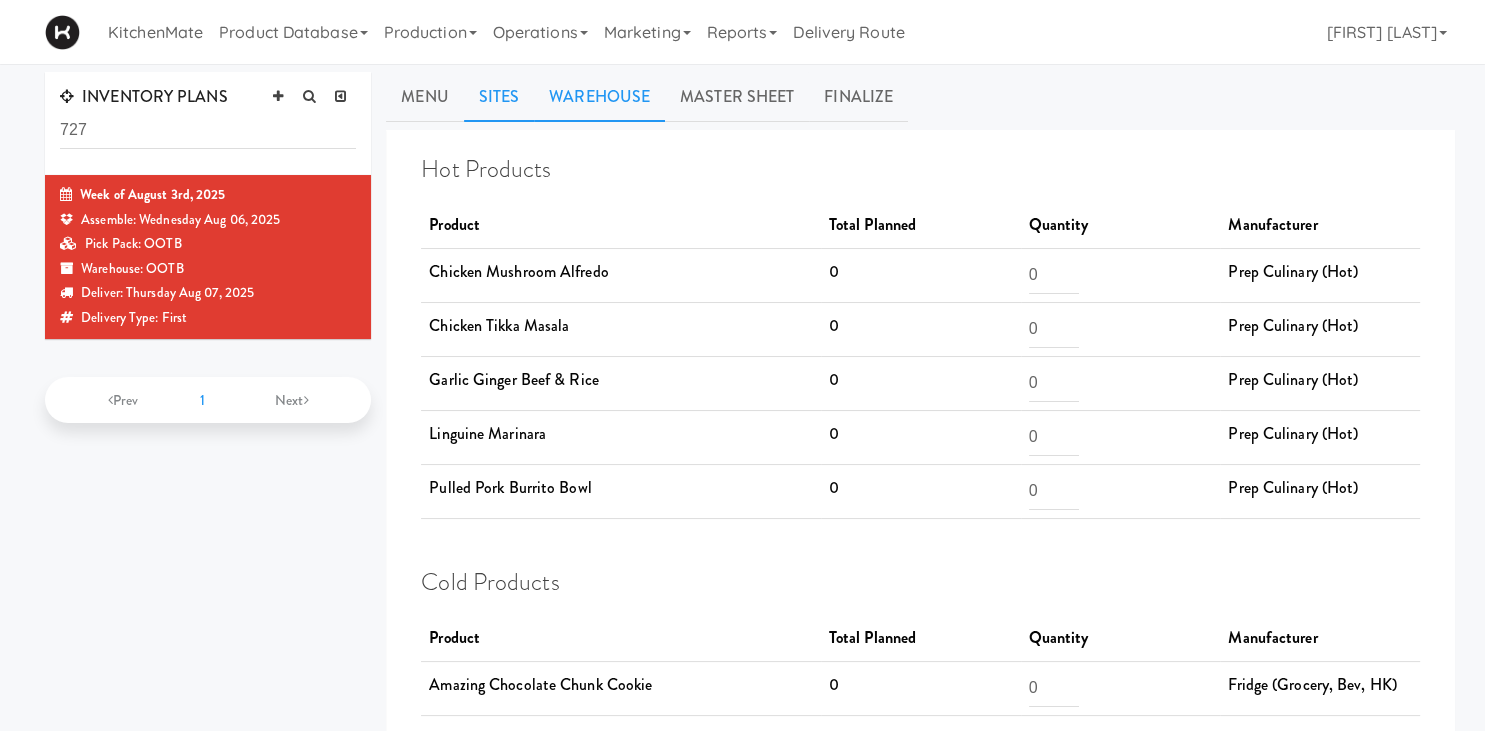 click on "Sites" at bounding box center [499, 97] 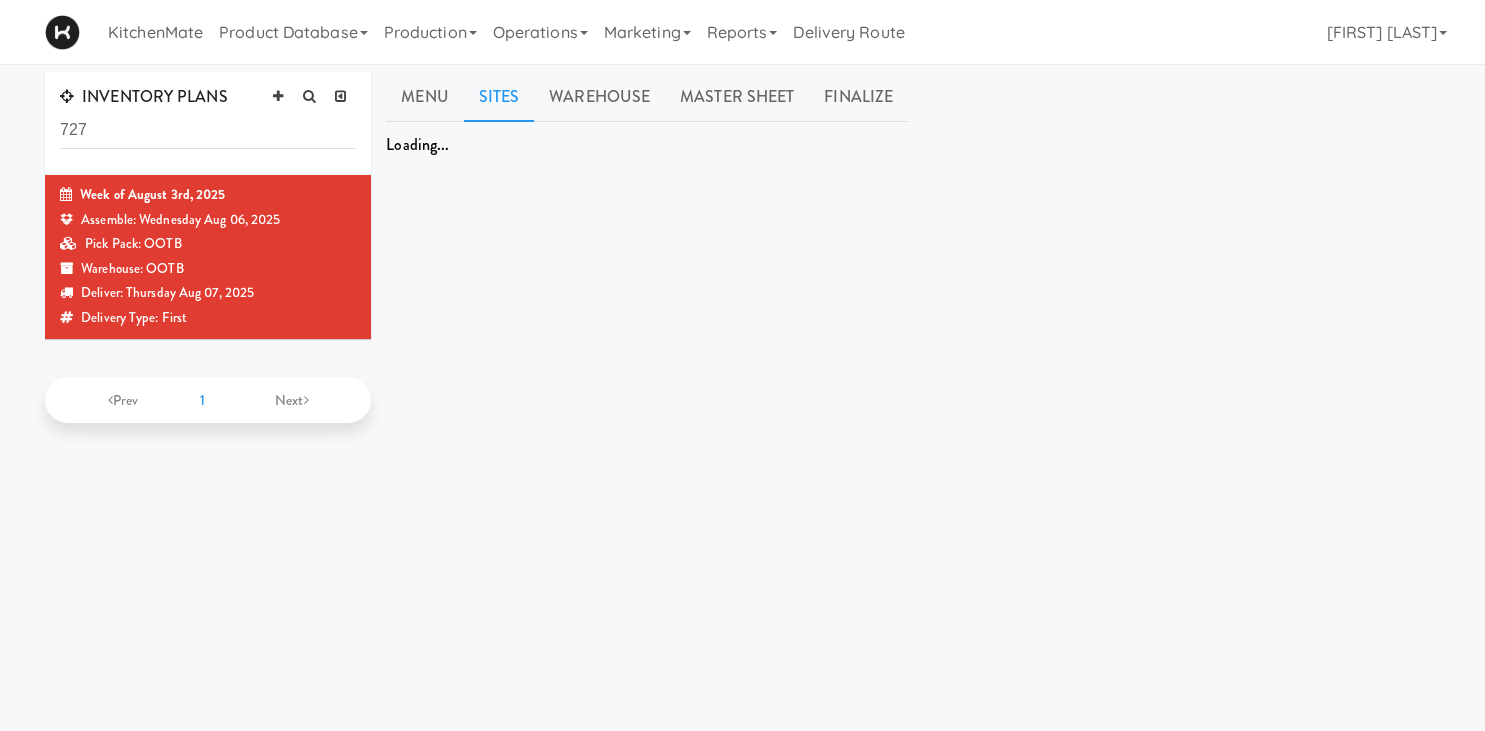 scroll, scrollTop: 0, scrollLeft: 0, axis: both 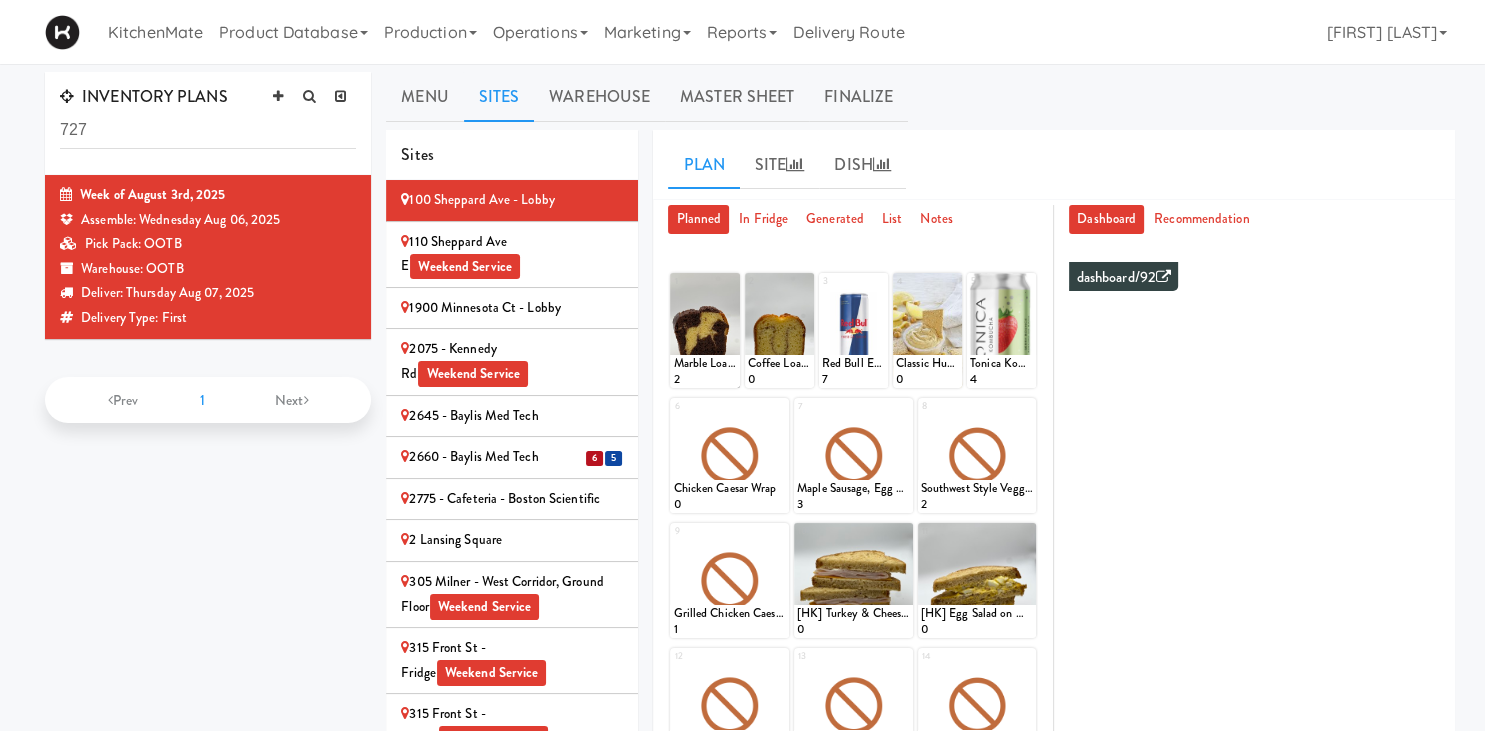 click on "2660 - Baylis Med Tech" at bounding box center [512, 457] 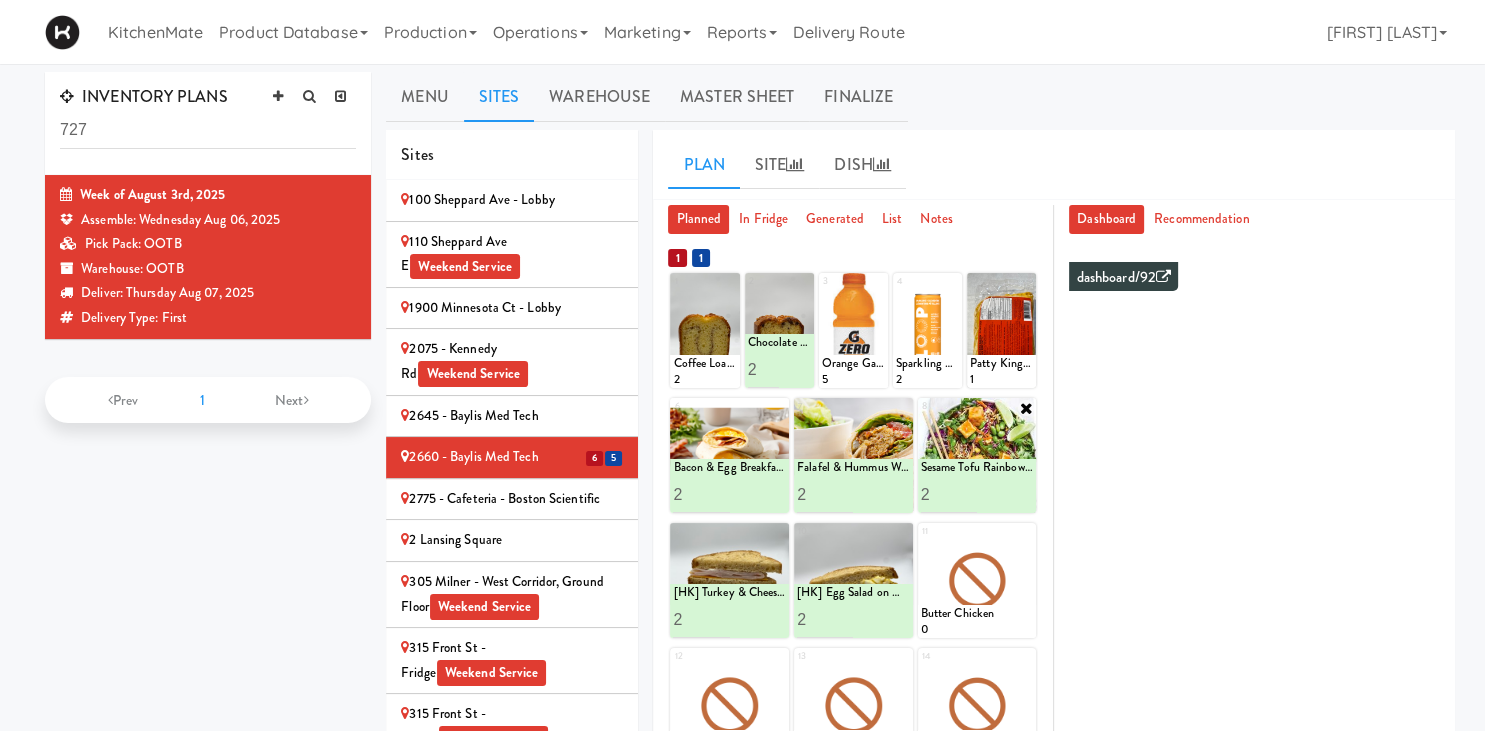 type on "2" 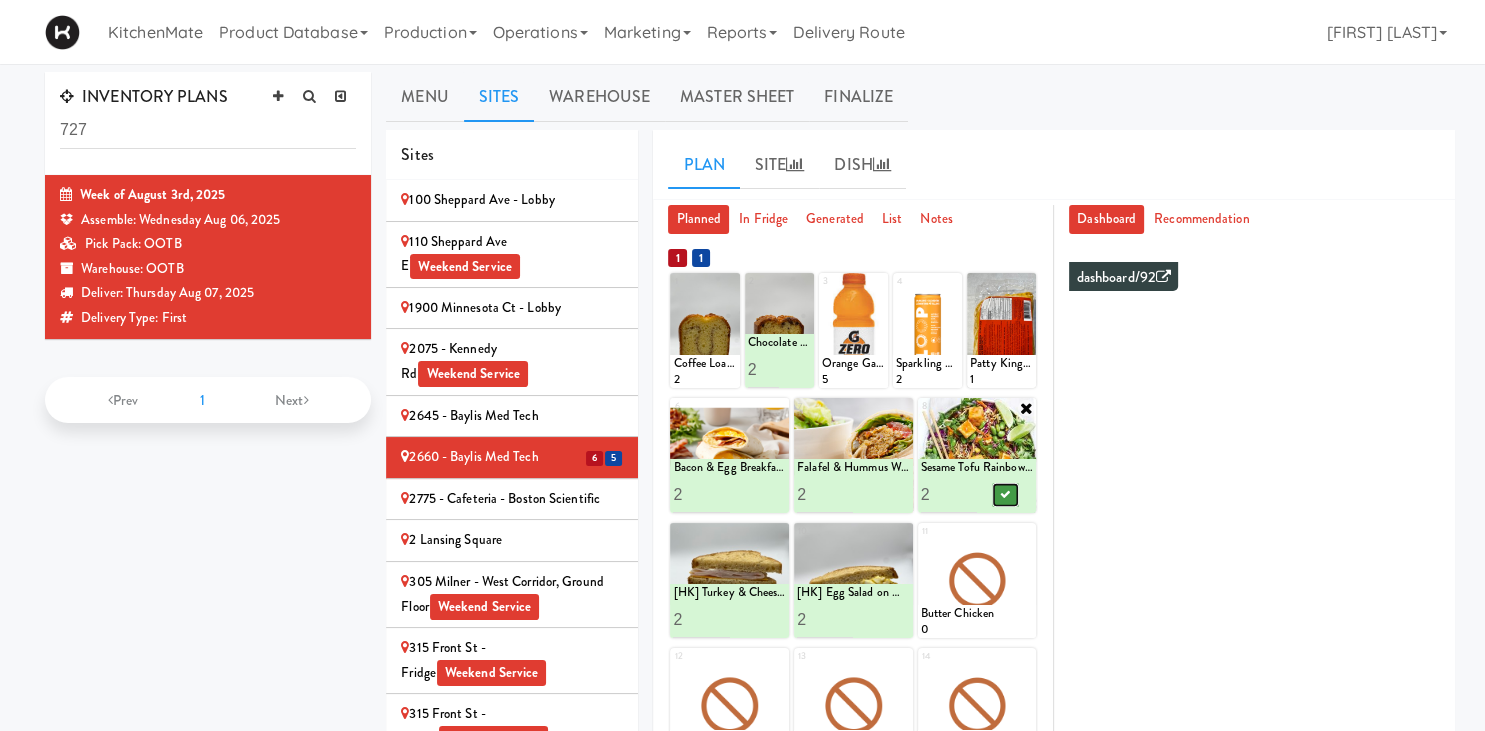 click at bounding box center [1005, 494] 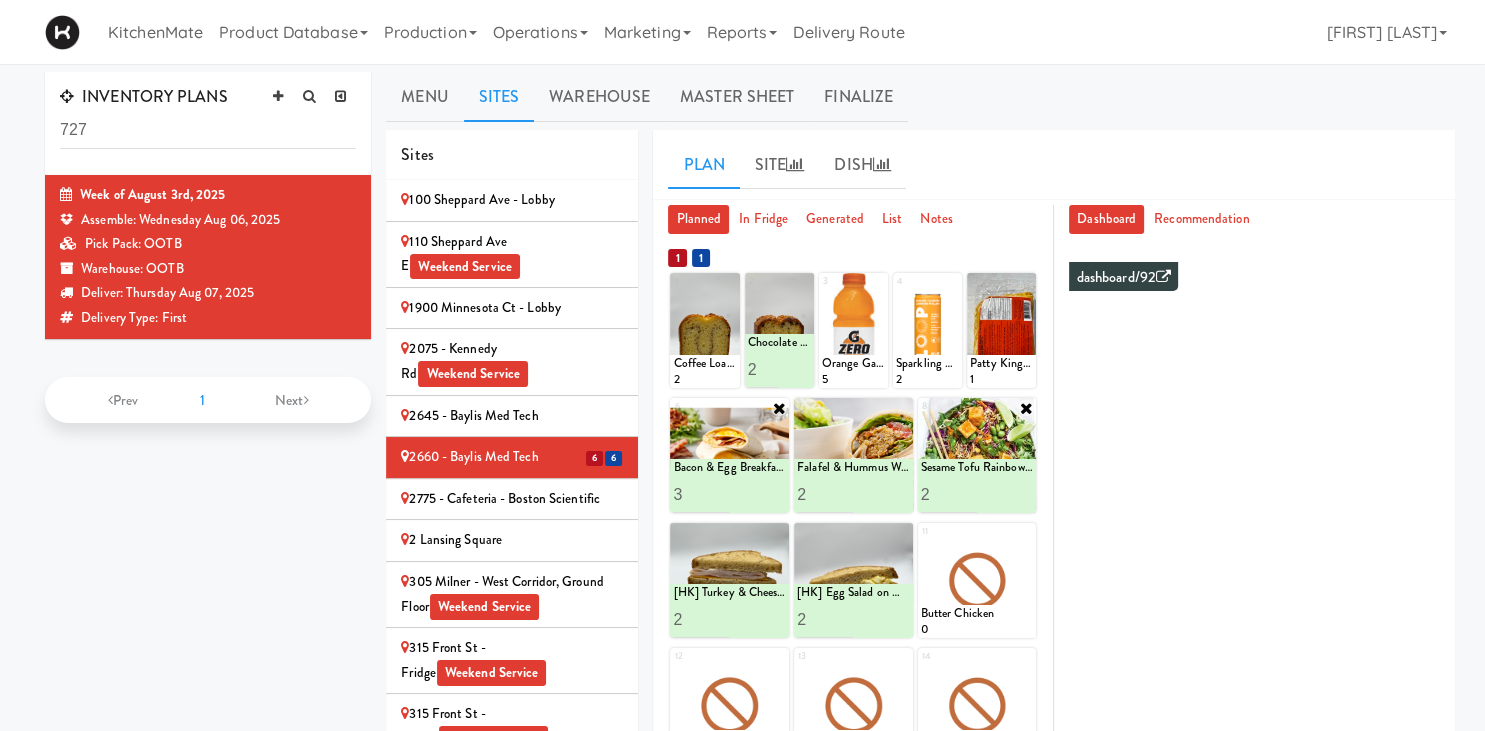 type on "3" 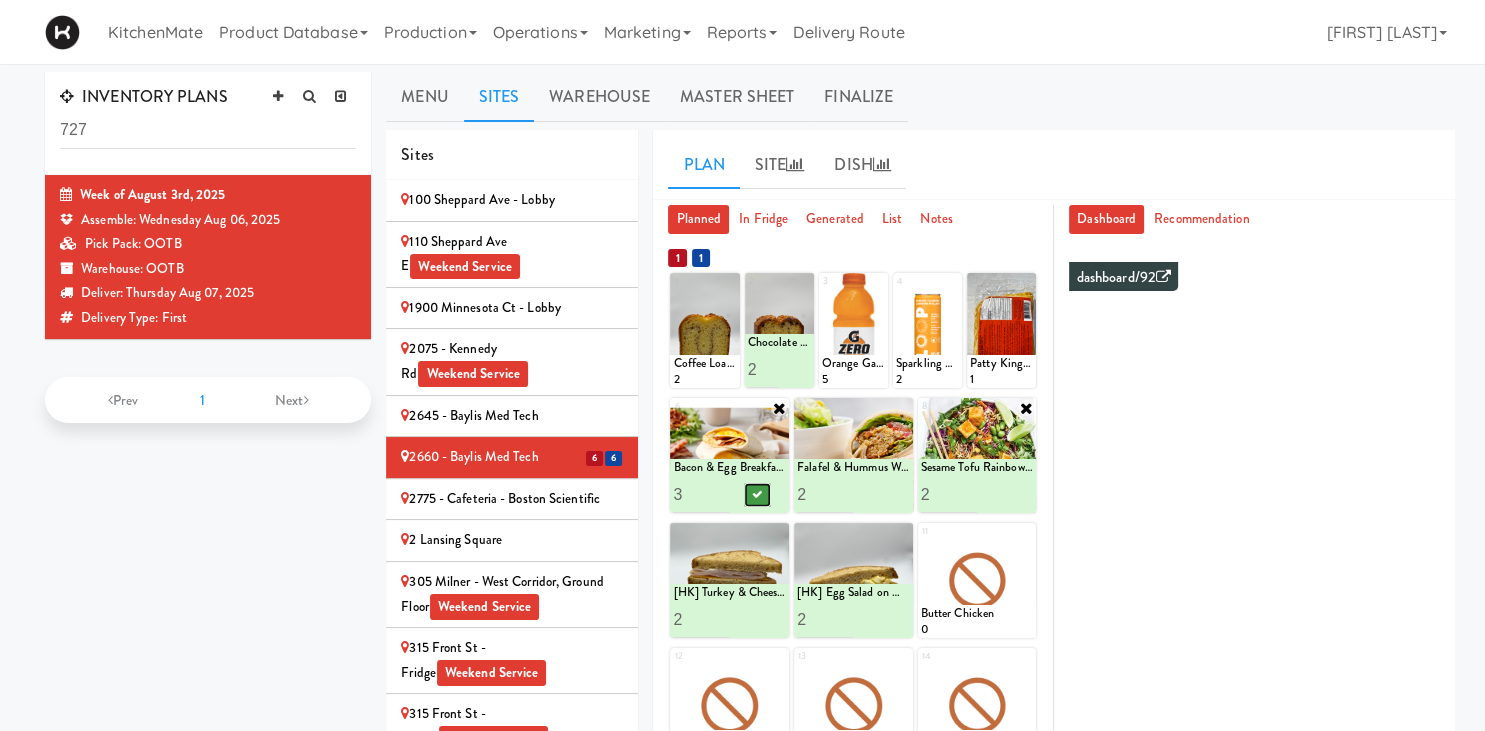 click at bounding box center [758, 494] 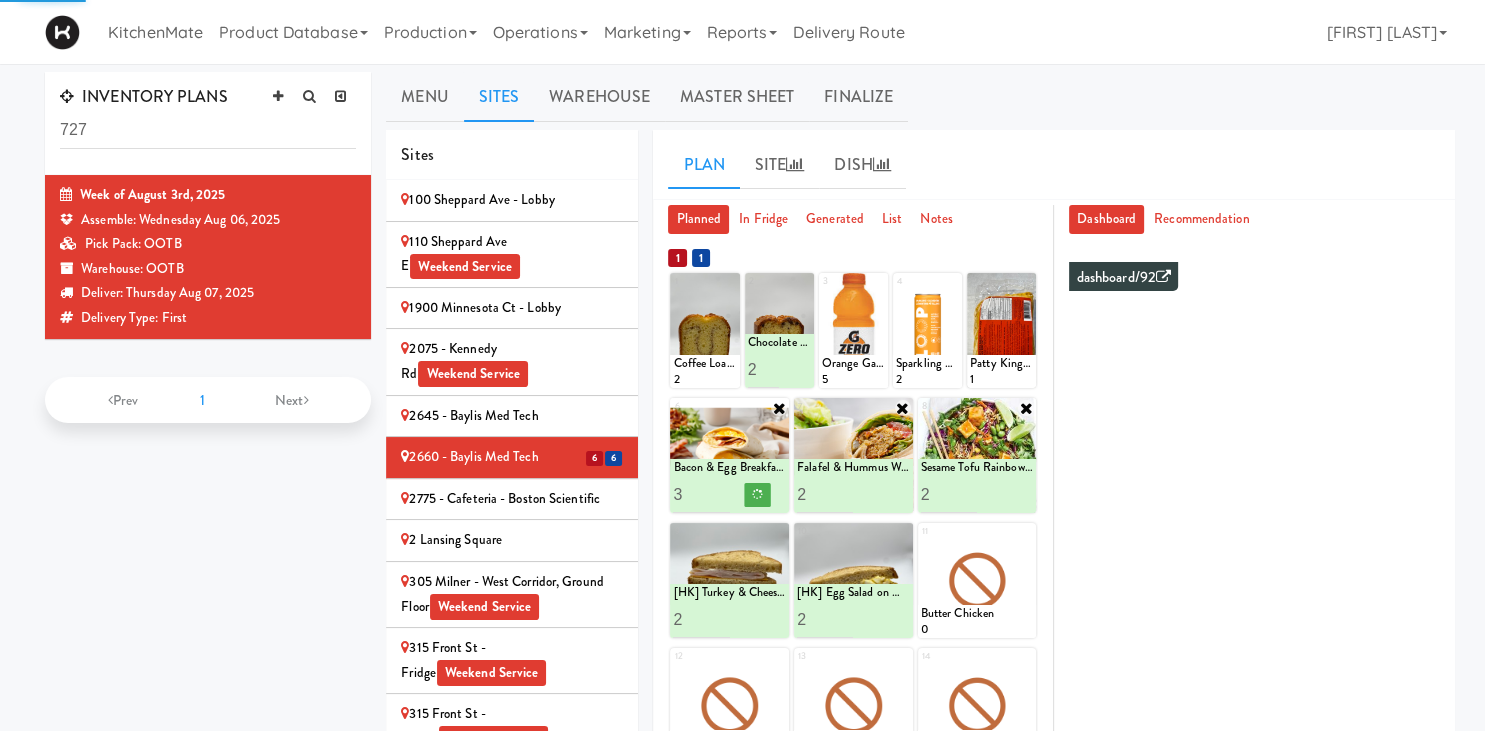 type on "3" 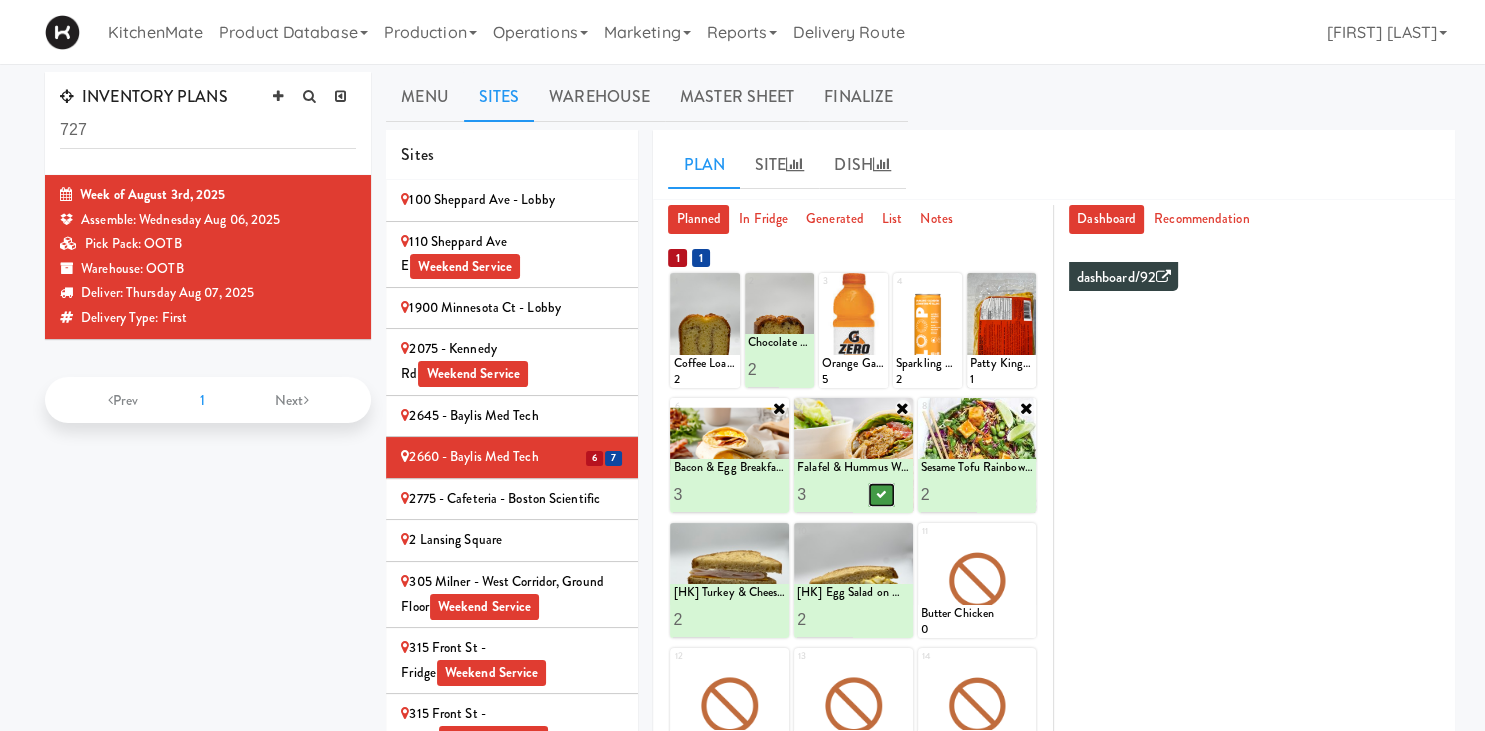 click at bounding box center [881, 494] 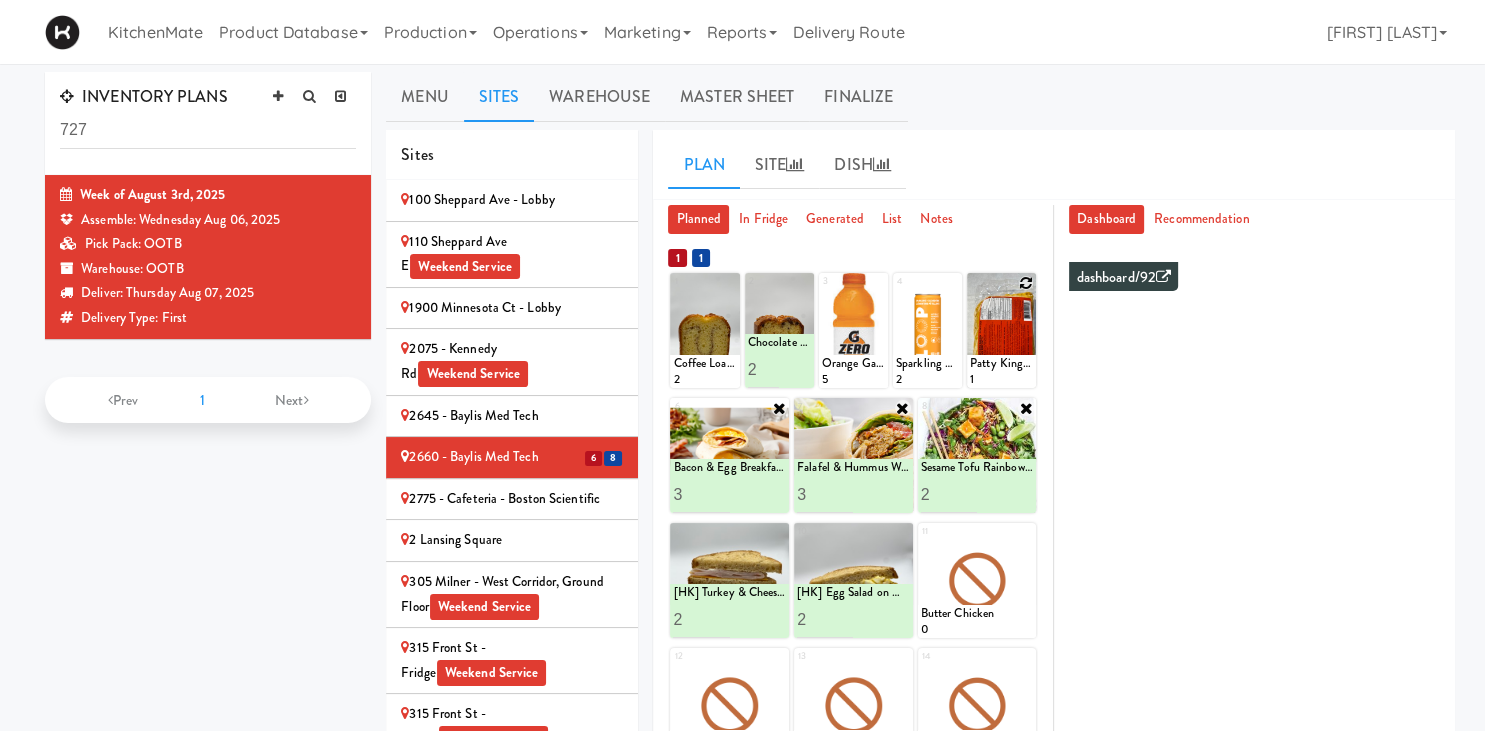 click at bounding box center [1026, 283] 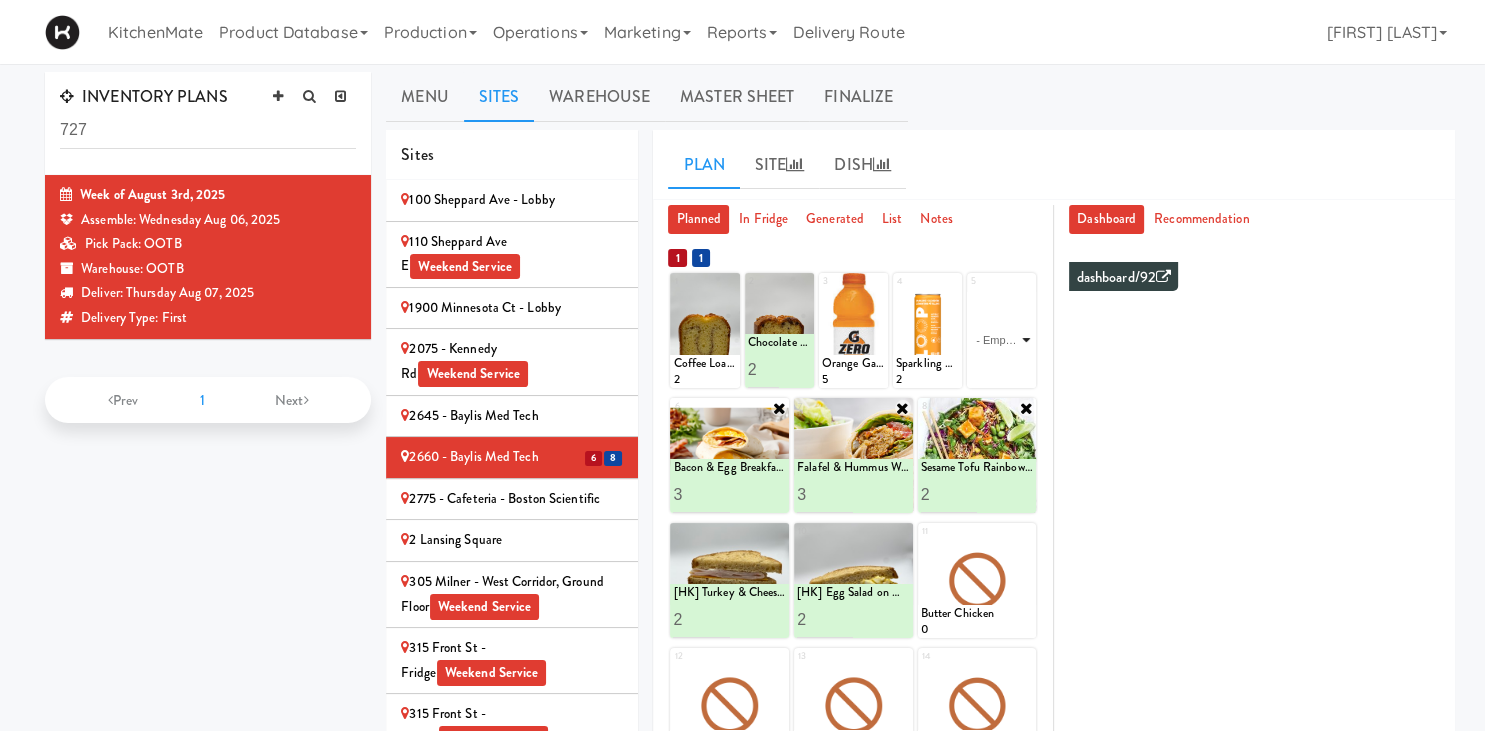 click on "- Empty - Activia Probiotic Peach Mango Smoothie Berry Gatorade Zero Chocolate Milk Tetra Pack Coca Cola Diet Coke Frooti Fuze Iced Tea Grape G2 Gatorade Thirst Quencher Greenhouse Fiery Ginger Shot Lemon Lime Gatorade Zero Monster Energy Zero Ultra Norse Cold Brew Coffee Oasis Apple Juice Orange Celsius Energy Drink Orange Gatorade Zero Red Bull Energy Drink Sanpellengrino Aranciata Sparkling Clementine Probiotic Soda Sparkling Ginger Probiotic Soda Sparkling Grapefruit Probiotic Soda Sugar Free Red Bull Tonica Kombucha Berry Bounce Amazing Chocolate Chunk Cookie Bacon & Egg Breakfast Wrap Bistro Deli Box Blue Diamond Roasted Salted Almonds Blue Diamond Smokehouse Almonds Caramilk Chocolate Chip Loaf Cake Chocolate Loaf Cake Classic Hummus With Crackers Clif Bar Peanut Butter Crunch Clif Builders proteins Bar Chocolate Clif Builders proteins Bar Chocolate Mint Coffee Loaf Cake Falafel & Hummus Wrap Freshii Peanut Butter Energii Bites [HK] Cheddar Cheese Bagel [HK] Chicken Caesar Wrap [HK] Turkey Club Wrap" at bounding box center (1001, 340) 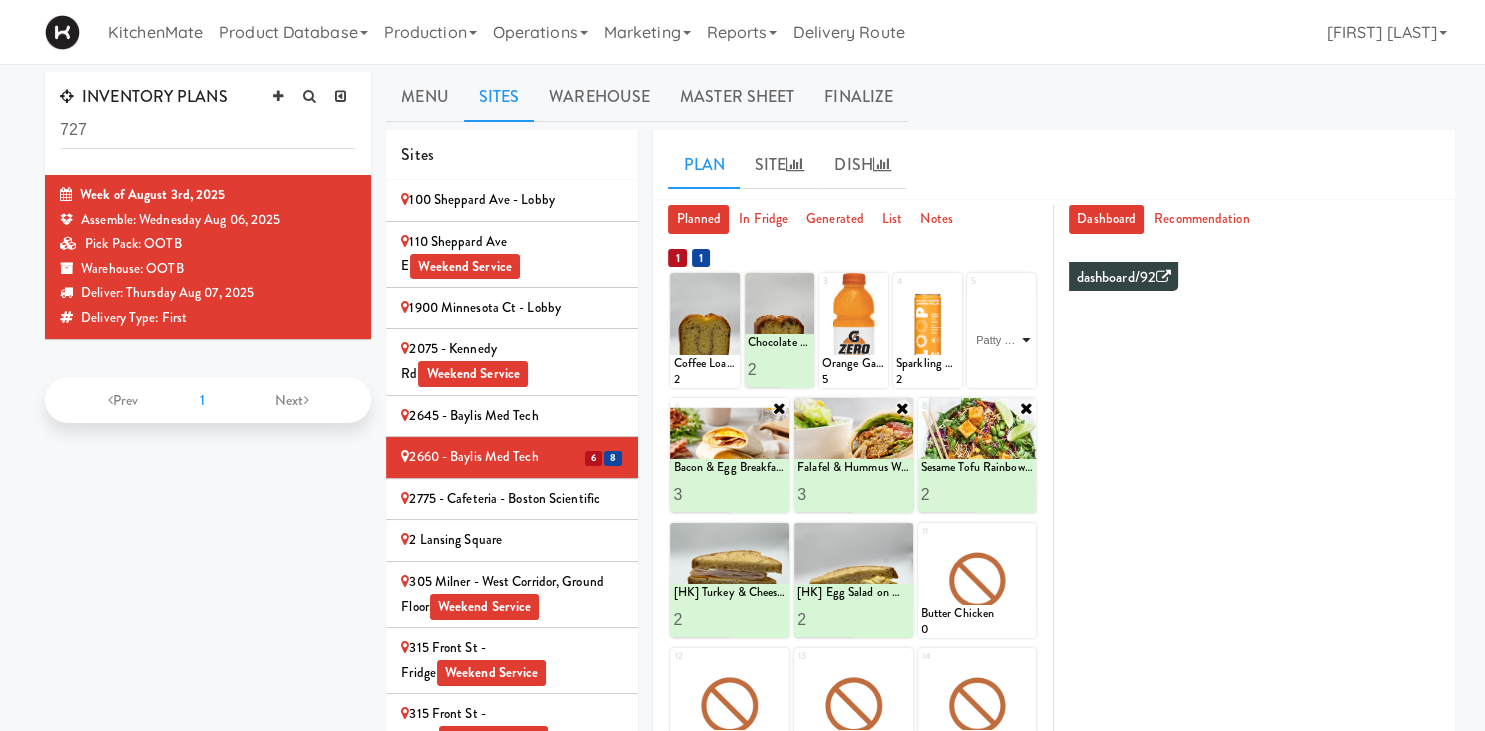 click on "Patty King Beef Patty" at bounding box center (0, 0) 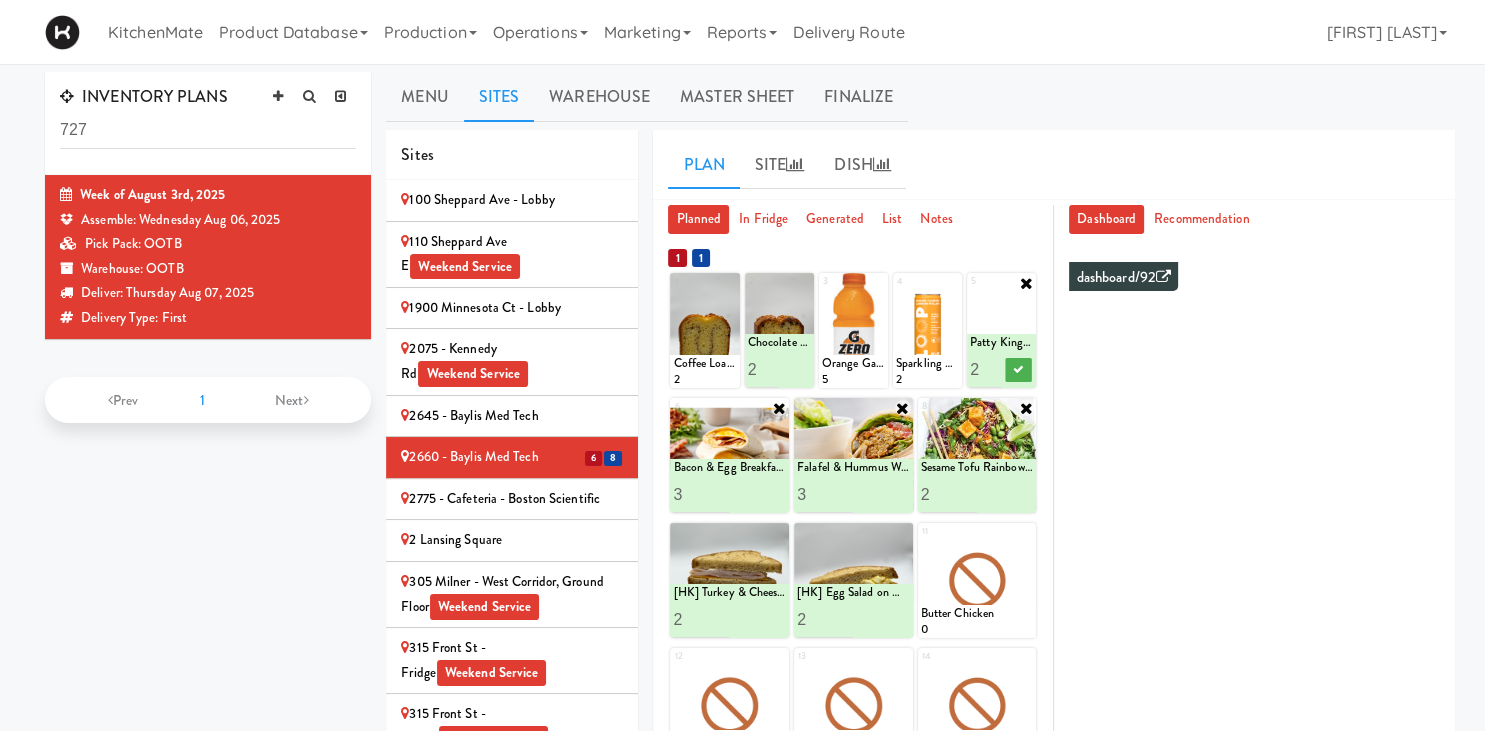 click on "2" at bounding box center (986, 369) 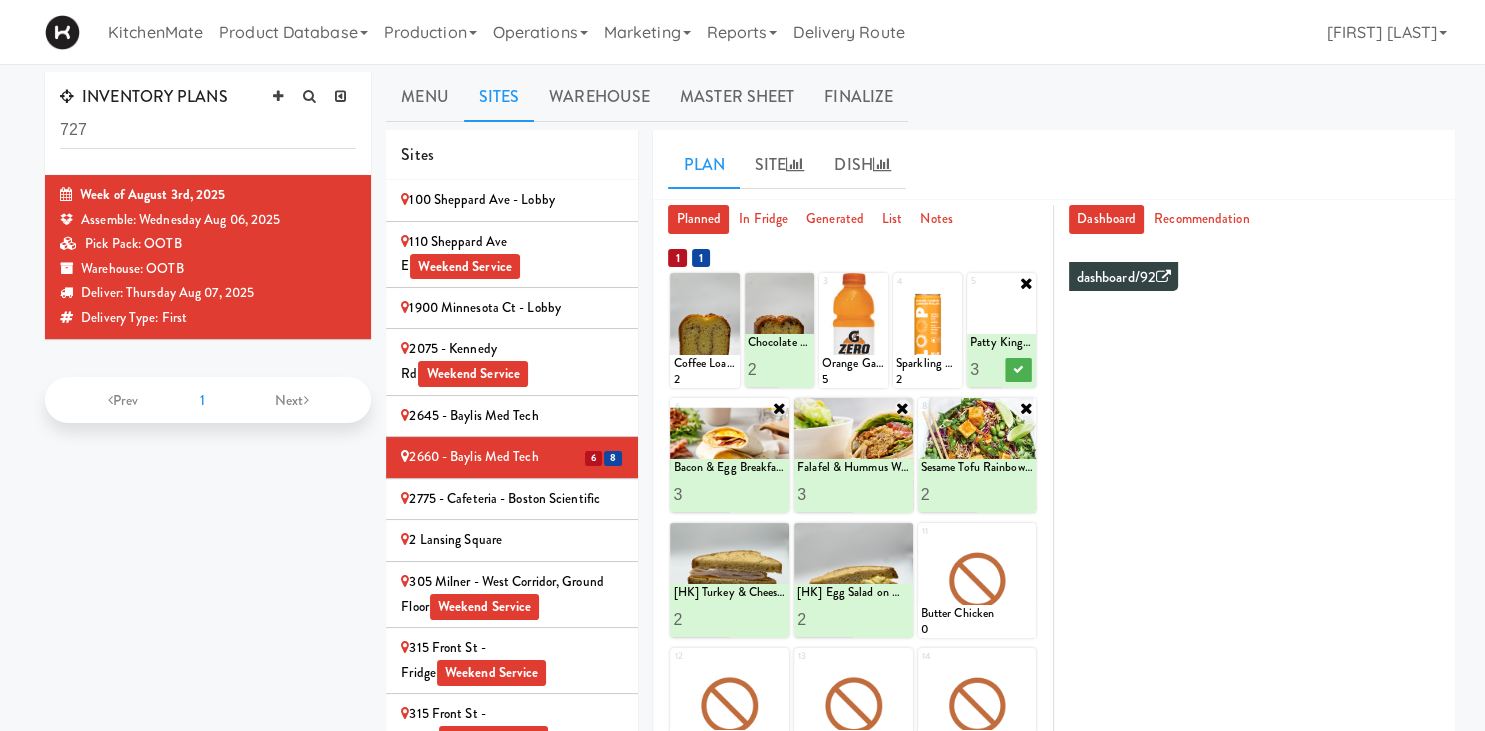 click on "3" at bounding box center (986, 369) 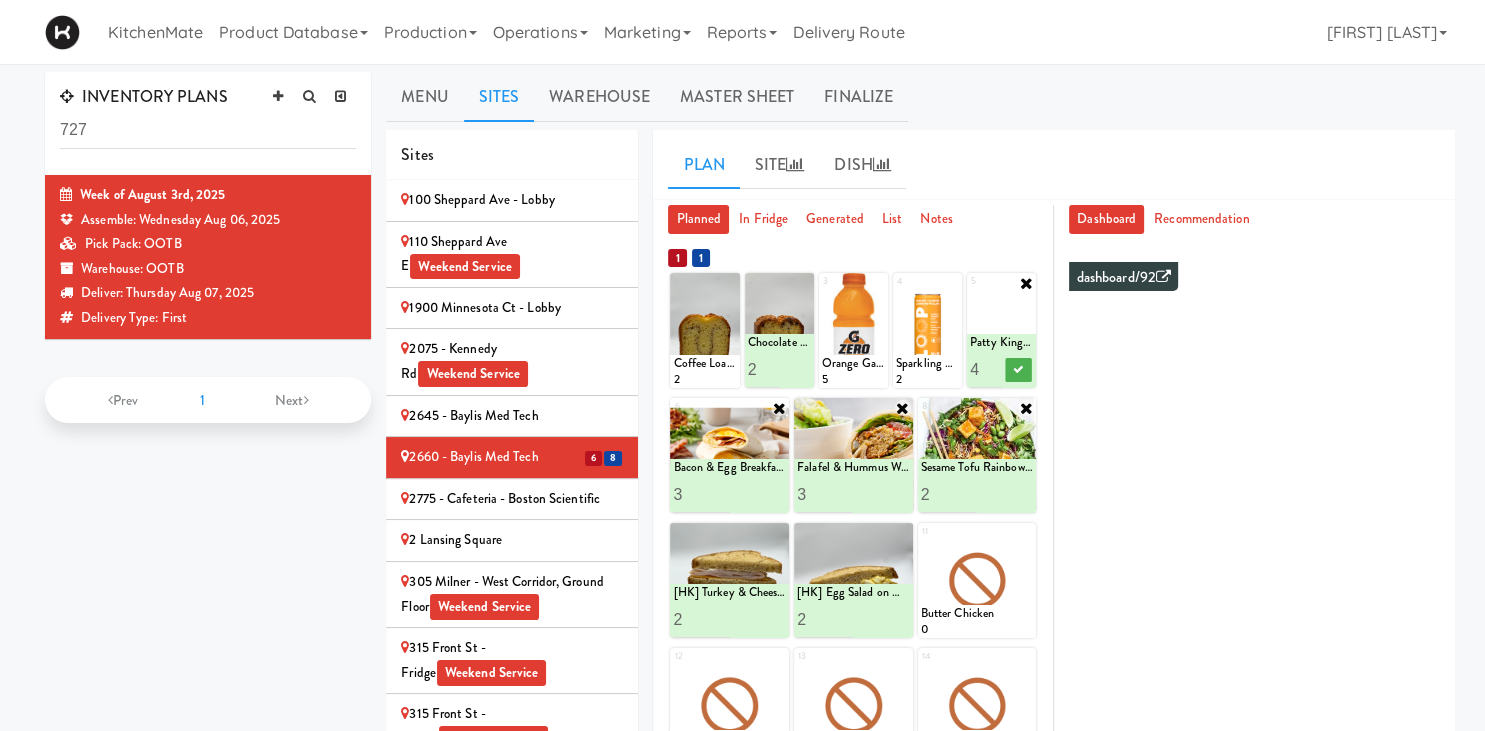 click on "4" at bounding box center (986, 369) 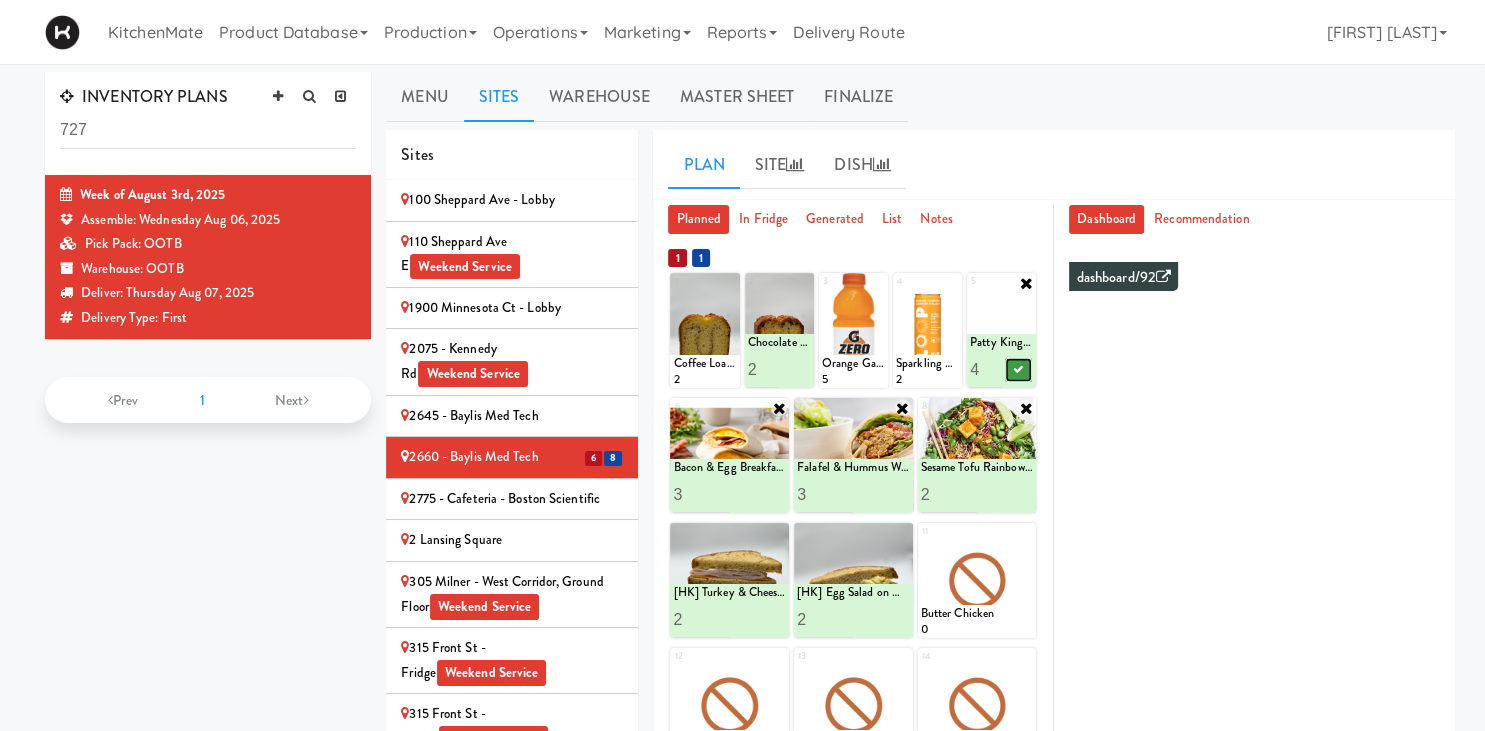 click at bounding box center [1018, 369] 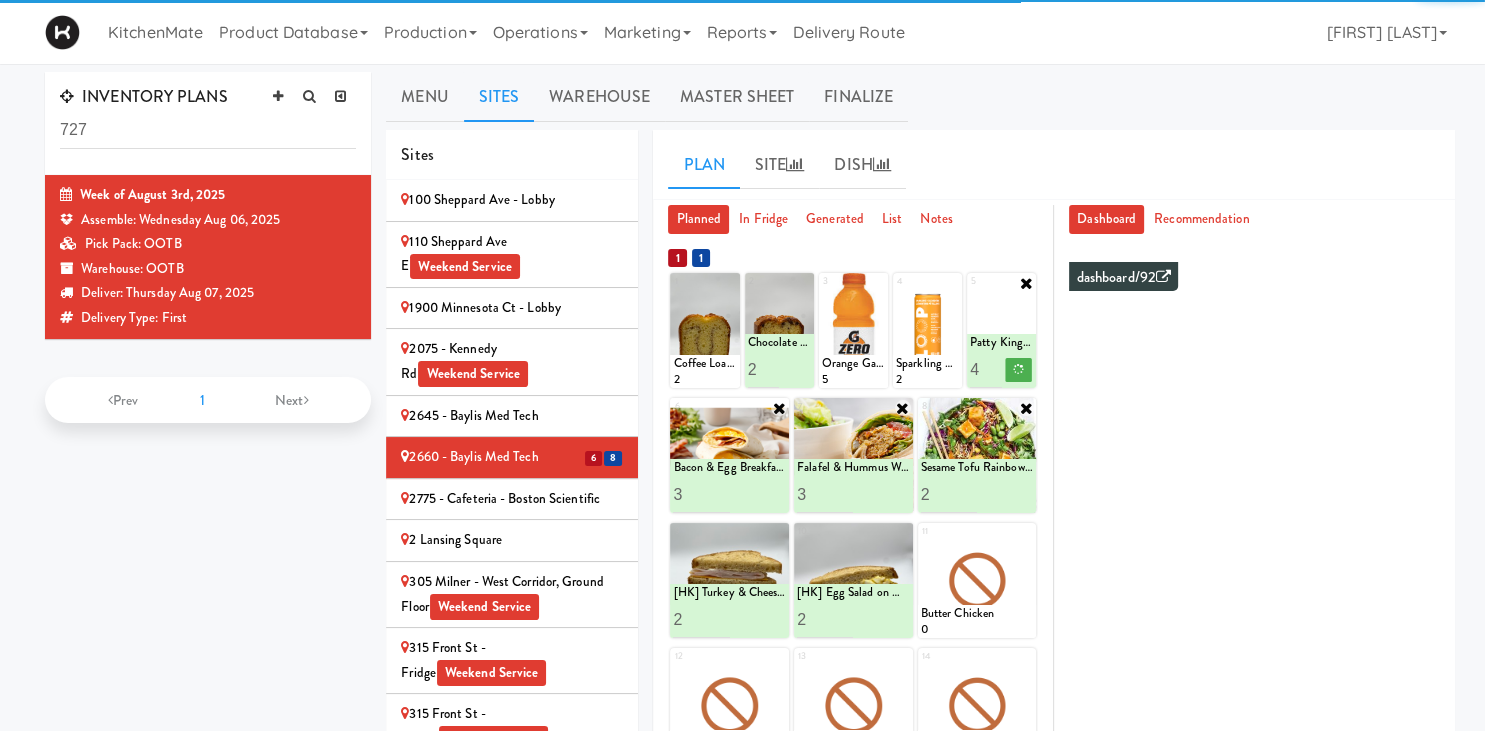 click on "Bothwell-Accurate" at bounding box center [512, 1204] 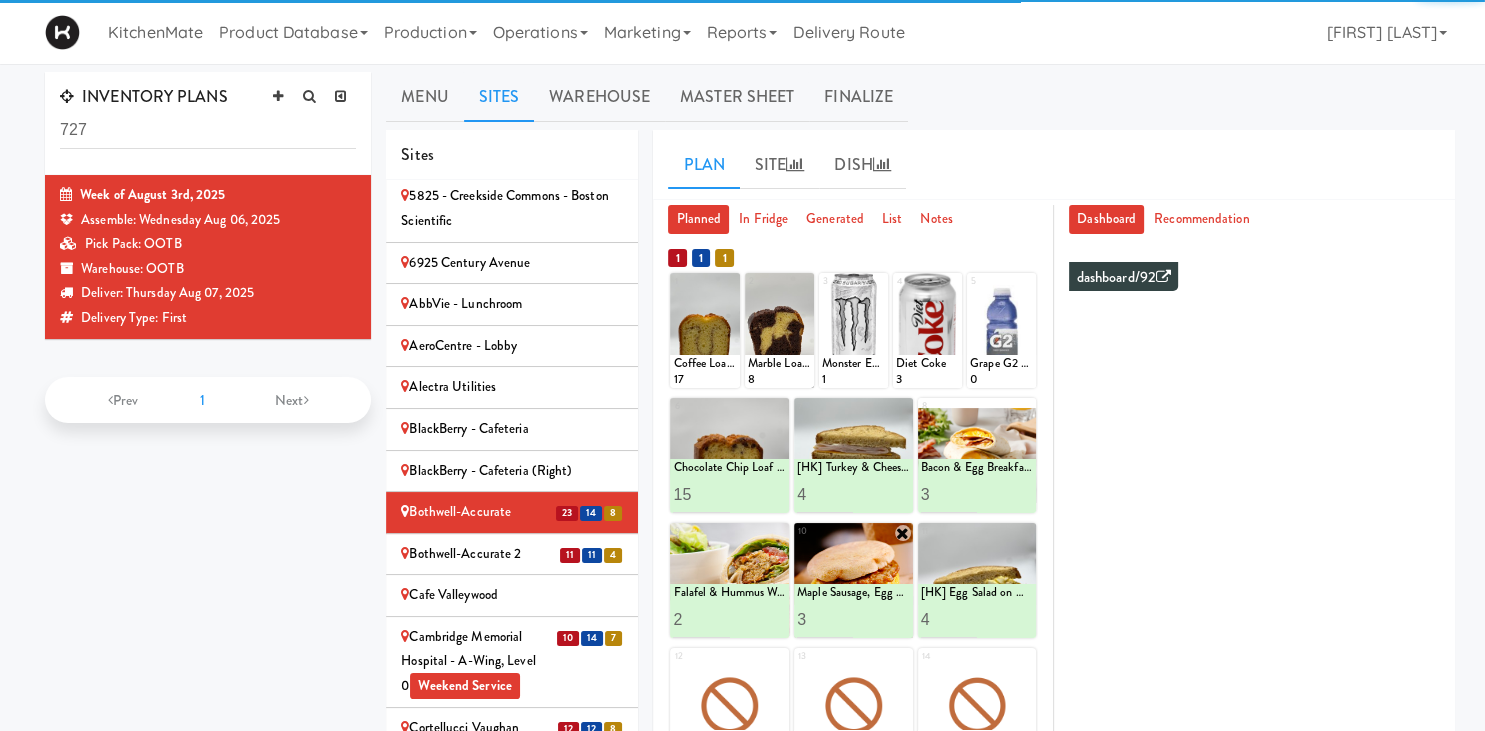 scroll, scrollTop: 154, scrollLeft: 0, axis: vertical 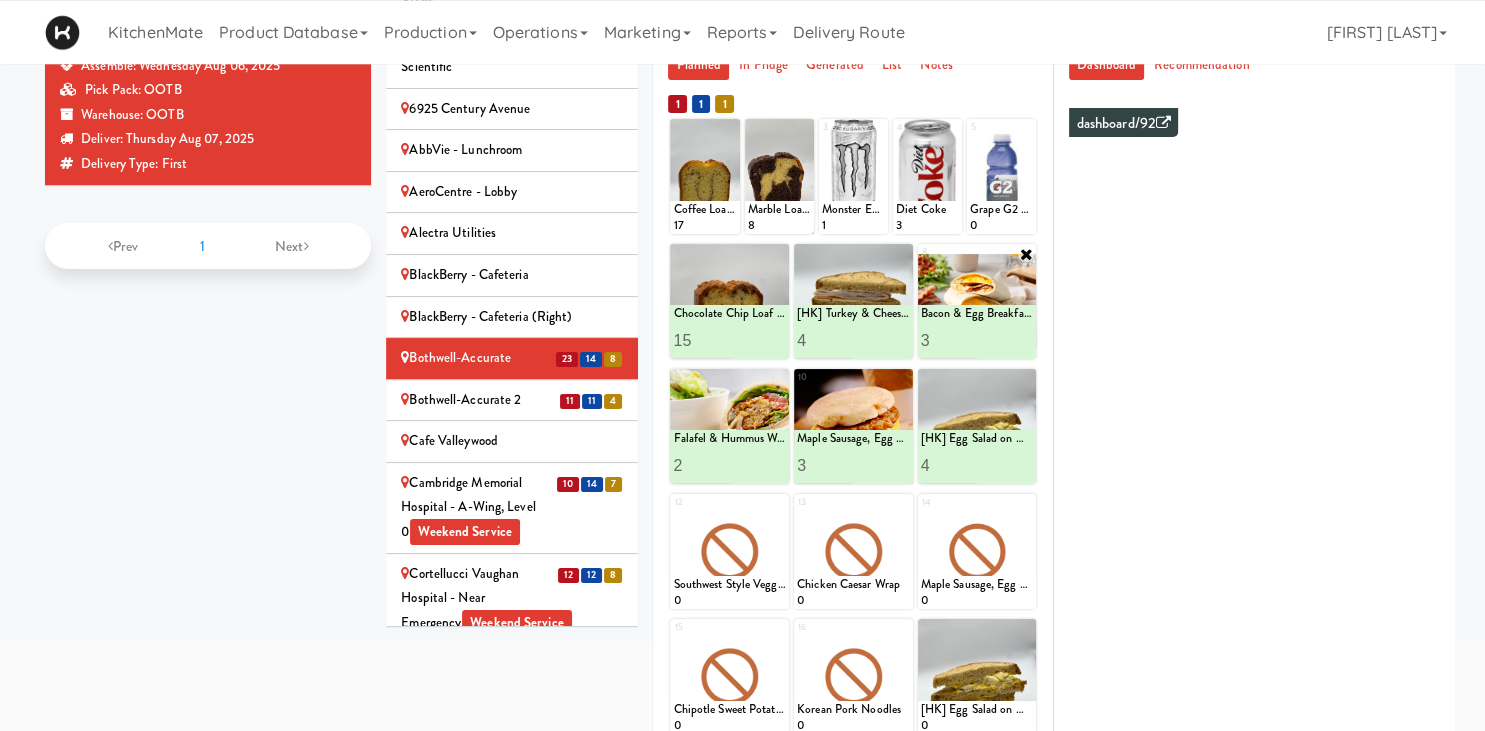 click on "4" at bounding box center [949, 340] 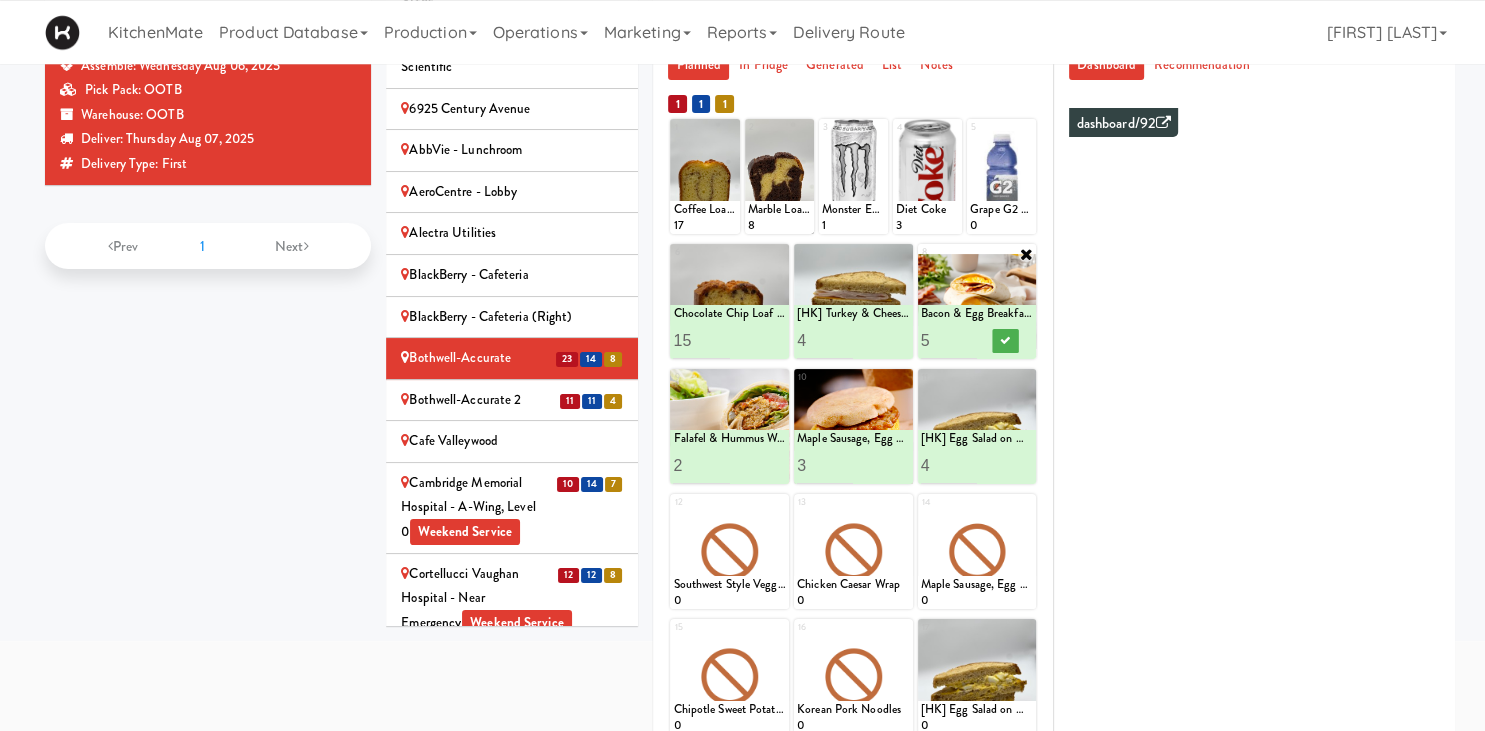 type on "5" 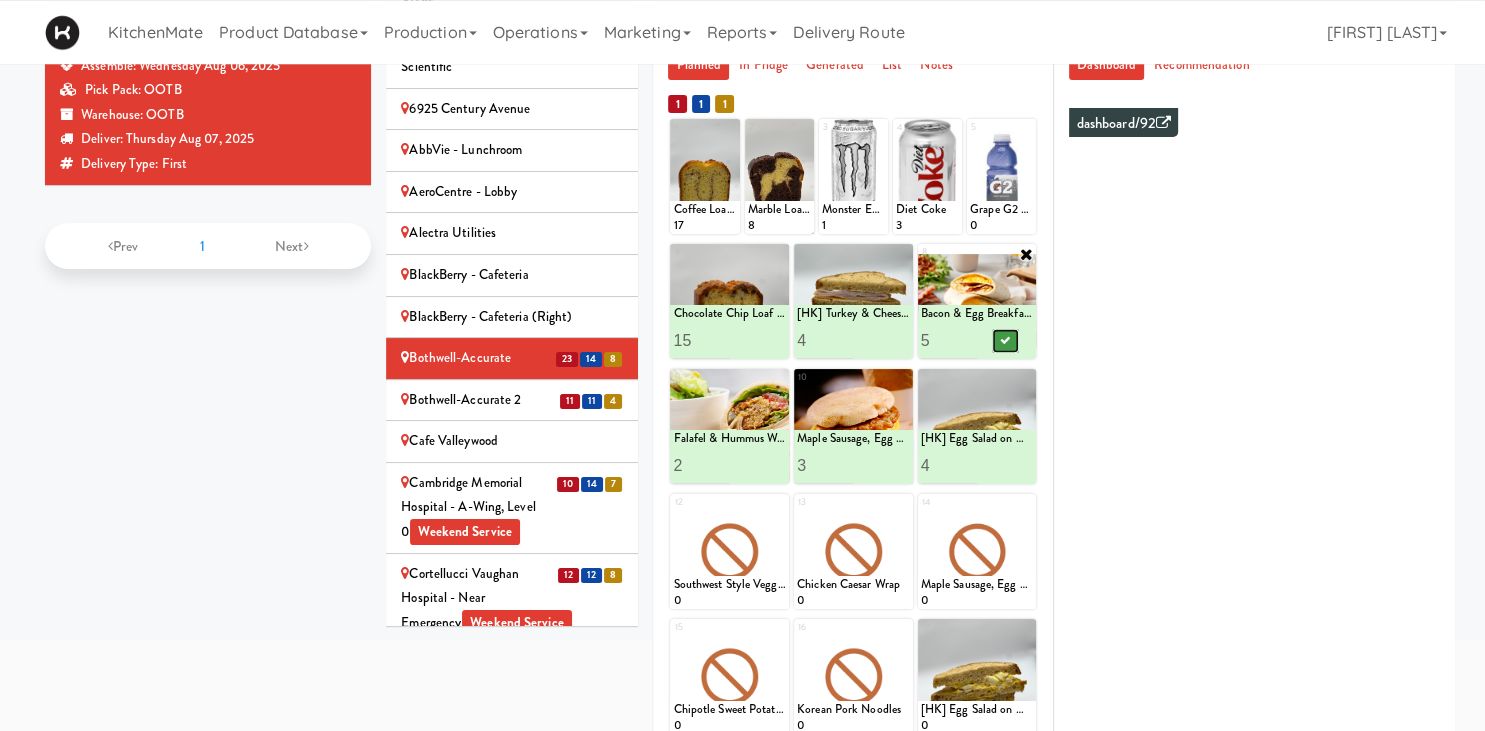 click at bounding box center [1005, 340] 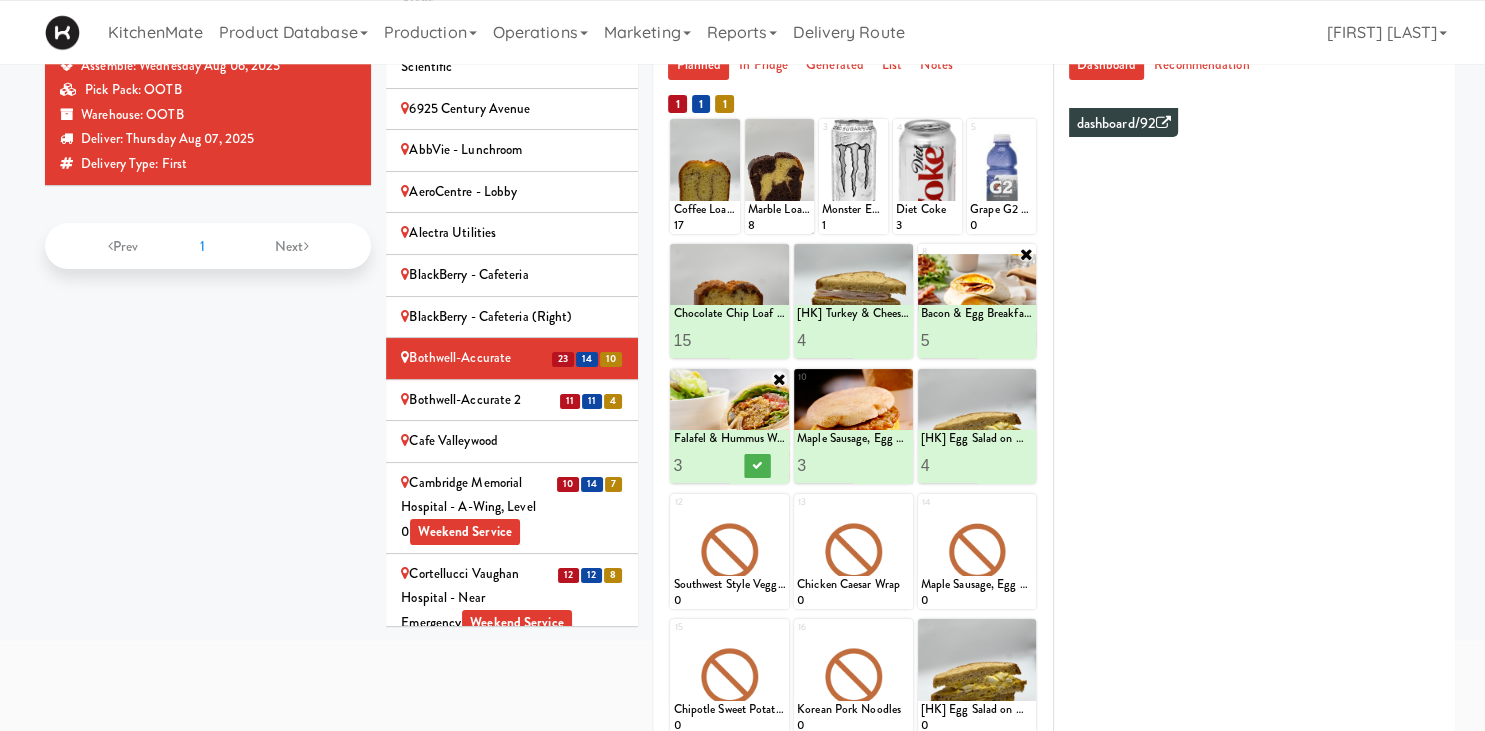 click on "3" at bounding box center [701, 465] 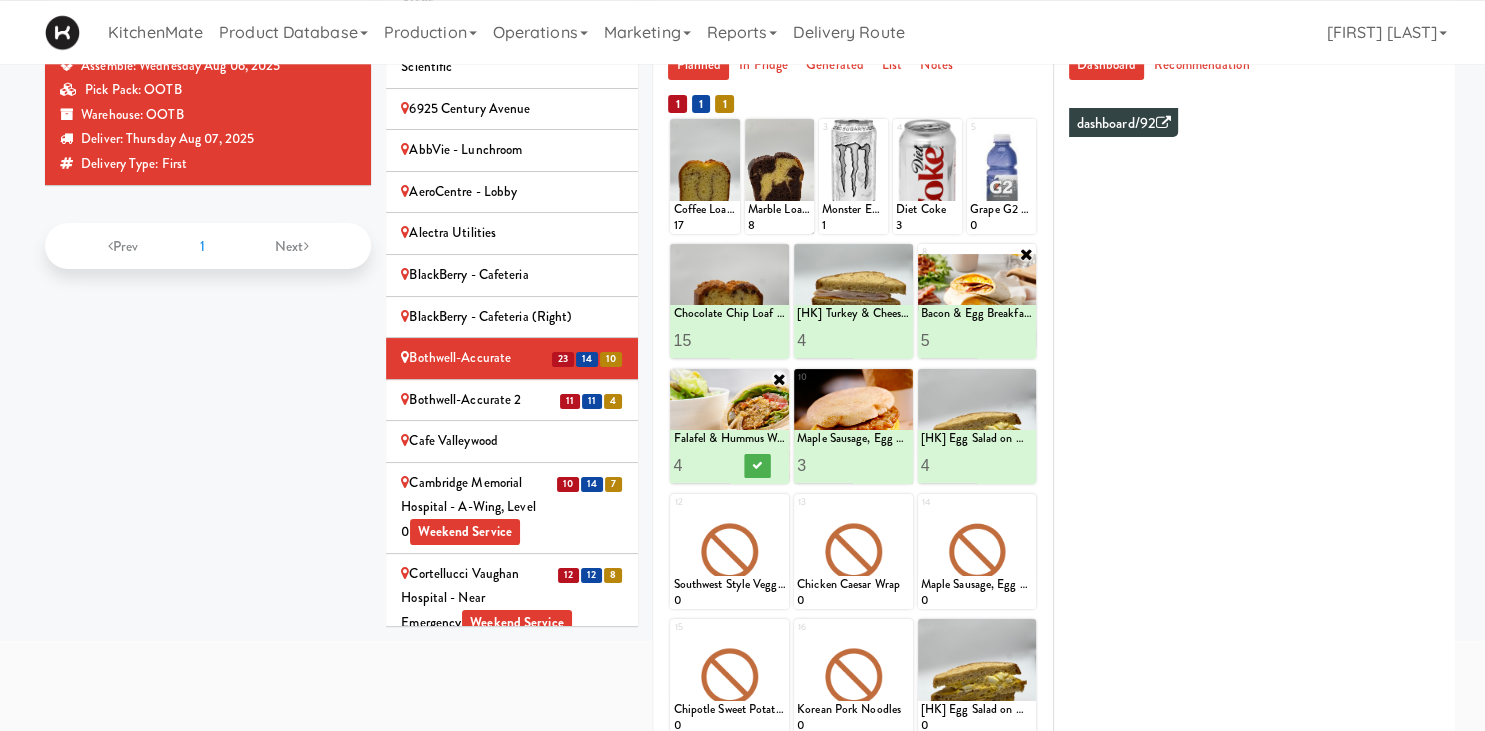 click on "4" at bounding box center (701, 465) 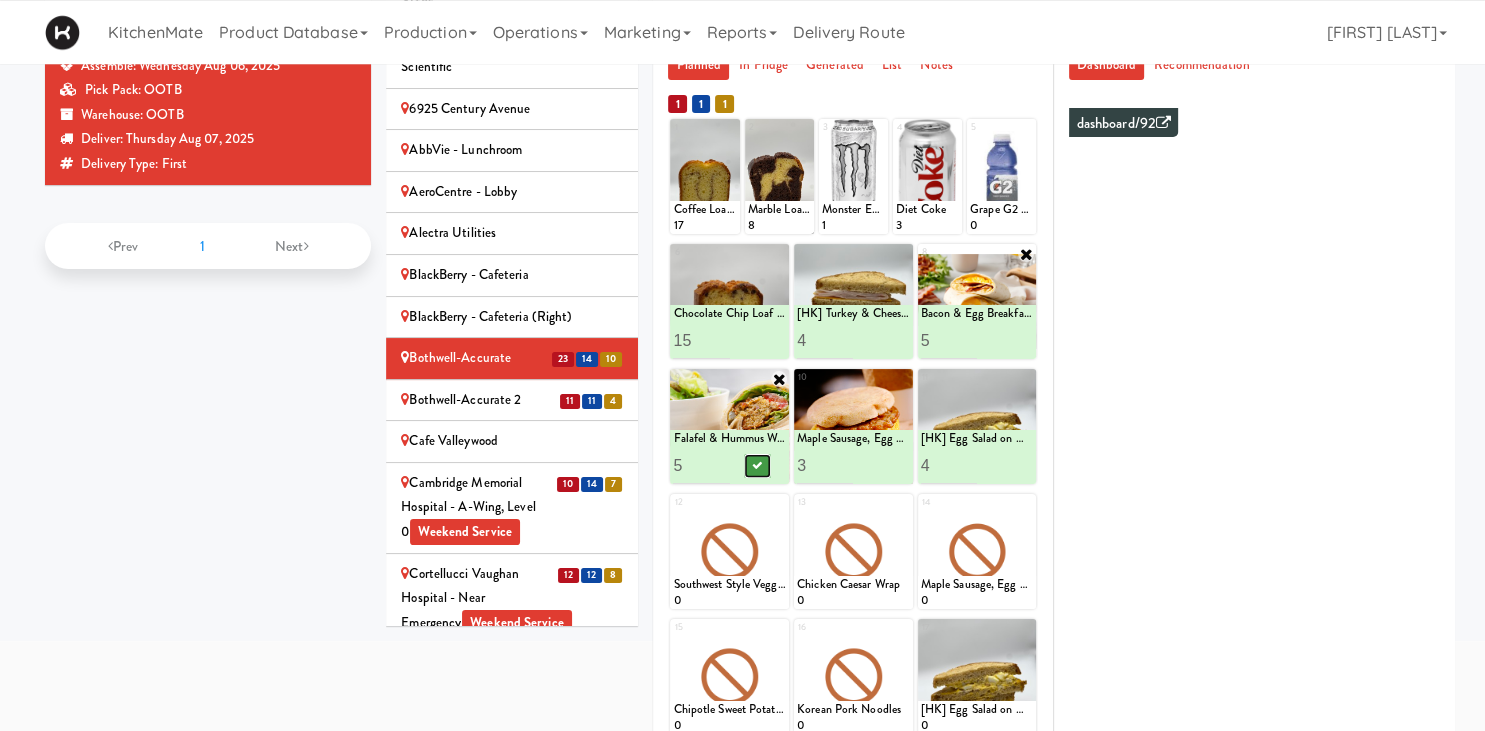 click at bounding box center [758, 465] 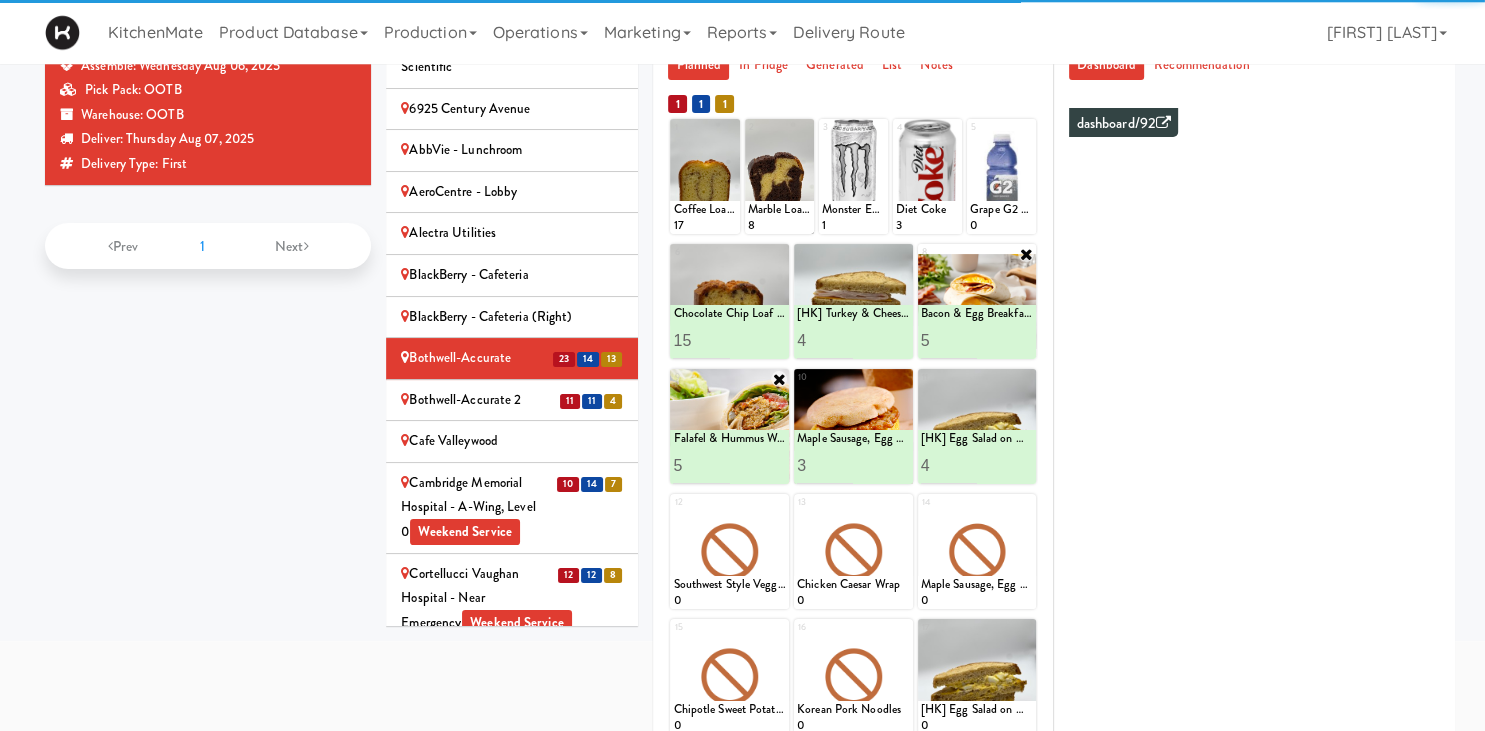click on "Bothwell-Accurate 2" at bounding box center (512, 400) 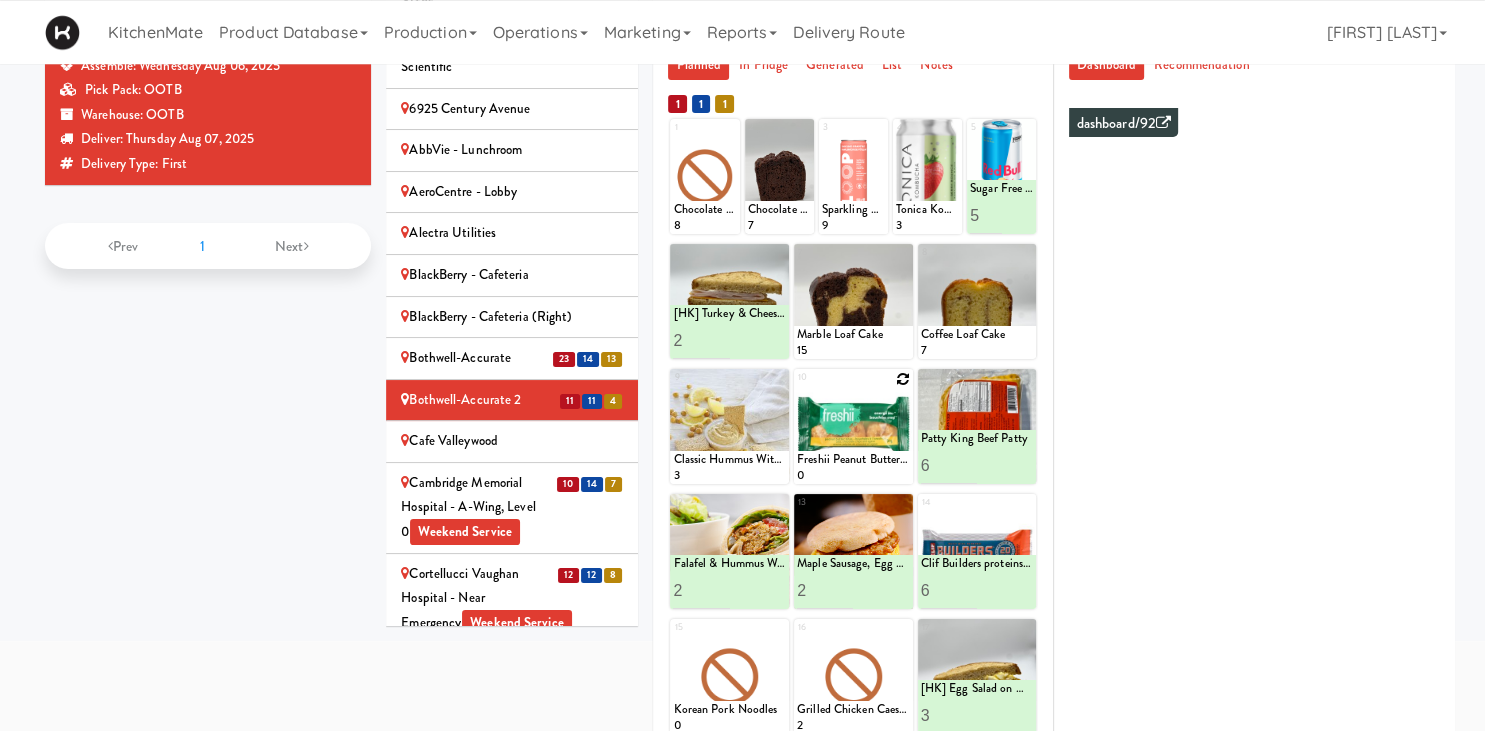 click at bounding box center [903, 379] 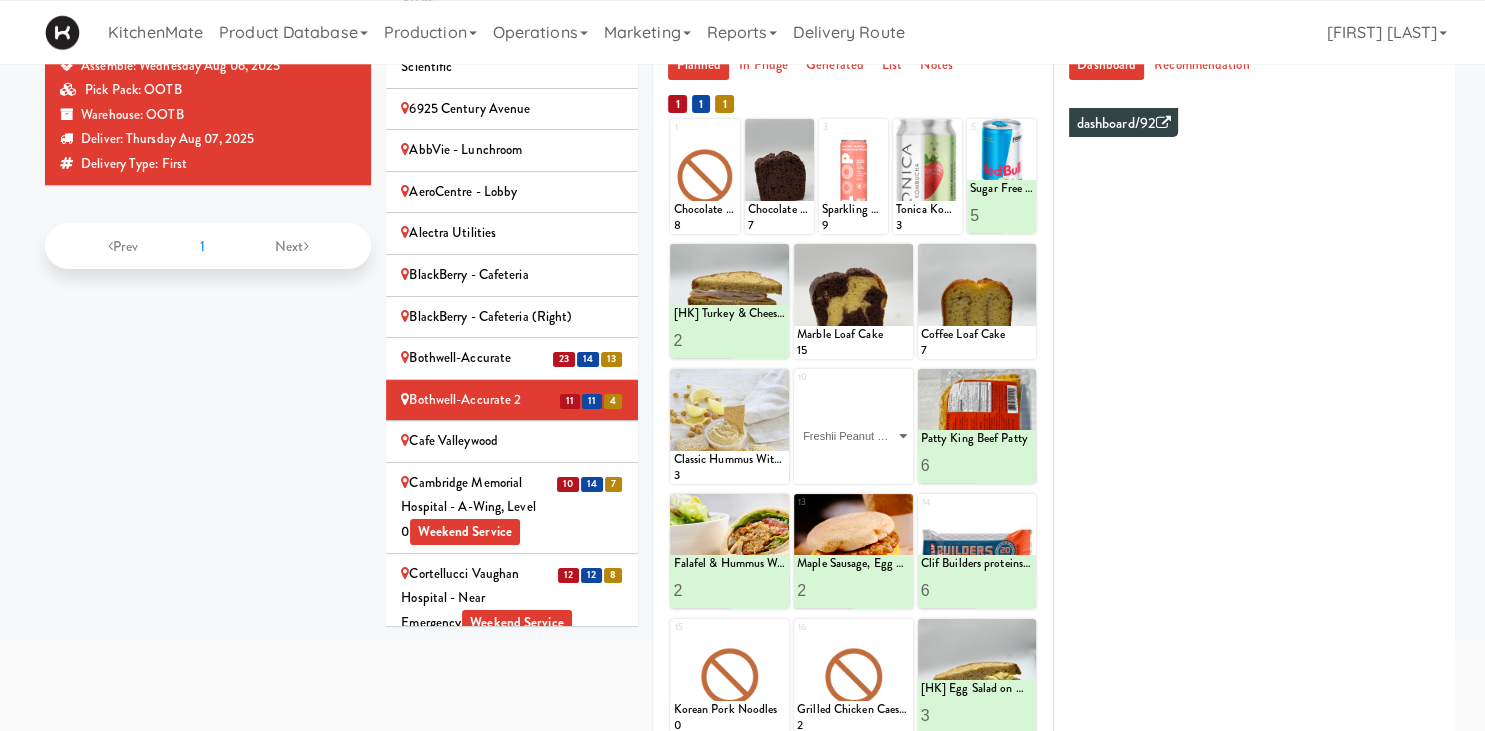 click on "Freshii Peanut Butter Energii Bites" at bounding box center [0, 0] 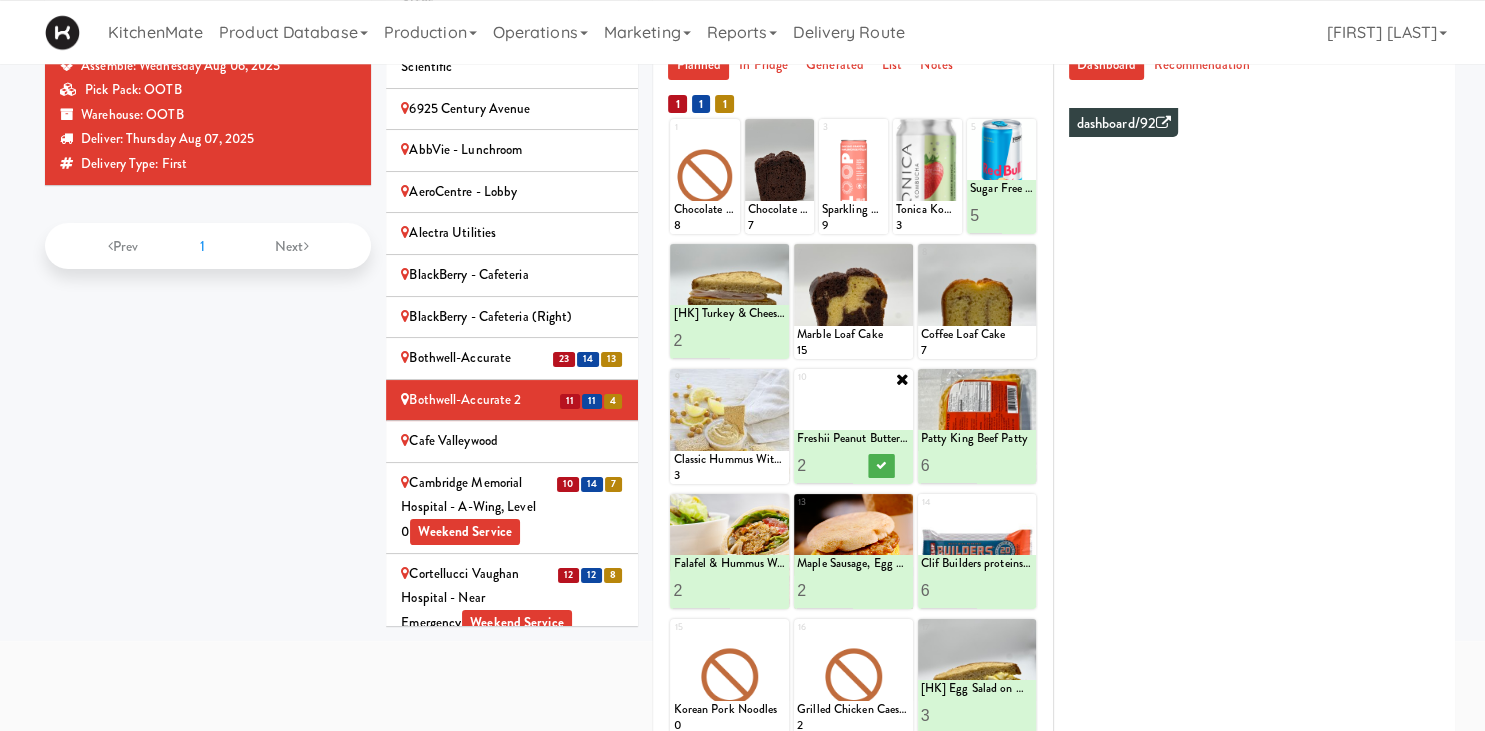 click on "2" at bounding box center (825, 465) 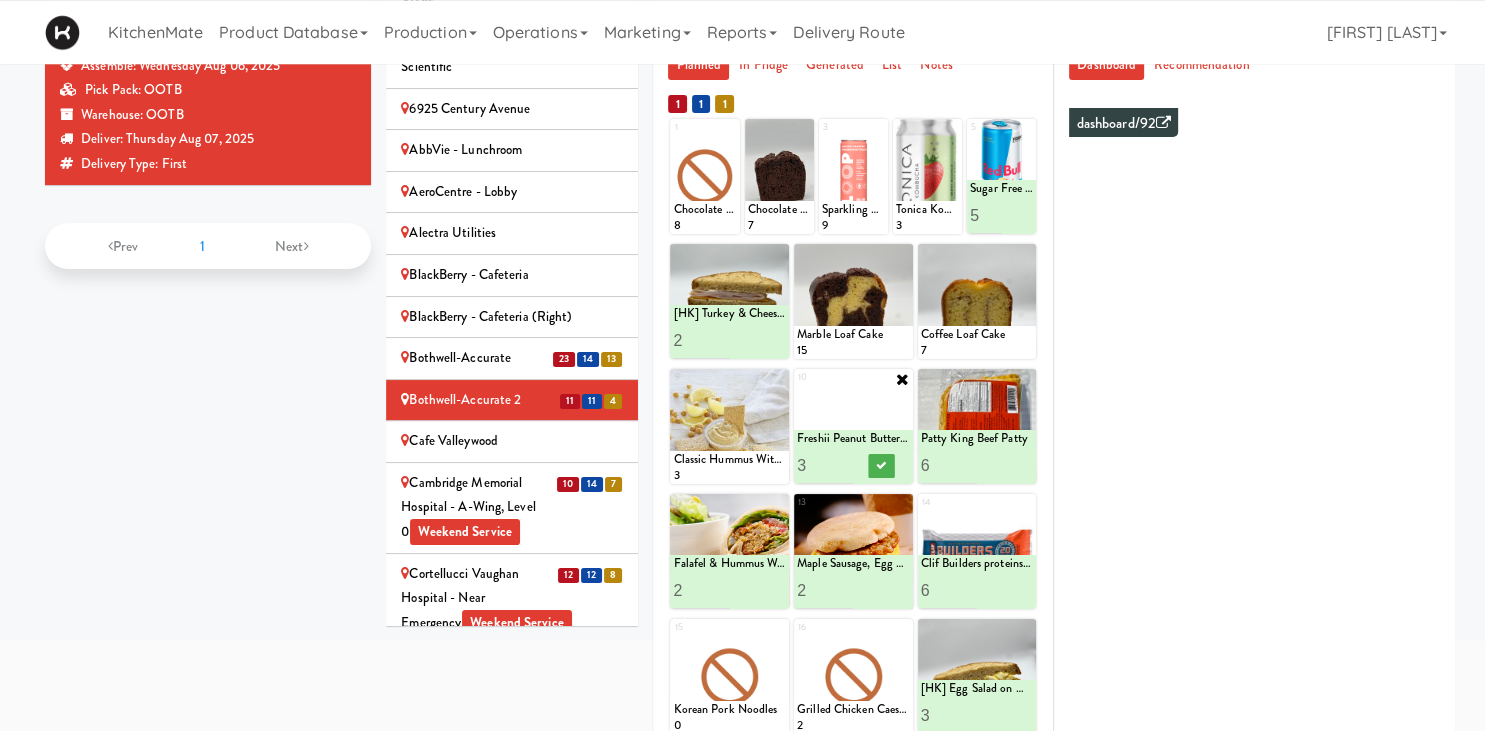 click on "3" at bounding box center [825, 465] 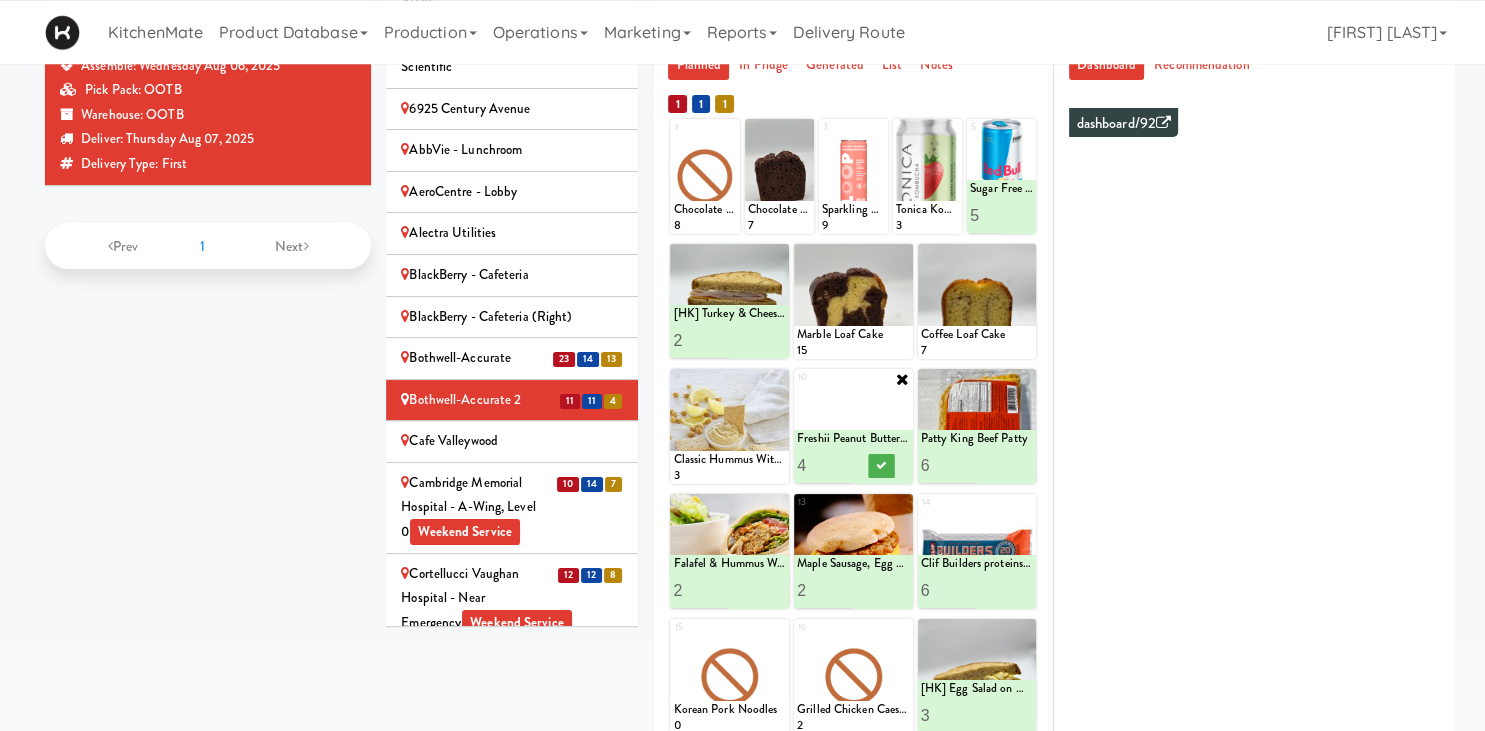 click on "4" at bounding box center (825, 465) 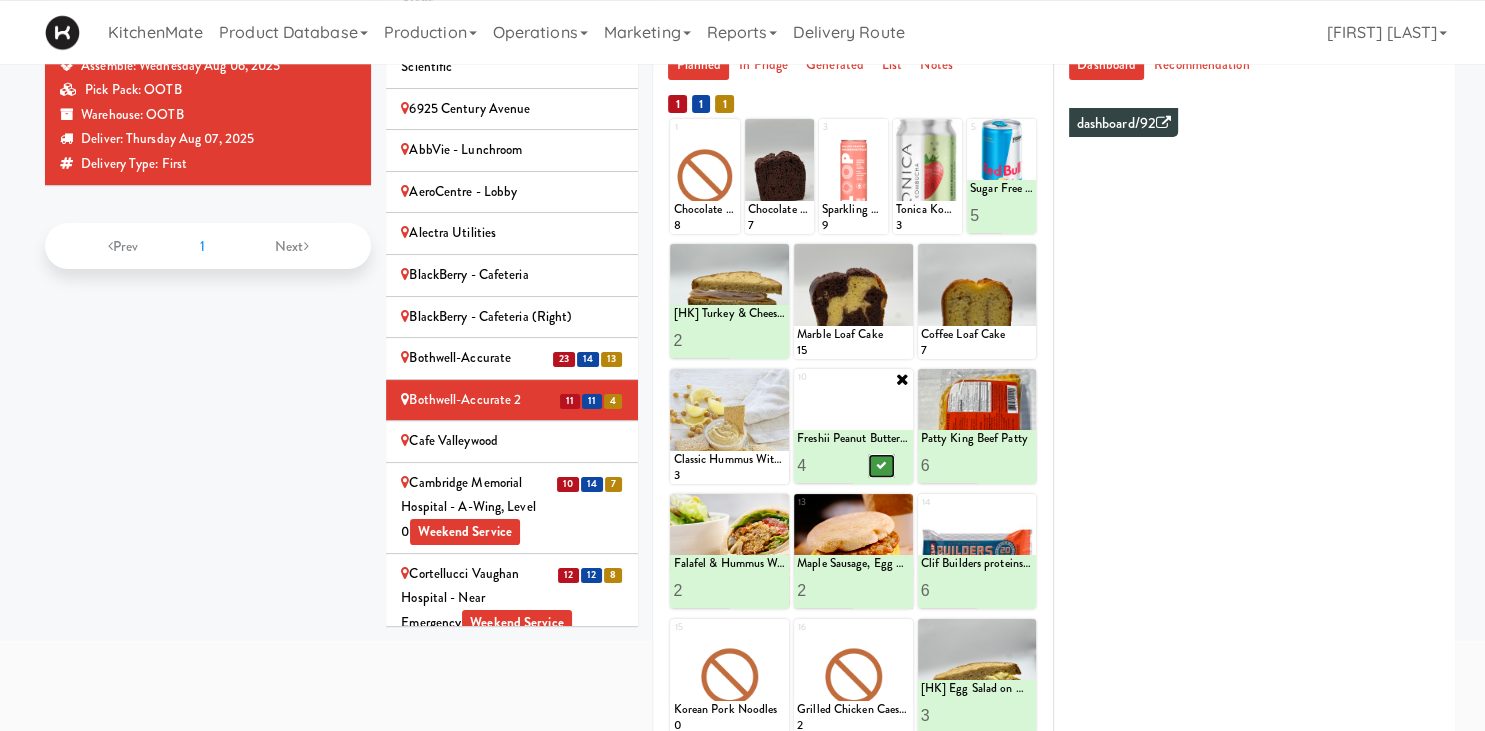 click at bounding box center [881, 465] 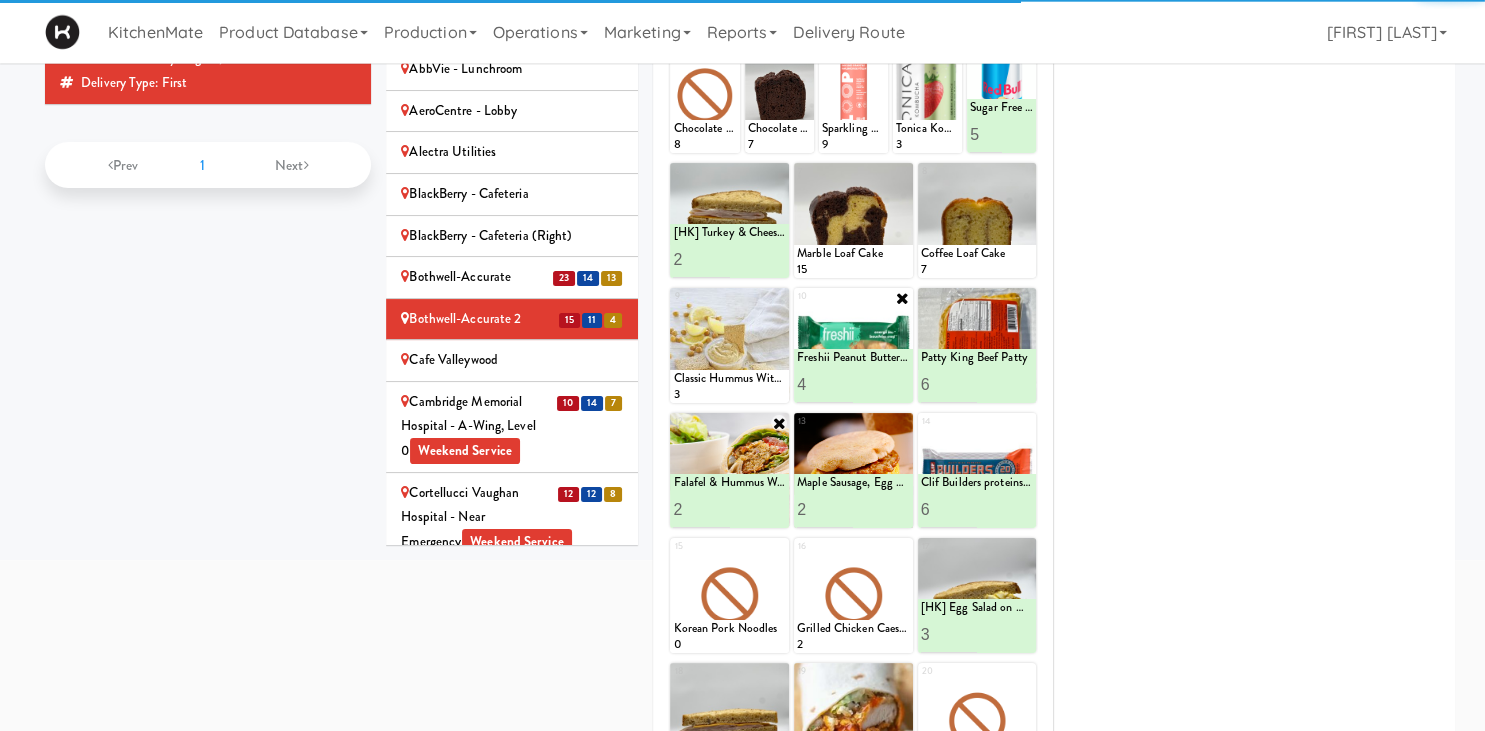 scroll, scrollTop: 259, scrollLeft: 0, axis: vertical 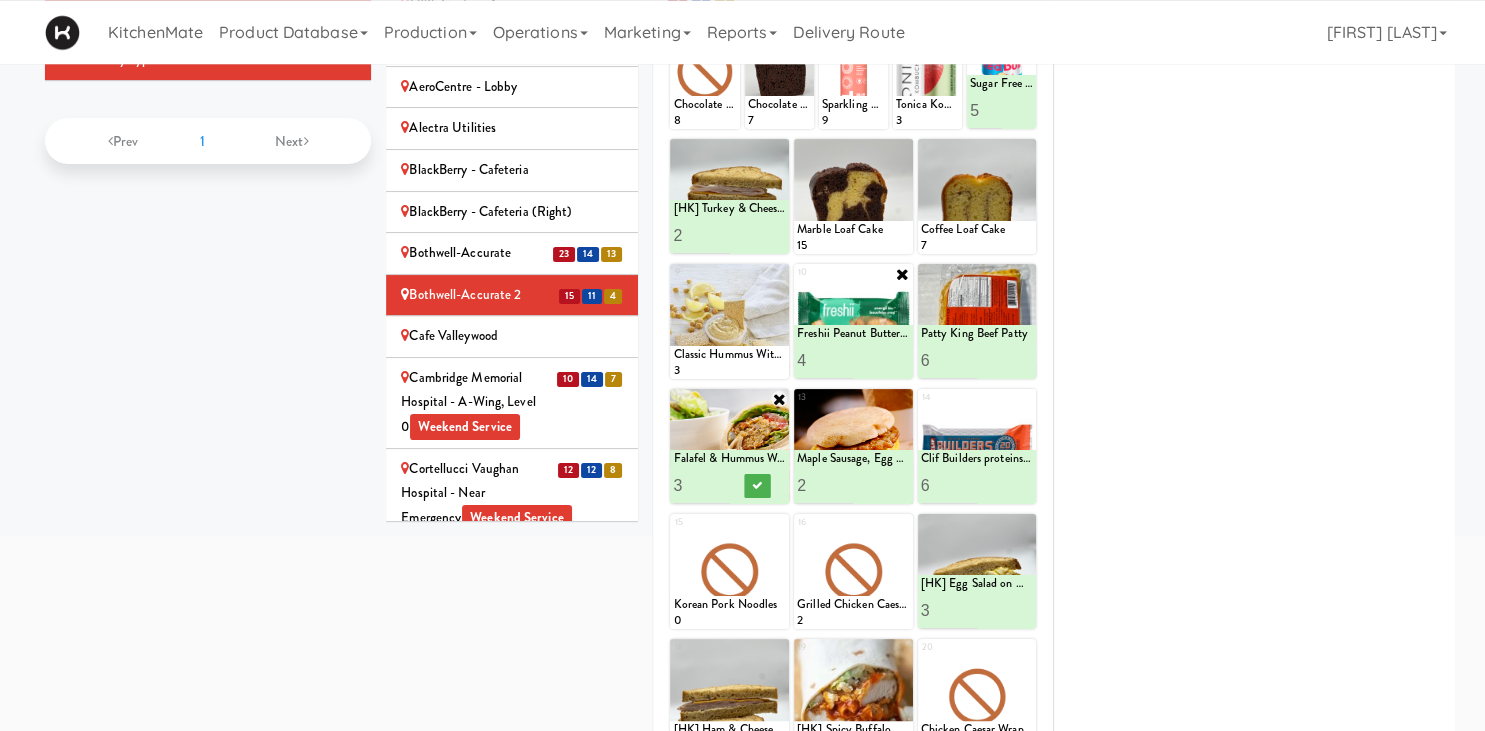 type on "3" 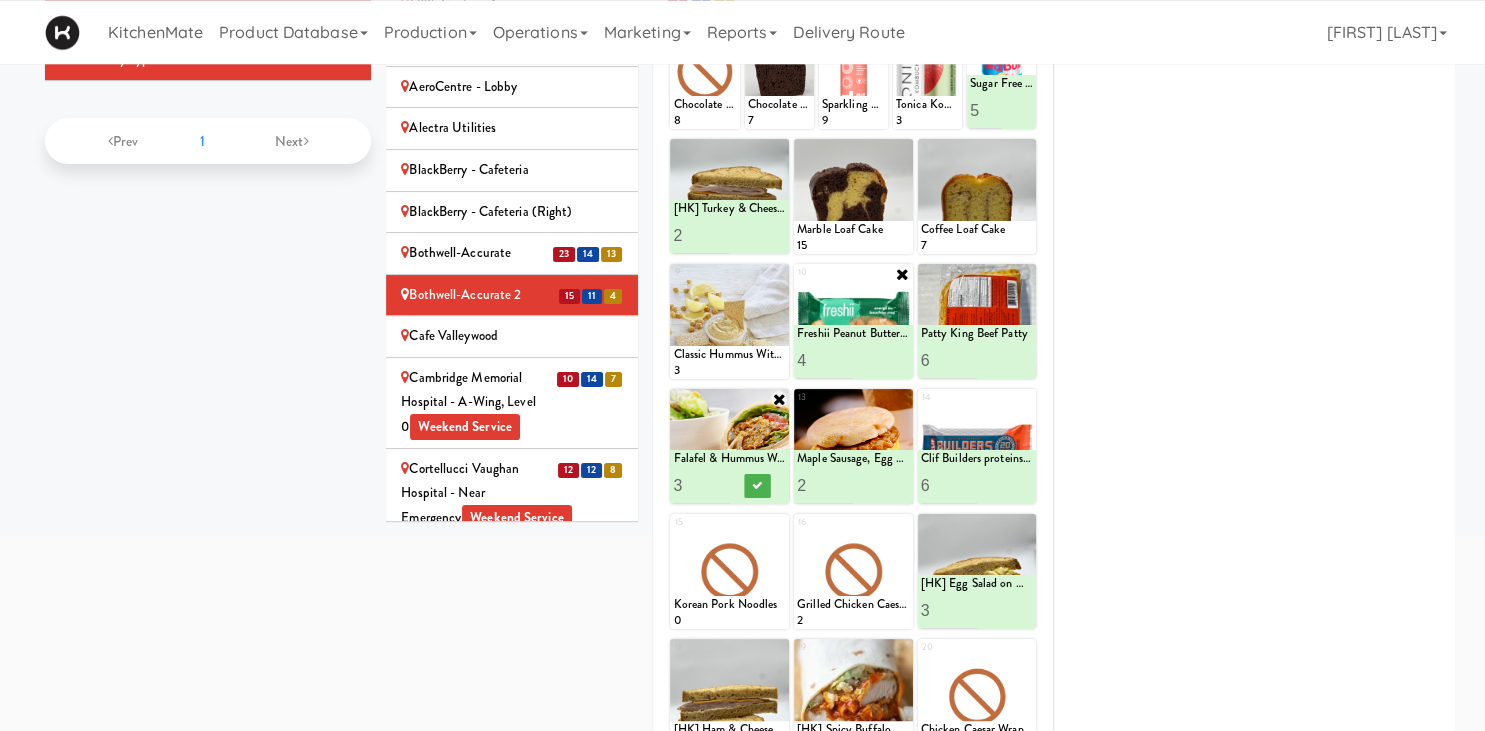 click on "3" at bounding box center (701, 485) 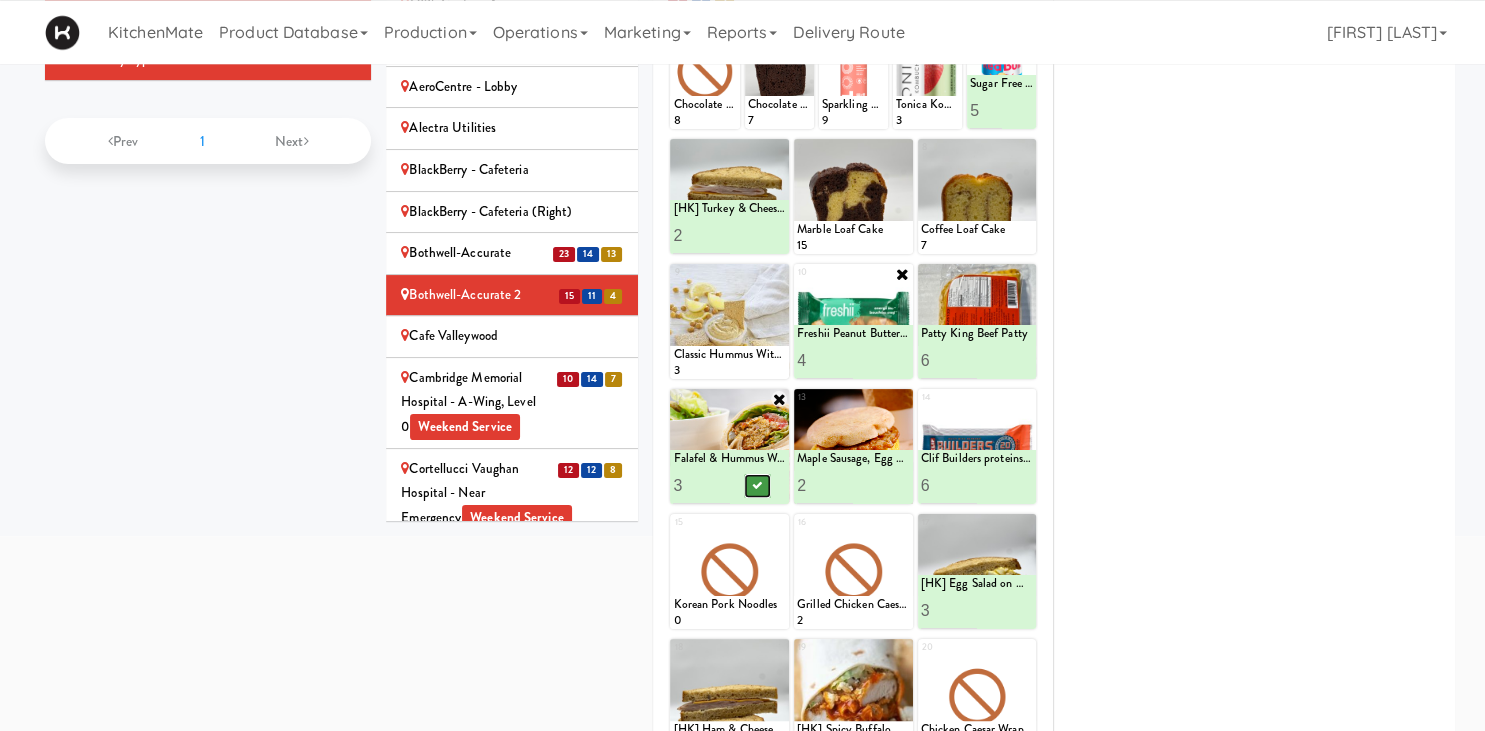click at bounding box center (758, 486) 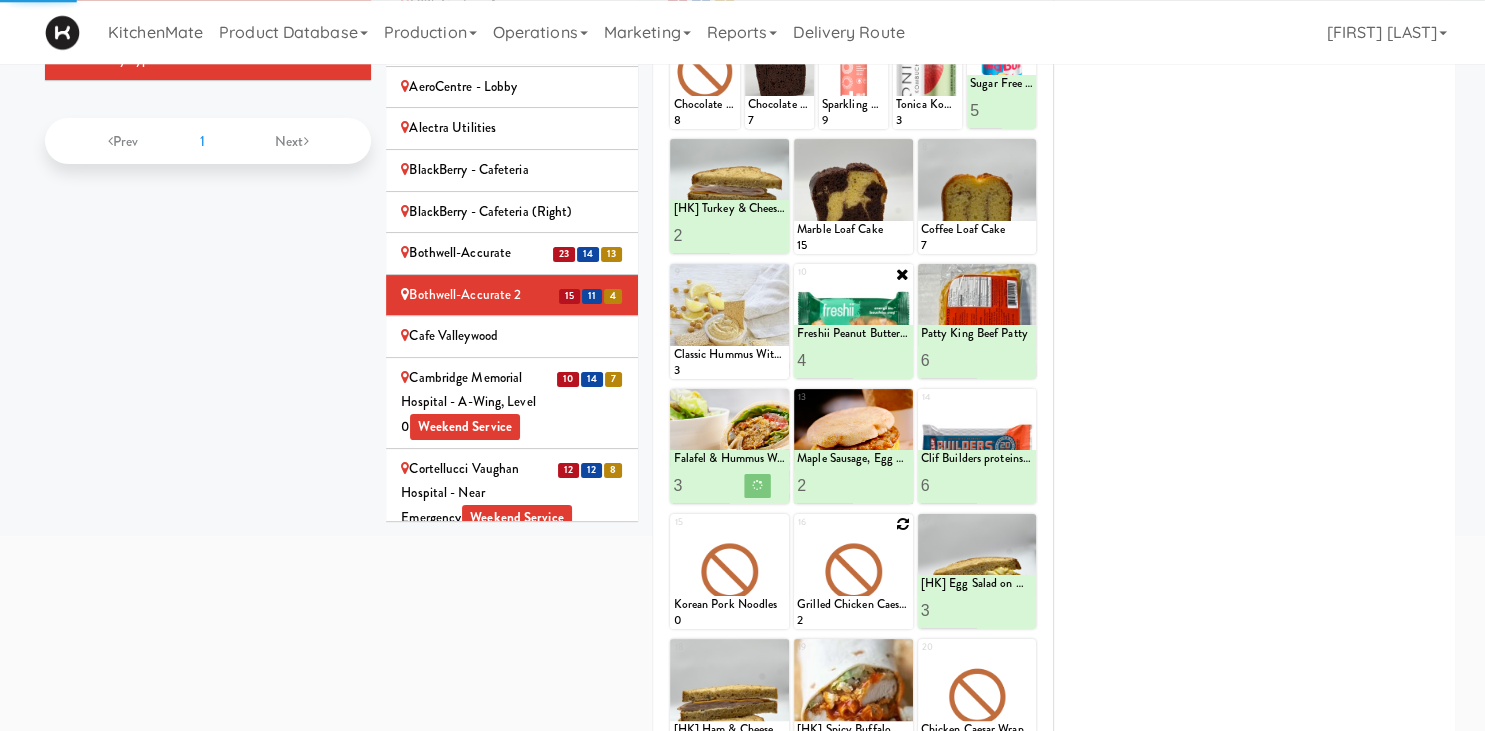 scroll, scrollTop: 199, scrollLeft: 0, axis: vertical 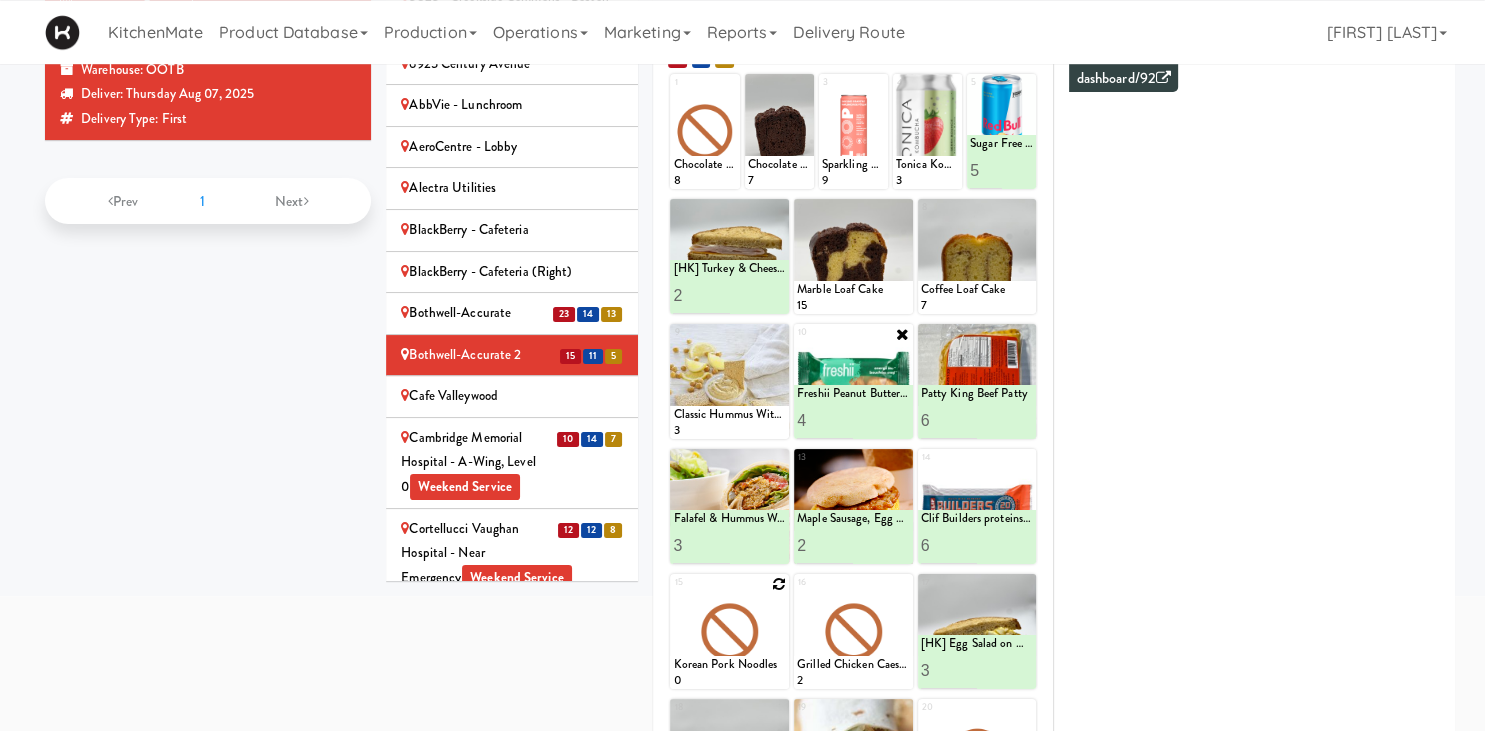 click at bounding box center (779, 584) 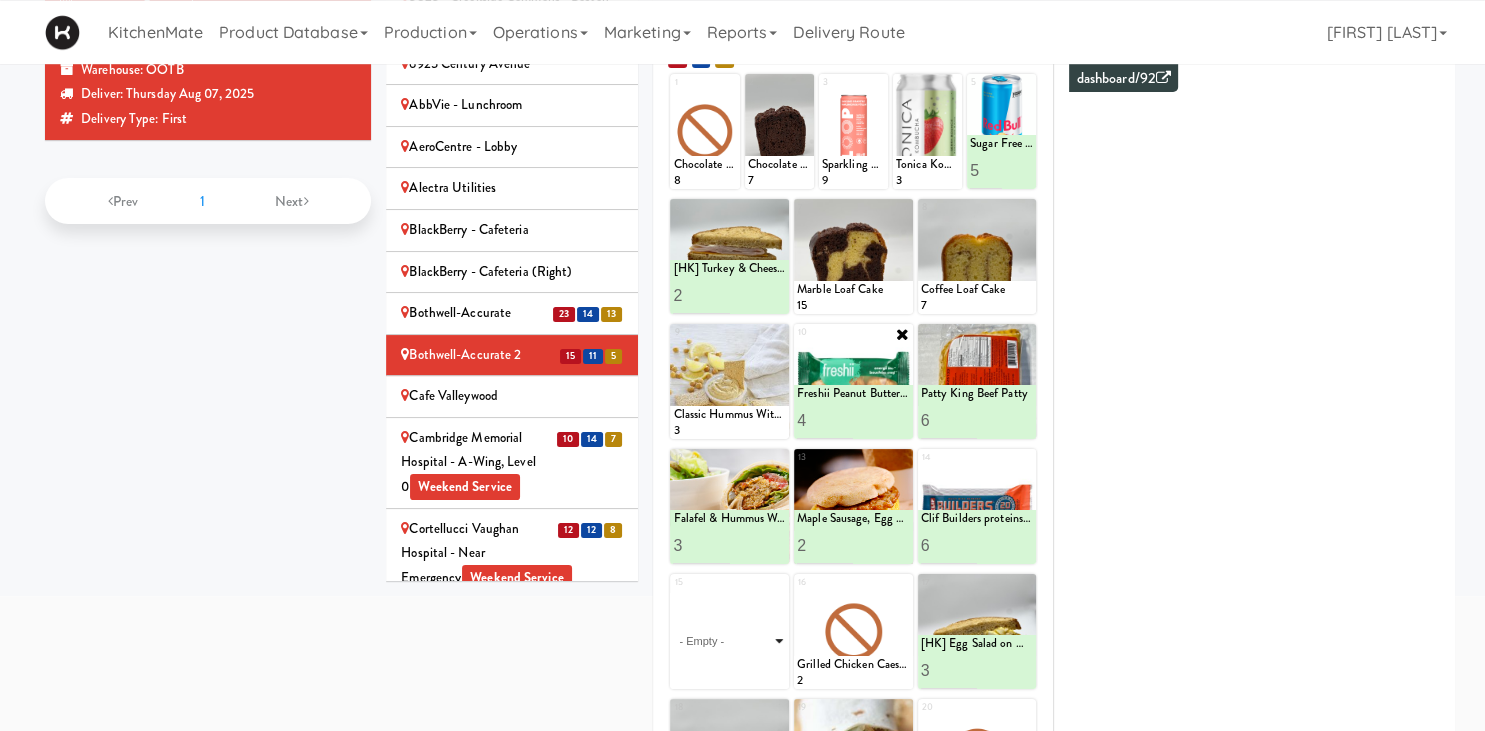 click on "- Empty - Activia Probiotic Peach Mango Smoothie Berry Gatorade Zero Chocolate Milk Tetra Pack Coca Cola Diet Coke Frooti Fuze Iced Tea Grape G2 Gatorade Thirst Quencher Greenhouse Fiery Ginger Shot Lemon Lime Gatorade Zero Monster Energy Zero Ultra Norse Cold Brew Coffee Oasis Apple Juice Orange Celsius Energy Drink Orange Gatorade Zero Red Bull Energy Drink Sanpellengrino Aranciata Sparkling Clementine Probiotic Soda Sparkling Ginger Probiotic Soda Sparkling Grapefruit Probiotic Soda Sugar Free Red Bull Tonica Kombucha Berry Bounce Amazing Chocolate Chunk Cookie Bacon & Egg Breakfast Wrap Bistro Deli Box Blue Diamond Roasted Salted Almonds Blue Diamond Smokehouse Almonds Caramilk Chocolate Chip Loaf Cake Chocolate Loaf Cake Classic Hummus With Crackers Clif Bar Peanut Butter Crunch Clif Builders proteins Bar Chocolate Clif Builders proteins Bar Chocolate Mint Coffee Loaf Cake Falafel & Hummus Wrap Freshii Peanut Butter Energii Bites [HK] Cheddar Cheese Bagel [HK] Chicken Caesar Wrap [HK] Turkey Club Wrap" at bounding box center (729, 641) 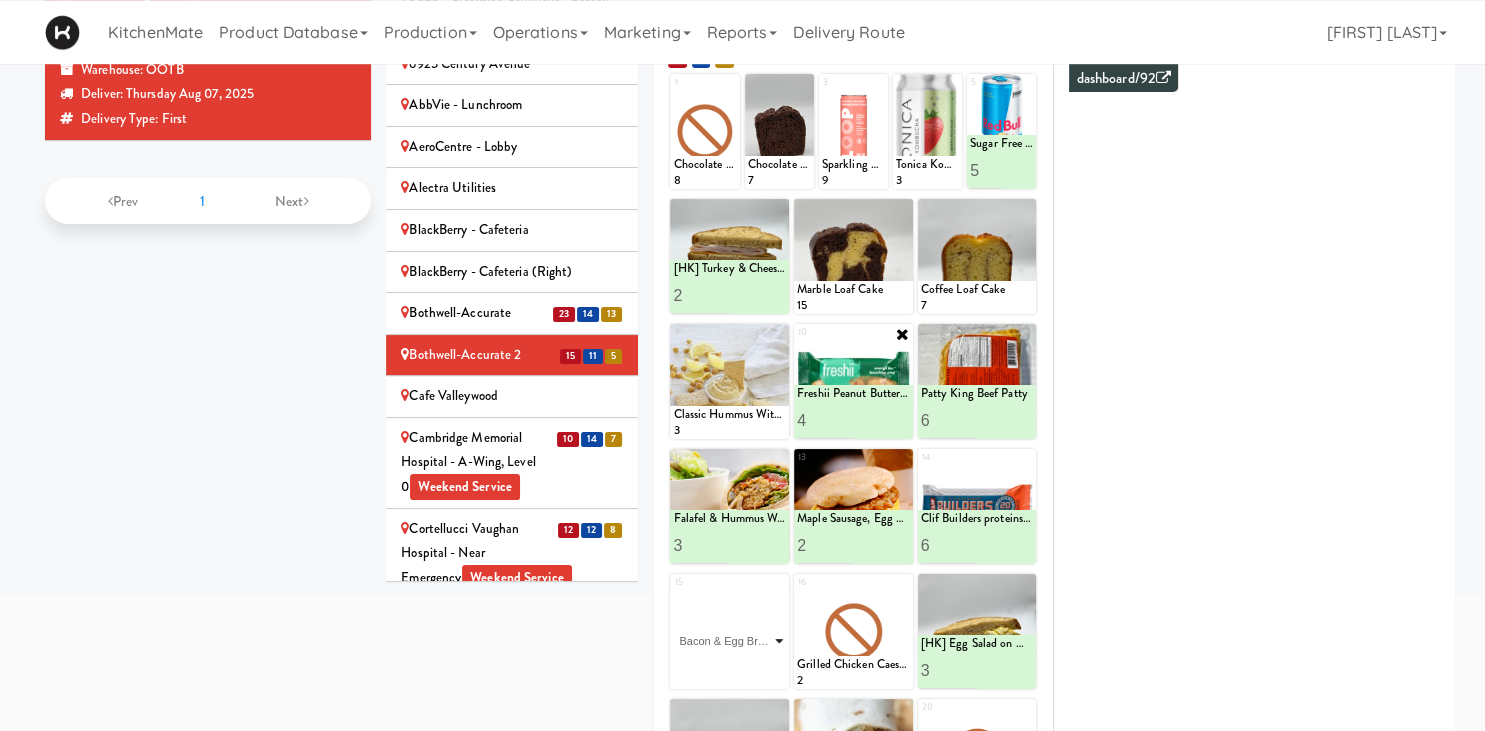 click on "Bacon & Egg Breakfast Wrap" at bounding box center (0, 0) 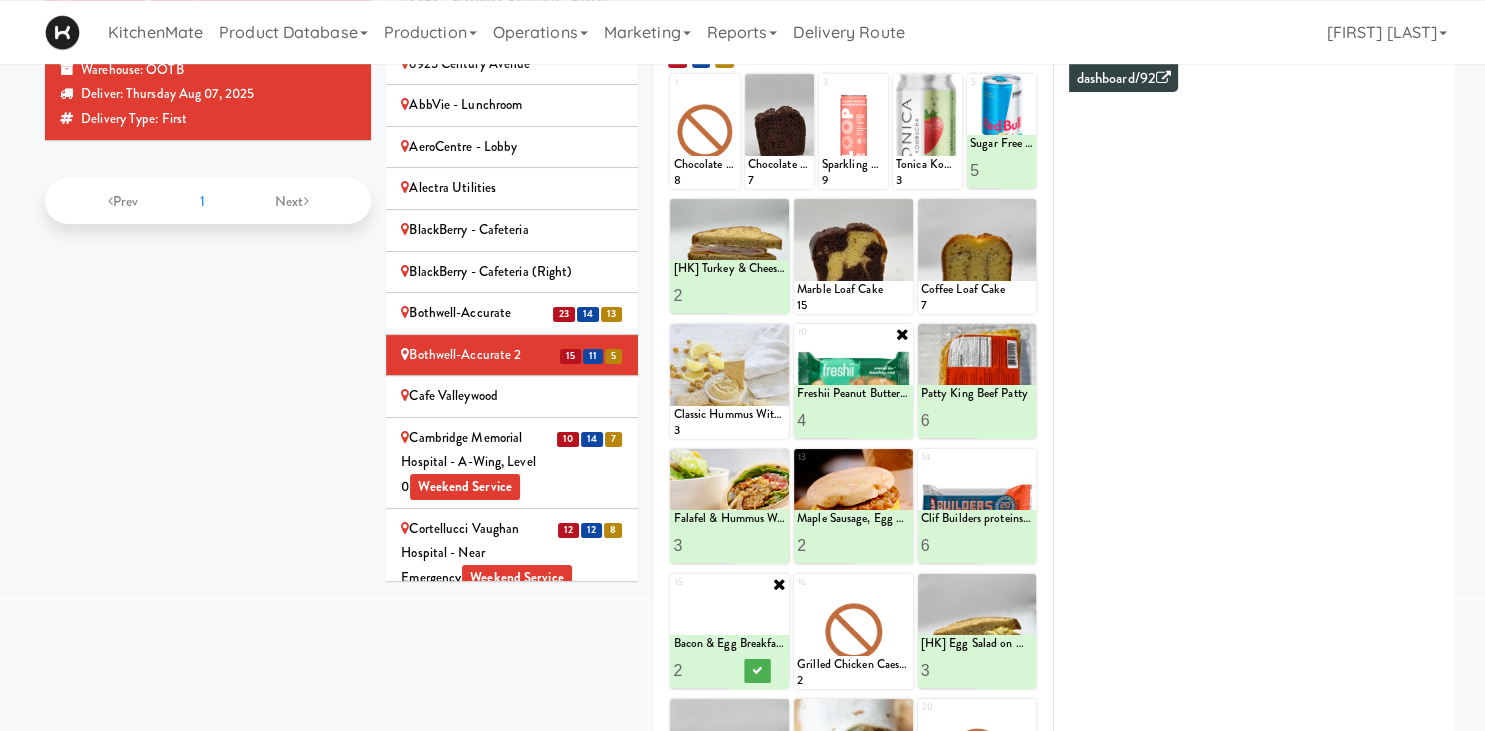 click on "2" at bounding box center (701, 670) 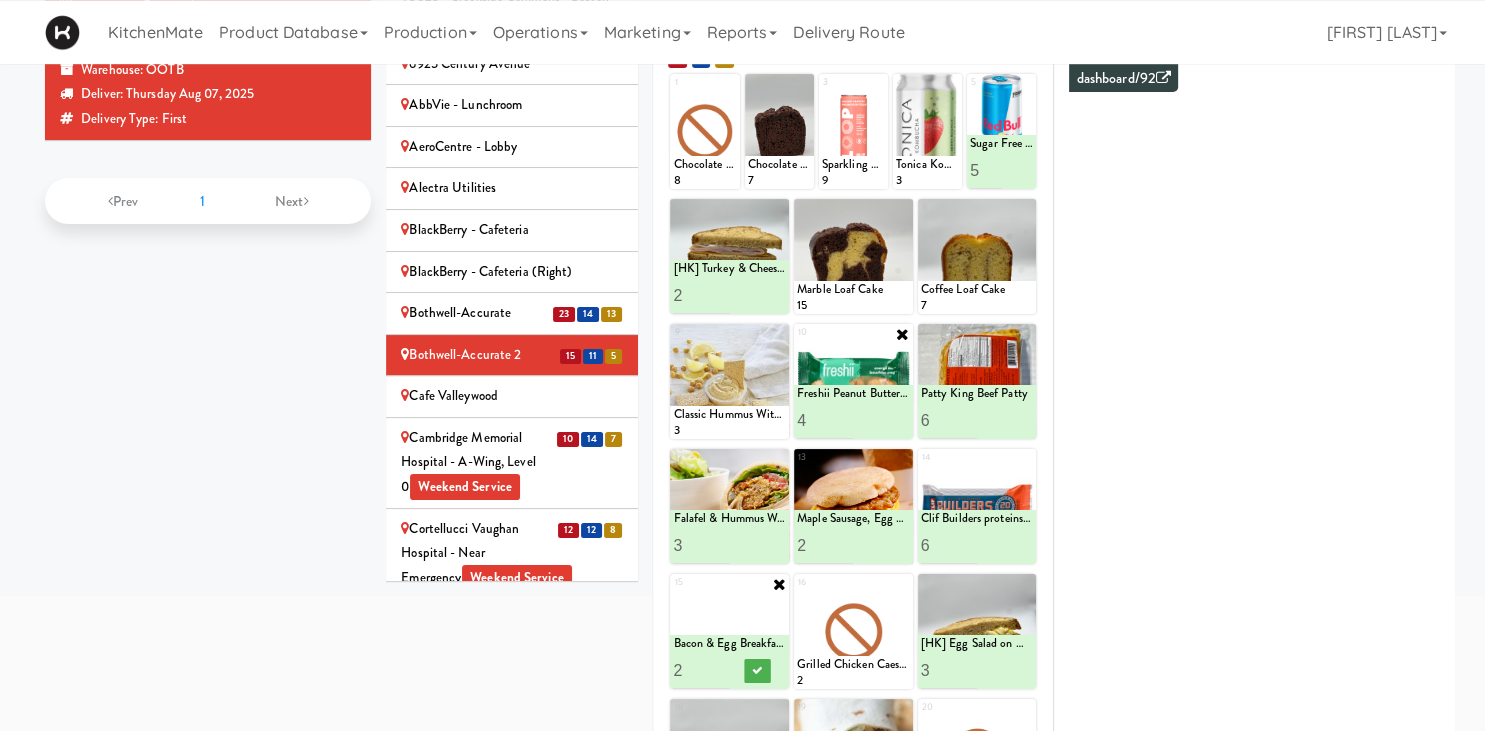 type on "3" 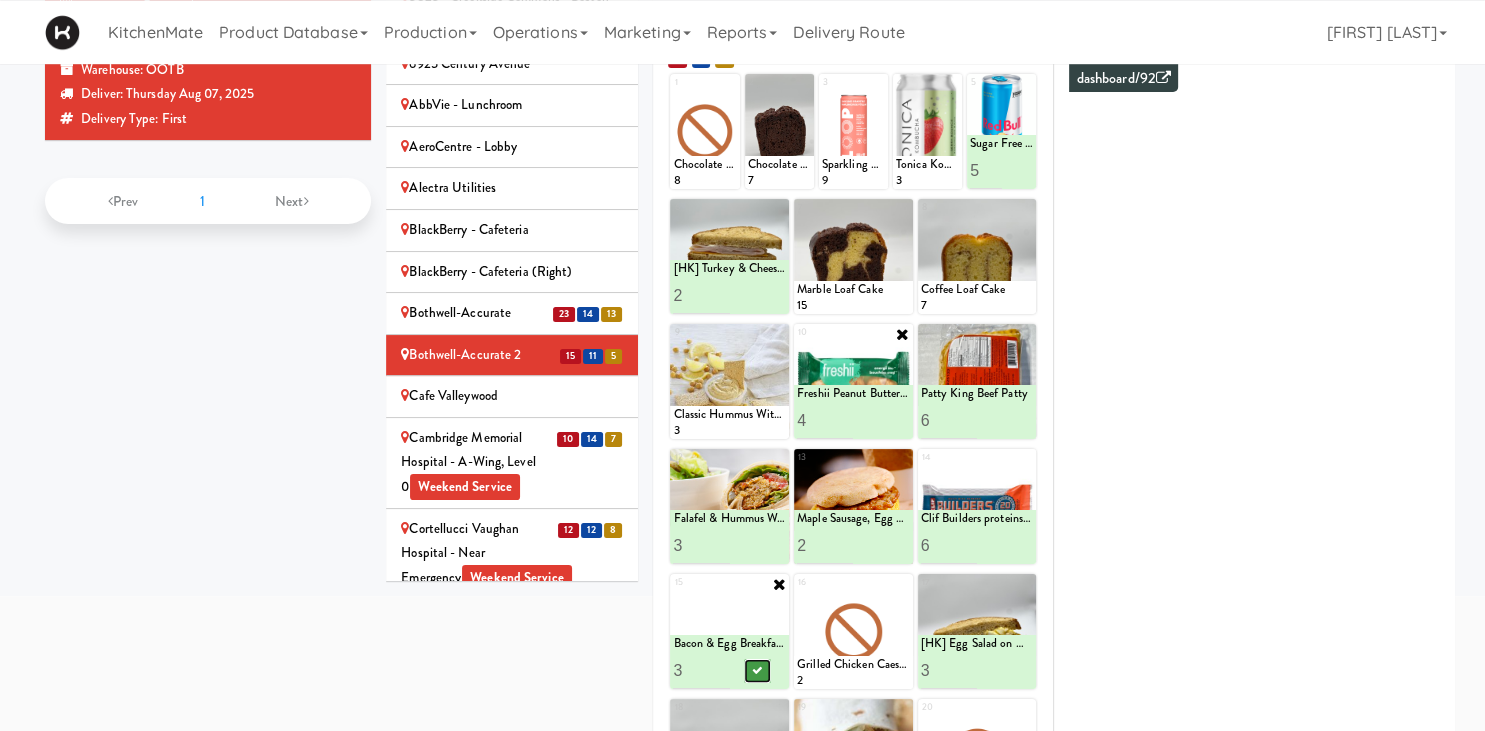 click at bounding box center [758, 671] 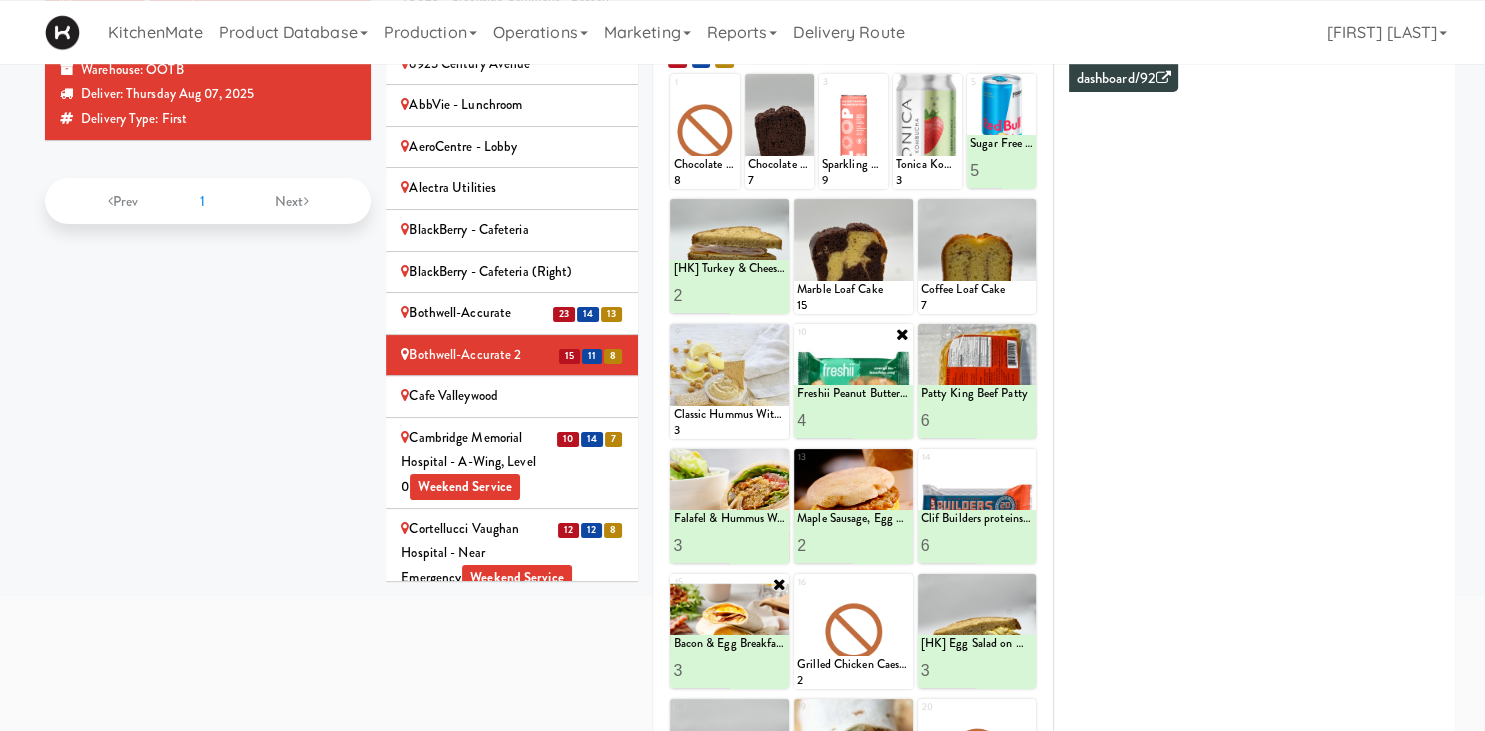 click on "Cambridge Memorial Hospital - A-Wing, Level 0  Weekend Service" at bounding box center [512, 463] 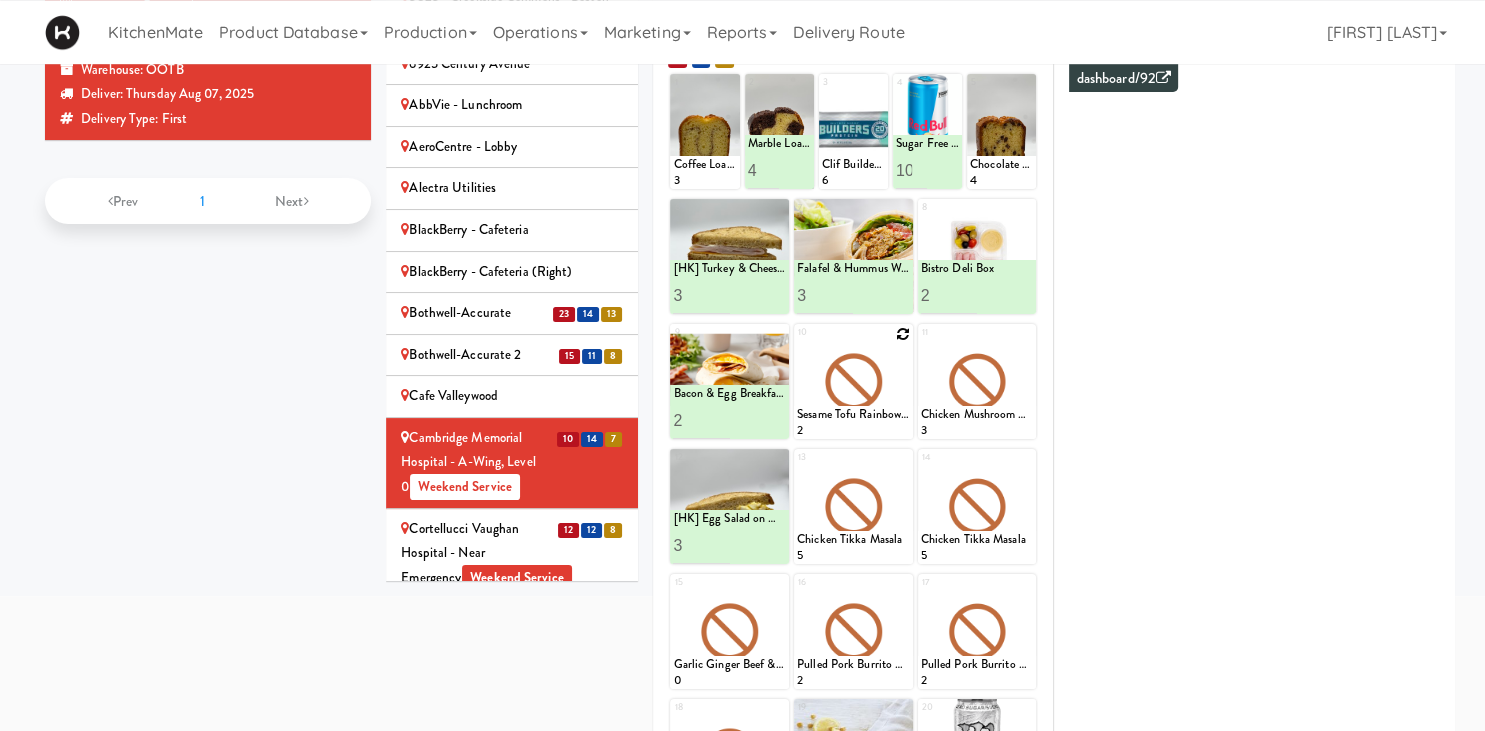 click at bounding box center [903, 334] 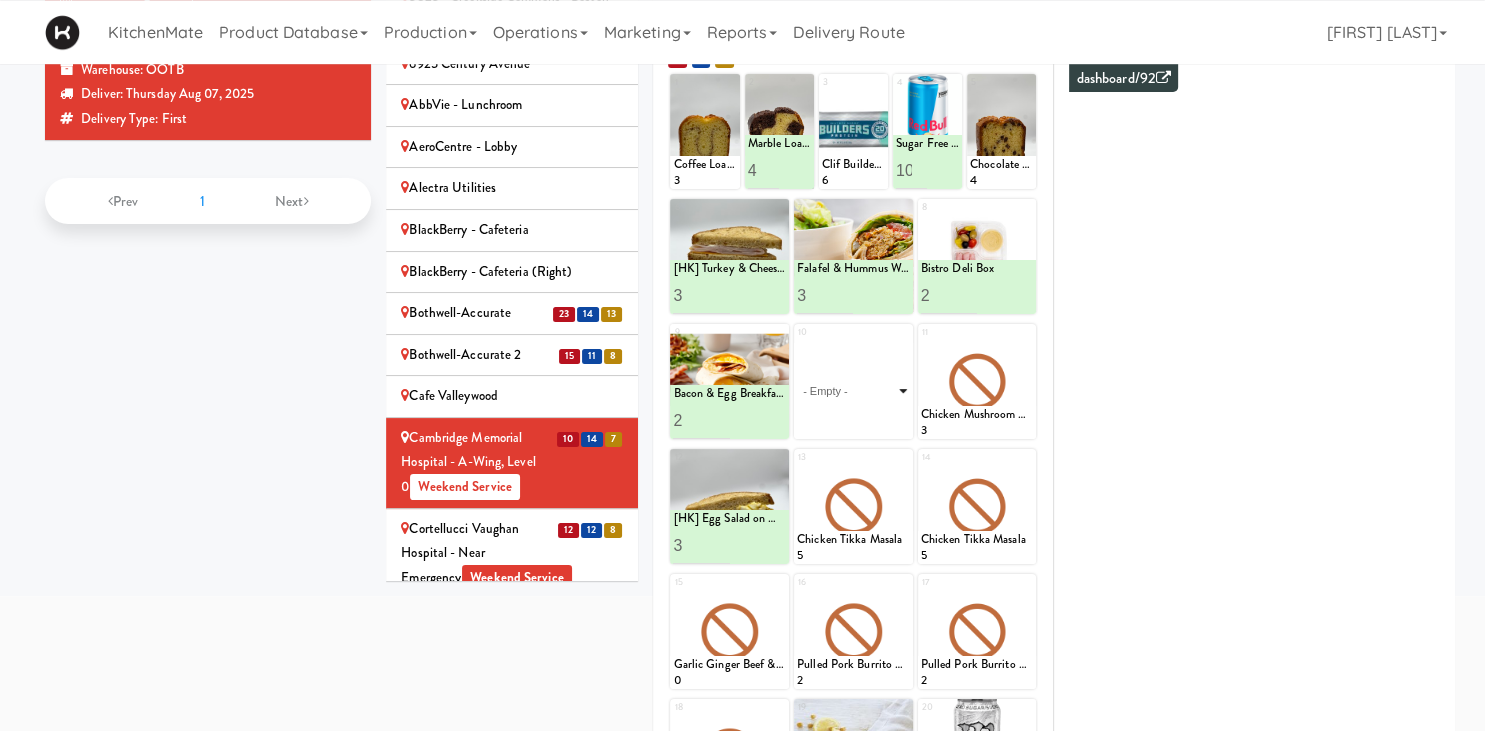 click on "- Empty - Activia Probiotic Peach Mango Smoothie Berry Gatorade Zero Chocolate Milk Tetra Pack Coca Cola Diet Coke Frooti Fuze Iced Tea Grape G2 Gatorade Thirst Quencher Greenhouse Fiery Ginger Shot Lemon Lime Gatorade Zero Monster Energy Zero Ultra Norse Cold Brew Coffee Oasis Apple Juice Orange Celsius Energy Drink Orange Gatorade Zero Red Bull Energy Drink Sanpellengrino Aranciata Sparkling Clementine Probiotic Soda Sparkling Ginger Probiotic Soda Sparkling Grapefruit Probiotic Soda Sugar Free Red Bull Tonica Kombucha Berry Bounce Amazing Chocolate Chunk Cookie Bacon & Egg Breakfast Wrap Bistro Deli Box Blue Diamond Roasted Salted Almonds Blue Diamond Smokehouse Almonds Caramilk Chocolate Chip Loaf Cake Chocolate Loaf Cake Classic Hummus With Crackers Clif Bar Peanut Butter Crunch Clif Builders proteins Bar Chocolate Clif Builders proteins Bar Chocolate Mint Coffee Loaf Cake Falafel & Hummus Wrap Freshii Peanut Butter Energii Bites [HK] Cheddar Cheese Bagel [HK] Chicken Caesar Wrap [HK] Turkey Club Wrap" at bounding box center (853, 391) 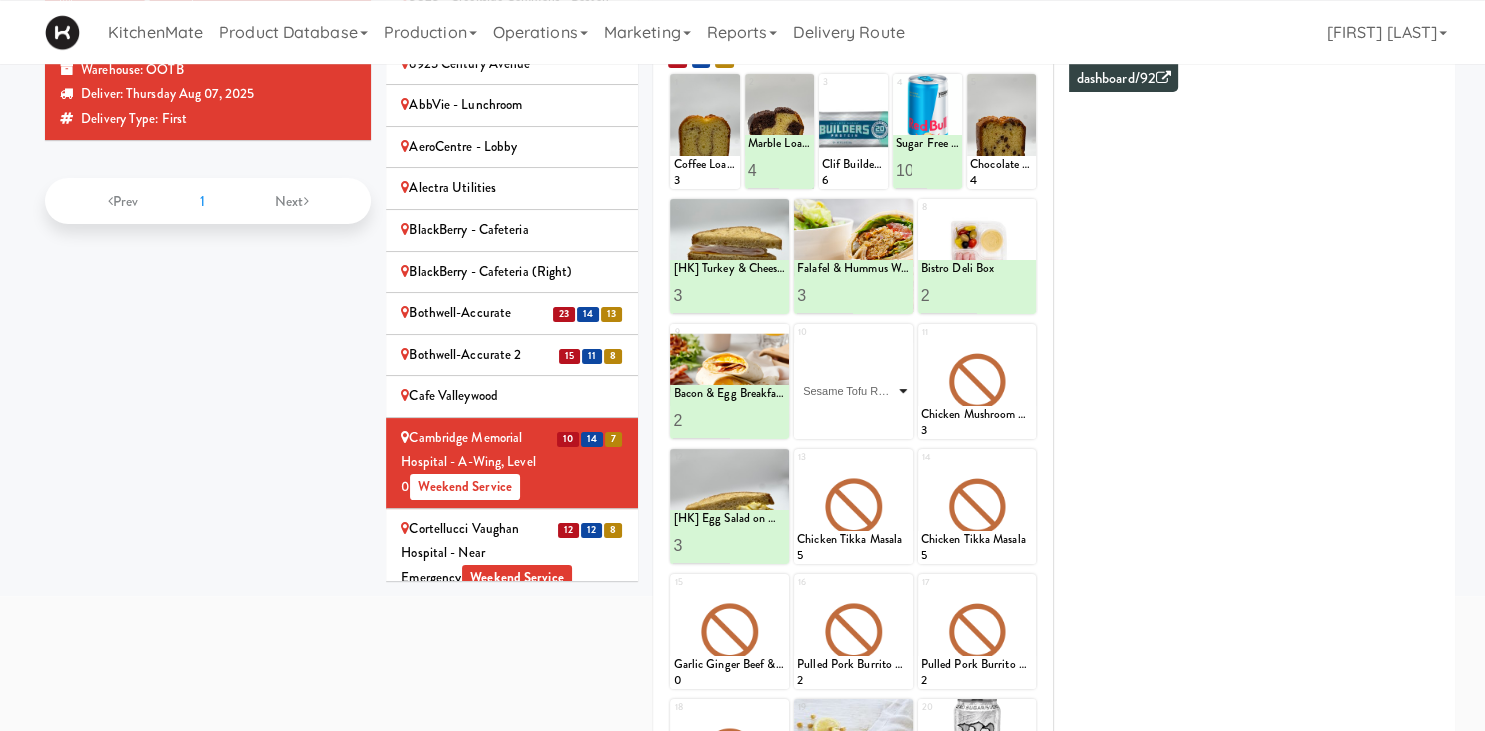 click on "Sesame Tofu Rainbow Bowl" at bounding box center [0, 0] 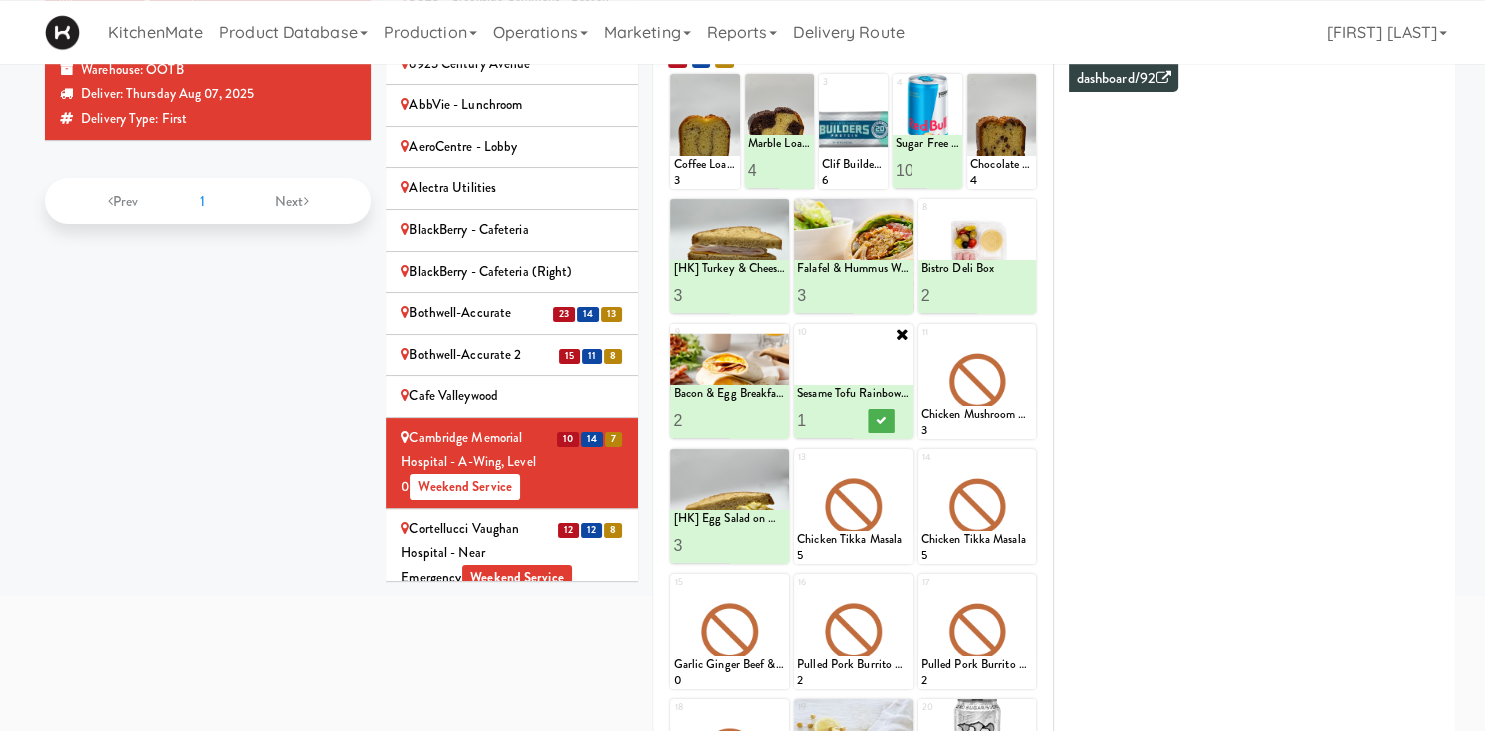 type on "2" 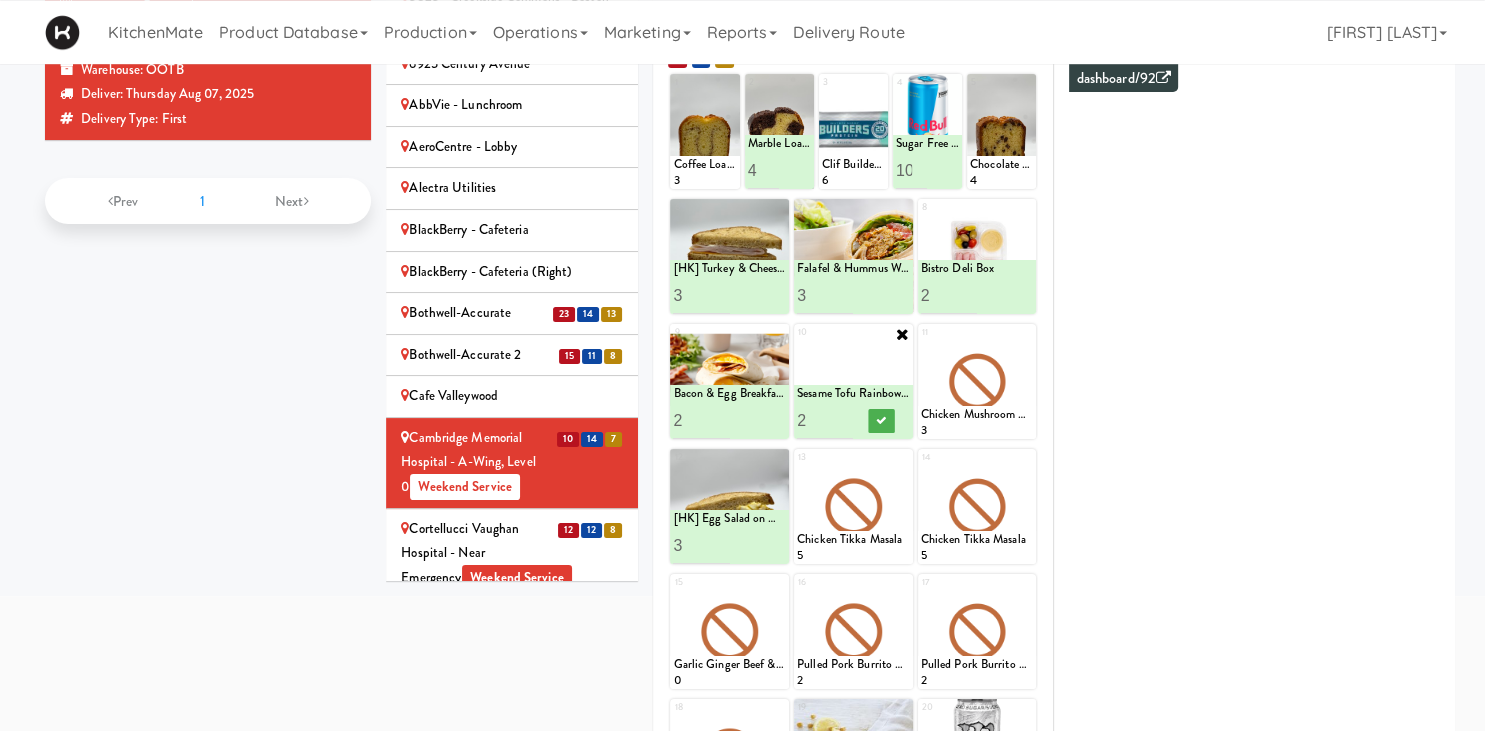click on "2" at bounding box center (825, 420) 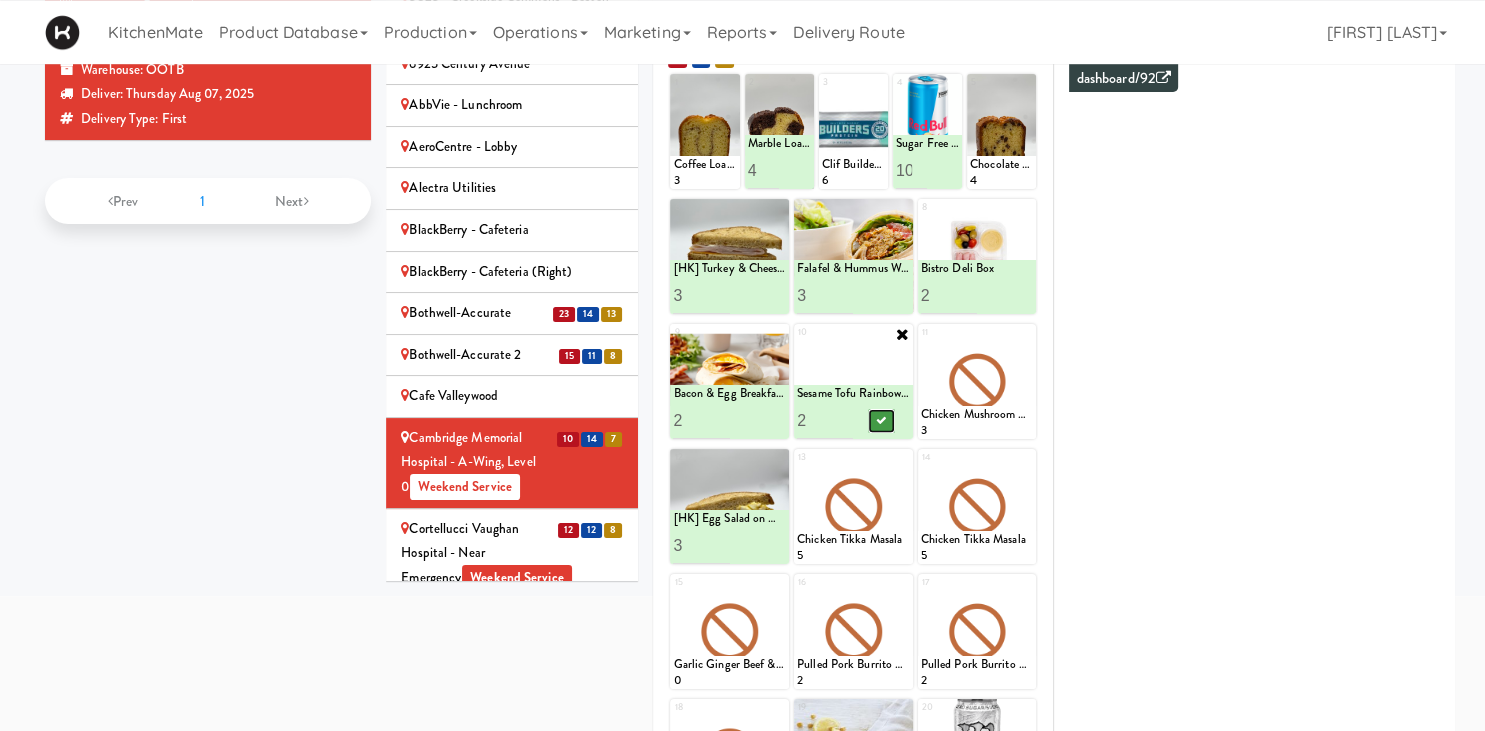 click at bounding box center [881, 421] 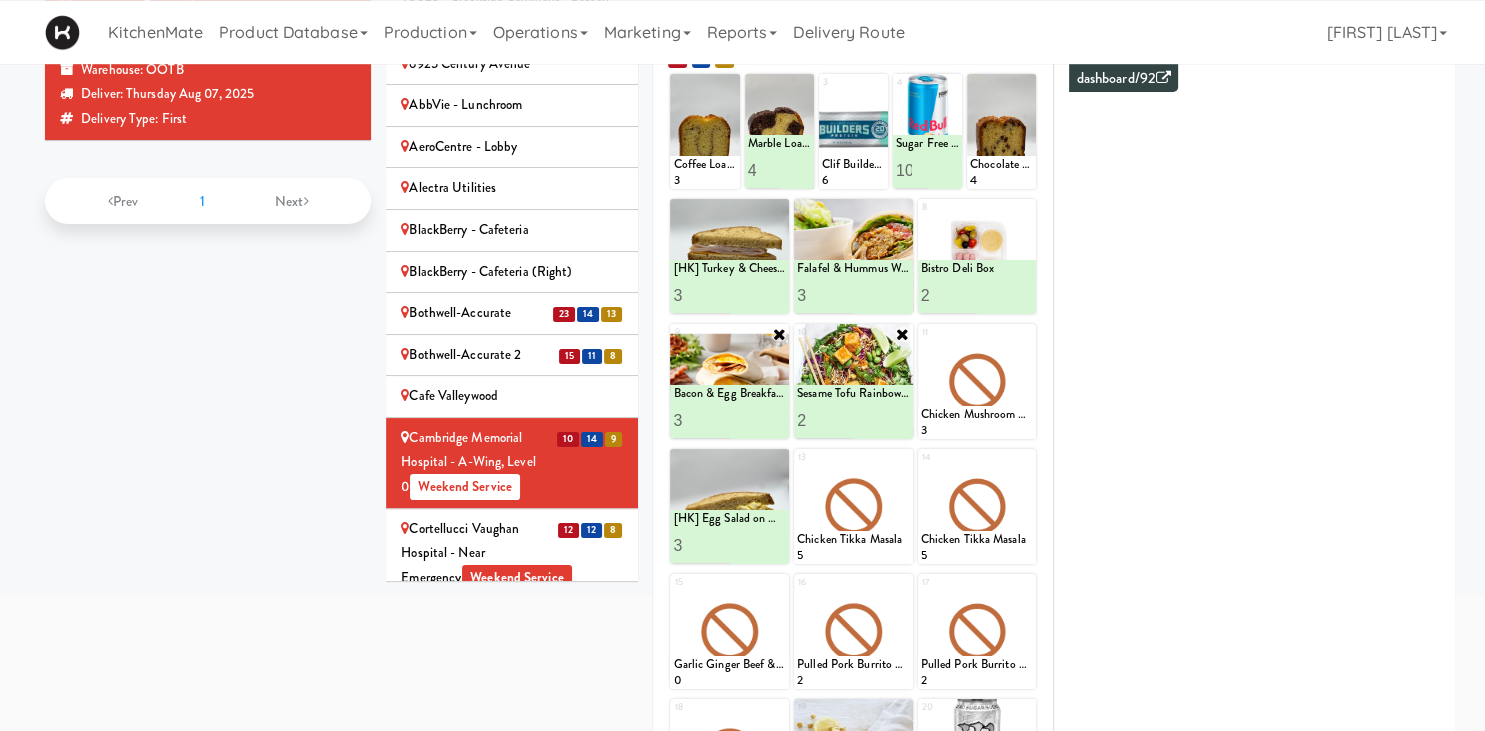 type on "3" 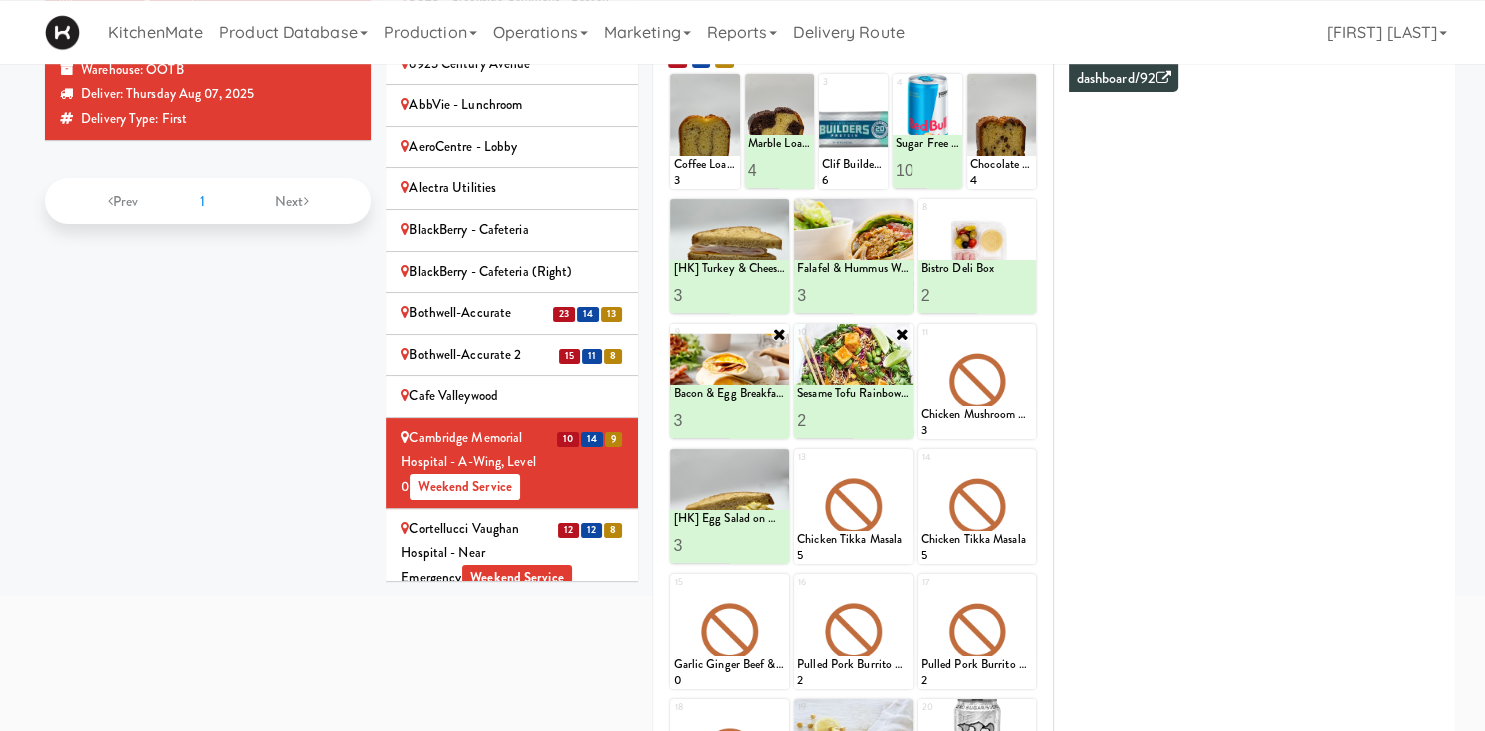 click on "3" at bounding box center (701, 420) 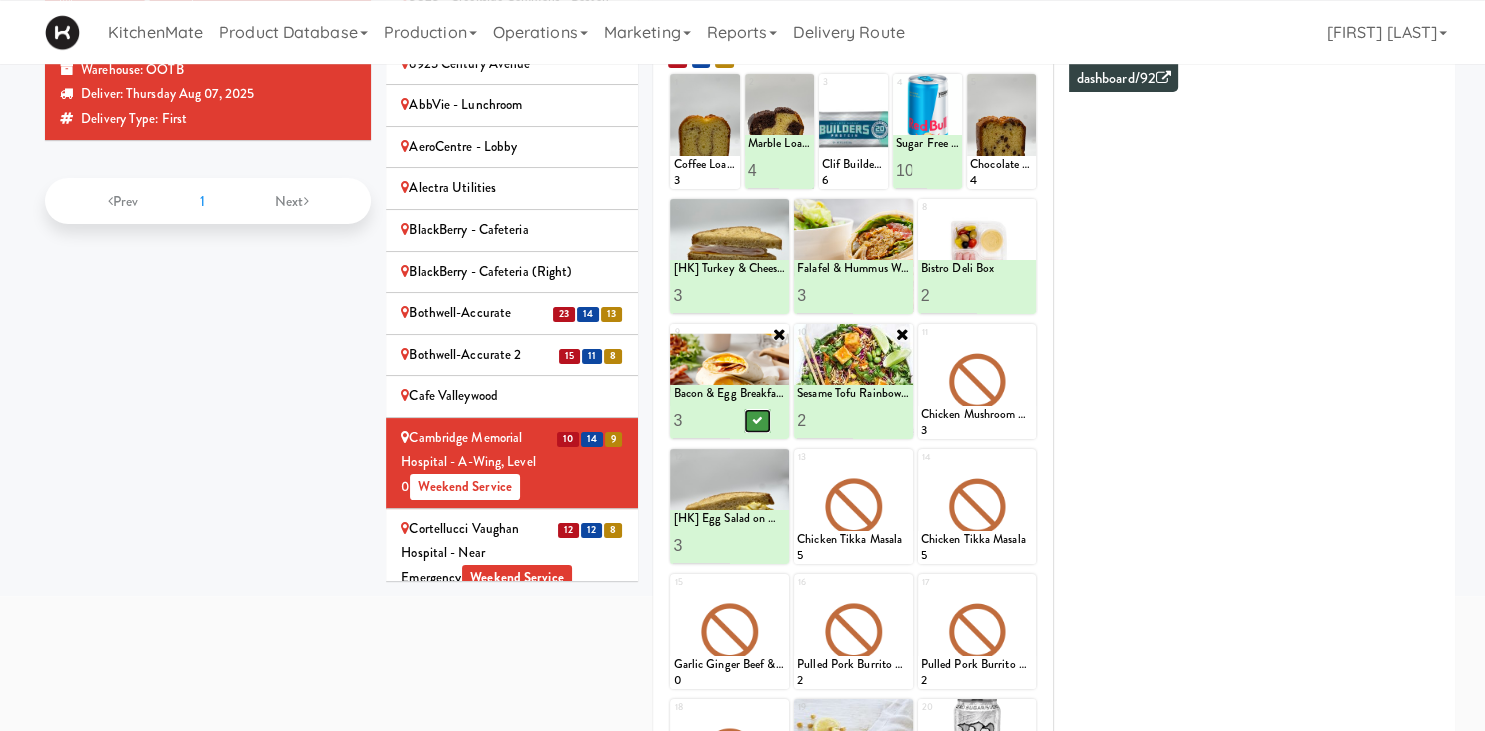 click at bounding box center (758, 420) 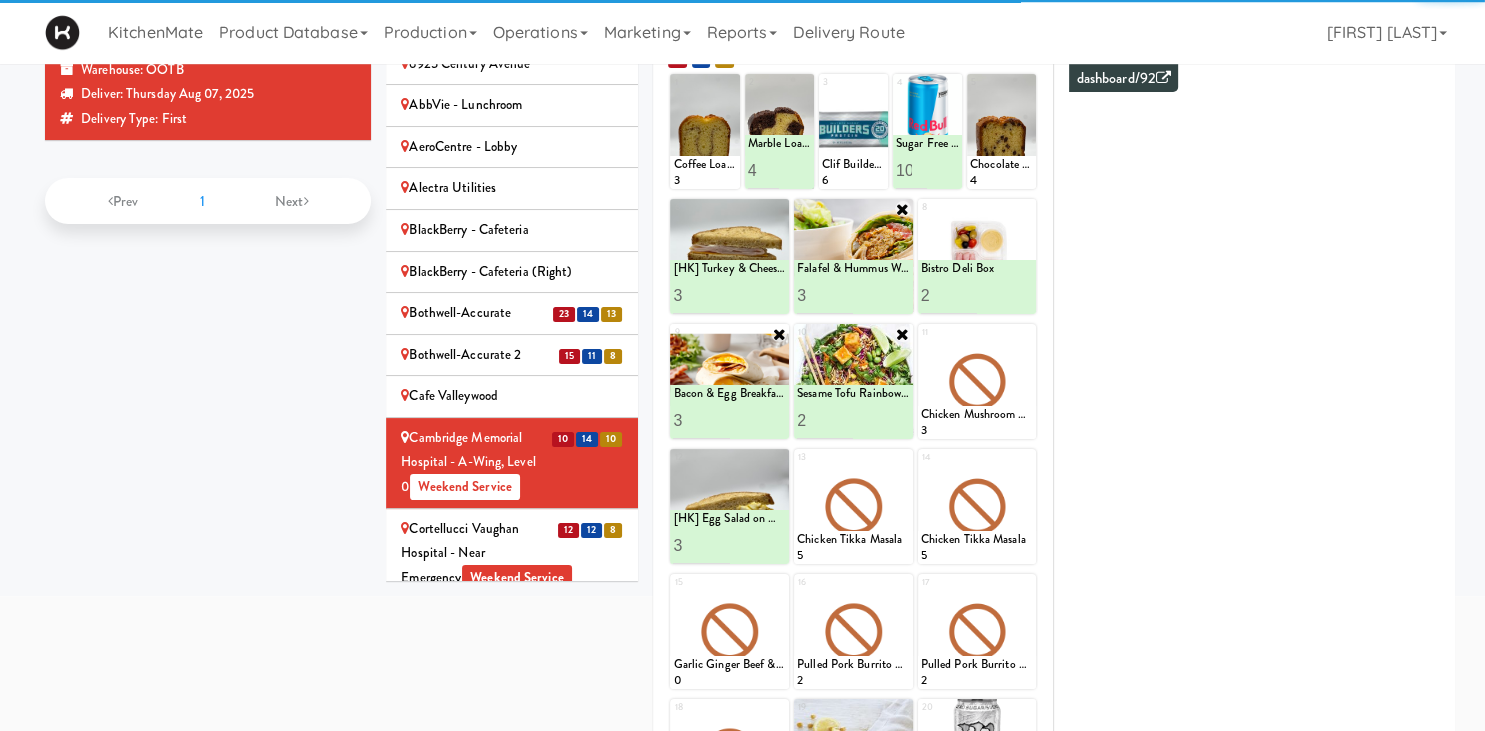 type on "4" 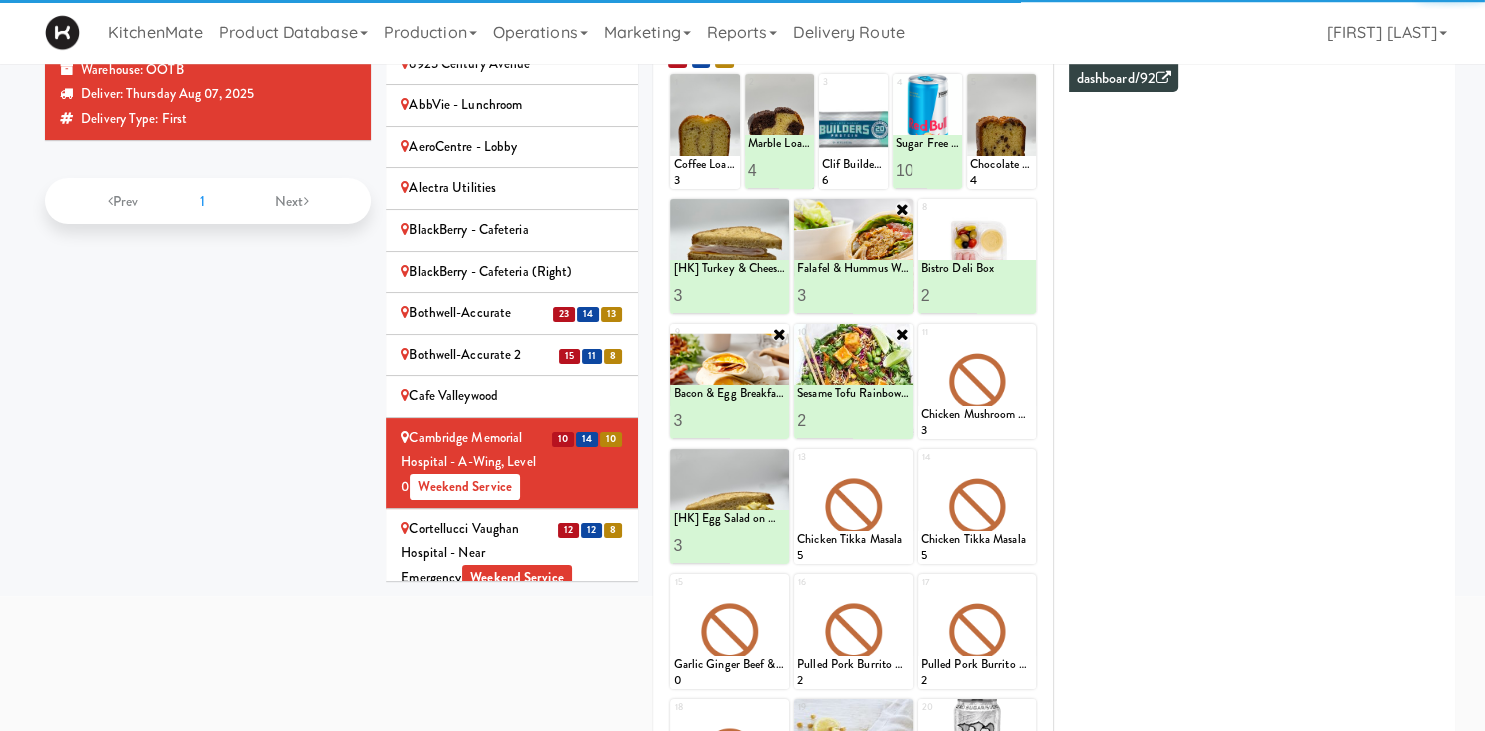 click on "4" at bounding box center (825, 295) 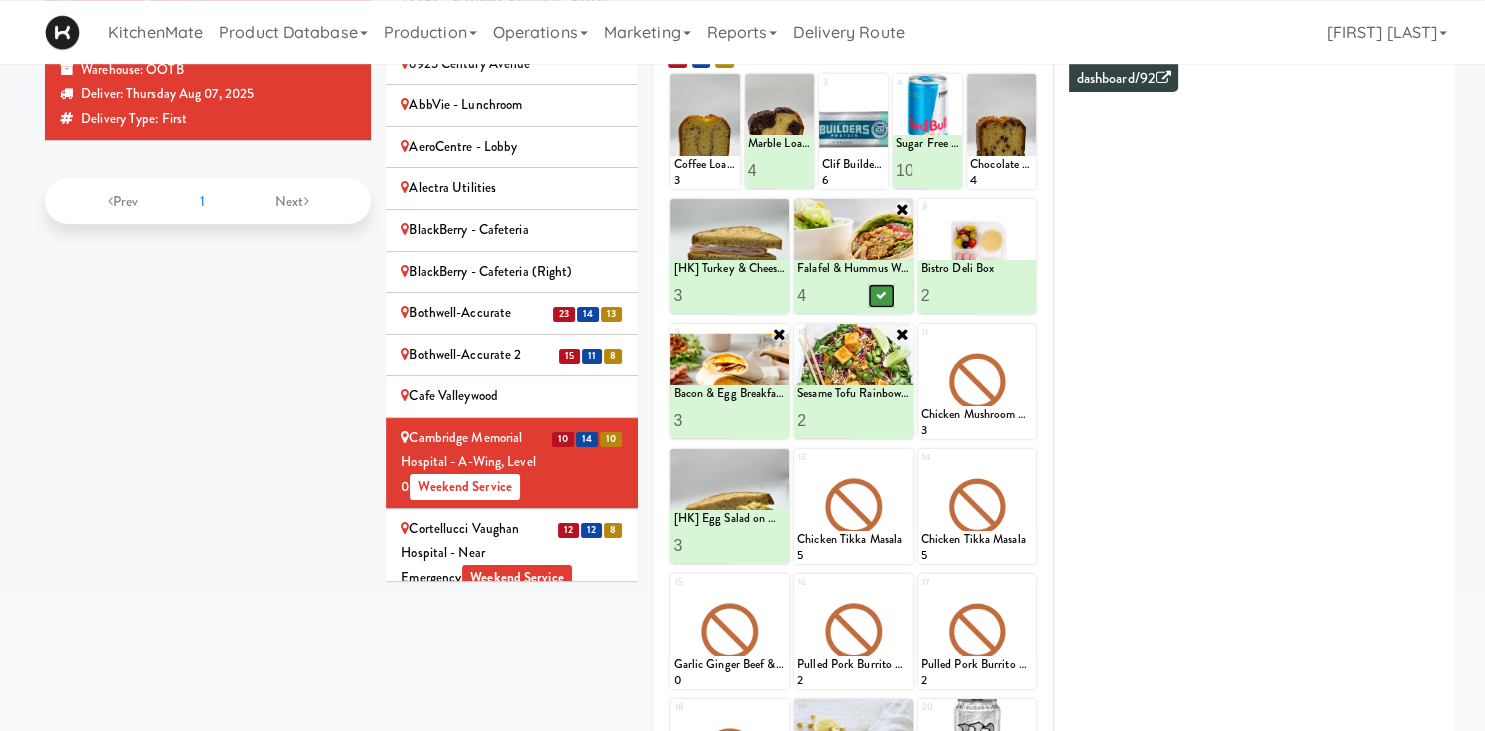 click at bounding box center [881, 295] 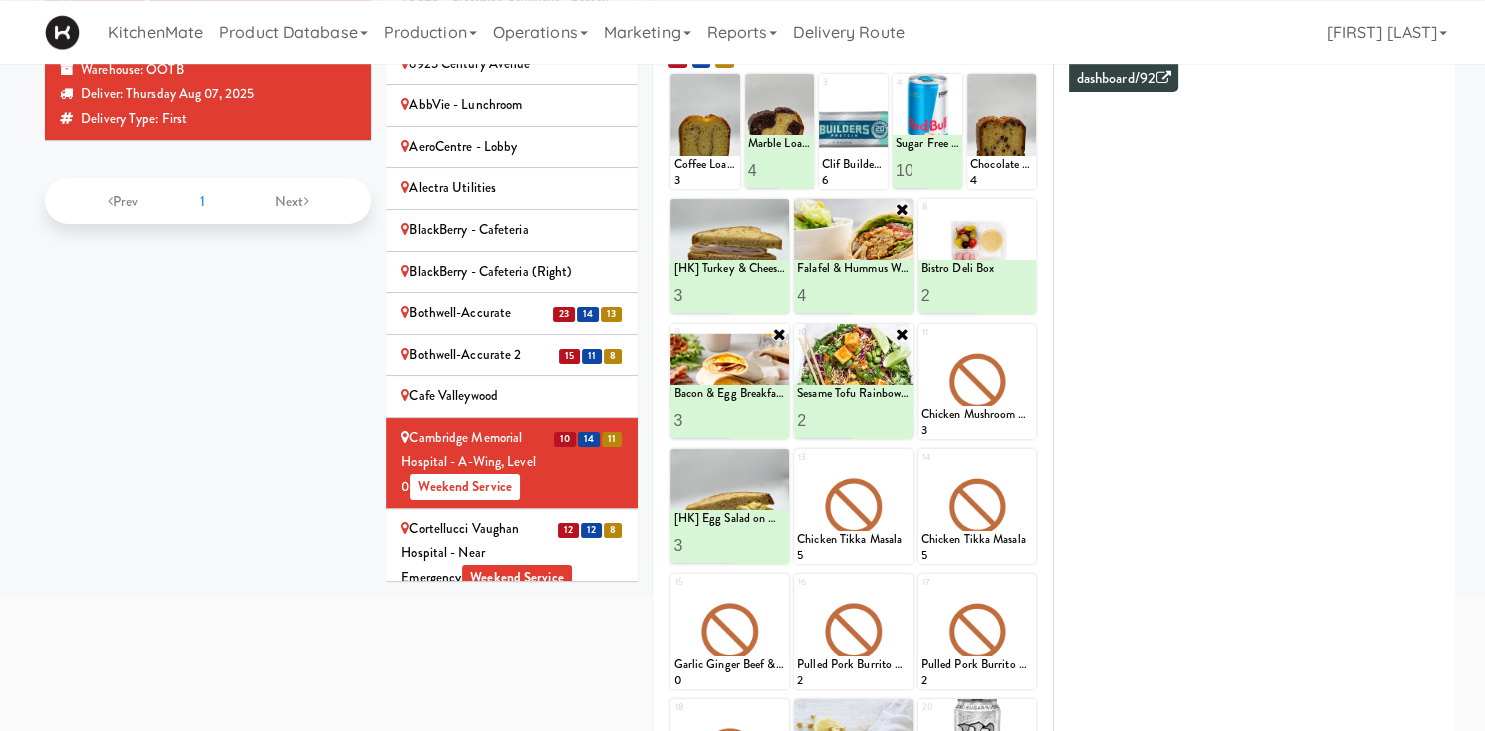 click on "Cortellucci Vaughan Hospital - near Emergency  Weekend Service" at bounding box center (512, 554) 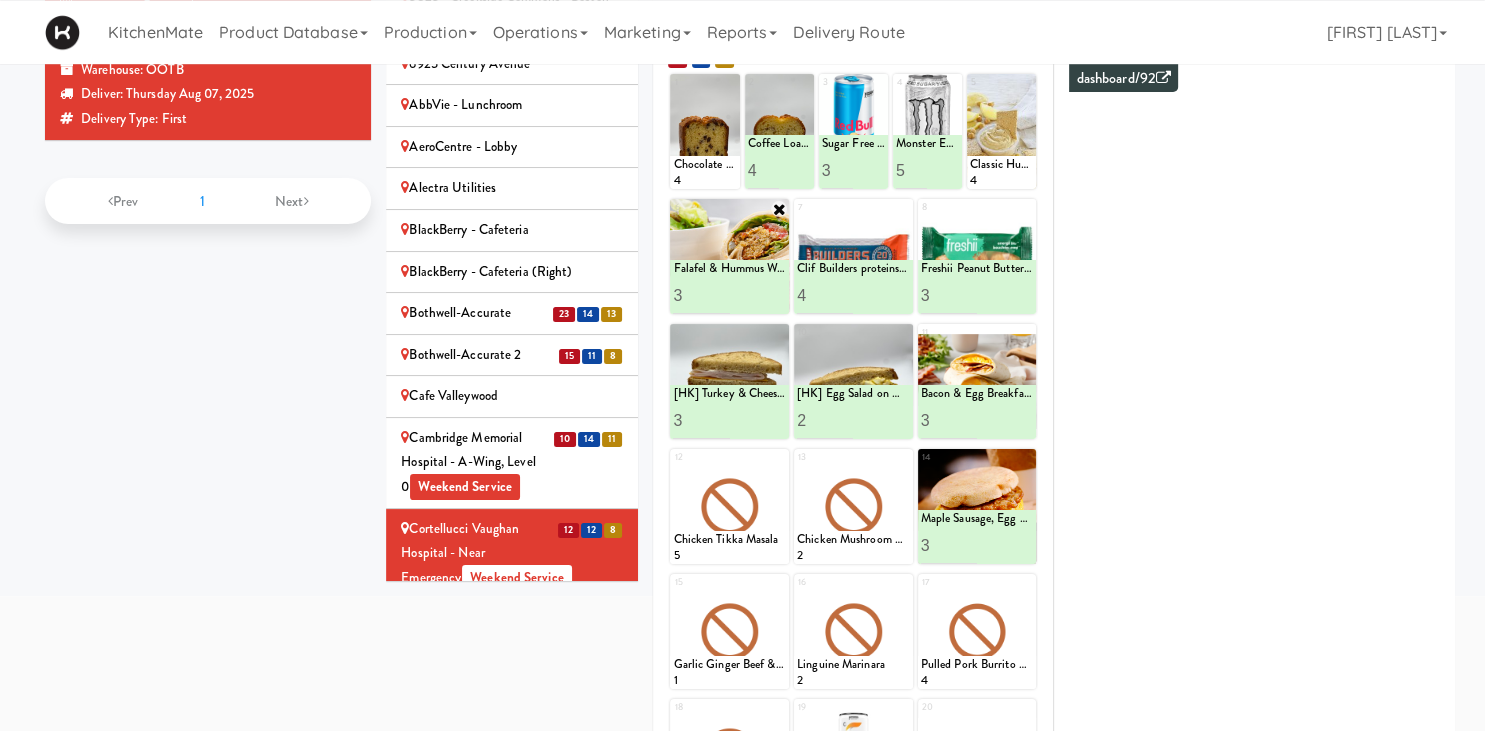 type on "3" 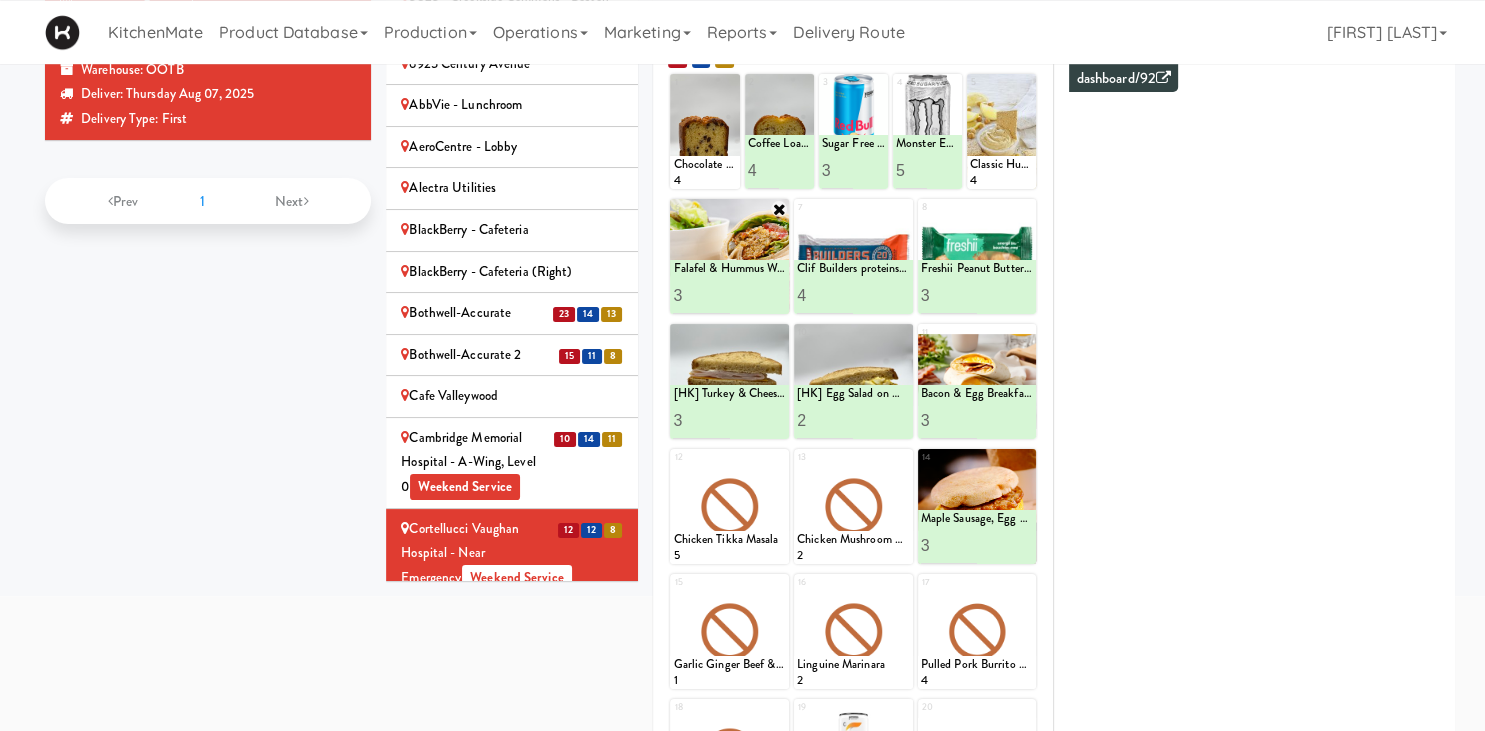 click on "3" at bounding box center [701, 295] 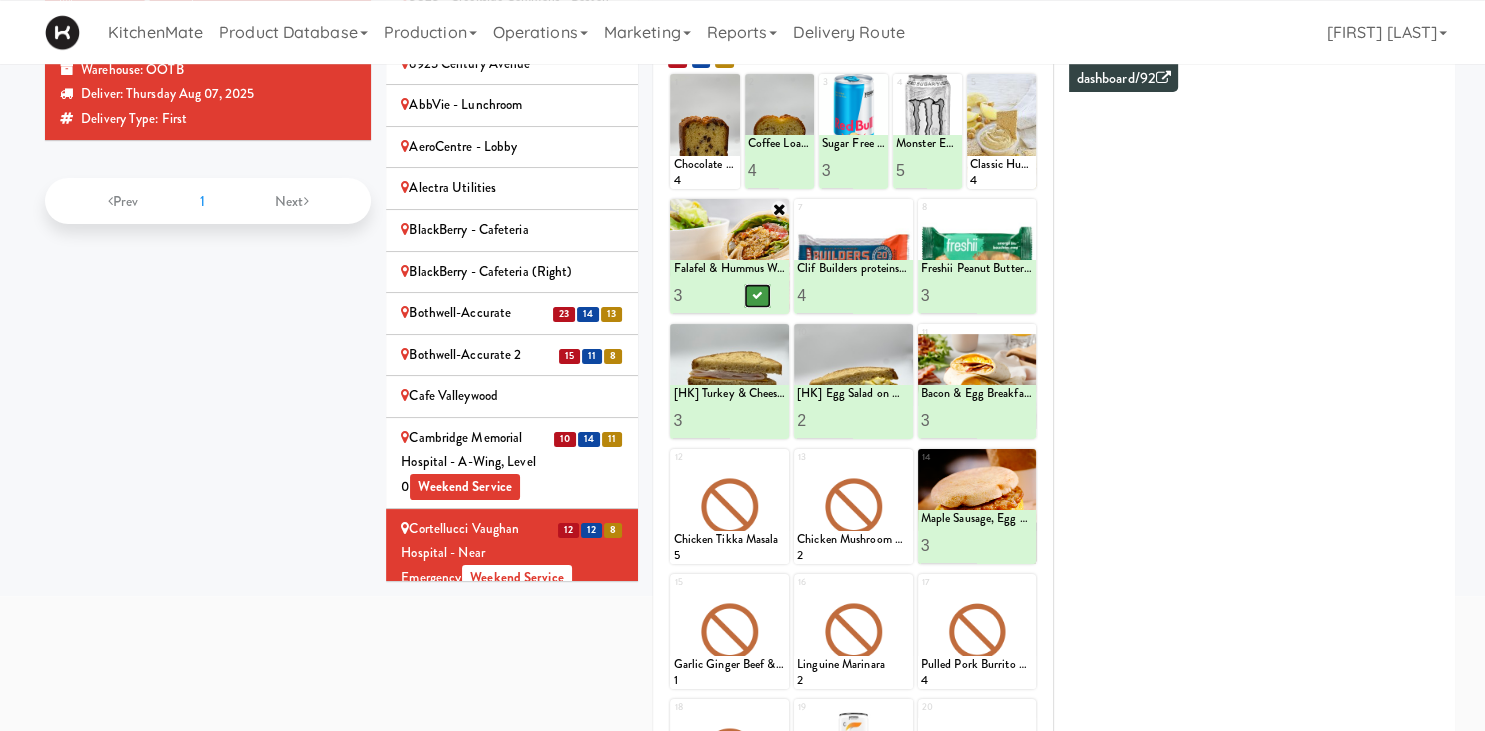 click at bounding box center [758, 296] 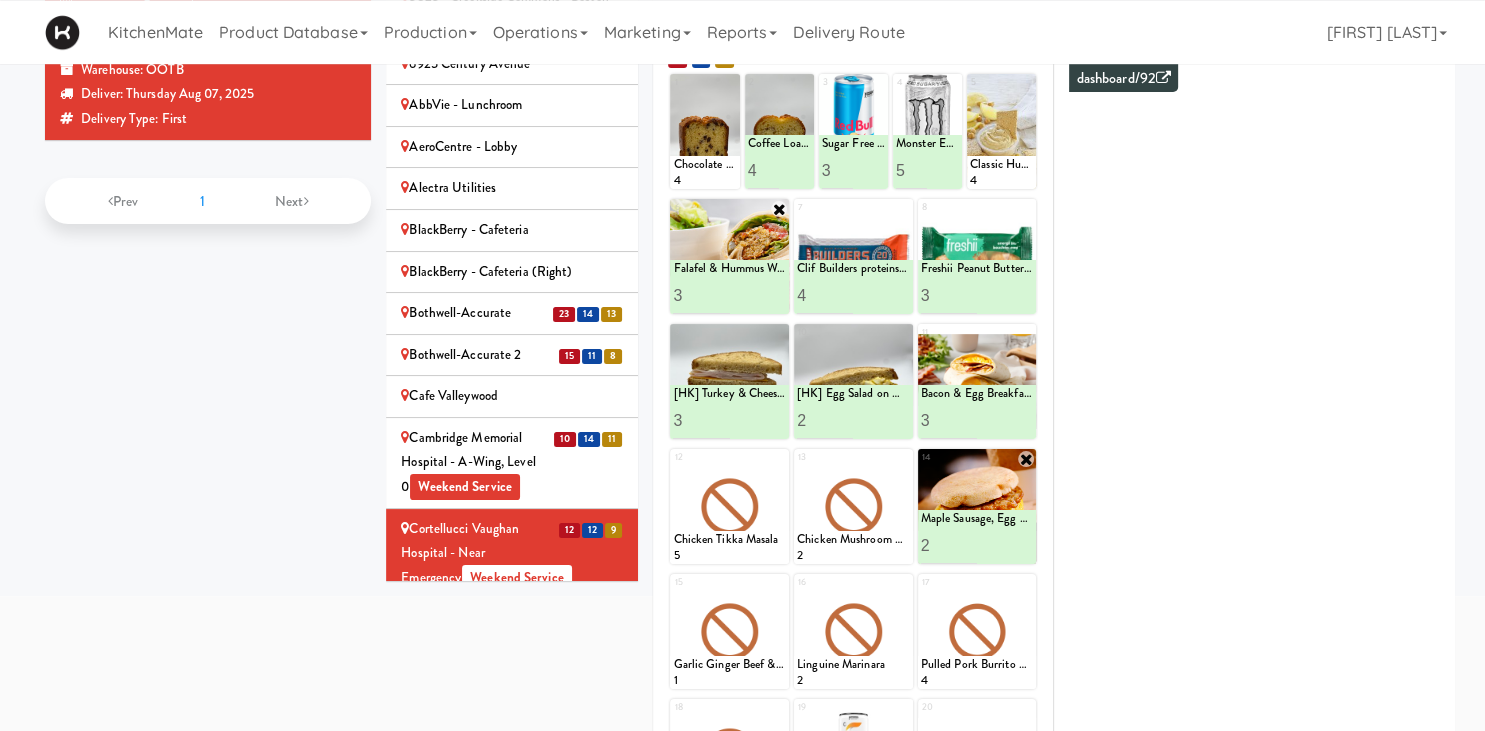 type on "2" 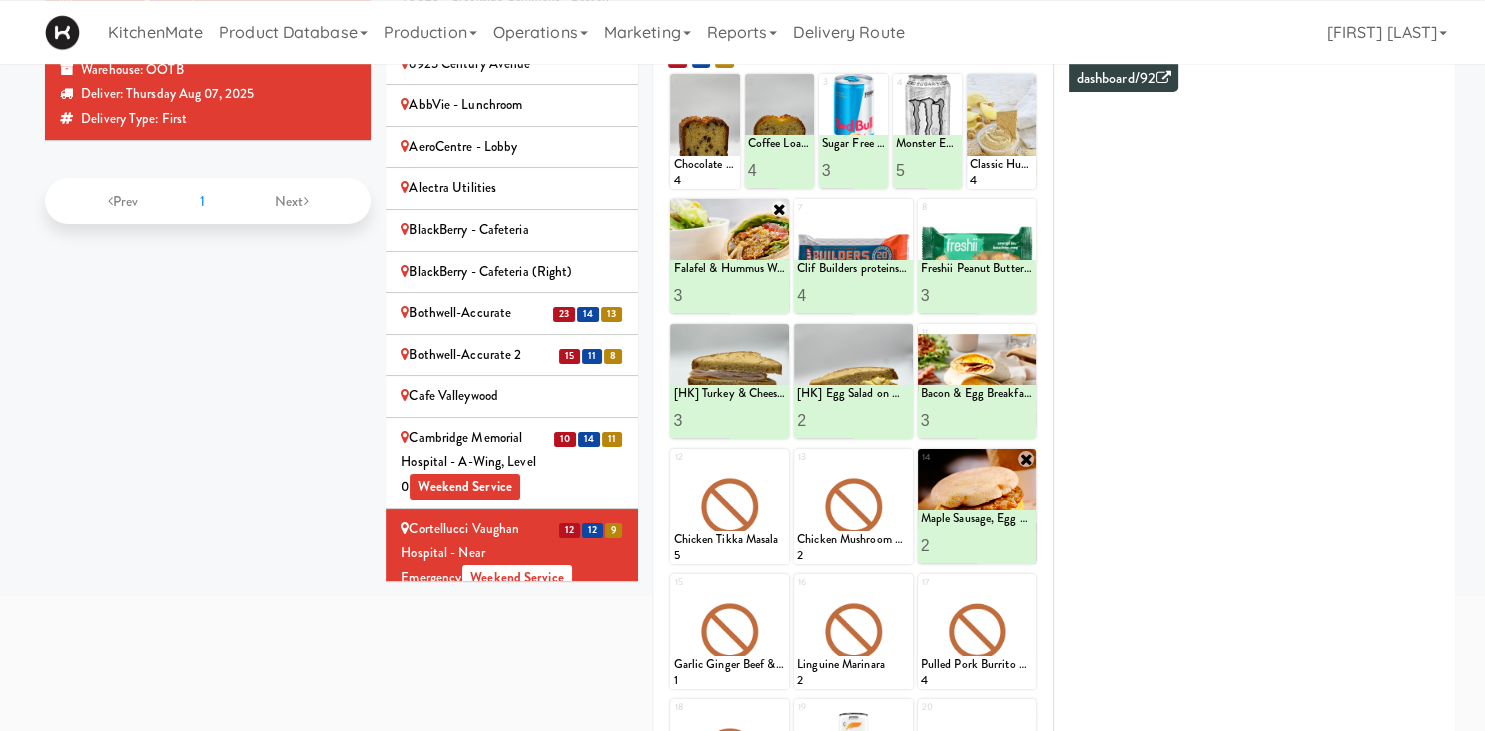 click on "2" at bounding box center [949, 545] 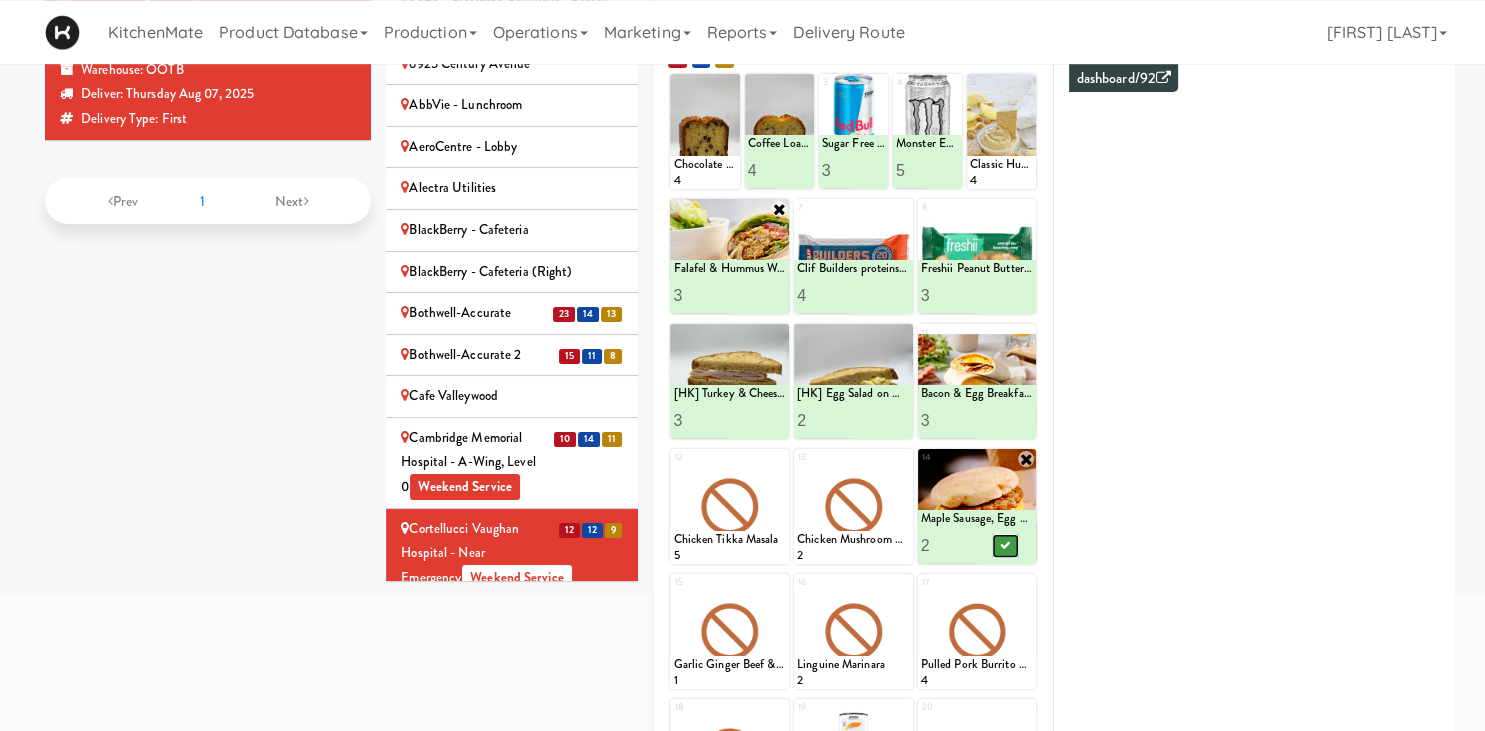 click at bounding box center [1005, 546] 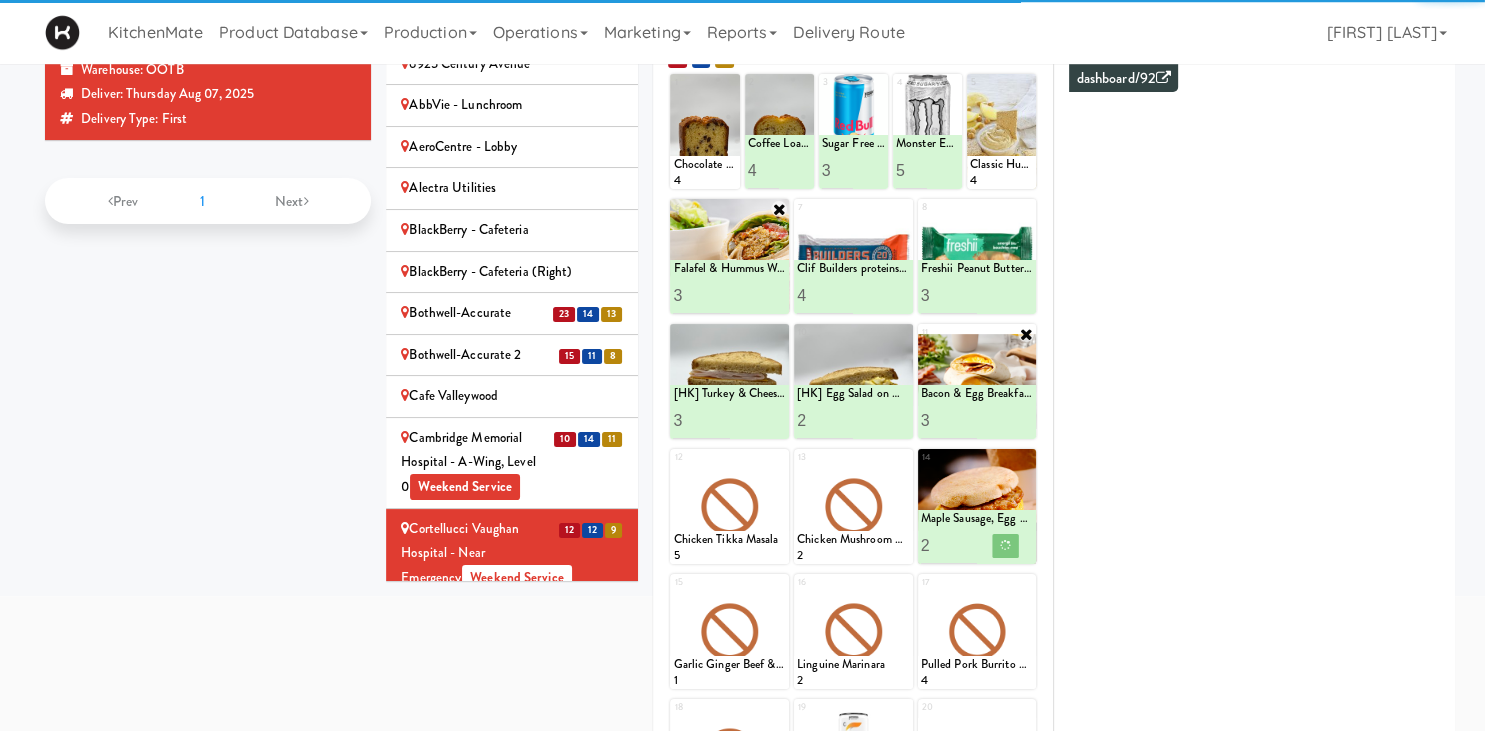 type on "4" 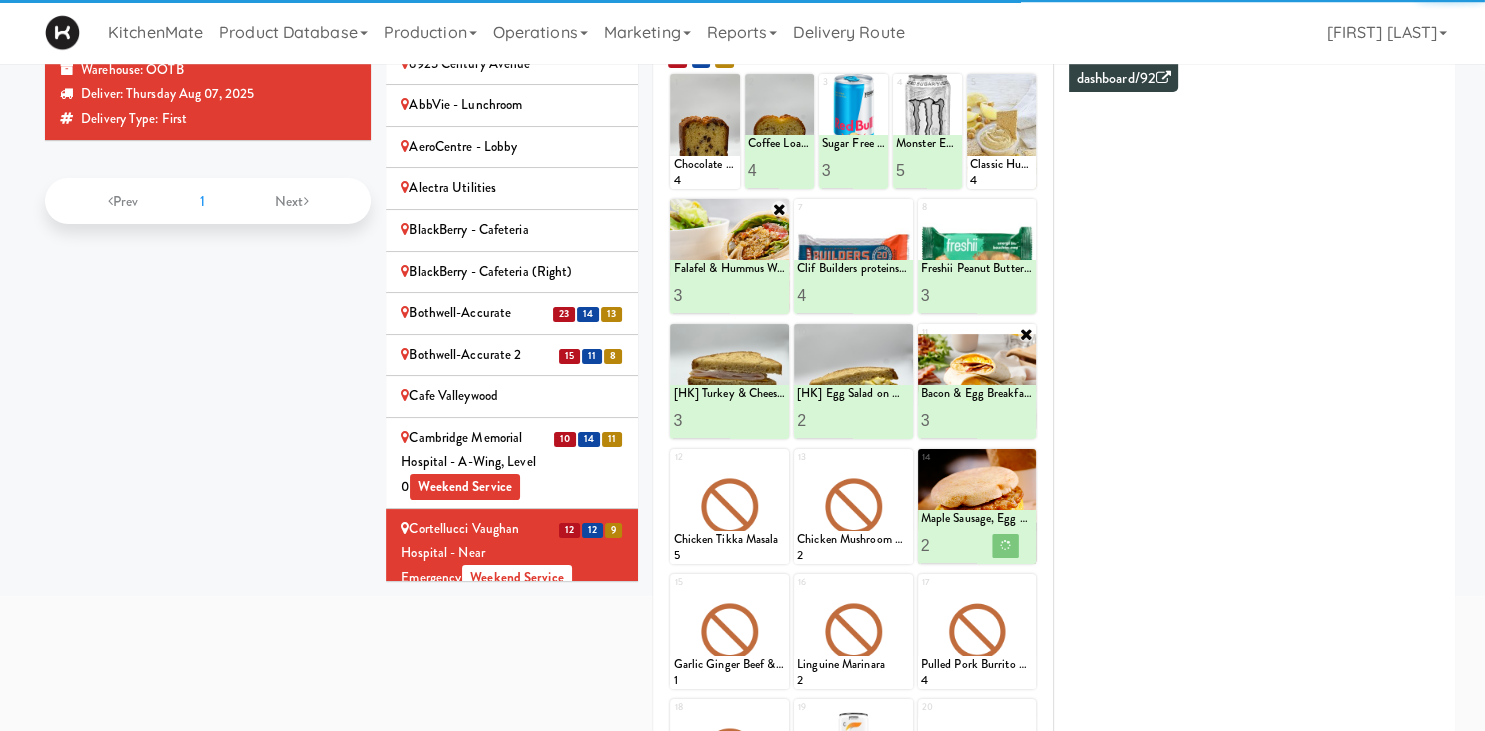 click on "4" at bounding box center (949, 420) 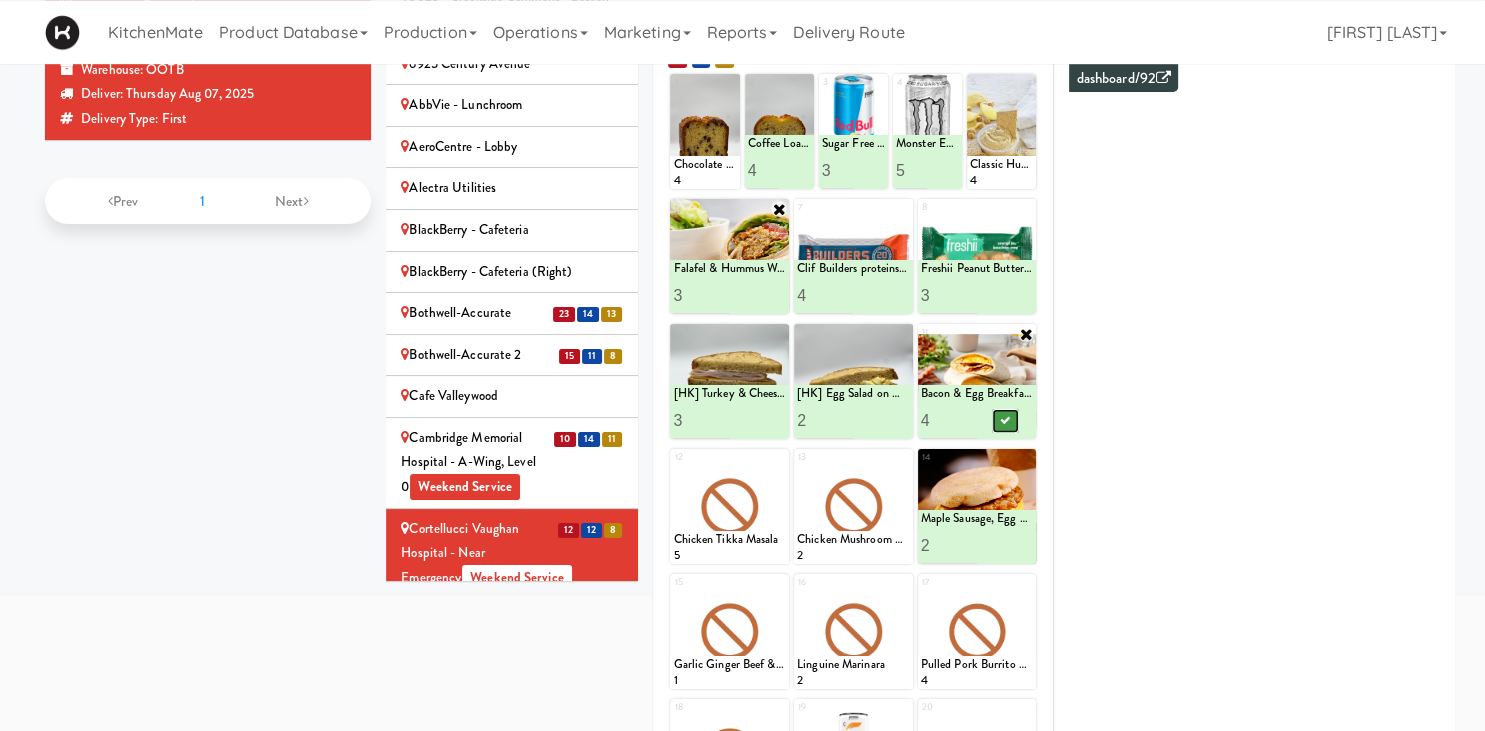 click at bounding box center (1005, 421) 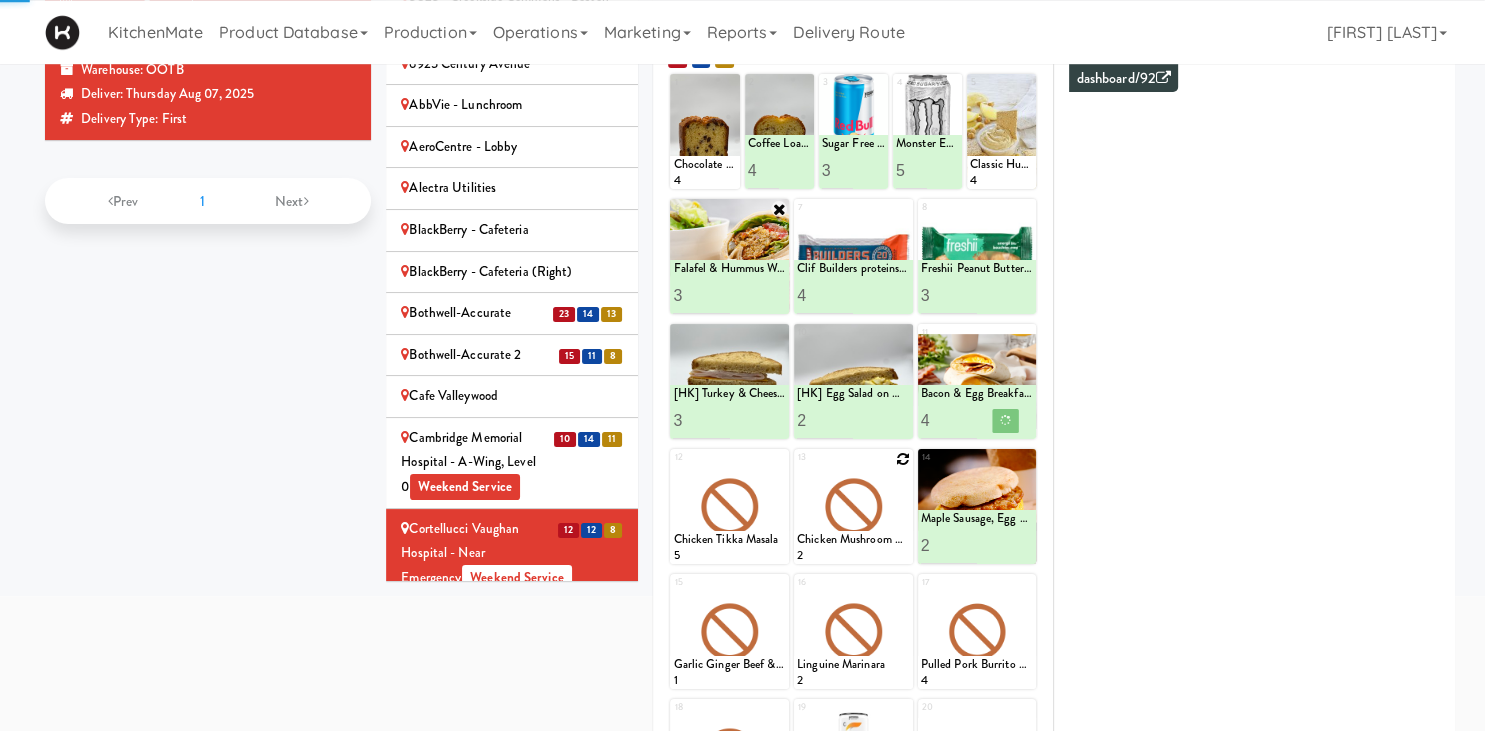 click at bounding box center [903, 459] 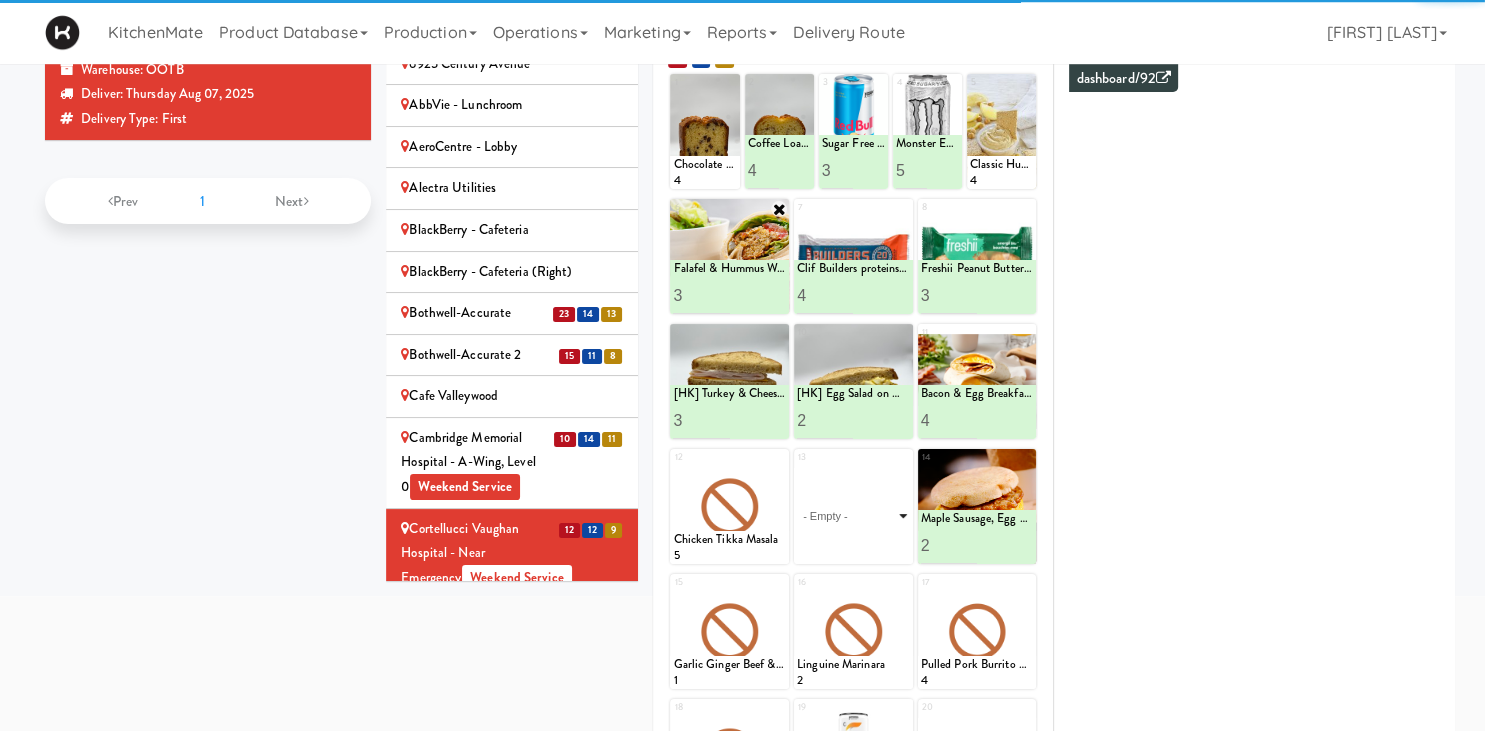 click on "- Empty - Activia Probiotic Peach Mango Smoothie Berry Gatorade Zero Chocolate Milk Tetra Pack Coca Cola Diet Coke Frooti Fuze Iced Tea Grape G2 Gatorade Thirst Quencher Greenhouse Fiery Ginger Shot Lemon Lime Gatorade Zero Monster Energy Zero Ultra Norse Cold Brew Coffee Oasis Apple Juice Orange Celsius Energy Drink Orange Gatorade Zero Red Bull Energy Drink Sanpellengrino Aranciata Sparkling Clementine Probiotic Soda Sparkling Ginger Probiotic Soda Sparkling Grapefruit Probiotic Soda Sugar Free Red Bull Tonica Kombucha Berry Bounce Amazing Chocolate Chunk Cookie Bacon & Egg Breakfast Wrap Bistro Deli Box Blue Diamond Roasted Salted Almonds Blue Diamond Smokehouse Almonds Caramilk Chocolate Chip Loaf Cake Chocolate Loaf Cake Classic Hummus With Crackers Clif Bar Peanut Butter Crunch Clif Builders proteins Bar Chocolate Clif Builders proteins Bar Chocolate Mint Coffee Loaf Cake Falafel & Hummus Wrap Freshii Peanut Butter Energii Bites [HK] Cheddar Cheese Bagel [HK] Chicken Caesar Wrap [HK] Turkey Club Wrap" at bounding box center (853, 516) 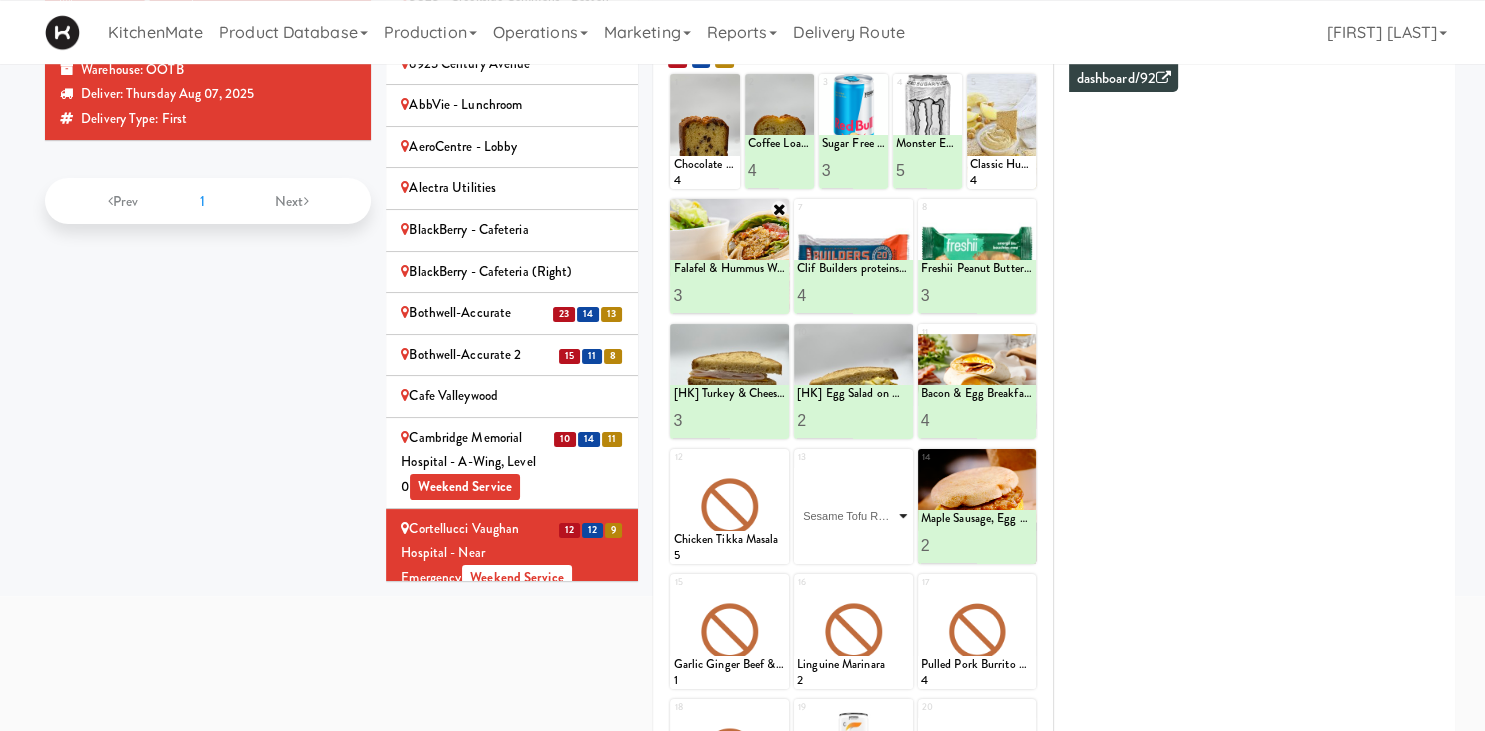 click on "Sesame Tofu Rainbow Bowl" at bounding box center (0, 0) 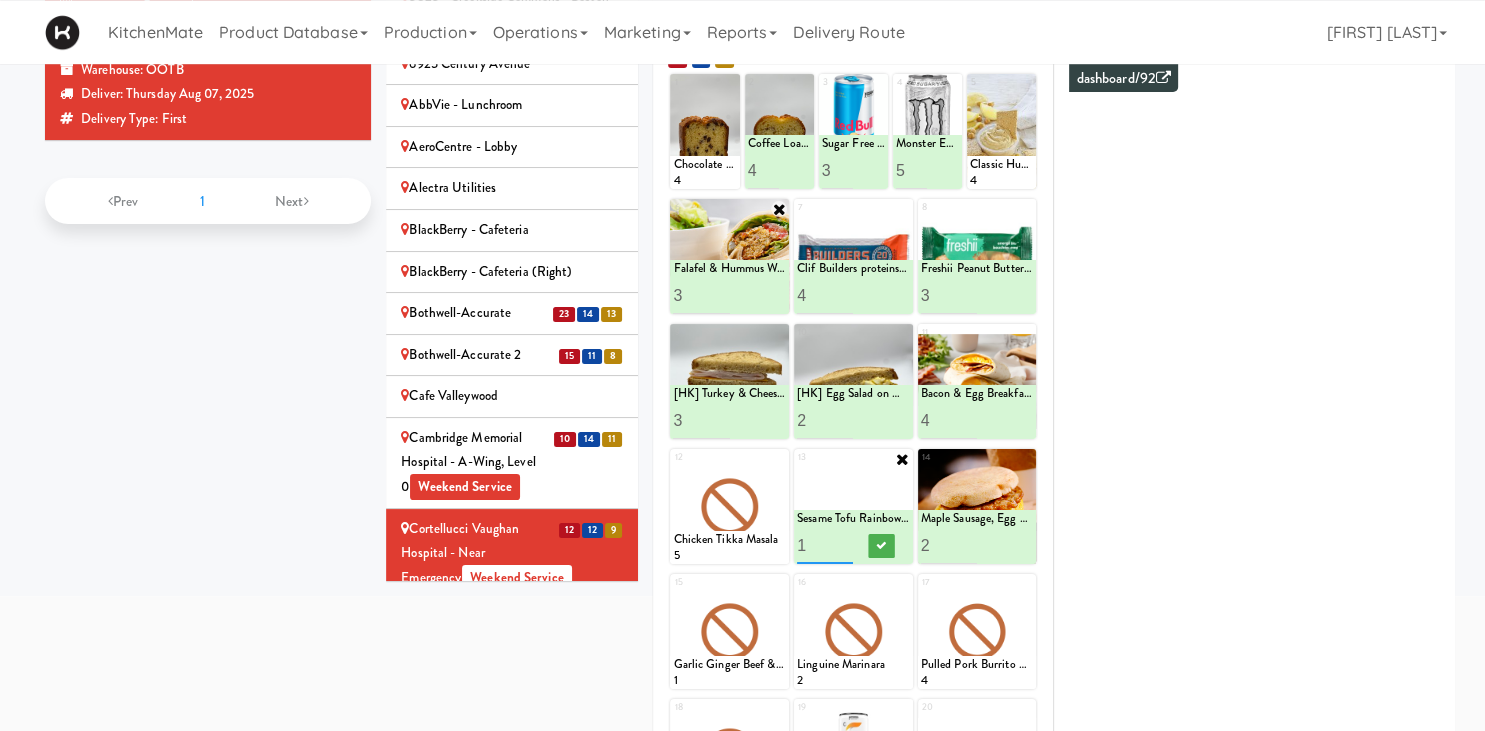 type on "2" 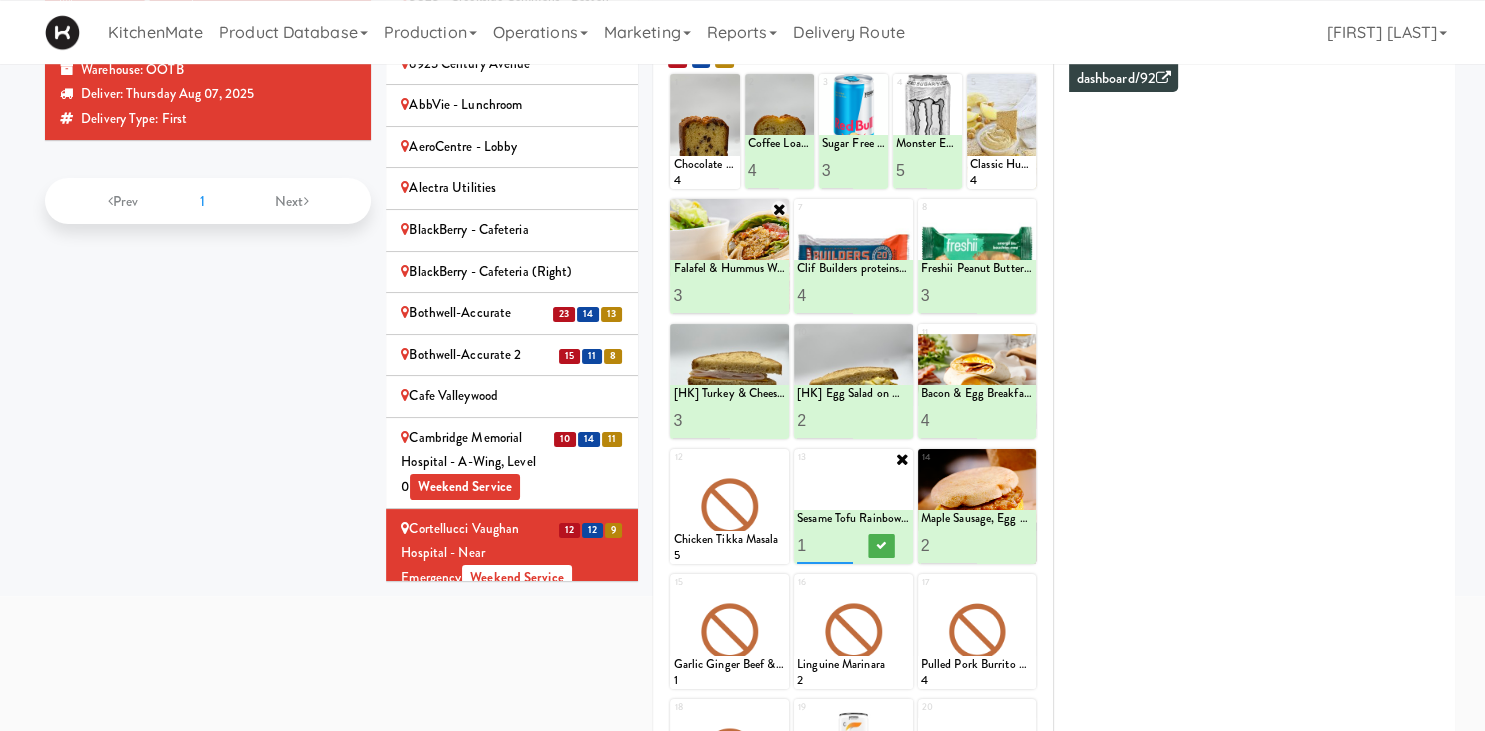 click on "2" at bounding box center (825, 545) 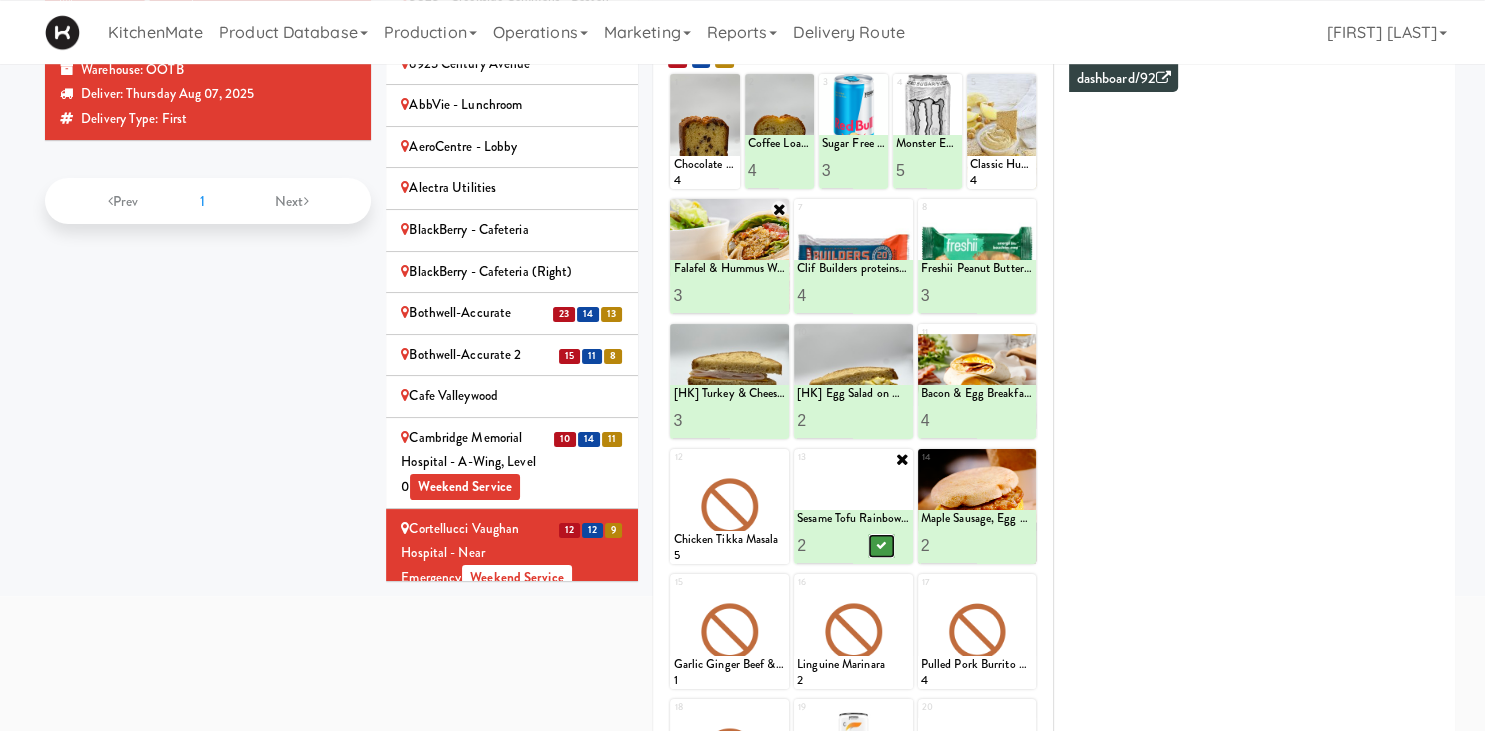 click at bounding box center [881, 546] 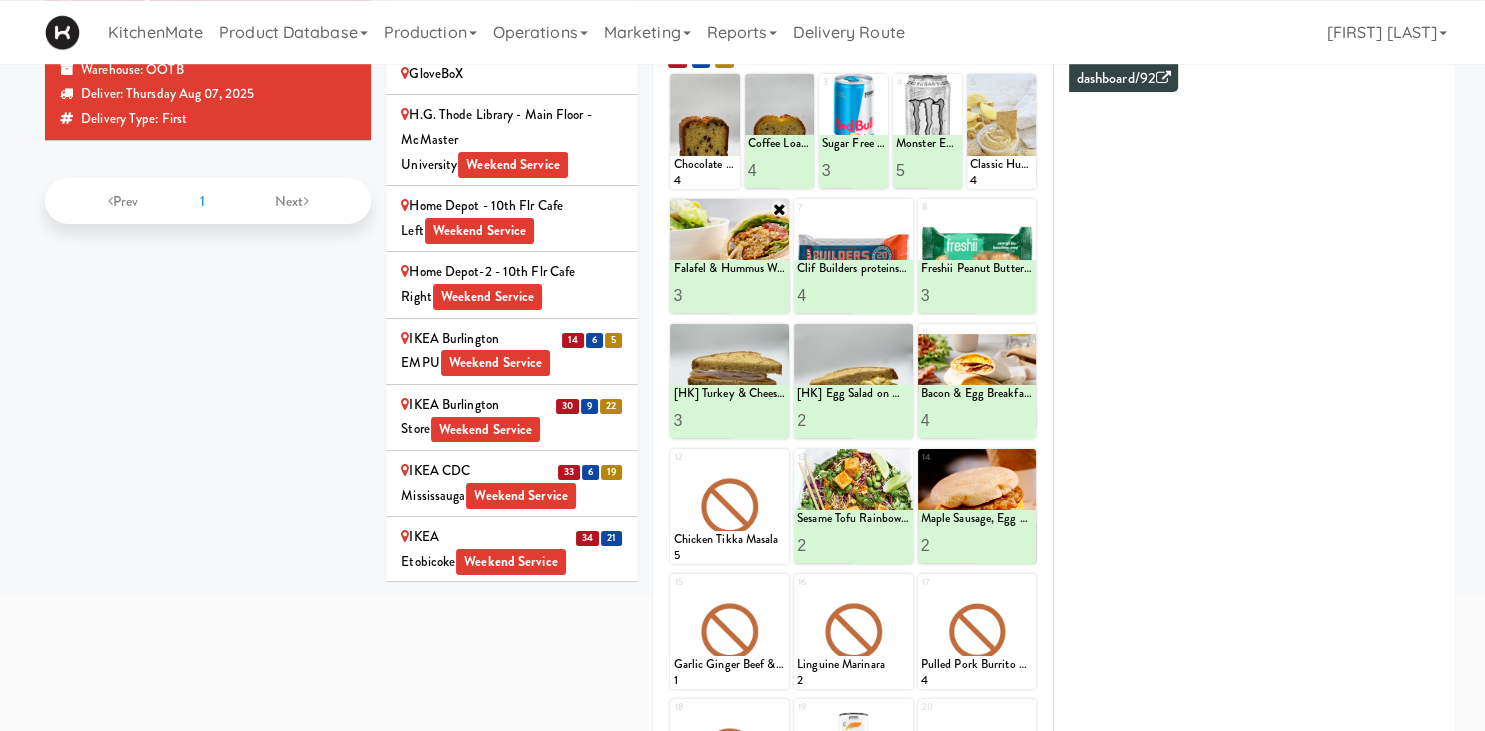 scroll, scrollTop: 1590, scrollLeft: 0, axis: vertical 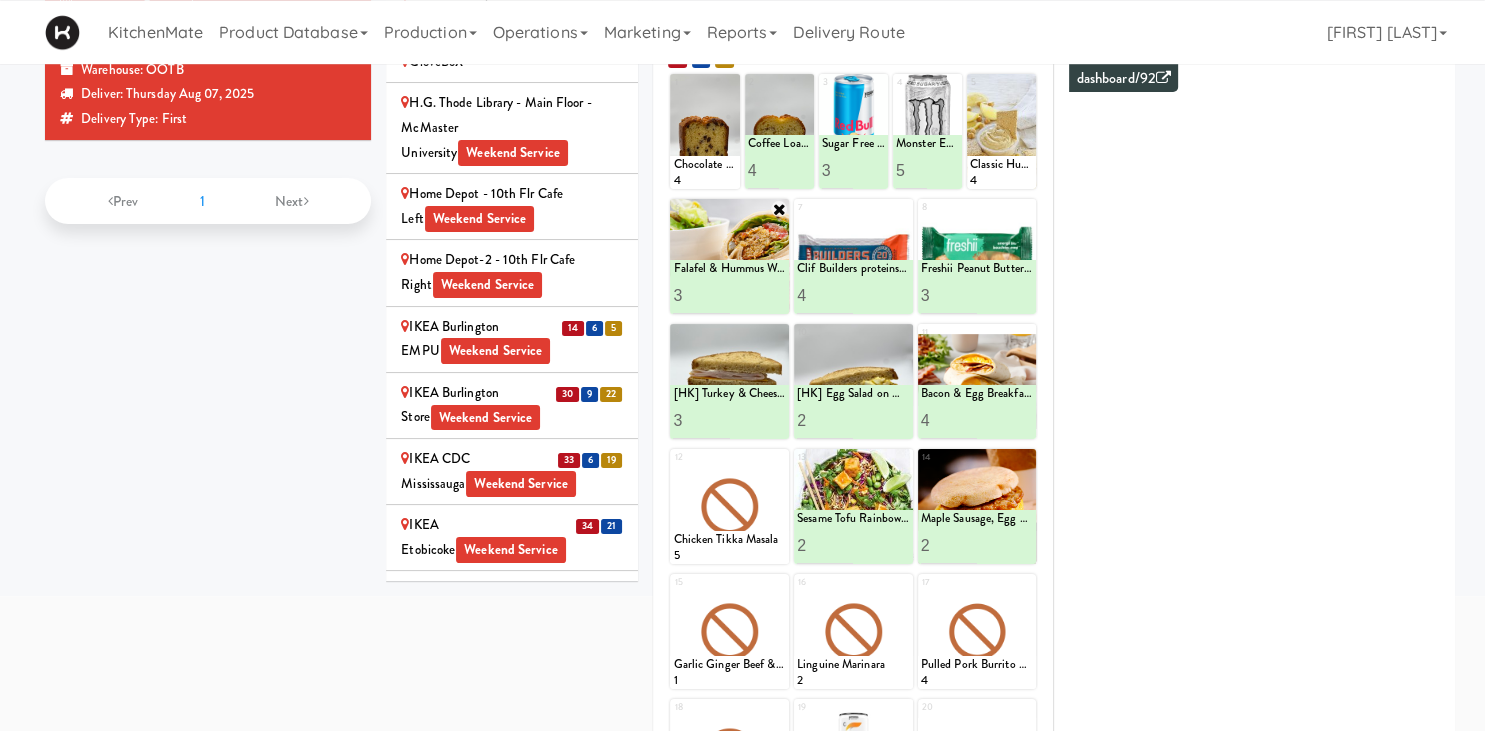 click on "IKEA Burlington EMPU  Weekend Service" at bounding box center [512, 339] 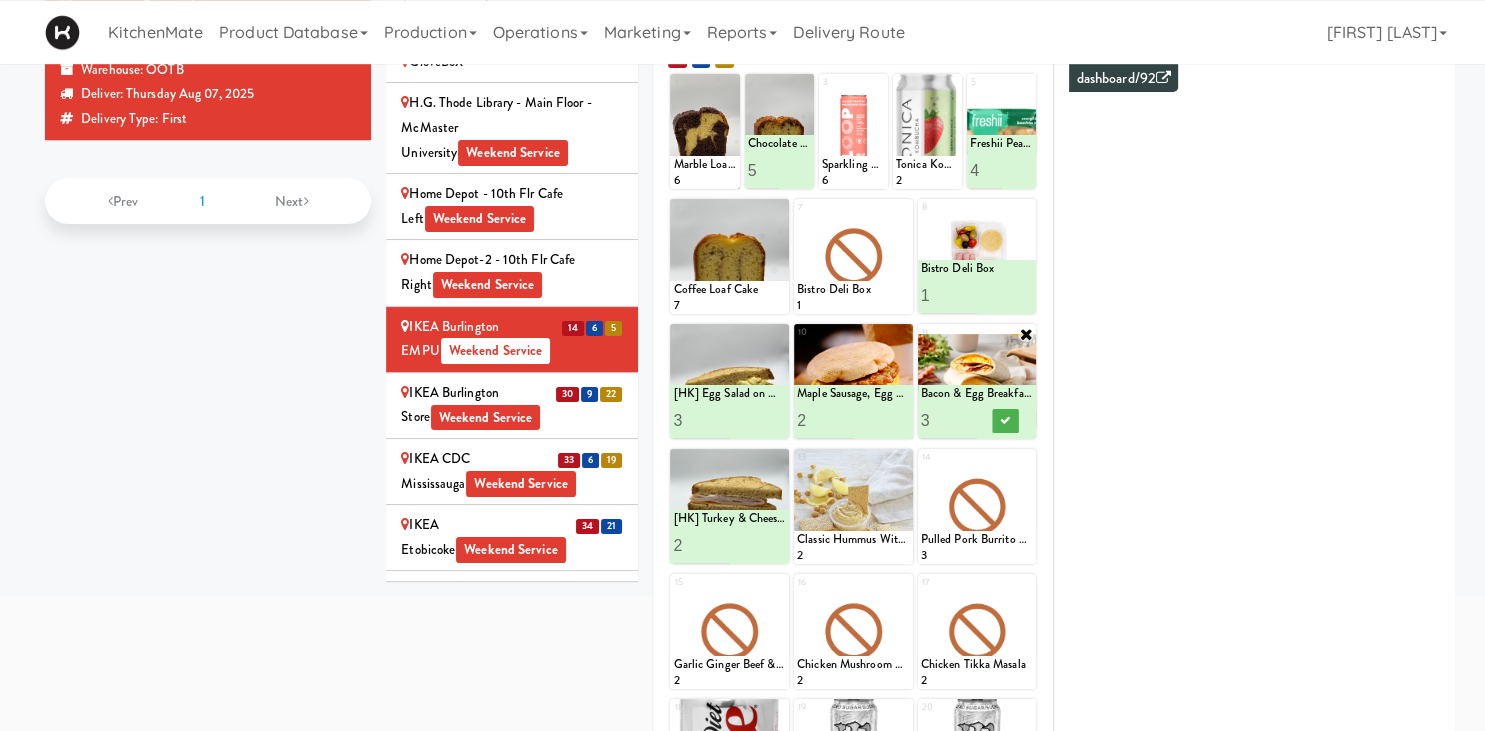 type on "3" 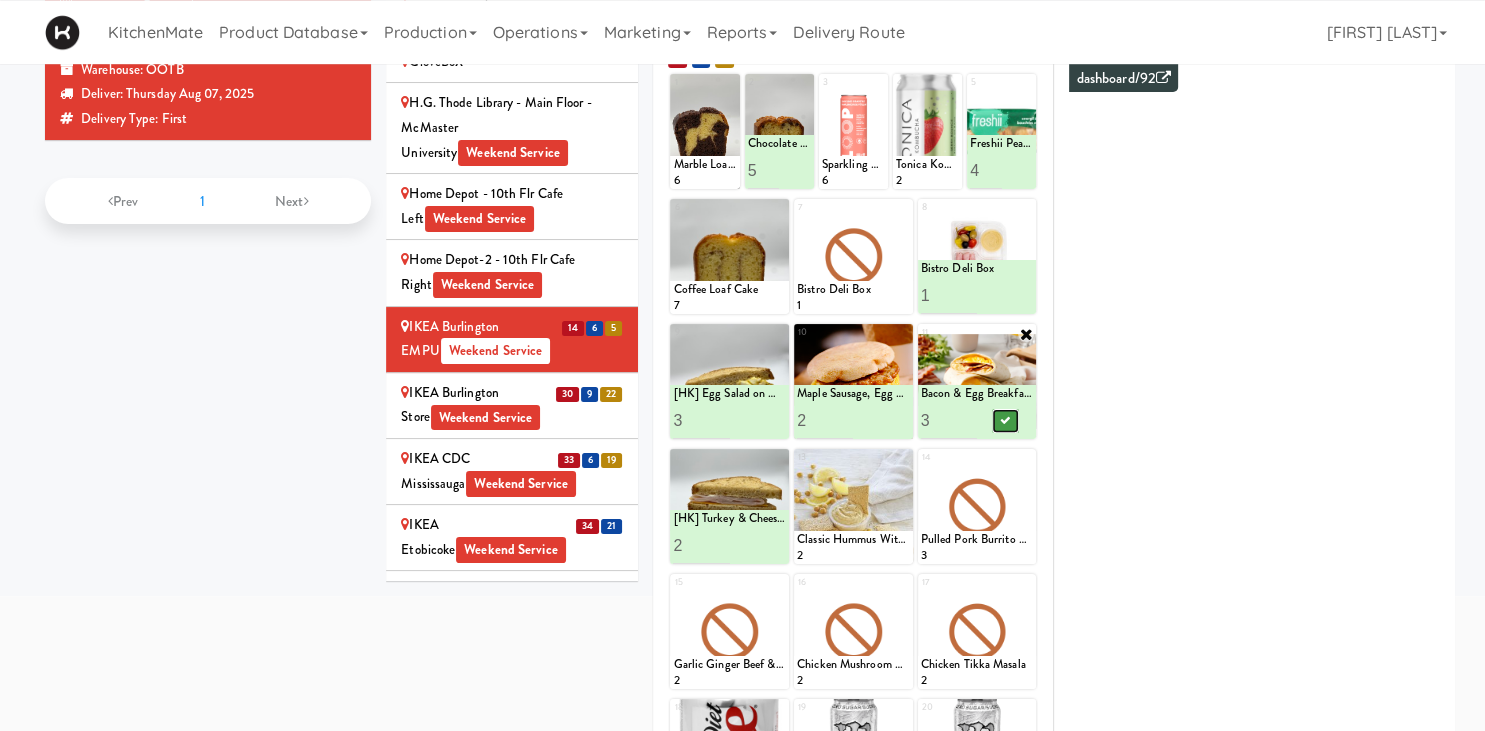 click at bounding box center [1005, 420] 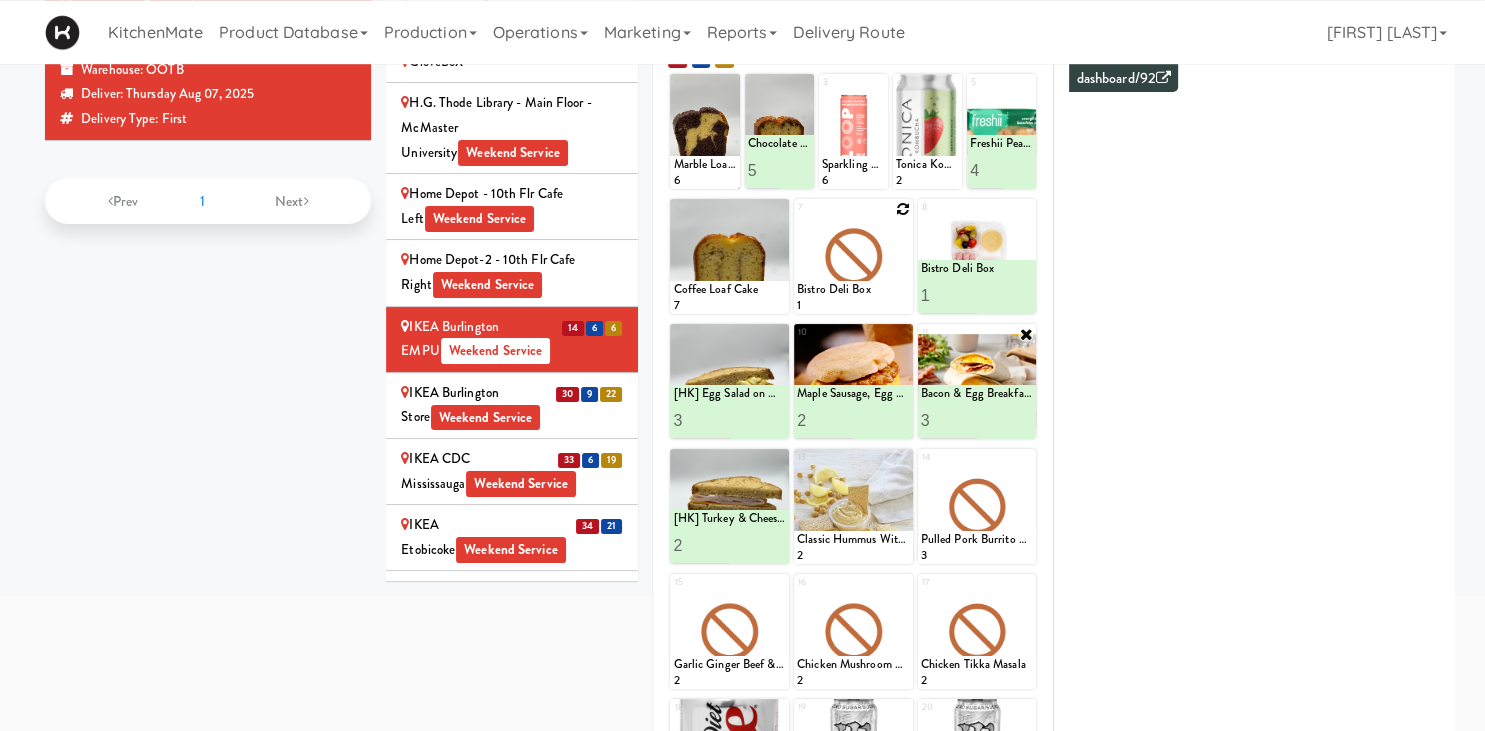 click at bounding box center [903, 209] 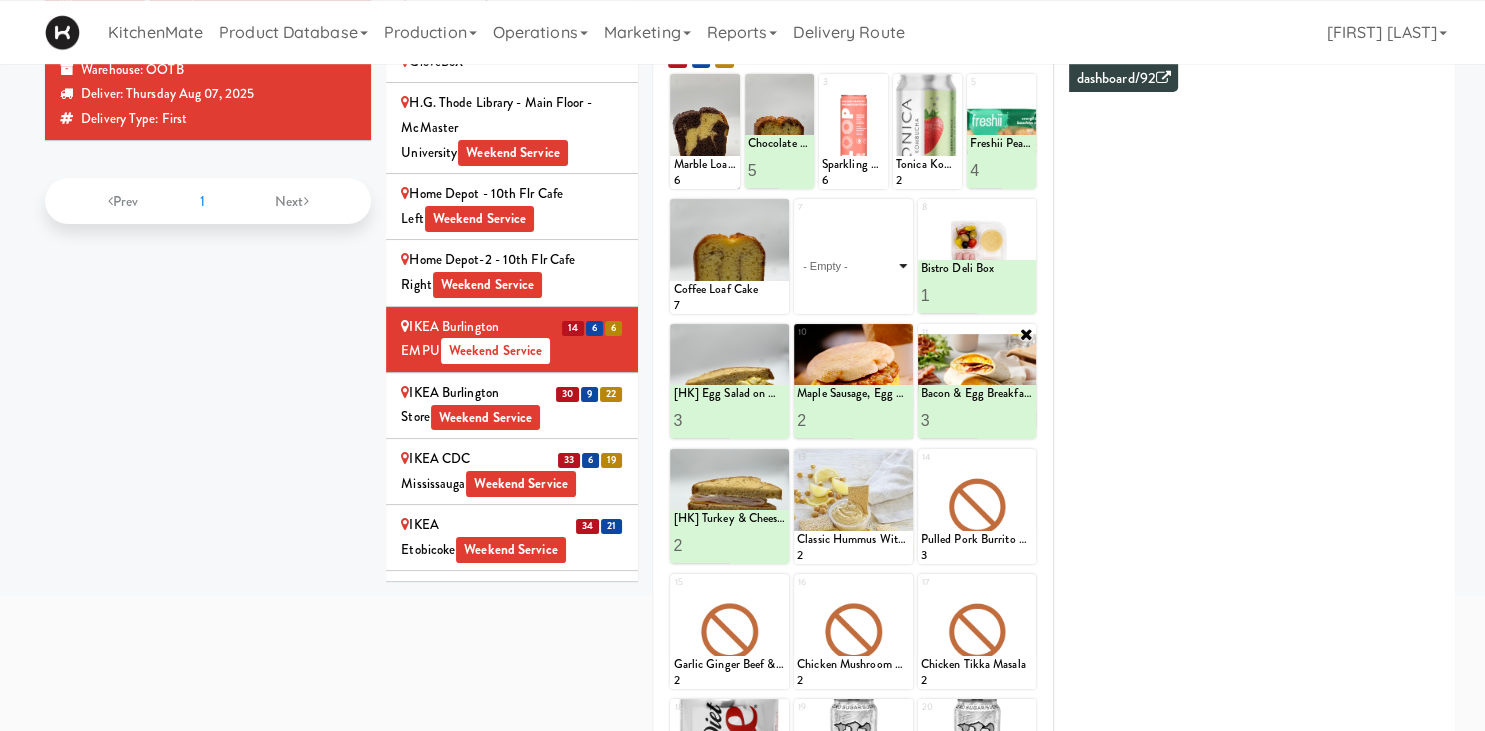 click on "- Empty - Activia Probiotic Peach Mango Smoothie Berry Gatorade Zero Chocolate Milk Tetra Pack Coca Cola Diet Coke Frooti Fuze Iced Tea Grape G2 Gatorade Thirst Quencher Greenhouse Fiery Ginger Shot Lemon Lime Gatorade Zero Monster Energy Zero Ultra Norse Cold Brew Coffee Oasis Apple Juice Orange Celsius Energy Drink Orange Gatorade Zero Red Bull Energy Drink Sanpellengrino Aranciata Sparkling Clementine Probiotic Soda Sparkling Ginger Probiotic Soda Sparkling Grapefruit Probiotic Soda Sugar Free Red Bull Tonica Kombucha Berry Bounce Amazing Chocolate Chunk Cookie Bacon & Egg Breakfast Wrap Bistro Deli Box Blue Diamond Roasted Salted Almonds Blue Diamond Smokehouse Almonds Caramilk Chocolate Chip Loaf Cake Chocolate Loaf Cake Classic Hummus With Crackers Clif Bar Peanut Butter Crunch Clif Builders proteins Bar Chocolate Clif Builders proteins Bar Chocolate Mint Coffee Loaf Cake Falafel & Hummus Wrap Freshii Peanut Butter Energii Bites [HK] Cheddar Cheese Bagel [HK] Chicken Caesar Wrap [HK] Turkey Club Wrap" at bounding box center (853, 266) 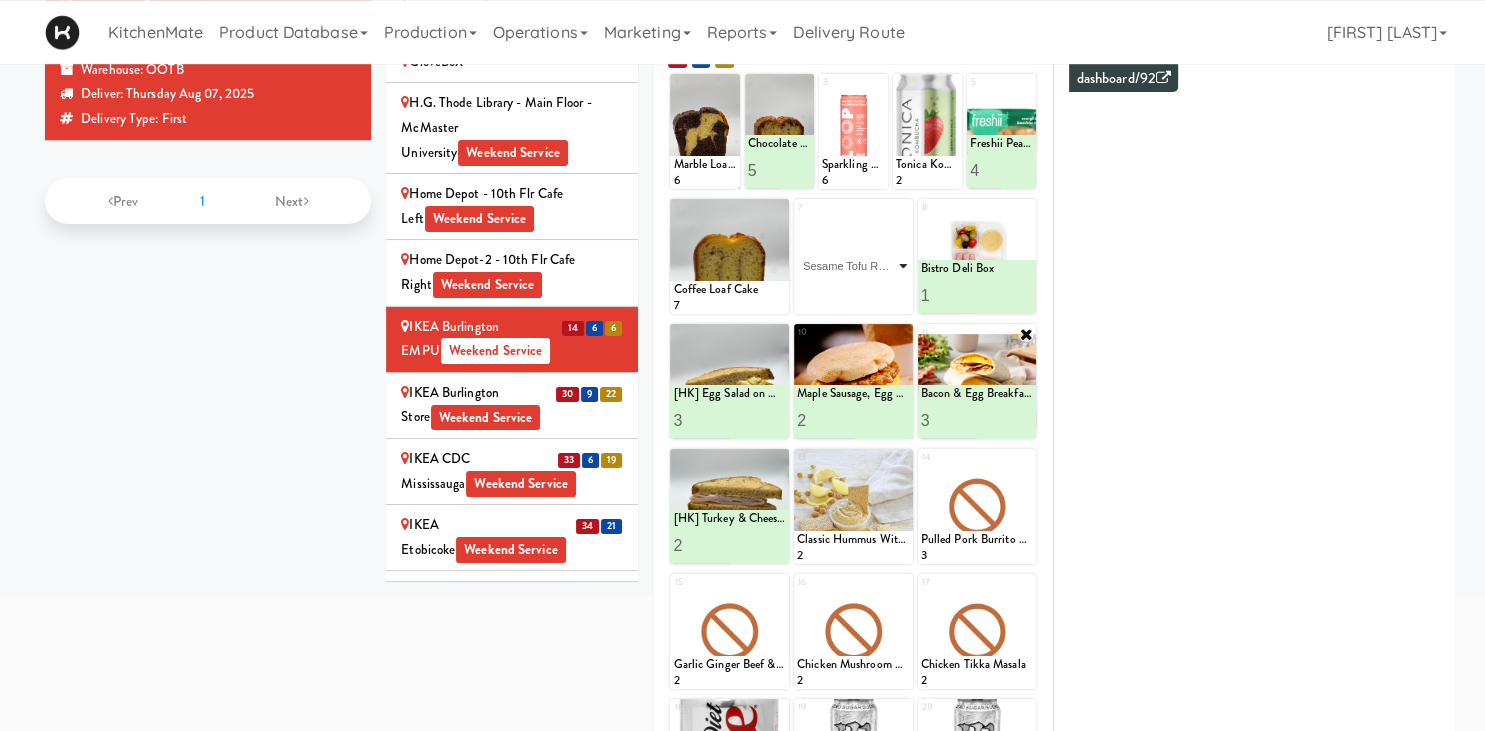 click on "Sesame Tofu Rainbow Bowl" at bounding box center [0, 0] 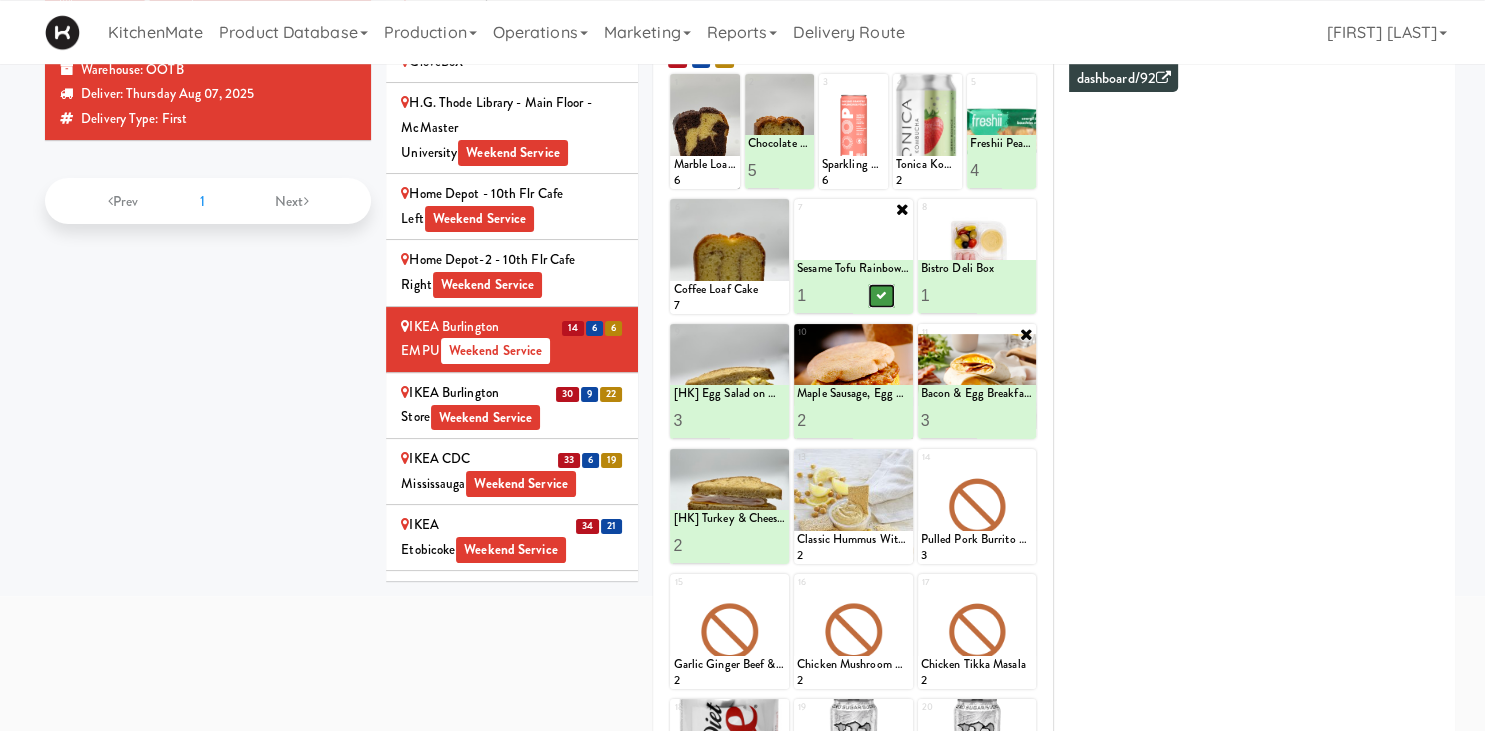 click at bounding box center [881, 295] 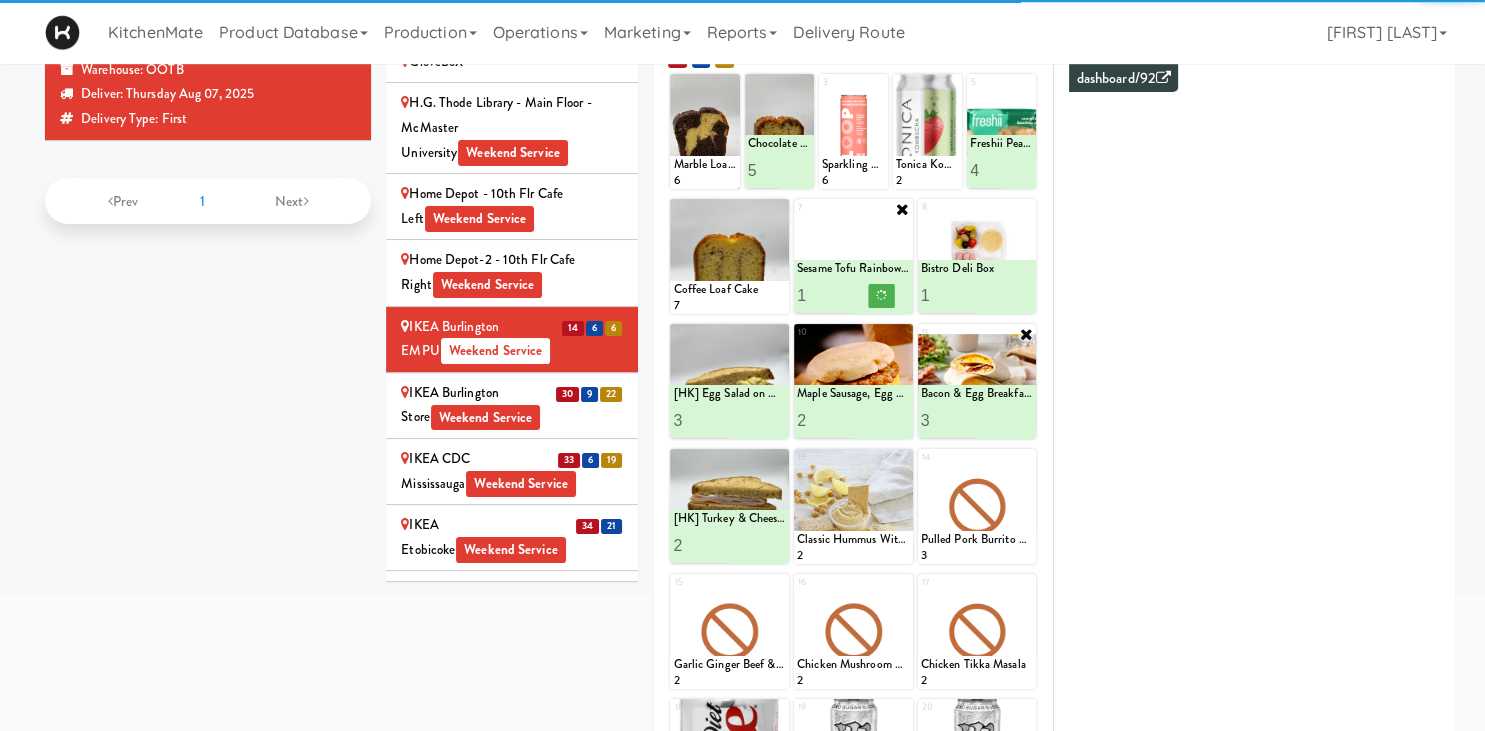 click on "IKEA Burlington Store  Weekend Service" at bounding box center [512, 405] 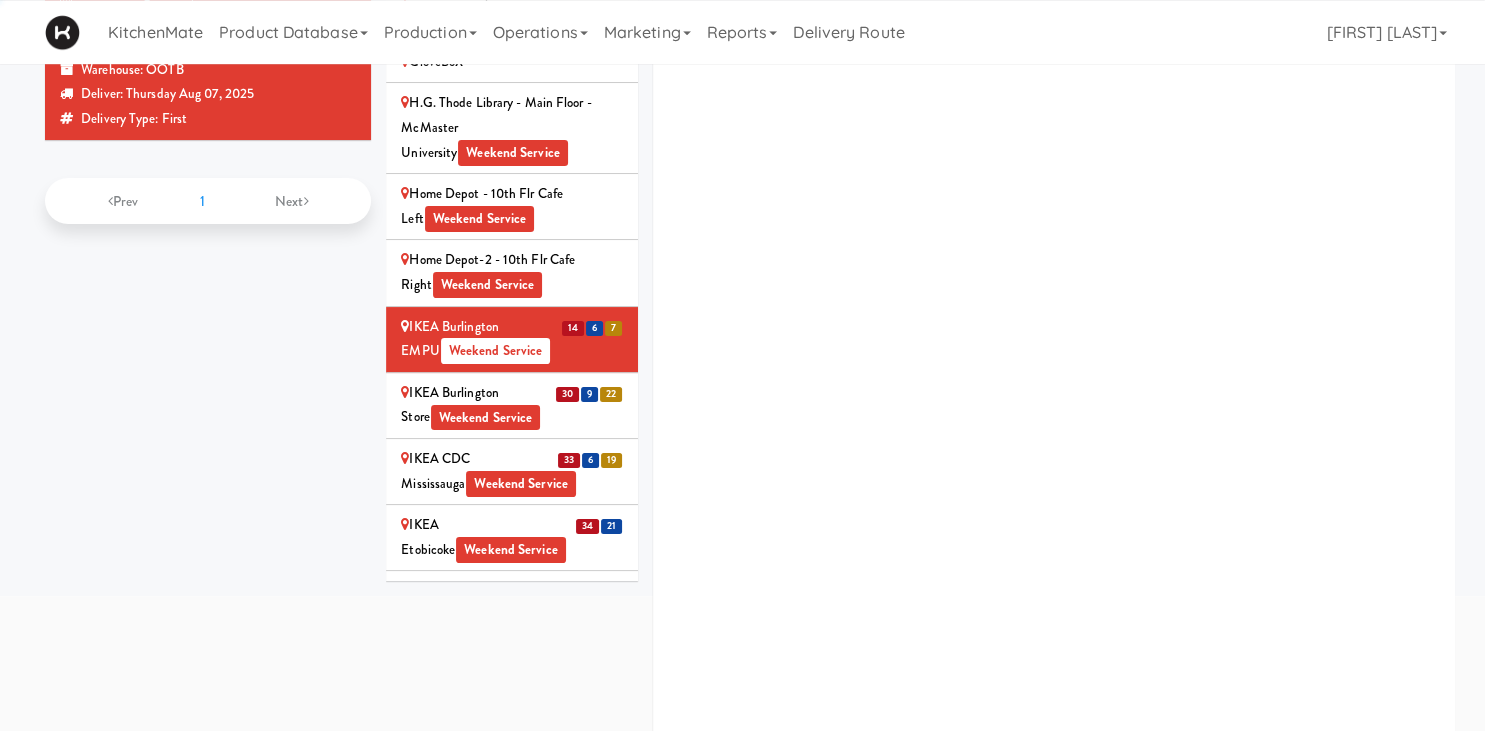 click on "IKEA Burlington Store  Weekend Service" at bounding box center [512, 405] 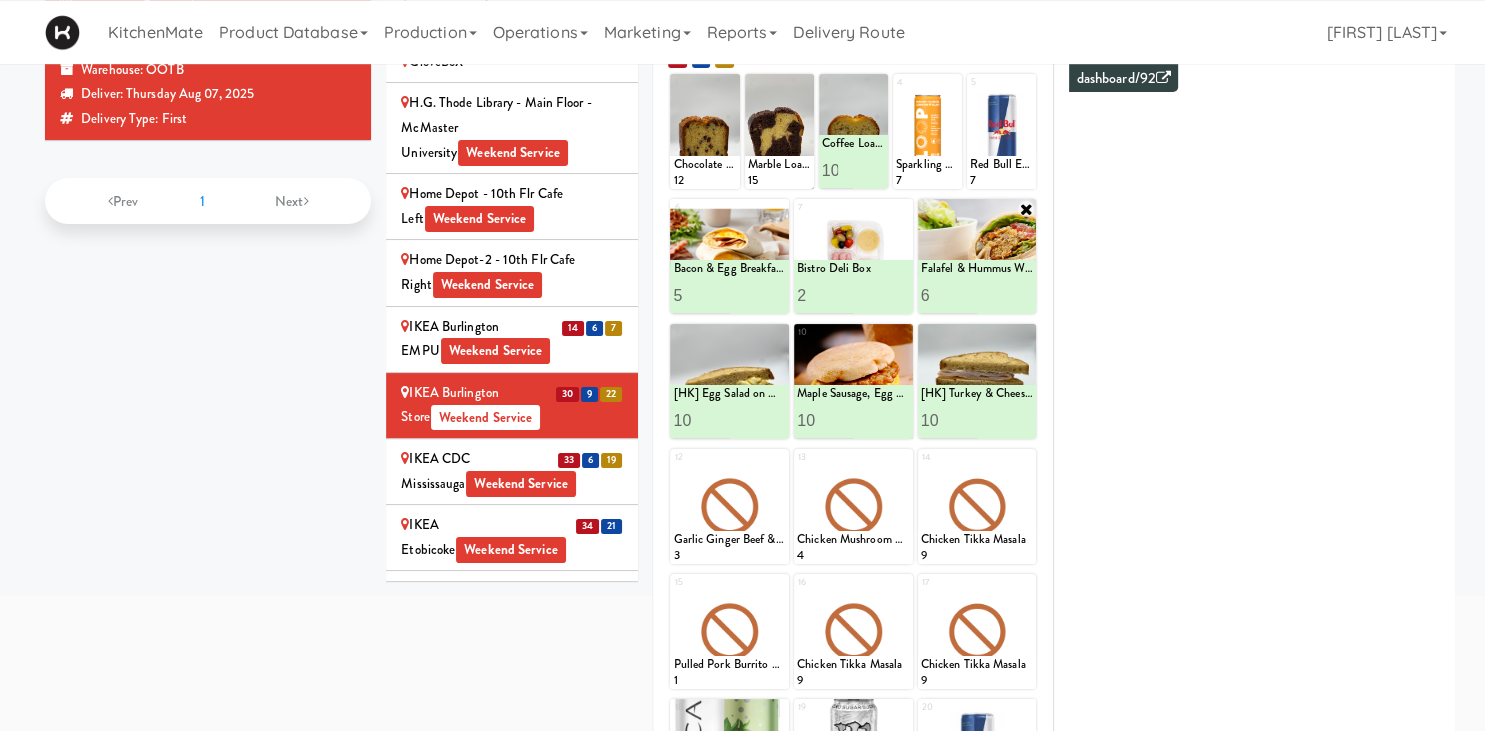 click on "6" at bounding box center (949, 295) 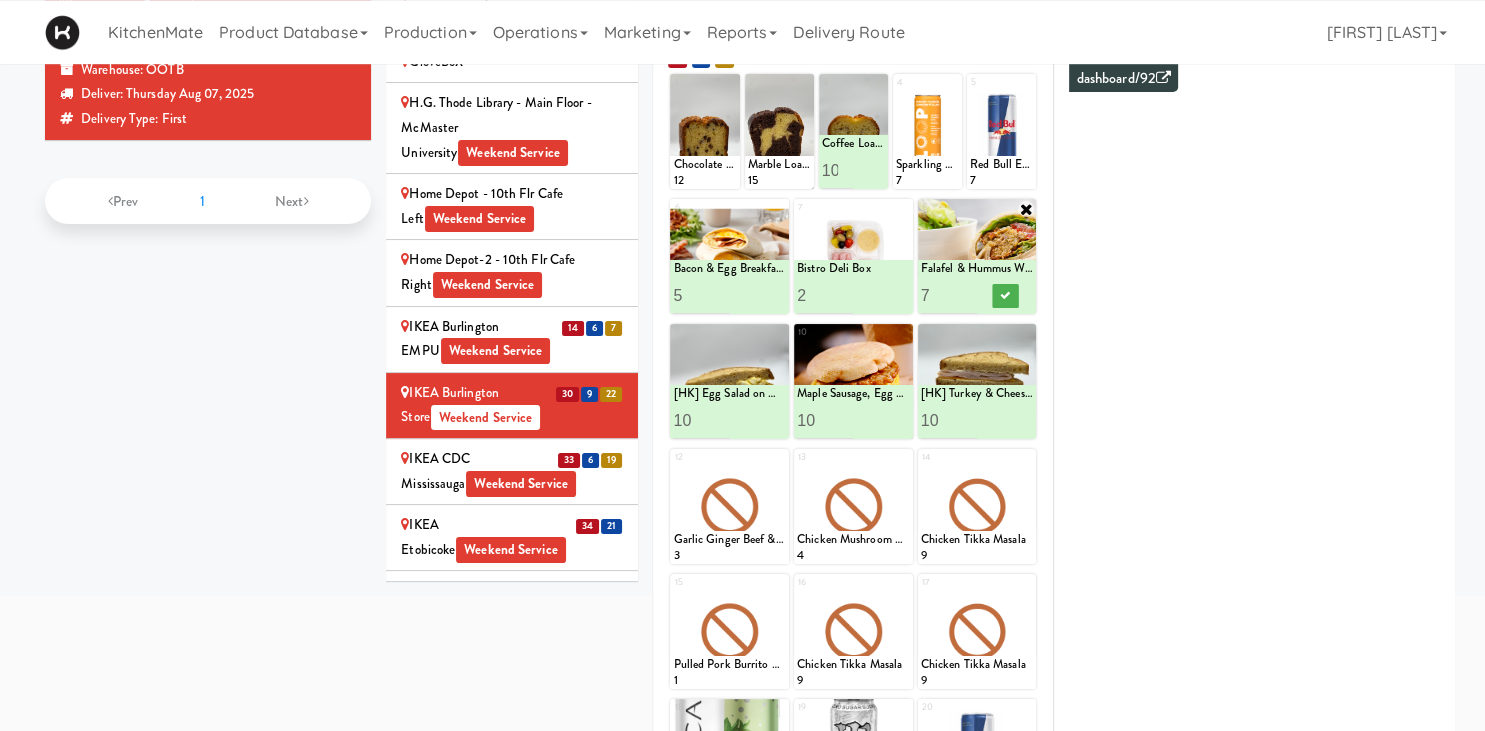 click on "7" at bounding box center [949, 295] 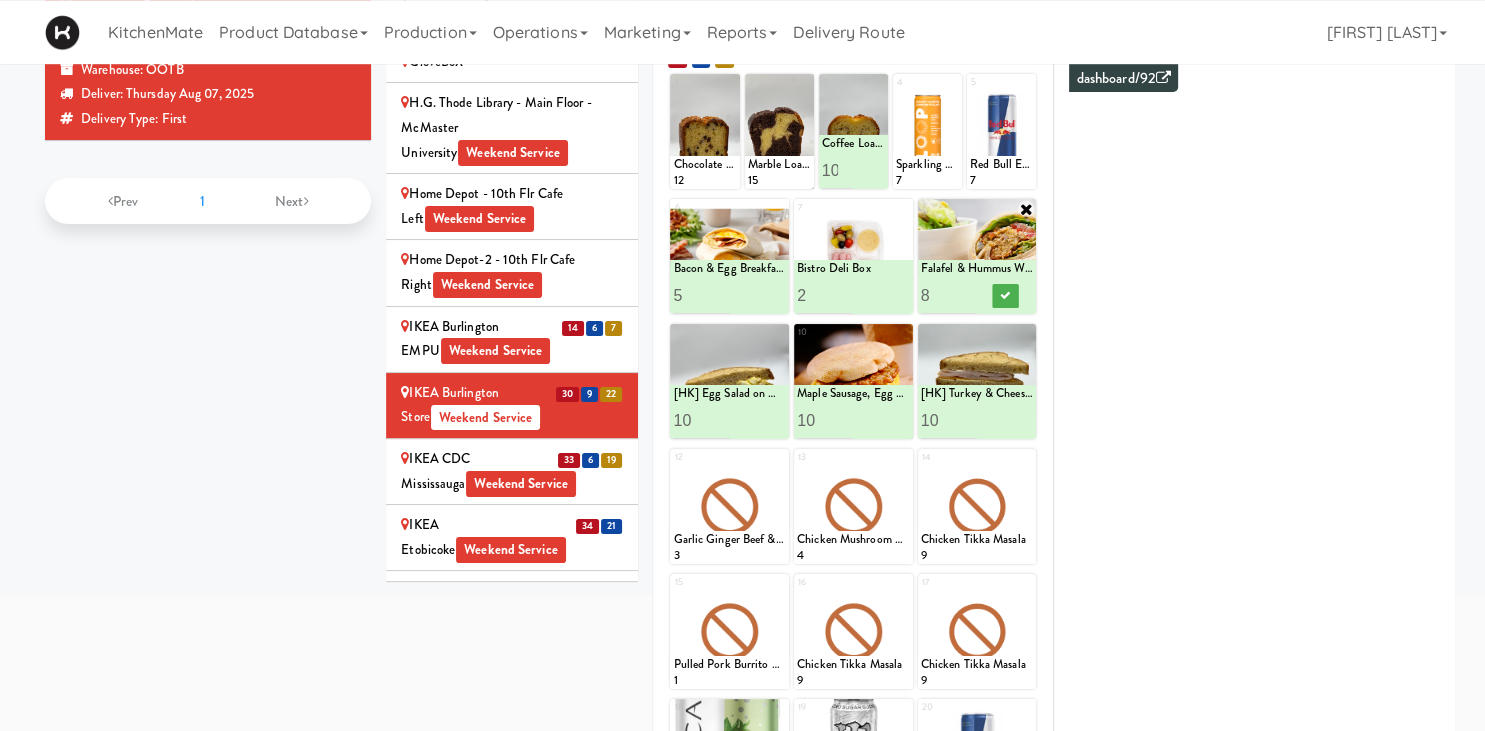 click on "8" at bounding box center (949, 295) 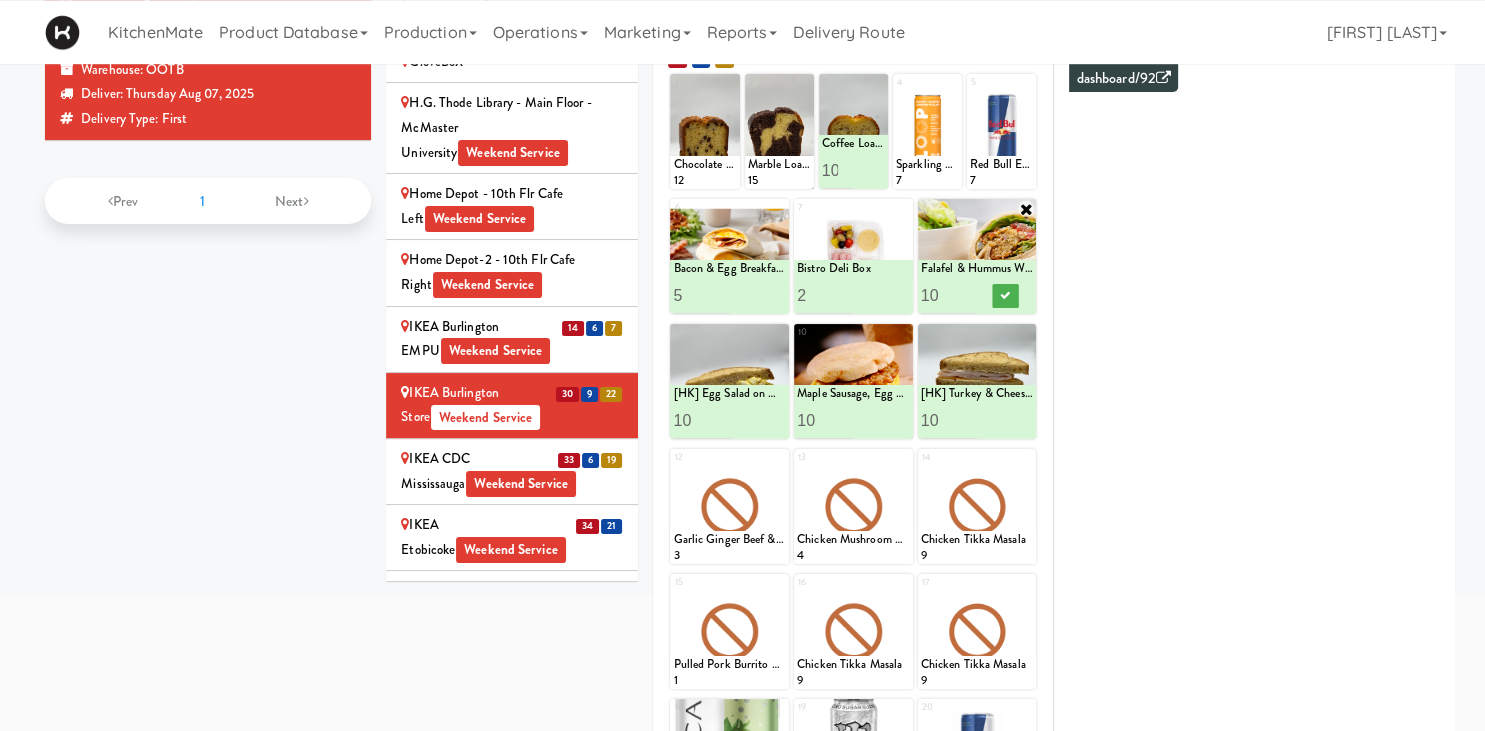 click on "10" at bounding box center [949, 295] 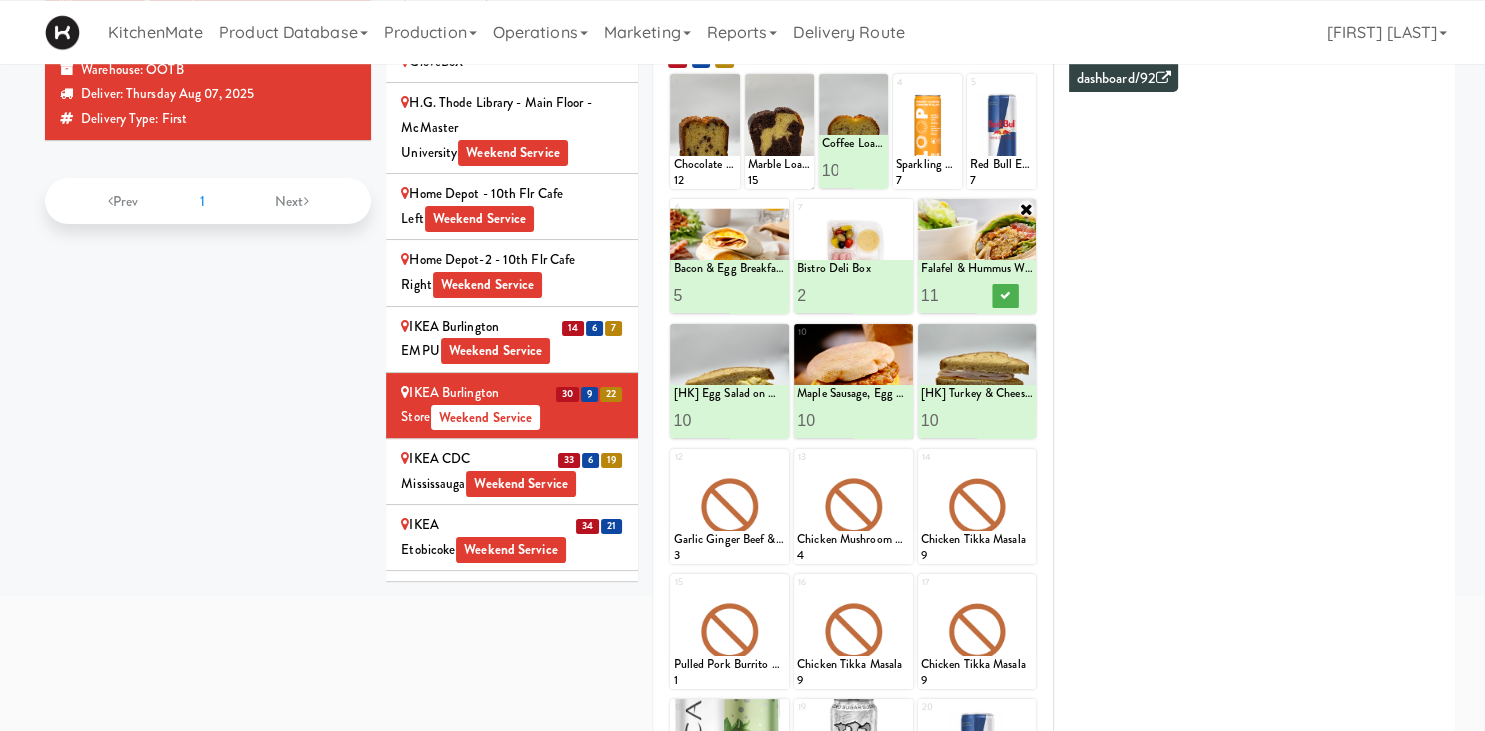 click on "11" at bounding box center (949, 295) 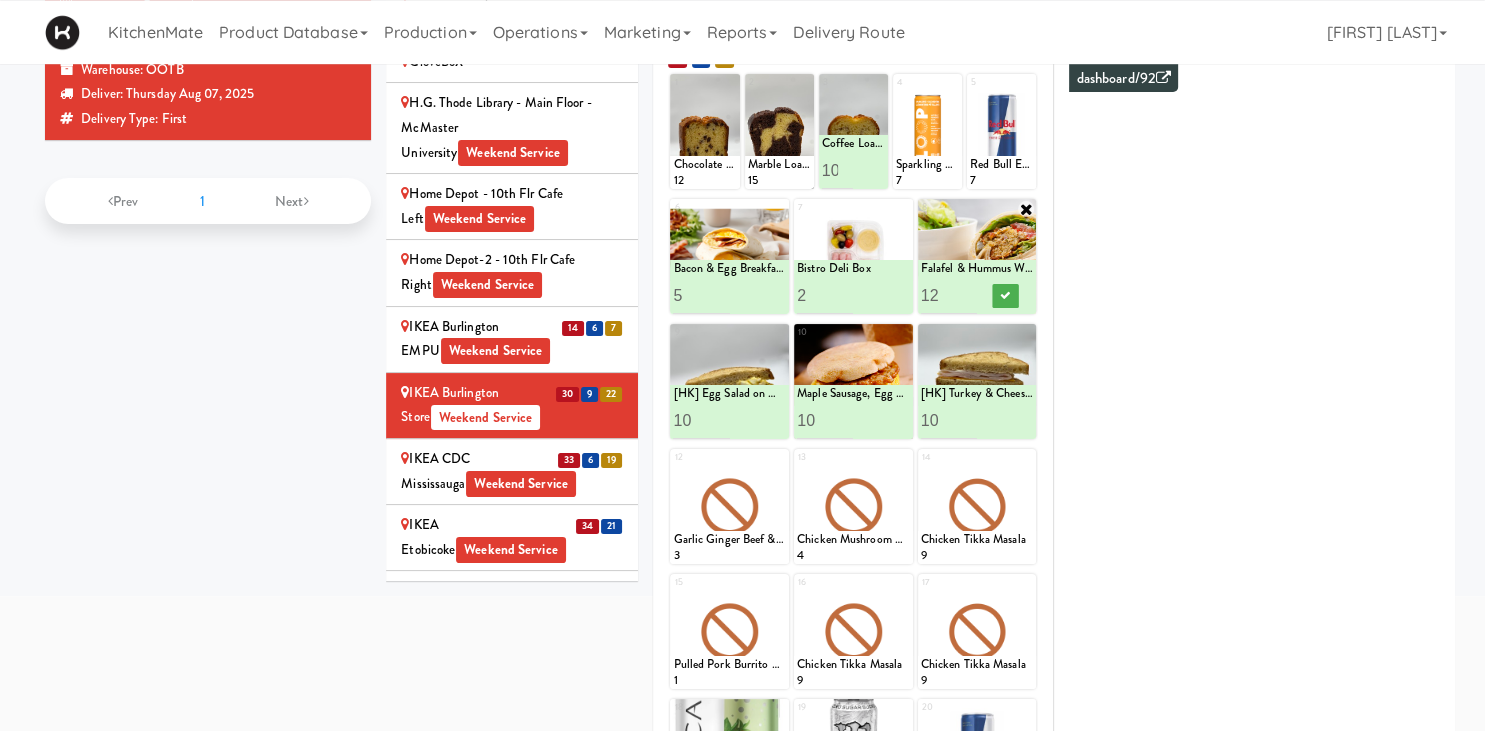 click on "12" at bounding box center [949, 295] 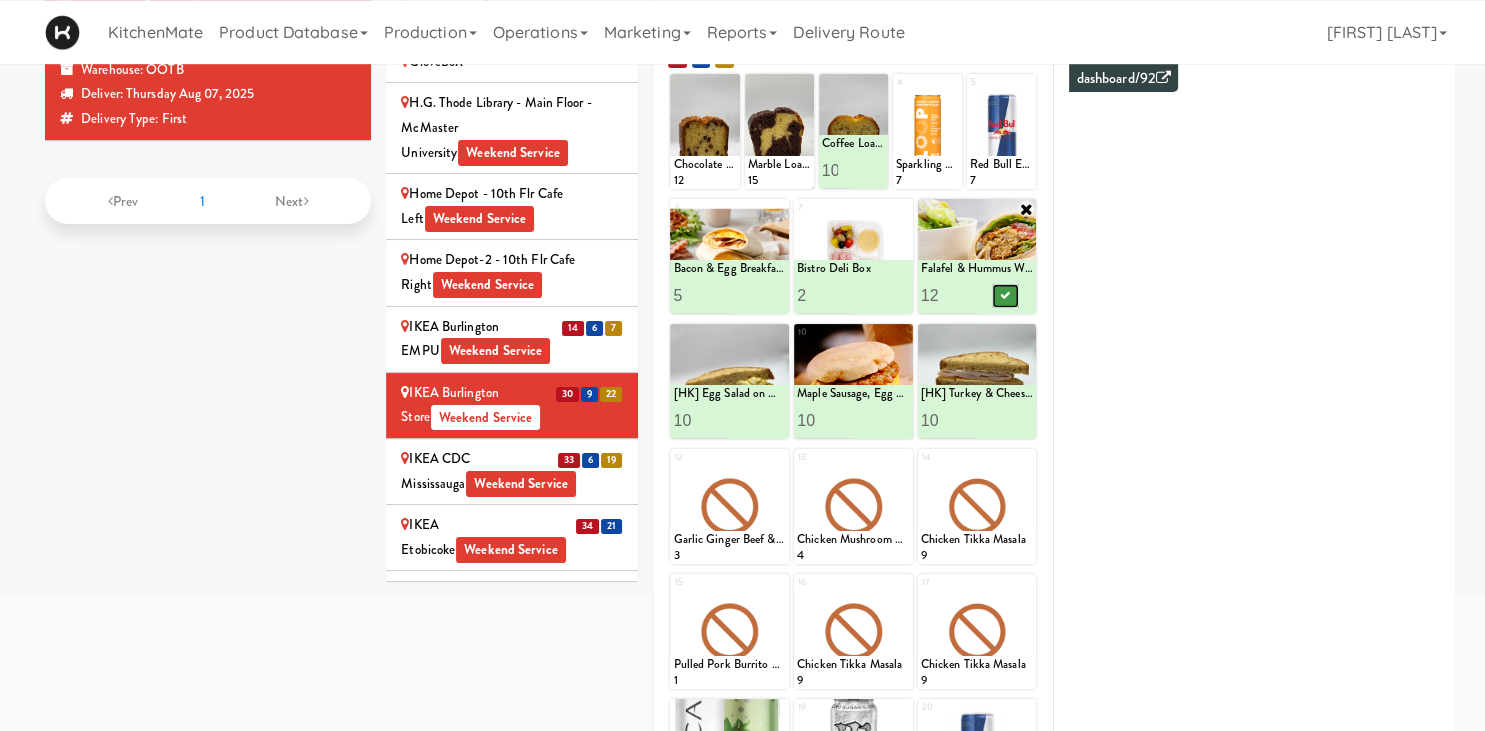 click at bounding box center (1005, 295) 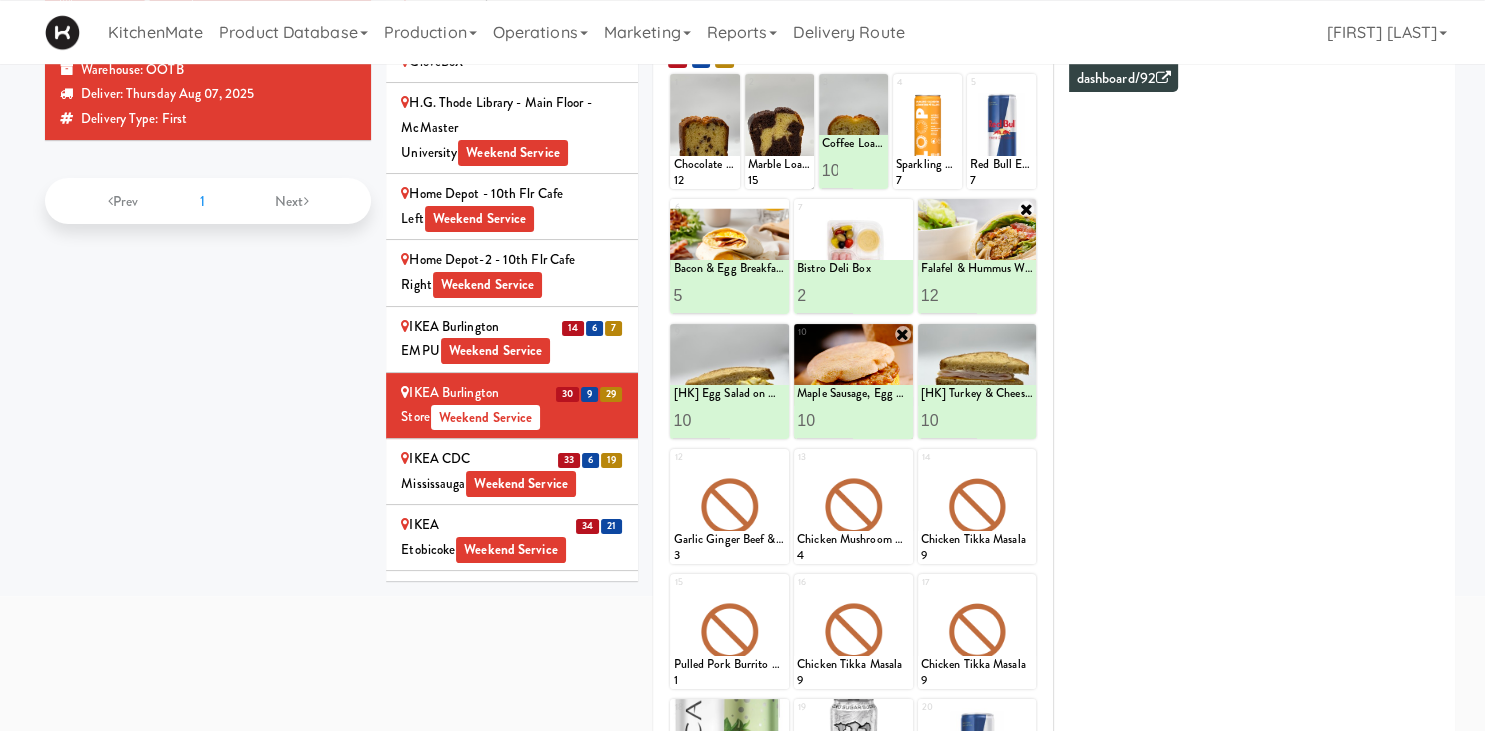 click on "9" at bounding box center (825, 420) 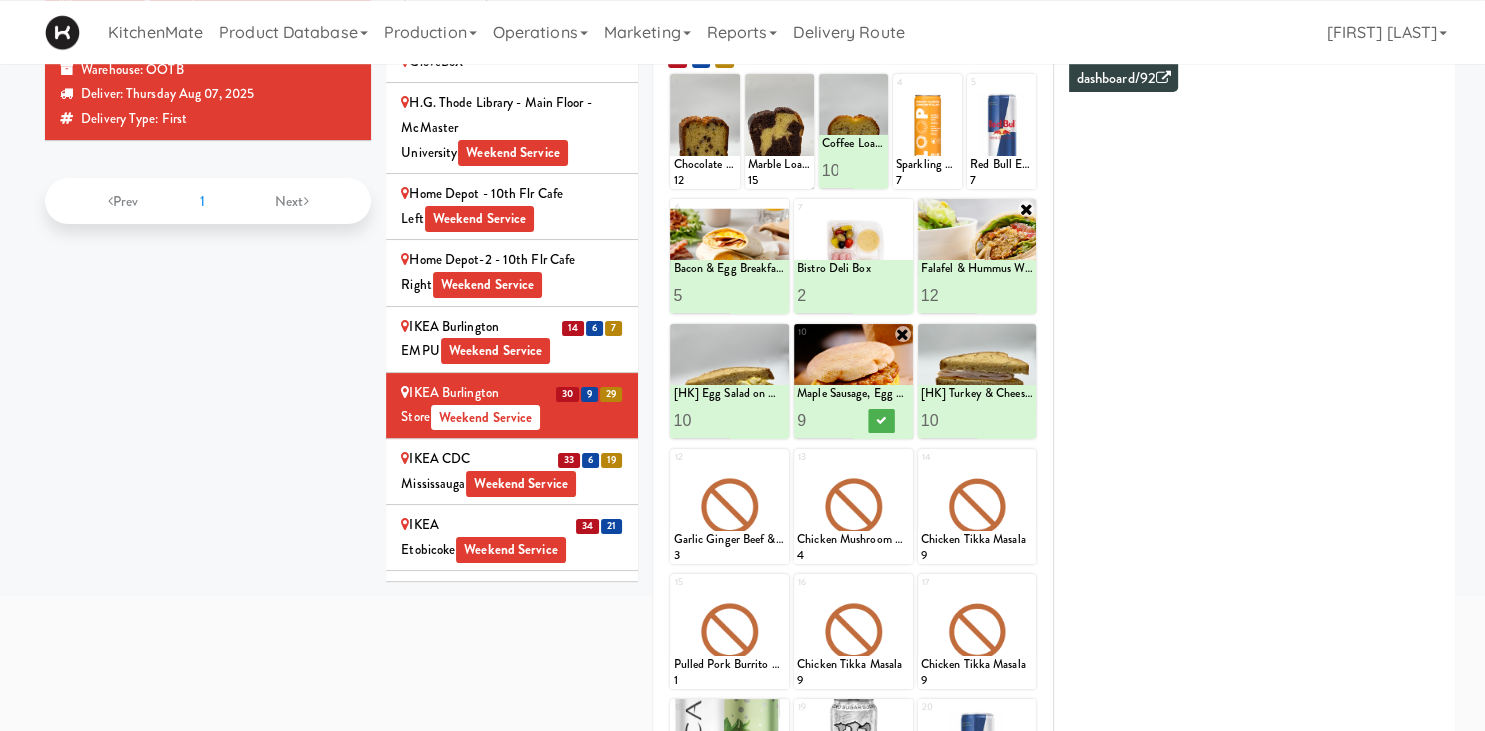type on "8" 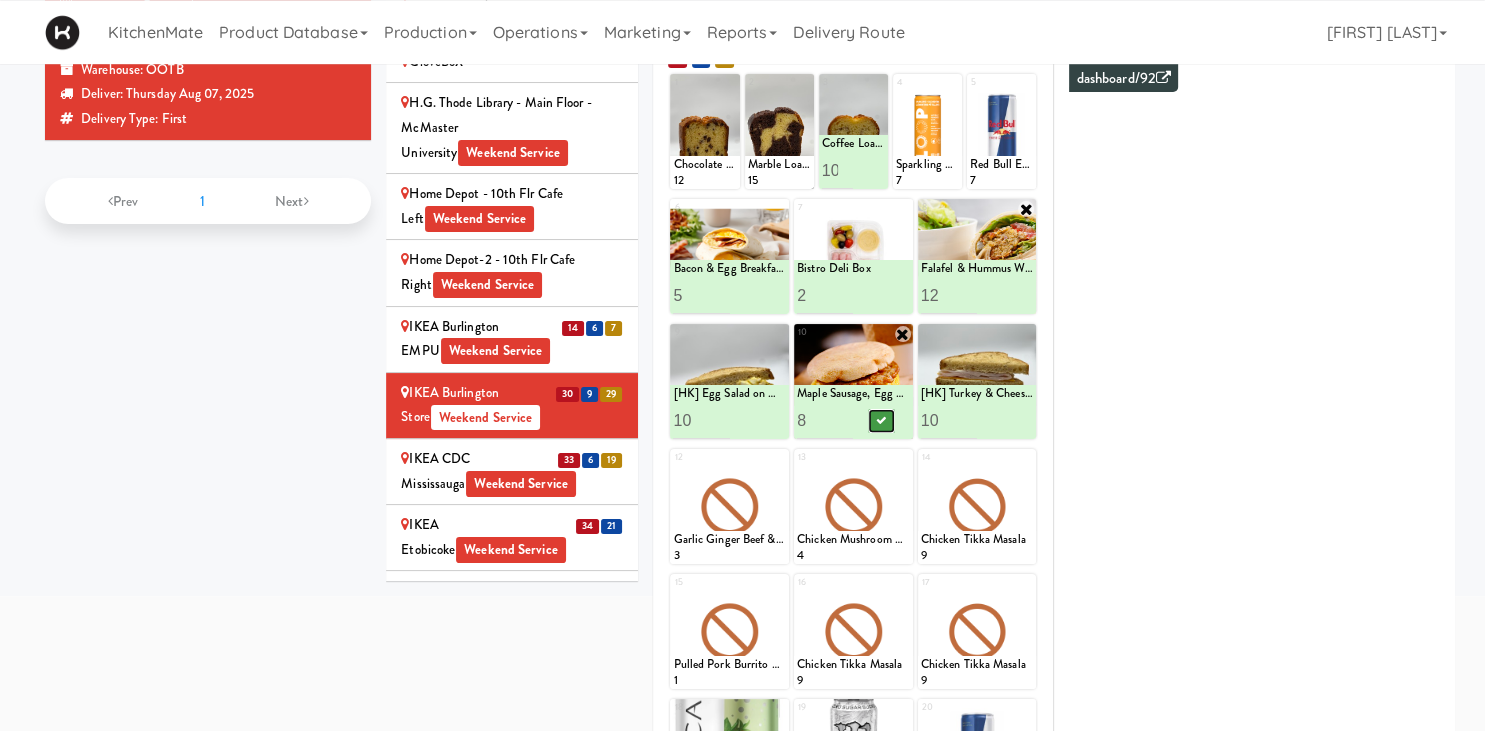 click at bounding box center [881, 420] 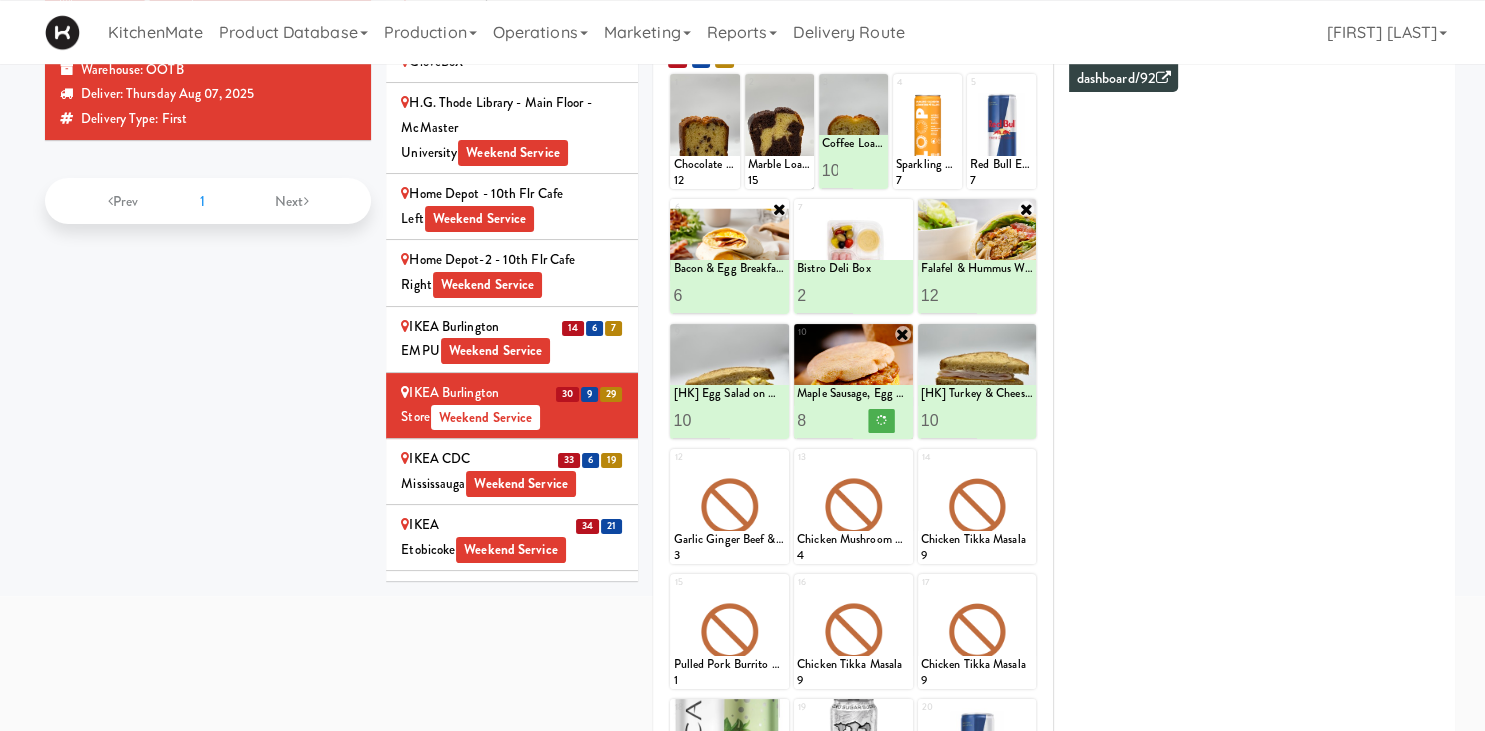 click on "6" at bounding box center (701, 295) 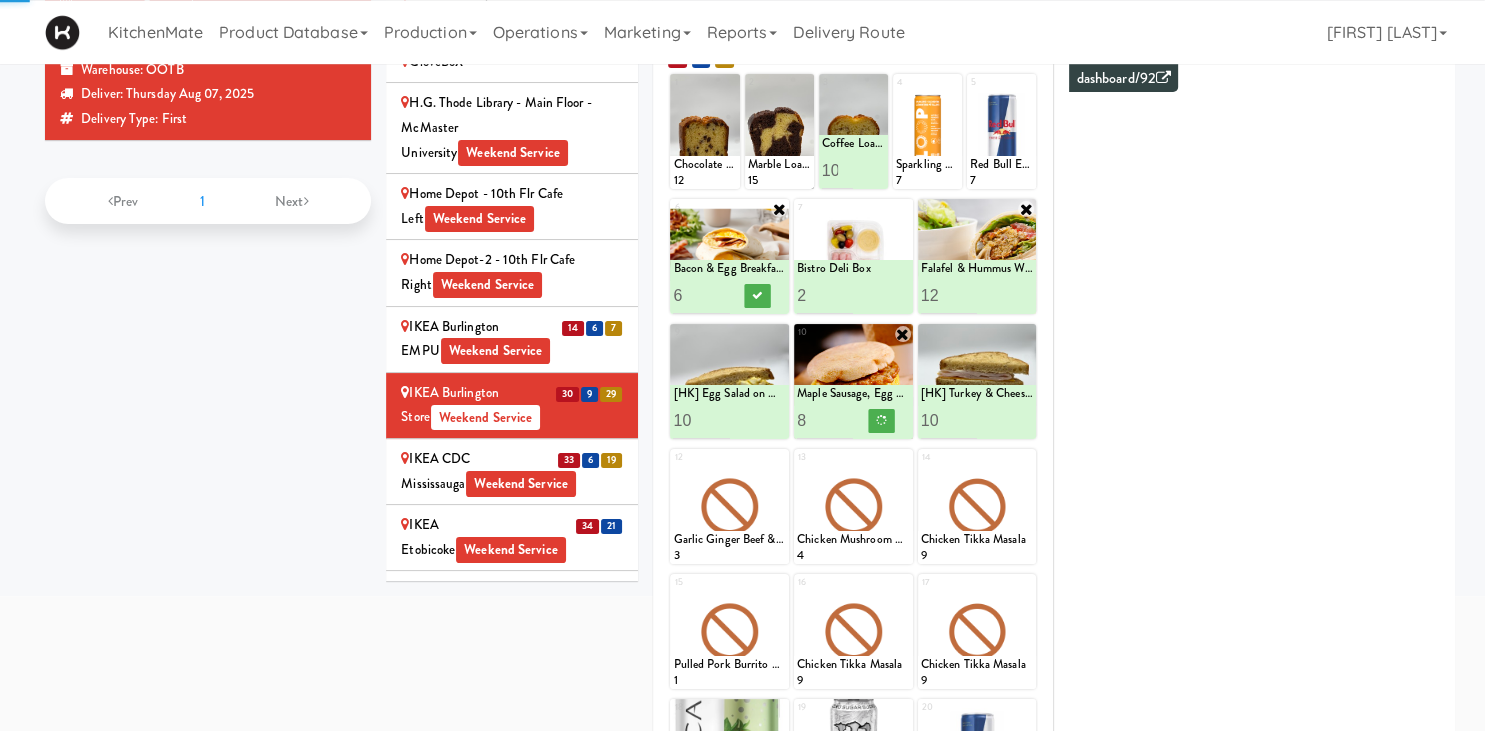 click on "7" at bounding box center (701, 295) 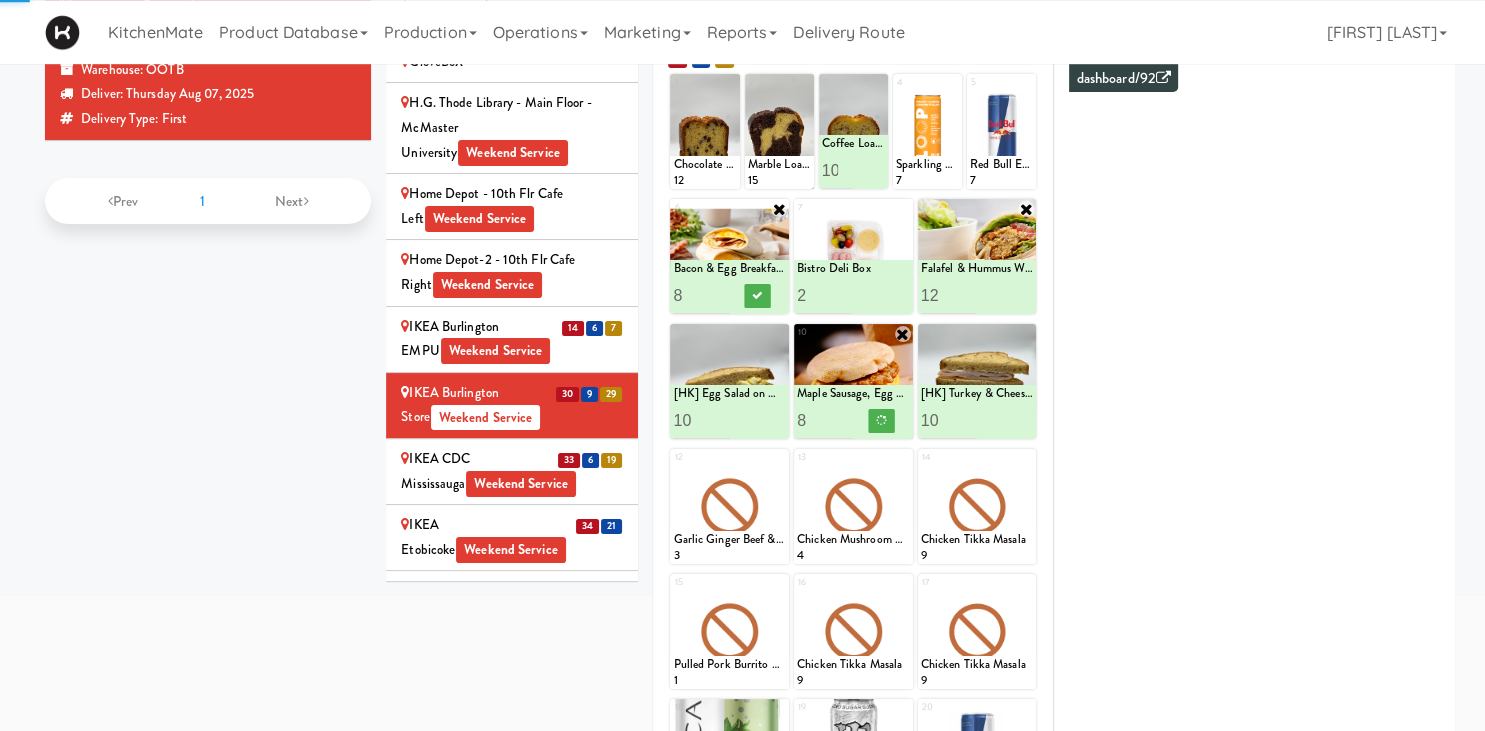 click on "8" at bounding box center [701, 295] 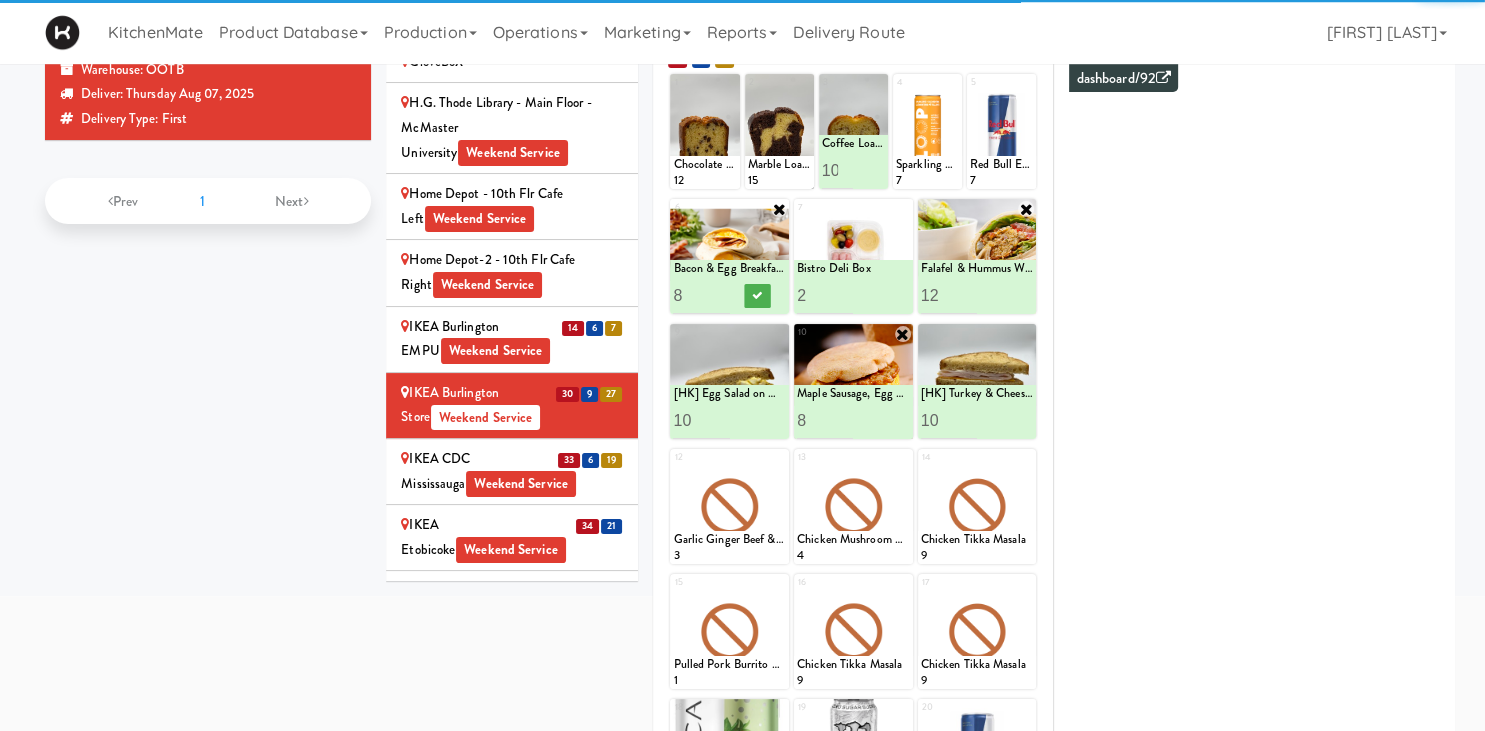 type on "9" 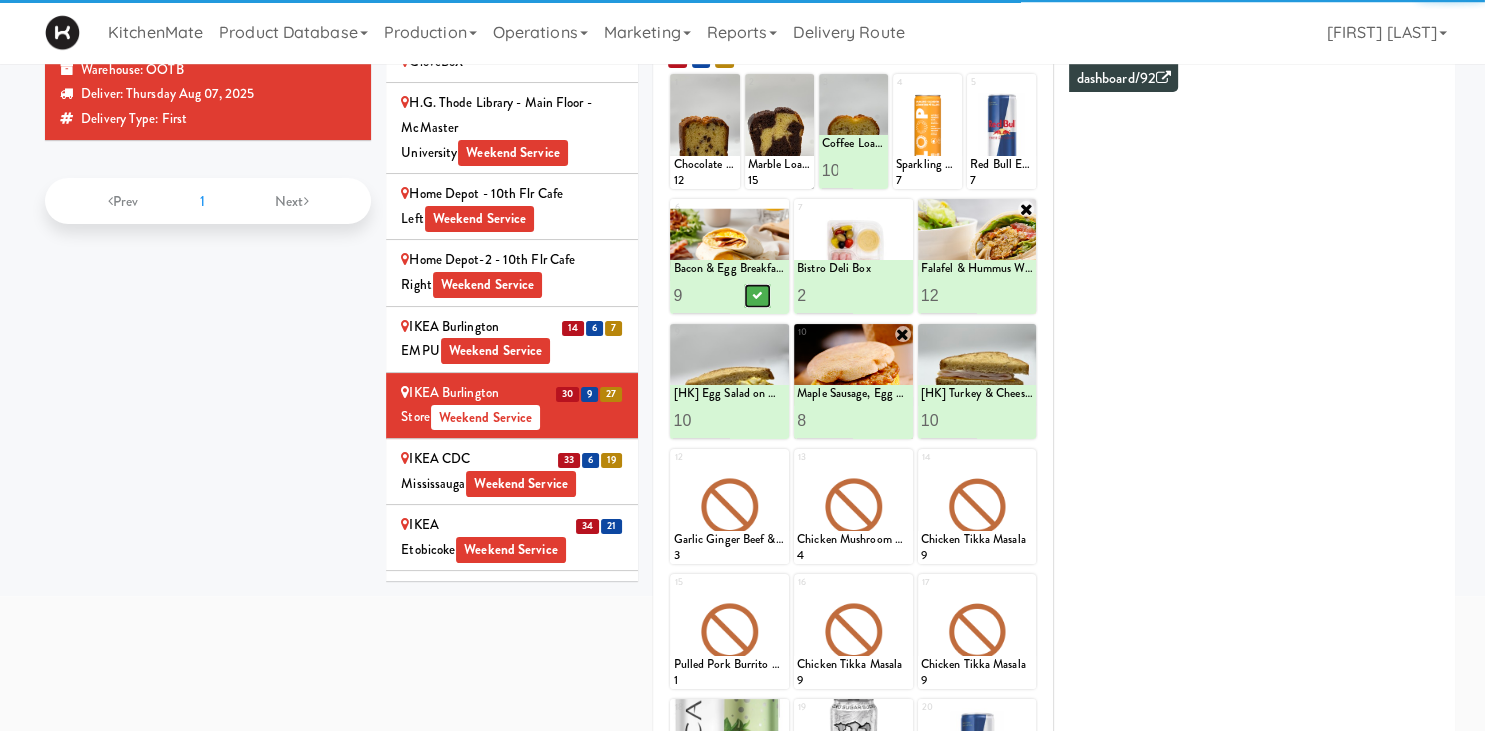 click at bounding box center (758, 295) 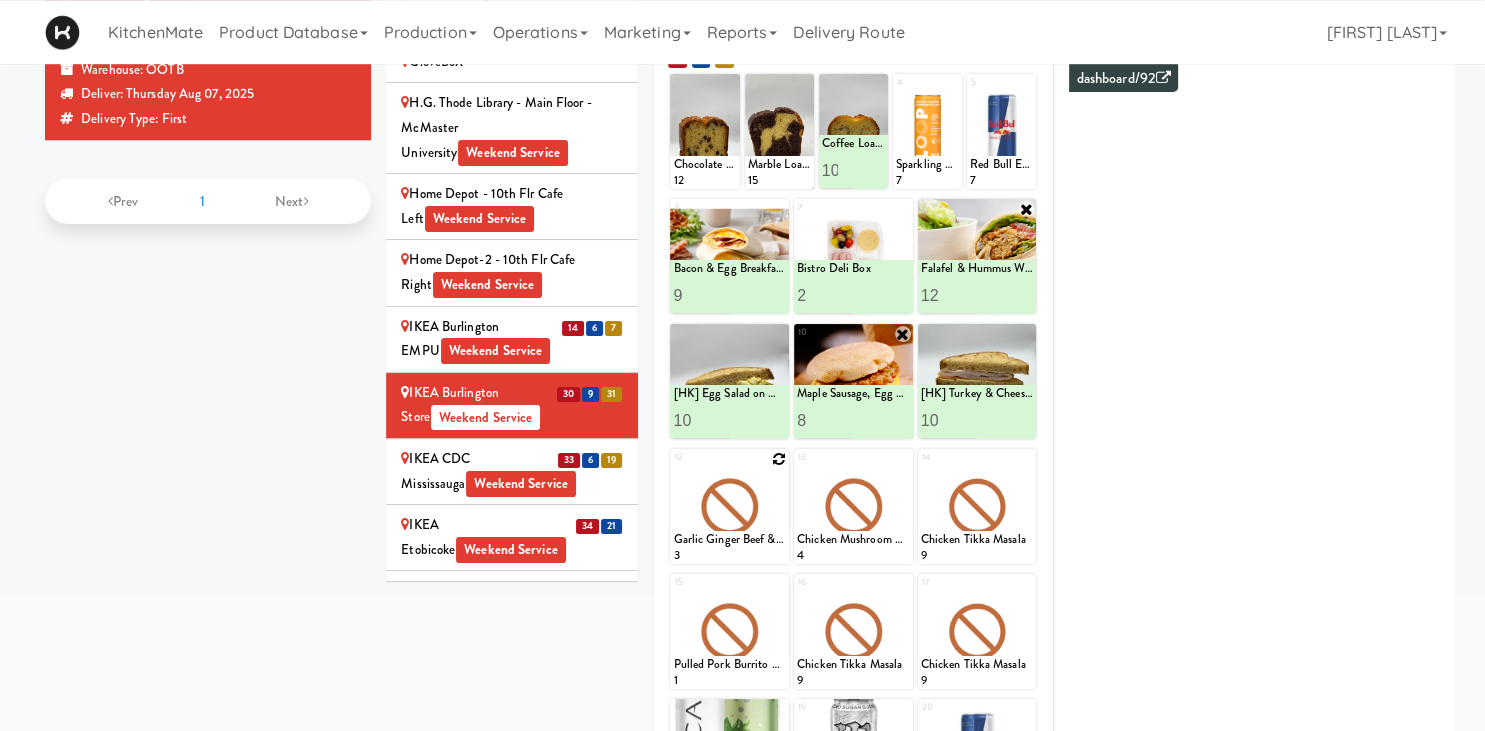 click at bounding box center [779, 459] 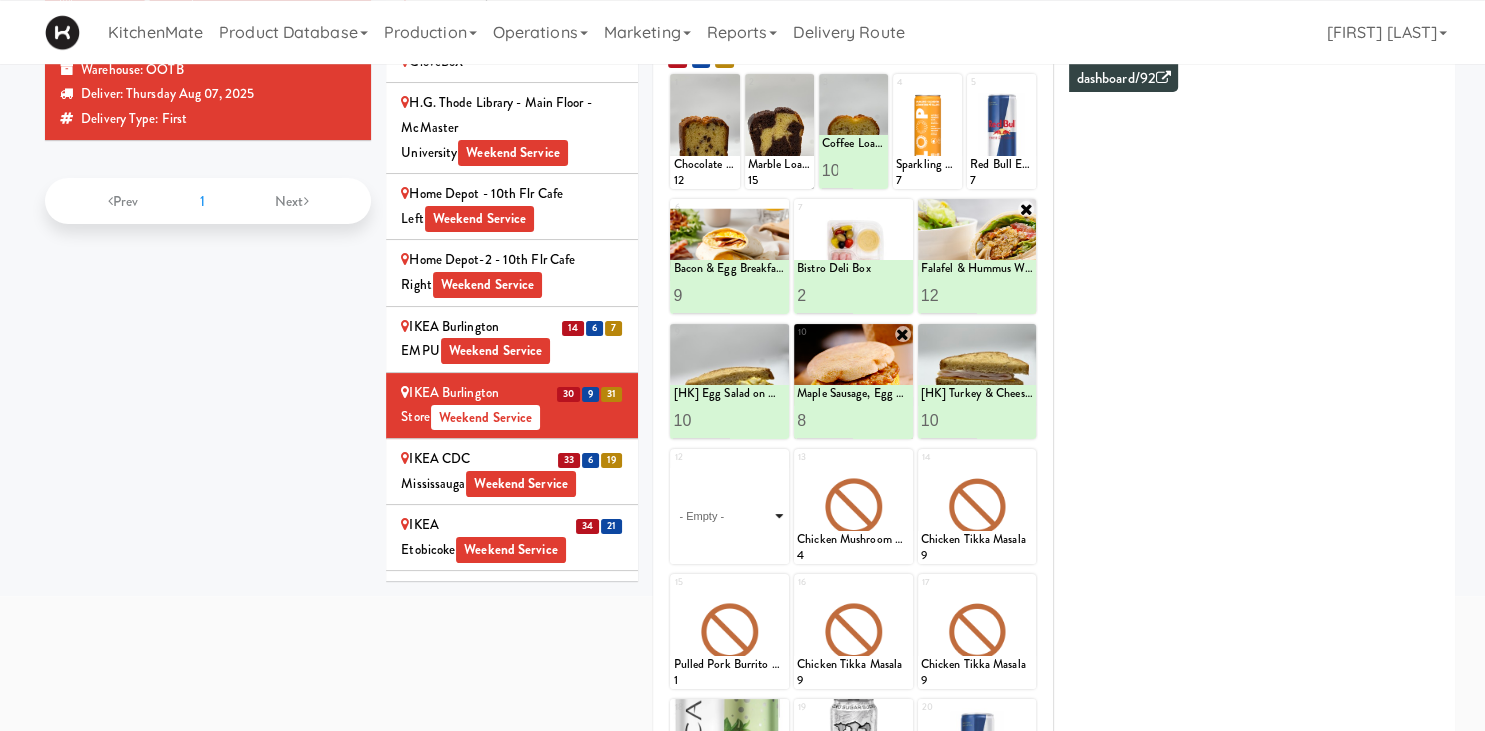 click on "- Empty - Activia Probiotic Peach Mango Smoothie Berry Gatorade Zero Chocolate Milk Tetra Pack Coca Cola Diet Coke Frooti Fuze Iced Tea Grape G2 Gatorade Thirst Quencher Greenhouse Fiery Ginger Shot Lemon Lime Gatorade Zero Monster Energy Zero Ultra Norse Cold Brew Coffee Oasis Apple Juice Orange Celsius Energy Drink Orange Gatorade Zero Red Bull Energy Drink Sanpellengrino Aranciata Sparkling Clementine Probiotic Soda Sparkling Ginger Probiotic Soda Sparkling Grapefruit Probiotic Soda Sugar Free Red Bull Tonica Kombucha Berry Bounce Amazing Chocolate Chunk Cookie Bacon & Egg Breakfast Wrap Bistro Deli Box Blue Diamond Roasted Salted Almonds Blue Diamond Smokehouse Almonds Caramilk Chocolate Chip Loaf Cake Chocolate Loaf Cake Classic Hummus With Crackers Clif Bar Peanut Butter Crunch Clif Builders proteins Bar Chocolate Clif Builders proteins Bar Chocolate Mint Coffee Loaf Cake Falafel & Hummus Wrap Freshii Peanut Butter Energii Bites [HK] Cheddar Cheese Bagel [HK] Chicken Caesar Wrap [HK] Turkey Club Wrap" at bounding box center [729, 516] 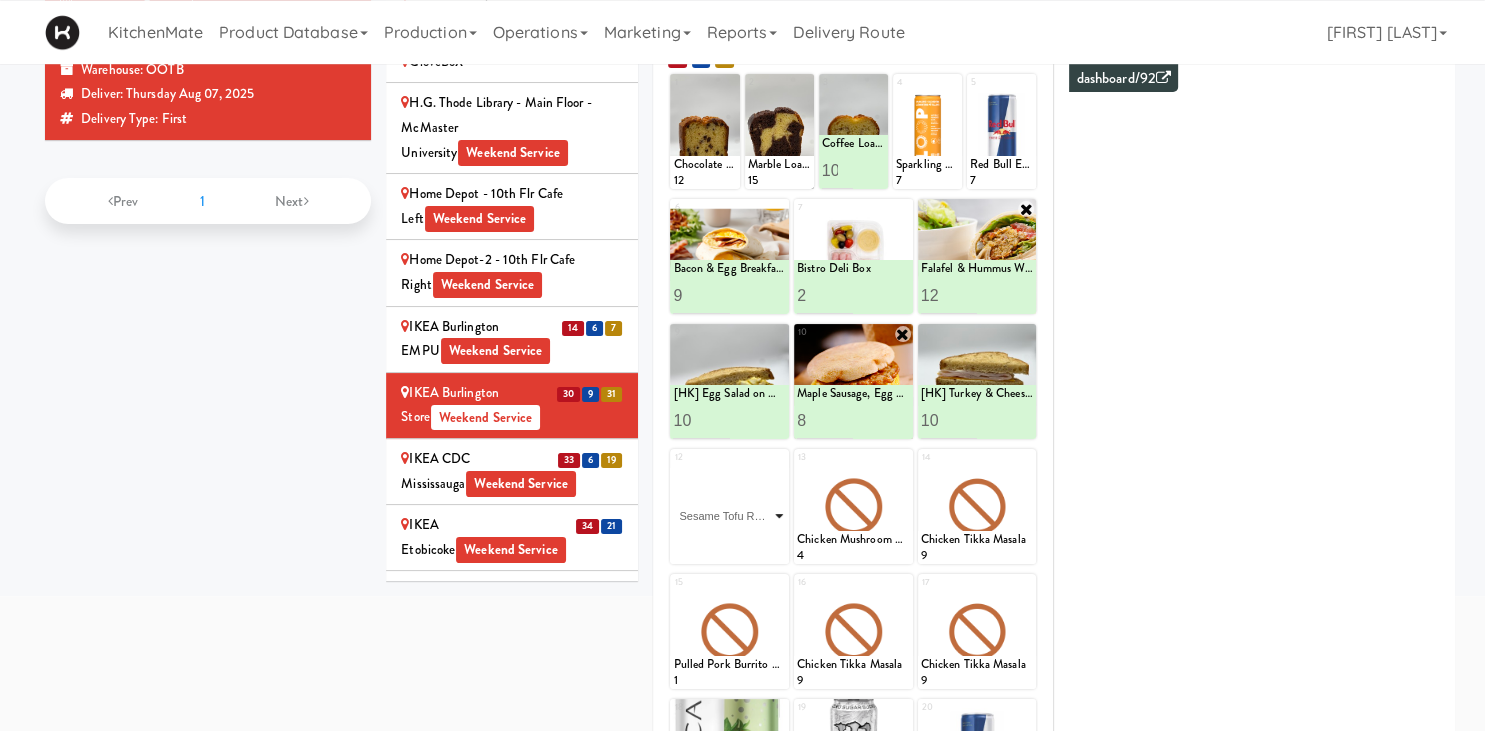 click on "Sesame Tofu Rainbow Bowl" at bounding box center (0, 0) 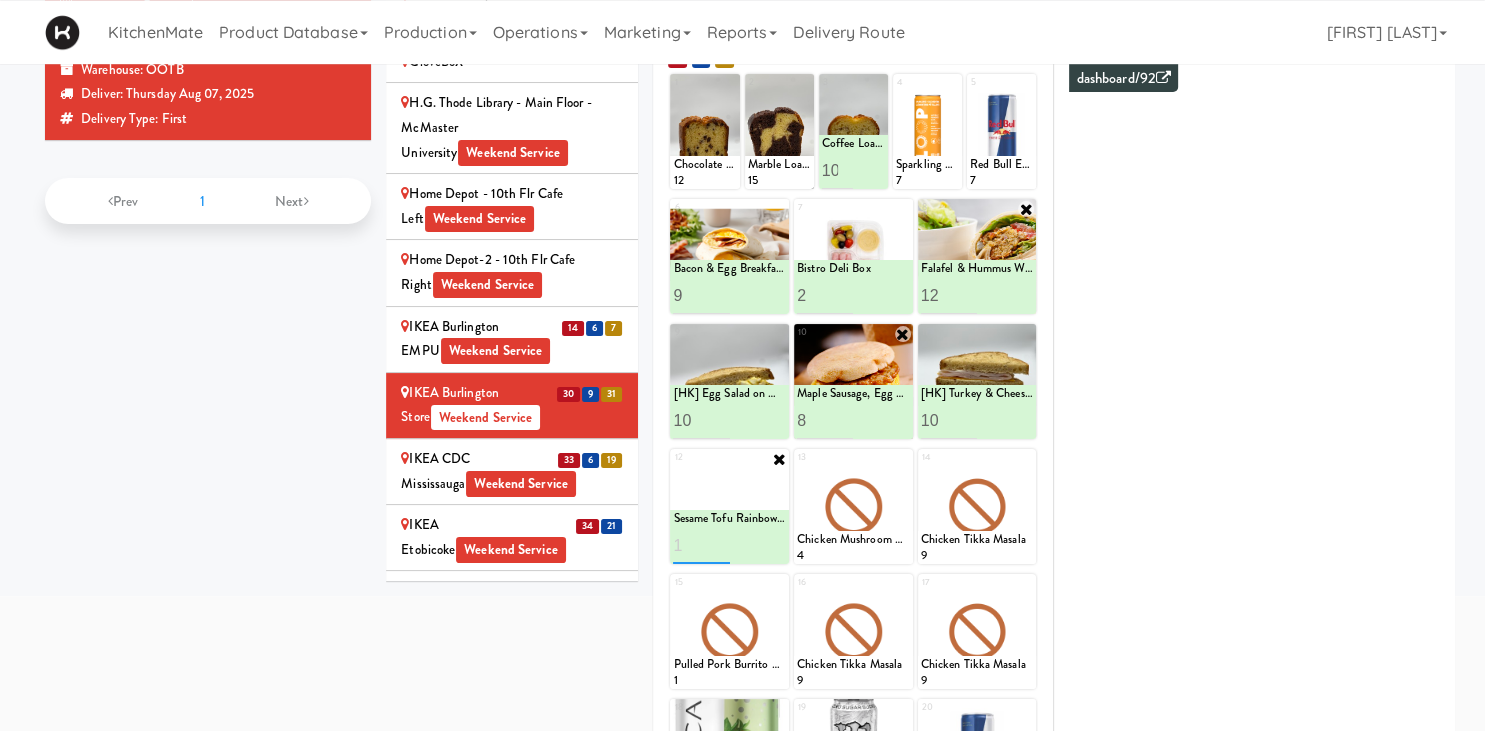 type on "1" 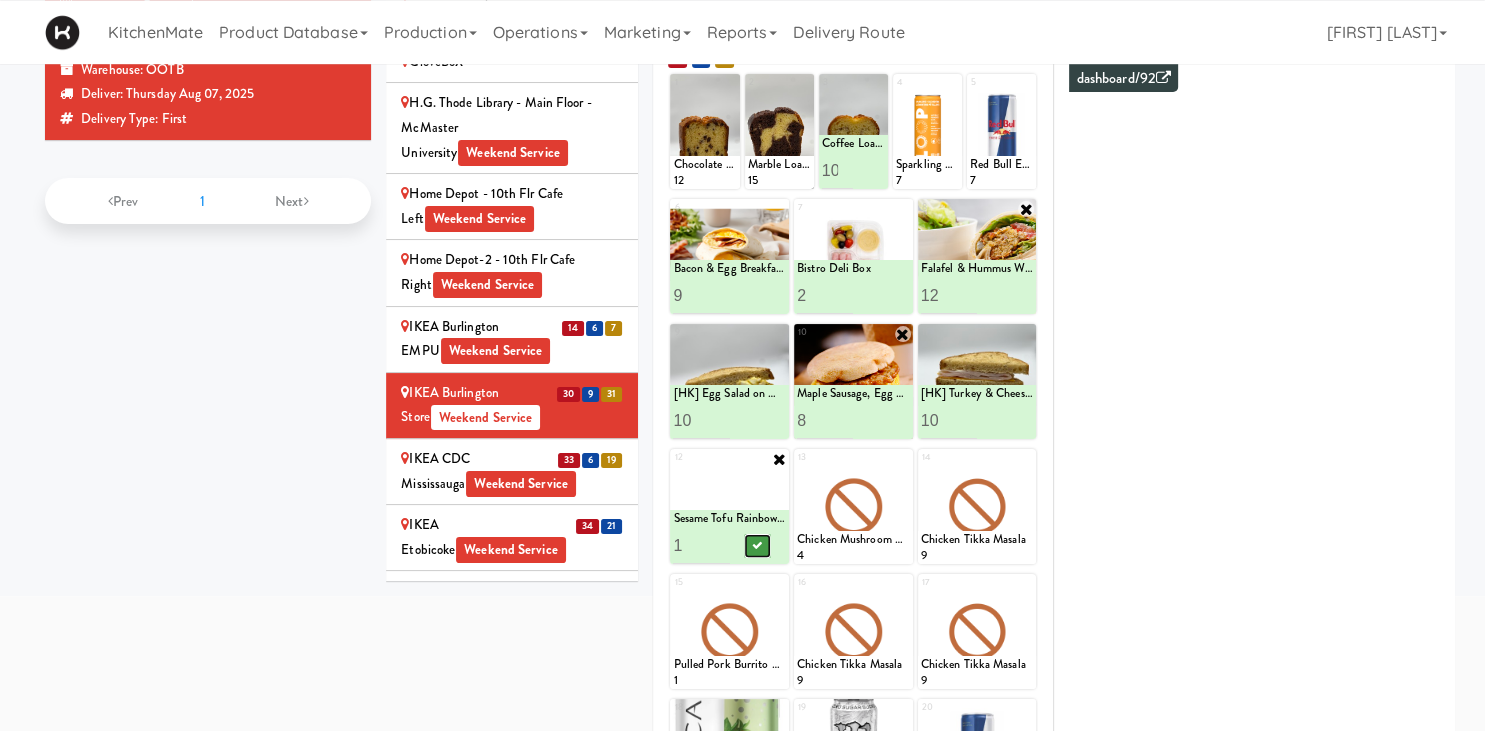 click at bounding box center [758, 546] 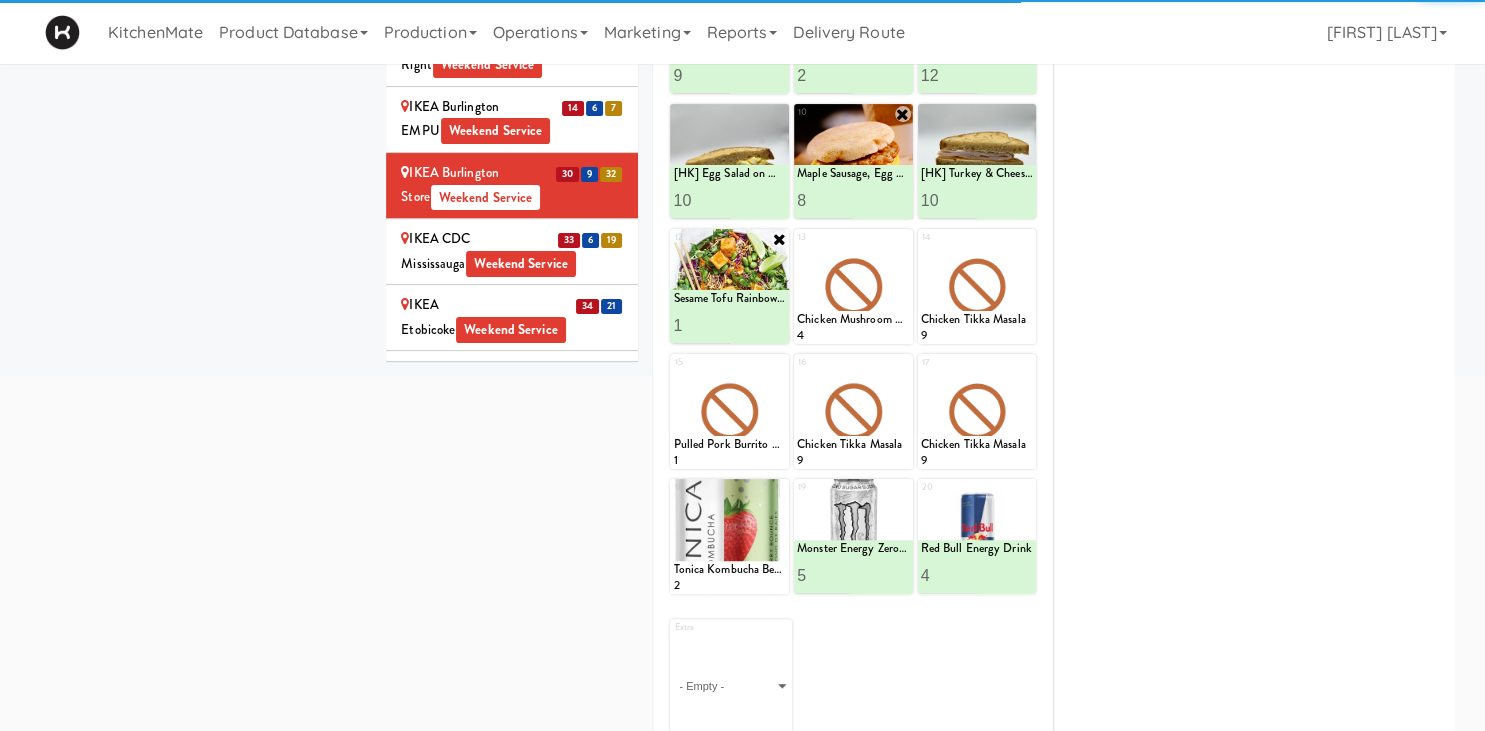 scroll, scrollTop: 0, scrollLeft: 0, axis: both 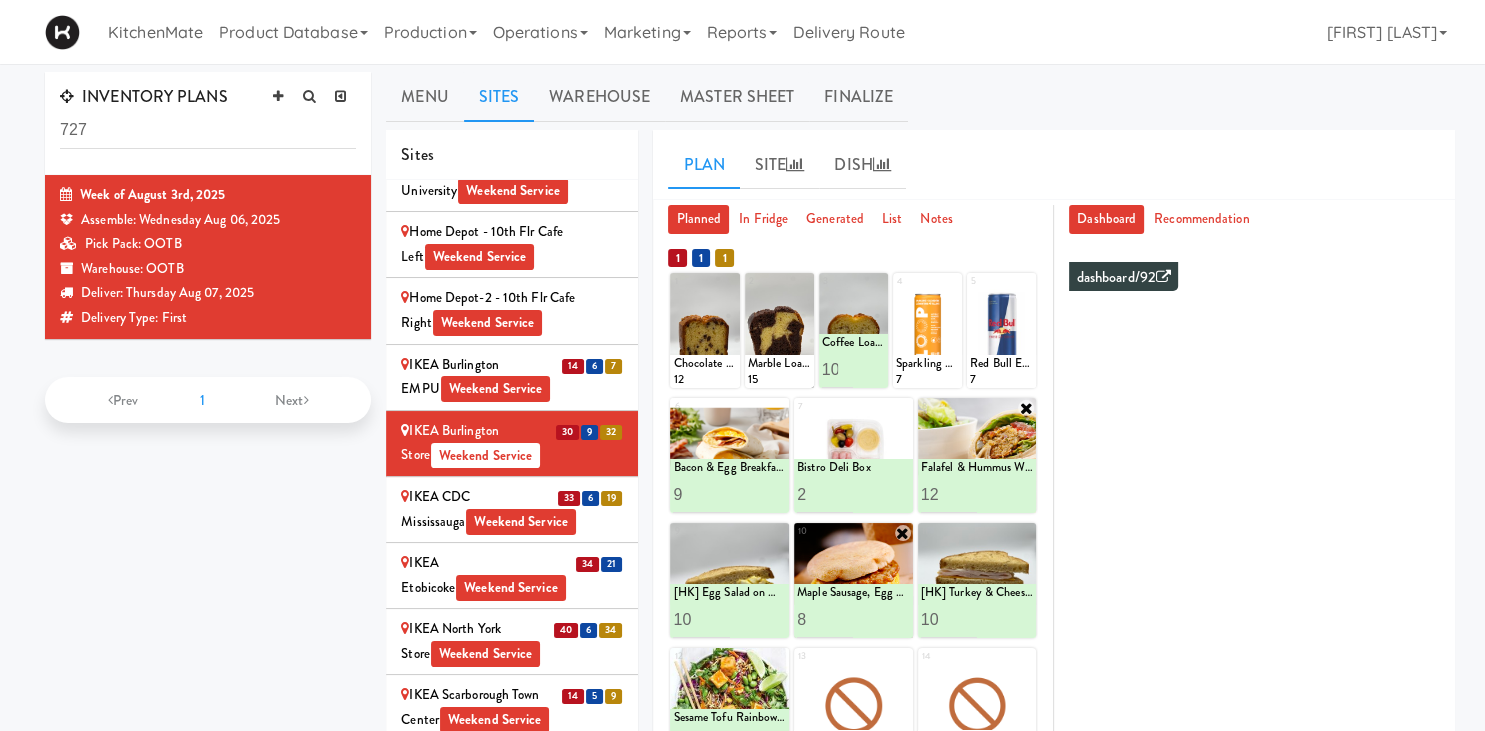click on "33 6 19    IKEA CDC Mississauga  Weekend Service" at bounding box center (512, 510) 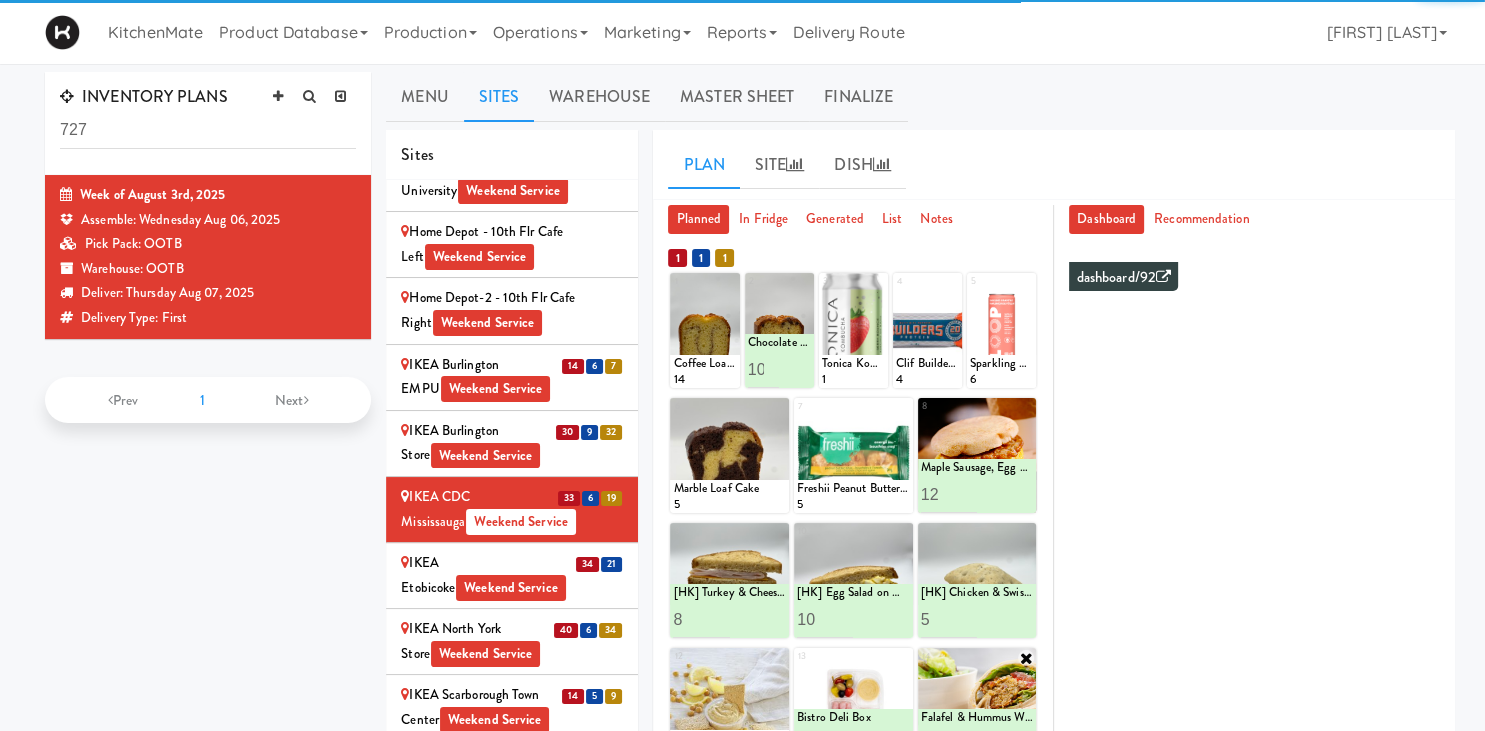 scroll, scrollTop: 208, scrollLeft: 0, axis: vertical 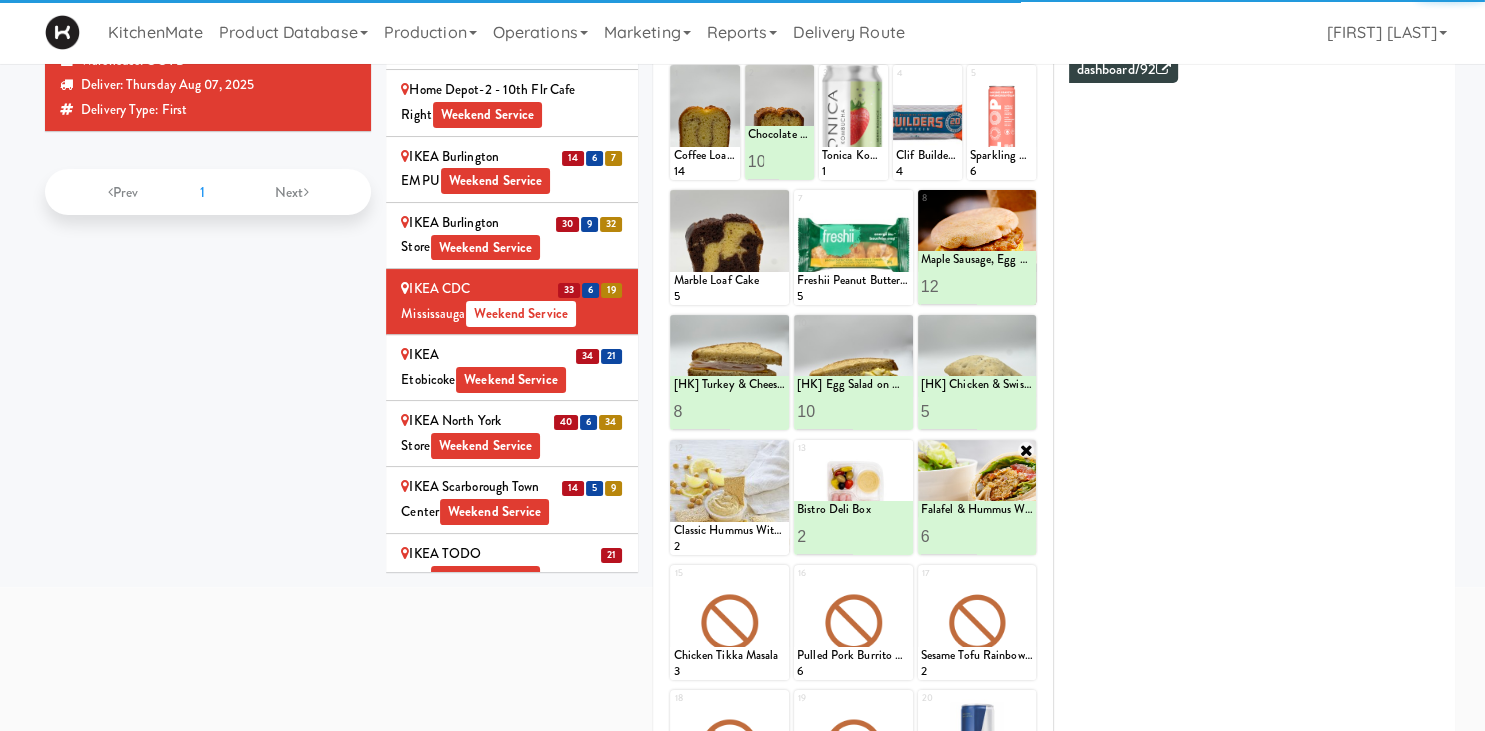 click on "6" at bounding box center [949, 536] 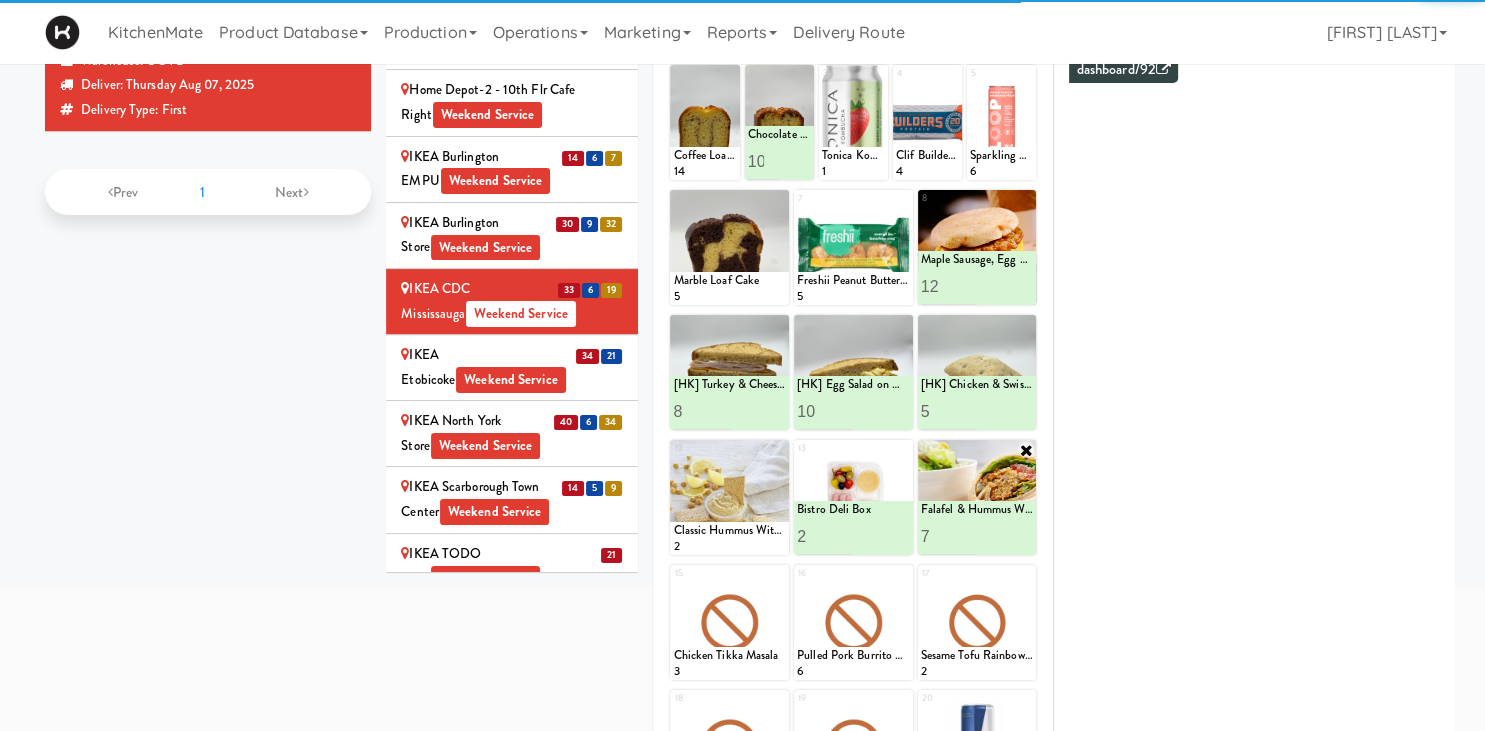 click on "7" at bounding box center (949, 536) 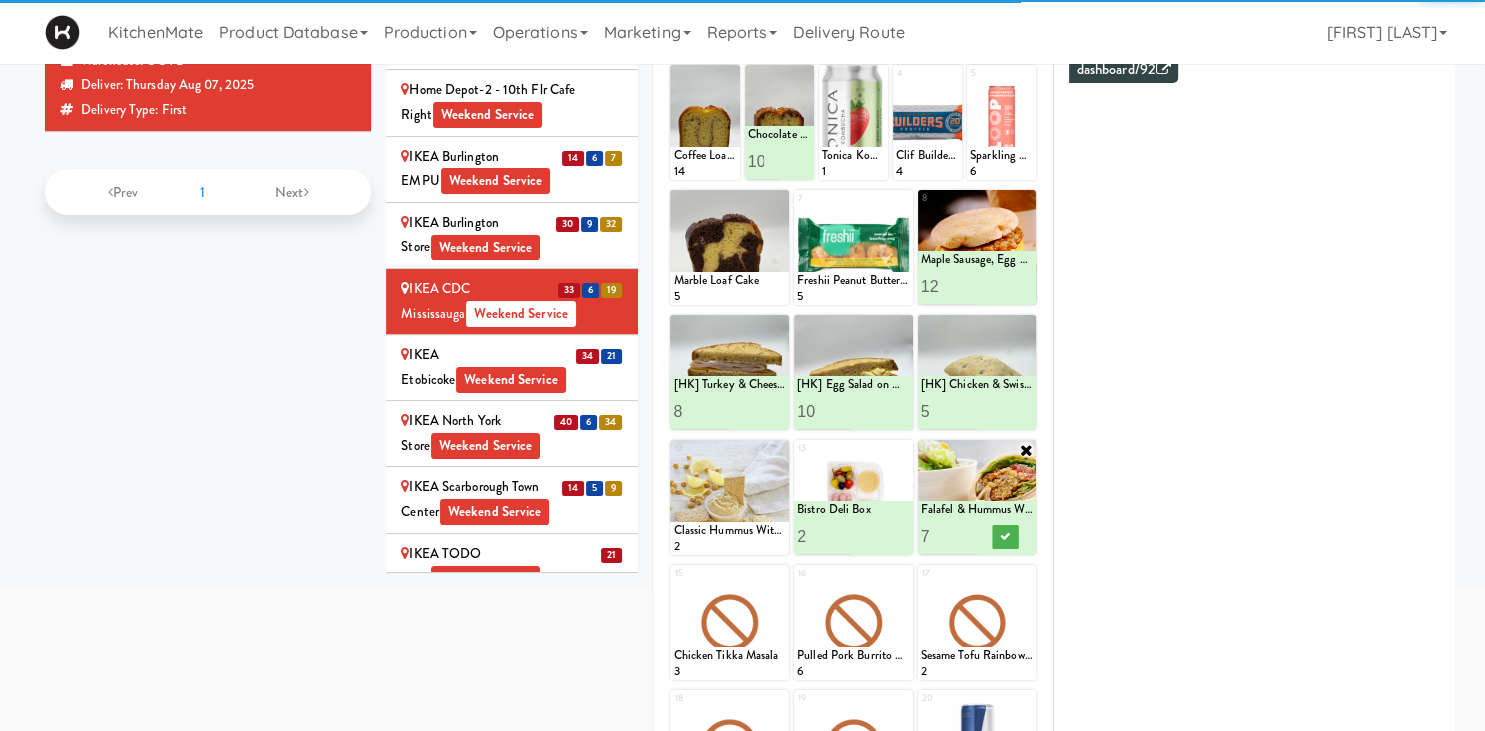 type on "8" 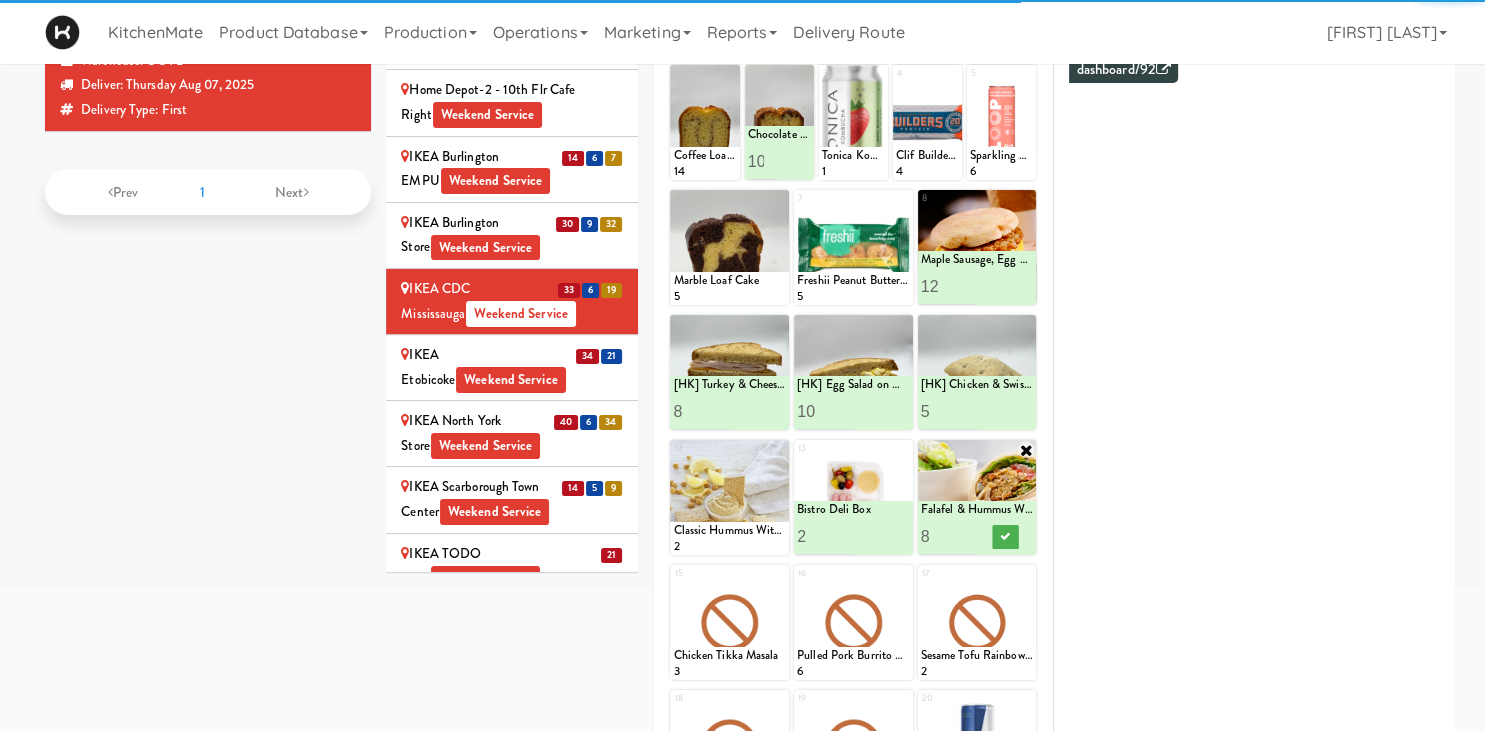 click on "8" at bounding box center (949, 536) 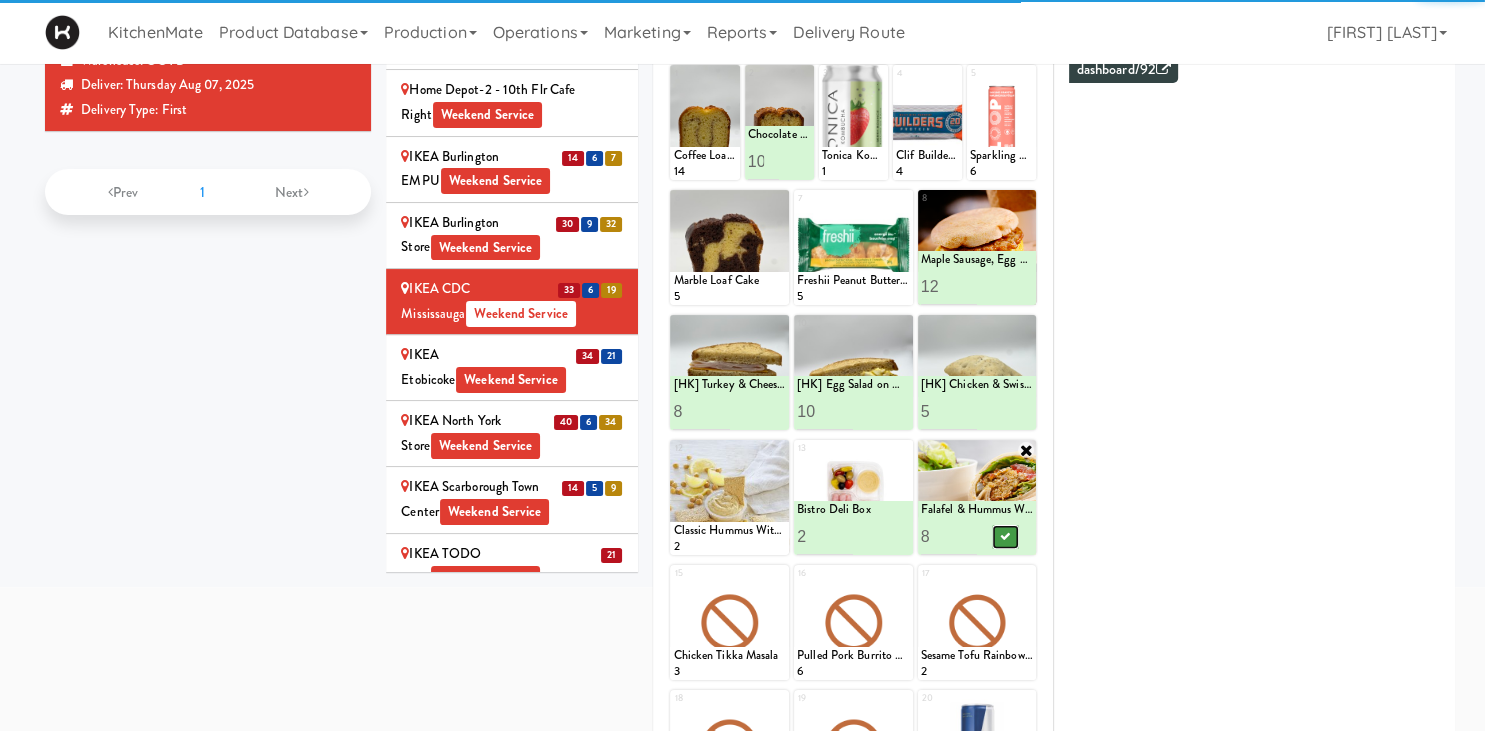 click at bounding box center [1005, 536] 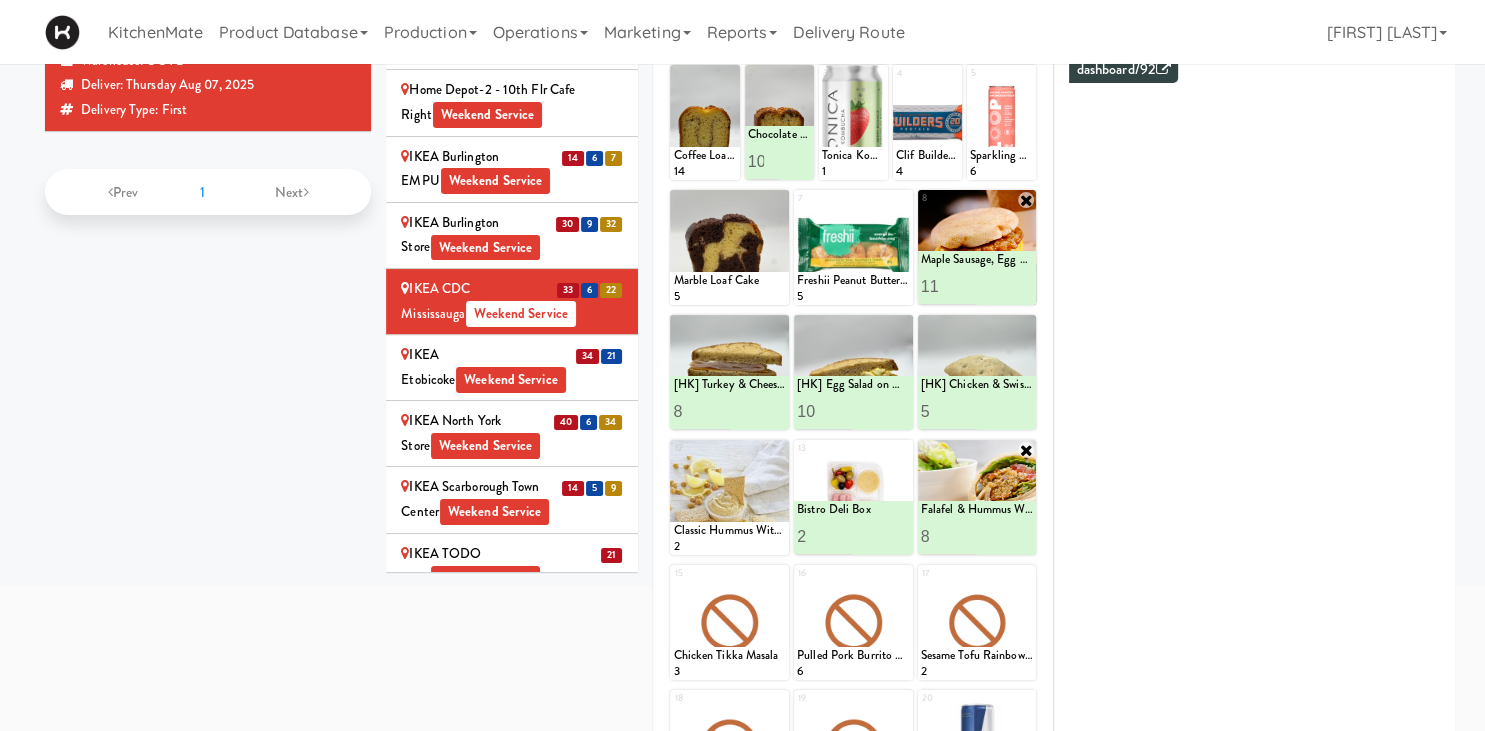 click on "11" at bounding box center (949, 286) 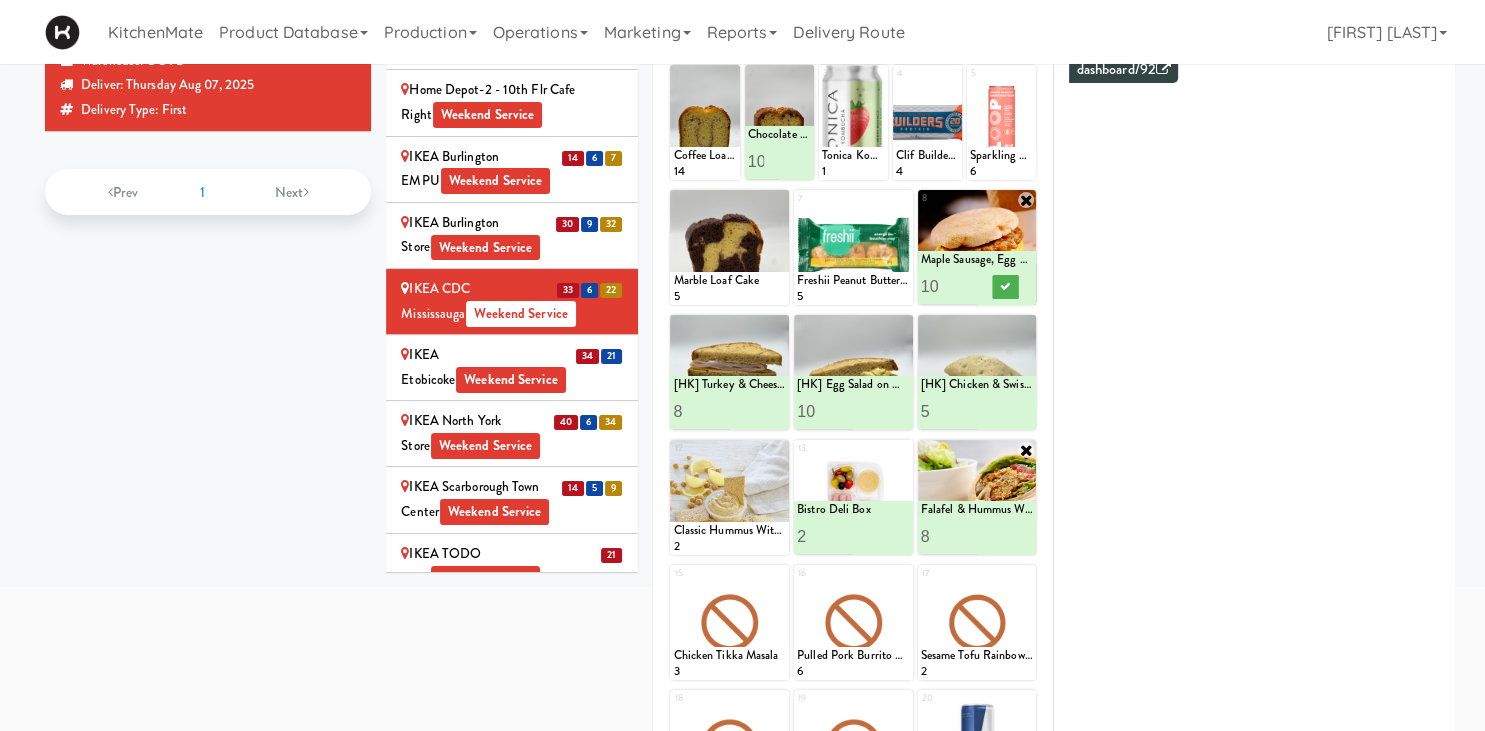 click on "10" at bounding box center (949, 286) 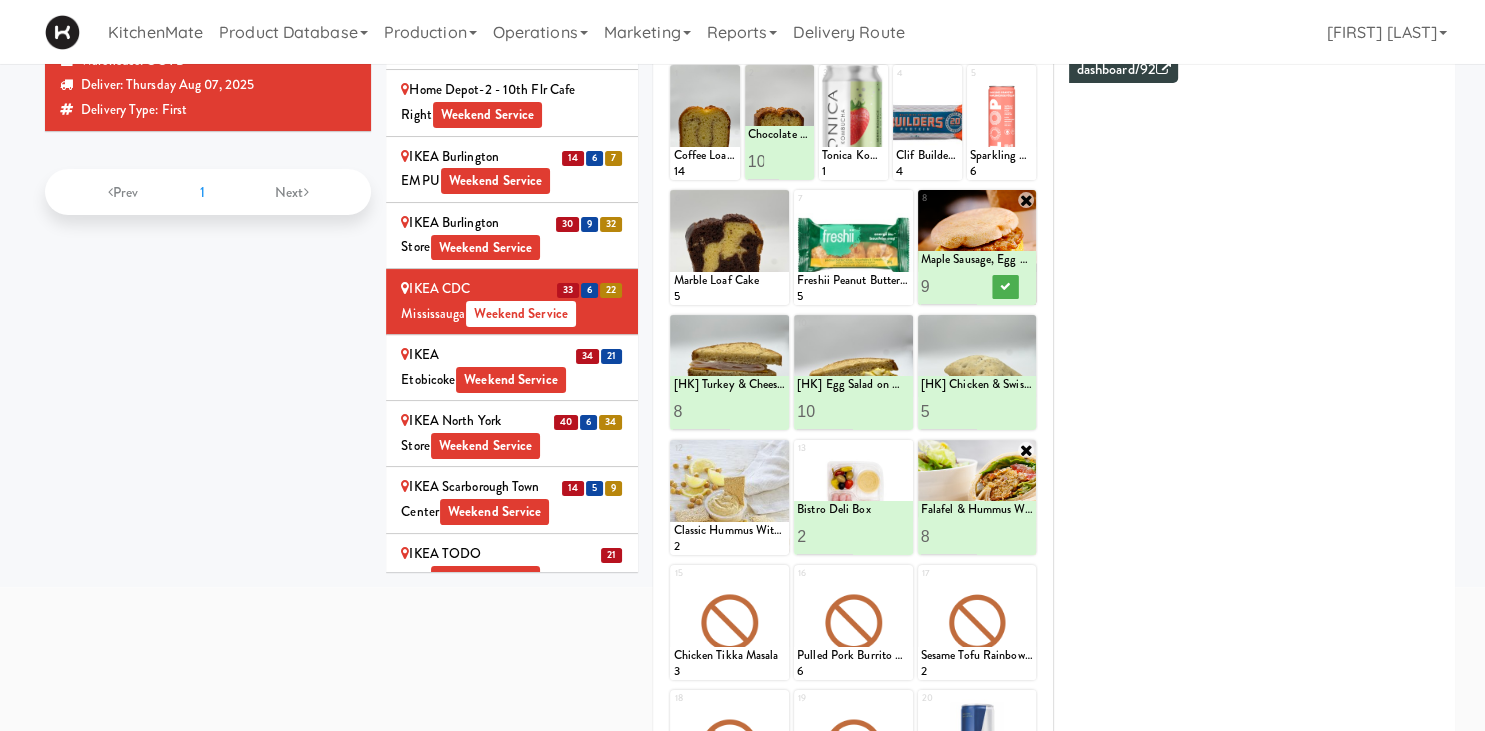 type on "9" 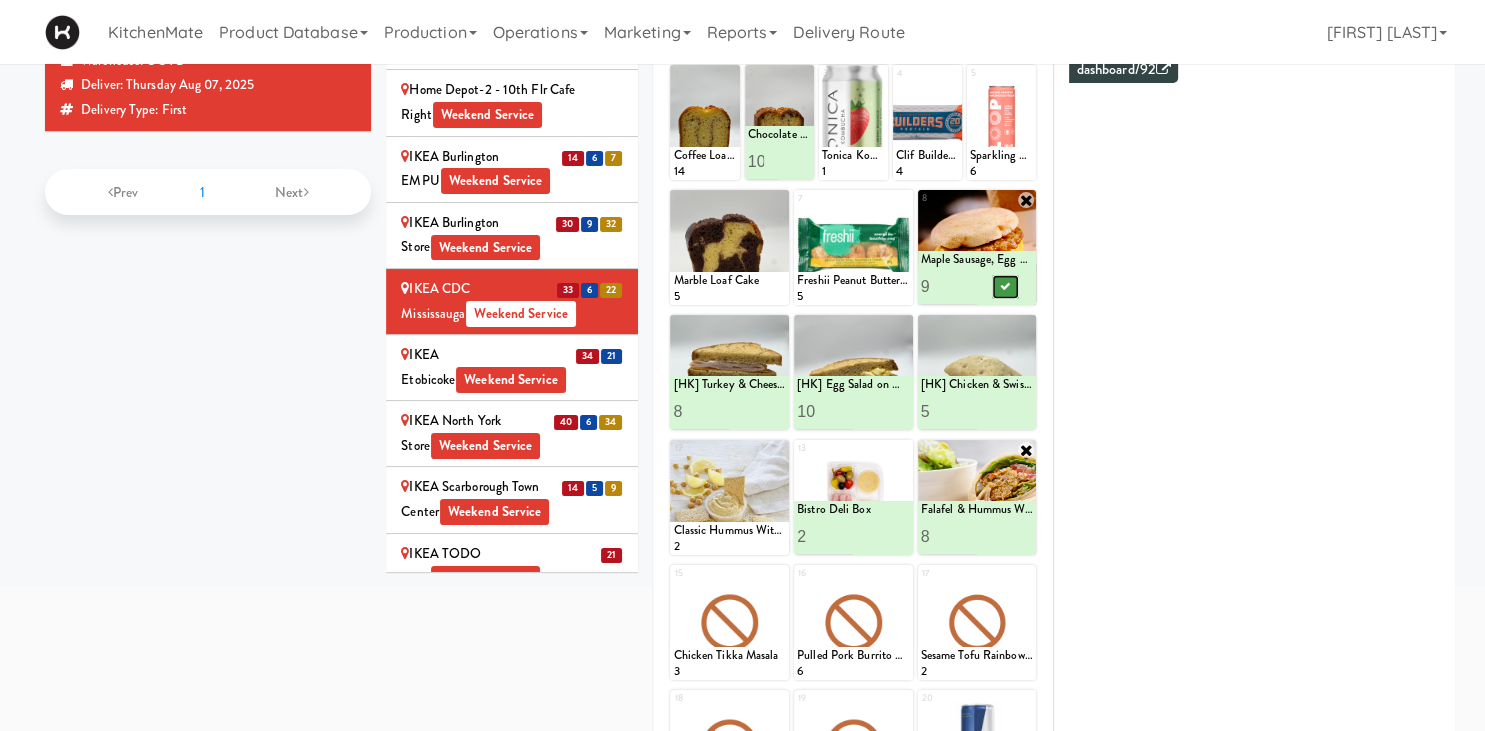 click at bounding box center [1005, 286] 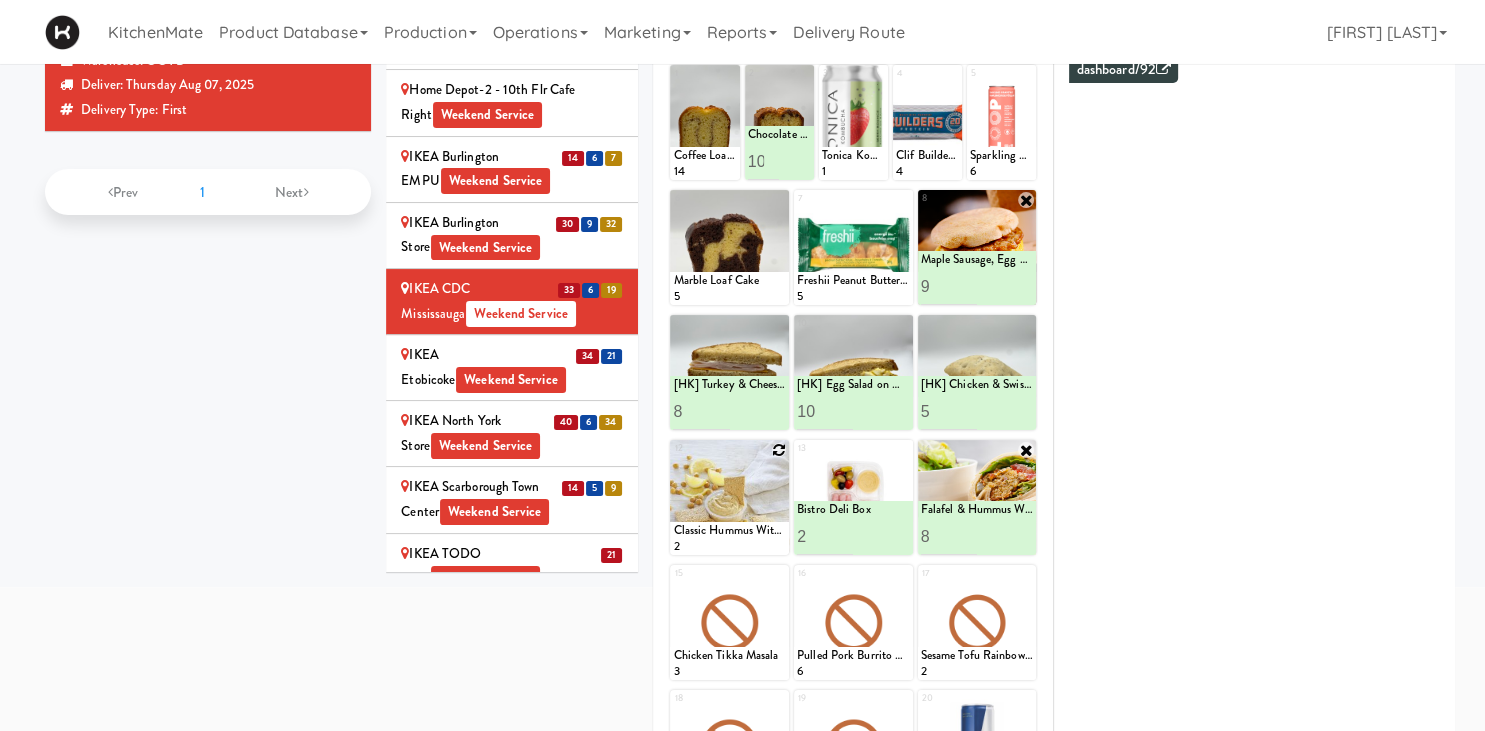 click at bounding box center (779, 450) 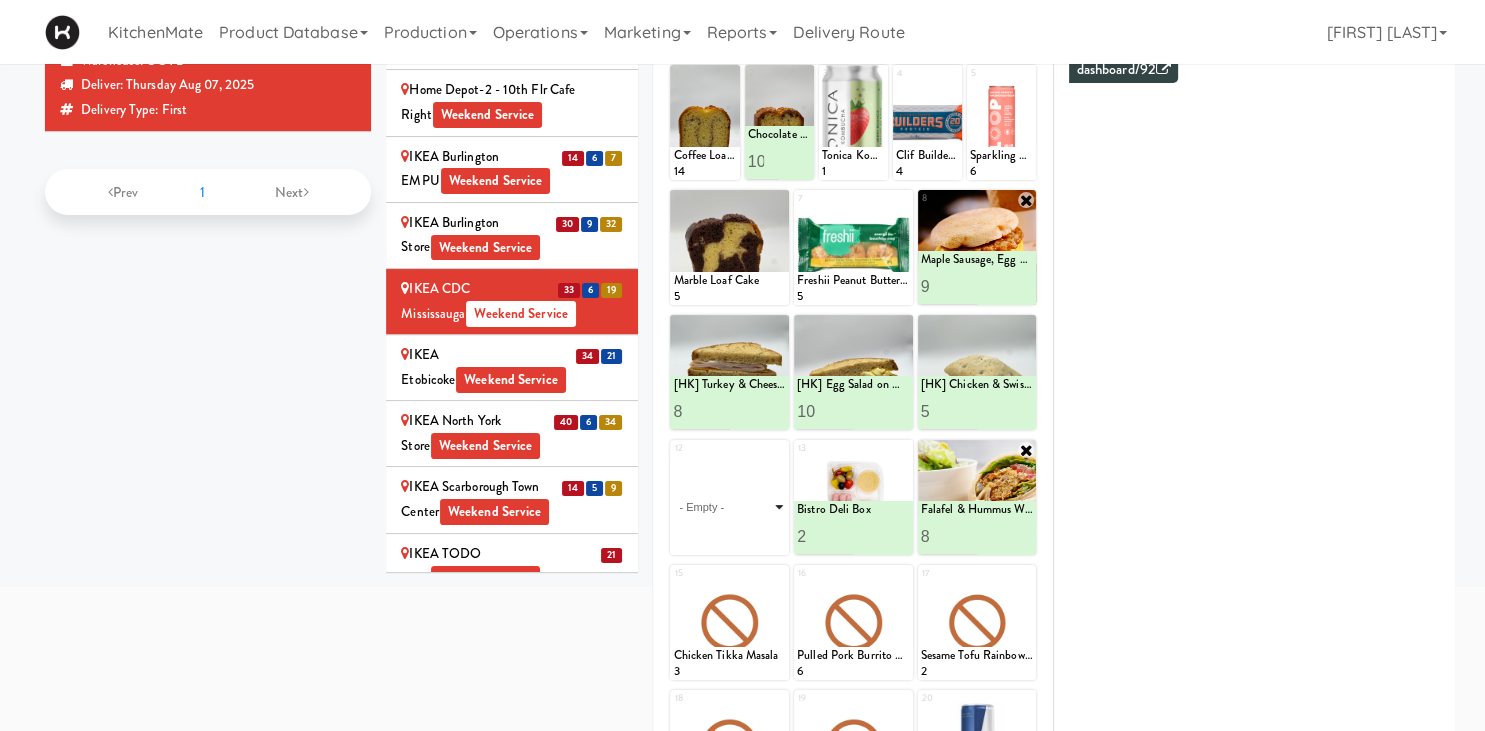 click on "- Empty - Activia Probiotic Peach Mango Smoothie Berry Gatorade Zero Chocolate Milk Tetra Pack Coca Cola Diet Coke Frooti Fuze Iced Tea Grape G2 Gatorade Thirst Quencher Greenhouse Fiery Ginger Shot Lemon Lime Gatorade Zero Monster Energy Zero Ultra Norse Cold Brew Coffee Oasis Apple Juice Orange Celsius Energy Drink Orange Gatorade Zero Red Bull Energy Drink Sanpellengrino Aranciata Sparkling Clementine Probiotic Soda Sparkling Ginger Probiotic Soda Sparkling Grapefruit Probiotic Soda Sugar Free Red Bull Tonica Kombucha Berry Bounce Amazing Chocolate Chunk Cookie Bacon & Egg Breakfast Wrap Bistro Deli Box Blue Diamond Roasted Salted Almonds Blue Diamond Smokehouse Almonds Caramilk Chocolate Chip Loaf Cake Chocolate Loaf Cake Classic Hummus With Crackers Clif Bar Peanut Butter Crunch Clif Builders proteins Bar Chocolate Clif Builders proteins Bar Chocolate Mint Coffee Loaf Cake Falafel & Hummus Wrap Freshii Peanut Butter Energii Bites [HK] Cheddar Cheese Bagel [HK] Chicken Caesar Wrap [HK] Turkey Club Wrap" at bounding box center (729, 507) 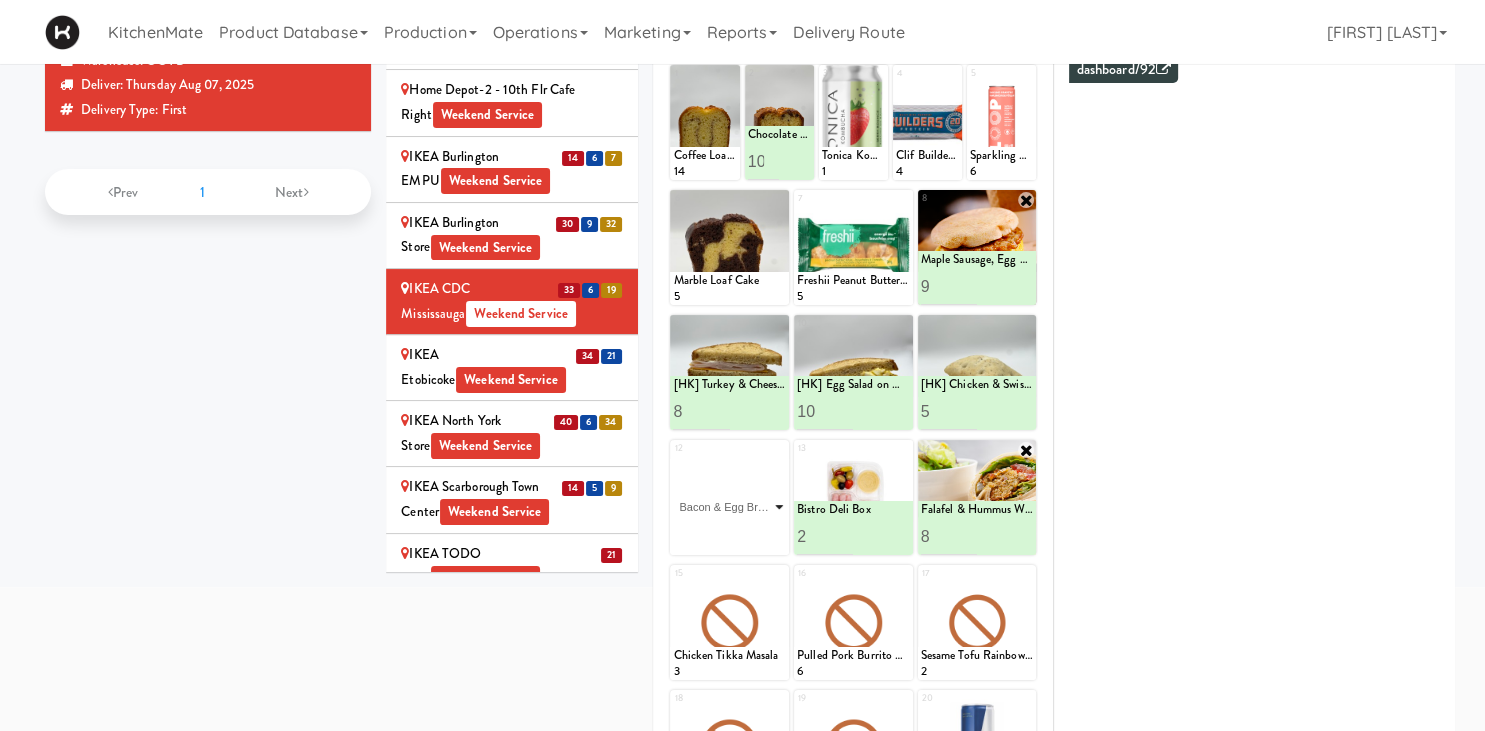 click on "Bacon & Egg Breakfast Wrap" at bounding box center [0, 0] 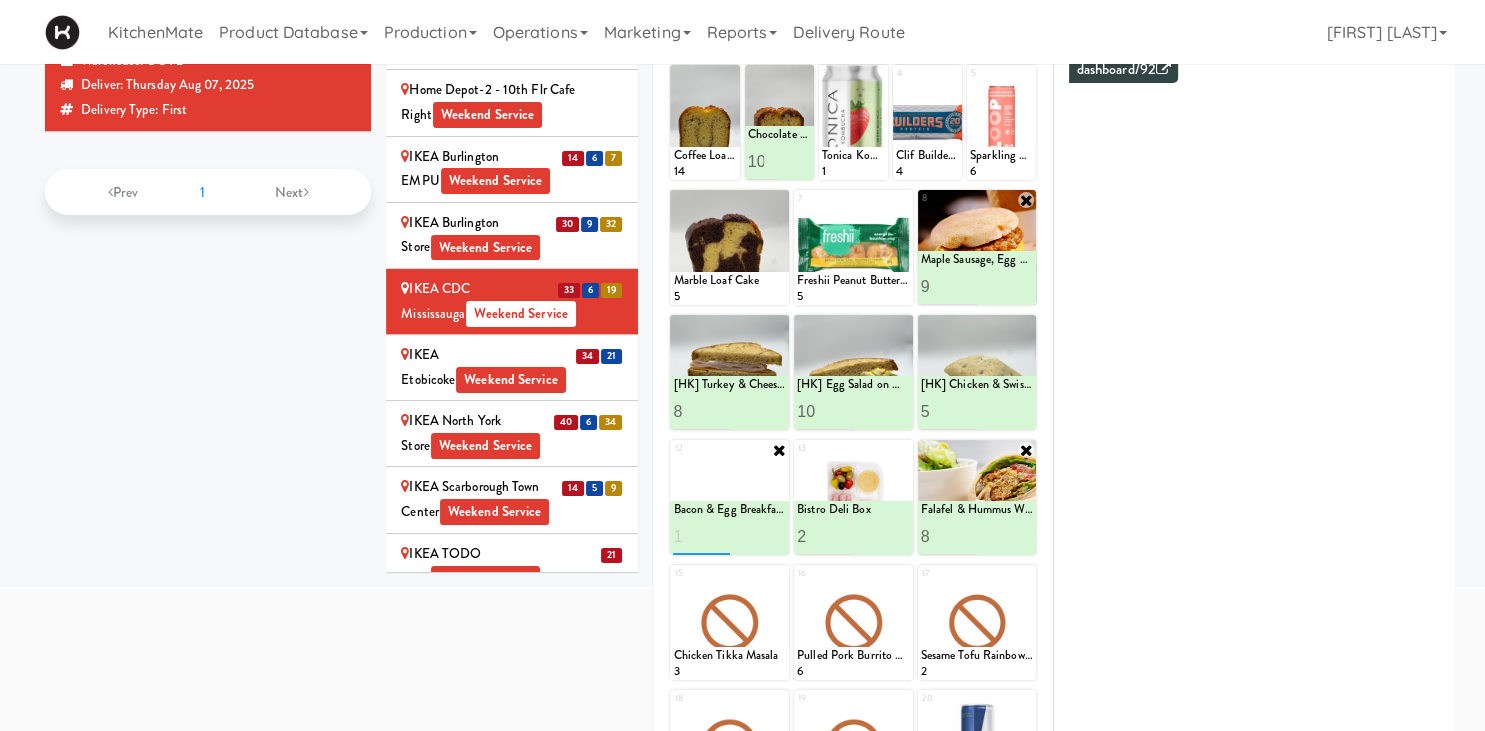 type on "1" 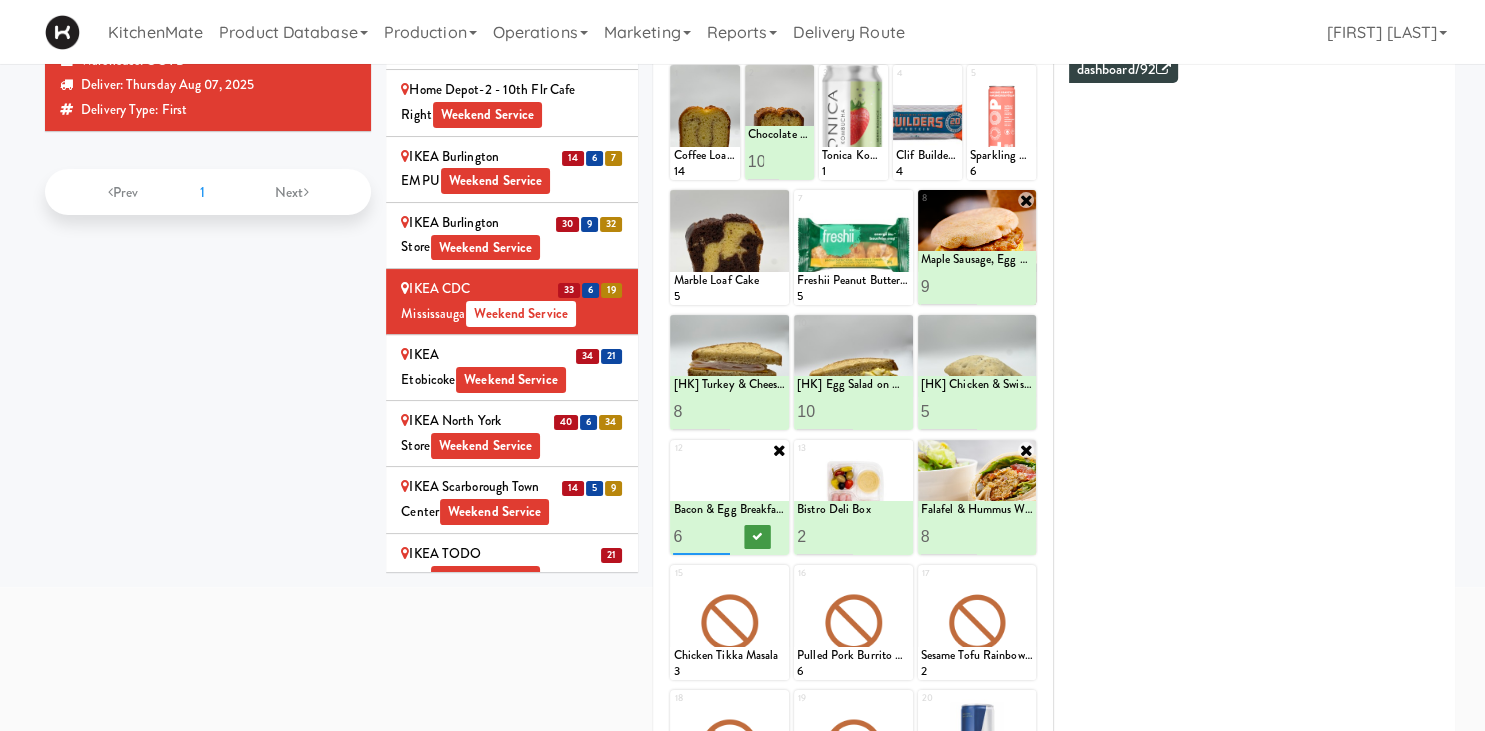 type on "6" 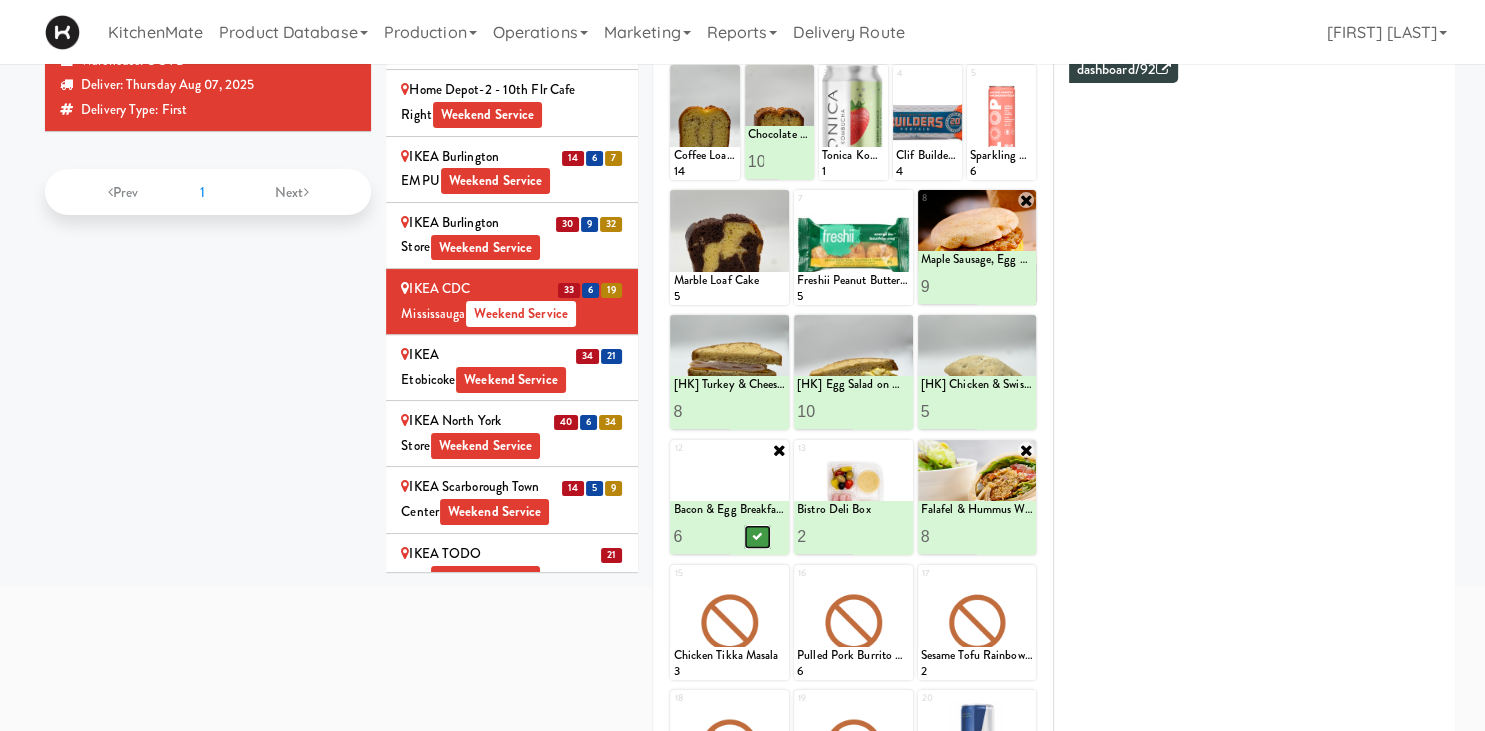 click at bounding box center (758, 537) 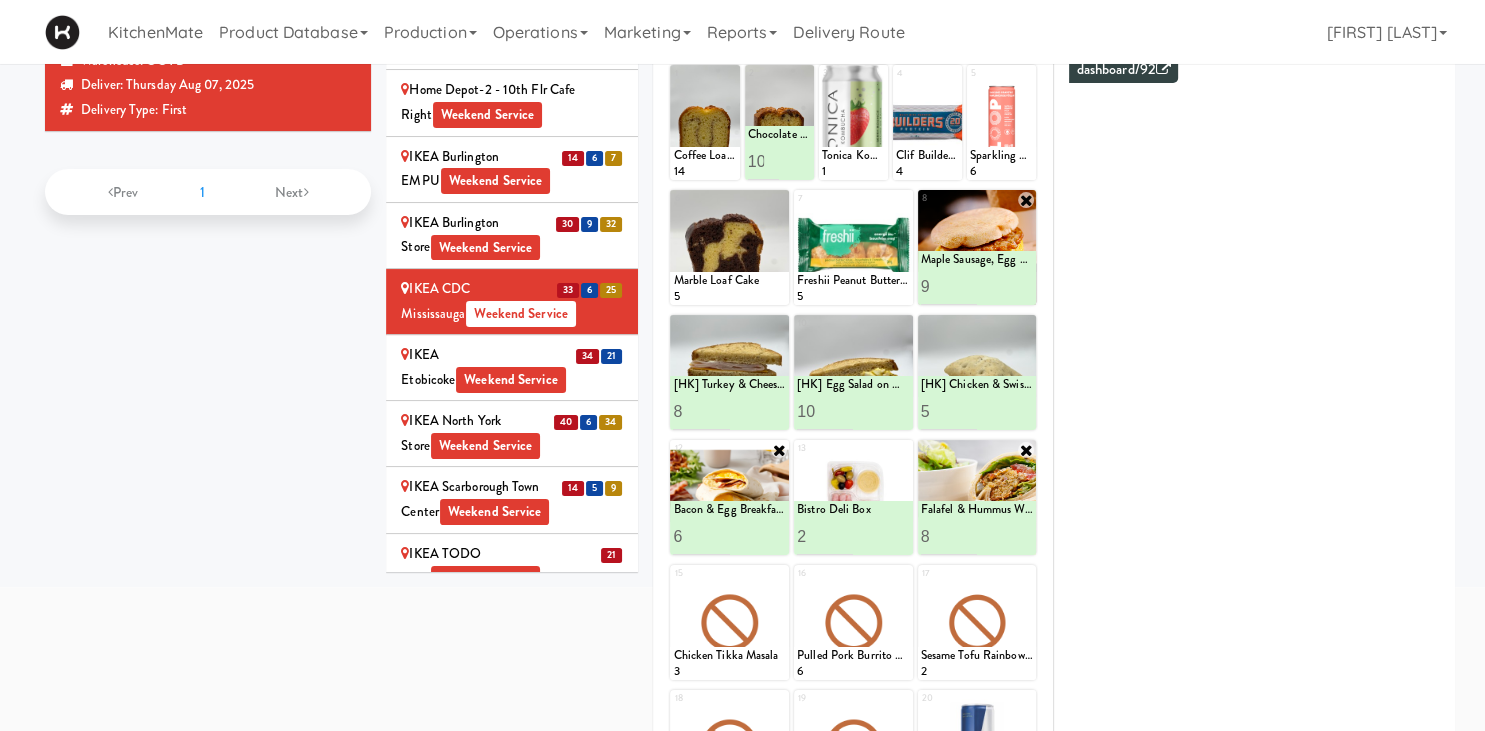 click on "IKEA Etobicoke  Weekend Service" at bounding box center (512, 367) 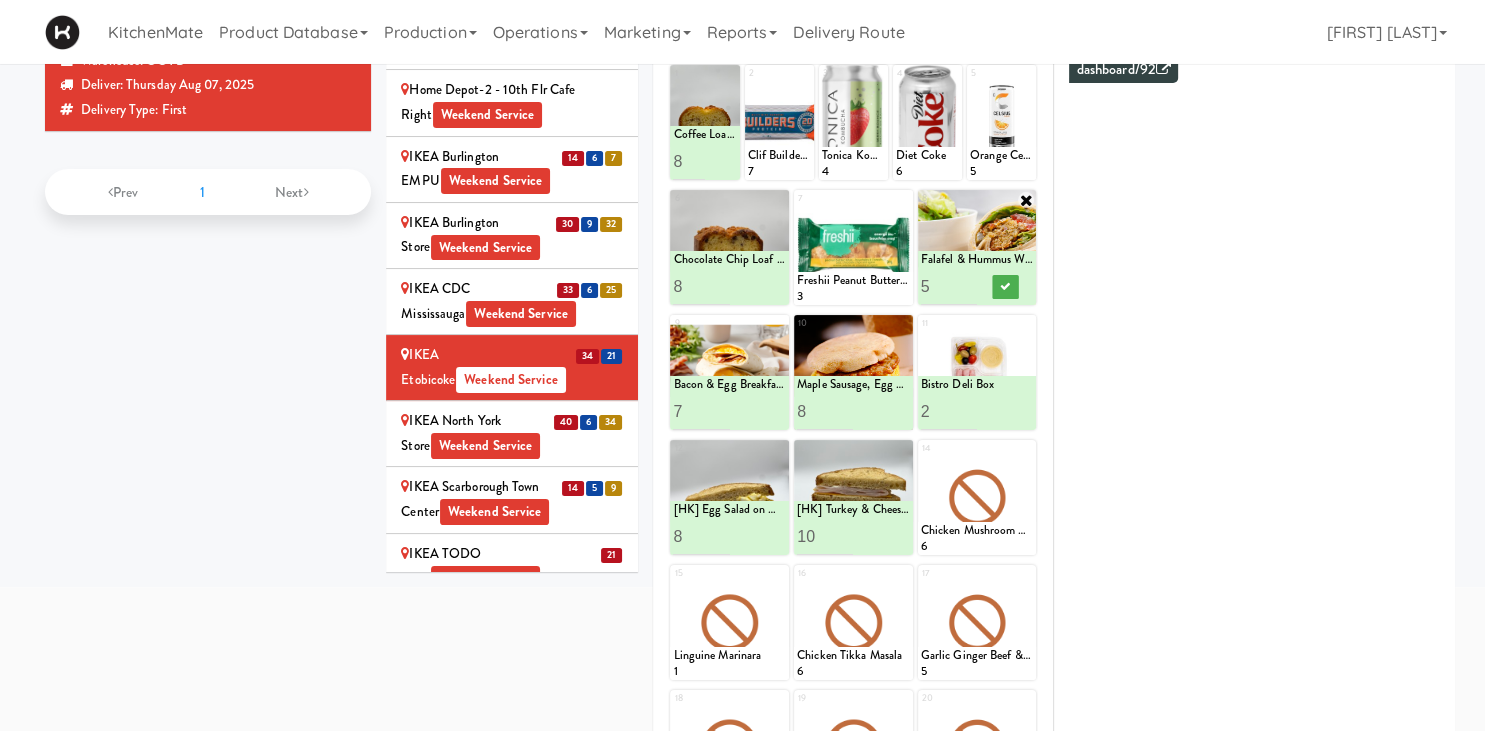 click on "5" at bounding box center [949, 286] 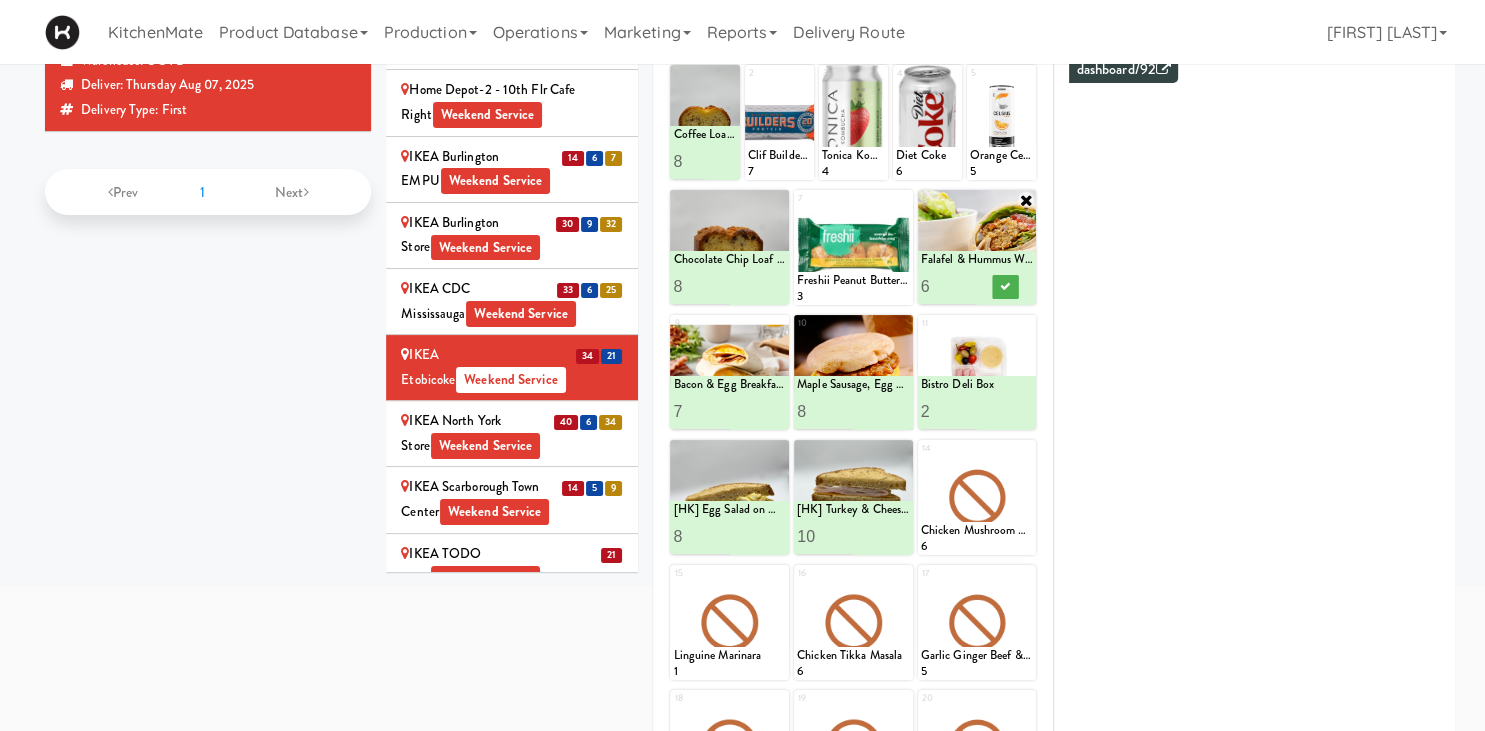 click on "6" at bounding box center [949, 286] 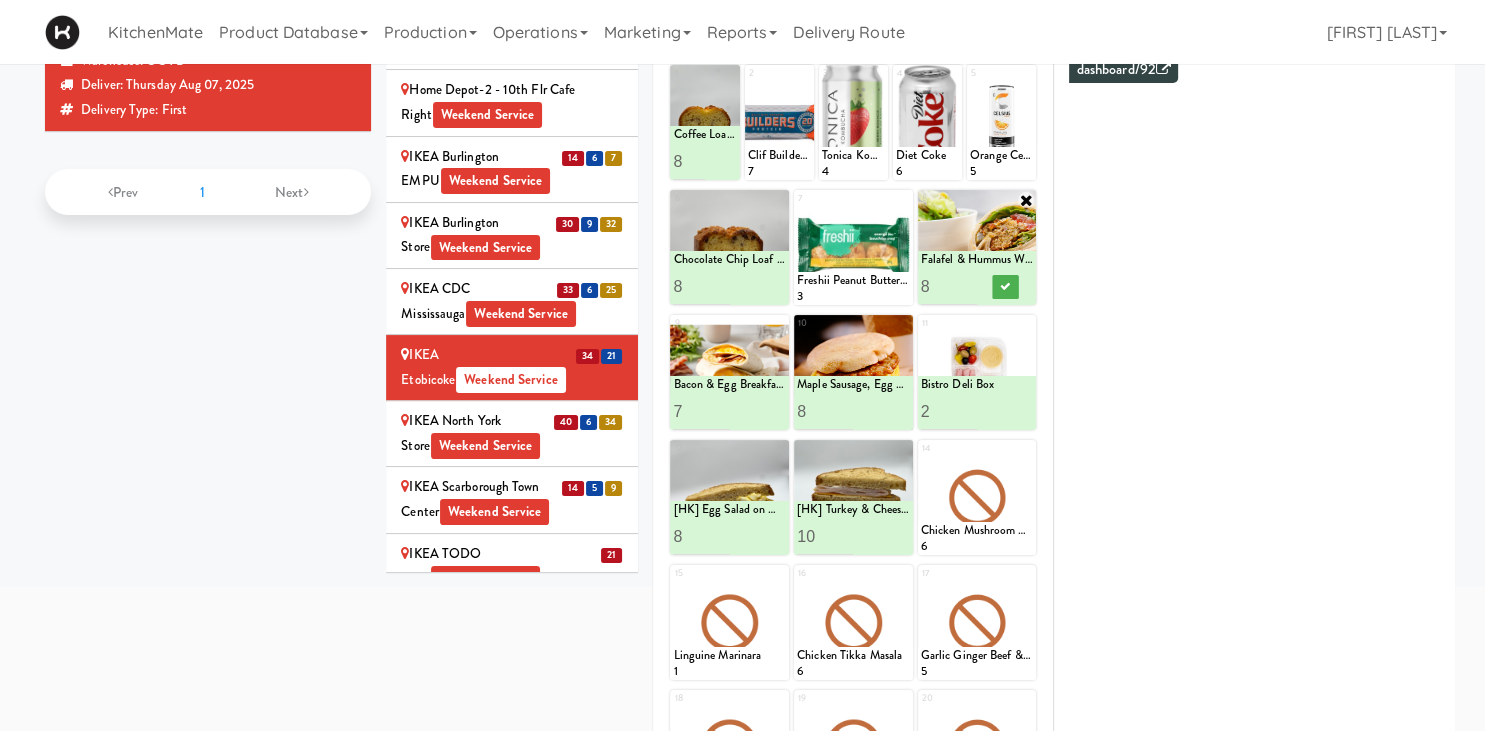 type on "8" 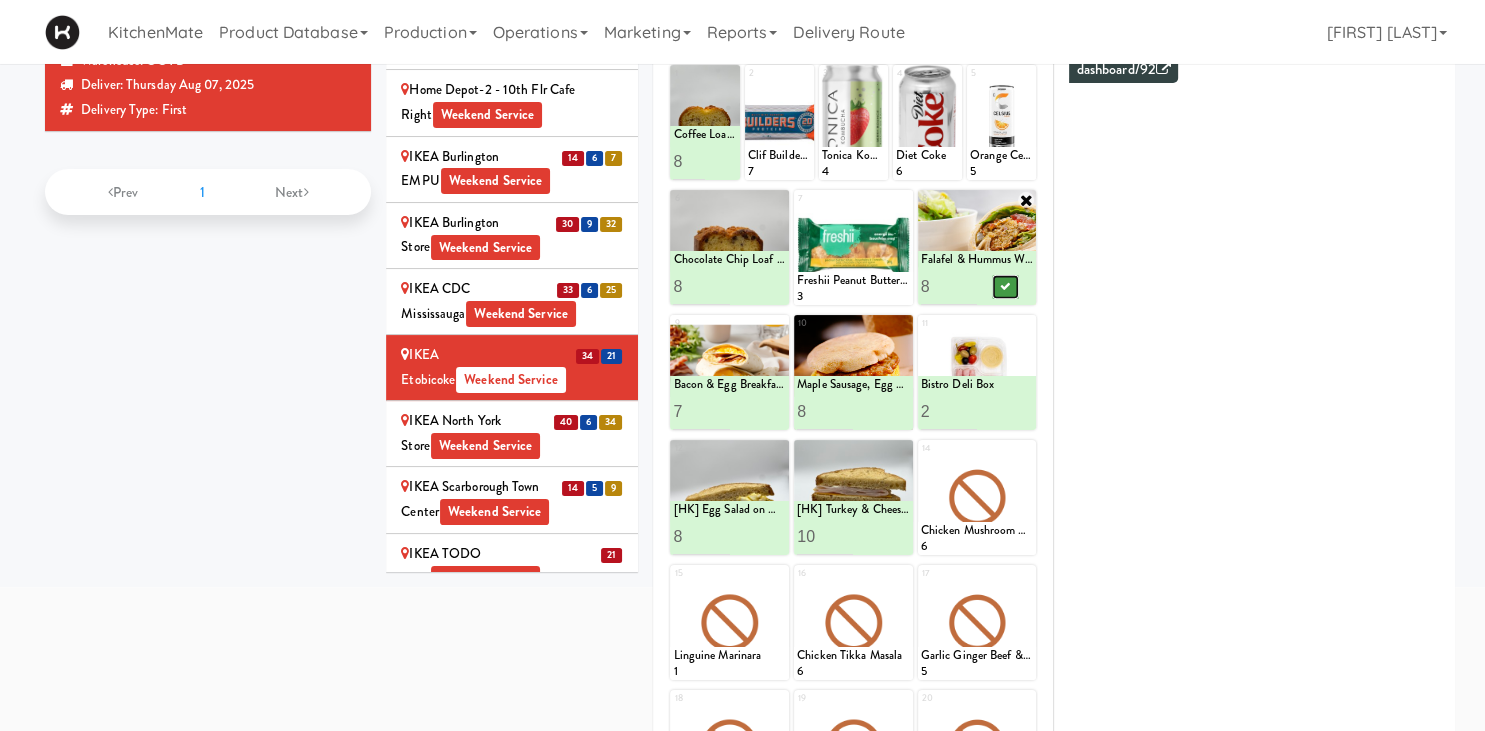 click at bounding box center (1005, 286) 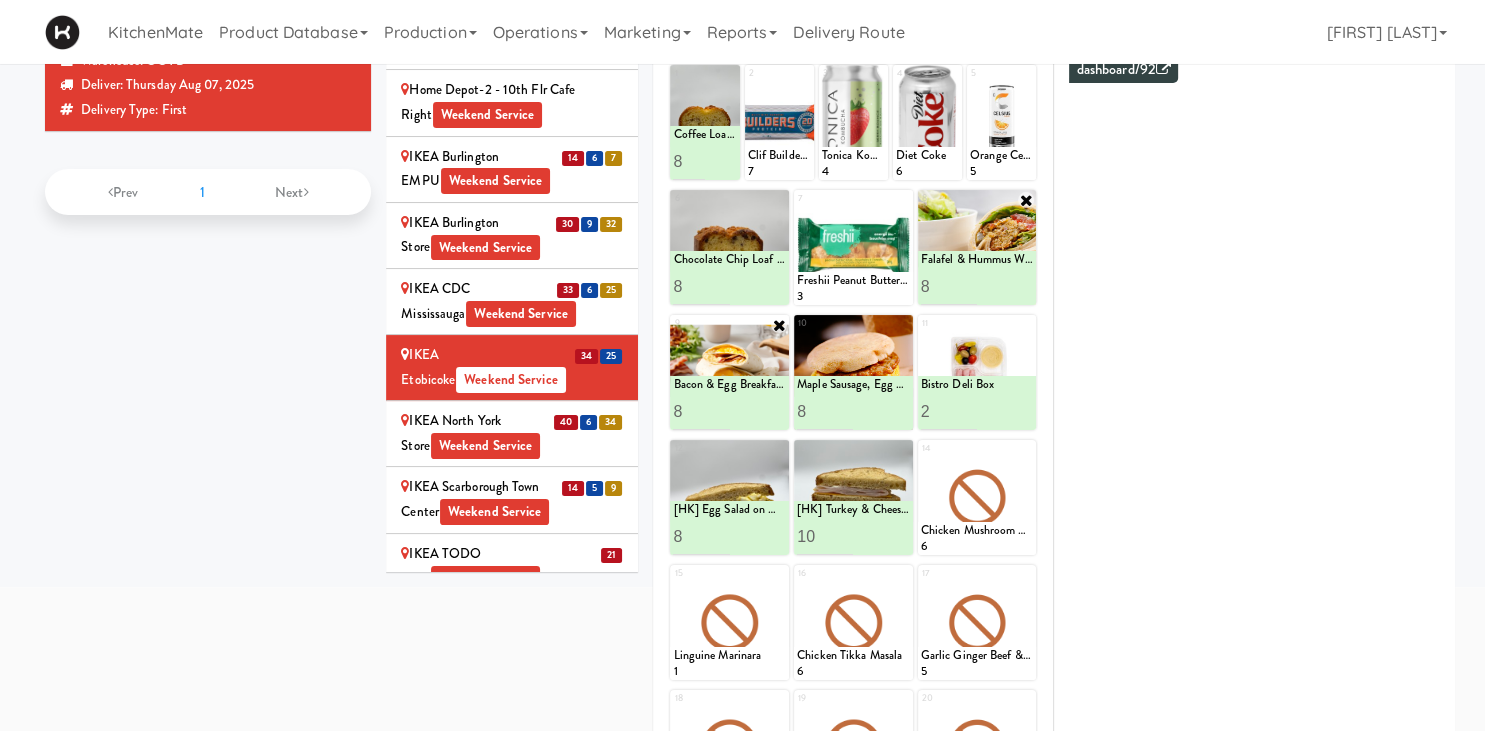 click on "8" at bounding box center [701, 411] 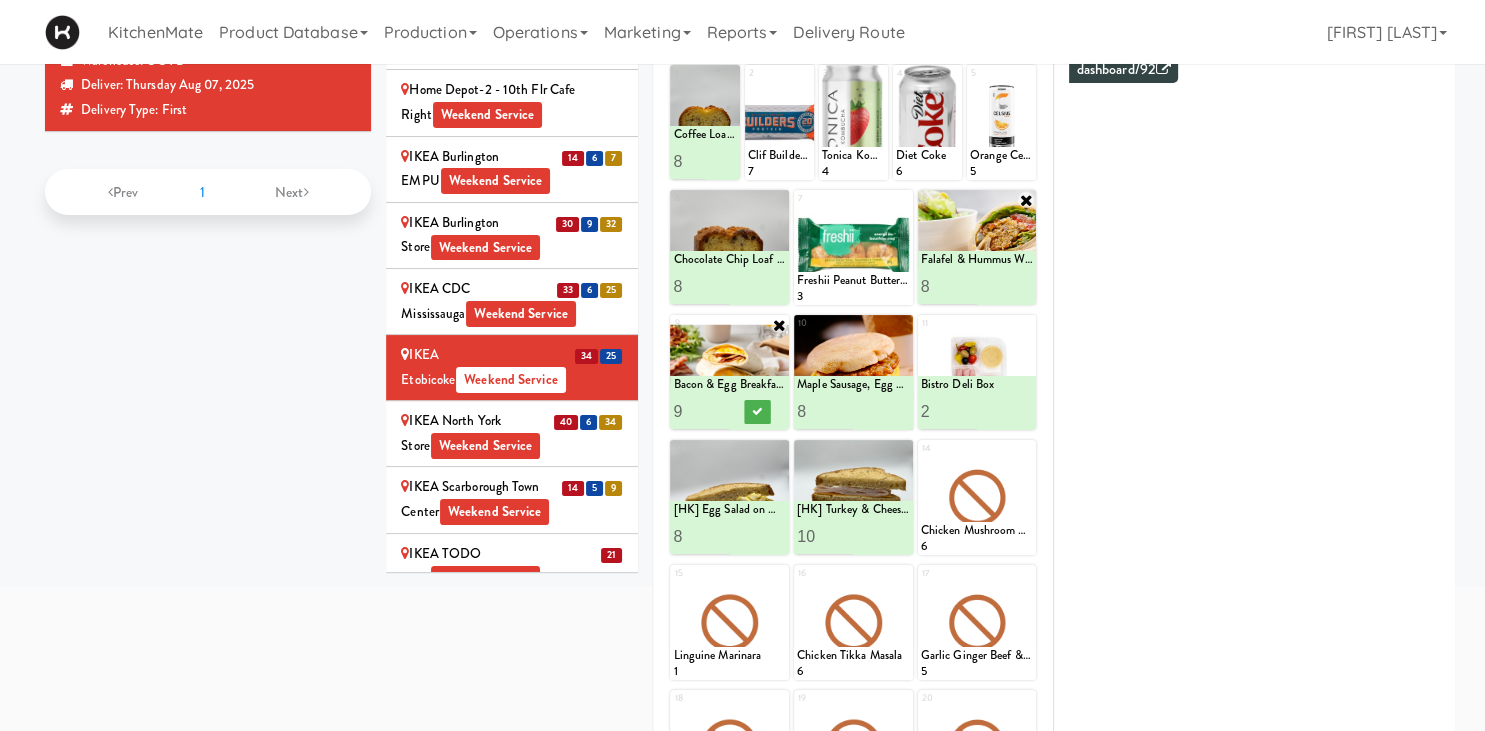 click on "9" at bounding box center (701, 411) 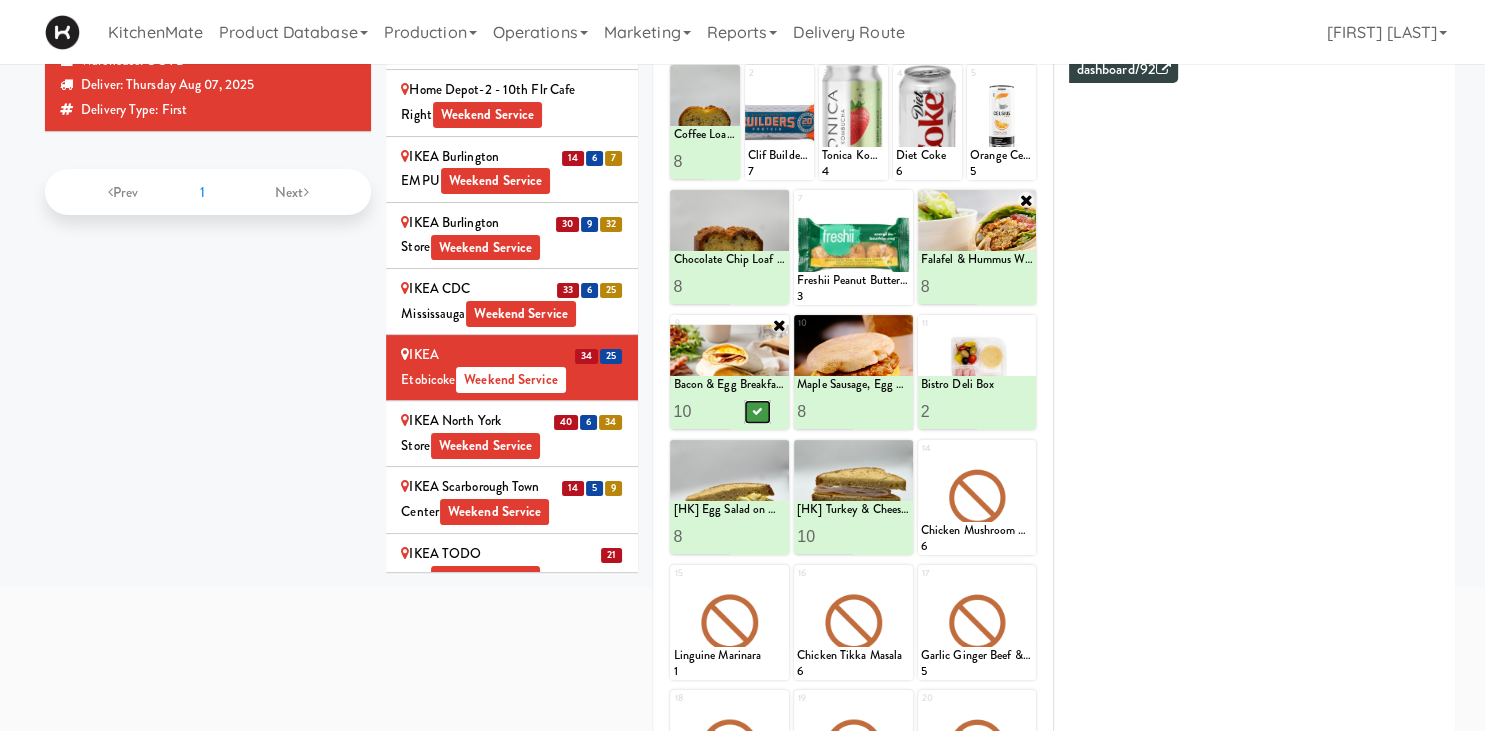 click at bounding box center [758, 412] 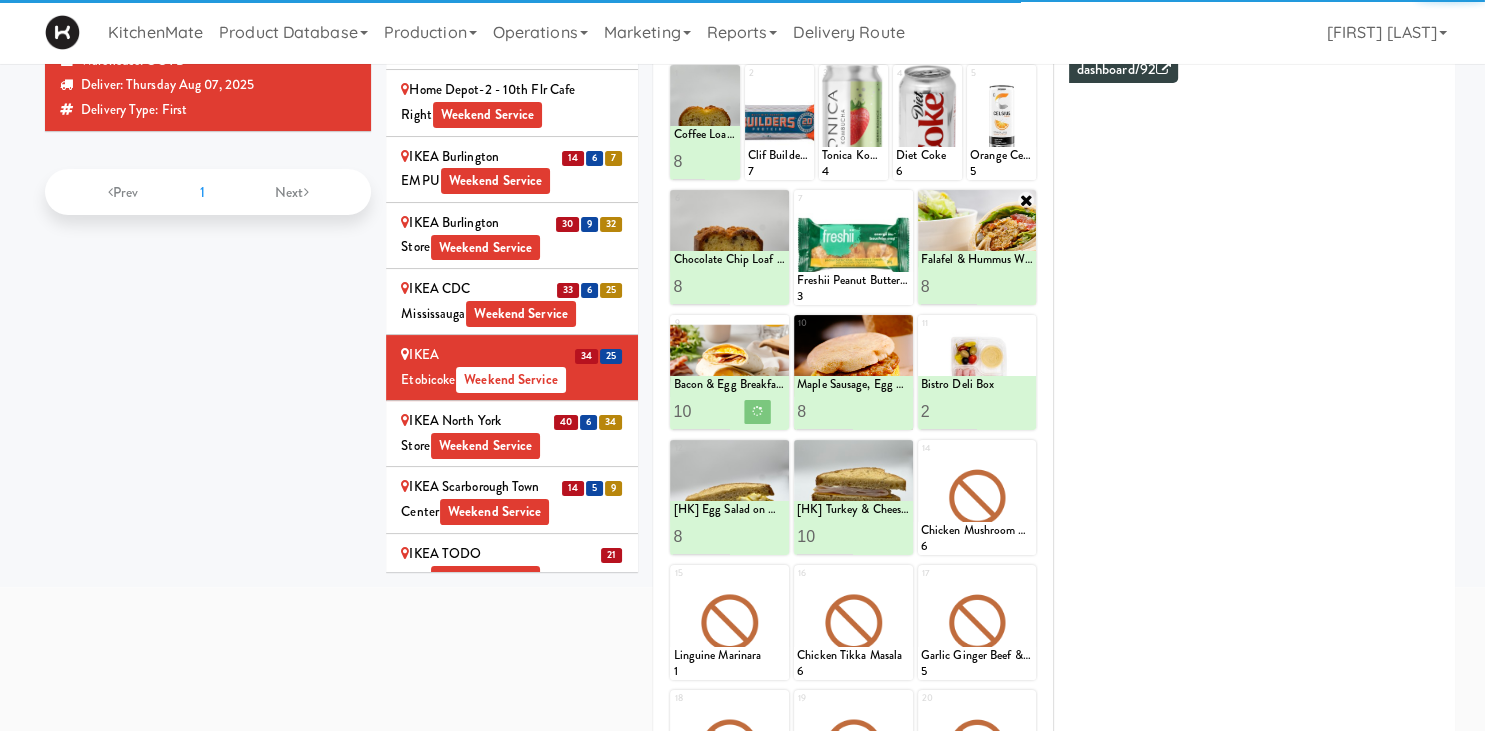 click on "IKEA North York Store  Weekend Service" at bounding box center (512, 433) 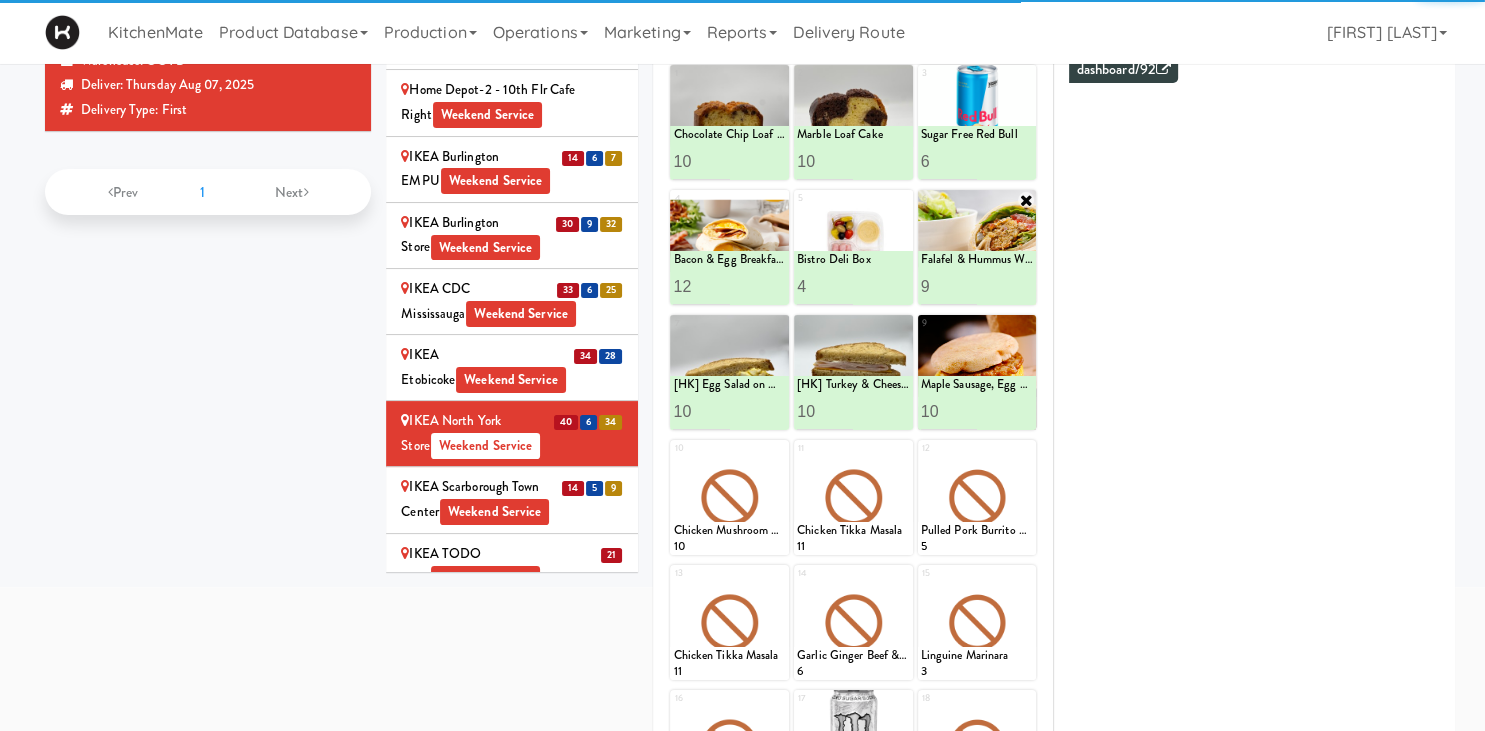 click on "9" at bounding box center (949, 286) 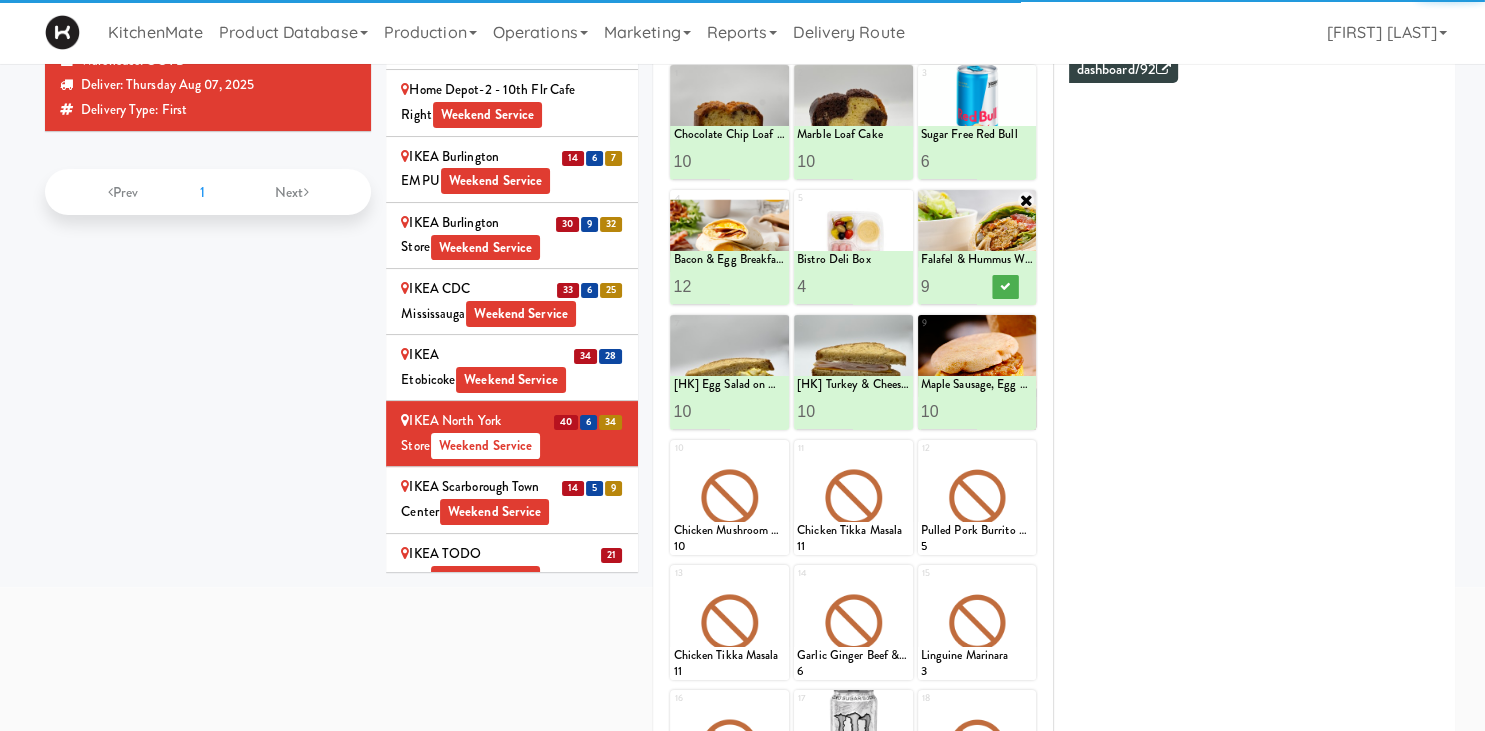 click on "10" at bounding box center (949, 286) 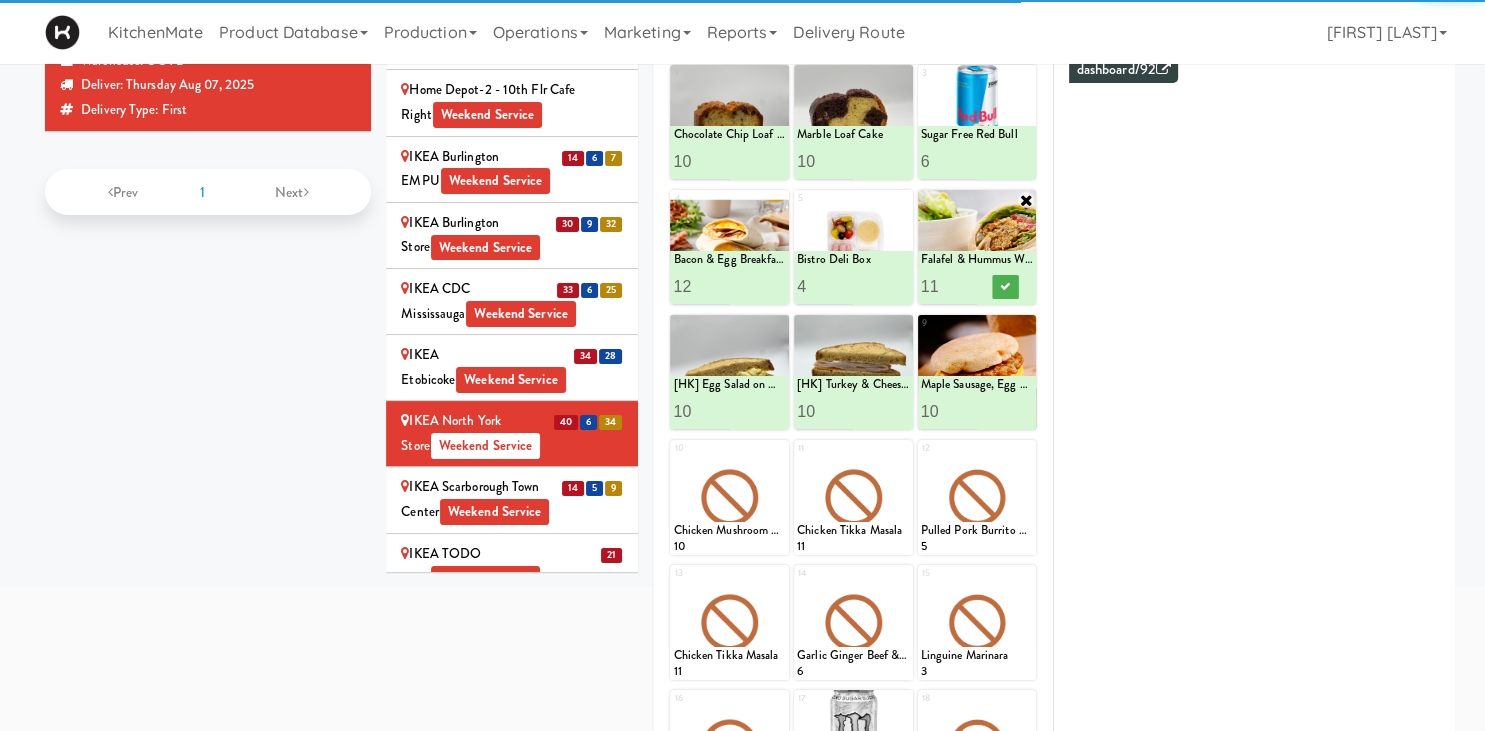 click on "11" at bounding box center (949, 286) 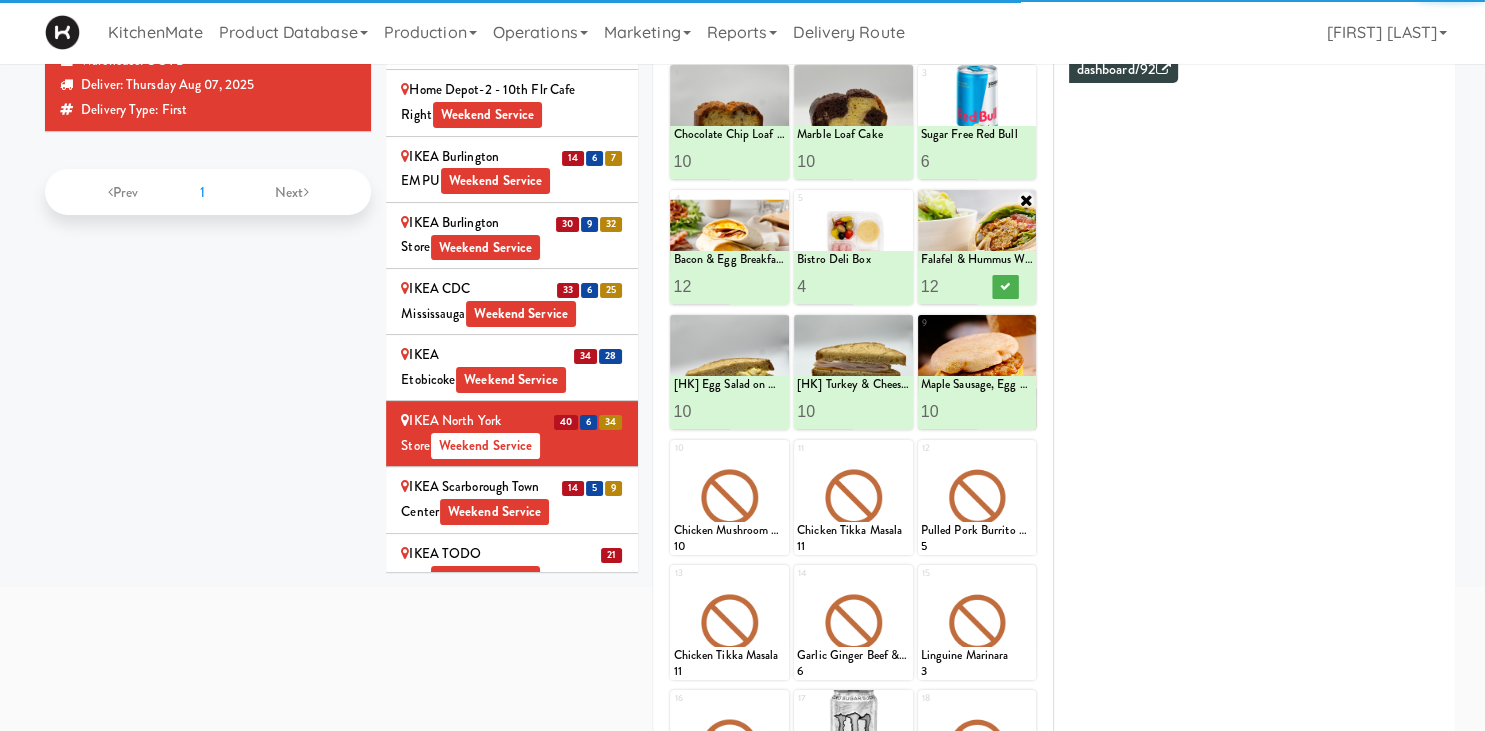 type on "13" 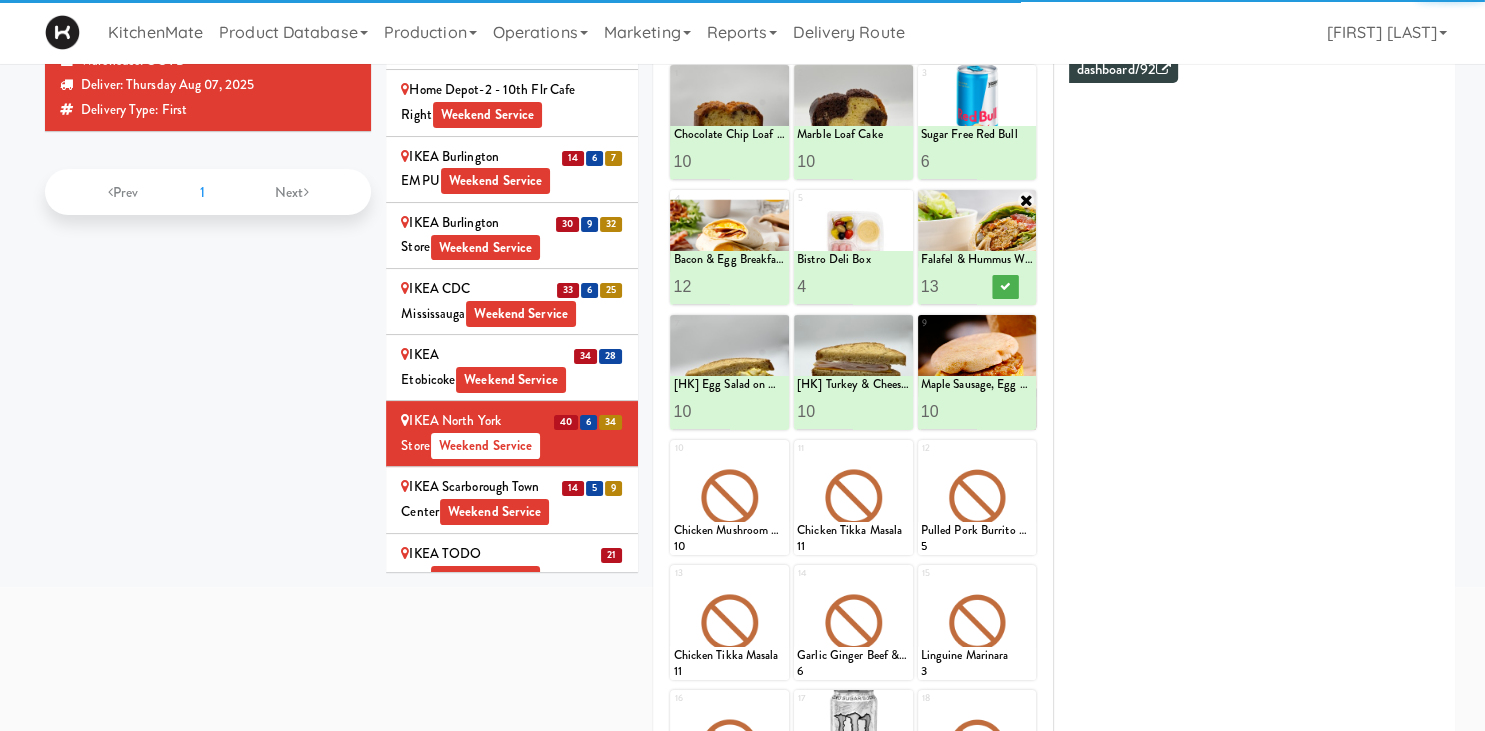 click on "13" at bounding box center (949, 286) 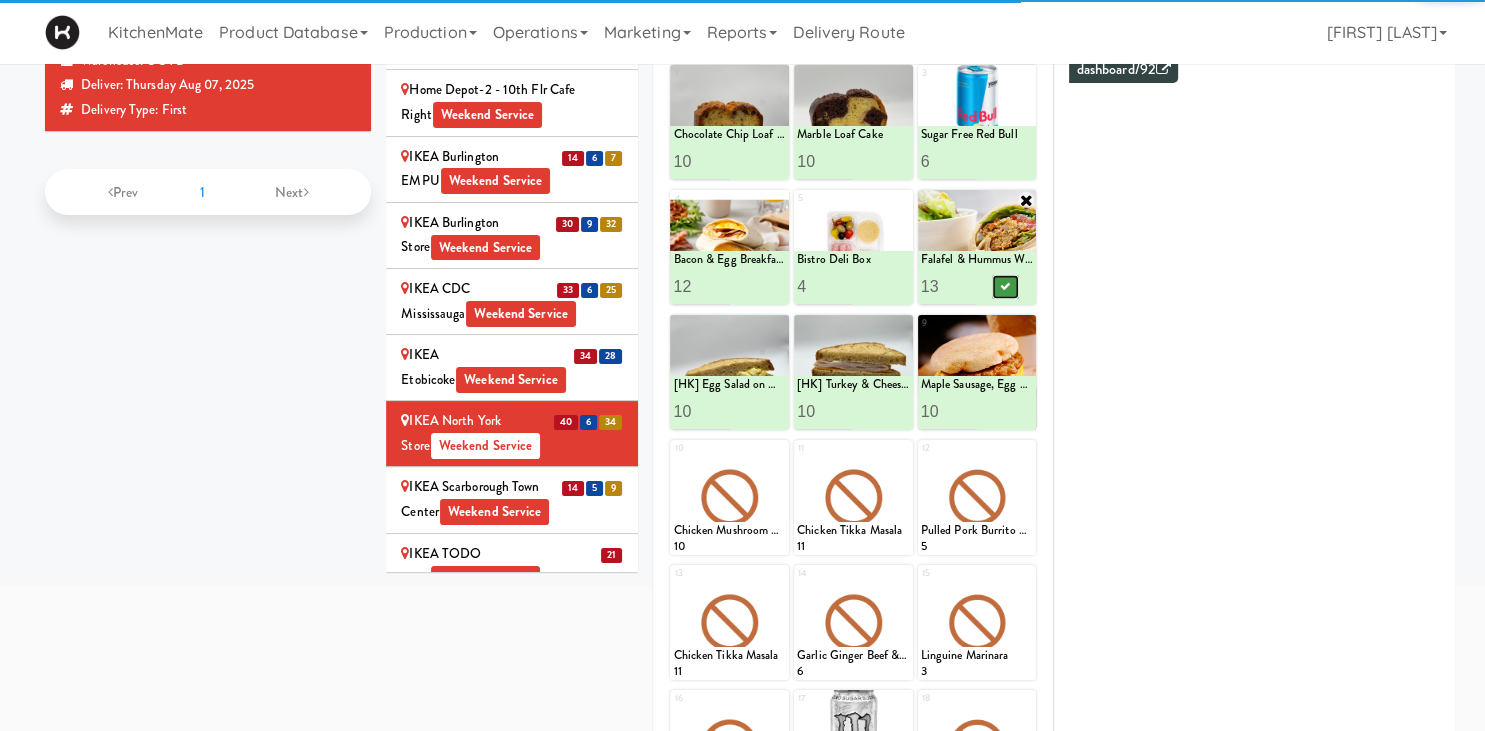click at bounding box center (1005, 286) 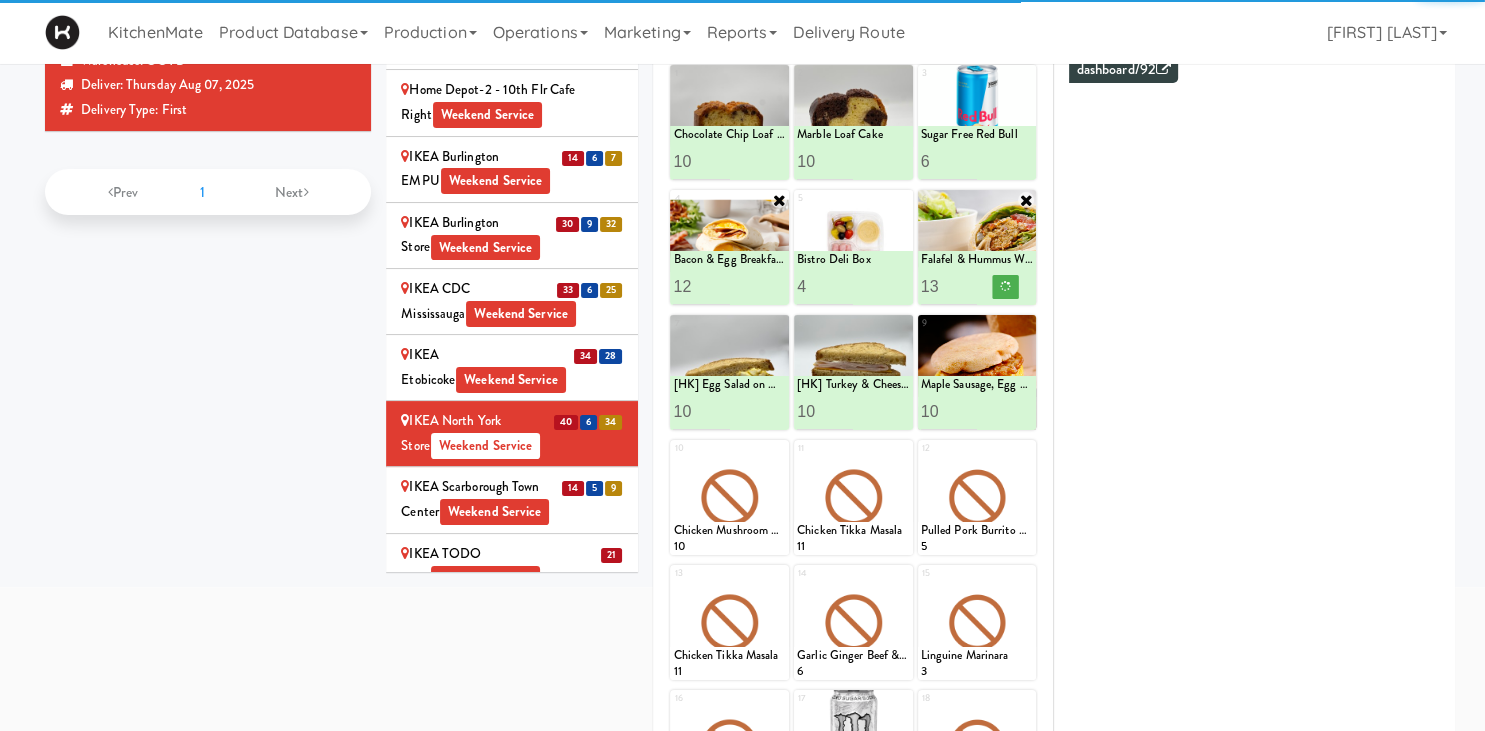 click on "13" at bounding box center [701, 286] 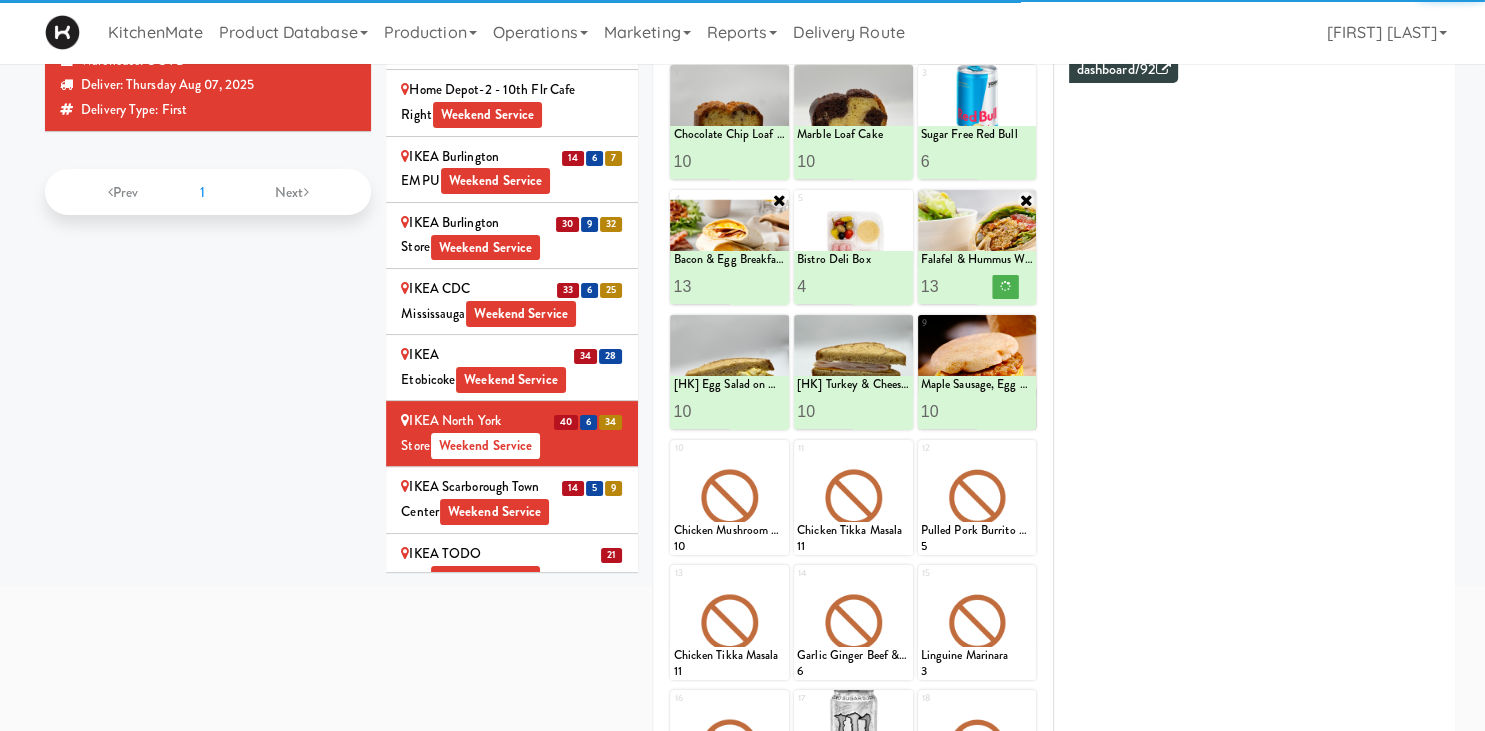 type on "14" 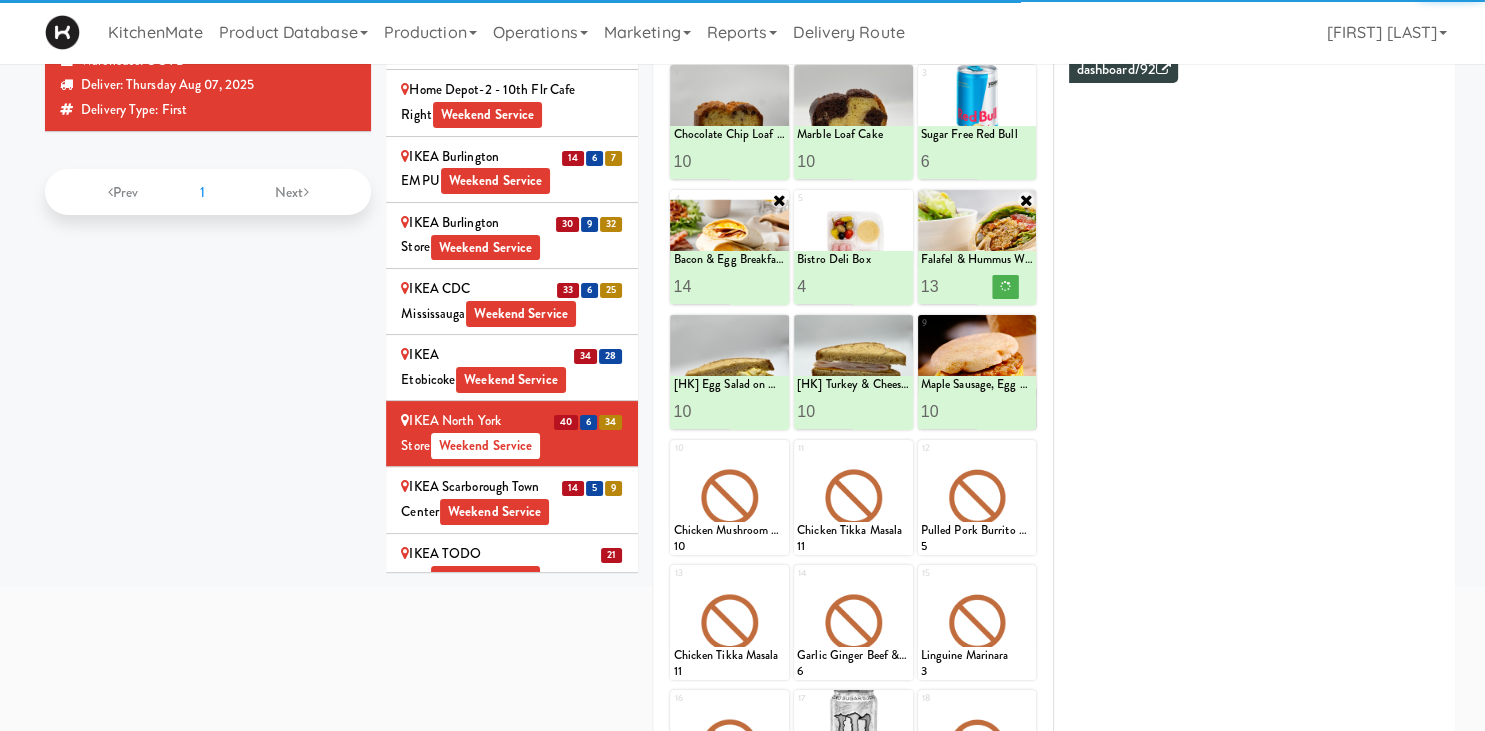 click on "14" at bounding box center (701, 286) 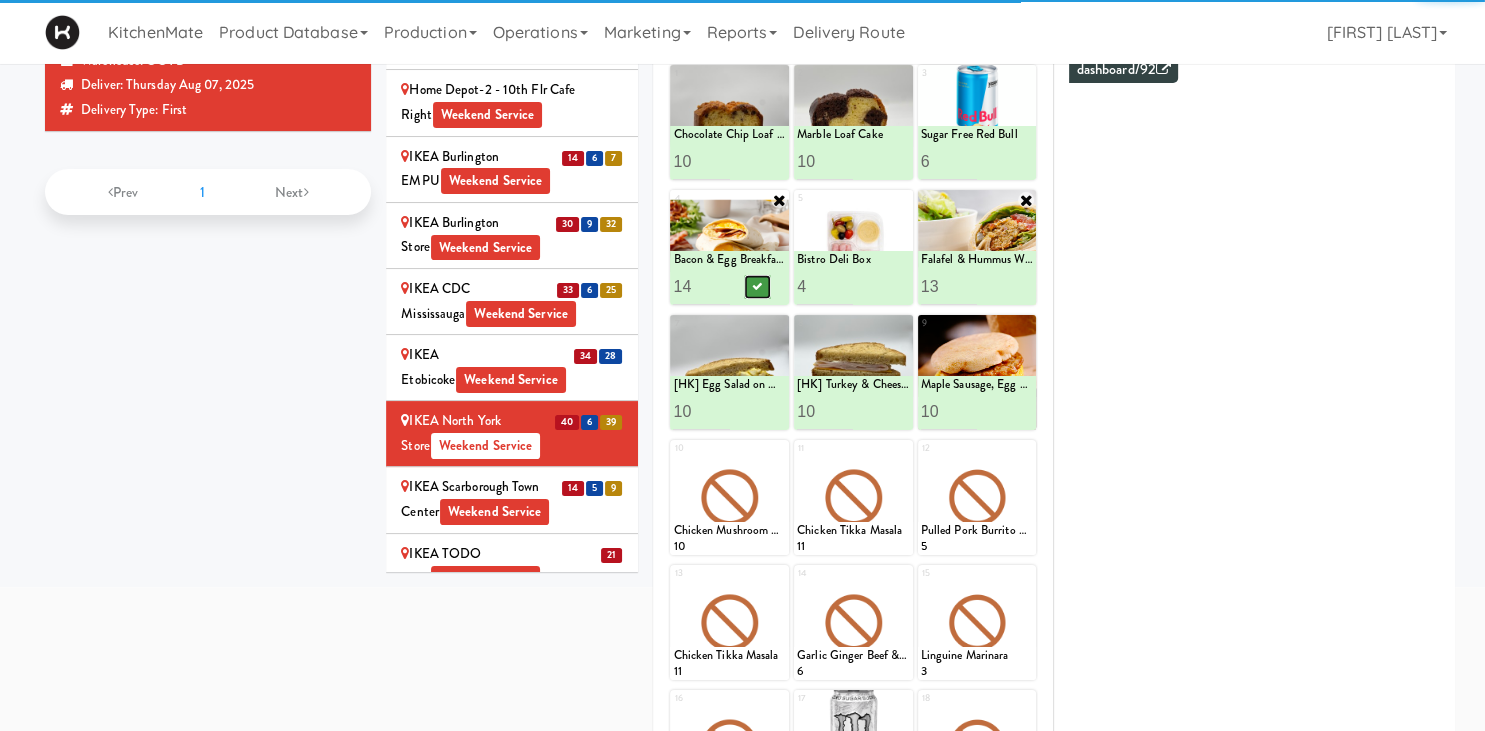 click at bounding box center [758, 286] 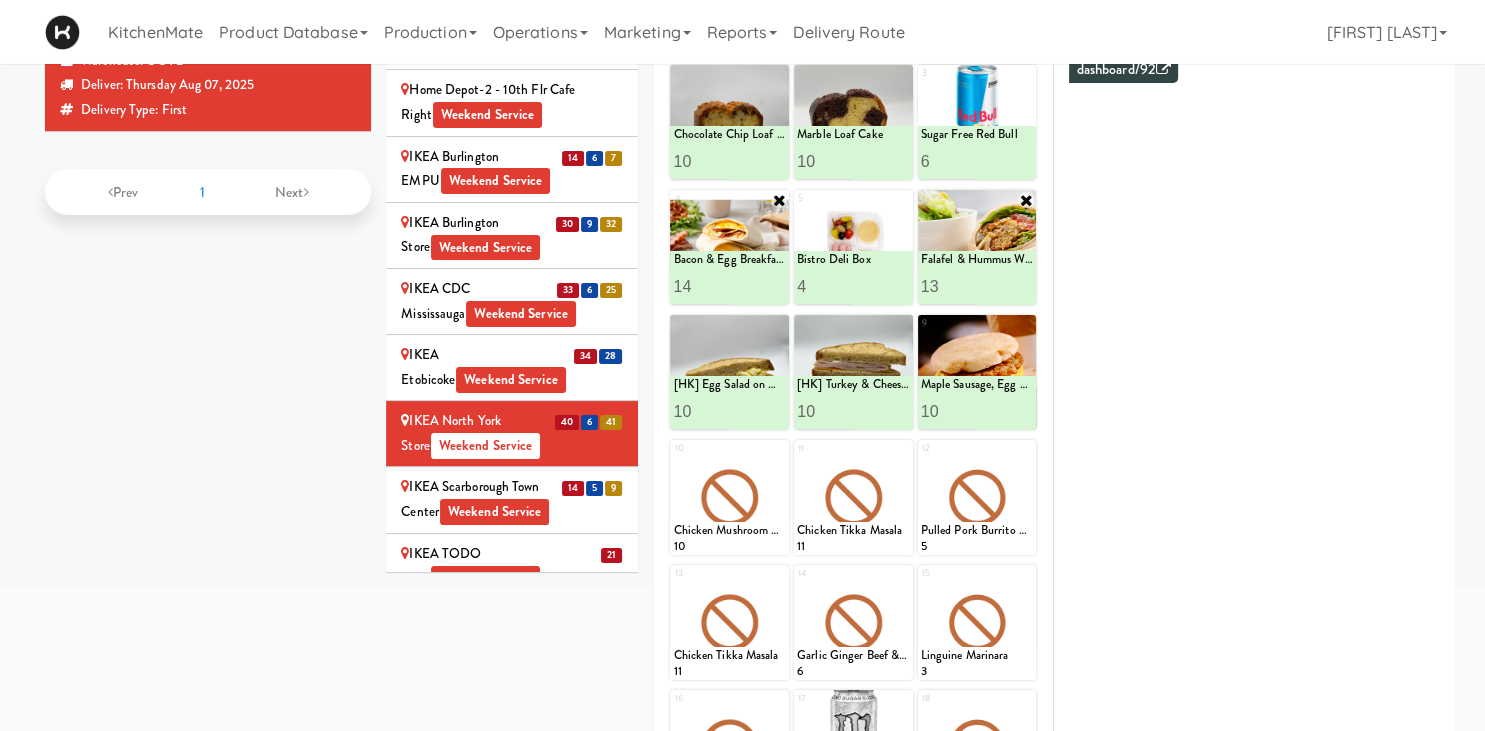 click on "IKEA Scarborough Town Center  Weekend Service" at bounding box center (512, 499) 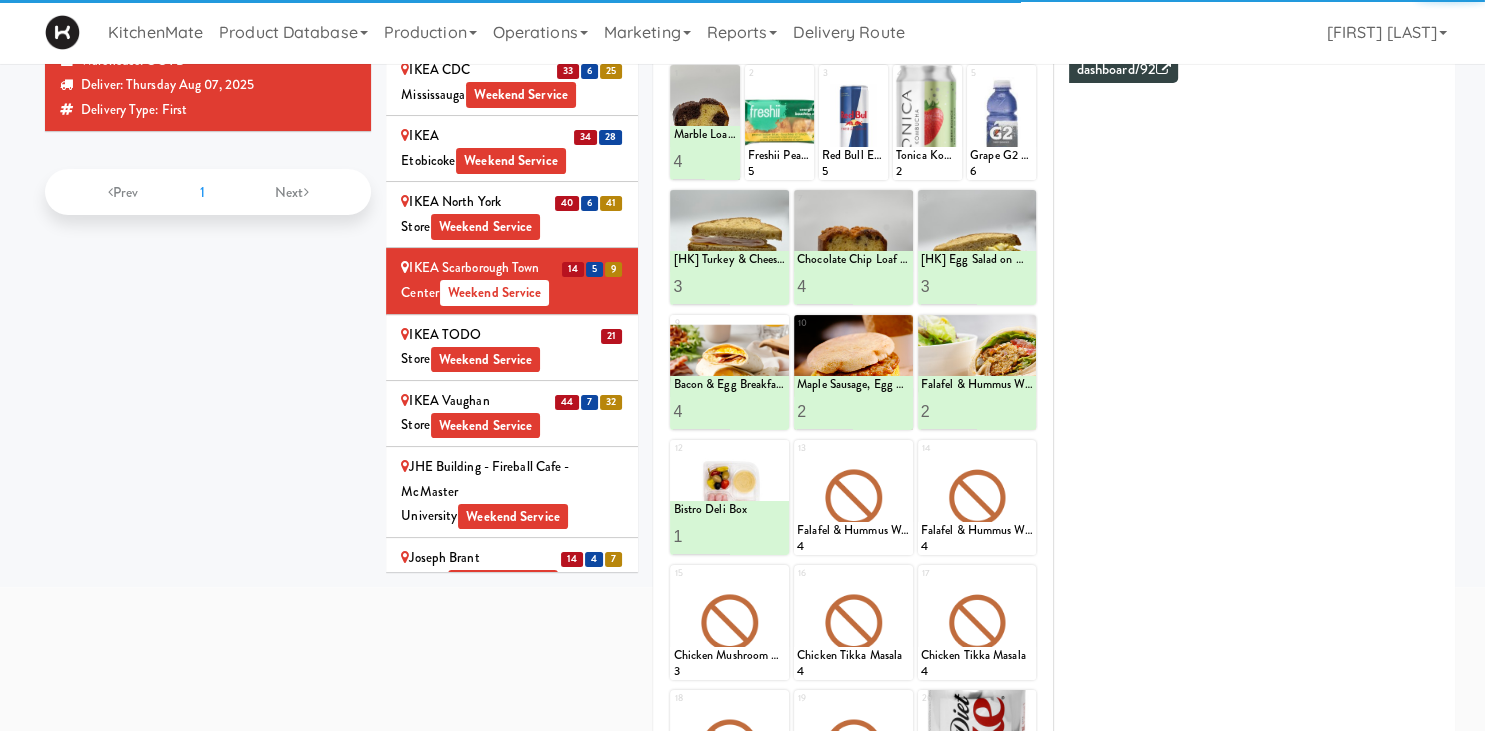 scroll, scrollTop: 2006, scrollLeft: 0, axis: vertical 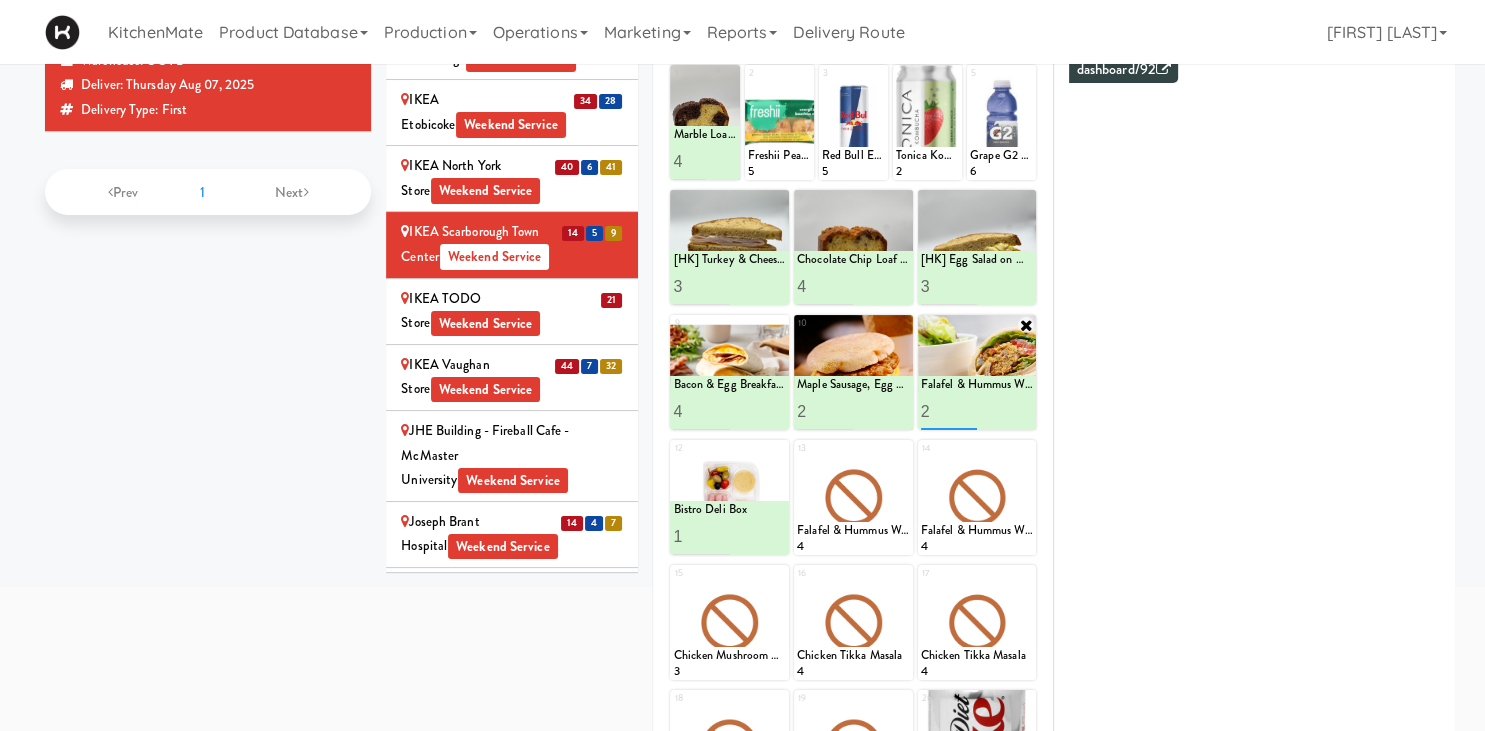 click on "2" at bounding box center [949, 411] 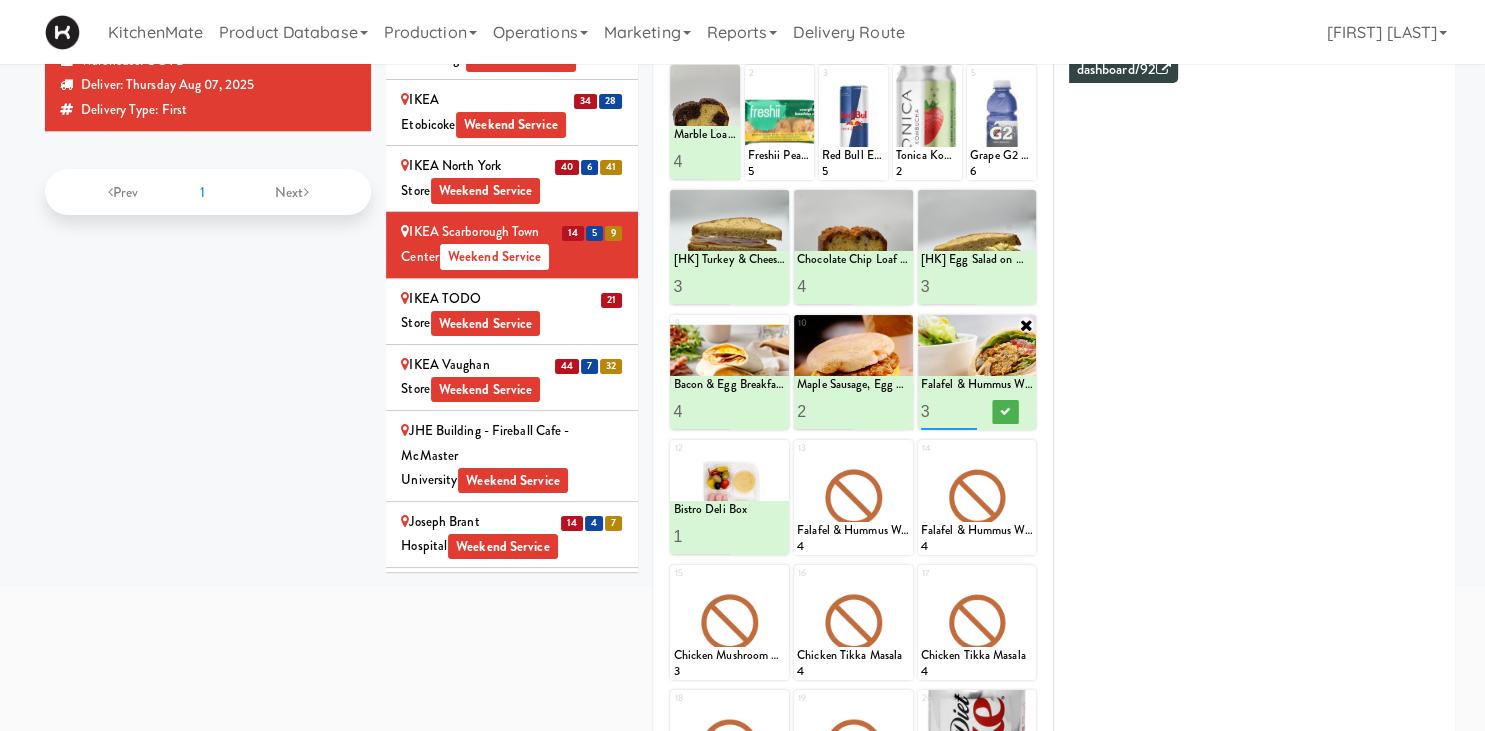 type on "3" 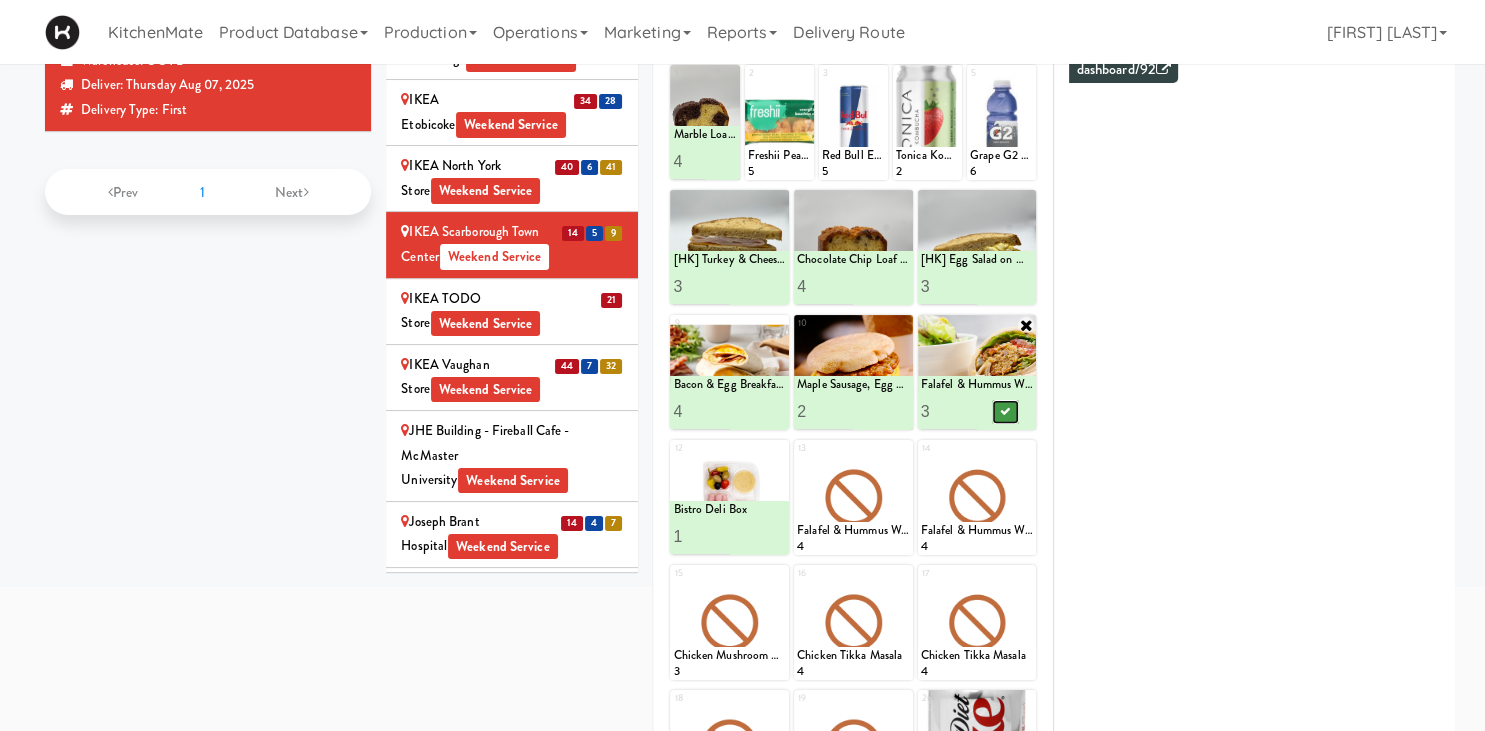click at bounding box center [1005, 411] 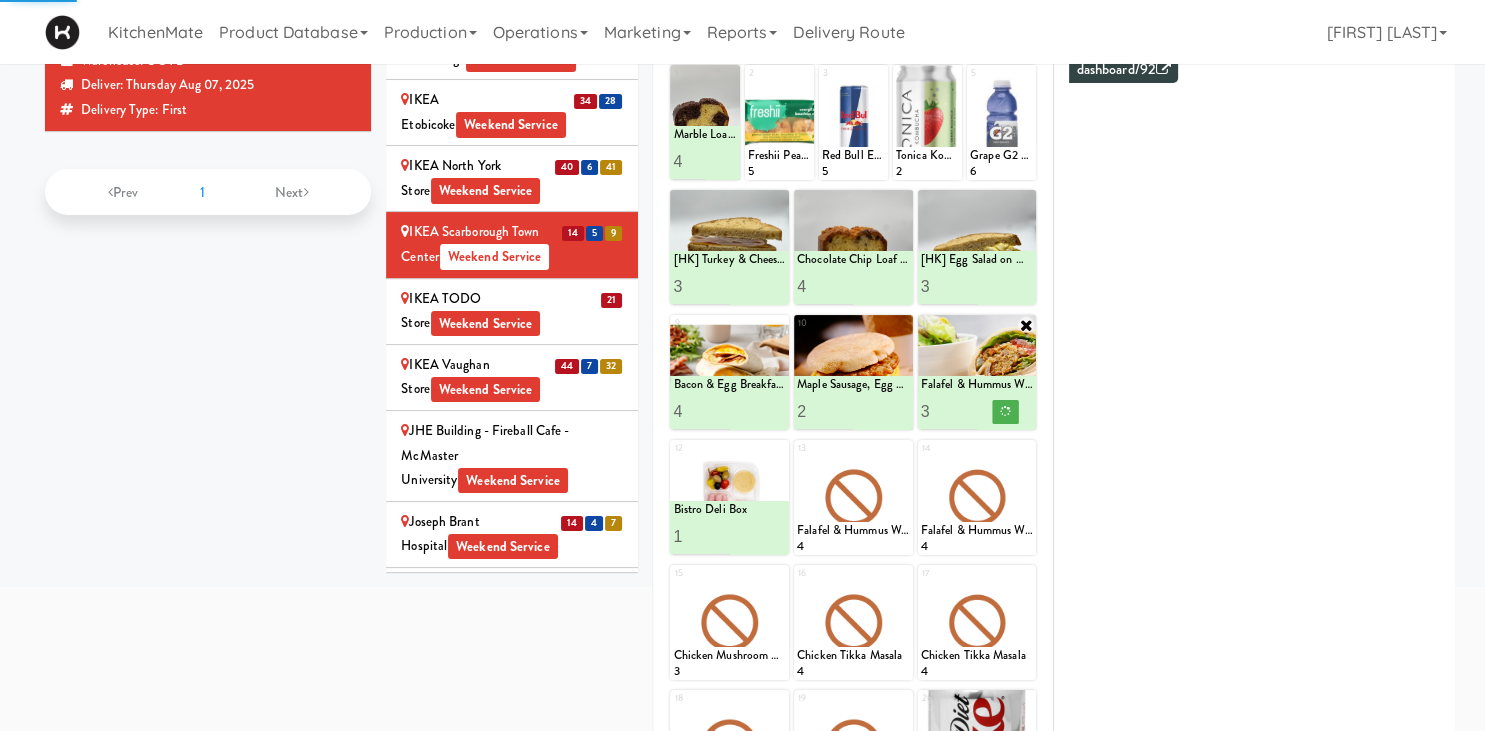 click on "IKEA TODO Store  Weekend Service" at bounding box center [512, 311] 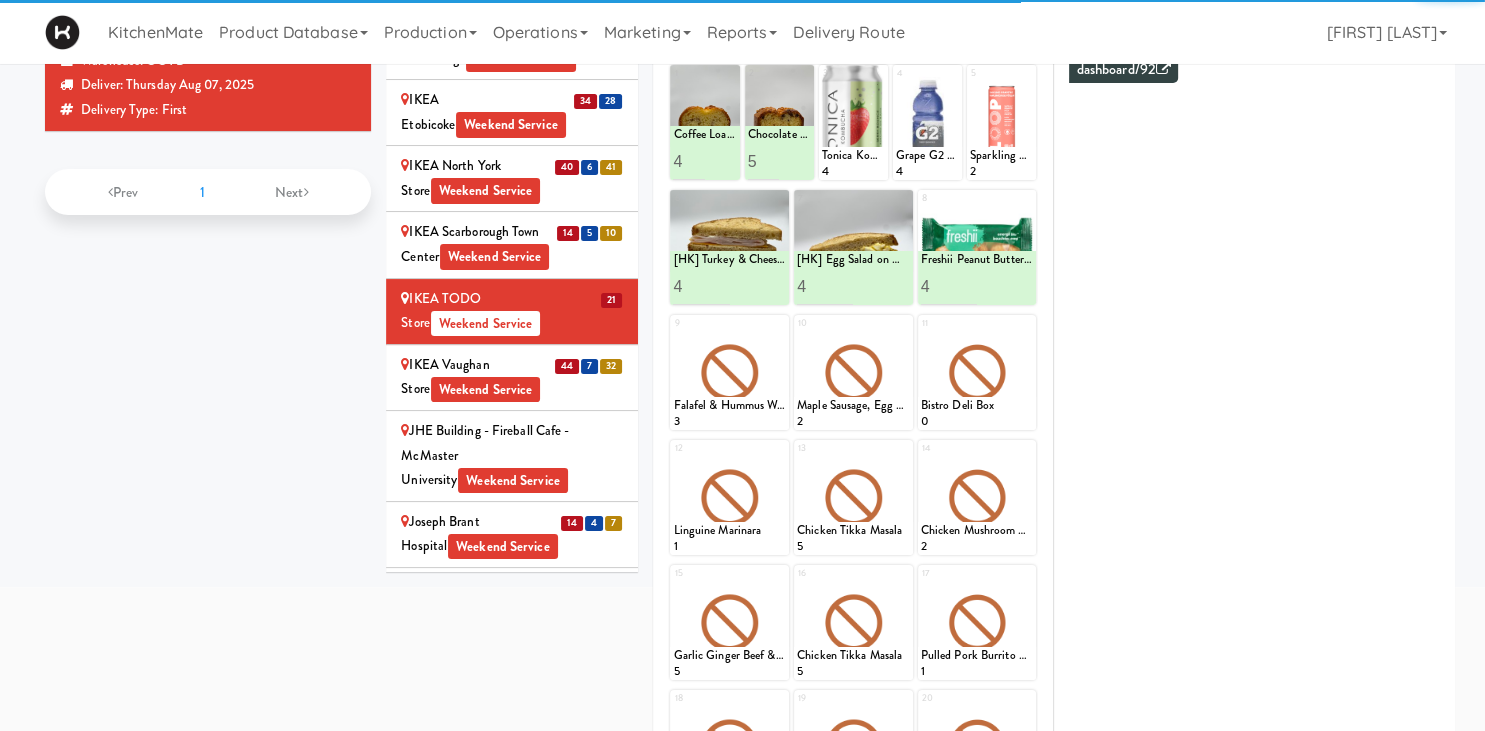 scroll, scrollTop: 80, scrollLeft: 0, axis: vertical 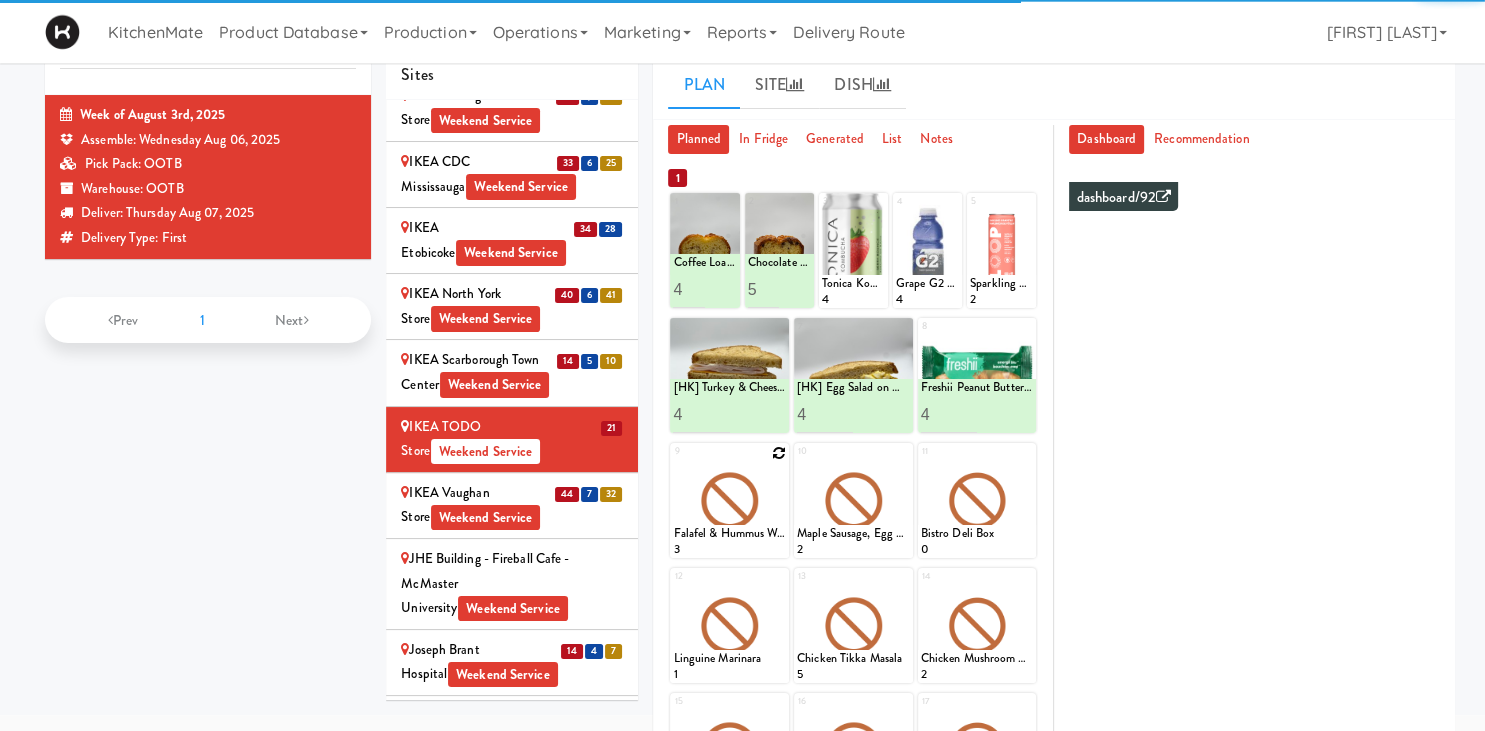 click at bounding box center [779, 453] 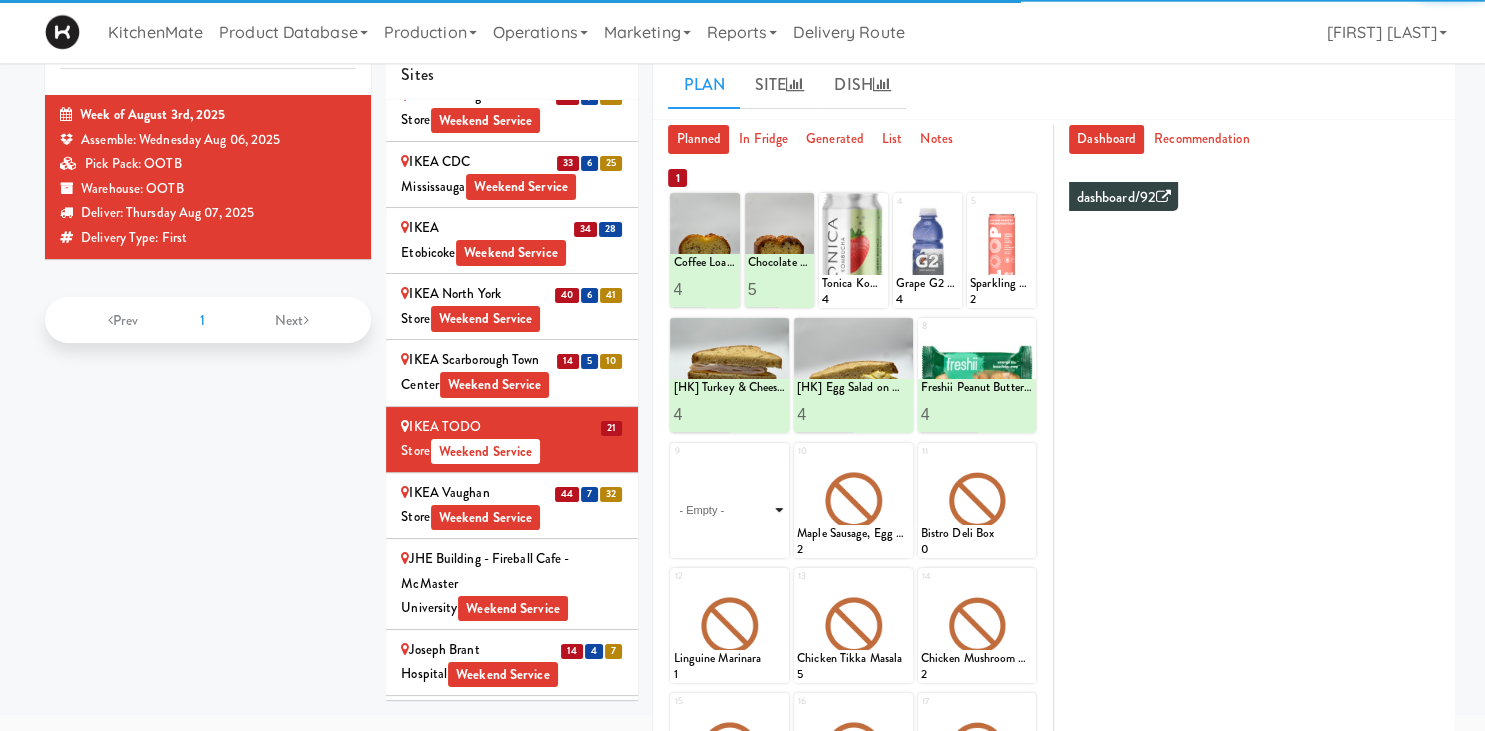 click on "- Empty - Activia Probiotic Peach Mango Smoothie Berry Gatorade Zero Chocolate Milk Tetra Pack Coca Cola Diet Coke Frooti Fuze Iced Tea Grape G2 Gatorade Thirst Quencher Greenhouse Fiery Ginger Shot Lemon Lime Gatorade Zero Monster Energy Zero Ultra Norse Cold Brew Coffee Oasis Apple Juice Orange Celsius Energy Drink Orange Gatorade Zero Red Bull Energy Drink Sanpellengrino Aranciata Sparkling Clementine Probiotic Soda Sparkling Ginger Probiotic Soda Sparkling Grapefruit Probiotic Soda Sugar Free Red Bull Tonica Kombucha Berry Bounce Amazing Chocolate Chunk Cookie Bacon & Egg Breakfast Wrap Bistro Deli Box Blue Diamond Roasted Salted Almonds Blue Diamond Smokehouse Almonds Caramilk Chocolate Chip Loaf Cake Chocolate Loaf Cake Classic Hummus With Crackers Clif Bar Peanut Butter Crunch Clif Builders proteins Bar Chocolate Clif Builders proteins Bar Chocolate Mint Coffee Loaf Cake Falafel & Hummus Wrap Freshii Peanut Butter Energii Bites [HK] Cheddar Cheese Bagel [HK] Chicken Caesar Wrap [HK] Turkey Club Wrap" at bounding box center (729, 510) 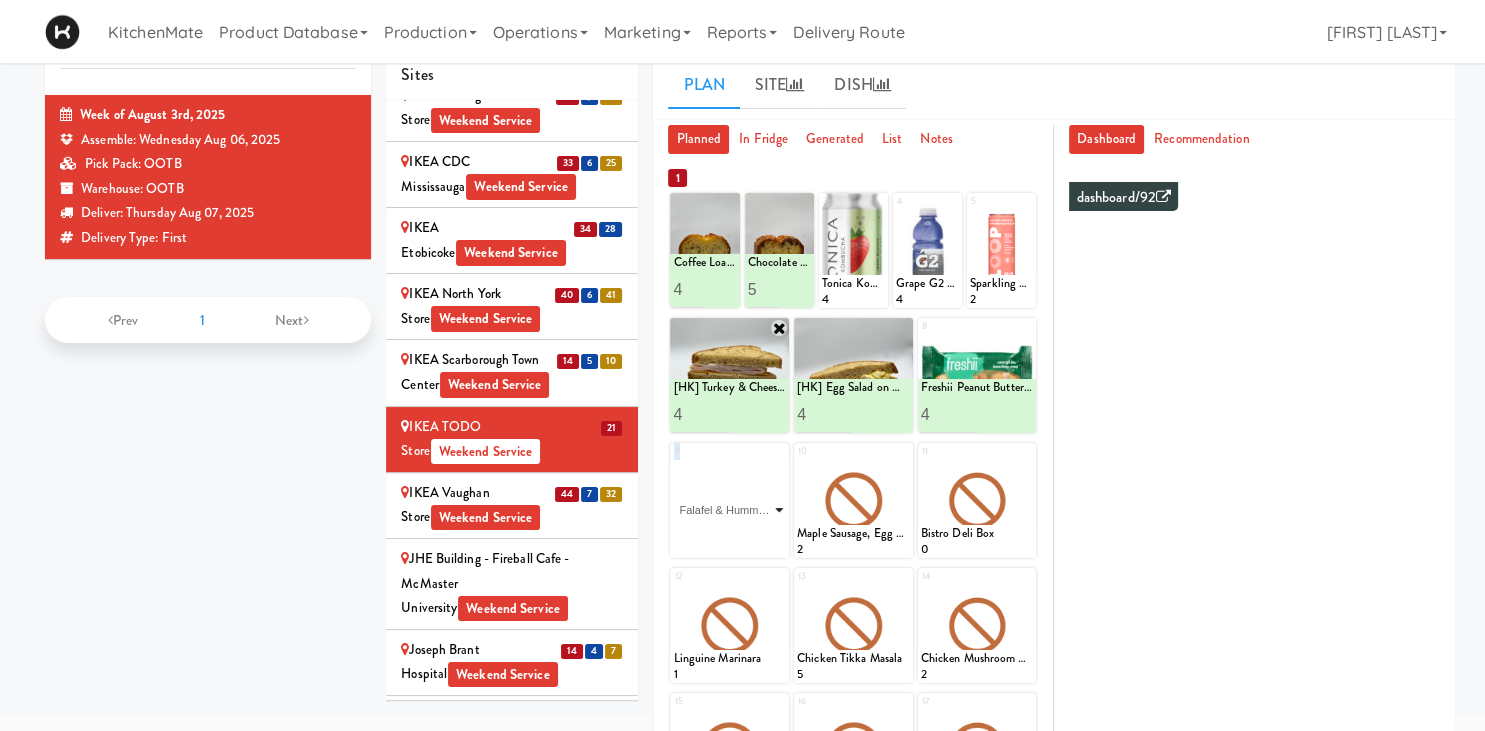 click on "Falafel & Hummus Wrap" at bounding box center [0, 0] 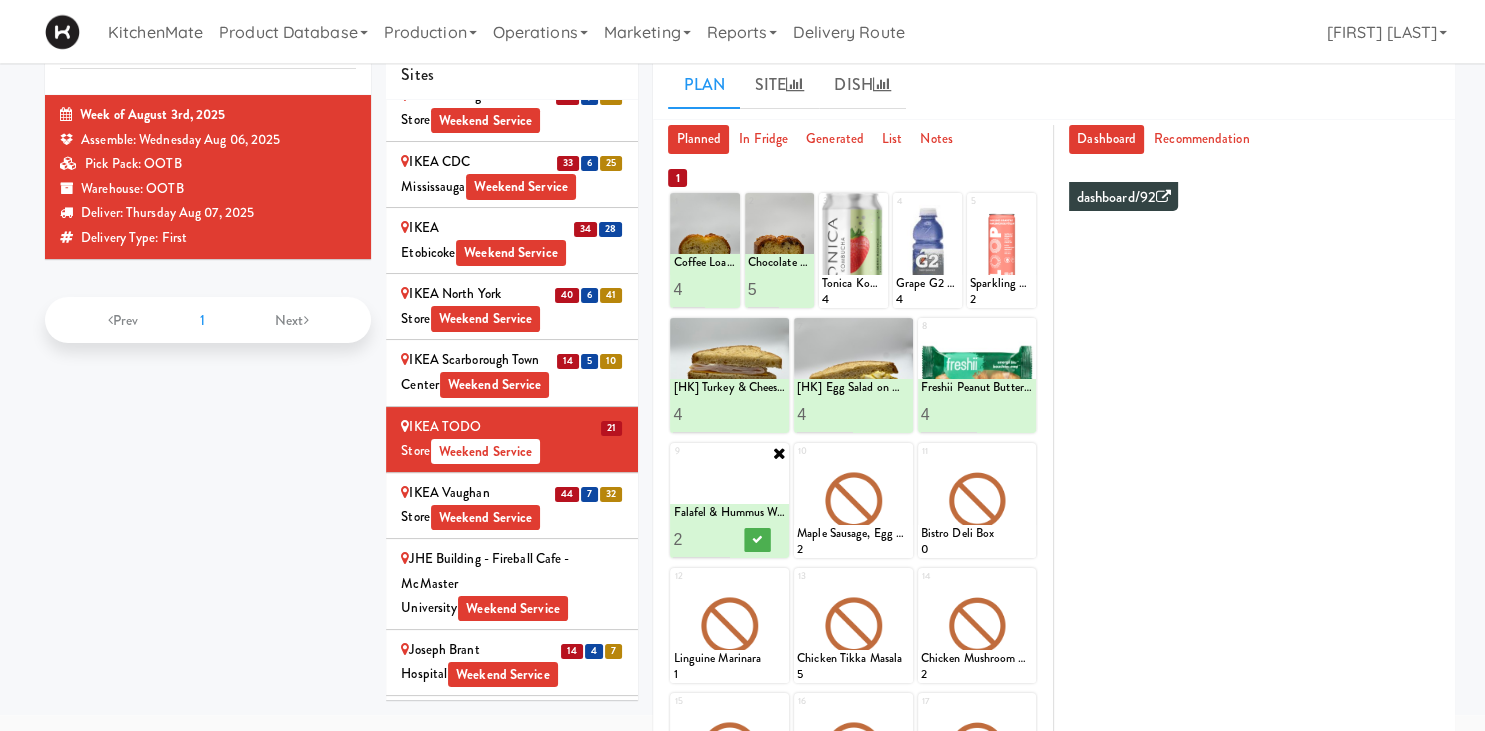 click on "2" at bounding box center [701, 539] 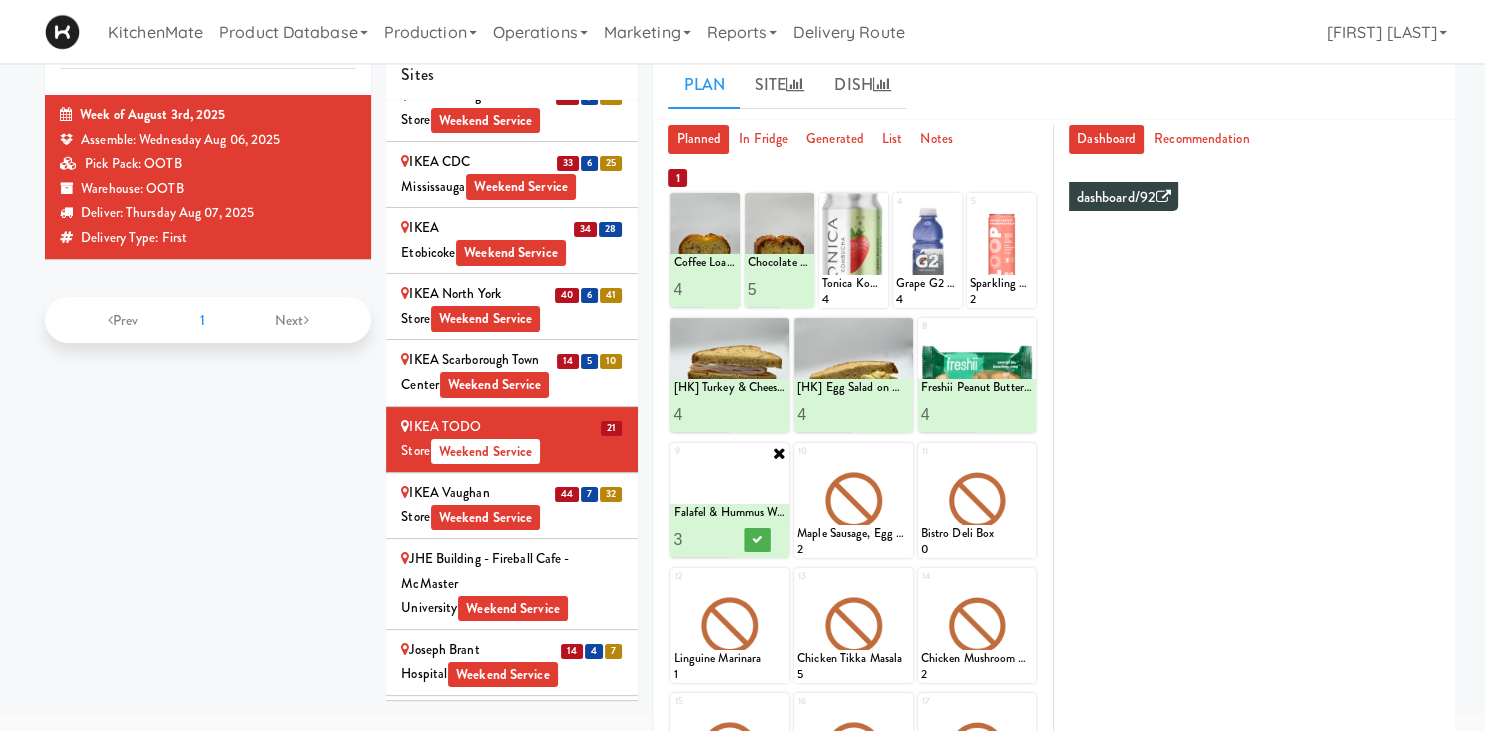 type on "3" 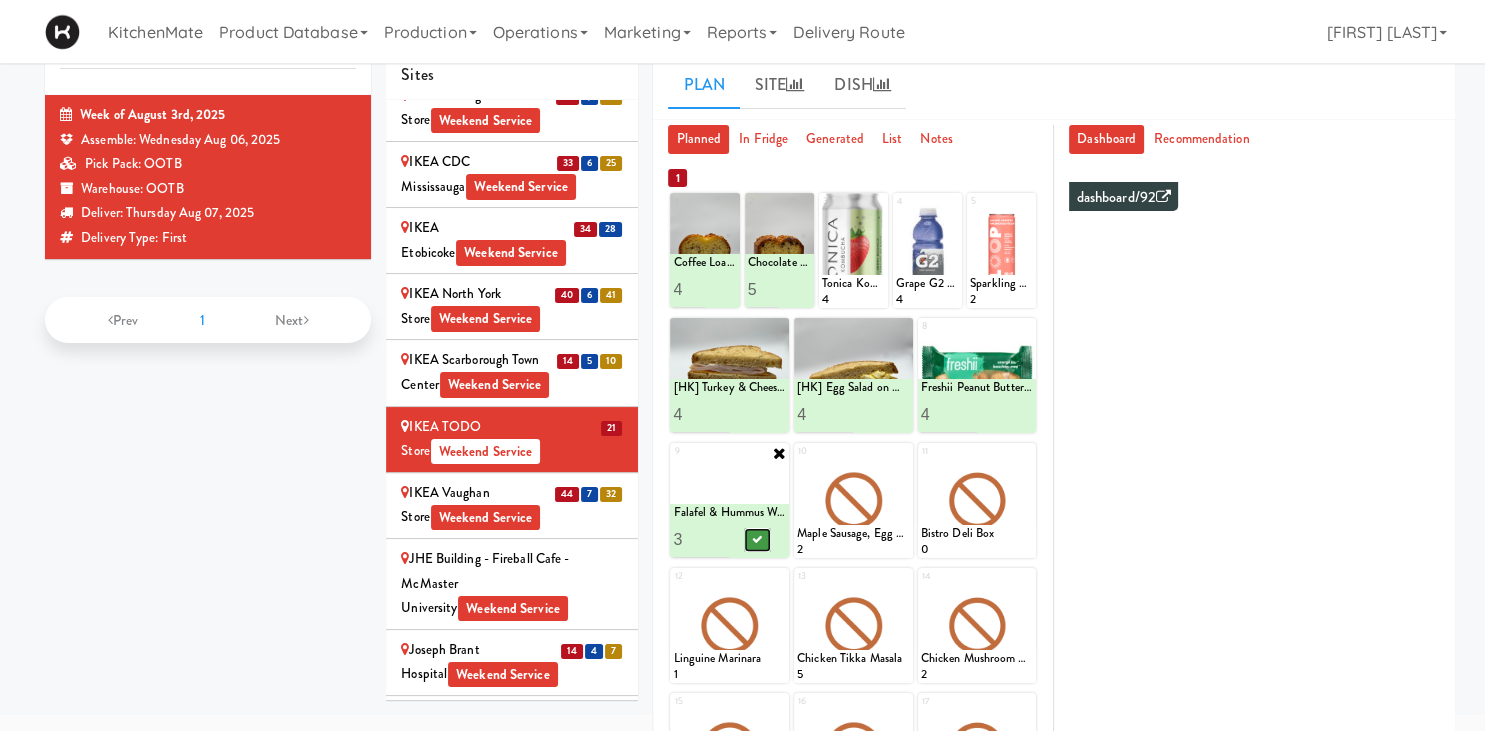 click at bounding box center (758, 539) 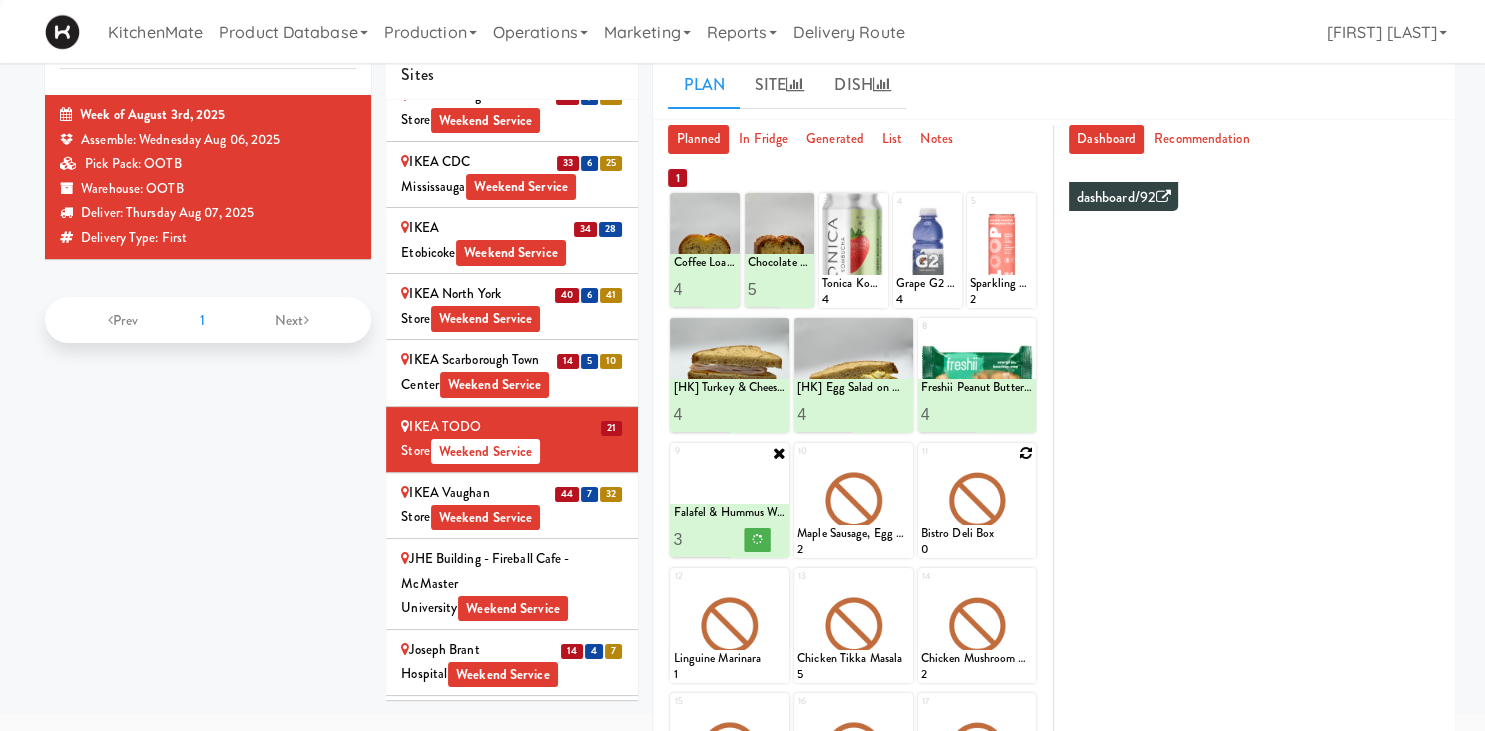 click at bounding box center [1026, 453] 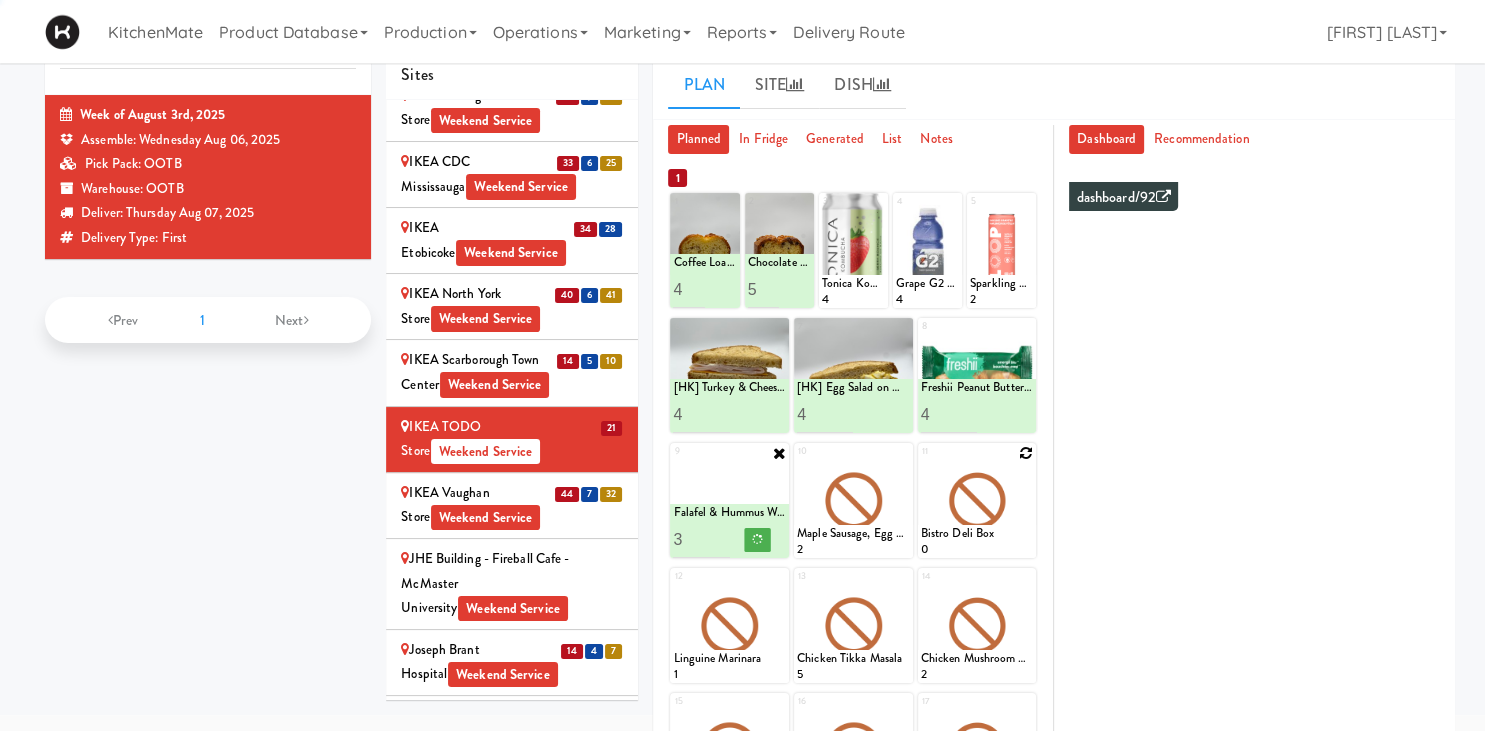 click on "11 Bistro Deli Box 0" at bounding box center [977, 500] 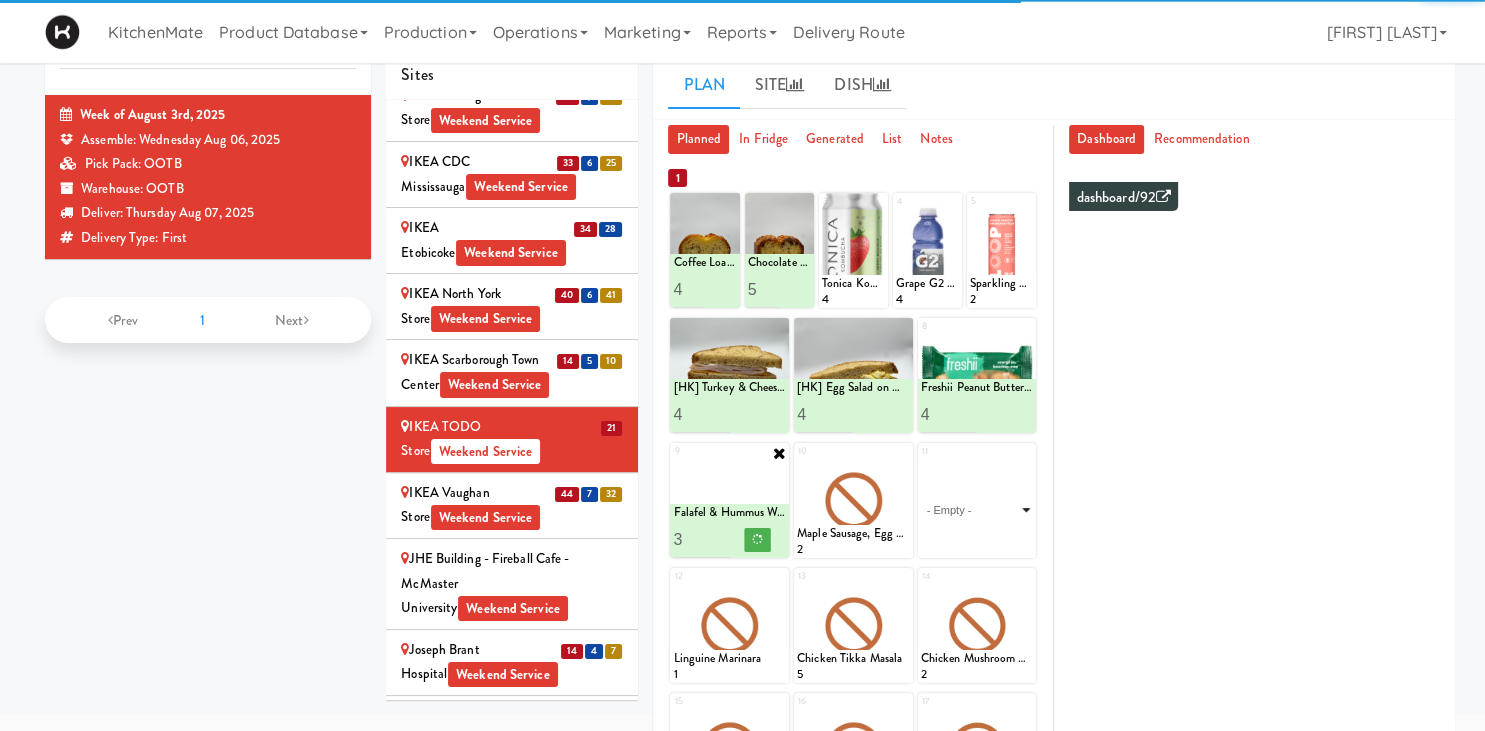 click on "- Empty - Activia Probiotic Peach Mango Smoothie Berry Gatorade Zero Chocolate Milk Tetra Pack Coca Cola Diet Coke Frooti Fuze Iced Tea Grape G2 Gatorade Thirst Quencher Greenhouse Fiery Ginger Shot Lemon Lime Gatorade Zero Monster Energy Zero Ultra Norse Cold Brew Coffee Oasis Apple Juice Orange Celsius Energy Drink Orange Gatorade Zero Red Bull Energy Drink Sanpellengrino Aranciata Sparkling Clementine Probiotic Soda Sparkling Ginger Probiotic Soda Sparkling Grapefruit Probiotic Soda Sugar Free Red Bull Tonica Kombucha Berry Bounce Amazing Chocolate Chunk Cookie Bacon & Egg Breakfast Wrap Bistro Deli Box Blue Diamond Roasted Salted Almonds Blue Diamond Smokehouse Almonds Caramilk Chocolate Chip Loaf Cake Chocolate Loaf Cake Classic Hummus With Crackers Clif Bar Peanut Butter Crunch Clif Builders proteins Bar Chocolate Clif Builders proteins Bar Chocolate Mint Coffee Loaf Cake Falafel & Hummus Wrap Freshii Peanut Butter Energii Bites [HK] Cheddar Cheese Bagel [HK] Chicken Caesar Wrap [HK] Turkey Club Wrap" at bounding box center (977, 510) 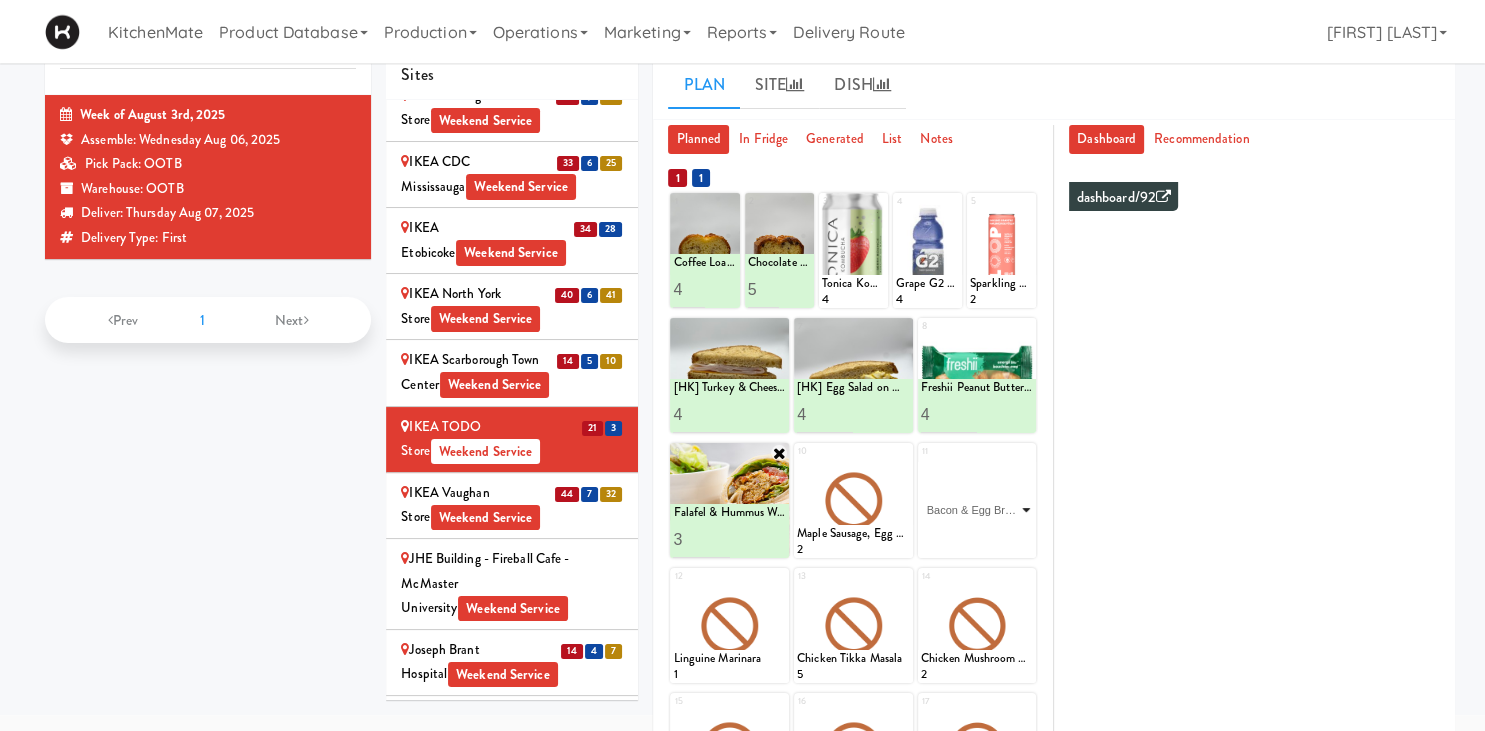 click on "Bacon & Egg Breakfast Wrap" at bounding box center [0, 0] 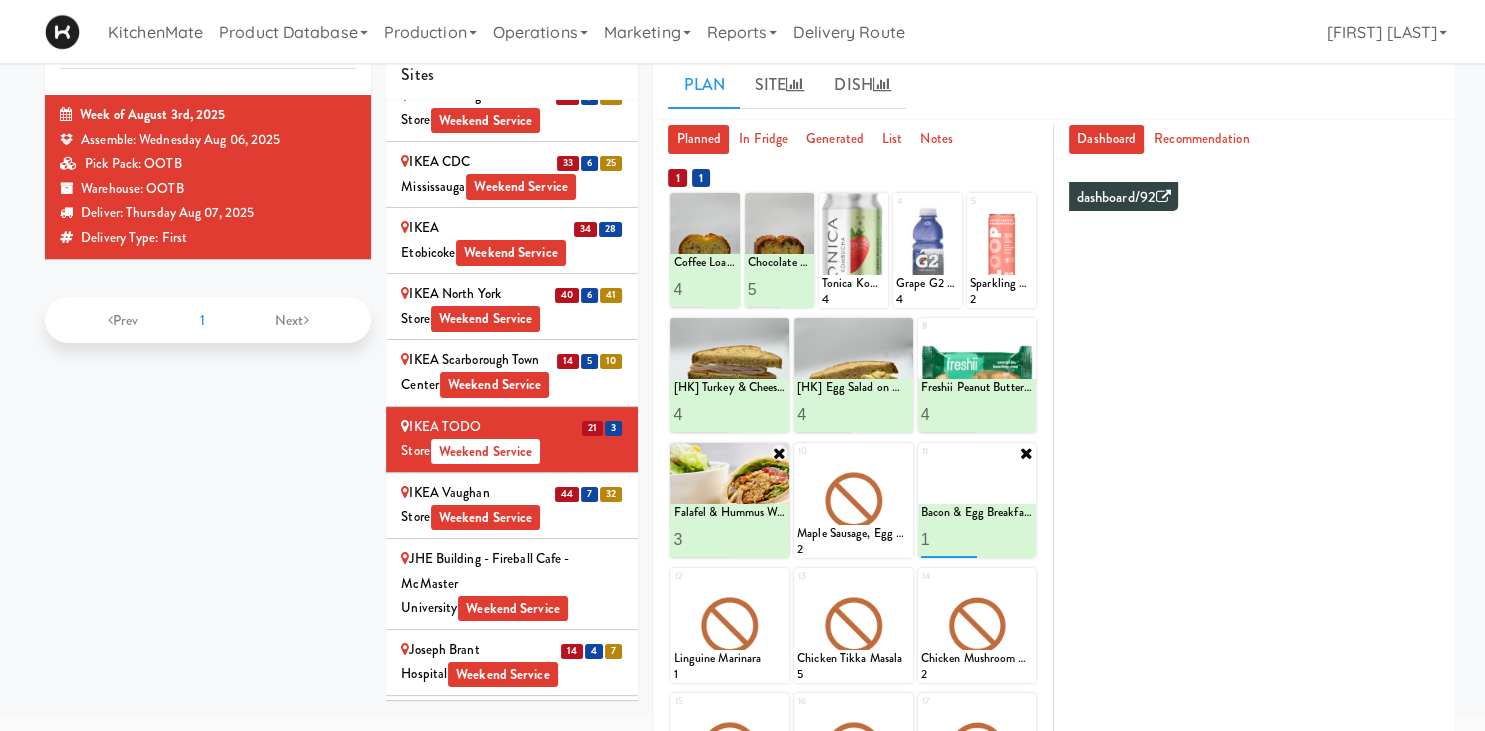 click on "2" at bounding box center [949, 539] 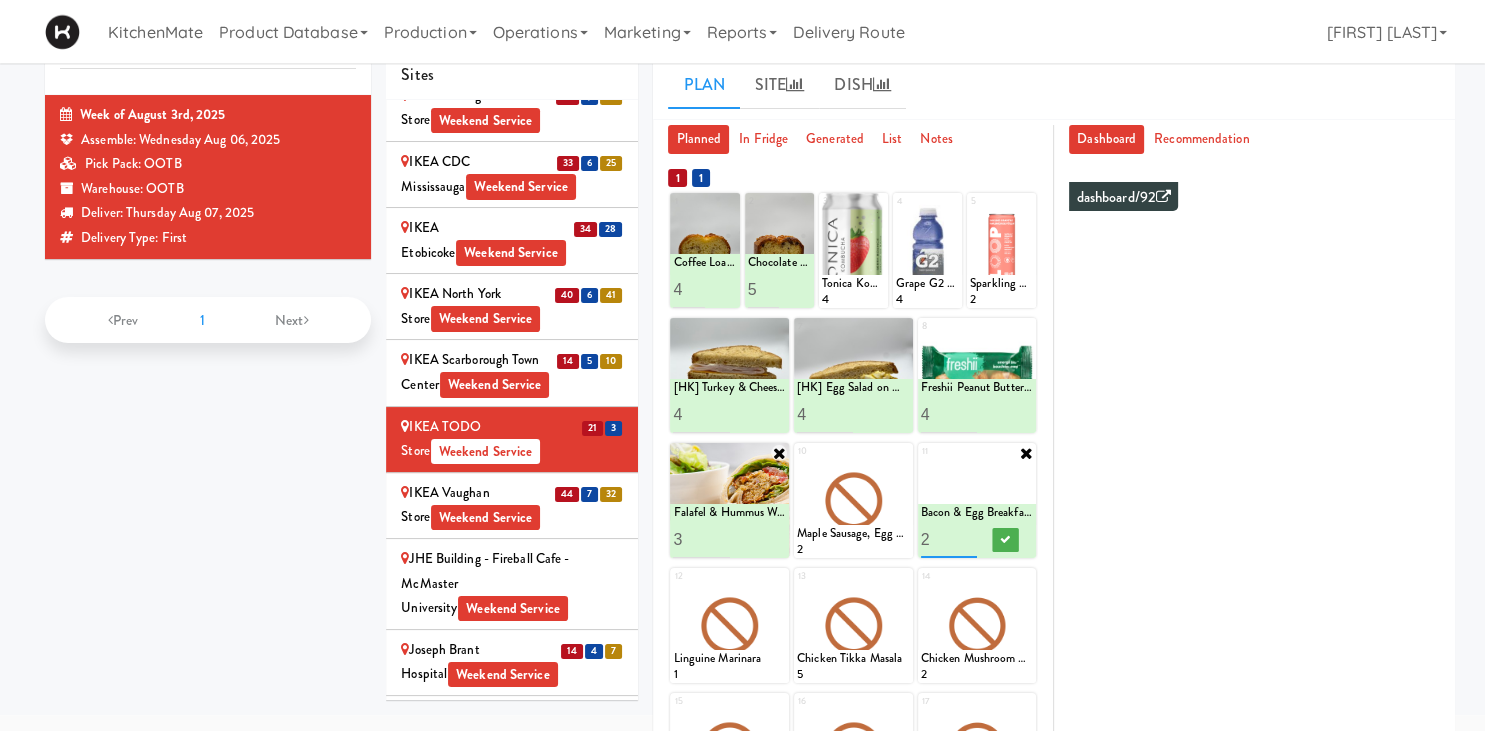 click on "3" at bounding box center [949, 539] 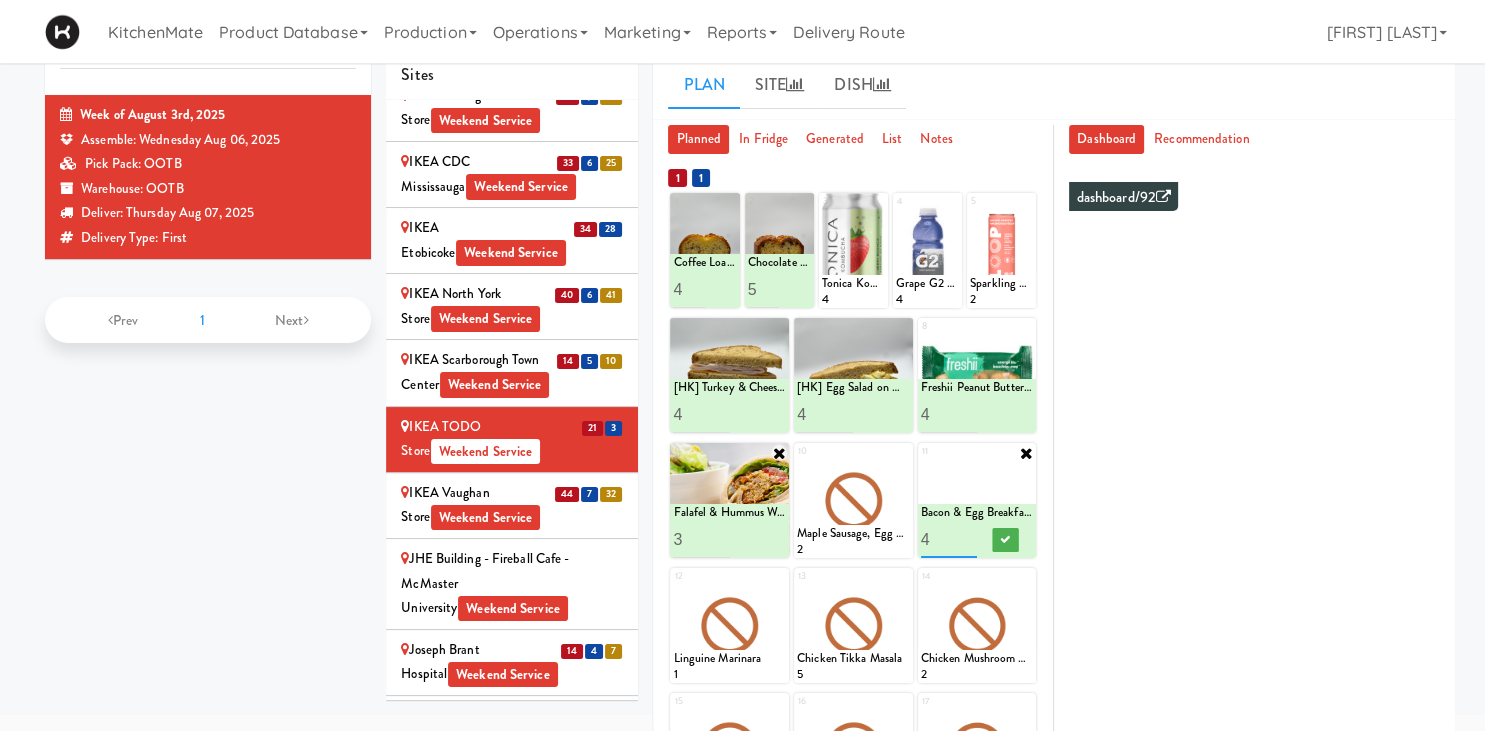 click on "4" at bounding box center [949, 539] 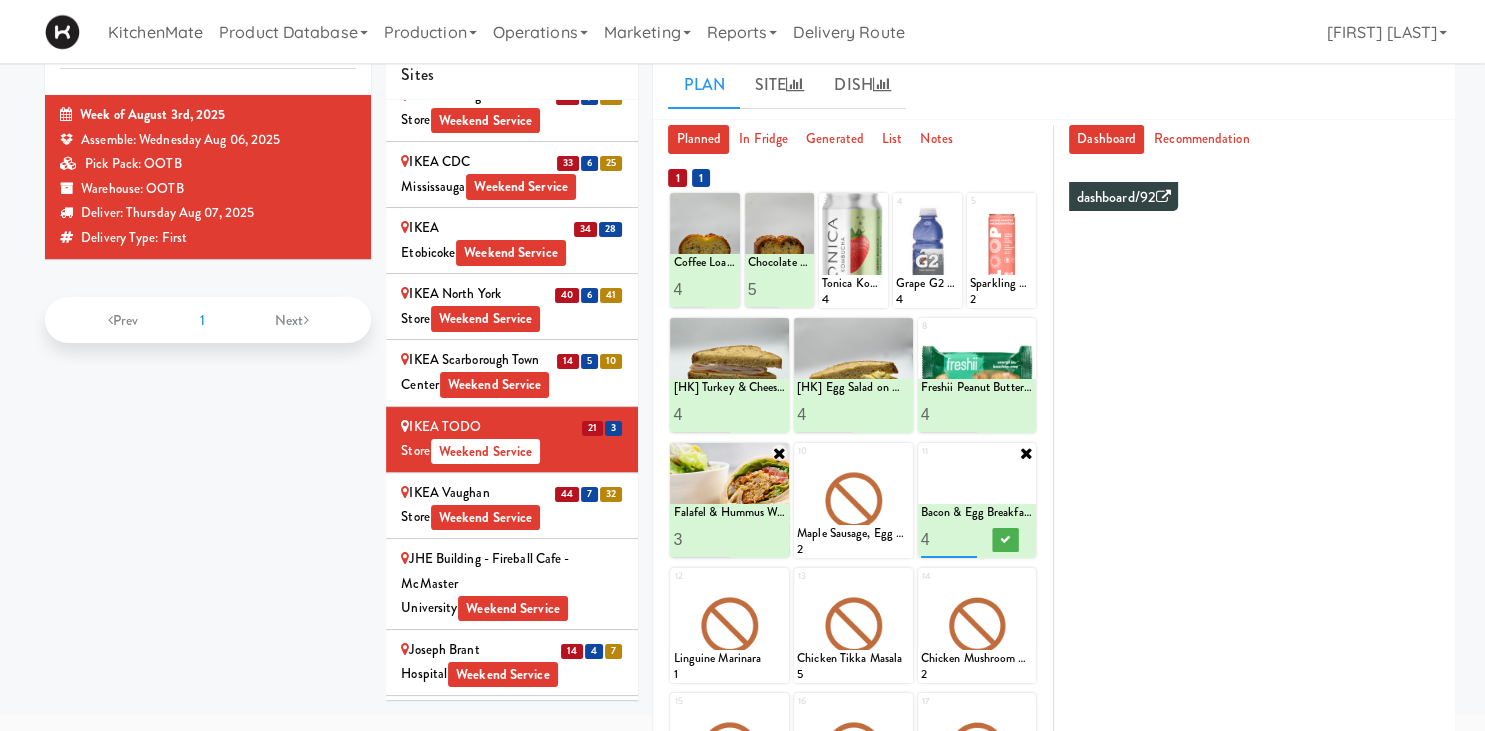 type on "3" 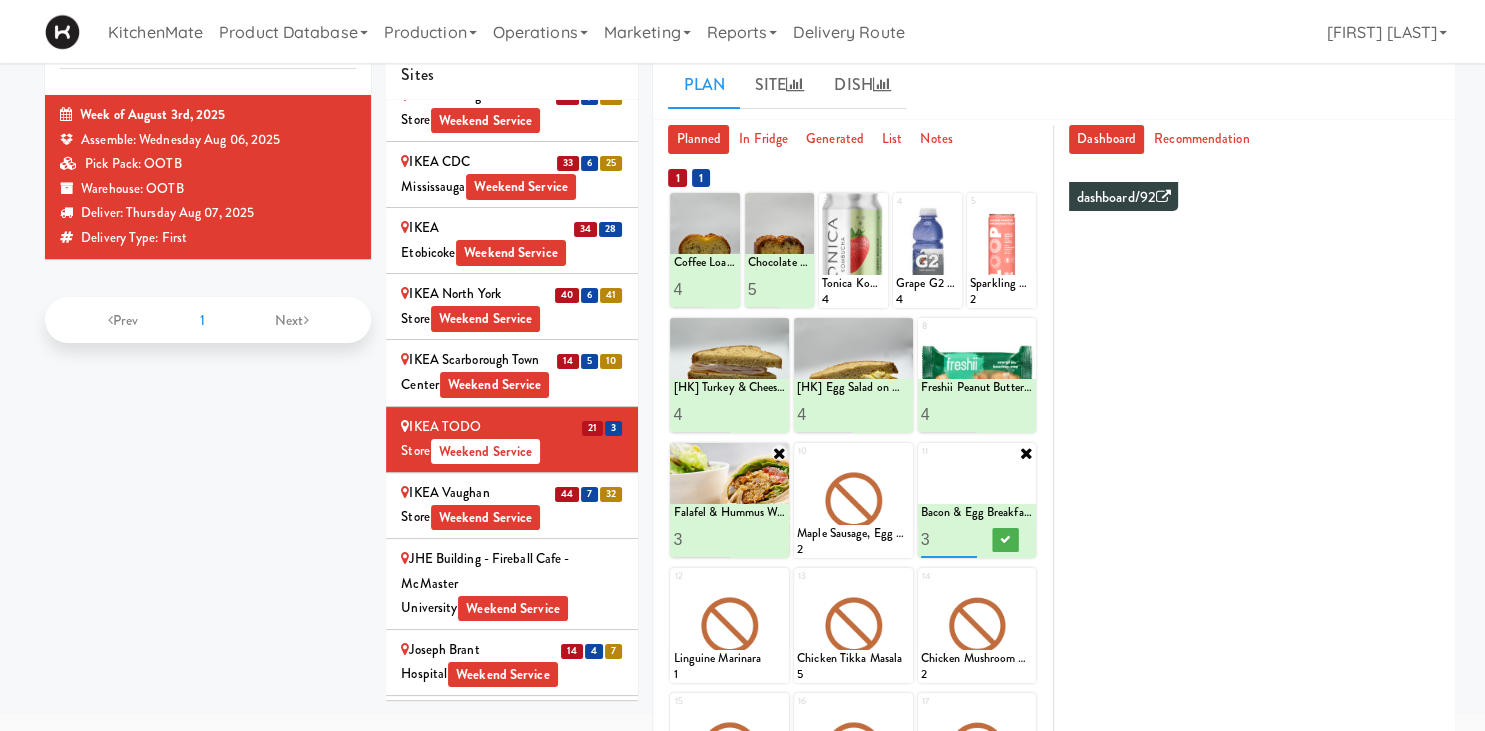click on "3" at bounding box center (949, 539) 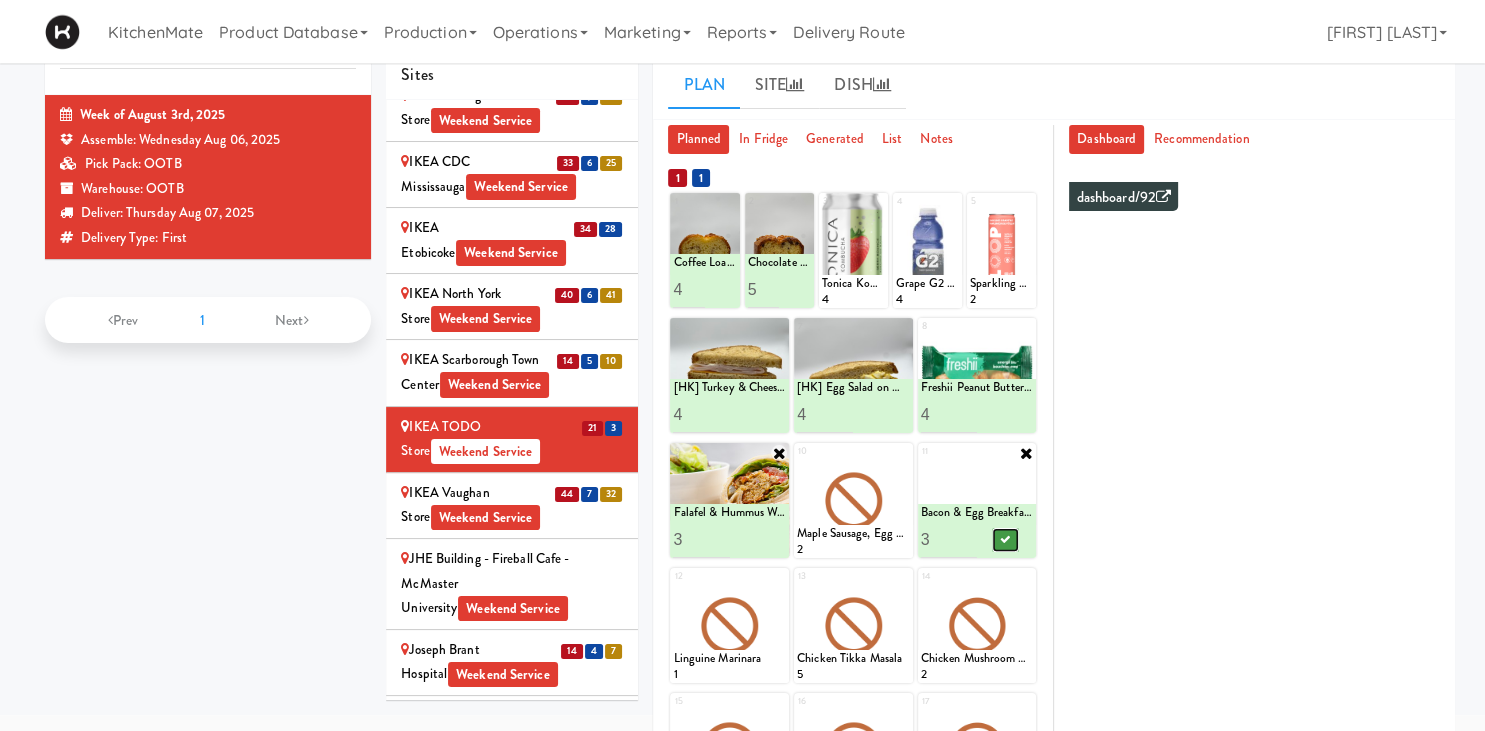 click at bounding box center (1005, 540) 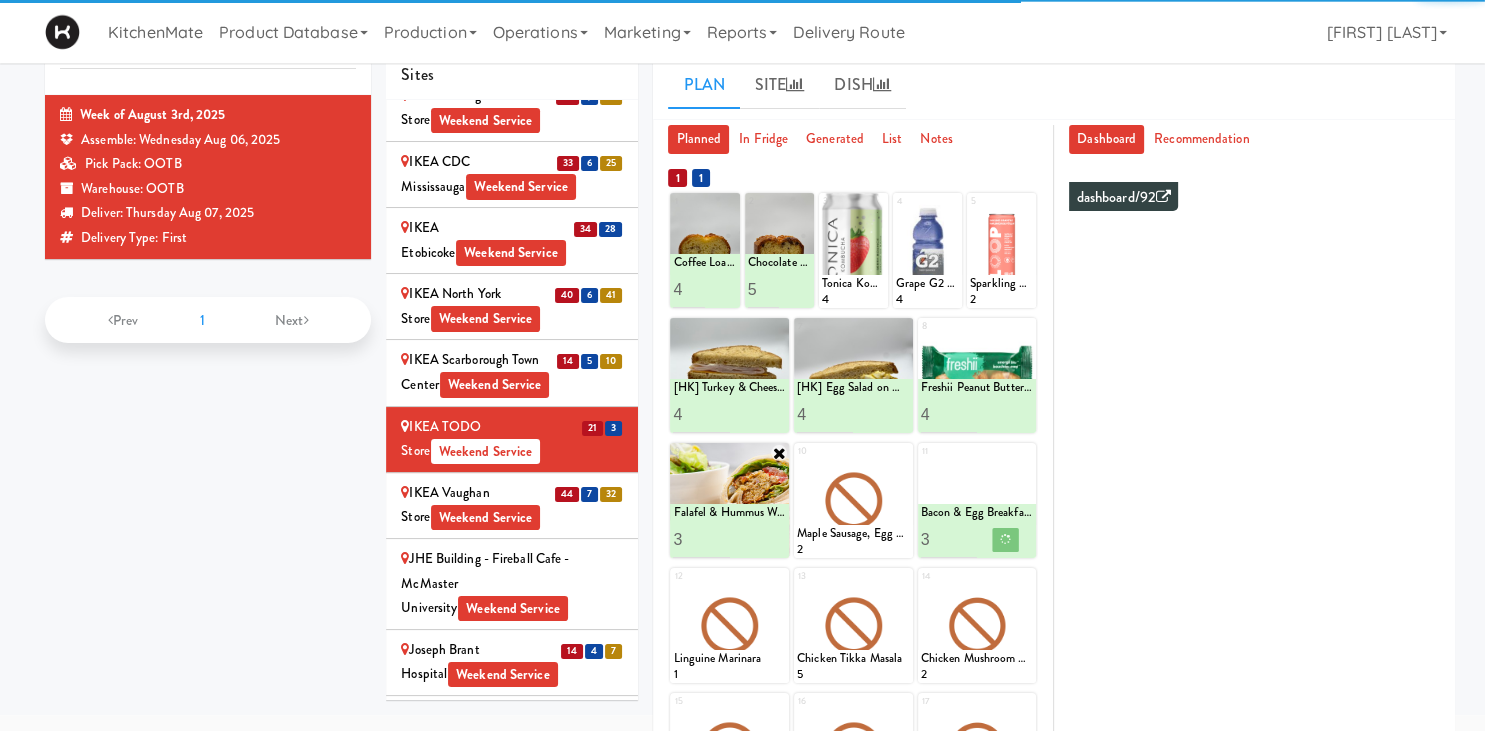 scroll, scrollTop: 2190, scrollLeft: 0, axis: vertical 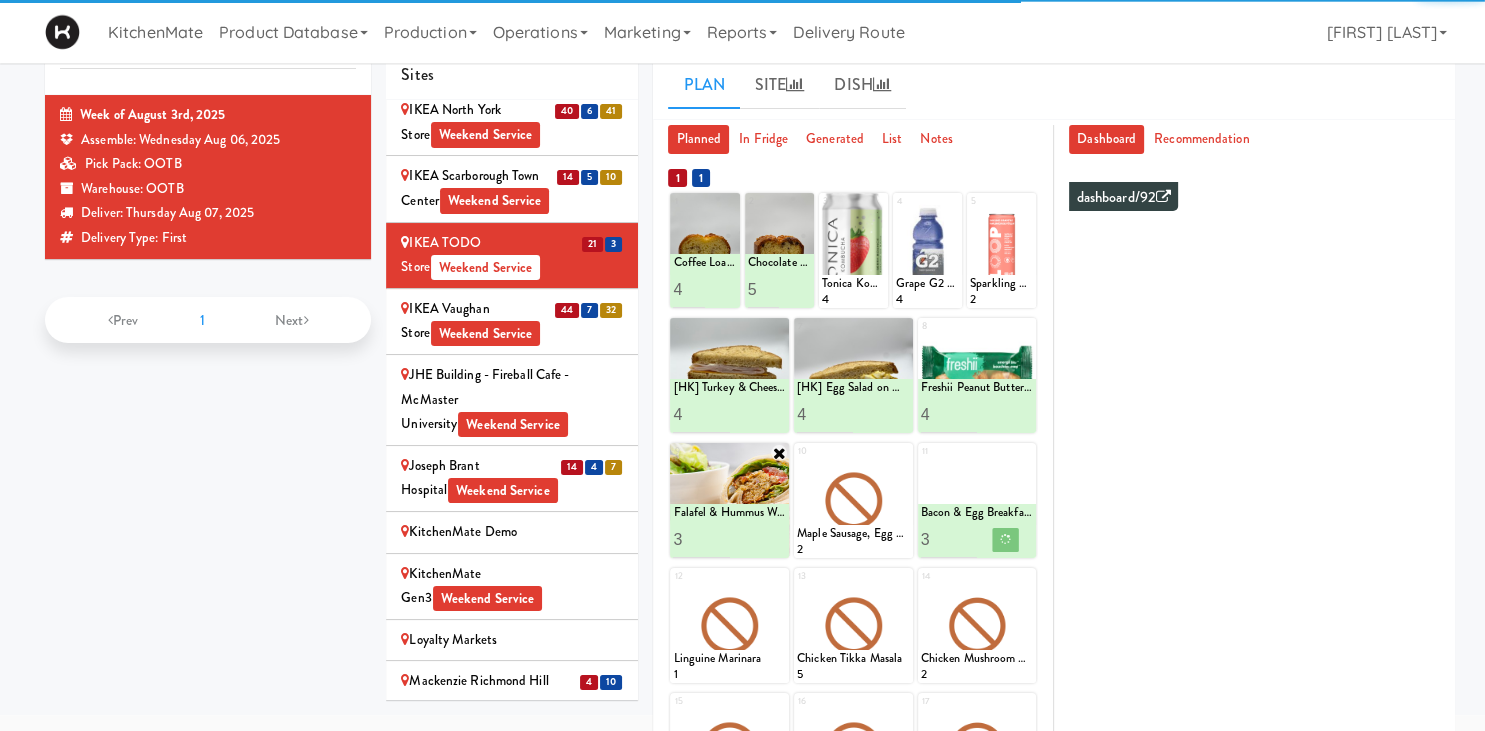click on "IKEA Vaughan Store  Weekend Service" at bounding box center (512, 321) 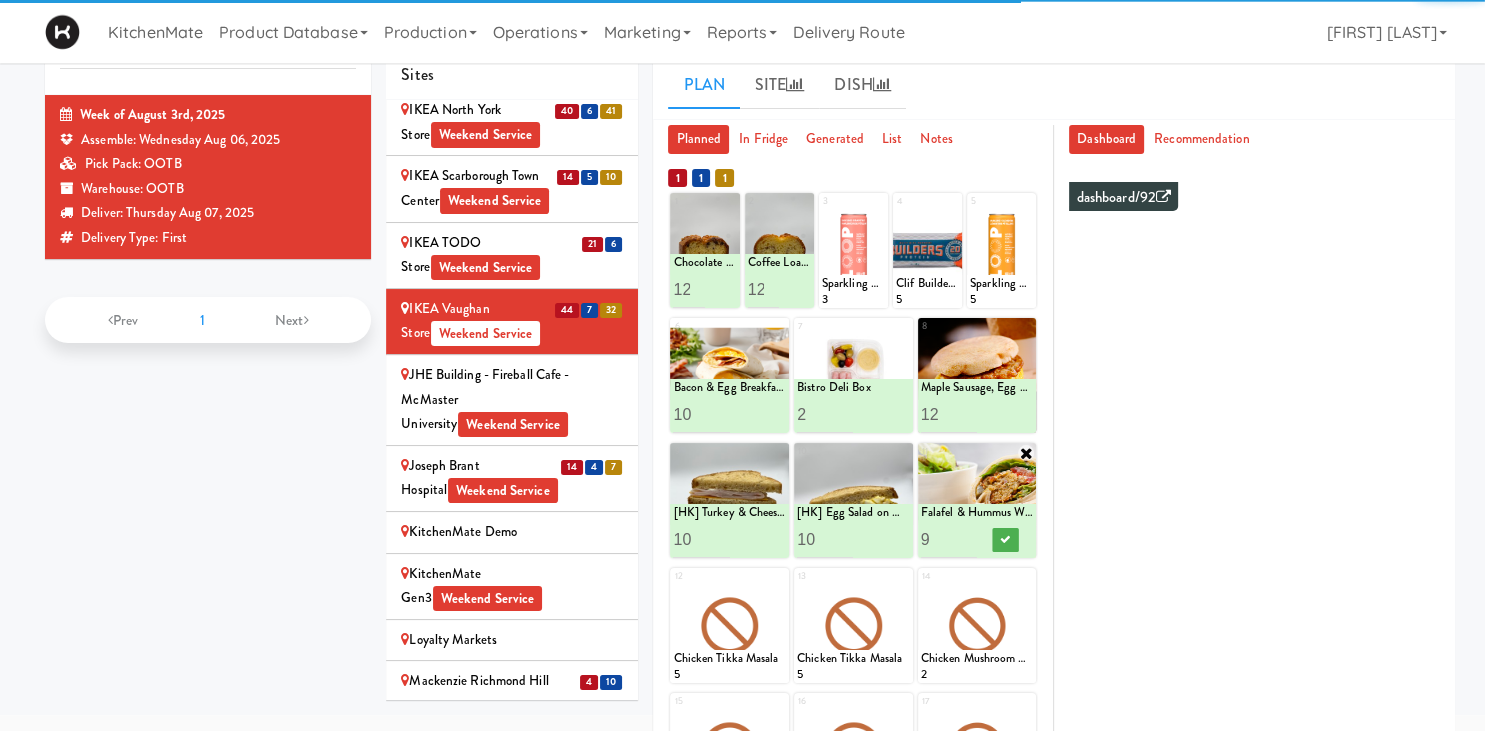click on "9" at bounding box center [949, 539] 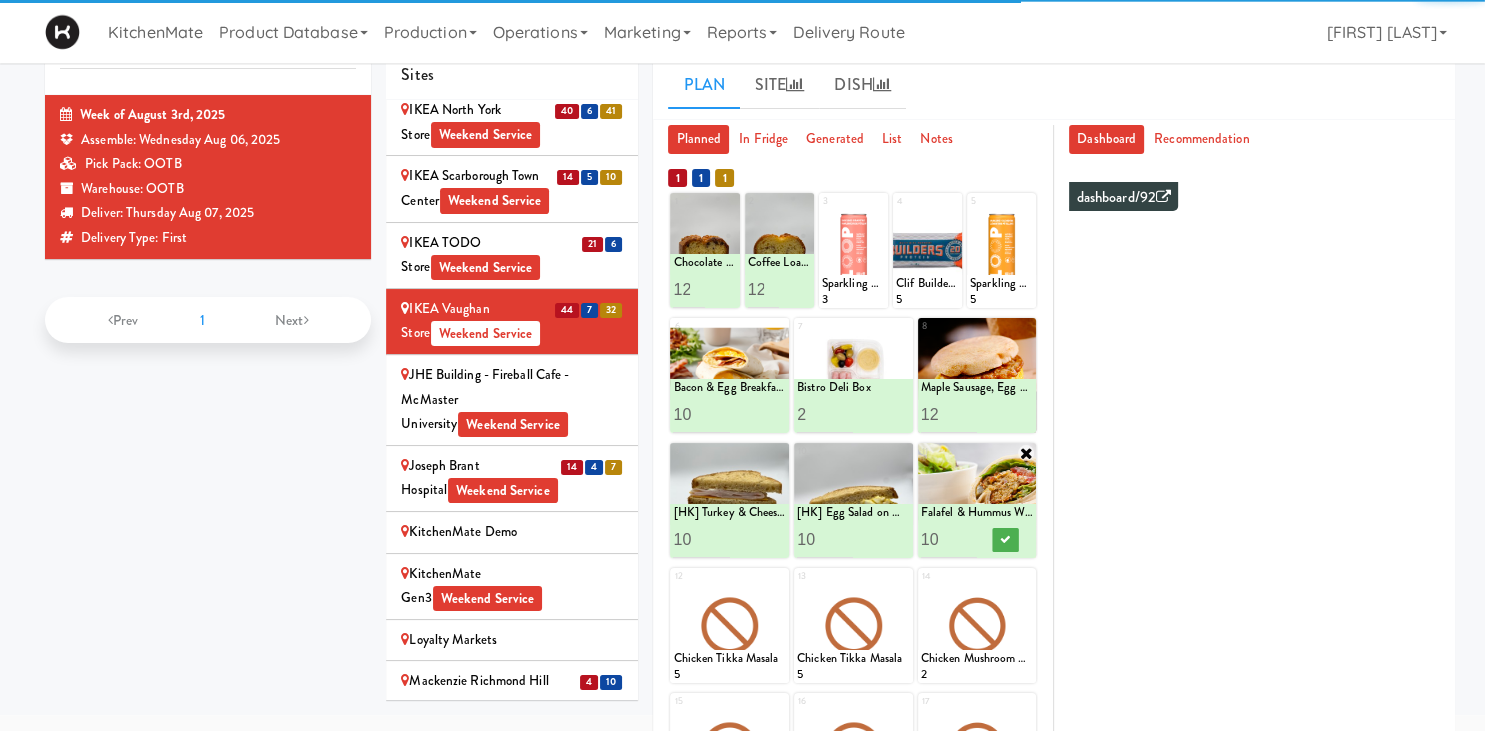 click on "10" at bounding box center (949, 539) 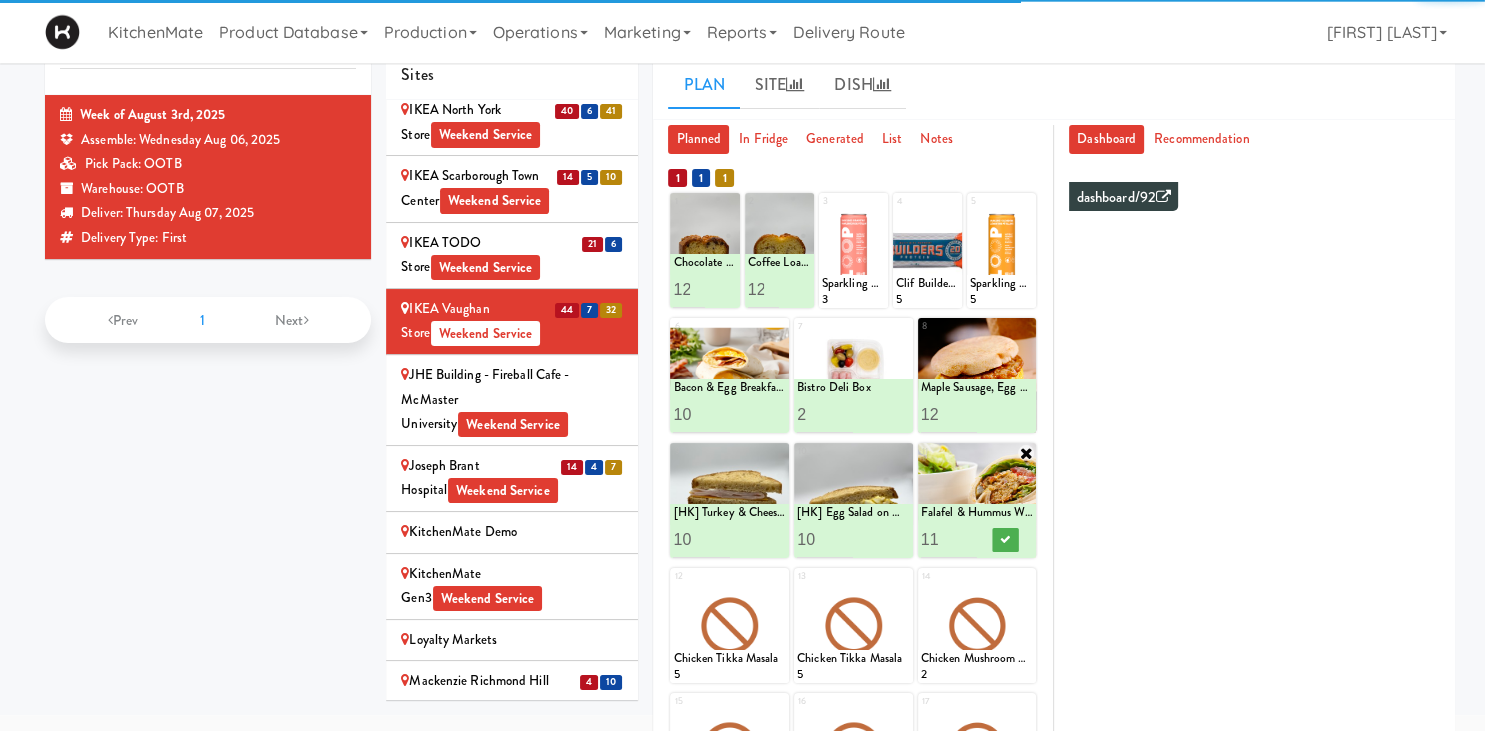 click on "11" at bounding box center (949, 539) 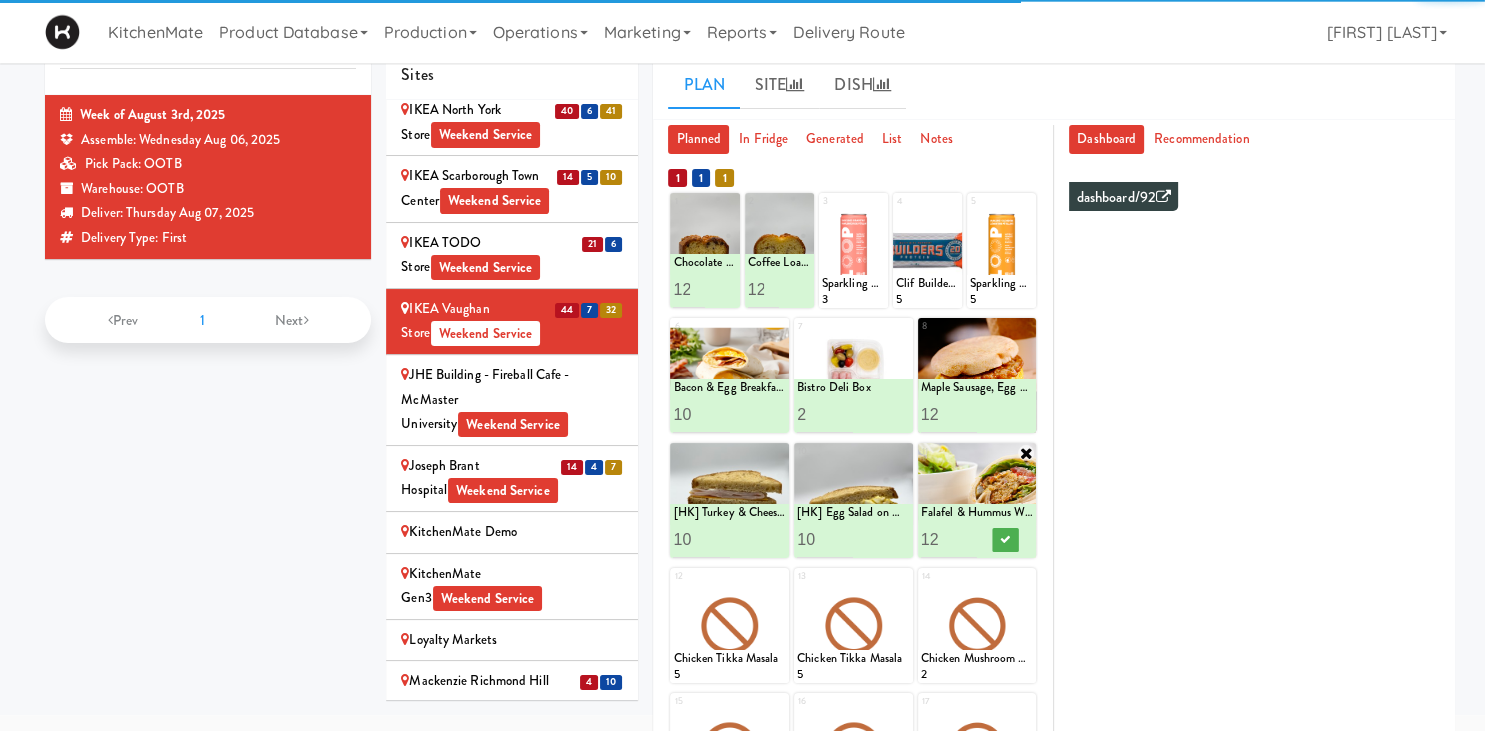 click on "12" at bounding box center [949, 539] 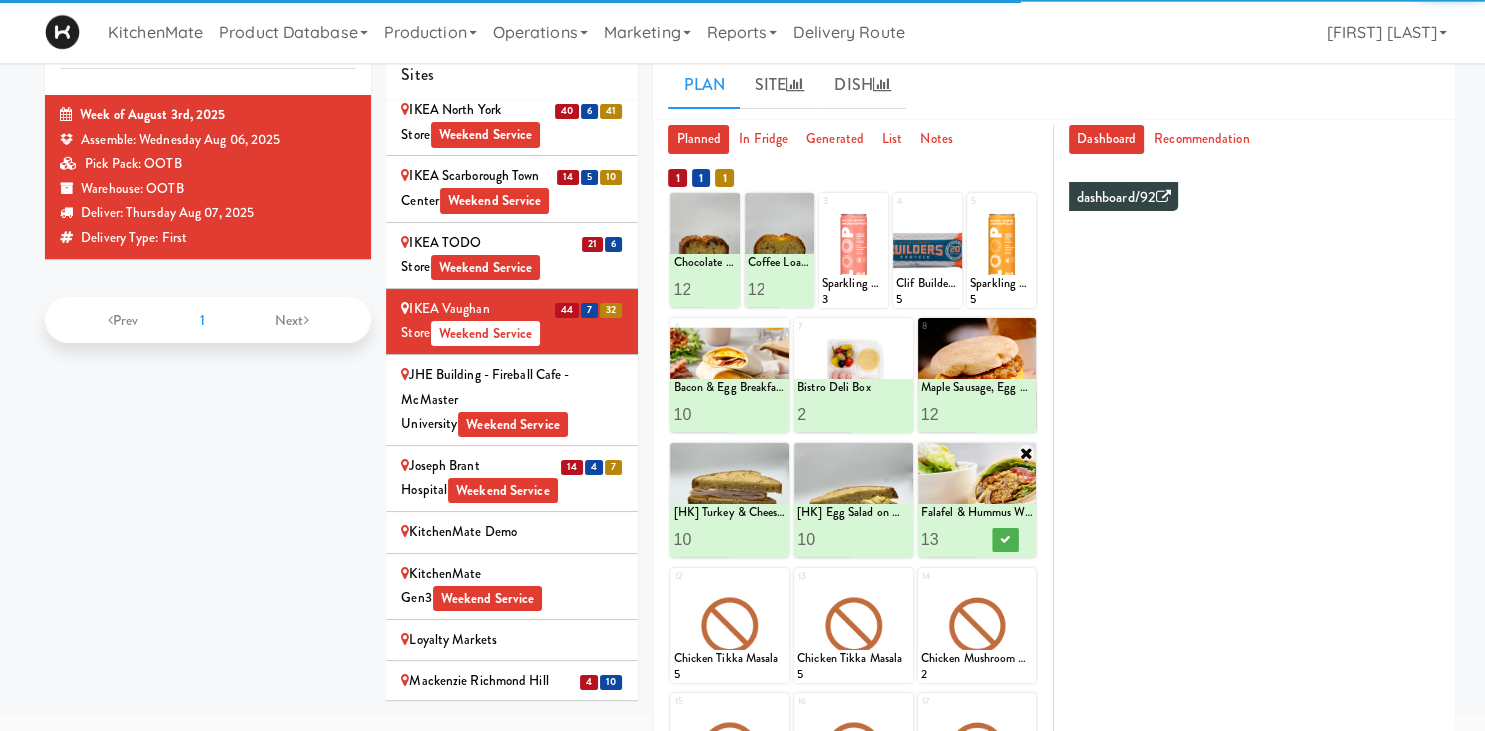 click on "13" at bounding box center [949, 539] 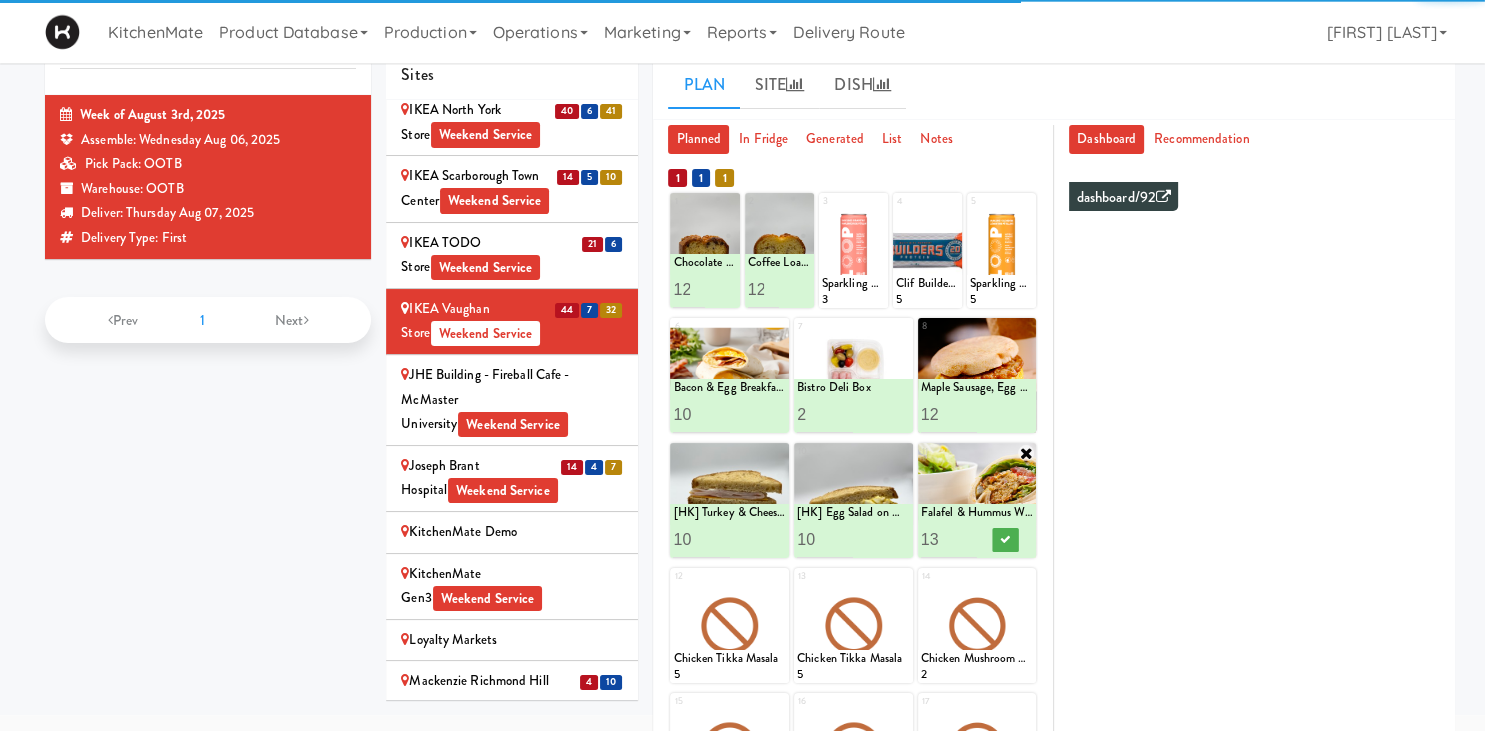 type on "14" 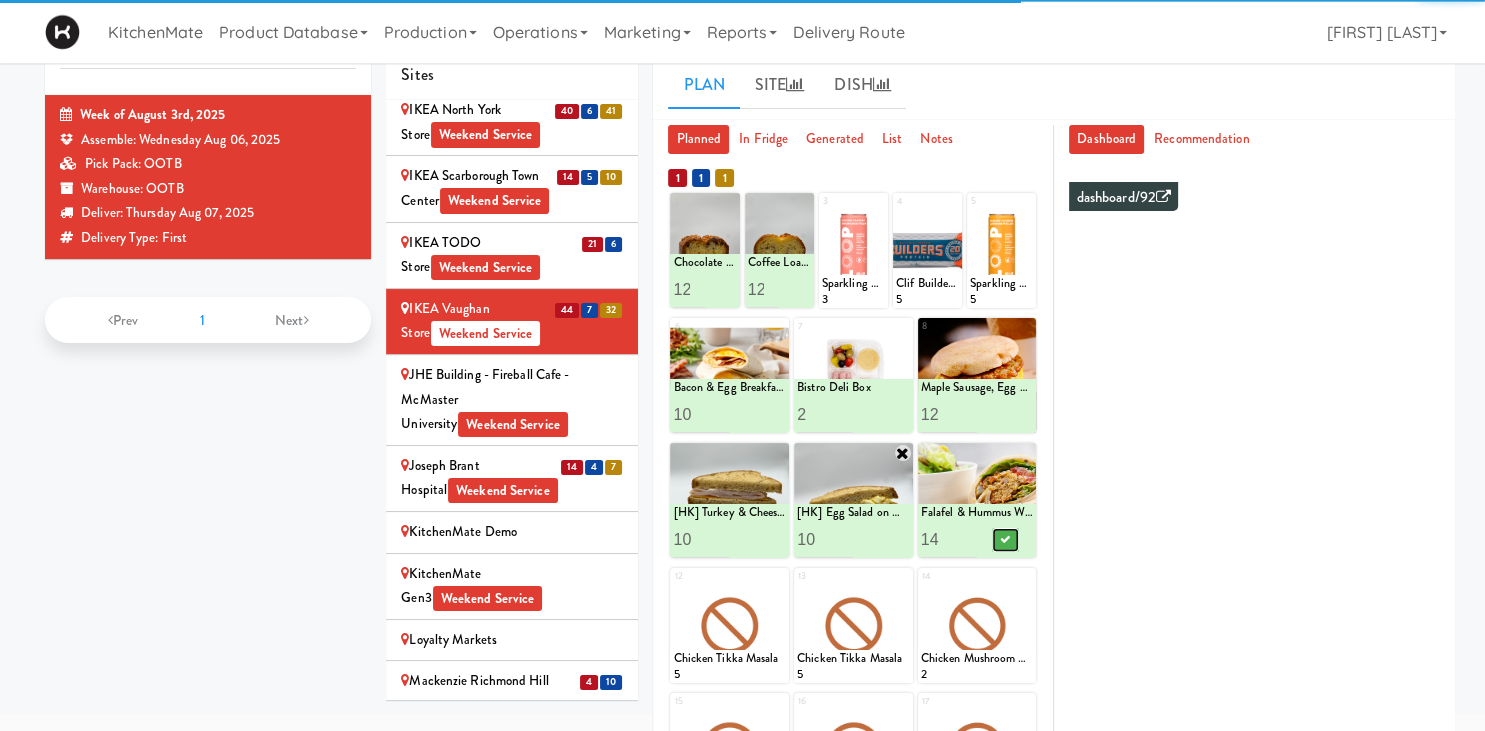 click at bounding box center (1005, 540) 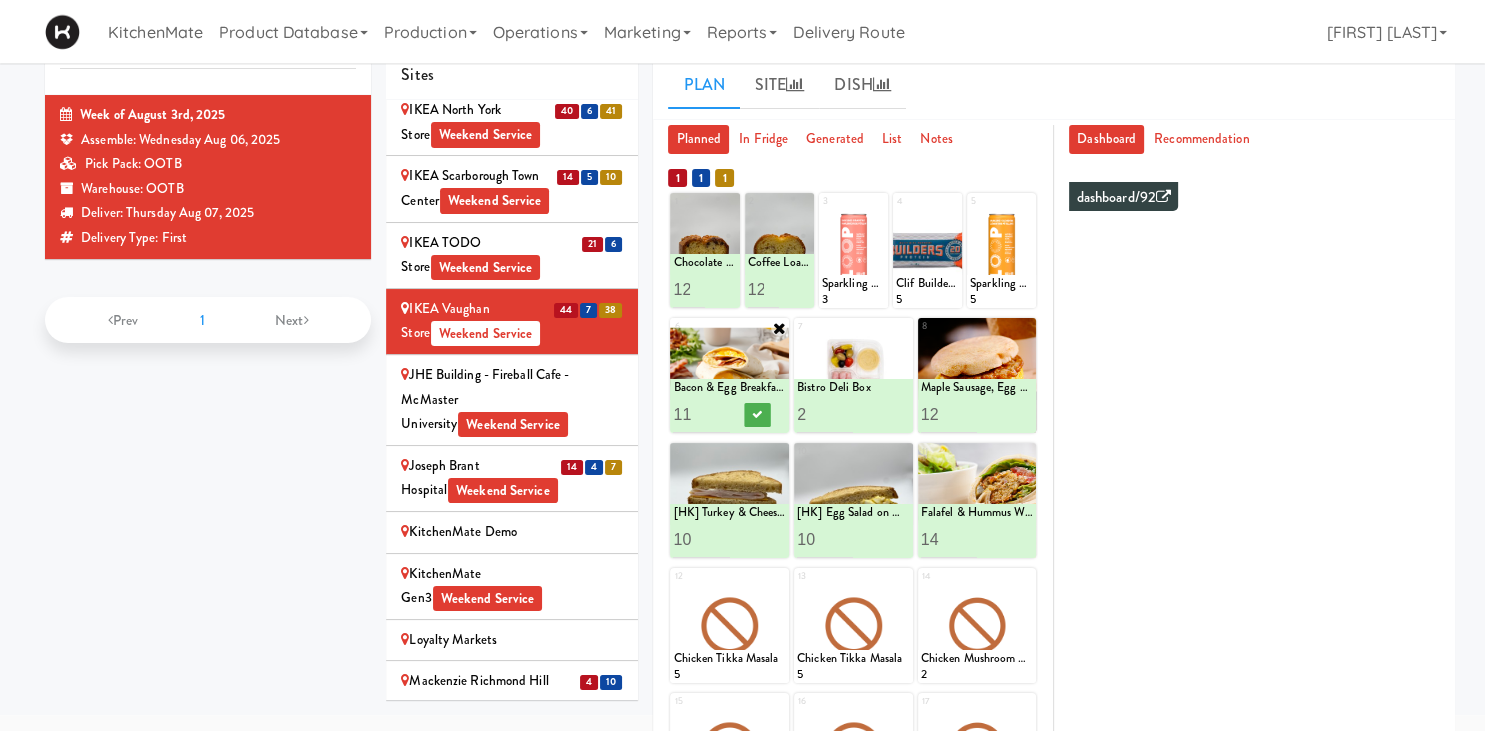 type on "11" 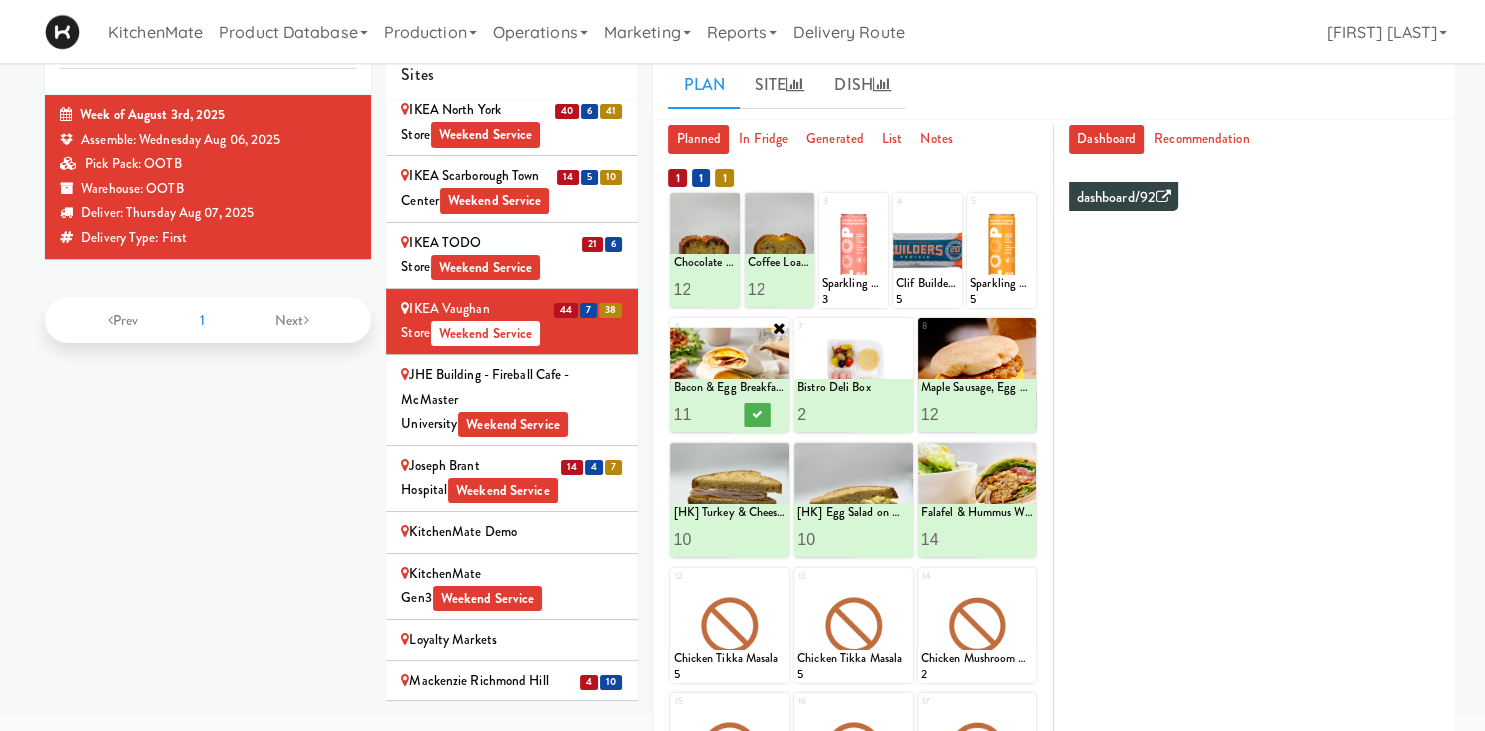 click on "11" at bounding box center [701, 414] 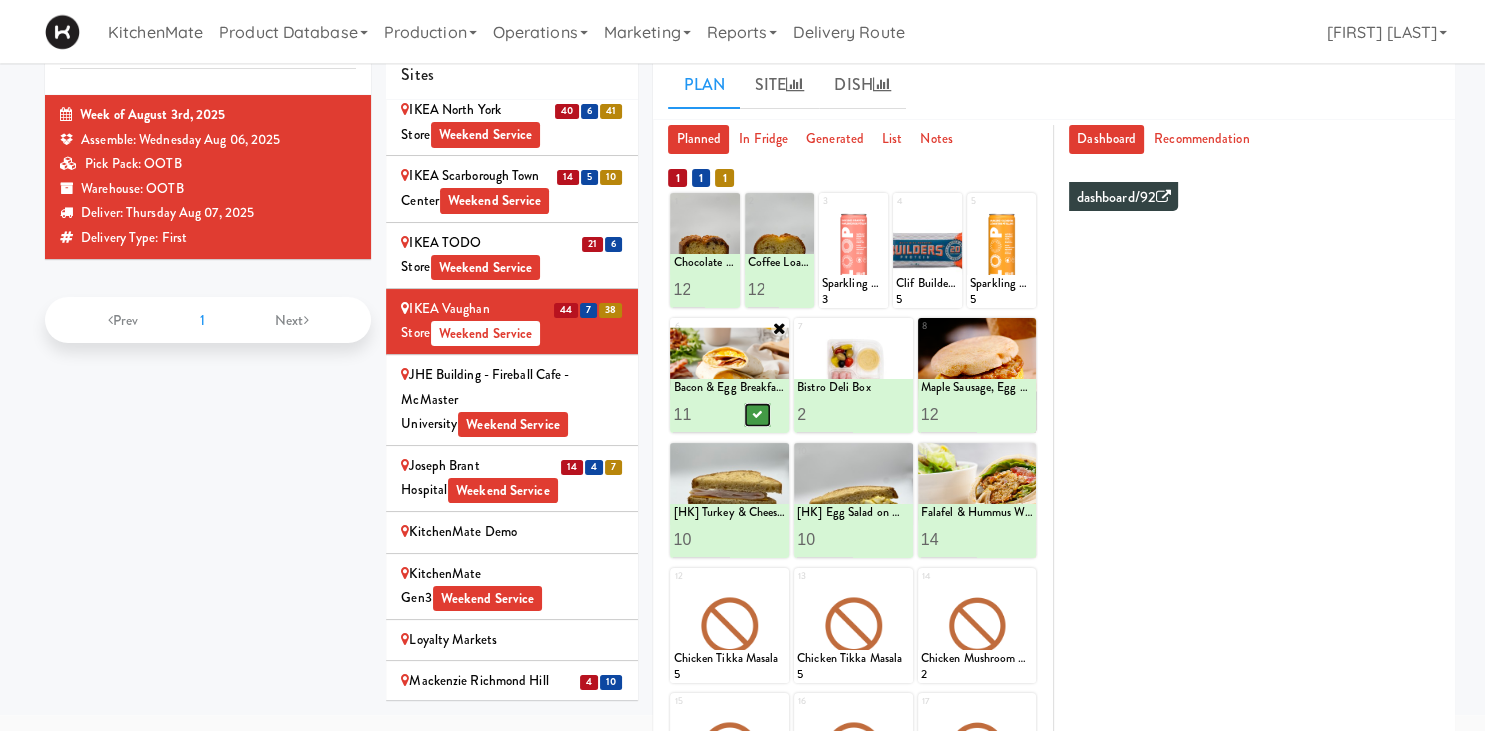 click at bounding box center [758, 414] 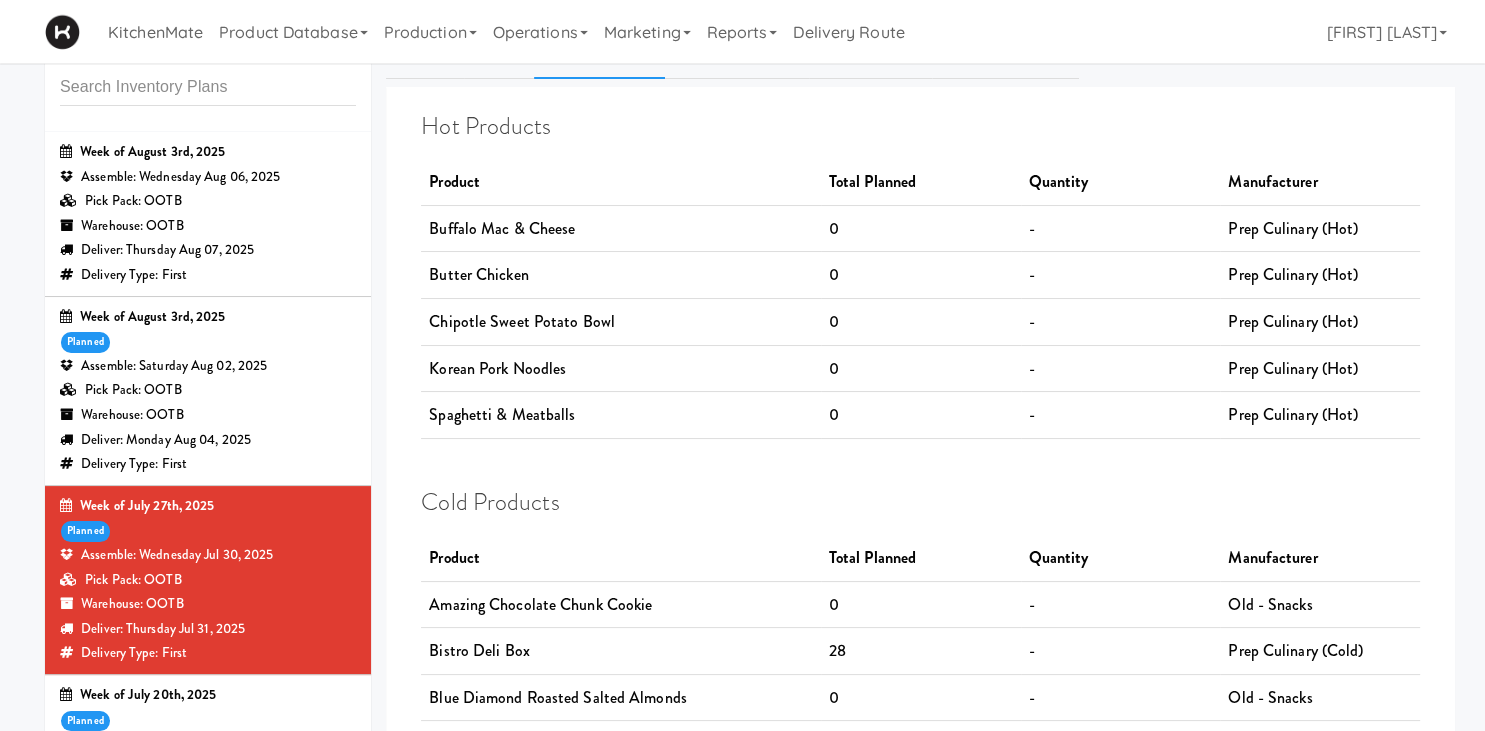 scroll, scrollTop: 0, scrollLeft: 0, axis: both 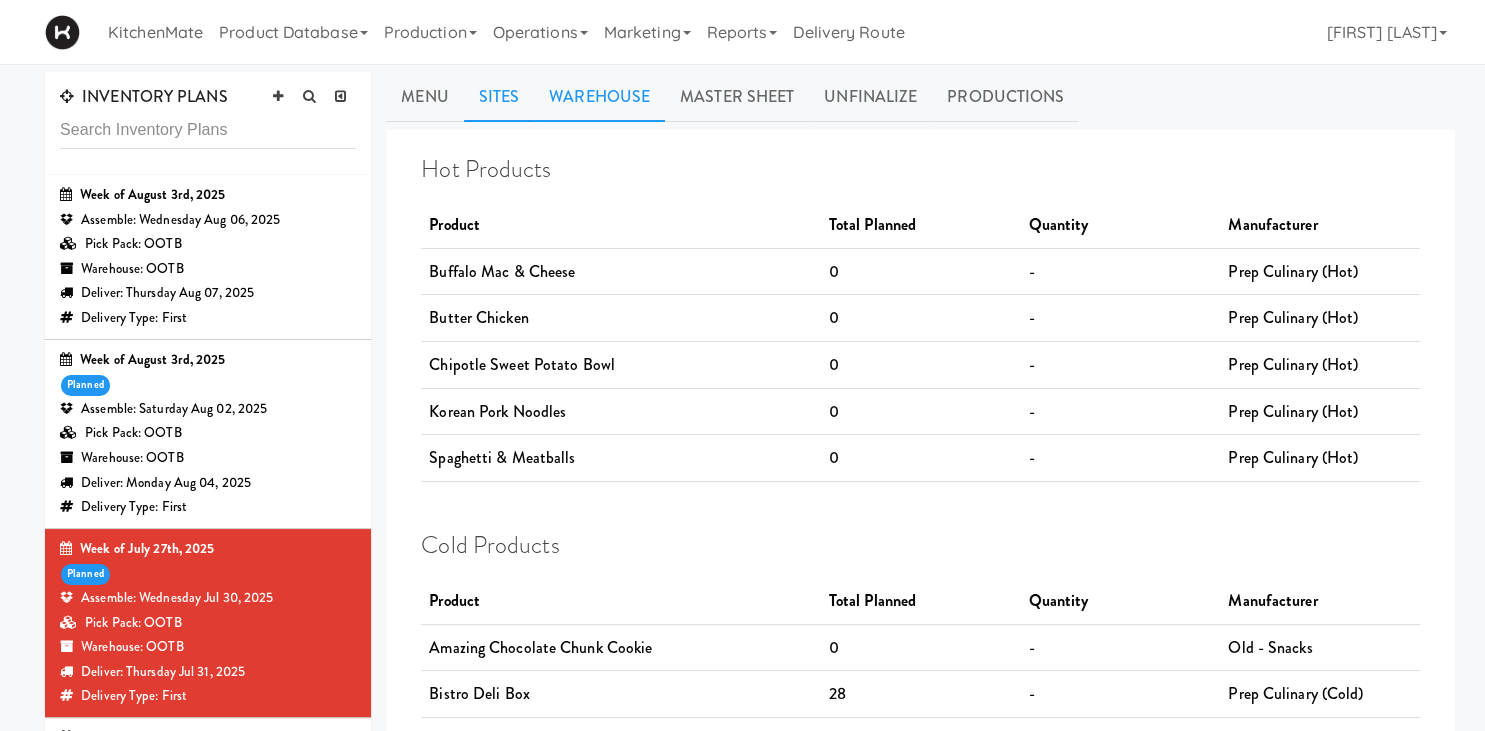 click on "Sites" at bounding box center (499, 97) 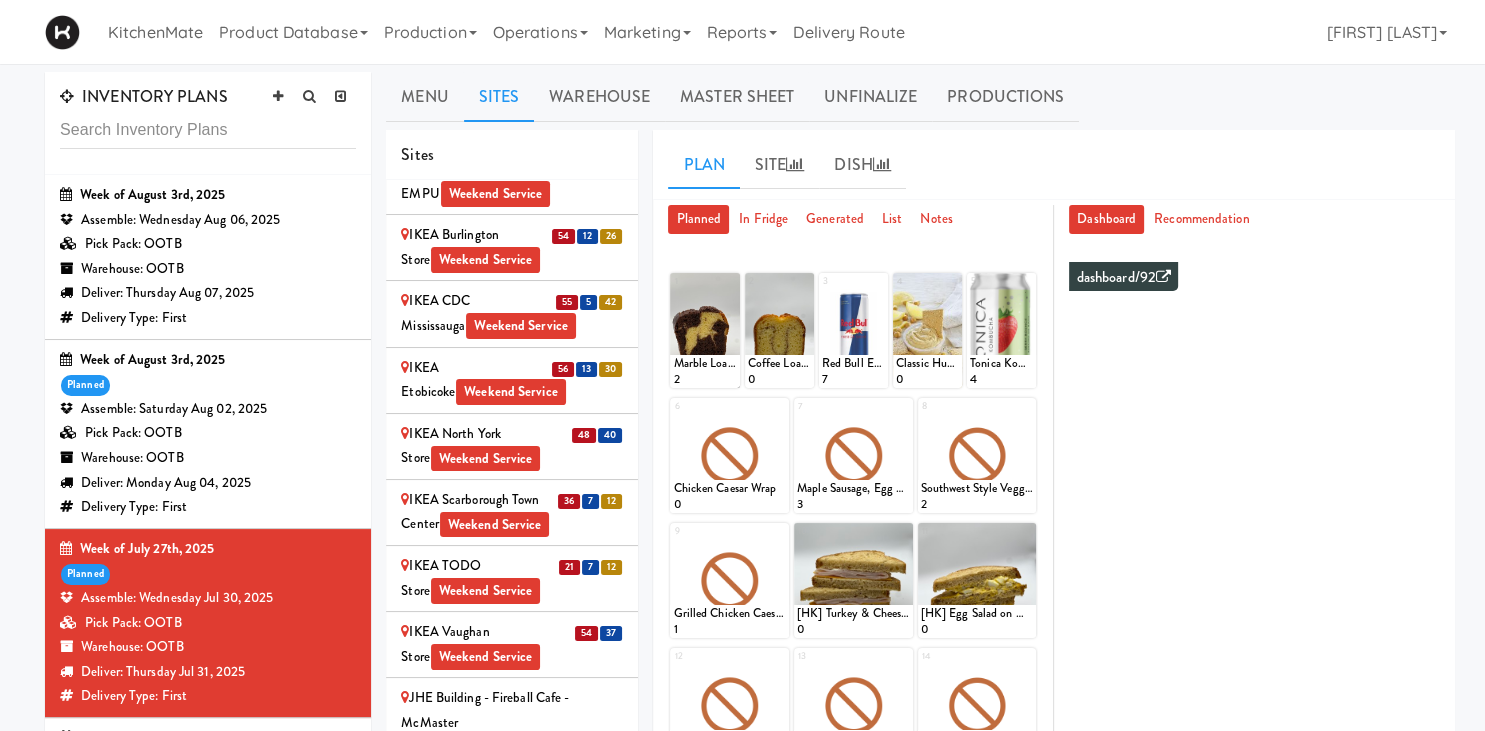 scroll, scrollTop: 1926, scrollLeft: 0, axis: vertical 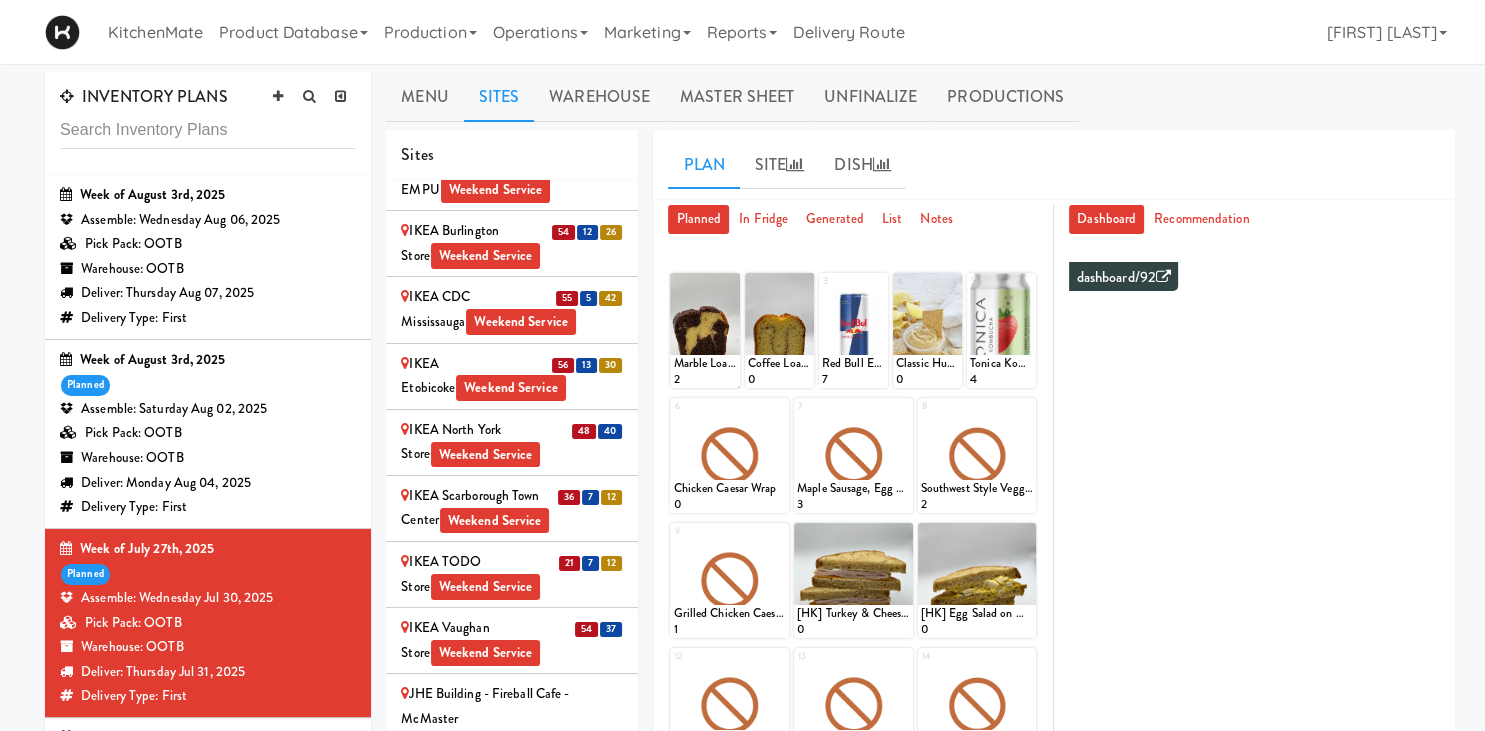 click on "IKEA CDC Mississauga  Weekend Service" at bounding box center (512, 309) 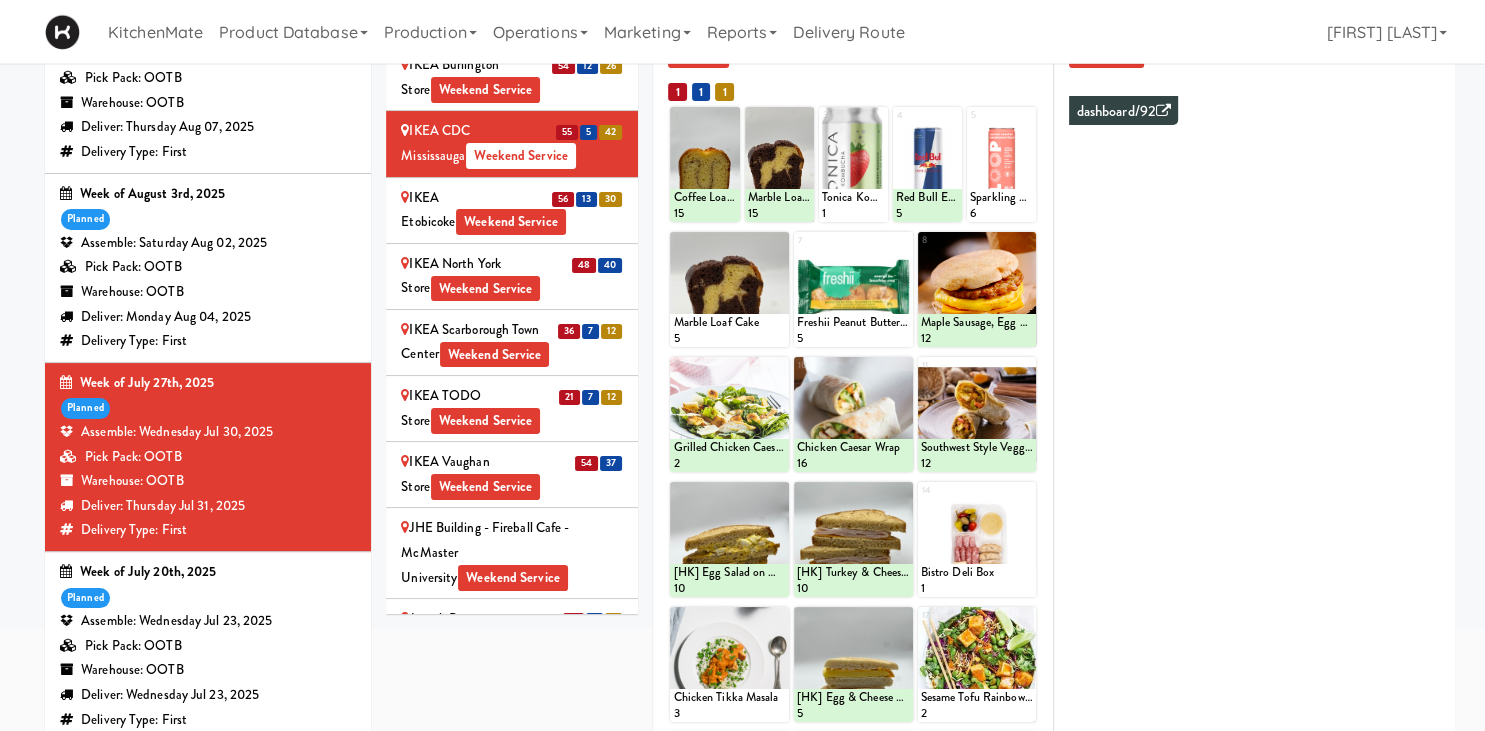 scroll, scrollTop: 0, scrollLeft: 0, axis: both 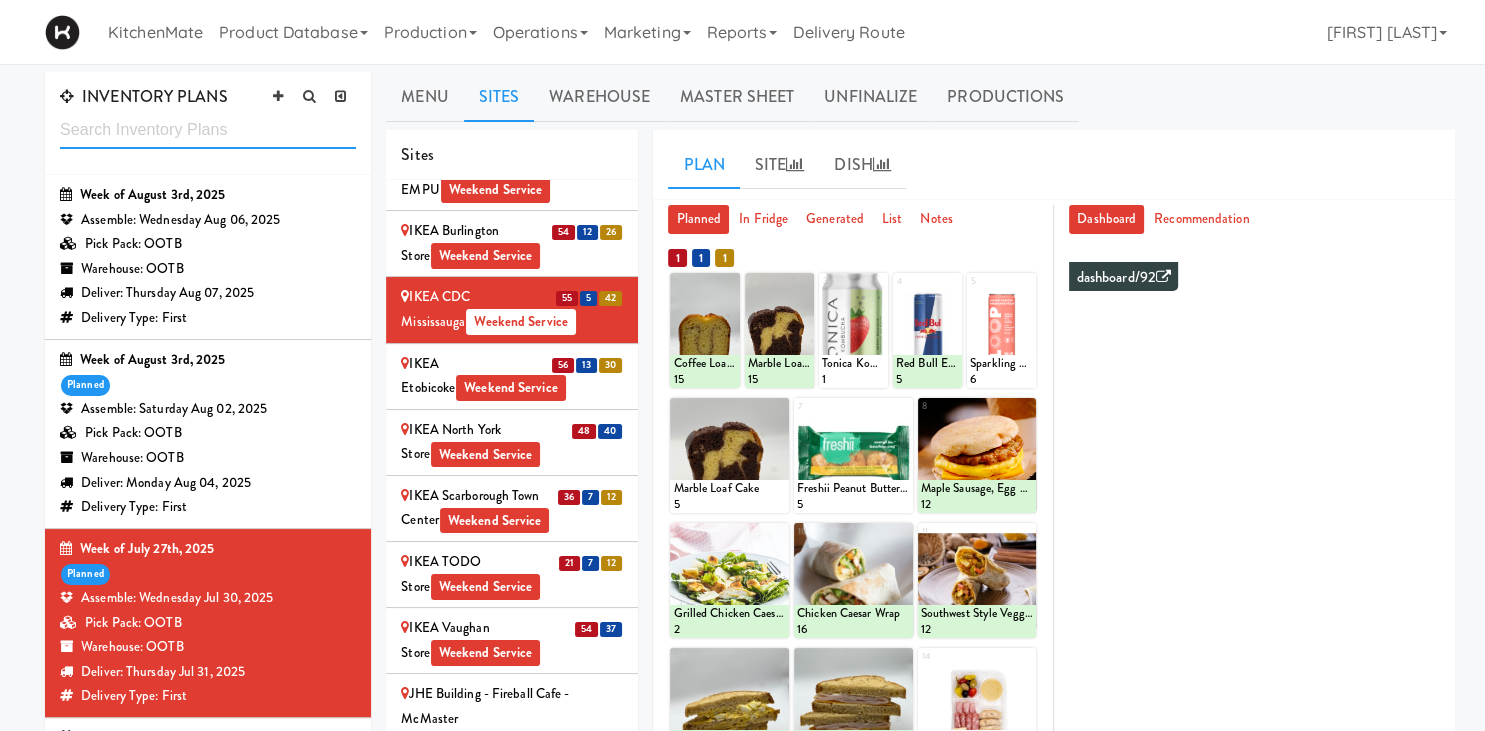 click at bounding box center [208, 130] 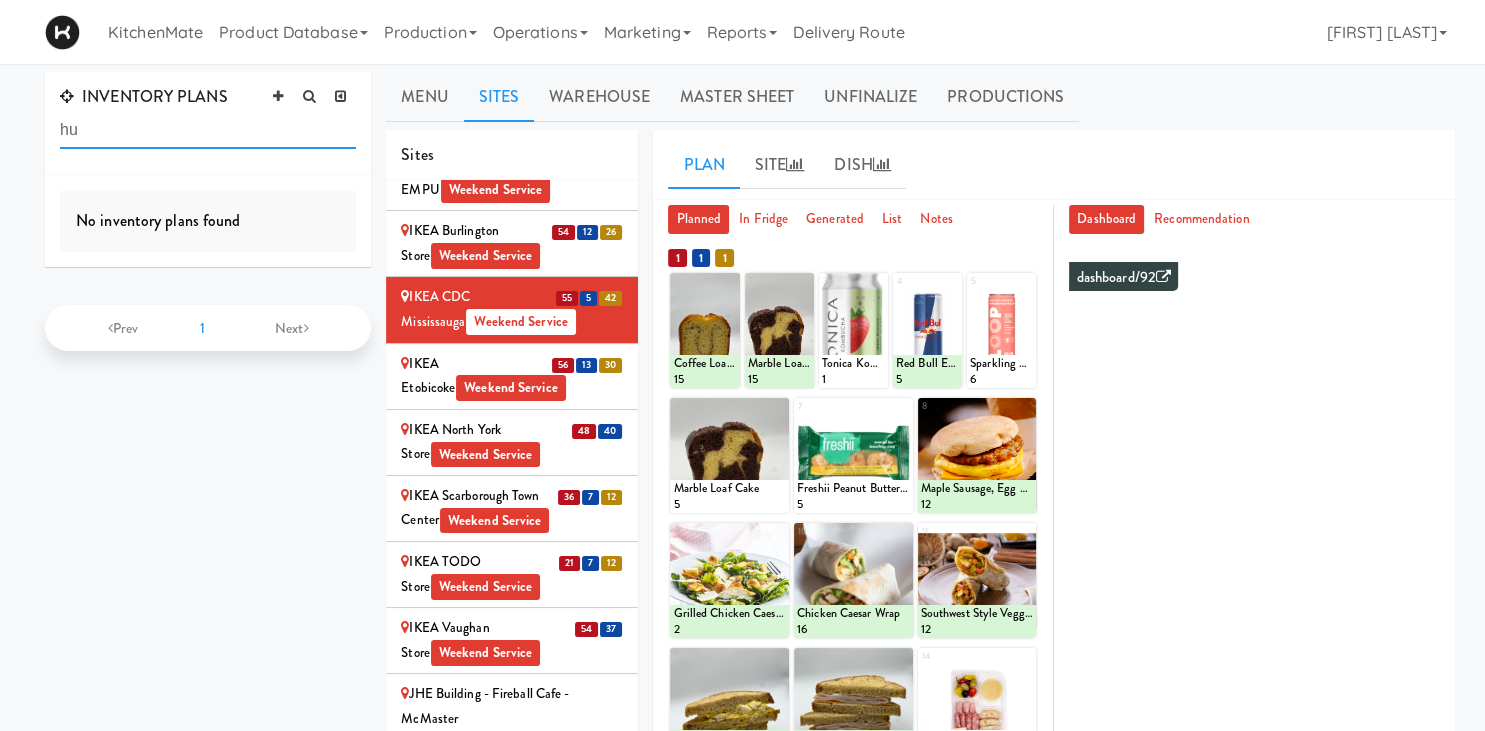 type on "h" 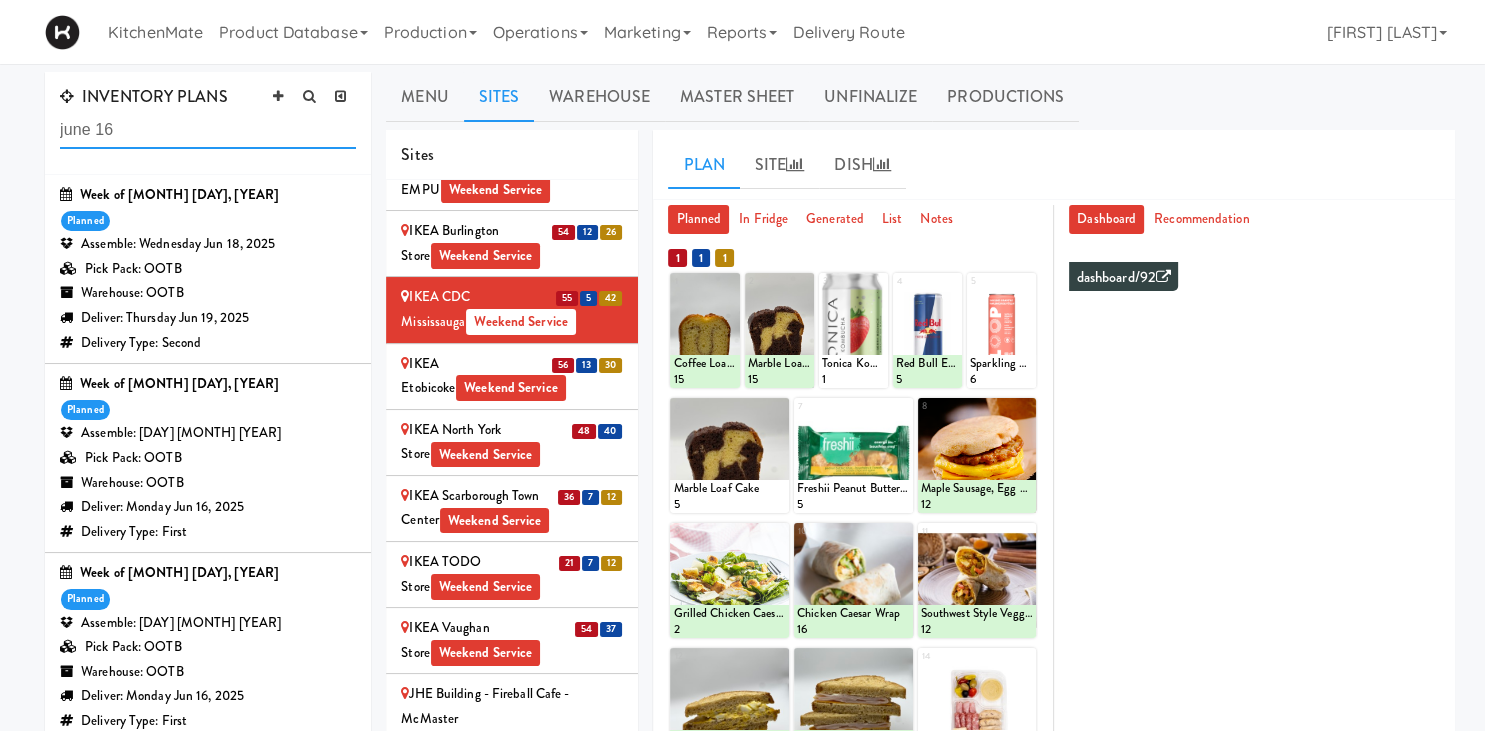 type on "june 16" 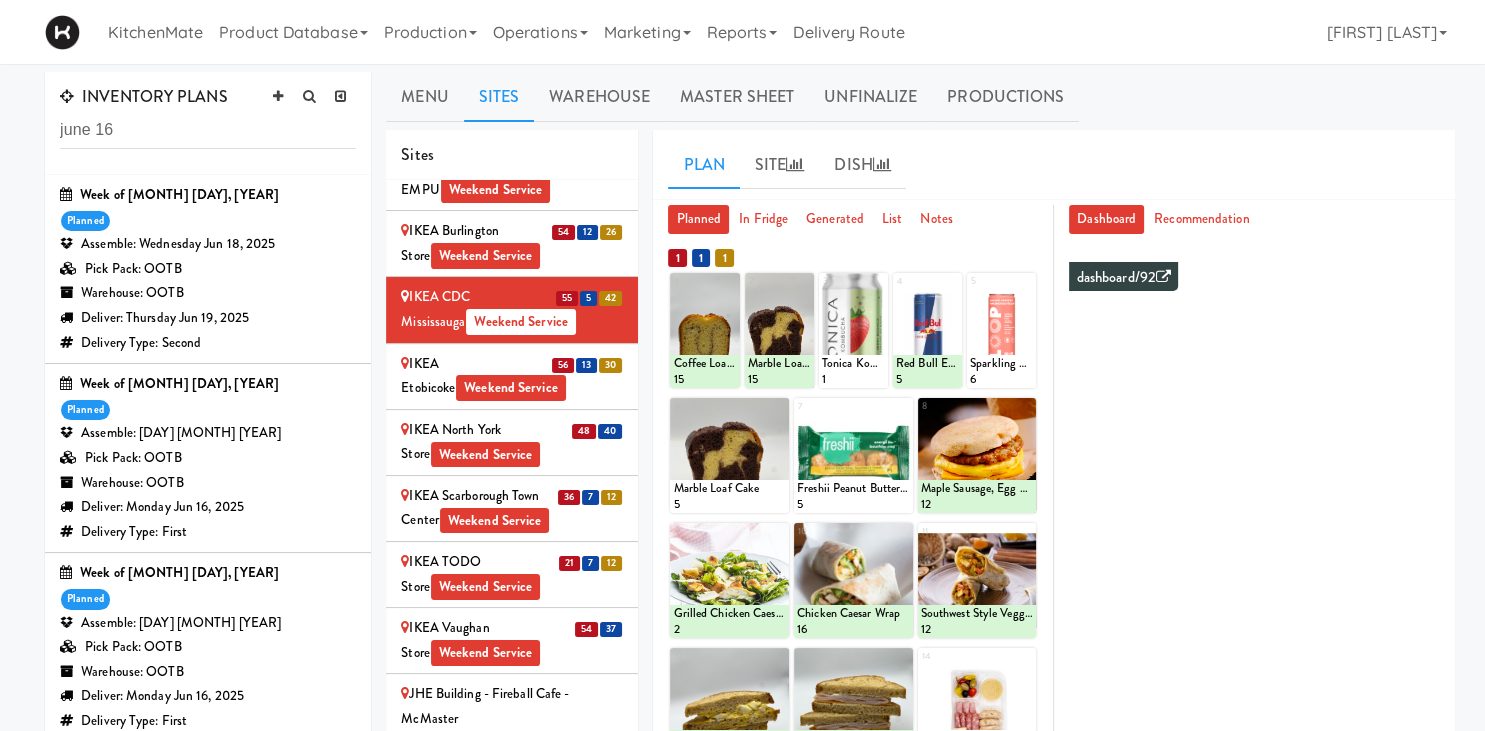 click on "Warehouse: OOTB" at bounding box center (208, 293) 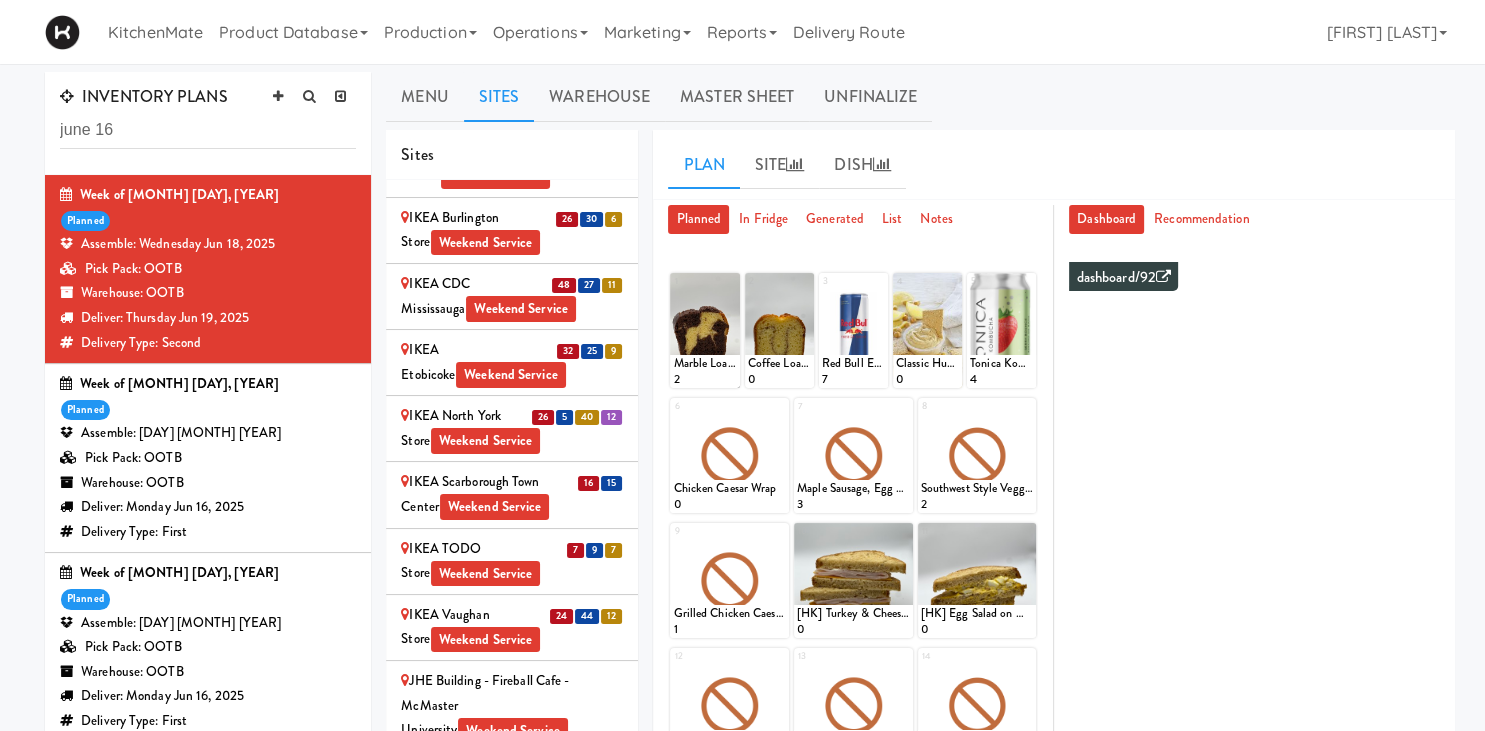 scroll, scrollTop: 1967, scrollLeft: 0, axis: vertical 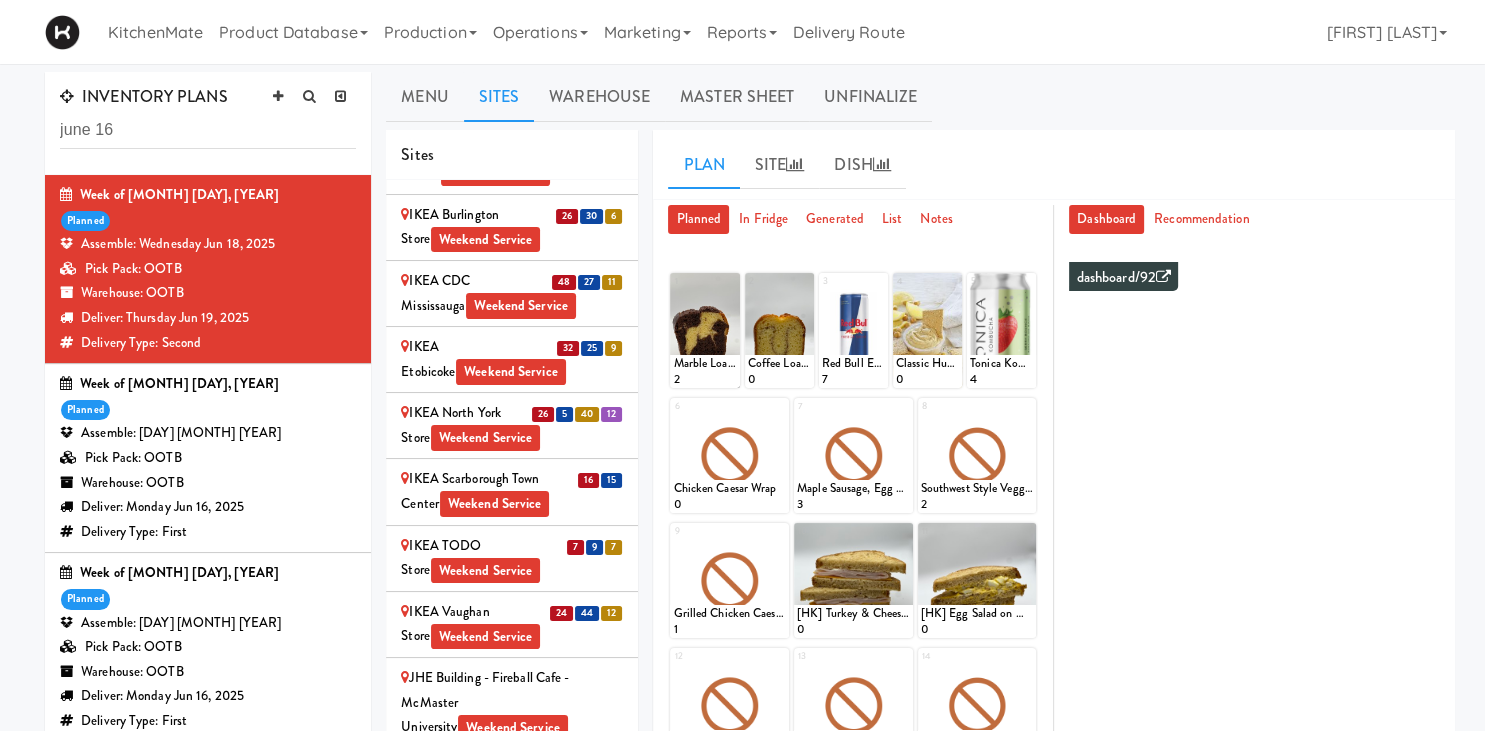 click on "IKEA Etobicoke  Weekend Service" at bounding box center (512, 359) 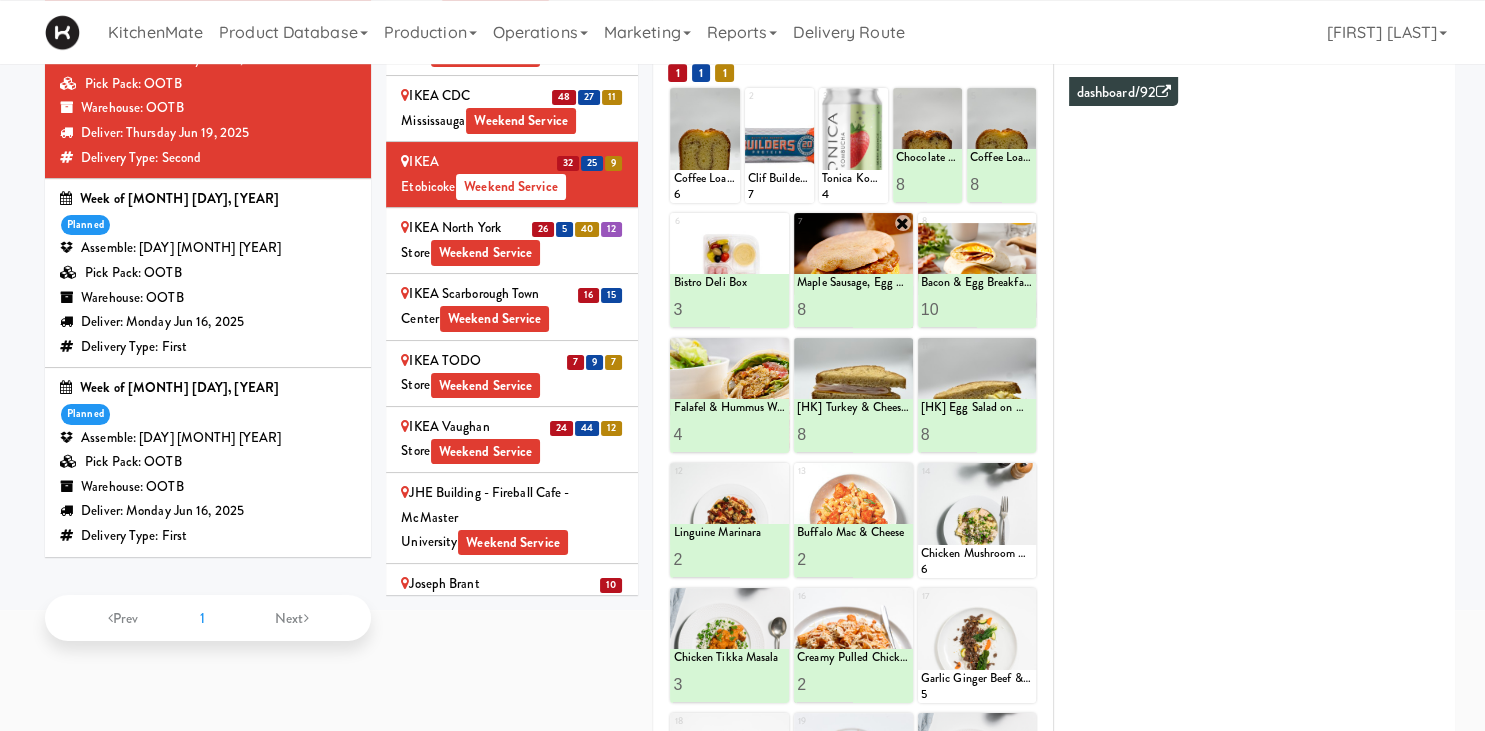 scroll, scrollTop: 192, scrollLeft: 0, axis: vertical 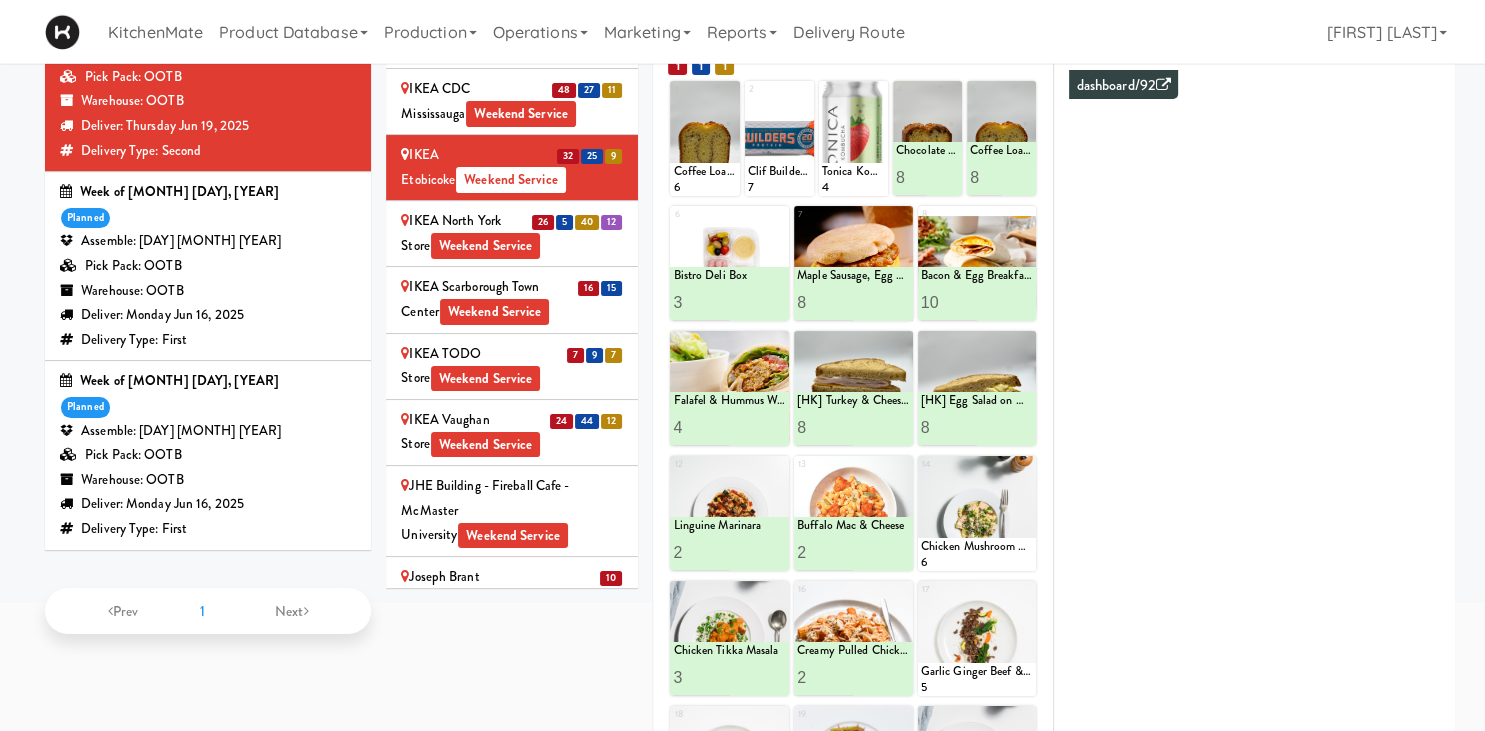 click on "IKEA North York Store  Weekend Service" at bounding box center [512, 233] 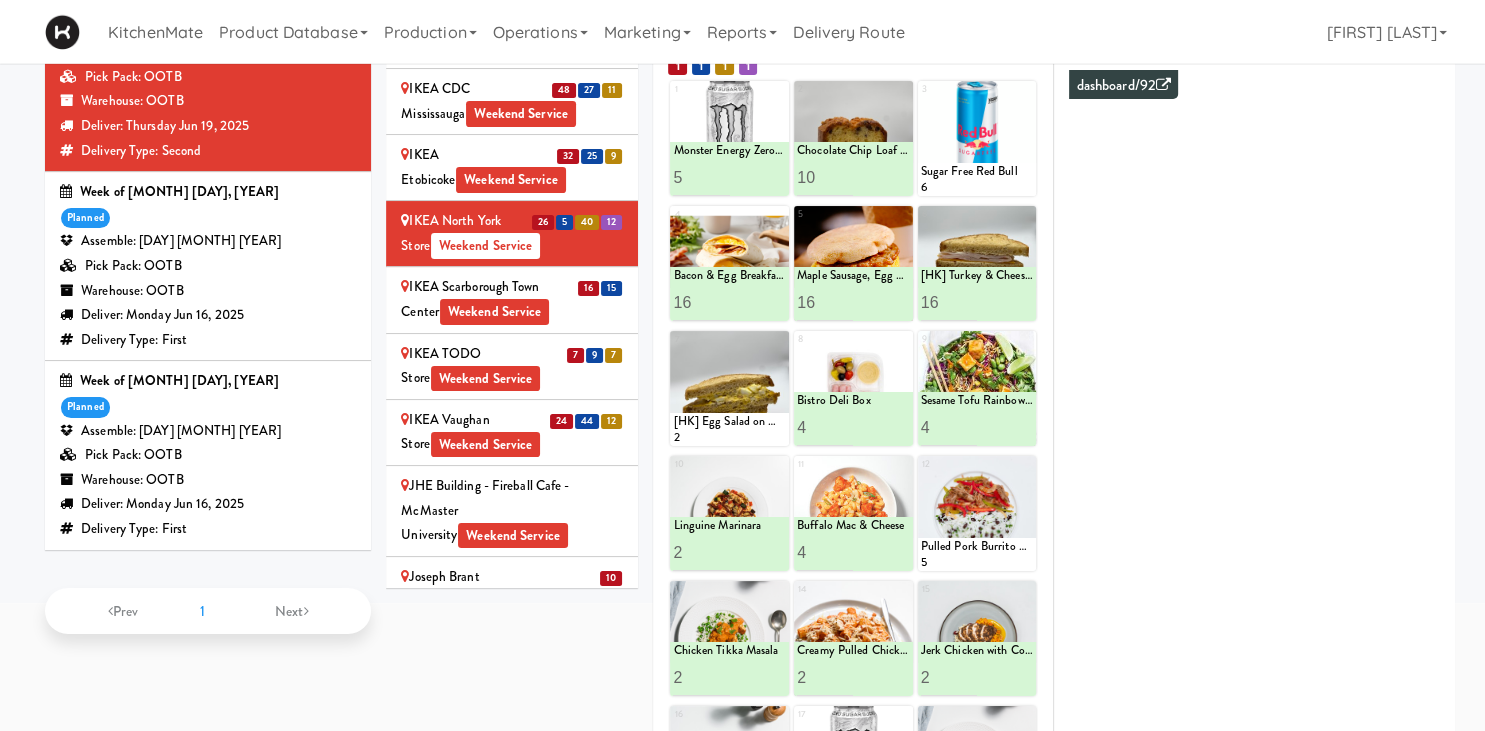 click on "IKEA Scarborough Town Center  Weekend Service" at bounding box center (512, 299) 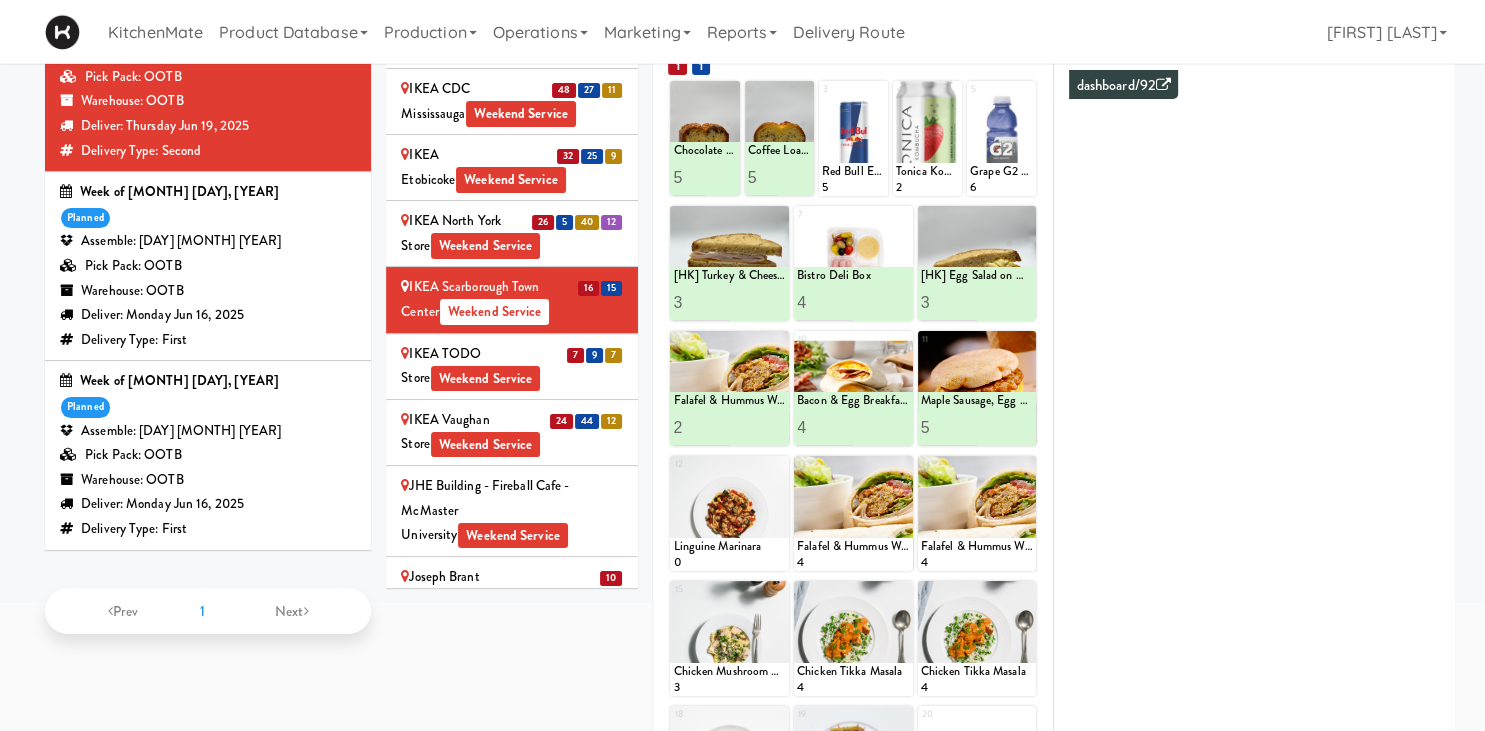 click on "7 9 7    IKEA TODO Store  Weekend Service" at bounding box center [512, 367] 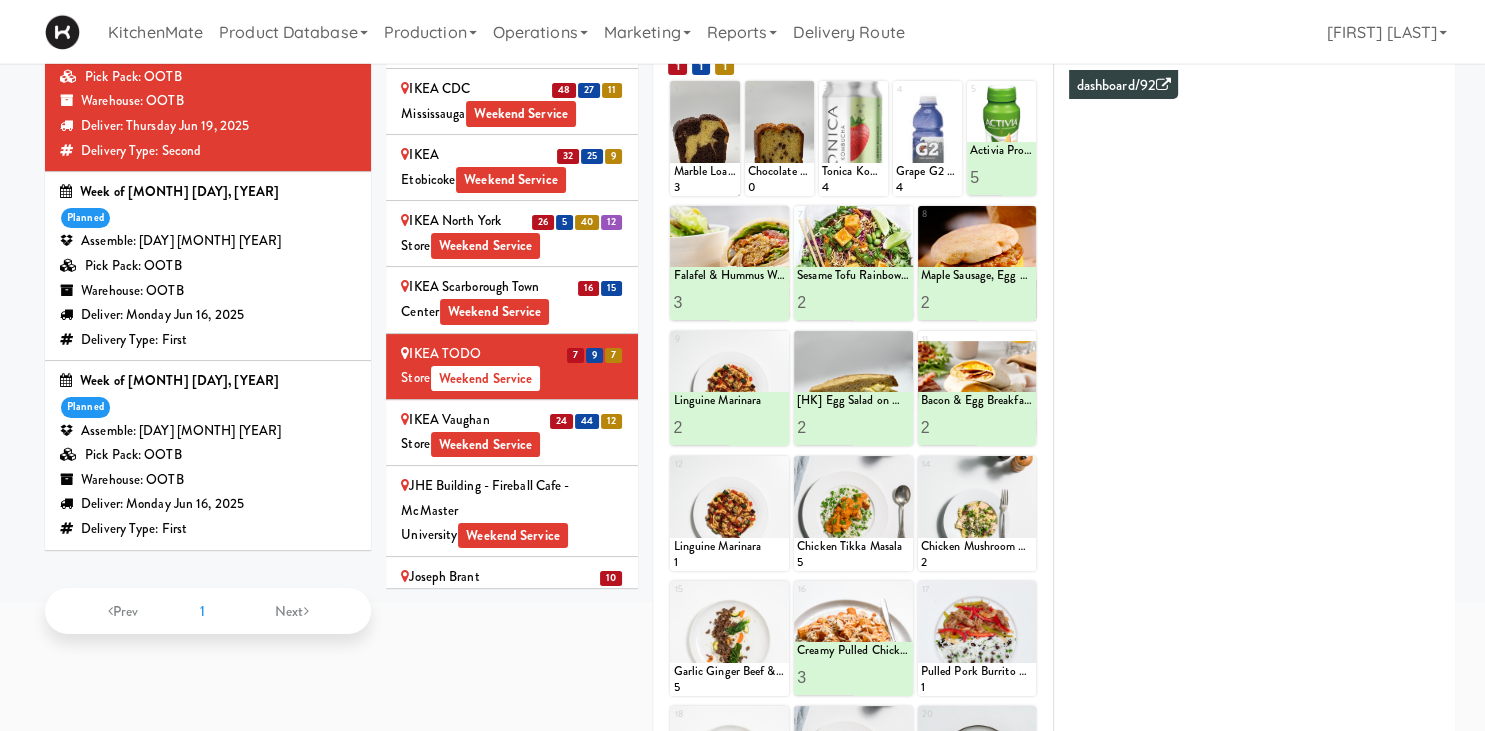 click on "IKEA Vaughan Store  Weekend Service" at bounding box center [512, 432] 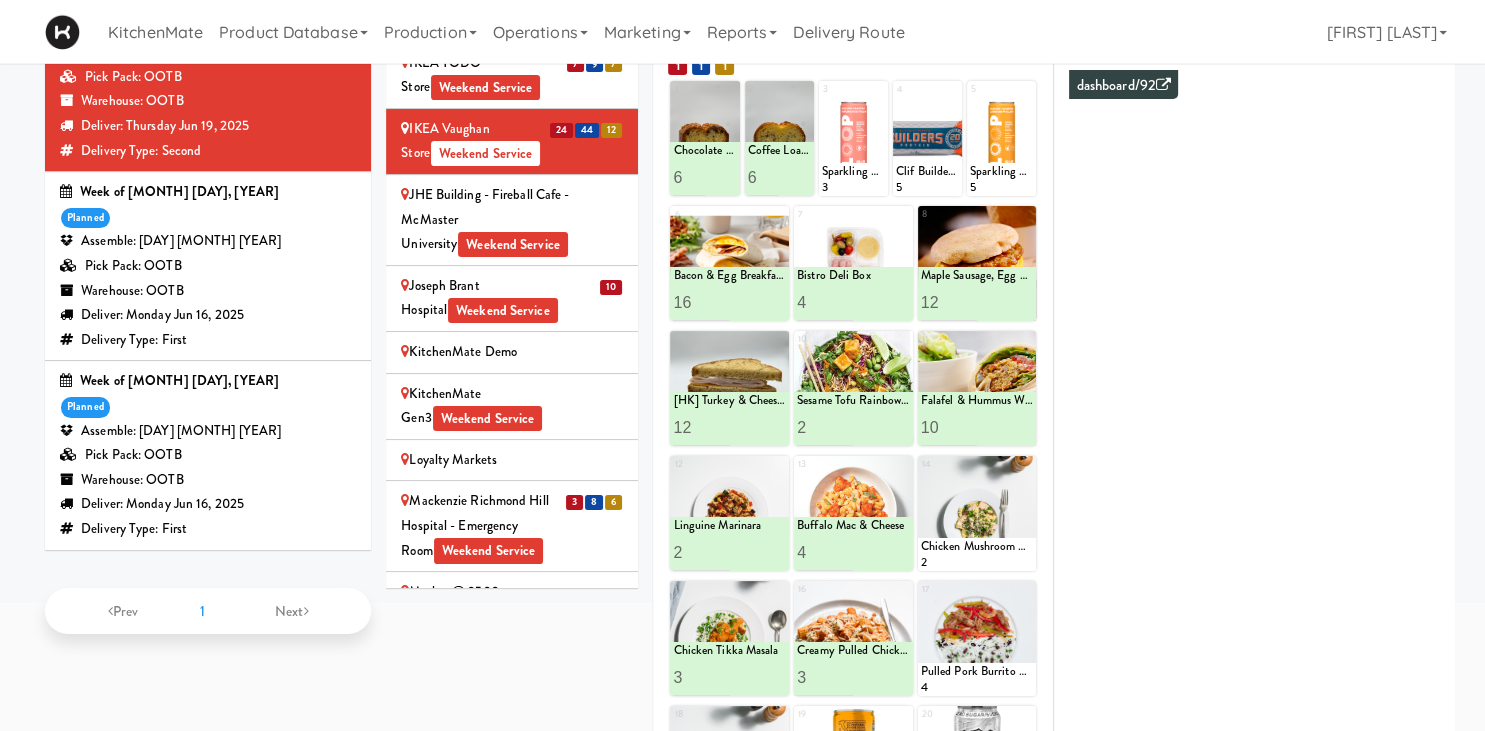 scroll, scrollTop: 2264, scrollLeft: 0, axis: vertical 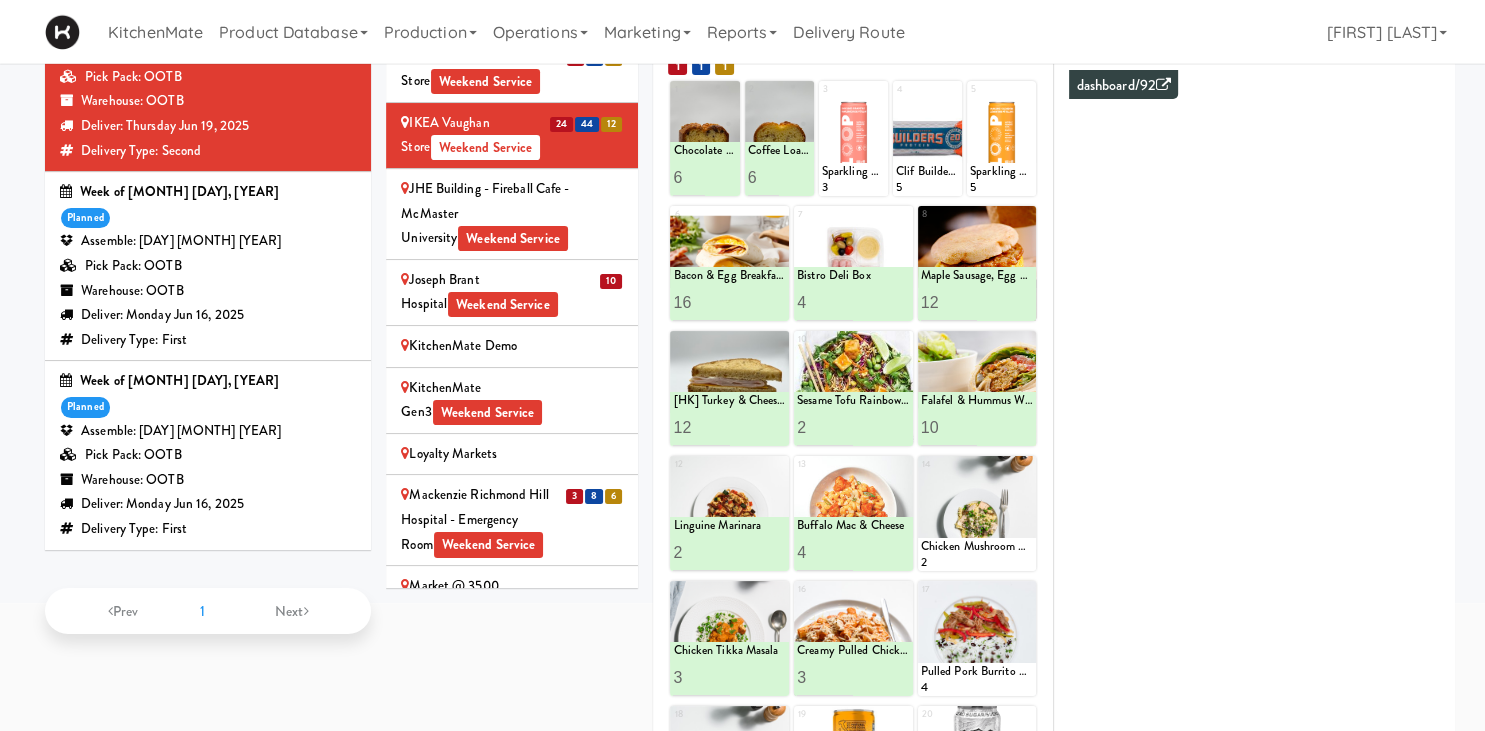 click on "Weekend Service" at bounding box center [503, 305] 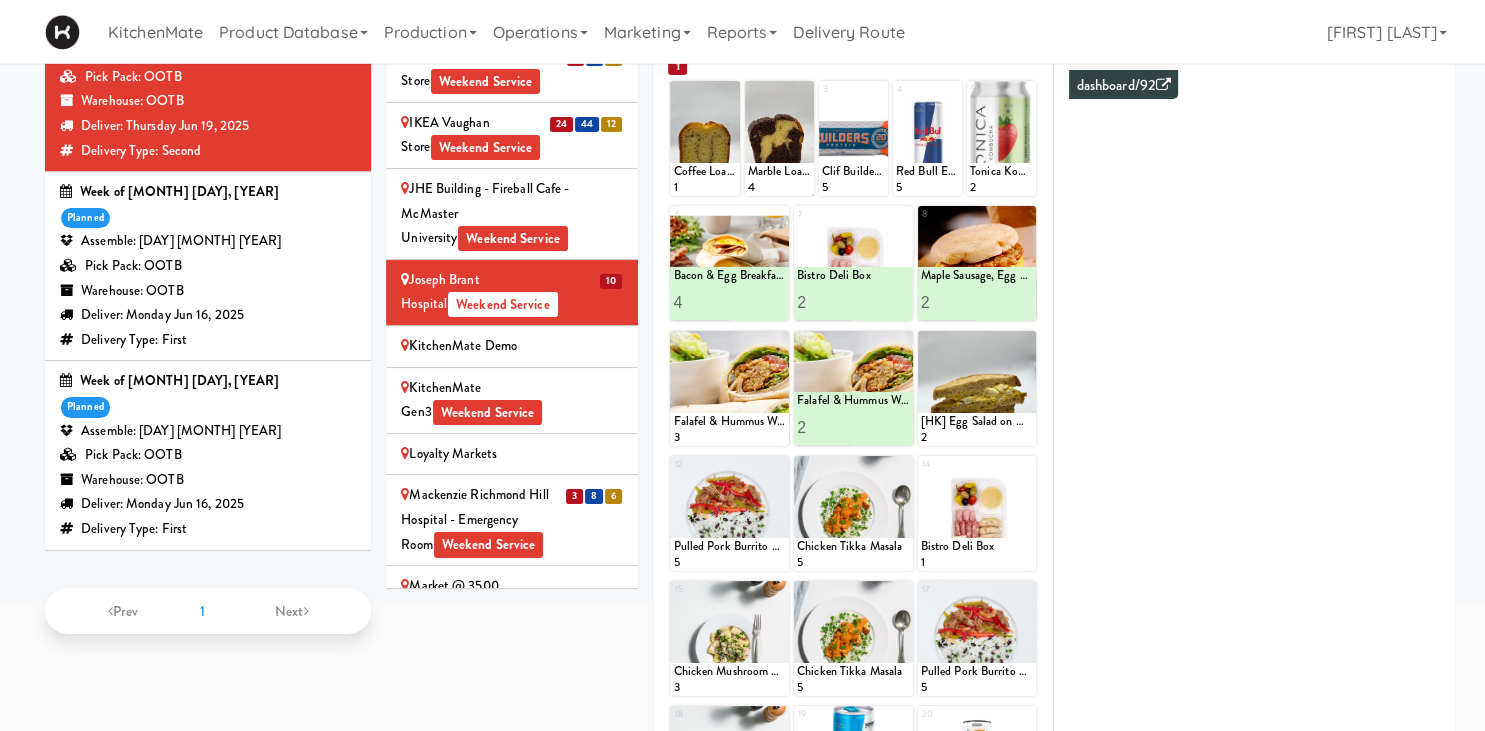 click on "Mackenzie Richmond Hill Hospital - Emergency Room  Weekend Service" at bounding box center [512, 520] 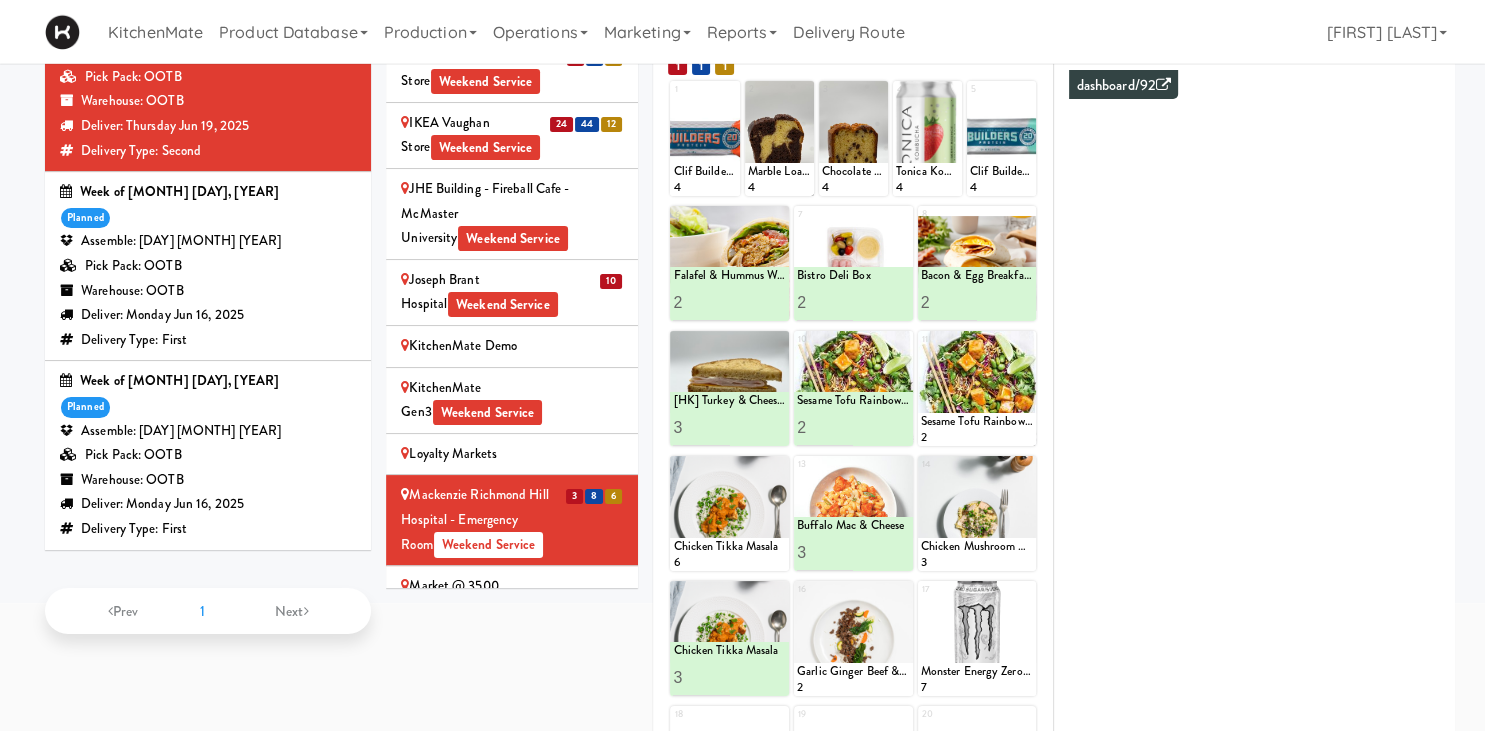 scroll, scrollTop: 384, scrollLeft: 0, axis: vertical 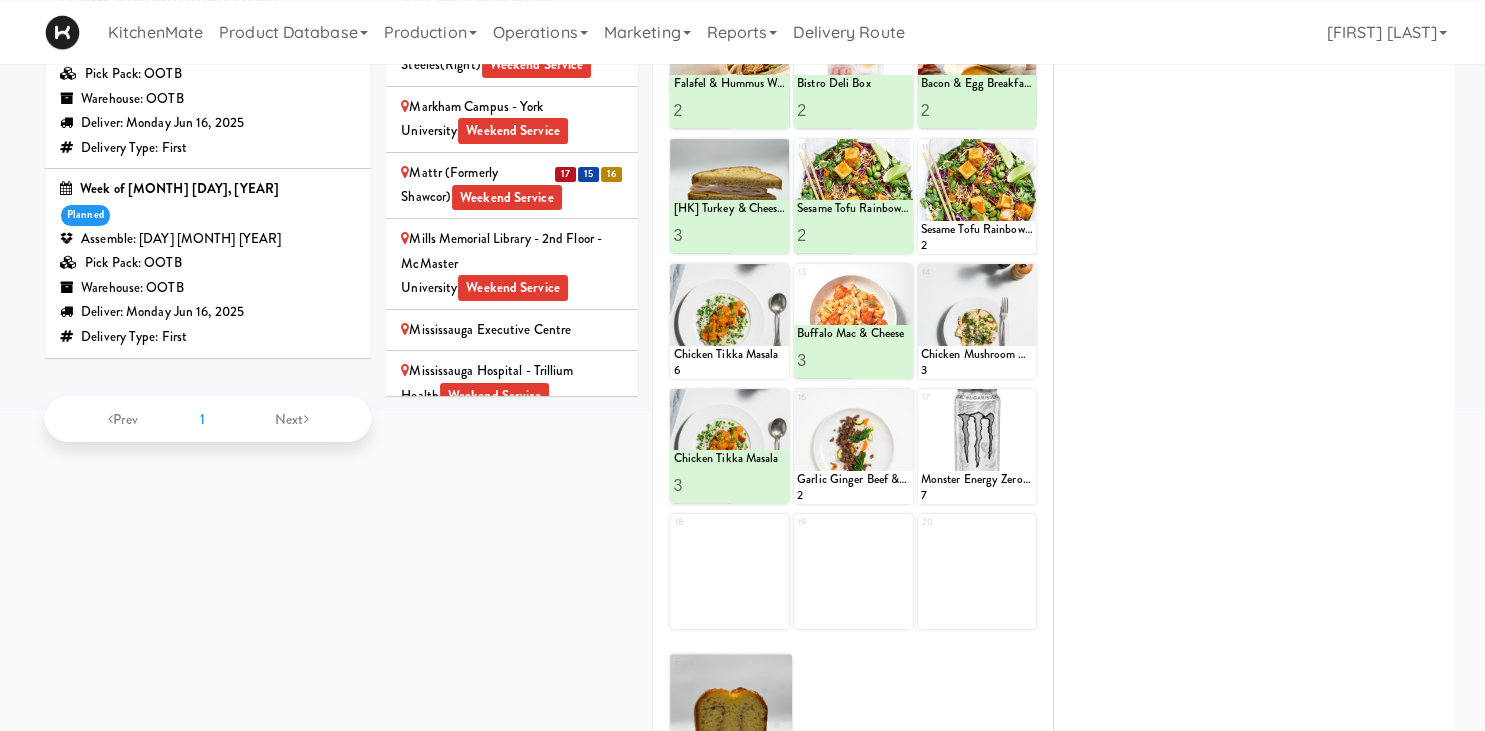 click on "Mattr (formerly Shawcor)  Weekend Service" at bounding box center [512, 185] 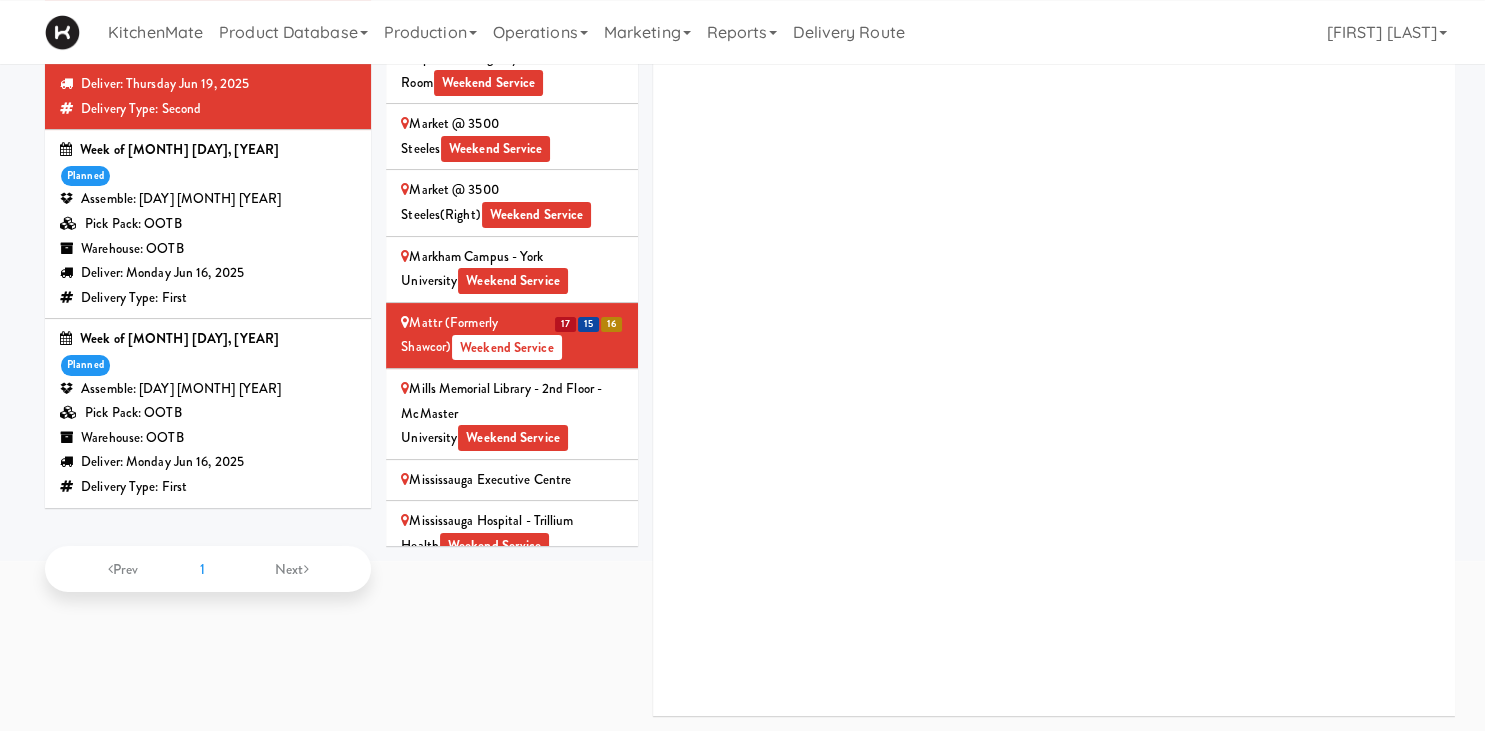 scroll, scrollTop: 233, scrollLeft: 0, axis: vertical 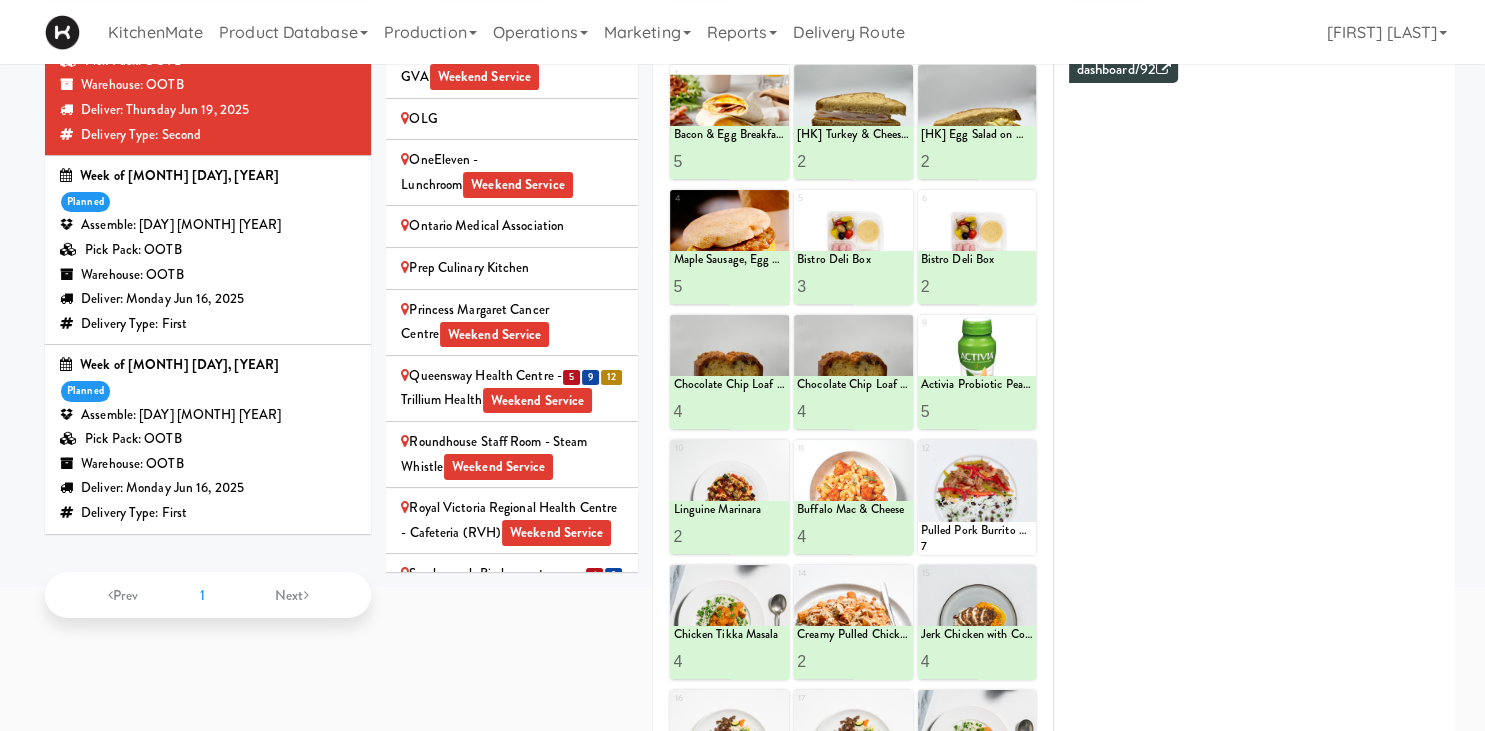 click on "Queensway Health Centre - Trillium Health  Weekend Service" at bounding box center (512, 388) 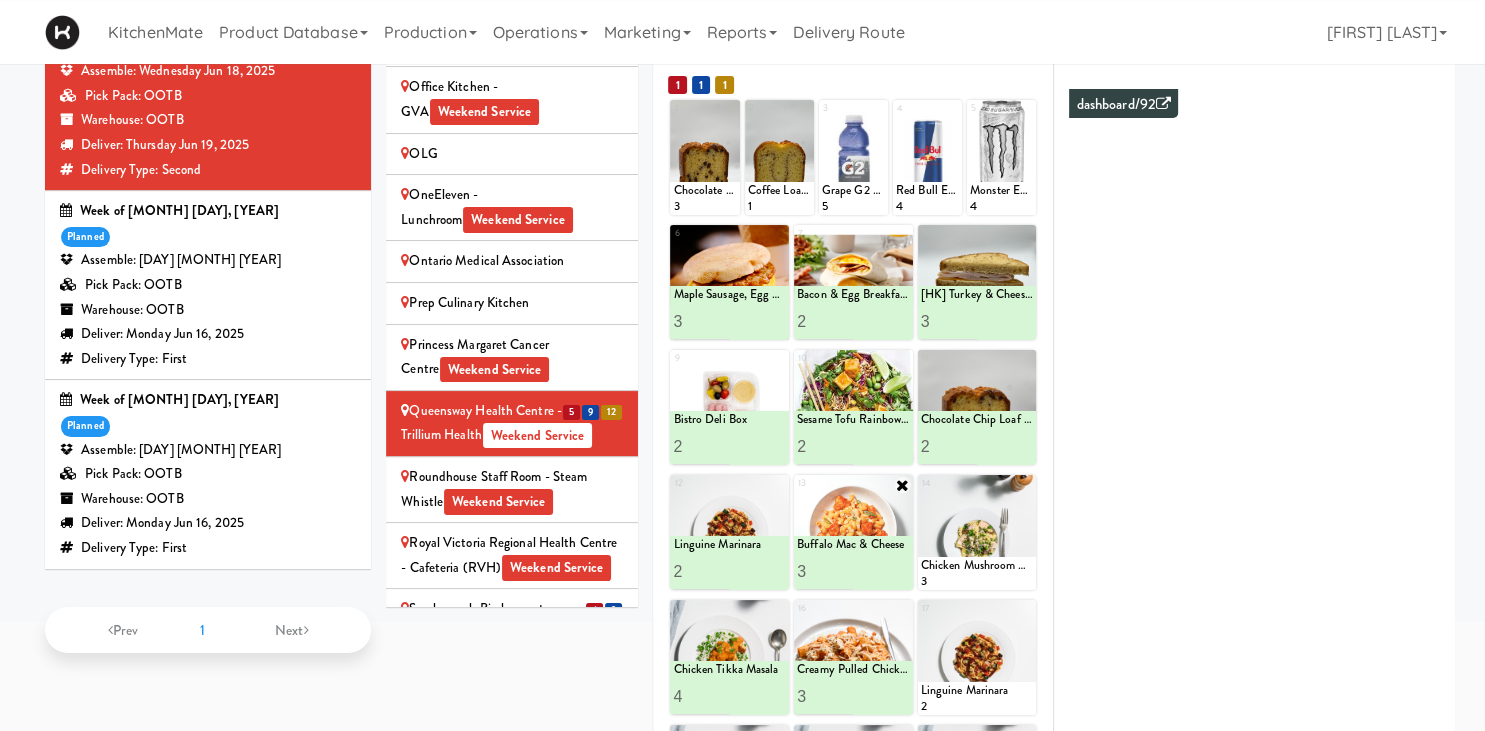scroll, scrollTop: 244, scrollLeft: 0, axis: vertical 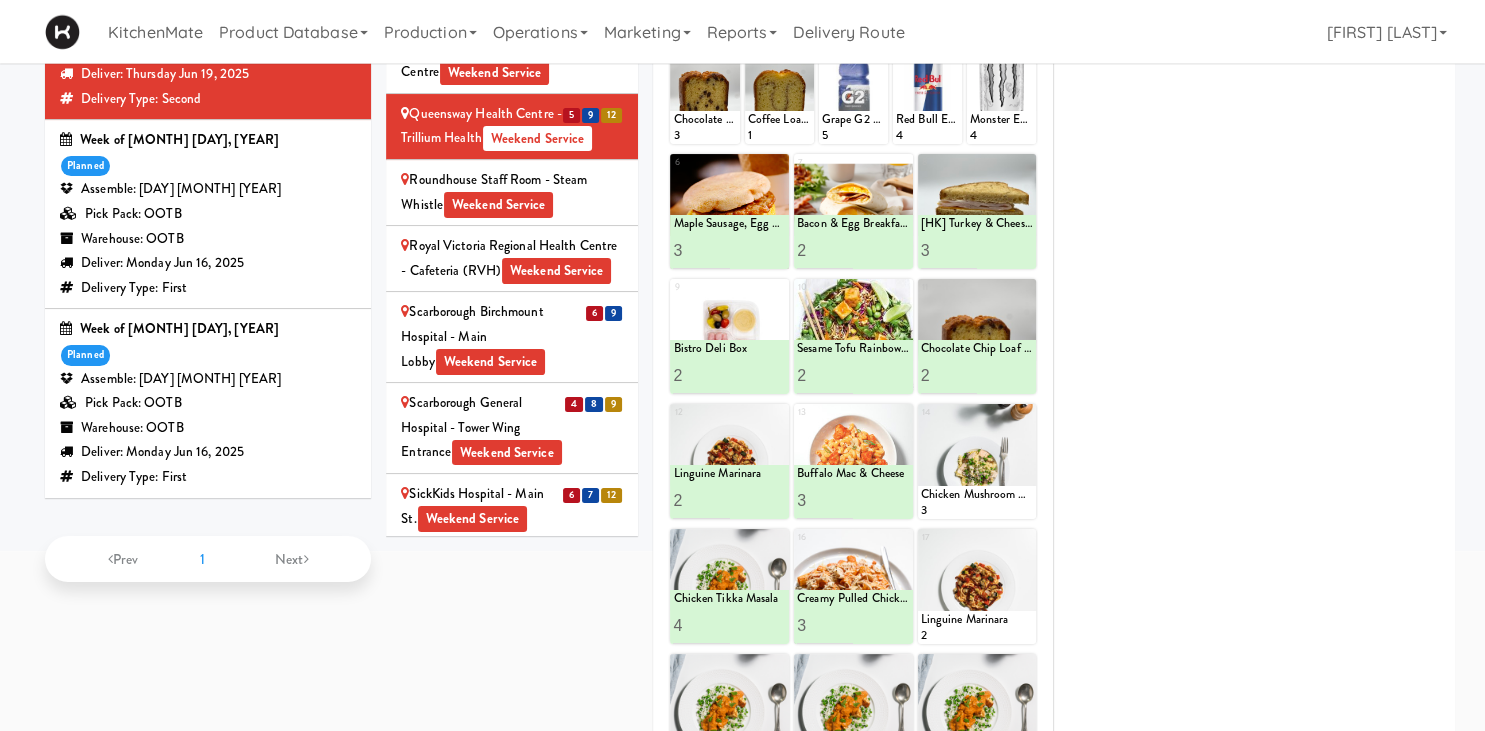 click on "Scarborough Birchmount Hospital - Main Lobby  Weekend Service" at bounding box center (512, 337) 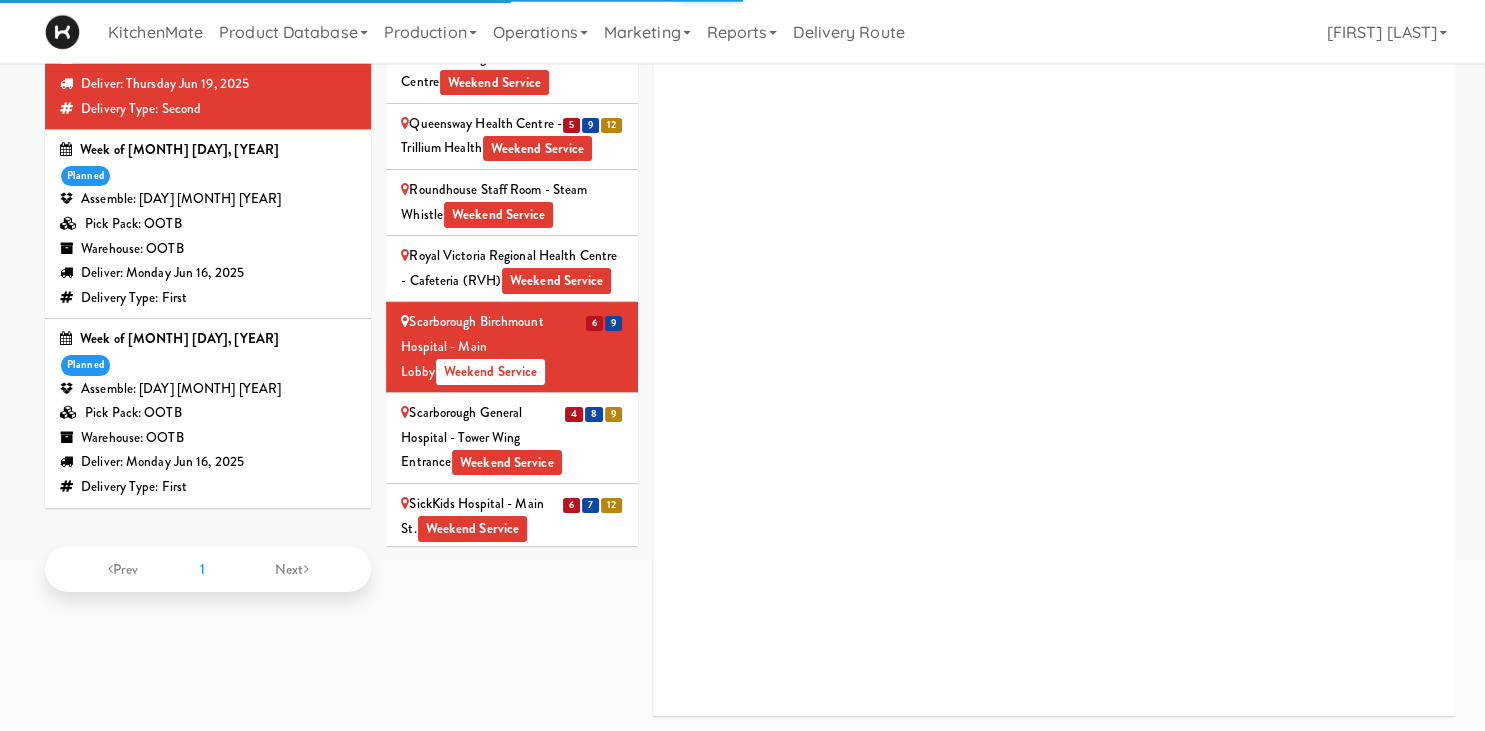 scroll, scrollTop: 233, scrollLeft: 0, axis: vertical 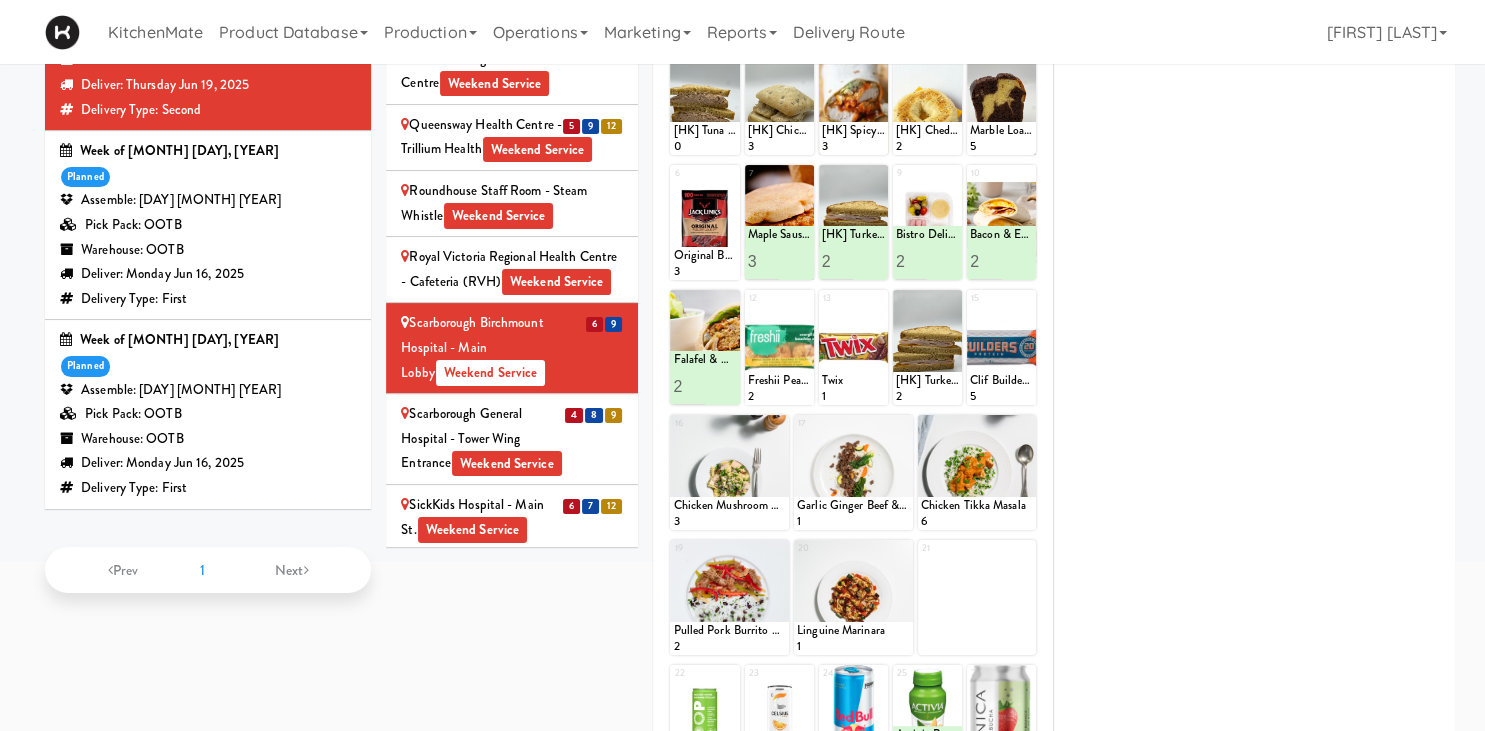 click on "Scarborough General Hospital - Tower Wing Entrance  Weekend Service" at bounding box center (512, 439) 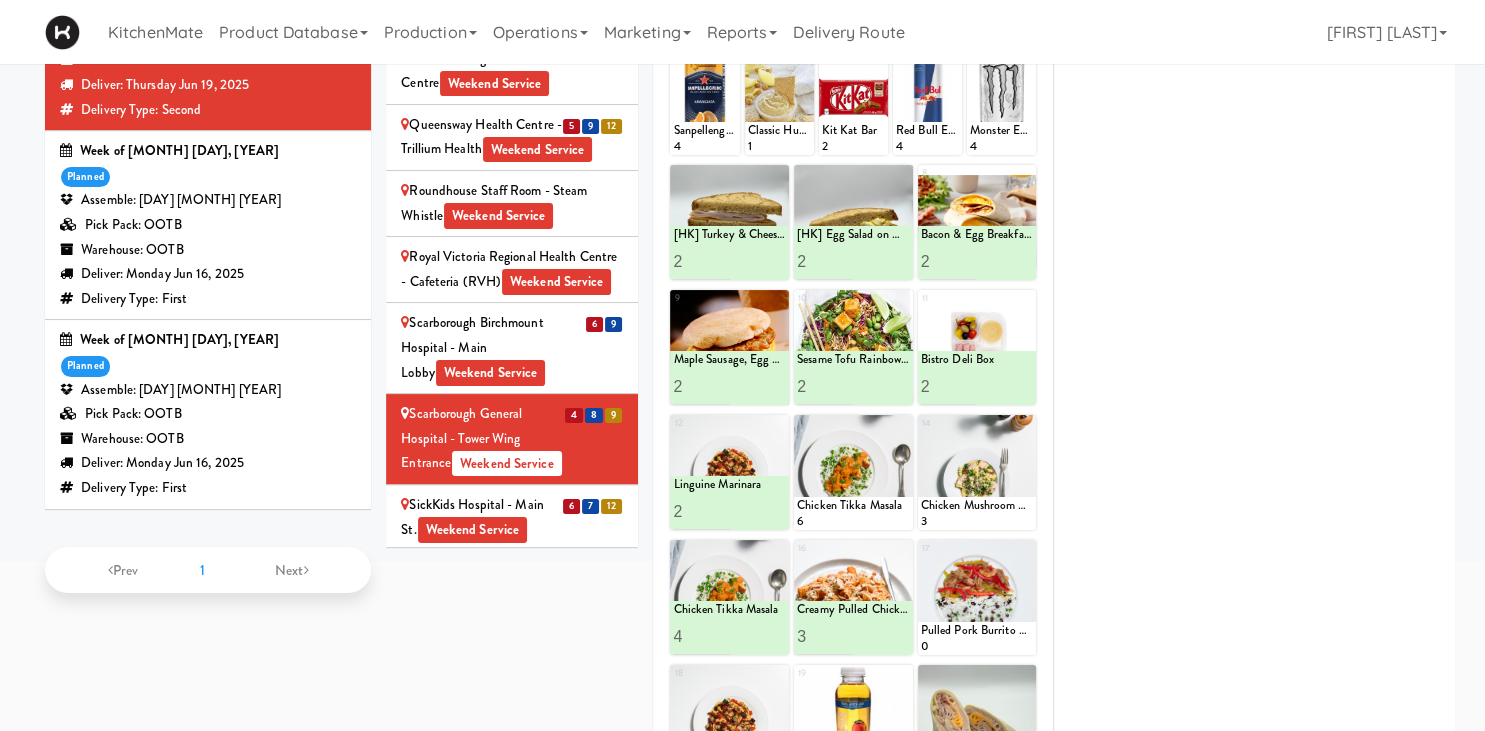 click on "SickKids Hospital - Main St.  Weekend Service" at bounding box center [512, 517] 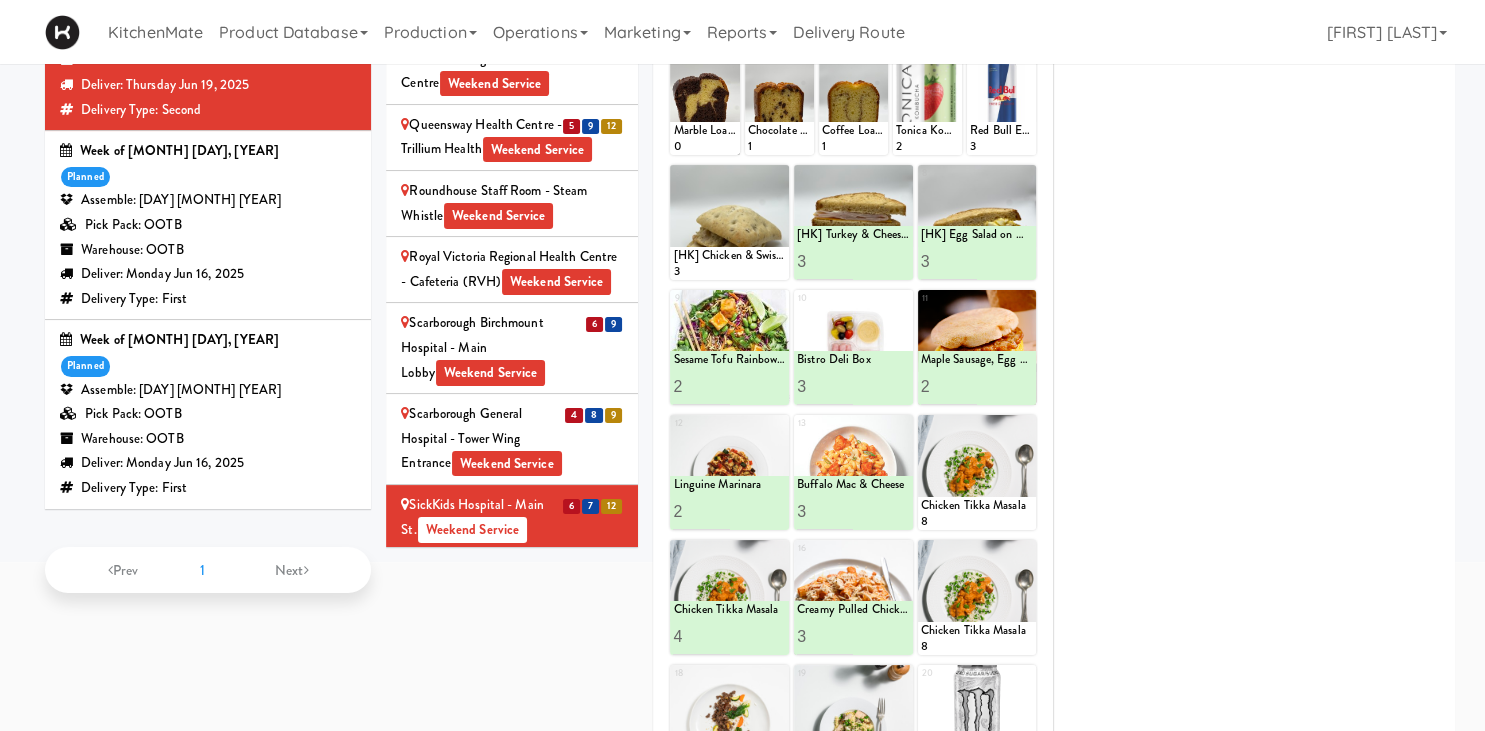 scroll, scrollTop: 3809, scrollLeft: 0, axis: vertical 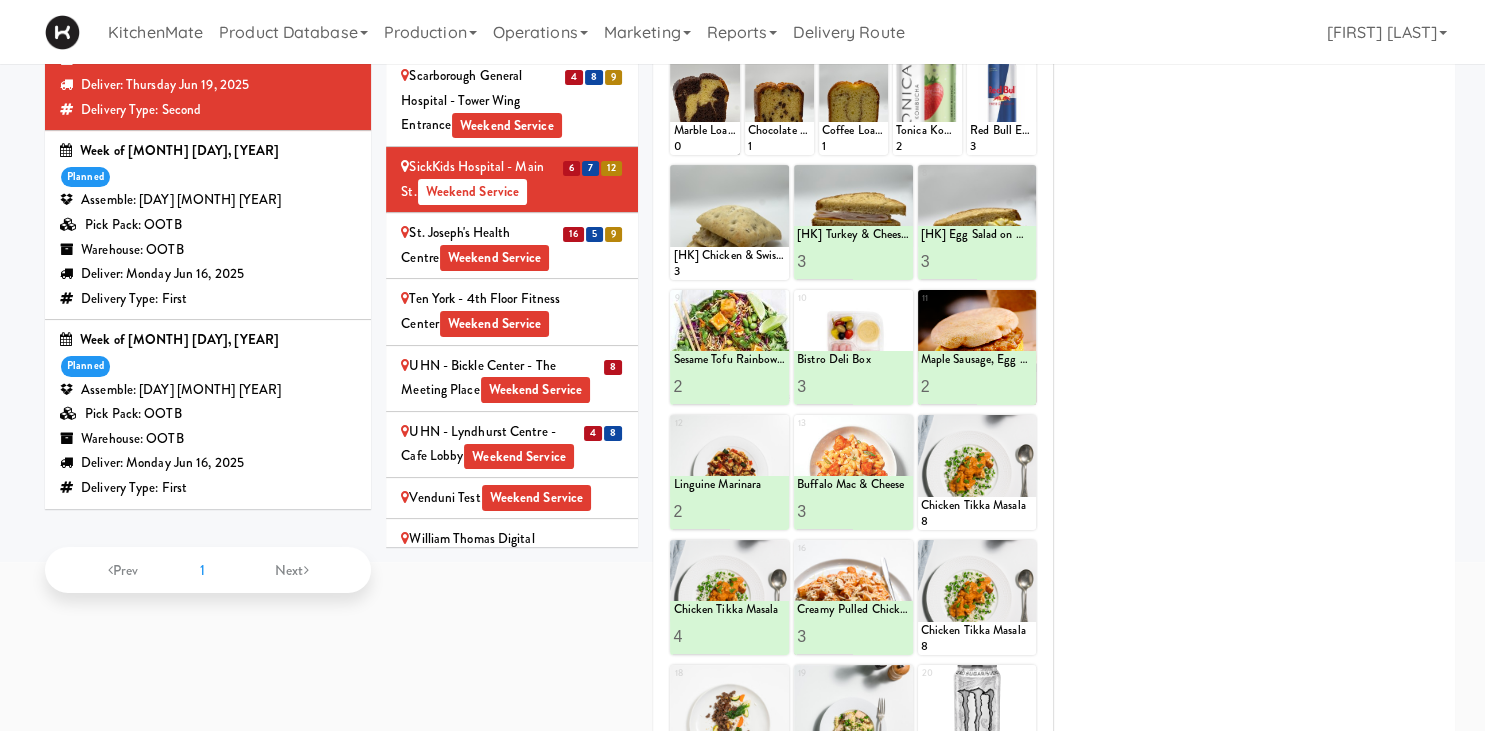 click on "St. Joseph's Health Centre  Weekend Service" at bounding box center [512, 245] 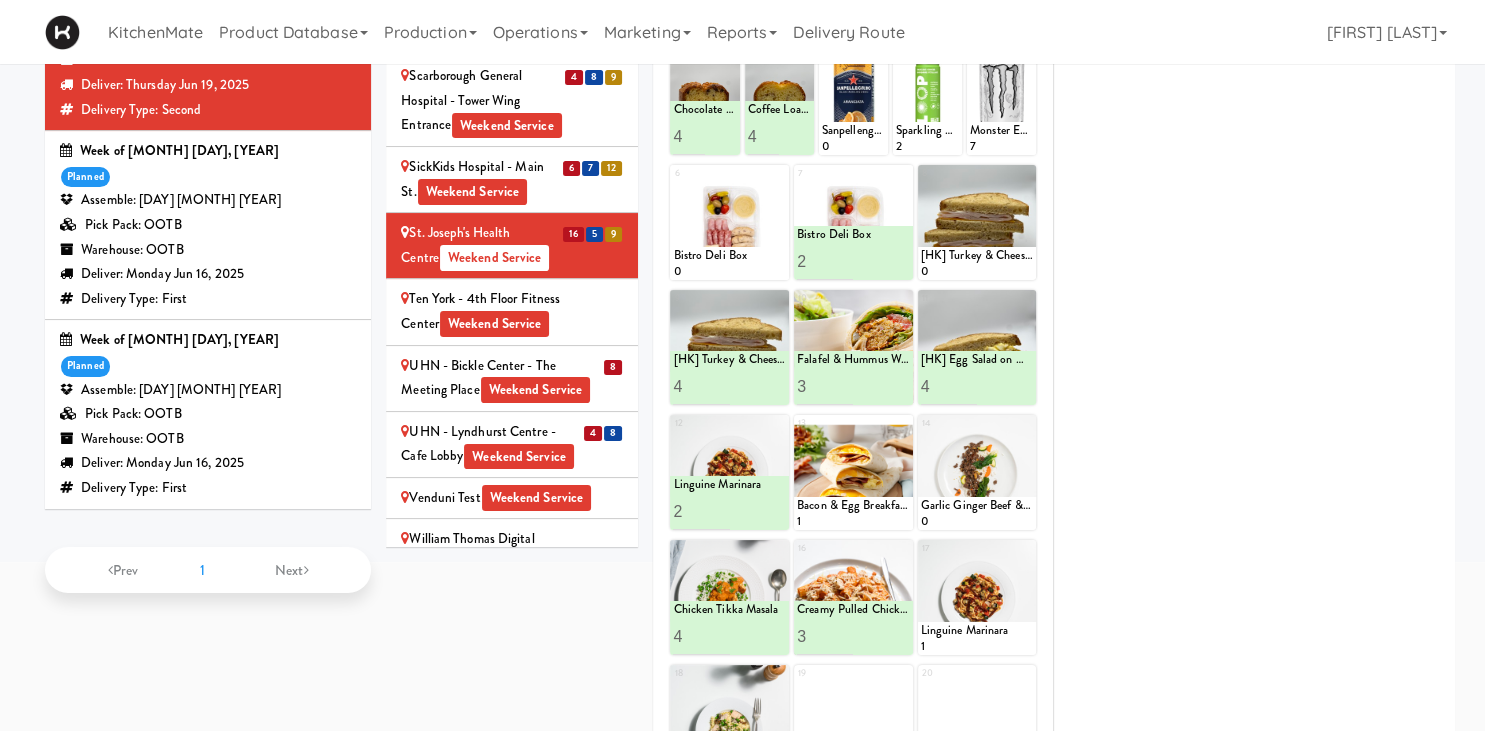 click on "UHN - Bickle Center - The Meeting Place  Weekend Service" at bounding box center [512, 378] 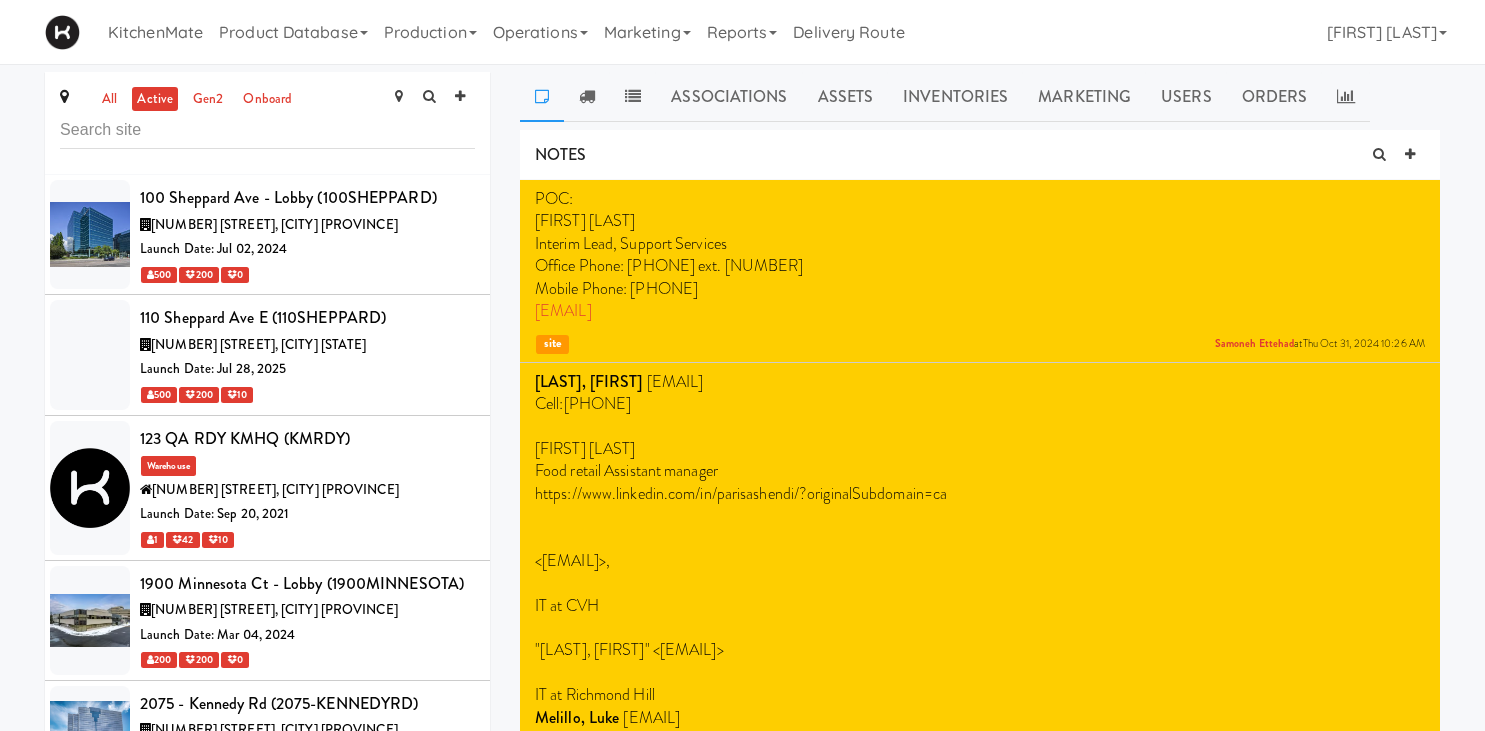 scroll, scrollTop: 0, scrollLeft: 0, axis: both 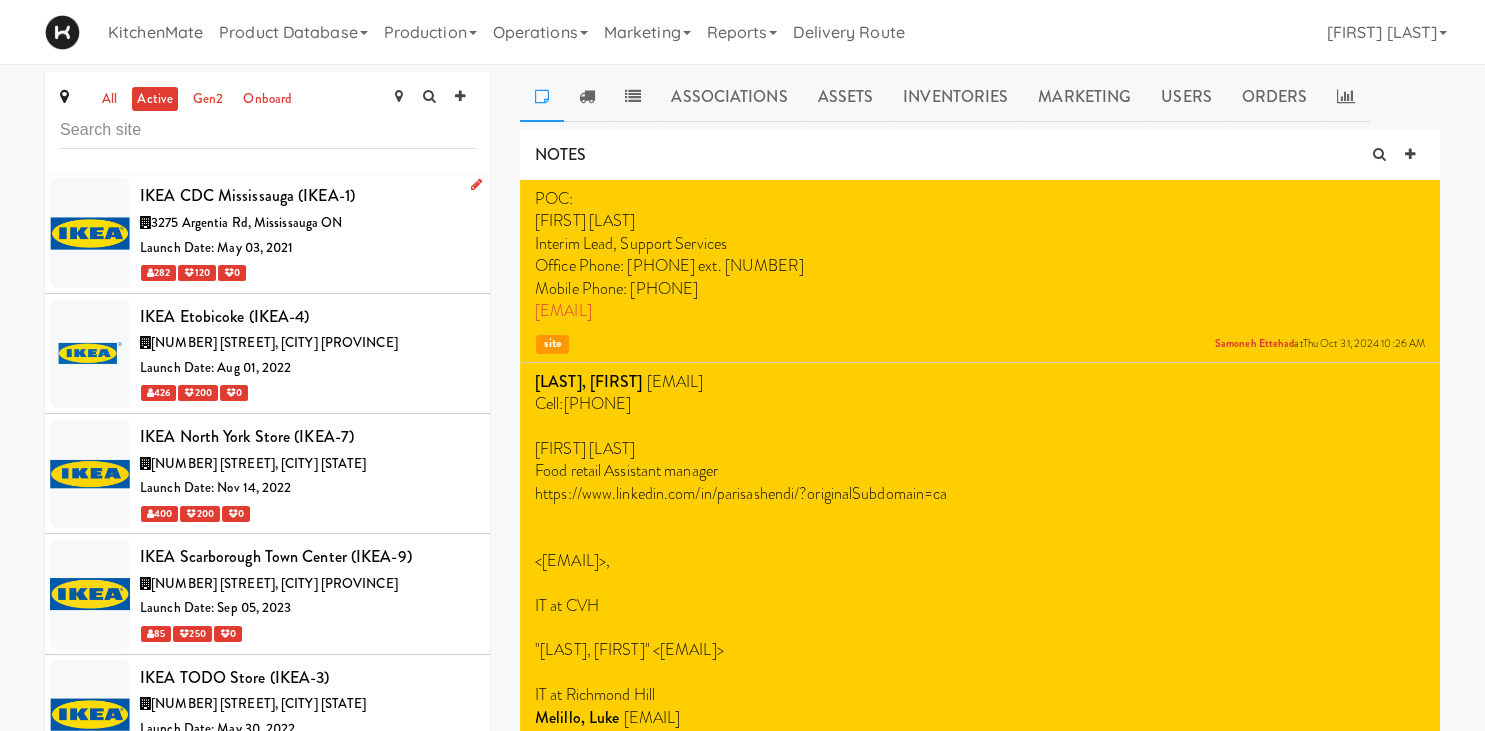 click on "Launch Date: May 03, 2021" at bounding box center (307, 248) 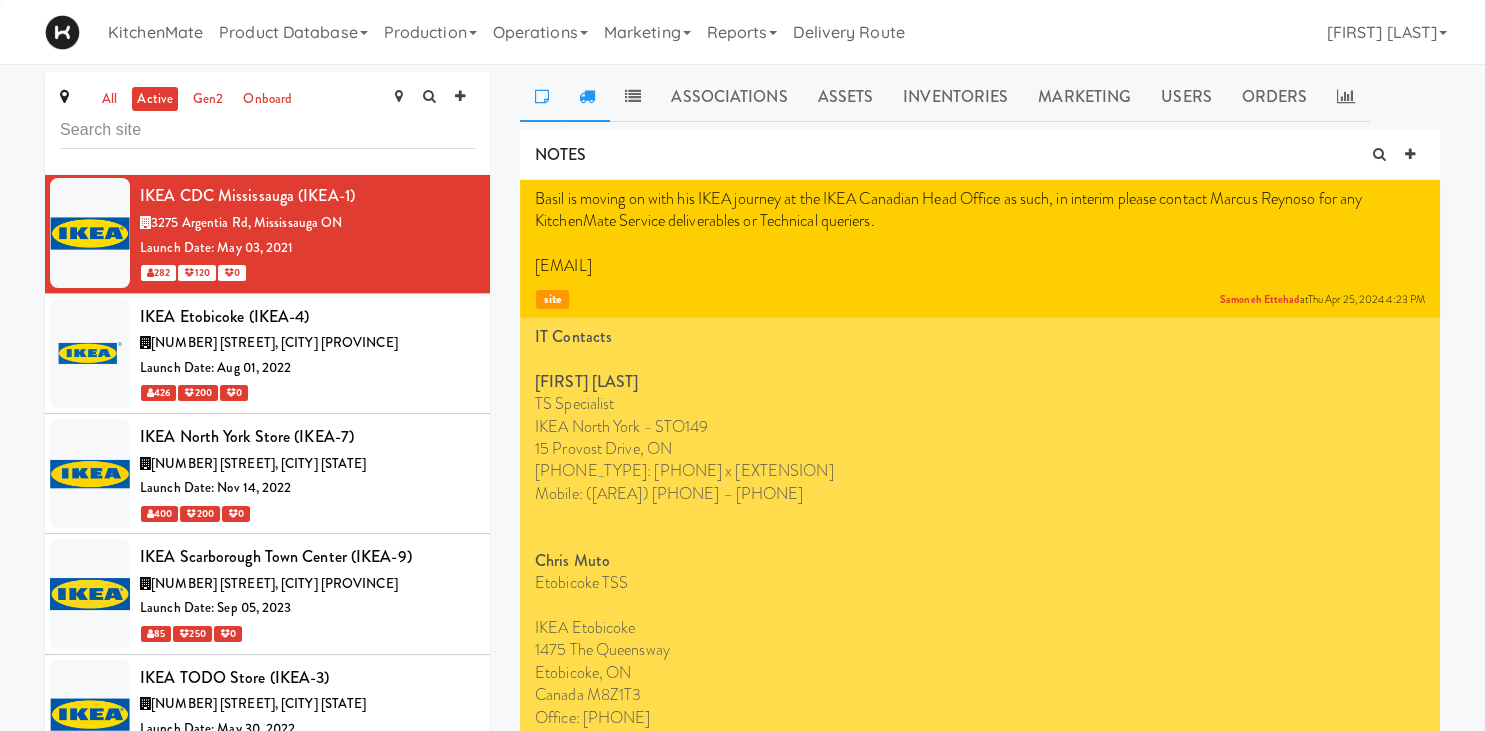 click at bounding box center (587, 97) 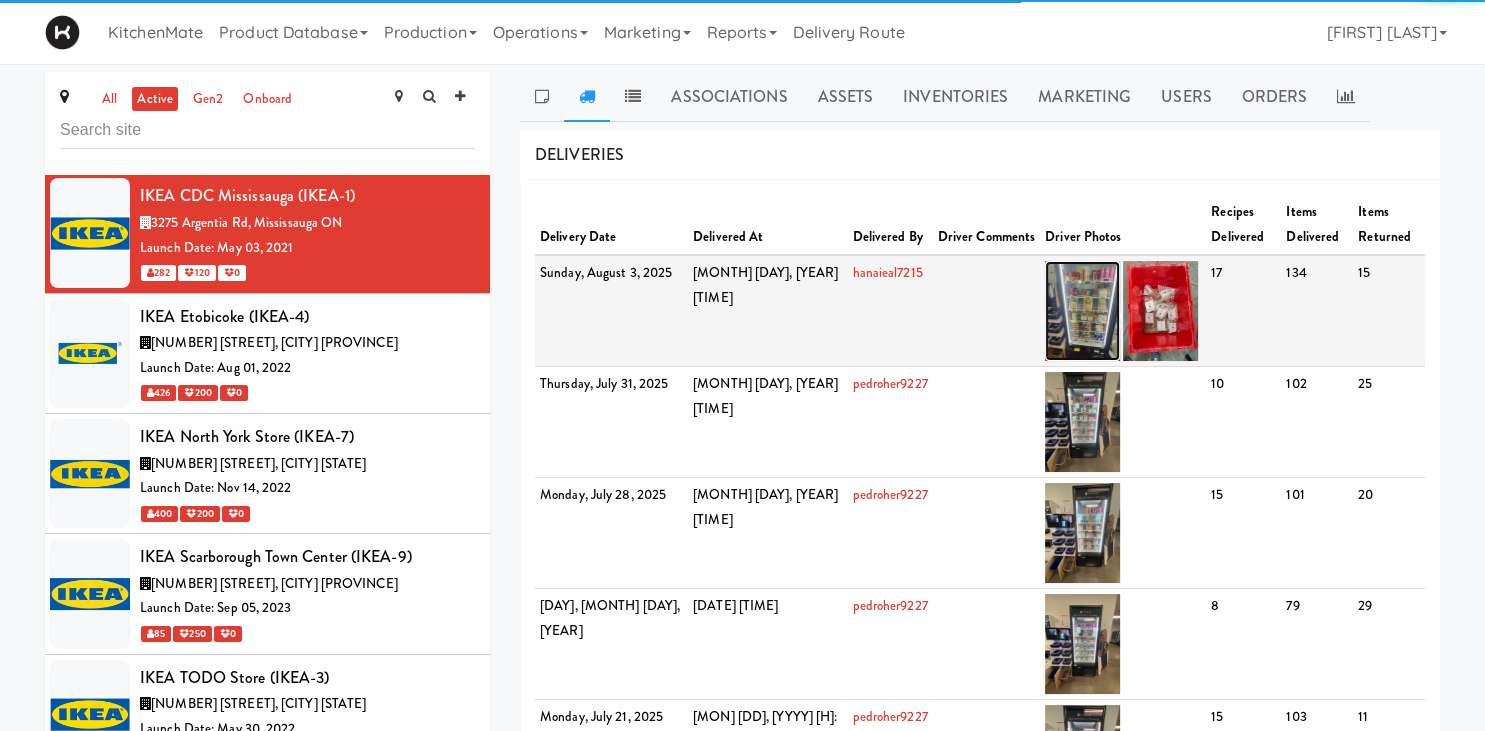 click at bounding box center (1082, 311) 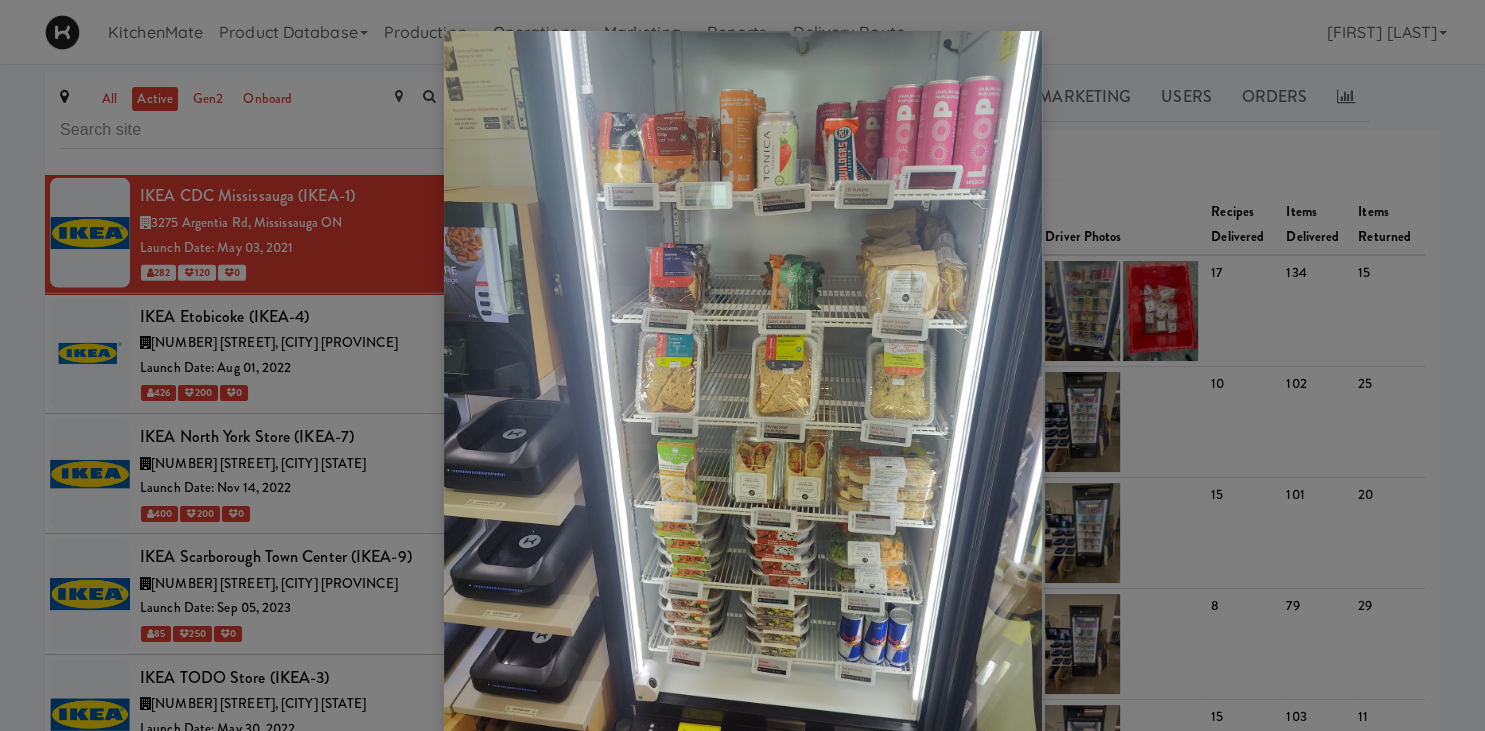 click at bounding box center (742, 365) 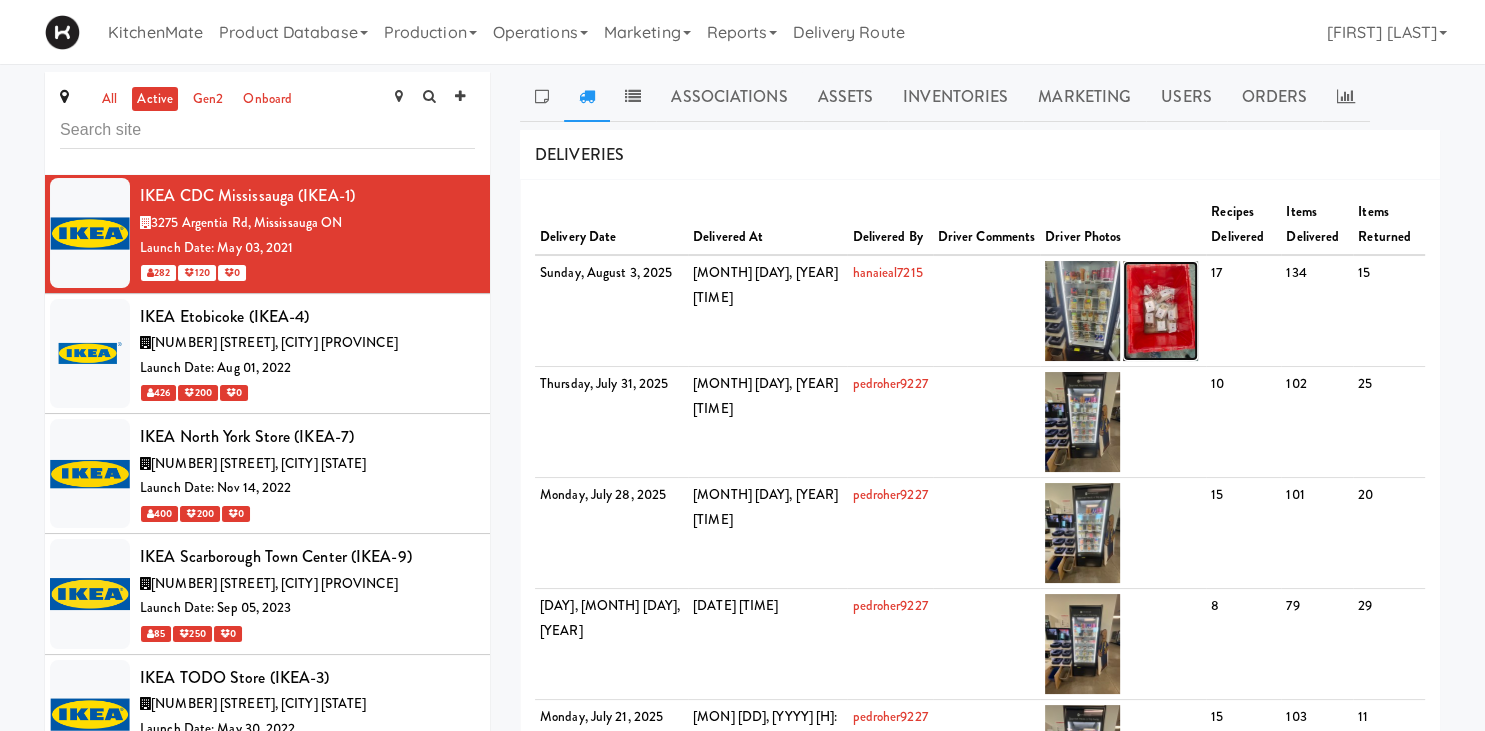 click at bounding box center [1160, 311] 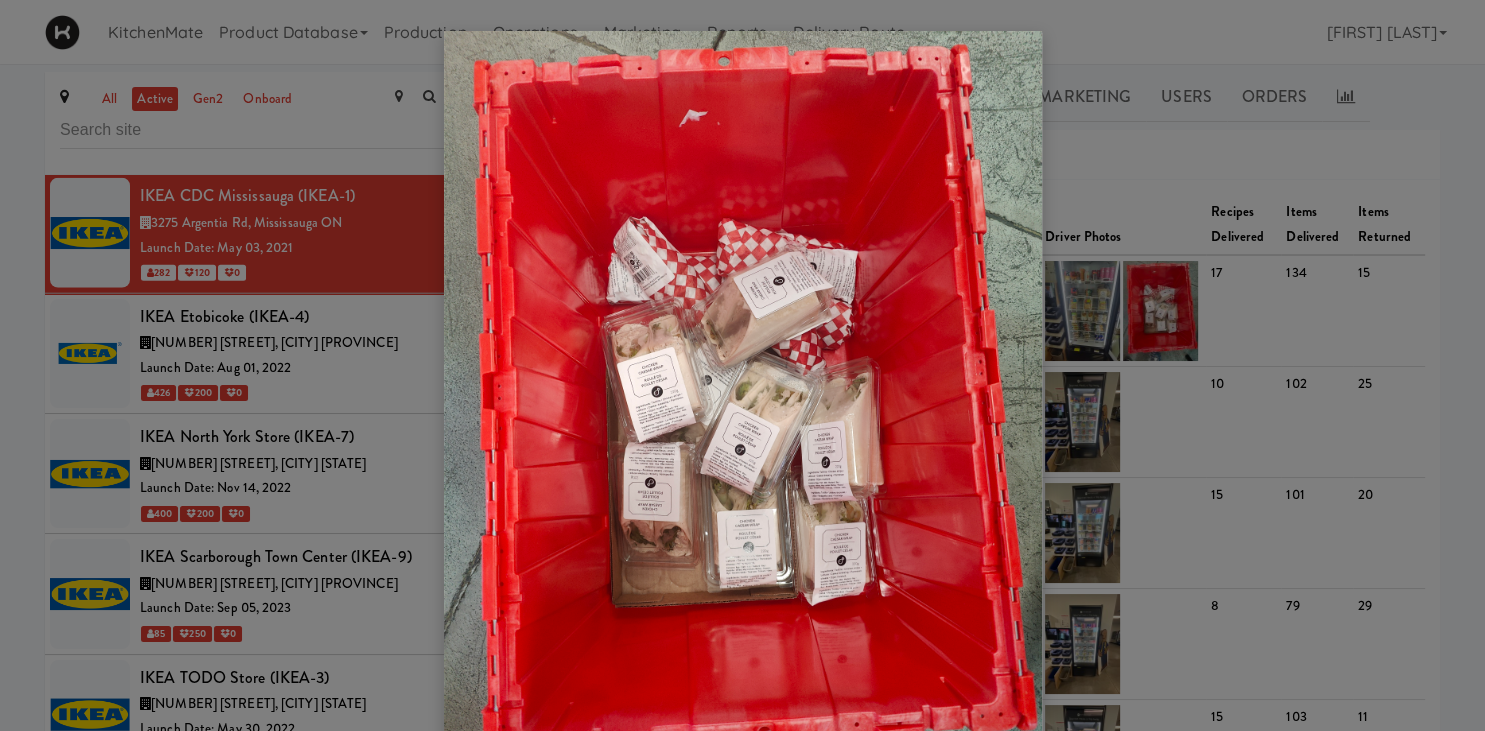 click at bounding box center [742, 365] 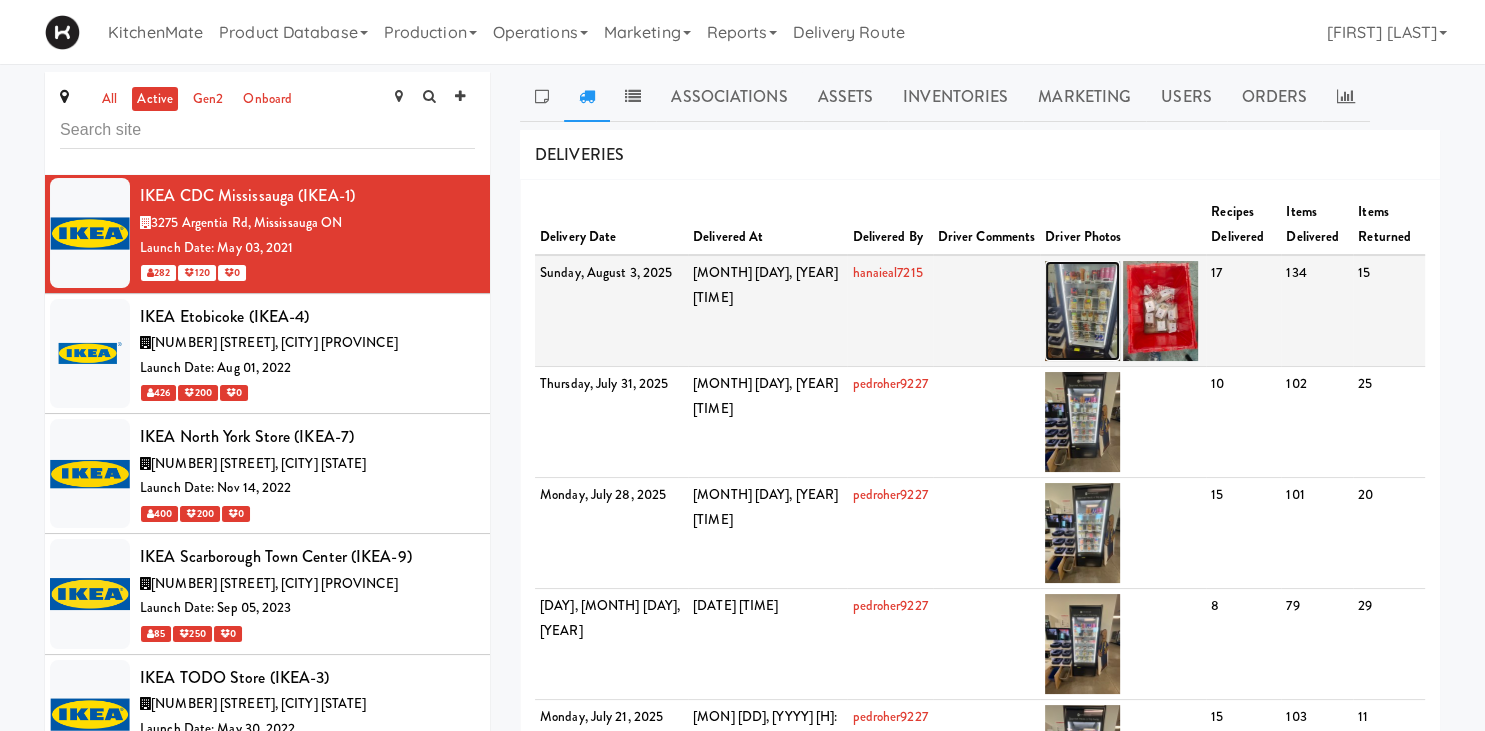 click at bounding box center (1082, 311) 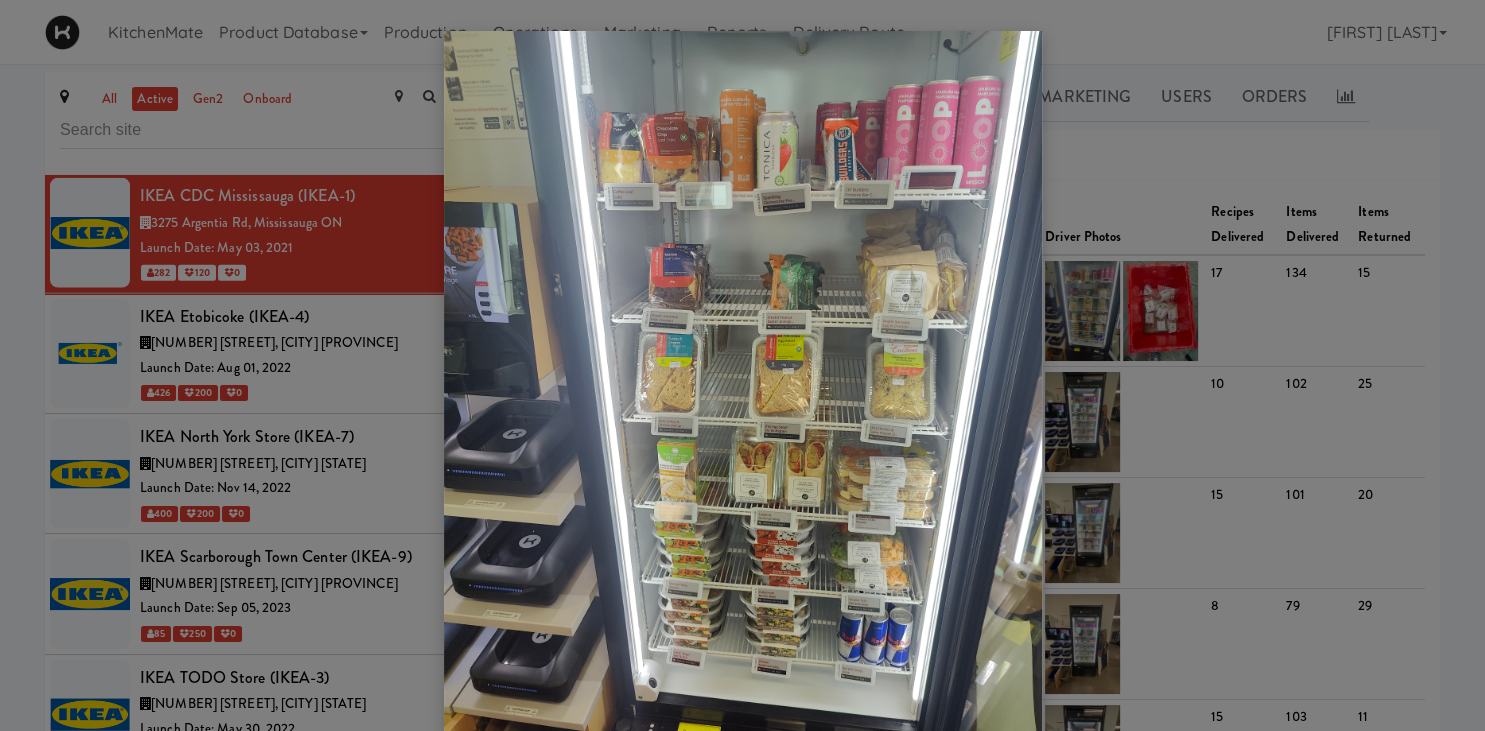 click at bounding box center [742, 365] 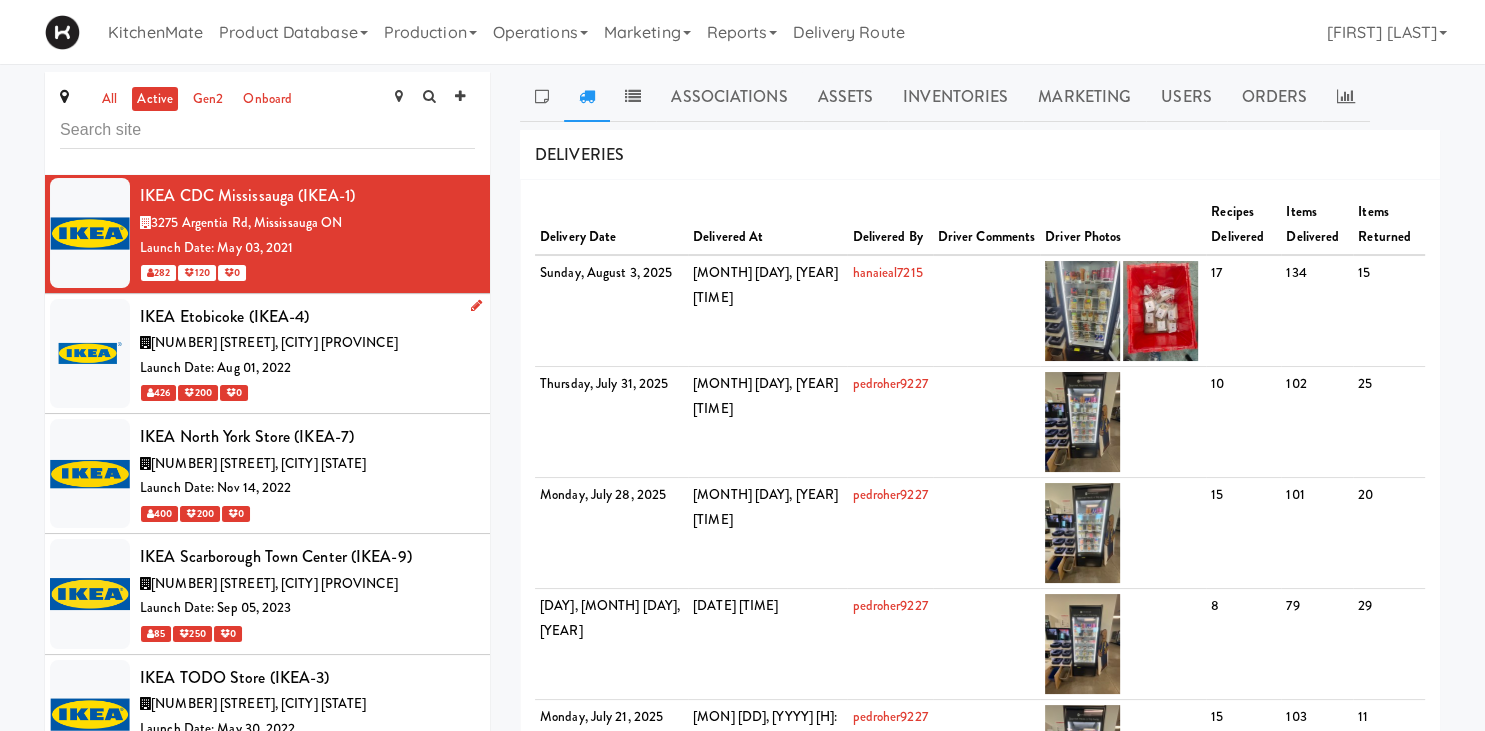 click on "426    200    0" at bounding box center [307, 392] 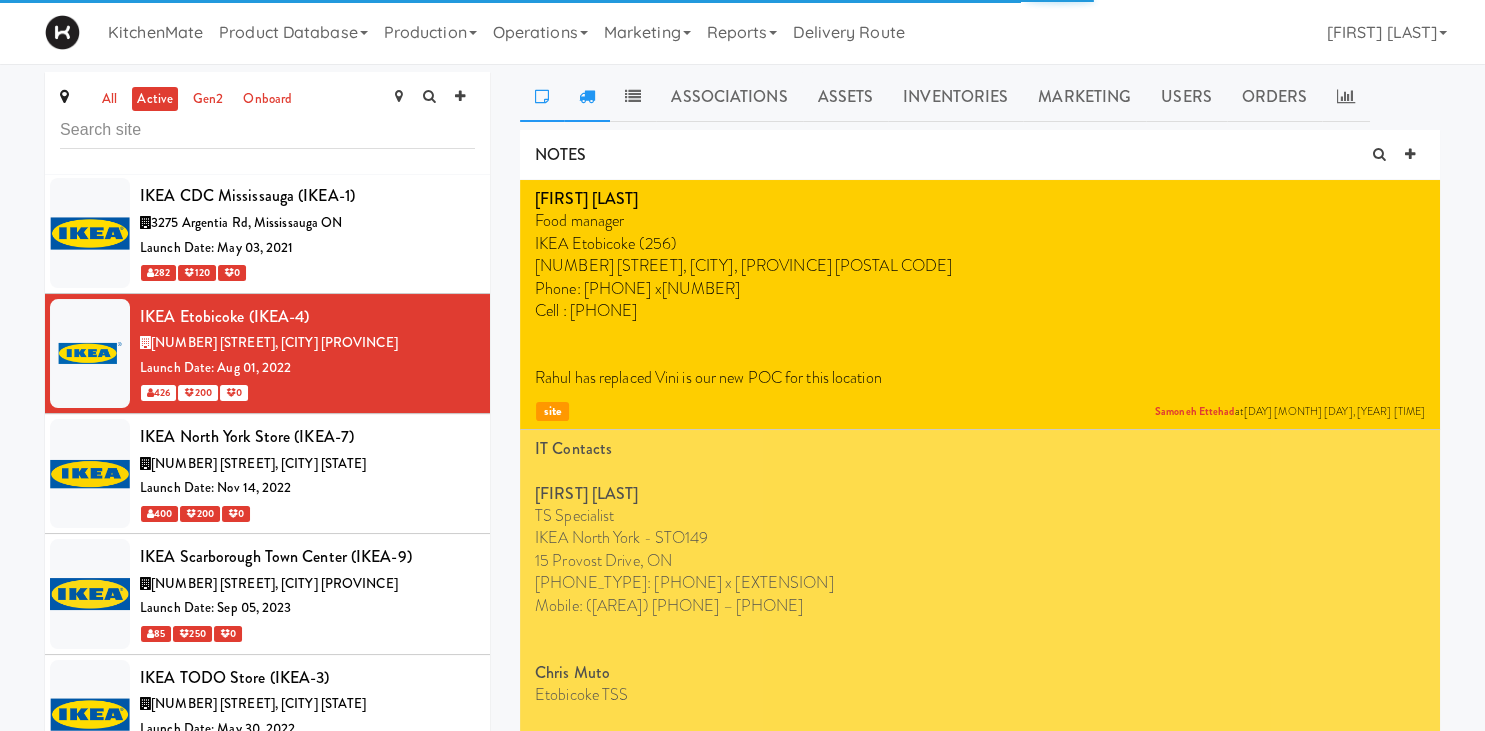click at bounding box center (587, 97) 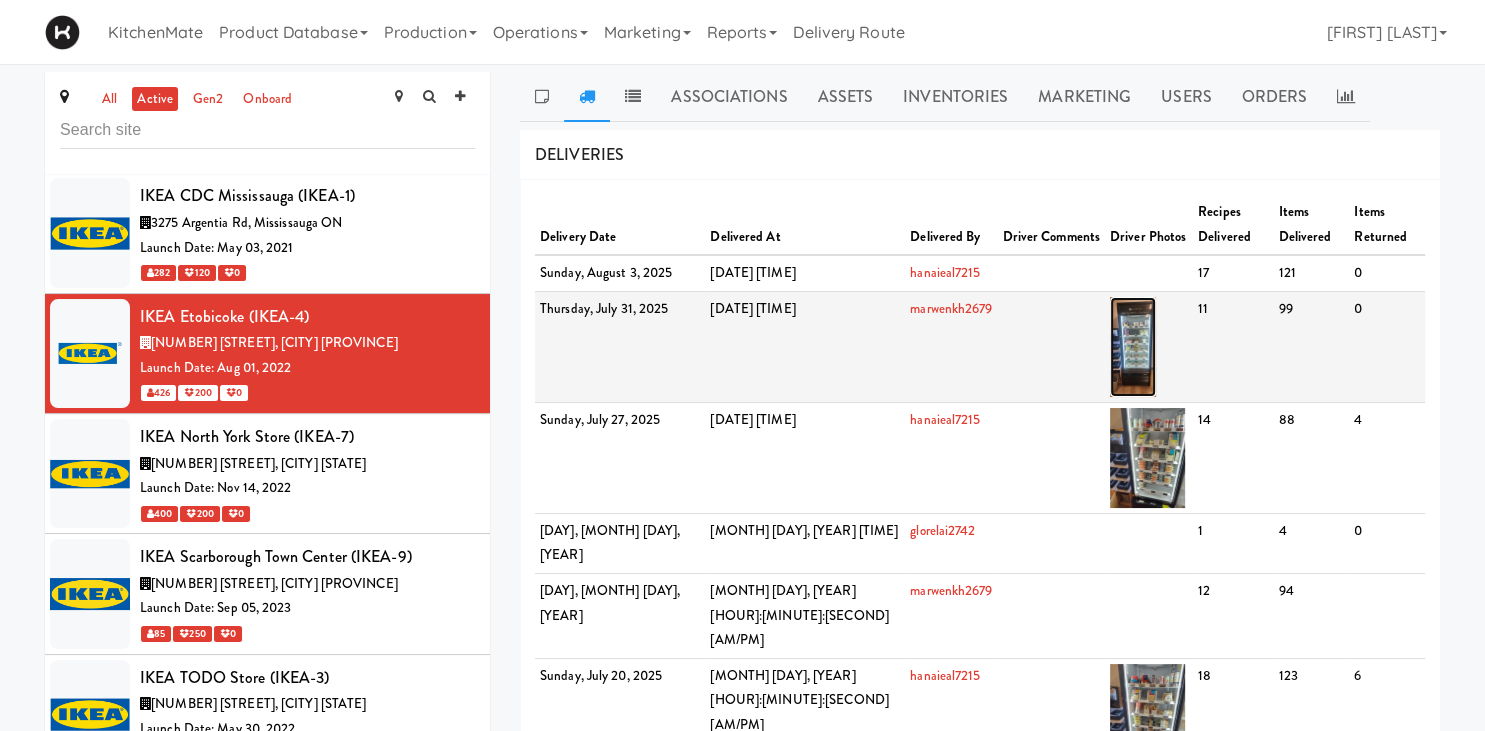 click at bounding box center [1133, 347] 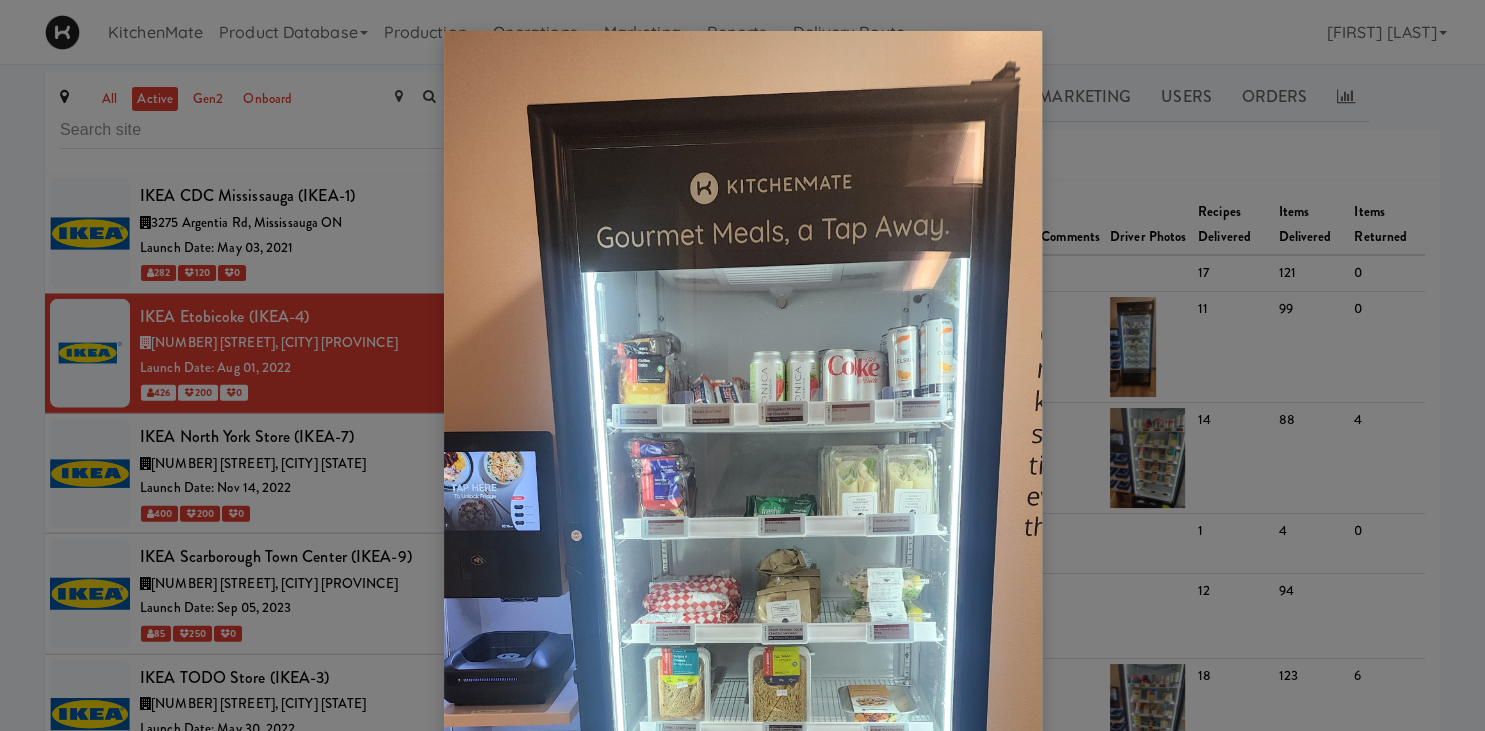 click at bounding box center [742, 365] 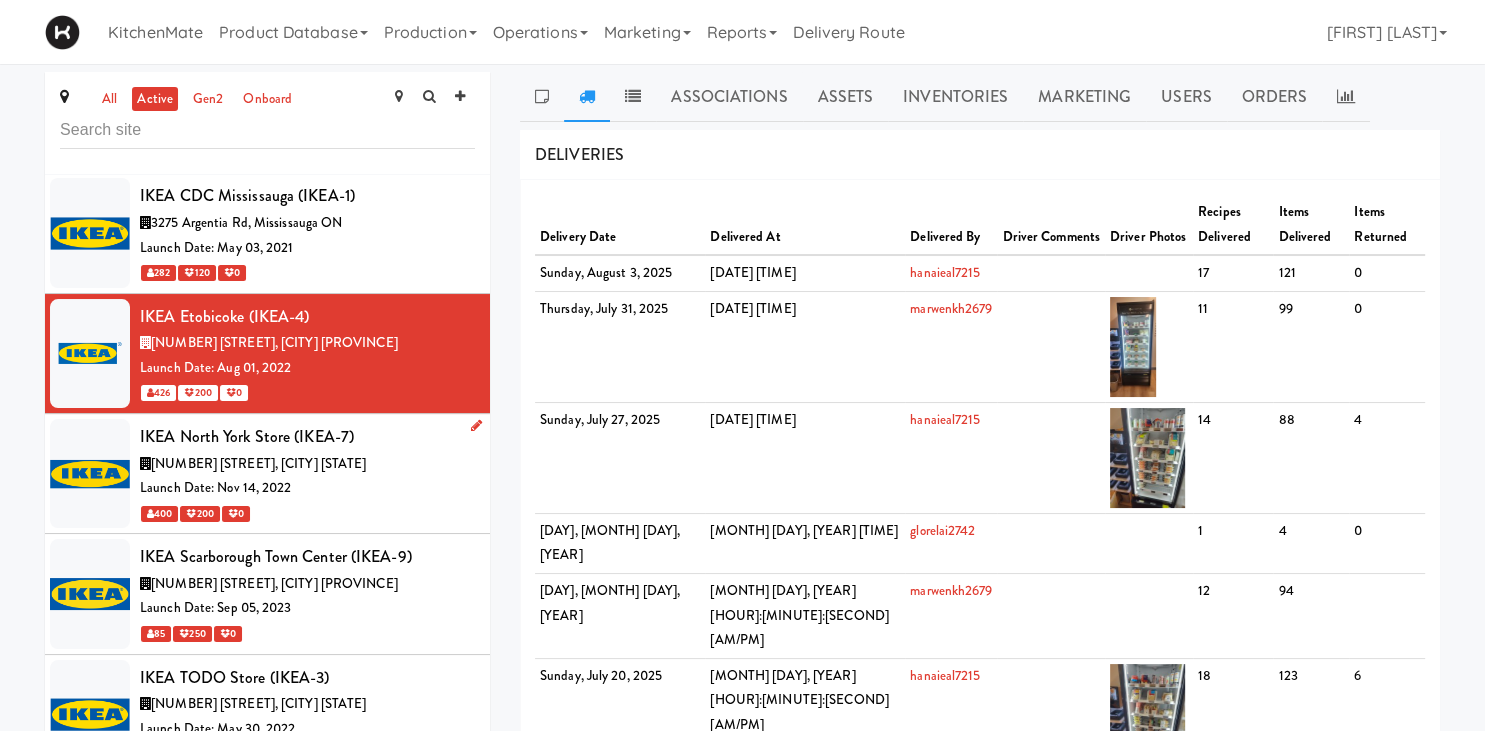 click on "IKEA North York Store (IKEA-7)" at bounding box center (307, 437) 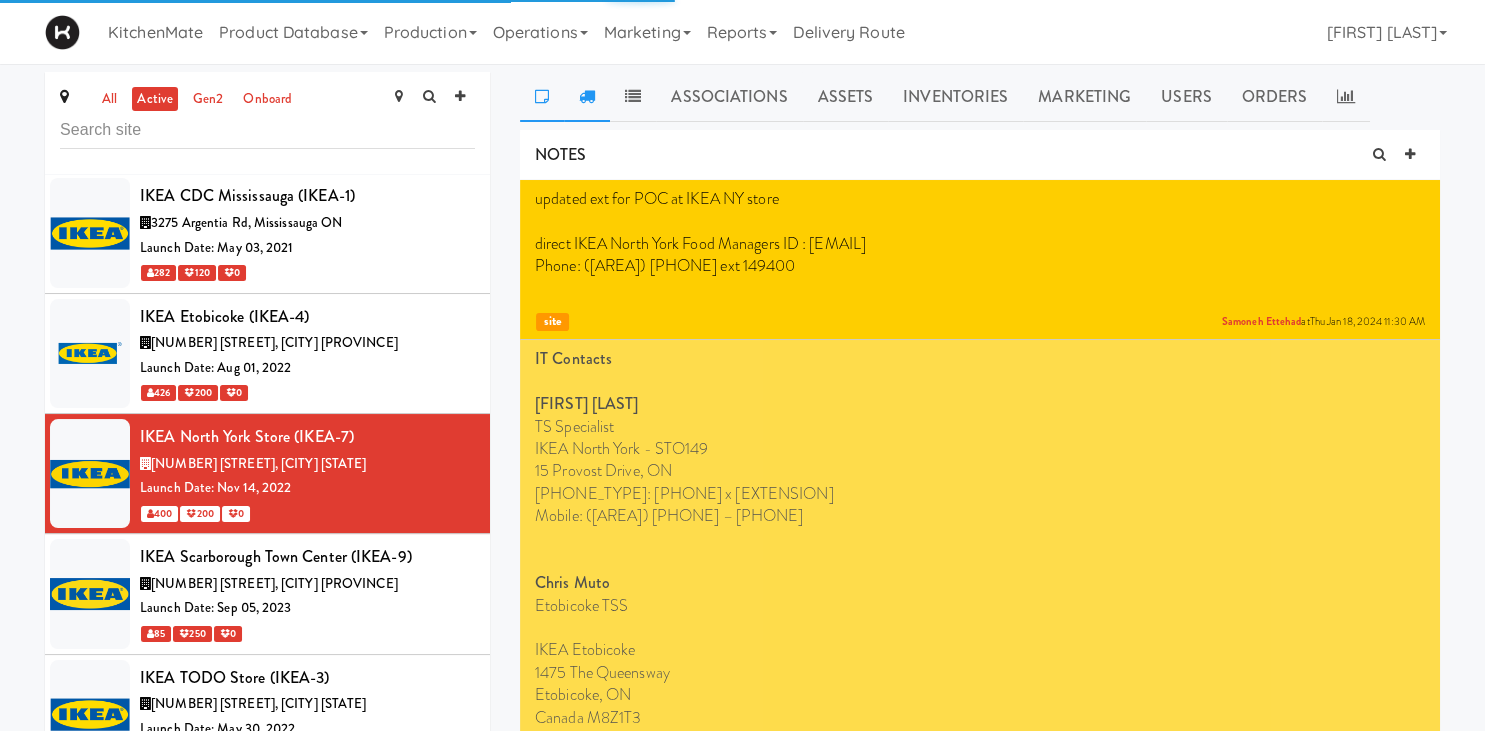 click at bounding box center [587, 97] 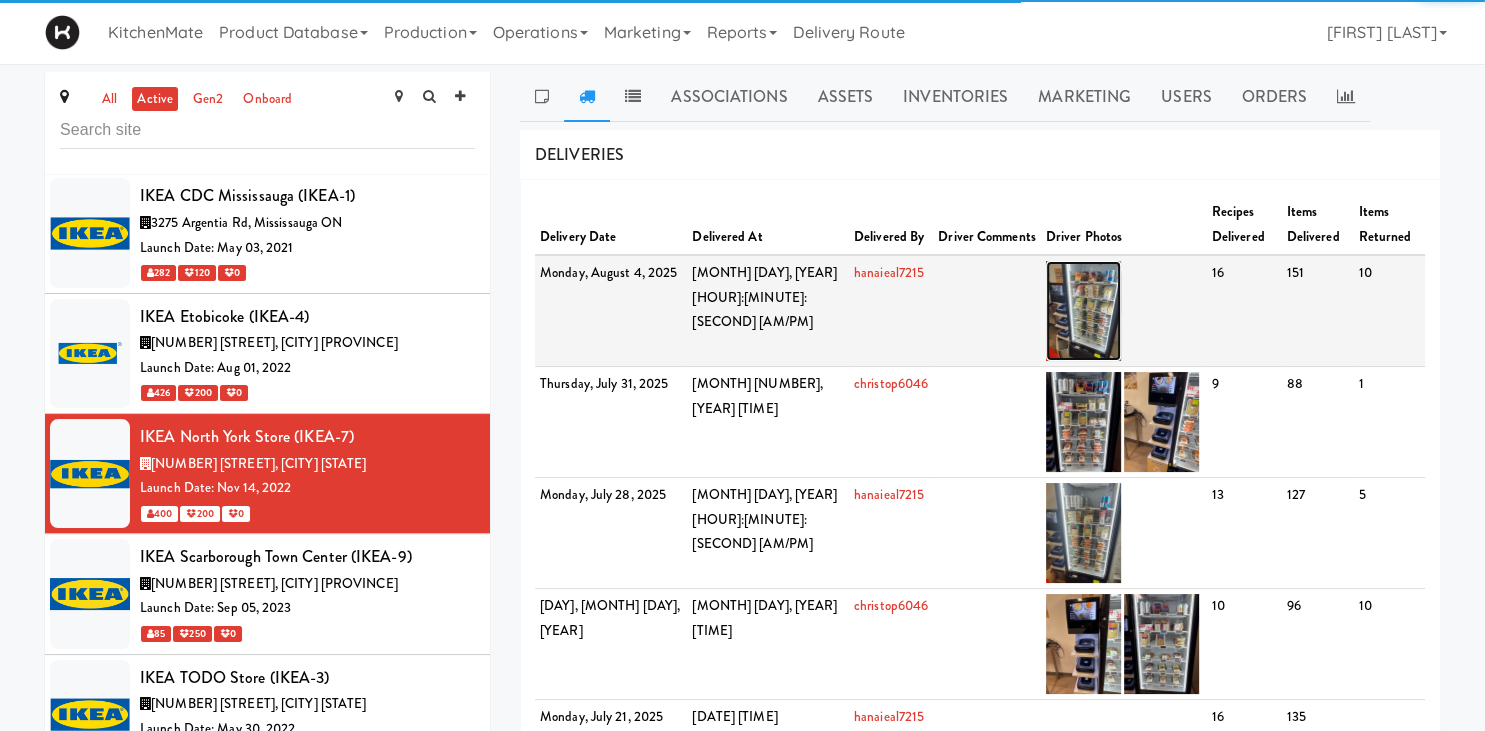 click at bounding box center [1083, 311] 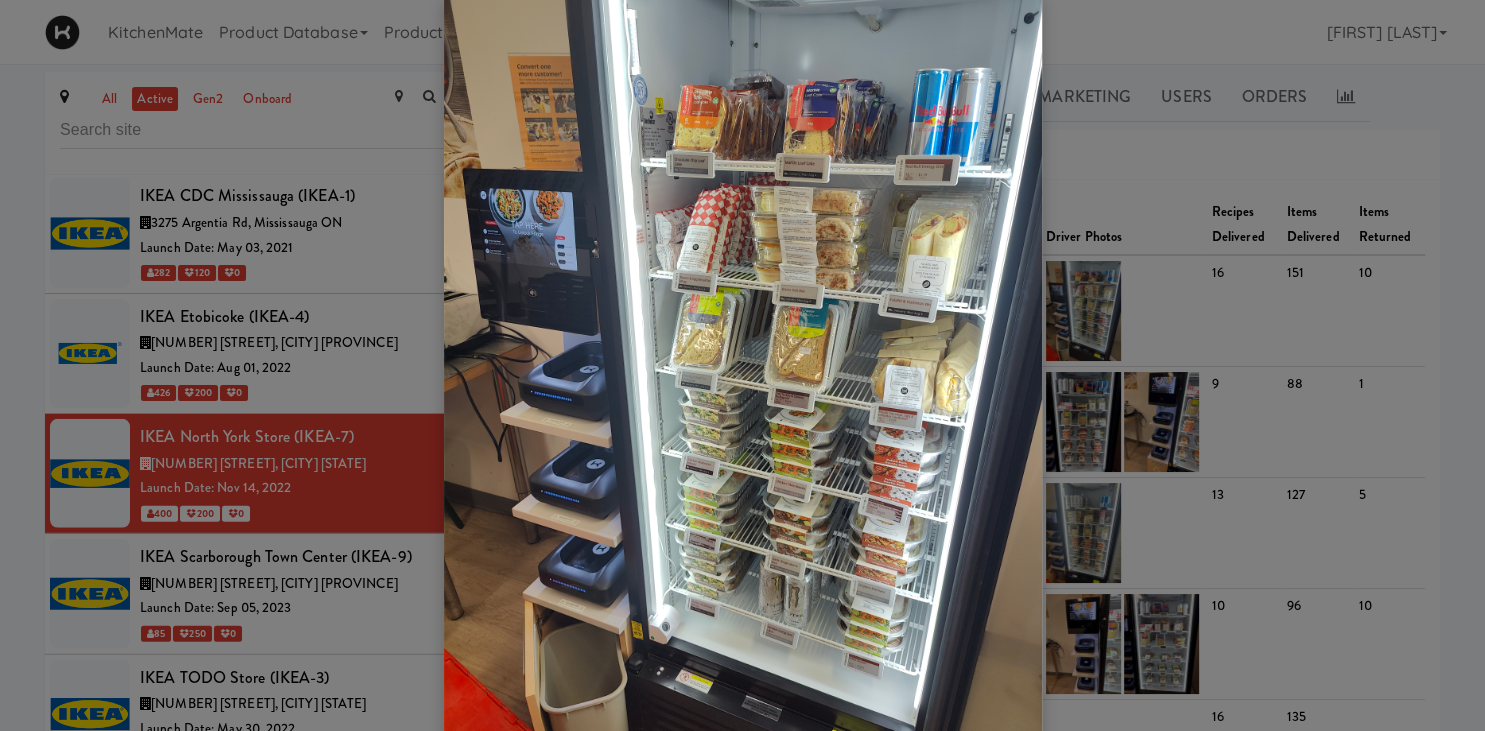 scroll, scrollTop: 36, scrollLeft: 0, axis: vertical 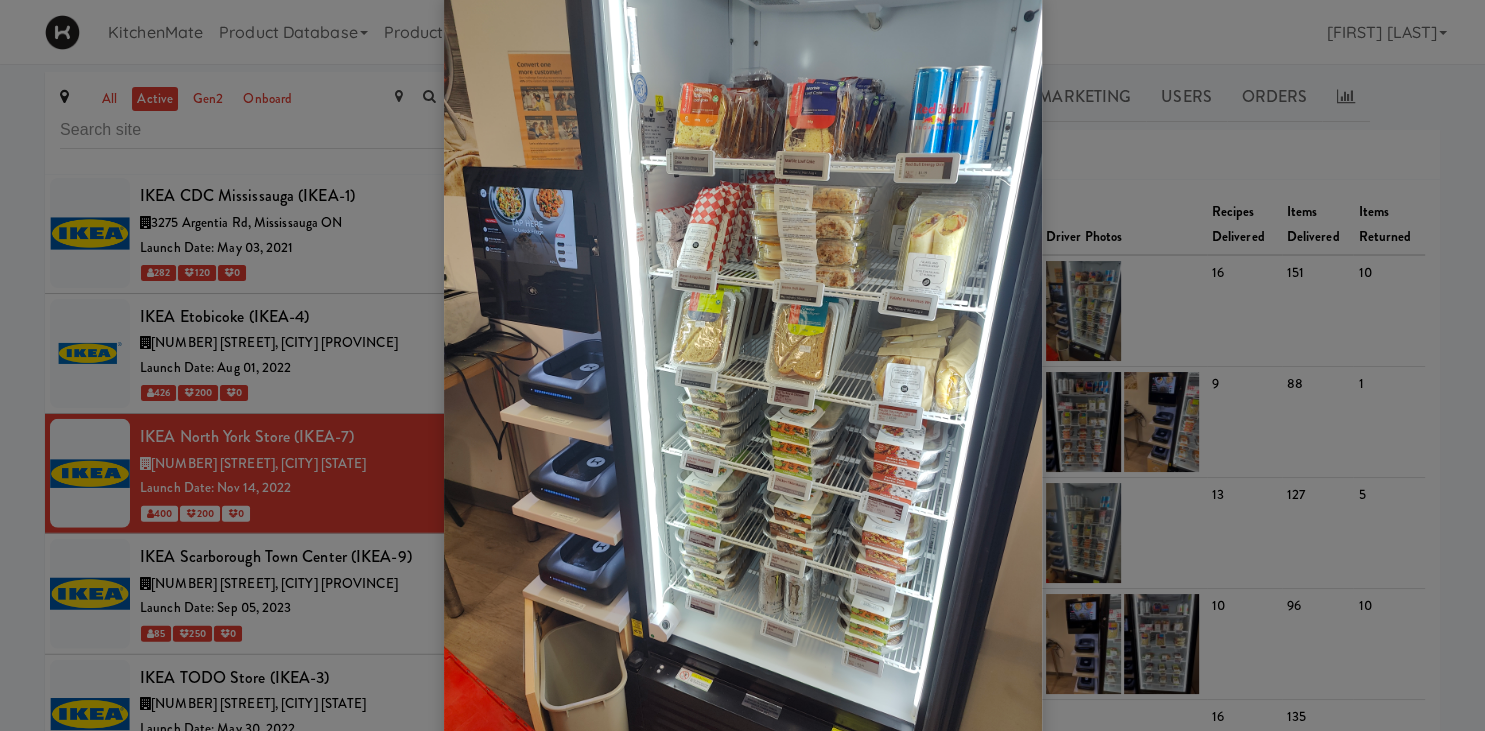 click at bounding box center [742, 365] 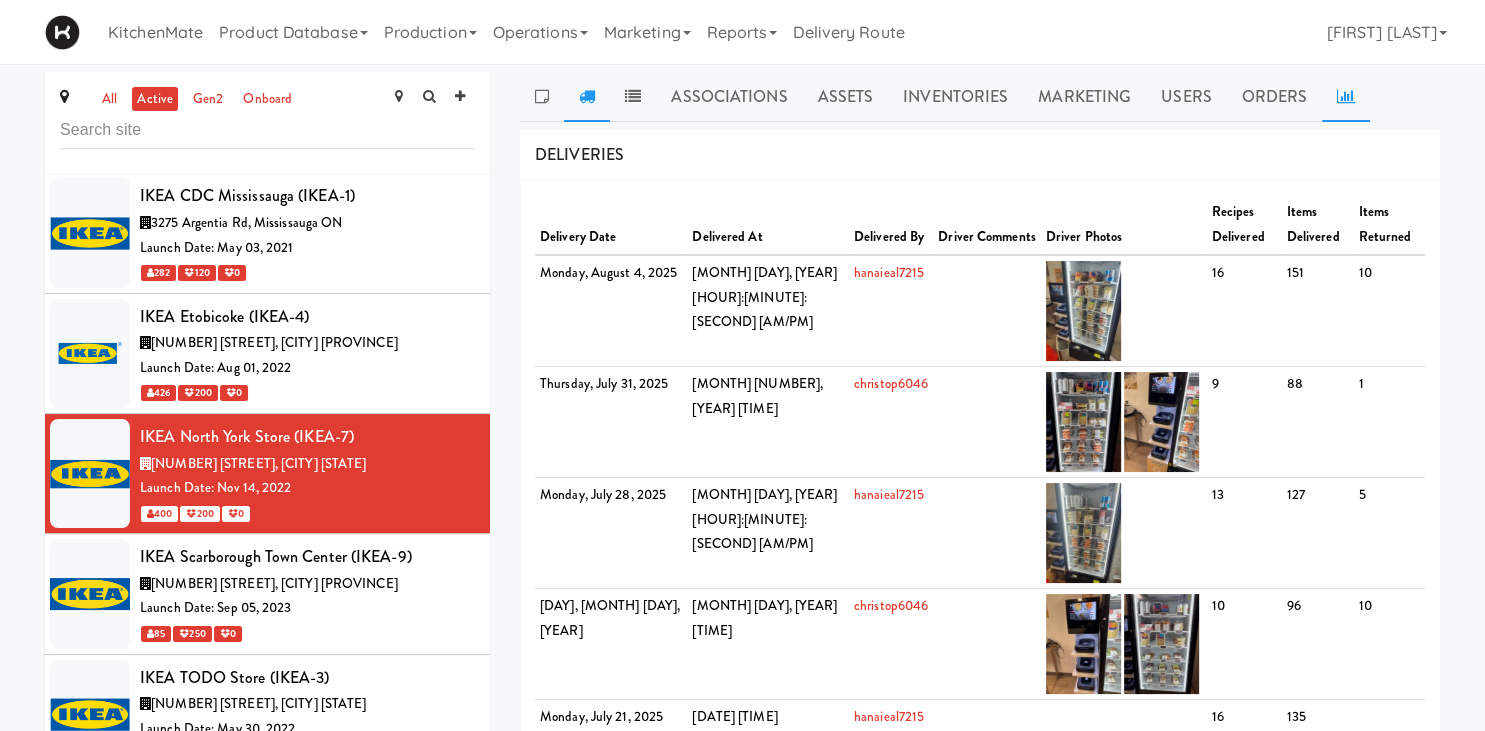 click at bounding box center (1346, 97) 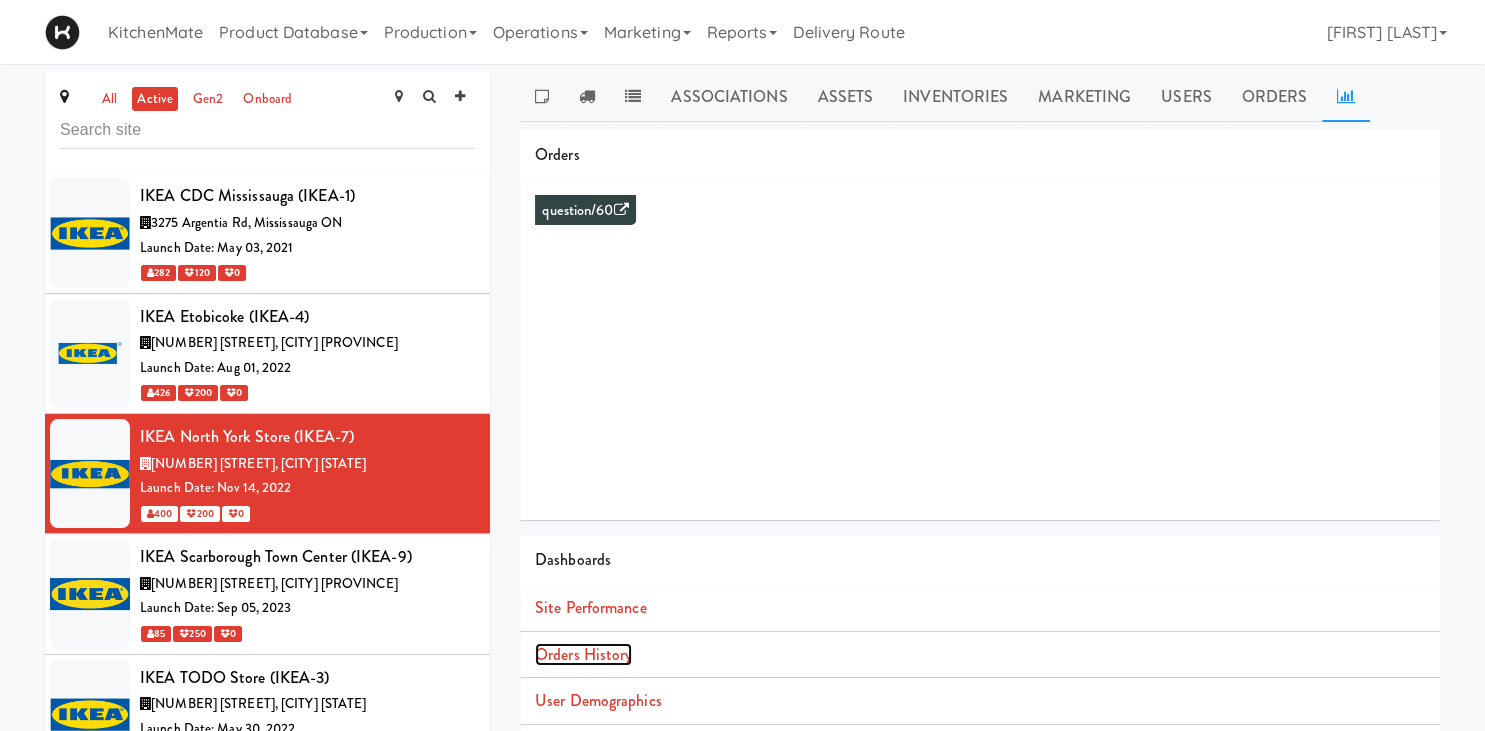 click on "Orders History" at bounding box center (583, 654) 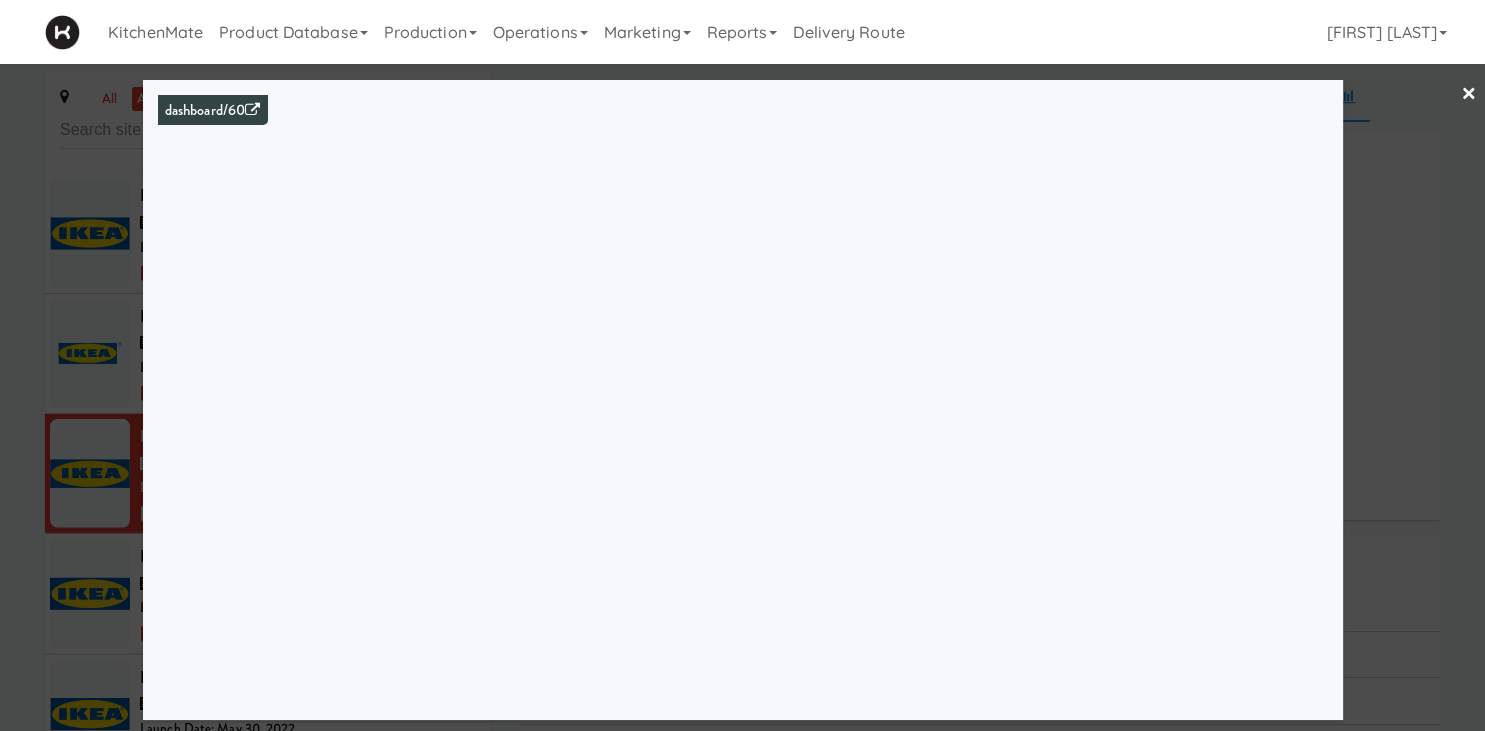 click at bounding box center [742, 365] 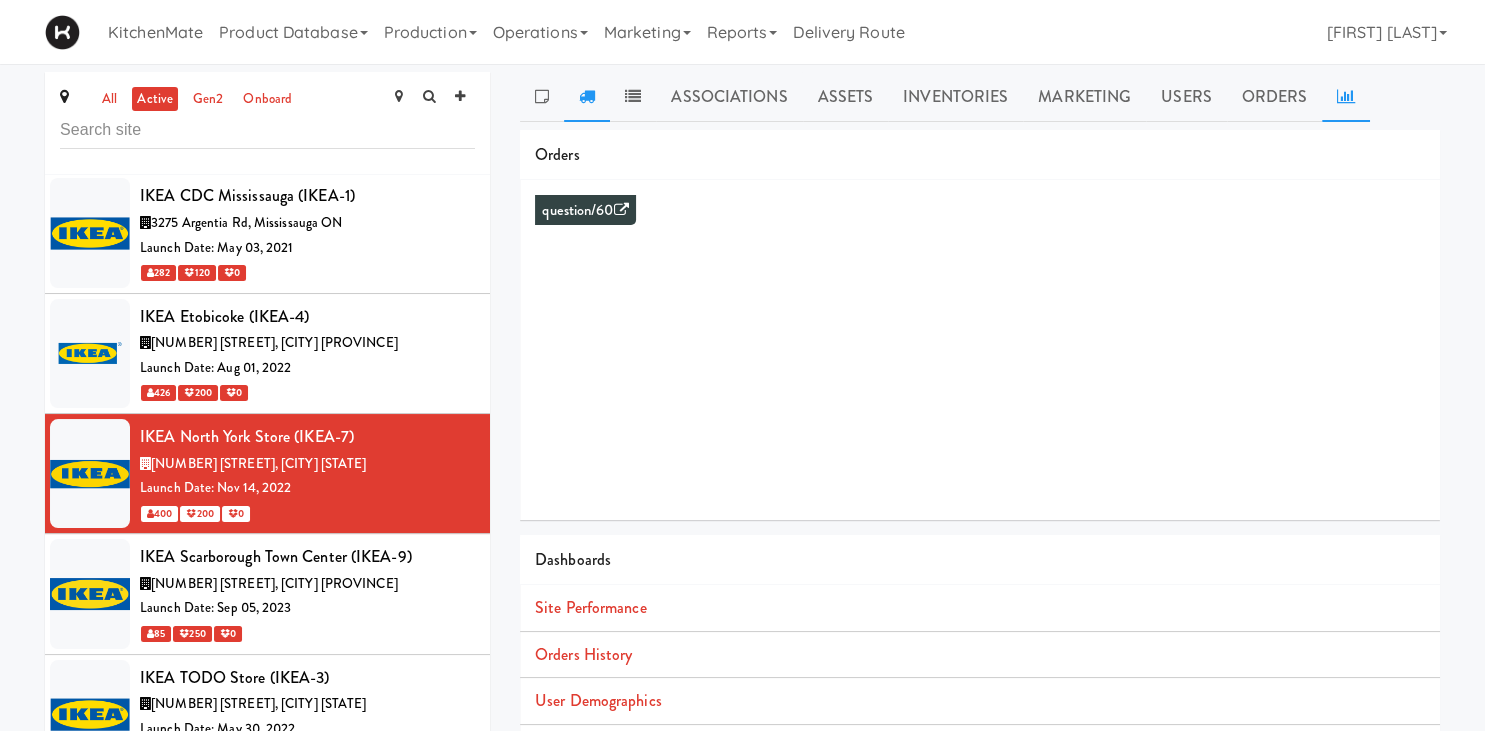 click at bounding box center [587, 97] 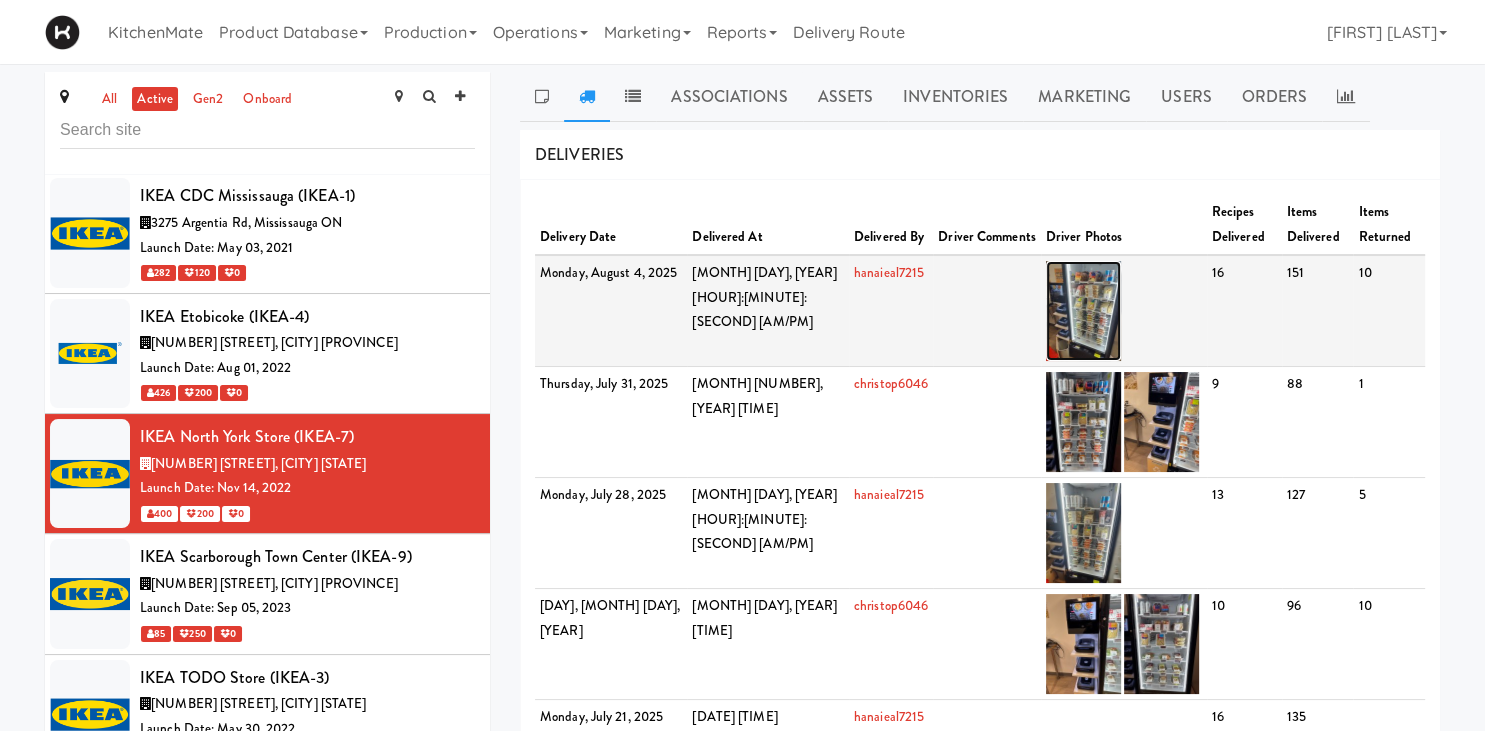 click at bounding box center [1083, 311] 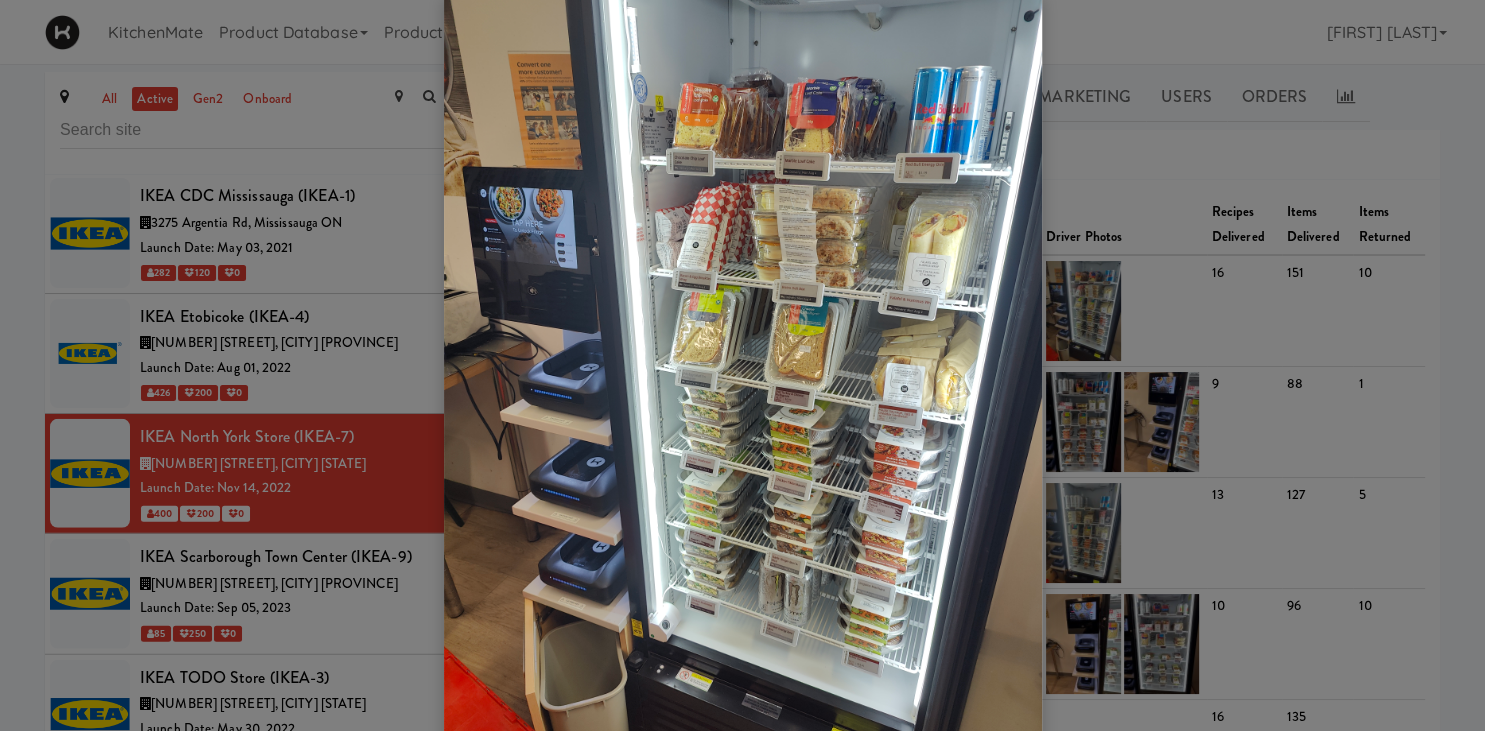 click at bounding box center [742, 365] 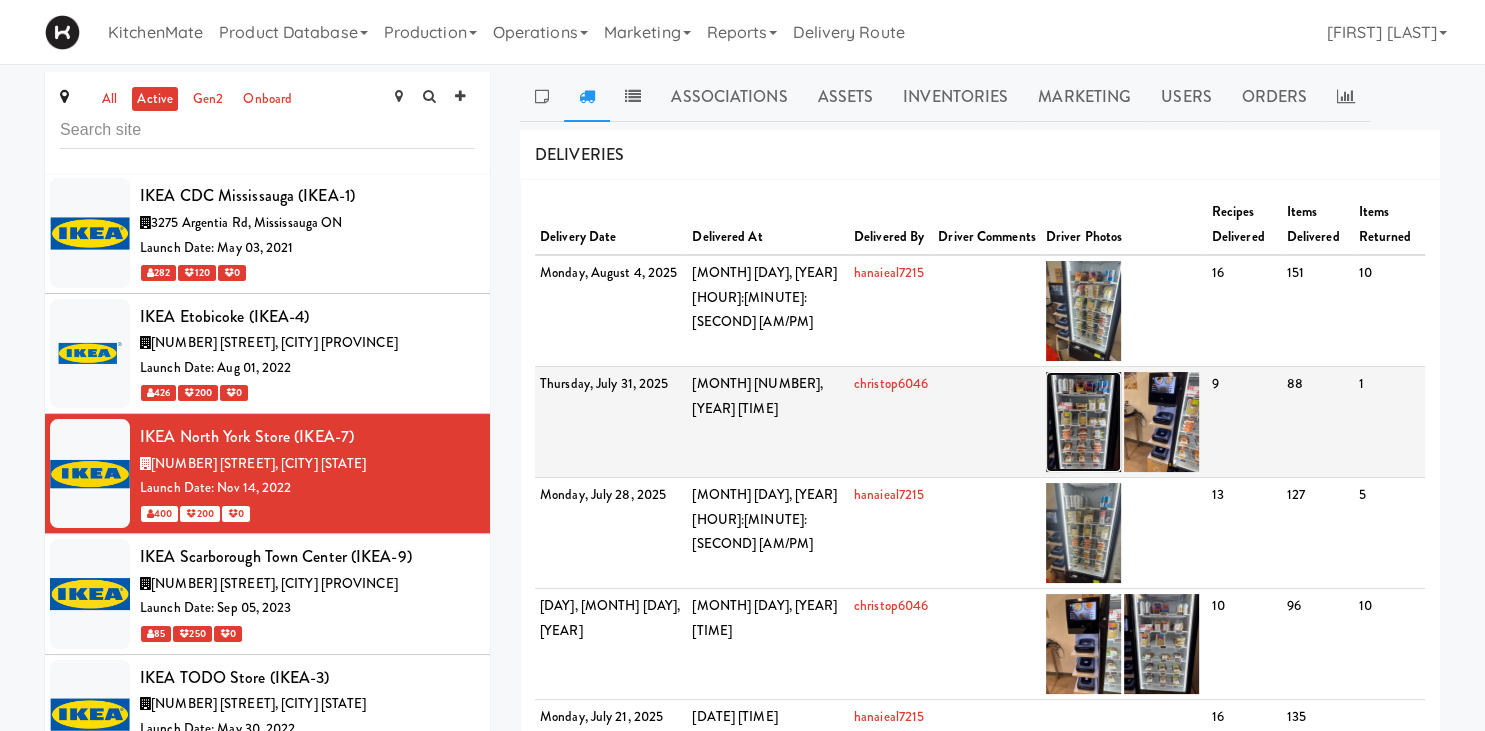 click at bounding box center (1083, 422) 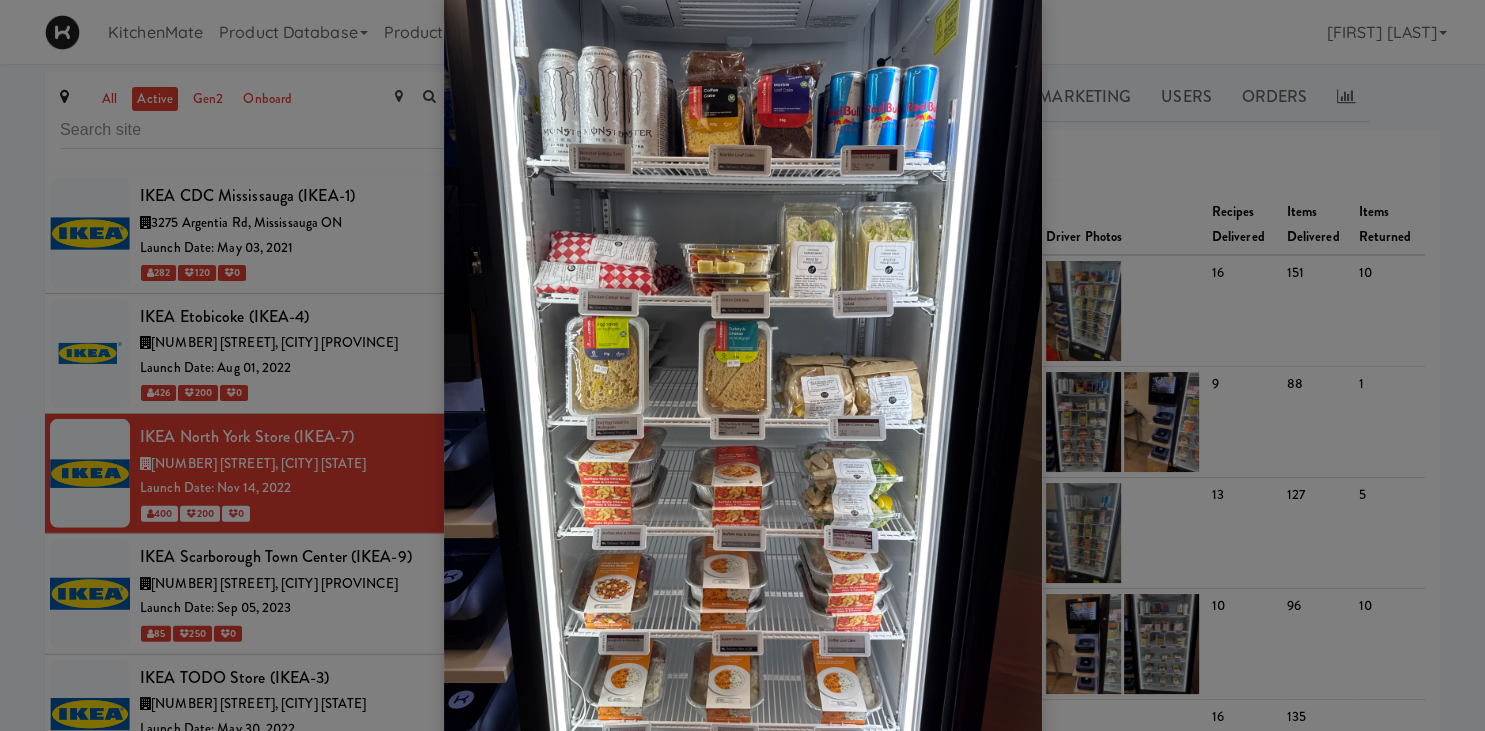 scroll, scrollTop: 128, scrollLeft: 0, axis: vertical 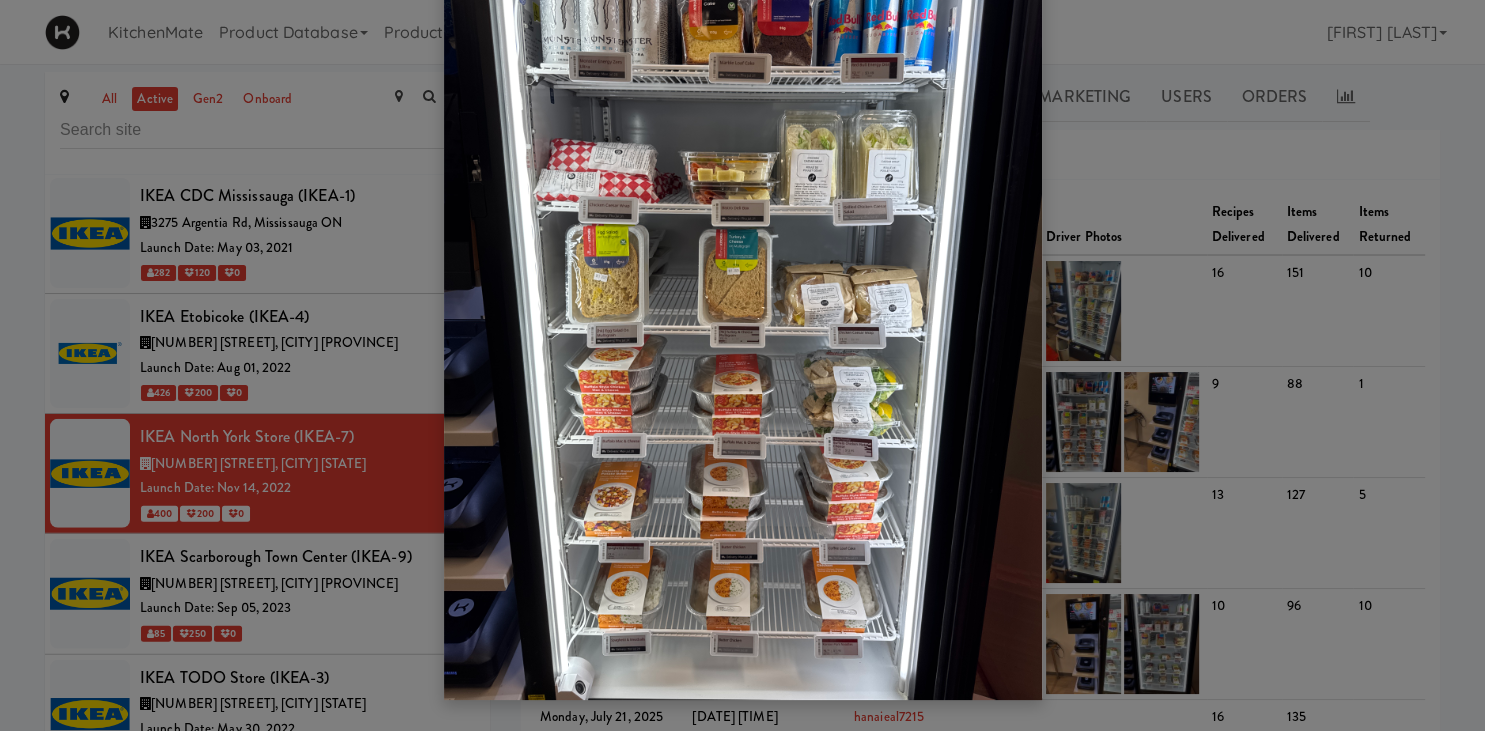 click at bounding box center (742, 365) 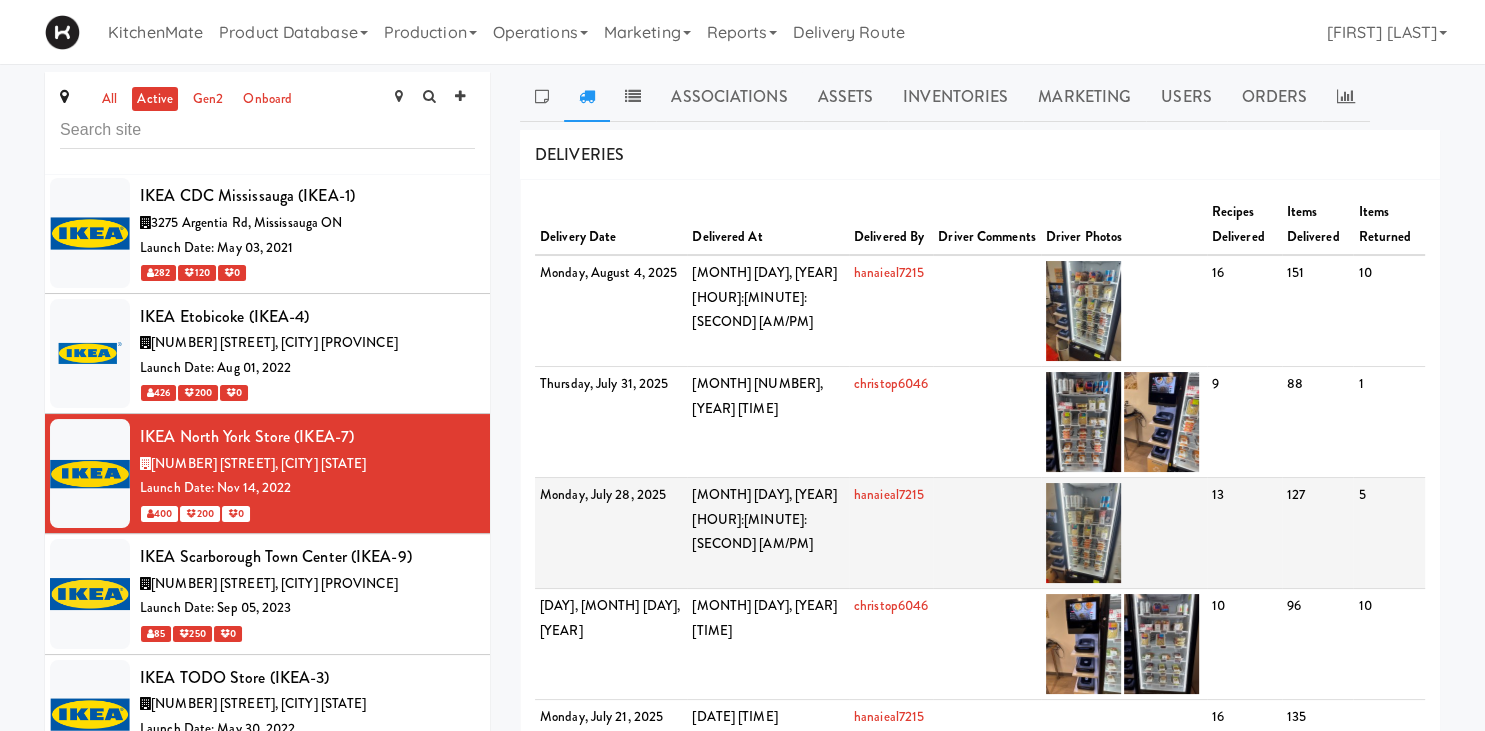 click at bounding box center (987, 533) 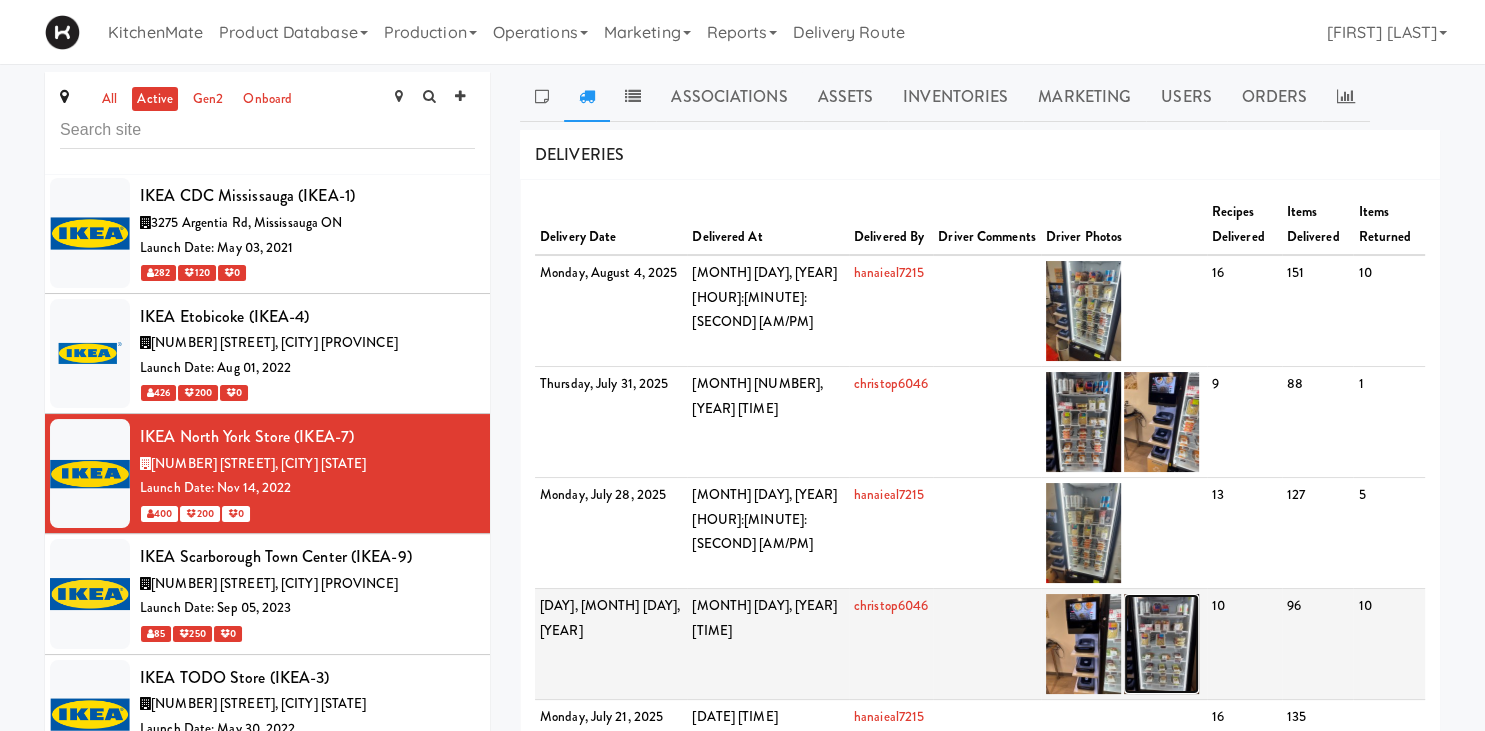 click at bounding box center (1161, 644) 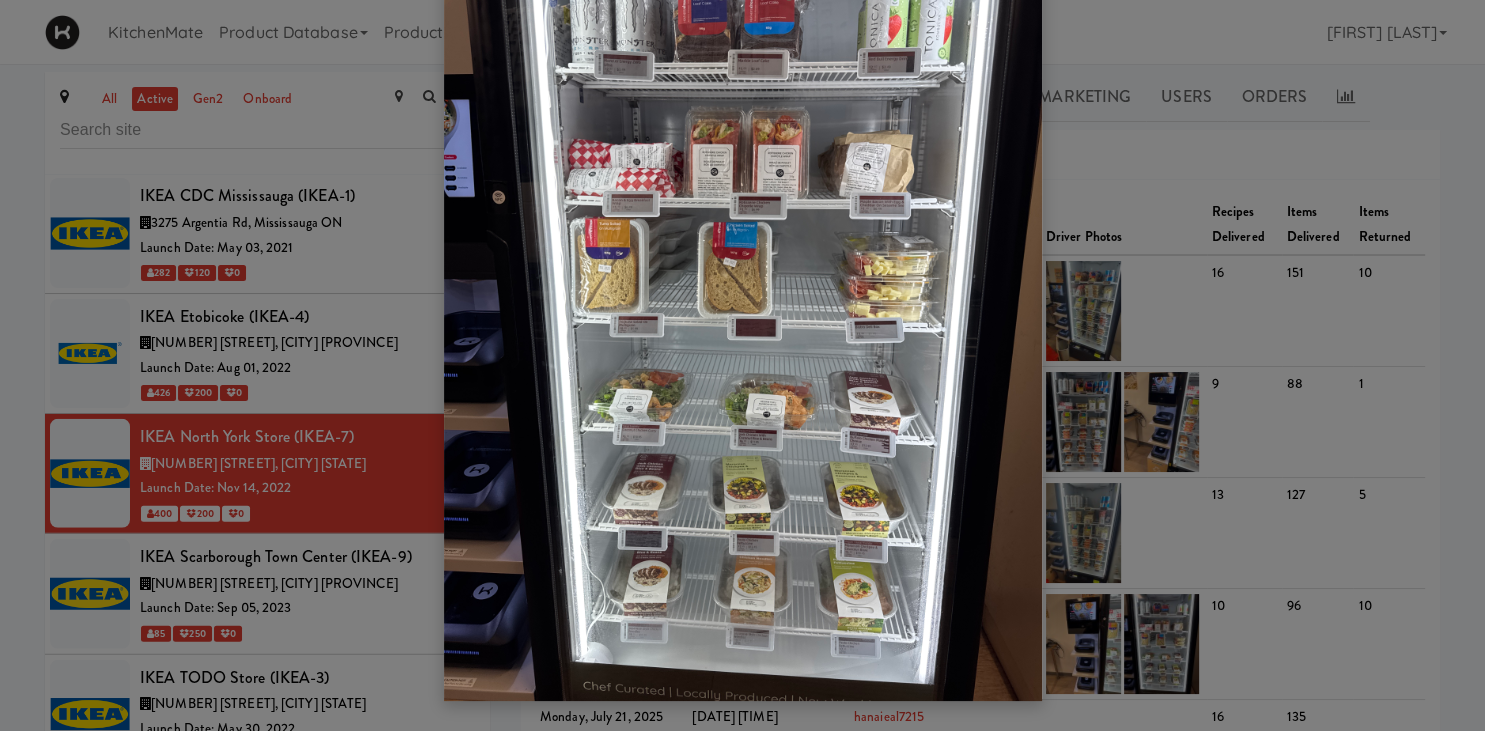 scroll, scrollTop: 128, scrollLeft: 0, axis: vertical 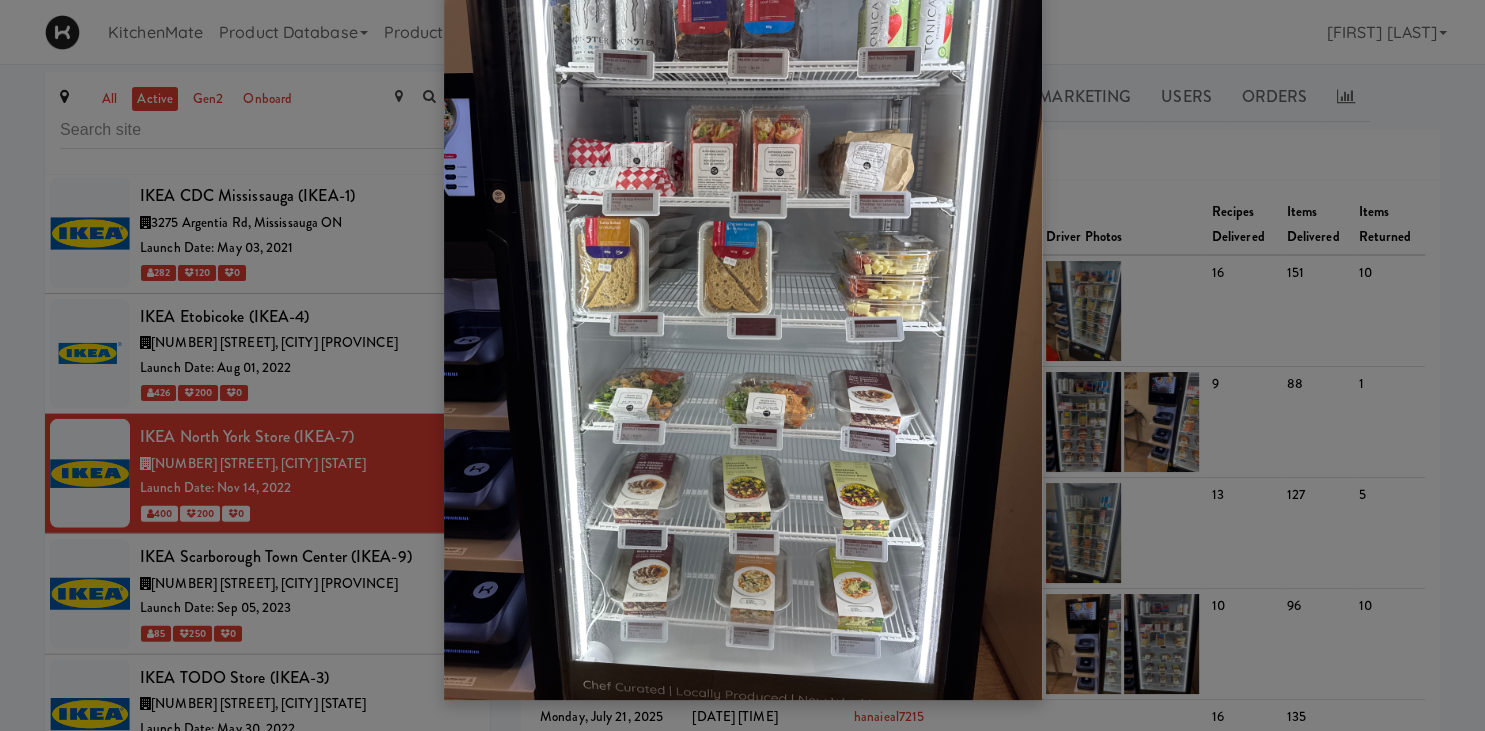 click at bounding box center [742, 365] 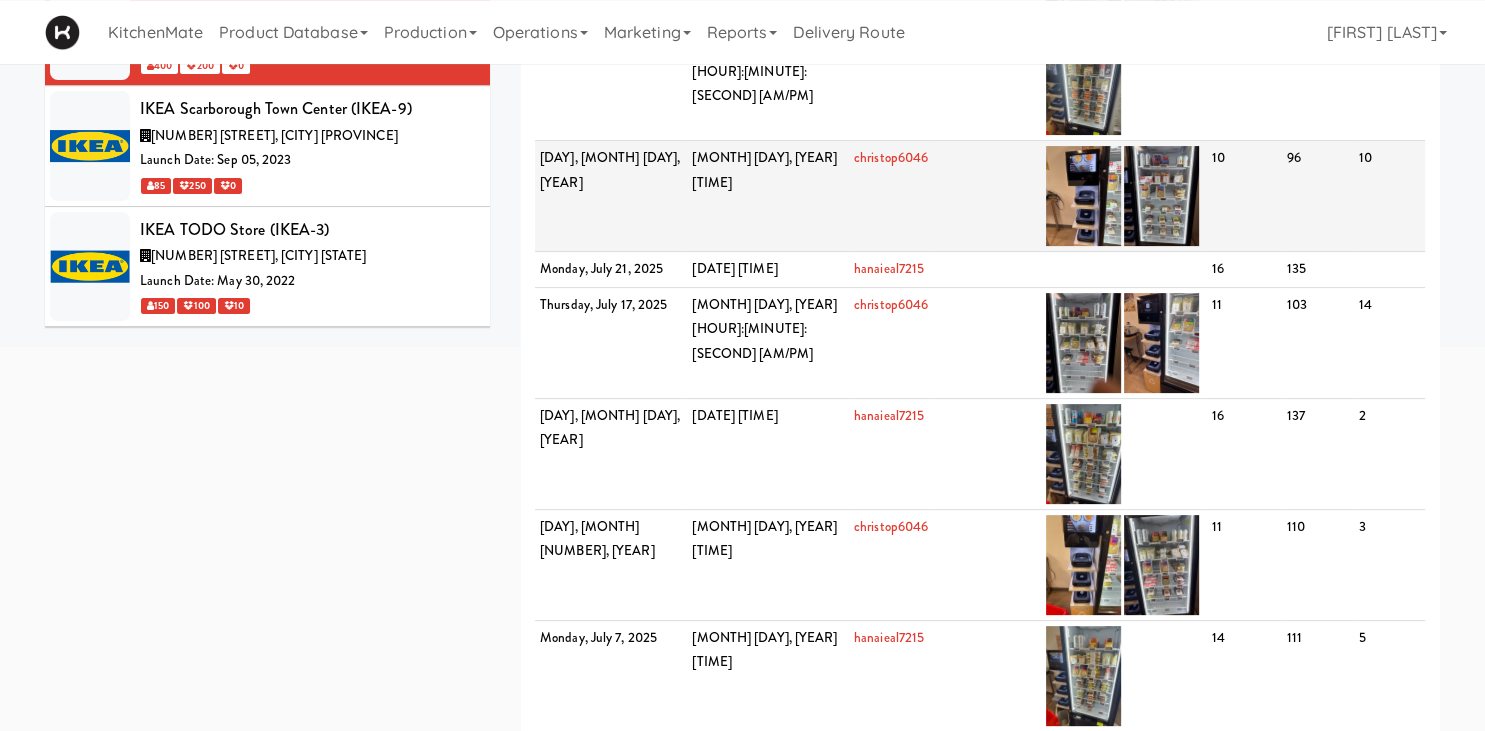 scroll, scrollTop: 464, scrollLeft: 0, axis: vertical 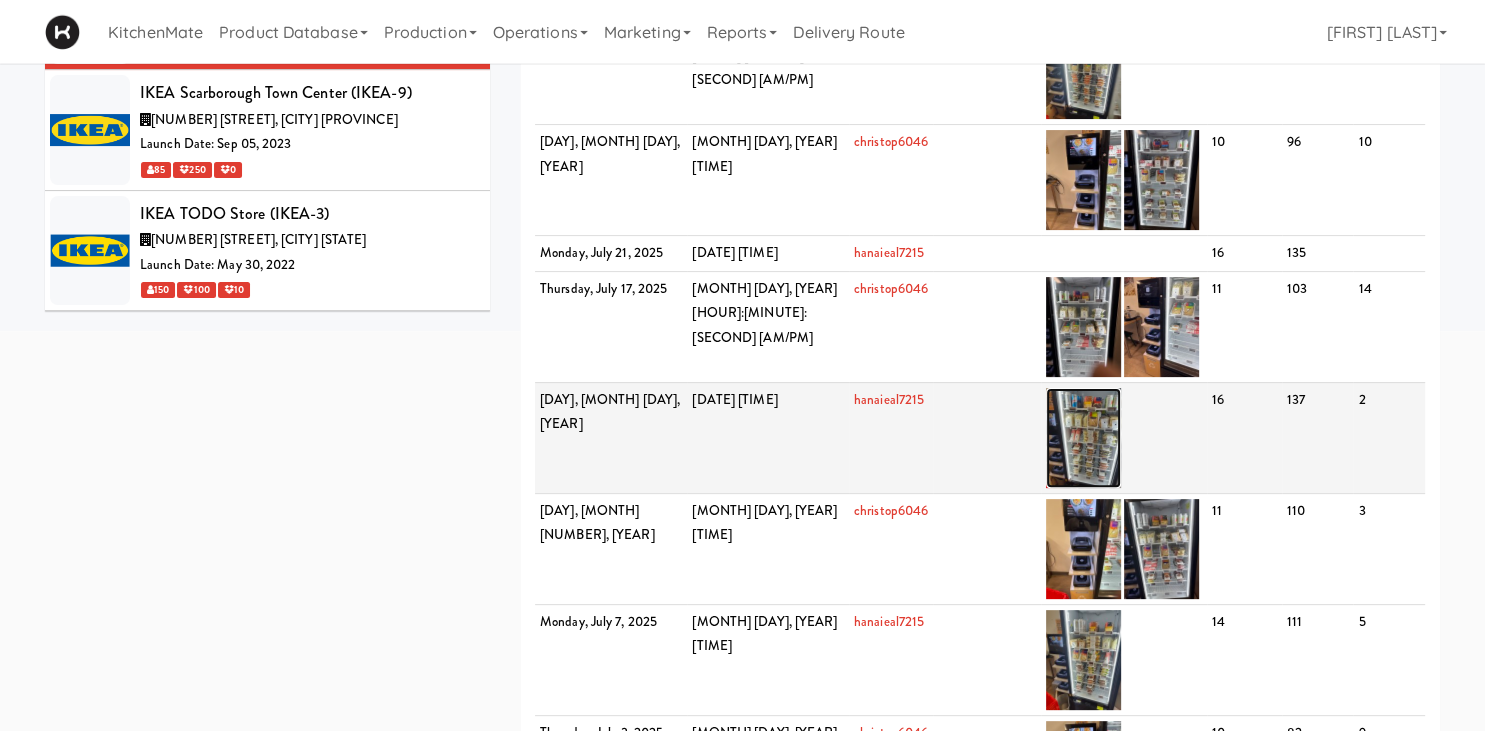 click at bounding box center (1083, 438) 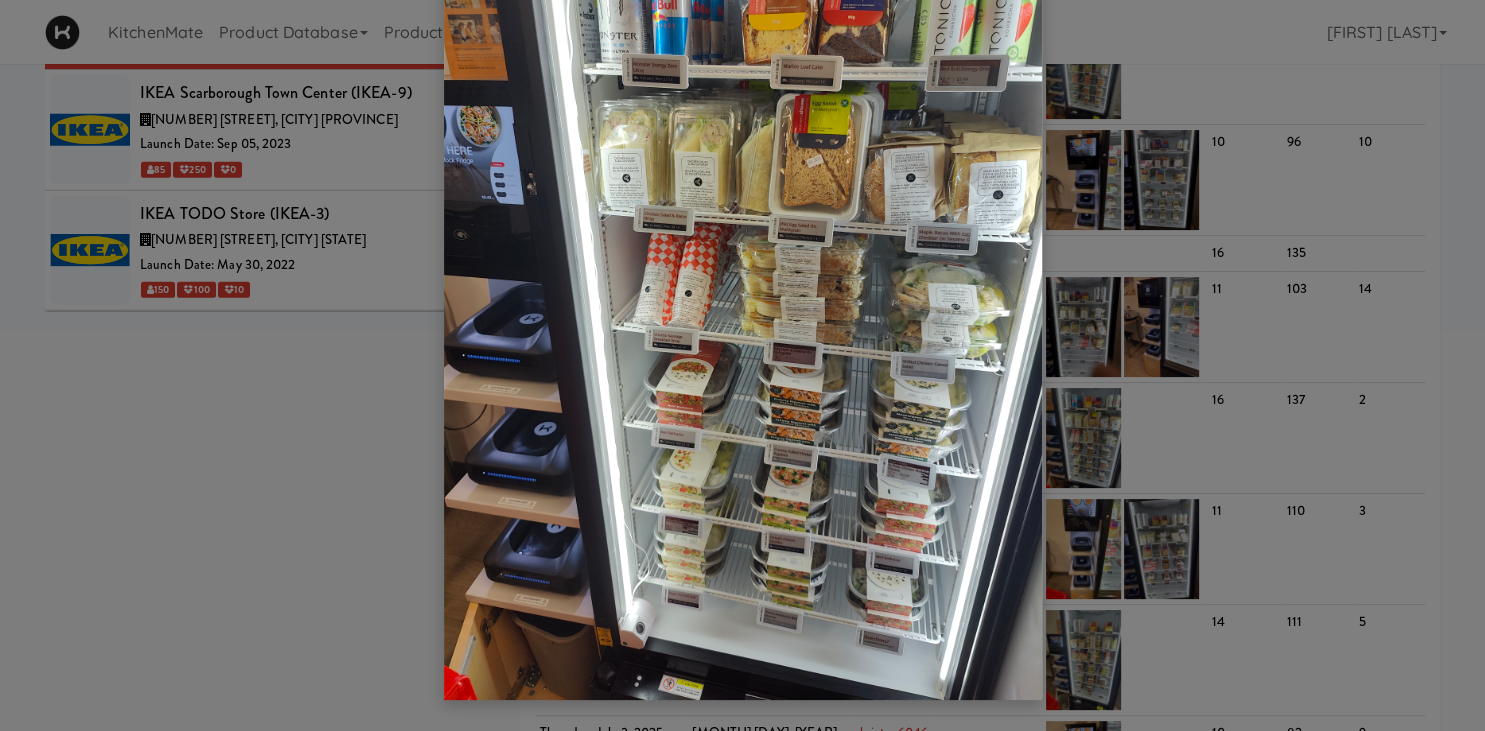 click at bounding box center [742, 365] 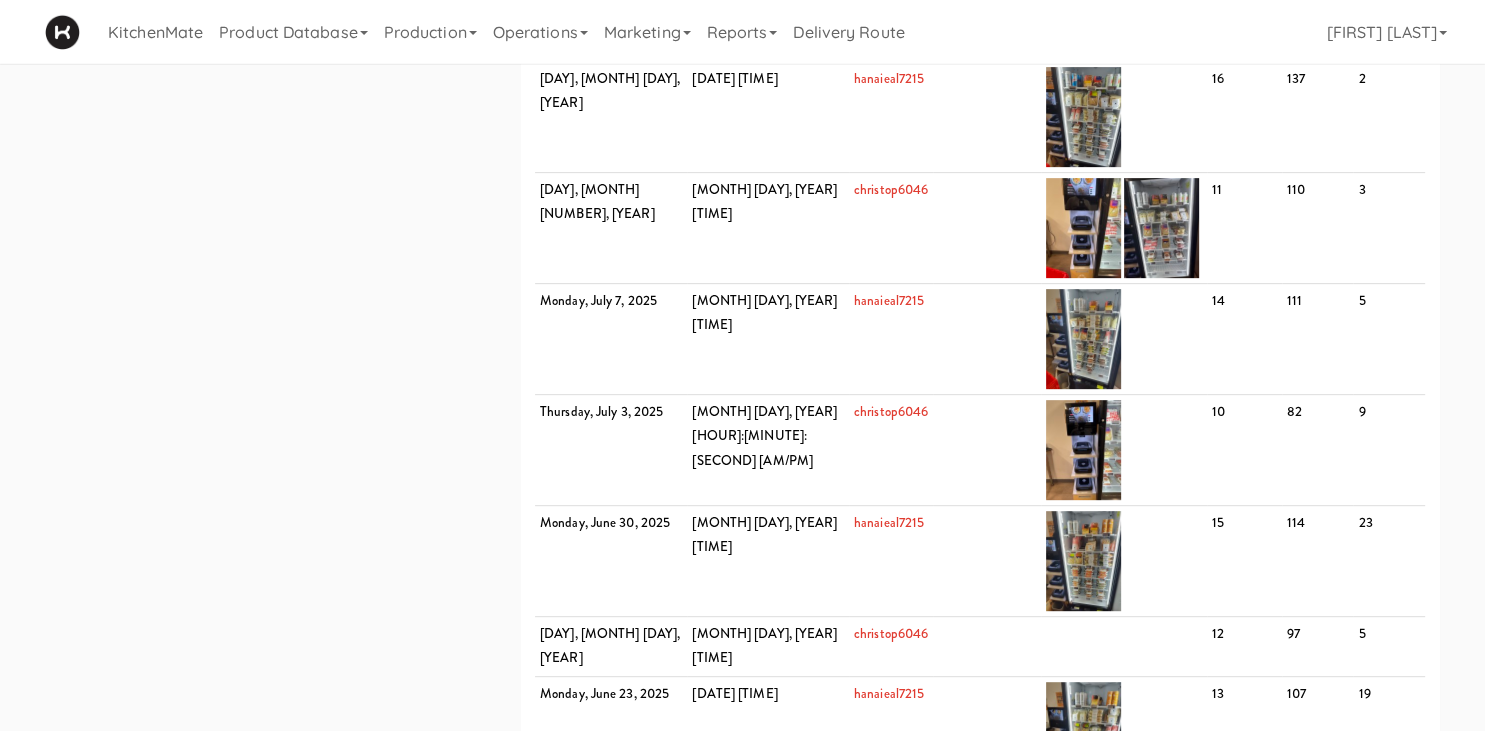 scroll, scrollTop: 795, scrollLeft: 0, axis: vertical 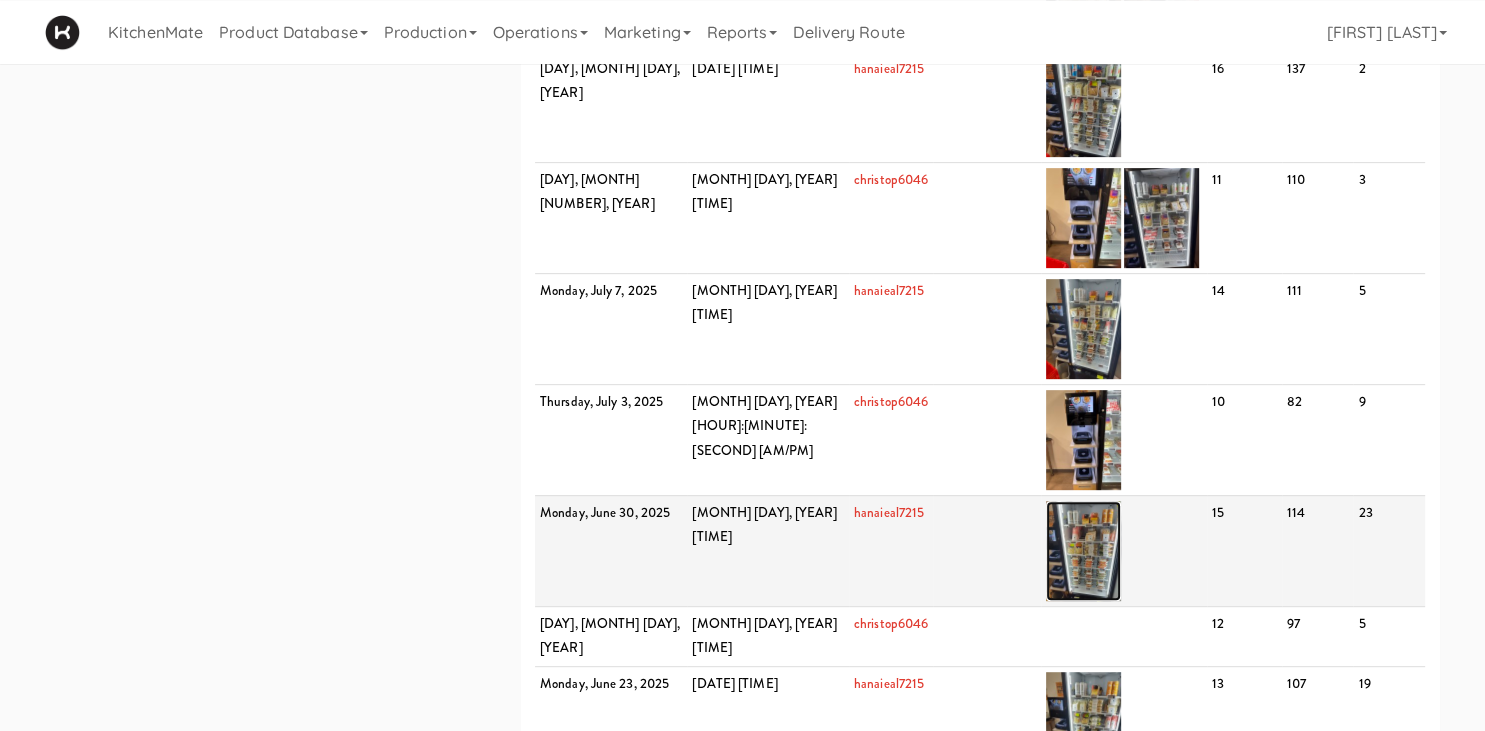 click at bounding box center (1083, 551) 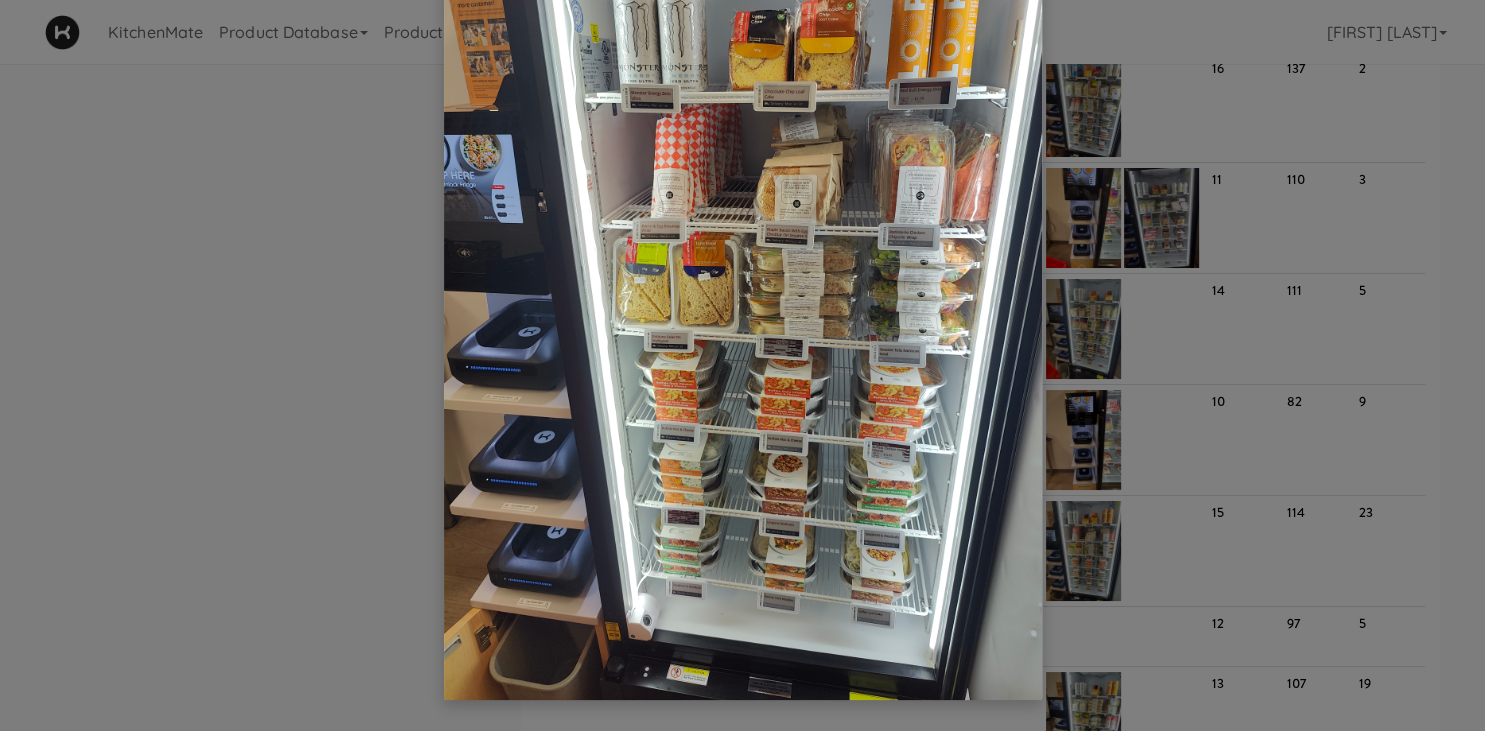 click at bounding box center [742, 365] 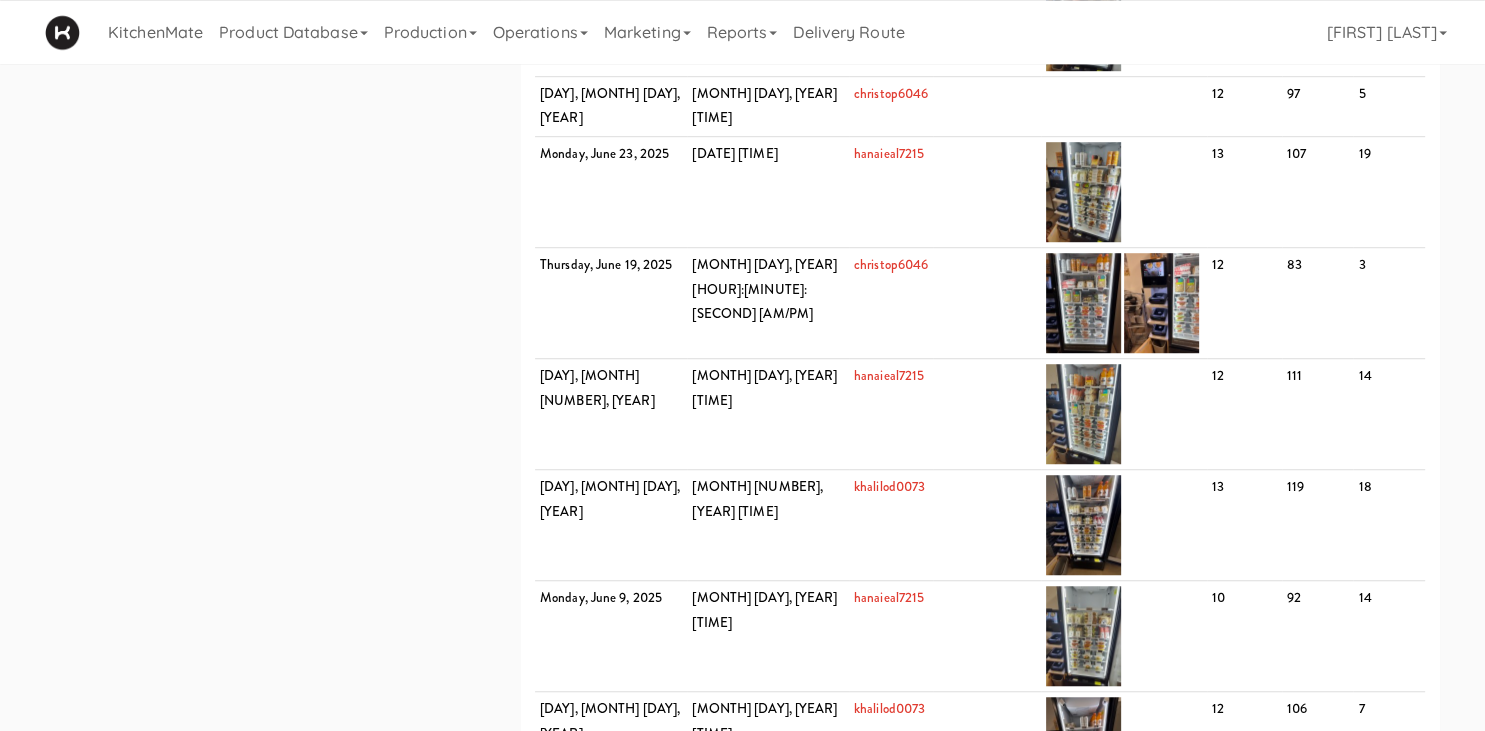 scroll, scrollTop: 1328, scrollLeft: 0, axis: vertical 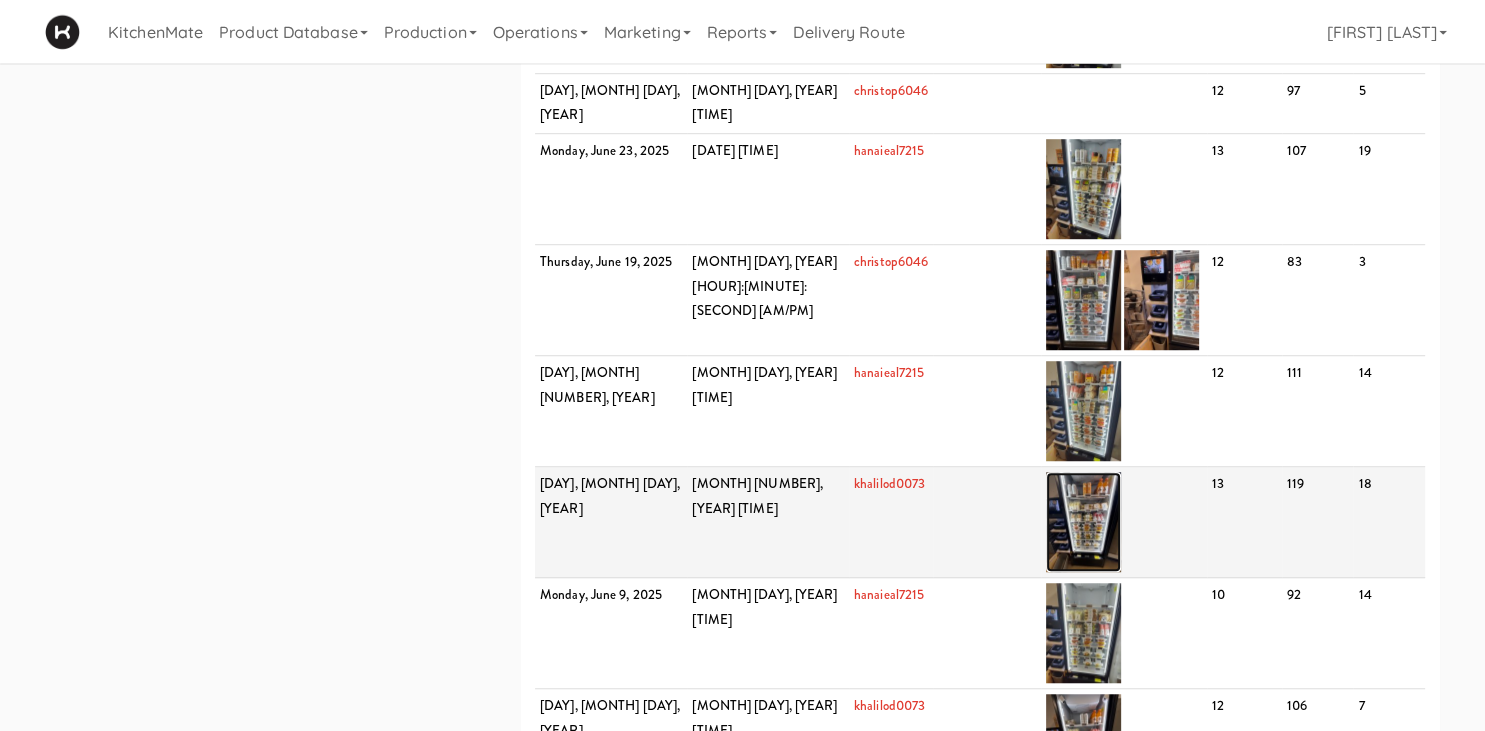 click at bounding box center [1083, 522] 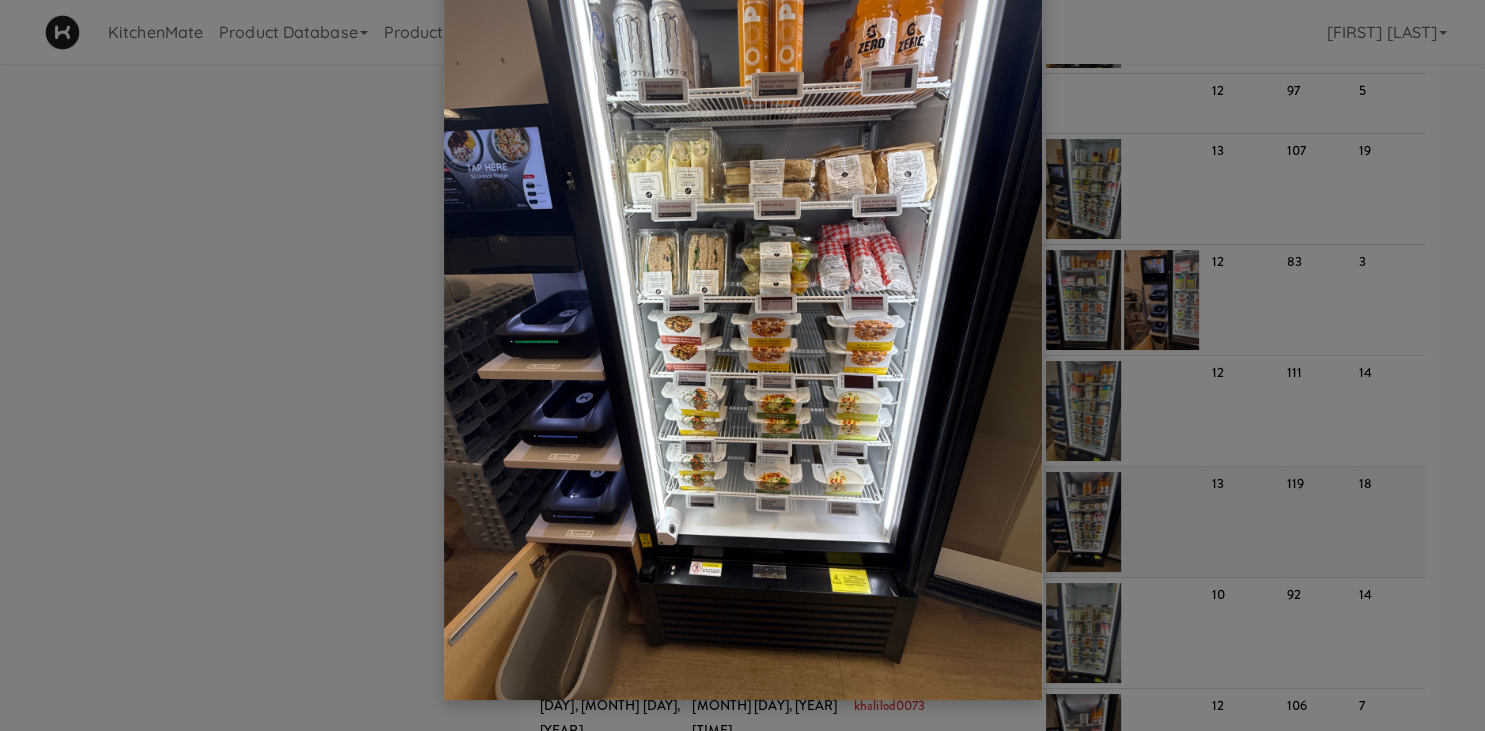 click at bounding box center [742, 365] 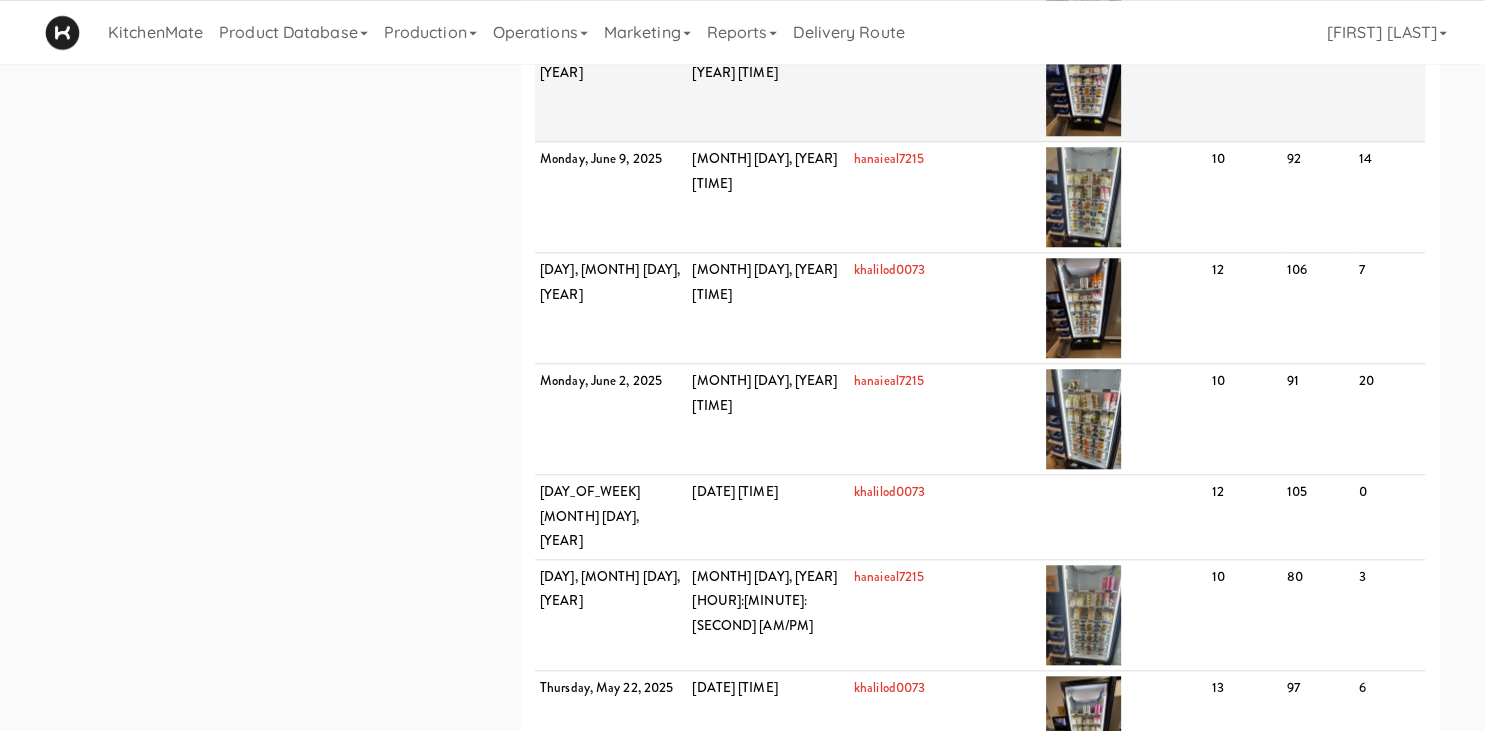 scroll, scrollTop: 1775, scrollLeft: 0, axis: vertical 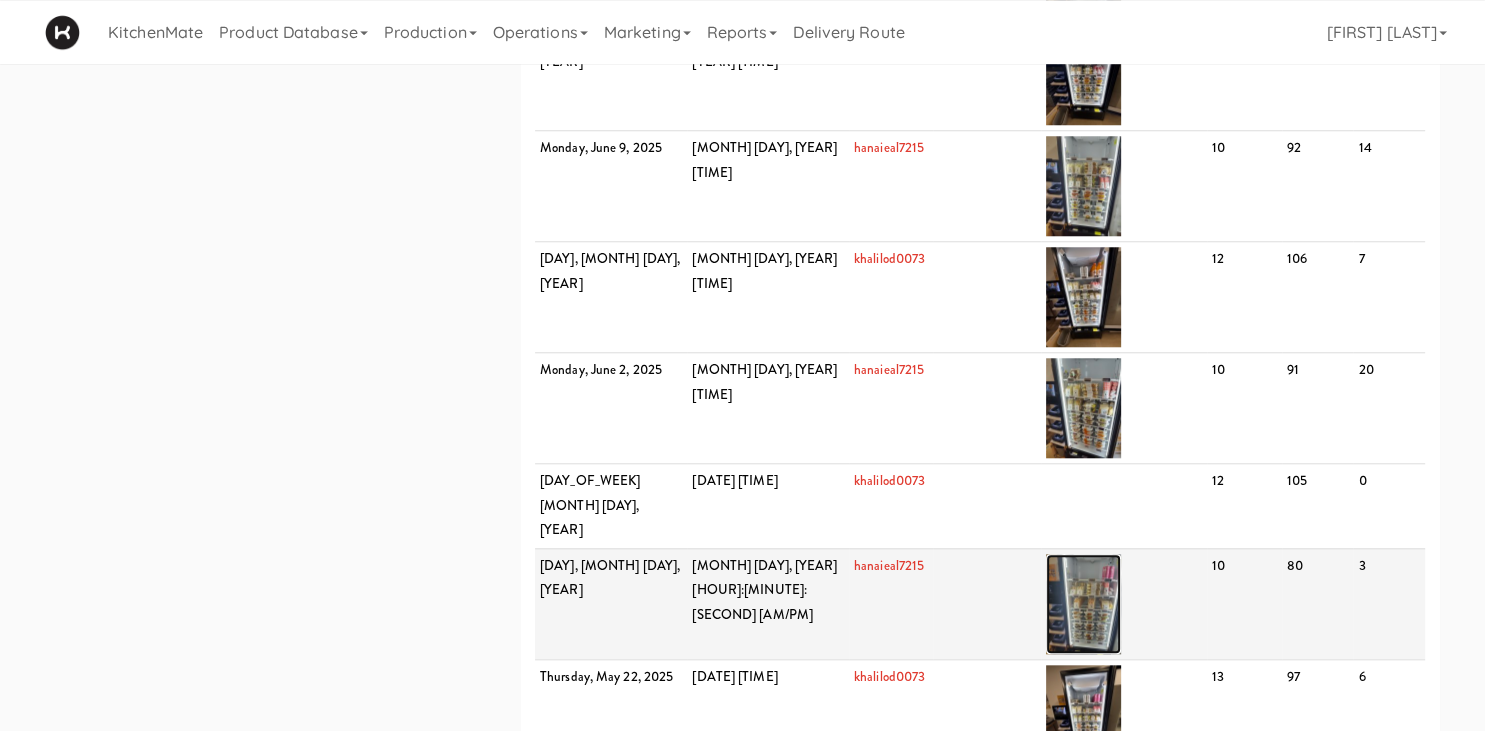 click at bounding box center (1083, 604) 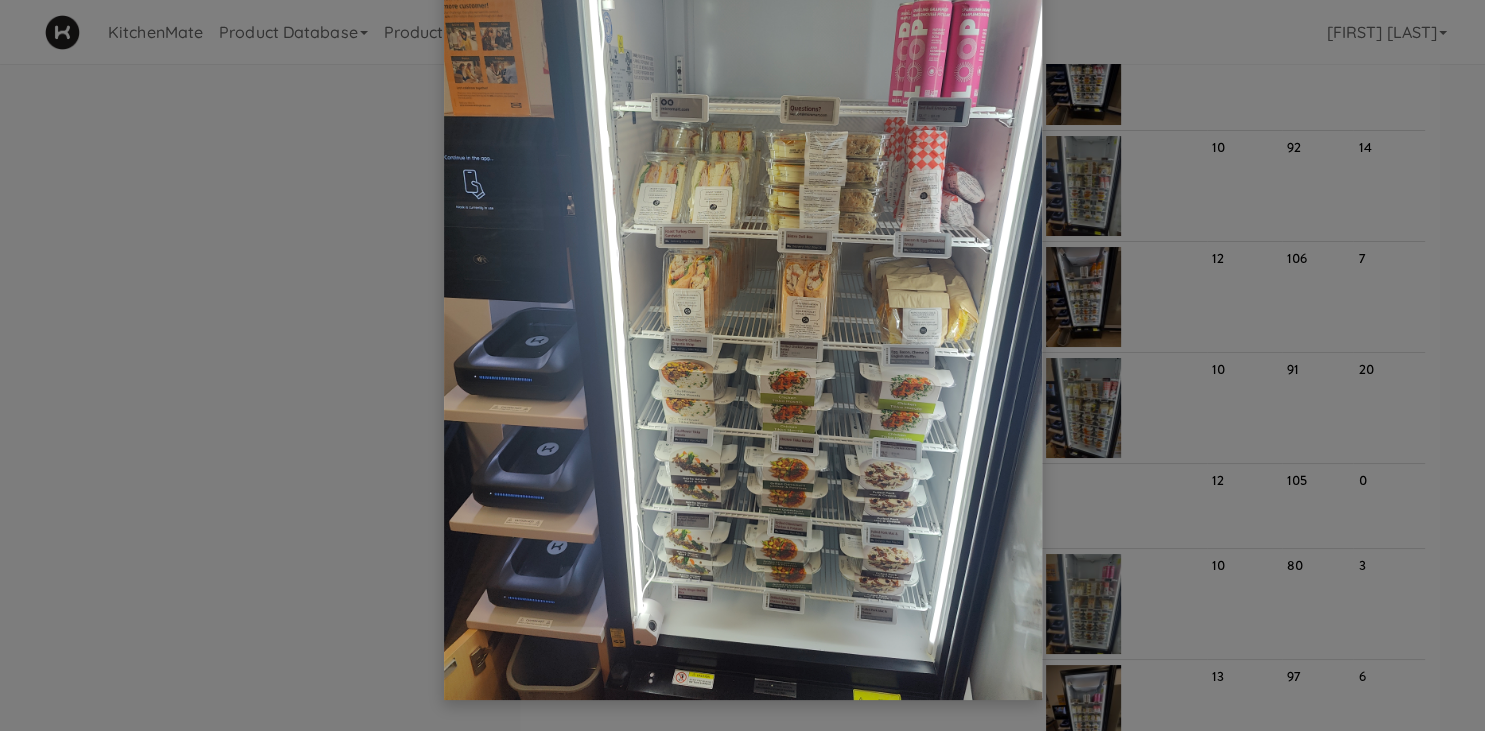 click at bounding box center (742, 365) 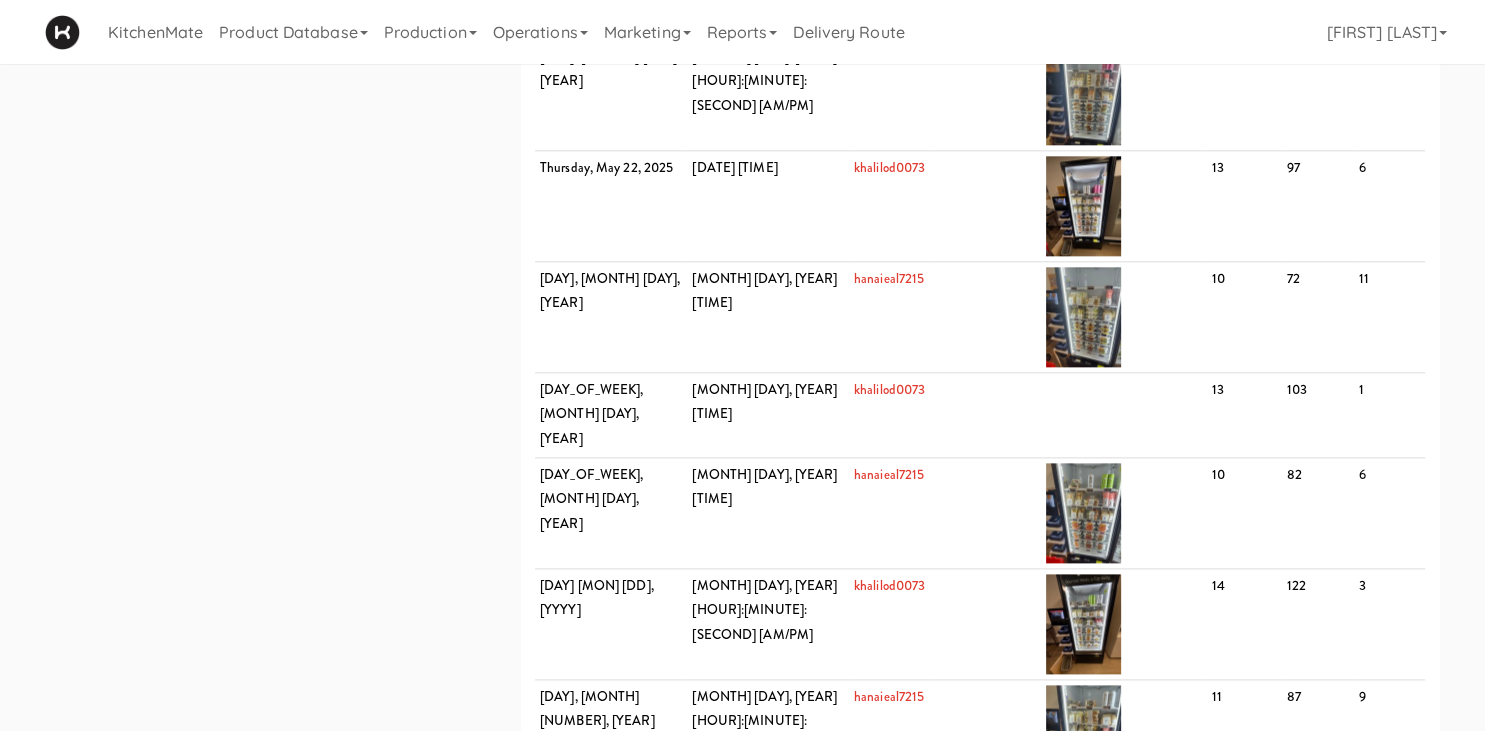 scroll, scrollTop: 2349, scrollLeft: 0, axis: vertical 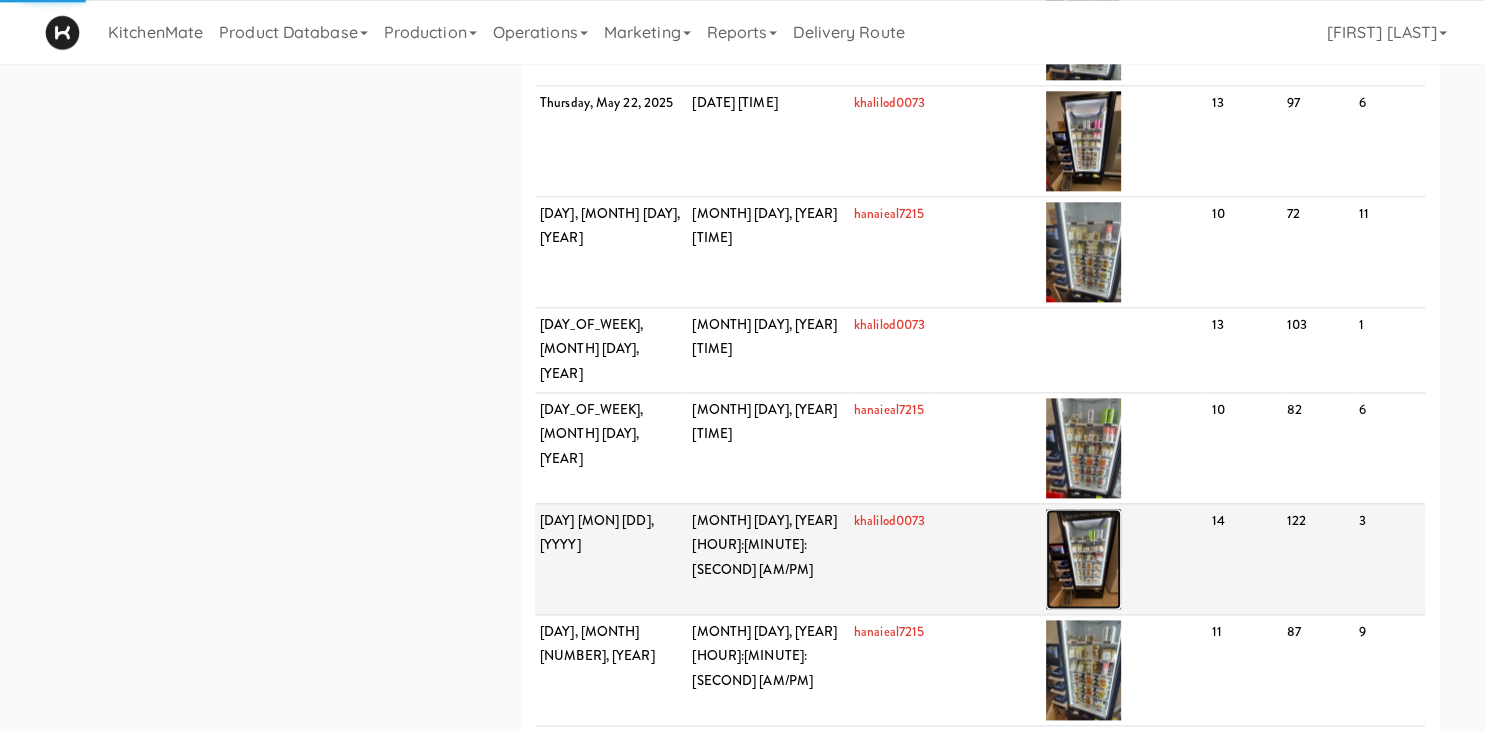 click at bounding box center (1083, 559) 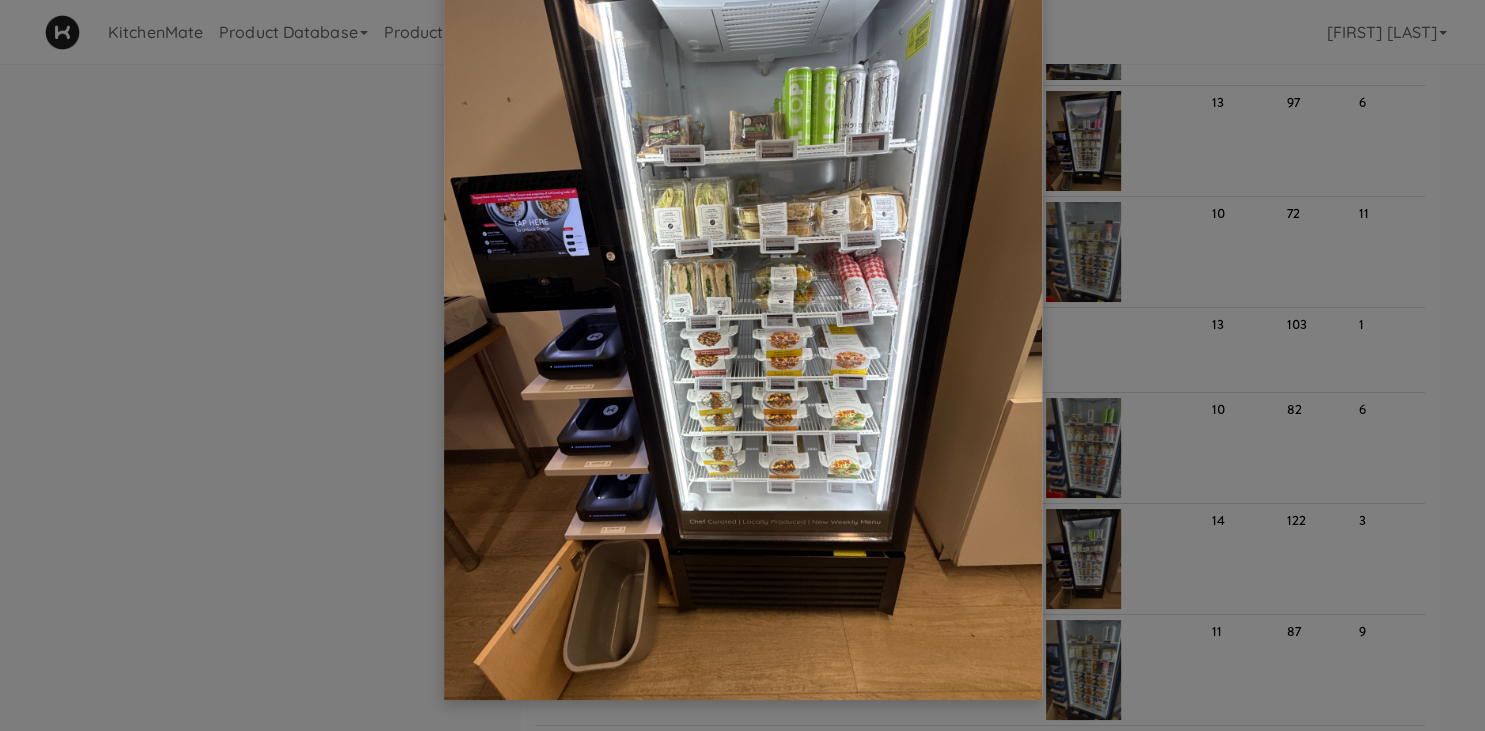 click at bounding box center (742, 365) 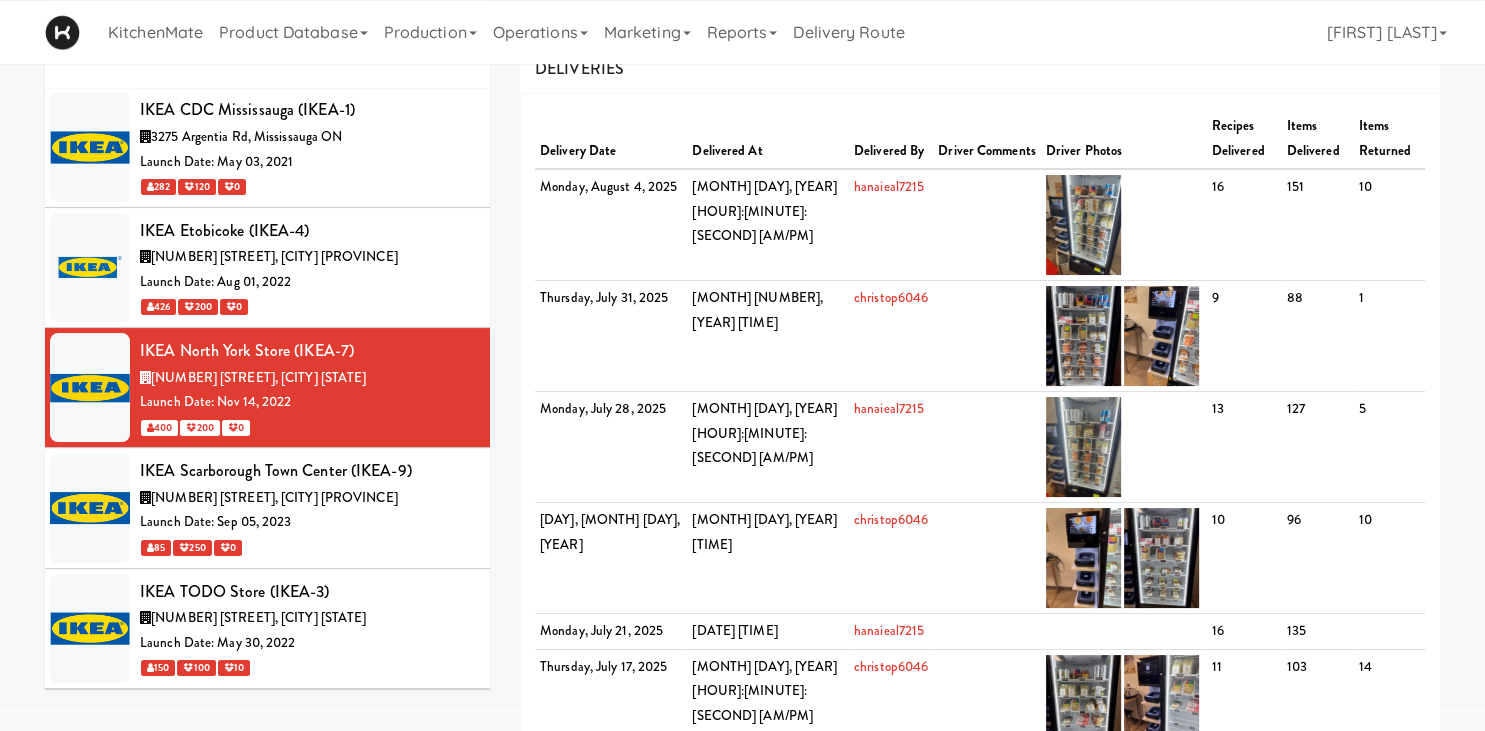 scroll, scrollTop: 0, scrollLeft: 0, axis: both 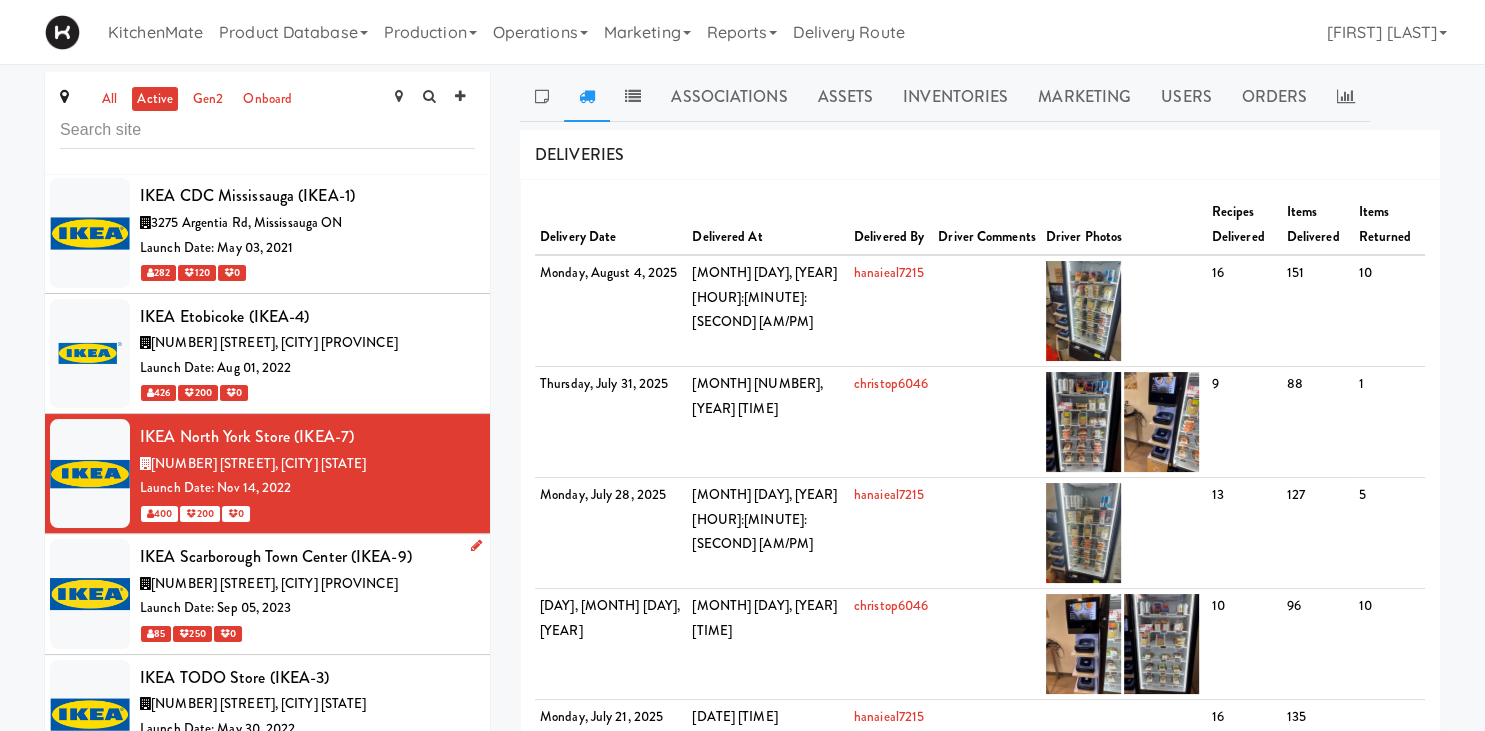 click on "[NUMBER] [STREET], [CITY] [PROVINCE]" at bounding box center [274, 583] 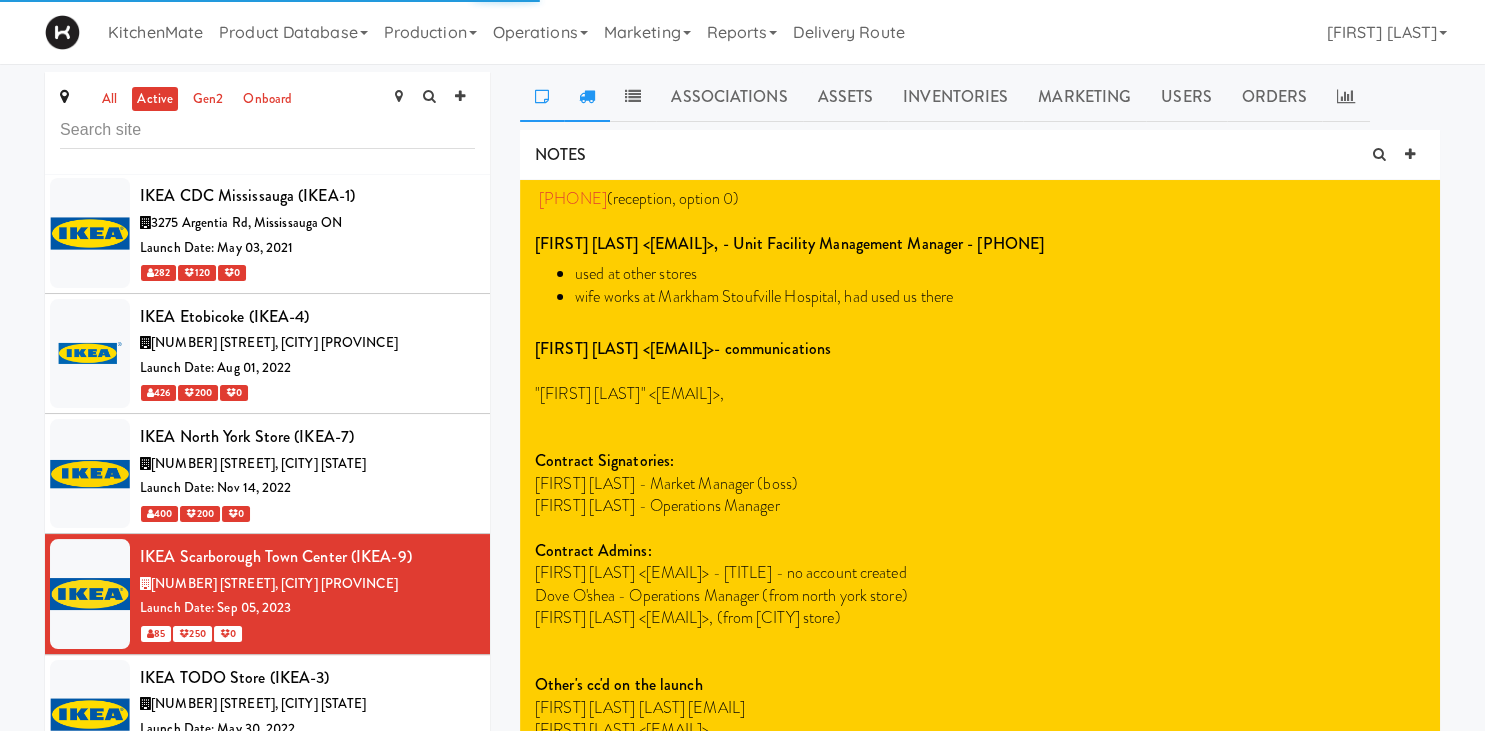 click at bounding box center [587, 97] 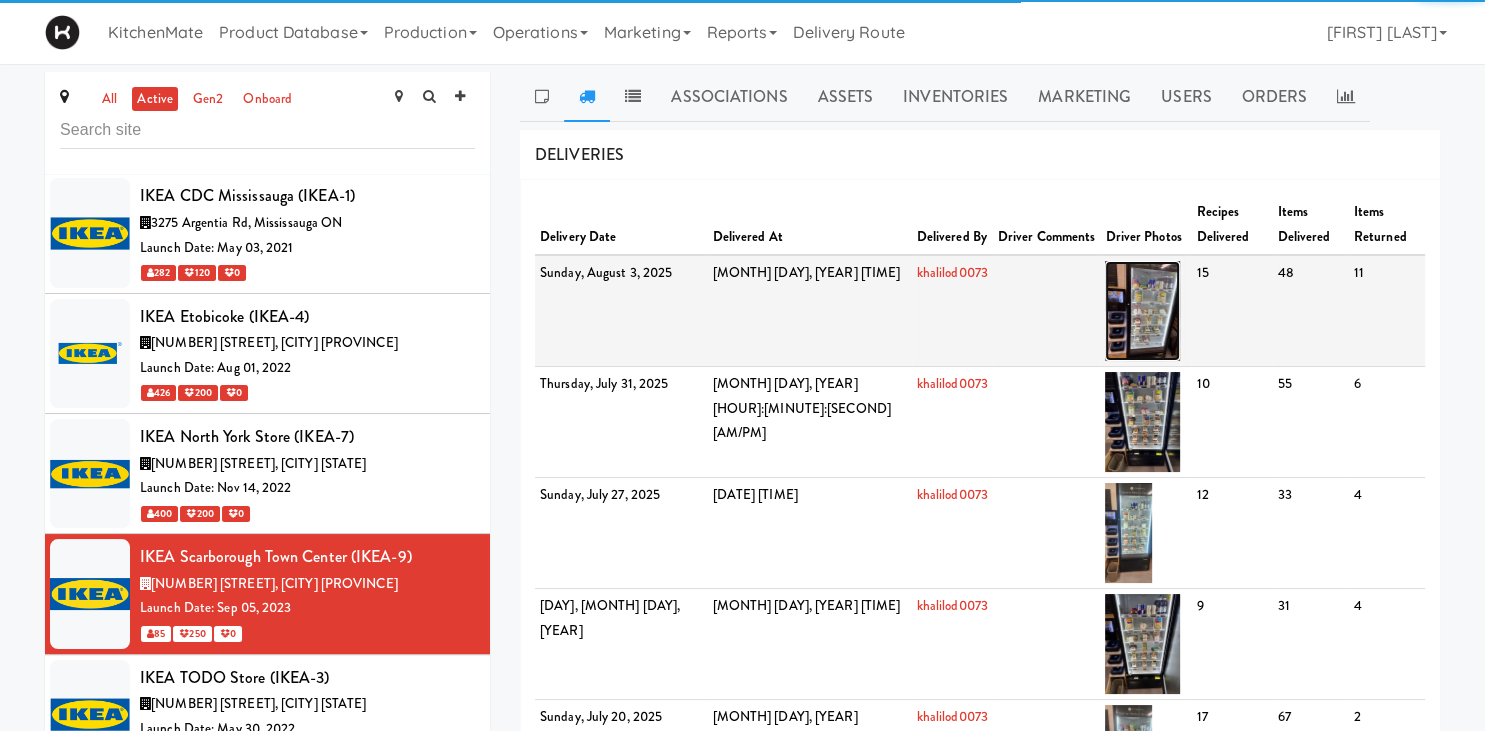 click at bounding box center (1142, 311) 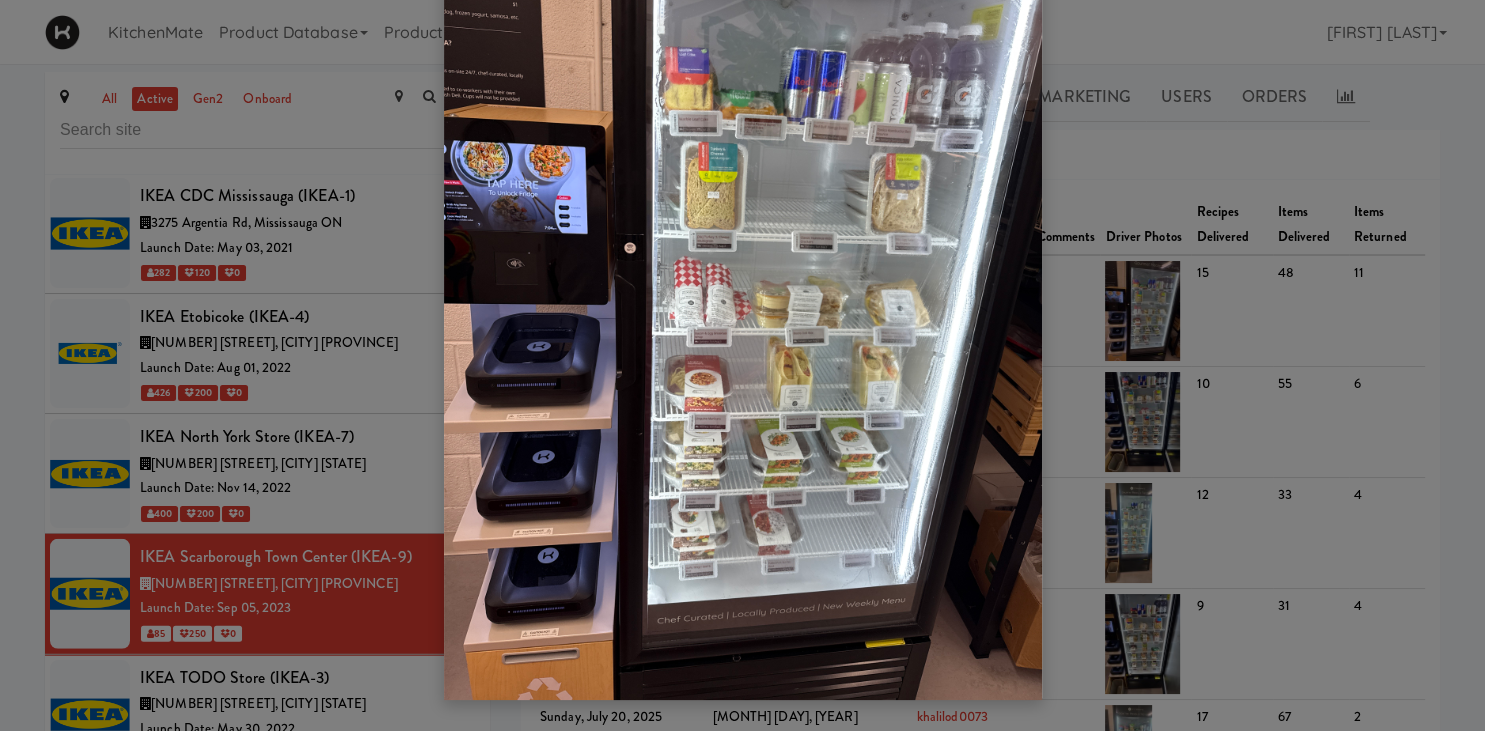 click at bounding box center [743, 301] 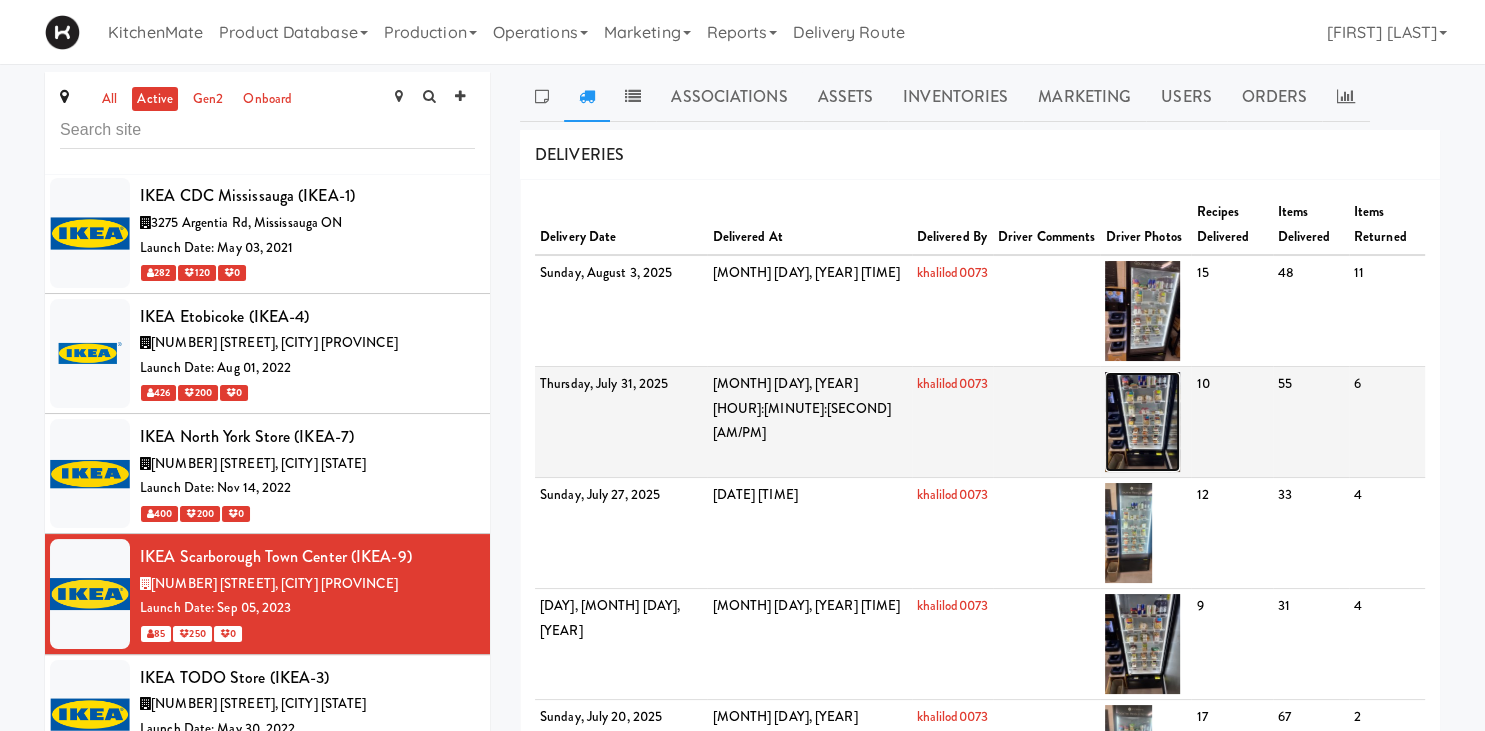 click at bounding box center (1142, 422) 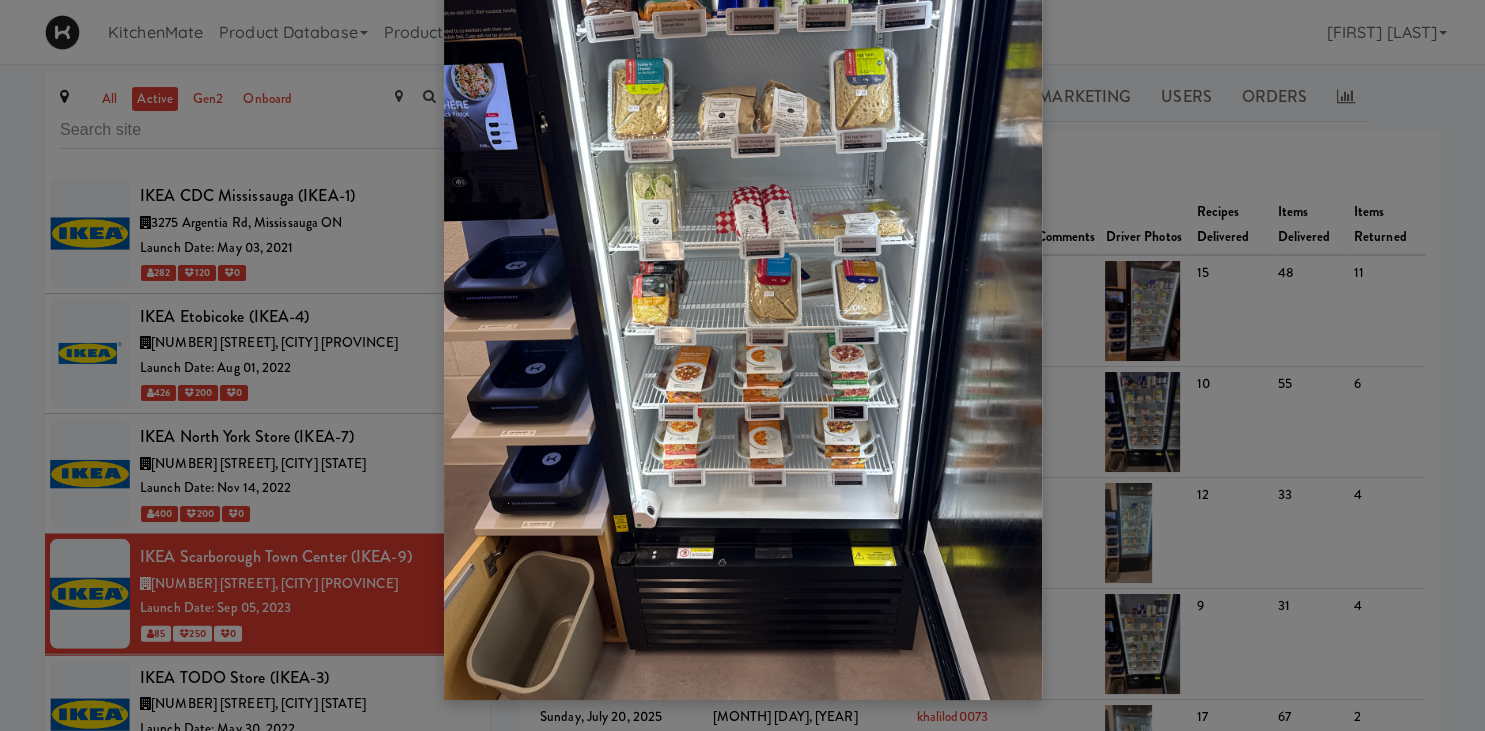 click at bounding box center (742, 365) 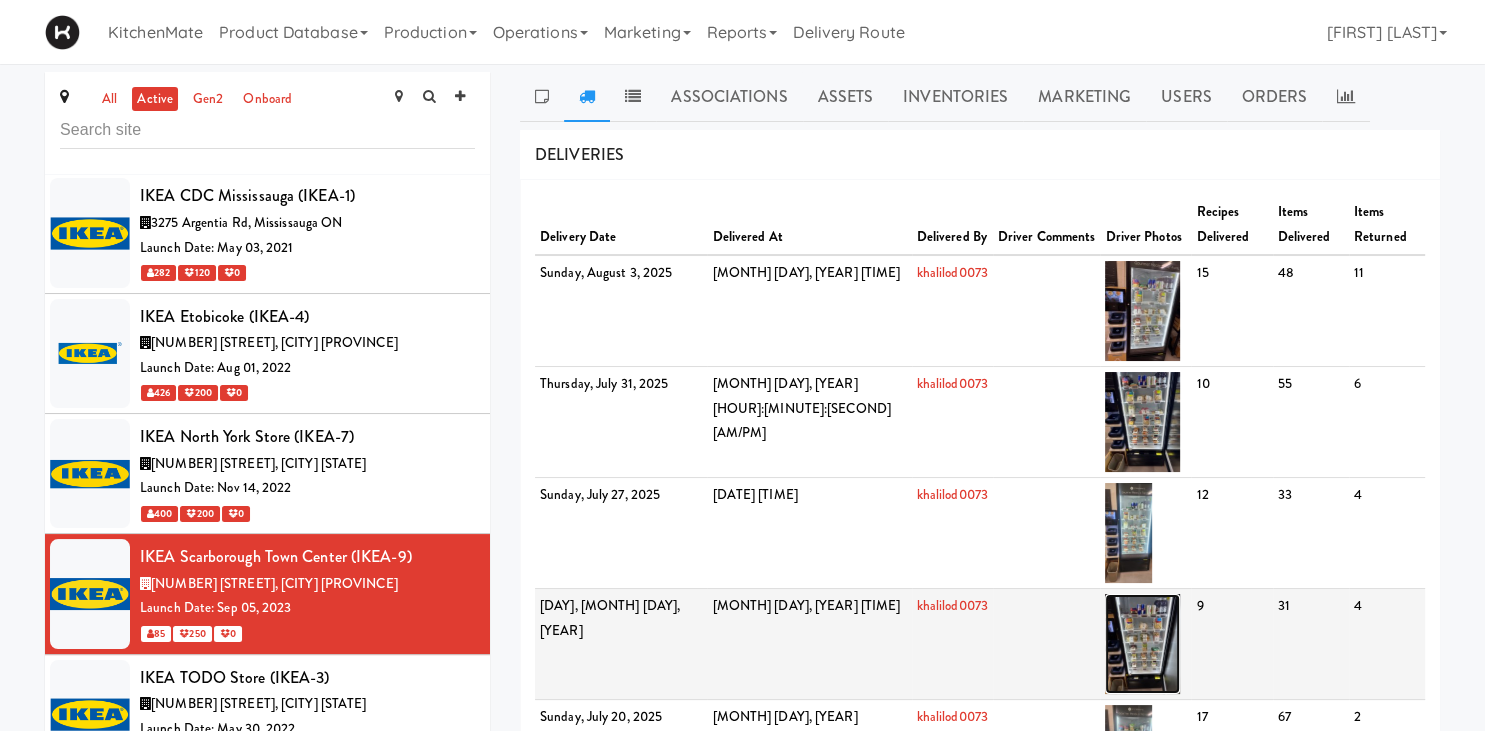 click at bounding box center [1142, 644] 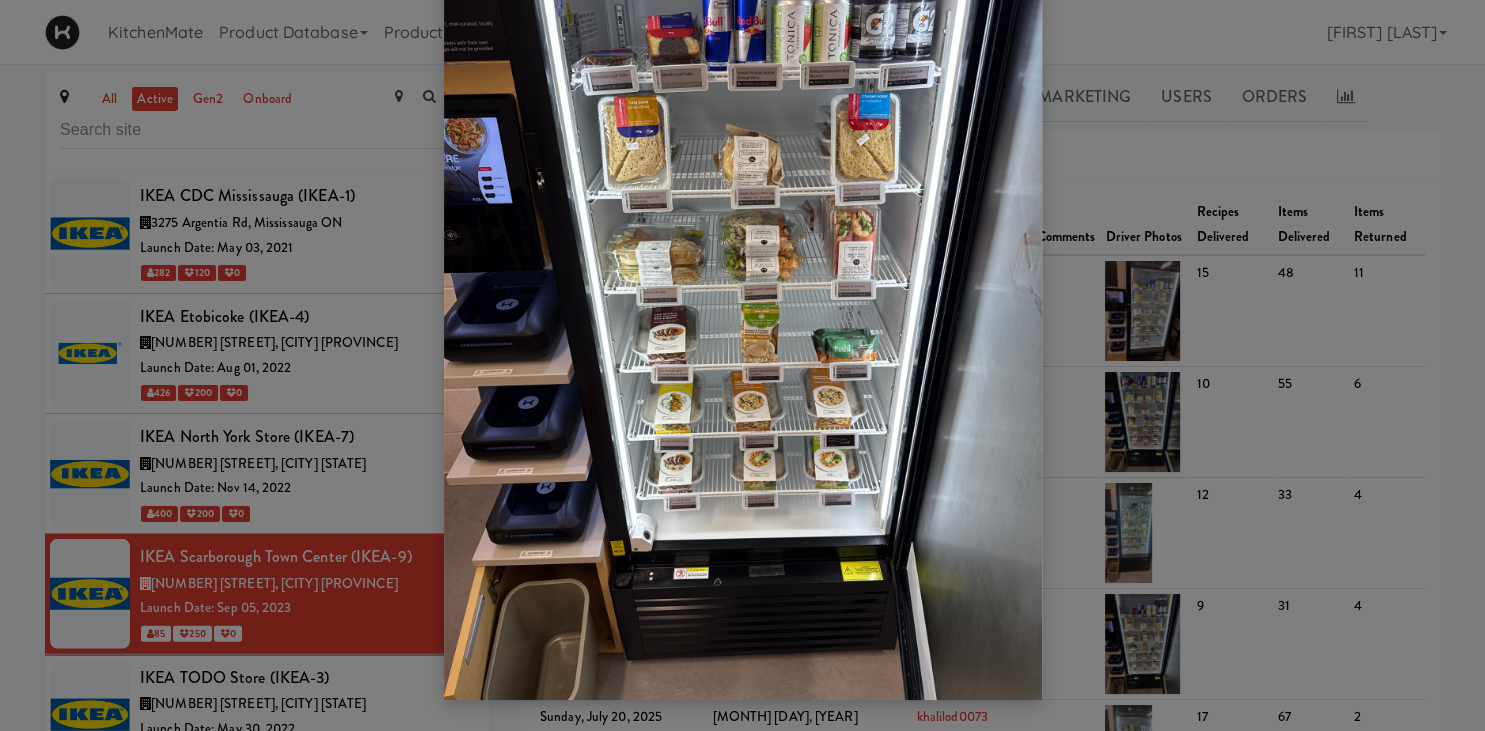 click at bounding box center [742, 365] 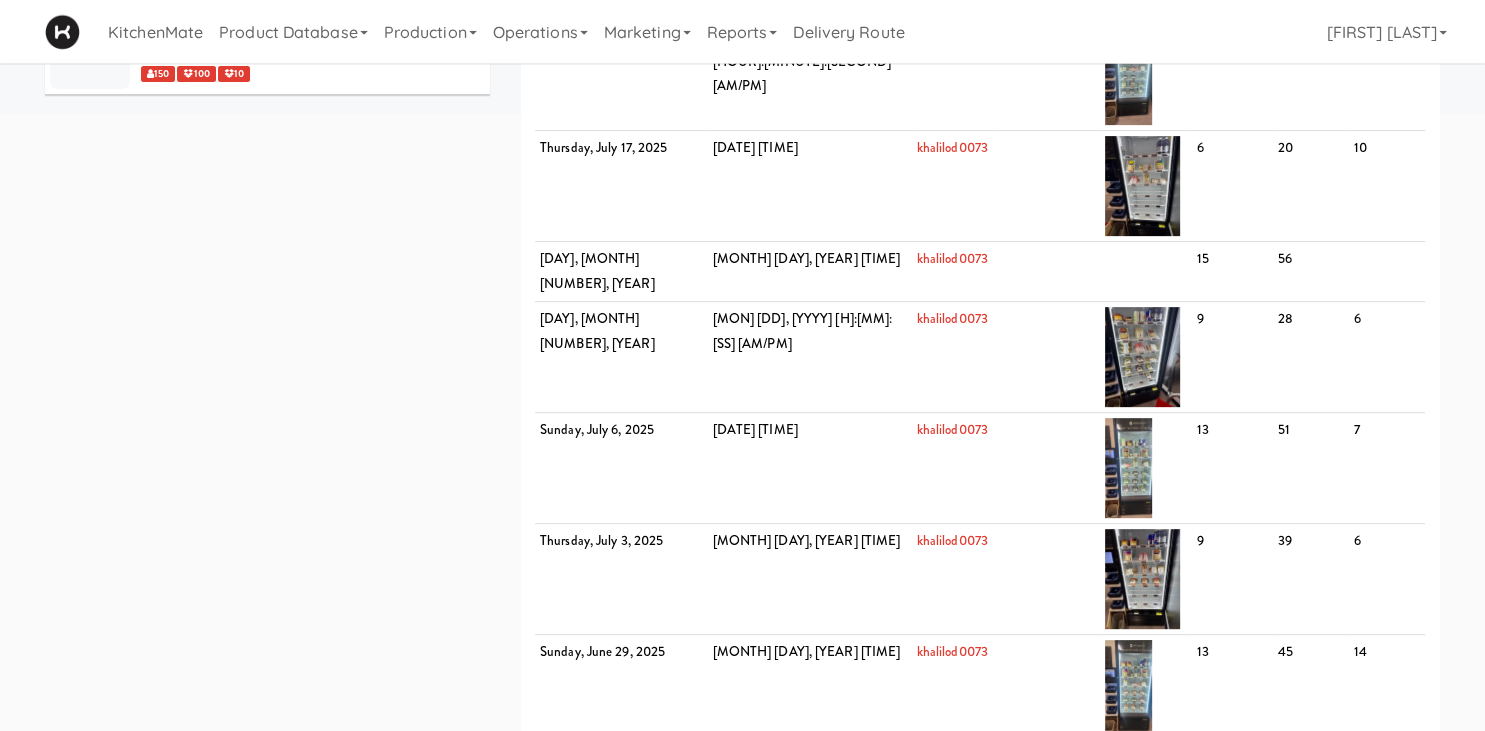 scroll, scrollTop: 683, scrollLeft: 0, axis: vertical 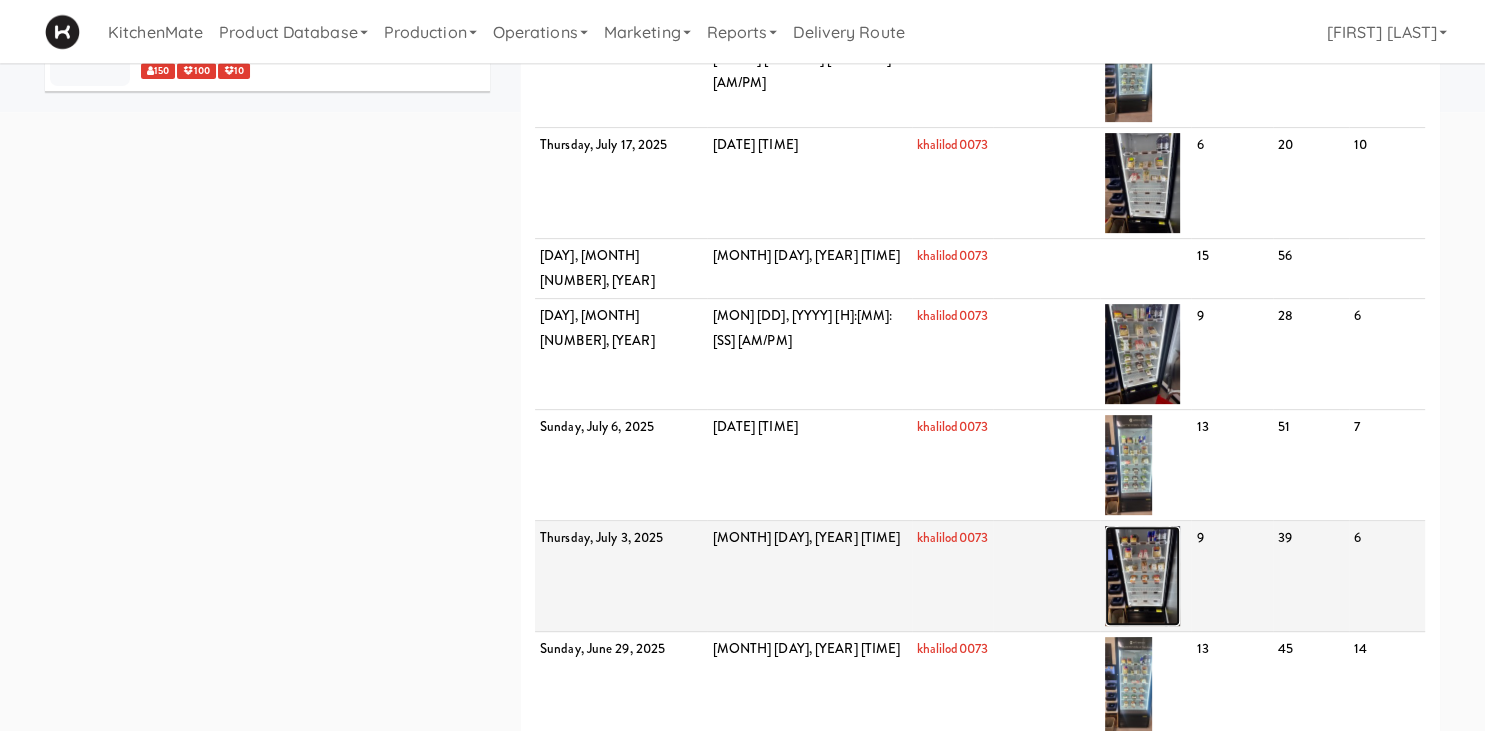 click at bounding box center [1142, 576] 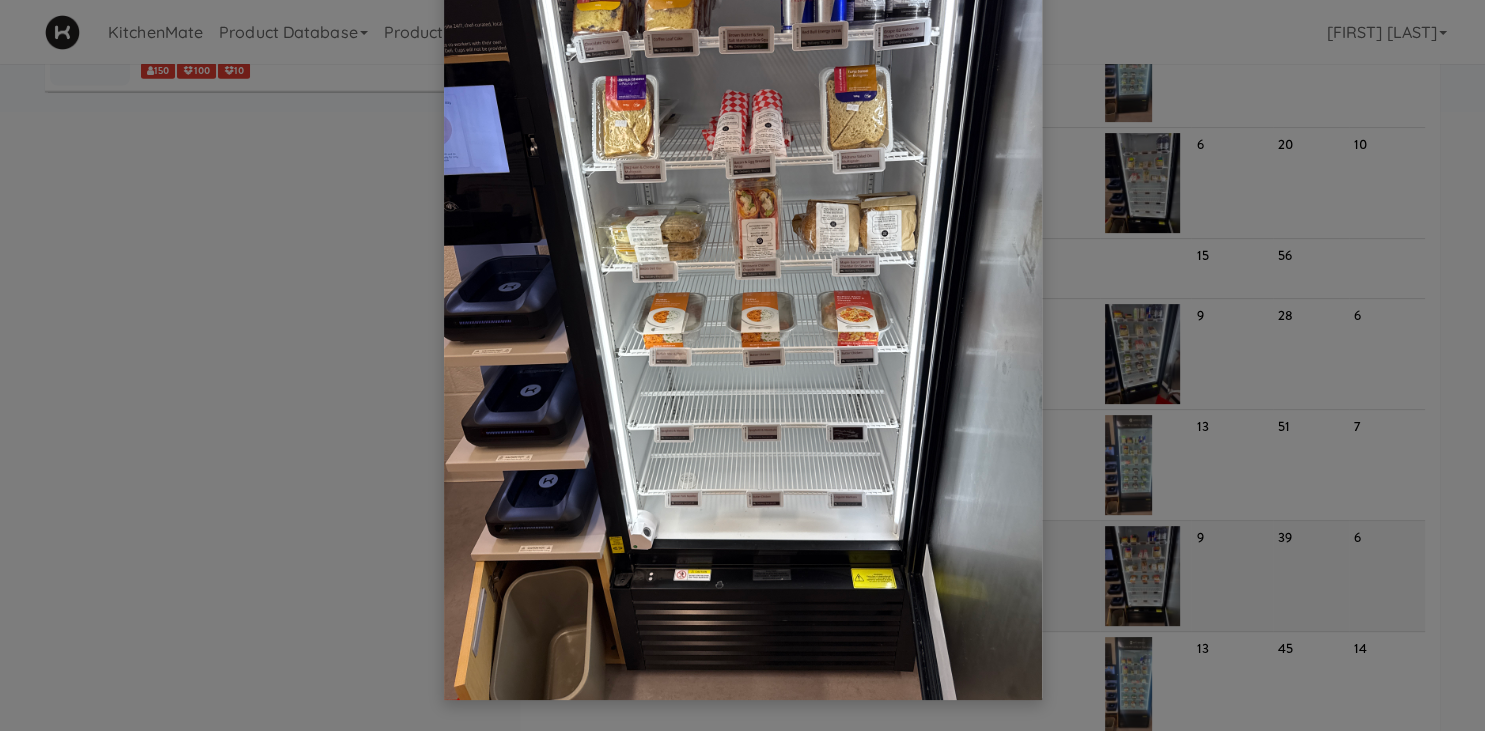 click at bounding box center [742, 365] 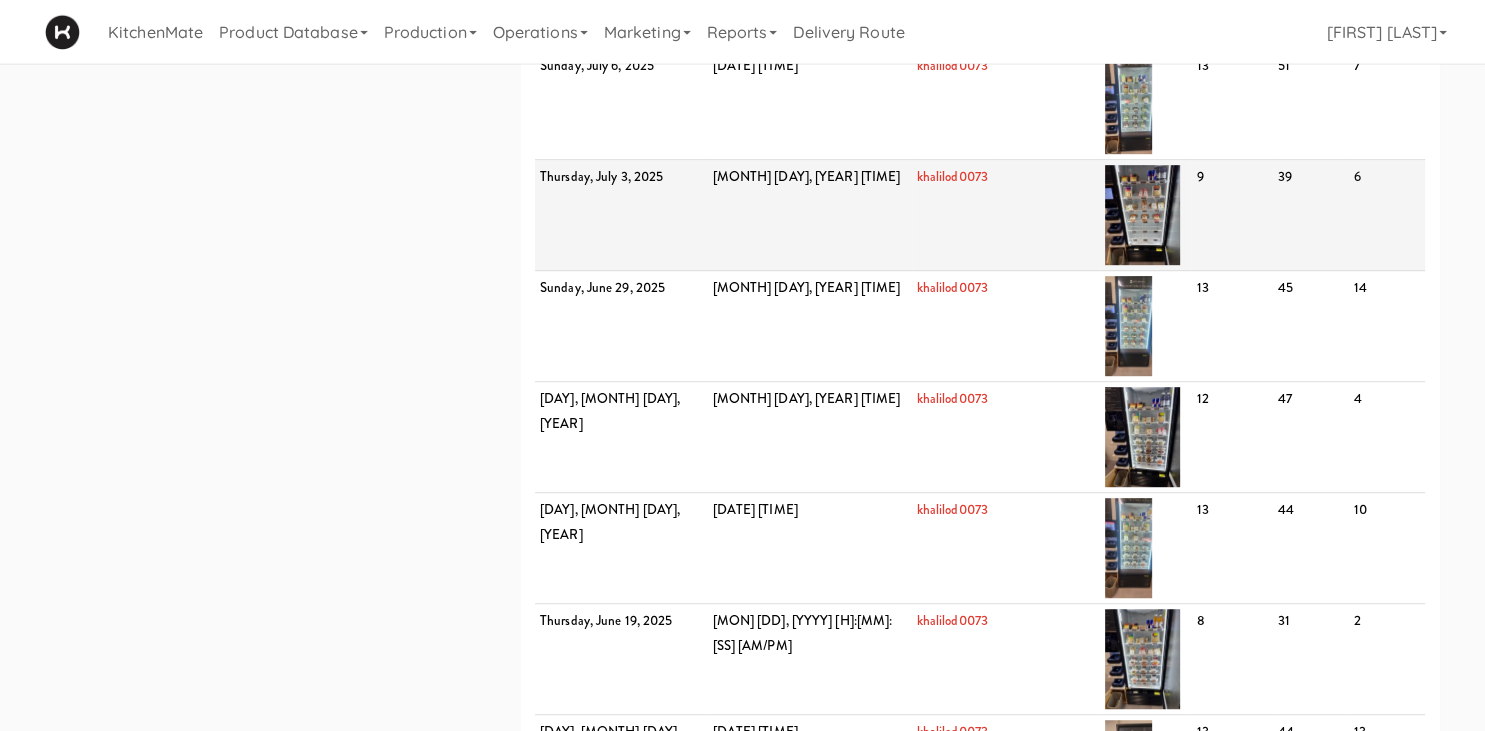 scroll, scrollTop: 1046, scrollLeft: 0, axis: vertical 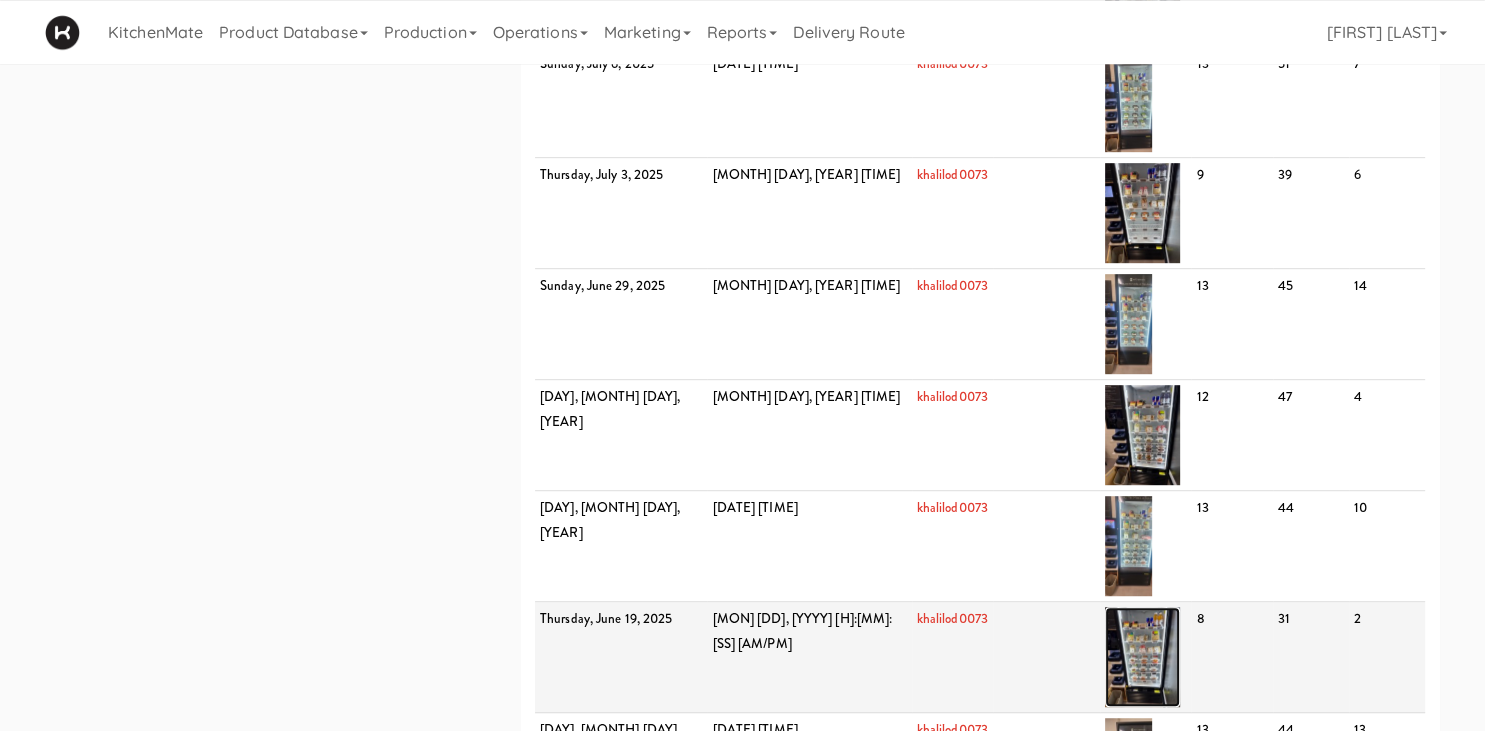 click at bounding box center [1142, 657] 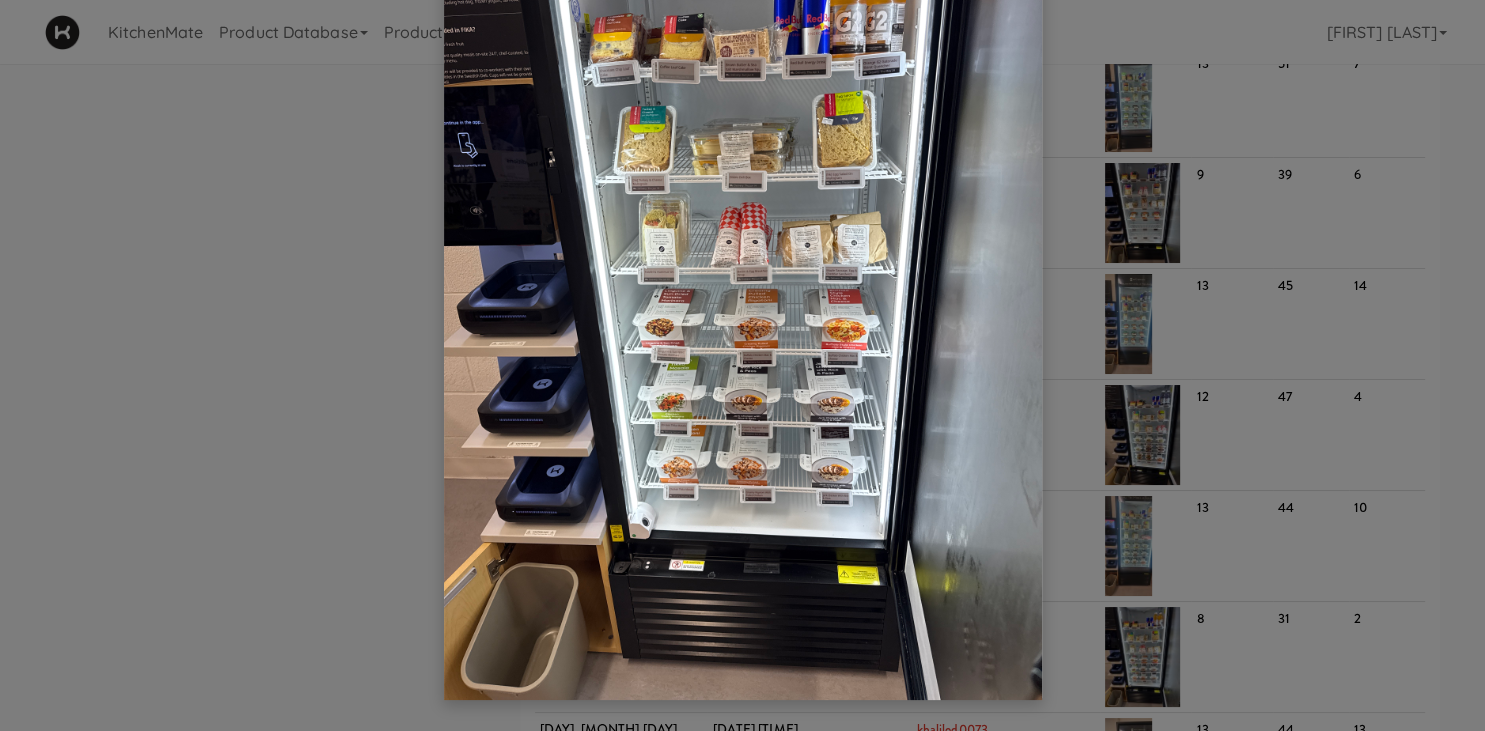 click at bounding box center [742, 365] 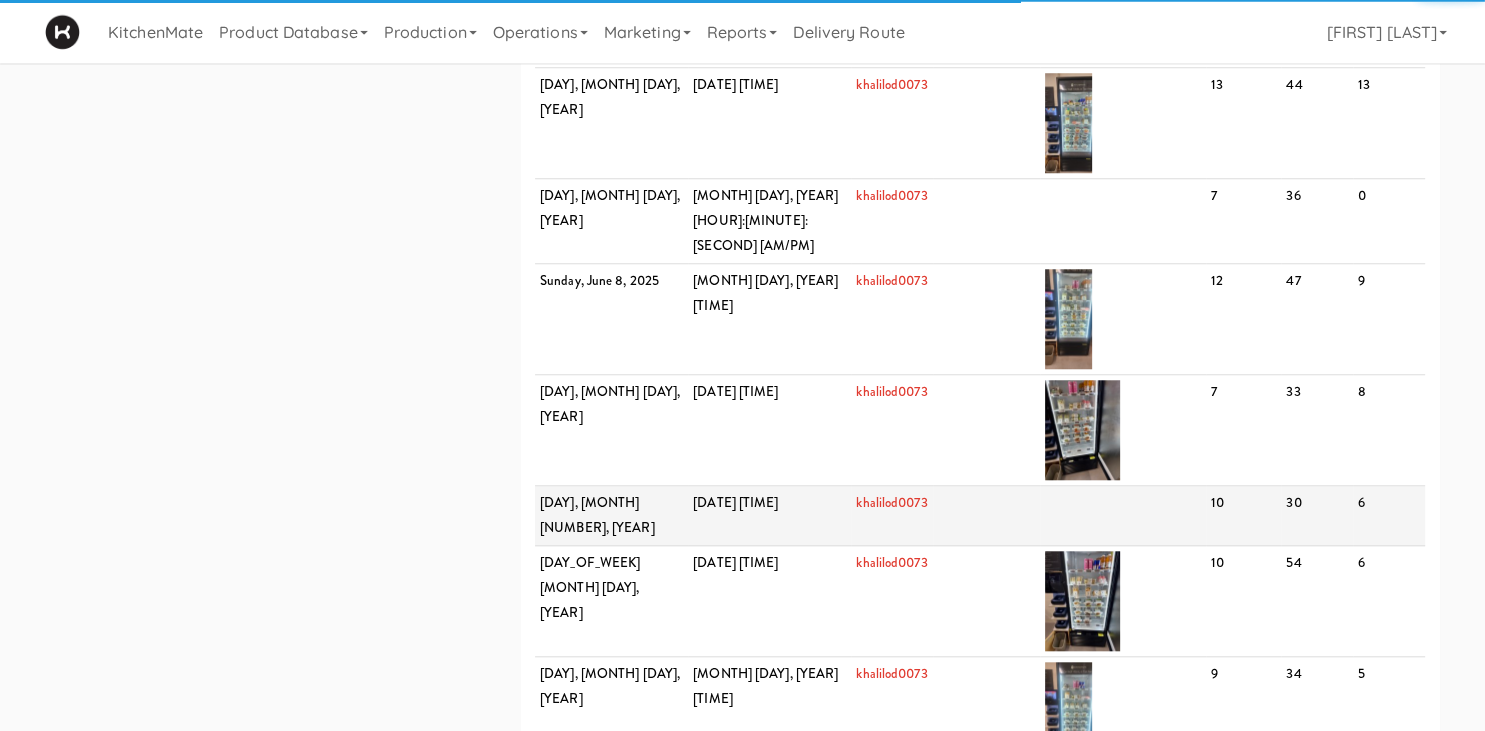 scroll, scrollTop: 1739, scrollLeft: 0, axis: vertical 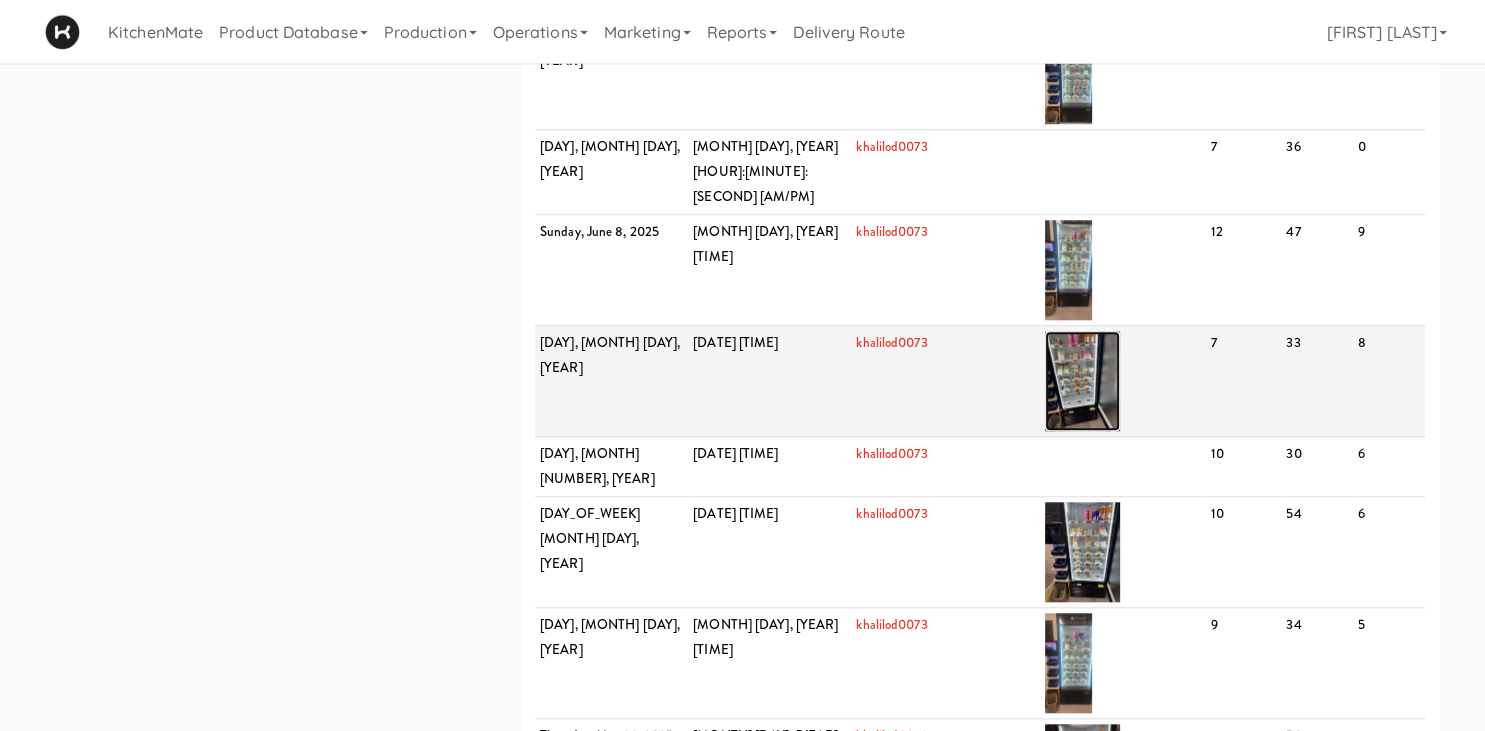 click at bounding box center (1082, 382) 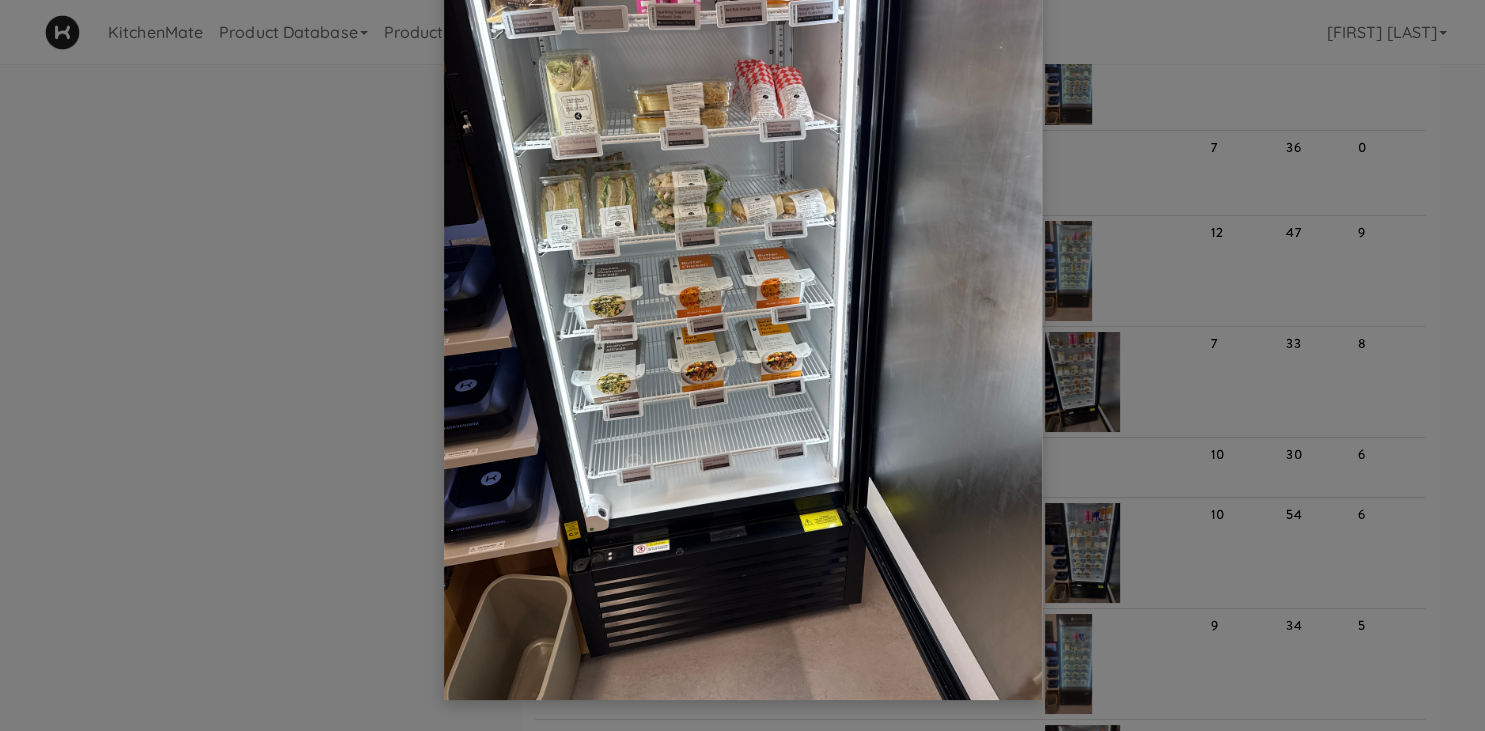 click at bounding box center (742, 365) 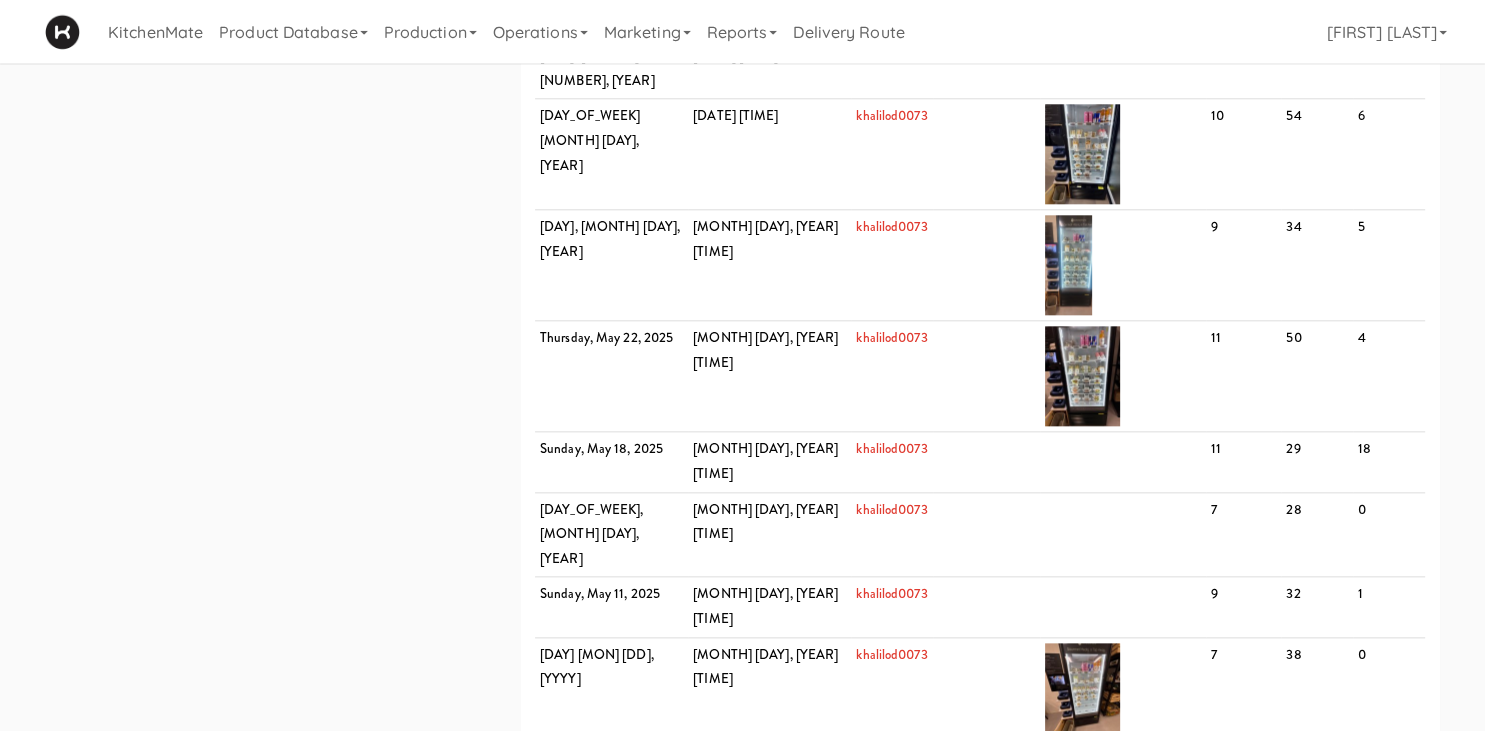 scroll, scrollTop: 2138, scrollLeft: 0, axis: vertical 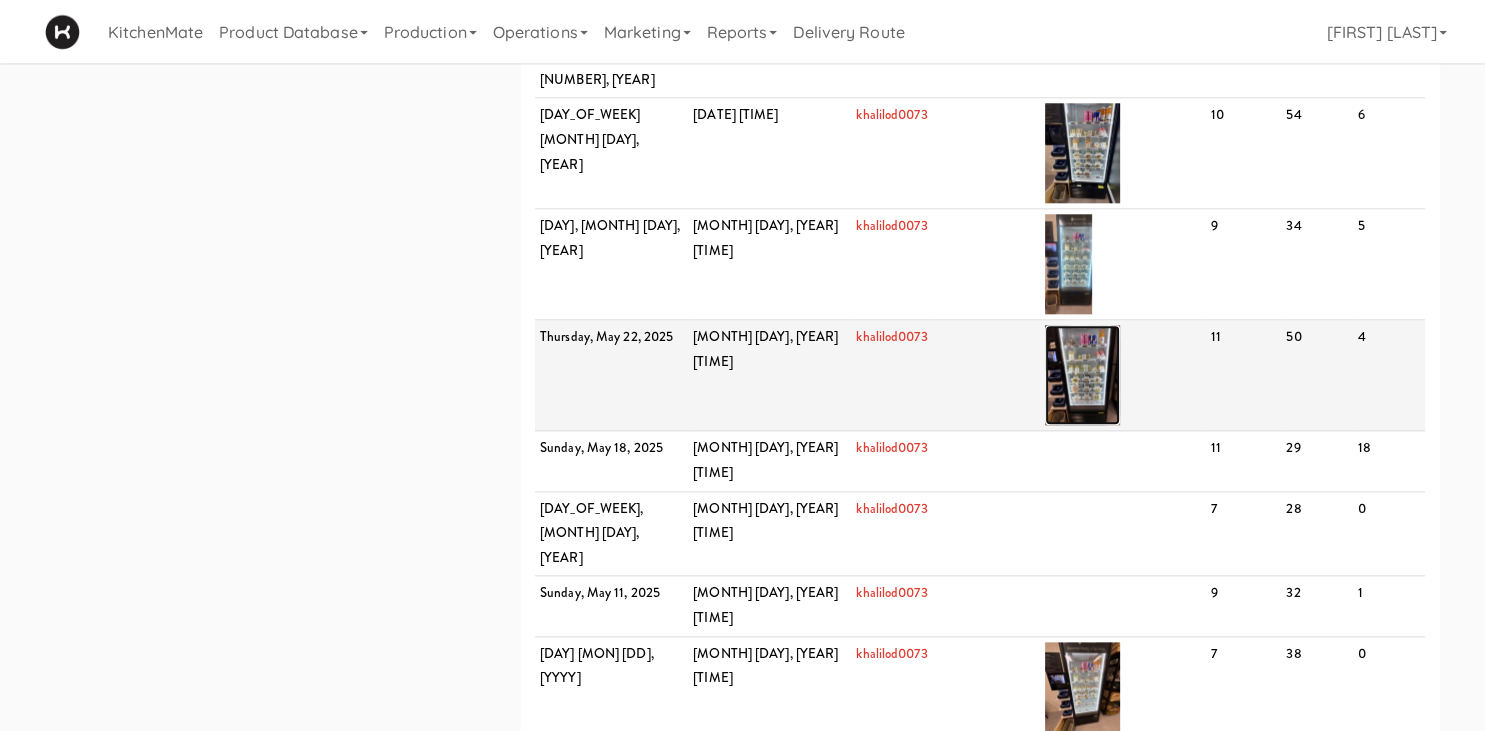 click at bounding box center [1082, 376] 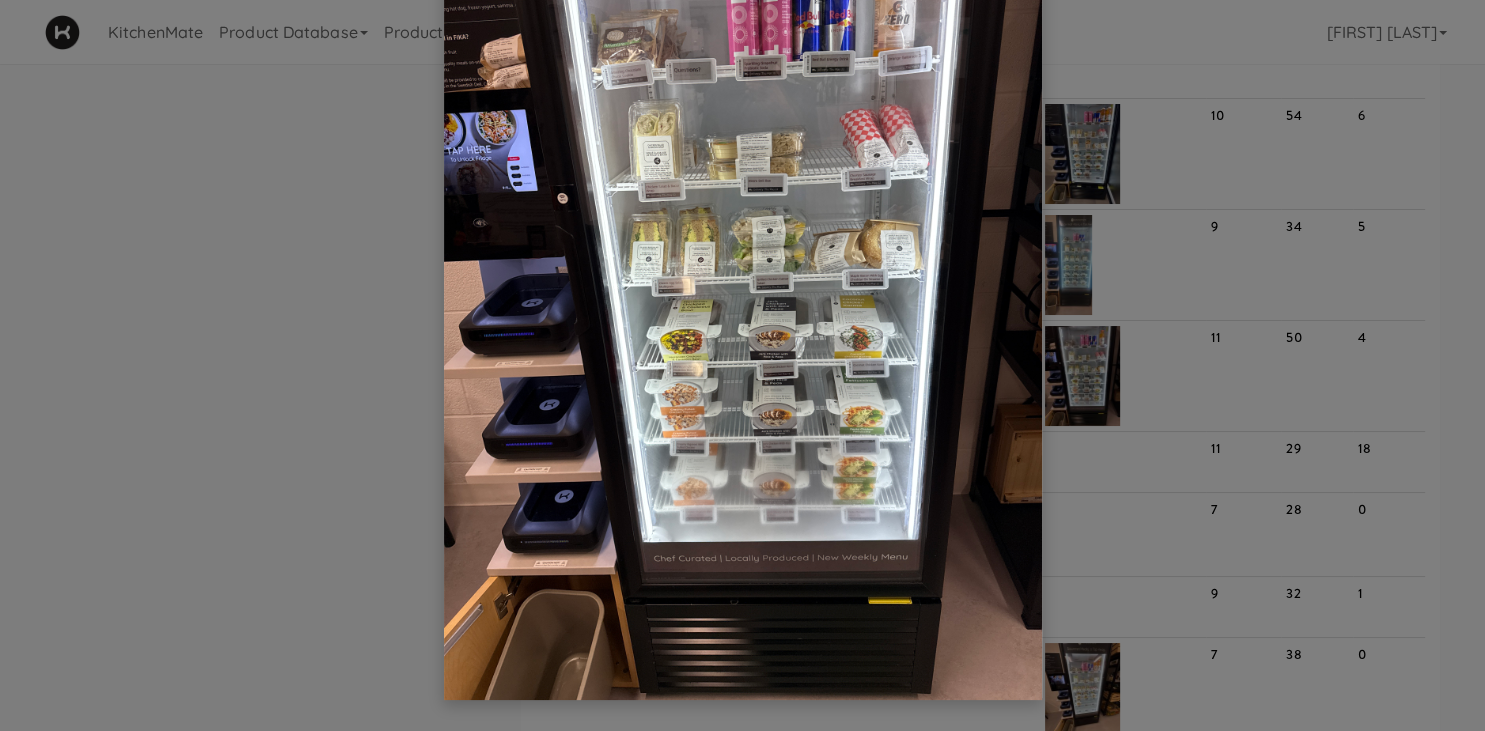 click at bounding box center (742, 365) 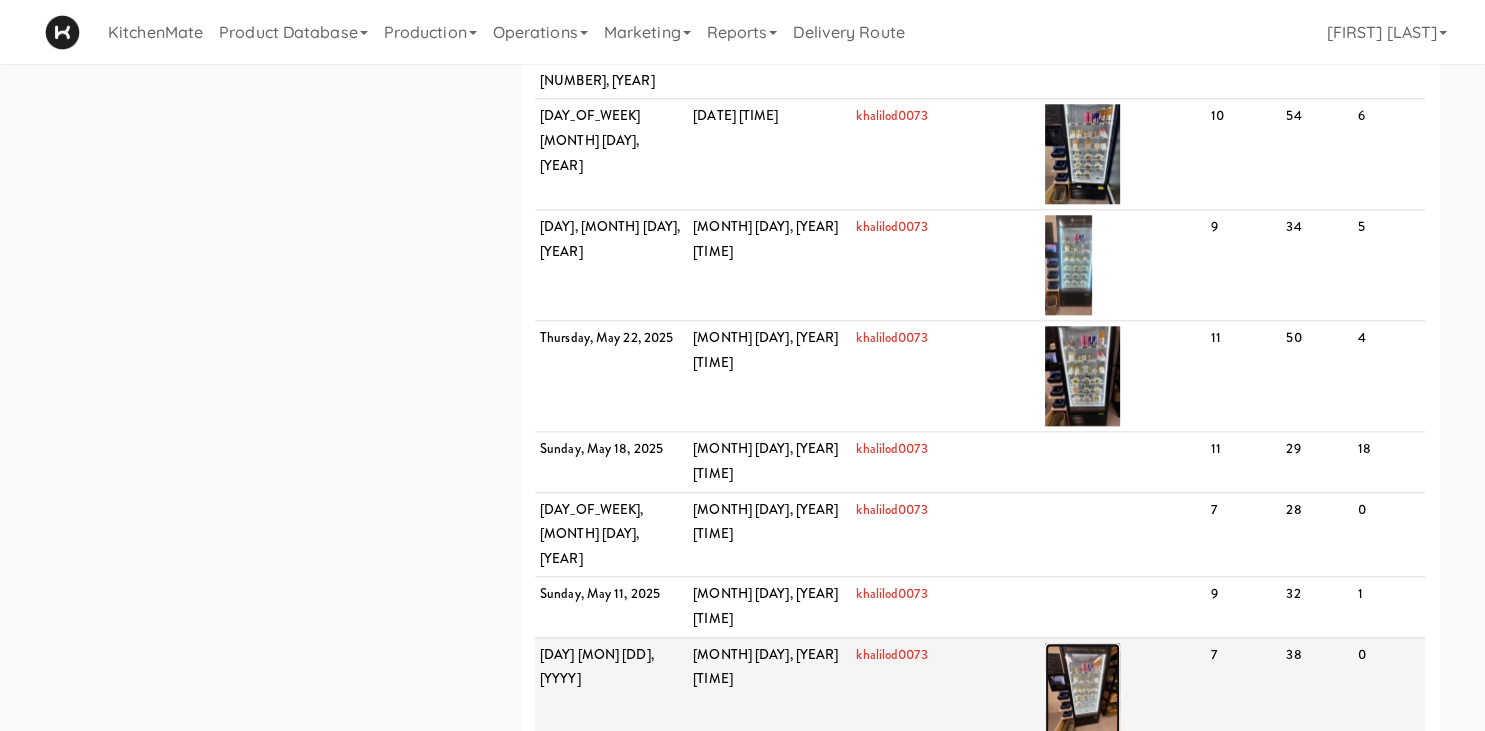 click at bounding box center (1082, 693) 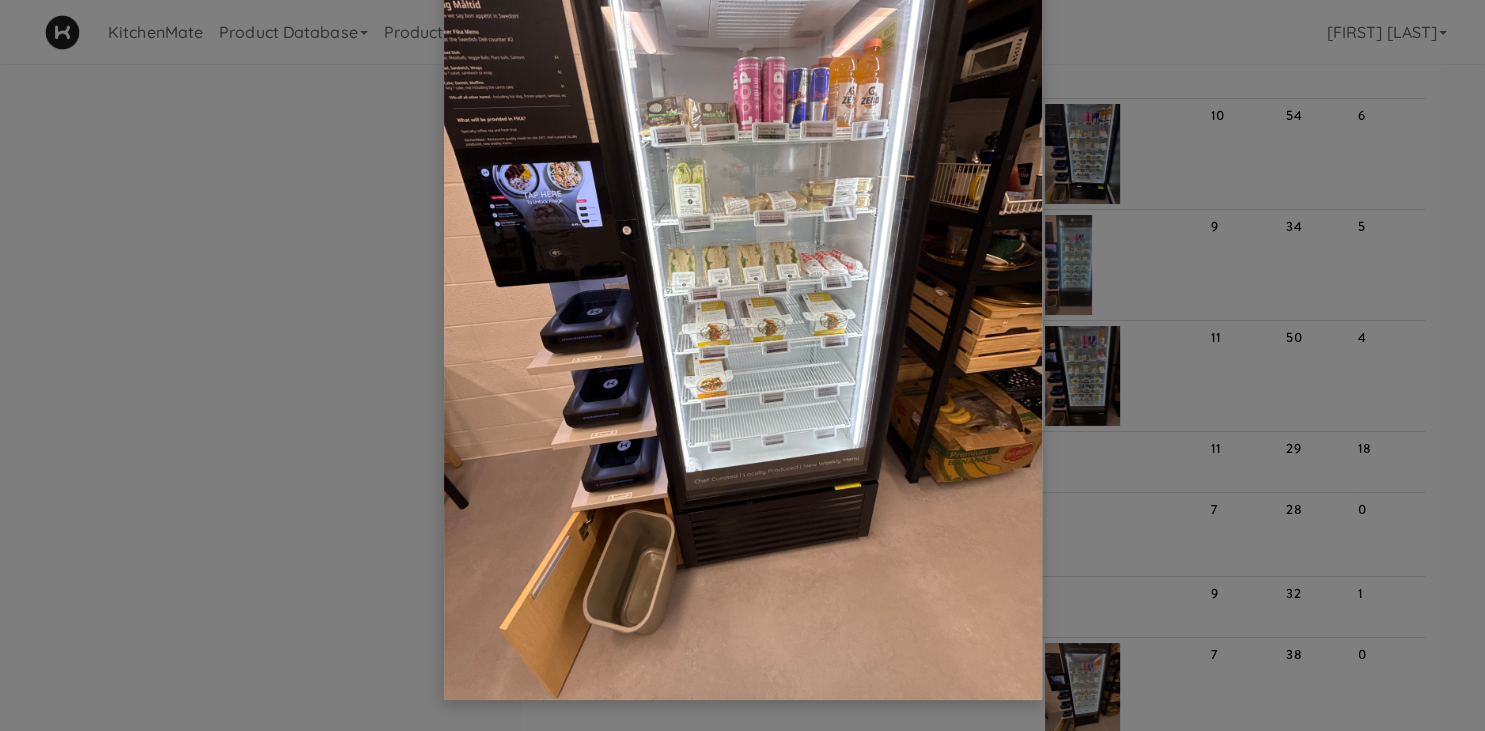 click at bounding box center [742, 365] 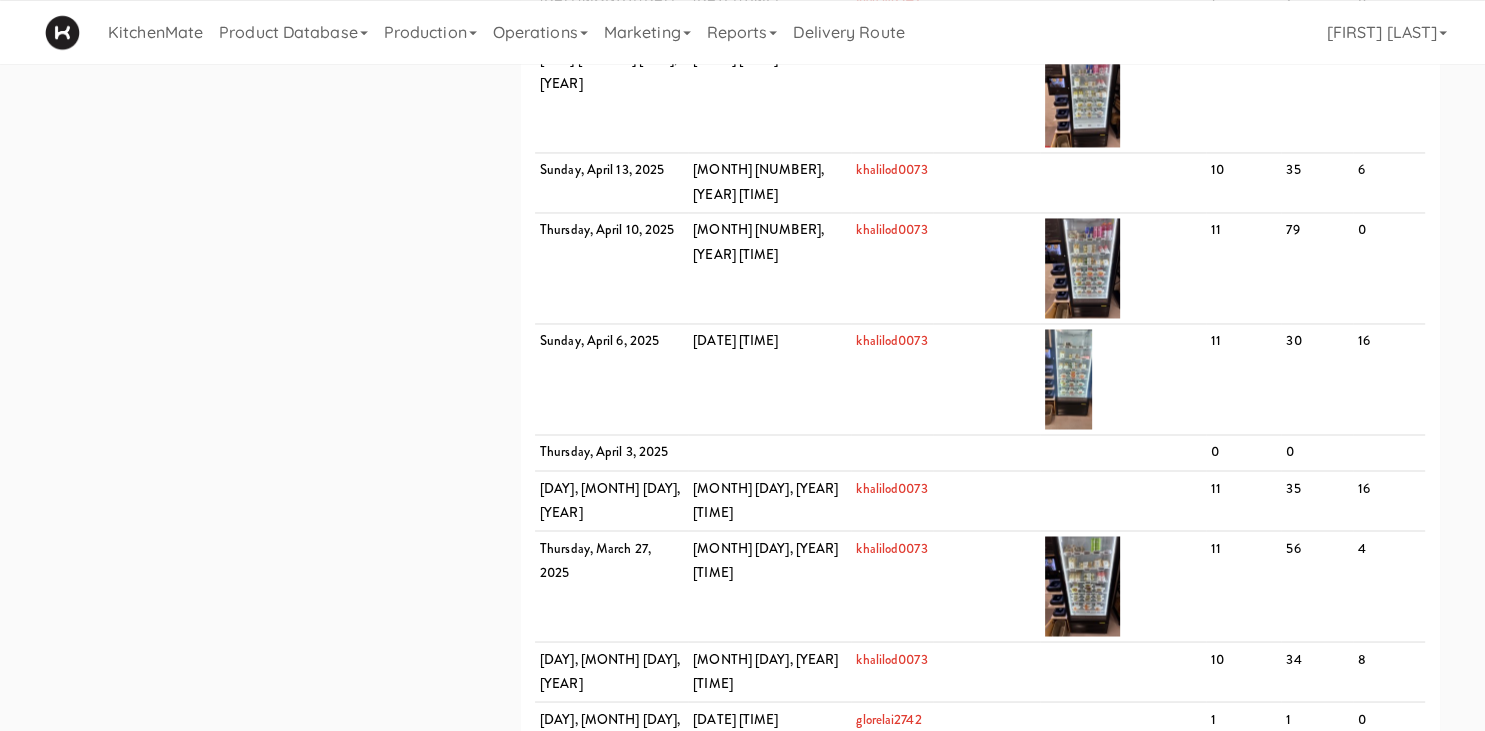 scroll, scrollTop: 3258, scrollLeft: 0, axis: vertical 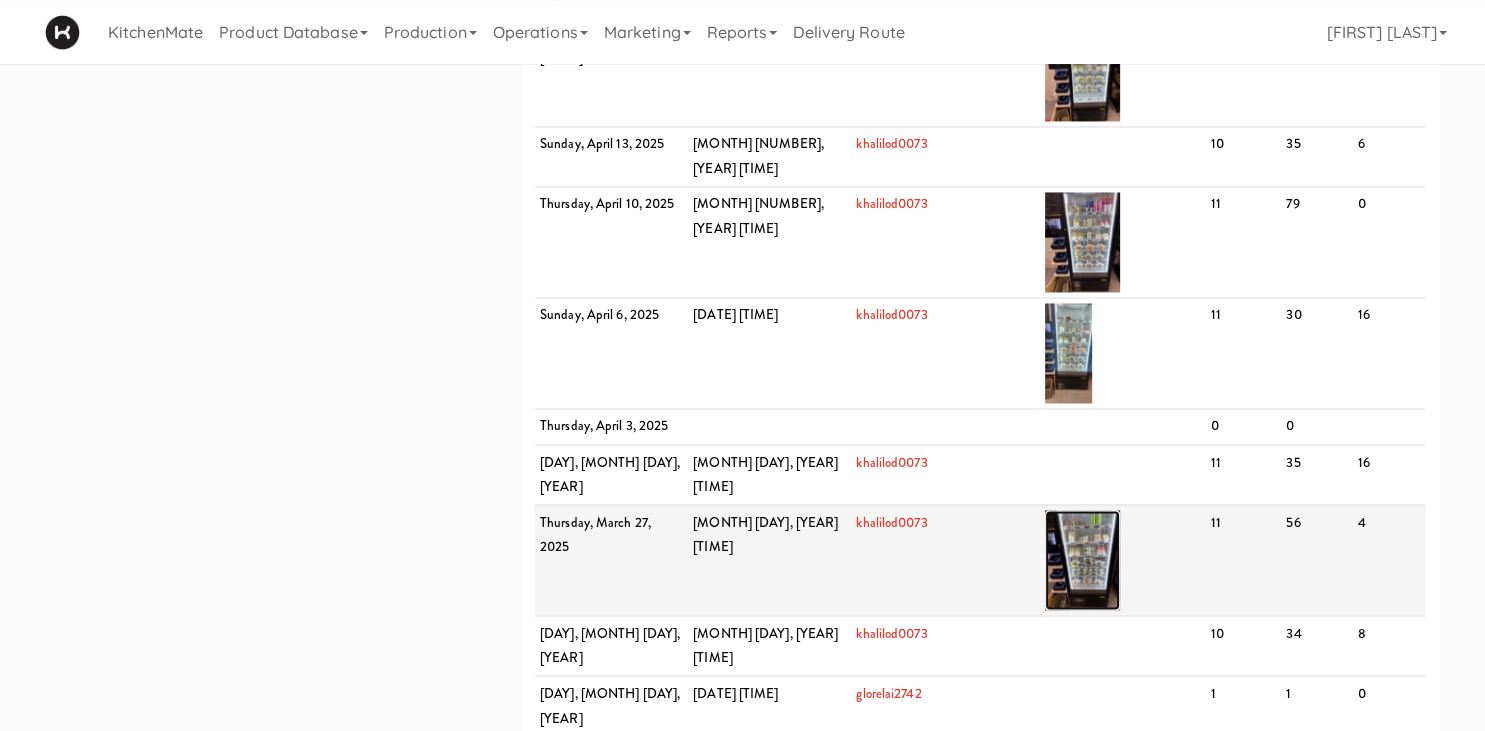 click at bounding box center (1082, 560) 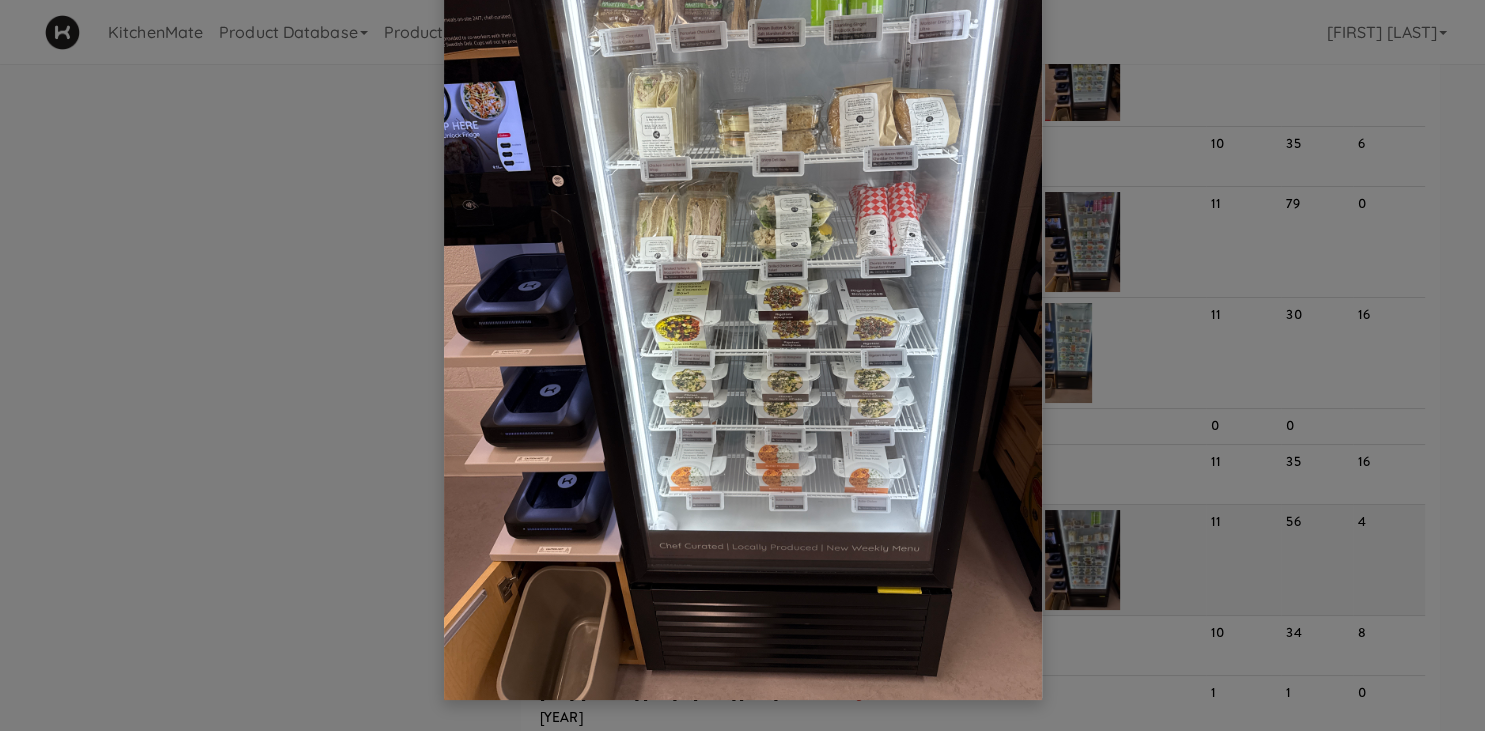 click at bounding box center [742, 365] 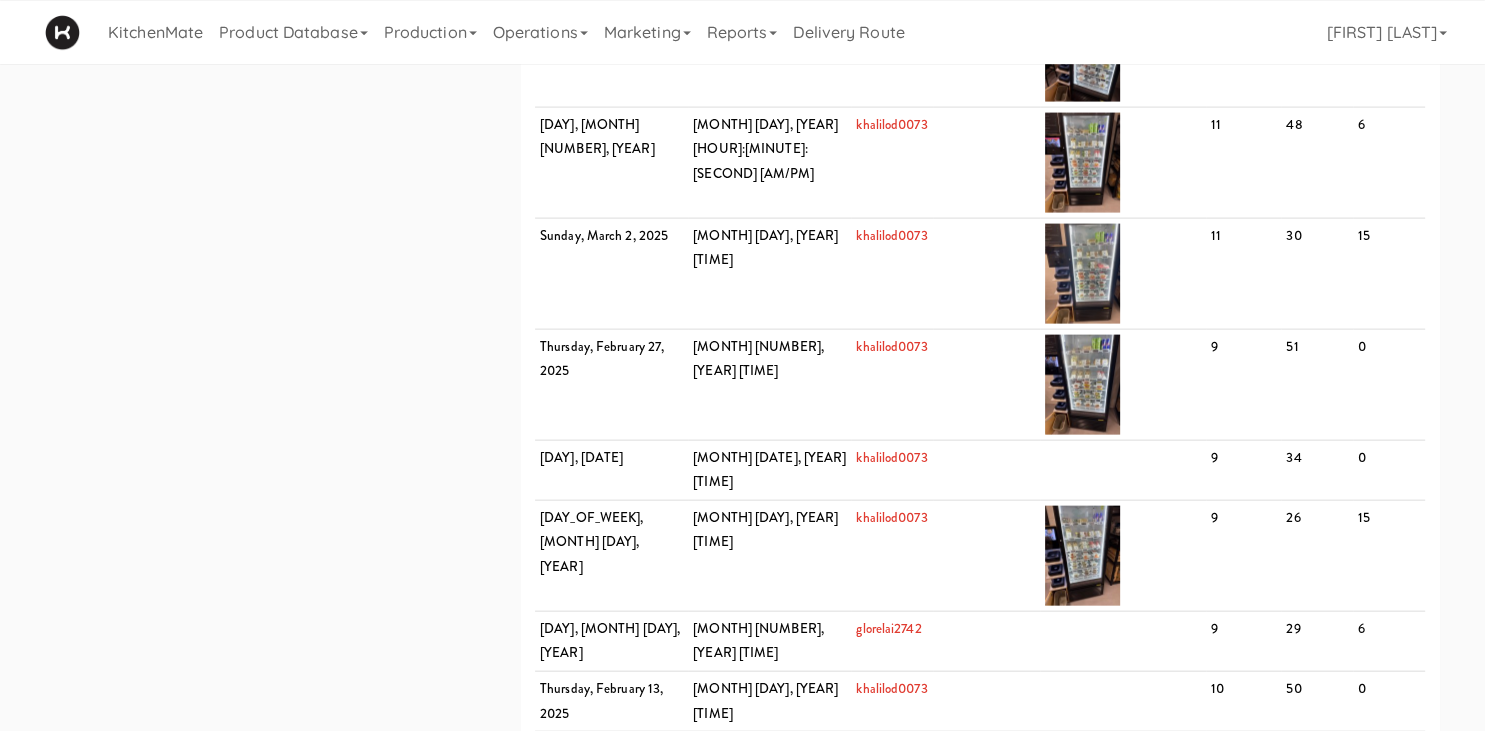scroll, scrollTop: 4242, scrollLeft: 0, axis: vertical 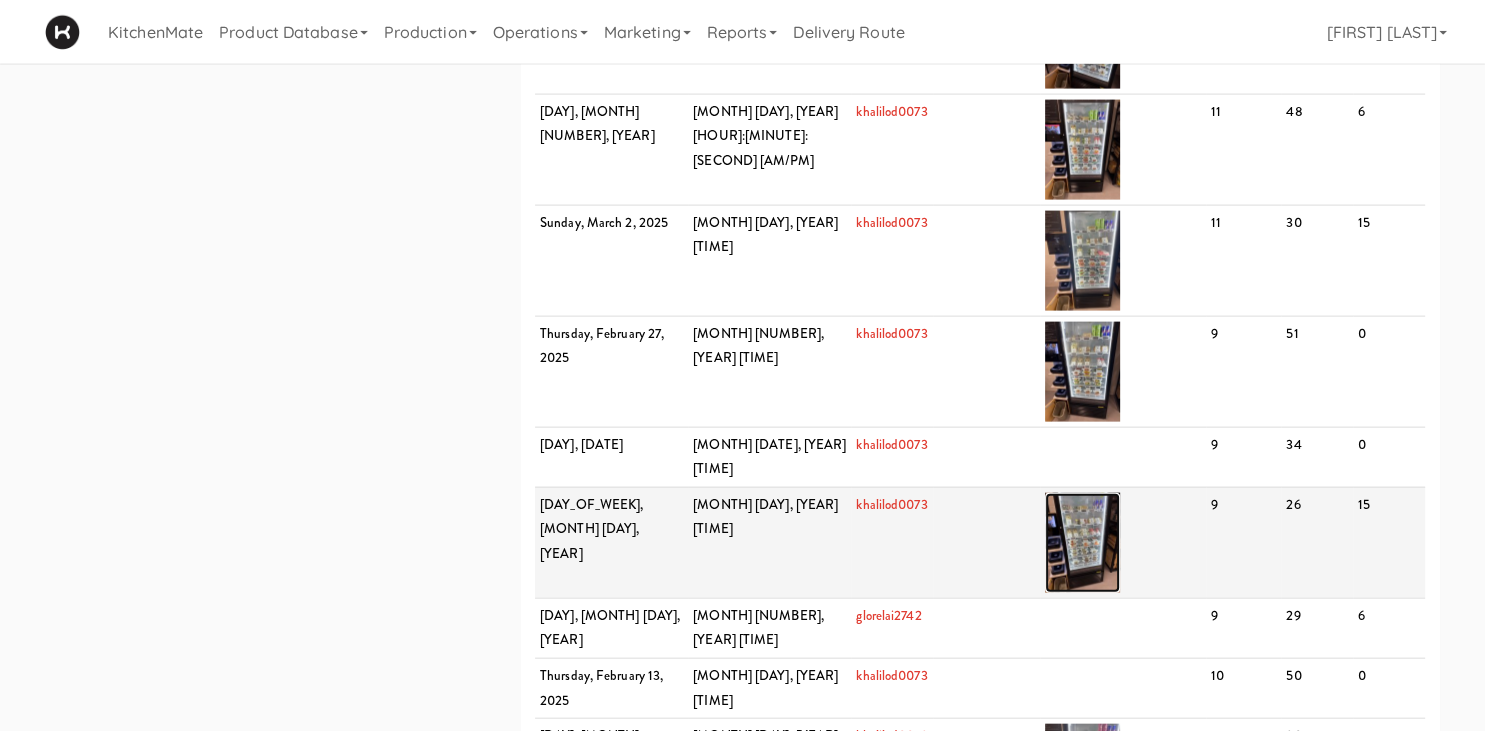 click at bounding box center (1082, 543) 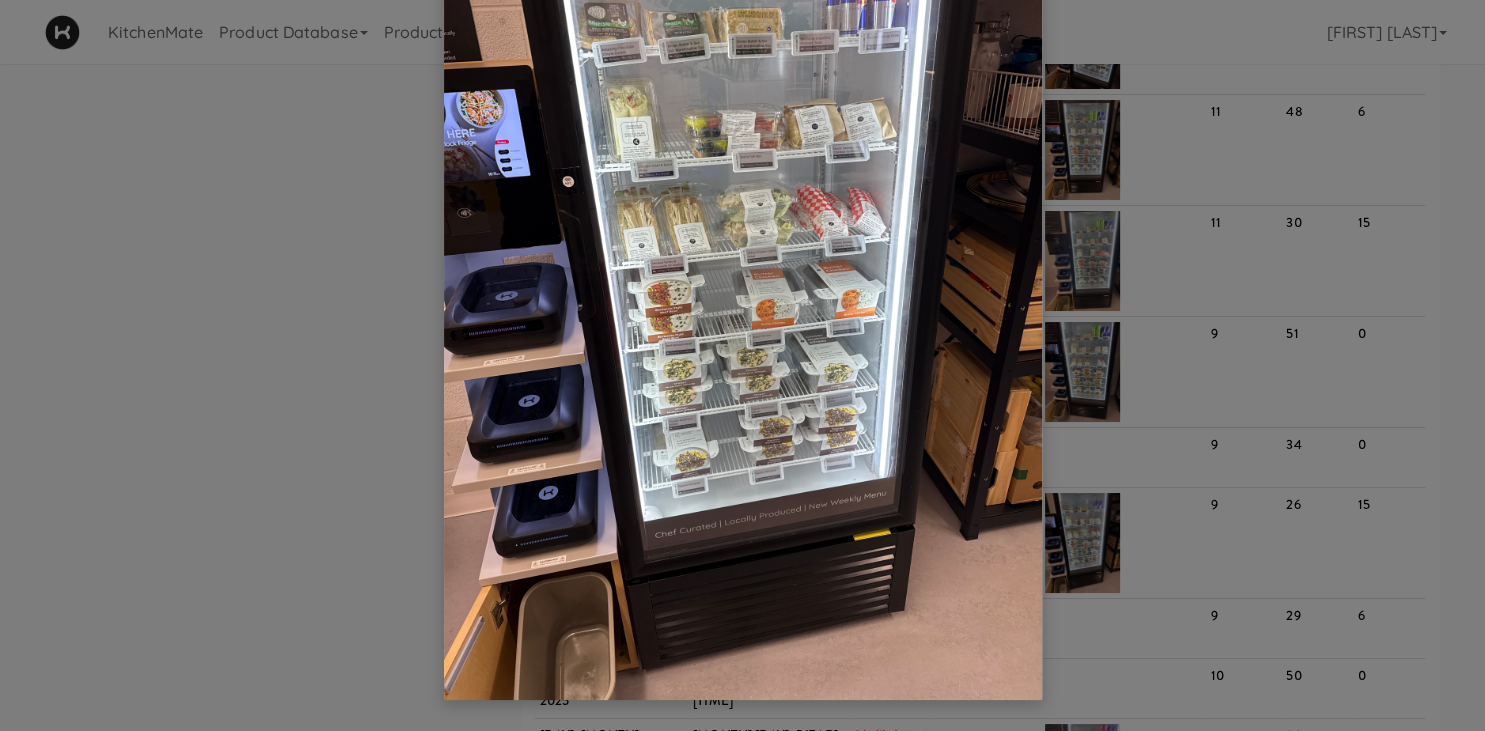click at bounding box center (743, 301) 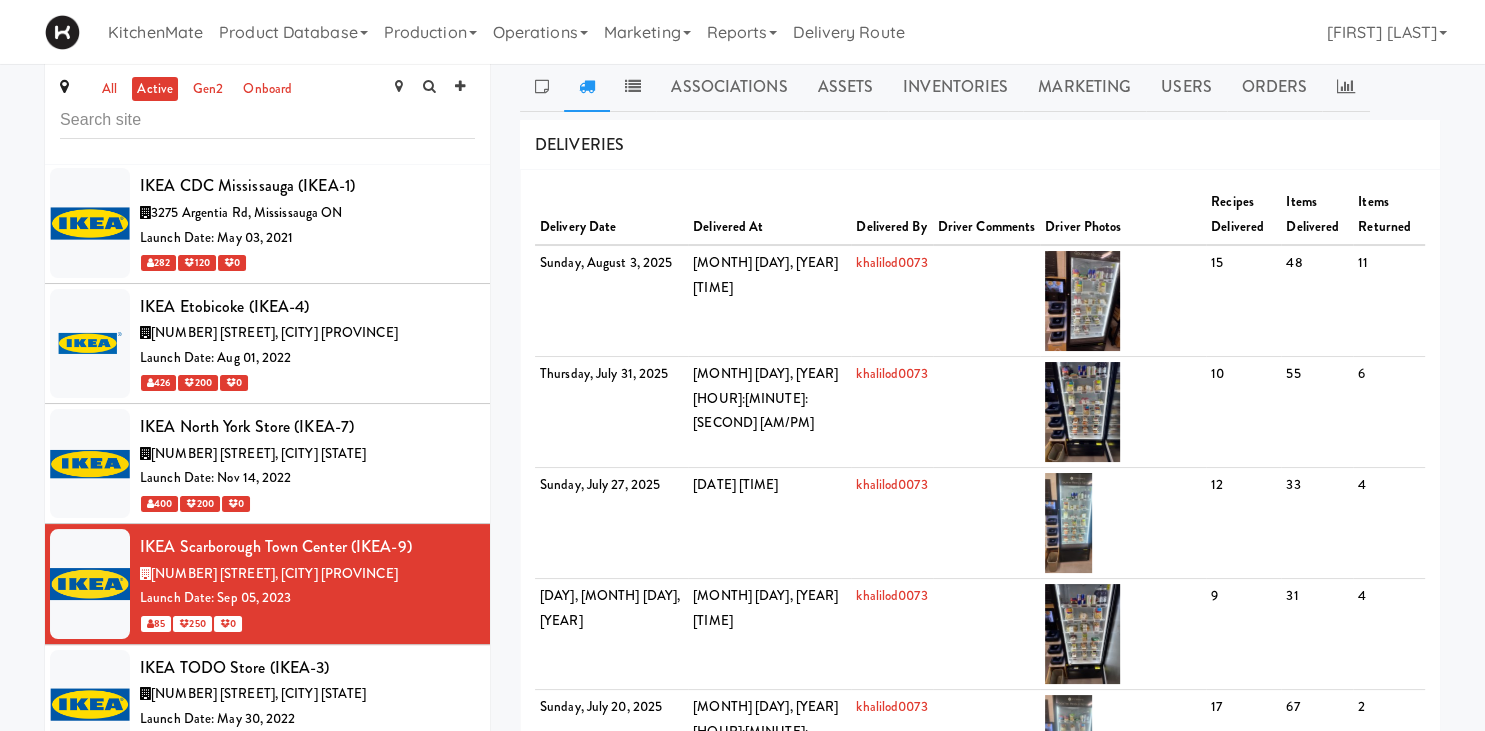 scroll, scrollTop: 0, scrollLeft: 0, axis: both 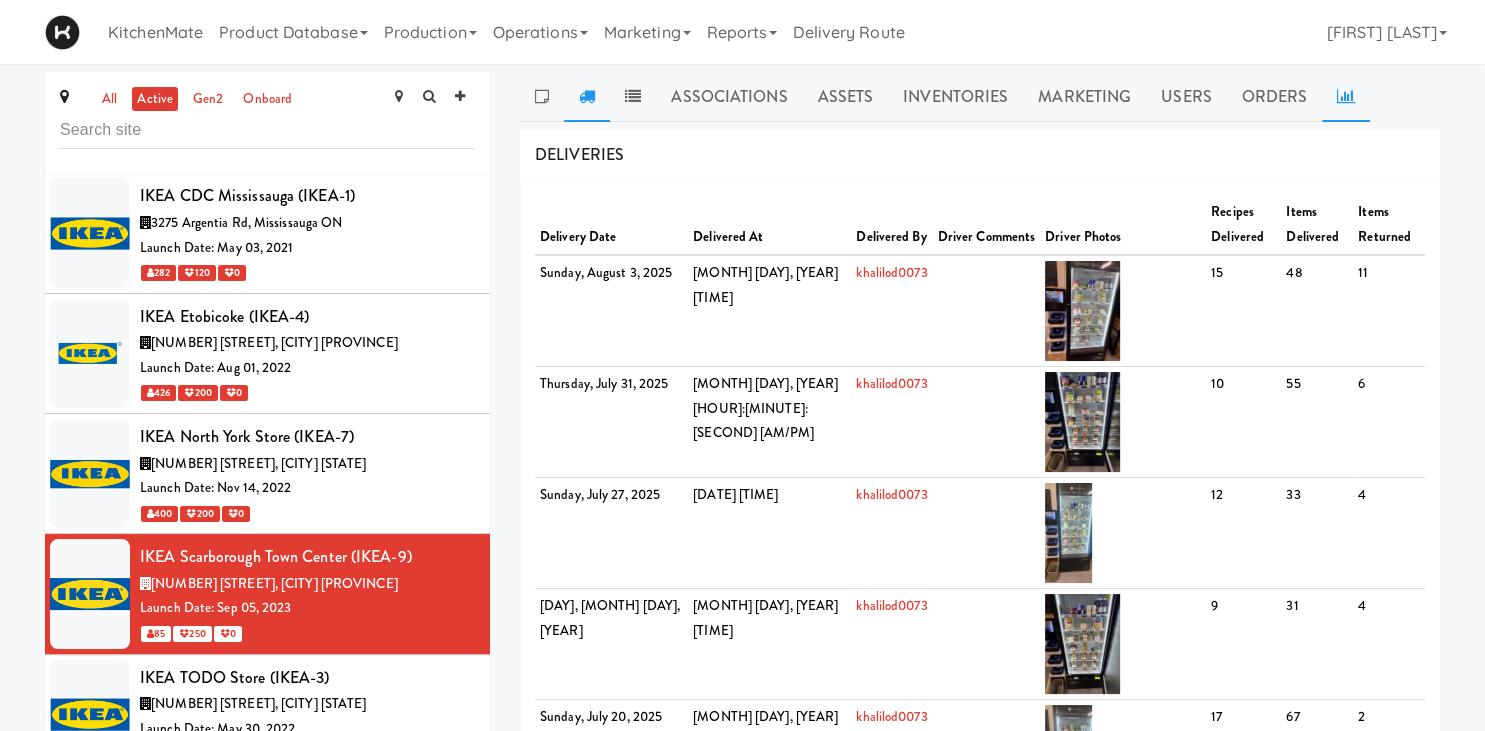 click at bounding box center [1346, 96] 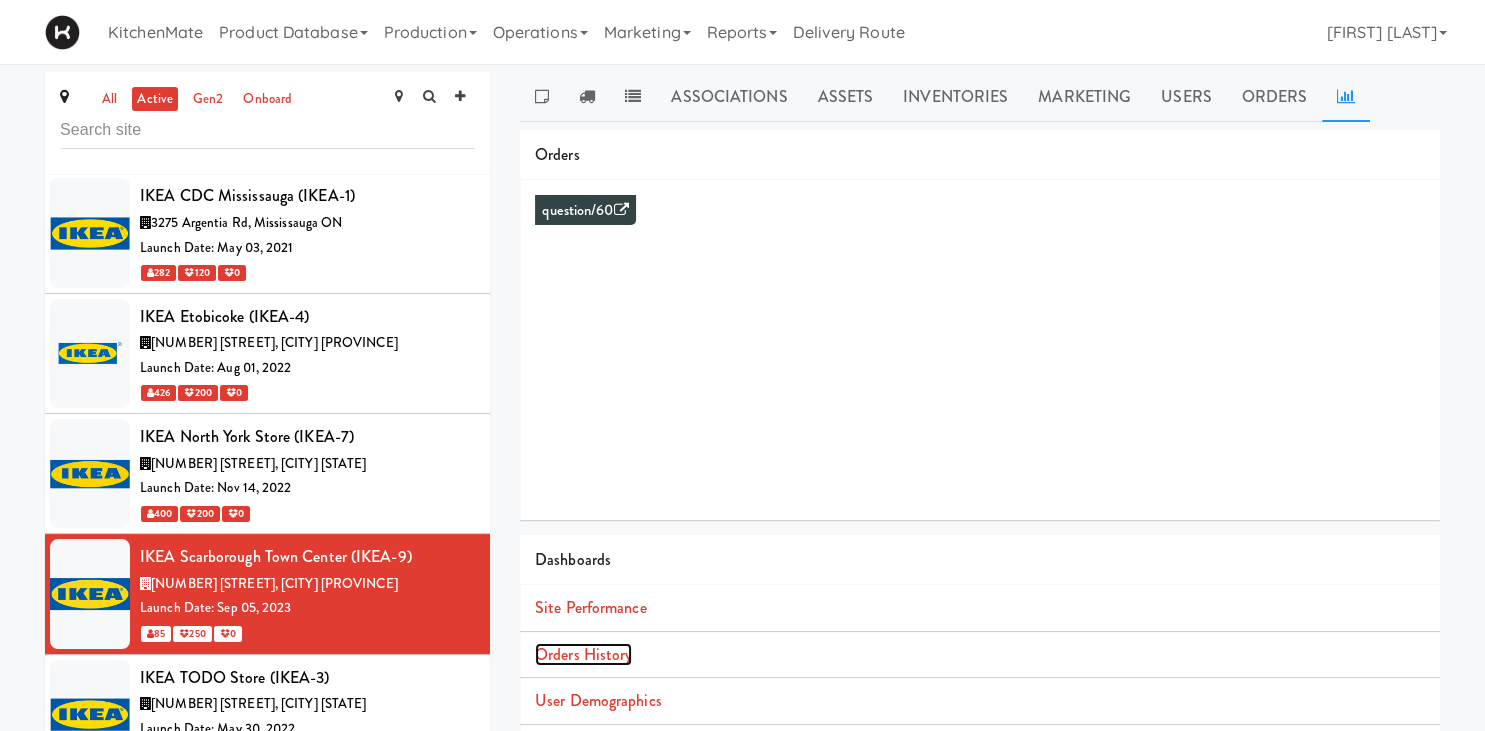 click on "Orders History" at bounding box center [583, 654] 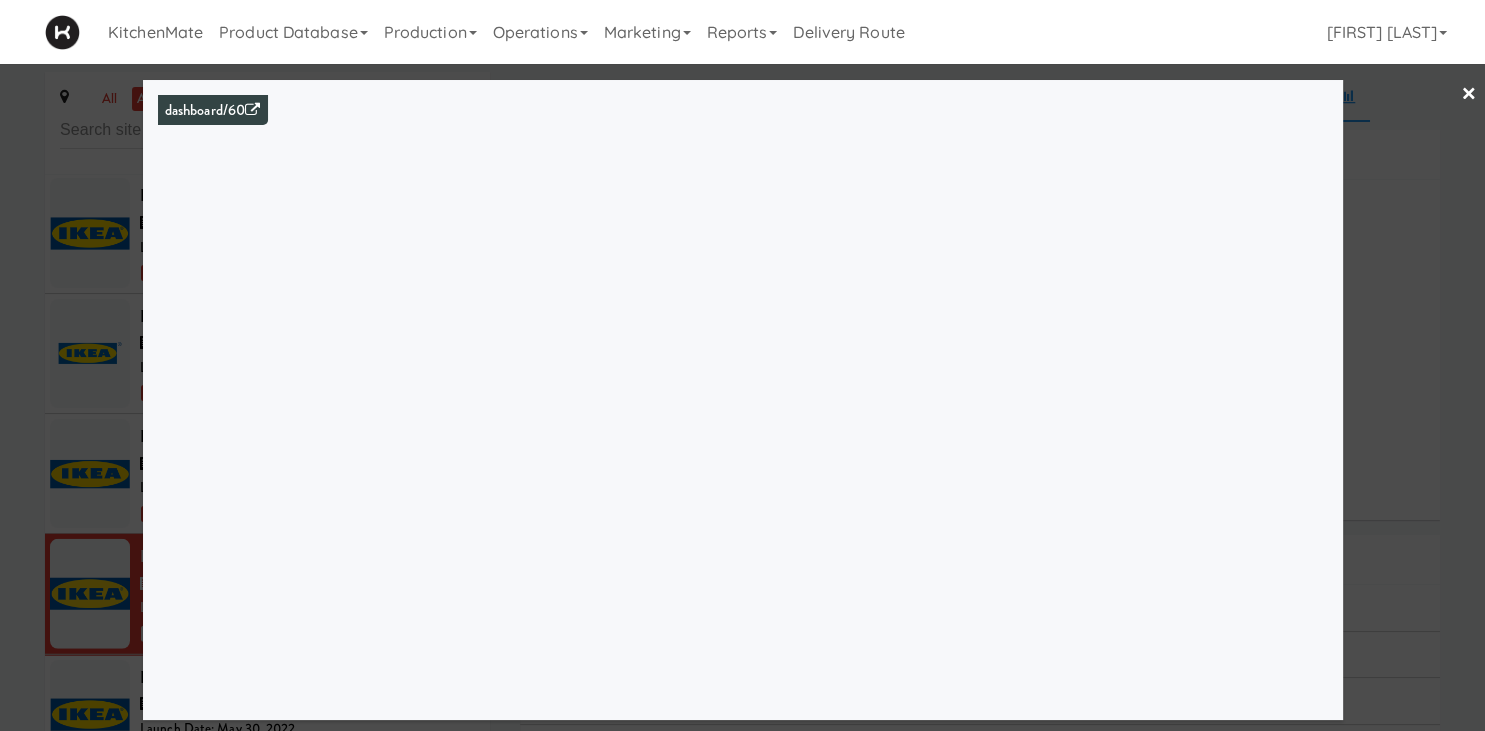 click at bounding box center [742, 365] 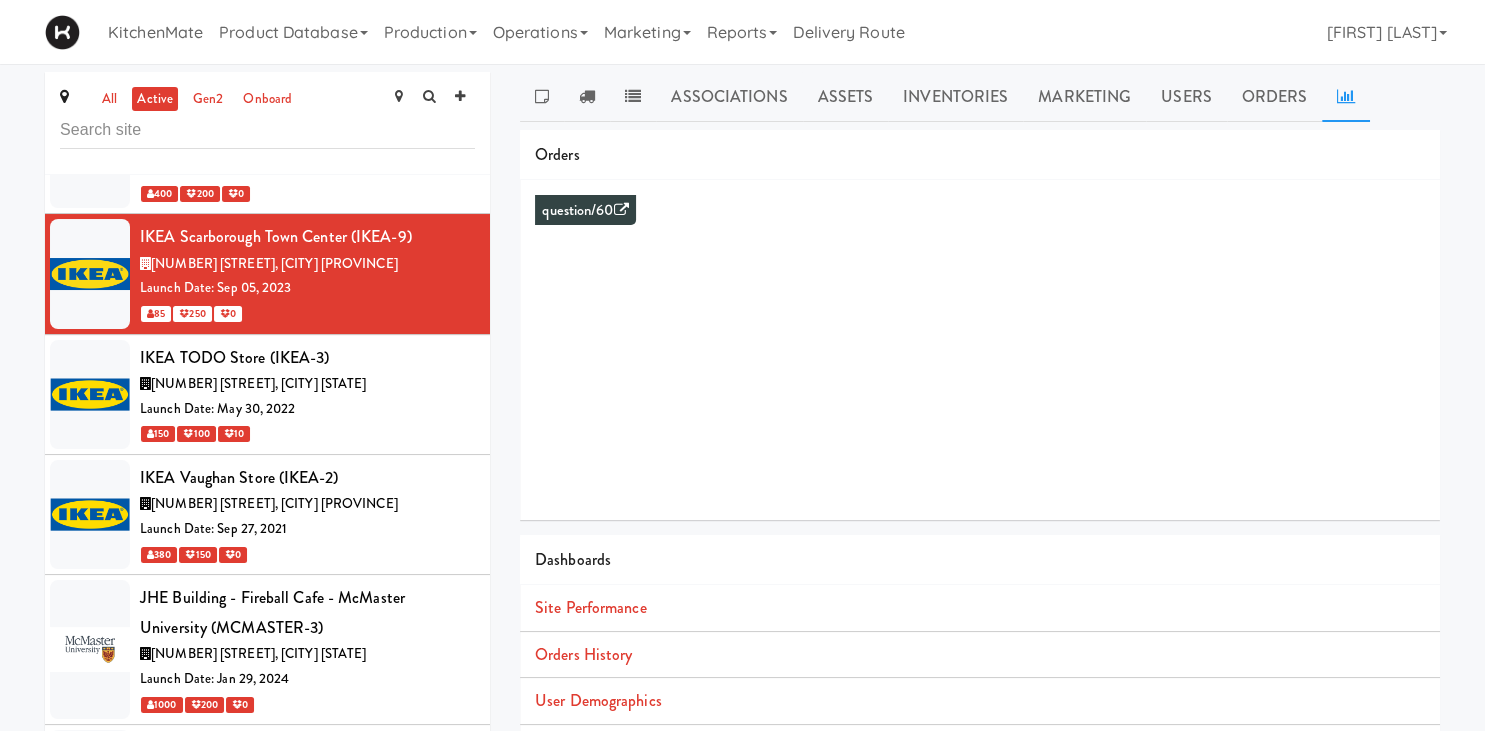 scroll, scrollTop: 5400, scrollLeft: 0, axis: vertical 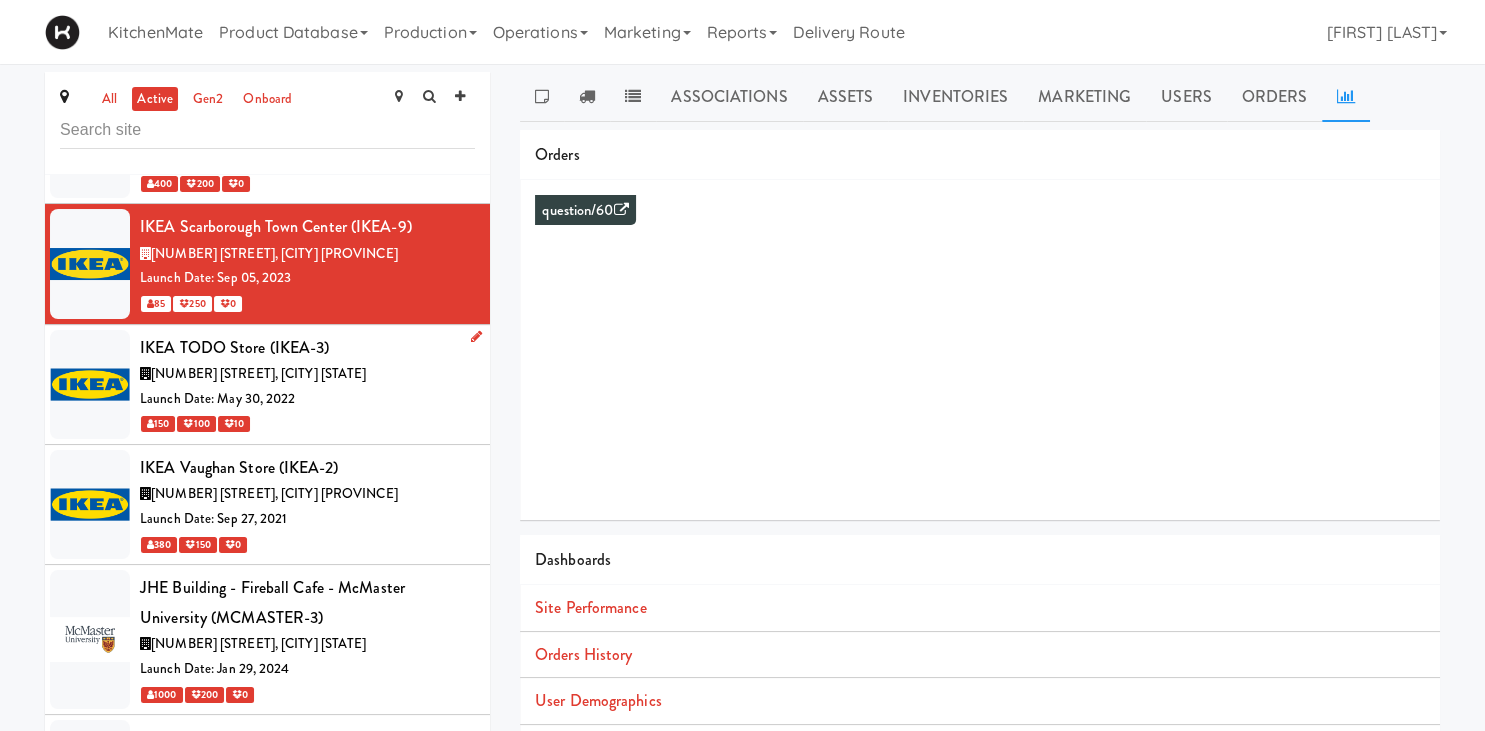 click on "IKEA TODO Store (IKEA-3)" at bounding box center [307, 348] 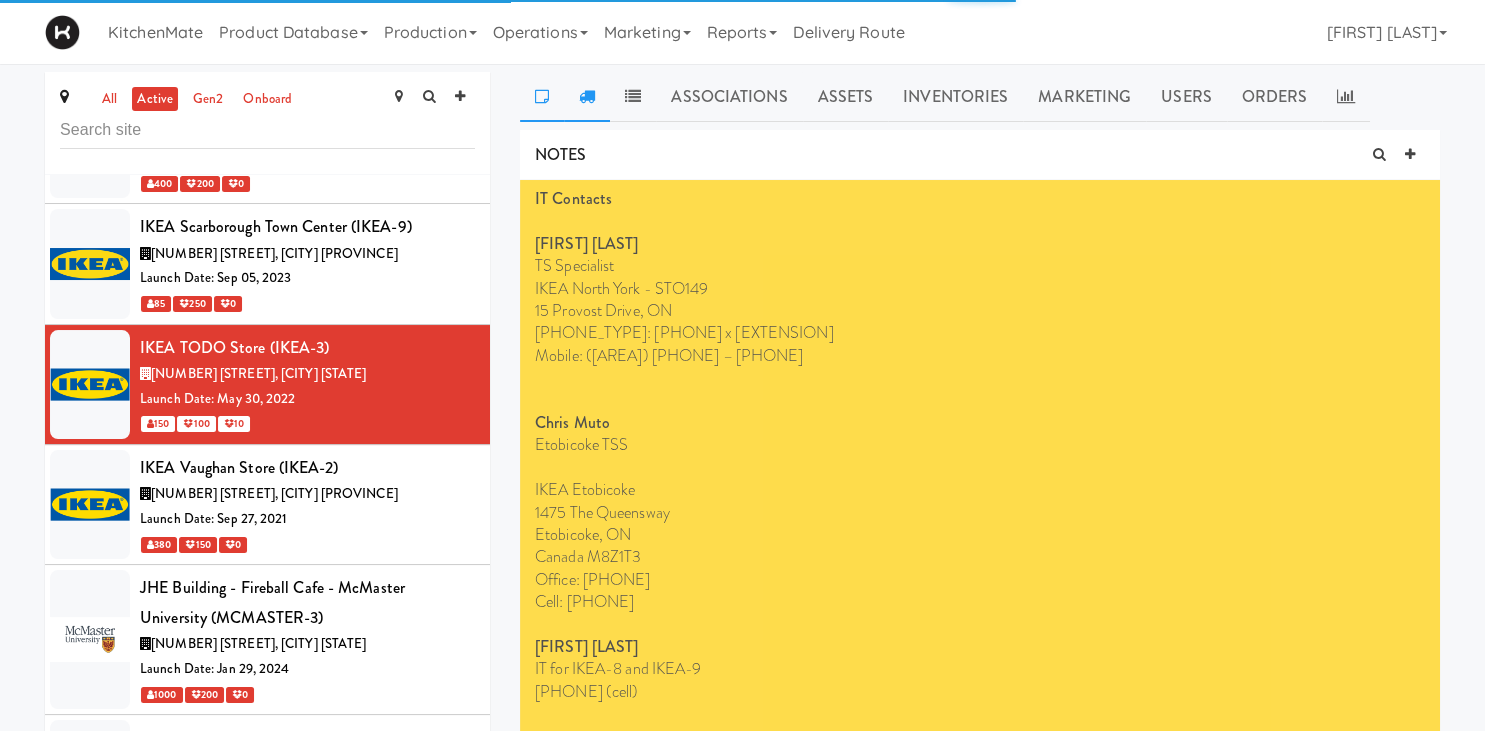 click at bounding box center (587, 97) 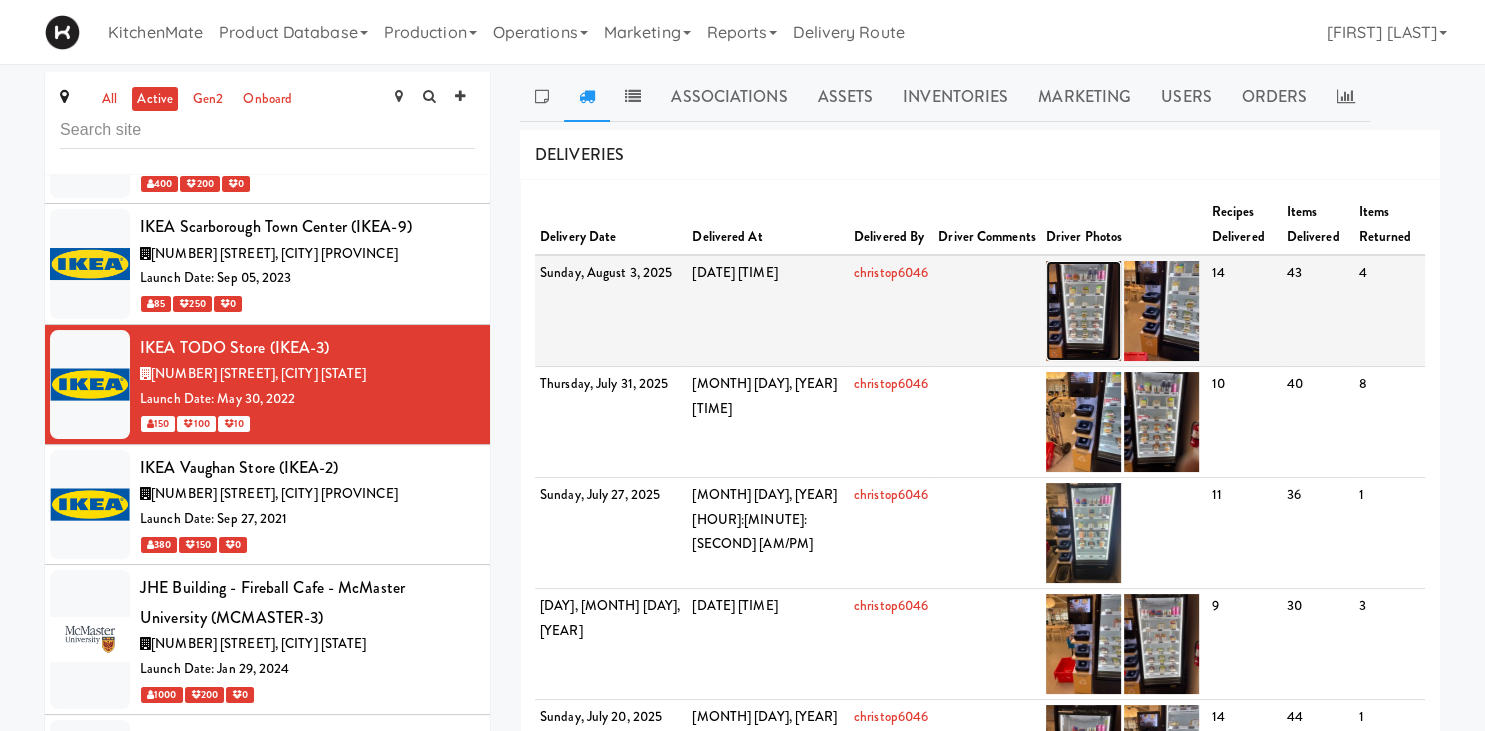 click at bounding box center (1083, 311) 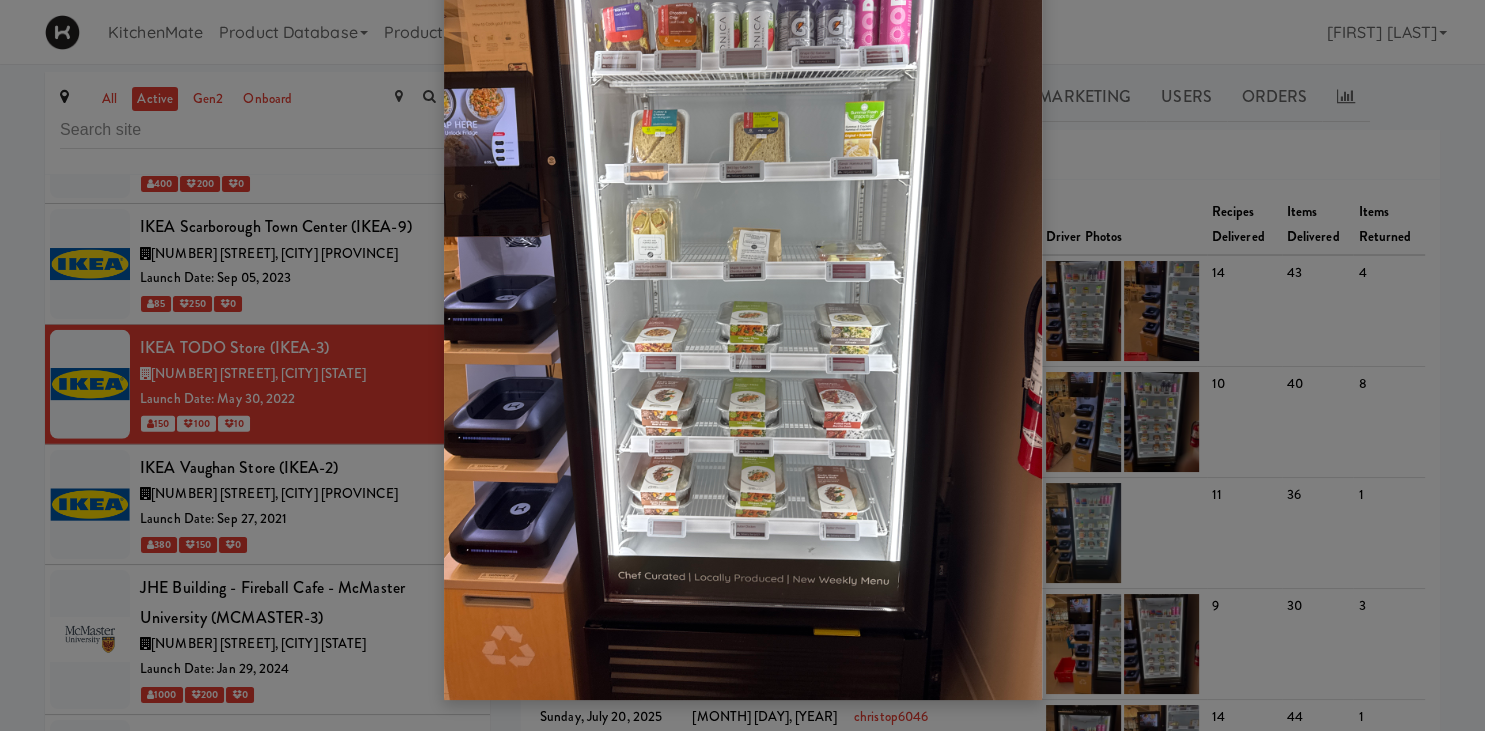click at bounding box center [742, 365] 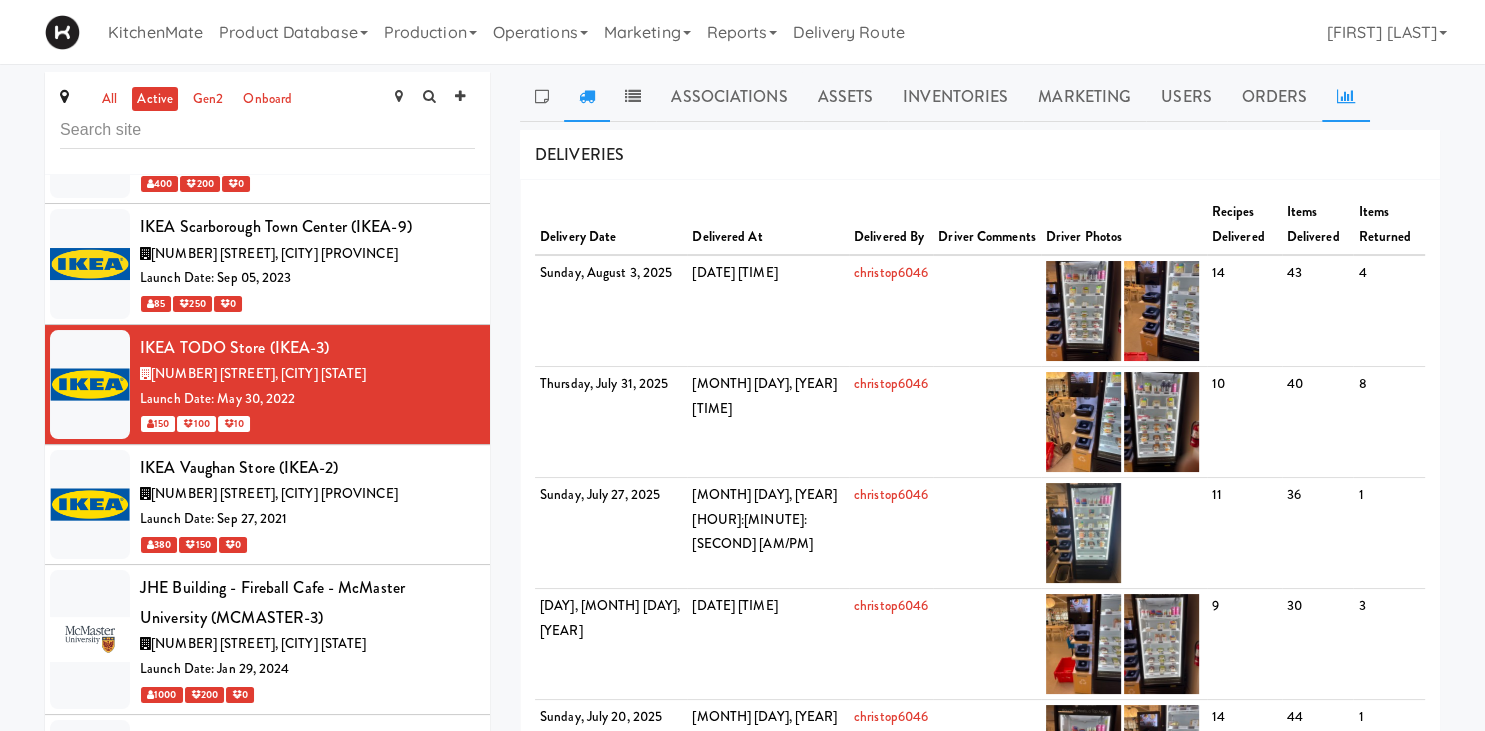 click at bounding box center (1346, 96) 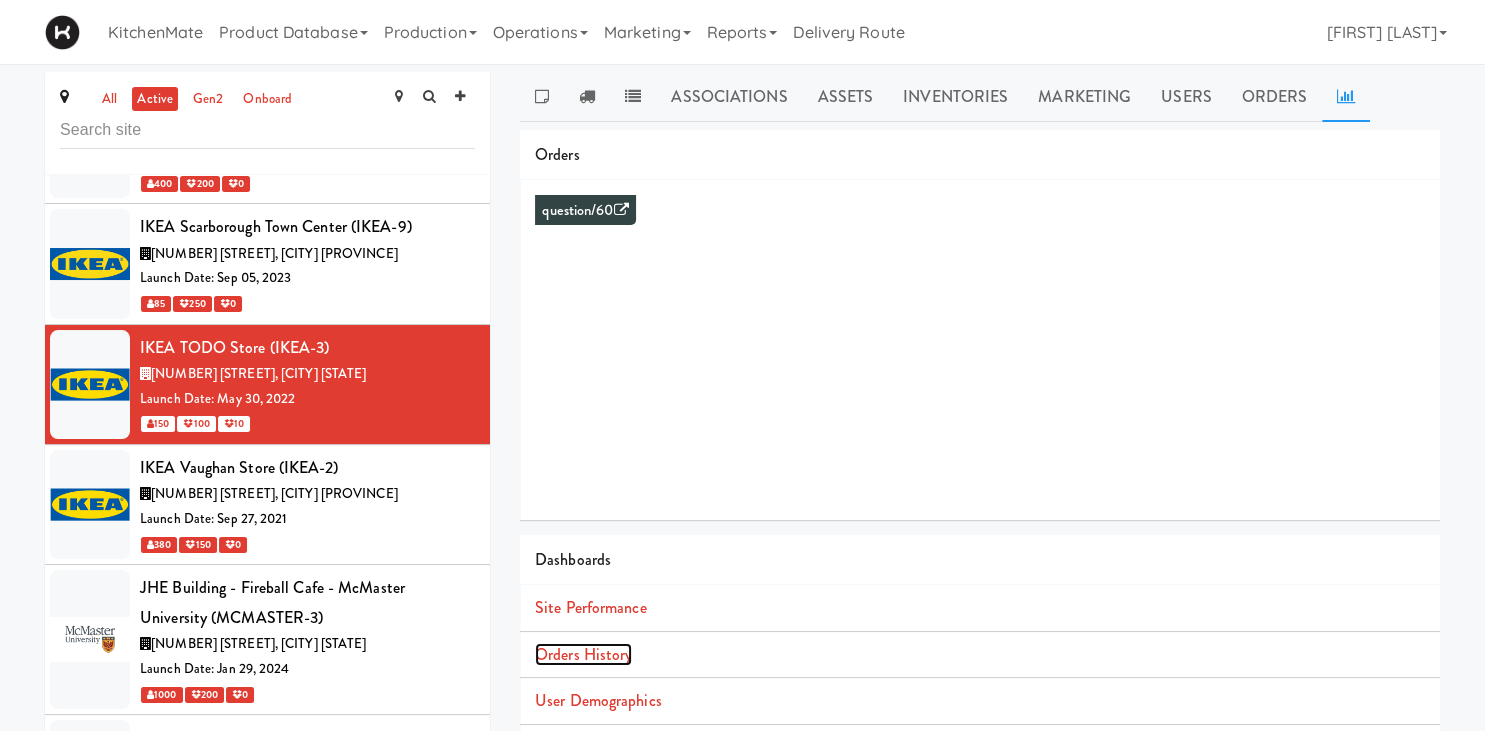 click on "Orders History" at bounding box center [583, 654] 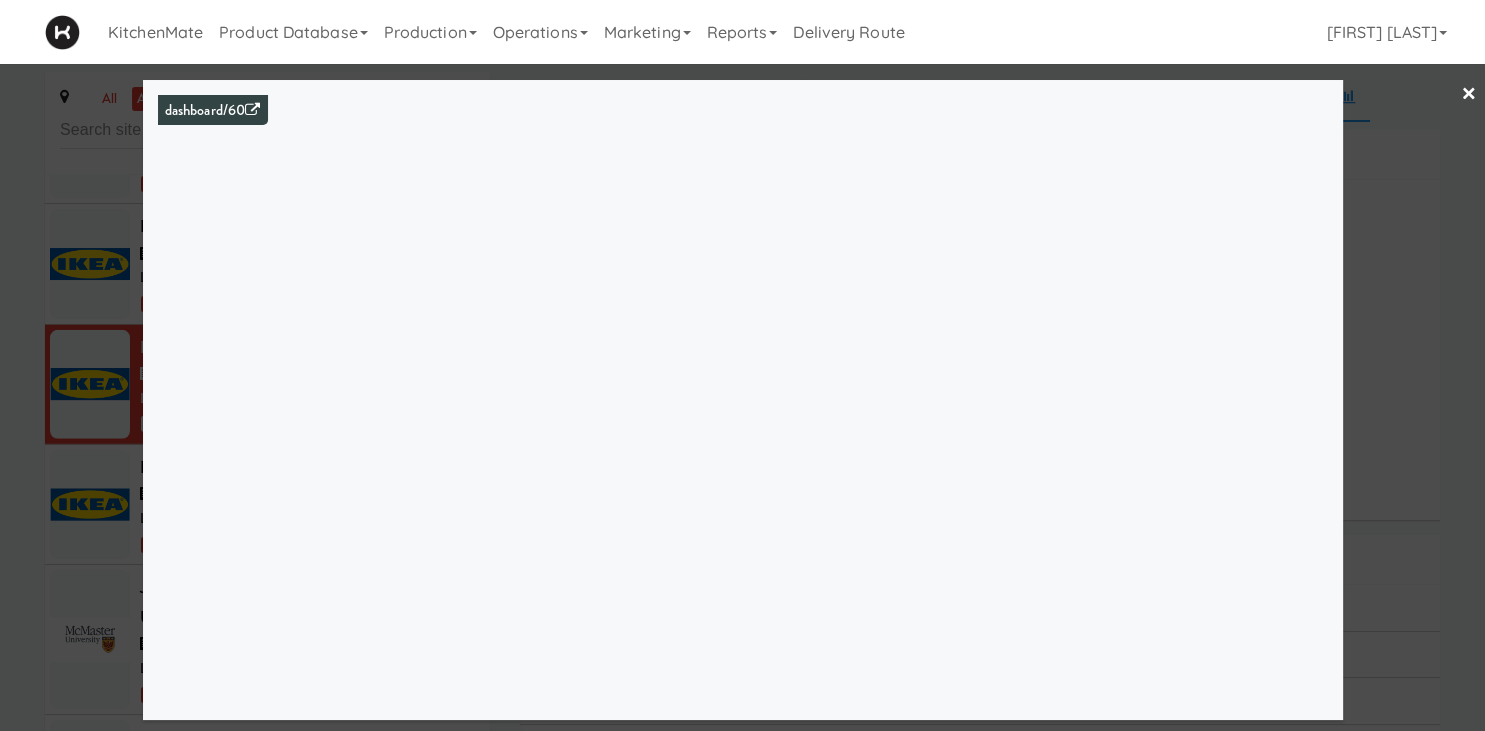 click at bounding box center [742, 365] 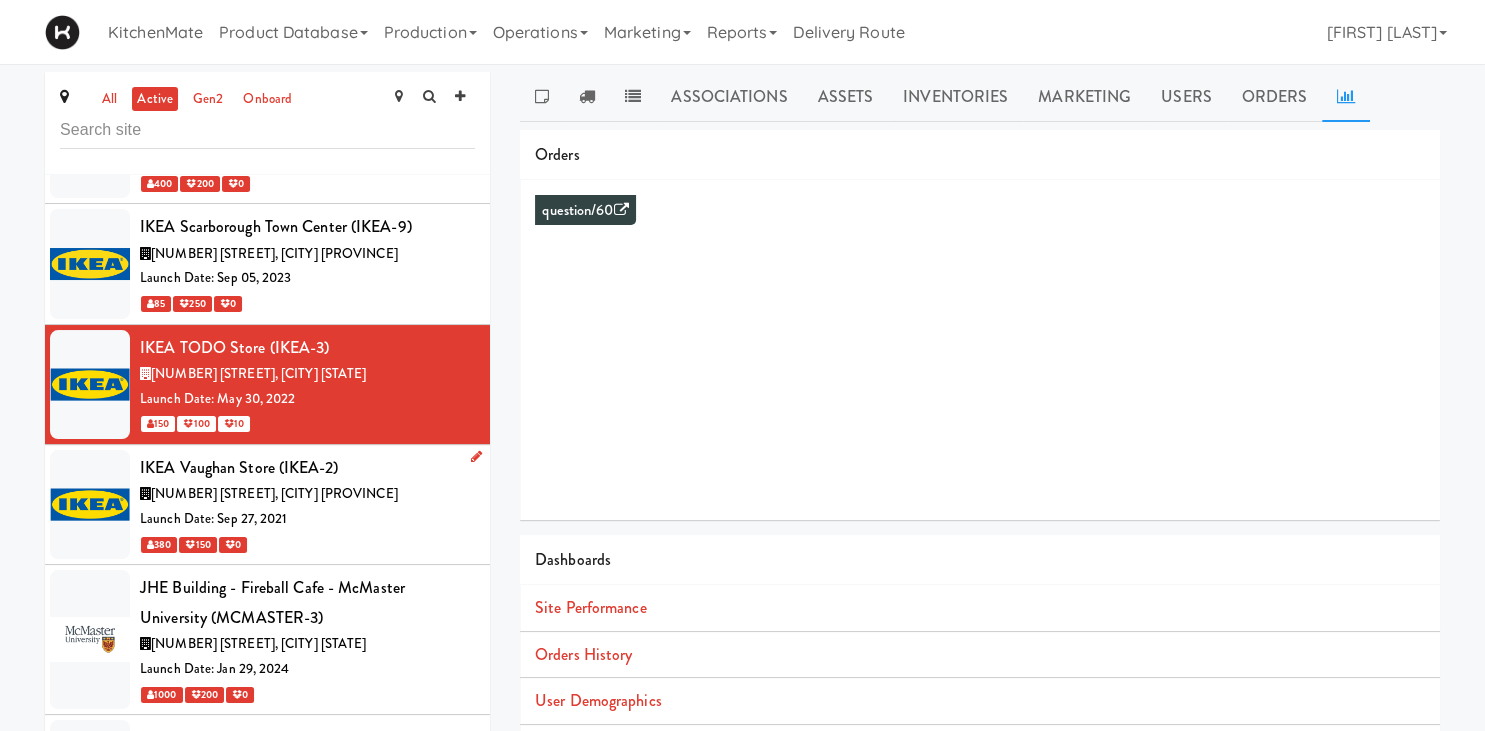 click on "Launch Date: Sep 27, 2021" at bounding box center [307, 519] 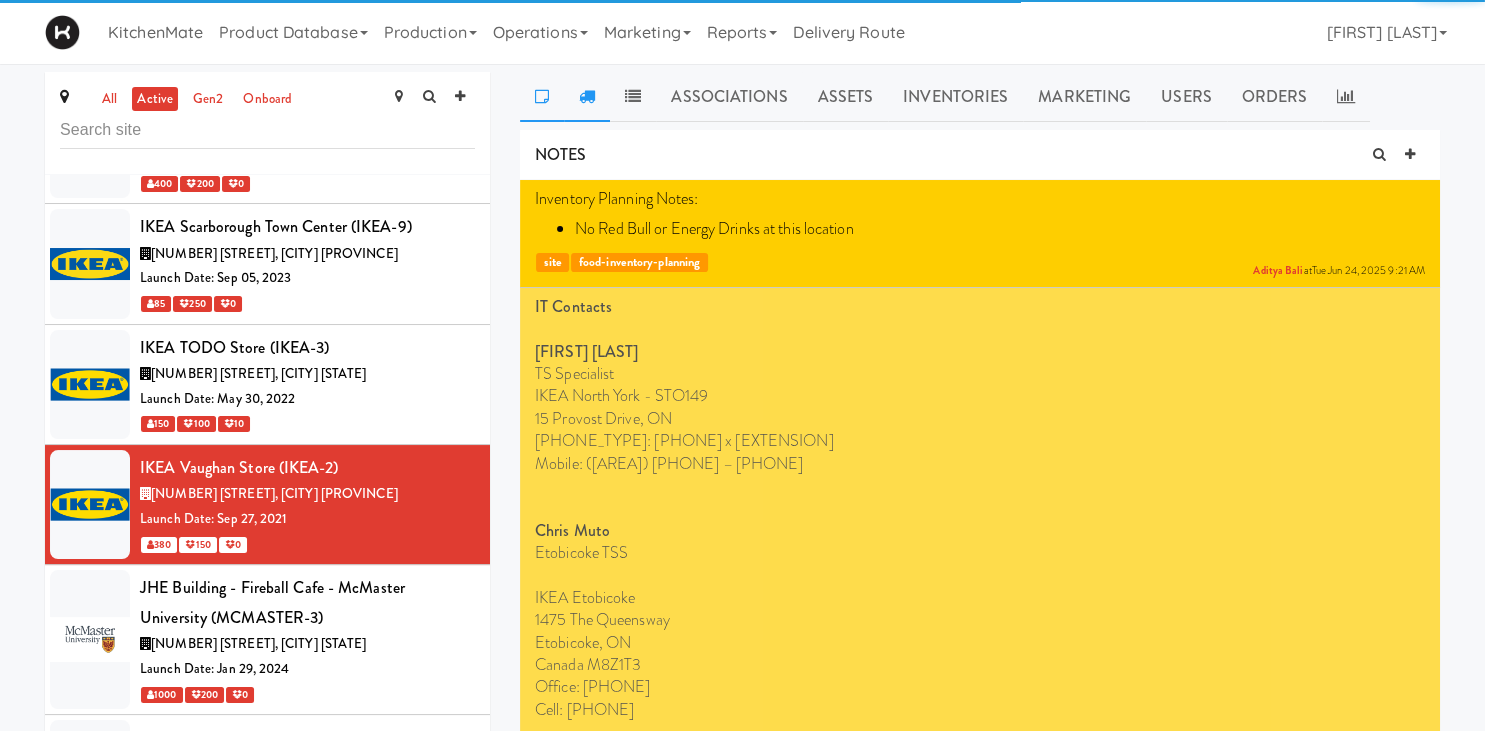 click at bounding box center [587, 97] 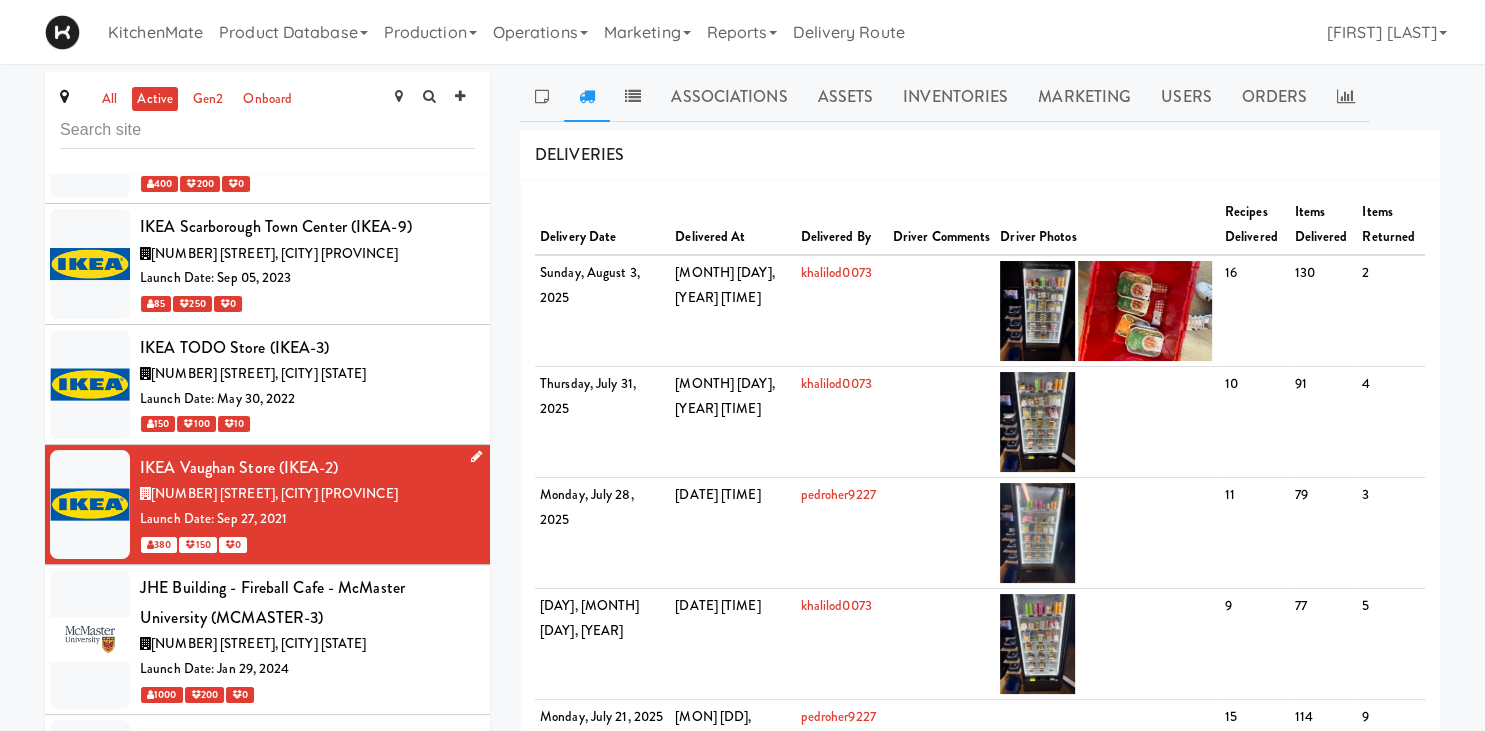 click on "IKEA Vaughan Store (IKEA-2)" at bounding box center [307, 468] 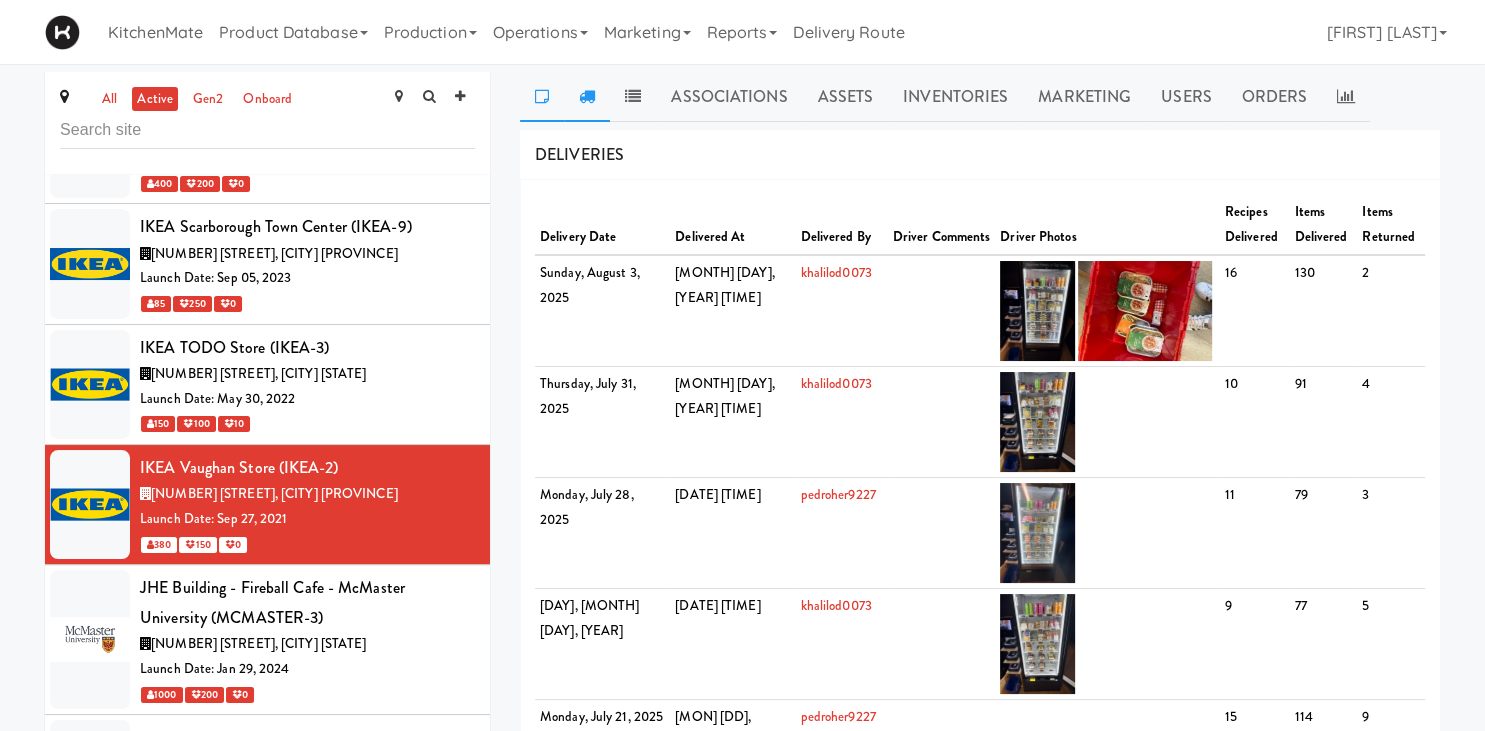 click at bounding box center (542, 97) 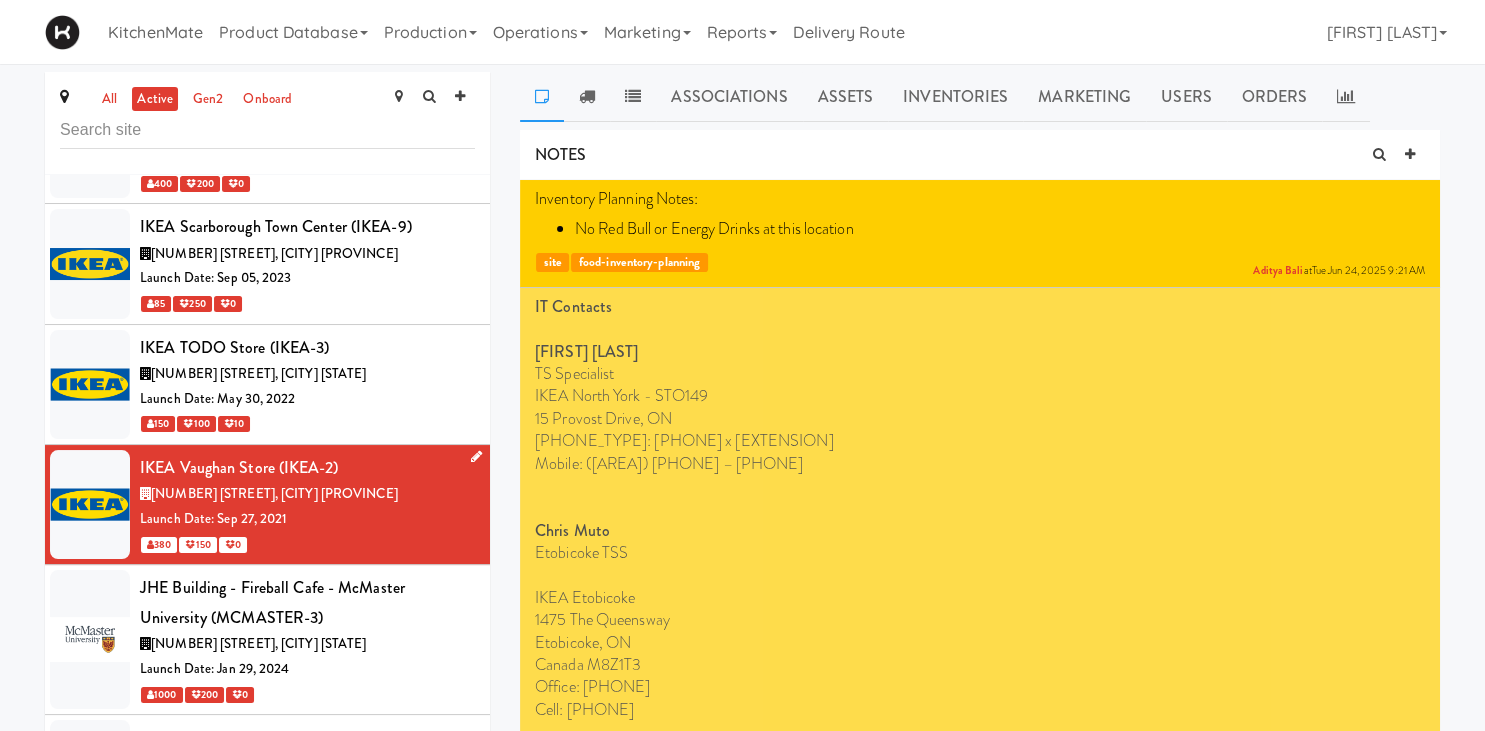 click on "Launch Date: Sep 27, 2021" at bounding box center (307, 519) 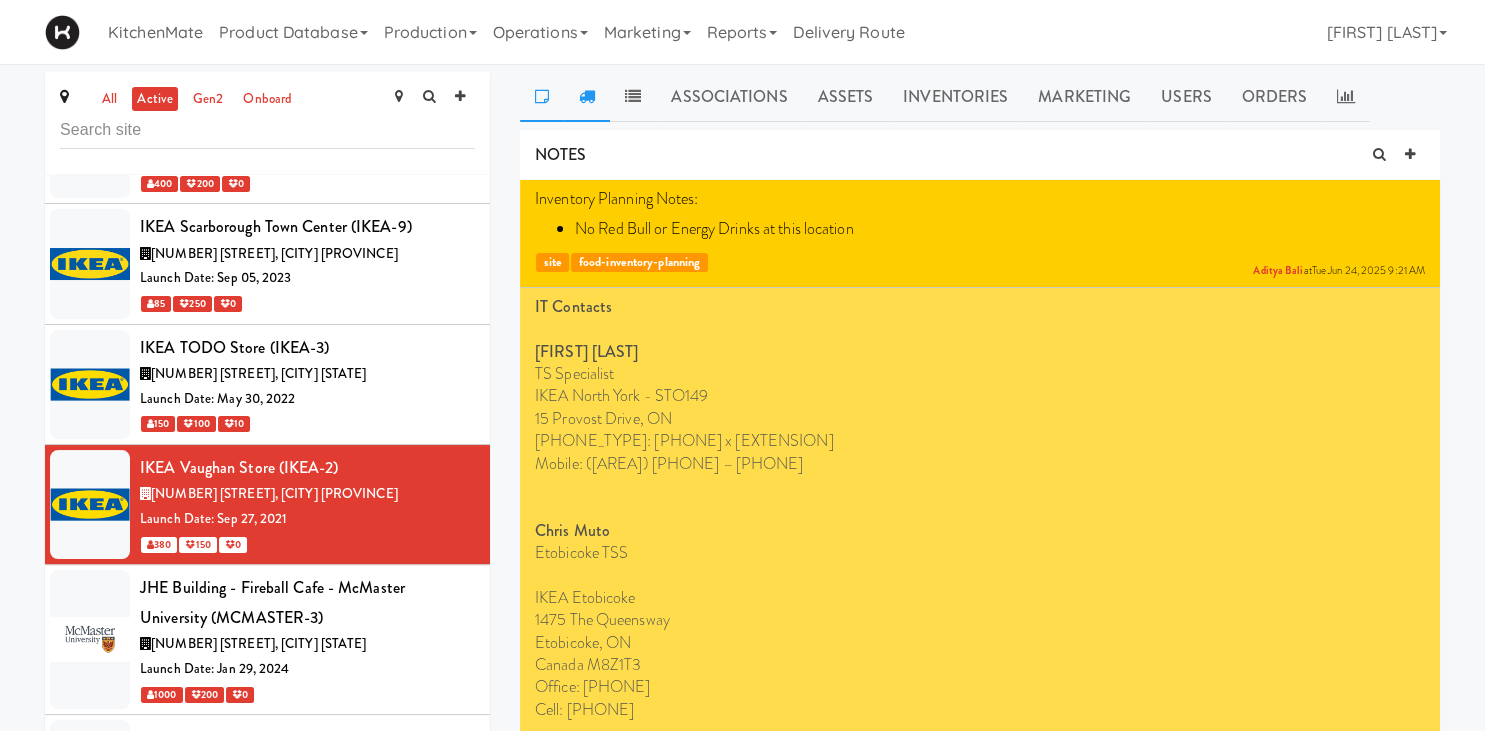 click at bounding box center (587, 96) 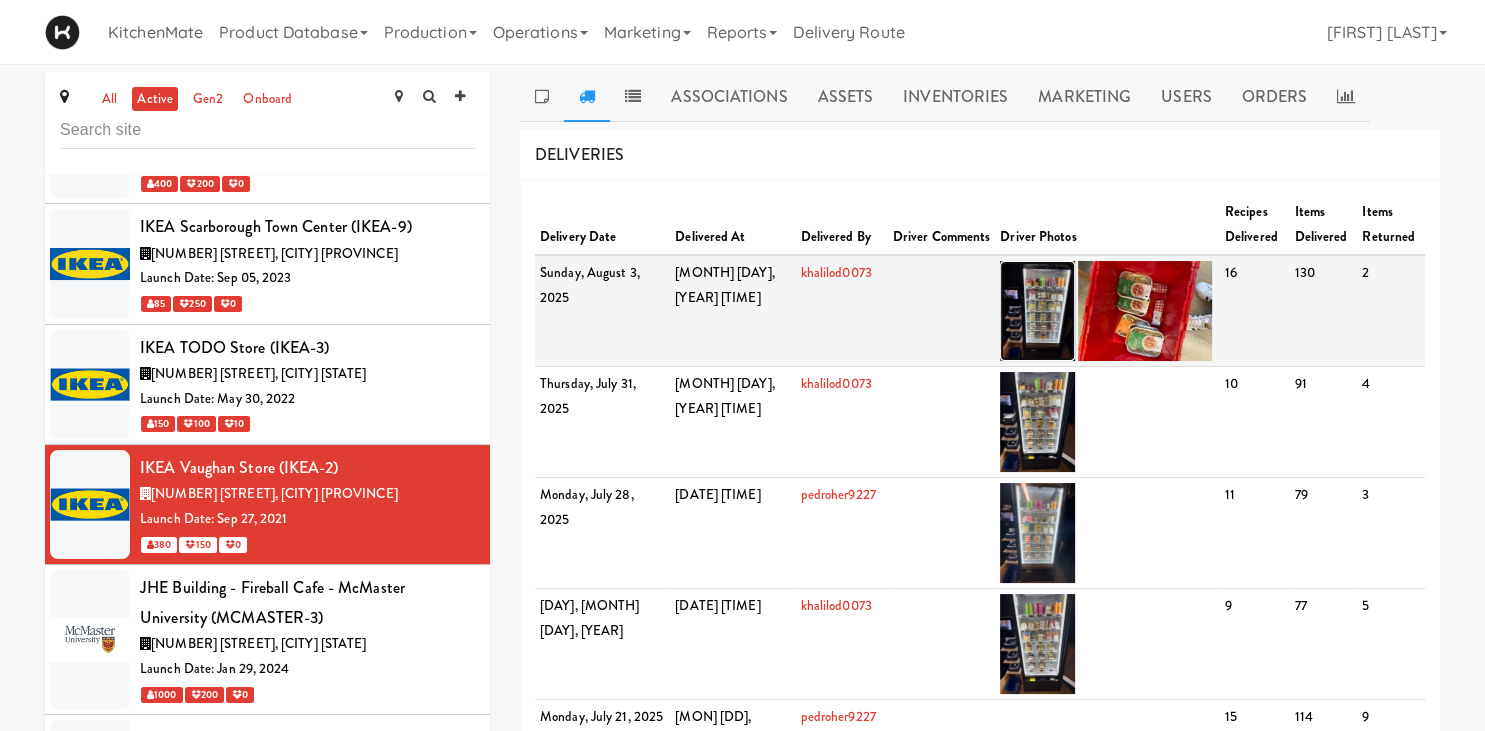 click at bounding box center (1037, 311) 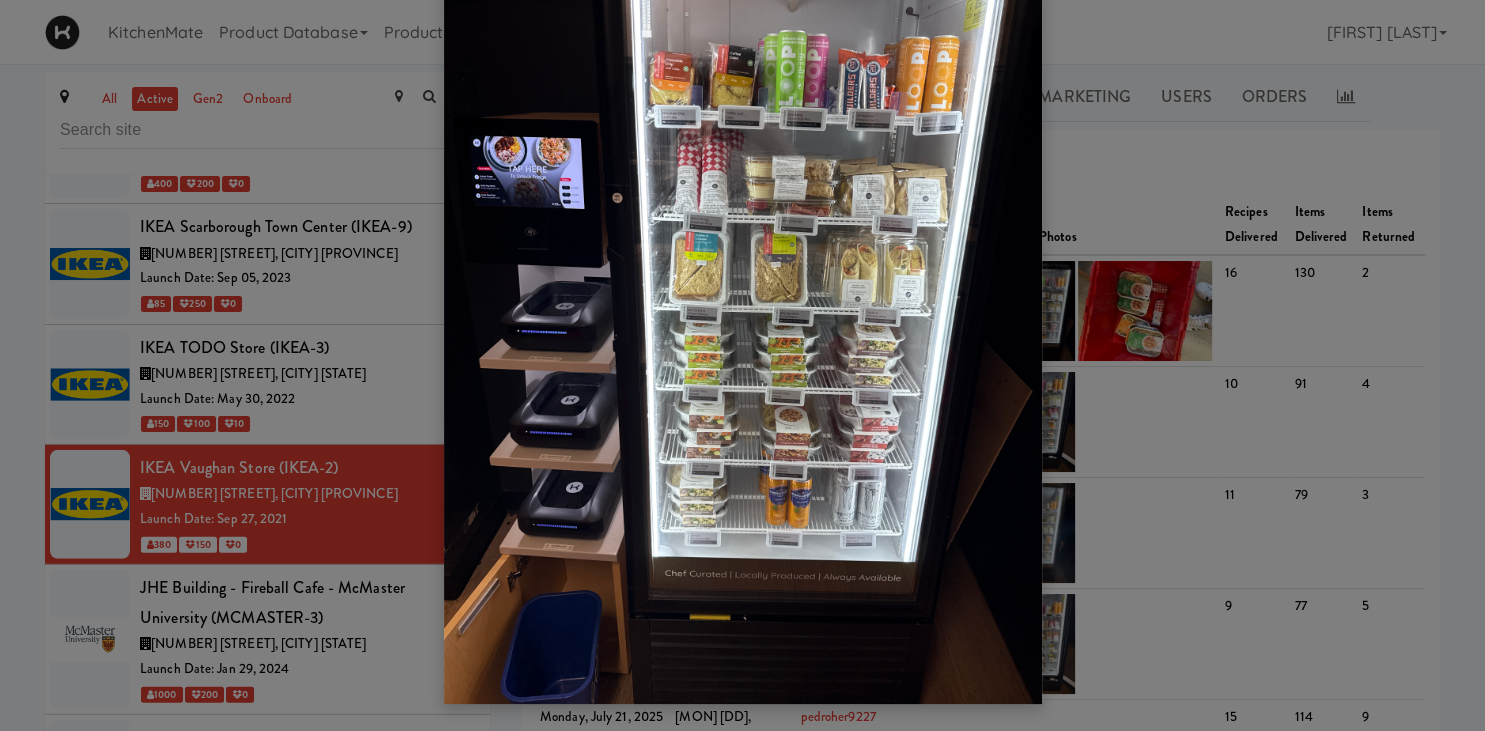 scroll, scrollTop: 128, scrollLeft: 0, axis: vertical 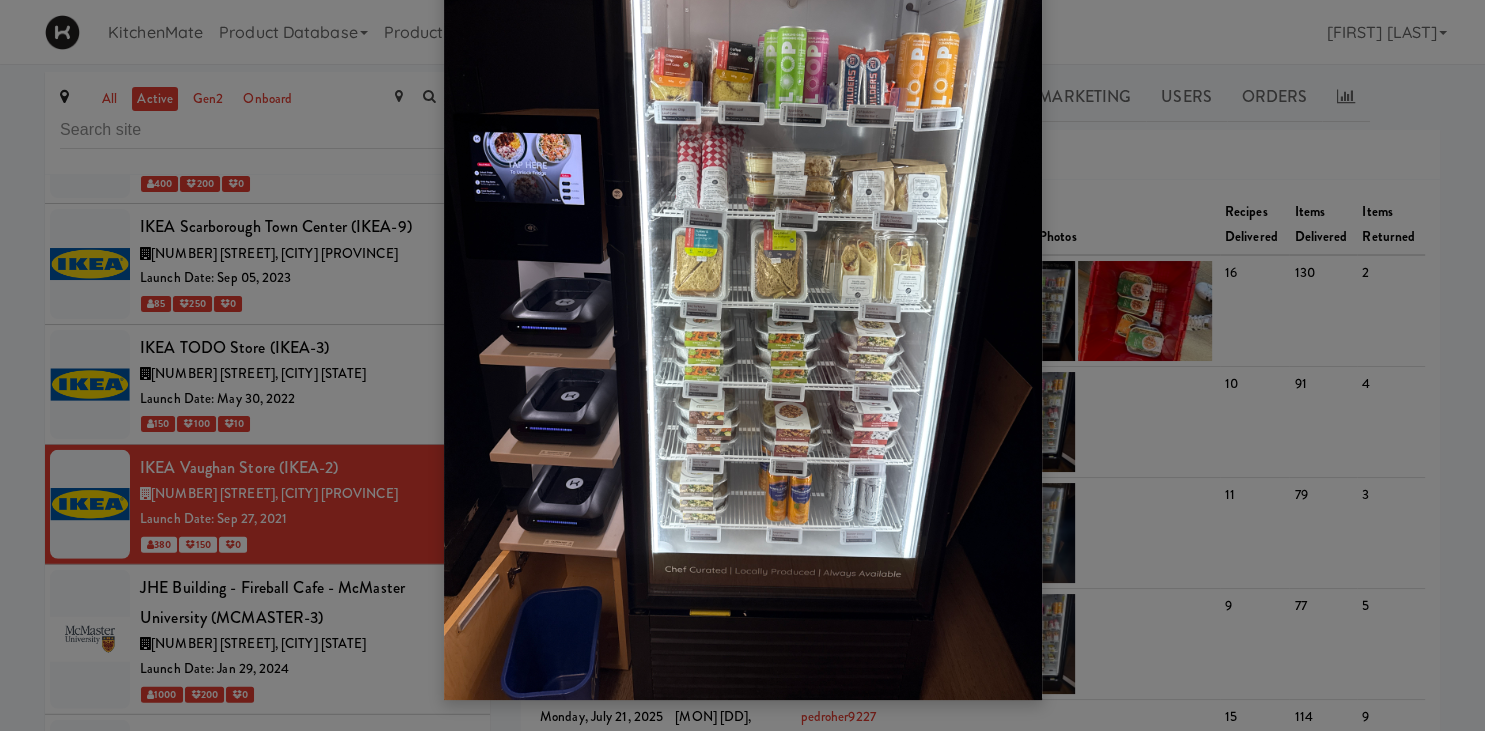 click at bounding box center [742, 365] 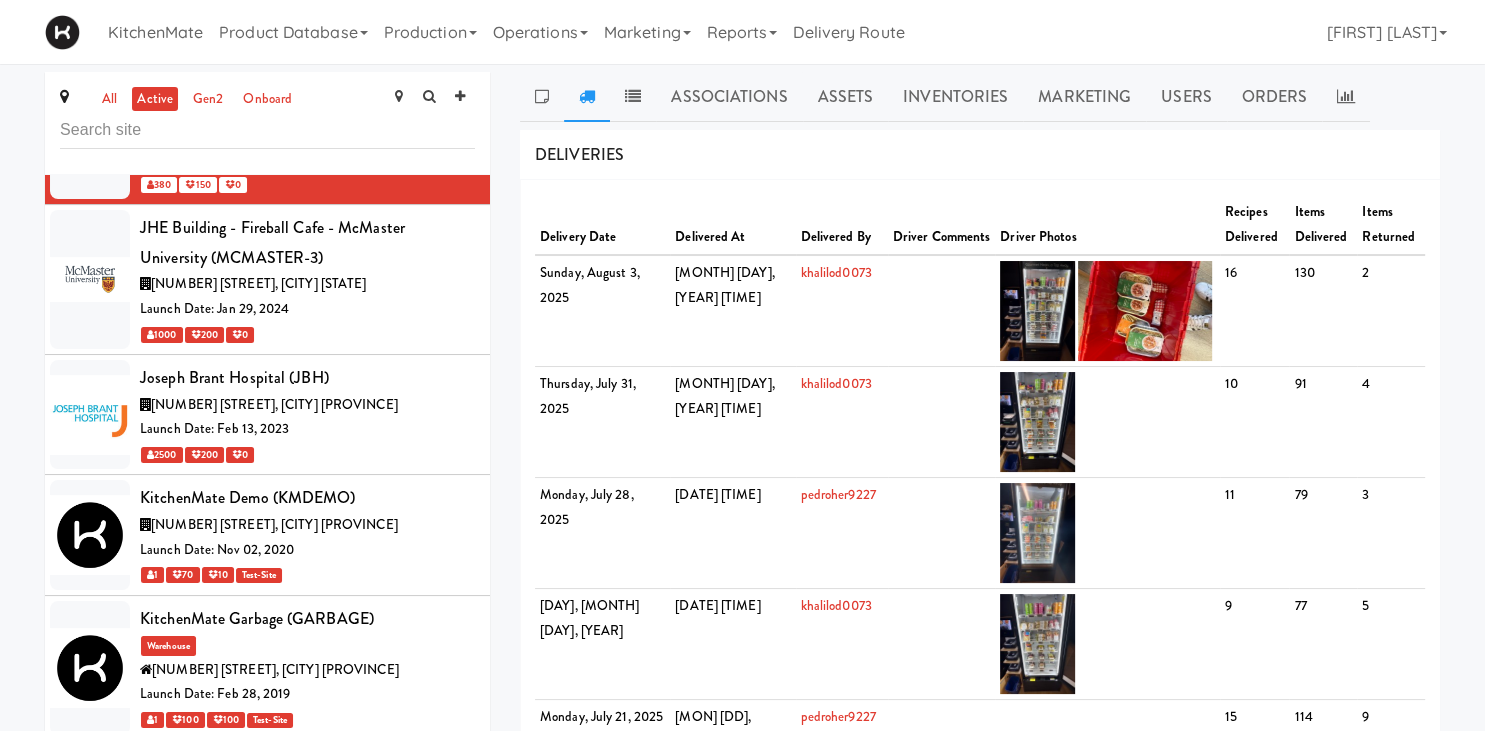 scroll, scrollTop: 5761, scrollLeft: 0, axis: vertical 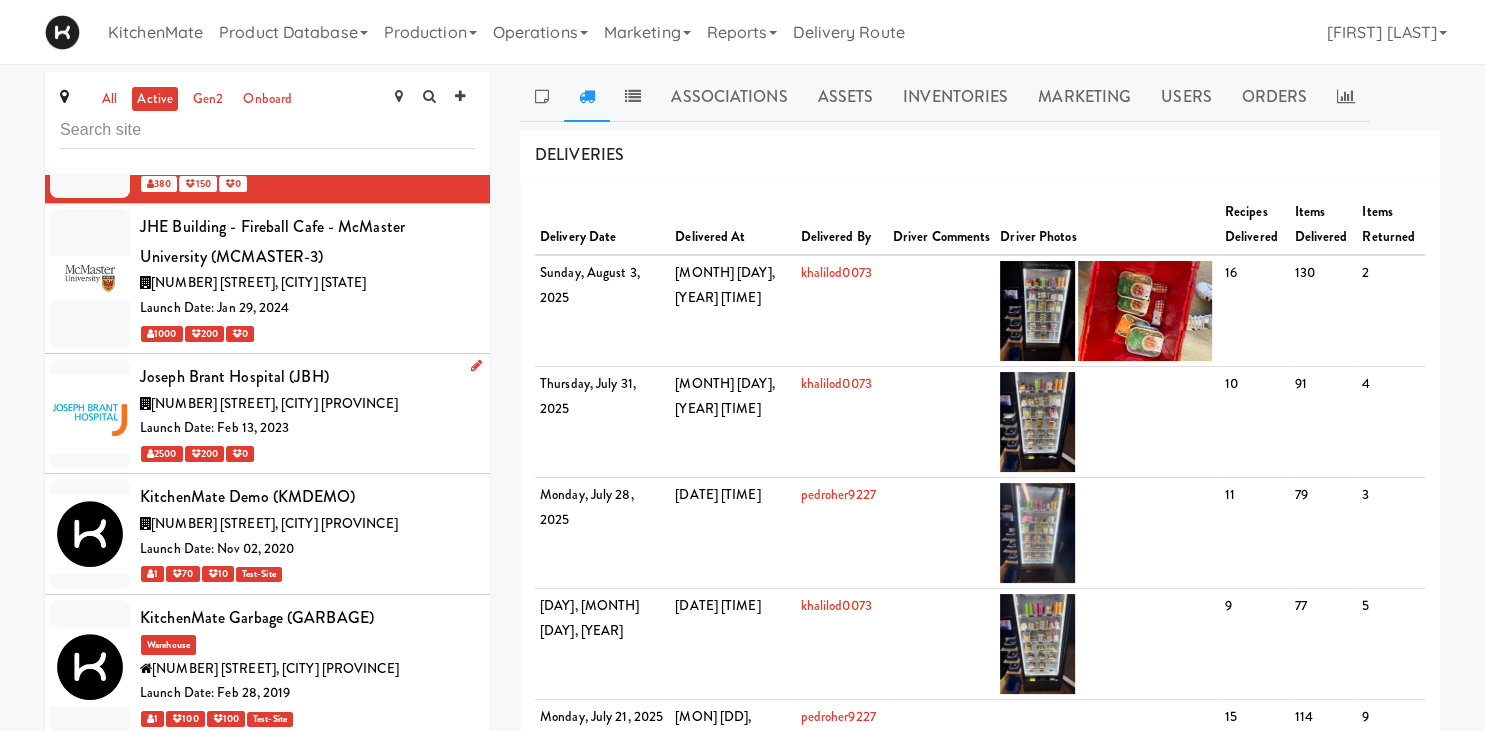 click on "Launch Date: Feb 13, 2023" at bounding box center (307, 428) 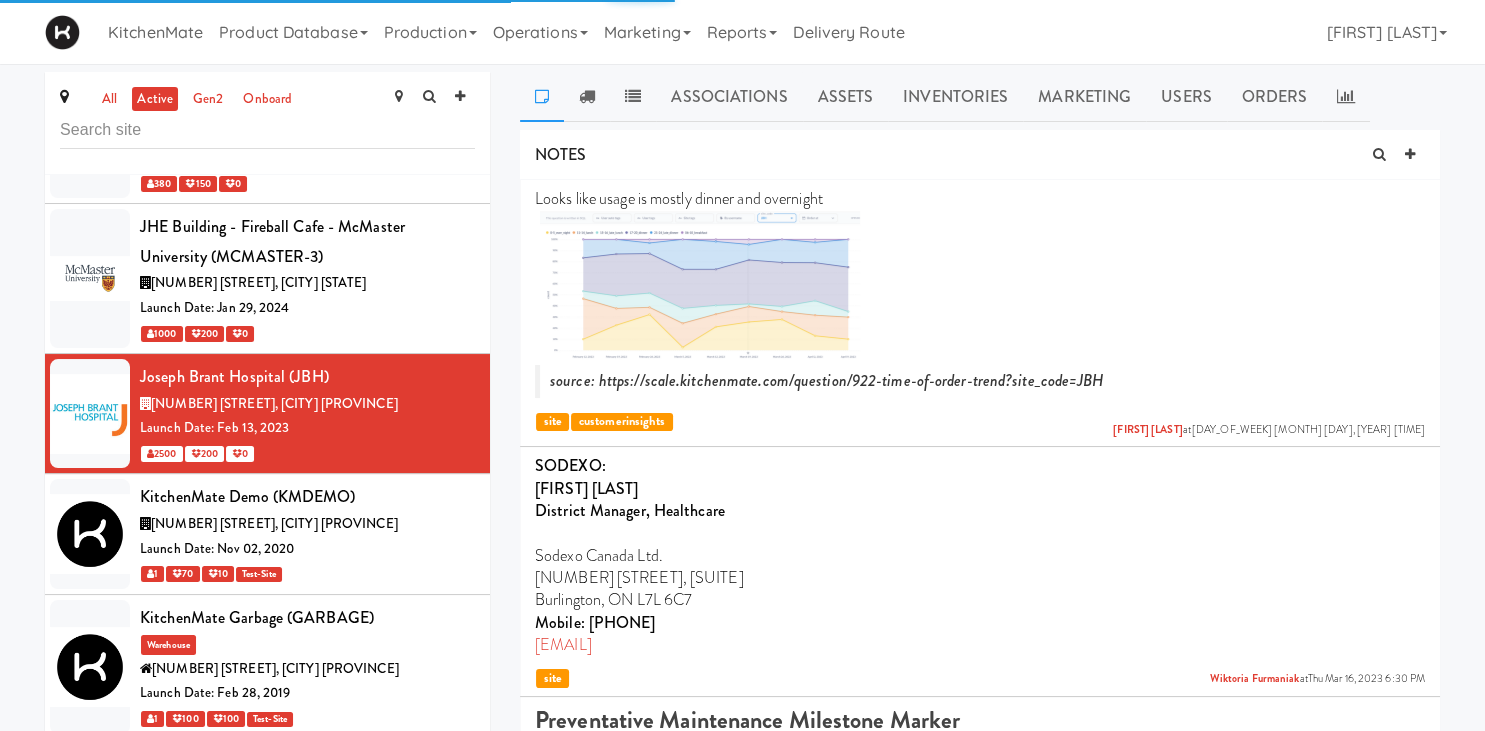 click at bounding box center (587, 97) 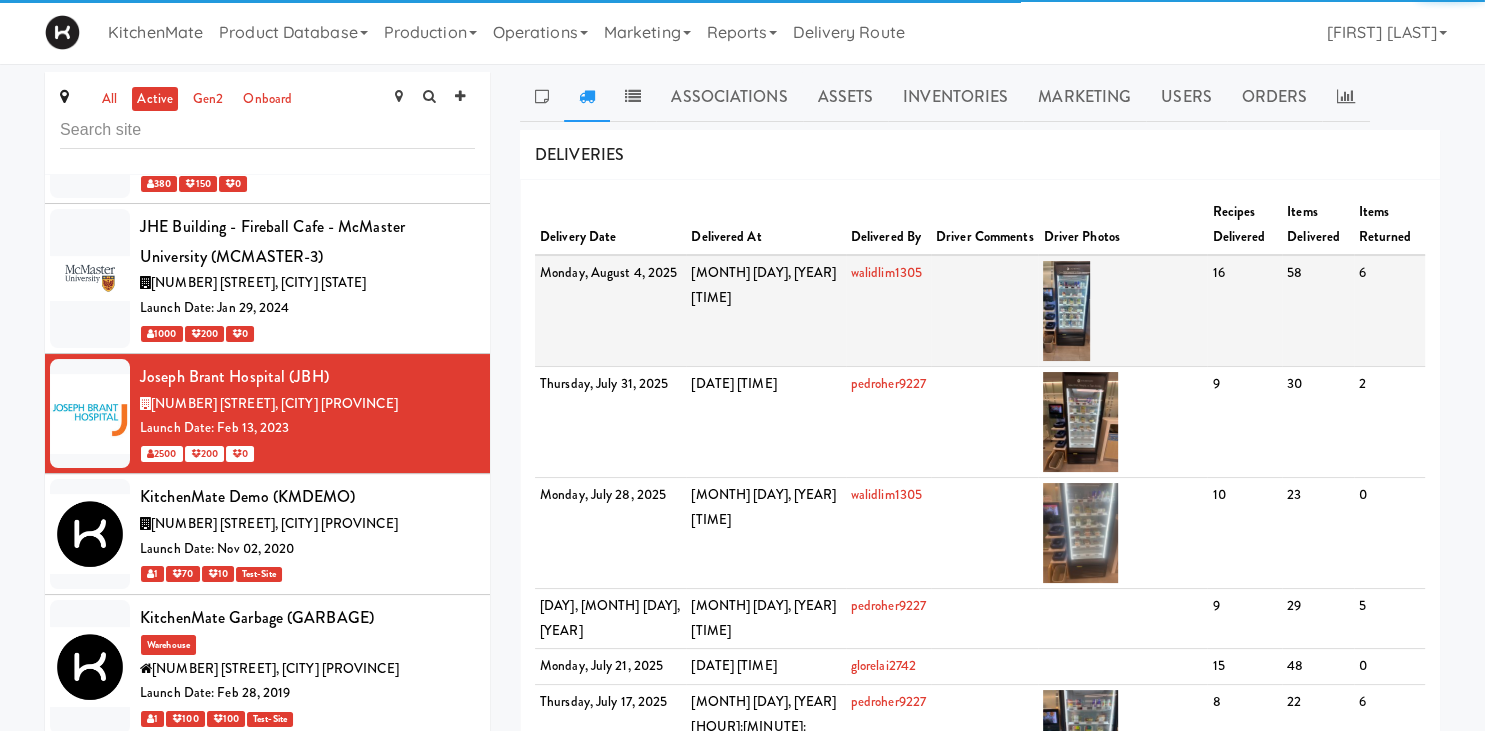 click at bounding box center [1122, 311] 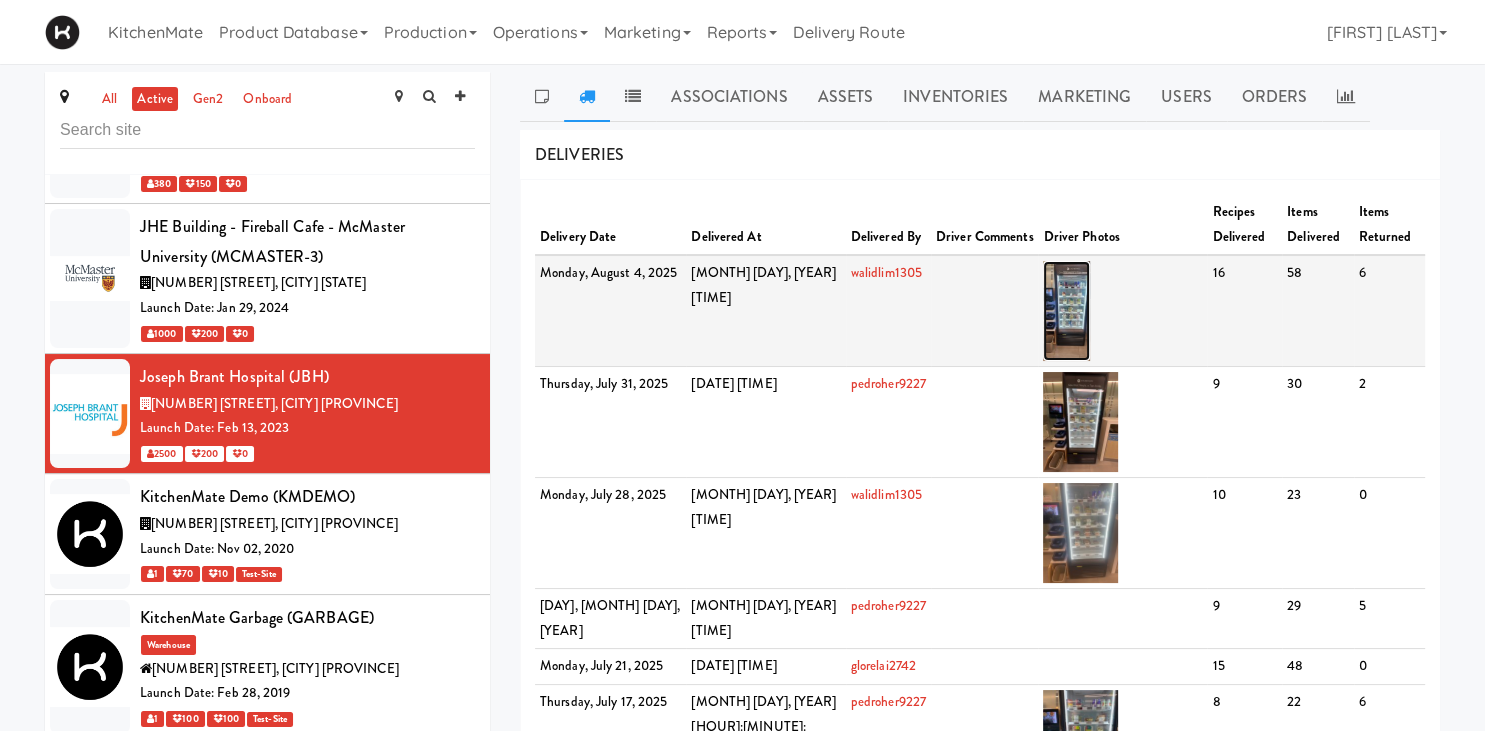 click at bounding box center [1066, 311] 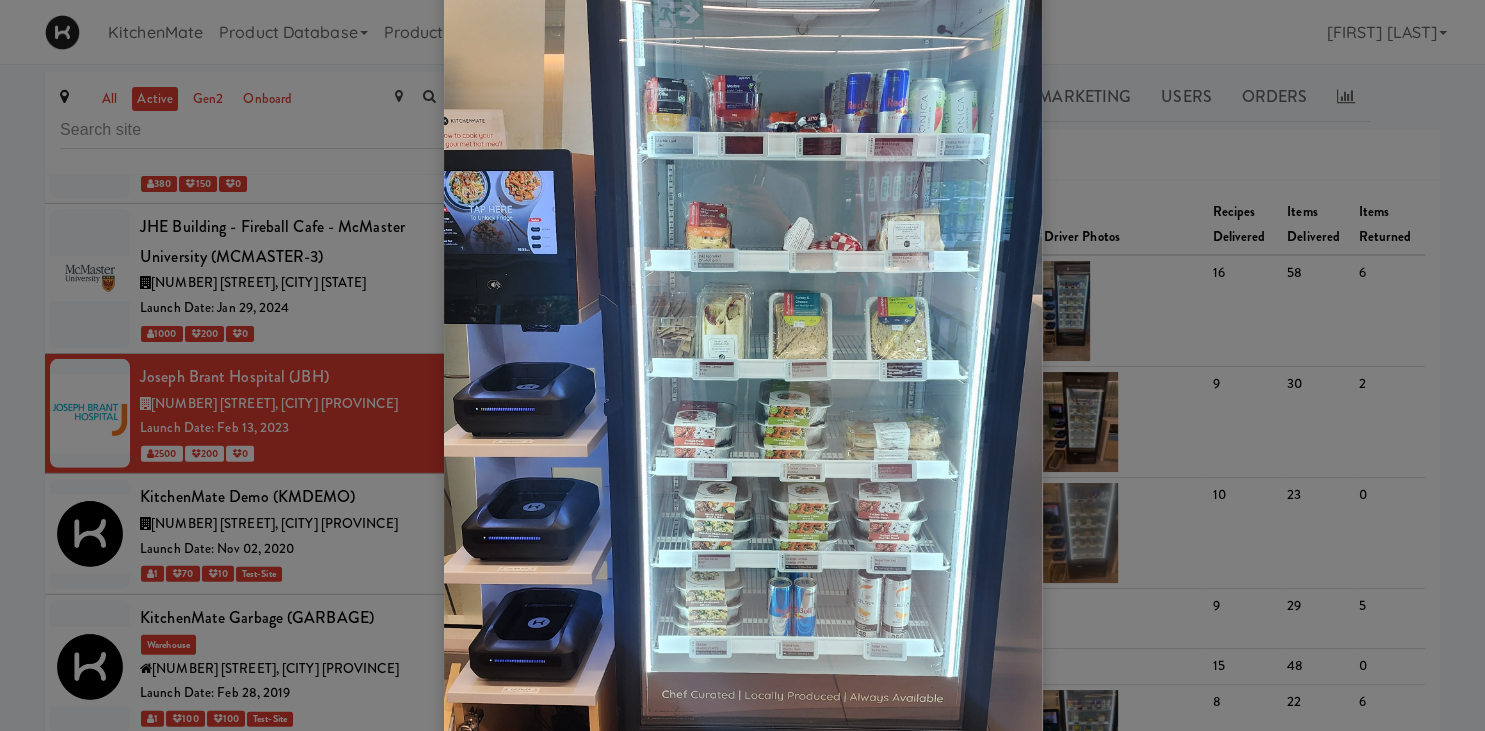 scroll, scrollTop: 224, scrollLeft: 0, axis: vertical 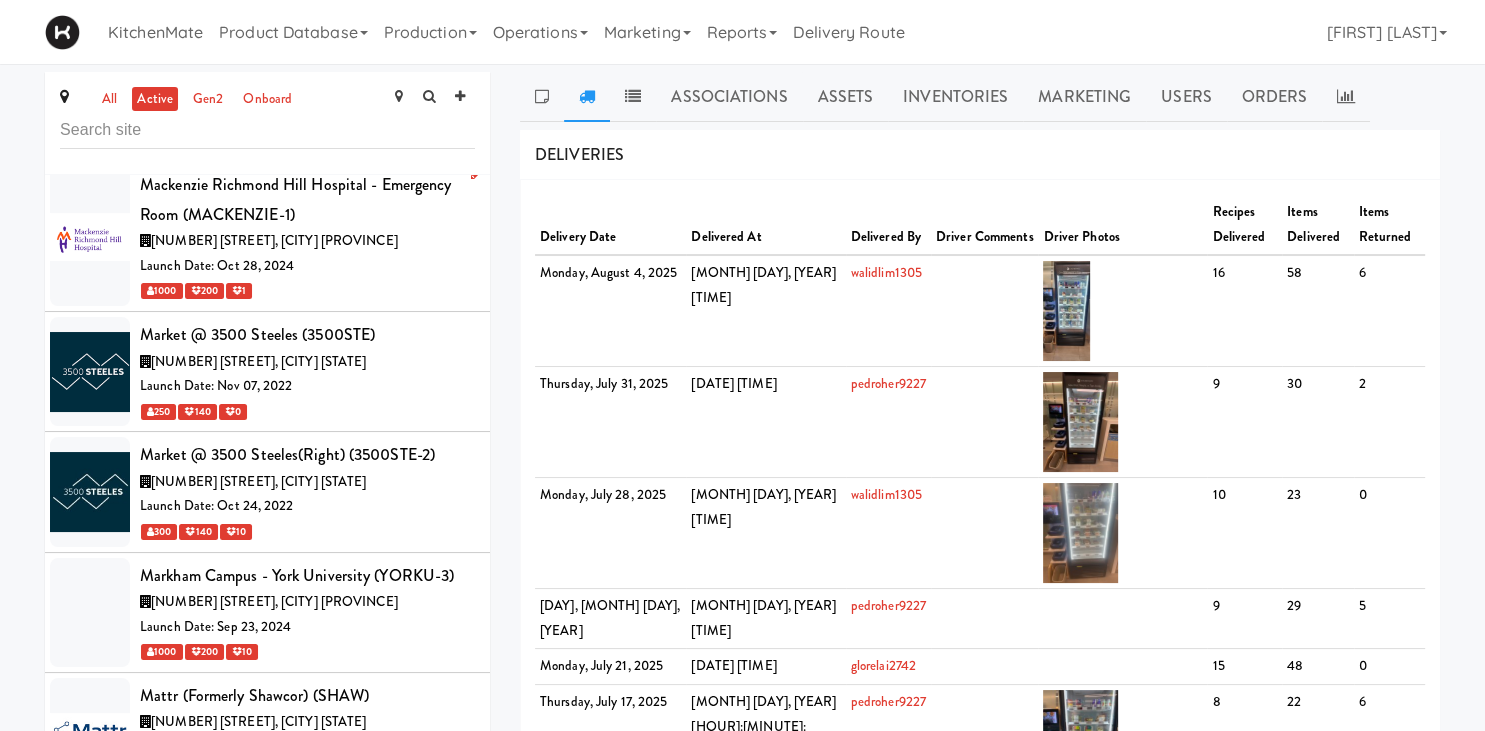click on "[NUMBER] [STREET], [CITY] [PROVINCE]" at bounding box center [307, 241] 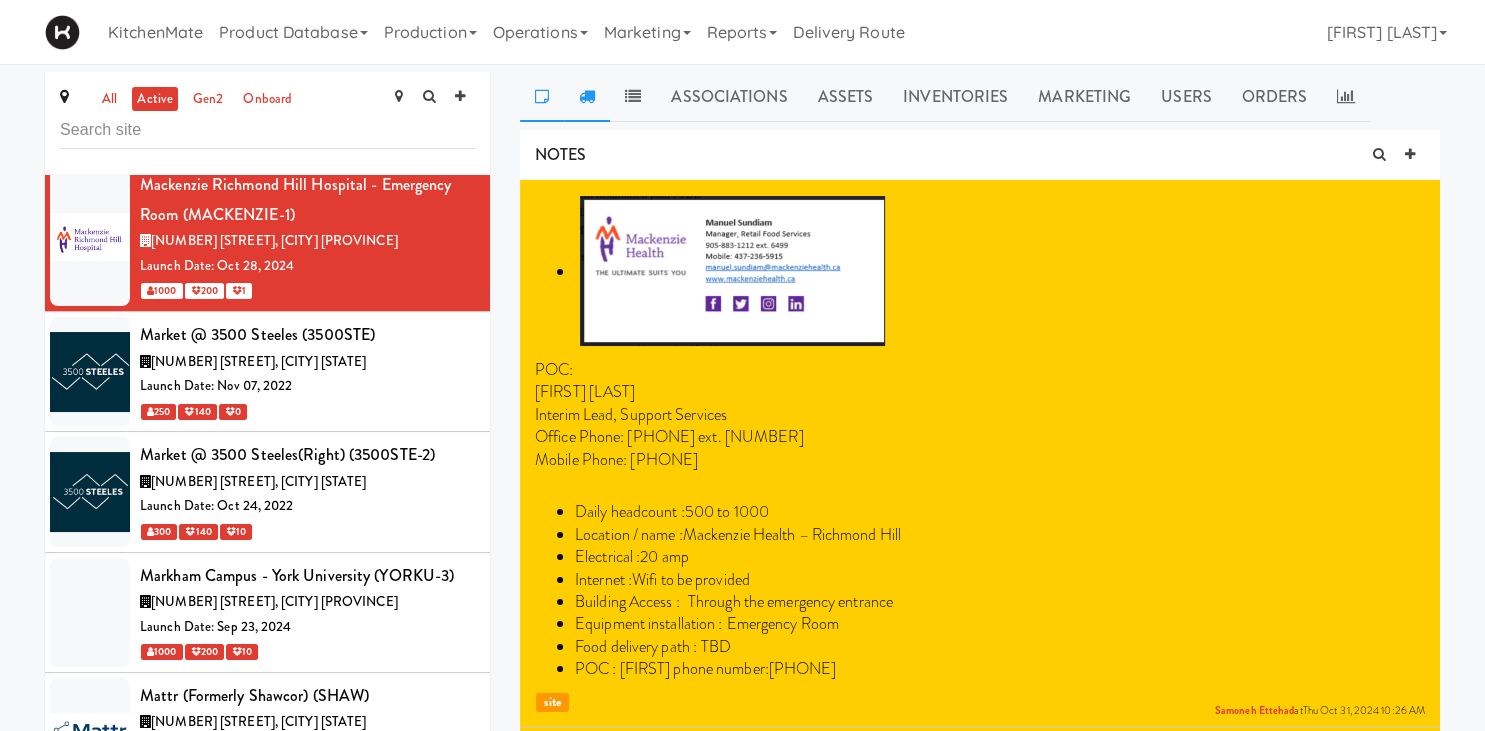 click at bounding box center (587, 97) 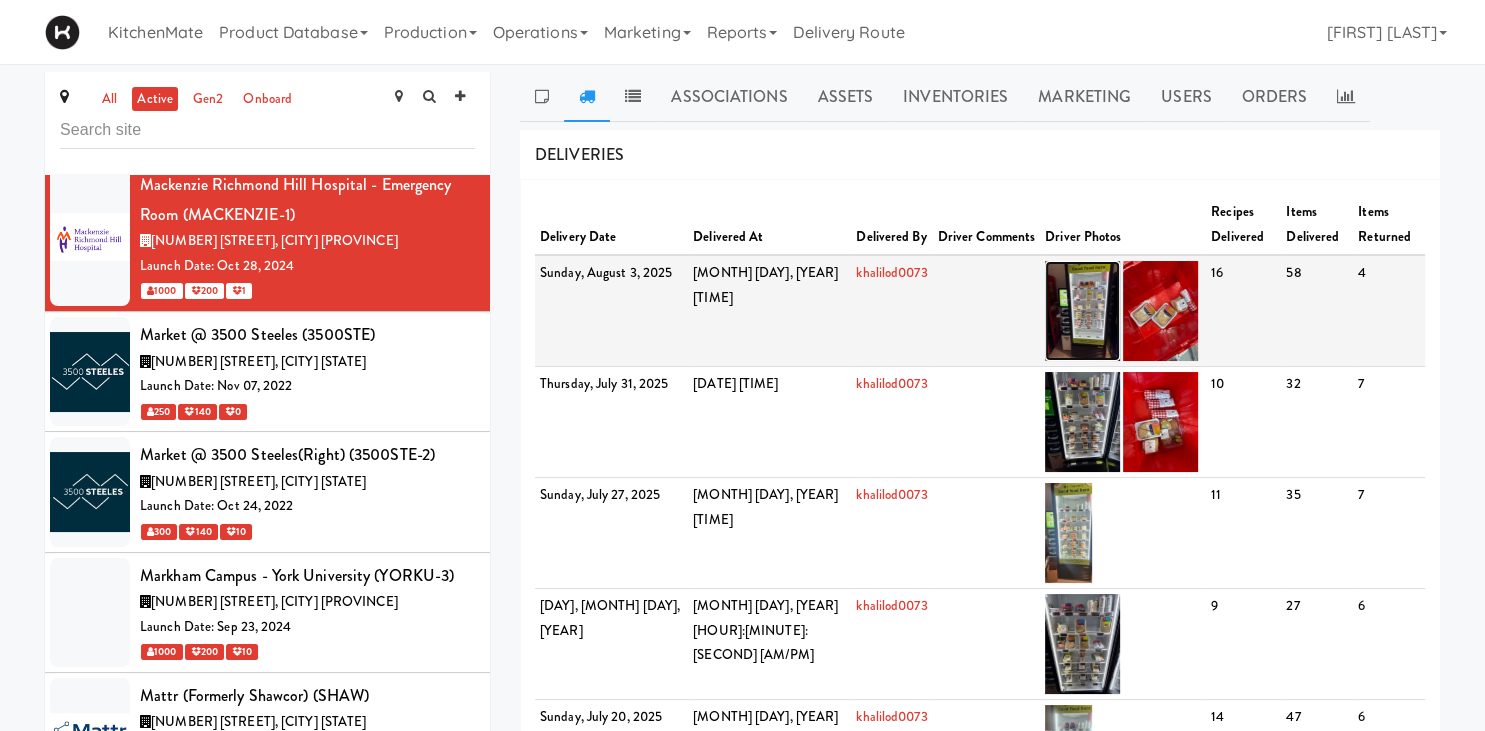 click at bounding box center [1082, 311] 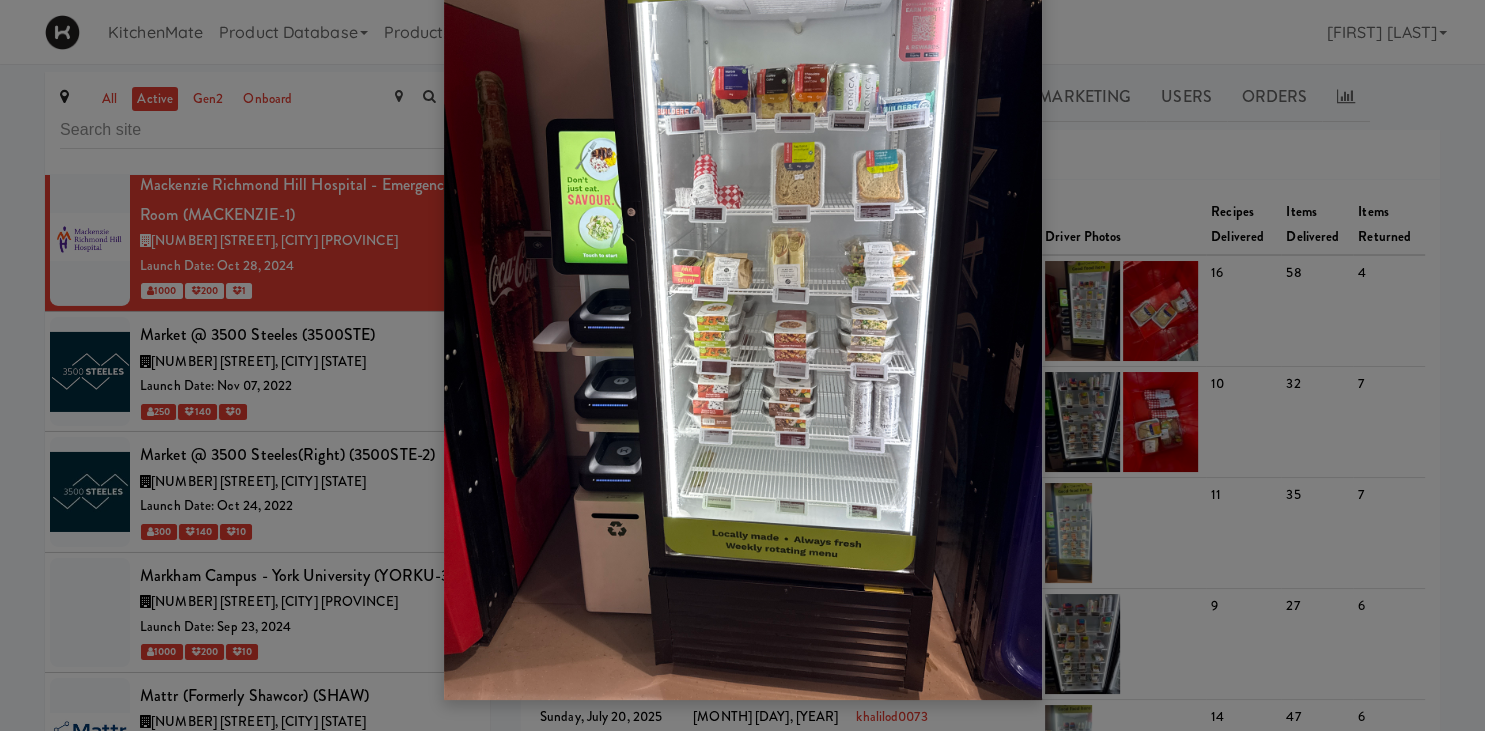 click at bounding box center [742, 365] 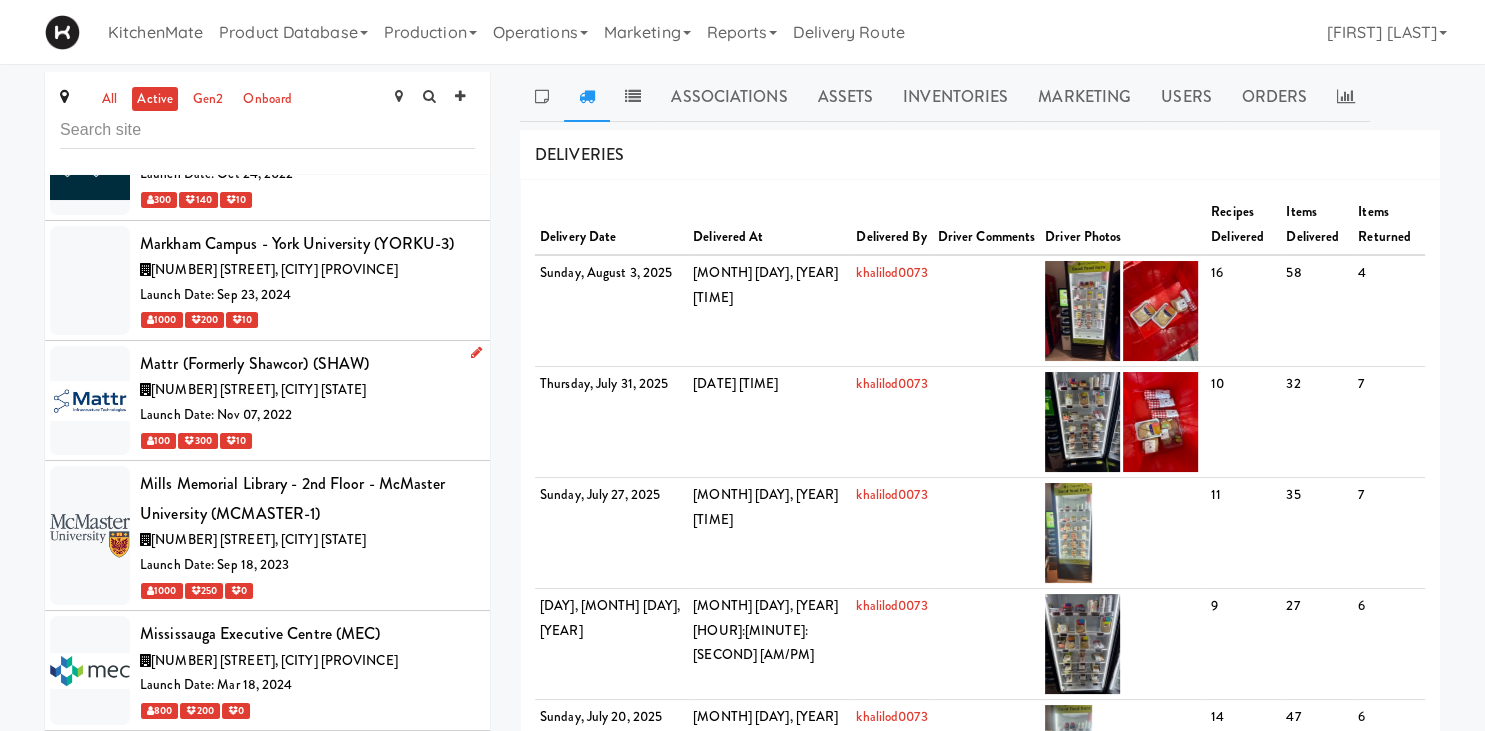 scroll, scrollTop: 7056, scrollLeft: 0, axis: vertical 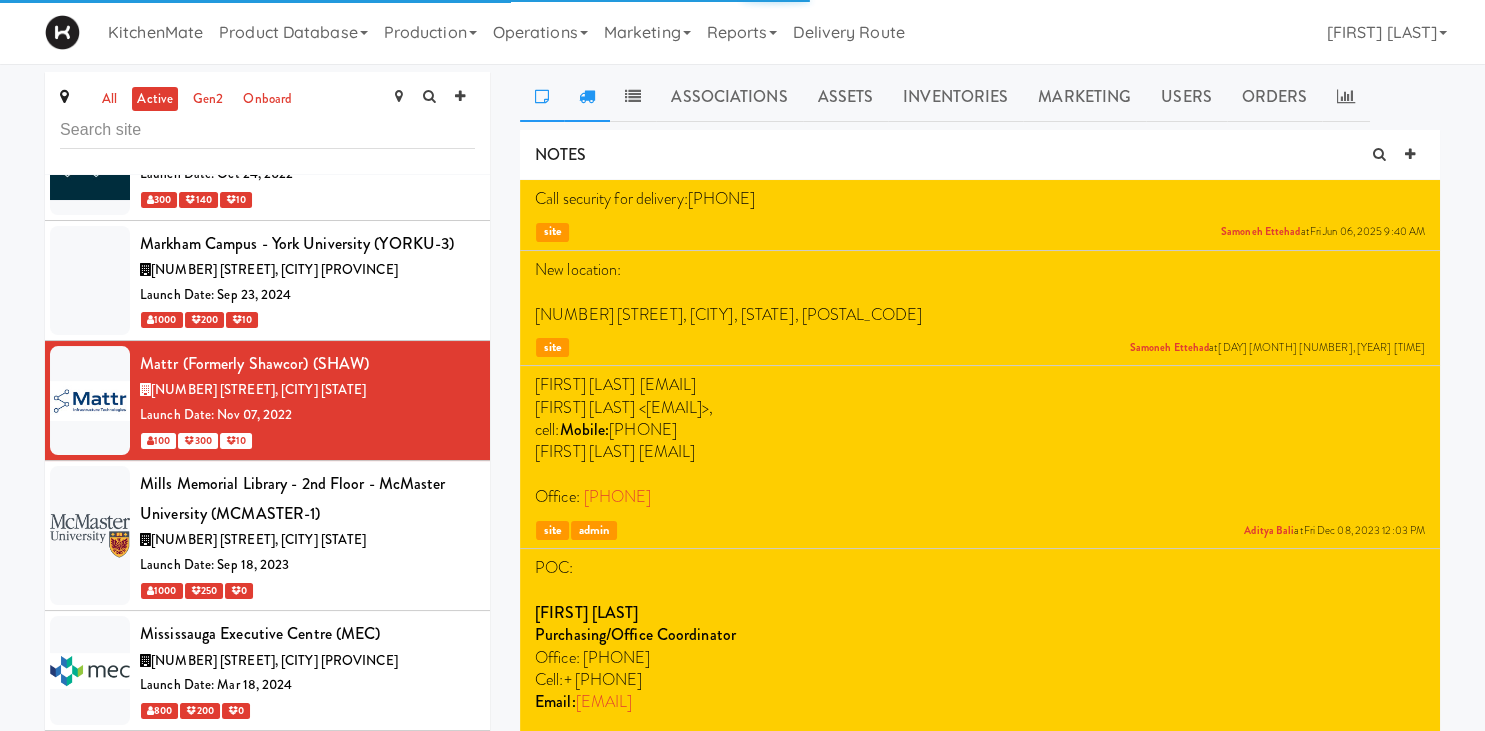 click at bounding box center (587, 97) 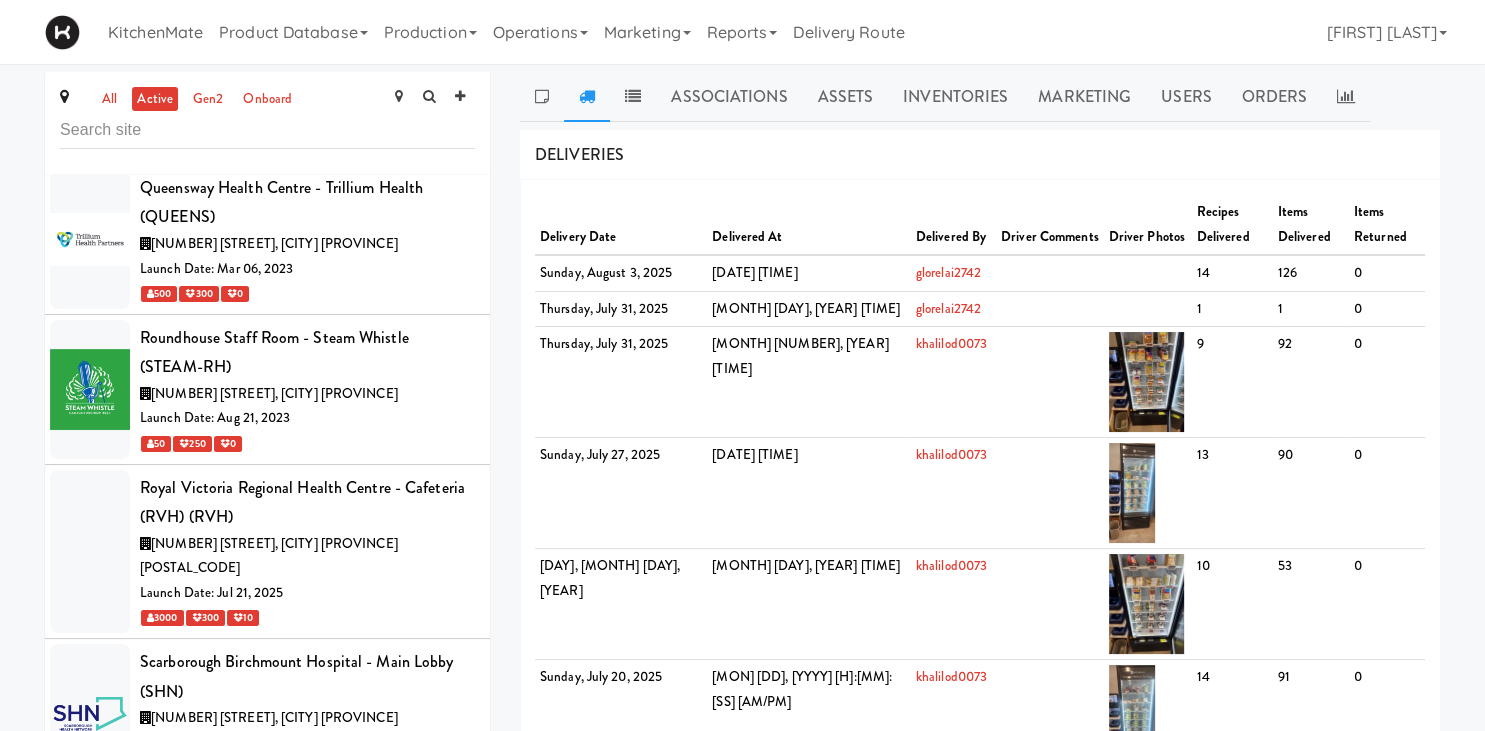 scroll, scrollTop: 8788, scrollLeft: 0, axis: vertical 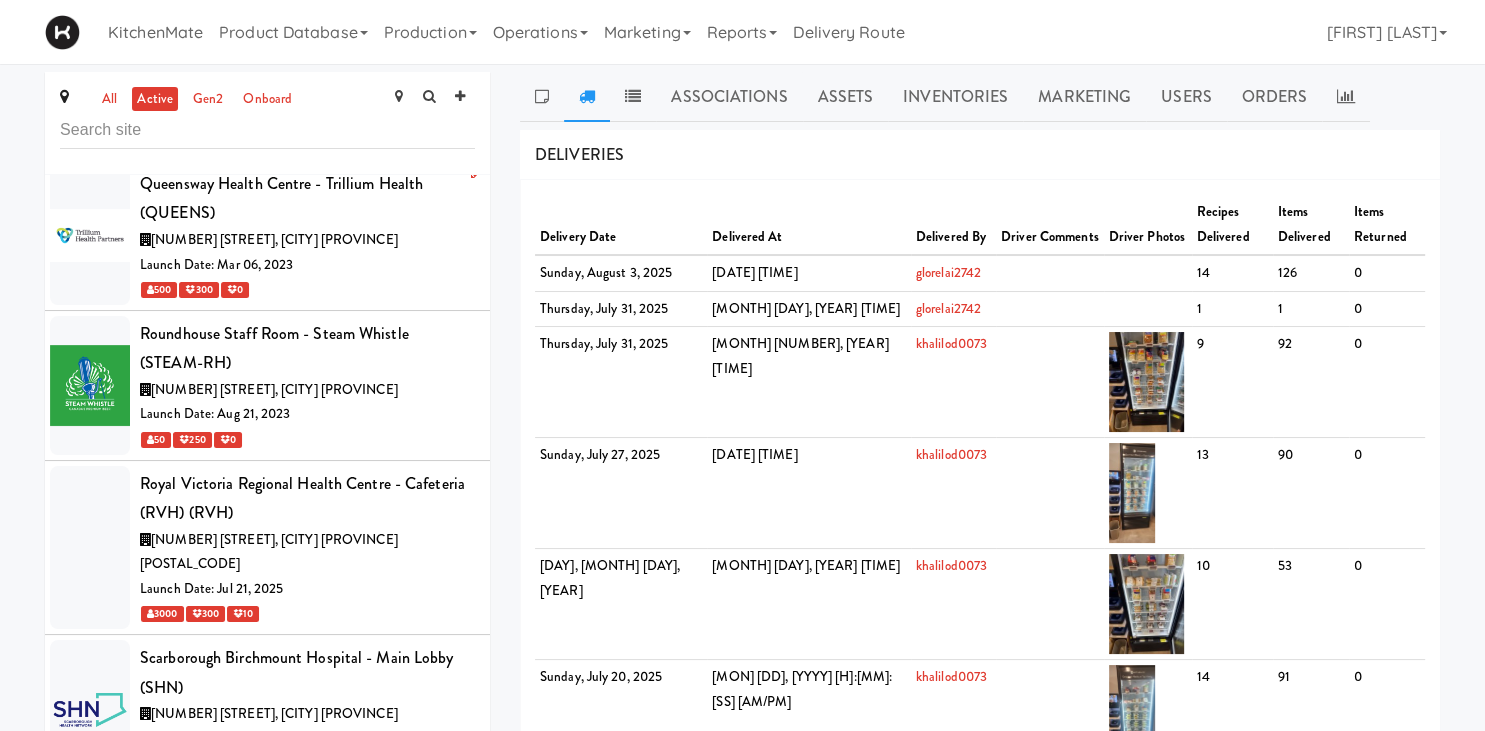 click on "[NUMBER] [STREET], [CITY] [PROVINCE]" at bounding box center (307, 240) 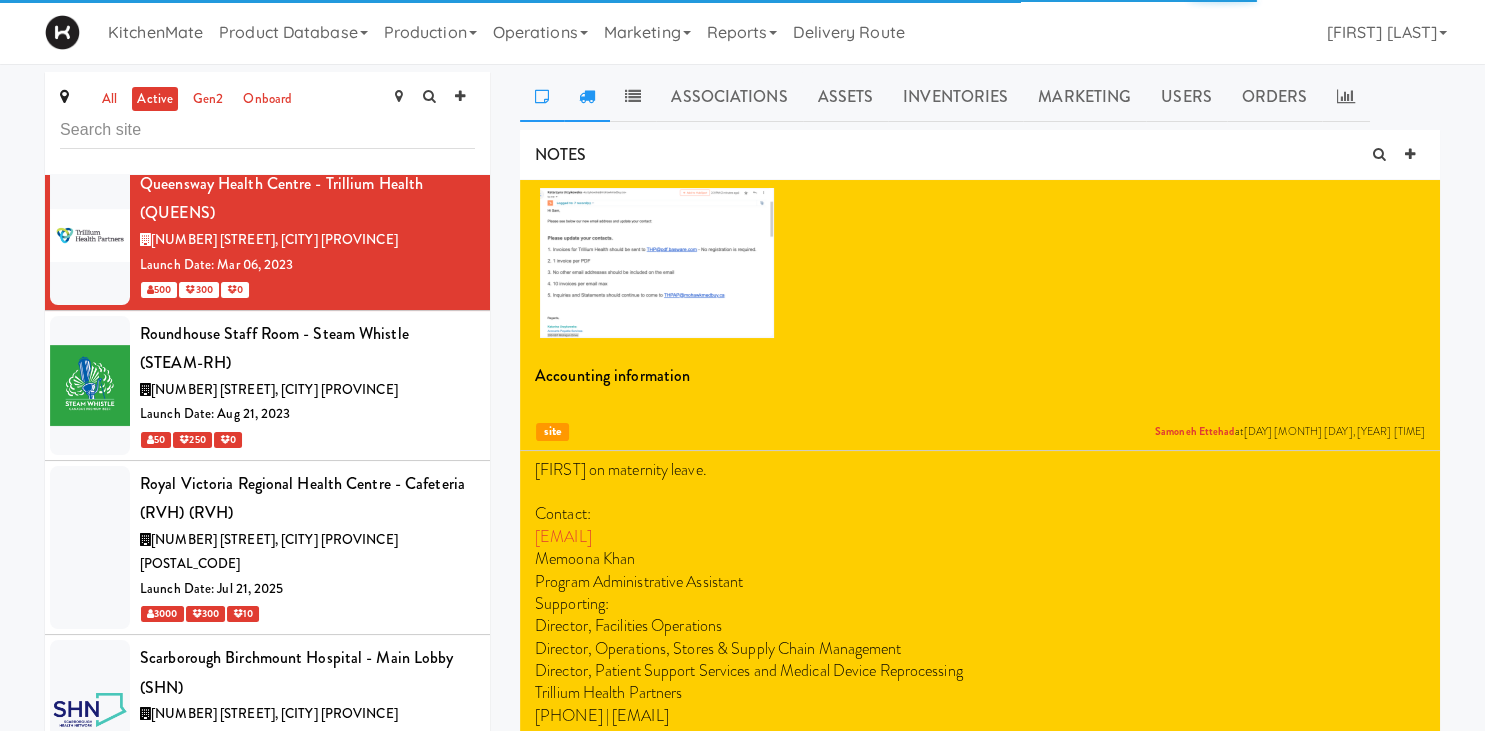 click at bounding box center [587, 96] 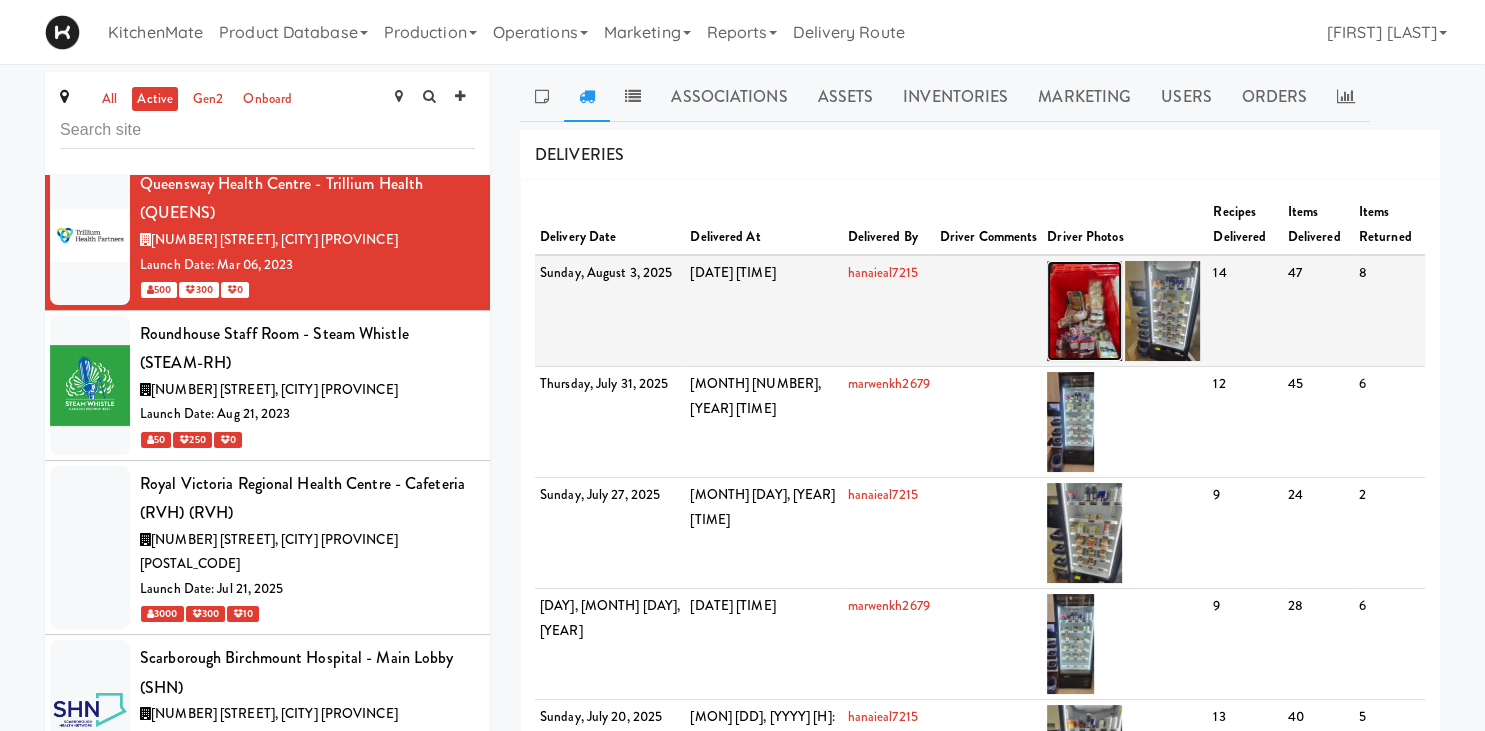 click at bounding box center (1084, 311) 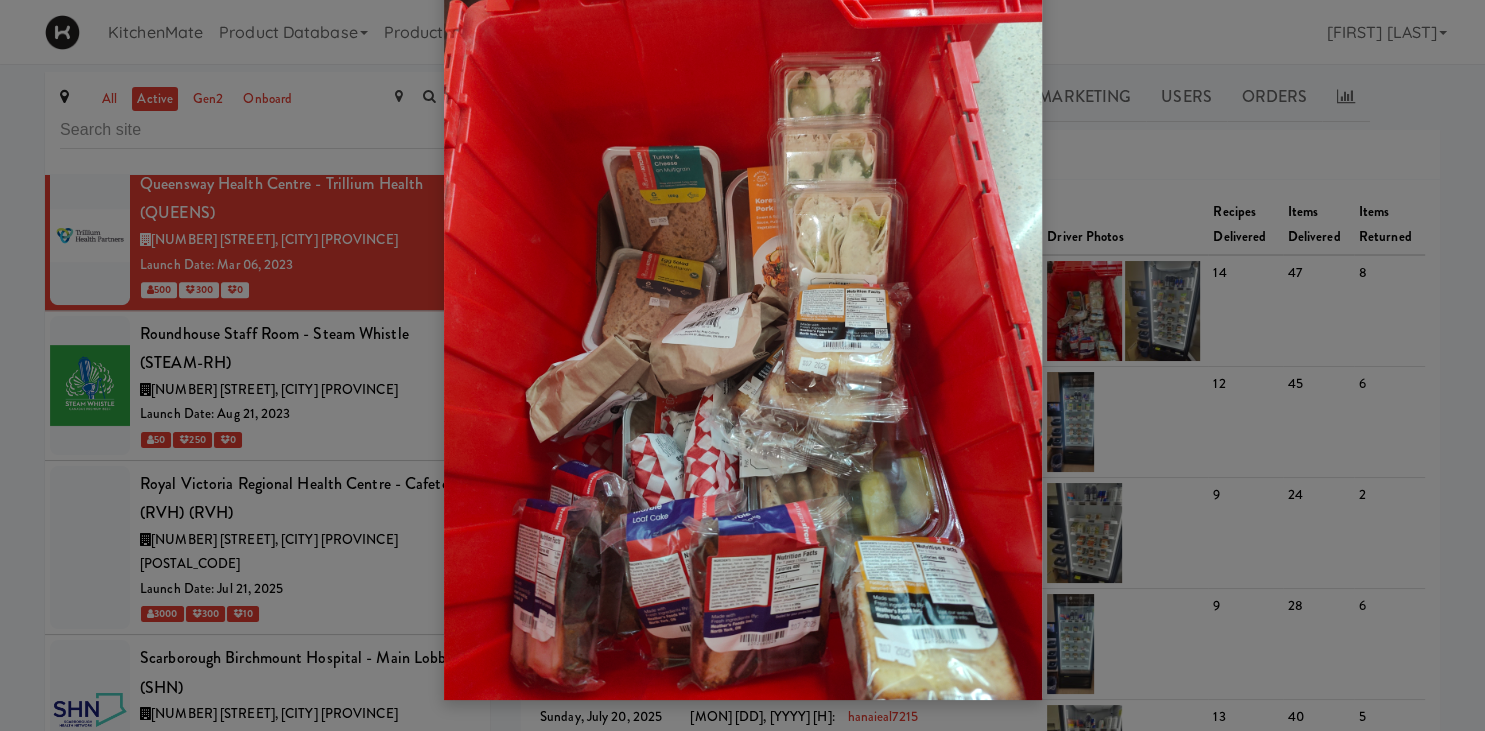 scroll, scrollTop: 126, scrollLeft: 0, axis: vertical 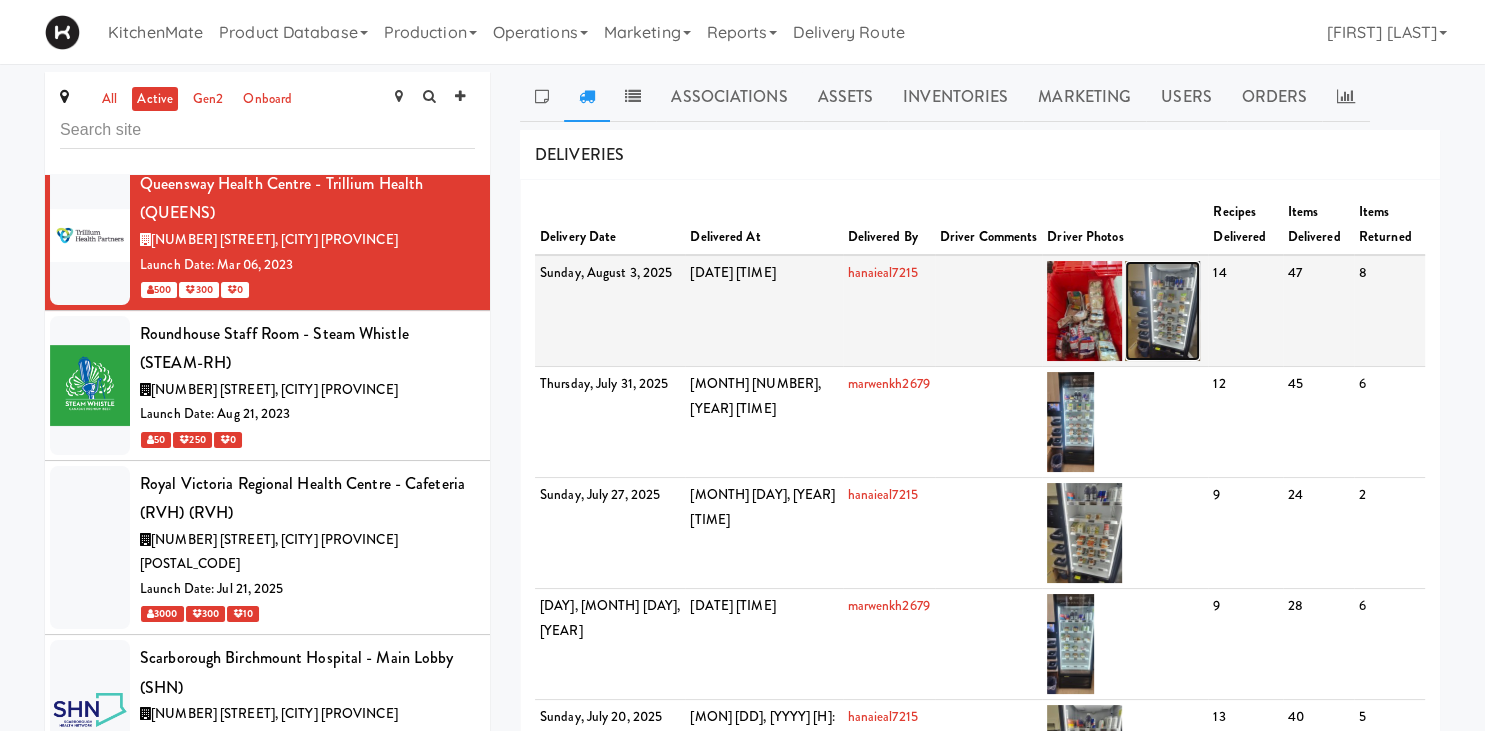 click at bounding box center (1162, 311) 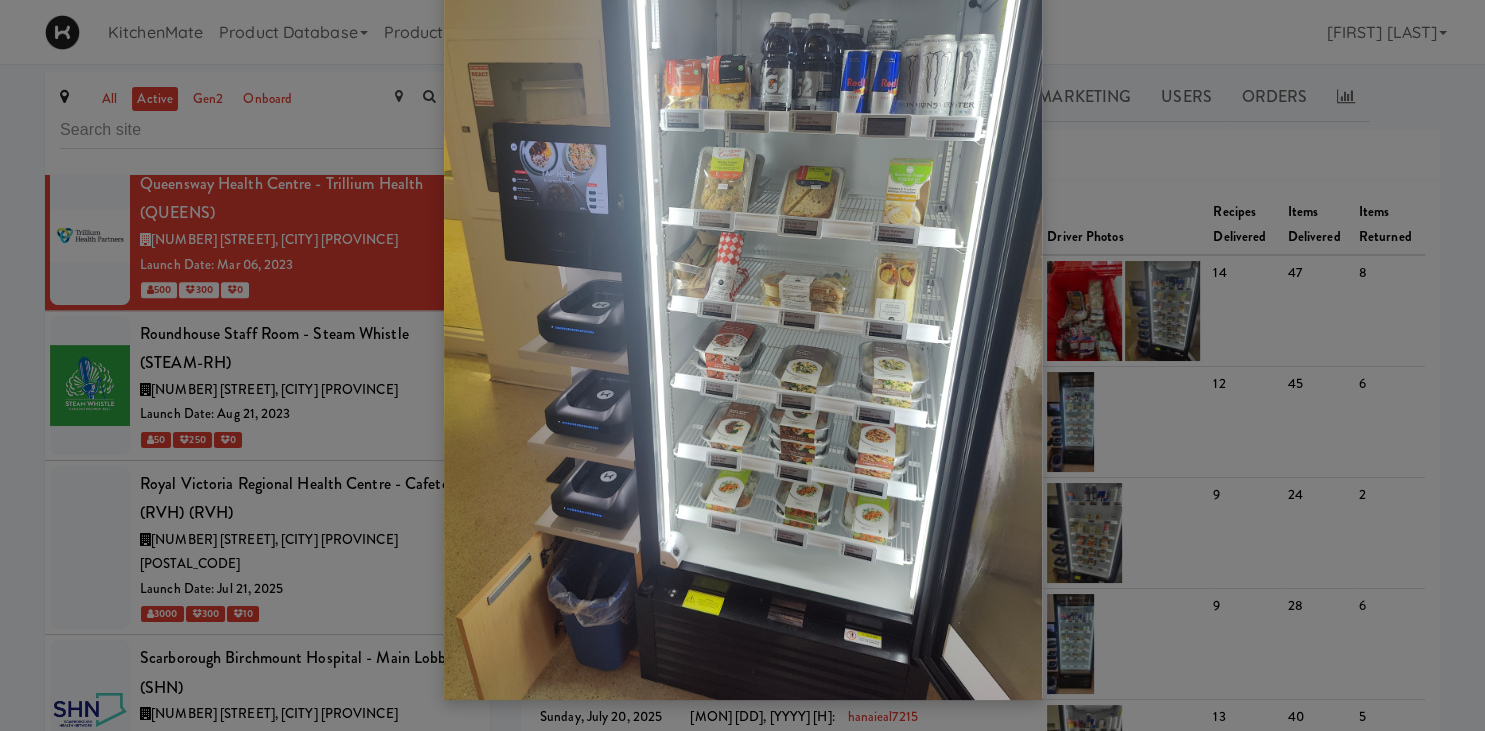 click at bounding box center (742, 365) 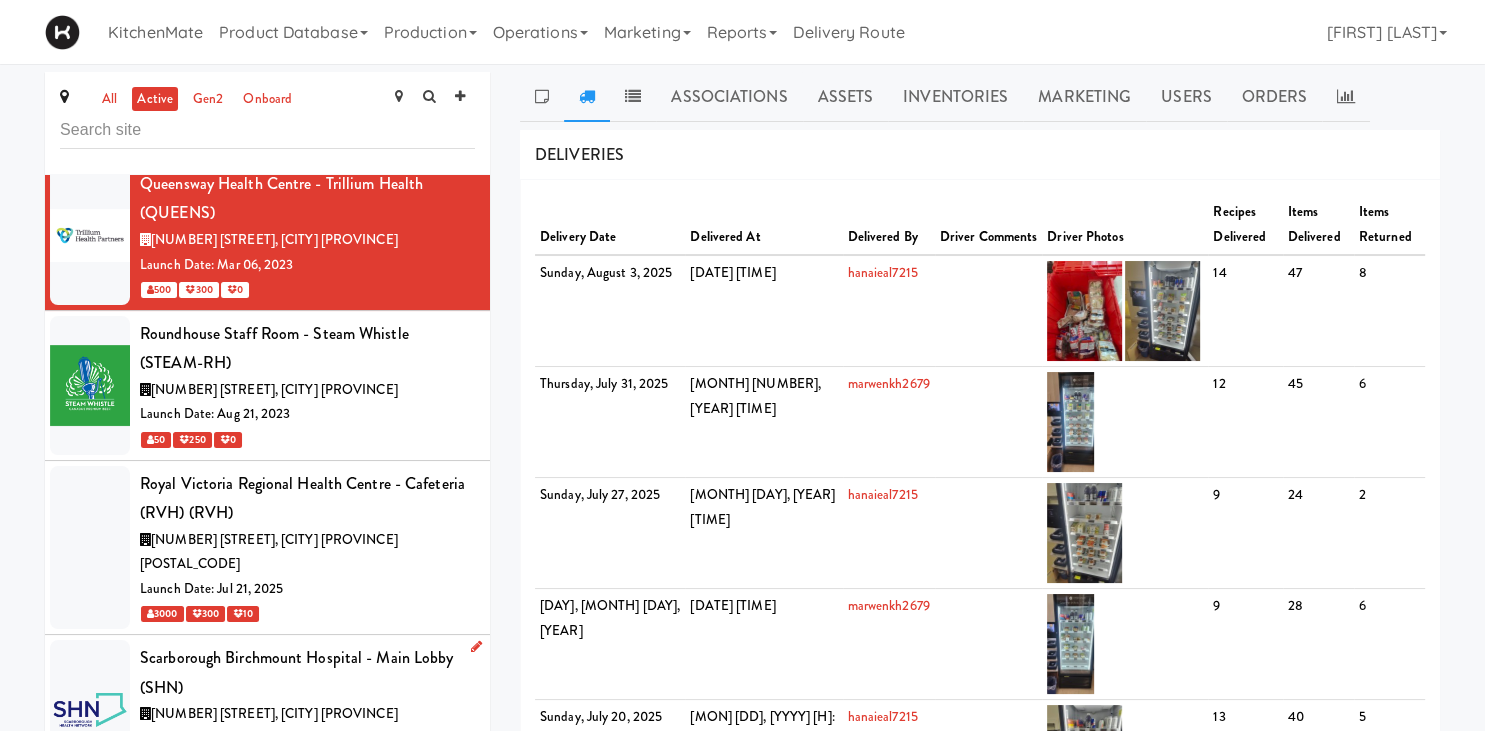 click on "Scarborough Birchmount Hospital - Main Lobby (SHN)" at bounding box center (307, 672) 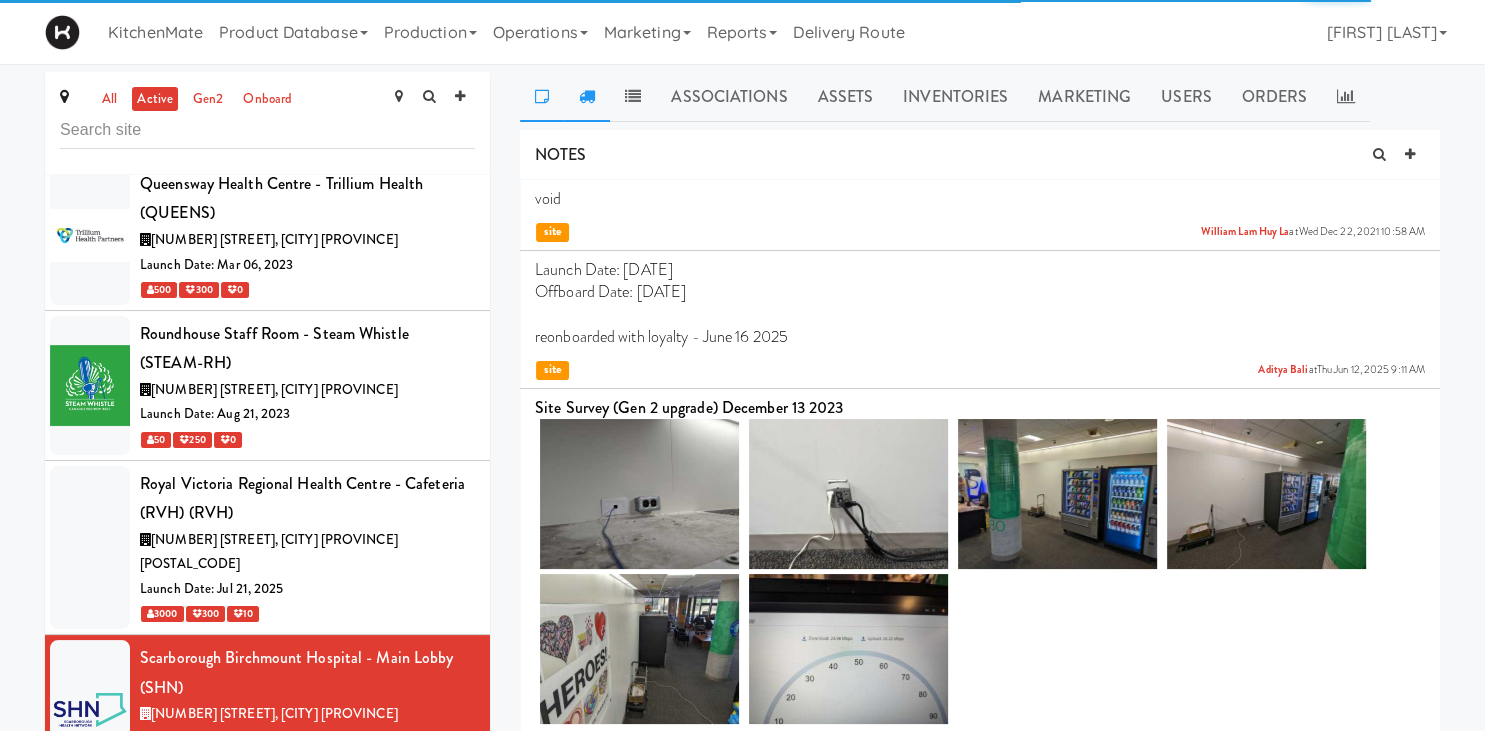 click at bounding box center [587, 96] 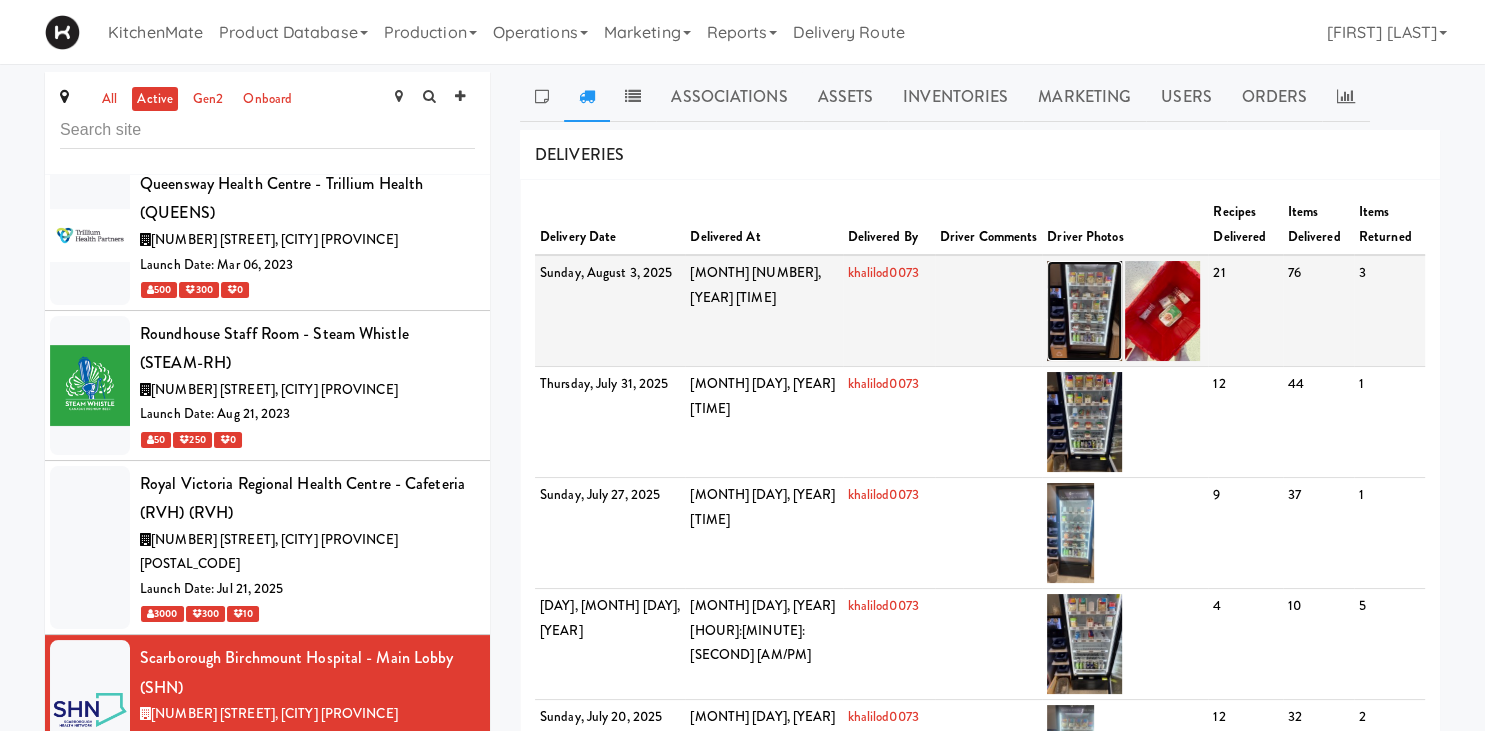 click at bounding box center (1084, 311) 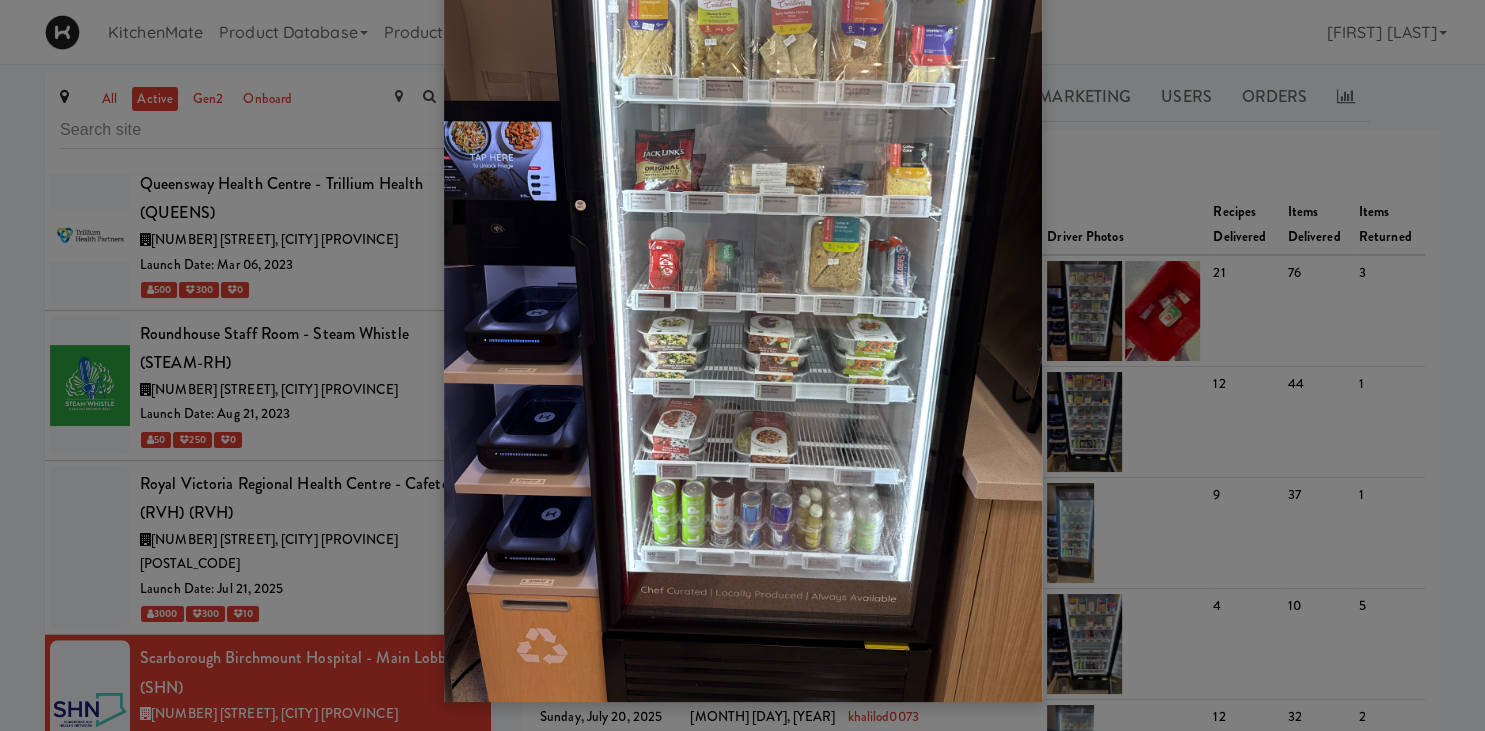 click at bounding box center (742, 365) 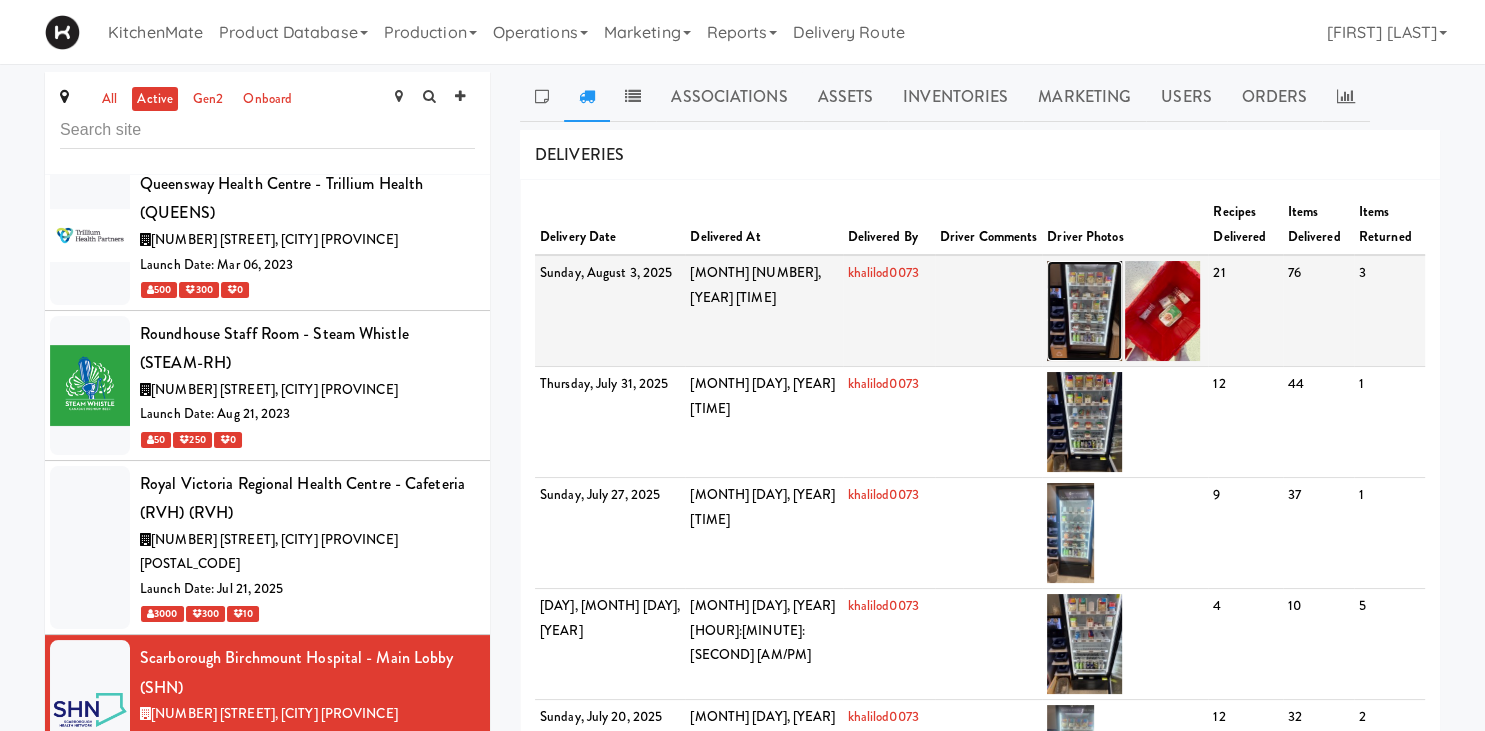 click at bounding box center [1084, 311] 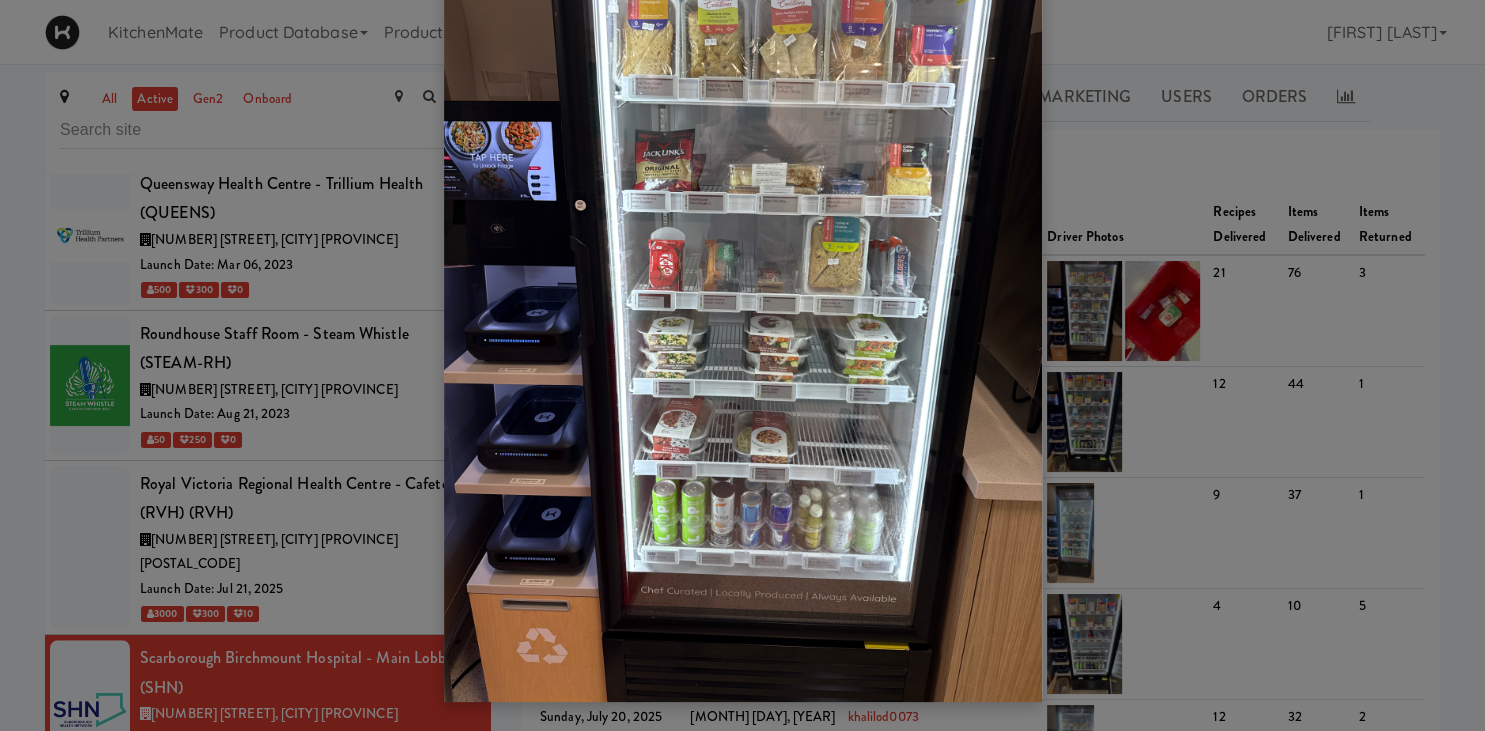 scroll, scrollTop: 75, scrollLeft: 0, axis: vertical 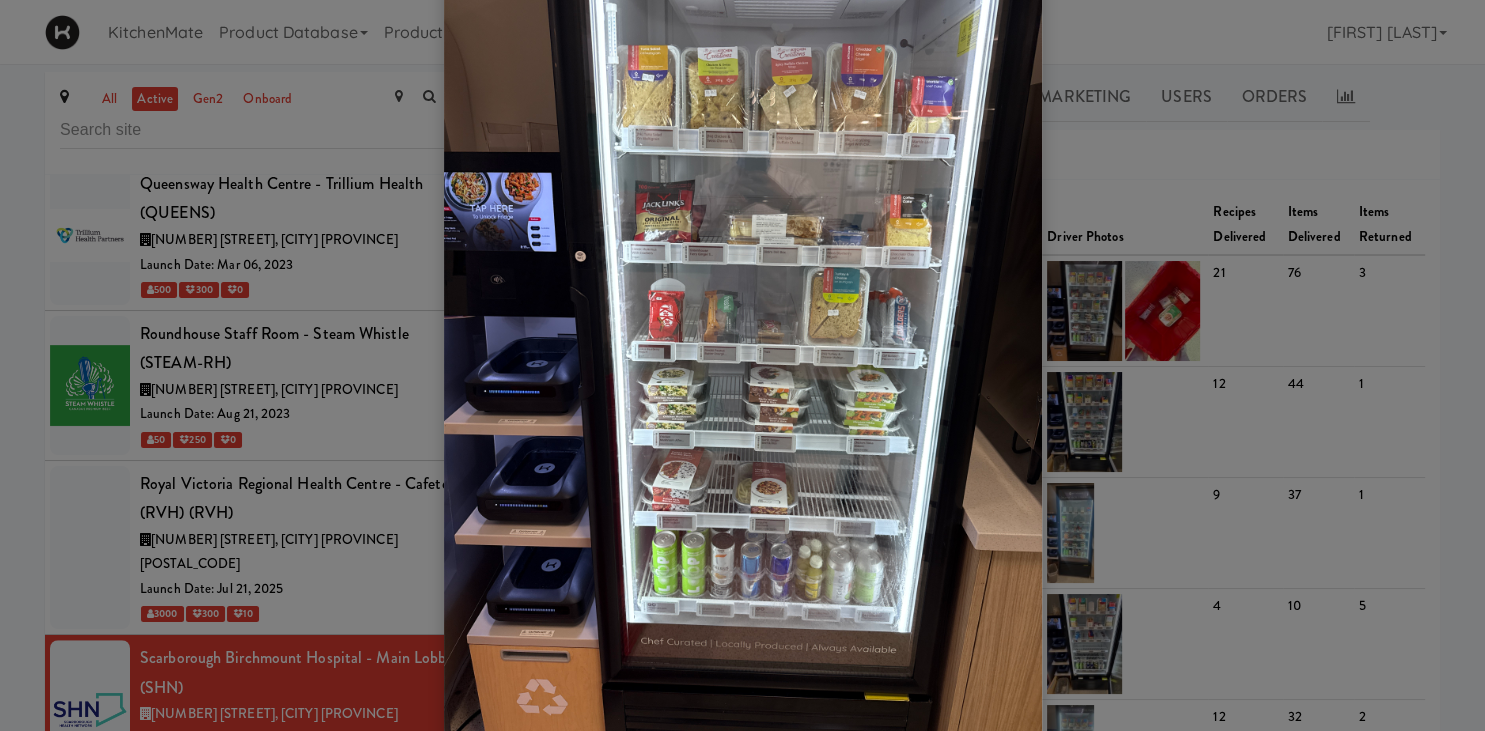 click at bounding box center [742, 365] 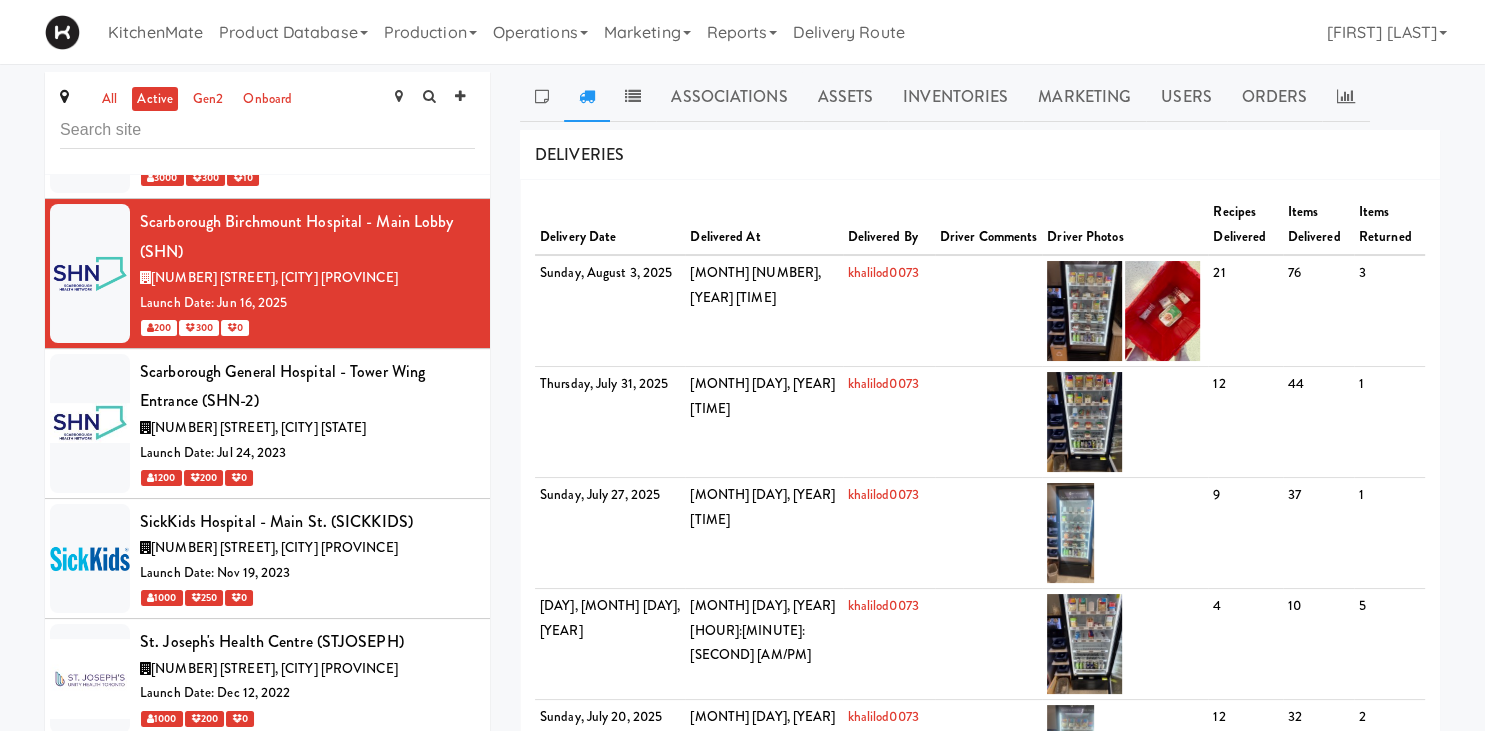 scroll, scrollTop: 9234, scrollLeft: 0, axis: vertical 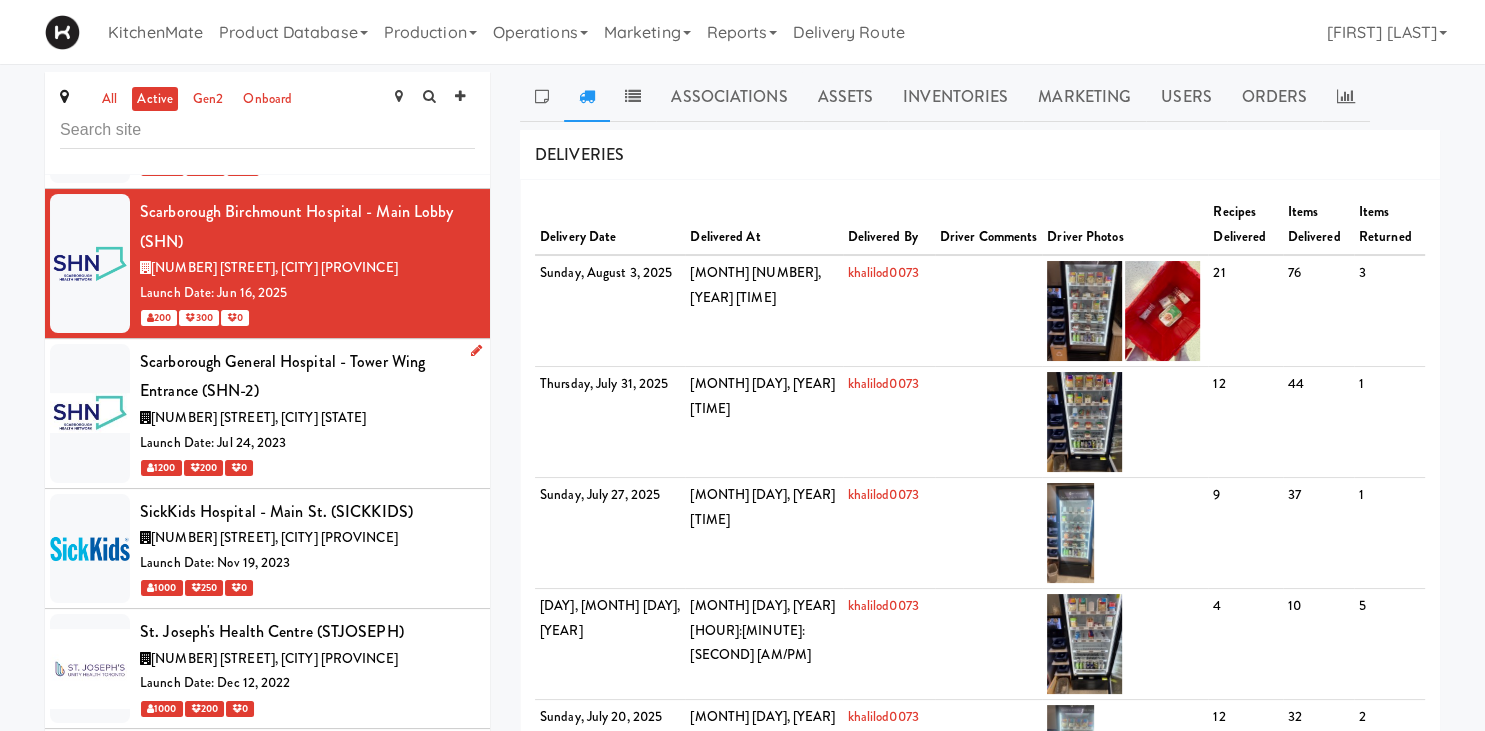 click on "Scarborough General Hospital - Tower Wing Entrance (SHN-2)" at bounding box center [307, 376] 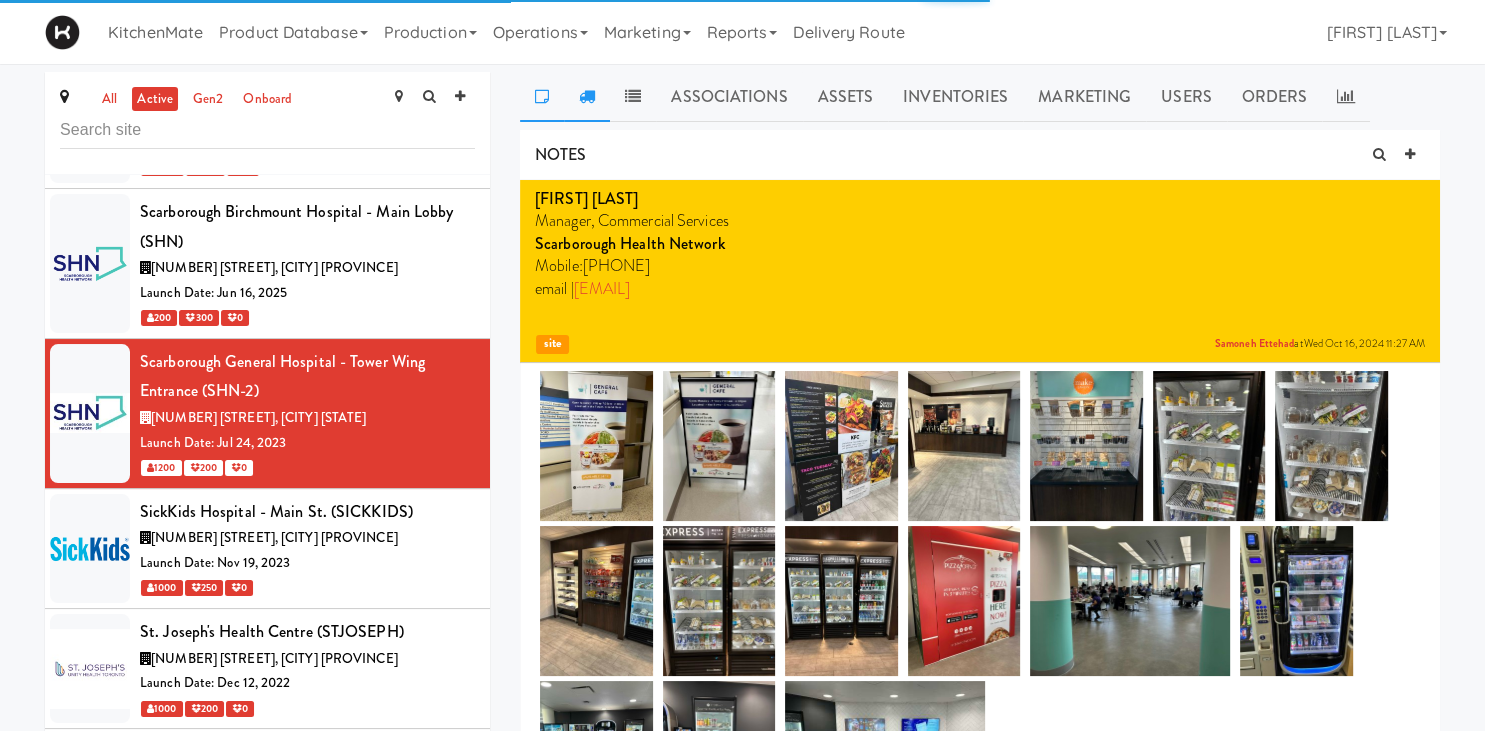 click at bounding box center [587, 97] 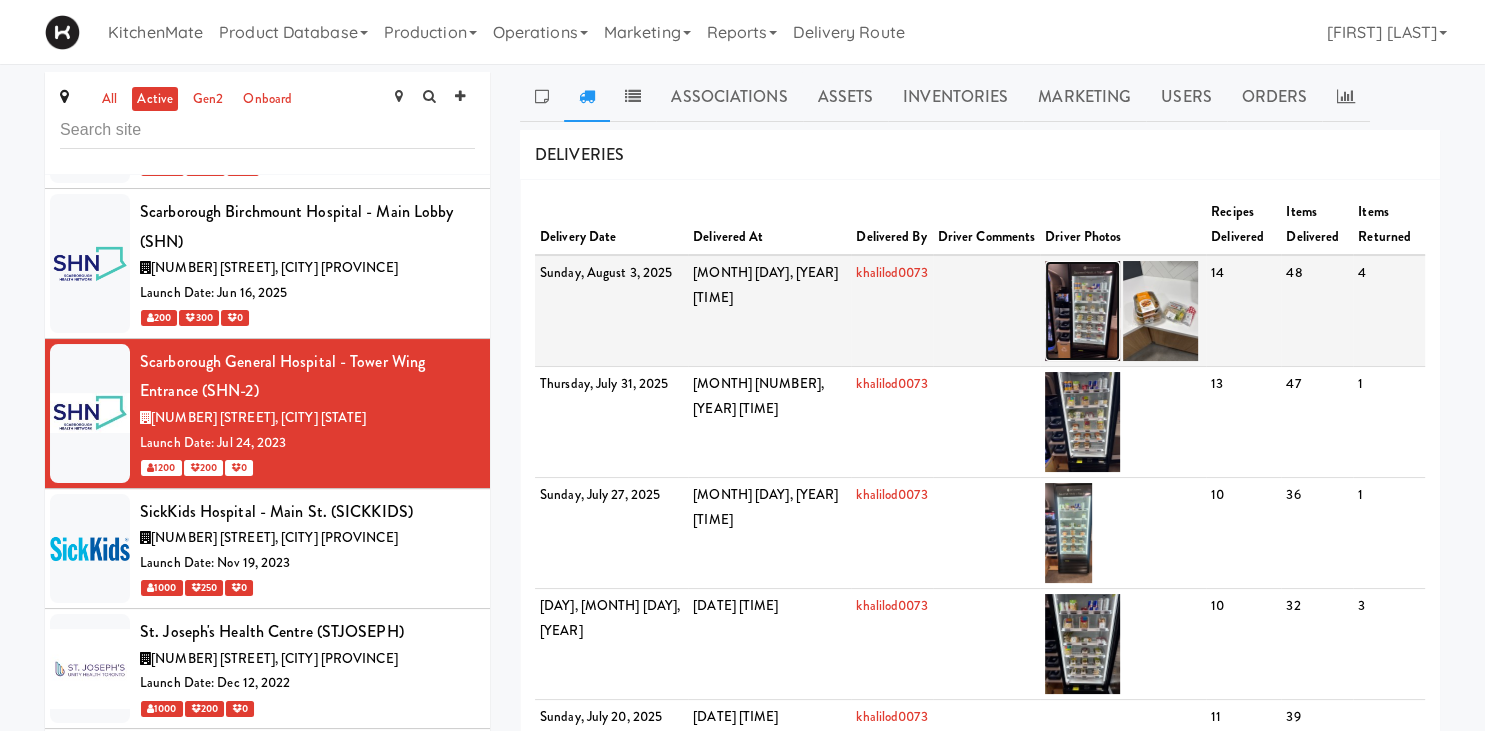 click at bounding box center (1082, 311) 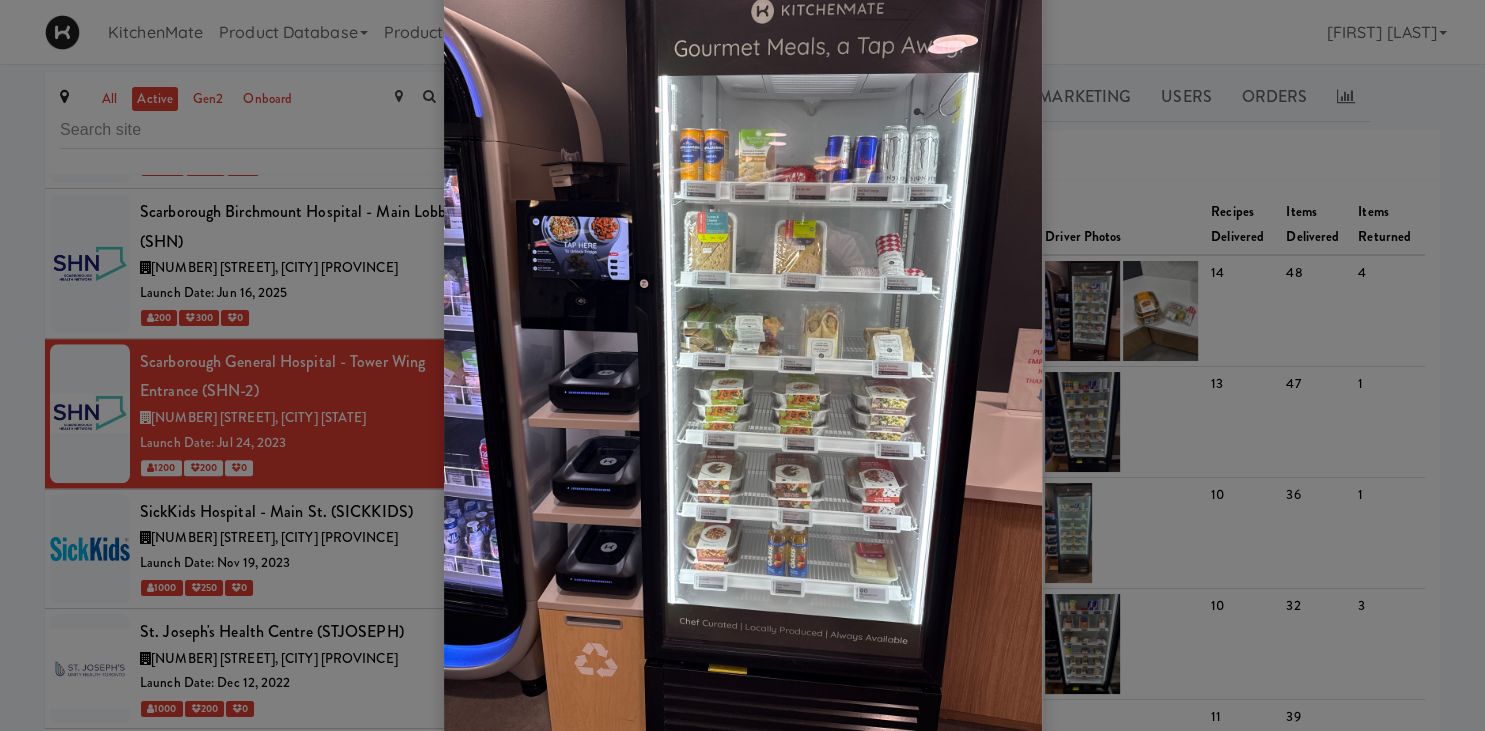 click at bounding box center (742, 365) 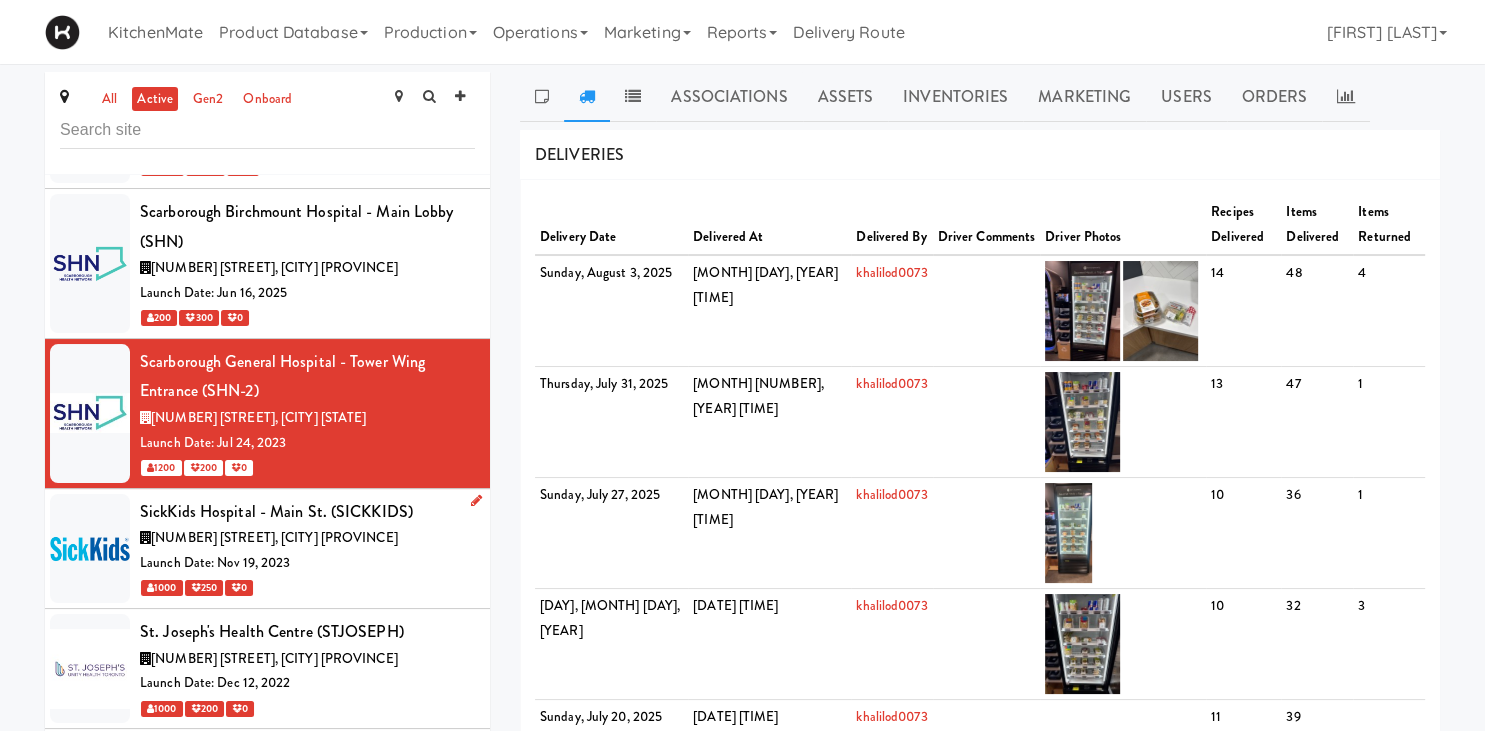 click on "SickKids Hospital - Main St. (SICKKIDS)" at bounding box center [307, 512] 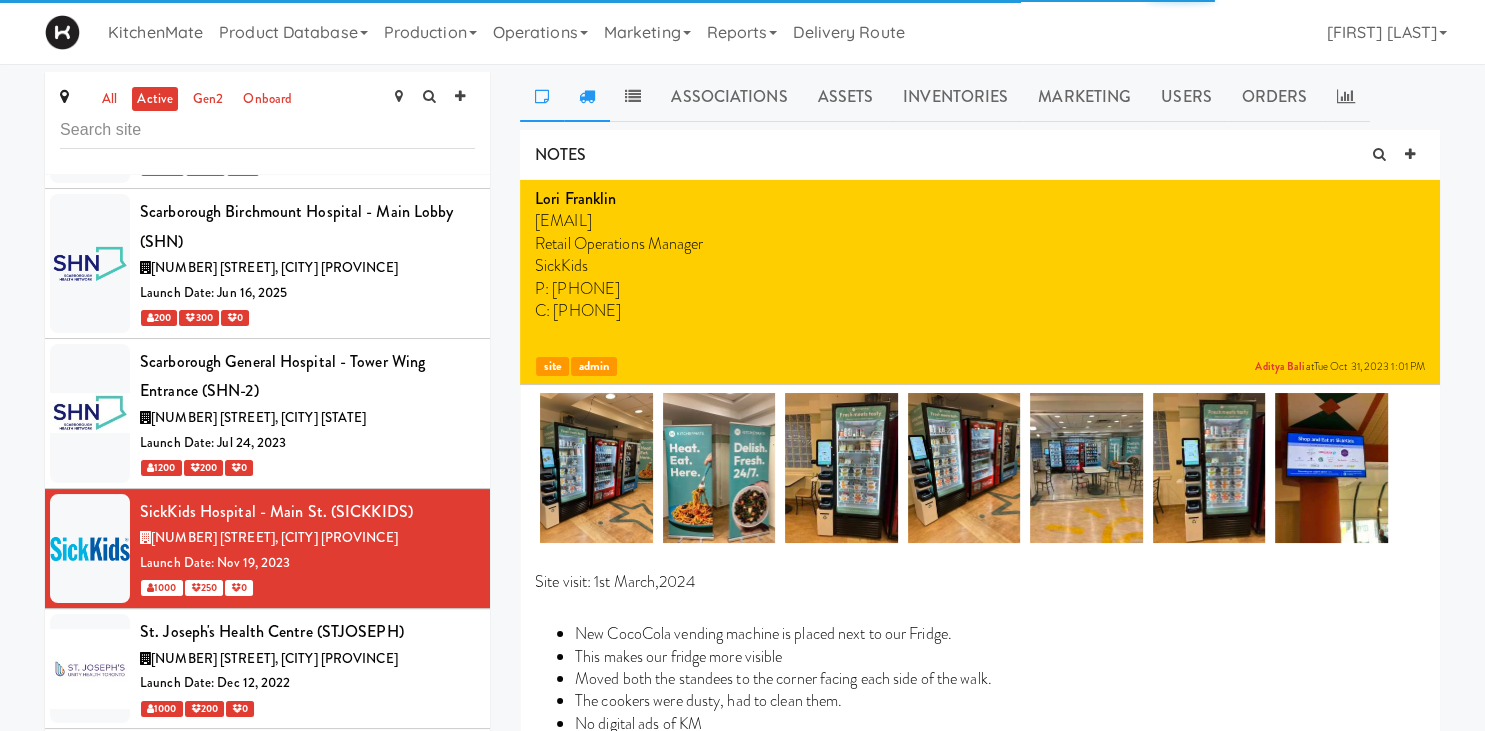 click at bounding box center (587, 97) 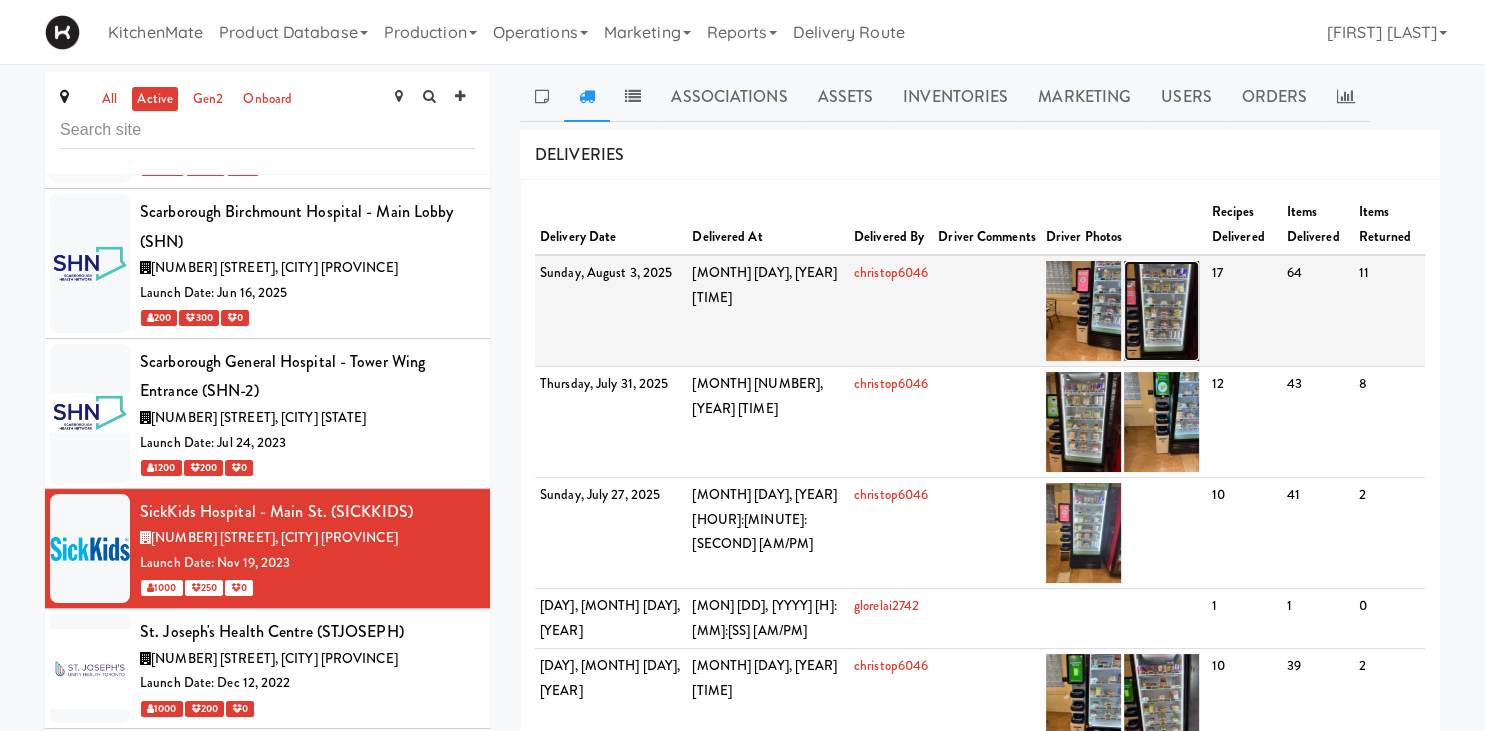 click at bounding box center (1161, 311) 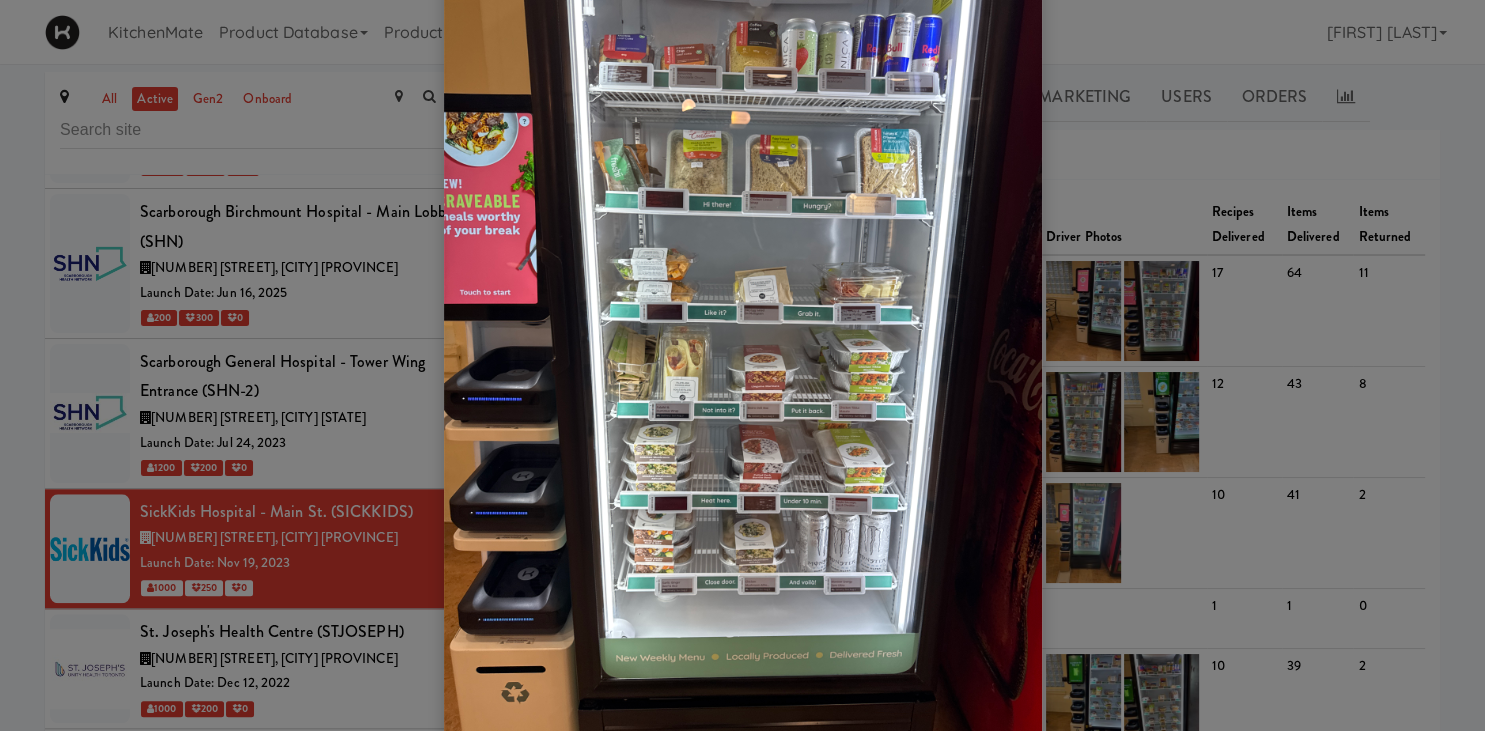click at bounding box center [742, 365] 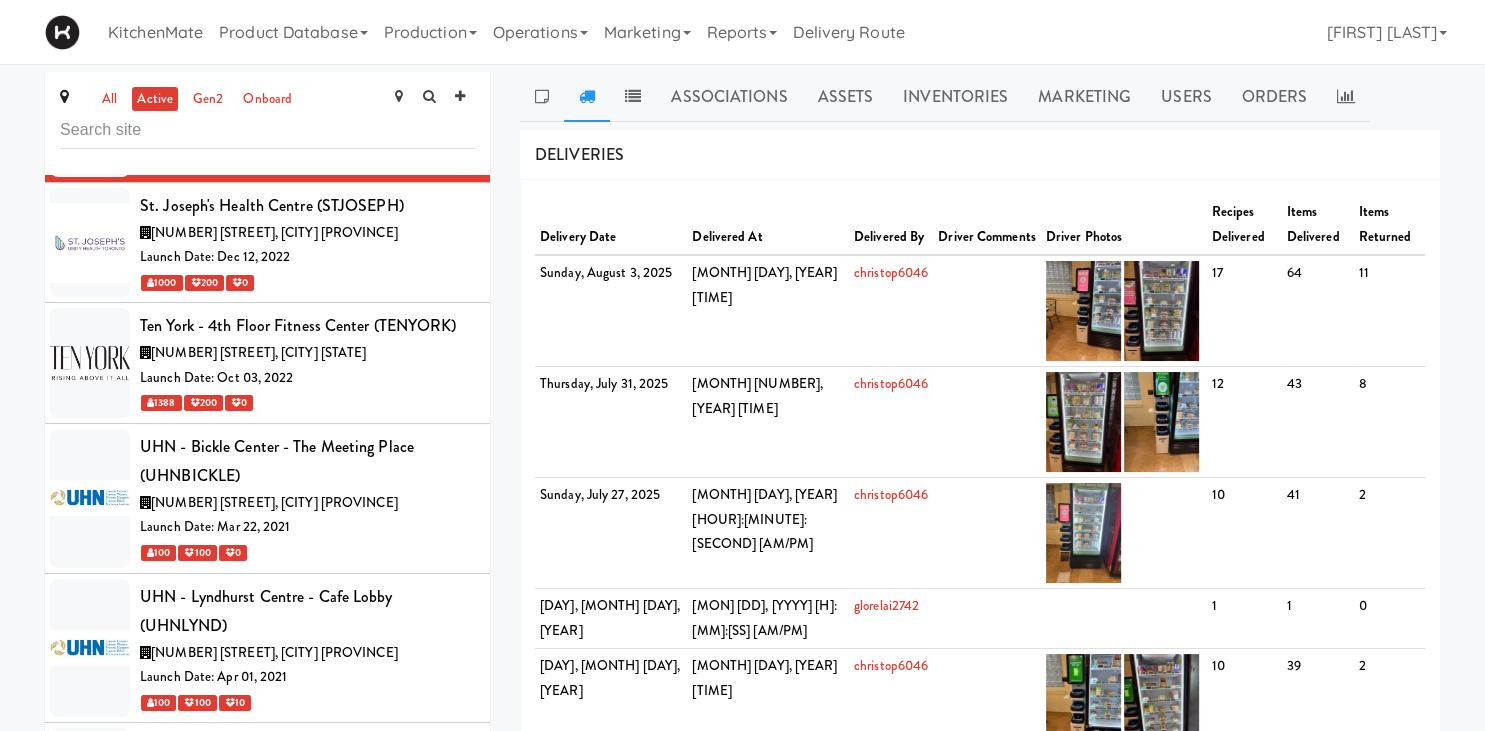 scroll, scrollTop: 9661, scrollLeft: 0, axis: vertical 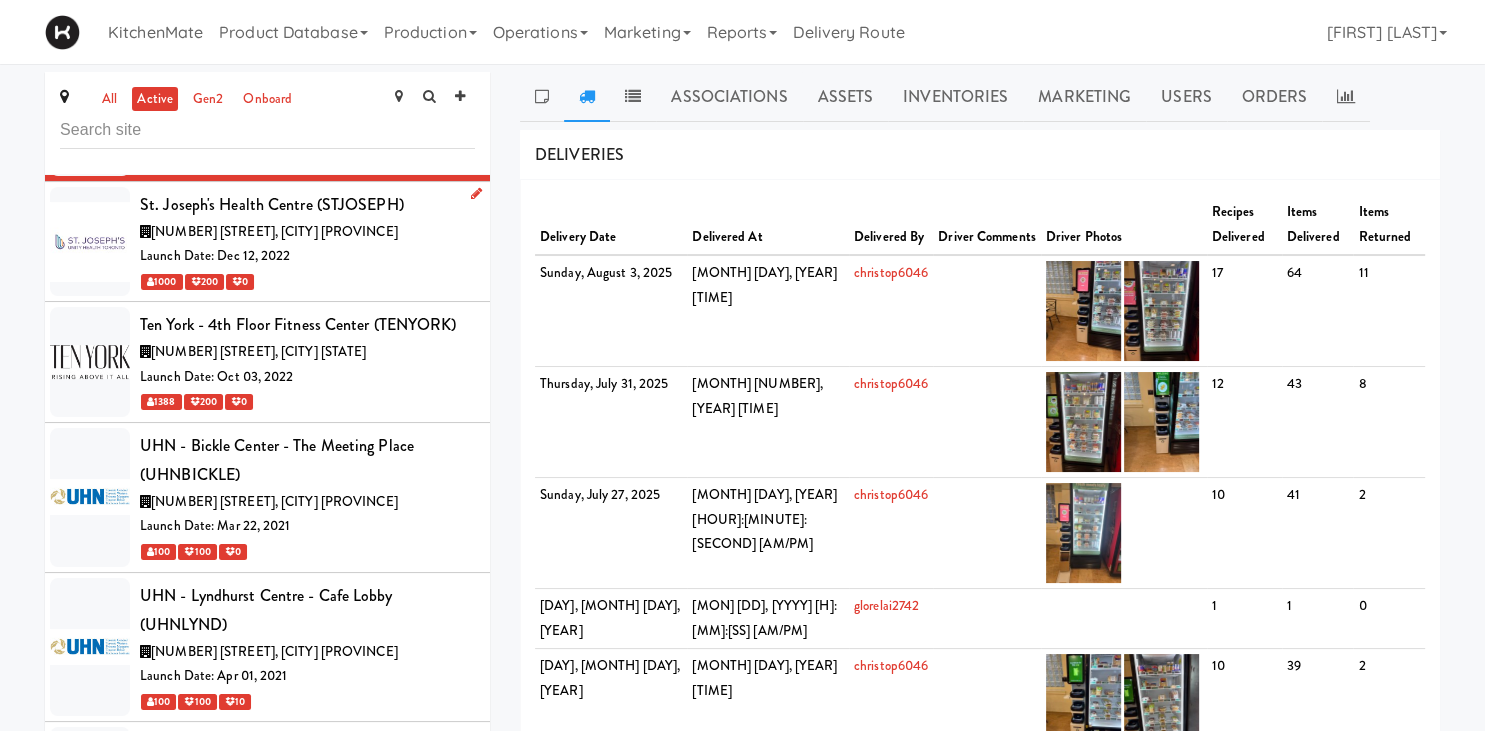 click on "[NUMBER] [NUMBER] [NUMBER]" at bounding box center (307, 281) 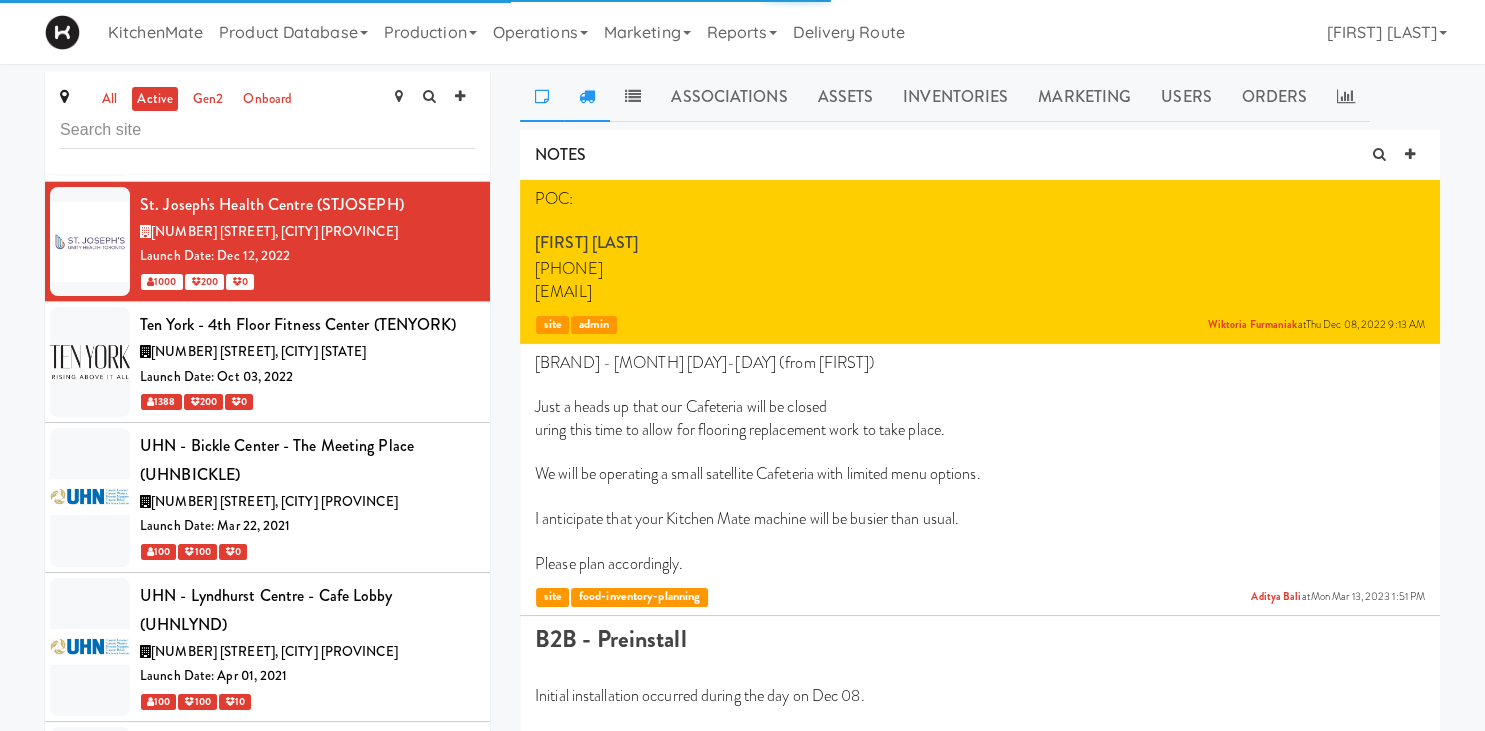 click at bounding box center (587, 97) 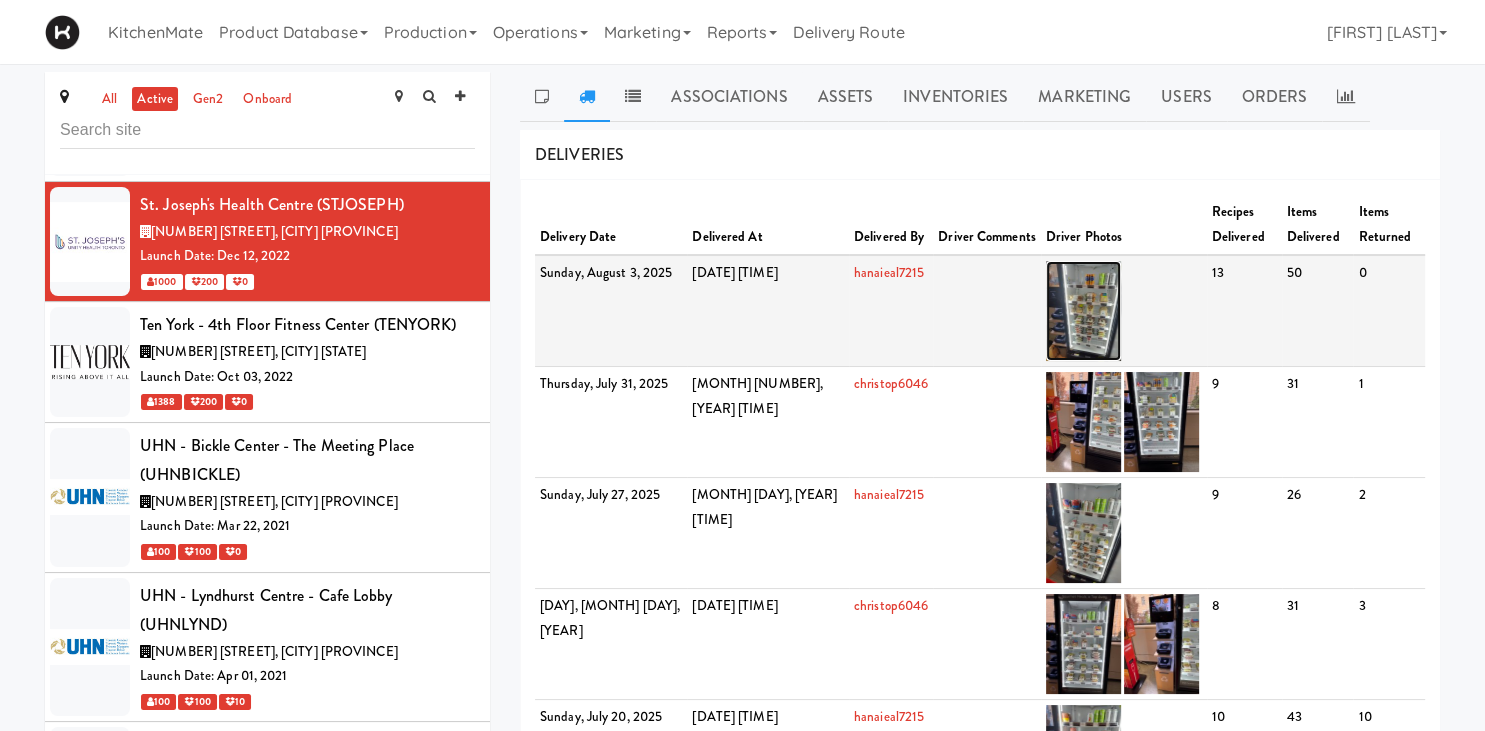 click at bounding box center (1083, 311) 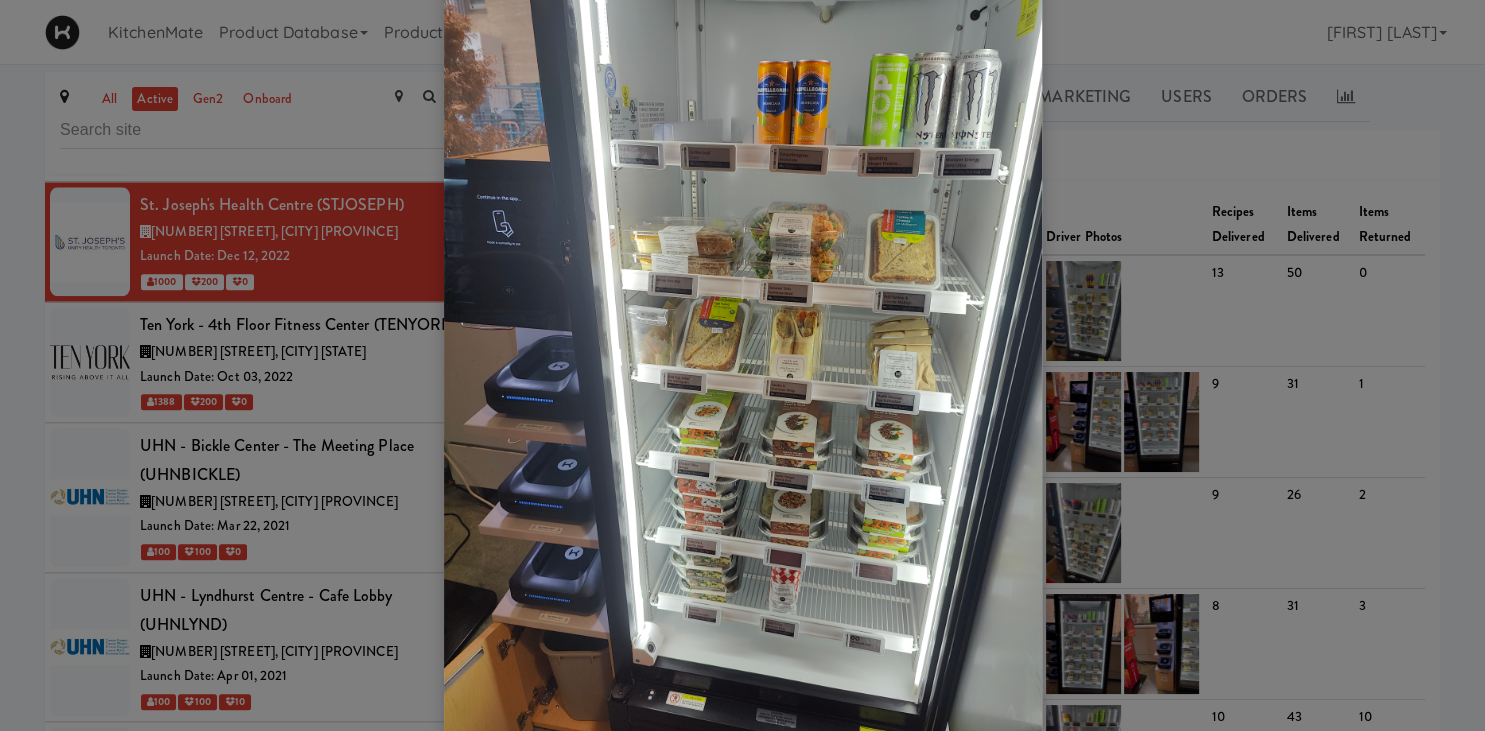 click at bounding box center (742, 365) 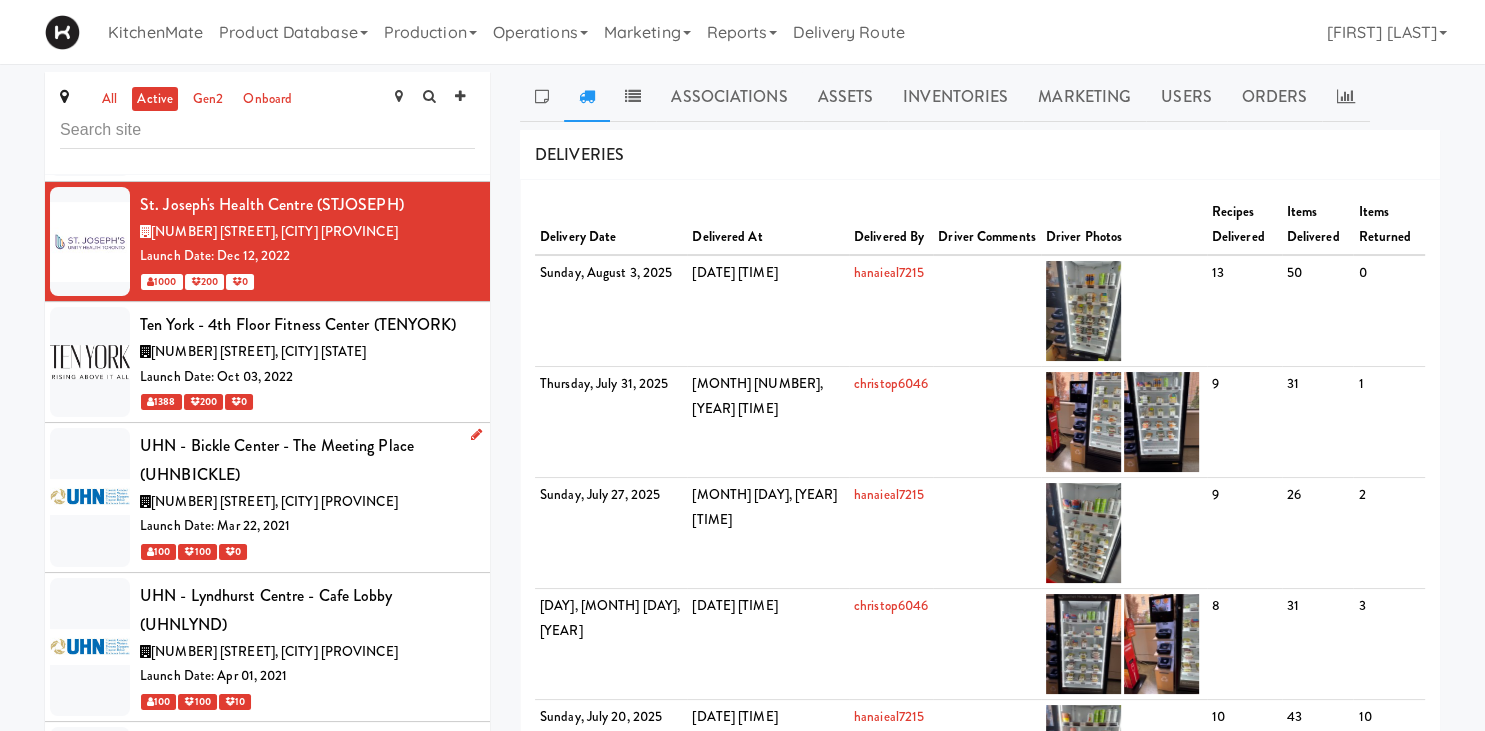 click on "UHN - Bickle Center - The Meeting Place (UHNBICKLE)" at bounding box center (307, 460) 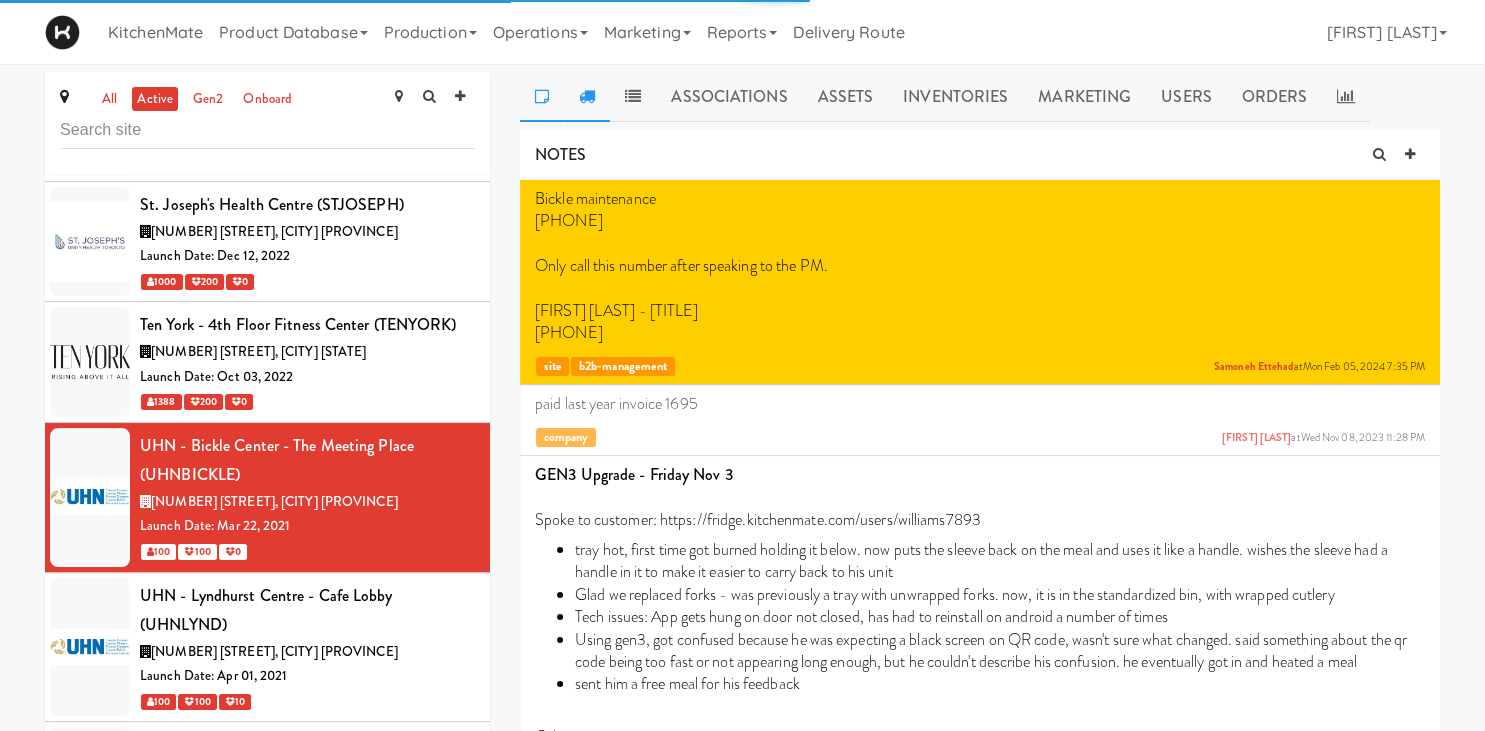 click at bounding box center (587, 96) 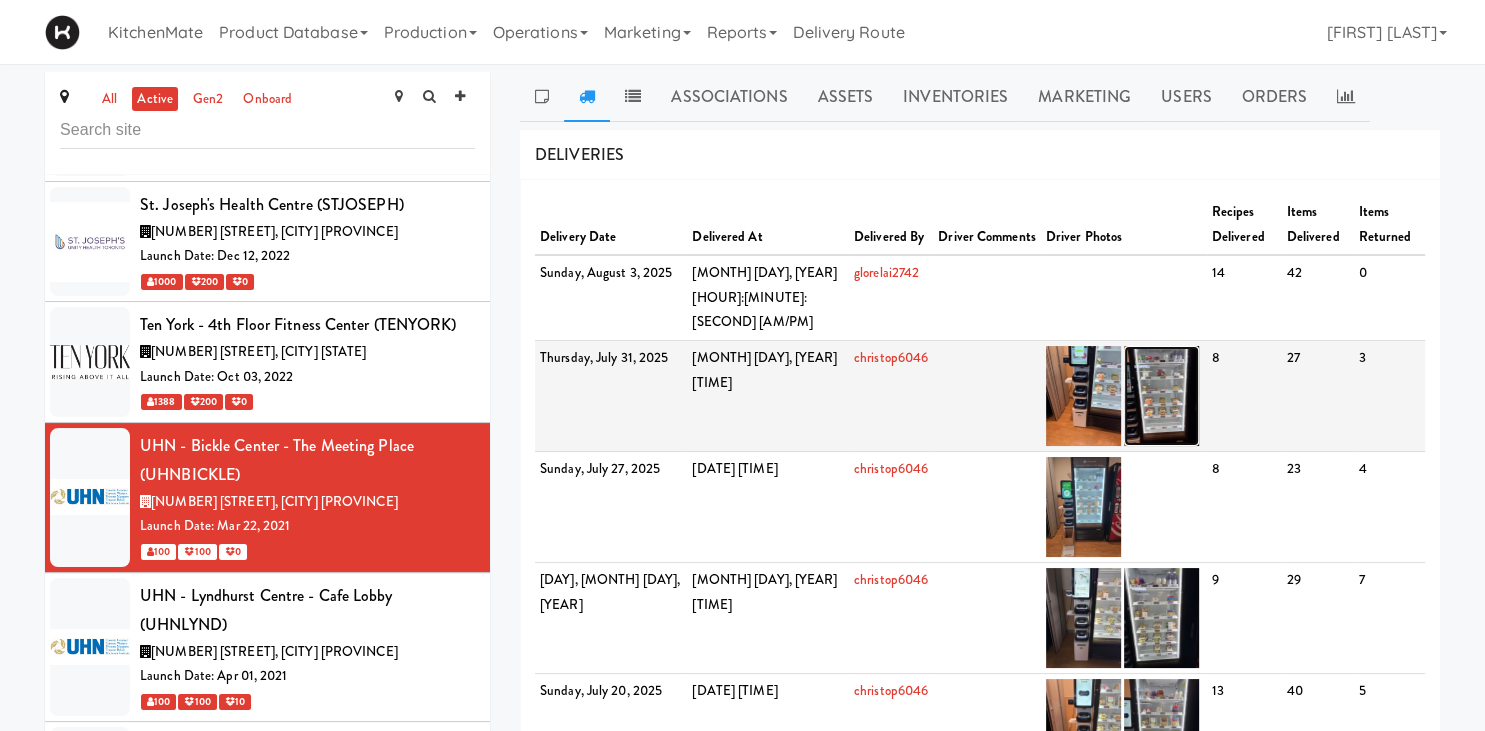 click at bounding box center [1161, 396] 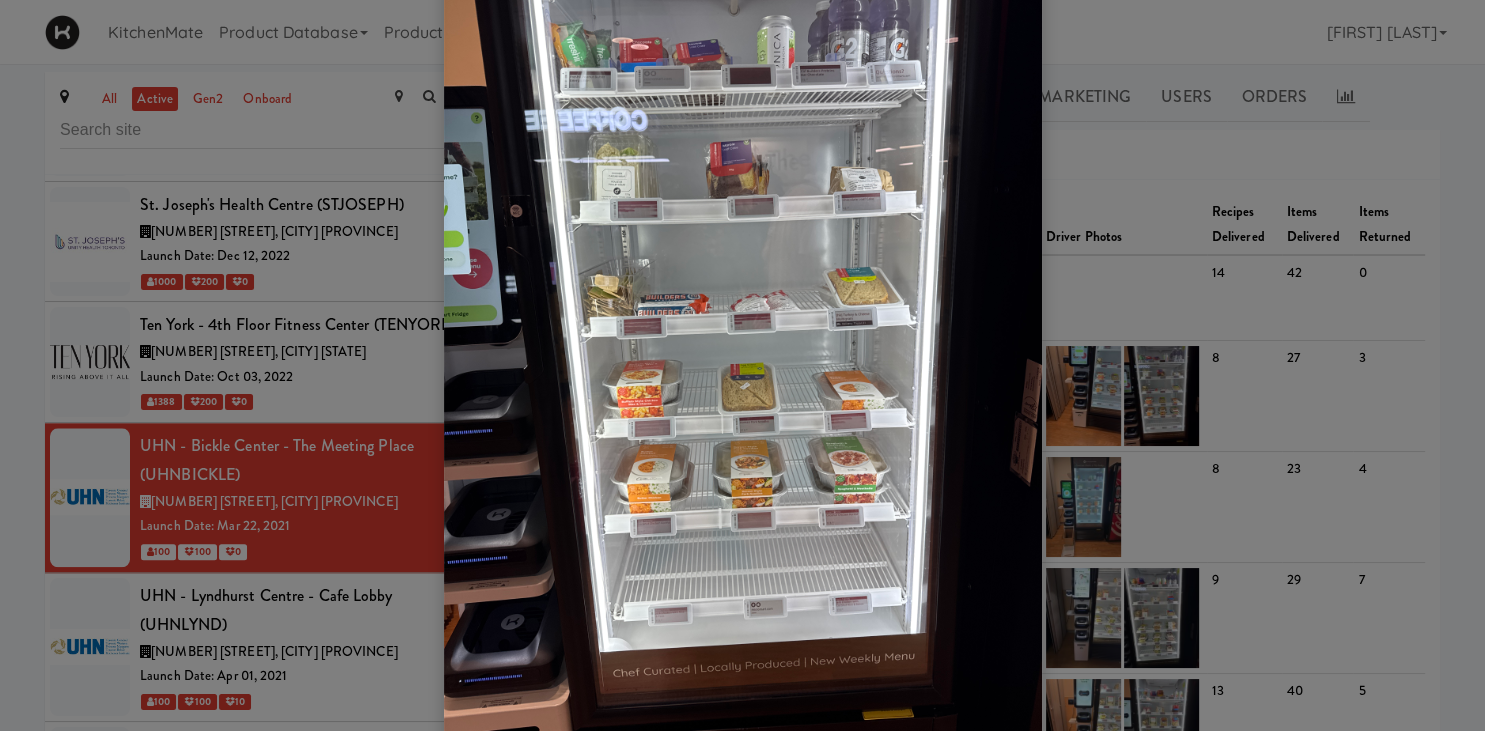 click at bounding box center (742, 365) 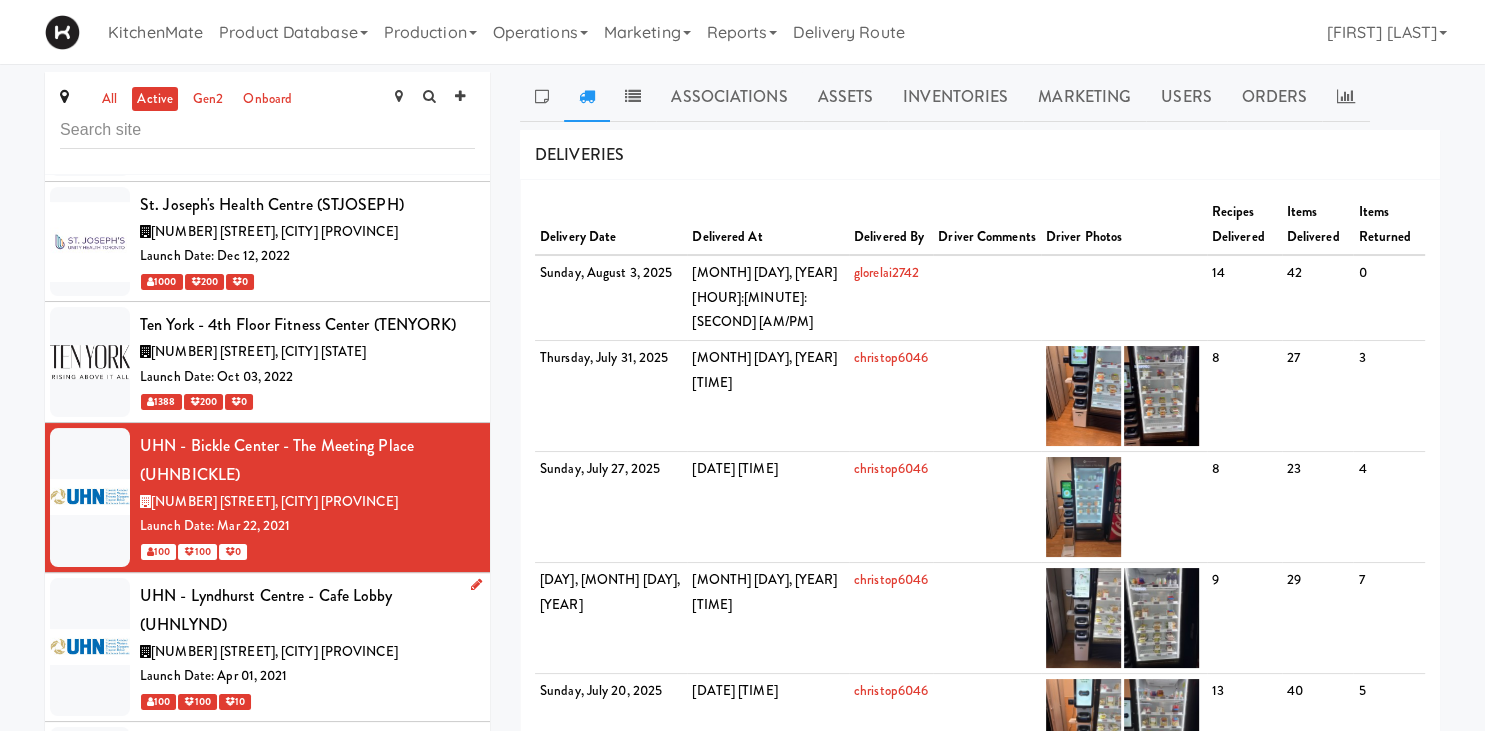 click on "UHN - Lyndhurst Centre - Cafe Lobby (UHNLYND)" at bounding box center [307, 610] 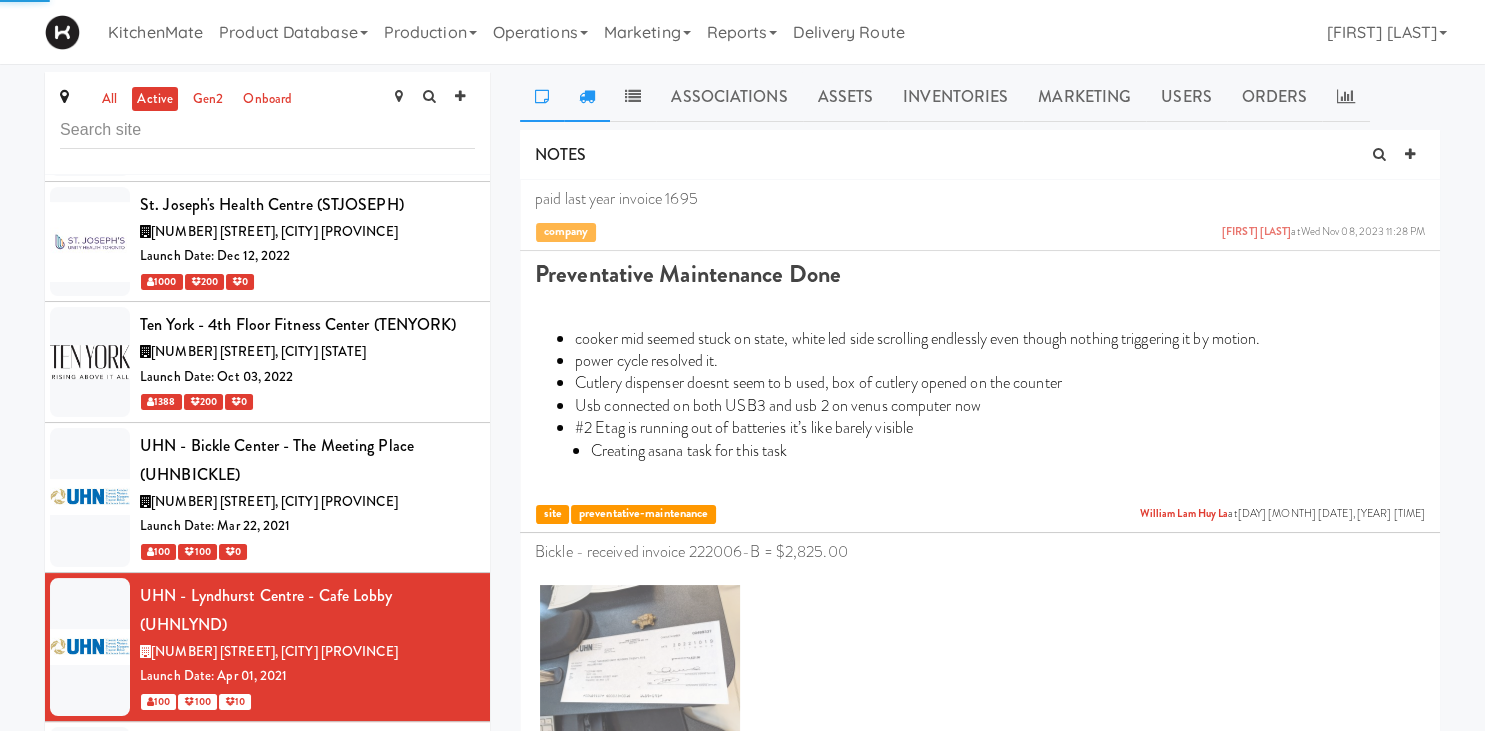 click at bounding box center [587, 97] 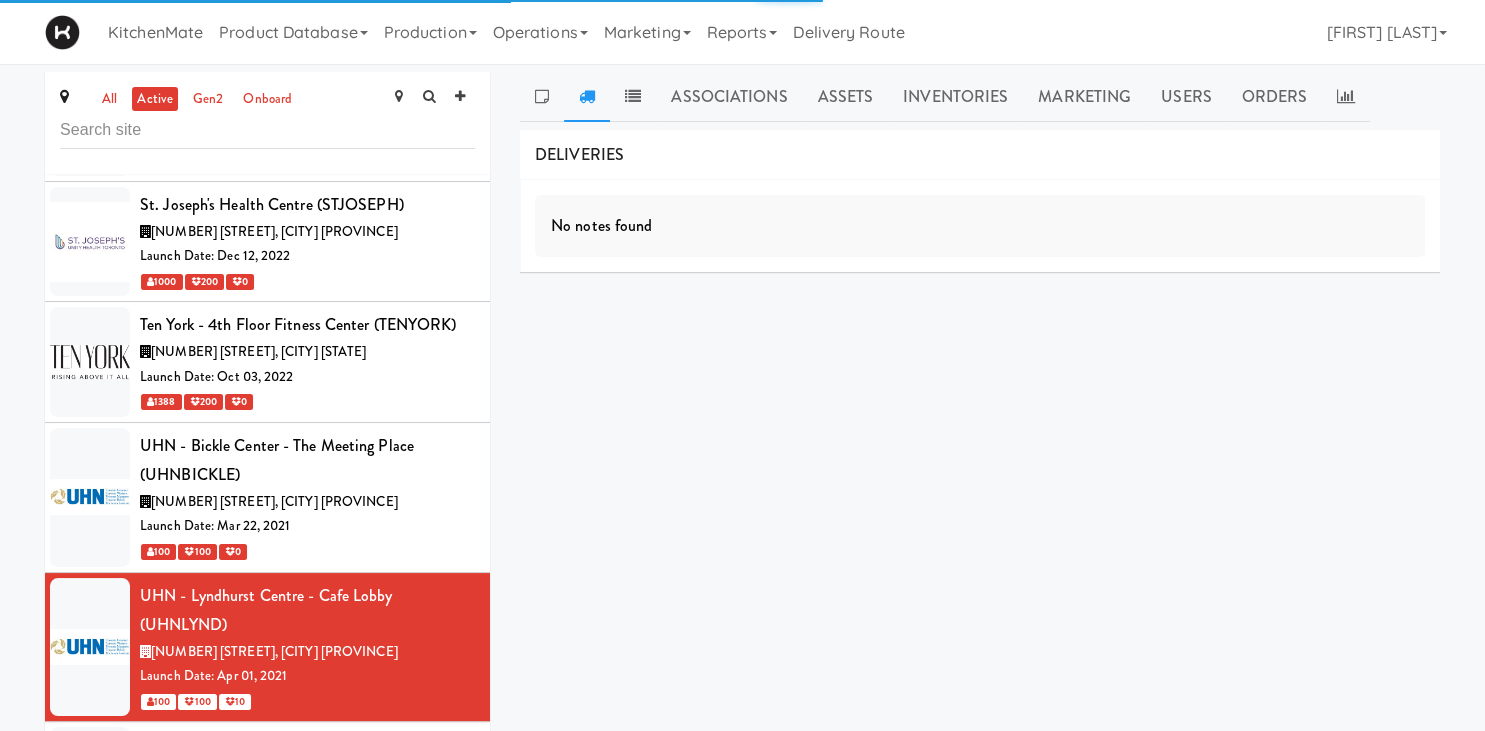 click at bounding box center (587, 97) 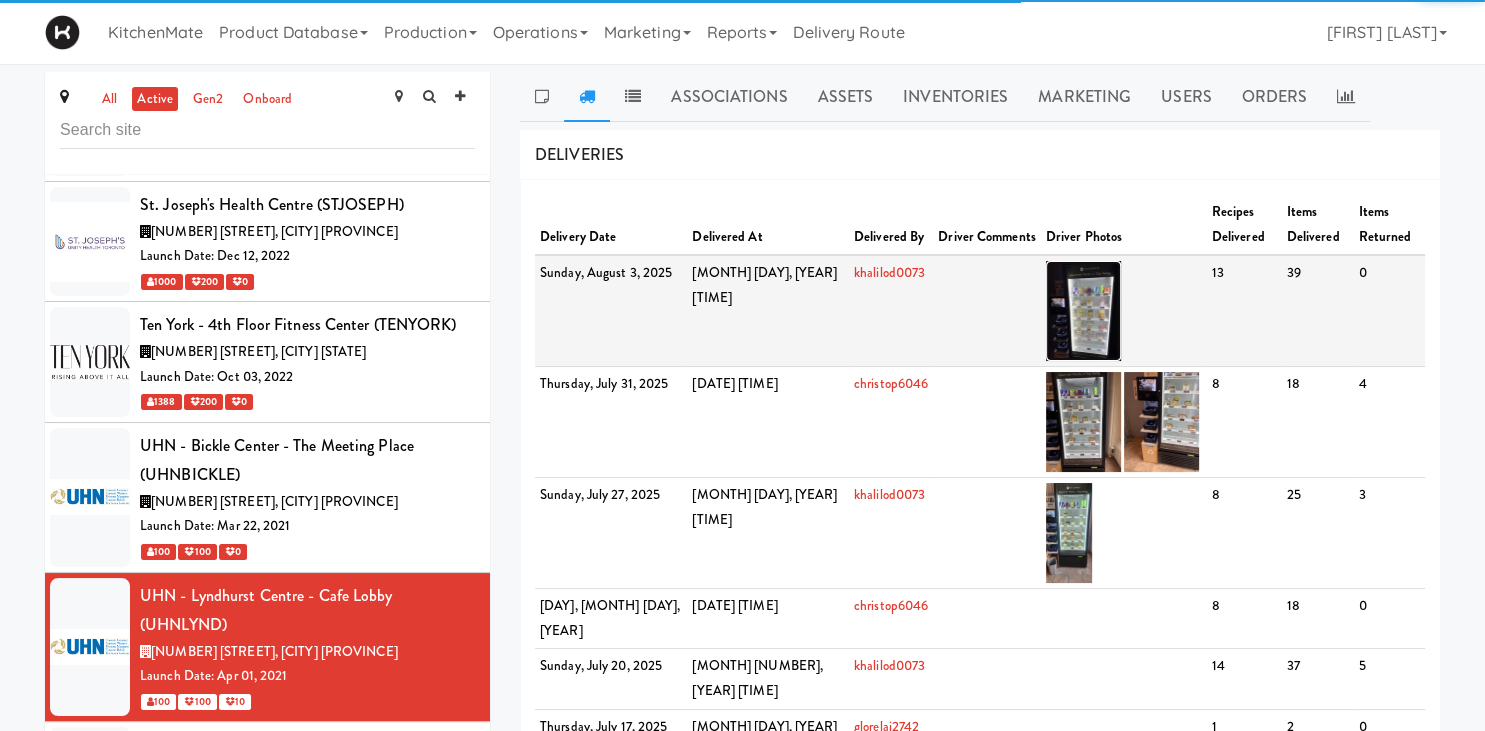 click at bounding box center [1083, 311] 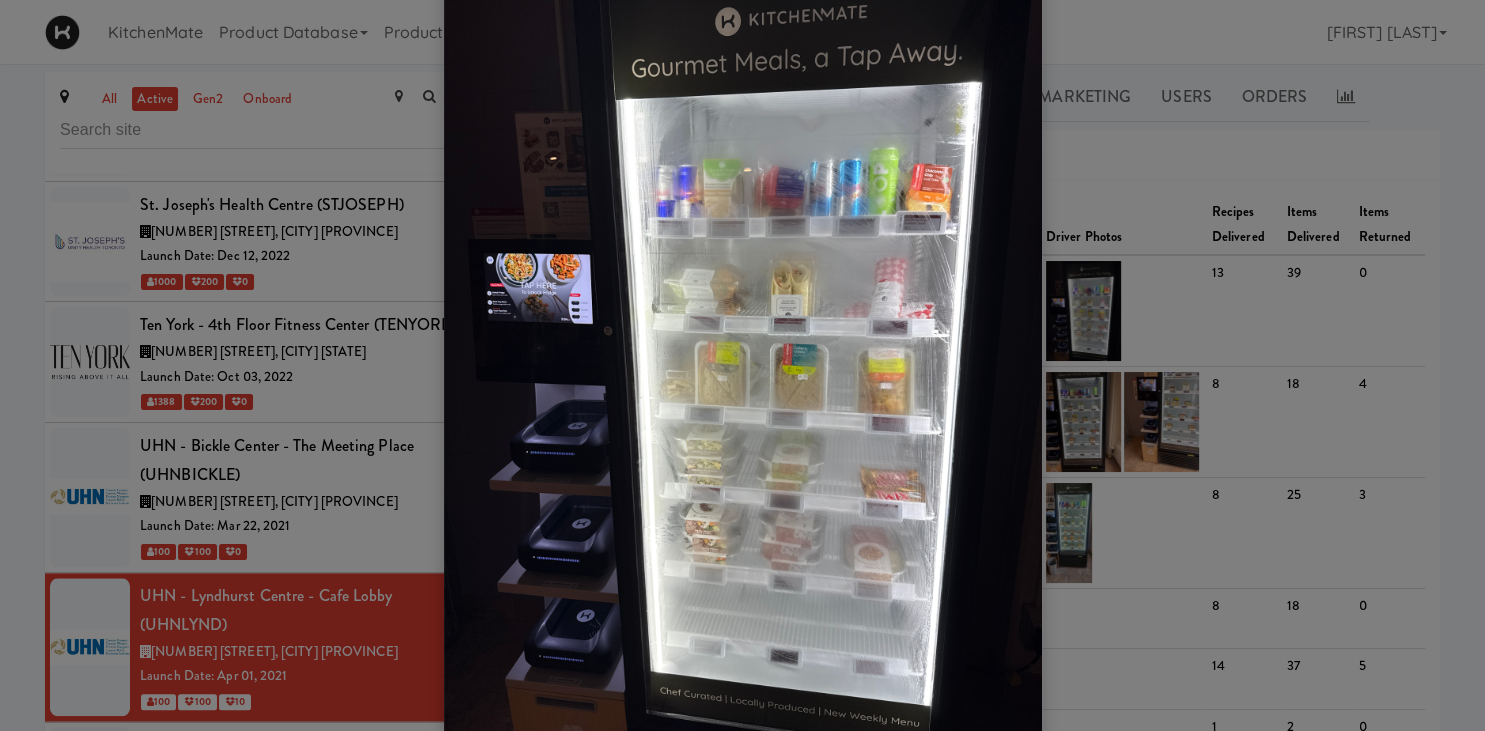 click at bounding box center [742, 365] 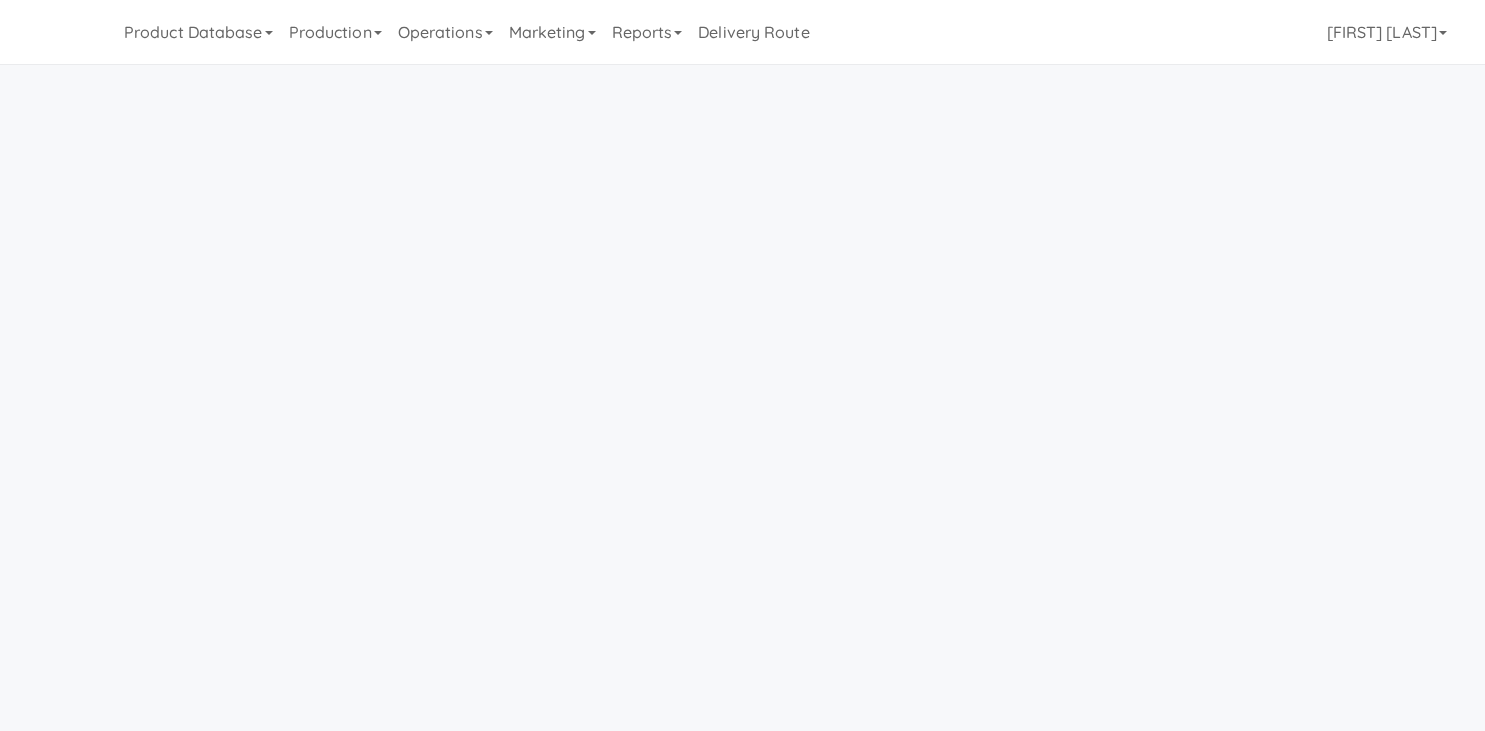 scroll, scrollTop: 0, scrollLeft: 0, axis: both 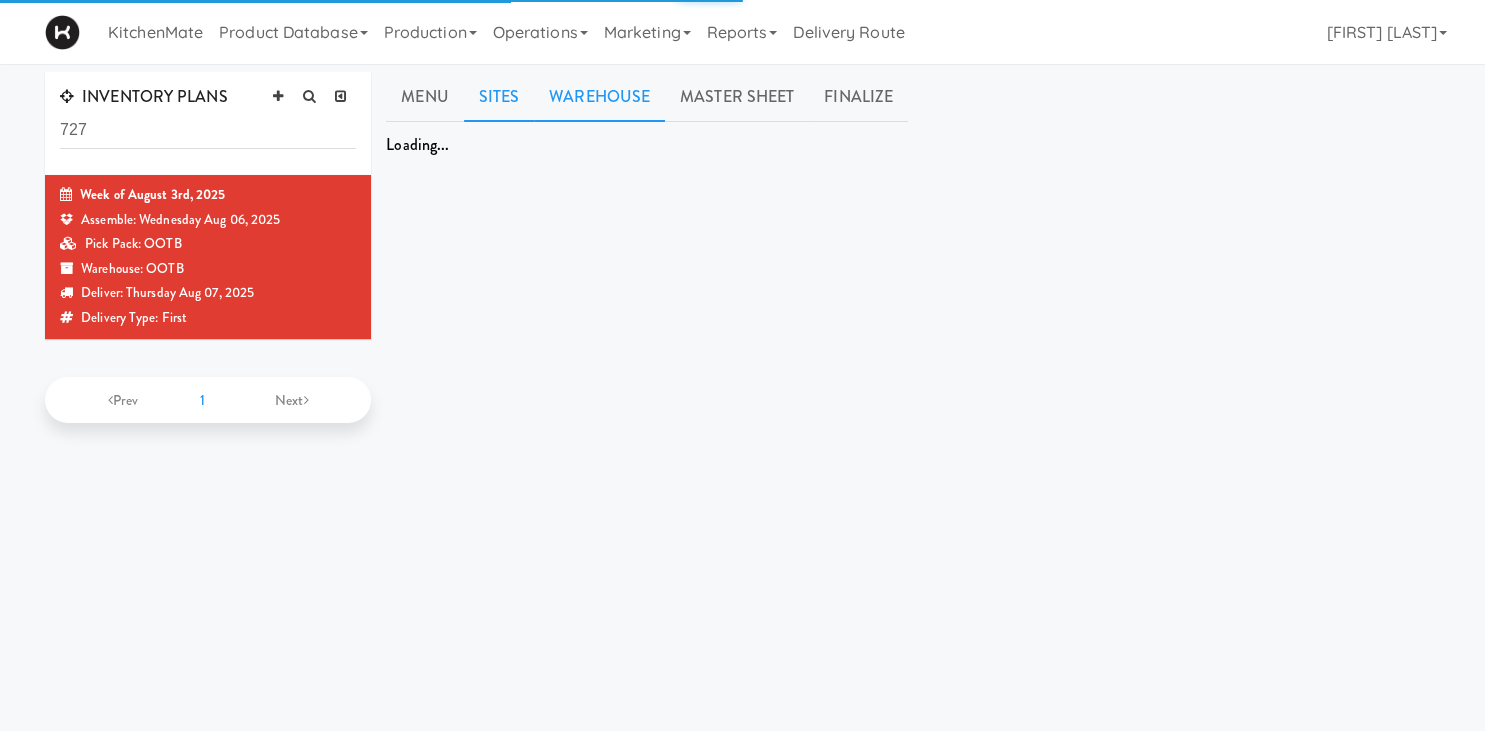 click on "Warehouse" at bounding box center [599, 97] 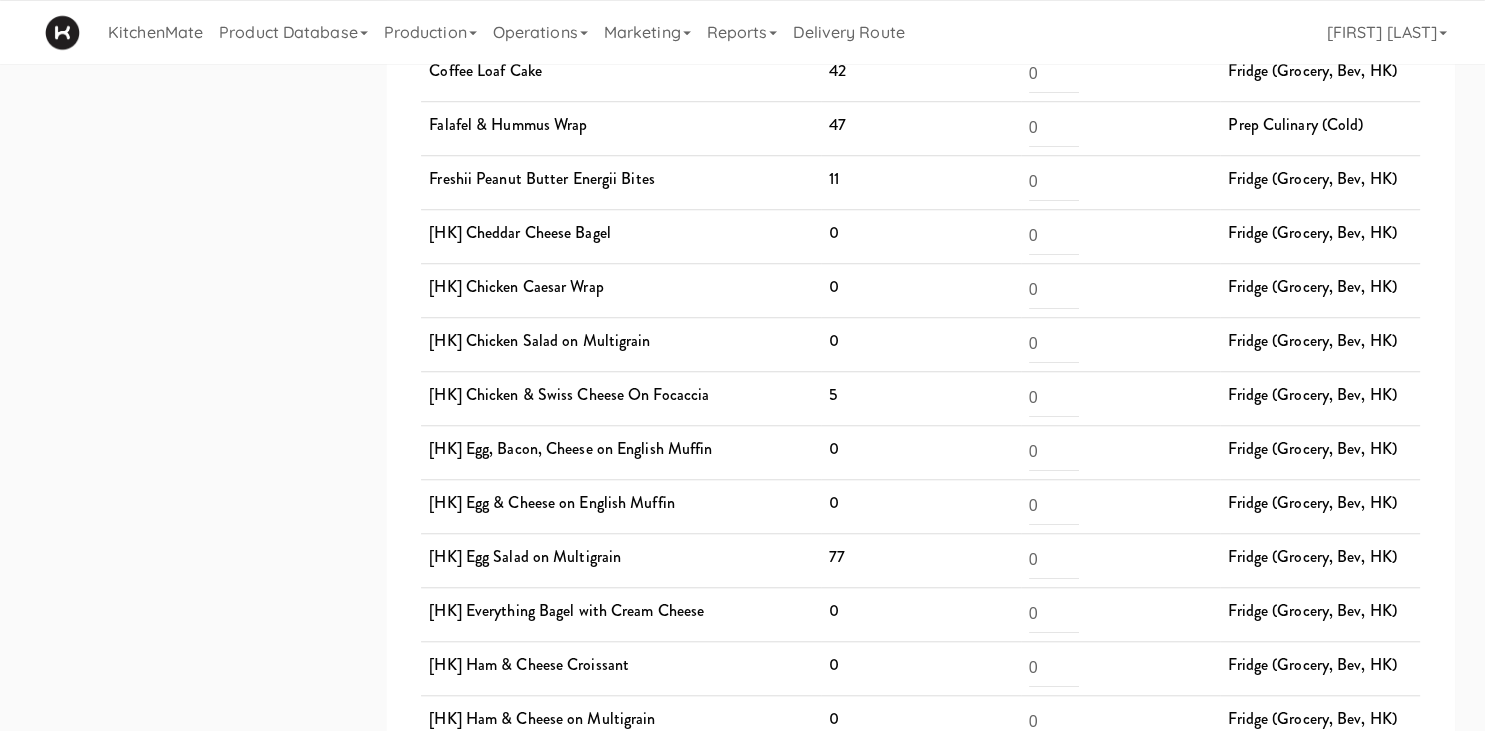 scroll, scrollTop: 1533, scrollLeft: 0, axis: vertical 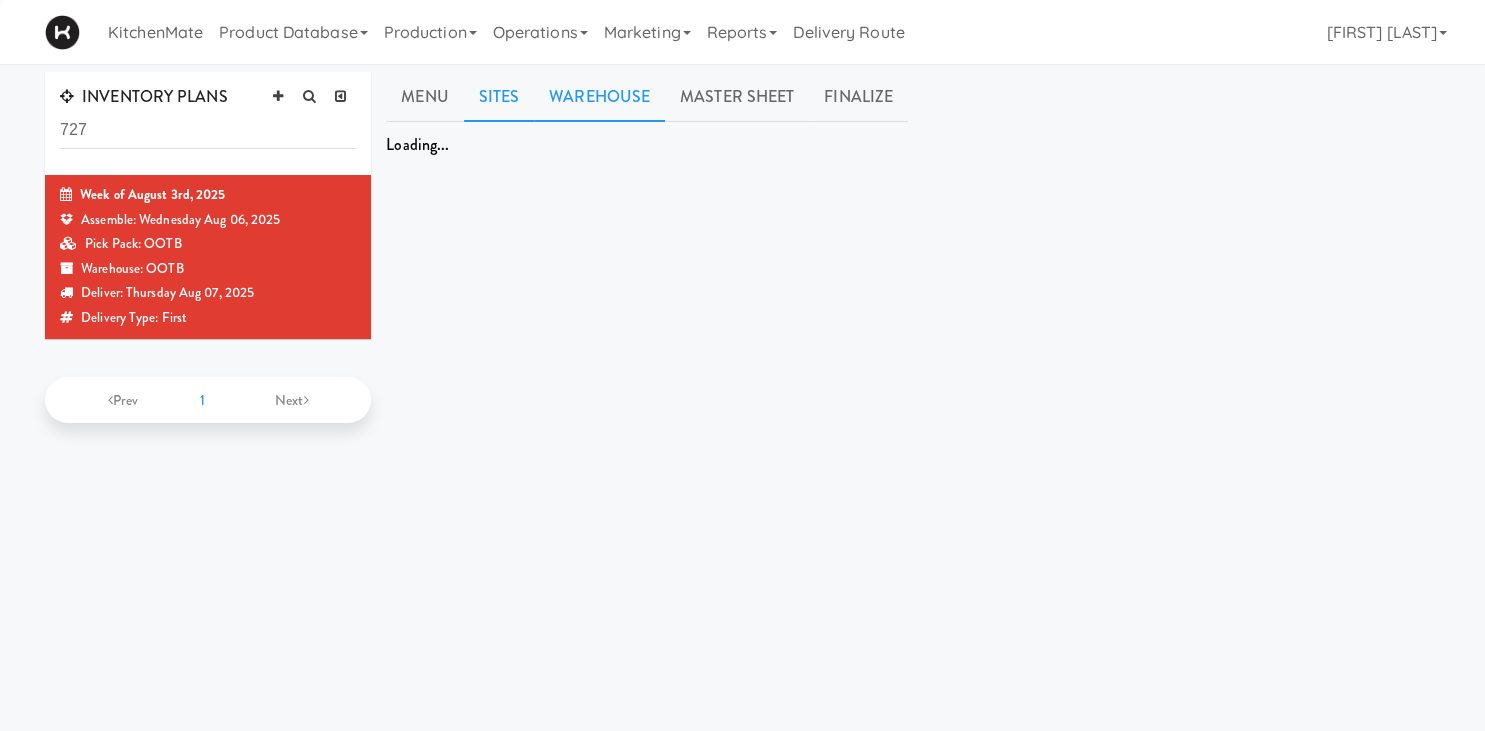 click on "Warehouse" at bounding box center [599, 97] 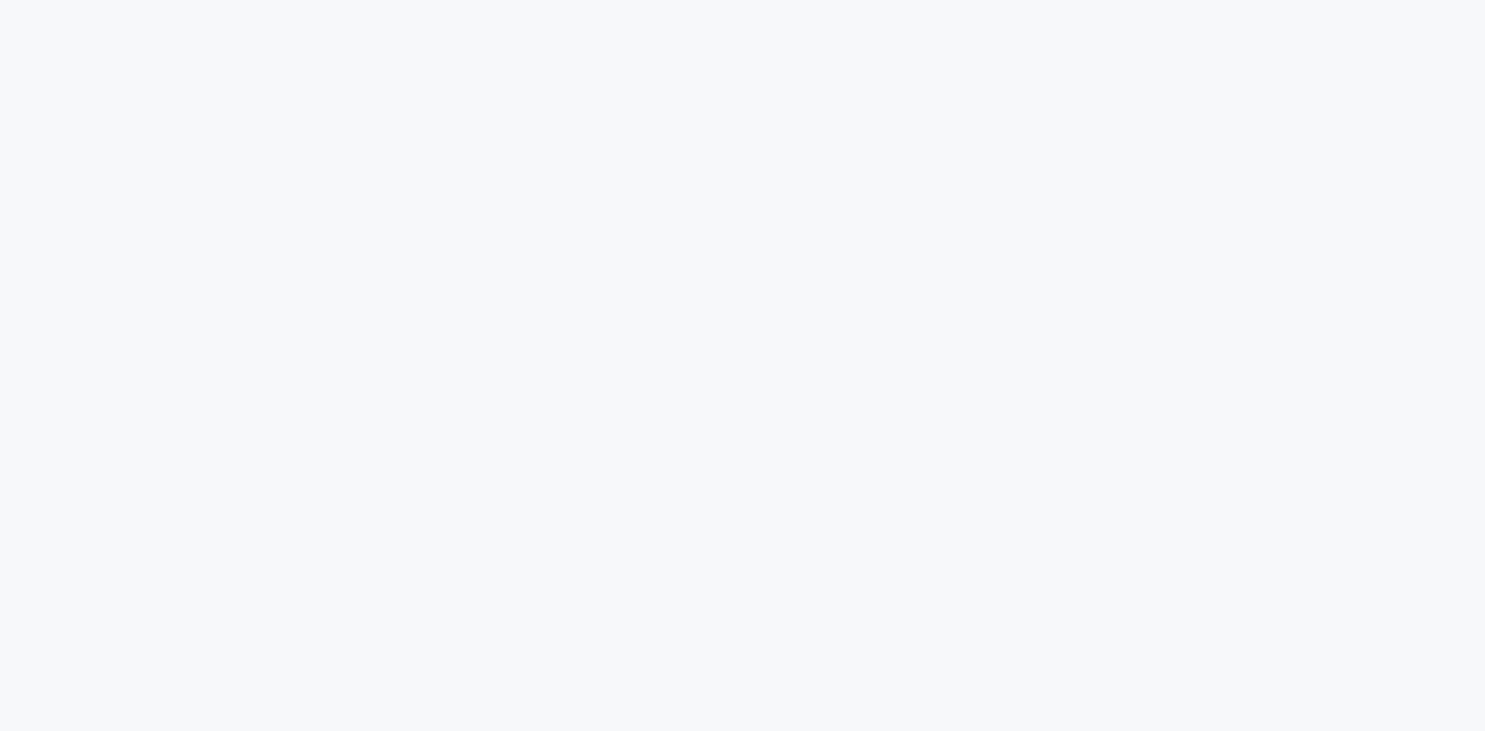 scroll, scrollTop: 0, scrollLeft: 0, axis: both 